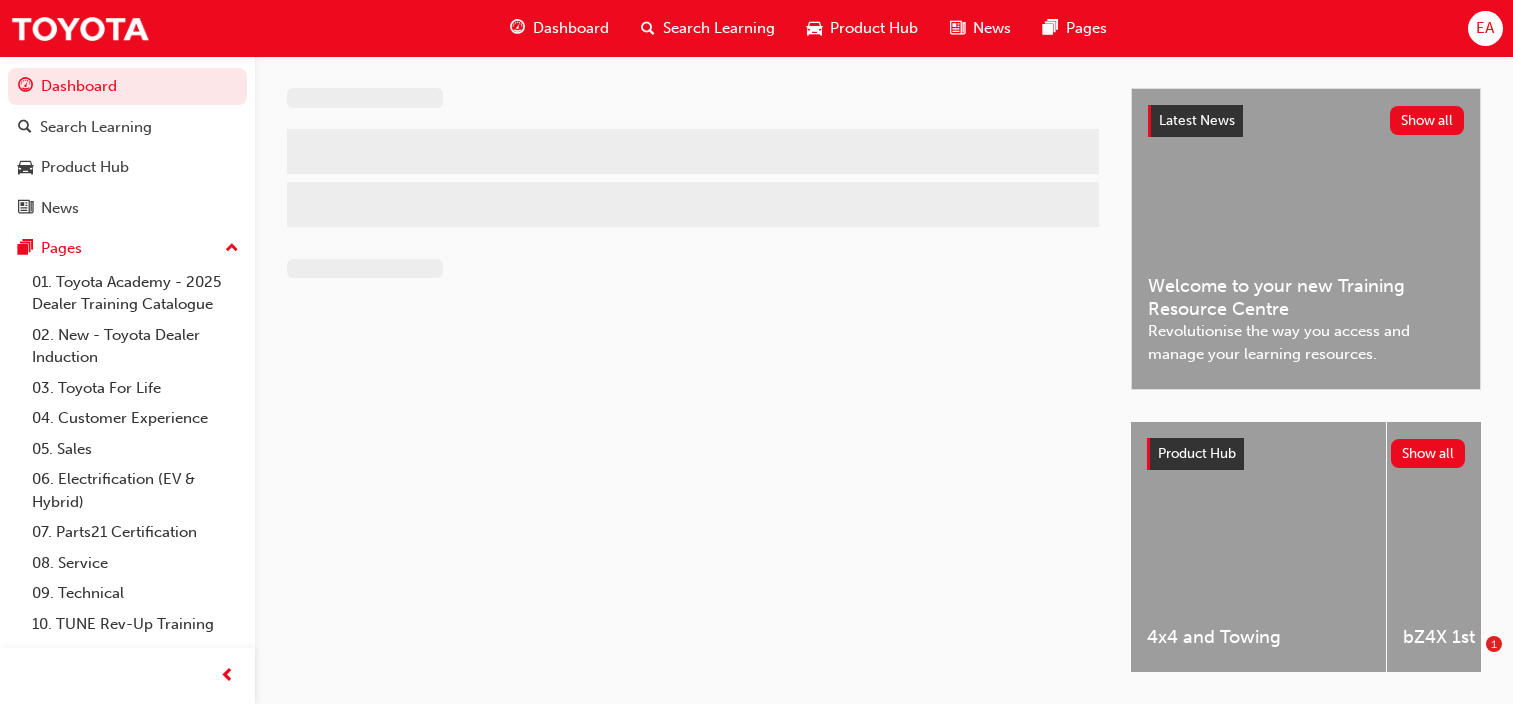 scroll, scrollTop: 0, scrollLeft: 0, axis: both 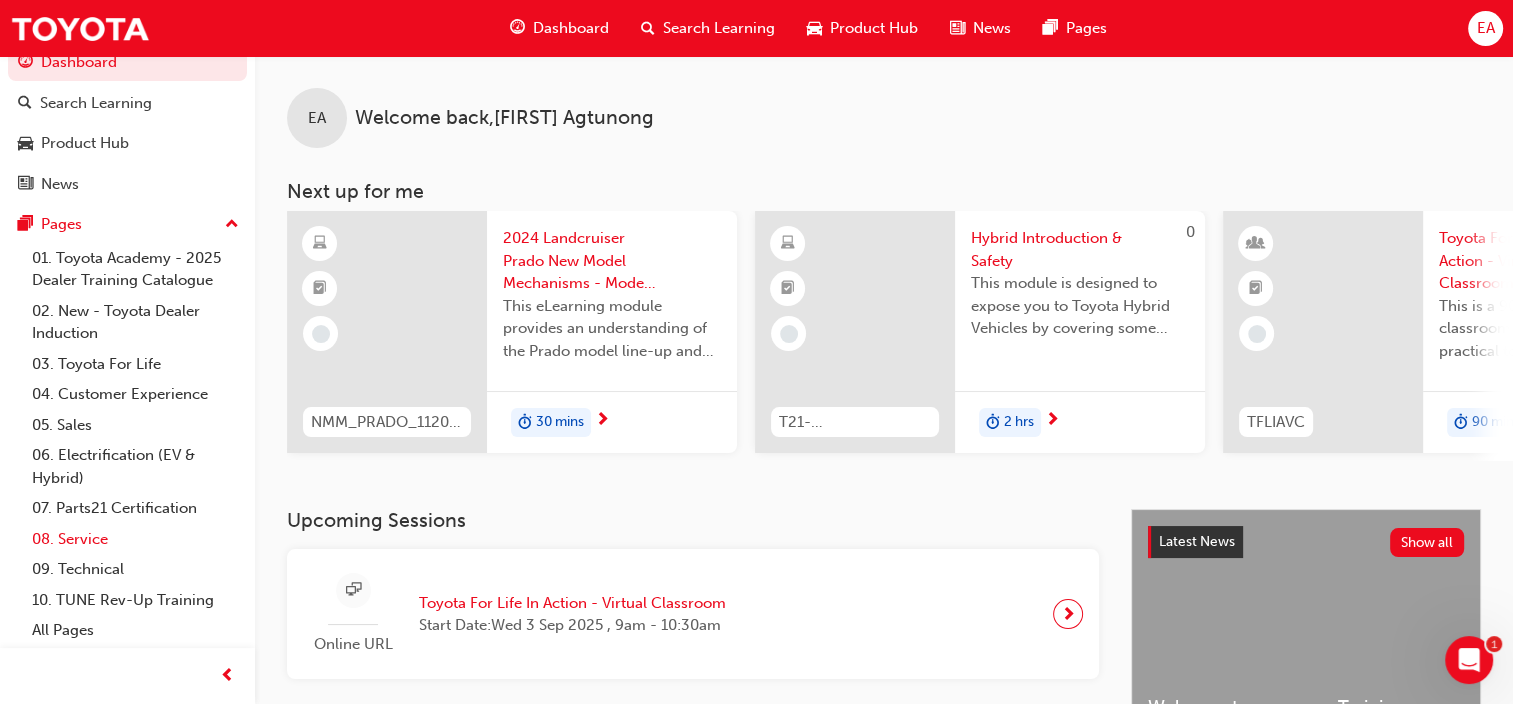 click on "08. Service" at bounding box center [135, 539] 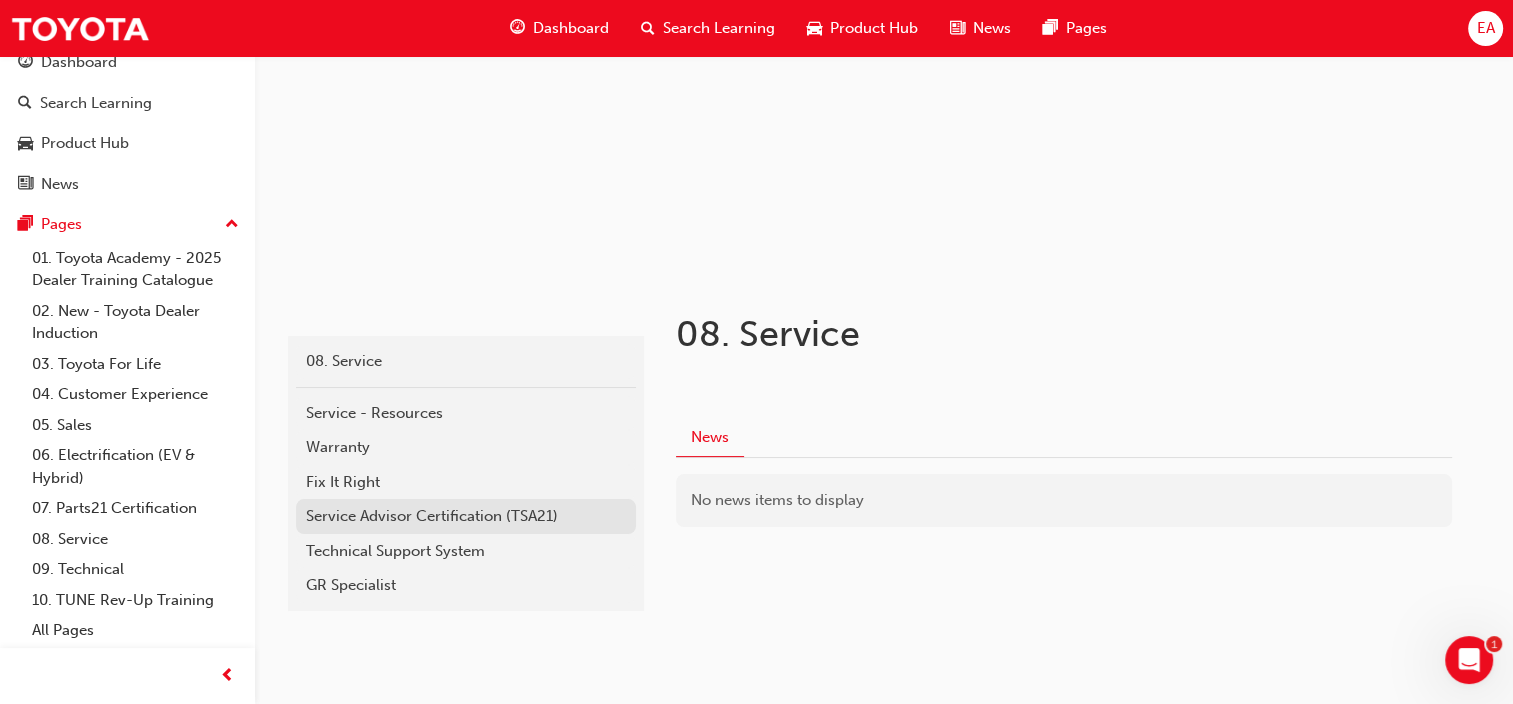 scroll, scrollTop: 220, scrollLeft: 0, axis: vertical 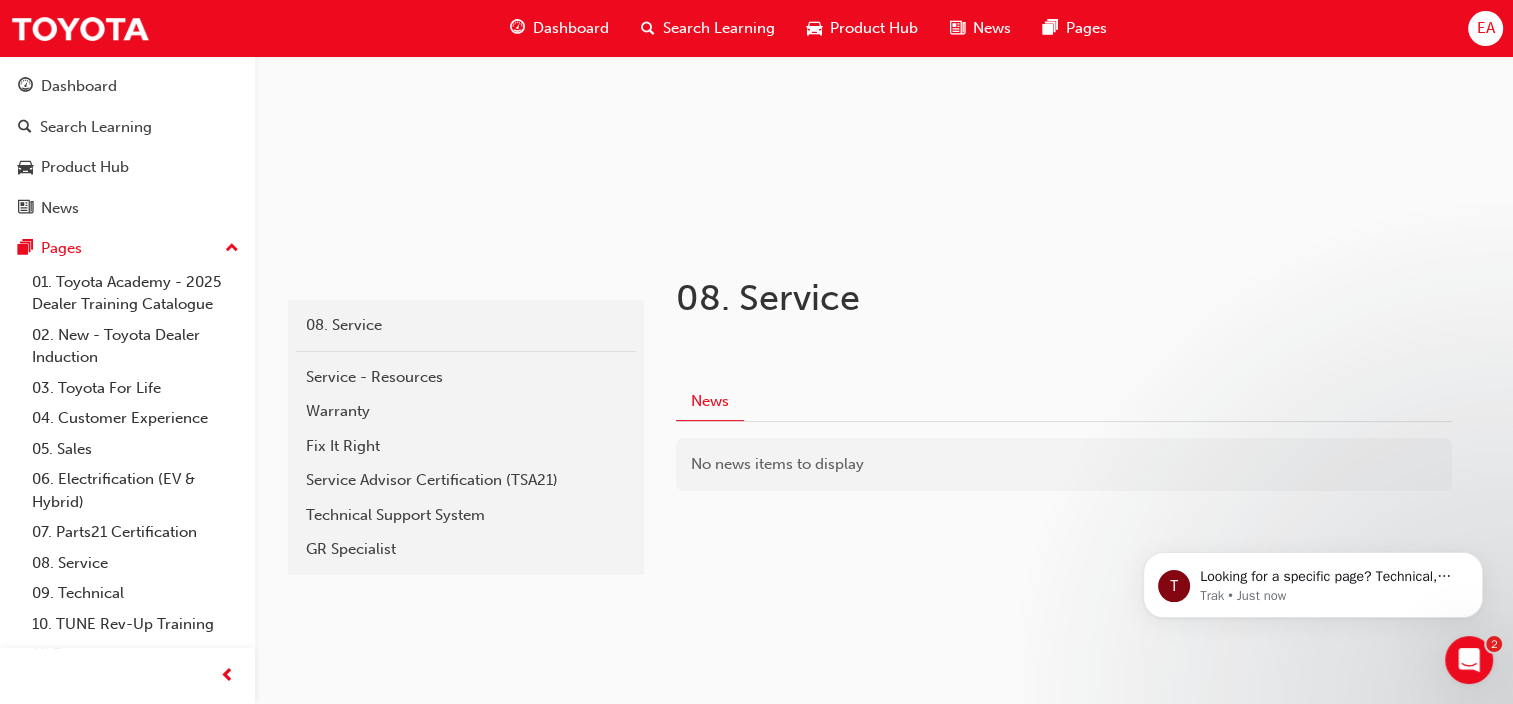 click on "Dashboard" at bounding box center (571, 28) 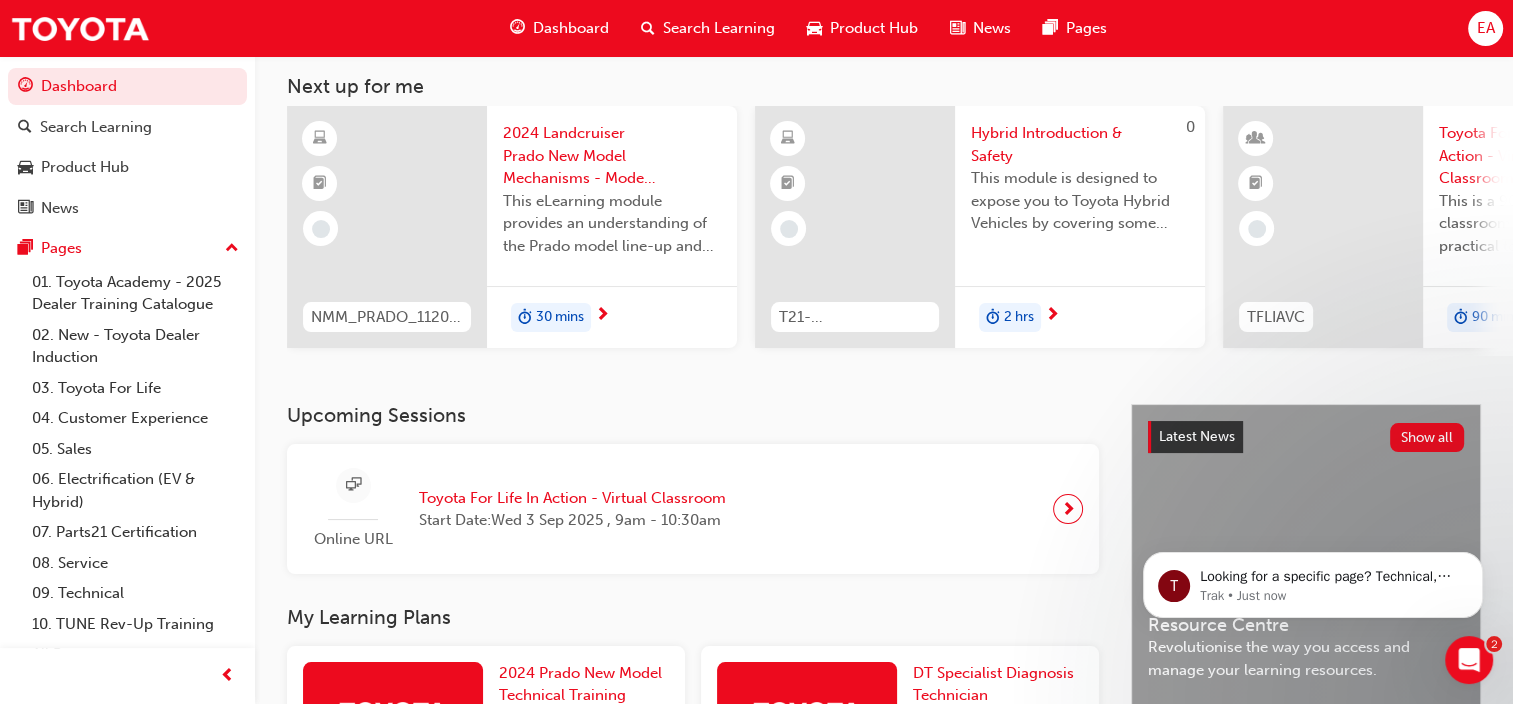 scroll, scrollTop: 0, scrollLeft: 0, axis: both 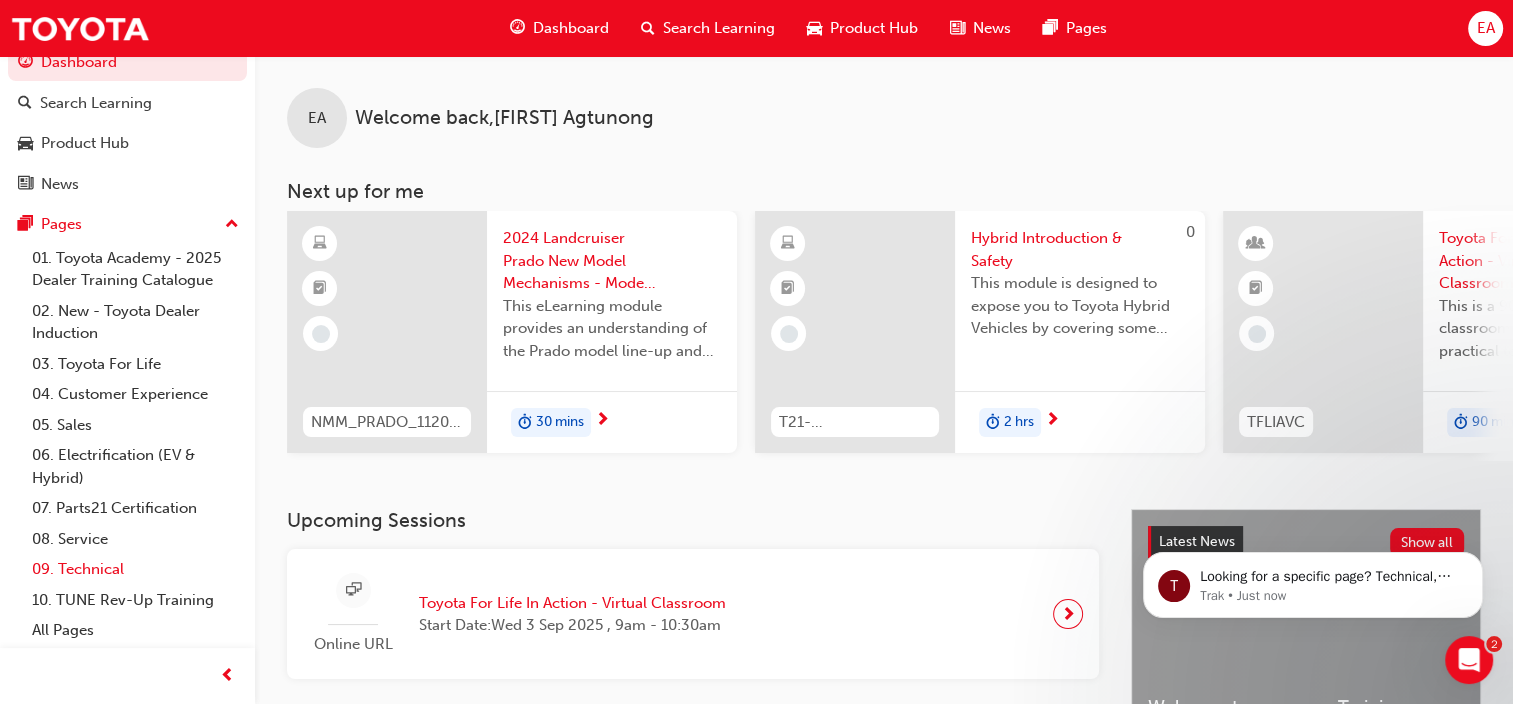 click on "09. Technical" at bounding box center (135, 569) 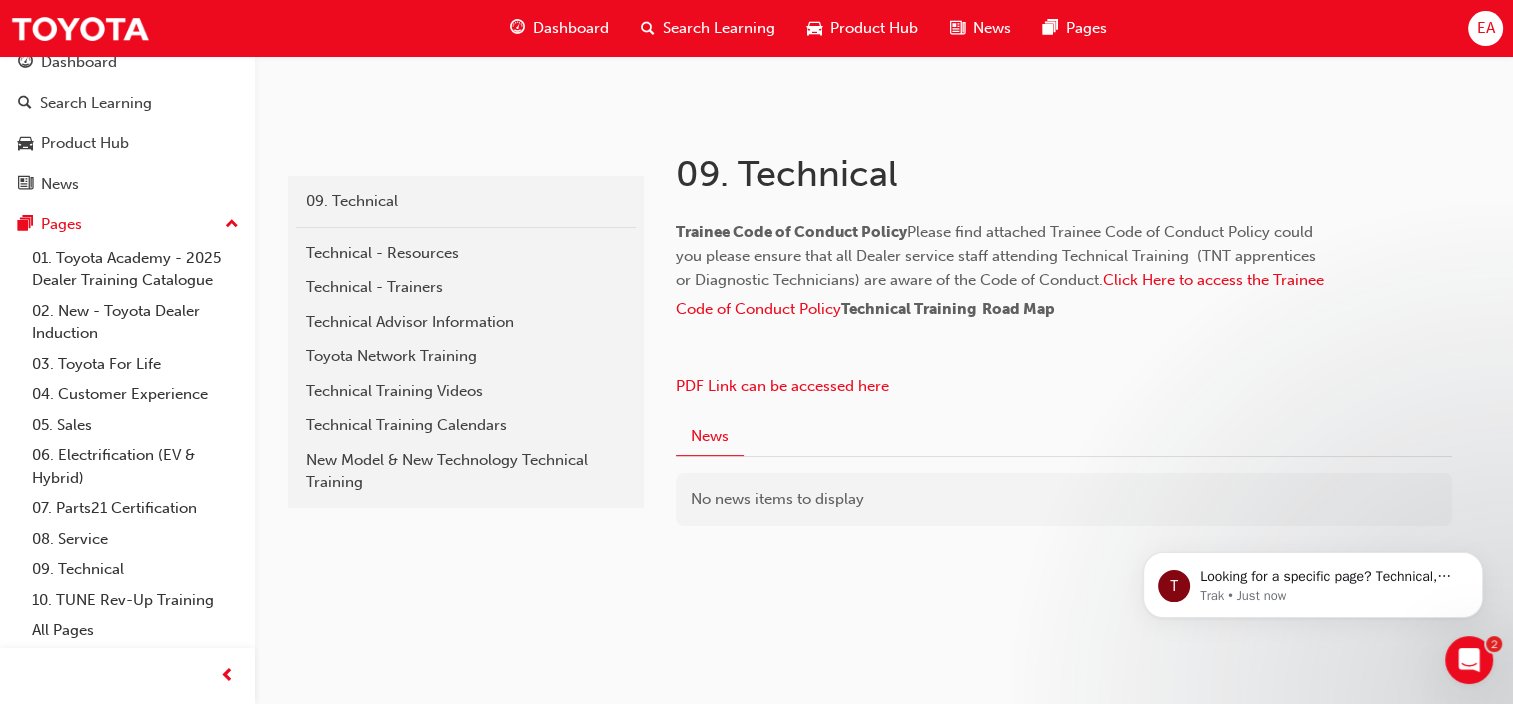 scroll, scrollTop: 400, scrollLeft: 0, axis: vertical 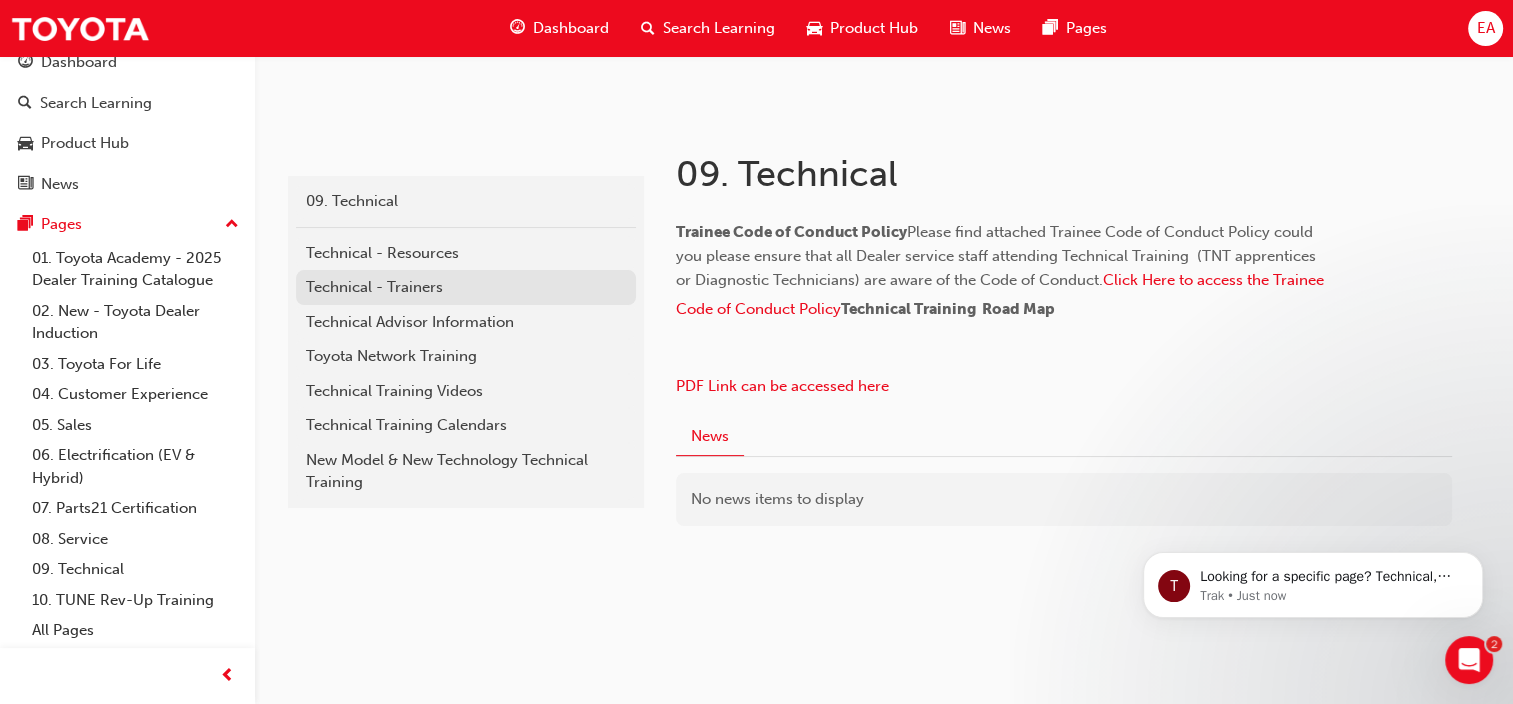 click on "Technical - Trainers" at bounding box center (466, 287) 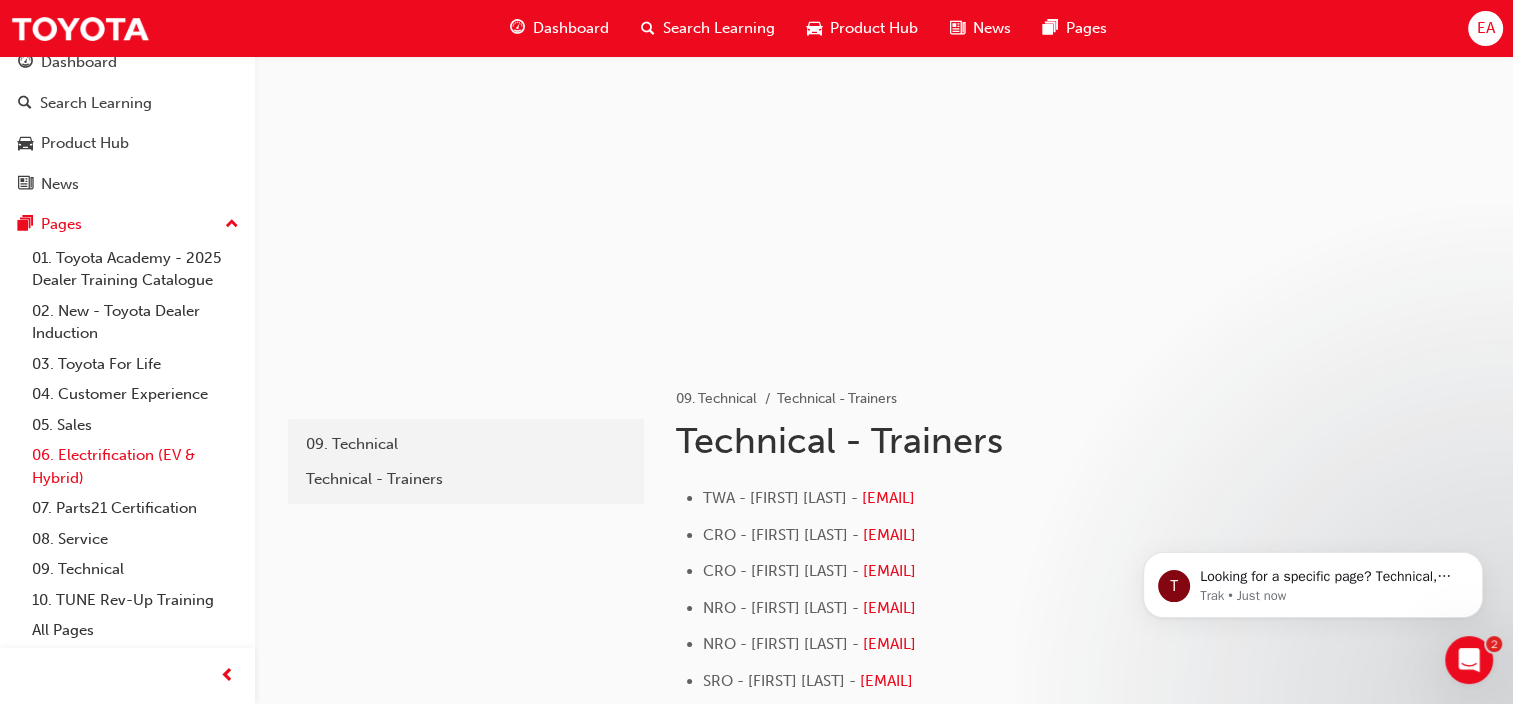 scroll, scrollTop: 201, scrollLeft: 0, axis: vertical 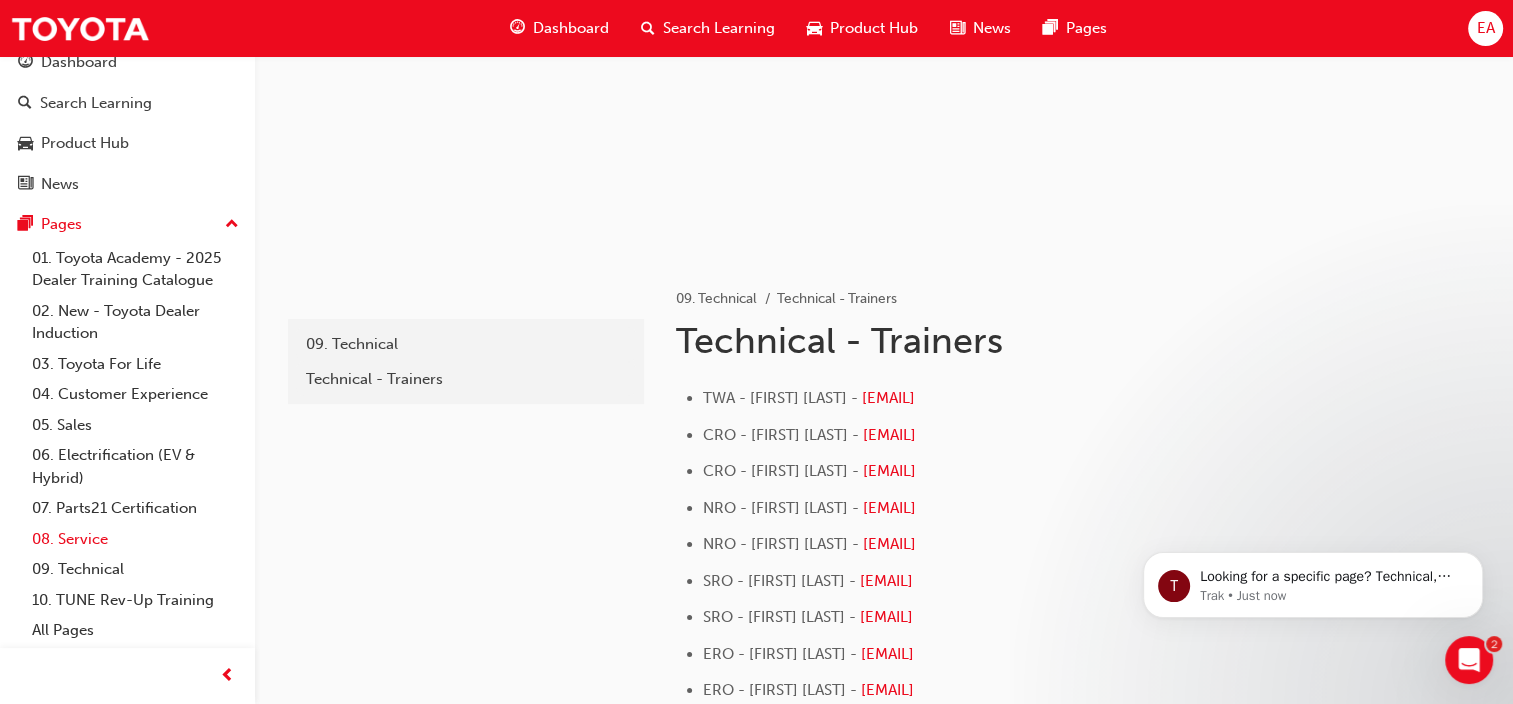 click on "08. Service" at bounding box center [135, 539] 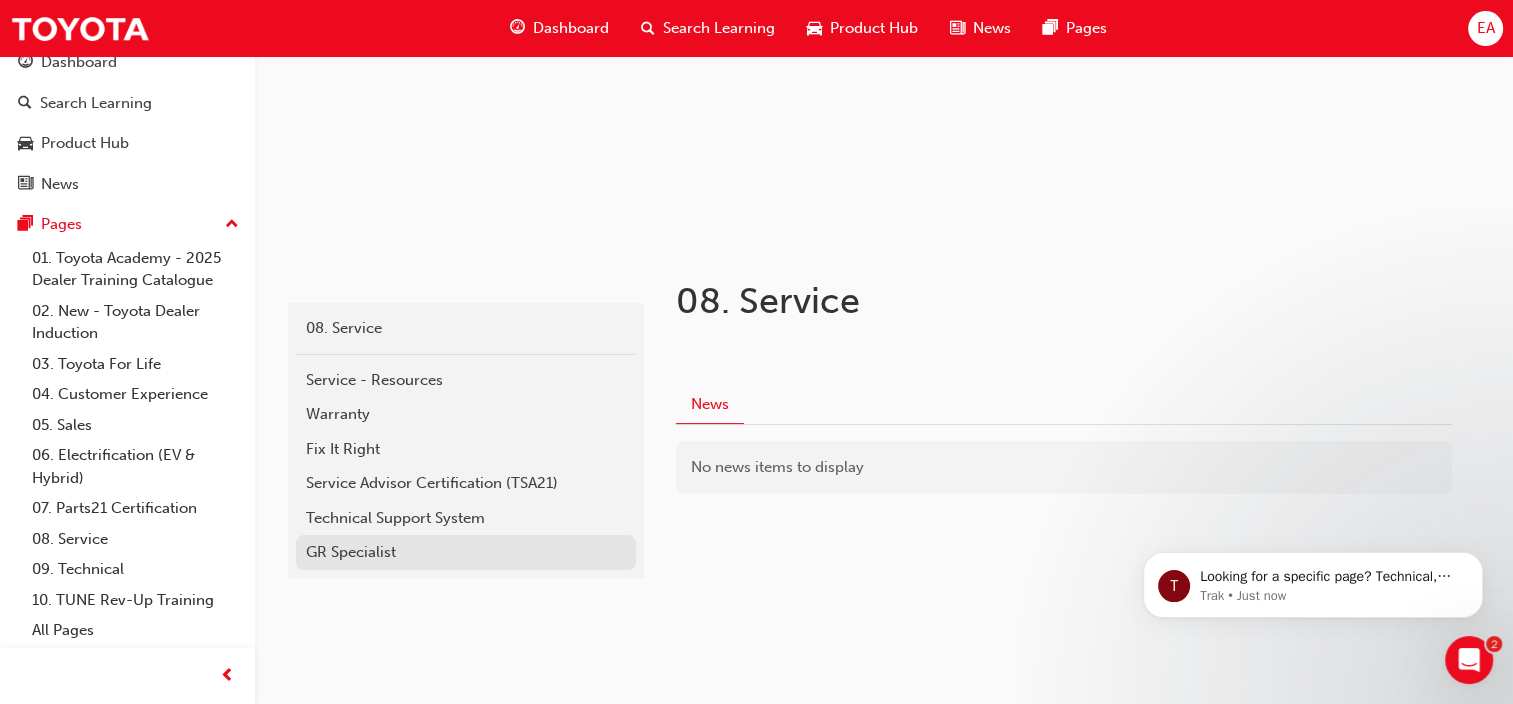 scroll, scrollTop: 220, scrollLeft: 0, axis: vertical 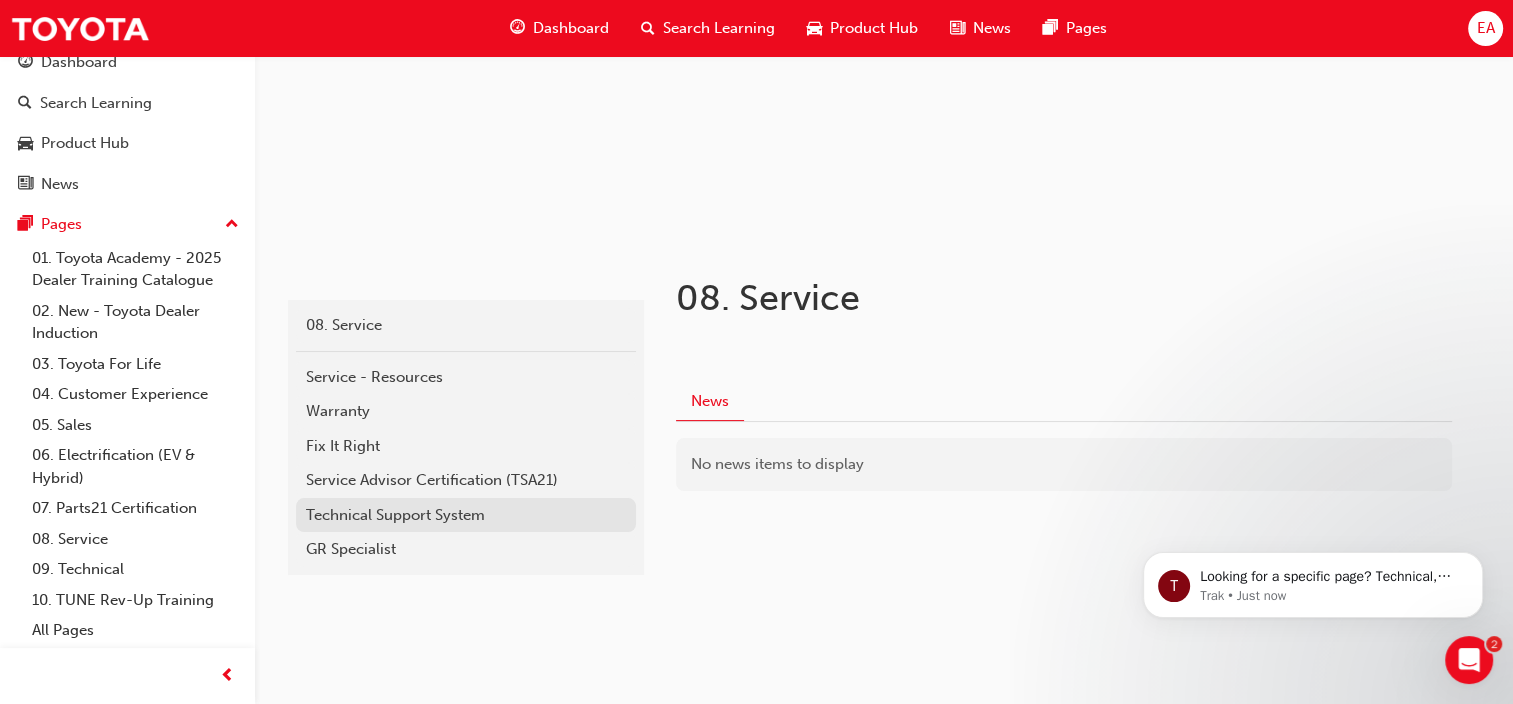 click on "Technical Support System" at bounding box center [466, 515] 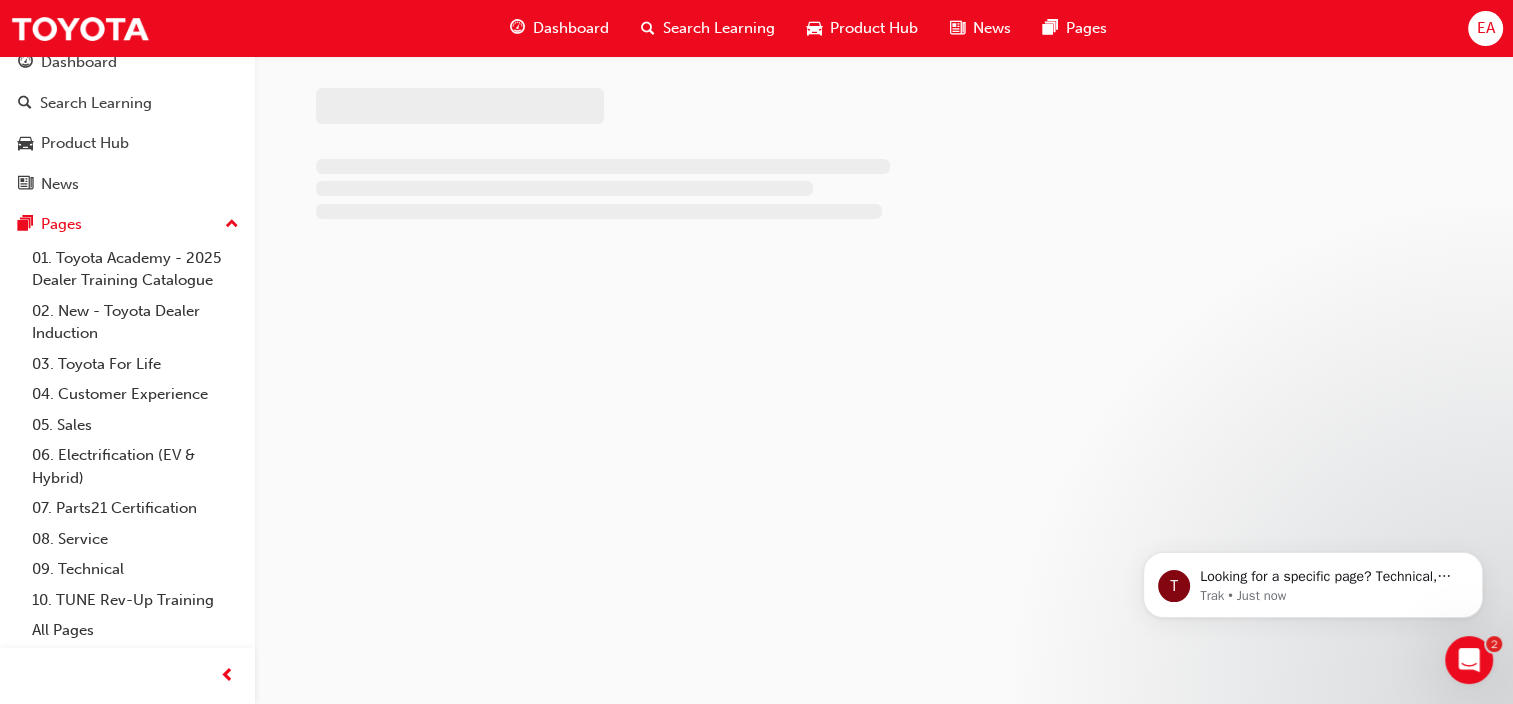 scroll, scrollTop: 0, scrollLeft: 0, axis: both 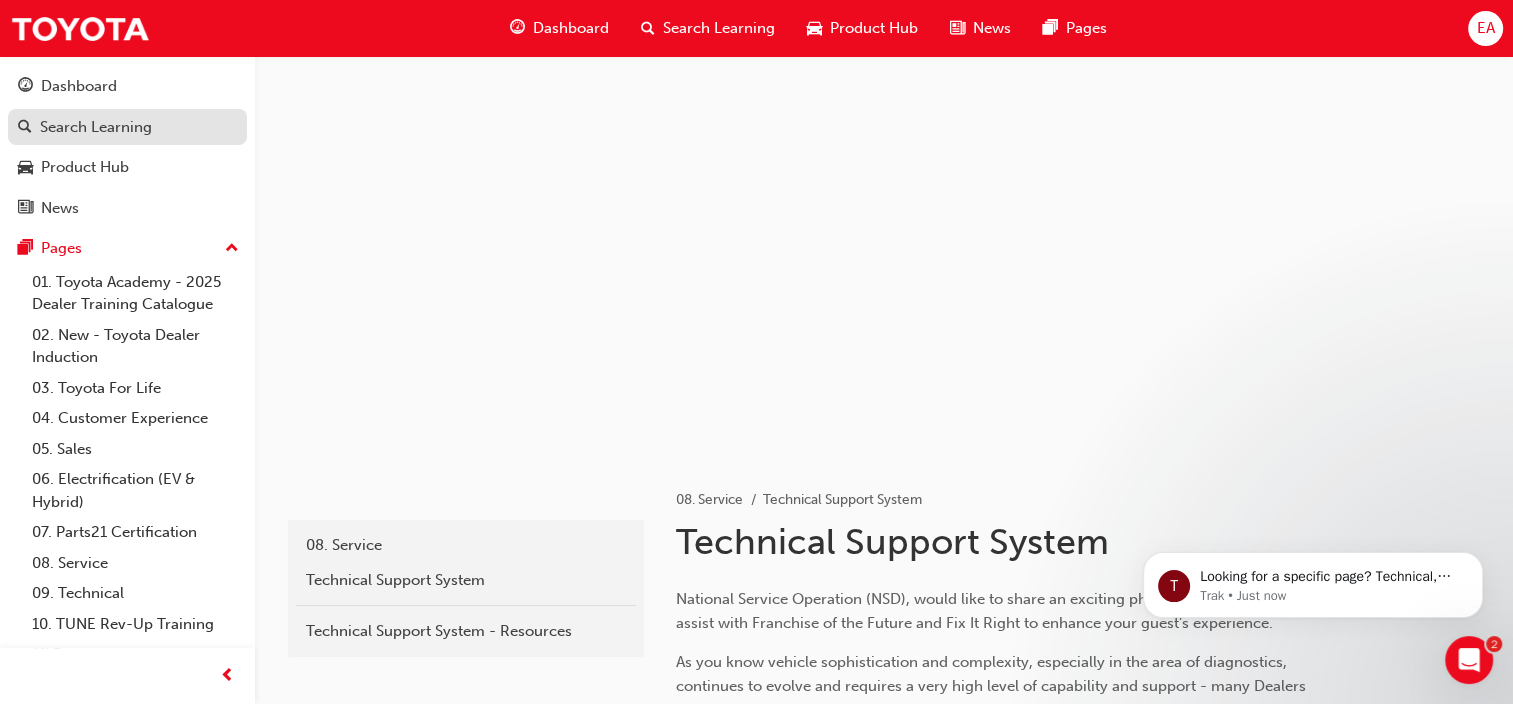click on "Search Learning" at bounding box center (96, 127) 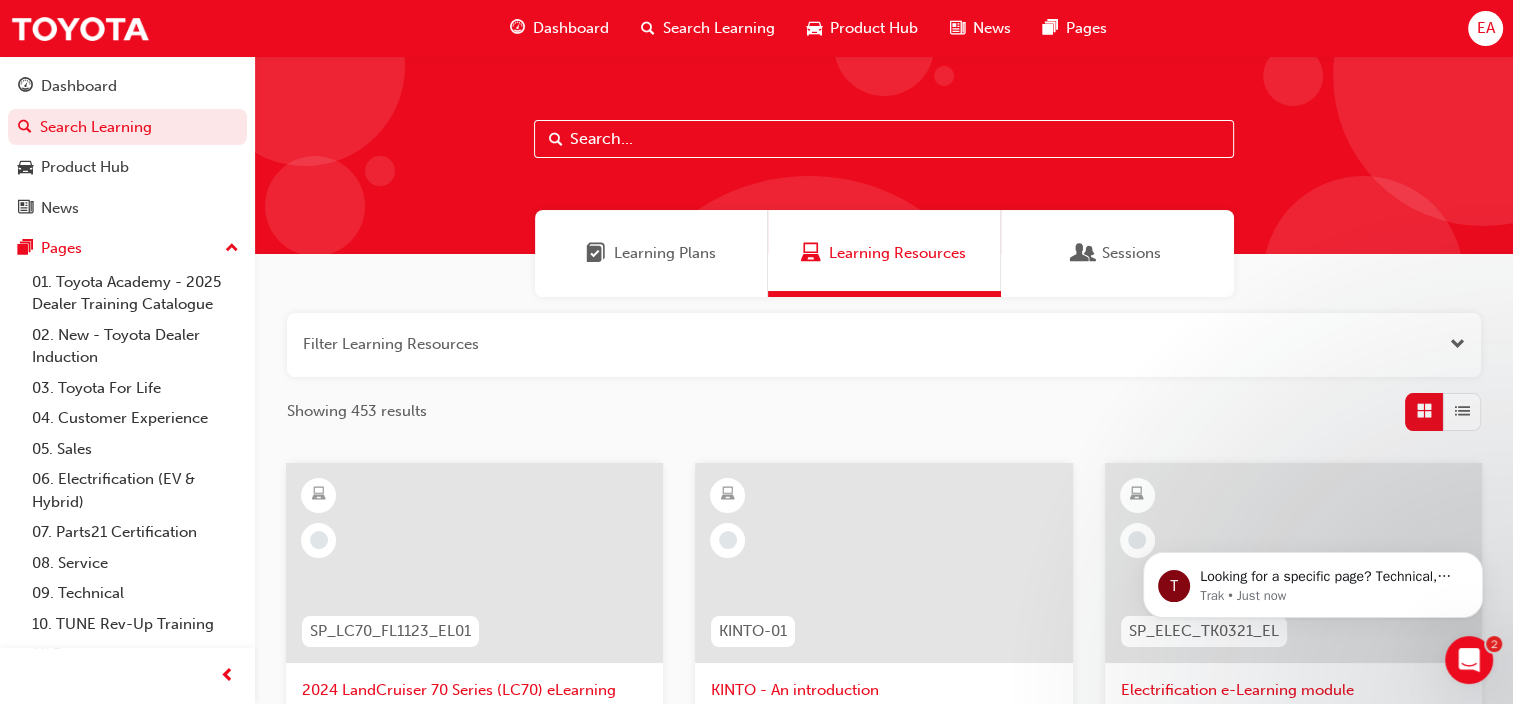 click on "Learning Plans" at bounding box center [665, 253] 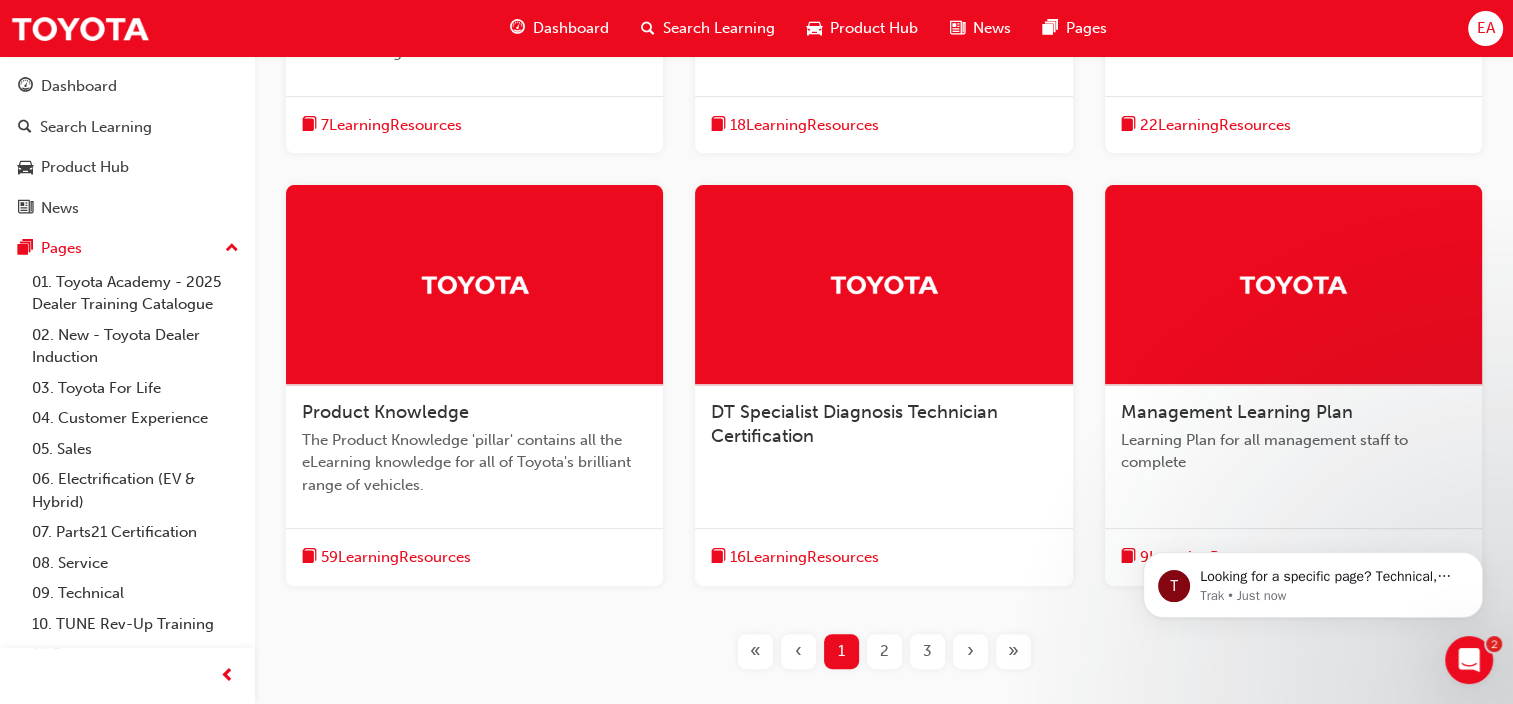 scroll, scrollTop: 700, scrollLeft: 0, axis: vertical 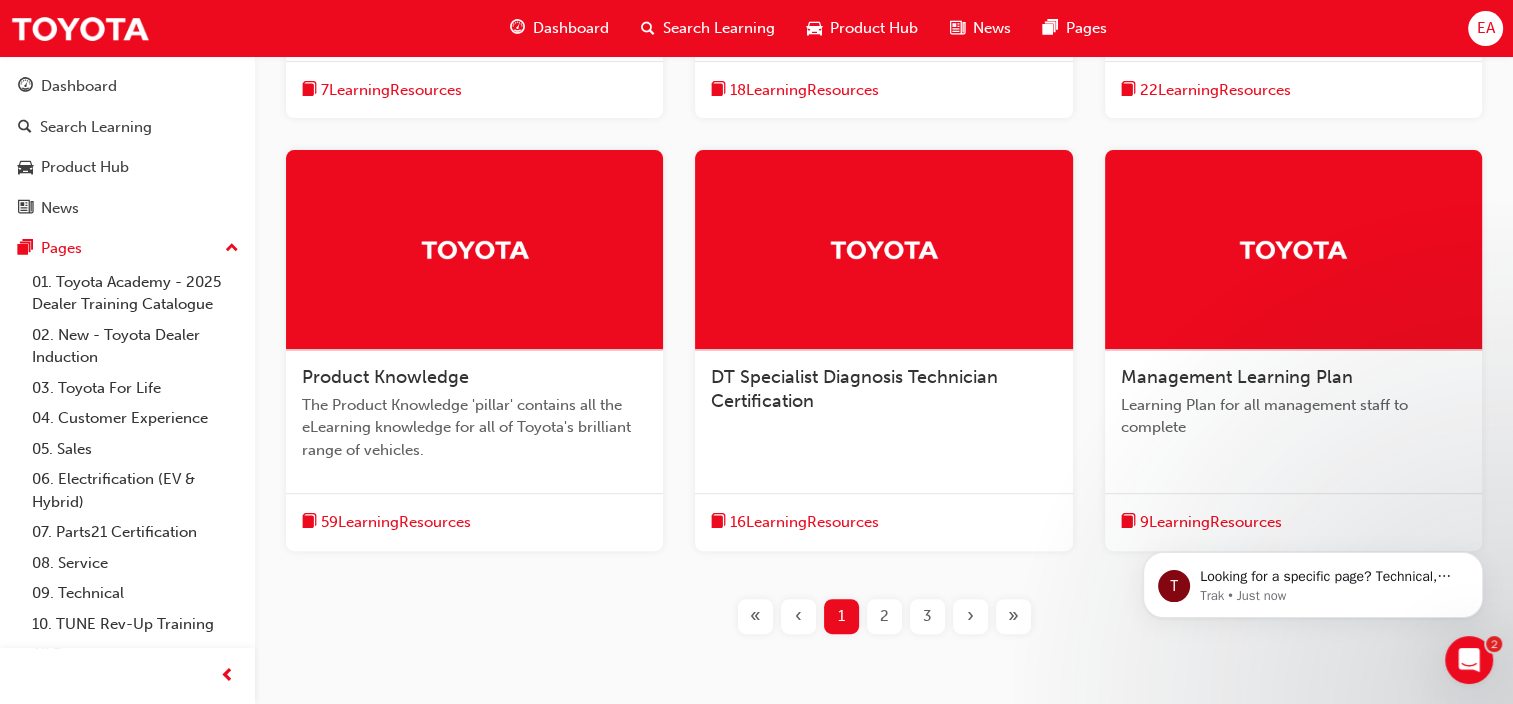 click on "DT Specialist Diagnosis Technician Certification" at bounding box center [854, 389] 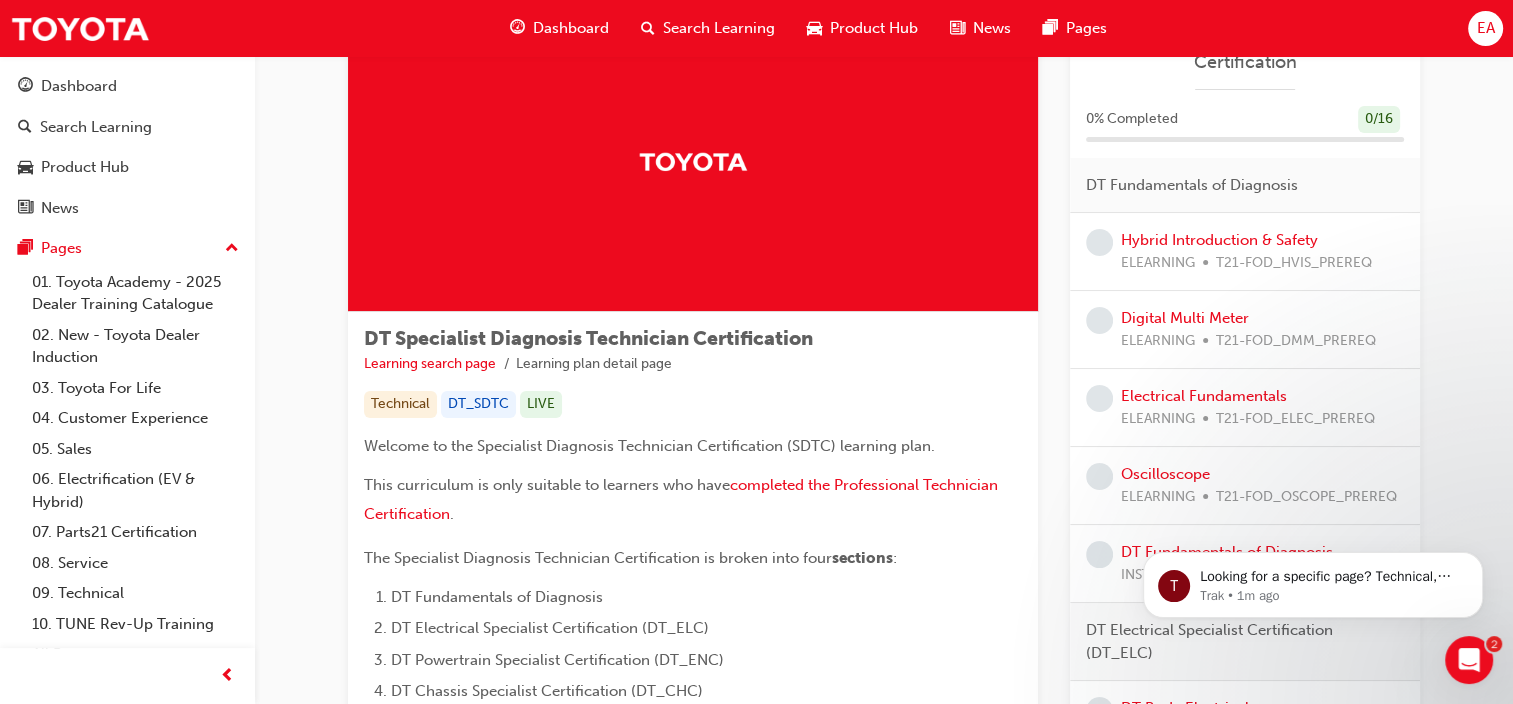 scroll, scrollTop: 0, scrollLeft: 0, axis: both 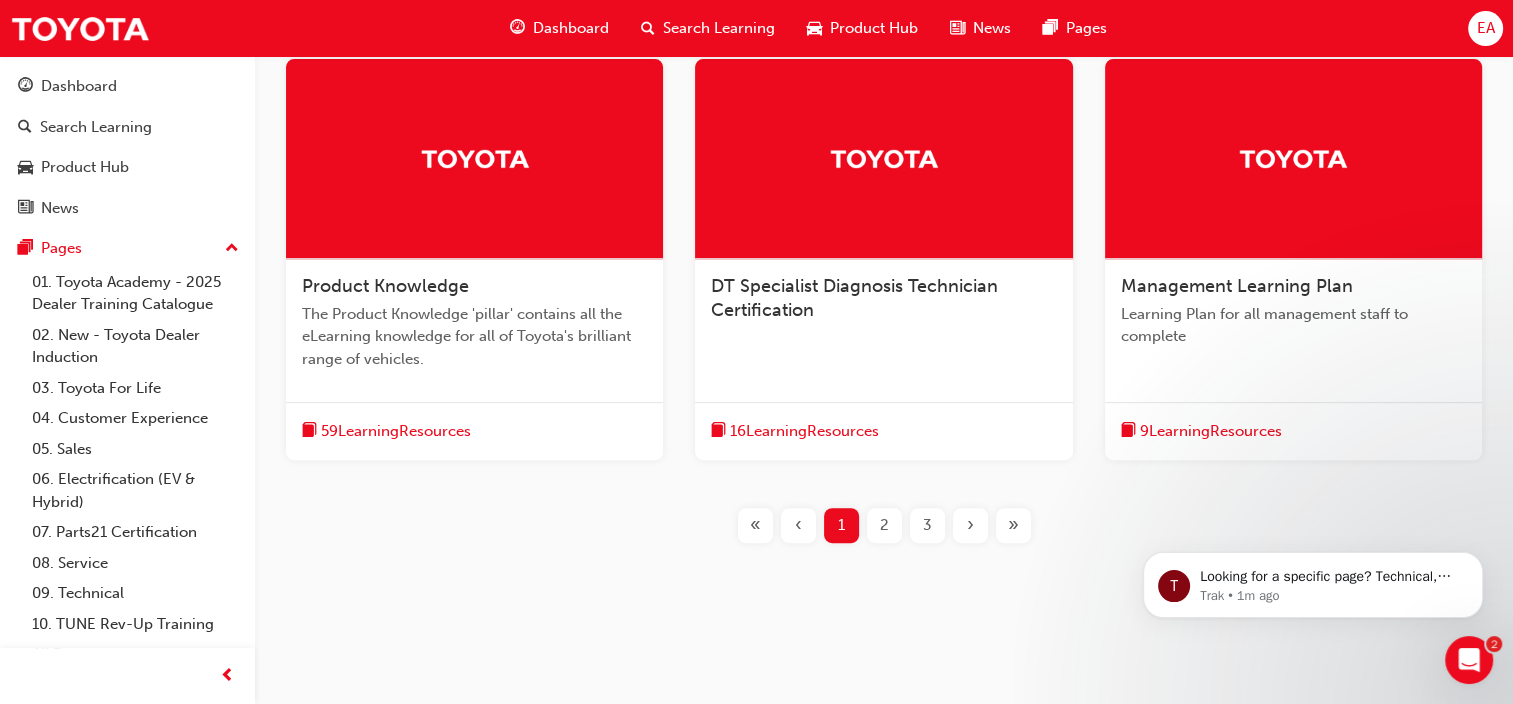 click on "2" at bounding box center (884, 525) 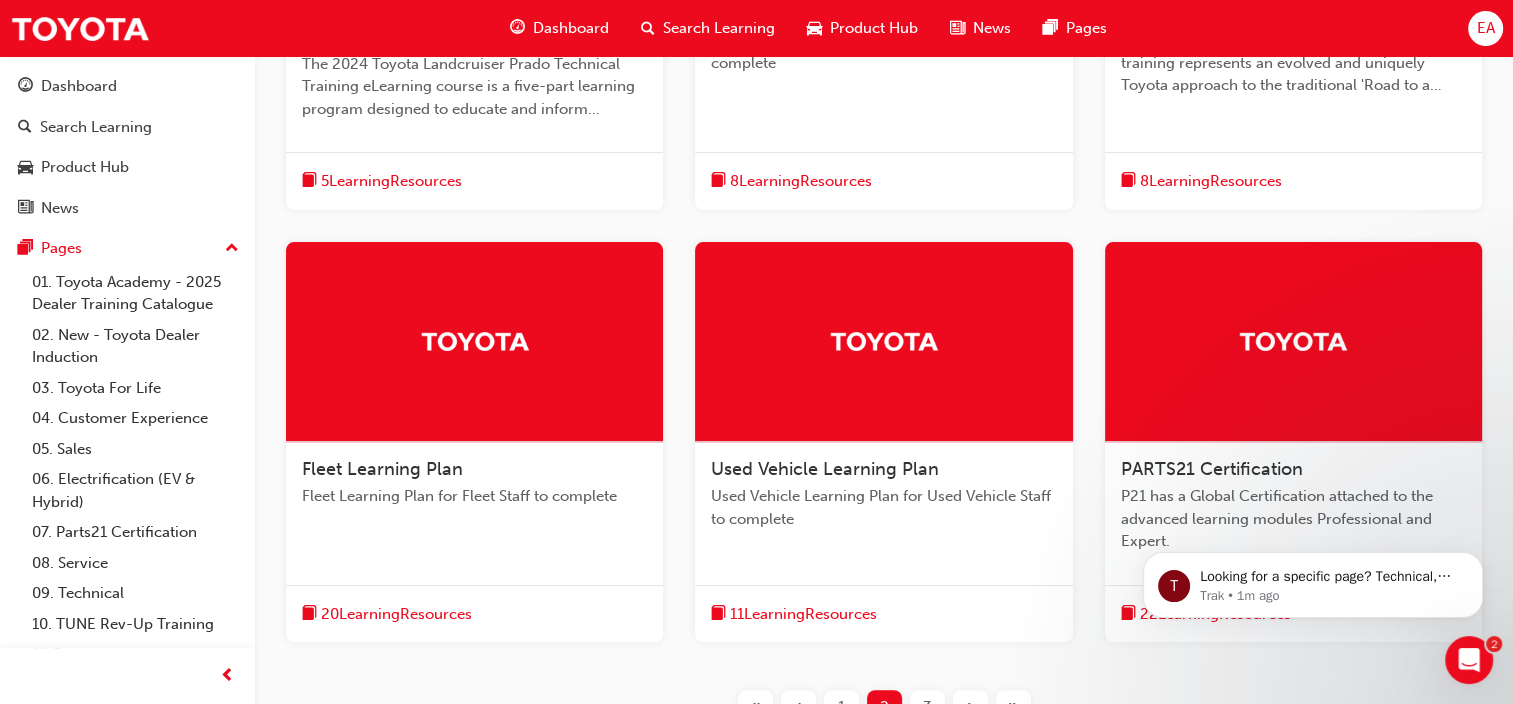 scroll, scrollTop: 691, scrollLeft: 0, axis: vertical 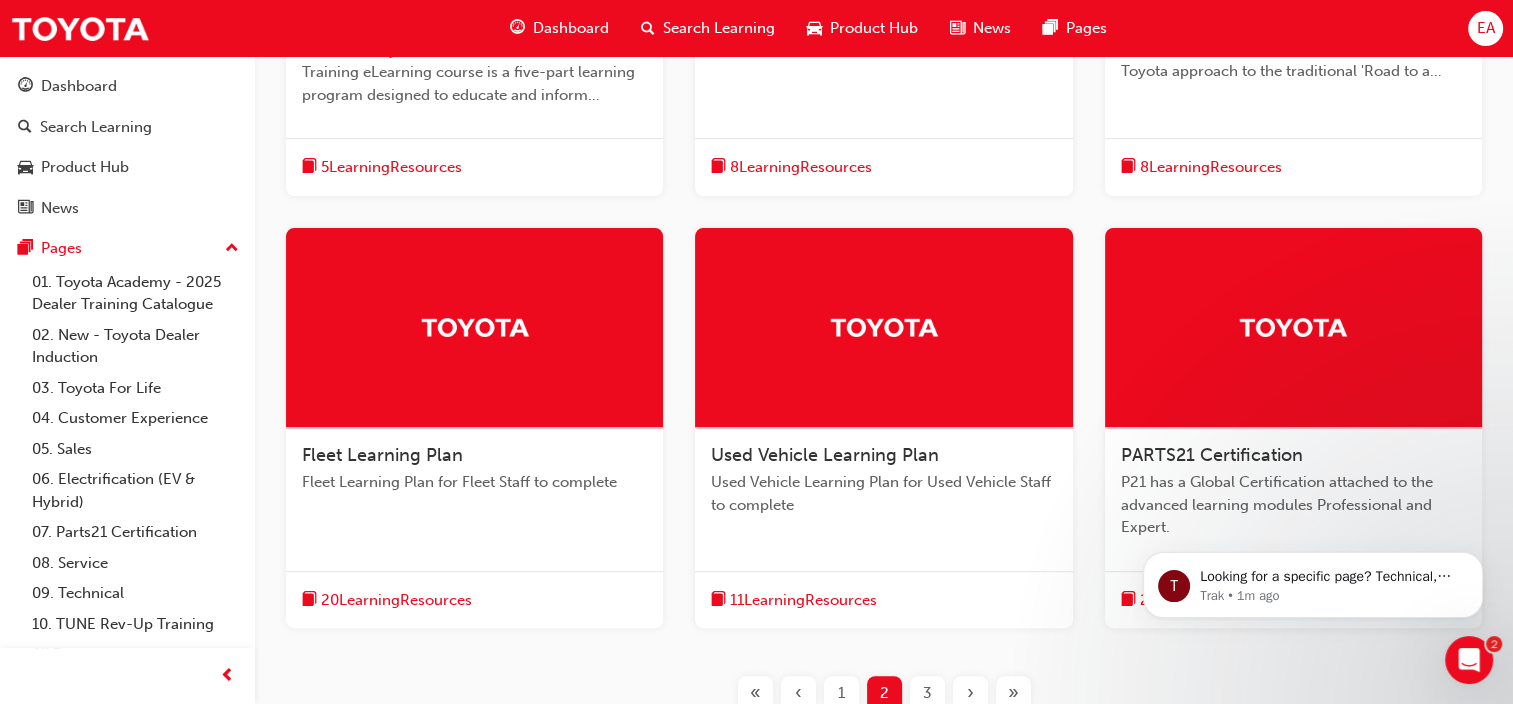 click on "3" at bounding box center (927, 693) 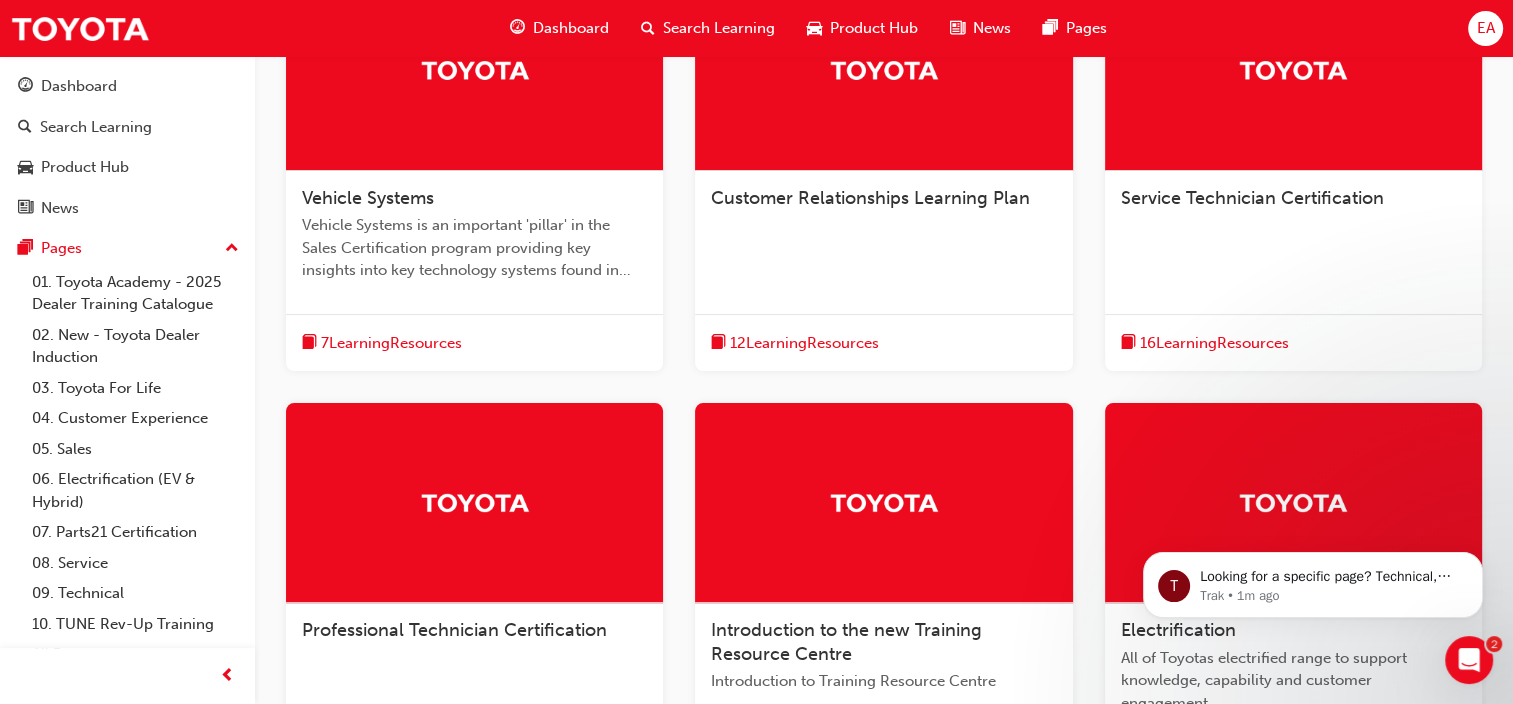 scroll, scrollTop: 591, scrollLeft: 0, axis: vertical 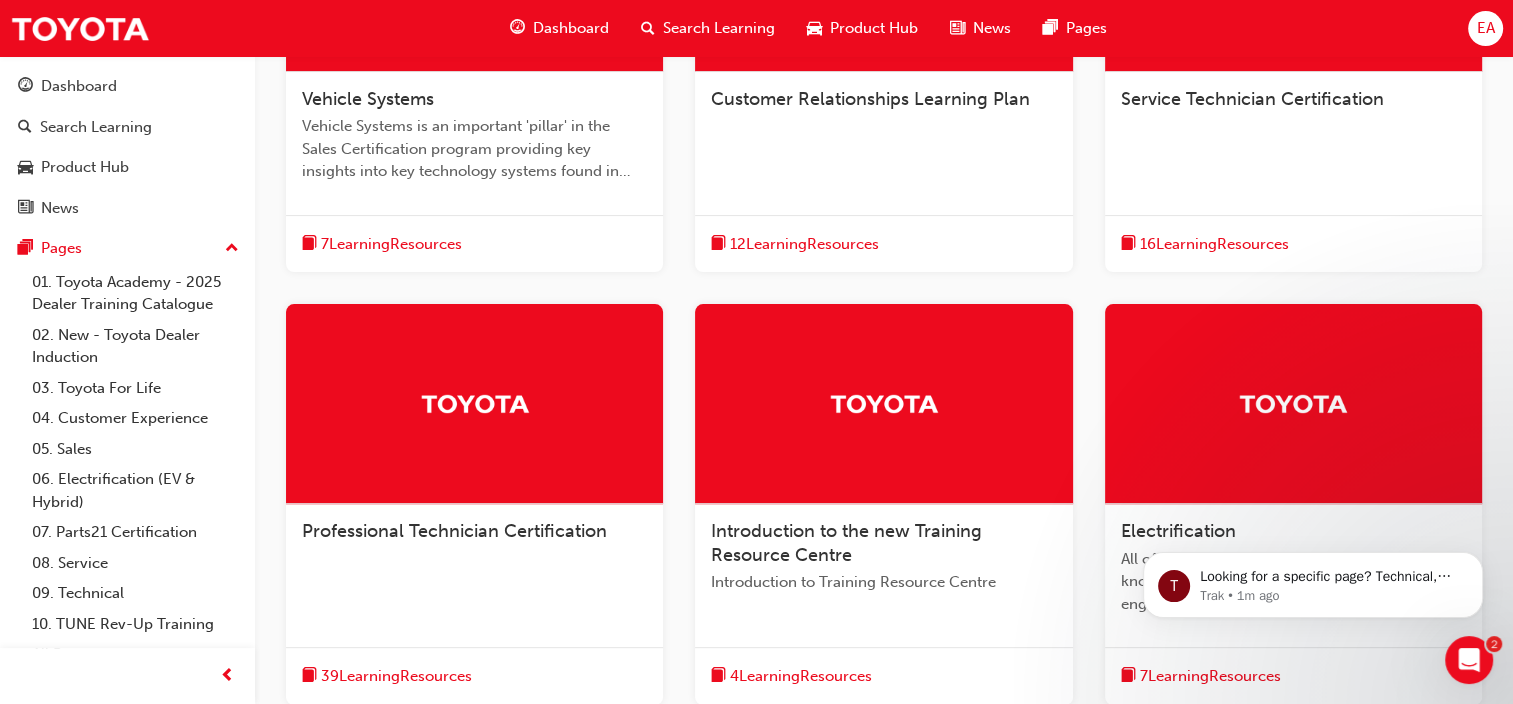 click on "Service Technician Certification" at bounding box center [1293, 110] 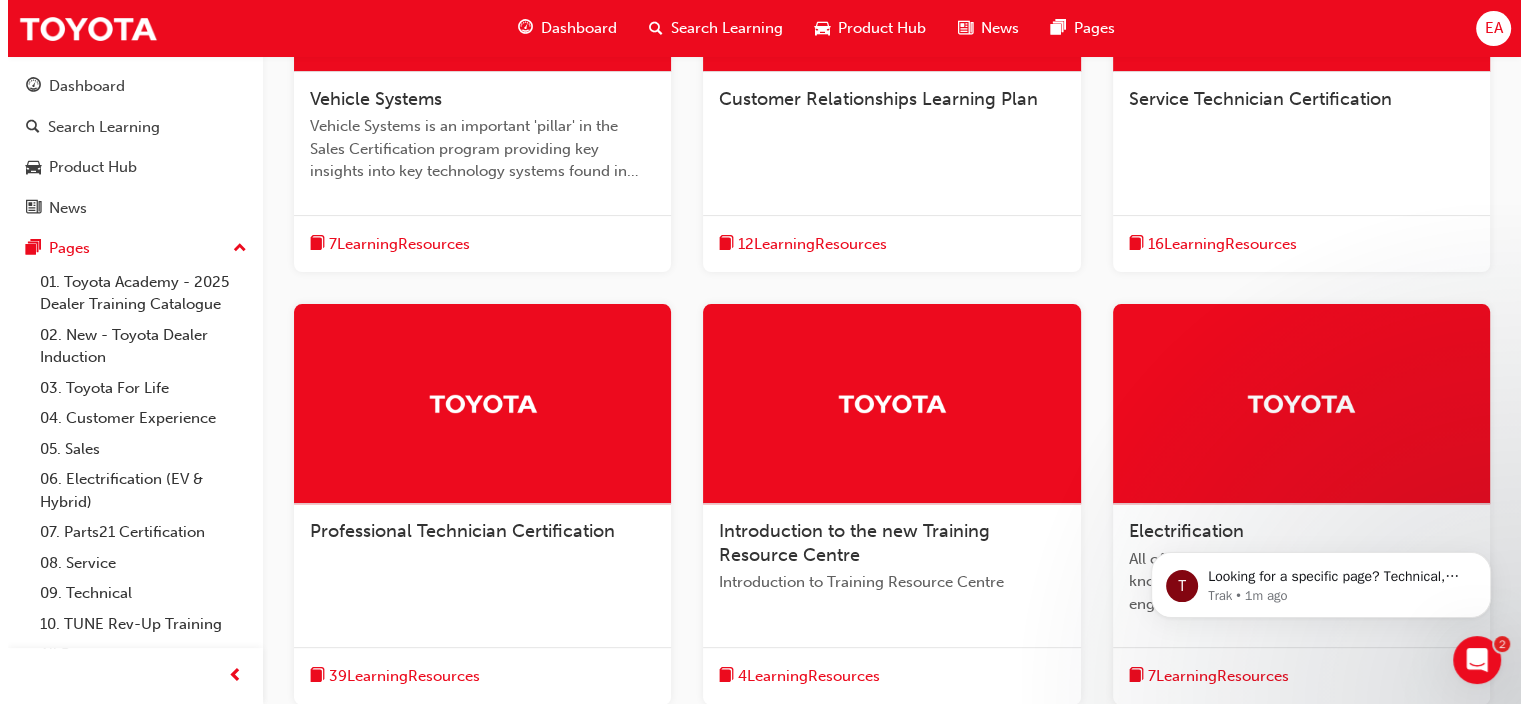 scroll, scrollTop: 0, scrollLeft: 0, axis: both 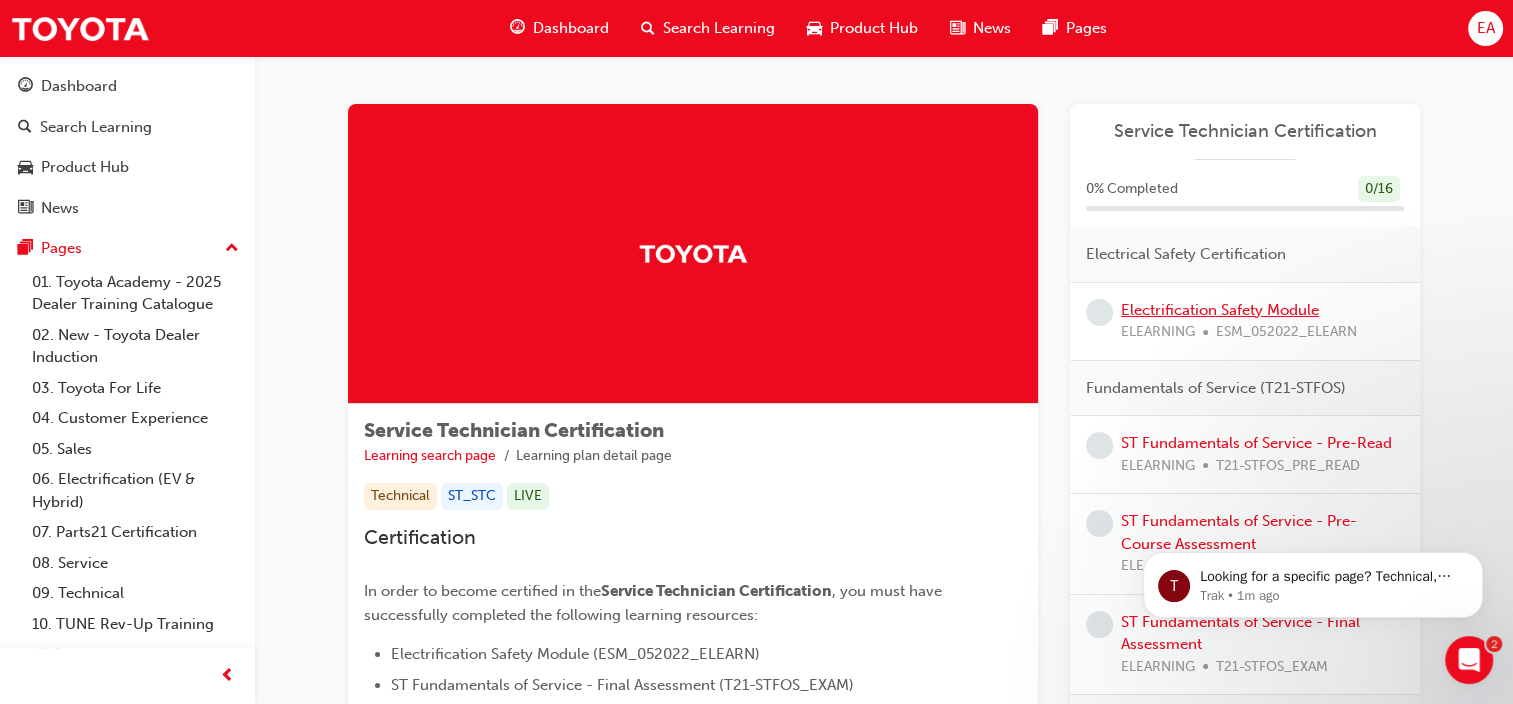 click on "Electrification Safety Module" at bounding box center [1220, 310] 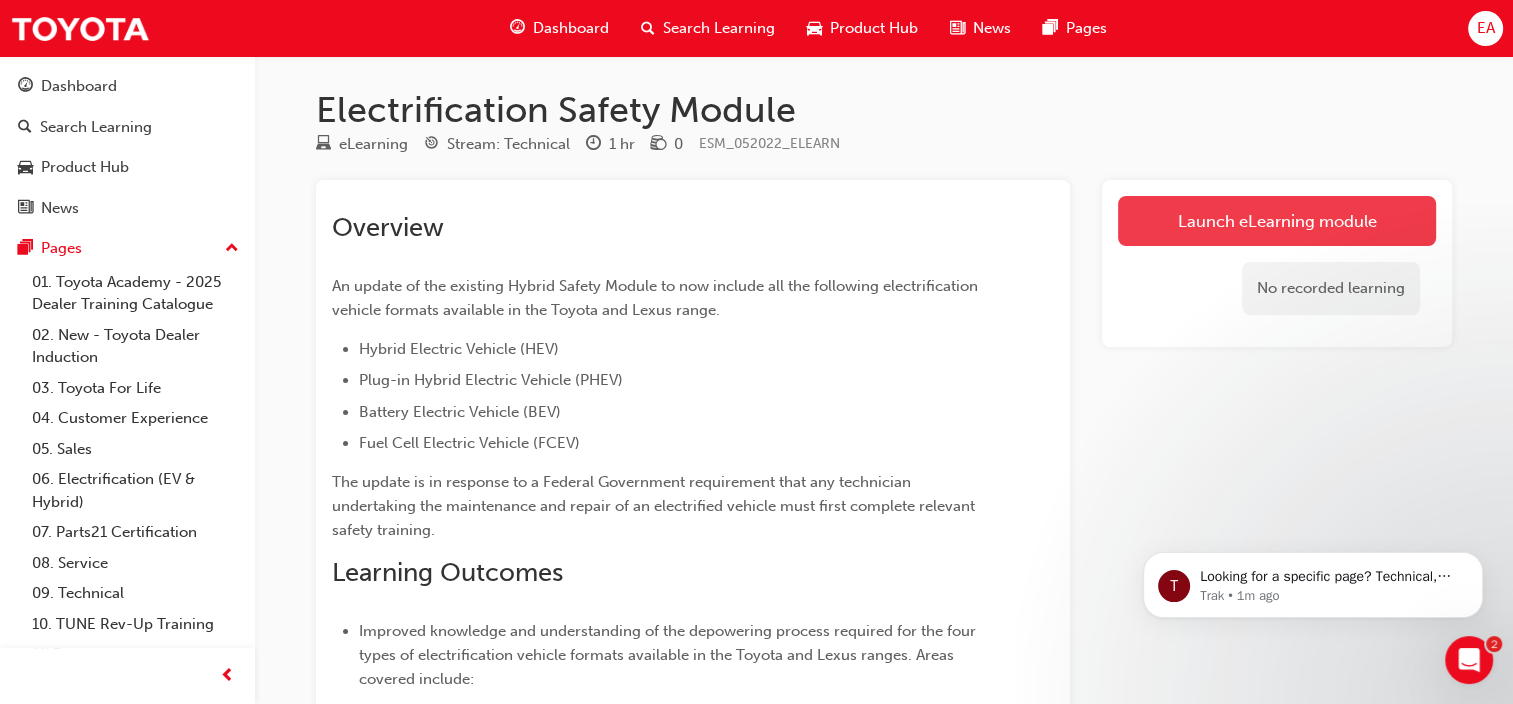 click on "Launch eLearning module" at bounding box center [1277, 221] 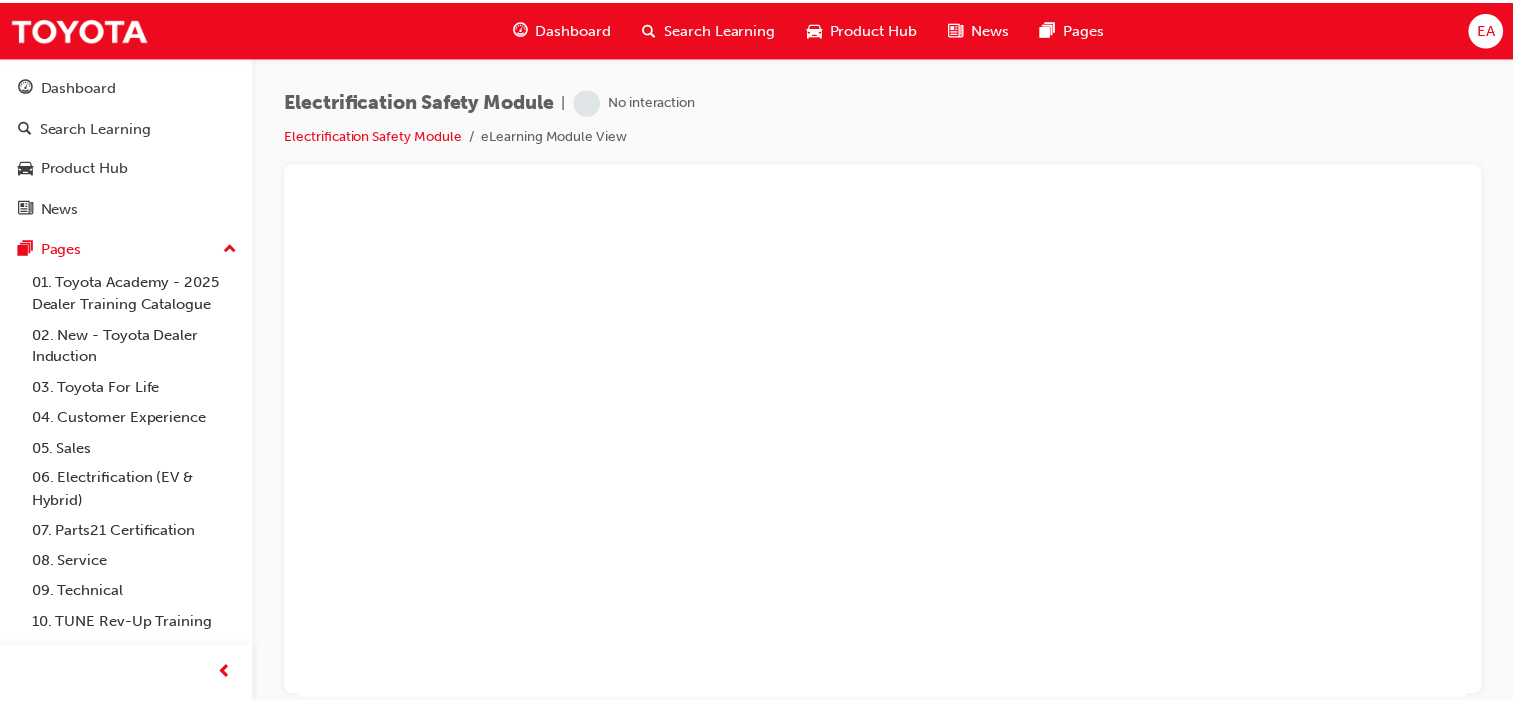 scroll, scrollTop: 0, scrollLeft: 0, axis: both 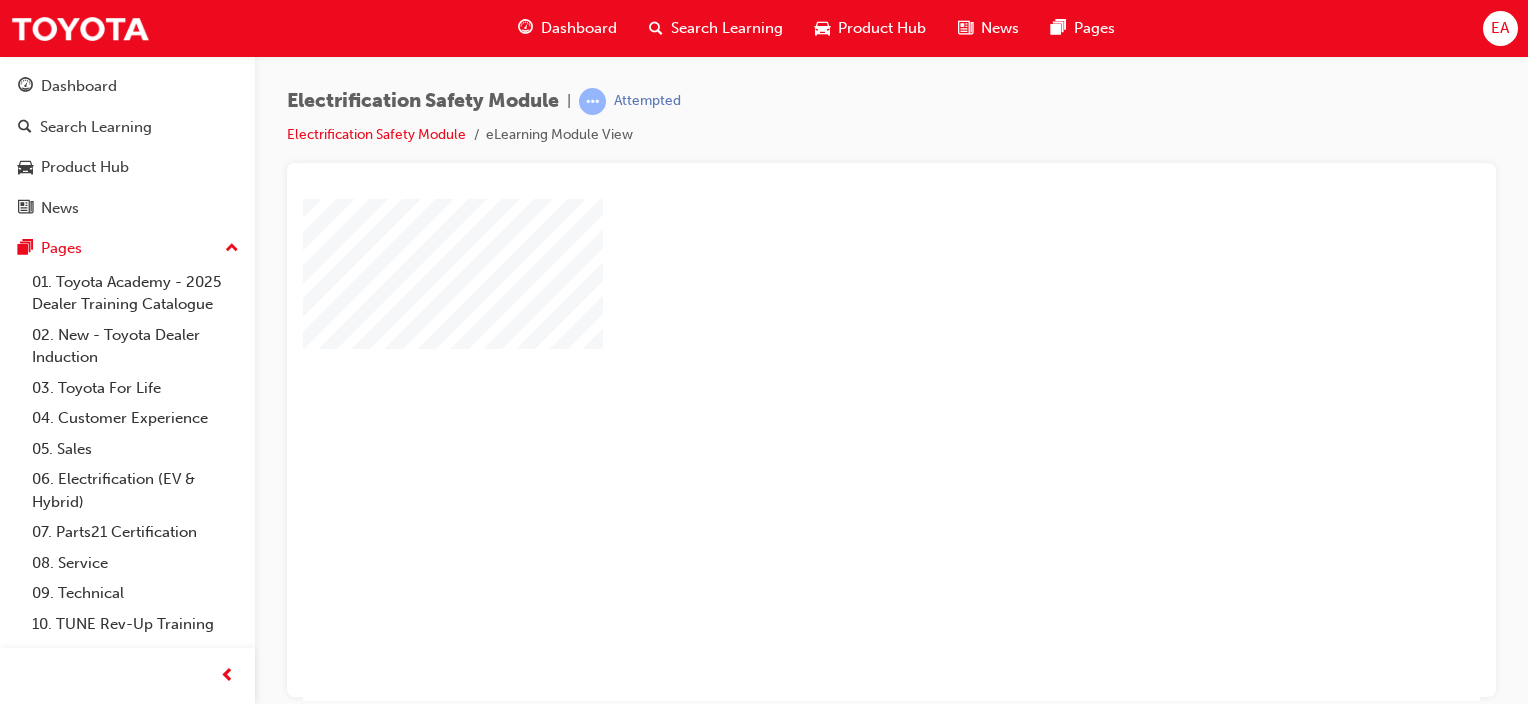 click on "Search Learning" at bounding box center (727, 28) 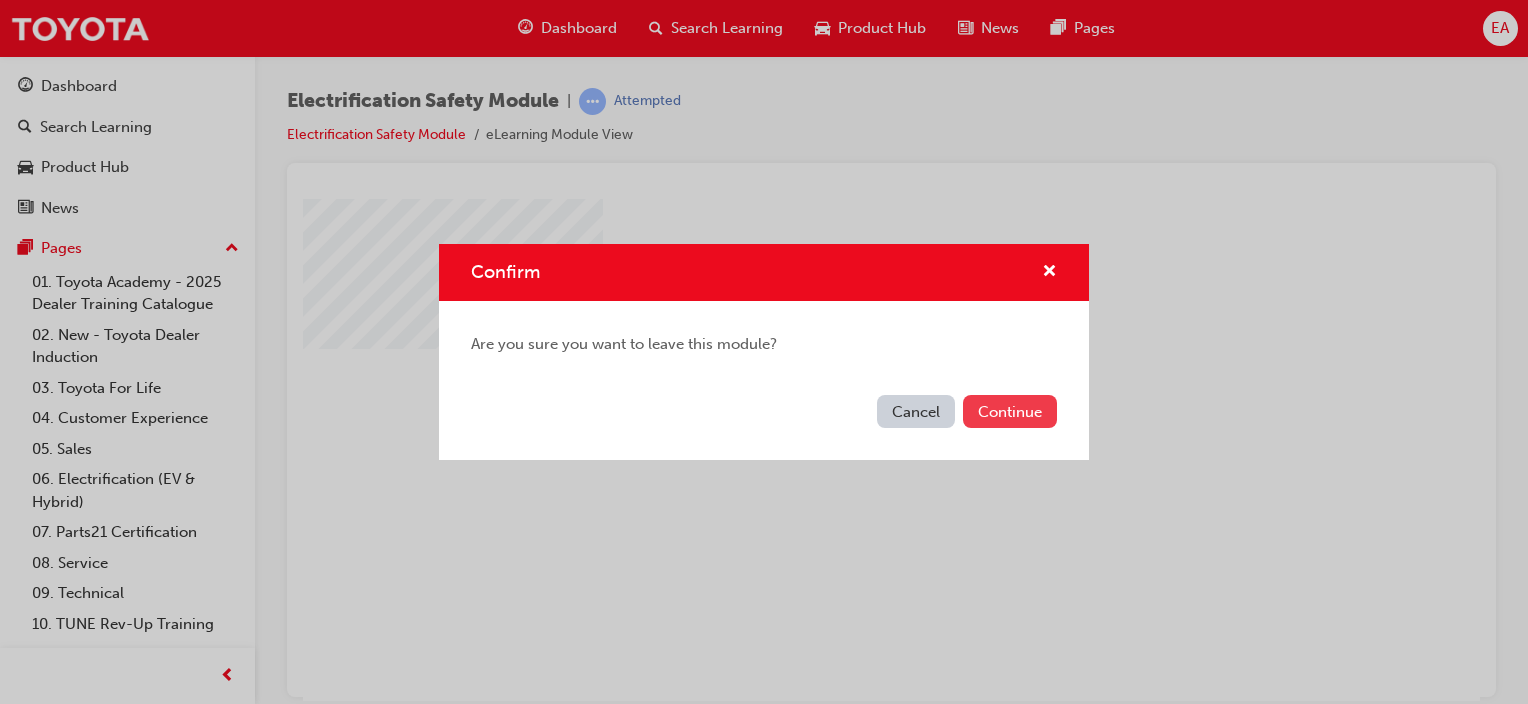 click on "Continue" at bounding box center [1010, 411] 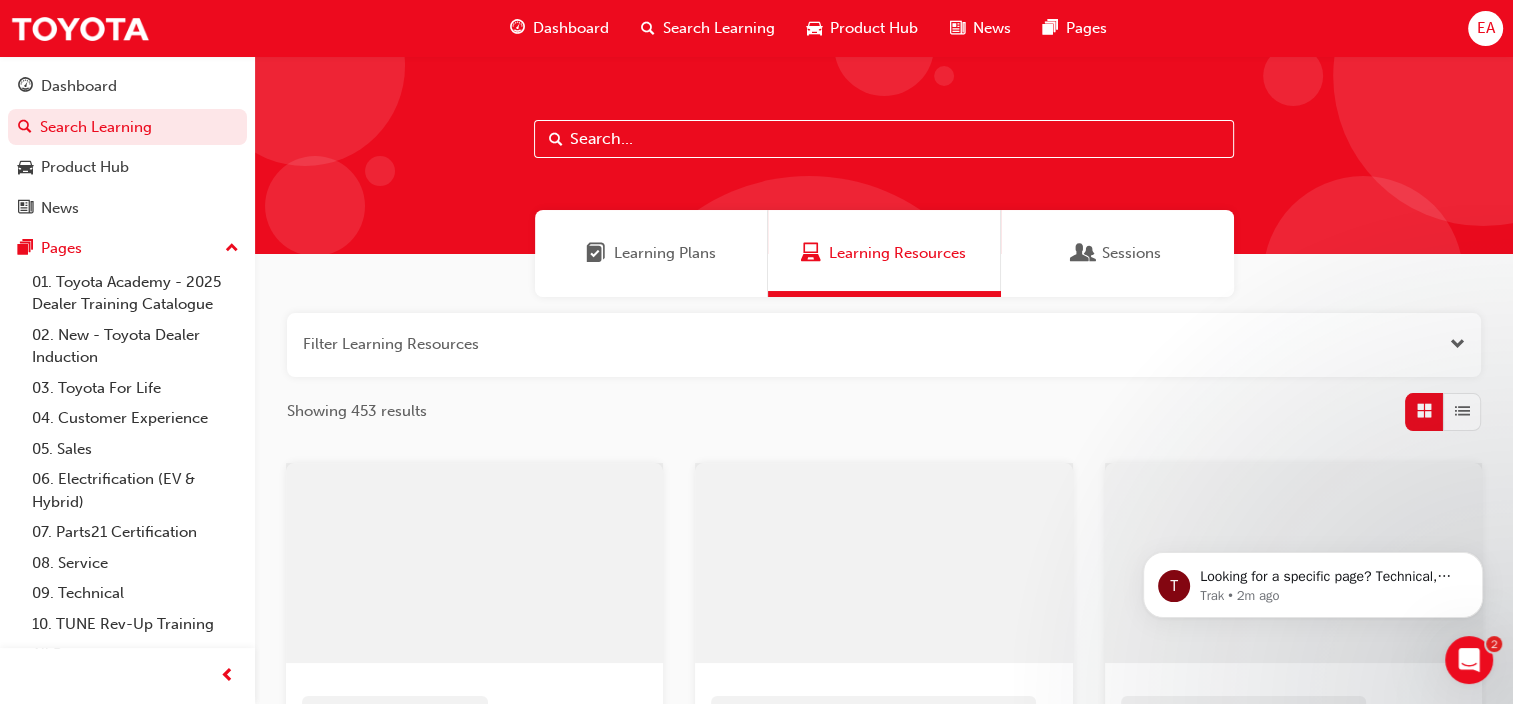 click at bounding box center [884, 139] 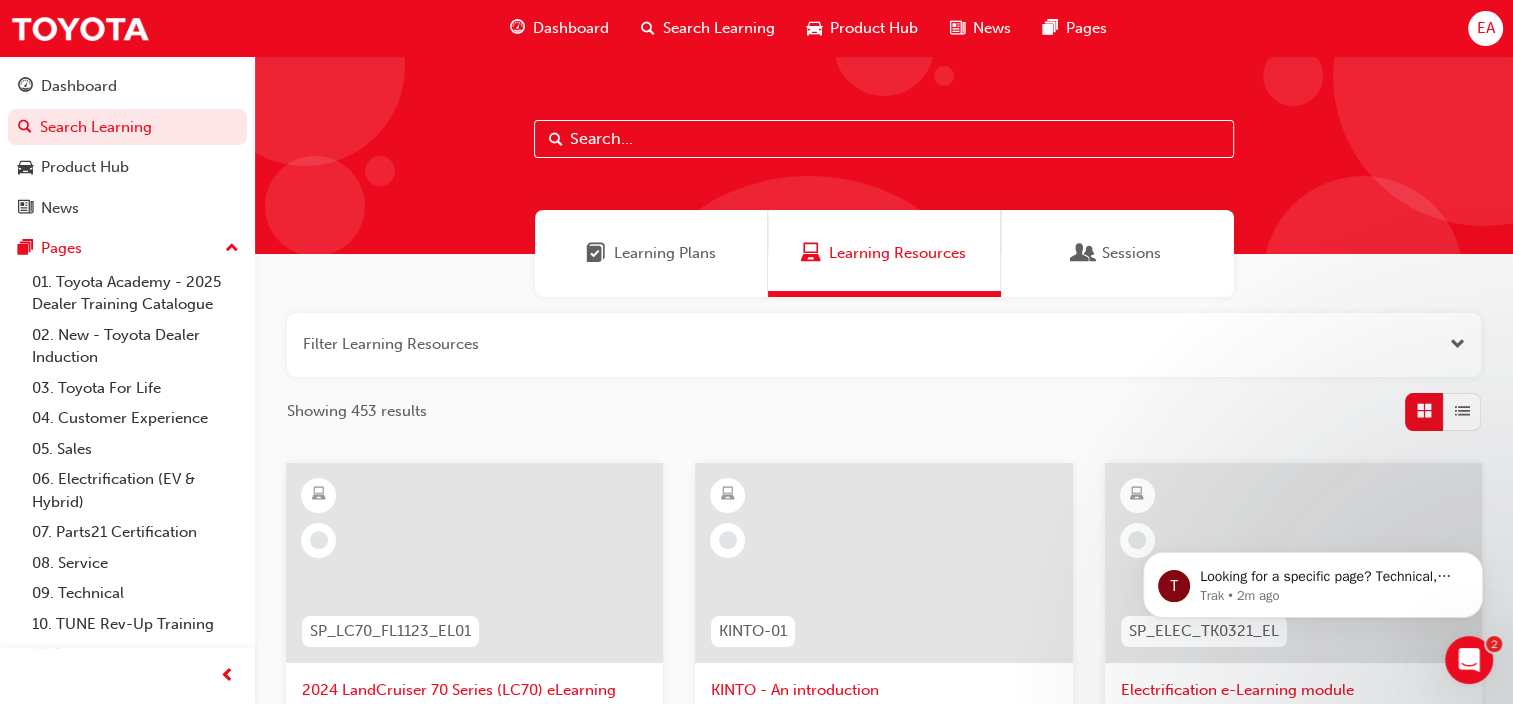 paste on "T21-STFOS" 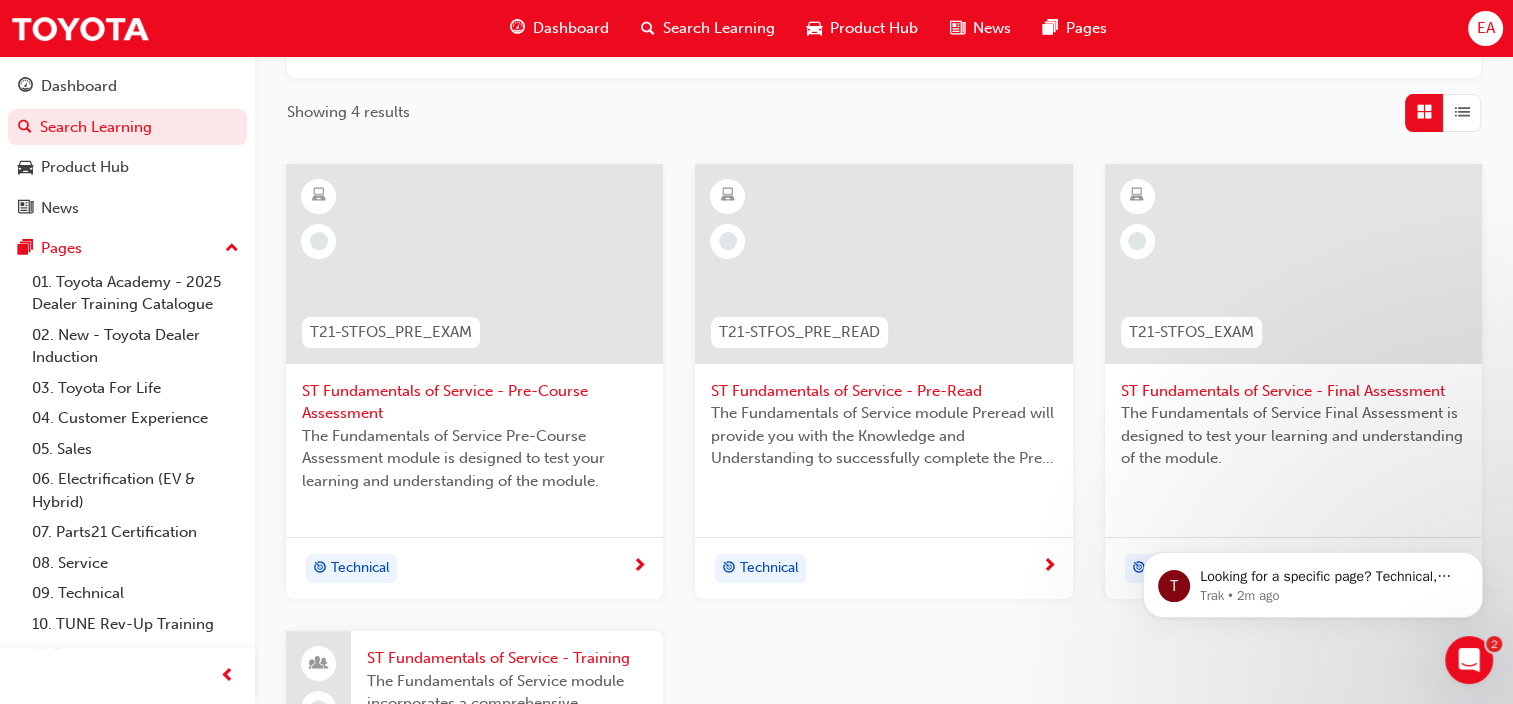 scroll, scrollTop: 300, scrollLeft: 0, axis: vertical 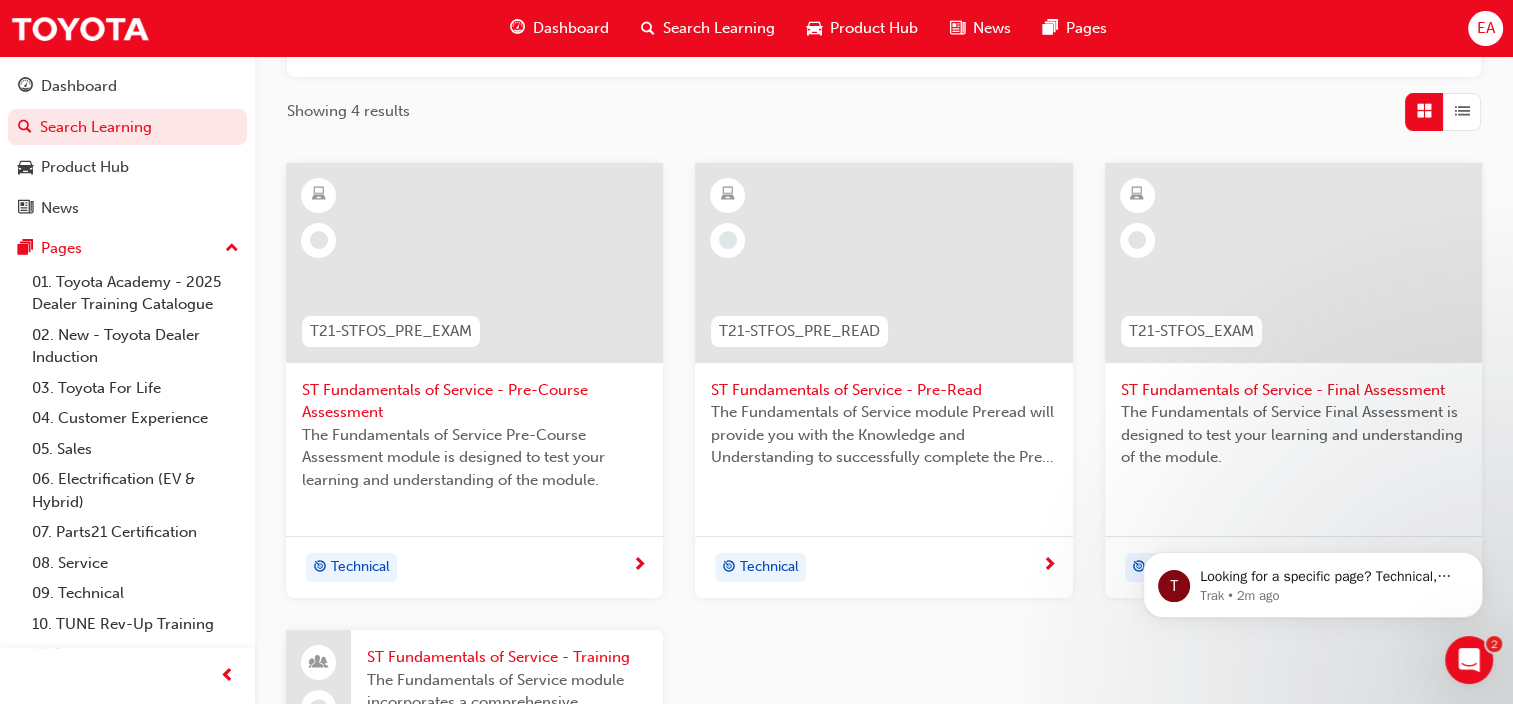 type on "T21-STFOS" 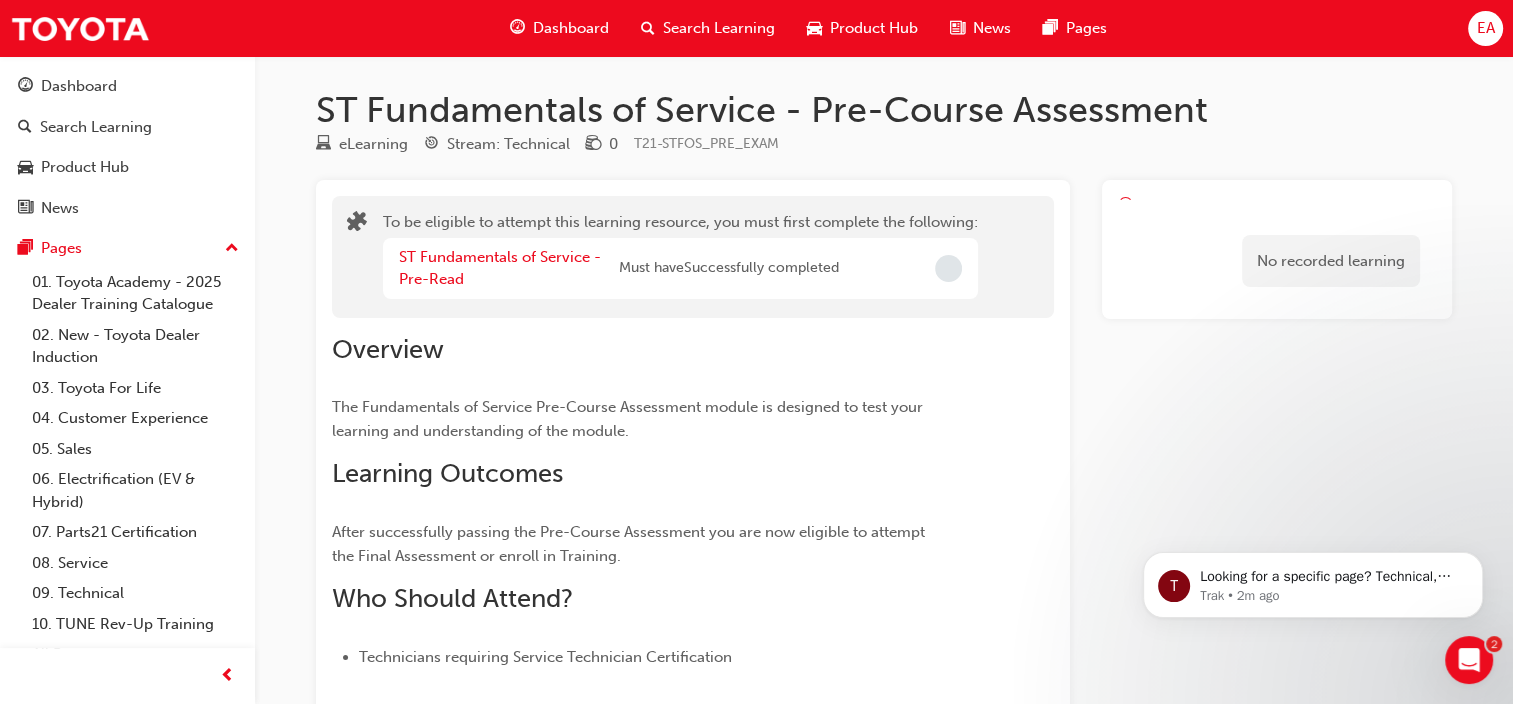 scroll, scrollTop: 0, scrollLeft: 0, axis: both 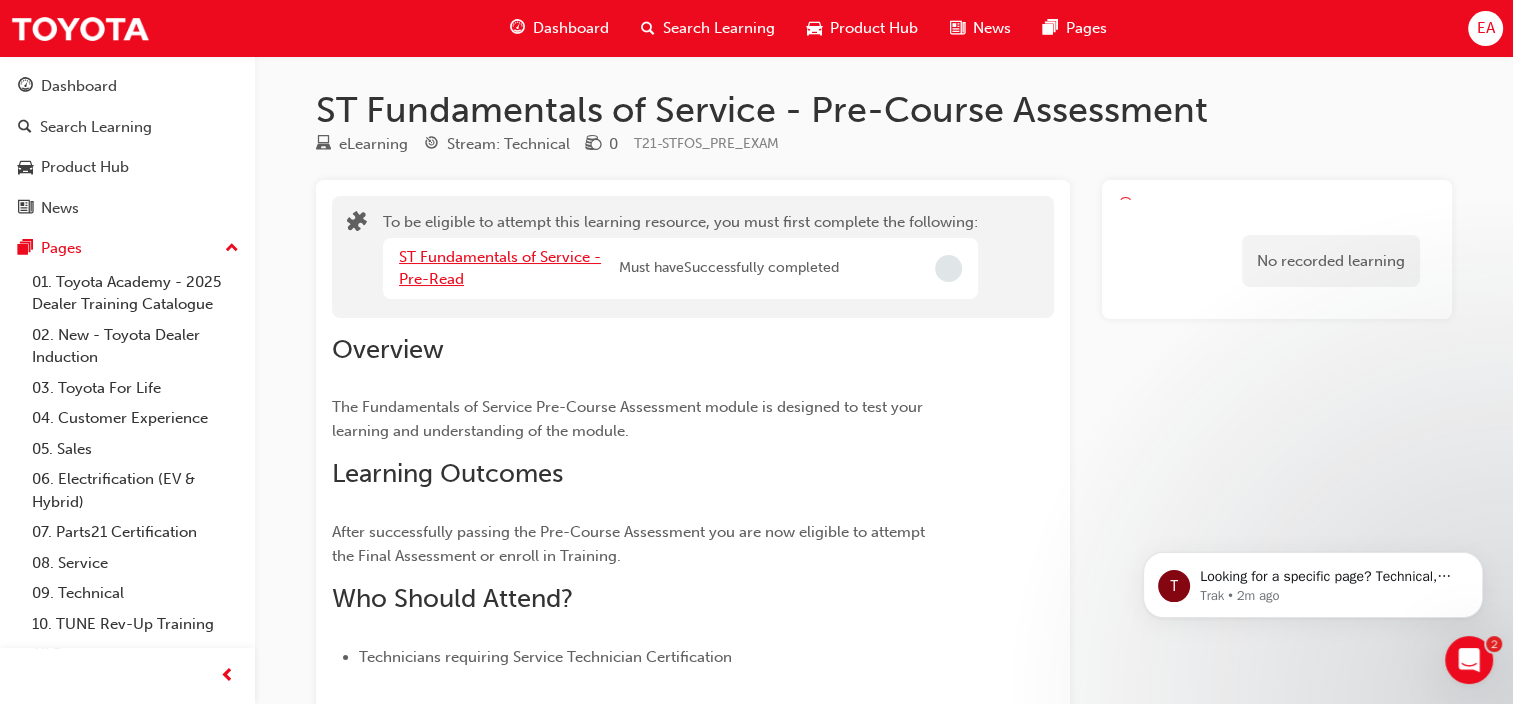 click on "ST Fundamentals of Service - Pre-Read" at bounding box center (500, 268) 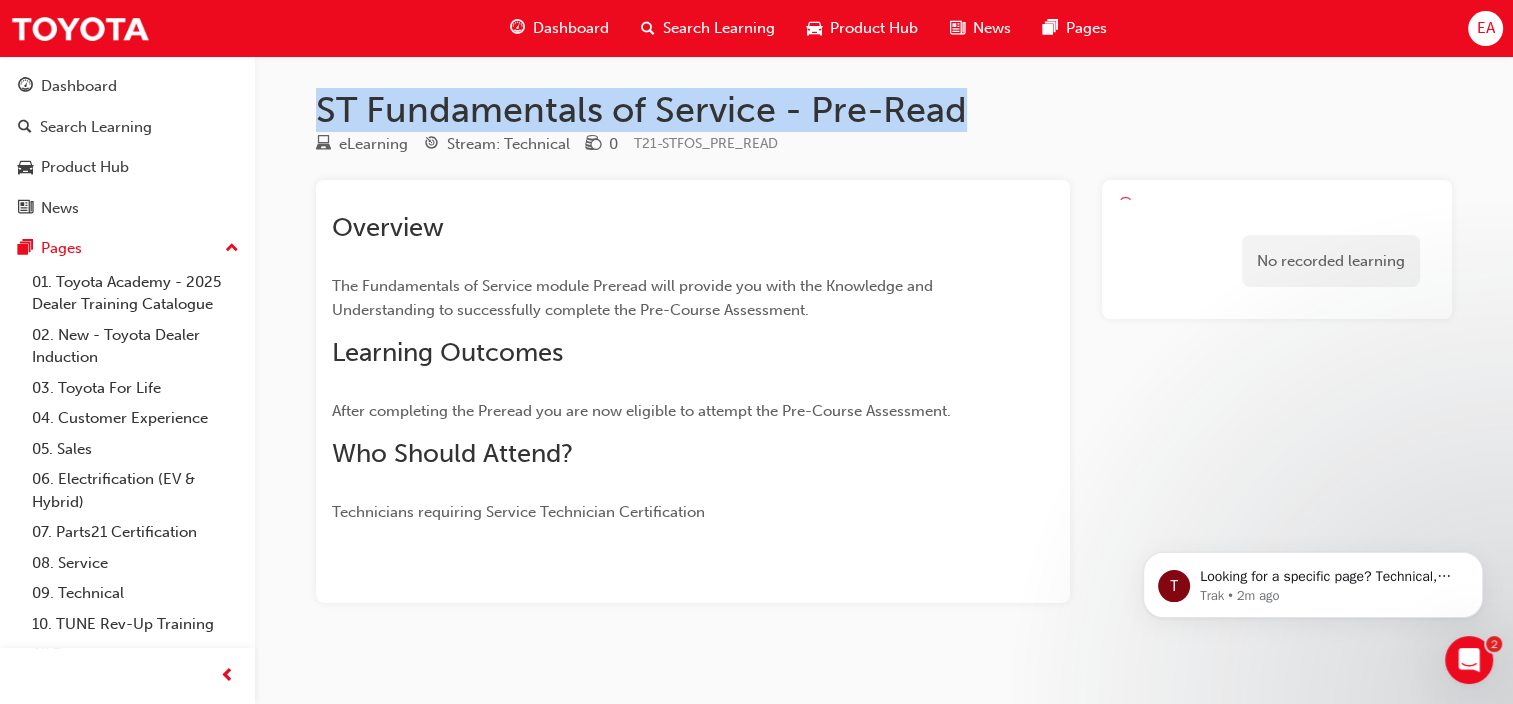 drag, startPoint x: 319, startPoint y: 103, endPoint x: 959, endPoint y: 107, distance: 640.0125 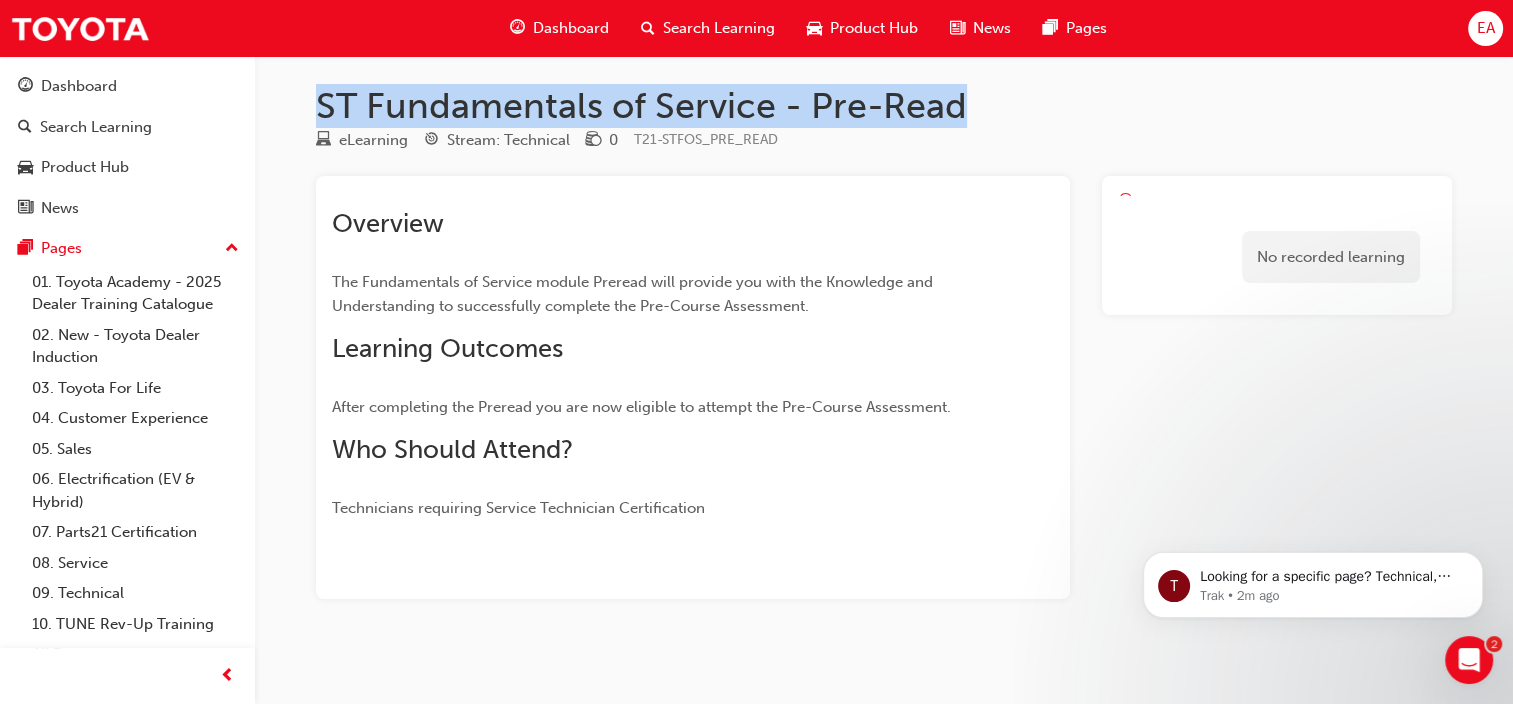 scroll, scrollTop: 0, scrollLeft: 0, axis: both 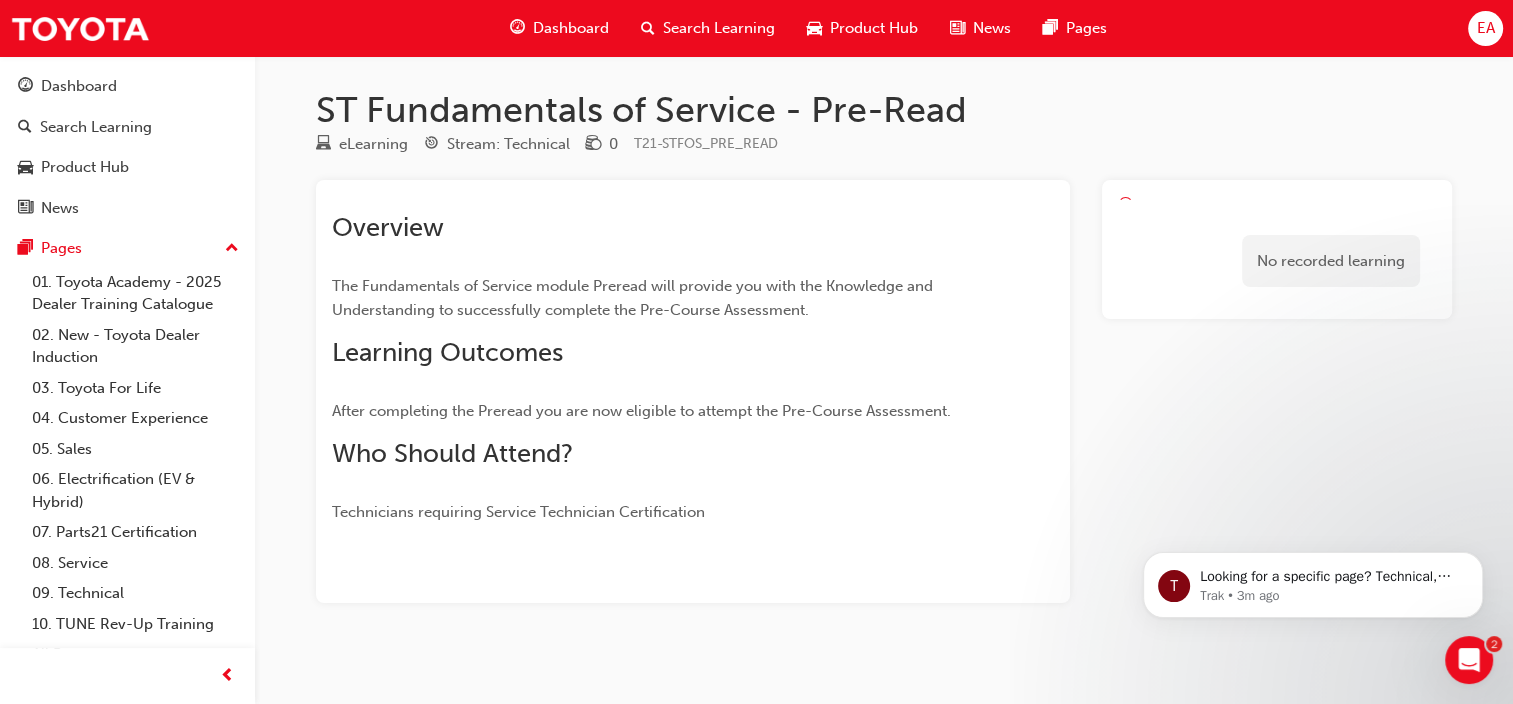 click on "Learning Outcomes" at bounding box center (657, 353) 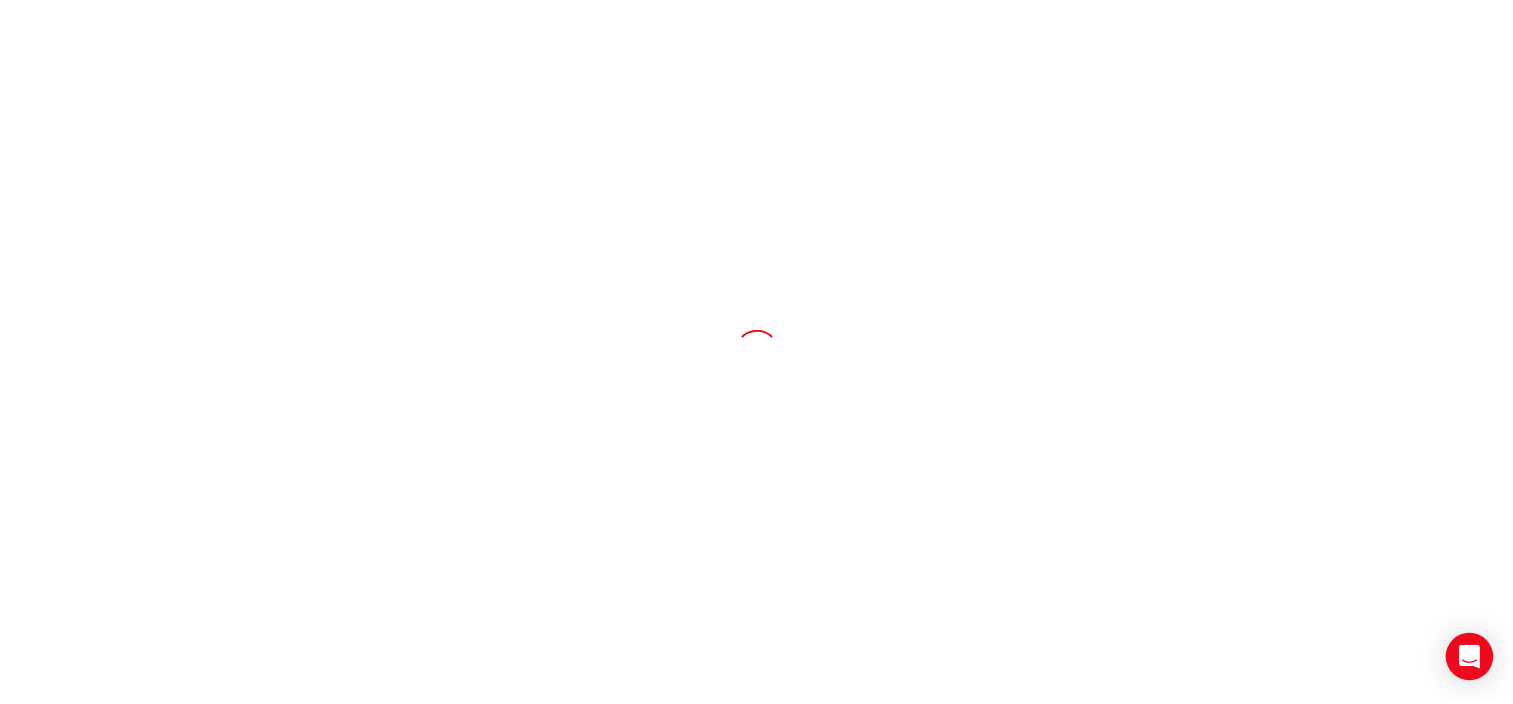 scroll, scrollTop: 0, scrollLeft: 0, axis: both 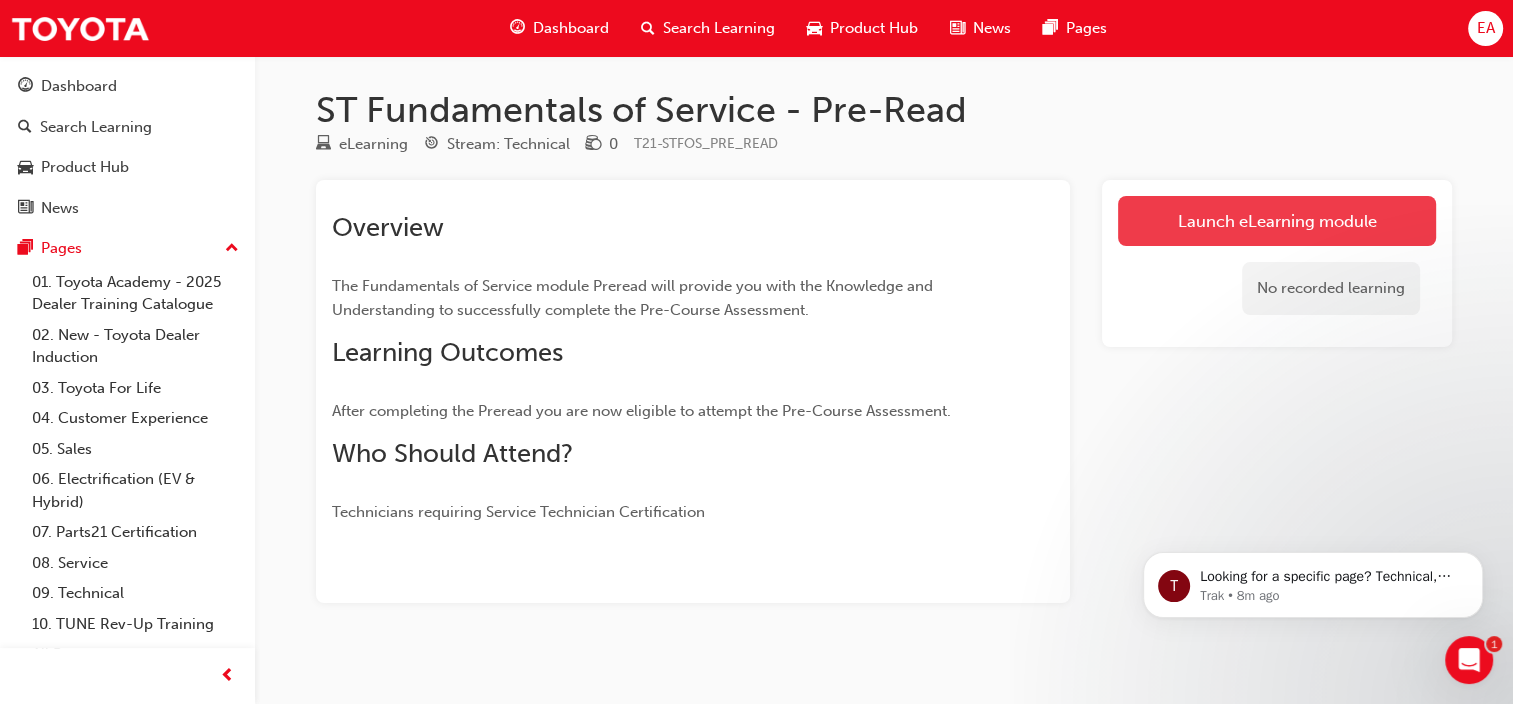 click on "Launch eLearning module" at bounding box center (1277, 221) 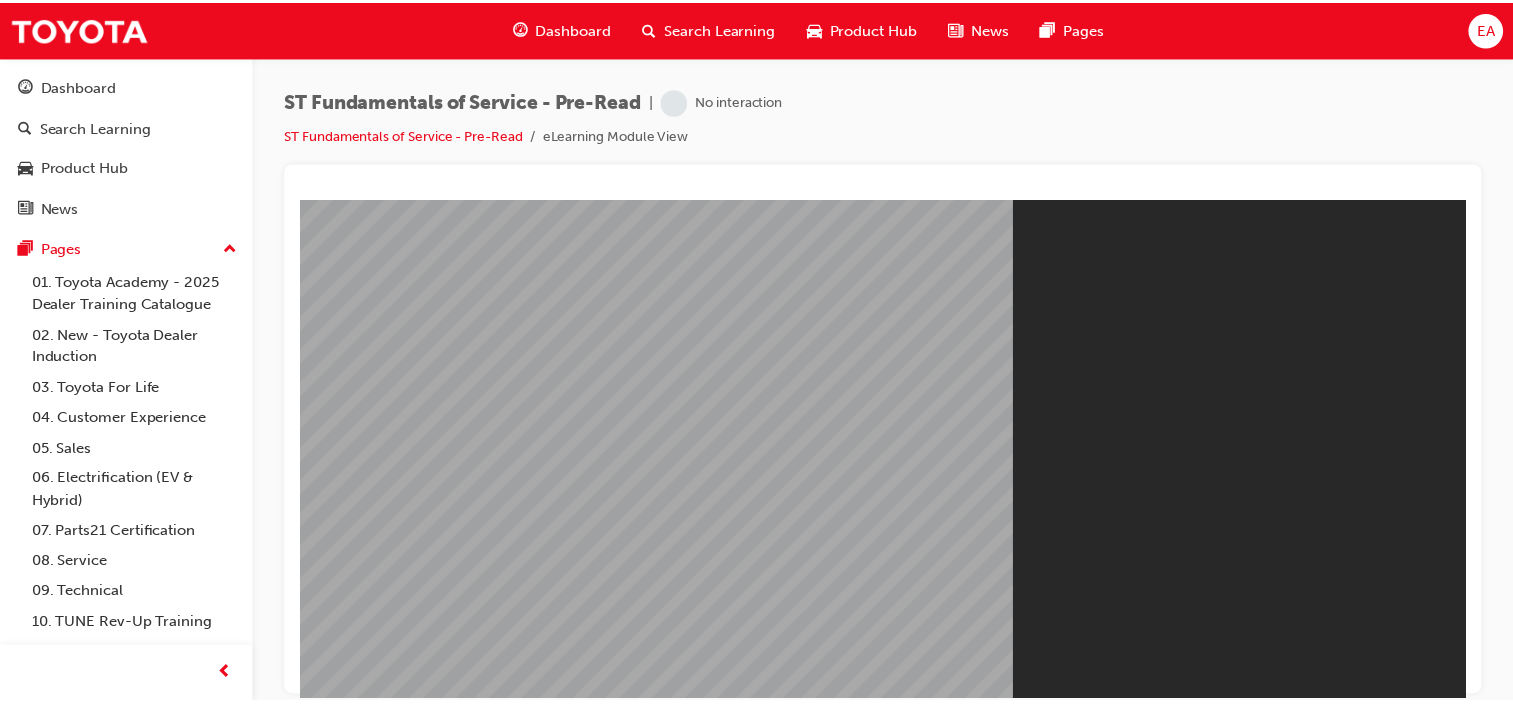 scroll, scrollTop: 0, scrollLeft: 0, axis: both 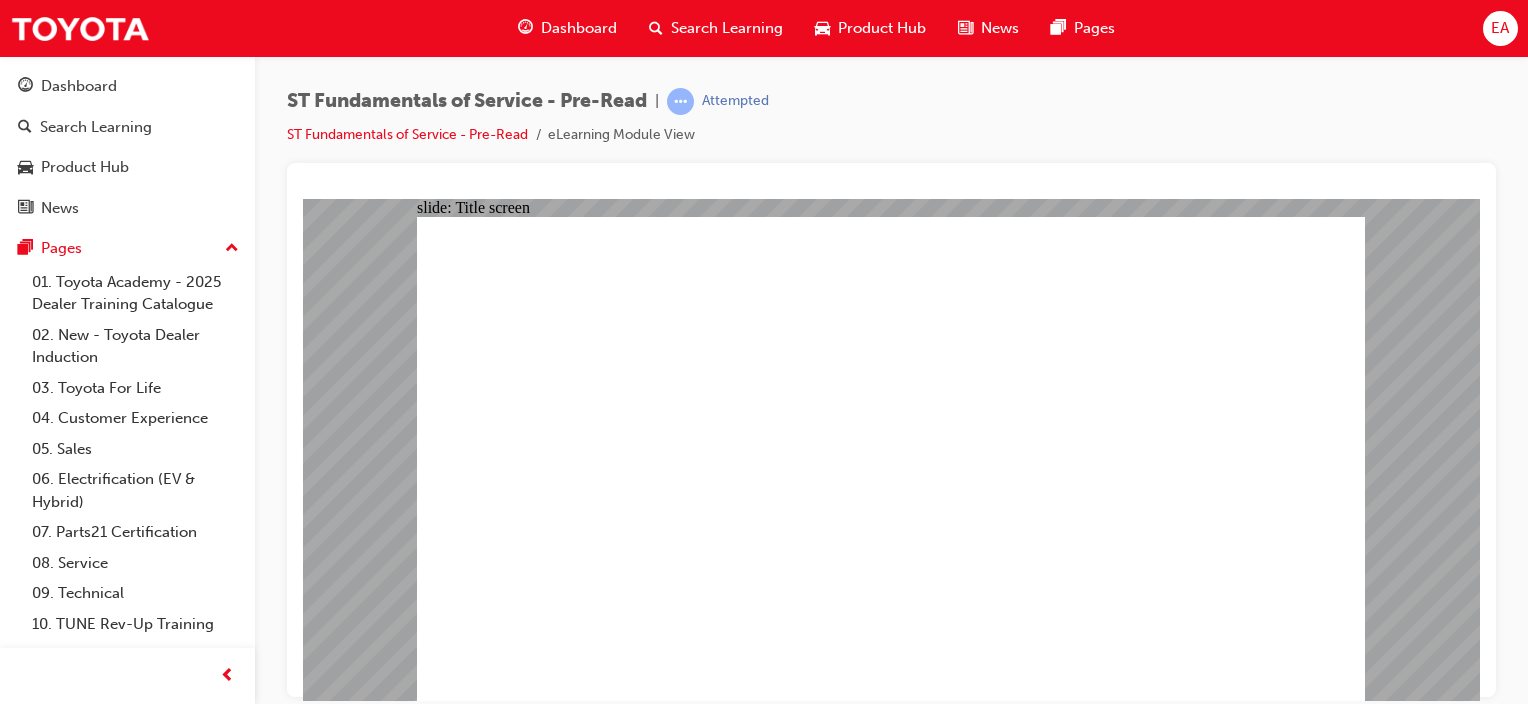 click 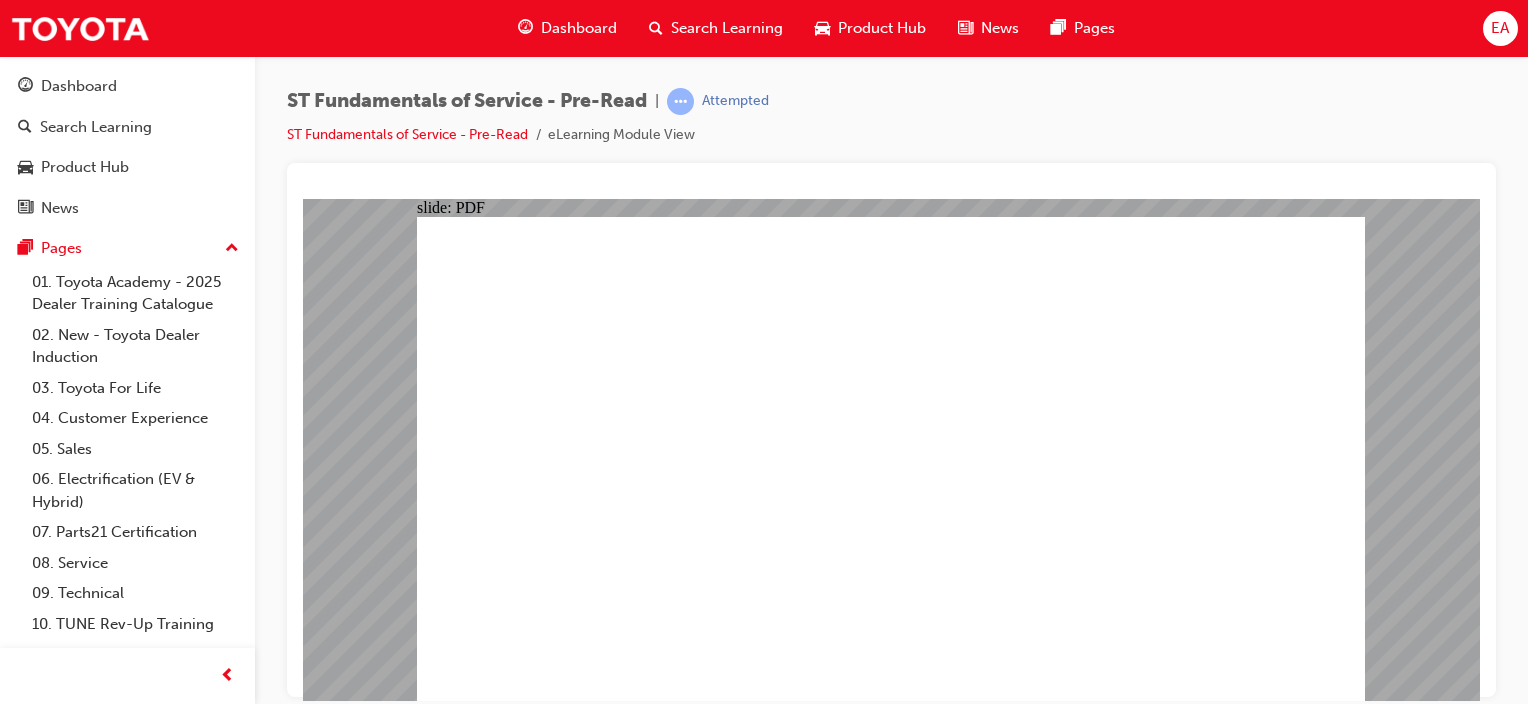 click 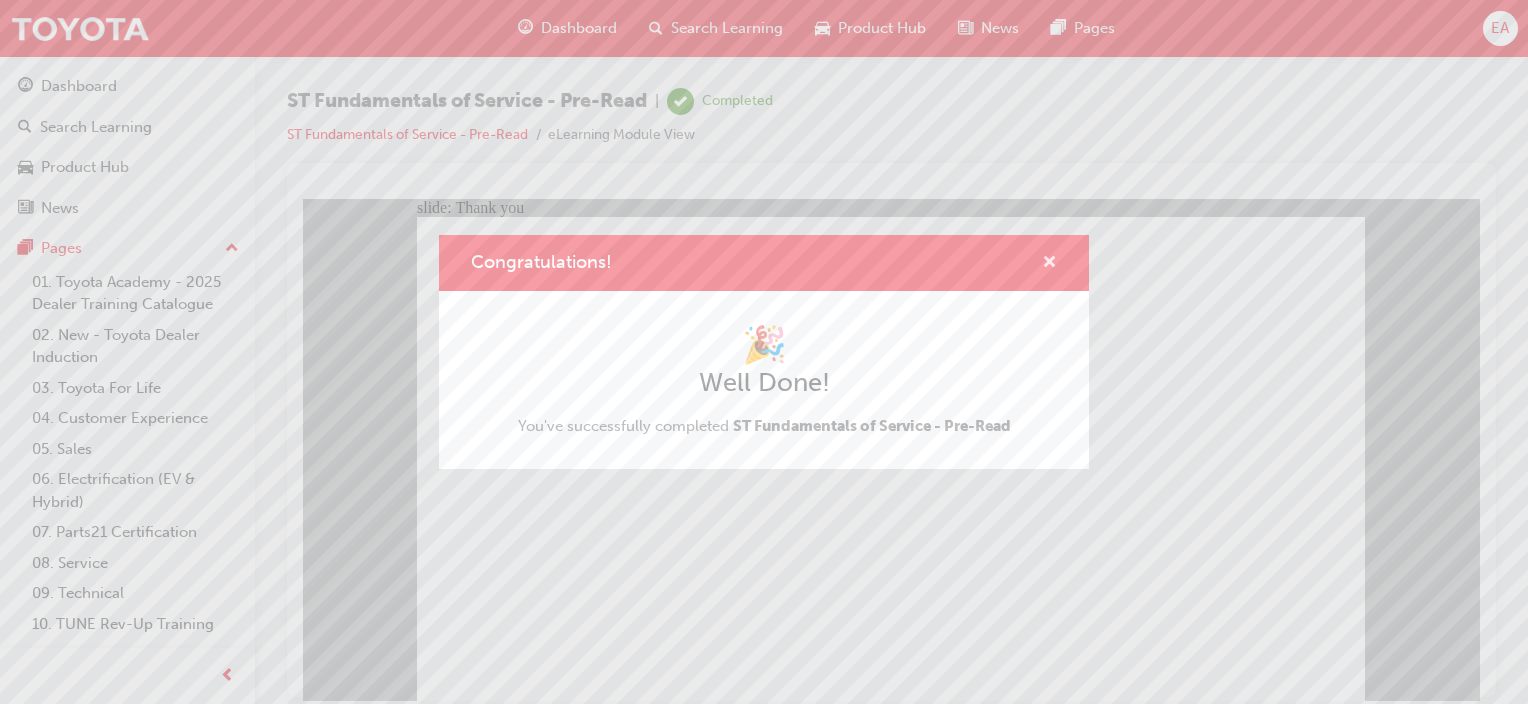 click at bounding box center (1049, 264) 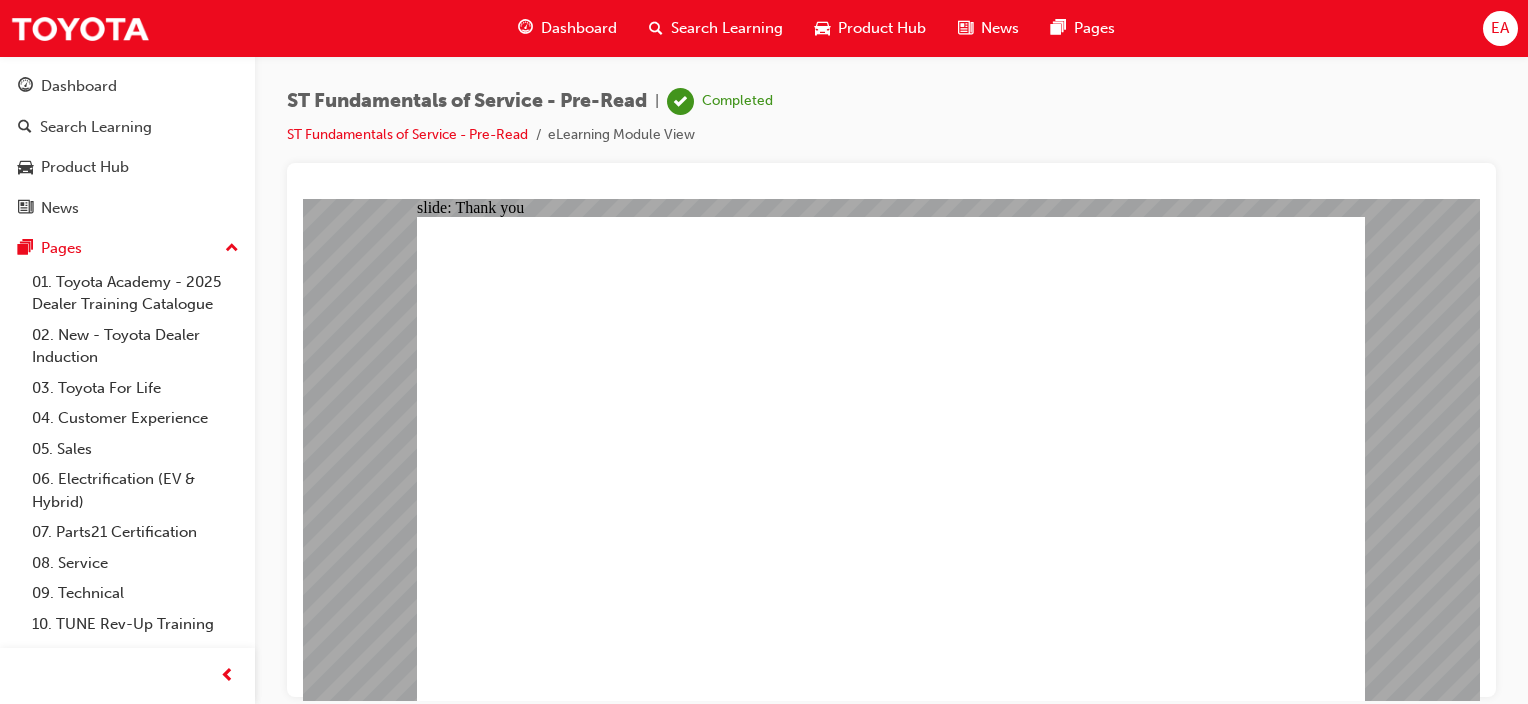 click on "Search Learning" at bounding box center [727, 28] 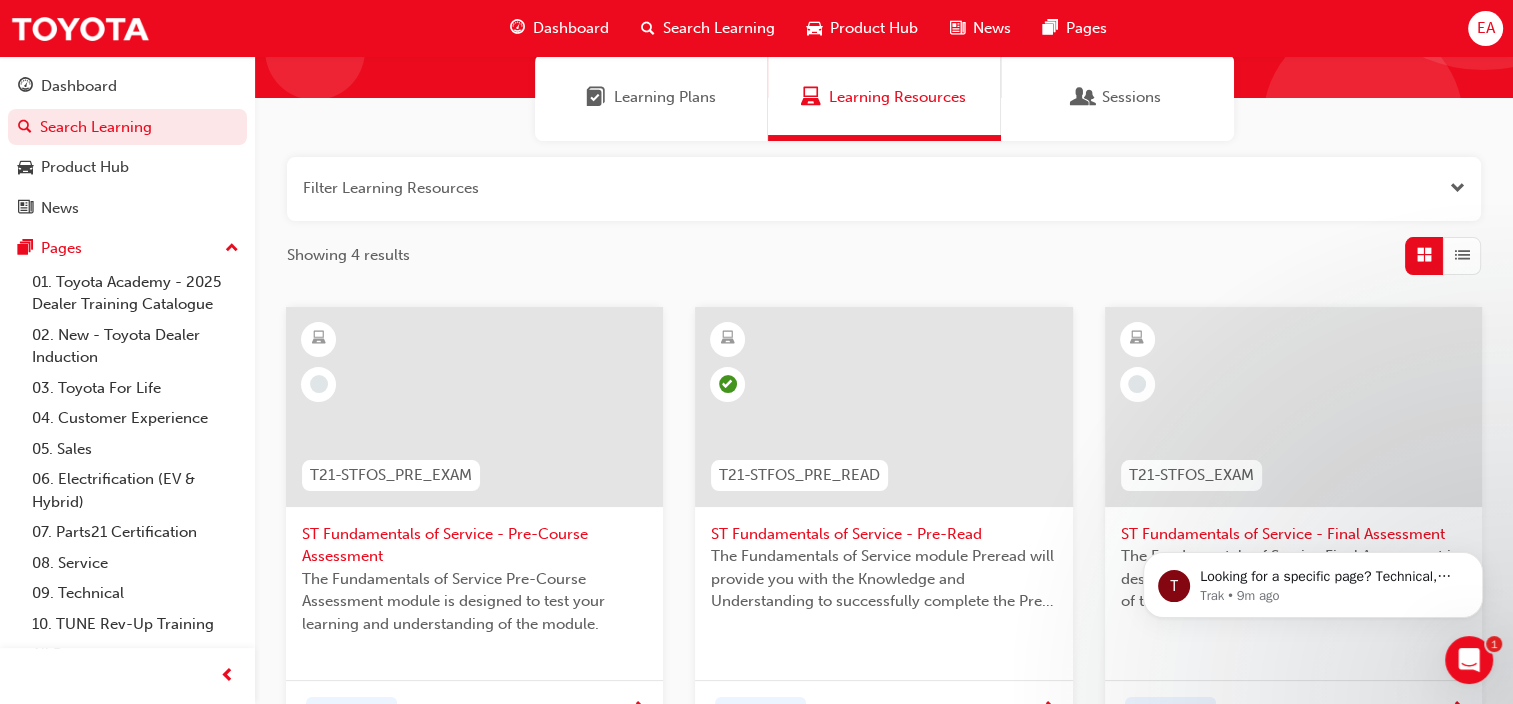 scroll, scrollTop: 200, scrollLeft: 0, axis: vertical 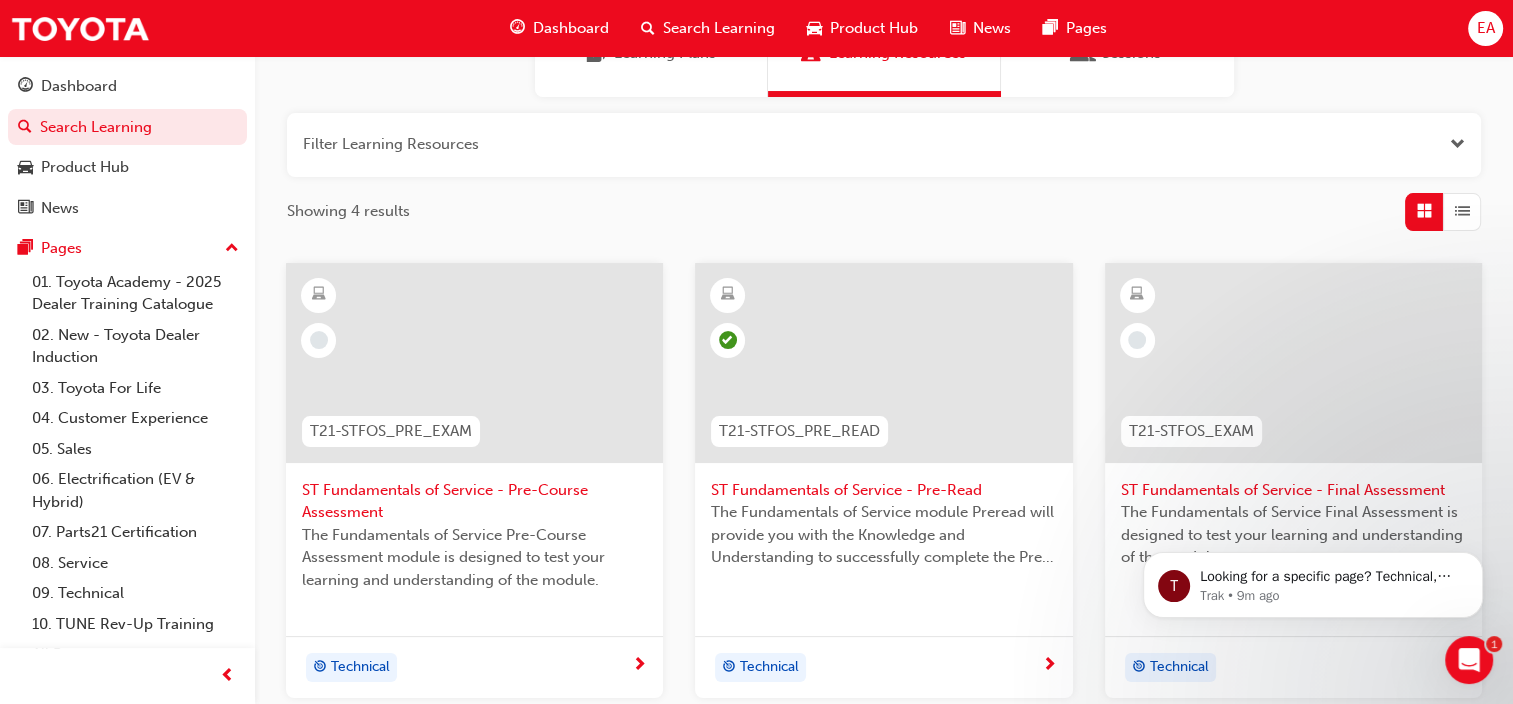 click on "ST Fundamentals of Service - Pre-Course Assessment" at bounding box center [474, 501] 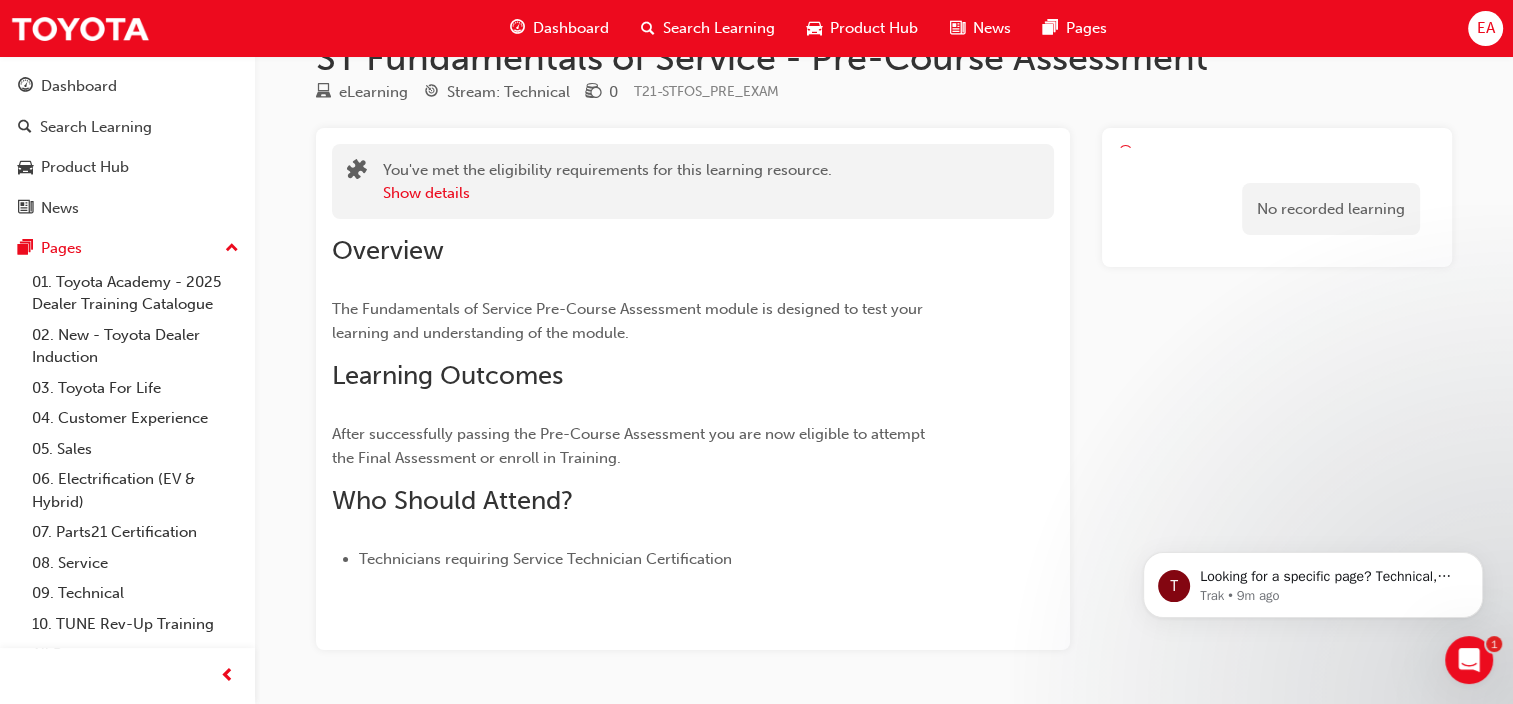 scroll, scrollTop: 0, scrollLeft: 0, axis: both 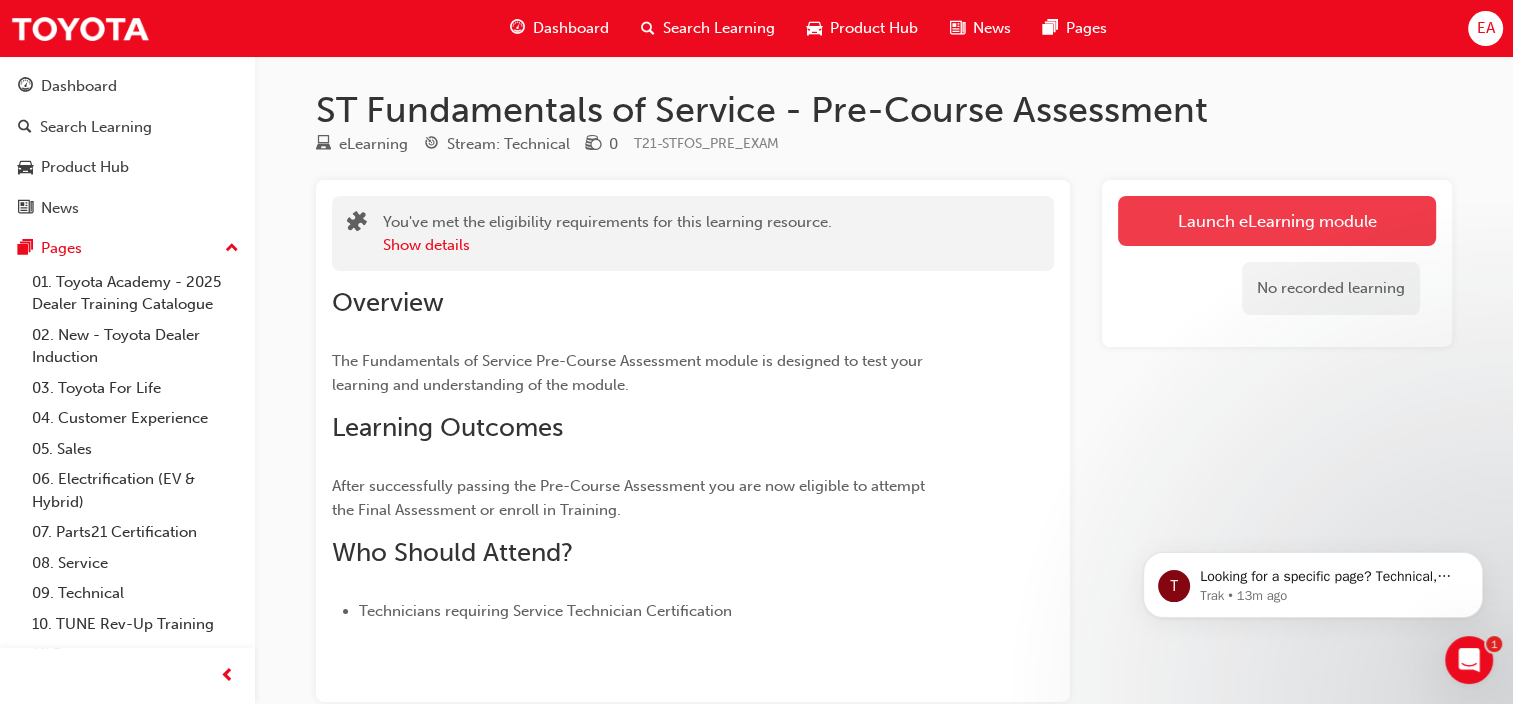 click on "Launch eLearning module" at bounding box center (1277, 221) 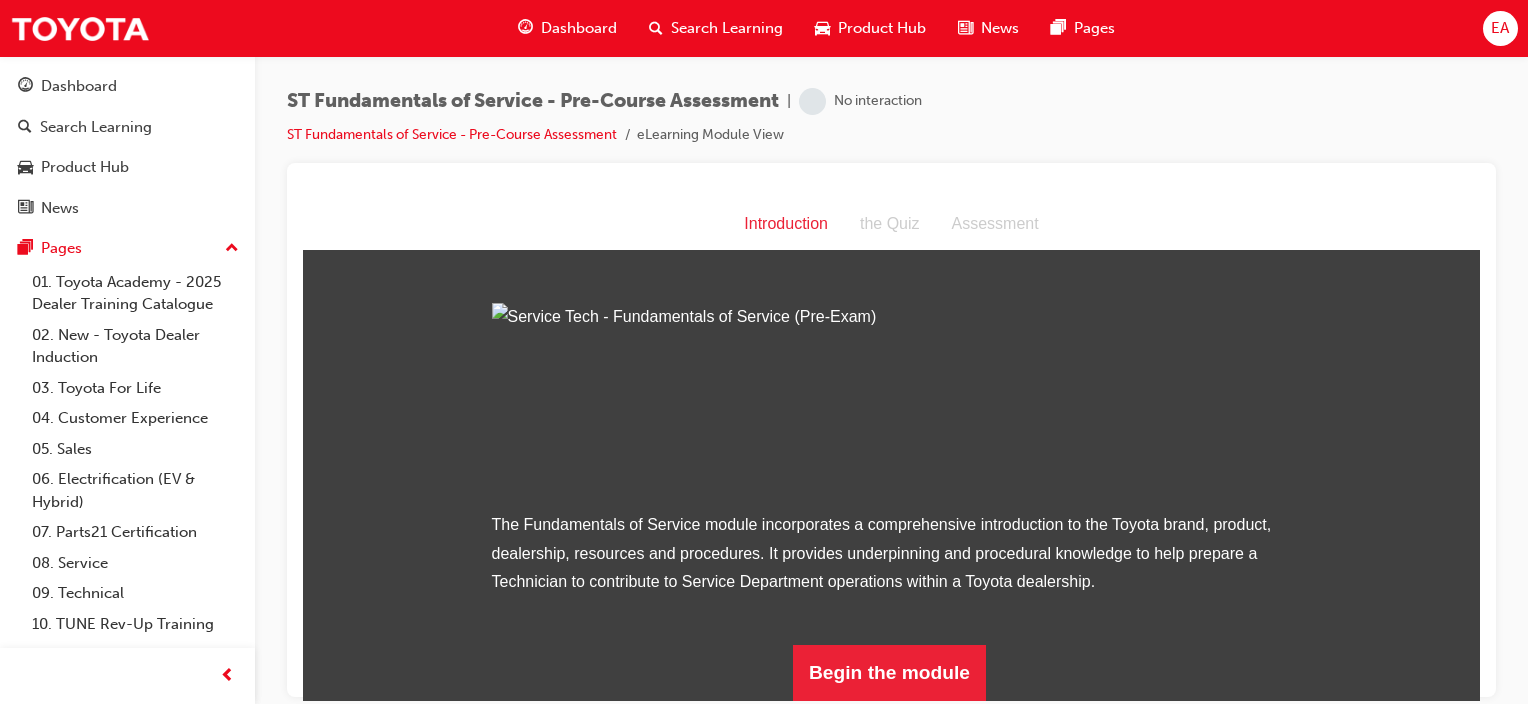 scroll, scrollTop: 222, scrollLeft: 0, axis: vertical 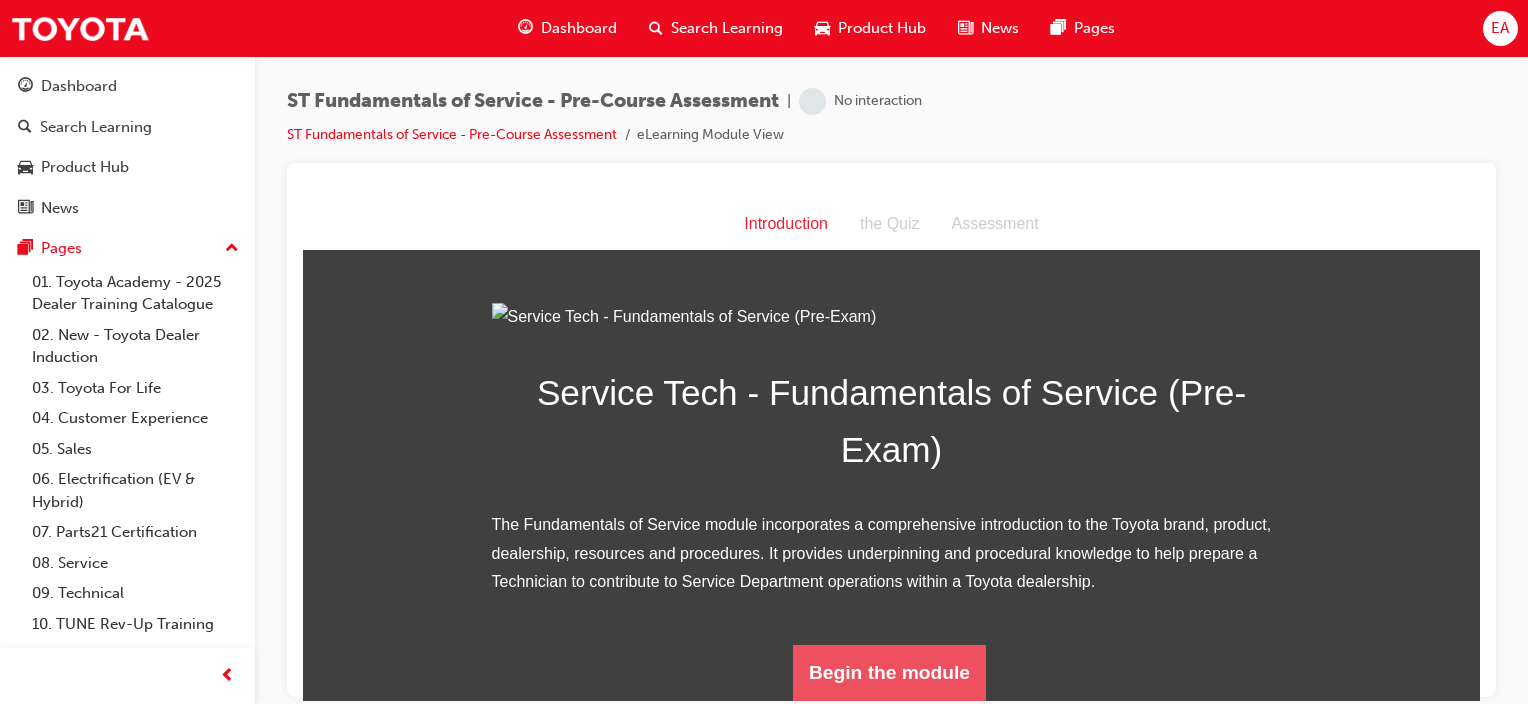 click on "Begin the module" at bounding box center (889, 672) 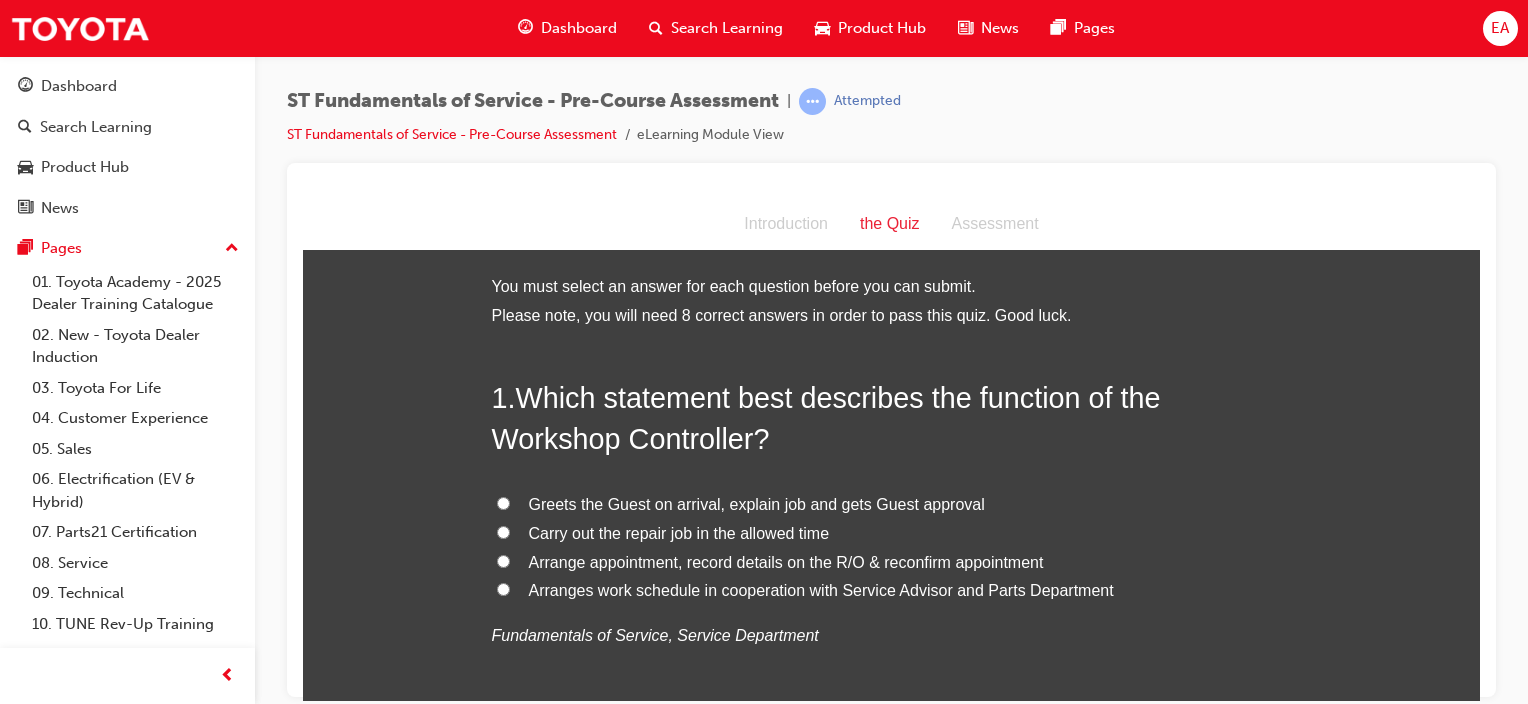 click on "Arranges work schedule in cooperation with Service Advisor and Parts Department" at bounding box center [821, 589] 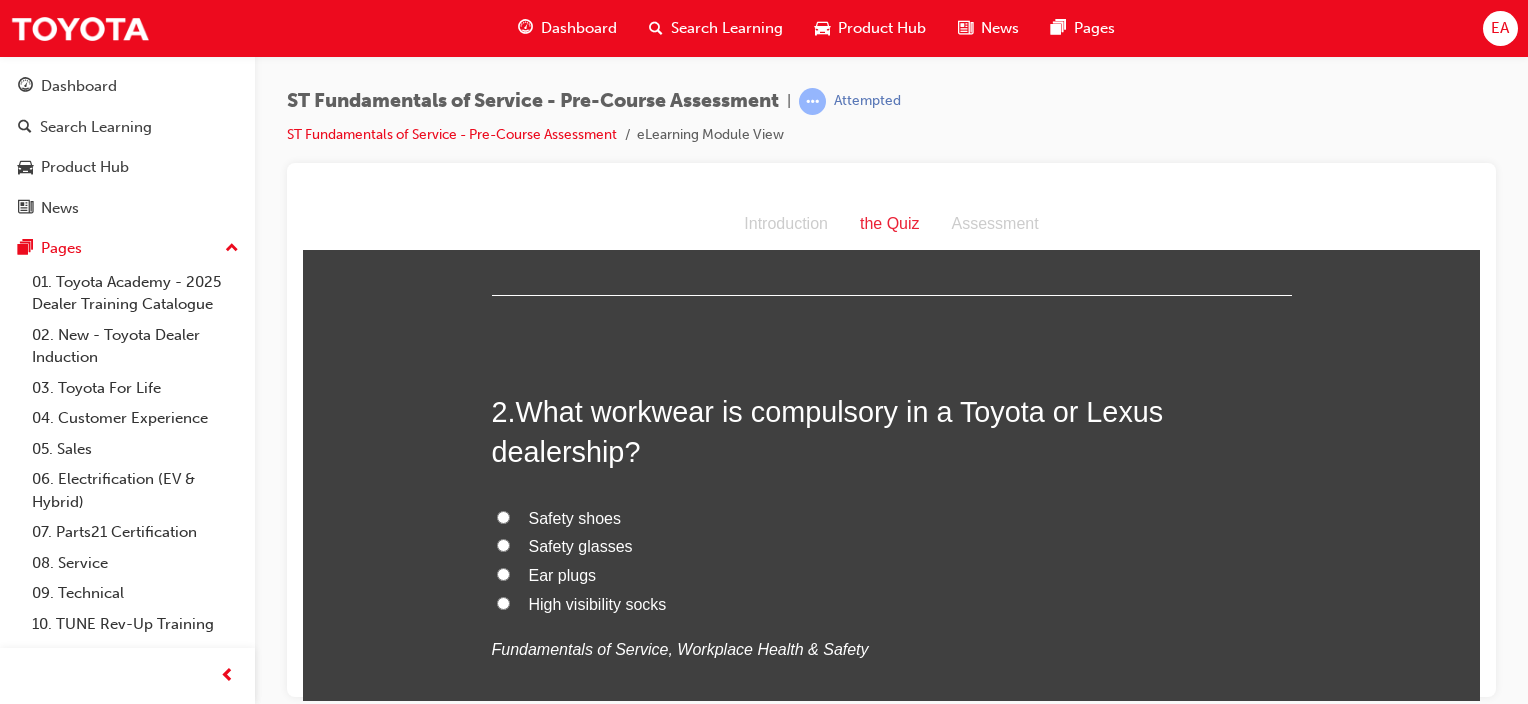 scroll, scrollTop: 500, scrollLeft: 0, axis: vertical 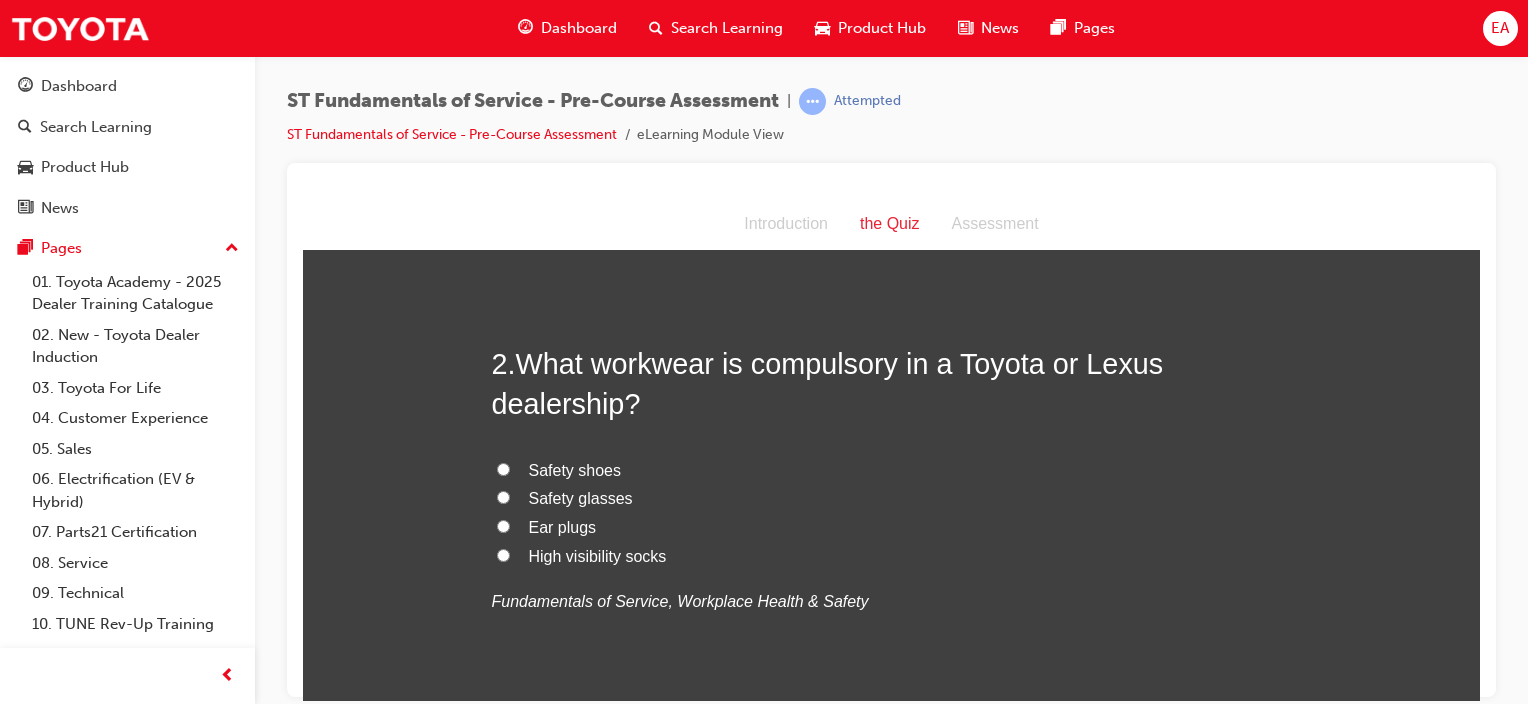 click on "Safety shoes" at bounding box center [575, 469] 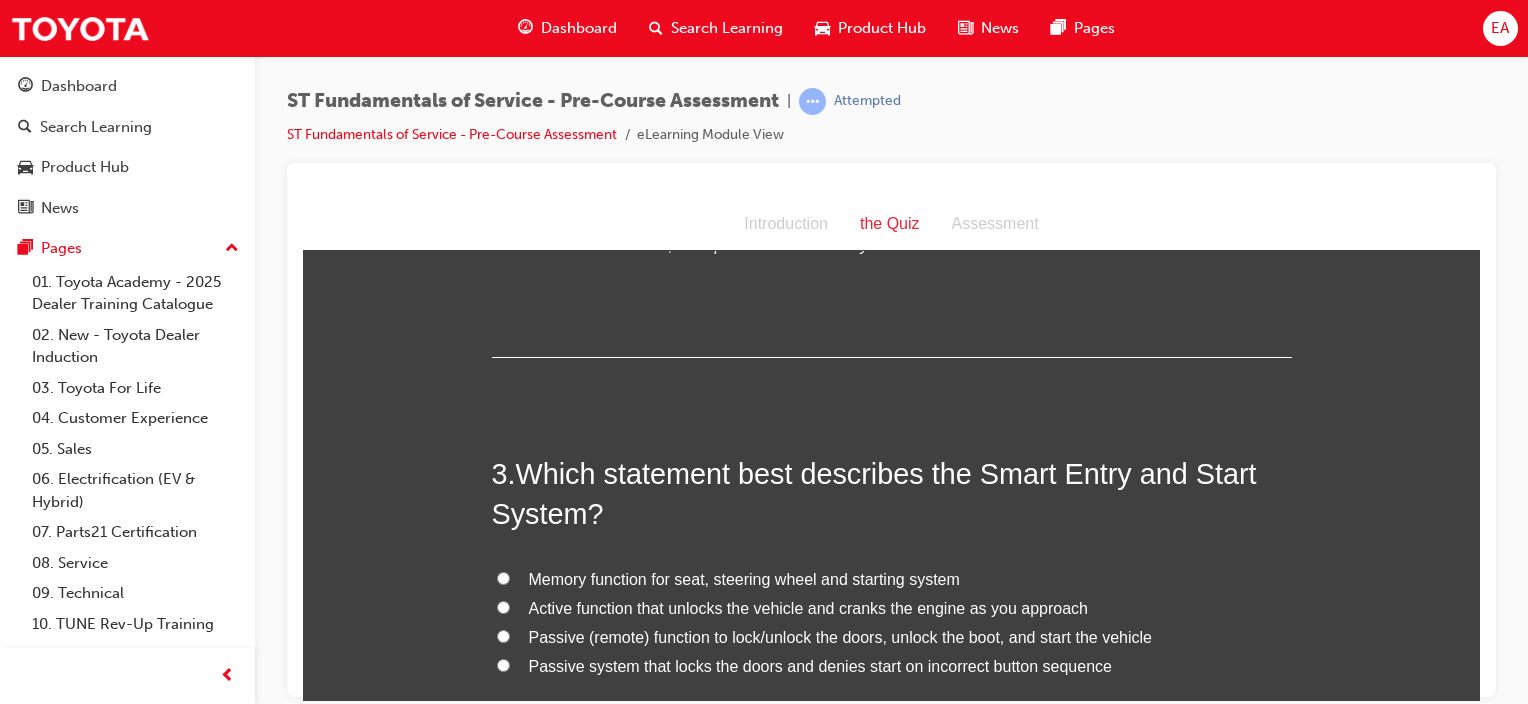 scroll, scrollTop: 1000, scrollLeft: 0, axis: vertical 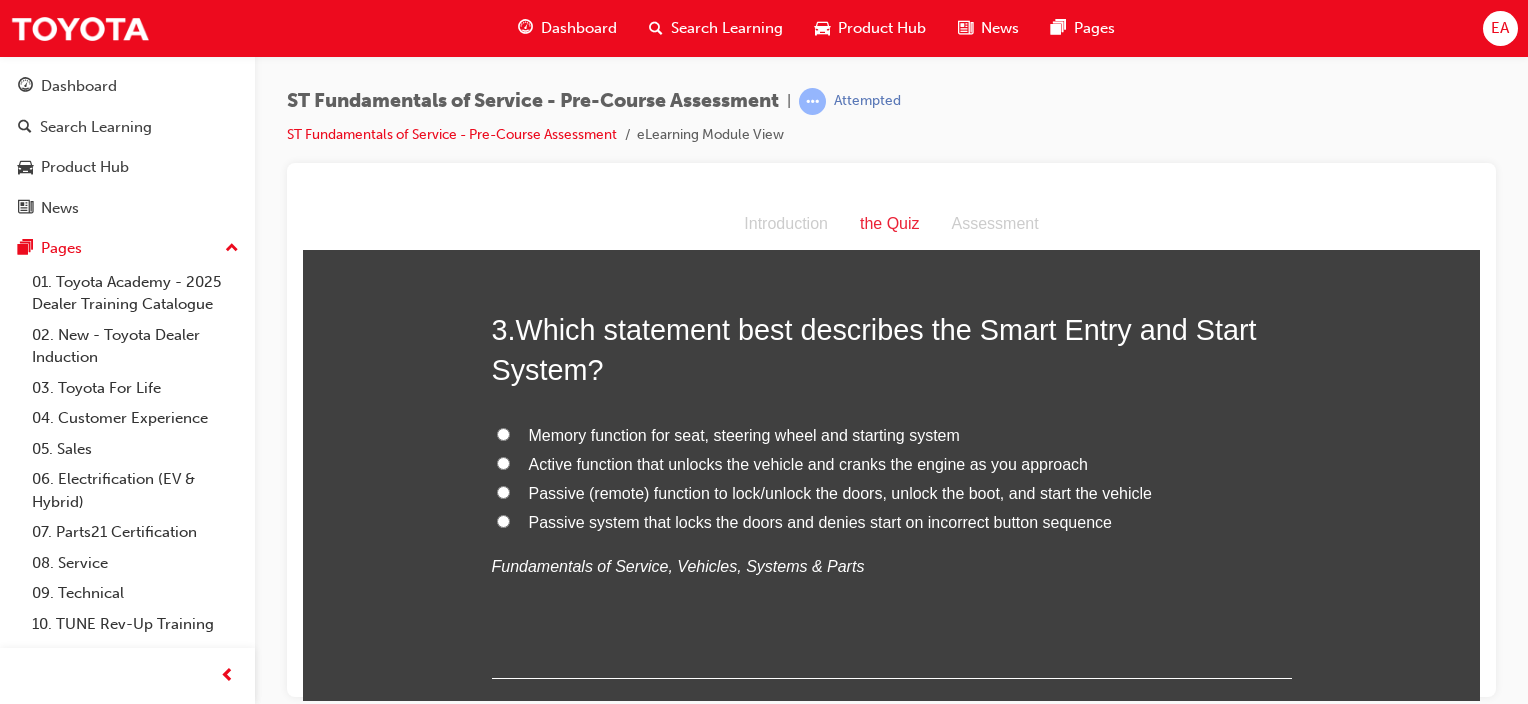 click on "Passive (remote) function to lock/unlock the doors, unlock the boot, and start the vehicle" at bounding box center [840, 492] 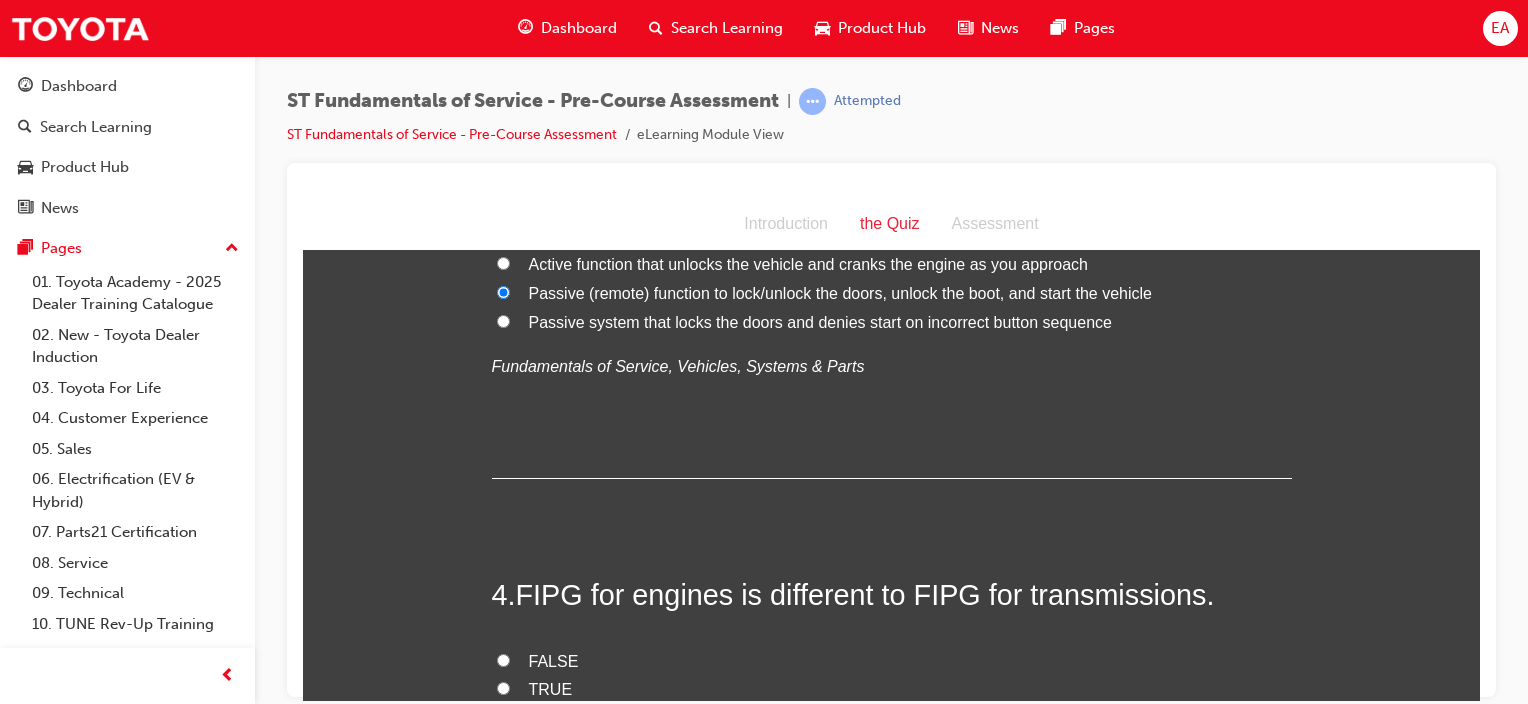 scroll, scrollTop: 1300, scrollLeft: 0, axis: vertical 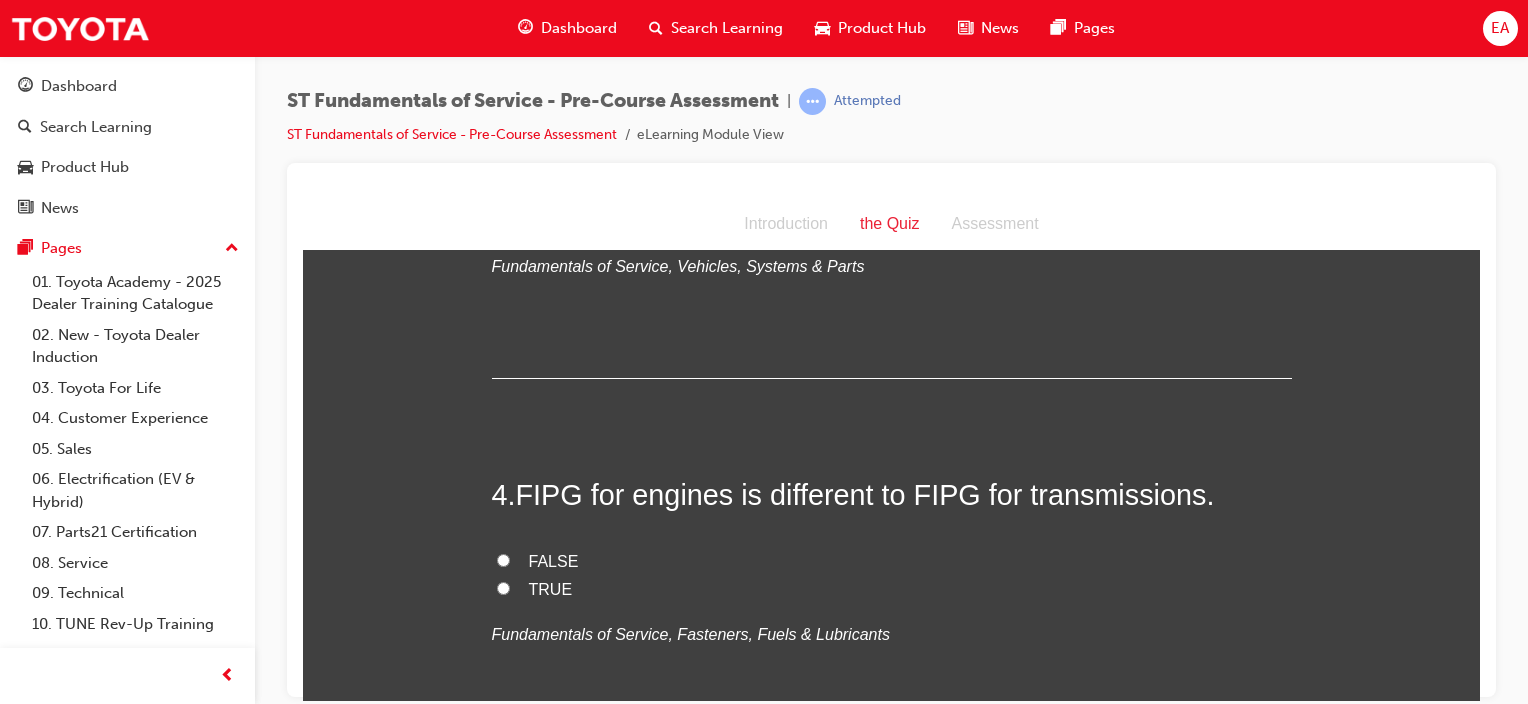 drag, startPoint x: 544, startPoint y: 586, endPoint x: 636, endPoint y: 564, distance: 94.59387 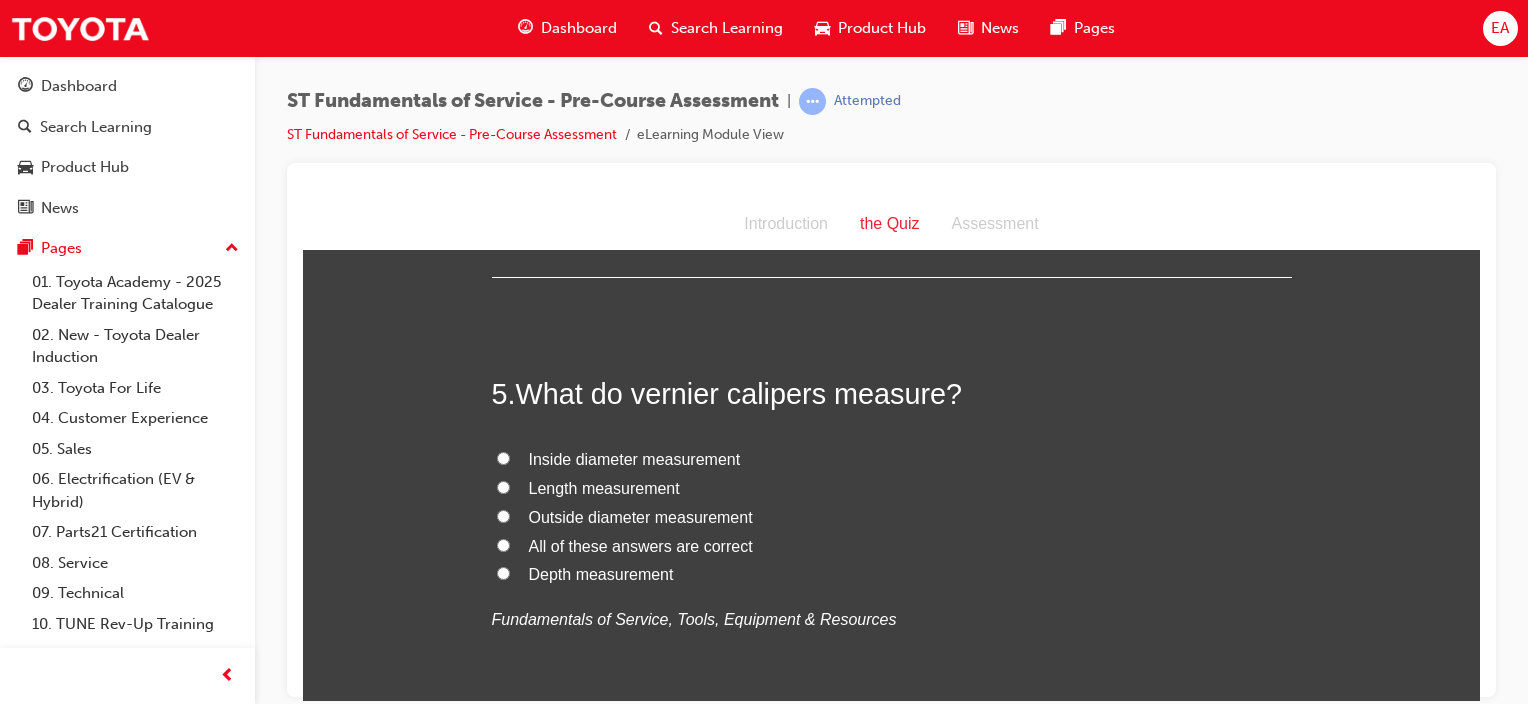 scroll, scrollTop: 1800, scrollLeft: 0, axis: vertical 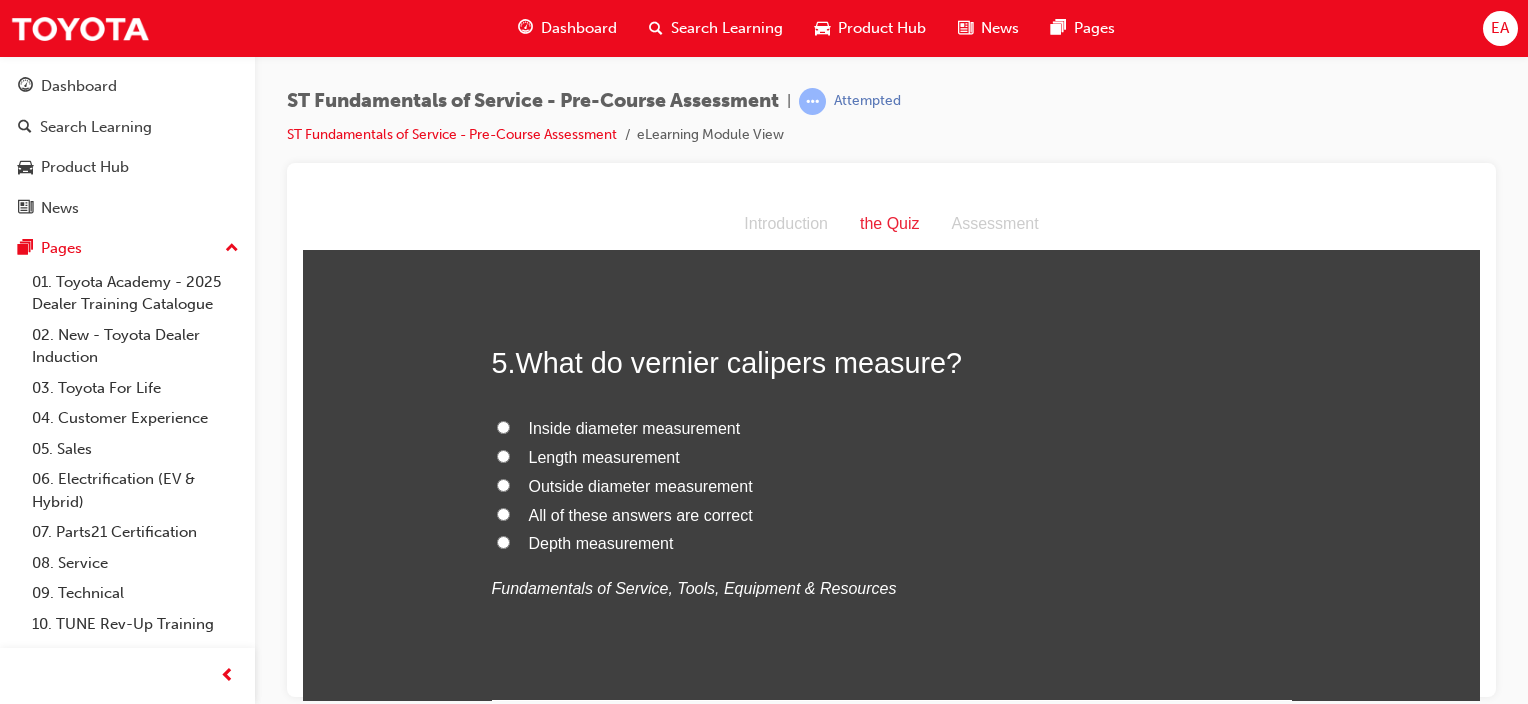 click on "All of these answers are correct" at bounding box center [641, 514] 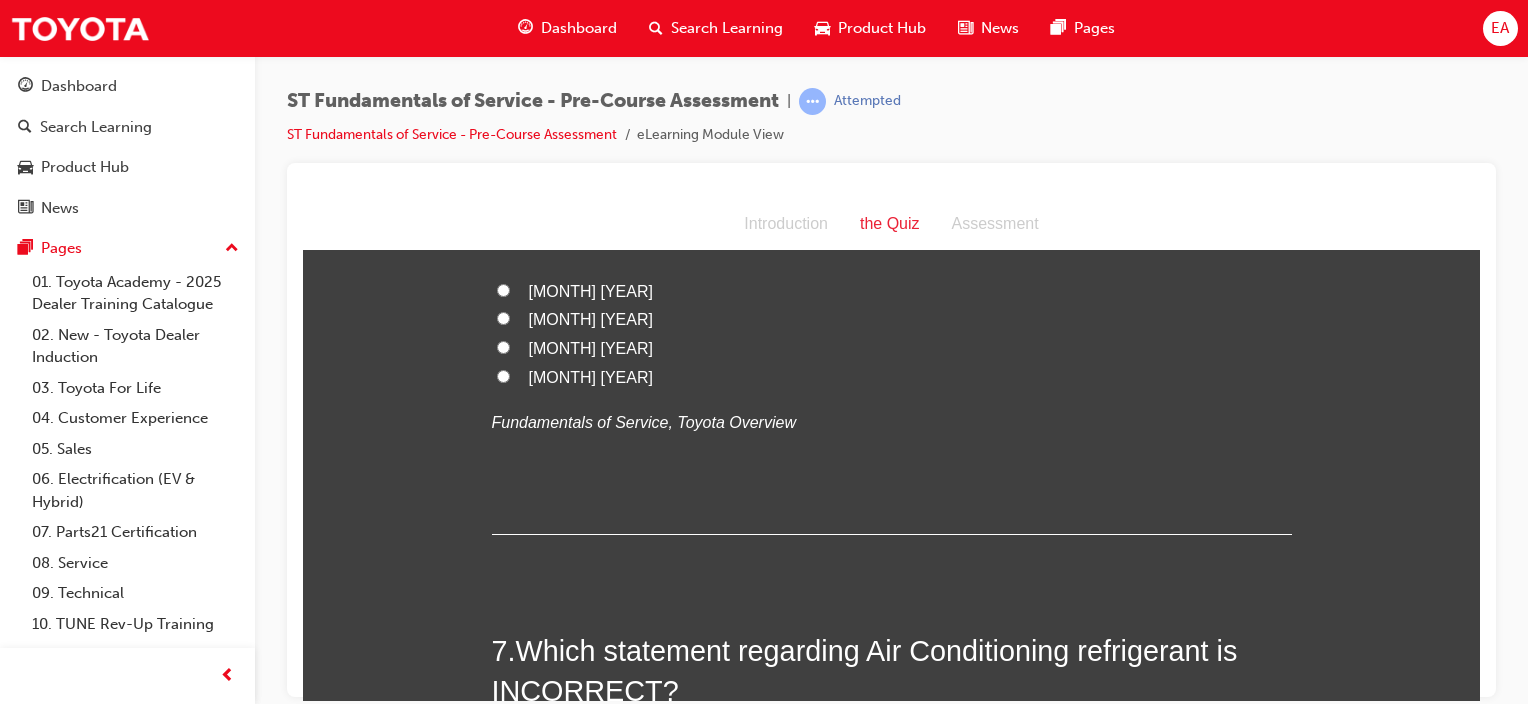 scroll, scrollTop: 2300, scrollLeft: 0, axis: vertical 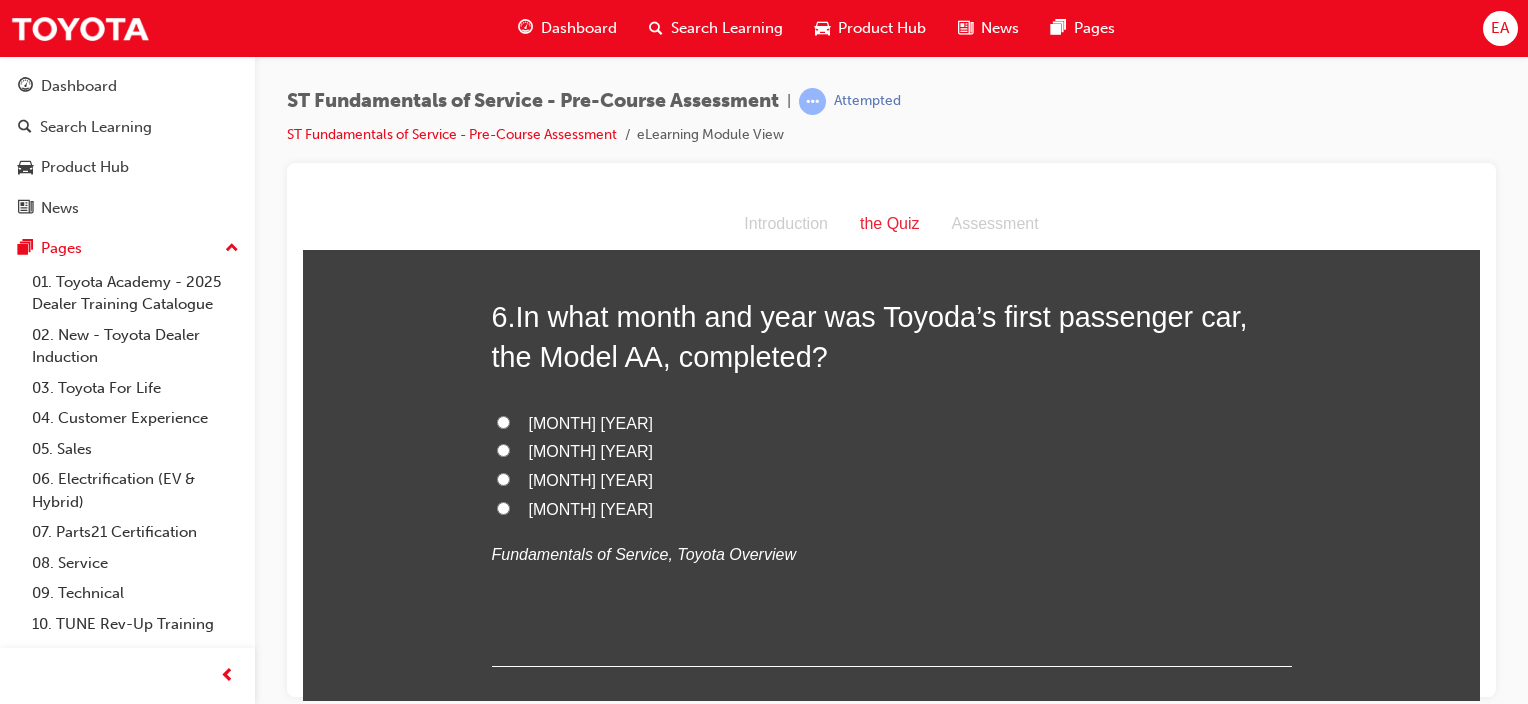 click on "September 1959" at bounding box center [591, 479] 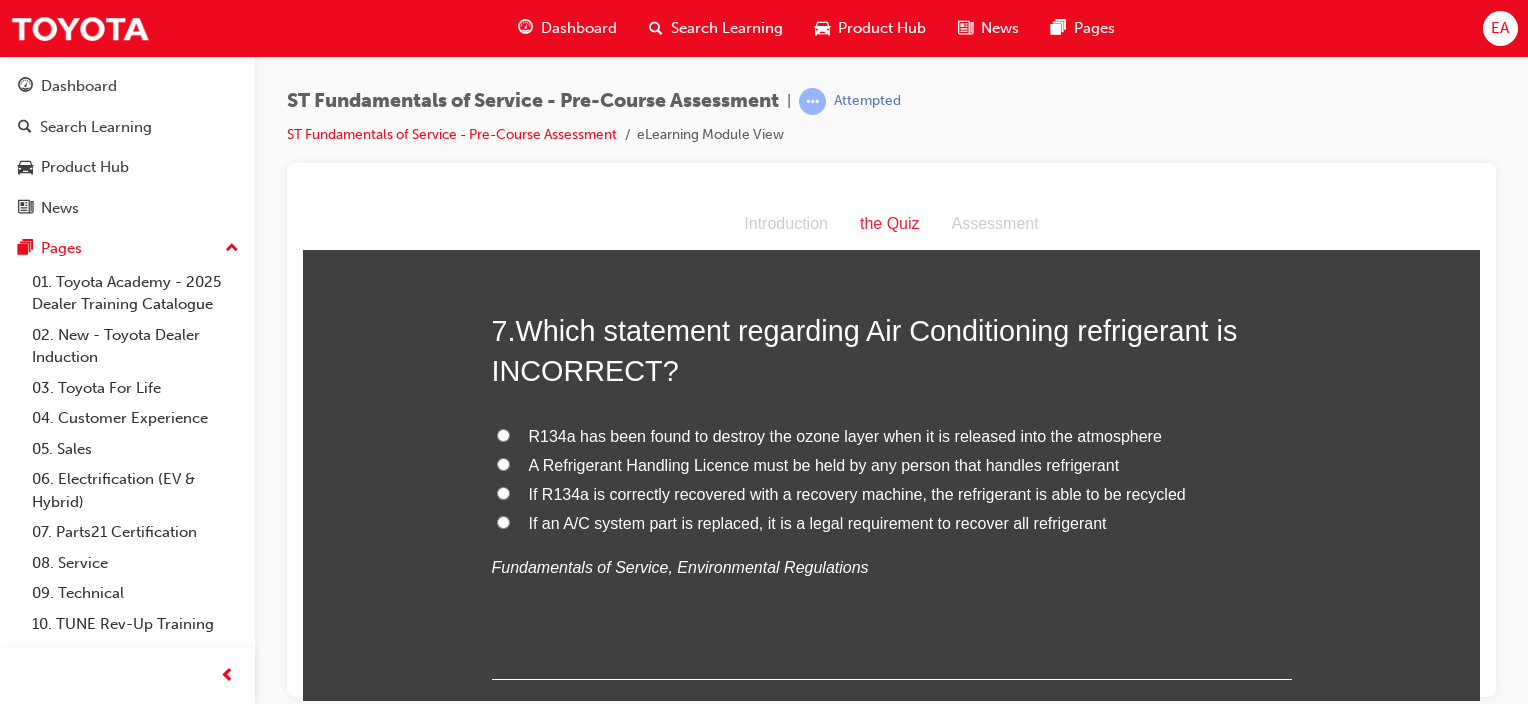 scroll, scrollTop: 2800, scrollLeft: 0, axis: vertical 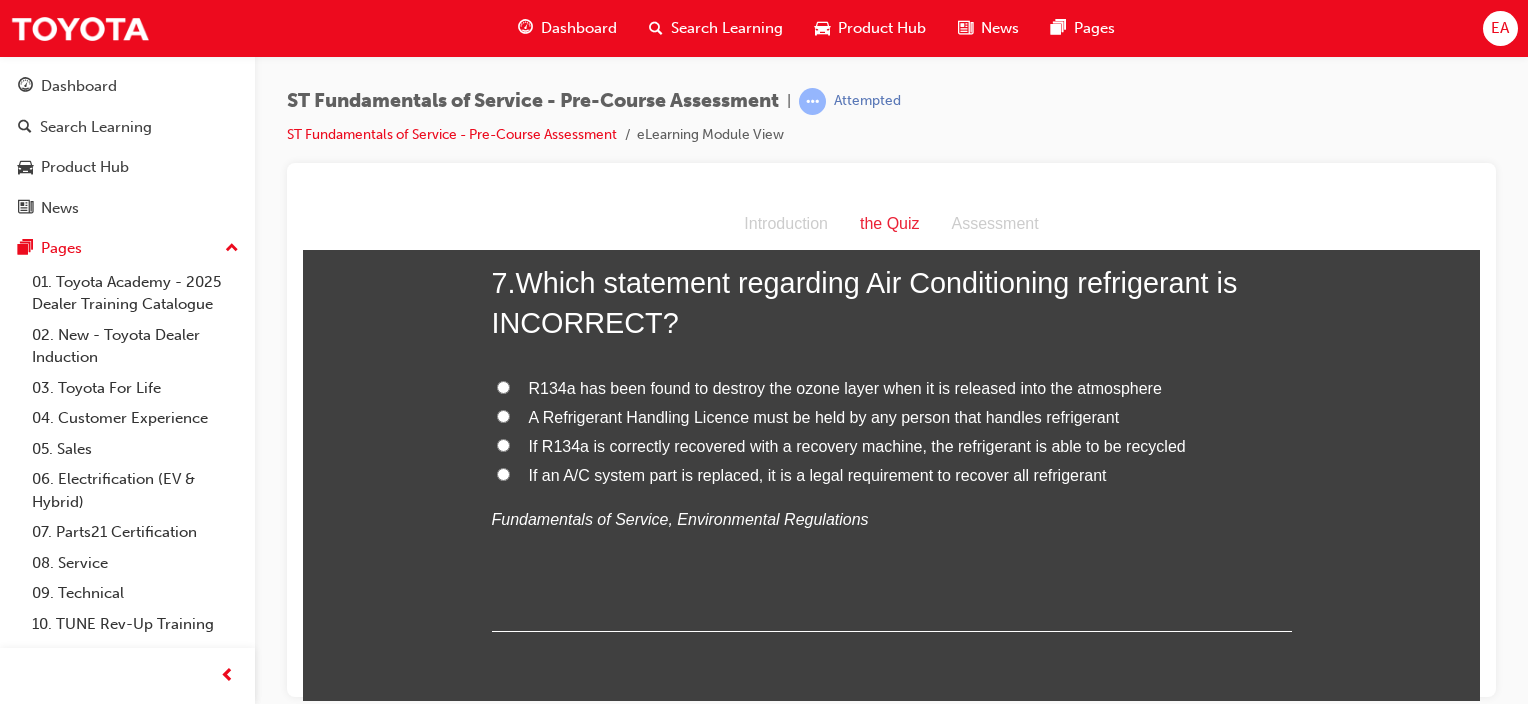 click on "If an A/C system part is replaced, it is a legal requirement to recover all refrigerant" at bounding box center (818, 474) 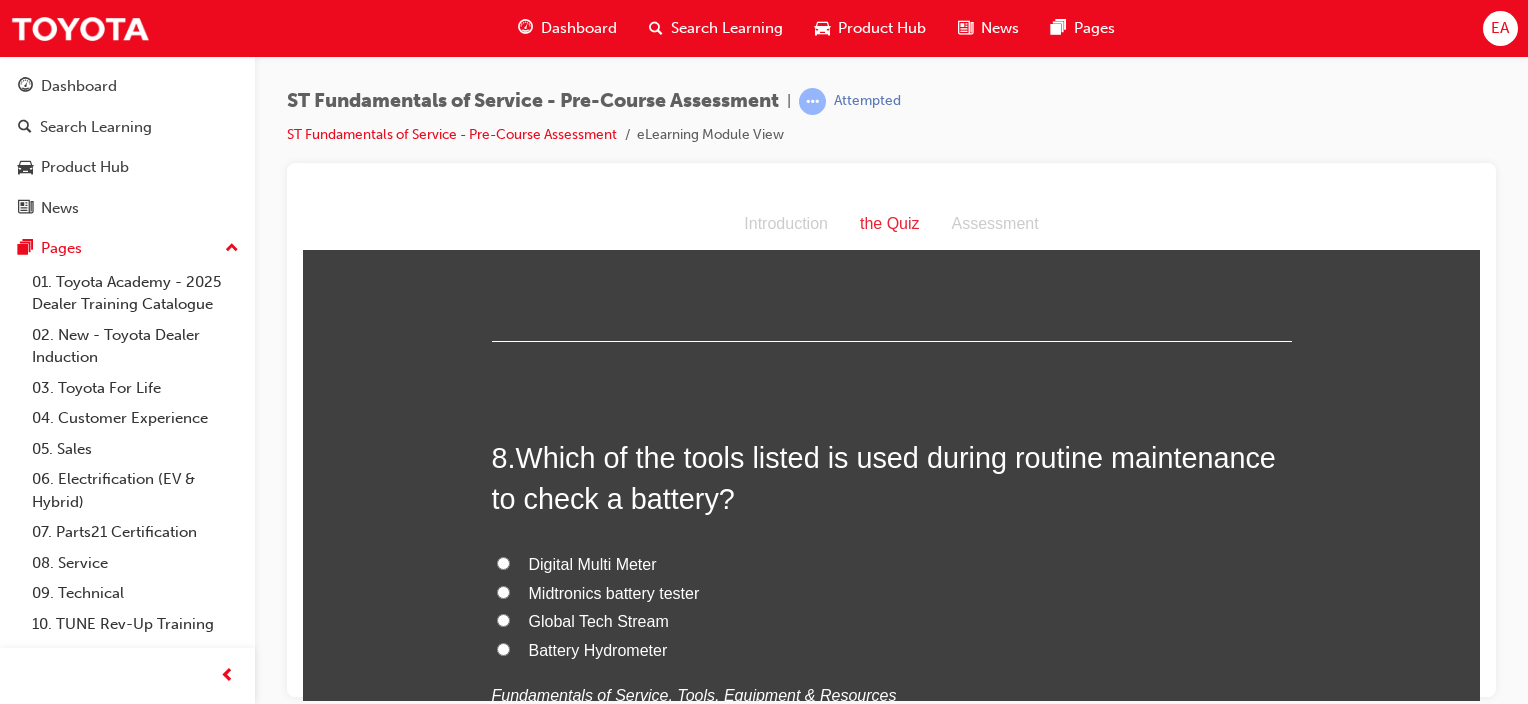 scroll, scrollTop: 3200, scrollLeft: 0, axis: vertical 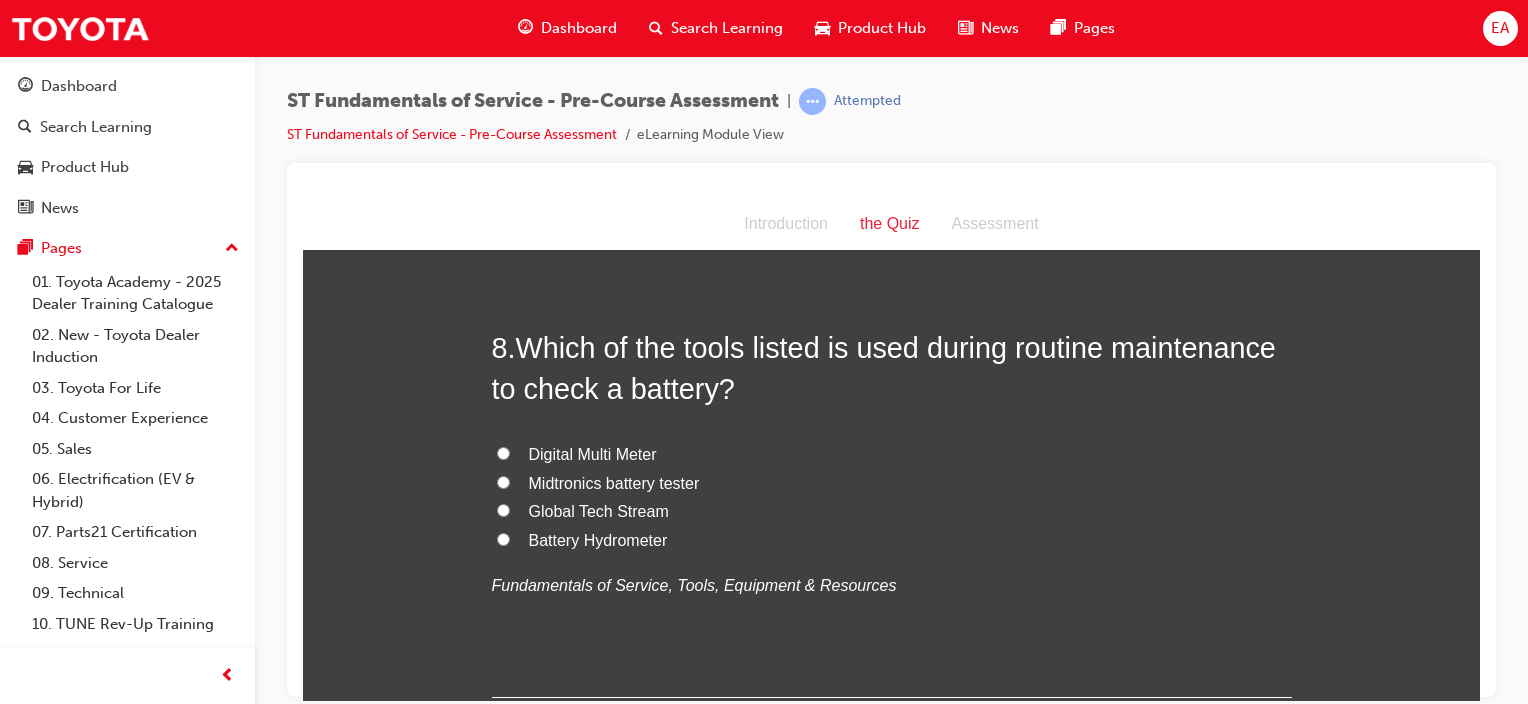 click on "Midtronics battery tester" at bounding box center (614, 482) 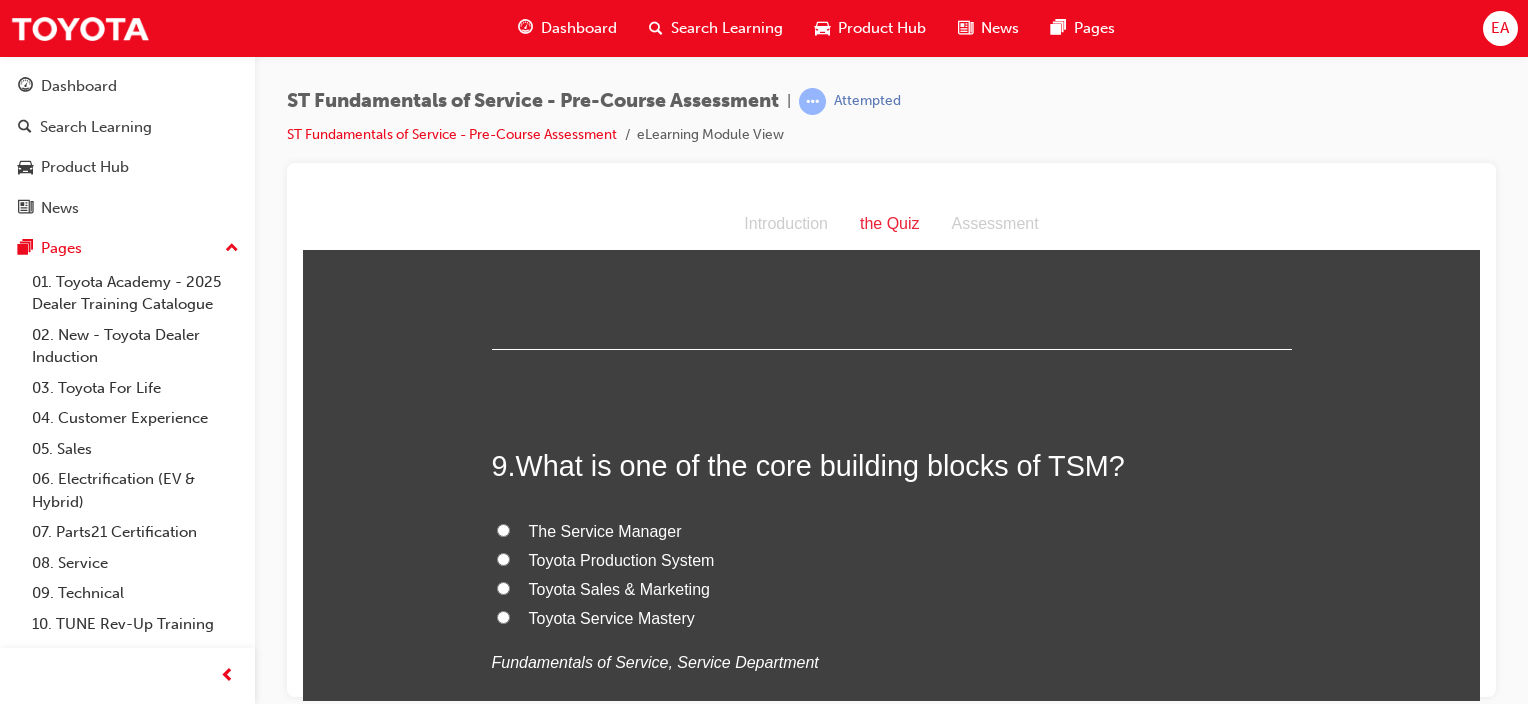 scroll, scrollTop: 3700, scrollLeft: 0, axis: vertical 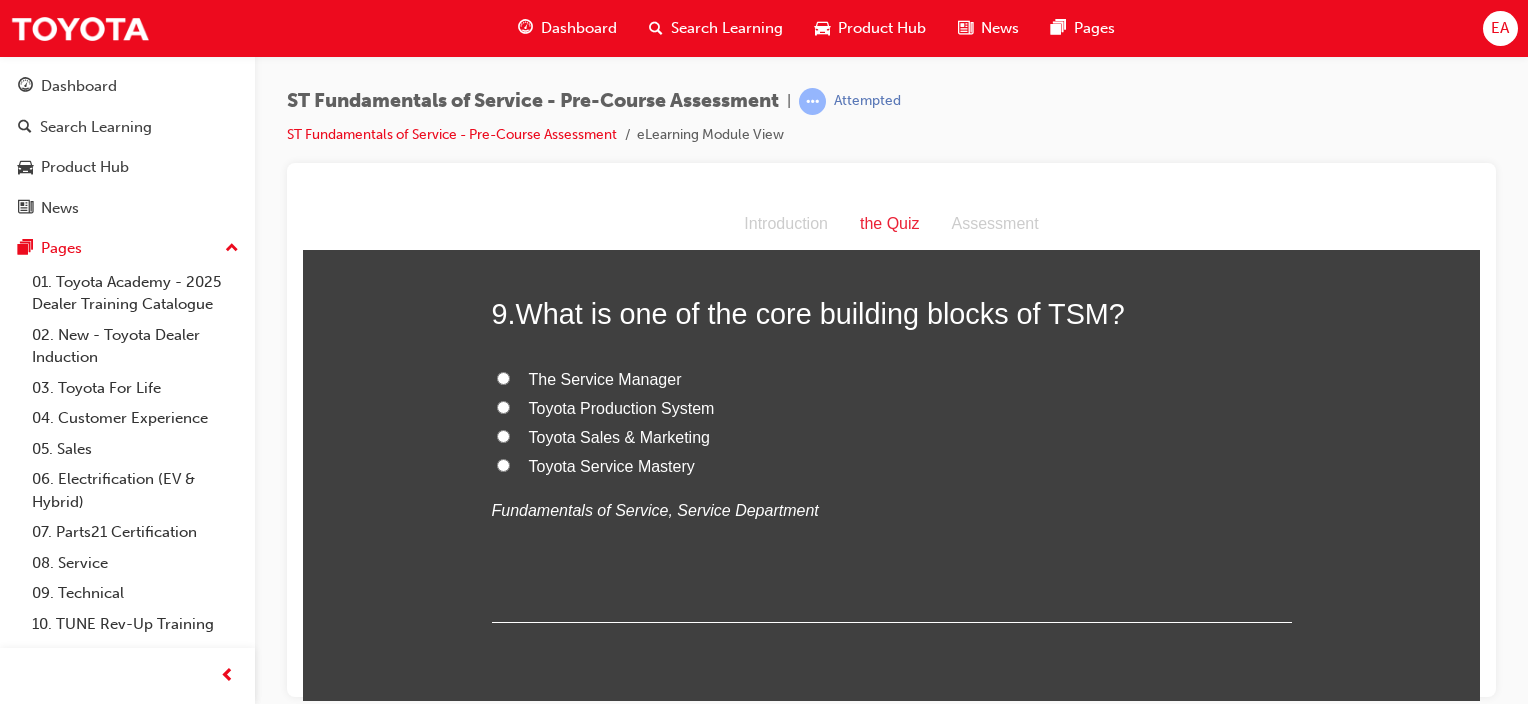 click on "Toyota Production System" at bounding box center [622, 407] 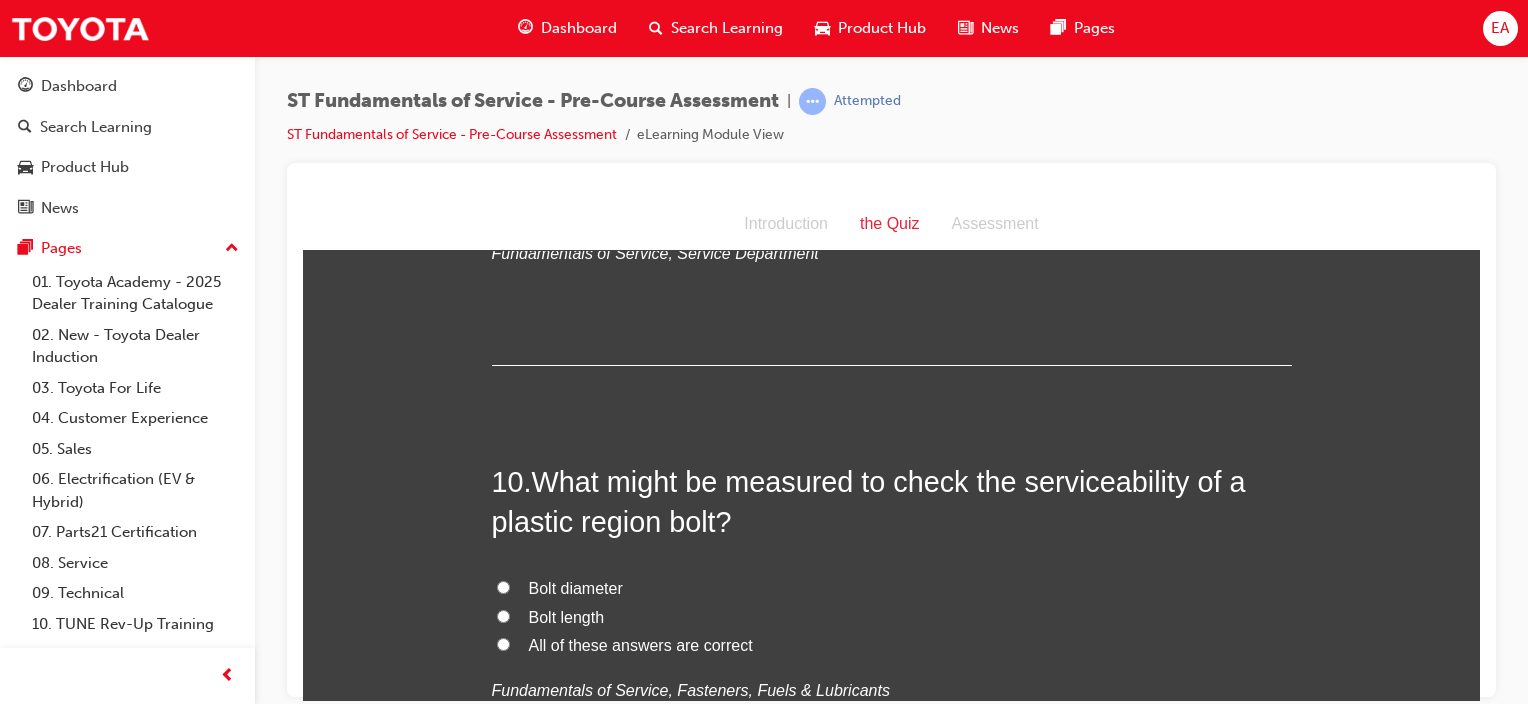 scroll, scrollTop: 4000, scrollLeft: 0, axis: vertical 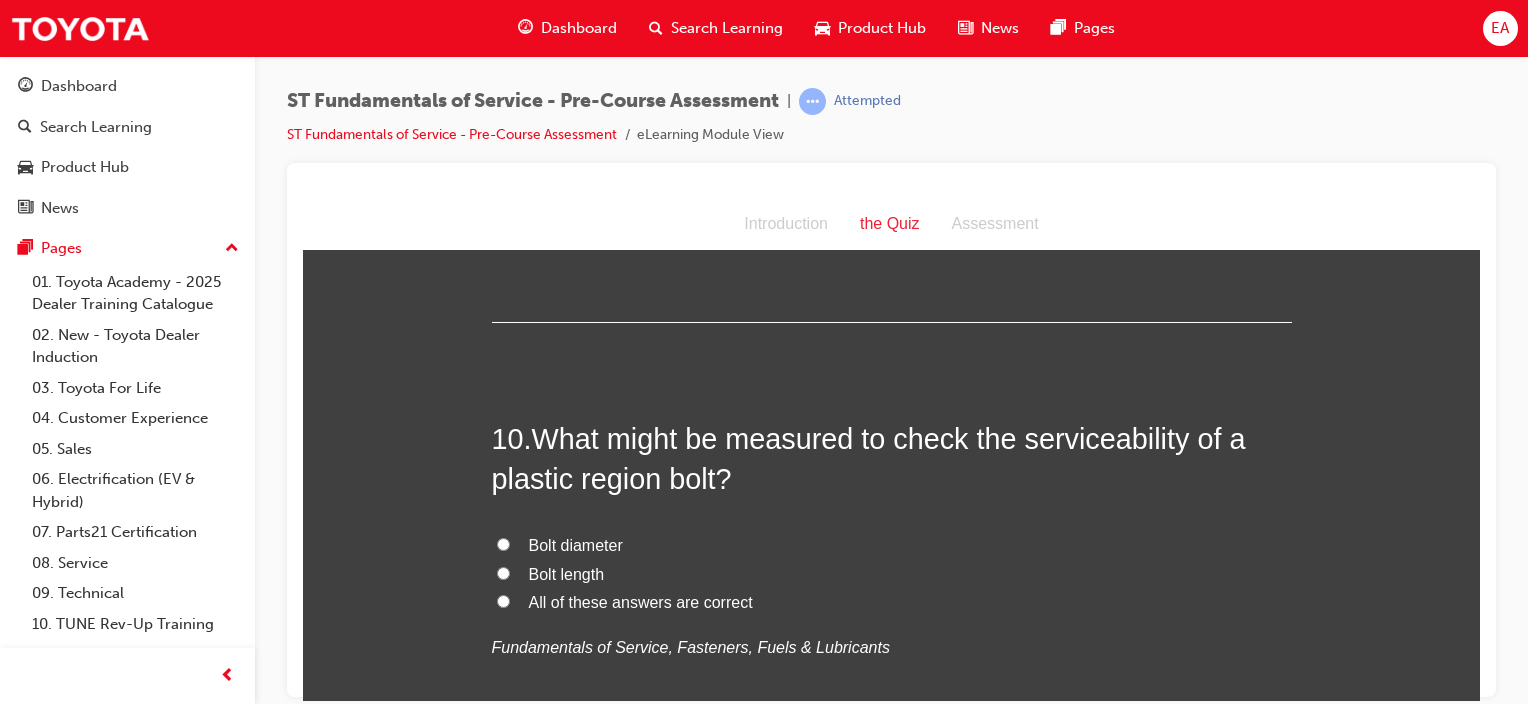 click on "All of these answers are correct" at bounding box center [641, 601] 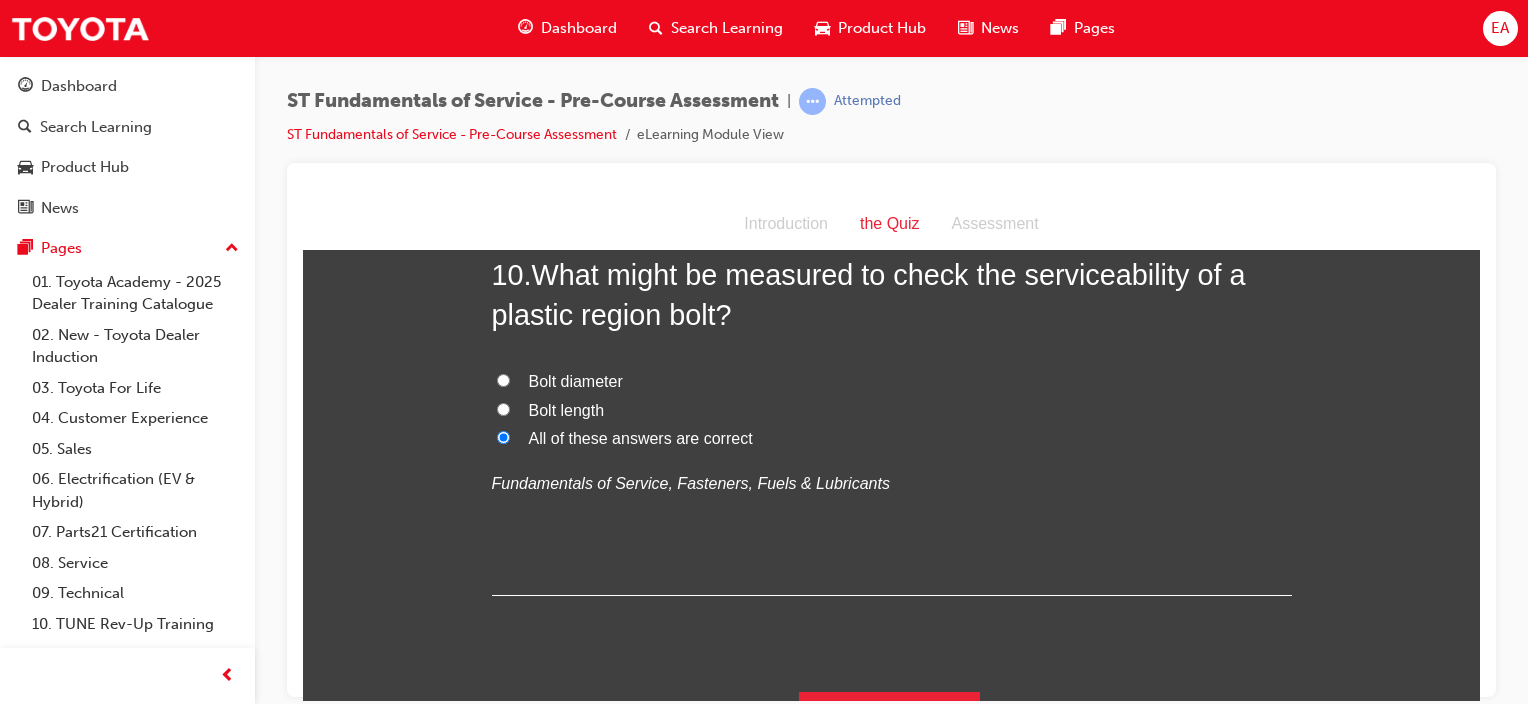 scroll, scrollTop: 4208, scrollLeft: 0, axis: vertical 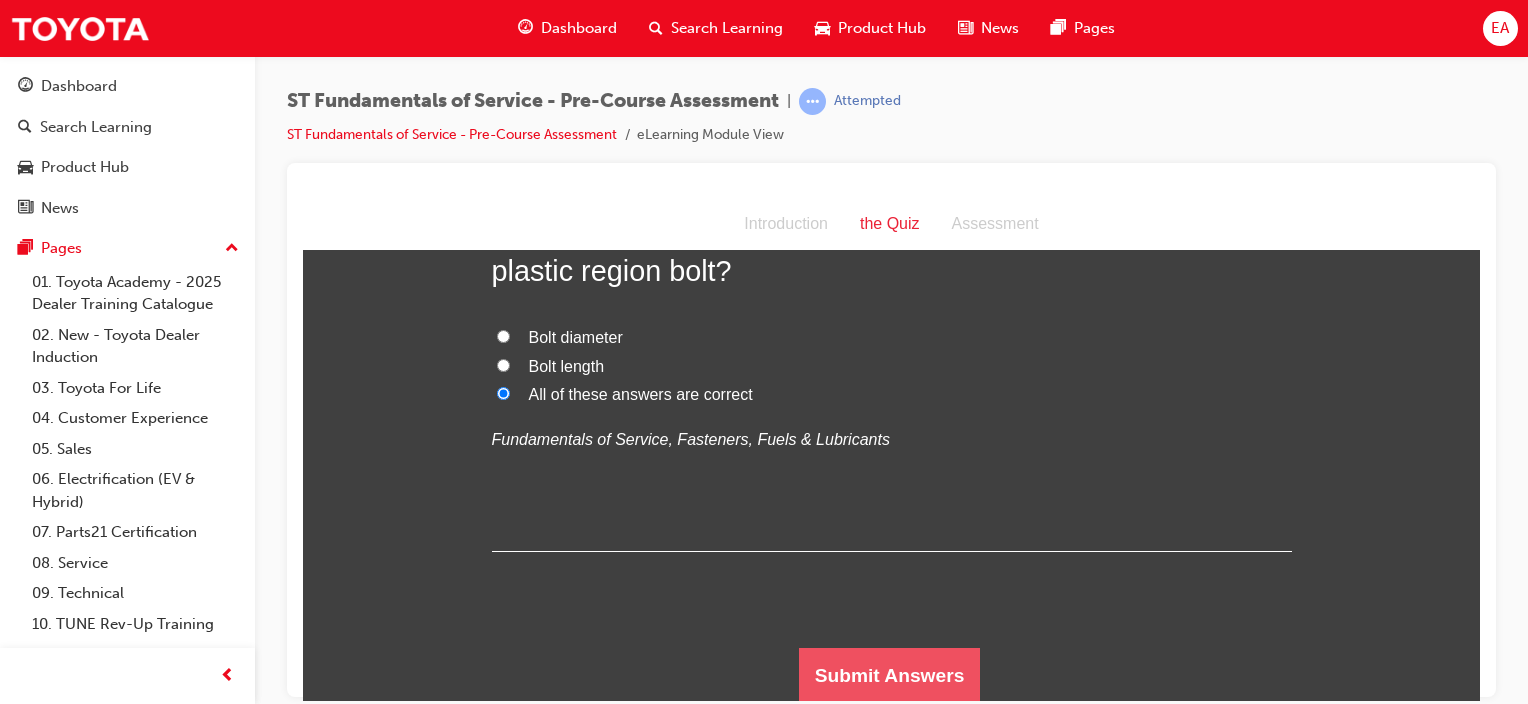 click on "Submit Answers" at bounding box center [890, 675] 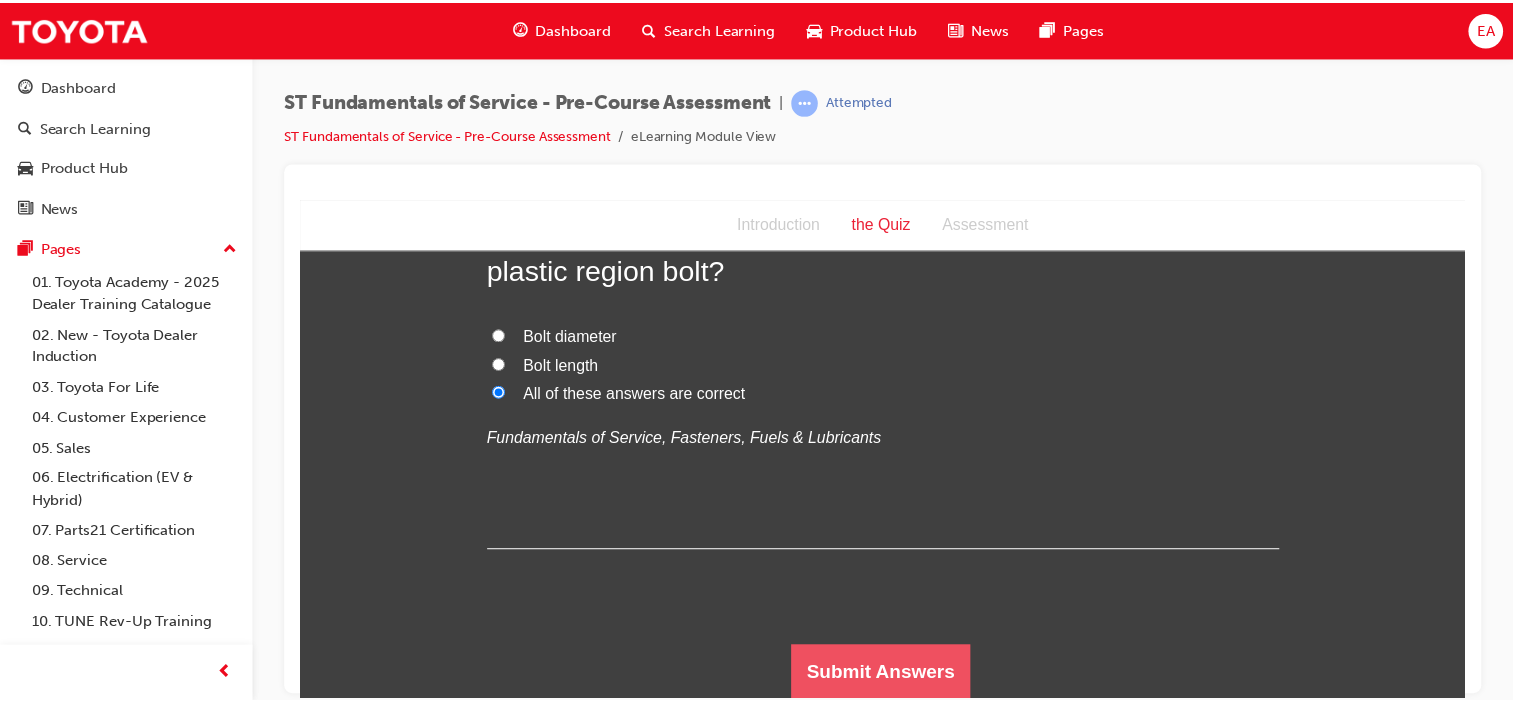 scroll, scrollTop: 0, scrollLeft: 0, axis: both 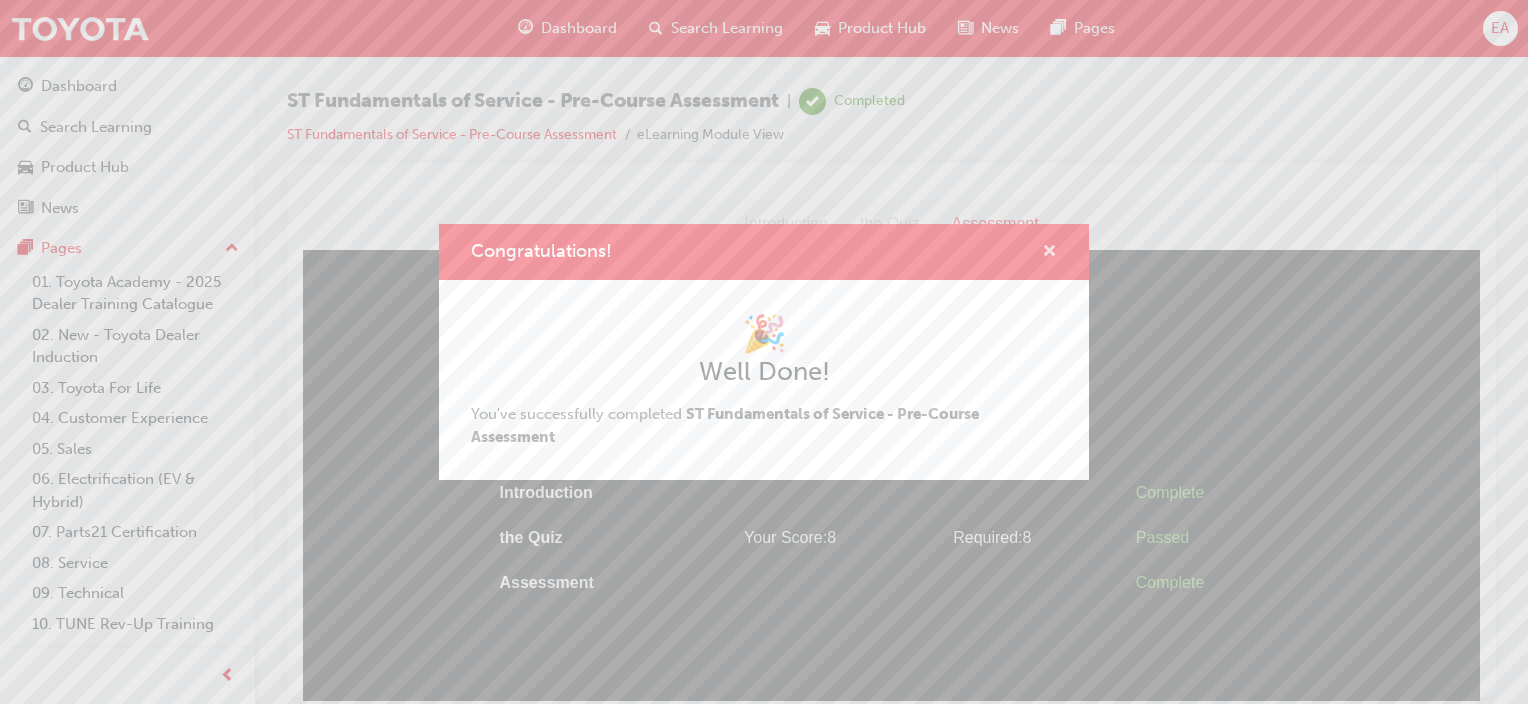 click at bounding box center [1049, 253] 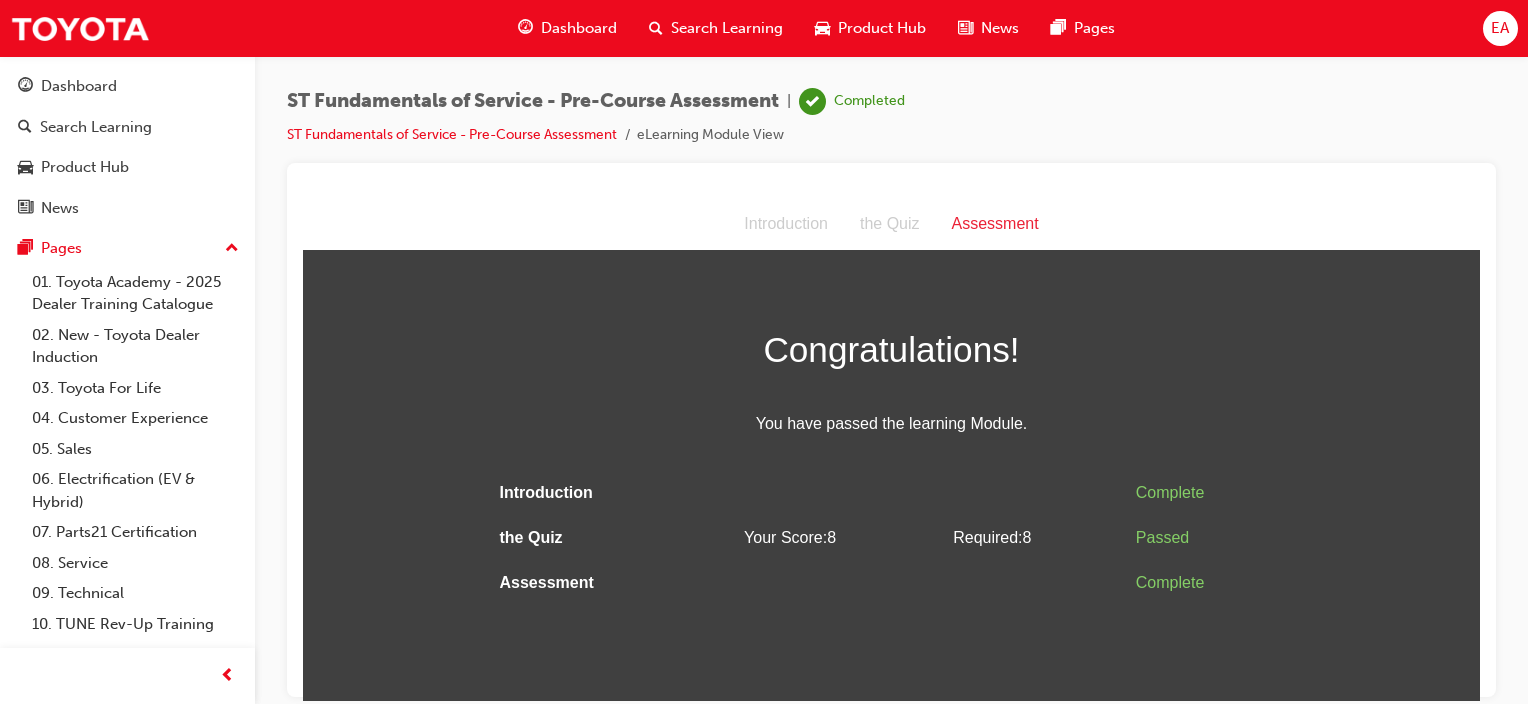 click on "Search Learning" at bounding box center [727, 28] 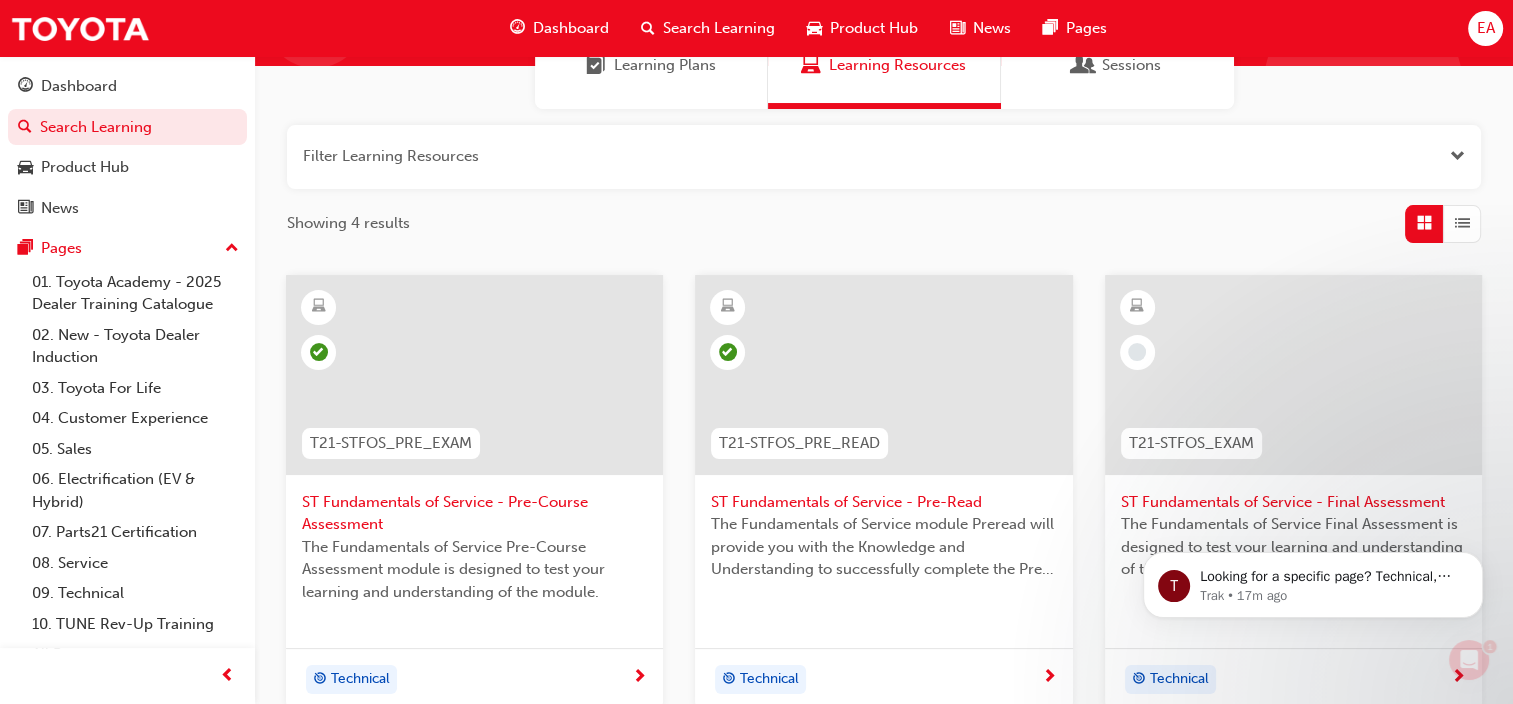 scroll, scrollTop: 200, scrollLeft: 0, axis: vertical 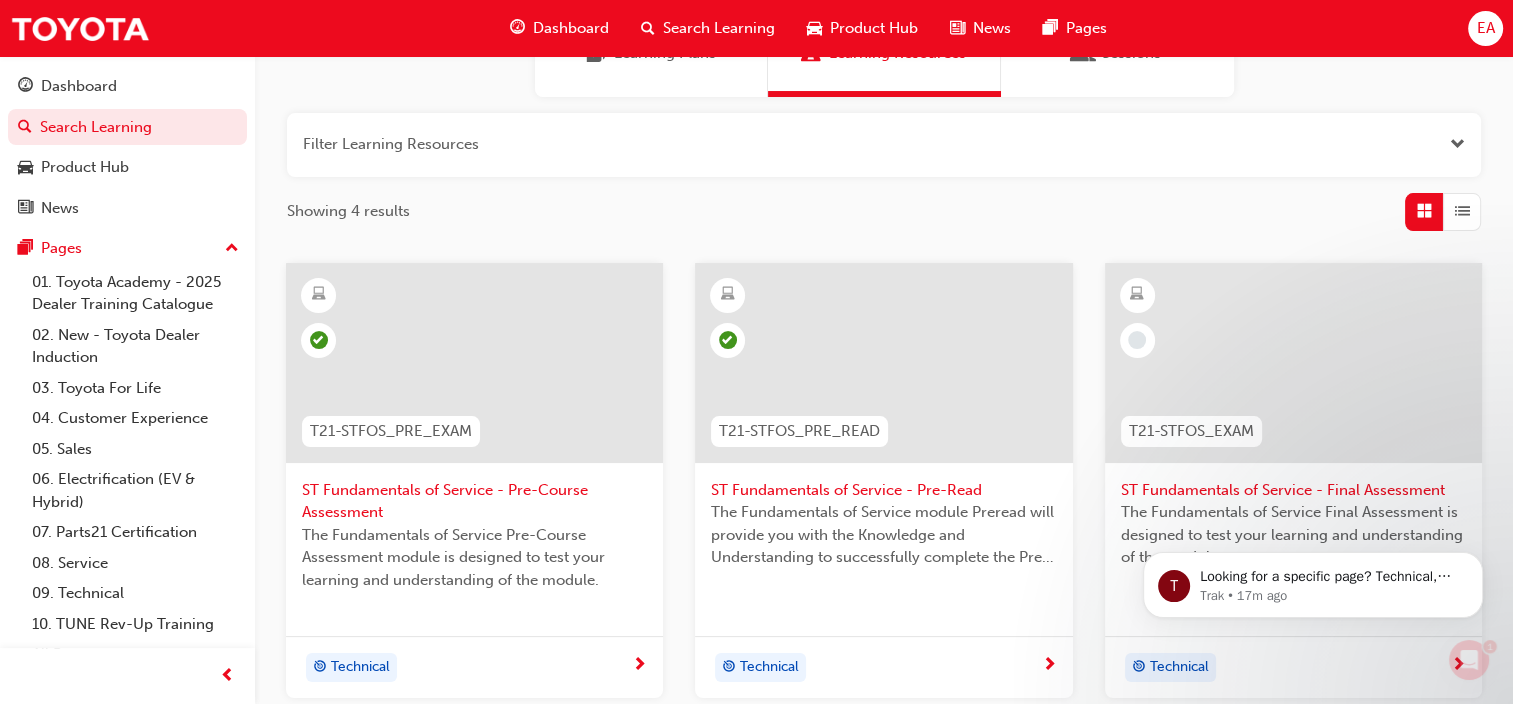 click on "T Looking for a specific page? Technical, Toyota Network Training, Technical Training Calendars Trak • 17m ago" at bounding box center [1313, 493] 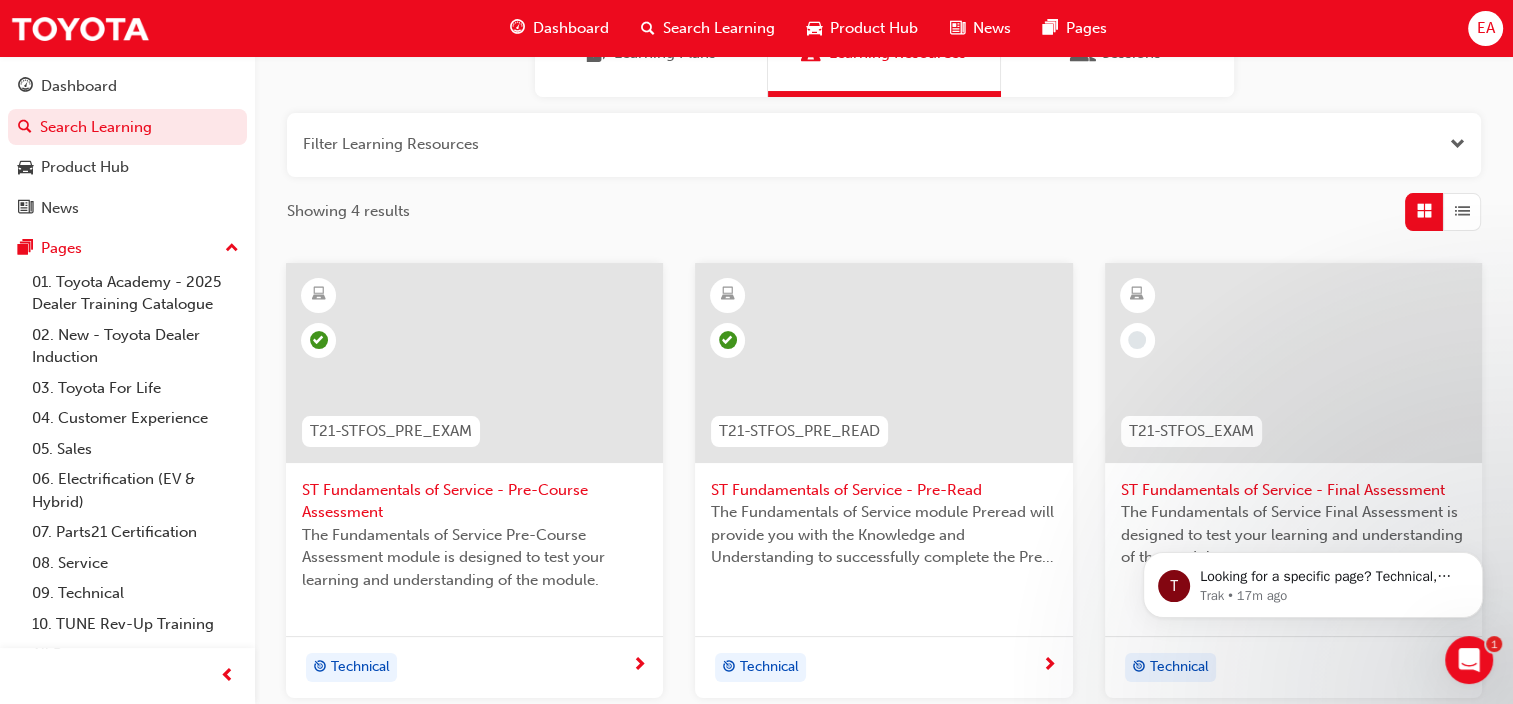 click at bounding box center [1293, 363] 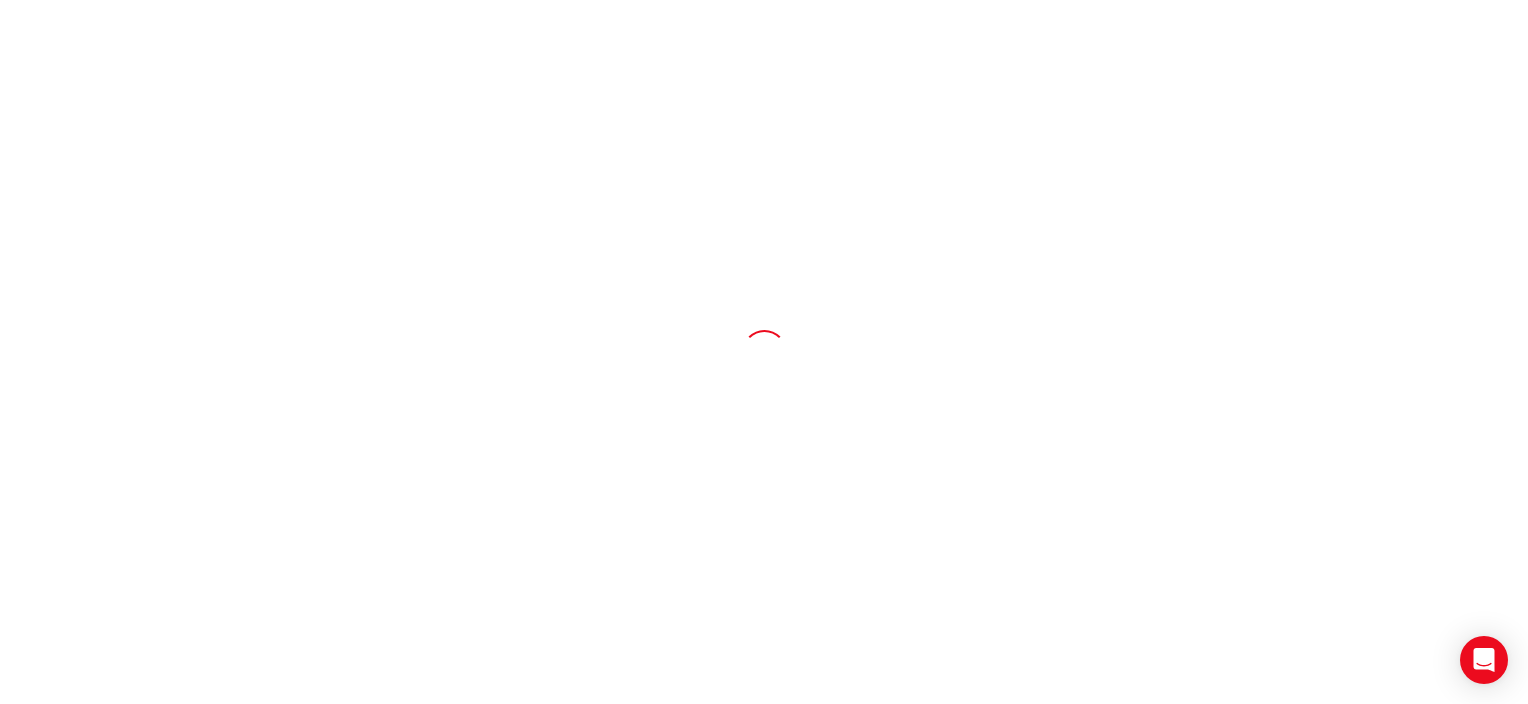scroll, scrollTop: 0, scrollLeft: 0, axis: both 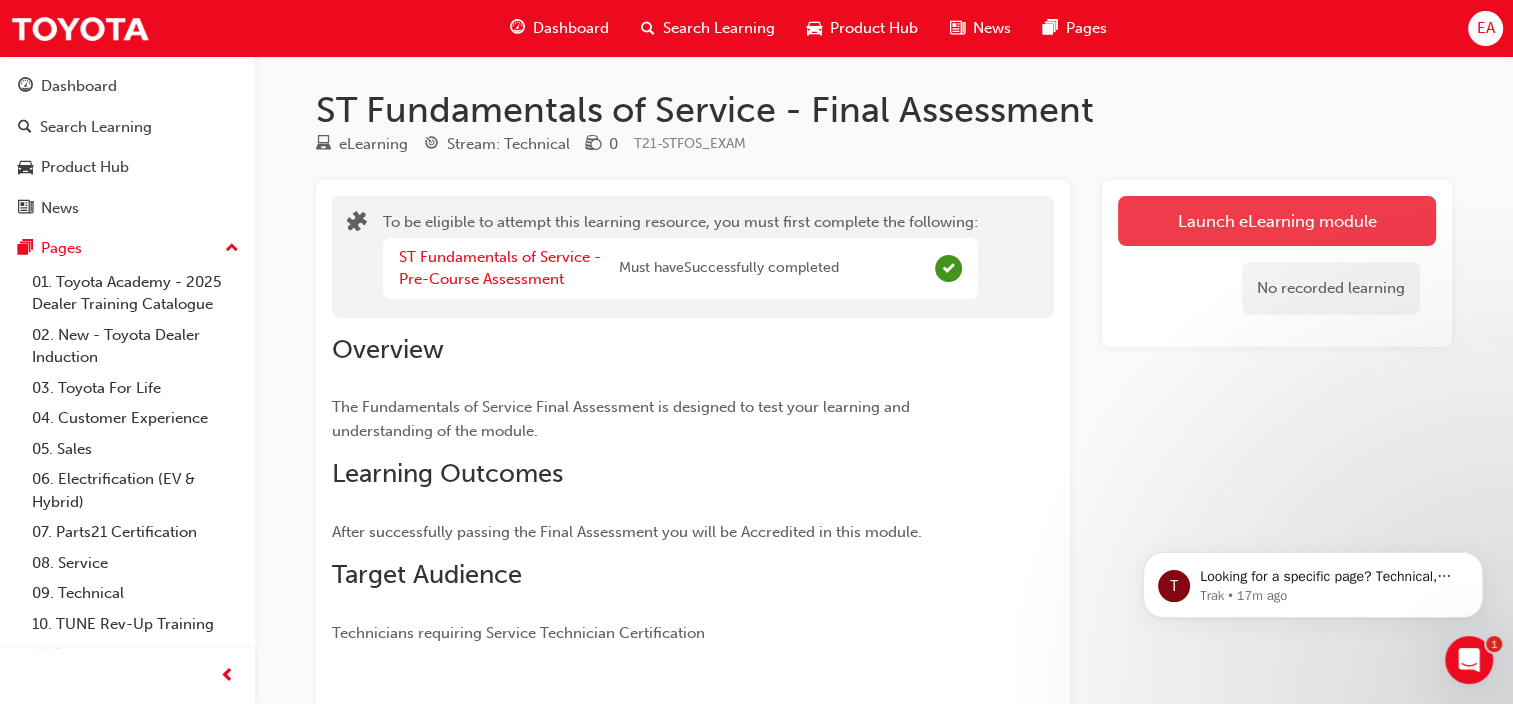 click on "Launch eLearning module" at bounding box center (1277, 221) 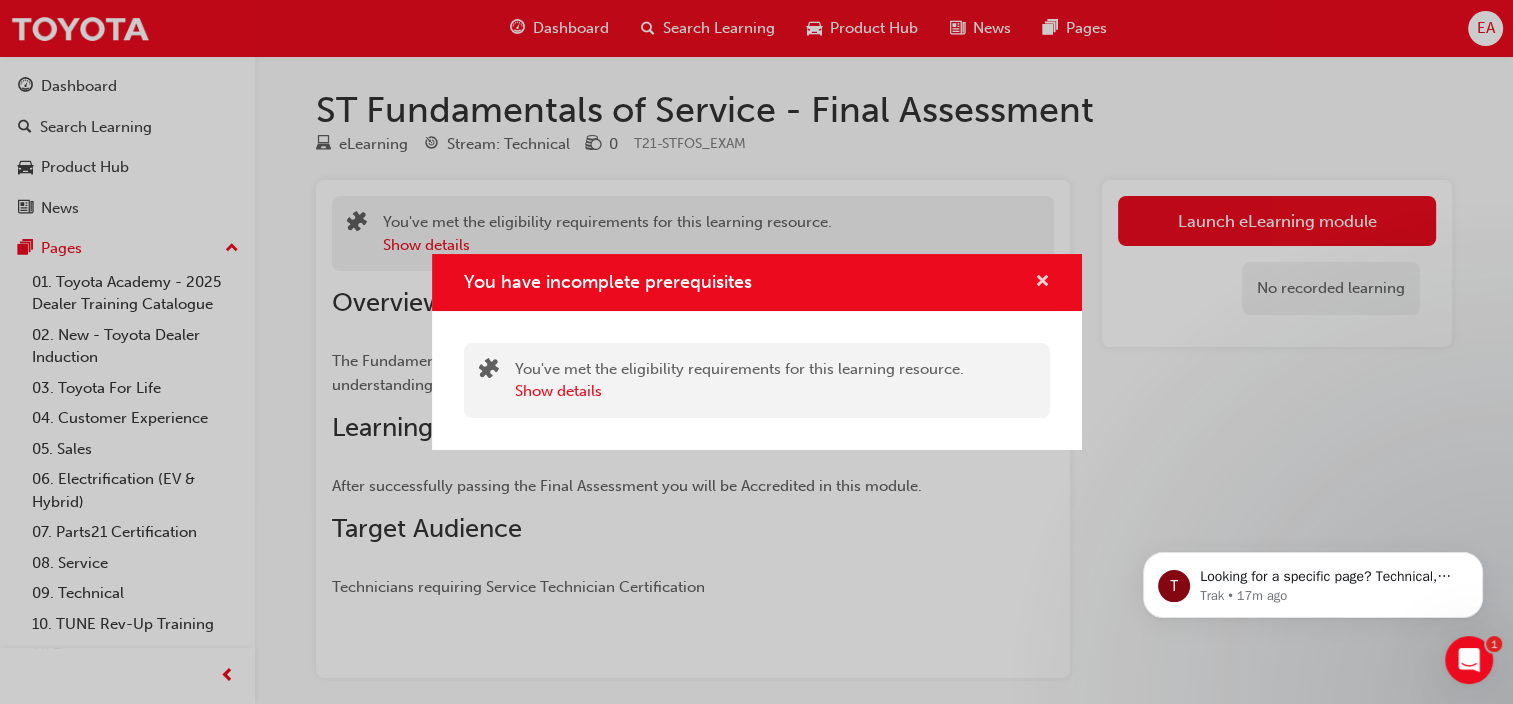 click at bounding box center [1042, 283] 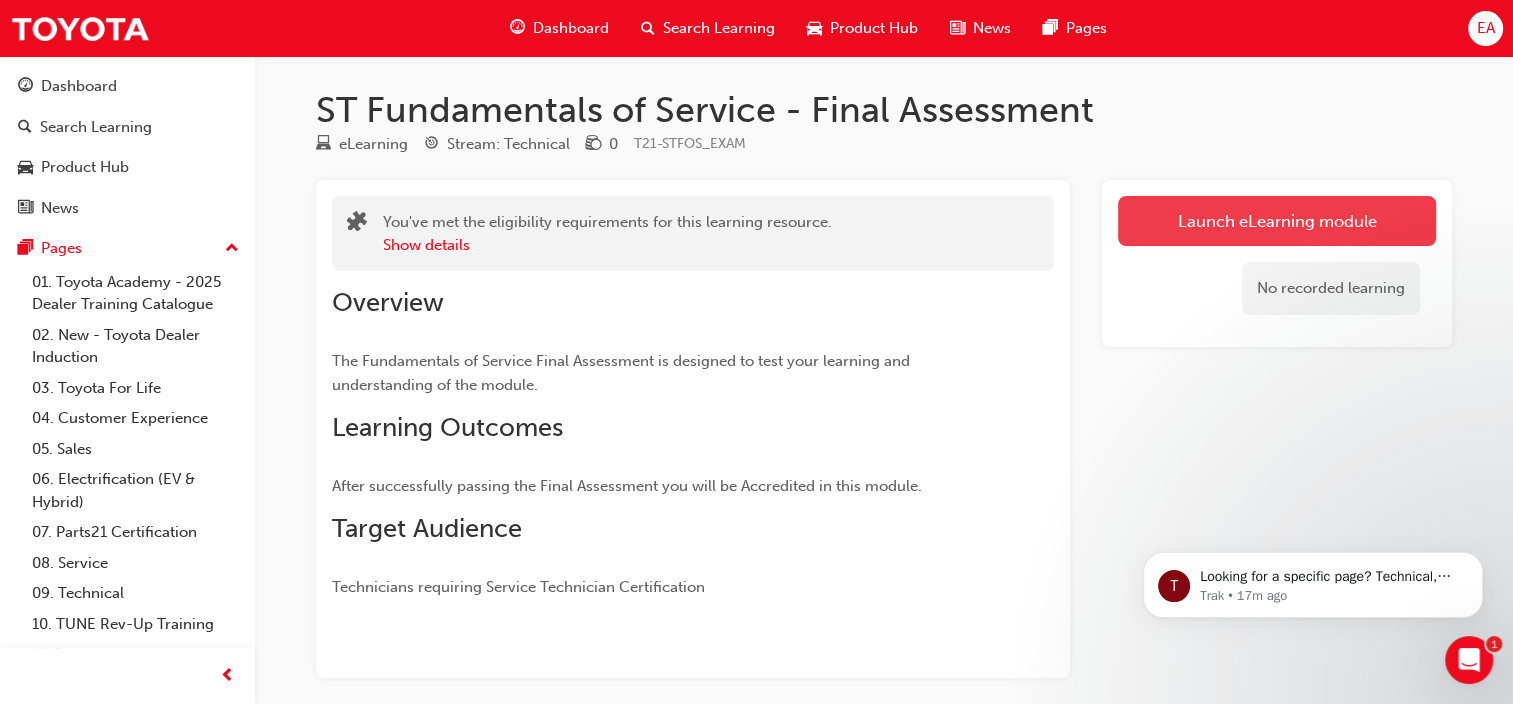 click on "Launch eLearning module" at bounding box center [1277, 221] 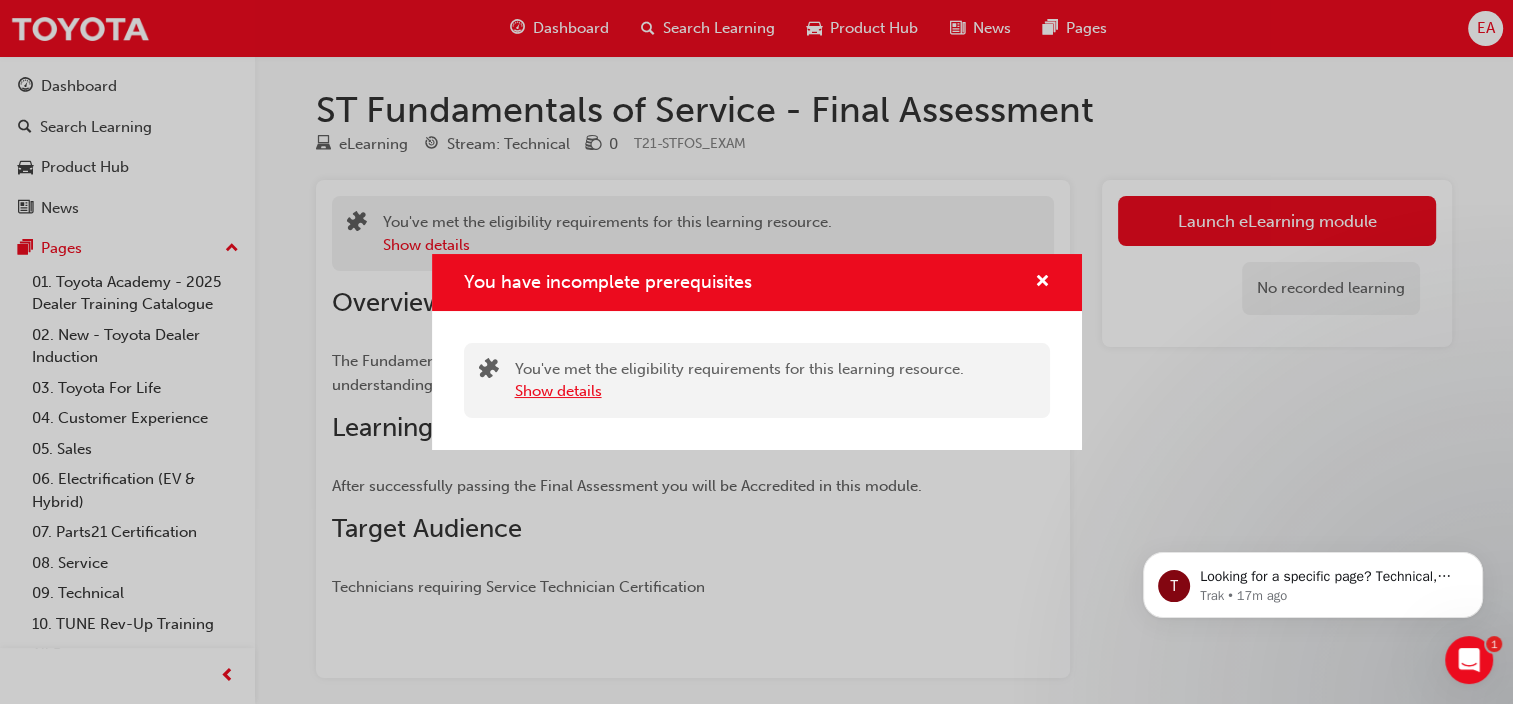 click on "Show details" at bounding box center (558, 391) 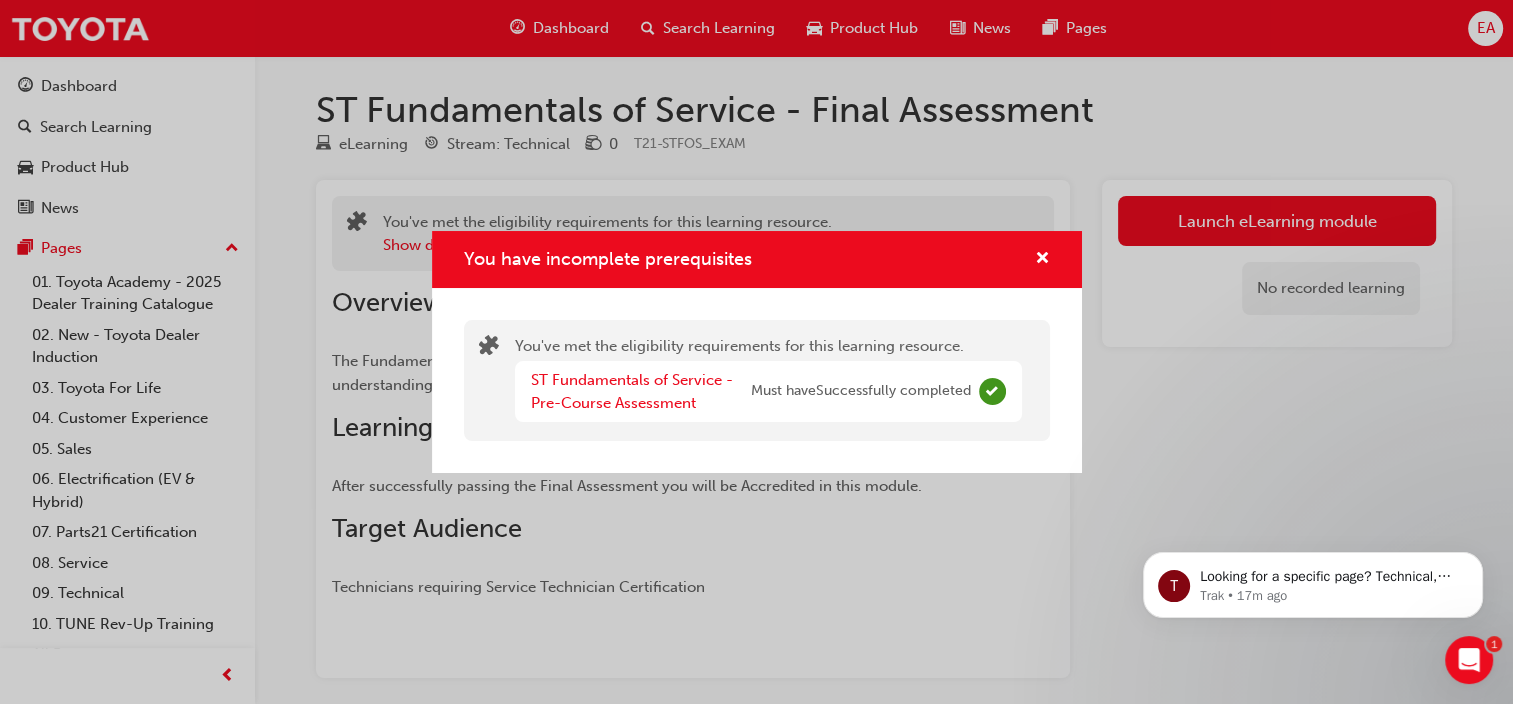 click at bounding box center [992, 391] 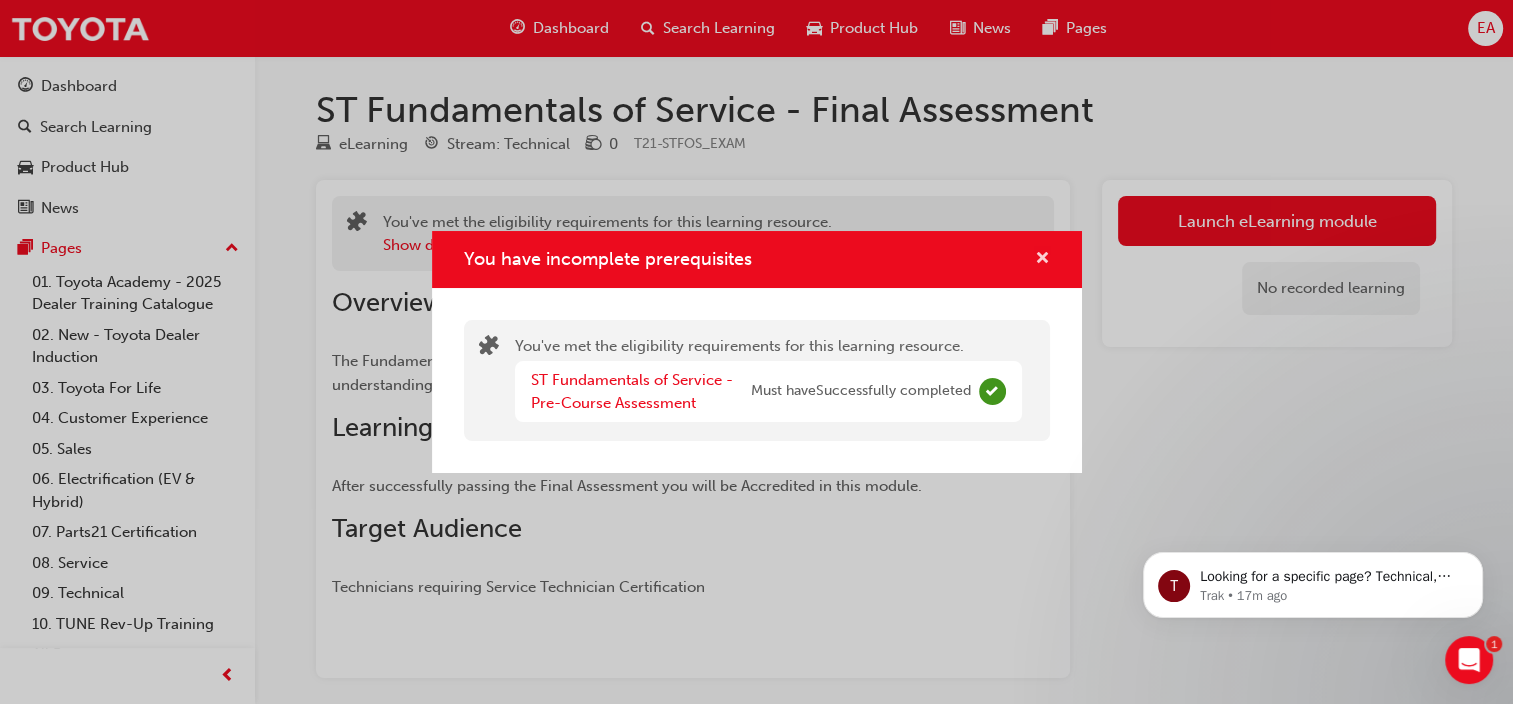 click at bounding box center (1042, 260) 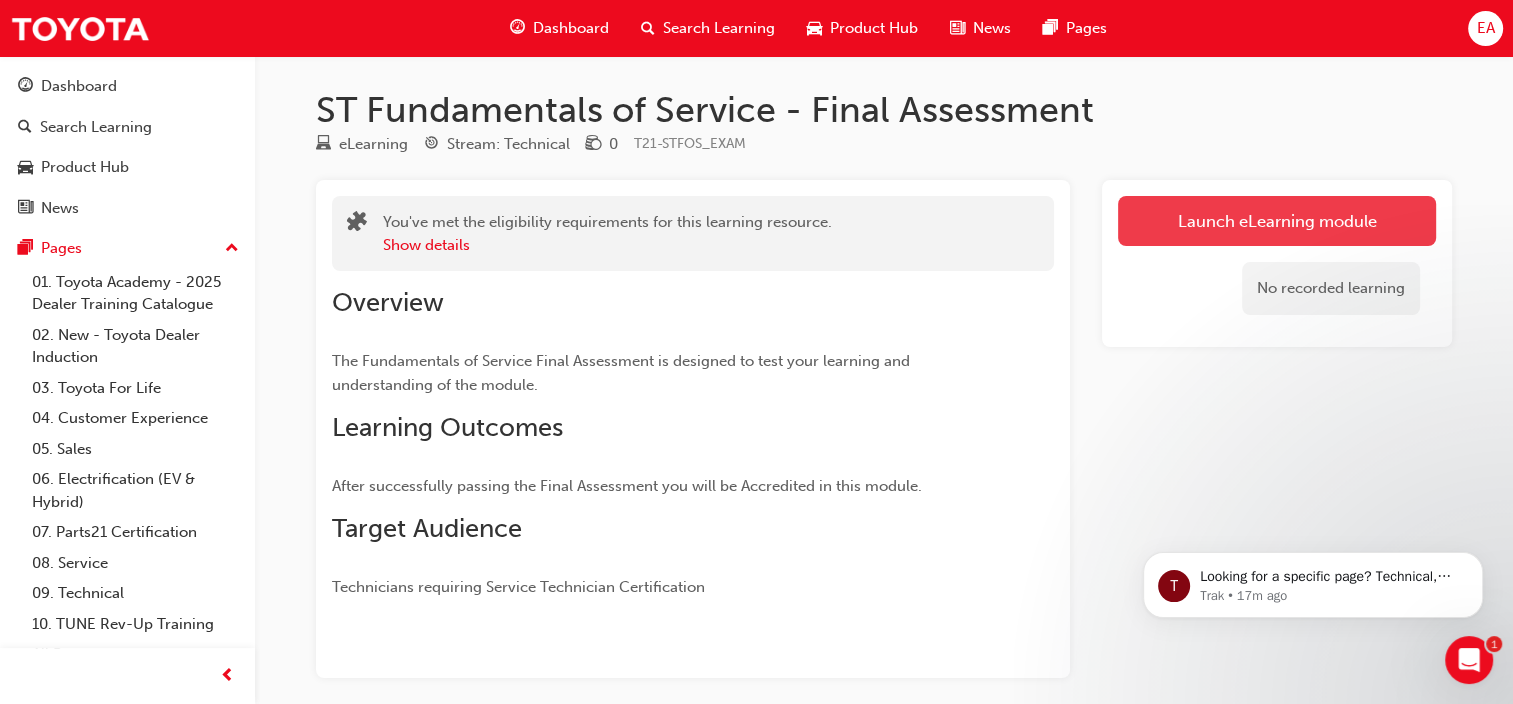click on "Launch eLearning module" at bounding box center (1277, 221) 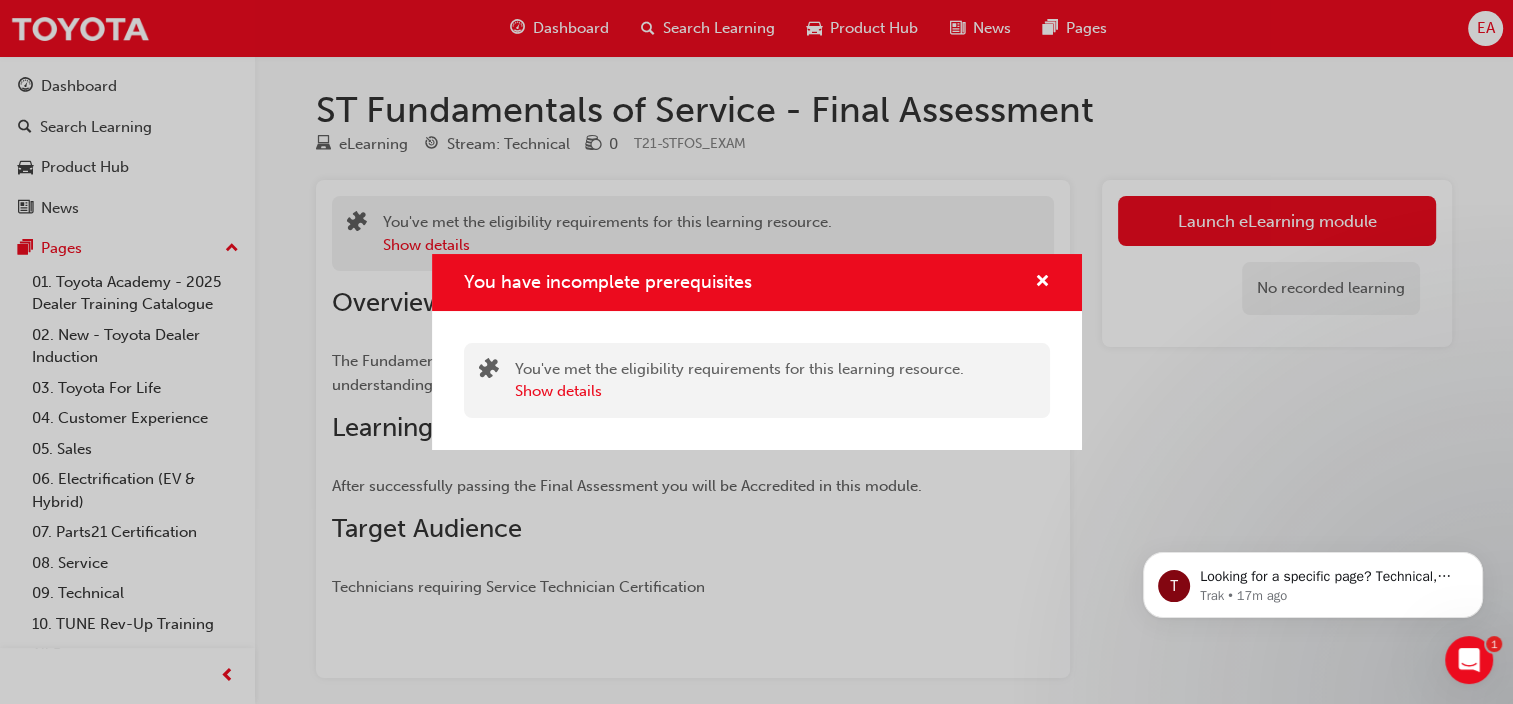 click on "You have incomplete prerequisites" at bounding box center (757, 282) 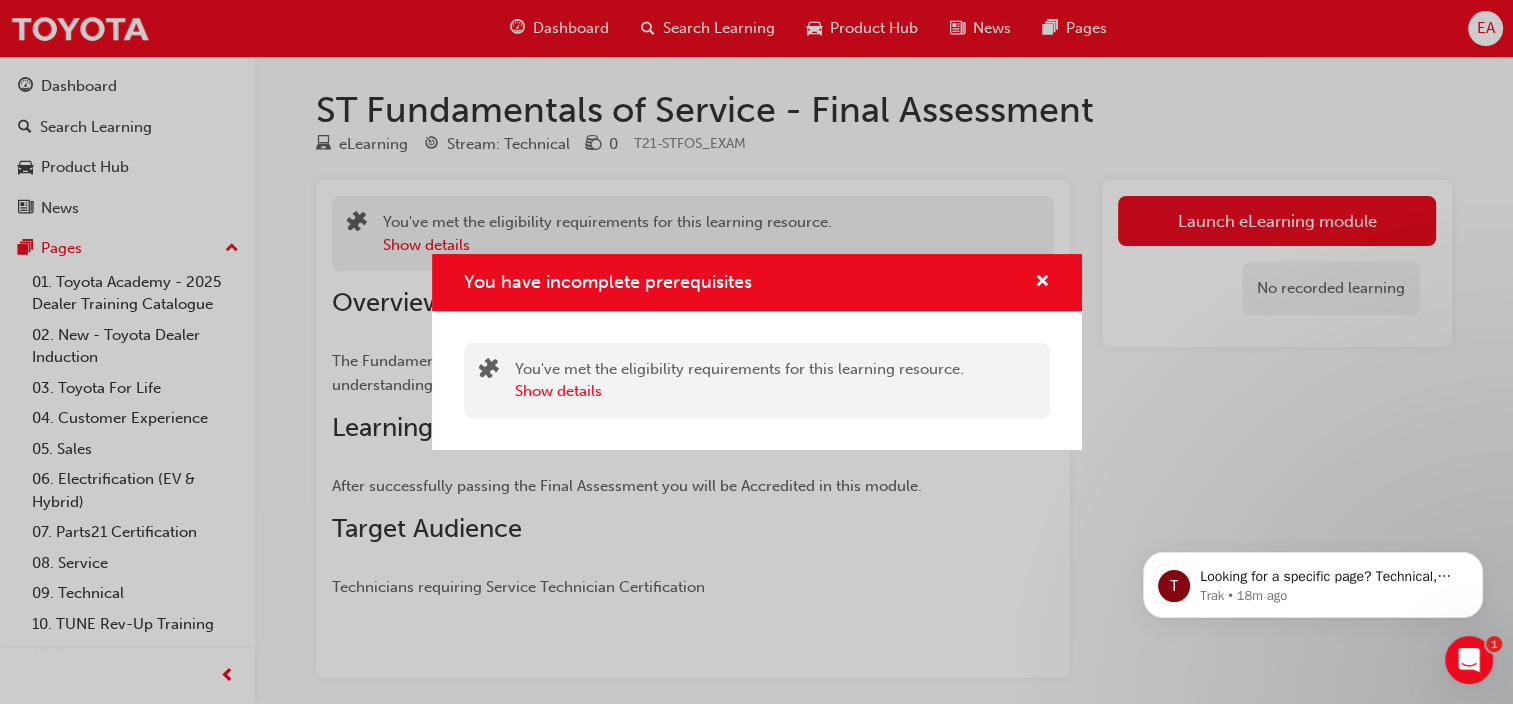 click on "You have incomplete prerequisites" at bounding box center [757, 282] 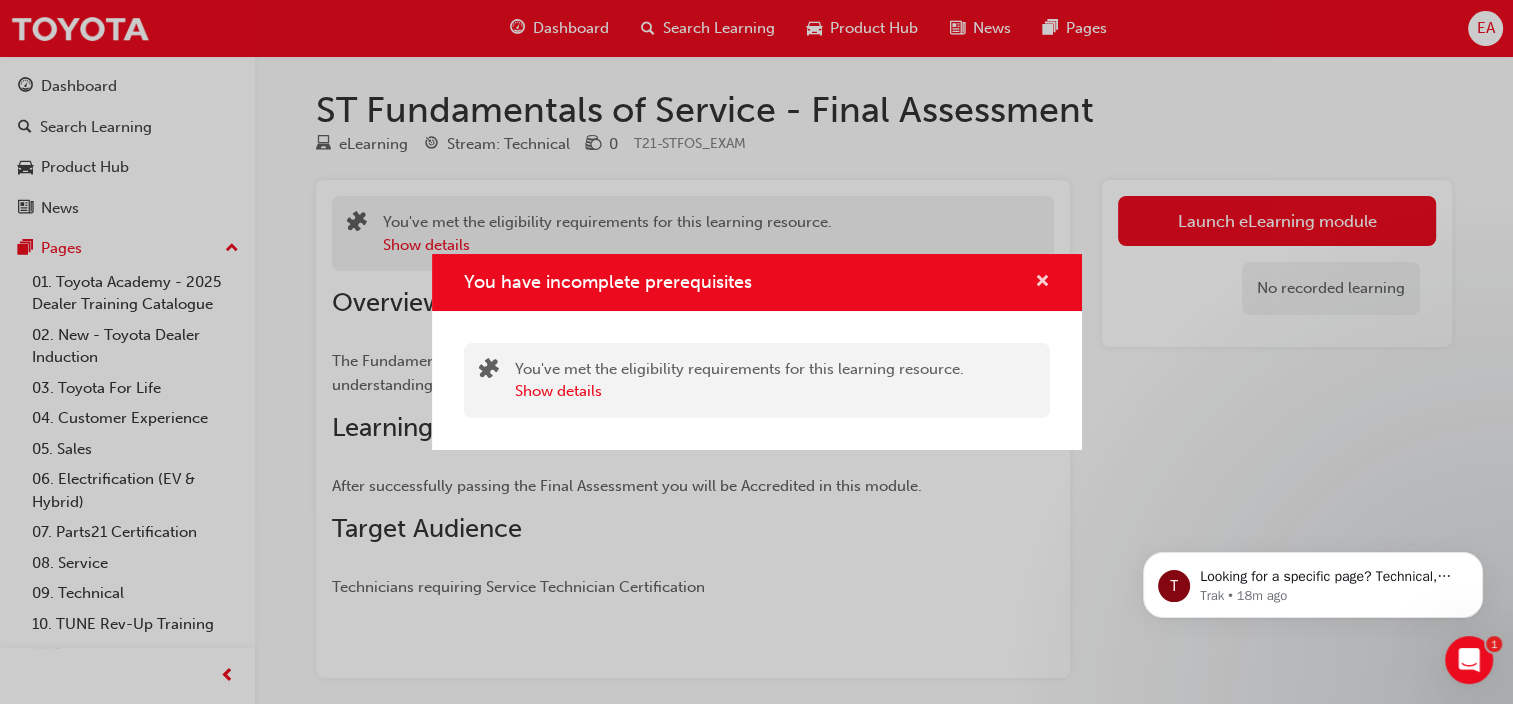click at bounding box center [1042, 283] 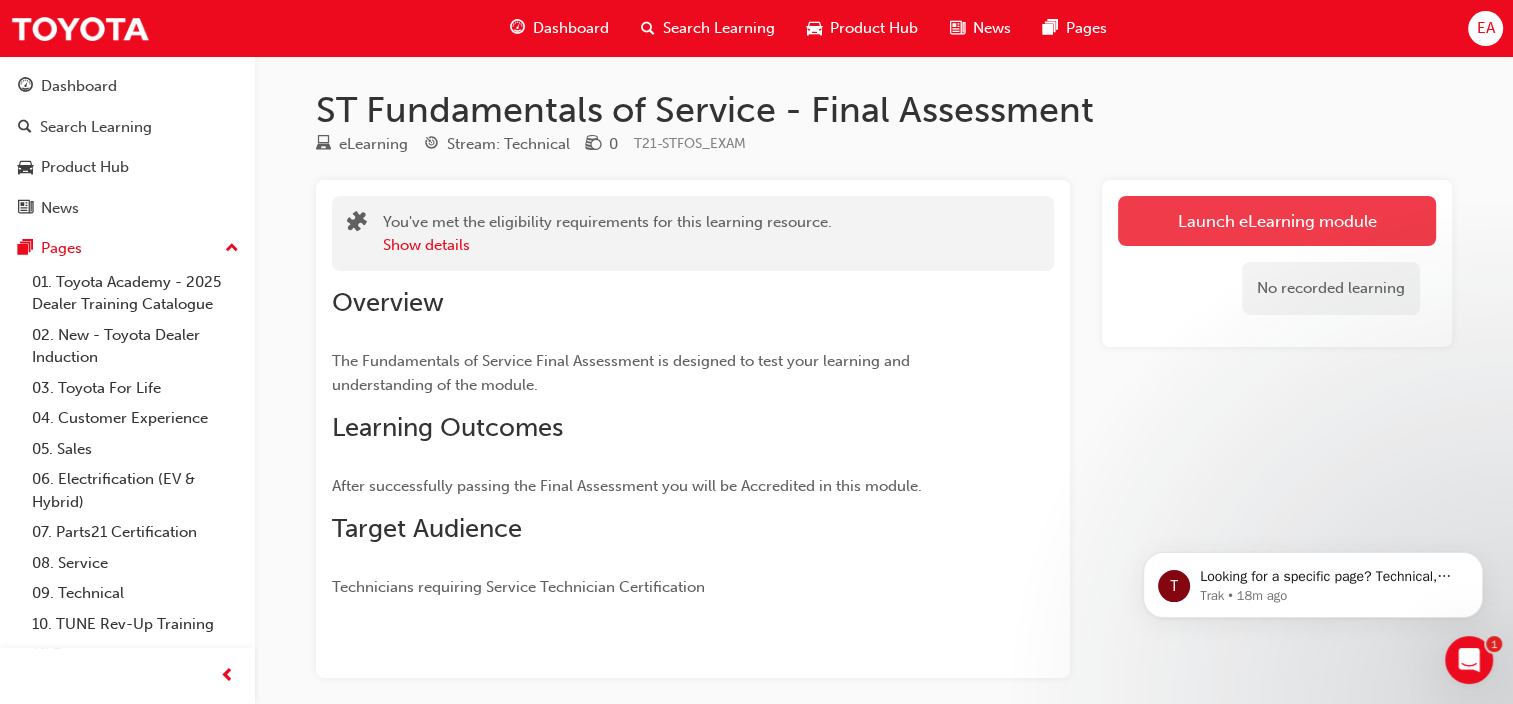 click on "Launch eLearning module" at bounding box center (1277, 221) 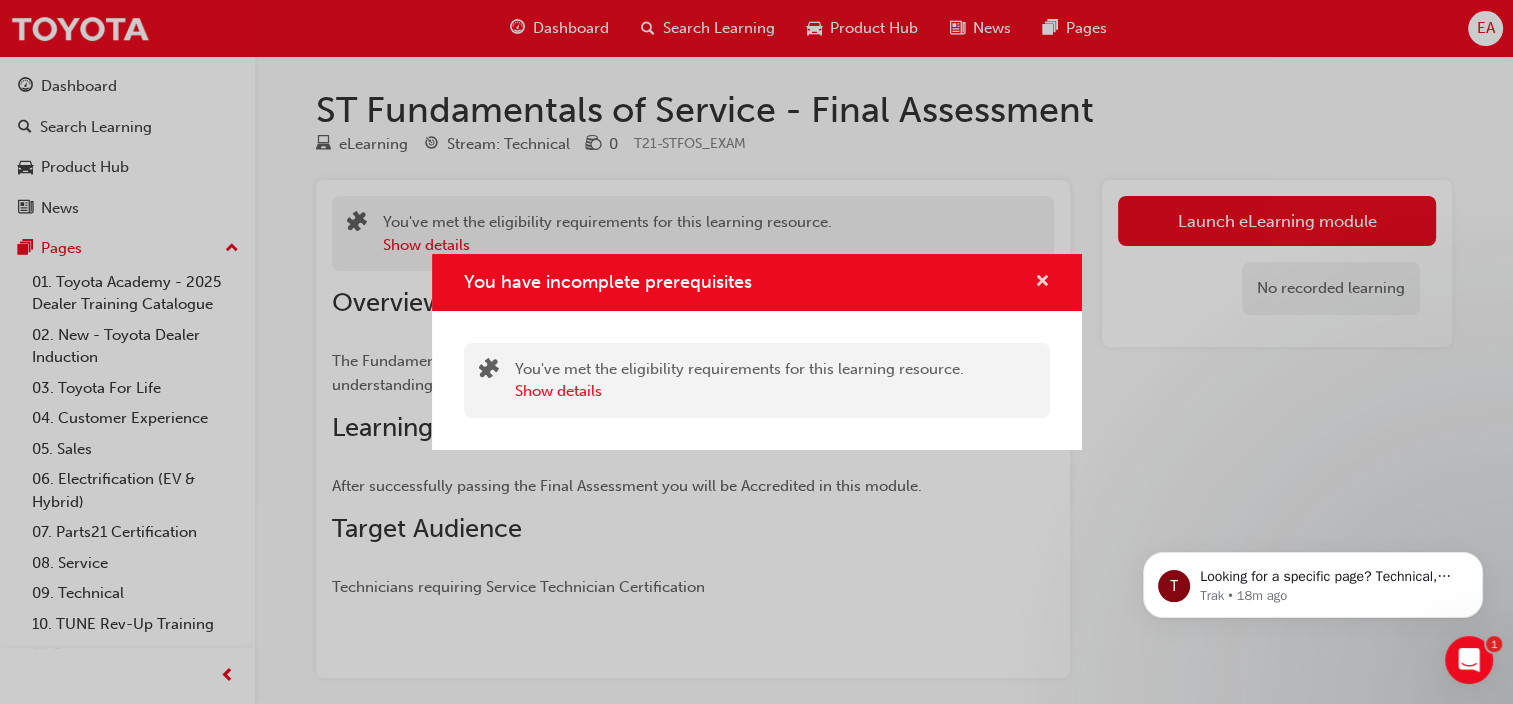 click at bounding box center (1042, 283) 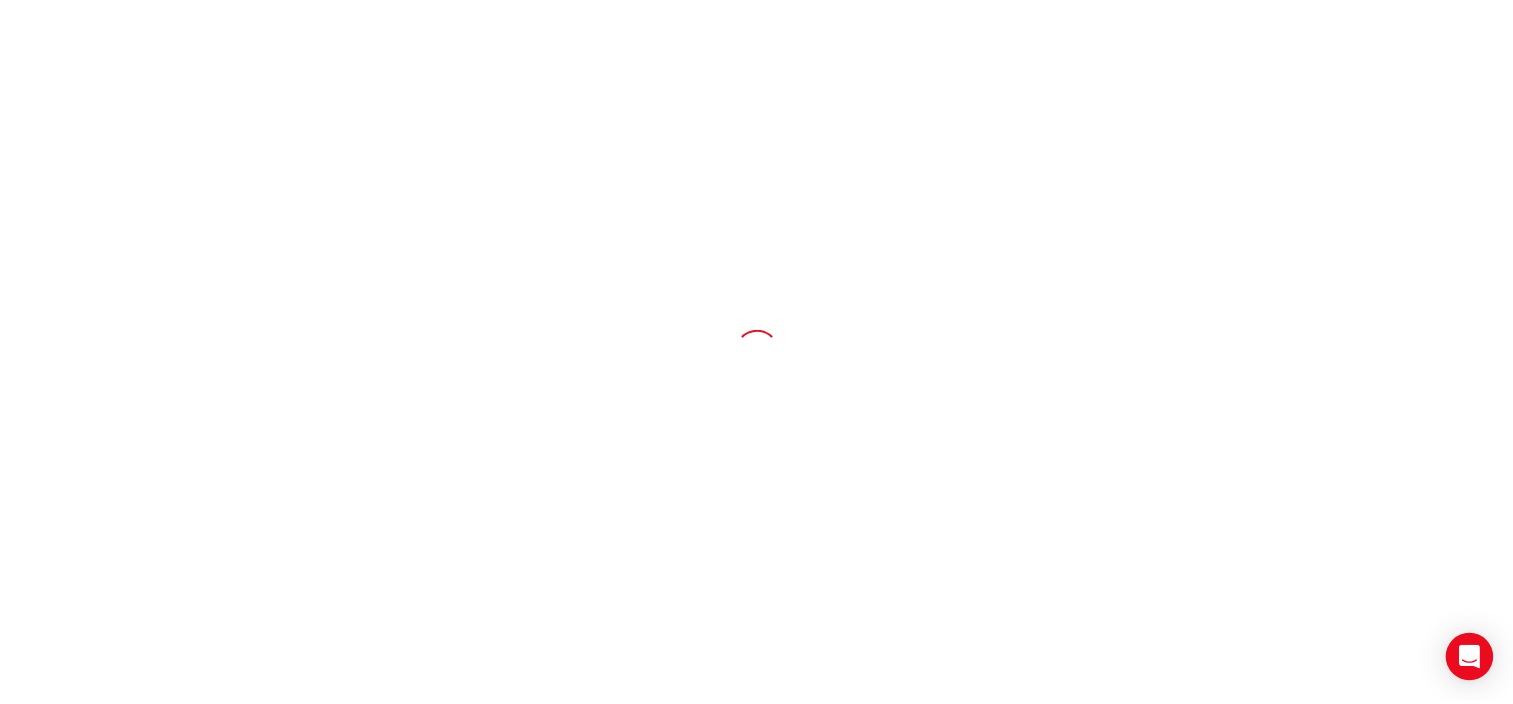 scroll, scrollTop: 0, scrollLeft: 0, axis: both 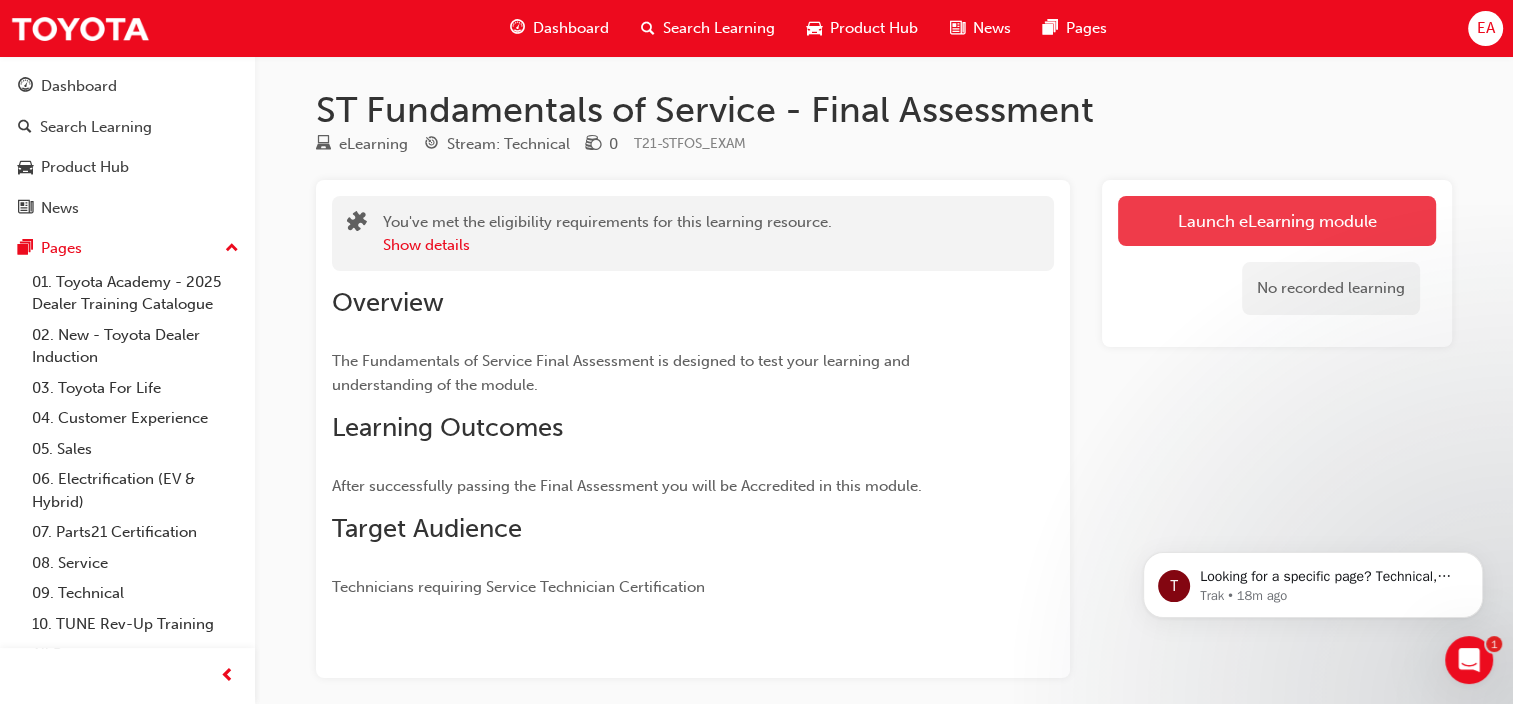 click on "Launch eLearning module" at bounding box center (1277, 221) 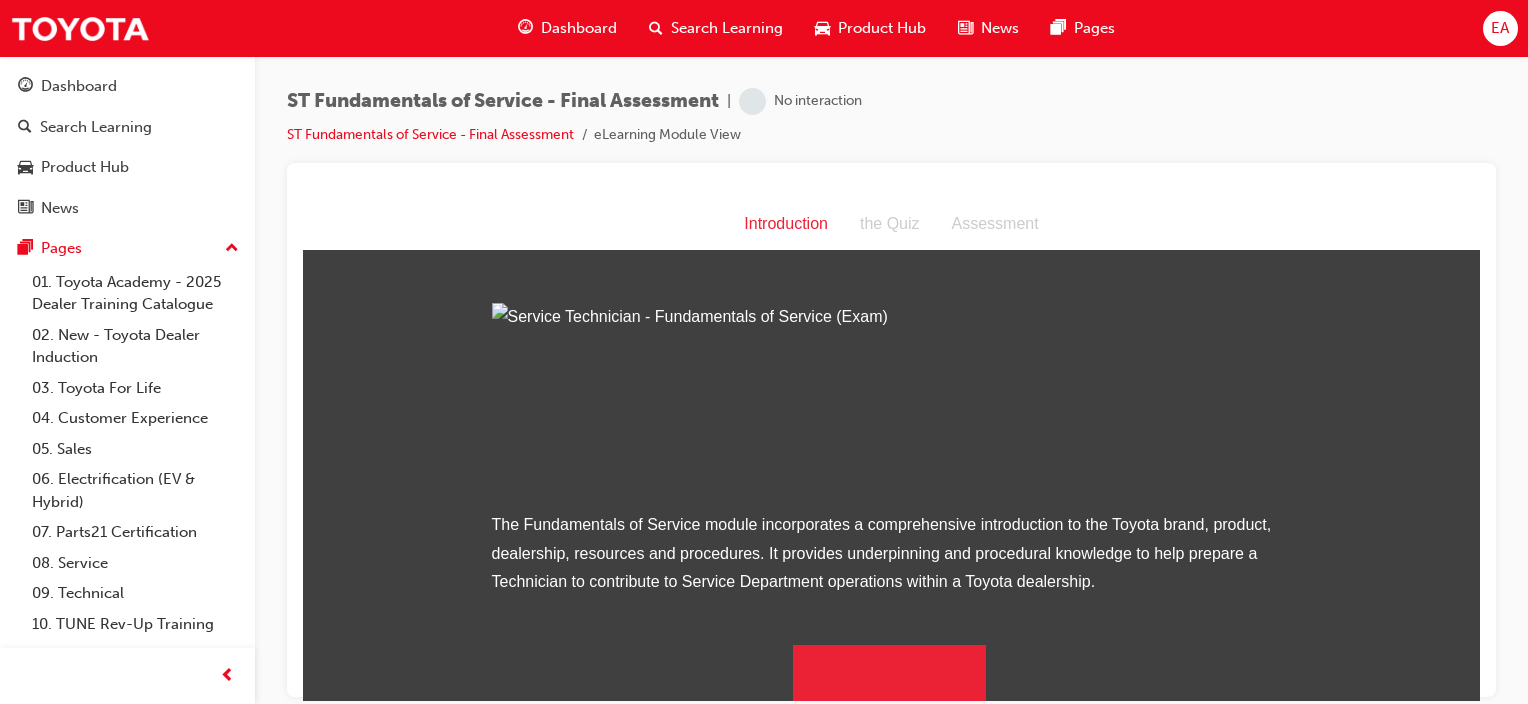 scroll, scrollTop: 222, scrollLeft: 0, axis: vertical 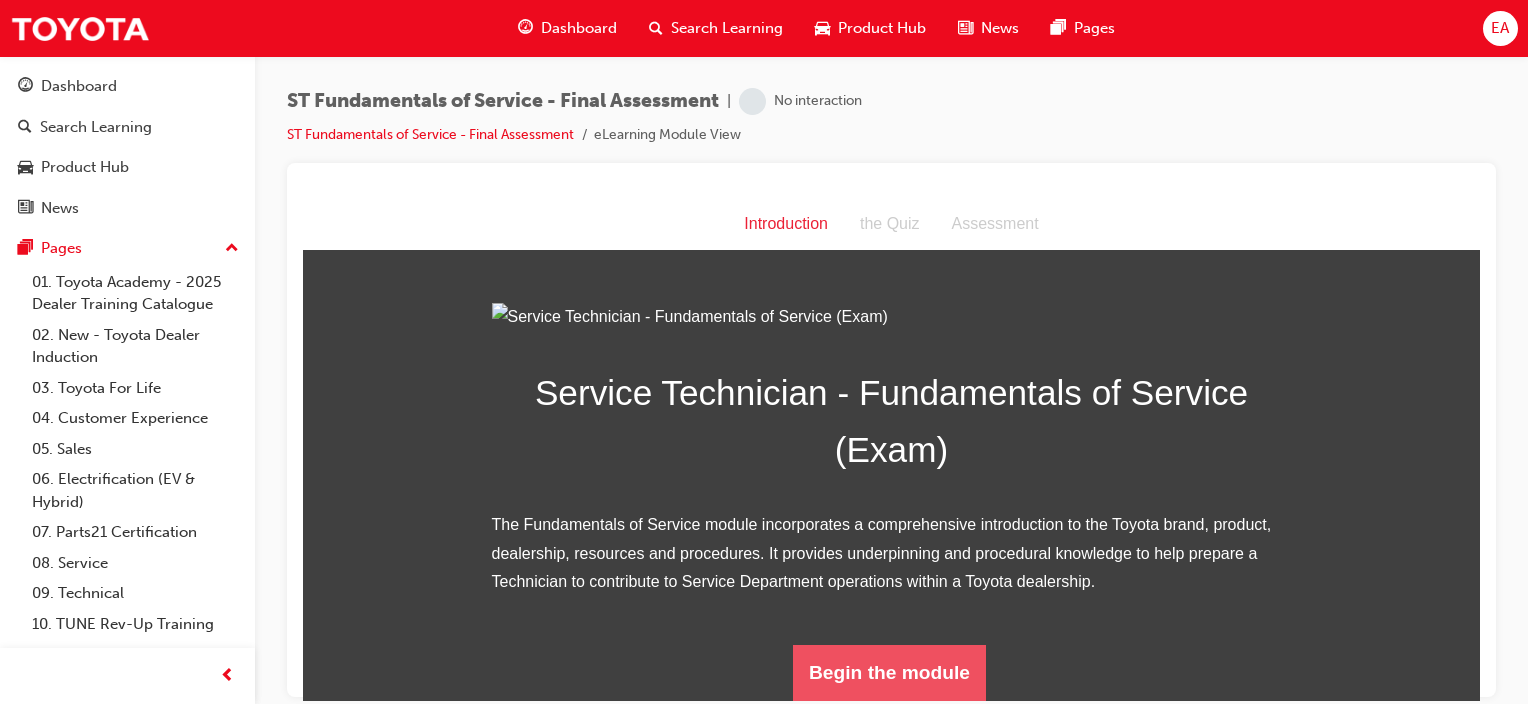 click on "Begin the module" at bounding box center (889, 672) 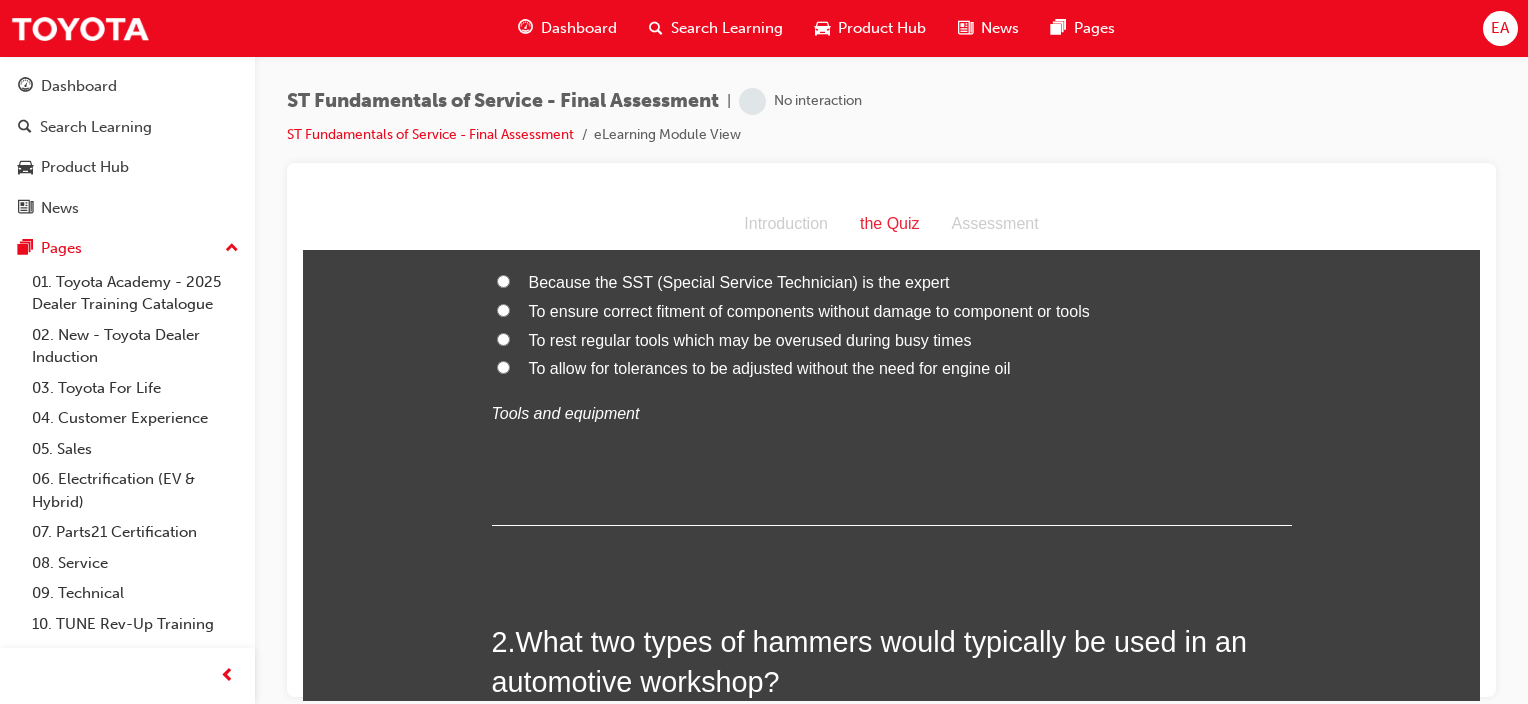 scroll, scrollTop: 0, scrollLeft: 0, axis: both 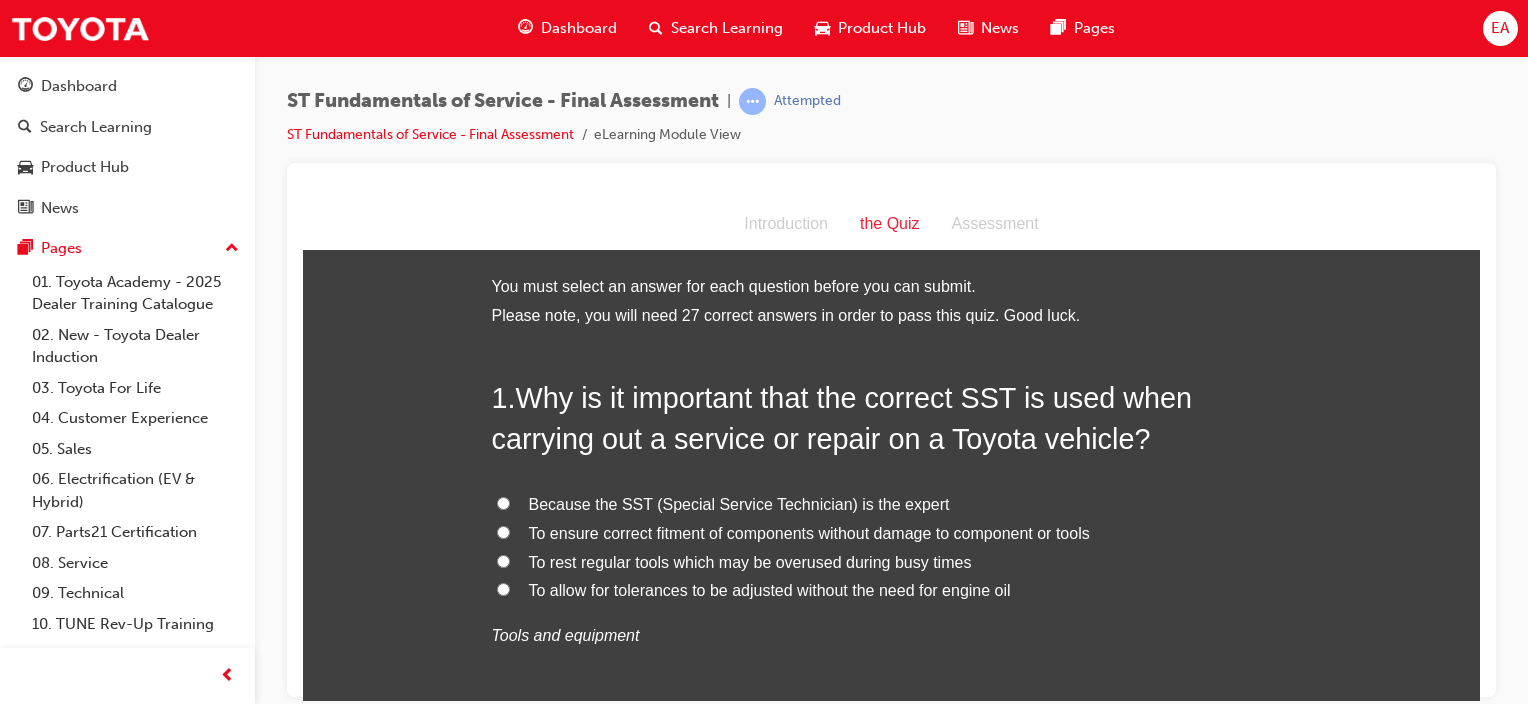 click on "Because the SST (Special Service Technician) is the expert" at bounding box center (739, 503) 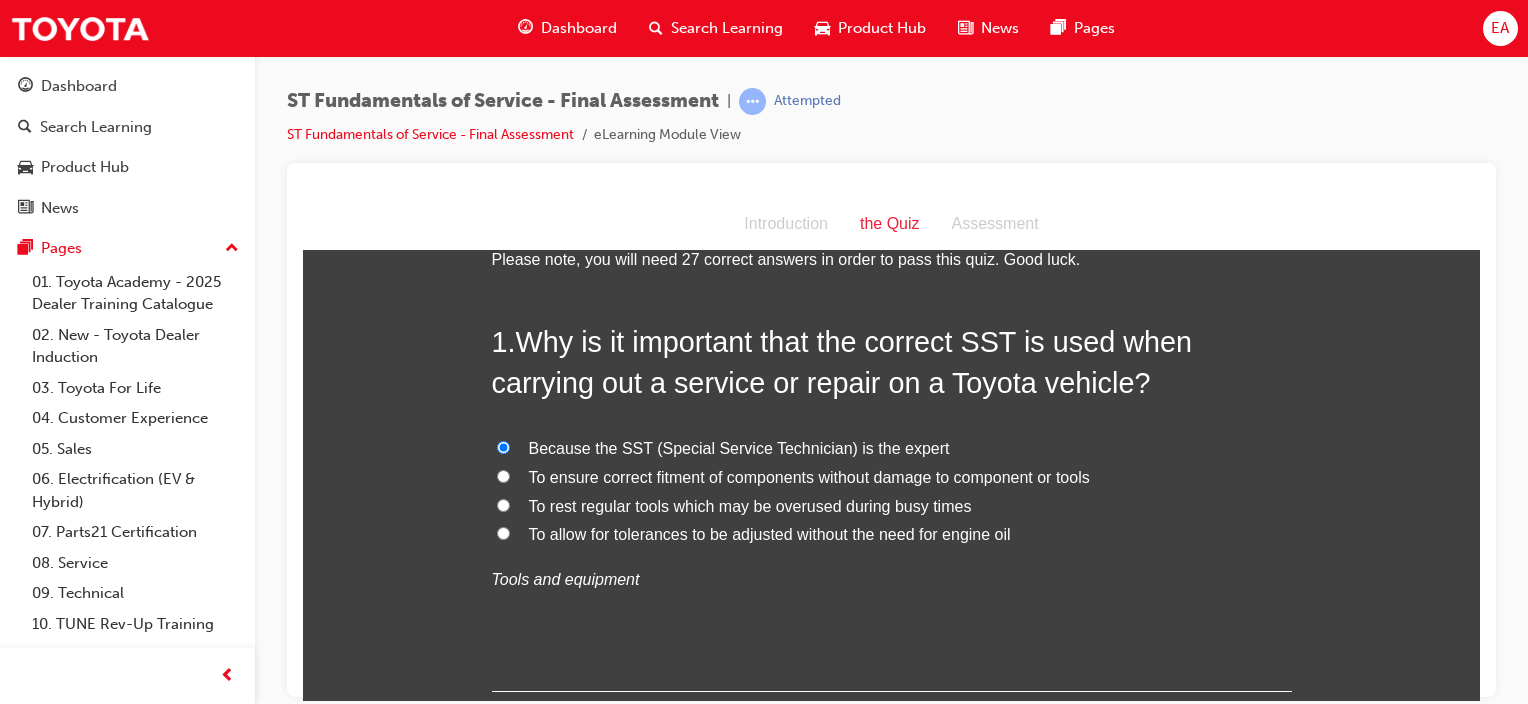 scroll, scrollTop: 100, scrollLeft: 0, axis: vertical 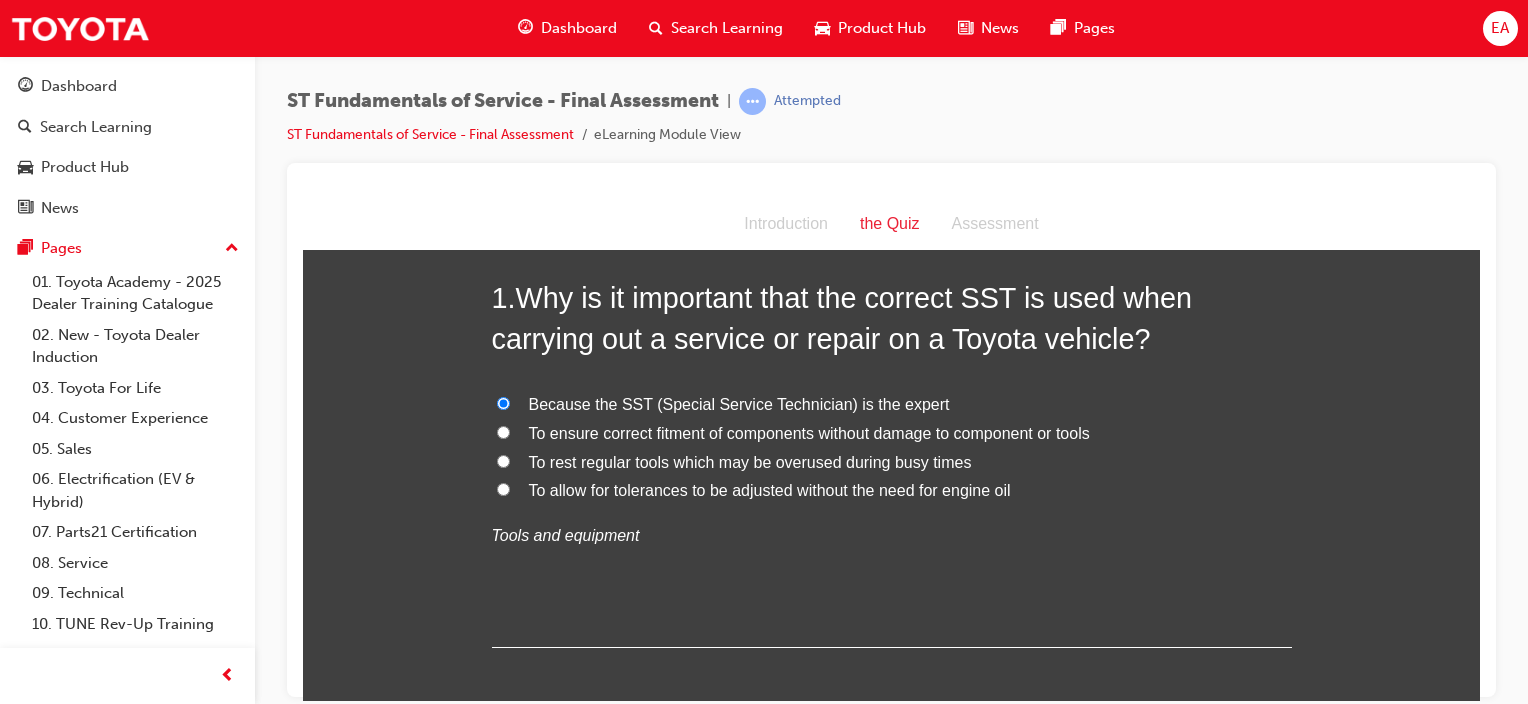 click on "To ensure correct fitment of components without damage to component or tools" at bounding box center [809, 432] 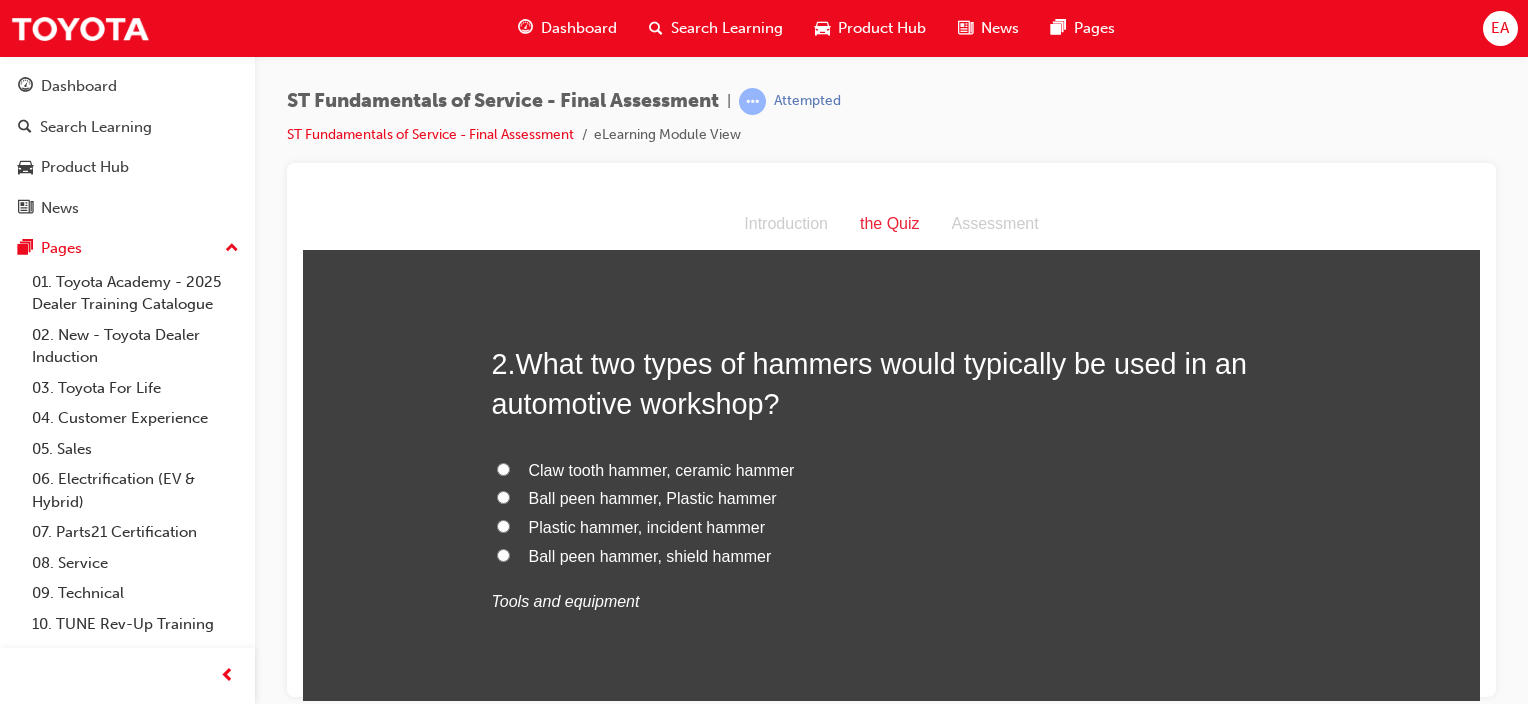 scroll, scrollTop: 600, scrollLeft: 0, axis: vertical 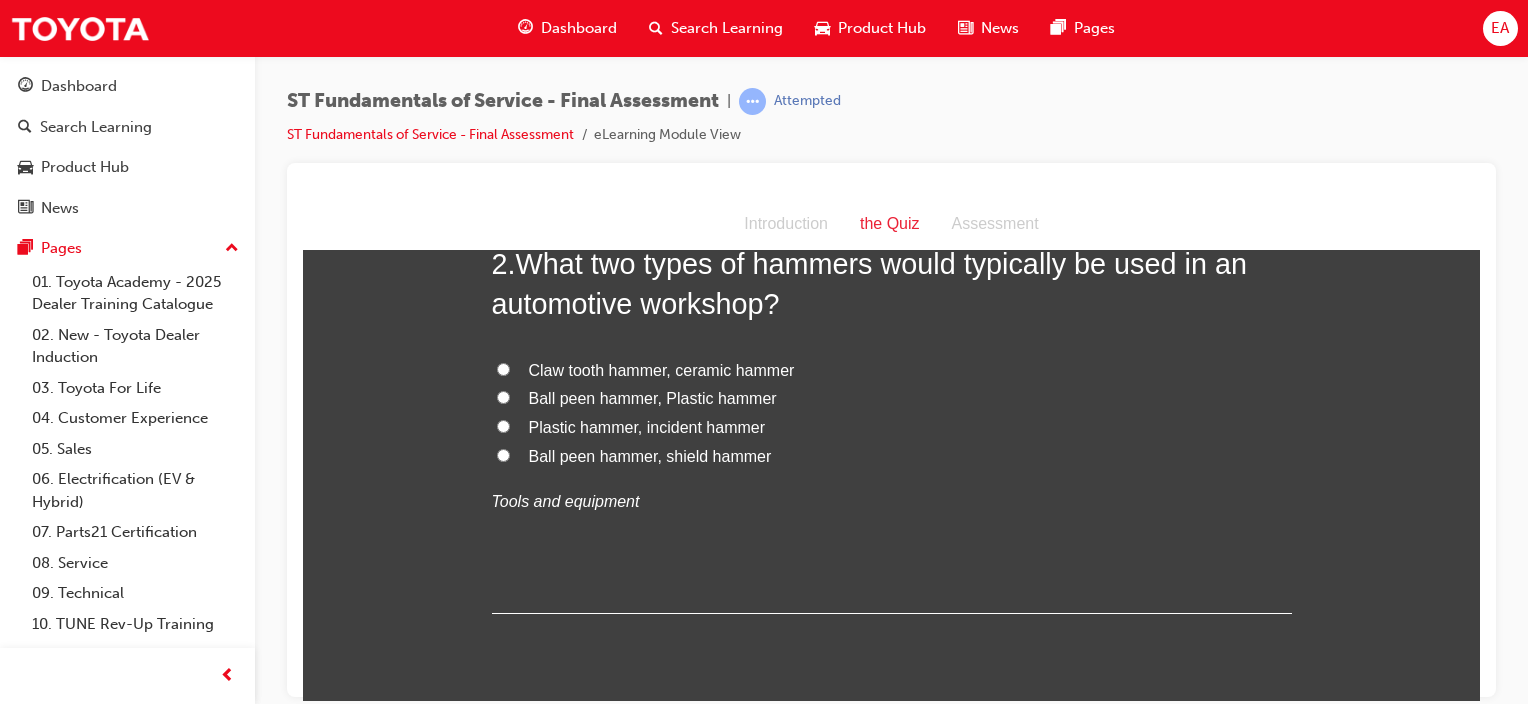 click on "Ball peen hammer, Plastic hammer" at bounding box center (653, 397) 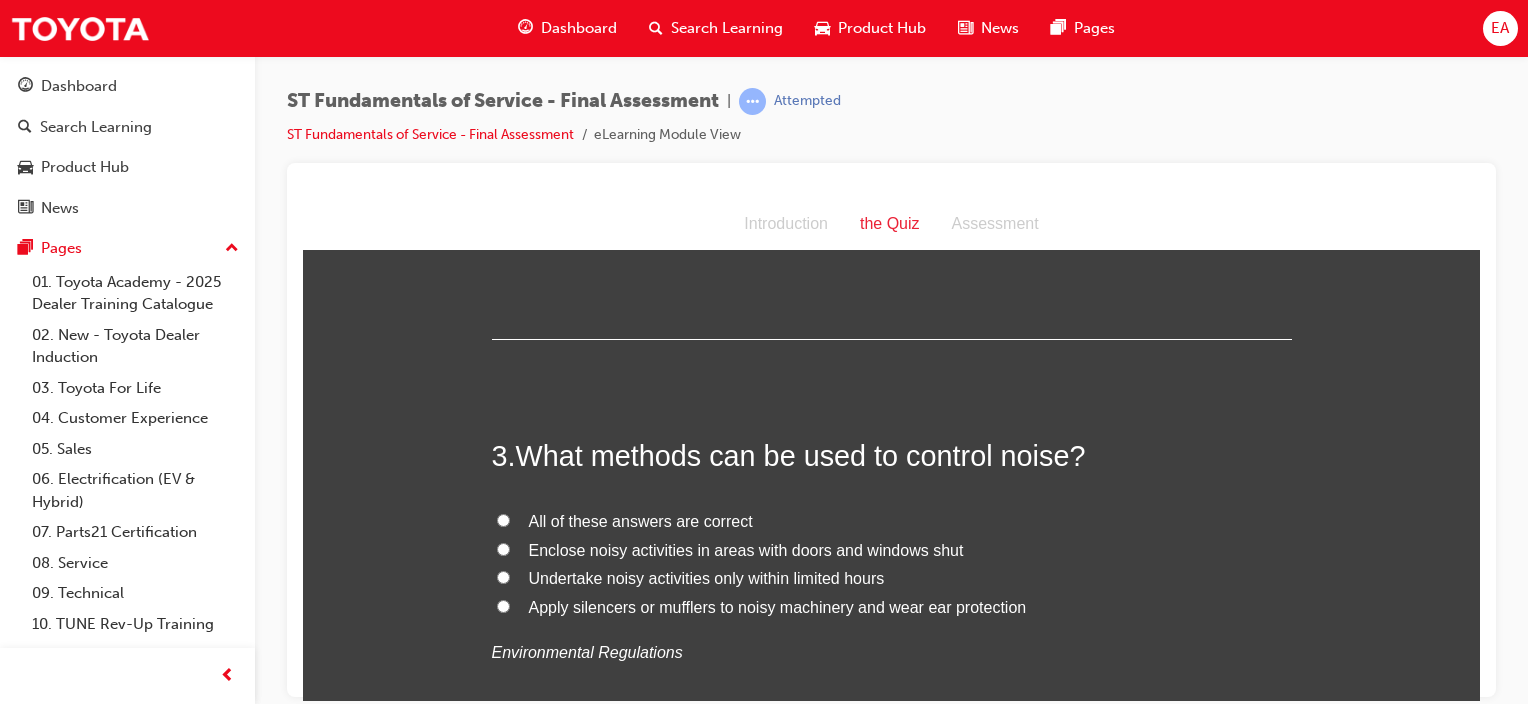 scroll, scrollTop: 1000, scrollLeft: 0, axis: vertical 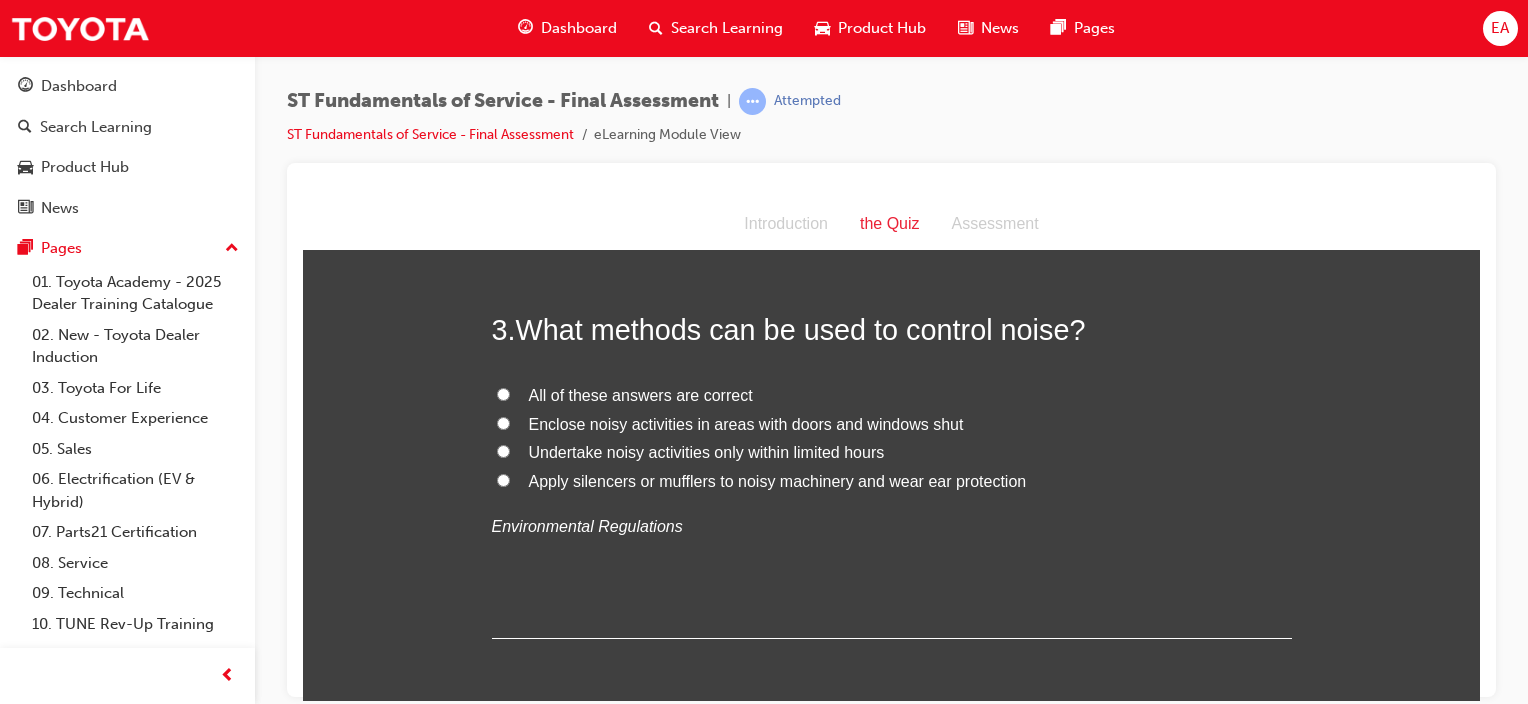 click on "All of these answers are correct" at bounding box center (641, 394) 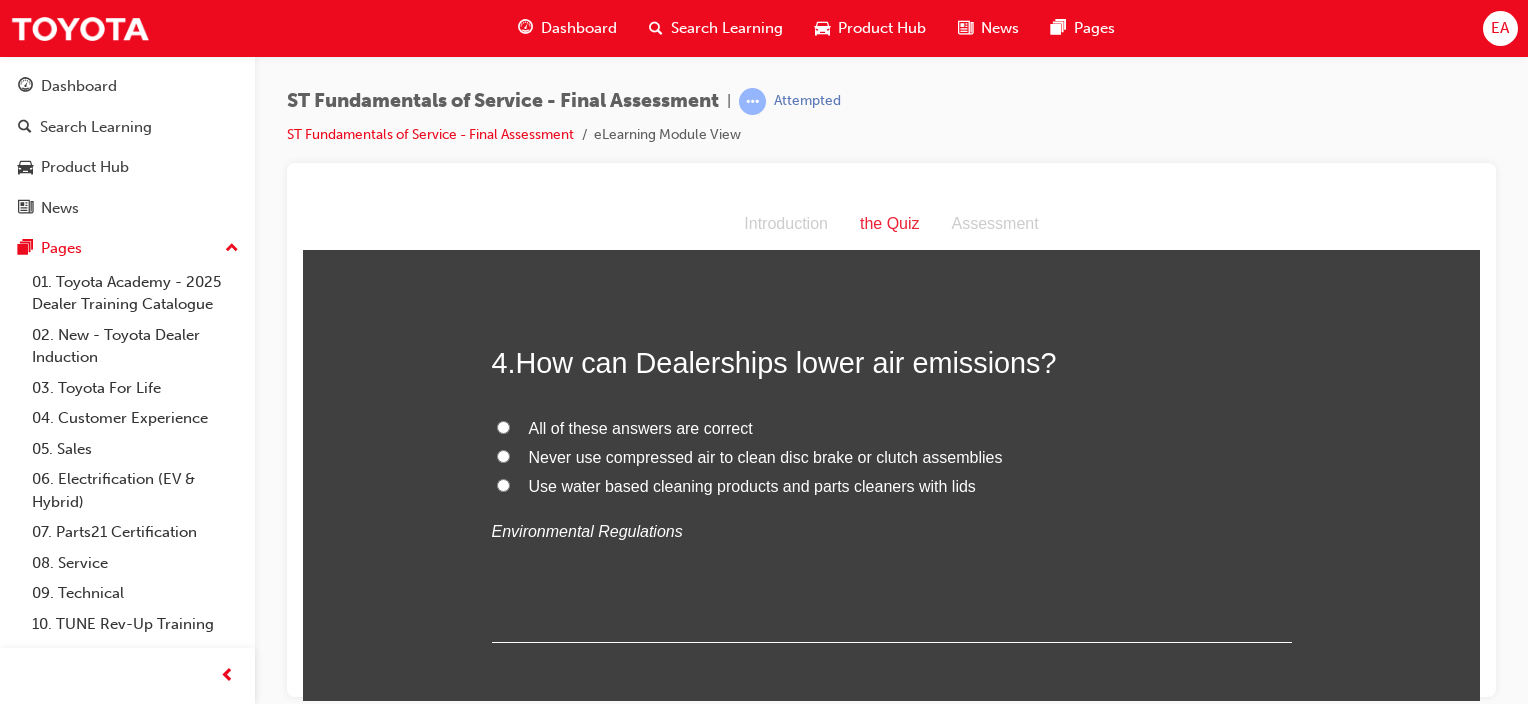 scroll, scrollTop: 1400, scrollLeft: 0, axis: vertical 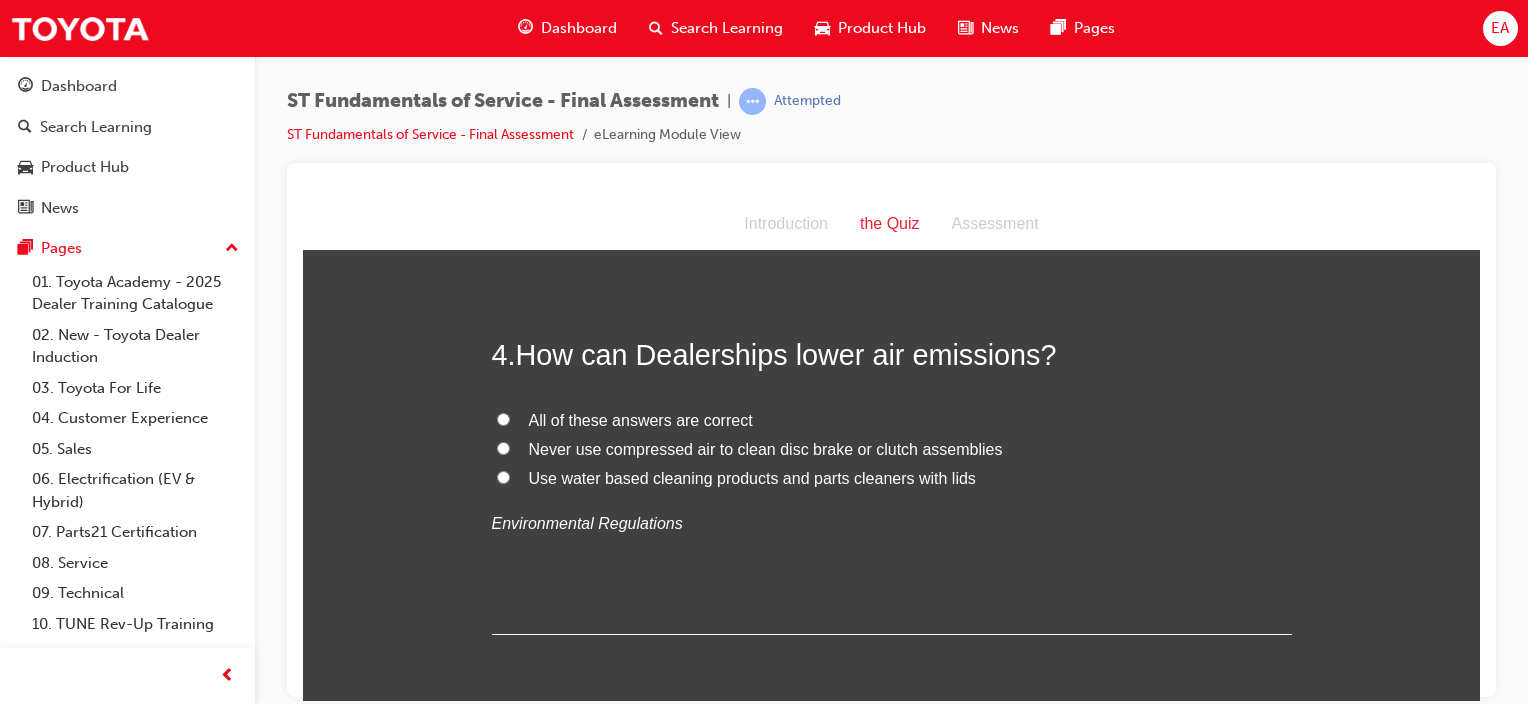 click on "All of these answers are correct" at bounding box center [641, 419] 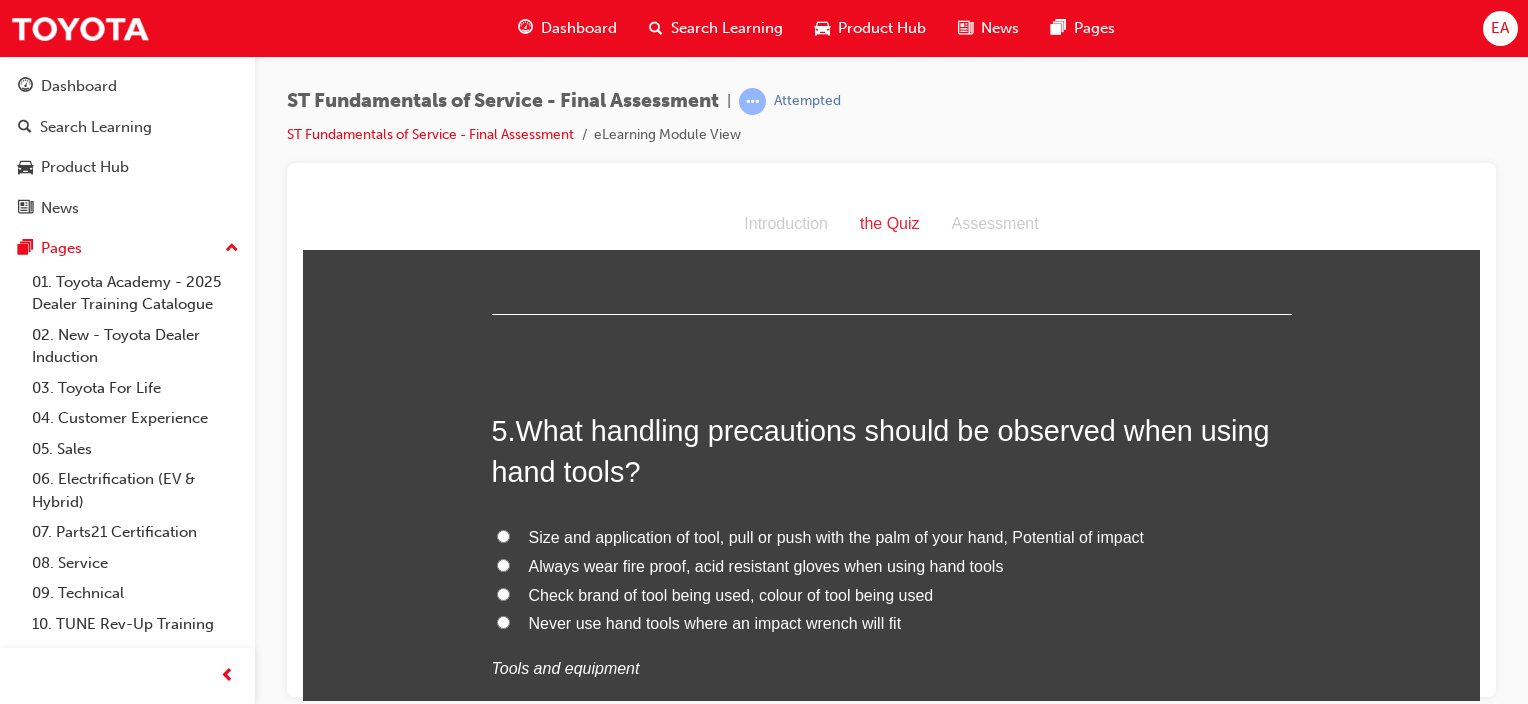 scroll, scrollTop: 1800, scrollLeft: 0, axis: vertical 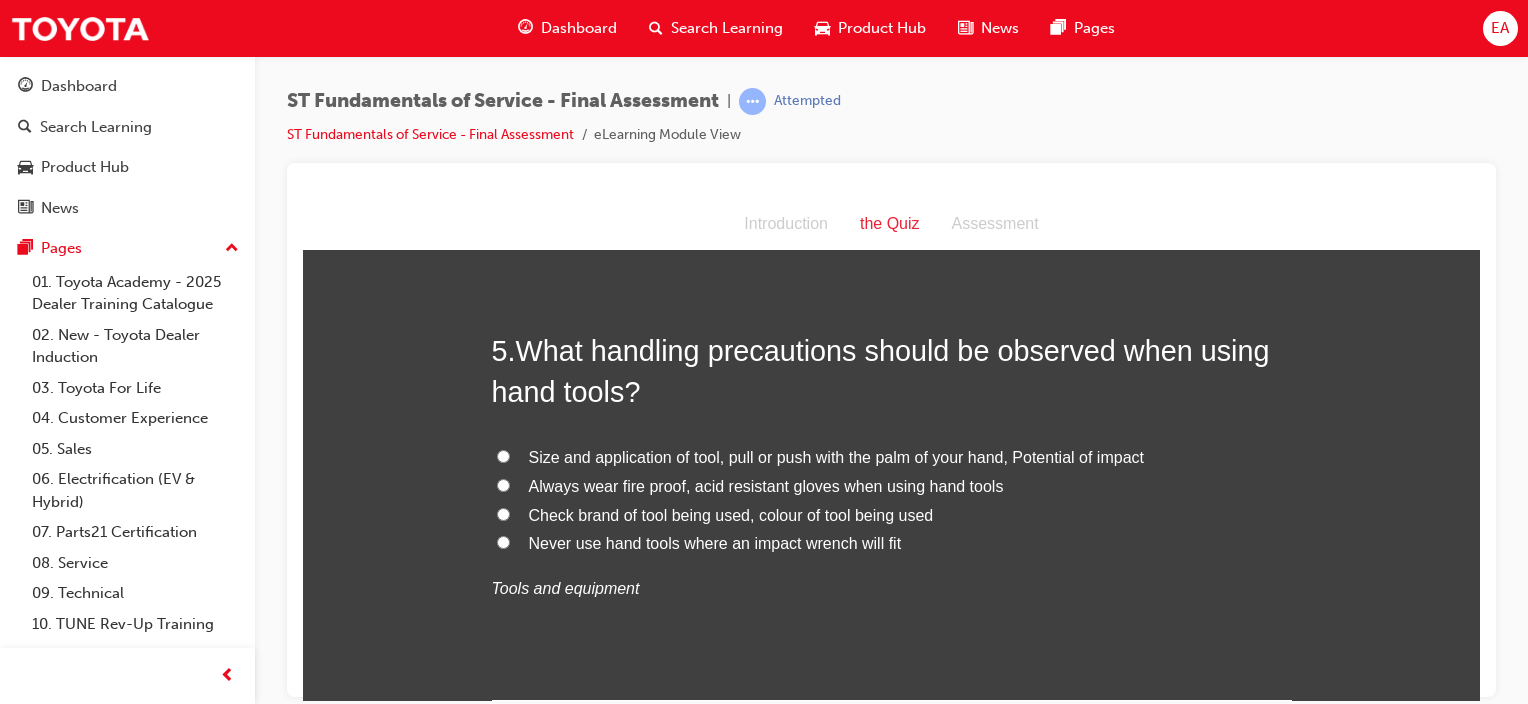 click on "Size and application of tool, pull or push with the palm of your hand, Potential of impact" at bounding box center (836, 456) 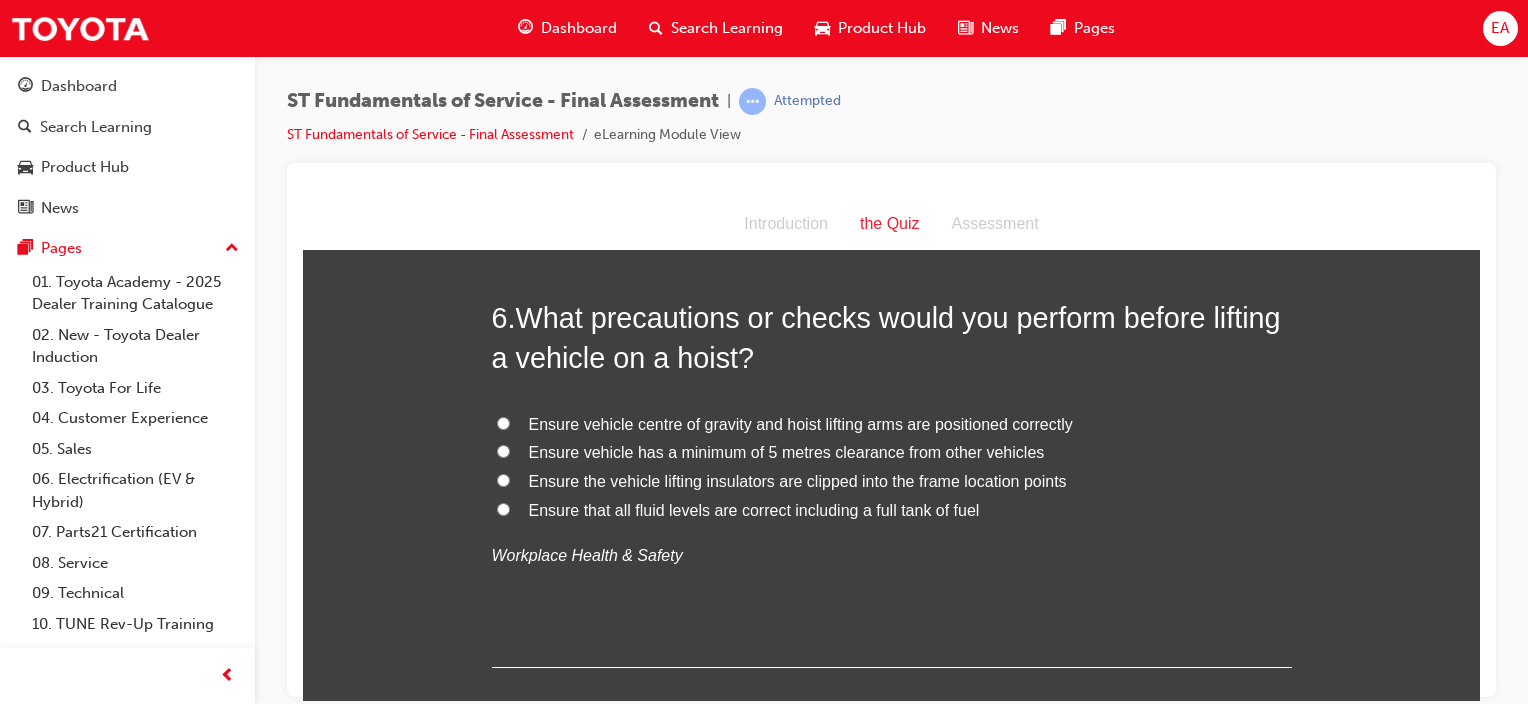 scroll, scrollTop: 2300, scrollLeft: 0, axis: vertical 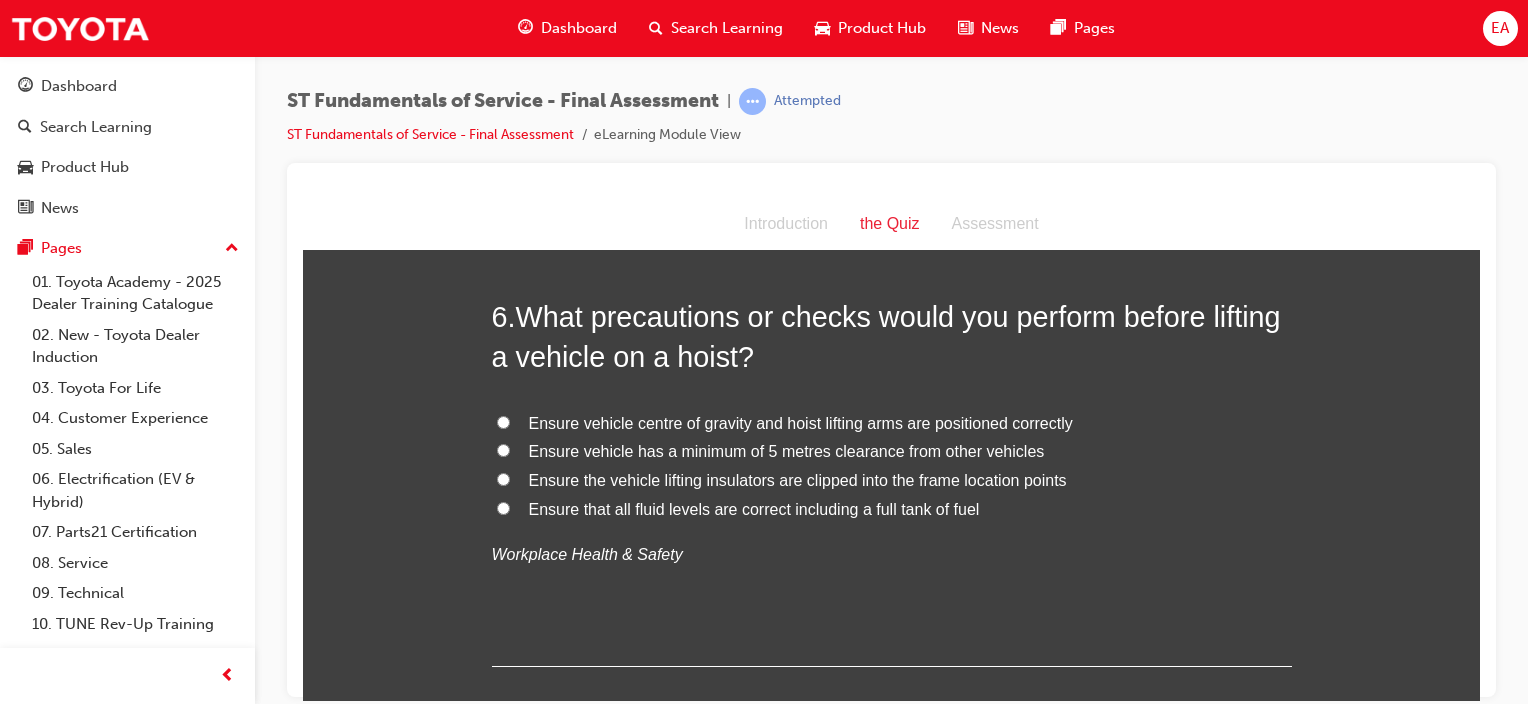 click on "Ensure vehicle centre of gravity and hoist lifting arms are positioned correctly" at bounding box center (801, 422) 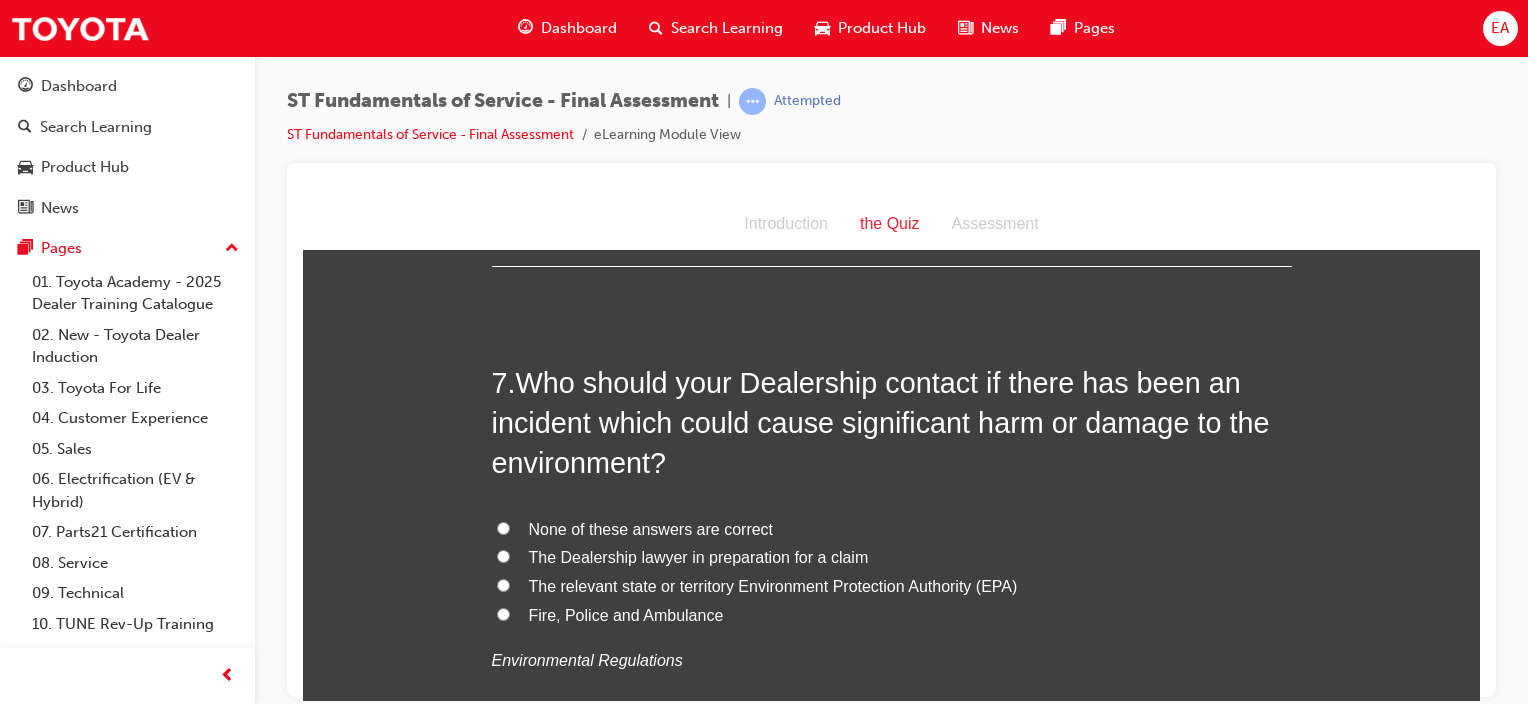 scroll, scrollTop: 2800, scrollLeft: 0, axis: vertical 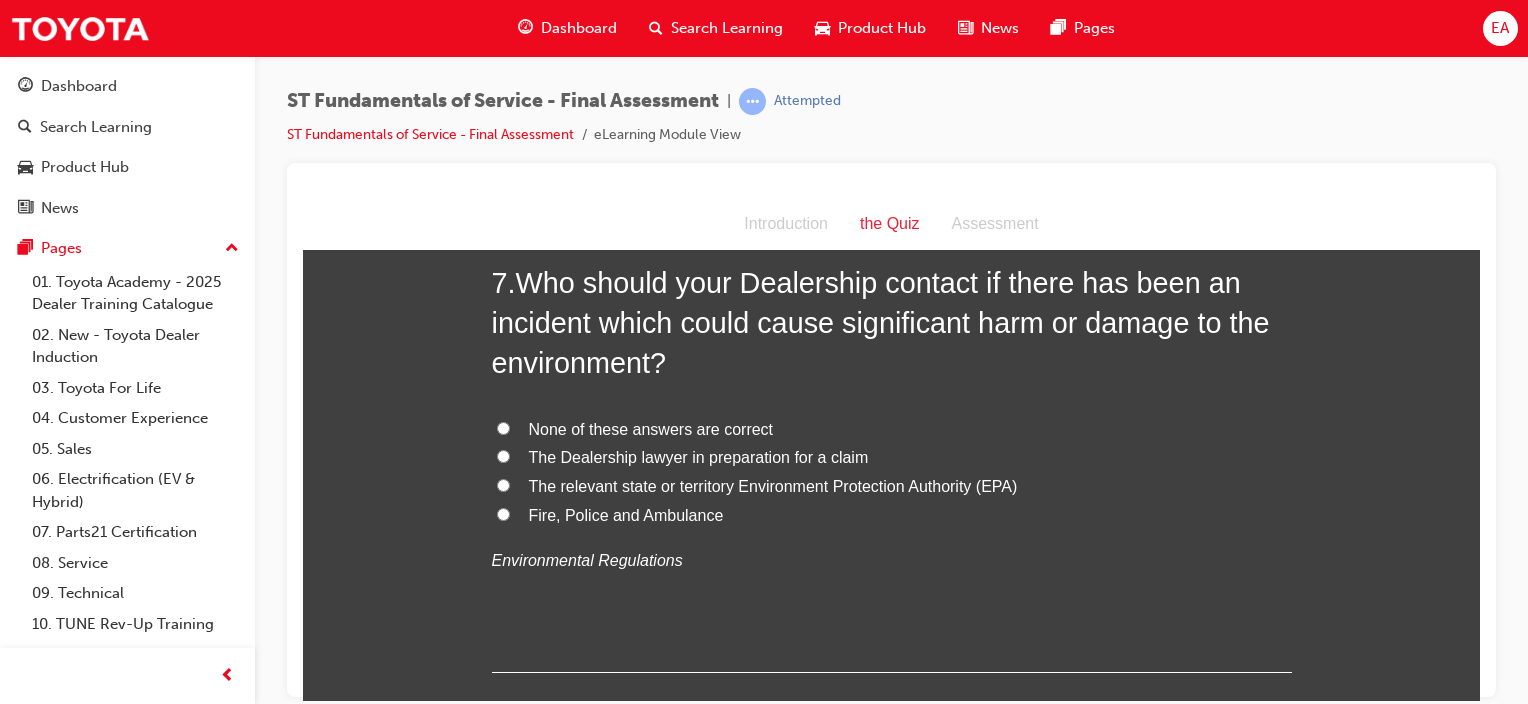 click on "The relevant state or territory Environment Protection Authority (EPA)" at bounding box center [773, 485] 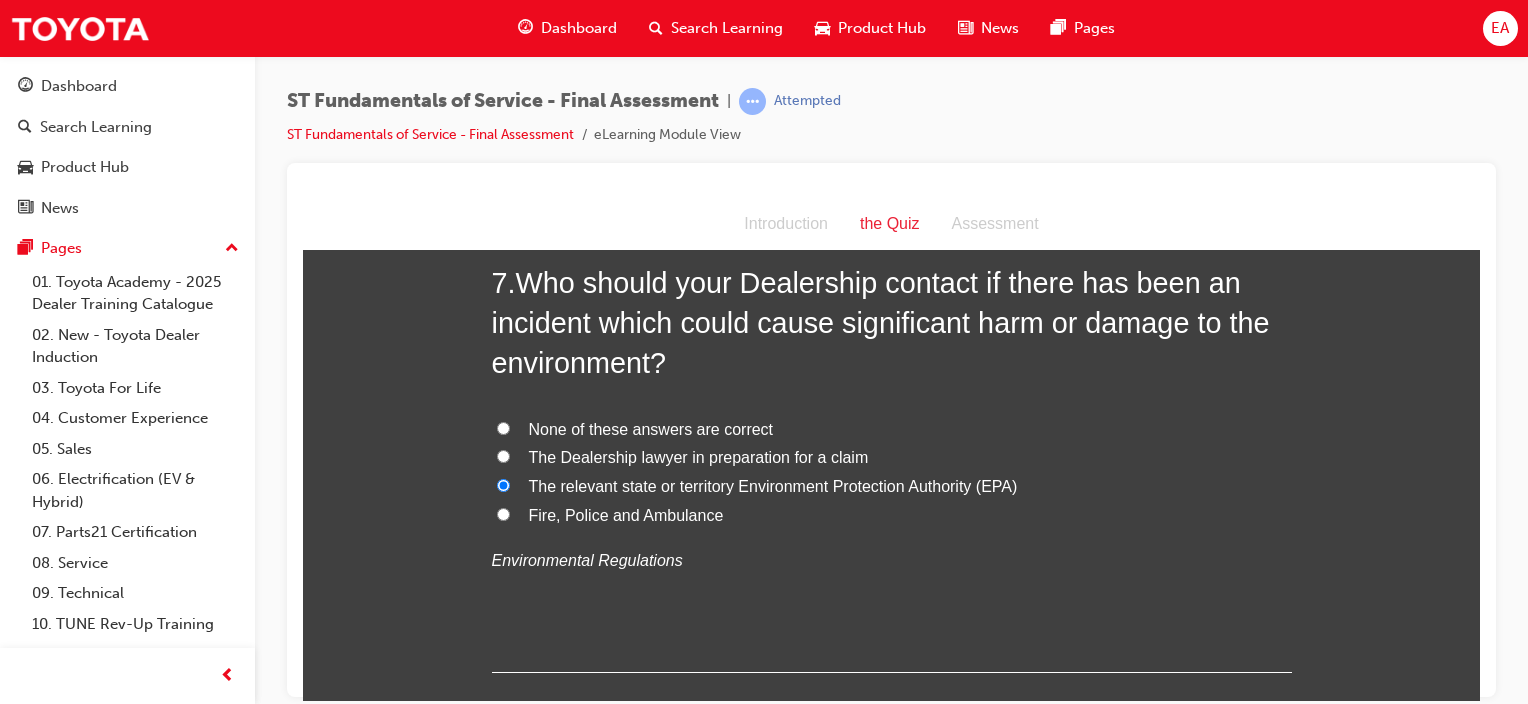 click on "None of these answers are correct" at bounding box center [651, 428] 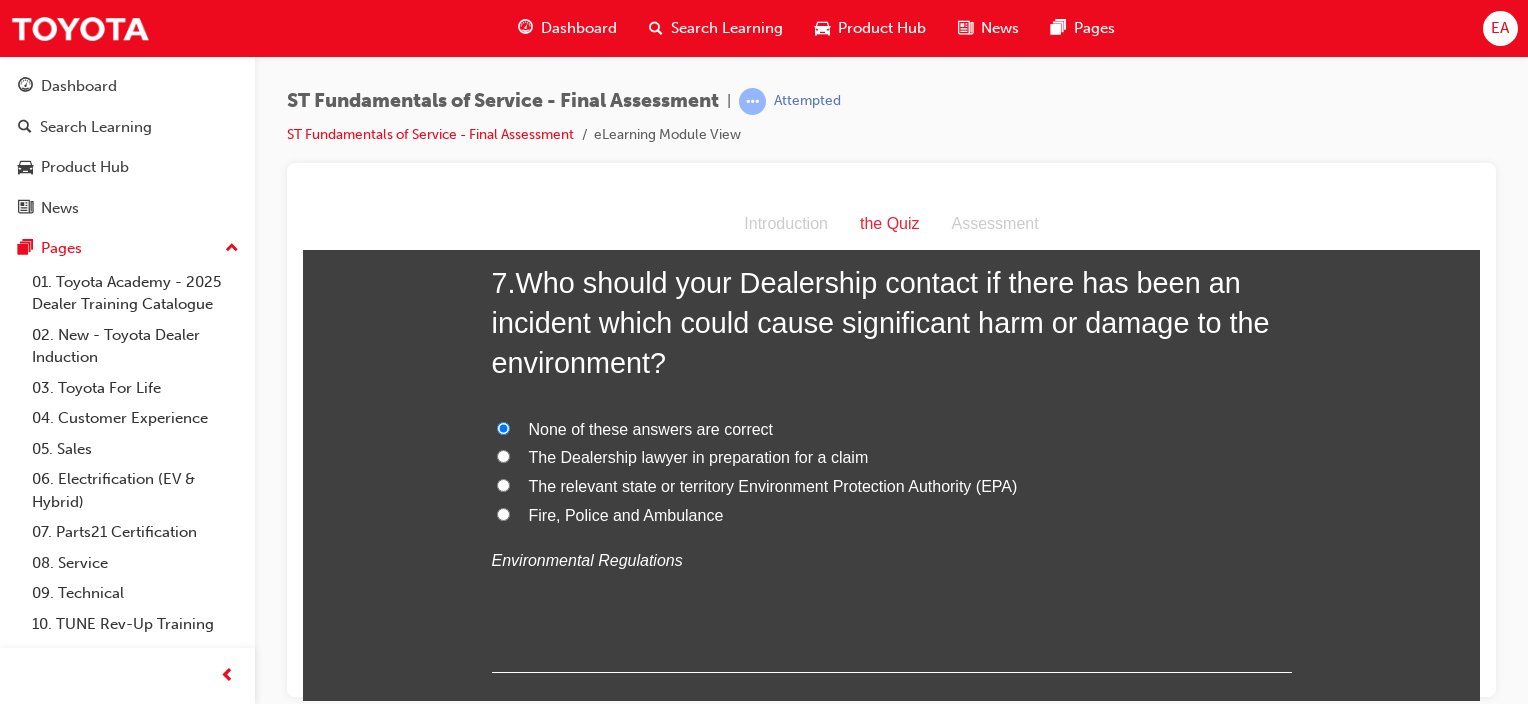 click on "The relevant state or territory Environment Protection Authority (EPA)" at bounding box center [773, 485] 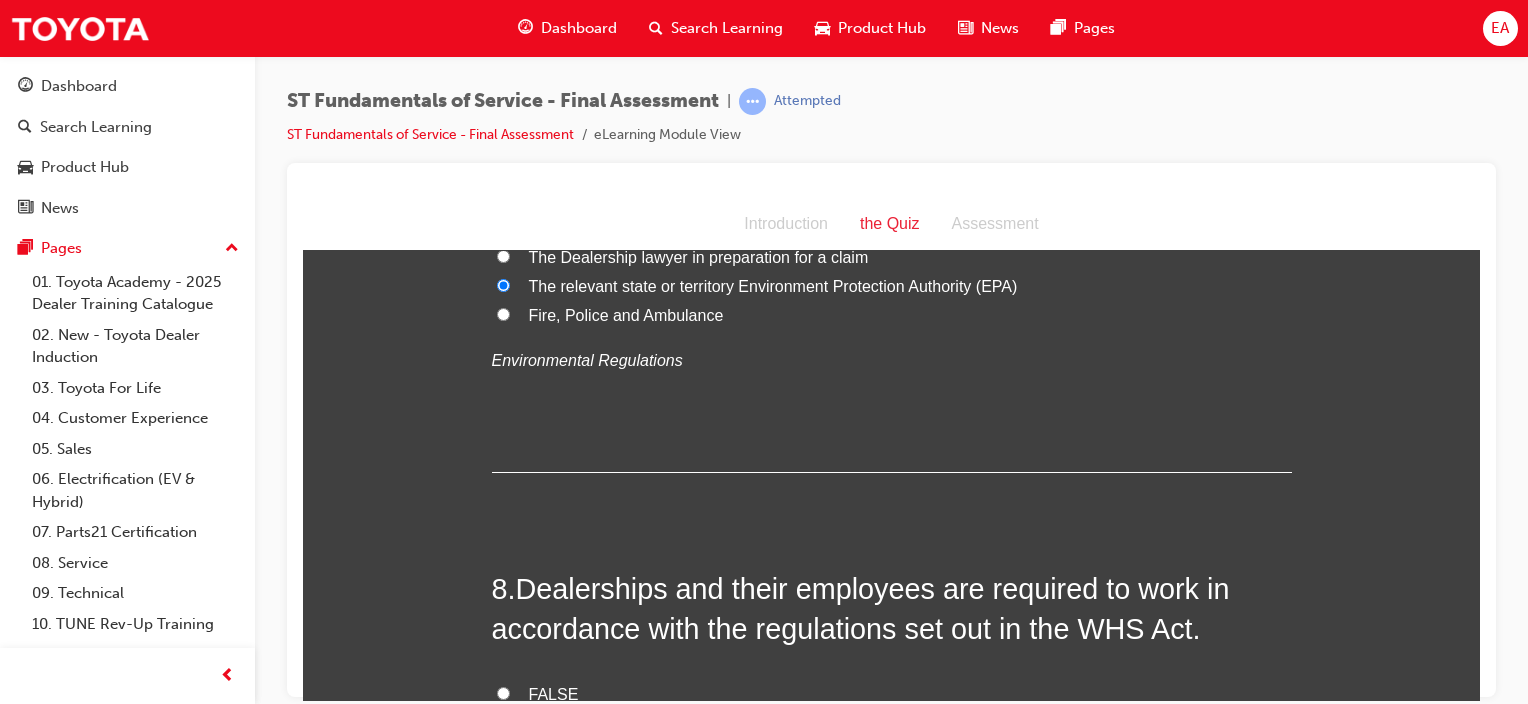scroll, scrollTop: 3200, scrollLeft: 0, axis: vertical 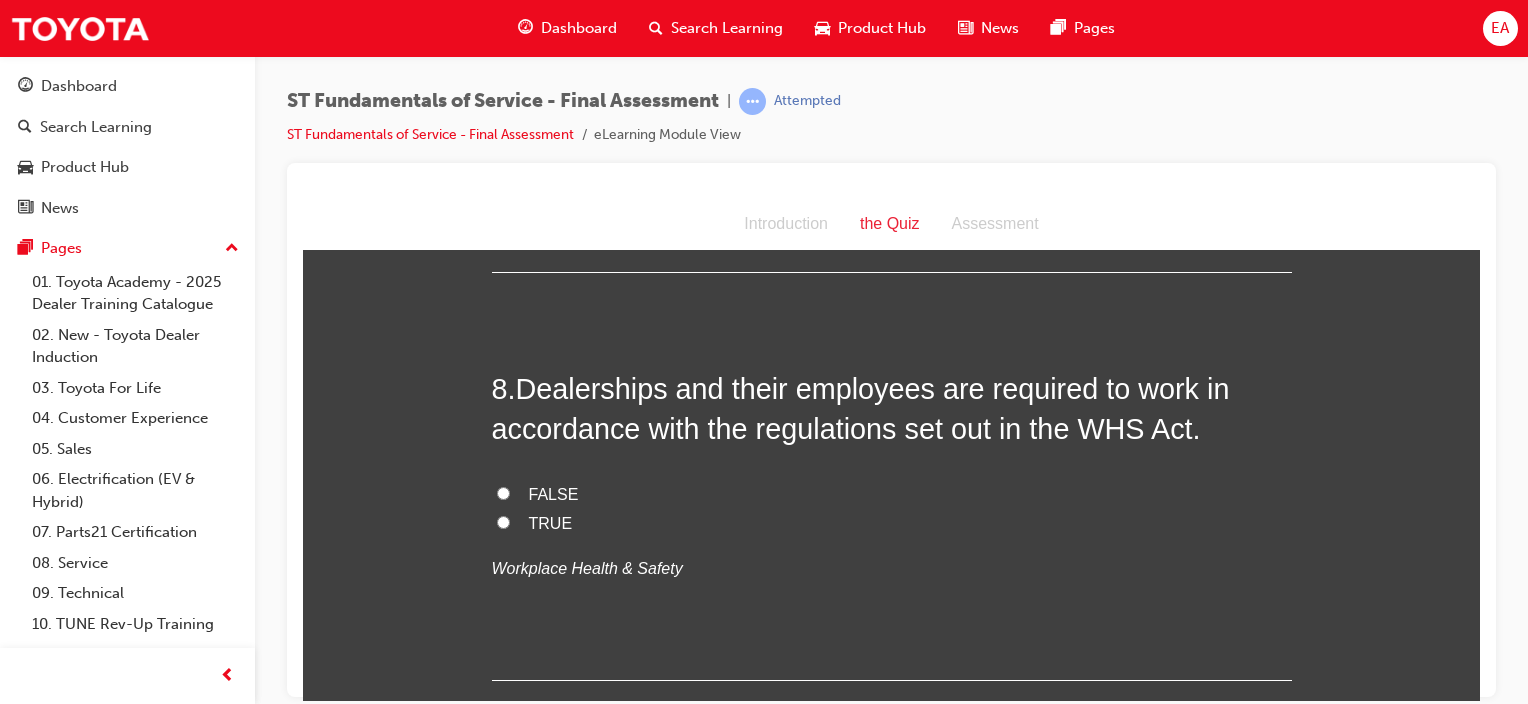 click on "TRUE" at bounding box center (551, 522) 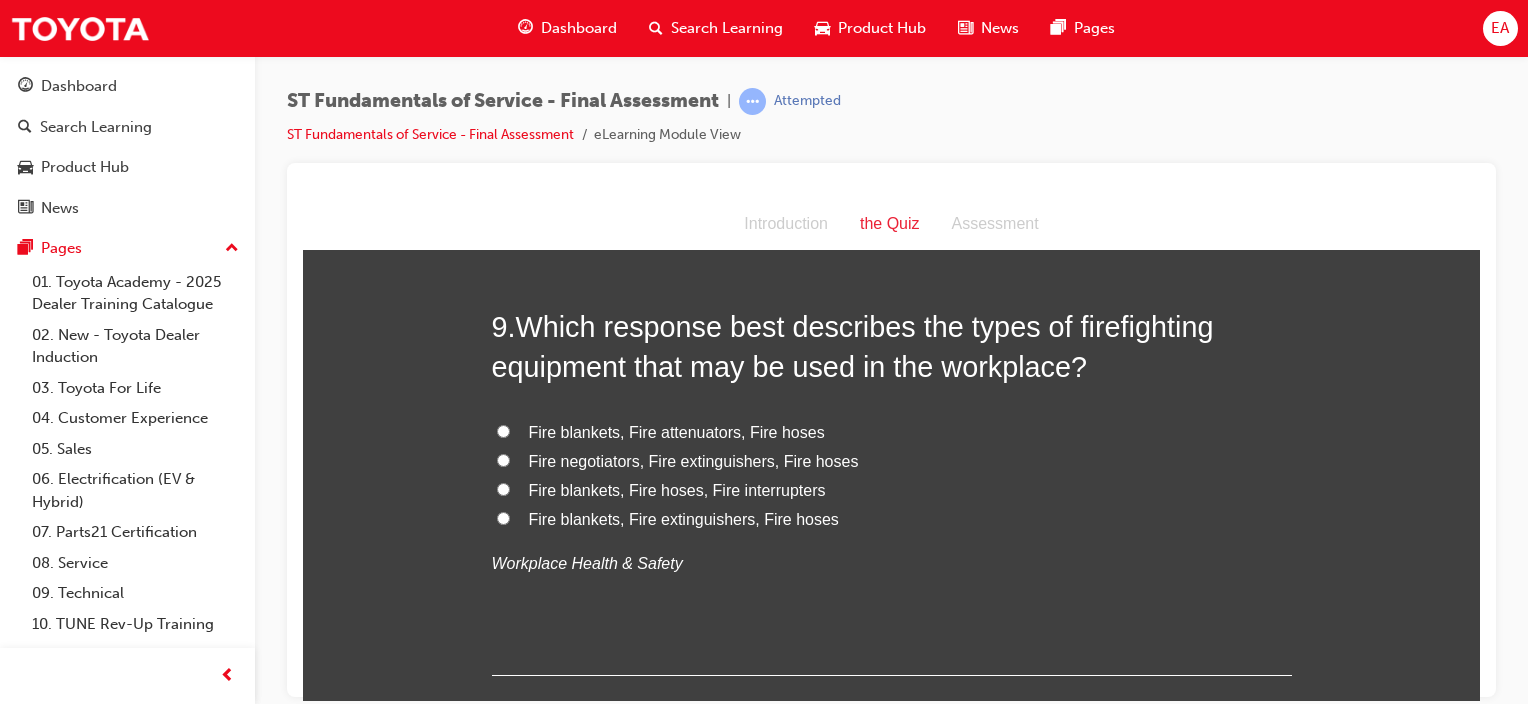 scroll, scrollTop: 3700, scrollLeft: 0, axis: vertical 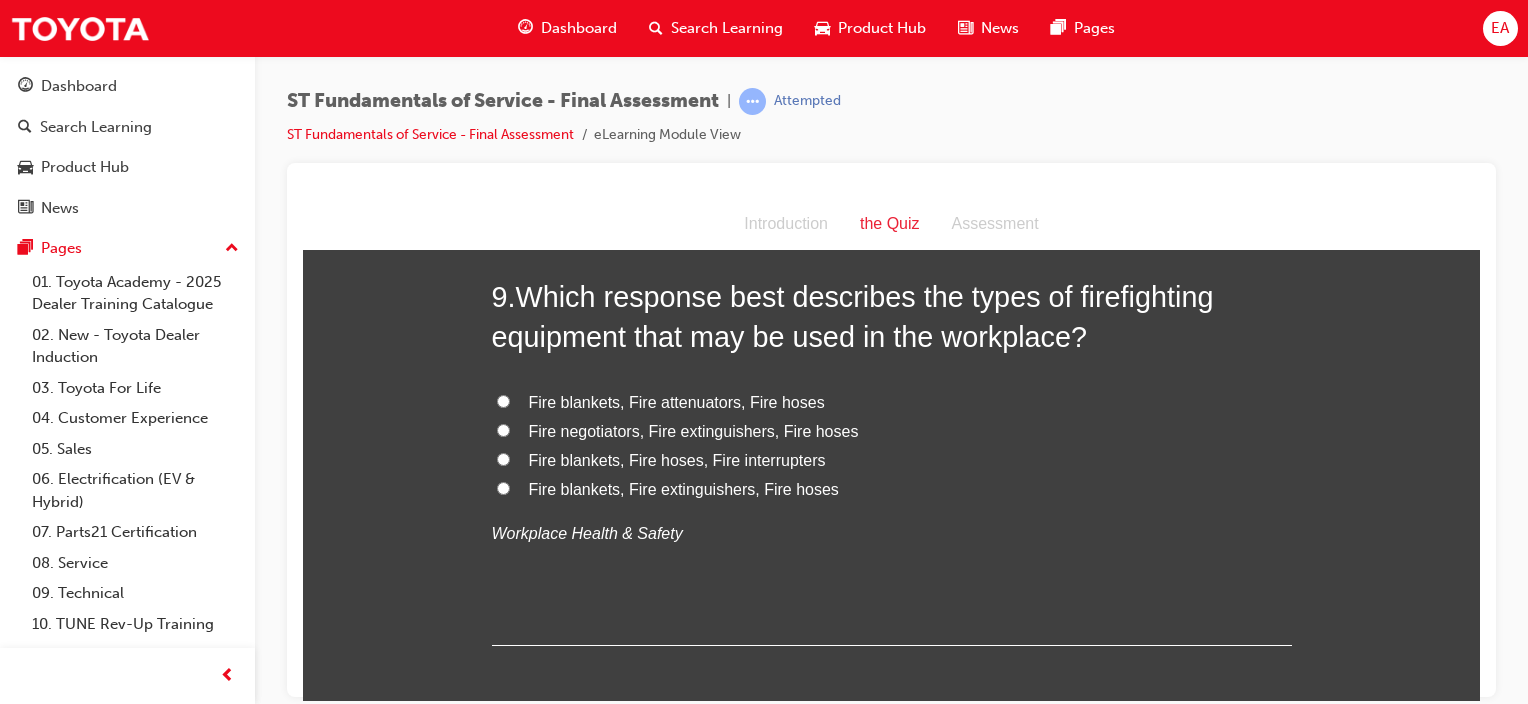 click on "Fire blankets, Fire extinguishers, Fire hoses" at bounding box center [684, 488] 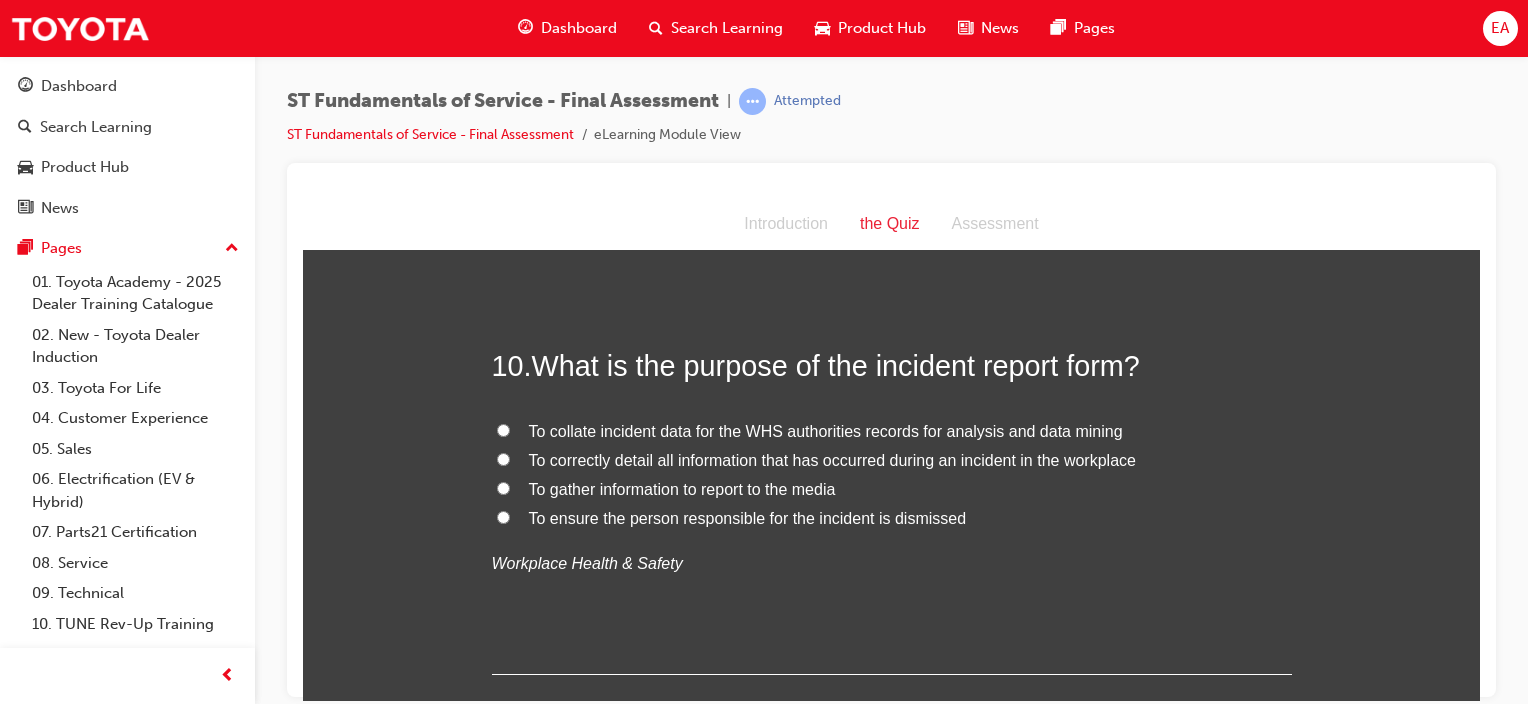 scroll, scrollTop: 4100, scrollLeft: 0, axis: vertical 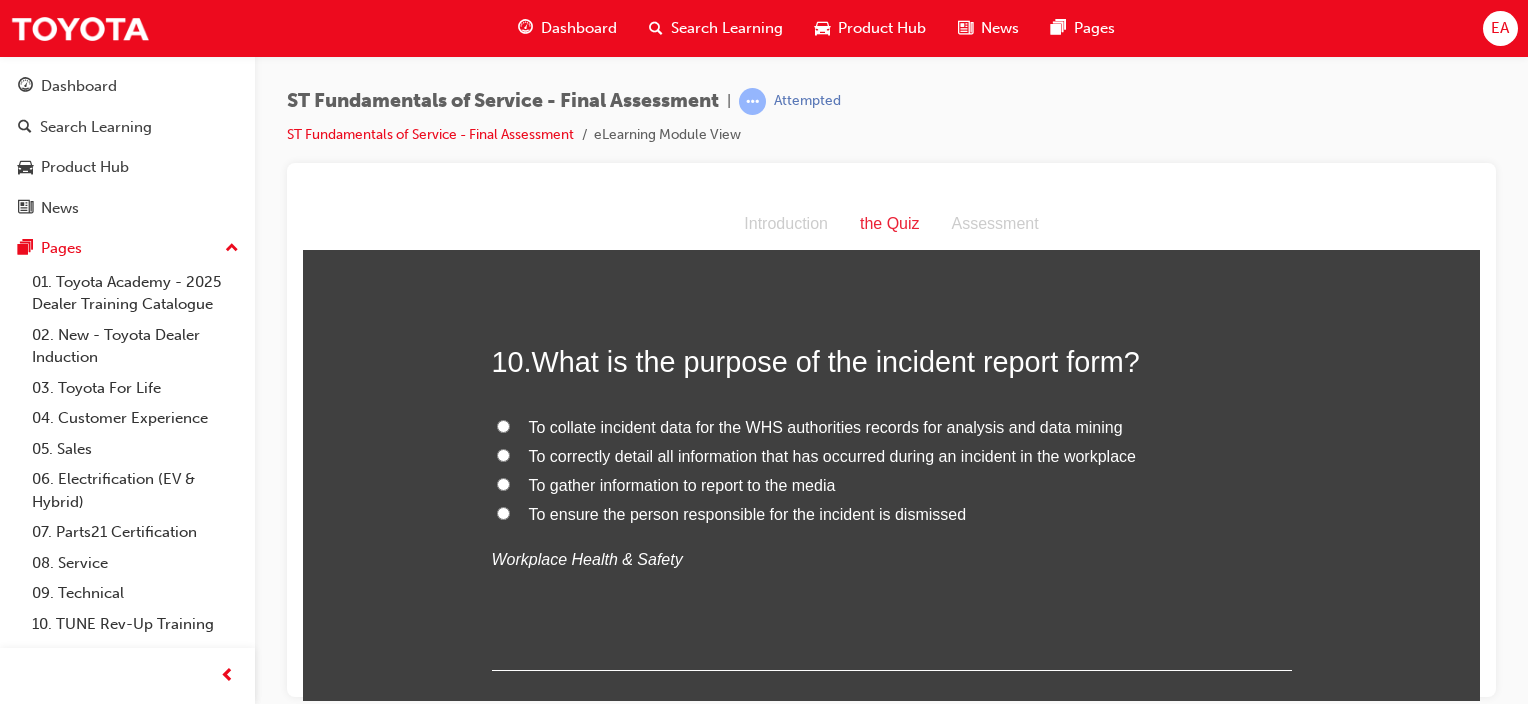 click on "To correctly detail all information that has occurred during an incident in the workplace" at bounding box center (832, 455) 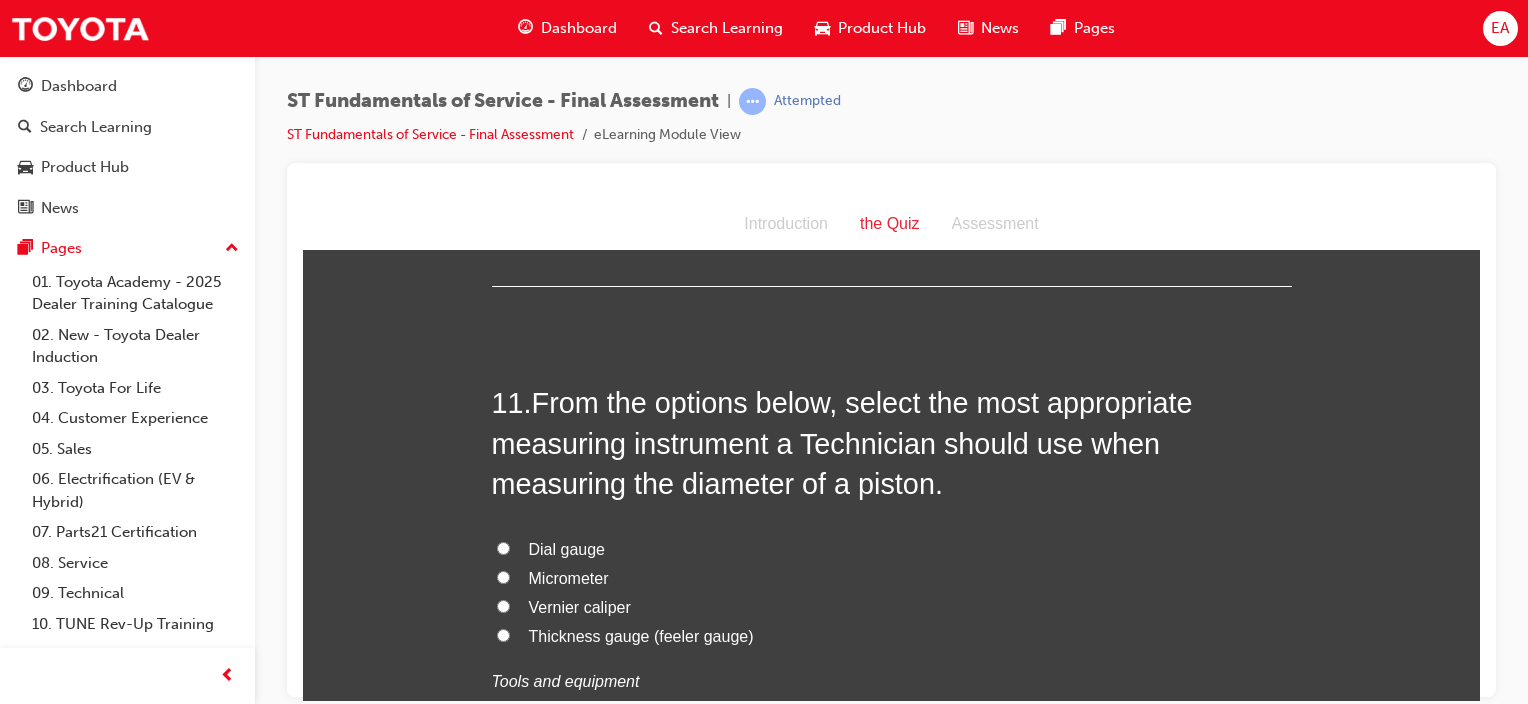 scroll, scrollTop: 4500, scrollLeft: 0, axis: vertical 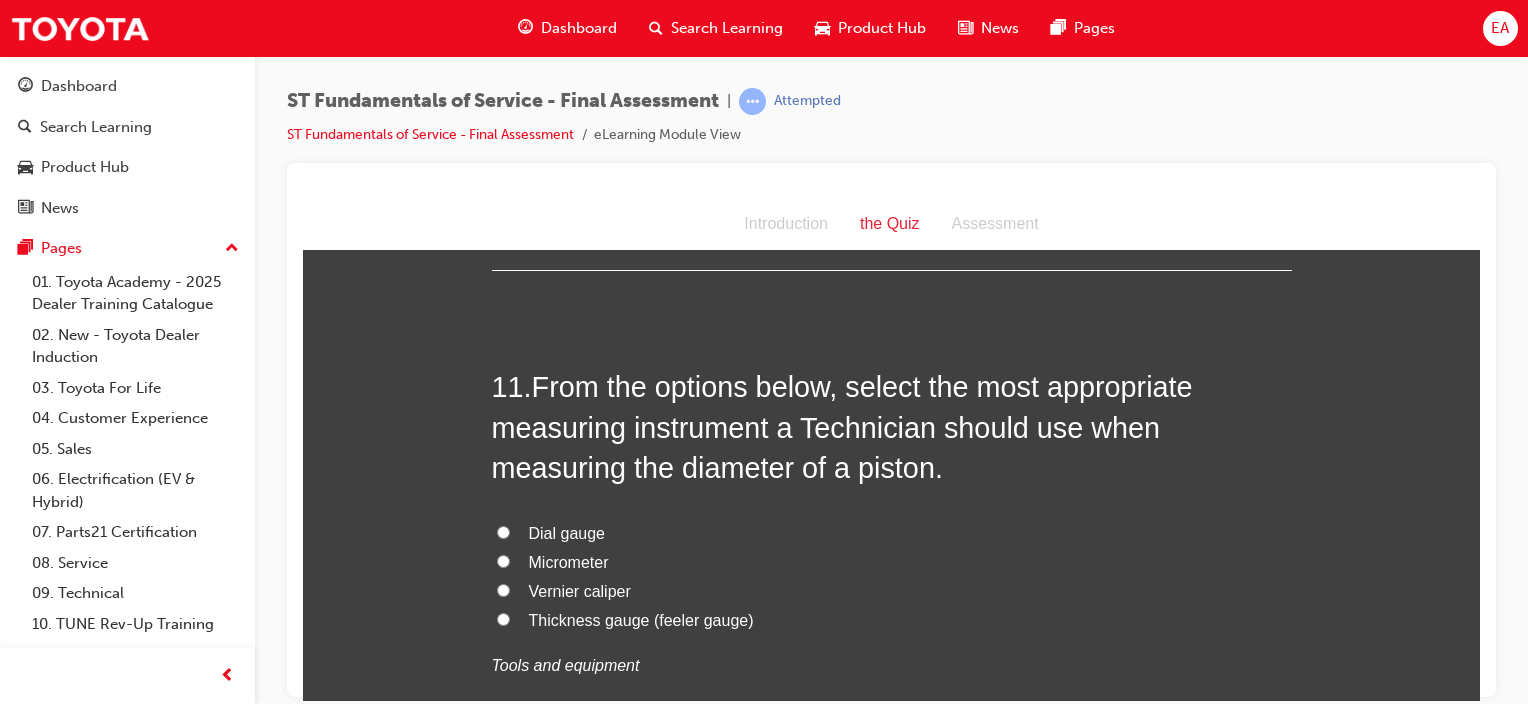 click on "Micrometer" at bounding box center [569, 561] 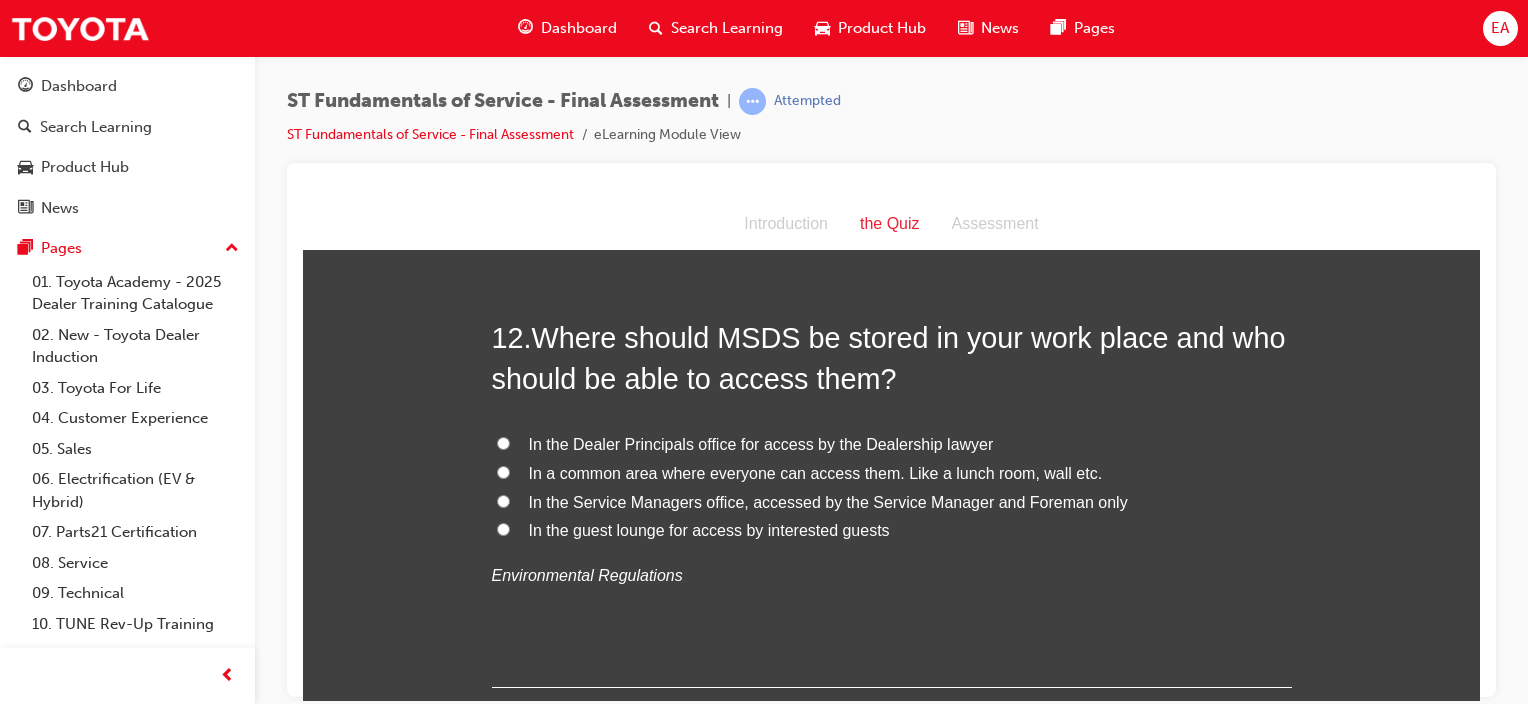 scroll, scrollTop: 5100, scrollLeft: 0, axis: vertical 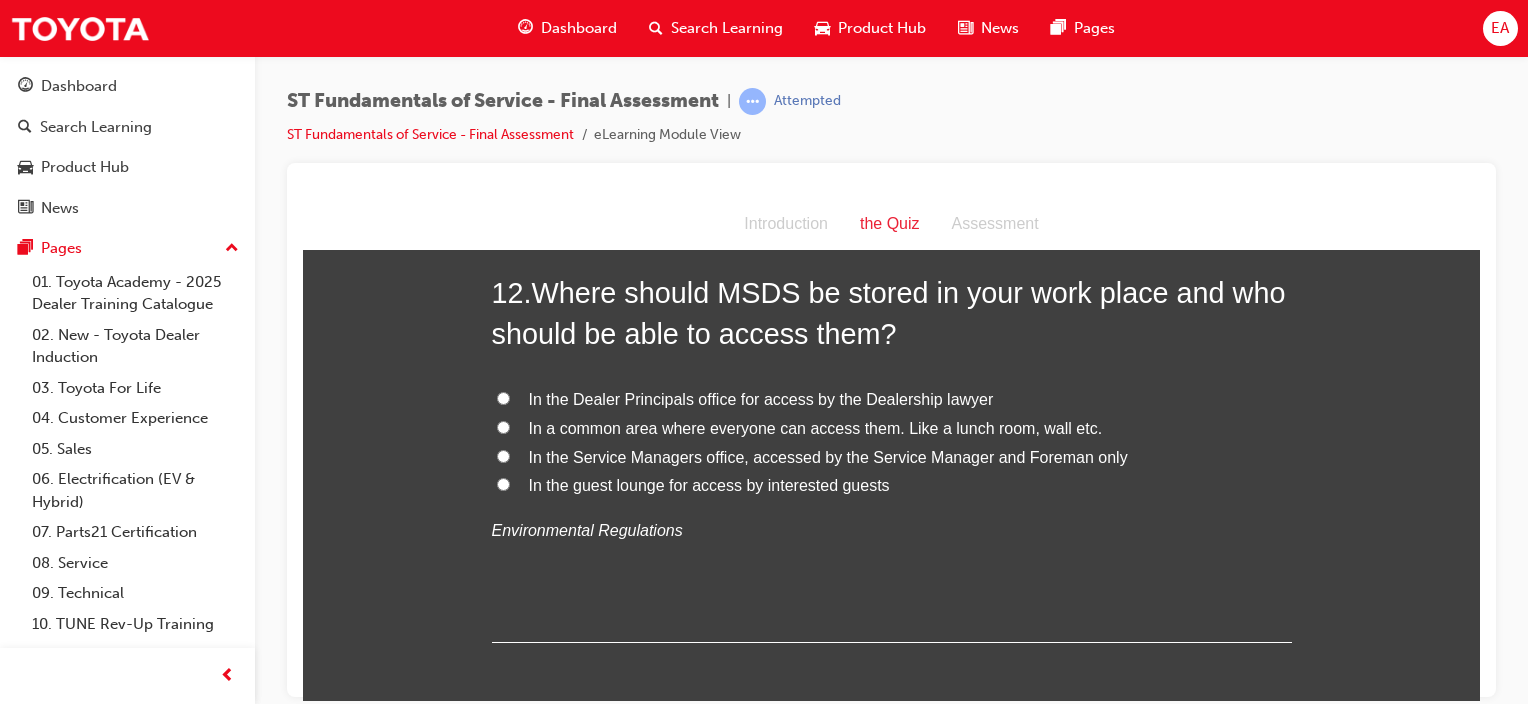 click on "In a common area where everyone can access them. Like a lunch room, wall etc." at bounding box center (816, 427) 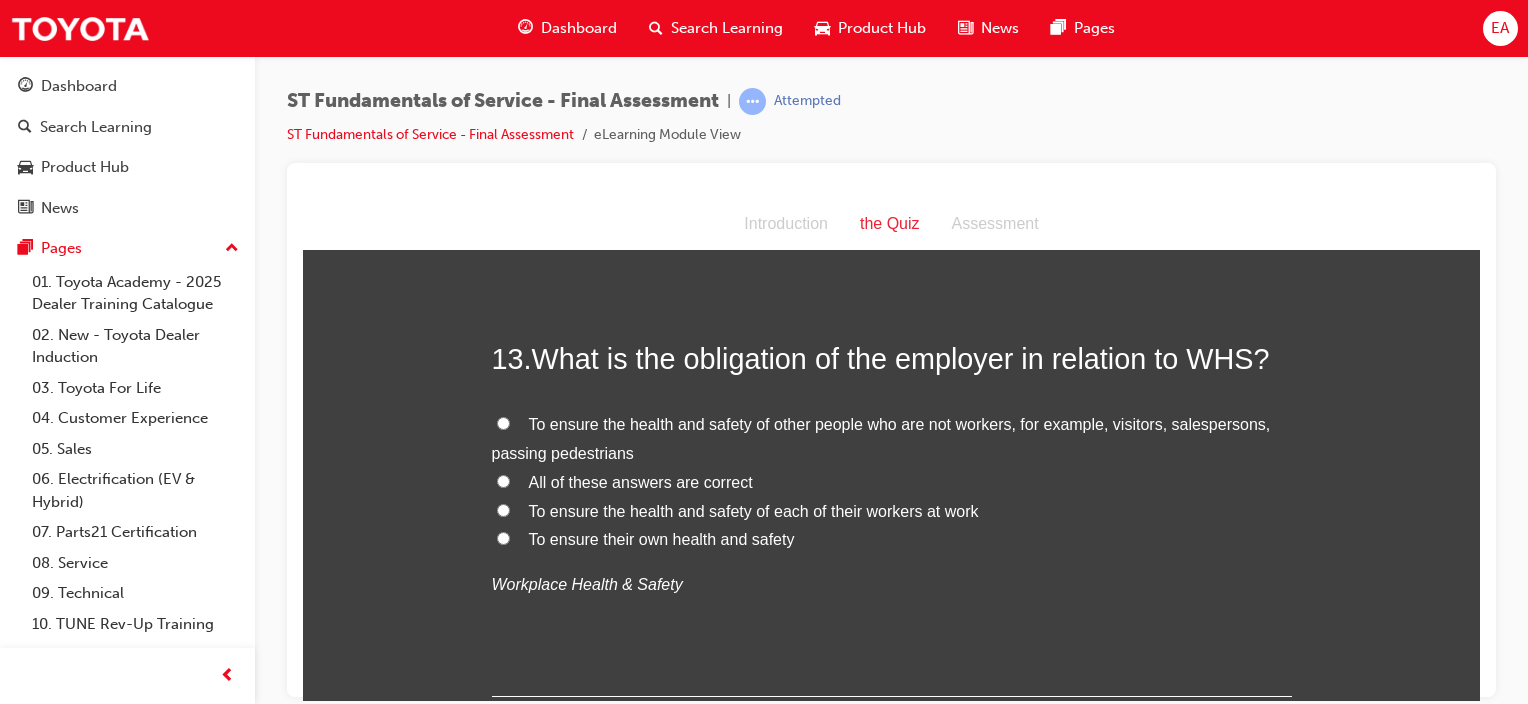 scroll, scrollTop: 5600, scrollLeft: 0, axis: vertical 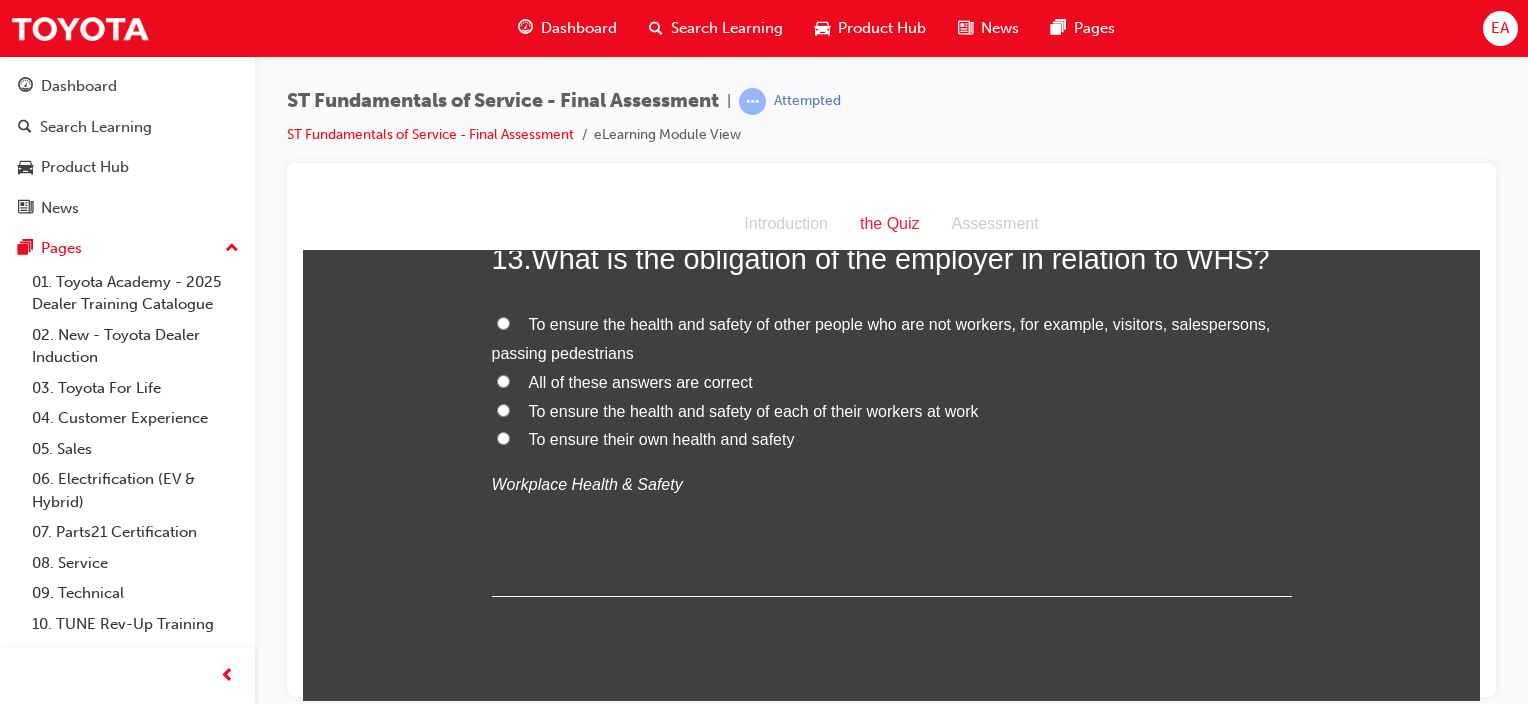 click on "All of these answers are correct" at bounding box center (641, 381) 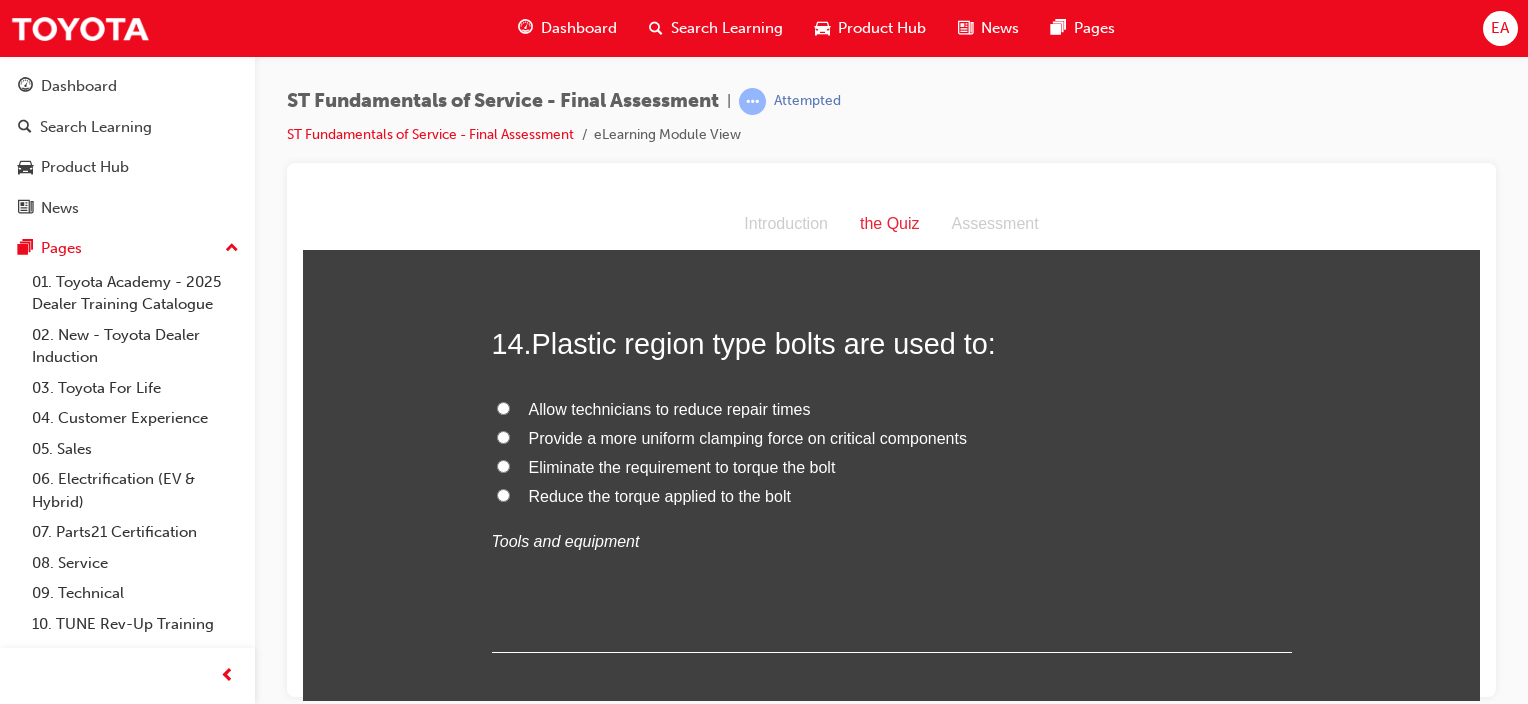 scroll, scrollTop: 6000, scrollLeft: 0, axis: vertical 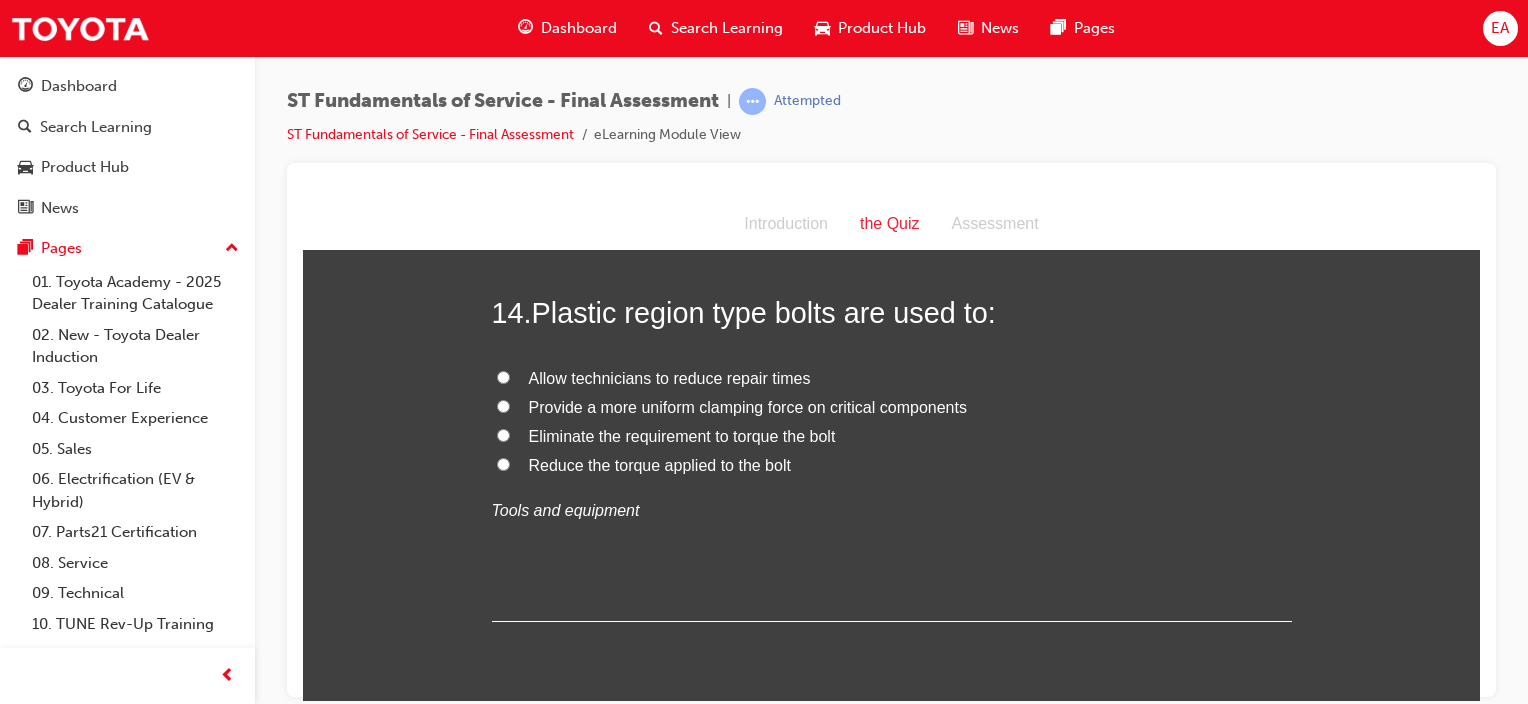 click on "Provide a more uniform clamping force on critical components" at bounding box center [748, 406] 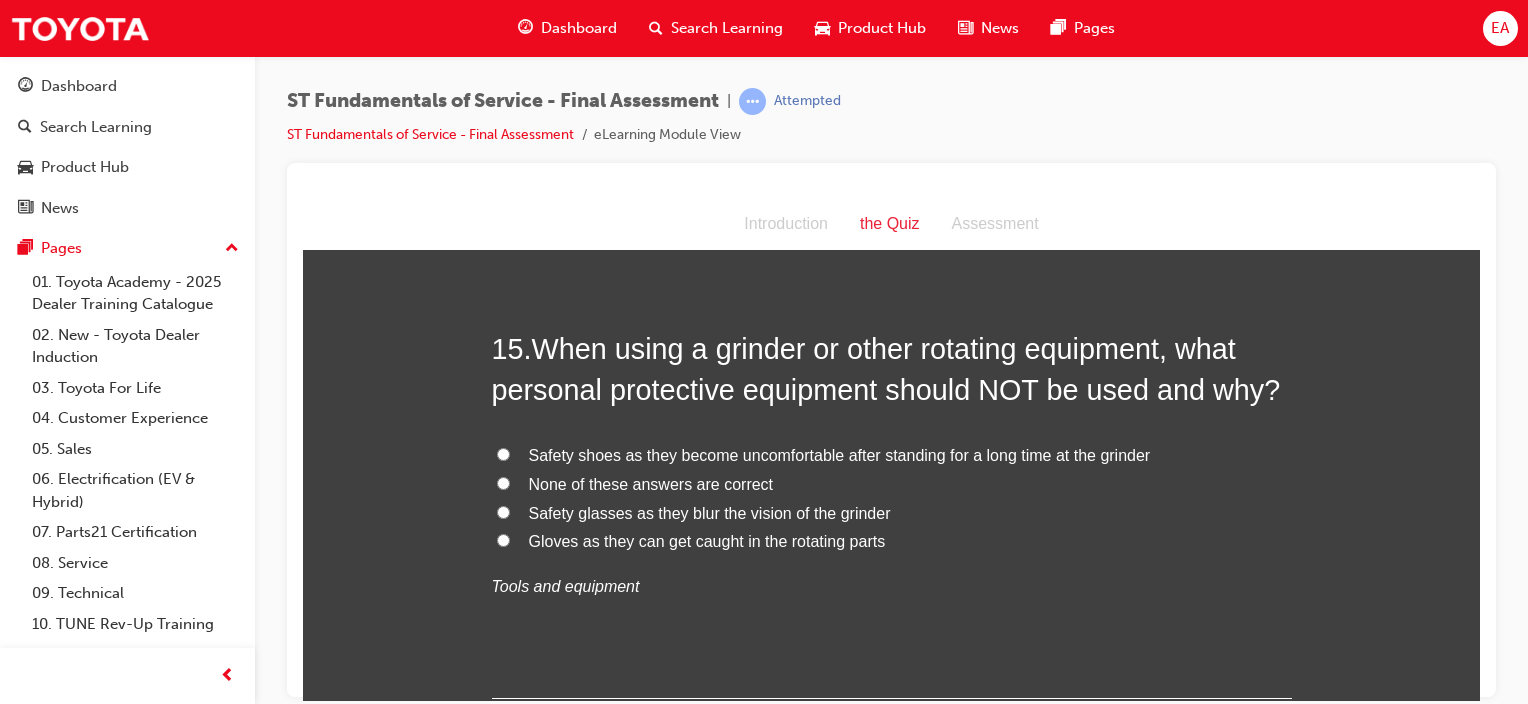 scroll, scrollTop: 6400, scrollLeft: 0, axis: vertical 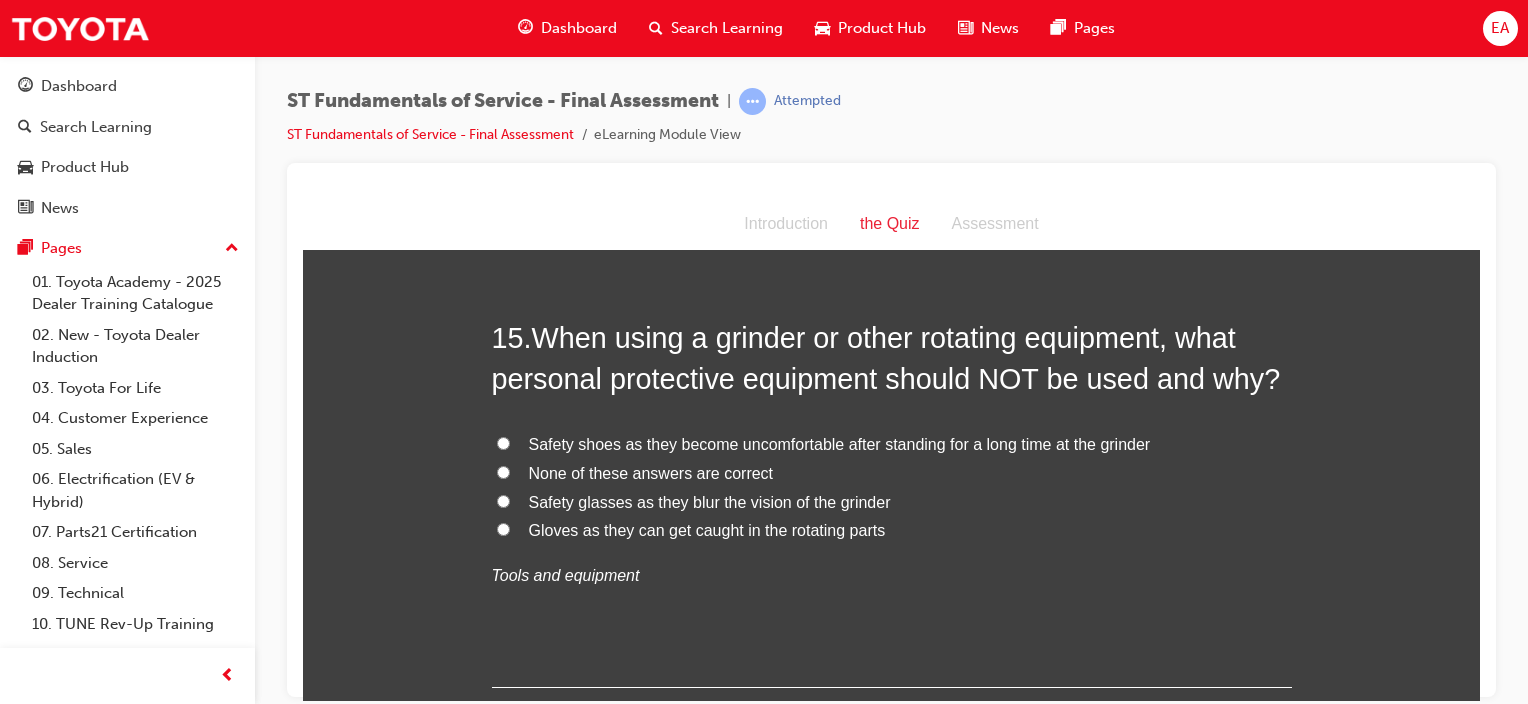 click on "None of these answers are correct" at bounding box center [651, 472] 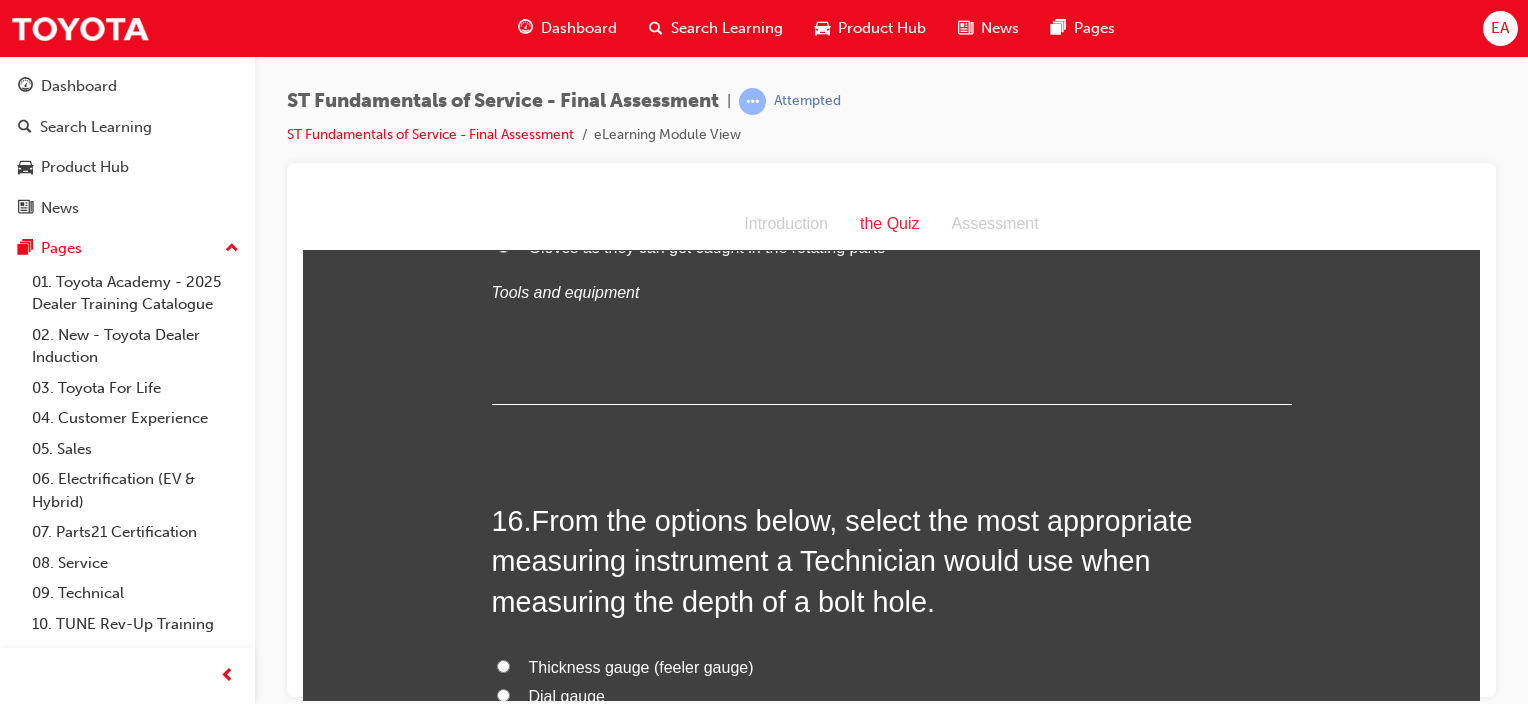 scroll, scrollTop: 6800, scrollLeft: 0, axis: vertical 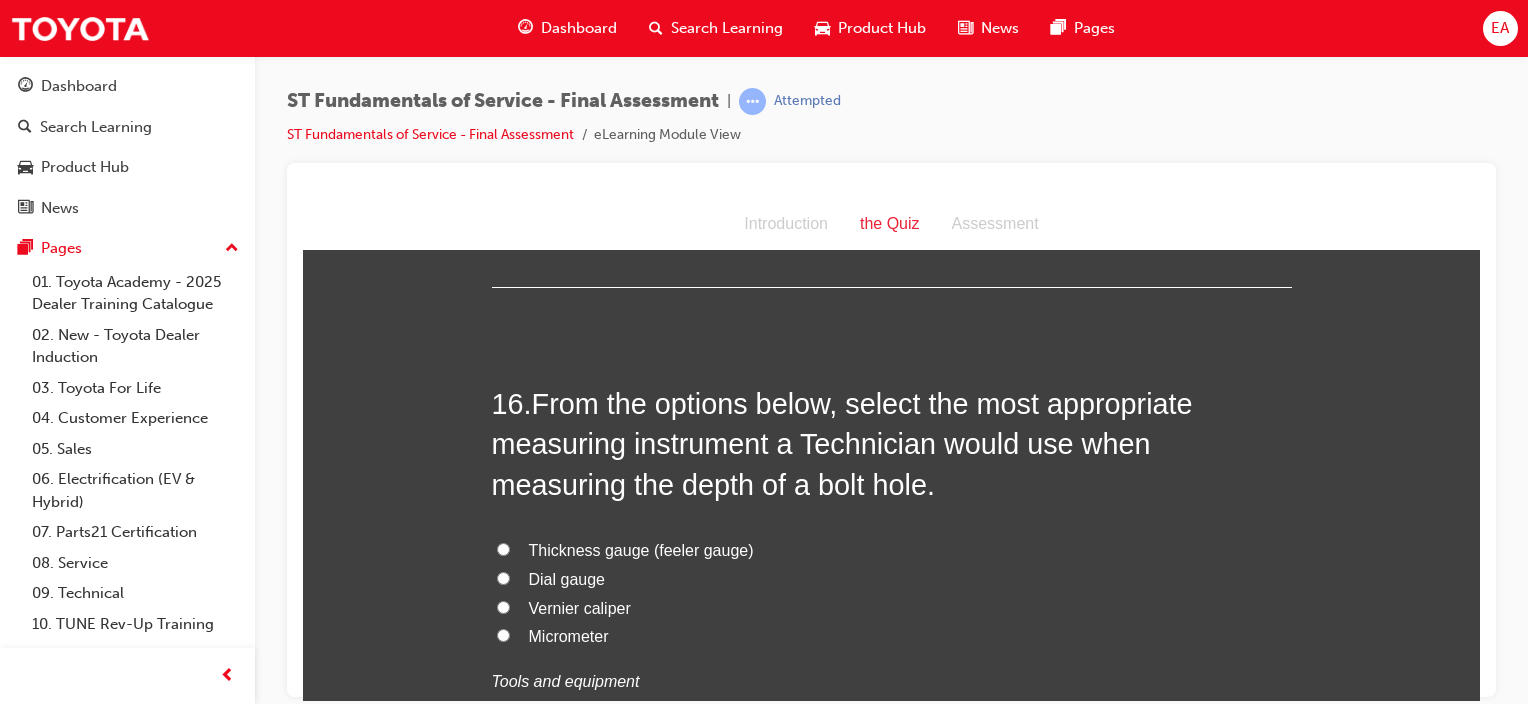 click on "Vernier caliper" at bounding box center (580, 607) 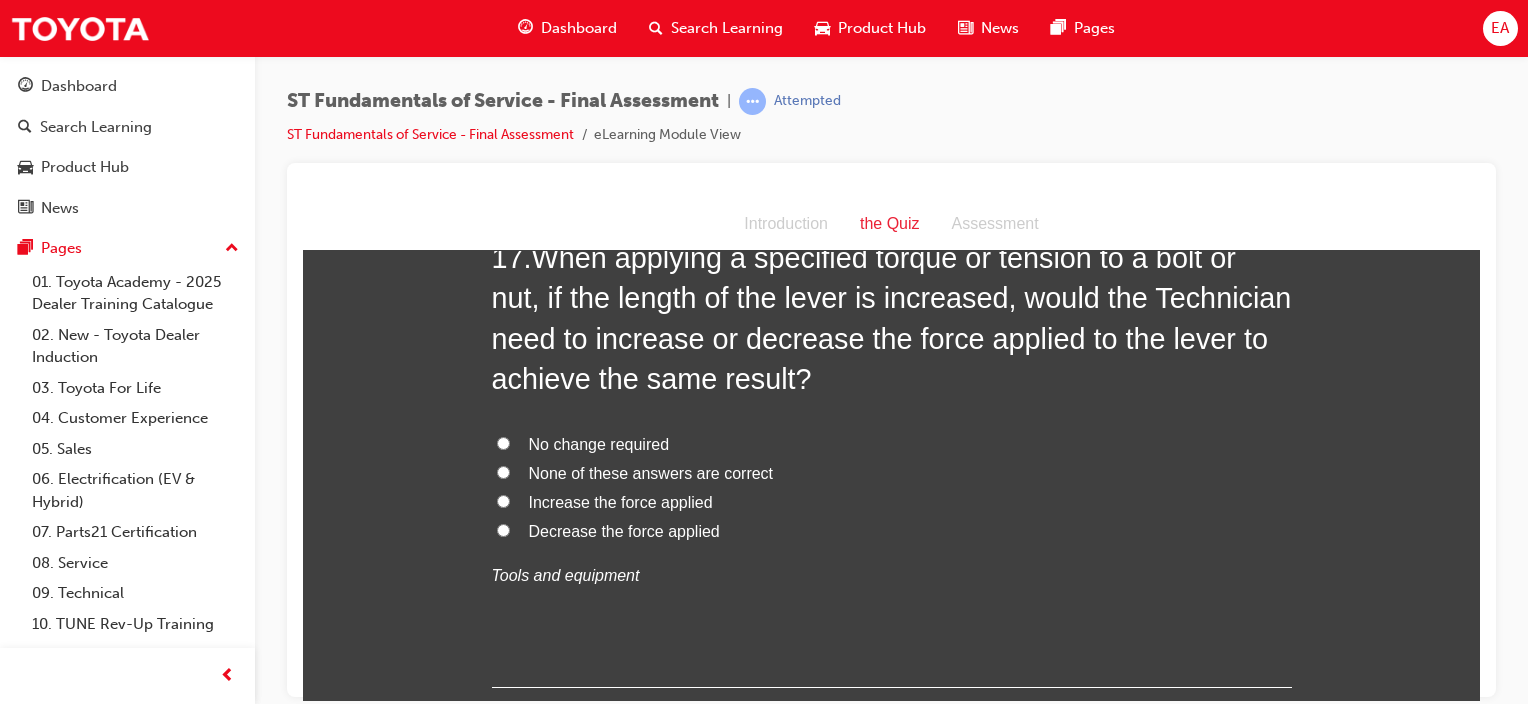 scroll, scrollTop: 7500, scrollLeft: 0, axis: vertical 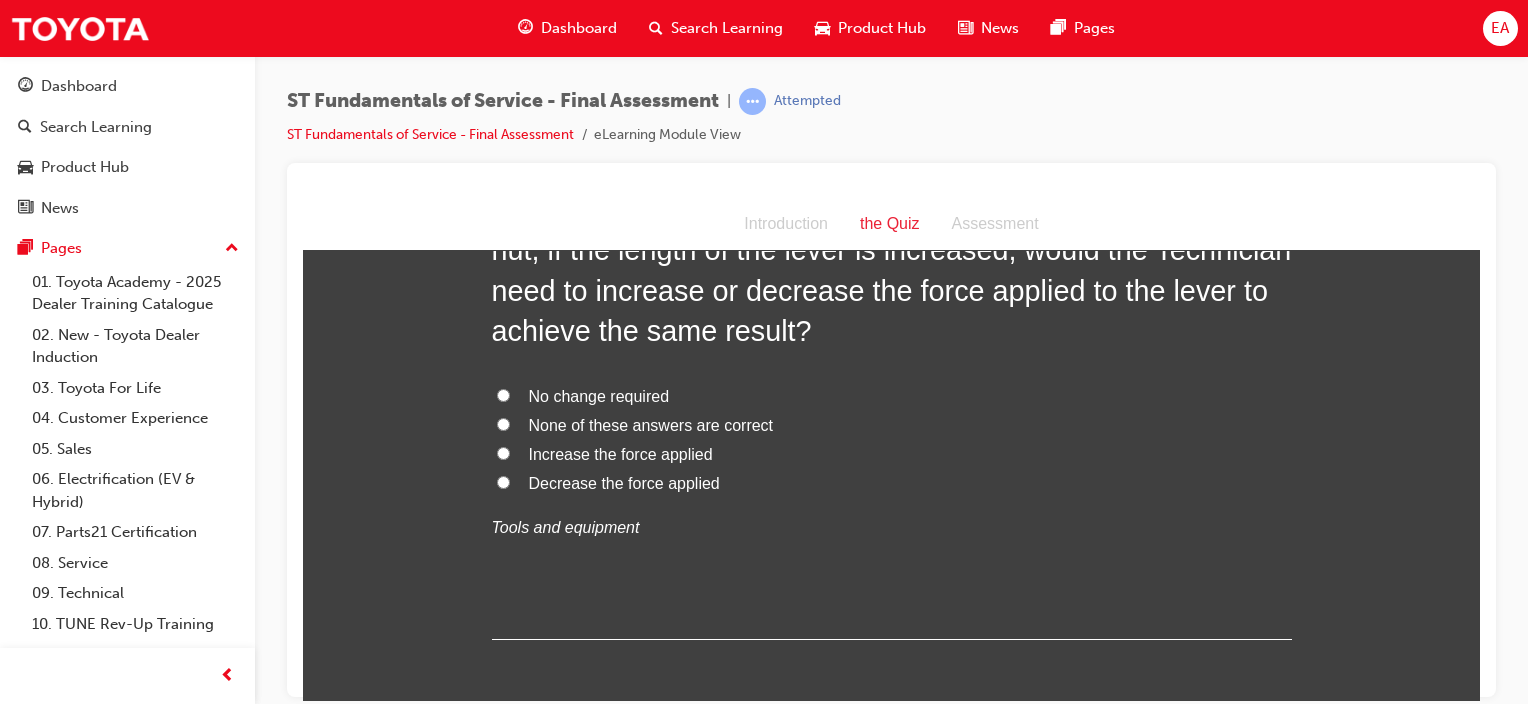 click on "Decrease the force applied" at bounding box center [624, 482] 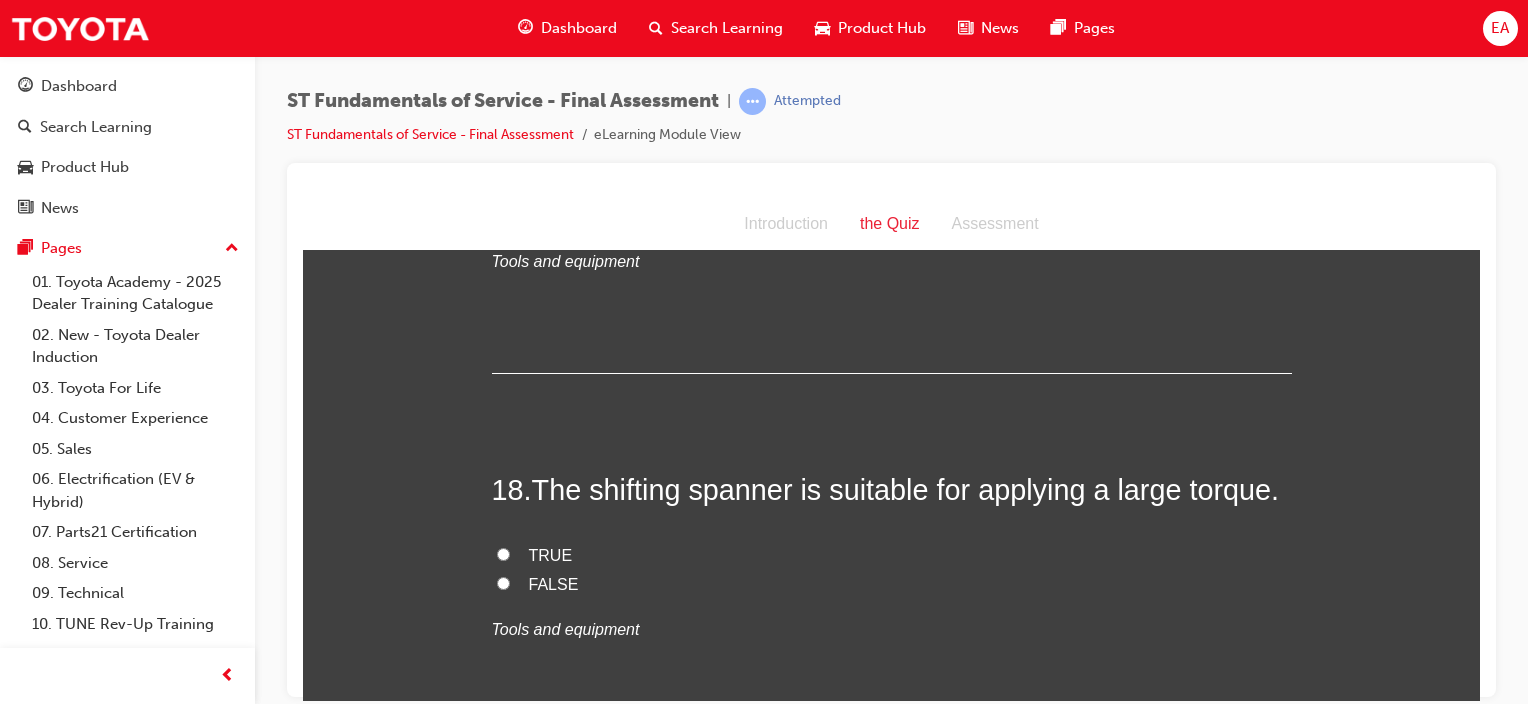 scroll, scrollTop: 7800, scrollLeft: 0, axis: vertical 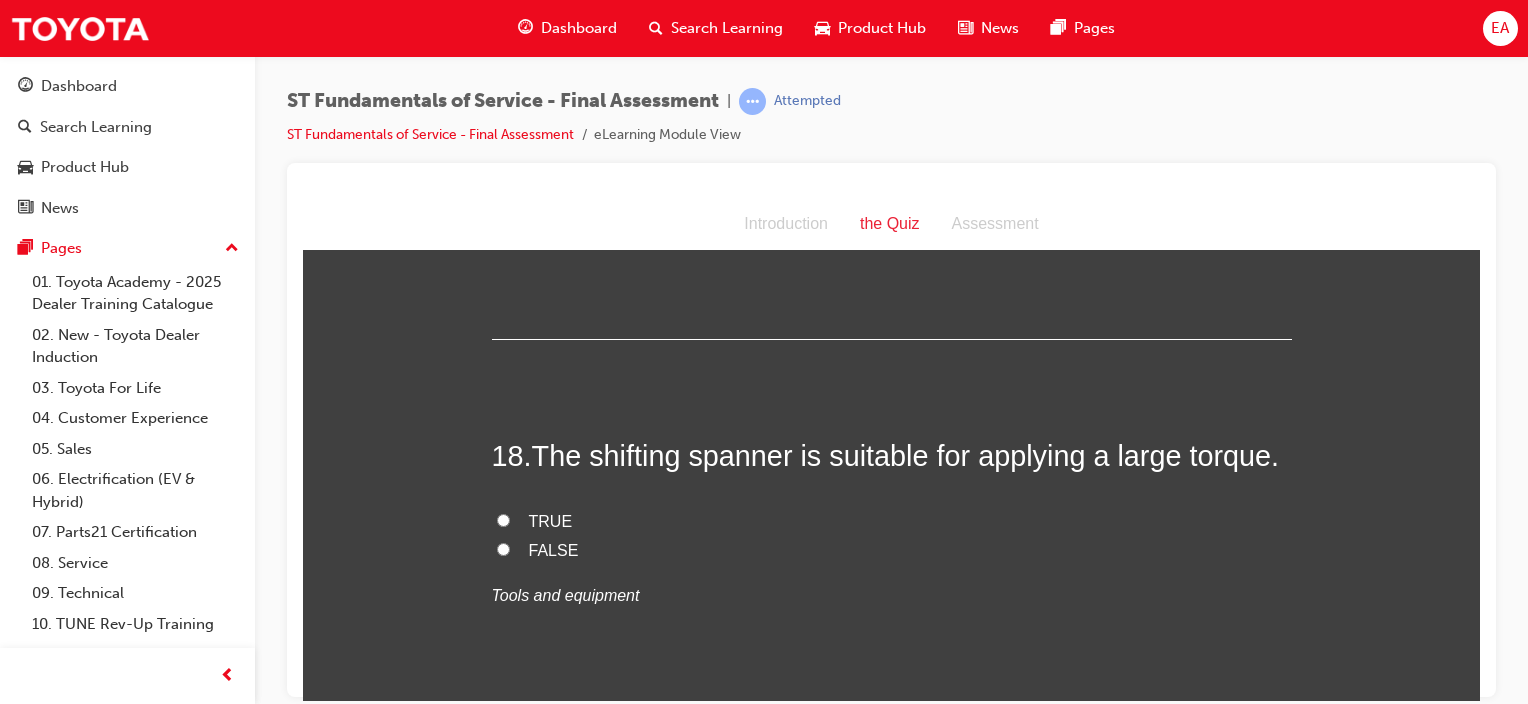 click on "FALSE" at bounding box center [892, 550] 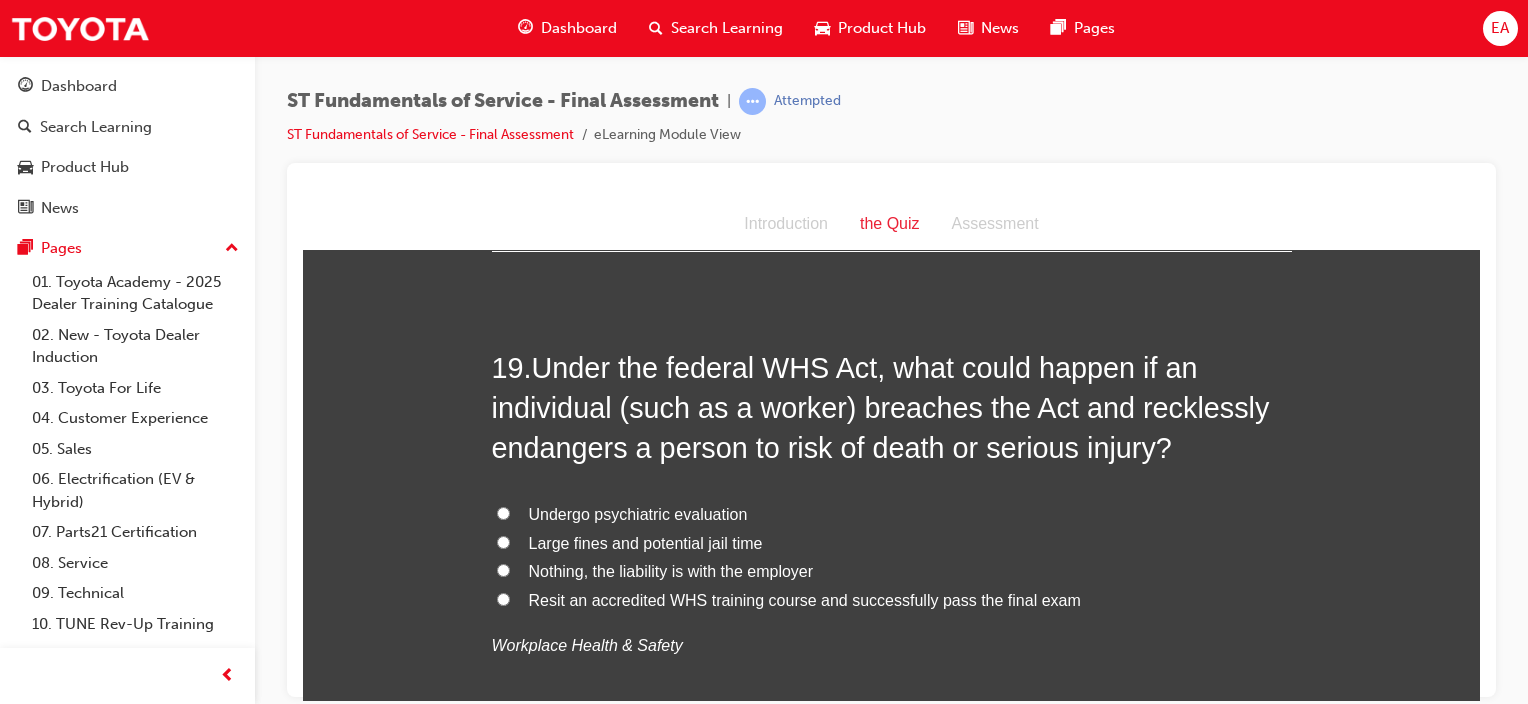 scroll, scrollTop: 8300, scrollLeft: 0, axis: vertical 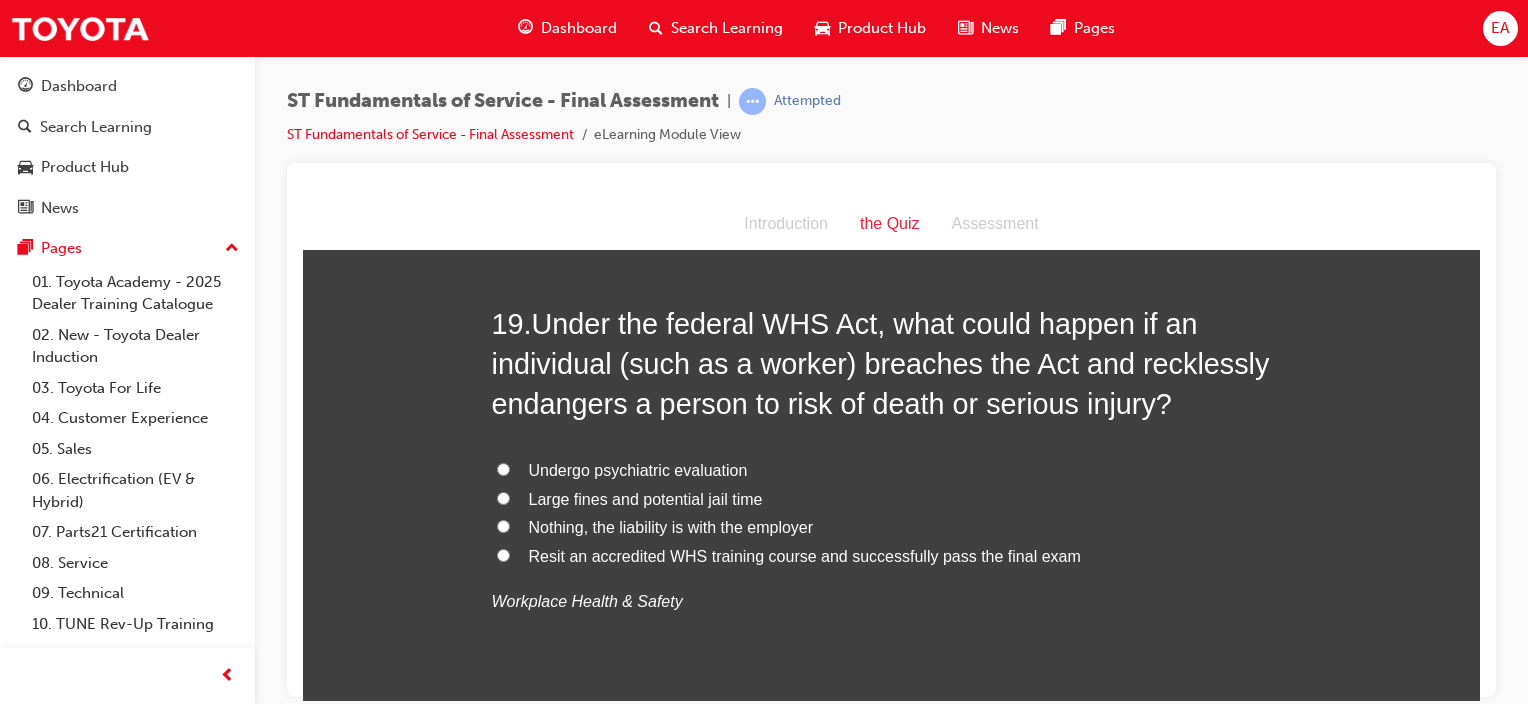 click on "Large fines and potential jail time" at bounding box center (646, 498) 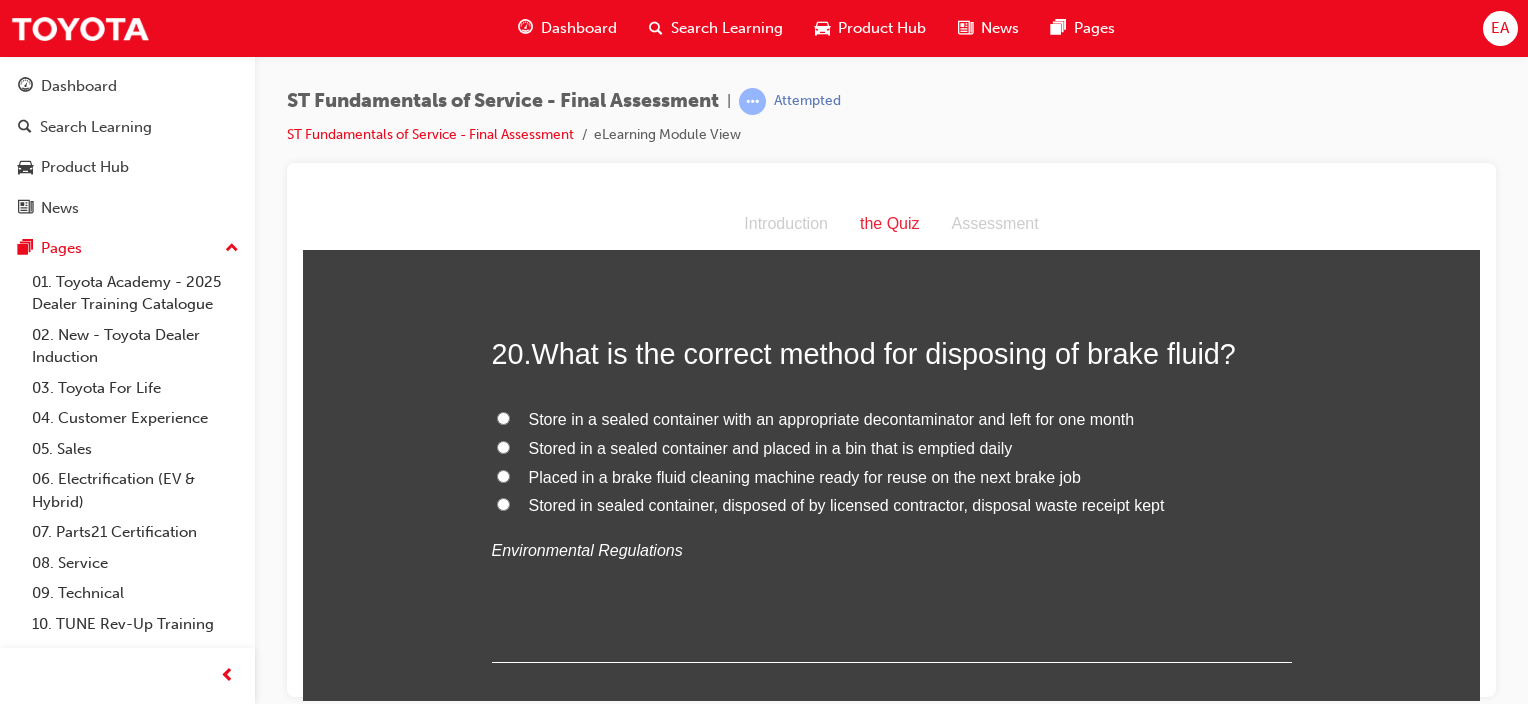 scroll, scrollTop: 8800, scrollLeft: 0, axis: vertical 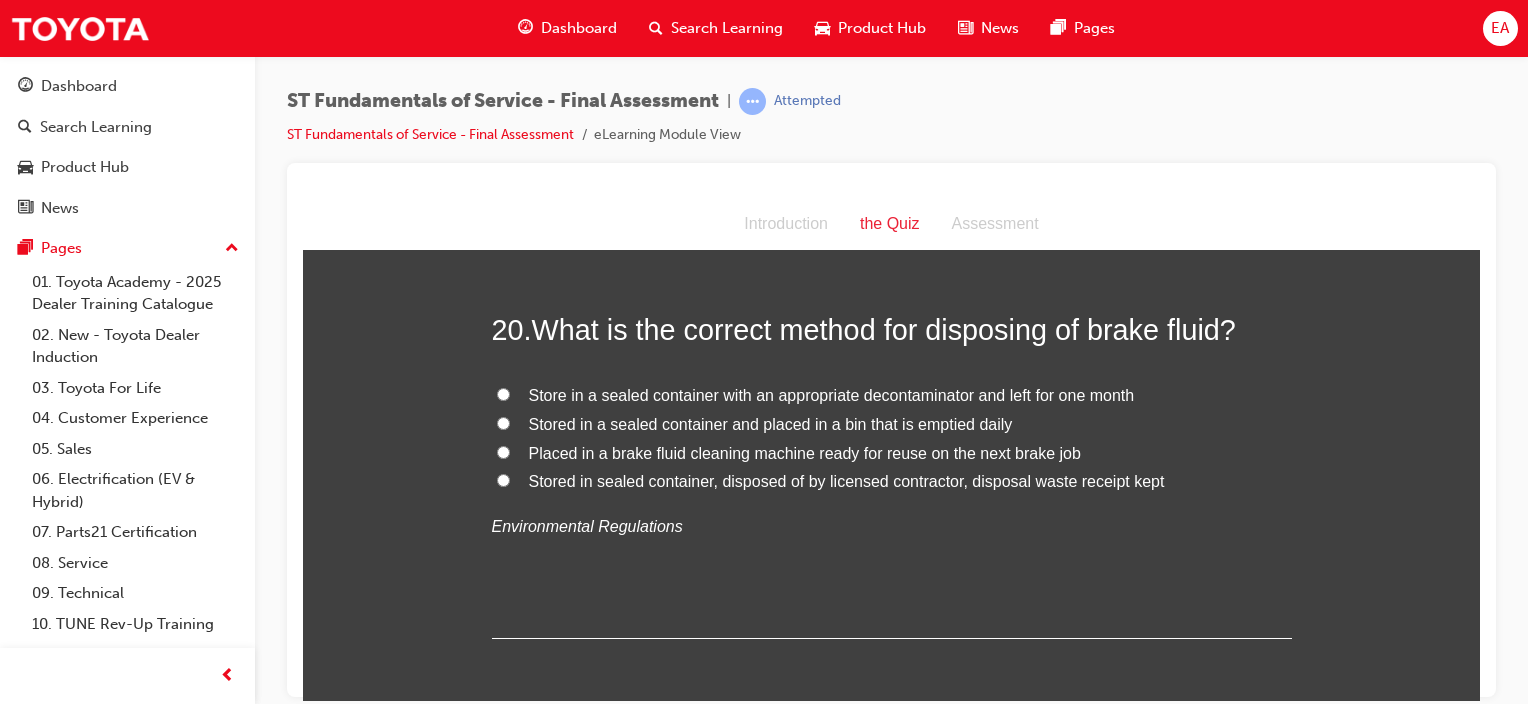 click on "Stored in sealed container, disposed of by licensed contractor, disposal waste receipt kept" at bounding box center (847, 480) 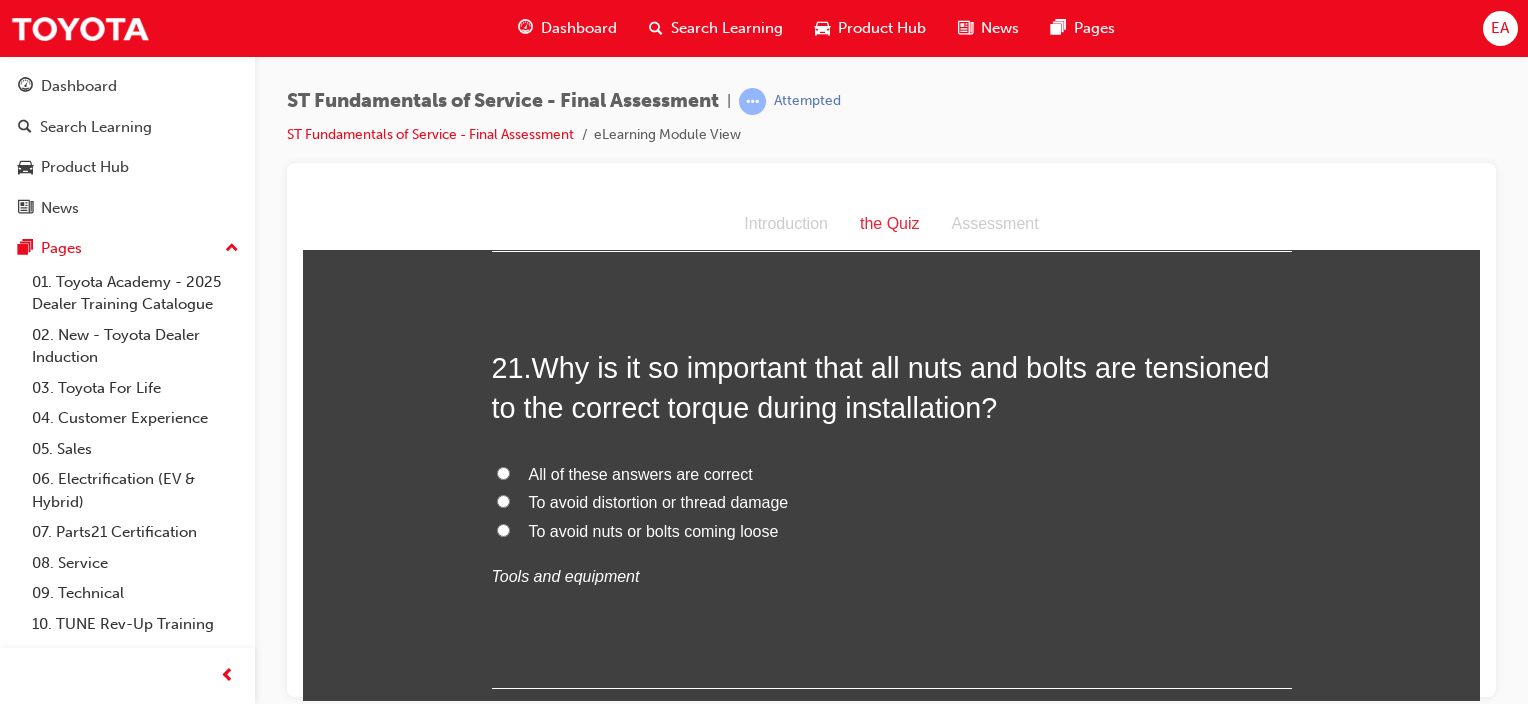 scroll, scrollTop: 9200, scrollLeft: 0, axis: vertical 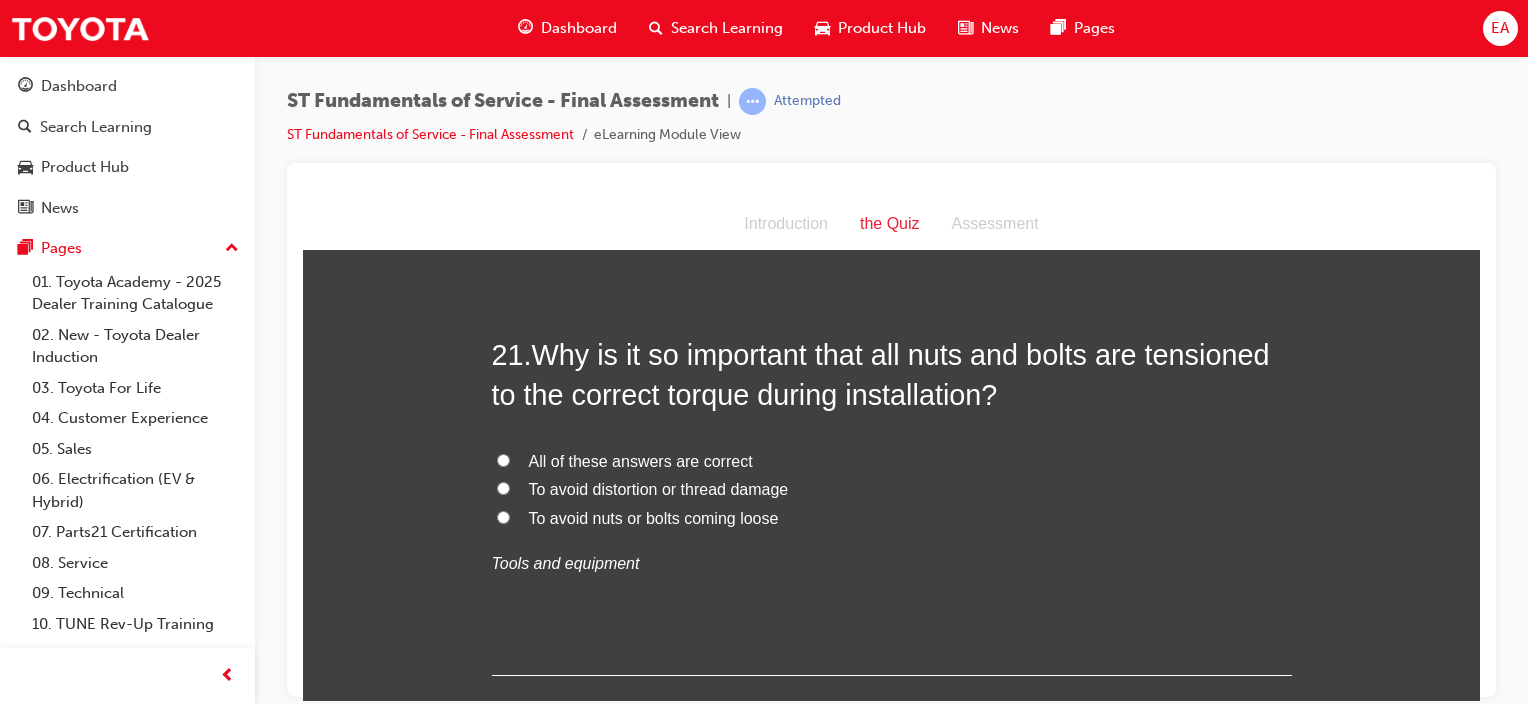 click on "All of these answers are correct" at bounding box center [641, 460] 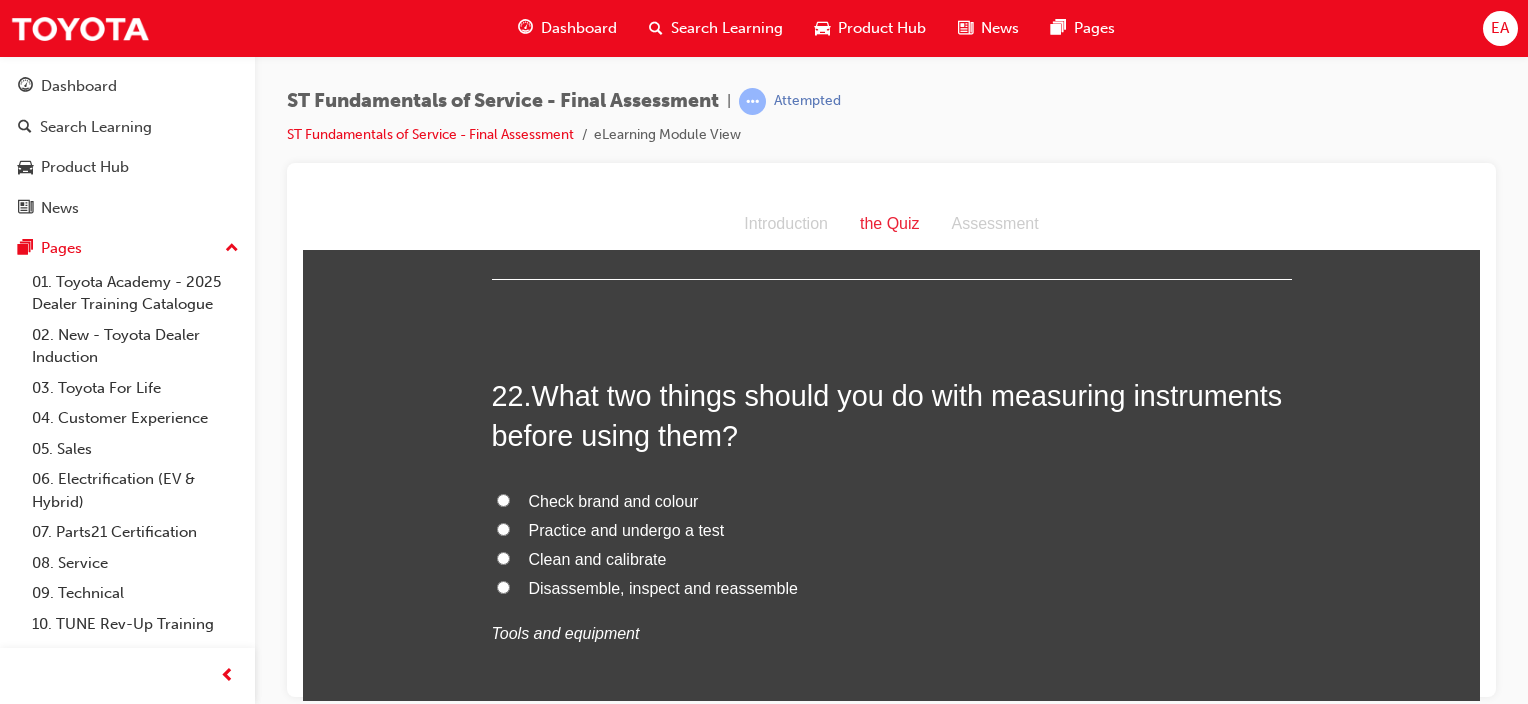 scroll, scrollTop: 9600, scrollLeft: 0, axis: vertical 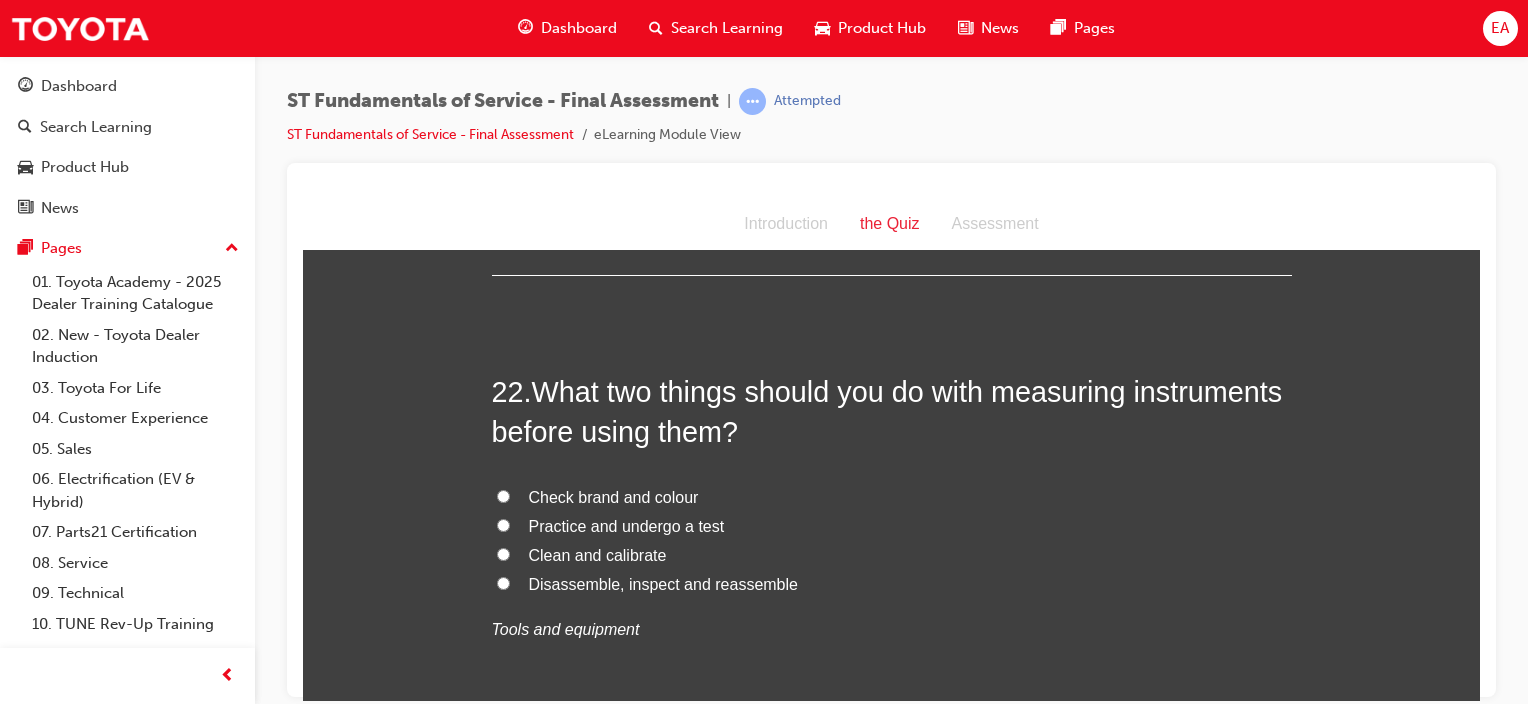 click on "Clean and calibrate" at bounding box center [598, 554] 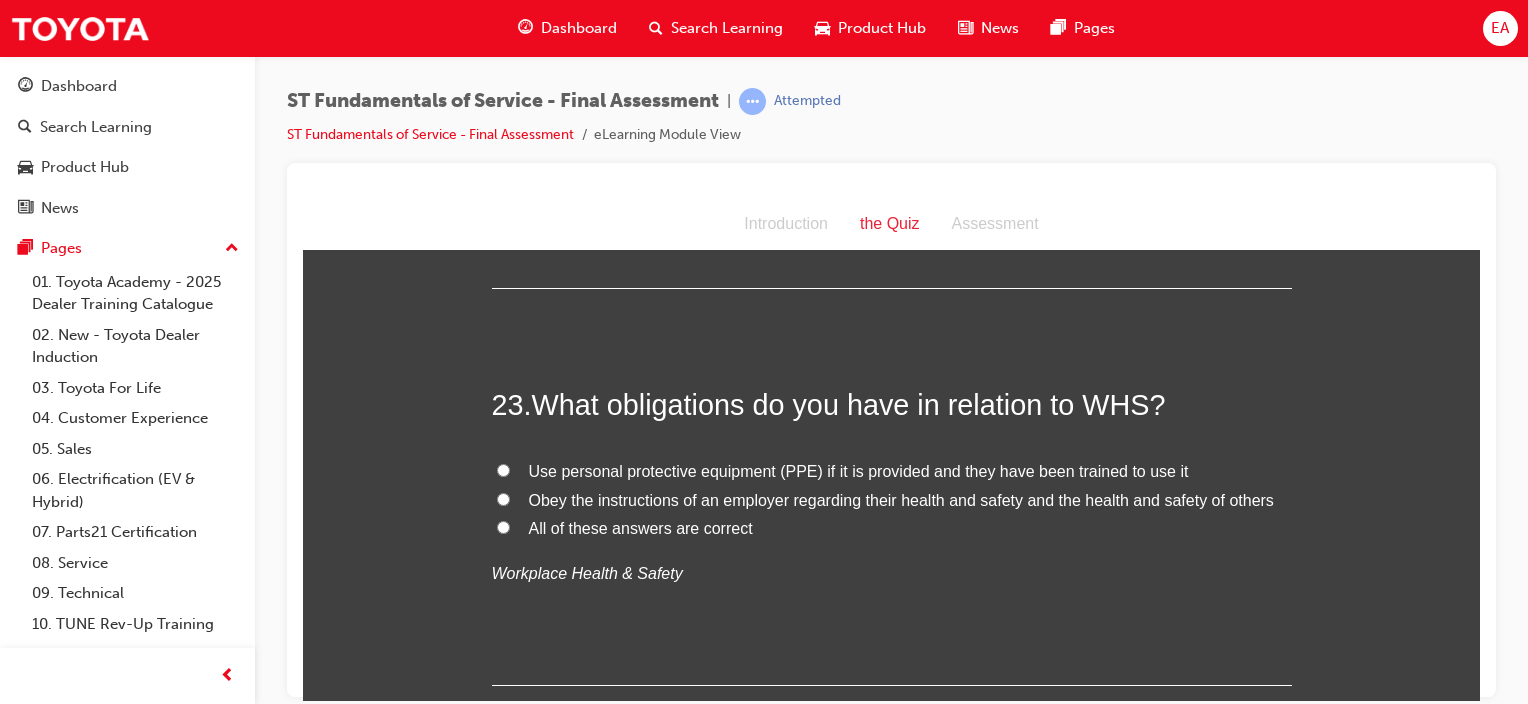 scroll, scrollTop: 10100, scrollLeft: 0, axis: vertical 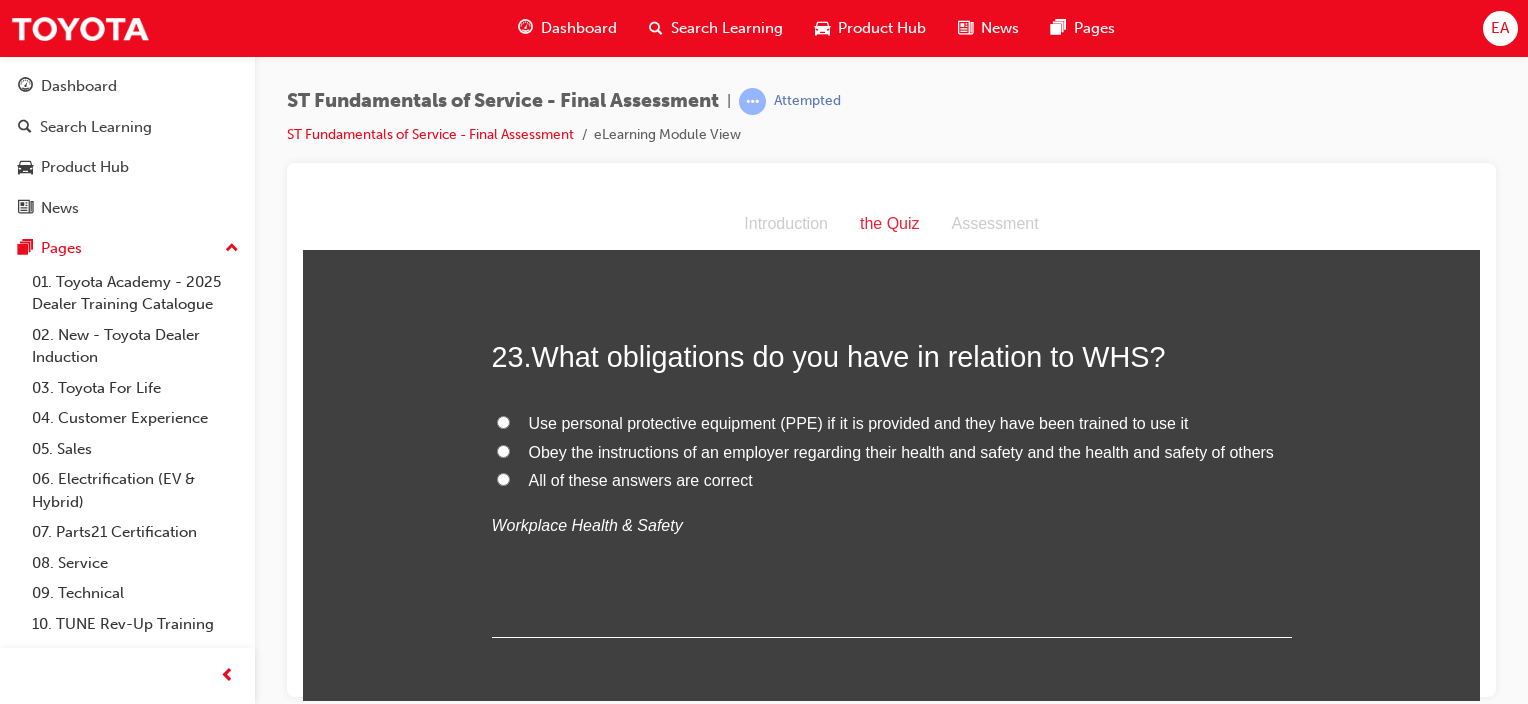 click on "All of these answers are correct" at bounding box center [641, 479] 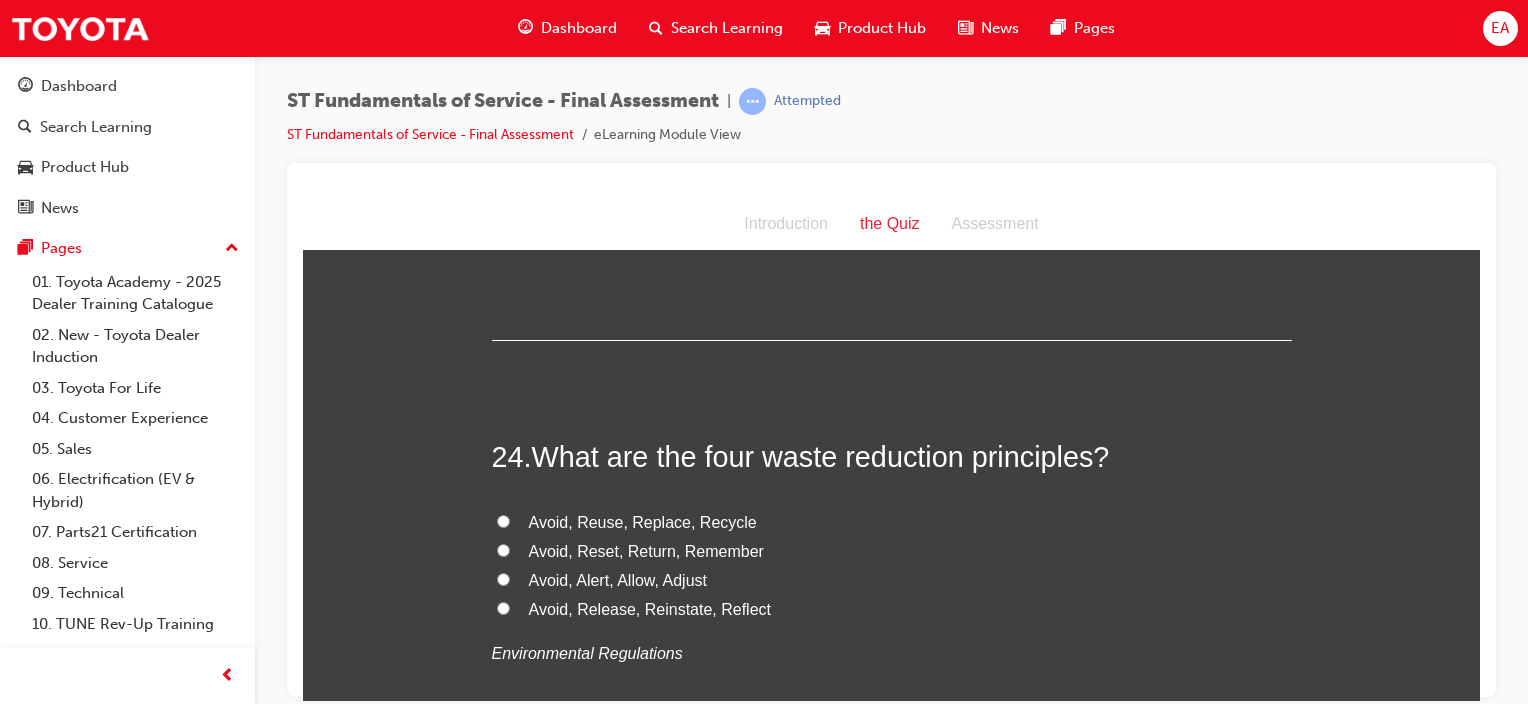 scroll, scrollTop: 10400, scrollLeft: 0, axis: vertical 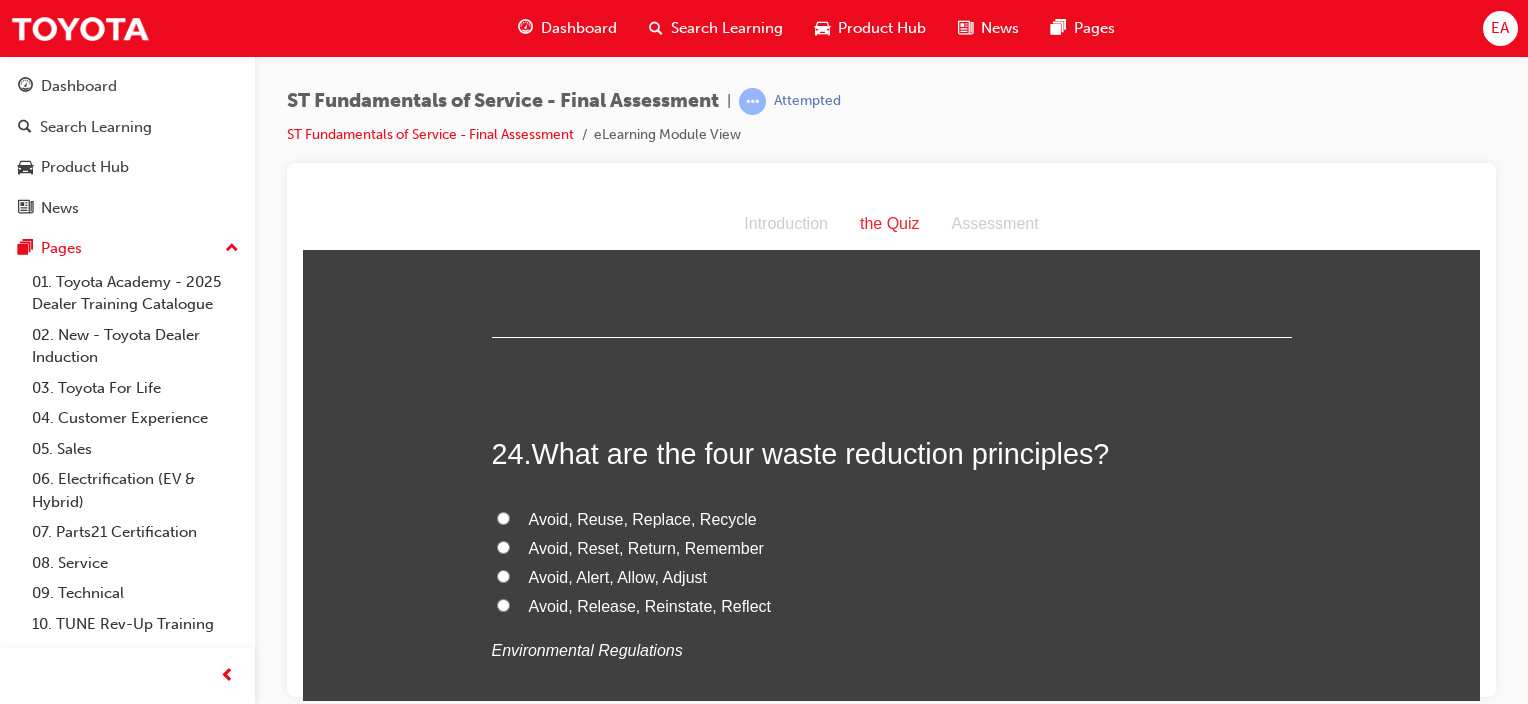 click on "Avoid, Reuse, Replace, Recycle" at bounding box center (643, 518) 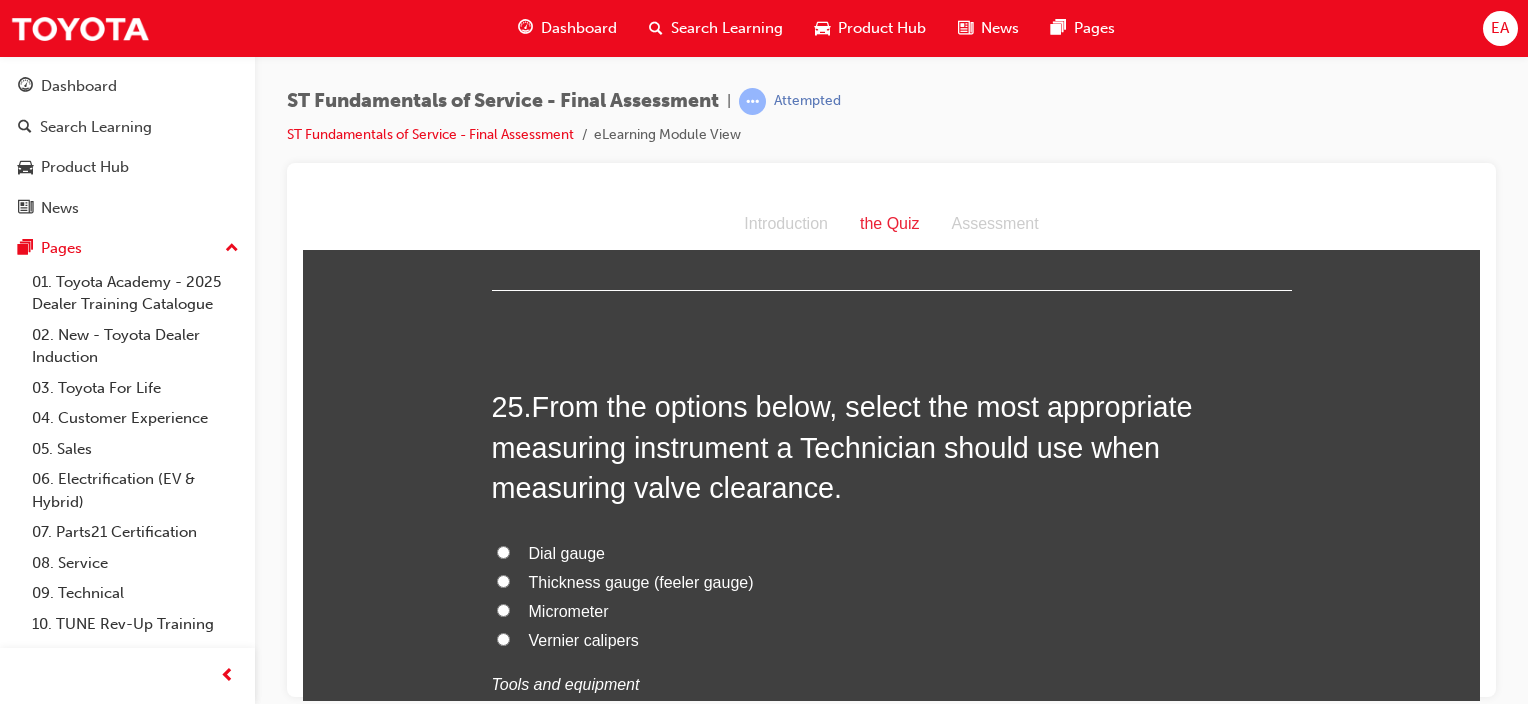 scroll, scrollTop: 10900, scrollLeft: 0, axis: vertical 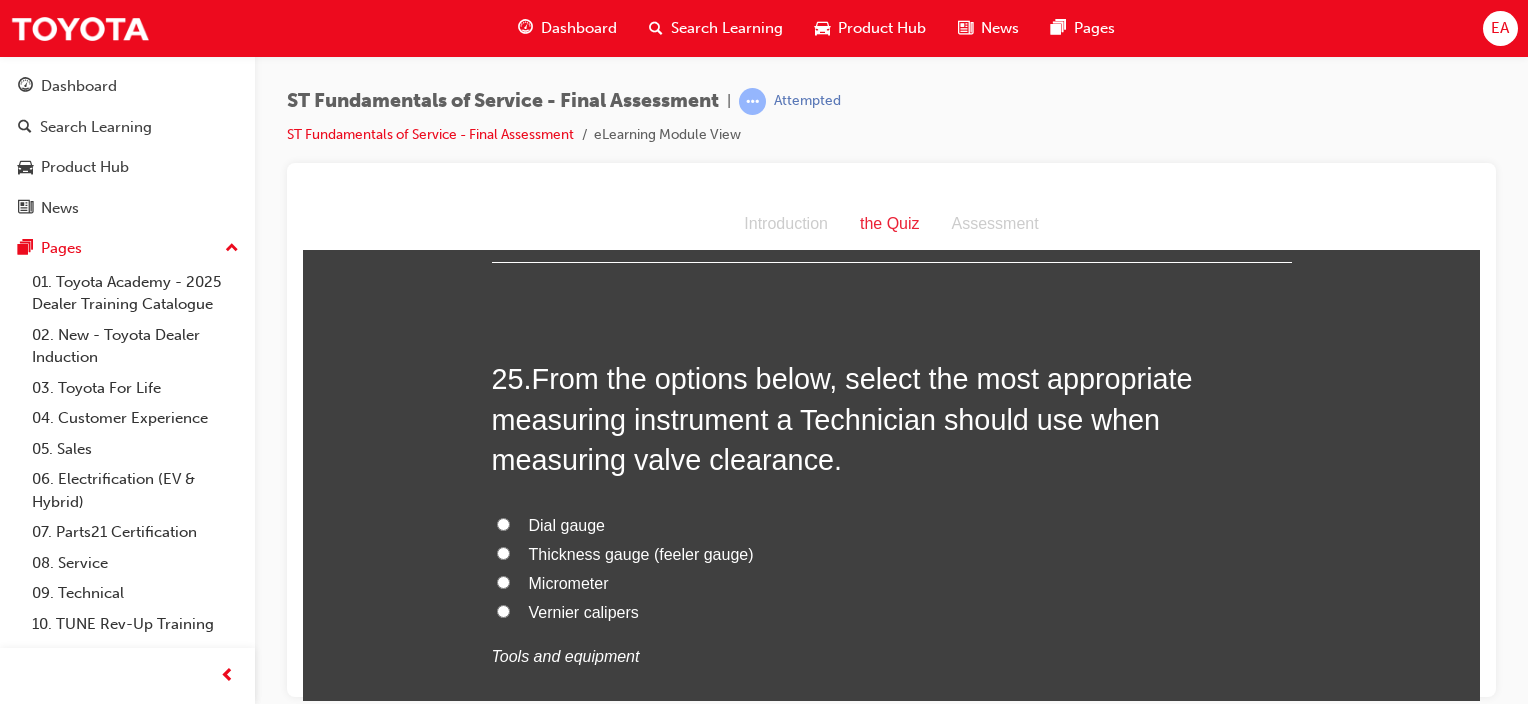 click on "Thickness gauge (feeler gauge)" at bounding box center [641, 553] 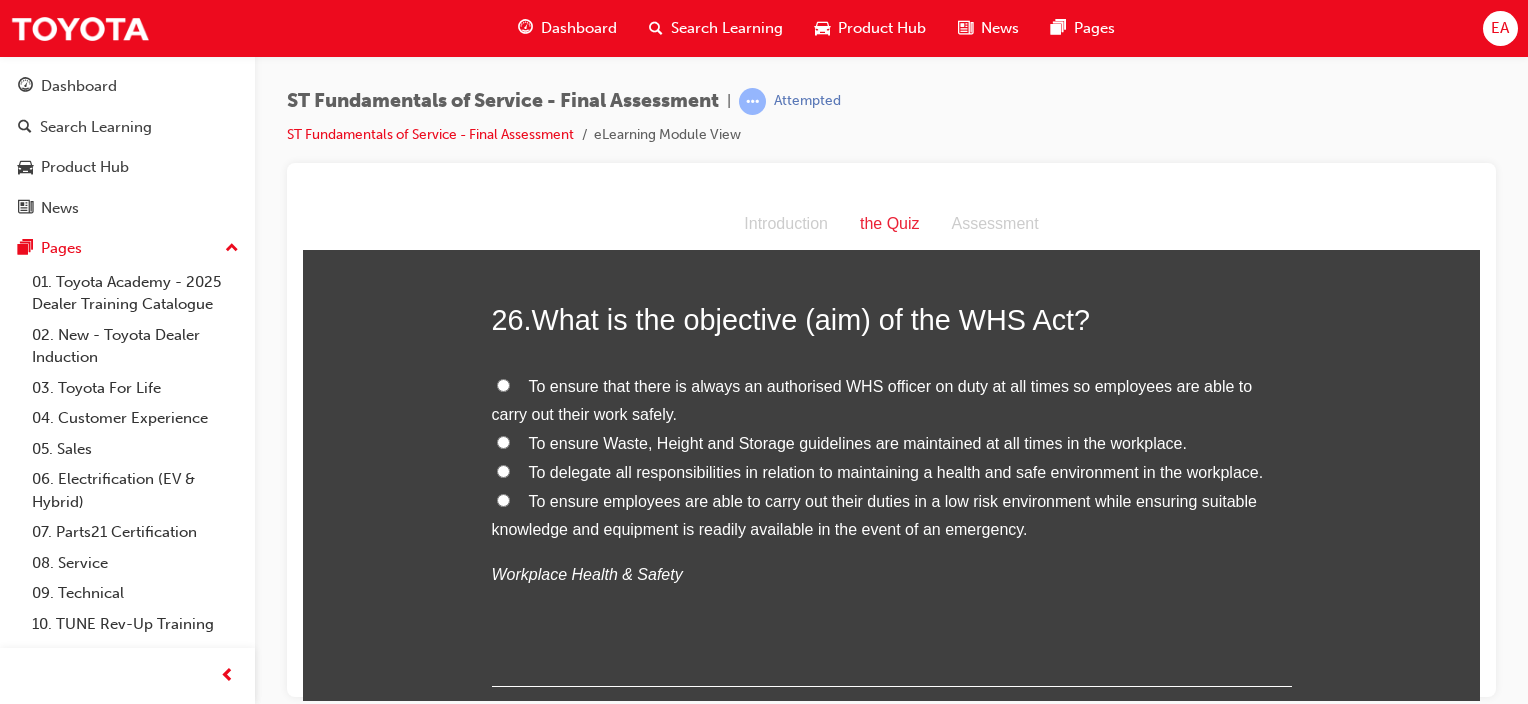 scroll, scrollTop: 11500, scrollLeft: 0, axis: vertical 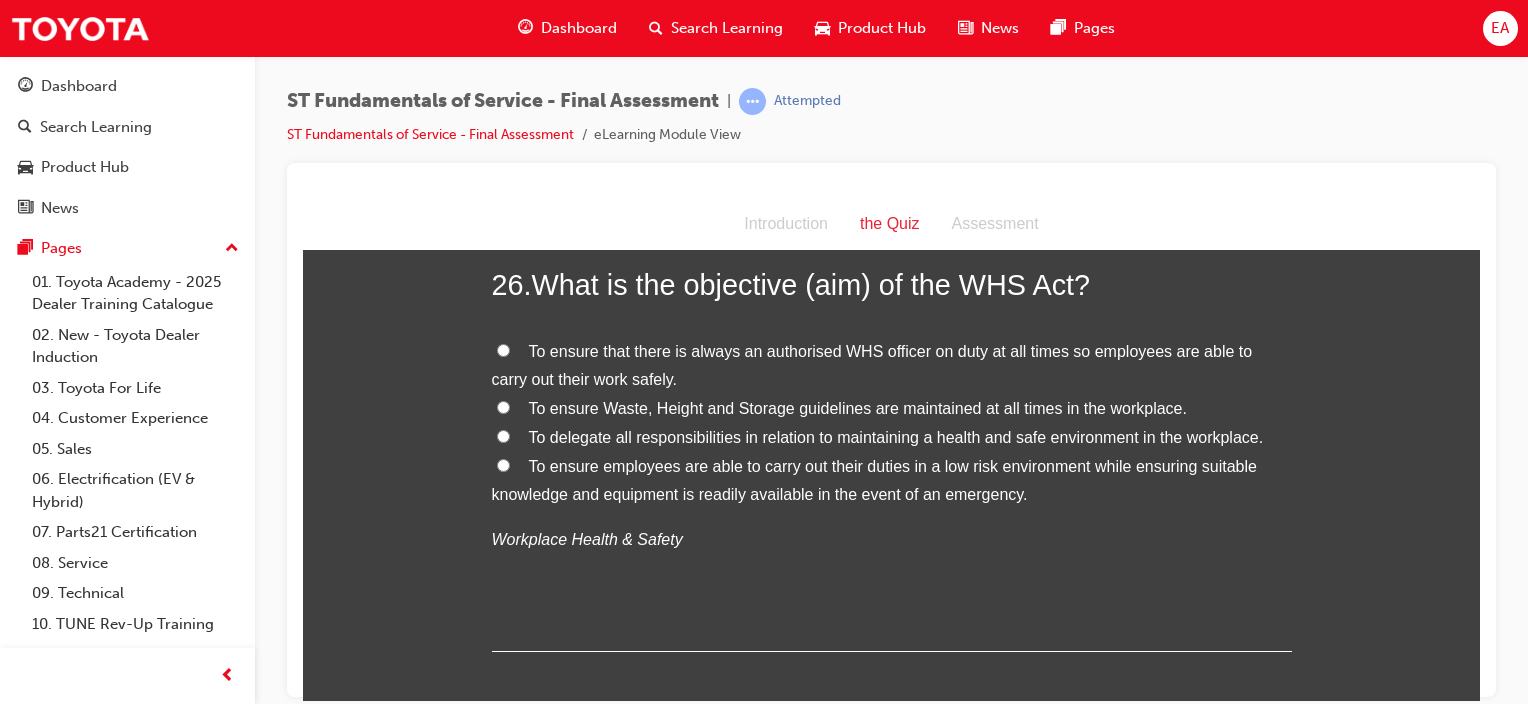 click on "To ensure employees are able to carry out their duties in a low risk environment while ensuring suitable knowledge and equipment is readily available in the event of an emergency." at bounding box center [874, 480] 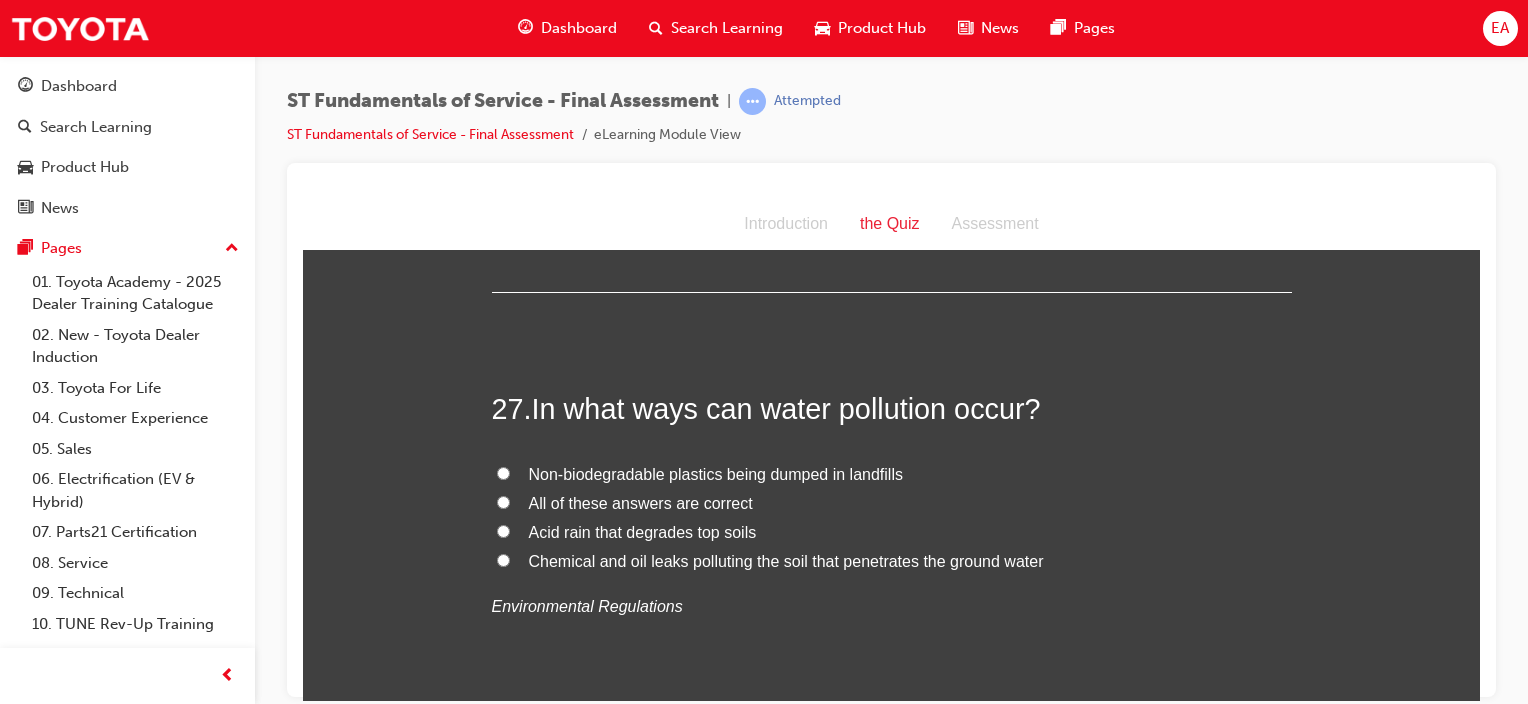 scroll, scrollTop: 11900, scrollLeft: 0, axis: vertical 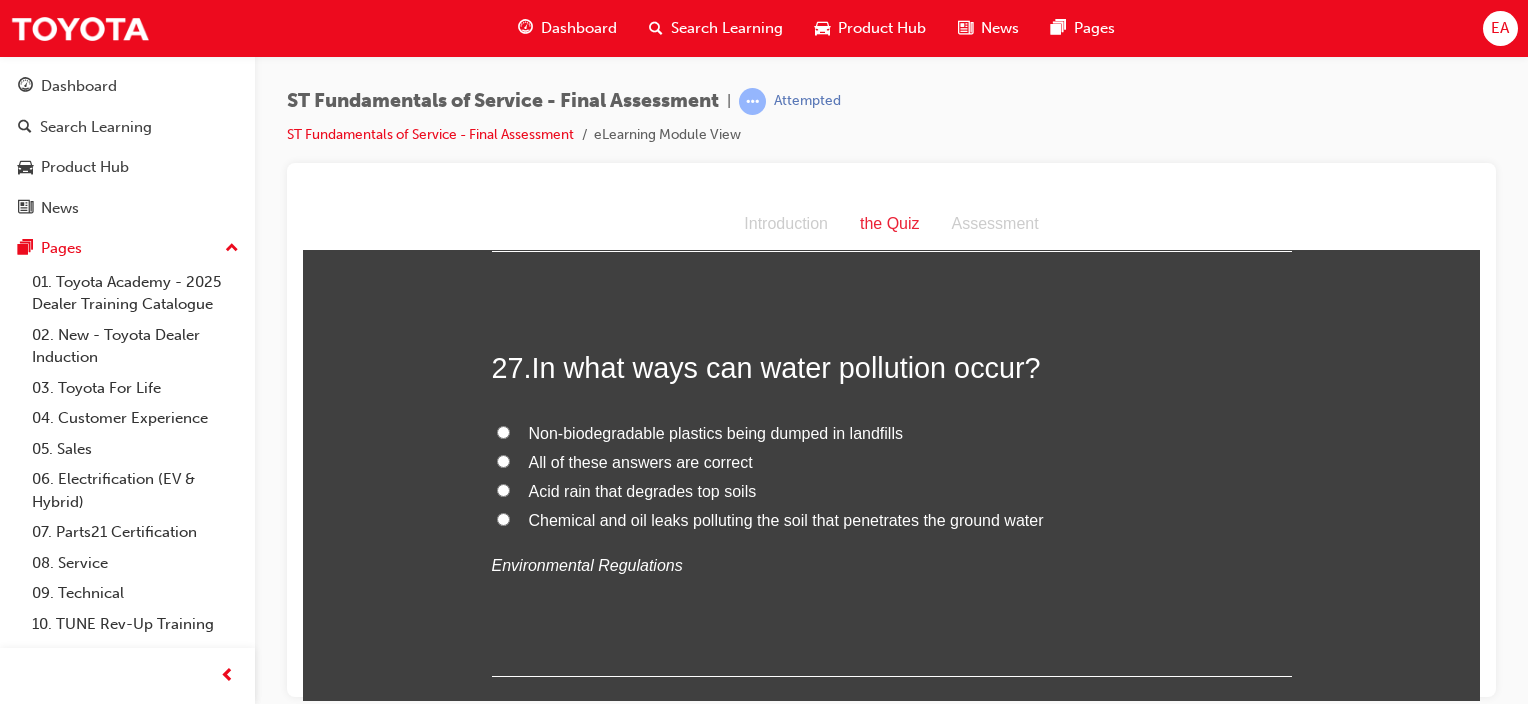 click on "All of these answers are correct" at bounding box center (641, 461) 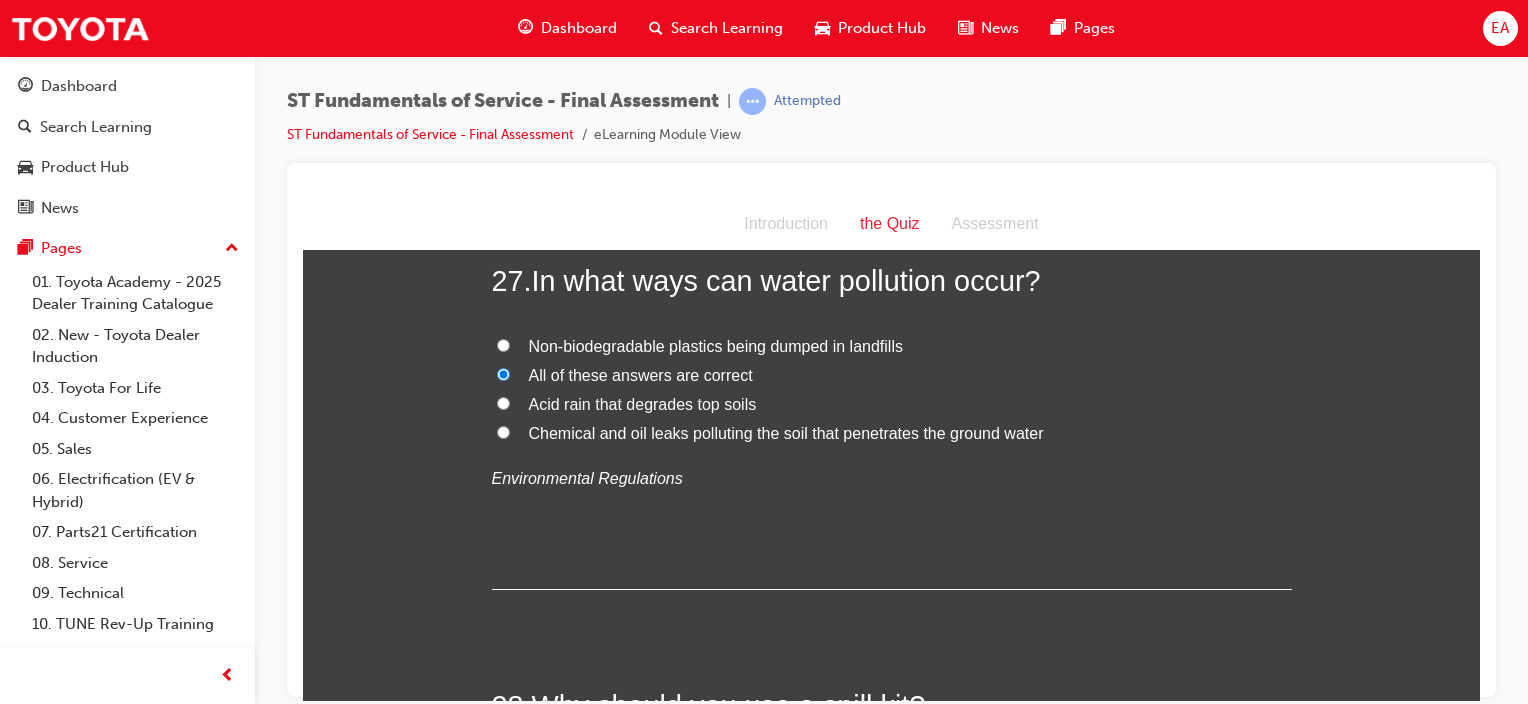 scroll, scrollTop: 12300, scrollLeft: 0, axis: vertical 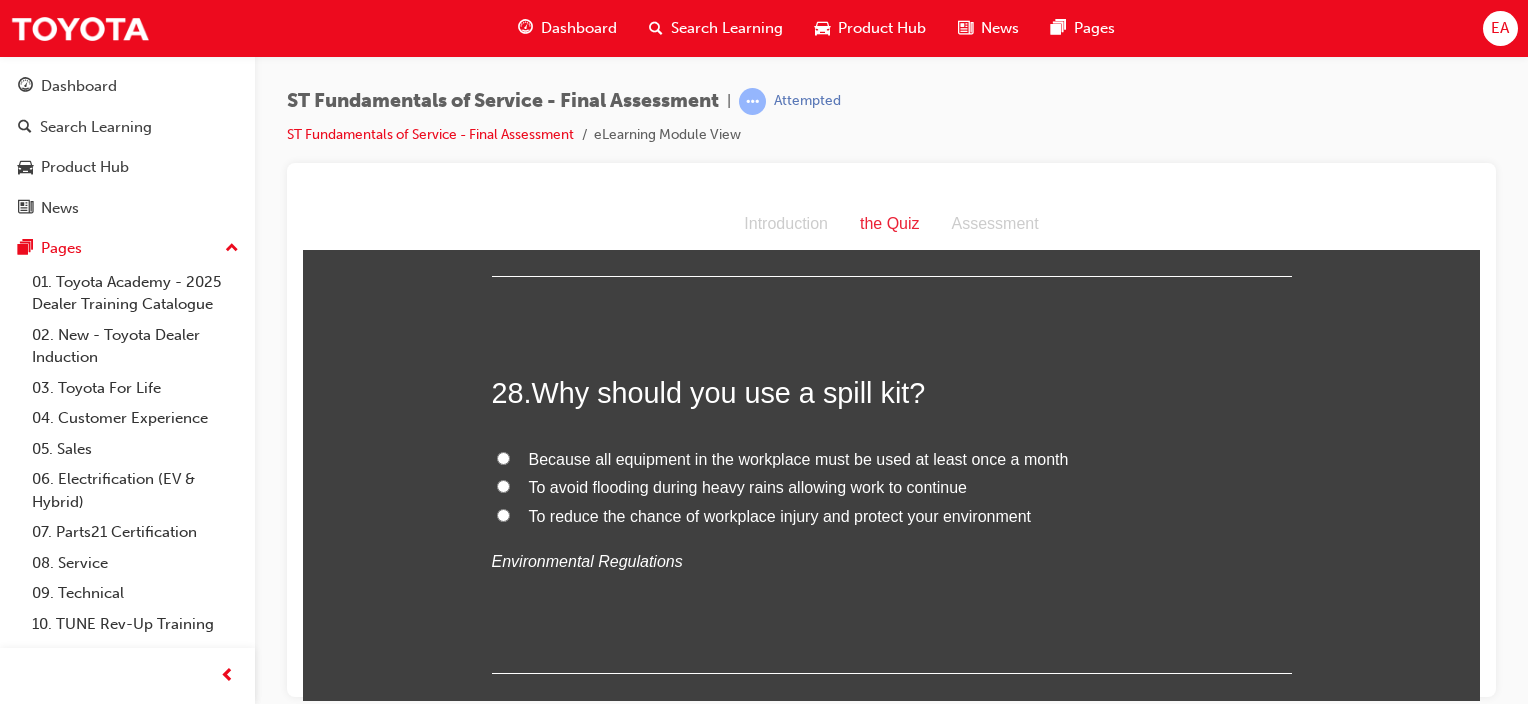 click on "To reduce the chance of workplace injury and protect your environment" at bounding box center [780, 515] 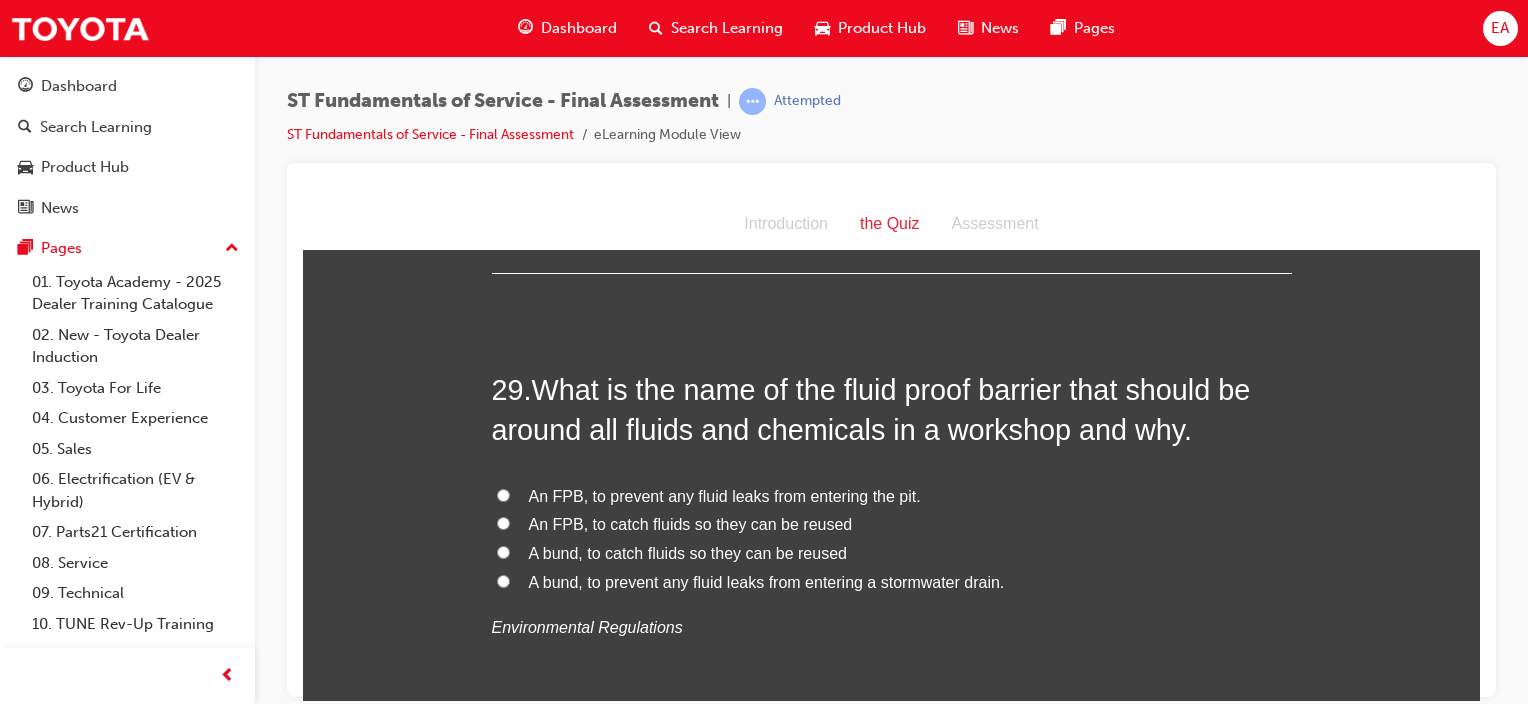 scroll, scrollTop: 12800, scrollLeft: 0, axis: vertical 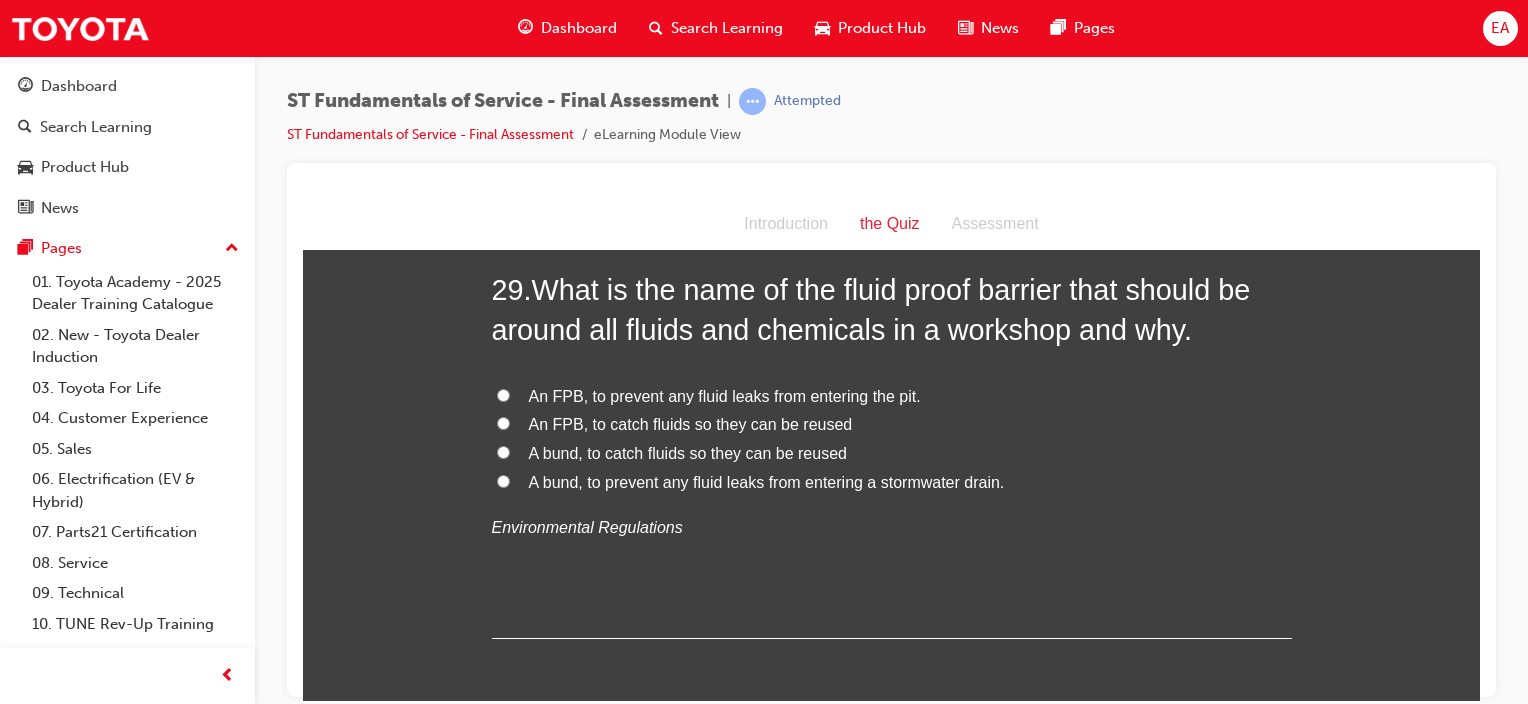 click on "A bund, to prevent any fluid leaks from entering a stormwater drain." at bounding box center (767, 481) 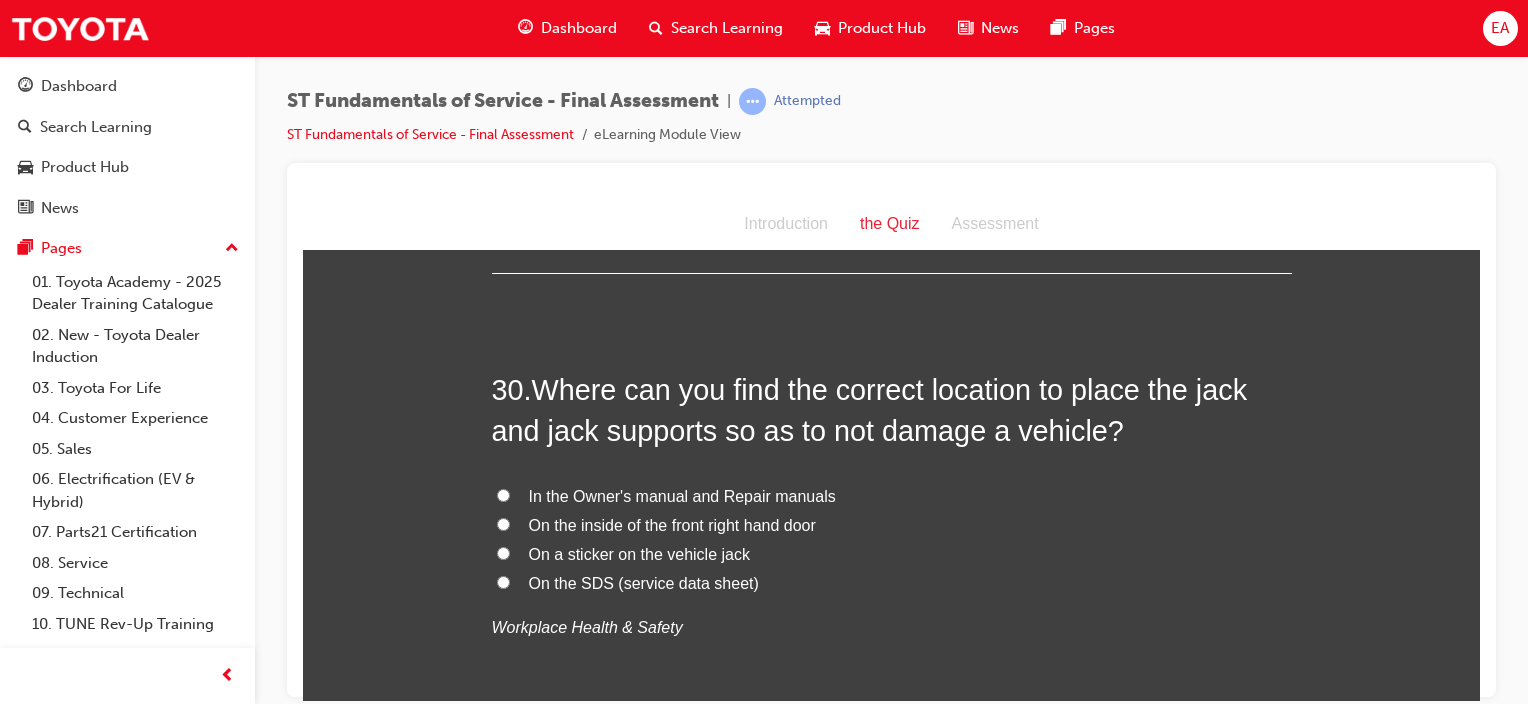 scroll, scrollTop: 13200, scrollLeft: 0, axis: vertical 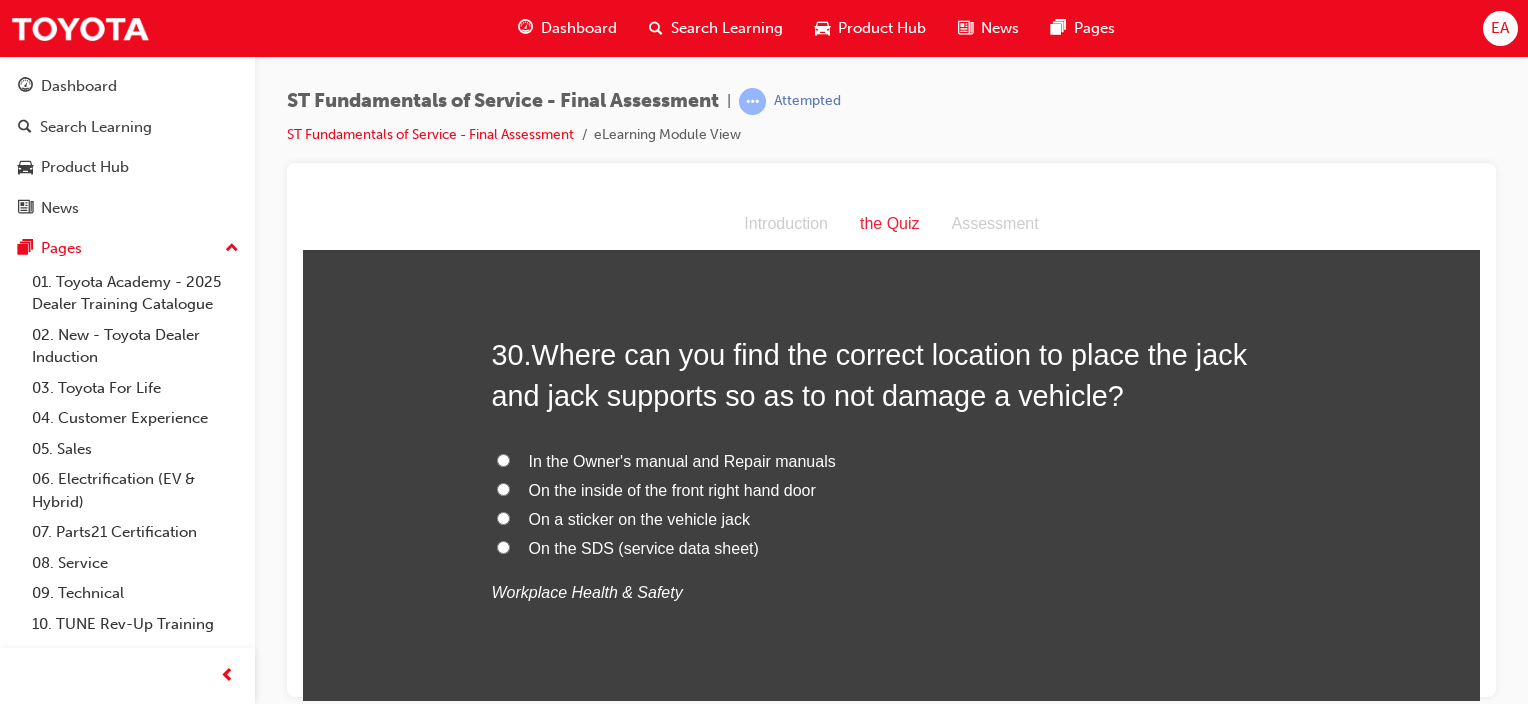 click on "In the Owner's manual and Repair manuals" at bounding box center [682, 460] 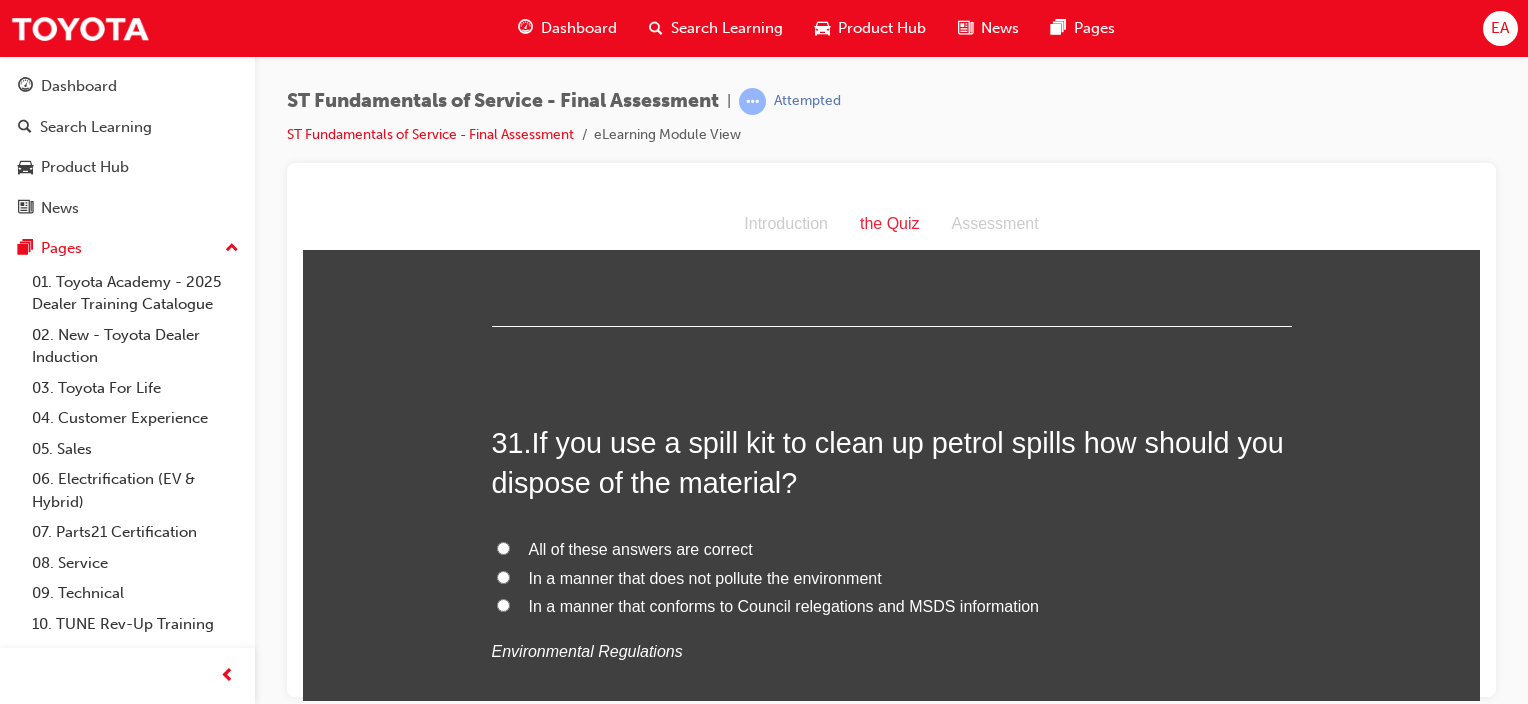 scroll, scrollTop: 13700, scrollLeft: 0, axis: vertical 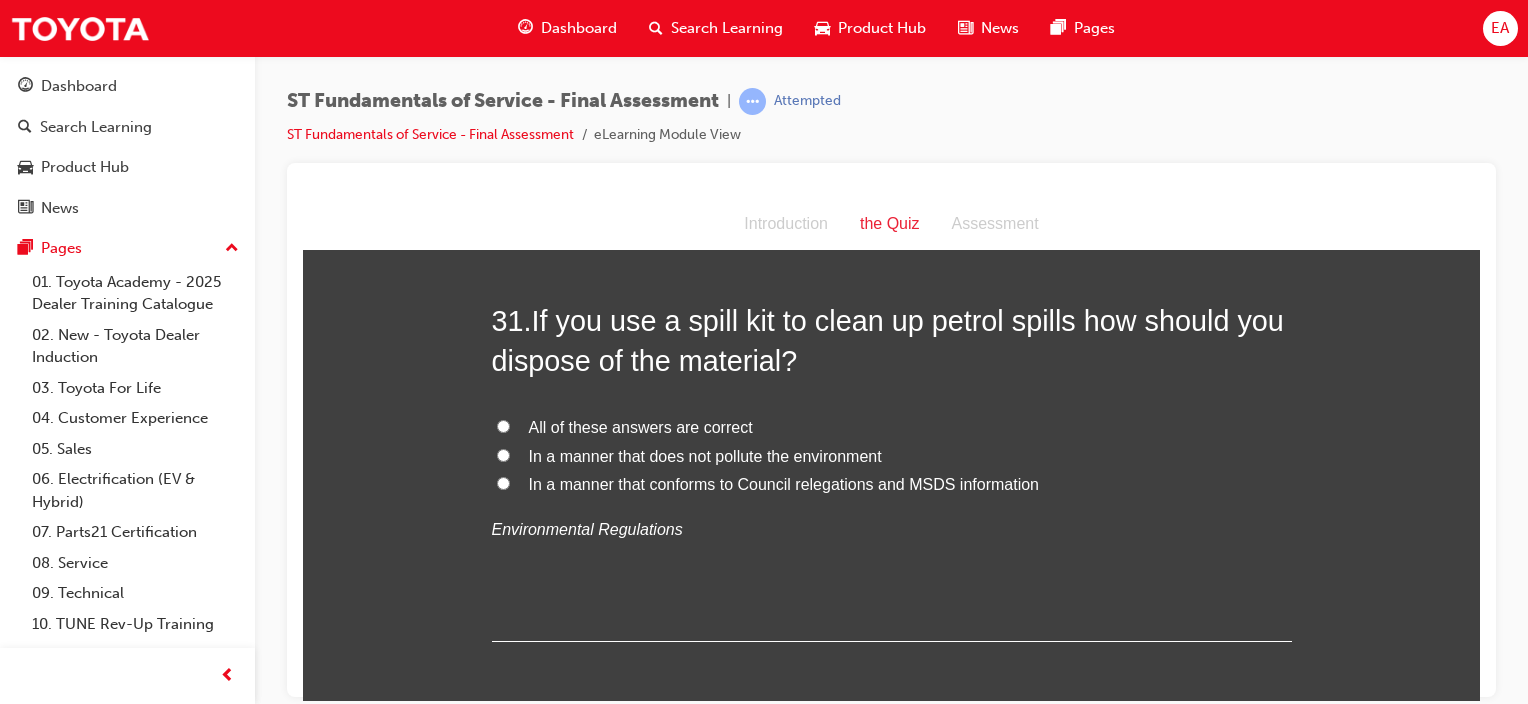 drag, startPoint x: 714, startPoint y: 421, endPoint x: 734, endPoint y: 429, distance: 21.540659 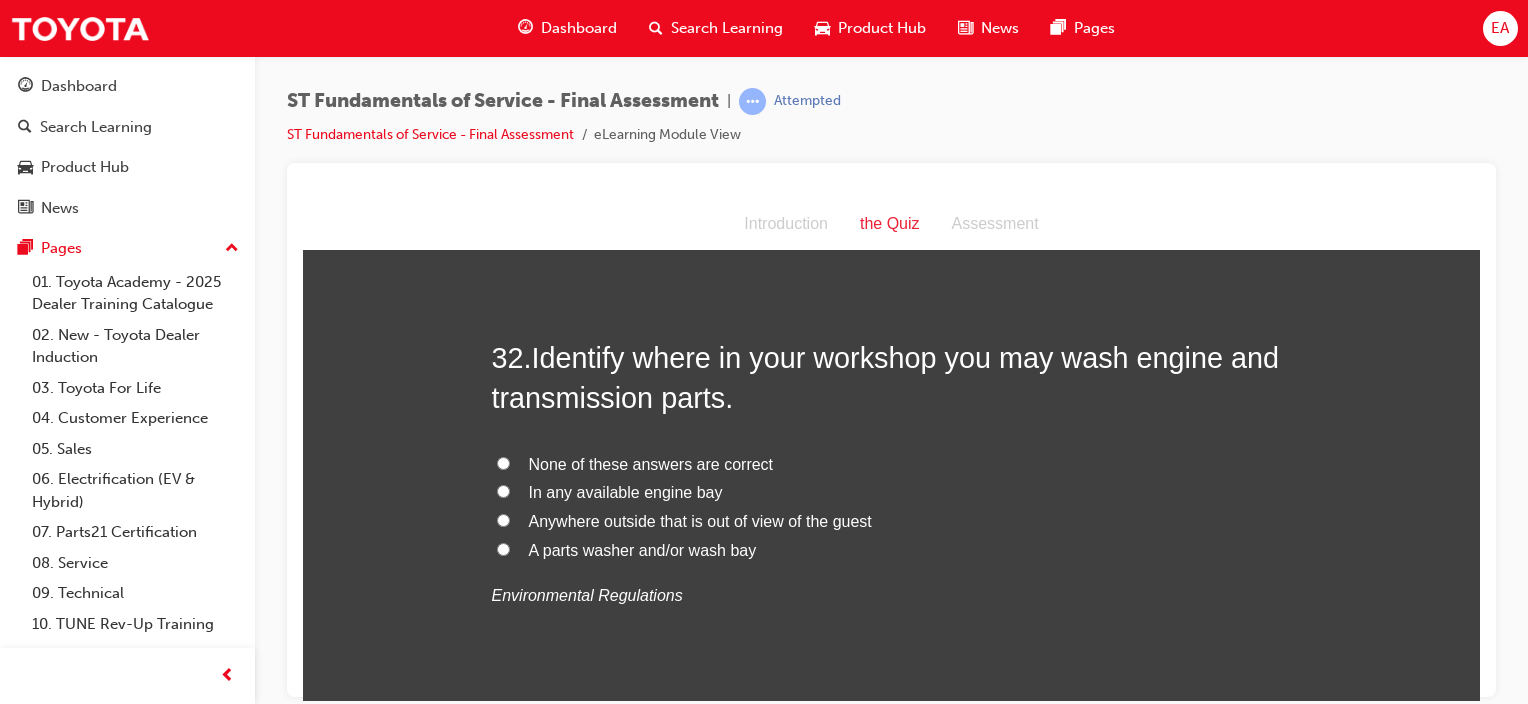 scroll, scrollTop: 14200, scrollLeft: 0, axis: vertical 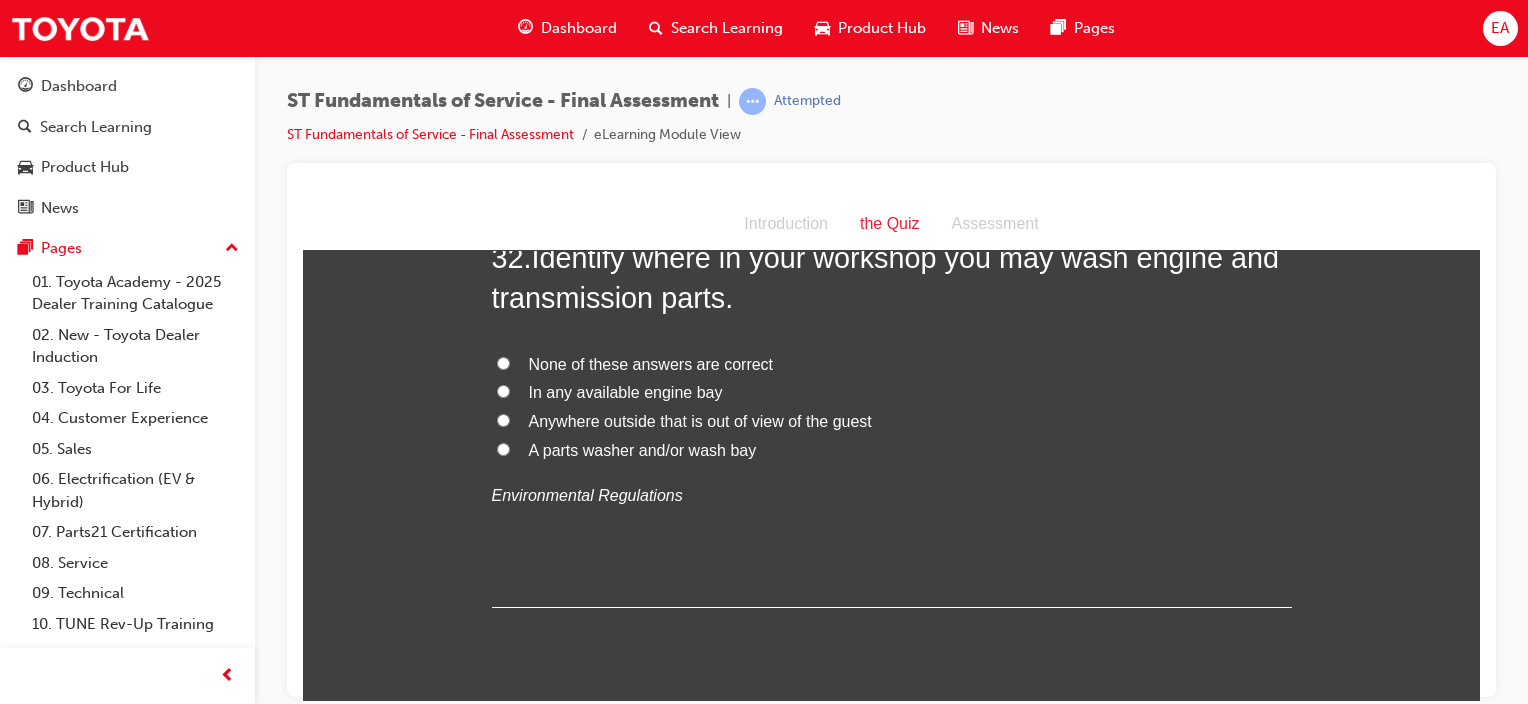 click on "A parts washer and/or wash bay" at bounding box center (643, 449) 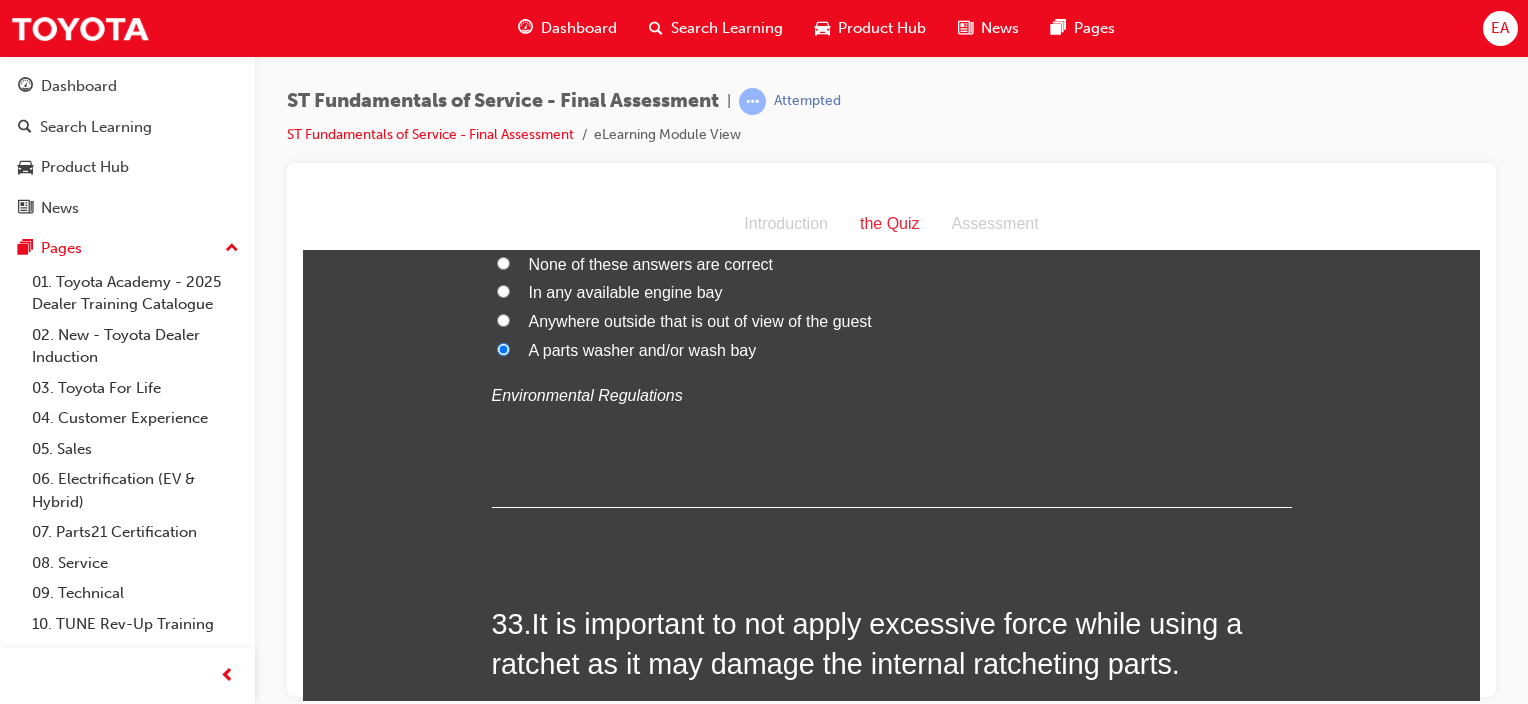 scroll, scrollTop: 14300, scrollLeft: 0, axis: vertical 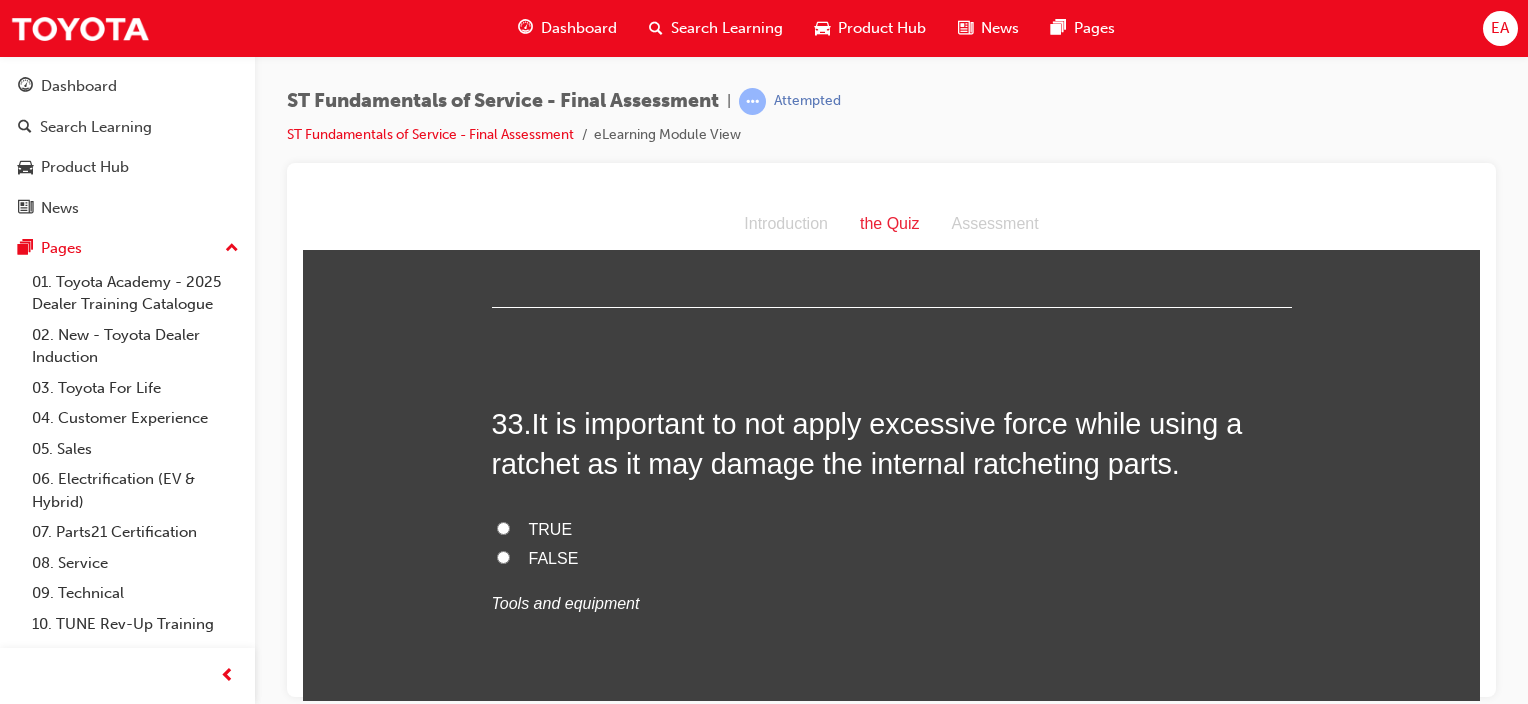click on "TRUE" at bounding box center (551, 528) 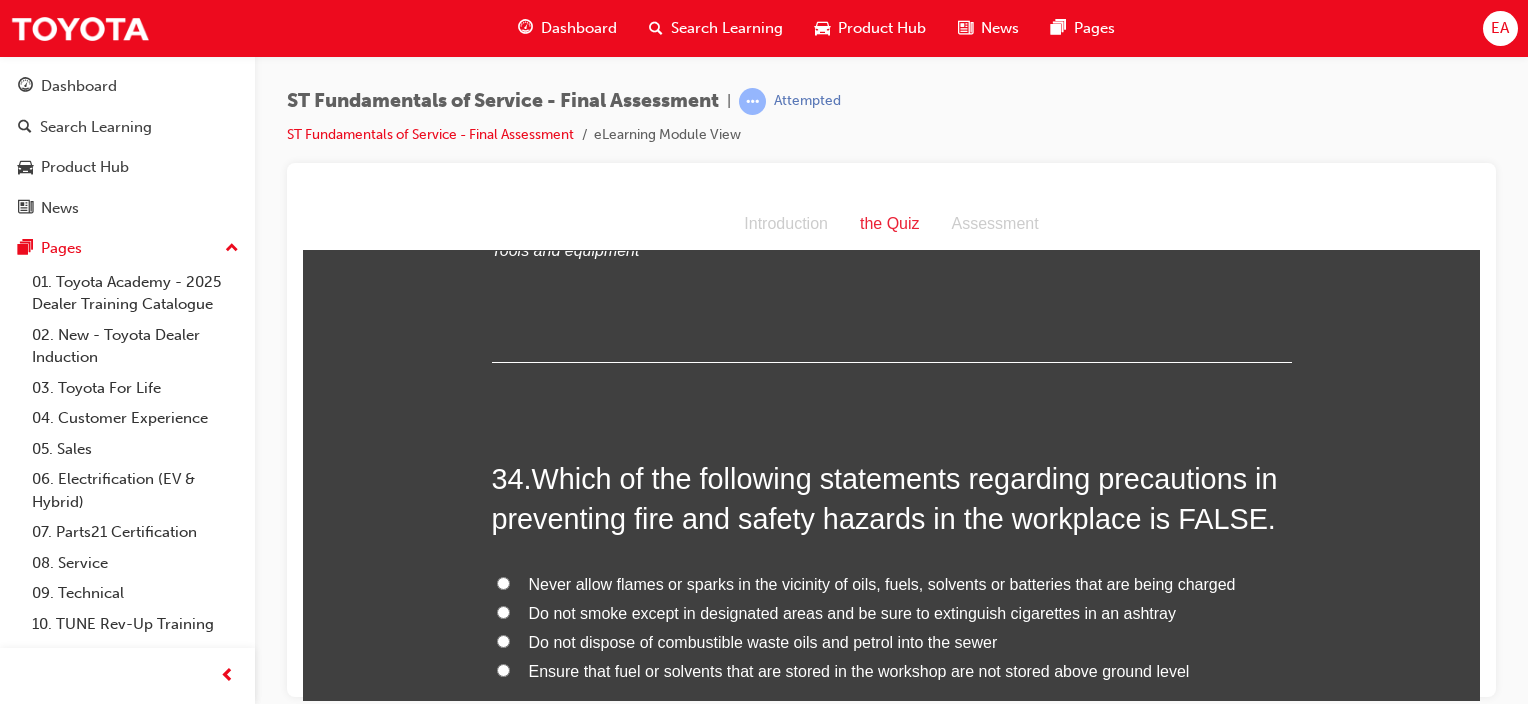 scroll, scrollTop: 14900, scrollLeft: 0, axis: vertical 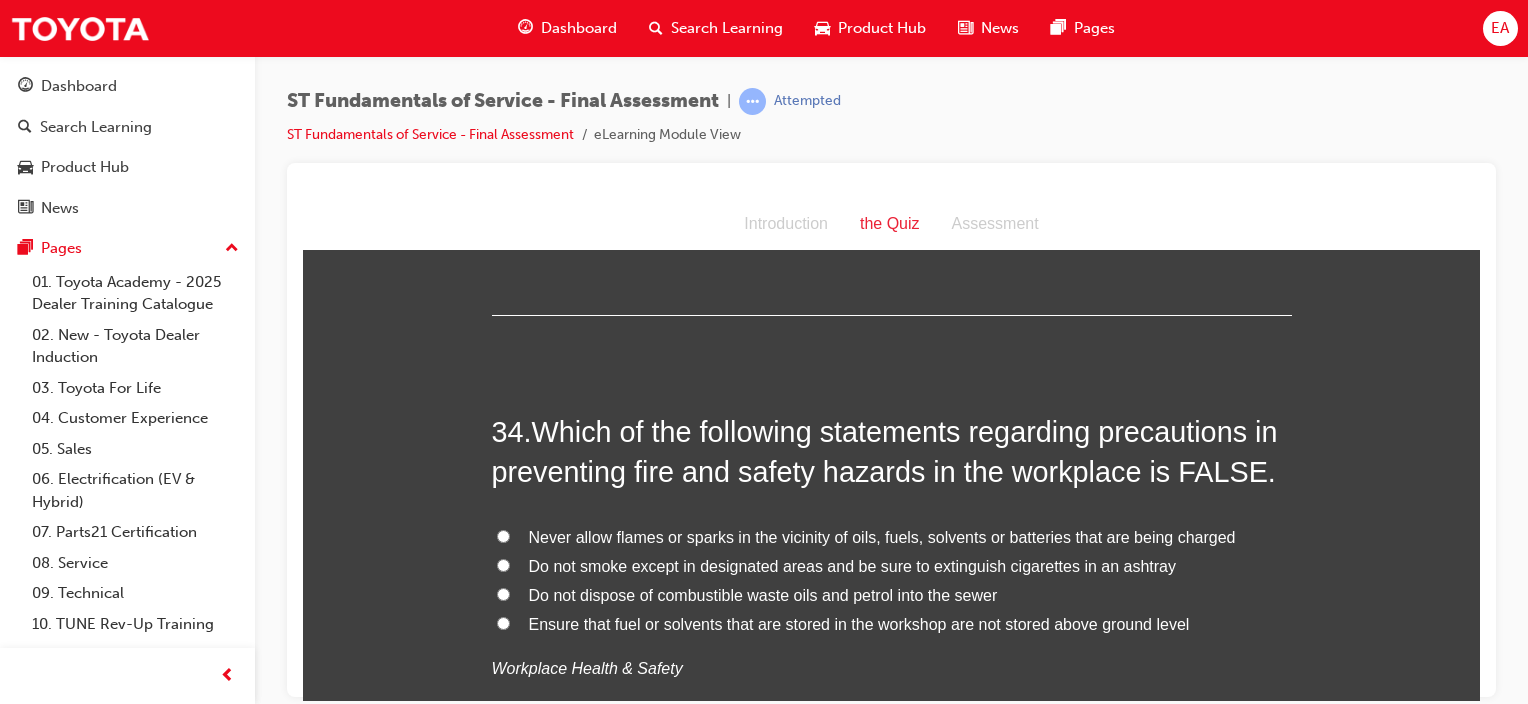 click on "Ensure that fuel or solvents that are stored in the workshop are not stored above ground level" at bounding box center (859, 623) 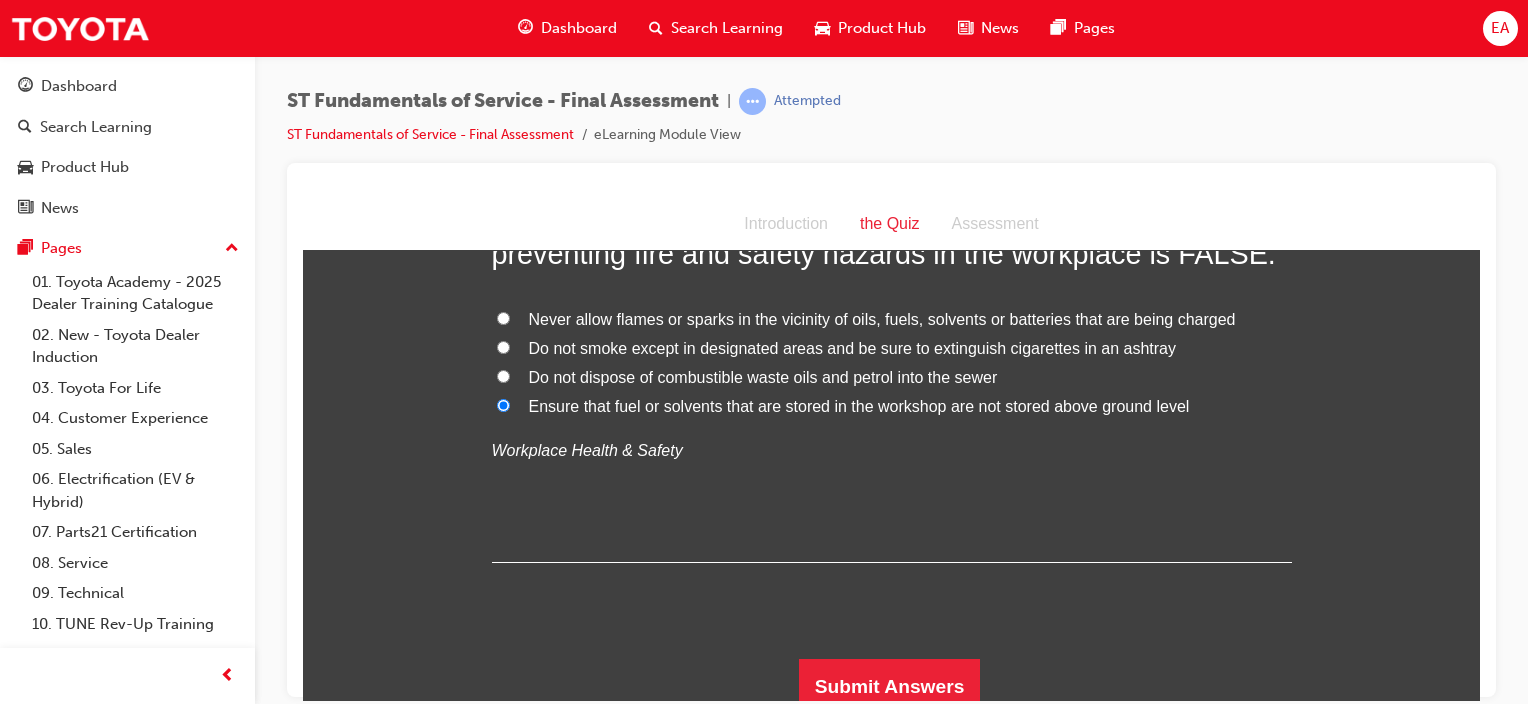 scroll, scrollTop: 15124, scrollLeft: 0, axis: vertical 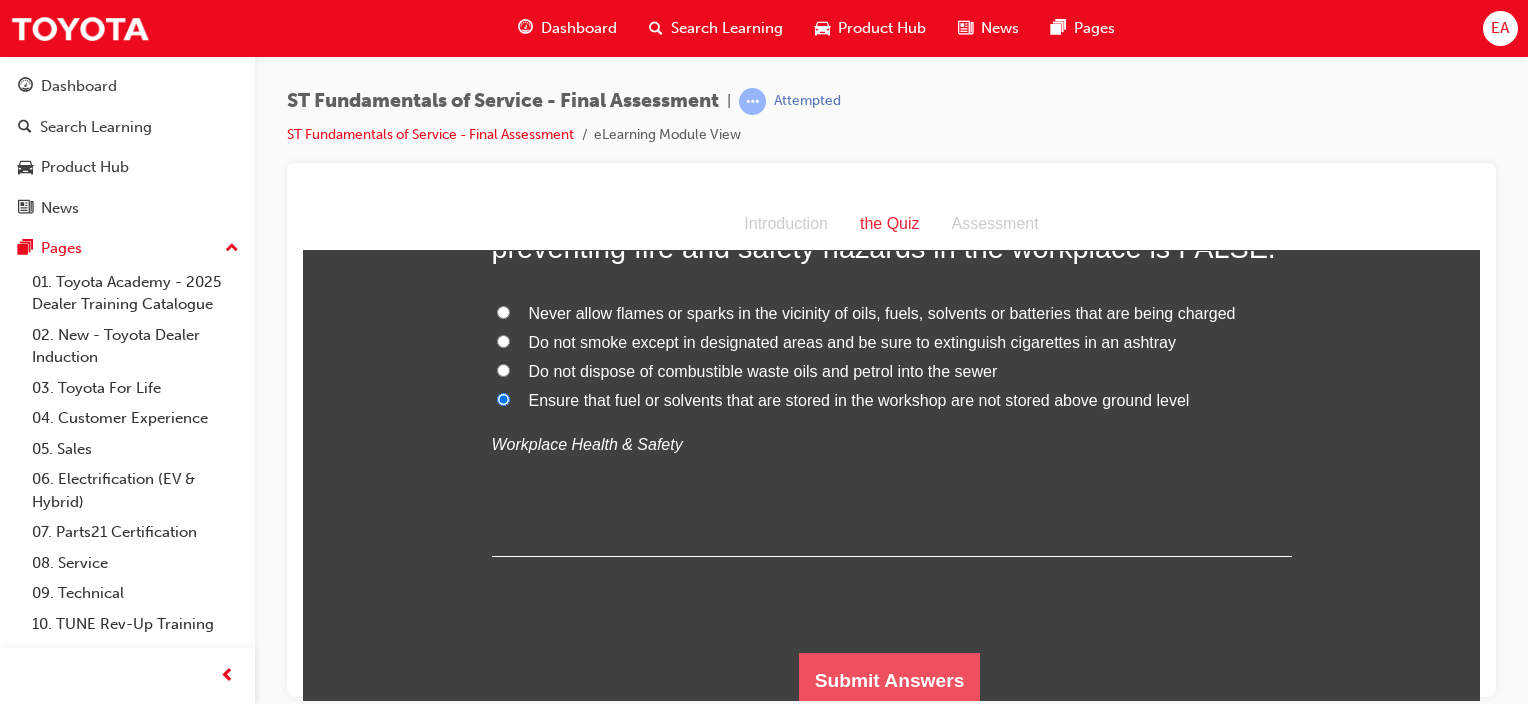 click on "Submit Answers" at bounding box center (890, 680) 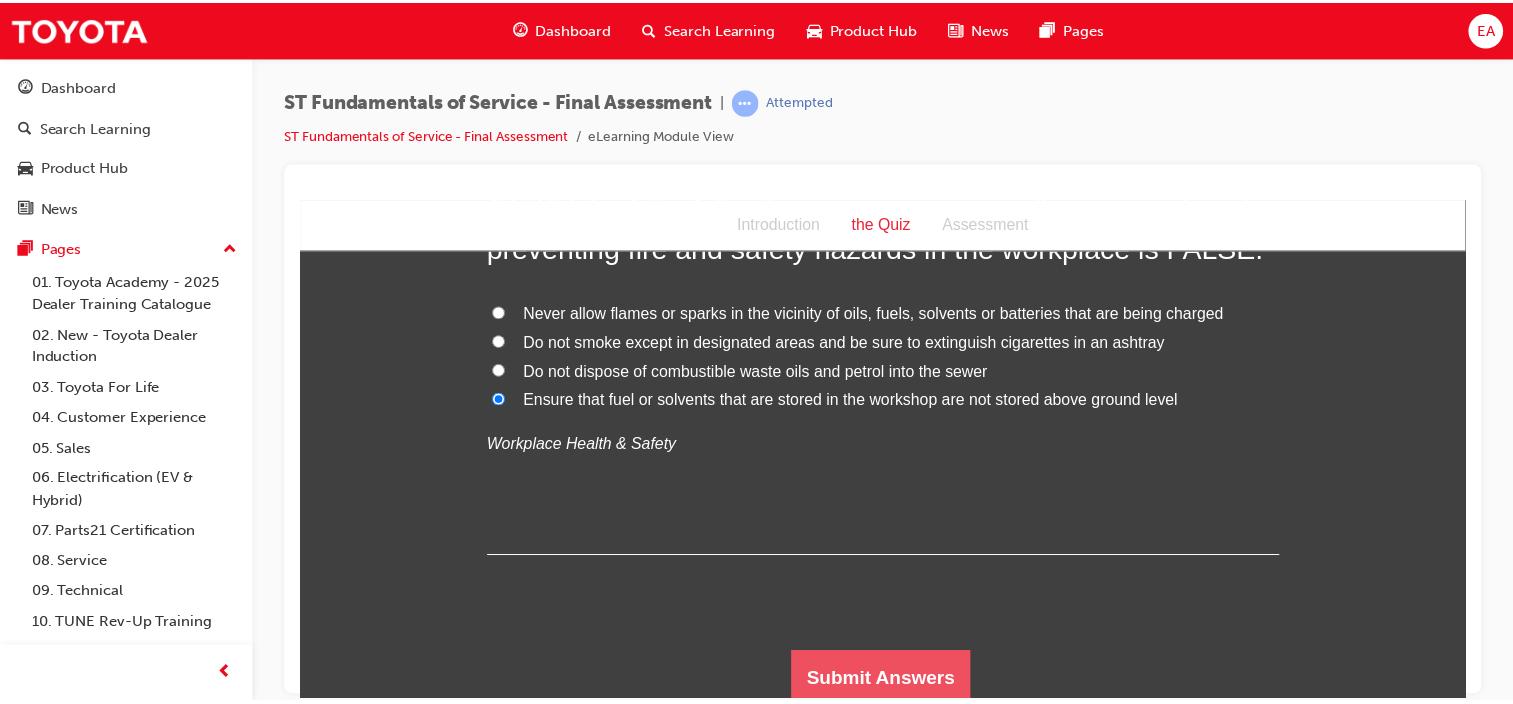 scroll, scrollTop: 0, scrollLeft: 0, axis: both 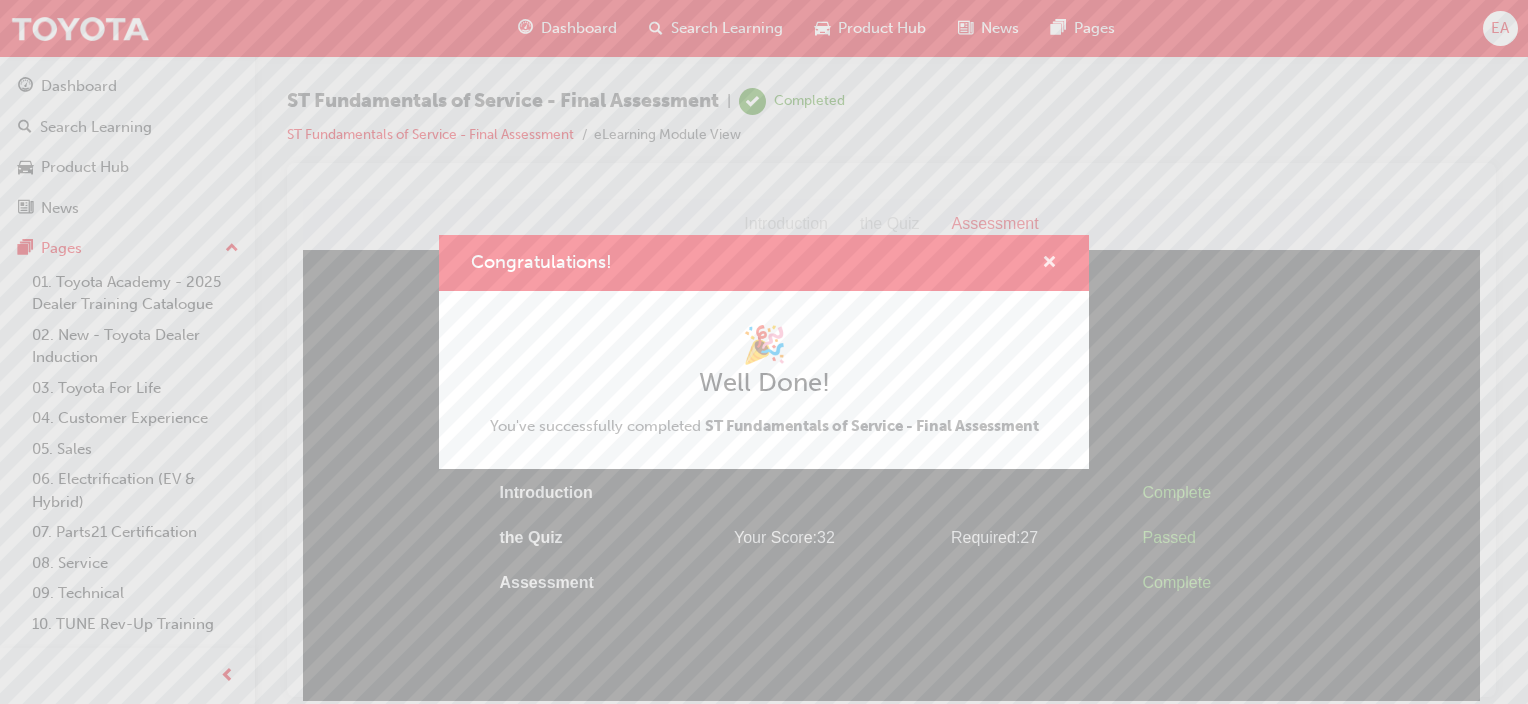 click at bounding box center [1049, 264] 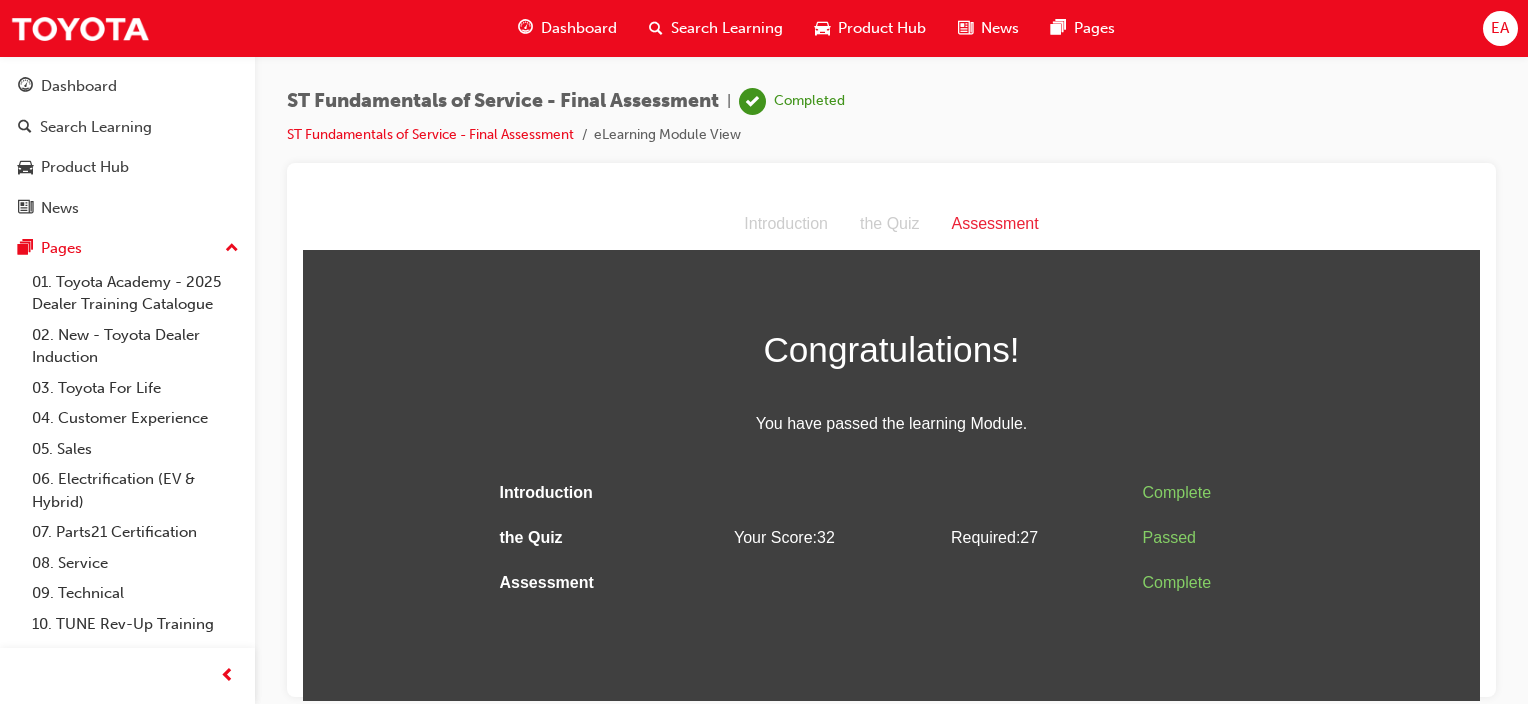 click on "Search Learning" at bounding box center [727, 28] 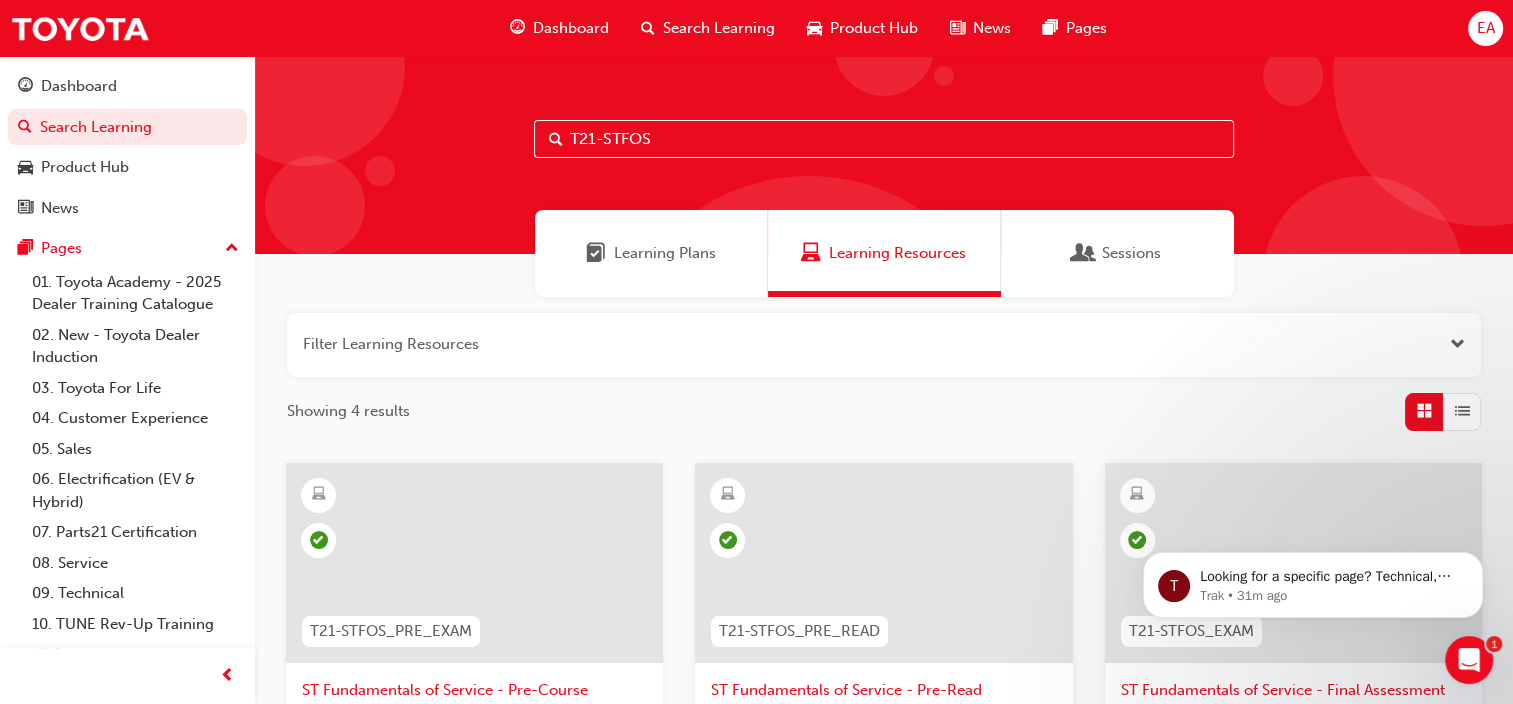 drag, startPoint x: 676, startPoint y: 144, endPoint x: 459, endPoint y: 154, distance: 217.23029 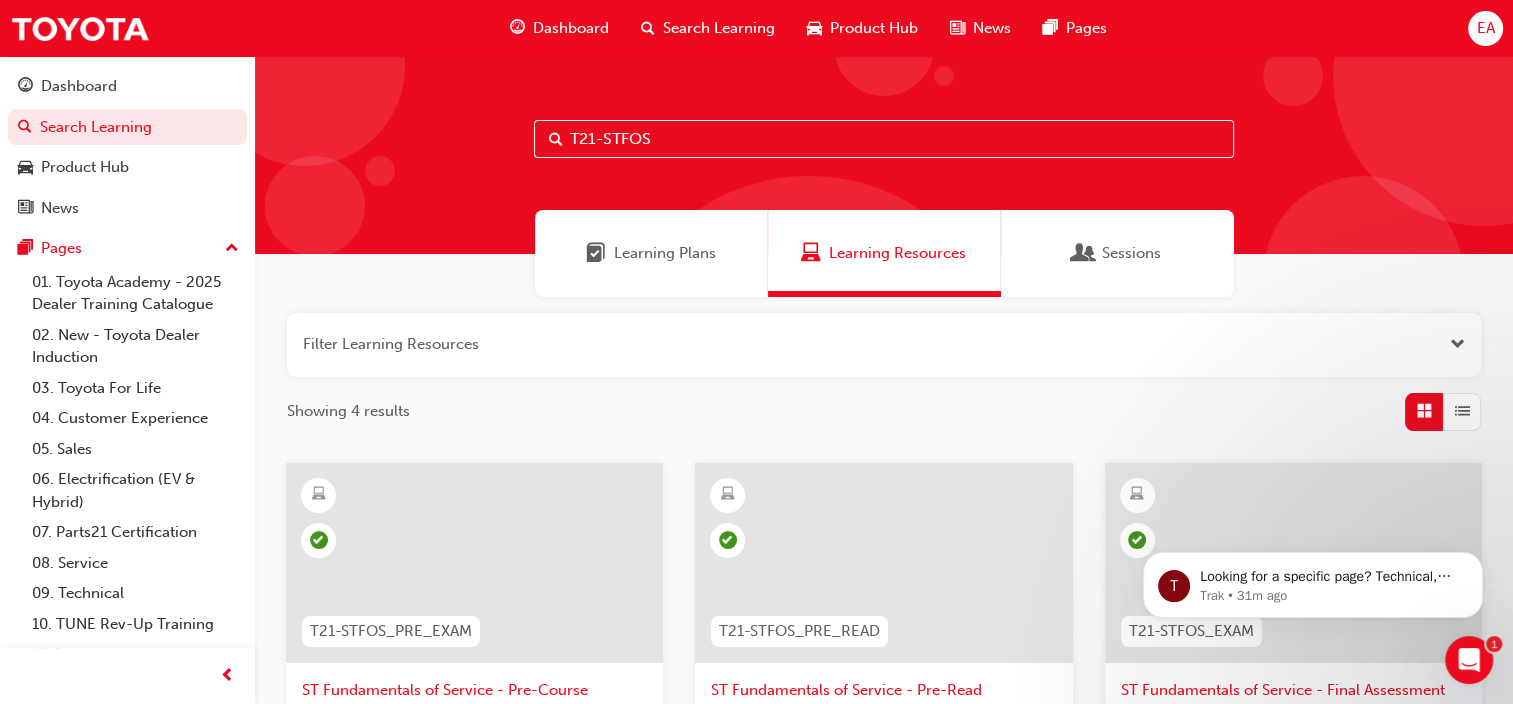 paste on "SO" 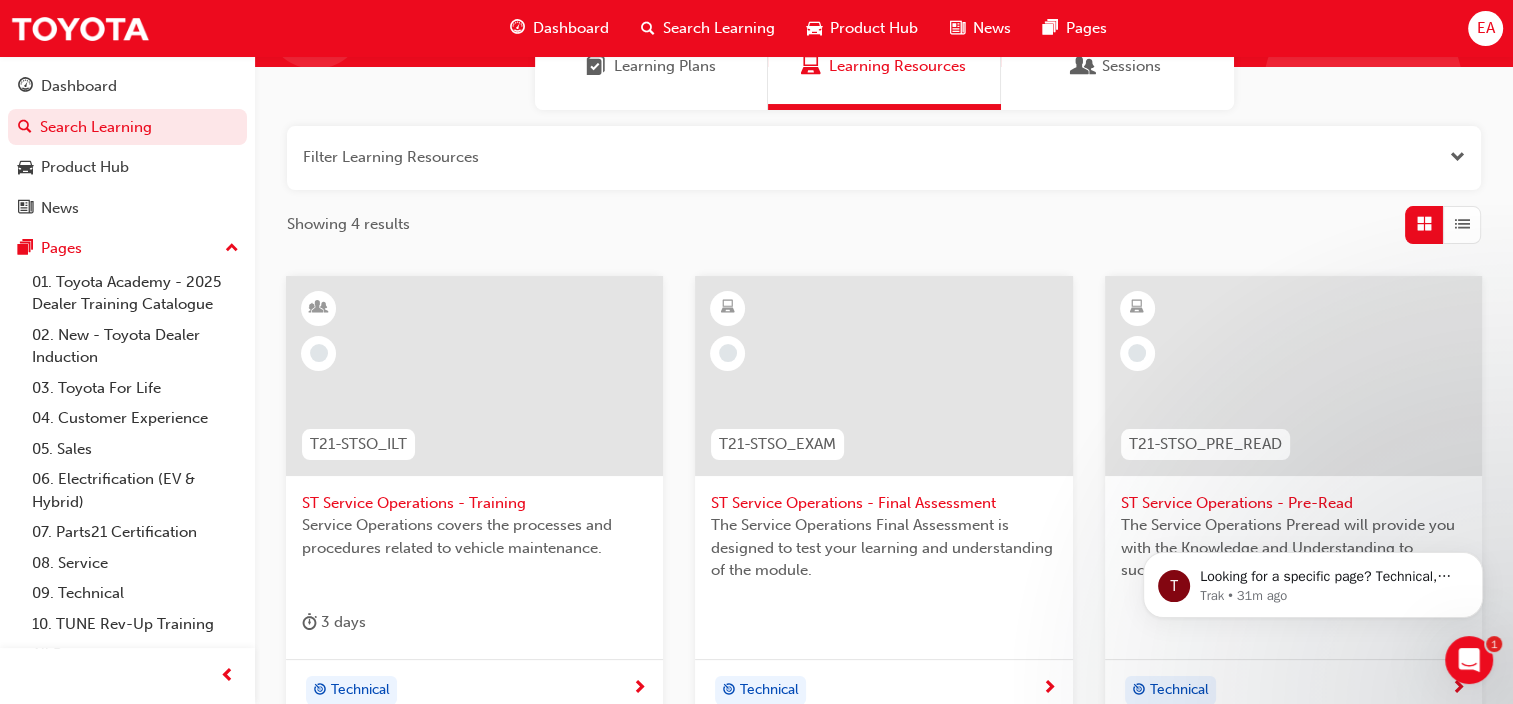 scroll, scrollTop: 200, scrollLeft: 0, axis: vertical 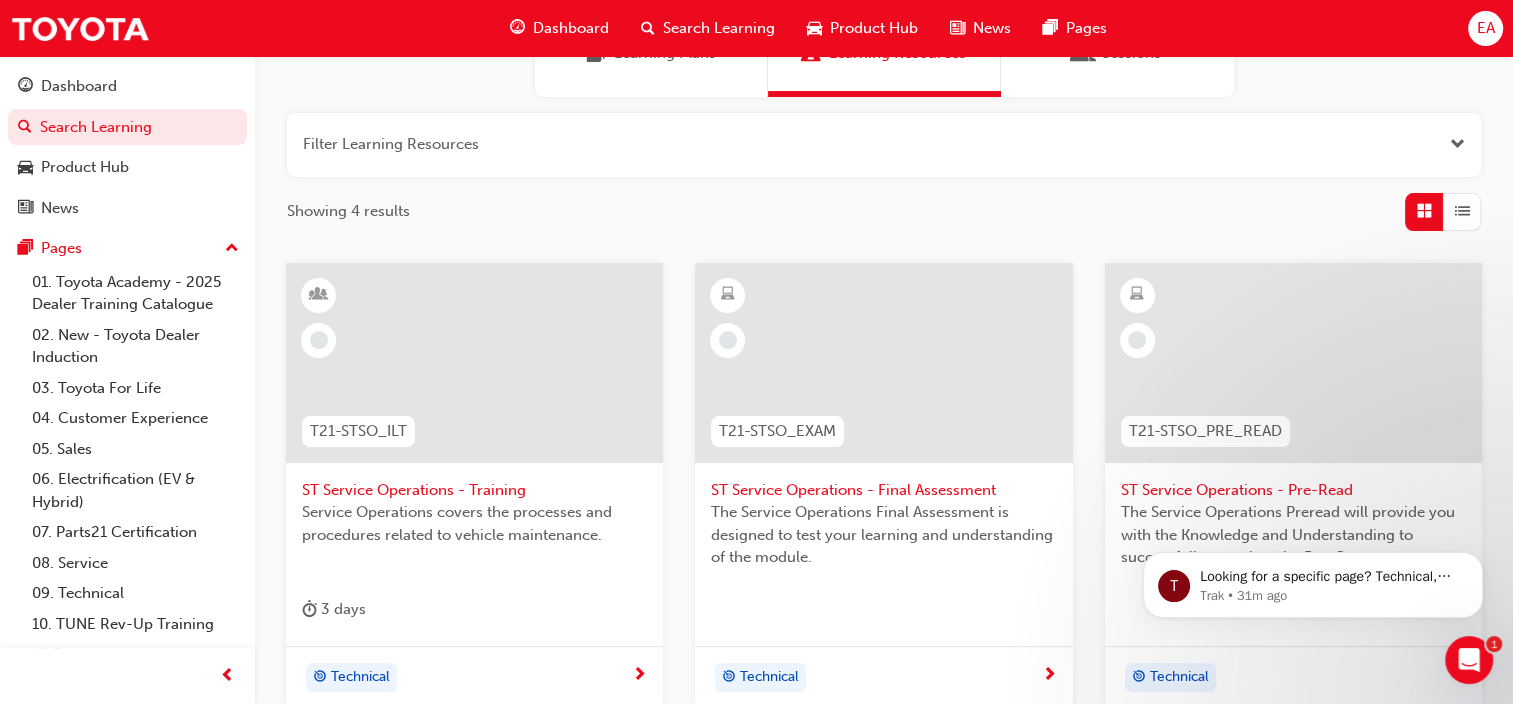 type on "T21-STSO" 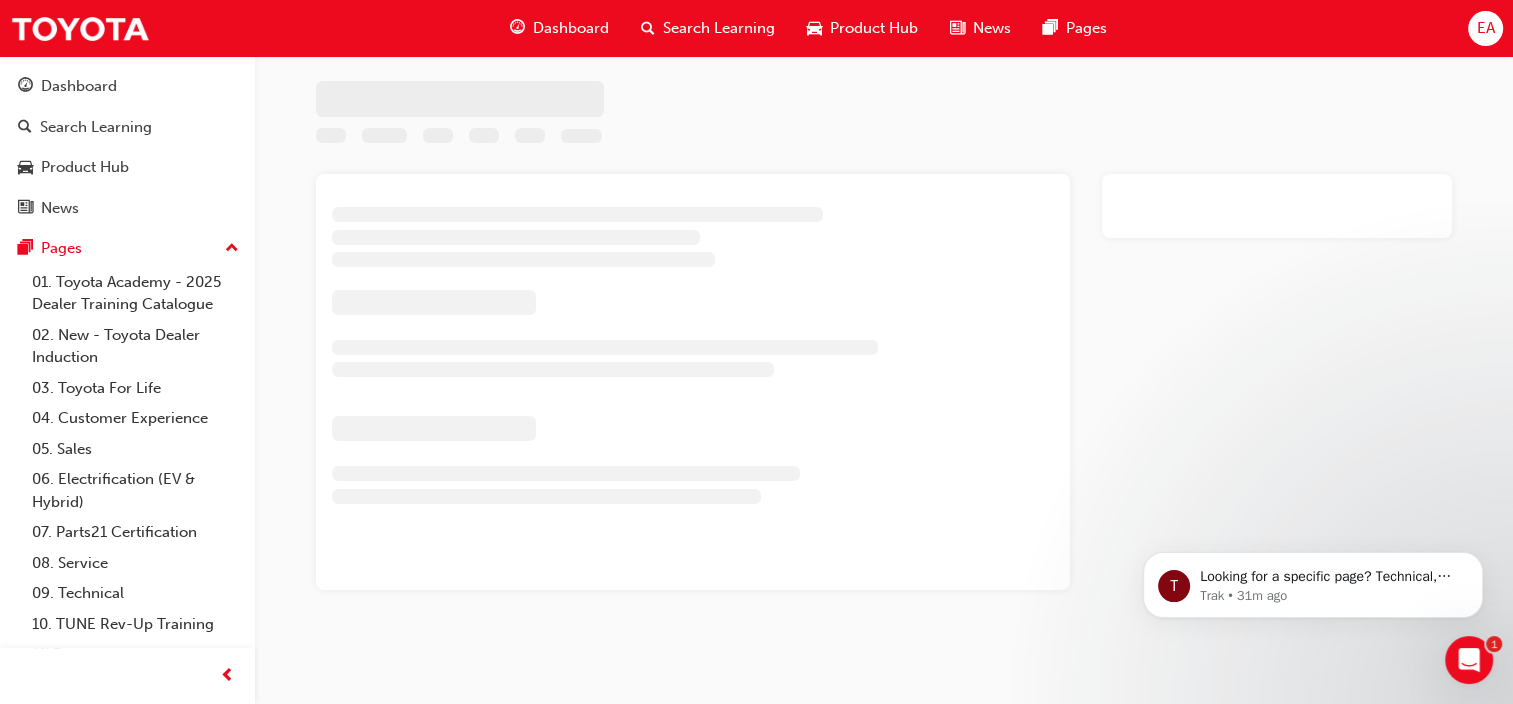 scroll, scrollTop: 0, scrollLeft: 0, axis: both 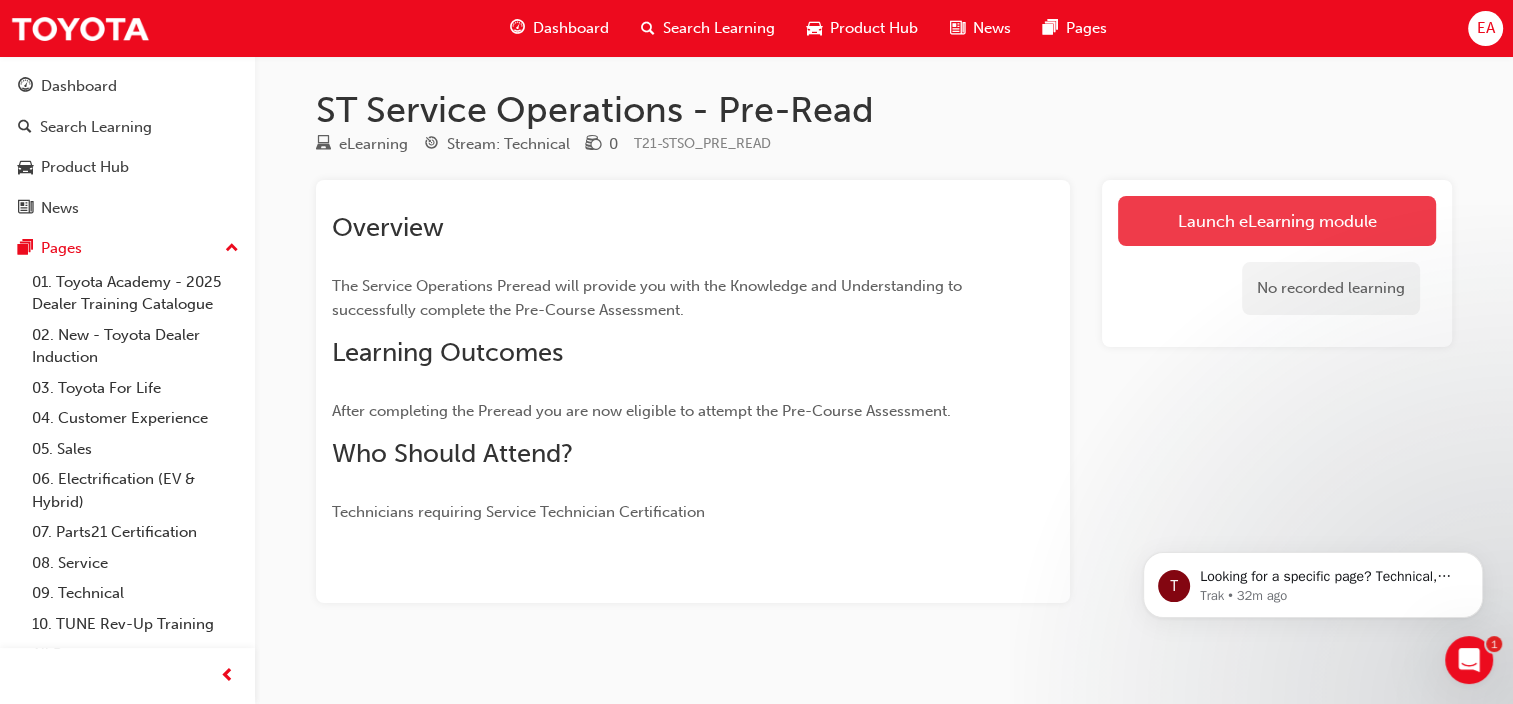 click on "Launch eLearning module" at bounding box center (1277, 221) 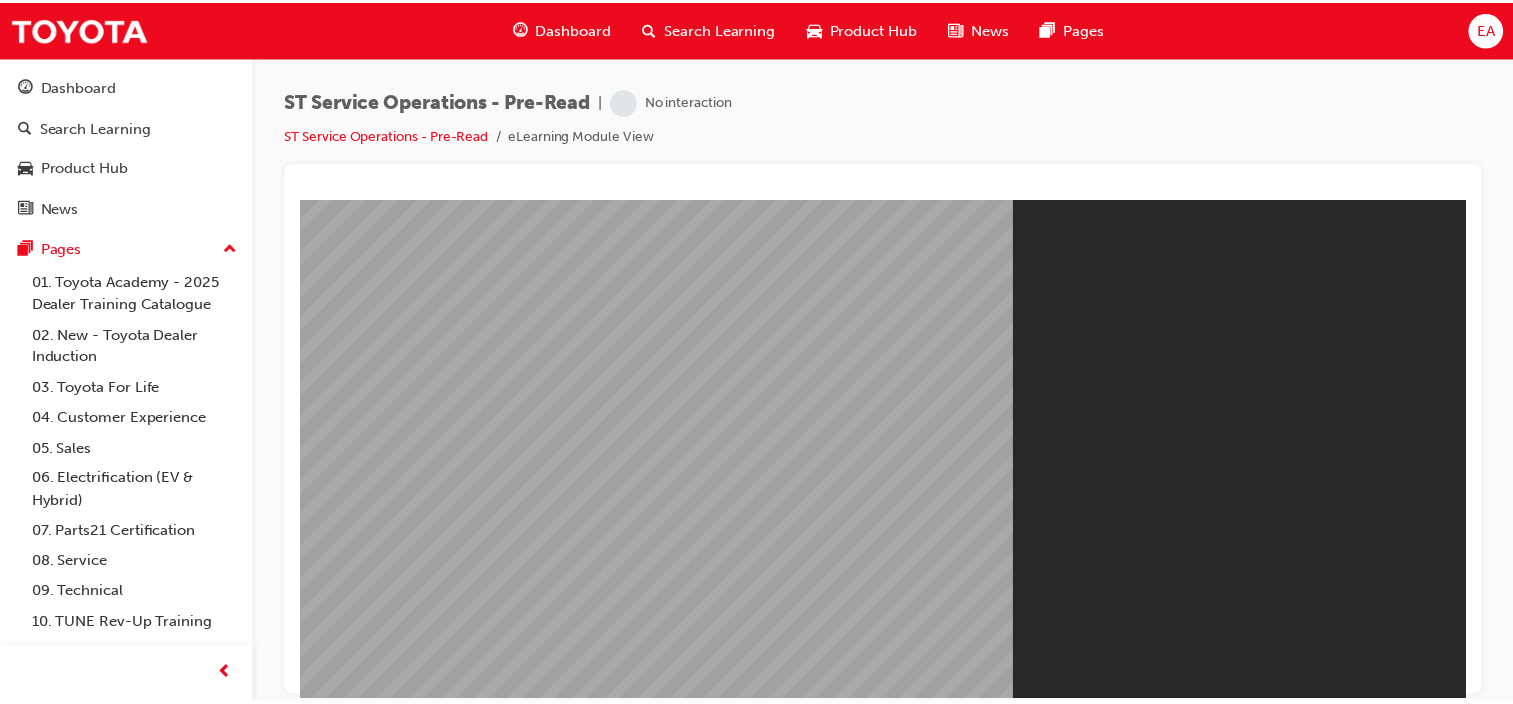 scroll, scrollTop: 0, scrollLeft: 0, axis: both 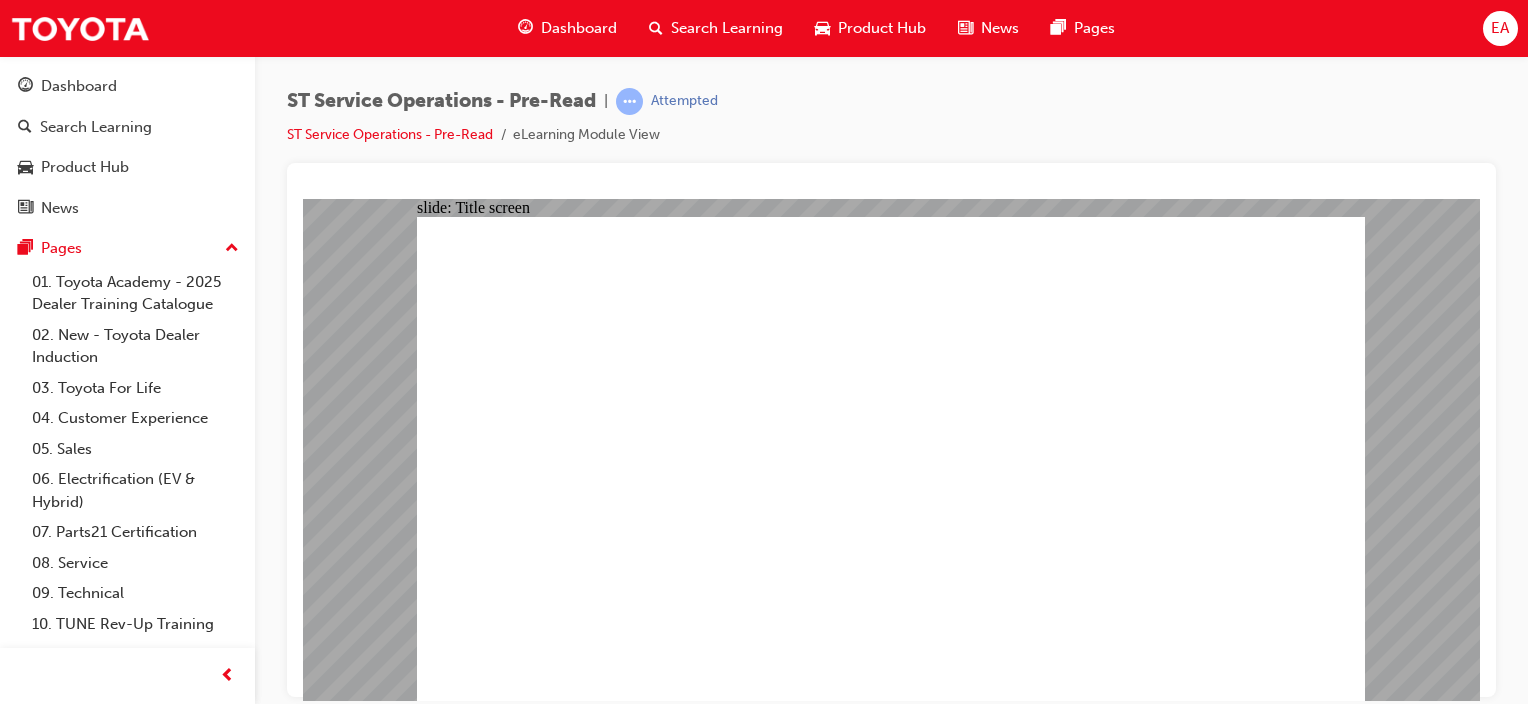 click 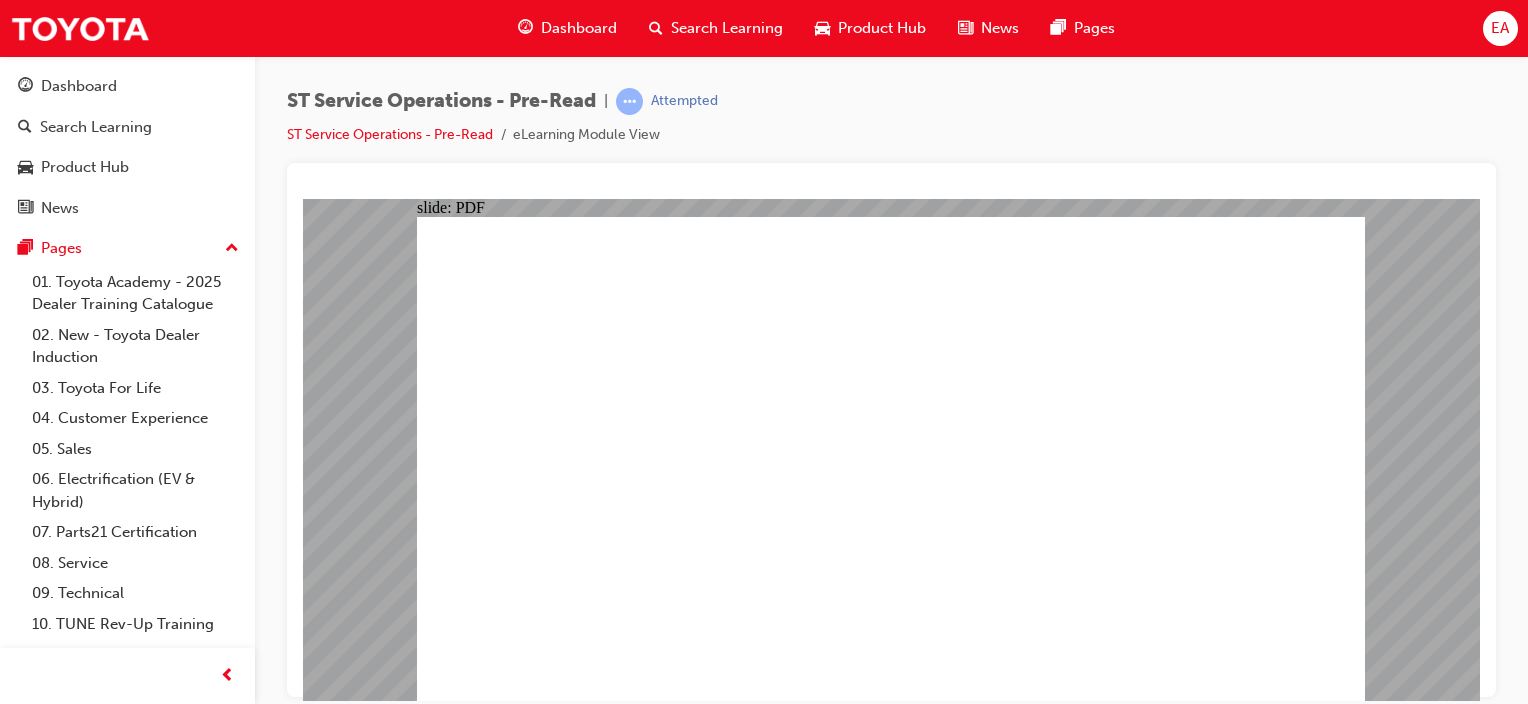 click 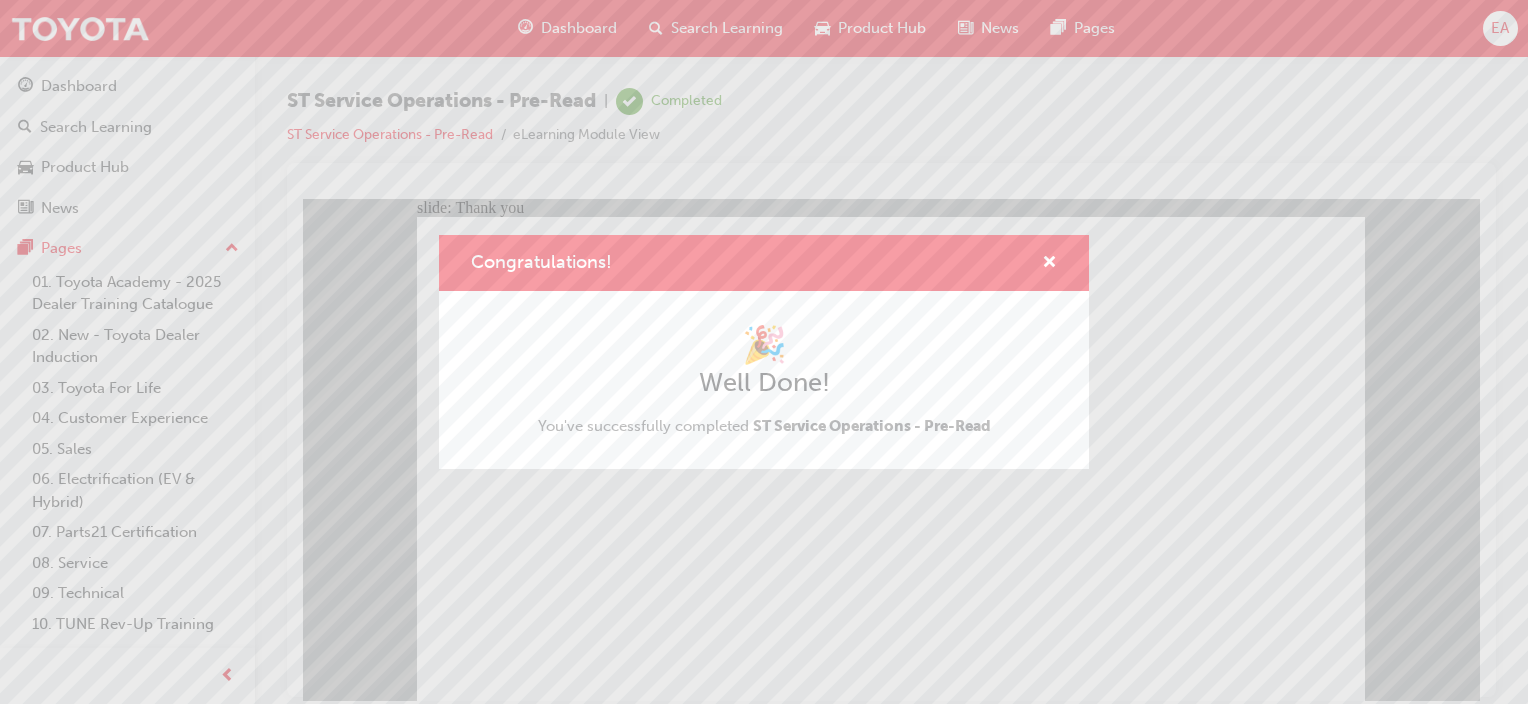 click on "Congratulations! 🎉 Well Done! You've successfully completed   ST Service Operations - Pre-Read" at bounding box center (764, 352) 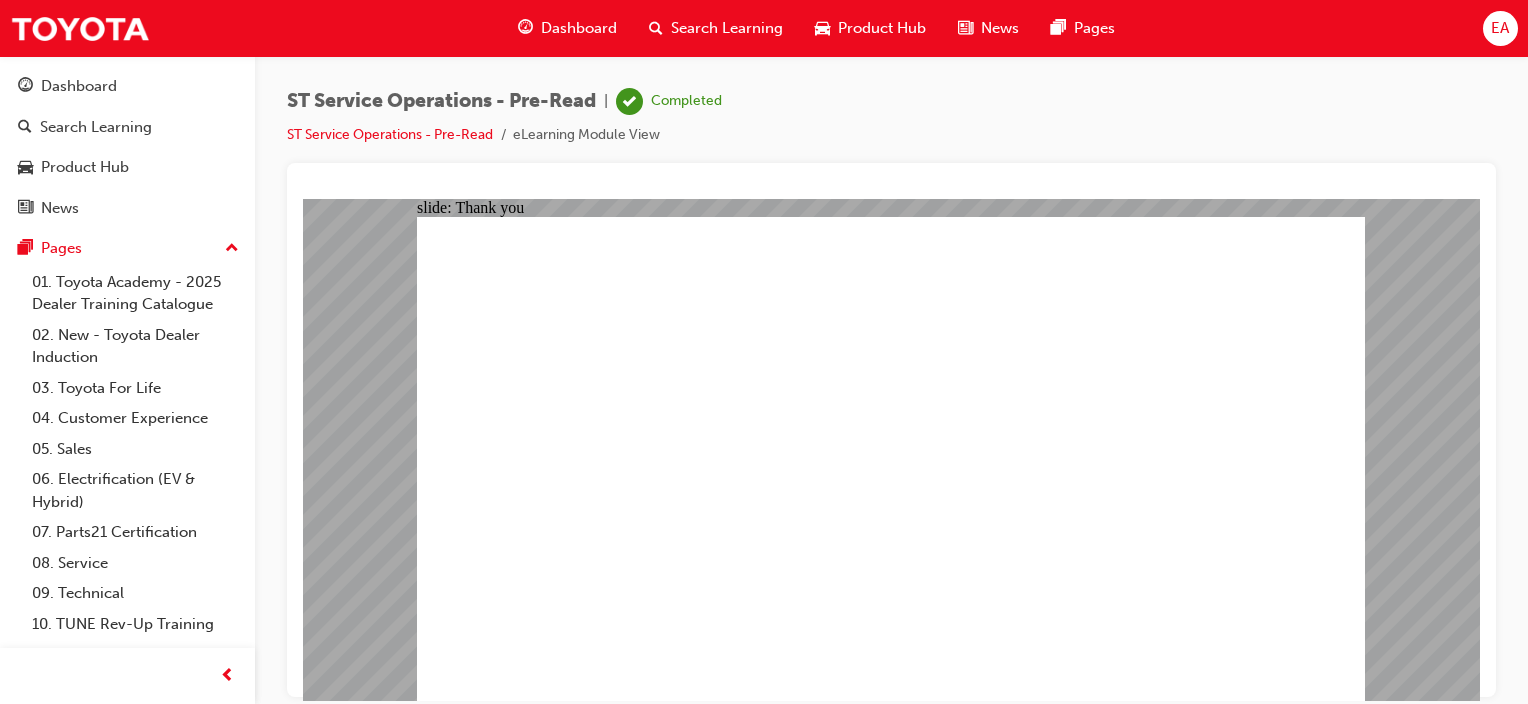 click on "Search Learning" at bounding box center [727, 28] 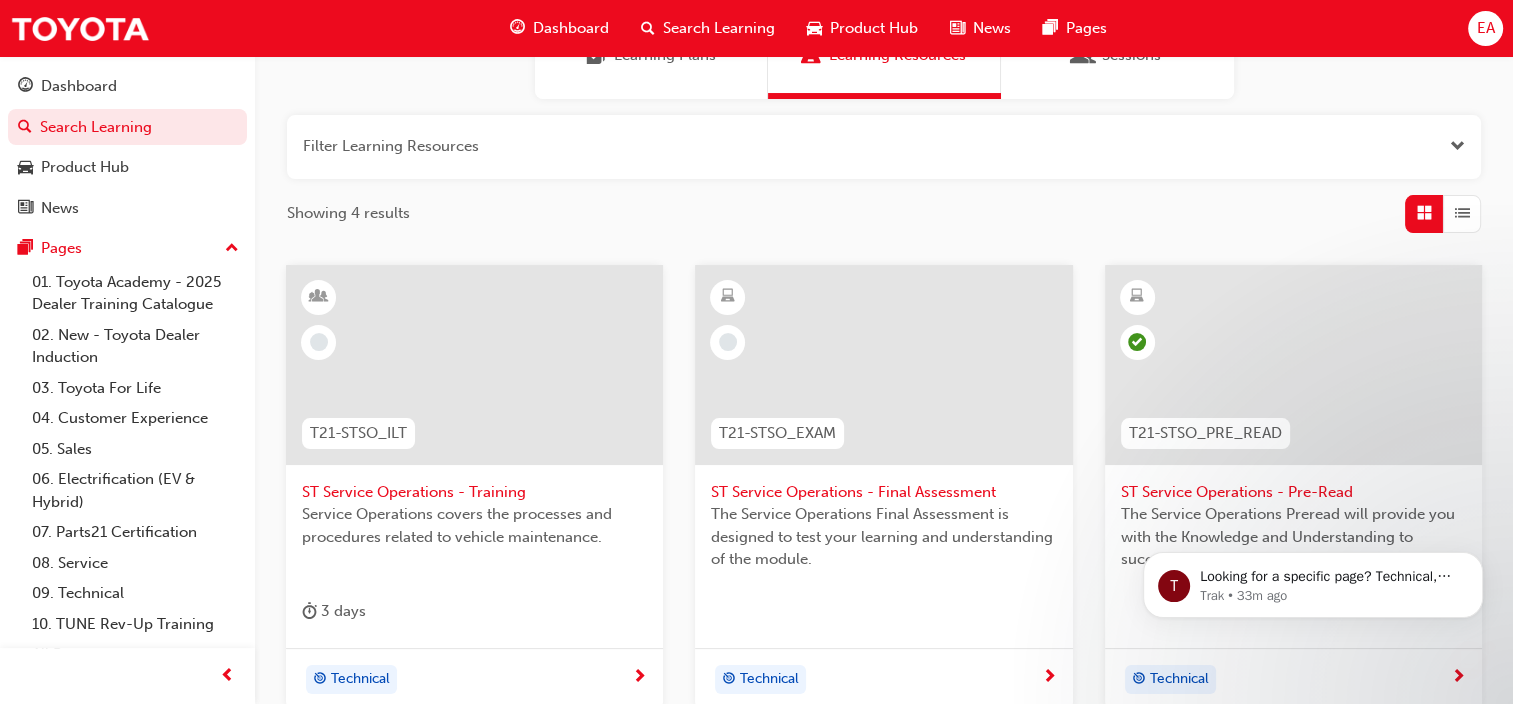 scroll, scrollTop: 200, scrollLeft: 0, axis: vertical 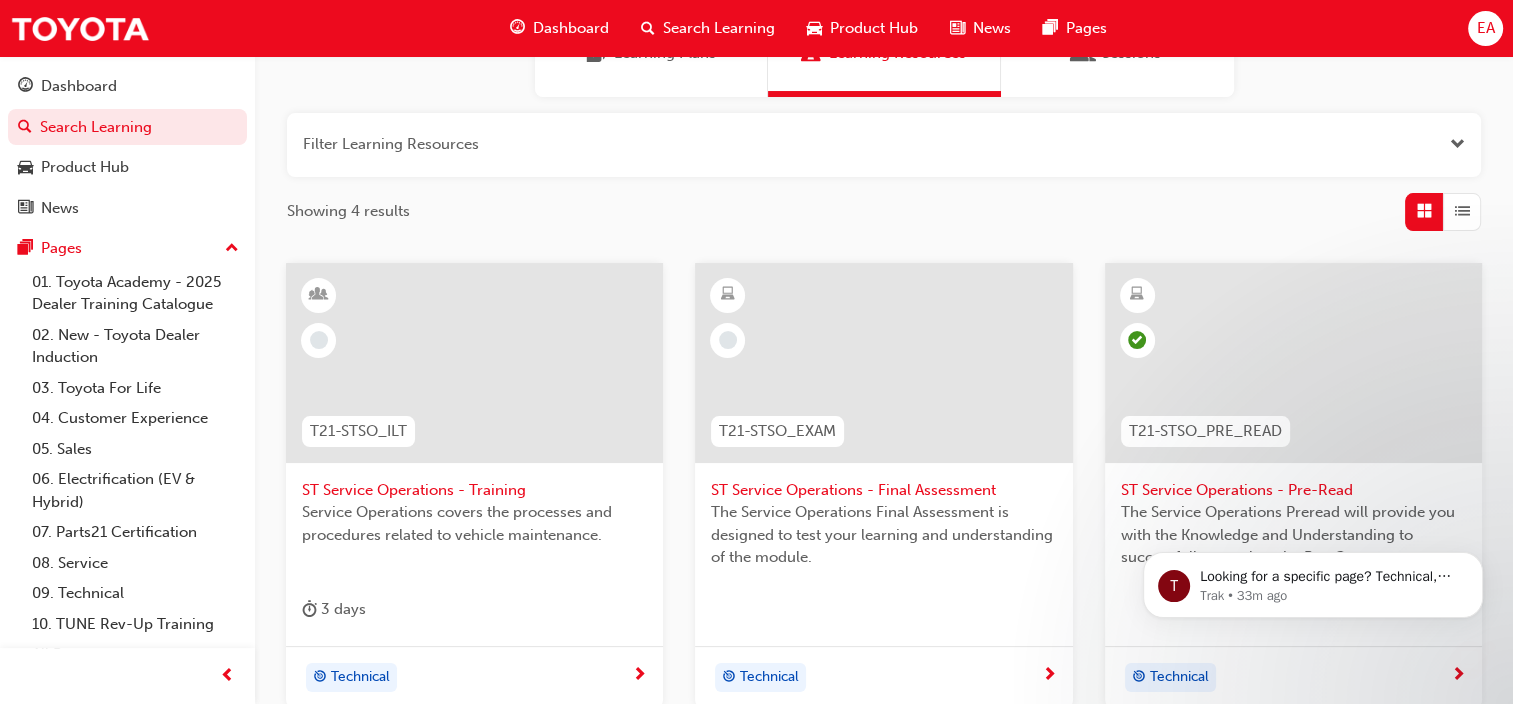 click on "ST Service Operations - Training" at bounding box center [474, 490] 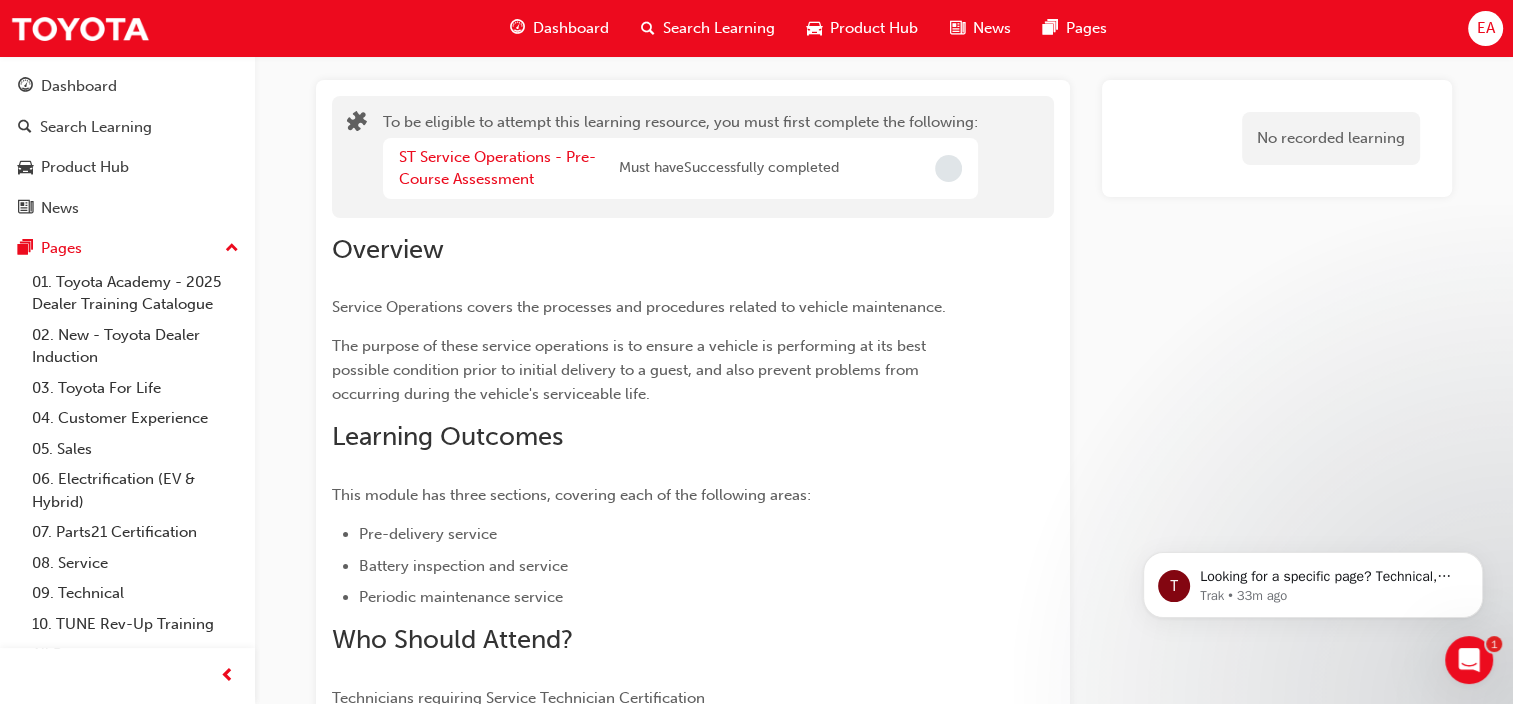 scroll, scrollTop: 100, scrollLeft: 0, axis: vertical 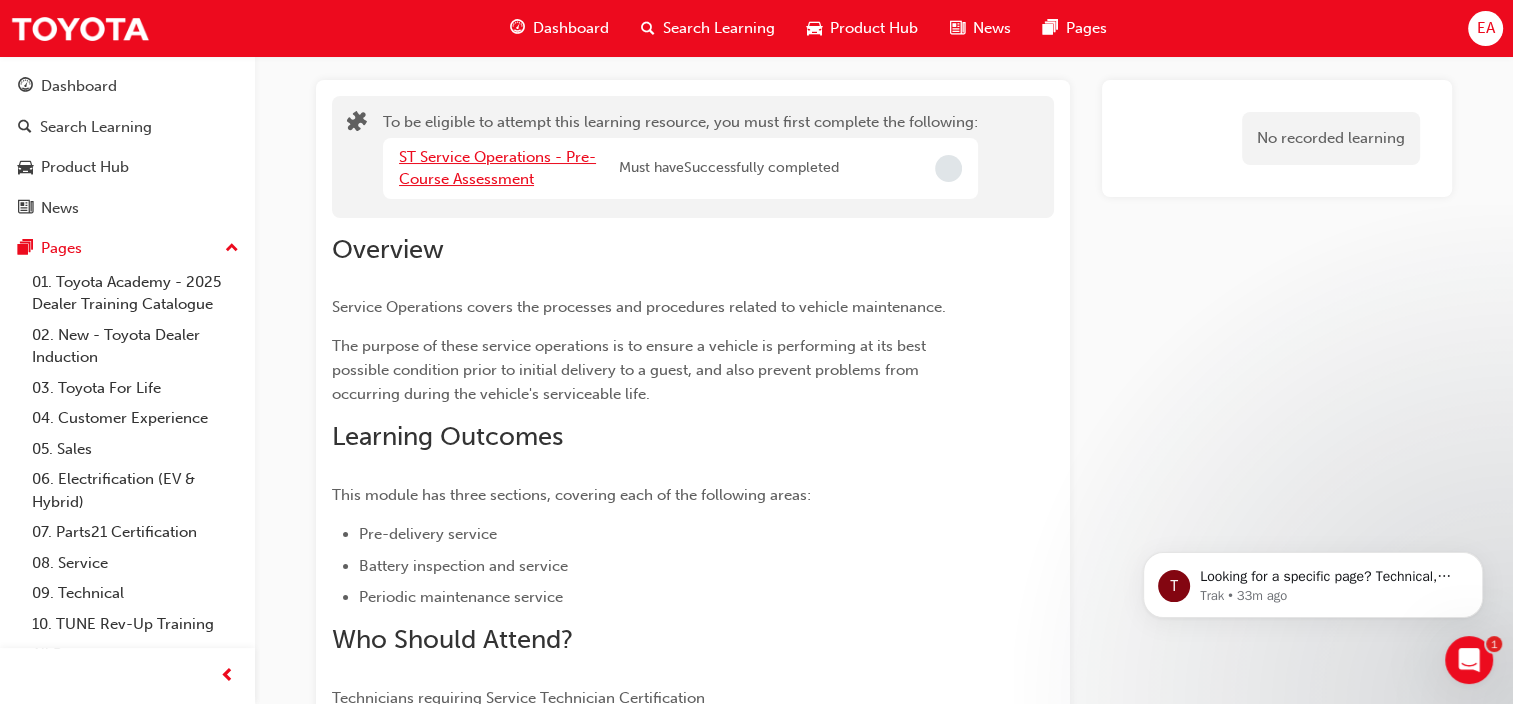 click on "ST Service Operations - Pre-Course Assessment" at bounding box center [497, 168] 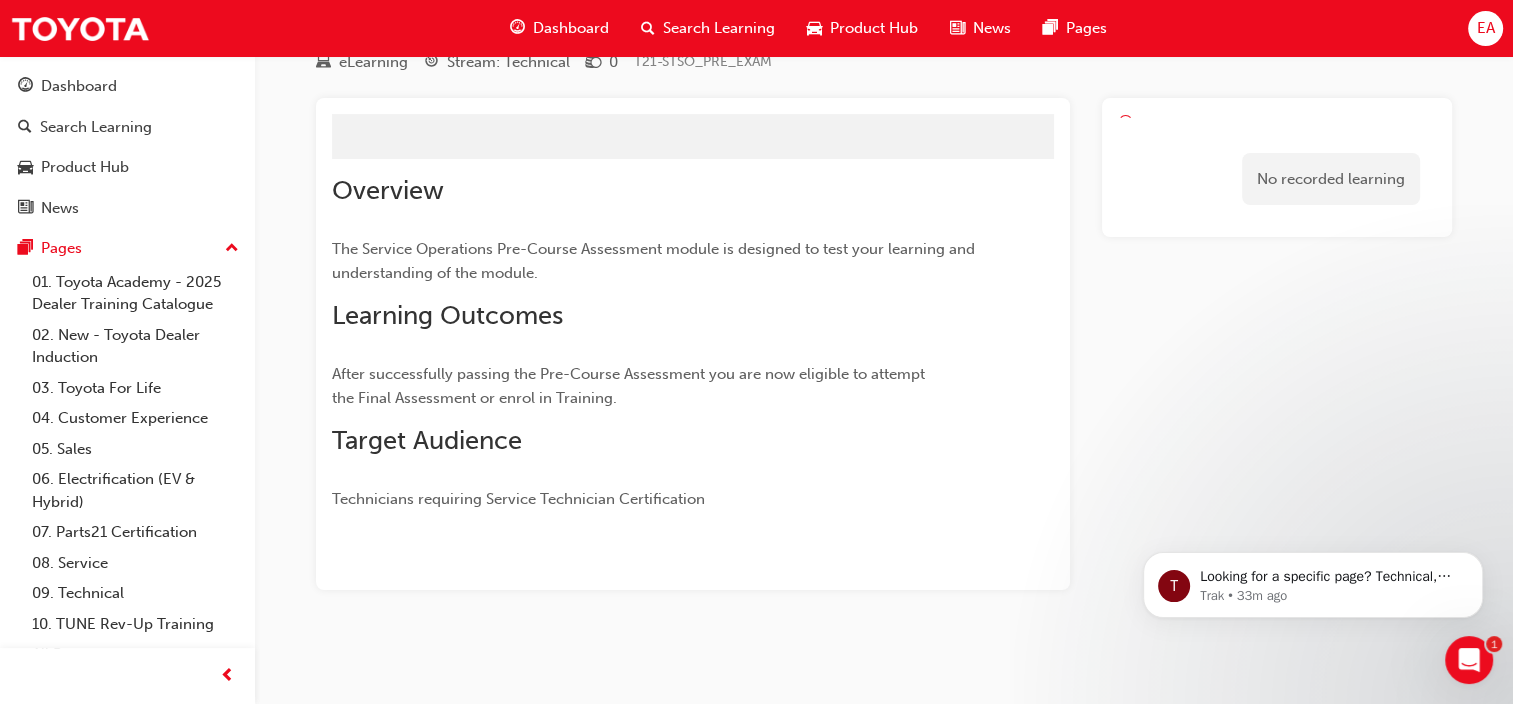 scroll, scrollTop: 100, scrollLeft: 0, axis: vertical 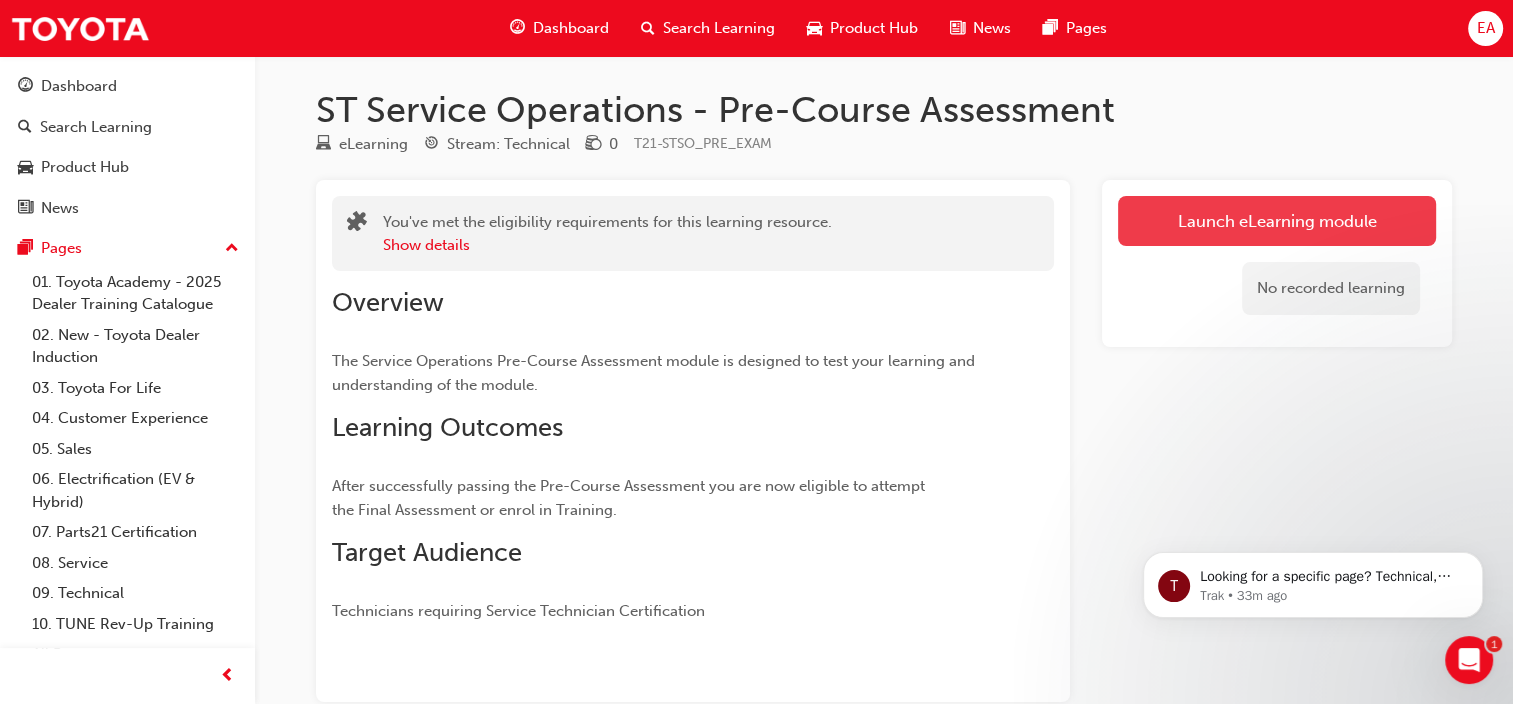 click on "Launch eLearning module" at bounding box center [1277, 221] 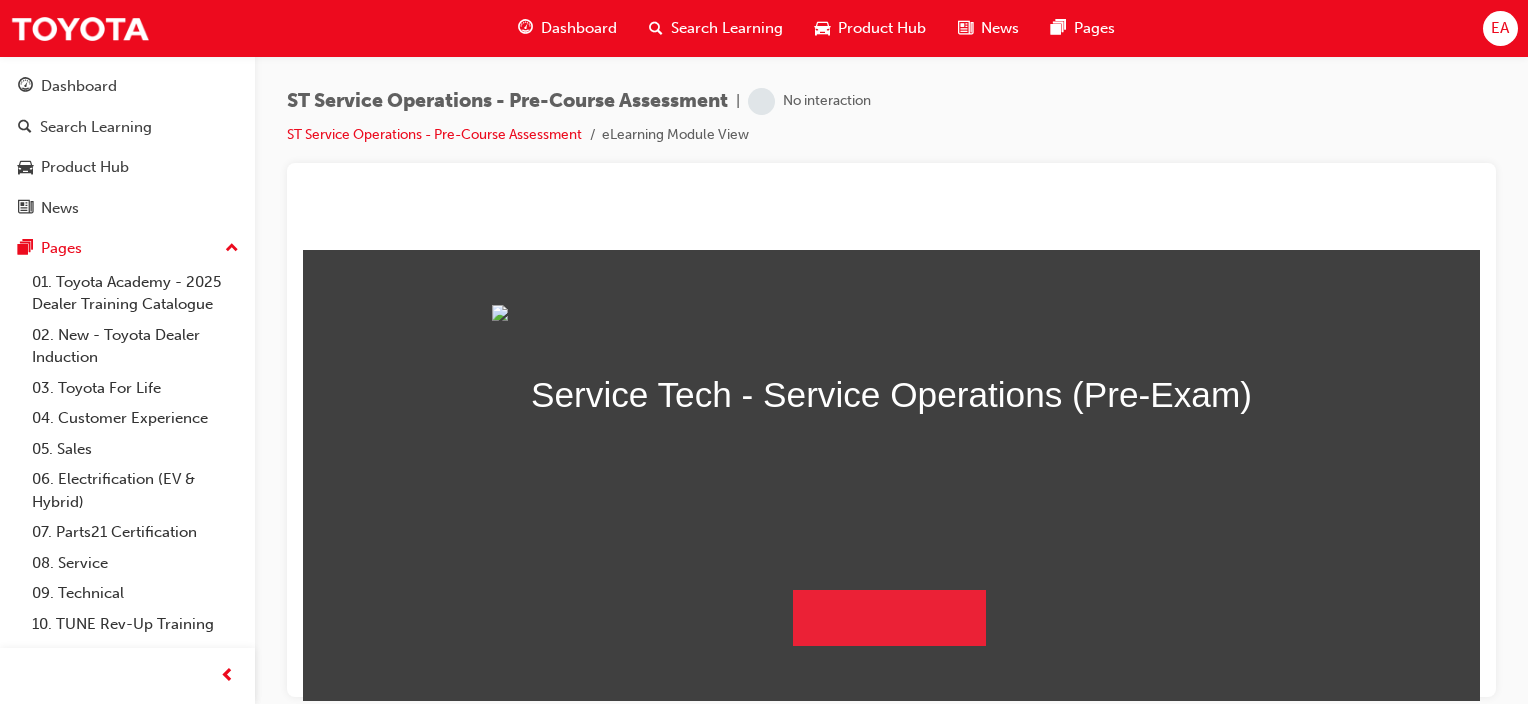 scroll, scrollTop: 164, scrollLeft: 0, axis: vertical 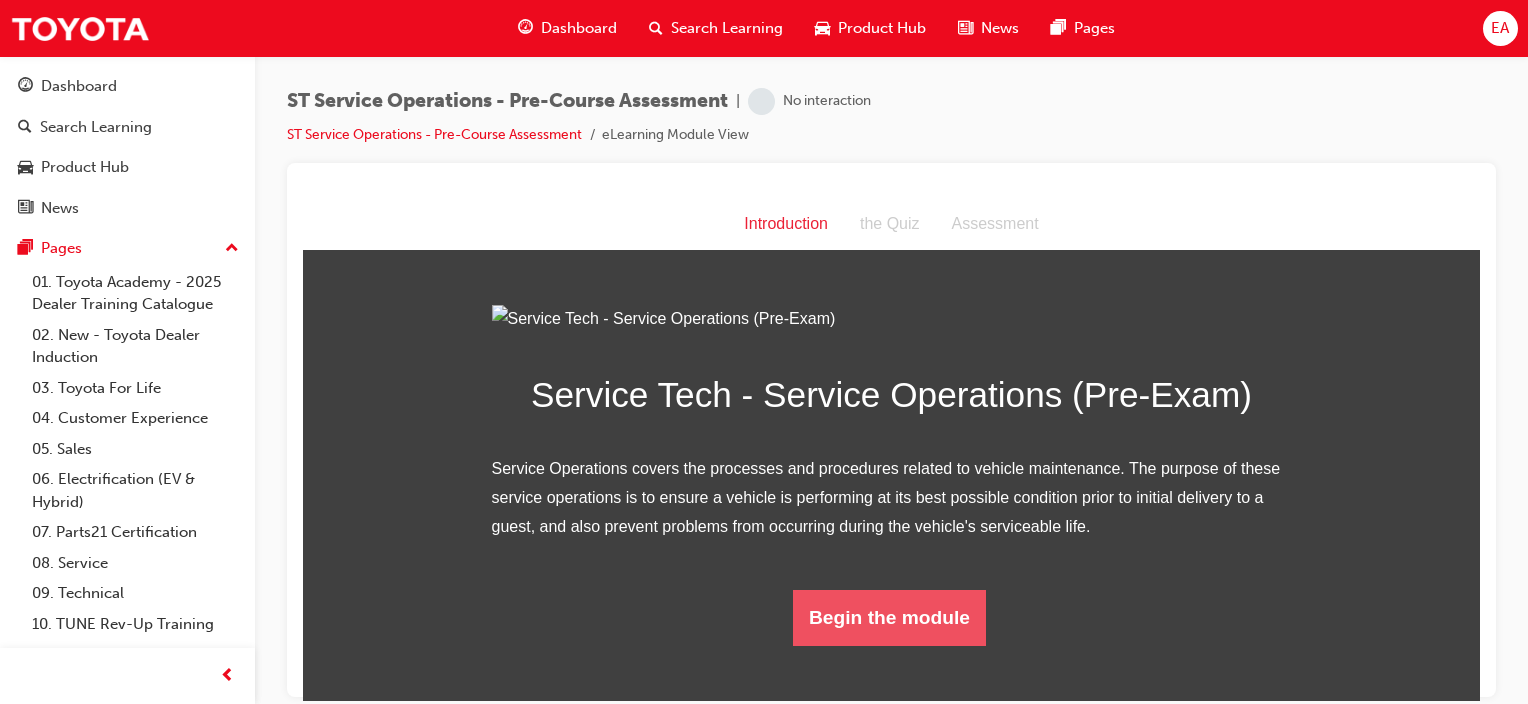 click on "Begin the module" at bounding box center [889, 617] 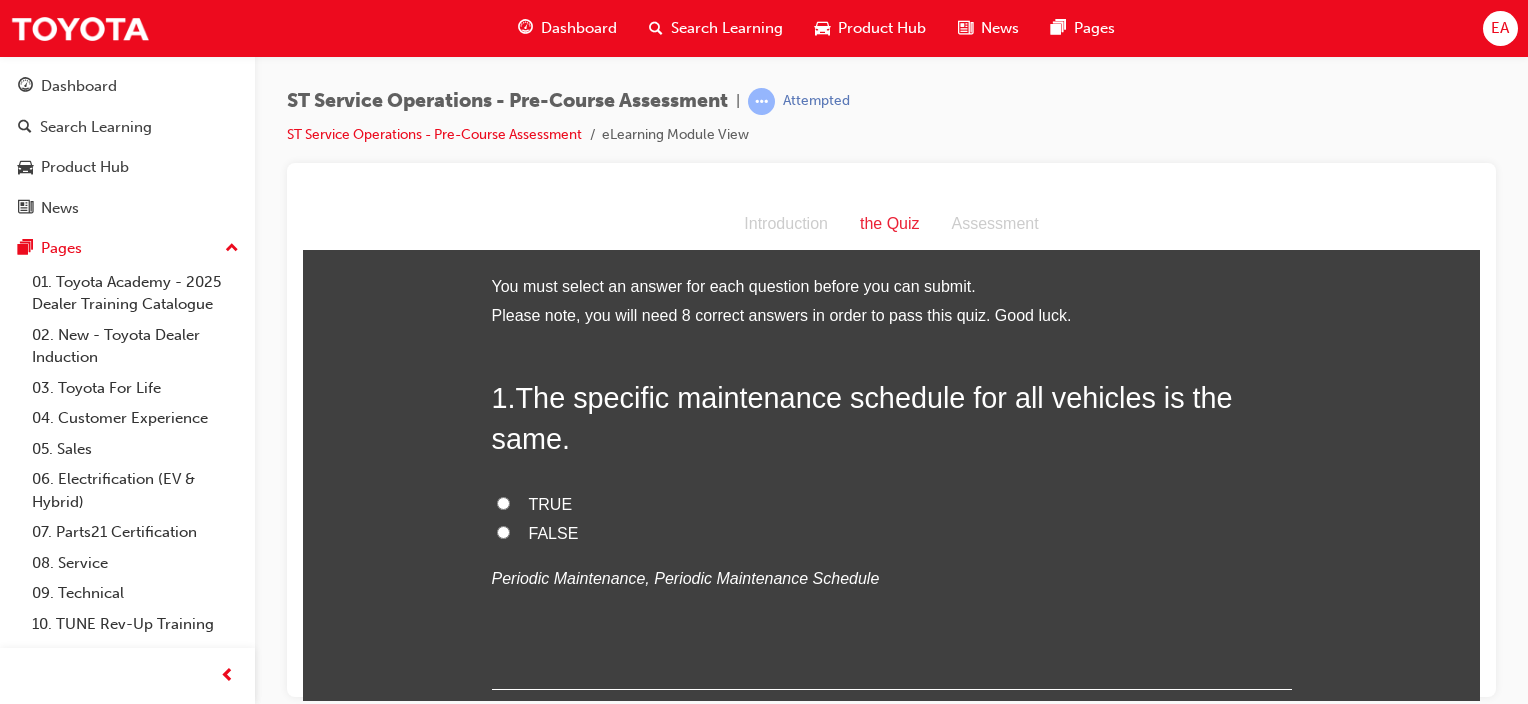 click on "FALSE" at bounding box center [892, 533] 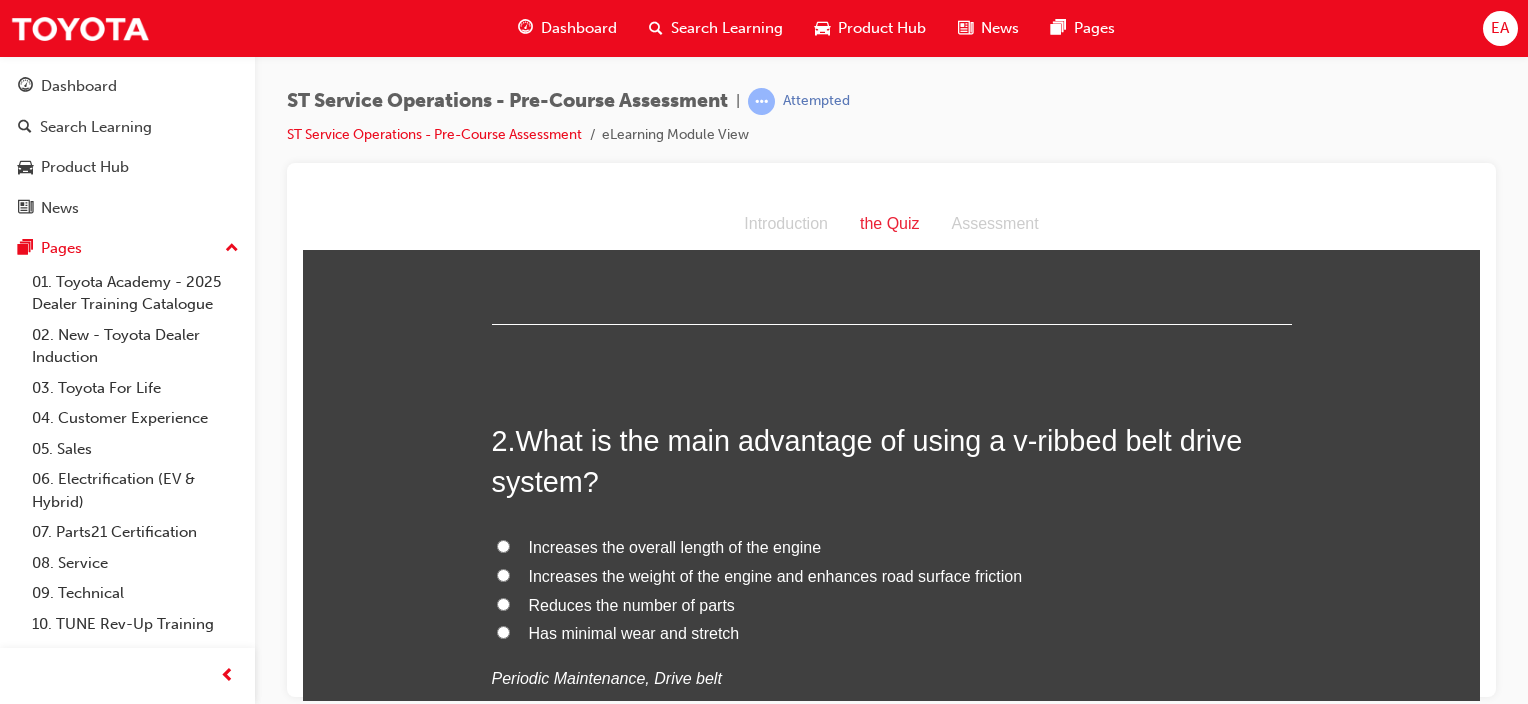 scroll, scrollTop: 400, scrollLeft: 0, axis: vertical 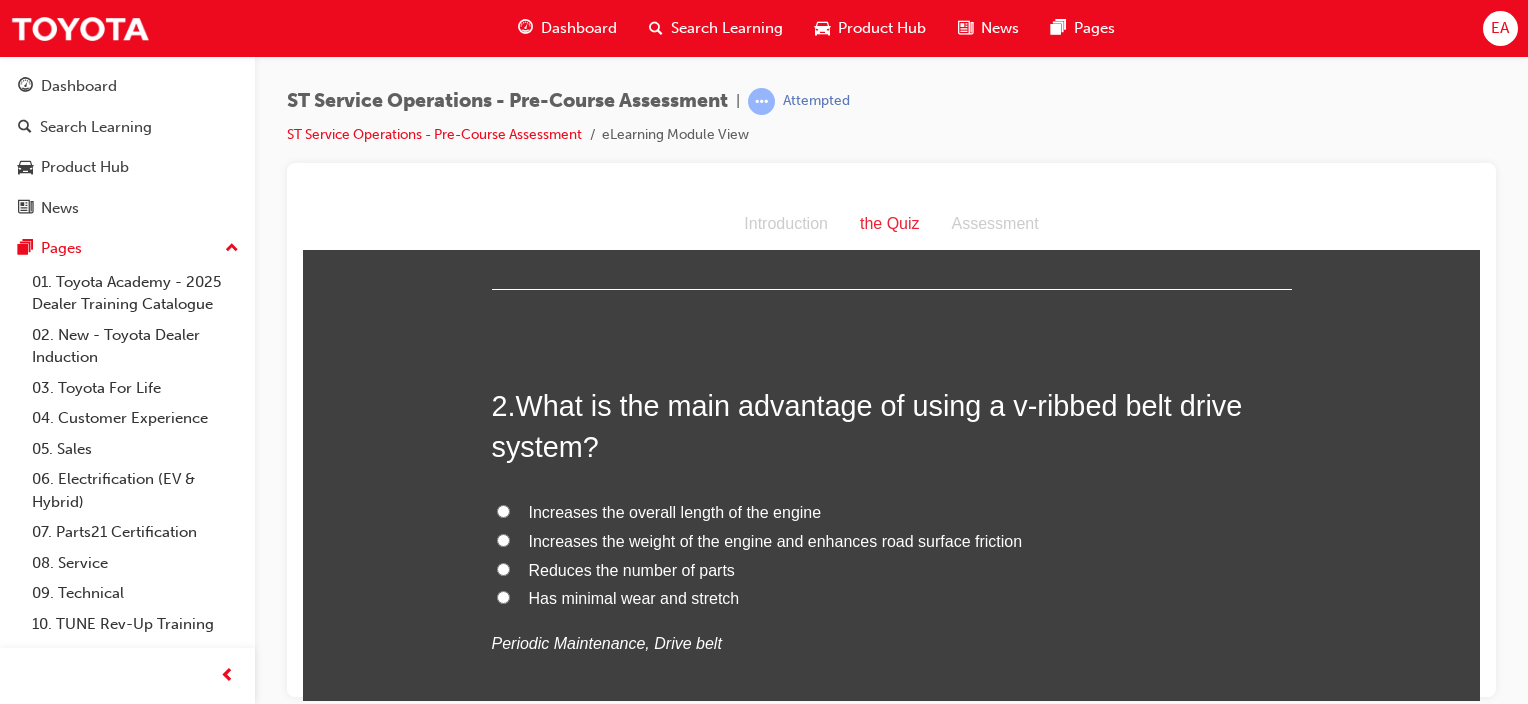 click on "Increases the overall length of the engine" at bounding box center [675, 511] 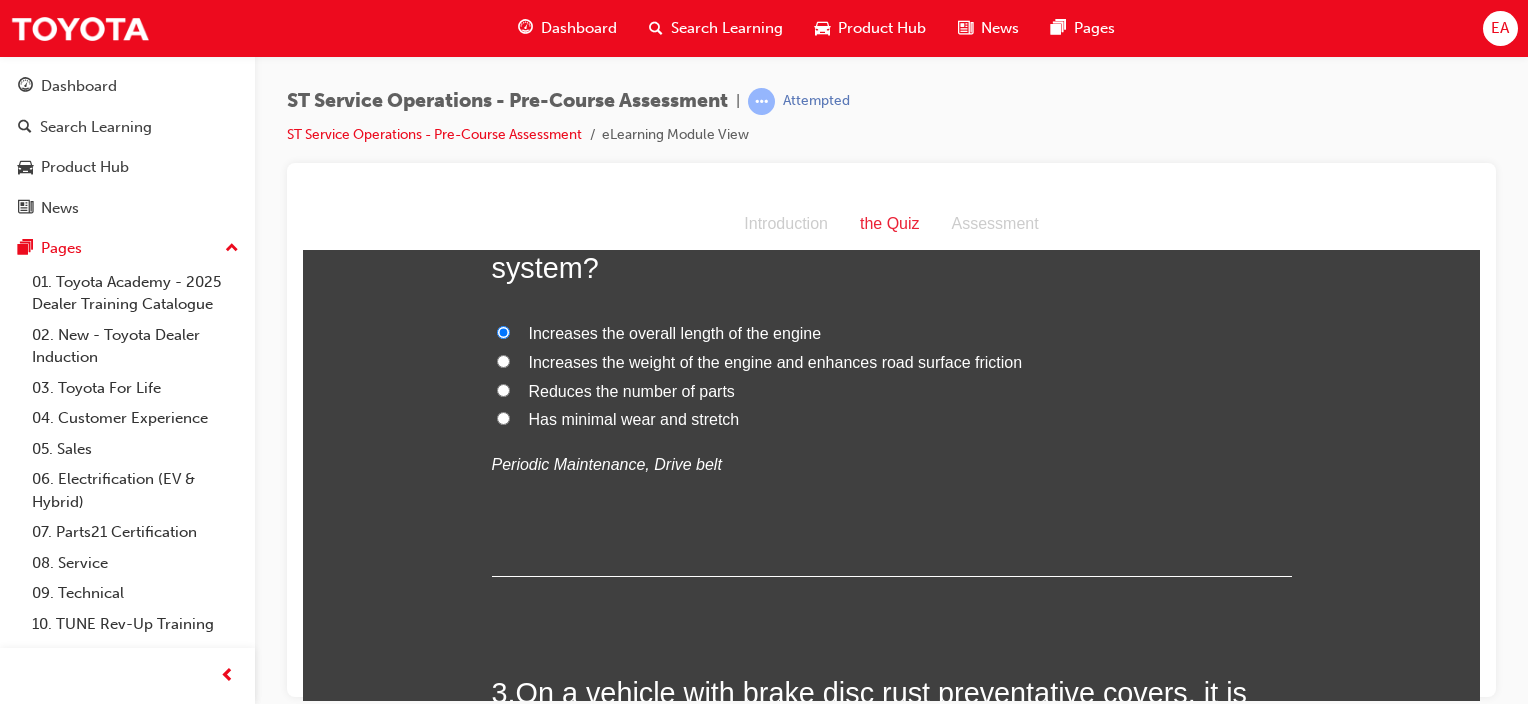 scroll, scrollTop: 600, scrollLeft: 0, axis: vertical 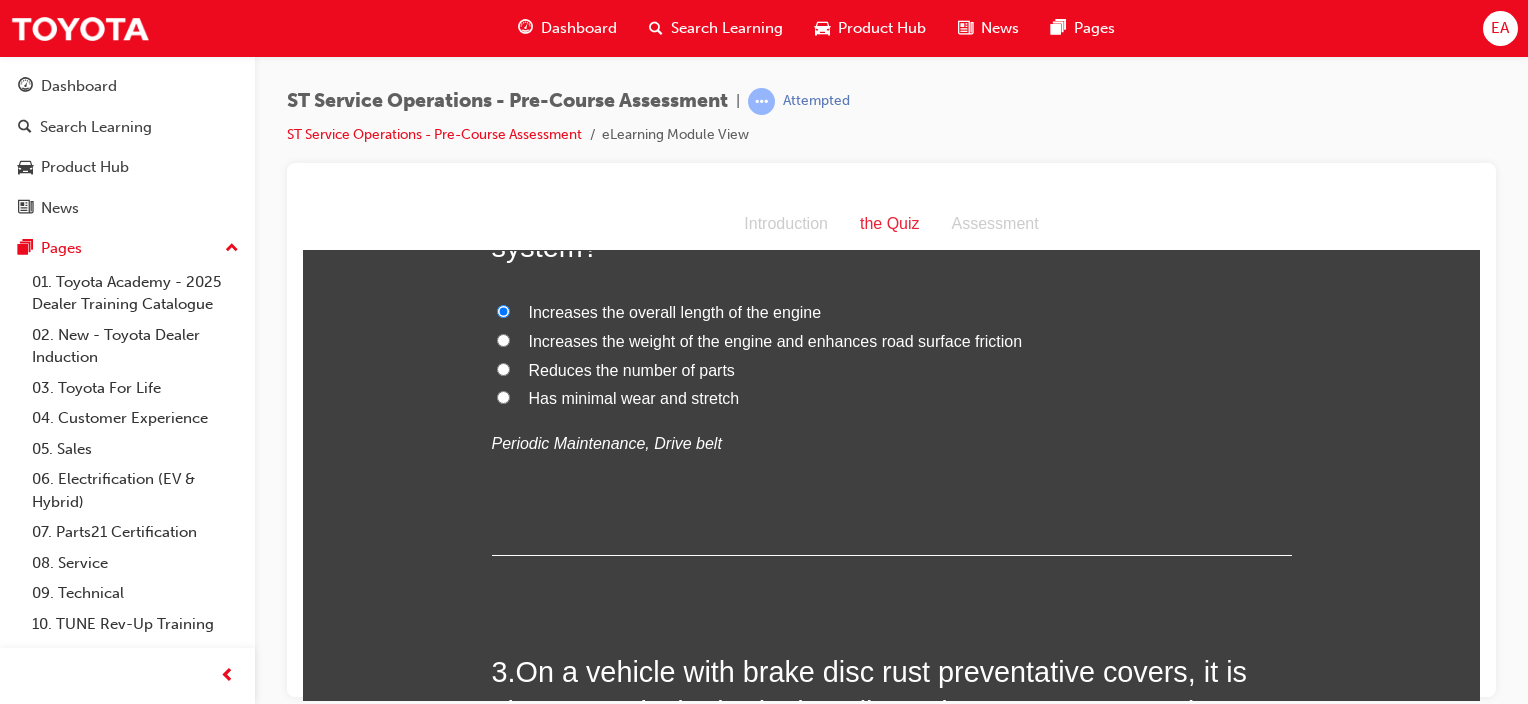 click on "Has minimal wear and stretch" at bounding box center [634, 397] 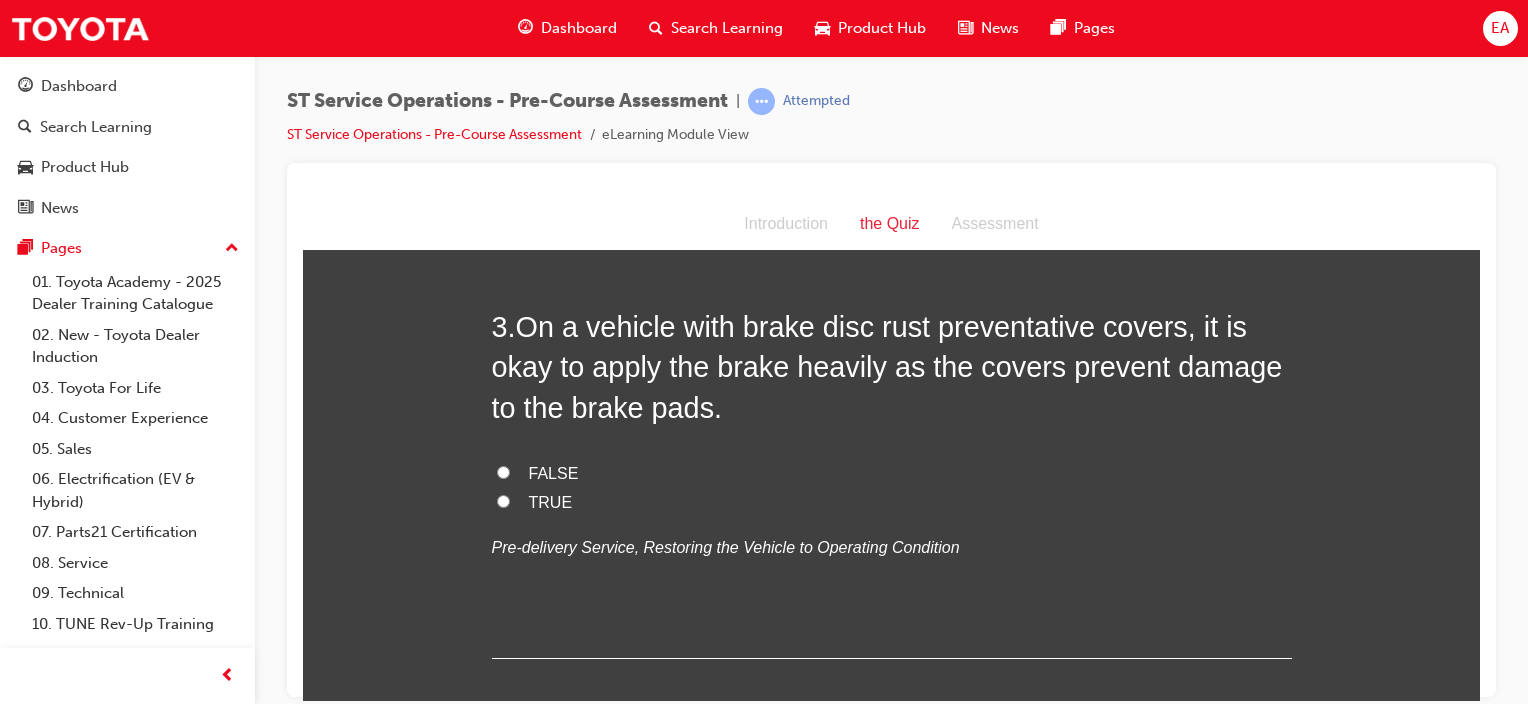 scroll, scrollTop: 900, scrollLeft: 0, axis: vertical 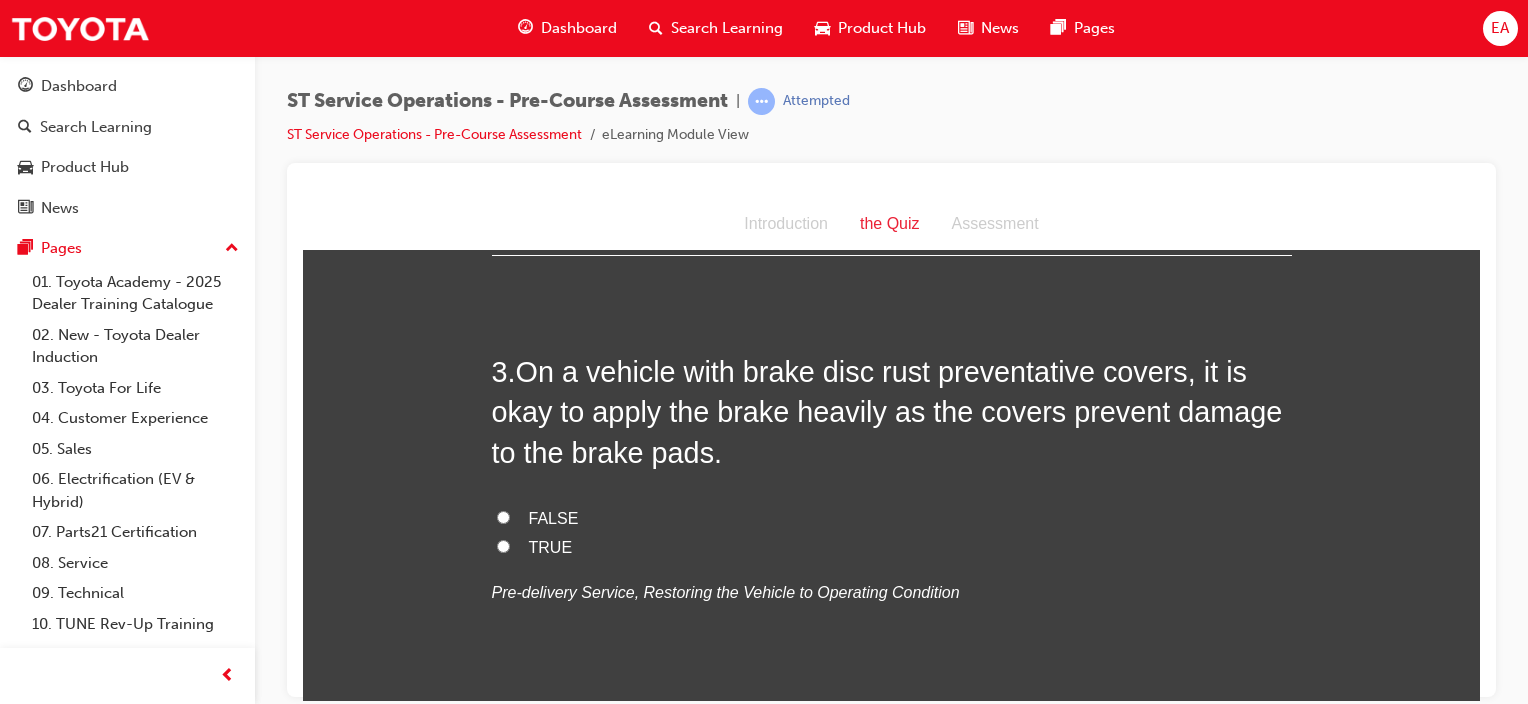 click on "FALSE" at bounding box center [503, 516] 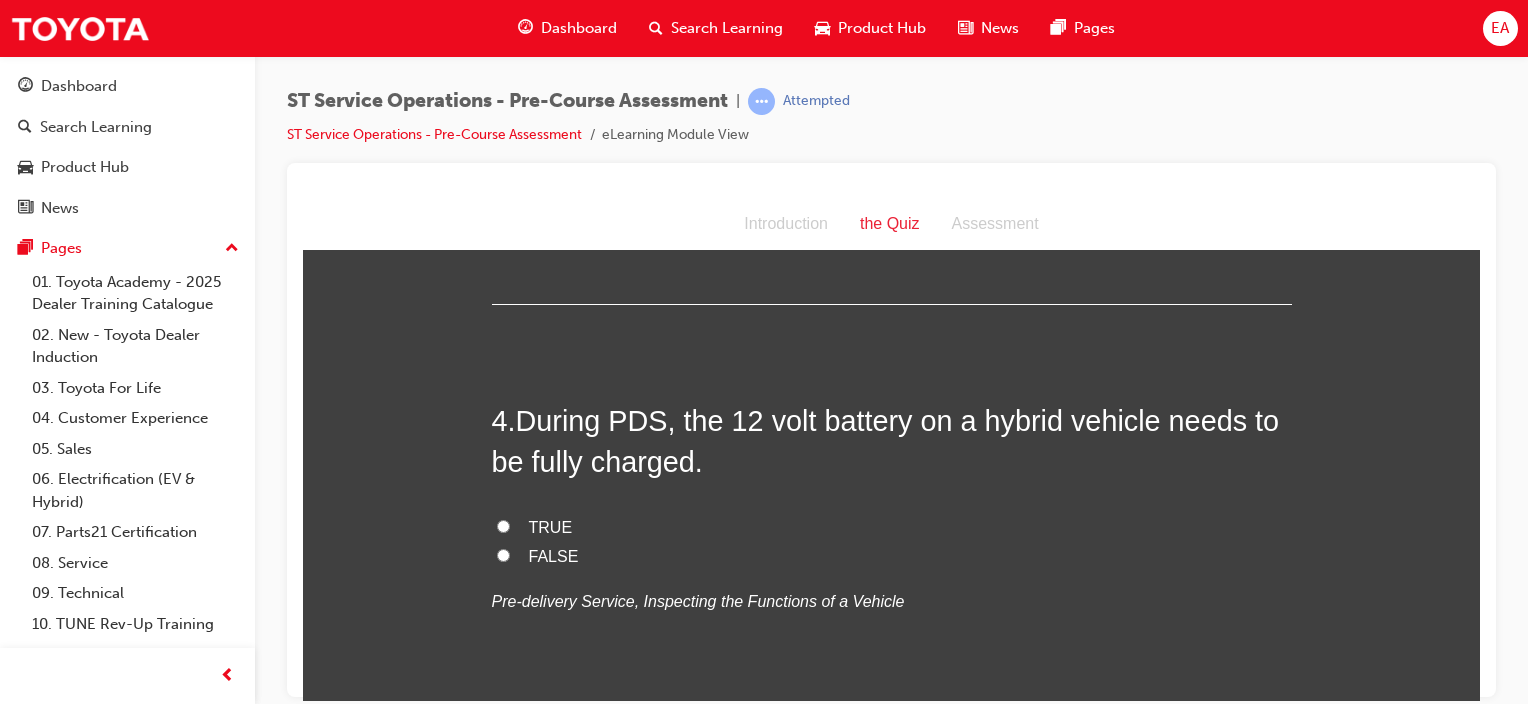 scroll, scrollTop: 1300, scrollLeft: 0, axis: vertical 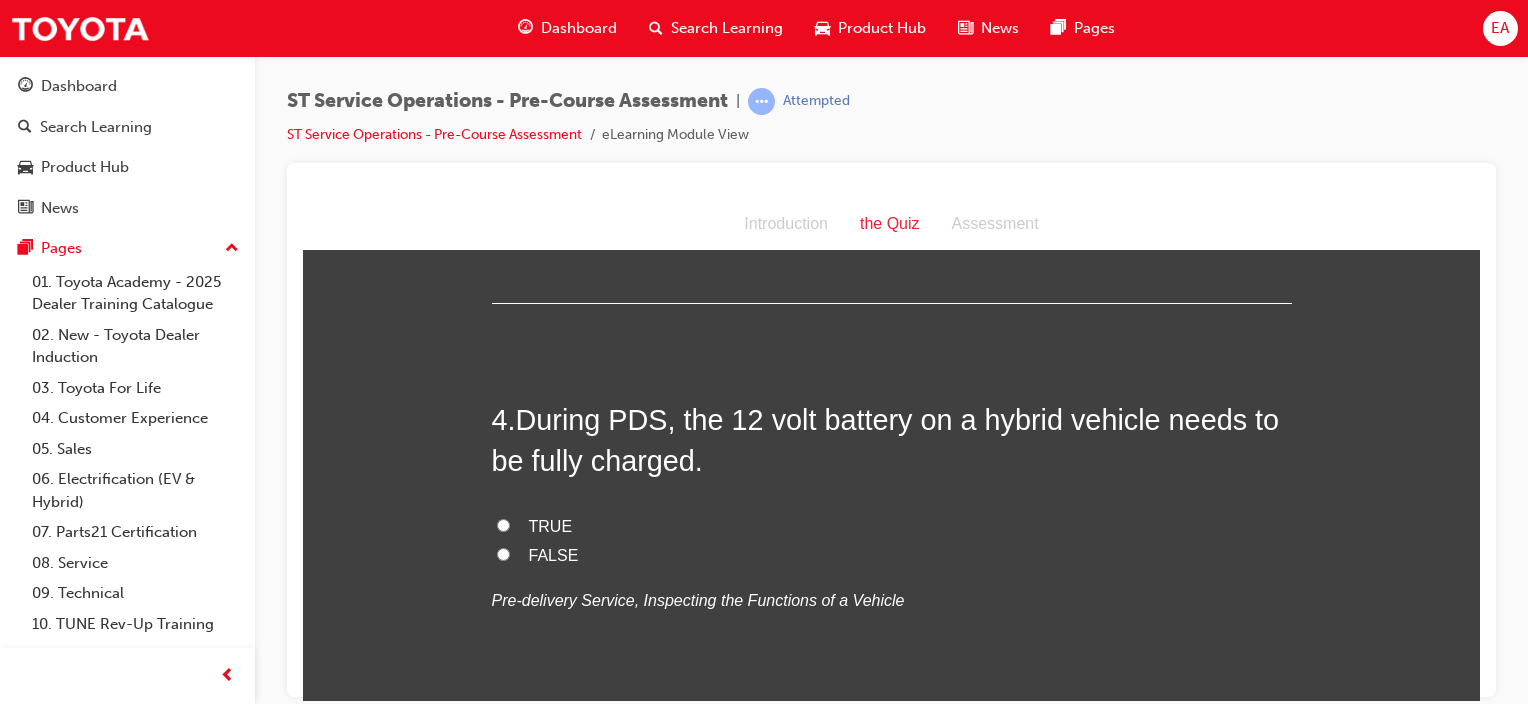 click on "TRUE" at bounding box center [551, 525] 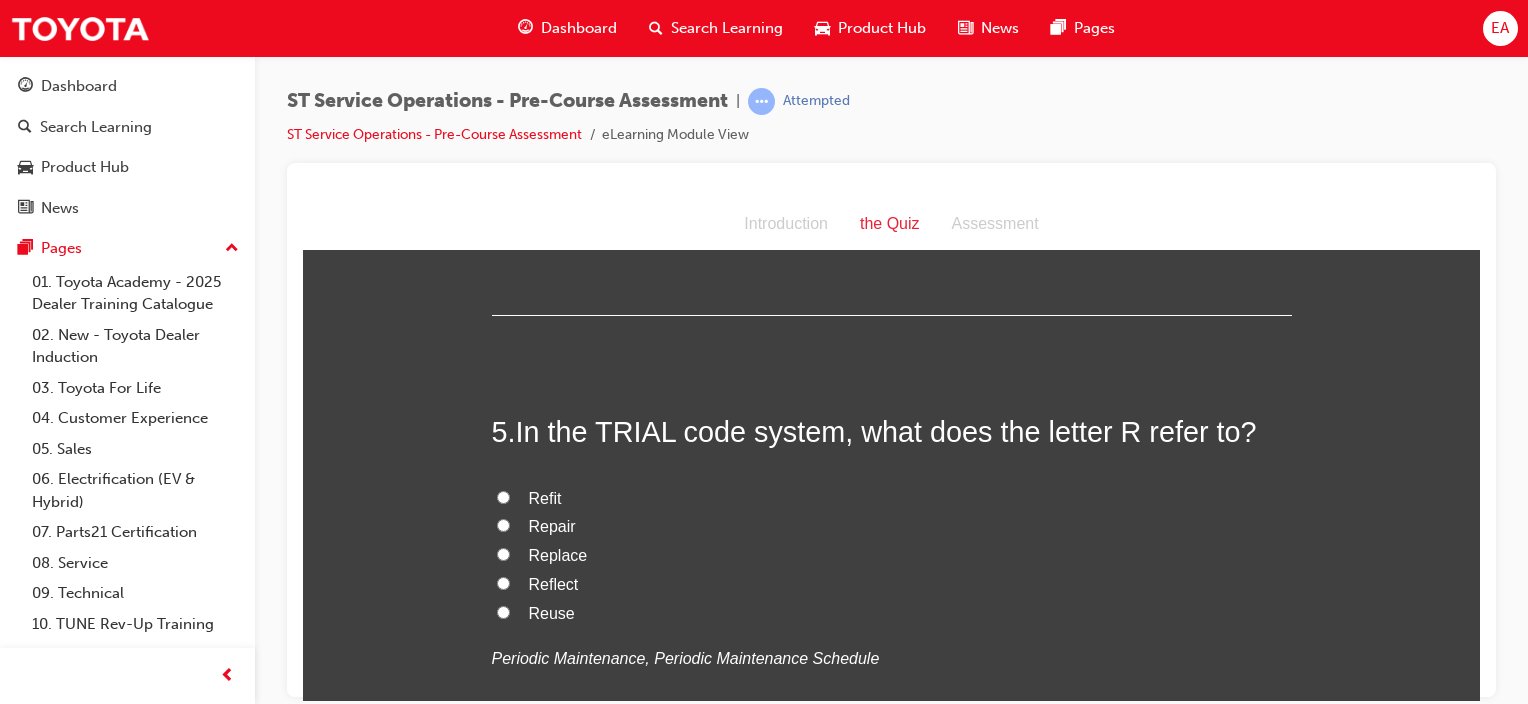 scroll, scrollTop: 1700, scrollLeft: 0, axis: vertical 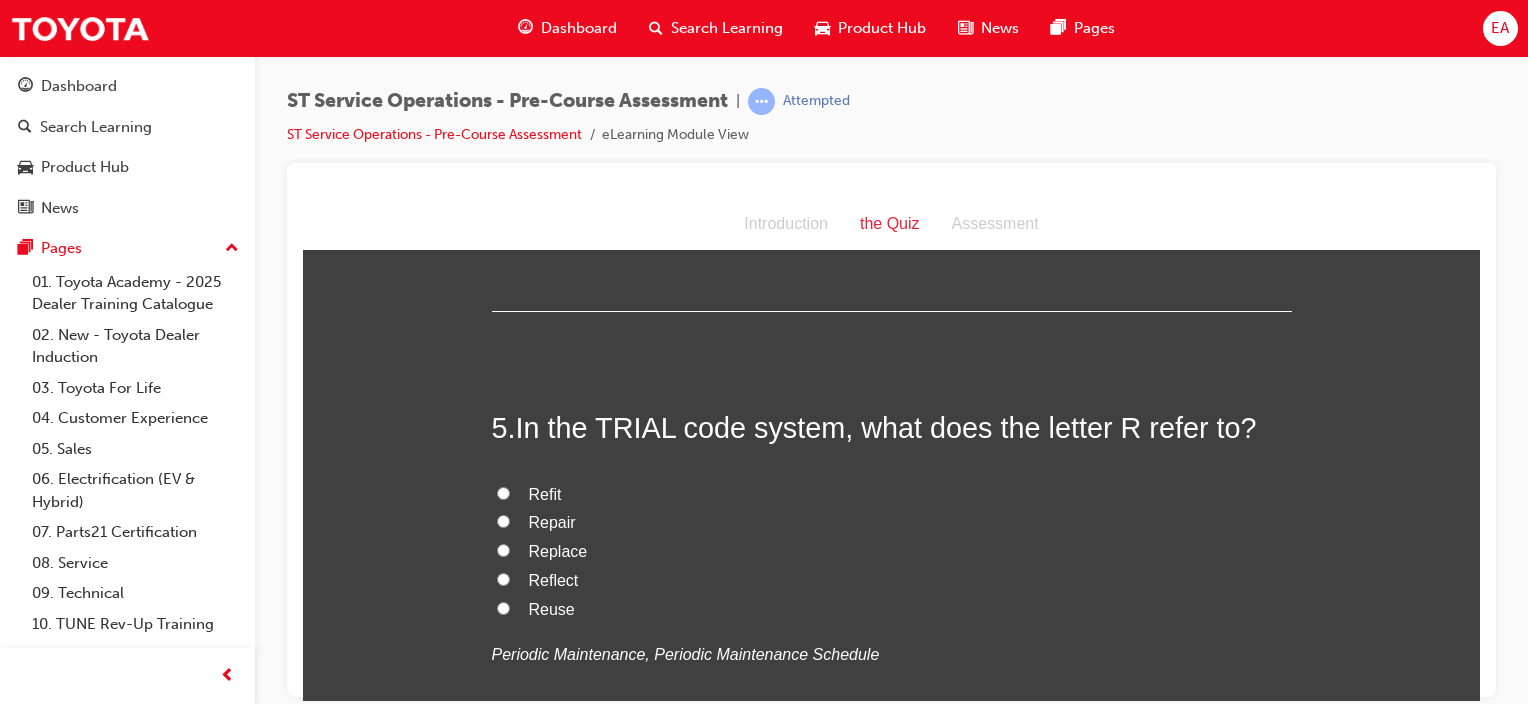 click on "Repair" at bounding box center (552, 521) 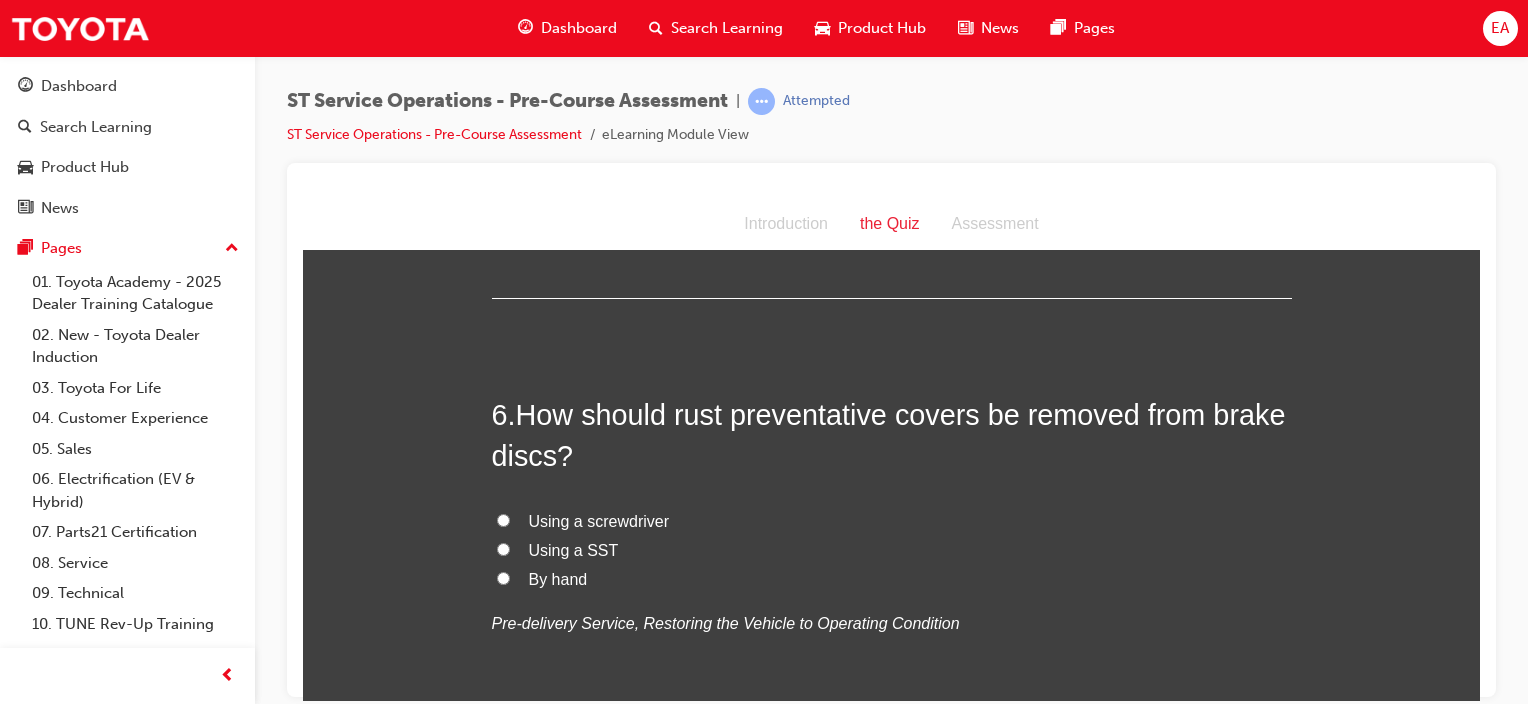 scroll, scrollTop: 2200, scrollLeft: 0, axis: vertical 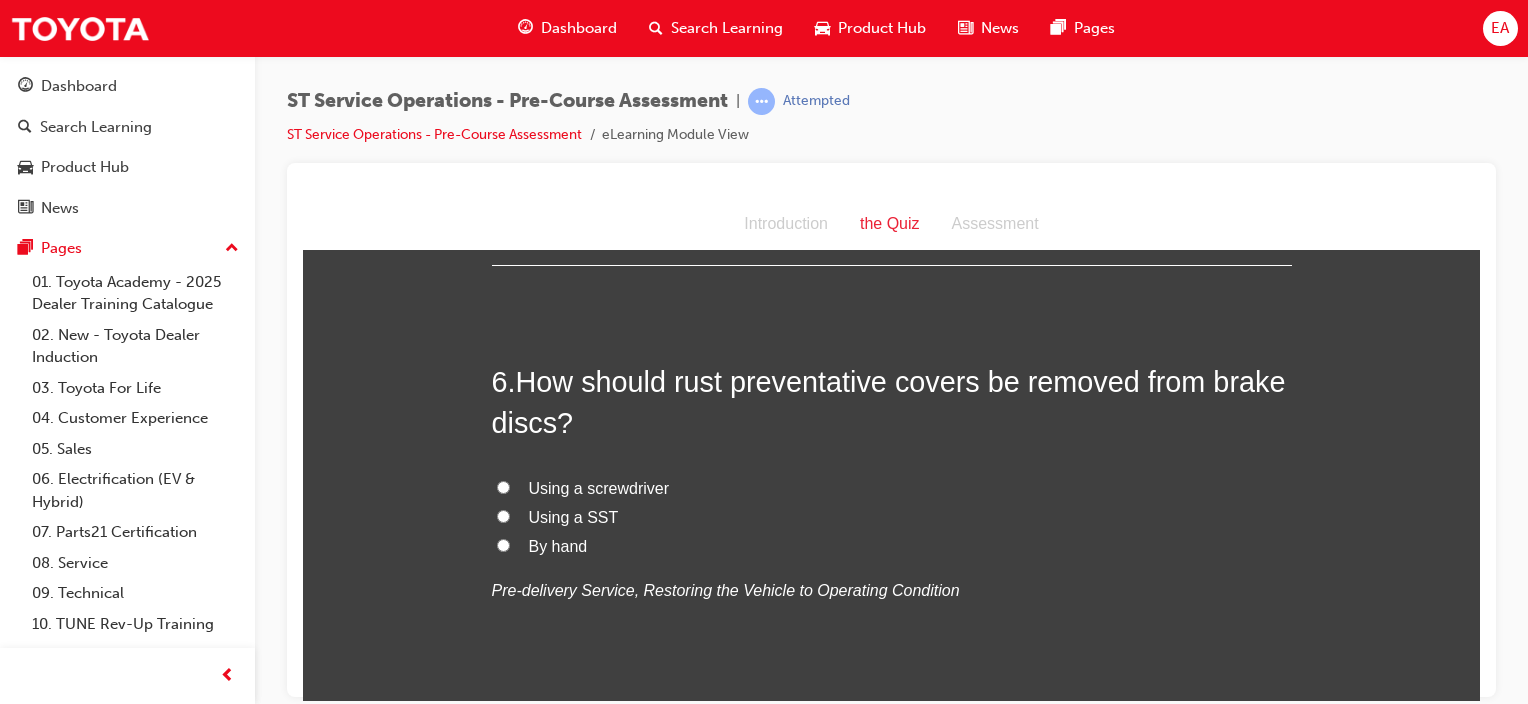 click on "Using a SST" at bounding box center (574, 516) 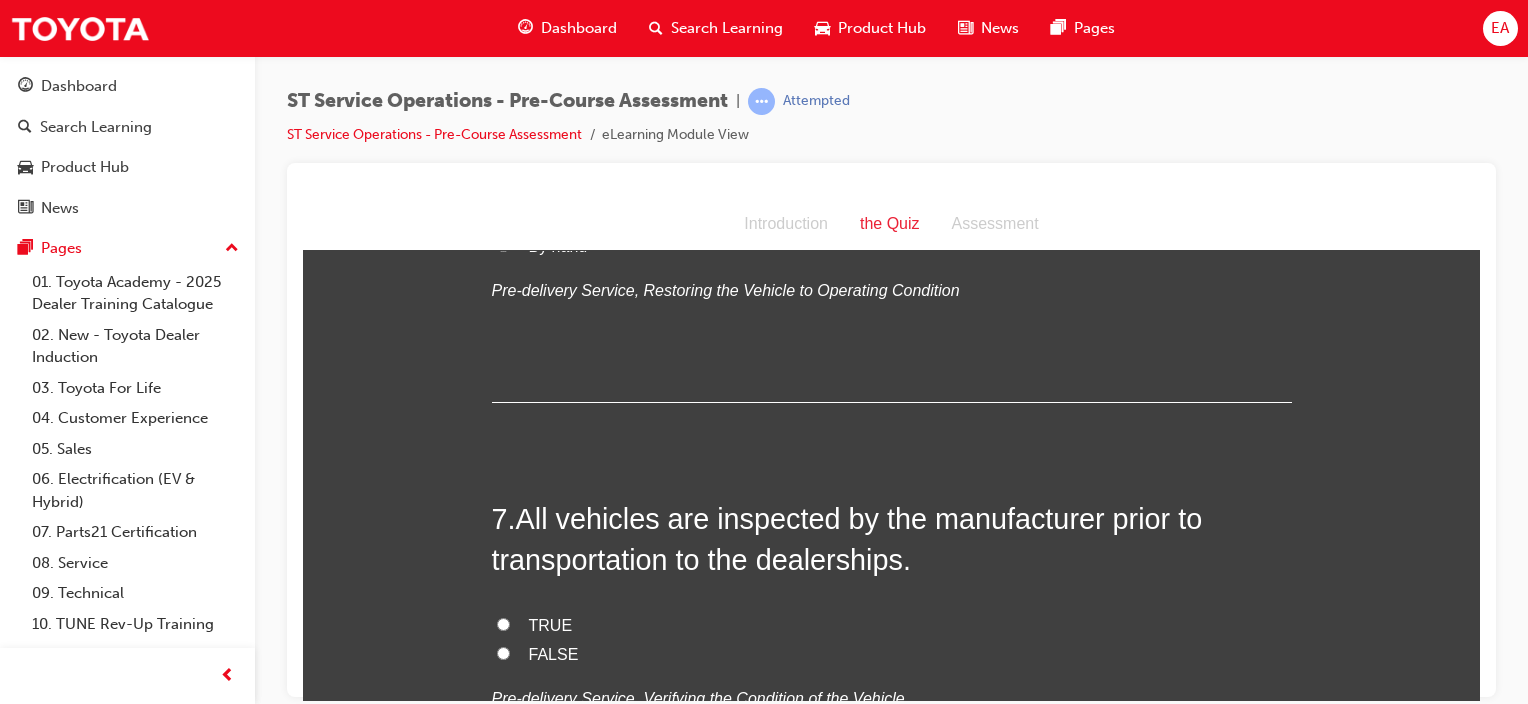 scroll, scrollTop: 2600, scrollLeft: 0, axis: vertical 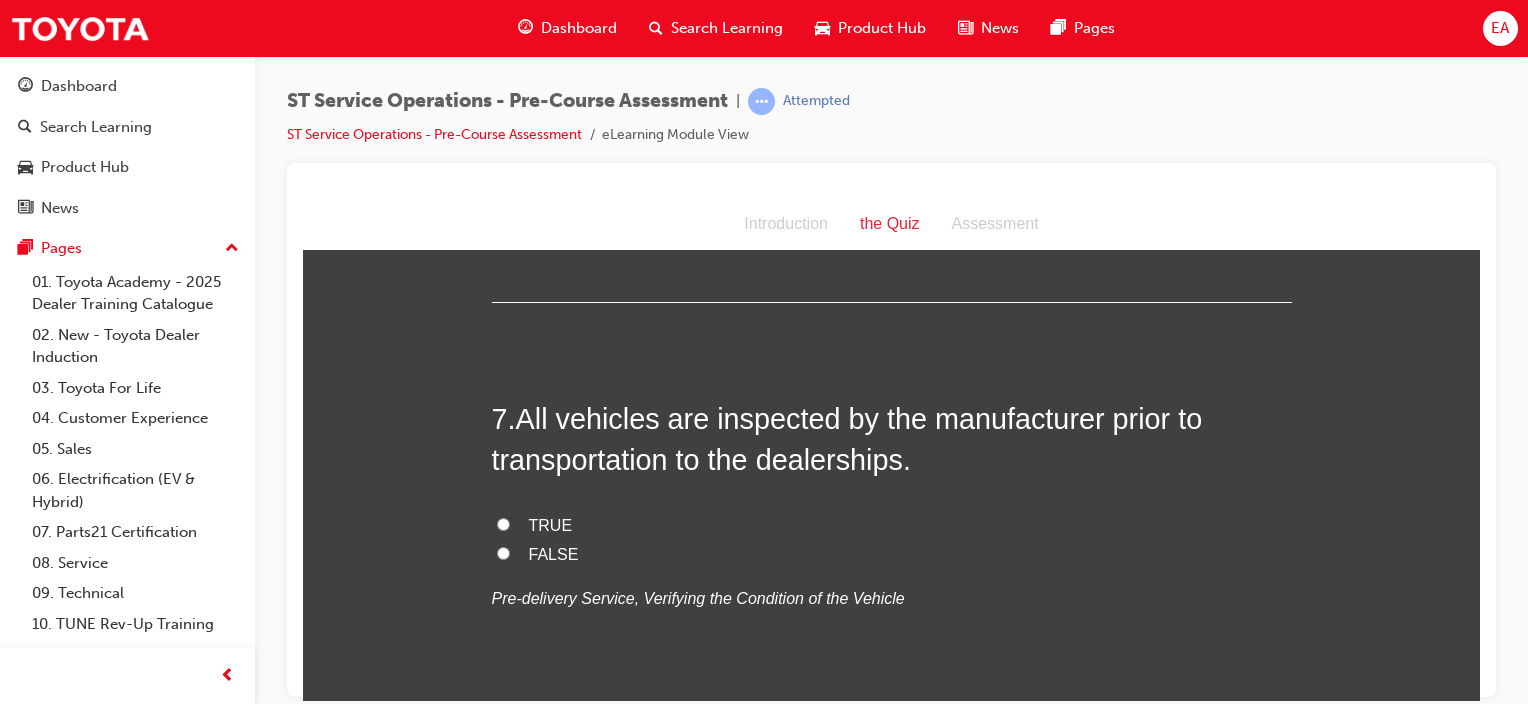 click on "FALSE" at bounding box center [554, 553] 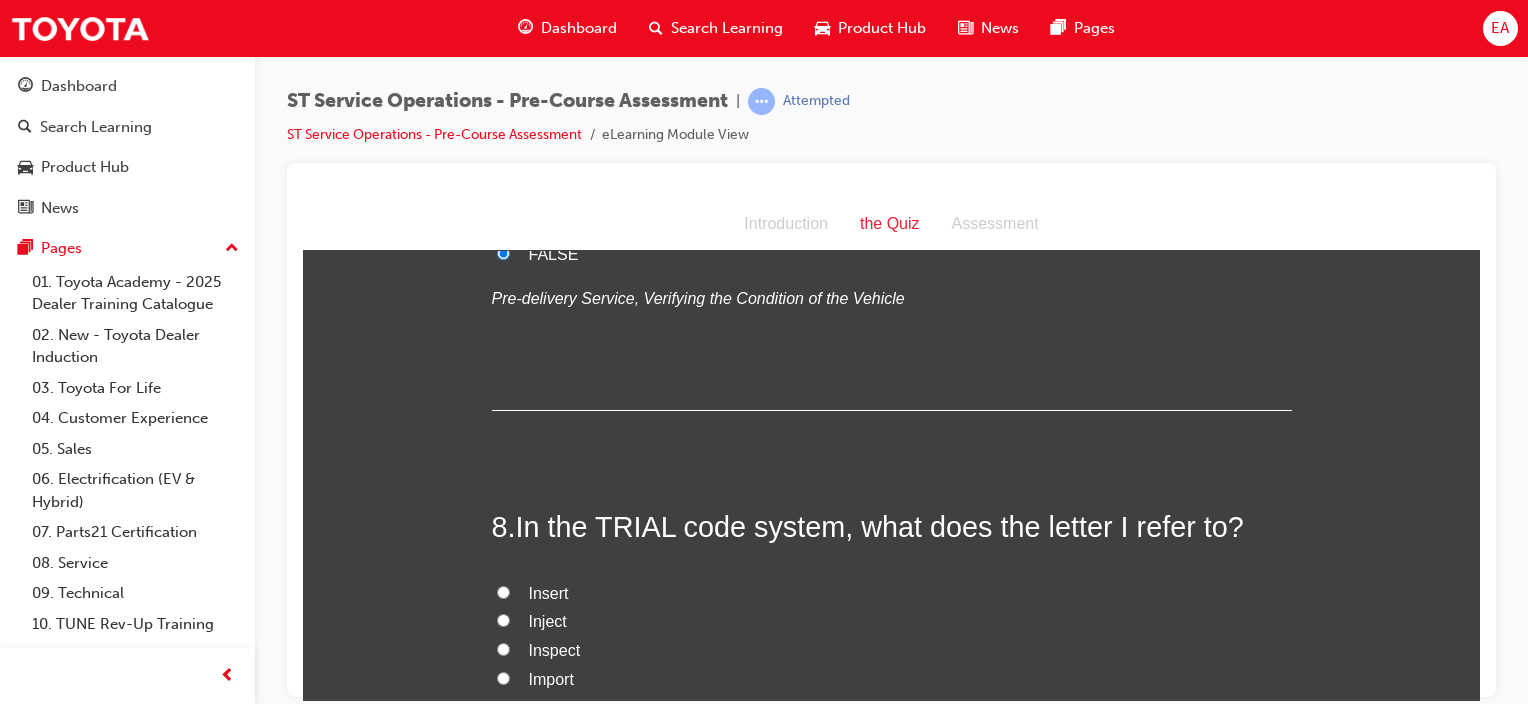 scroll, scrollTop: 3000, scrollLeft: 0, axis: vertical 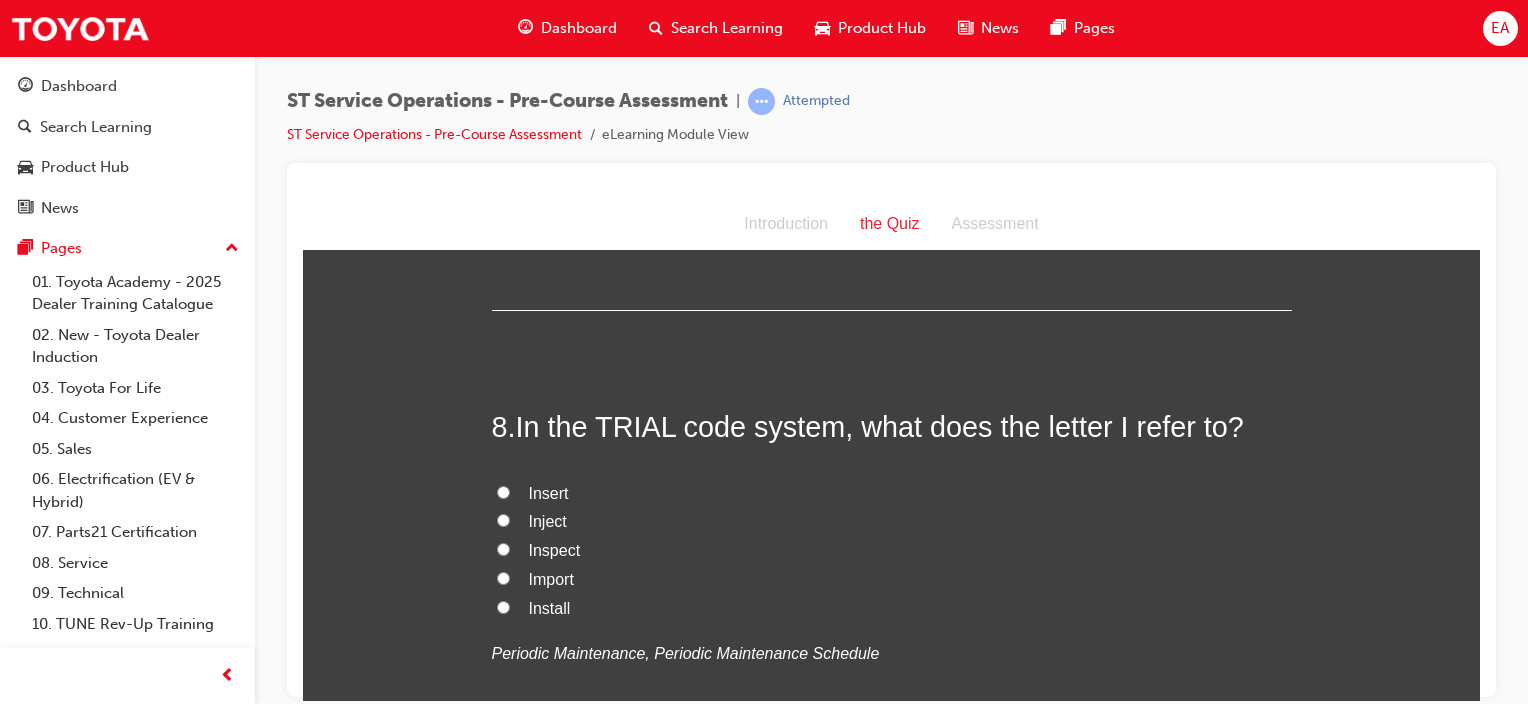 click on "Insert" at bounding box center (549, 492) 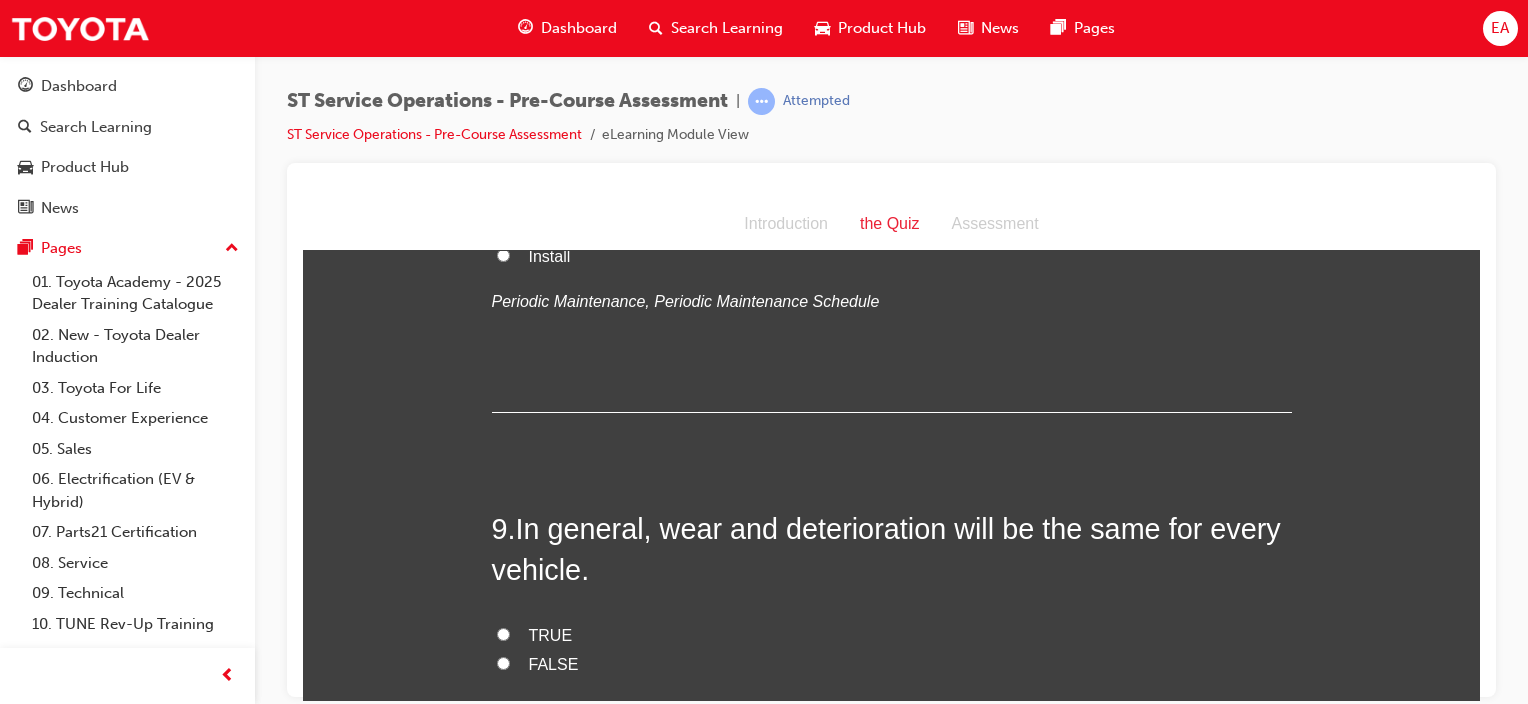 scroll, scrollTop: 3400, scrollLeft: 0, axis: vertical 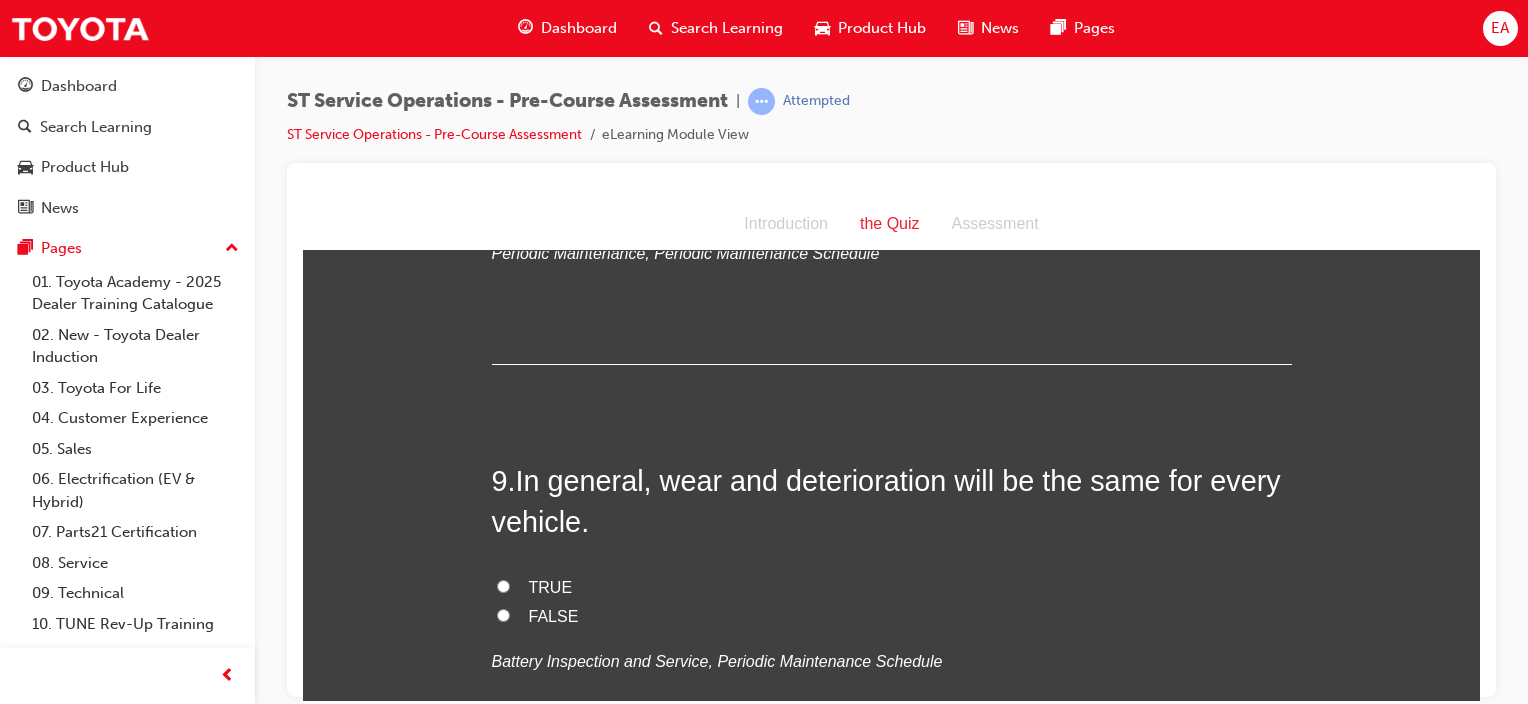 click on "FALSE" at bounding box center [554, 615] 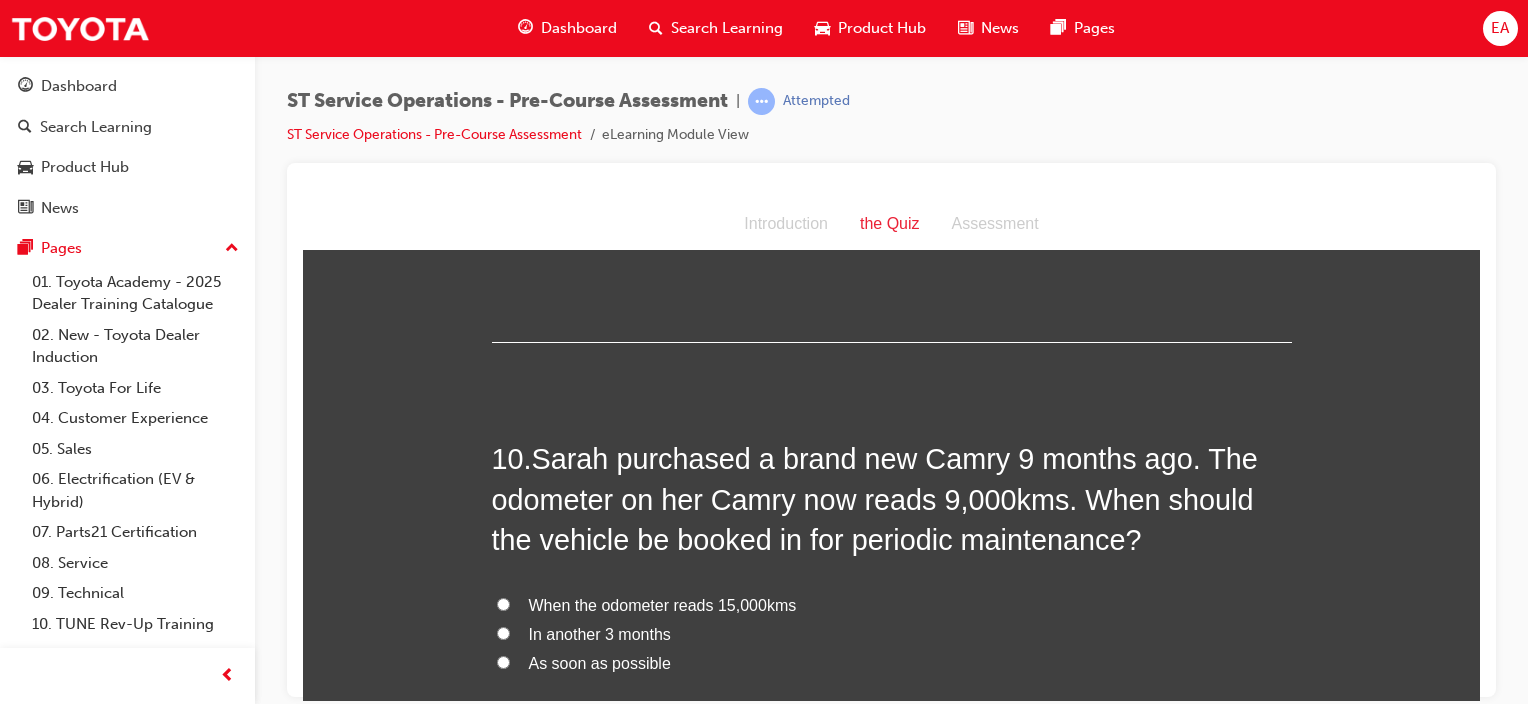 scroll, scrollTop: 3900, scrollLeft: 0, axis: vertical 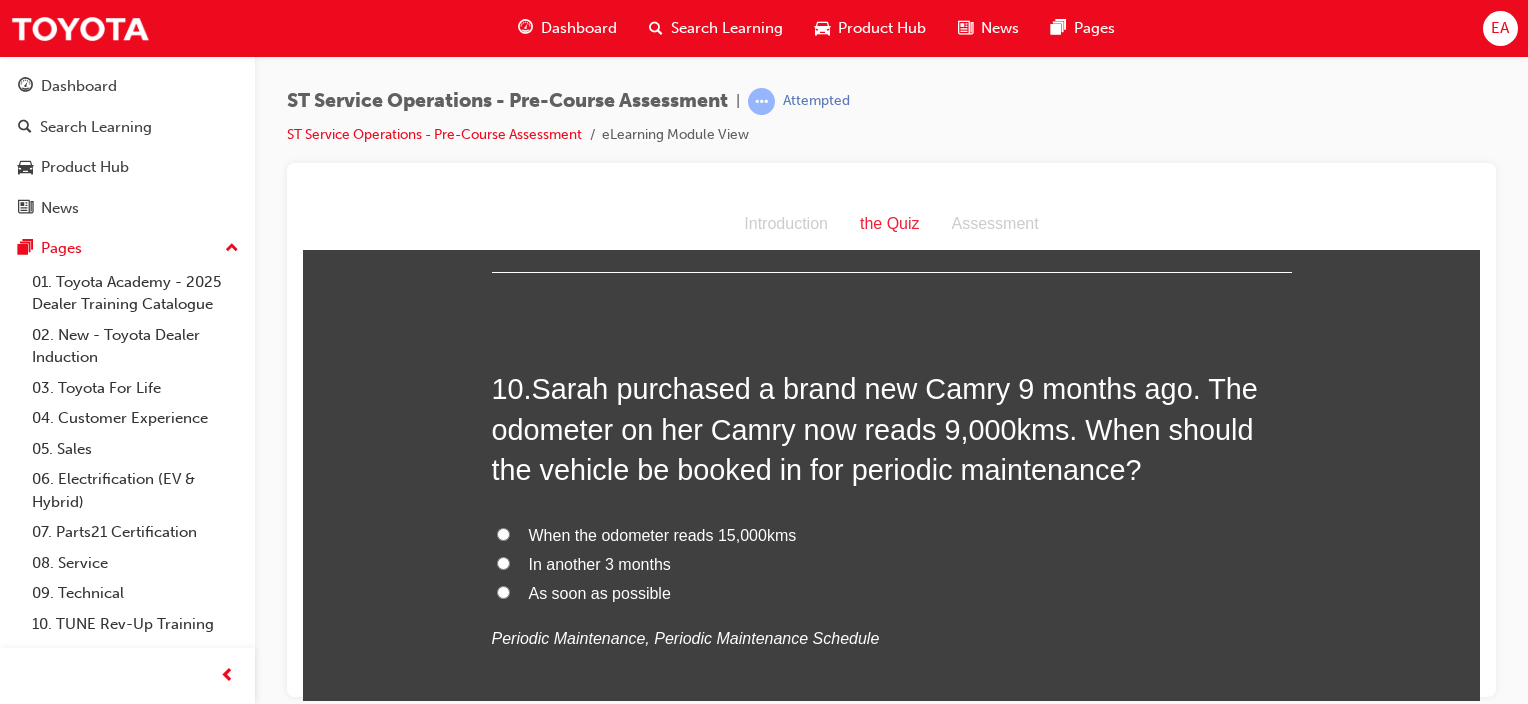click on "When the odometer reads 15,000kms" at bounding box center (663, 534) 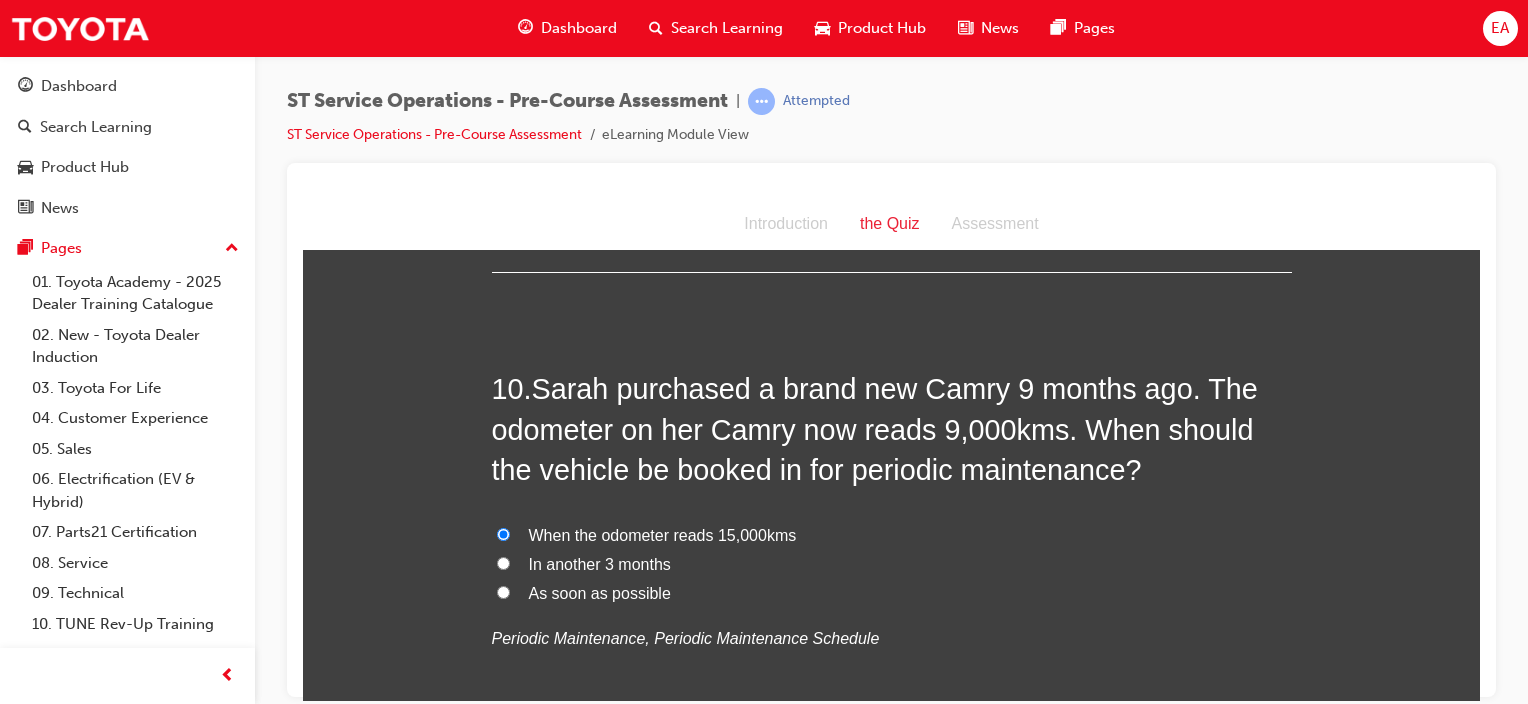 click on "In another 3 months" at bounding box center [600, 563] 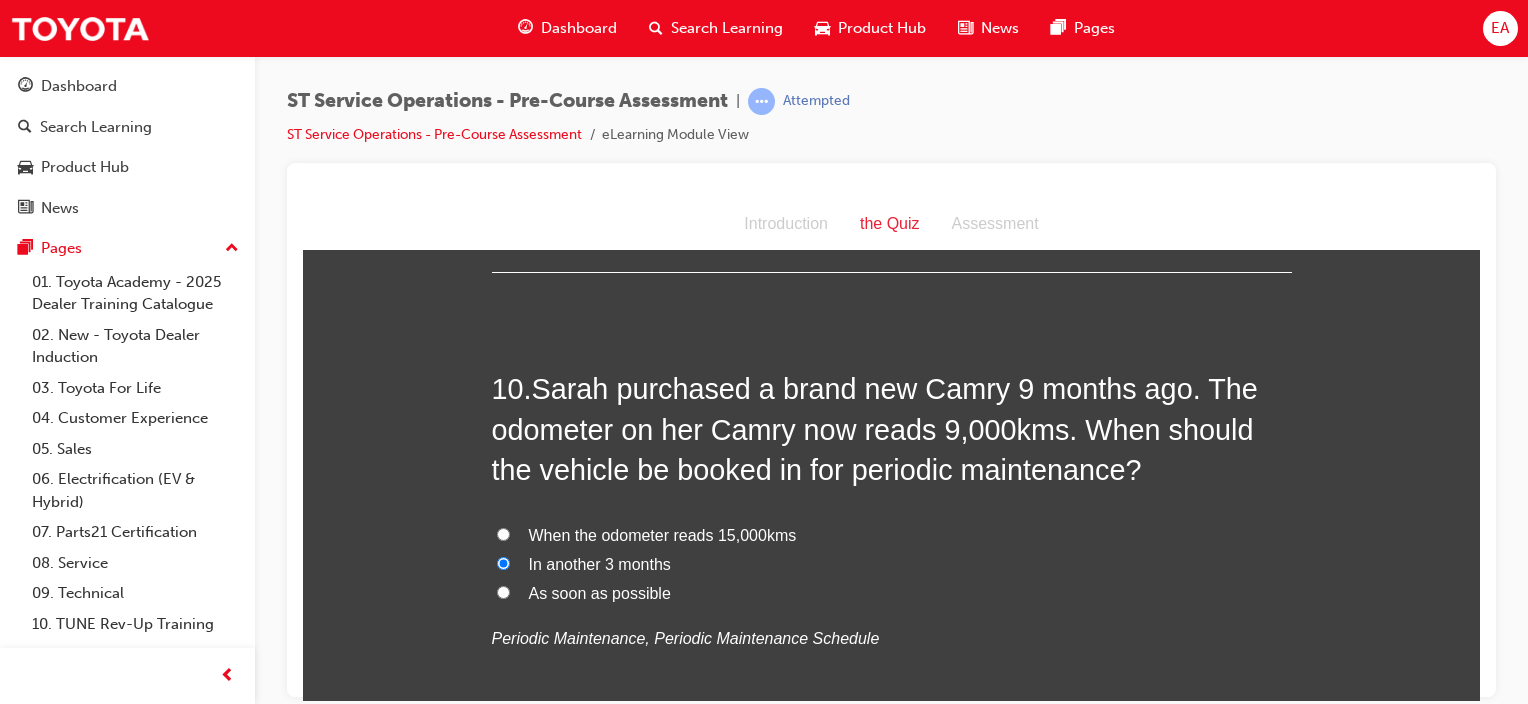 click on "In another 3 months" at bounding box center (892, 564) 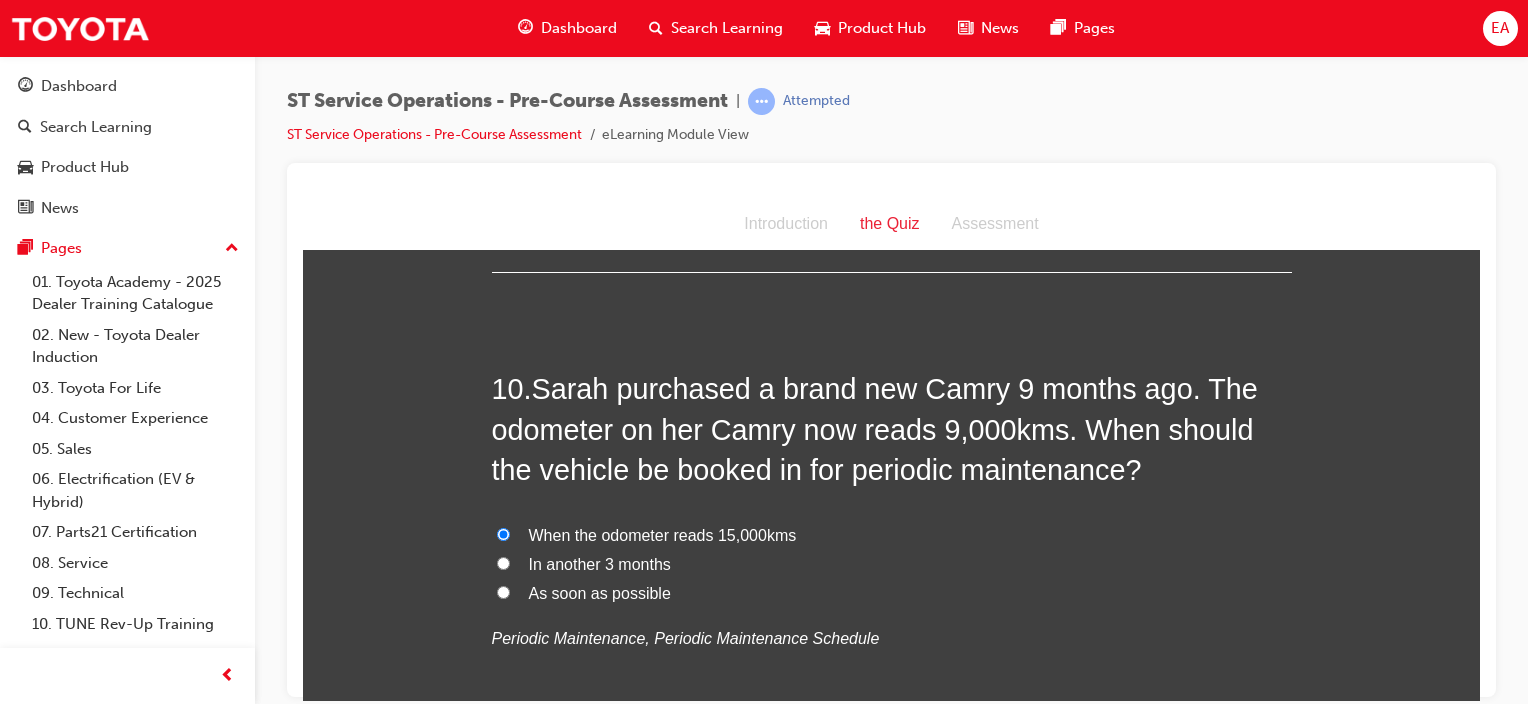 click on "In another 3 months" at bounding box center [600, 563] 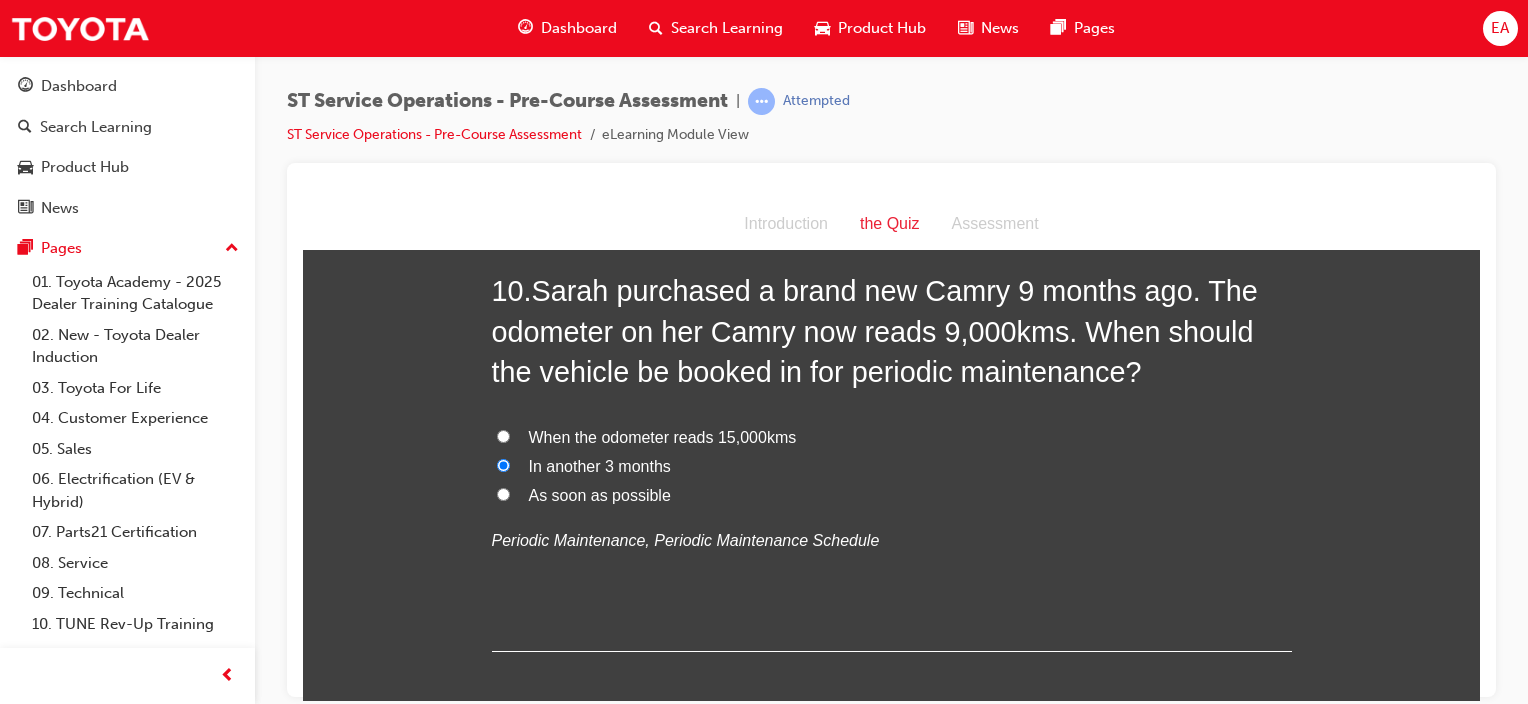 scroll, scrollTop: 4098, scrollLeft: 0, axis: vertical 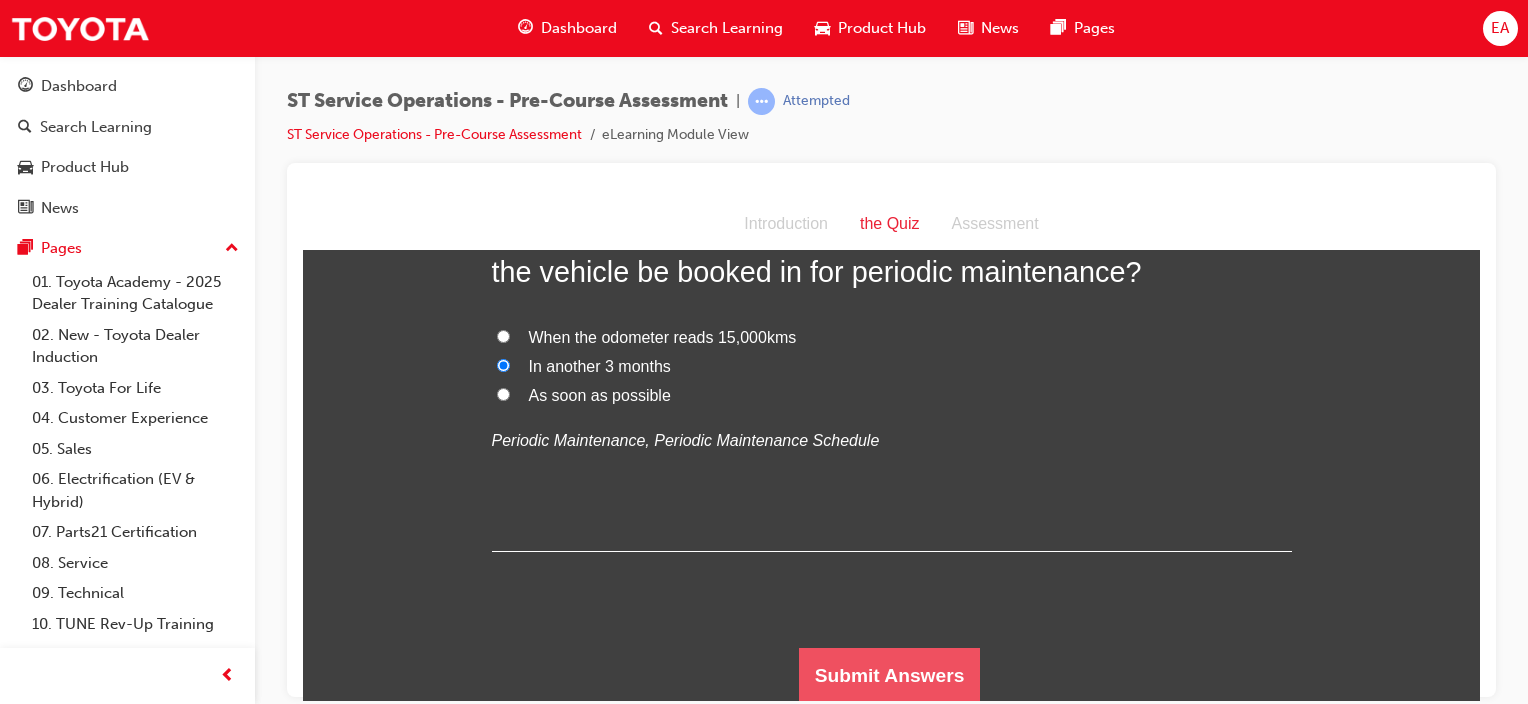 click on "Submit Answers" at bounding box center [890, 675] 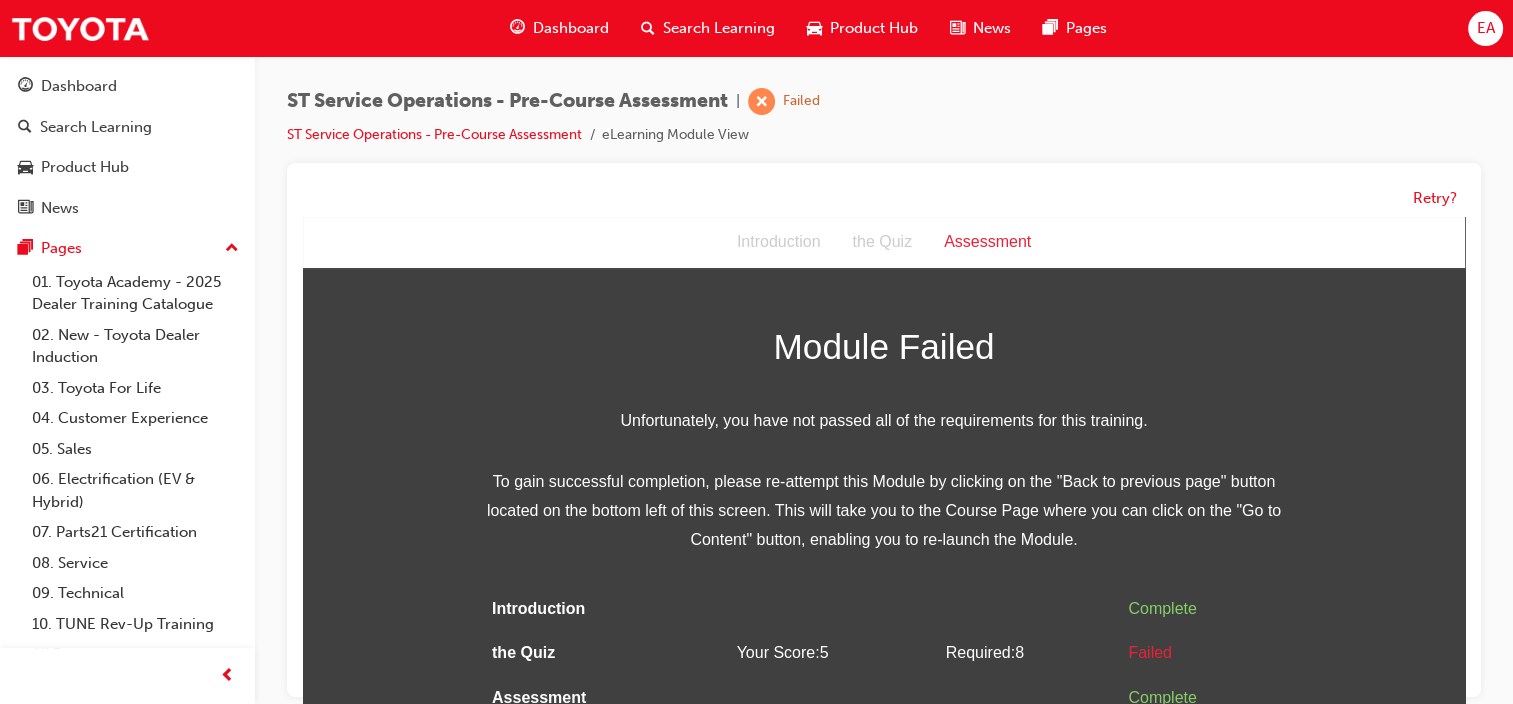 scroll, scrollTop: 14, scrollLeft: 0, axis: vertical 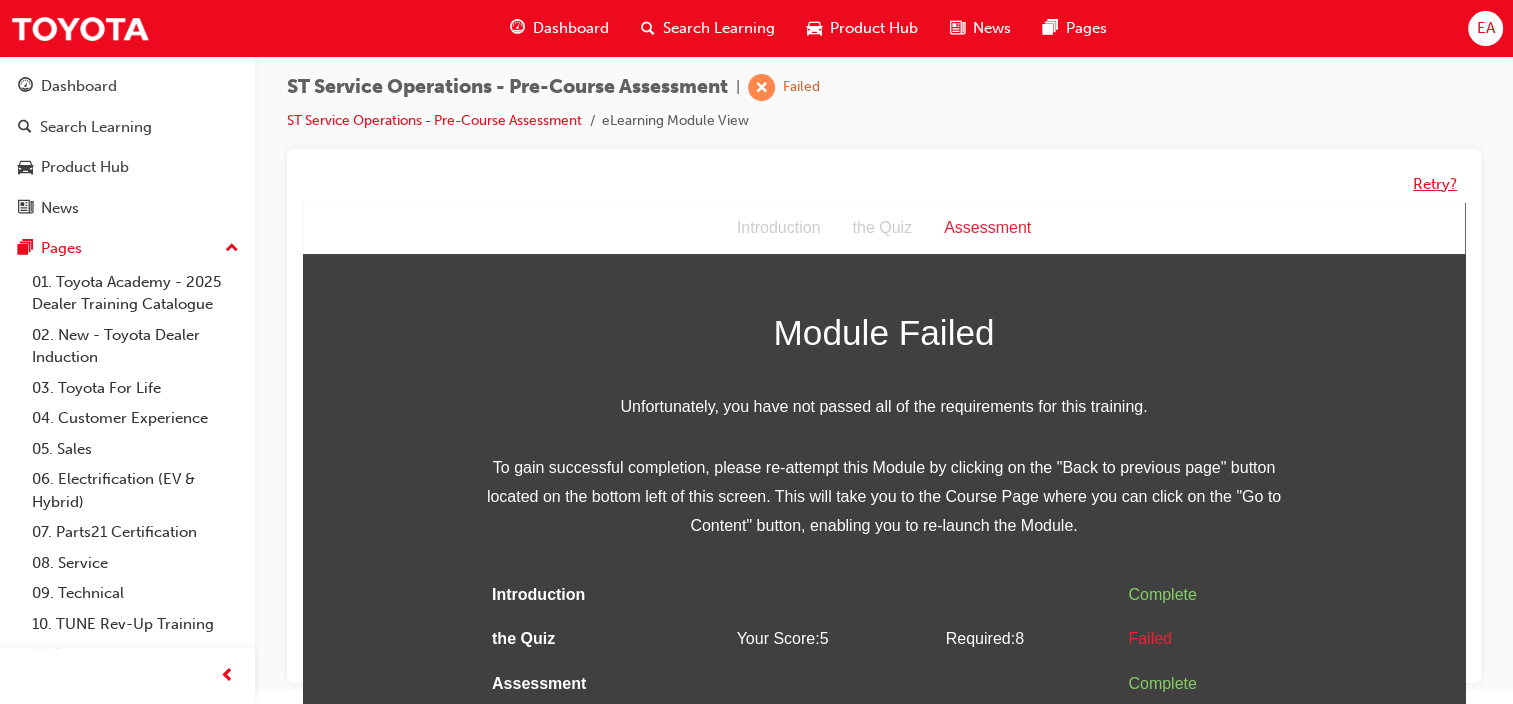 click on "Retry?" at bounding box center (1435, 184) 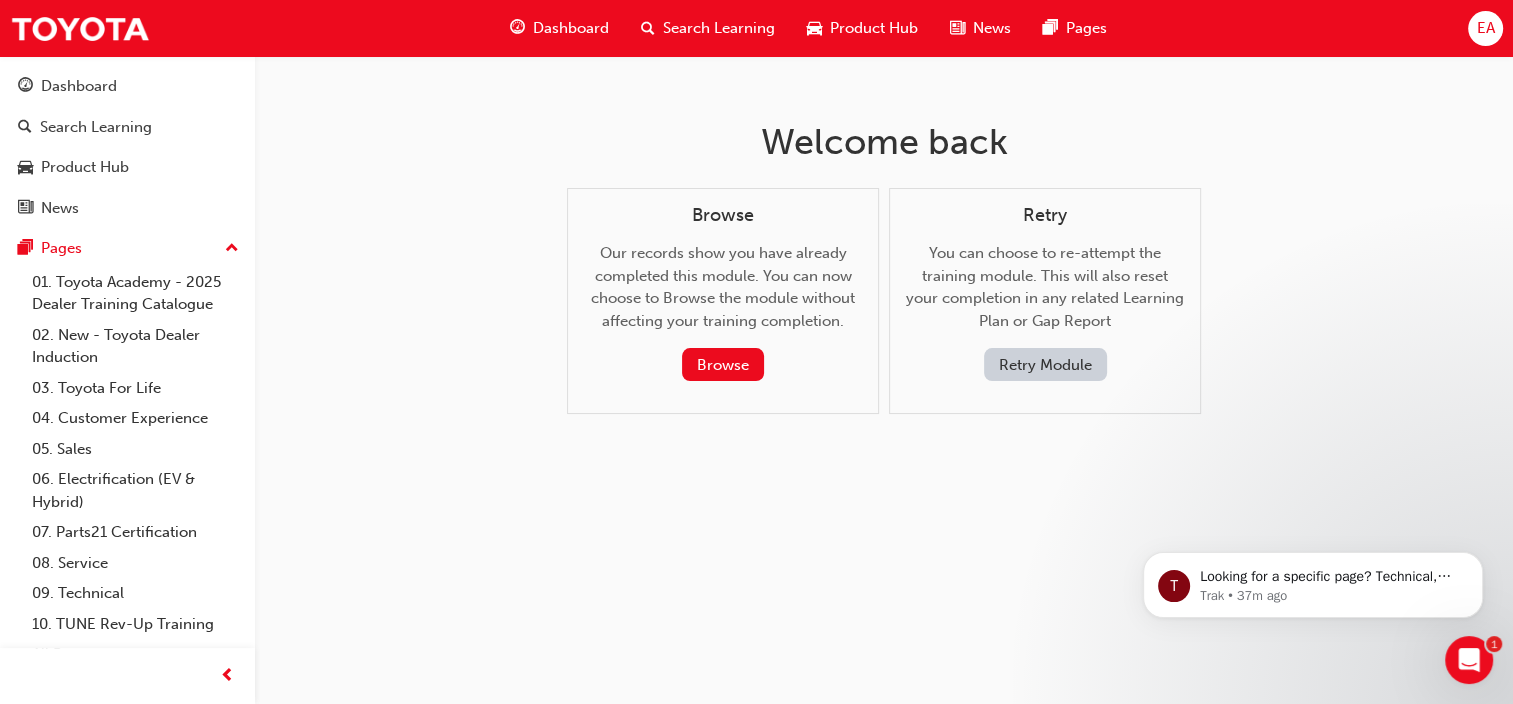 scroll, scrollTop: 0, scrollLeft: 0, axis: both 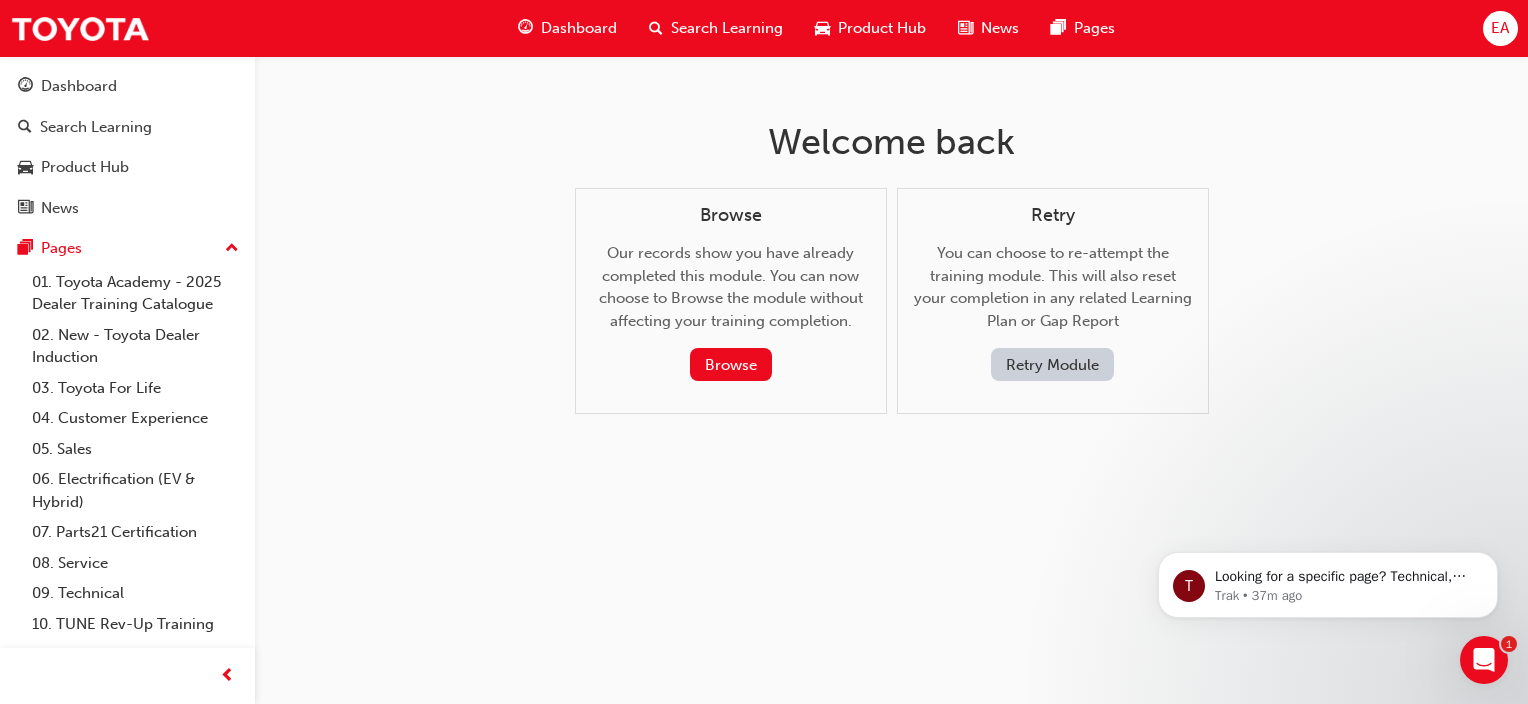 click on "Retry Module" at bounding box center (1052, 364) 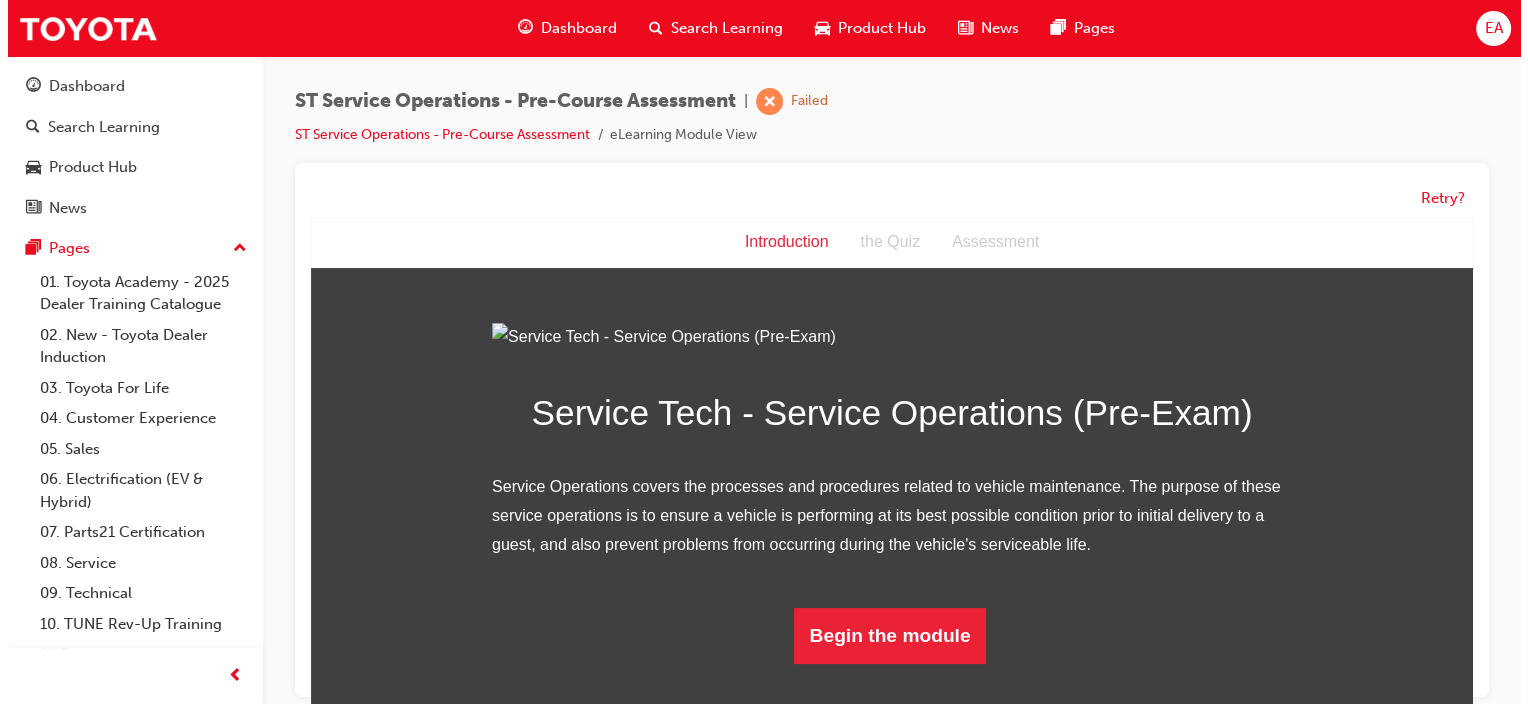 scroll, scrollTop: 164, scrollLeft: 0, axis: vertical 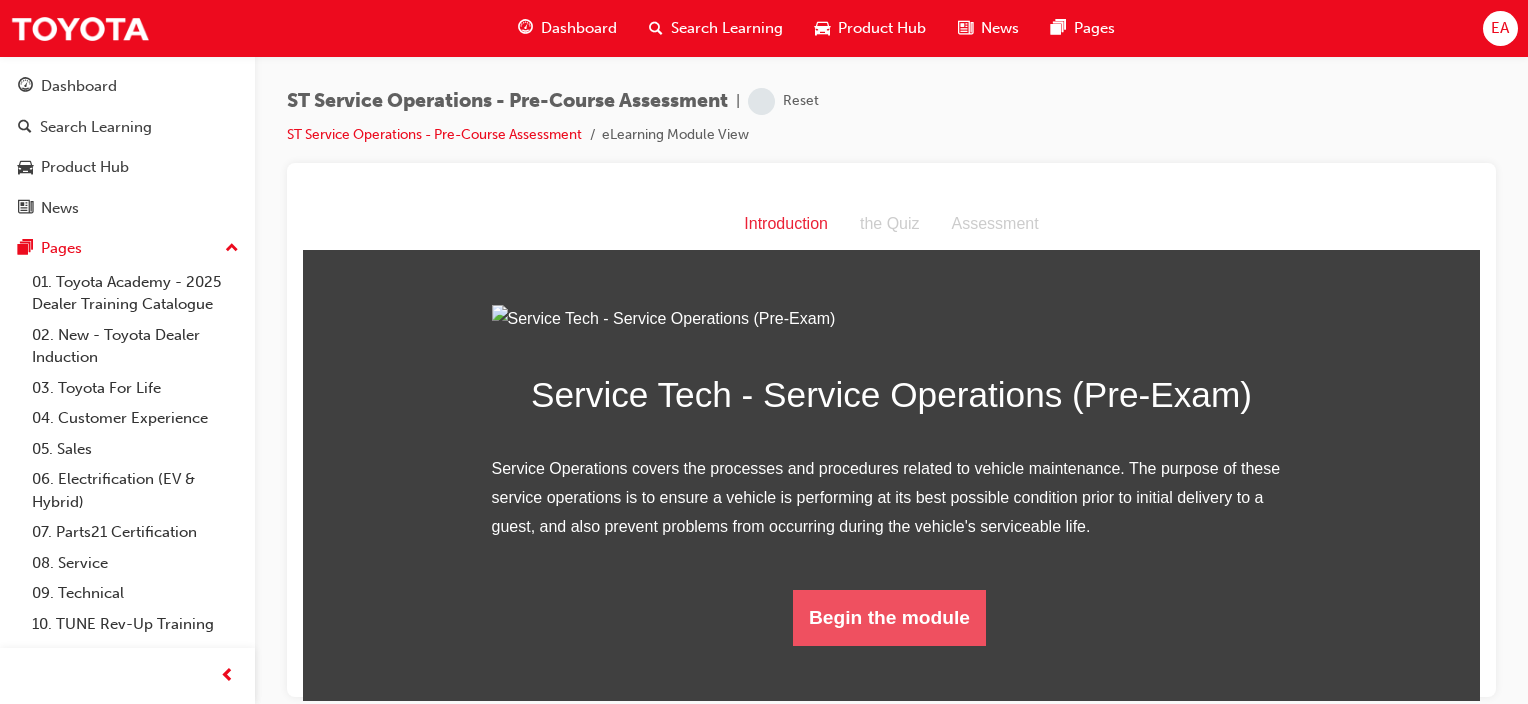 click on "Begin the module" at bounding box center (889, 617) 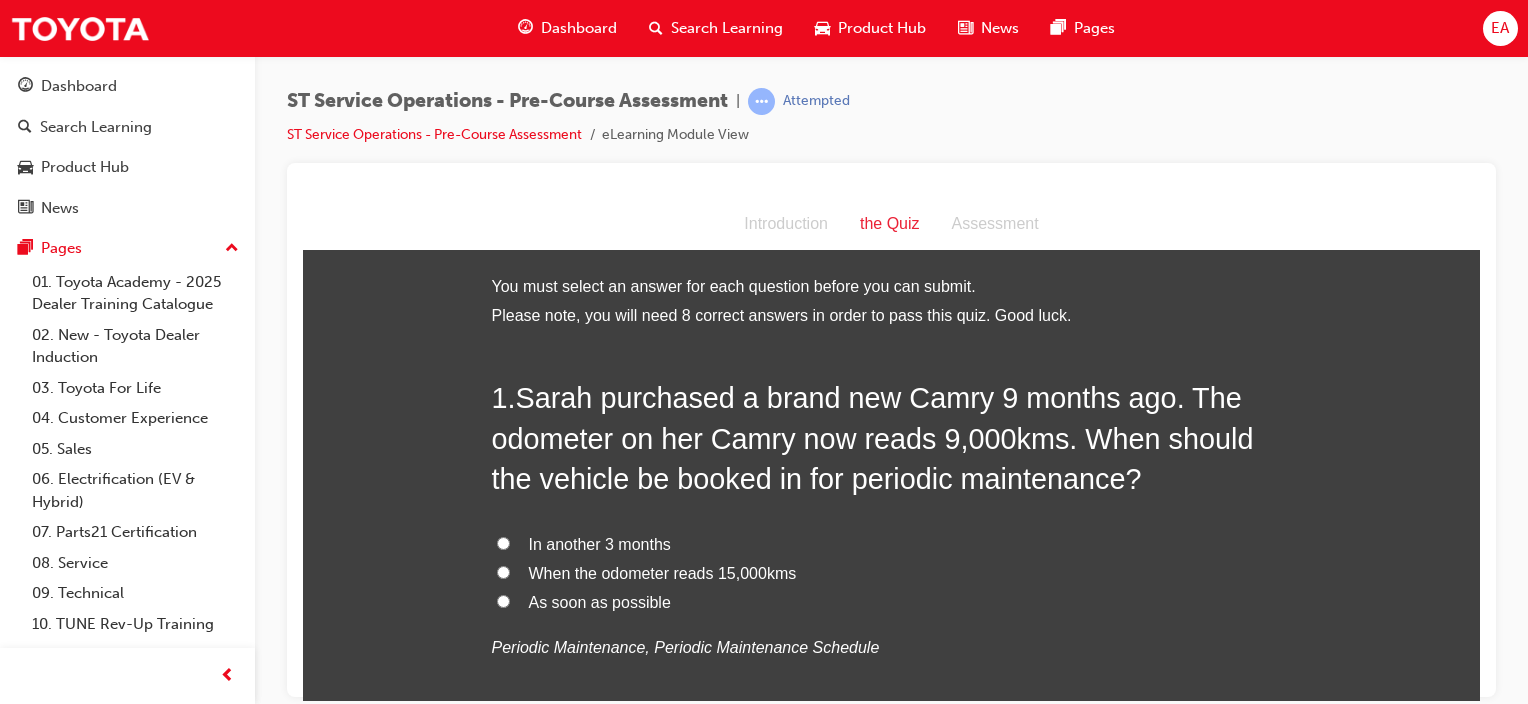 click on "In another 3 months" at bounding box center [600, 543] 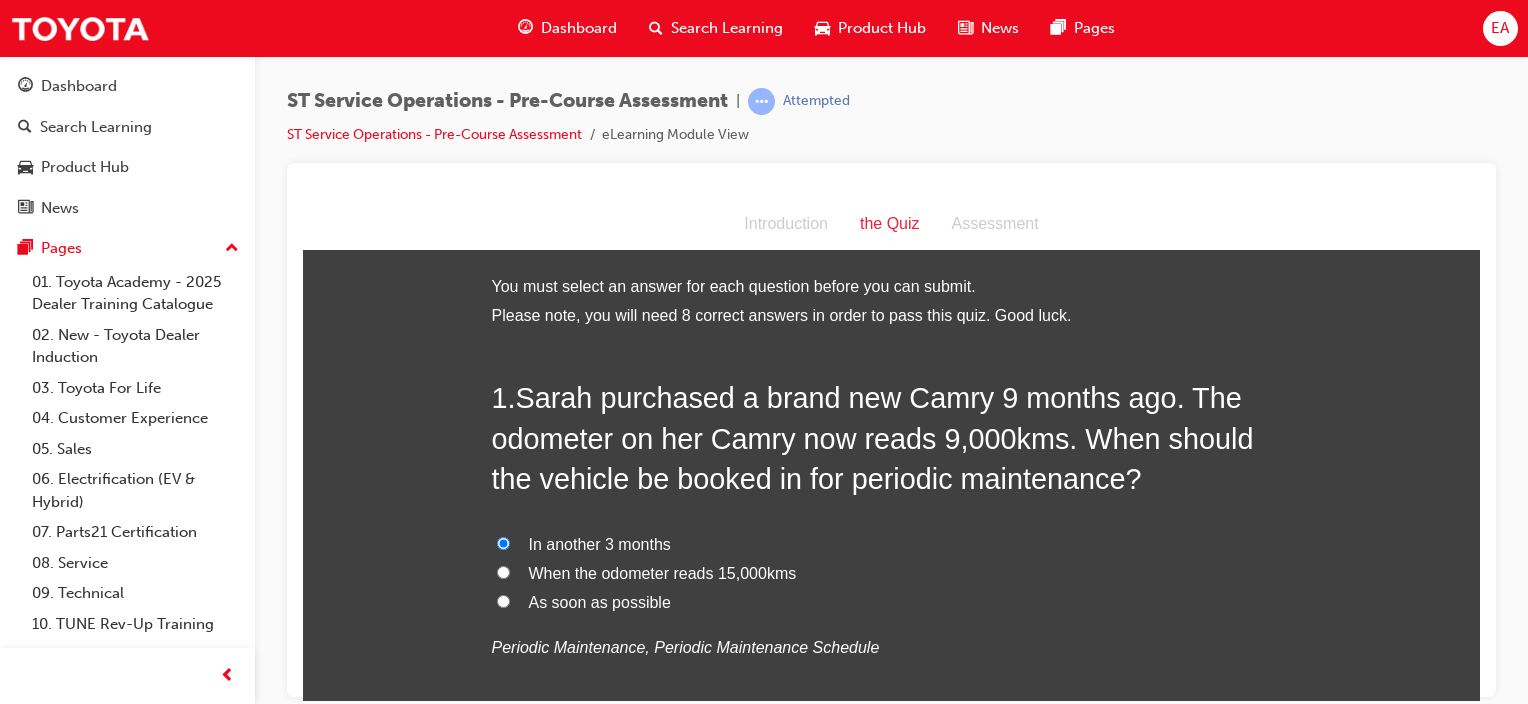 click on "As soon as possible" at bounding box center [600, 601] 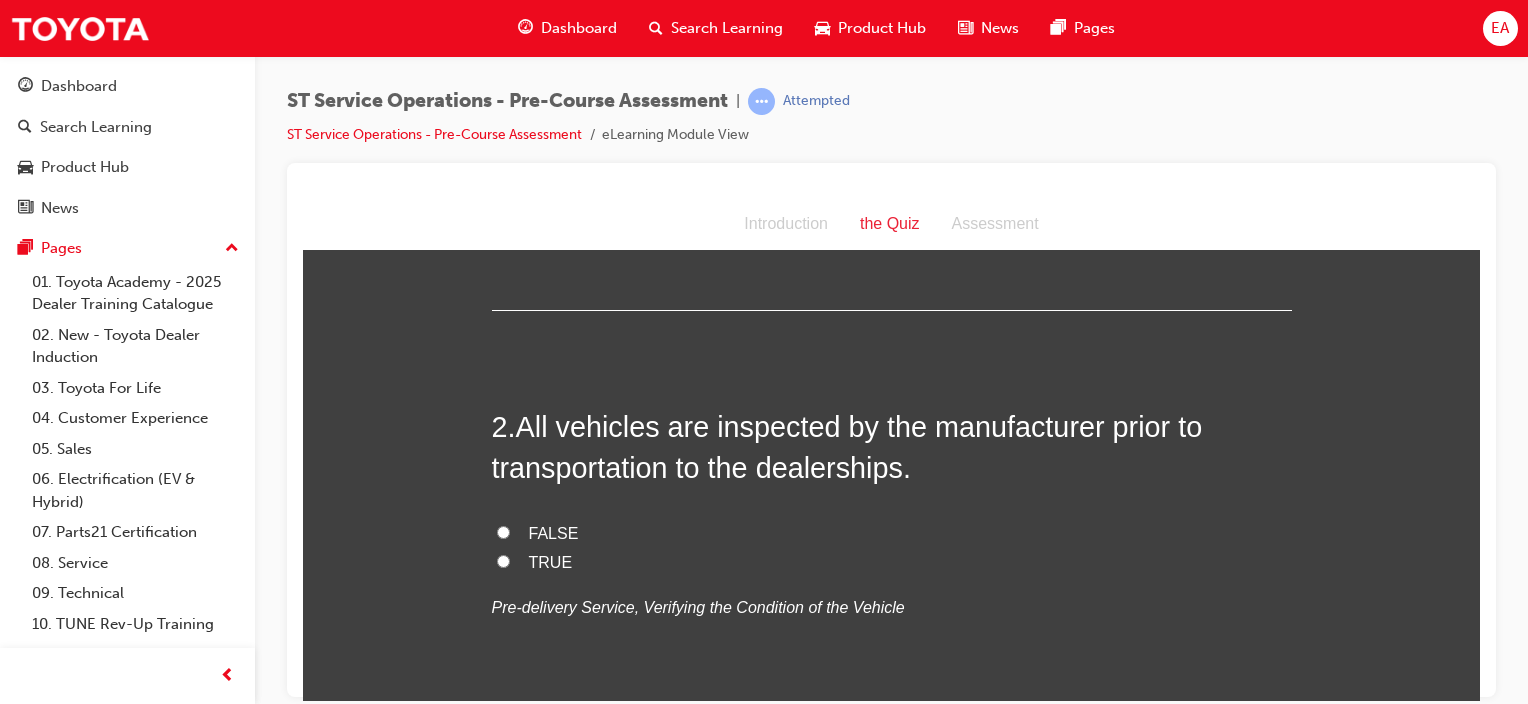 scroll, scrollTop: 500, scrollLeft: 0, axis: vertical 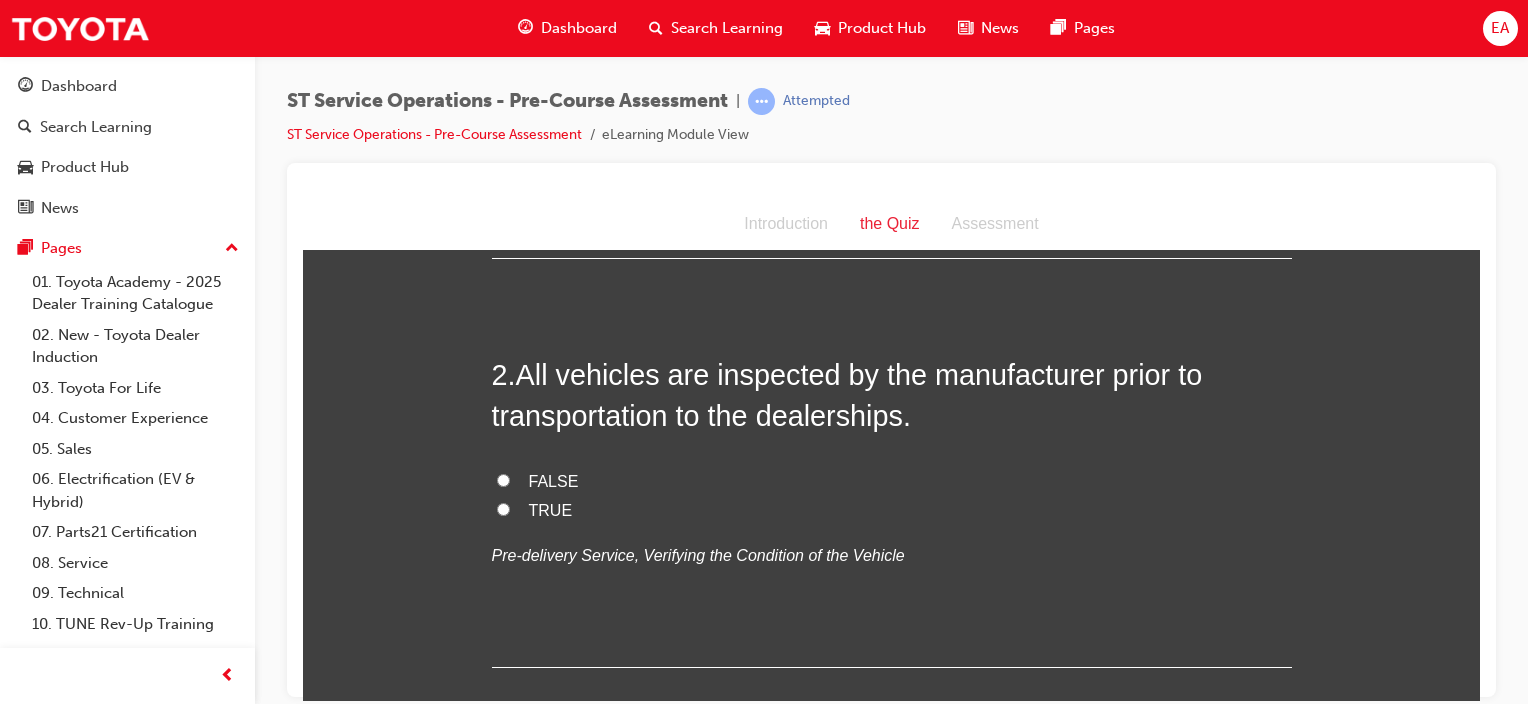 click on "TRUE" at bounding box center [551, 509] 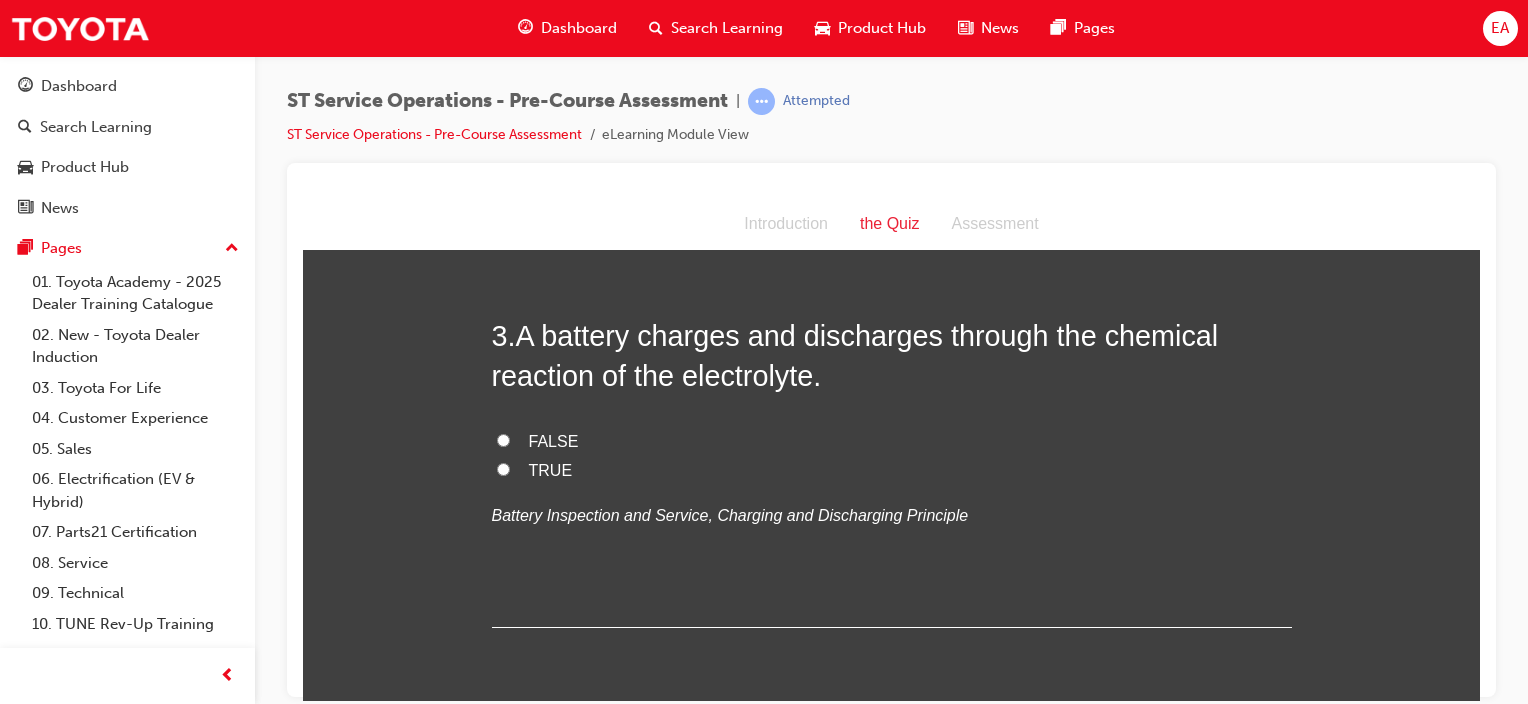 scroll, scrollTop: 900, scrollLeft: 0, axis: vertical 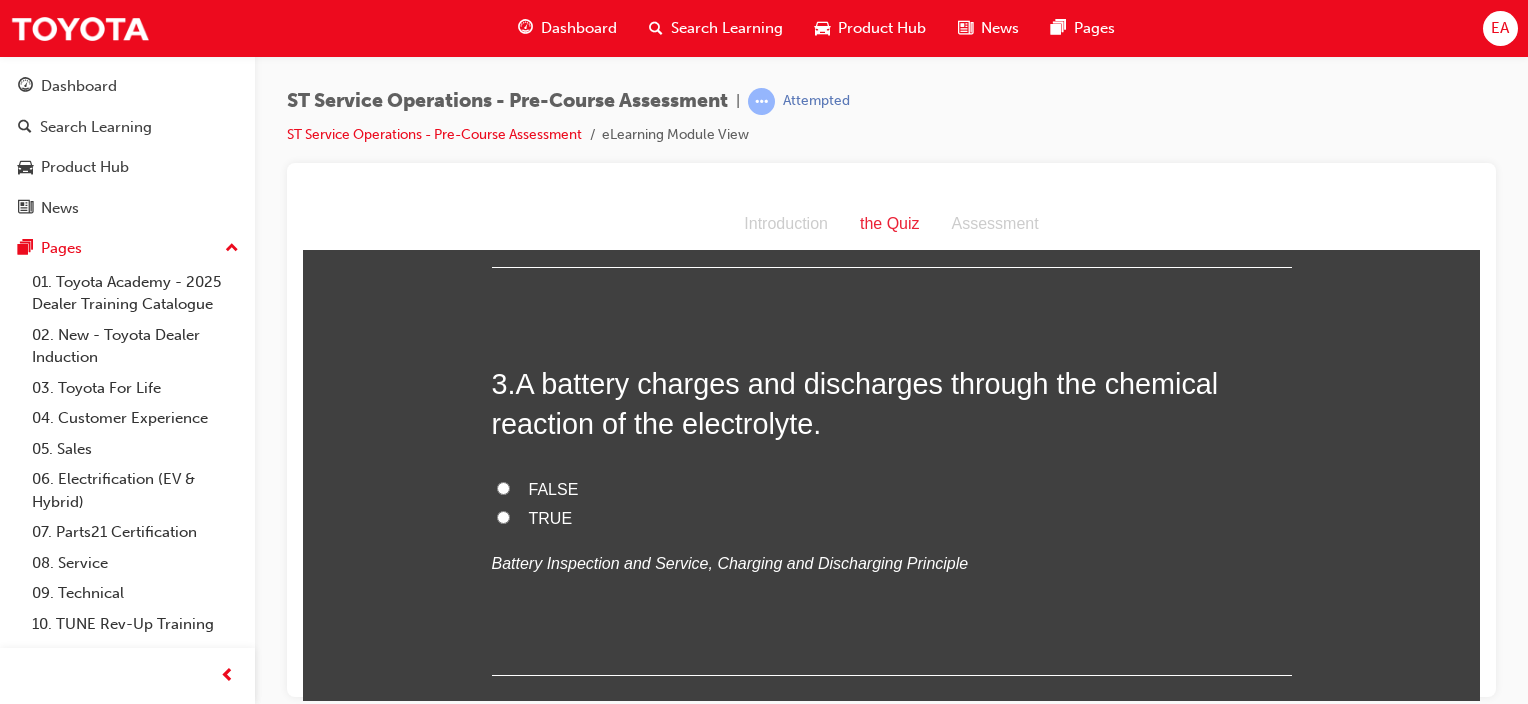 click on "TRUE" at bounding box center [551, 517] 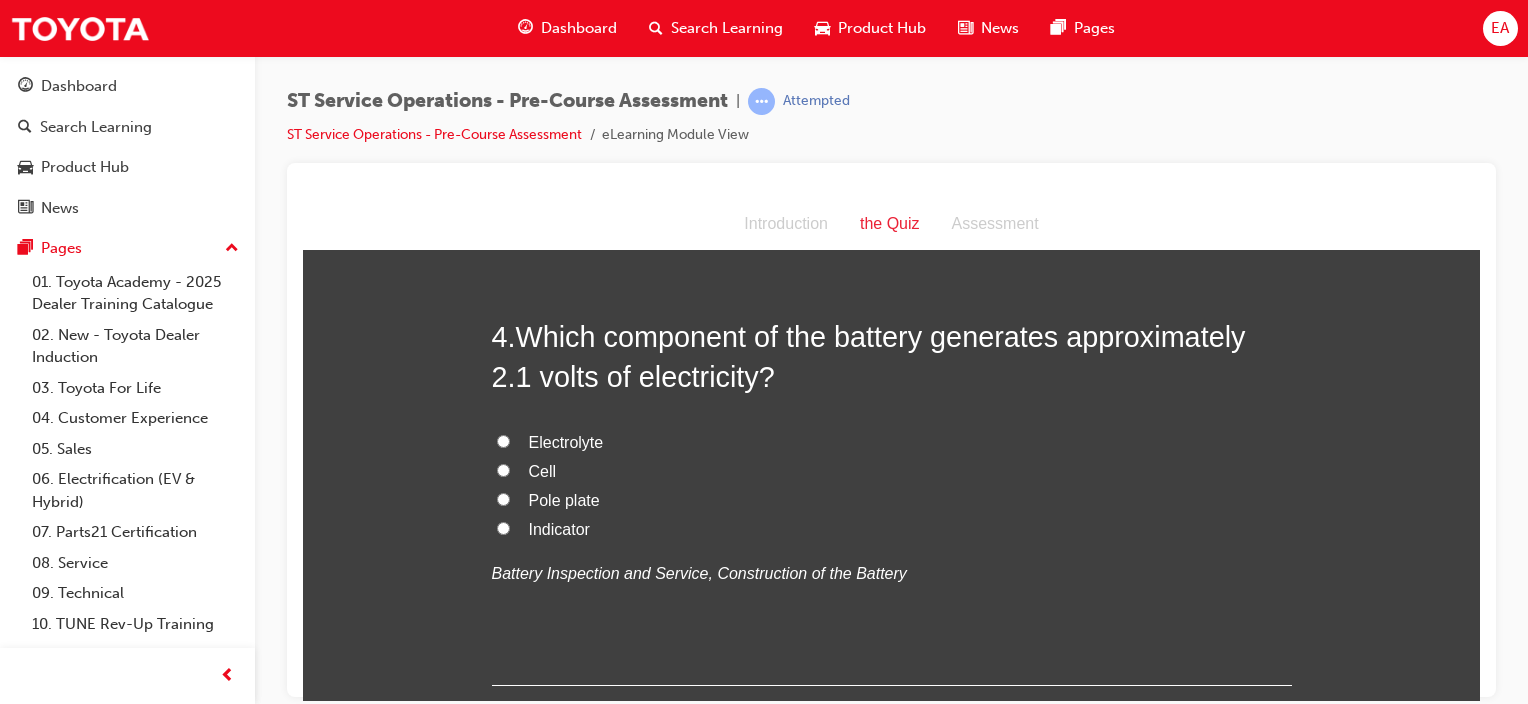 scroll, scrollTop: 1400, scrollLeft: 0, axis: vertical 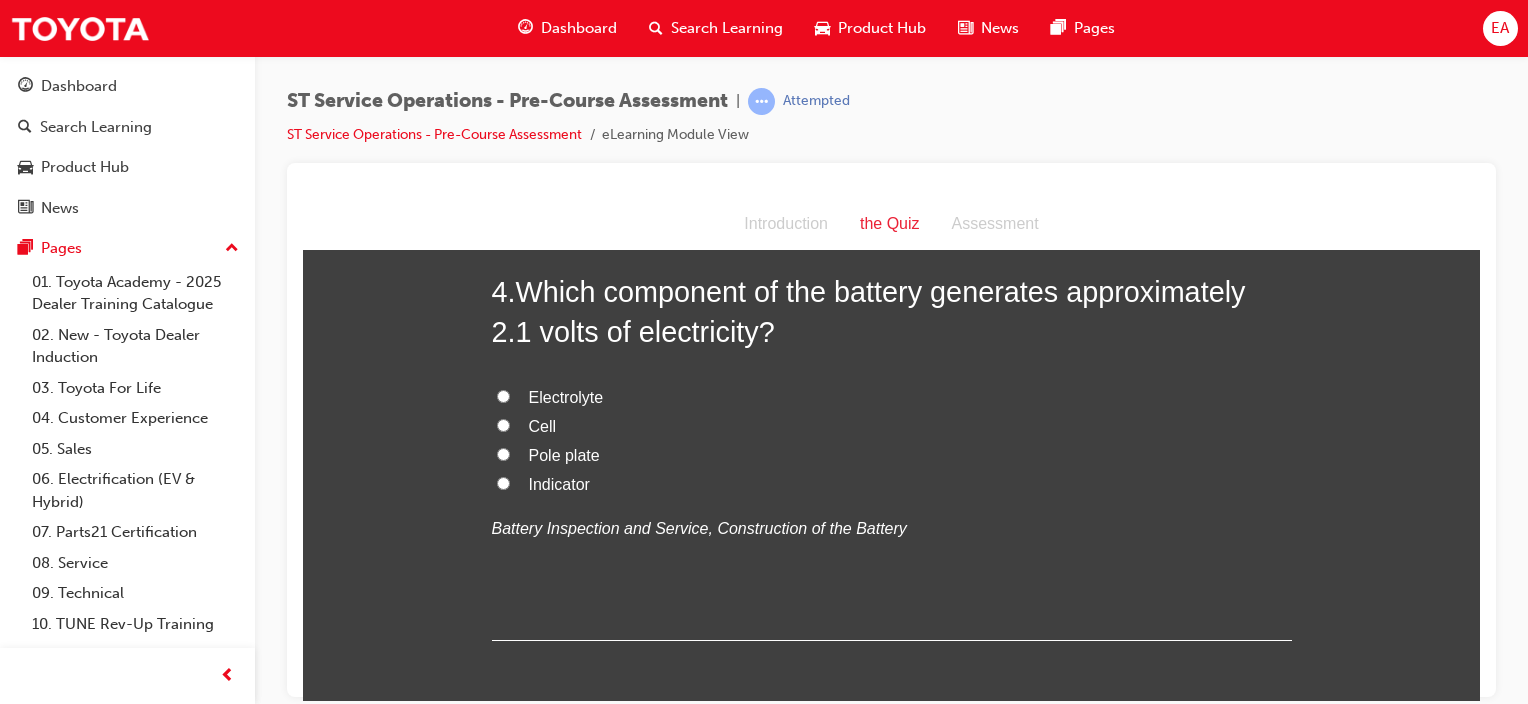 click on "Cell" at bounding box center (543, 425) 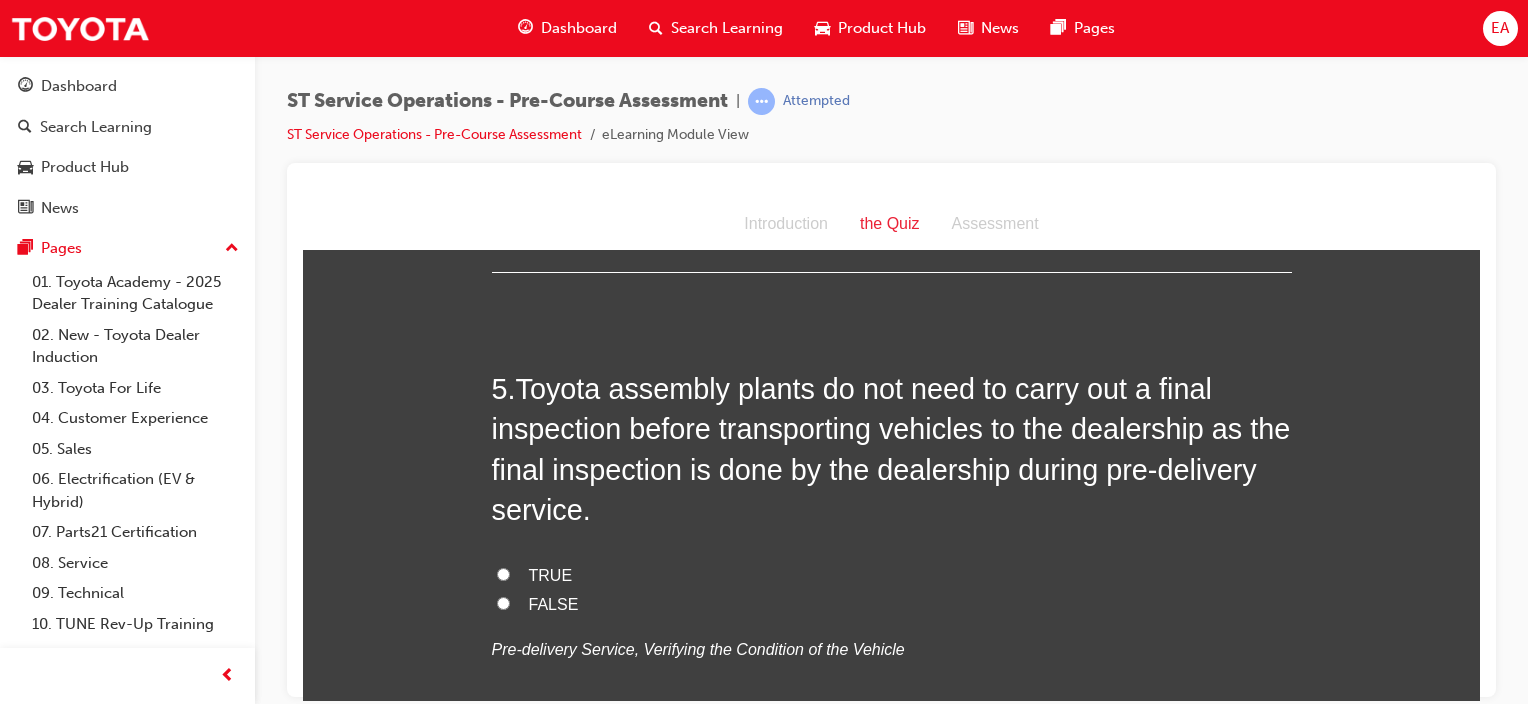 scroll, scrollTop: 1800, scrollLeft: 0, axis: vertical 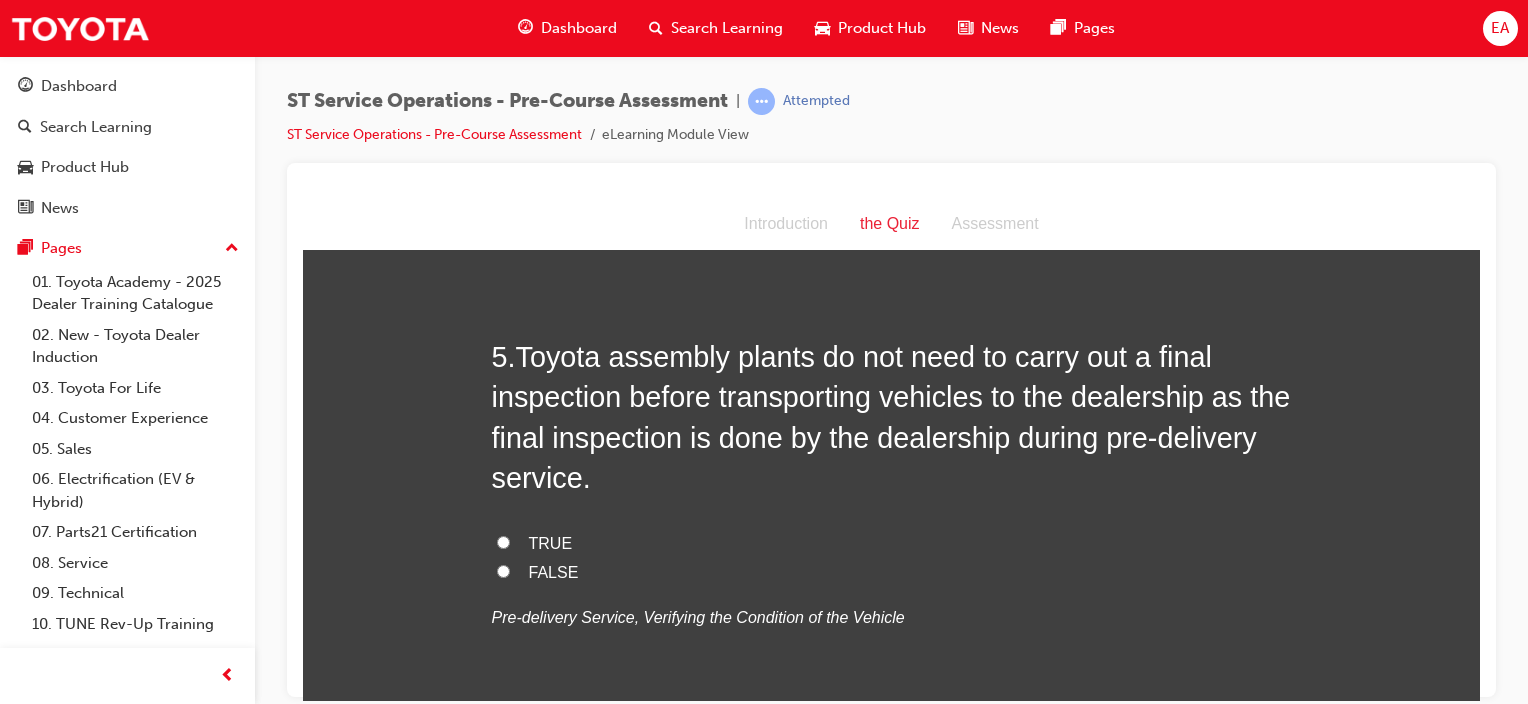click on "TRUE" at bounding box center (551, 542) 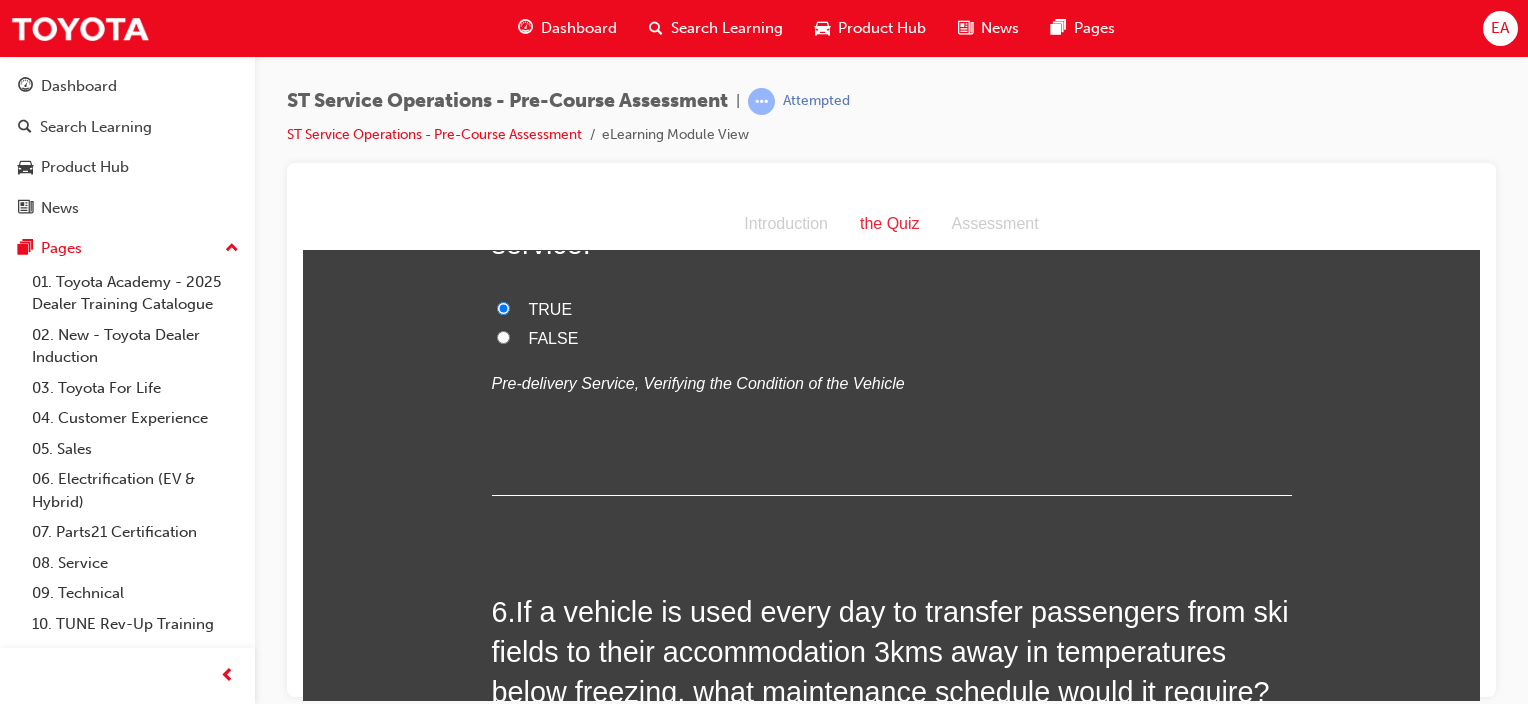 scroll, scrollTop: 2300, scrollLeft: 0, axis: vertical 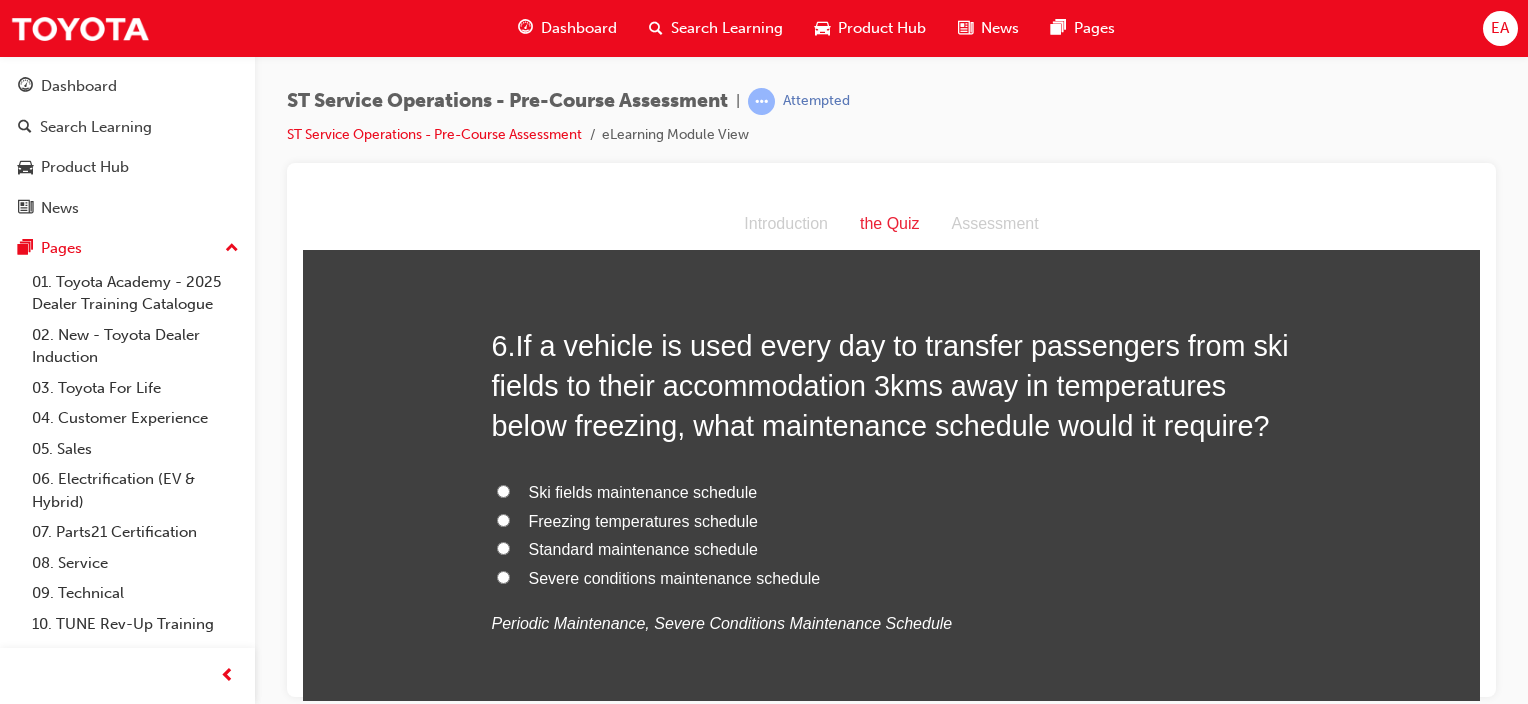 click on "Severe conditions maintenance schedule" at bounding box center [675, 577] 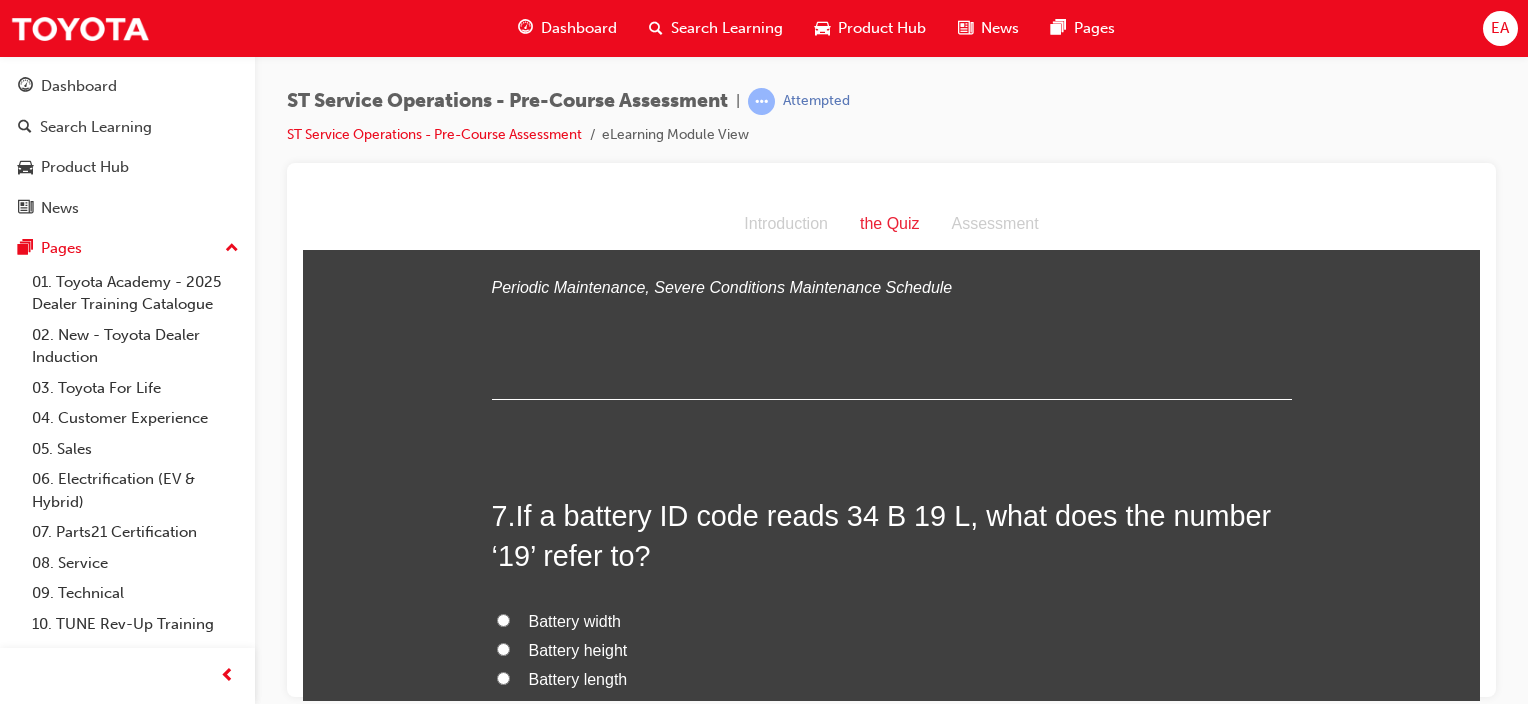 scroll, scrollTop: 2700, scrollLeft: 0, axis: vertical 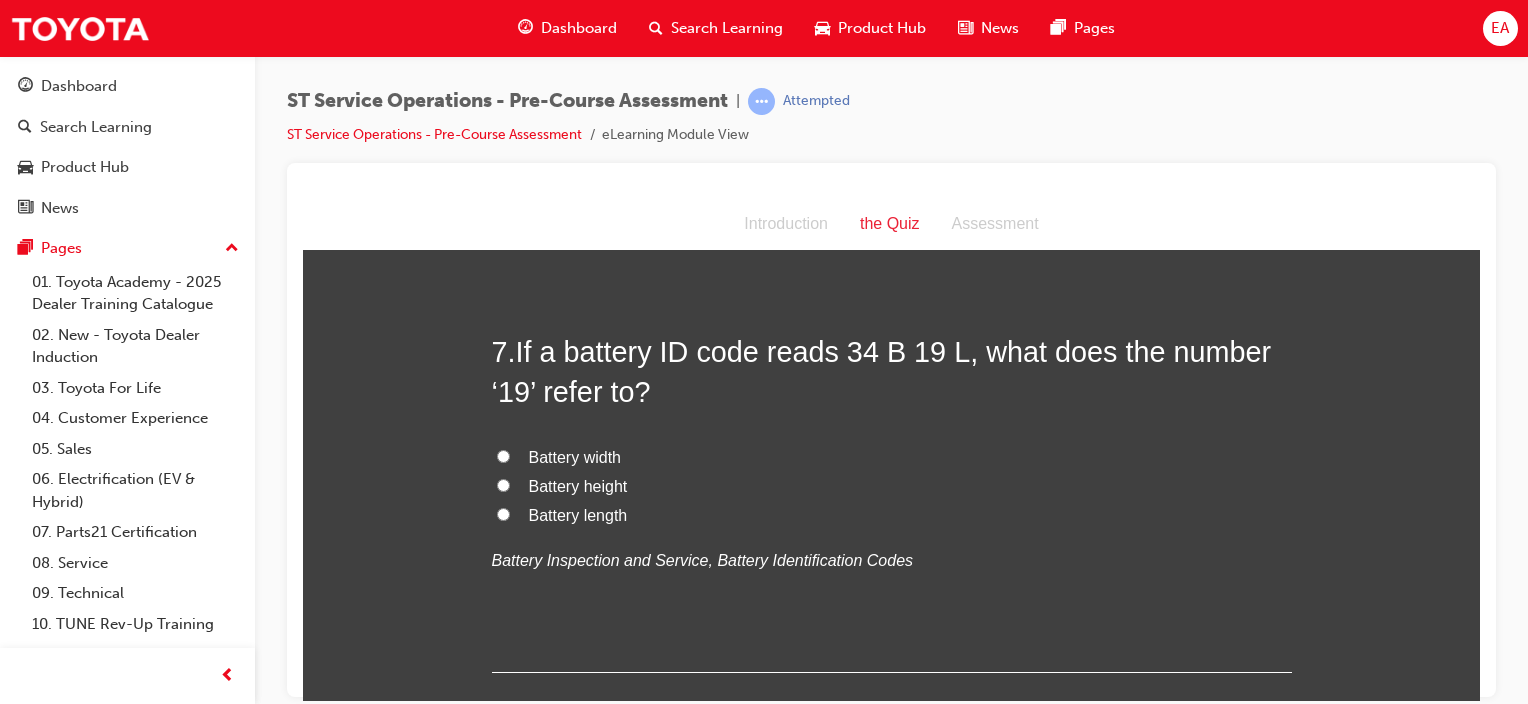 click on "Battery length" at bounding box center [578, 514] 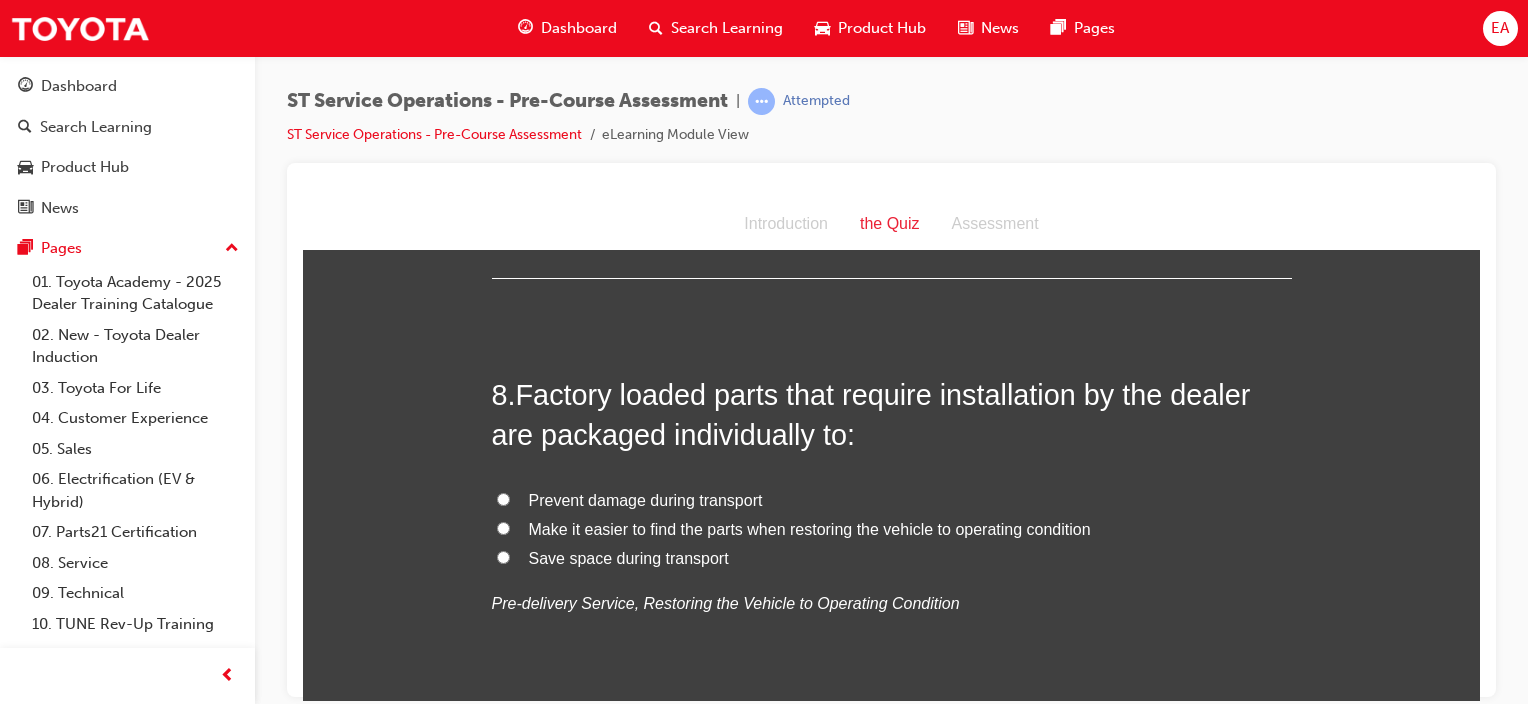 scroll, scrollTop: 3200, scrollLeft: 0, axis: vertical 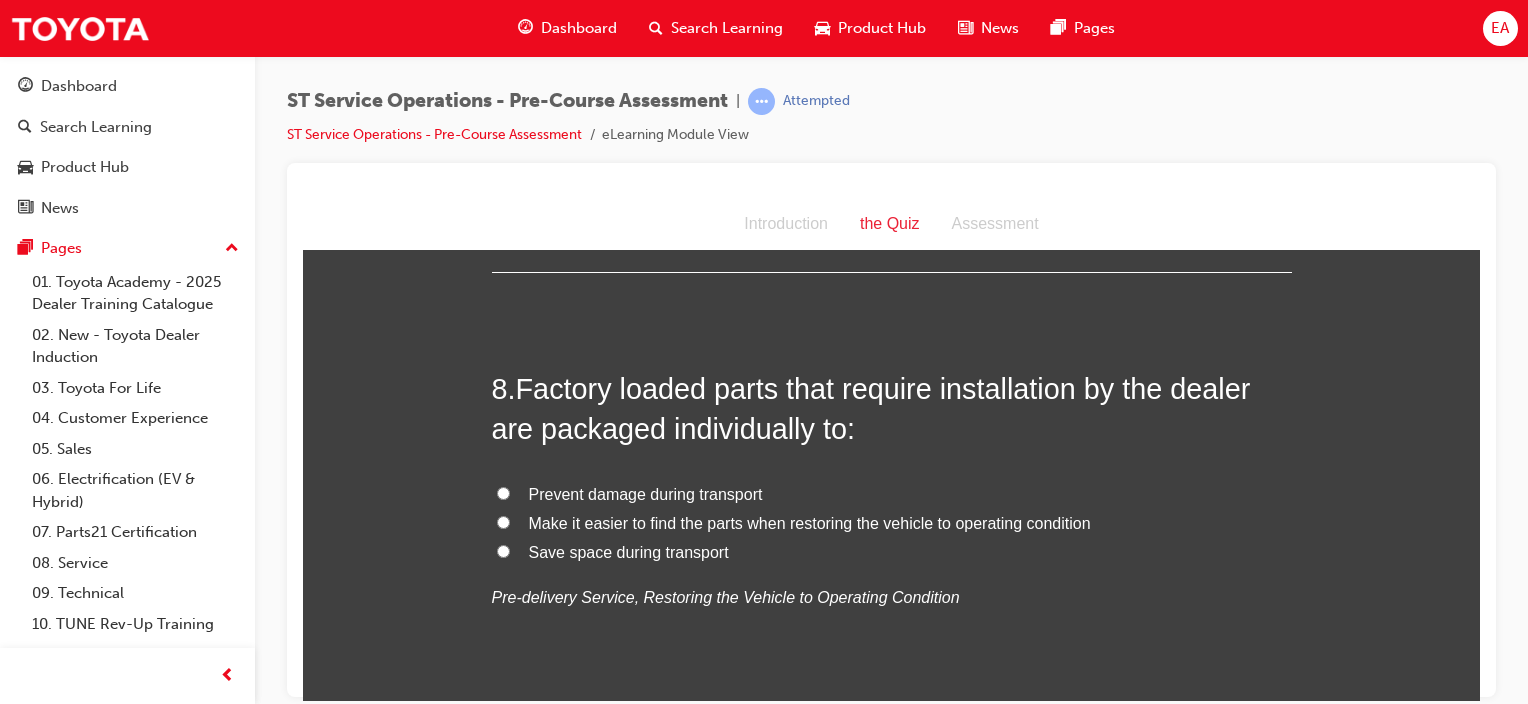 click on "Prevent damage during transport" at bounding box center (646, 493) 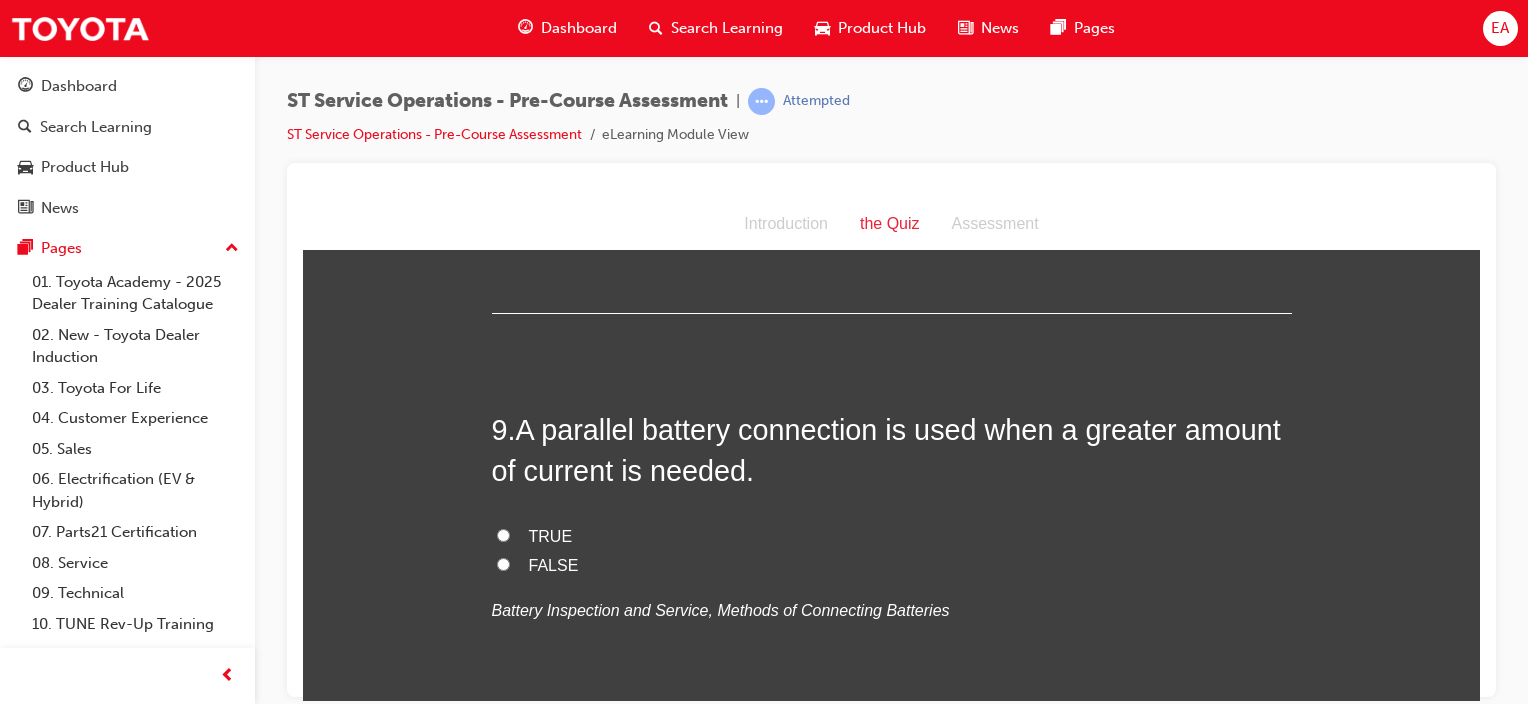 scroll, scrollTop: 3600, scrollLeft: 0, axis: vertical 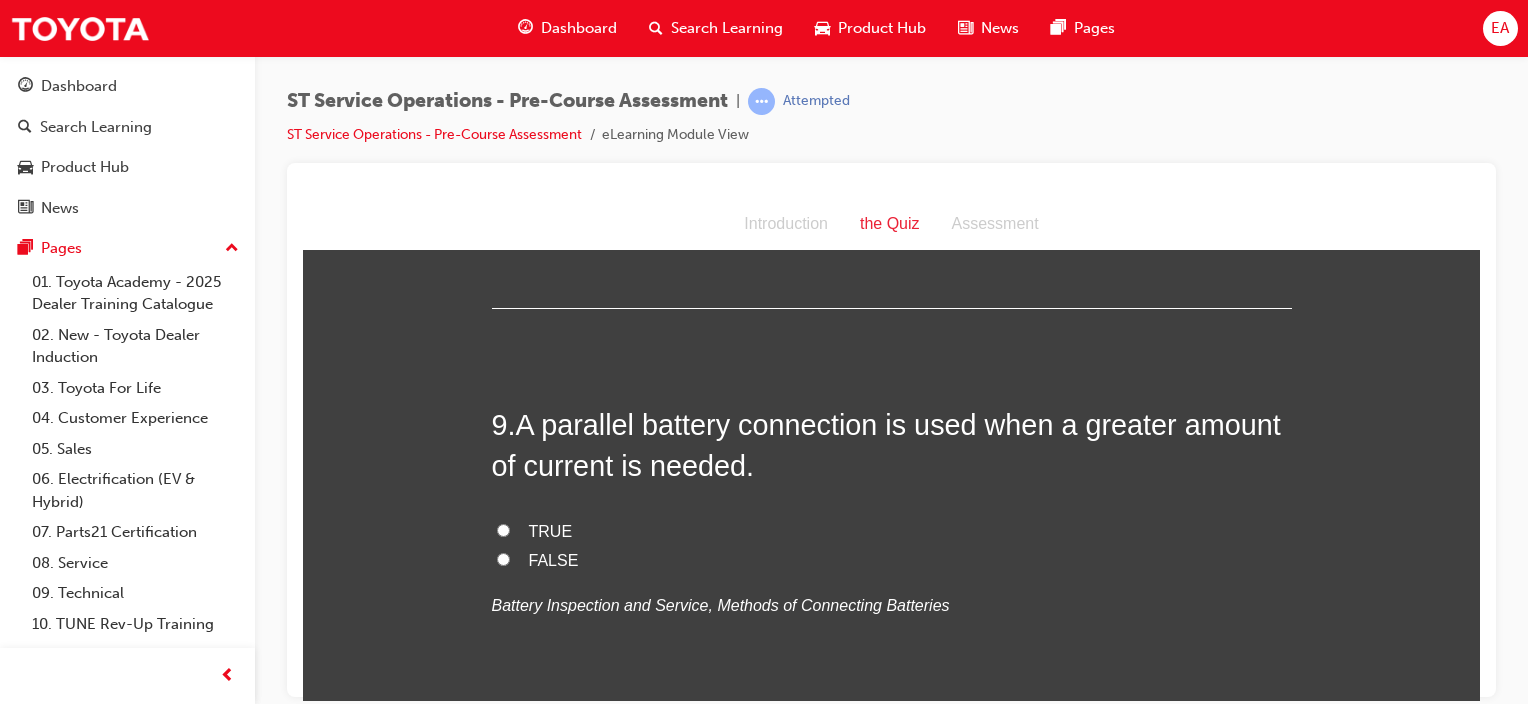 click on "TRUE" at bounding box center (503, 529) 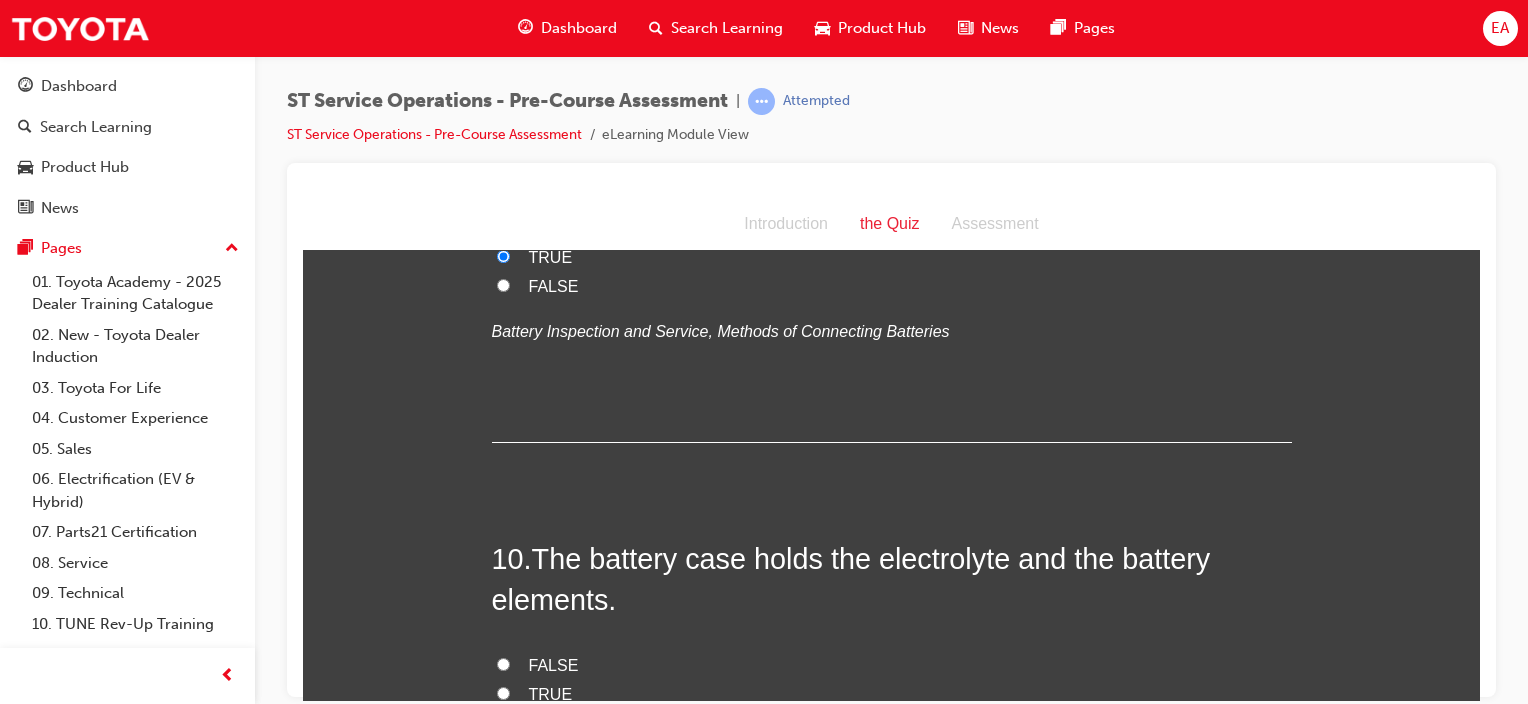 scroll, scrollTop: 4000, scrollLeft: 0, axis: vertical 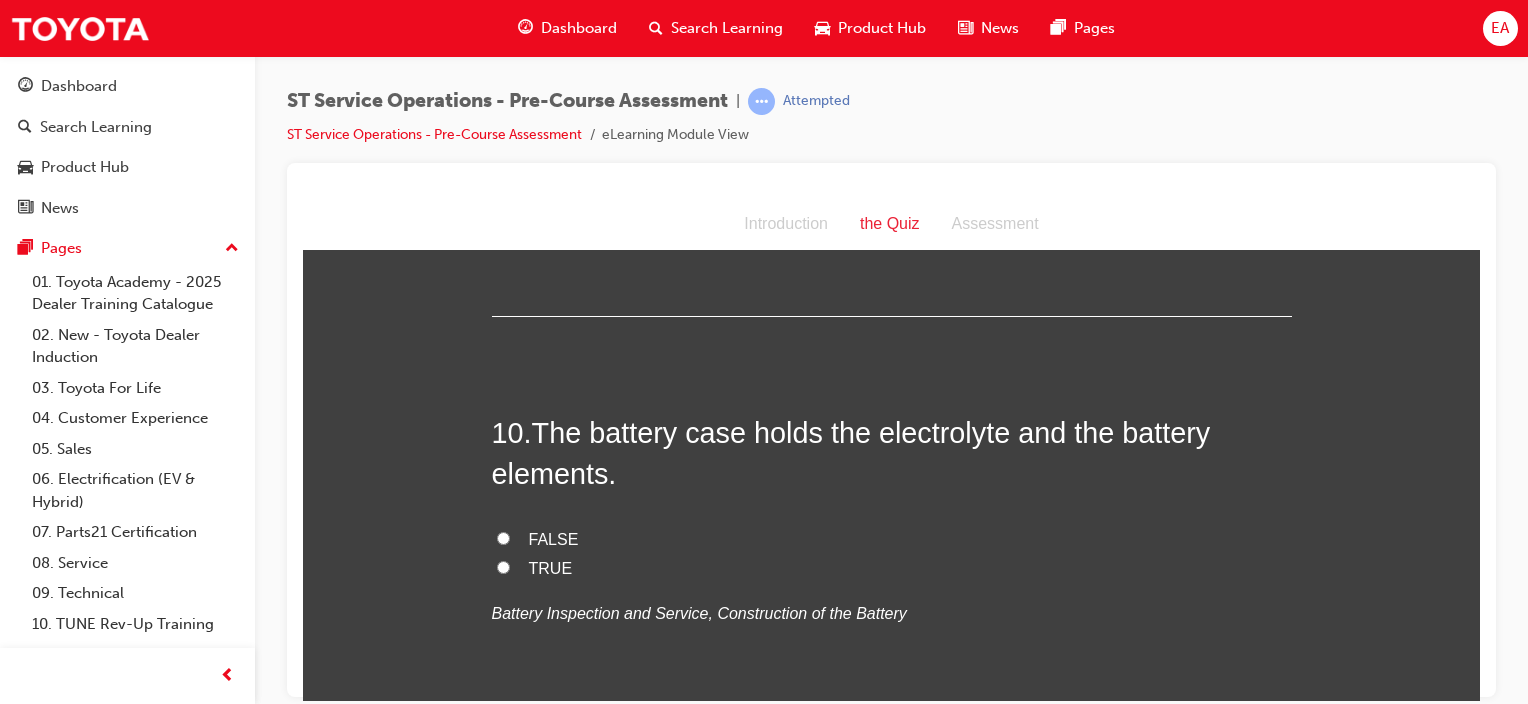 click on "TRUE" at bounding box center (503, 566) 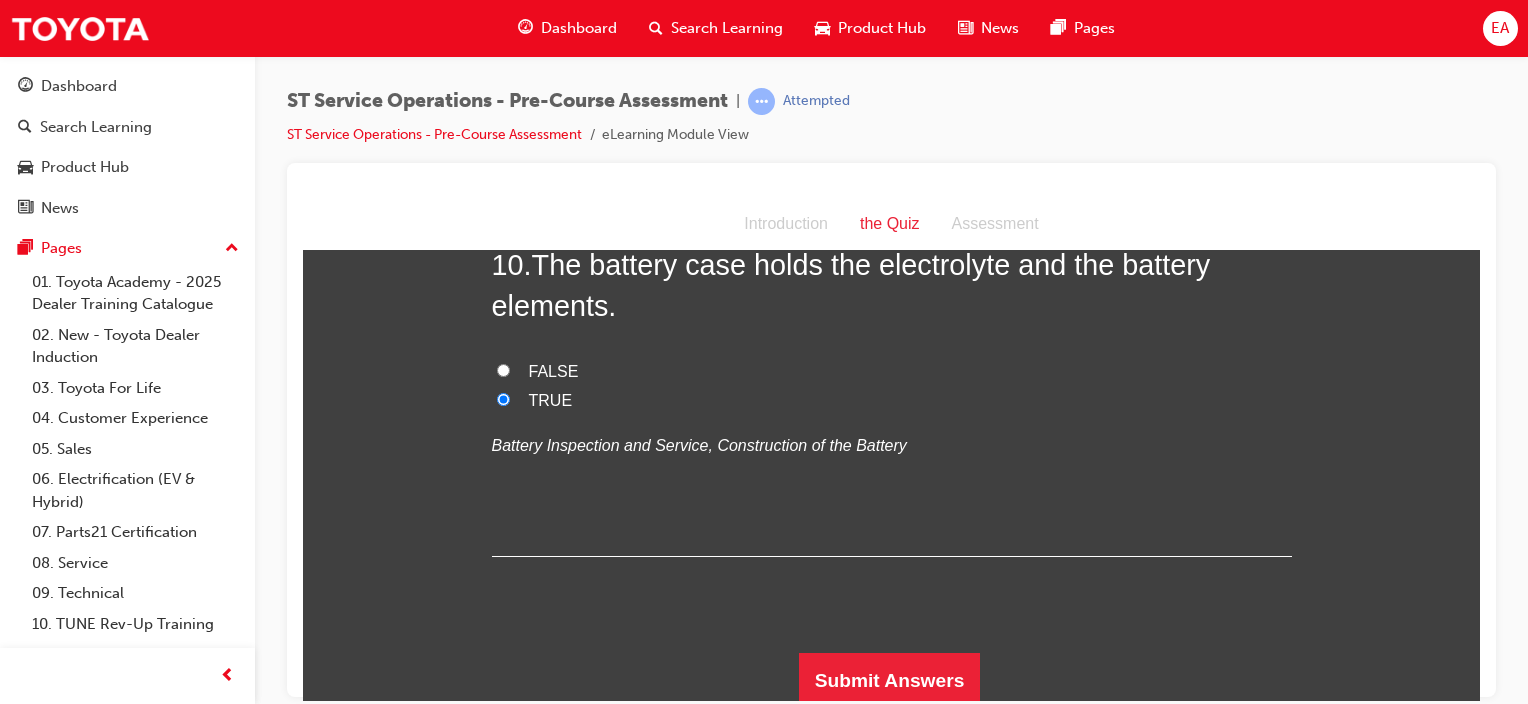 scroll, scrollTop: 4172, scrollLeft: 0, axis: vertical 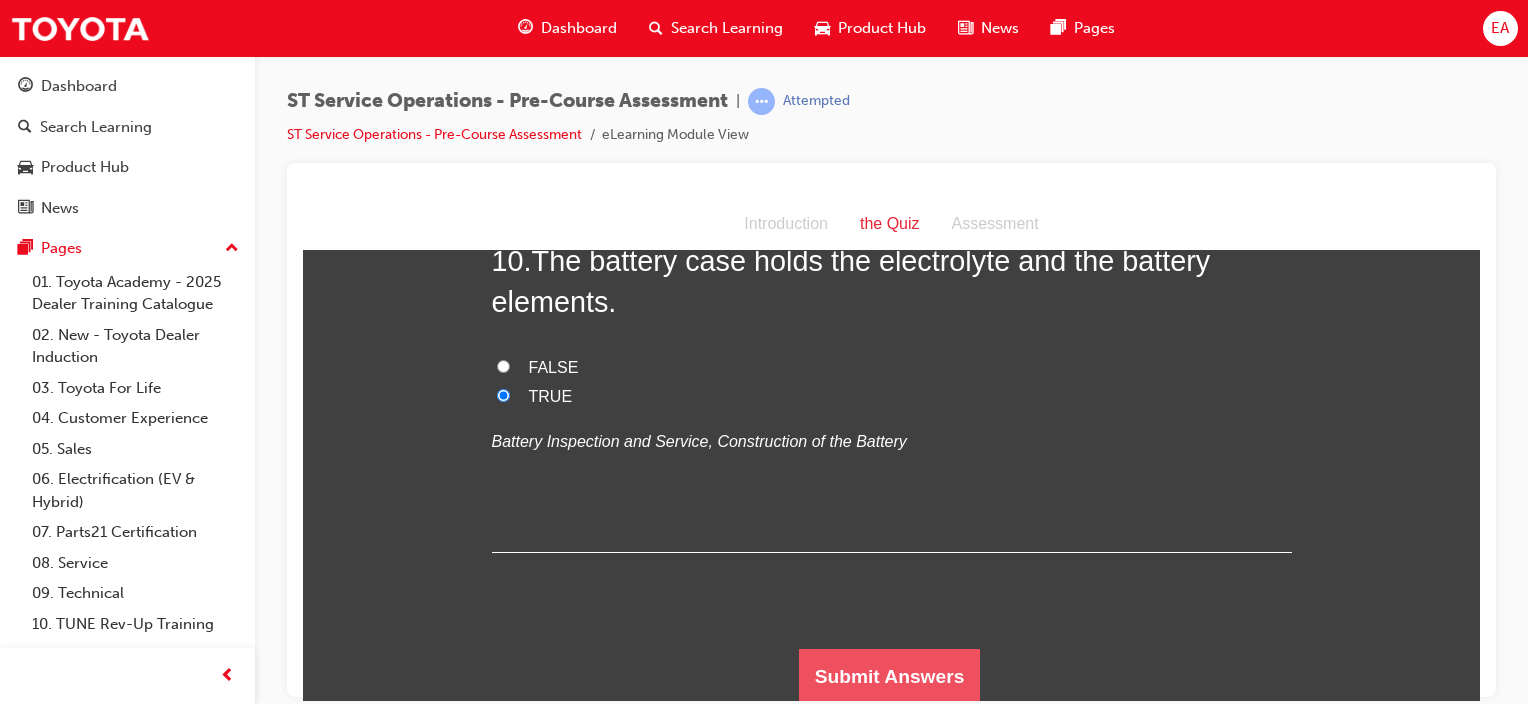 click on "Submit Answers" at bounding box center [890, 676] 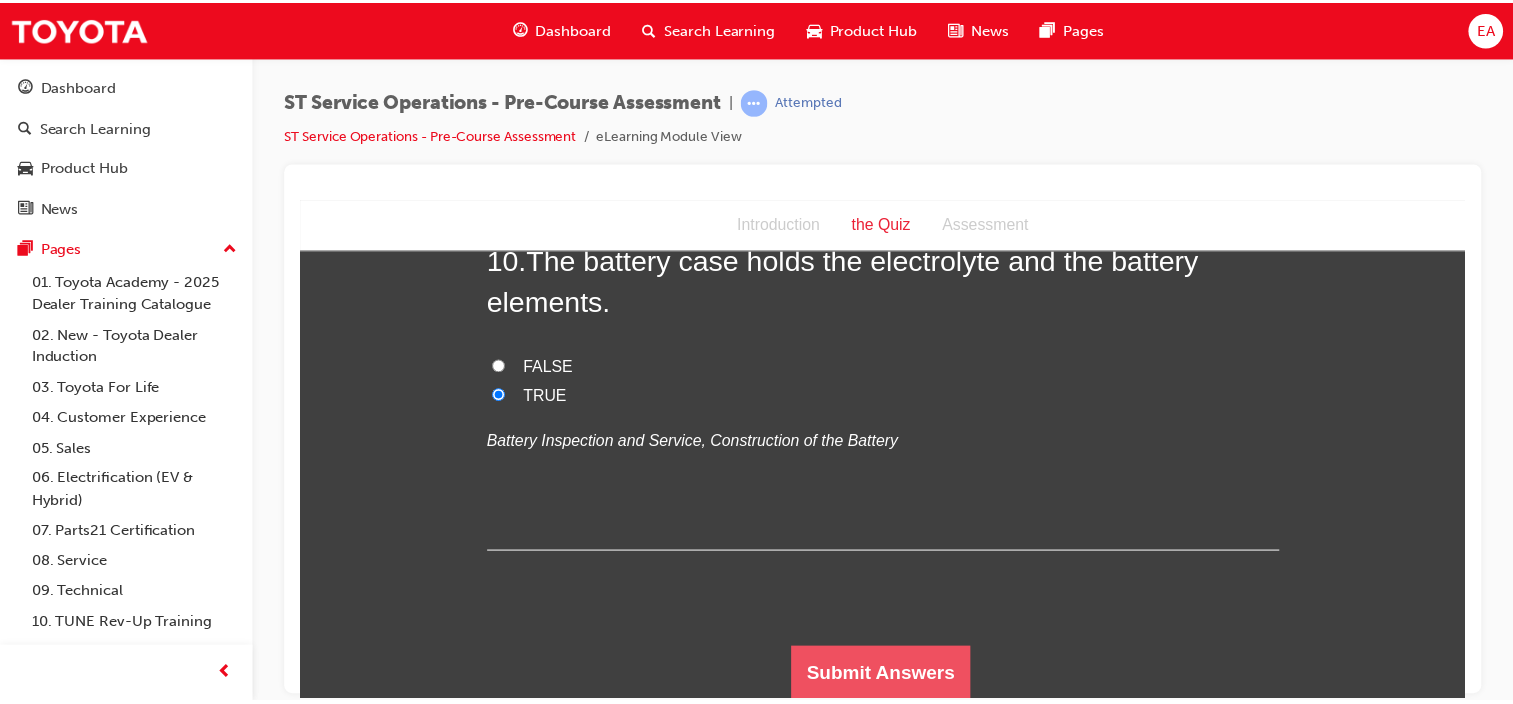 scroll, scrollTop: 0, scrollLeft: 0, axis: both 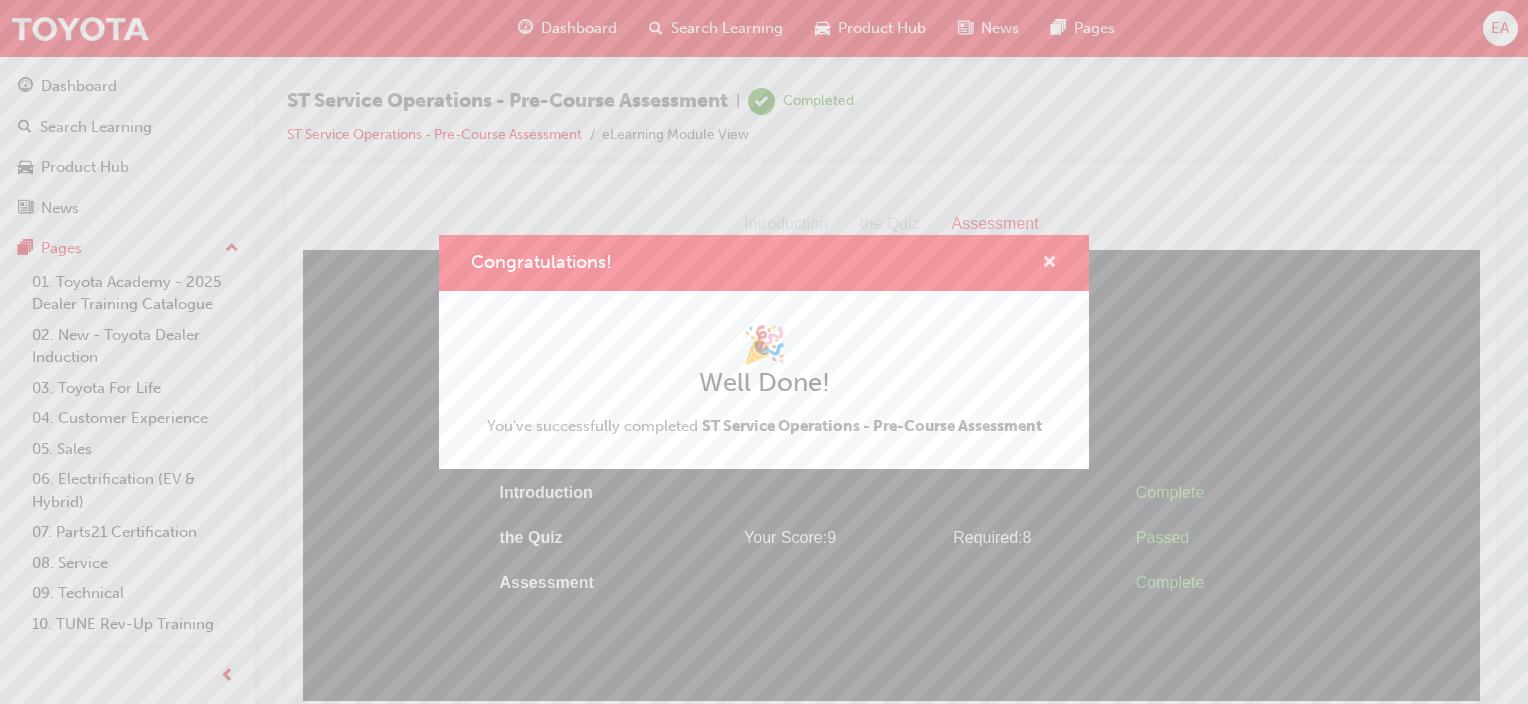 click at bounding box center [1049, 263] 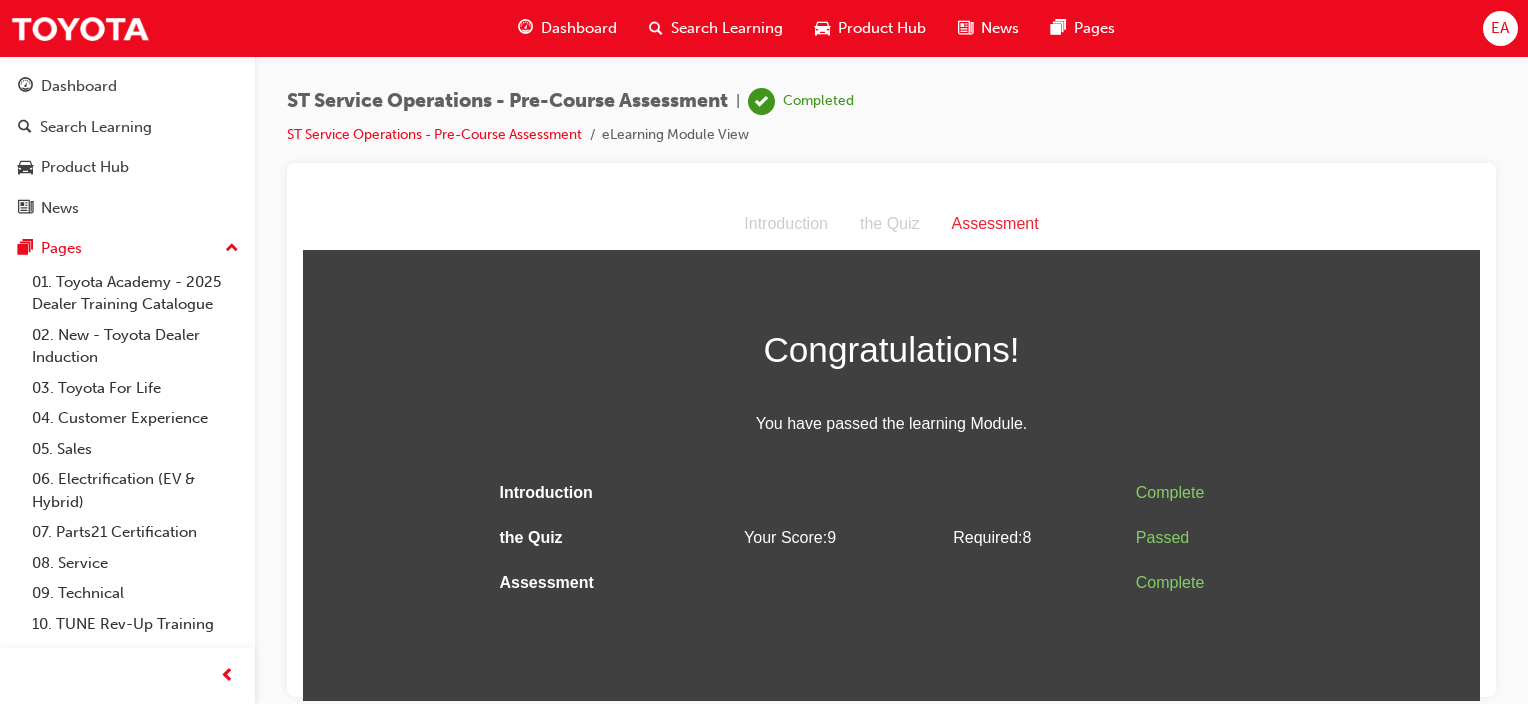 click on "Search Learning" at bounding box center [727, 28] 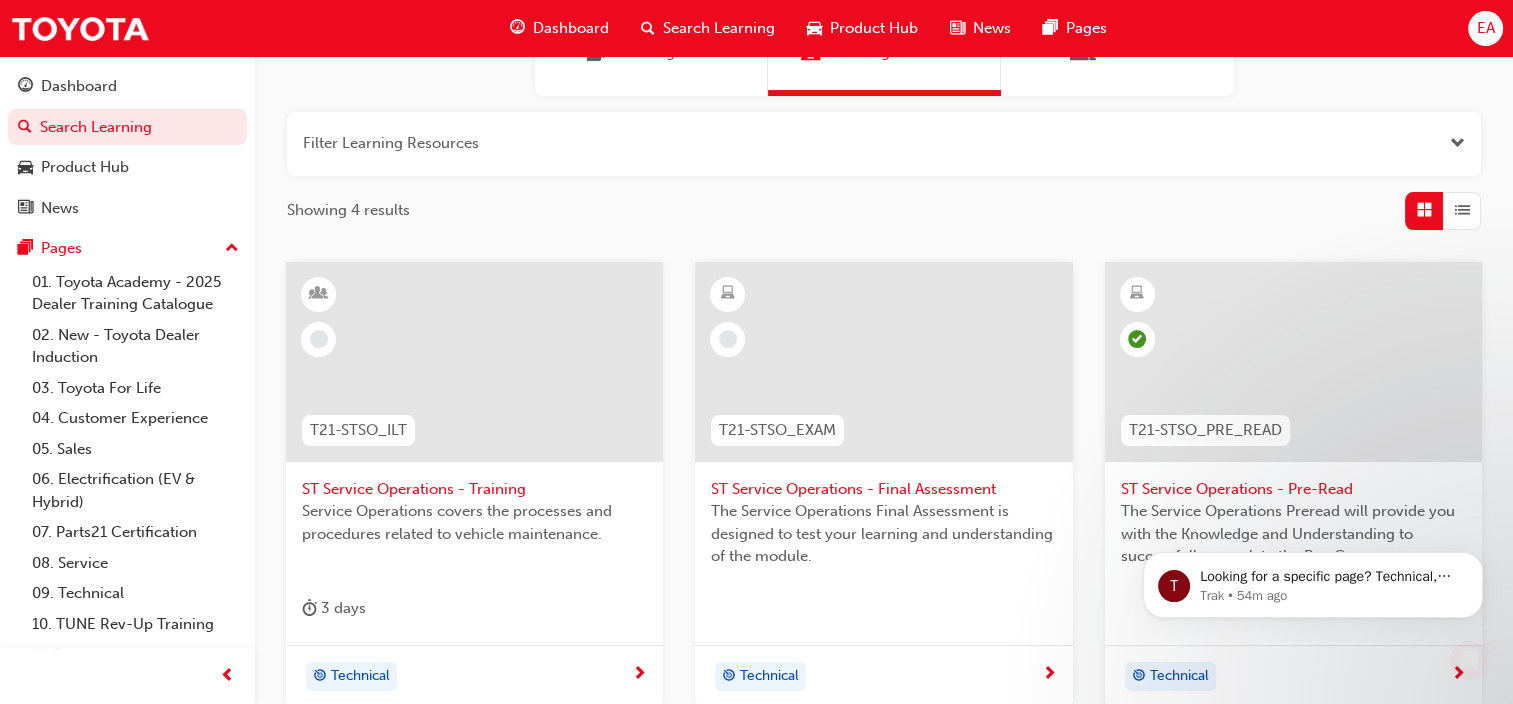 scroll, scrollTop: 400, scrollLeft: 0, axis: vertical 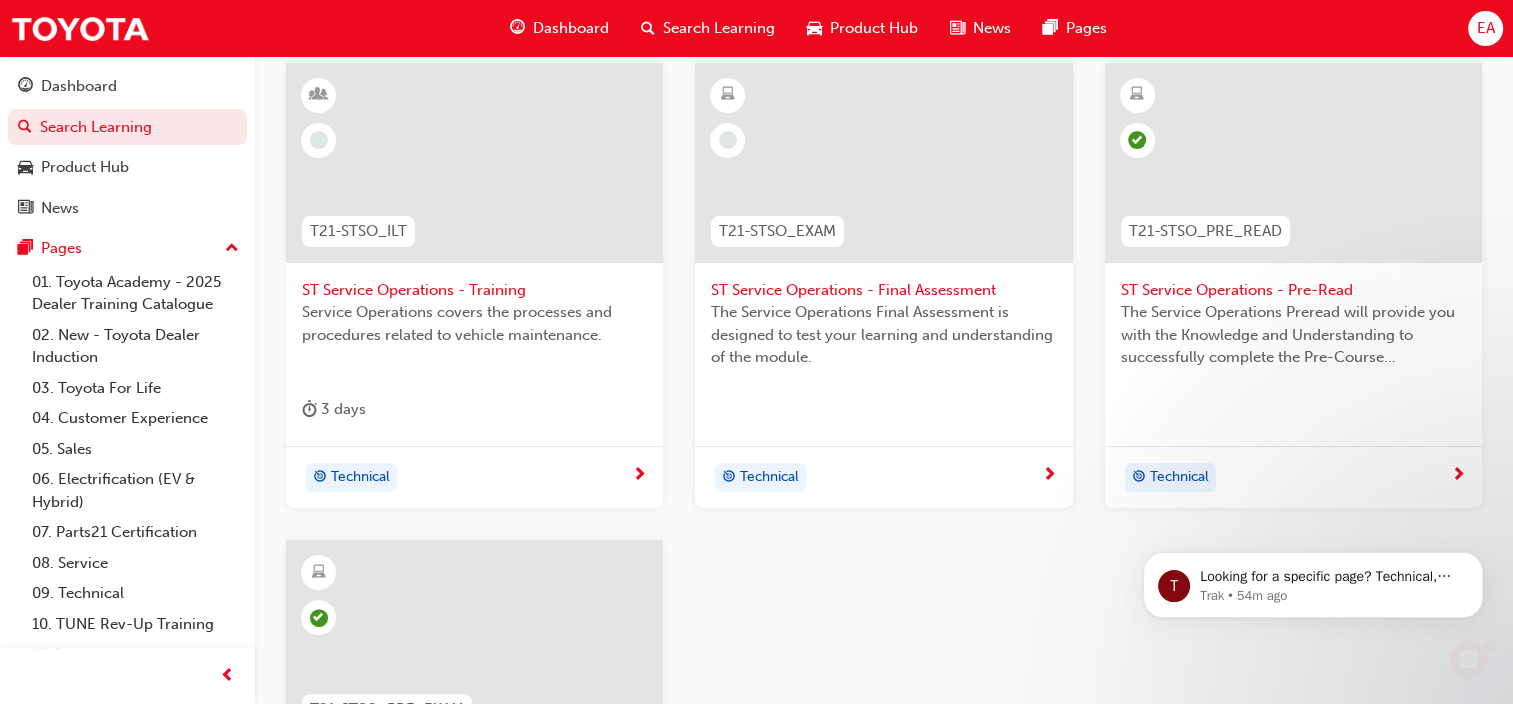 click on "ST Service Operations - Final Assessment" at bounding box center [883, 290] 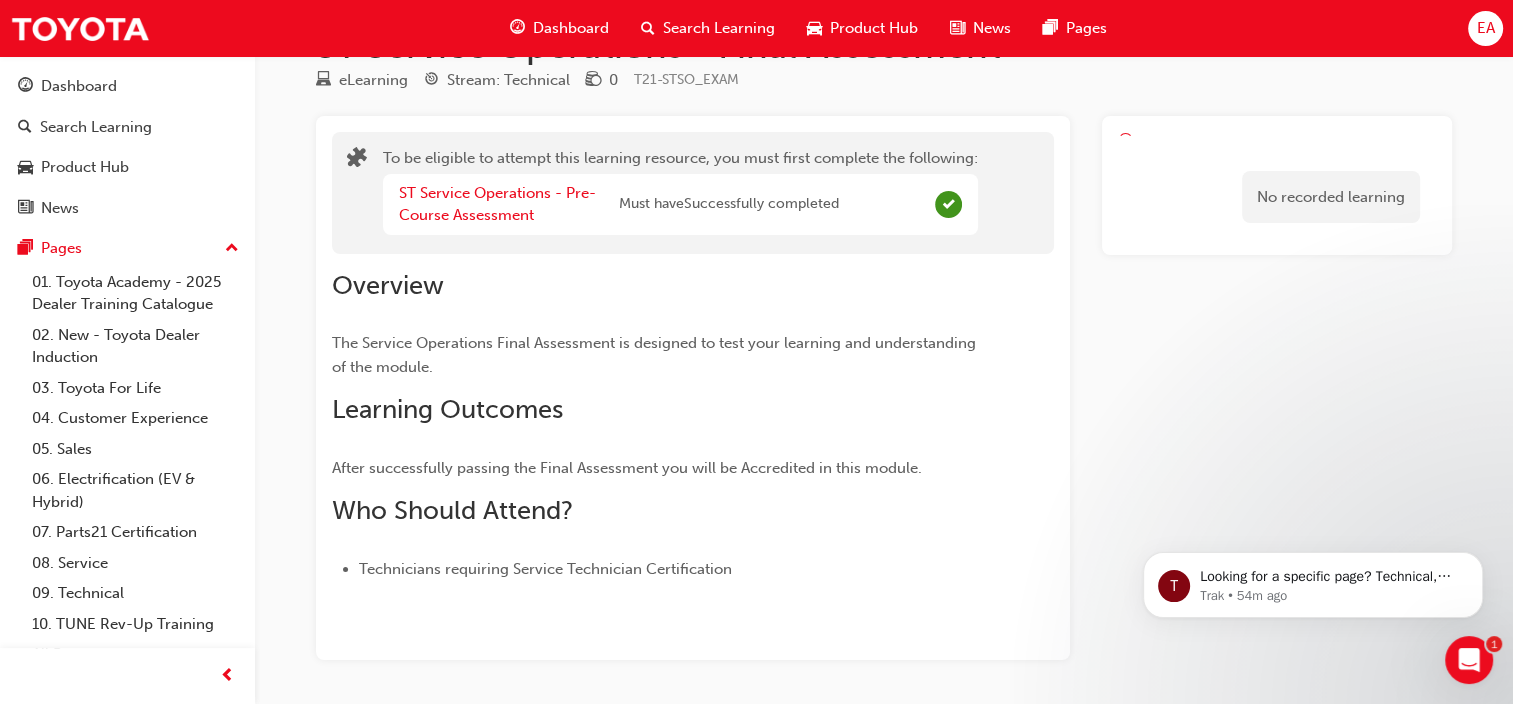scroll, scrollTop: 0, scrollLeft: 0, axis: both 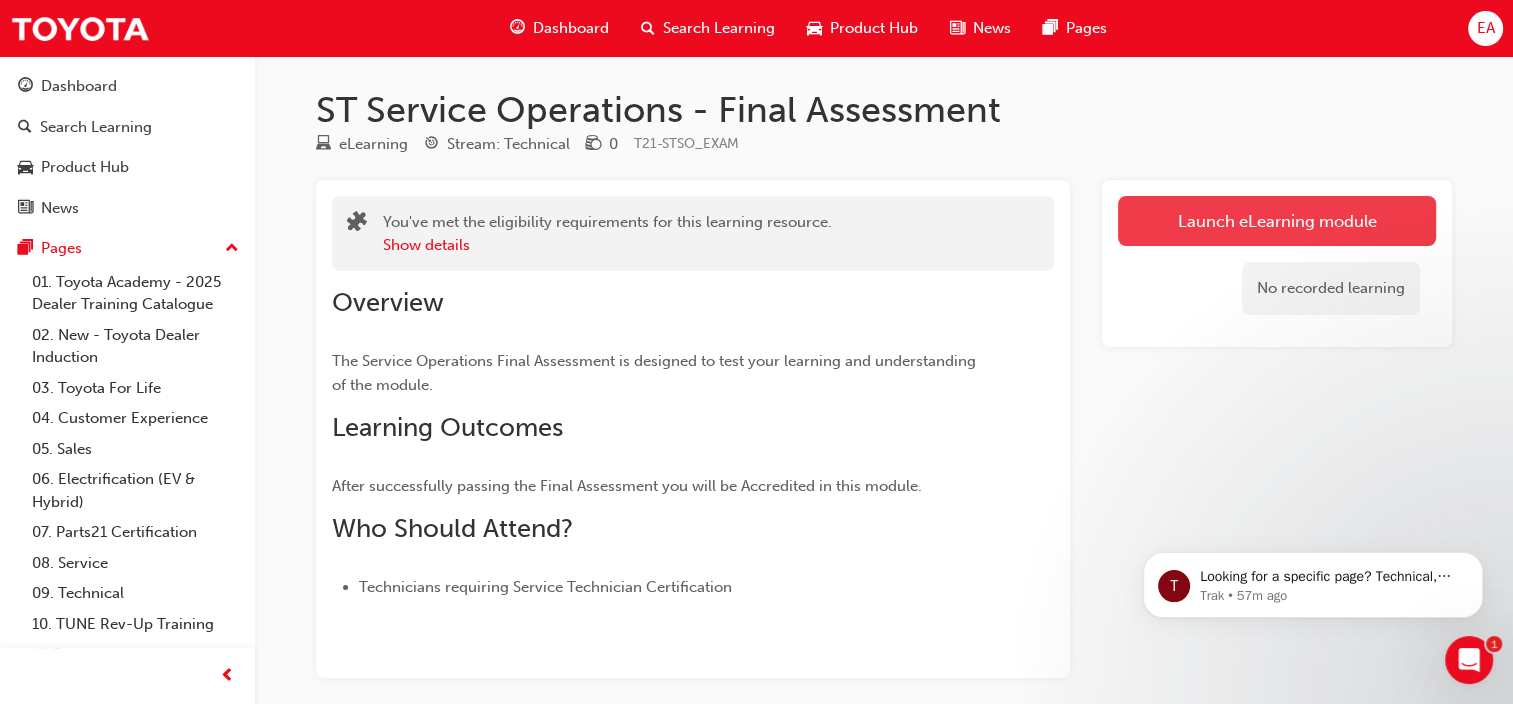 click on "Launch eLearning module" at bounding box center (1277, 221) 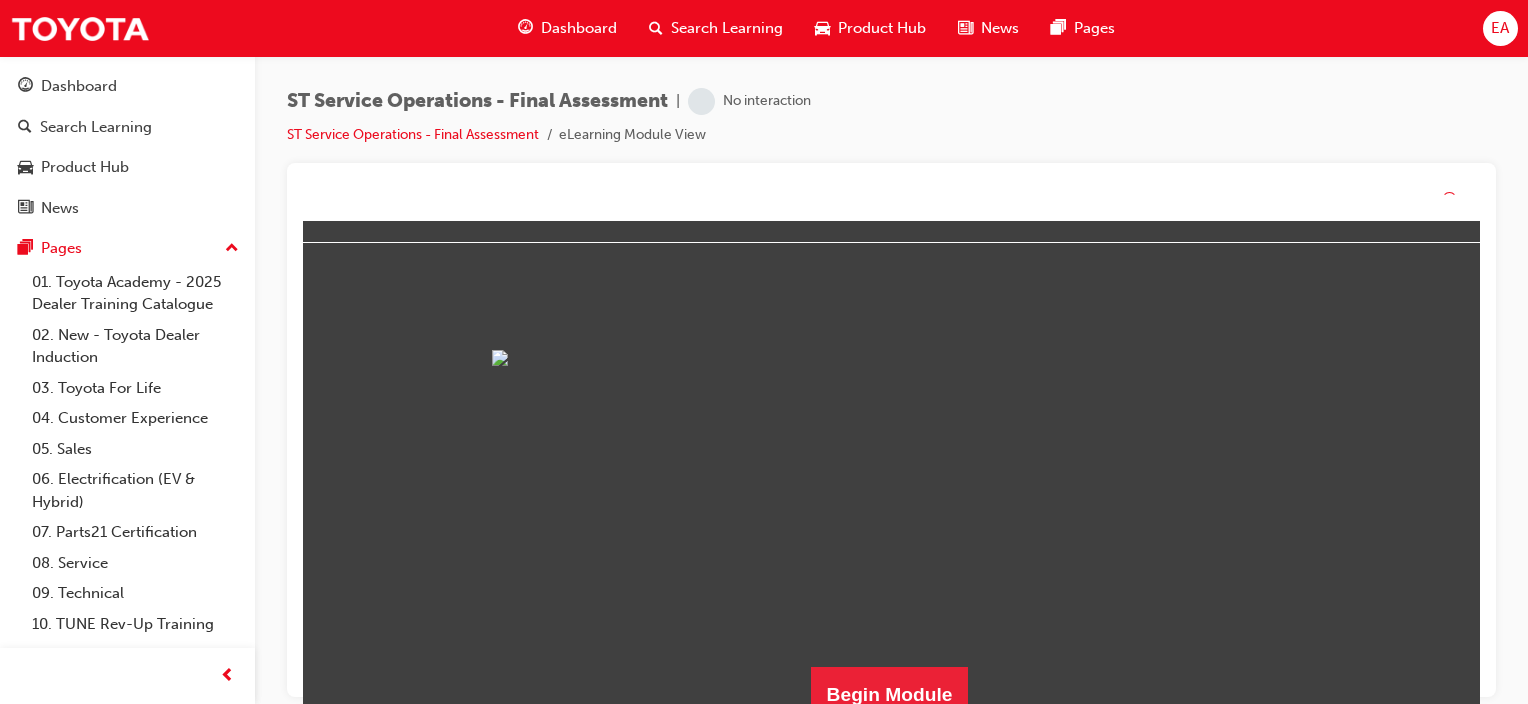 scroll, scrollTop: 277, scrollLeft: 0, axis: vertical 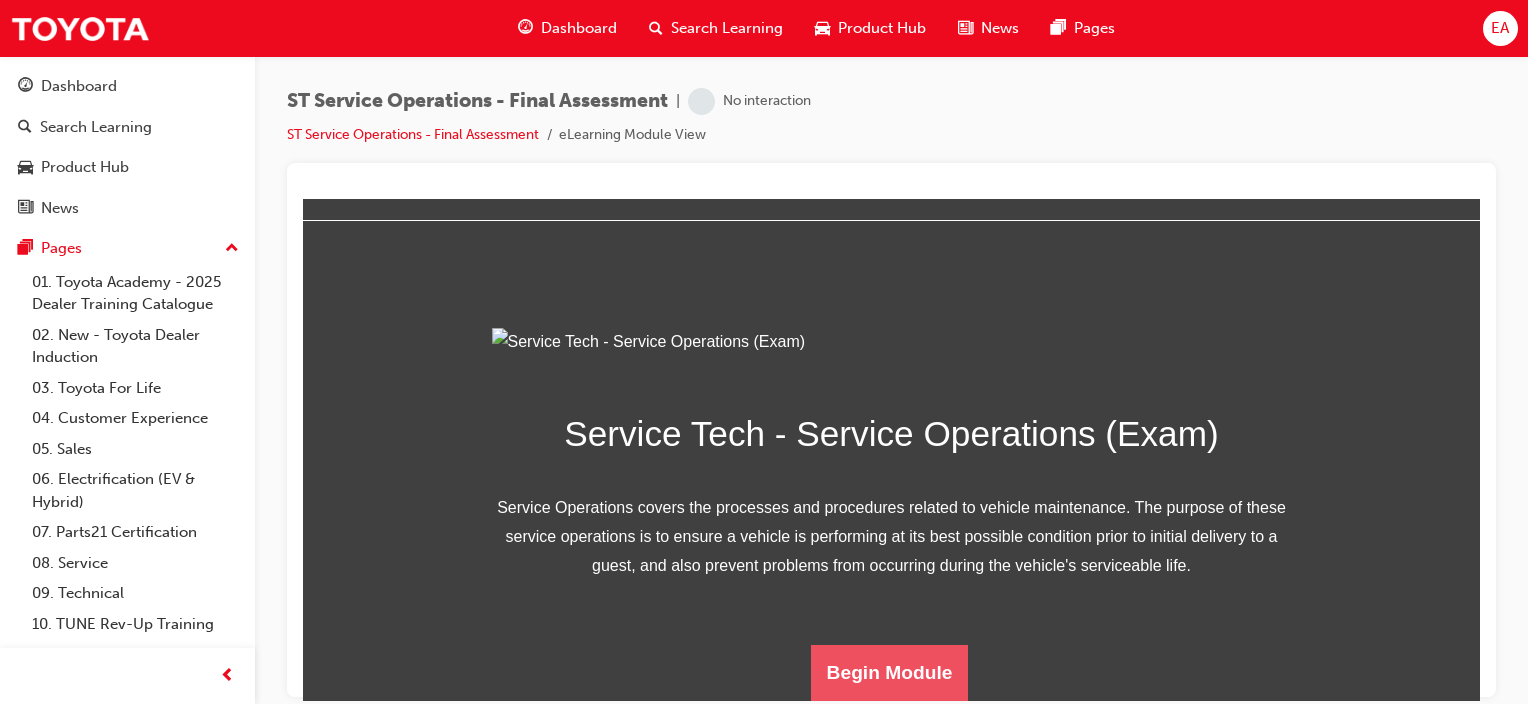 click on "Begin Module" at bounding box center [890, 672] 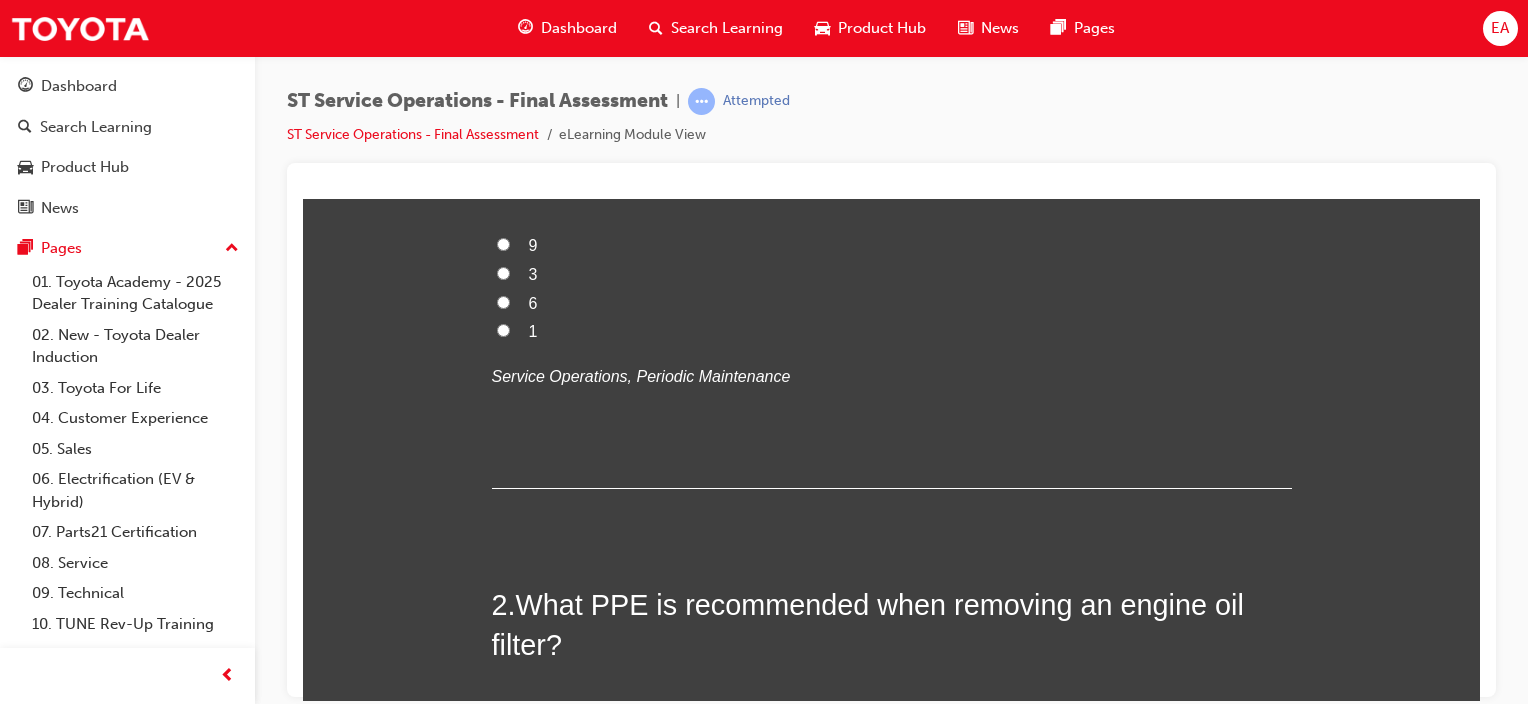 scroll, scrollTop: 100, scrollLeft: 0, axis: vertical 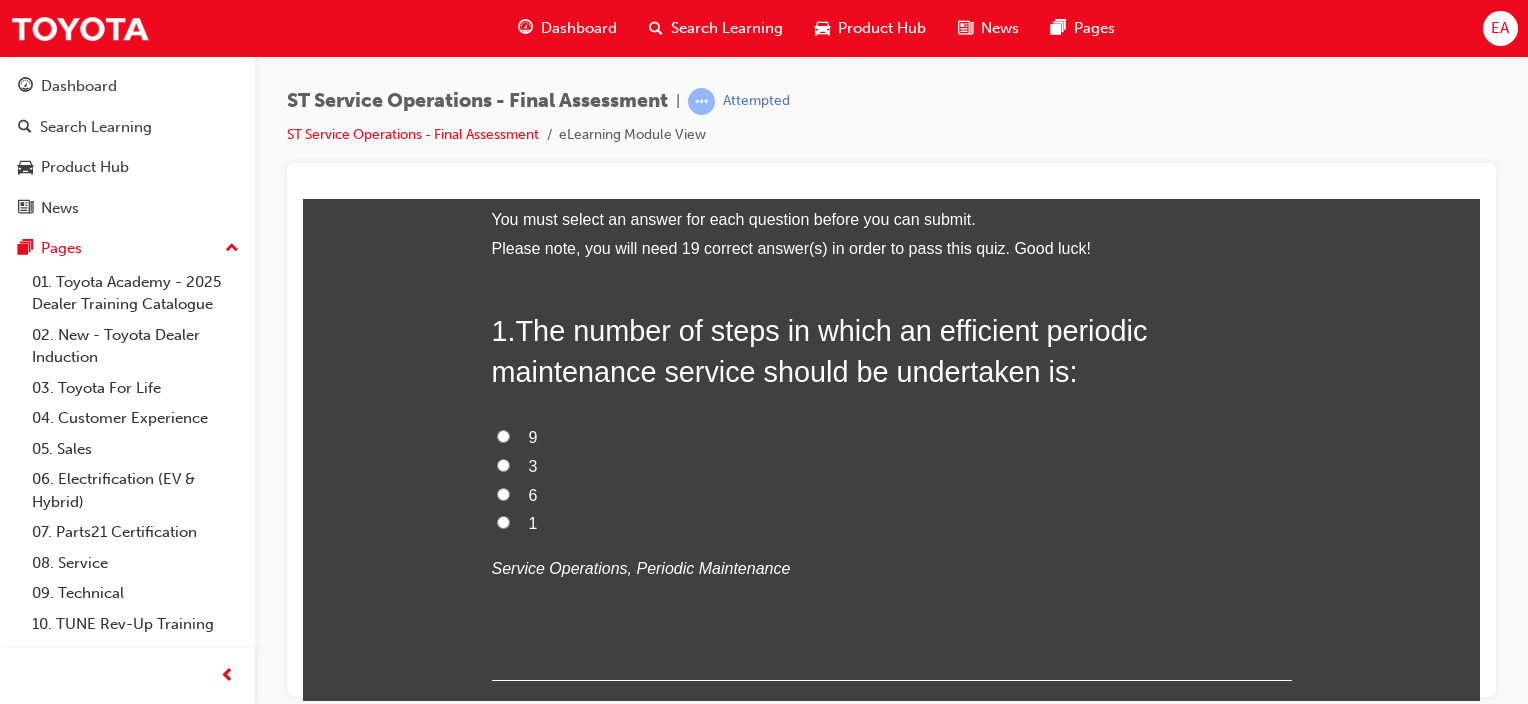 click on "9" at bounding box center [503, 435] 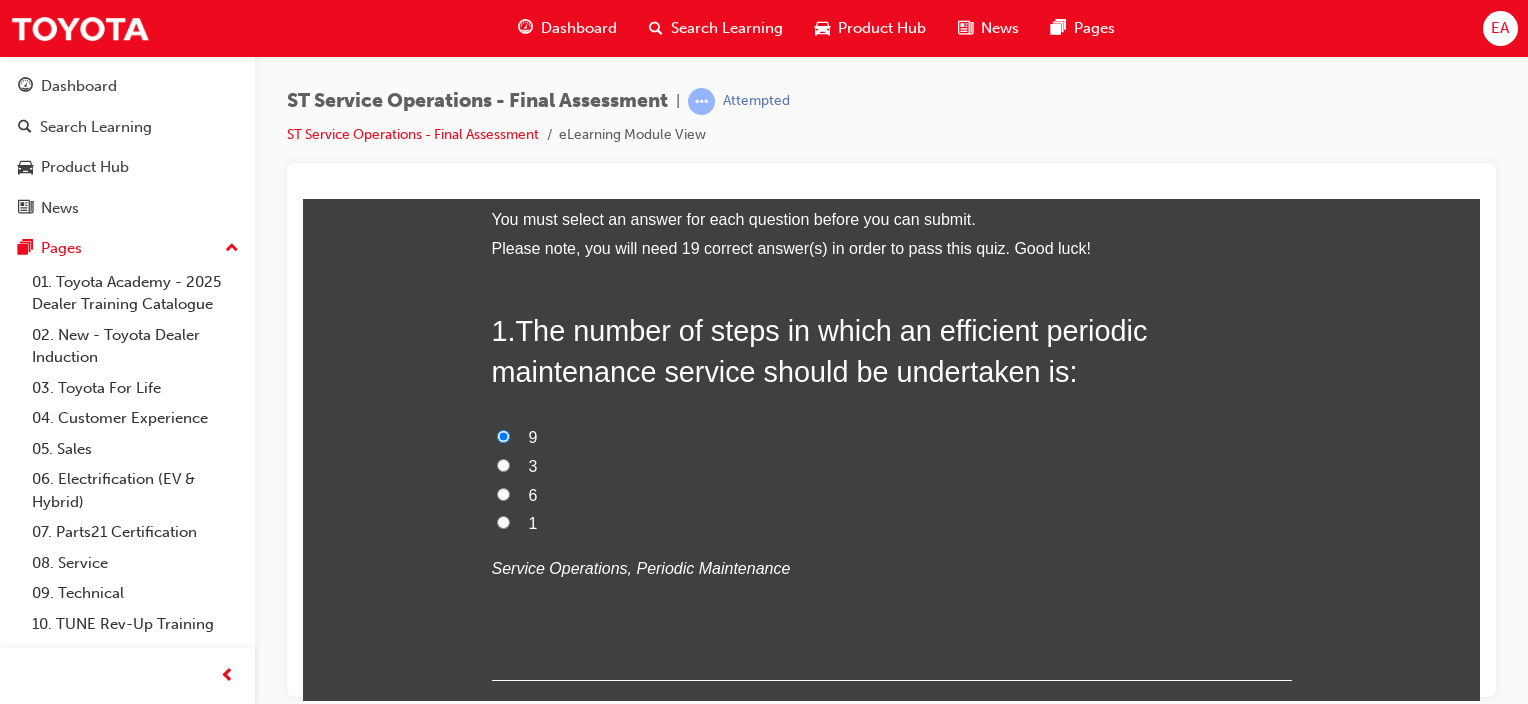 radio on "true" 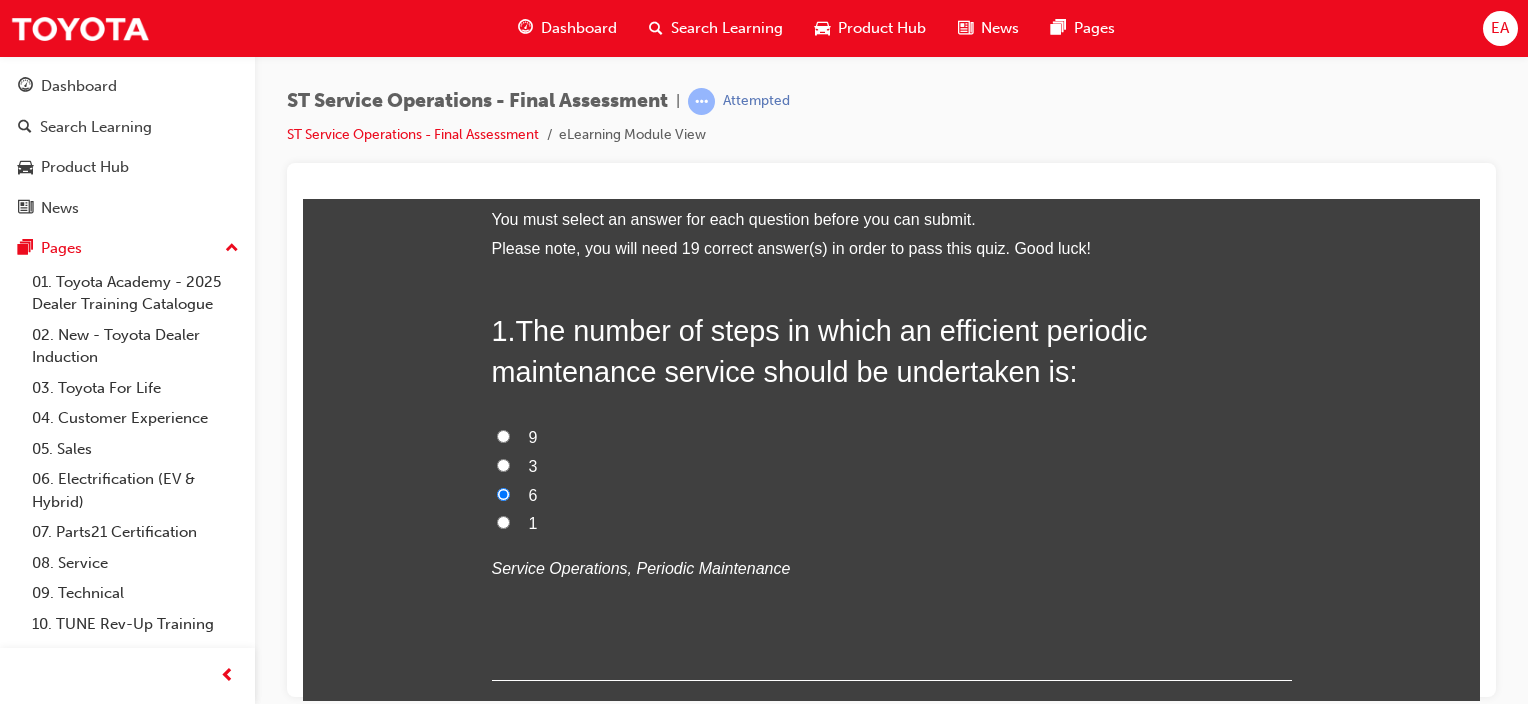 click on "9" at bounding box center (892, 437) 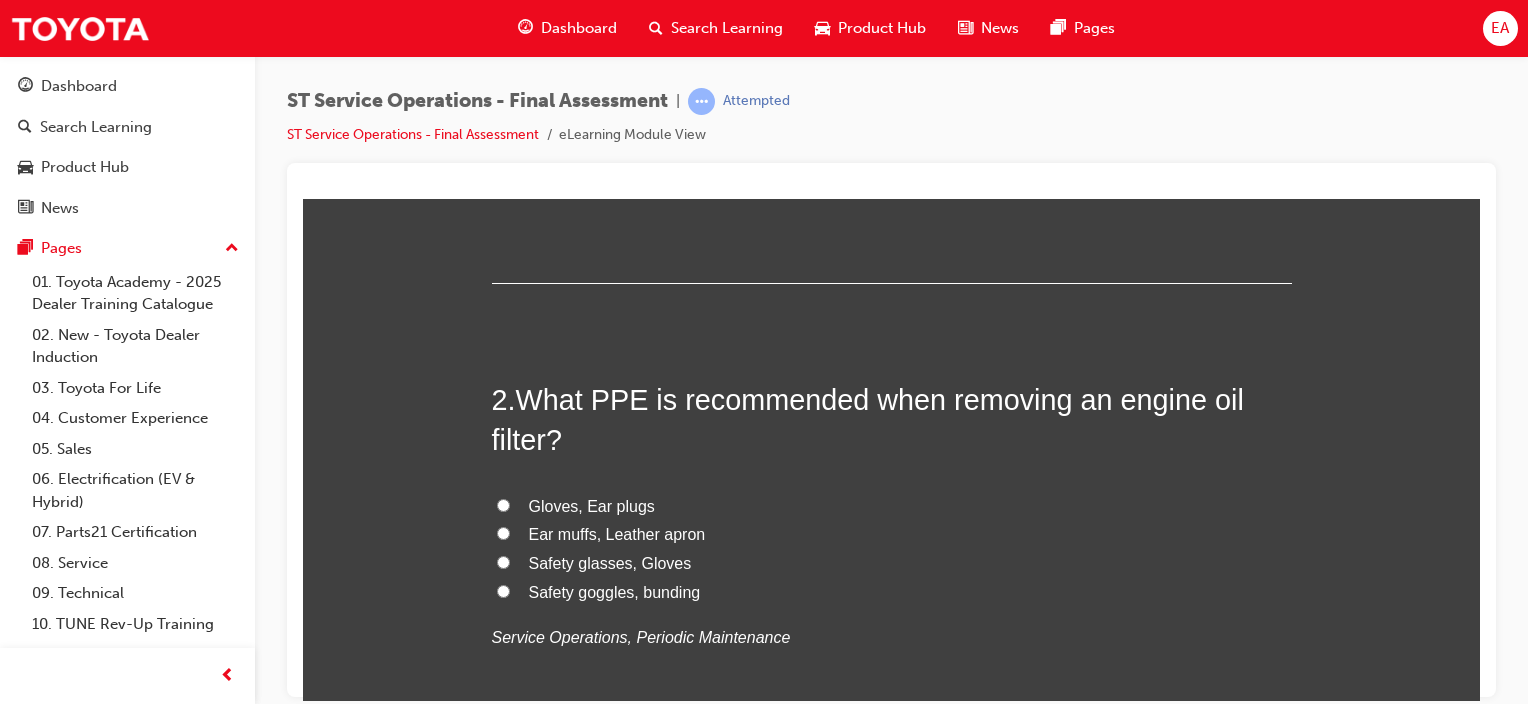 scroll, scrollTop: 500, scrollLeft: 0, axis: vertical 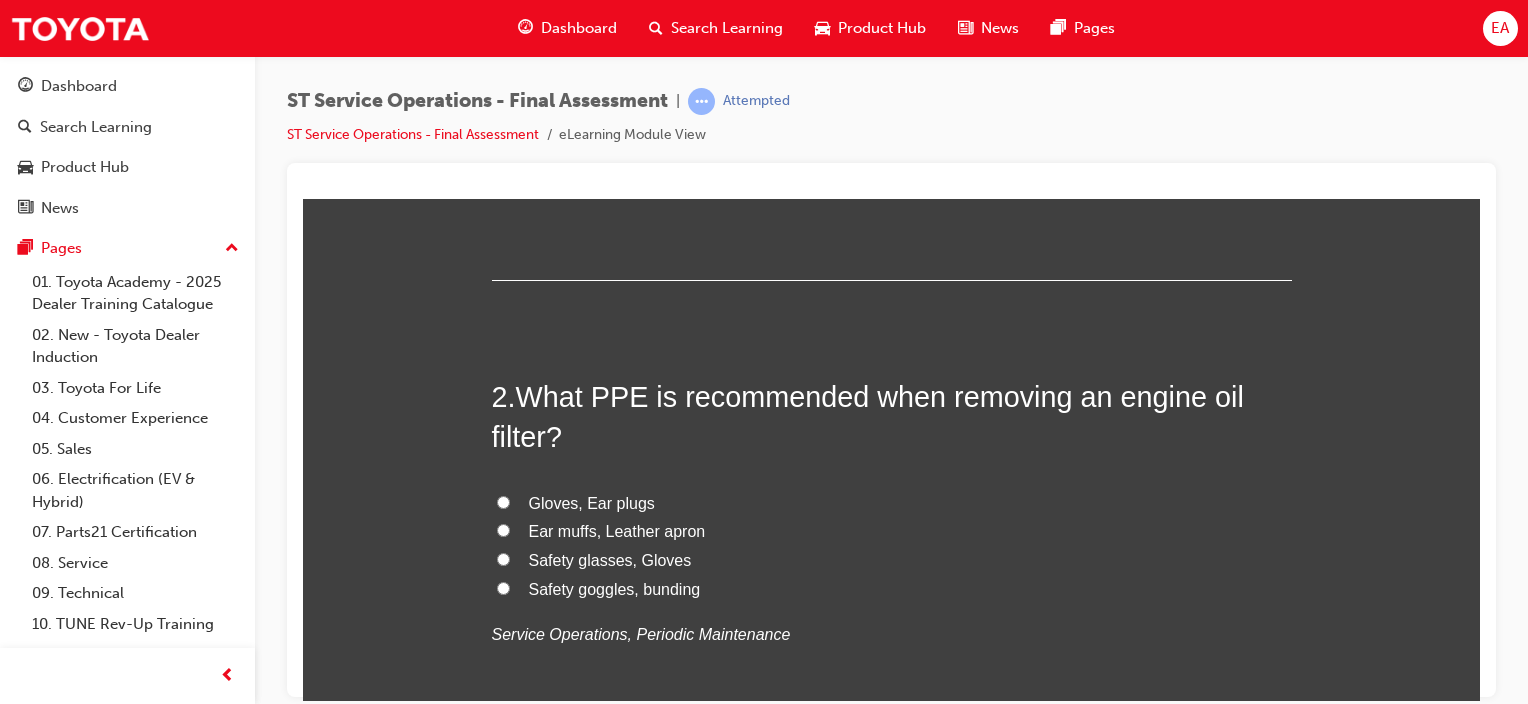 click on "Safety glasses, Gloves" at bounding box center [503, 558] 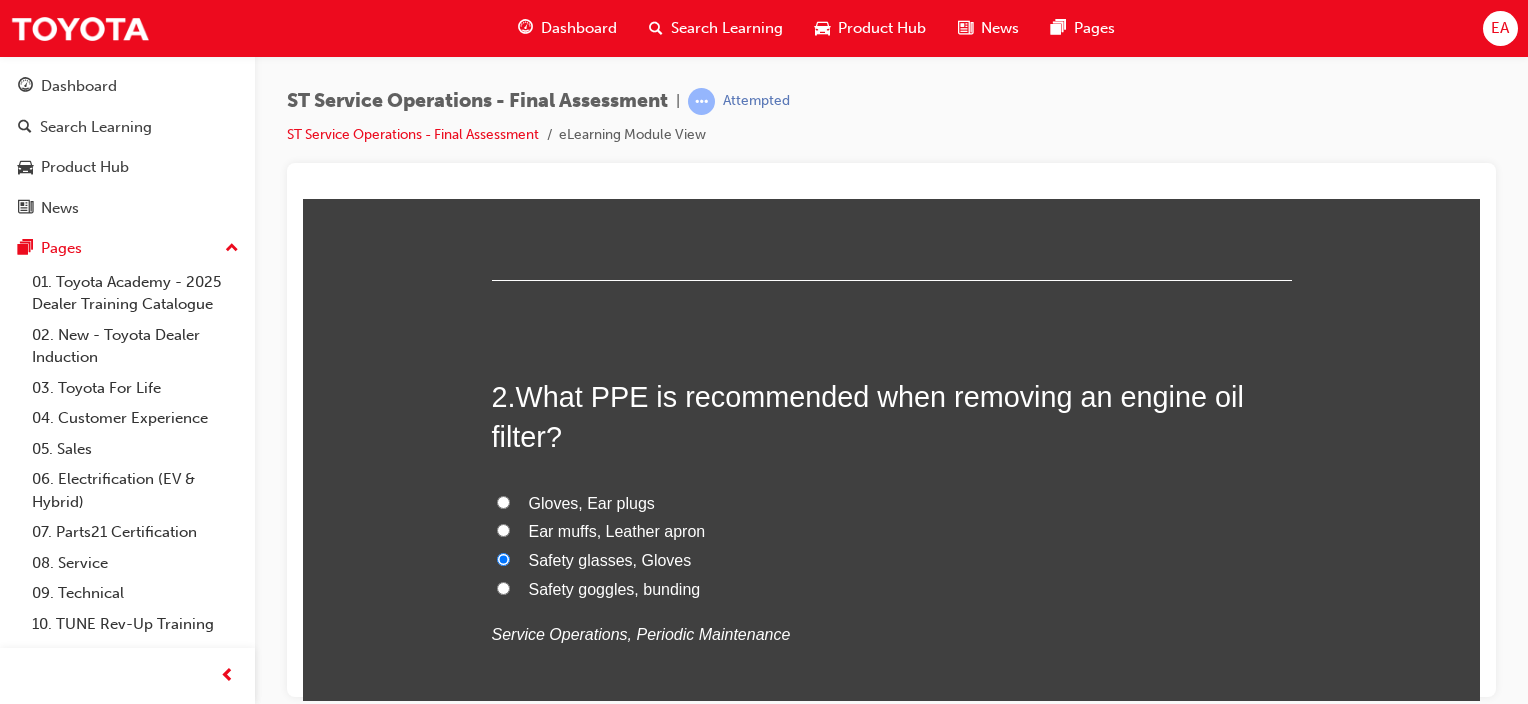 radio on "true" 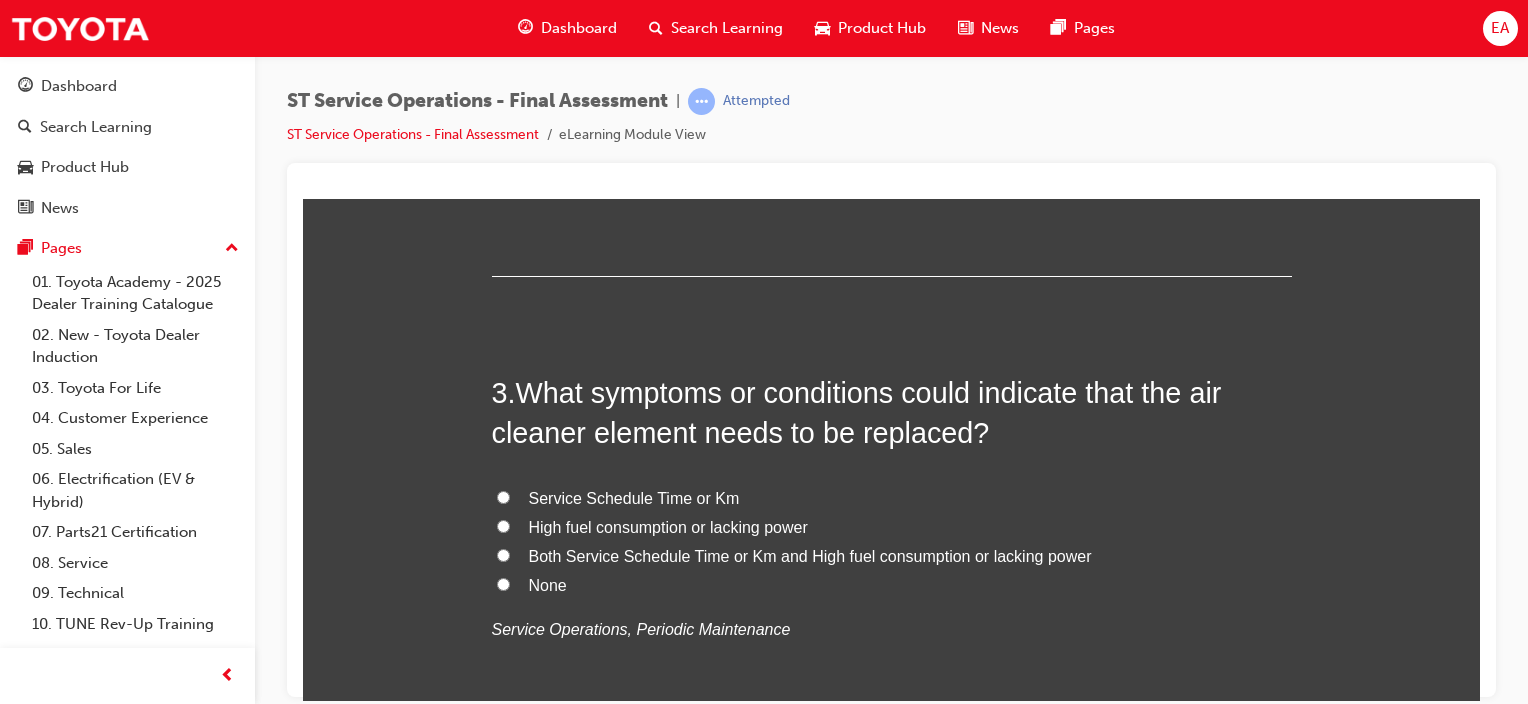 scroll, scrollTop: 1000, scrollLeft: 0, axis: vertical 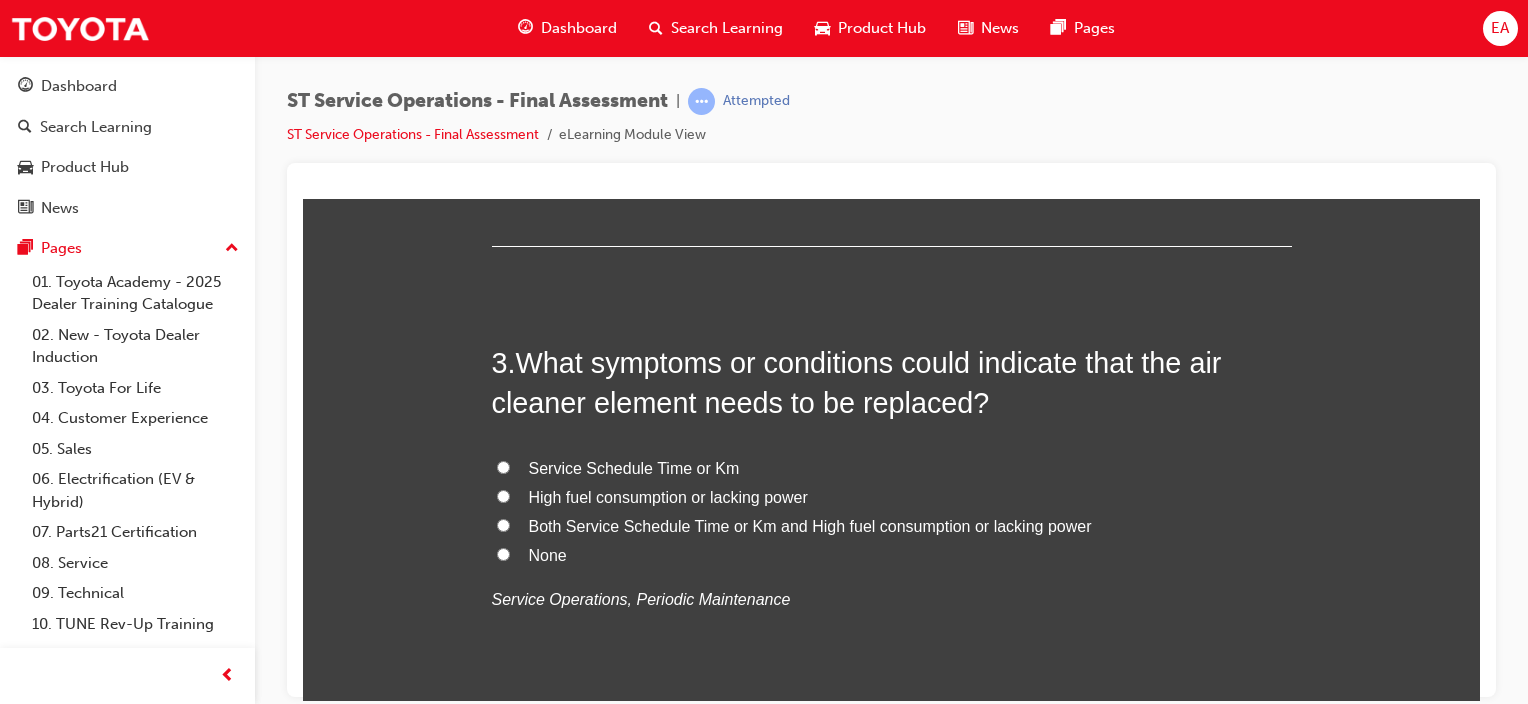 click on "Both Service Schedule Time or Km and High fuel consumption or lacking power" at bounding box center [503, 524] 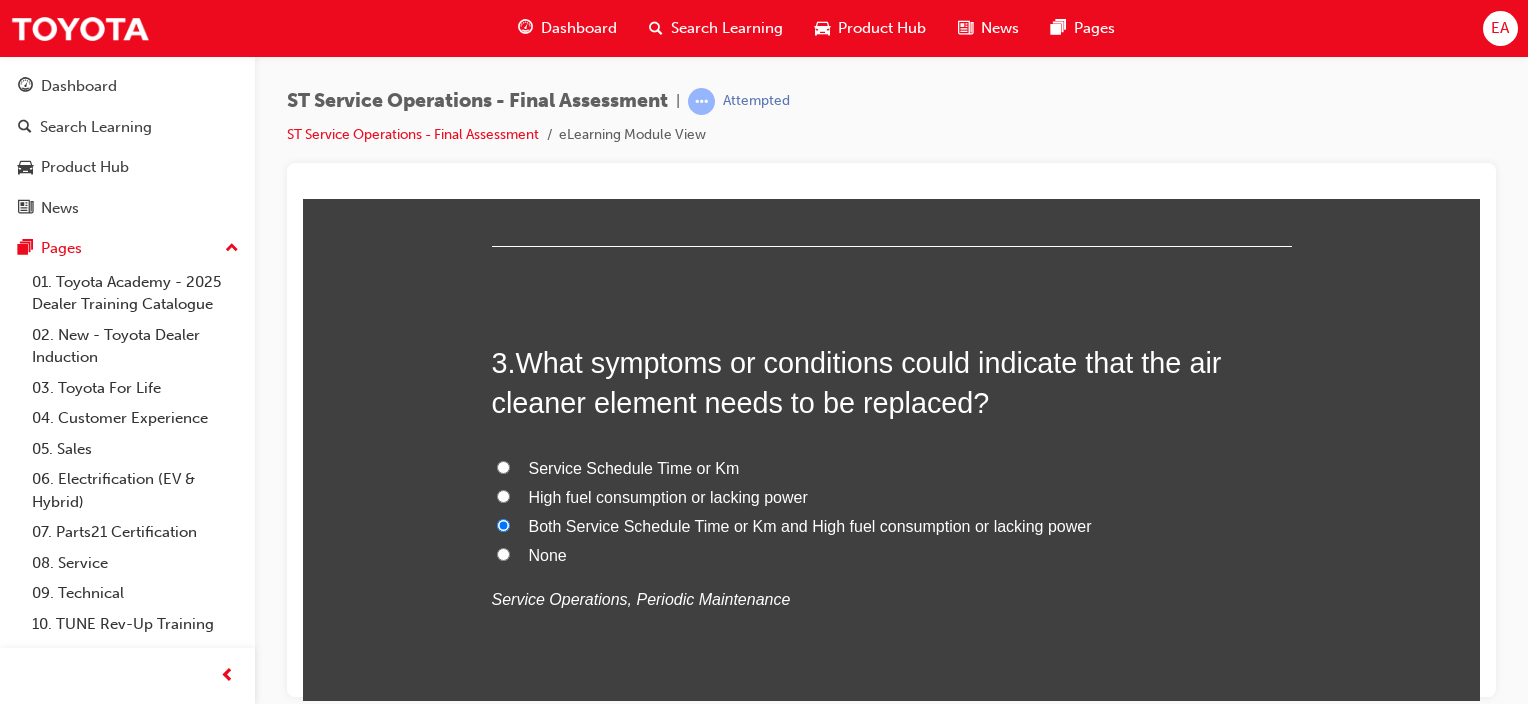 radio on "true" 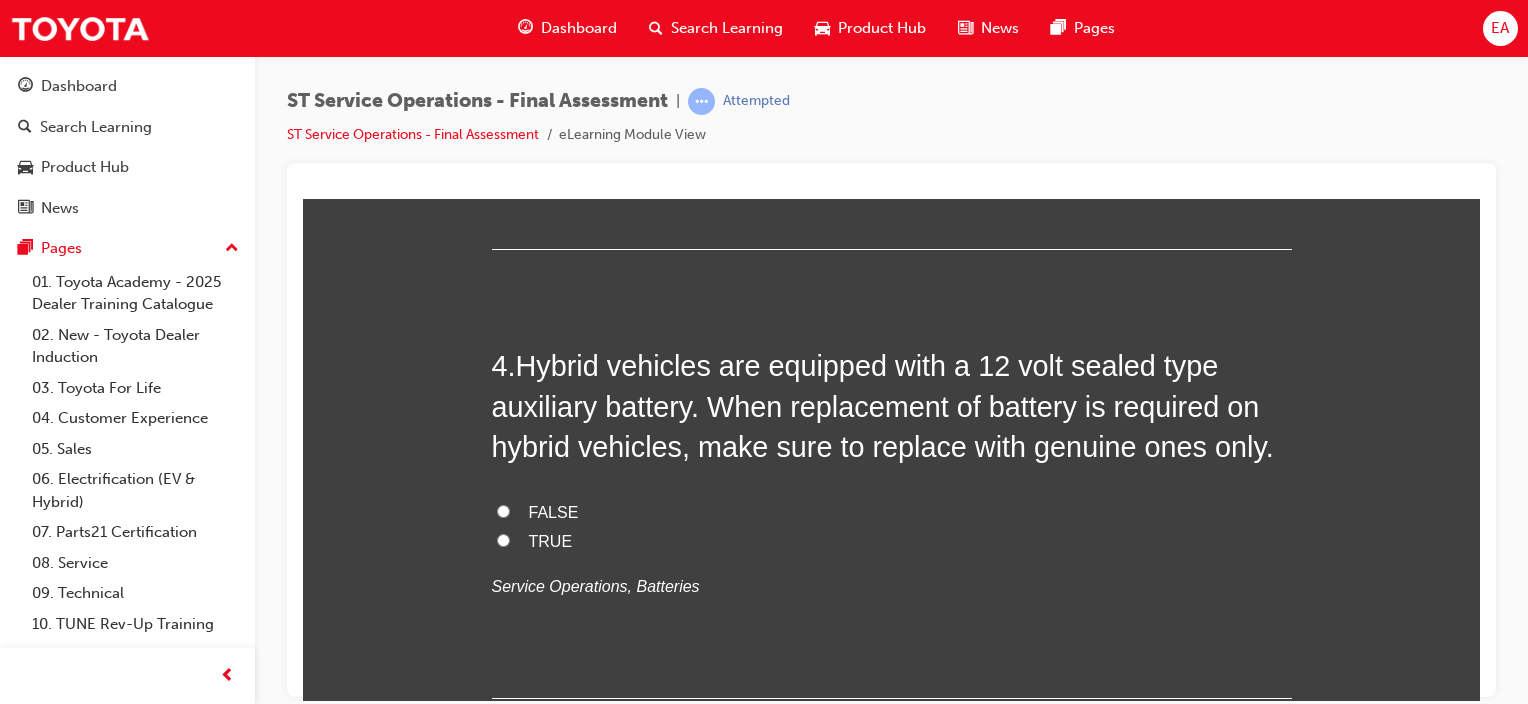 scroll, scrollTop: 1500, scrollLeft: 0, axis: vertical 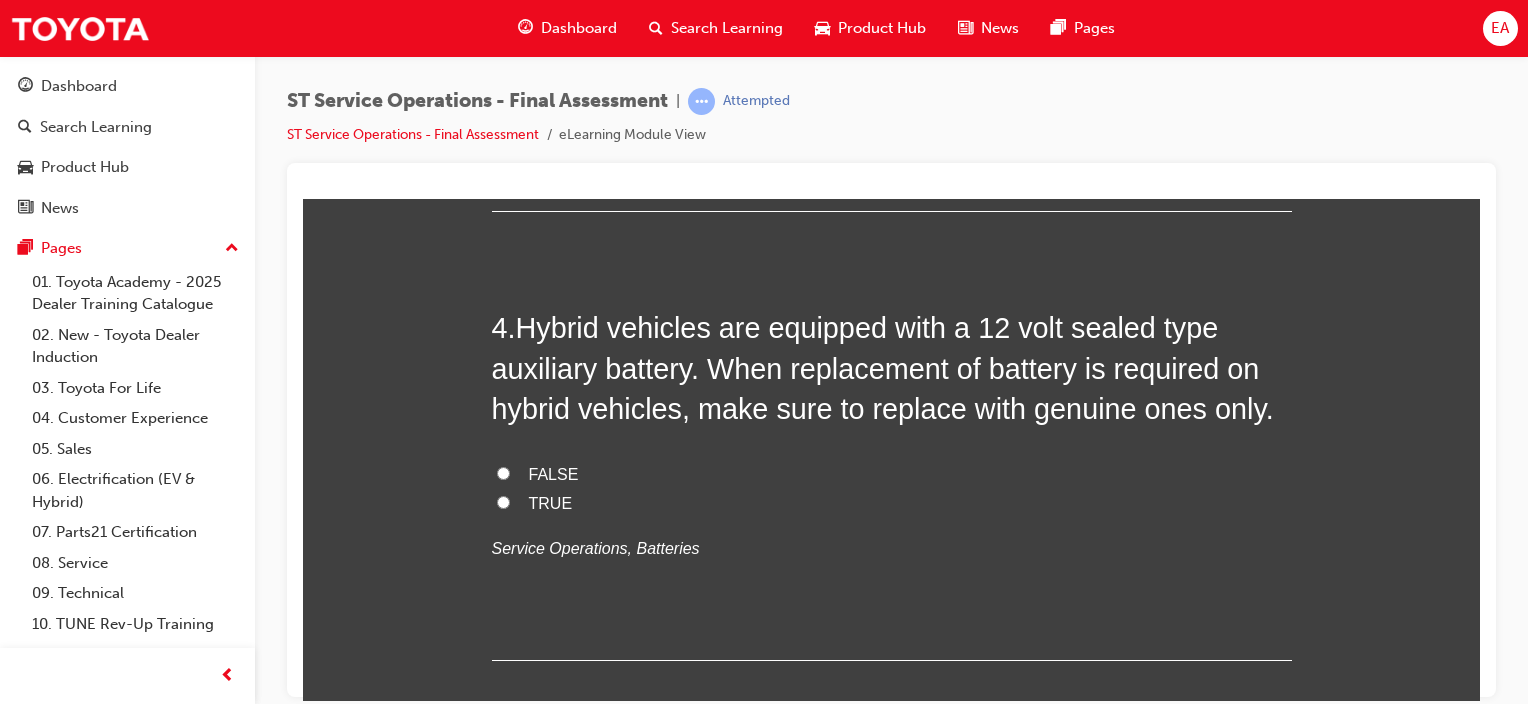 click on "TRUE" at bounding box center [892, 503] 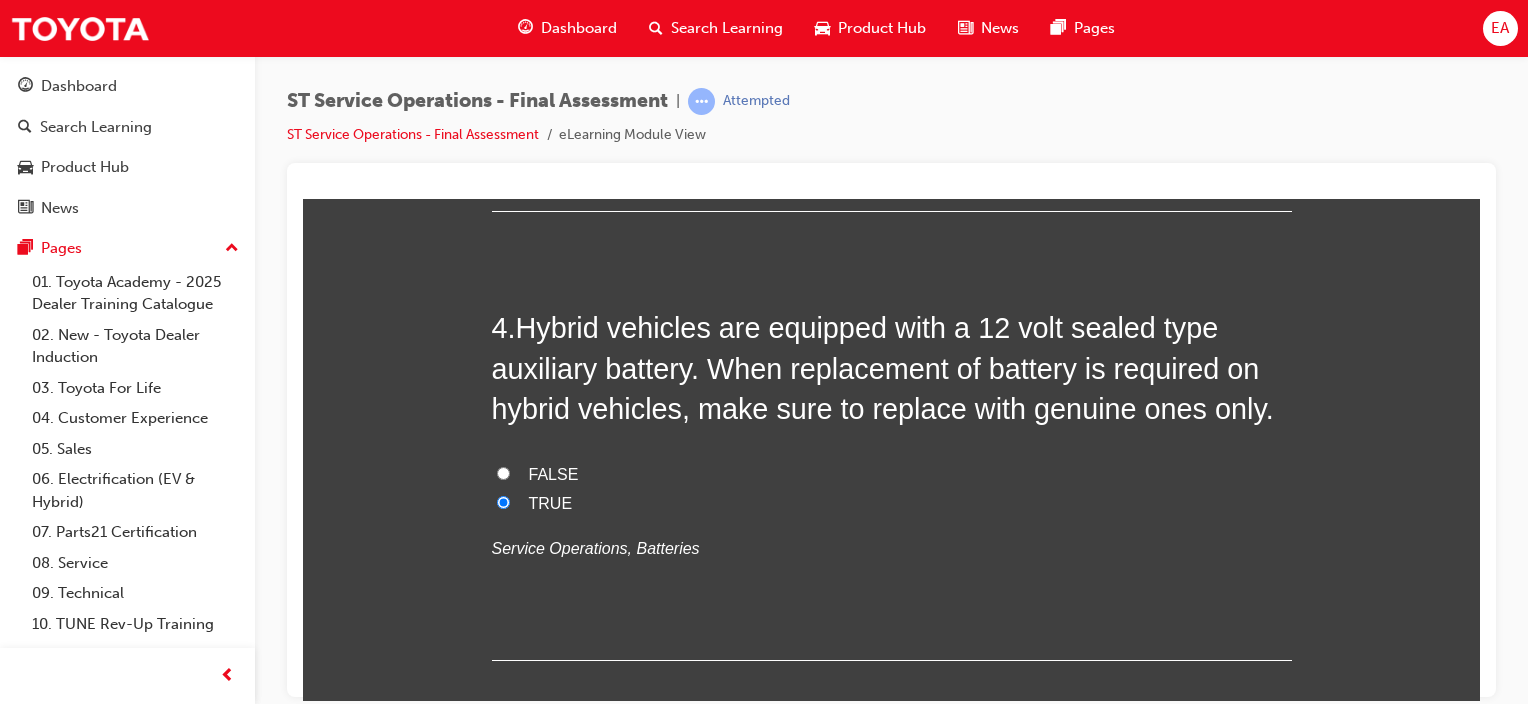 radio on "true" 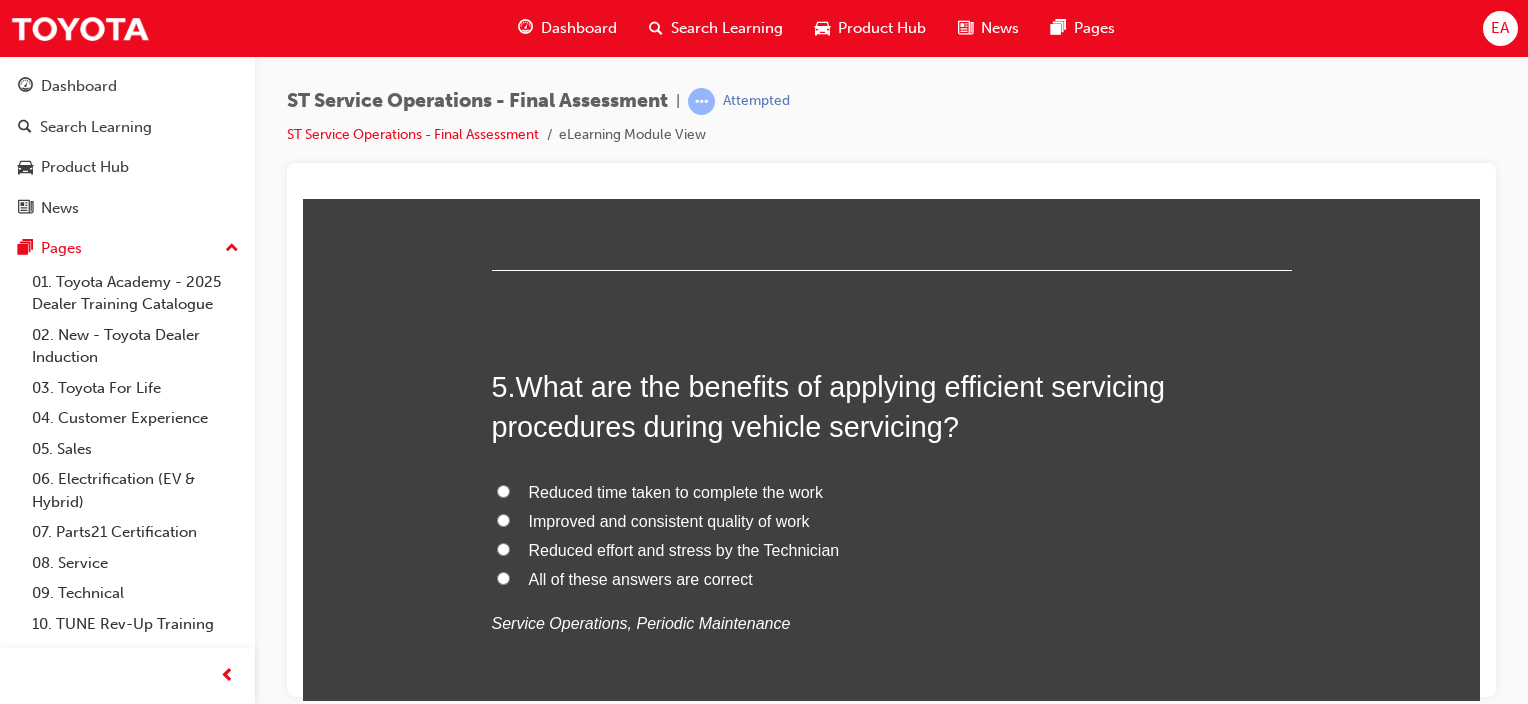 scroll, scrollTop: 1900, scrollLeft: 0, axis: vertical 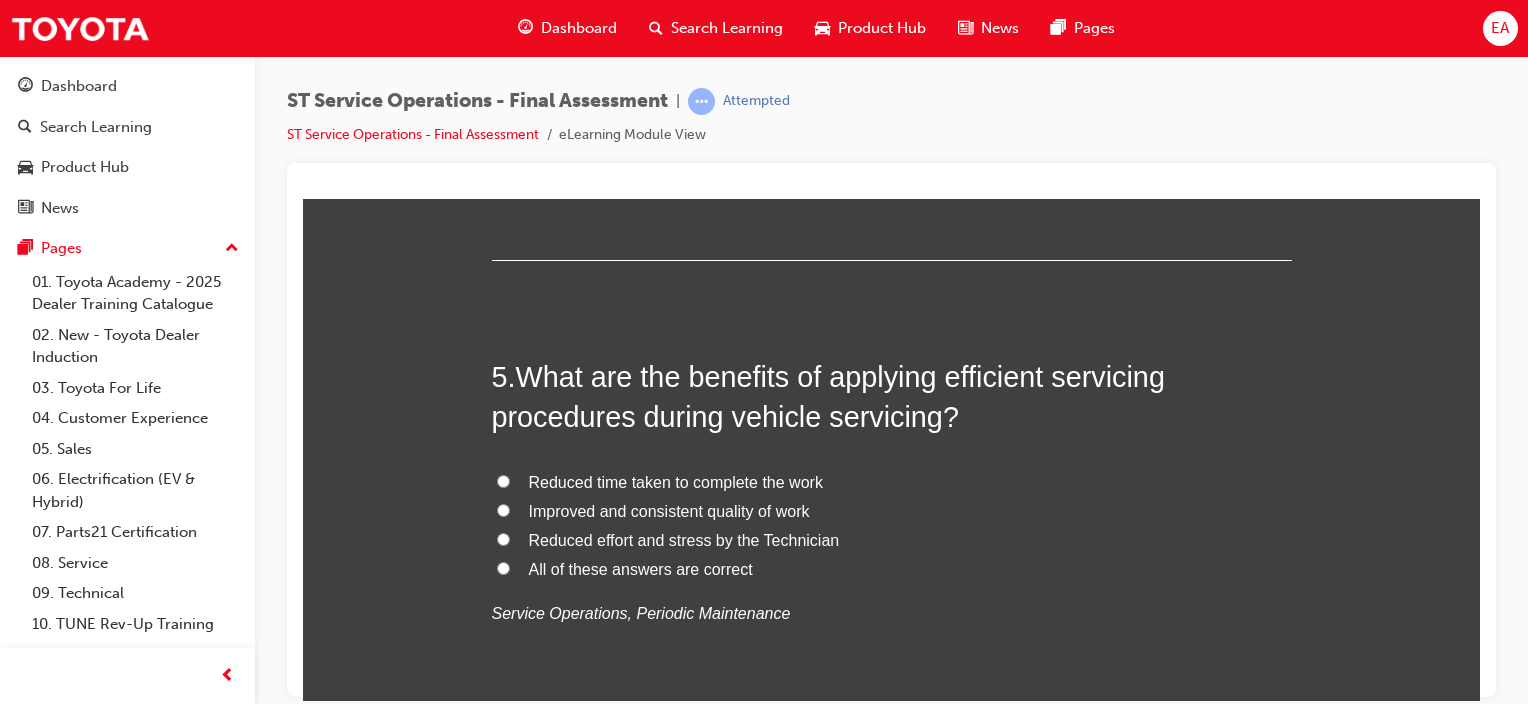 click on "All of these answers are correct" at bounding box center [641, 568] 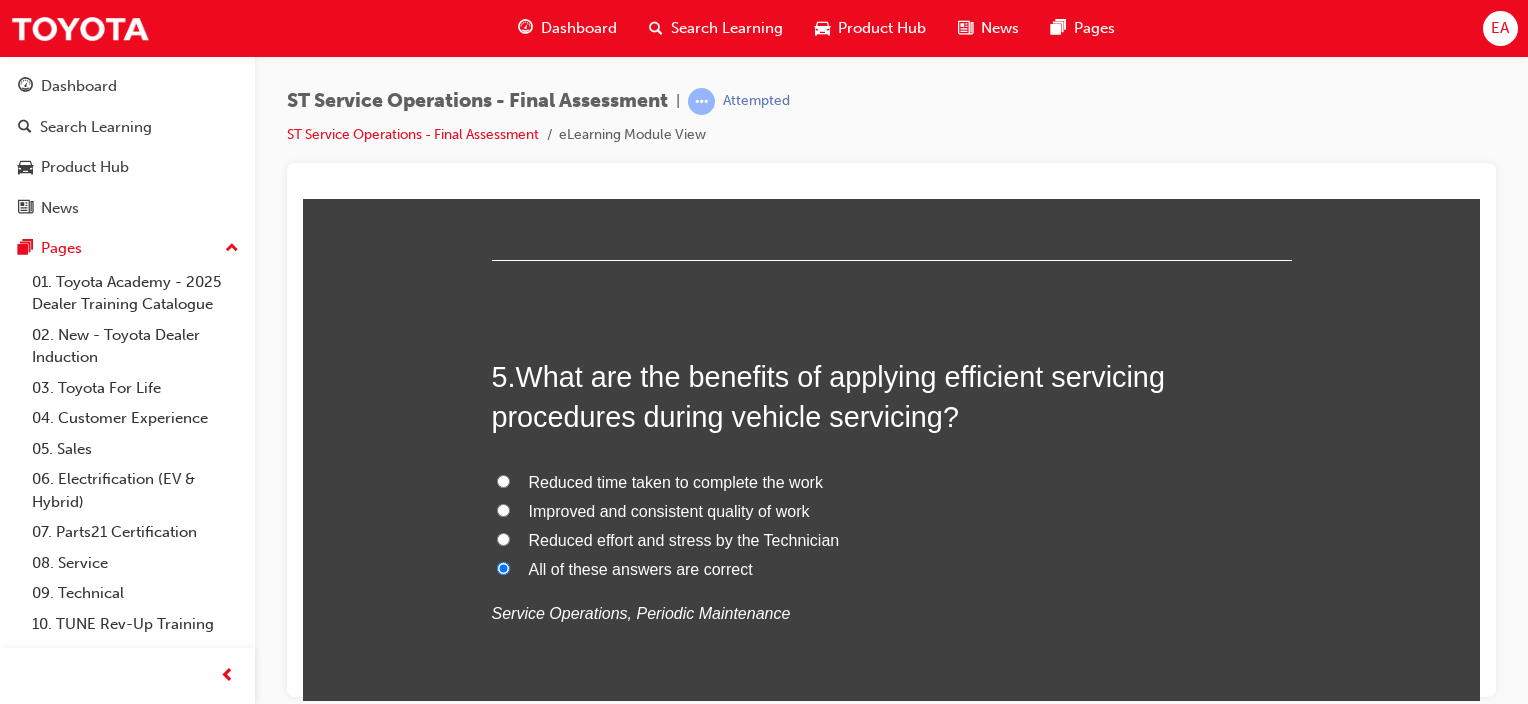radio on "true" 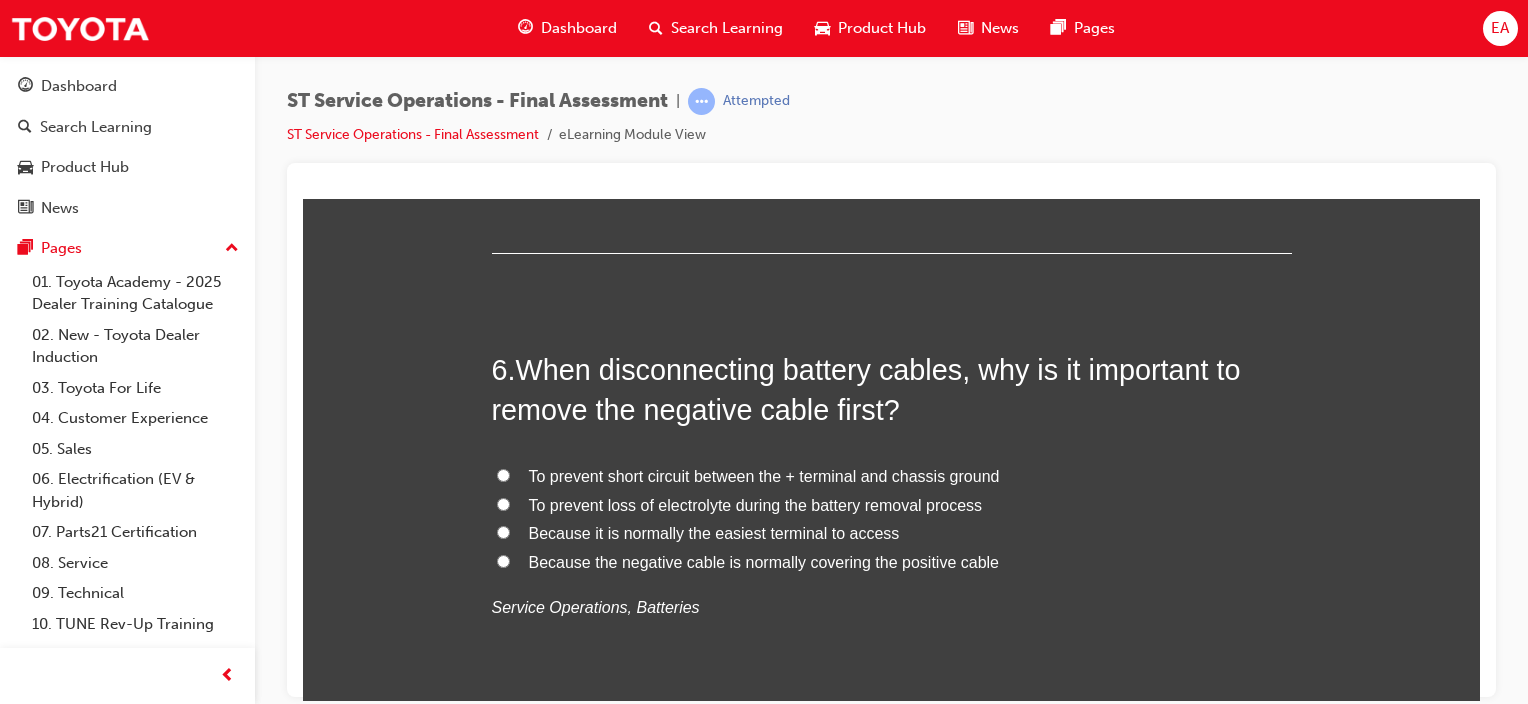 scroll, scrollTop: 2400, scrollLeft: 0, axis: vertical 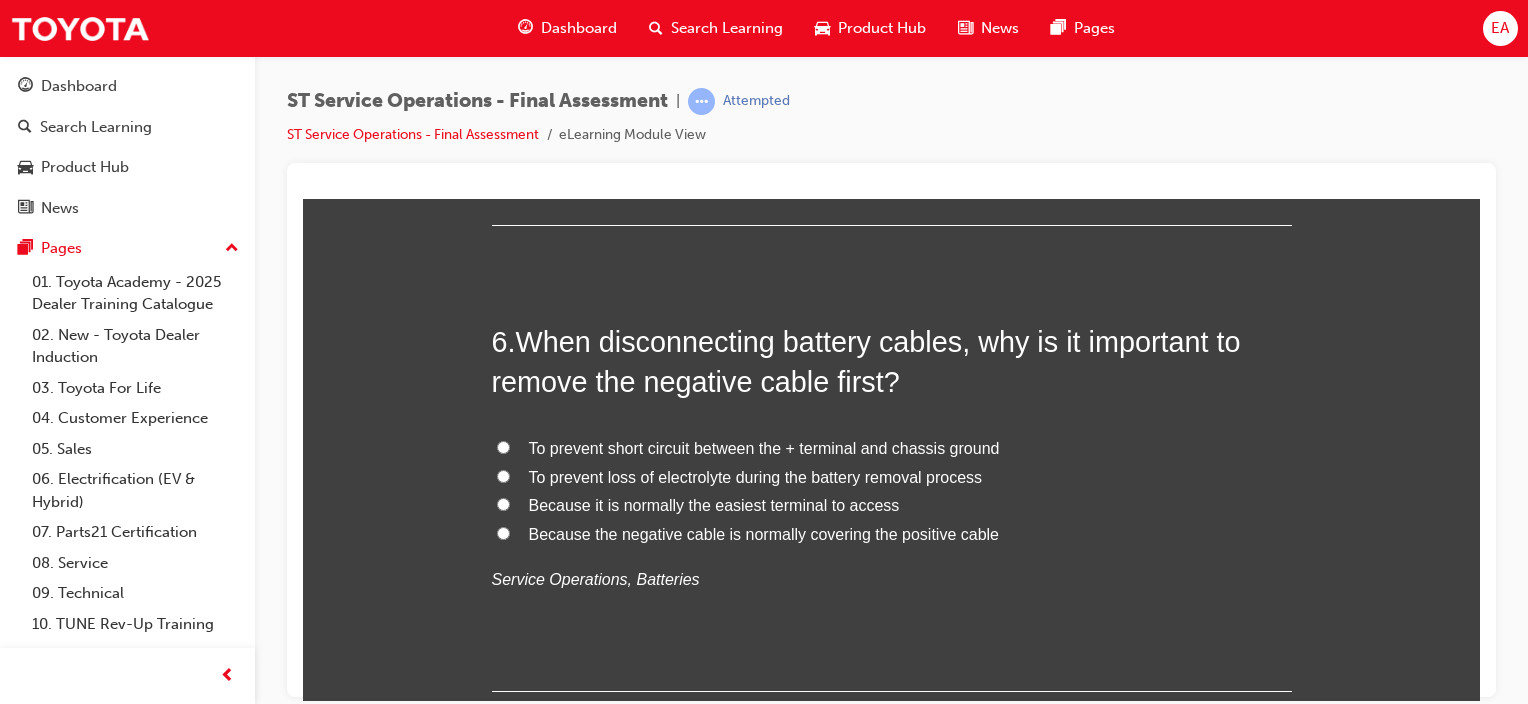 click on "To prevent short circuit between the + terminal and chassis ground" at bounding box center [503, 446] 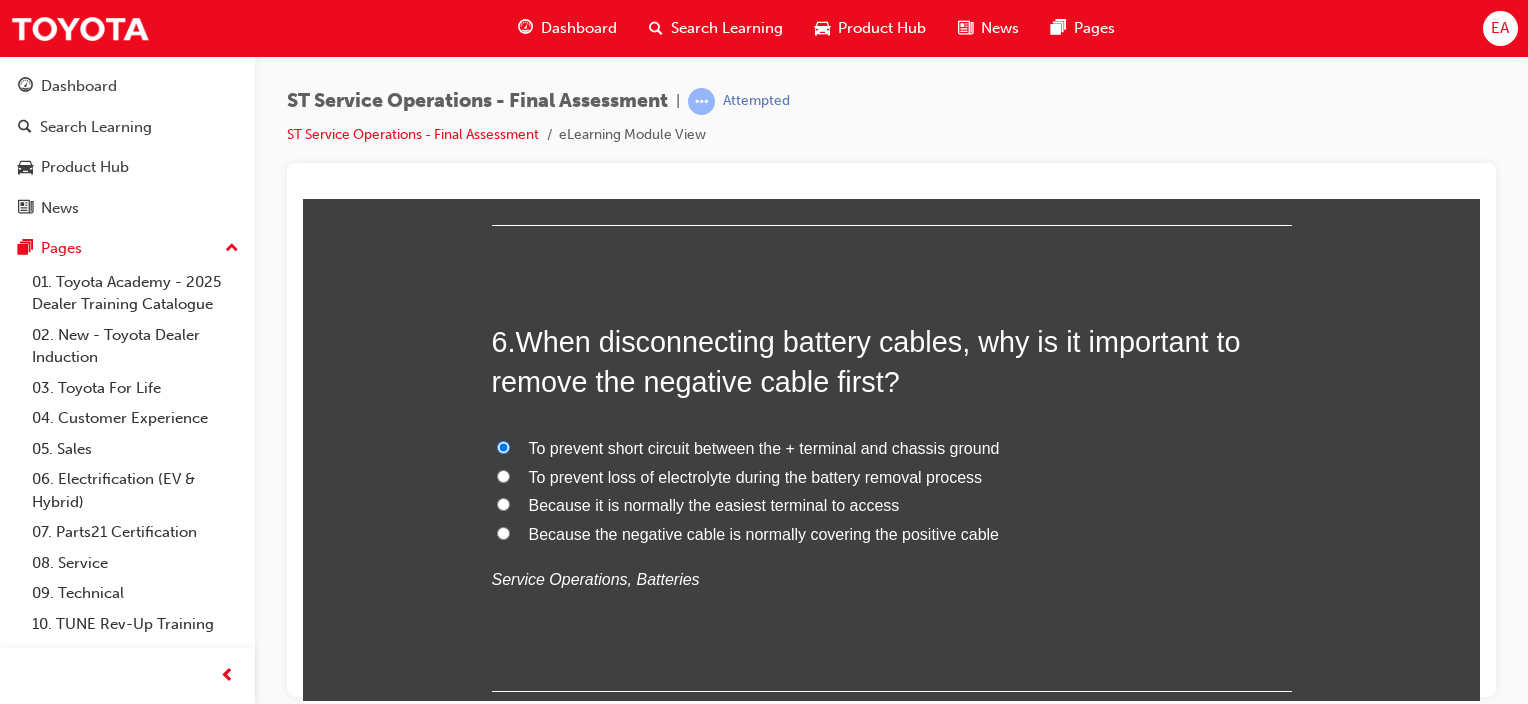 radio on "true" 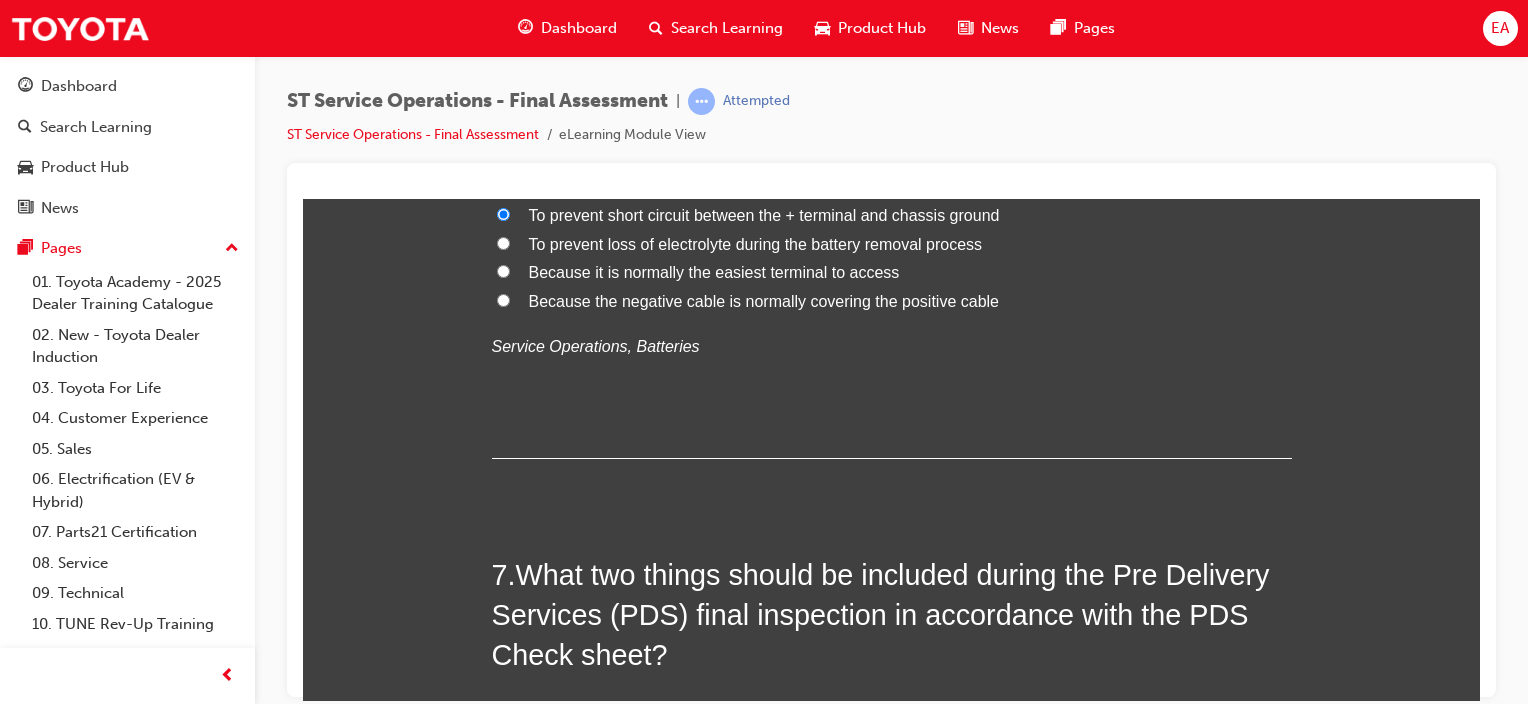 scroll, scrollTop: 2800, scrollLeft: 0, axis: vertical 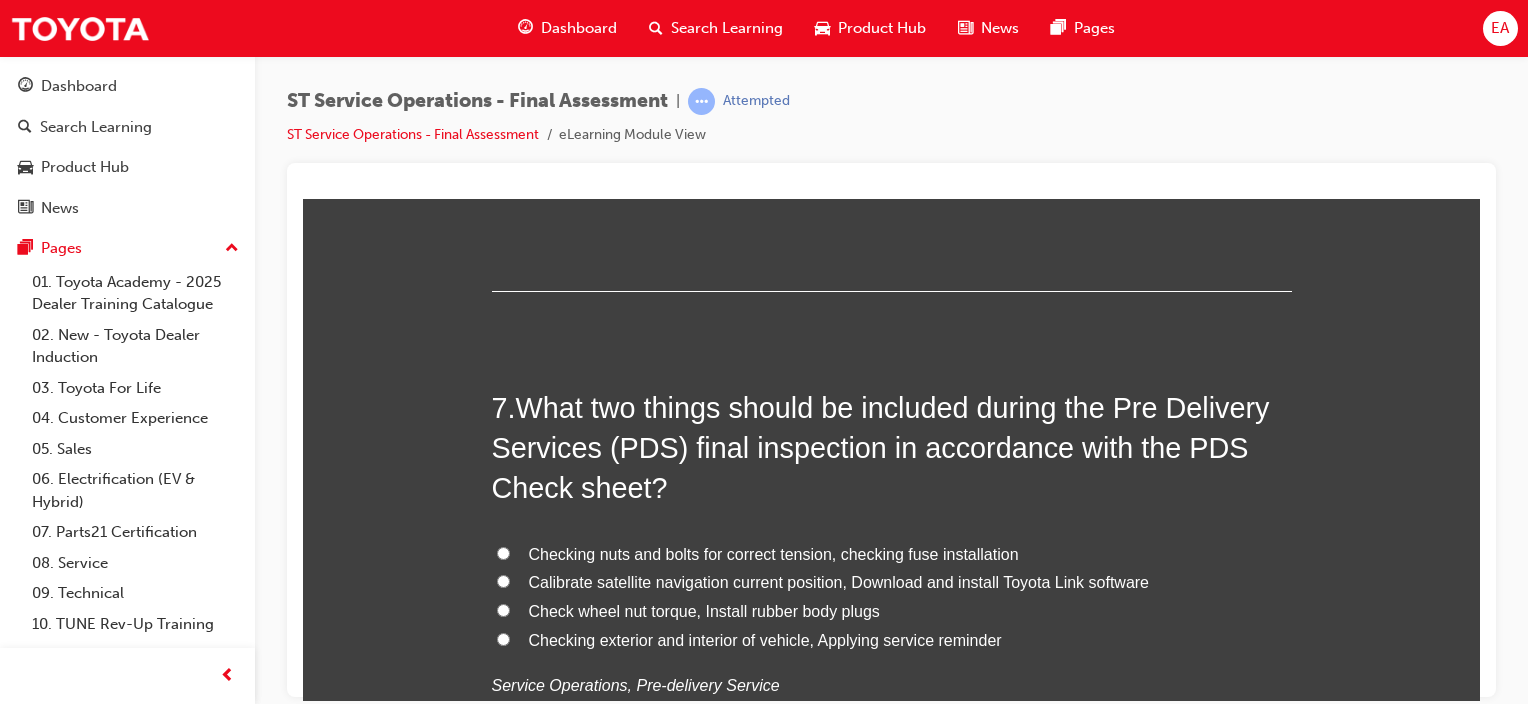 click at bounding box center (891, 430) 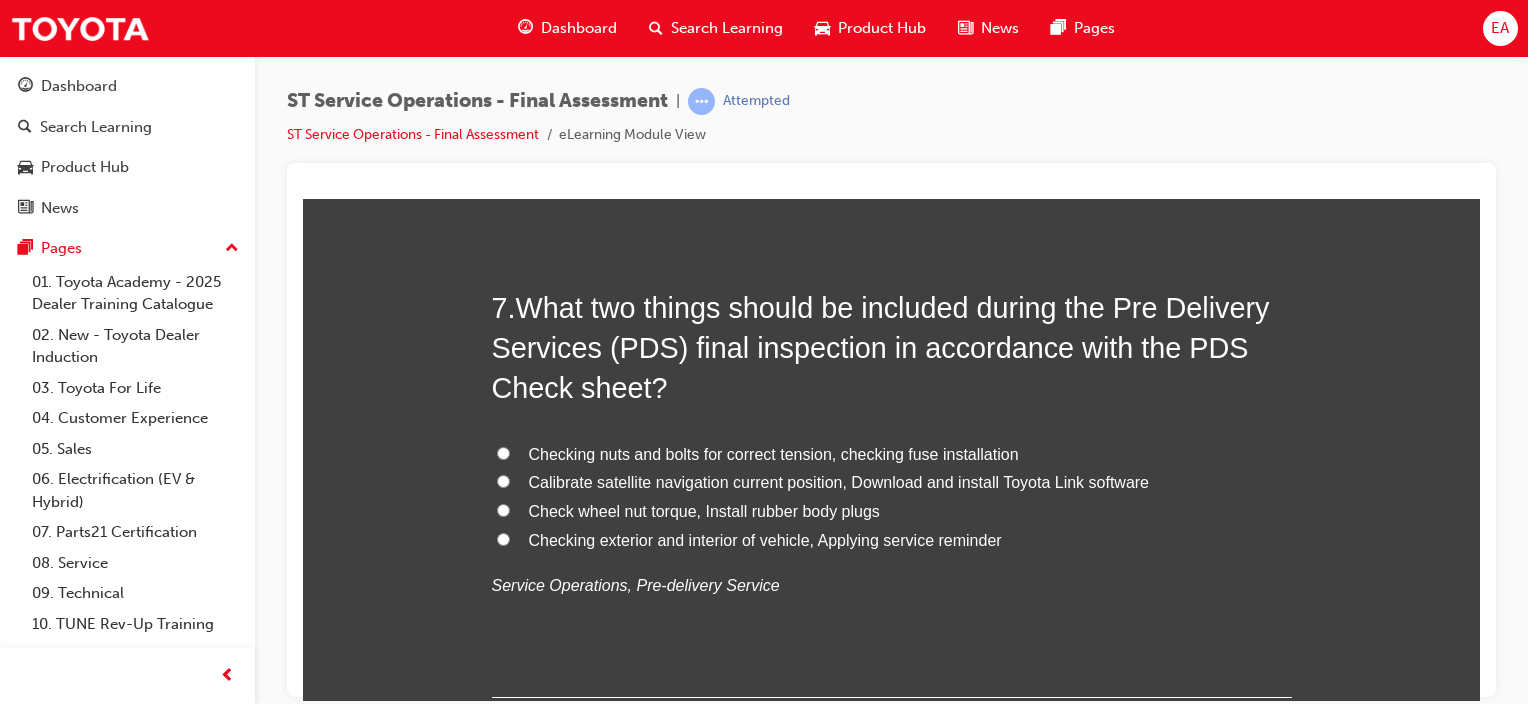 scroll, scrollTop: 3000, scrollLeft: 0, axis: vertical 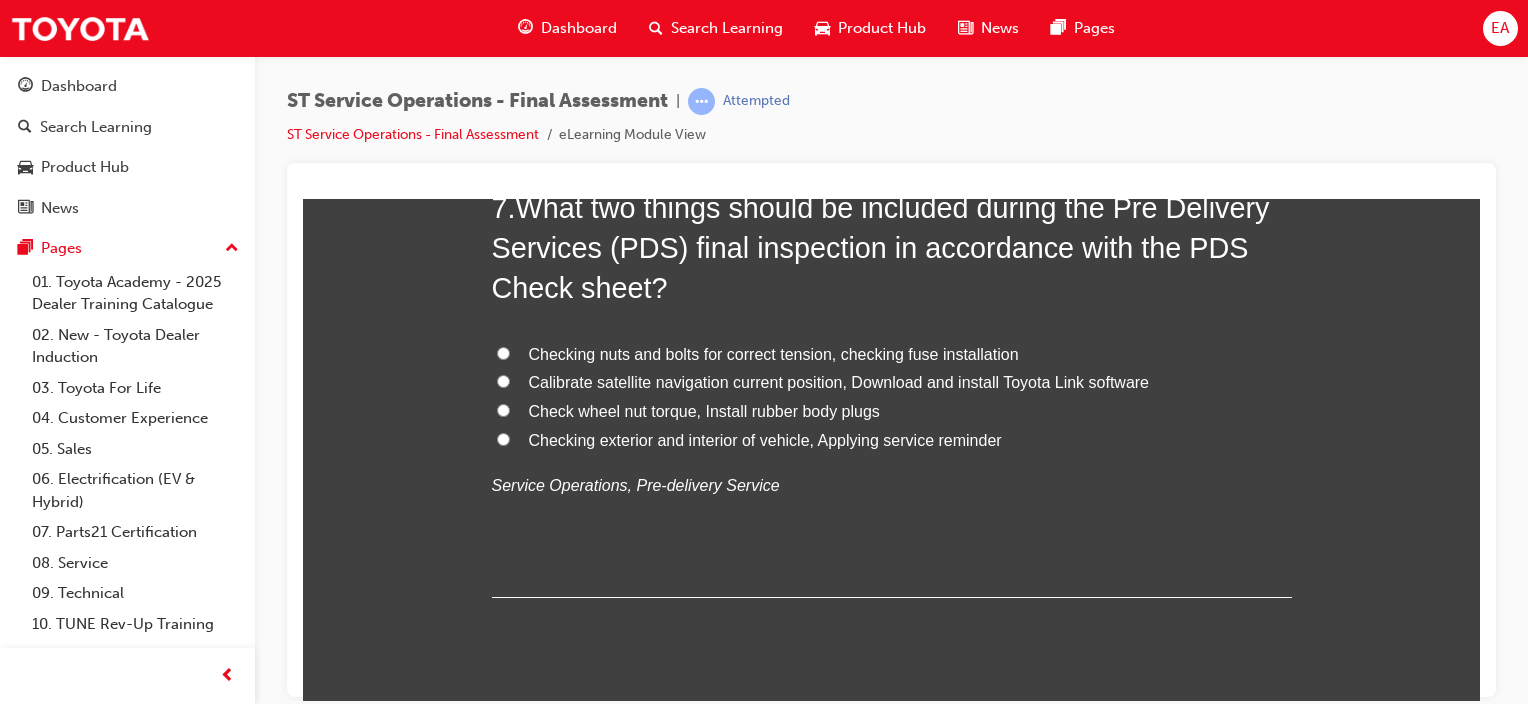 click on "Checking exterior and interior of vehicle, Applying service reminder" at bounding box center [765, 439] 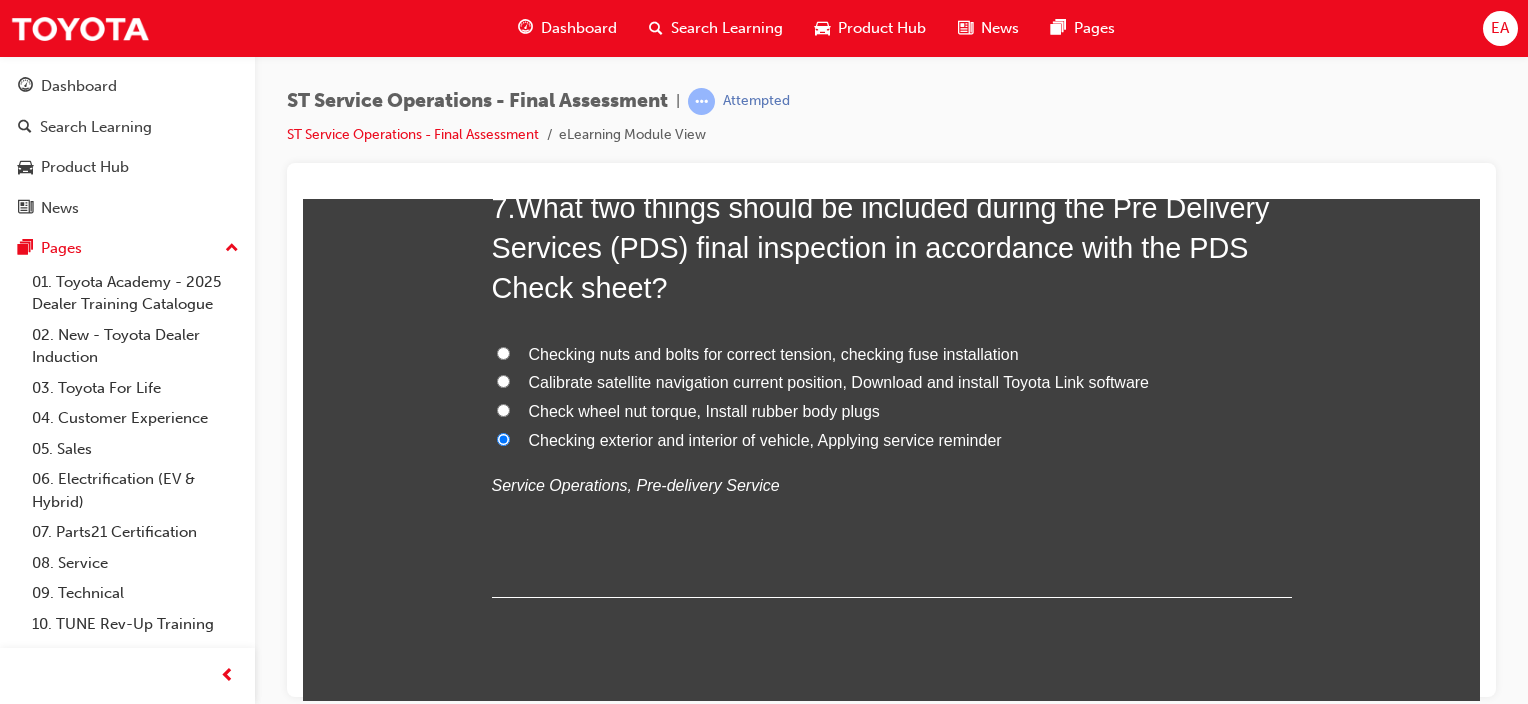 radio on "true" 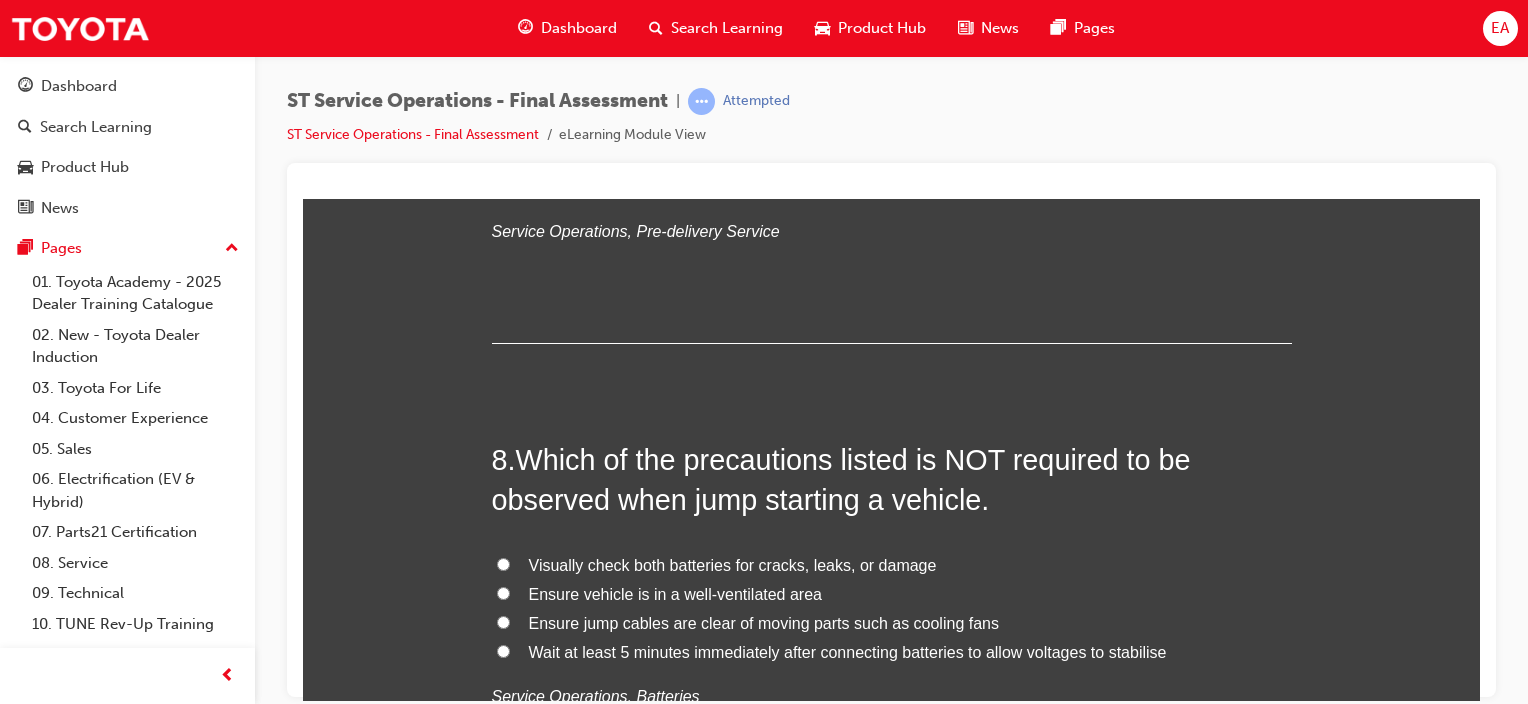 scroll, scrollTop: 3300, scrollLeft: 0, axis: vertical 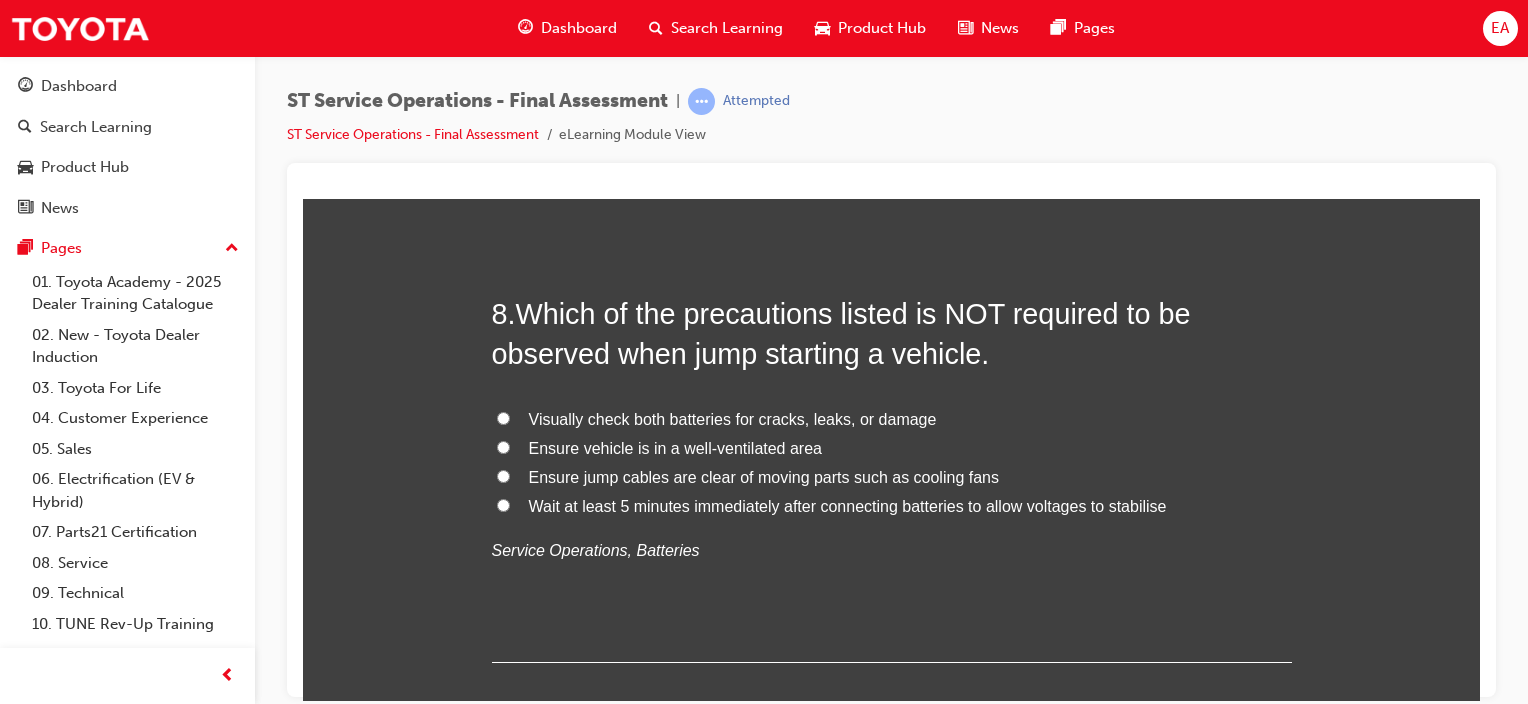 click on "Wait at least 5 minutes immediately after connecting batteries to allow voltages to stabilise" at bounding box center (848, 505) 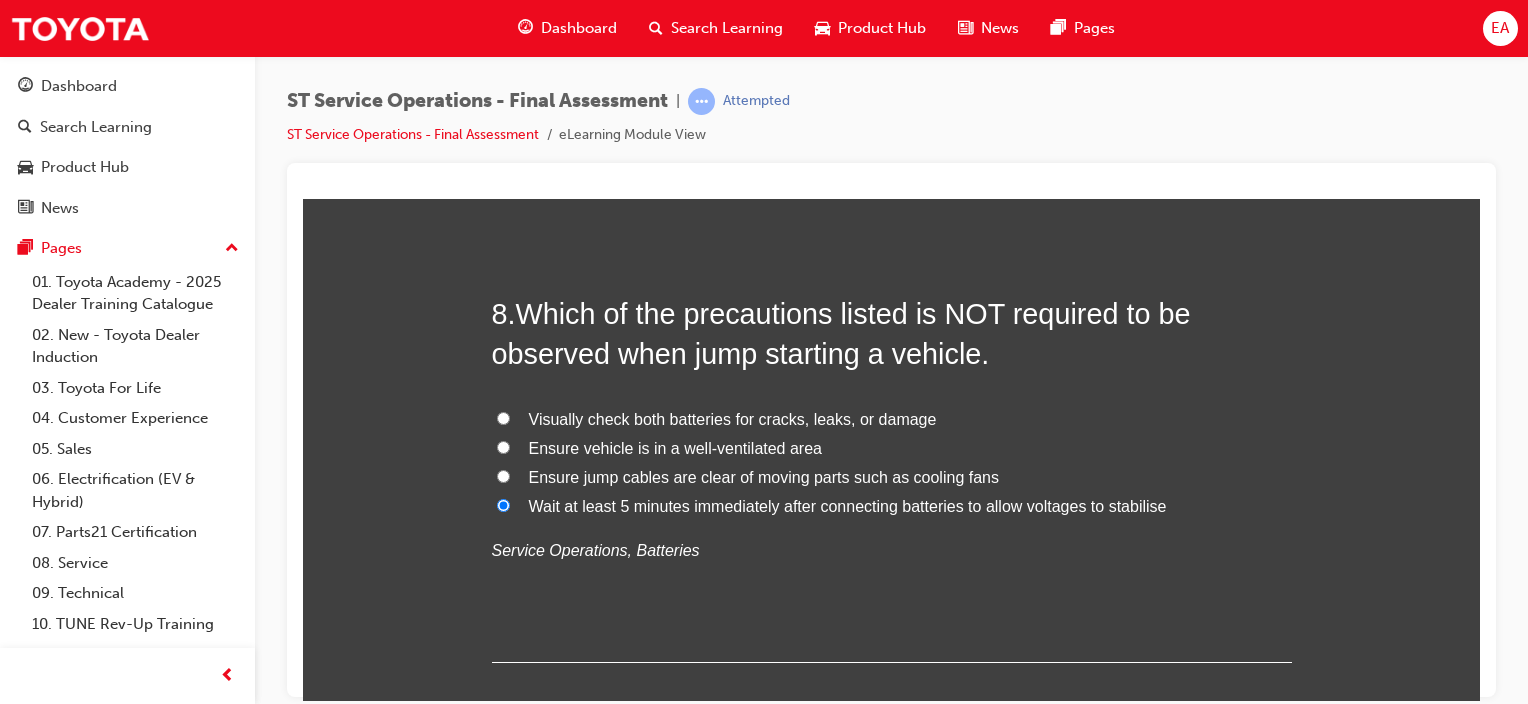 radio on "true" 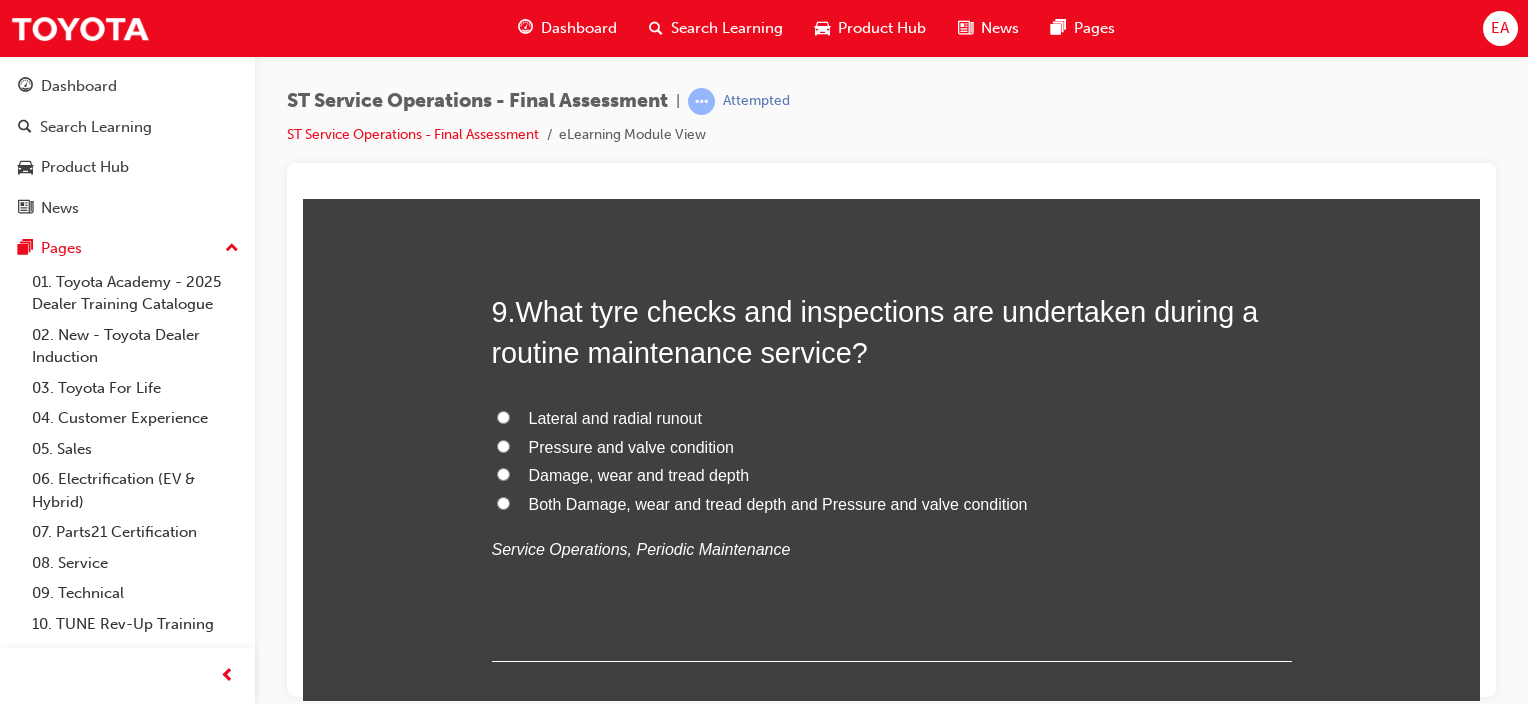 scroll, scrollTop: 3900, scrollLeft: 0, axis: vertical 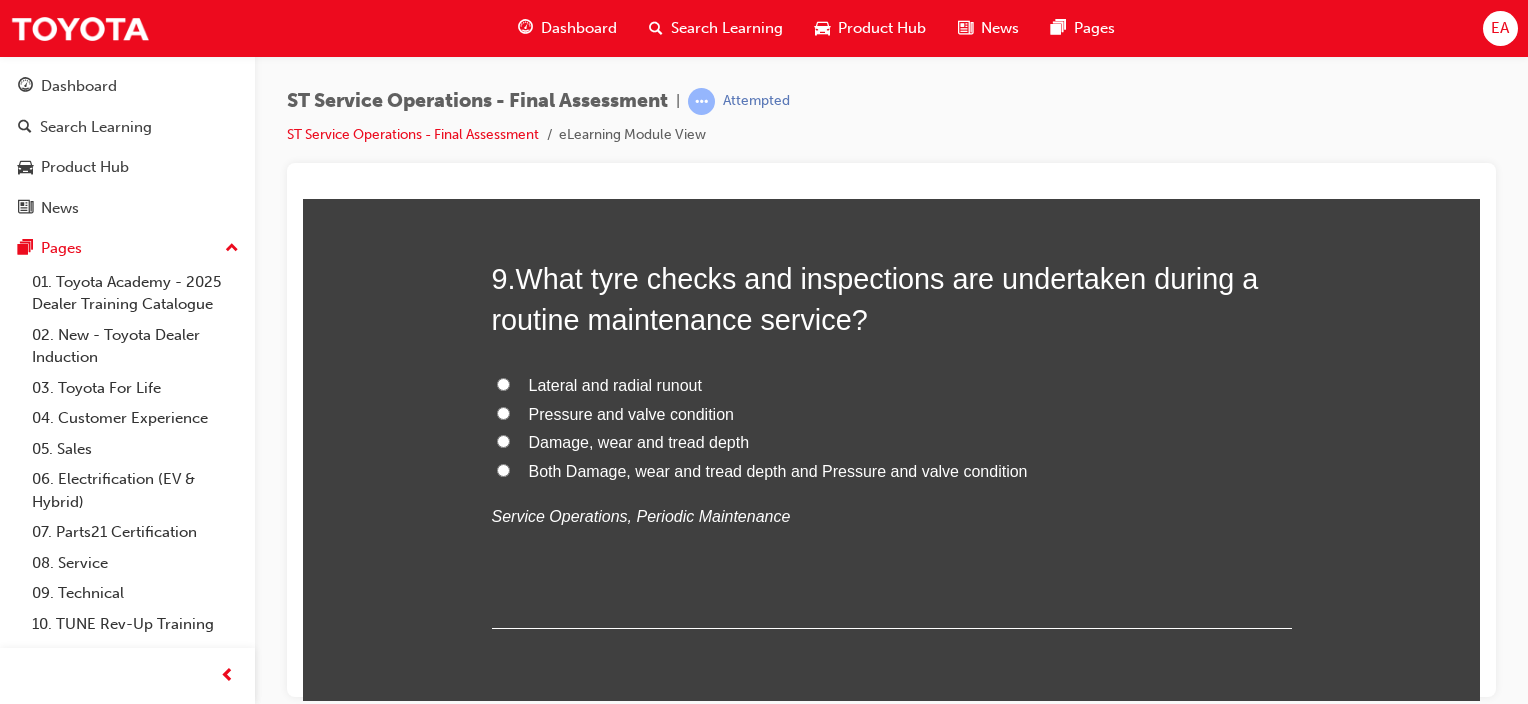 click on "Both Damage, wear and tread depth and Pressure and valve condition" at bounding box center (778, 470) 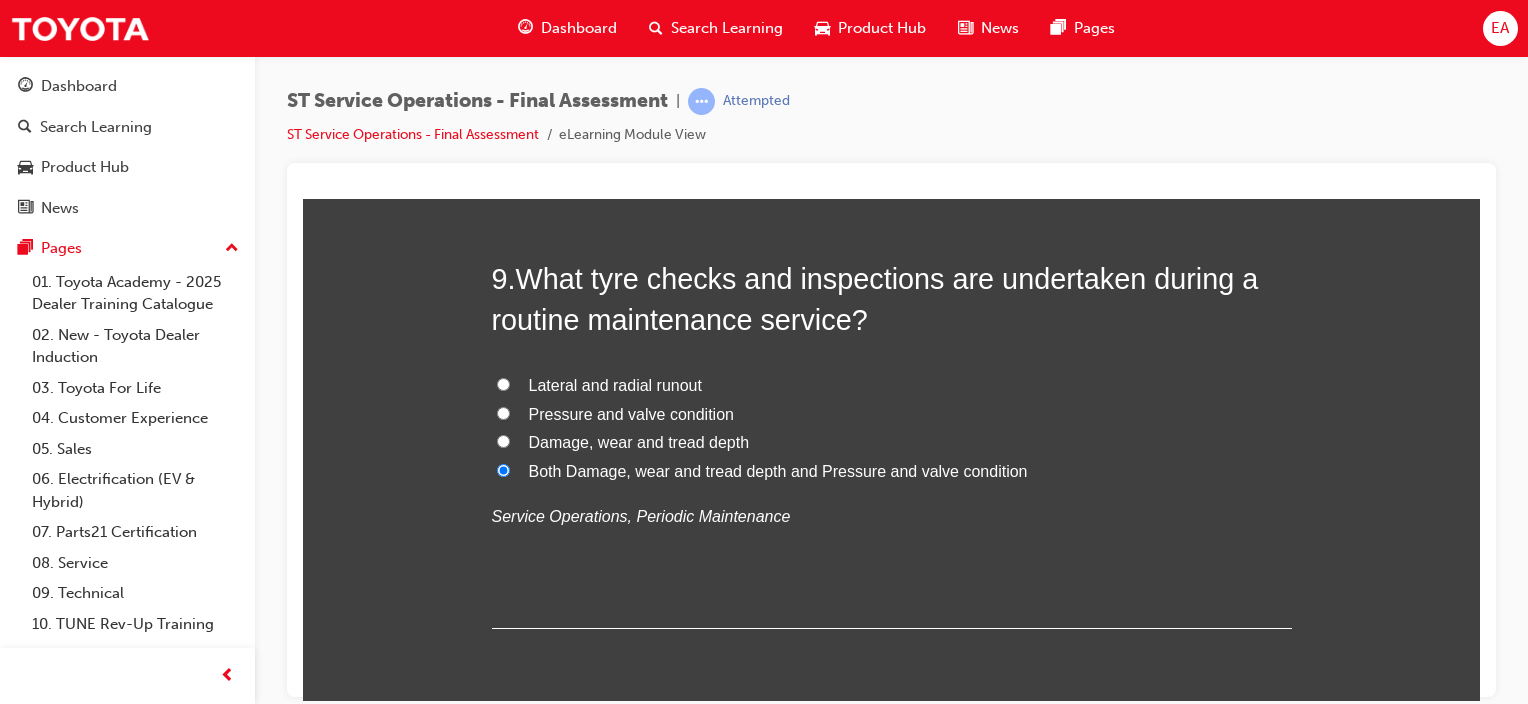 radio on "true" 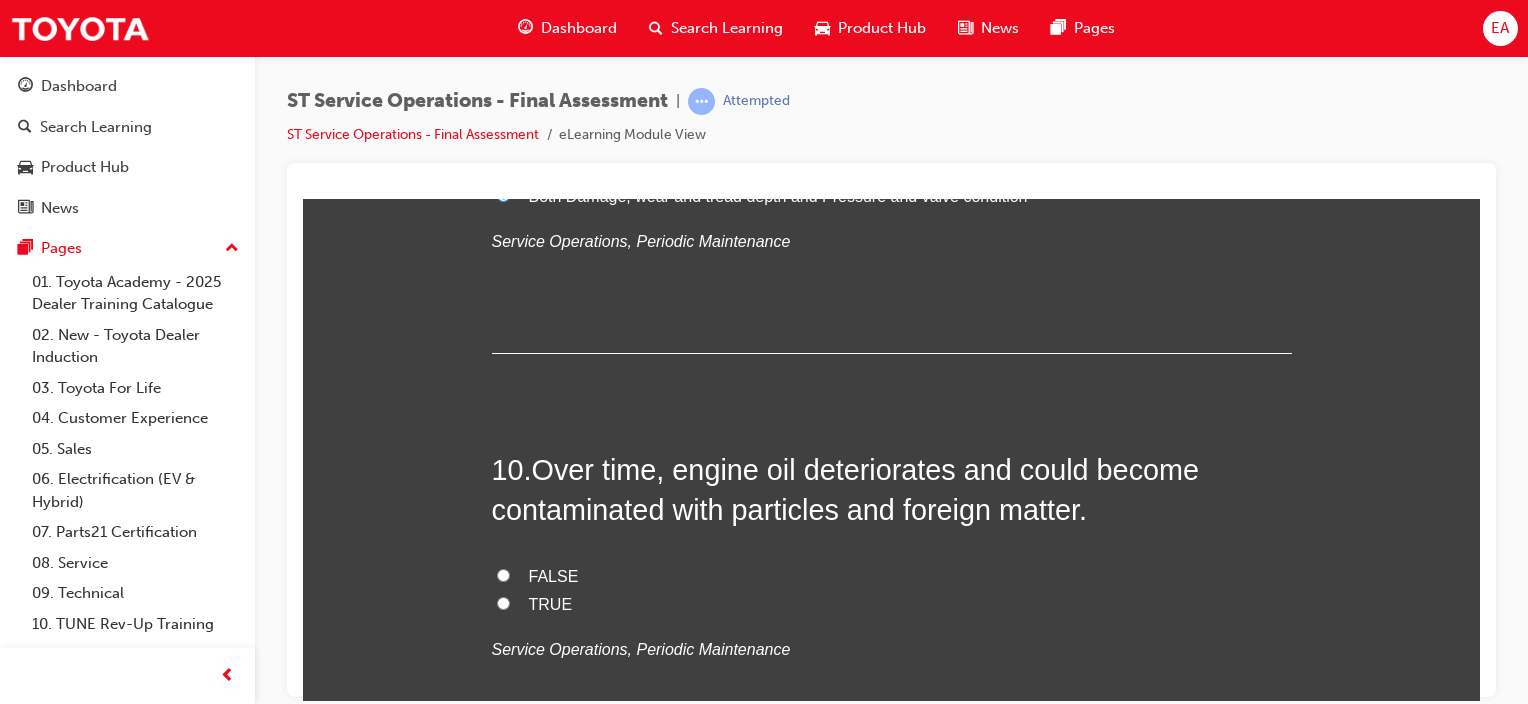 scroll, scrollTop: 4300, scrollLeft: 0, axis: vertical 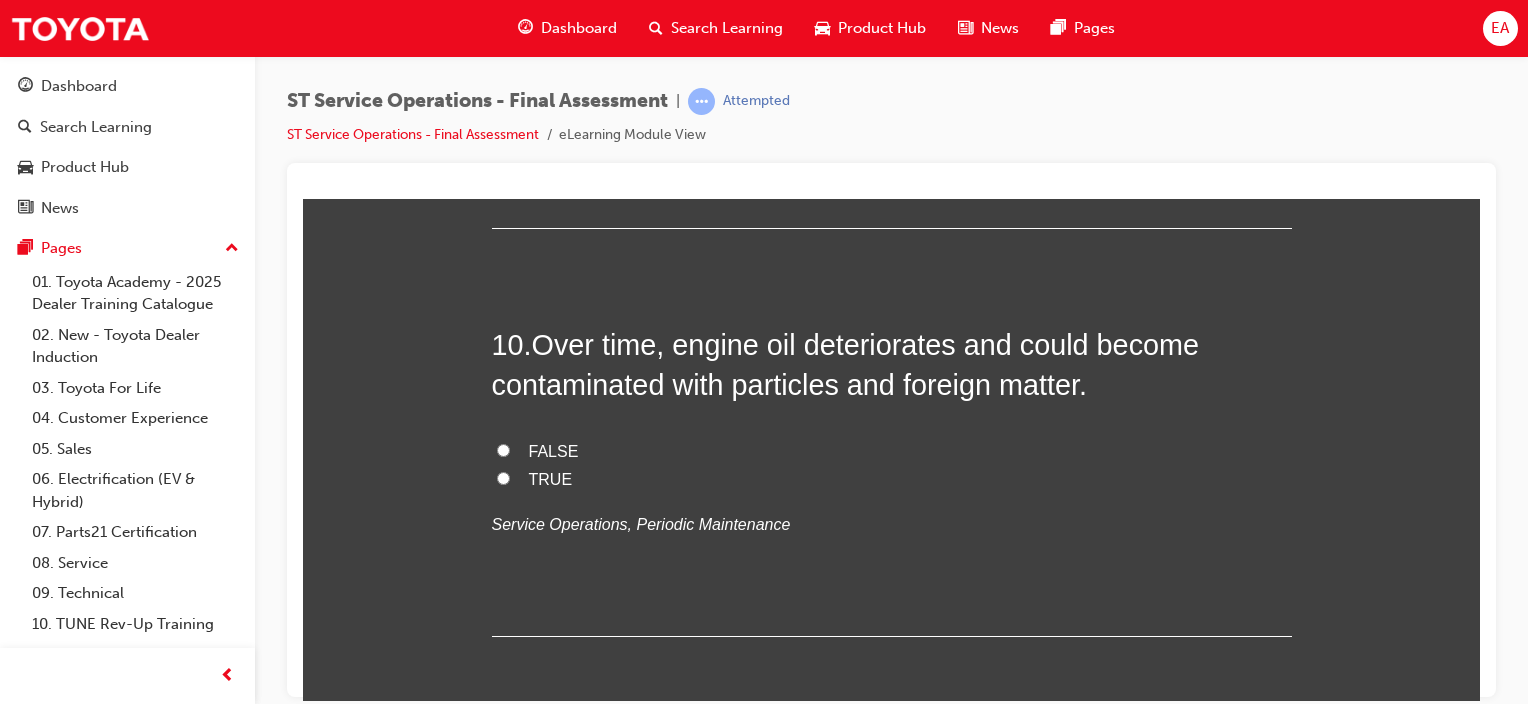 click on "TRUE" at bounding box center [551, 478] 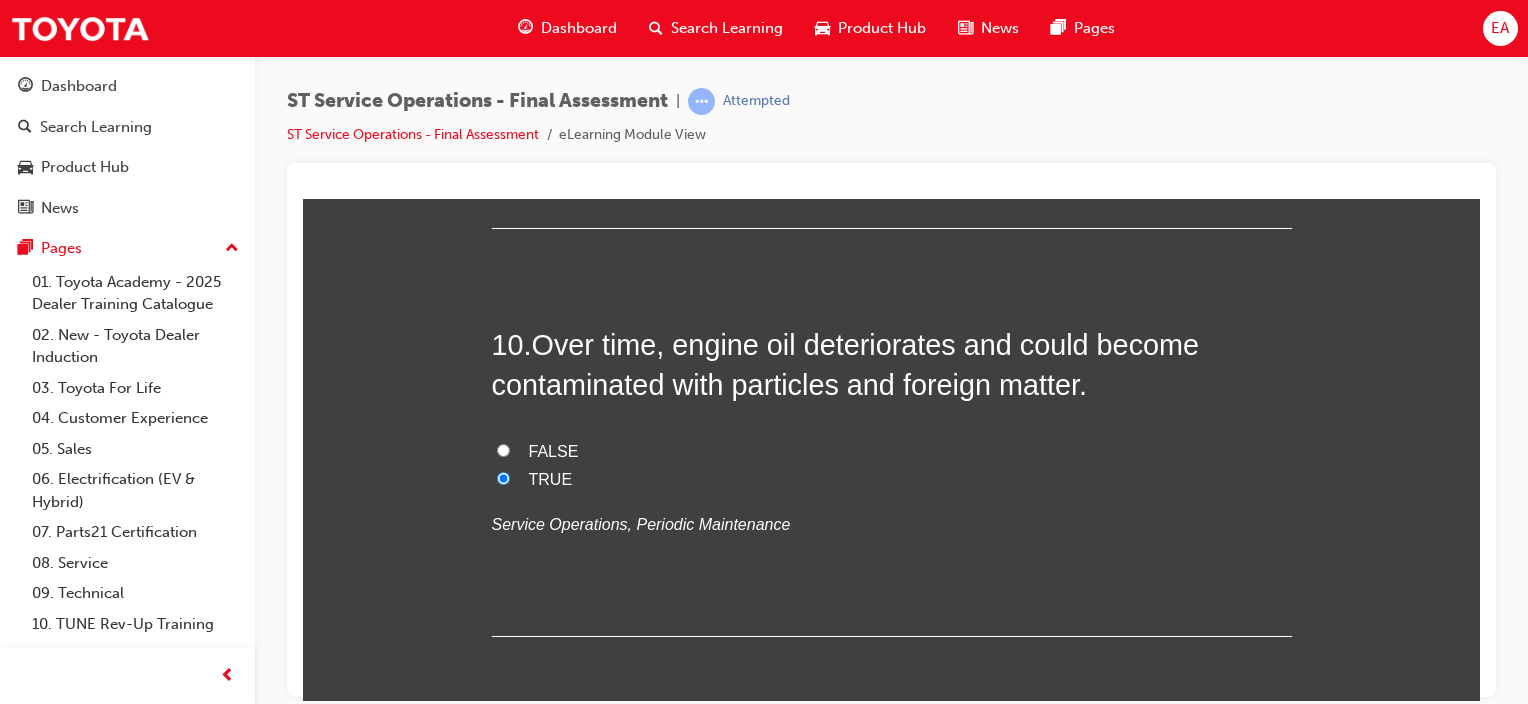 radio on "true" 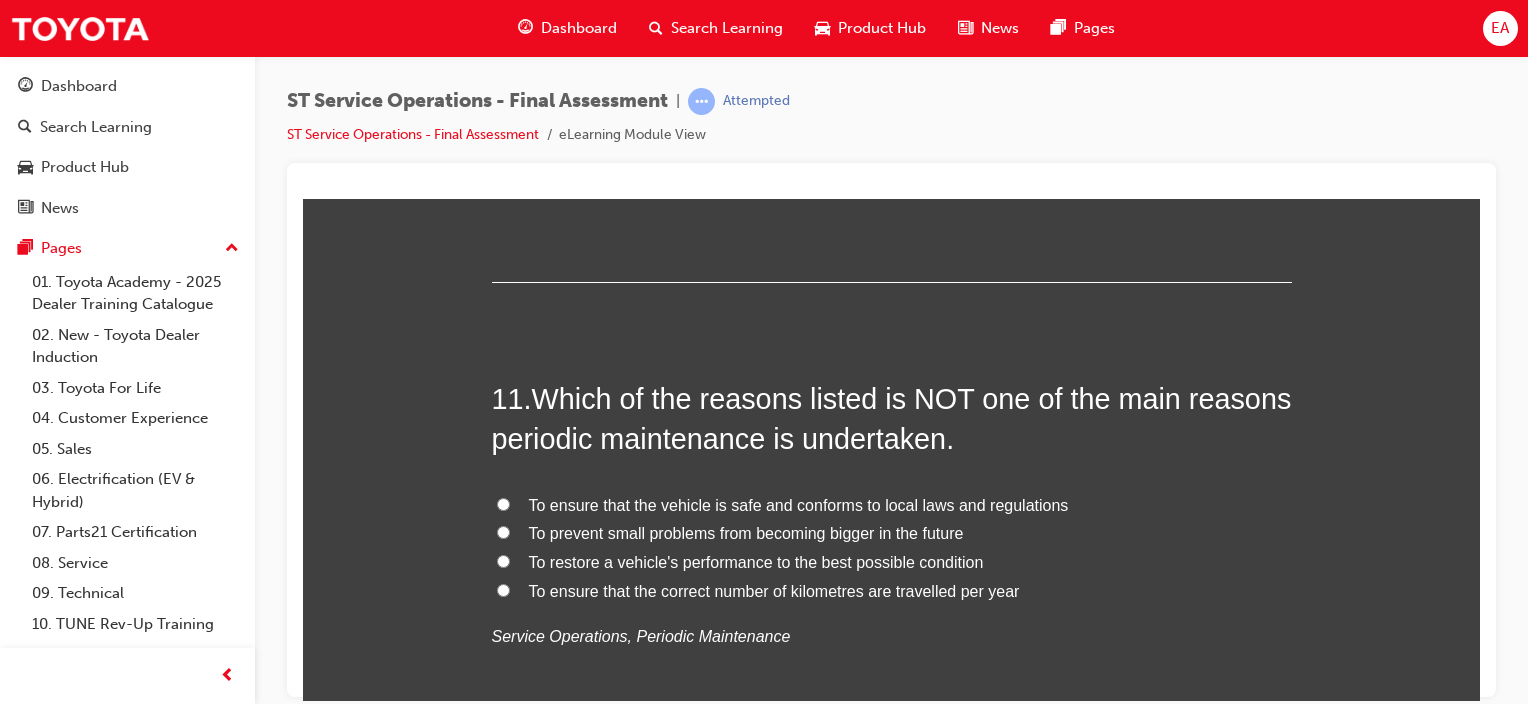 scroll, scrollTop: 4700, scrollLeft: 0, axis: vertical 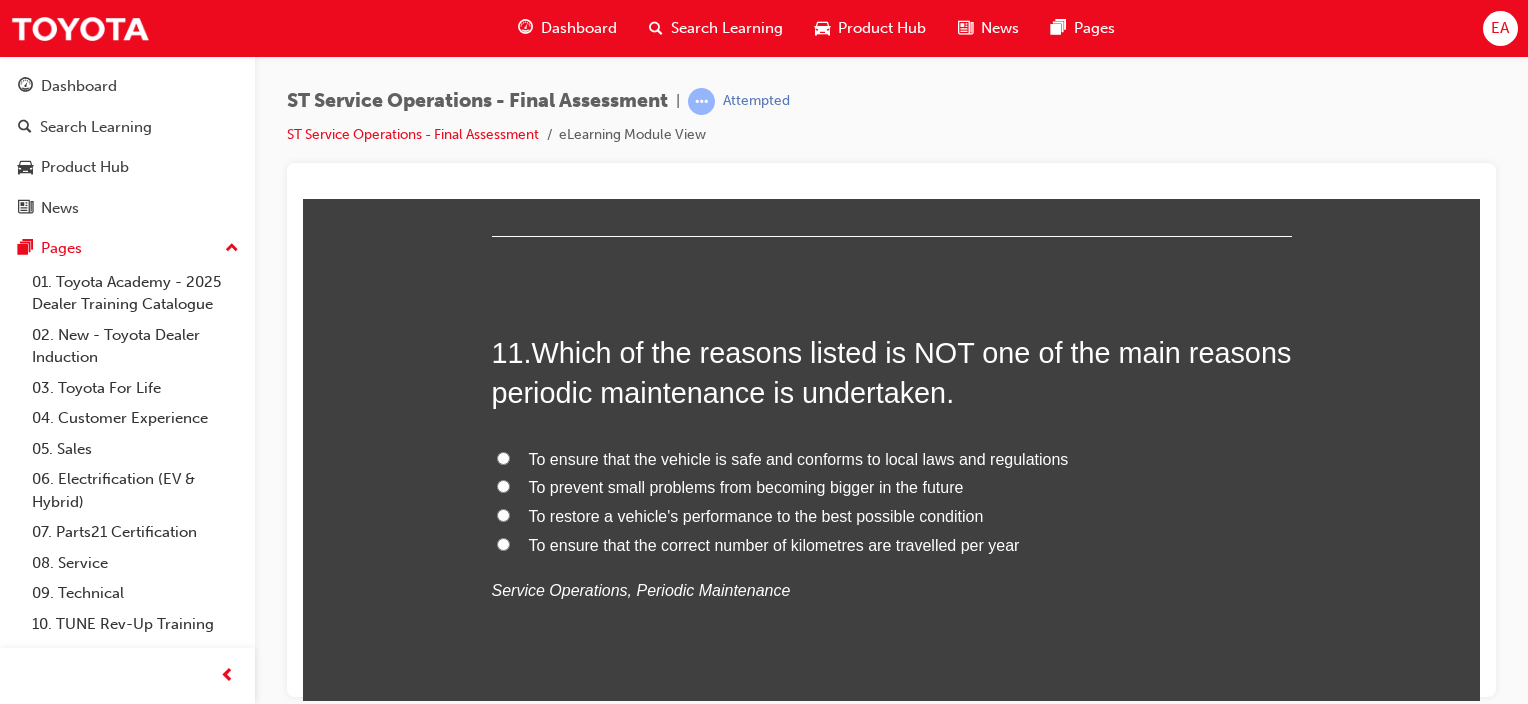 click on "To ensure that the correct number of kilometres are travelled per year" at bounding box center (774, 544) 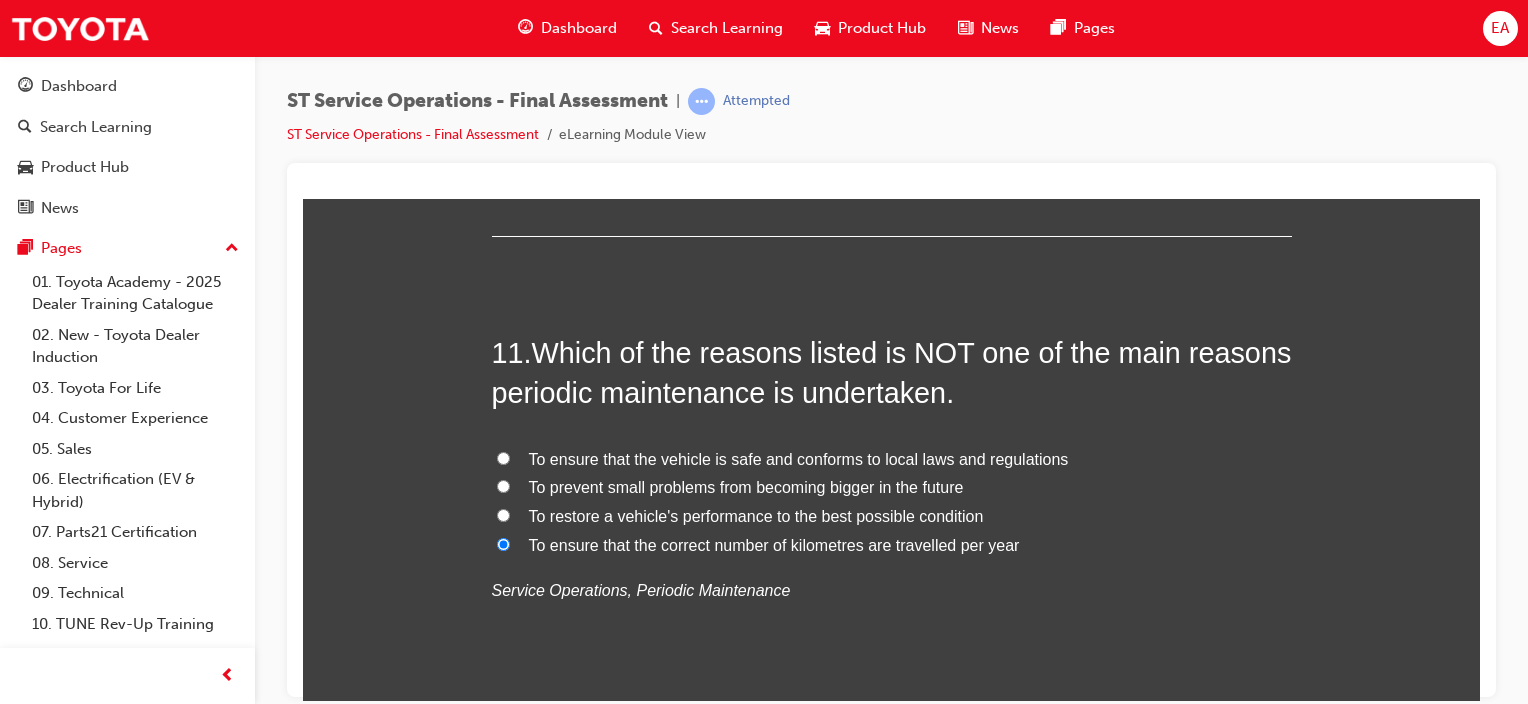 radio on "true" 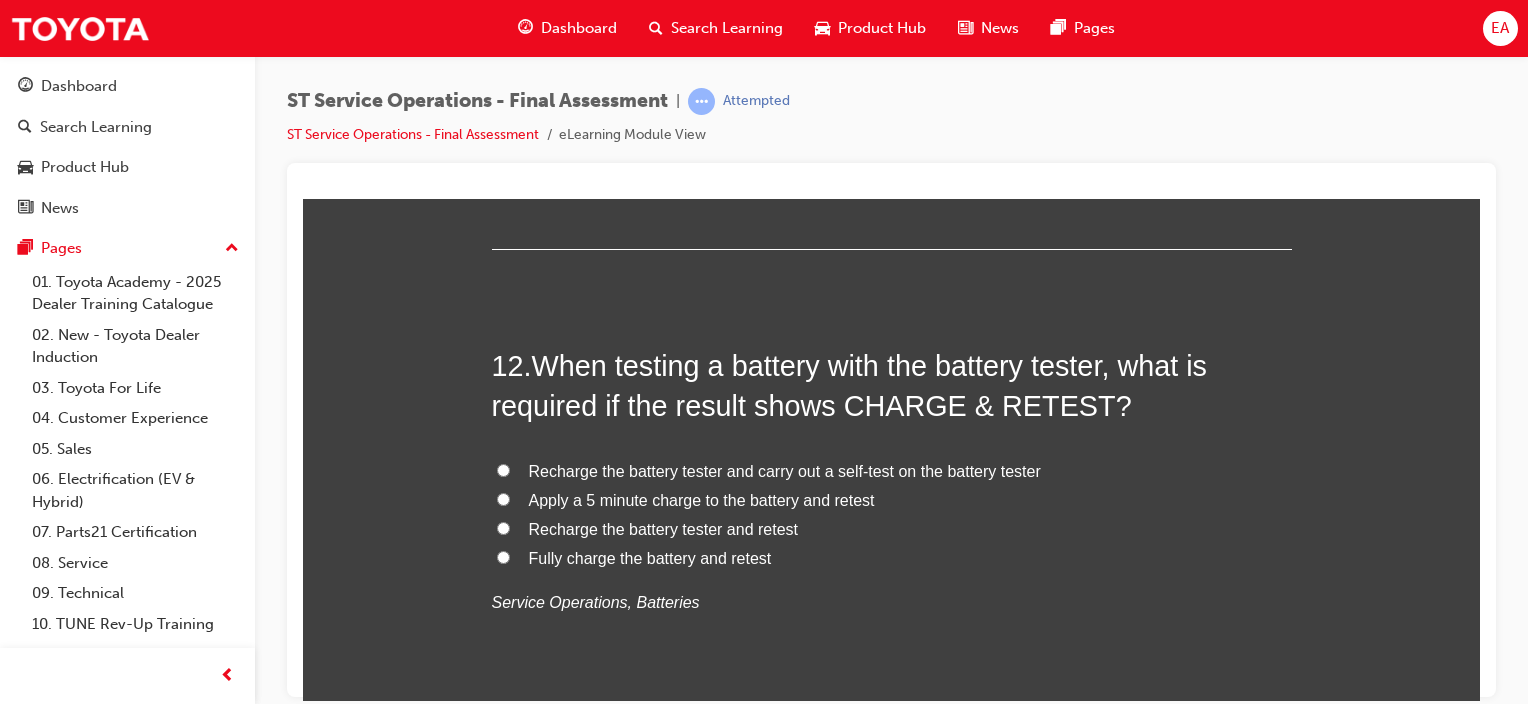 scroll, scrollTop: 5200, scrollLeft: 0, axis: vertical 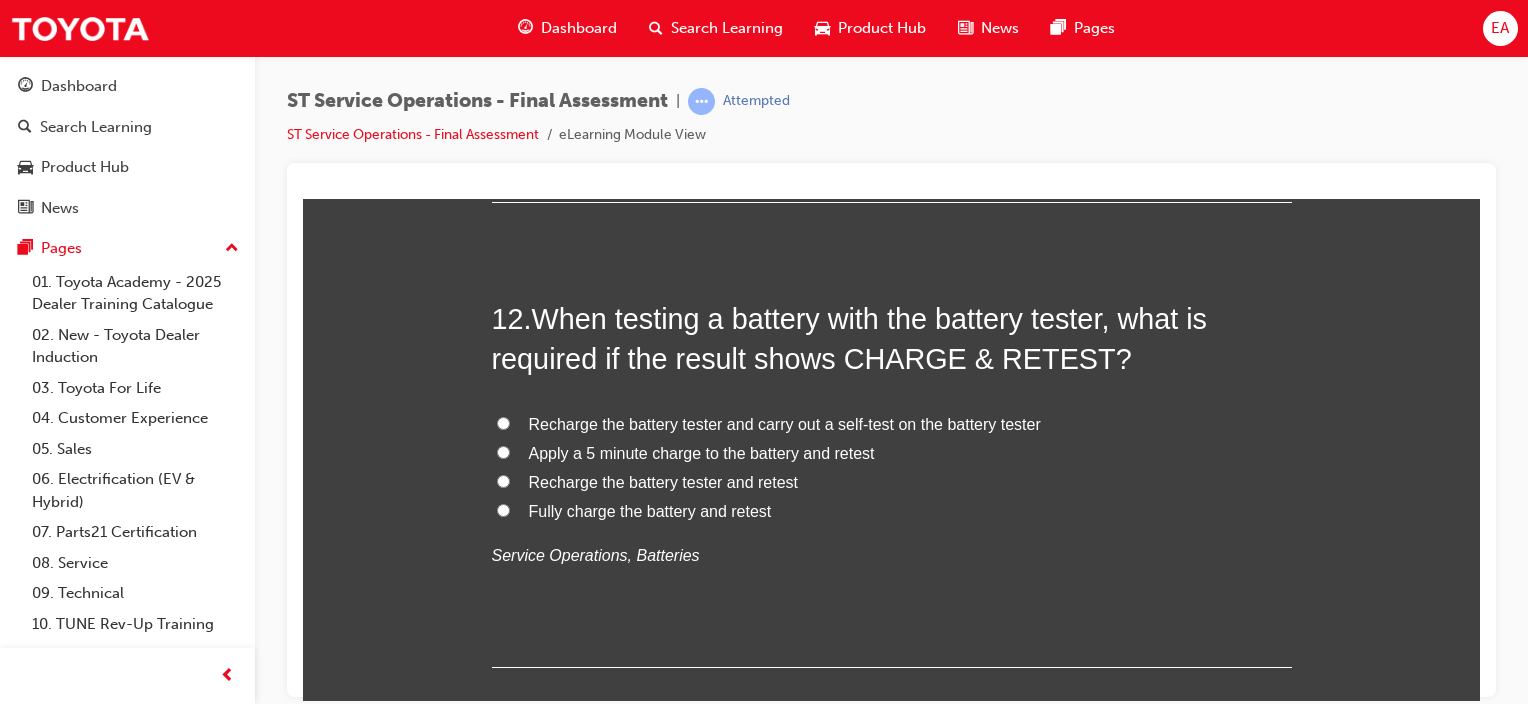 click on "Fully charge the battery and retest" at bounding box center [650, 510] 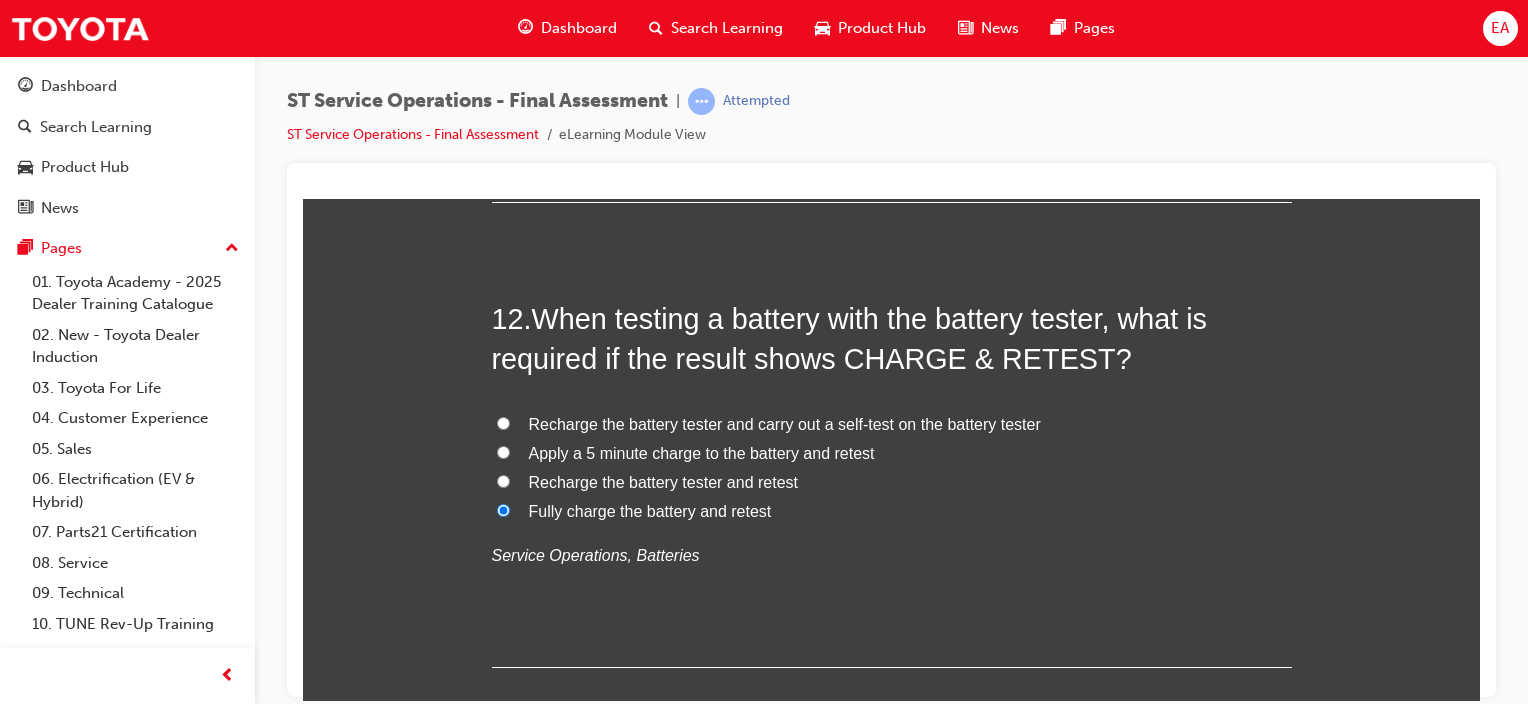 radio on "true" 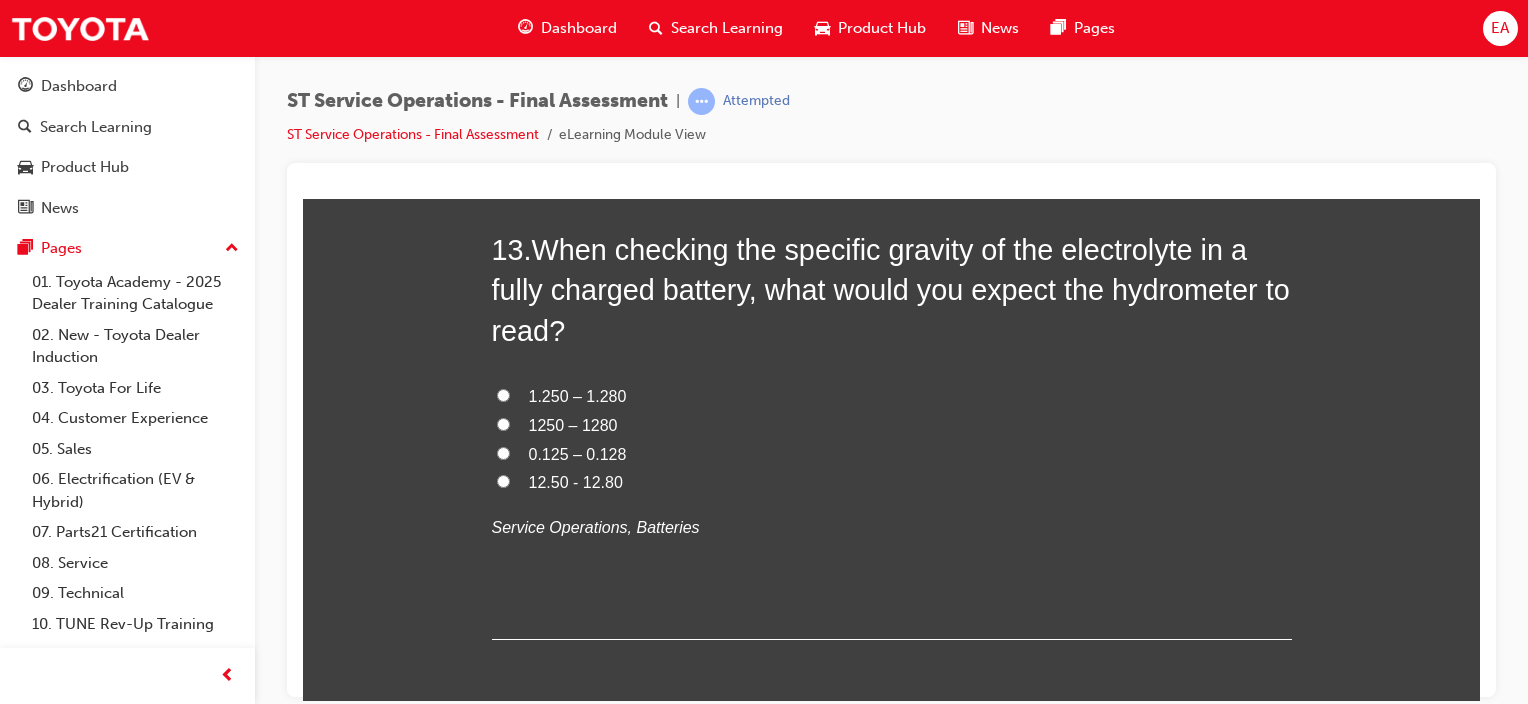 scroll, scrollTop: 5700, scrollLeft: 0, axis: vertical 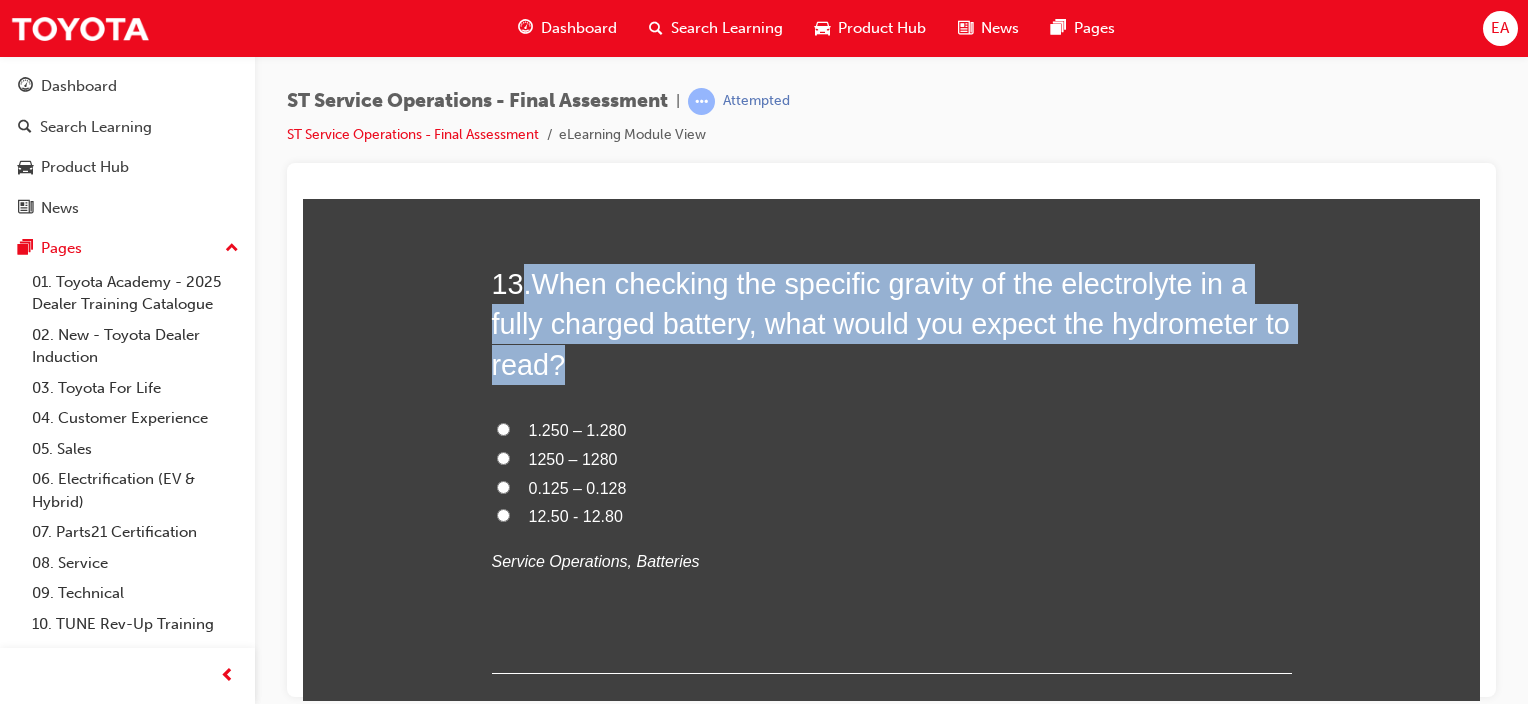 drag, startPoint x: 598, startPoint y: 361, endPoint x: 520, endPoint y: 289, distance: 106.15083 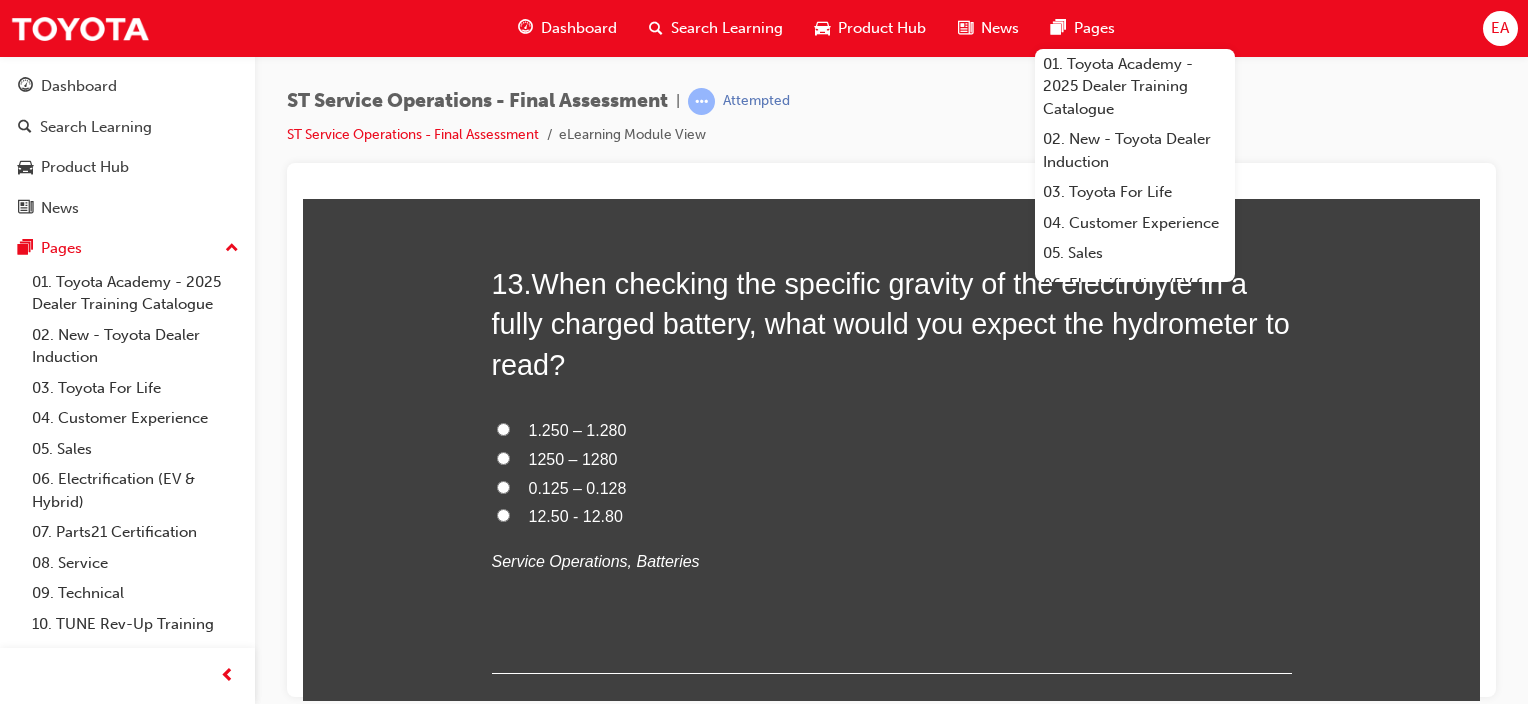 click on "1.250 – 1.280" at bounding box center [578, 429] 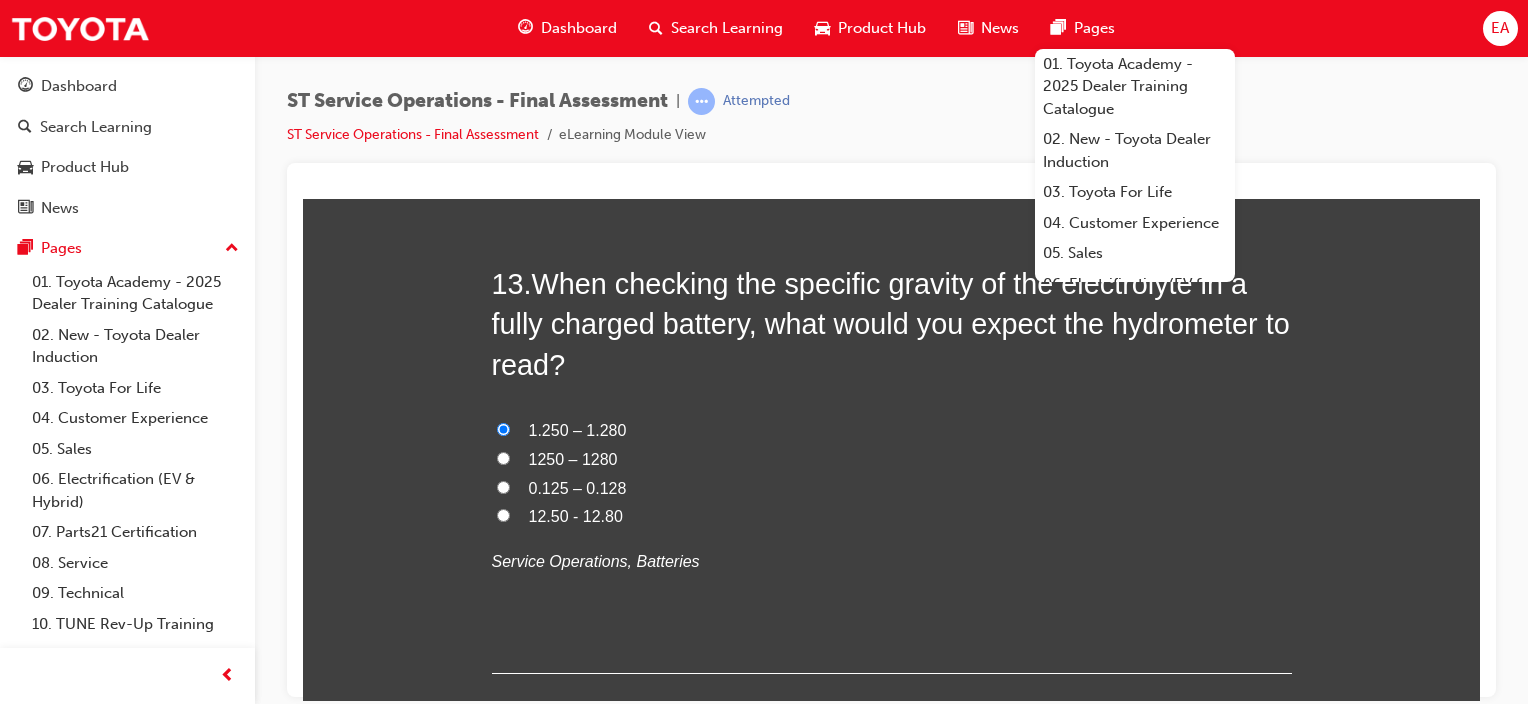 radio on "true" 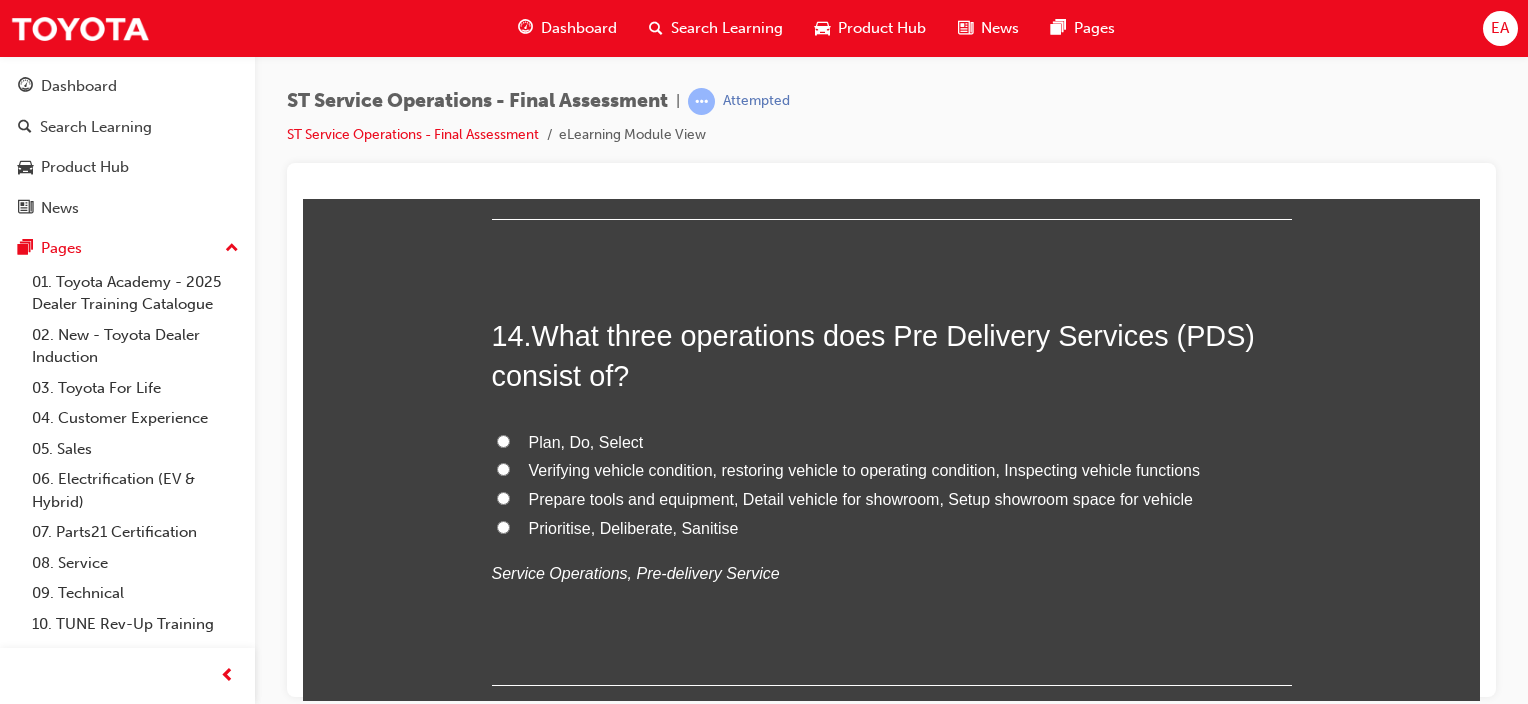 scroll, scrollTop: 6200, scrollLeft: 0, axis: vertical 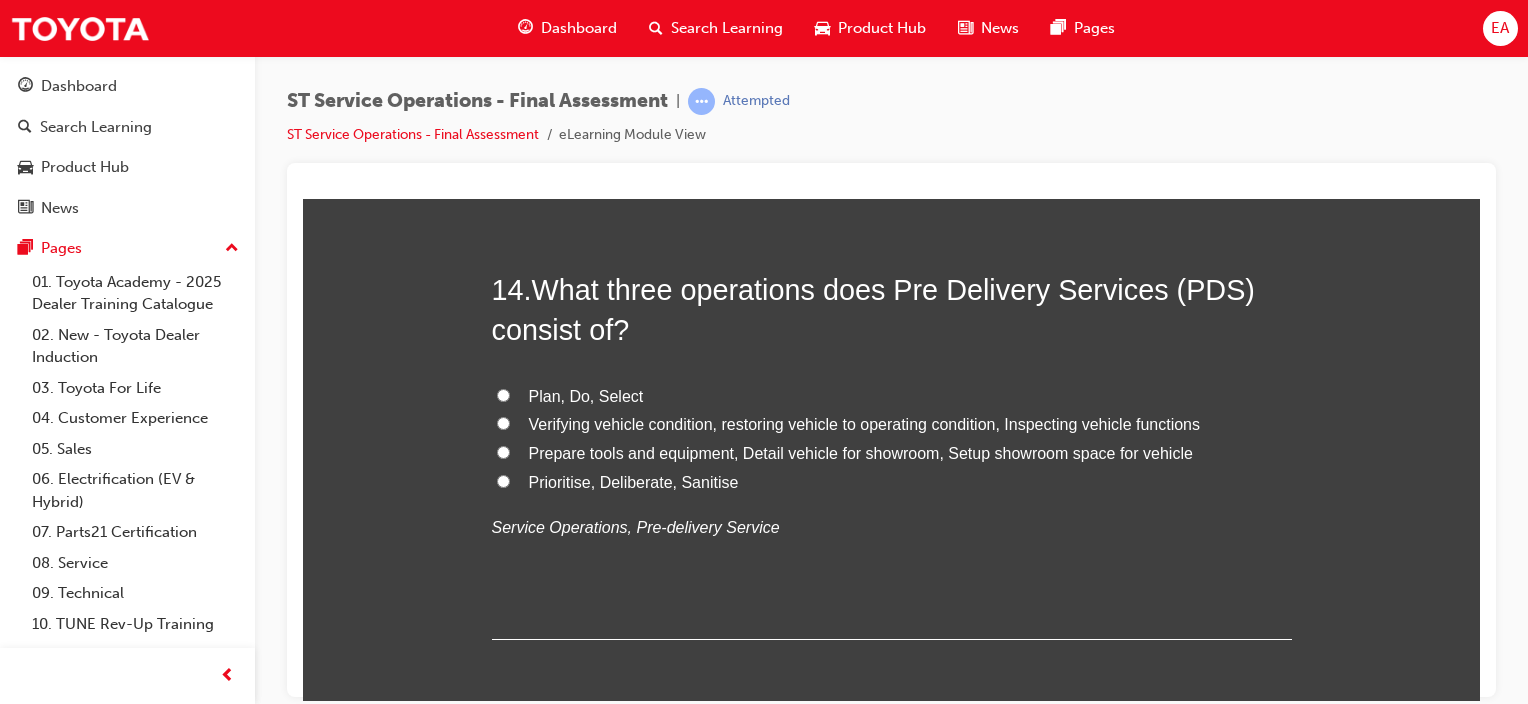 click on "Verifying vehicle condition, restoring vehicle to operating condition, Inspecting vehicle functions" at bounding box center (865, 423) 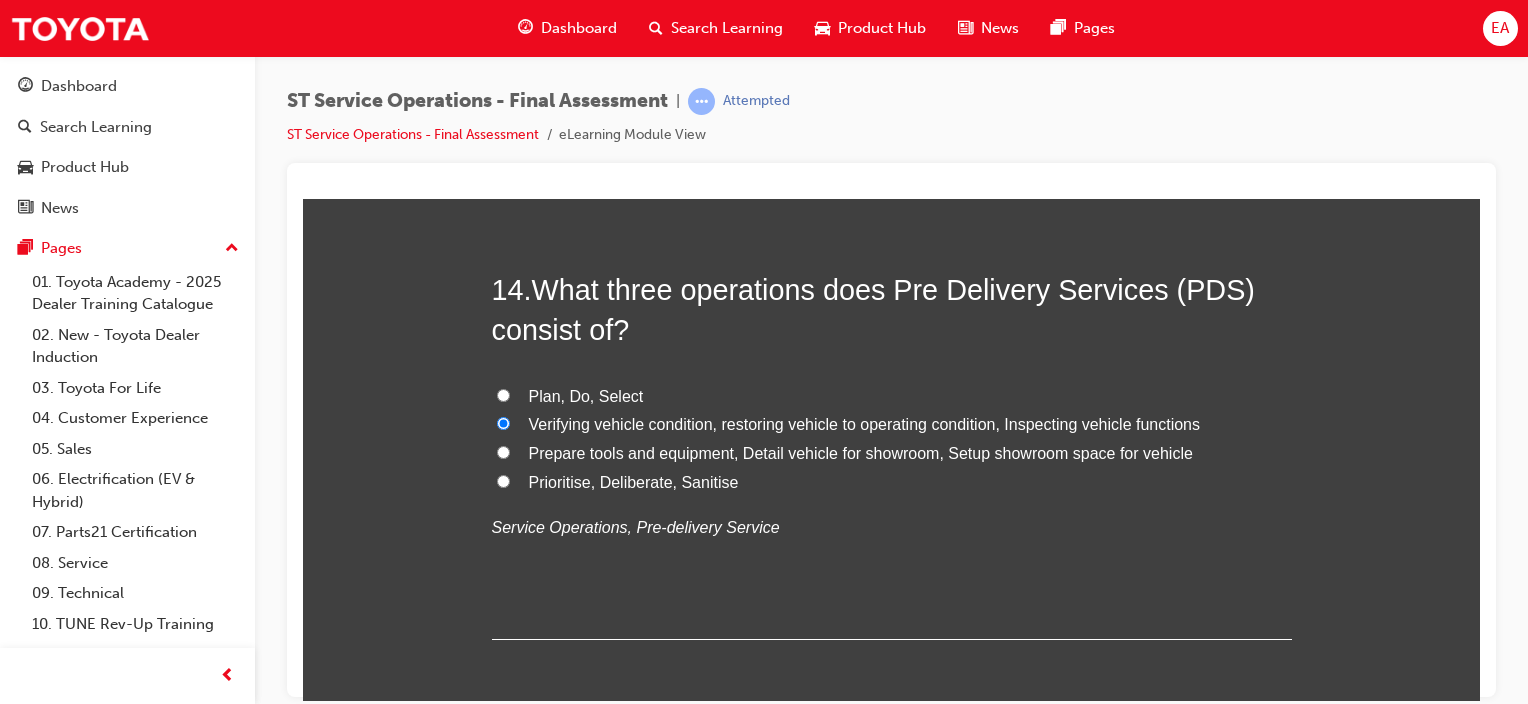 radio on "true" 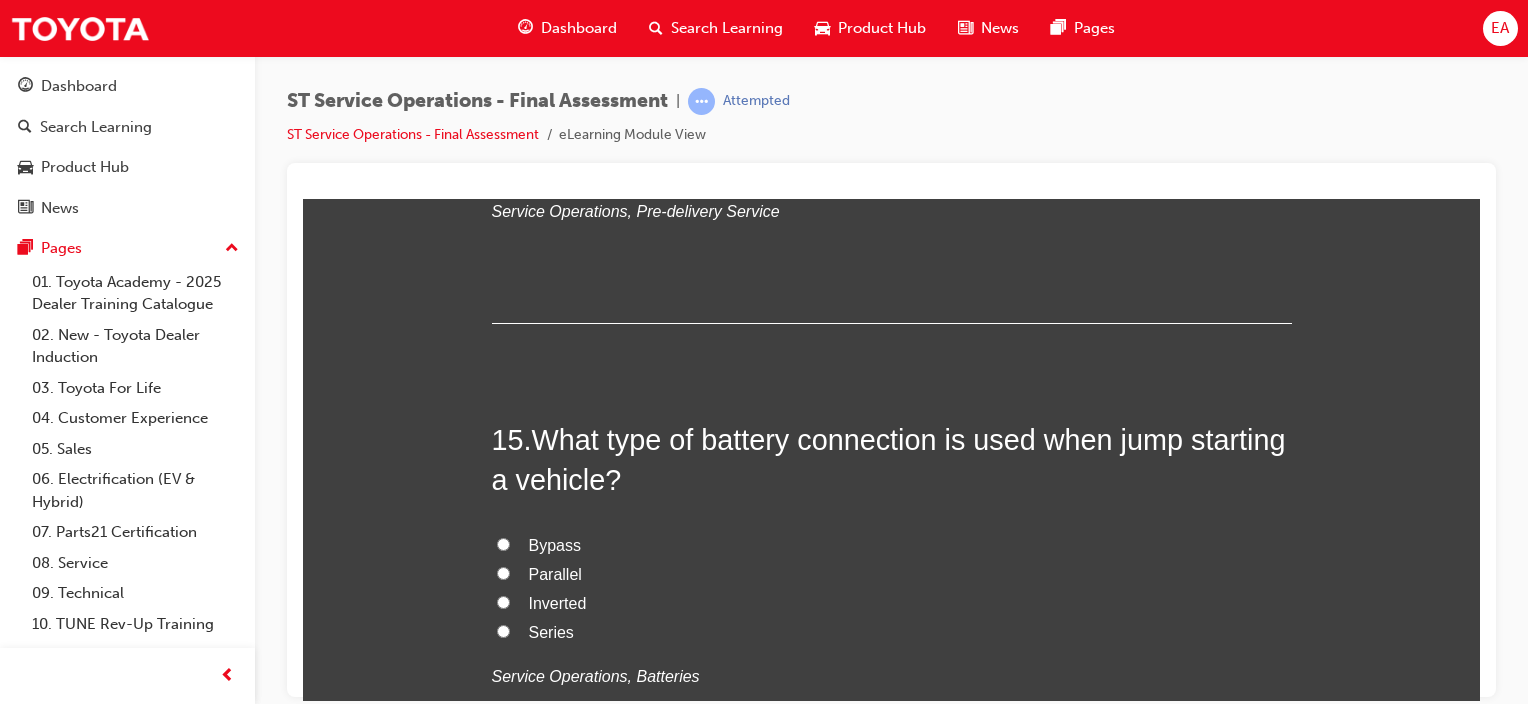 scroll, scrollTop: 6600, scrollLeft: 0, axis: vertical 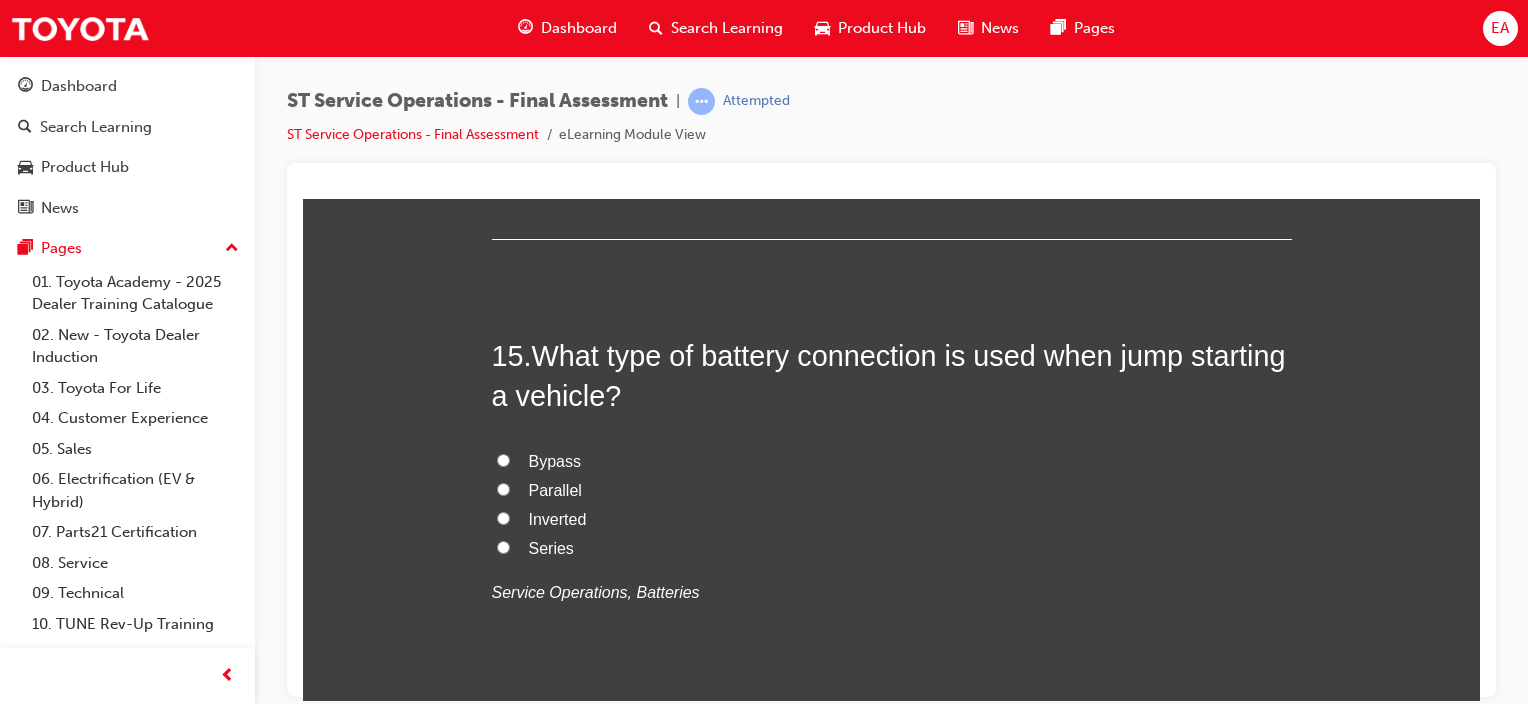 click on "Parallel" at bounding box center [892, 490] 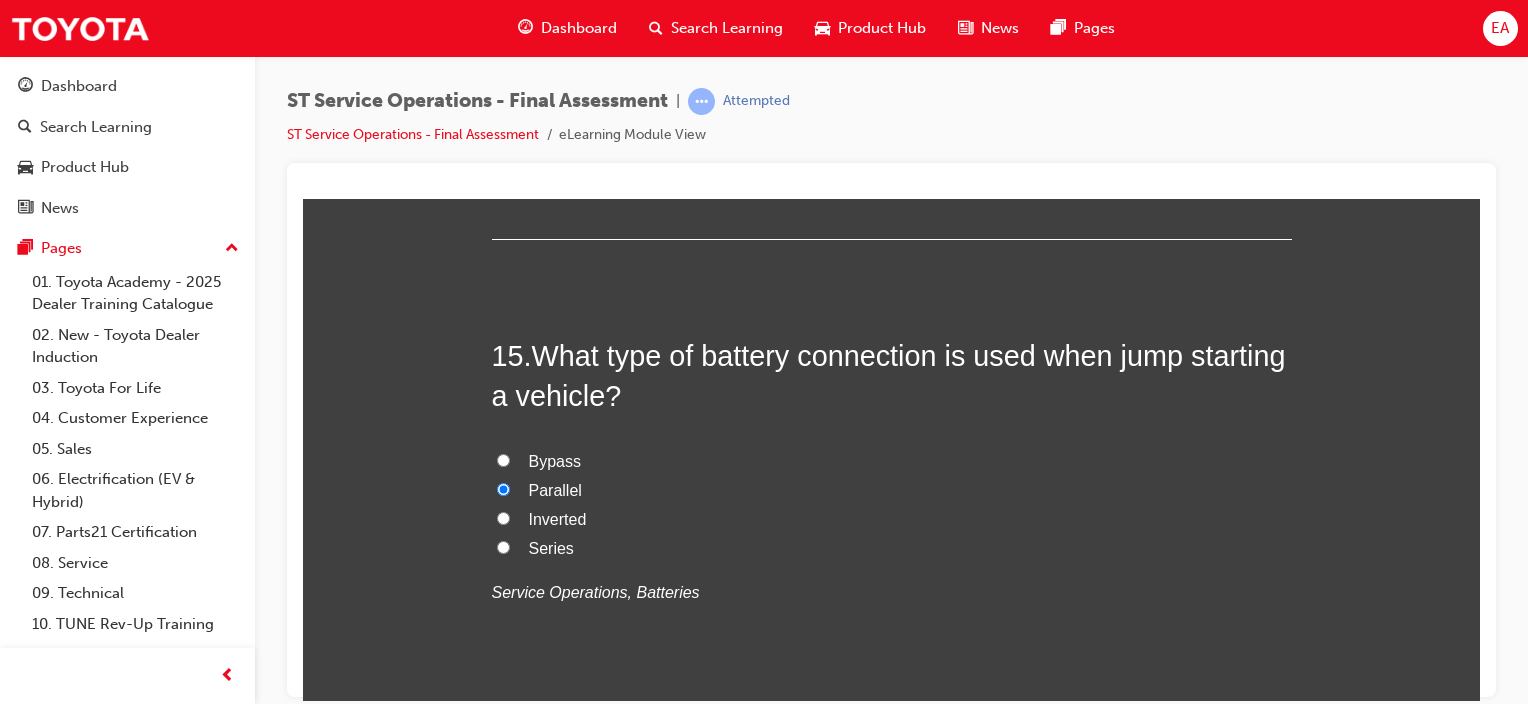 radio on "true" 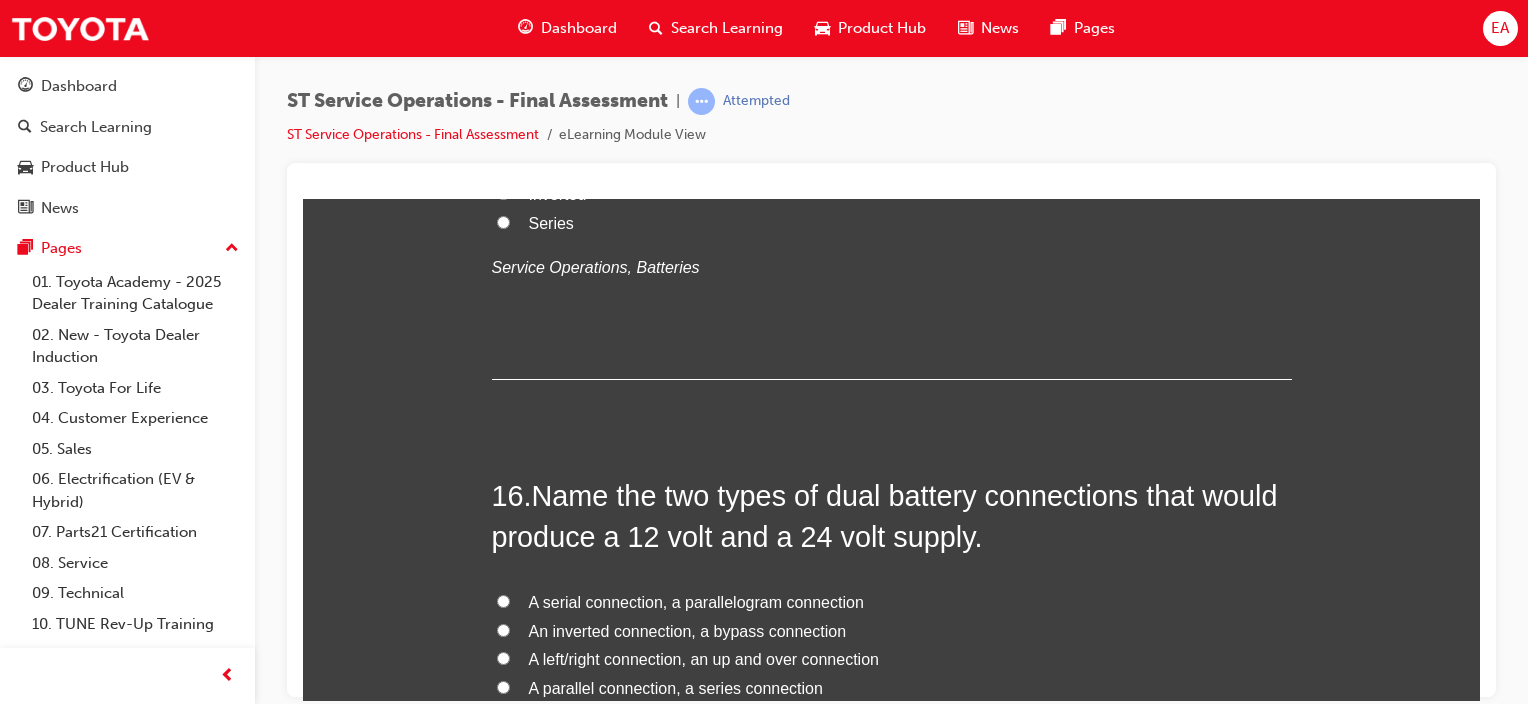 scroll, scrollTop: 7000, scrollLeft: 0, axis: vertical 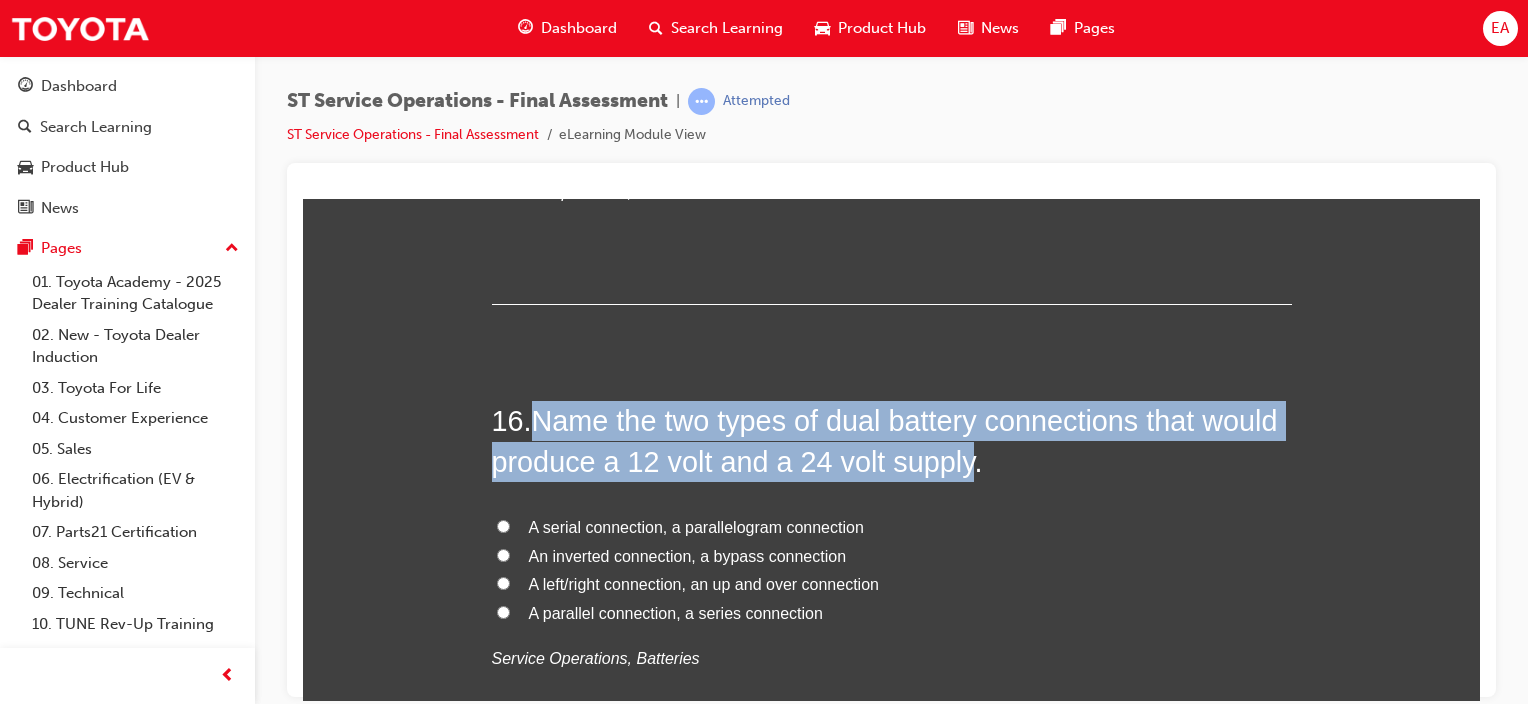 drag, startPoint x: 963, startPoint y: 458, endPoint x: 532, endPoint y: 430, distance: 431.90857 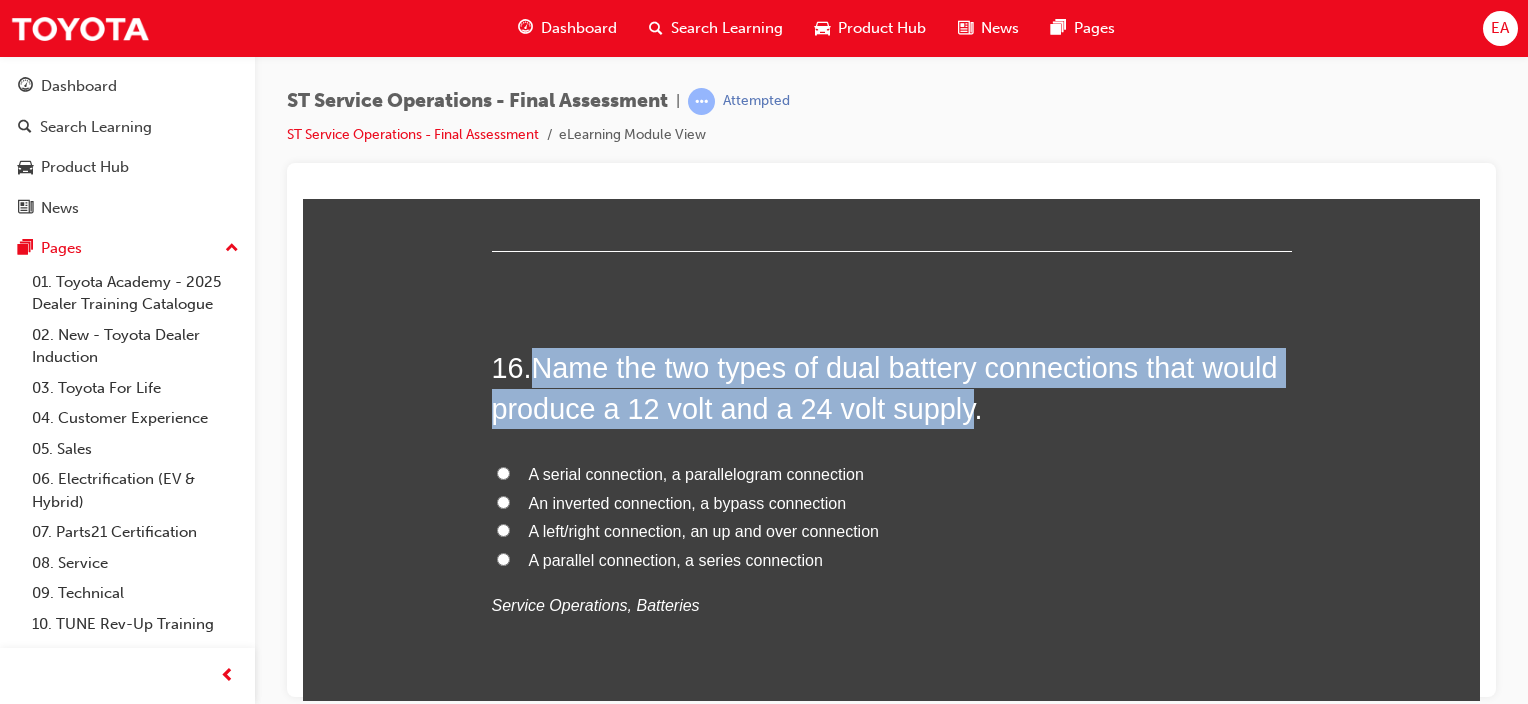scroll, scrollTop: 7100, scrollLeft: 0, axis: vertical 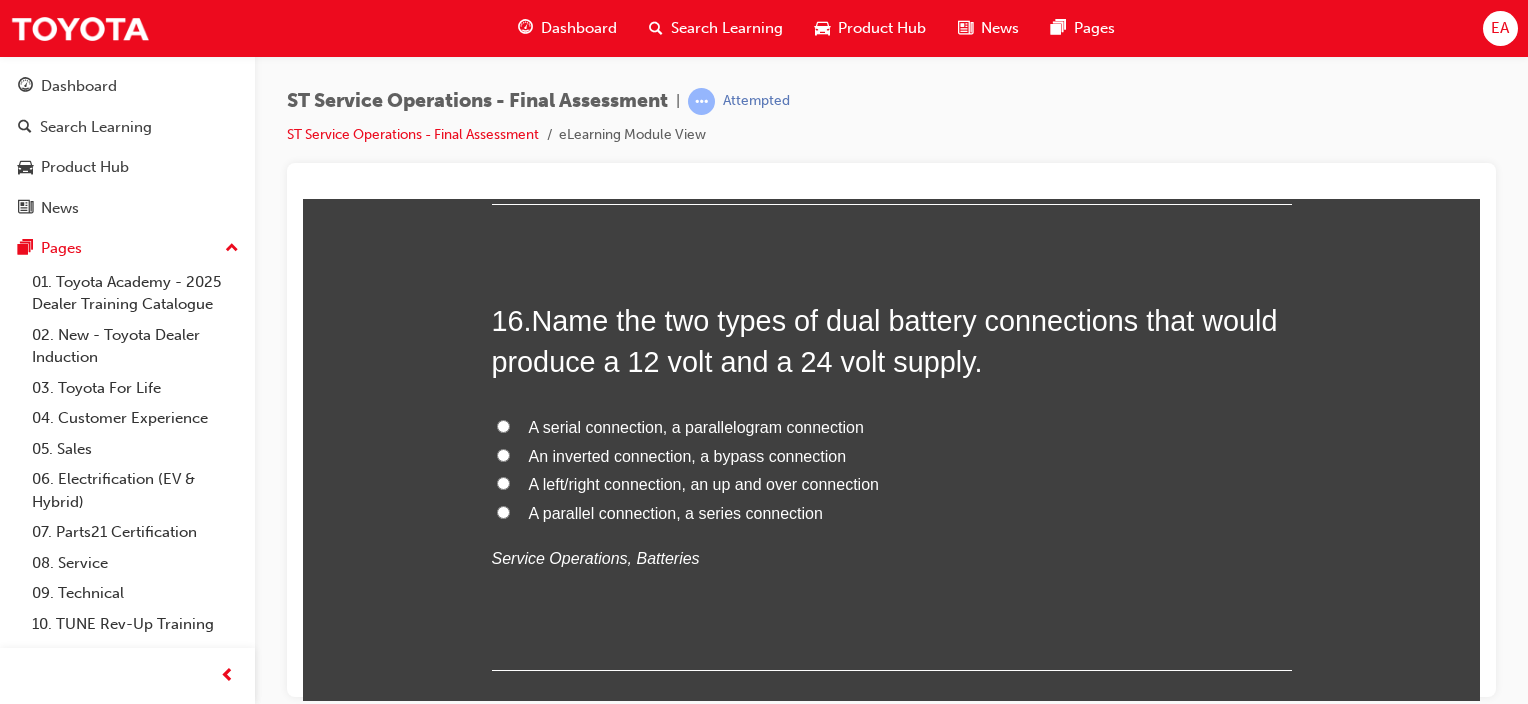 click on "A parallel connection, a series connection" at bounding box center [676, 512] 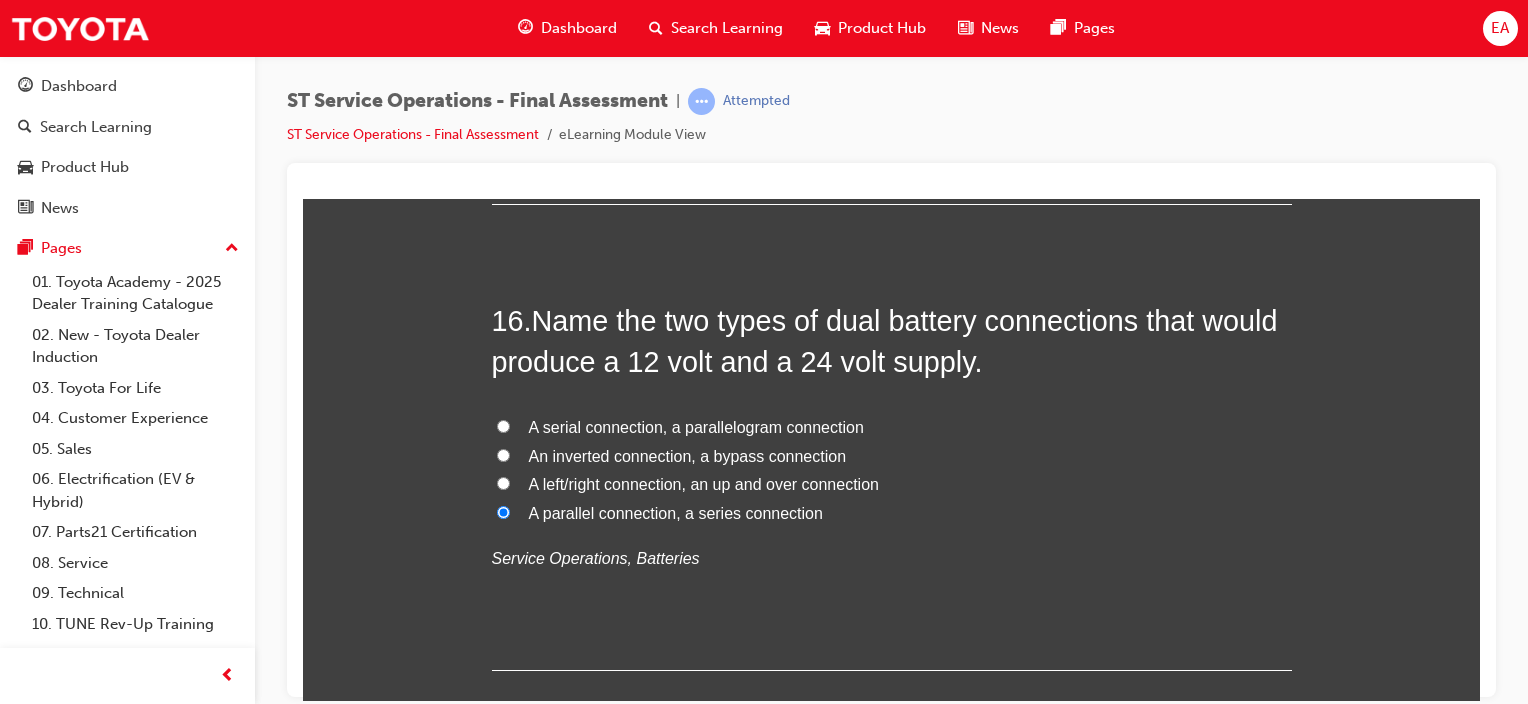 radio on "true" 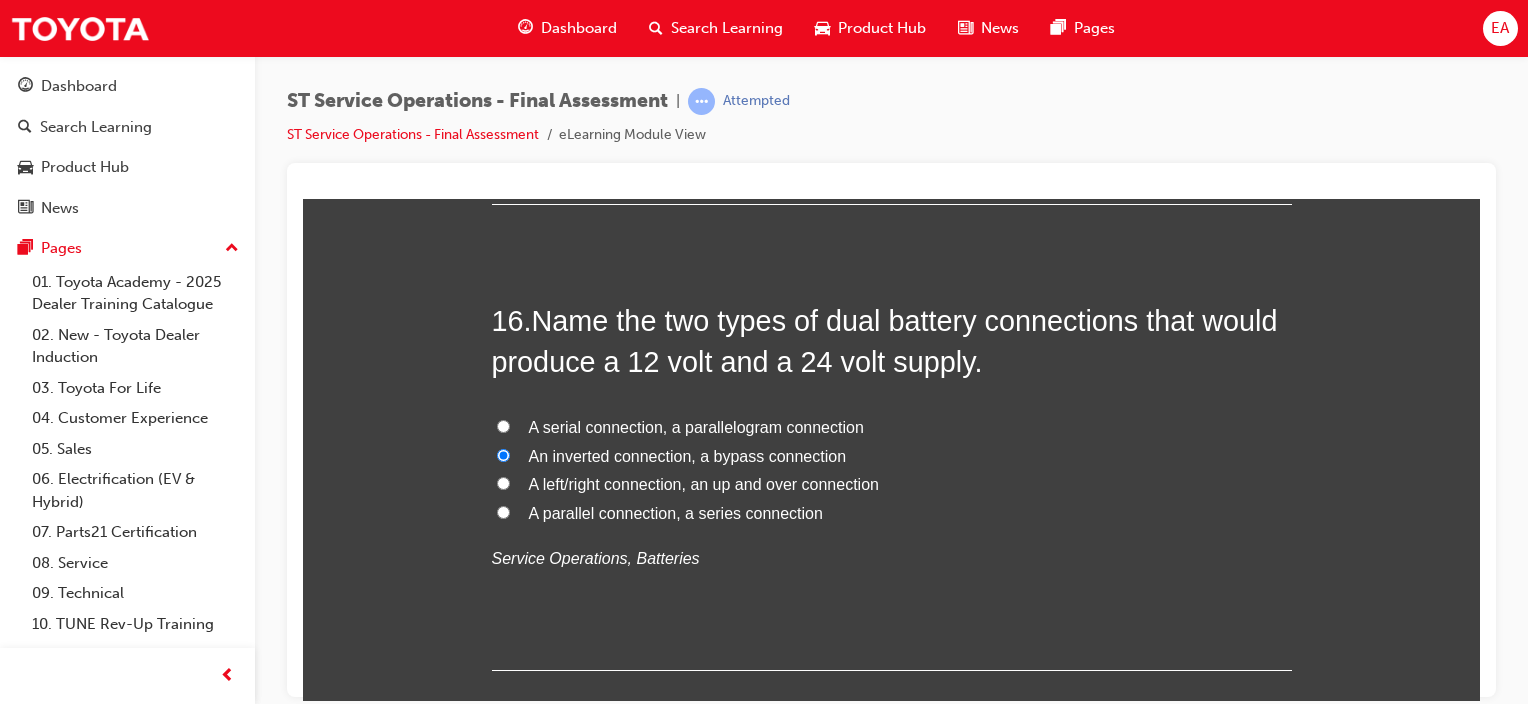 click on "A parallel connection, a series connection" at bounding box center (892, 513) 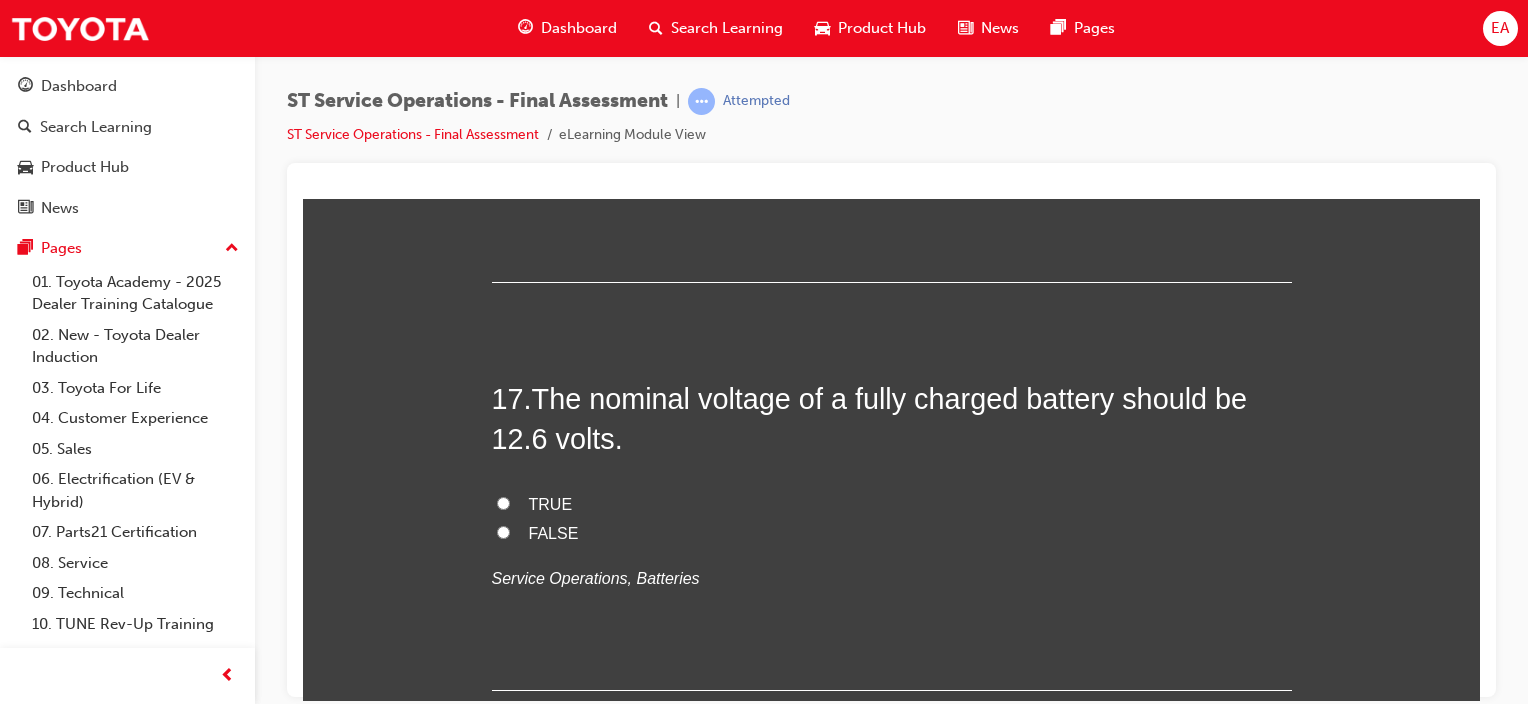 scroll, scrollTop: 7500, scrollLeft: 0, axis: vertical 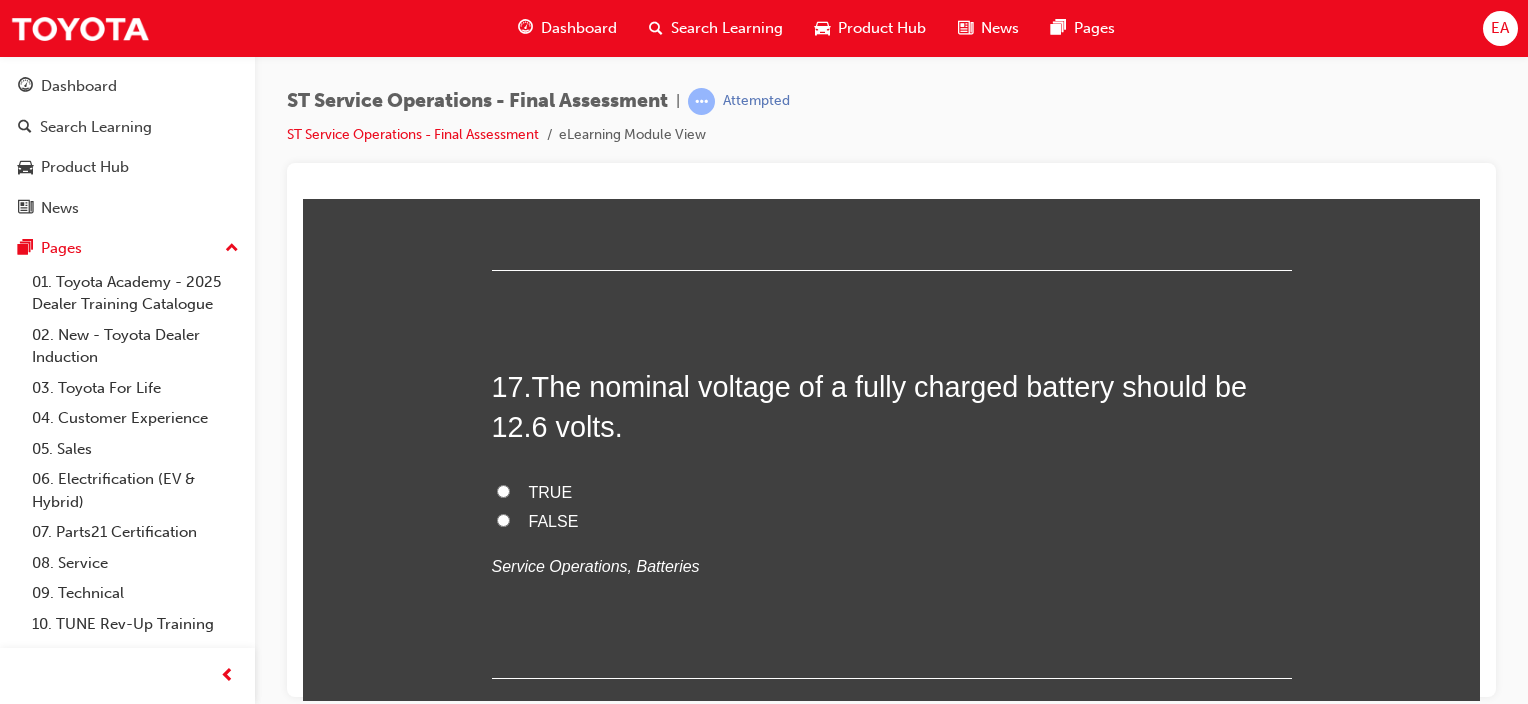 click on "TRUE" at bounding box center (551, 491) 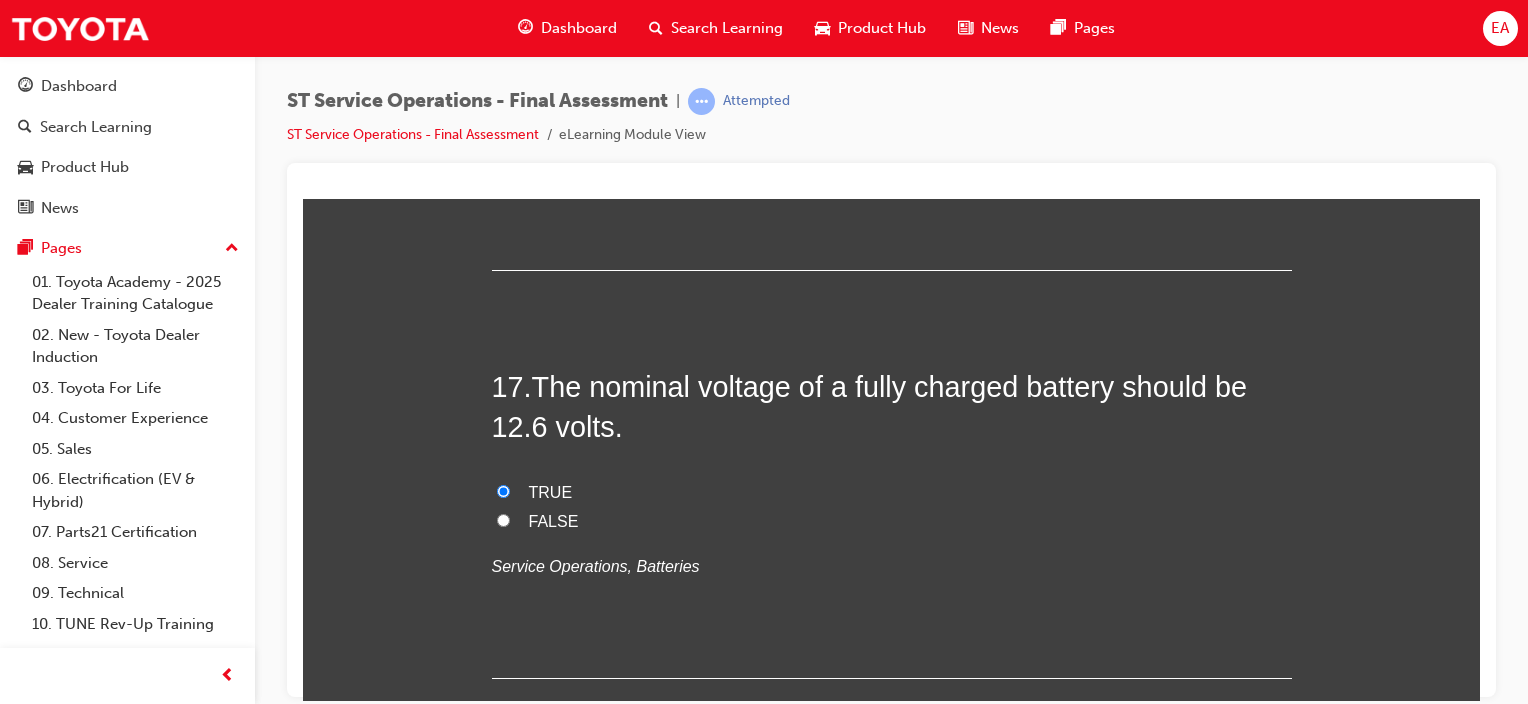 radio on "true" 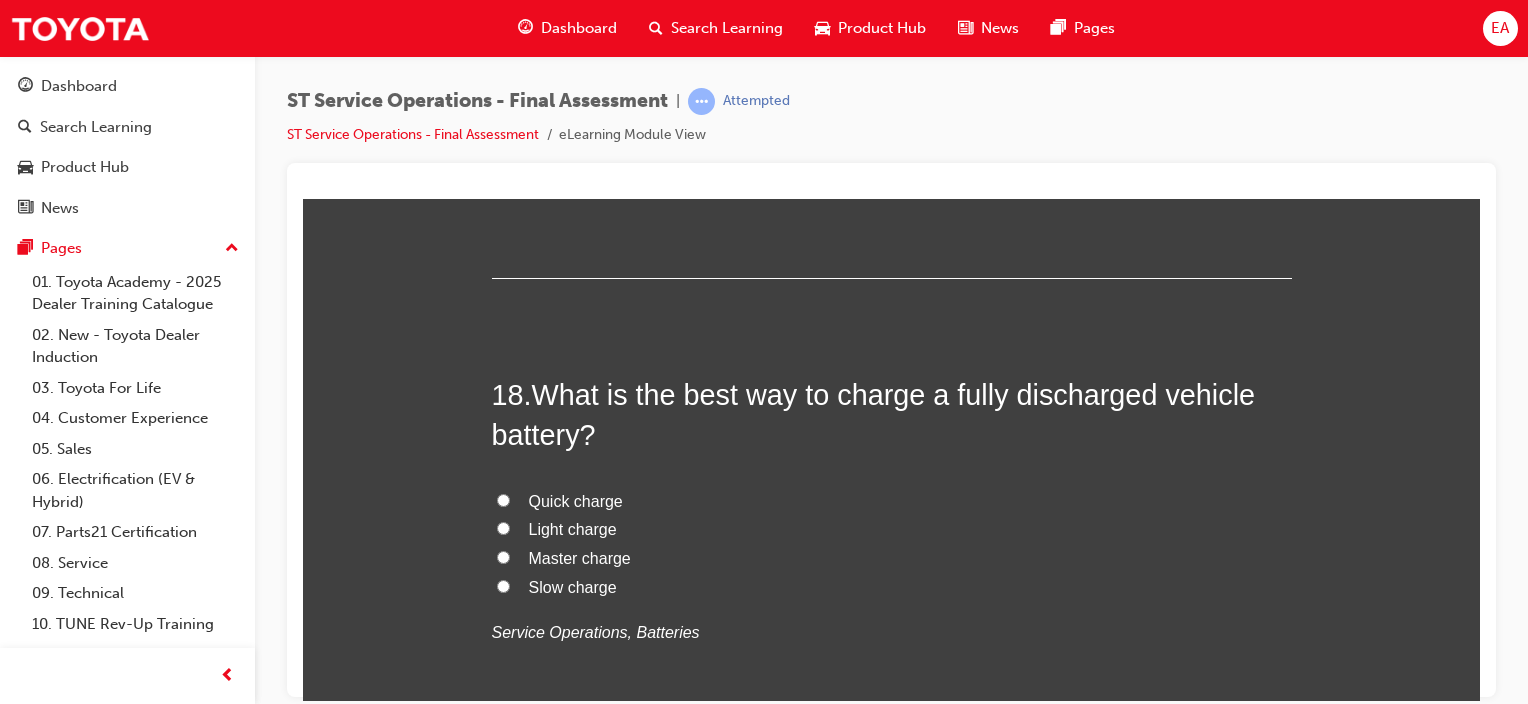 scroll, scrollTop: 8000, scrollLeft: 0, axis: vertical 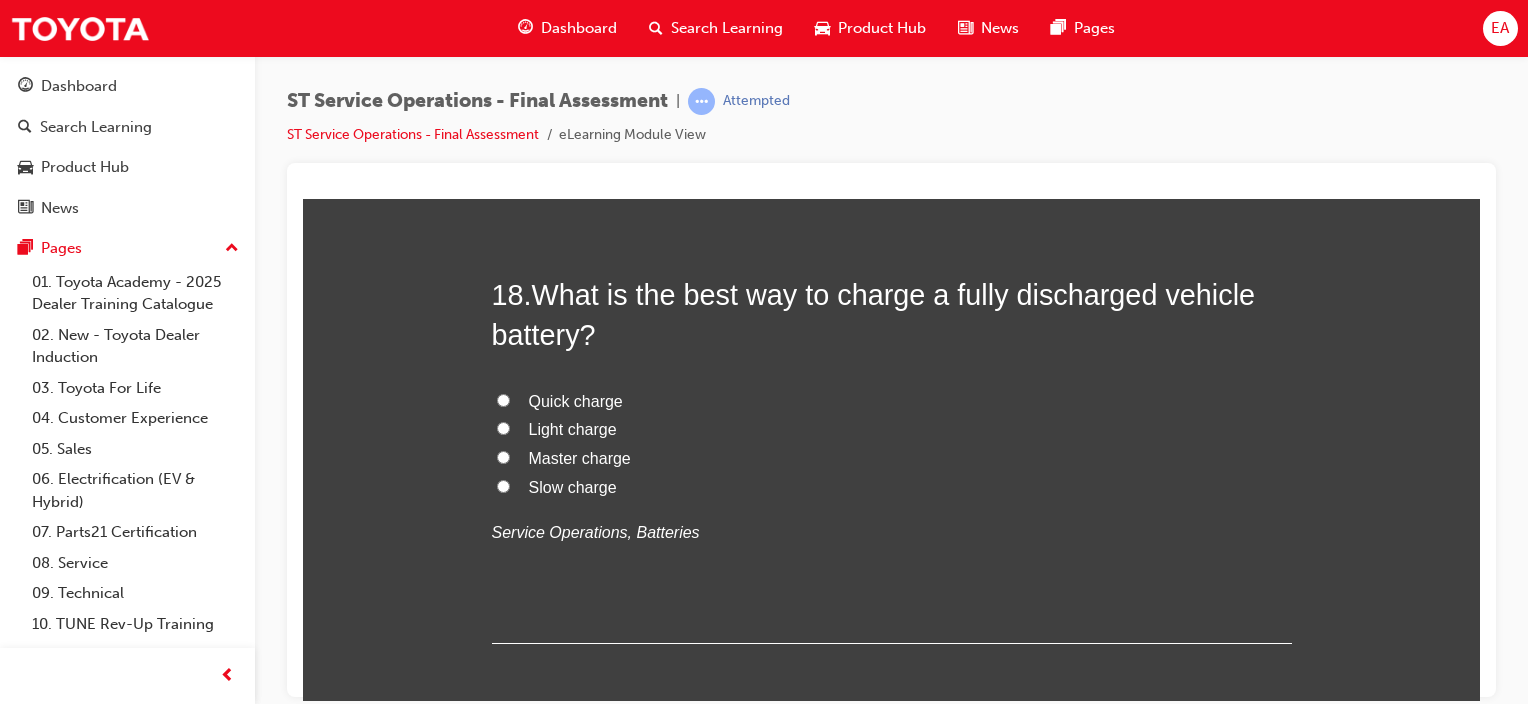 click on "Slow charge" at bounding box center [573, 486] 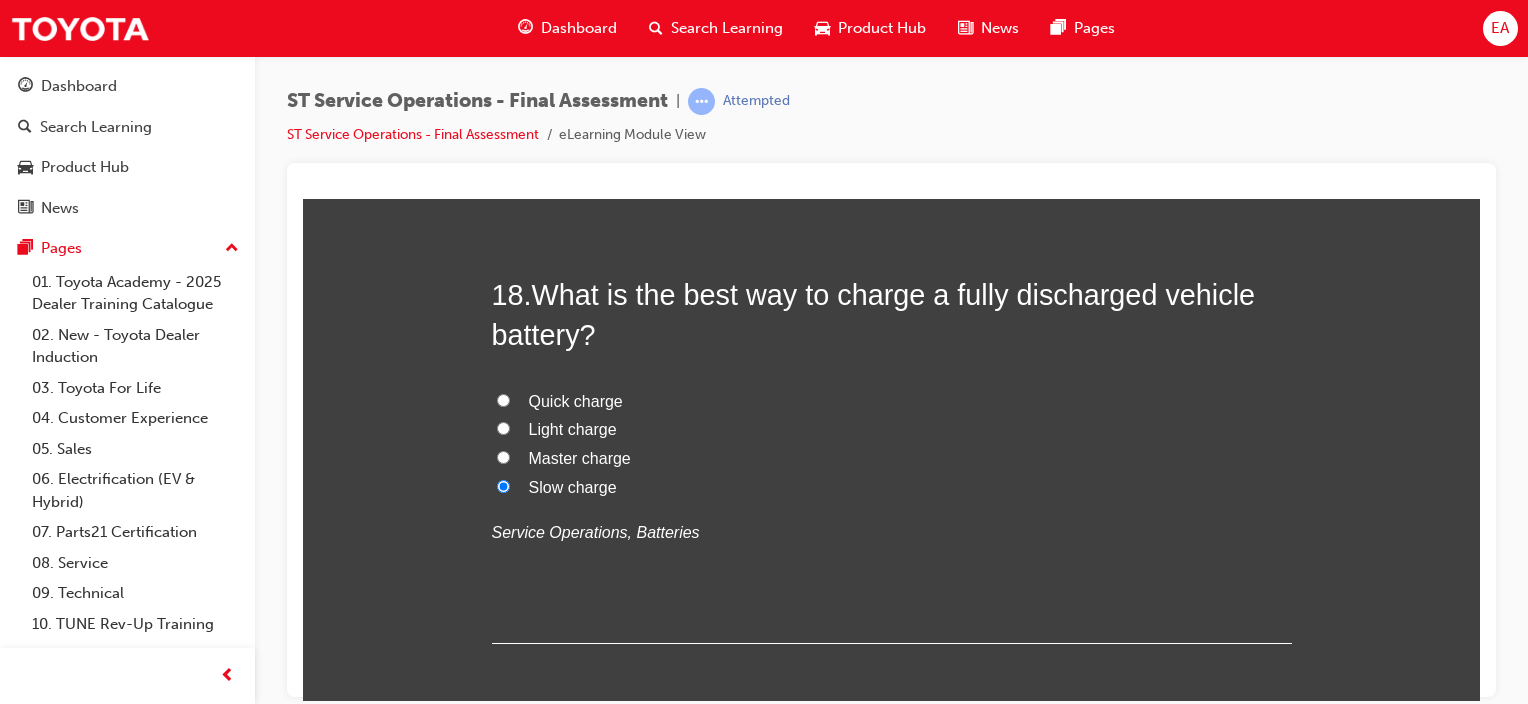 radio on "true" 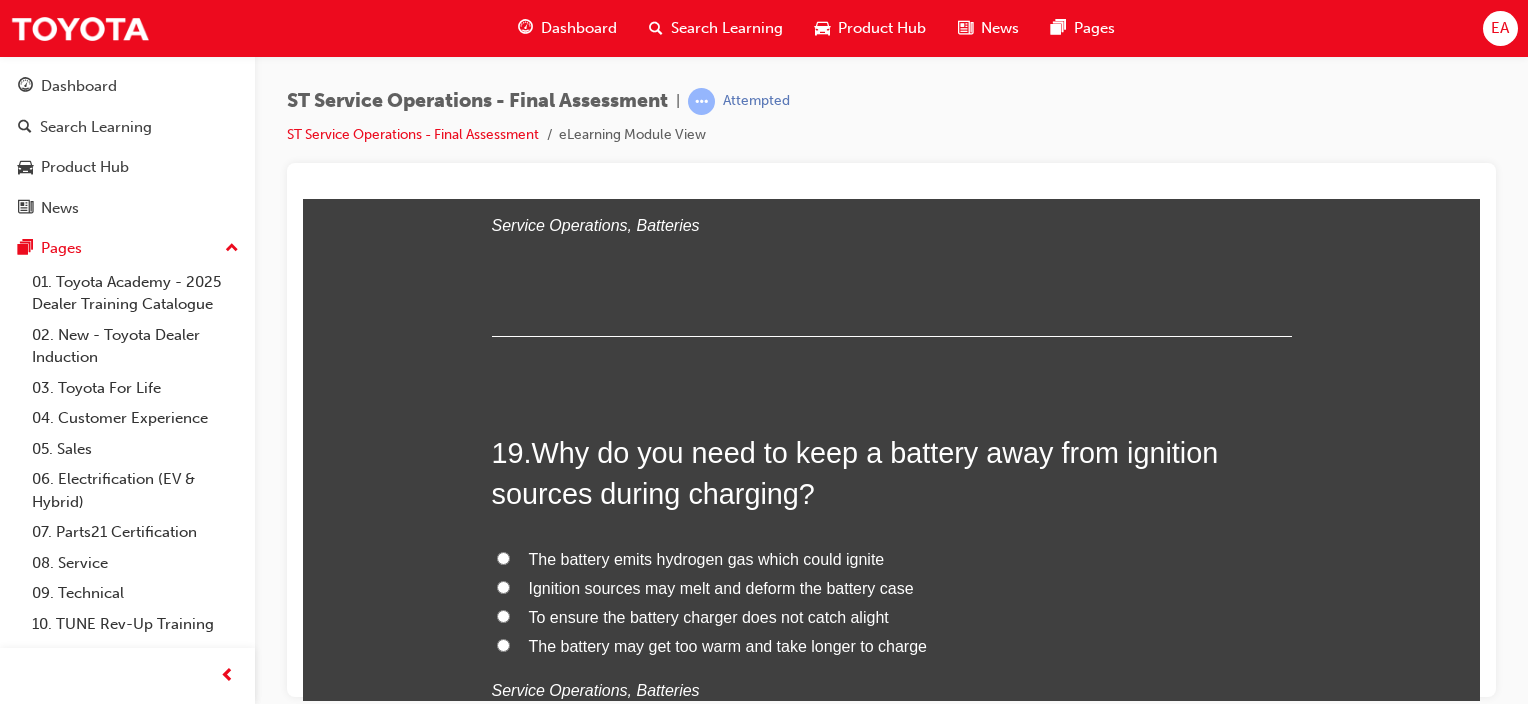 scroll, scrollTop: 8400, scrollLeft: 0, axis: vertical 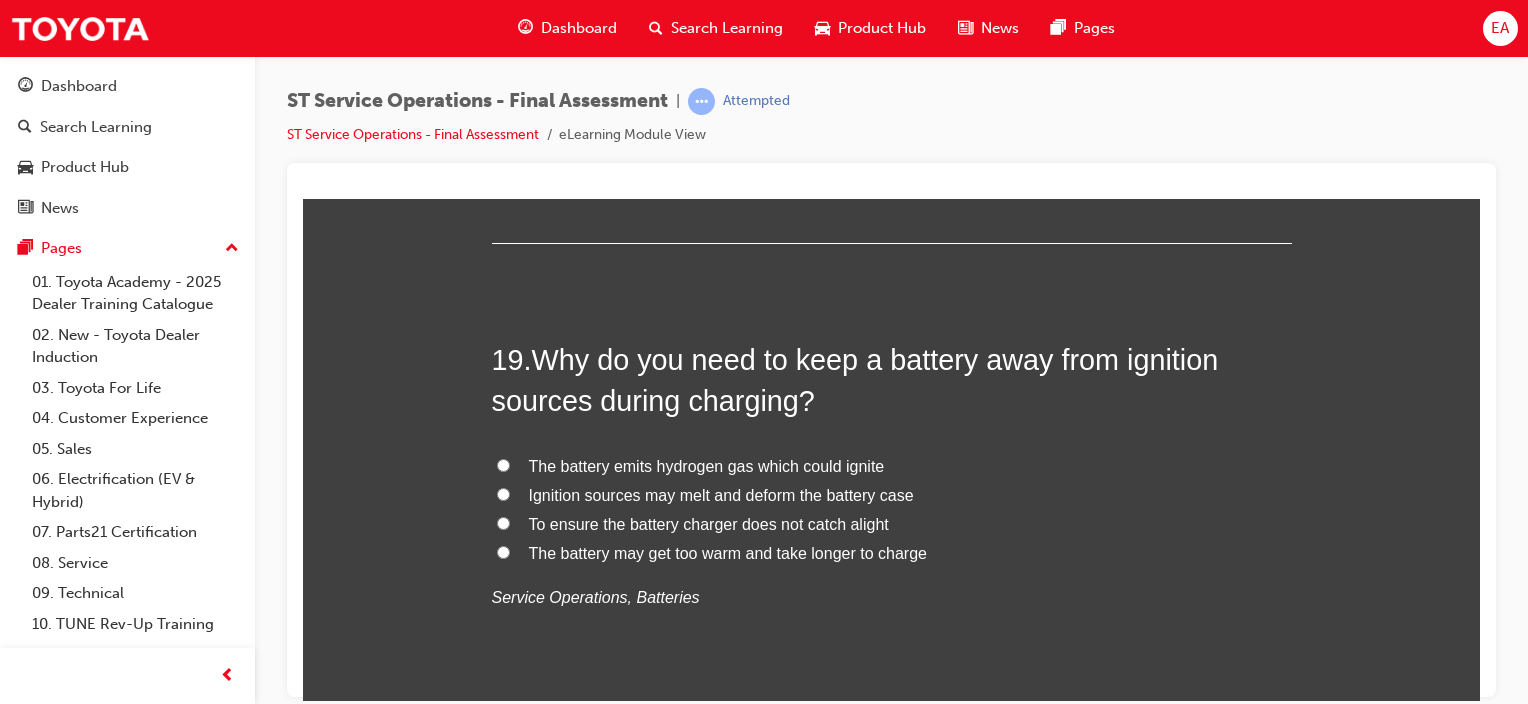 click on "The battery emits hydrogen gas which could ignite" at bounding box center (707, 465) 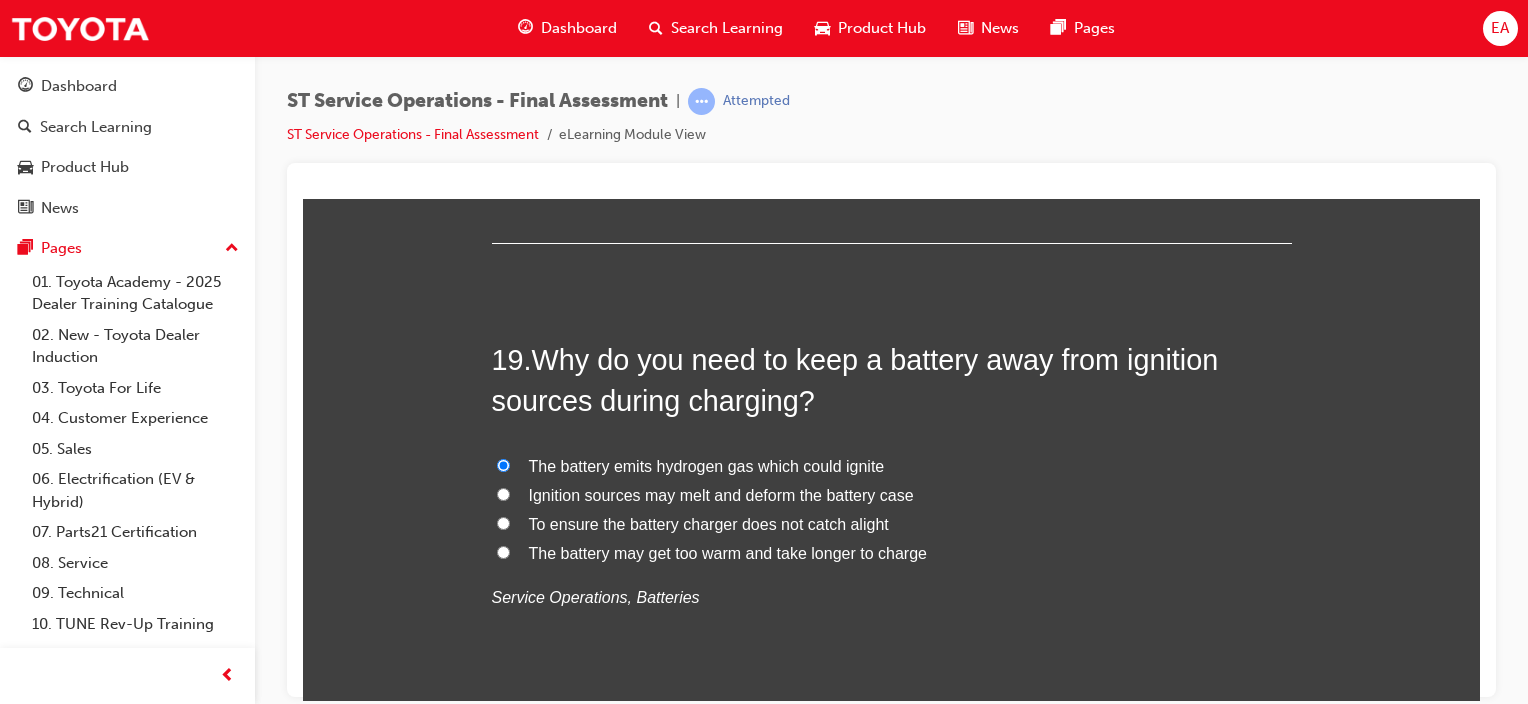radio on "true" 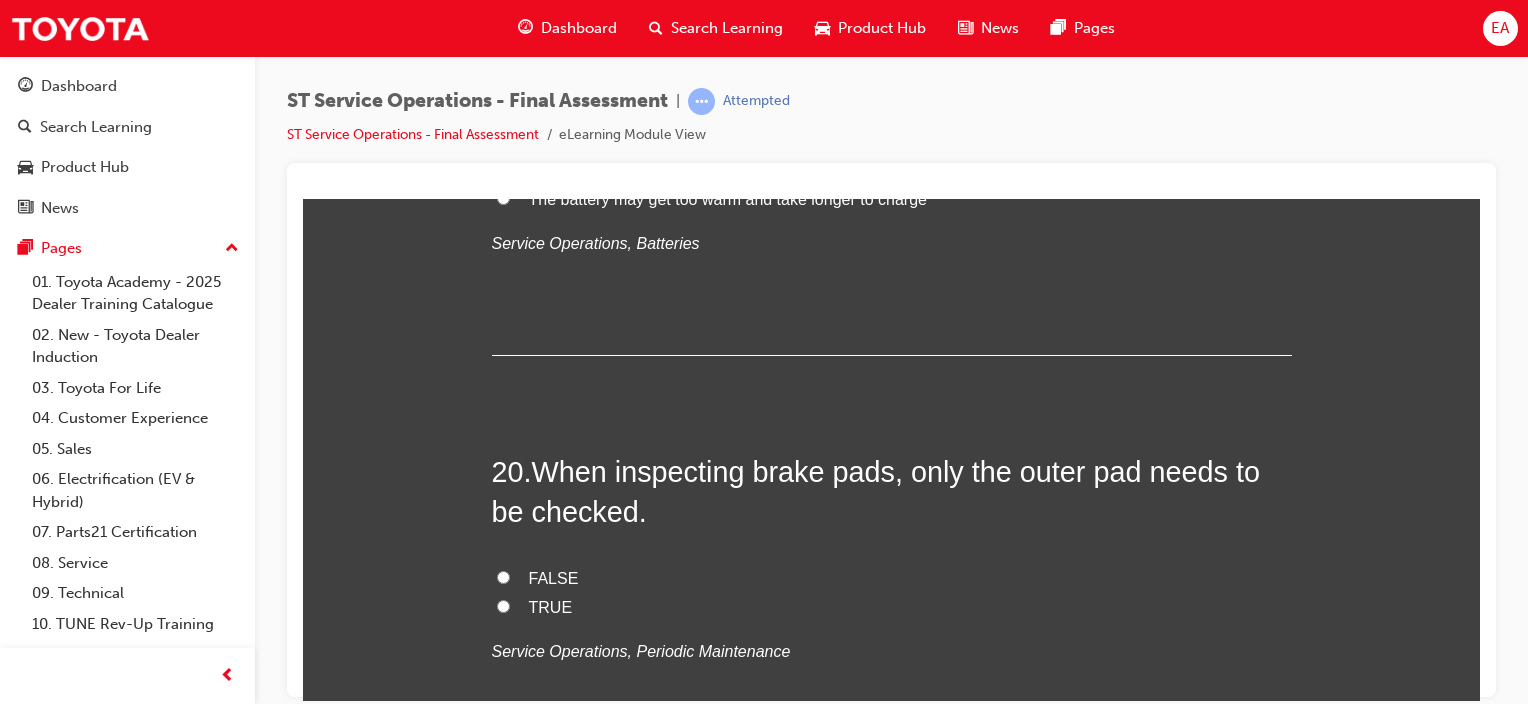 scroll, scrollTop: 8800, scrollLeft: 0, axis: vertical 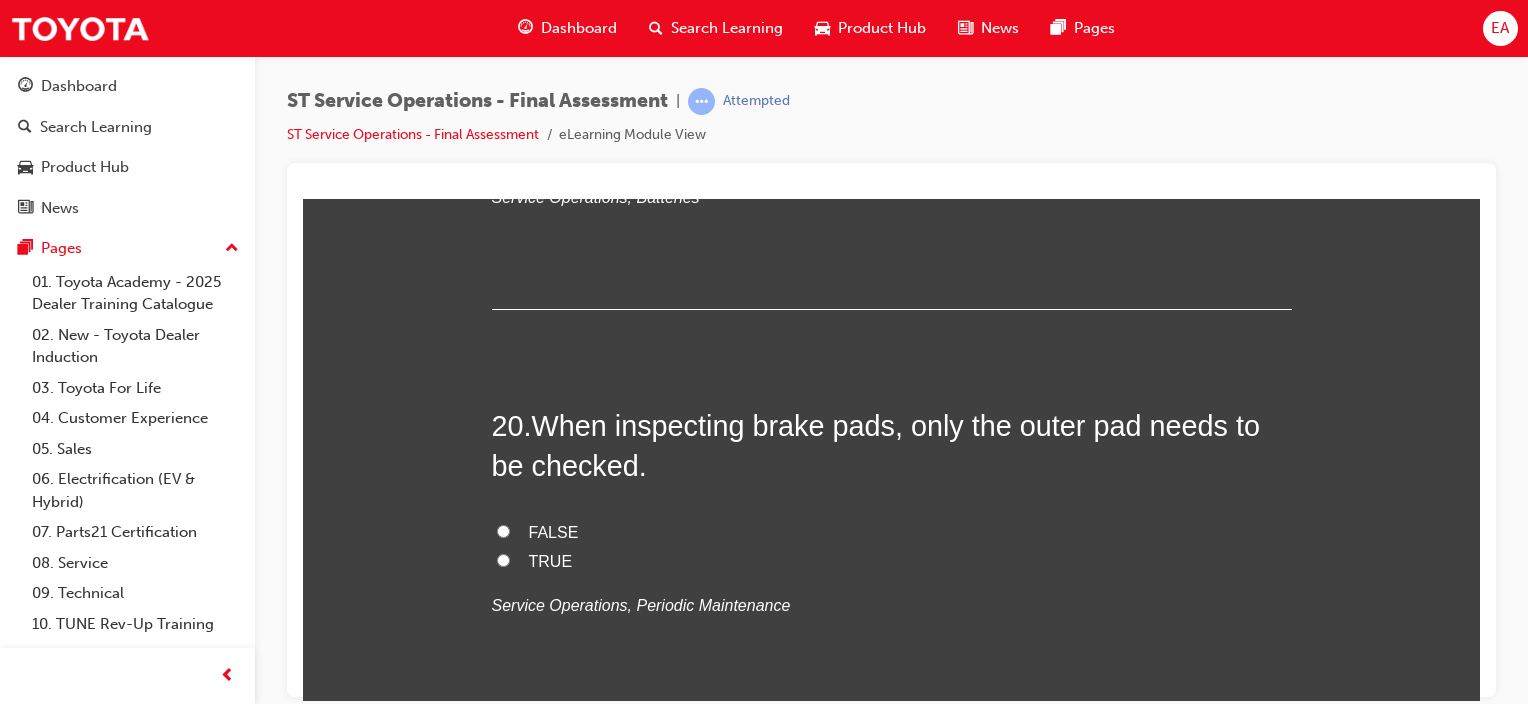 click on "FALSE" at bounding box center (892, 532) 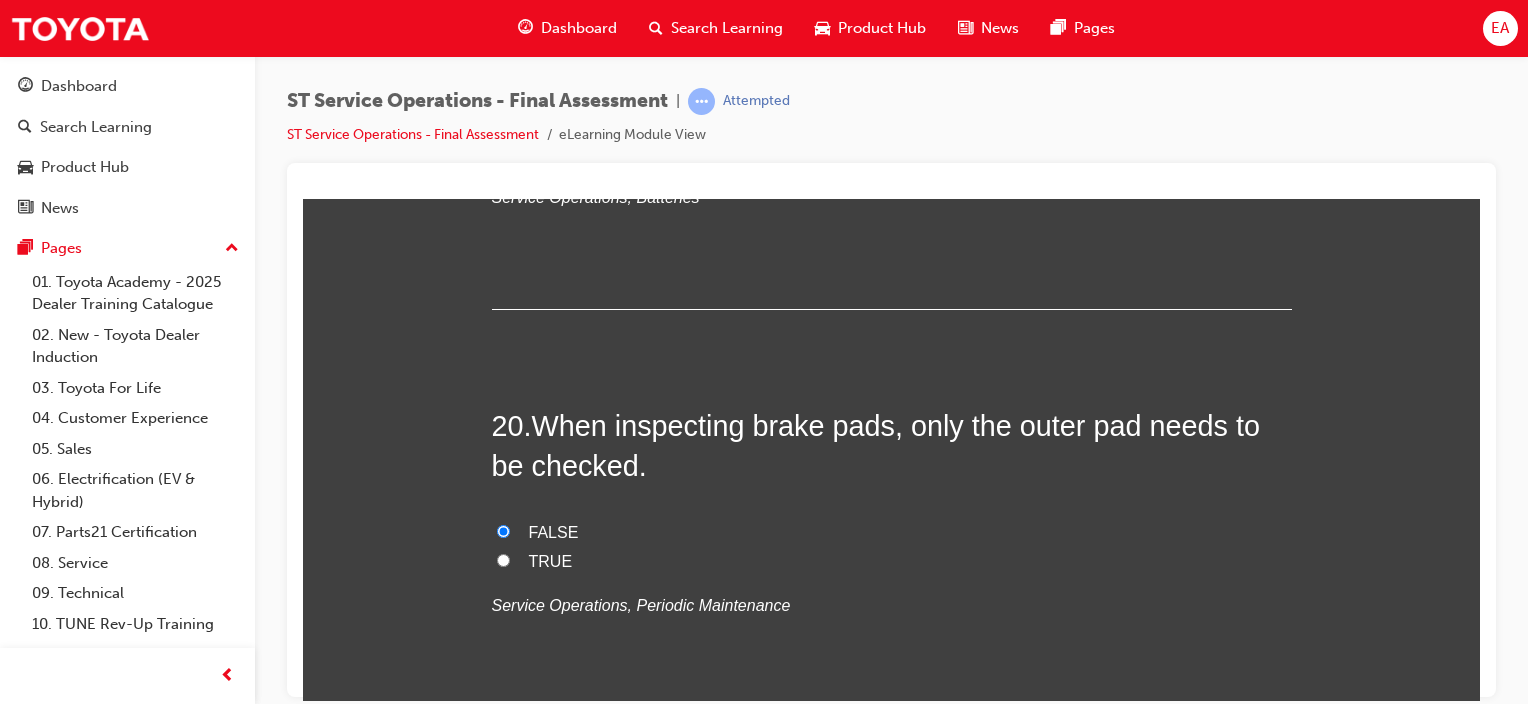 radio on "true" 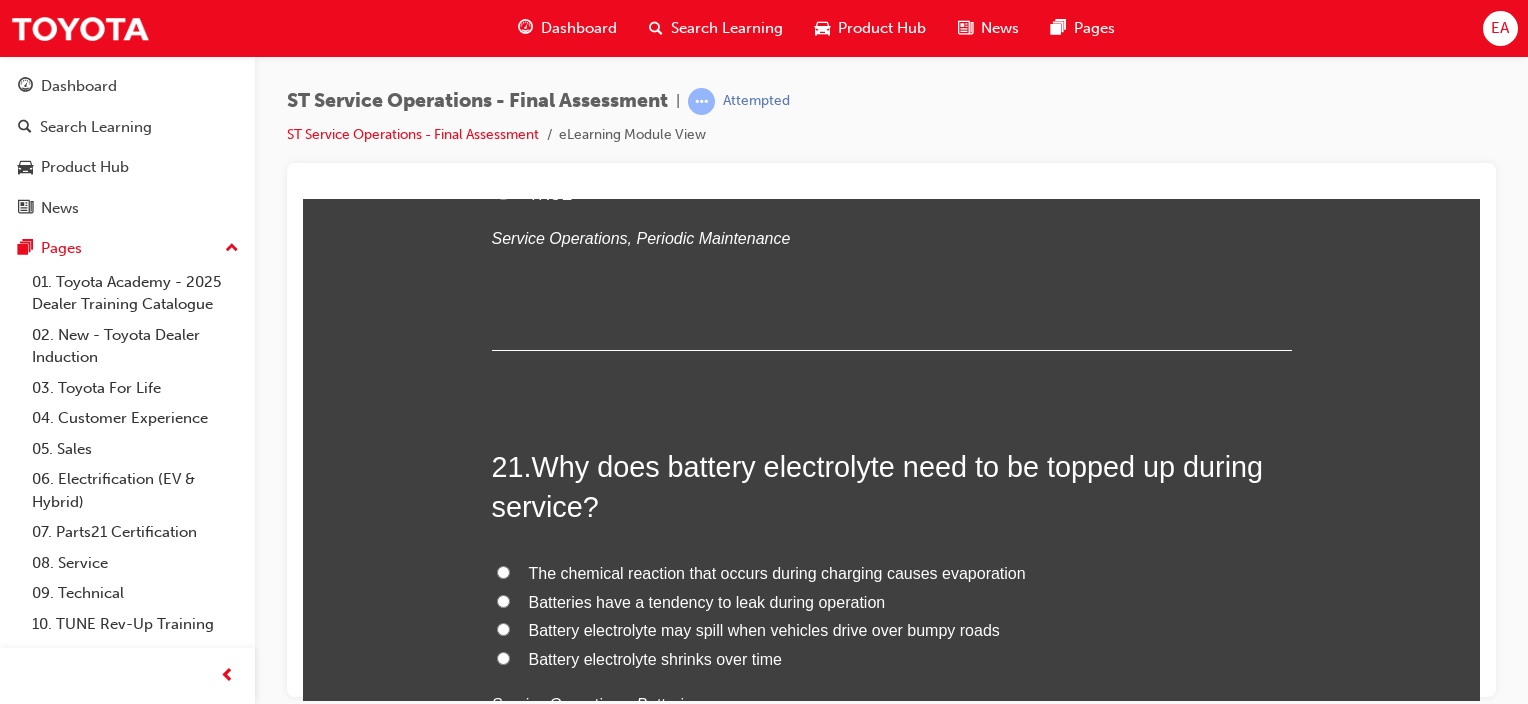 scroll, scrollTop: 9200, scrollLeft: 0, axis: vertical 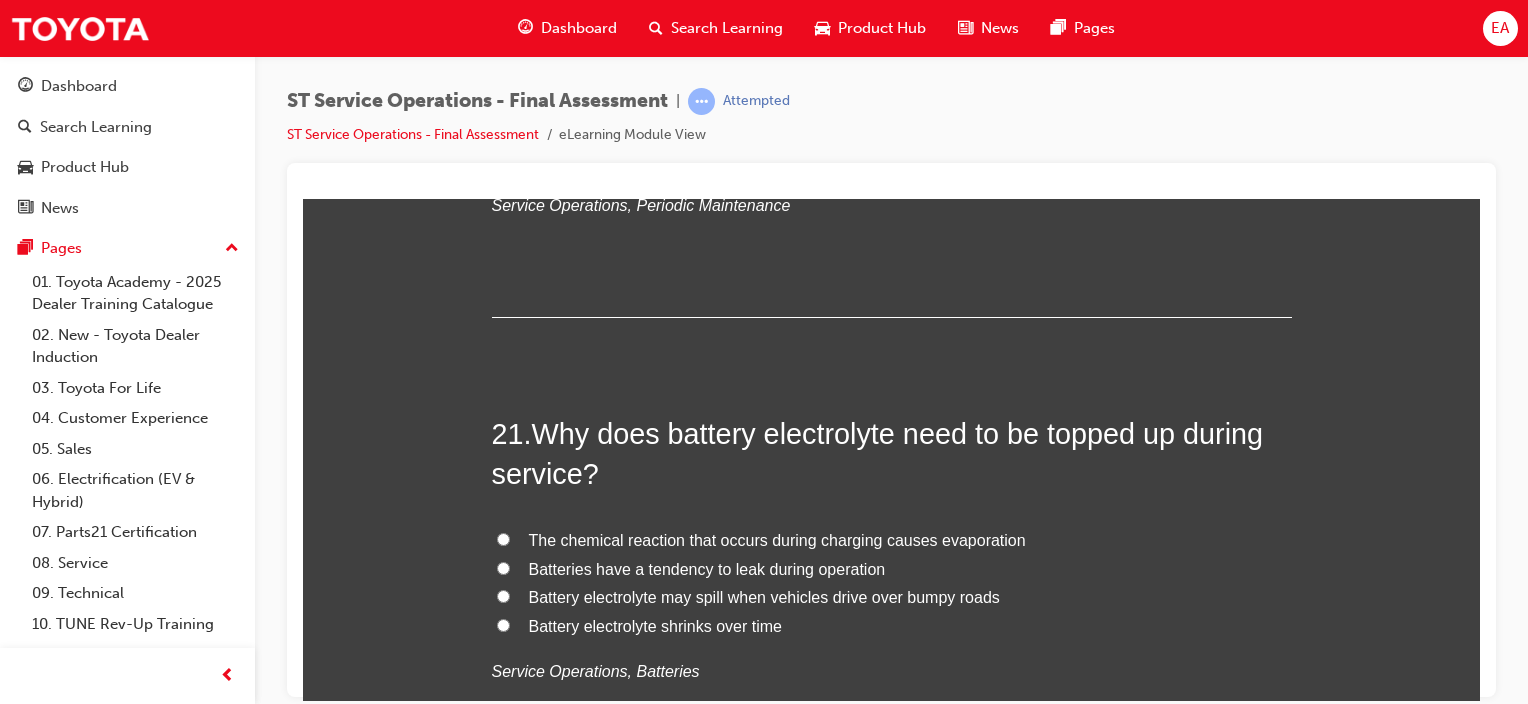 click on "The chemical reaction that occurs during charging causes evaporation" at bounding box center [777, 539] 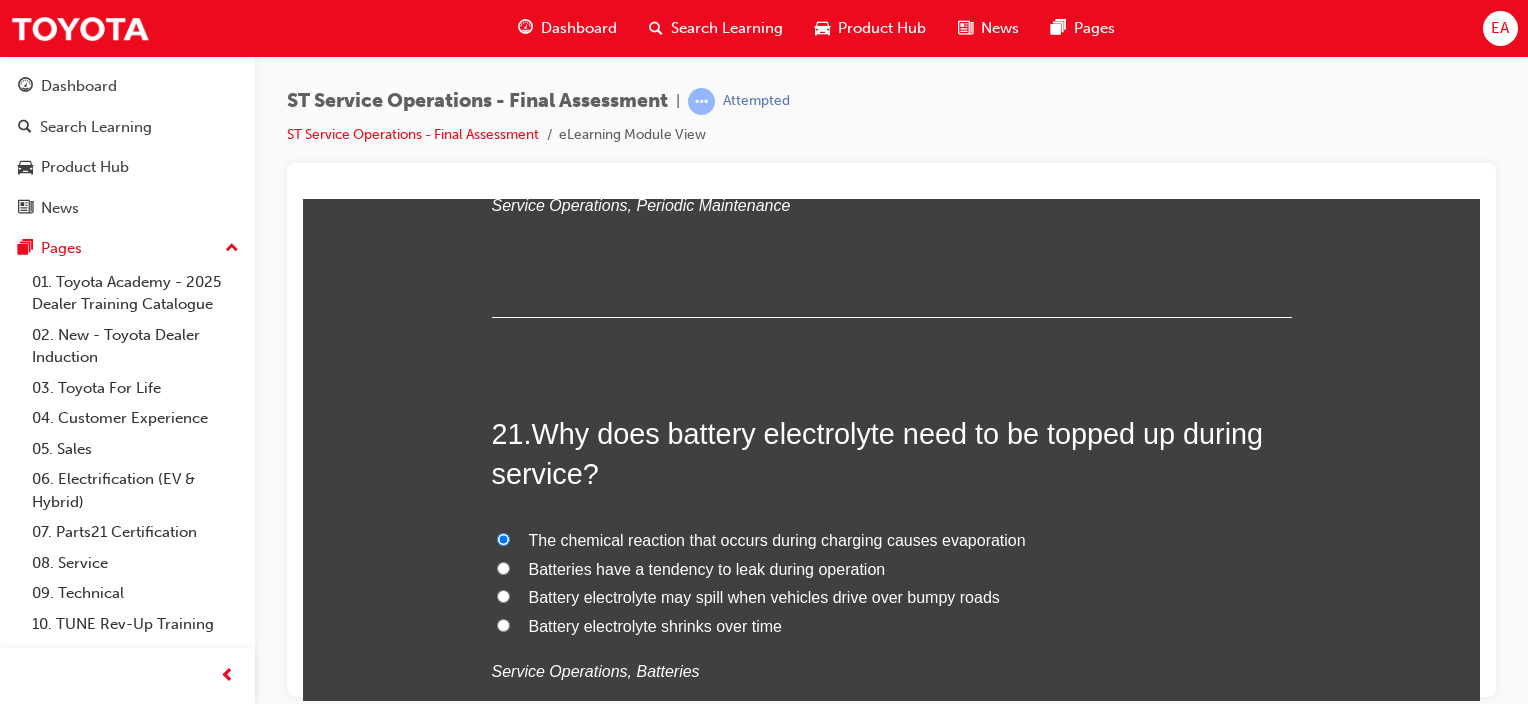radio on "true" 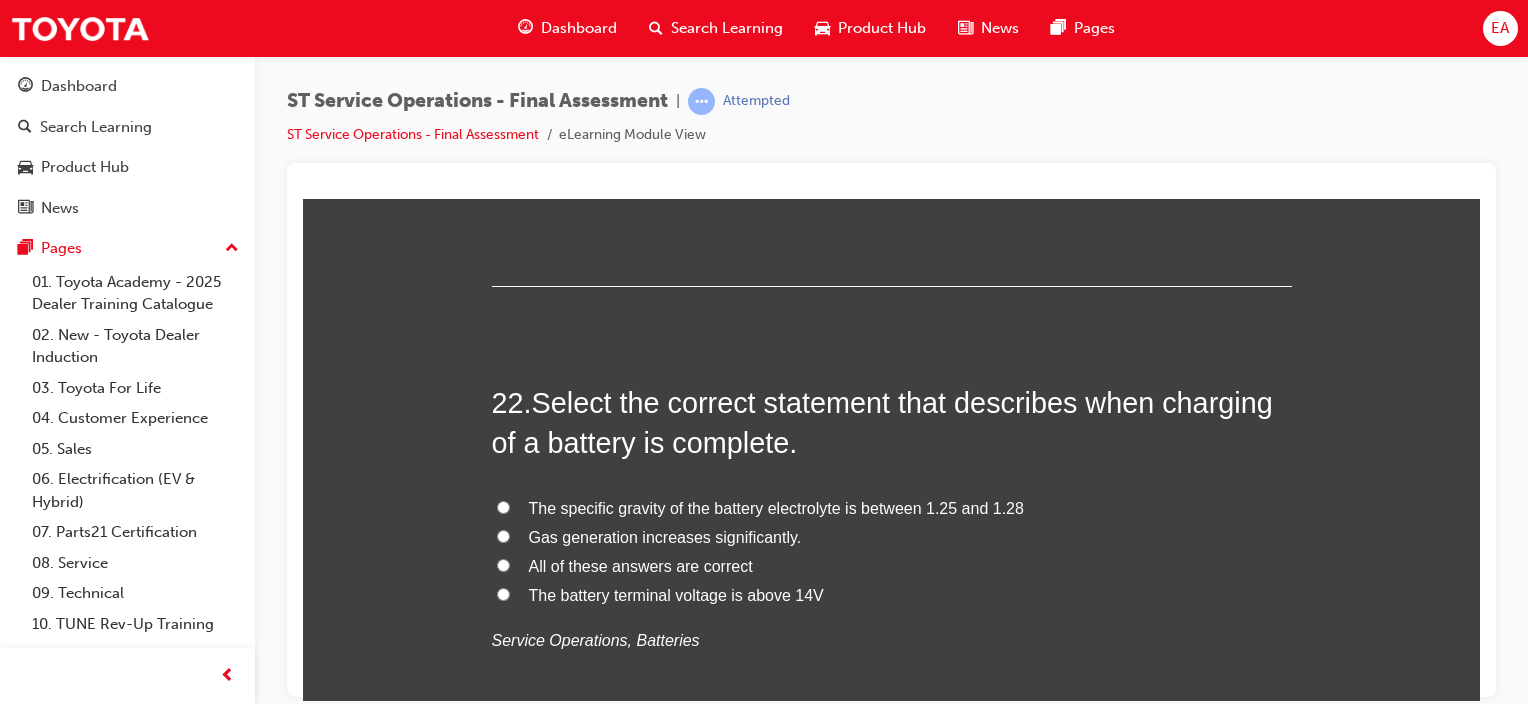 scroll, scrollTop: 9700, scrollLeft: 0, axis: vertical 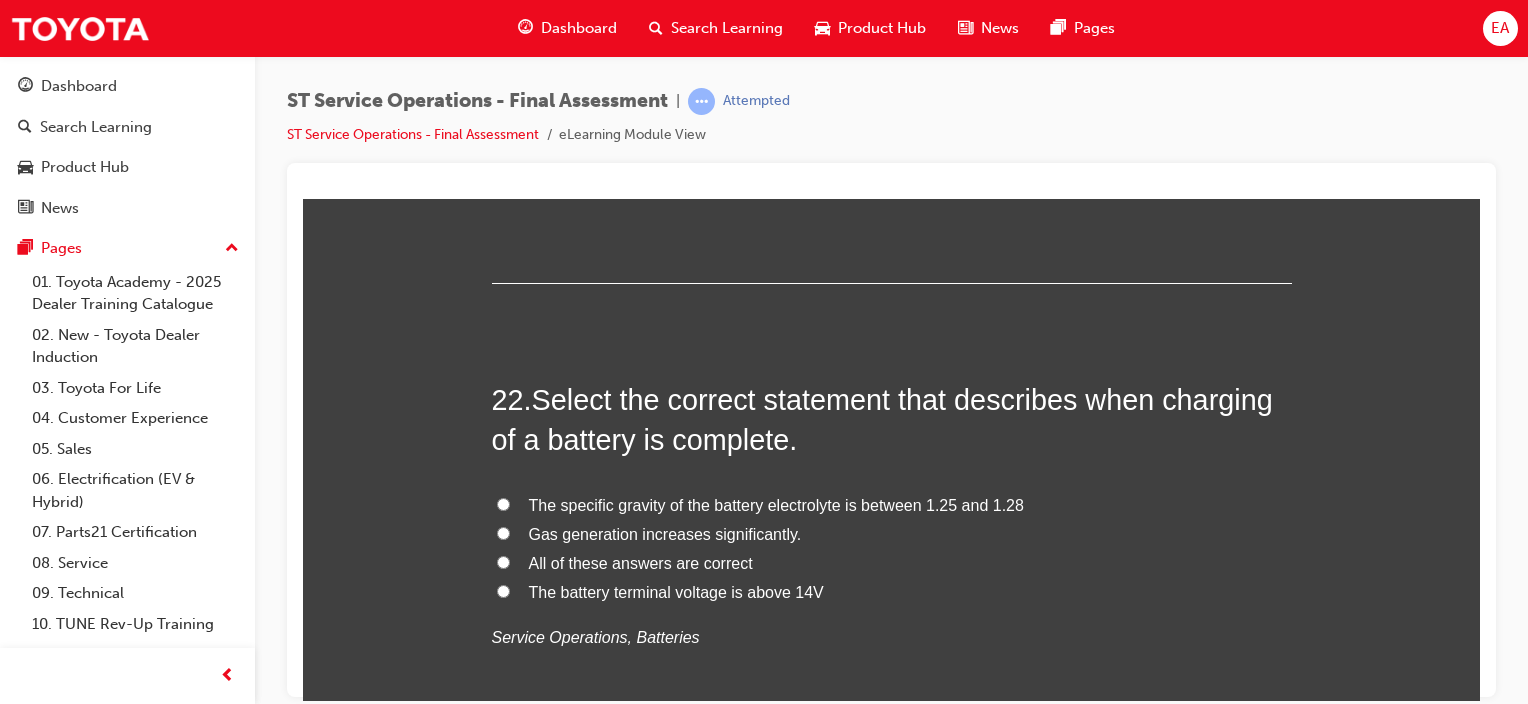 click on "All of these answers are correct" at bounding box center [641, 562] 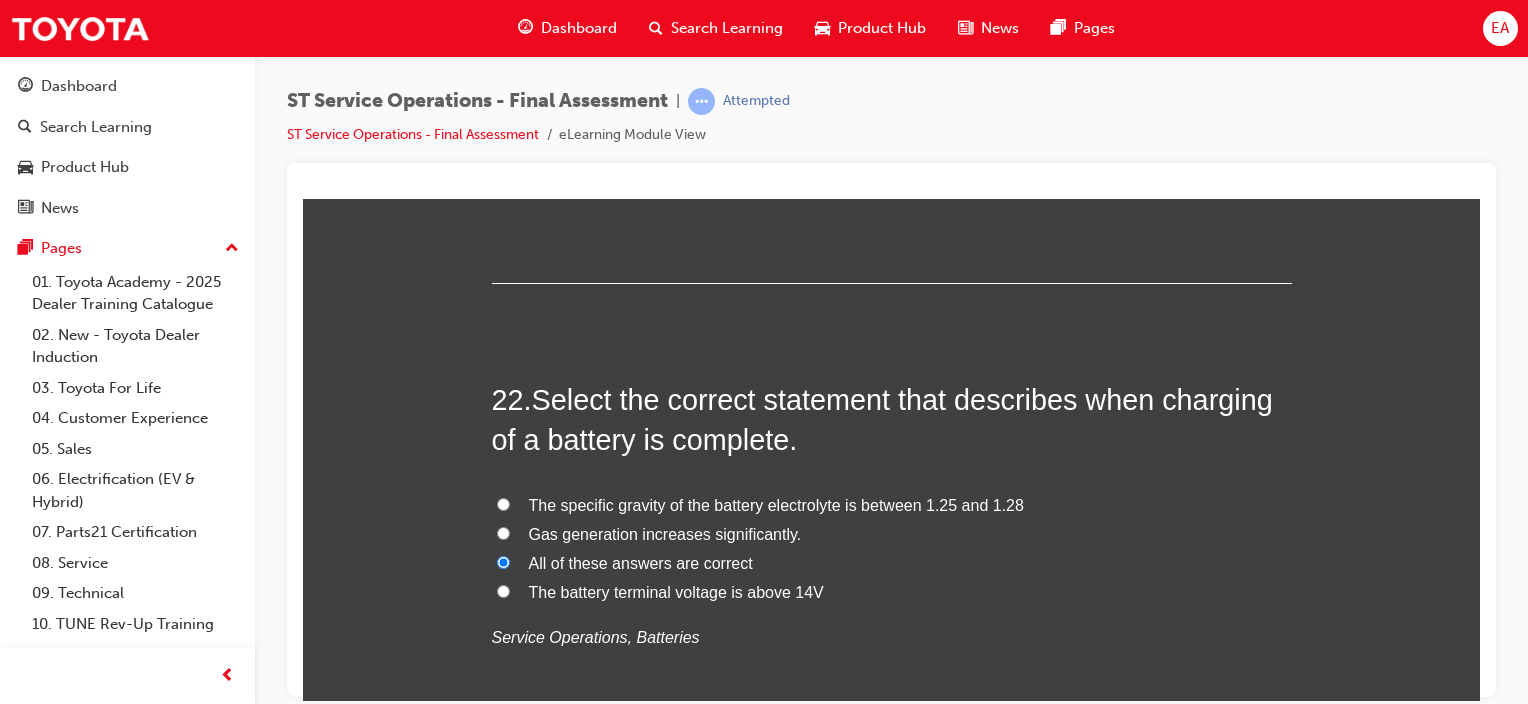 radio on "true" 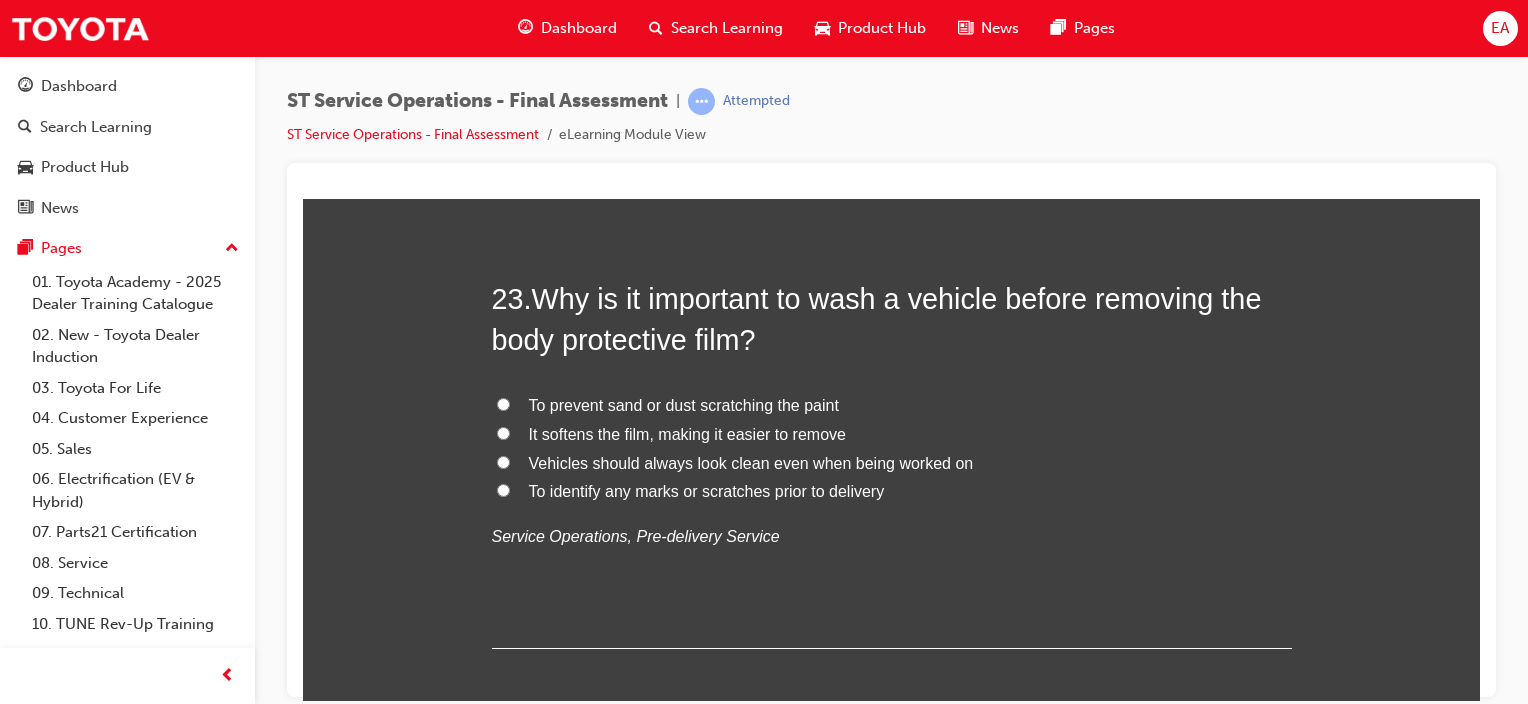 scroll, scrollTop: 10300, scrollLeft: 0, axis: vertical 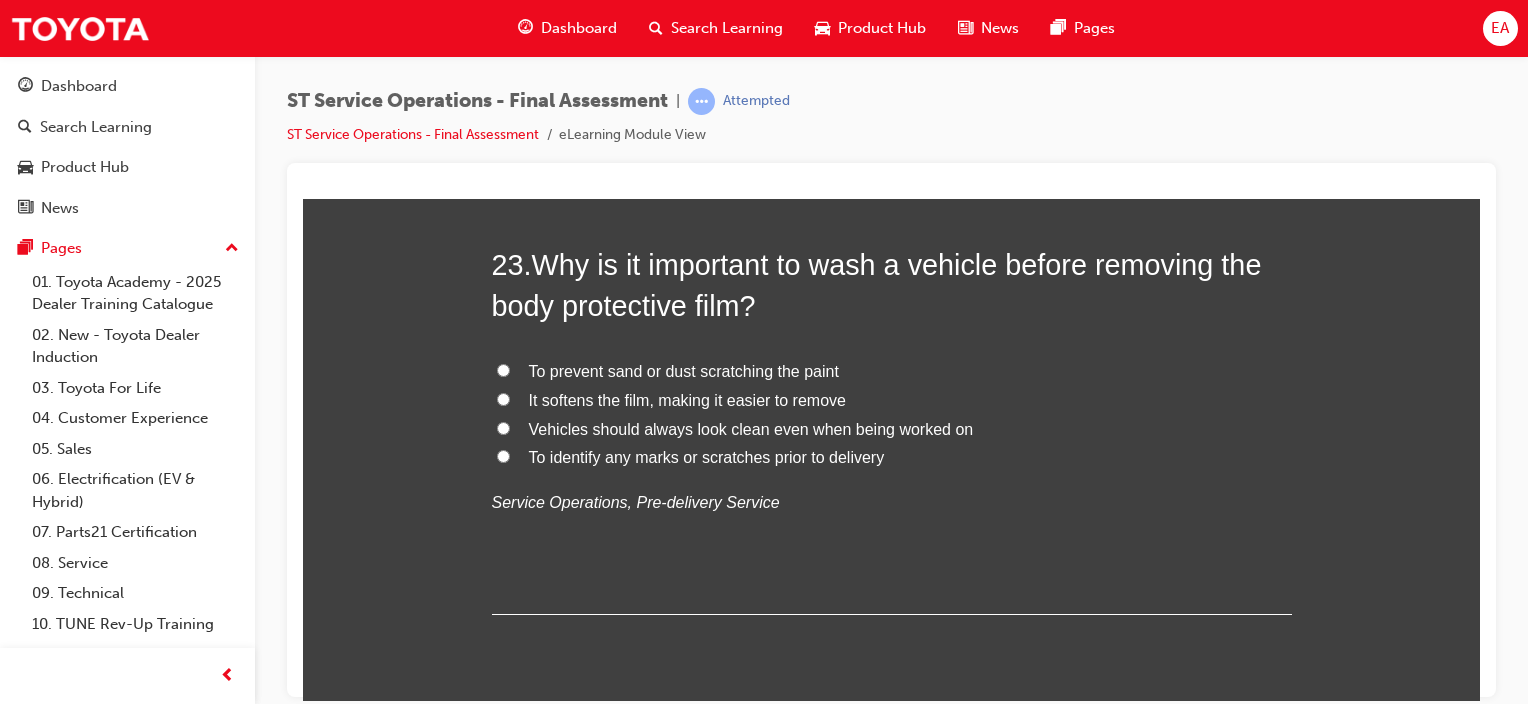 click on "To prevent sand or dust scratching the paint" at bounding box center (684, 370) 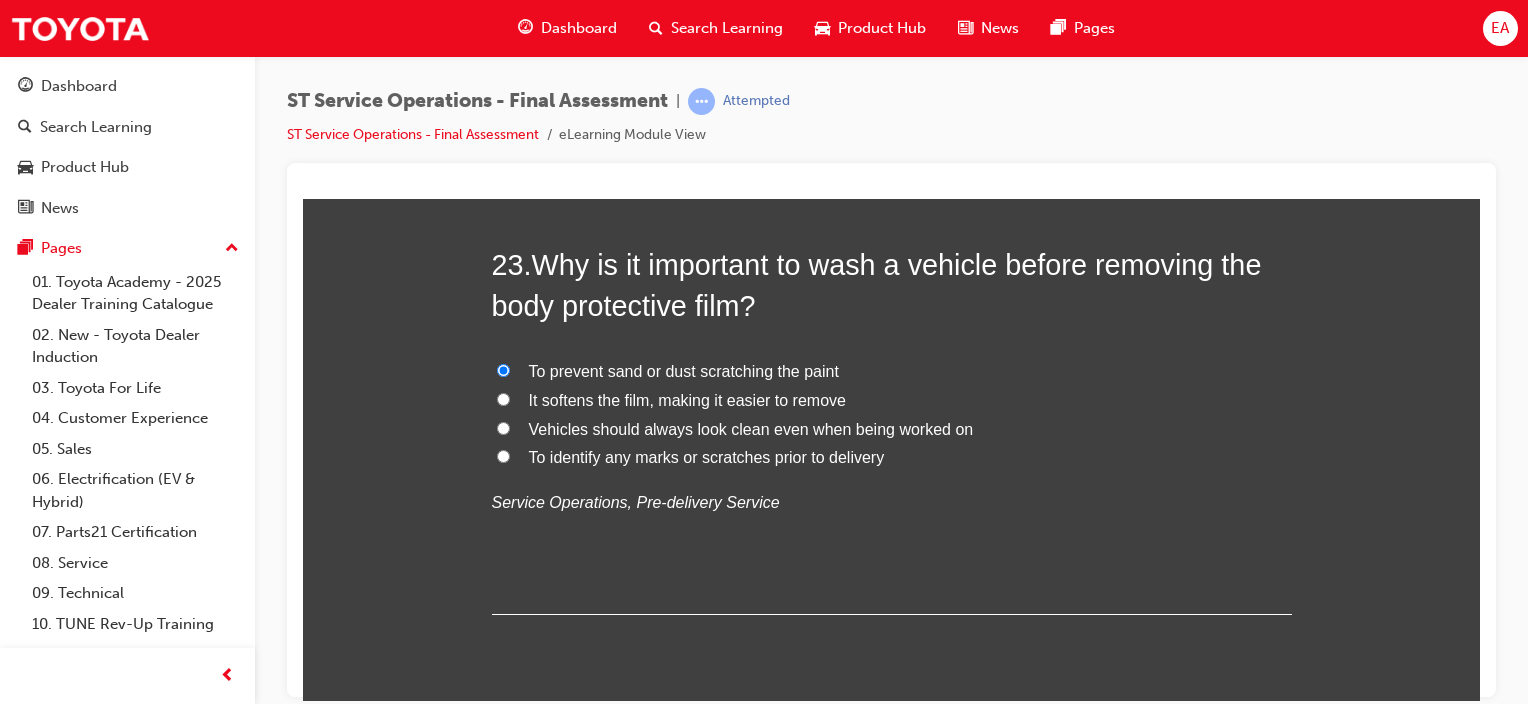 radio on "true" 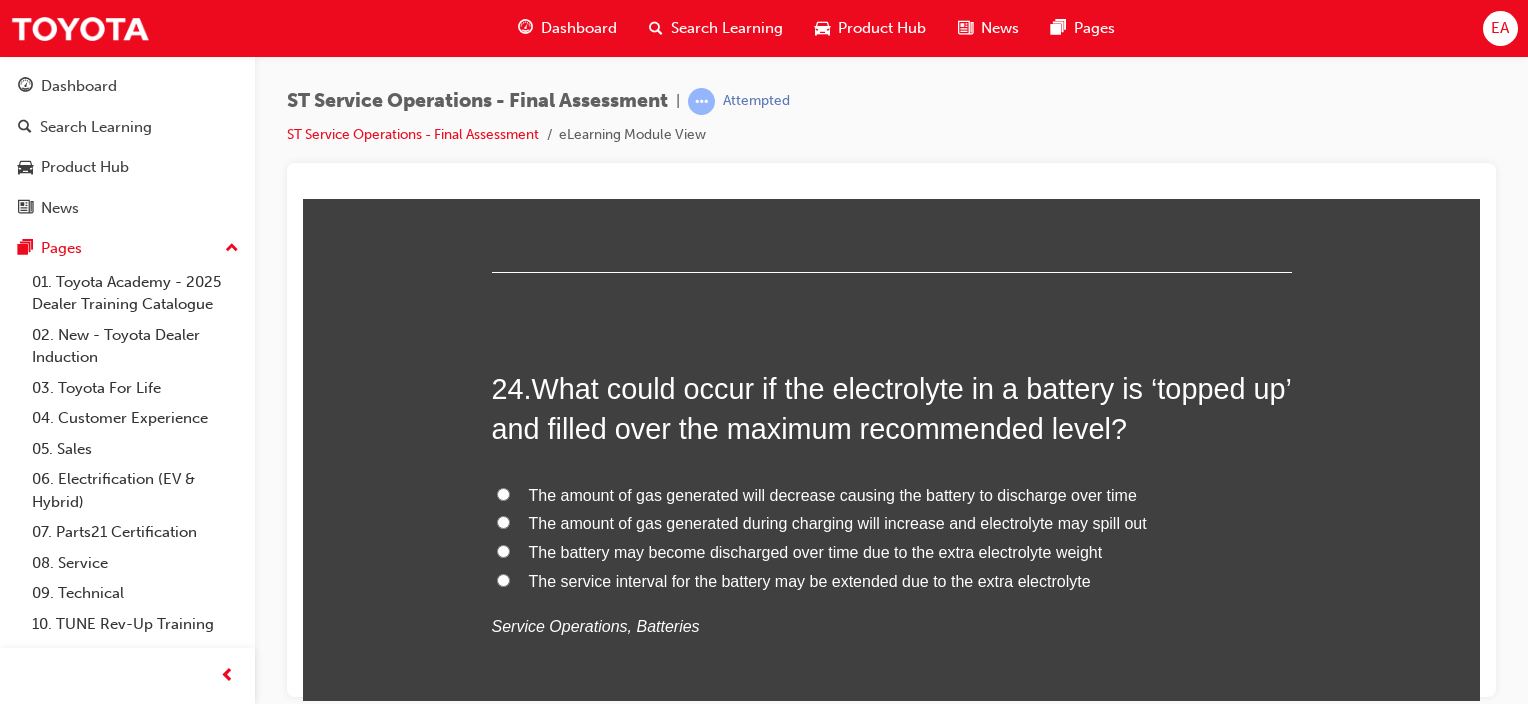 scroll, scrollTop: 10700, scrollLeft: 0, axis: vertical 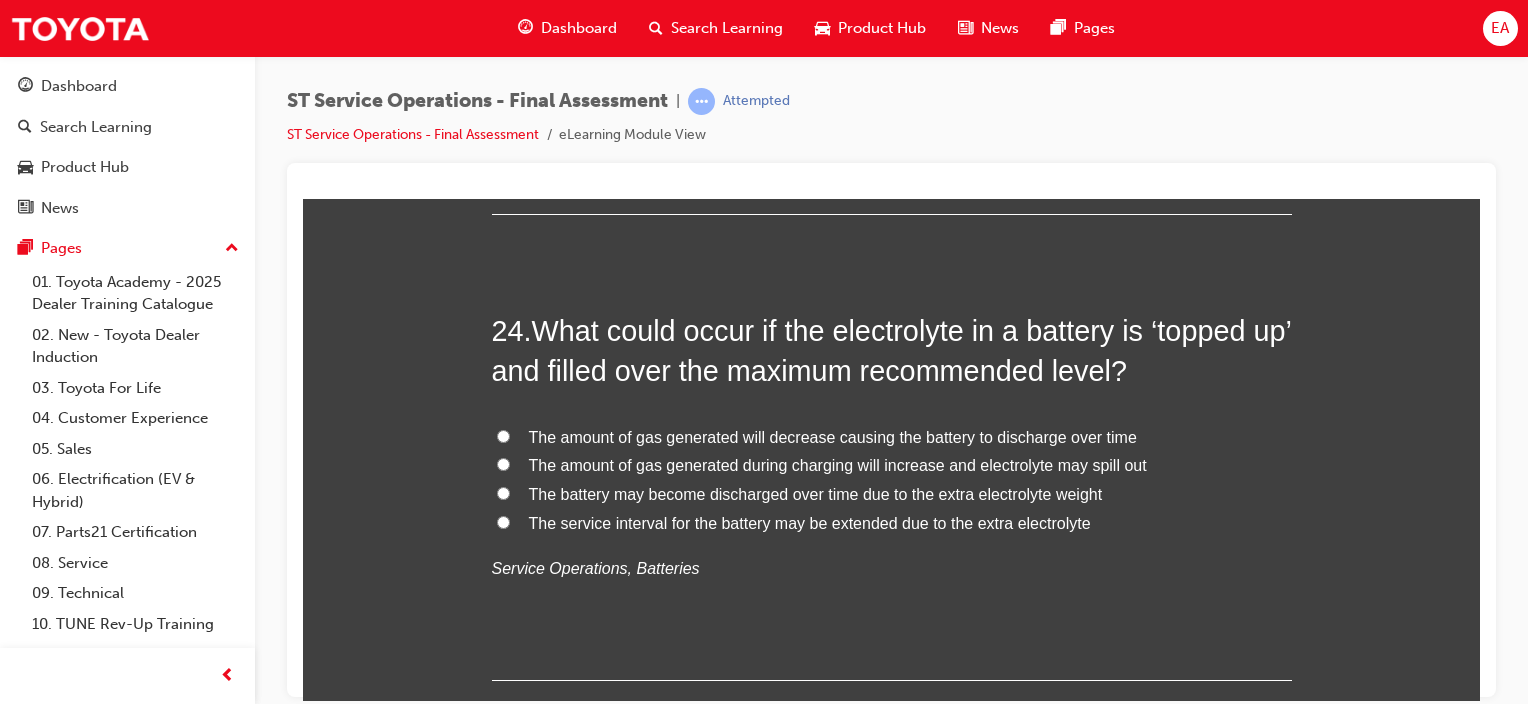 click on "The amount of gas generated during charging will increase and electrolyte may spill out" at bounding box center (838, 464) 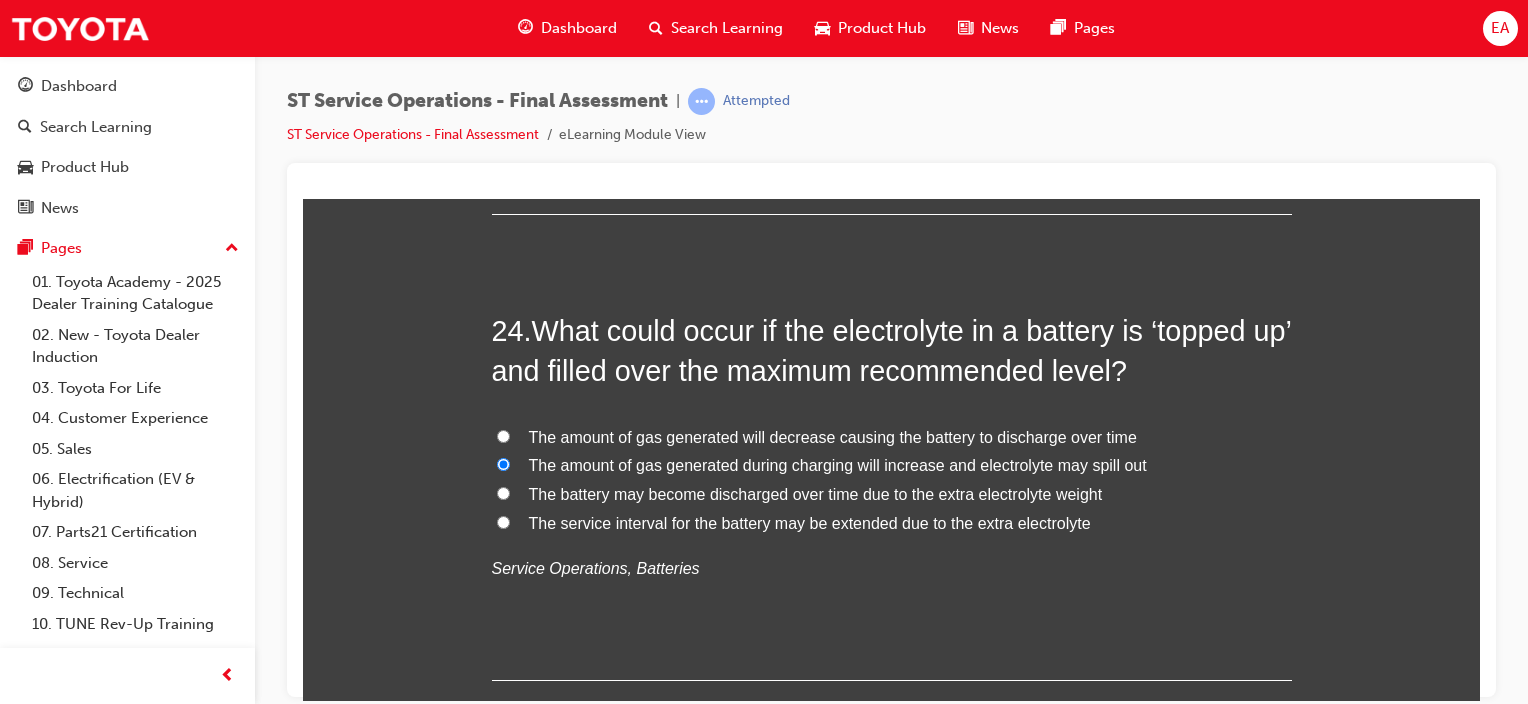 radio on "true" 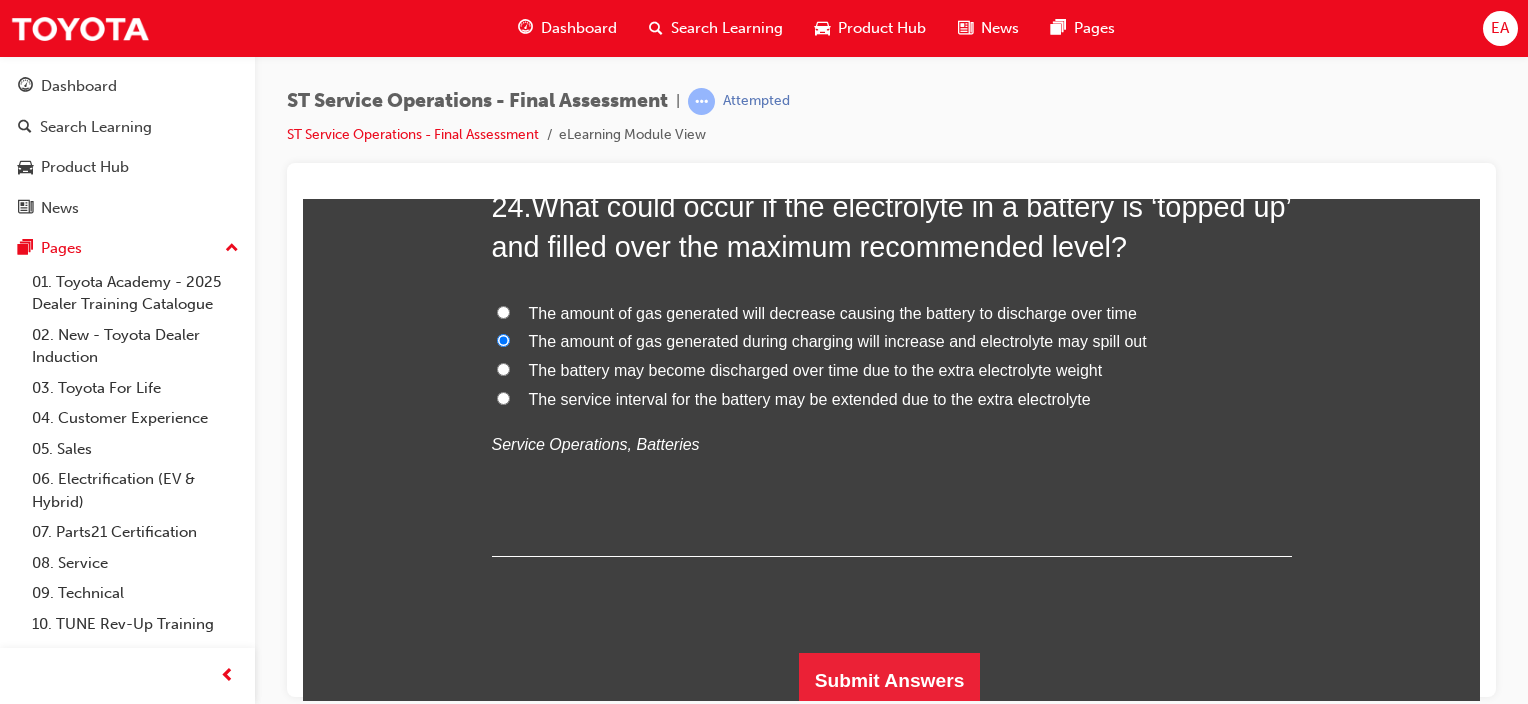 scroll, scrollTop: 10825, scrollLeft: 0, axis: vertical 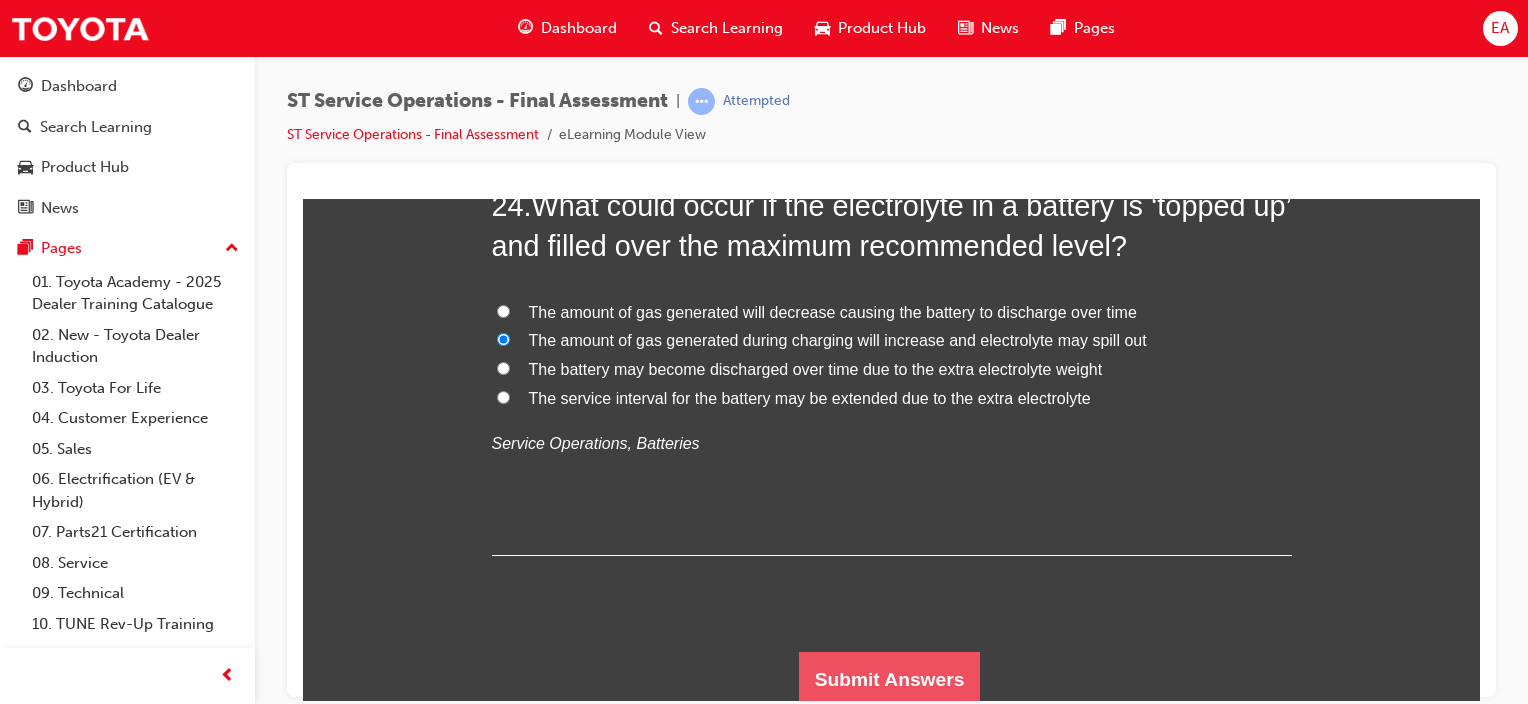 click on "Submit Answers" at bounding box center (890, 679) 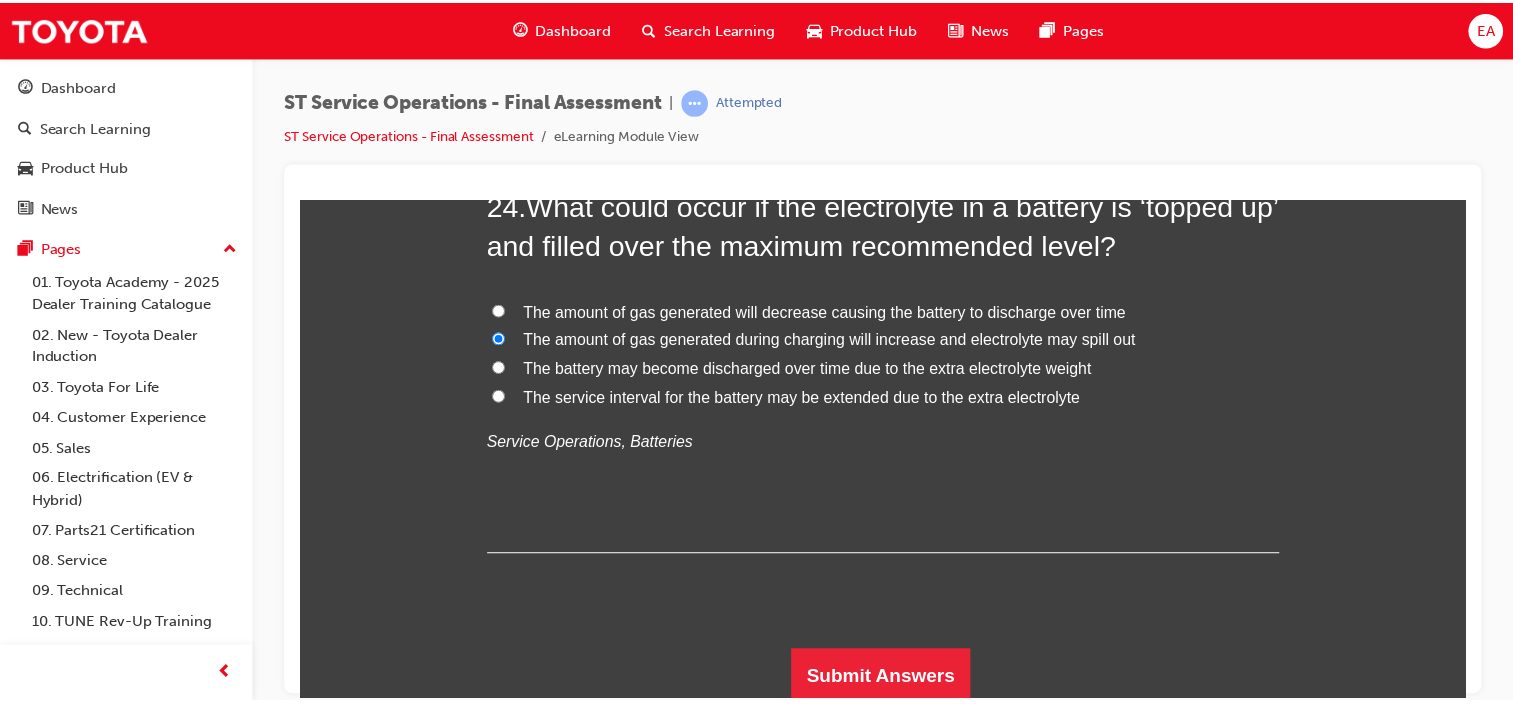 scroll, scrollTop: 0, scrollLeft: 0, axis: both 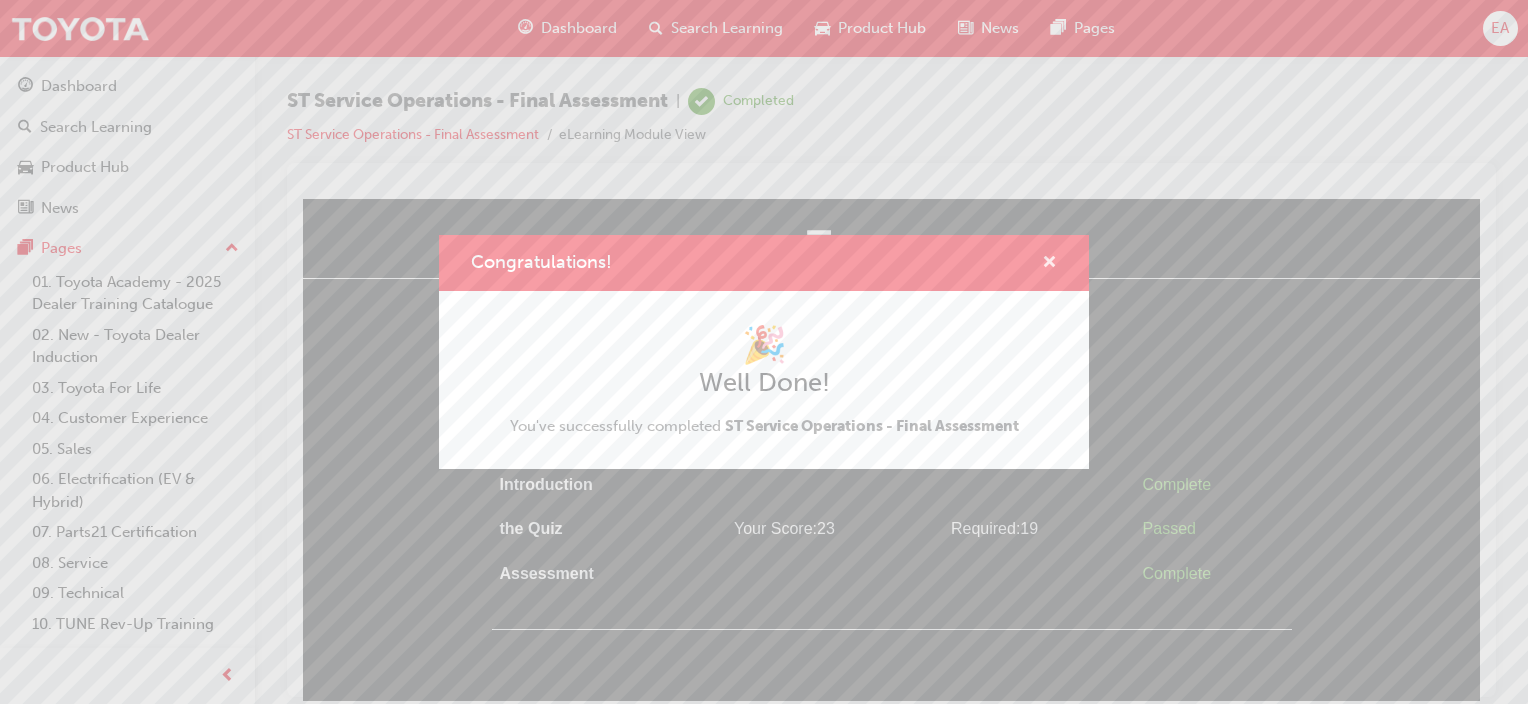 click at bounding box center (1049, 264) 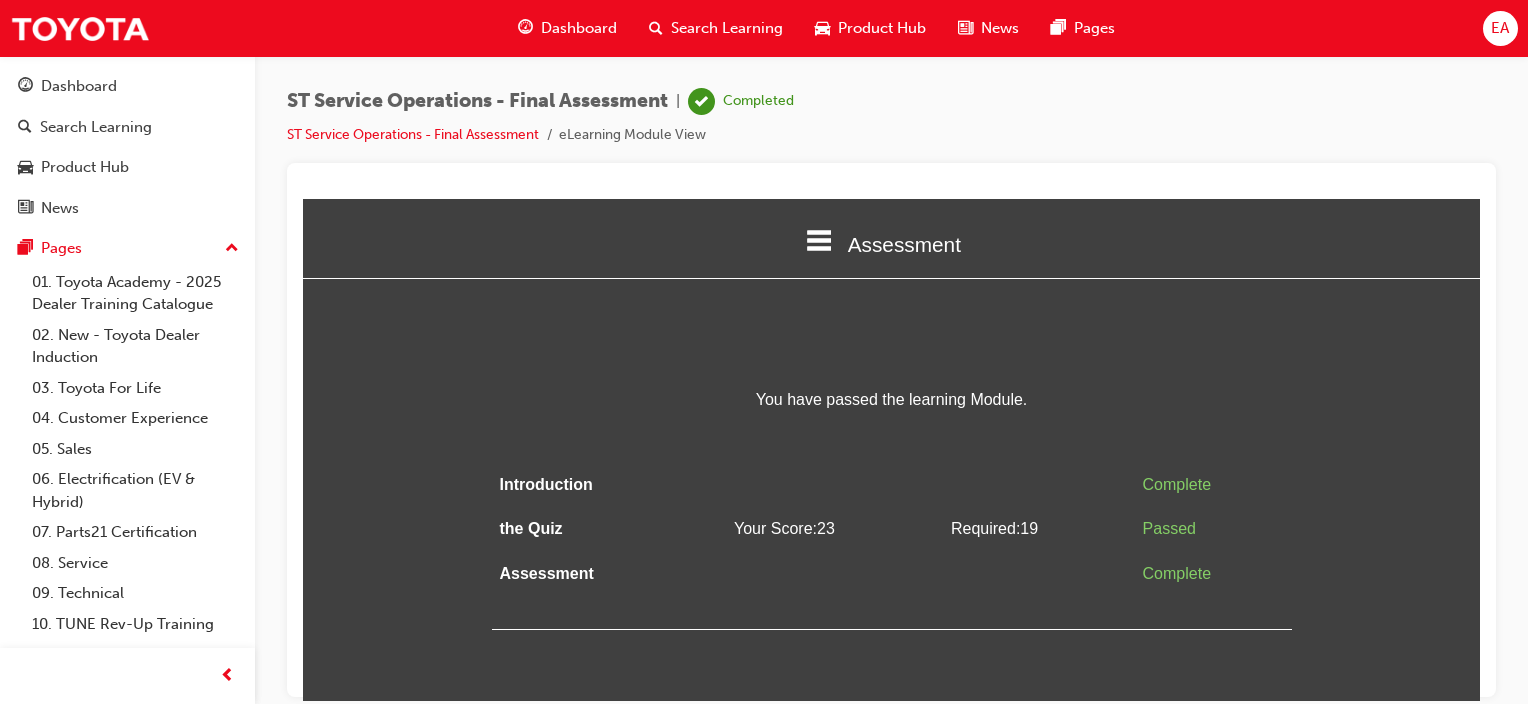 click on "Search Learning" at bounding box center (727, 28) 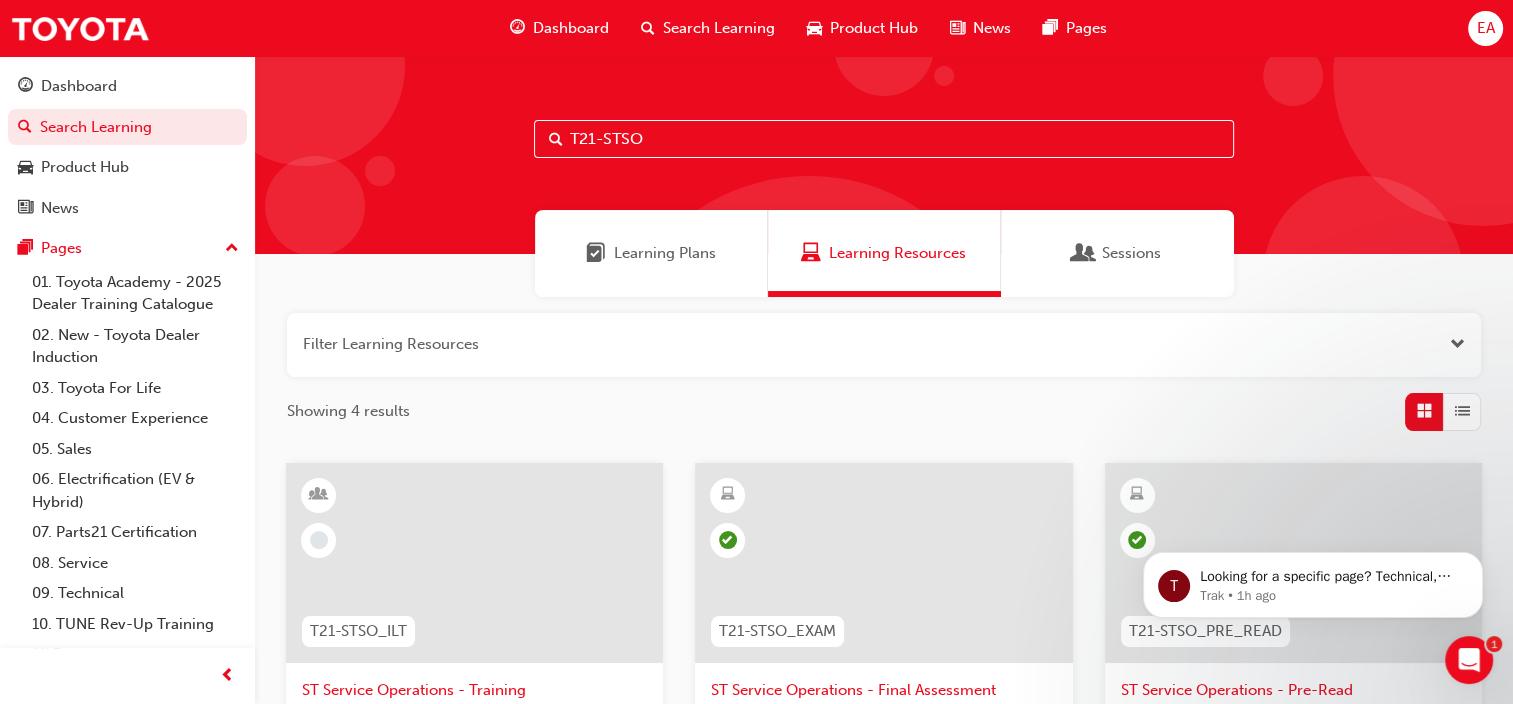 drag, startPoint x: 655, startPoint y: 144, endPoint x: 520, endPoint y: 125, distance: 136.33047 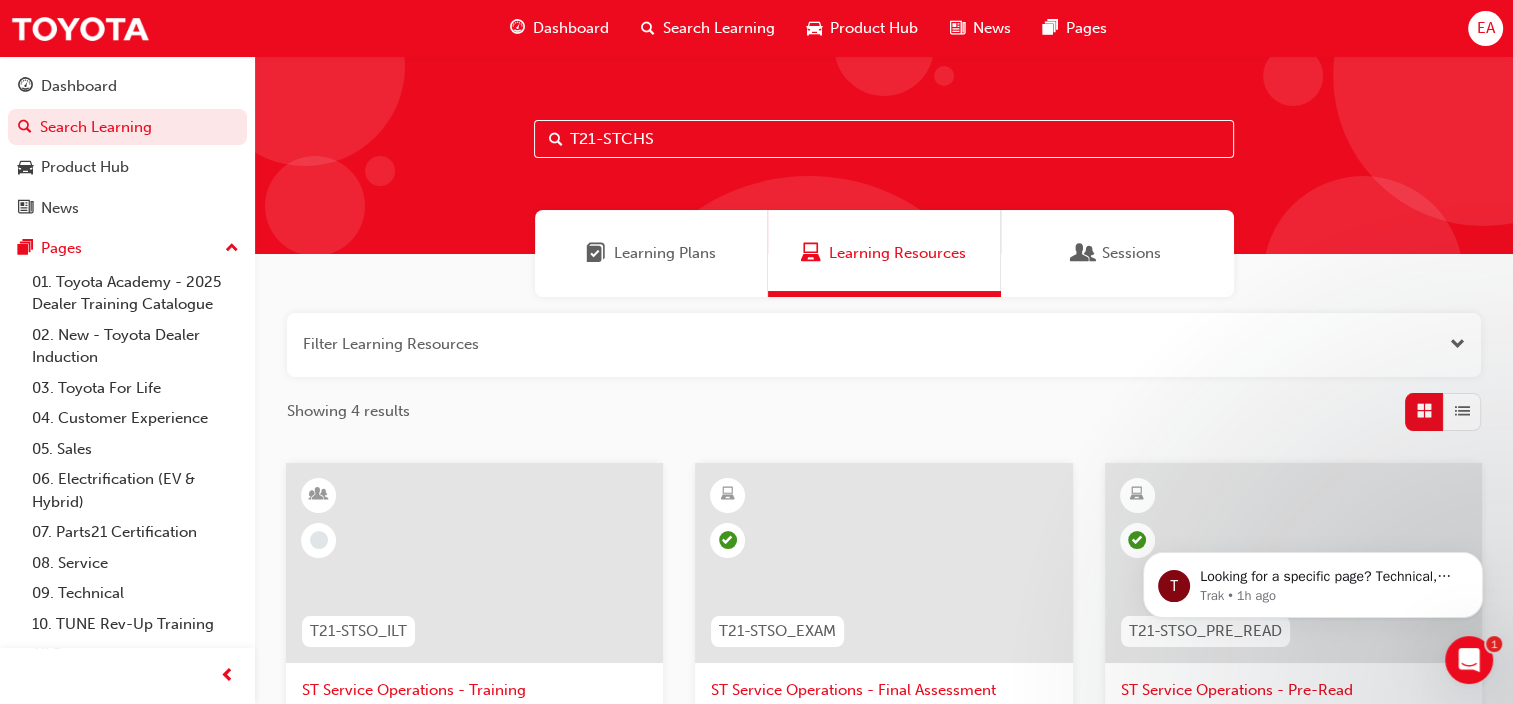 type on "T21-STCHS" 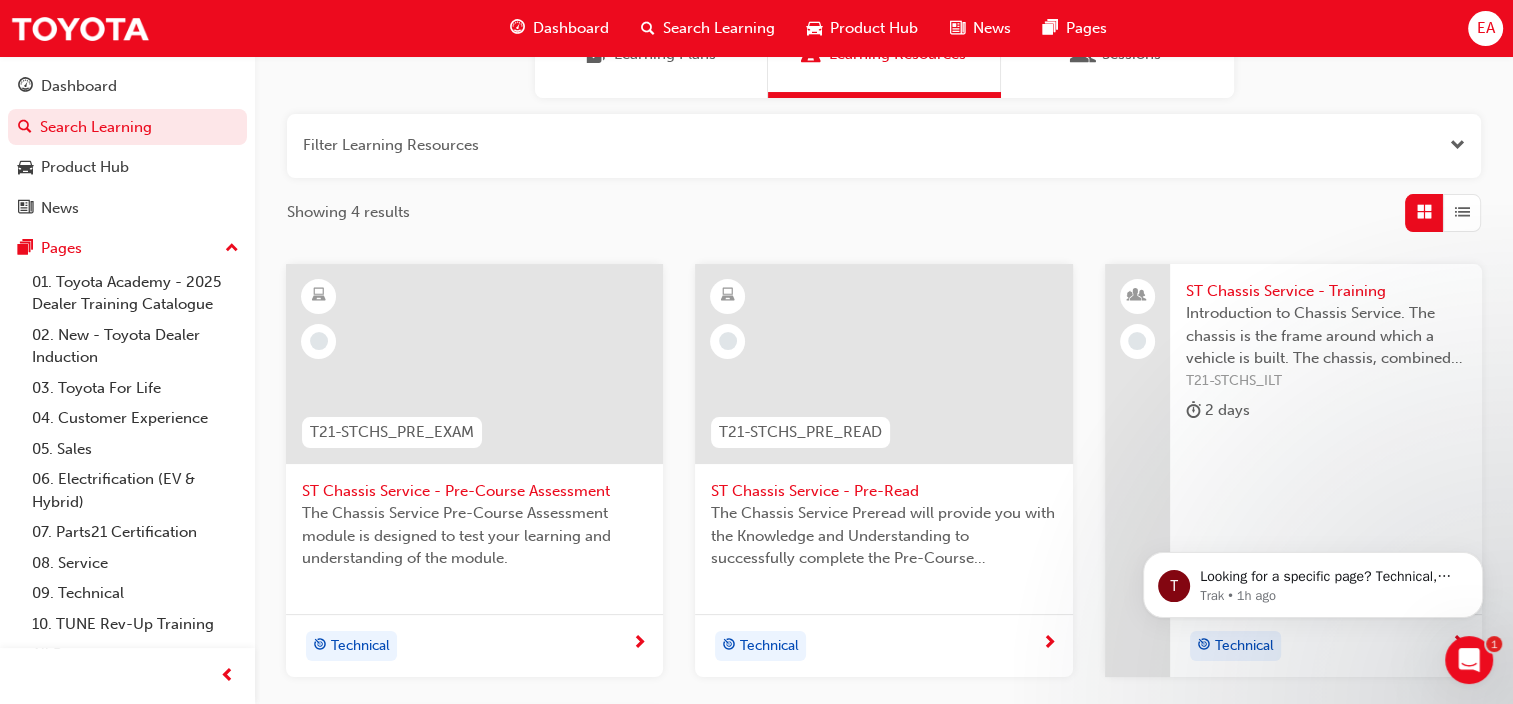 scroll, scrollTop: 200, scrollLeft: 0, axis: vertical 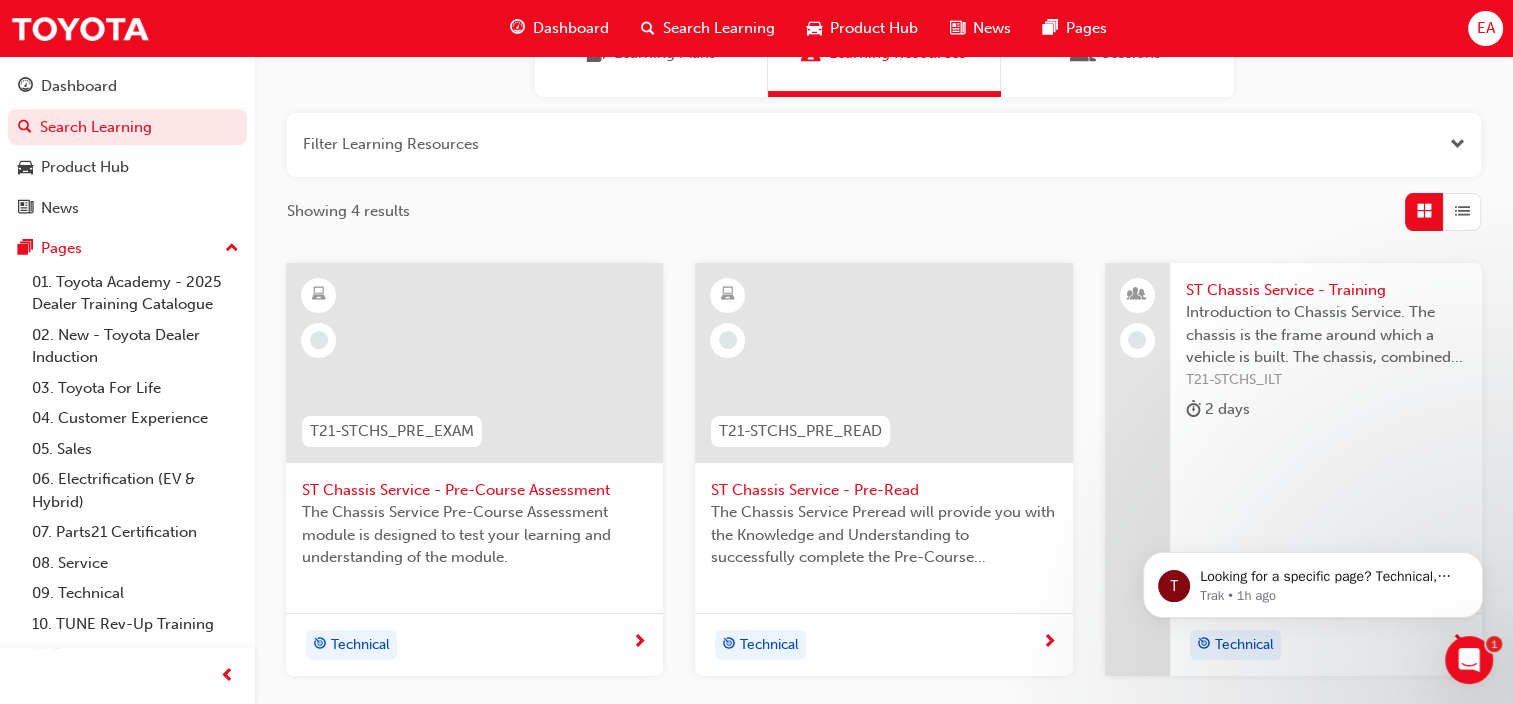 click on "ST Chassis Service - Pre-Read" at bounding box center [883, 490] 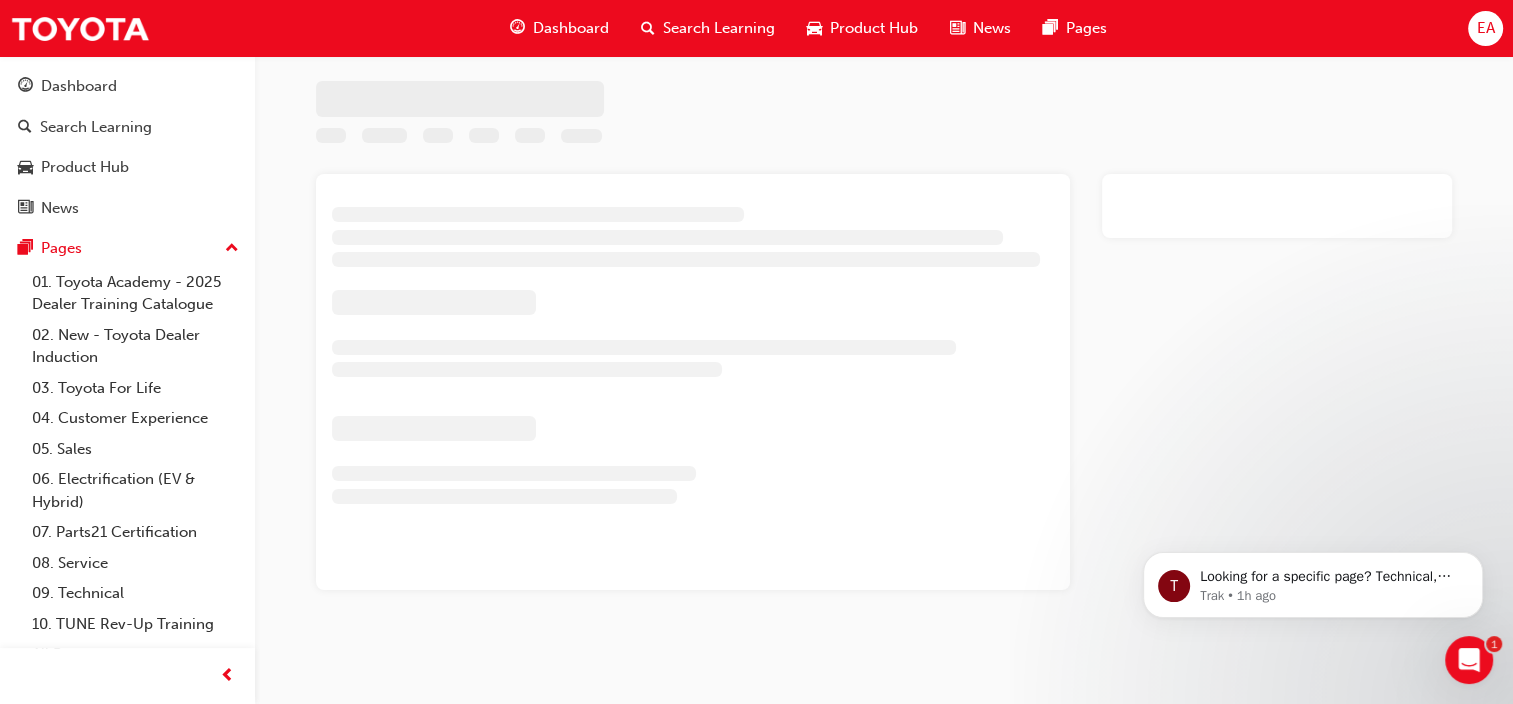 scroll, scrollTop: 0, scrollLeft: 0, axis: both 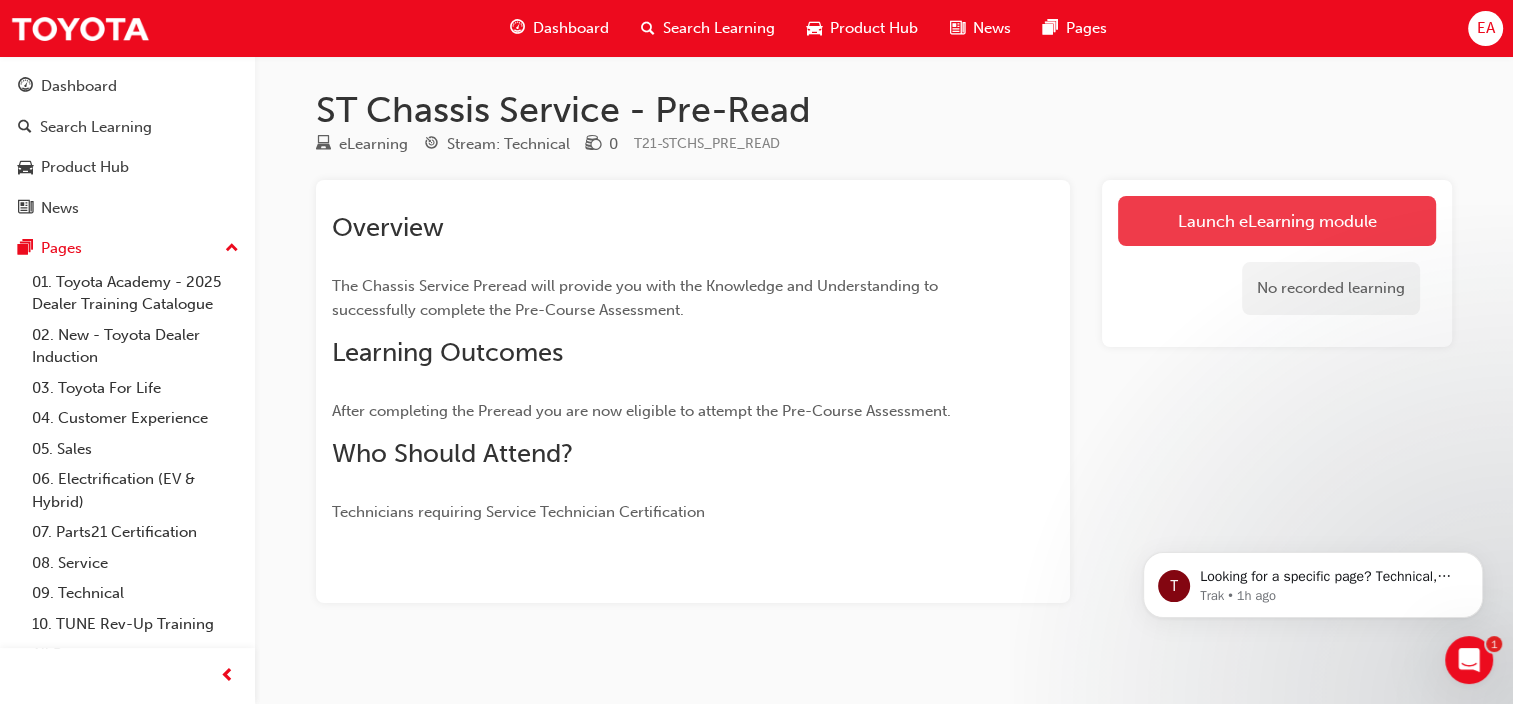 click on "Launch eLearning module" at bounding box center (1277, 221) 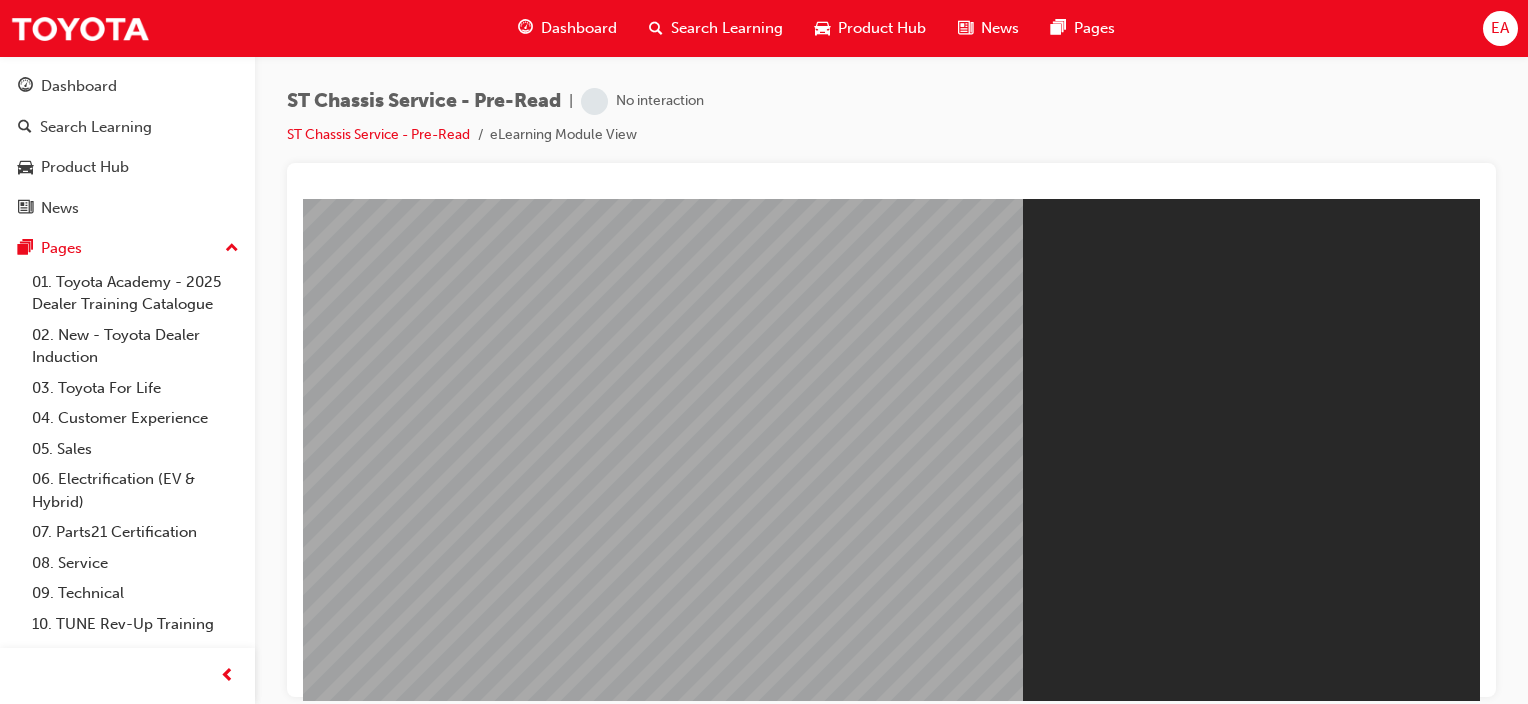 scroll, scrollTop: 0, scrollLeft: 0, axis: both 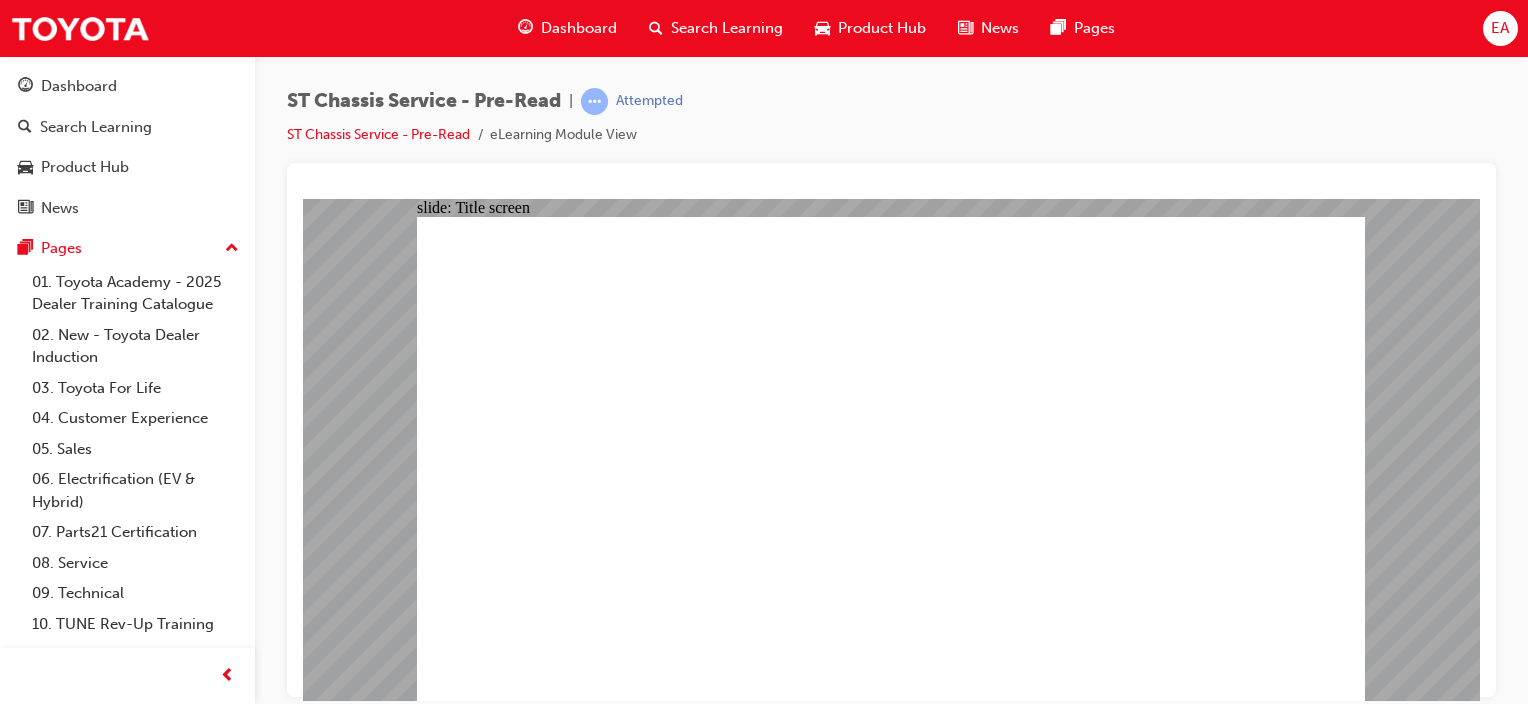 click 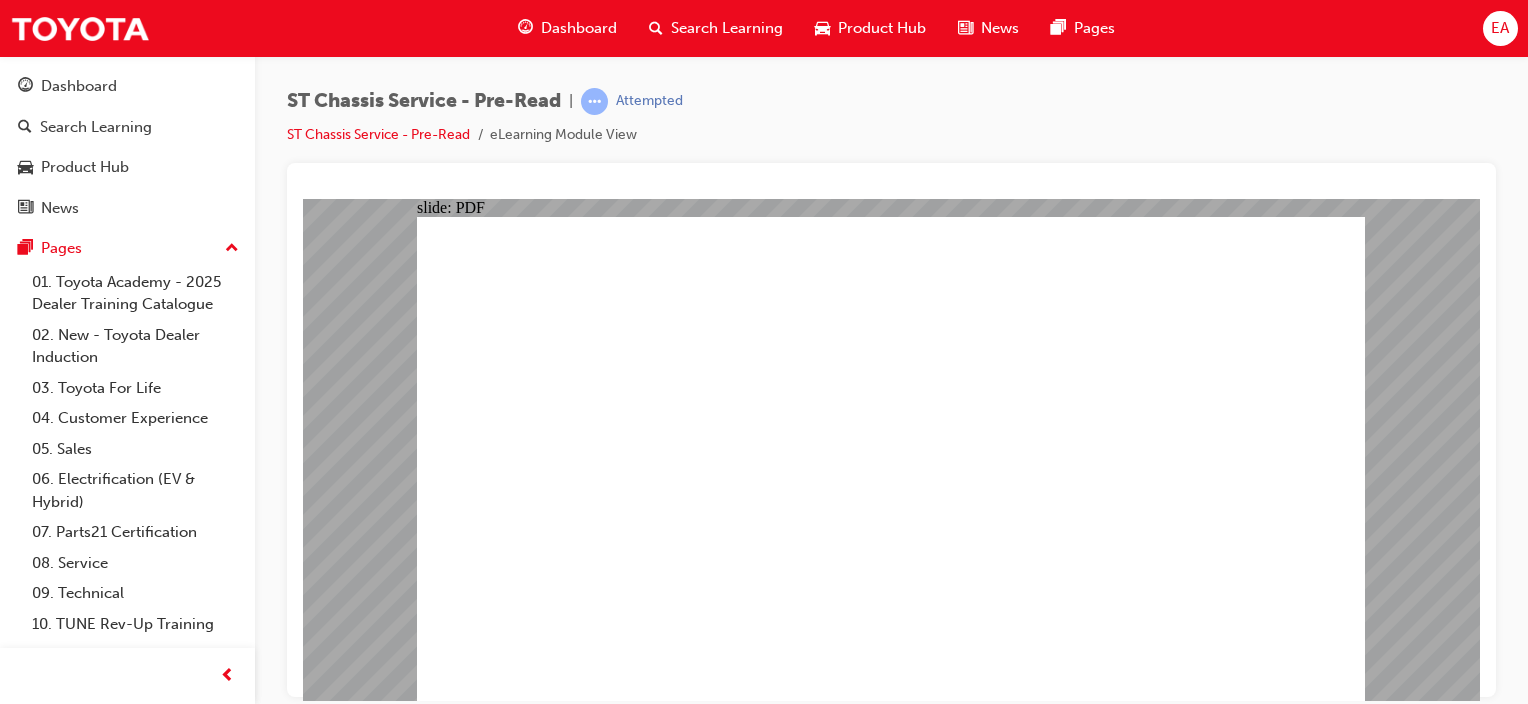 click 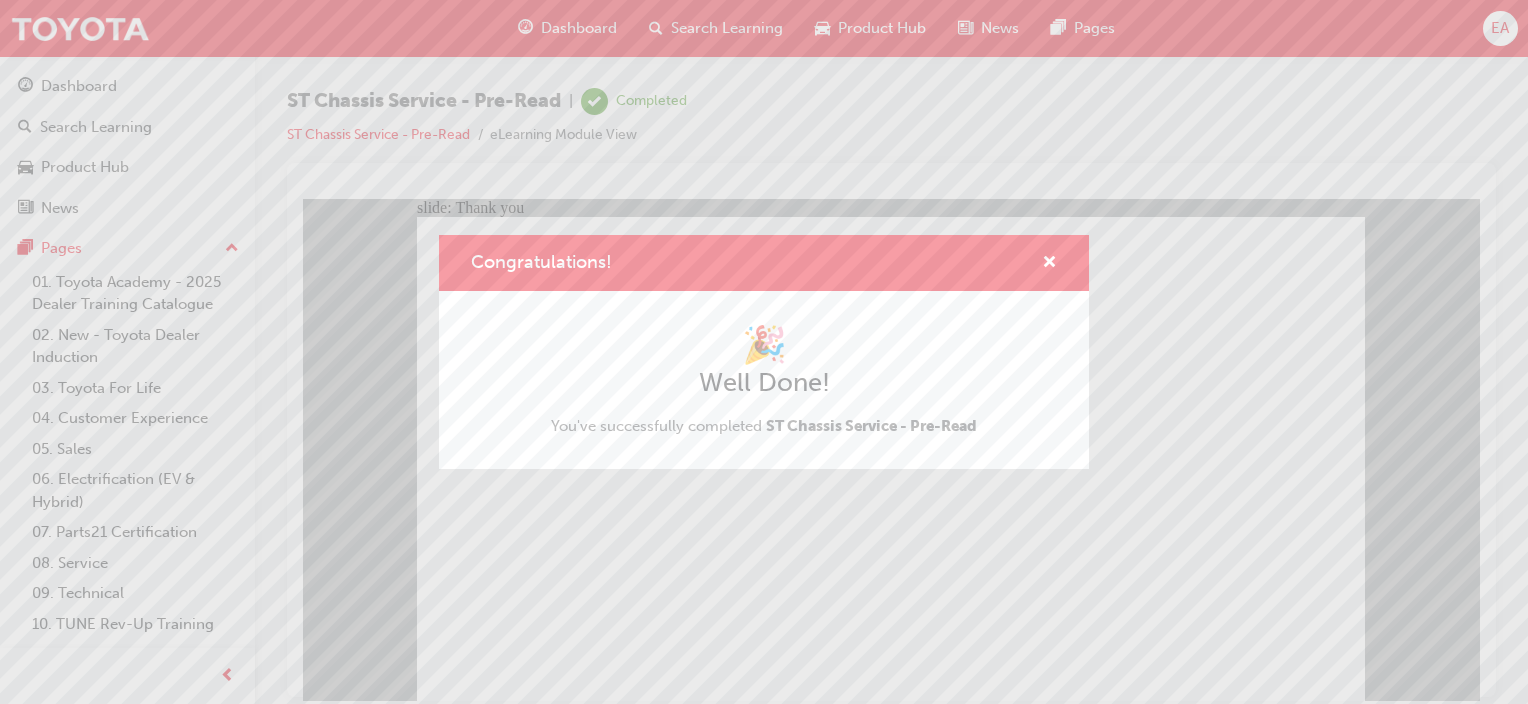 click on "Congratulations! 🎉 Well Done! You've successfully completed   ST Chassis Service - Pre-Read" at bounding box center (764, 352) 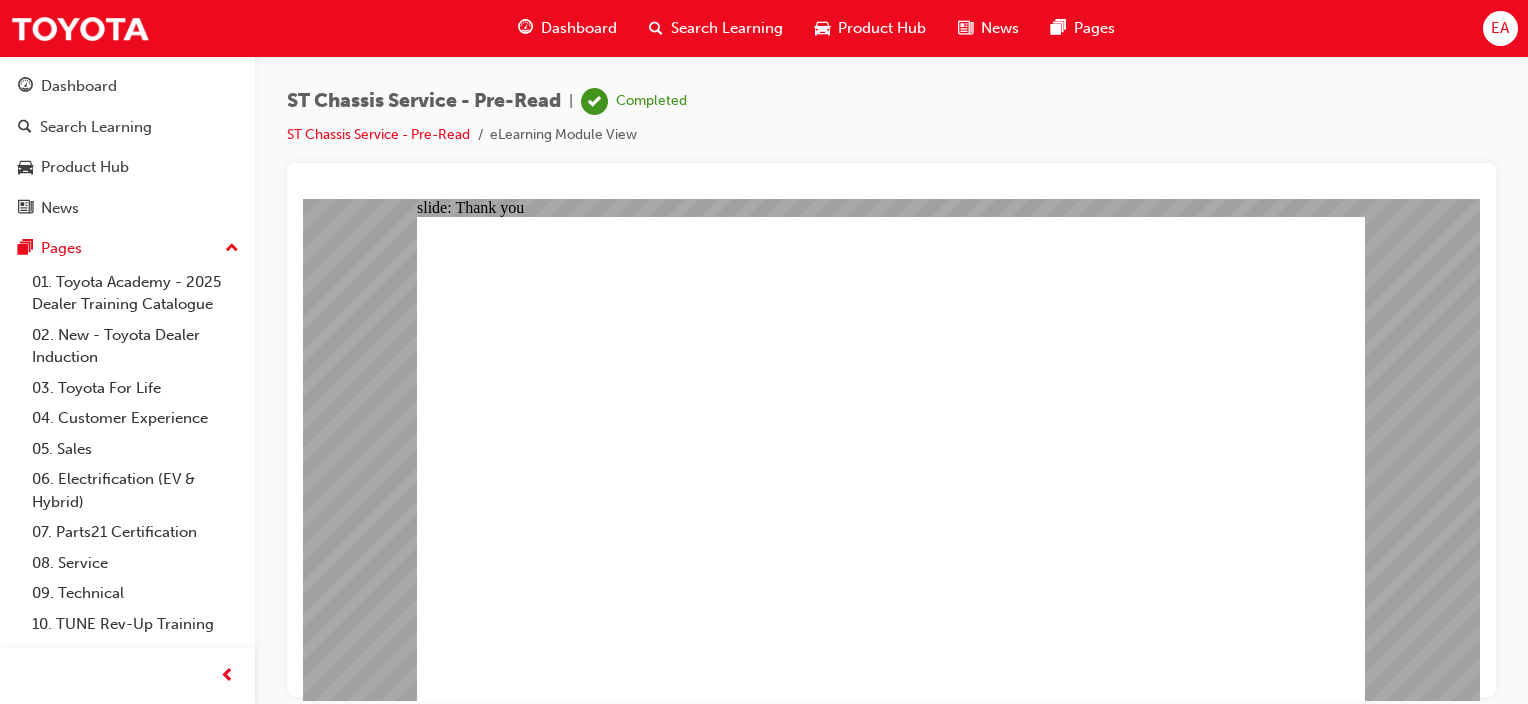 click 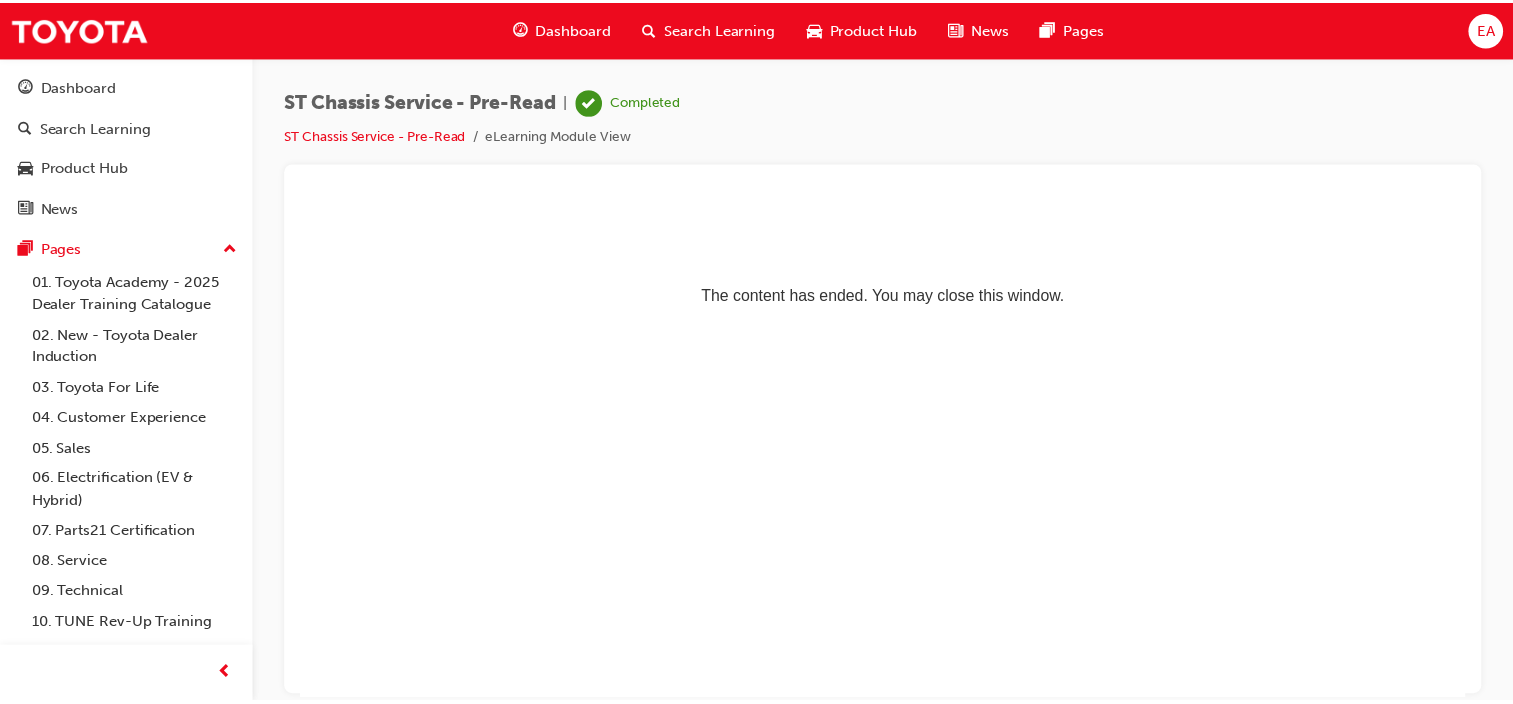 scroll, scrollTop: 0, scrollLeft: 0, axis: both 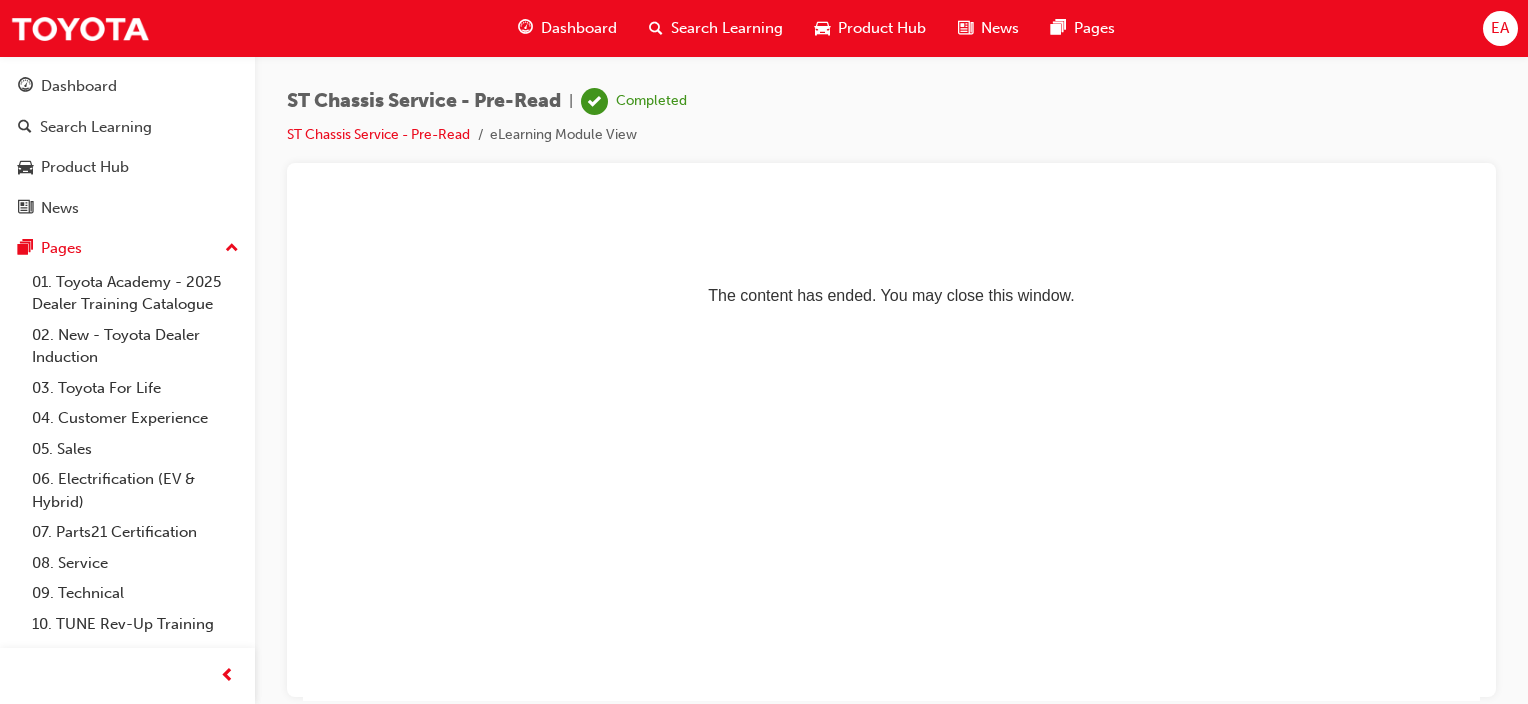 click on "Search Learning" at bounding box center [727, 28] 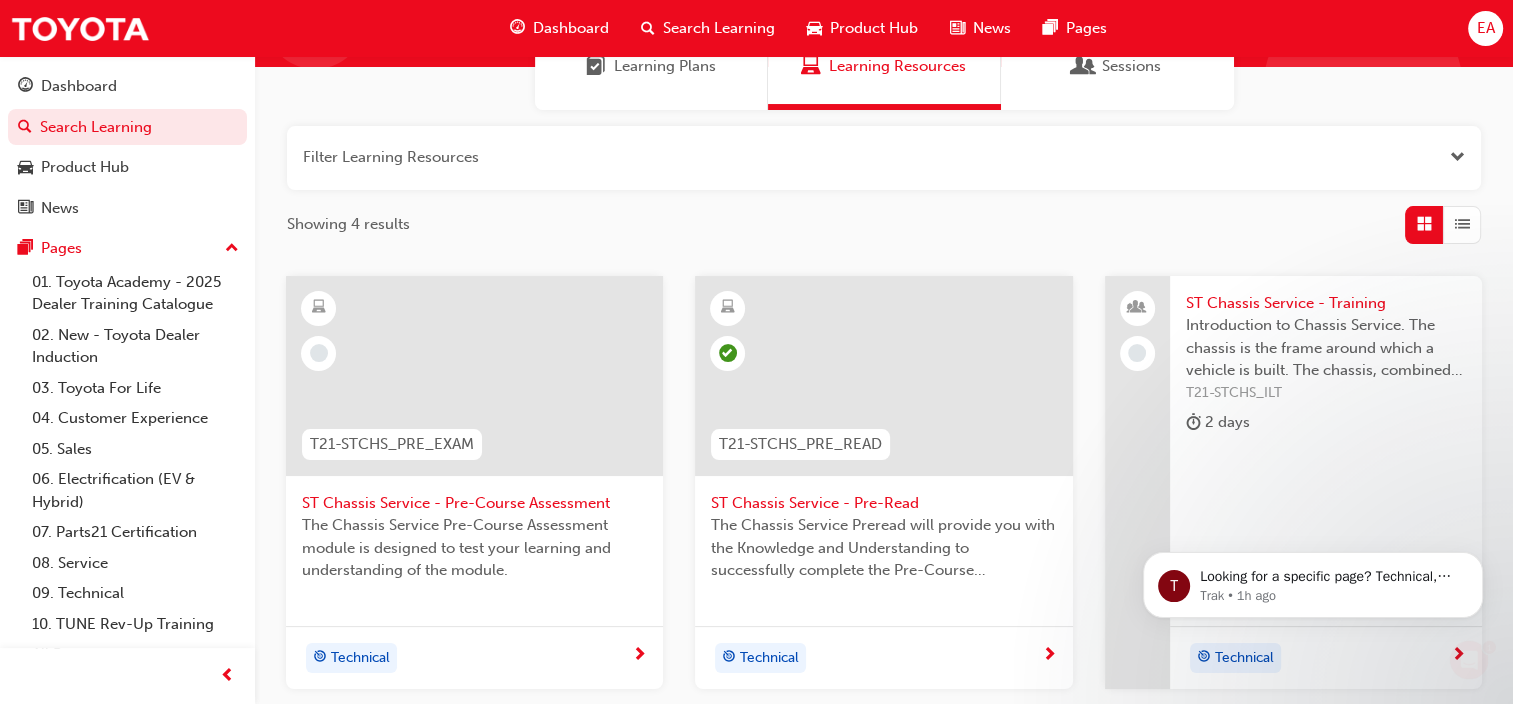 scroll, scrollTop: 200, scrollLeft: 0, axis: vertical 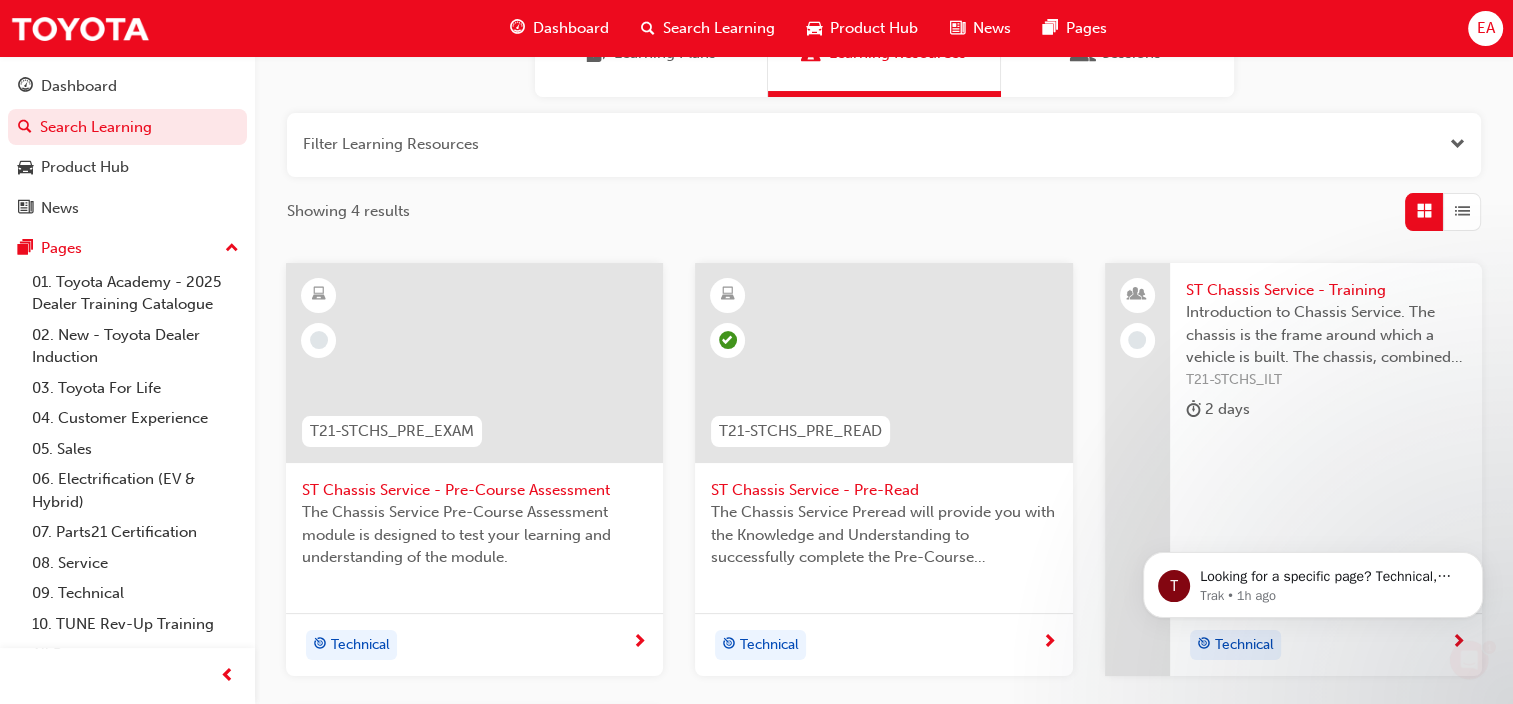click on "ST Chassis Service - Pre-Course Assessment" at bounding box center [474, 490] 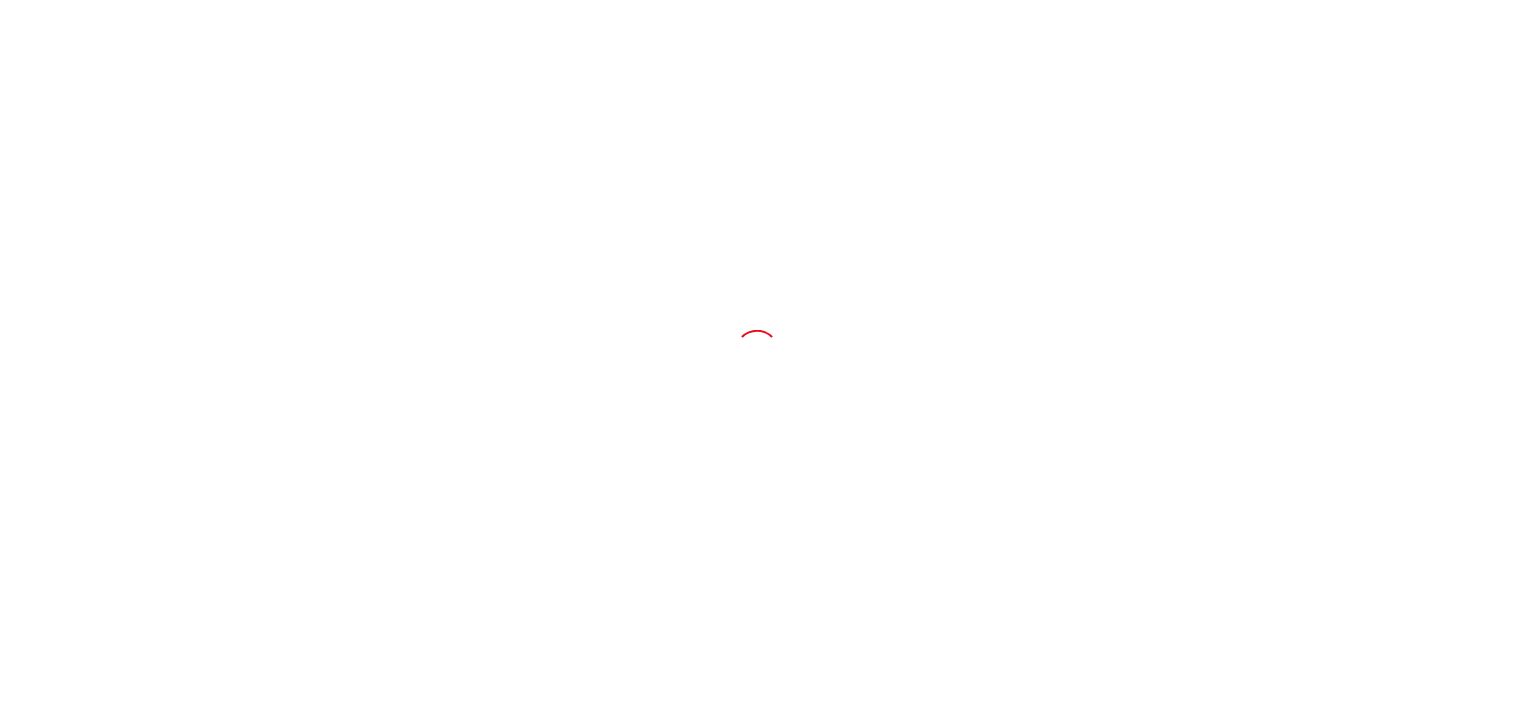 scroll, scrollTop: 0, scrollLeft: 0, axis: both 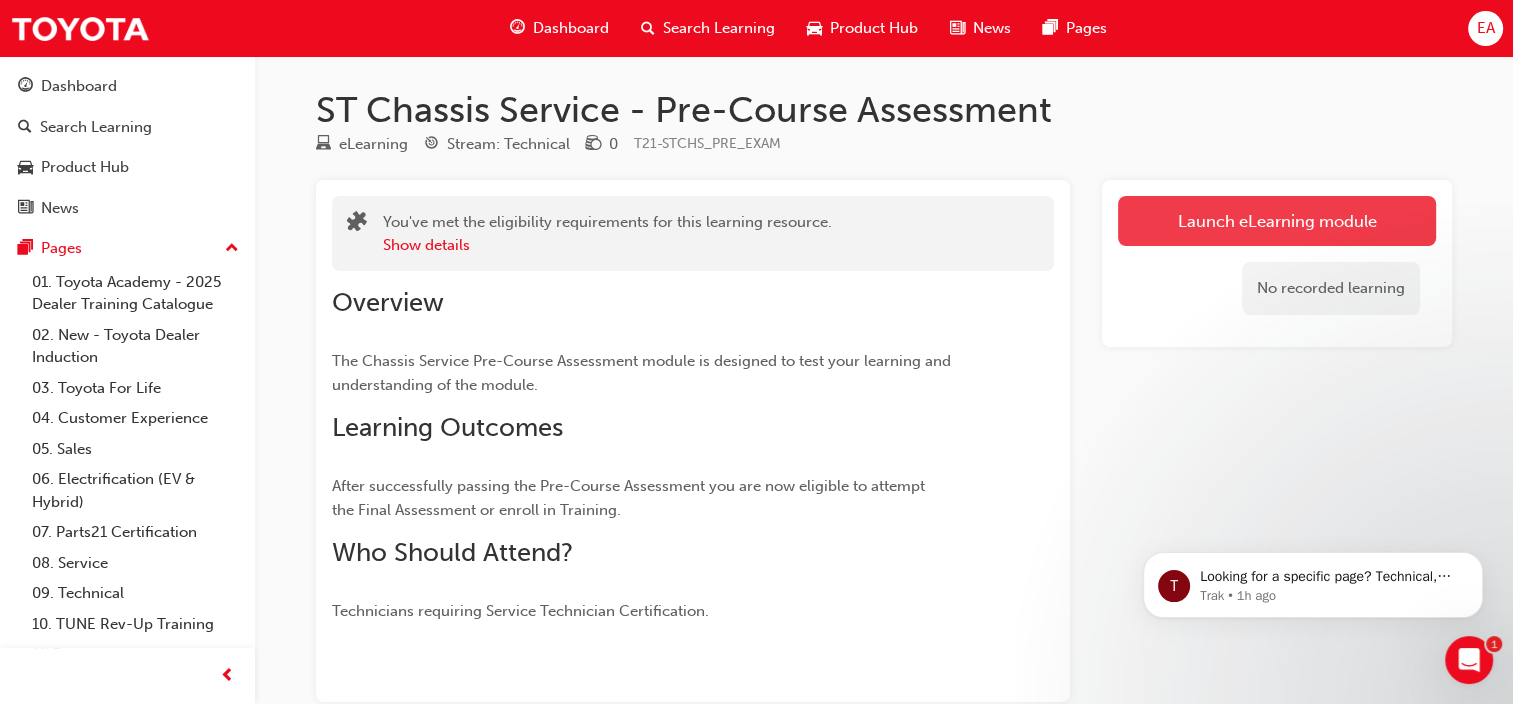 click on "Launch eLearning module" at bounding box center (1277, 221) 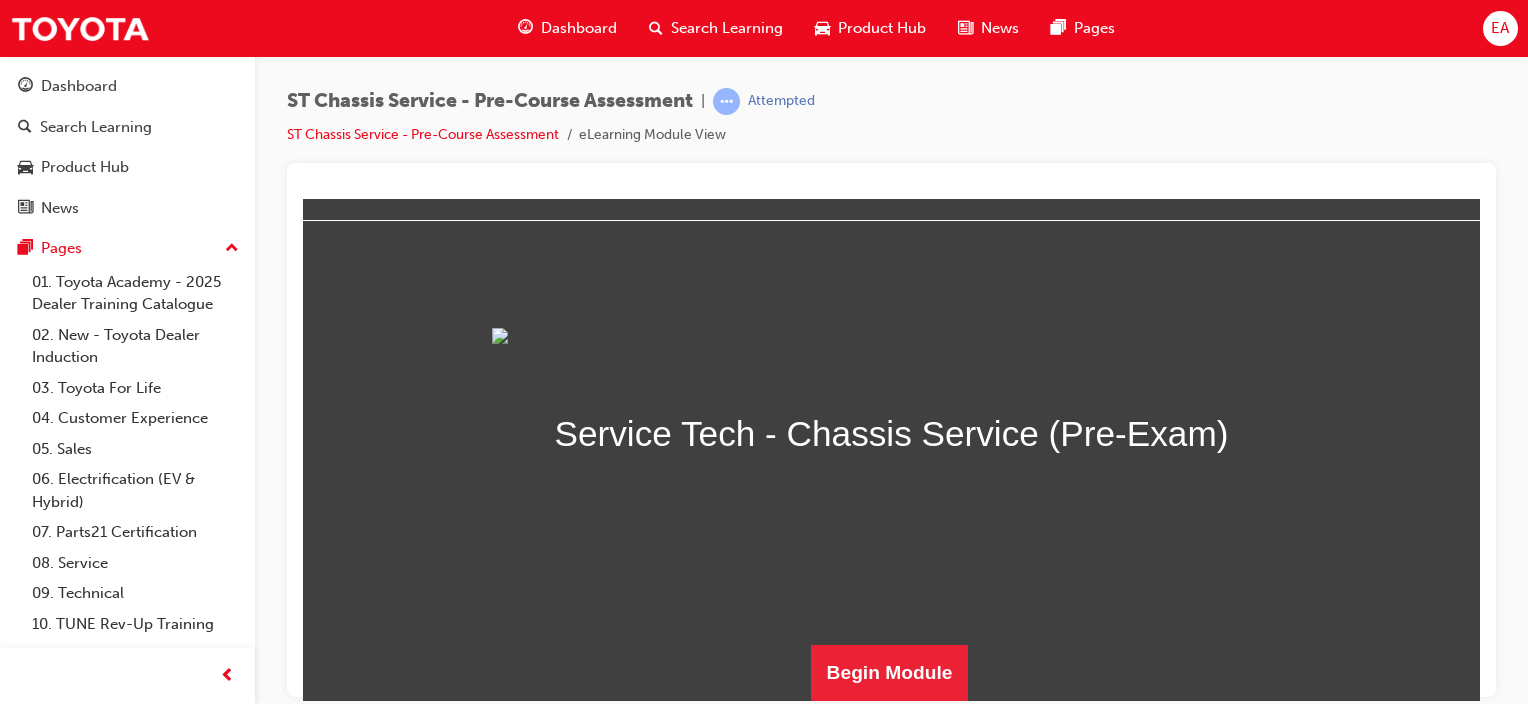 scroll, scrollTop: 277, scrollLeft: 0, axis: vertical 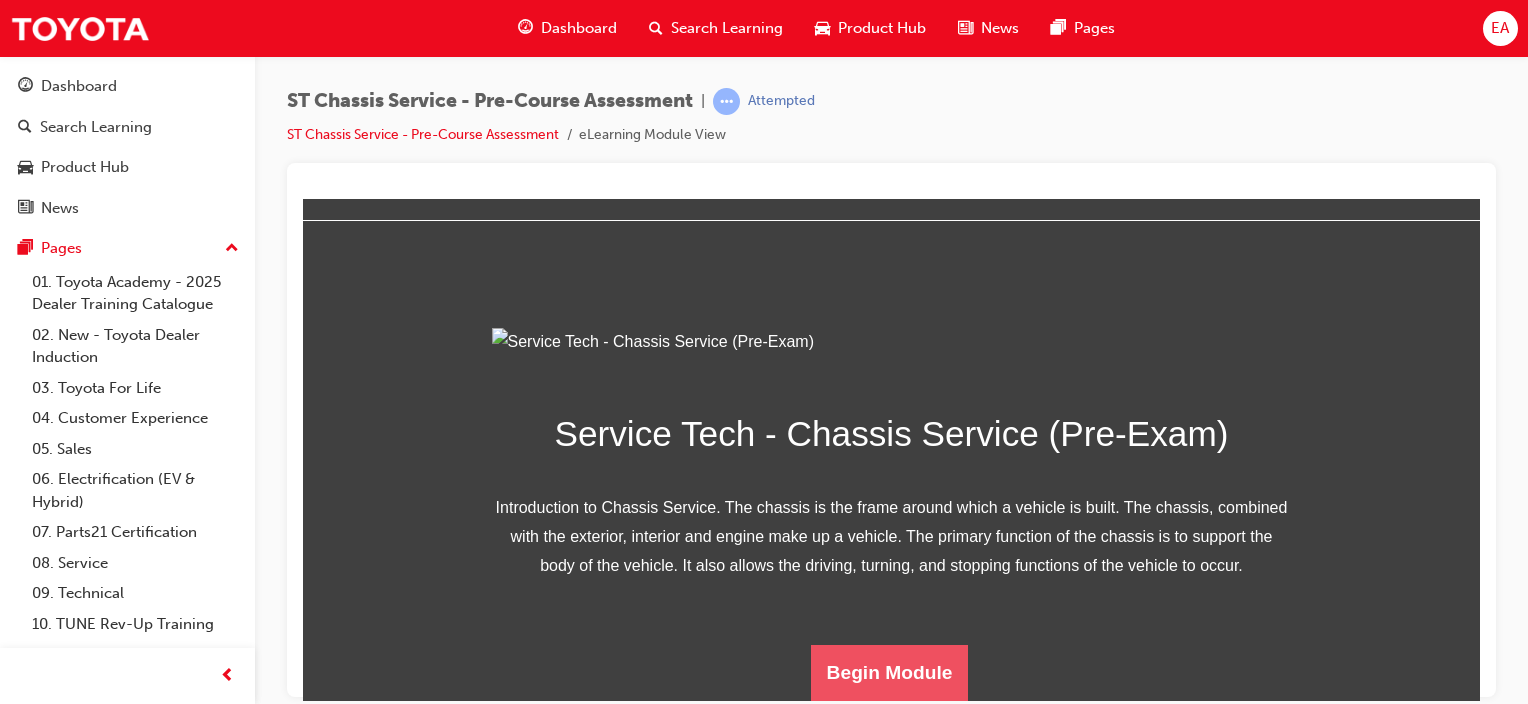 click on "Begin Module" at bounding box center [890, 672] 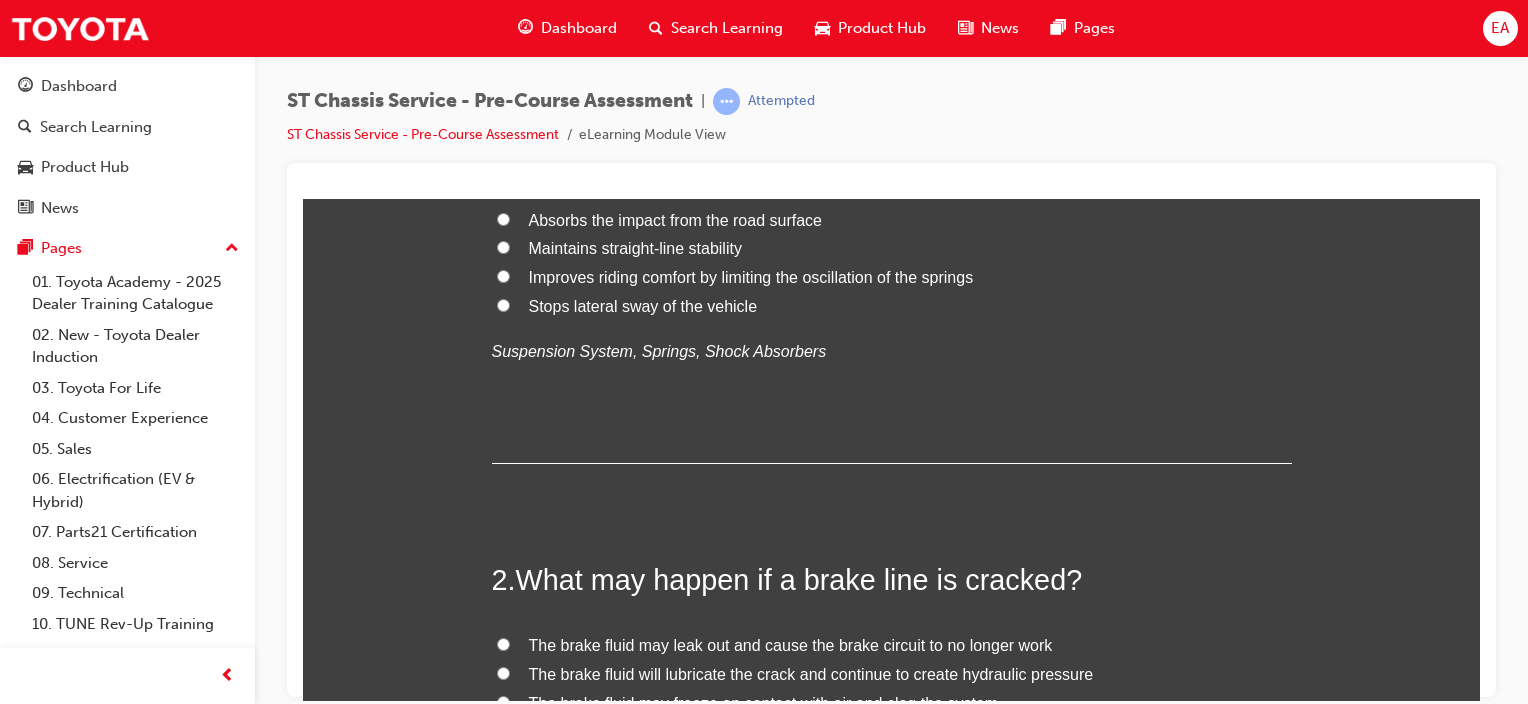 scroll, scrollTop: 0, scrollLeft: 0, axis: both 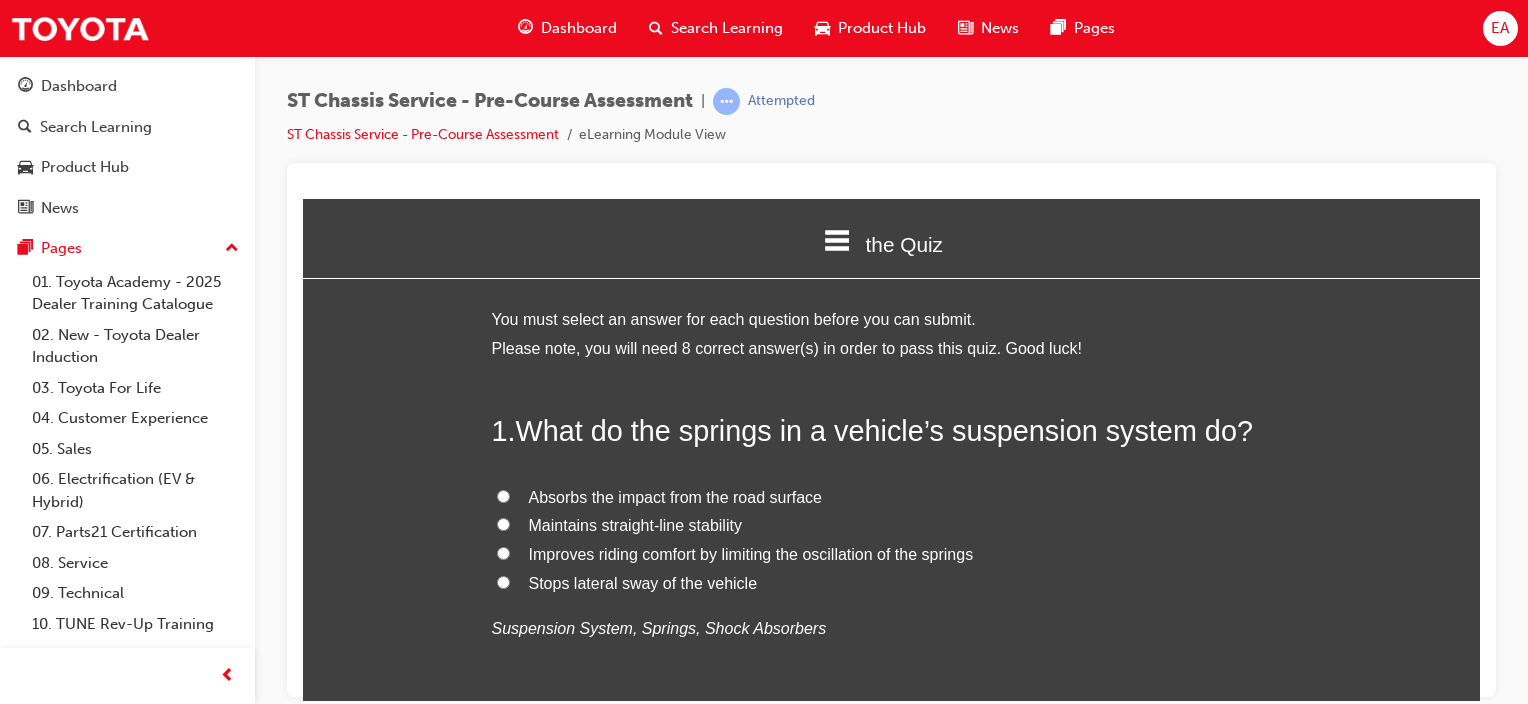 click on "Absorbs the impact from the road surface" at bounding box center [675, 496] 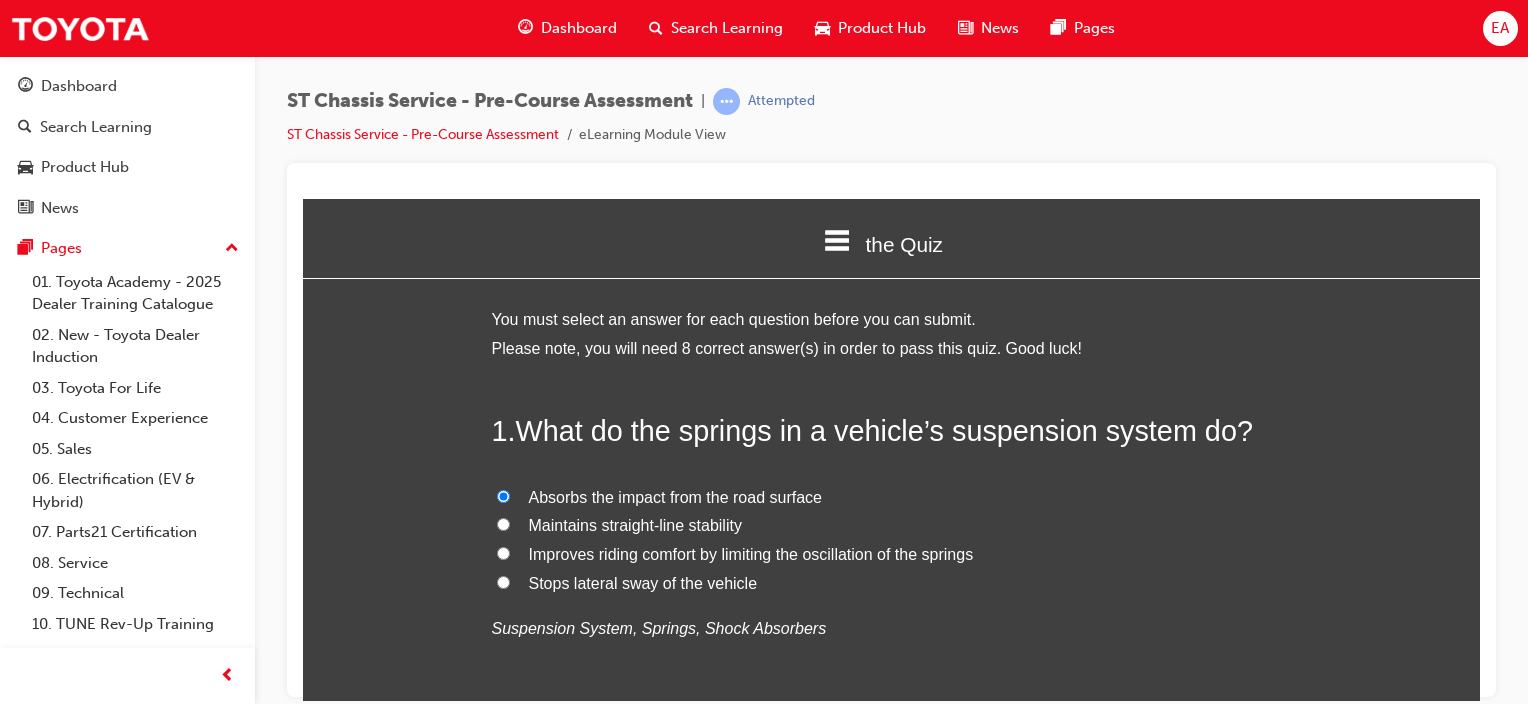 radio on "true" 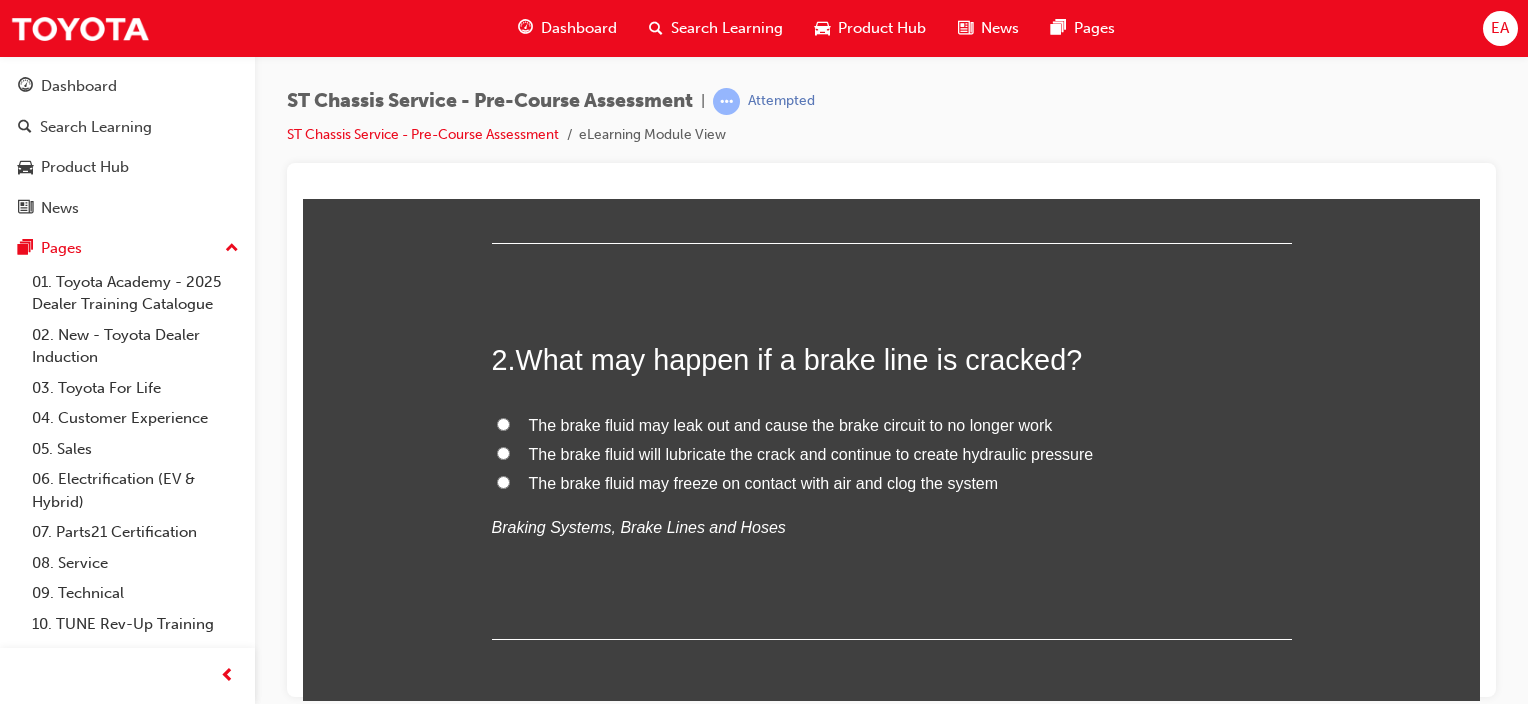 scroll, scrollTop: 500, scrollLeft: 0, axis: vertical 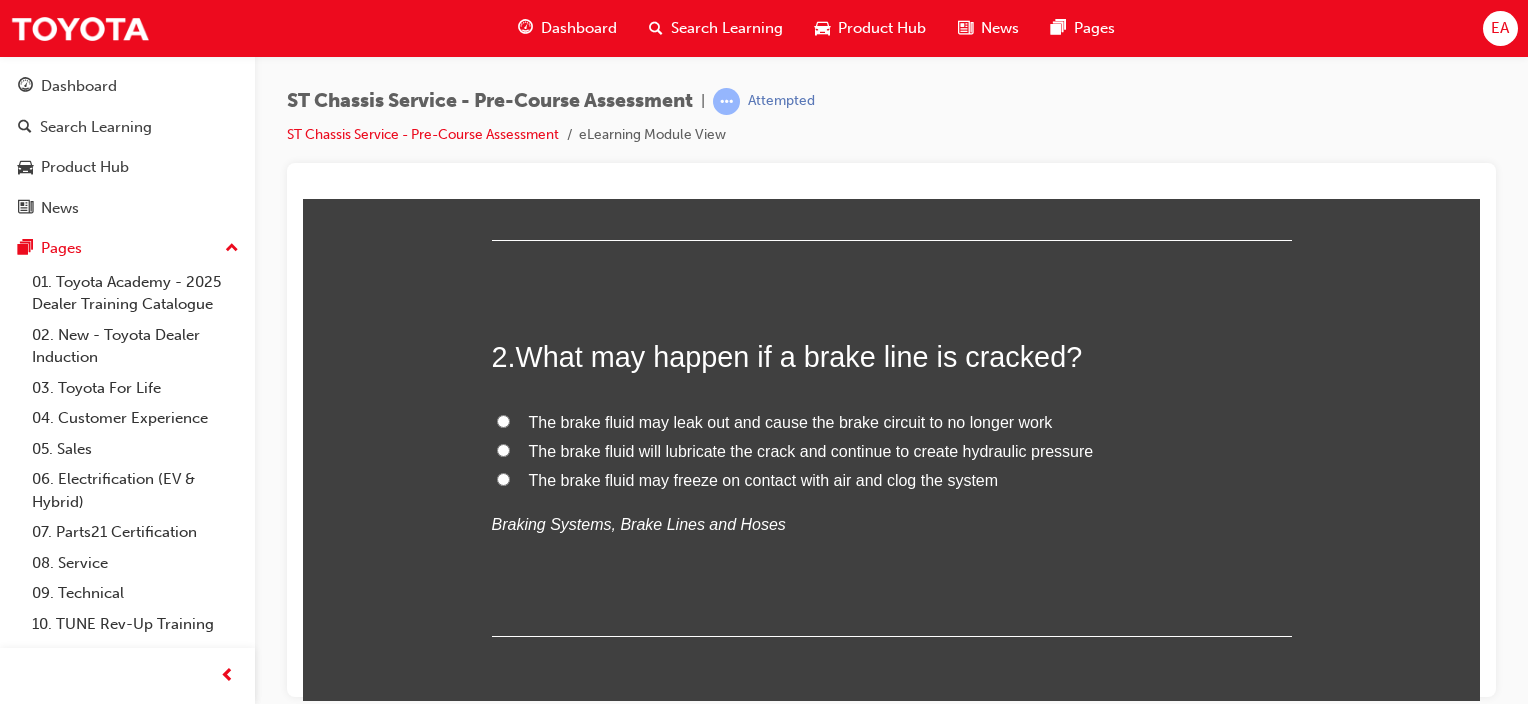 click on "2 .  What may happen if a brake line is cracked? The brake fluid may leak out and cause the brake circuit to no longer work The brake fluid will lubricate the crack and continue to create hydraulic pressure The brake fluid may freeze on contact with air and clog the system
Braking Systems, Brake Lines and Hoses" at bounding box center (892, 486) 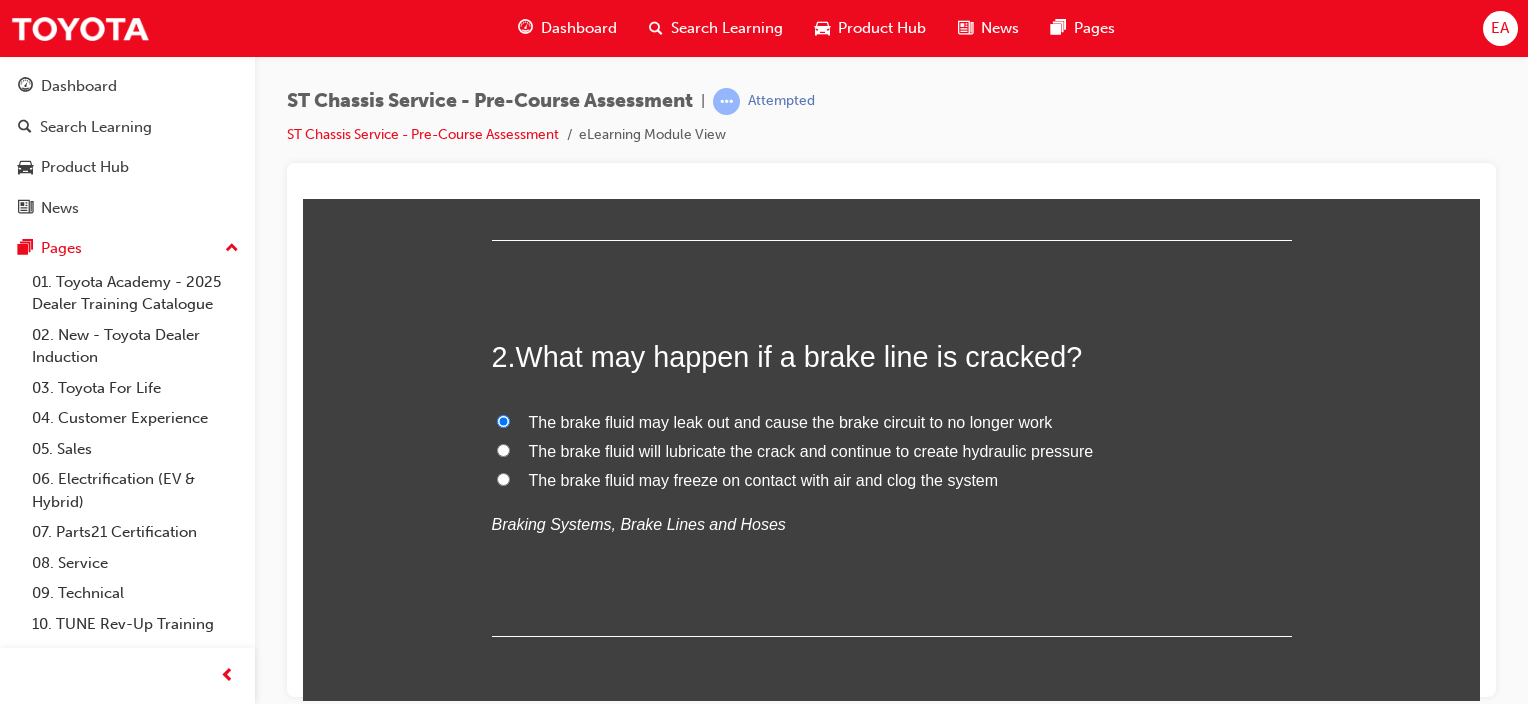 radio on "true" 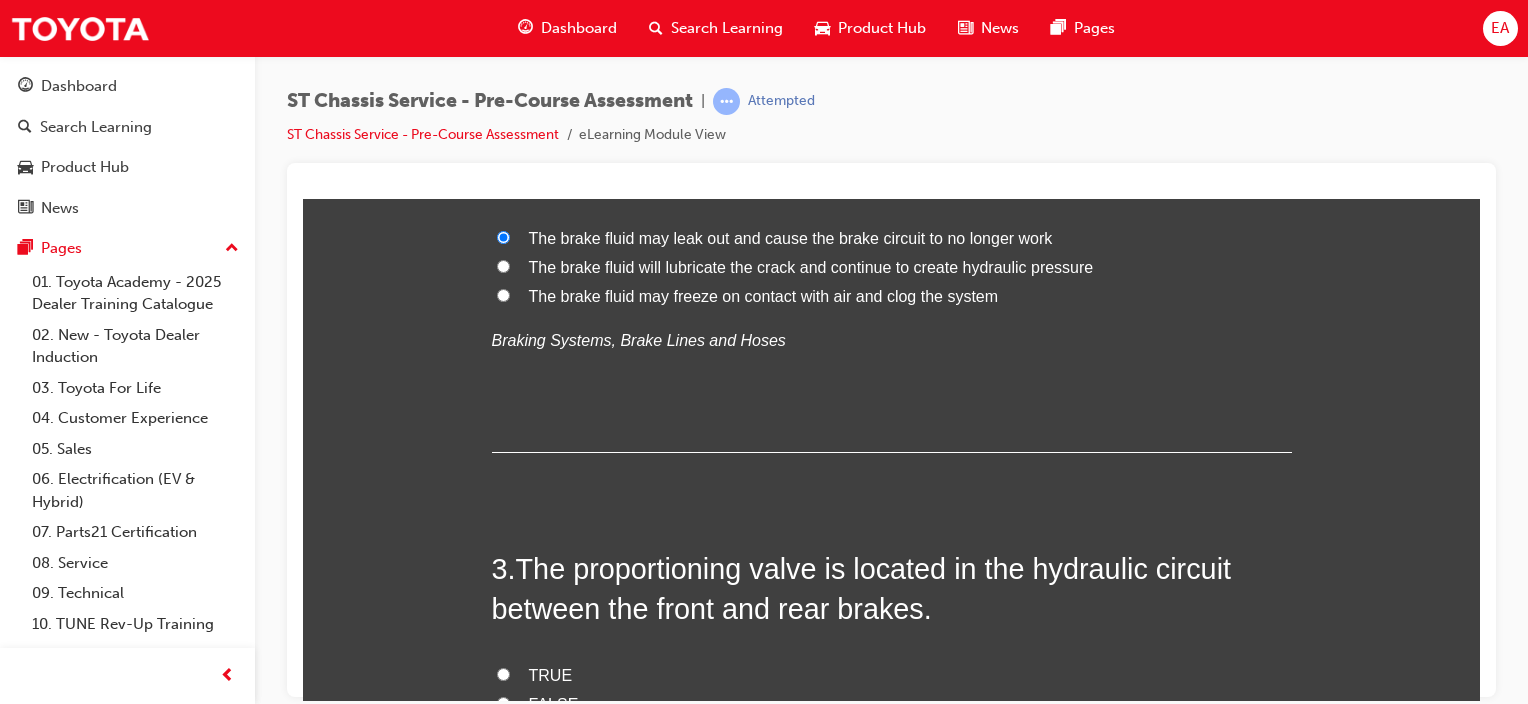 scroll, scrollTop: 800, scrollLeft: 0, axis: vertical 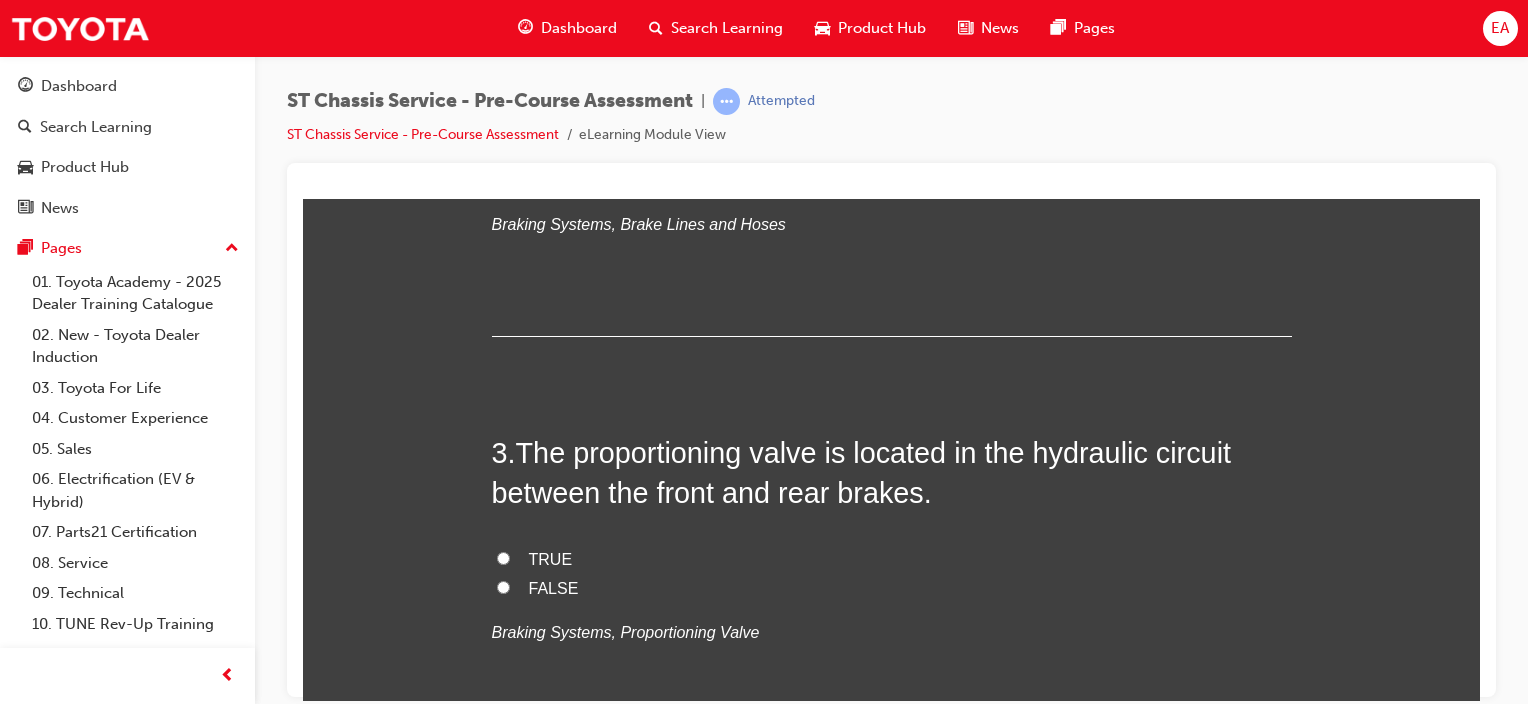 click on "FALSE" at bounding box center [554, 587] 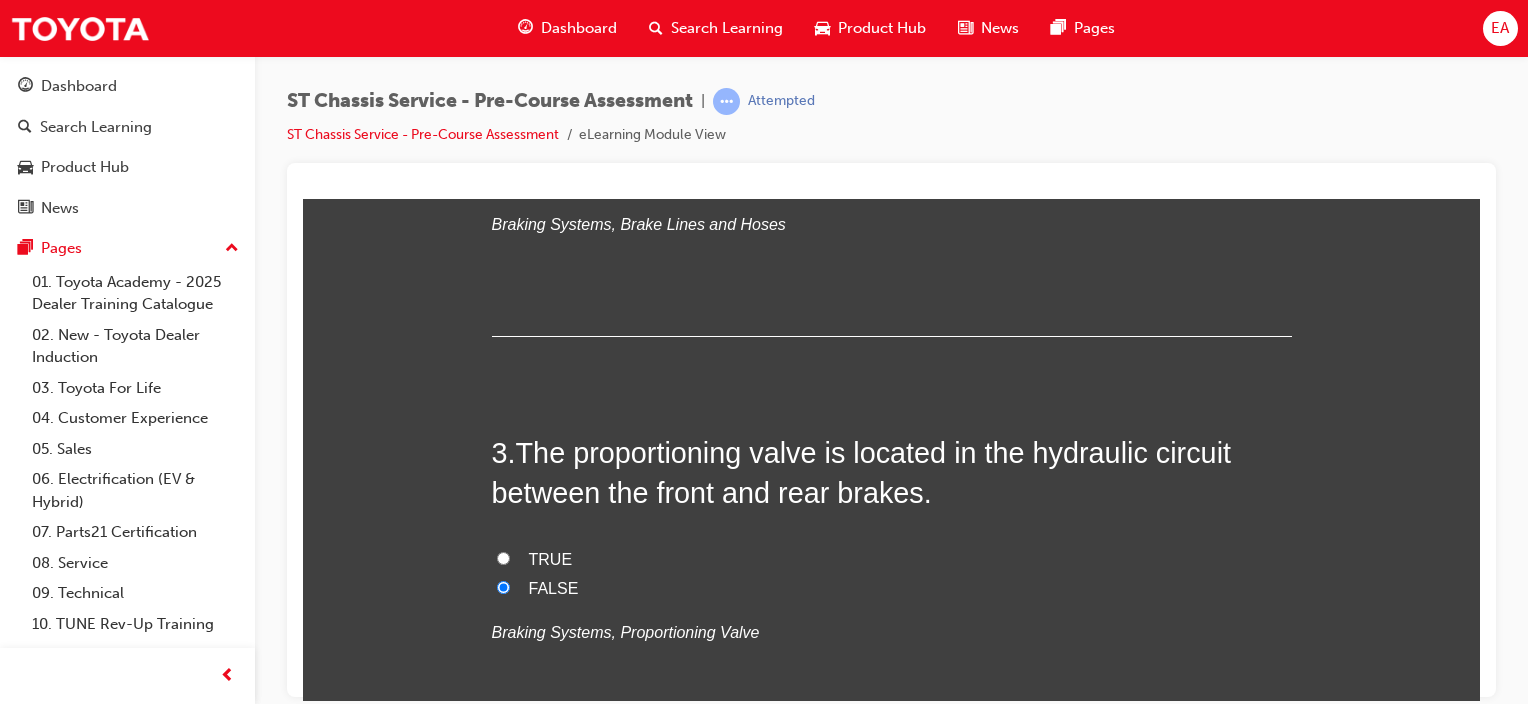 radio on "true" 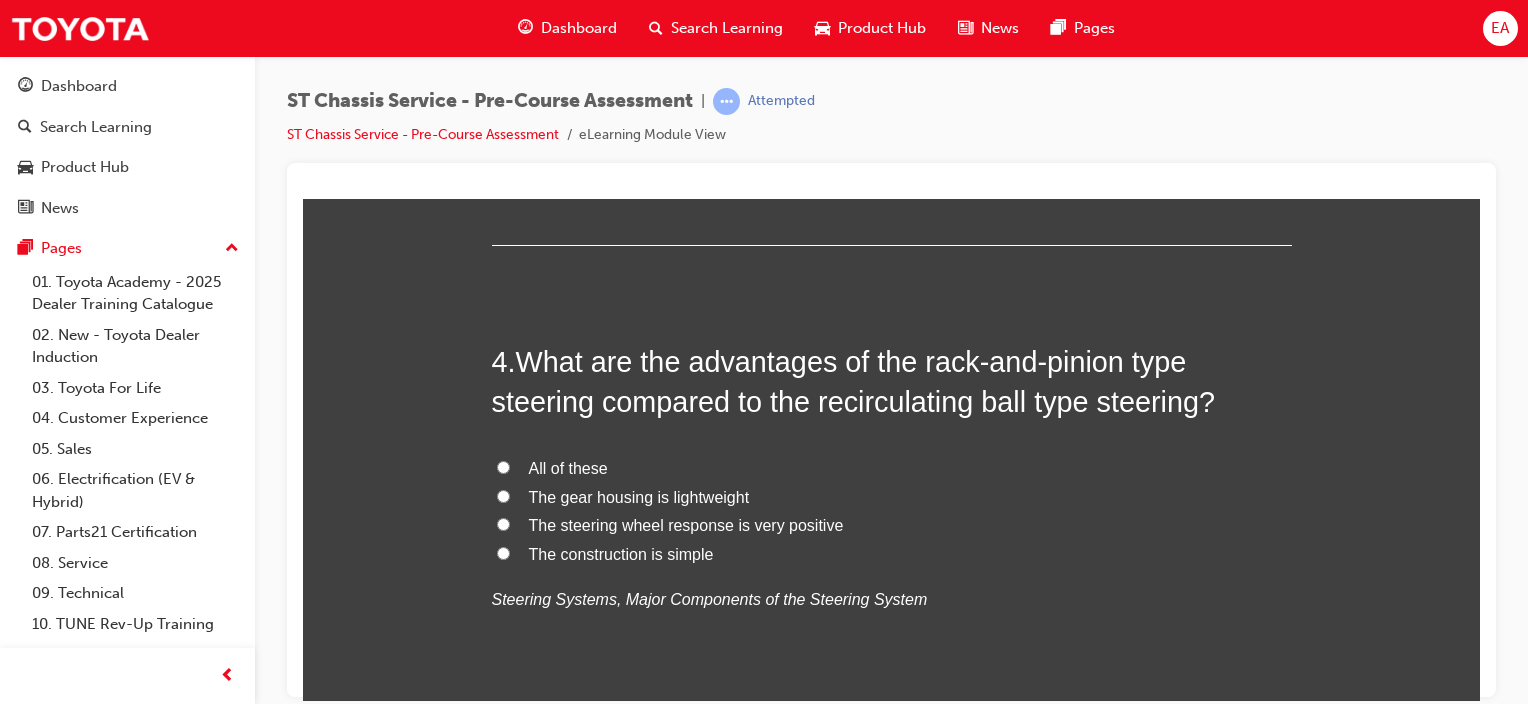 scroll, scrollTop: 1300, scrollLeft: 0, axis: vertical 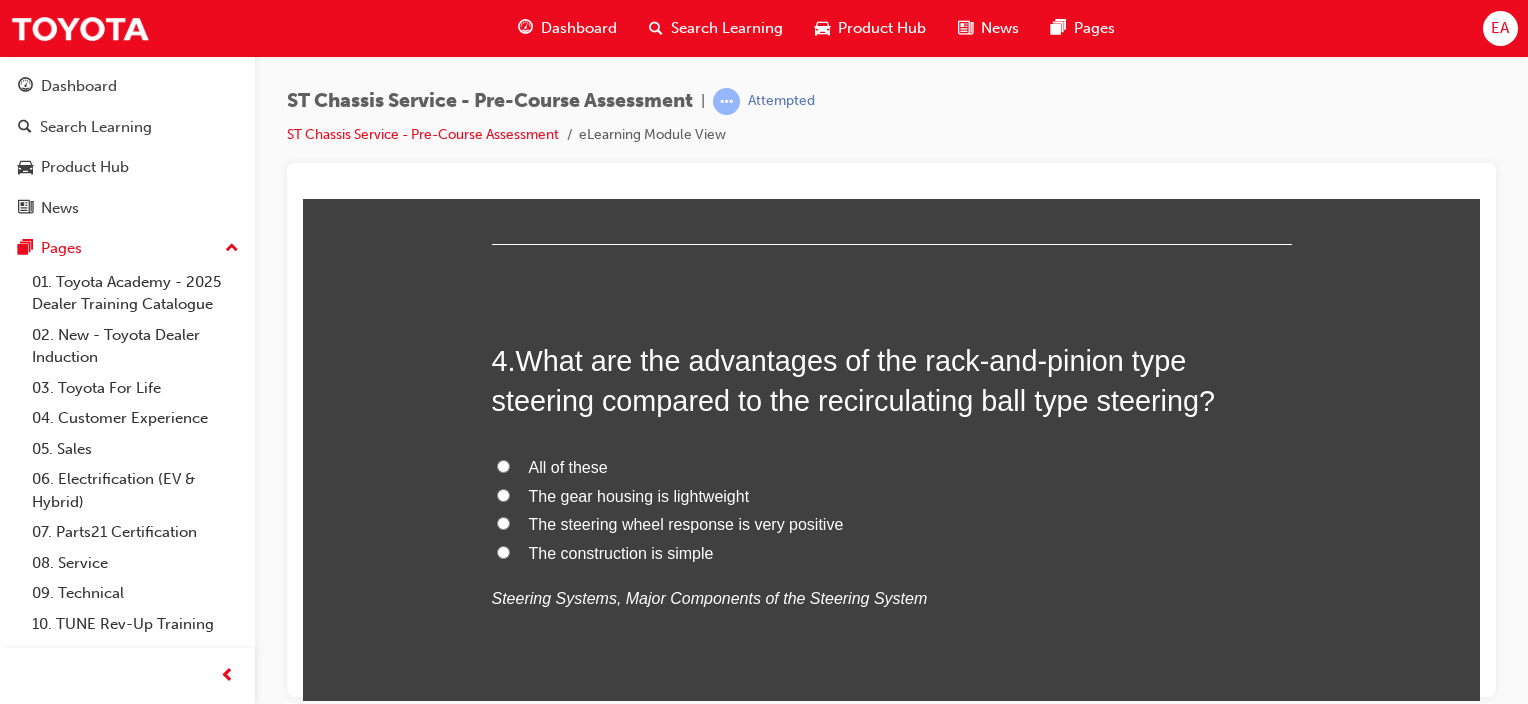 click on "All of these" at bounding box center (892, 467) 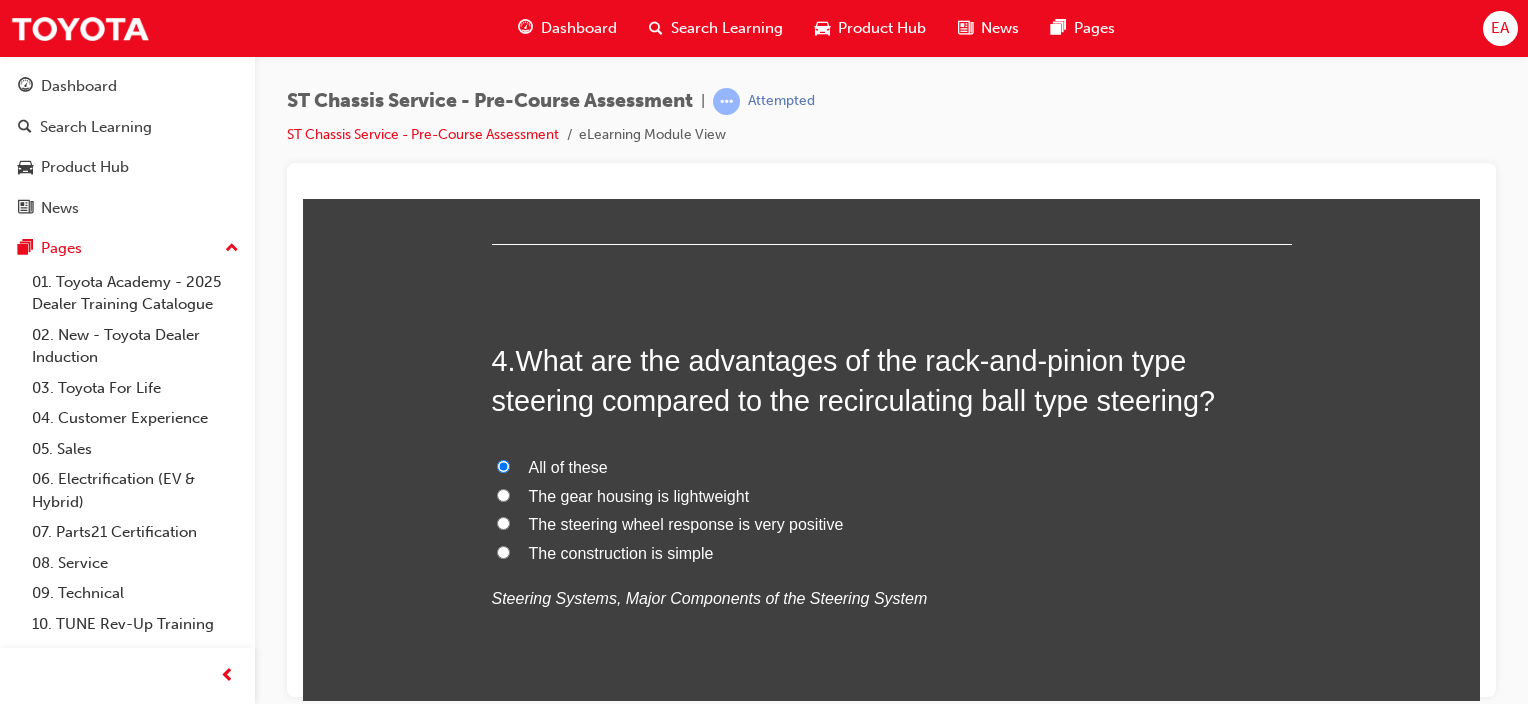 radio on "true" 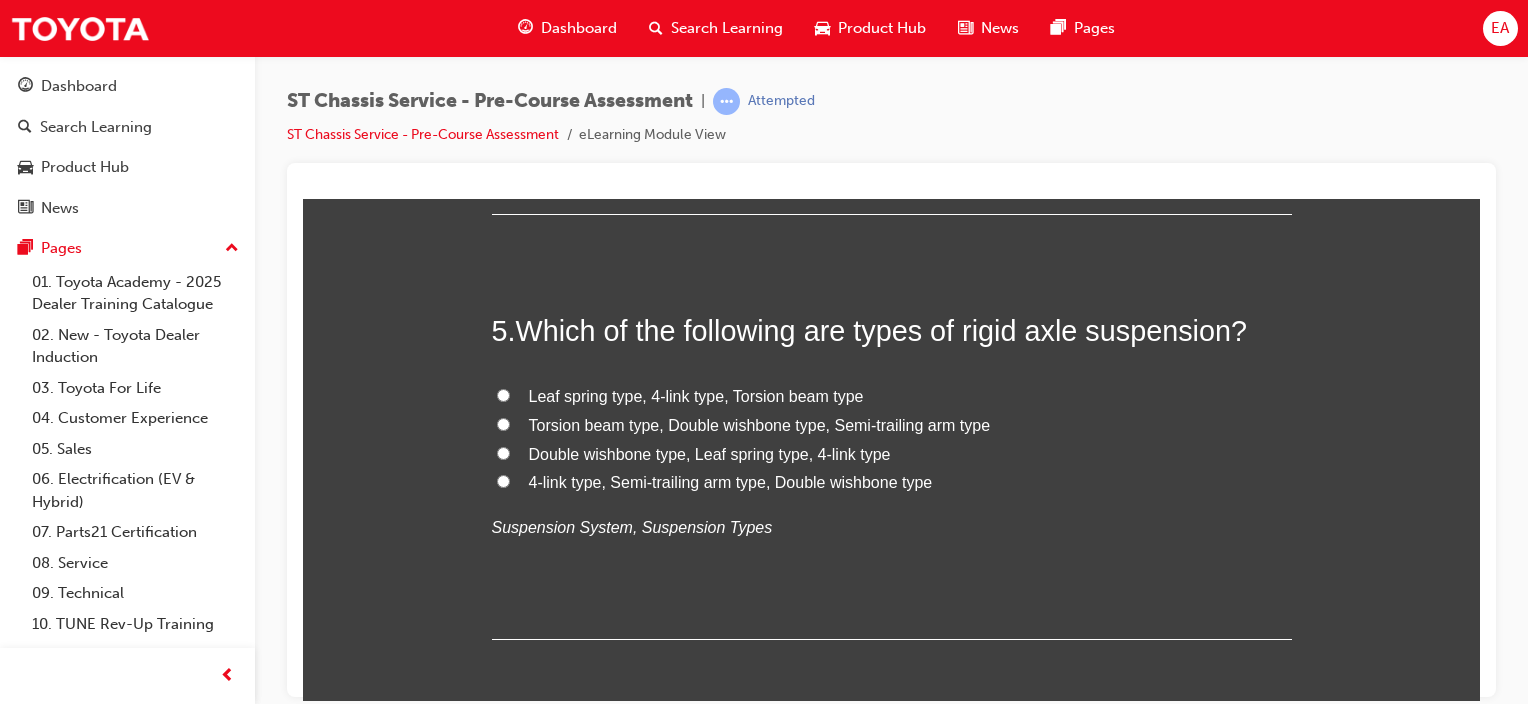 scroll, scrollTop: 1800, scrollLeft: 0, axis: vertical 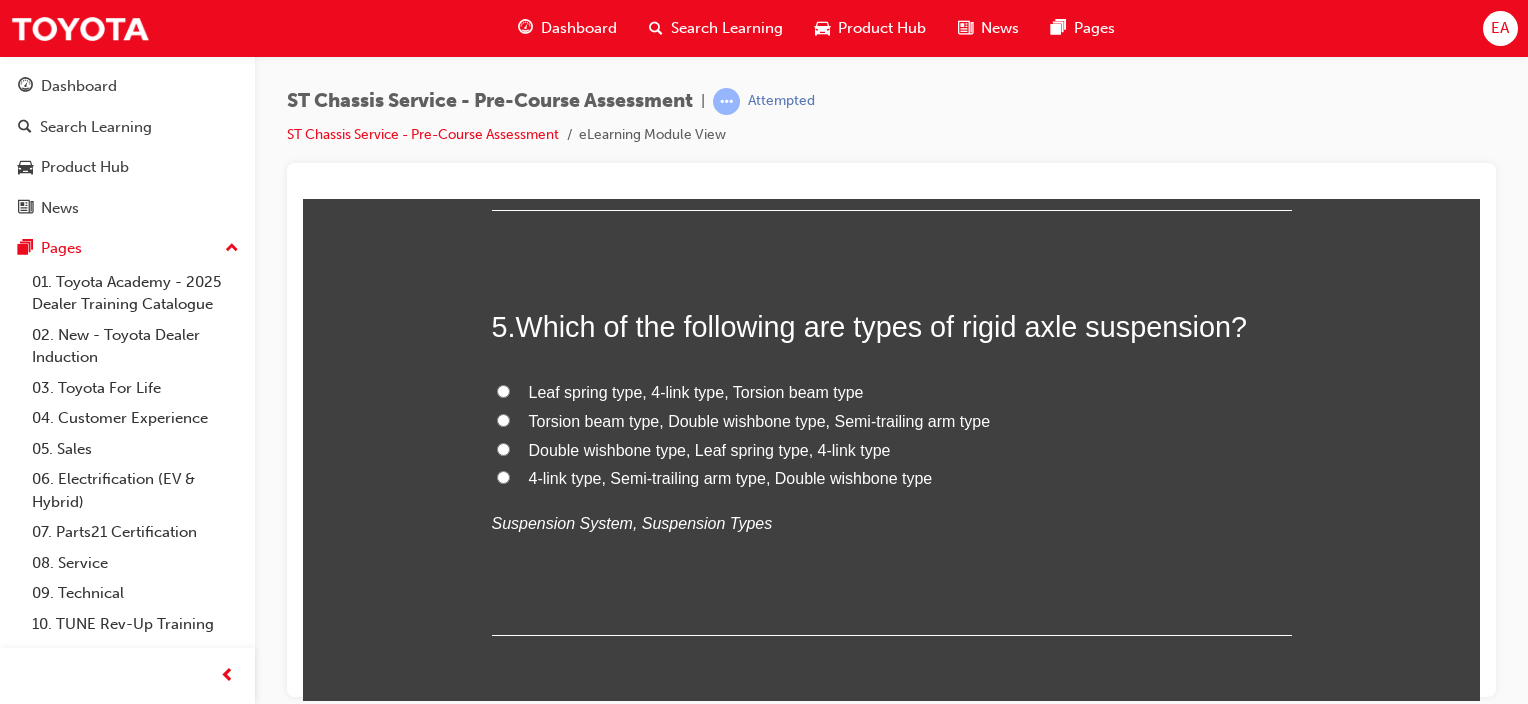 click on "Leaf spring type, 4-link type, Torsion beam type" at bounding box center [696, 391] 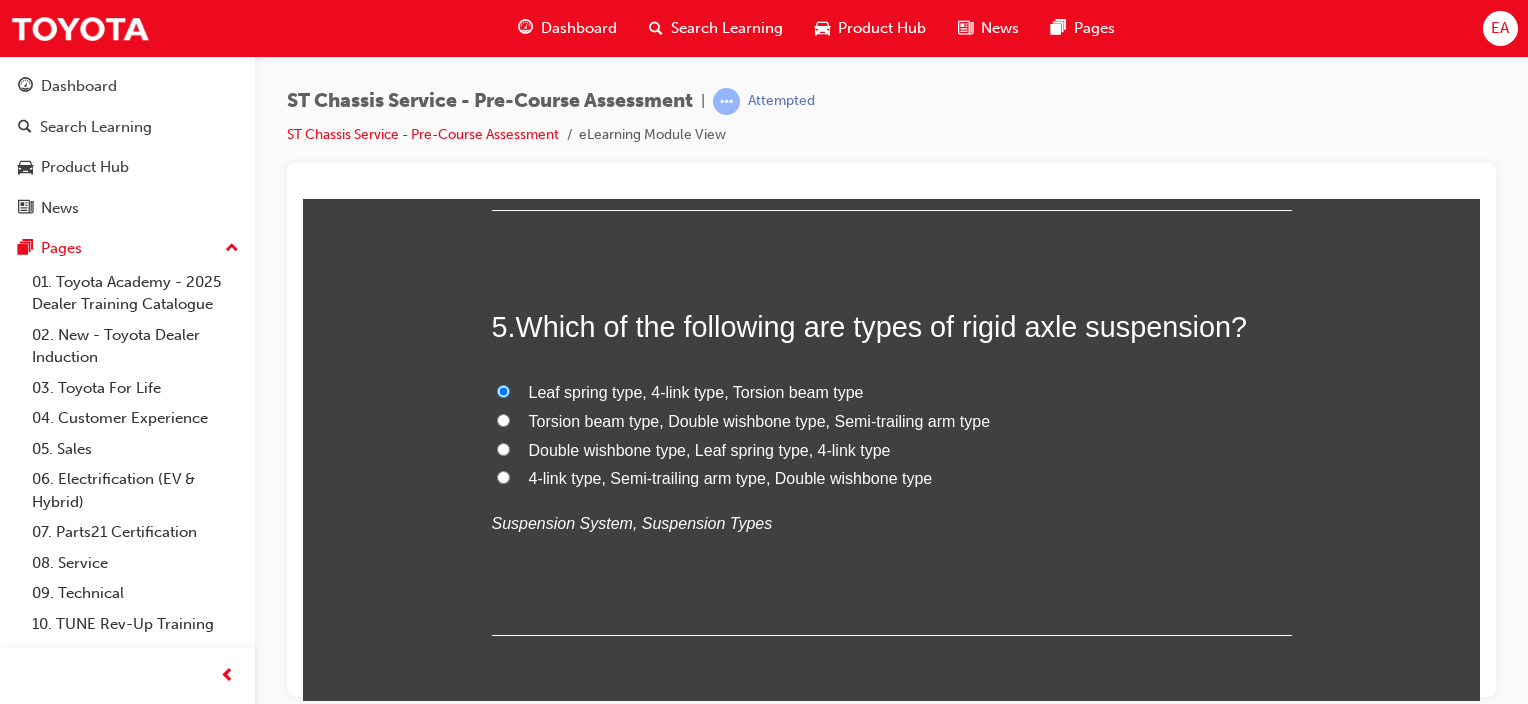 radio on "true" 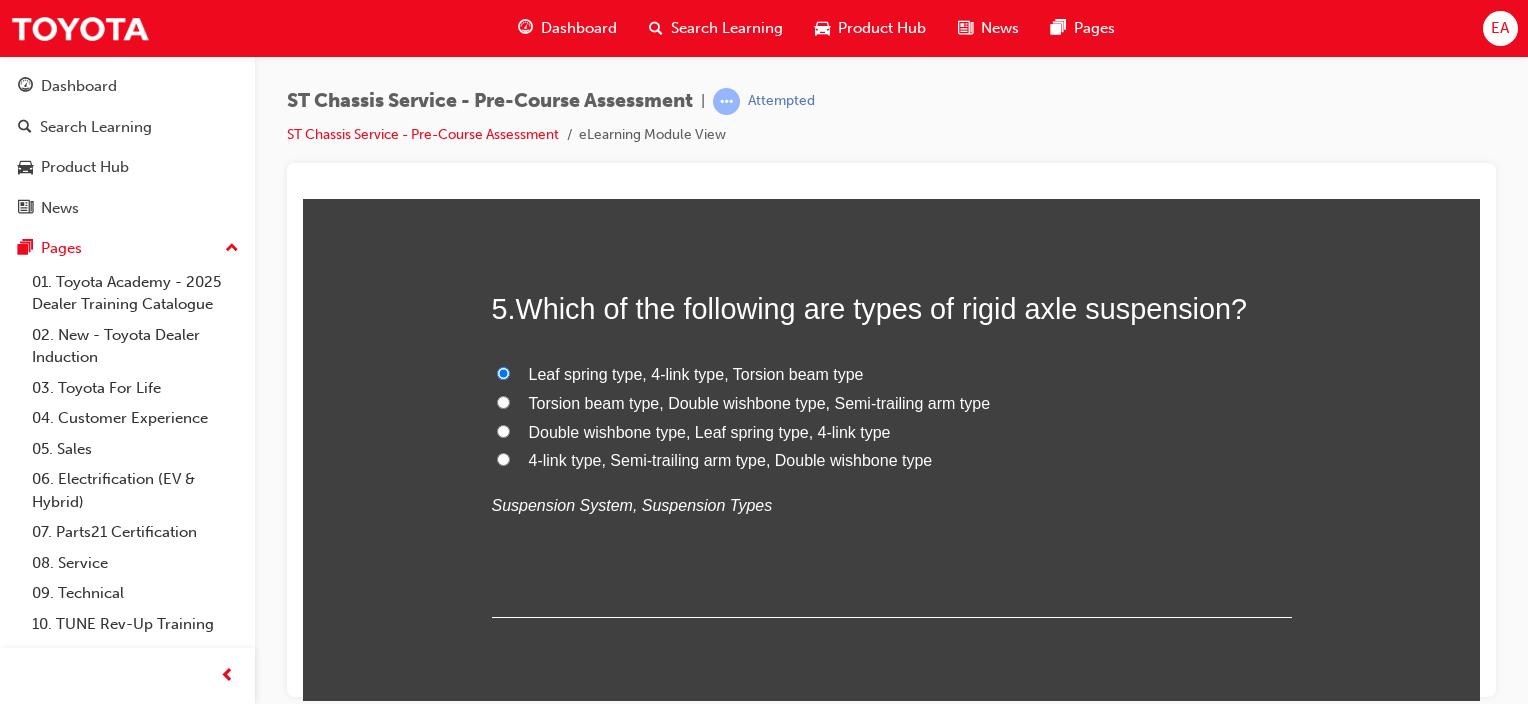 scroll, scrollTop: 1800, scrollLeft: 0, axis: vertical 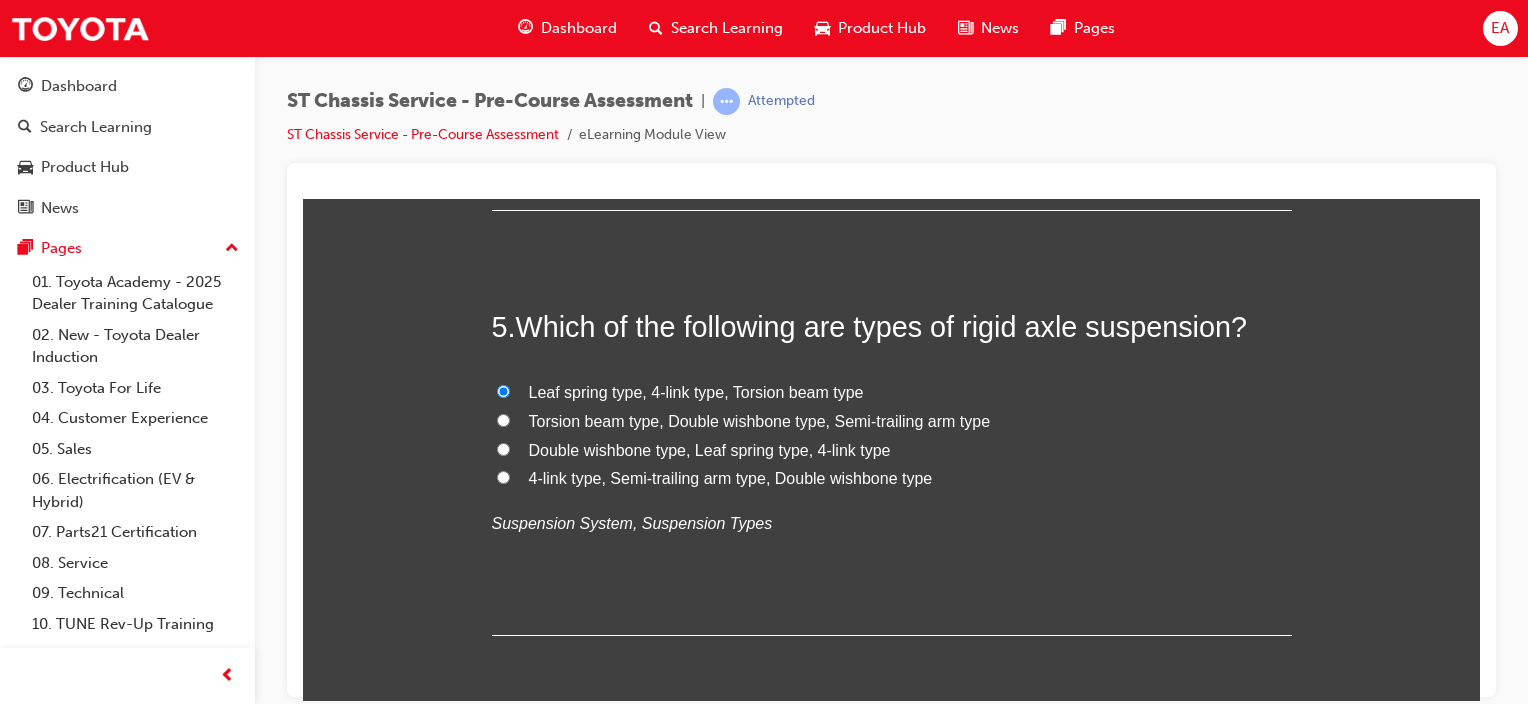 click on "Double wishbone type, Leaf spring type, 4-link type" at bounding box center [710, 449] 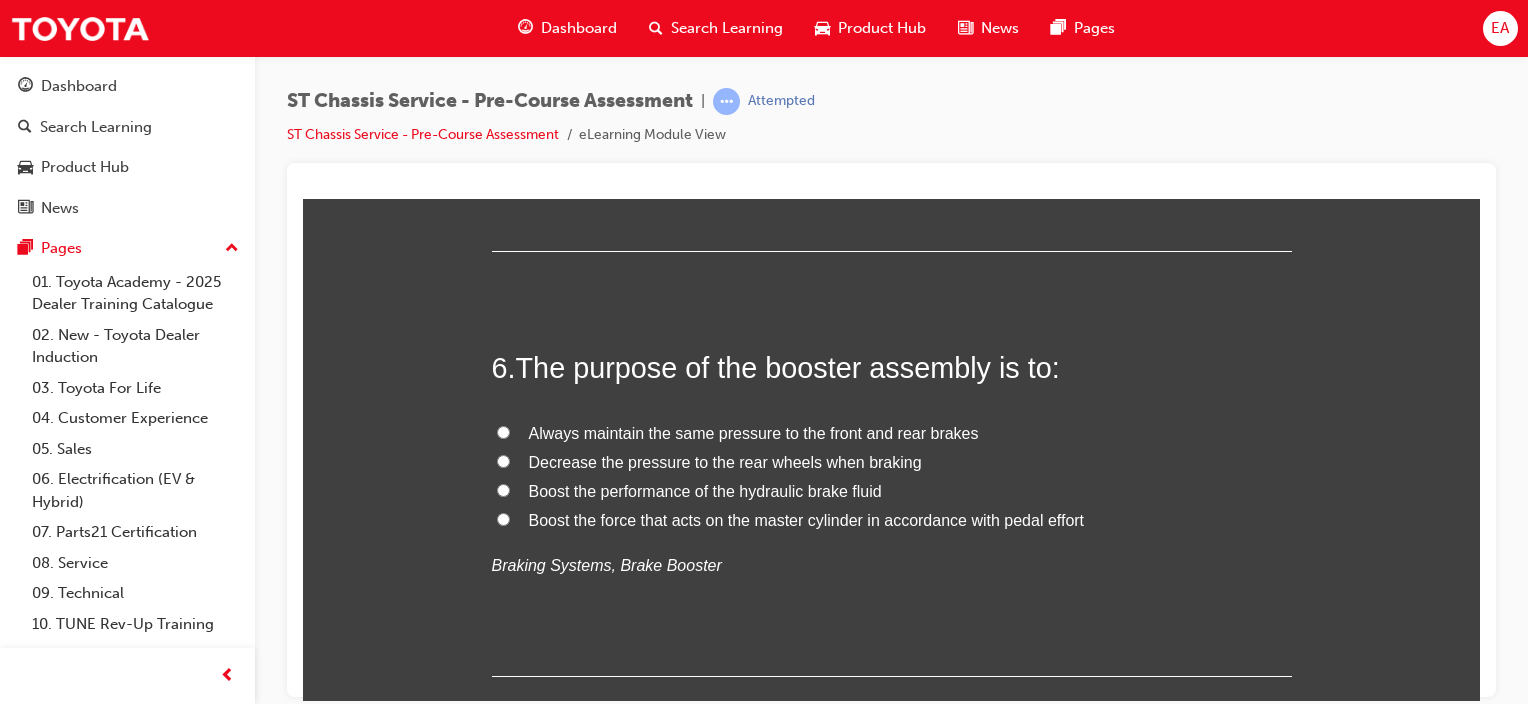 scroll, scrollTop: 2200, scrollLeft: 0, axis: vertical 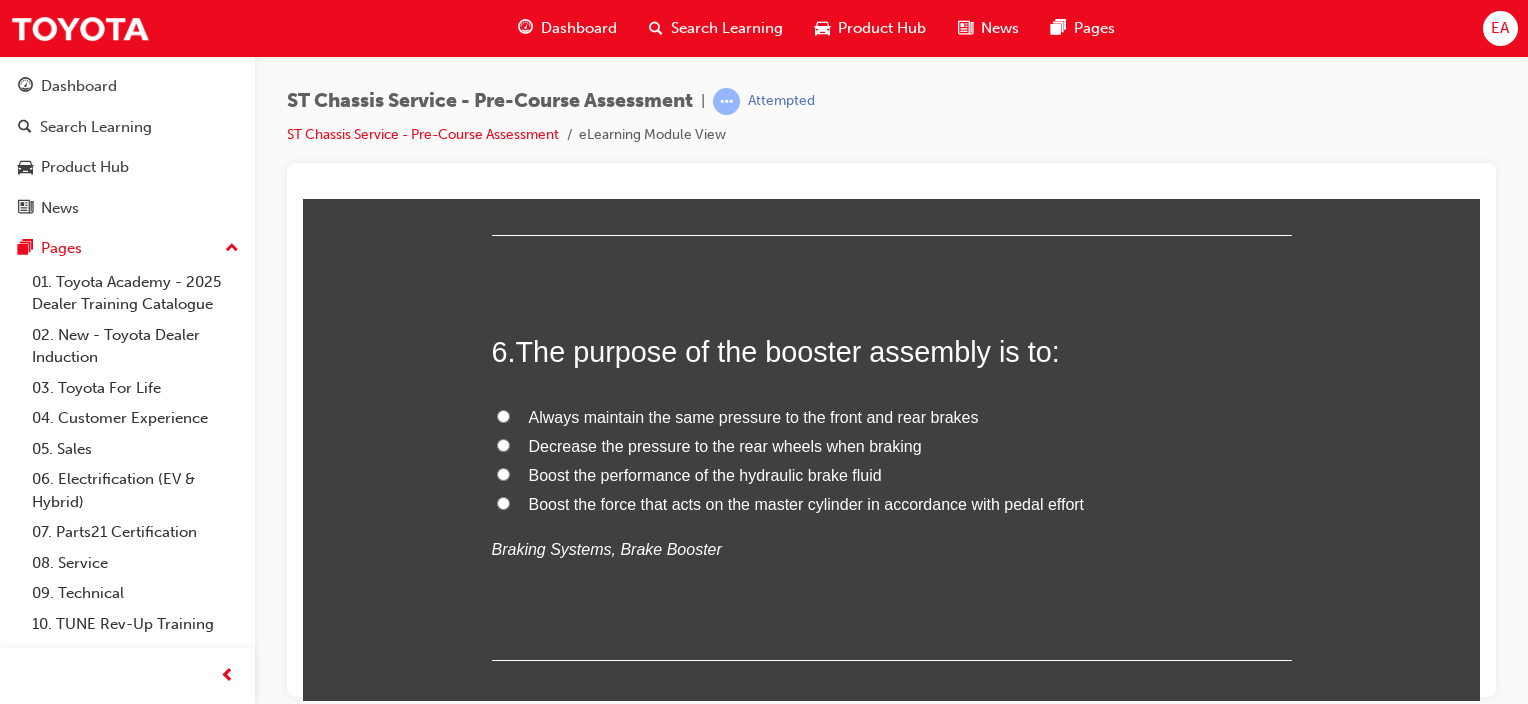 click on "Boost the force that acts on the master cylinder in accordance with pedal effort" at bounding box center (807, 503) 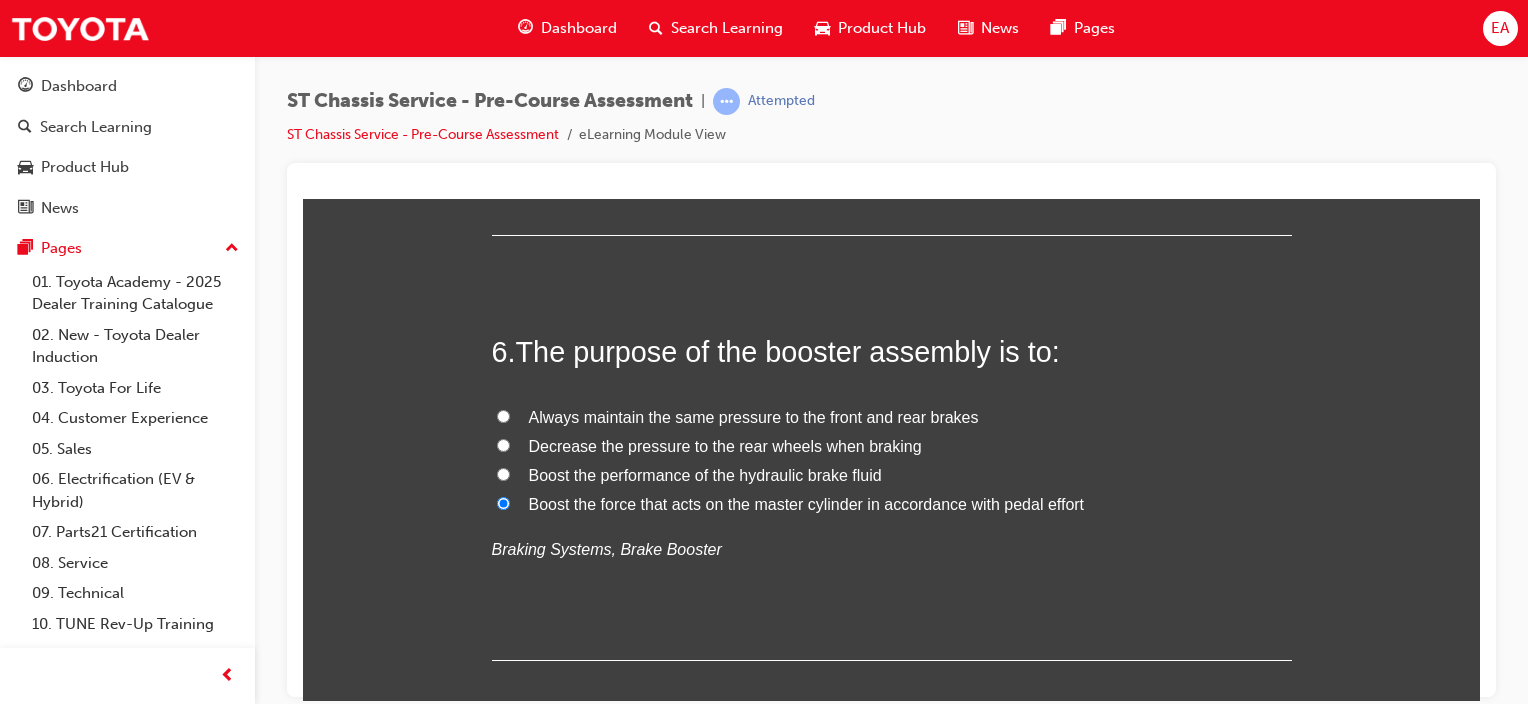 radio on "true" 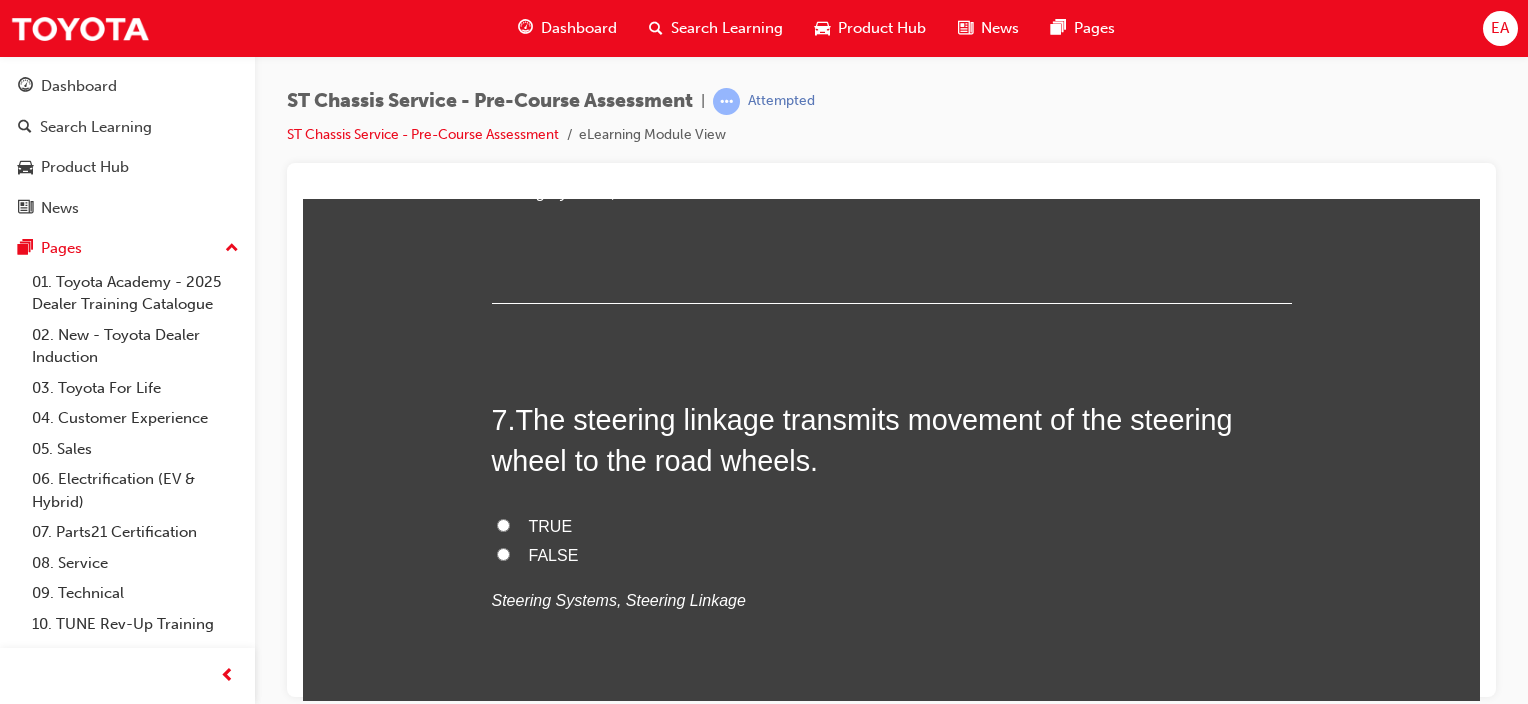 scroll, scrollTop: 2600, scrollLeft: 0, axis: vertical 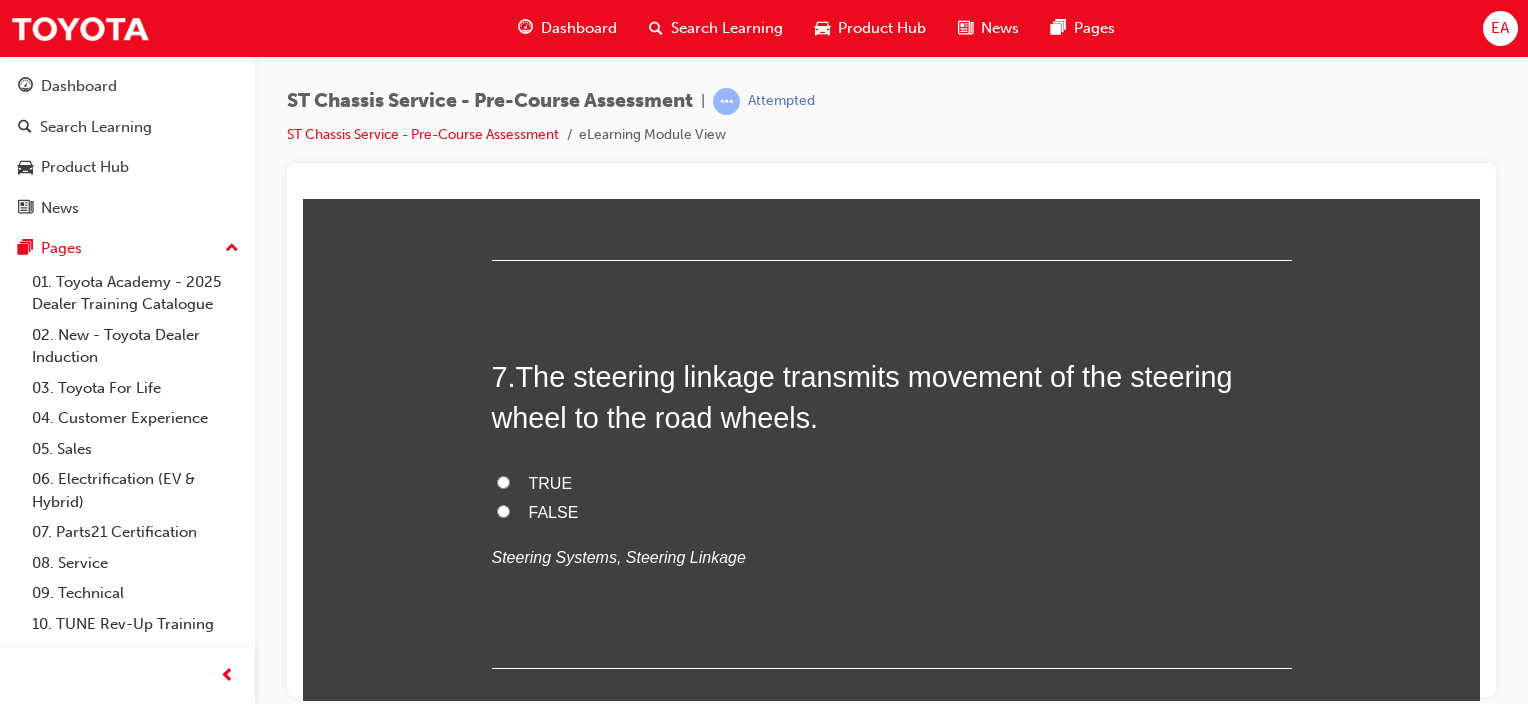 click on "TRUE" at bounding box center [551, 482] 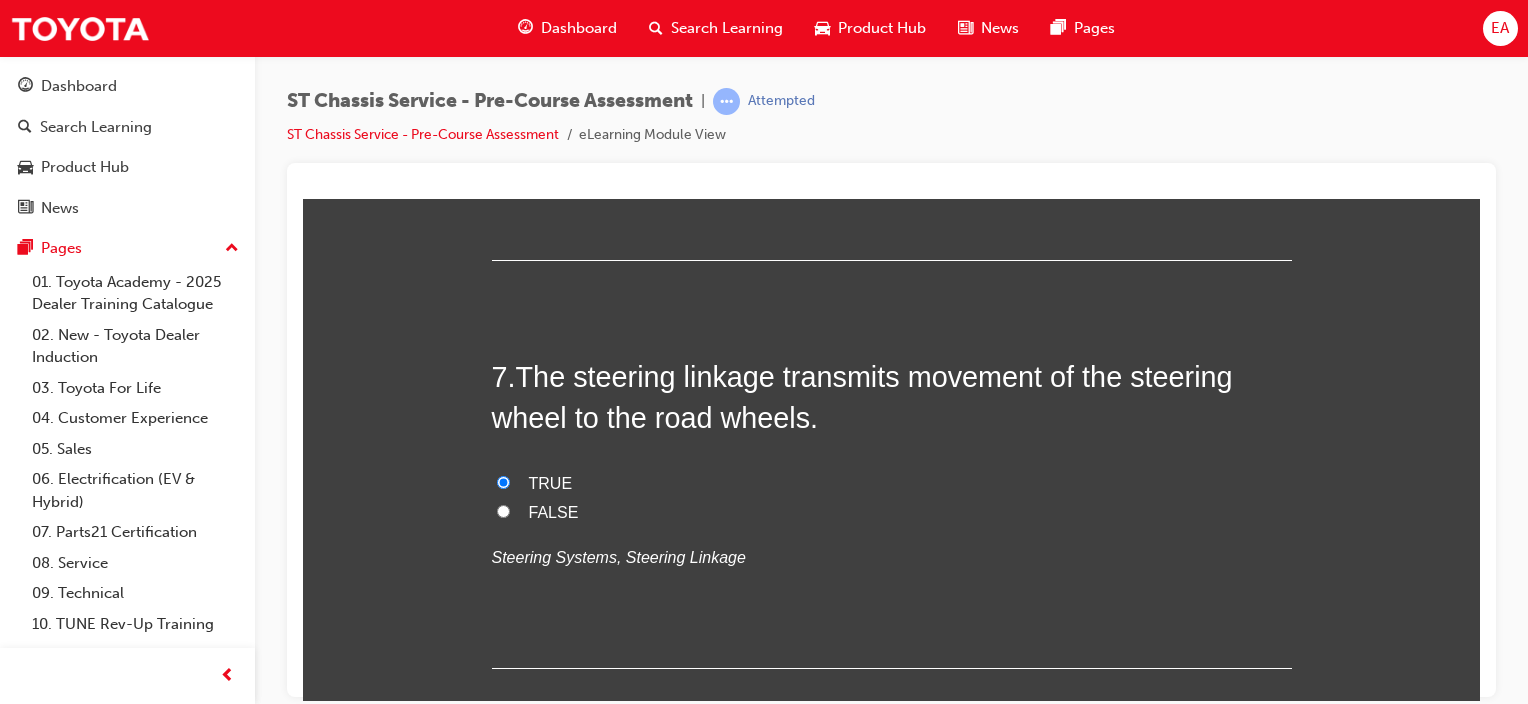 radio on "true" 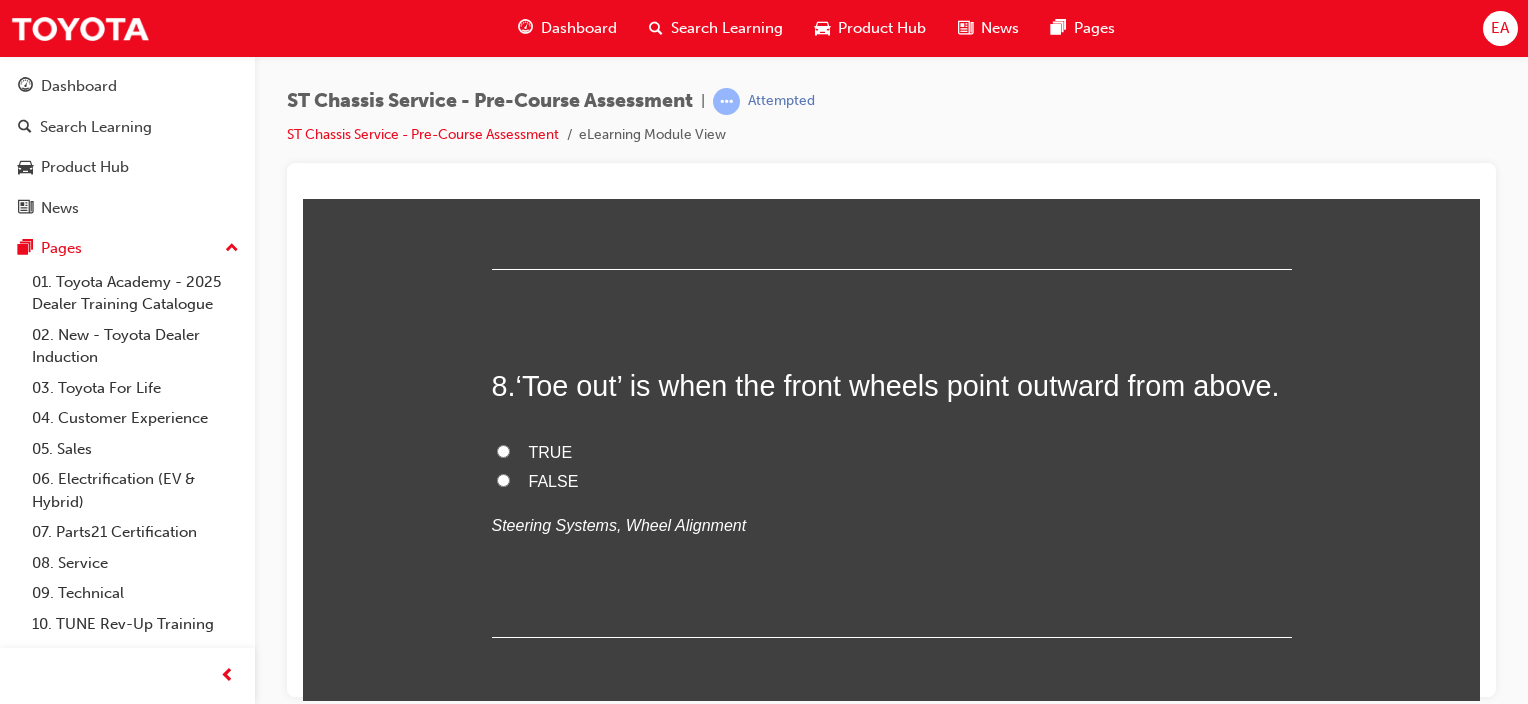 scroll, scrollTop: 3000, scrollLeft: 0, axis: vertical 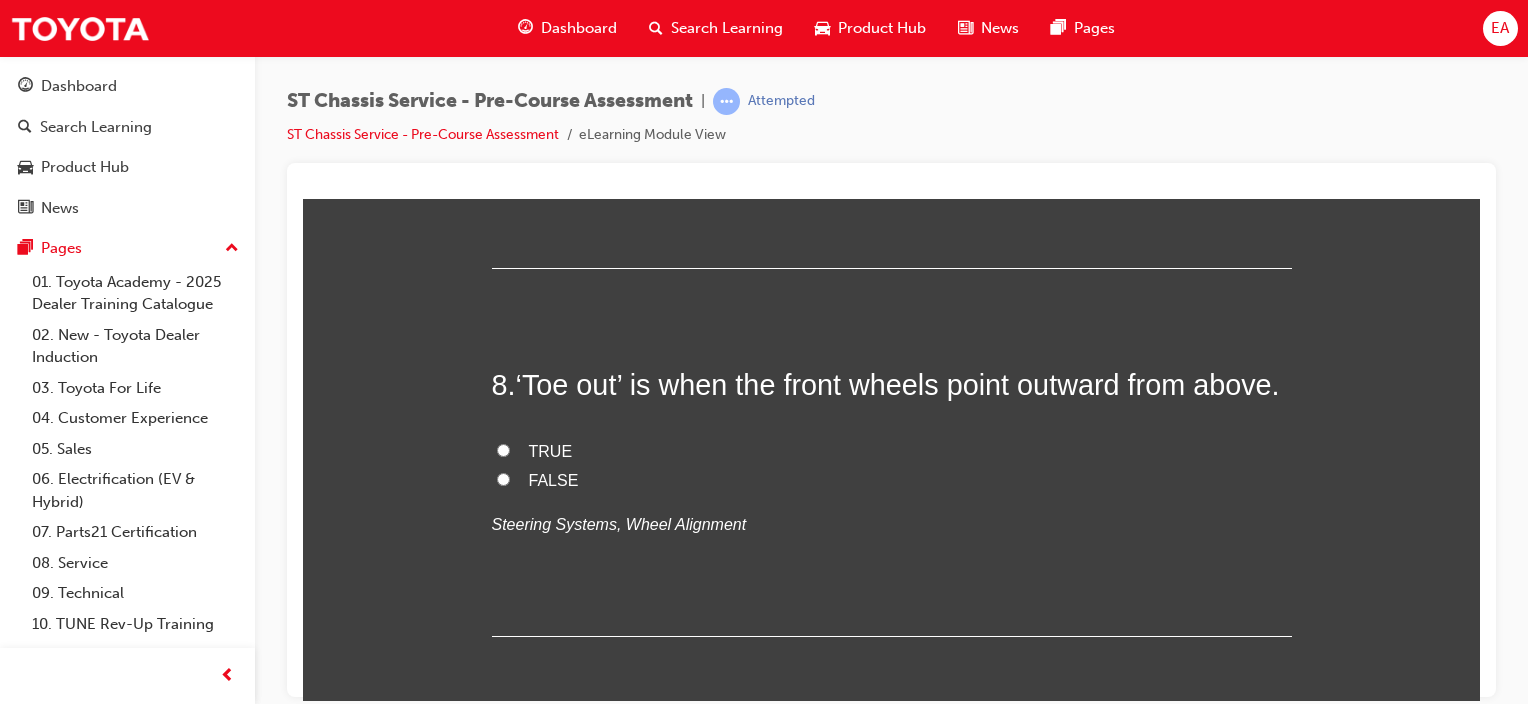 click on "TRUE" at bounding box center [551, 450] 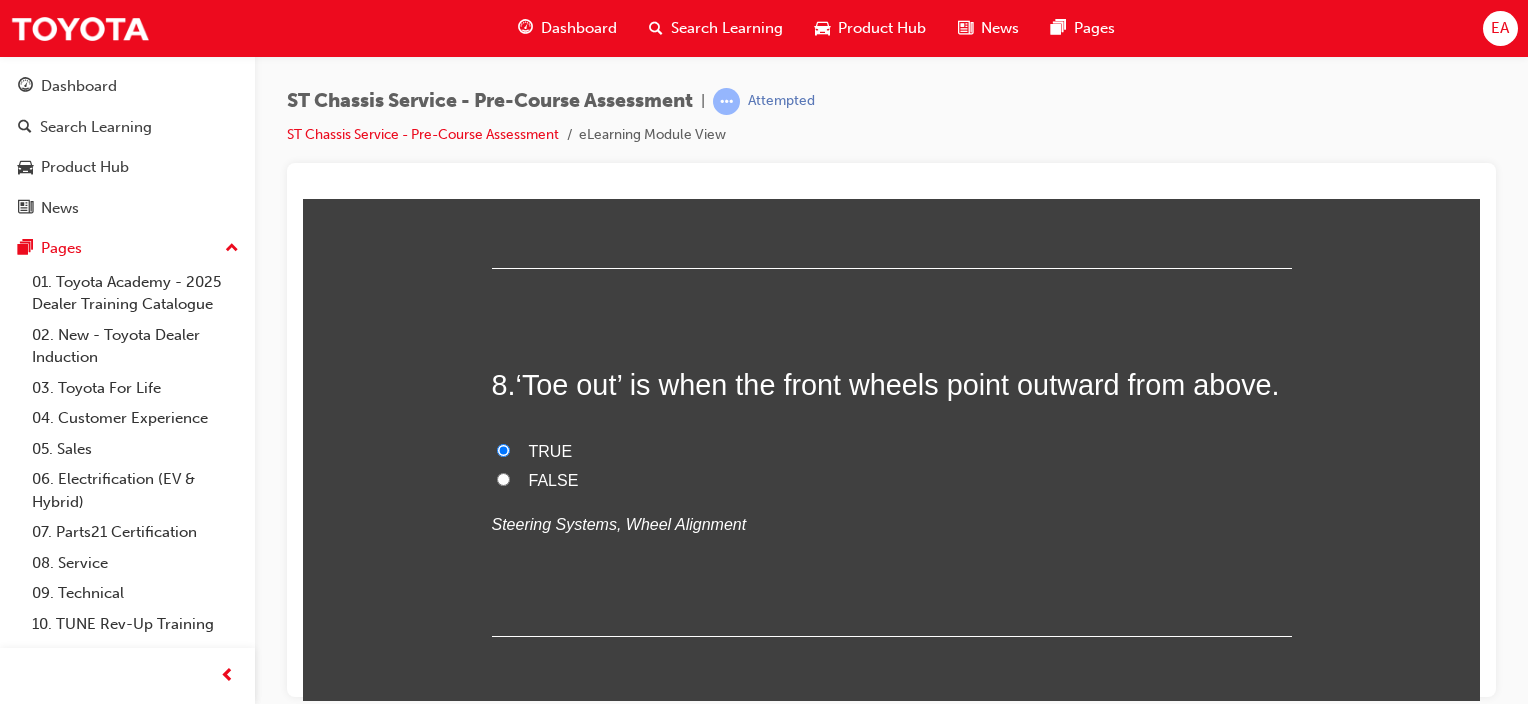 radio on "true" 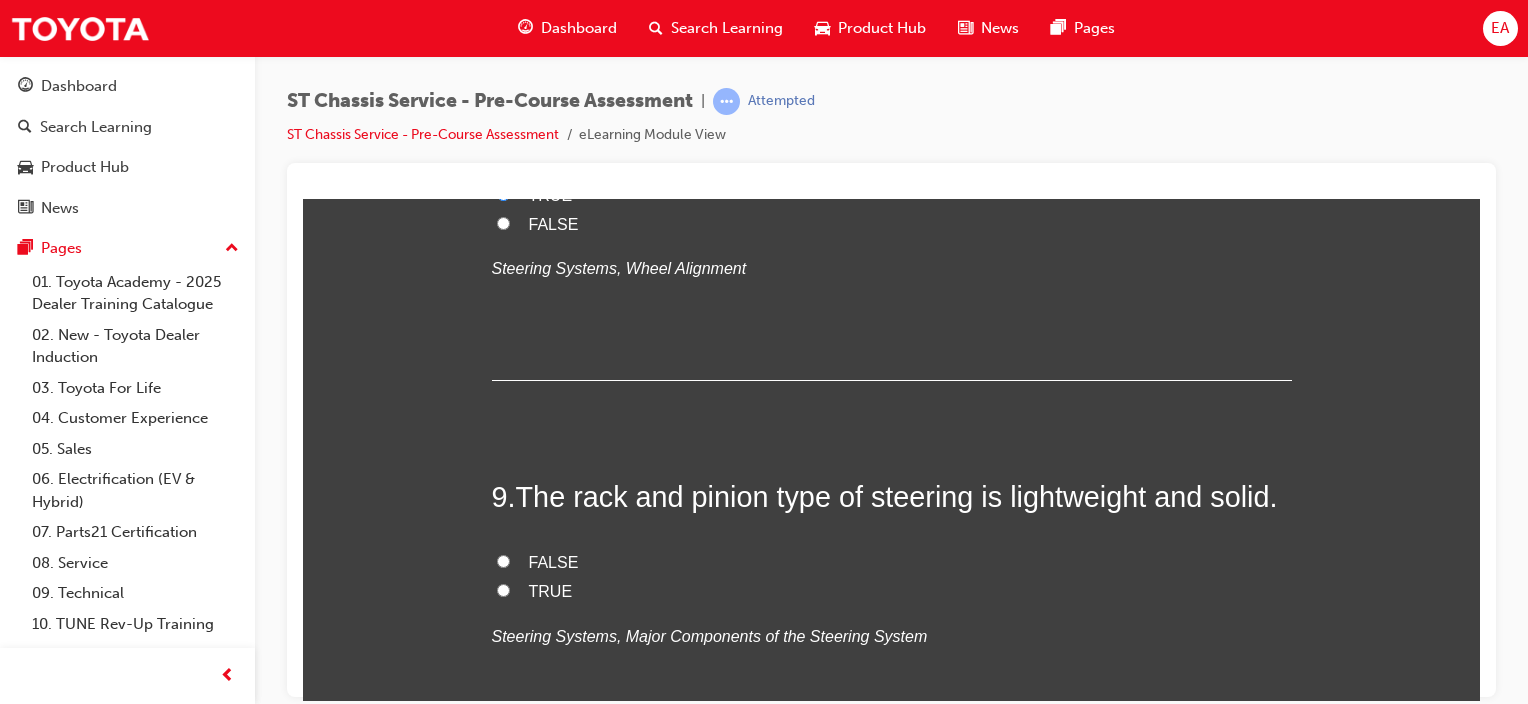 scroll, scrollTop: 3300, scrollLeft: 0, axis: vertical 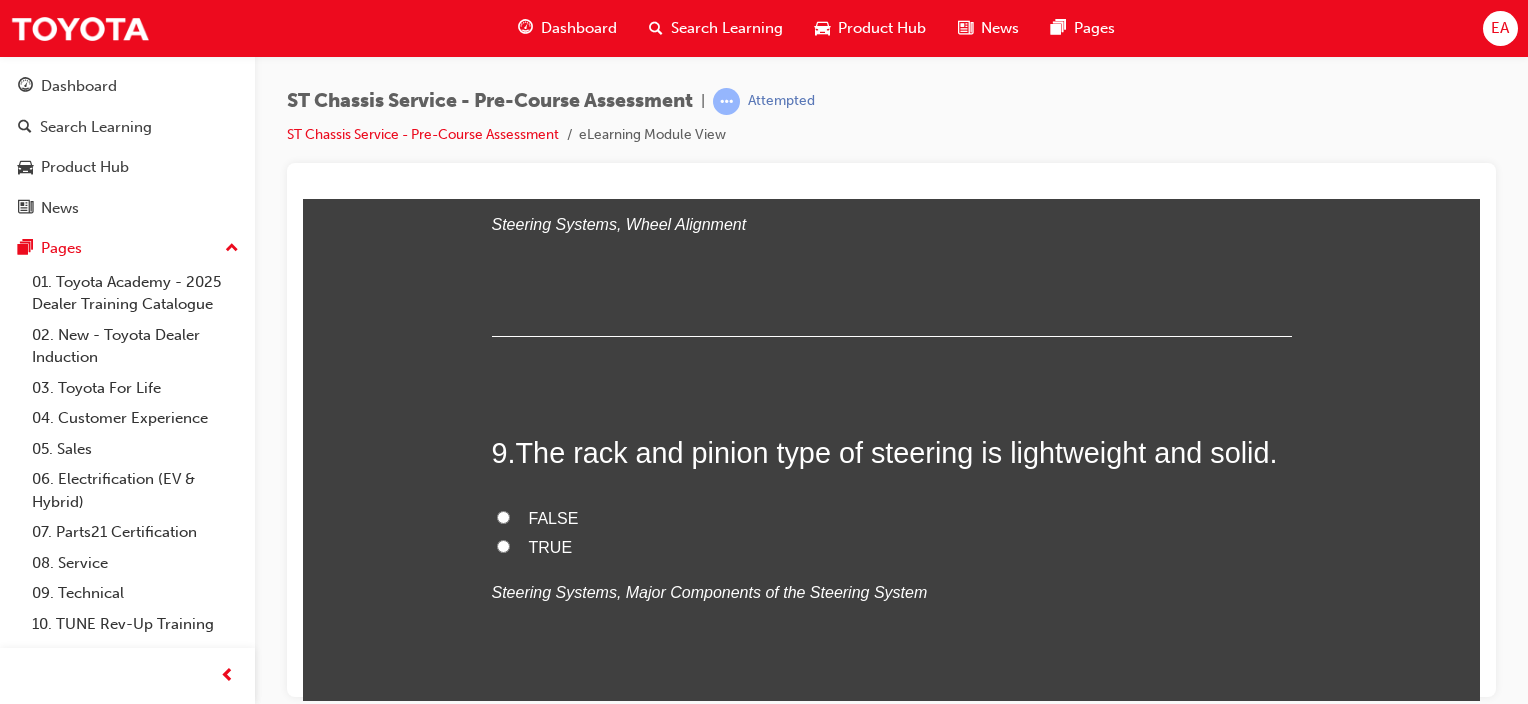 click on "TRUE" at bounding box center [551, 546] 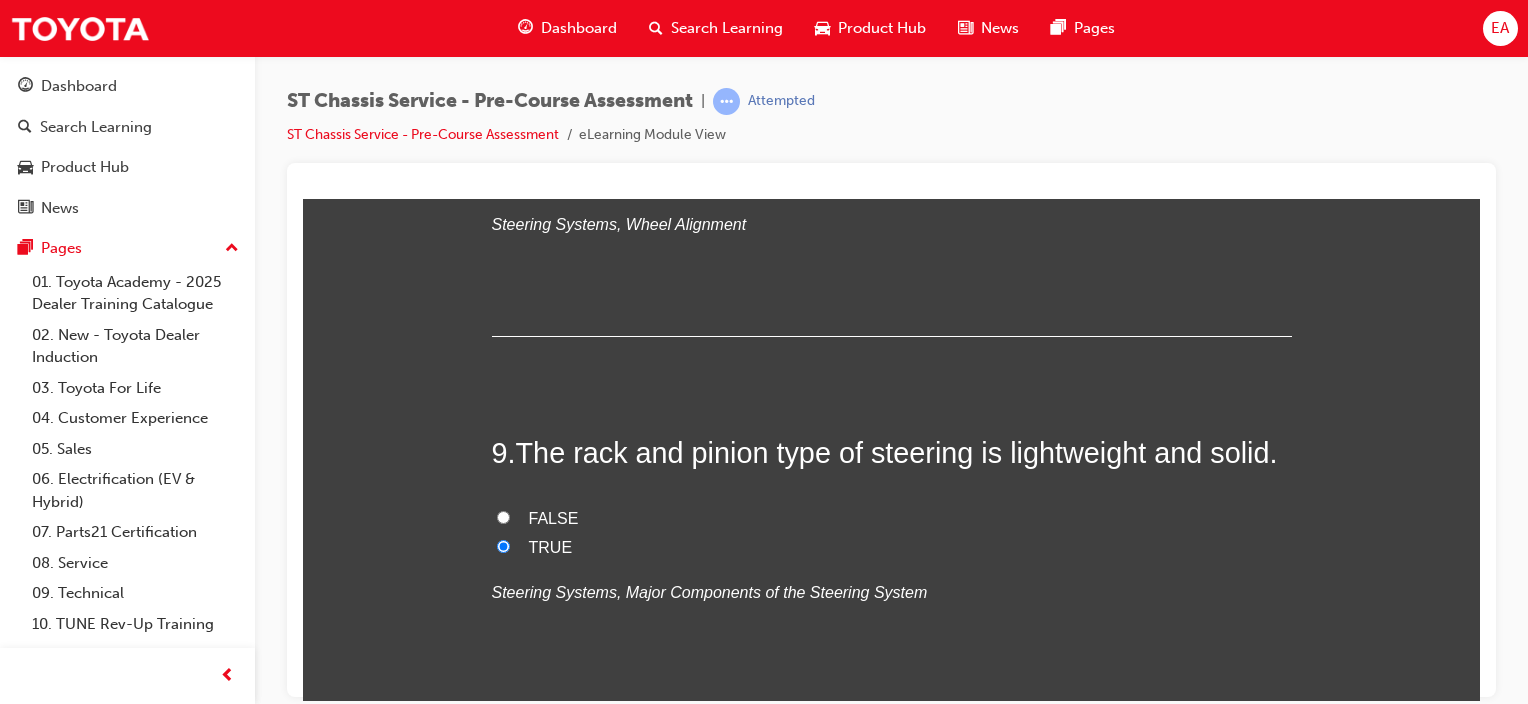 radio on "true" 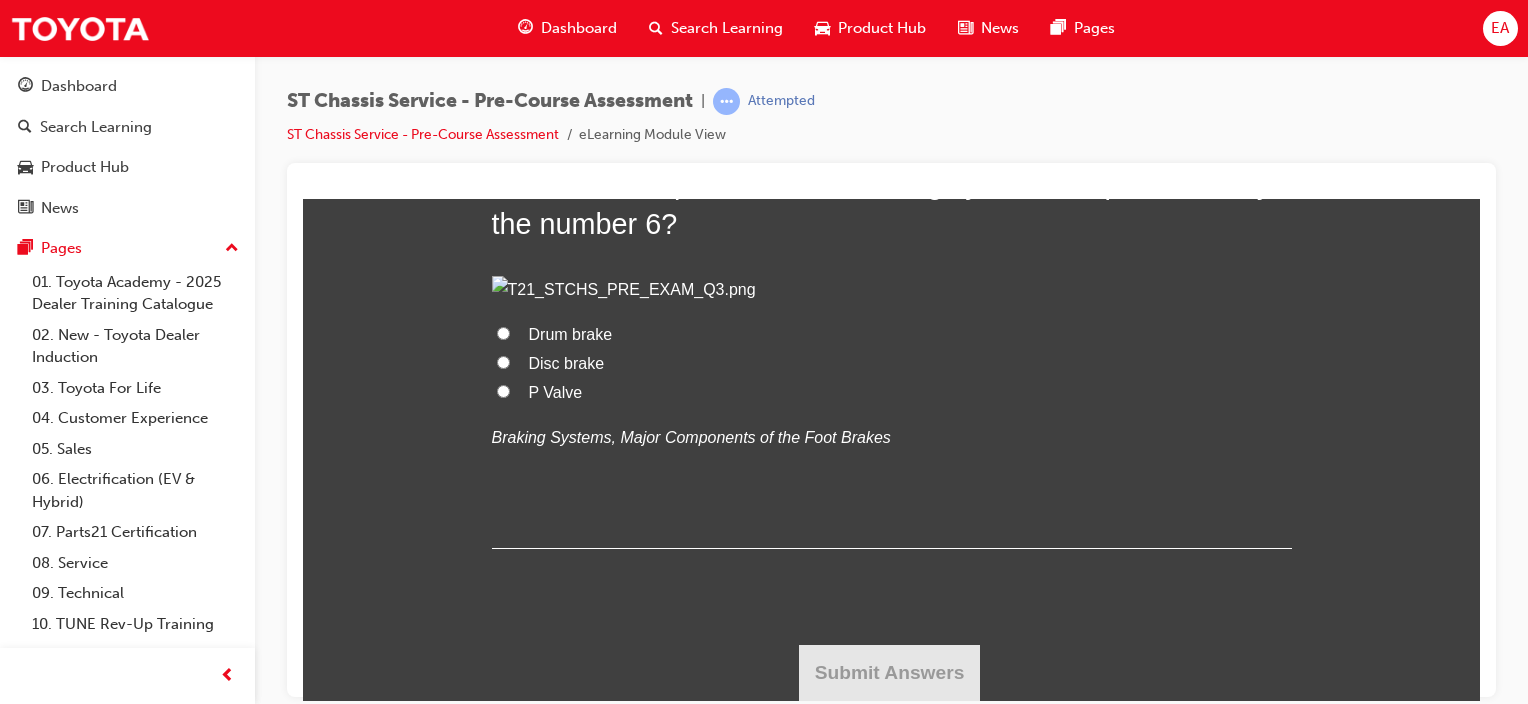 scroll, scrollTop: 4300, scrollLeft: 0, axis: vertical 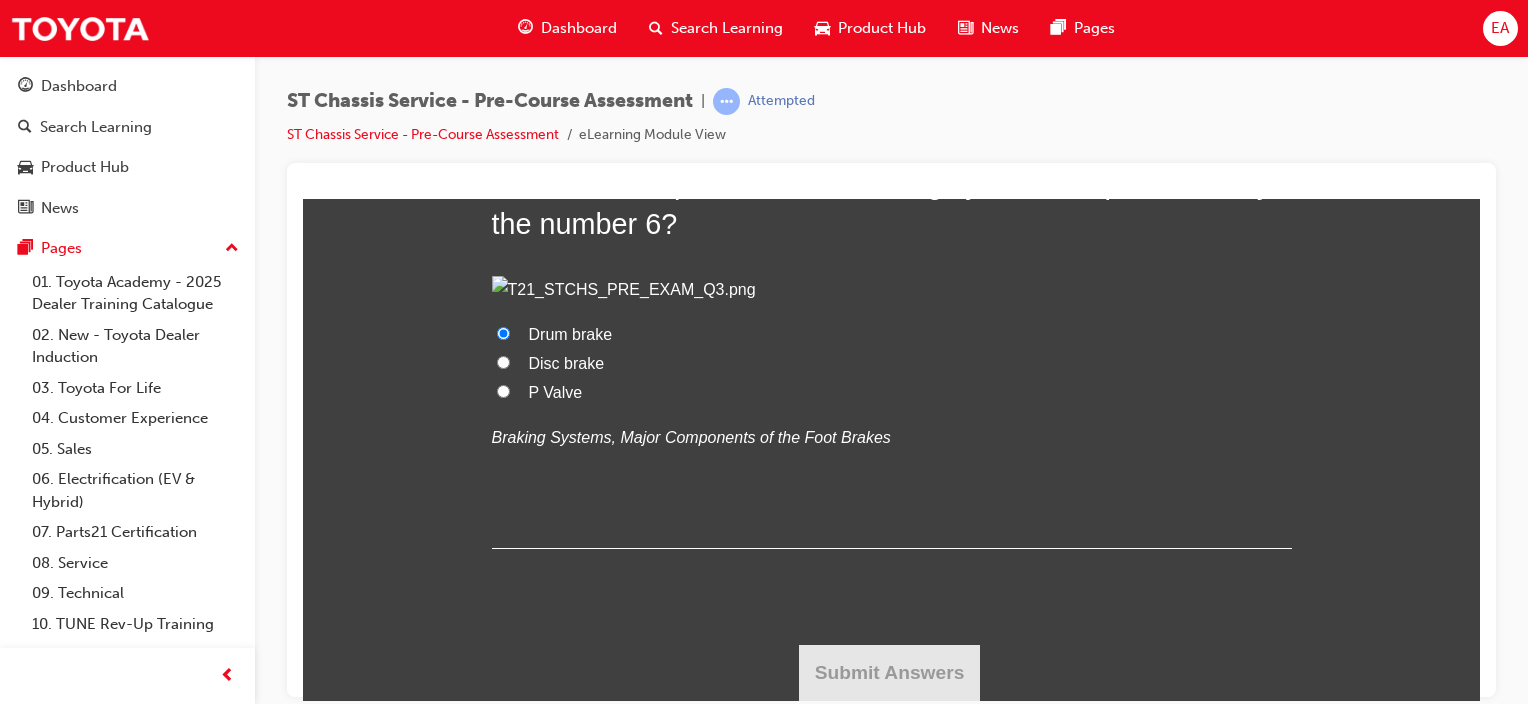 radio on "true" 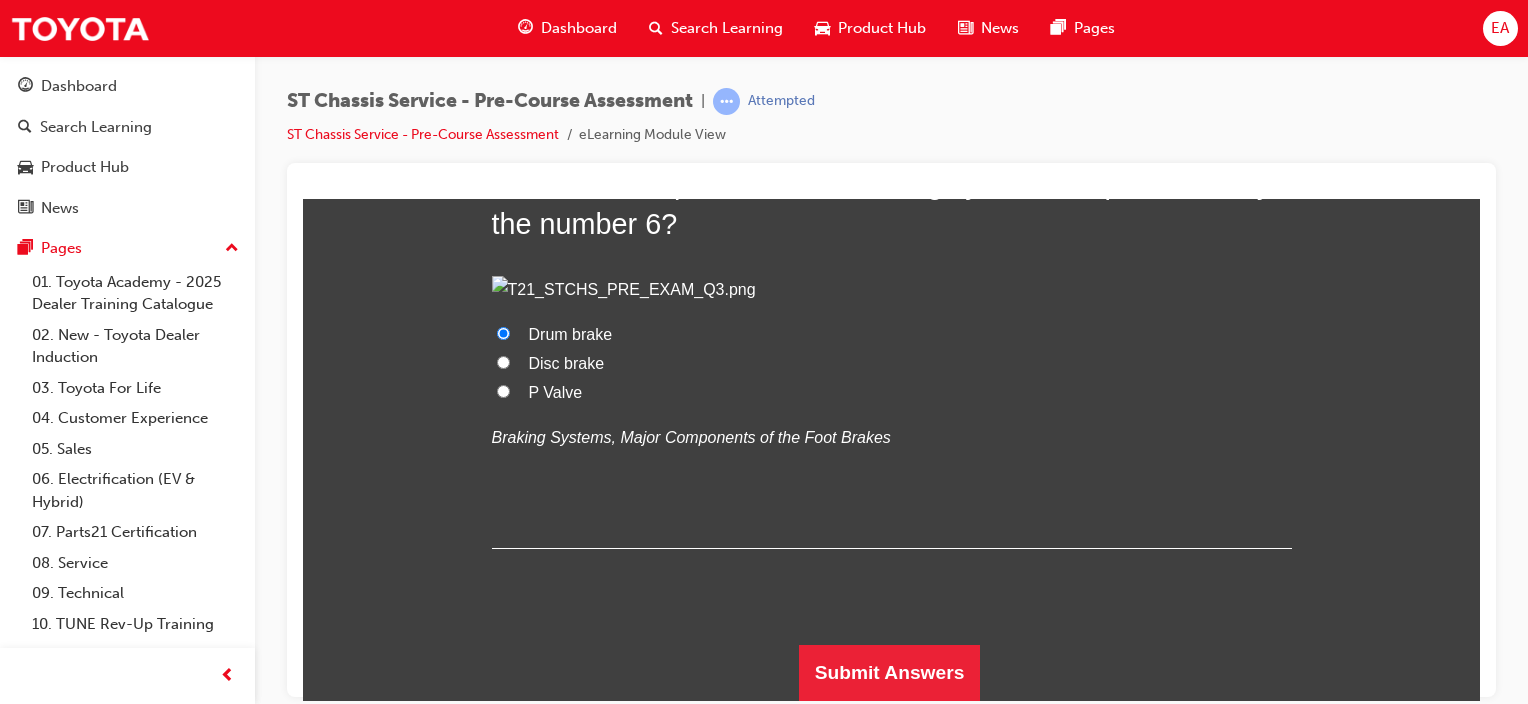scroll, scrollTop: 4483, scrollLeft: 0, axis: vertical 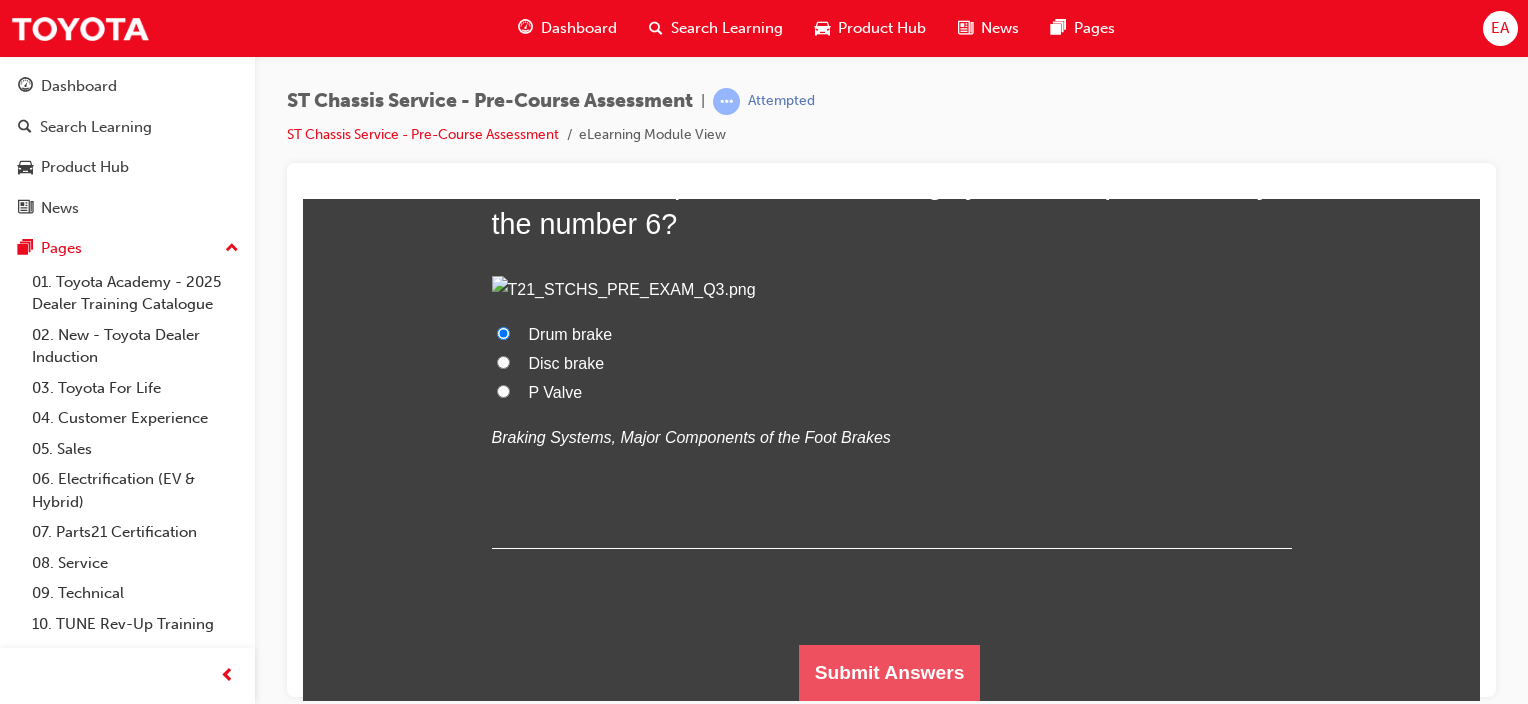 click on "Submit Answers" at bounding box center [890, 672] 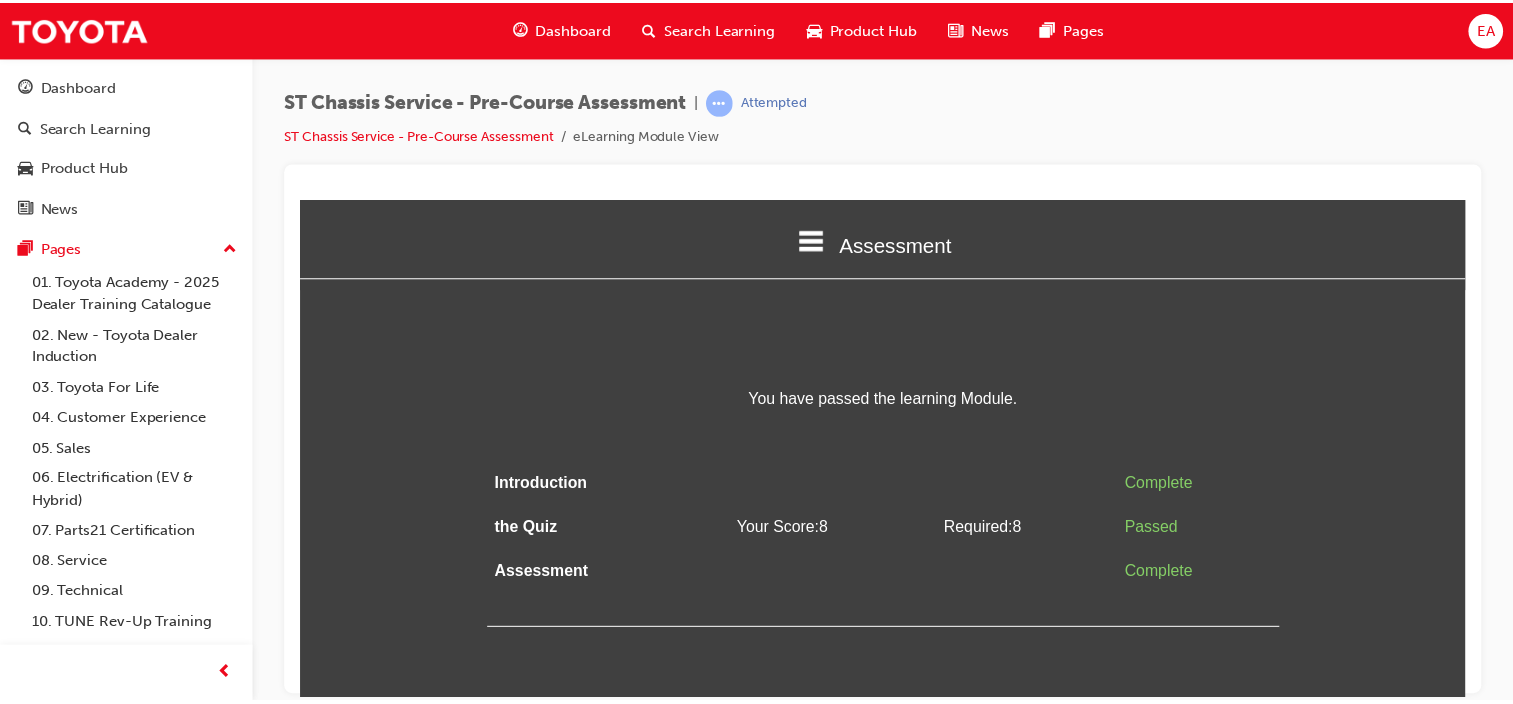 scroll, scrollTop: 0, scrollLeft: 0, axis: both 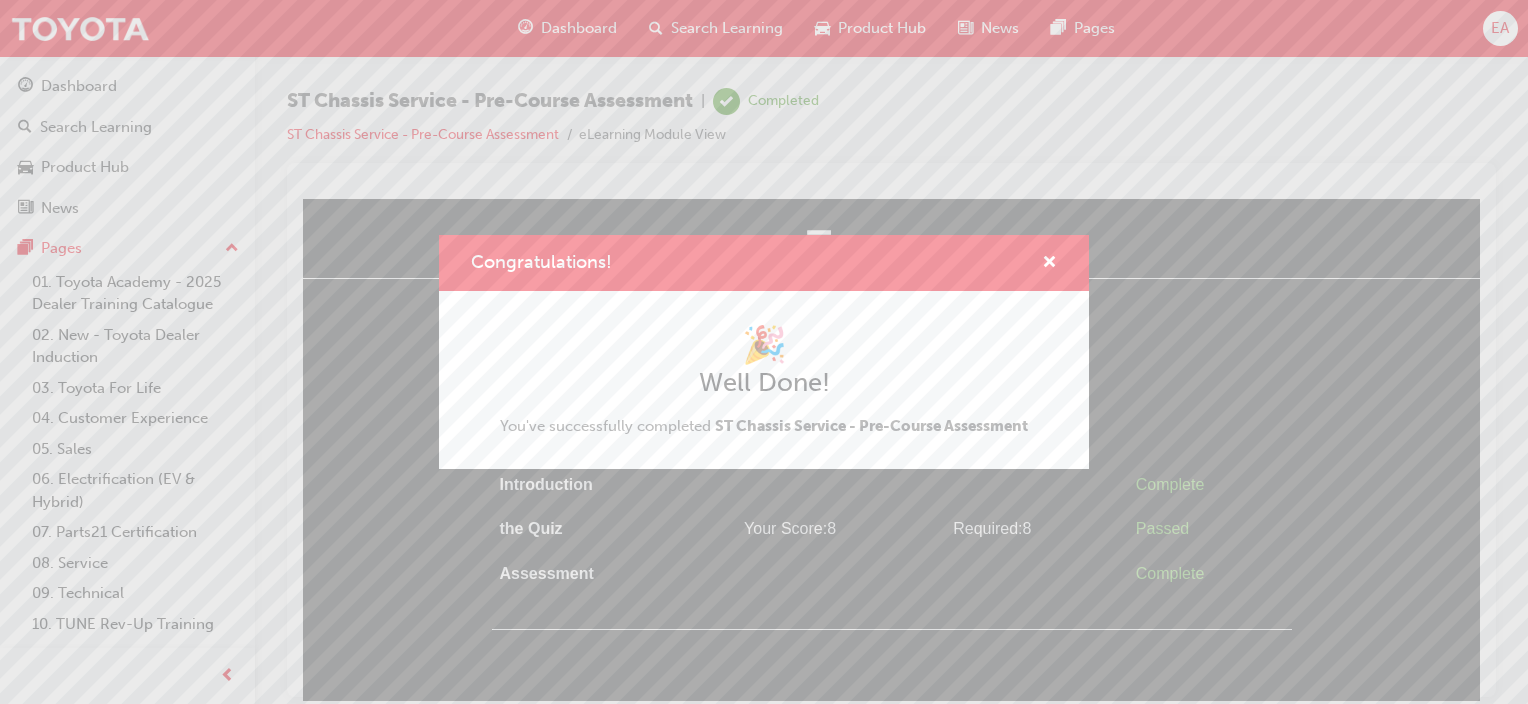 click on "Congratulations! 🎉 Well Done! You've successfully completed   ST Chassis Service - Pre-Course Assessment" at bounding box center [764, 352] 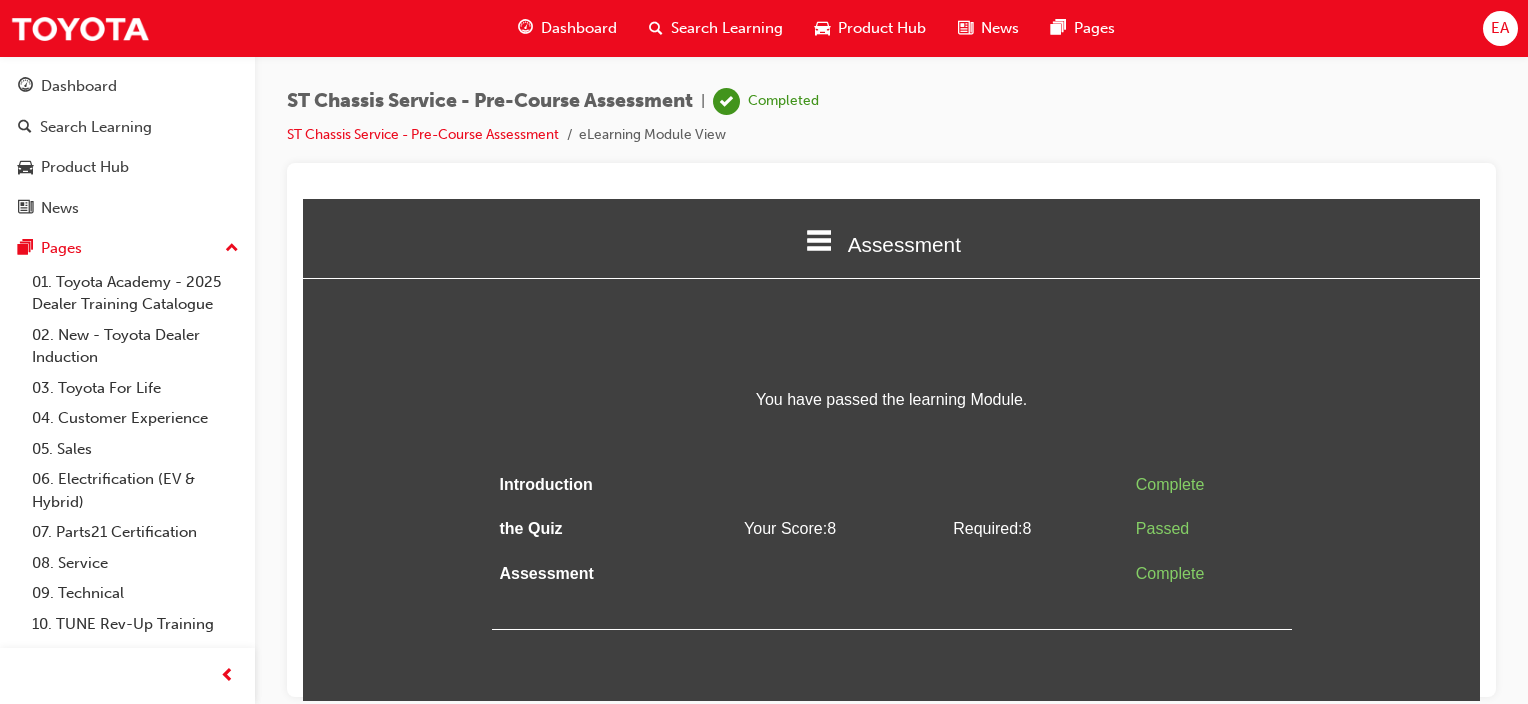 click on "Search Learning" at bounding box center (727, 28) 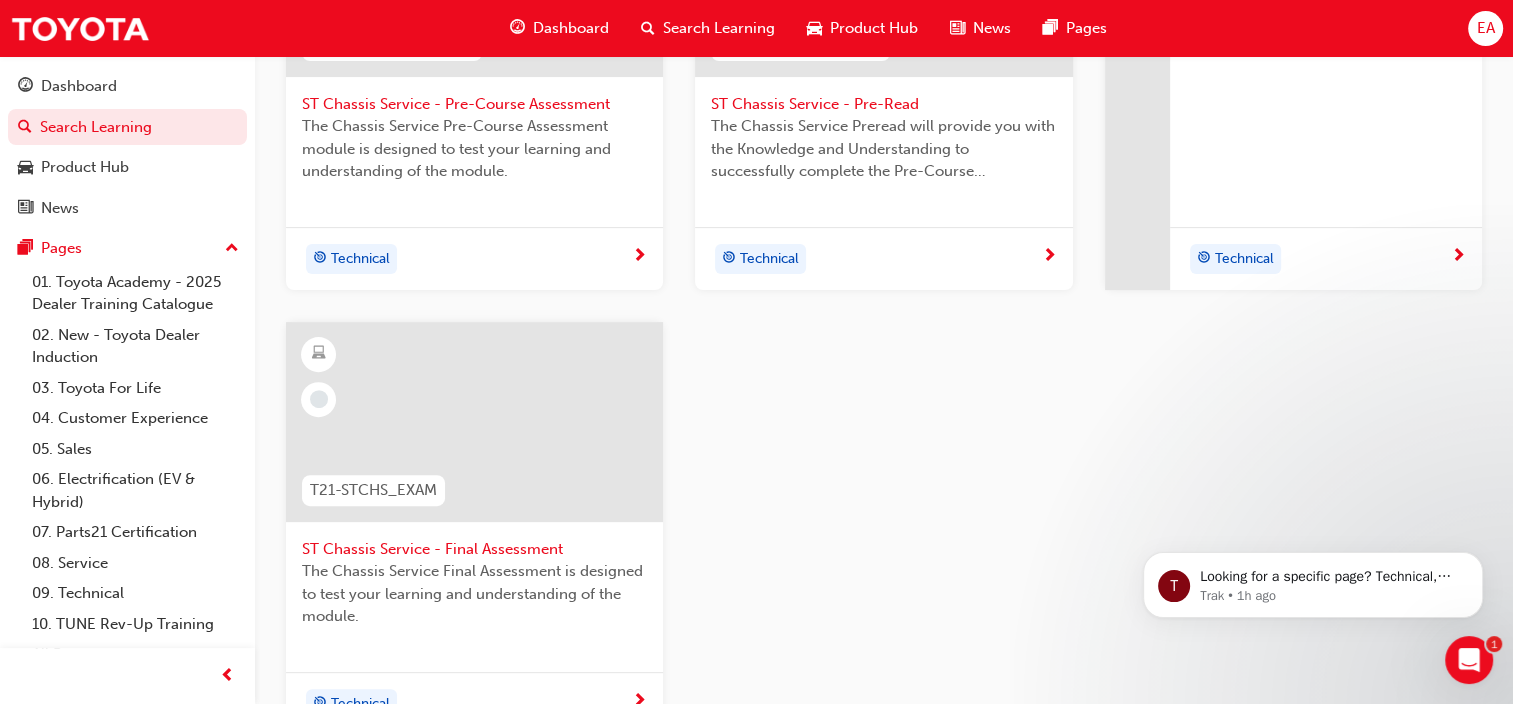 scroll, scrollTop: 700, scrollLeft: 0, axis: vertical 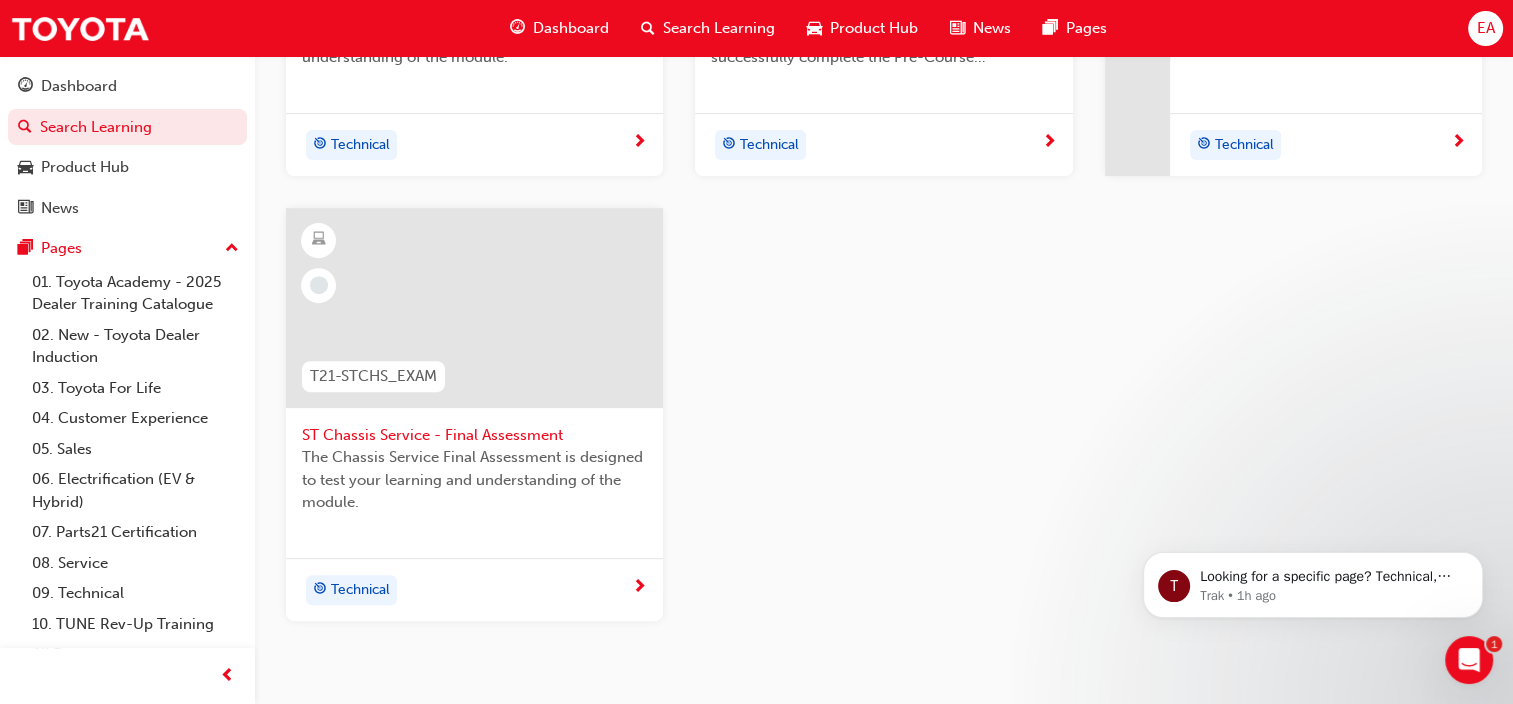 click on "ST Chassis Service - Final Assessment" at bounding box center [474, 435] 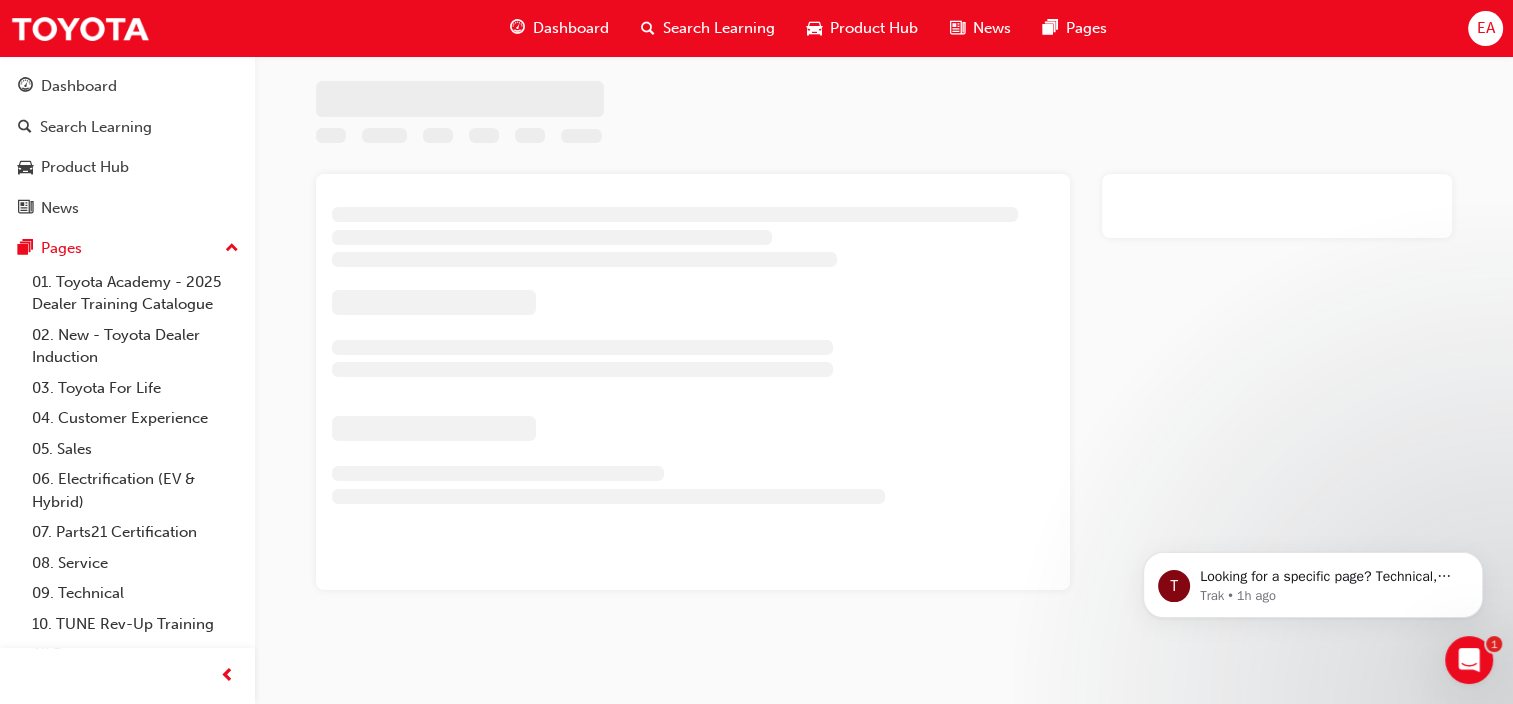 scroll, scrollTop: 0, scrollLeft: 0, axis: both 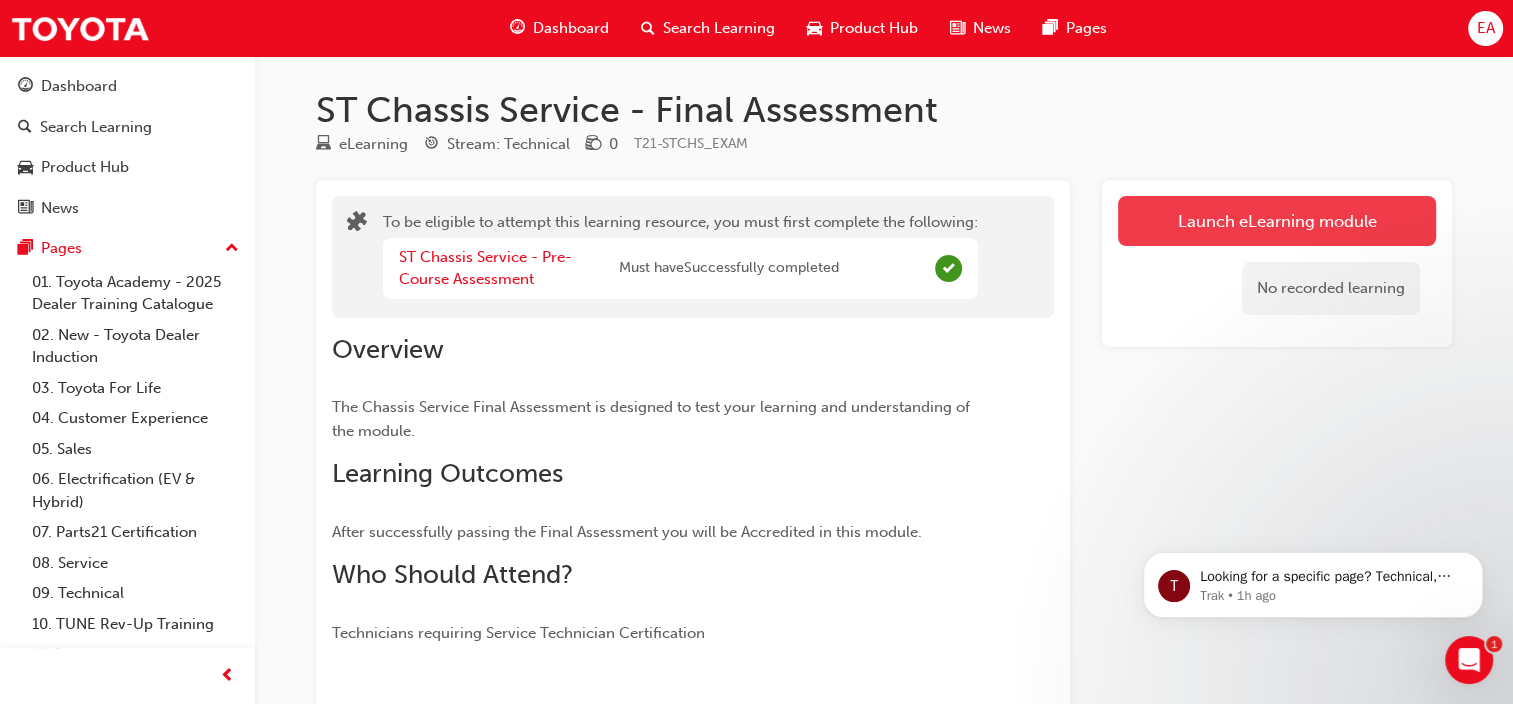 click on "Launch eLearning module" at bounding box center [1277, 221] 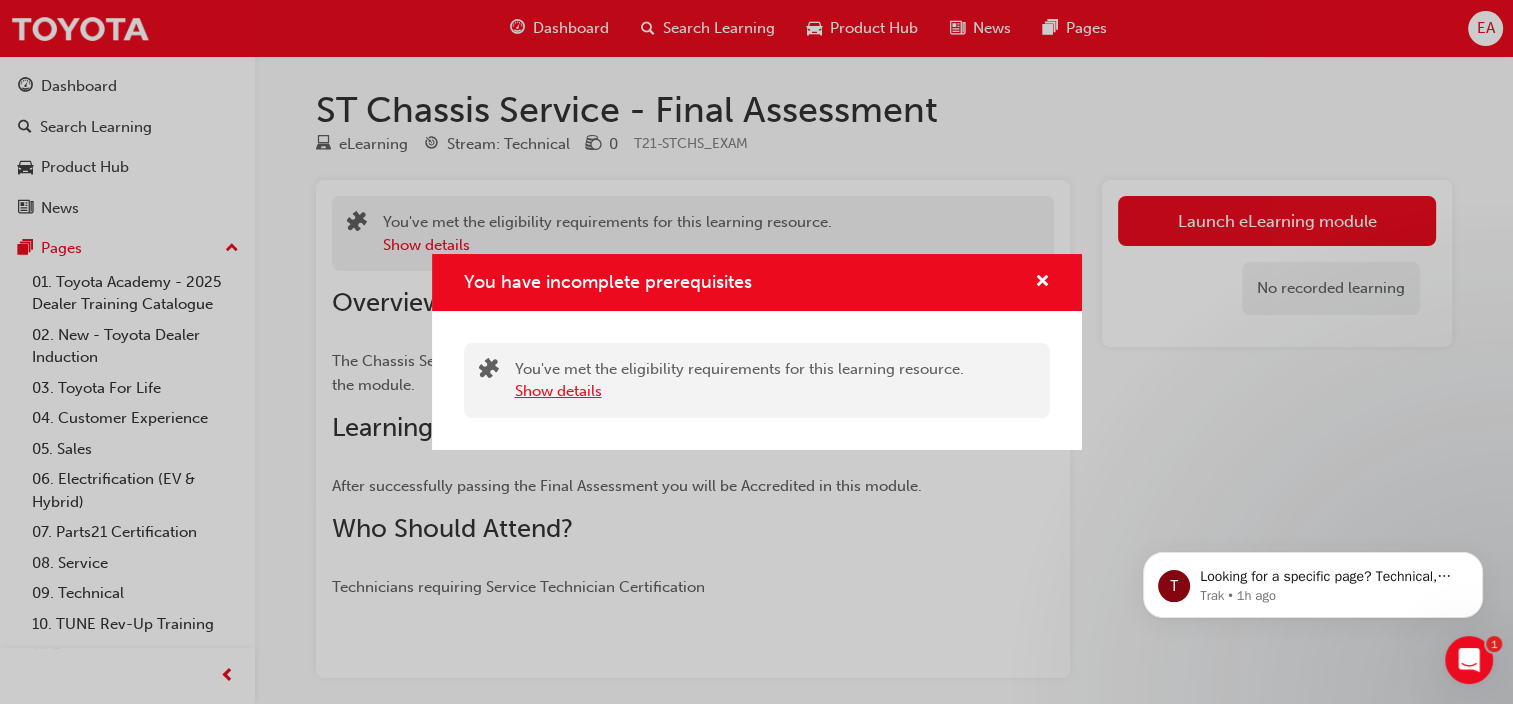 click on "Show details" at bounding box center (558, 391) 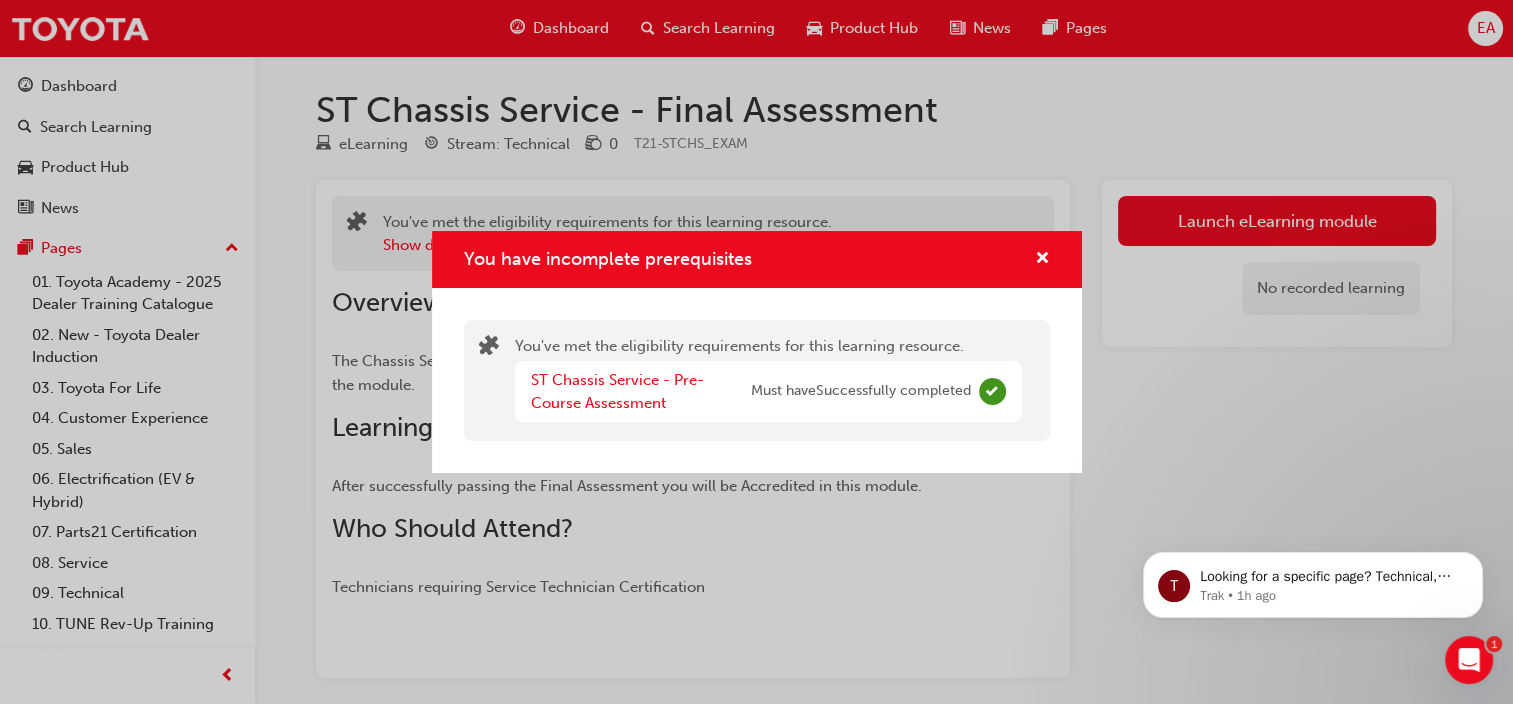 click at bounding box center [1034, 259] 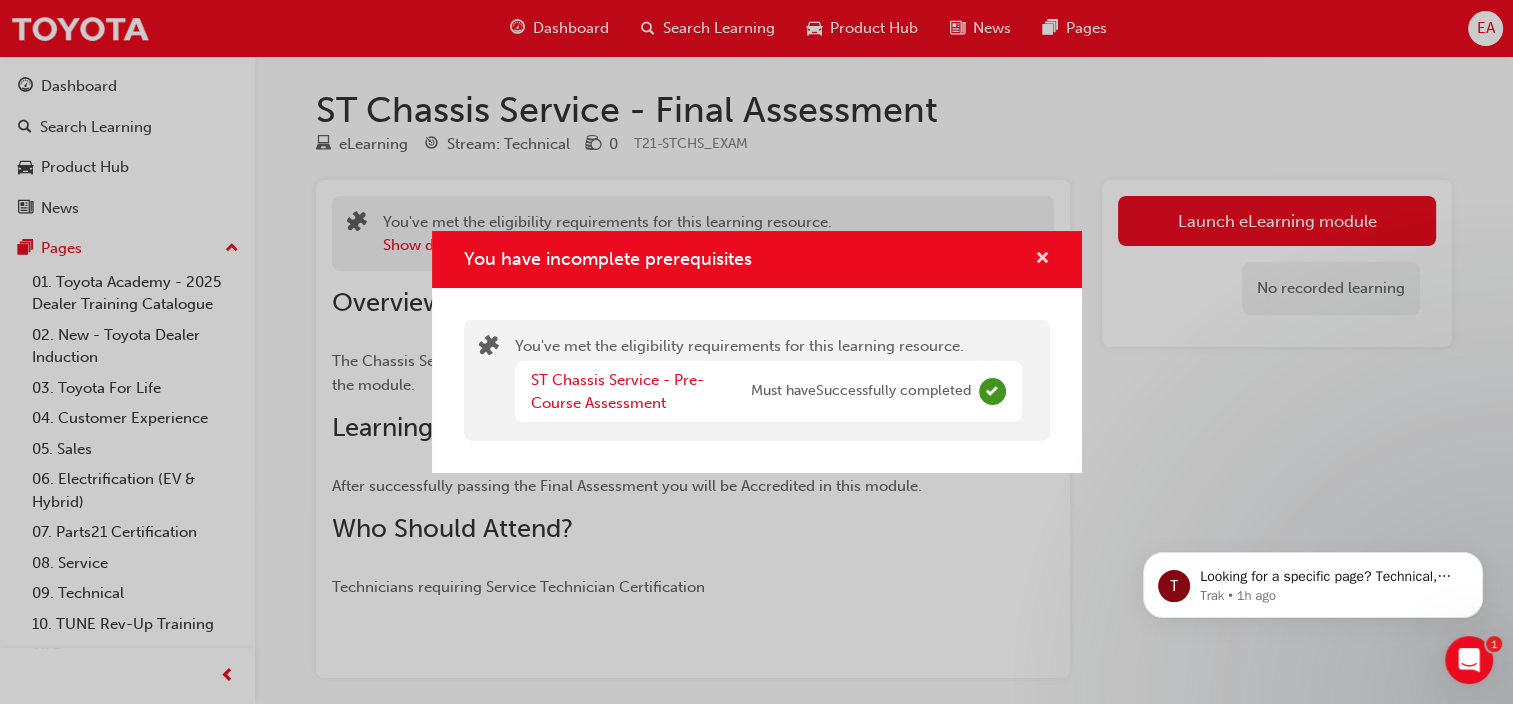 click at bounding box center [1042, 260] 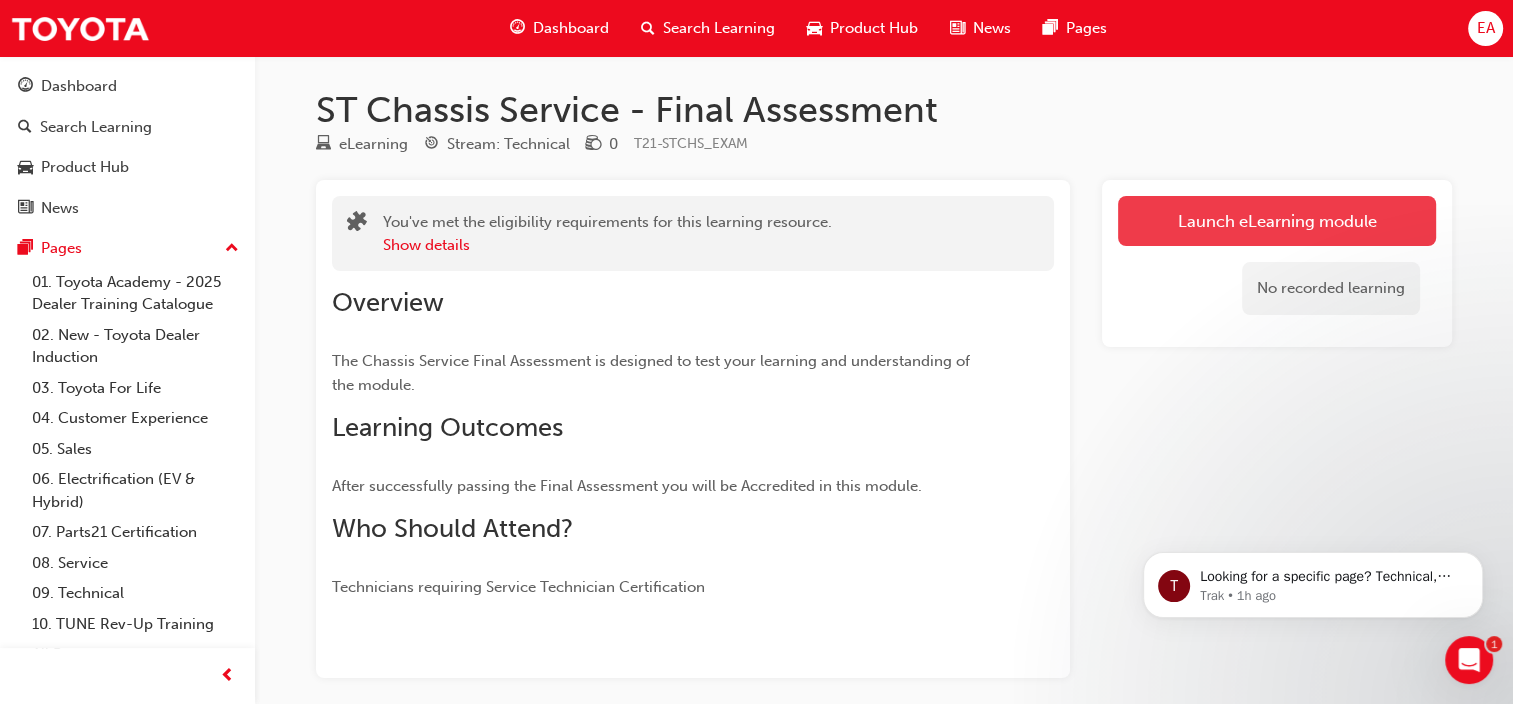 click on "Launch eLearning module" at bounding box center [1277, 221] 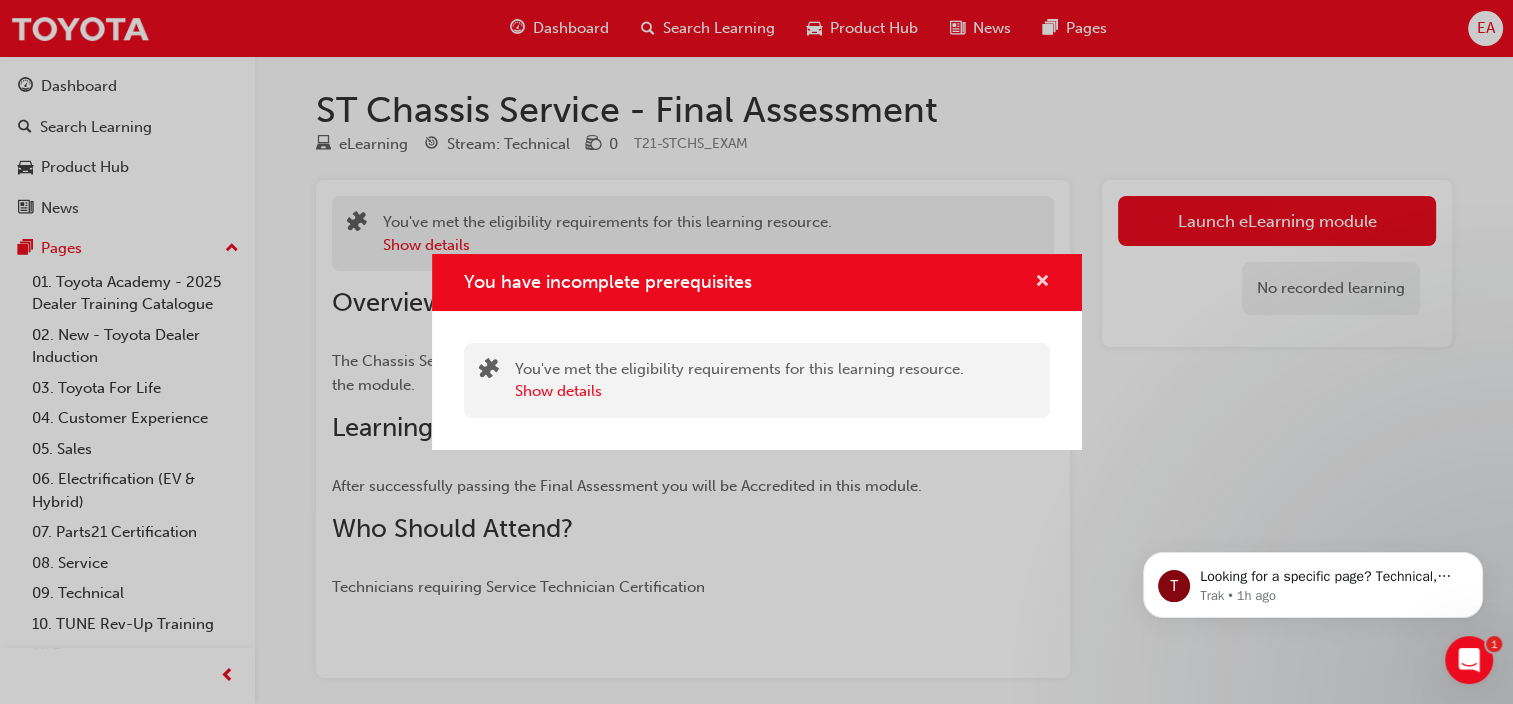 click at bounding box center [1042, 283] 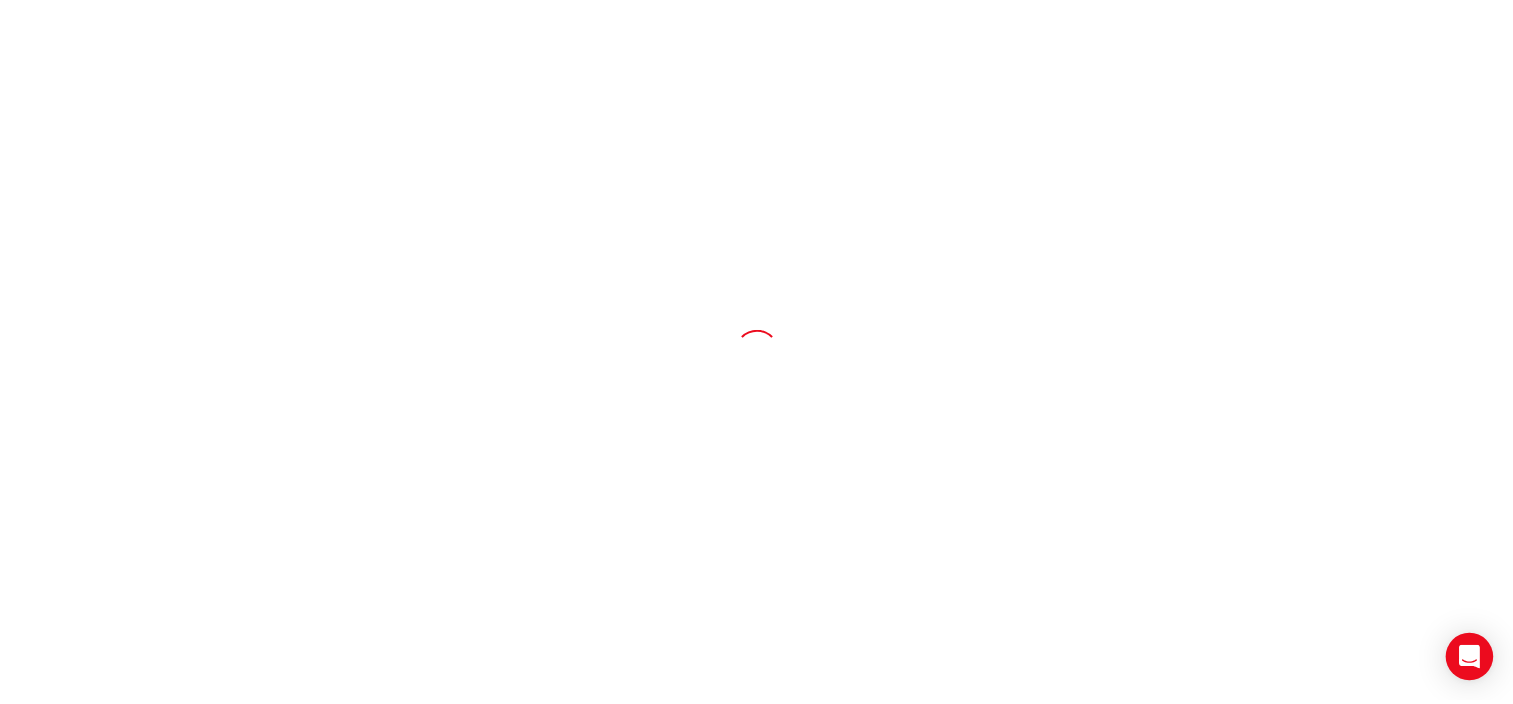 scroll, scrollTop: 0, scrollLeft: 0, axis: both 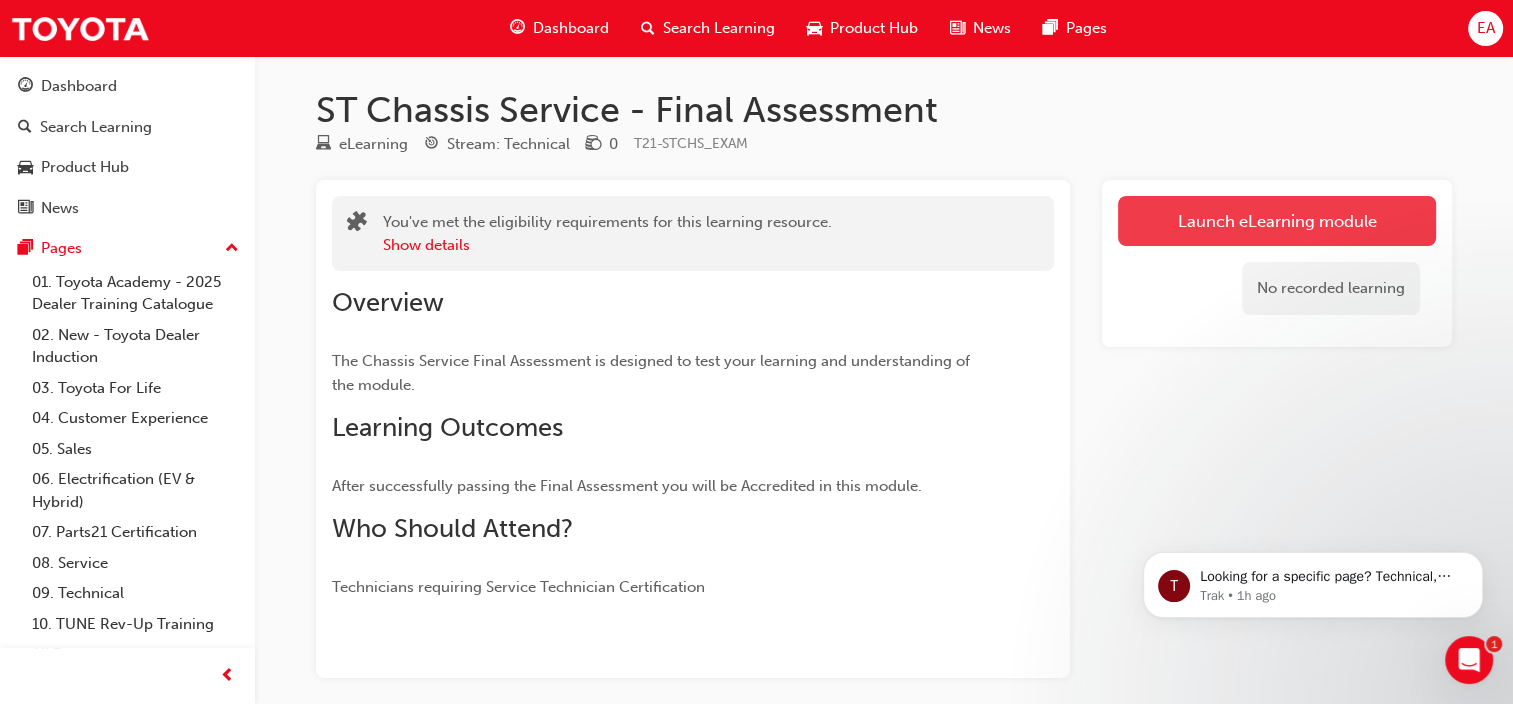 click on "Launch eLearning module" at bounding box center (1277, 221) 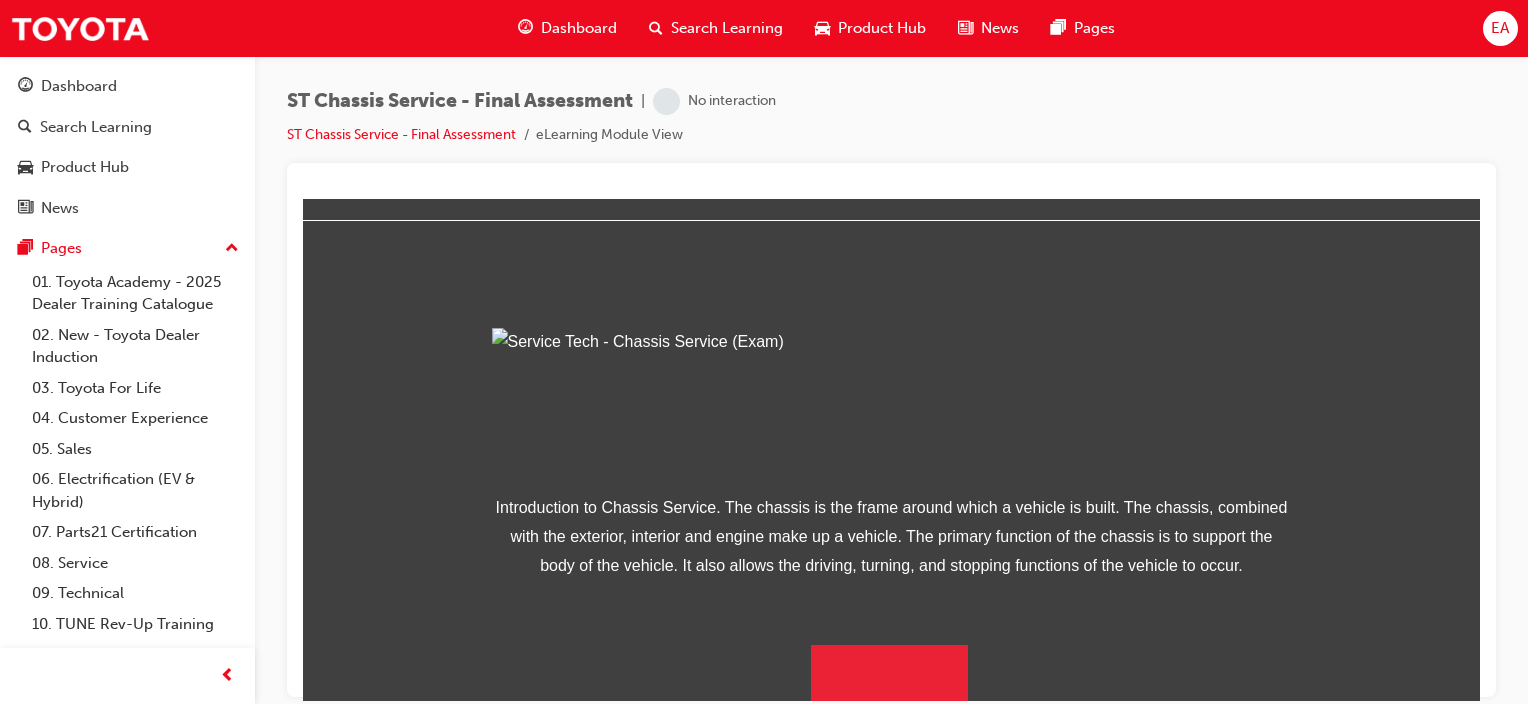 scroll, scrollTop: 277, scrollLeft: 0, axis: vertical 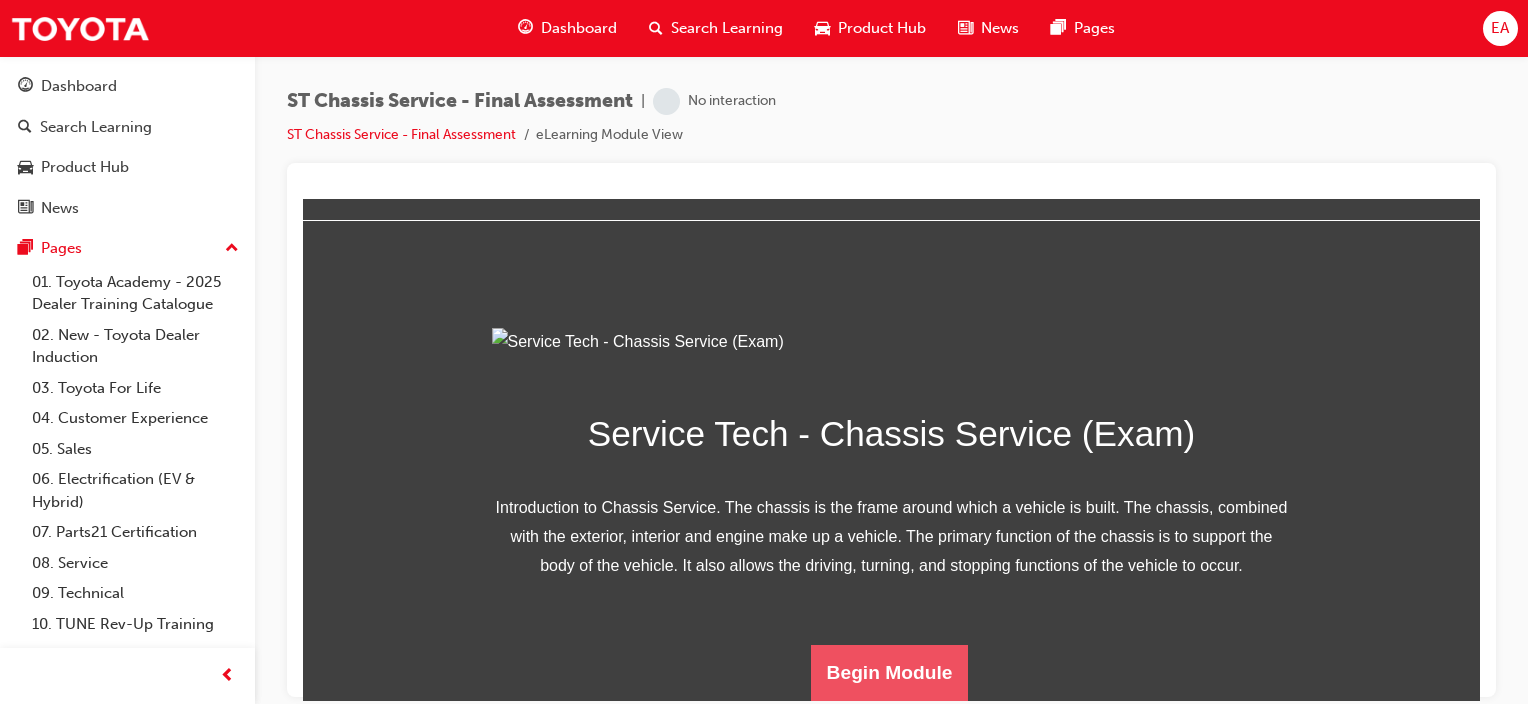 click on "Begin Module" at bounding box center (890, 672) 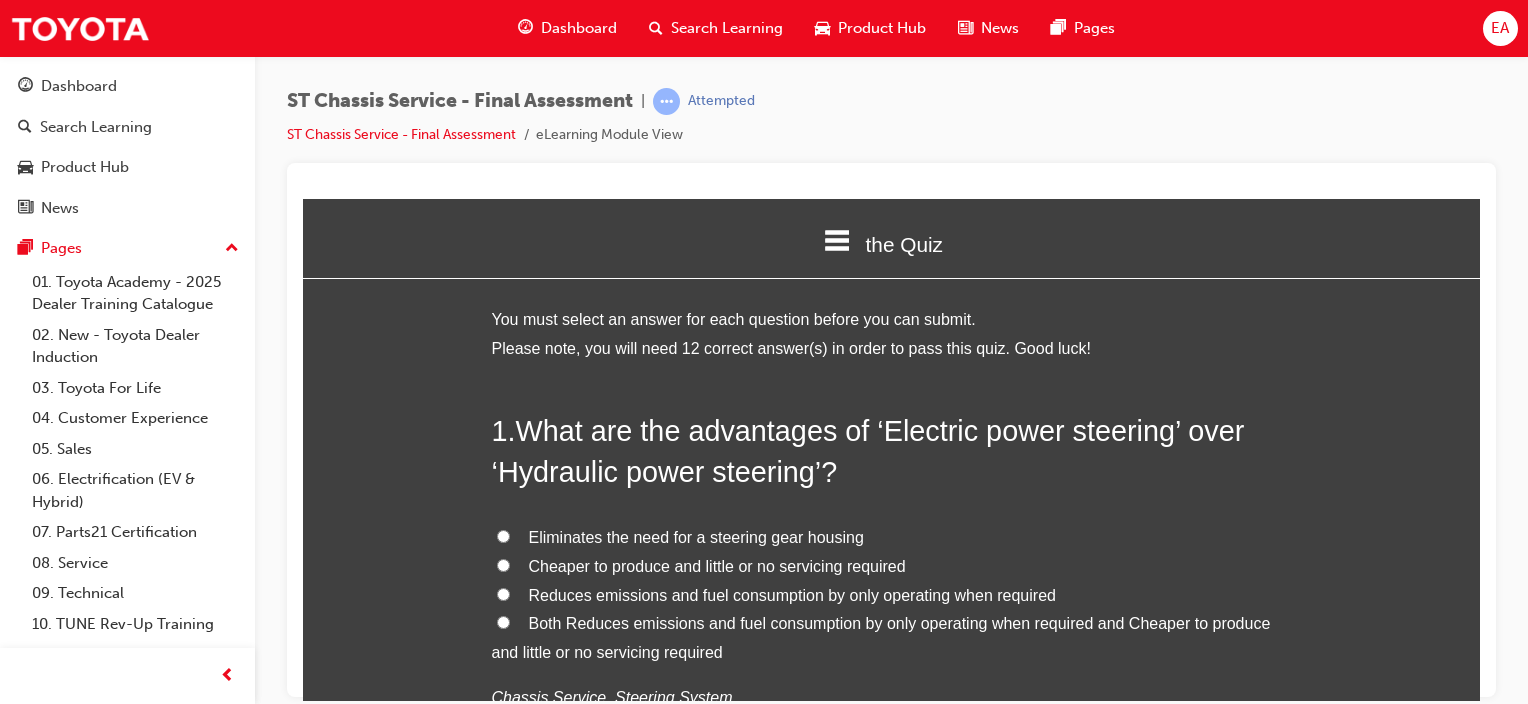 scroll, scrollTop: 100, scrollLeft: 0, axis: vertical 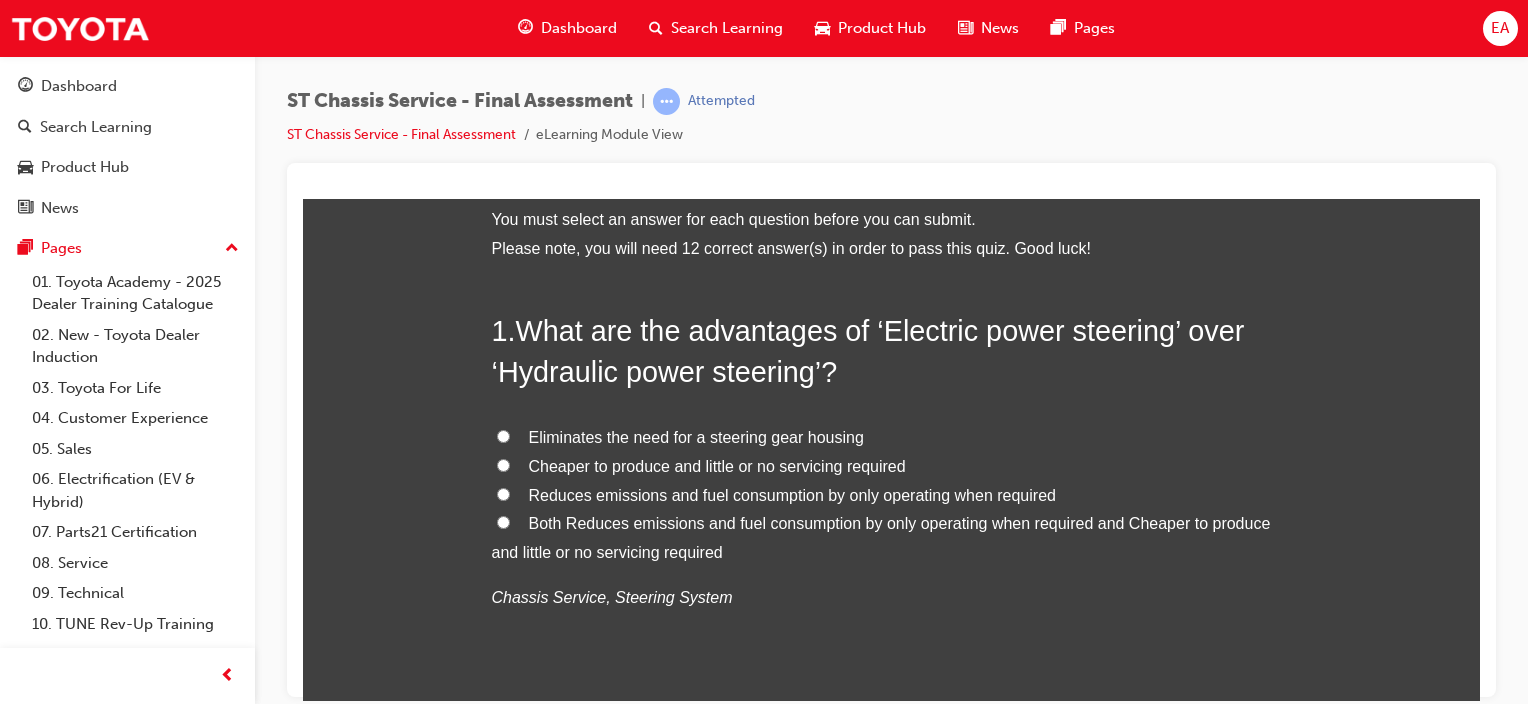 click on "Both Reduces emissions and fuel consumption by only operating when required and Cheaper to produce and little or no servicing required" at bounding box center [881, 537] 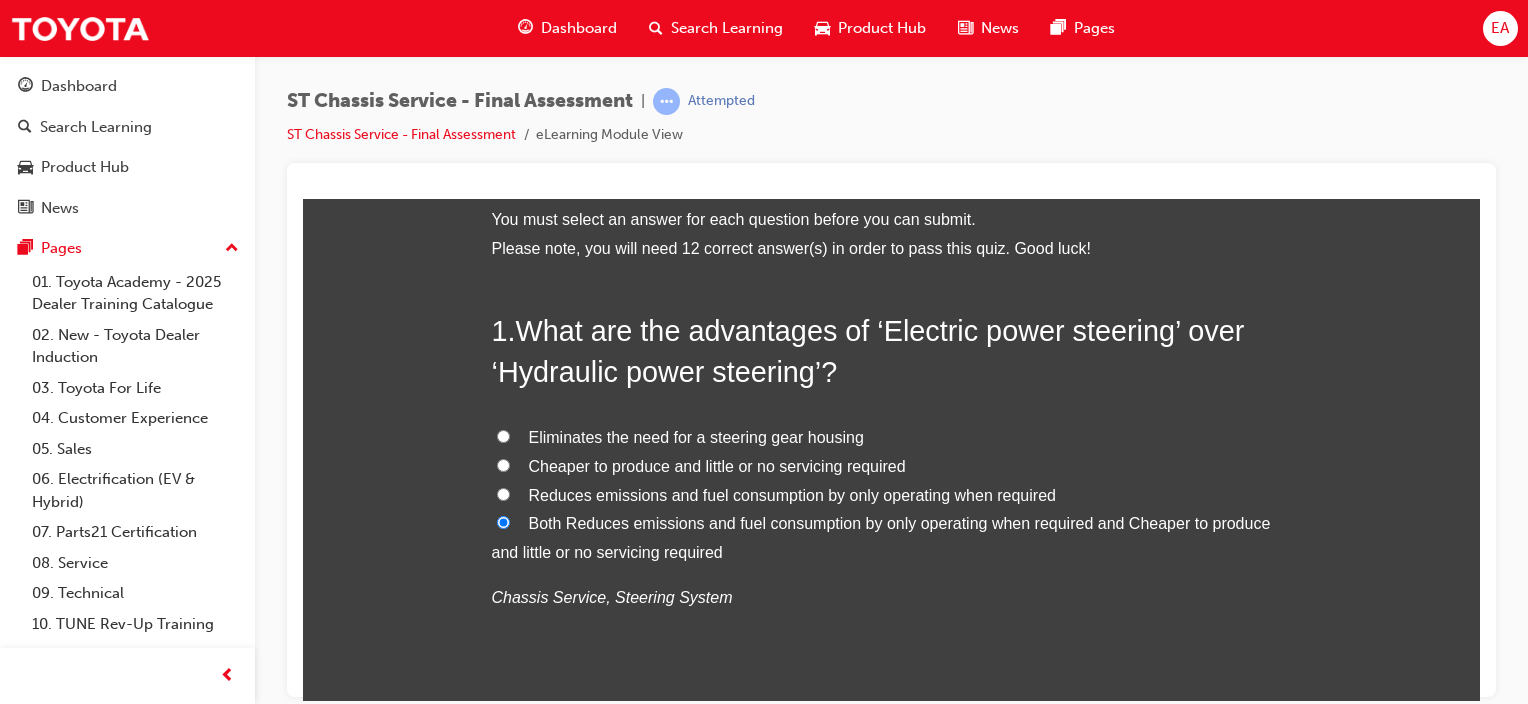 radio on "true" 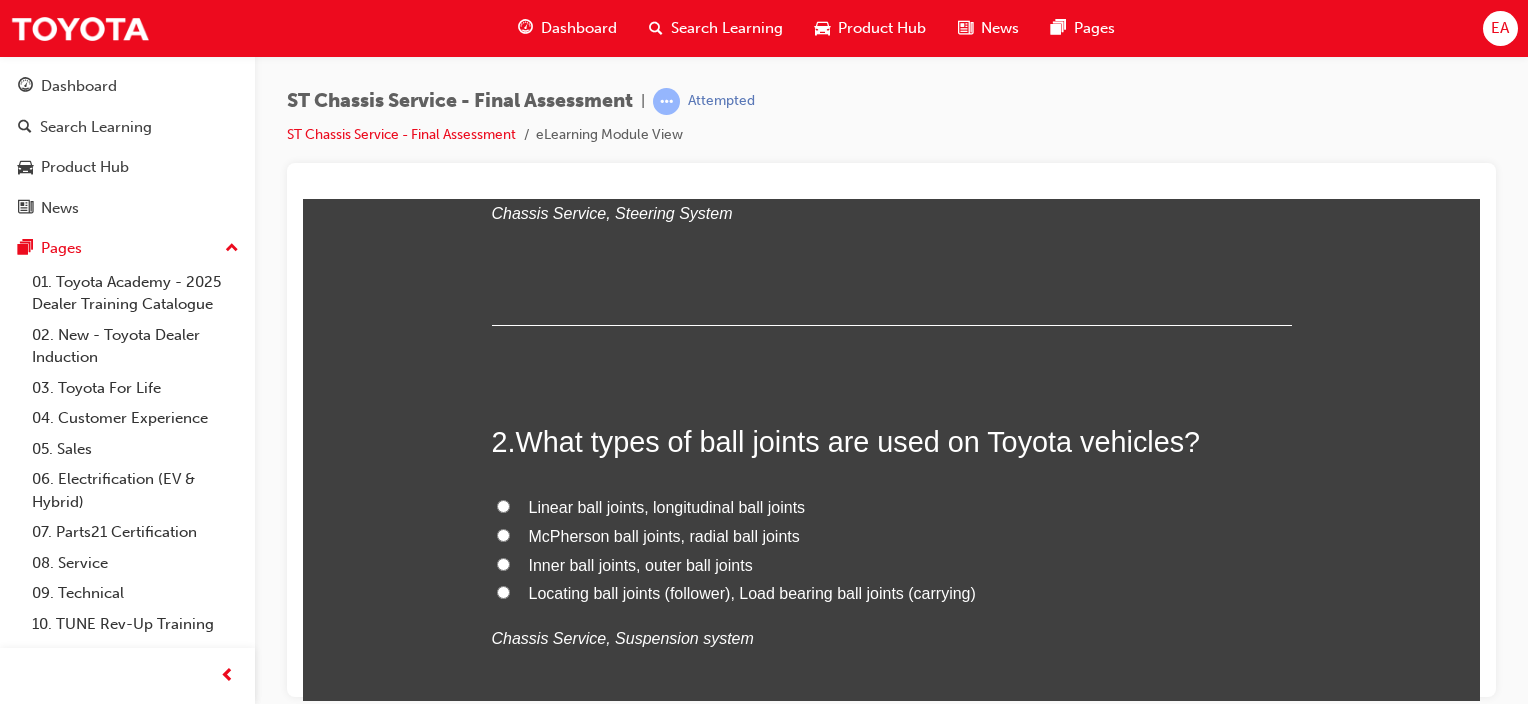 scroll, scrollTop: 500, scrollLeft: 0, axis: vertical 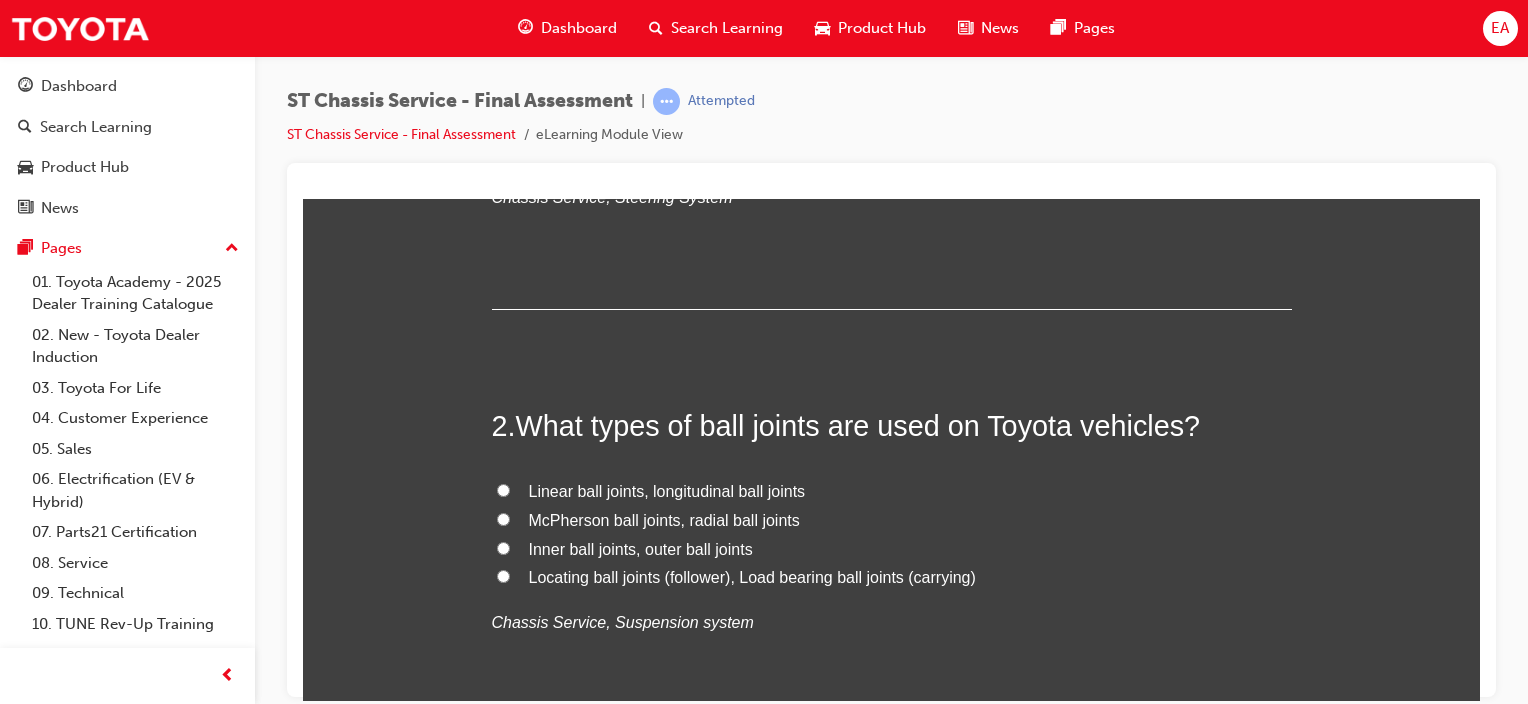 click on "Locating ball joints (follower), Load bearing ball joints (carrying)" at bounding box center [752, 576] 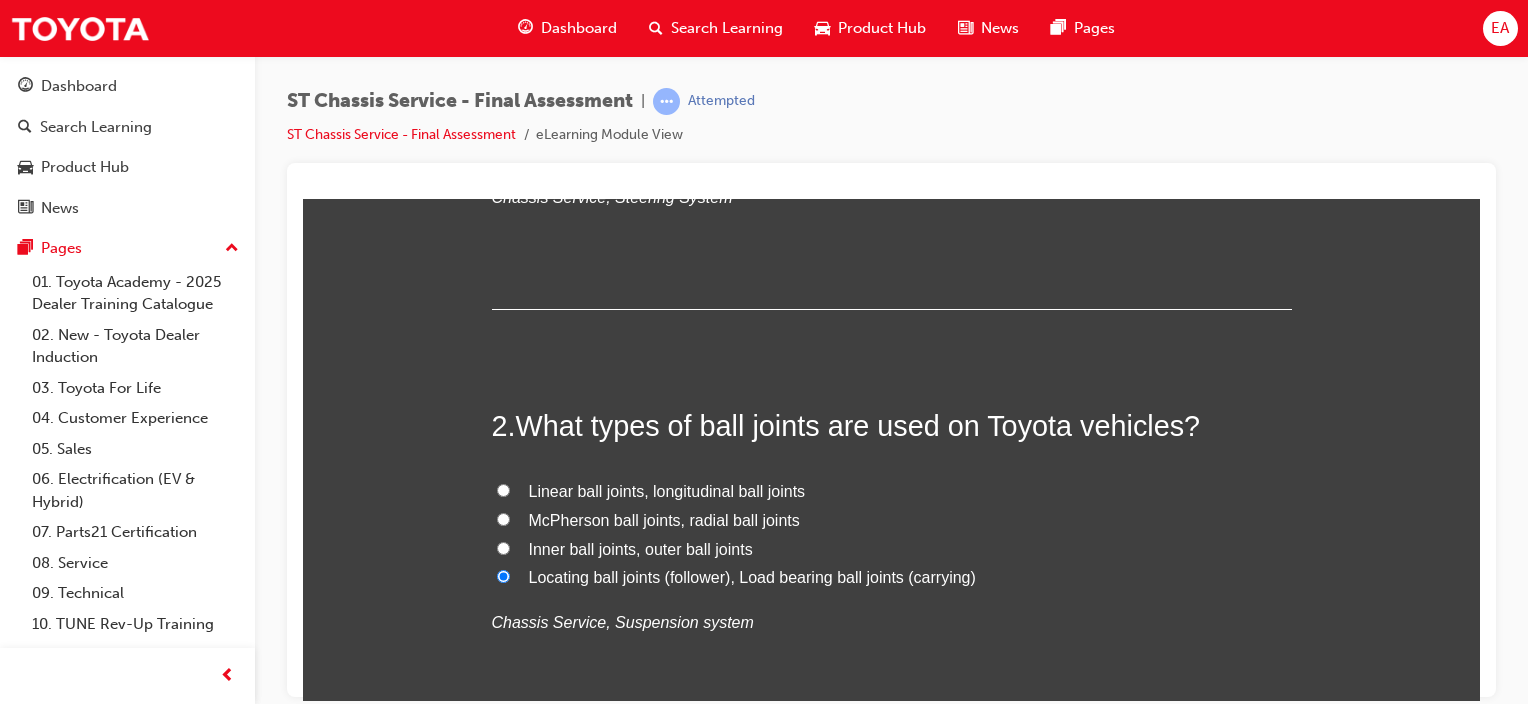 radio on "true" 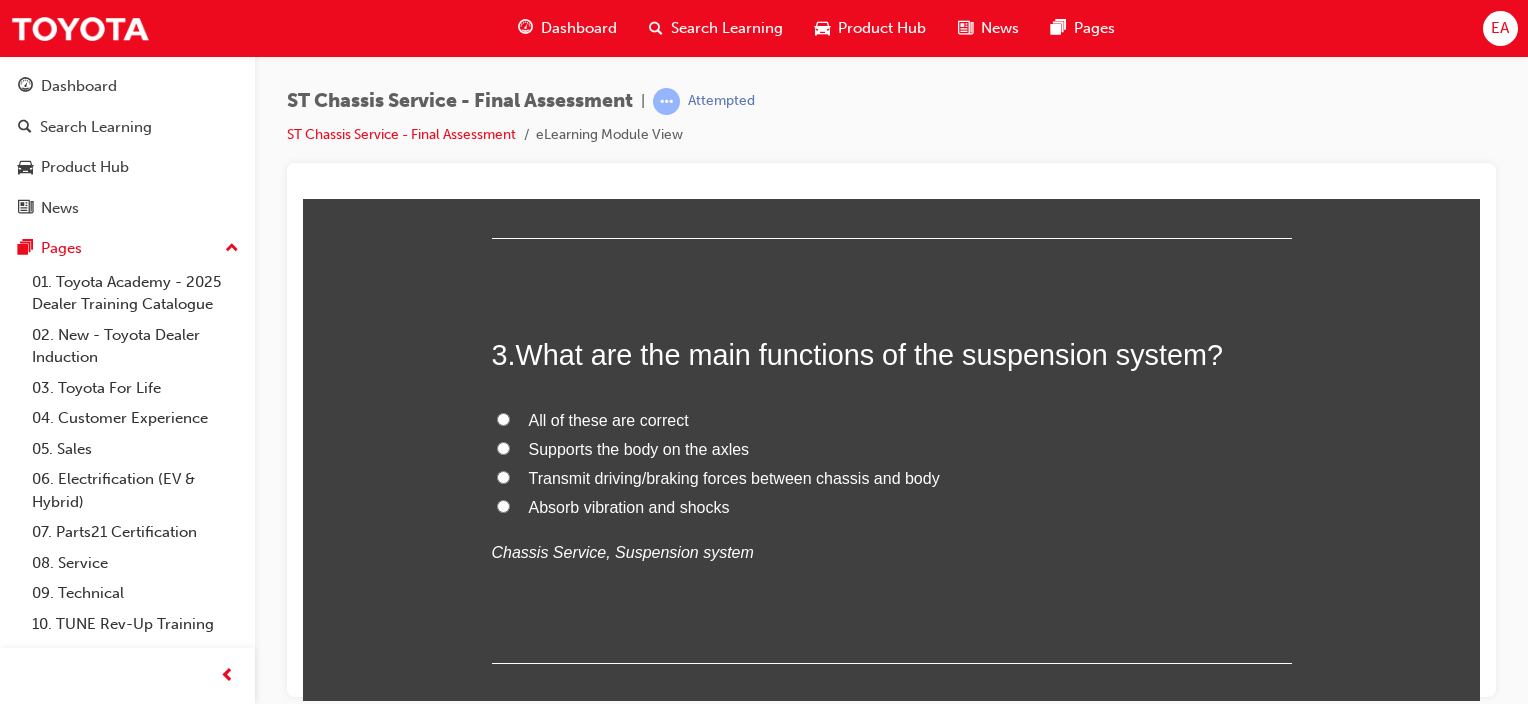 scroll, scrollTop: 1000, scrollLeft: 0, axis: vertical 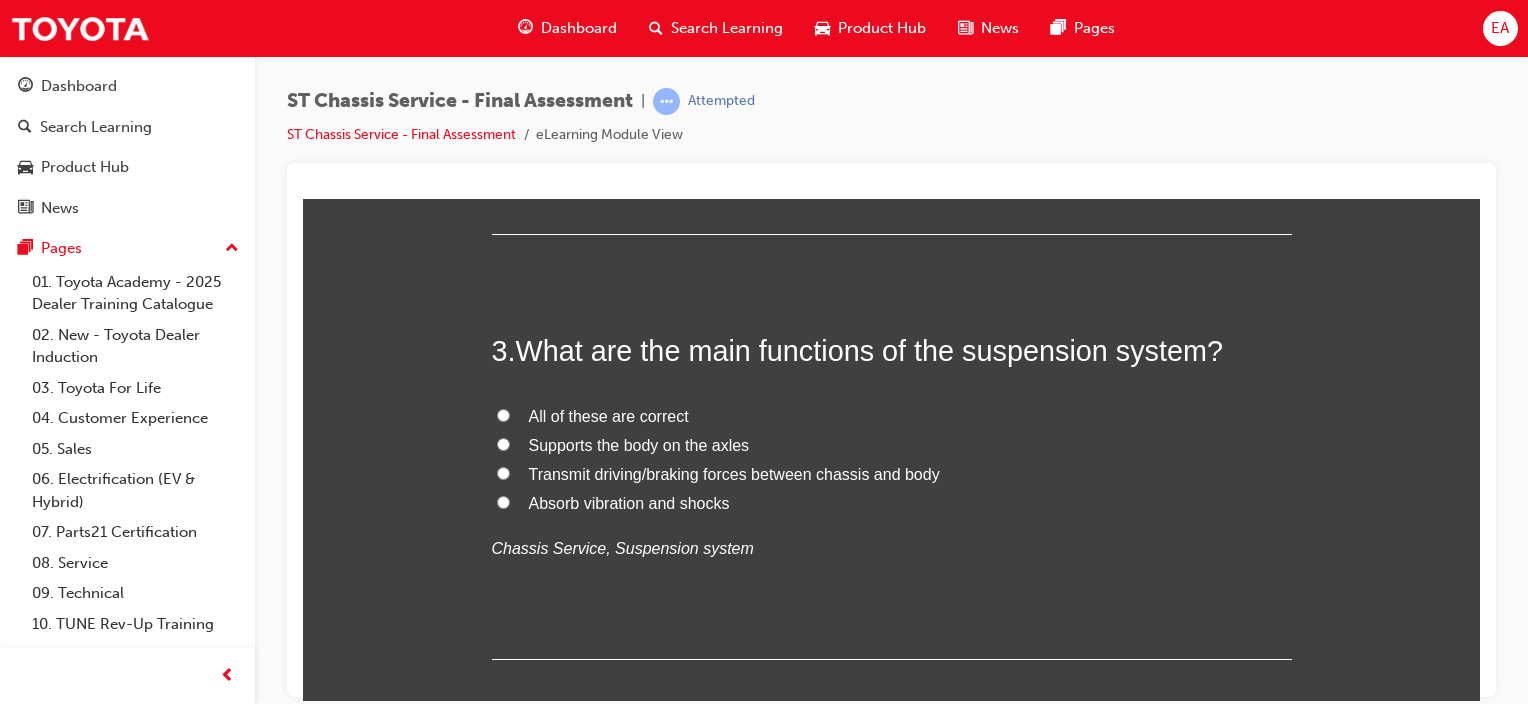 click on "All of these are correct" at bounding box center [609, 415] 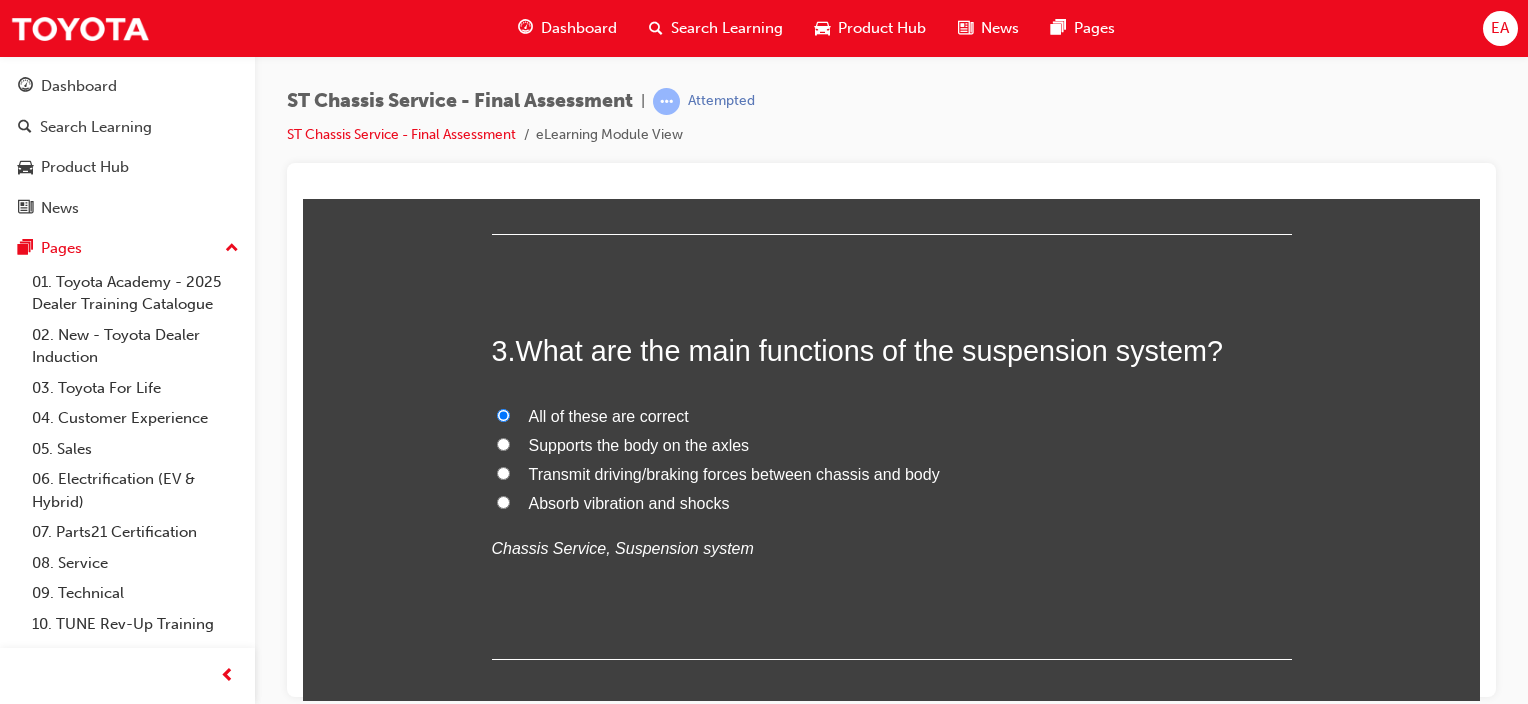 radio on "true" 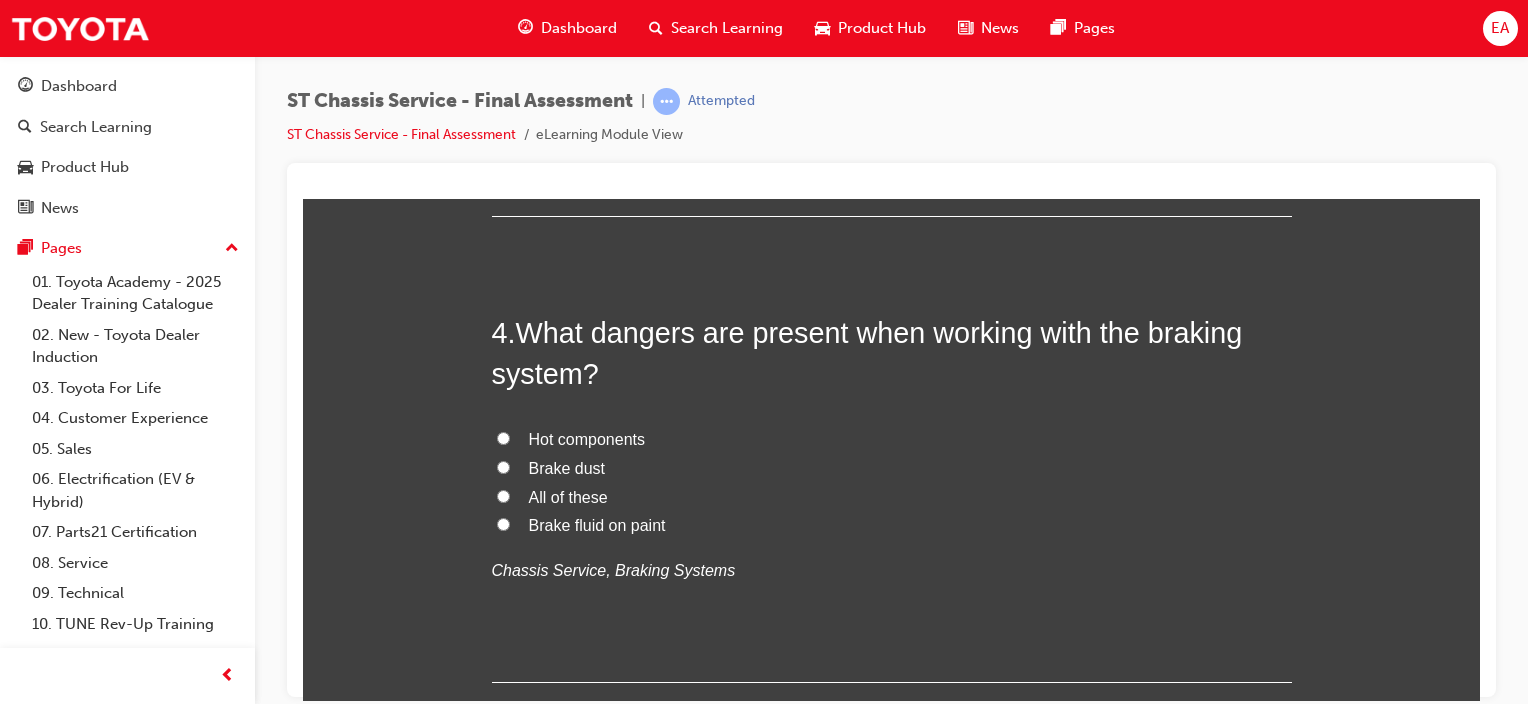scroll, scrollTop: 1500, scrollLeft: 0, axis: vertical 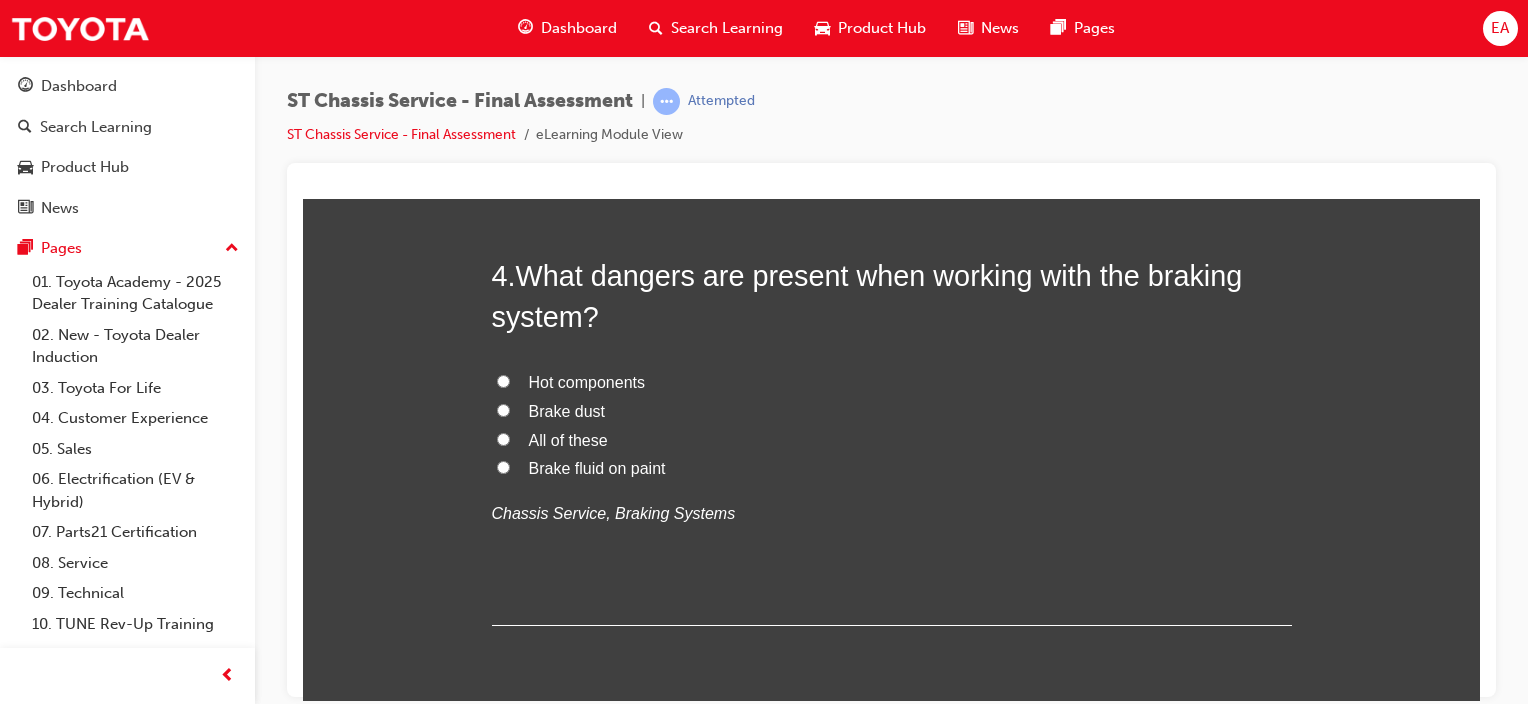 click on "All of these" at bounding box center (568, 439) 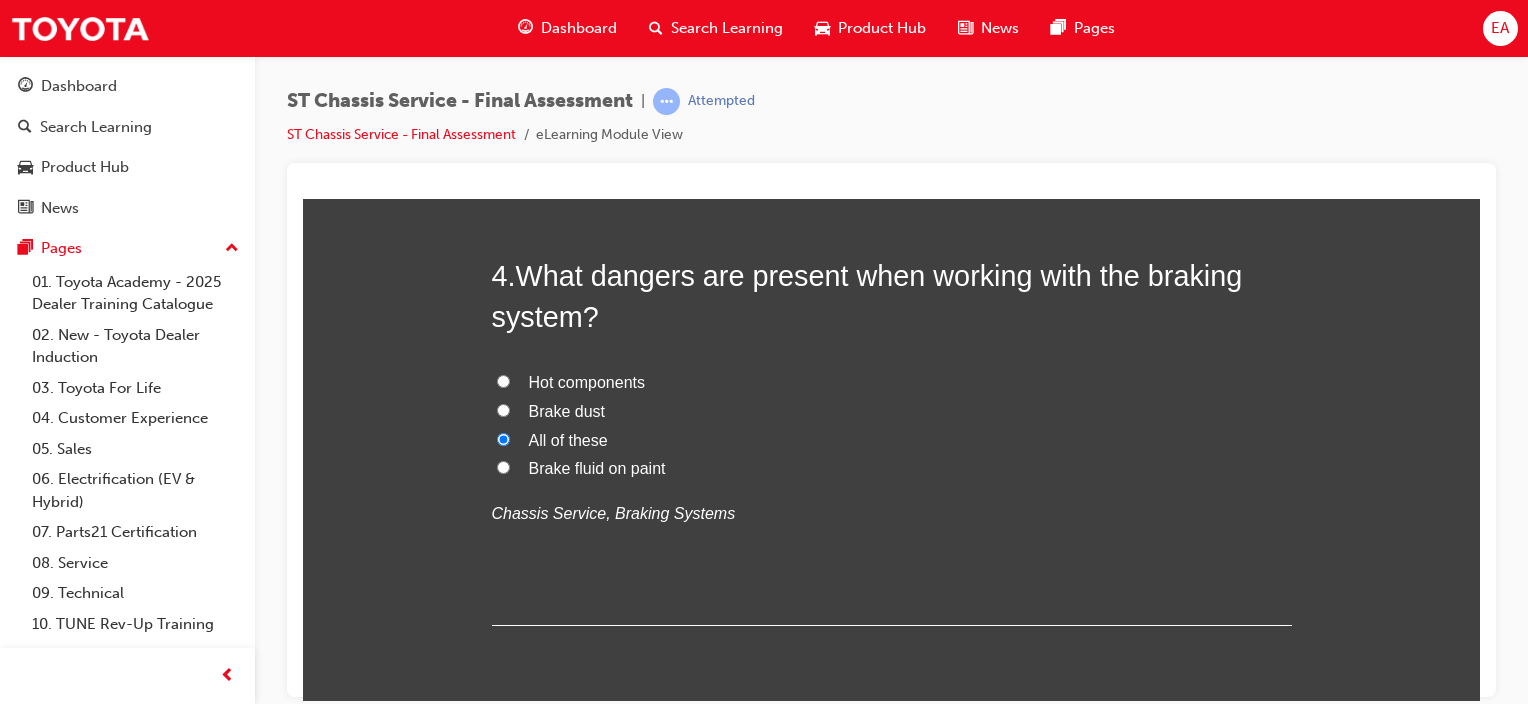 radio on "true" 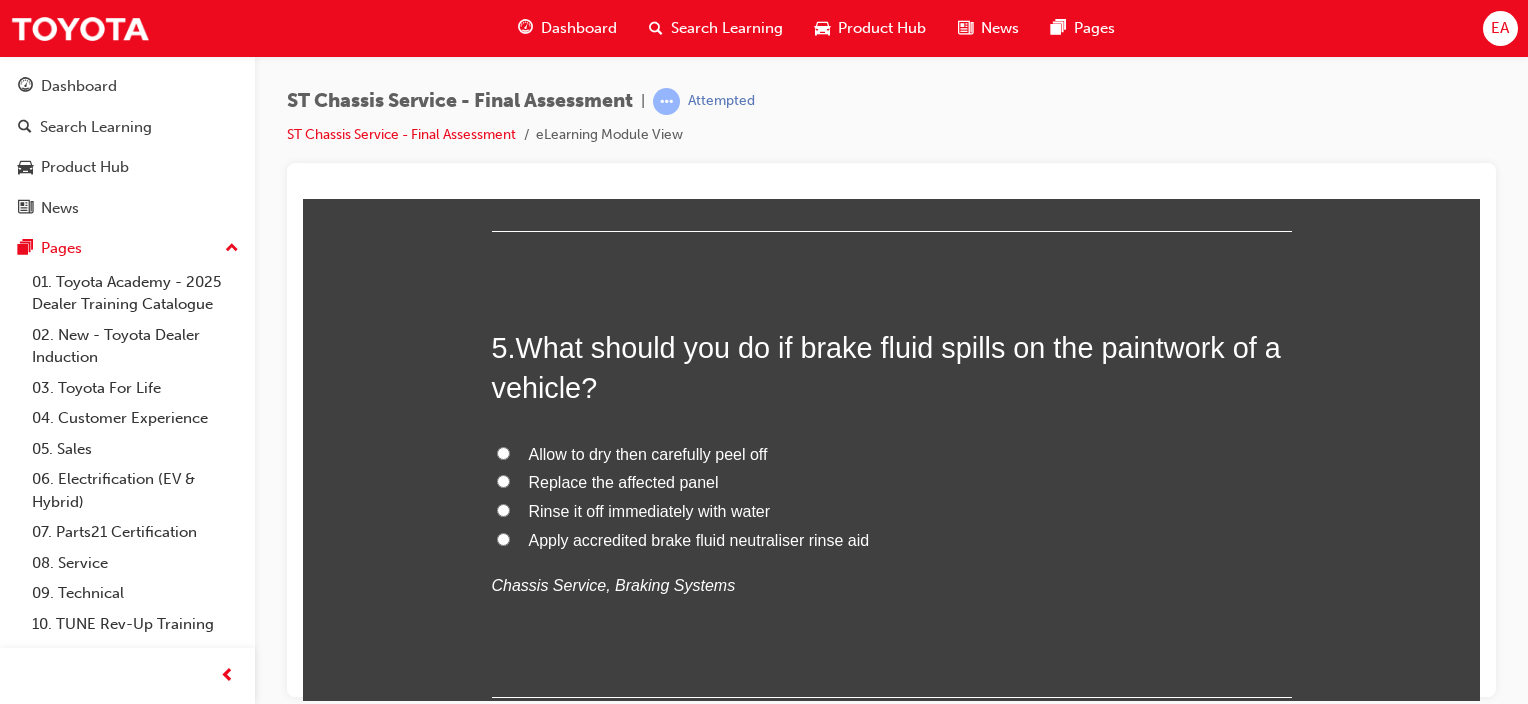 scroll, scrollTop: 1900, scrollLeft: 0, axis: vertical 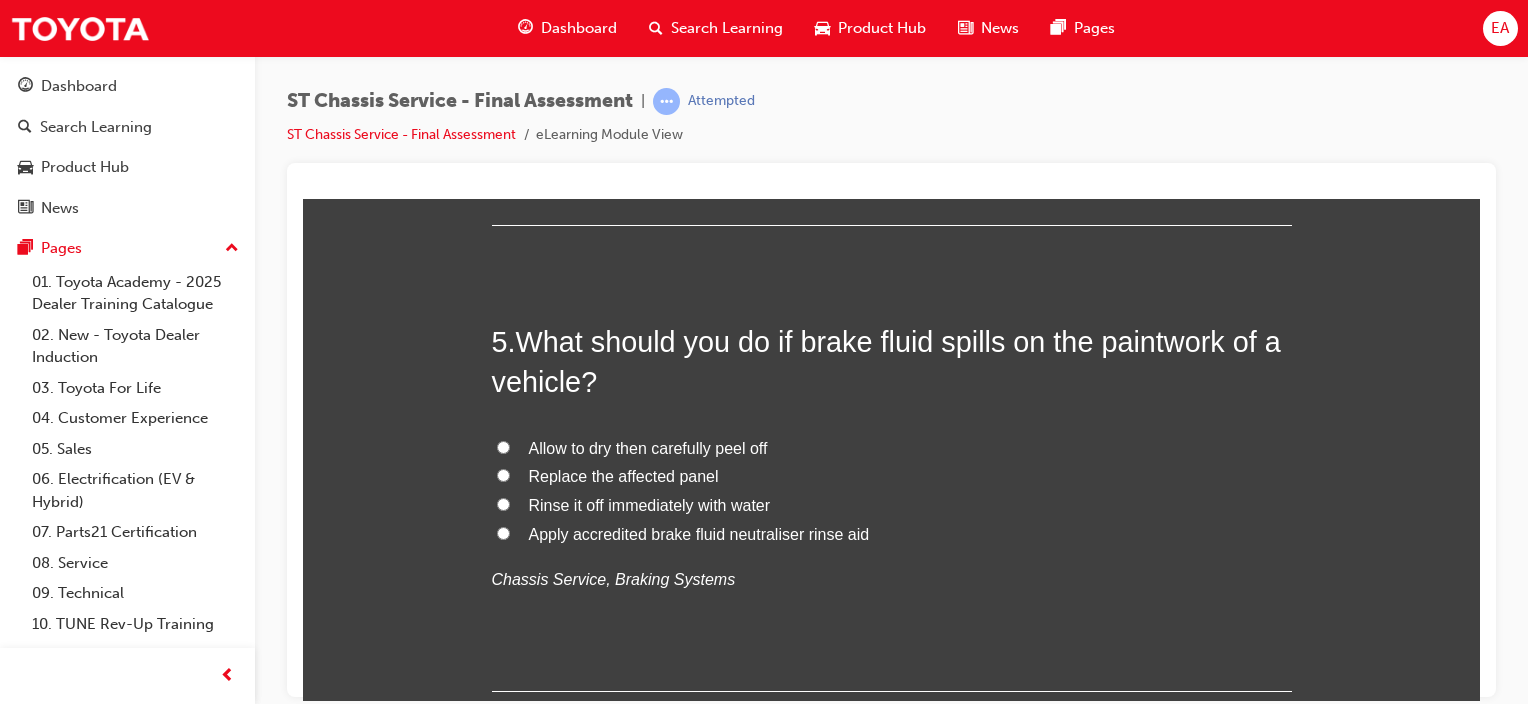 drag, startPoint x: 742, startPoint y: 505, endPoint x: 787, endPoint y: 493, distance: 46.572525 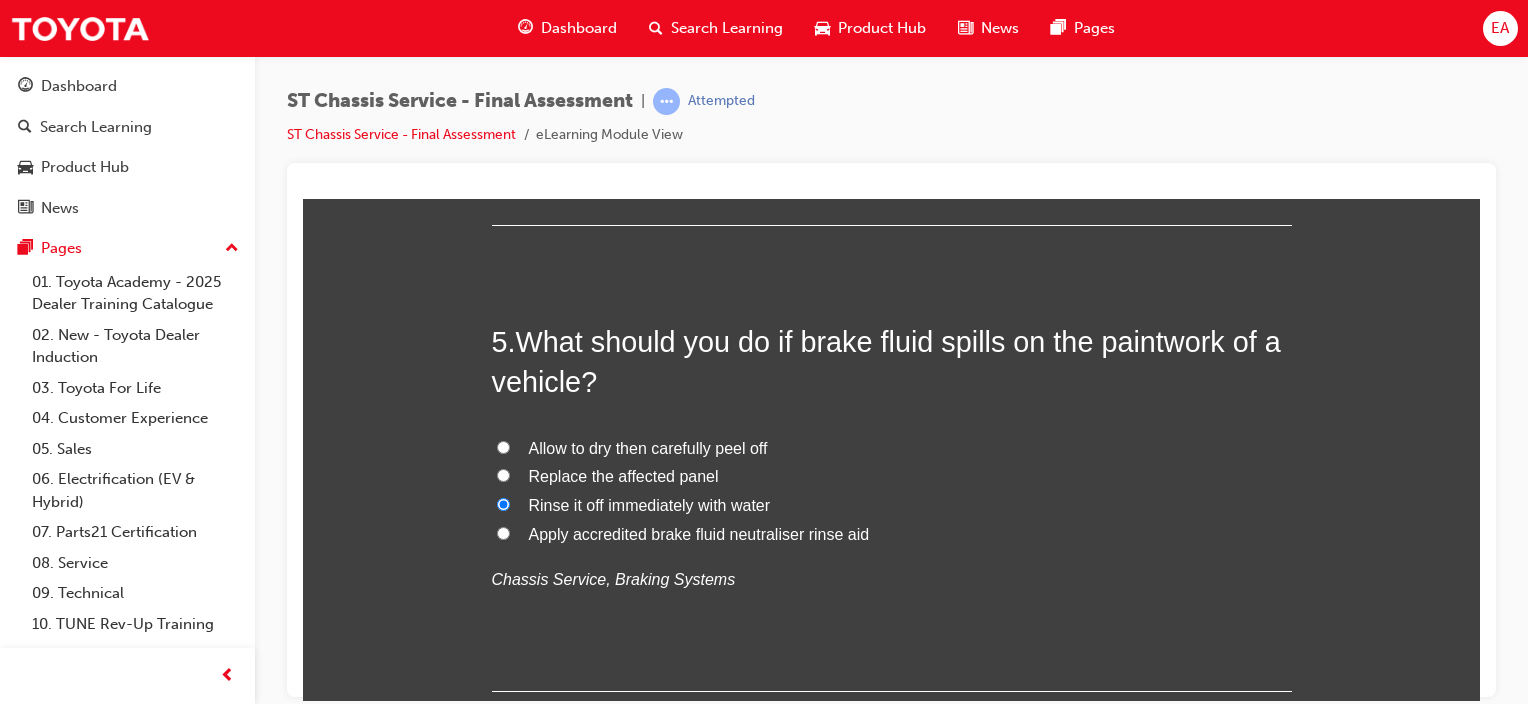 radio on "true" 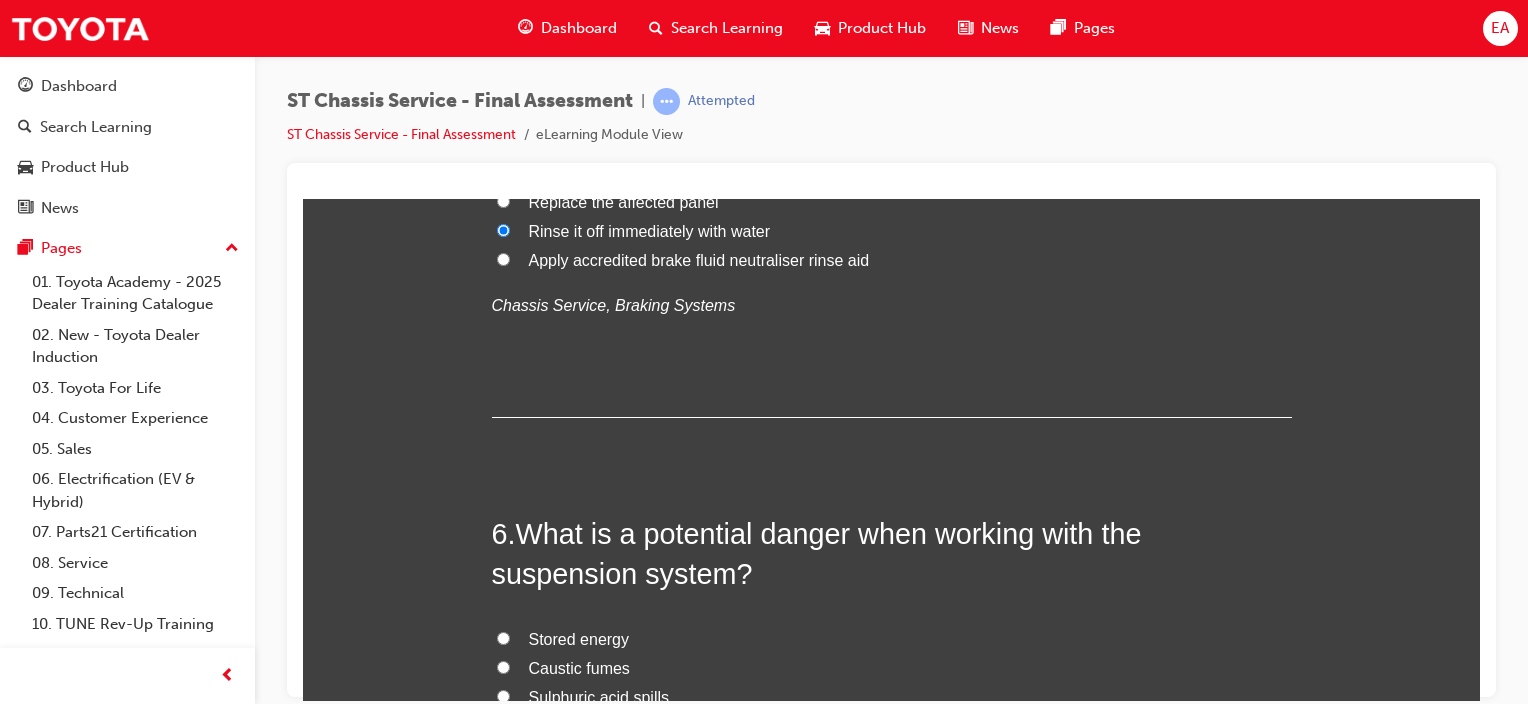 scroll, scrollTop: 2300, scrollLeft: 0, axis: vertical 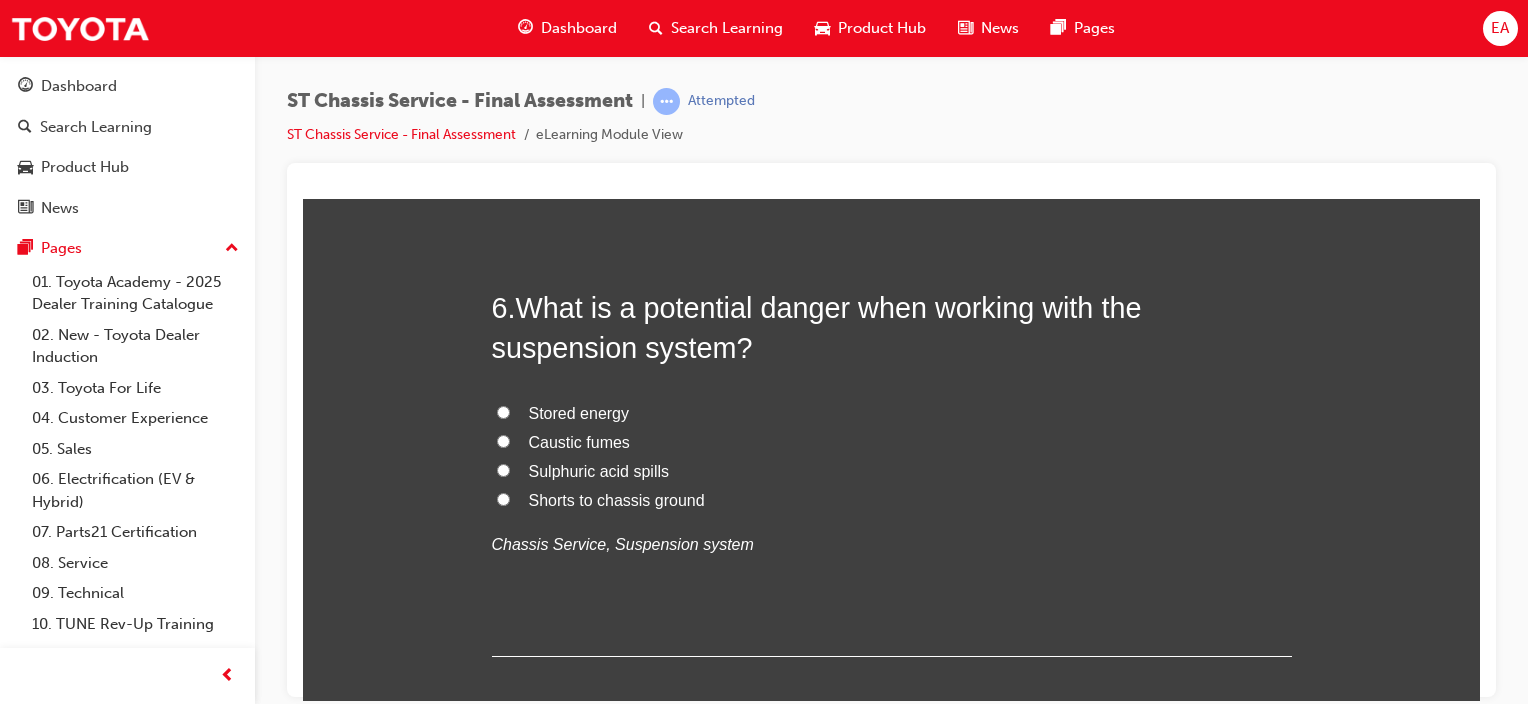 click on "Stored energy" at bounding box center (579, 412) 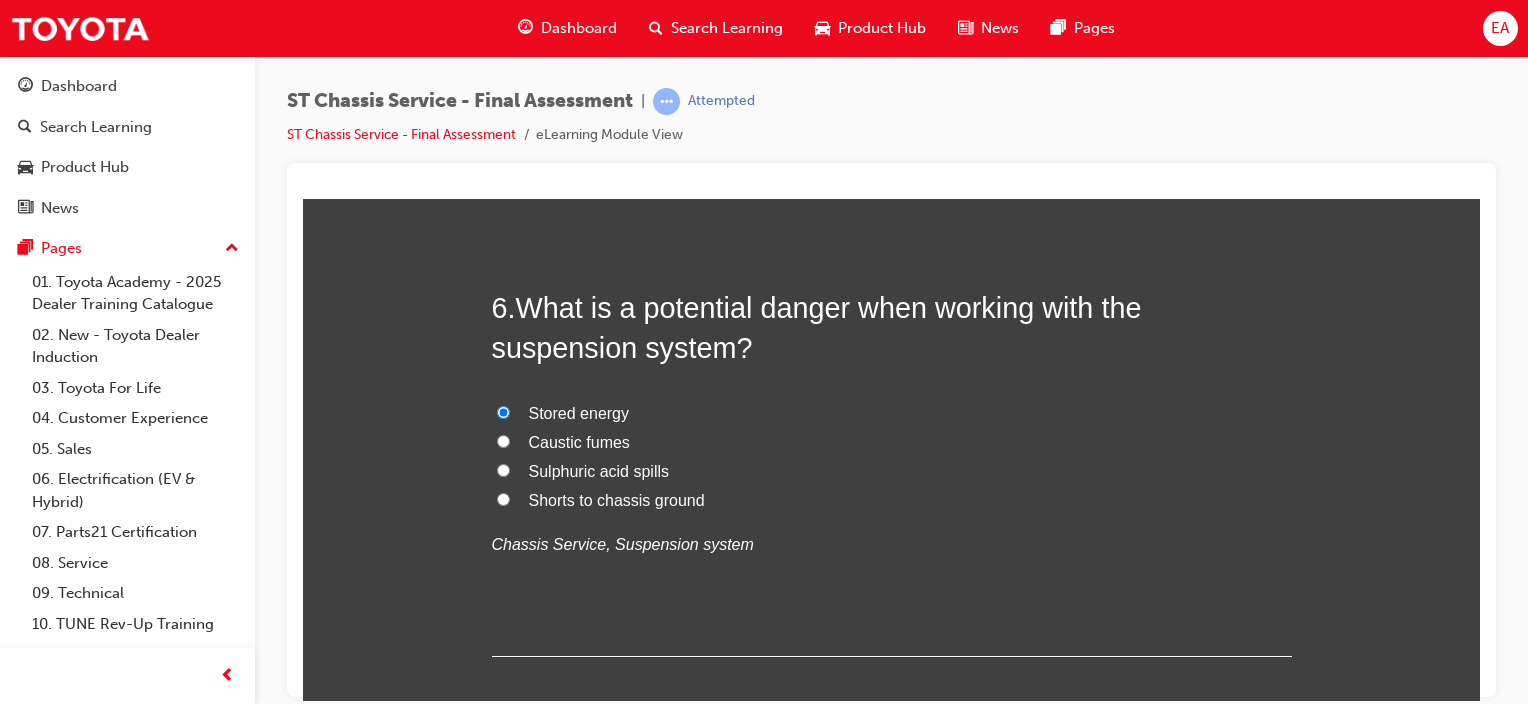 radio on "true" 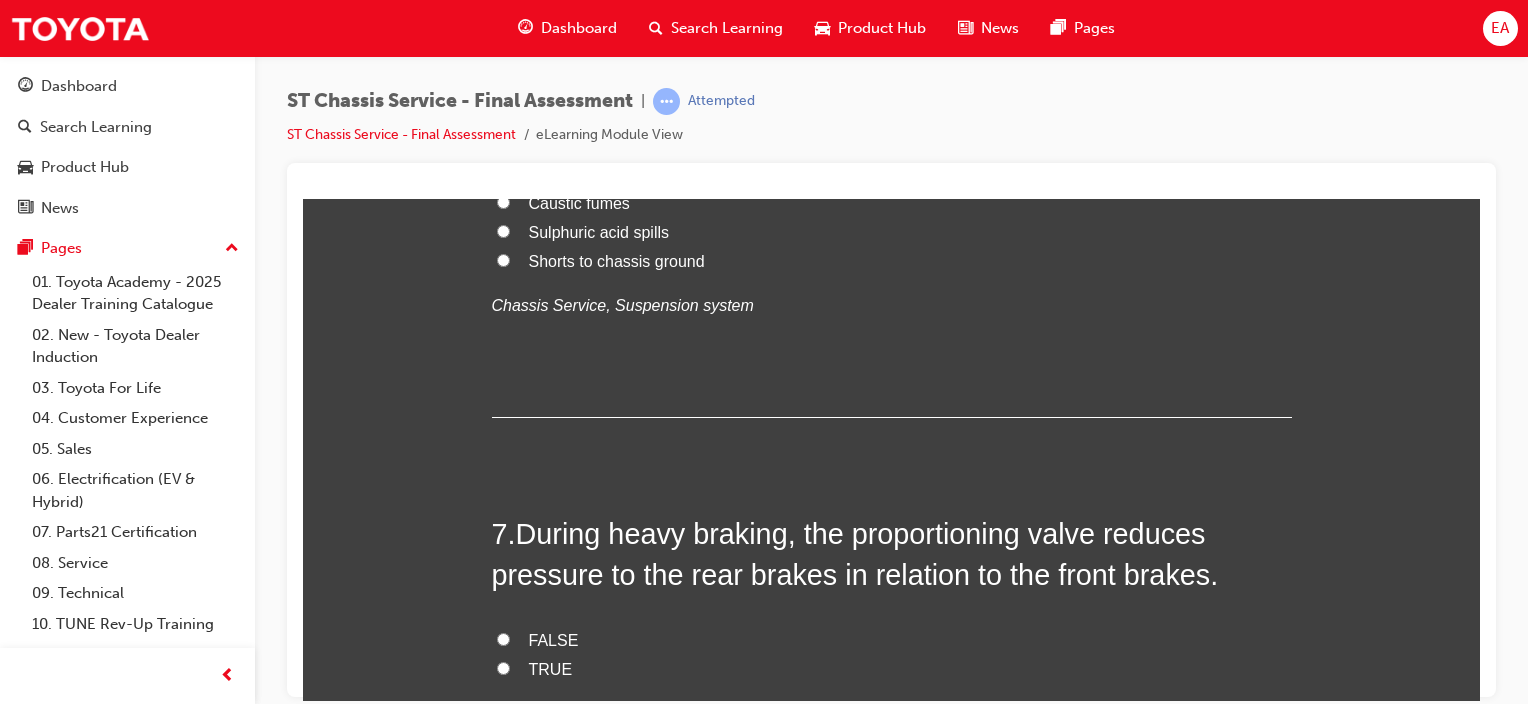 scroll, scrollTop: 2700, scrollLeft: 0, axis: vertical 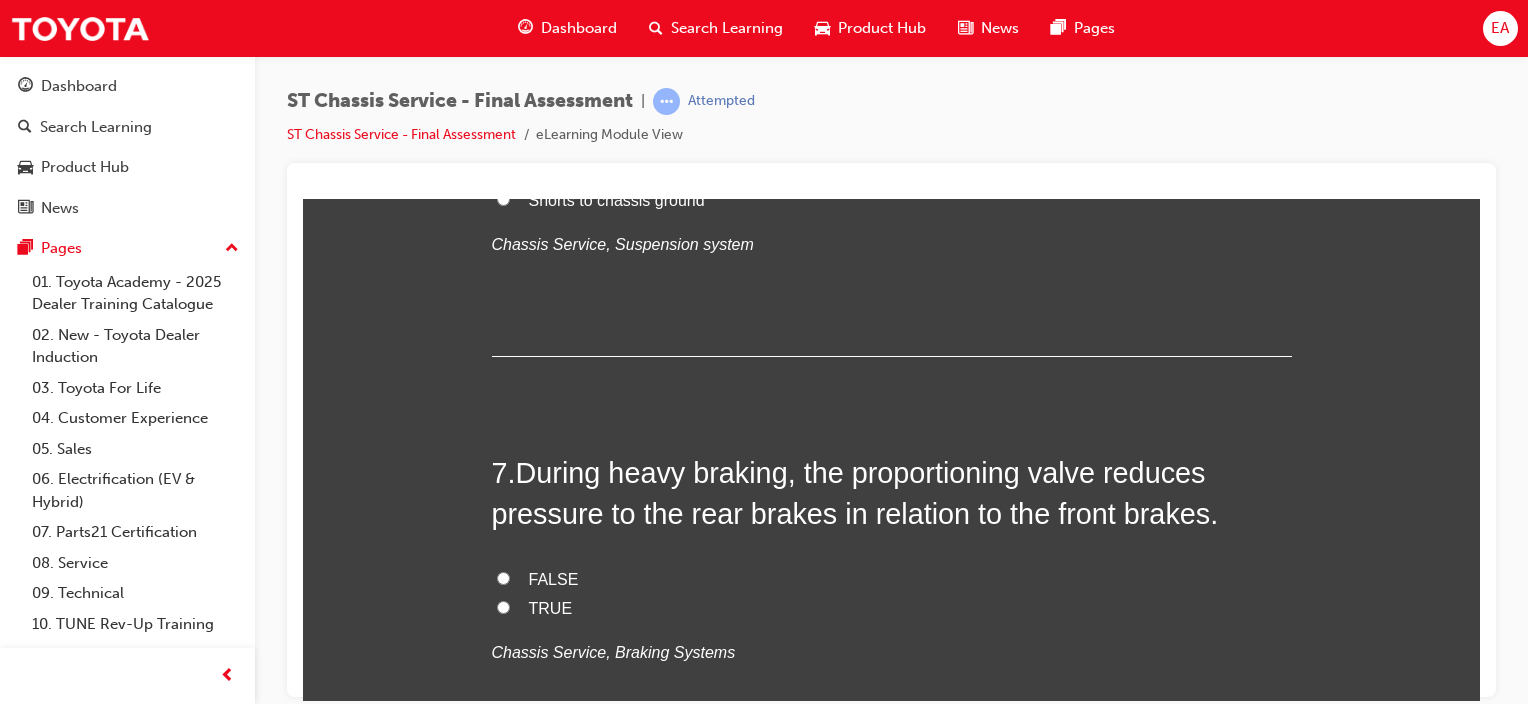 click on "TRUE" at bounding box center [551, 607] 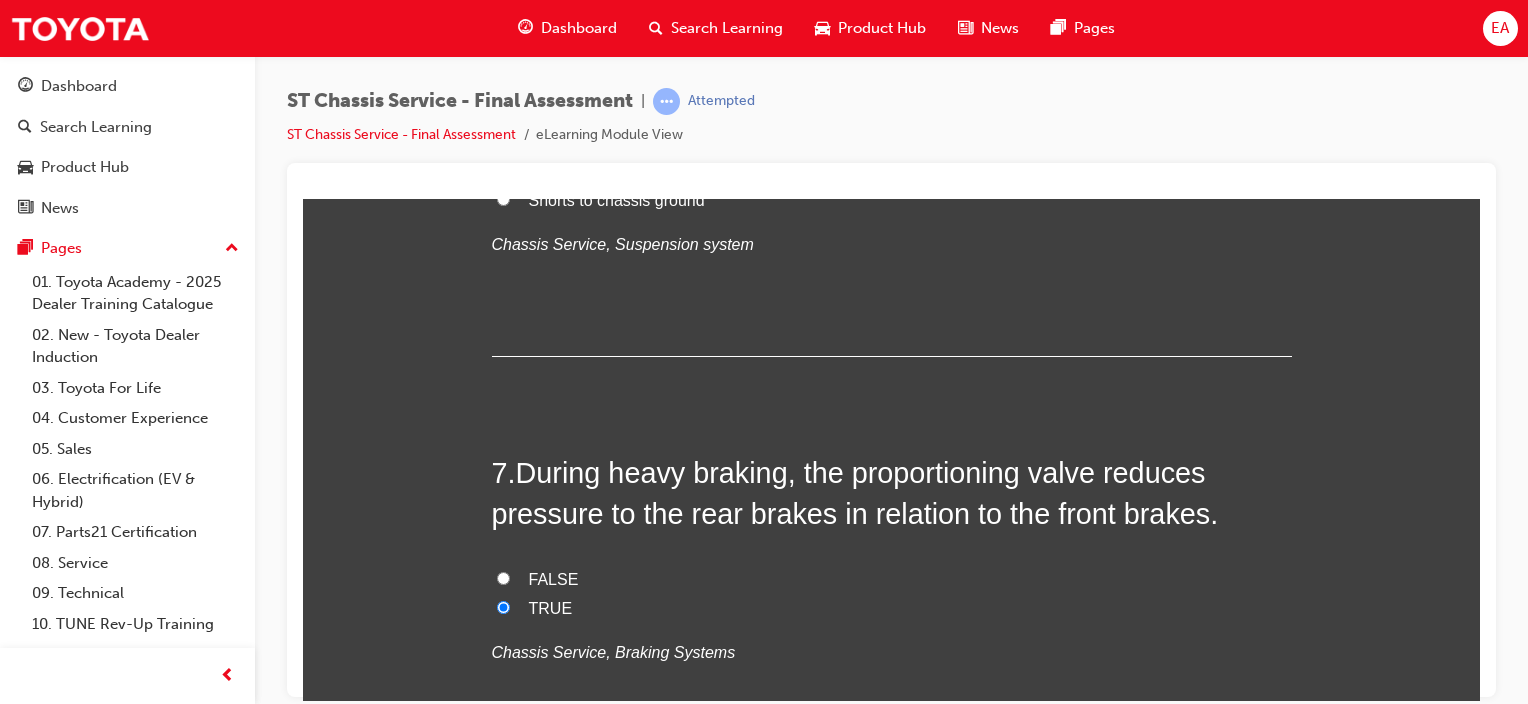 radio on "true" 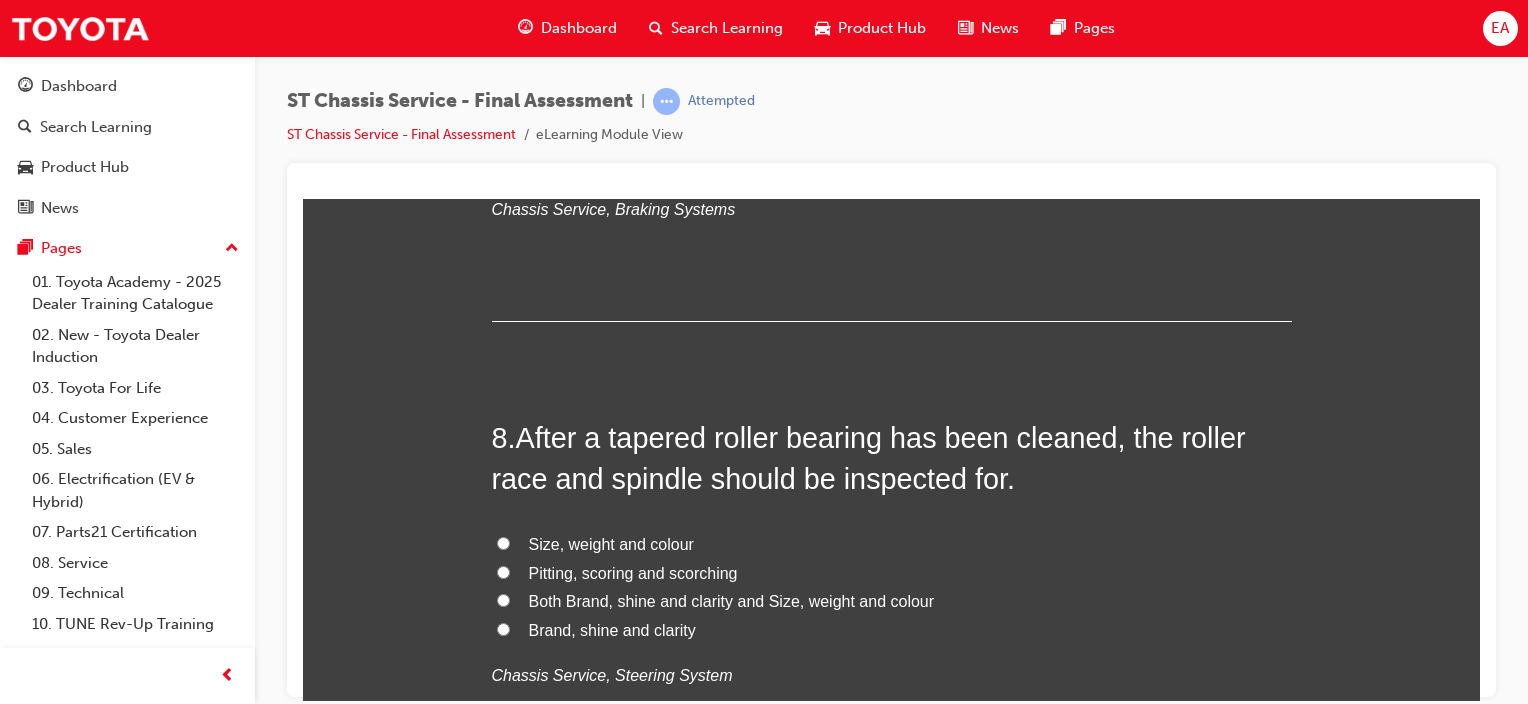 scroll, scrollTop: 3200, scrollLeft: 0, axis: vertical 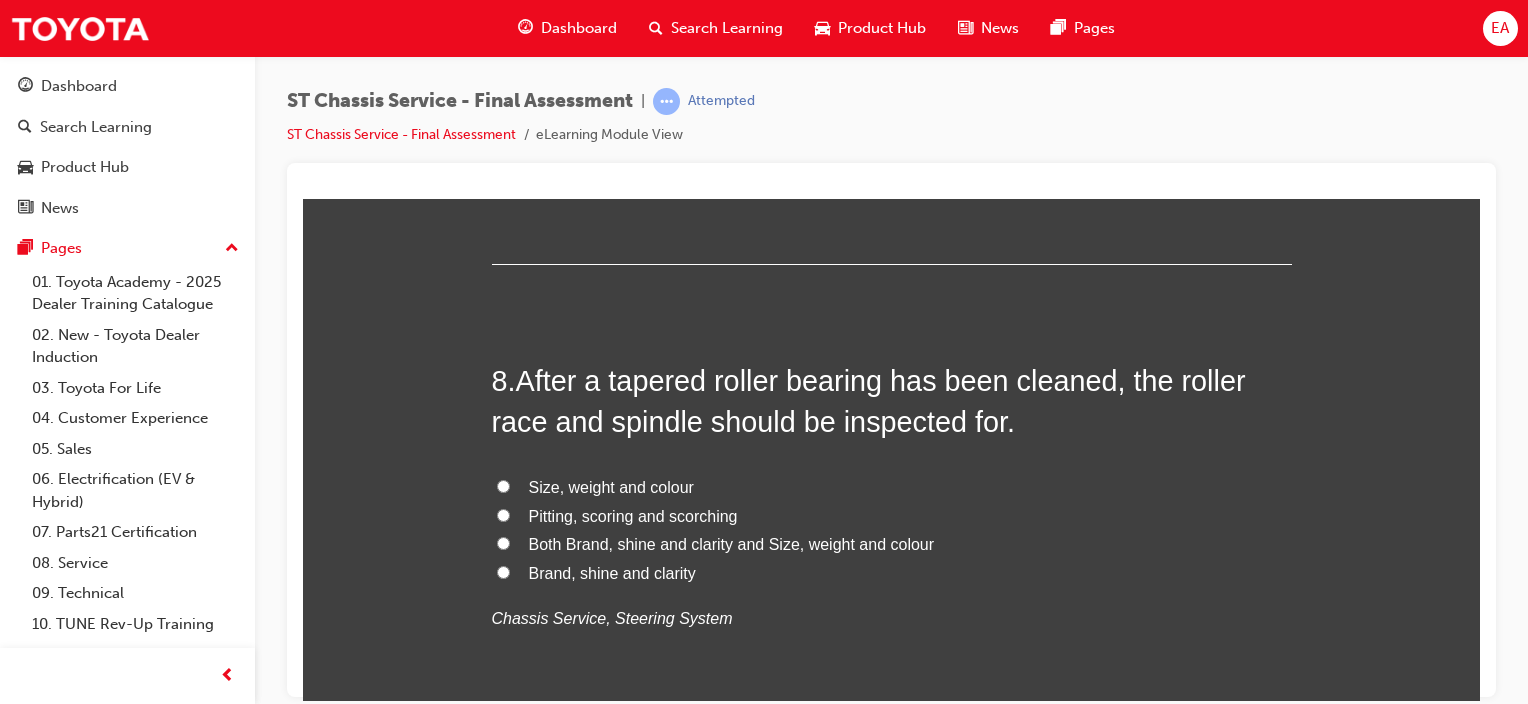 click on "Pitting, scoring and scorching" at bounding box center [633, 515] 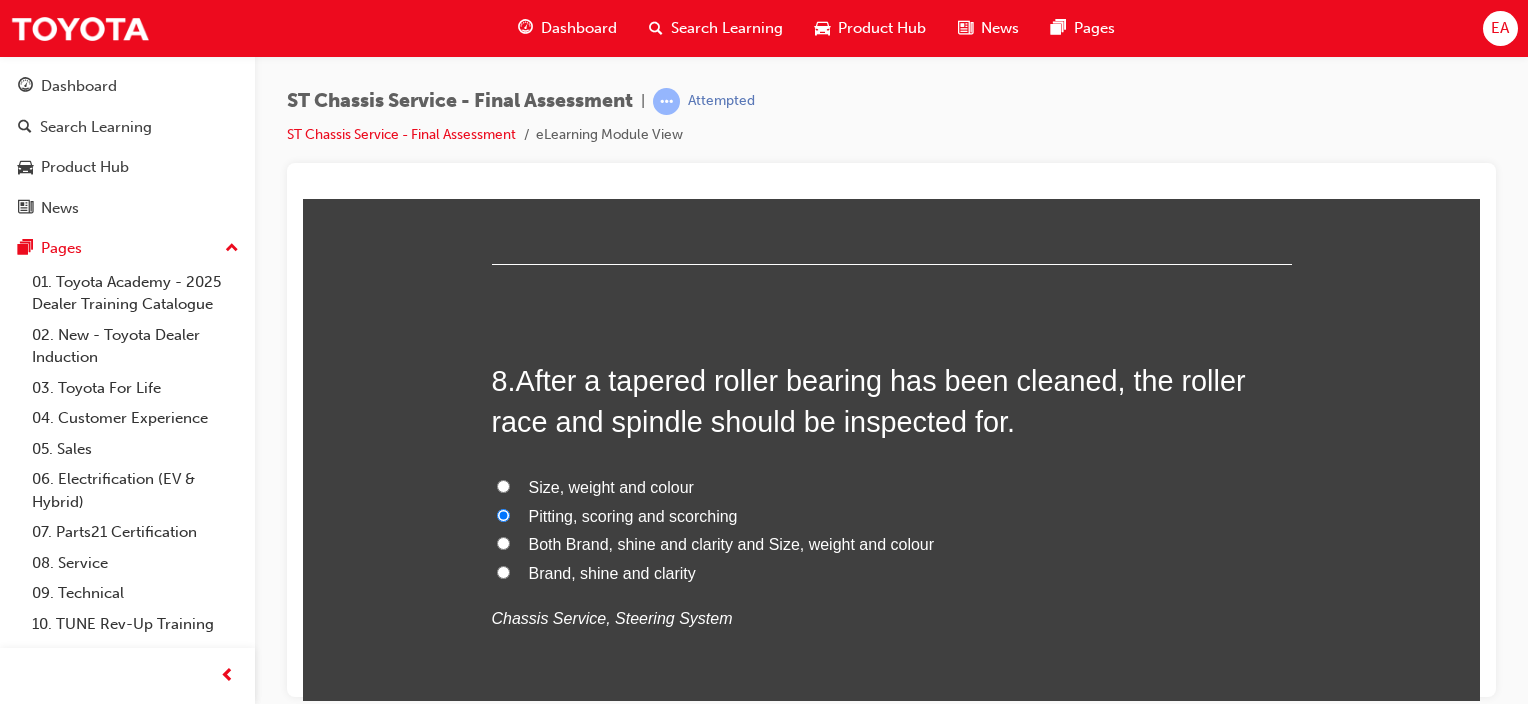 radio on "true" 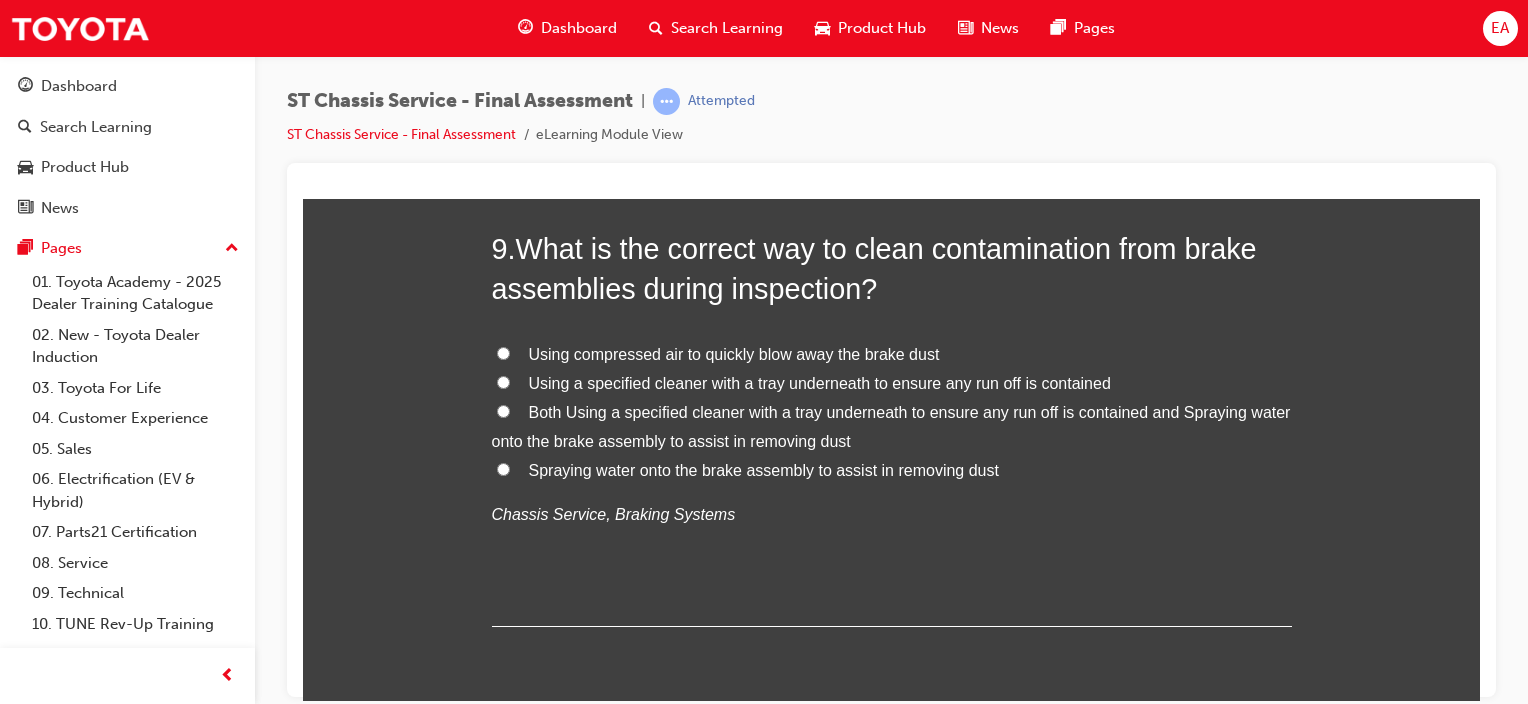 scroll, scrollTop: 3800, scrollLeft: 0, axis: vertical 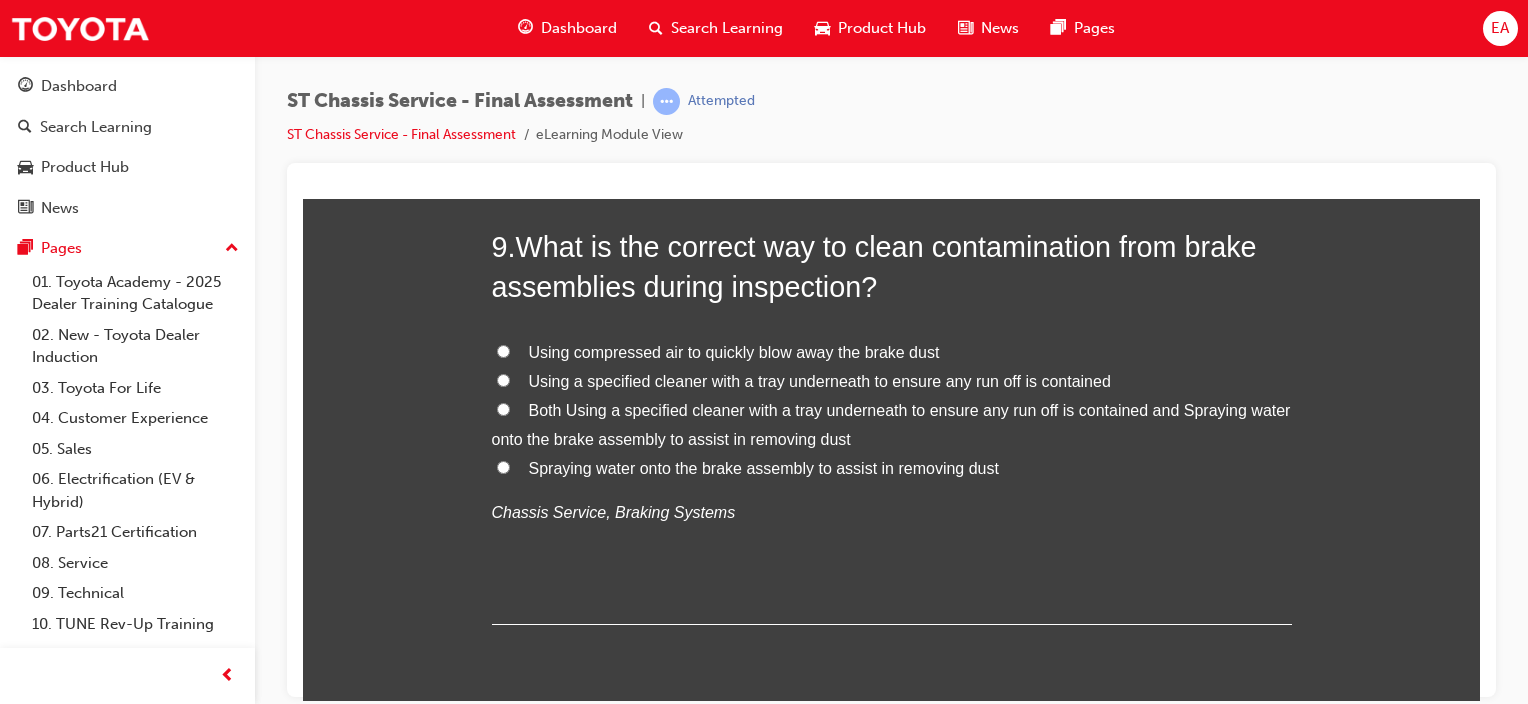 click on "Both Using a specified cleaner with a tray underneath to ensure any run off is contained and Spraying water onto the brake assembly to assist in removing dust" at bounding box center (891, 424) 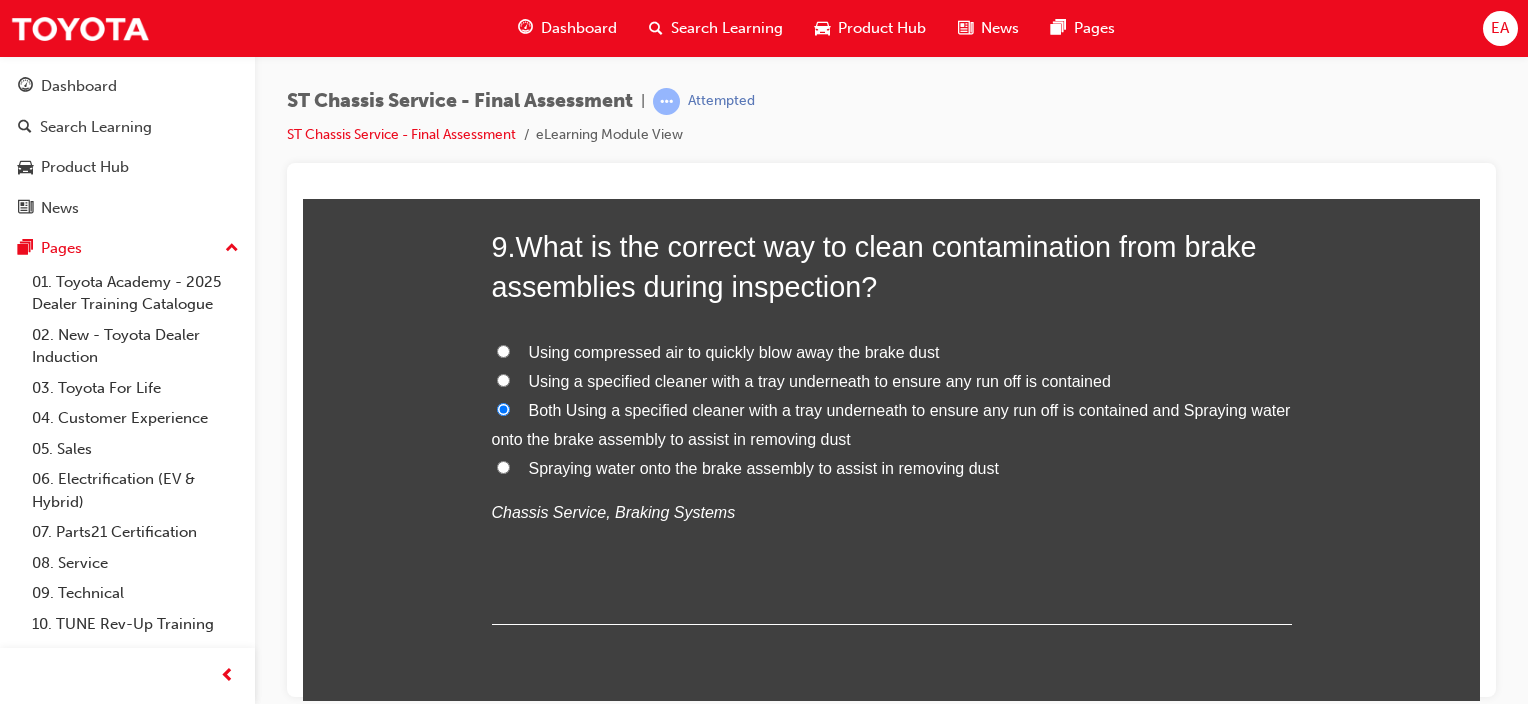 radio on "true" 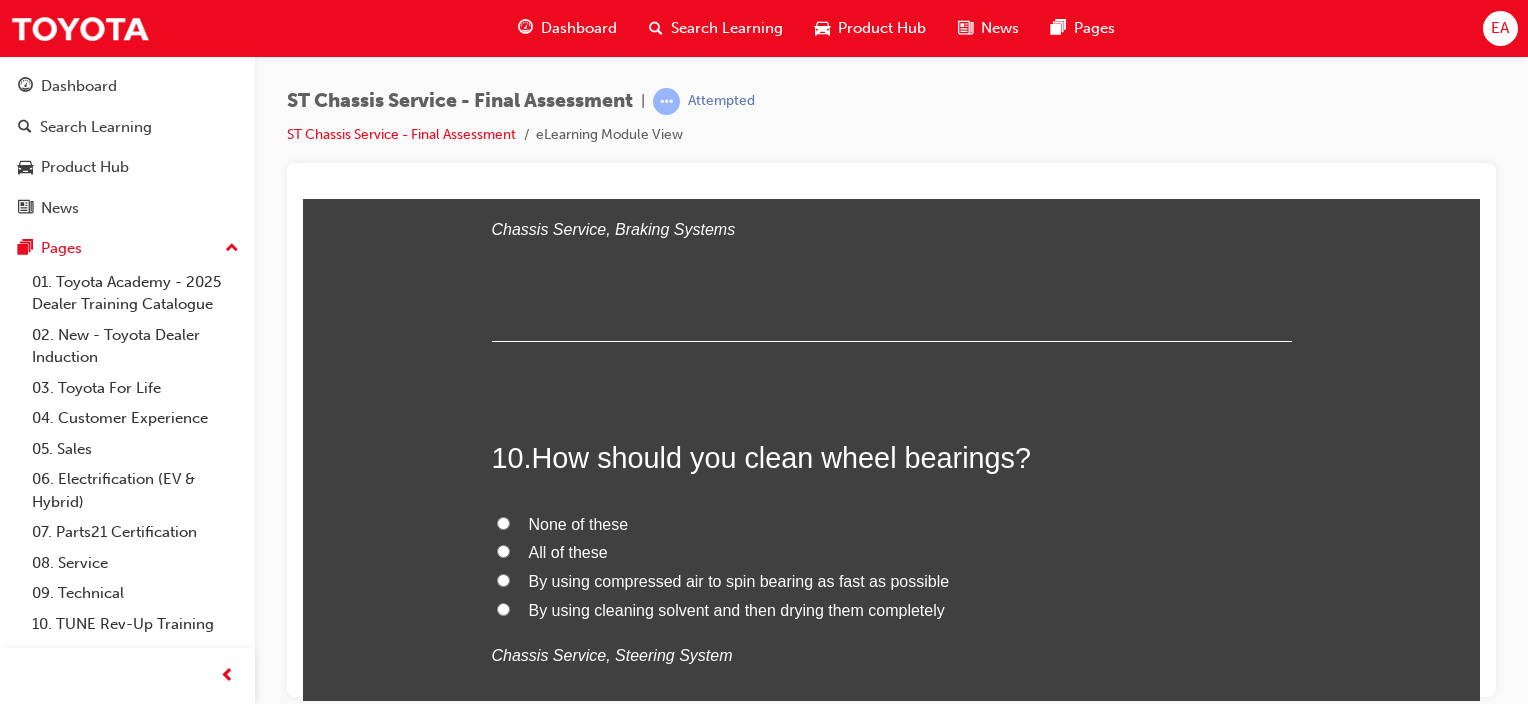 scroll, scrollTop: 4200, scrollLeft: 0, axis: vertical 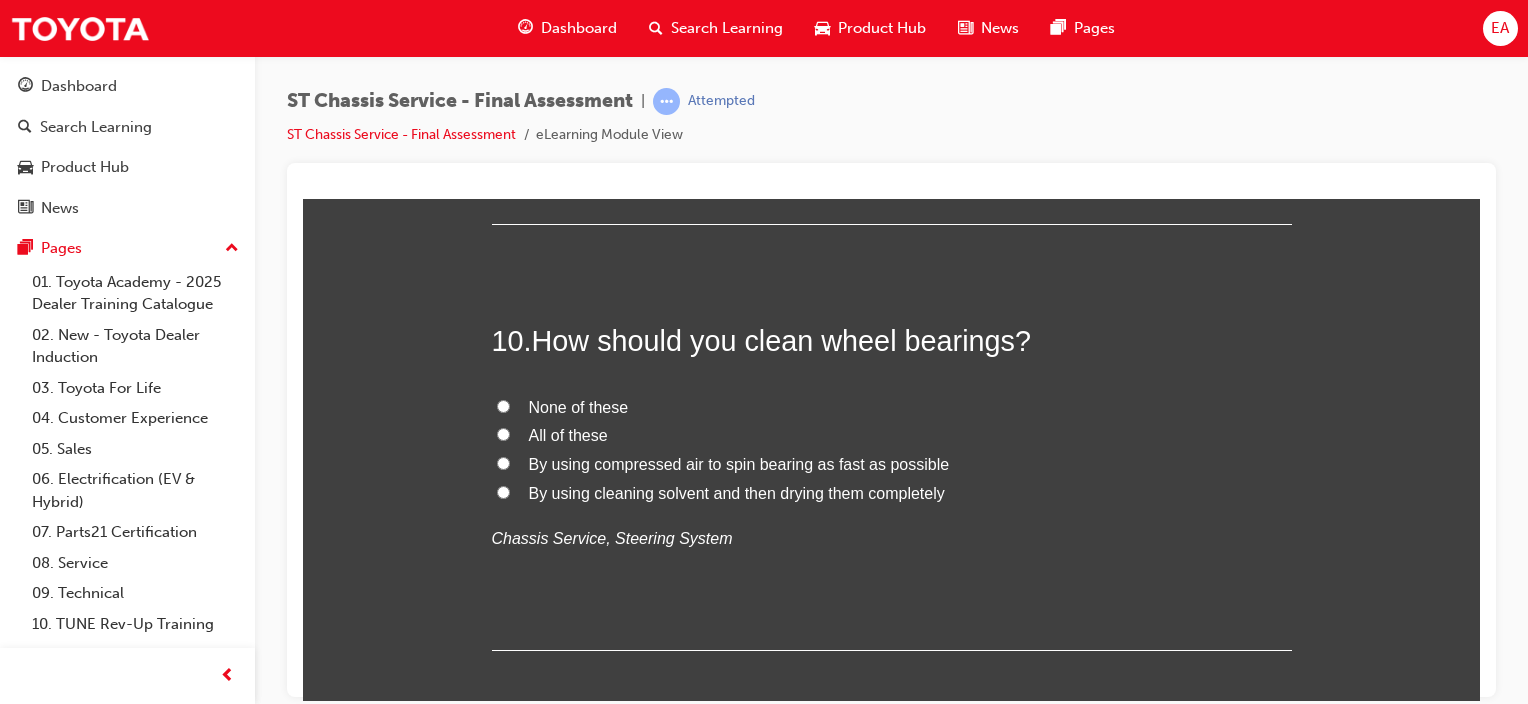 click on "By using cleaning solvent and then drying them completely" at bounding box center [737, 492] 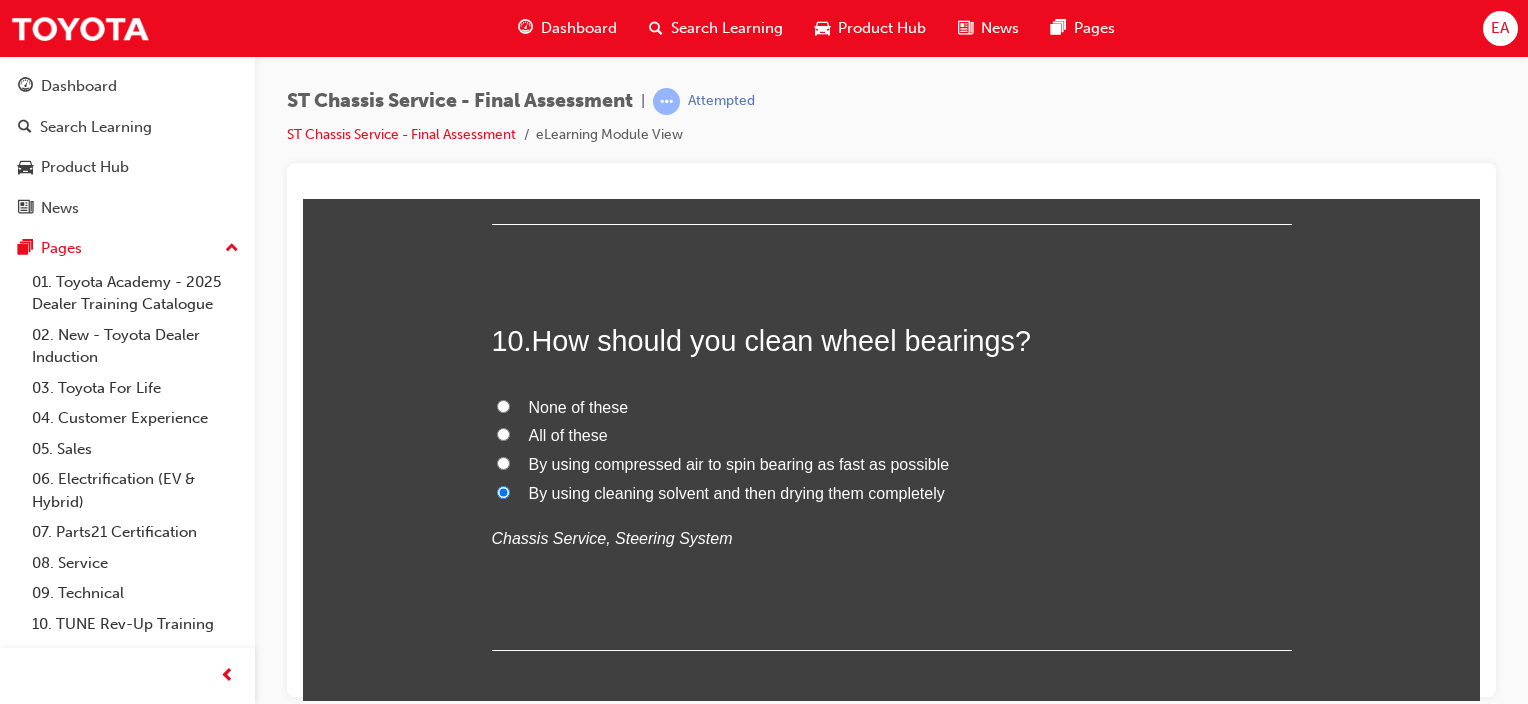 radio on "true" 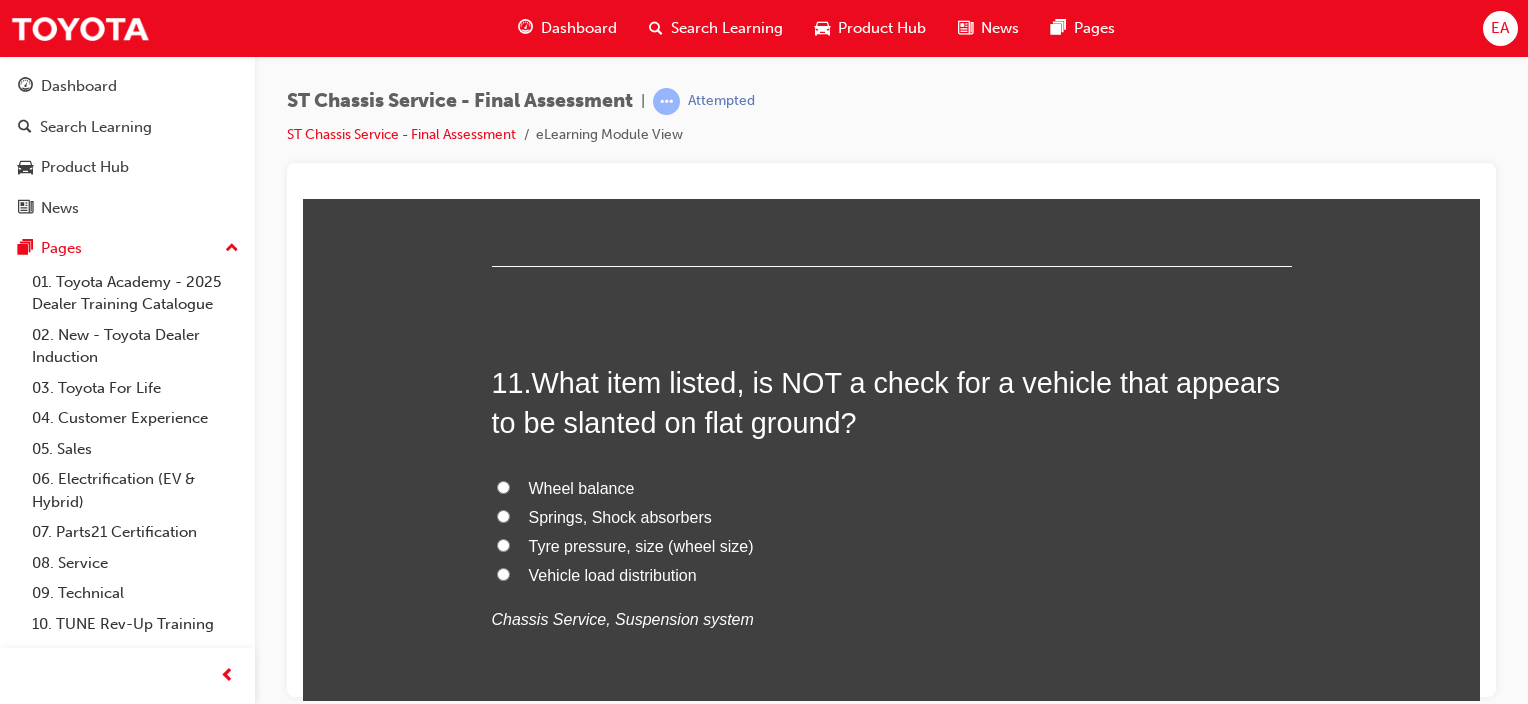 scroll, scrollTop: 4600, scrollLeft: 0, axis: vertical 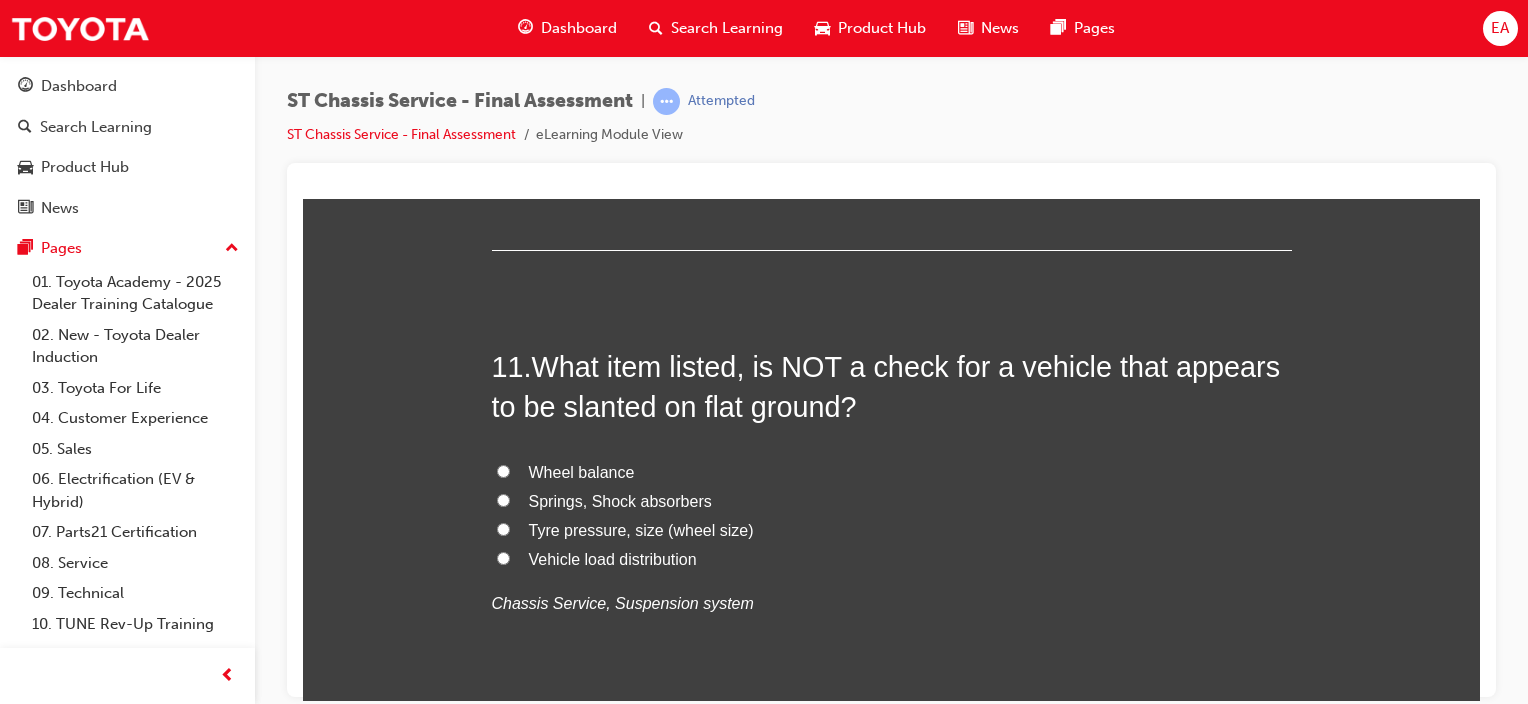click on "Wheel balance" at bounding box center [582, 471] 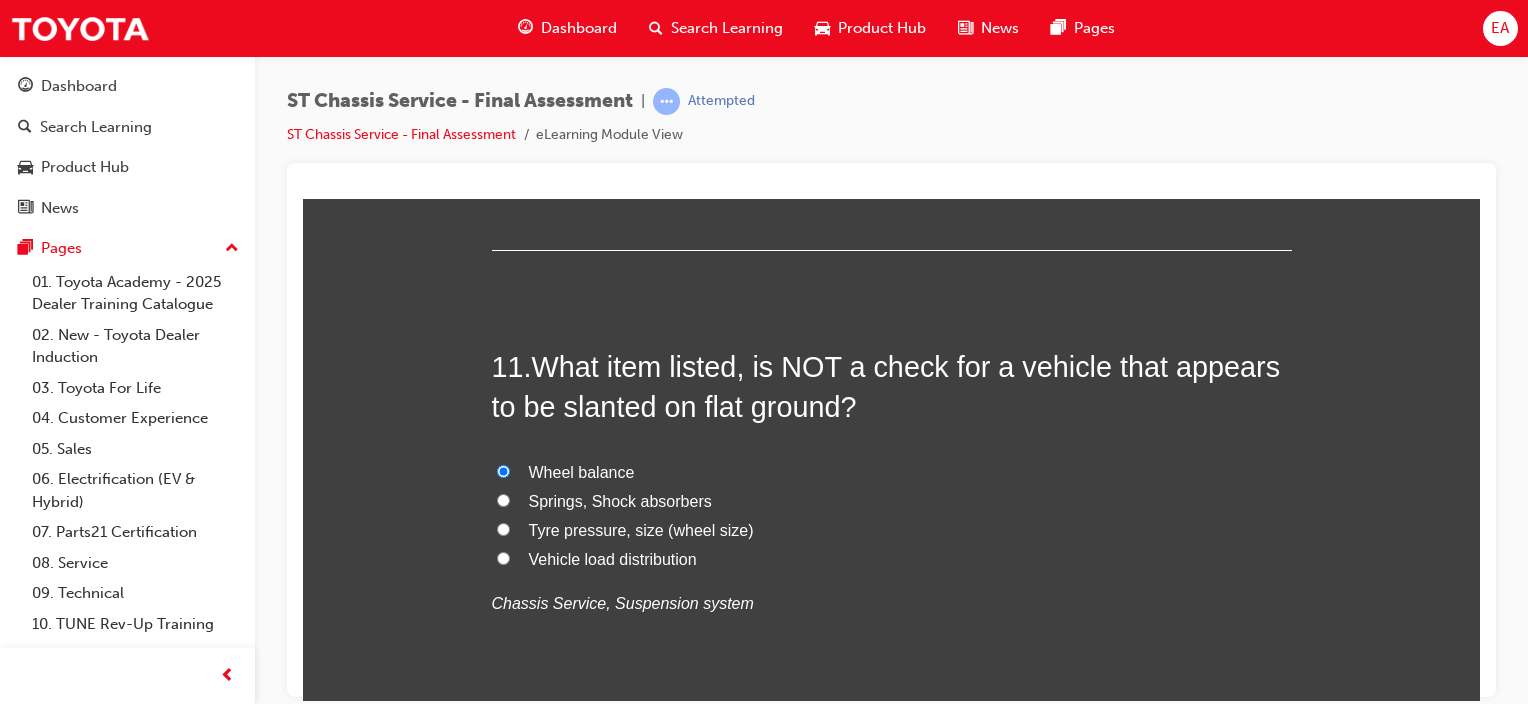 radio on "true" 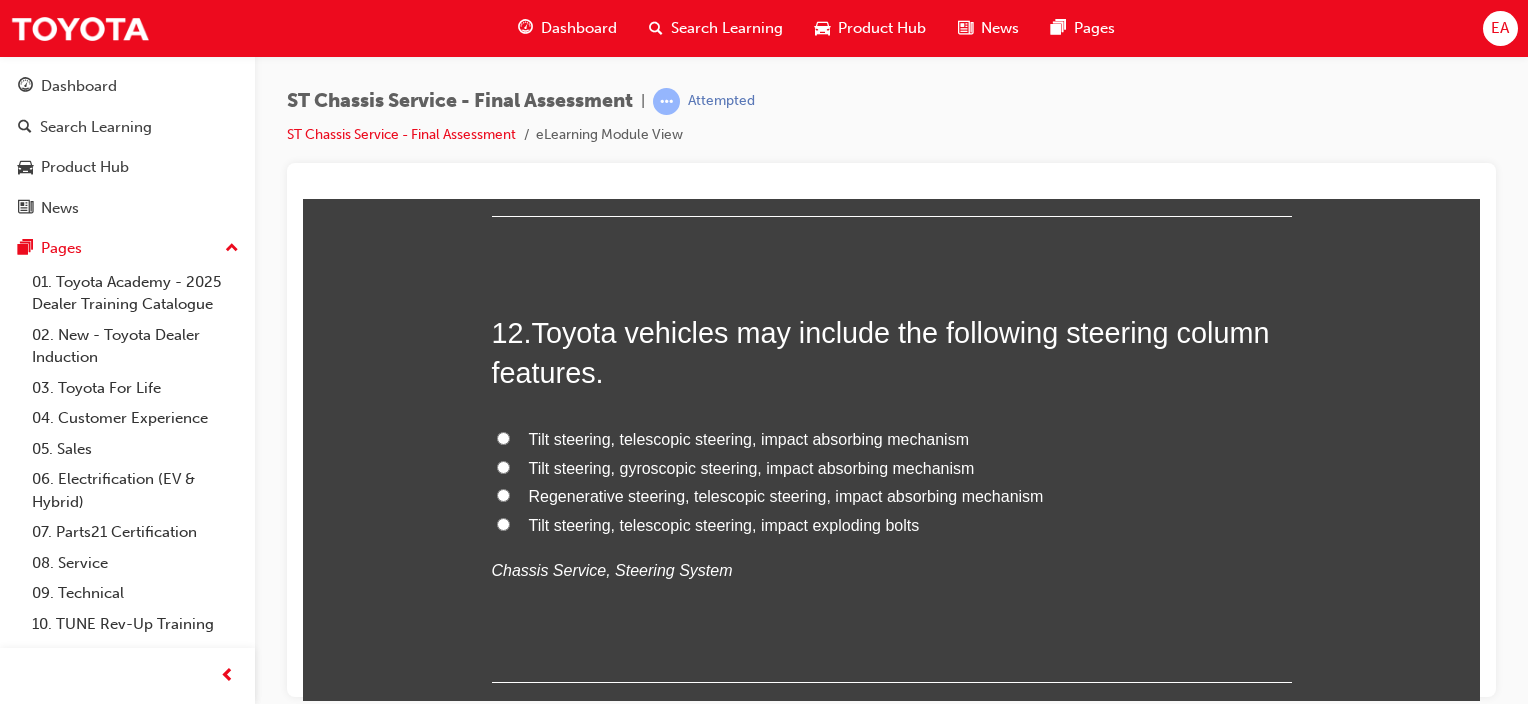 scroll, scrollTop: 5100, scrollLeft: 0, axis: vertical 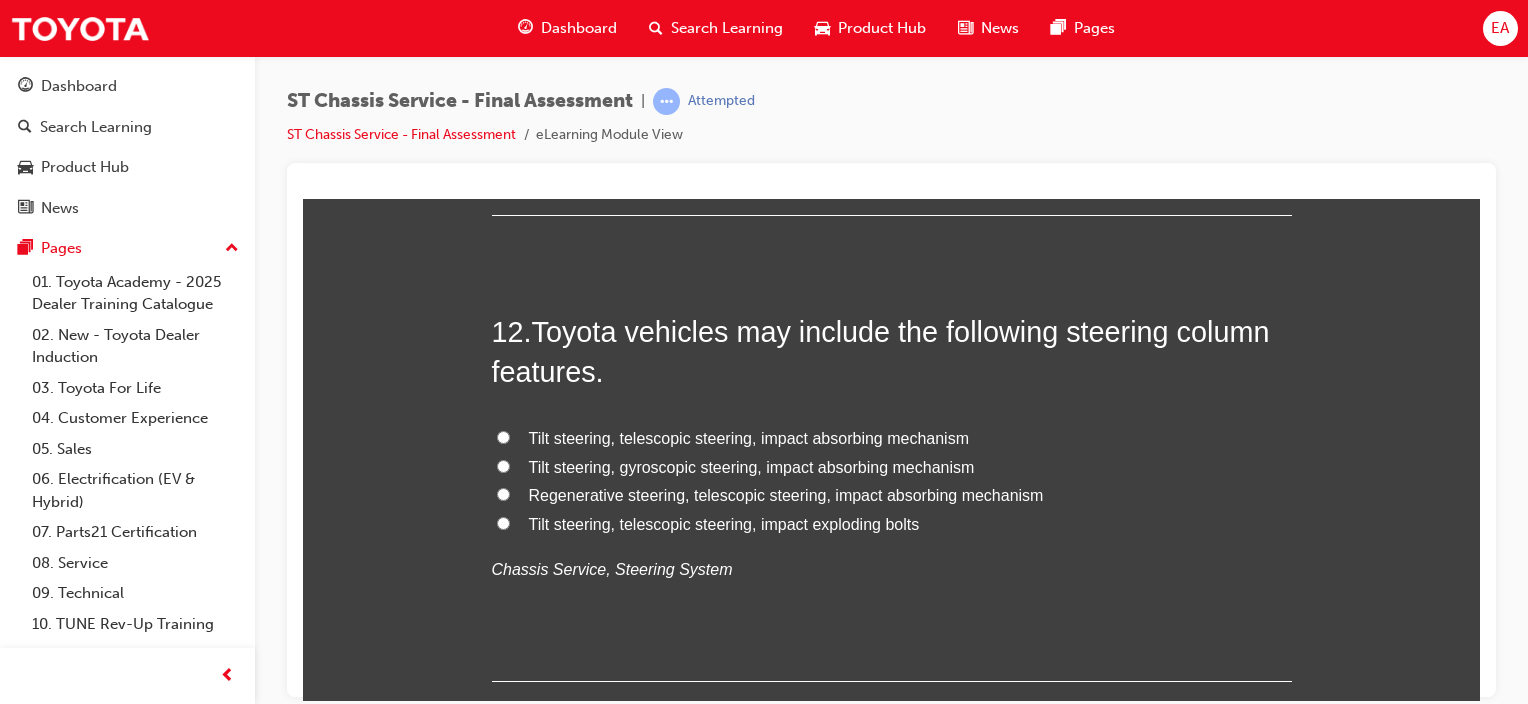 click on "Tilt steering, telescopic steering, impact absorbing mechanism" at bounding box center (749, 437) 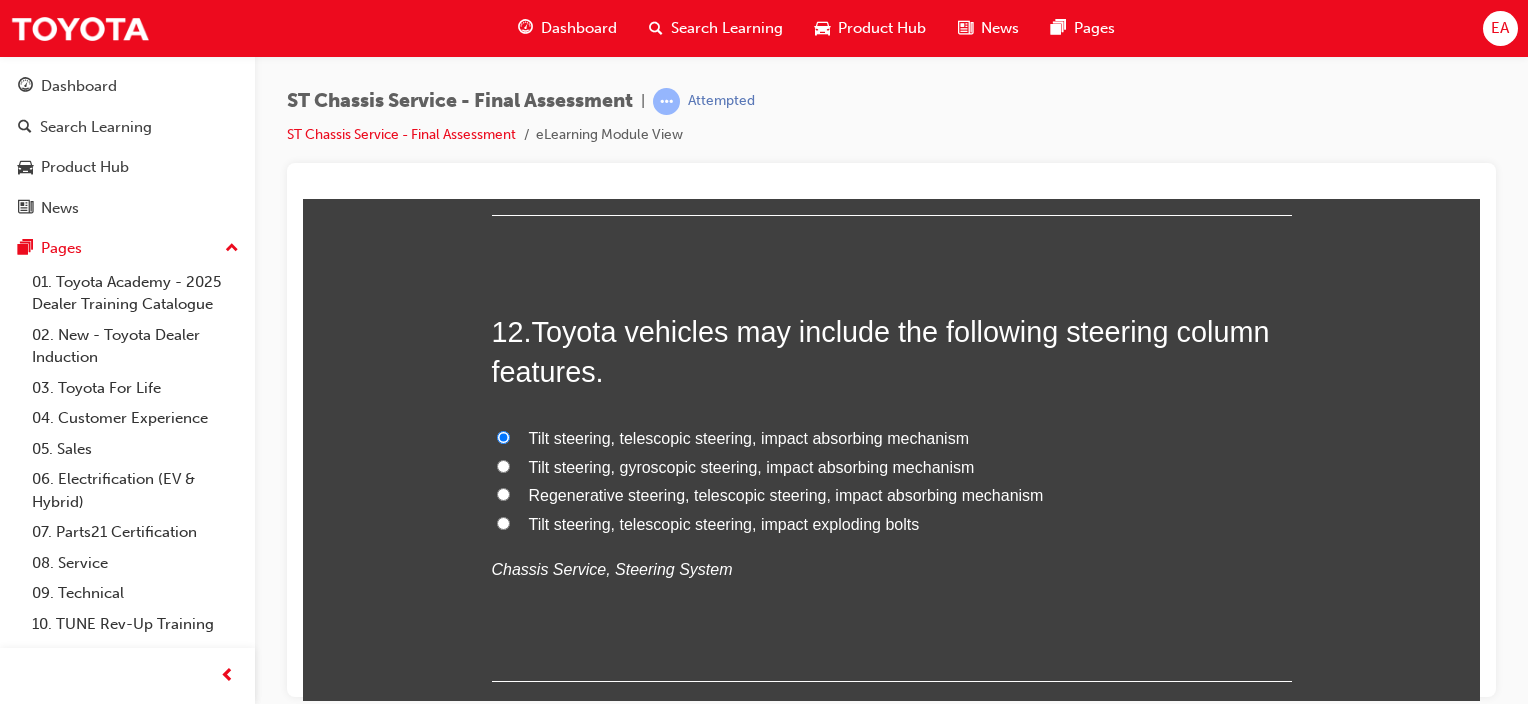 radio on "true" 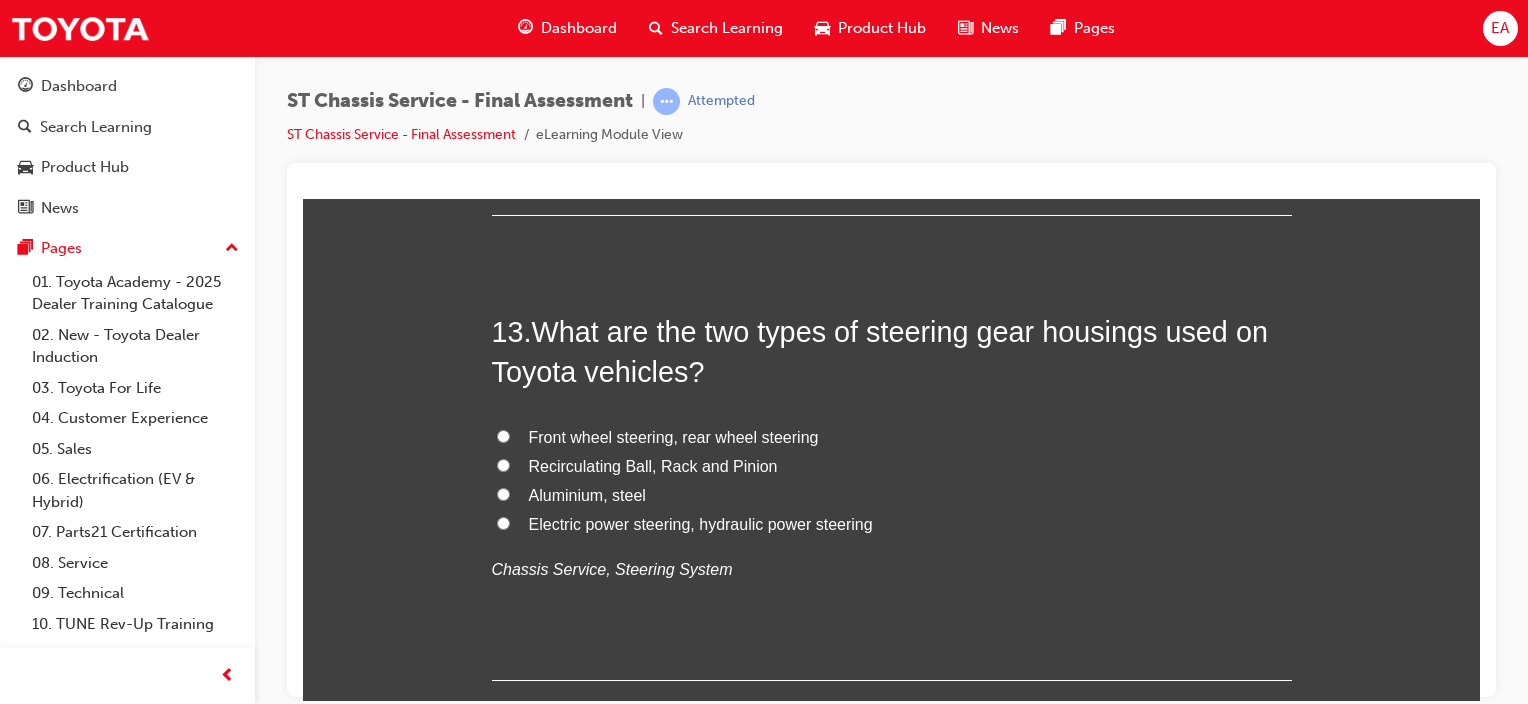 scroll, scrollTop: 5600, scrollLeft: 0, axis: vertical 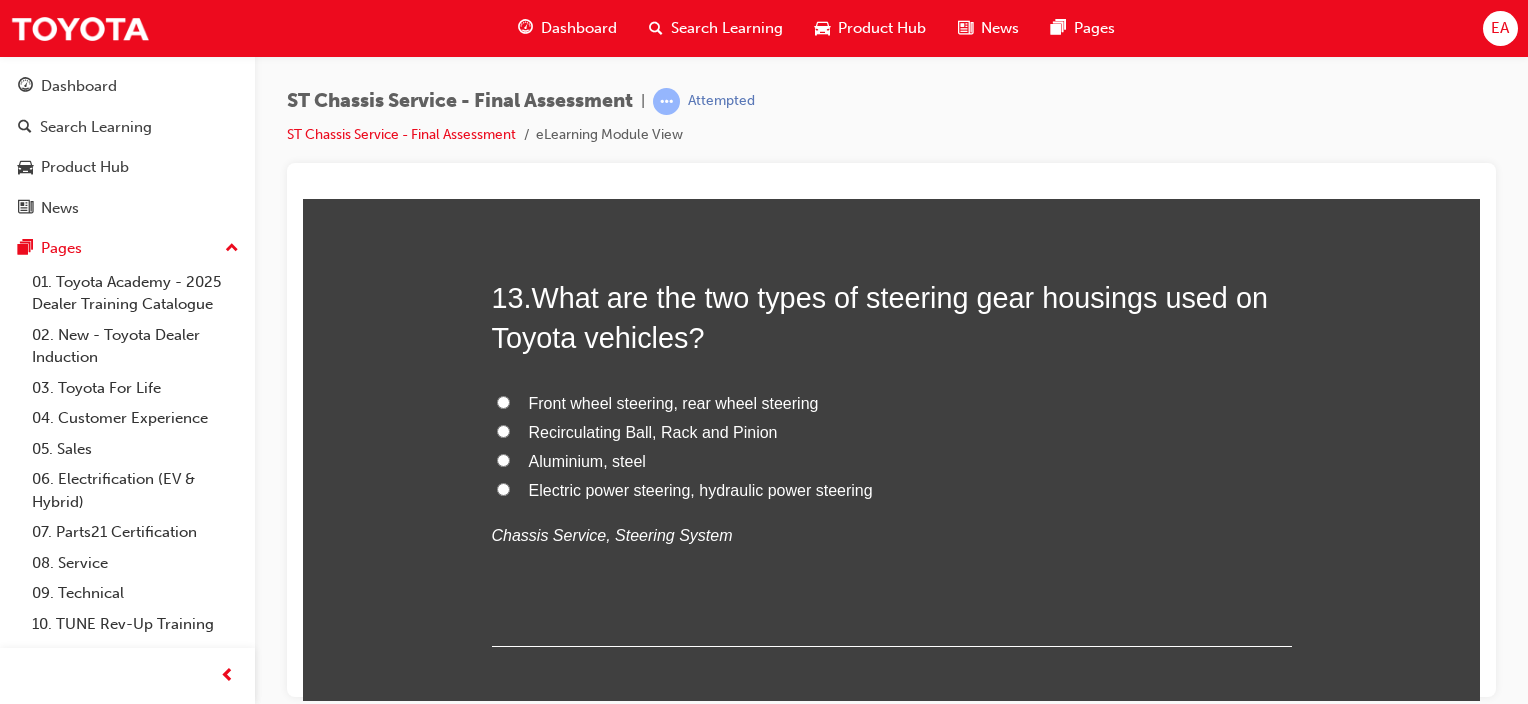 click on "Electric power steering, hydraulic power steering" at bounding box center (701, 489) 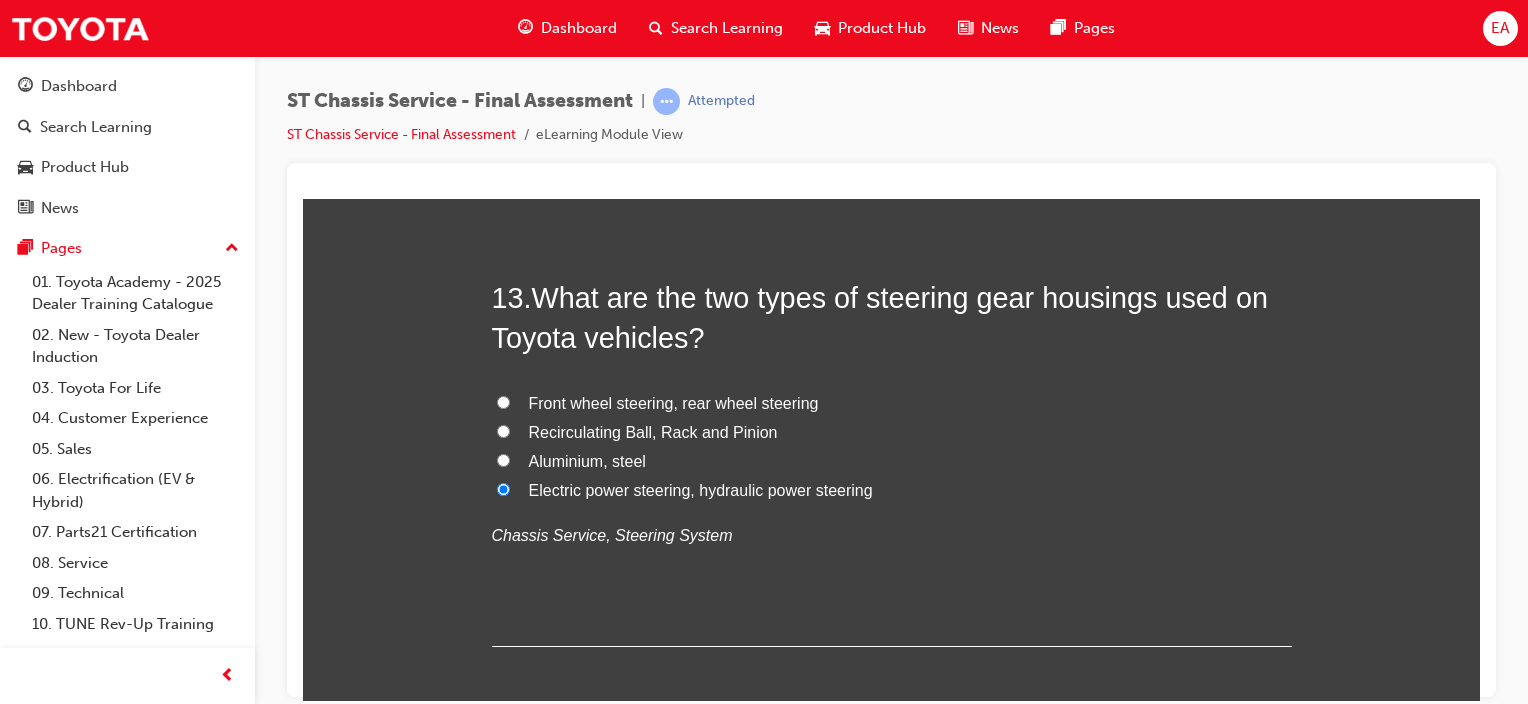 radio on "true" 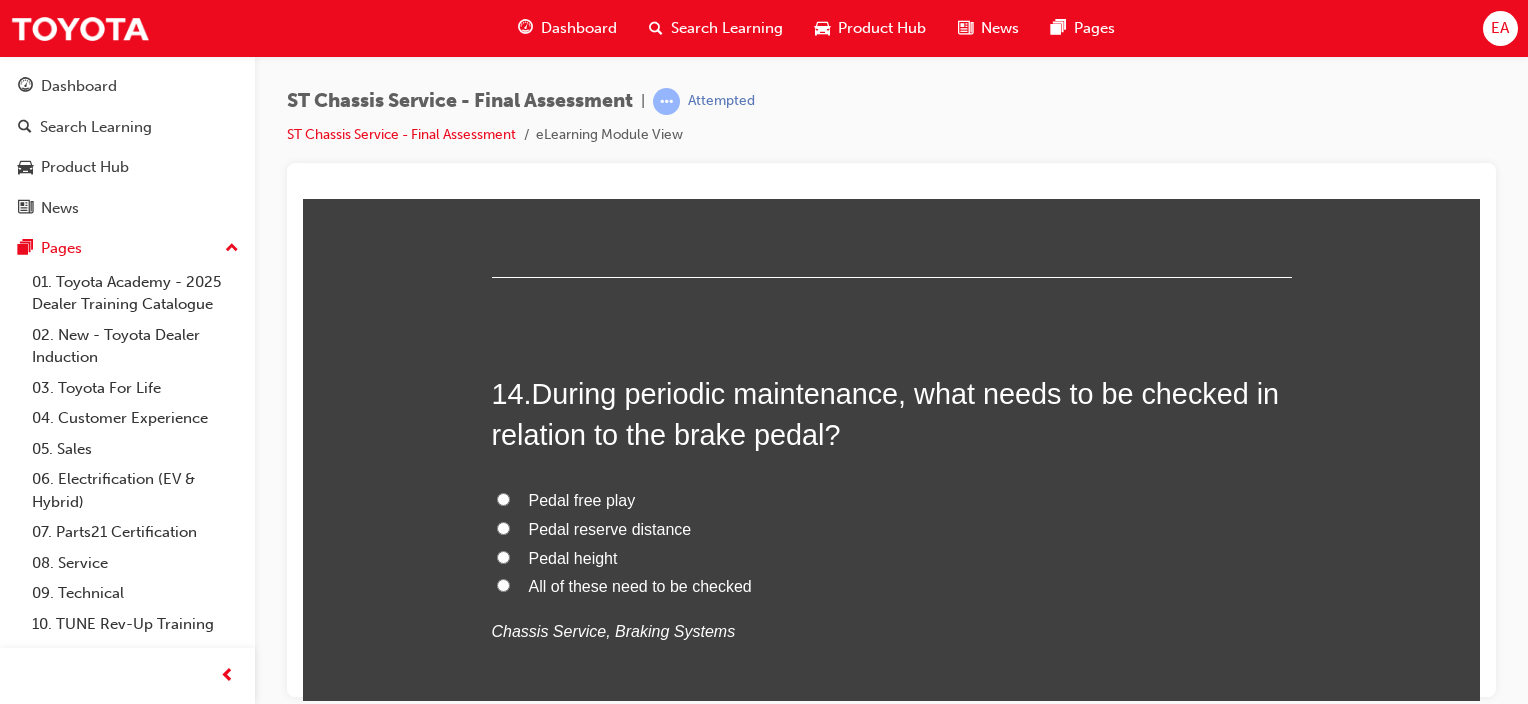 scroll, scrollTop: 6000, scrollLeft: 0, axis: vertical 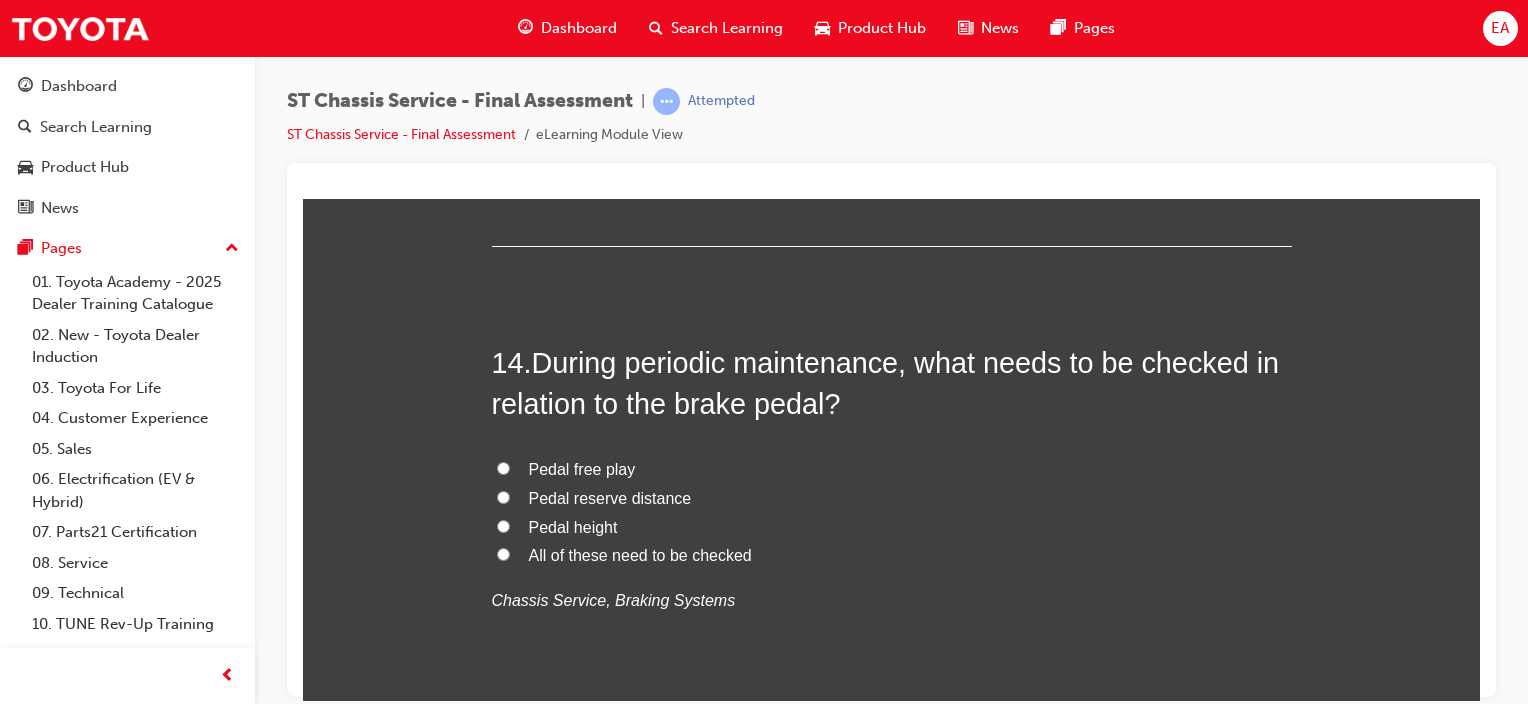 click on "All of these need to be checked" at bounding box center (640, 554) 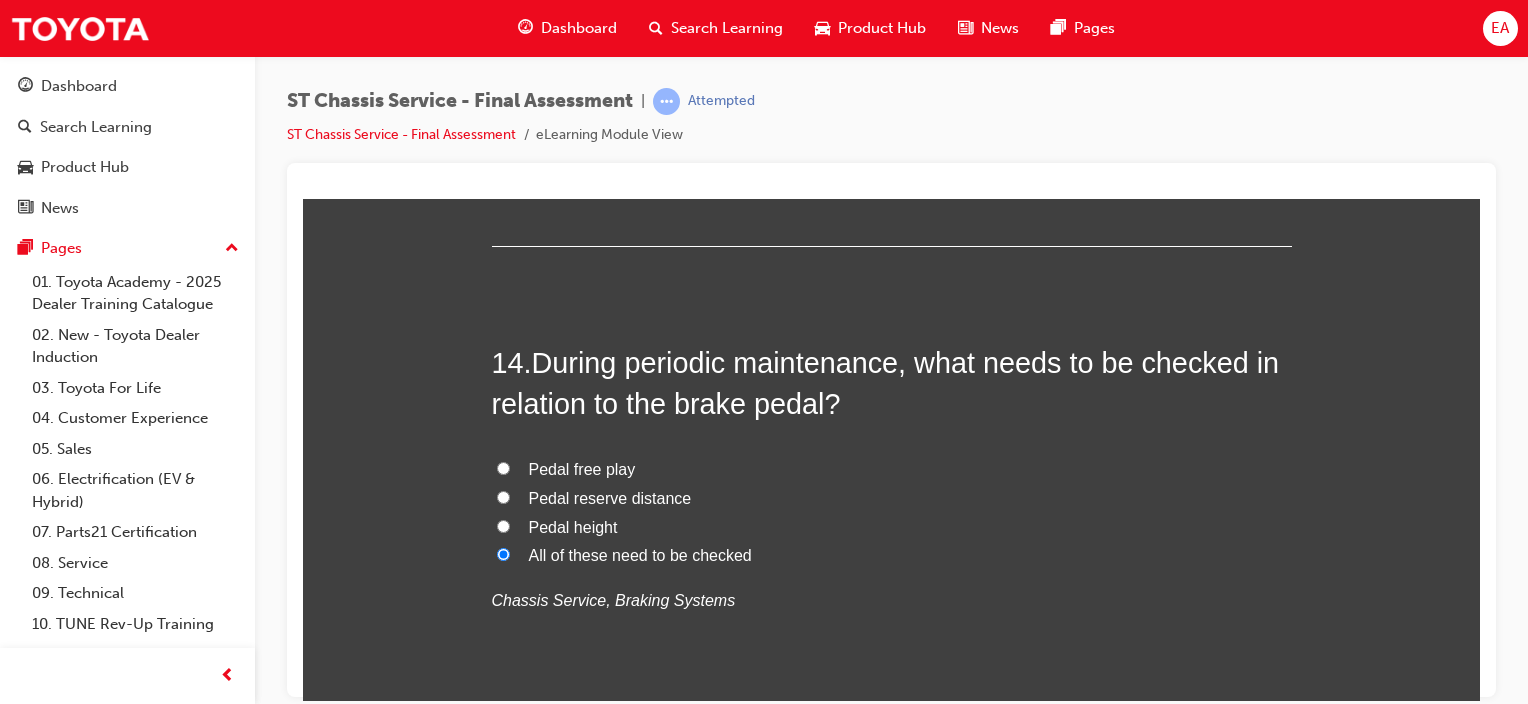 radio on "true" 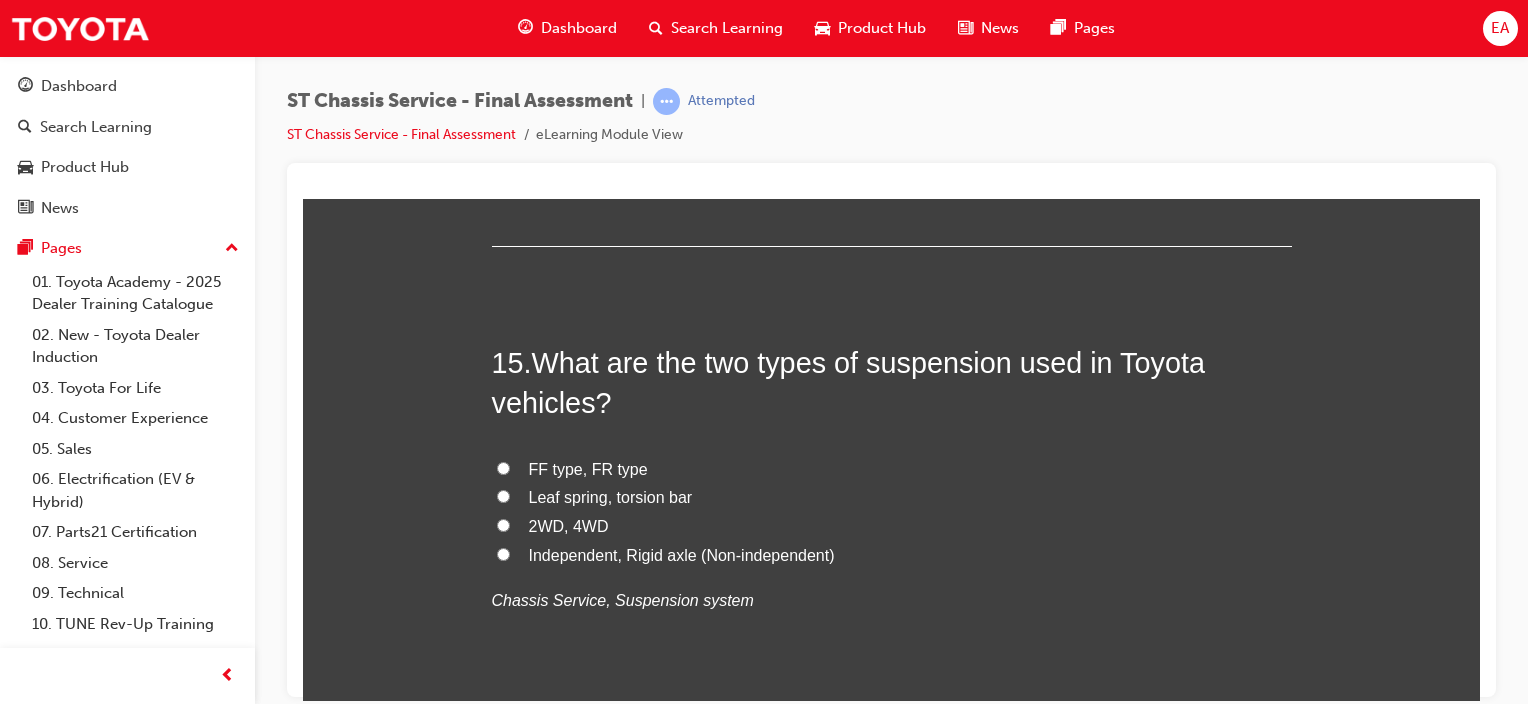 scroll, scrollTop: 6500, scrollLeft: 0, axis: vertical 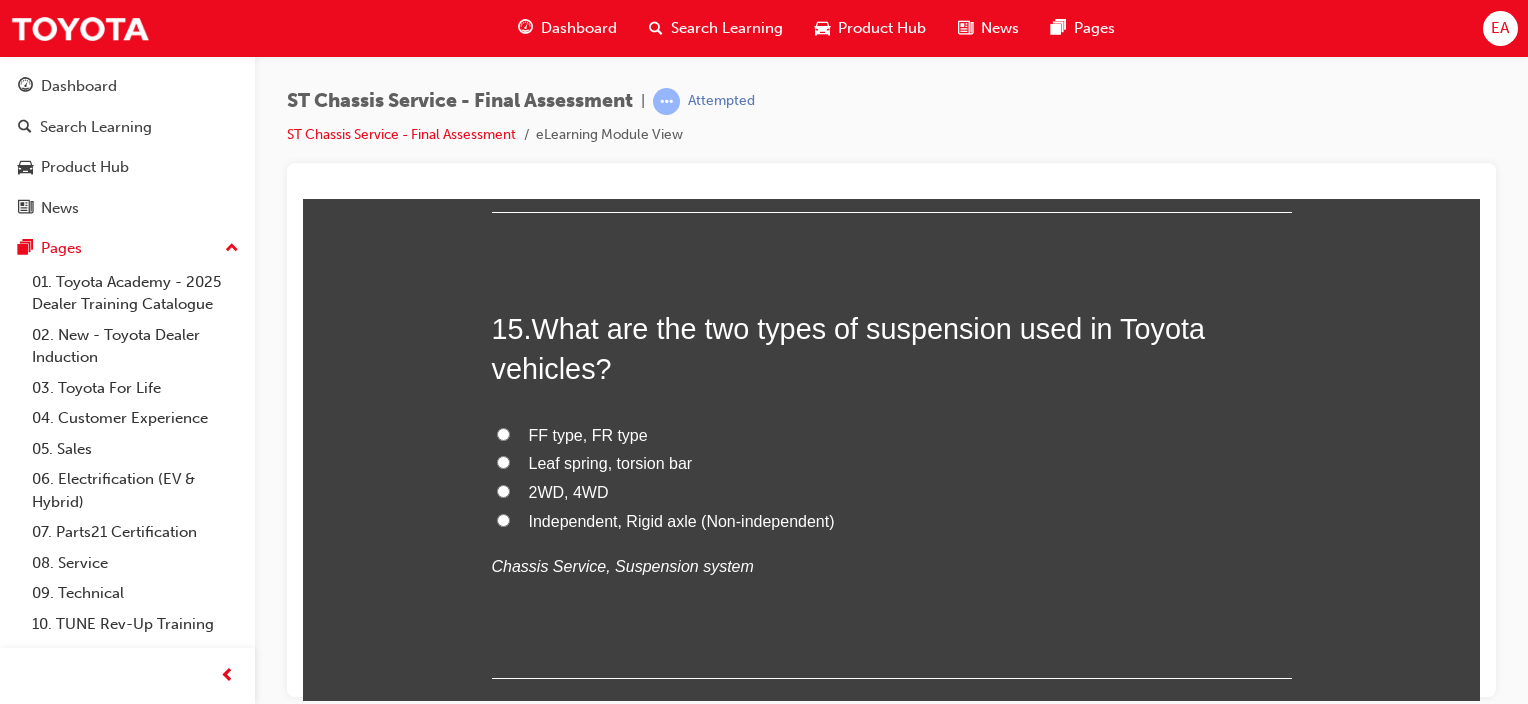click on "Independent, Rigid axle (Non-independent)" at bounding box center (682, 520) 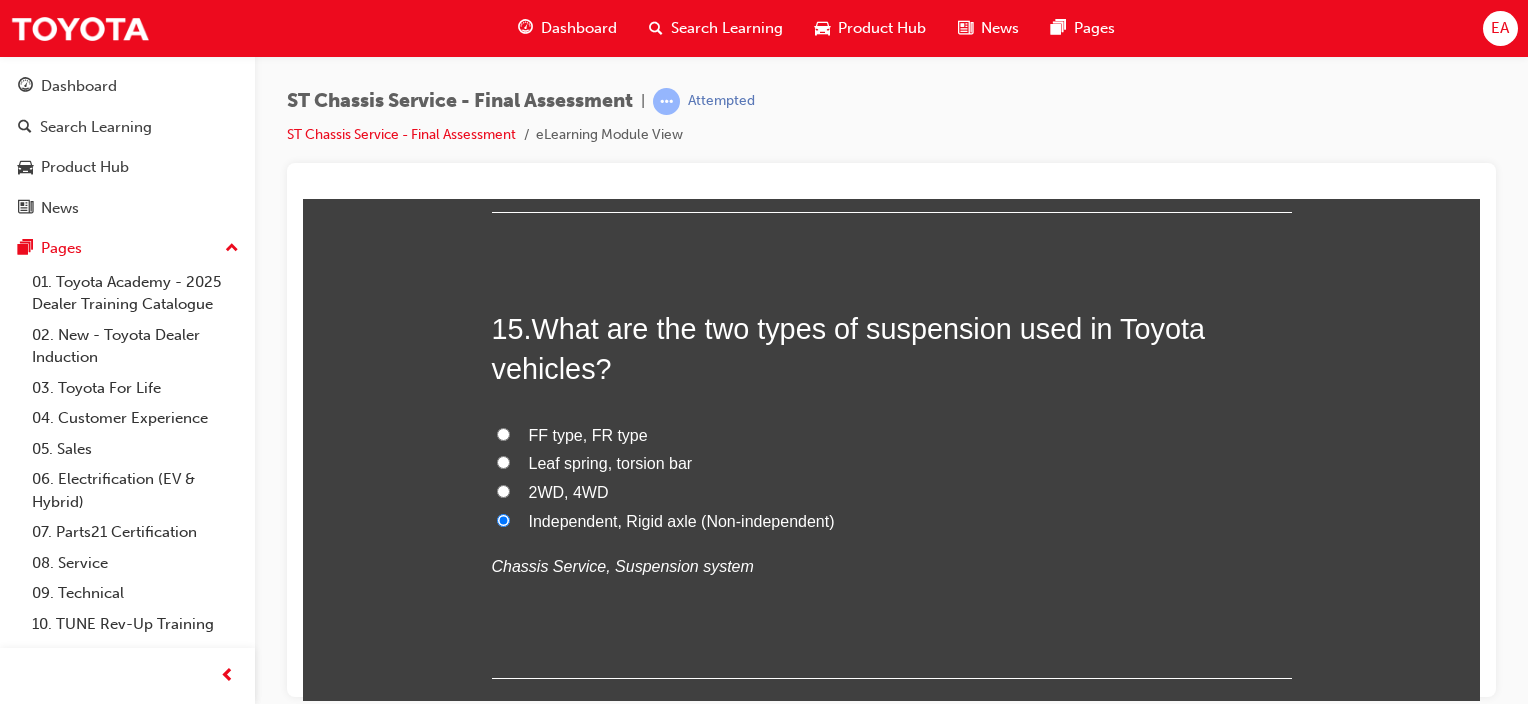 radio on "true" 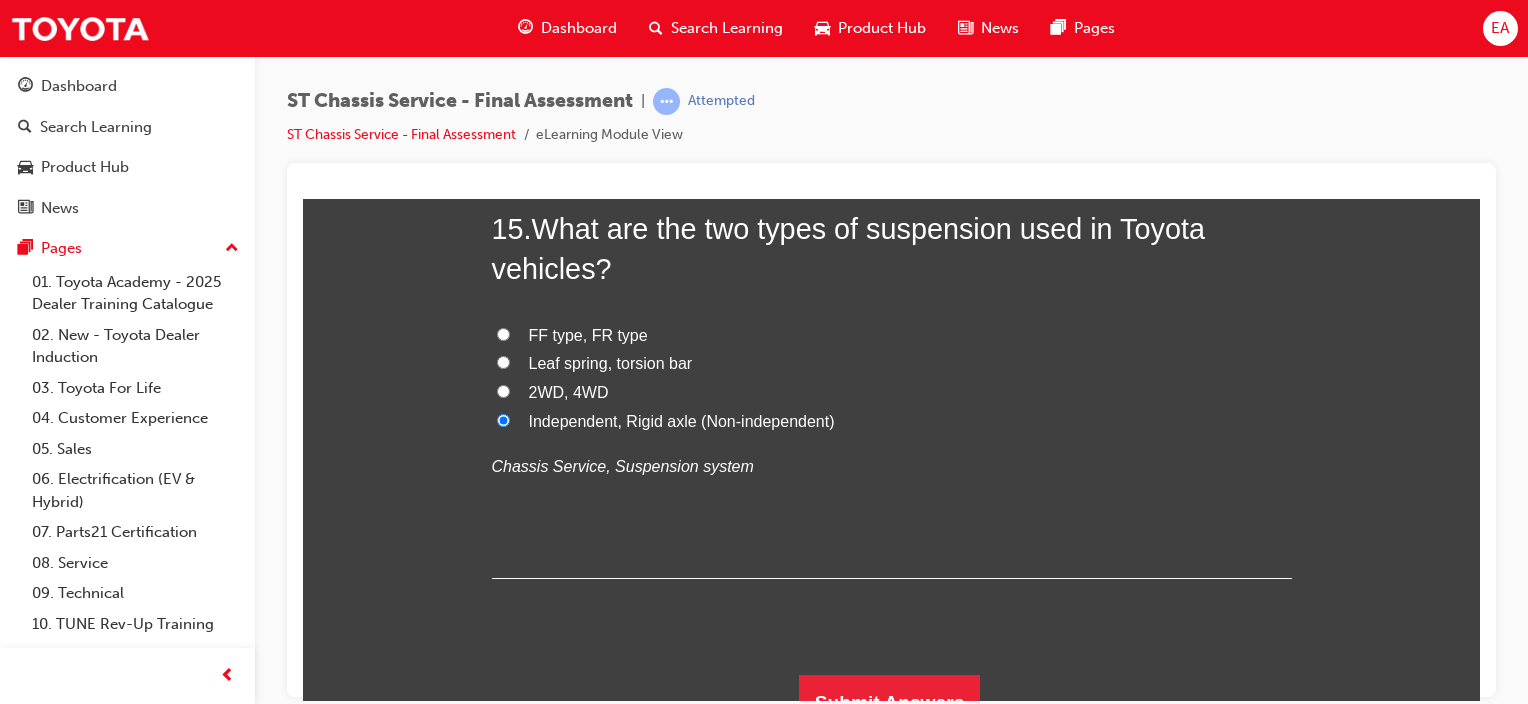 scroll, scrollTop: 6625, scrollLeft: 0, axis: vertical 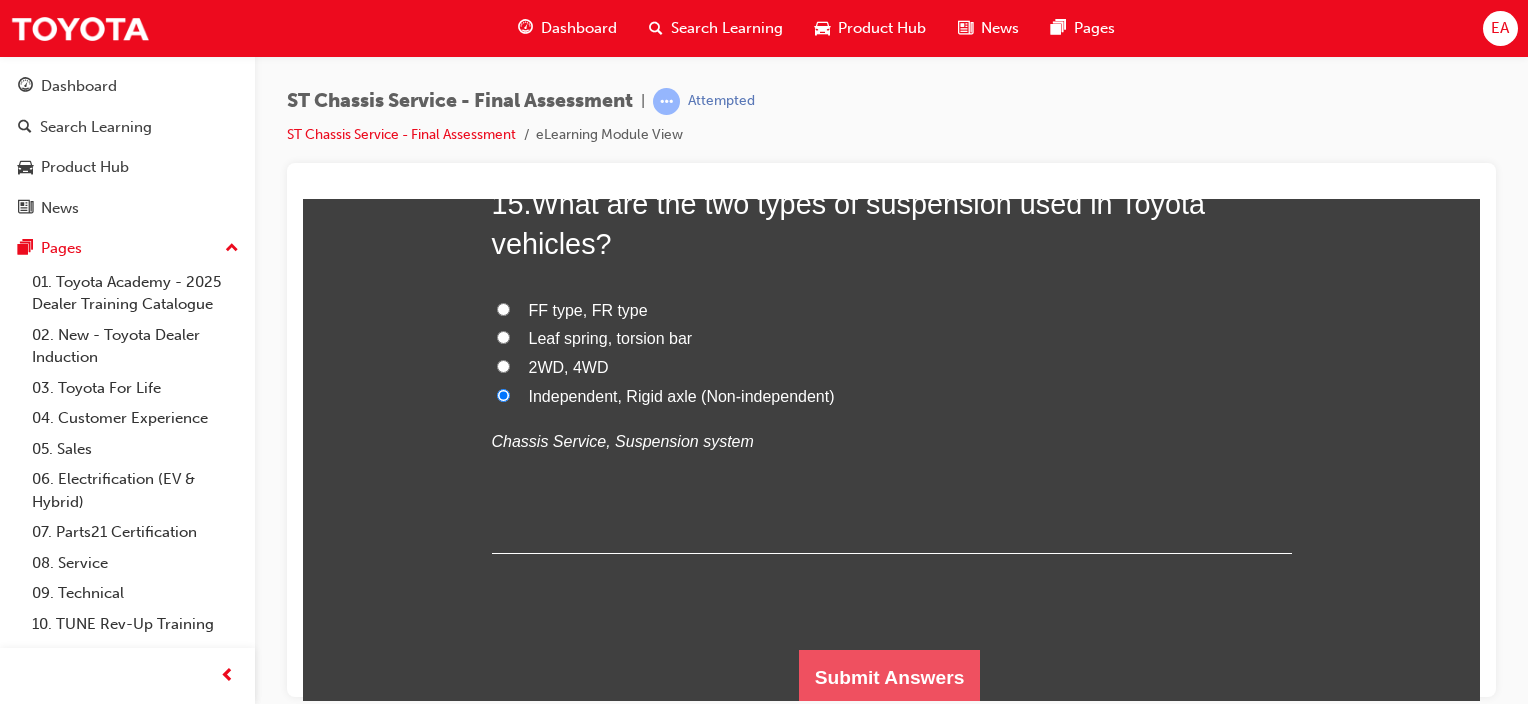click on "Submit Answers" at bounding box center [890, 677] 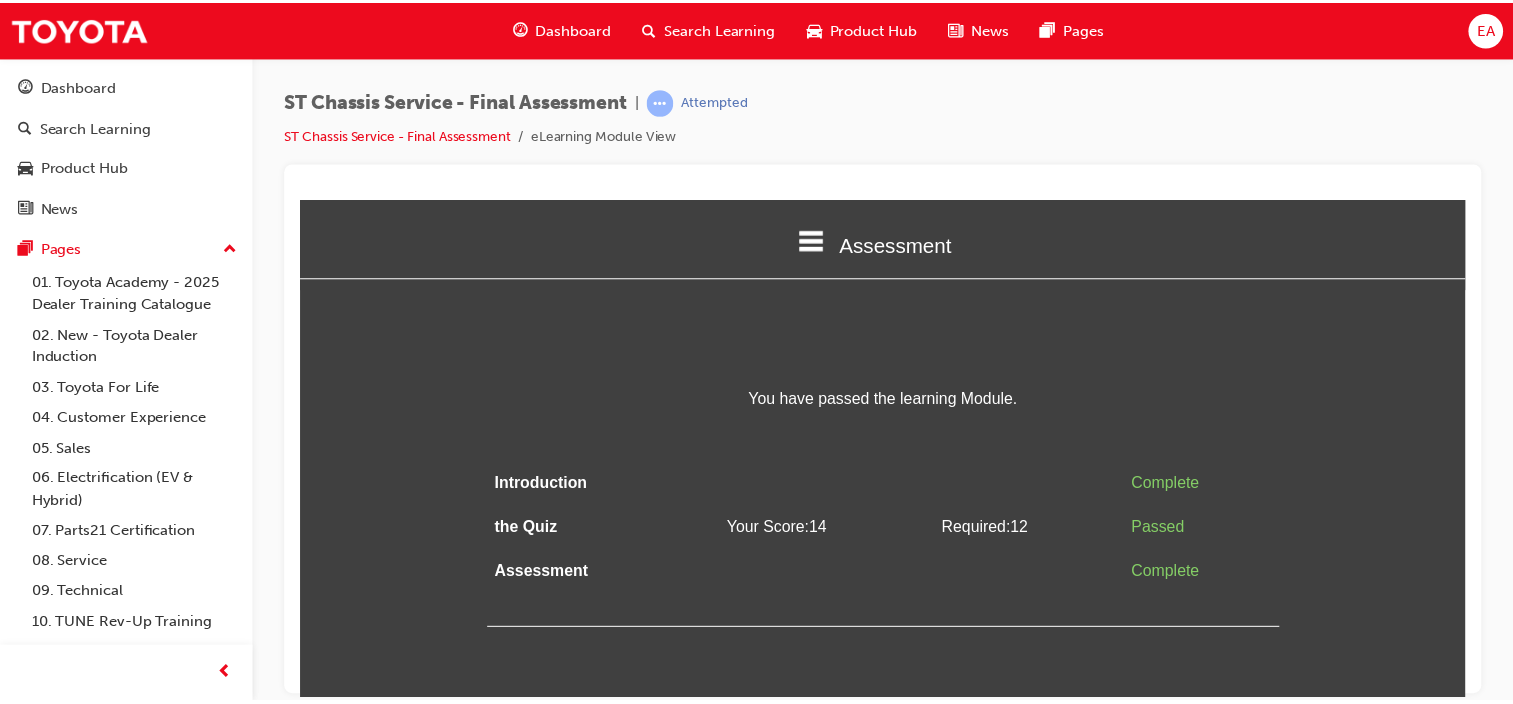 scroll, scrollTop: 0, scrollLeft: 0, axis: both 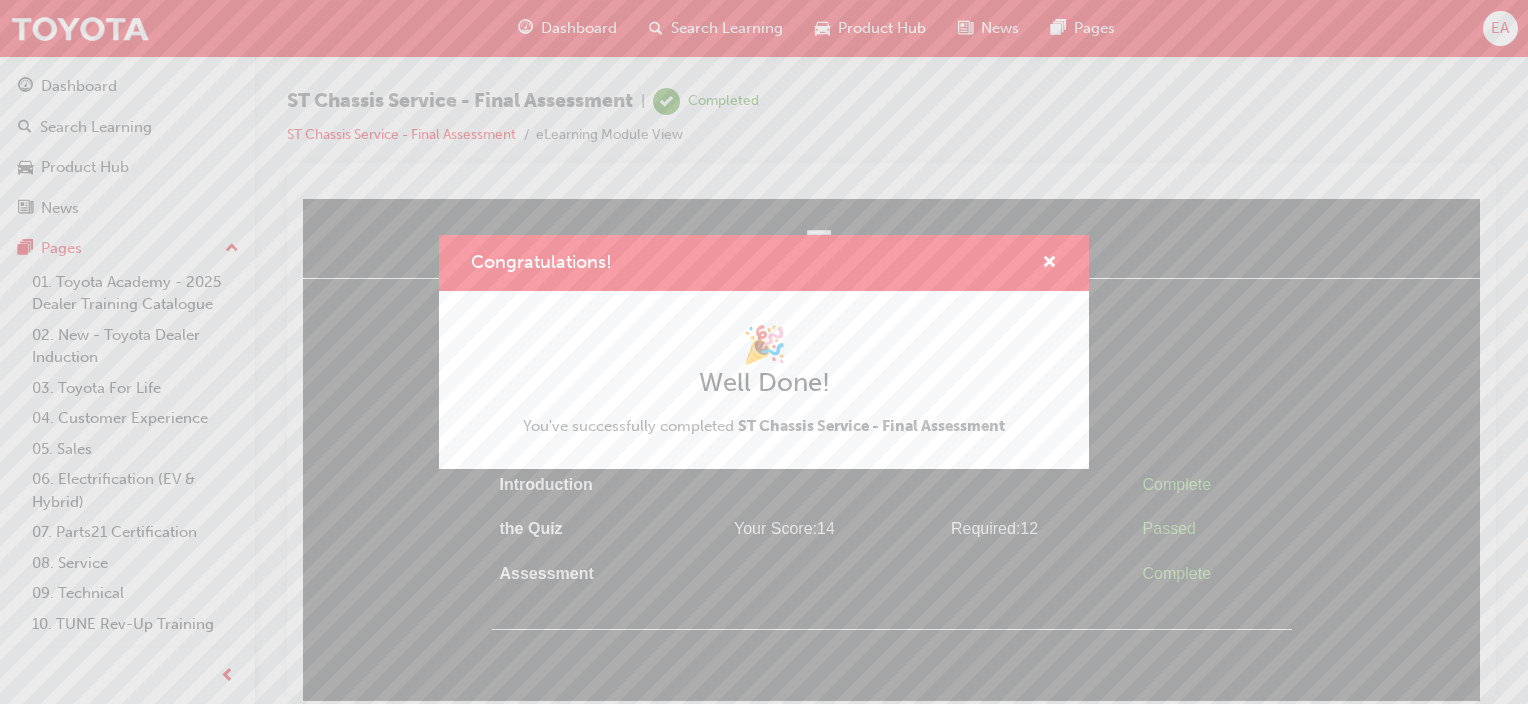 click on "🎉 Well Done! You've successfully completed   ST Chassis Service - Final Assessment" at bounding box center (764, 380) 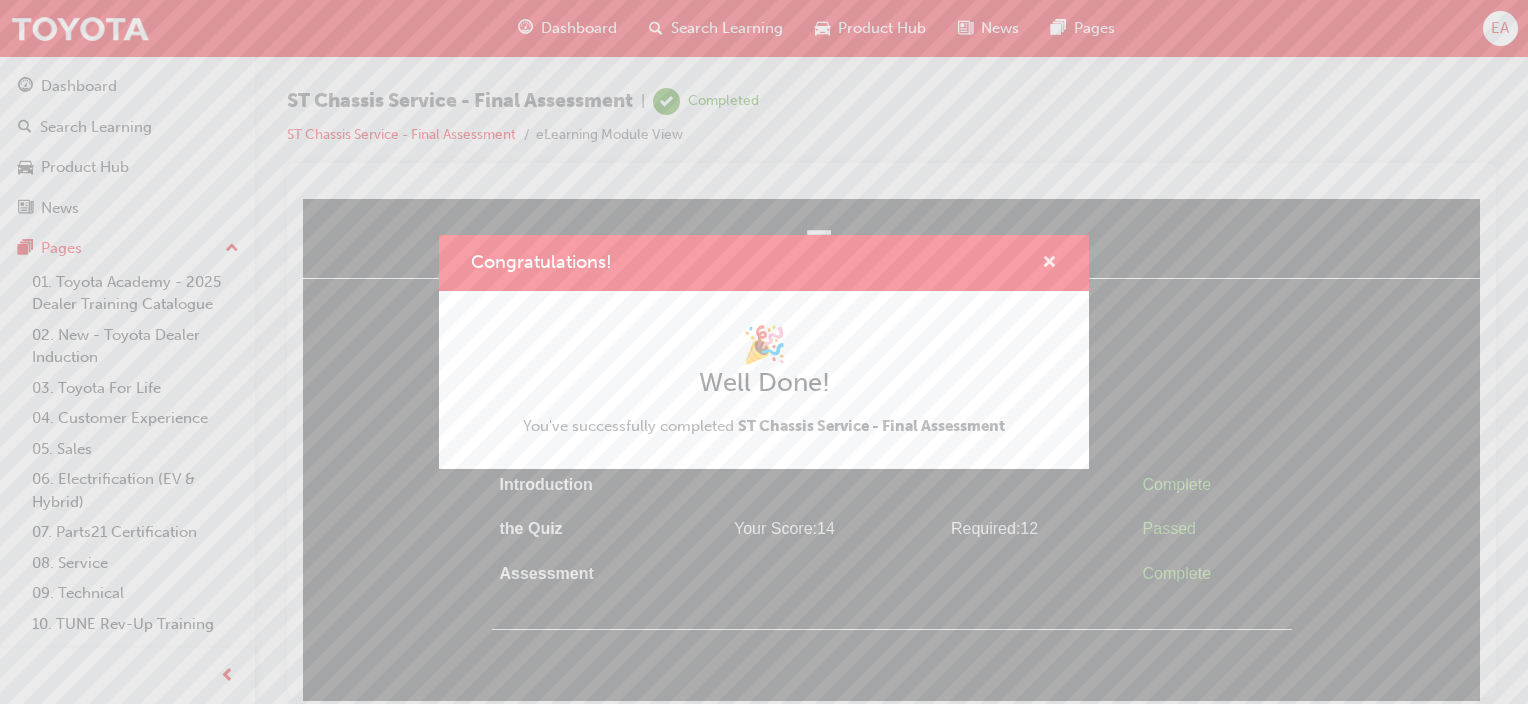 click at bounding box center [1049, 264] 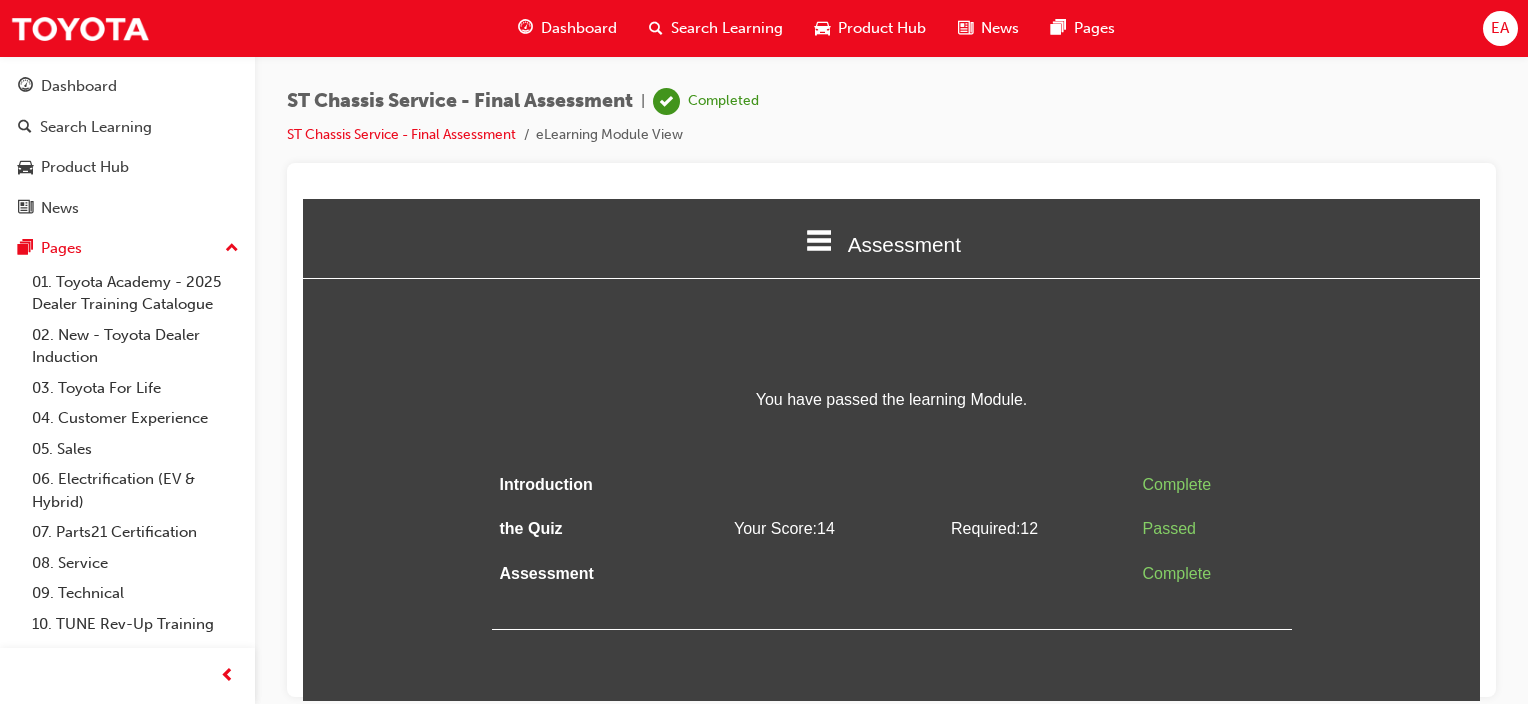 click on "Search Learning" at bounding box center (727, 28) 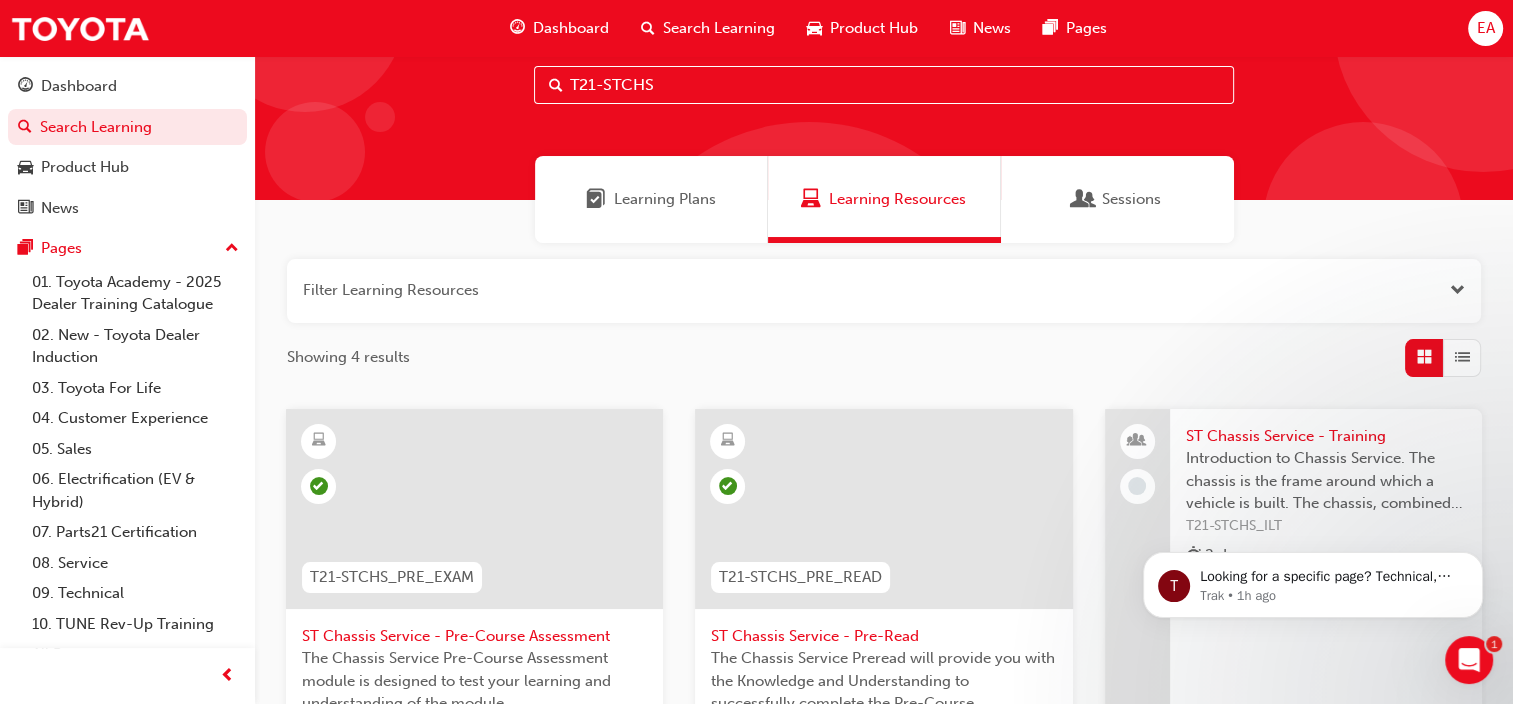 scroll, scrollTop: 0, scrollLeft: 0, axis: both 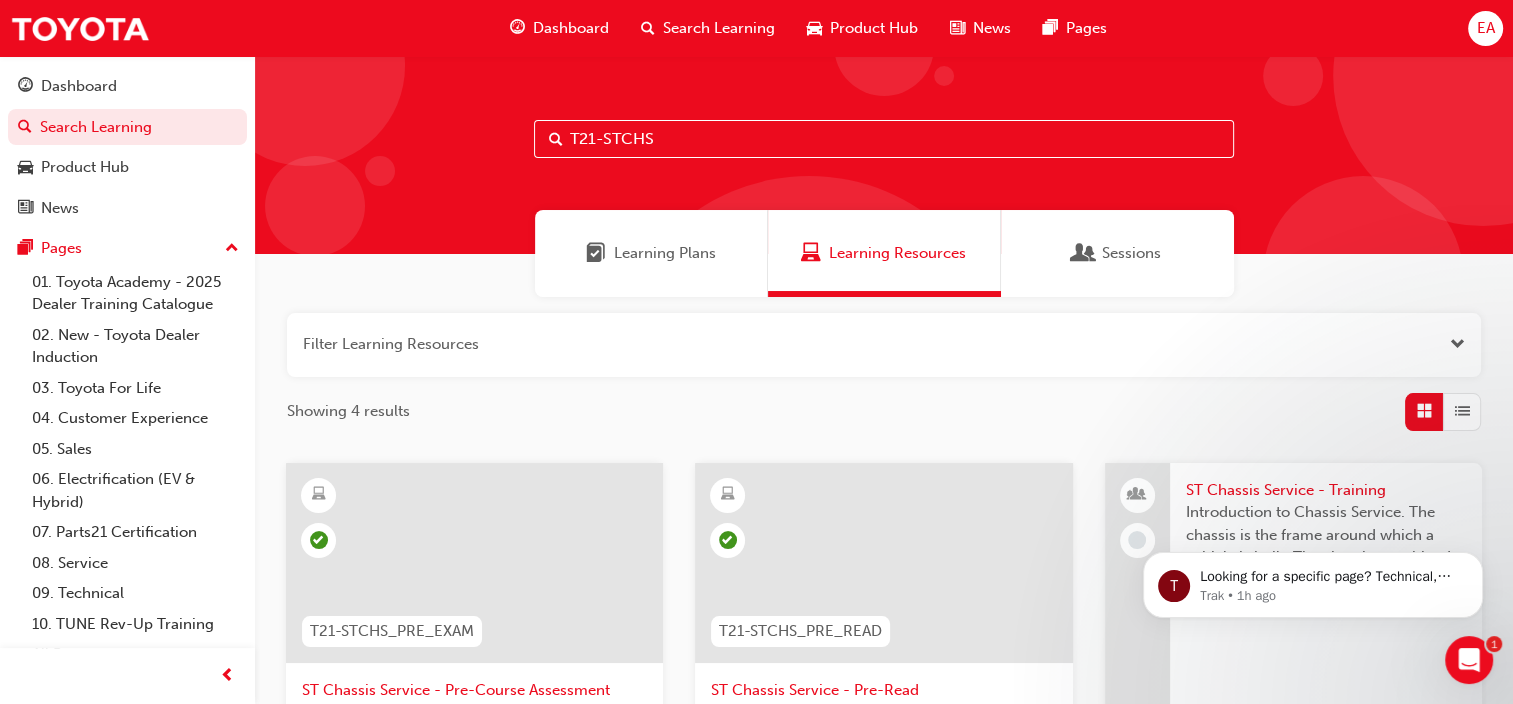 drag, startPoint x: 664, startPoint y: 136, endPoint x: 490, endPoint y: 148, distance: 174.4133 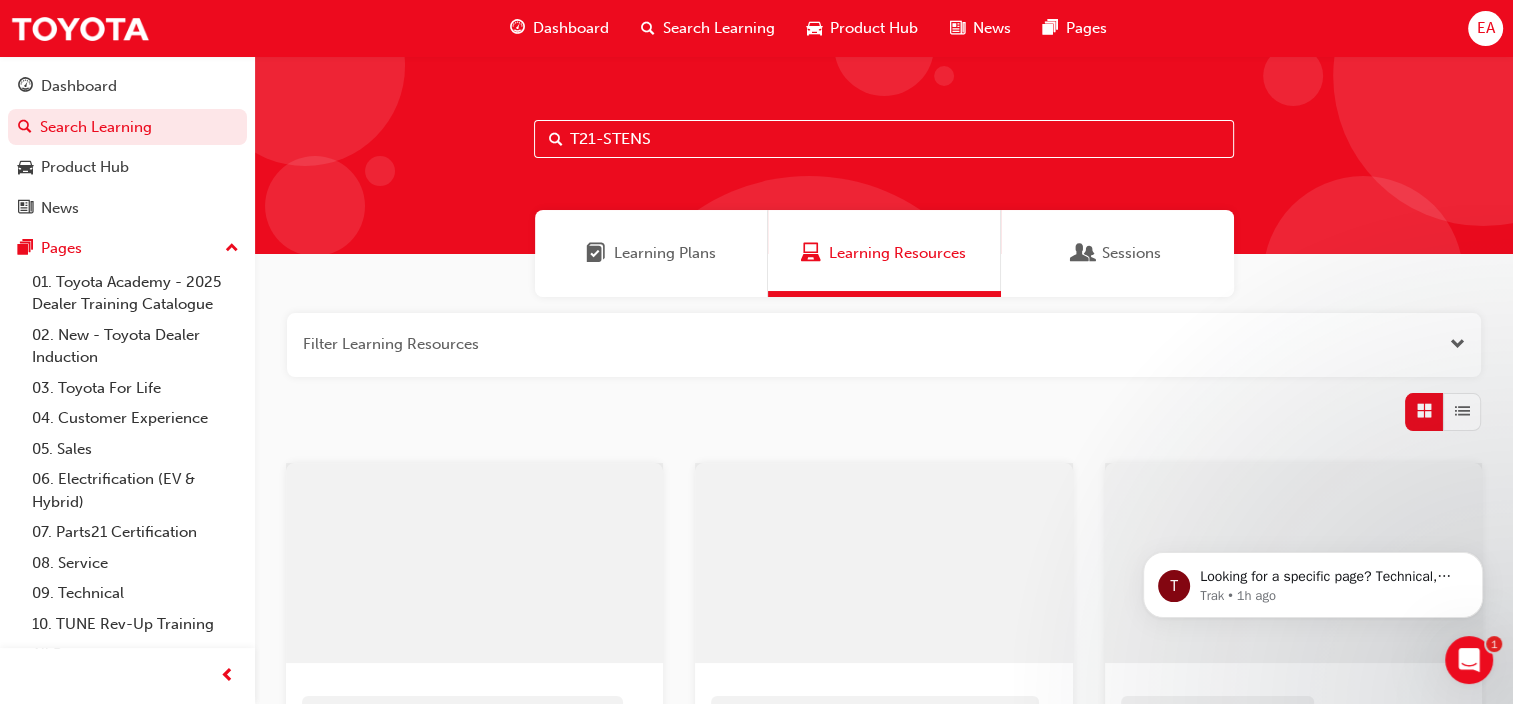 type on "T21-STENS" 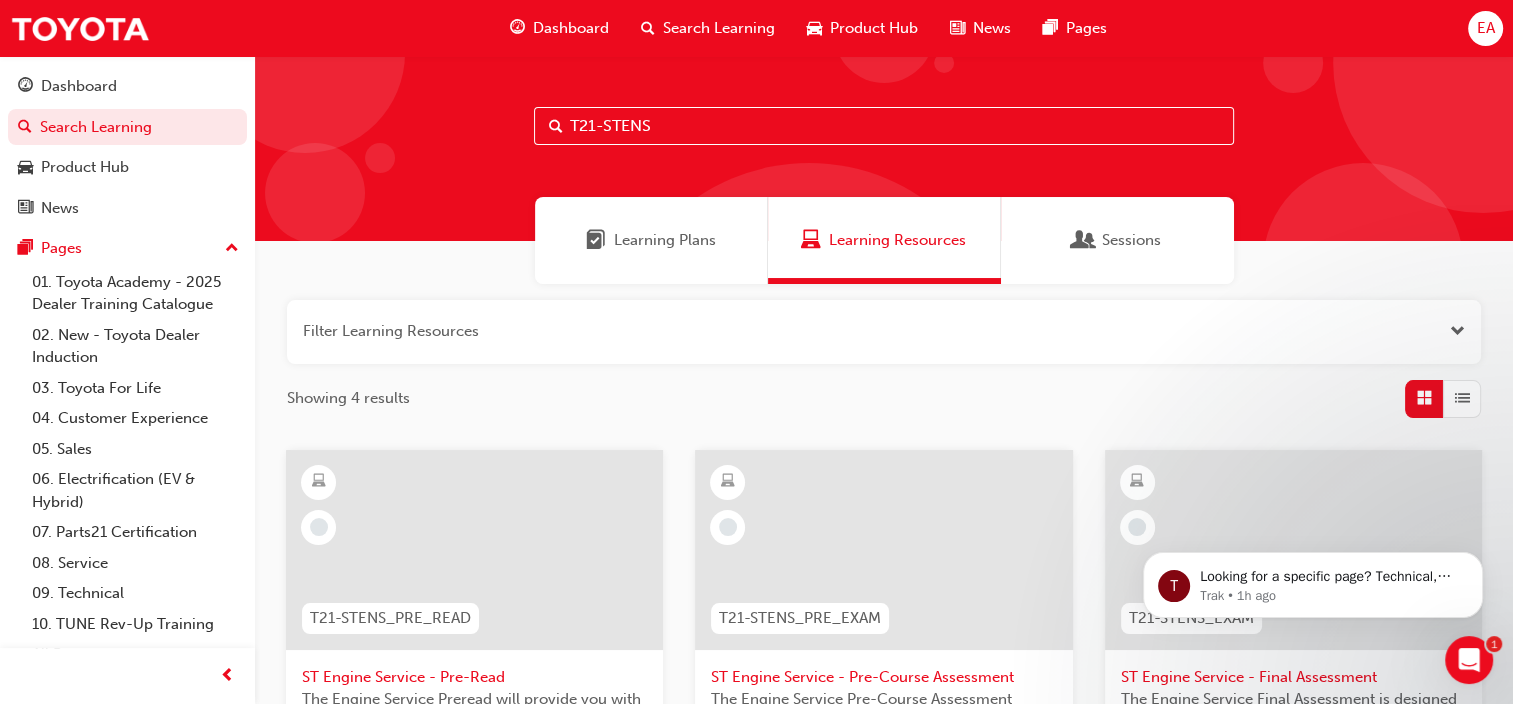 scroll, scrollTop: 200, scrollLeft: 0, axis: vertical 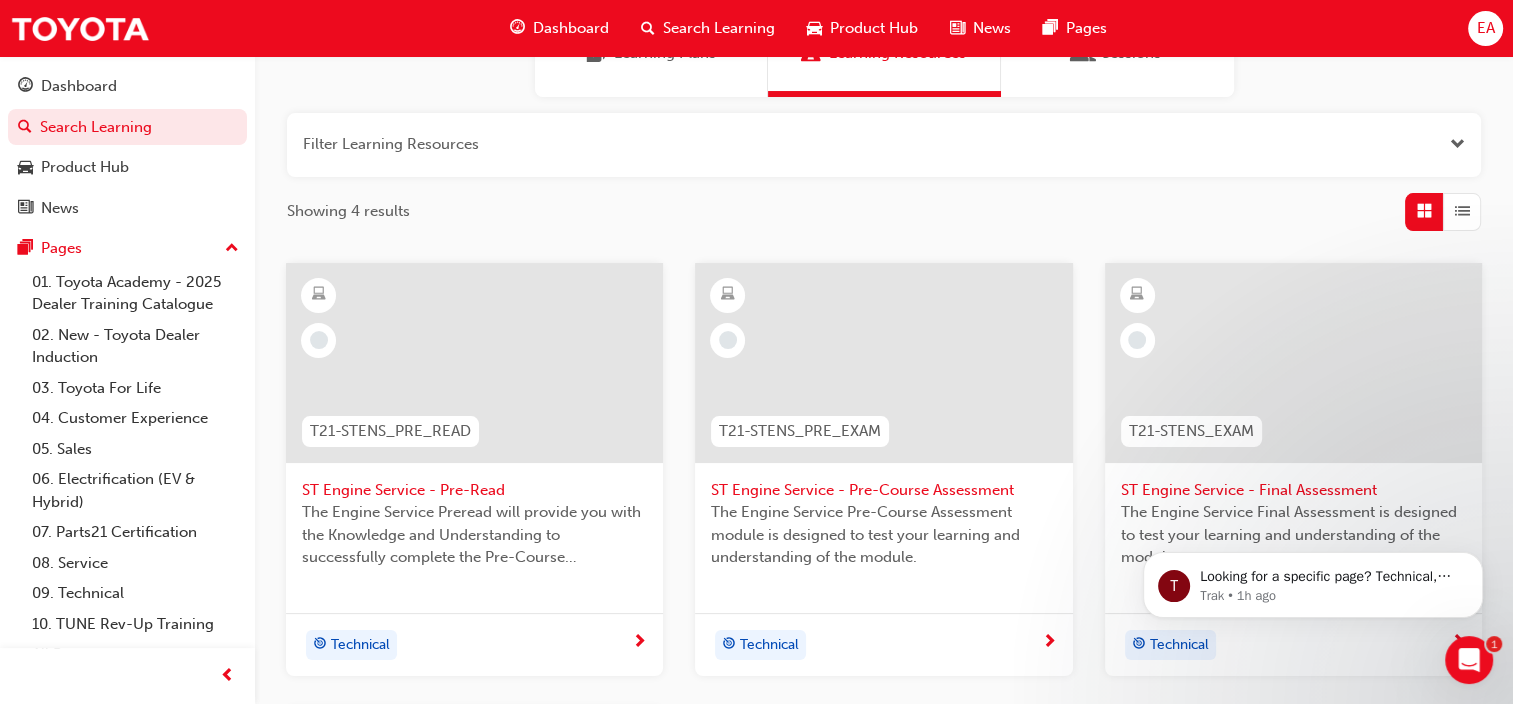 click on "ST Engine Service - Pre-Read" at bounding box center (474, 490) 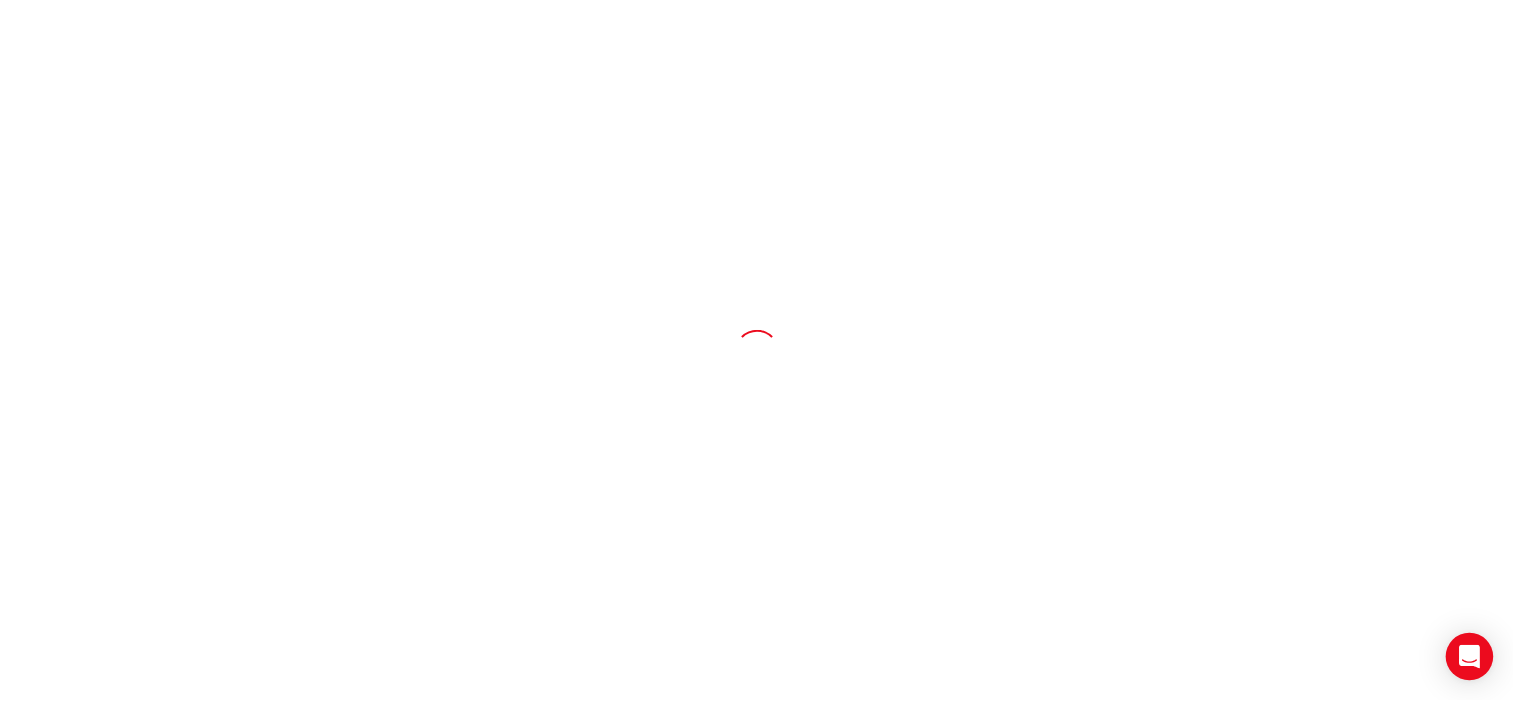 scroll, scrollTop: 0, scrollLeft: 0, axis: both 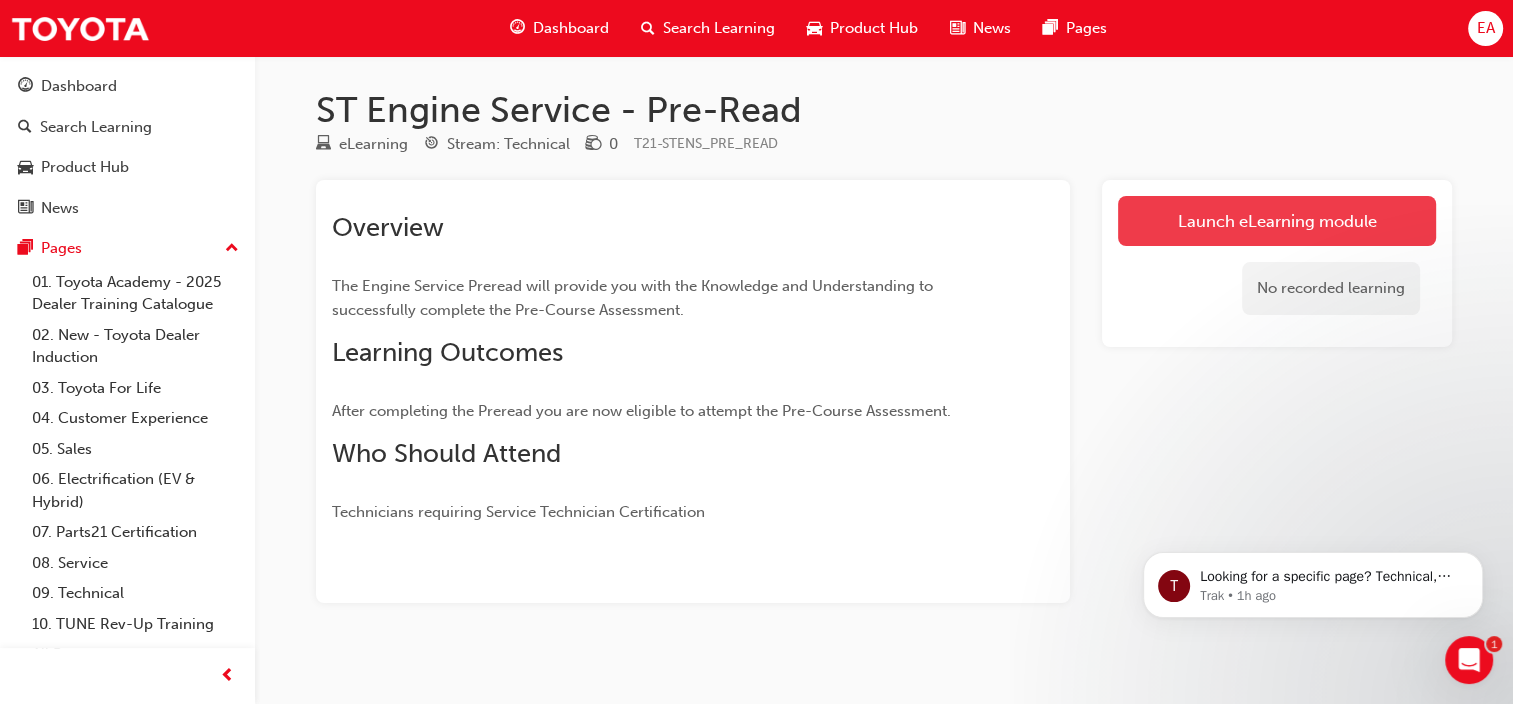 click on "Launch eLearning module" at bounding box center (1277, 221) 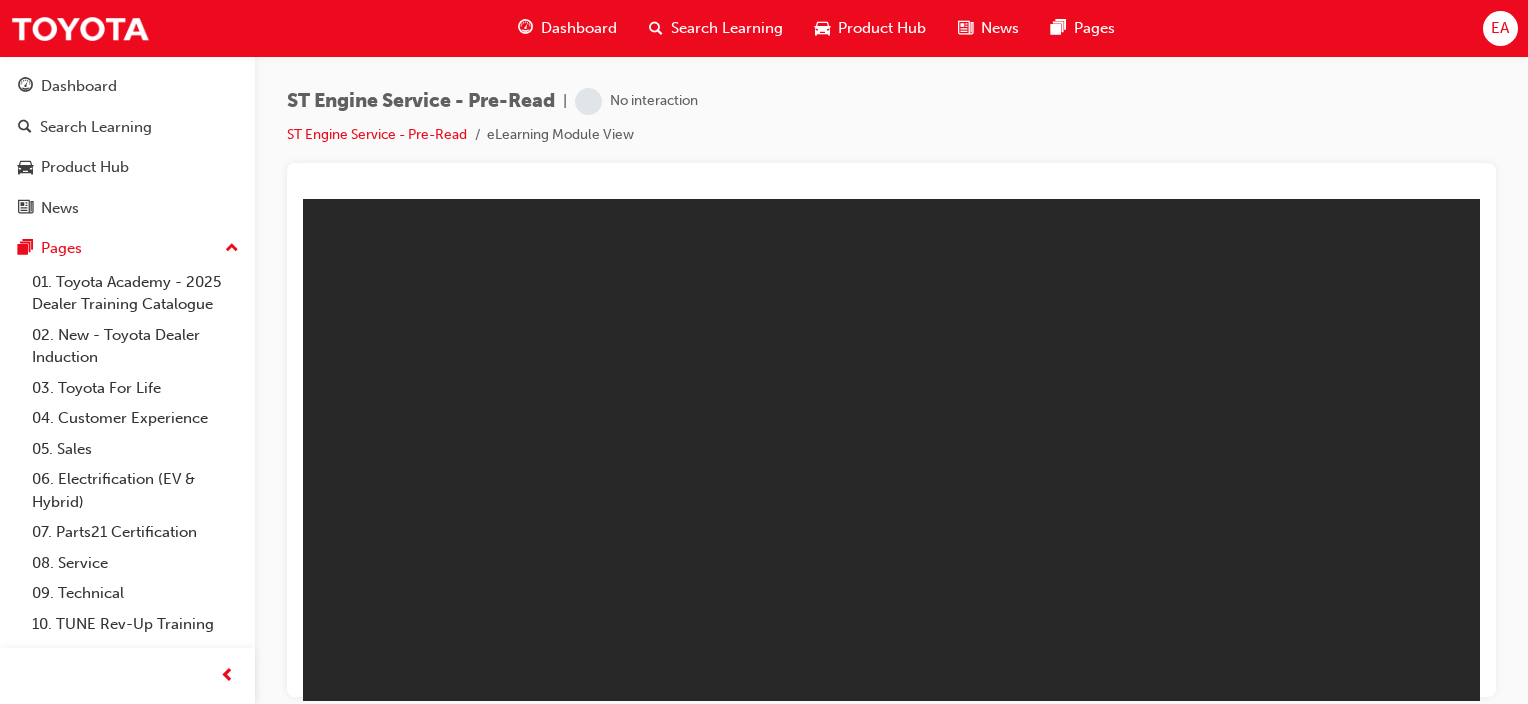 scroll, scrollTop: 0, scrollLeft: 0, axis: both 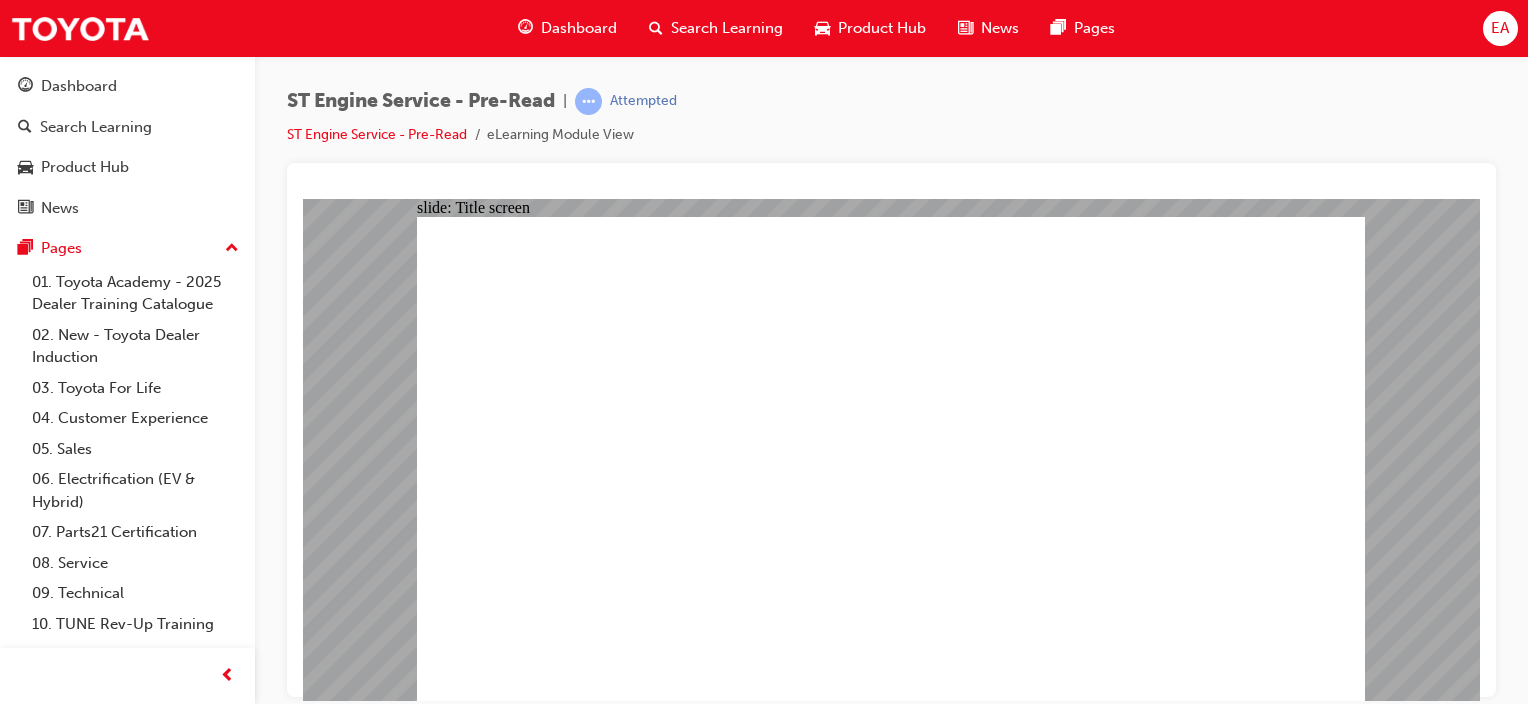 click 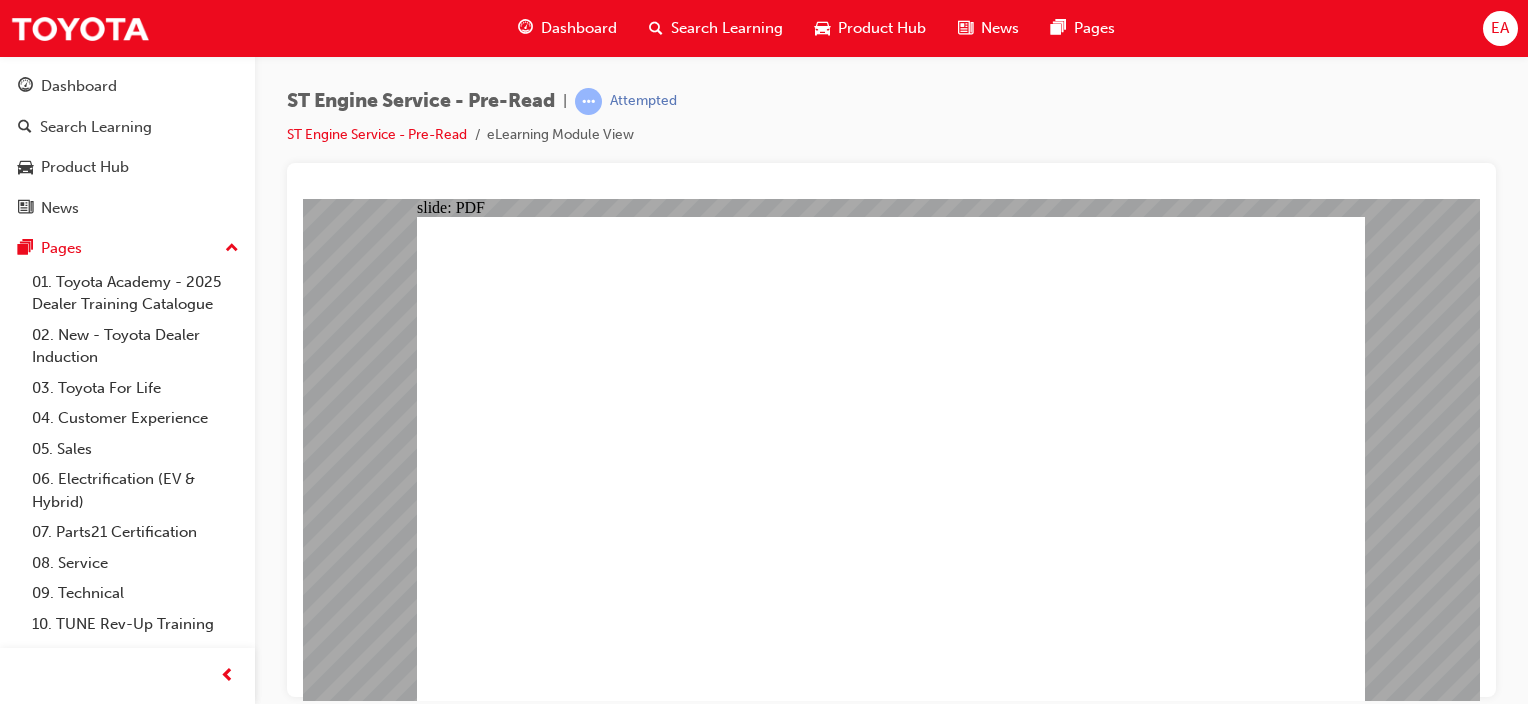click 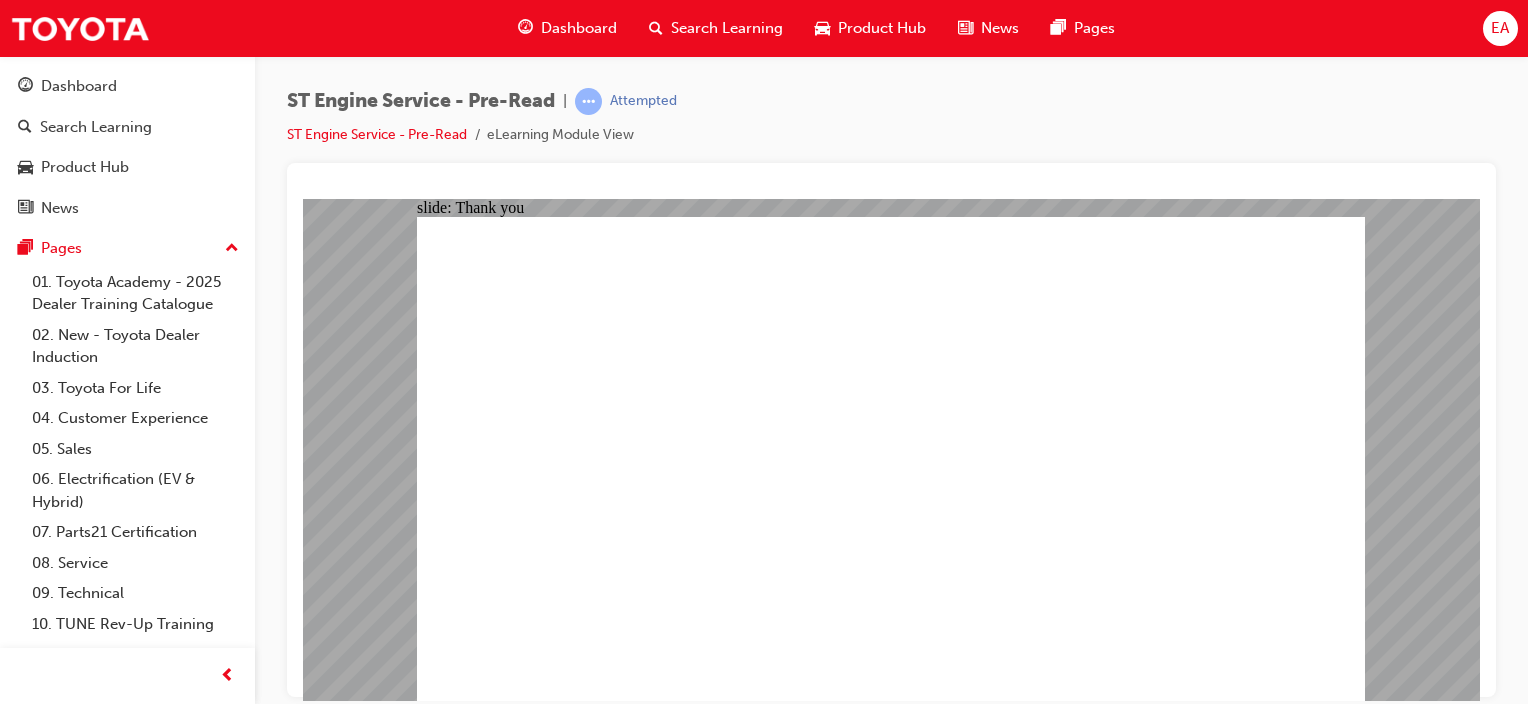 click 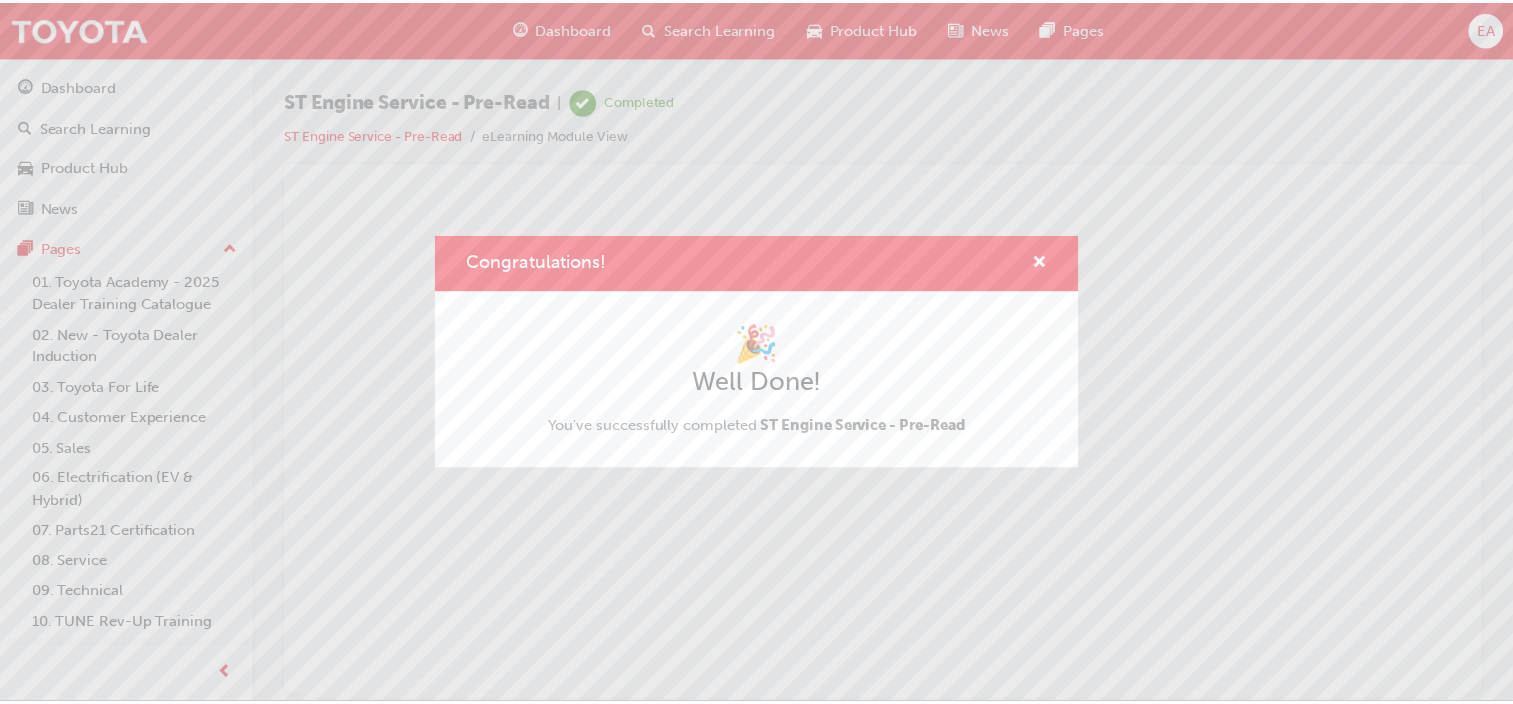 scroll, scrollTop: 0, scrollLeft: 0, axis: both 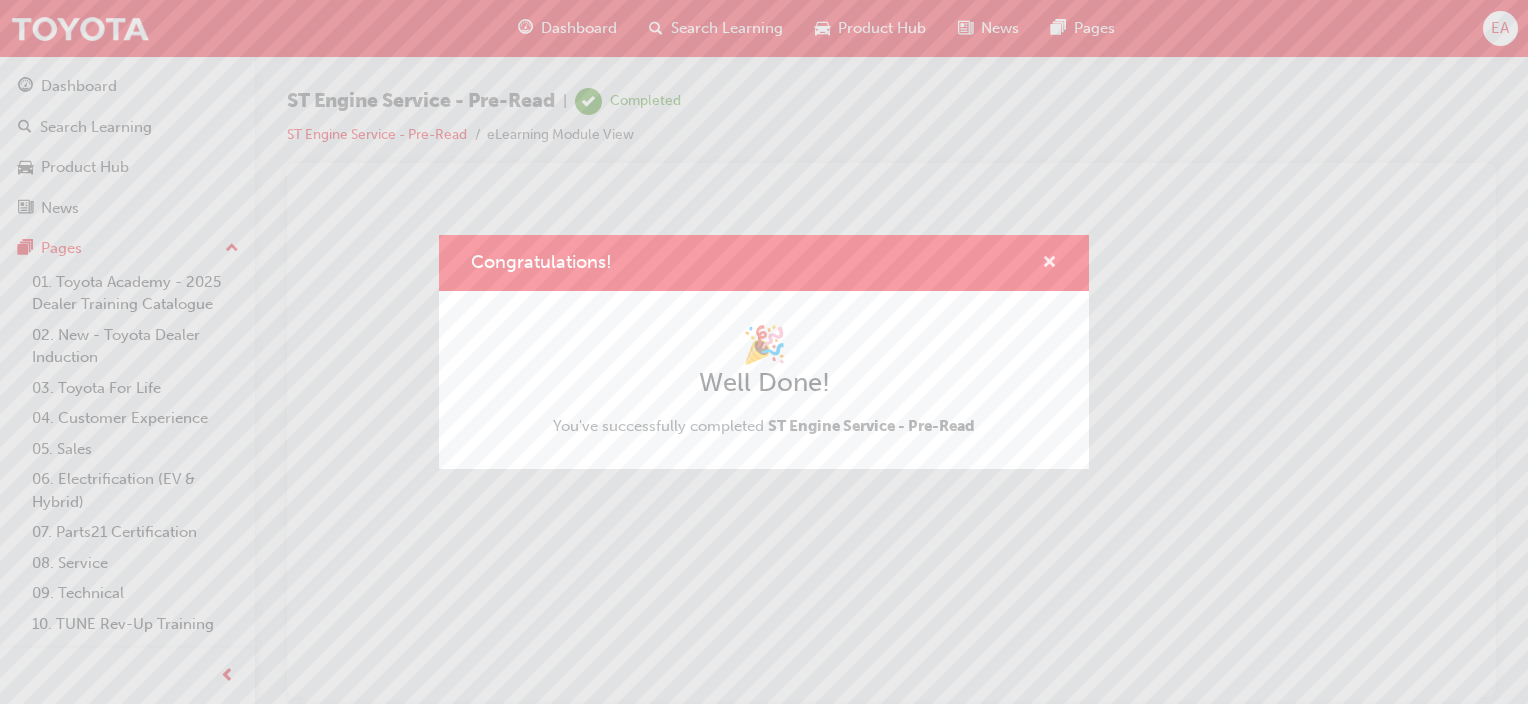 click at bounding box center [1049, 264] 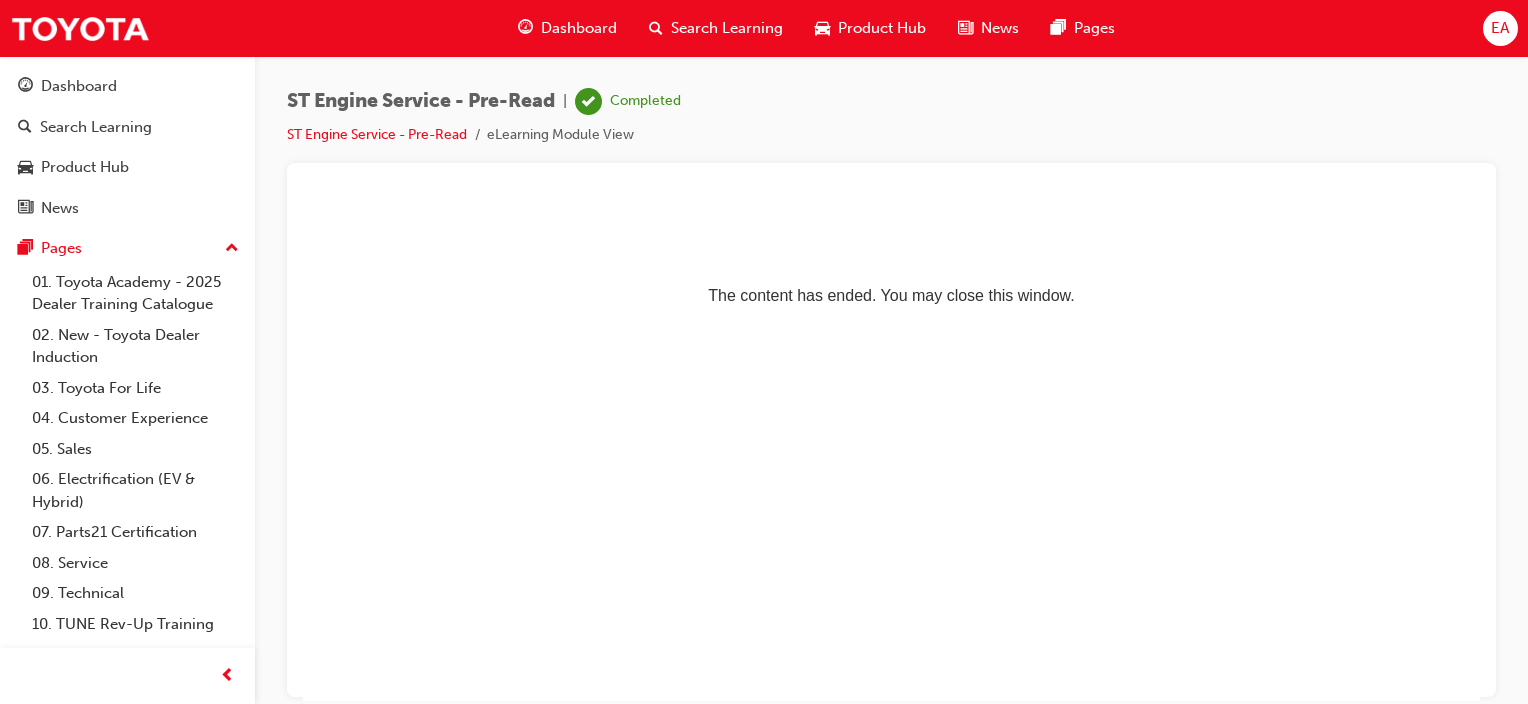 click on "Search Learning" at bounding box center [727, 28] 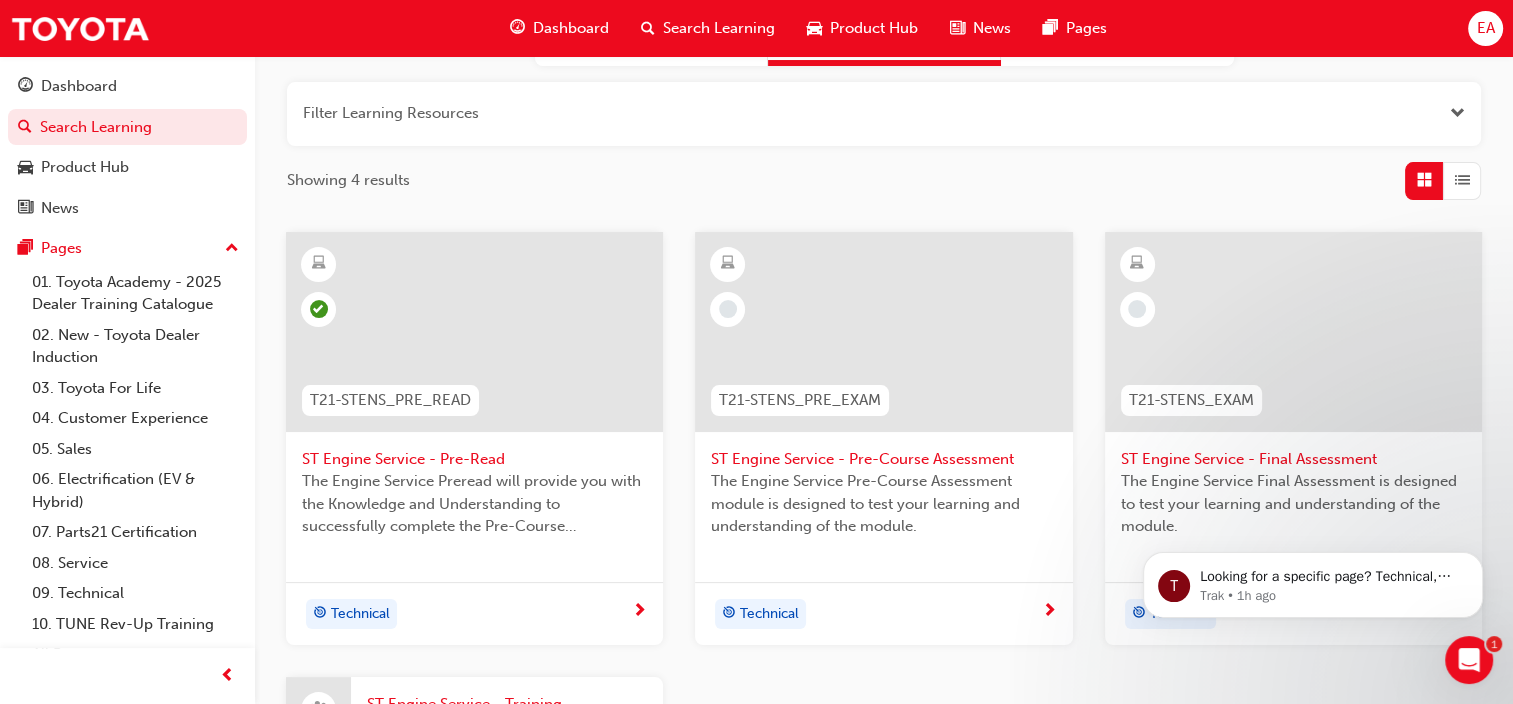 scroll, scrollTop: 300, scrollLeft: 0, axis: vertical 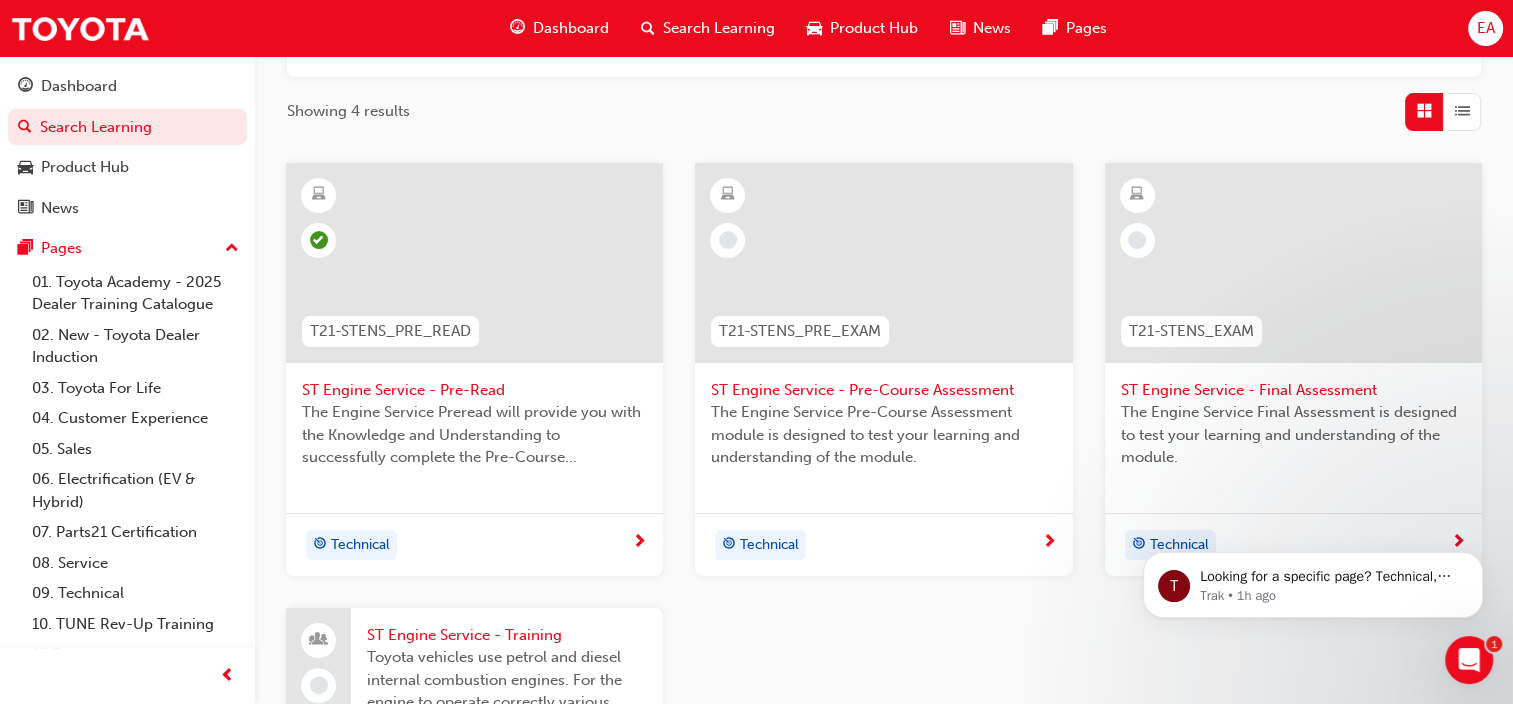 click on "ST Engine Service - Pre-Course Assessment" at bounding box center [883, 390] 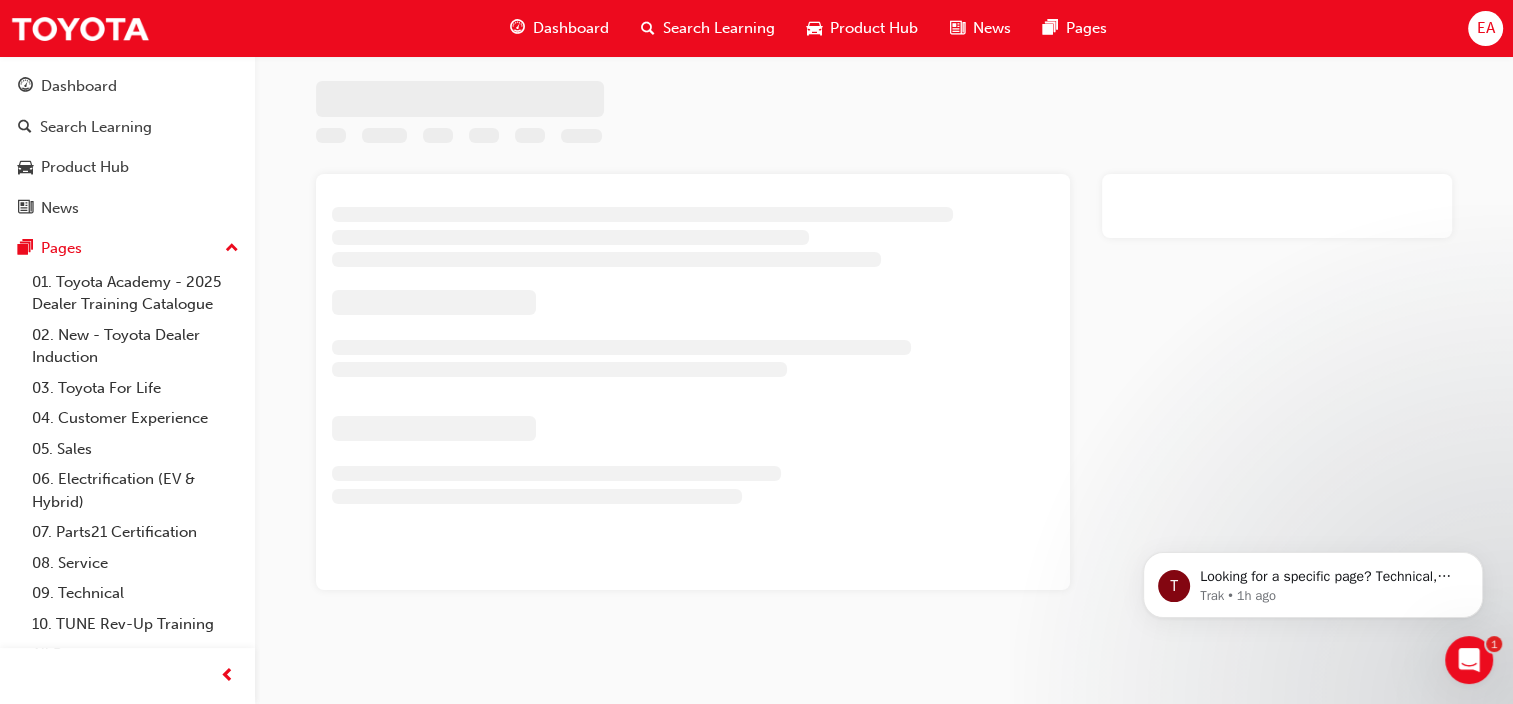 scroll, scrollTop: 0, scrollLeft: 0, axis: both 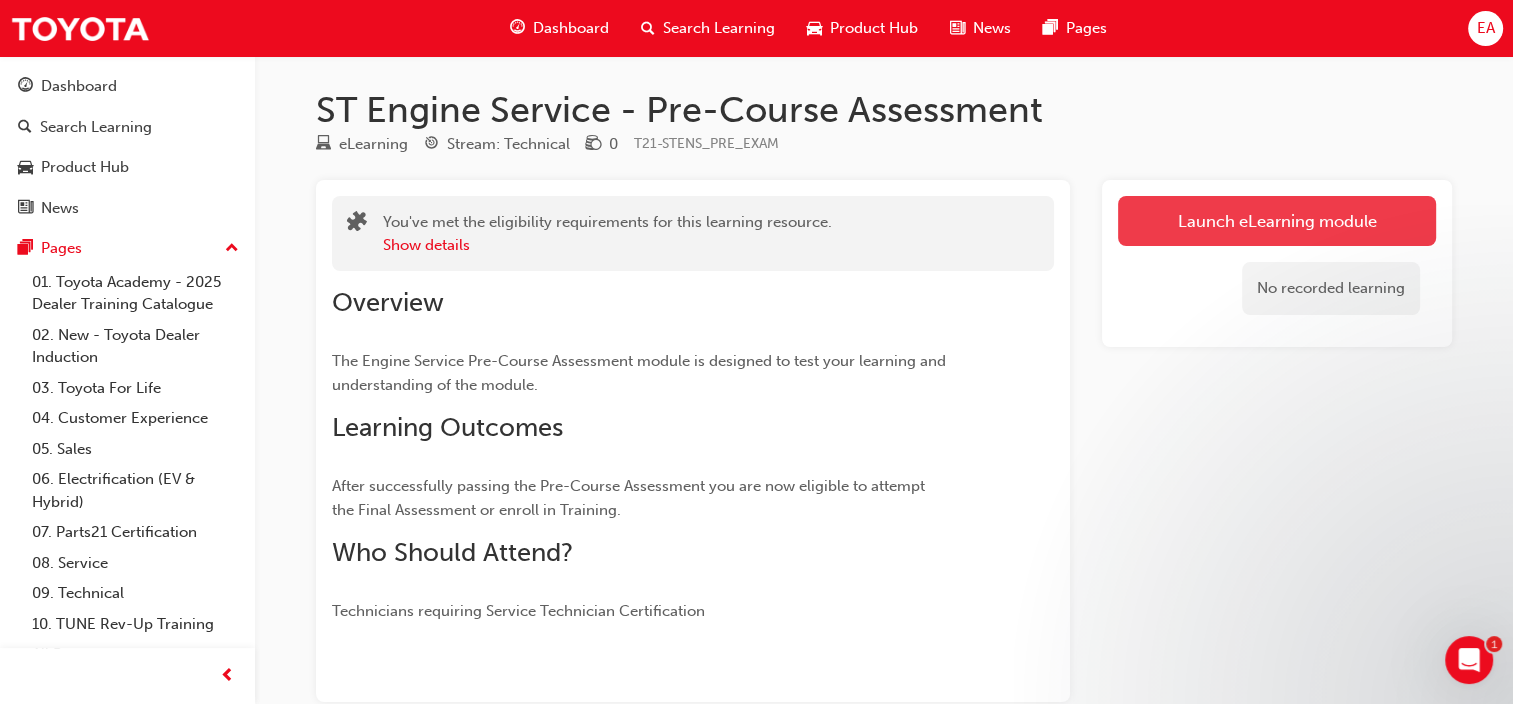 click on "Launch eLearning module" at bounding box center (1277, 221) 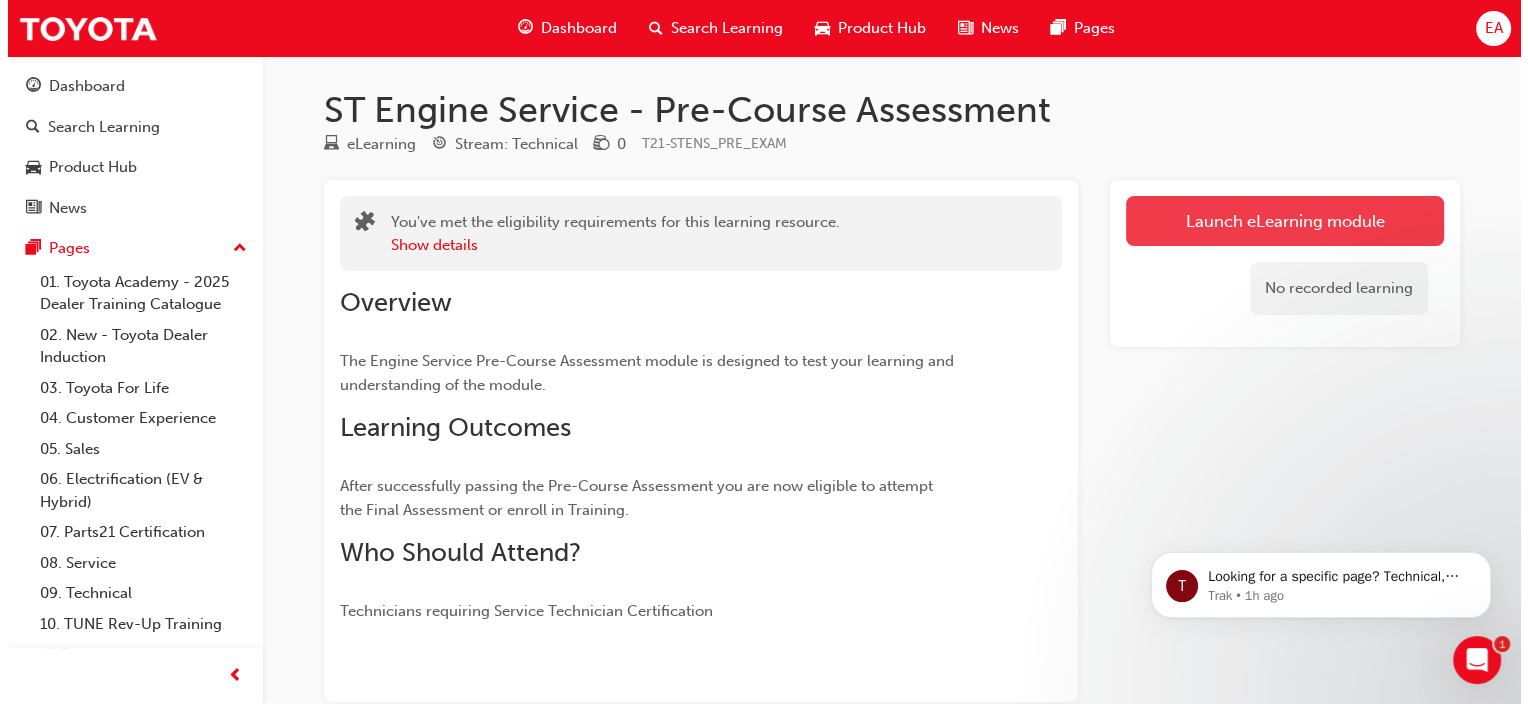 scroll, scrollTop: 0, scrollLeft: 0, axis: both 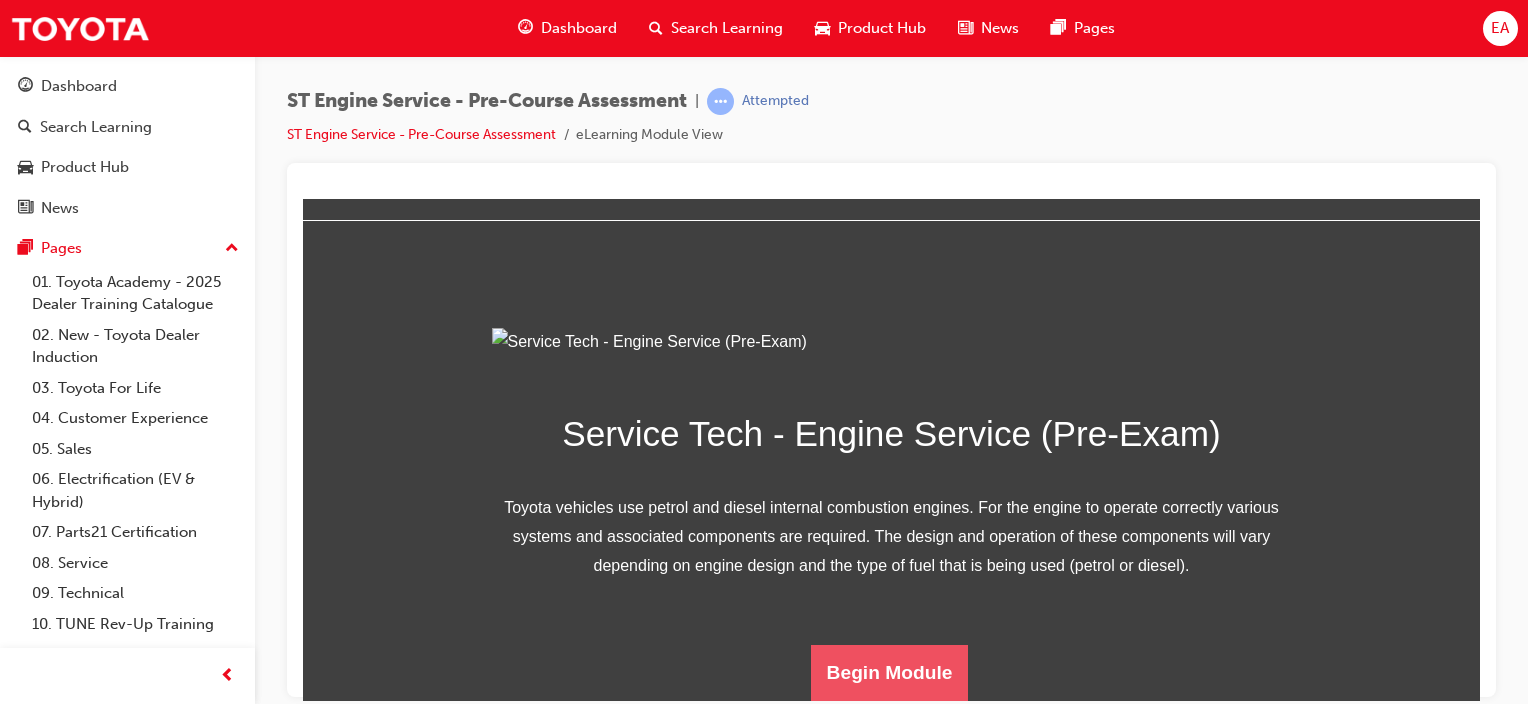 click on "Begin Module" at bounding box center (890, 672) 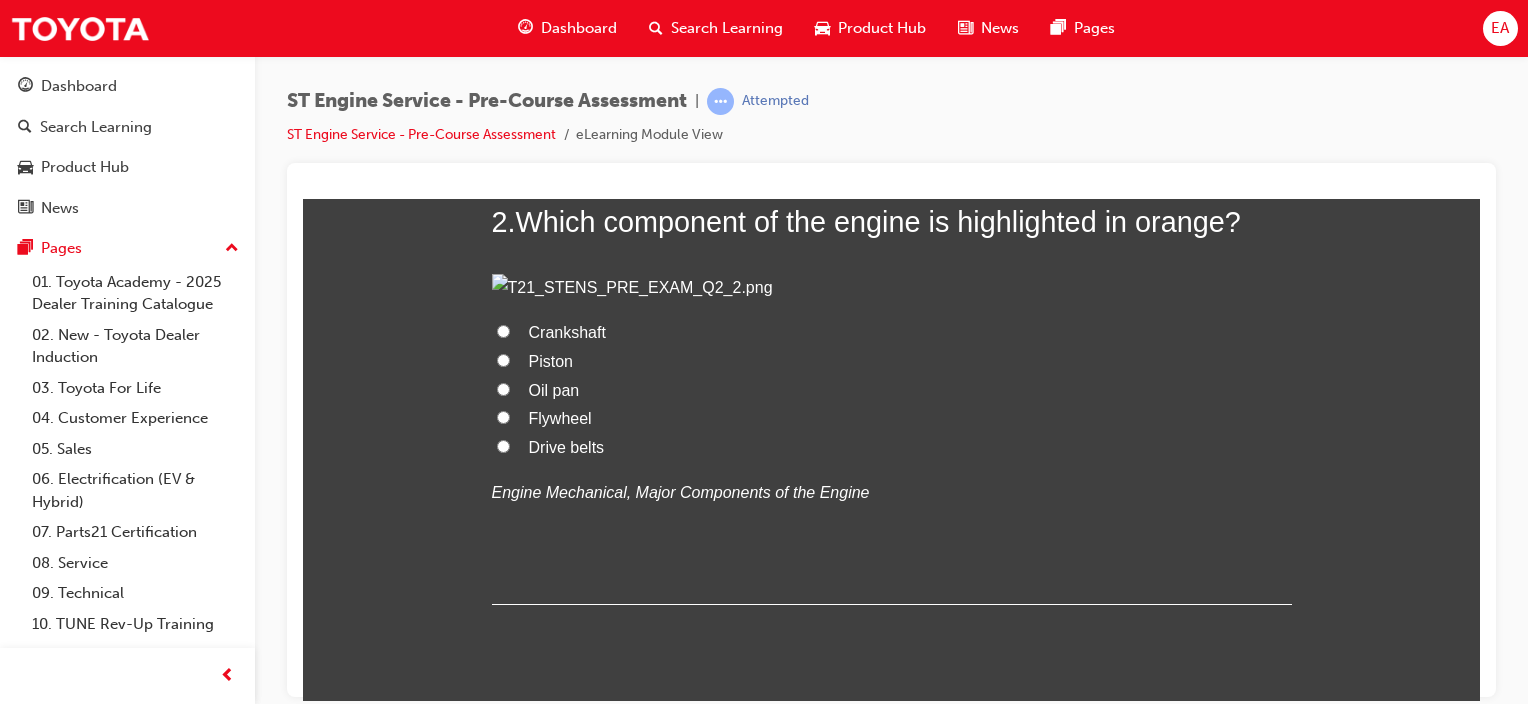 scroll, scrollTop: 700, scrollLeft: 0, axis: vertical 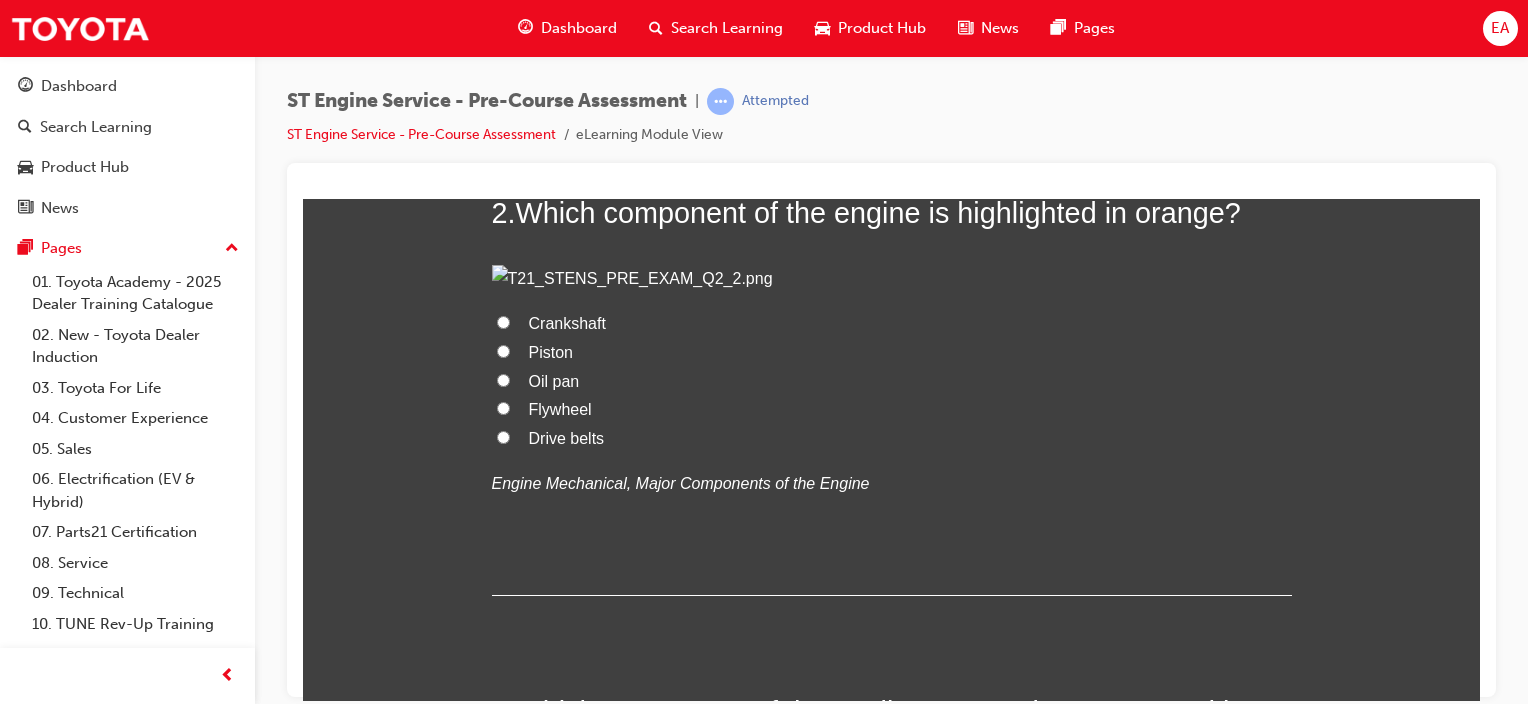 click on "Fuel tank" at bounding box center (562, -90) 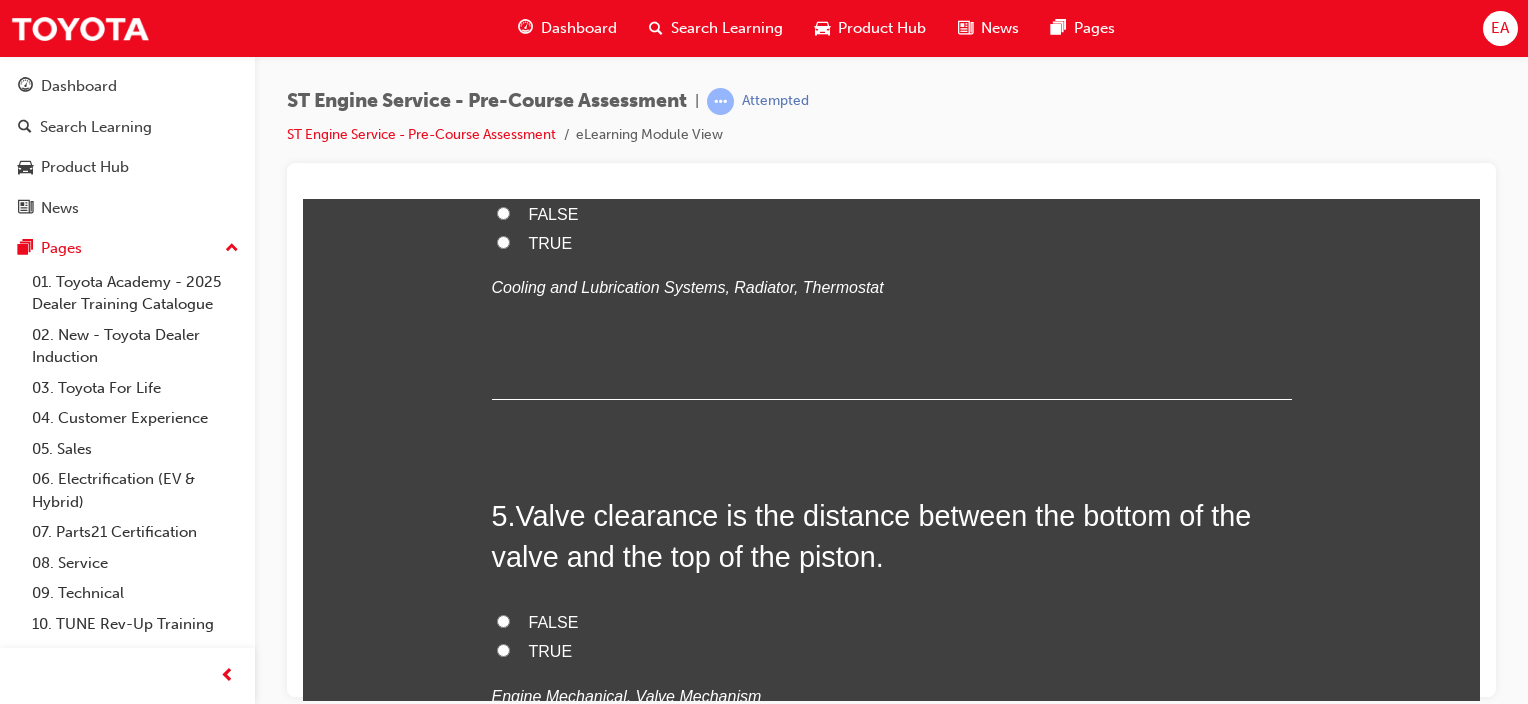 scroll, scrollTop: 1900, scrollLeft: 0, axis: vertical 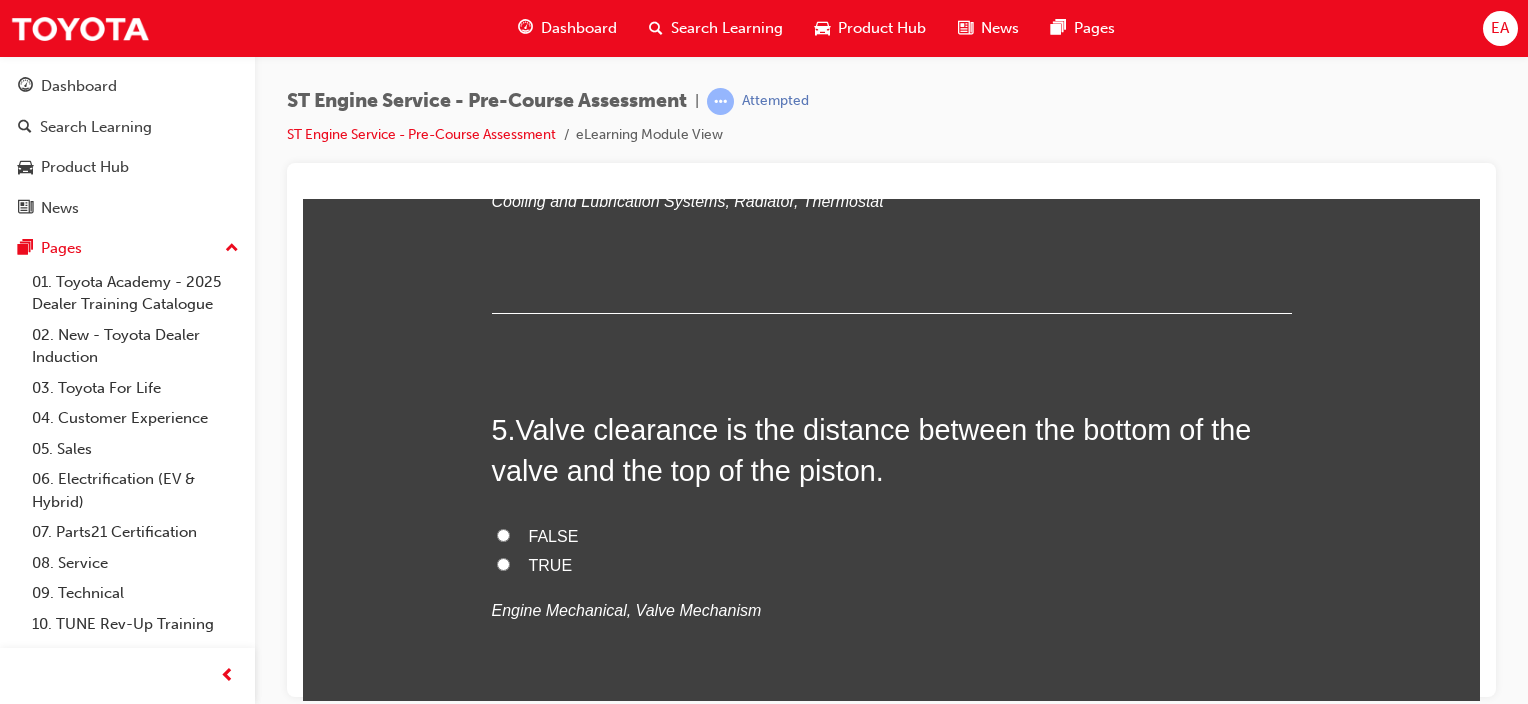 click on "Flywheel" at bounding box center [560, -792] 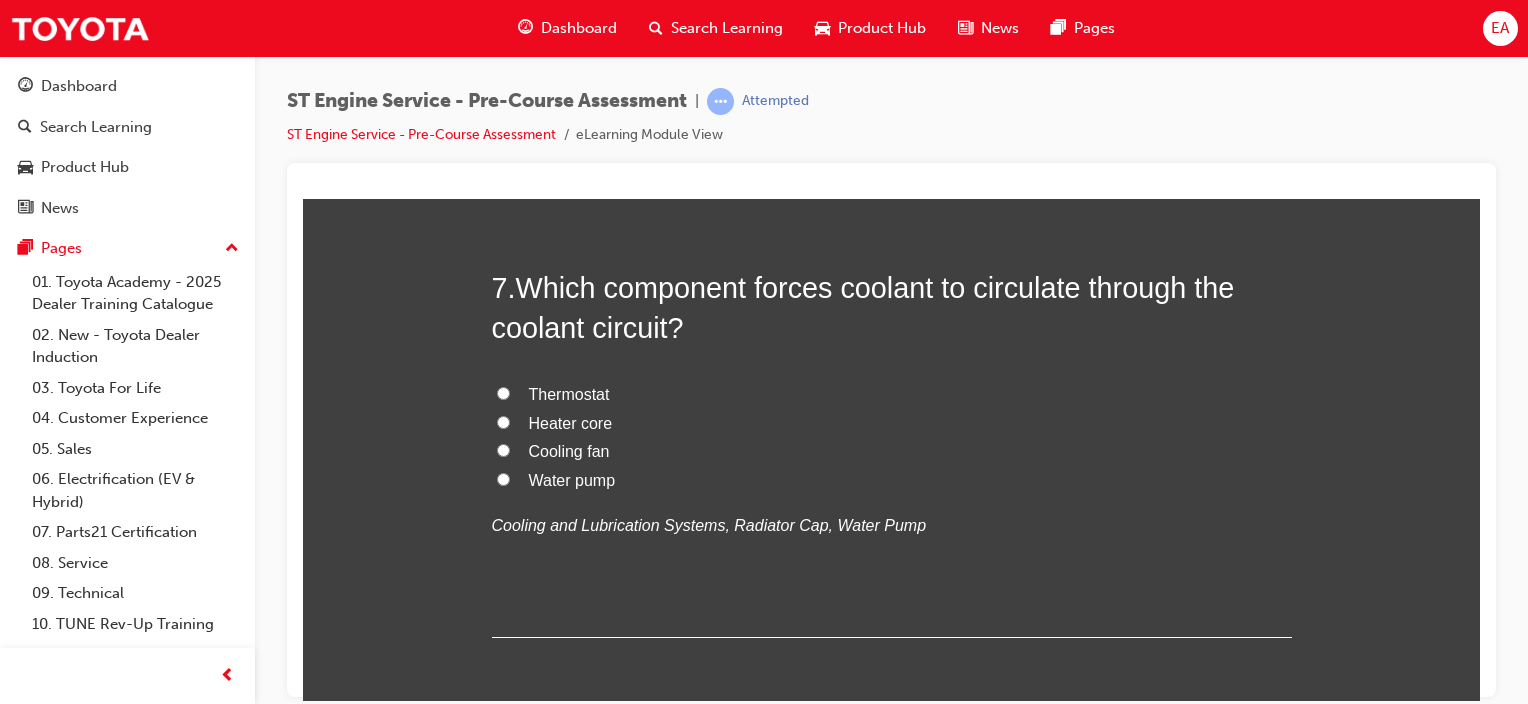 scroll, scrollTop: 2900, scrollLeft: 0, axis: vertical 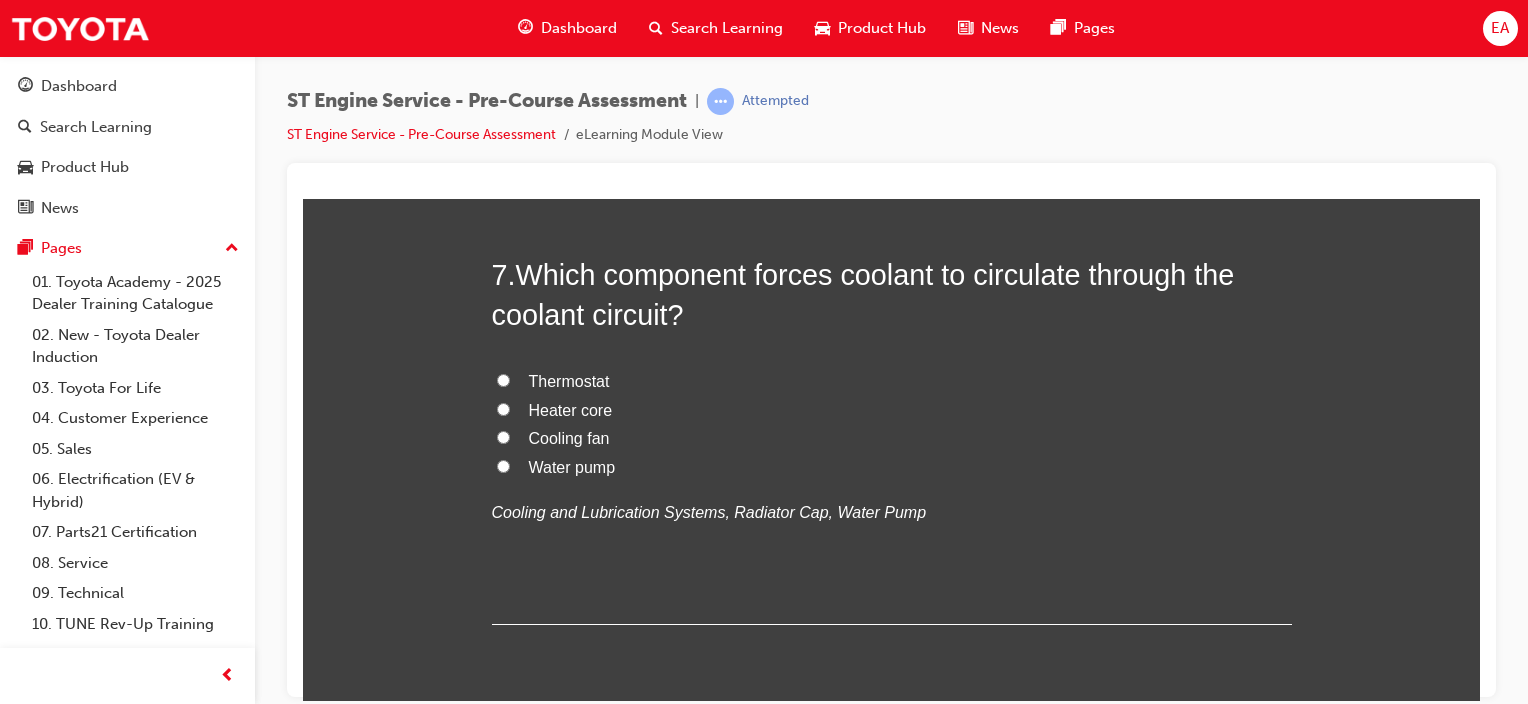 click on "Radiator" at bounding box center [559, -1281] 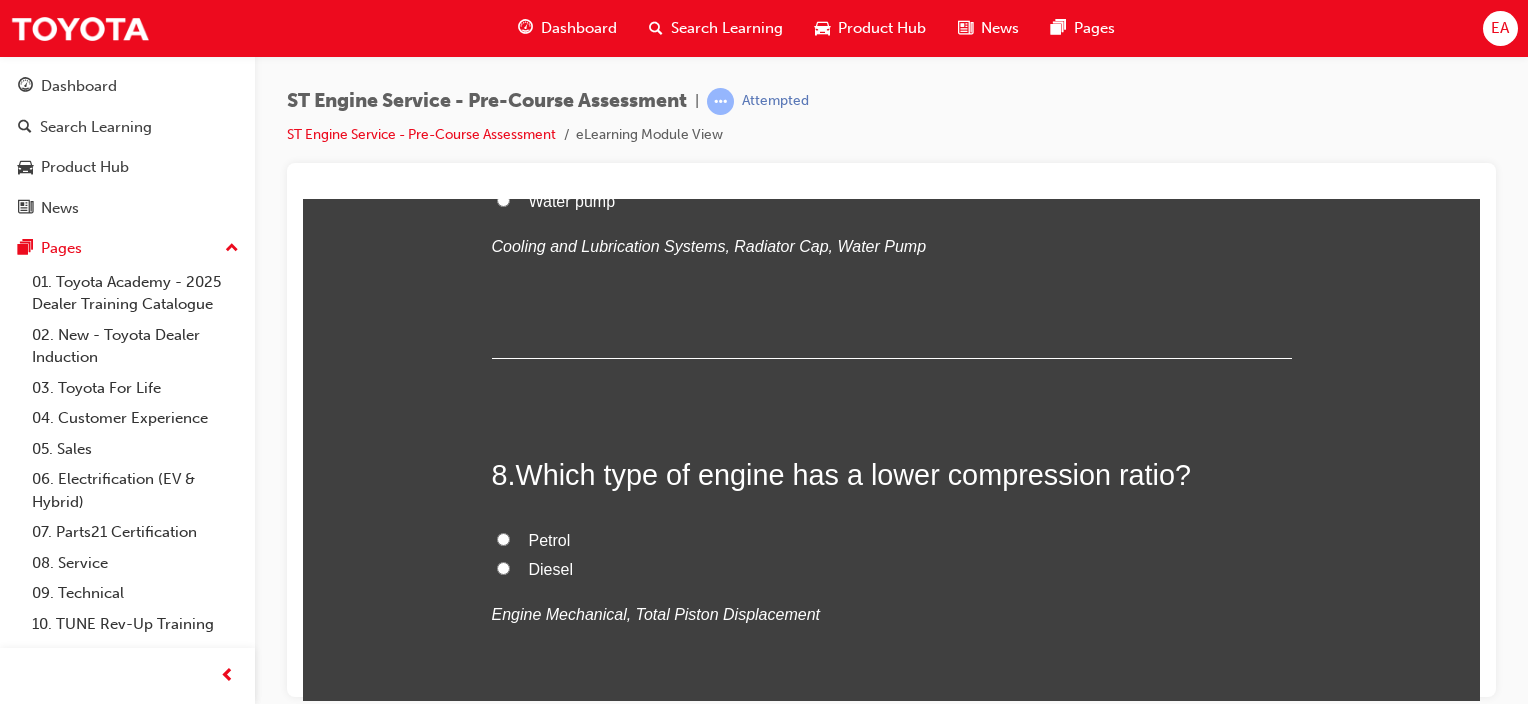 scroll, scrollTop: 3200, scrollLeft: 0, axis: vertical 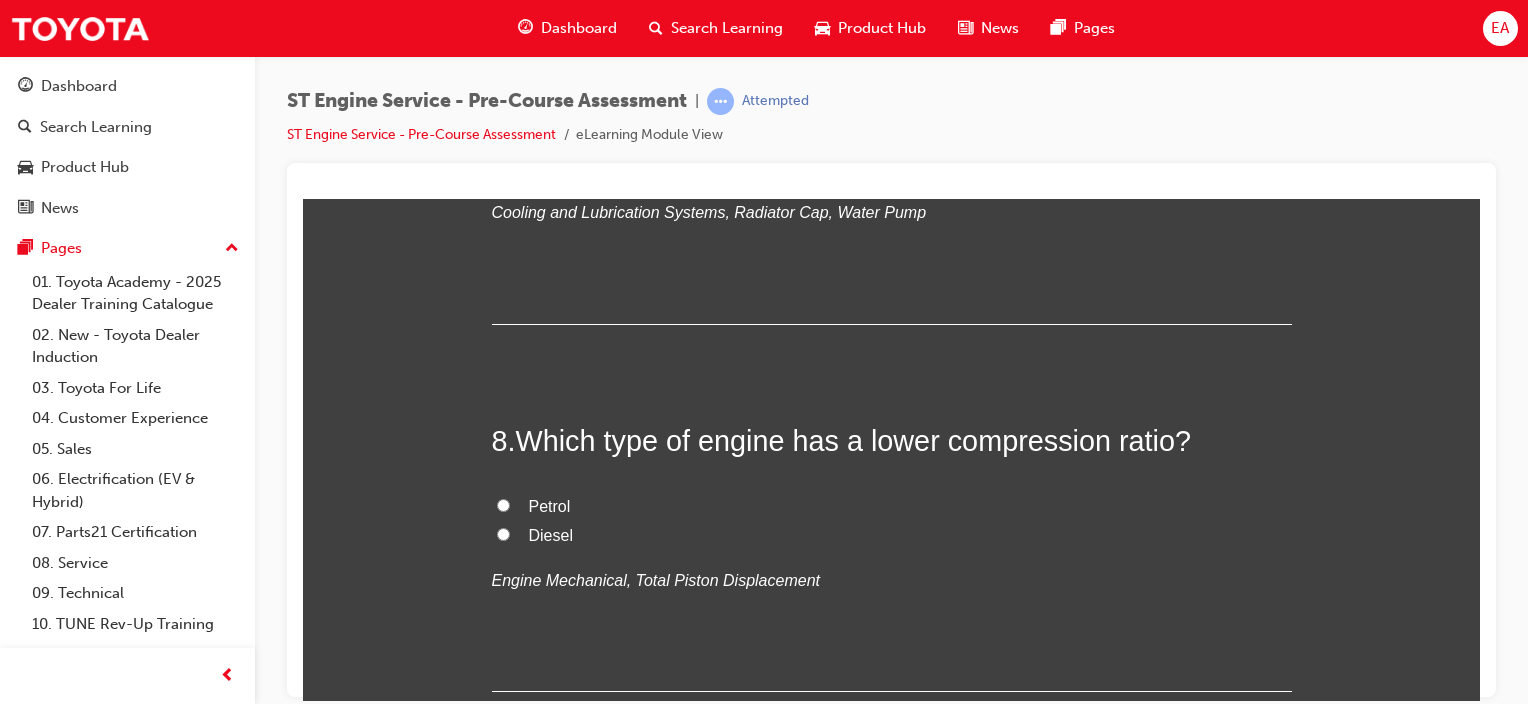 click on "TRUE" at bounding box center [551, -1144] 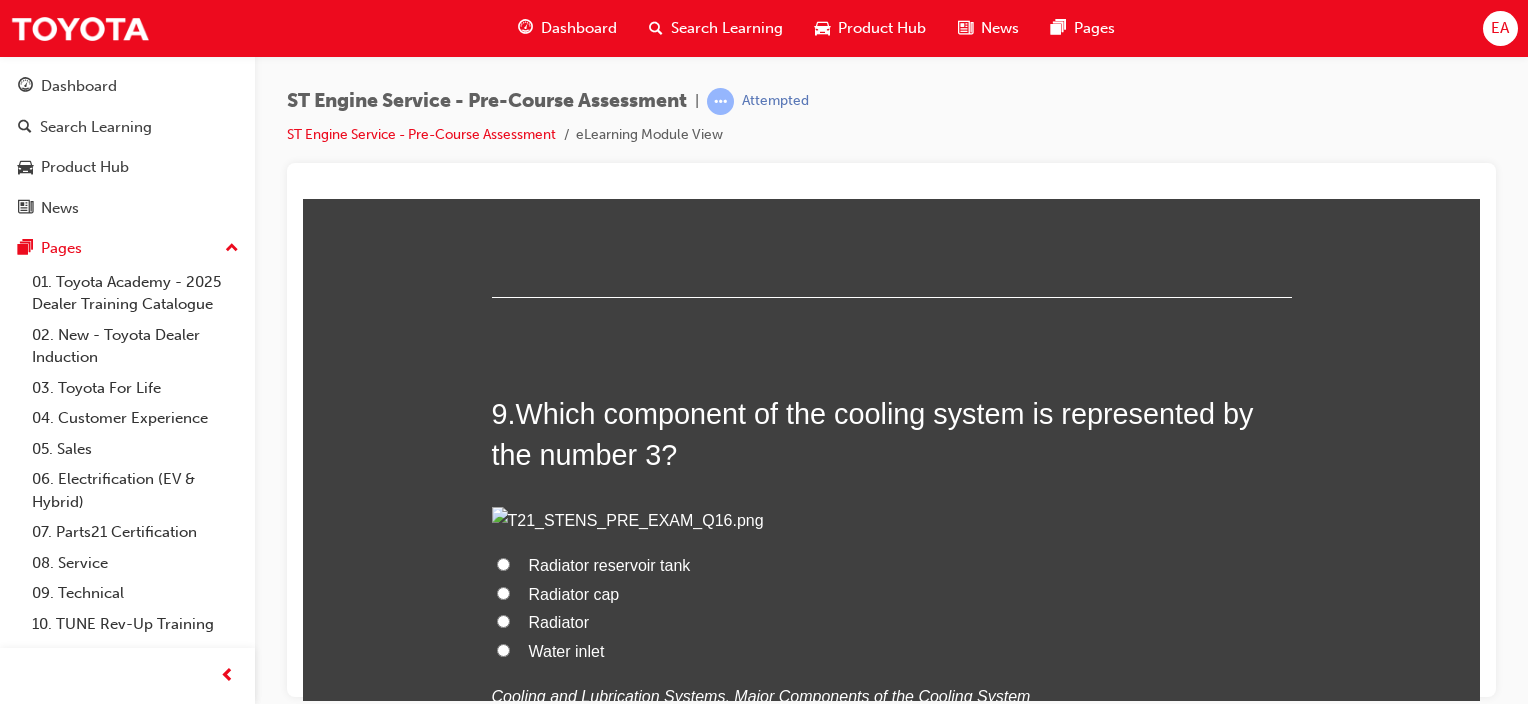 scroll, scrollTop: 3600, scrollLeft: 0, axis: vertical 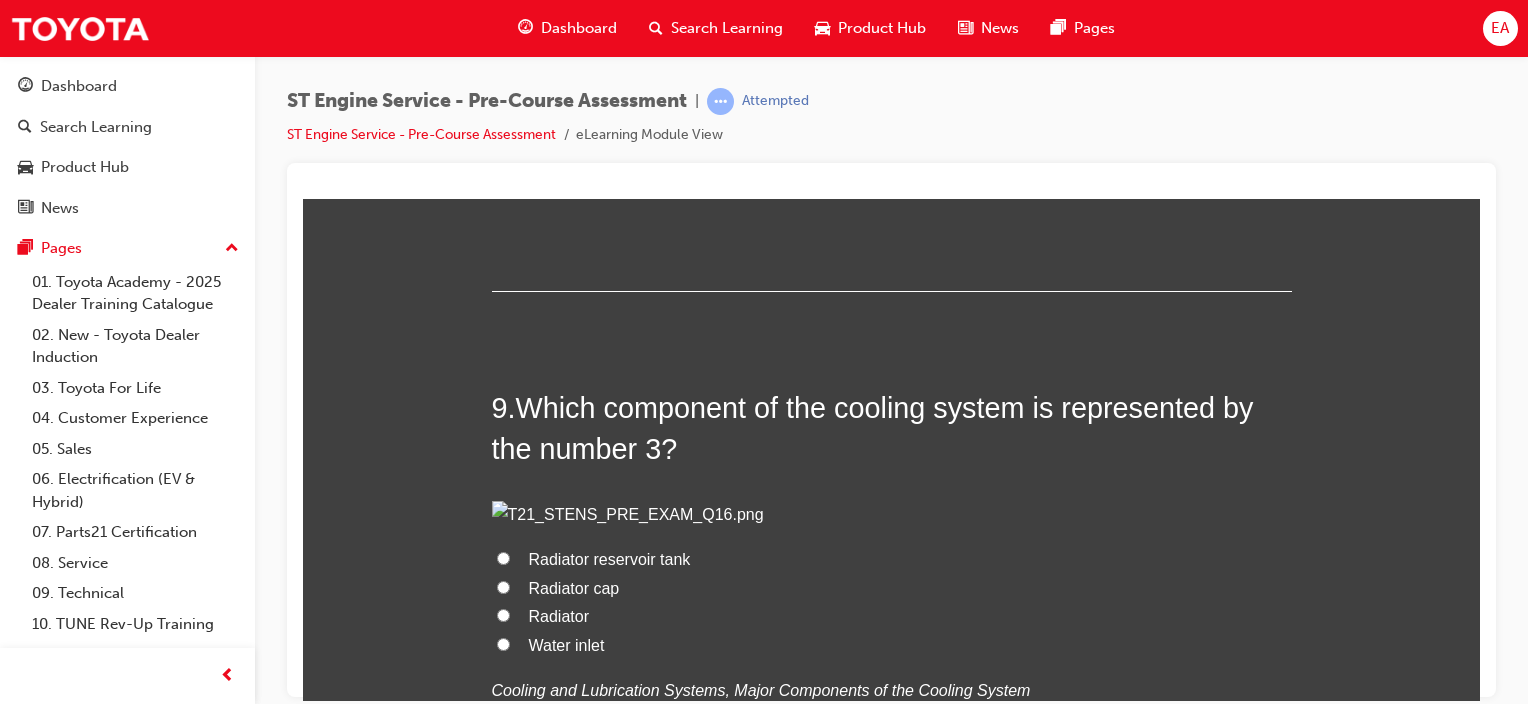 click on "FALSE" at bounding box center (554, -1165) 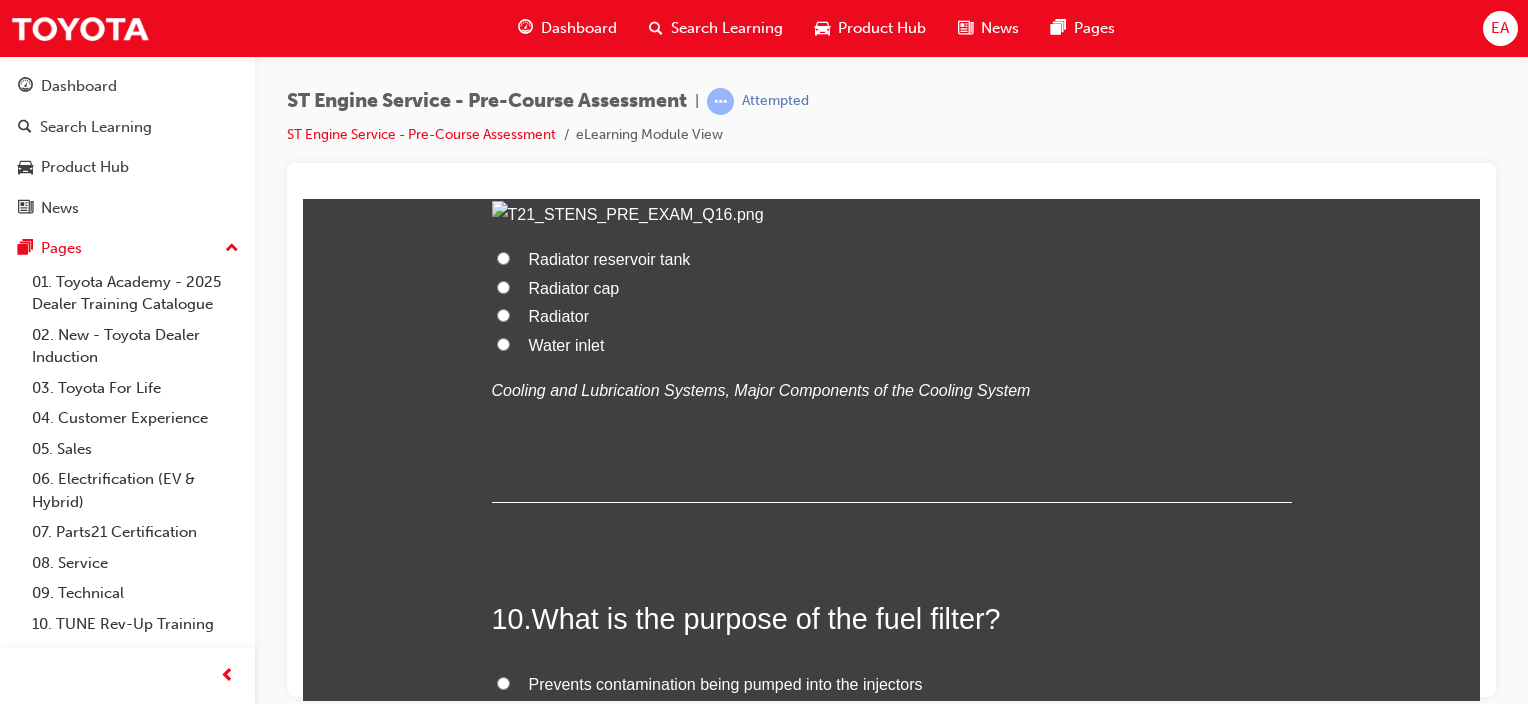 scroll, scrollTop: 4000, scrollLeft: 0, axis: vertical 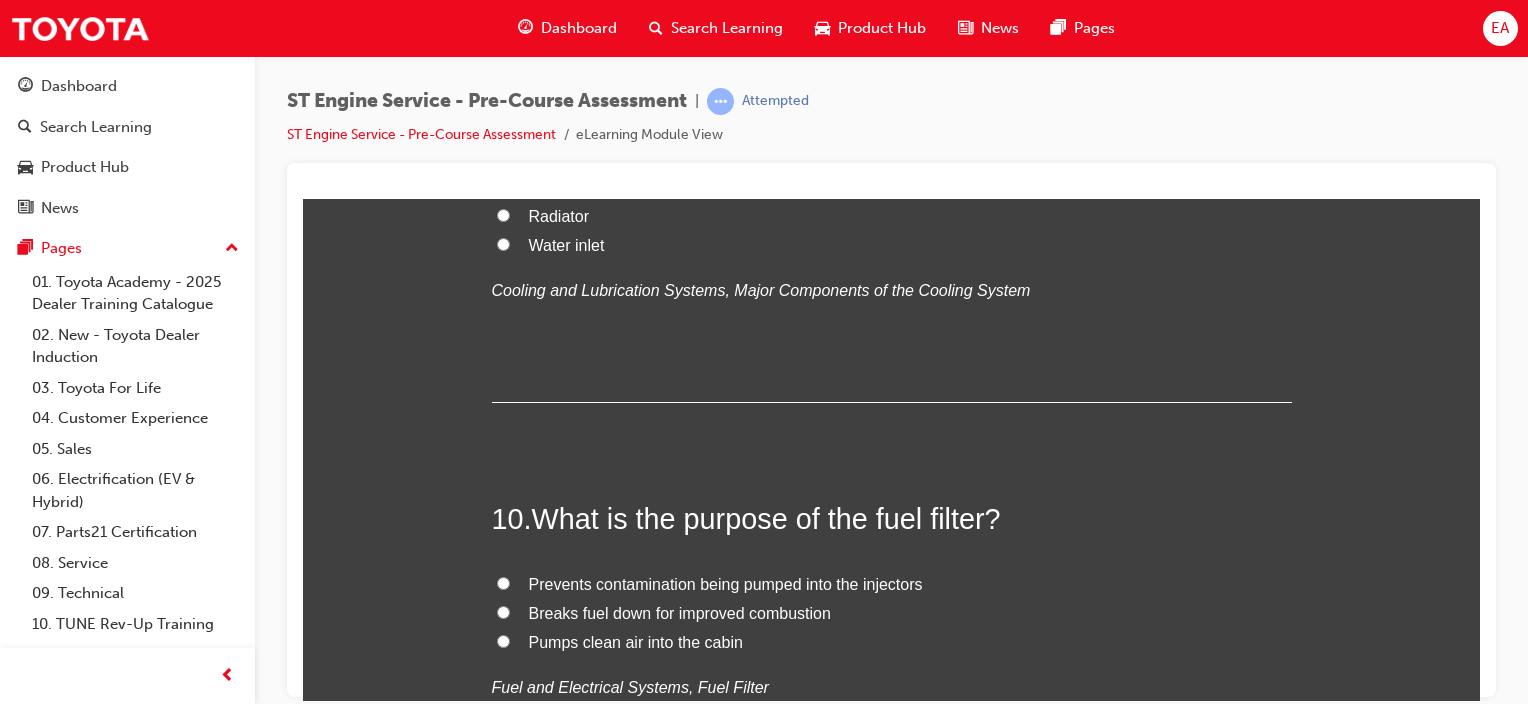 click on "Engine bore and stroke" at bounding box center [611, -1099] 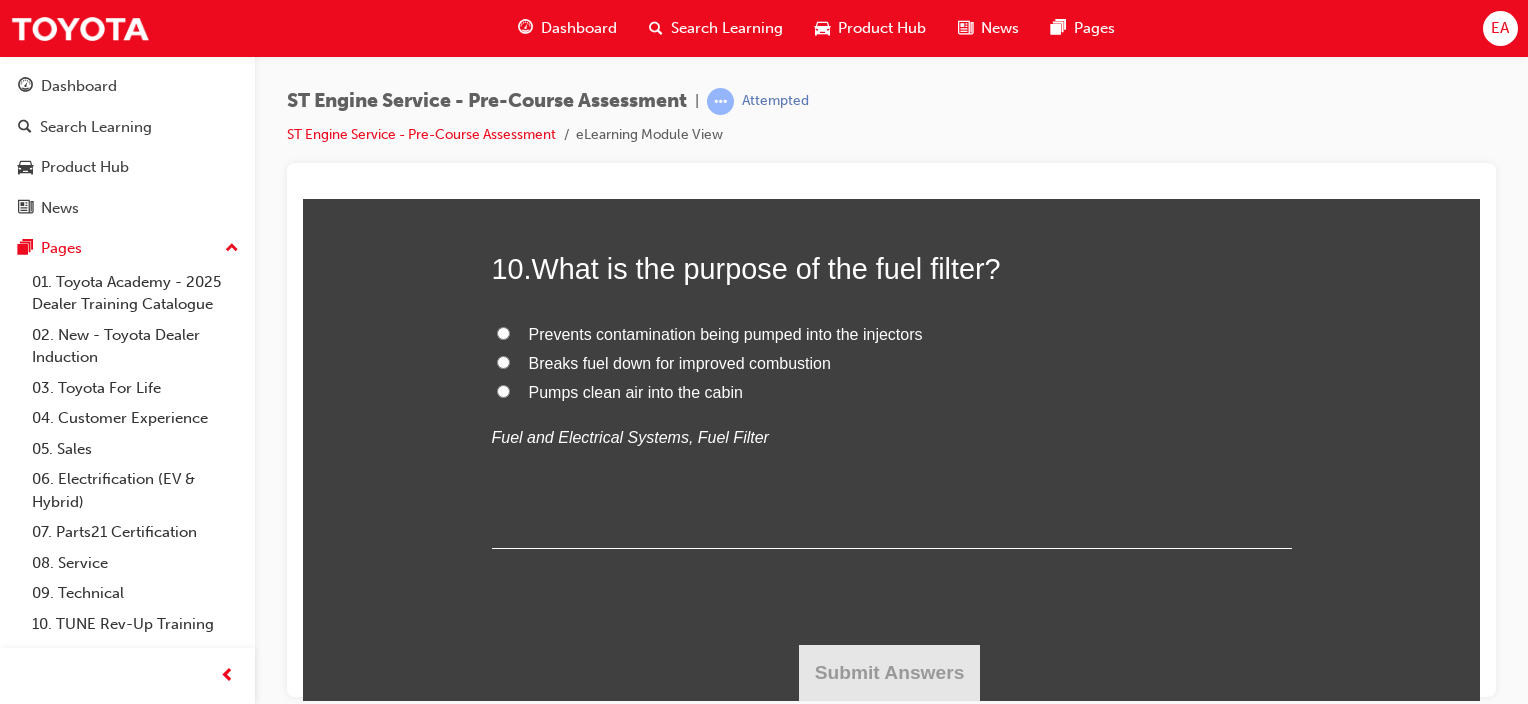 scroll, scrollTop: 4500, scrollLeft: 0, axis: vertical 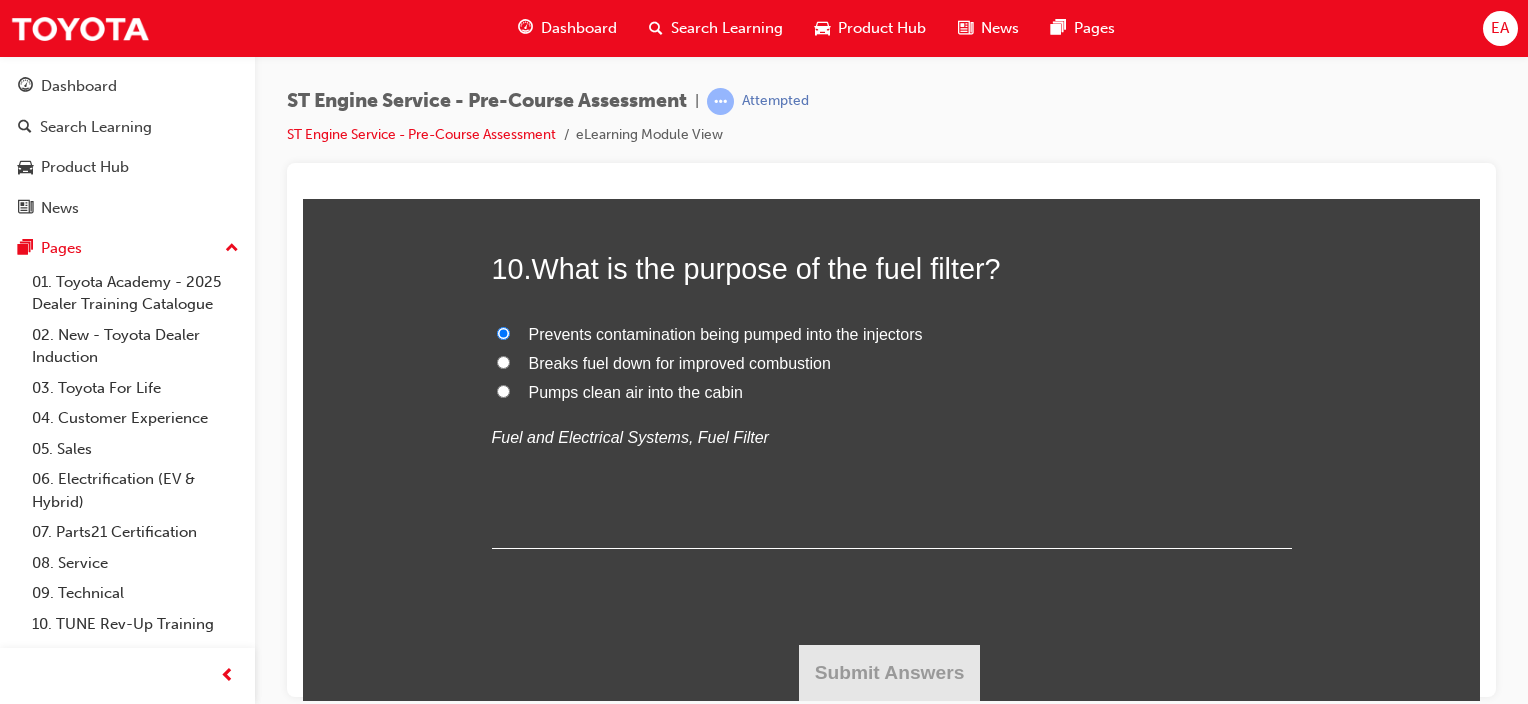 radio on "true" 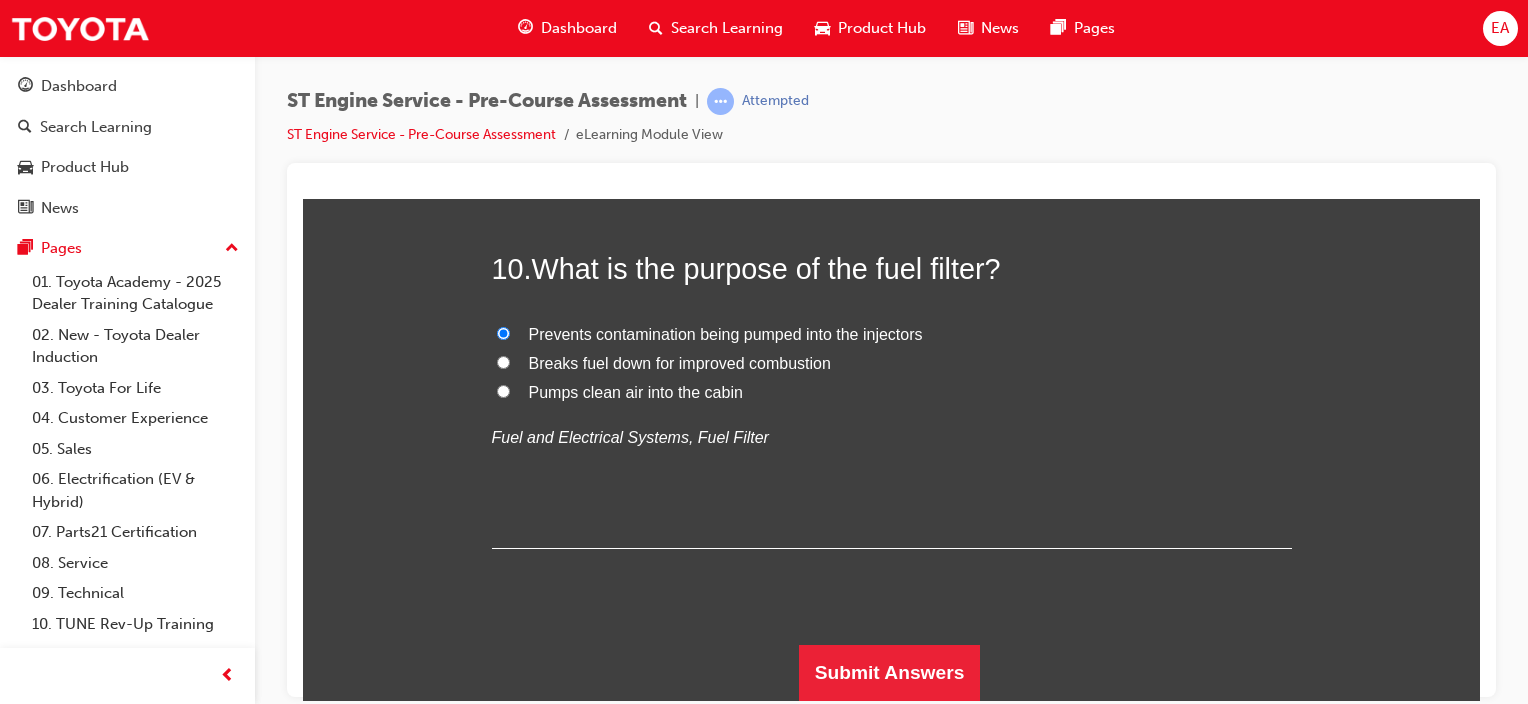 scroll, scrollTop: 6422, scrollLeft: 0, axis: vertical 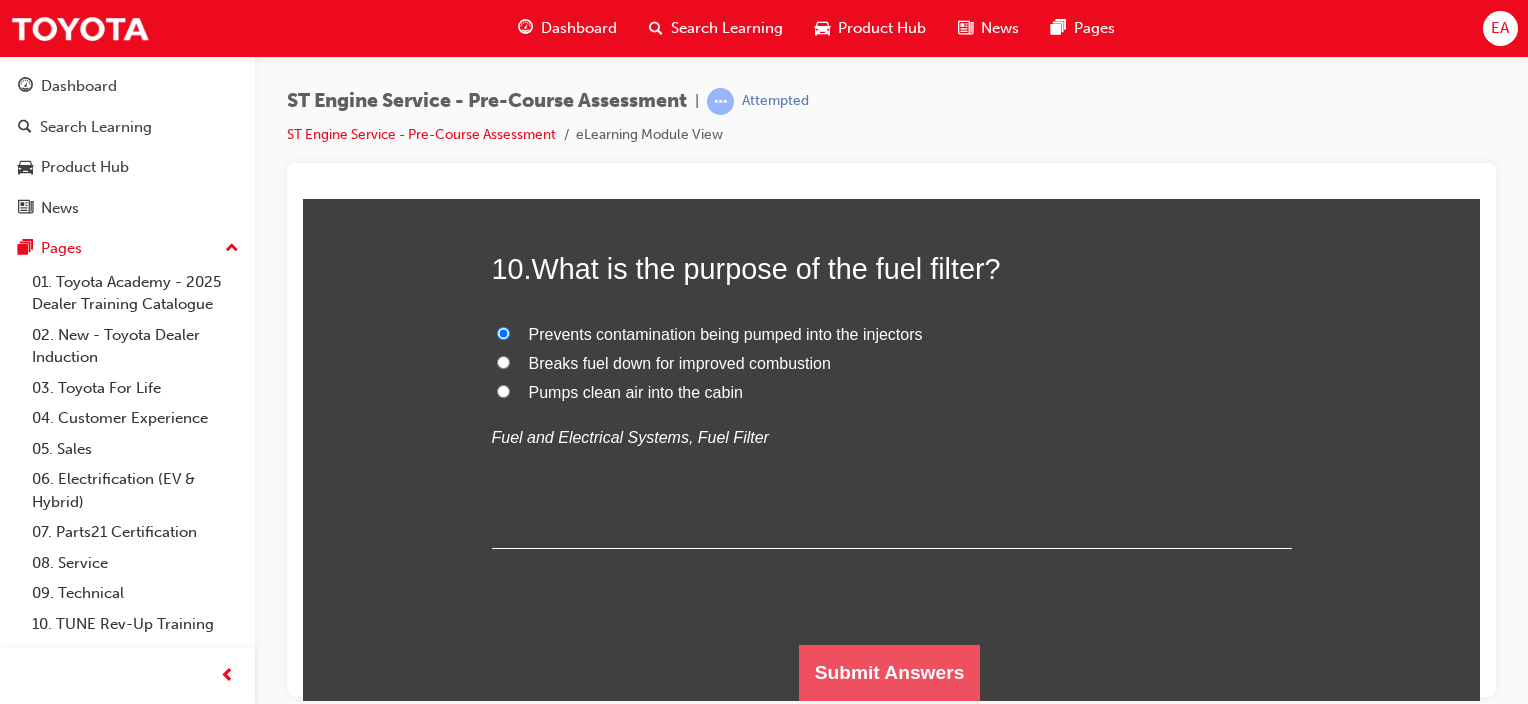 click on "Submit Answers" at bounding box center [890, 672] 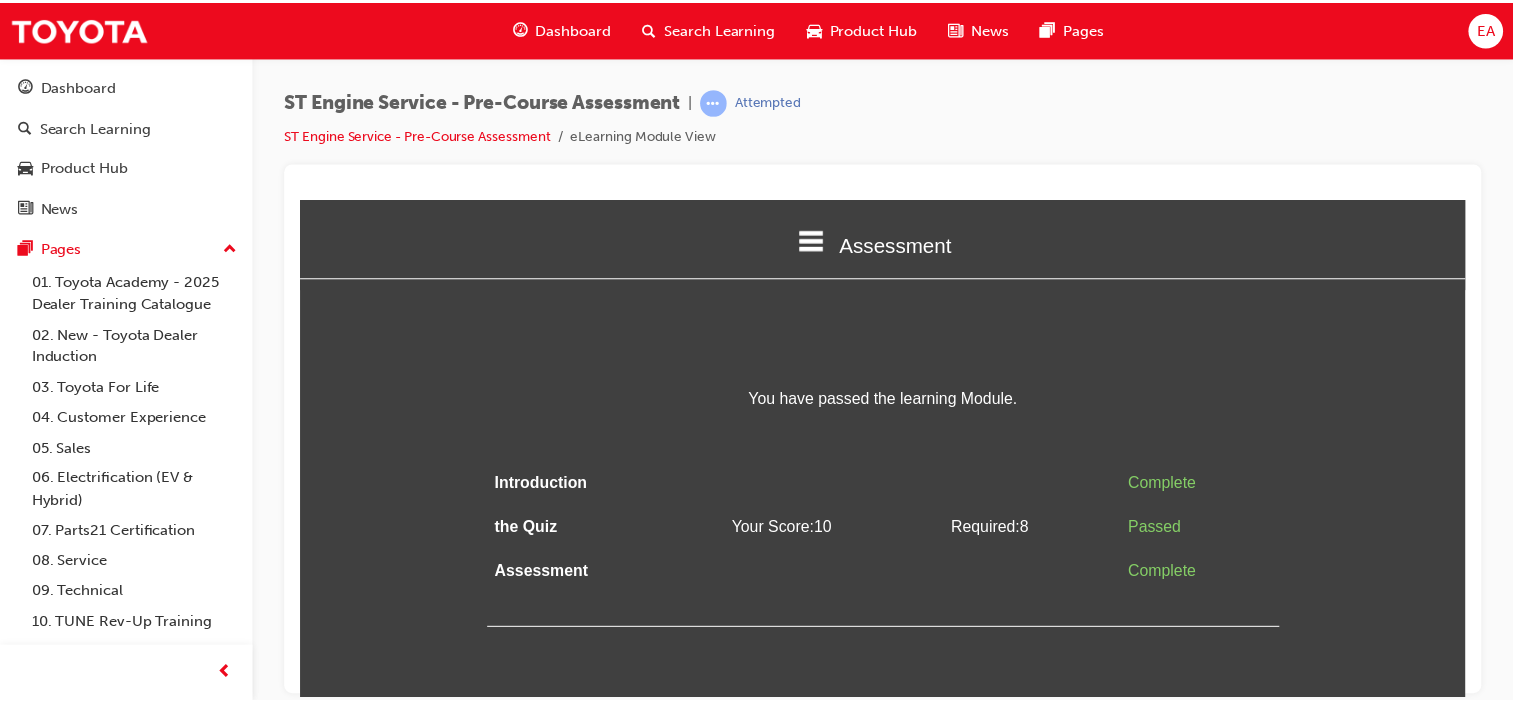 scroll, scrollTop: 0, scrollLeft: 0, axis: both 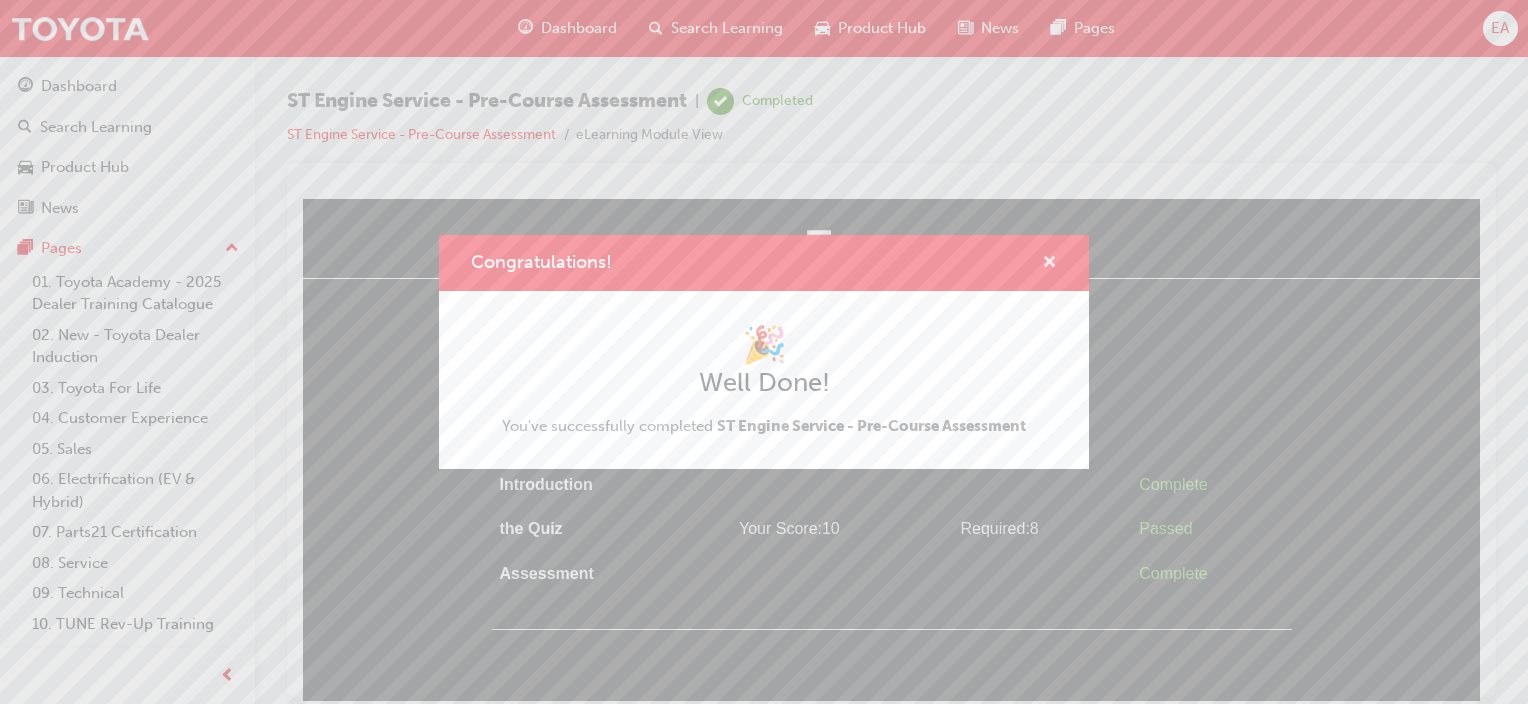 click at bounding box center [1049, 264] 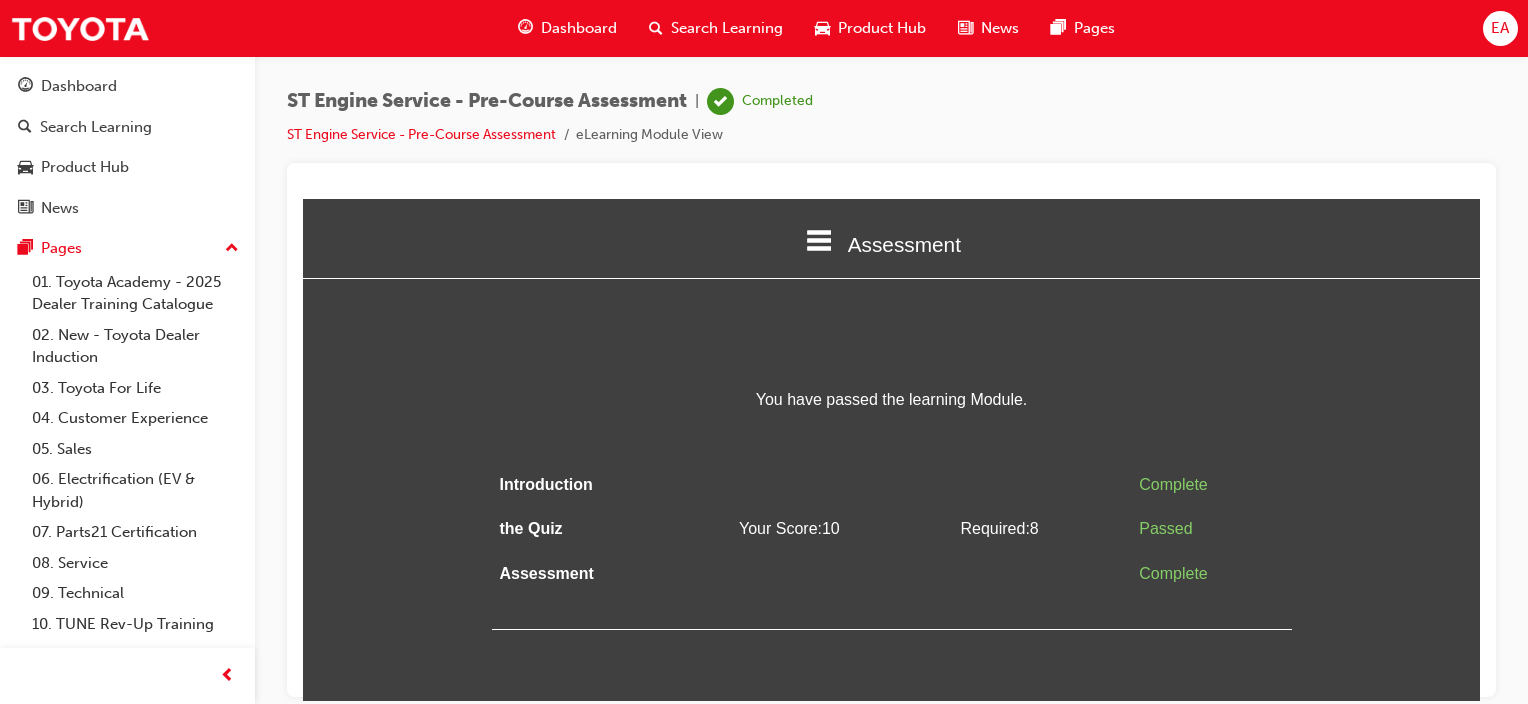 click on "Search Learning" at bounding box center (727, 28) 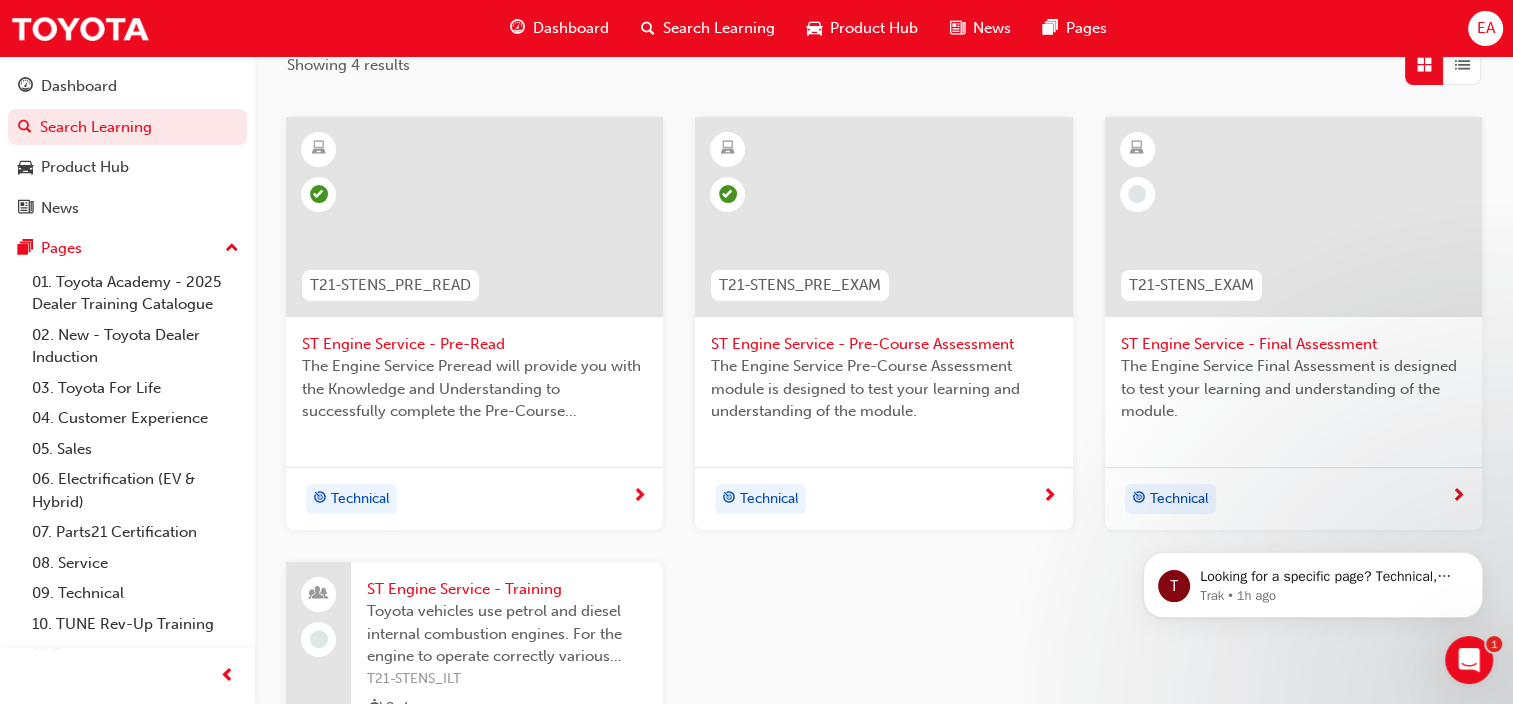 scroll, scrollTop: 300, scrollLeft: 0, axis: vertical 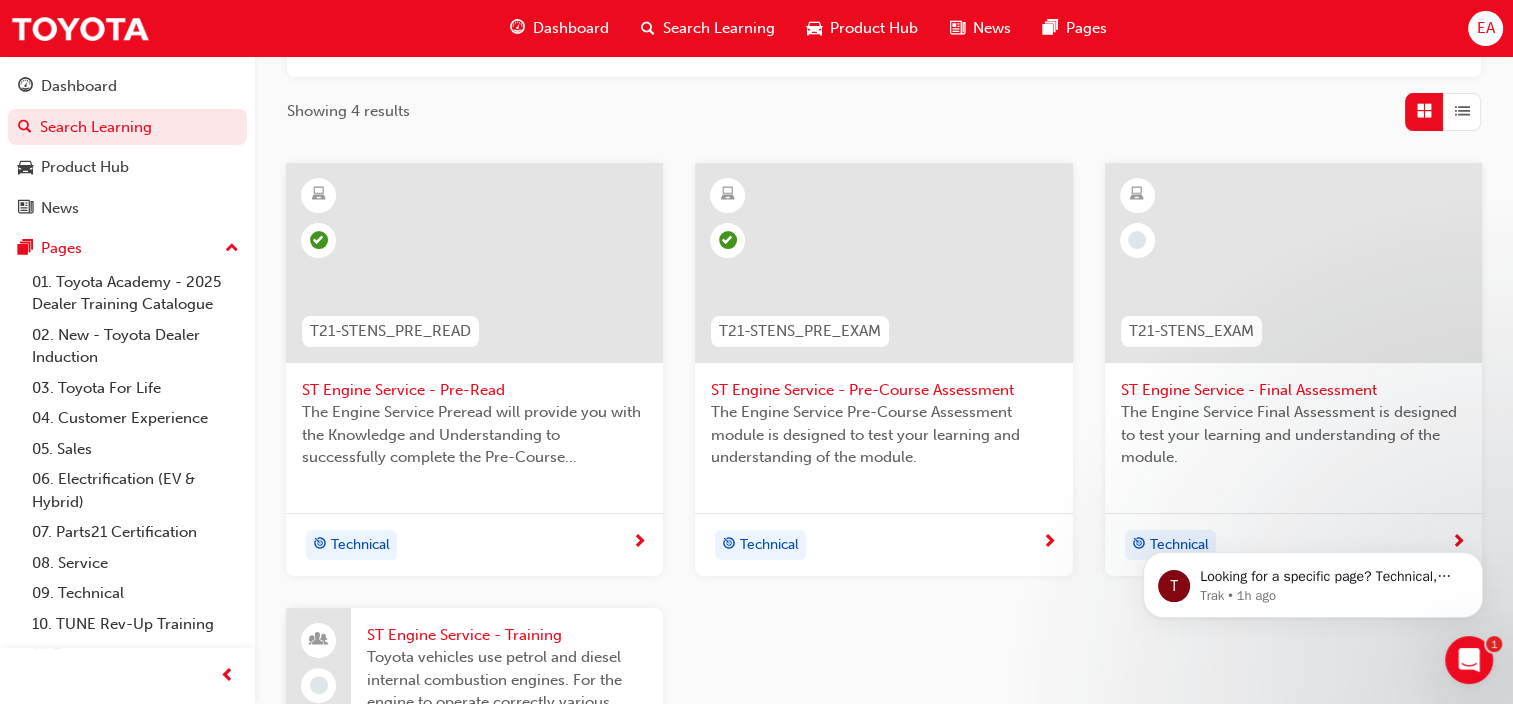 click on "ST Engine Service - Final Assessment" at bounding box center (1293, 390) 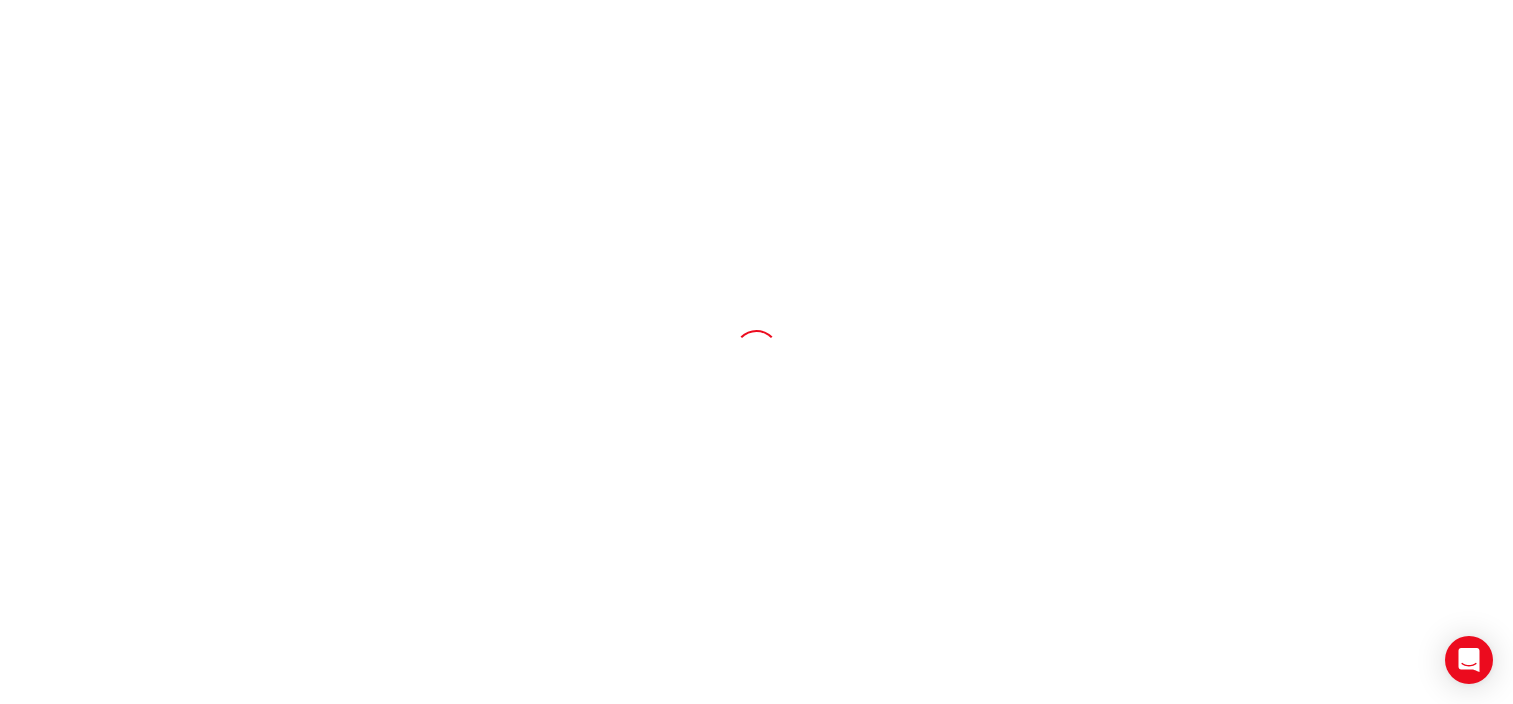 scroll, scrollTop: 0, scrollLeft: 0, axis: both 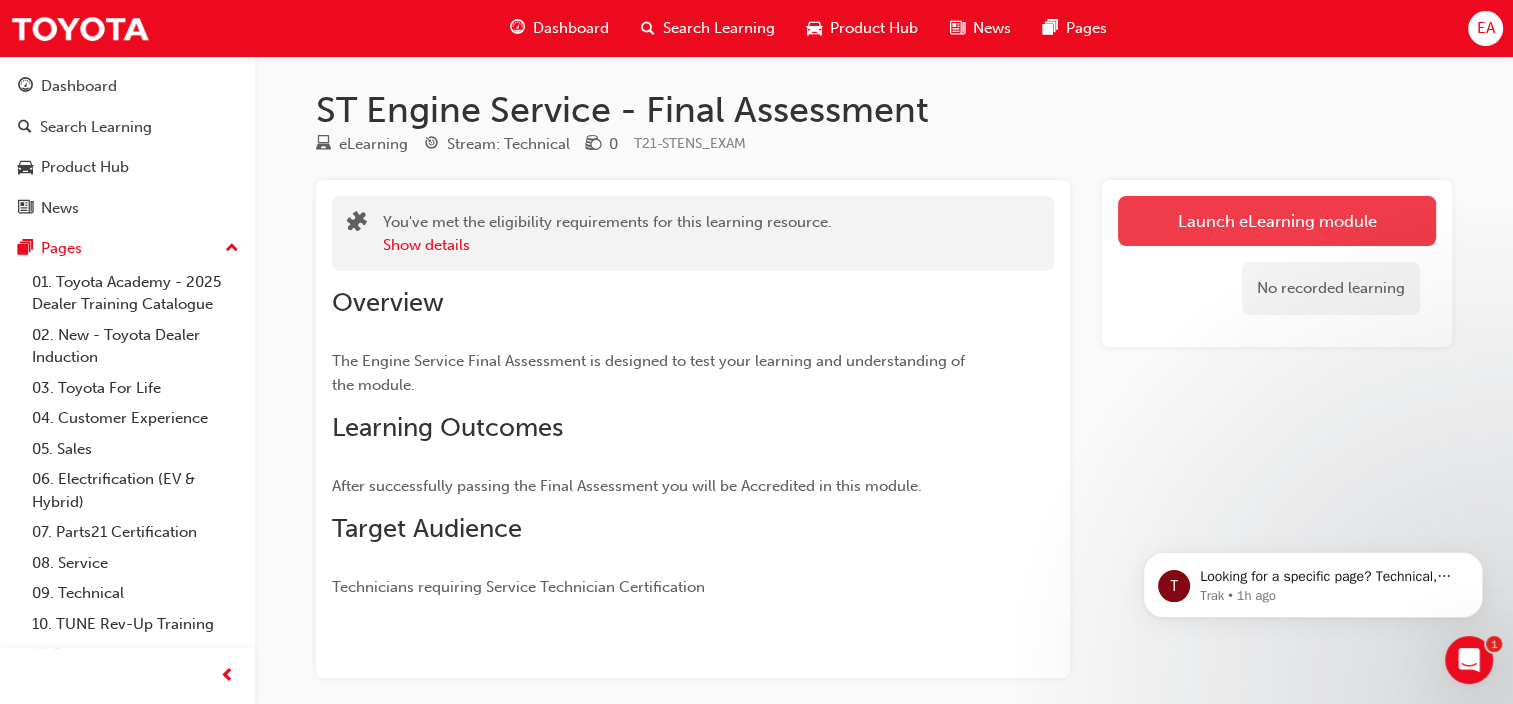 click on "Launch eLearning module" at bounding box center [1277, 221] 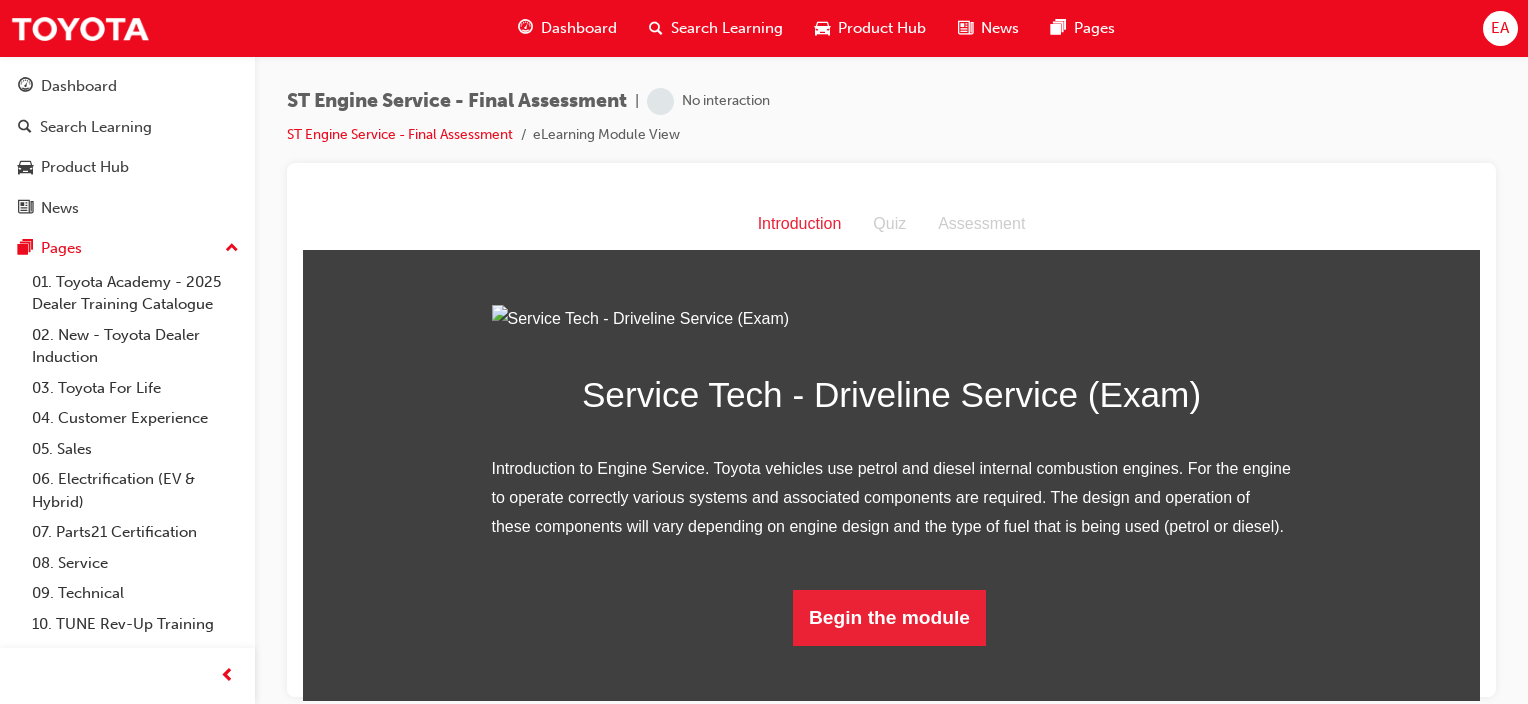 scroll, scrollTop: 164, scrollLeft: 0, axis: vertical 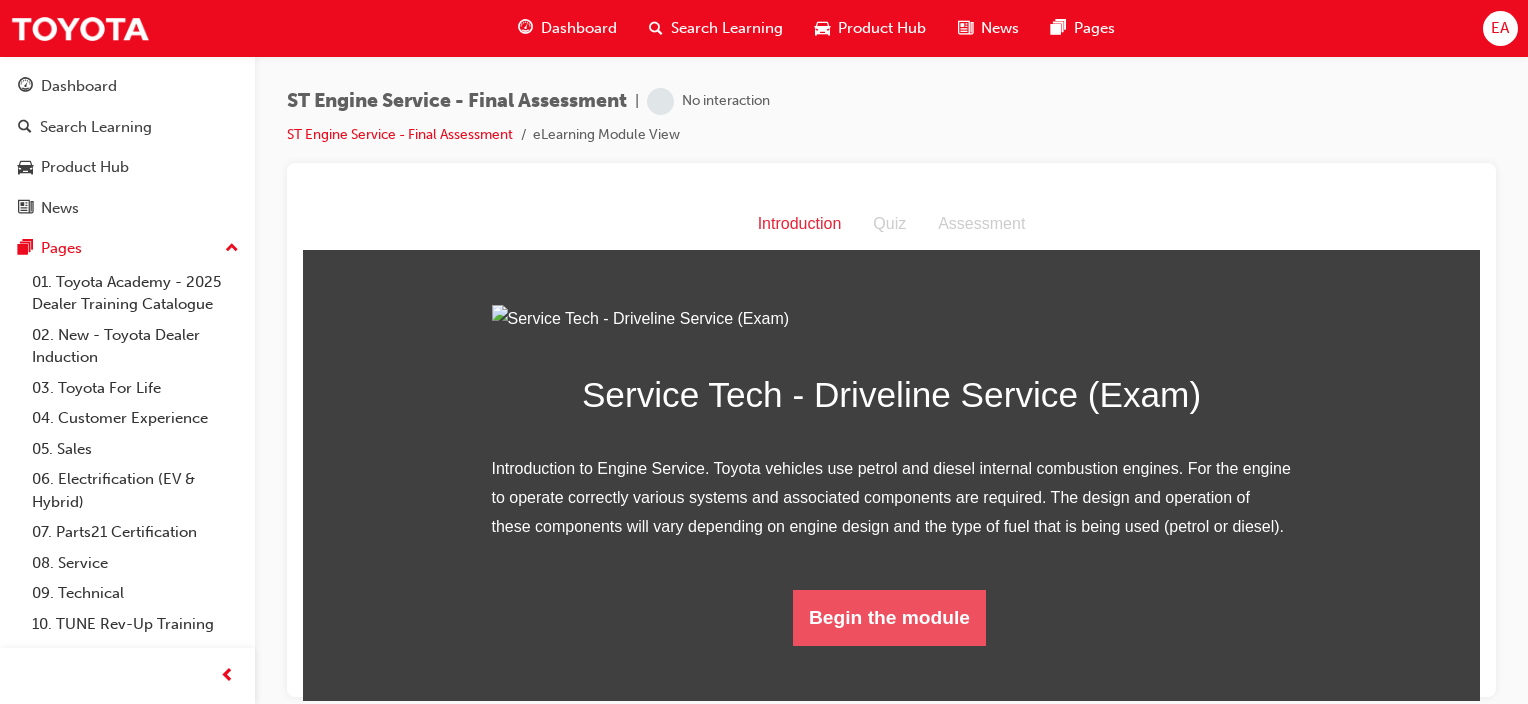 click on "Begin the module" at bounding box center [889, 617] 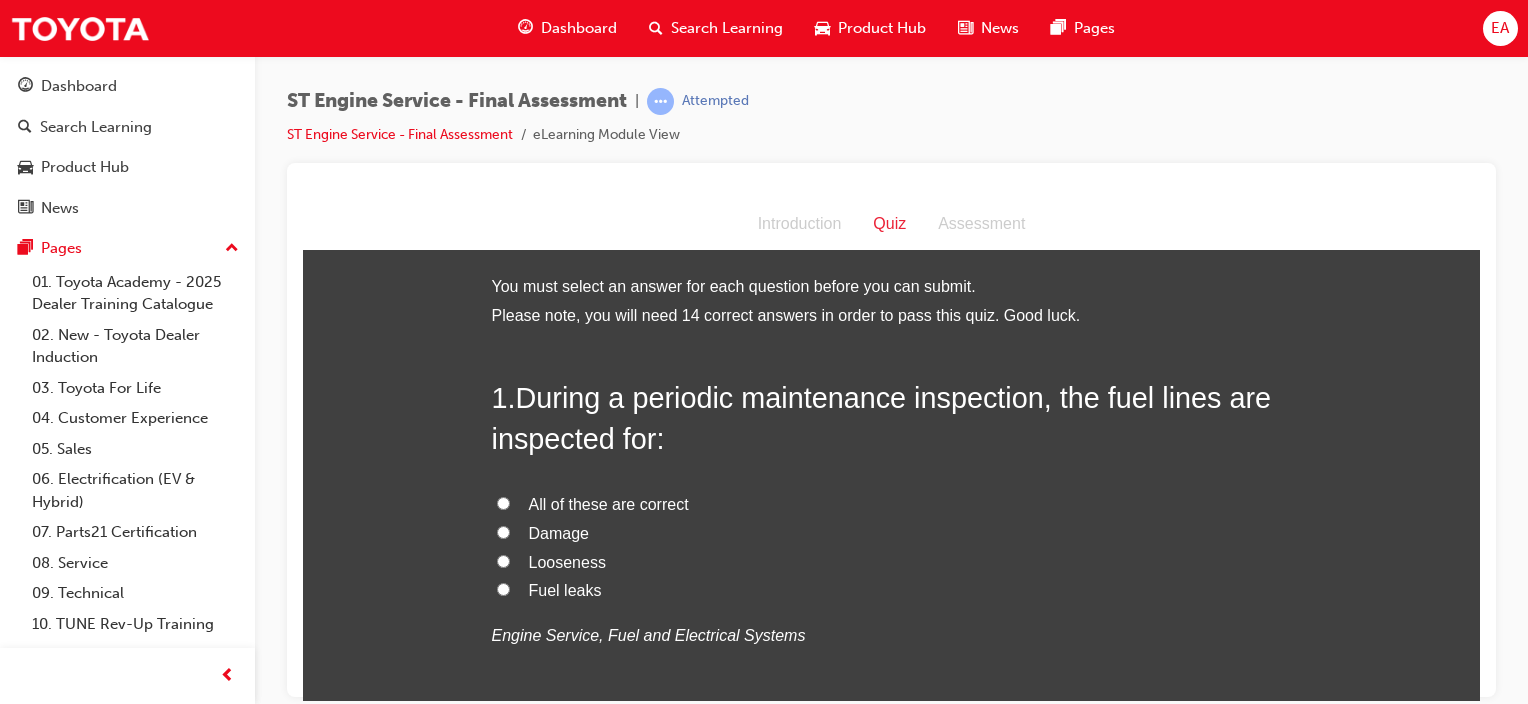 click on "All of these are correct" at bounding box center [609, 503] 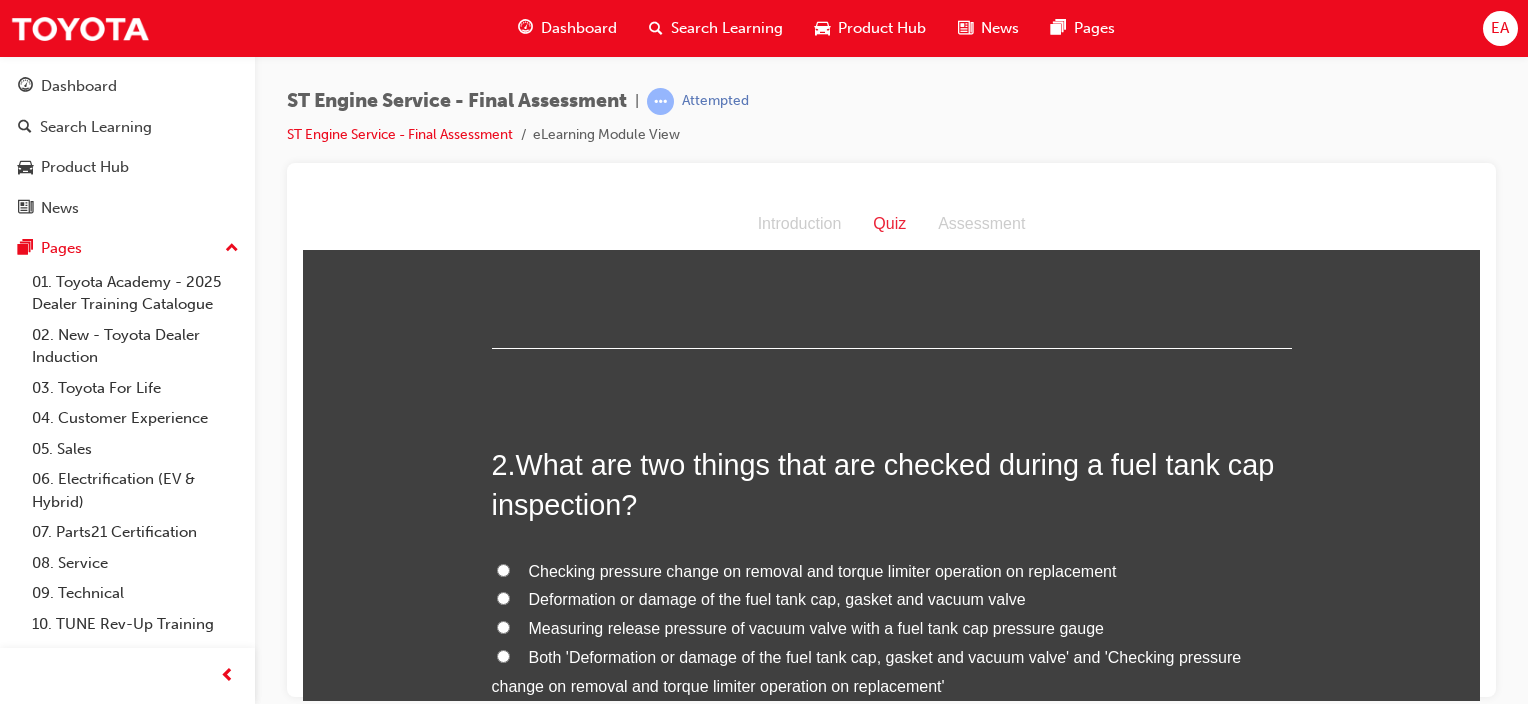 scroll, scrollTop: 400, scrollLeft: 0, axis: vertical 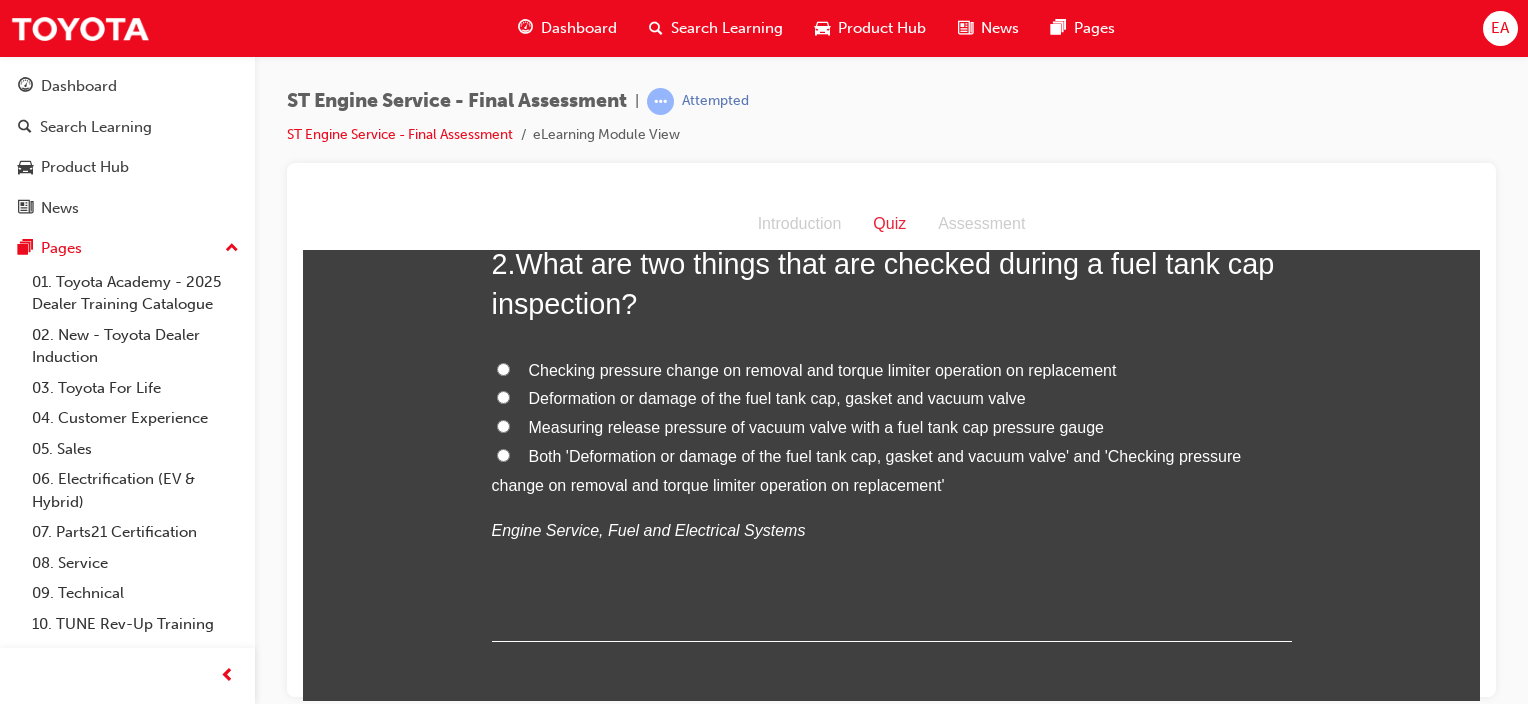 click on "Both 'Deformation or damage of the fuel tank cap, gasket and vacuum valve' and 'Checking pressure change on removal and torque limiter operation on replacement'" at bounding box center [867, 470] 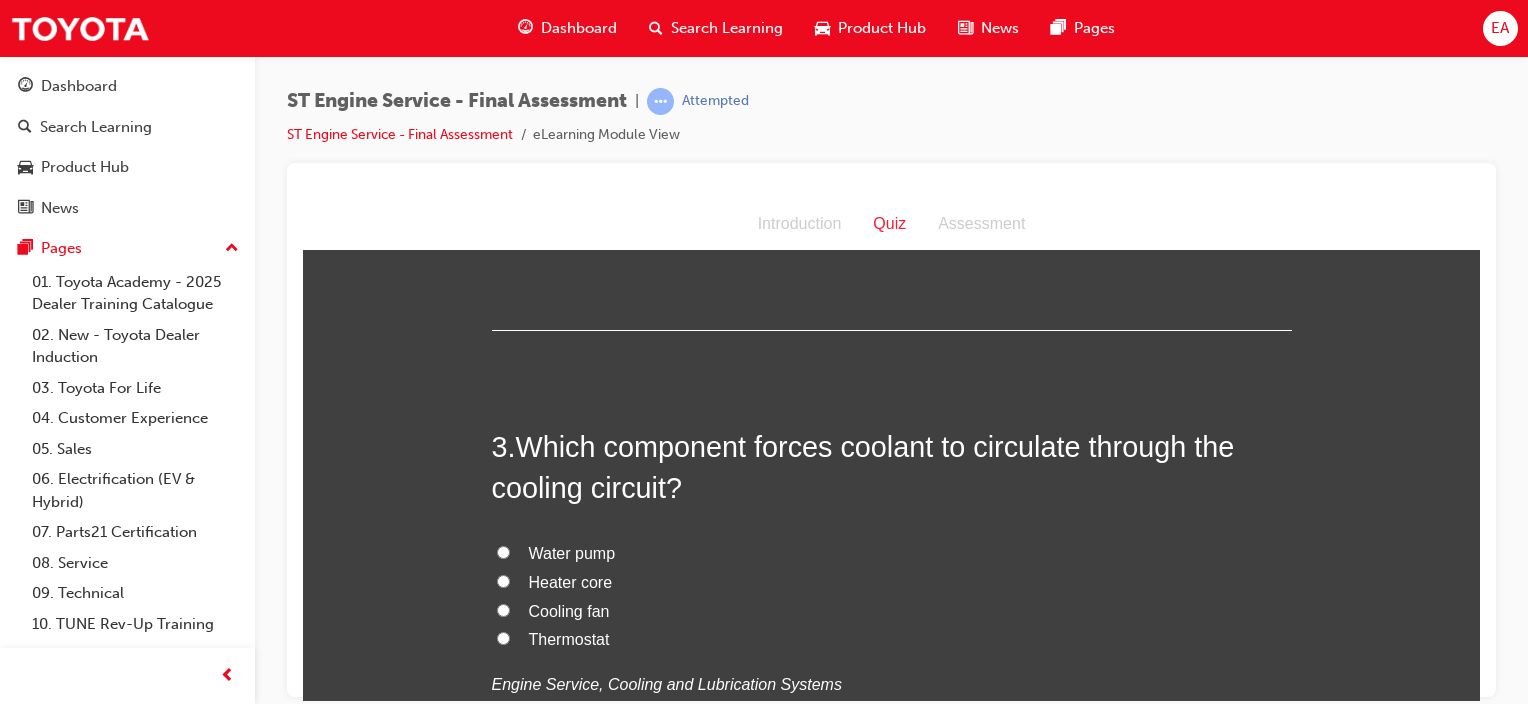 scroll, scrollTop: 1000, scrollLeft: 0, axis: vertical 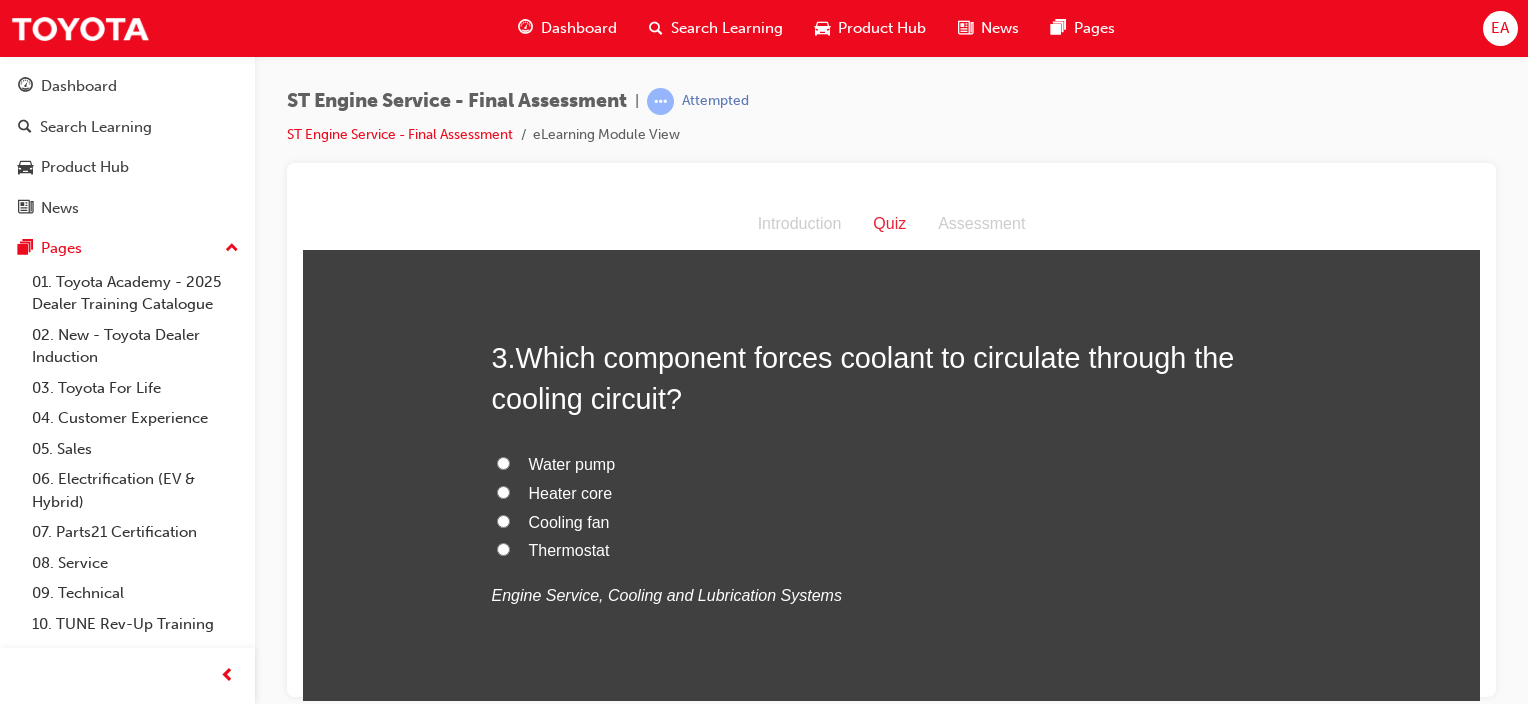 click on "Water pump" at bounding box center [572, 463] 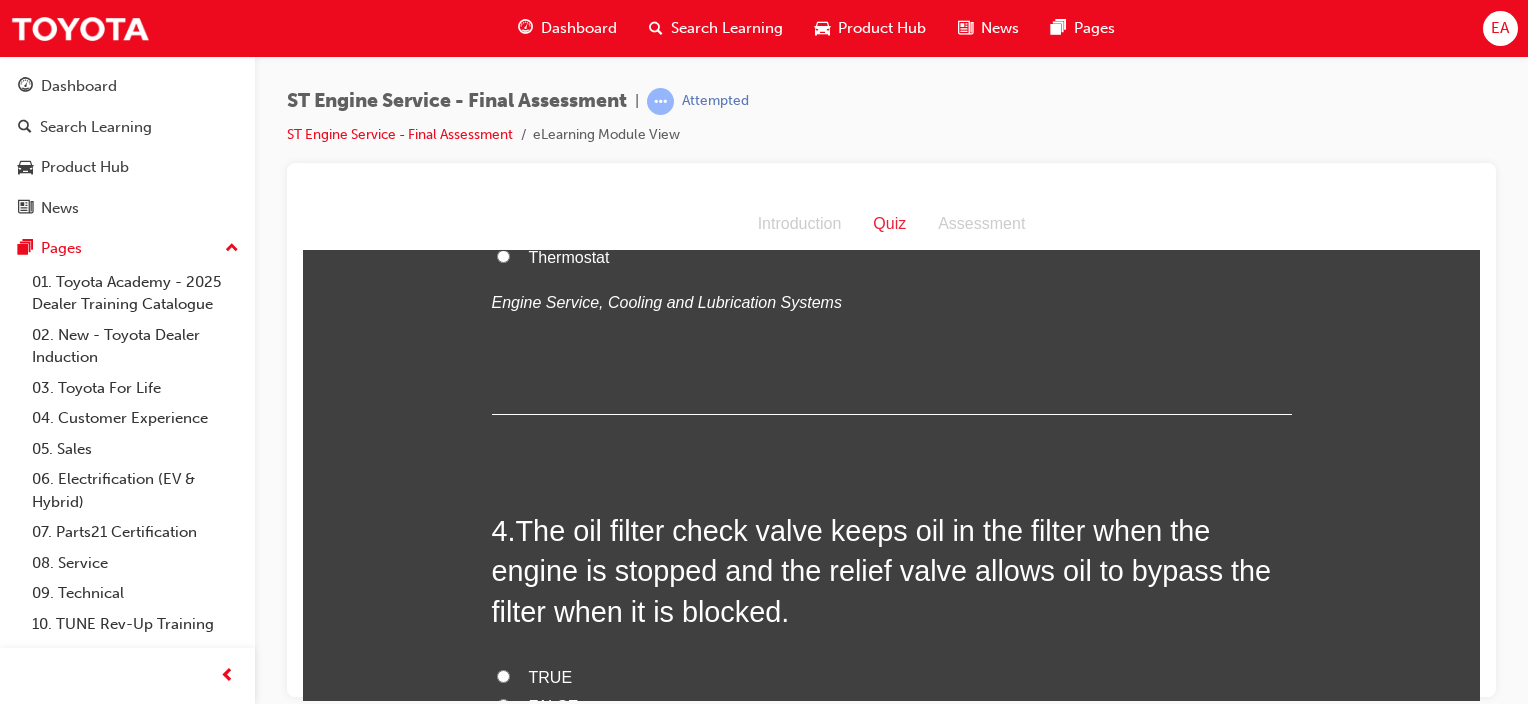 scroll, scrollTop: 1500, scrollLeft: 0, axis: vertical 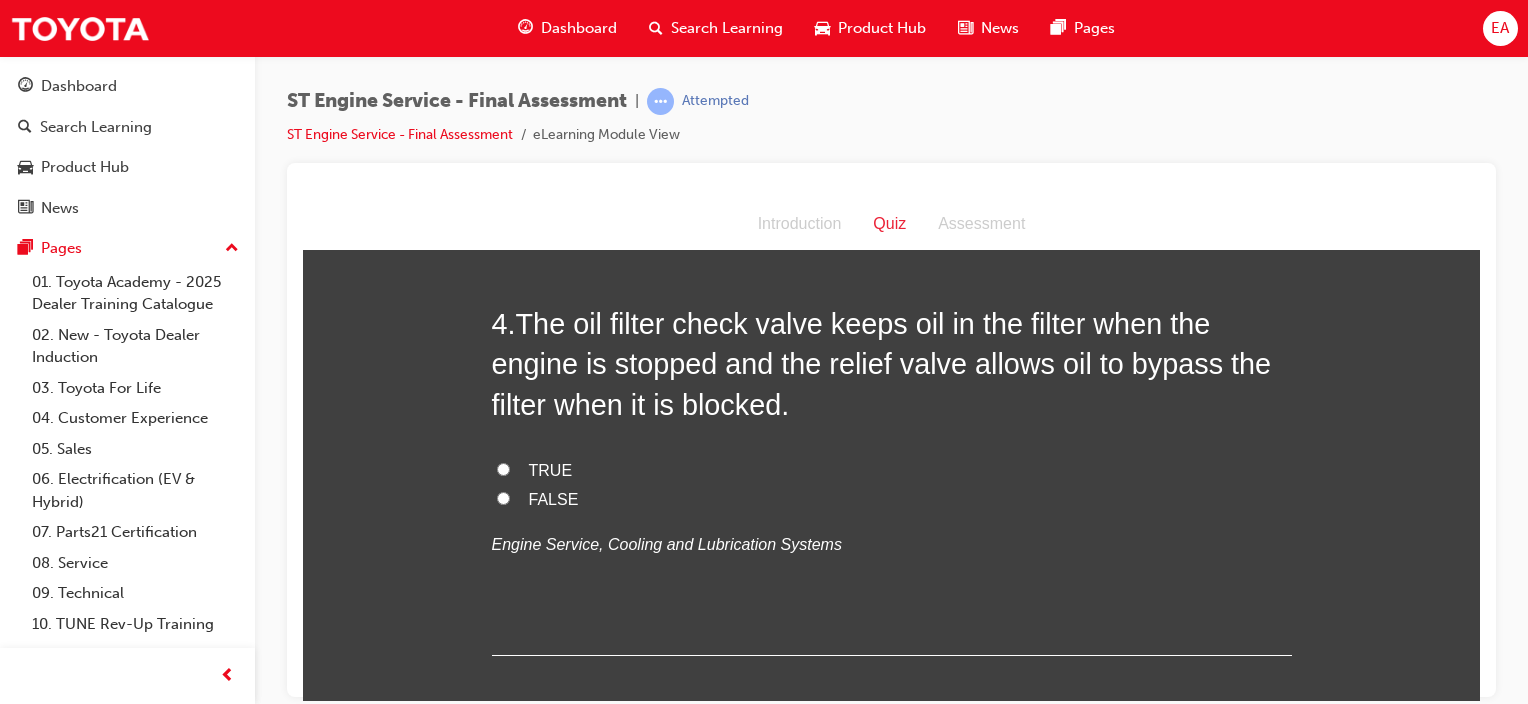 click on "TRUE" at bounding box center [551, 469] 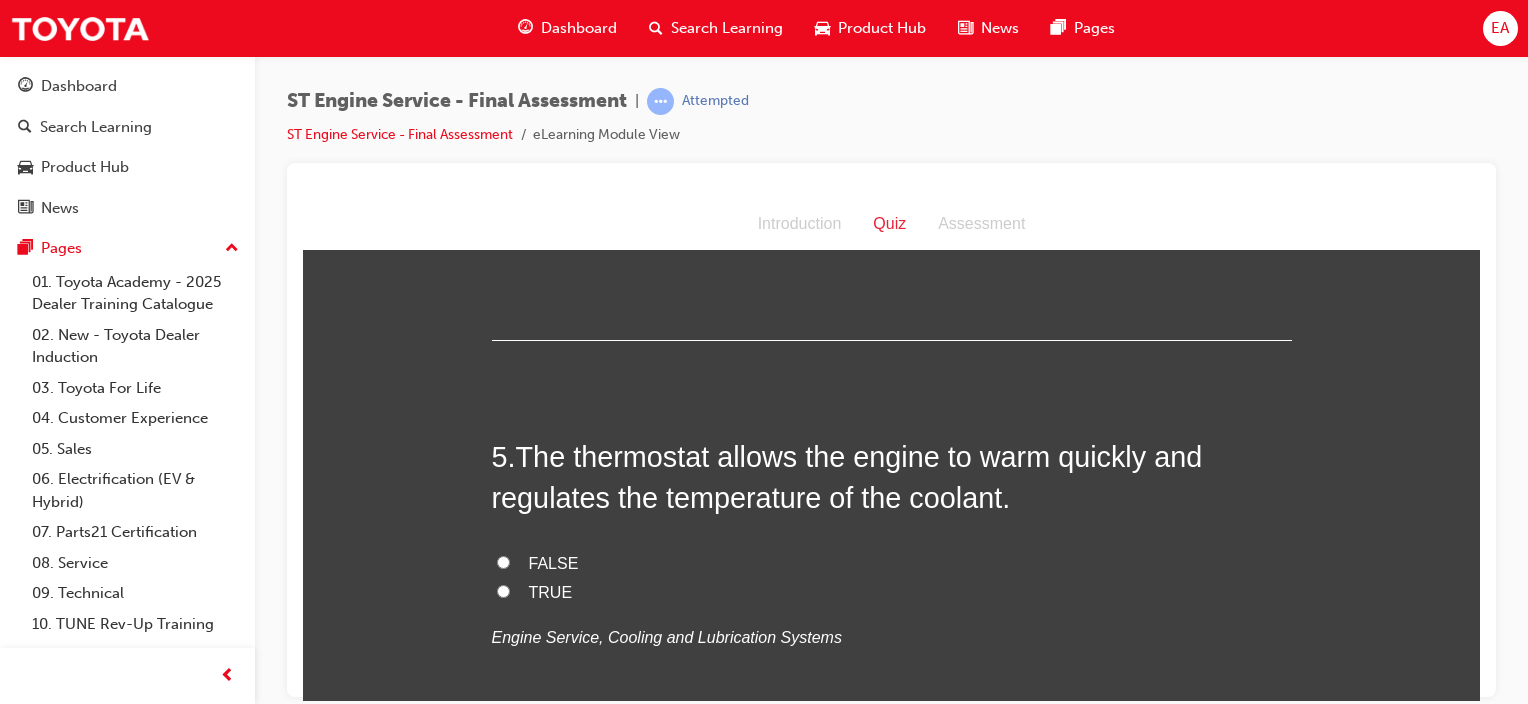scroll, scrollTop: 1900, scrollLeft: 0, axis: vertical 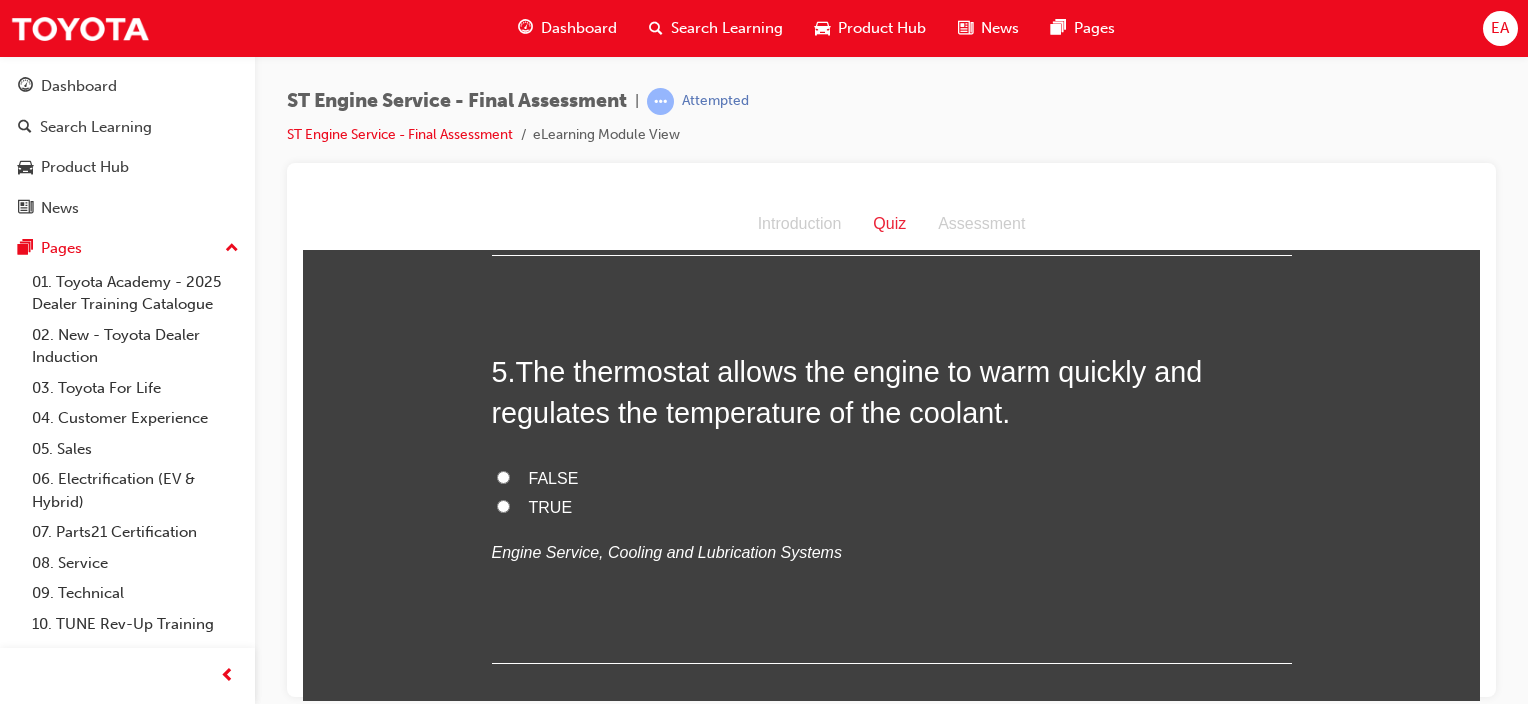 click on "TRUE" at bounding box center (551, 506) 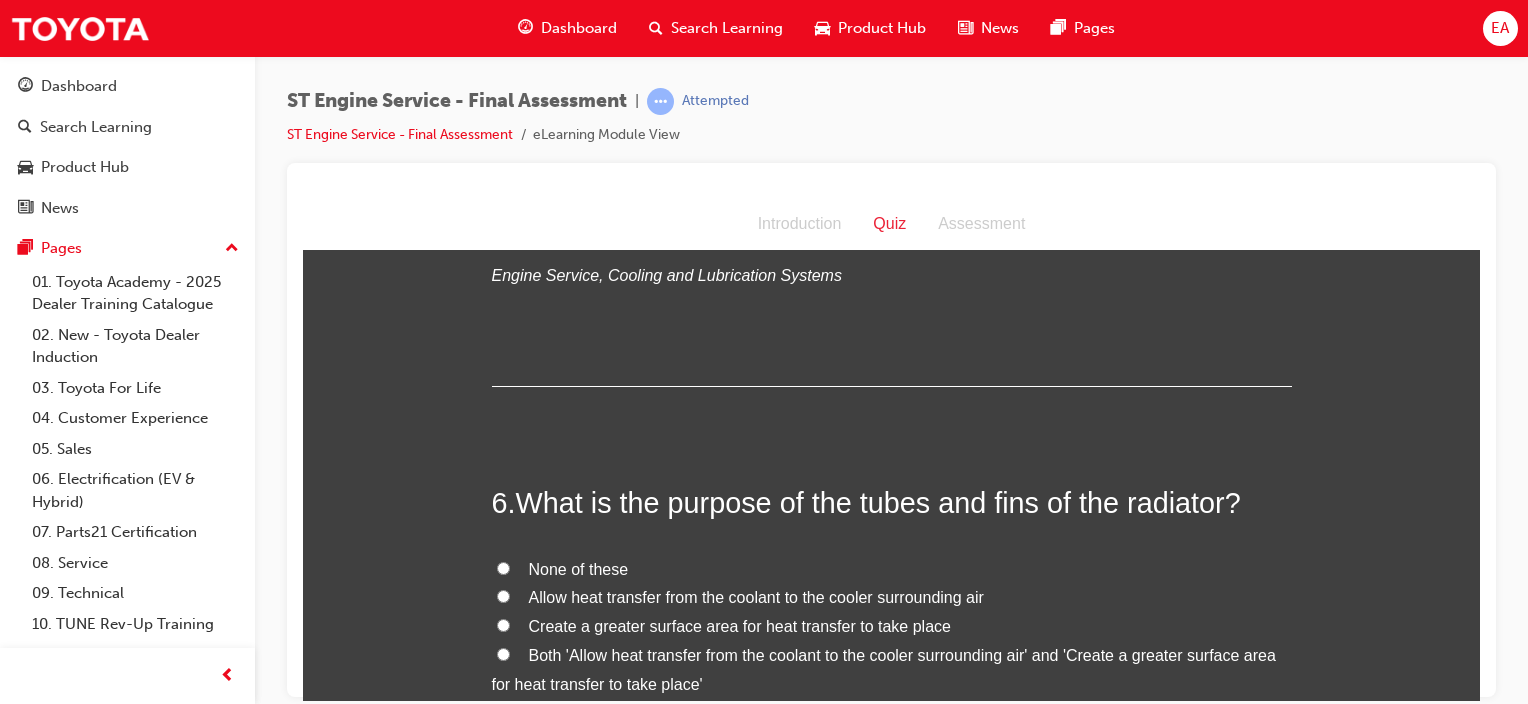 scroll, scrollTop: 2300, scrollLeft: 0, axis: vertical 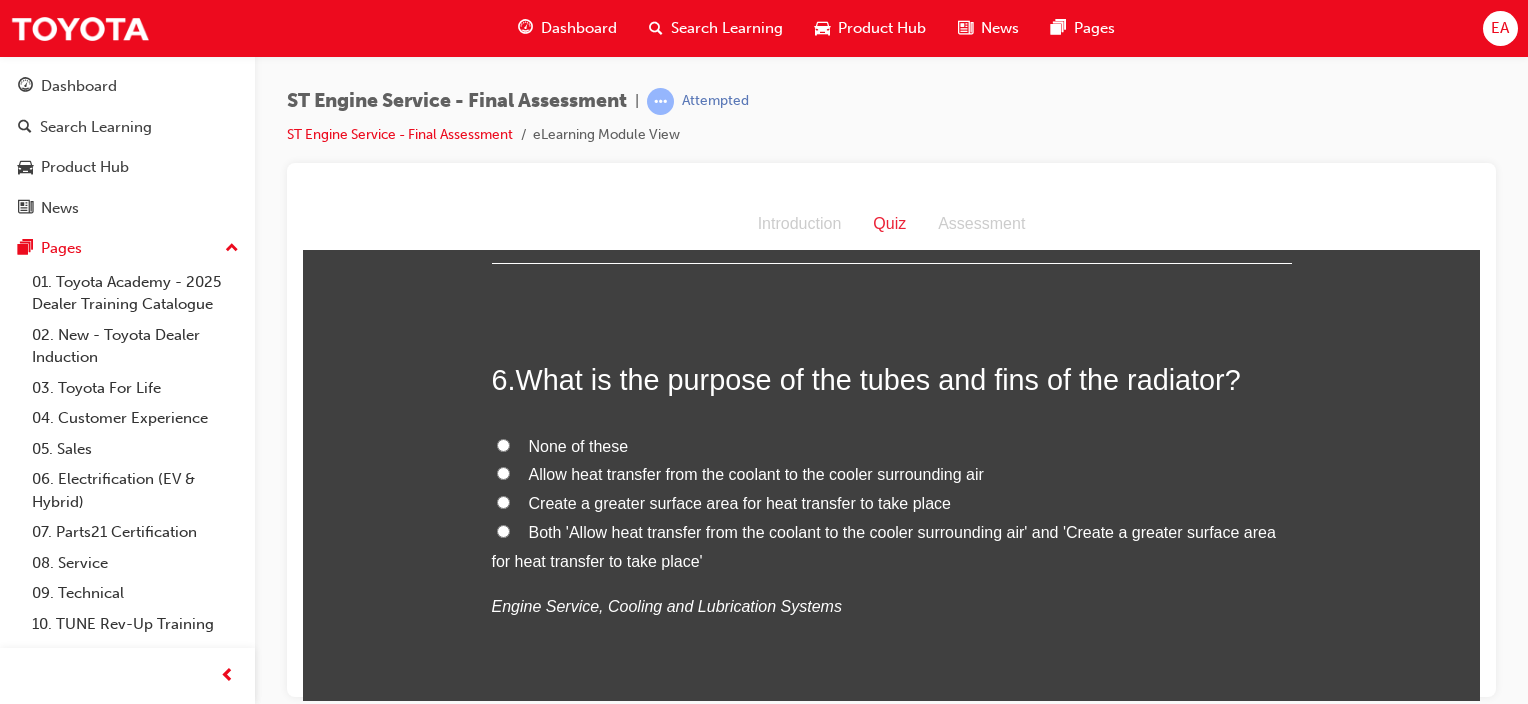 click on "Both 'Allow heat transfer from the coolant to the cooler surrounding air' and 'Create a greater surface area for heat transfer to take place'" at bounding box center (884, 546) 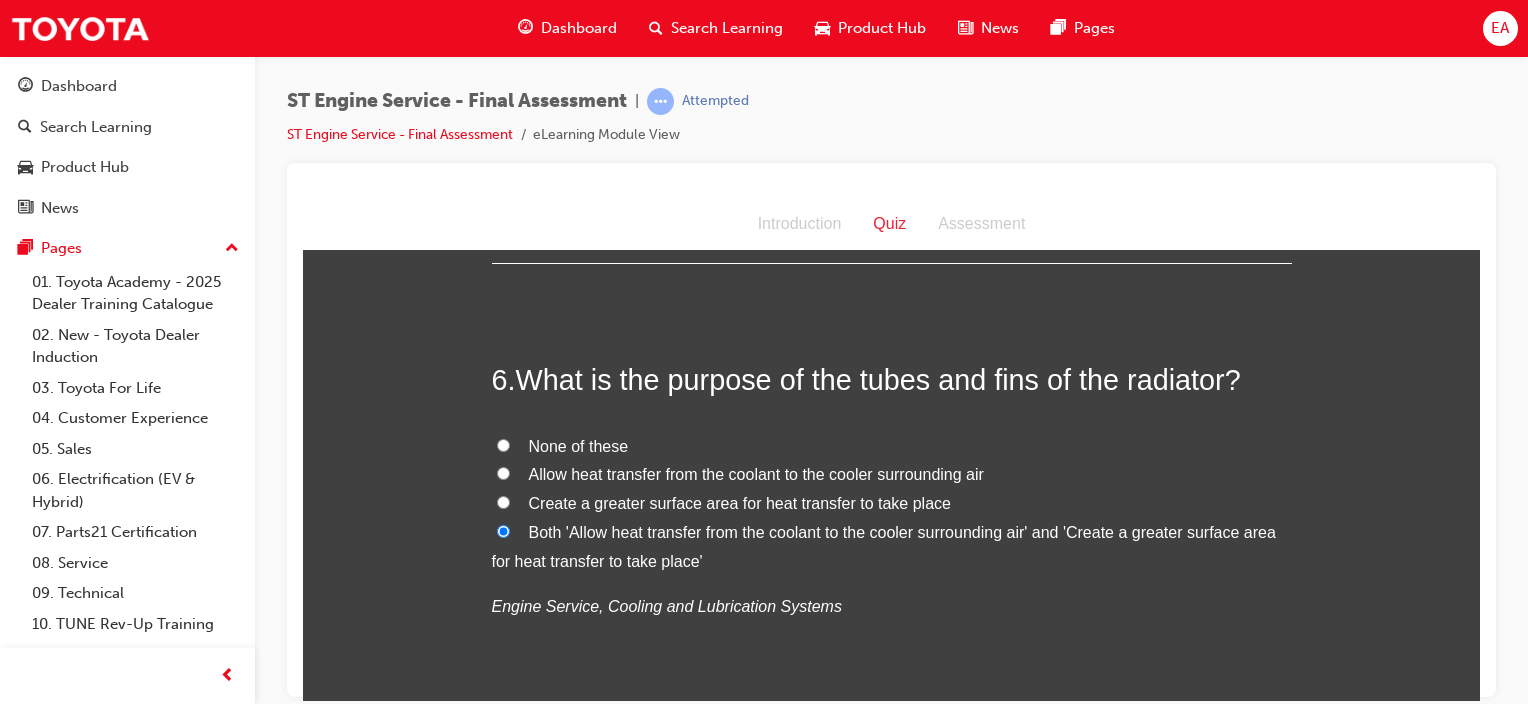 click on "None of these" at bounding box center [579, 445] 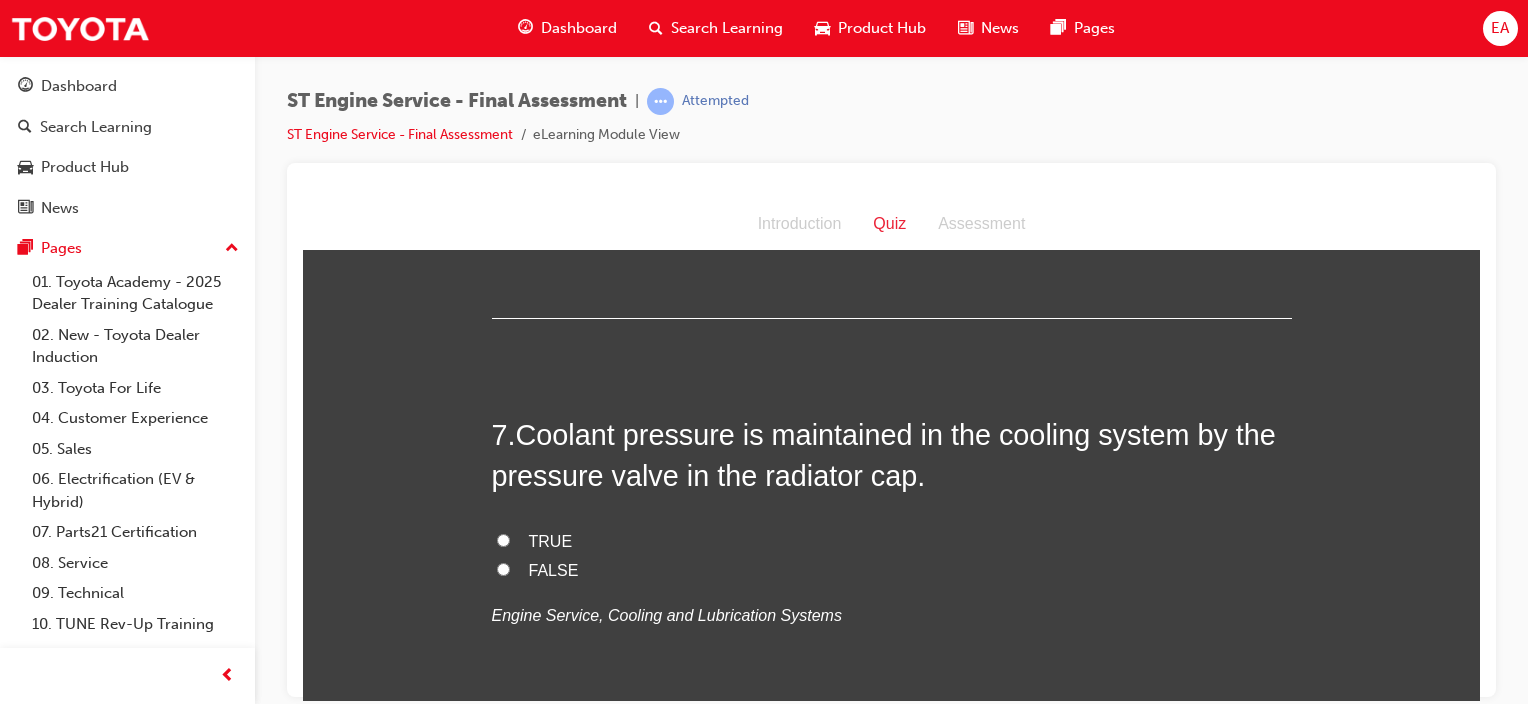 scroll, scrollTop: 2700, scrollLeft: 0, axis: vertical 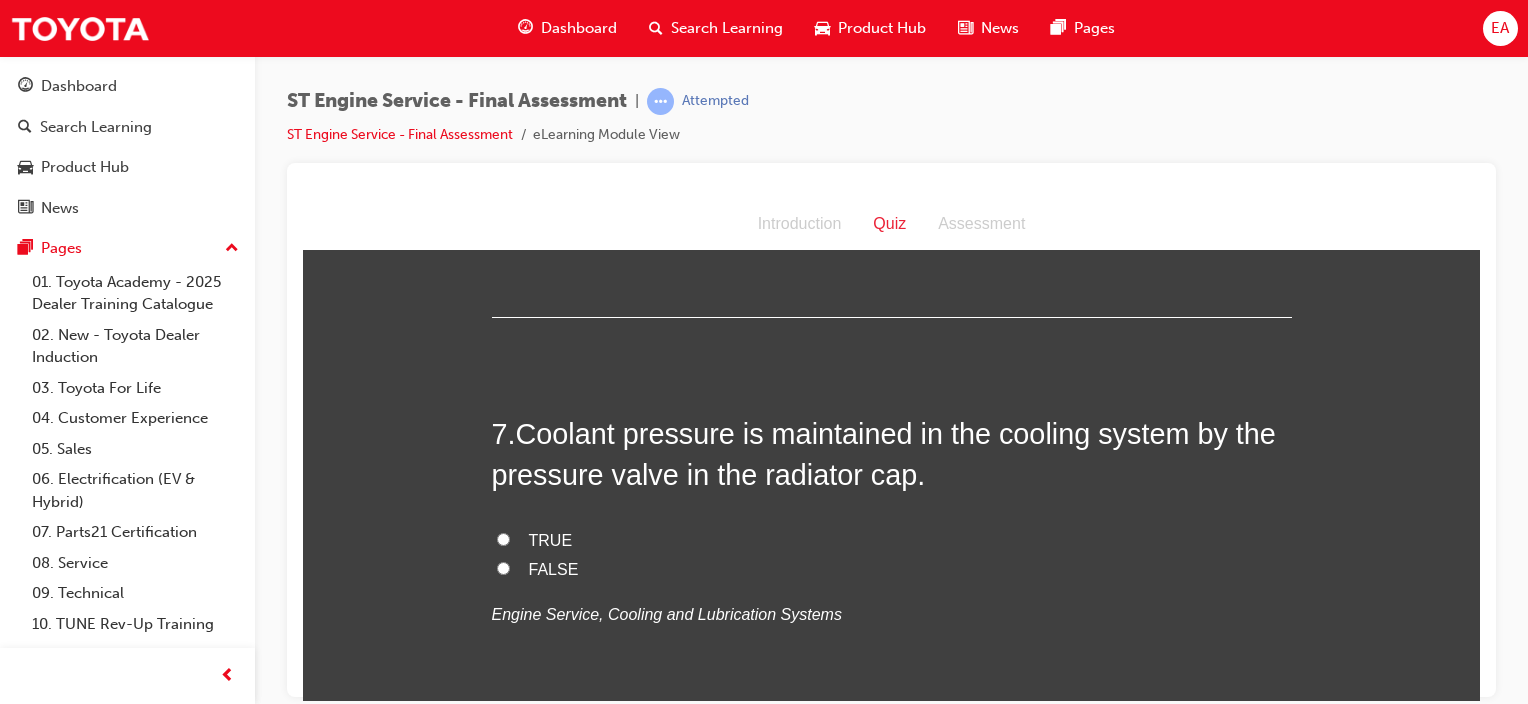 click on "TRUE" at bounding box center (551, 539) 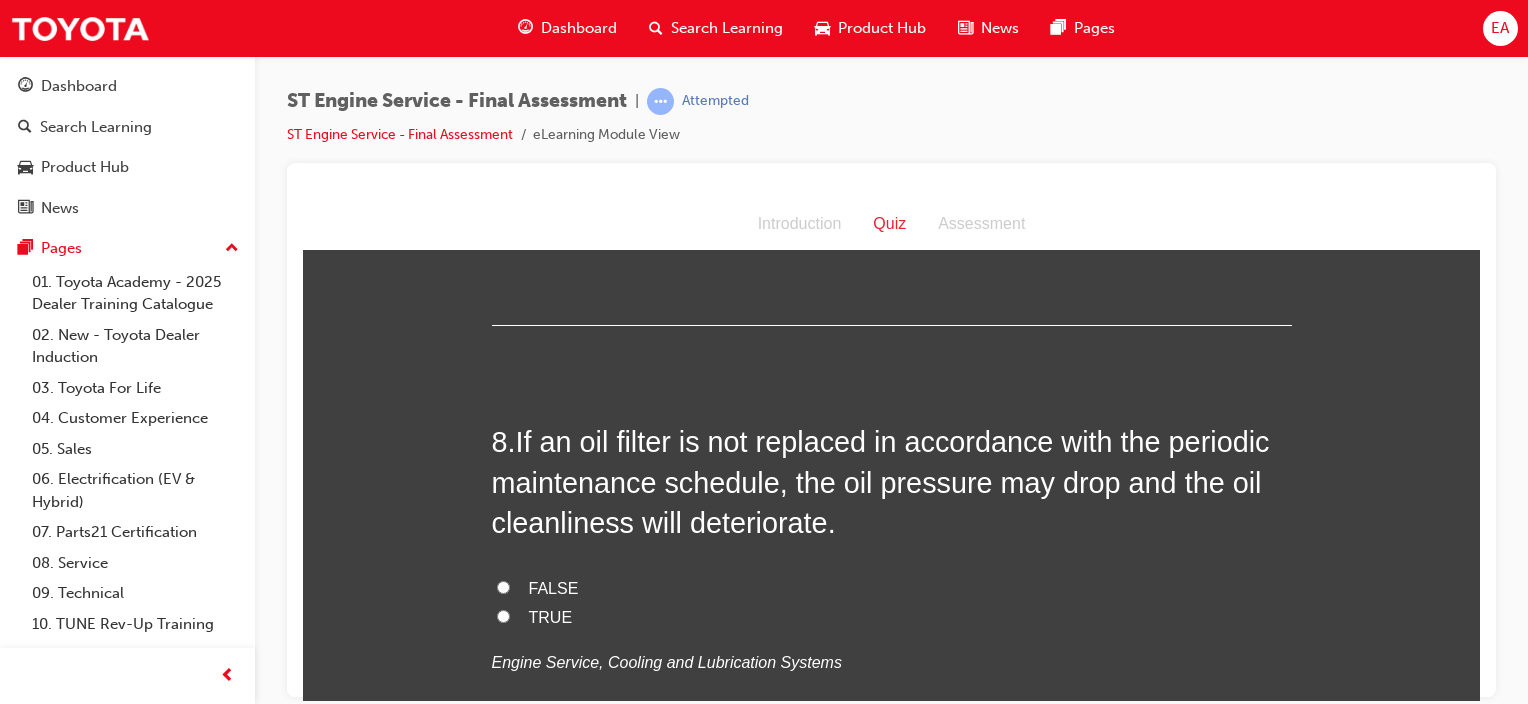scroll, scrollTop: 3200, scrollLeft: 0, axis: vertical 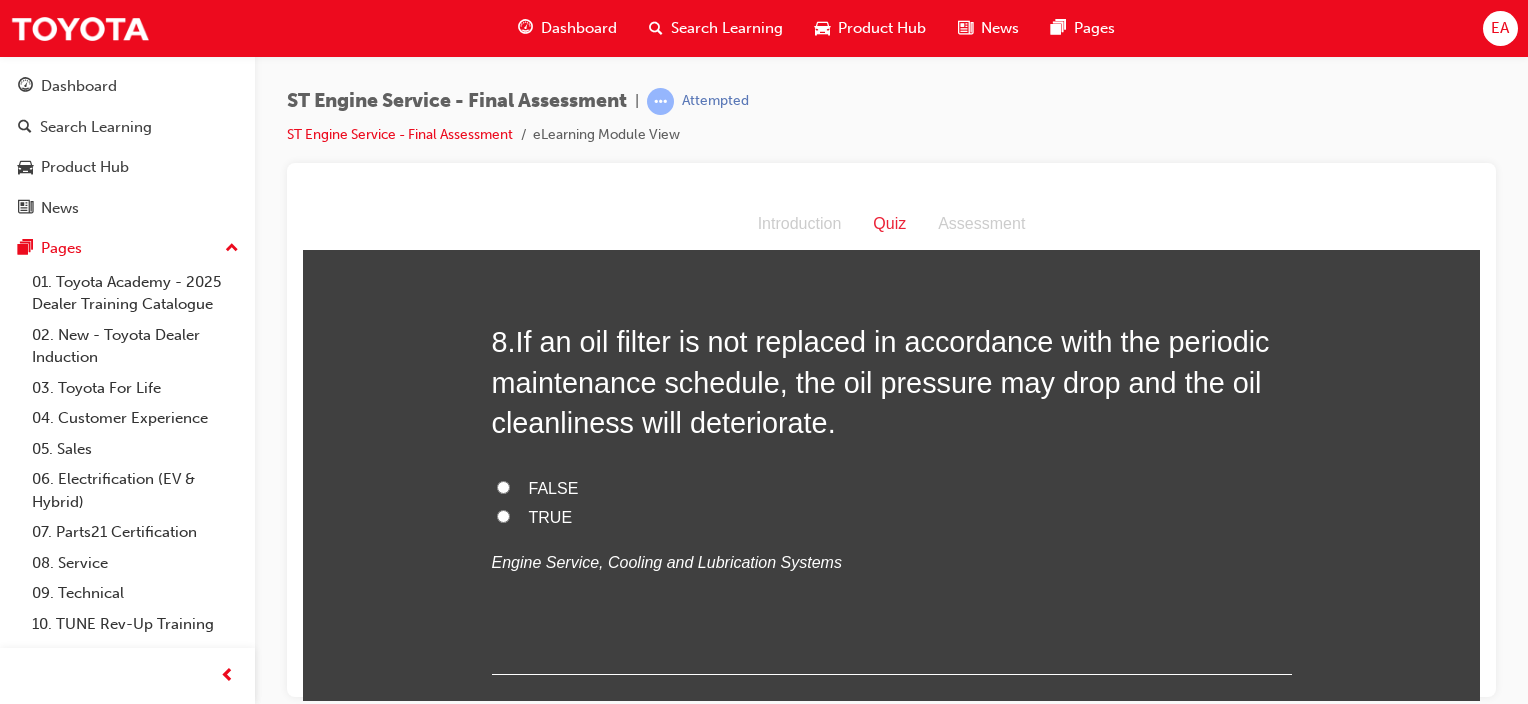 click on "TRUE" at bounding box center (892, 517) 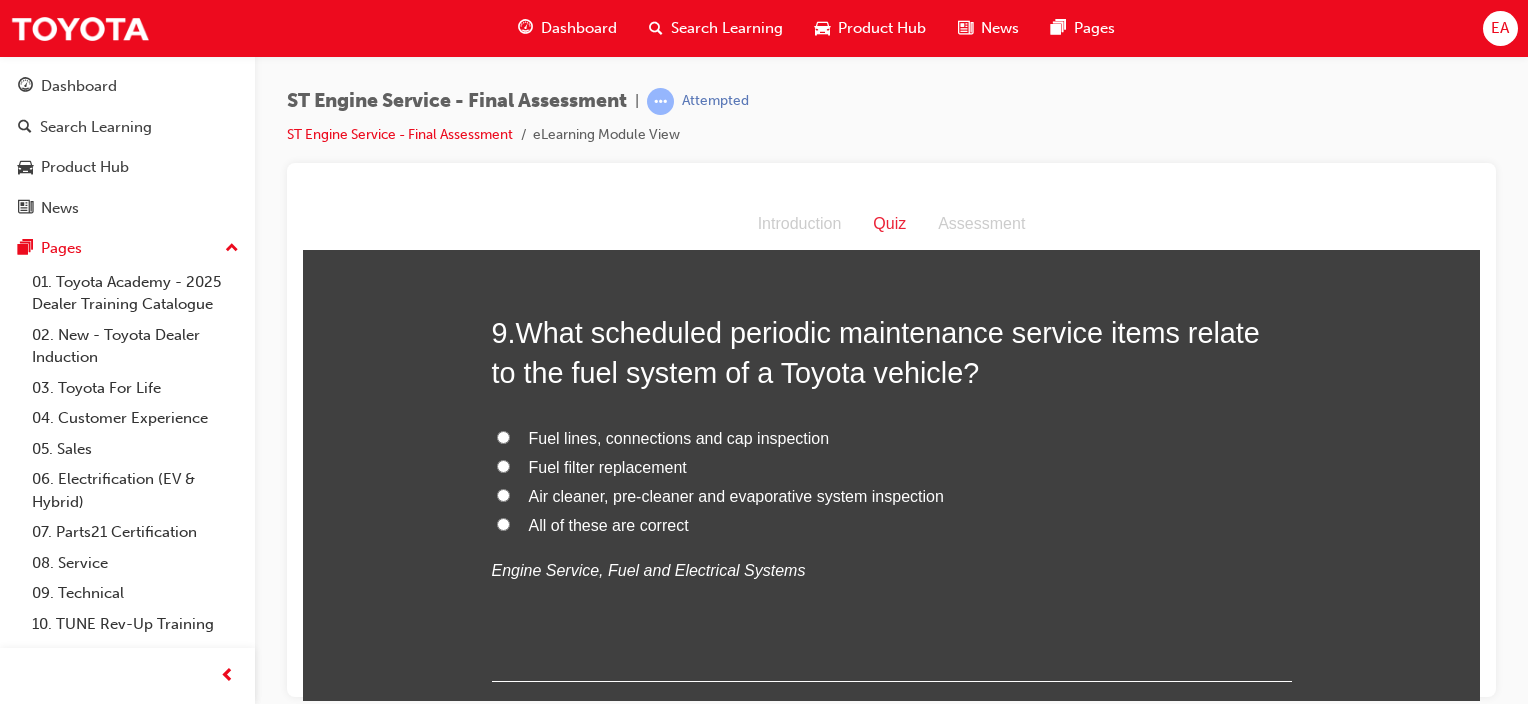 scroll, scrollTop: 3700, scrollLeft: 0, axis: vertical 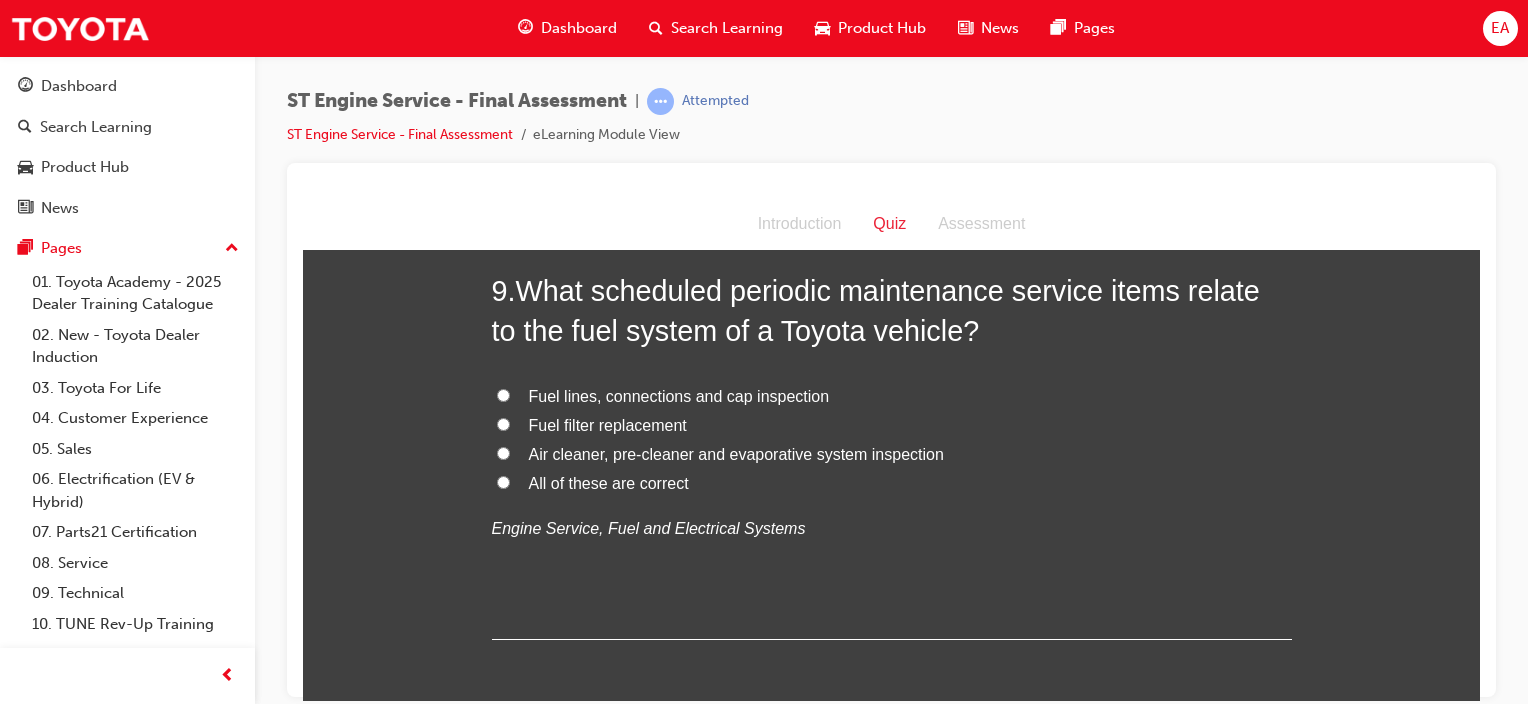 click on "Fuel filter replacement" at bounding box center (608, 424) 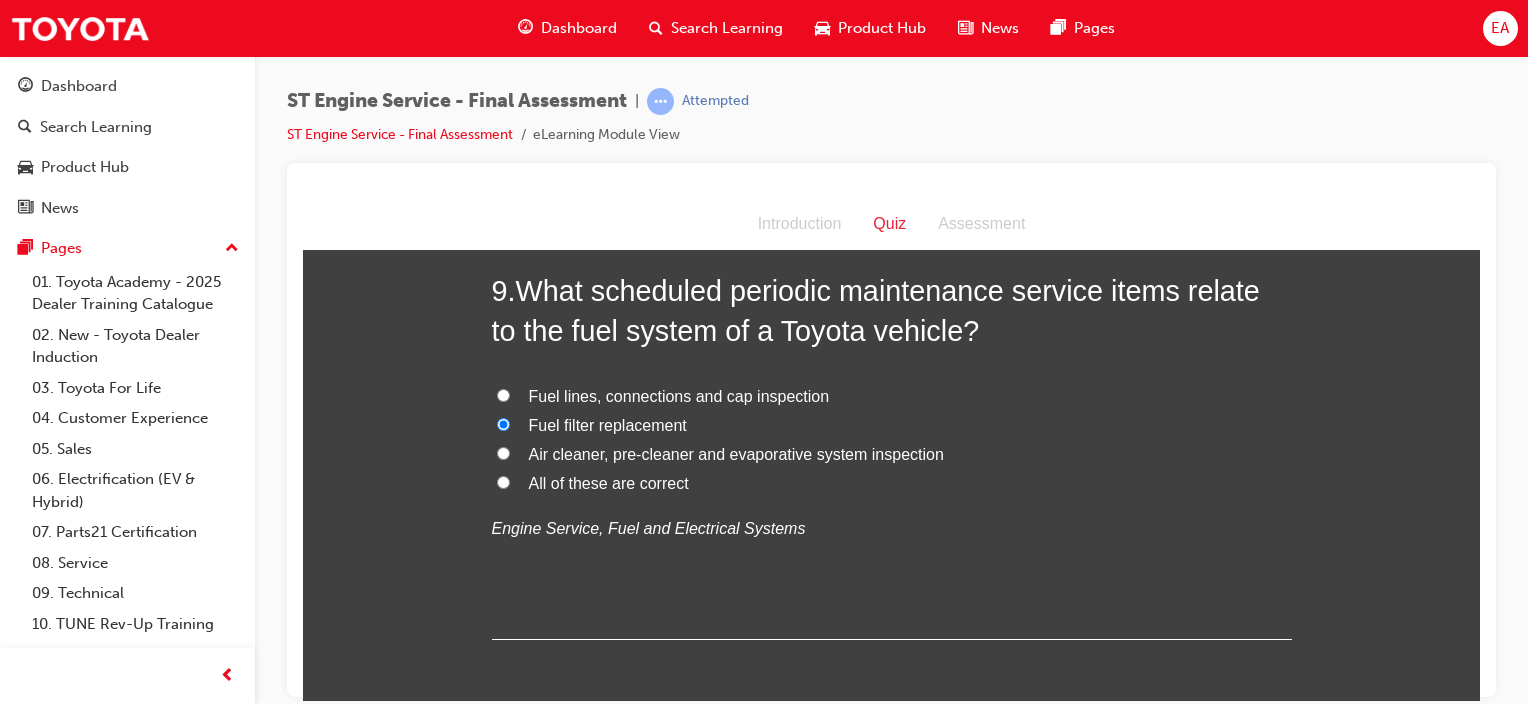 click on "All of these are correct" at bounding box center [609, 482] 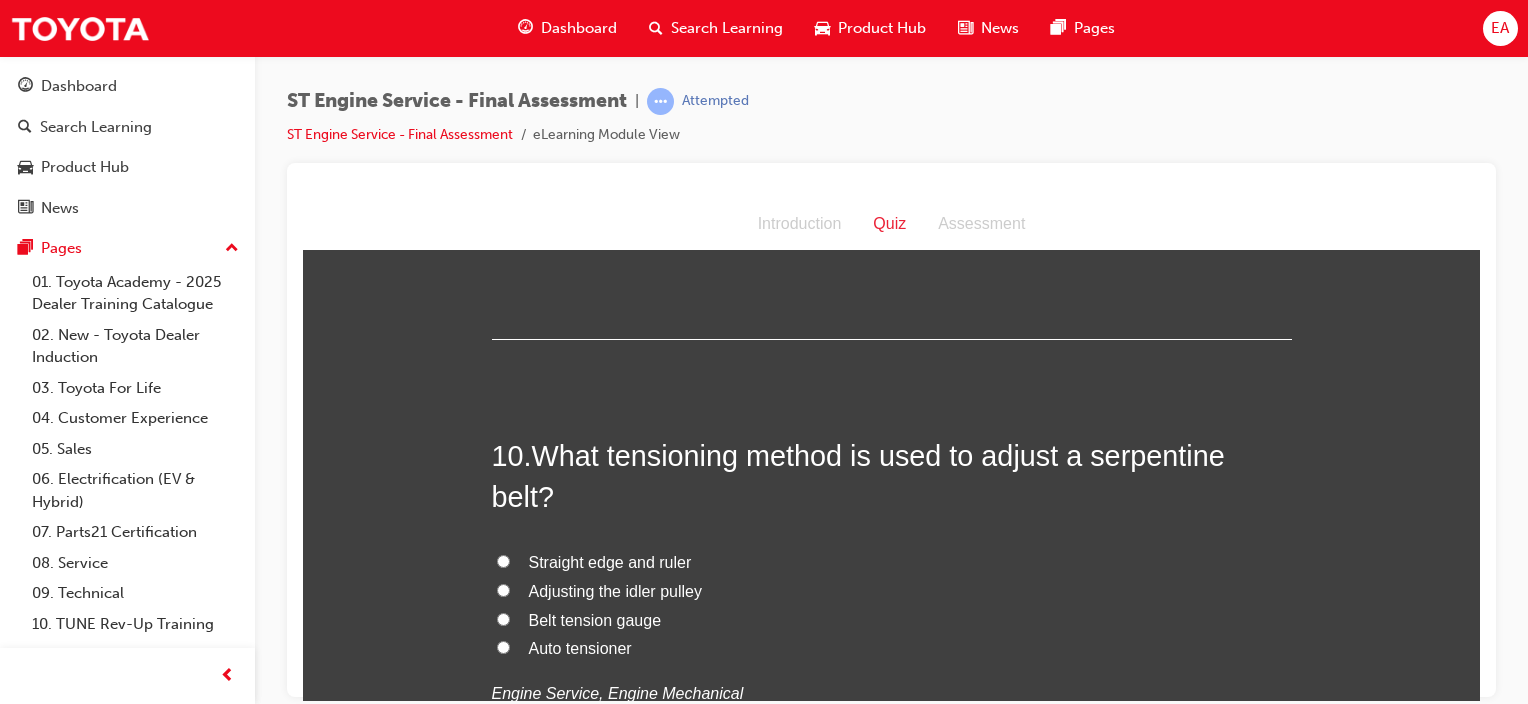 scroll, scrollTop: 4100, scrollLeft: 0, axis: vertical 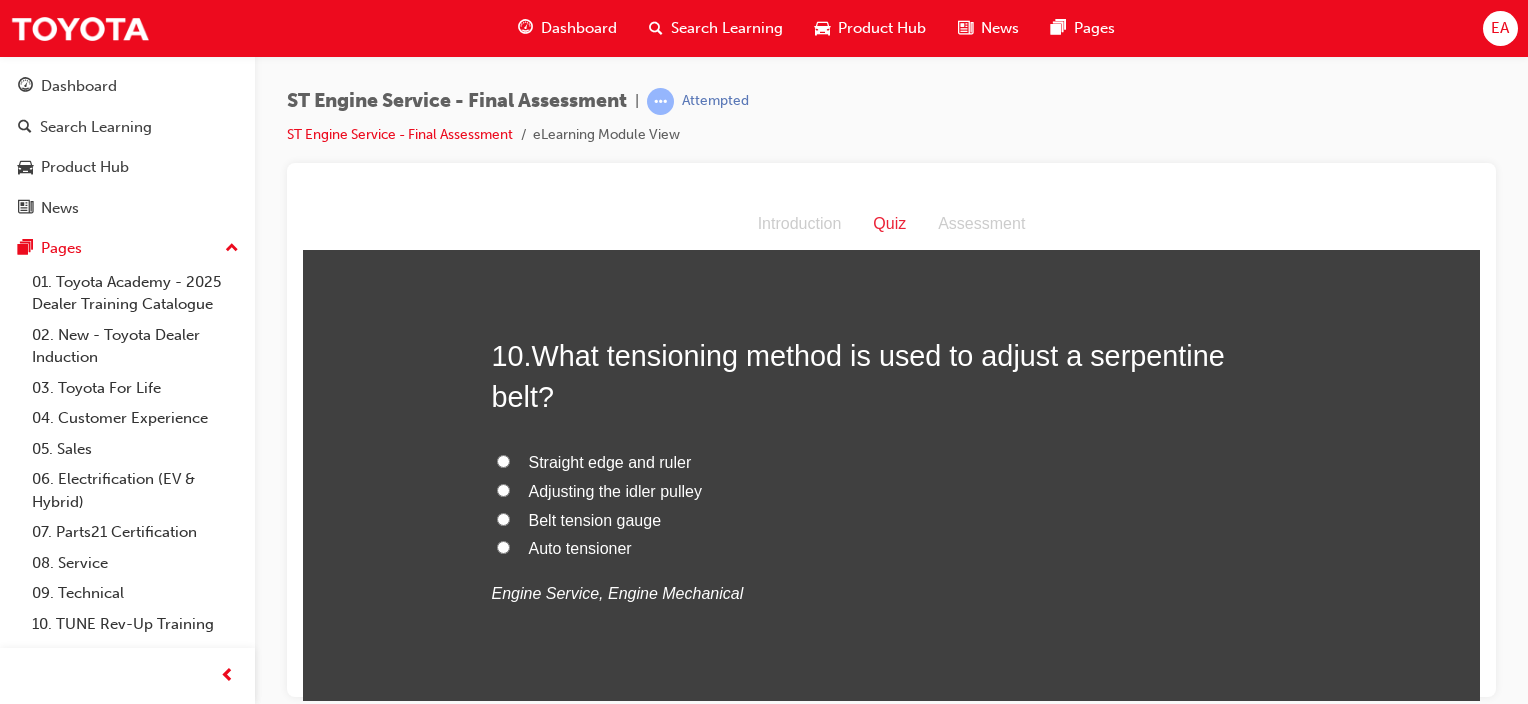 click on "Auto tensioner" at bounding box center (580, 547) 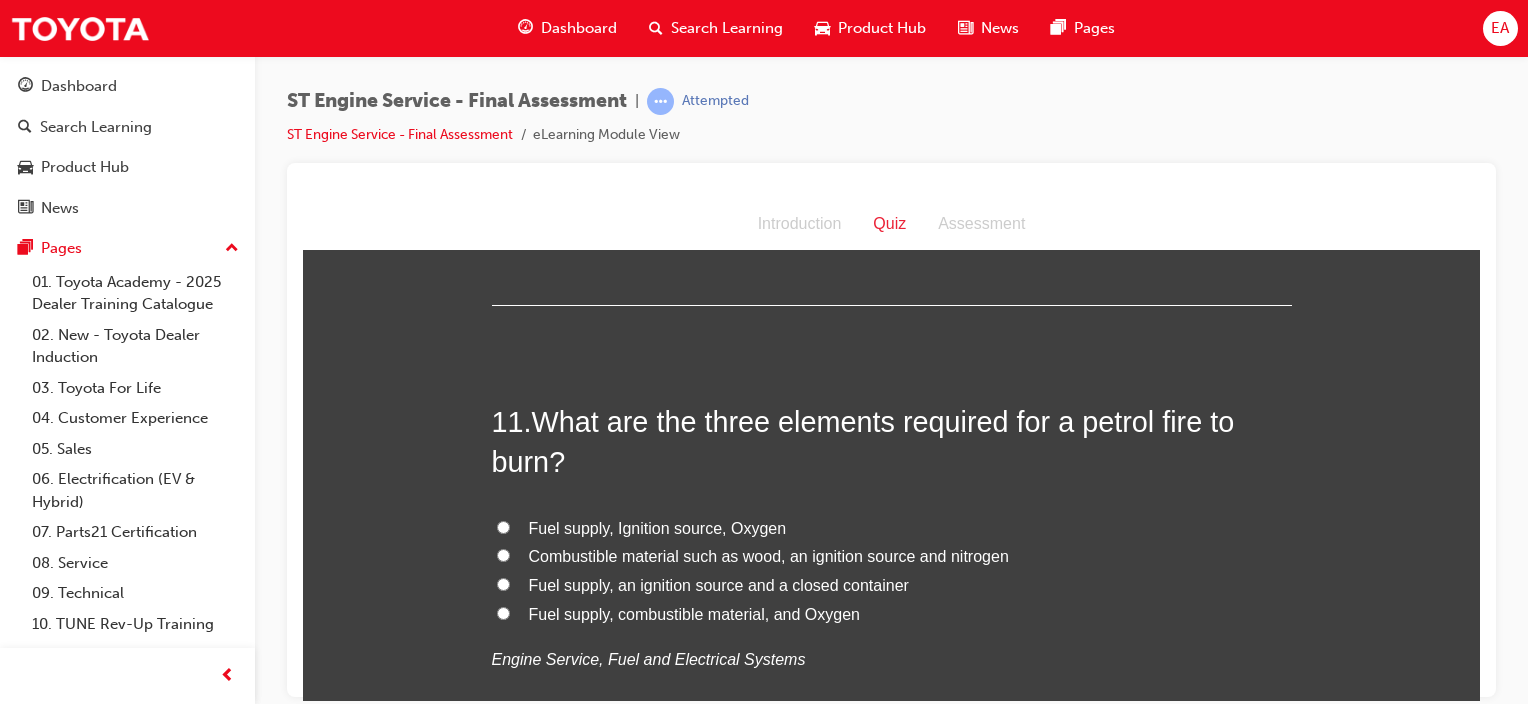 scroll, scrollTop: 4600, scrollLeft: 0, axis: vertical 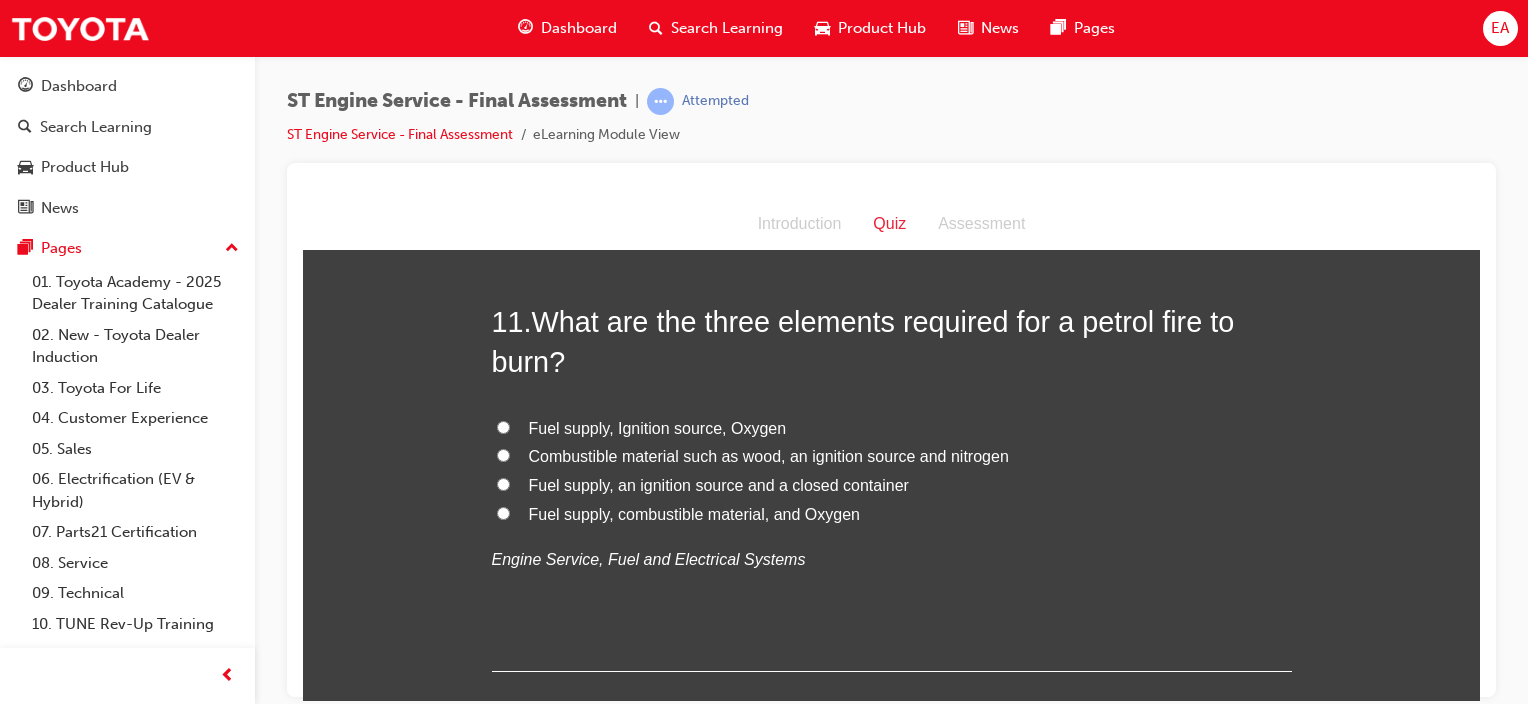 click on "Fuel supply, Ignition source, Oxygen" at bounding box center [658, 427] 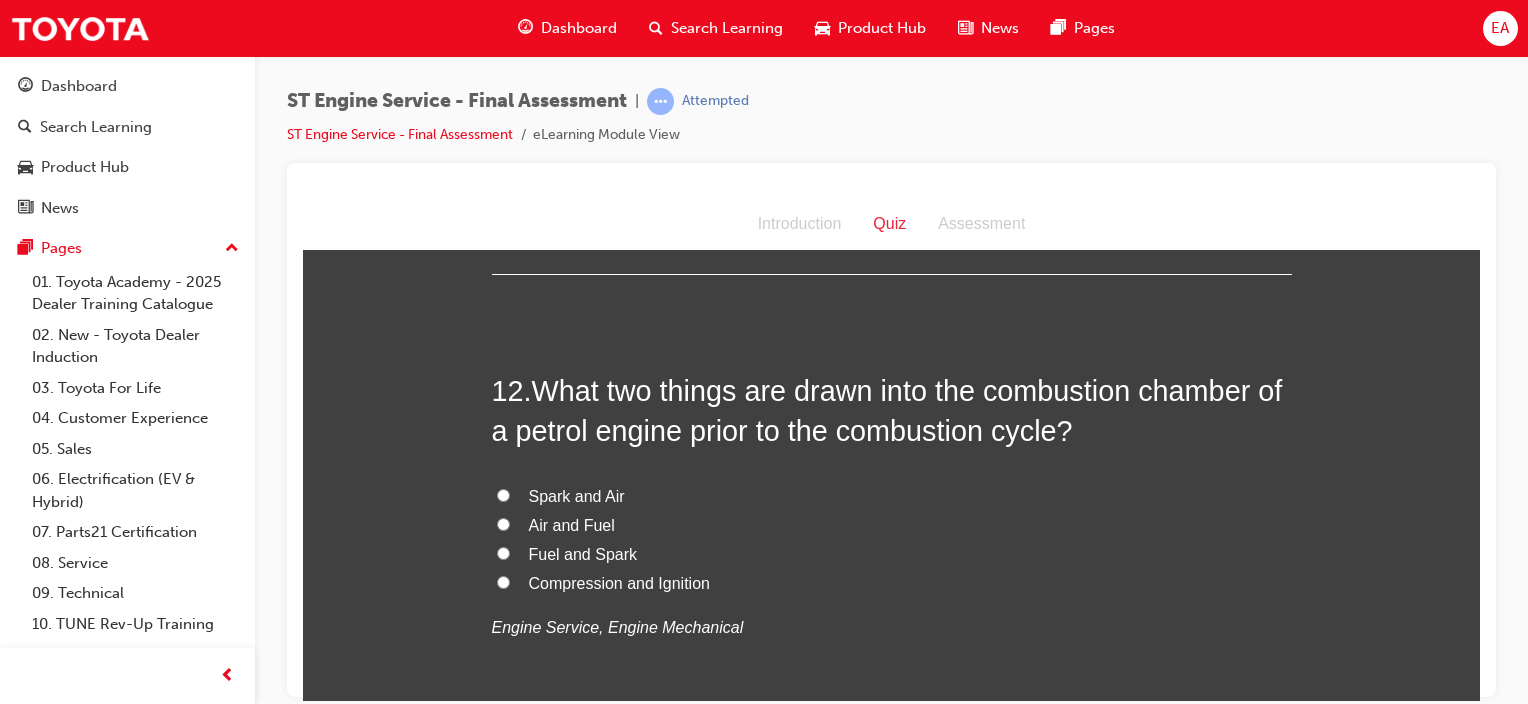 scroll, scrollTop: 5000, scrollLeft: 0, axis: vertical 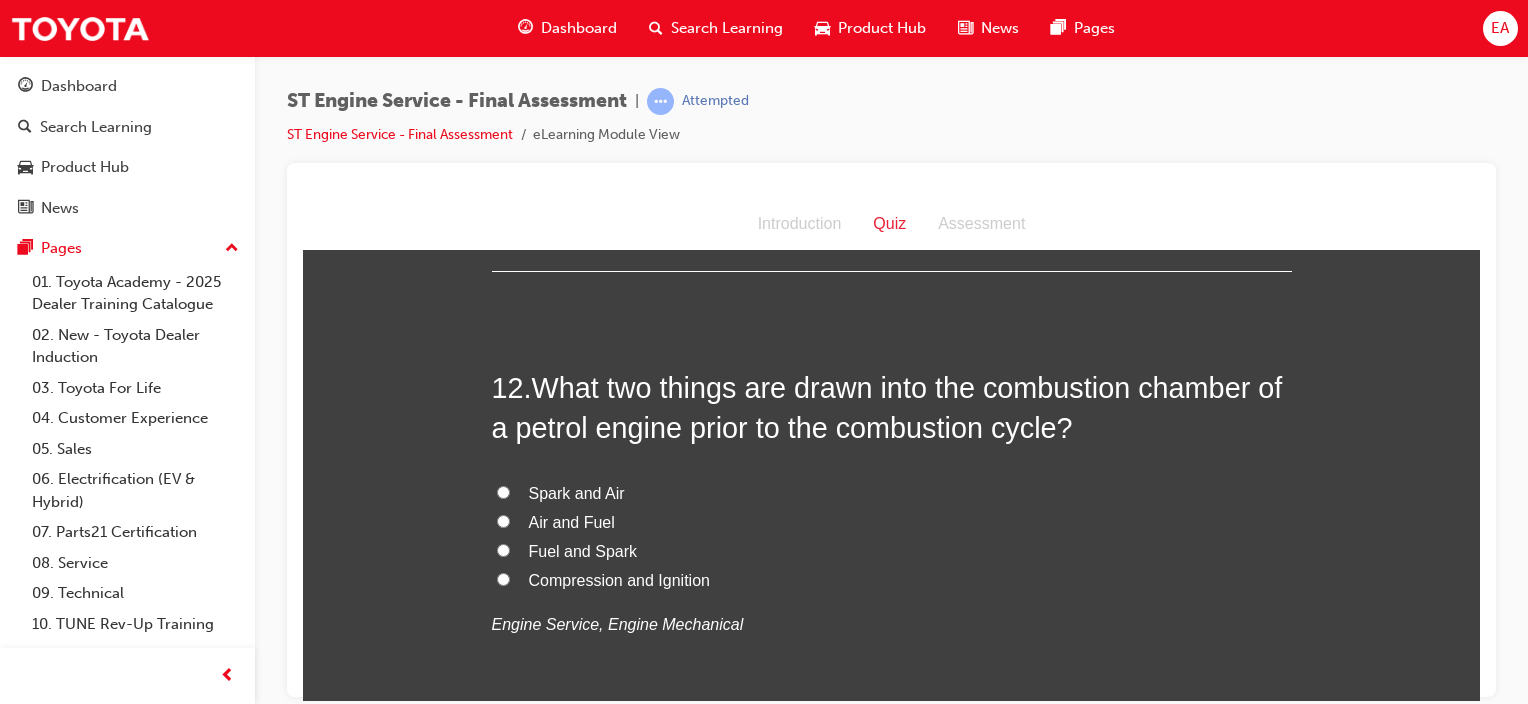 click on "Air and Fuel" at bounding box center [892, 522] 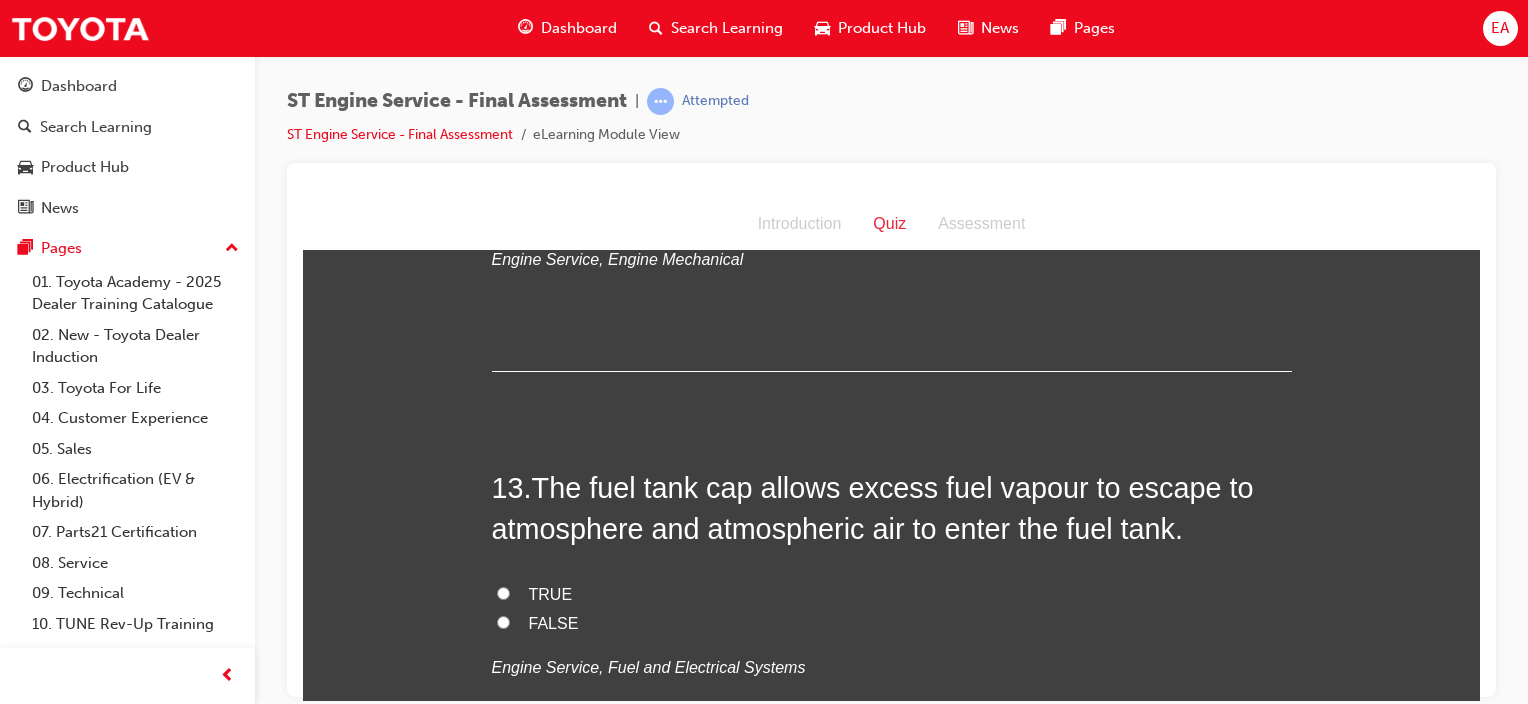scroll, scrollTop: 5400, scrollLeft: 0, axis: vertical 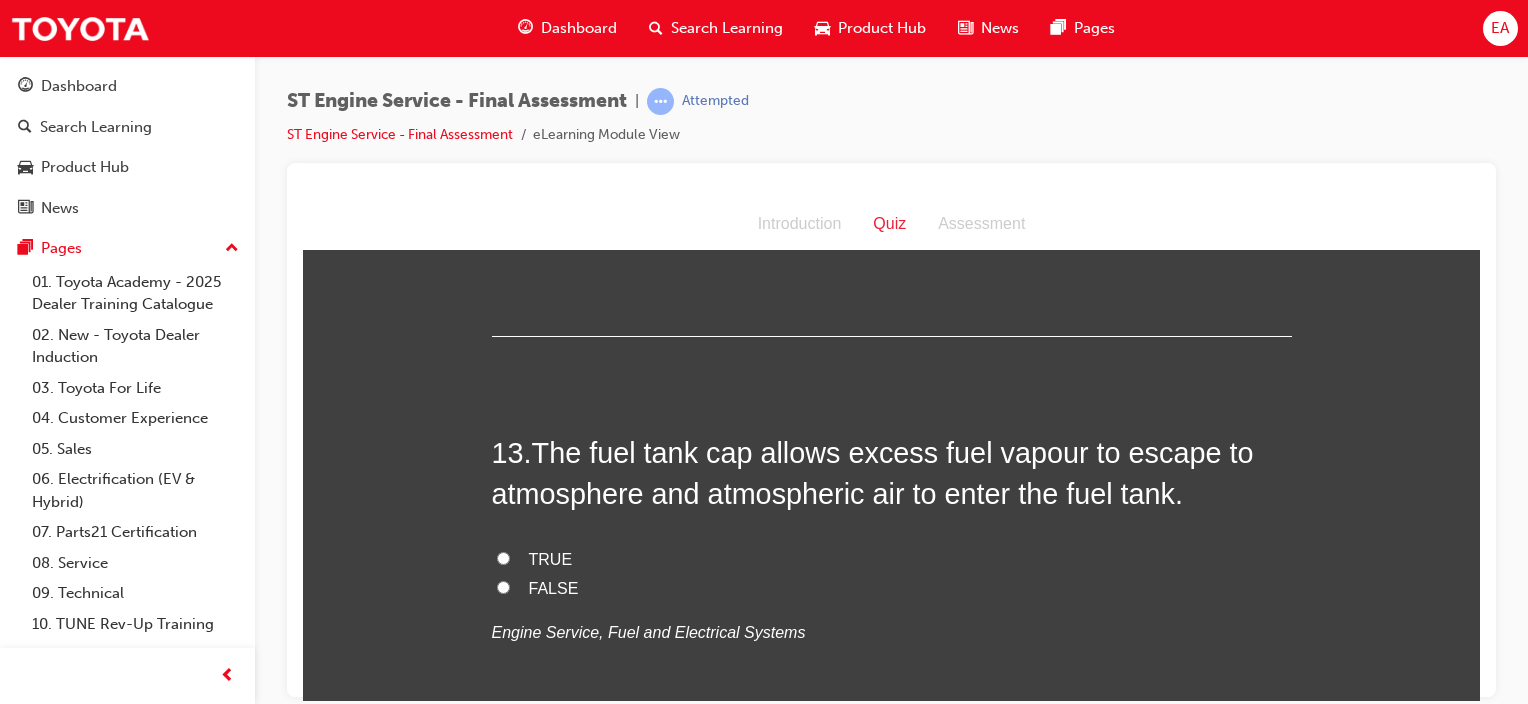 click on "TRUE" at bounding box center (551, 558) 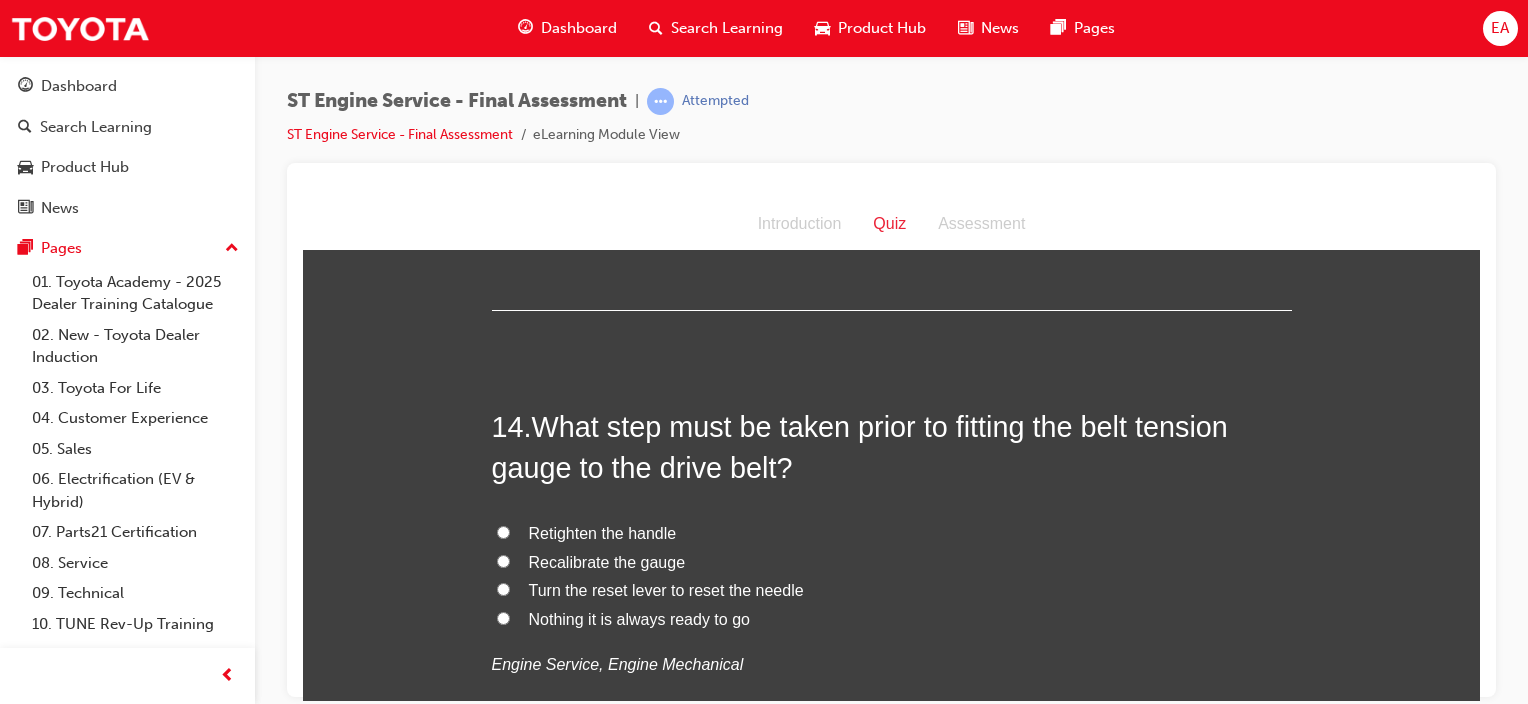 scroll, scrollTop: 5800, scrollLeft: 0, axis: vertical 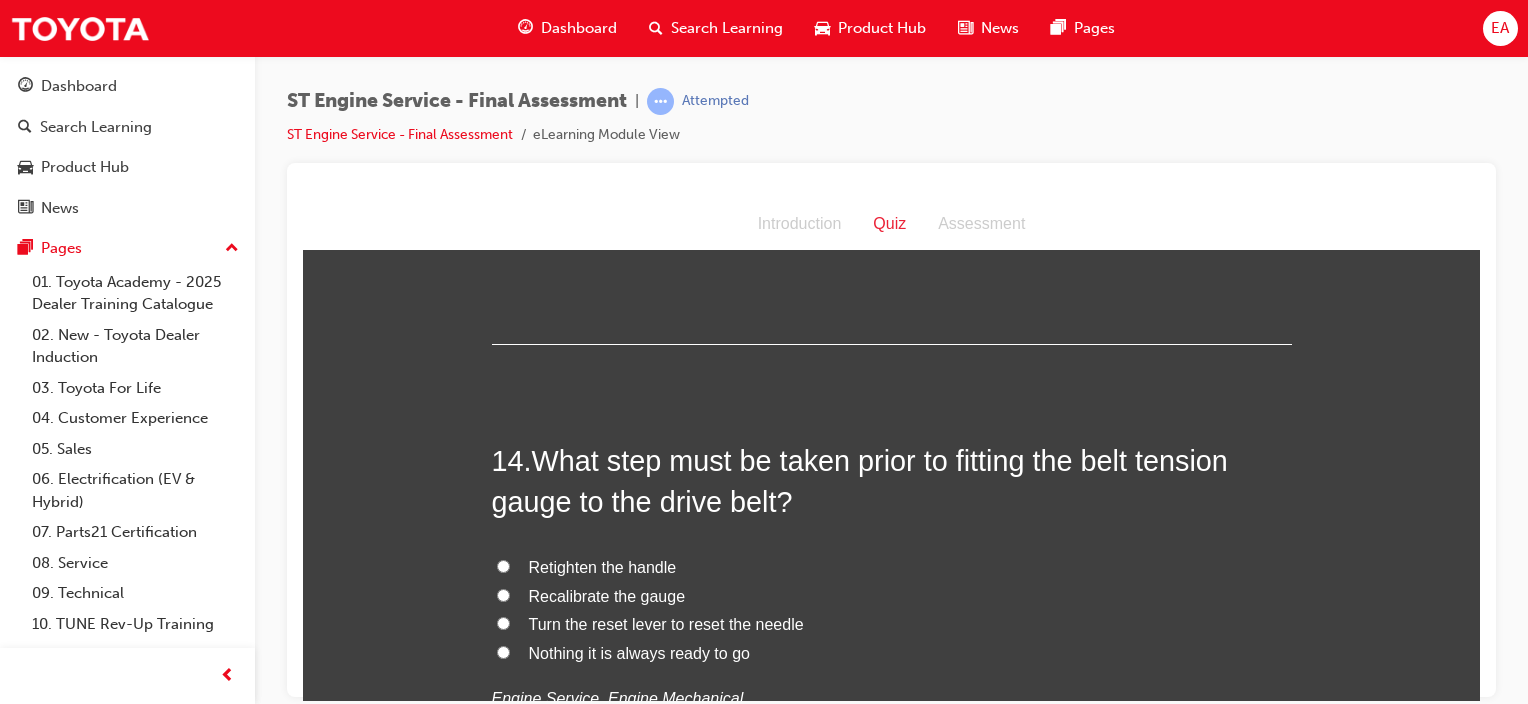 click on "Turn the reset lever to reset the needle" at bounding box center [666, 623] 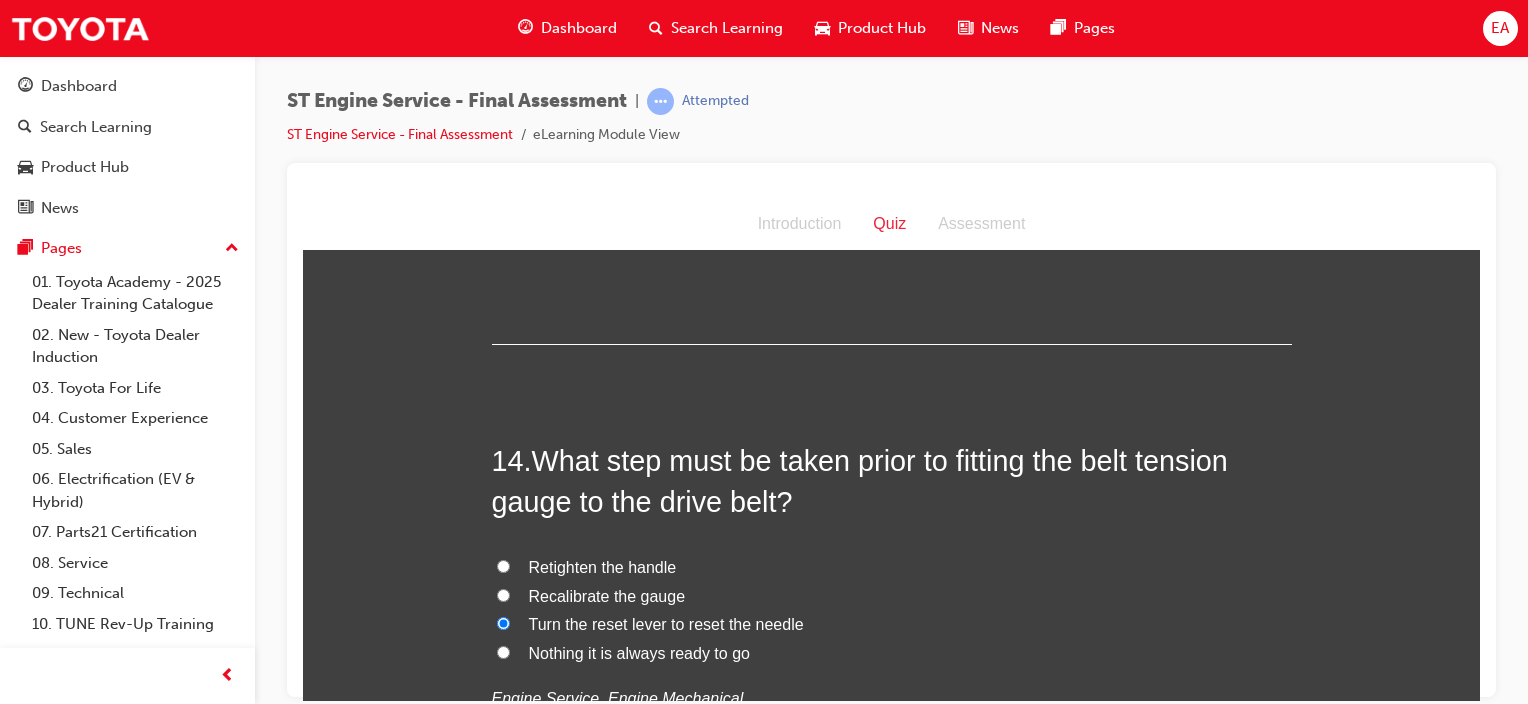 click on "Recalibrate the gauge" at bounding box center (607, 595) 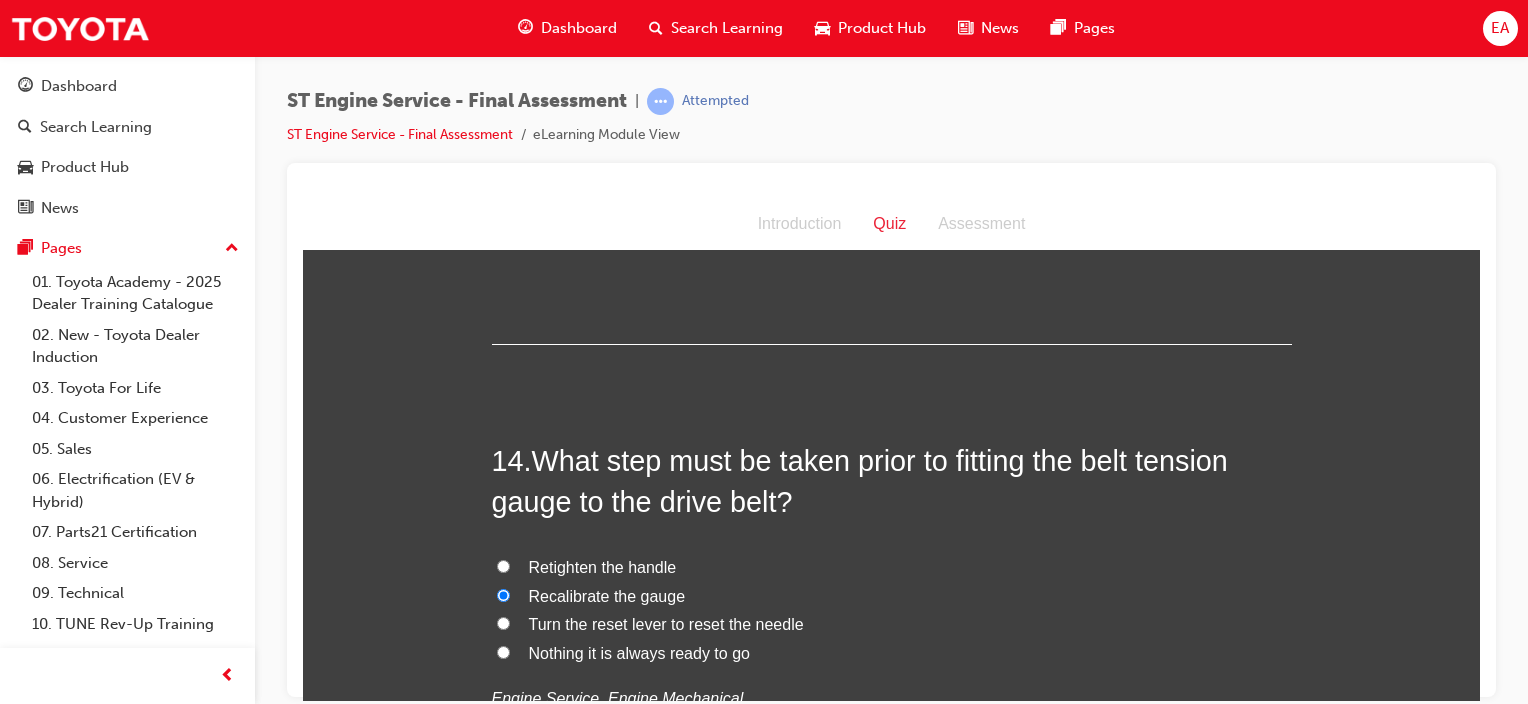 click on "Turn the reset lever to reset the needle" at bounding box center [666, 623] 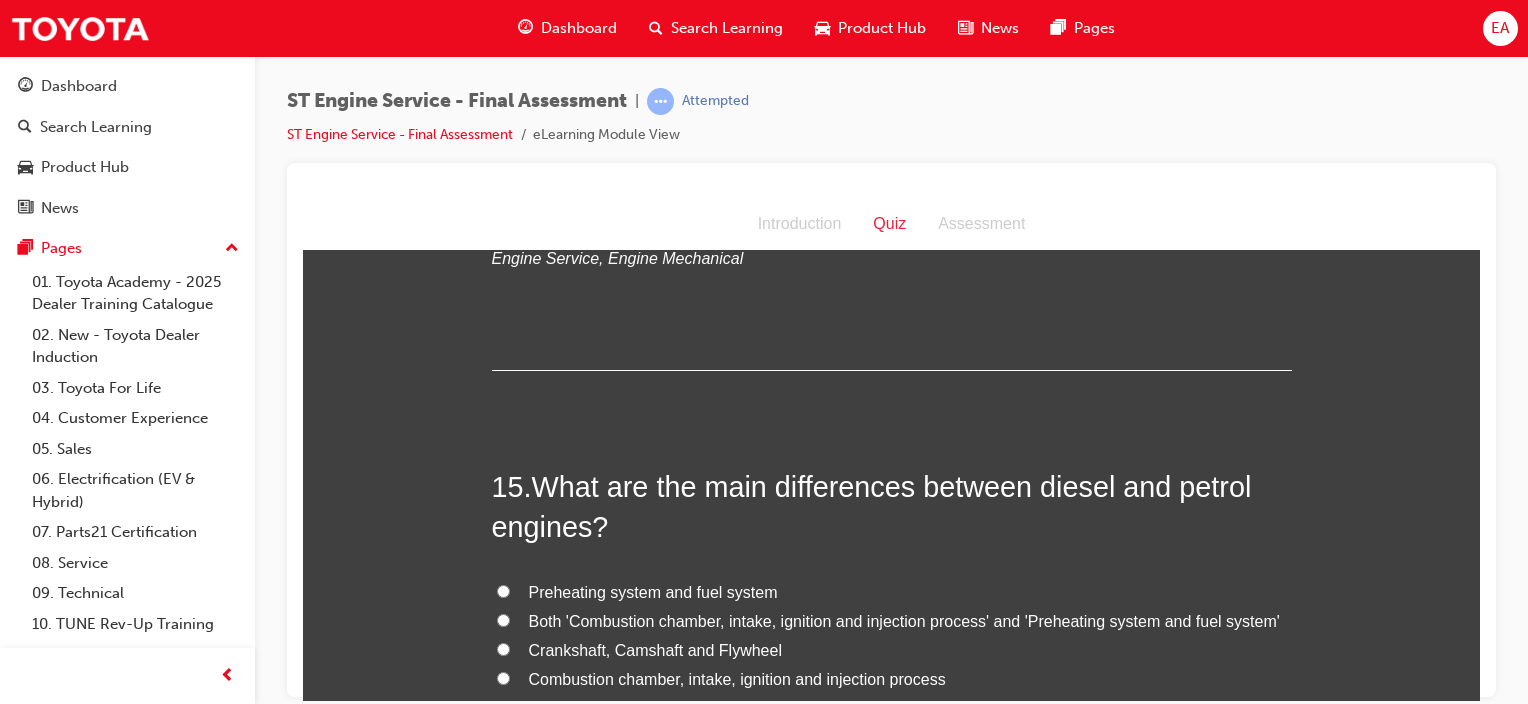 scroll, scrollTop: 6300, scrollLeft: 0, axis: vertical 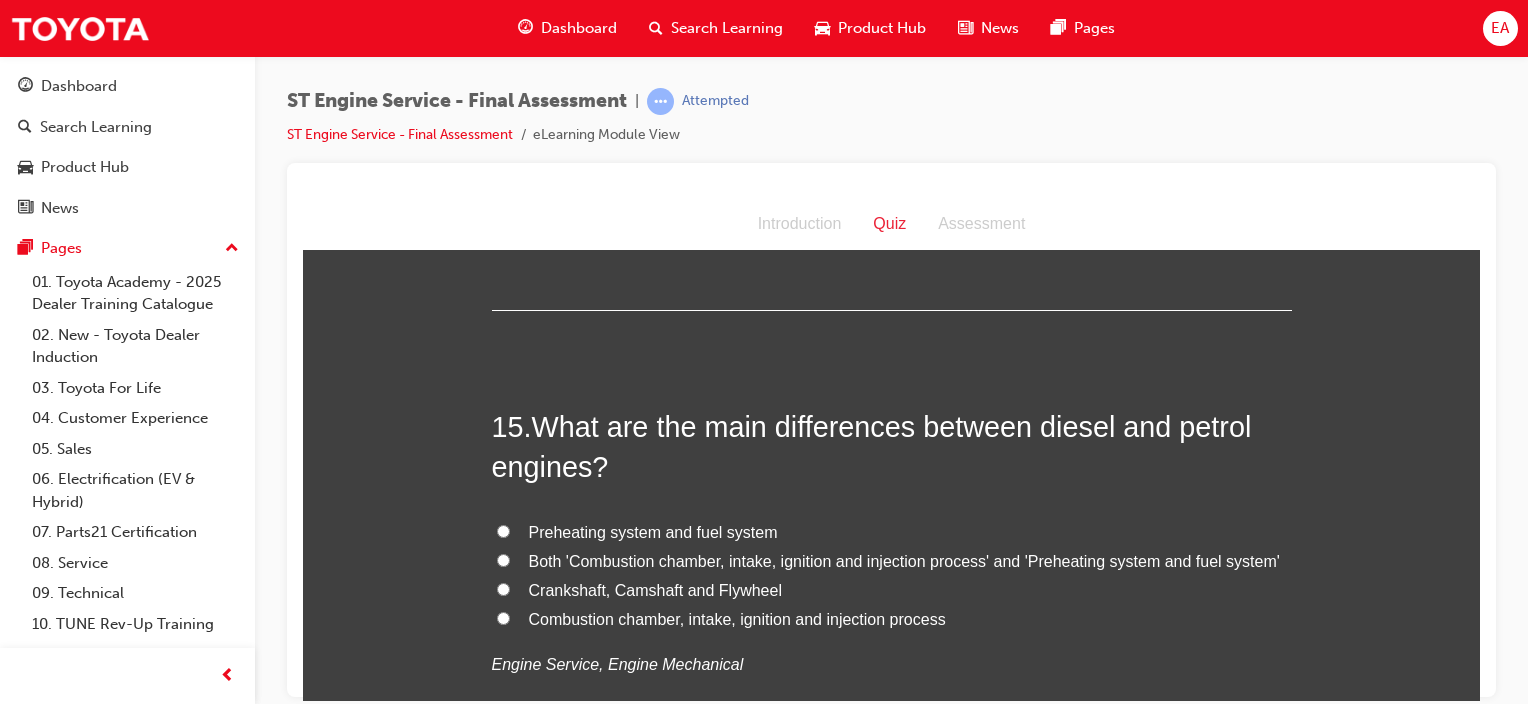 click on "Both 'Combustion chamber, intake, ignition and injection process' and 'Preheating system and fuel system'" at bounding box center (904, 560) 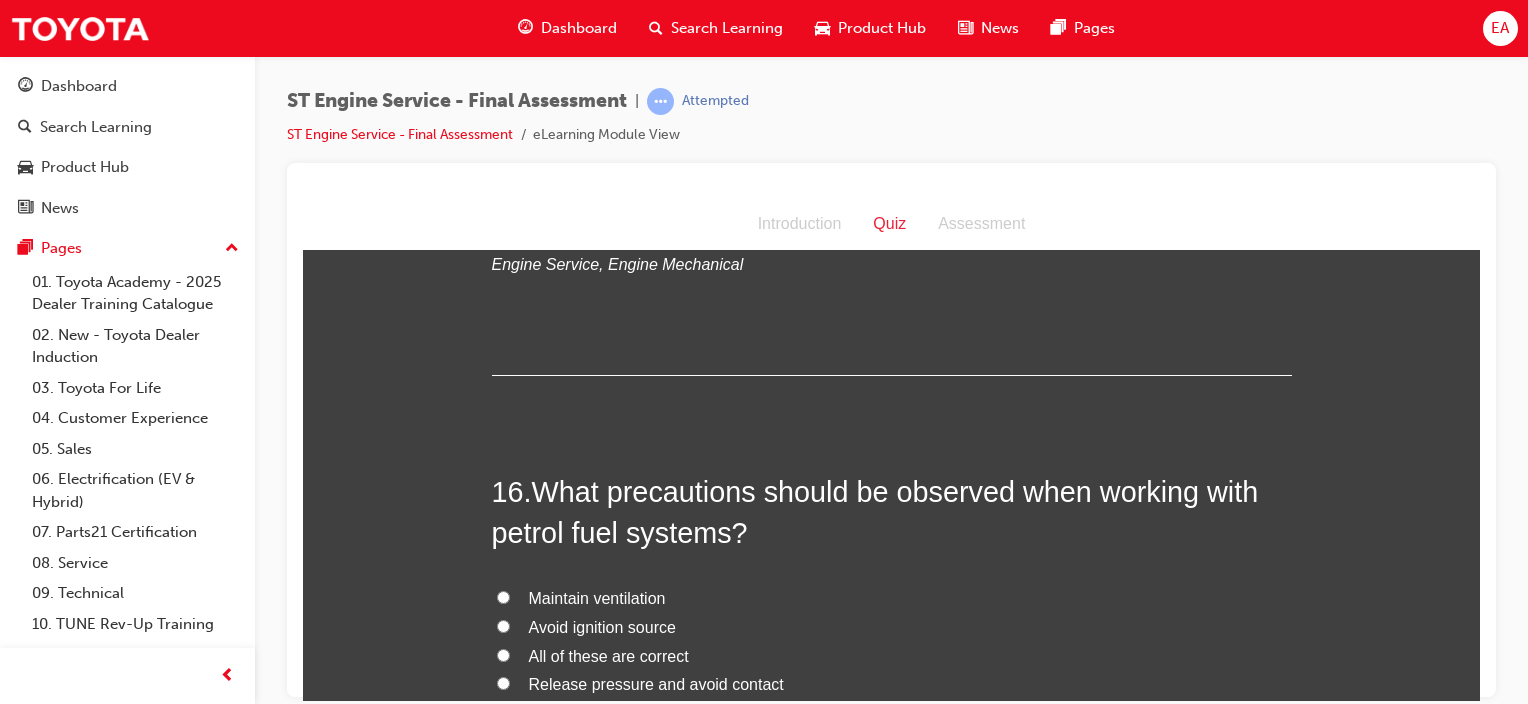 scroll, scrollTop: 6800, scrollLeft: 0, axis: vertical 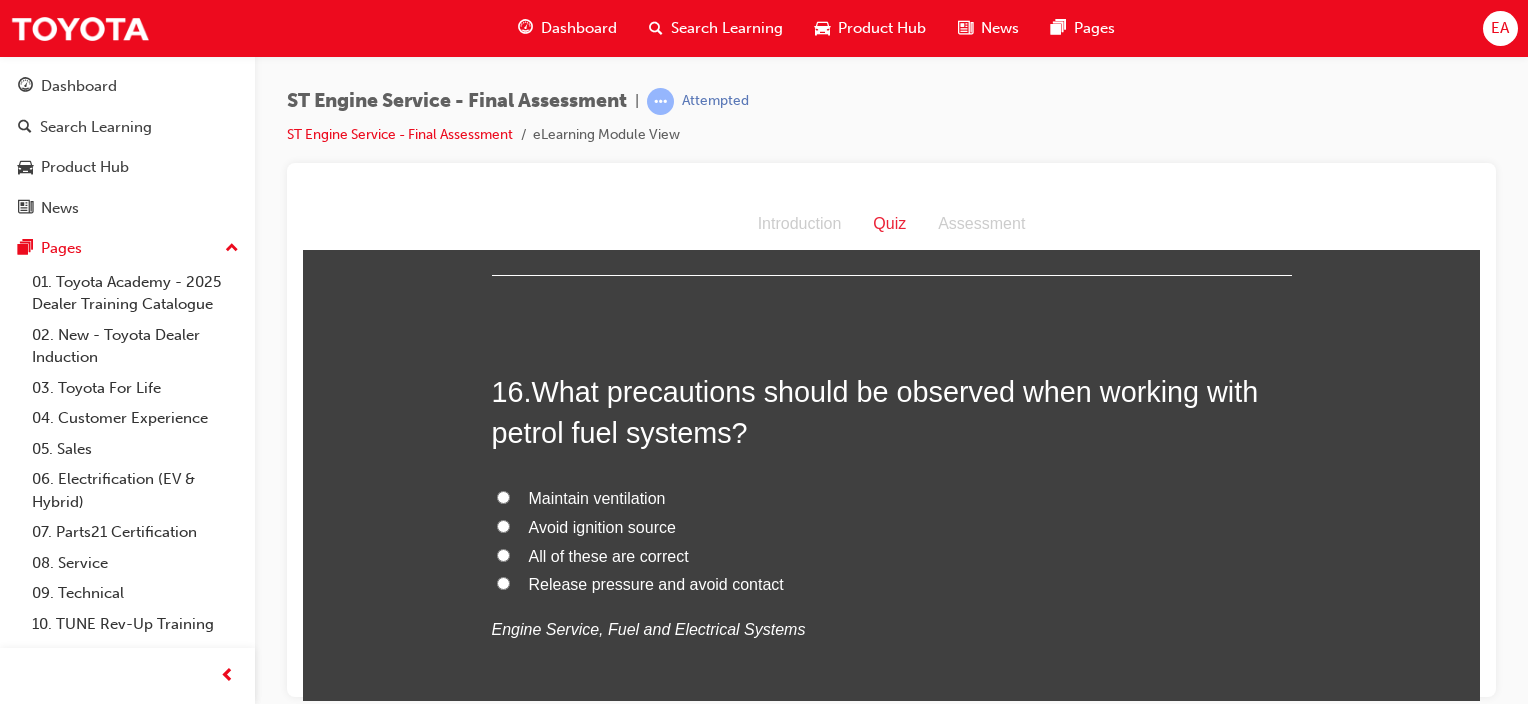 click on "All of these are correct" at bounding box center [609, 555] 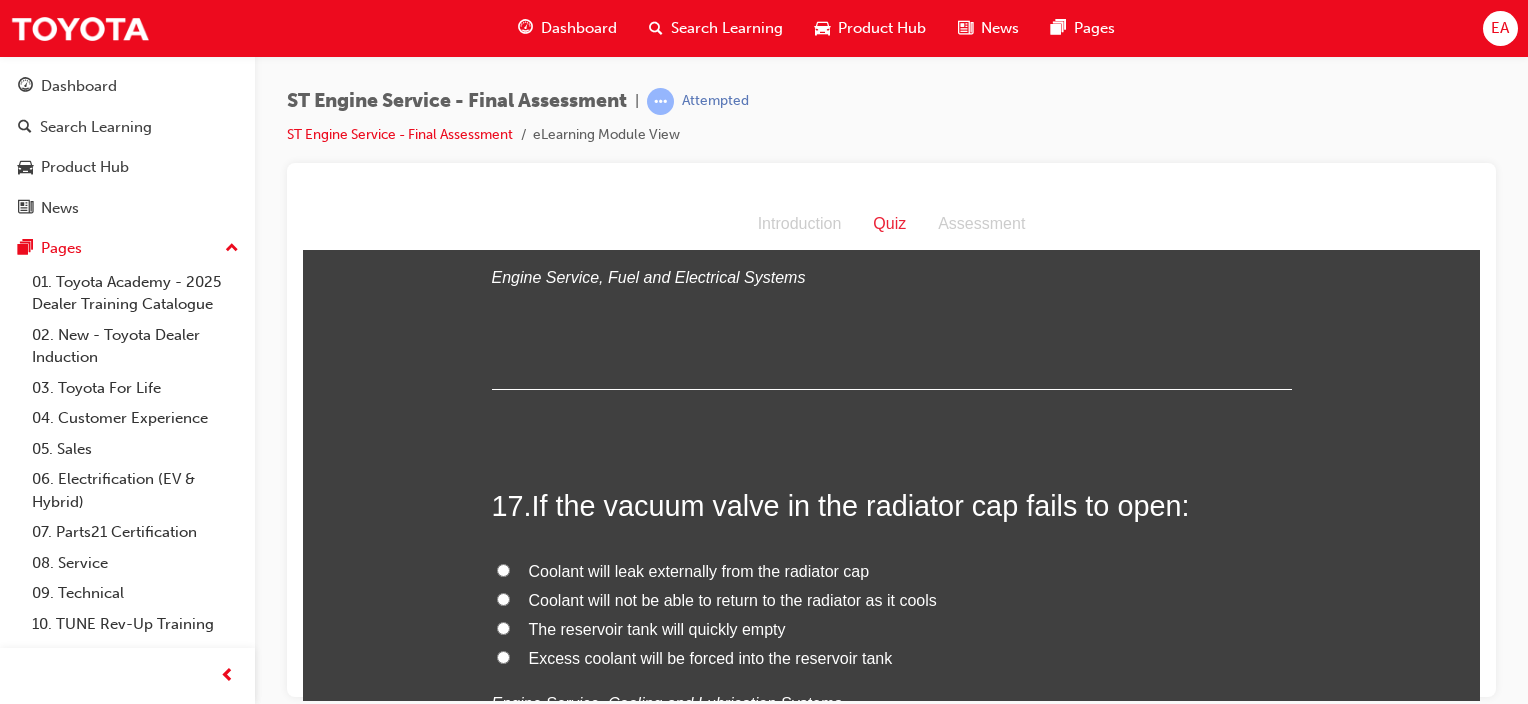 scroll, scrollTop: 7200, scrollLeft: 0, axis: vertical 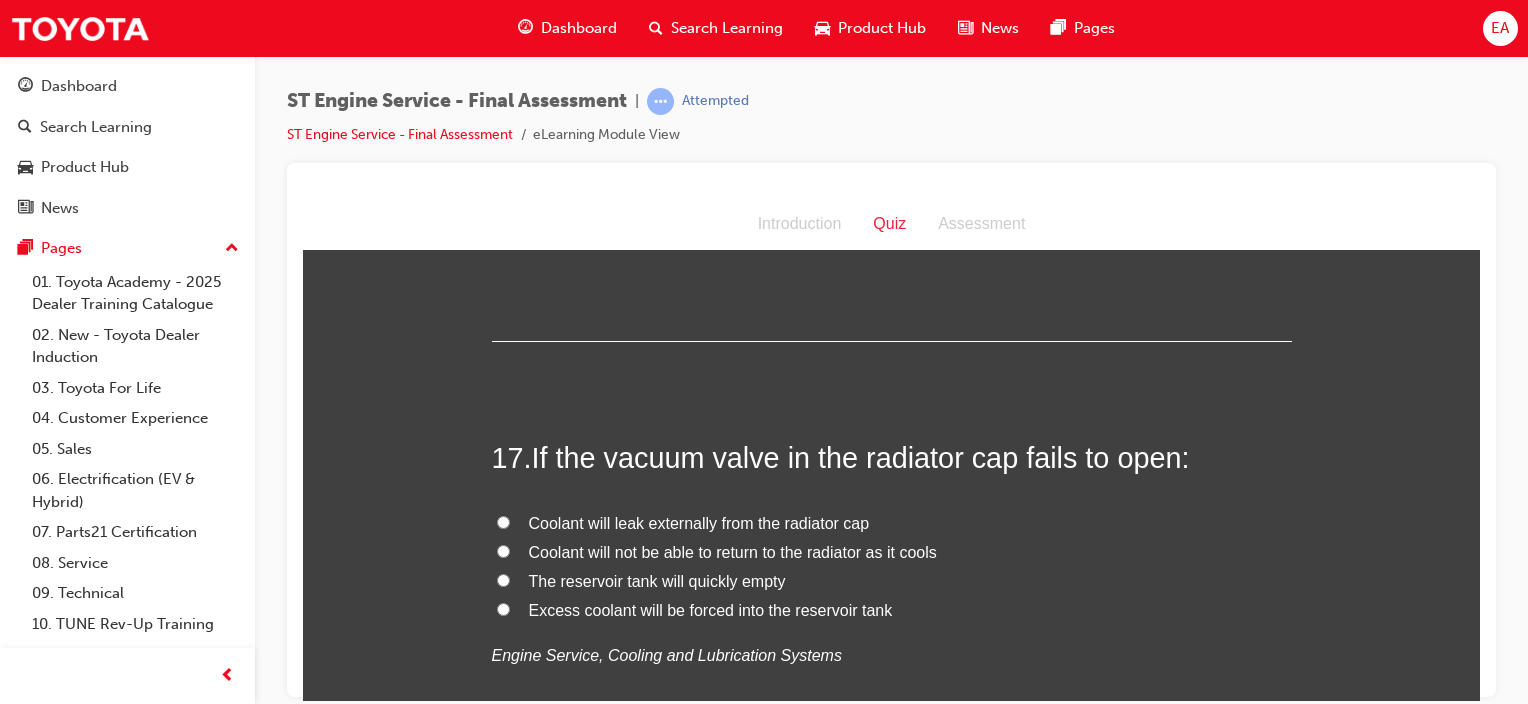 click on "Coolant will not be able to return to the radiator as it cools" at bounding box center (892, 552) 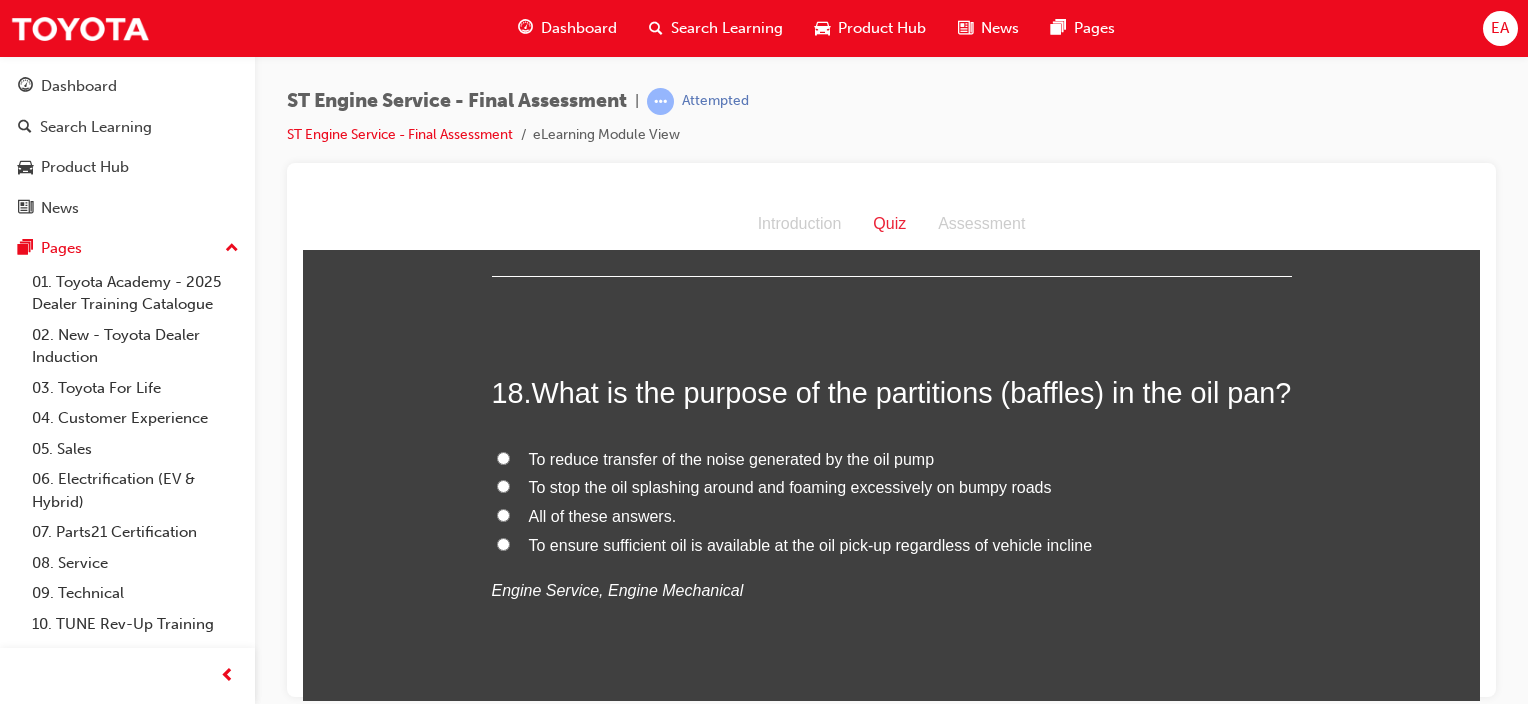 scroll, scrollTop: 7700, scrollLeft: 0, axis: vertical 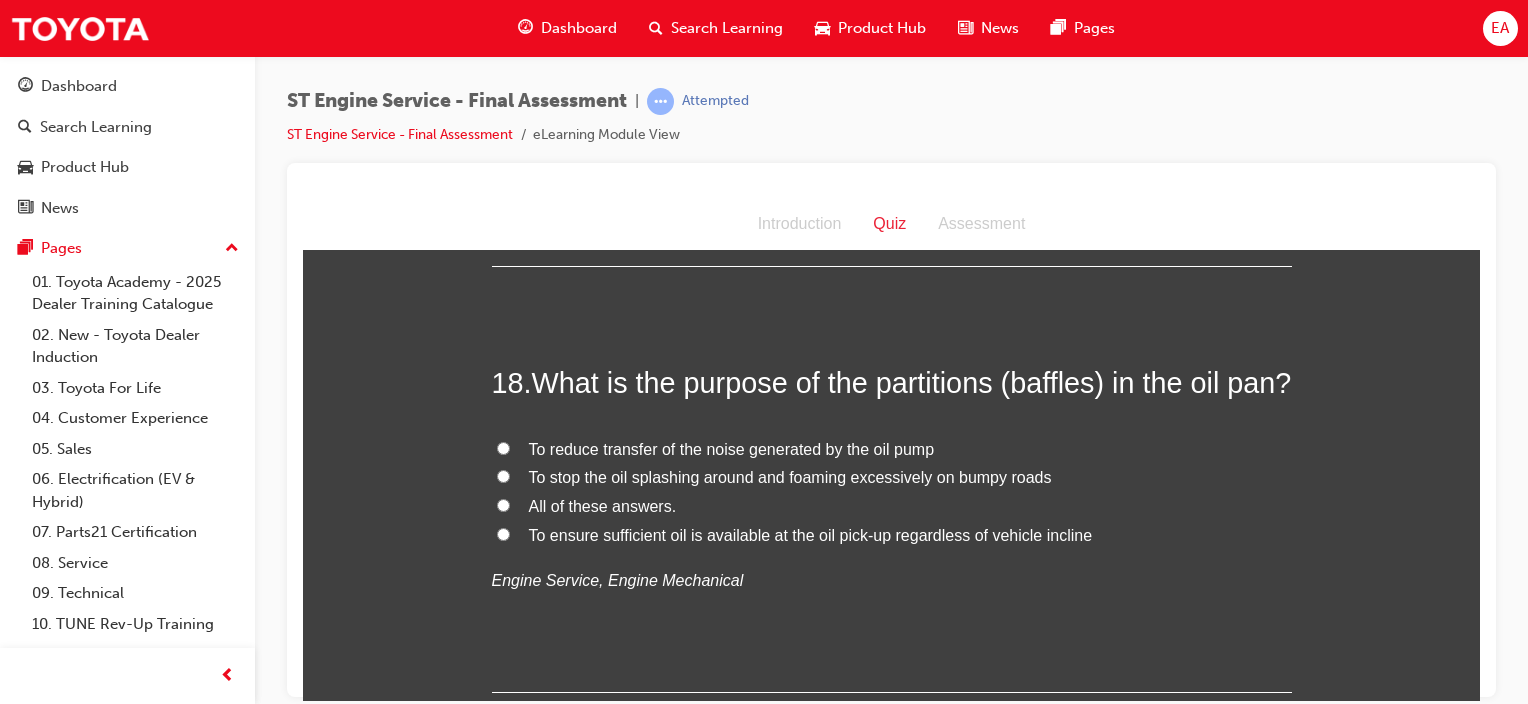 click on "To ensure sufficient oil is available at the oil pick-up regardless of vehicle incline" at bounding box center (811, 534) 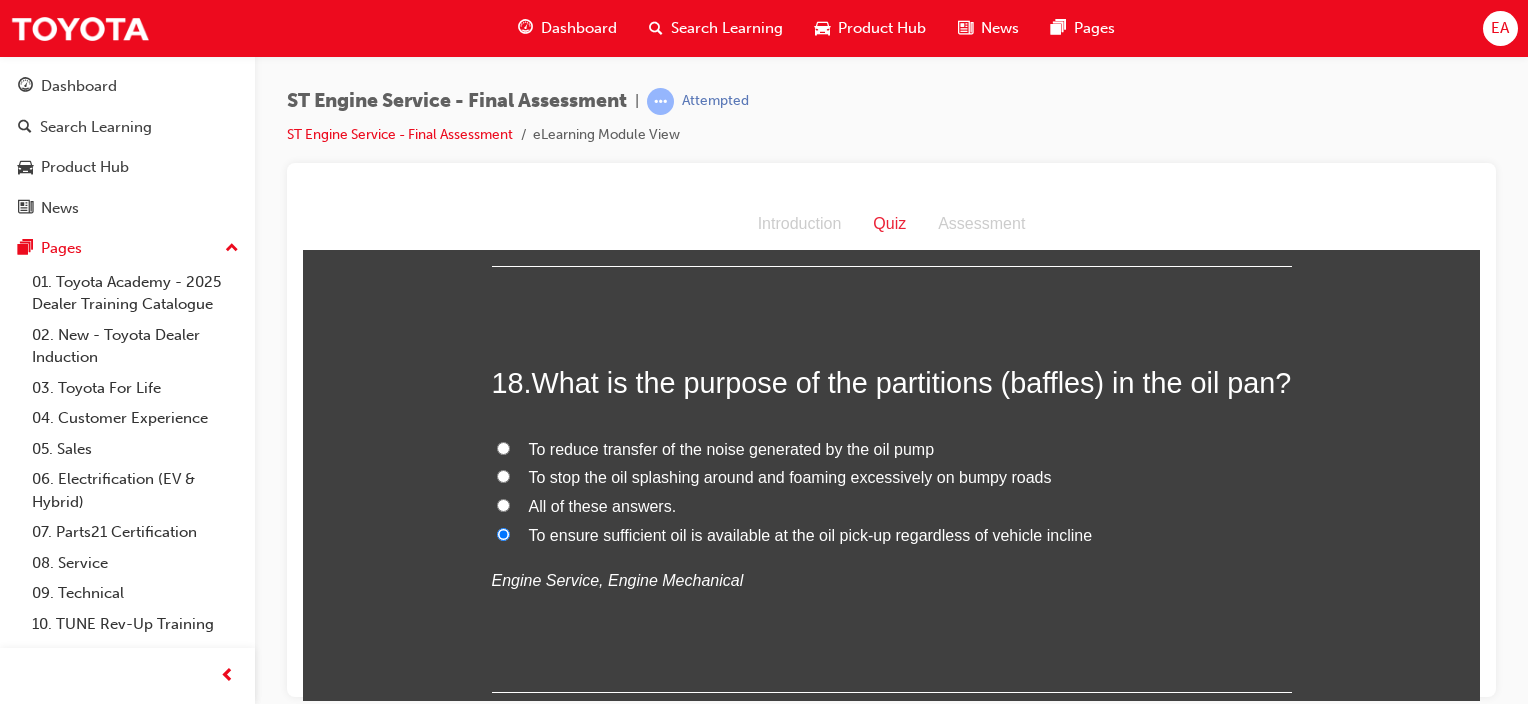scroll, scrollTop: 7879, scrollLeft: 0, axis: vertical 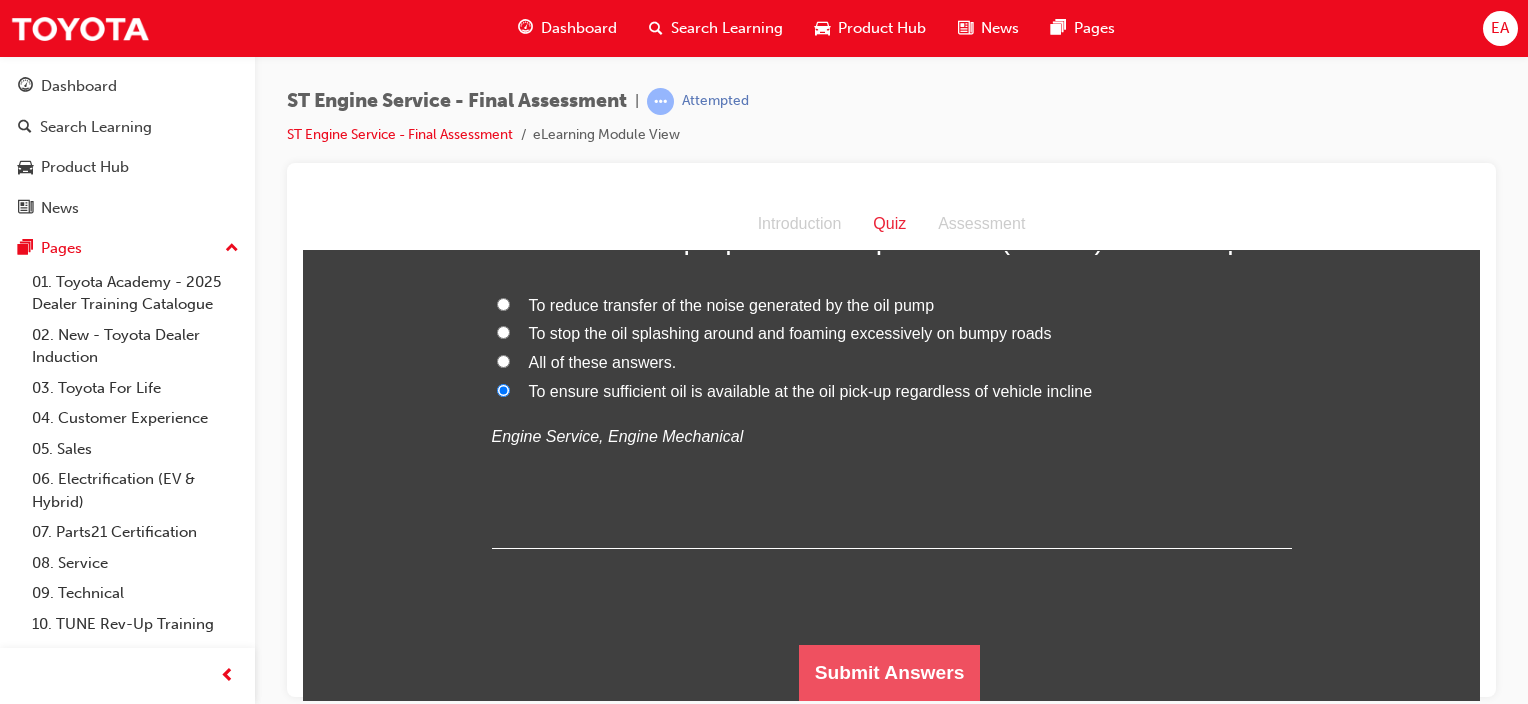 click on "Submit Answers" at bounding box center (890, 672) 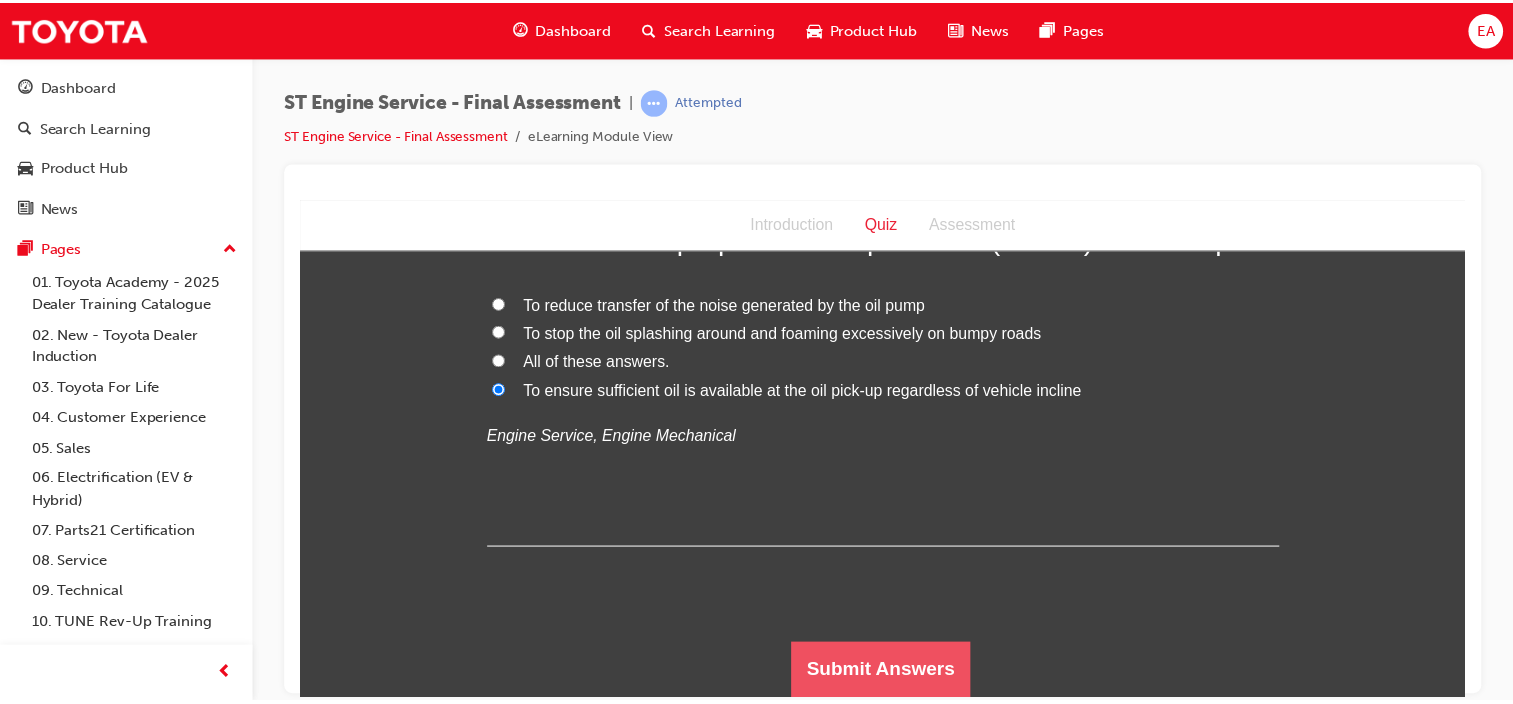 scroll, scrollTop: 0, scrollLeft: 0, axis: both 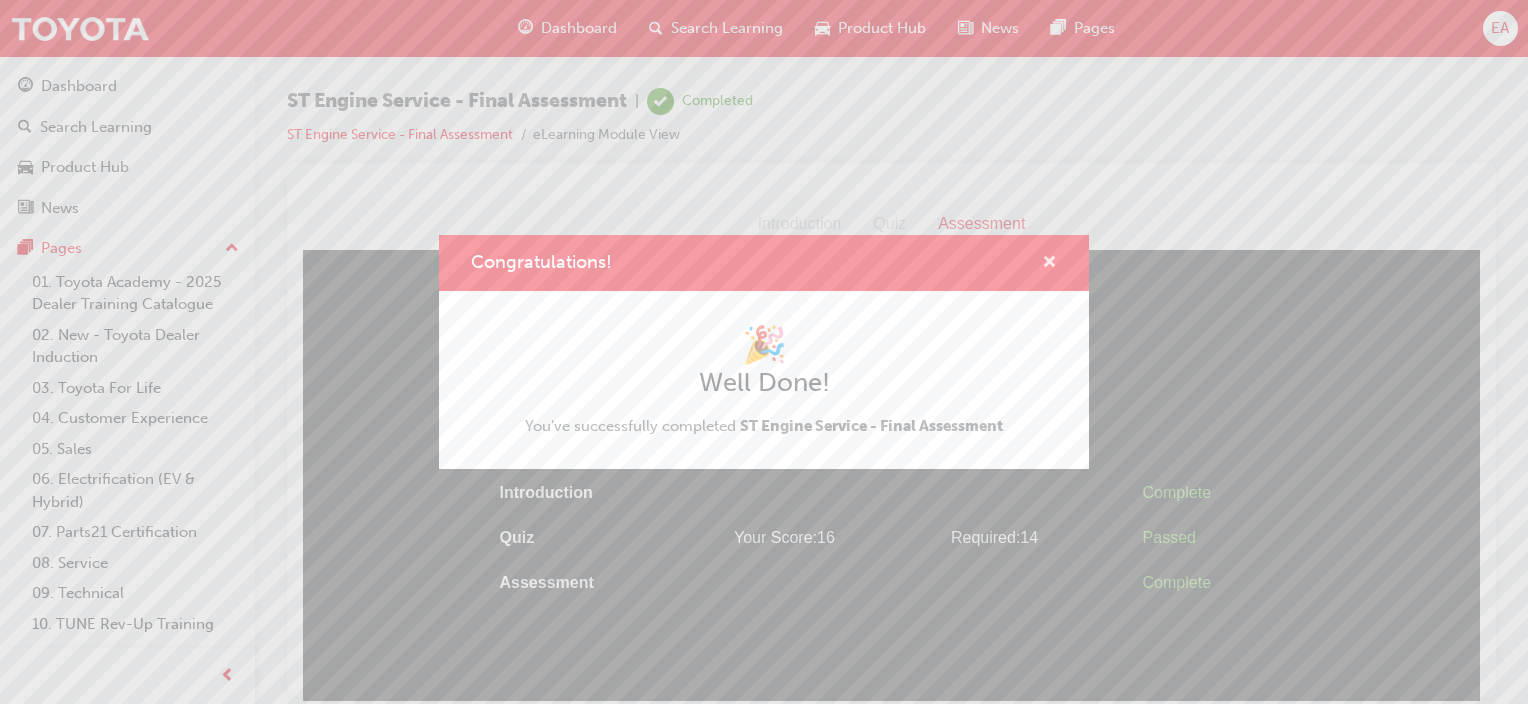 click at bounding box center (1049, 264) 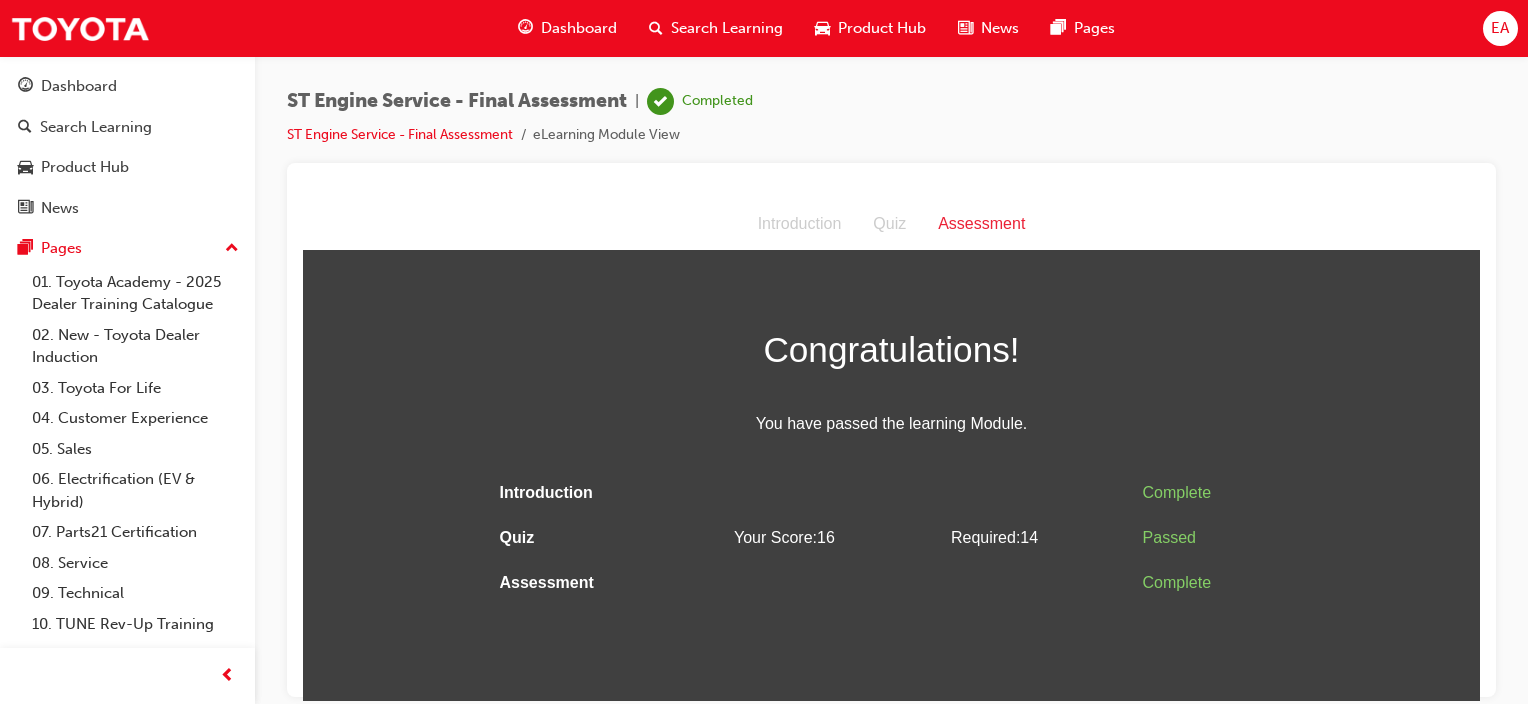click on "Search Learning" at bounding box center [727, 28] 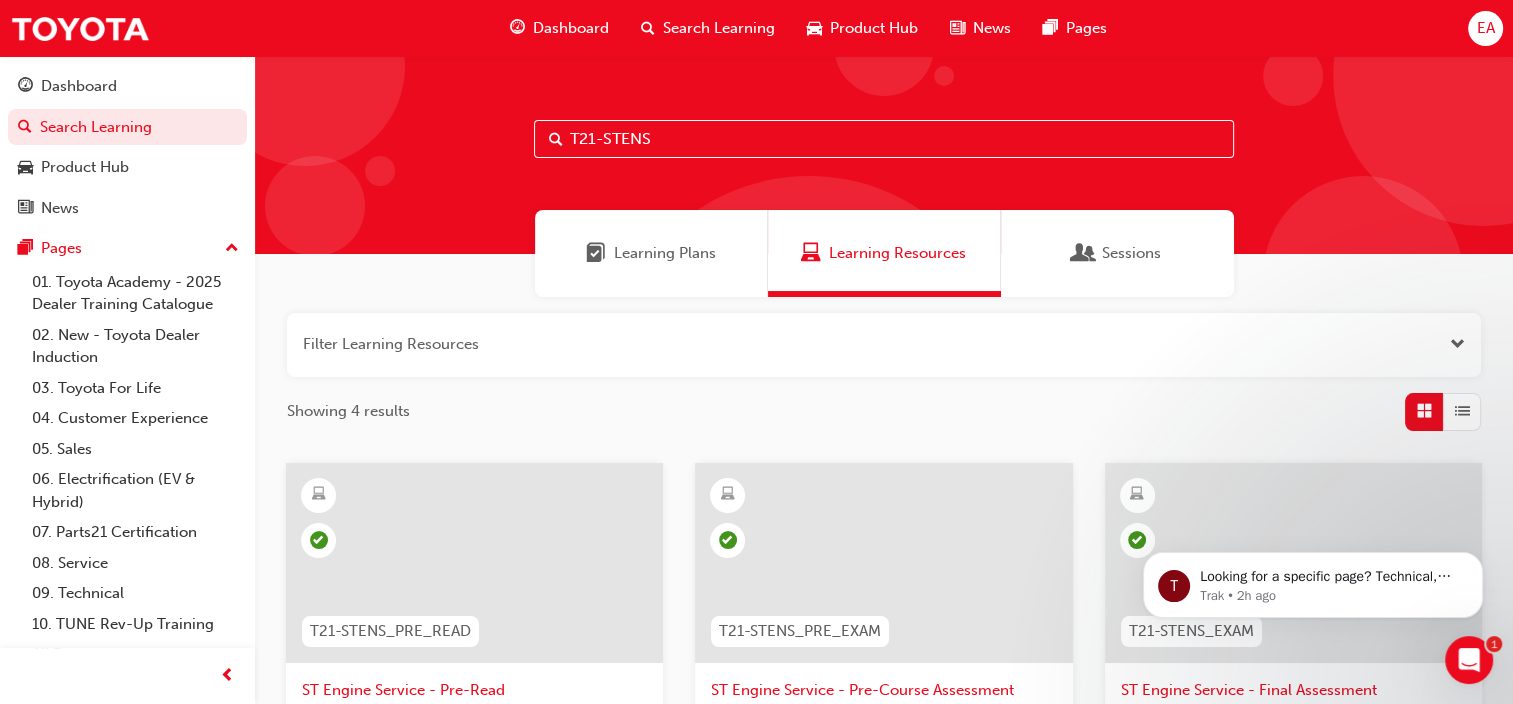drag, startPoint x: 693, startPoint y: 146, endPoint x: 538, endPoint y: 153, distance: 155.15799 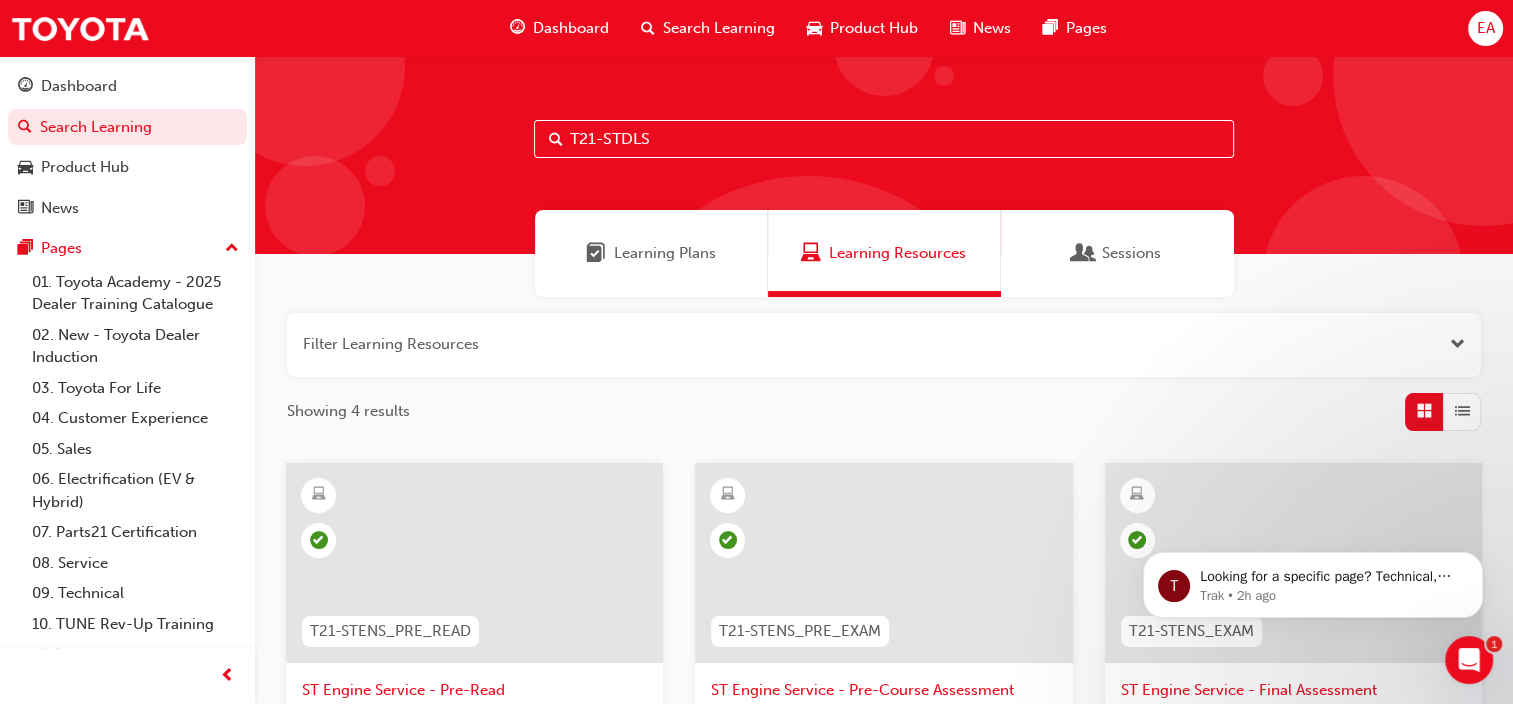type on "T21-STDLS" 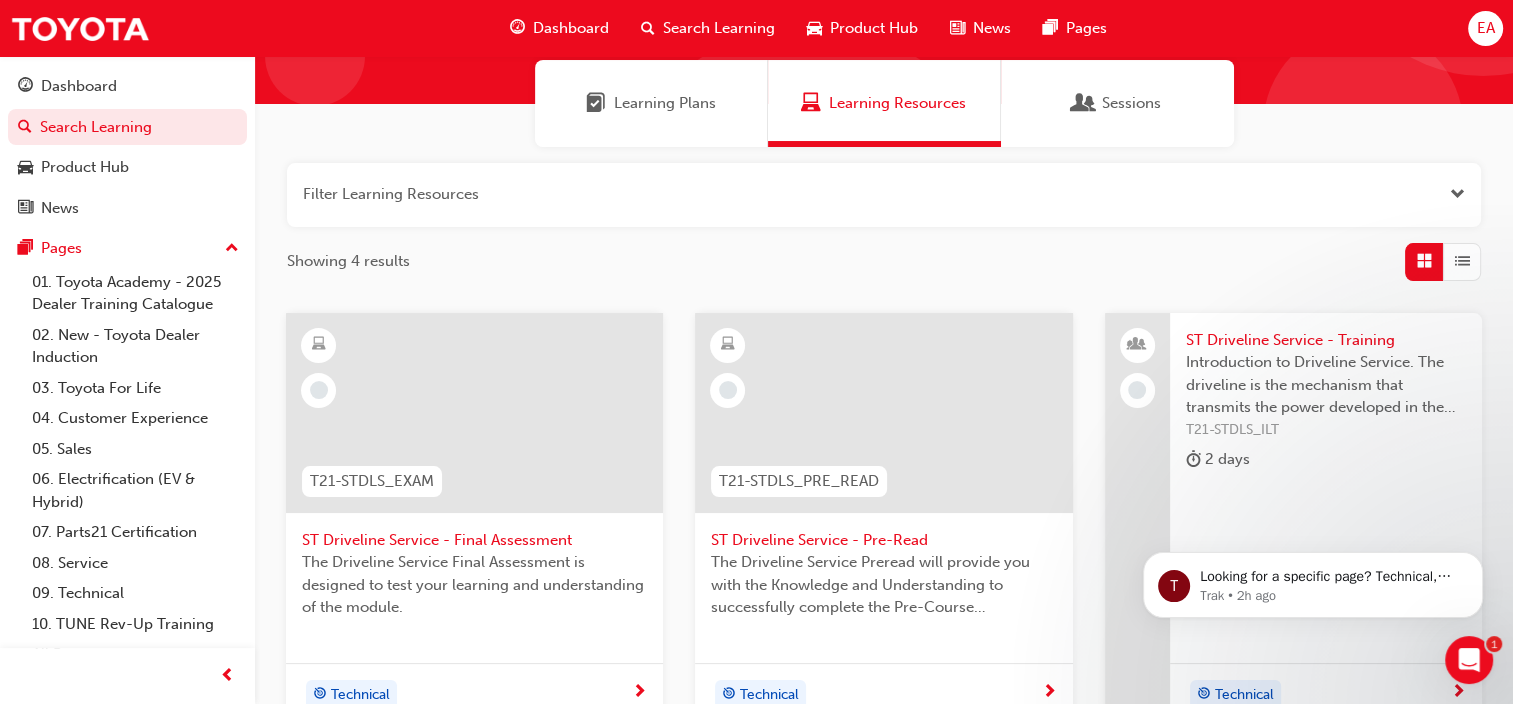 scroll, scrollTop: 200, scrollLeft: 0, axis: vertical 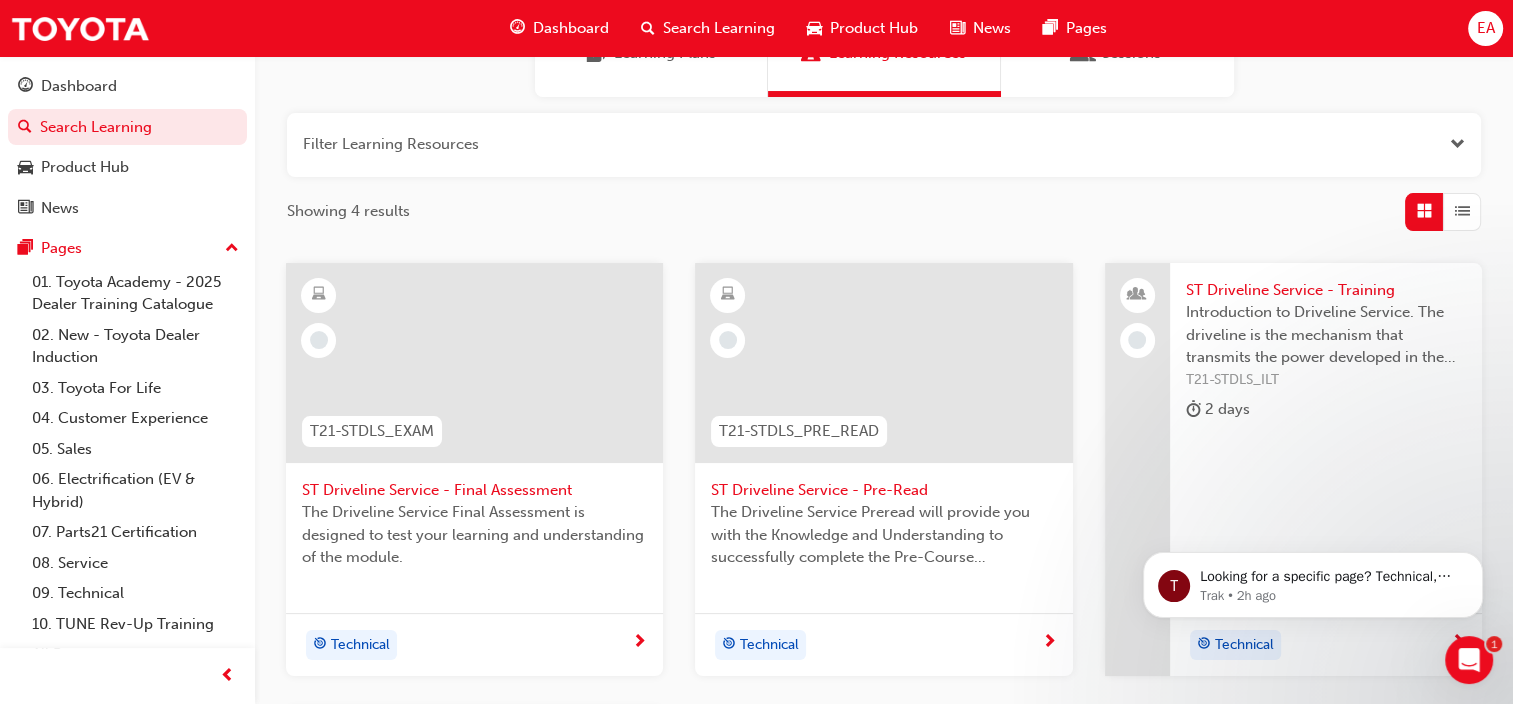 click on "ST Driveline Service - Pre-Read" at bounding box center [883, 490] 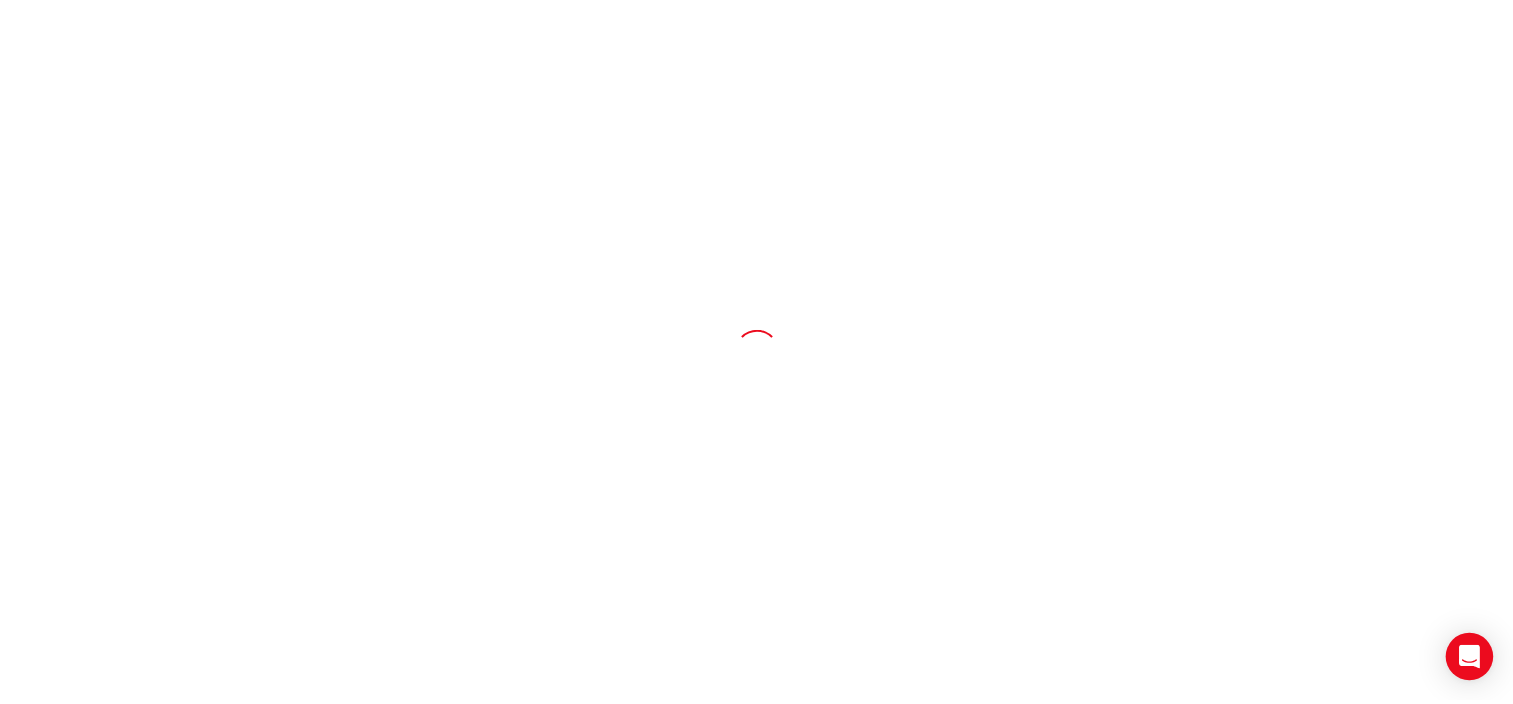 scroll, scrollTop: 0, scrollLeft: 0, axis: both 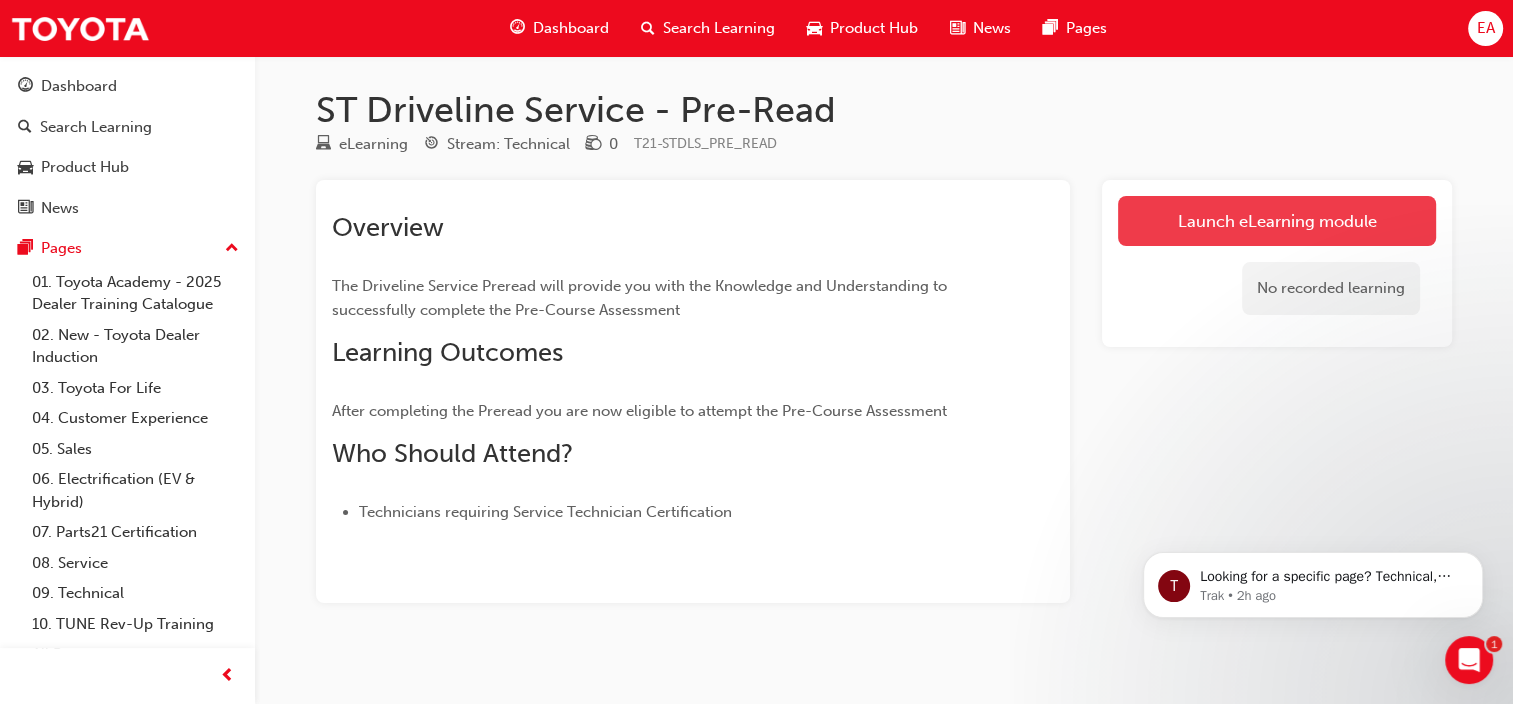 click on "Launch eLearning module" at bounding box center (1277, 221) 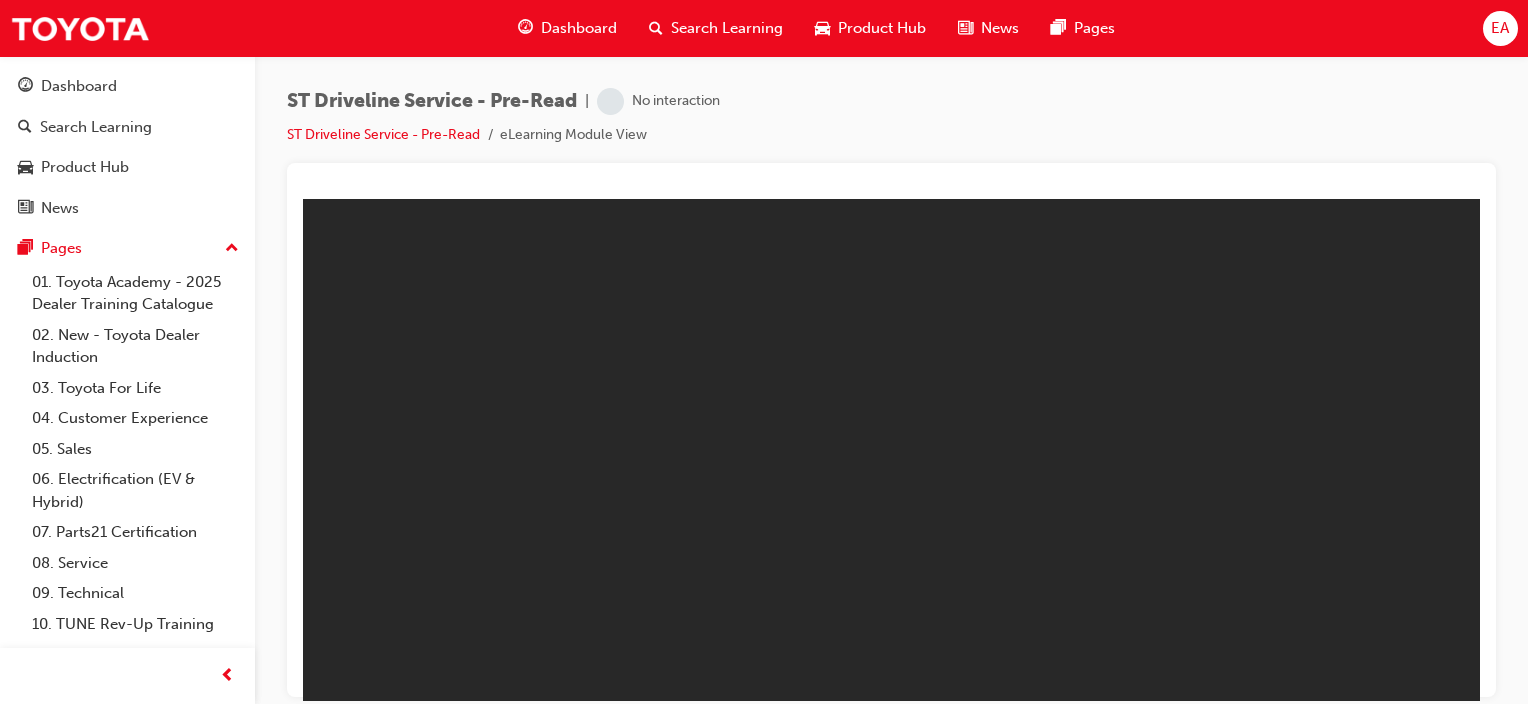 scroll, scrollTop: 0, scrollLeft: 0, axis: both 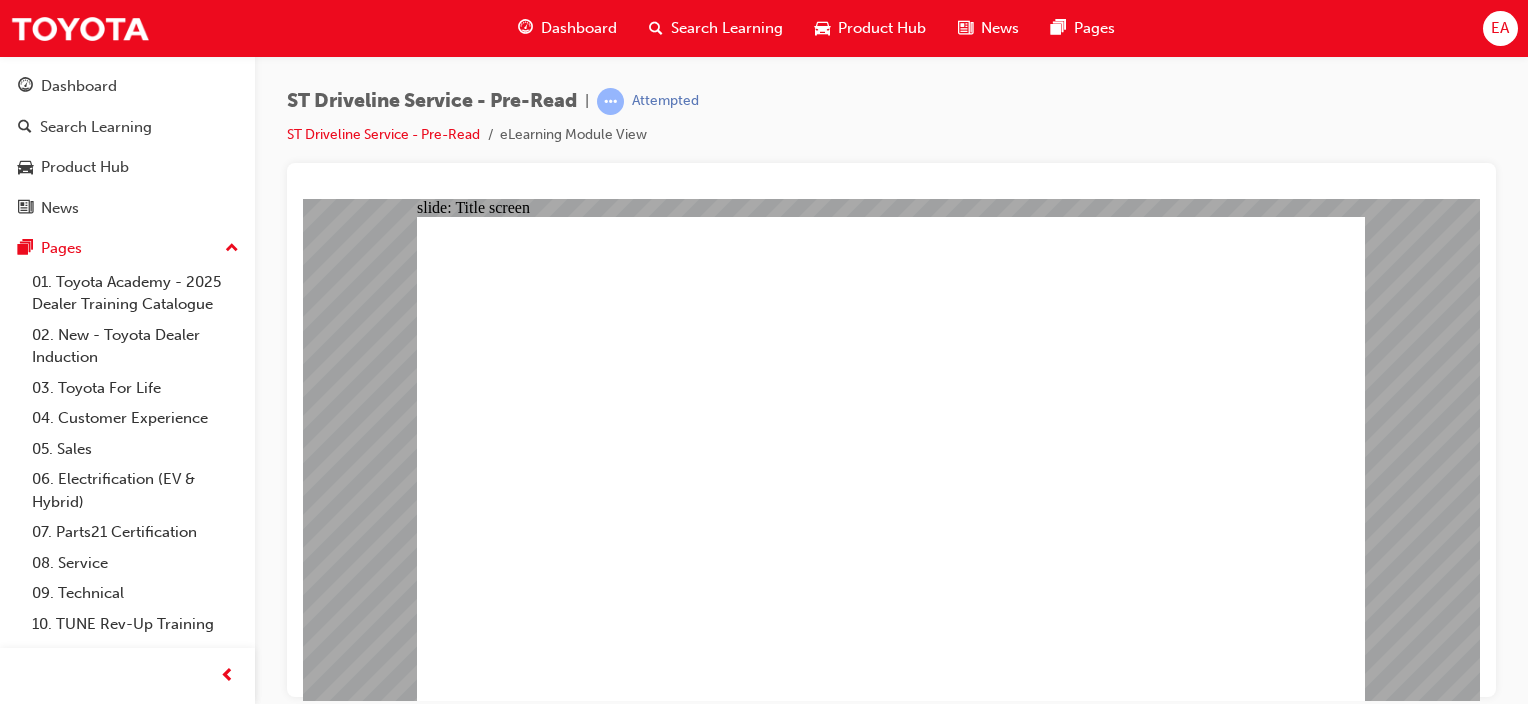click 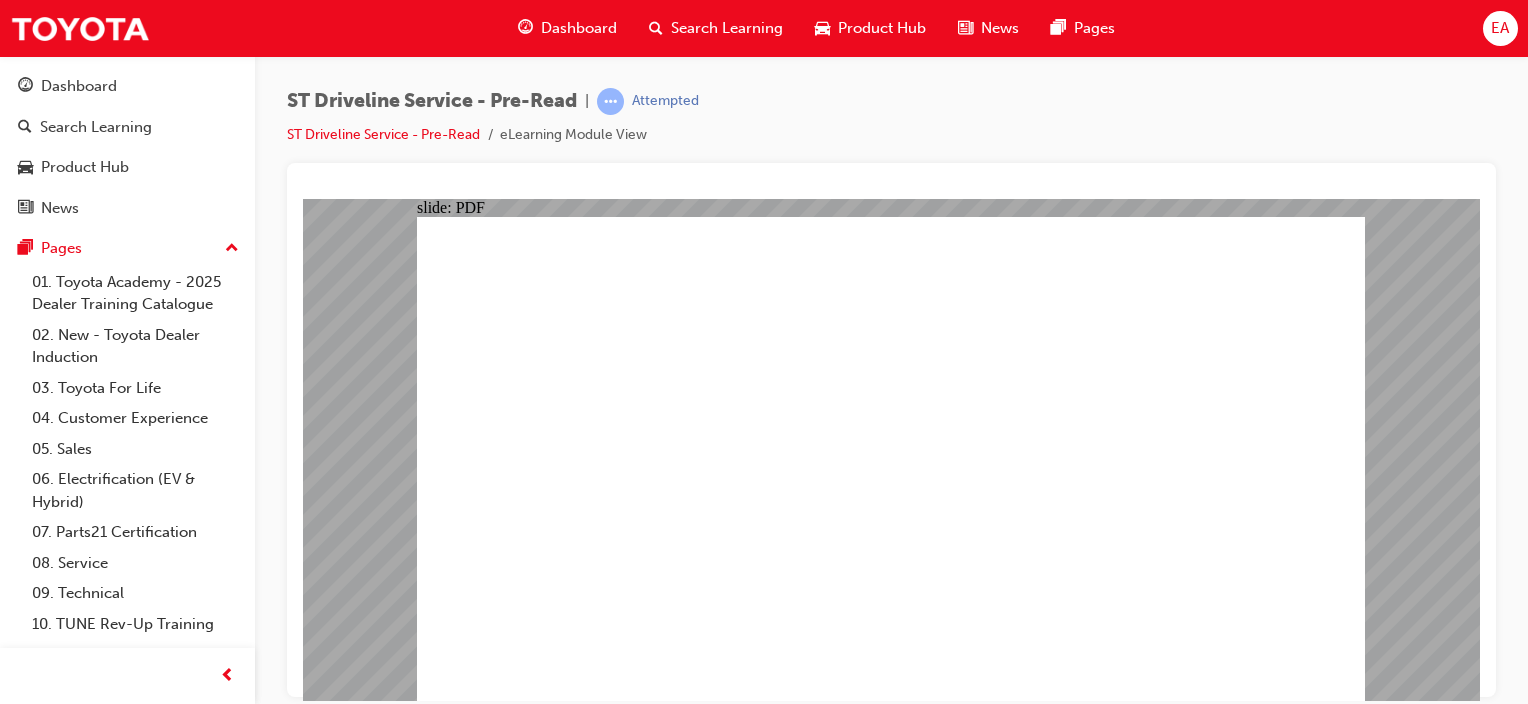 click 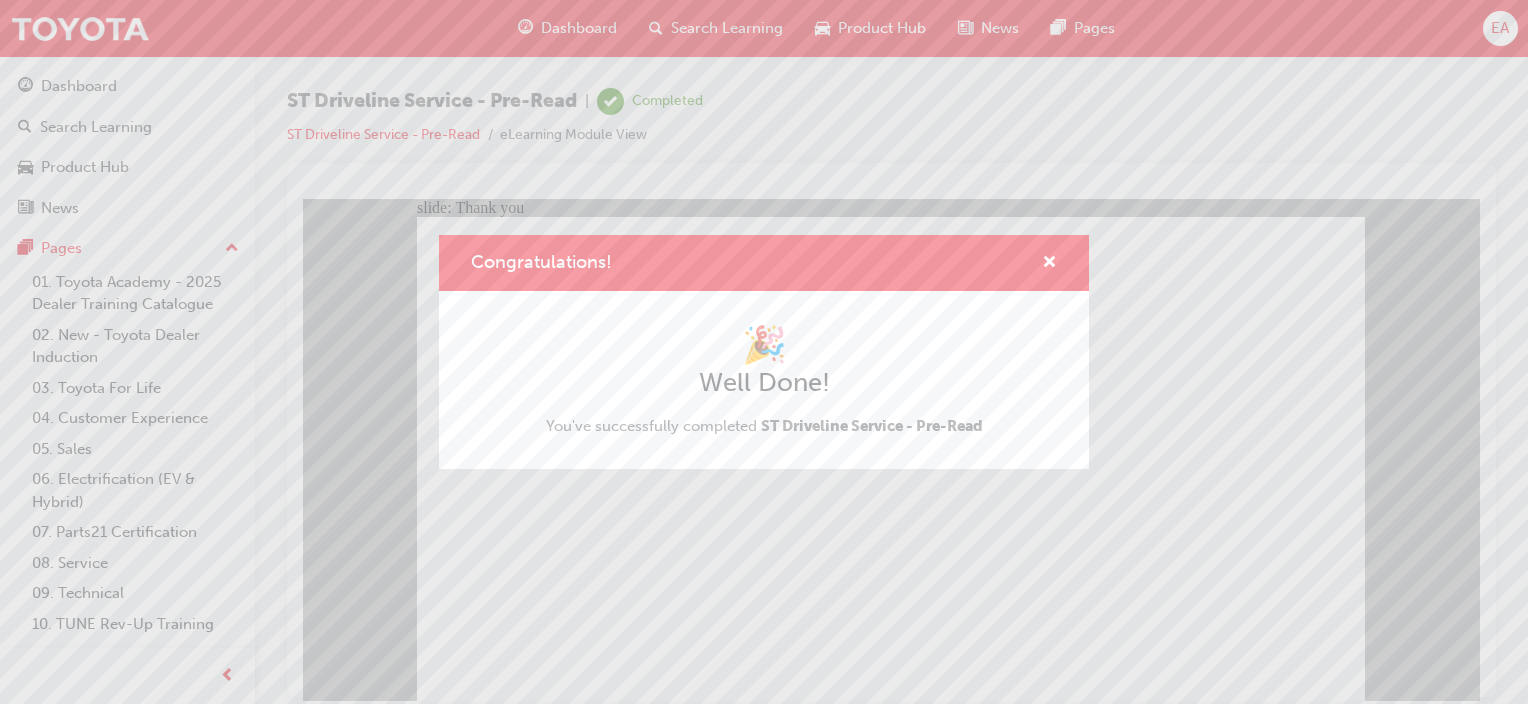 click on "Congratulations! 🎉 Well Done! You've successfully completed   ST Driveline Service - Pre-Read" at bounding box center [764, 352] 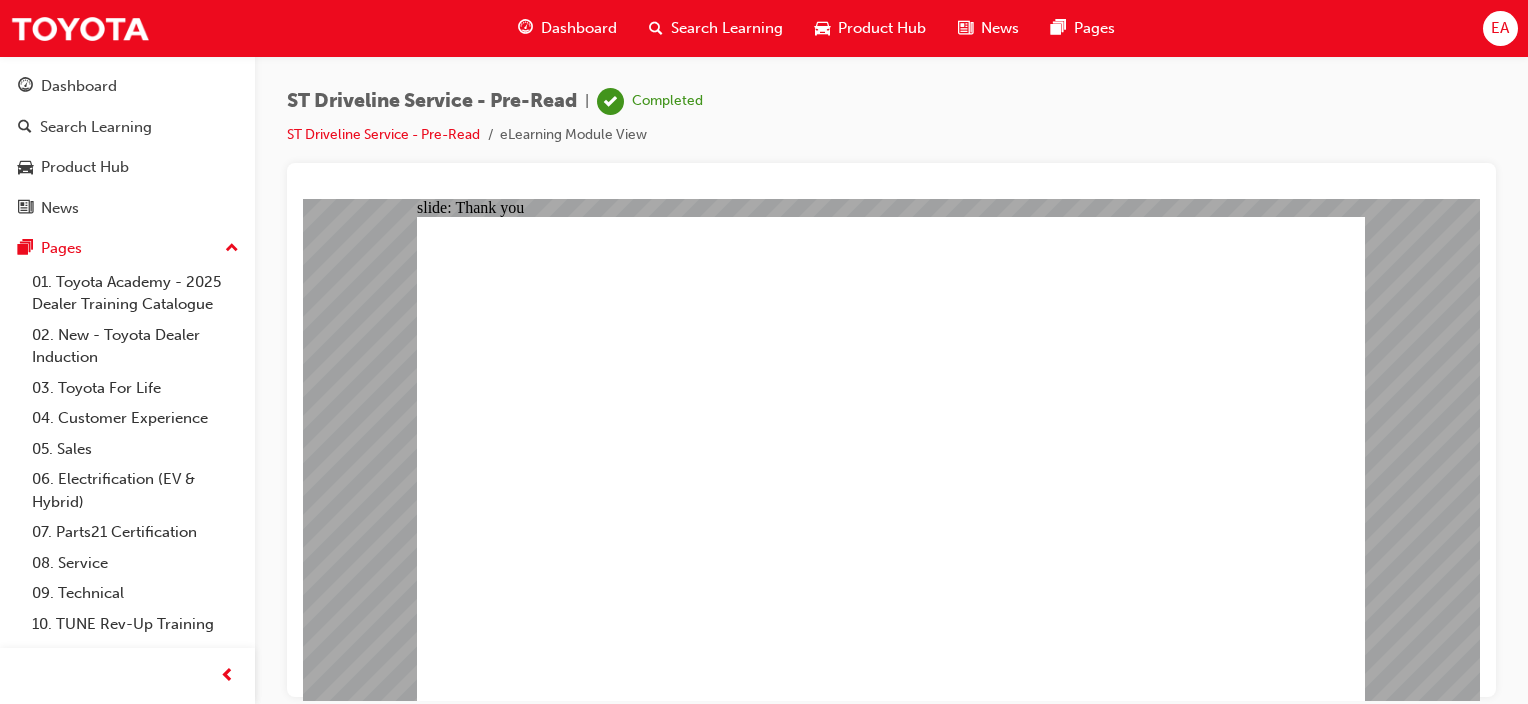 click 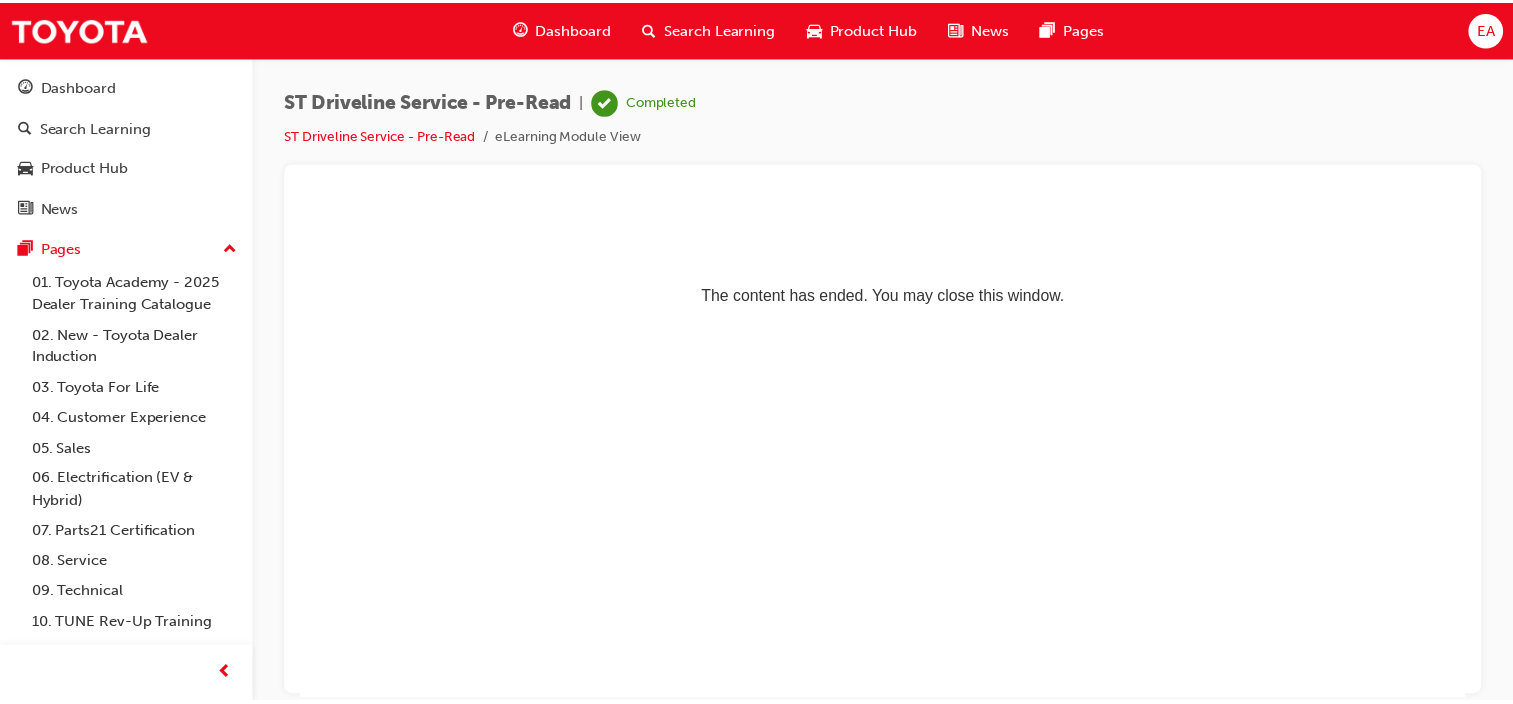 scroll, scrollTop: 0, scrollLeft: 0, axis: both 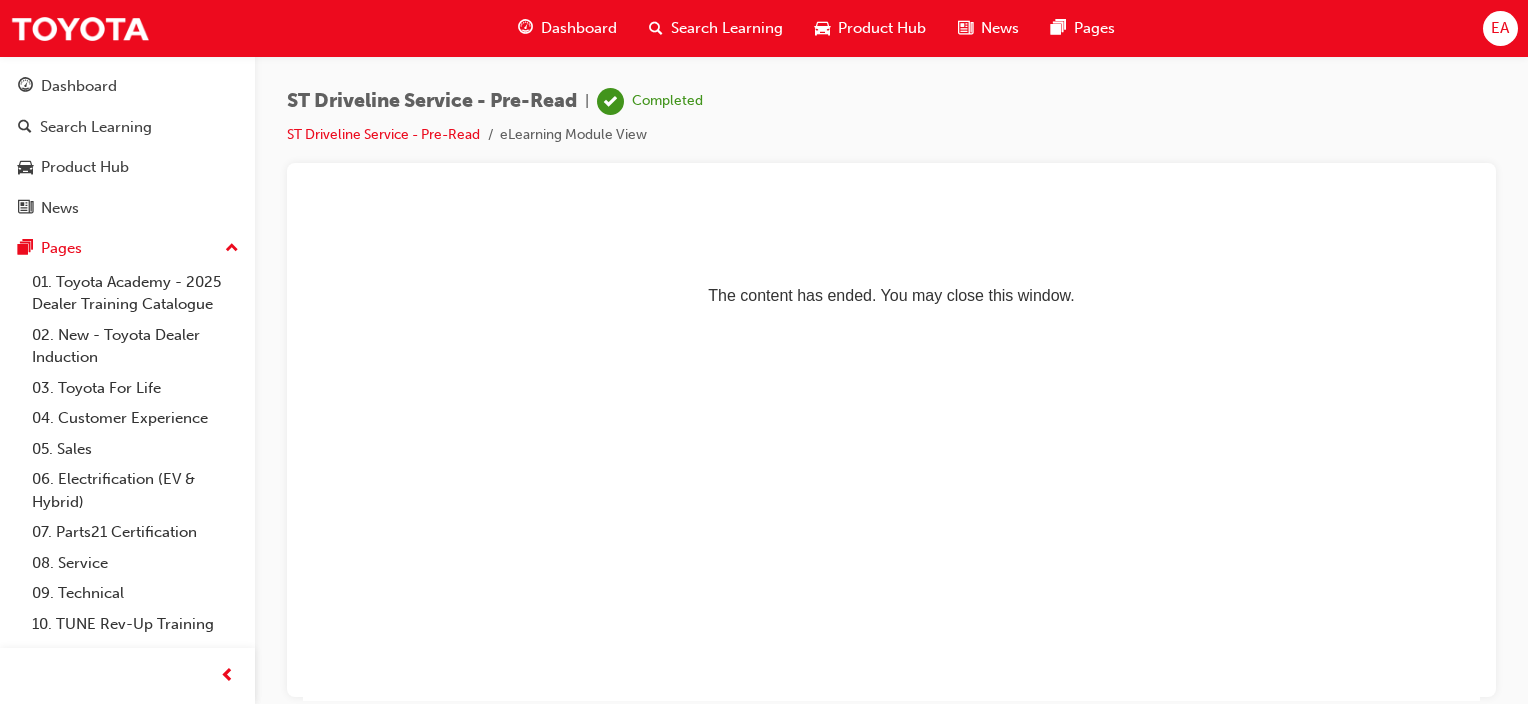 click on "Search Learning" at bounding box center [727, 28] 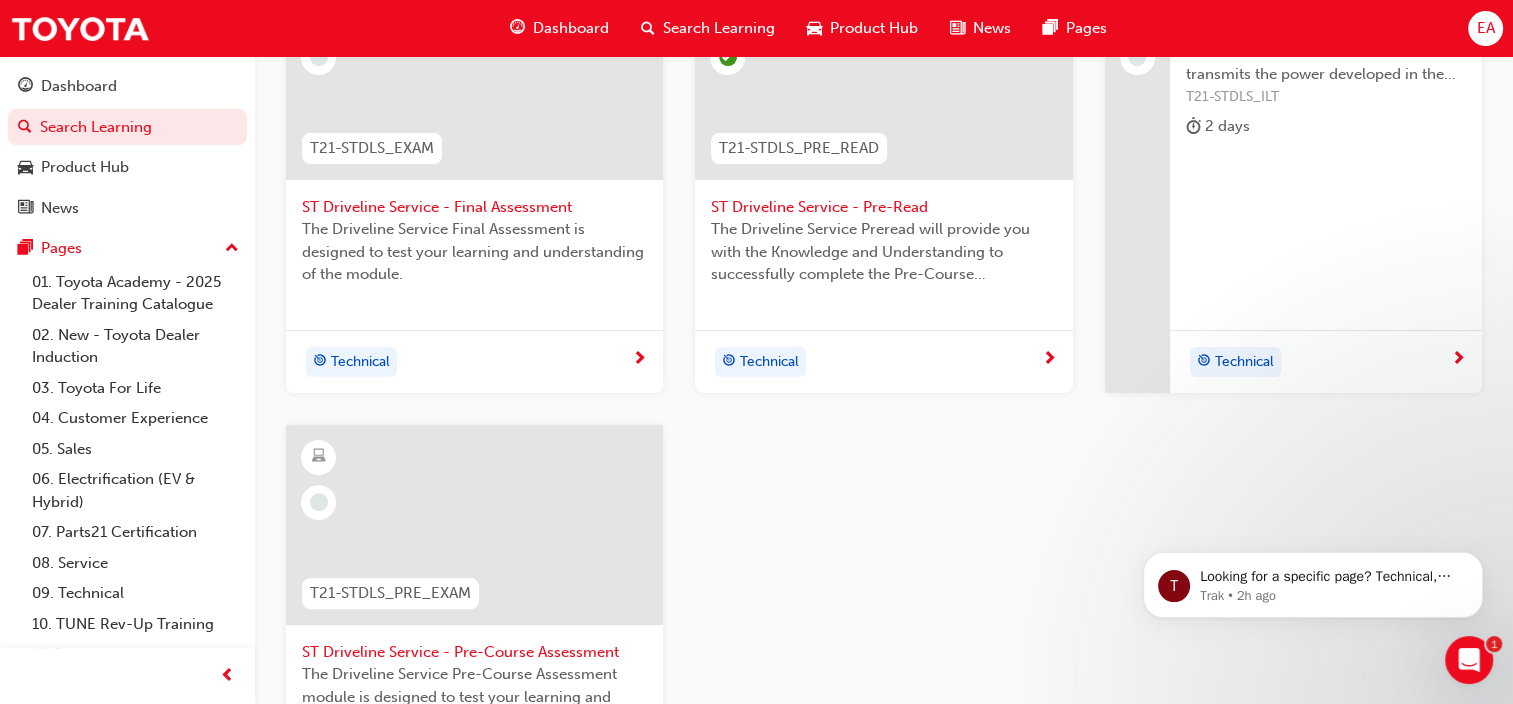 scroll, scrollTop: 500, scrollLeft: 0, axis: vertical 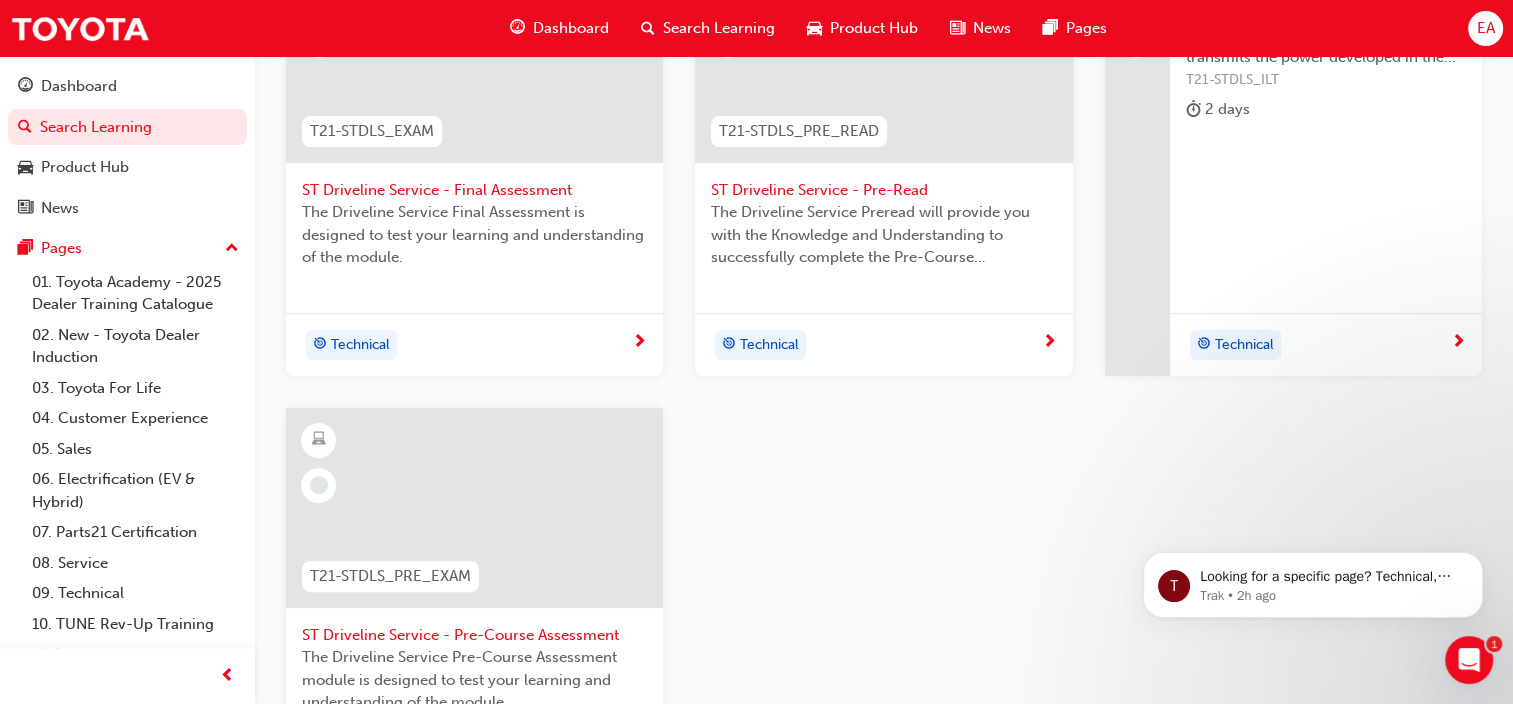 click at bounding box center (474, 524) 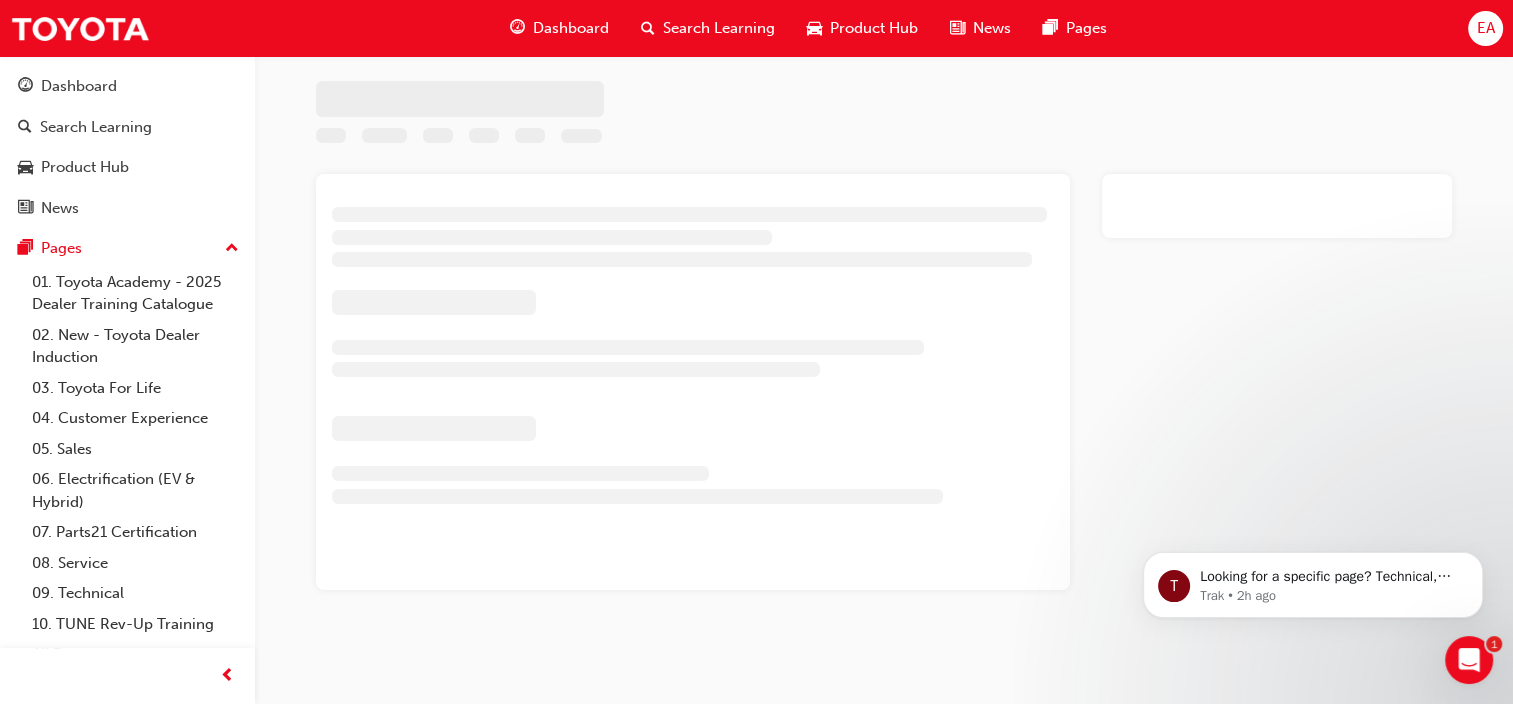 scroll, scrollTop: 0, scrollLeft: 0, axis: both 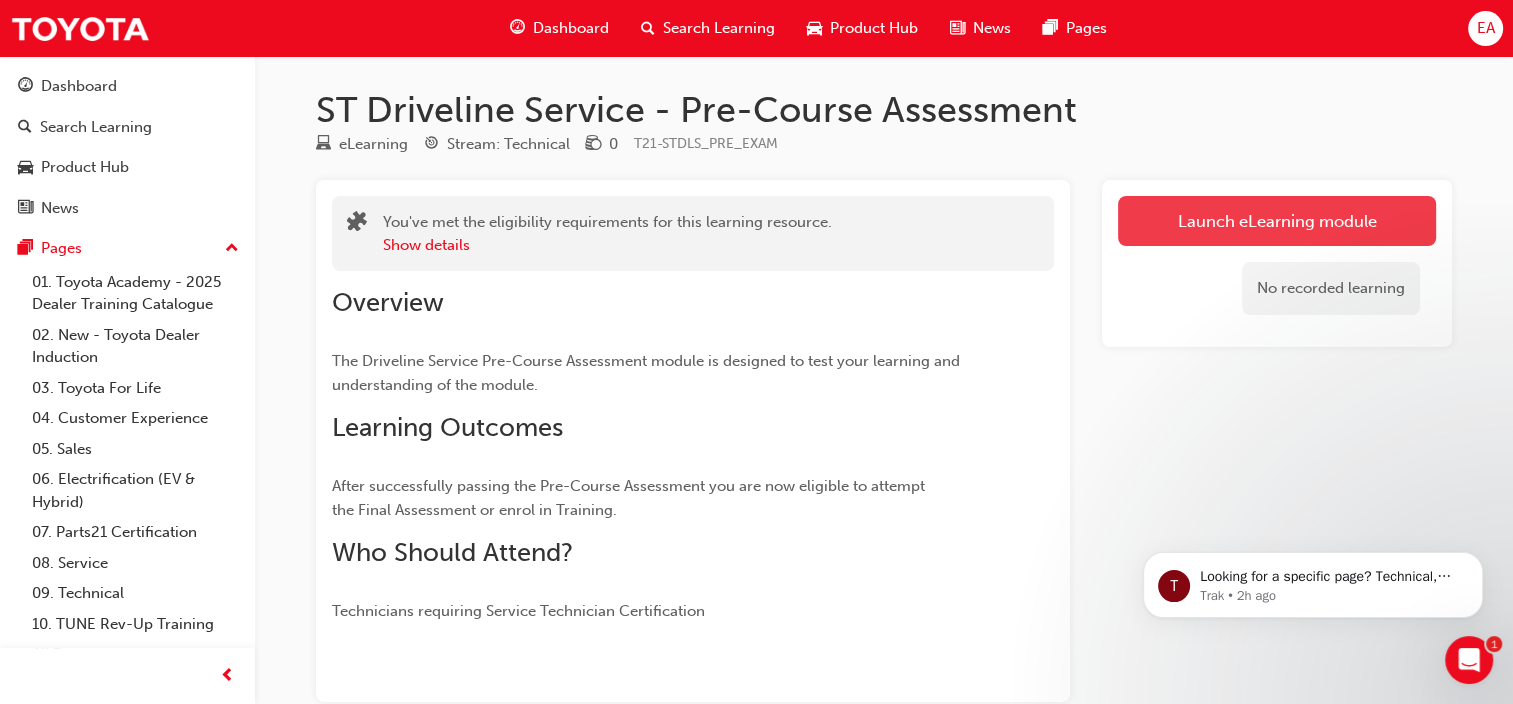 click on "Launch eLearning module" at bounding box center [1277, 221] 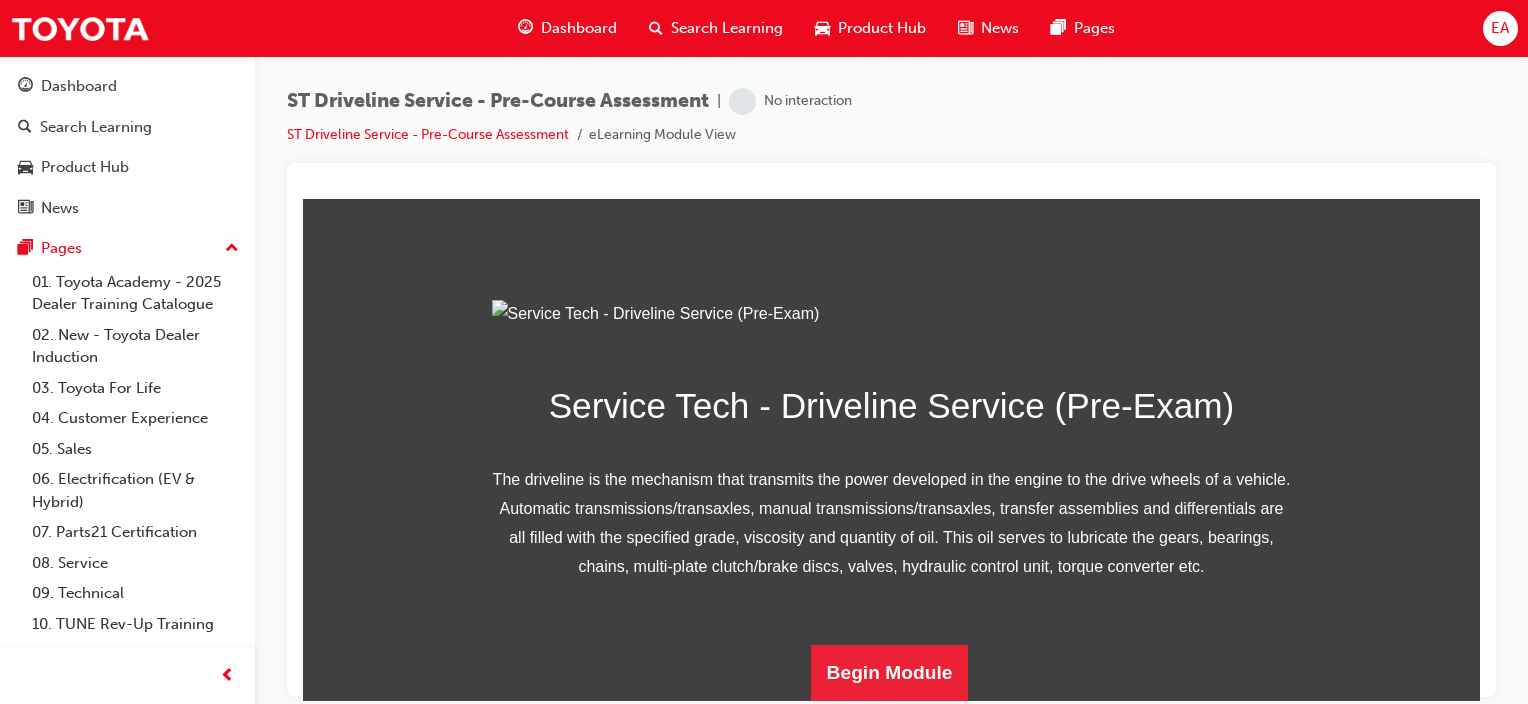 scroll, scrollTop: 300, scrollLeft: 0, axis: vertical 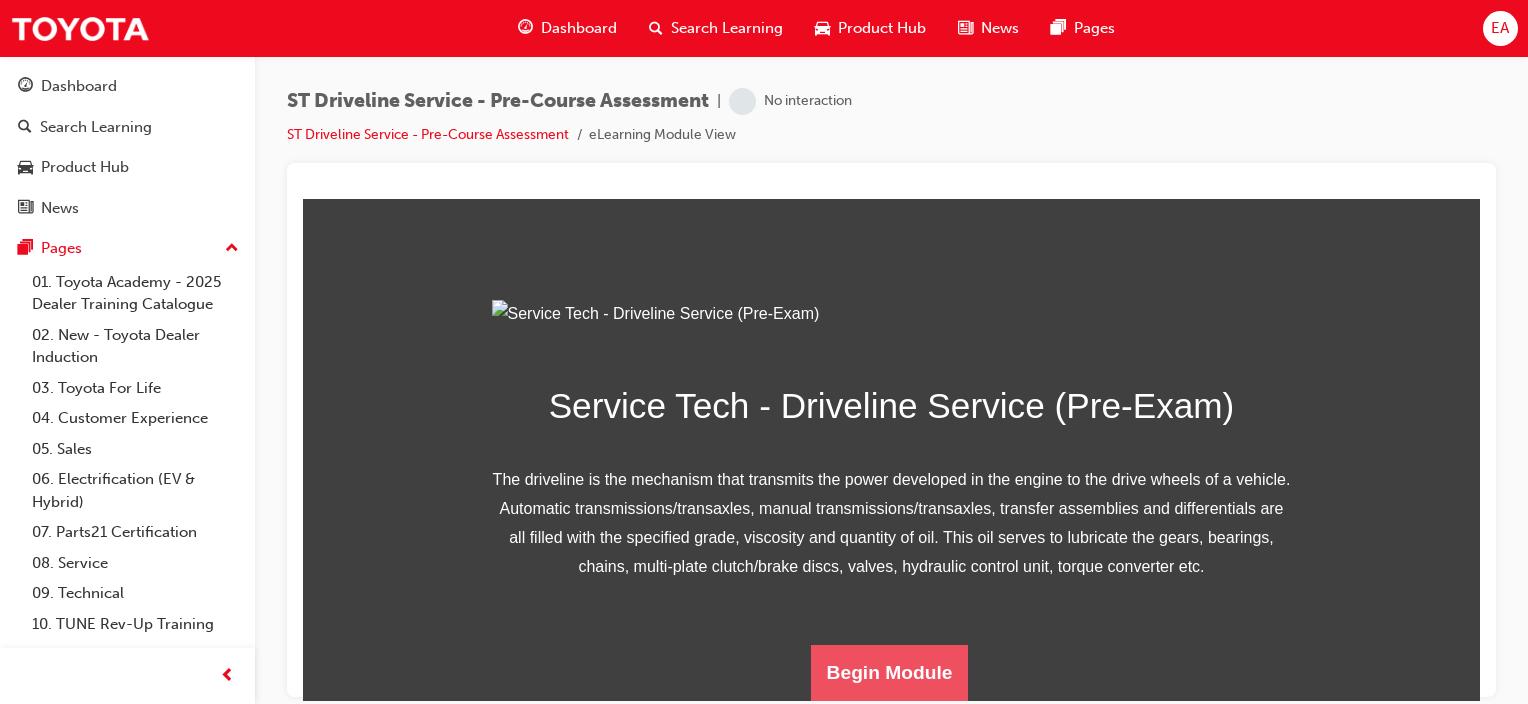 click on "Begin Module" at bounding box center [890, 672] 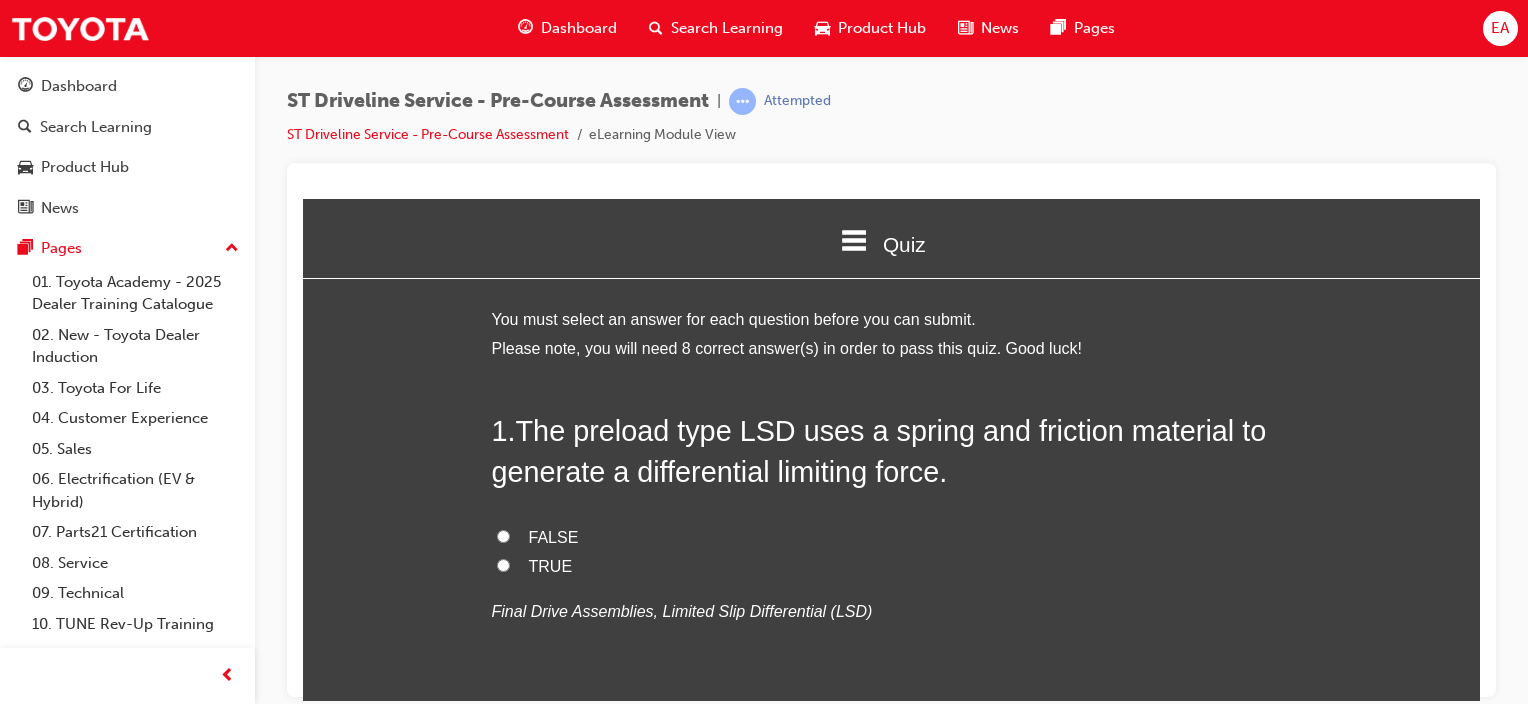 click on "TRUE" at bounding box center (892, 566) 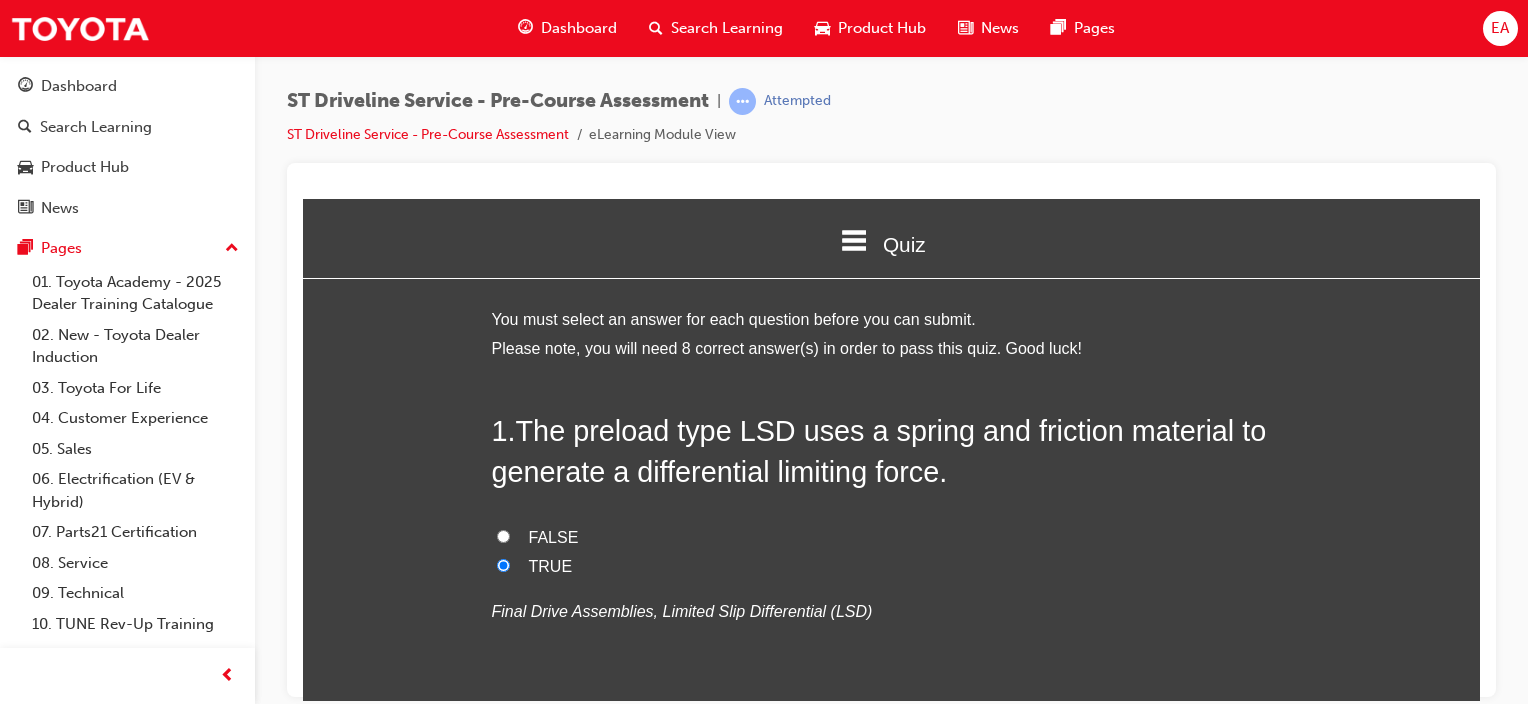 radio on "true" 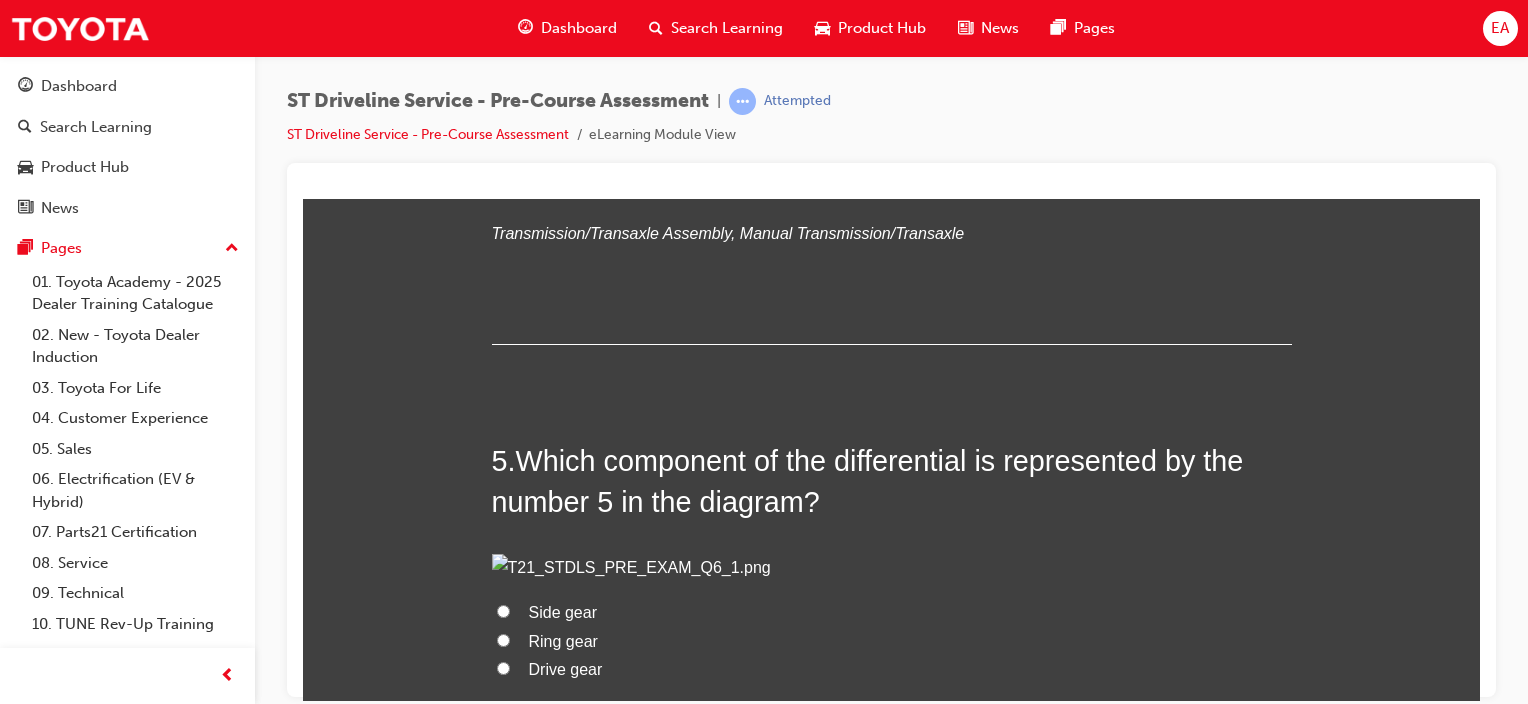 scroll, scrollTop: 1700, scrollLeft: 0, axis: vertical 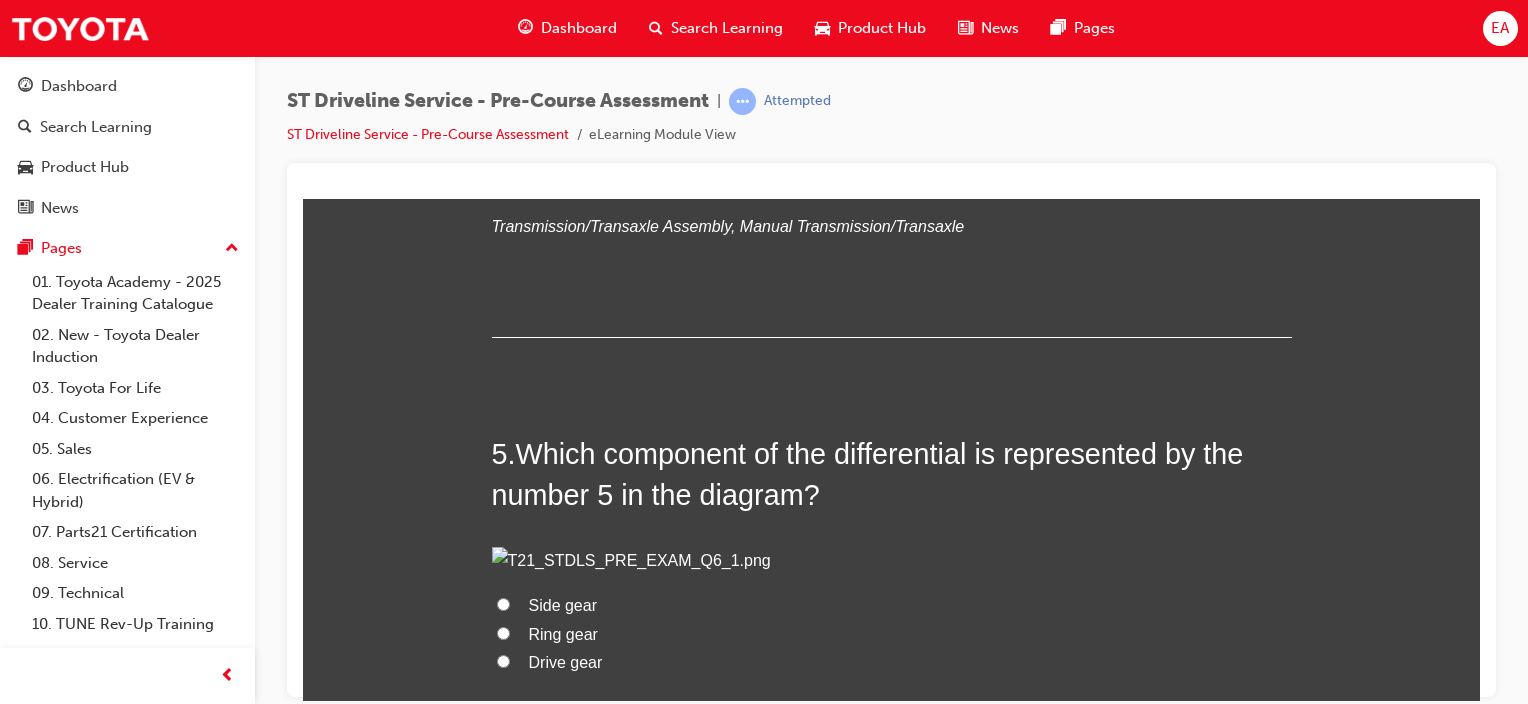 click on "Front-engine rear-drive (FR type)" at bounding box center (646, -723) 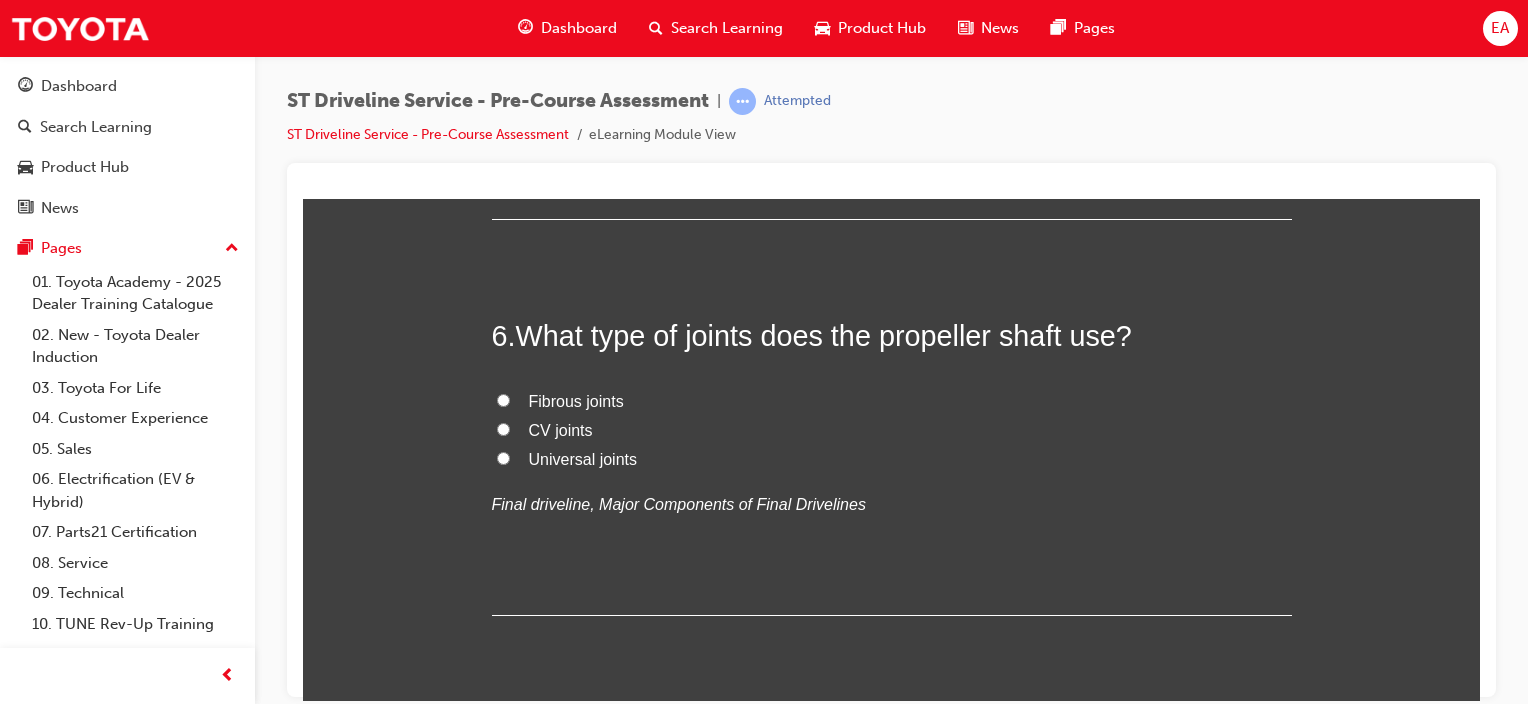scroll, scrollTop: 2100, scrollLeft: 0, axis: vertical 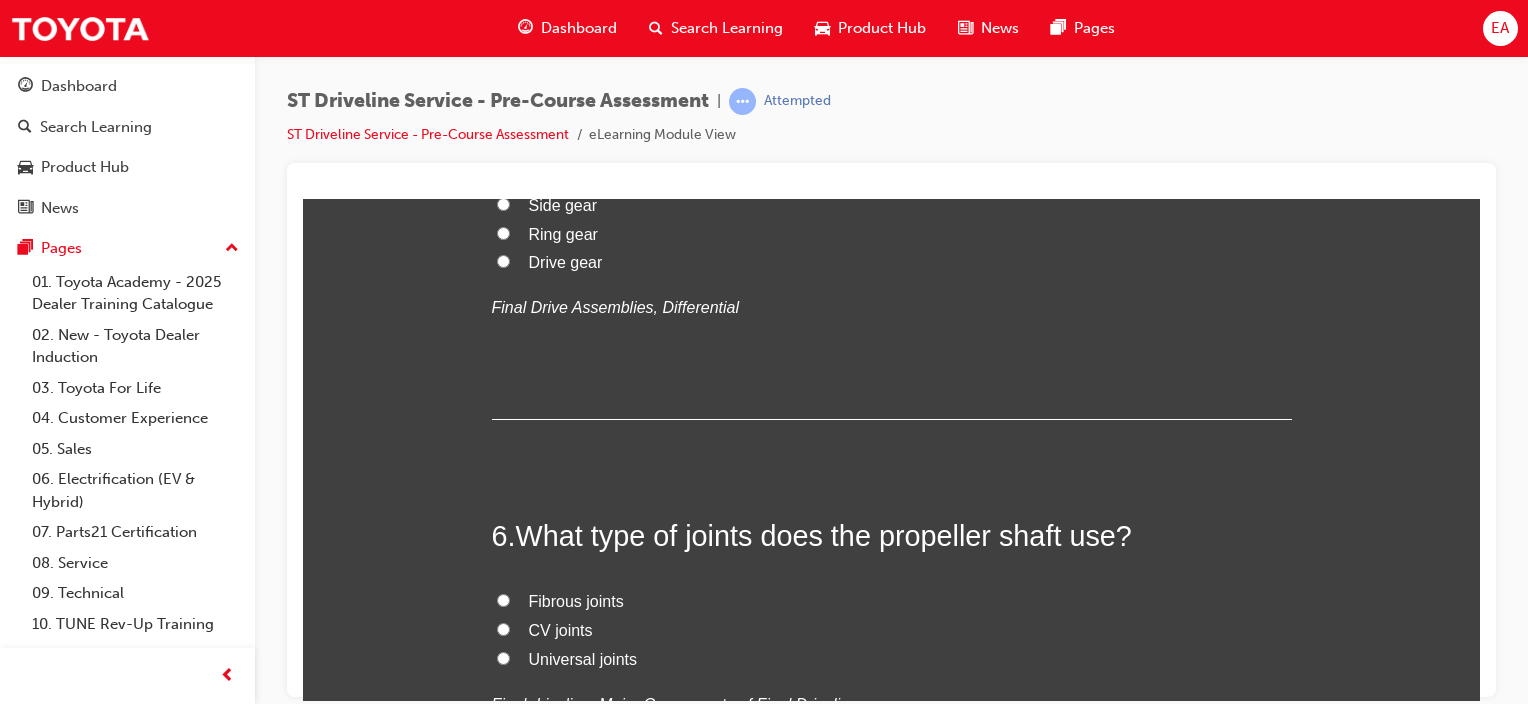 click on "Centre differential" at bounding box center (592, -657) 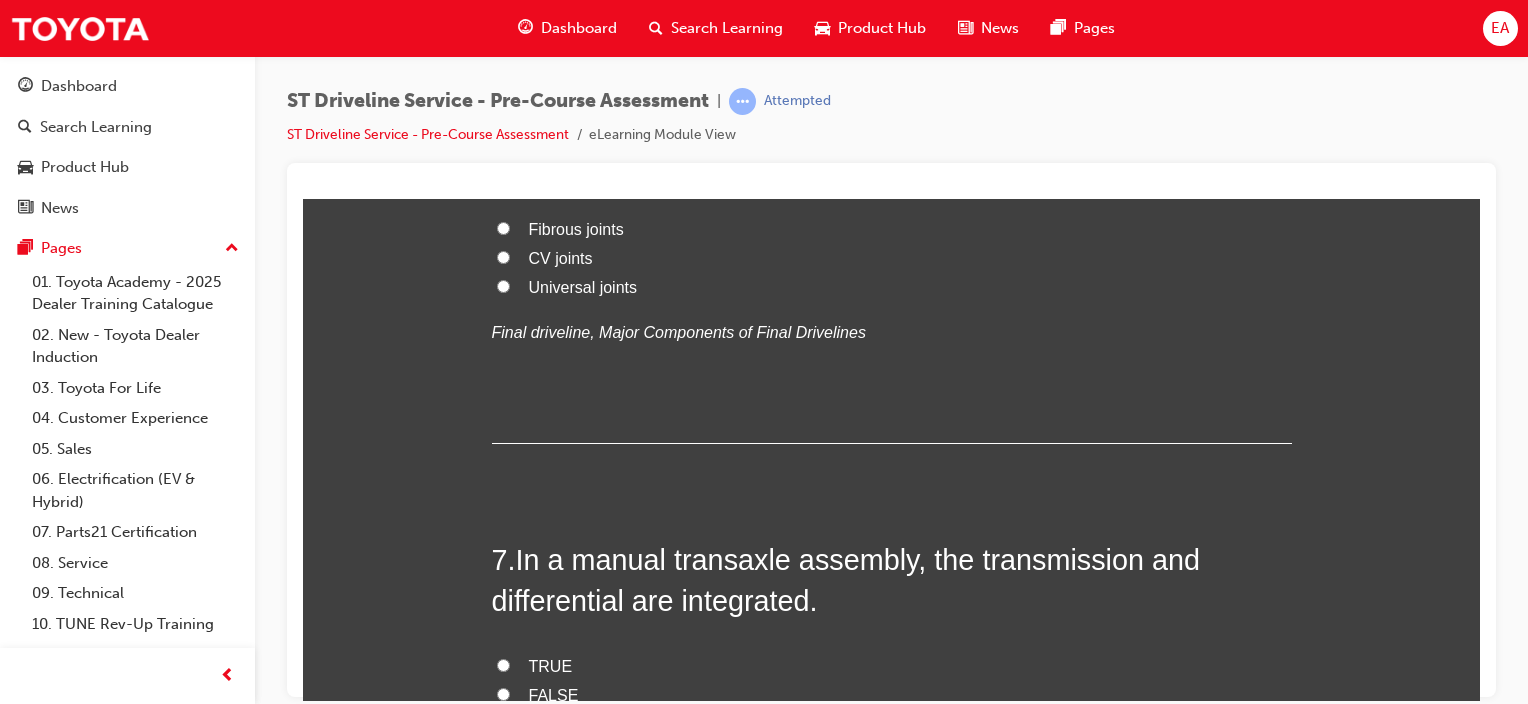 scroll, scrollTop: 2500, scrollLeft: 0, axis: vertical 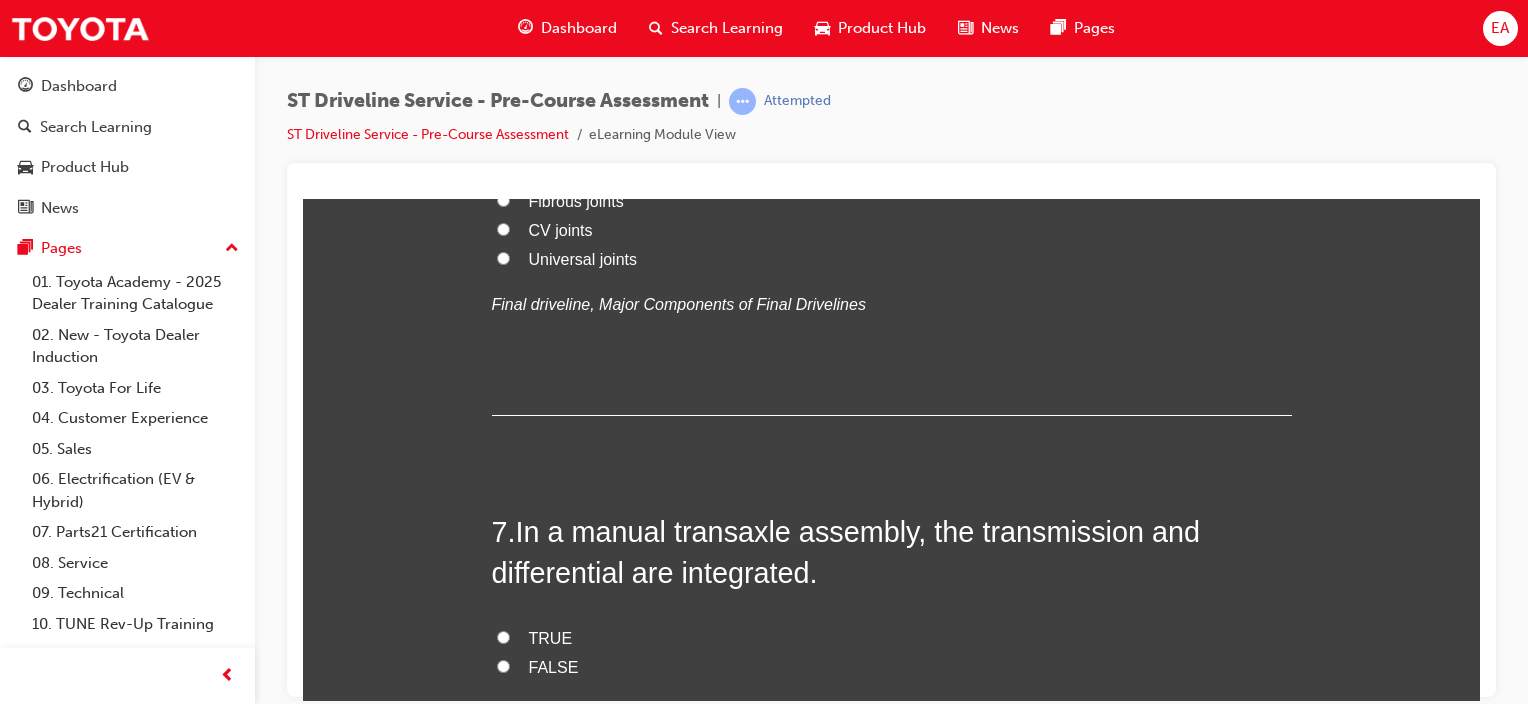click on "Transaxle assembly" at bounding box center (600, -678) 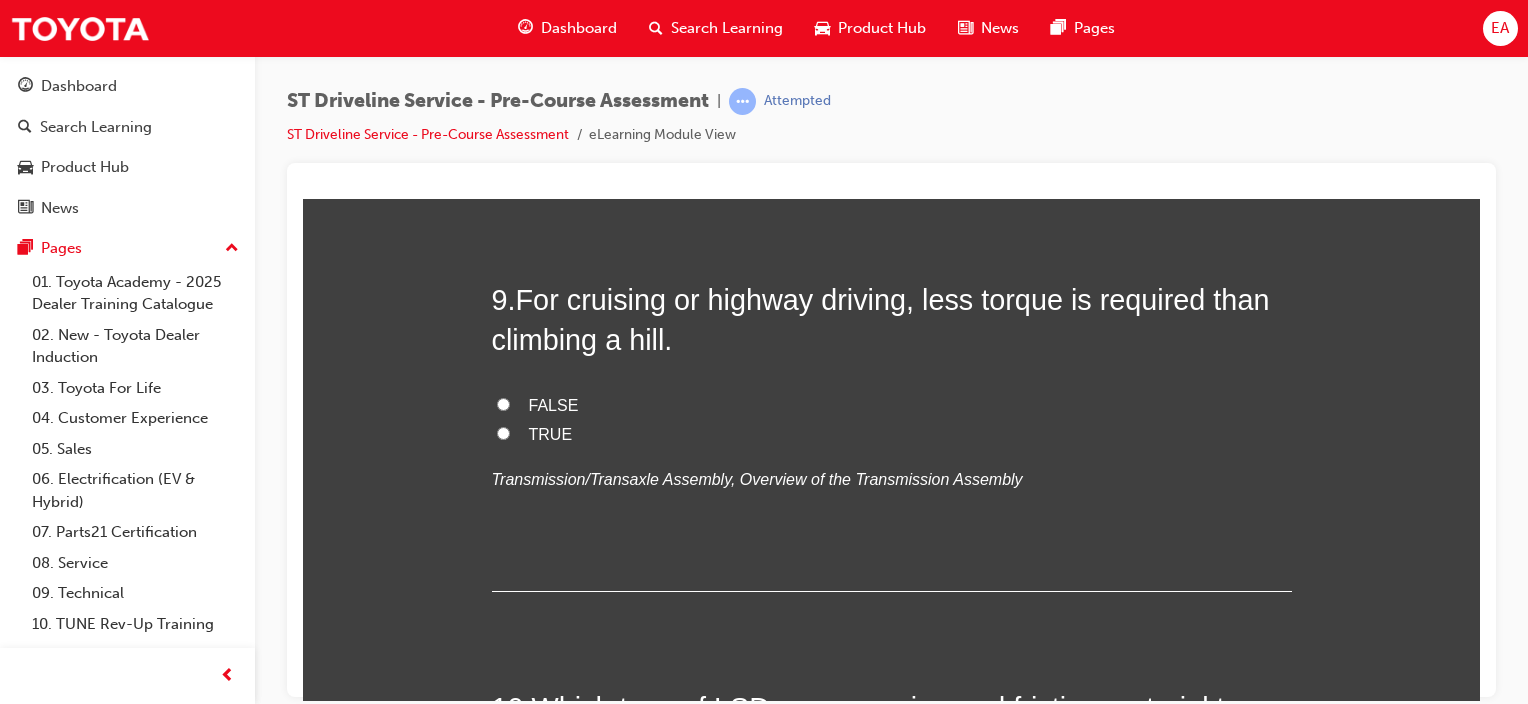 scroll, scrollTop: 3600, scrollLeft: 0, axis: vertical 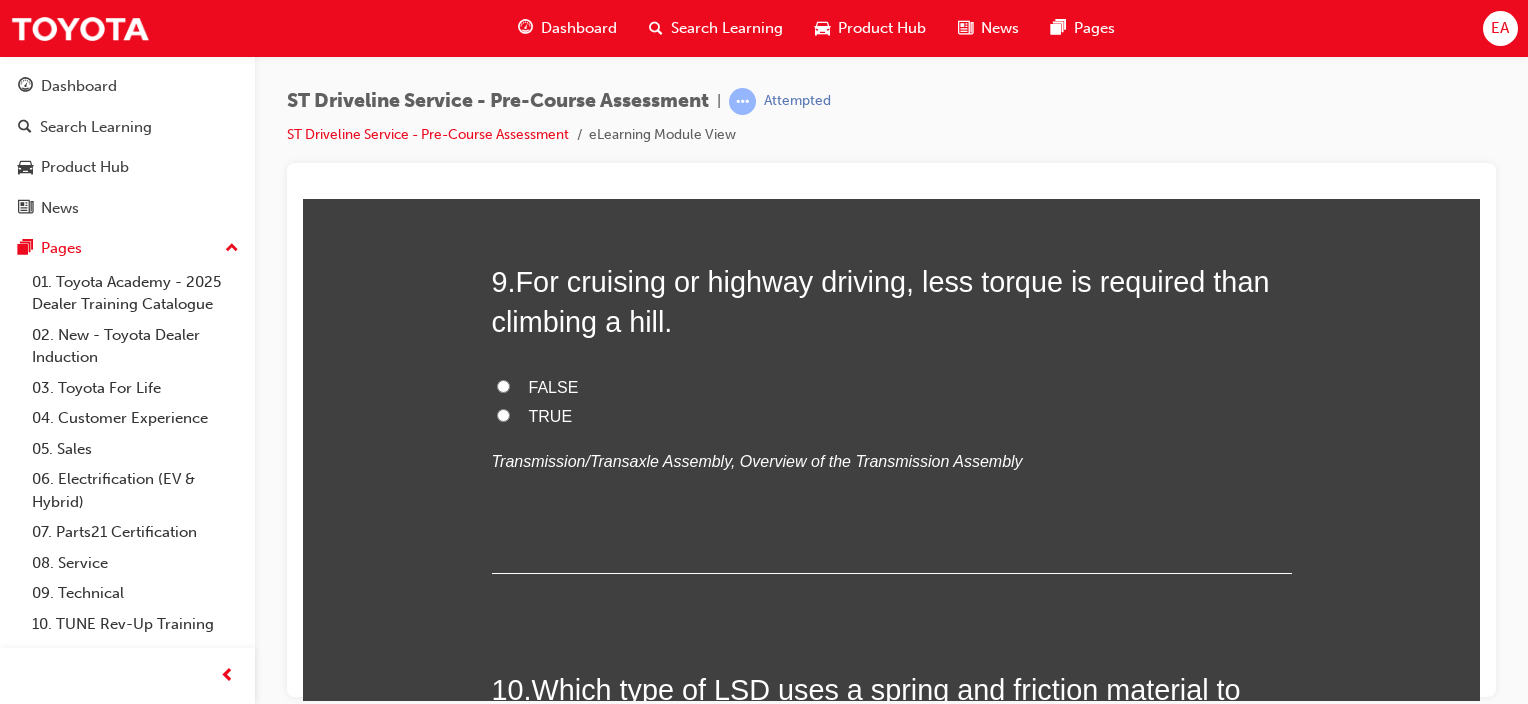 click on "Side gear" at bounding box center [563, -1296] 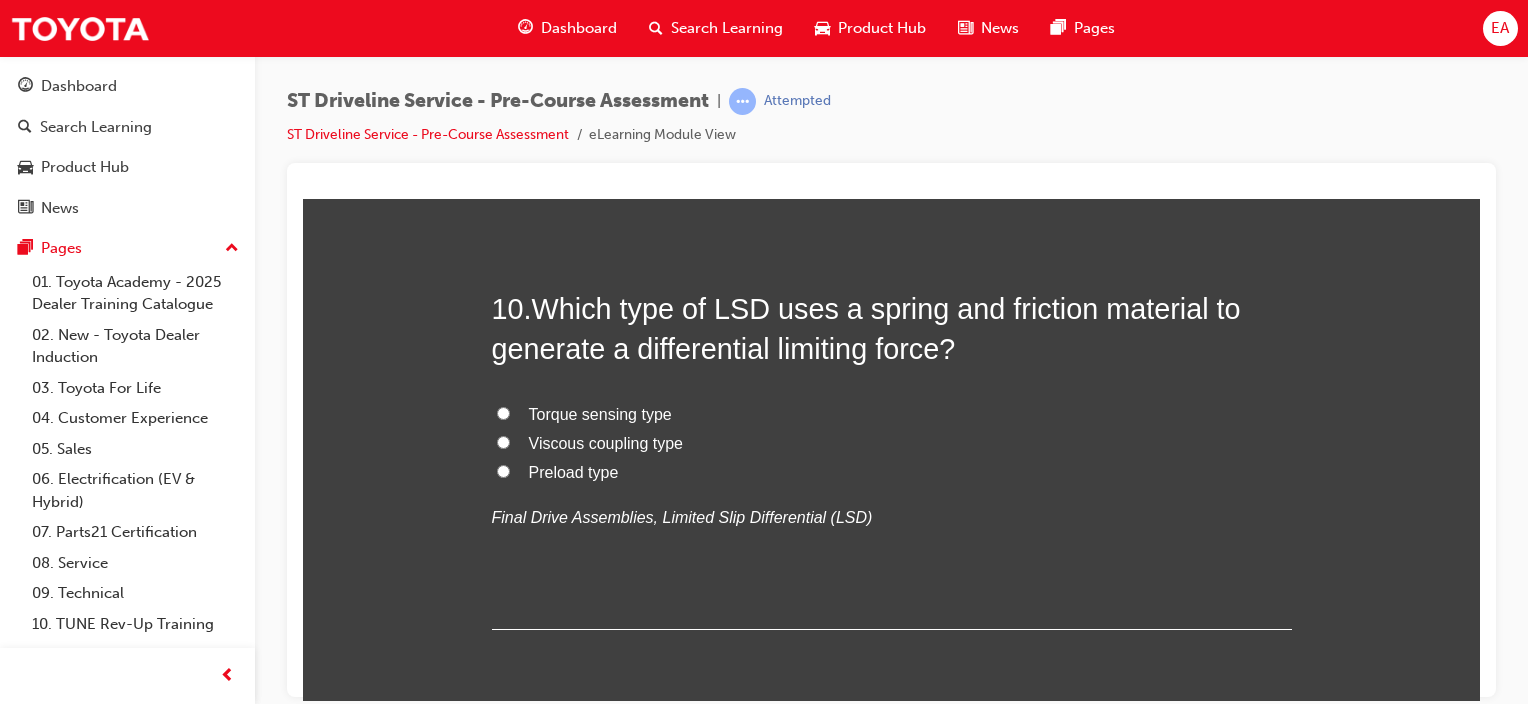 scroll, scrollTop: 4100, scrollLeft: 0, axis: vertical 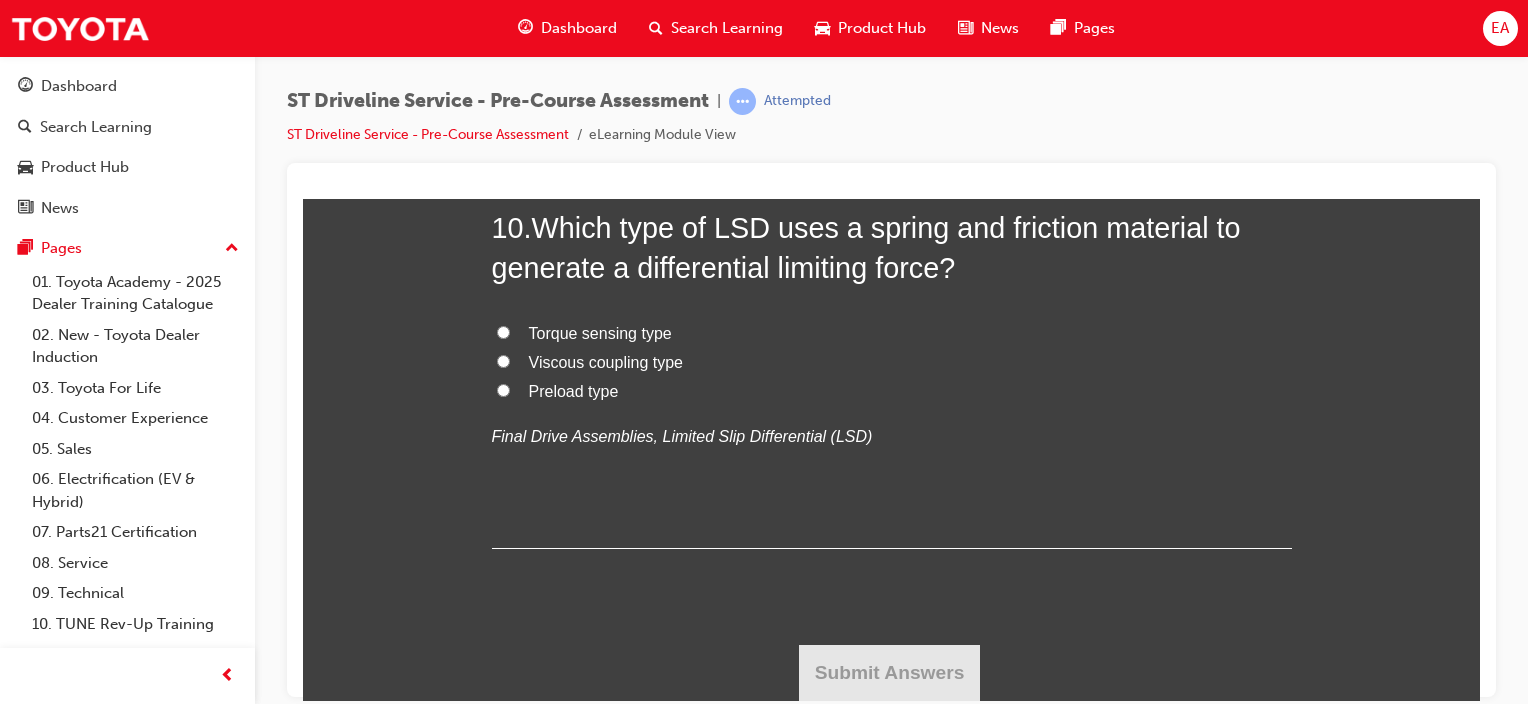 click on "Universal joints" at bounding box center [583, -1304] 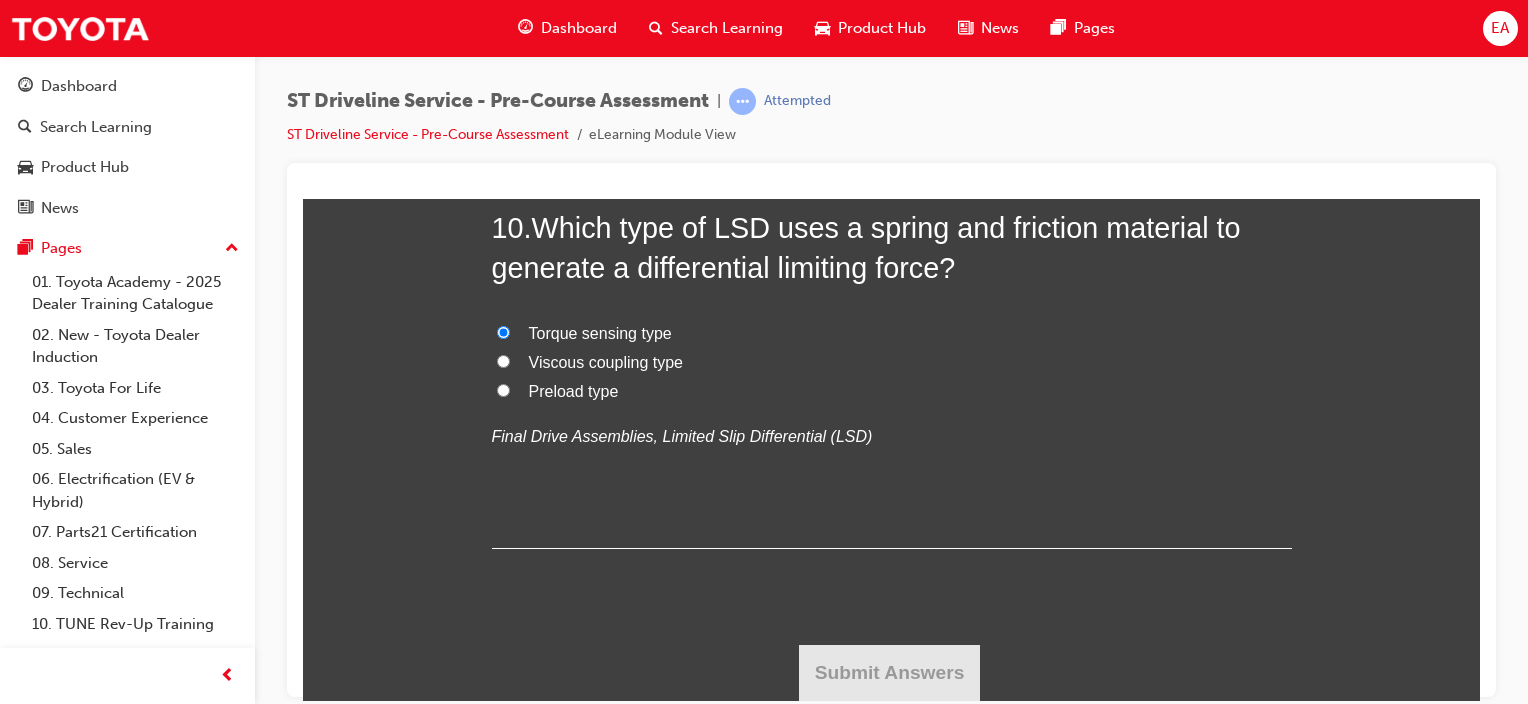 radio on "true" 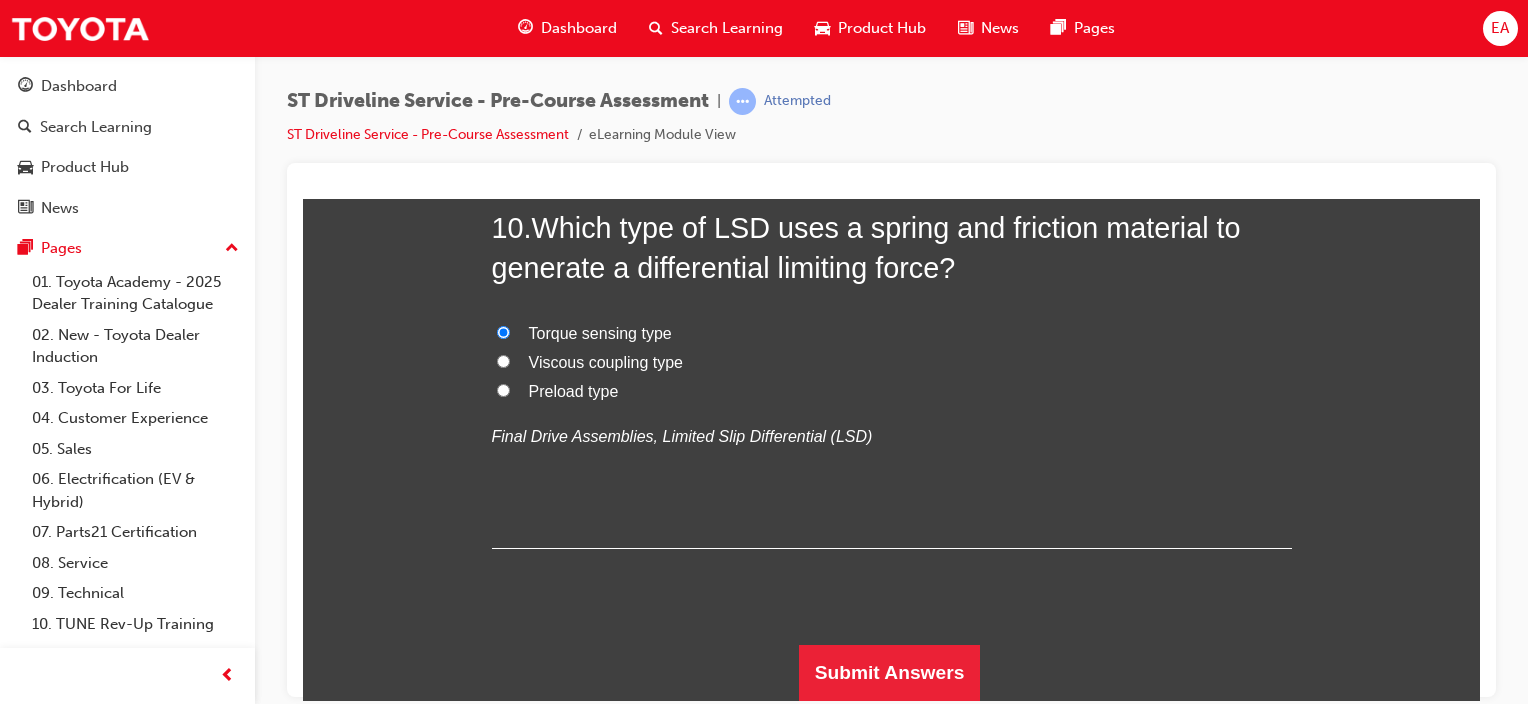 scroll, scrollTop: 6516, scrollLeft: 0, axis: vertical 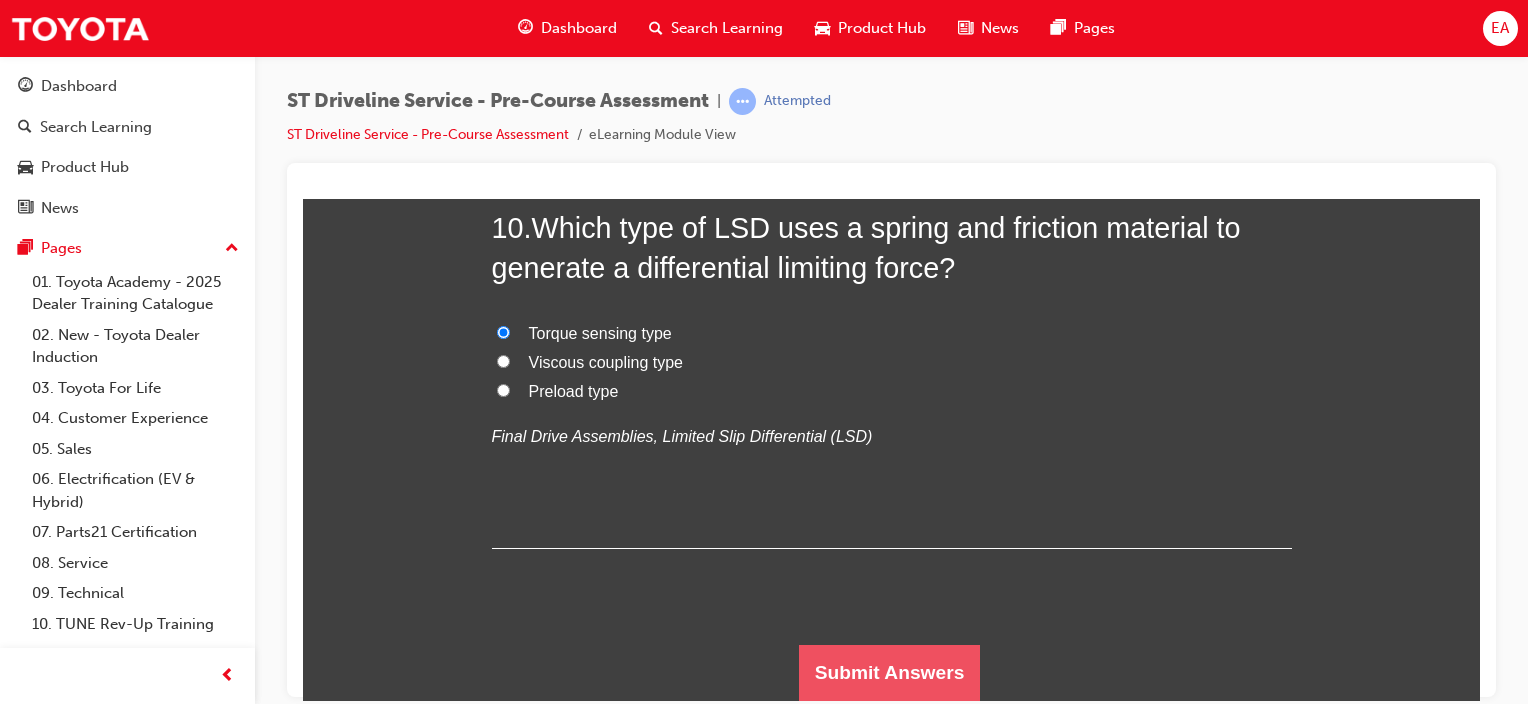 click on "Submit Answers" at bounding box center (890, 672) 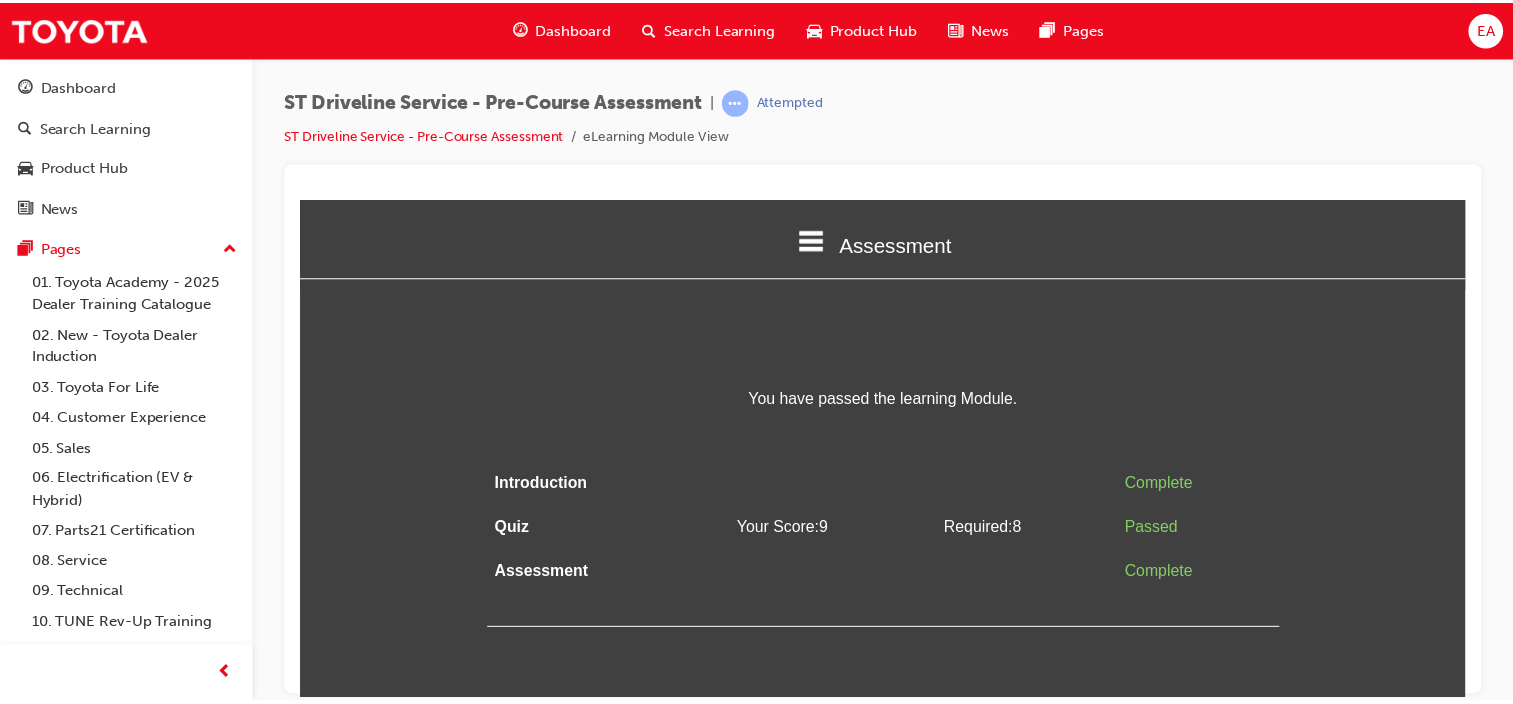 scroll, scrollTop: 0, scrollLeft: 0, axis: both 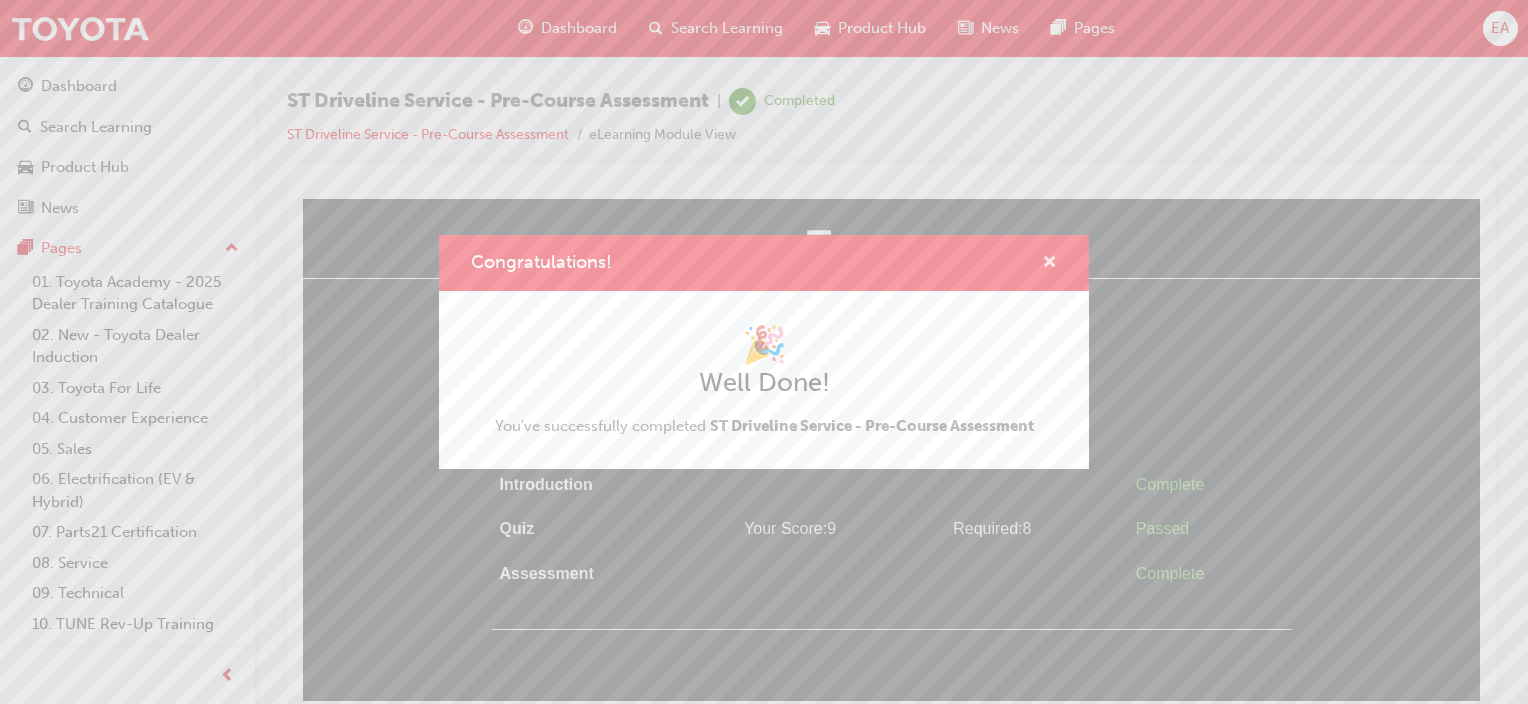 click at bounding box center [1049, 264] 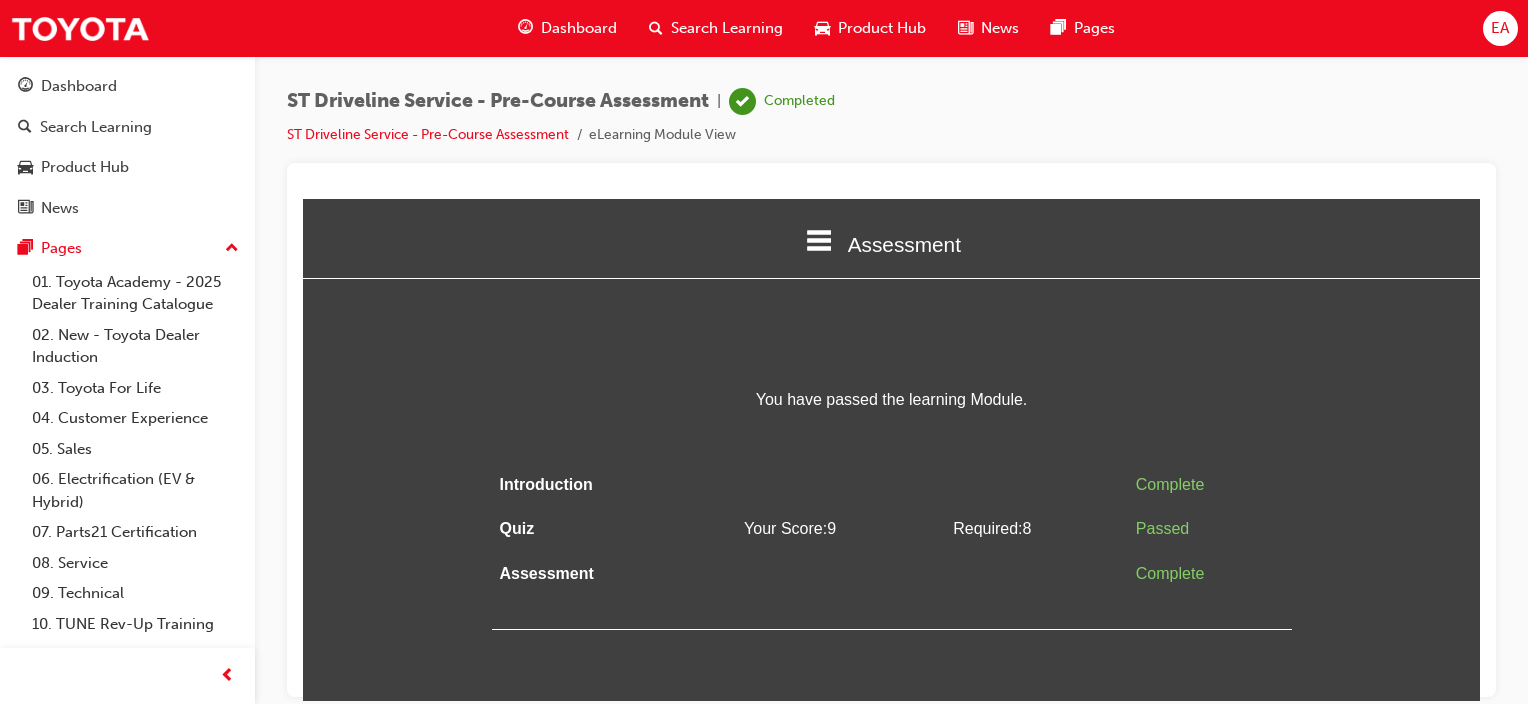 click on "Search Learning" at bounding box center (716, 28) 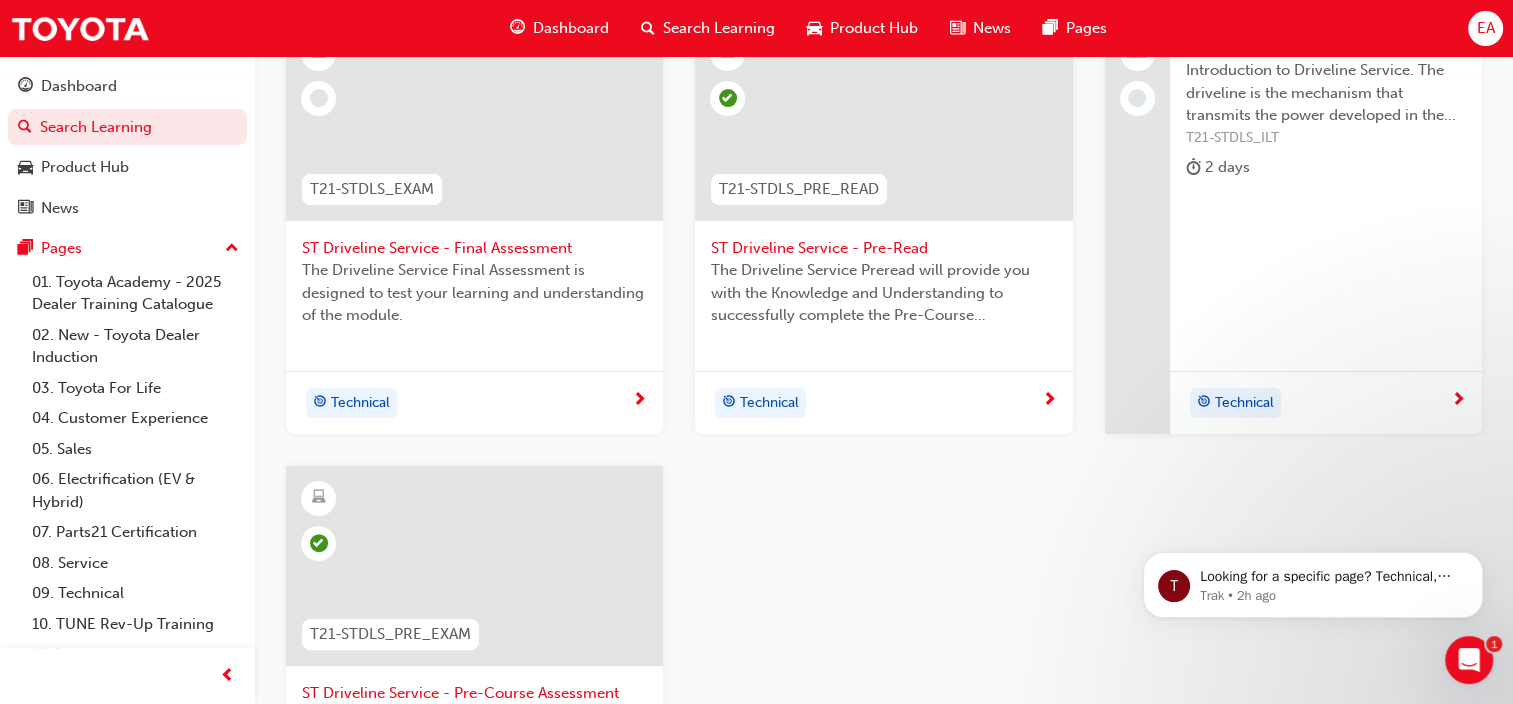 scroll, scrollTop: 400, scrollLeft: 0, axis: vertical 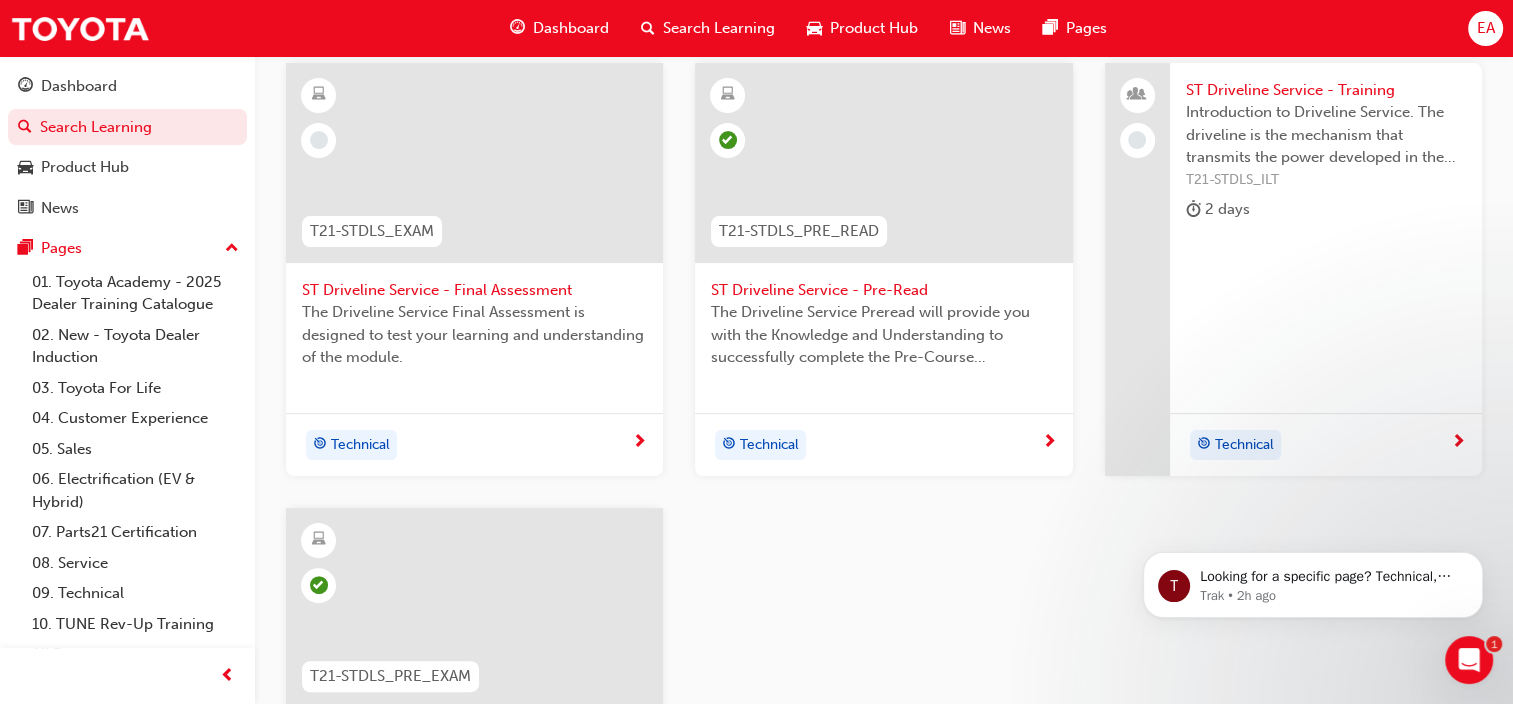 click on "ST Driveline Service - Final Assessment" at bounding box center (474, 290) 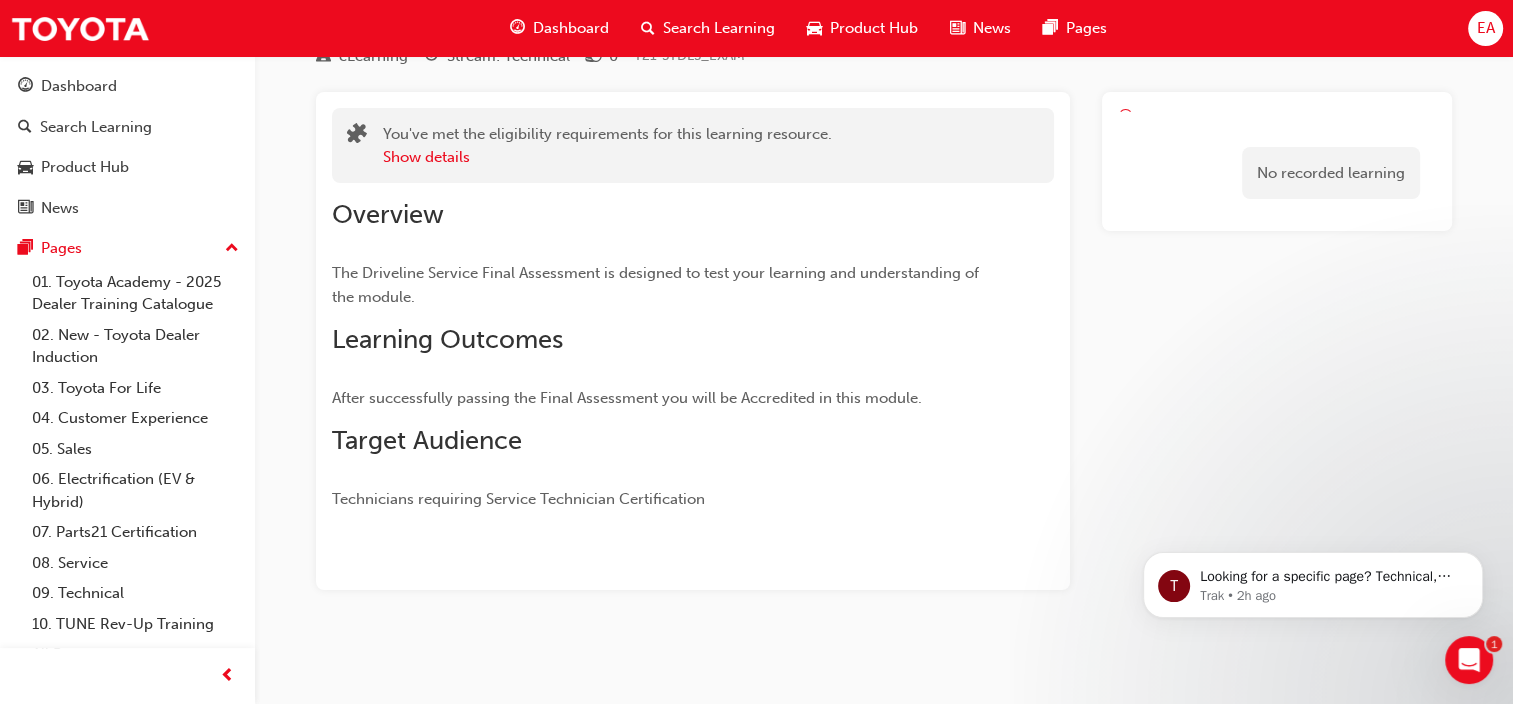 scroll, scrollTop: 0, scrollLeft: 0, axis: both 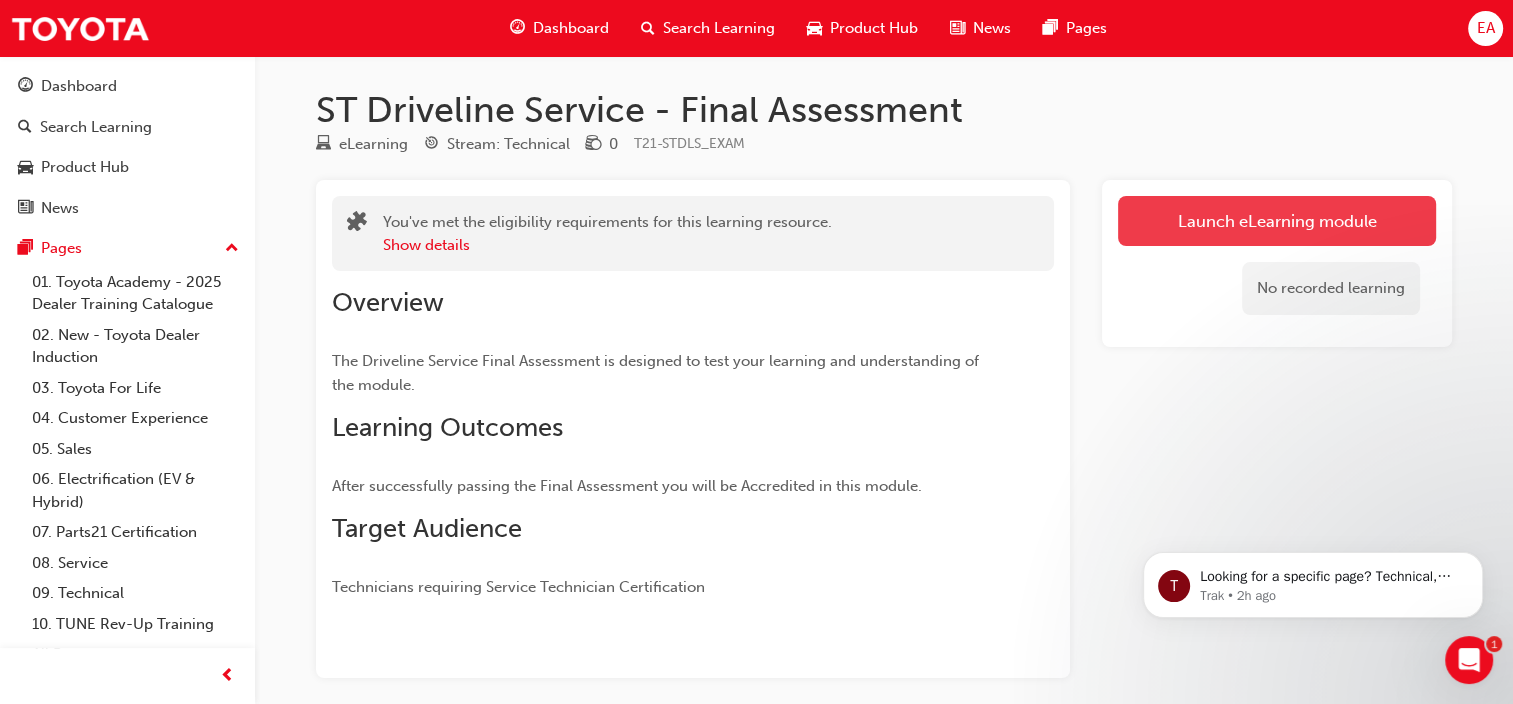 click on "Launch eLearning module" at bounding box center (1277, 221) 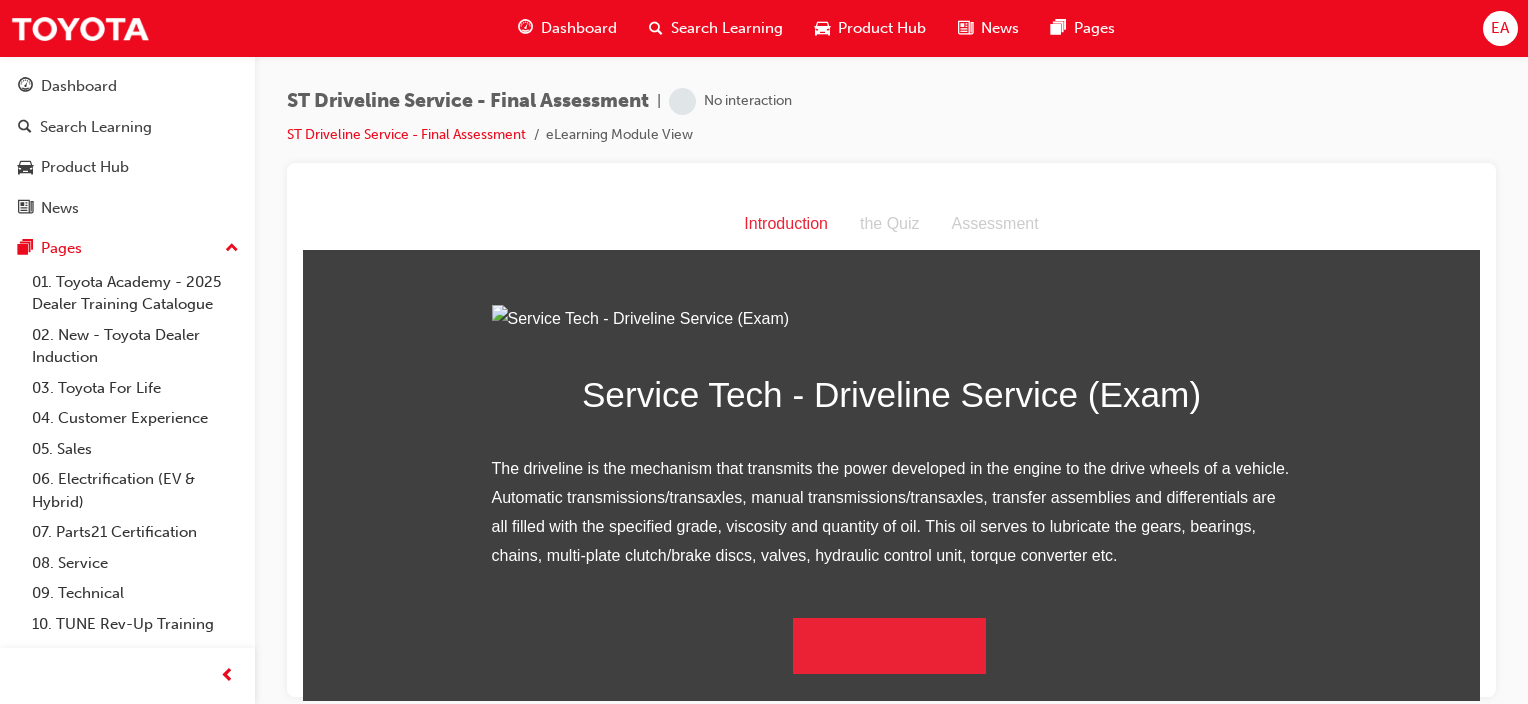 scroll, scrollTop: 193, scrollLeft: 0, axis: vertical 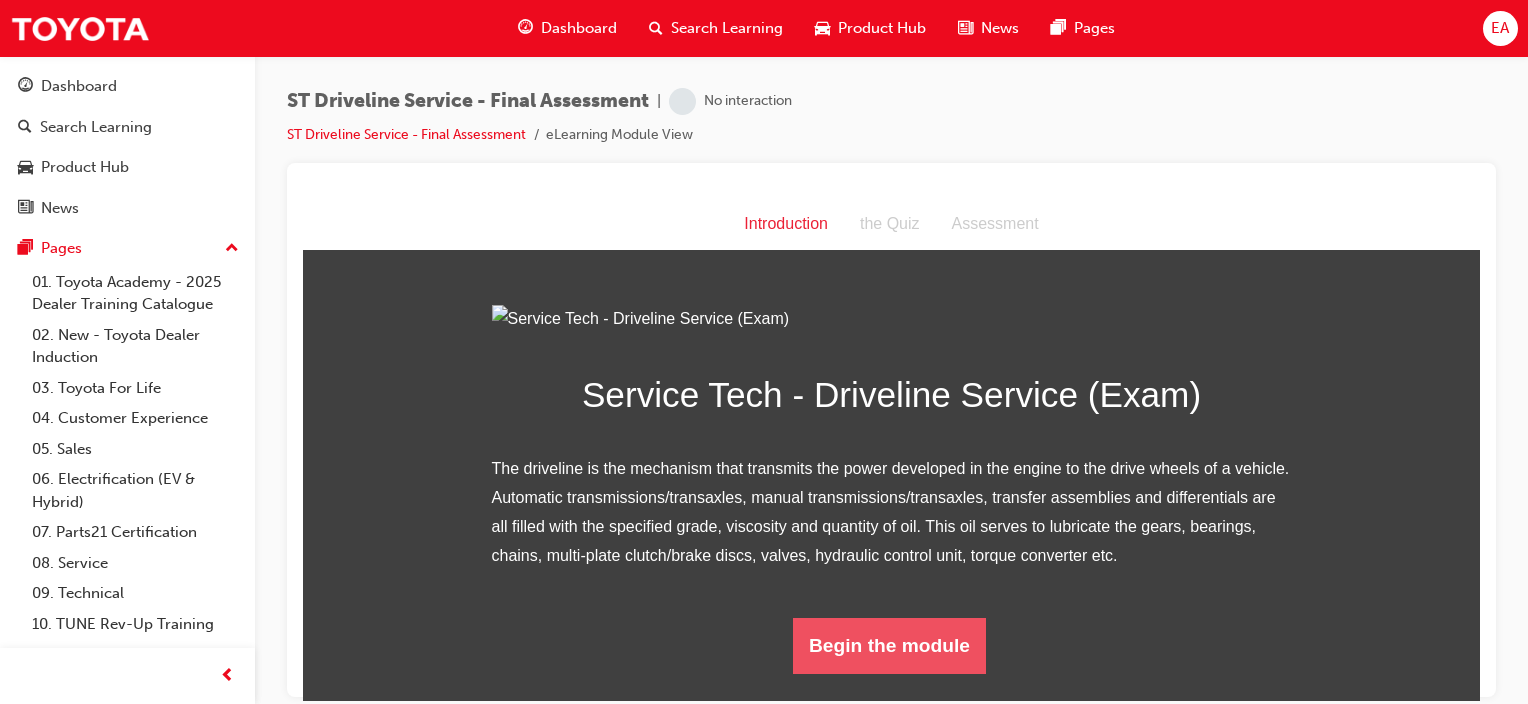 click on "Begin the module" at bounding box center (889, 645) 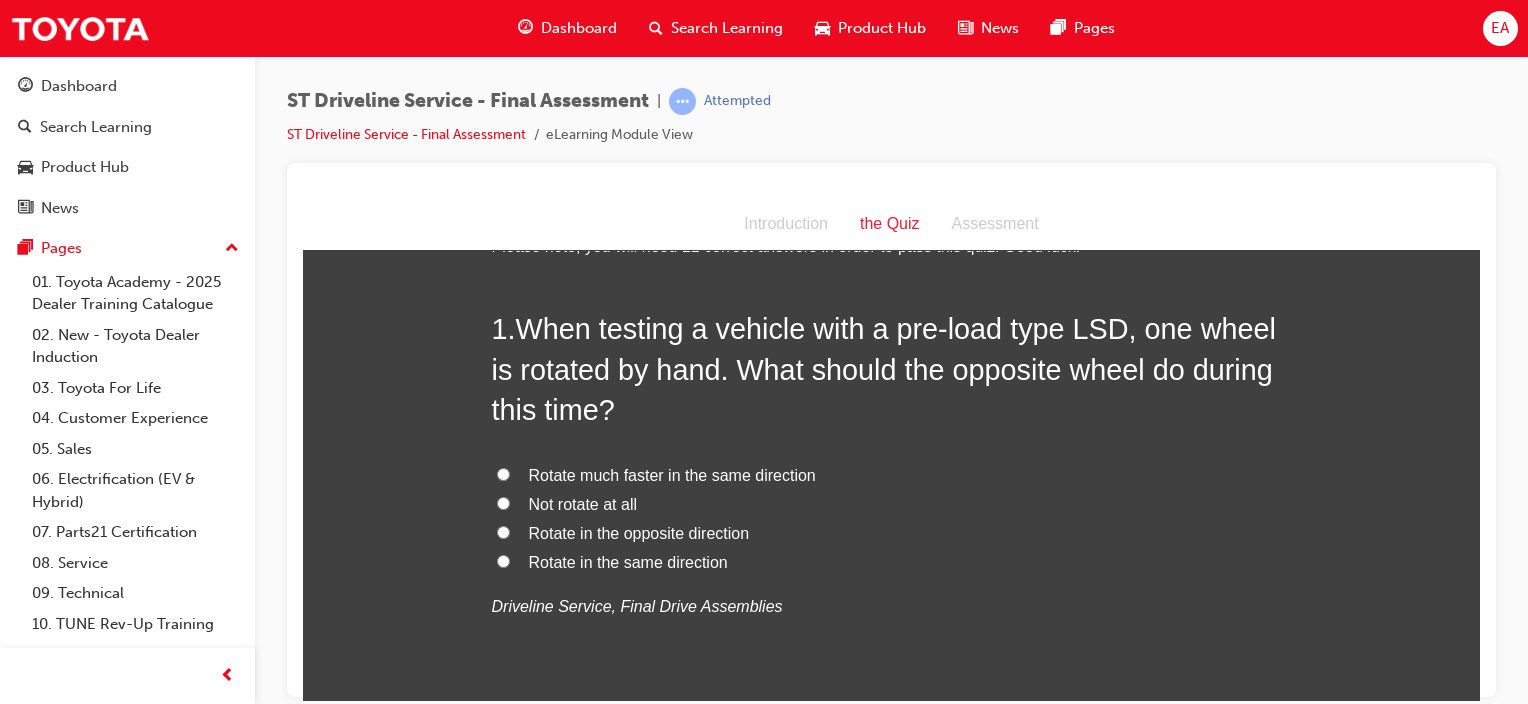 scroll, scrollTop: 100, scrollLeft: 0, axis: vertical 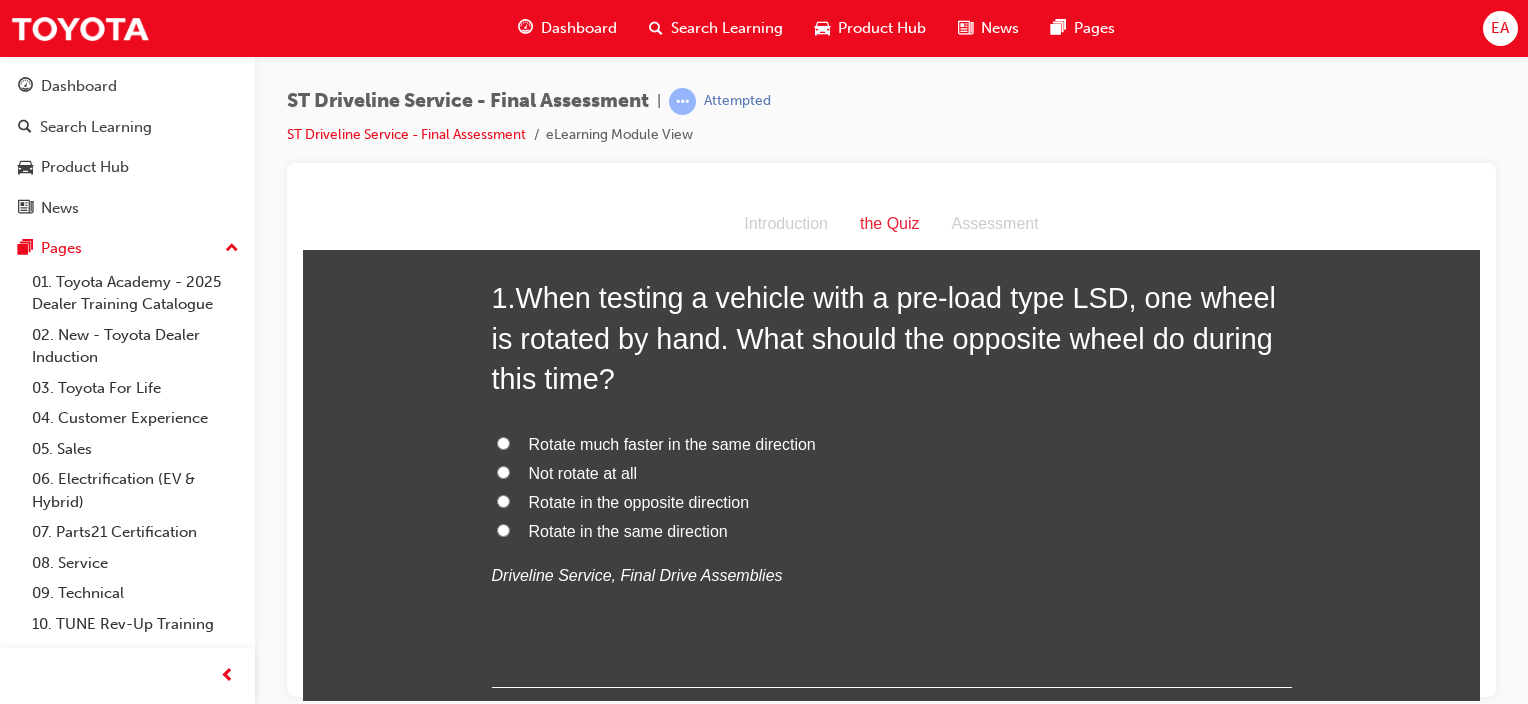 click on "Rotate in the opposite direction" at bounding box center [639, 501] 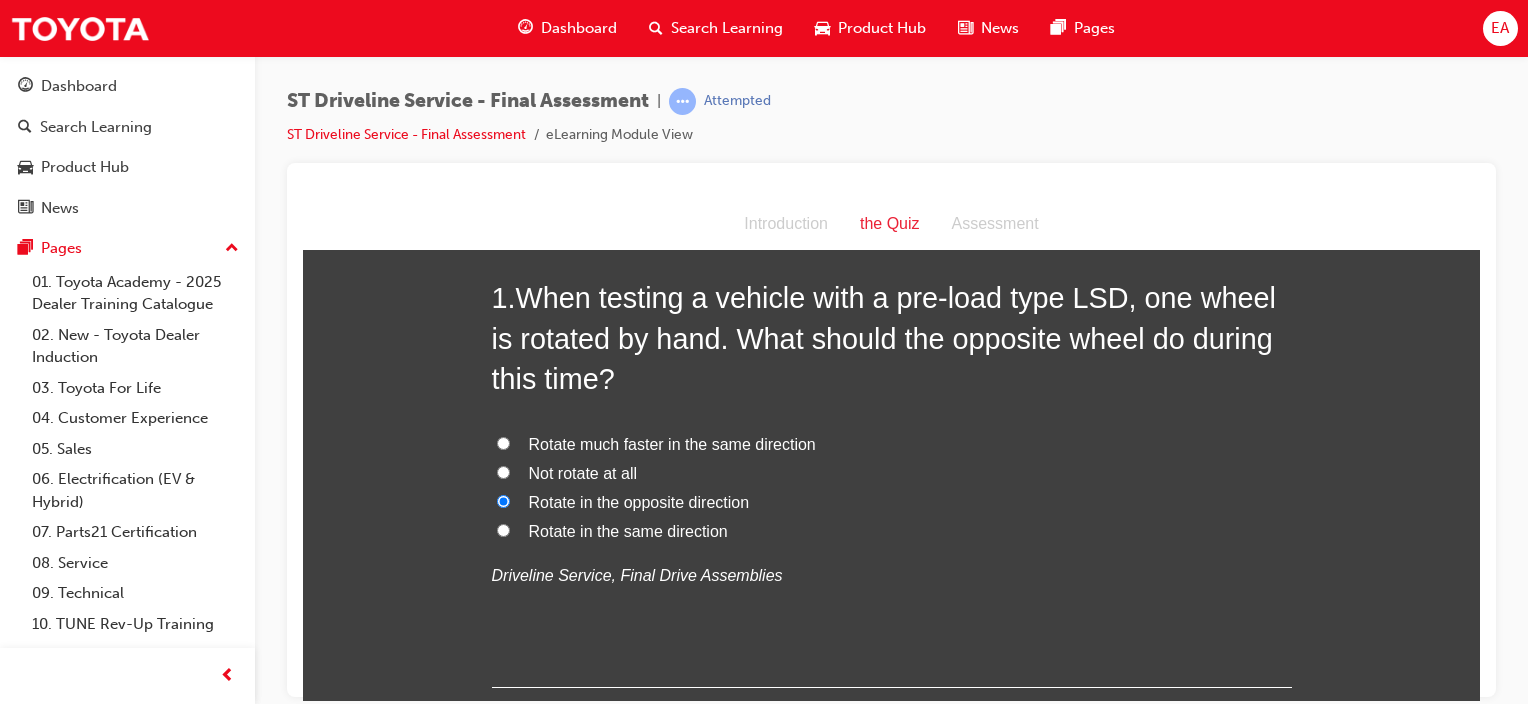 radio on "true" 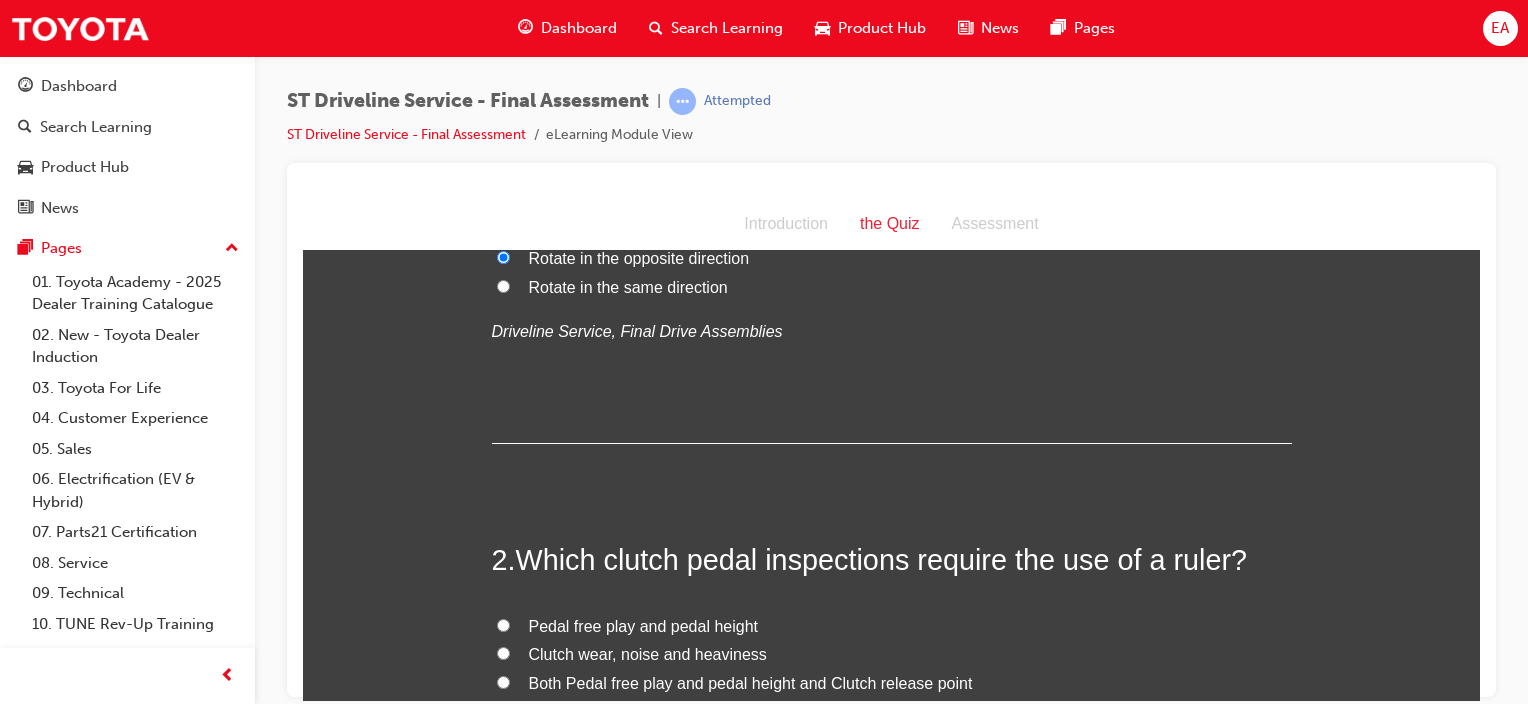 scroll, scrollTop: 600, scrollLeft: 0, axis: vertical 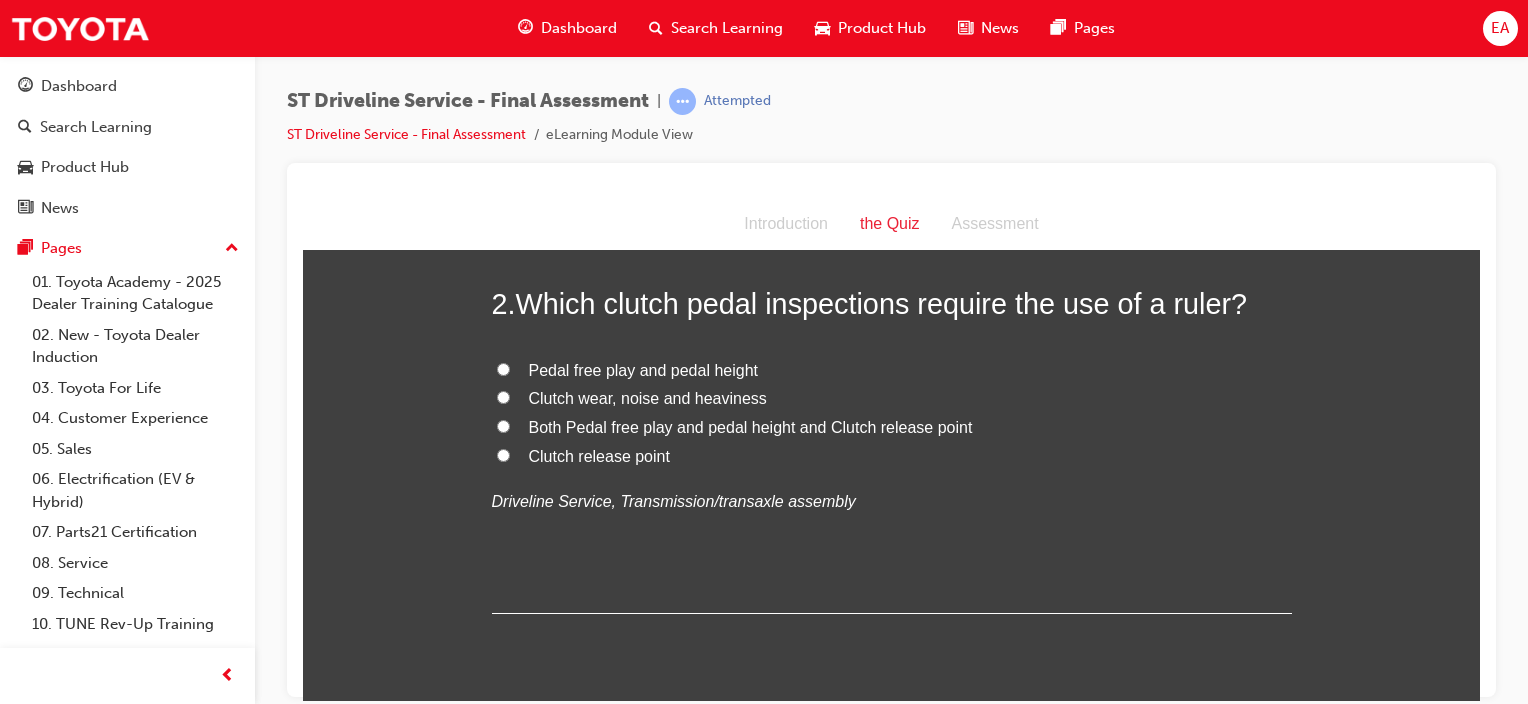 click on "Both Pedal free play and pedal height and Clutch release point" at bounding box center [751, 426] 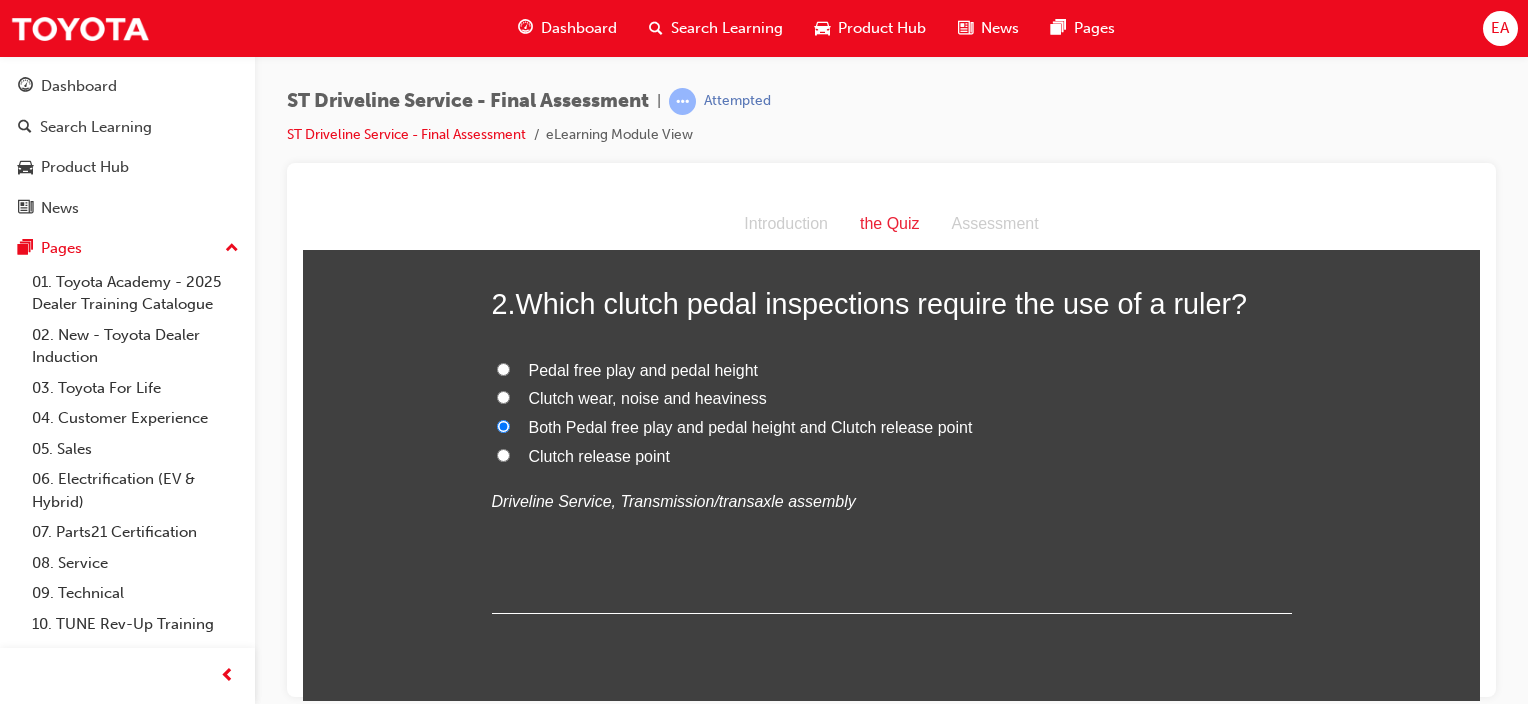 radio on "true" 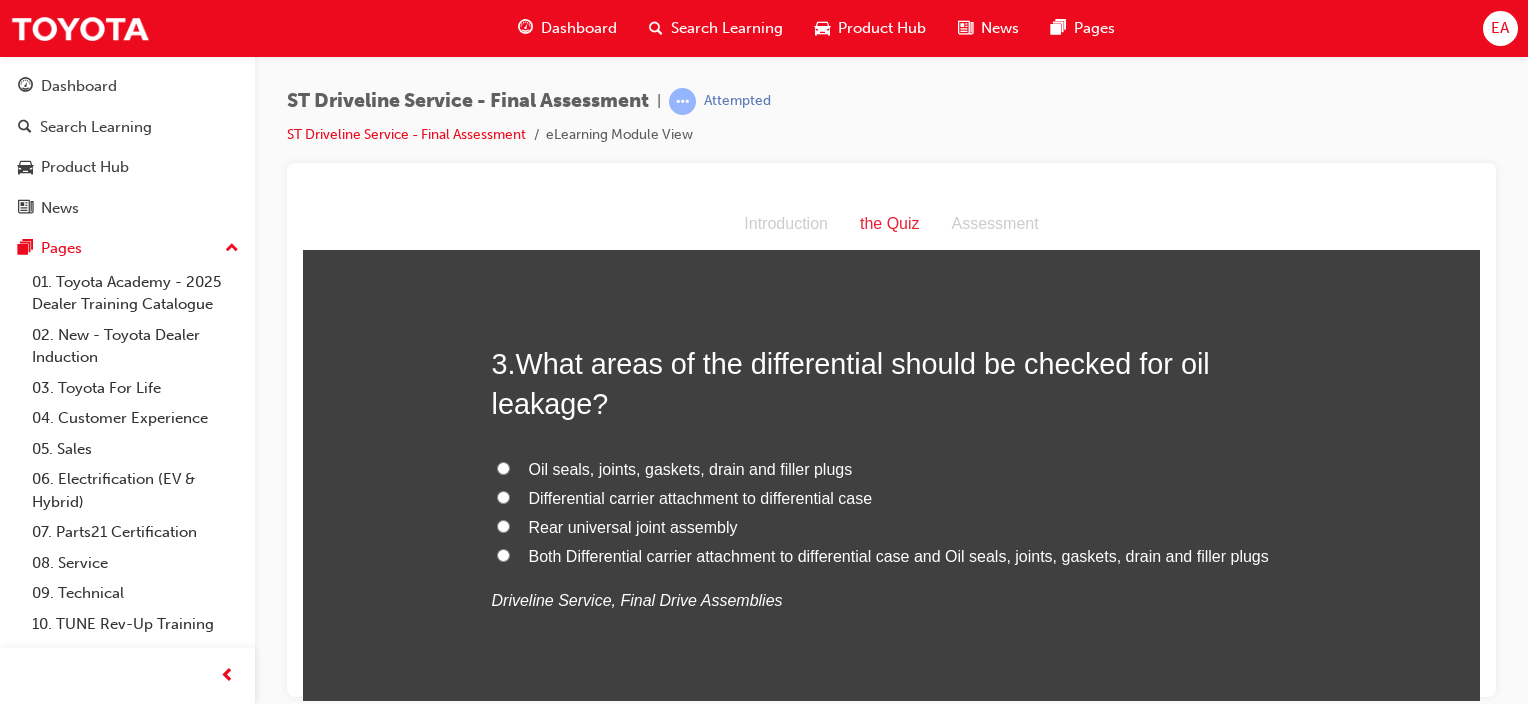 scroll, scrollTop: 1000, scrollLeft: 0, axis: vertical 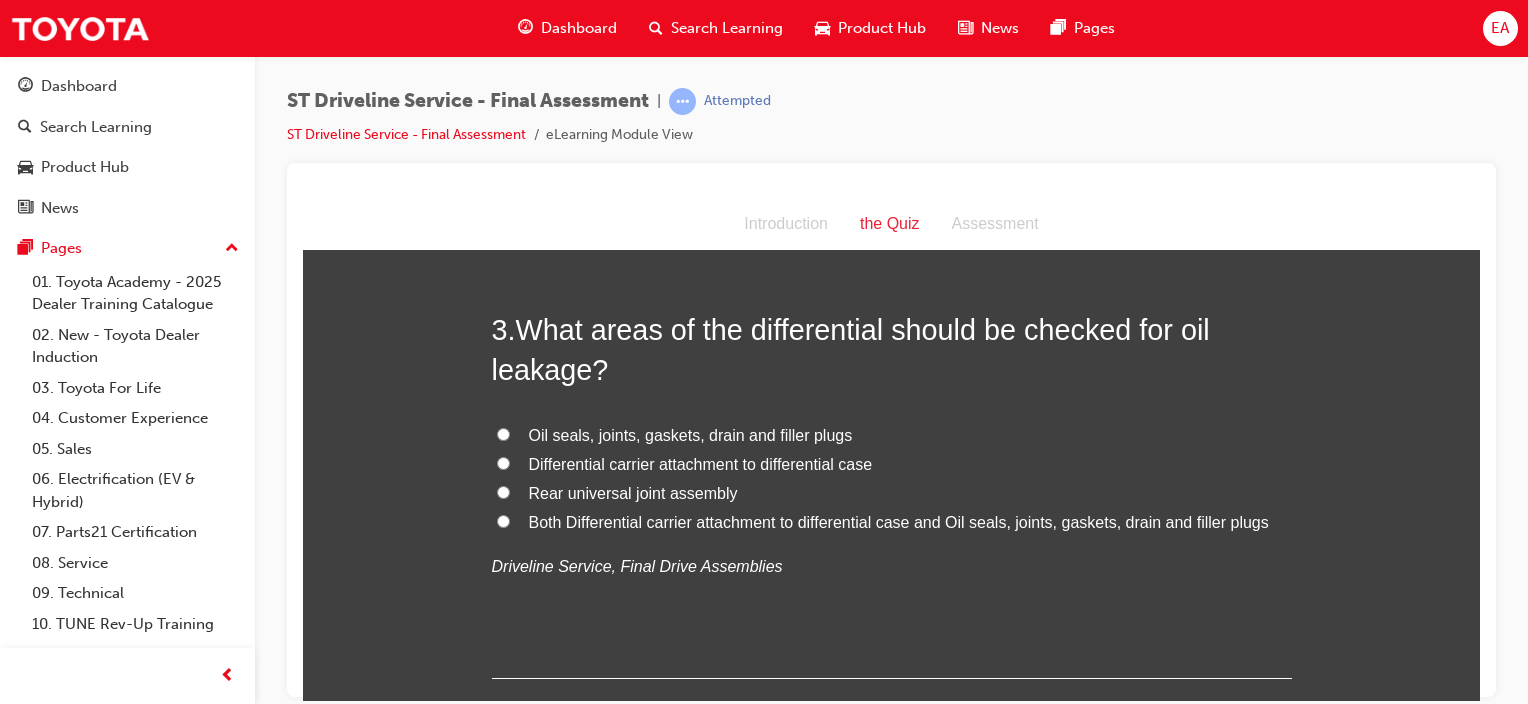 click on "Both Differential carrier attachment to differential case and Oil seals, joints, gaskets, drain and filler plugs" at bounding box center [899, 521] 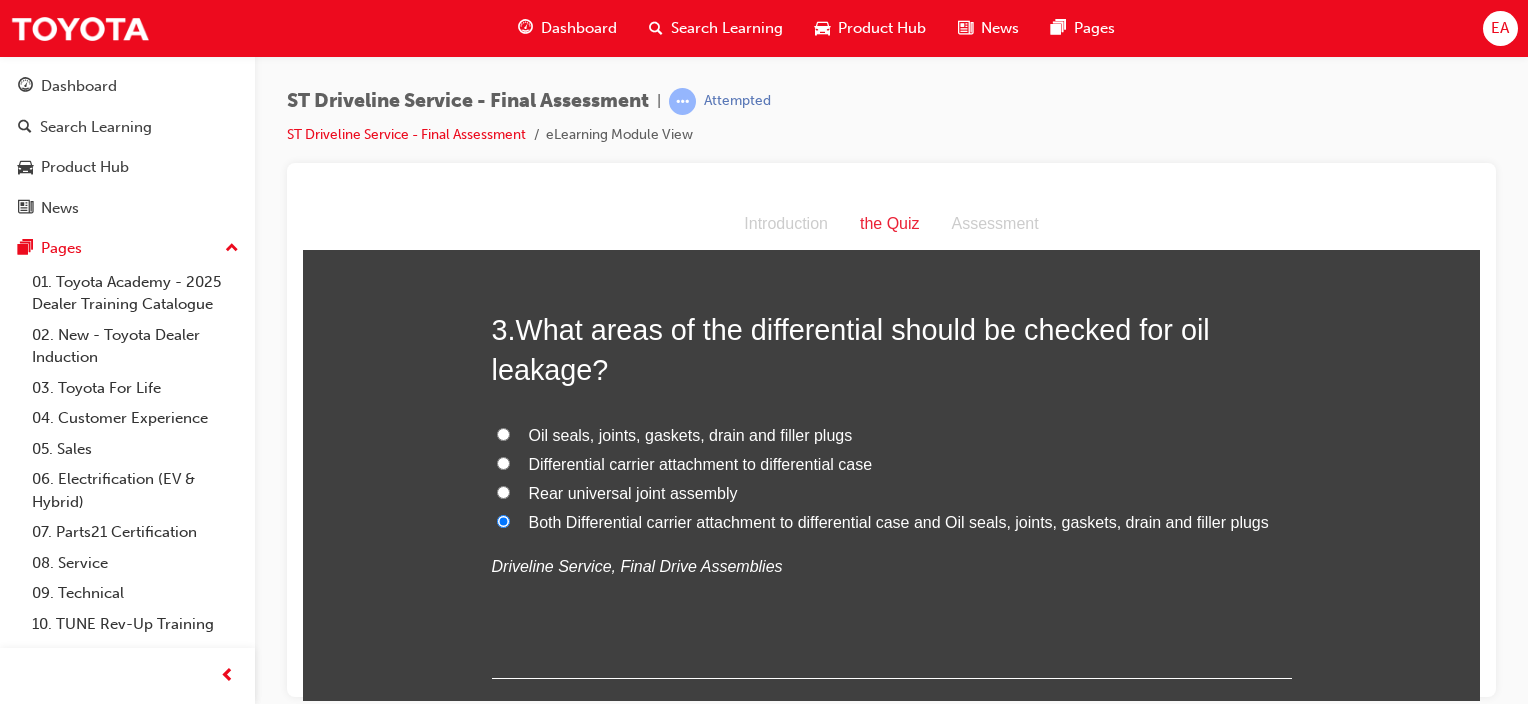 radio on "true" 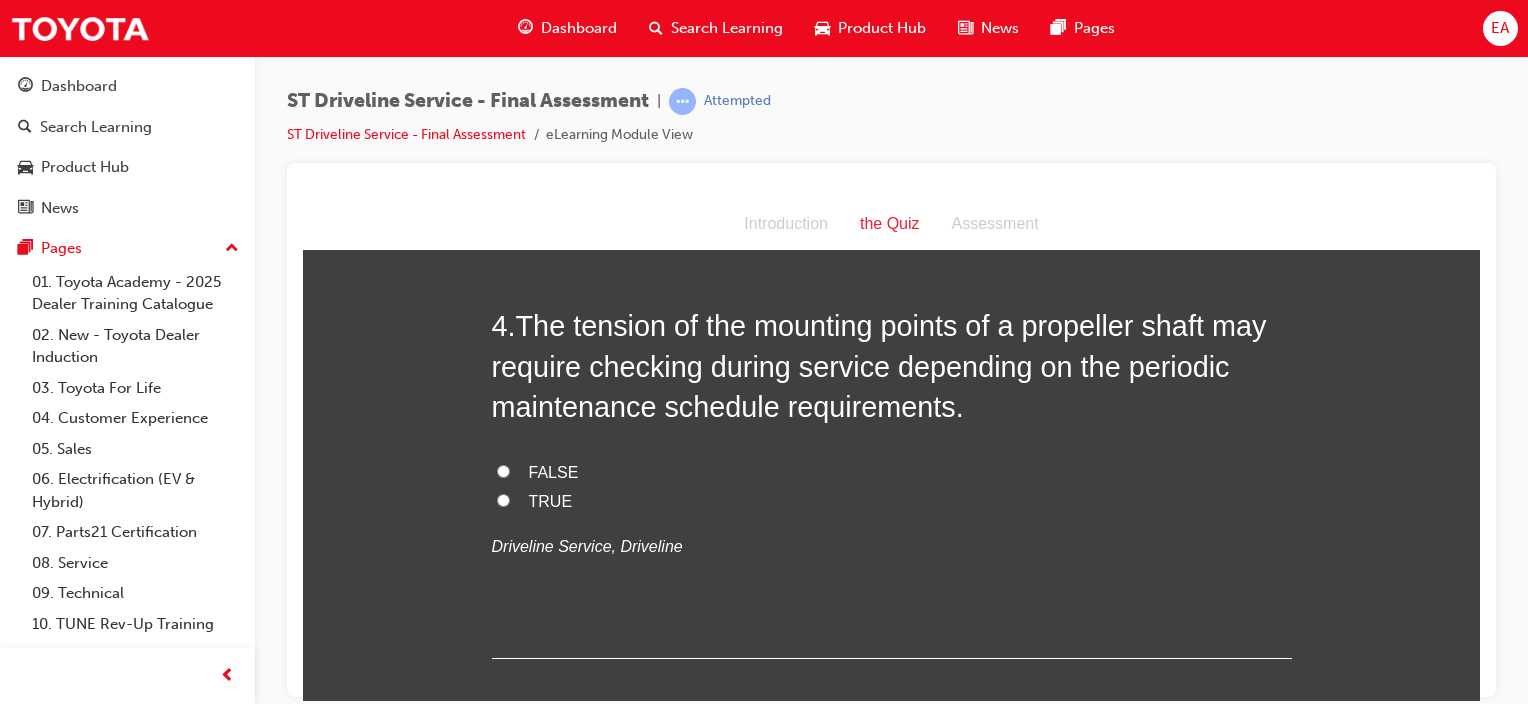 scroll, scrollTop: 1500, scrollLeft: 0, axis: vertical 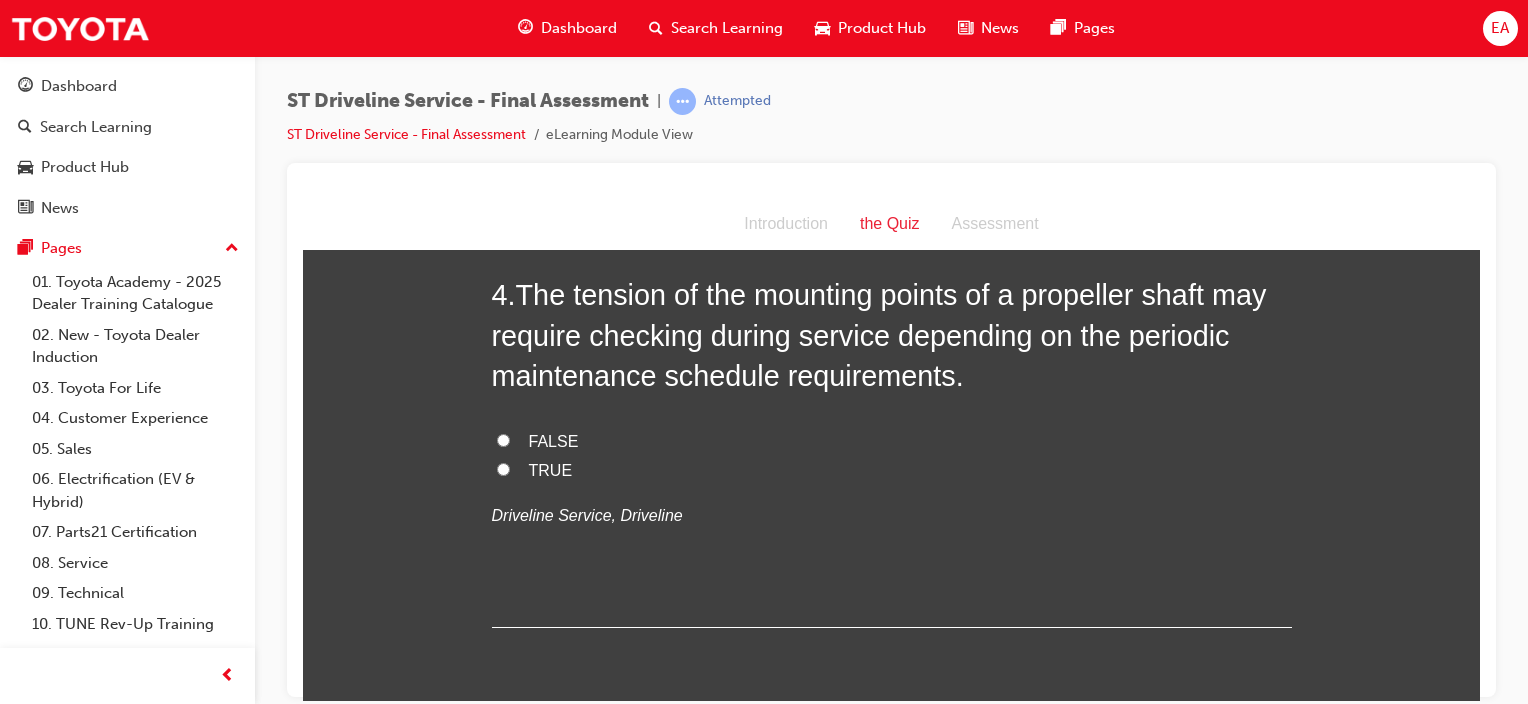 click on "TRUE" at bounding box center [551, 469] 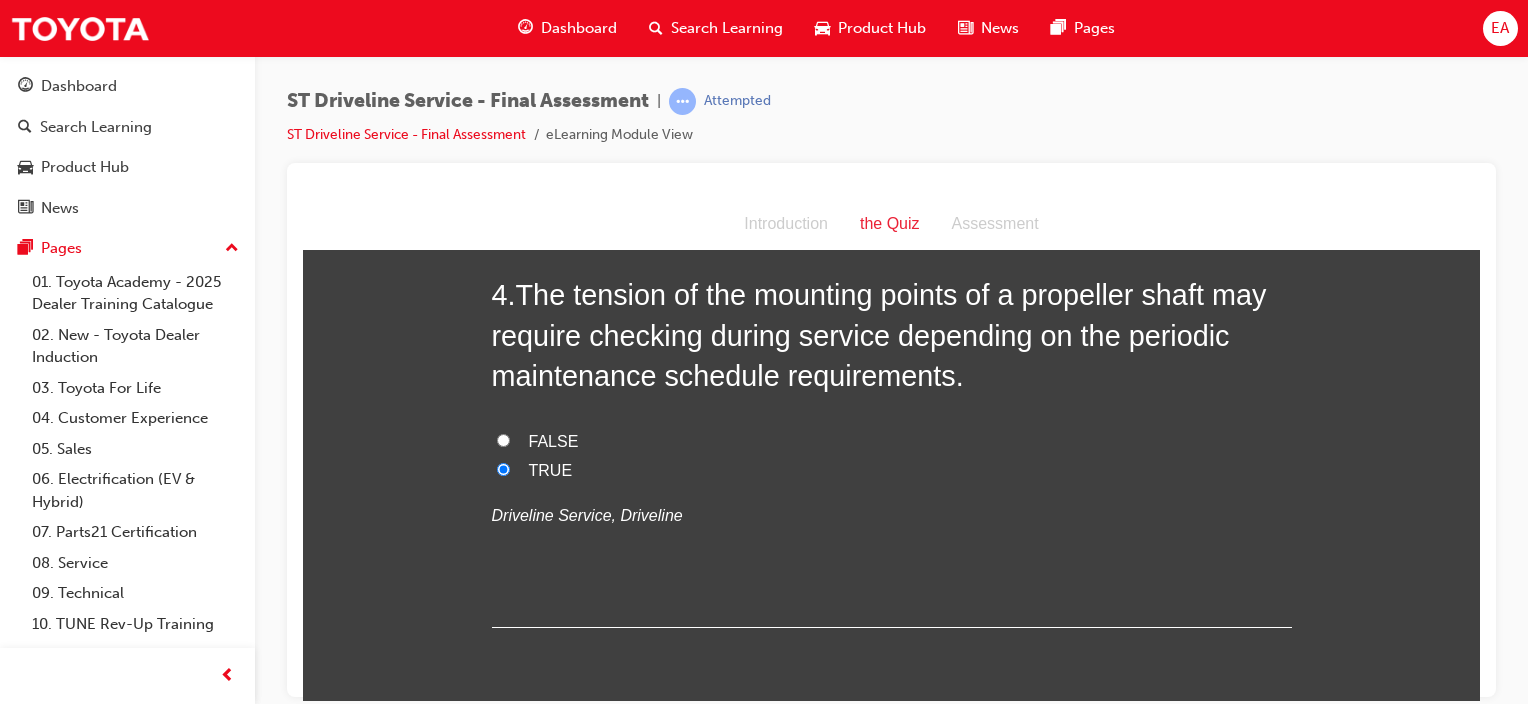 radio on "true" 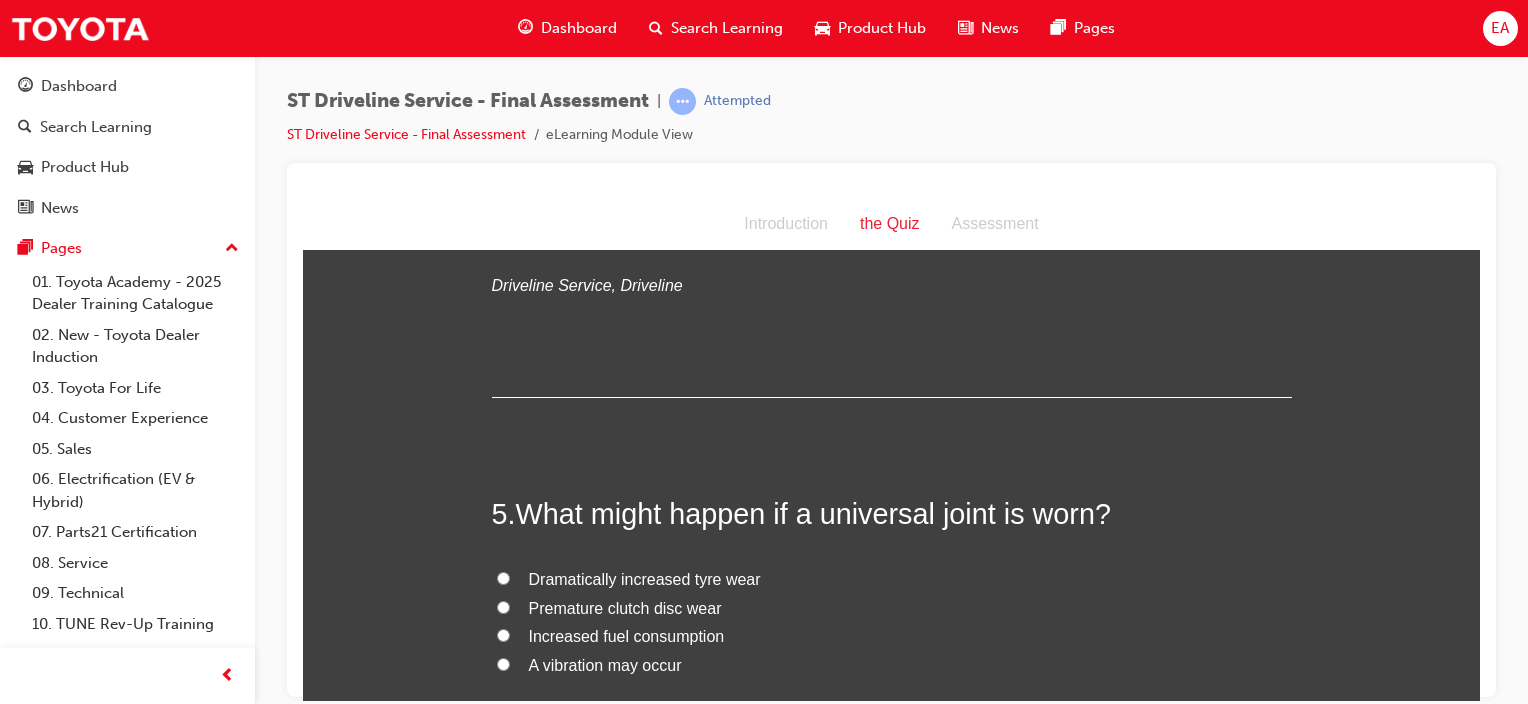 scroll, scrollTop: 1800, scrollLeft: 0, axis: vertical 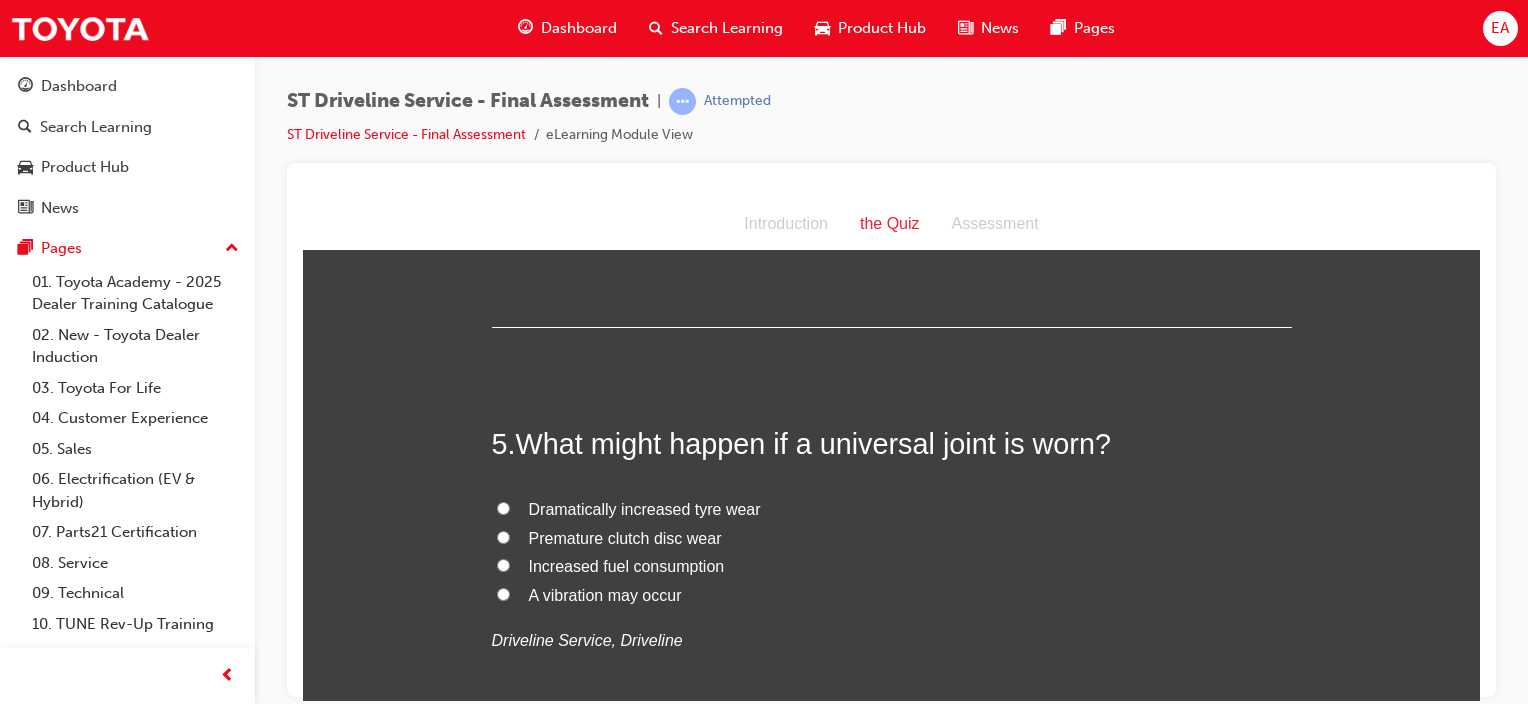 click on "A vibration may occur" at bounding box center [605, 594] 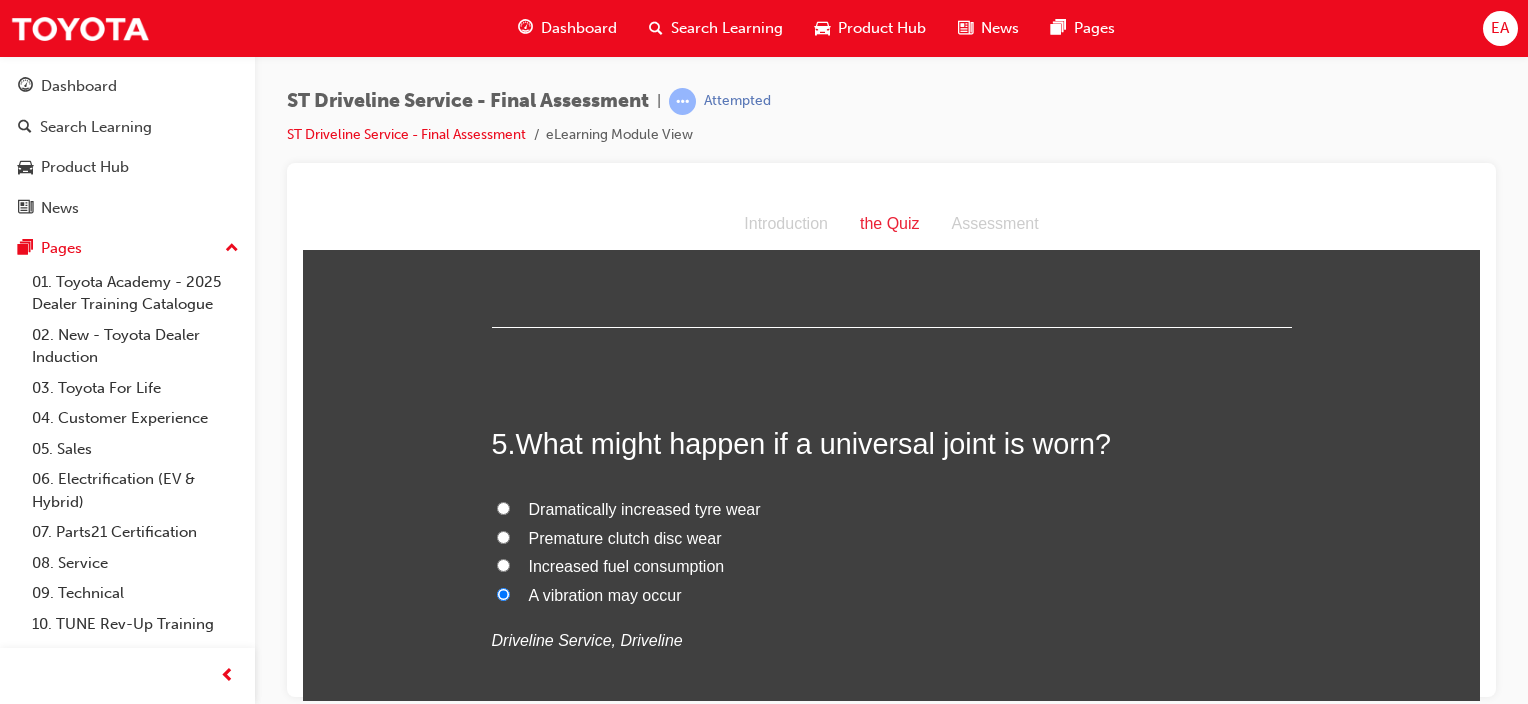 radio on "true" 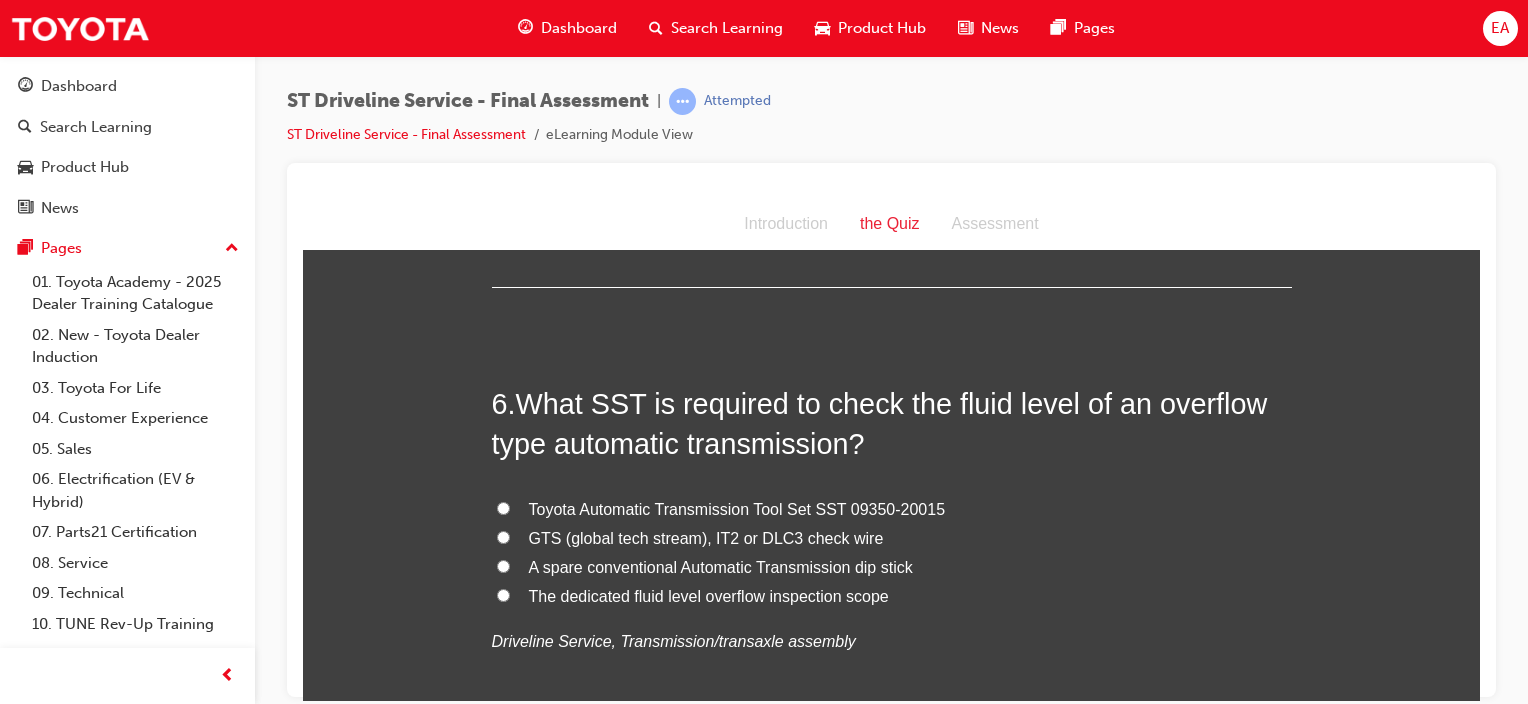 scroll, scrollTop: 2300, scrollLeft: 0, axis: vertical 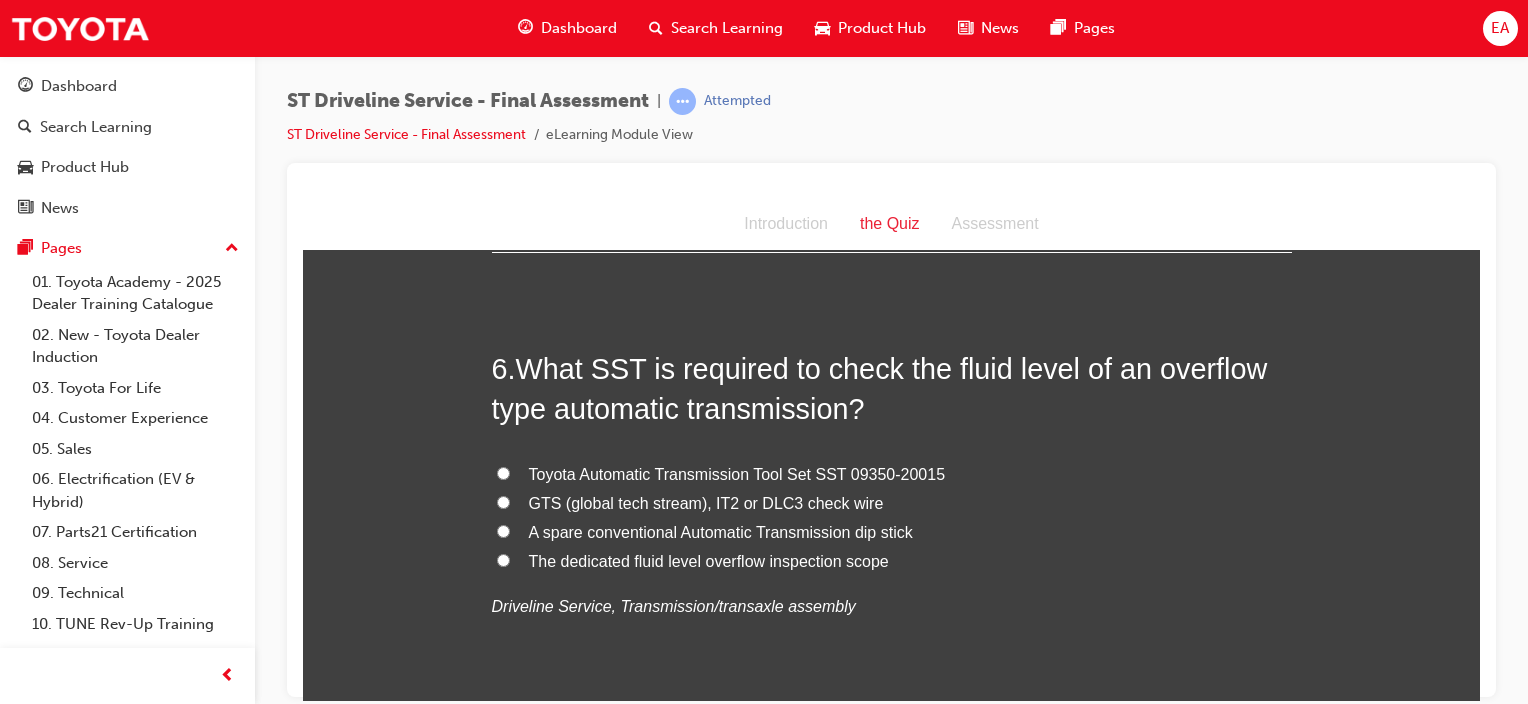 click on "GTS (global tech stream), IT2 or DLC3 check wire" at bounding box center [706, 502] 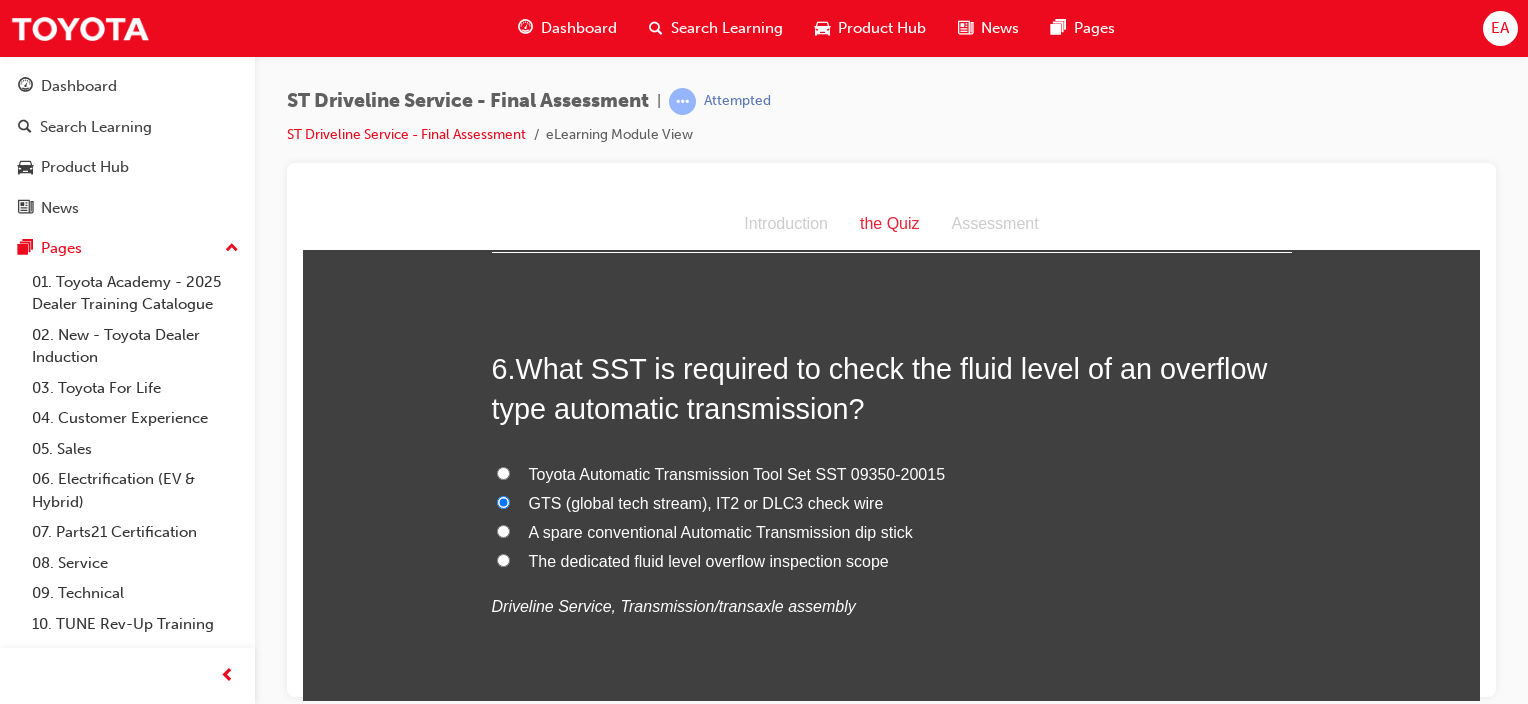 radio on "true" 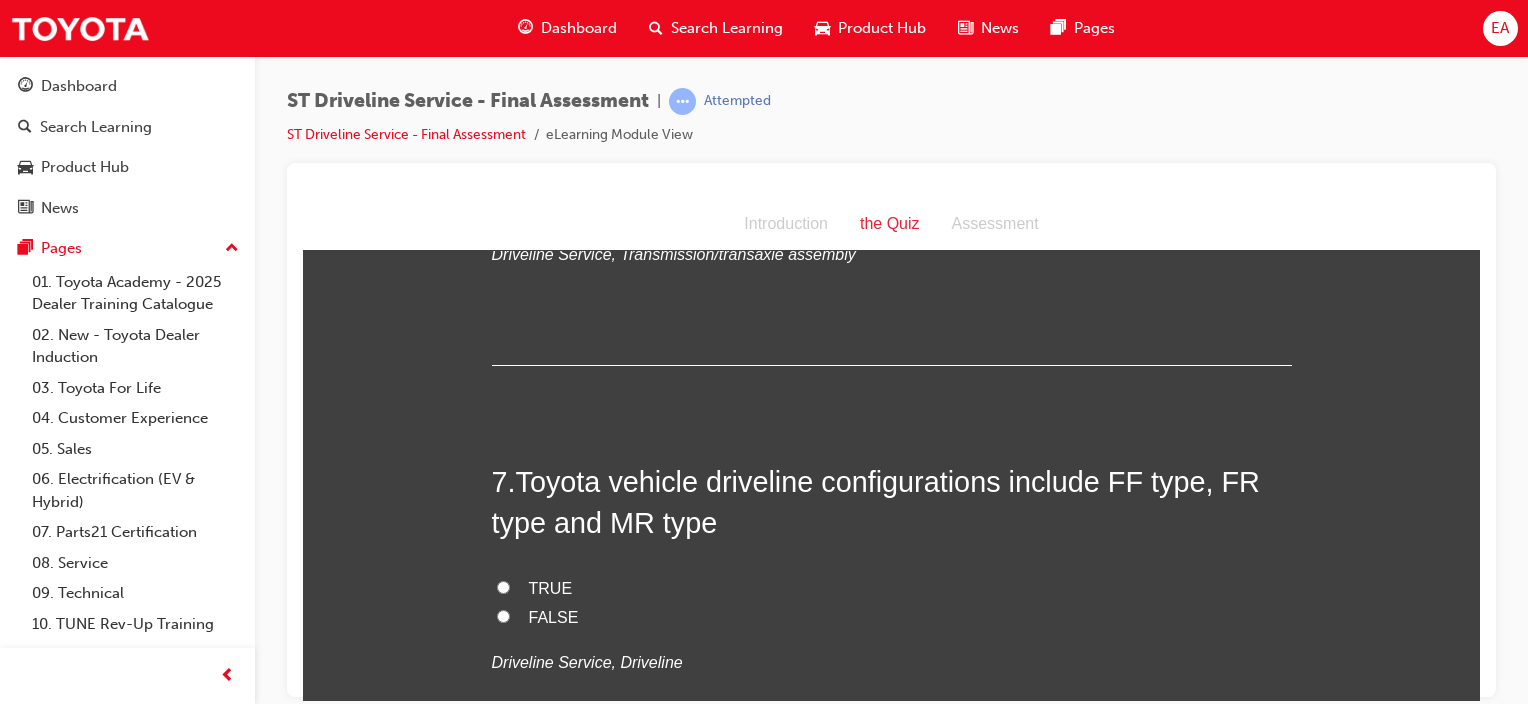 scroll, scrollTop: 2700, scrollLeft: 0, axis: vertical 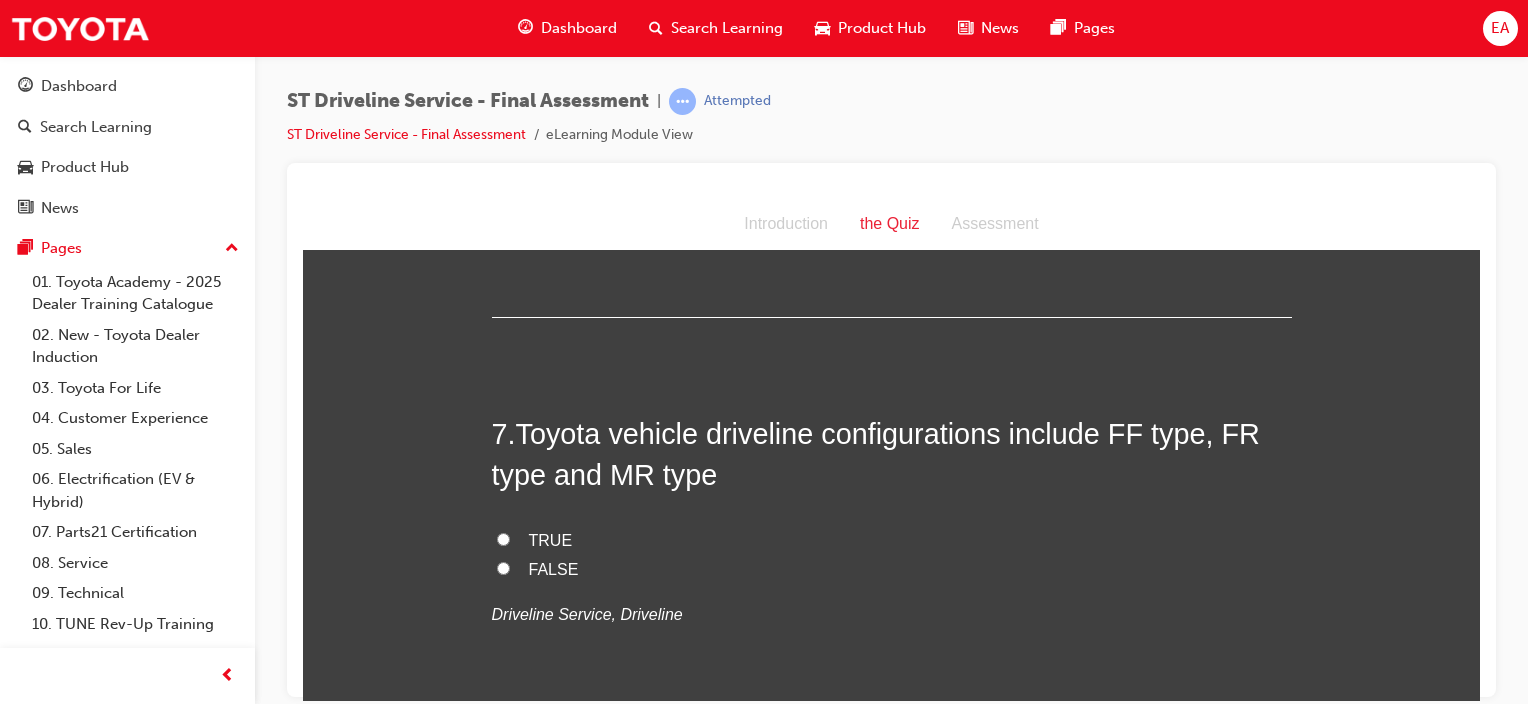click on "TRUE" at bounding box center [551, 539] 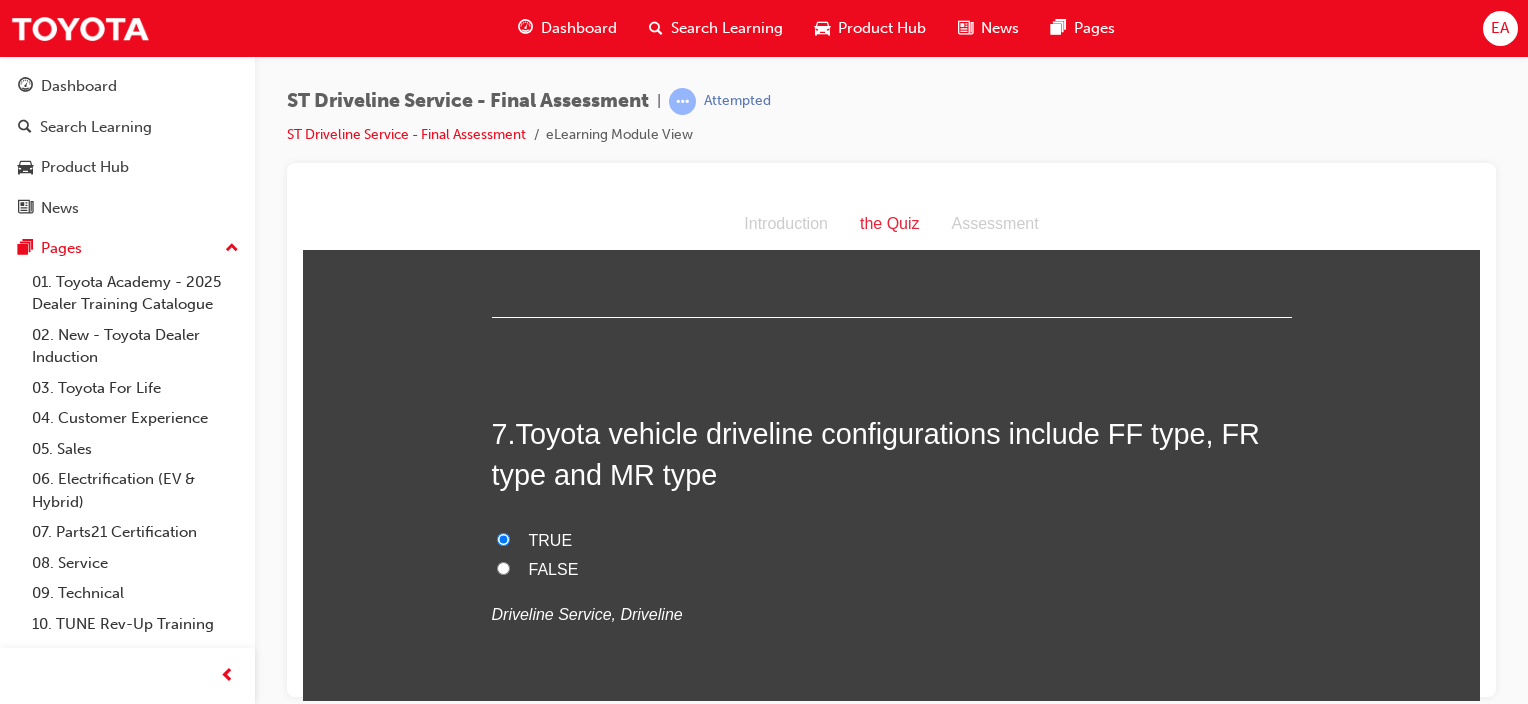 radio on "true" 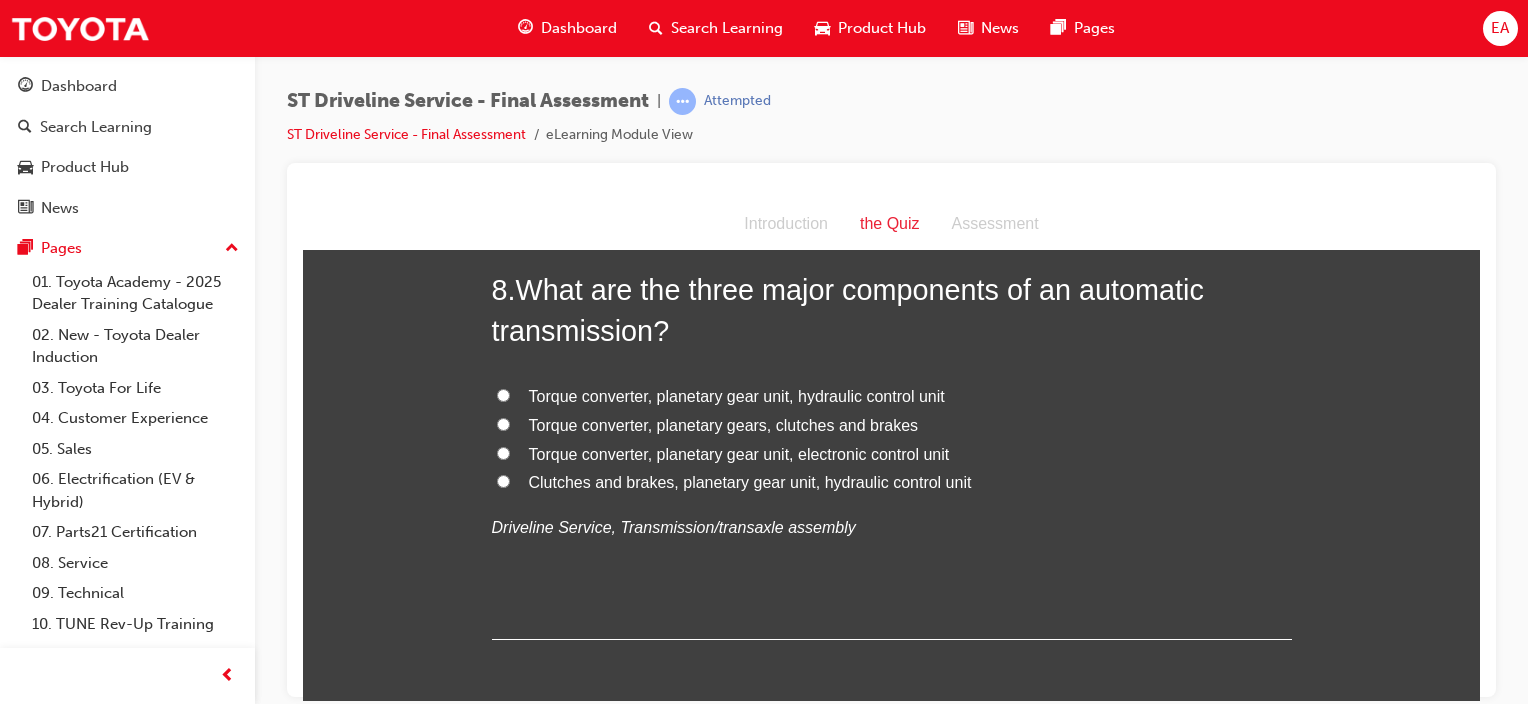 scroll, scrollTop: 3300, scrollLeft: 0, axis: vertical 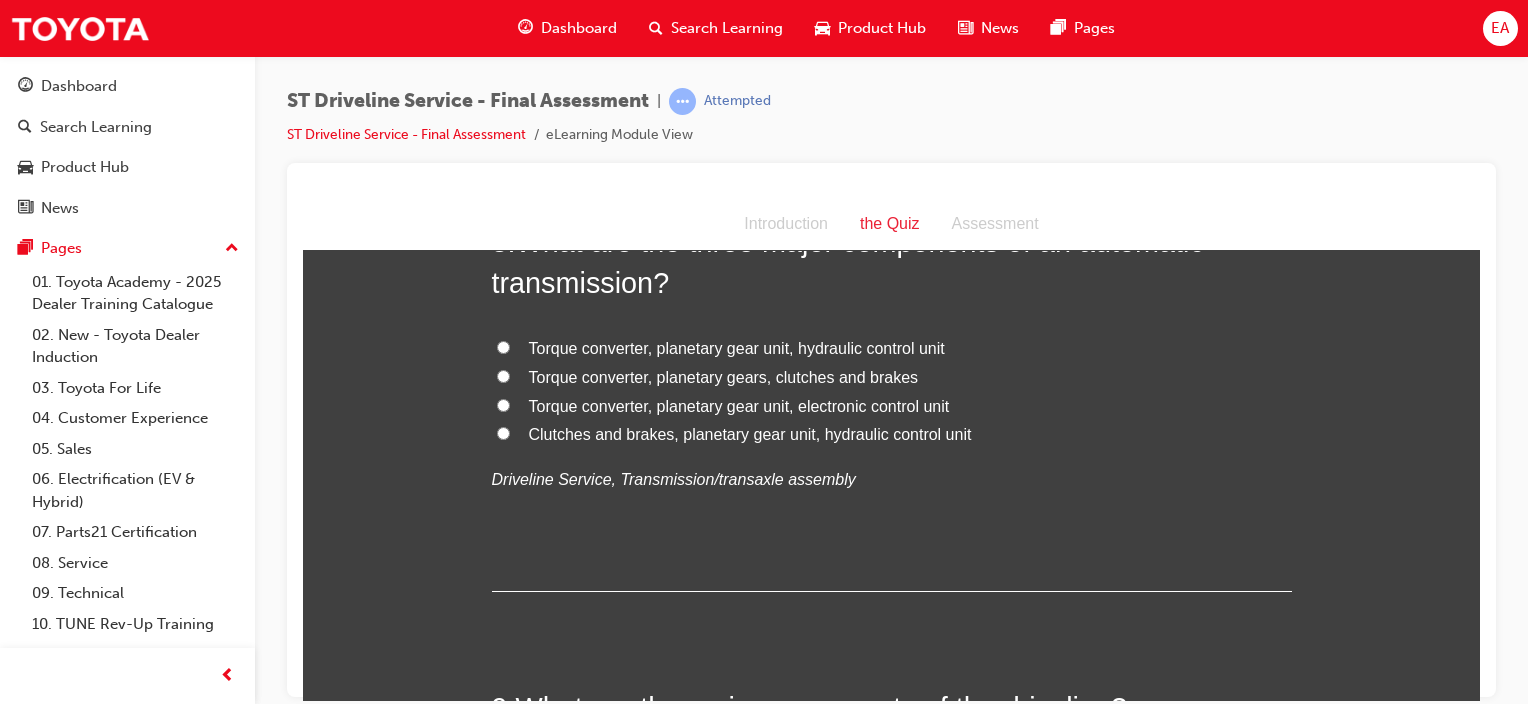 click on "Torque converter, planetary gear unit, electronic control unit" at bounding box center [739, 405] 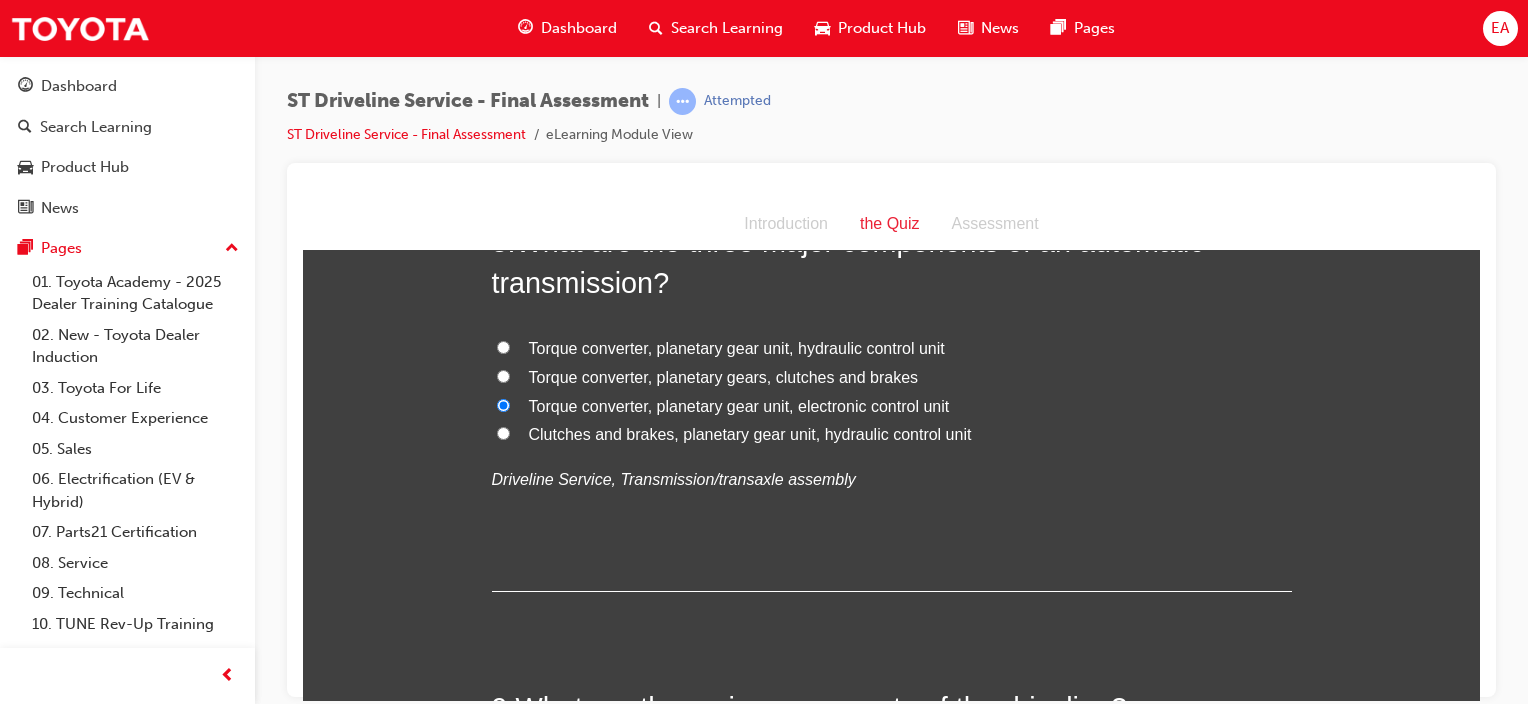 radio on "true" 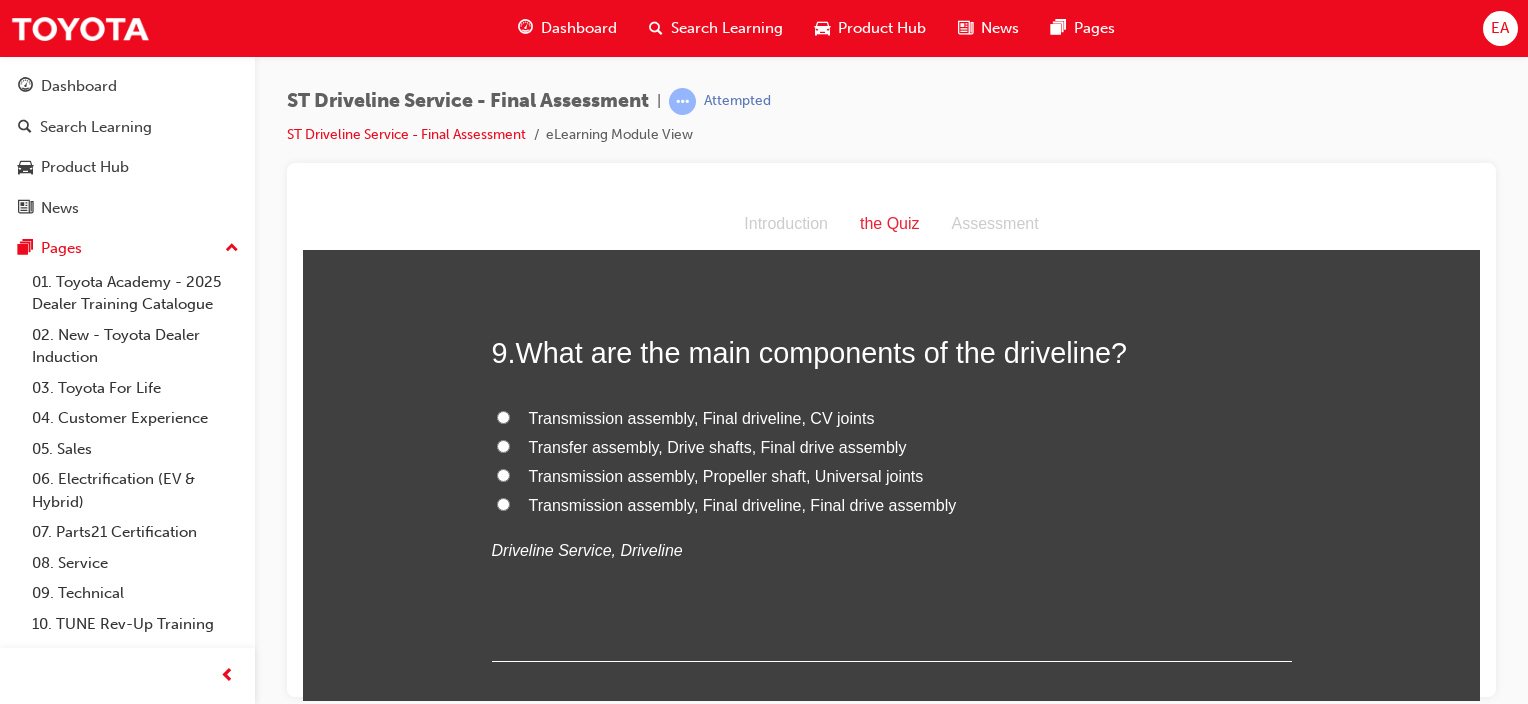 scroll, scrollTop: 3700, scrollLeft: 0, axis: vertical 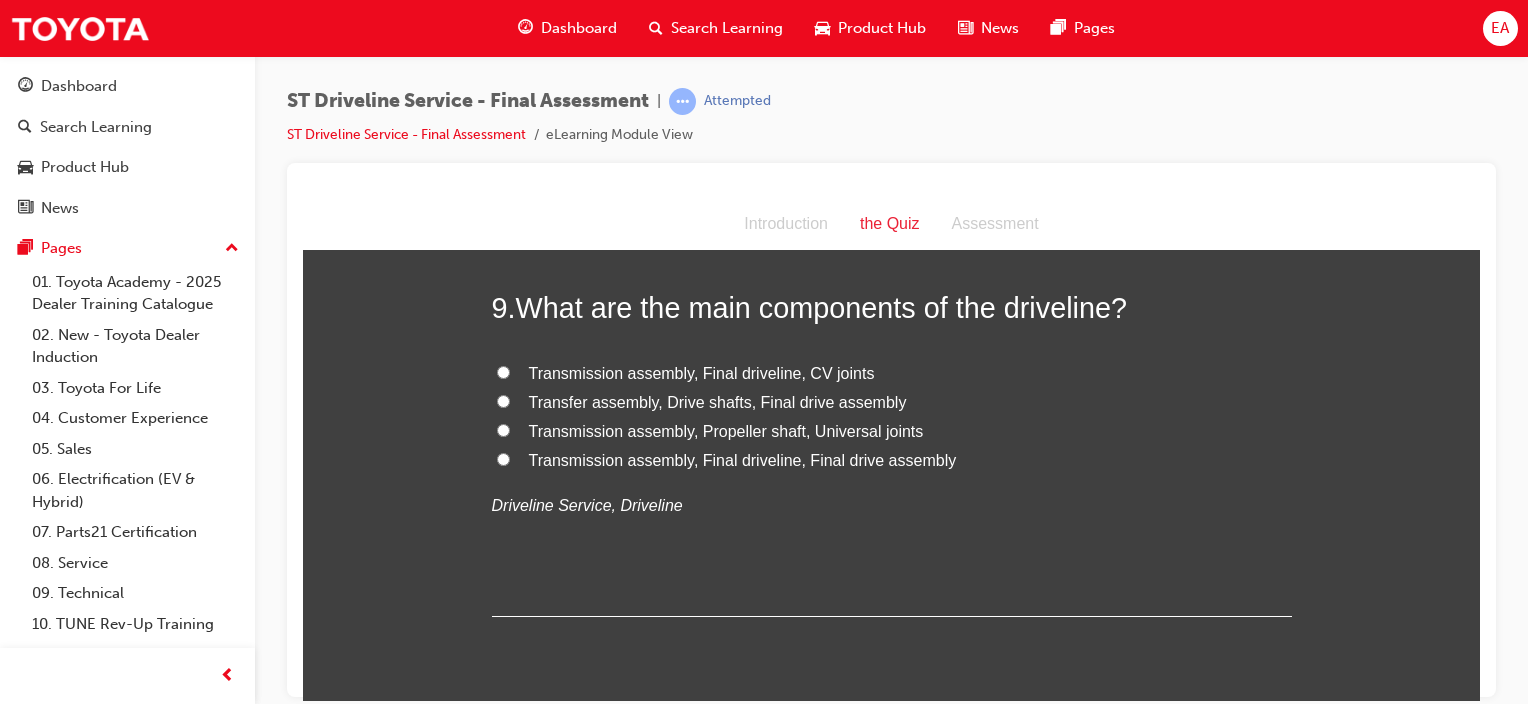 click on "Transmission assembly, Final driveline, Final drive assembly" at bounding box center (743, 459) 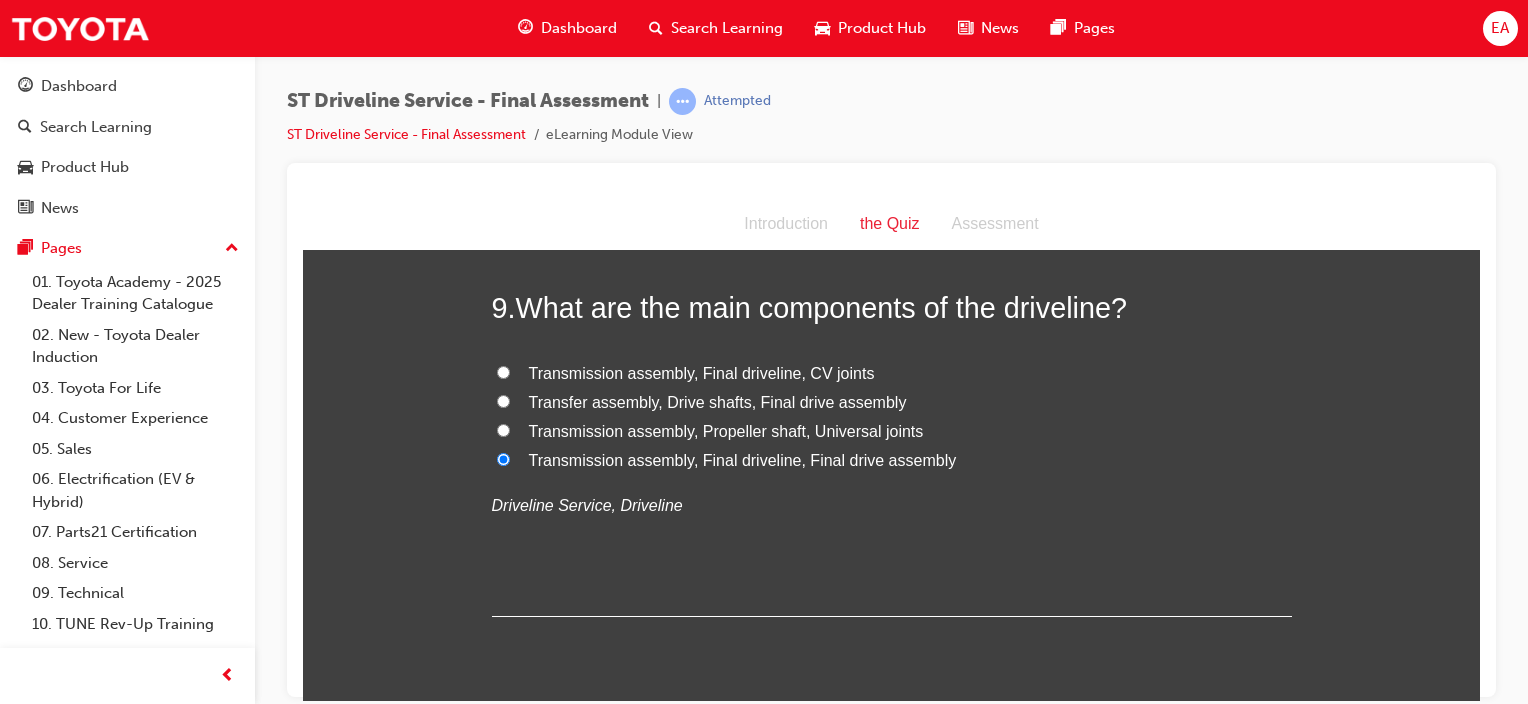 radio on "true" 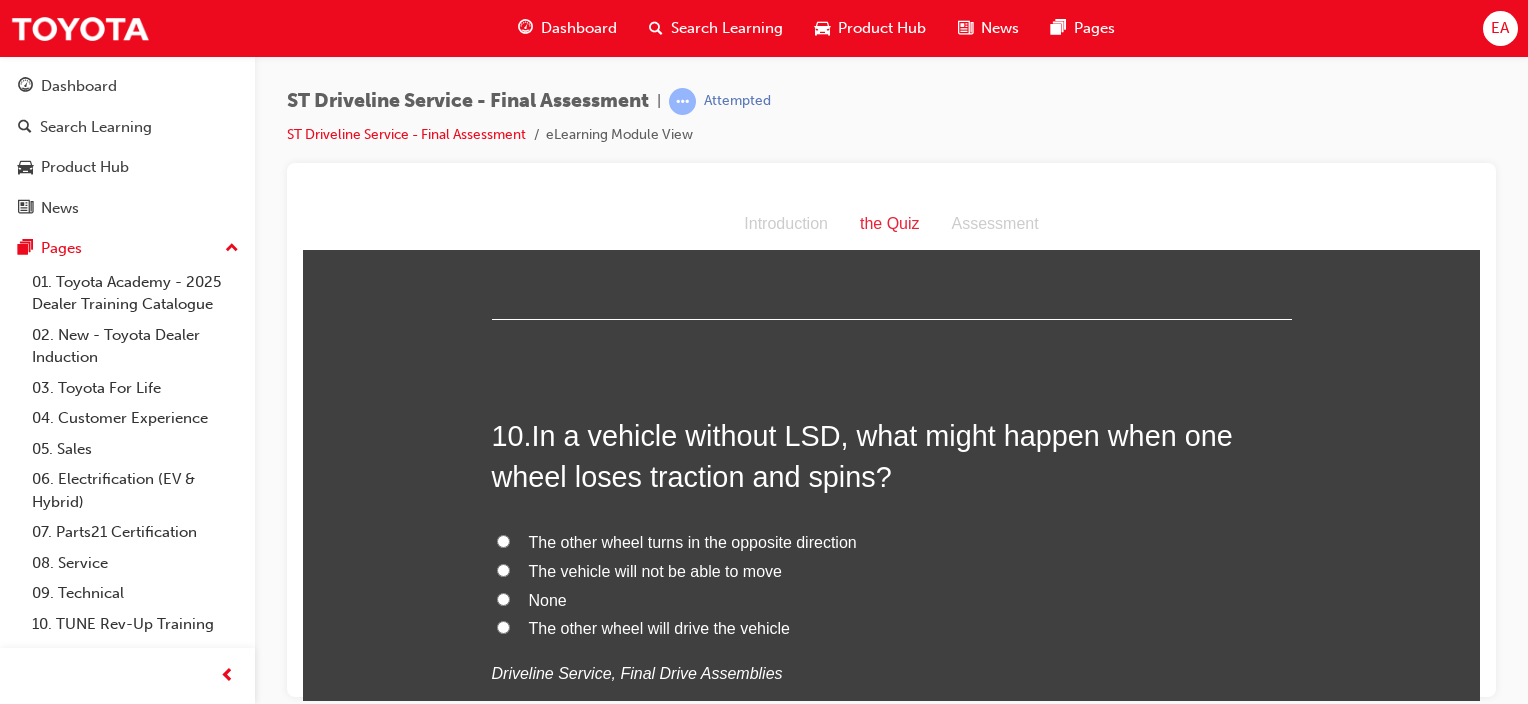 scroll, scrollTop: 4100, scrollLeft: 0, axis: vertical 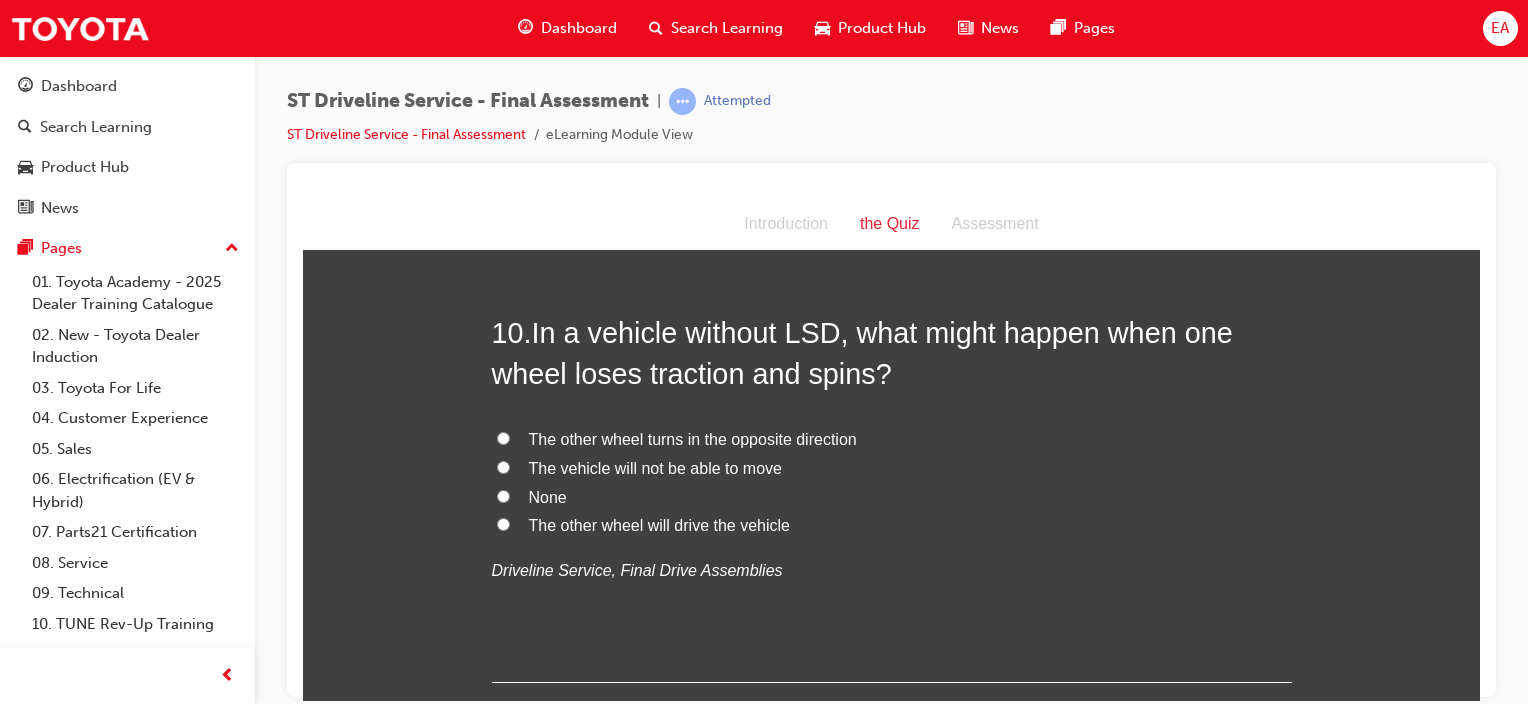 click on "None" at bounding box center [548, 496] 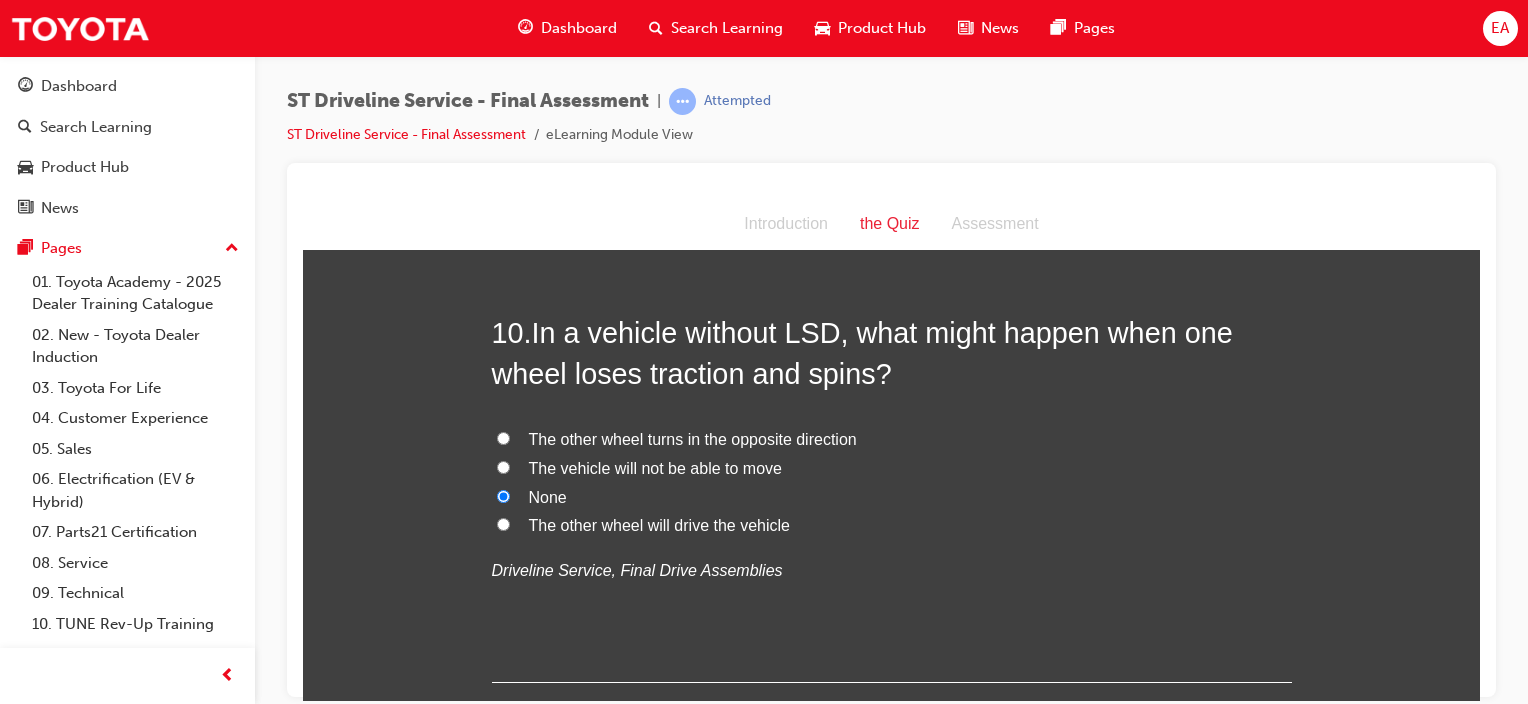radio on "true" 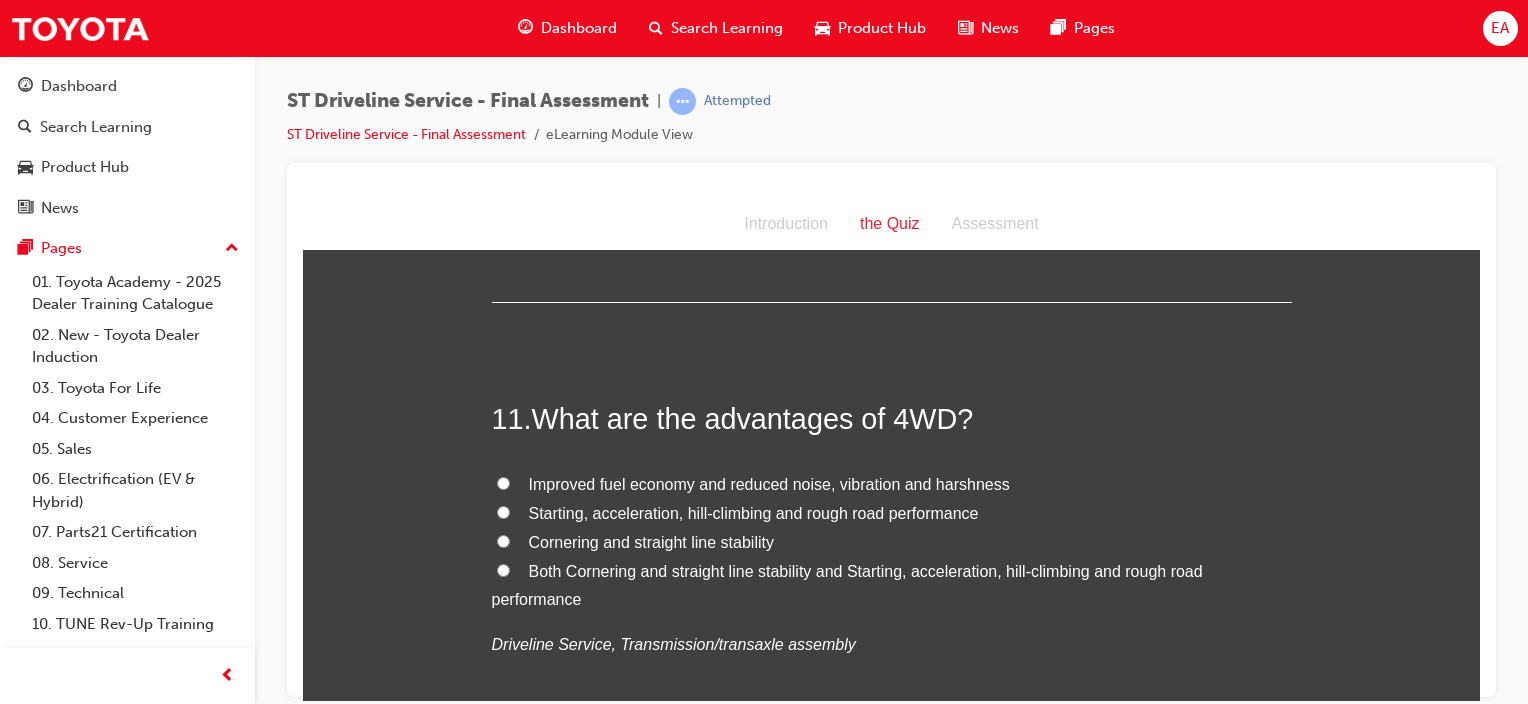 scroll, scrollTop: 4600, scrollLeft: 0, axis: vertical 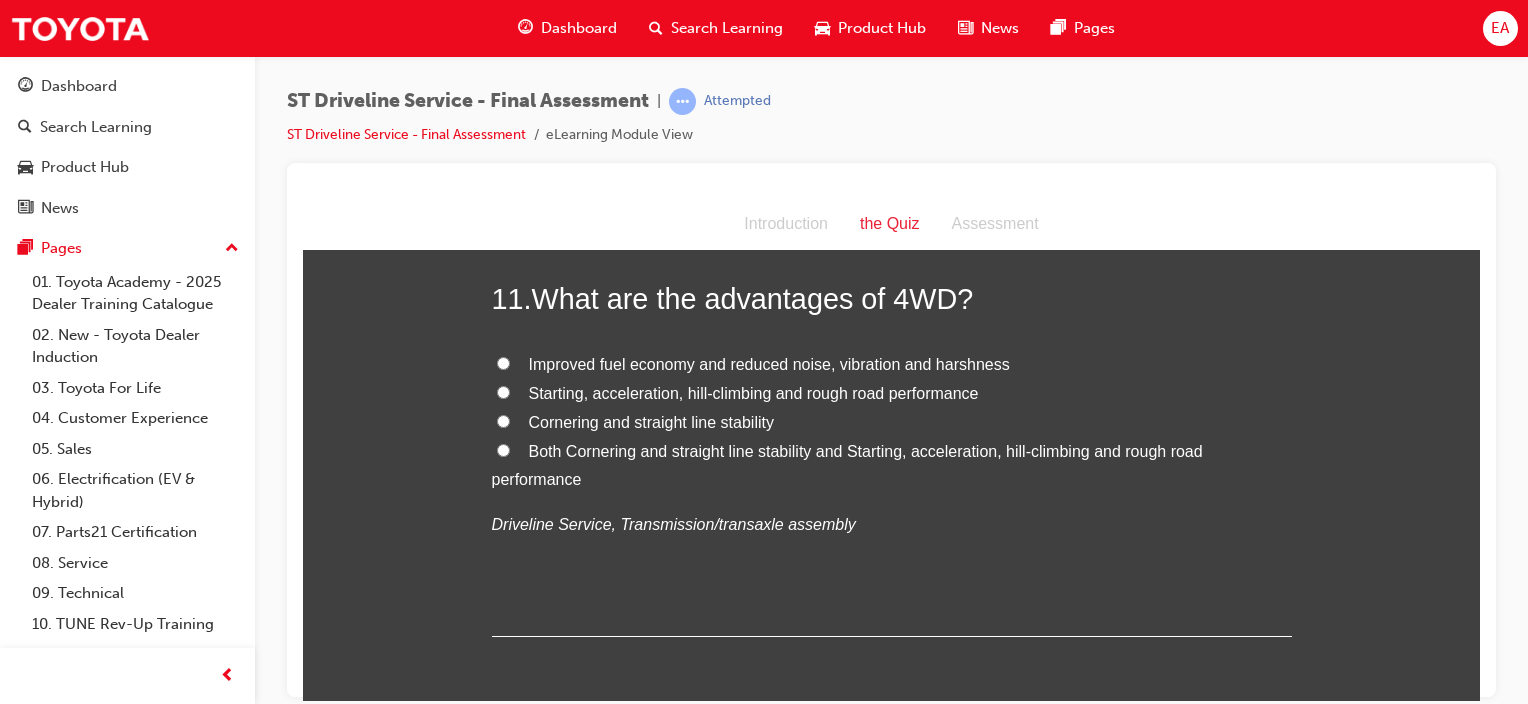 click on "Both Cornering and straight line stability and Starting, acceleration, hill-climbing and rough road performance" at bounding box center [847, 465] 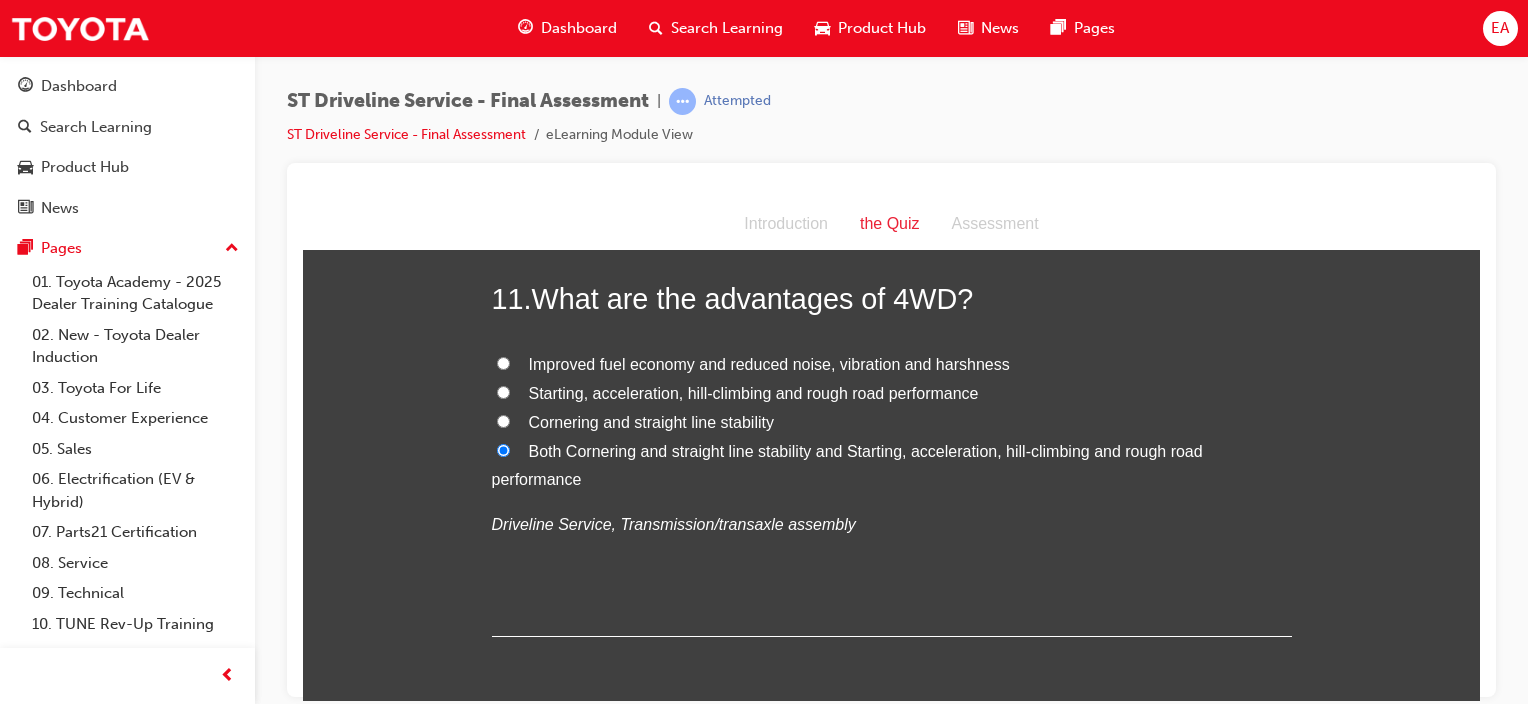 radio on "true" 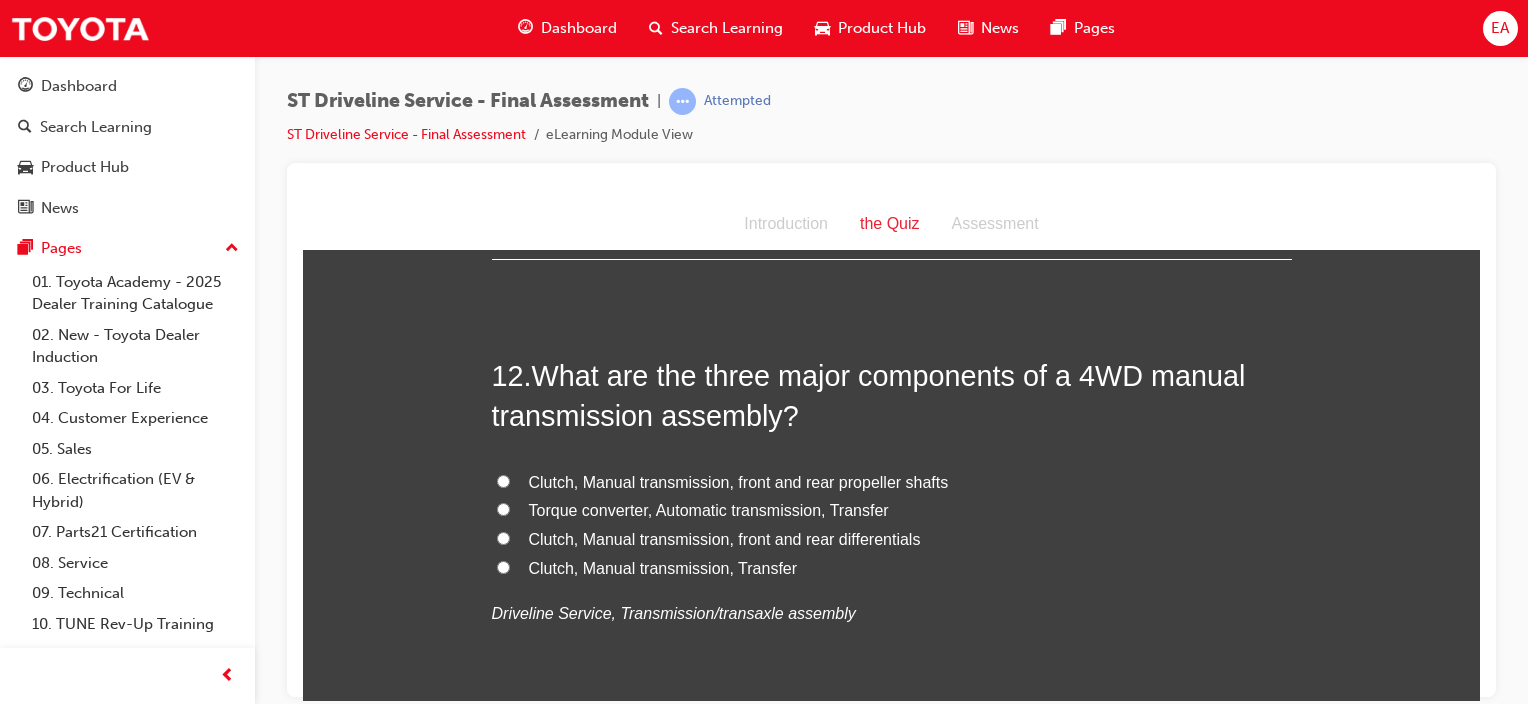 scroll, scrollTop: 5000, scrollLeft: 0, axis: vertical 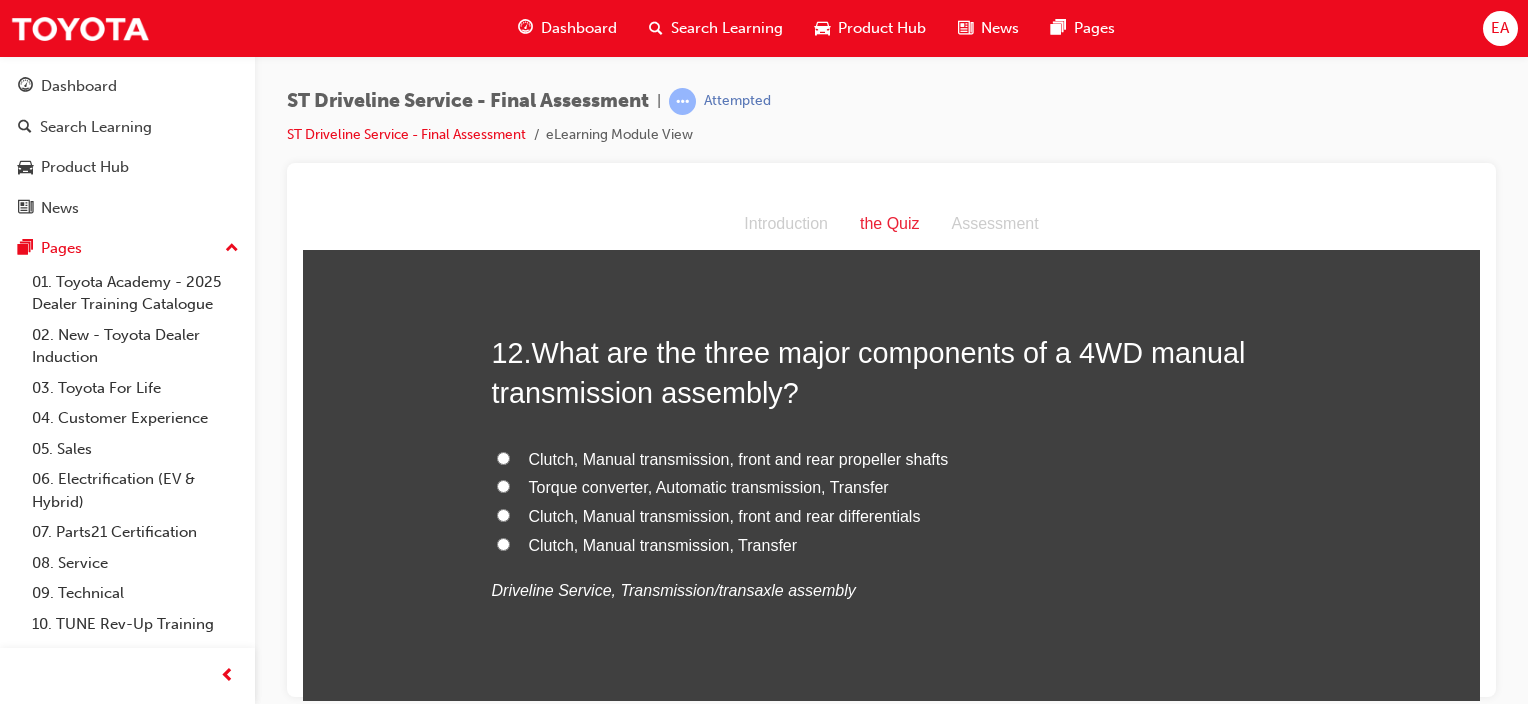 click on "Clutch, Manual transmission, front and rear propeller shafts" at bounding box center (739, 458) 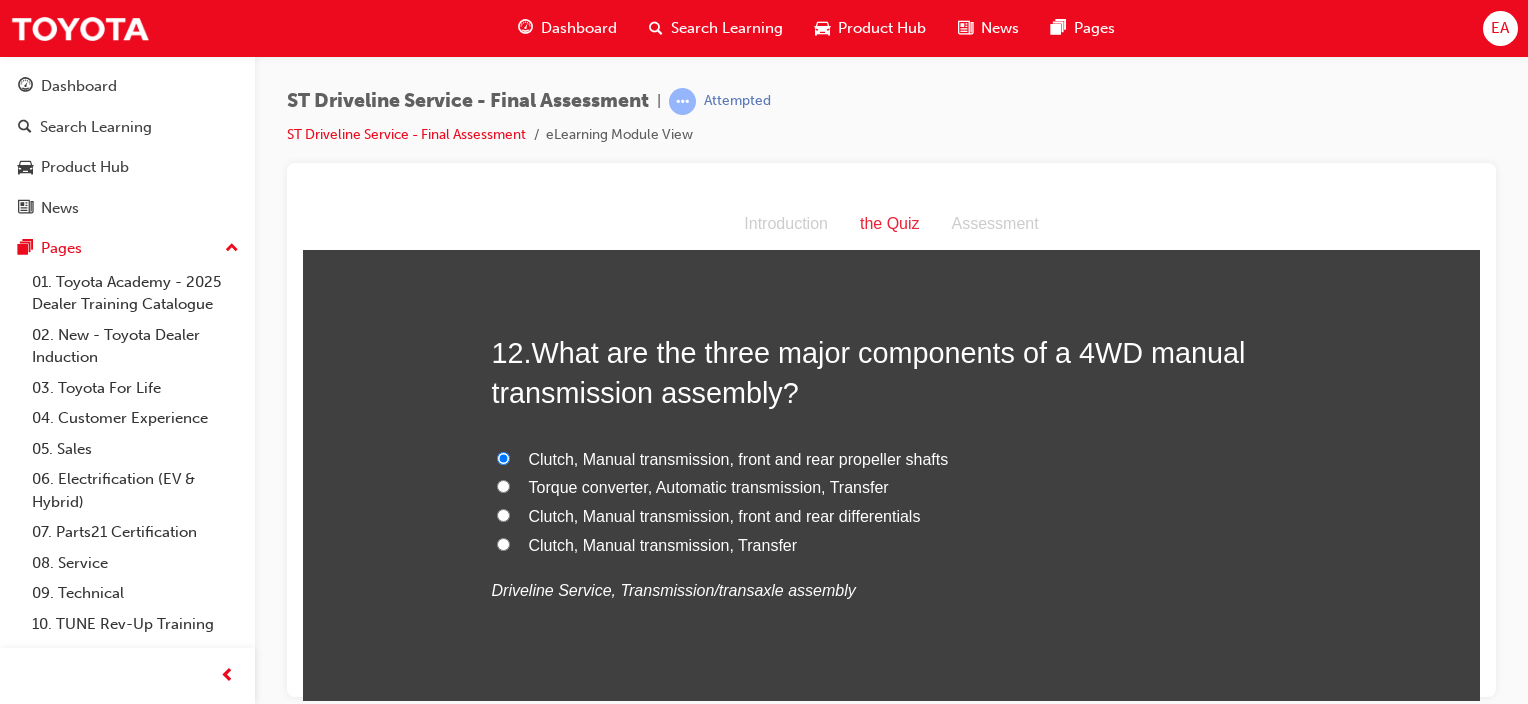 radio on "true" 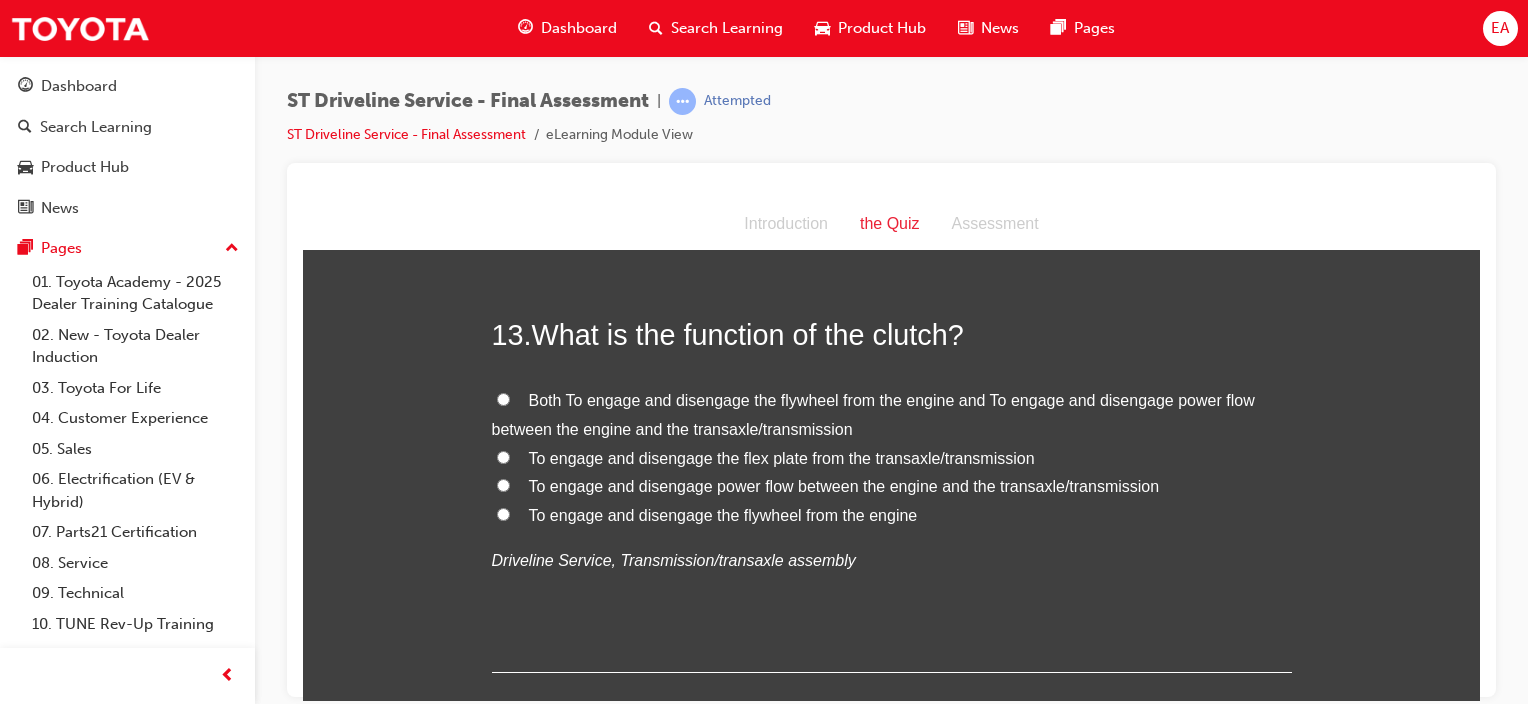 scroll, scrollTop: 5500, scrollLeft: 0, axis: vertical 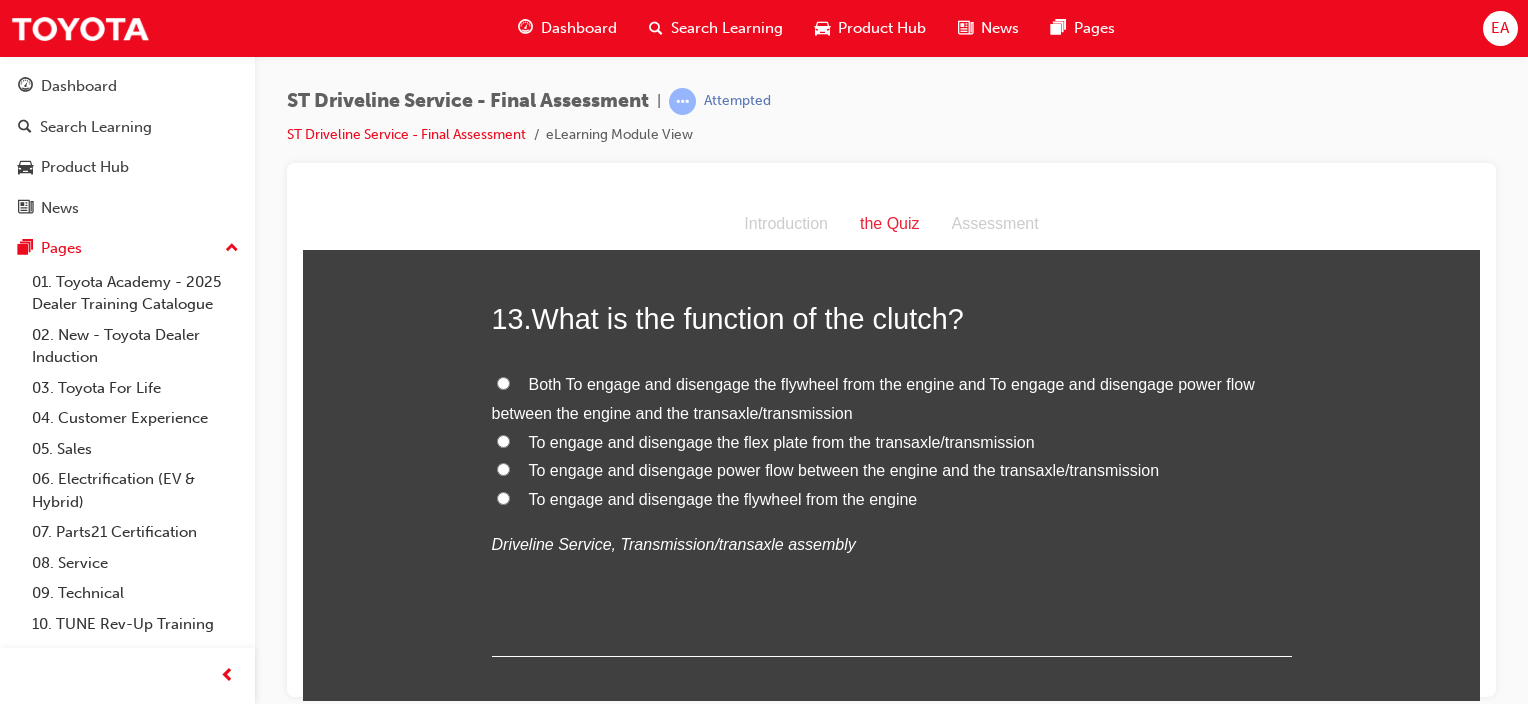 click on "To engage and disengage power flow between the engine and the transaxle/transmission" at bounding box center [892, 470] 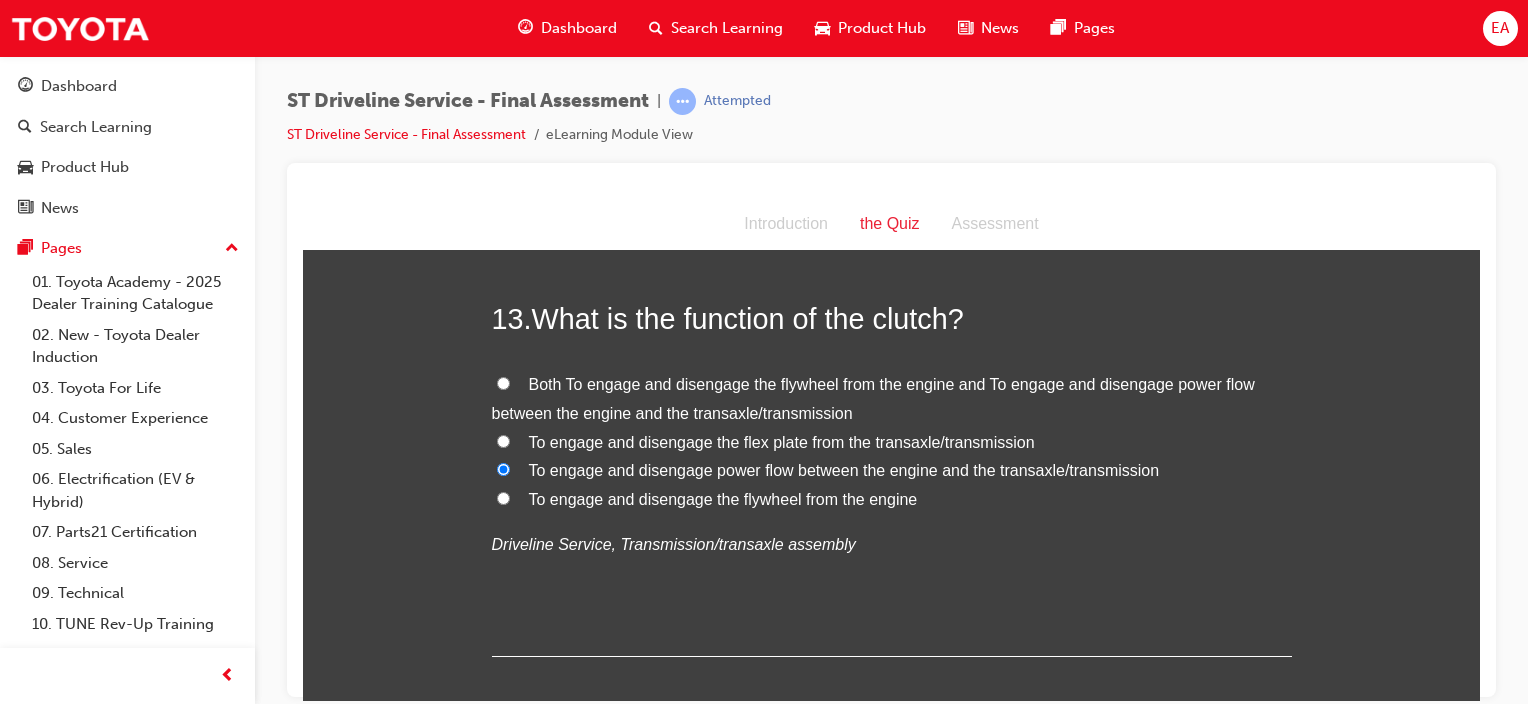radio on "true" 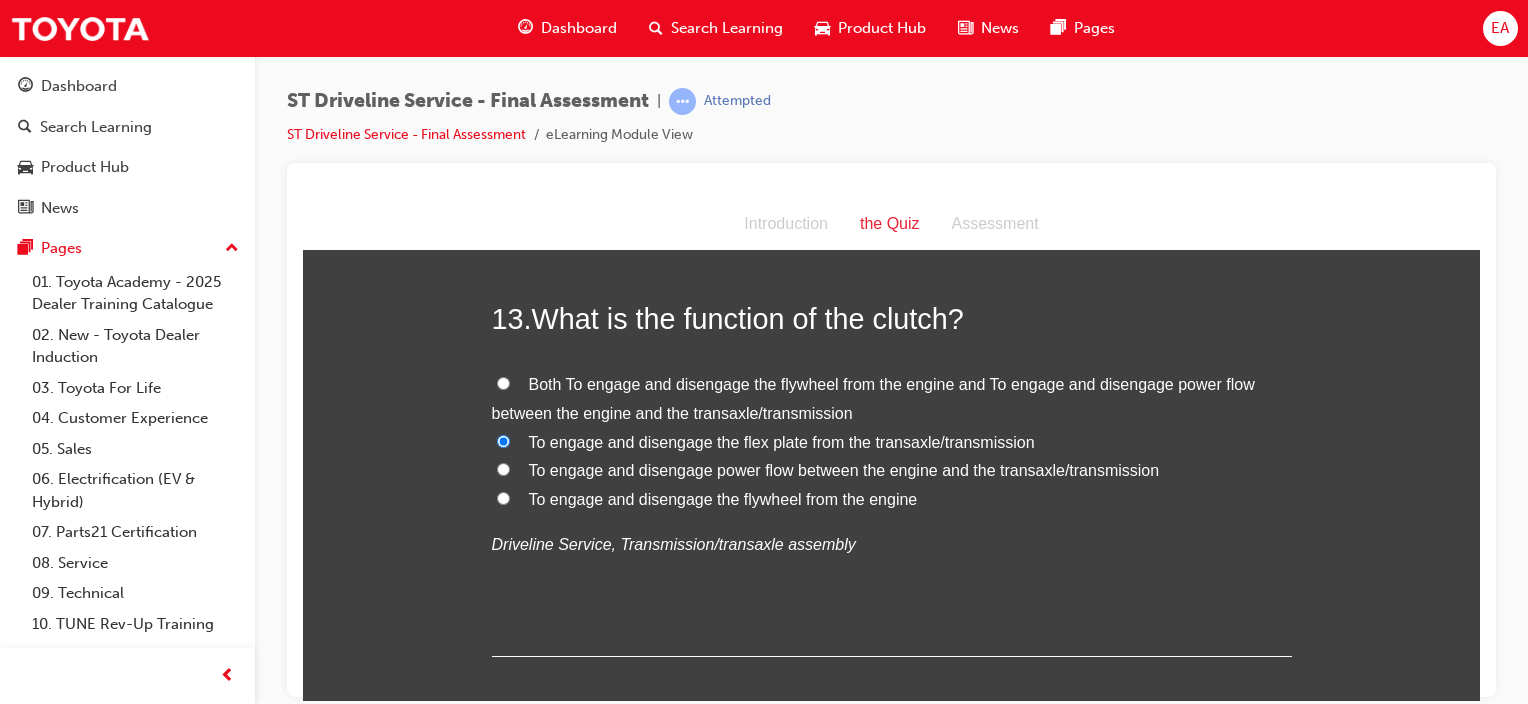 click on "To engage and disengage power flow between the engine and the transaxle/transmission" at bounding box center (844, 469) 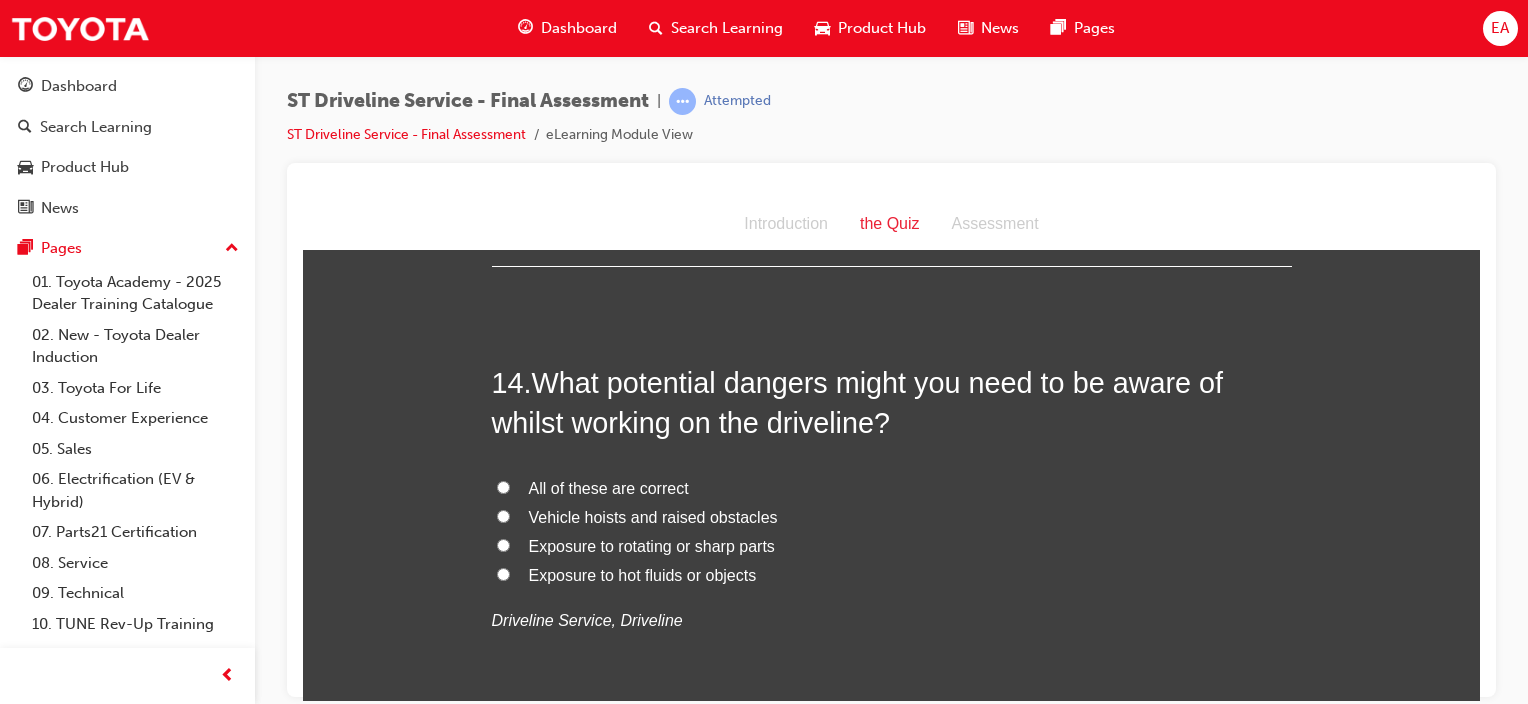 scroll, scrollTop: 5900, scrollLeft: 0, axis: vertical 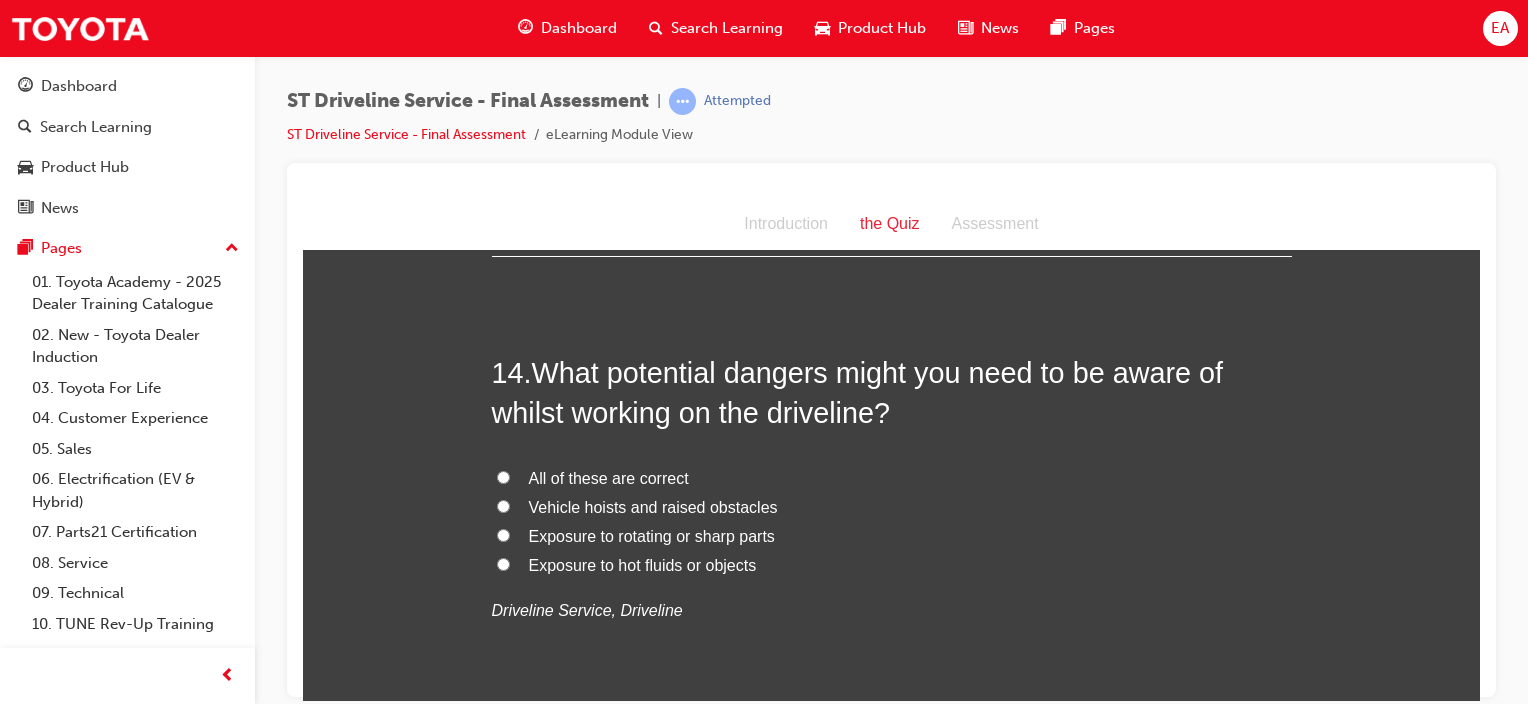 click on "All of these are correct" at bounding box center [609, 477] 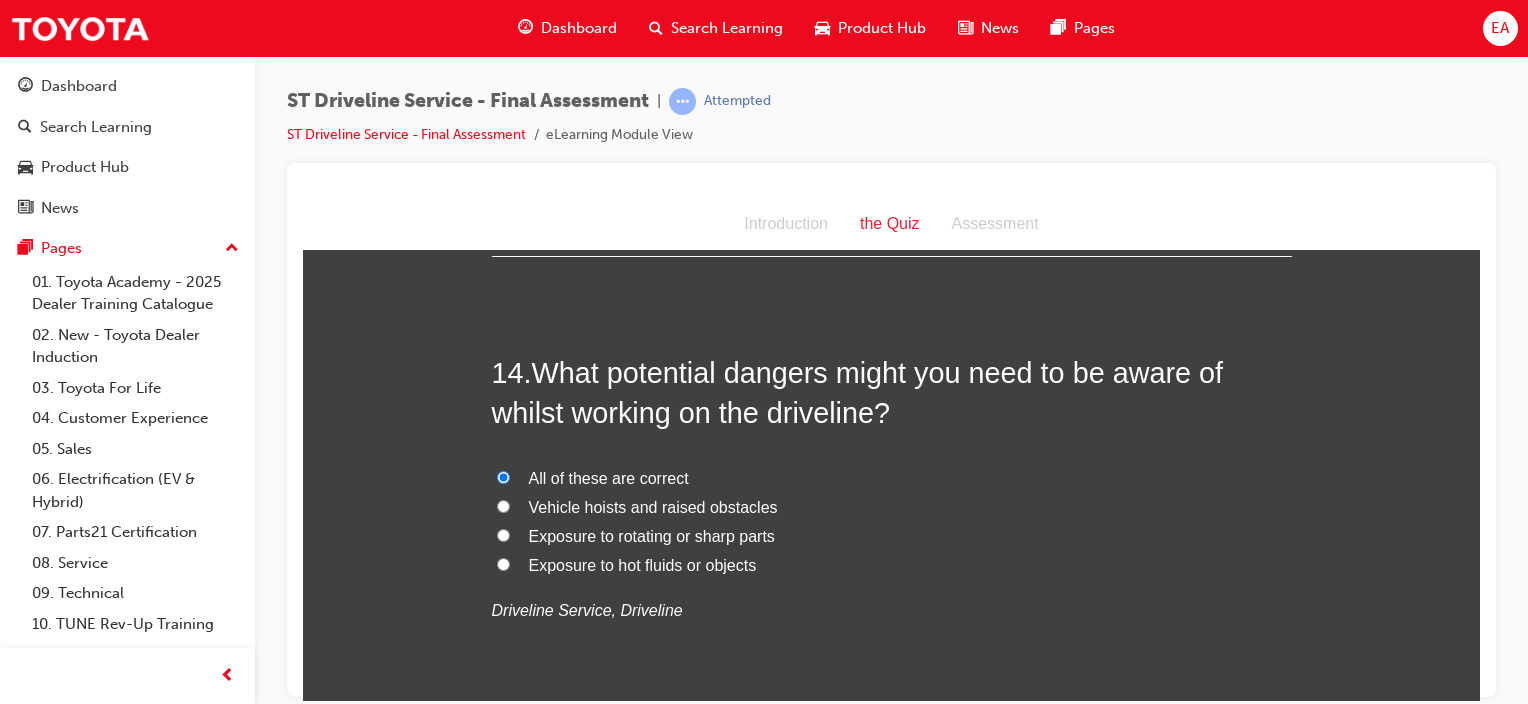 radio on "true" 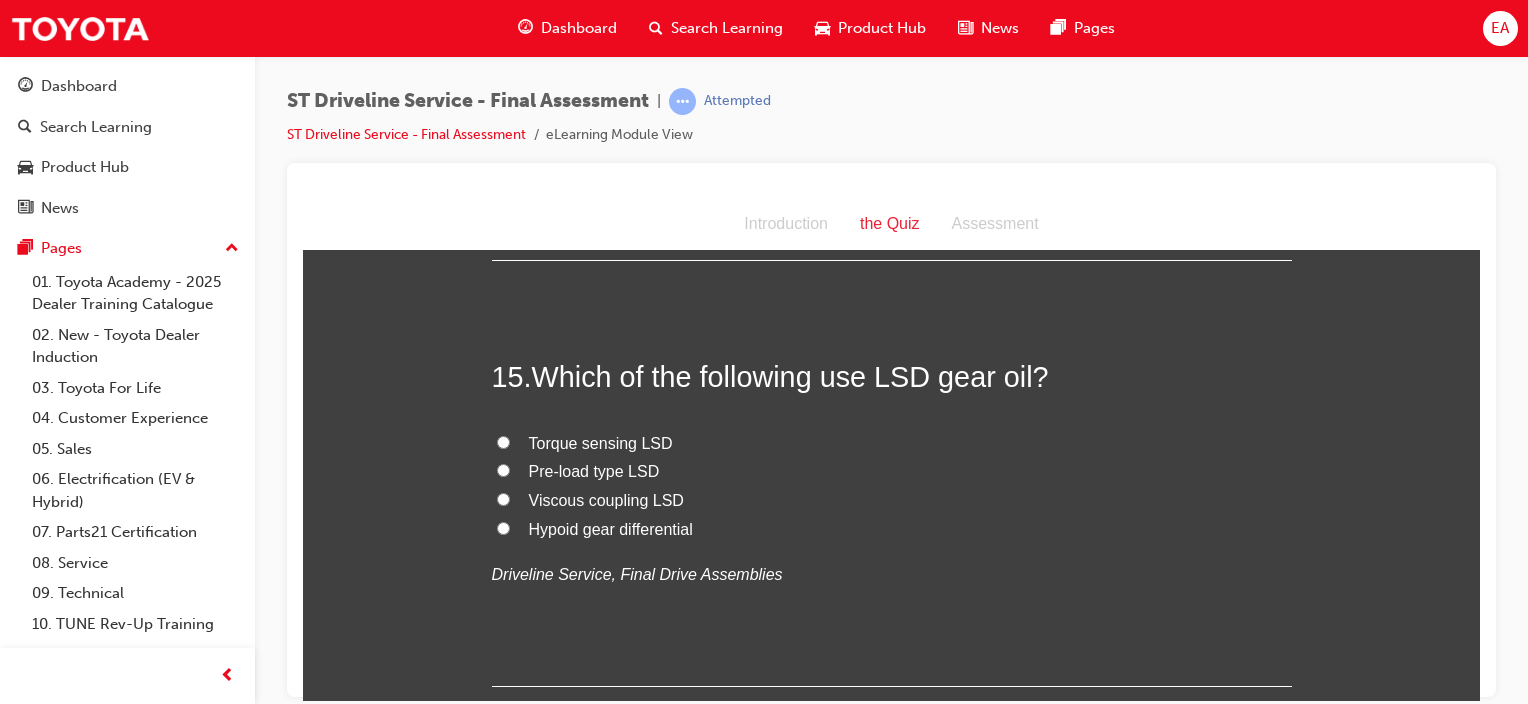 scroll, scrollTop: 6400, scrollLeft: 0, axis: vertical 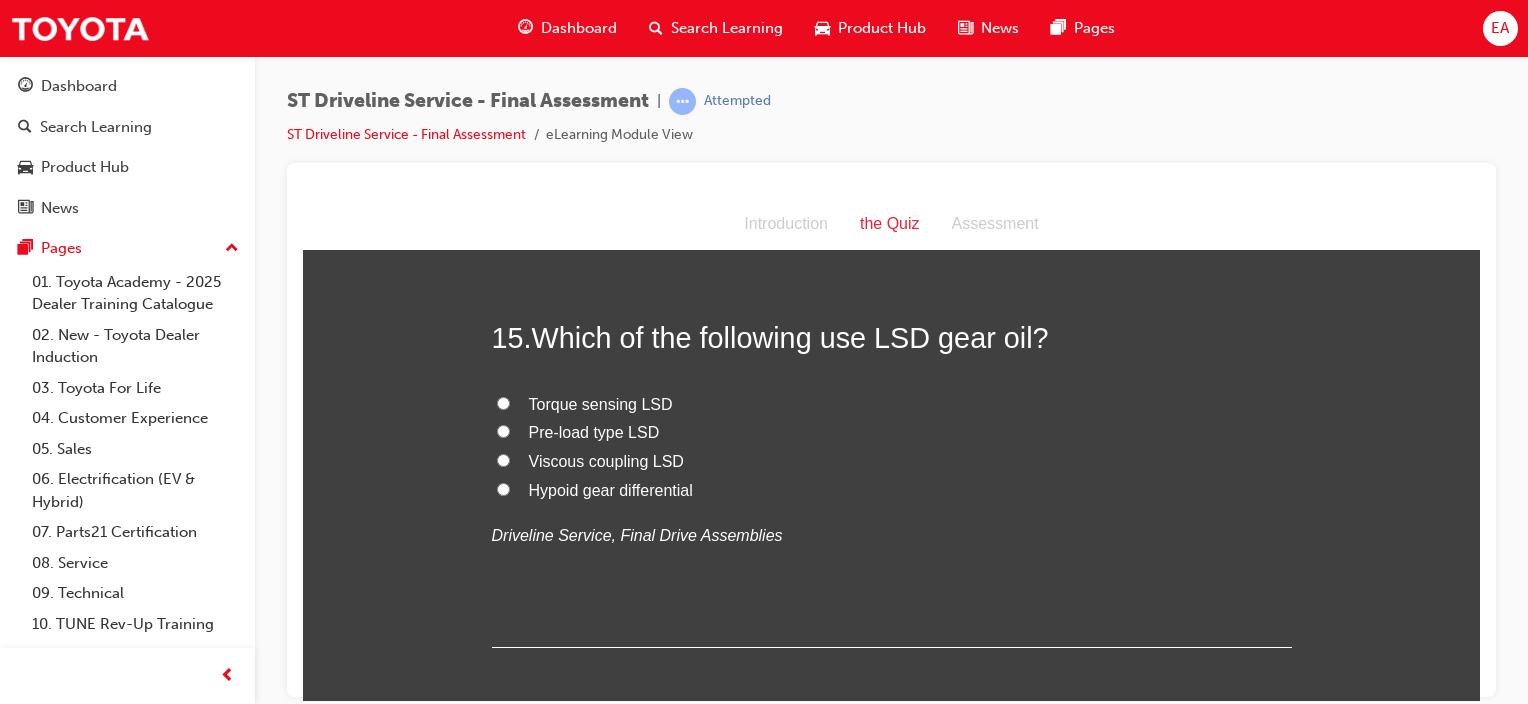 click on "Viscous coupling LSD" at bounding box center (606, 460) 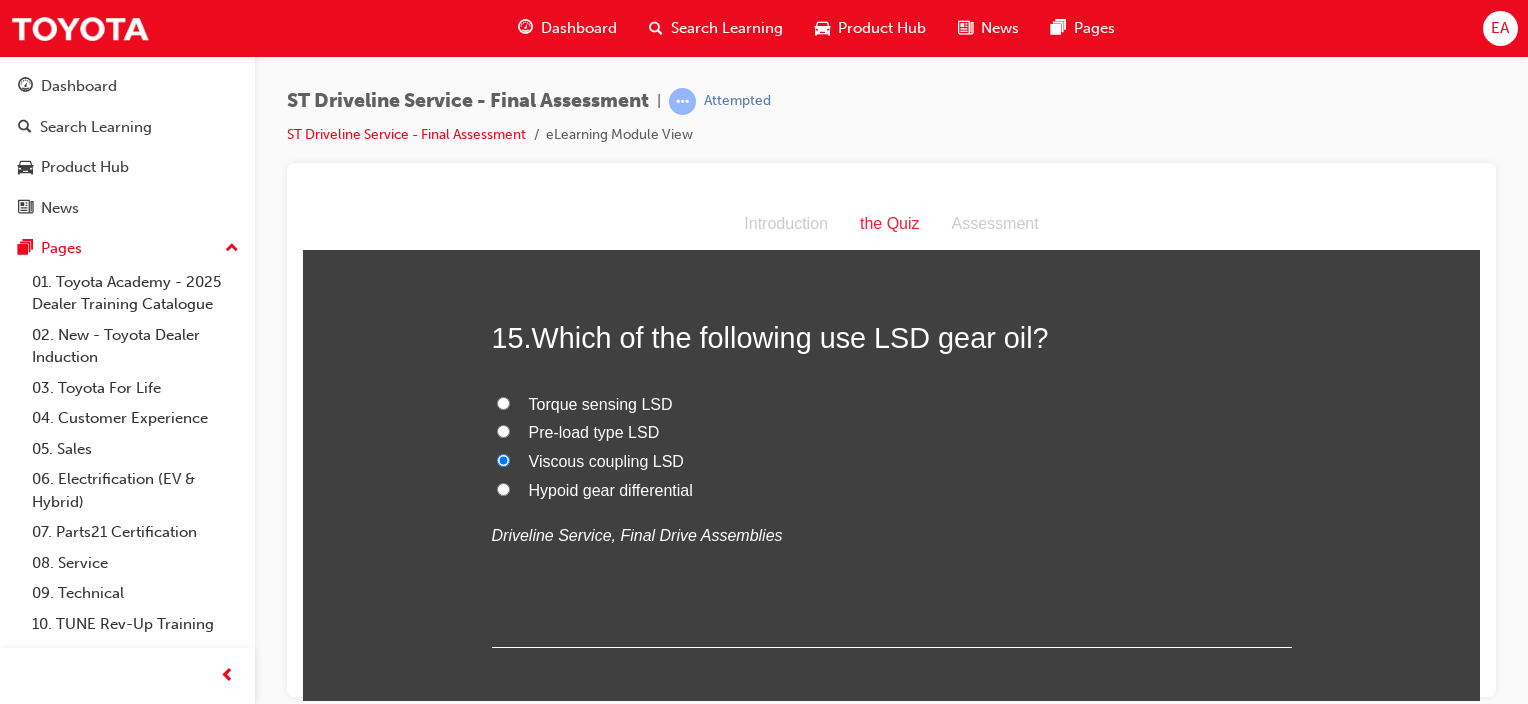 radio on "true" 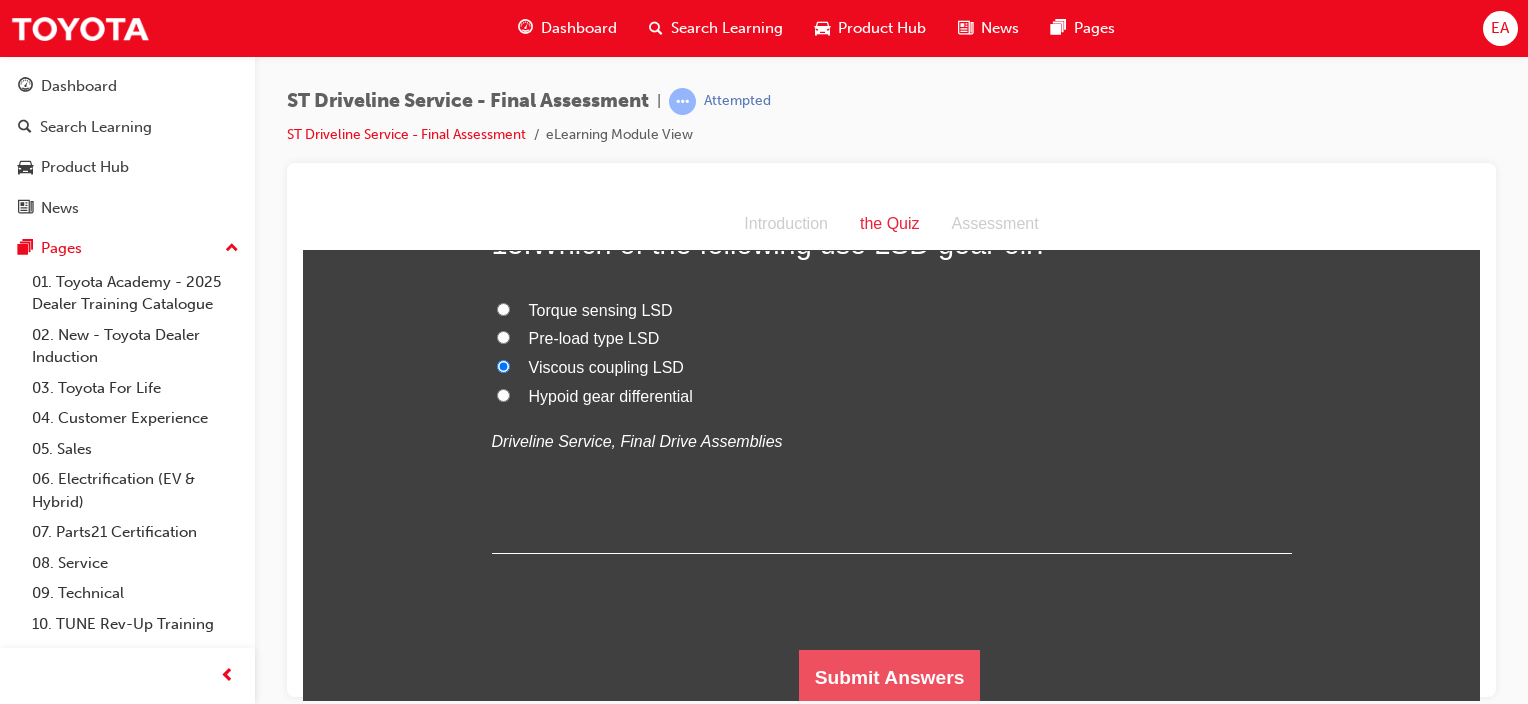 click on "Submit Answers" at bounding box center (890, 677) 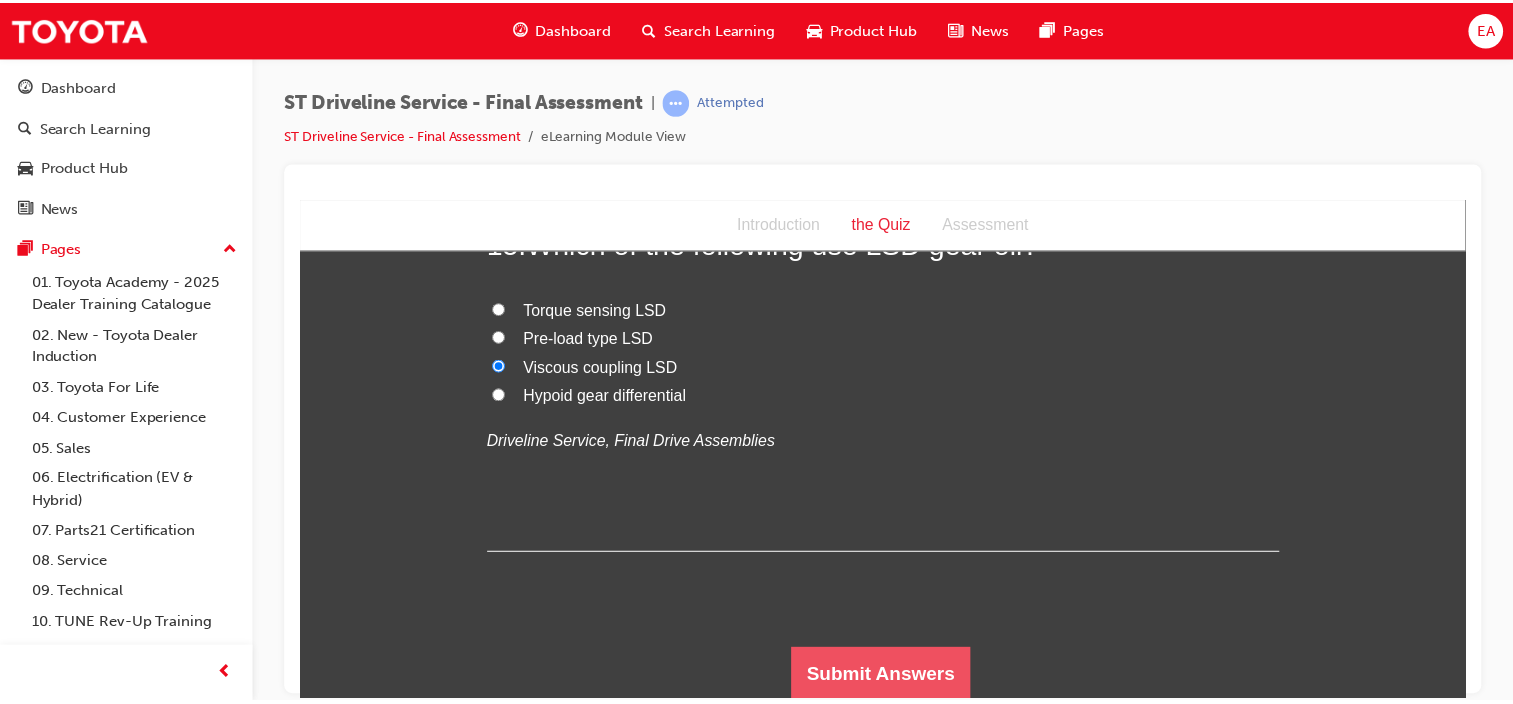 scroll, scrollTop: 0, scrollLeft: 0, axis: both 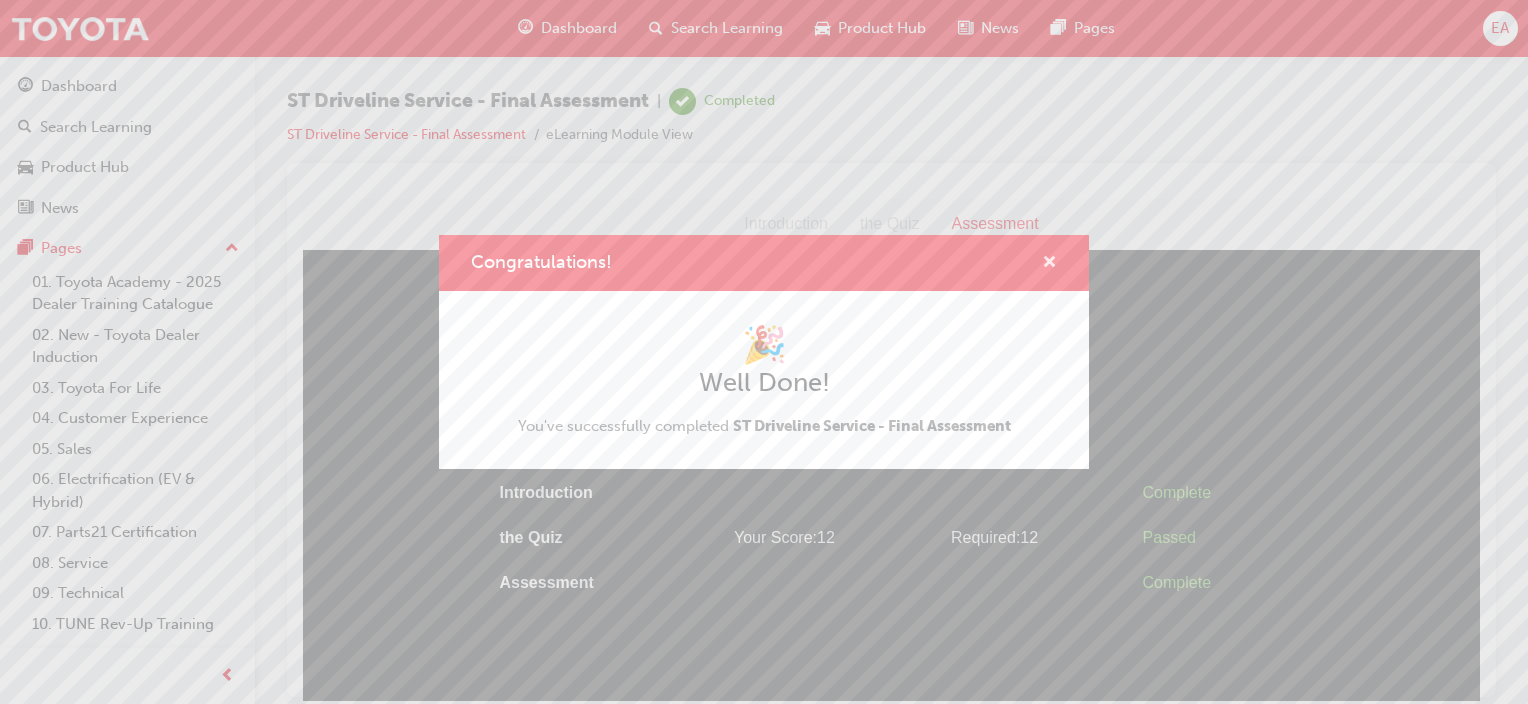 click at bounding box center (1049, 264) 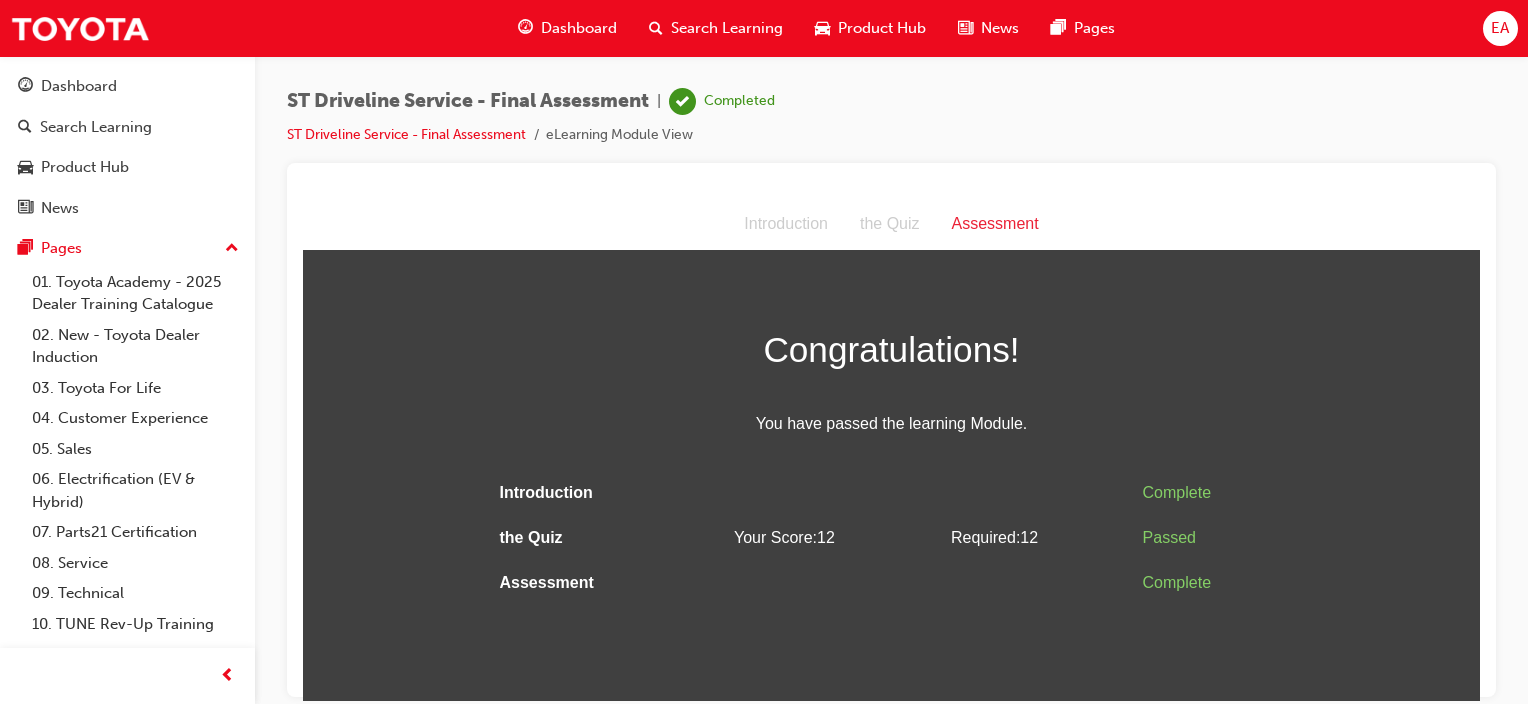 click on "Search Learning" at bounding box center [716, 28] 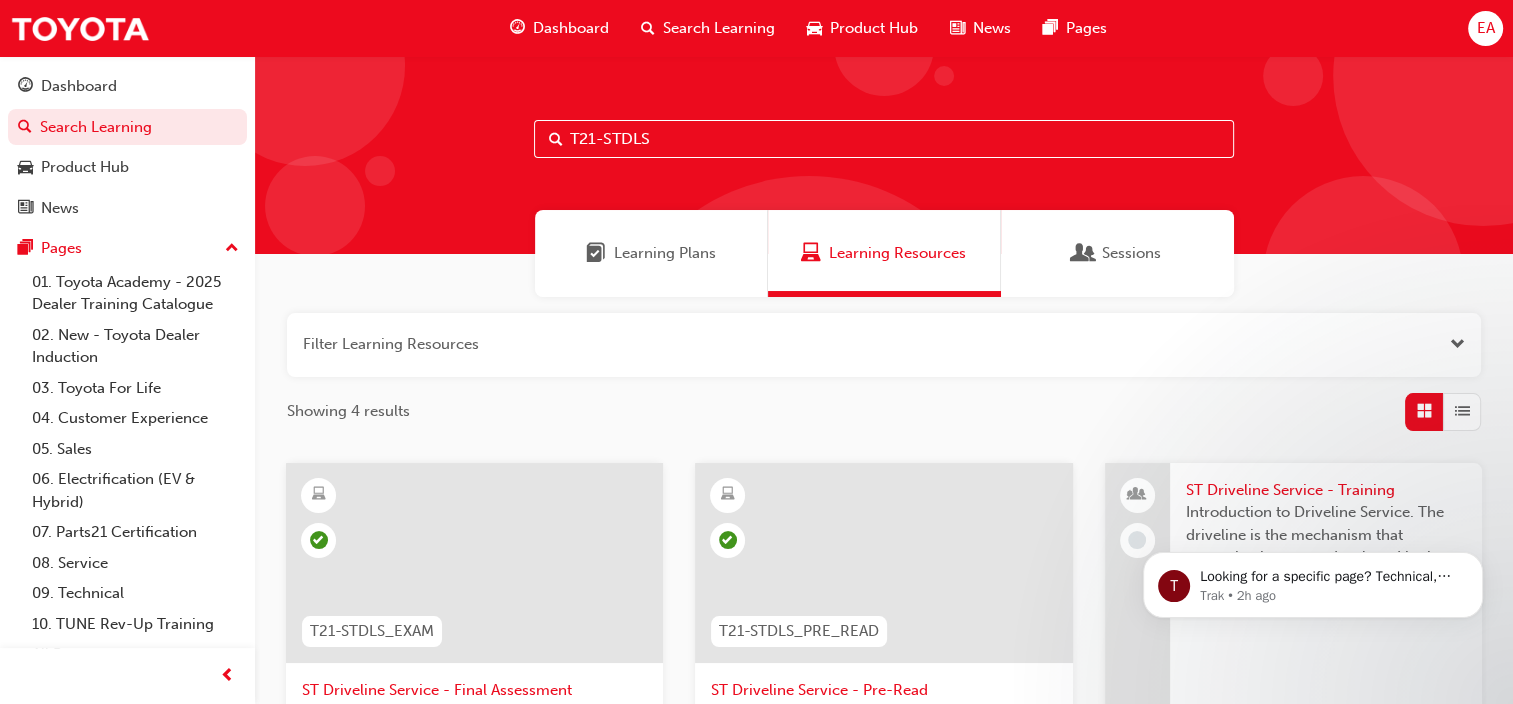 drag, startPoint x: 690, startPoint y: 131, endPoint x: 459, endPoint y: 156, distance: 232.34888 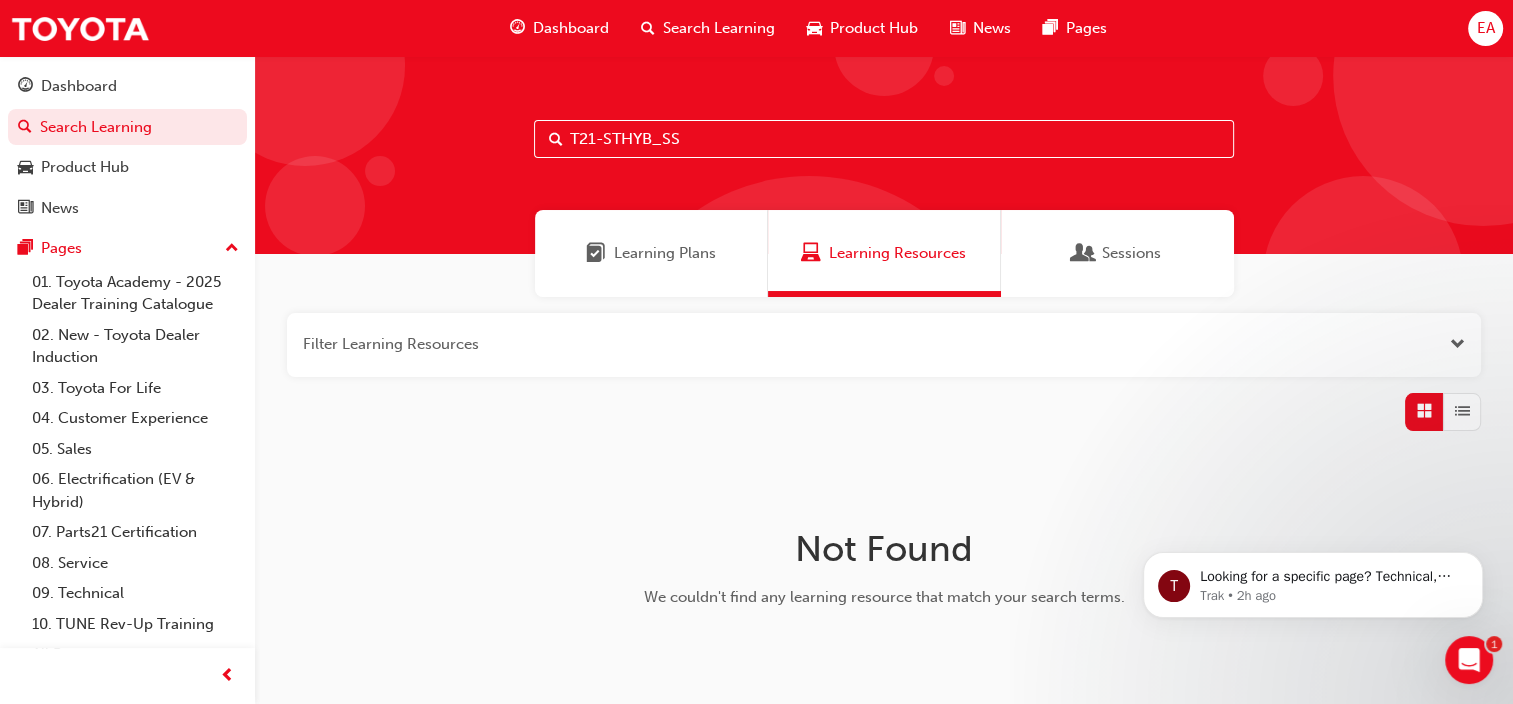 drag, startPoint x: 698, startPoint y: 135, endPoint x: 500, endPoint y: 171, distance: 201.24612 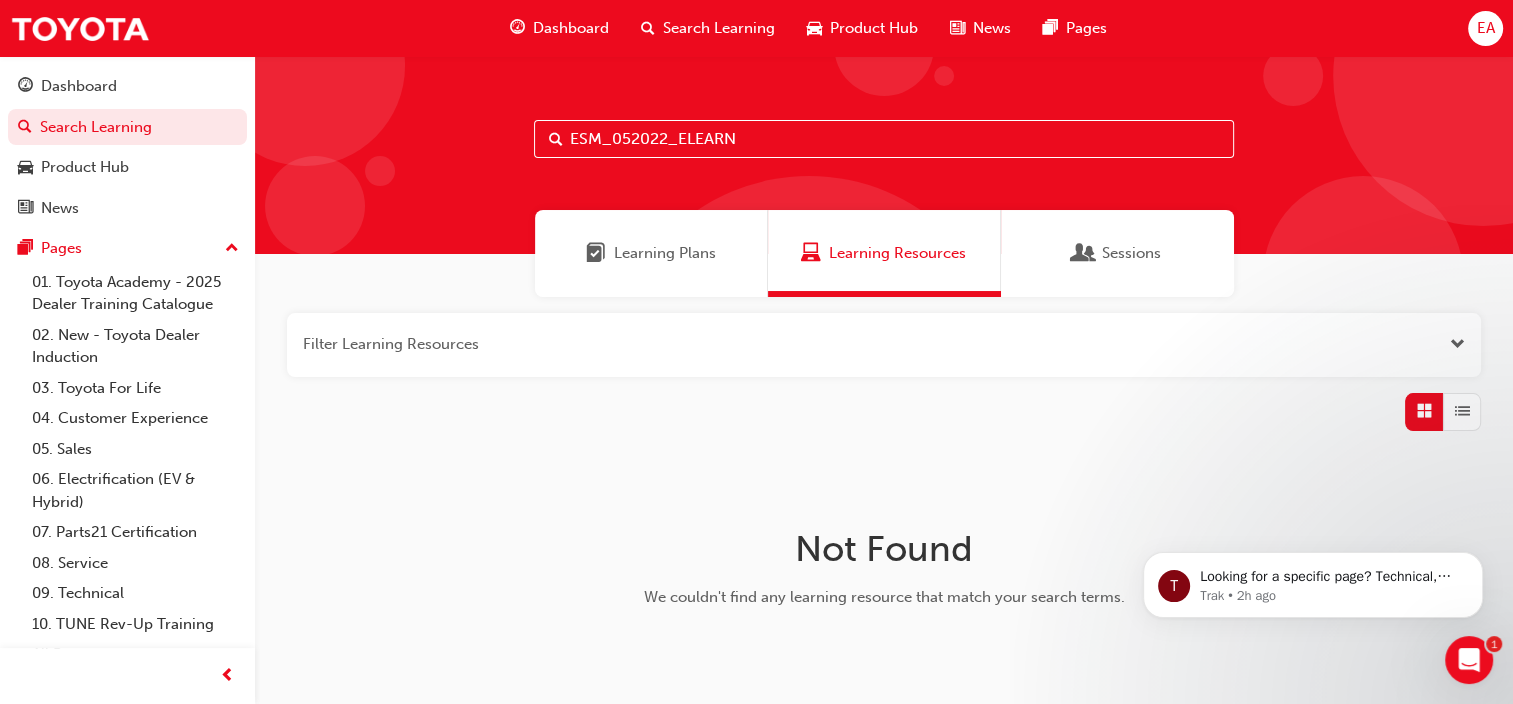 type on "ESM_052022_ELEARN" 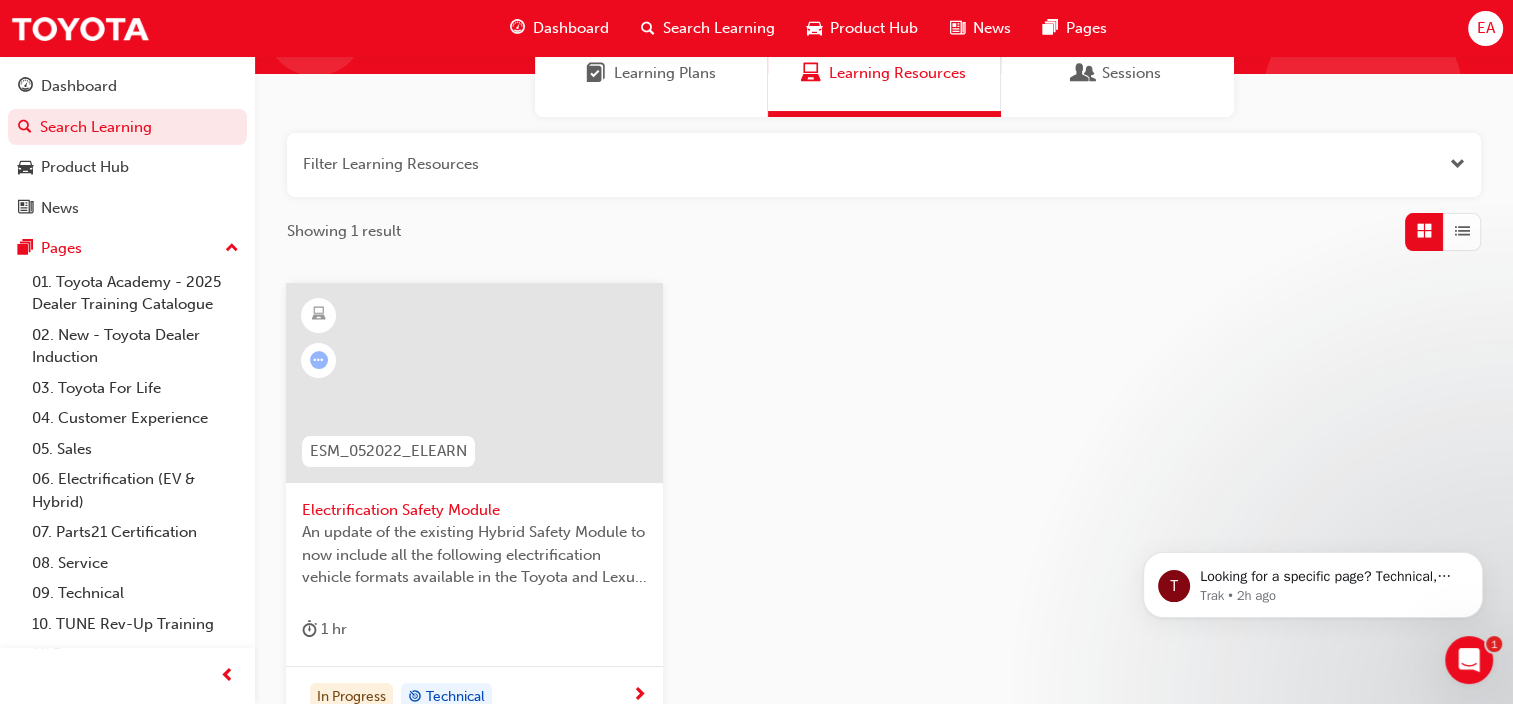scroll, scrollTop: 200, scrollLeft: 0, axis: vertical 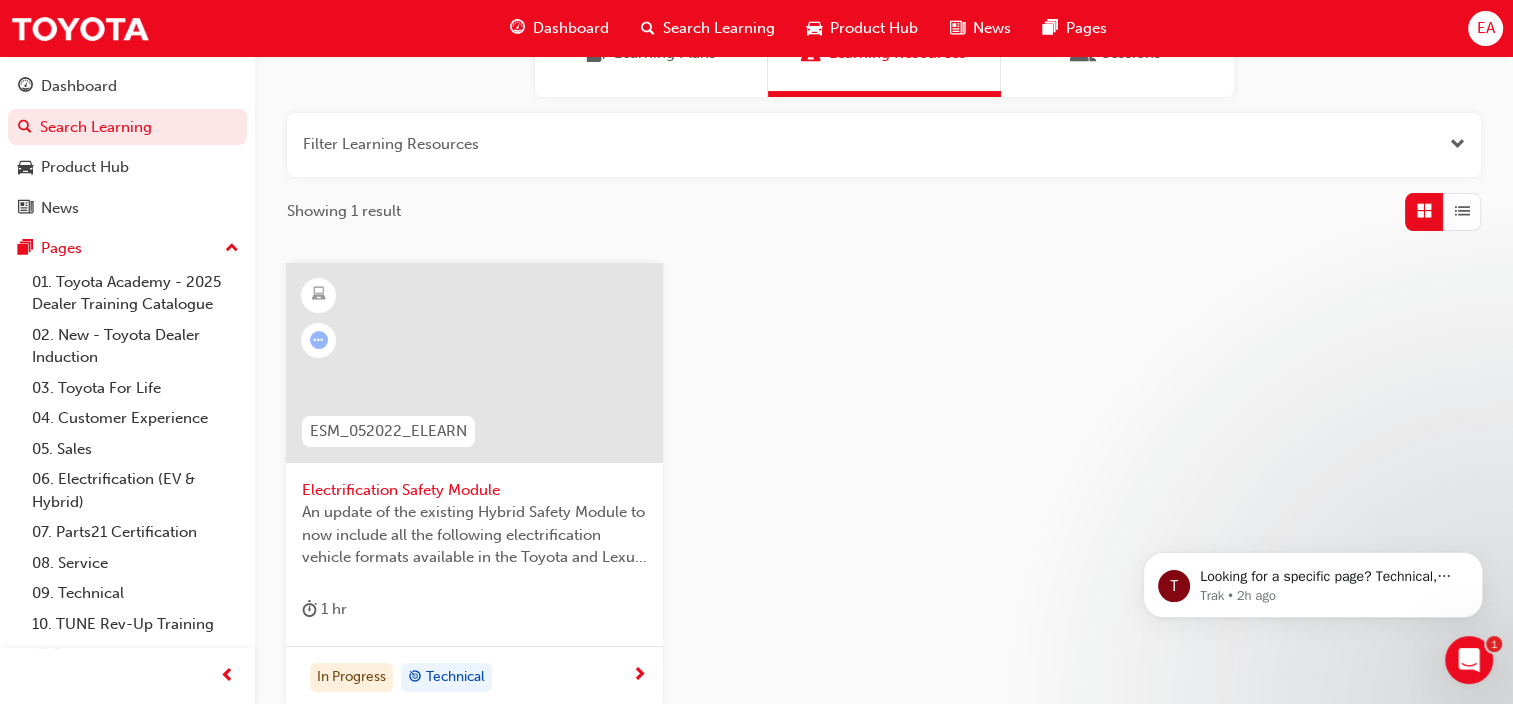 click on "Electrification Safety Module" at bounding box center (474, 490) 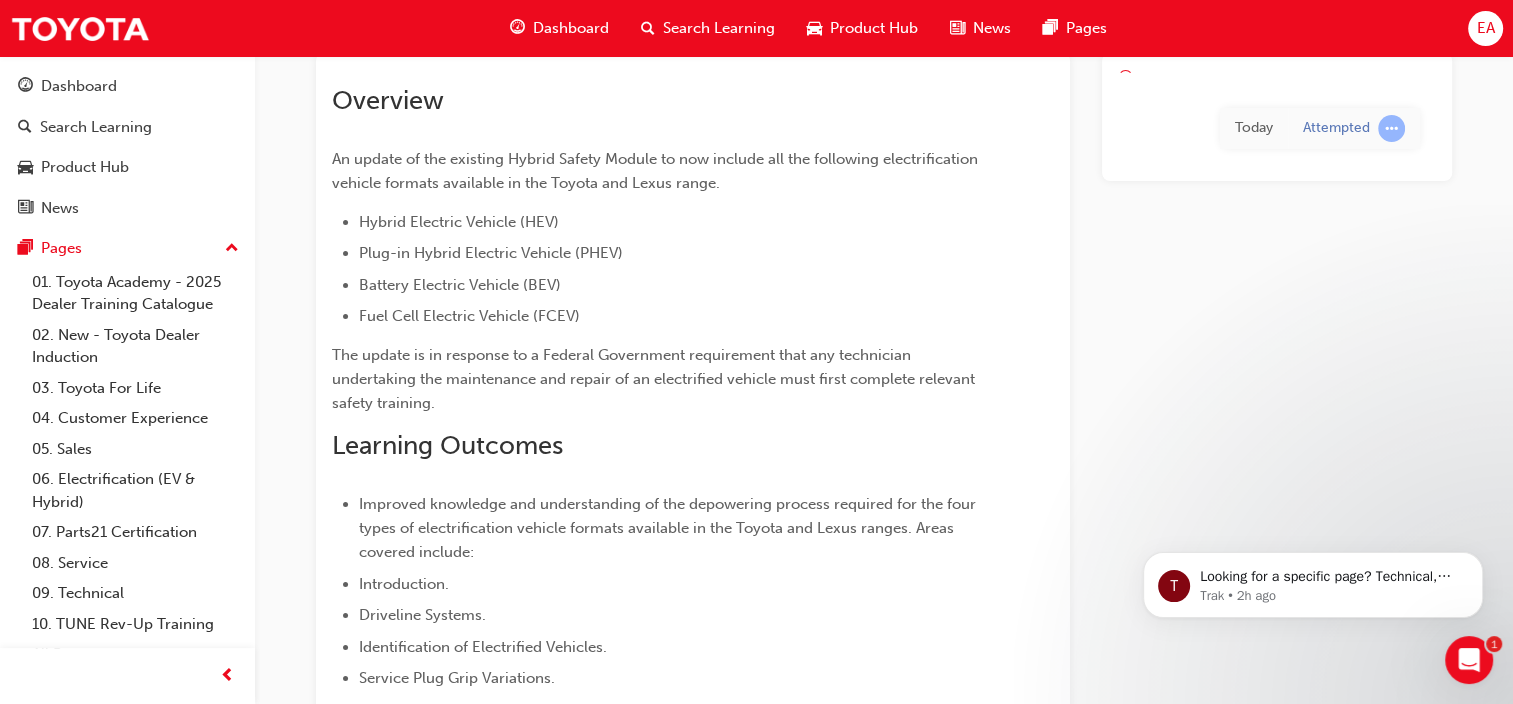 scroll, scrollTop: 0, scrollLeft: 0, axis: both 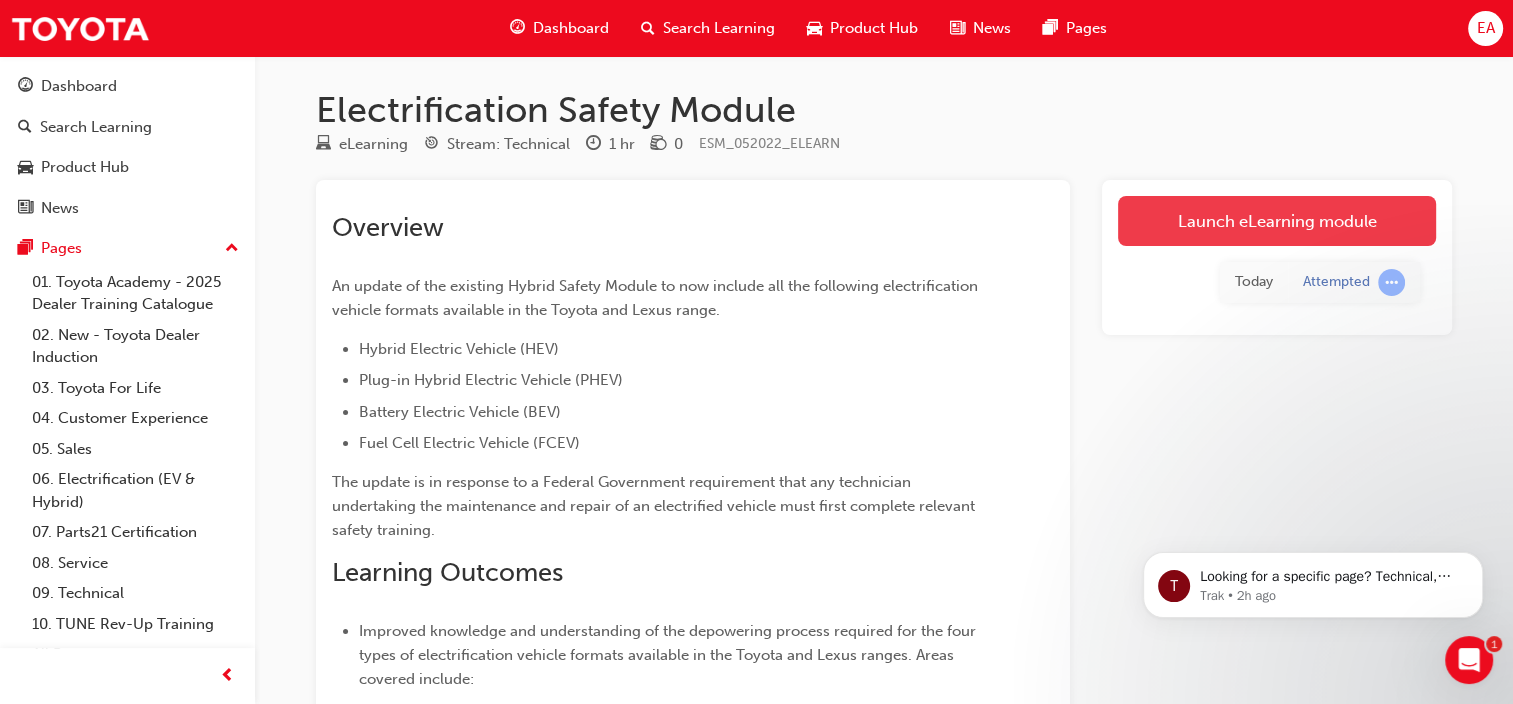 click on "Launch eLearning module" at bounding box center (1277, 221) 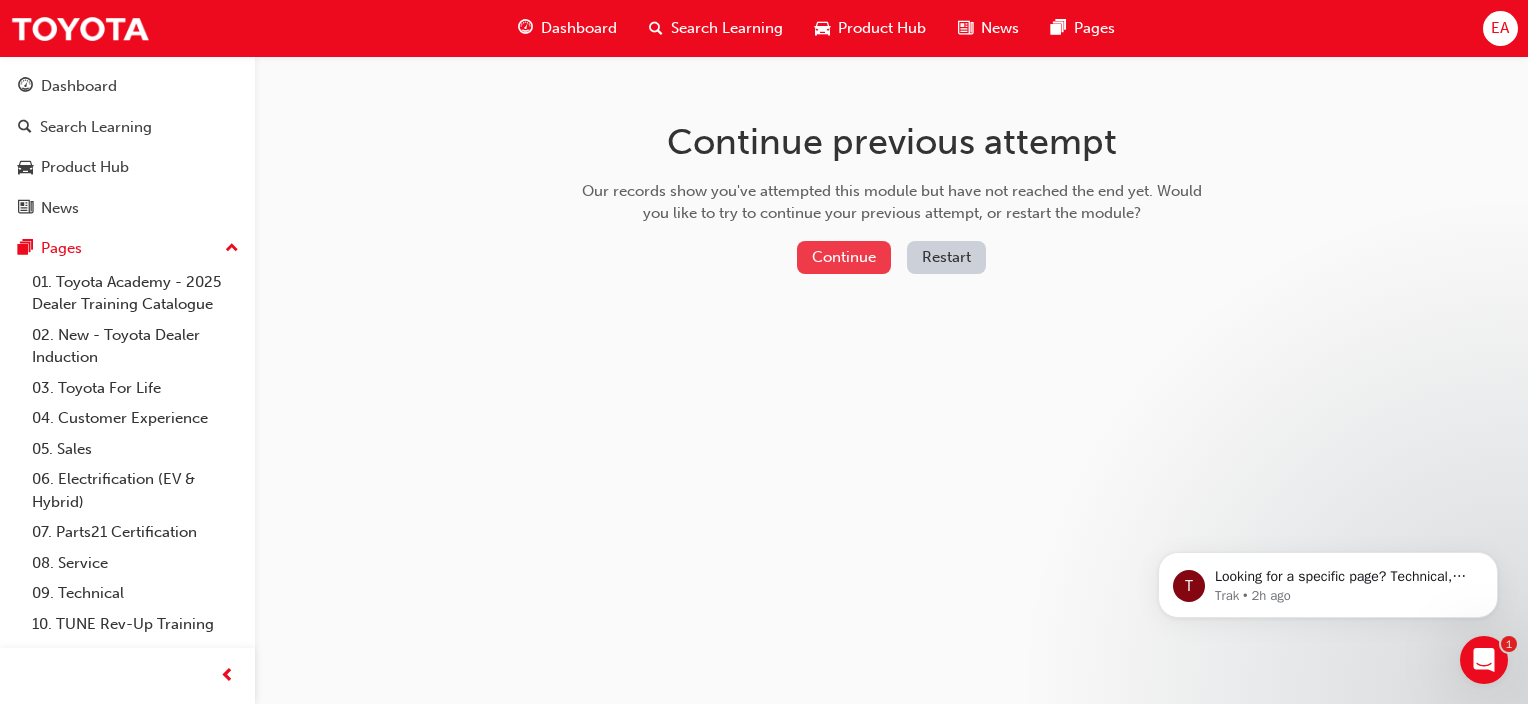 click on "Continue" at bounding box center [844, 257] 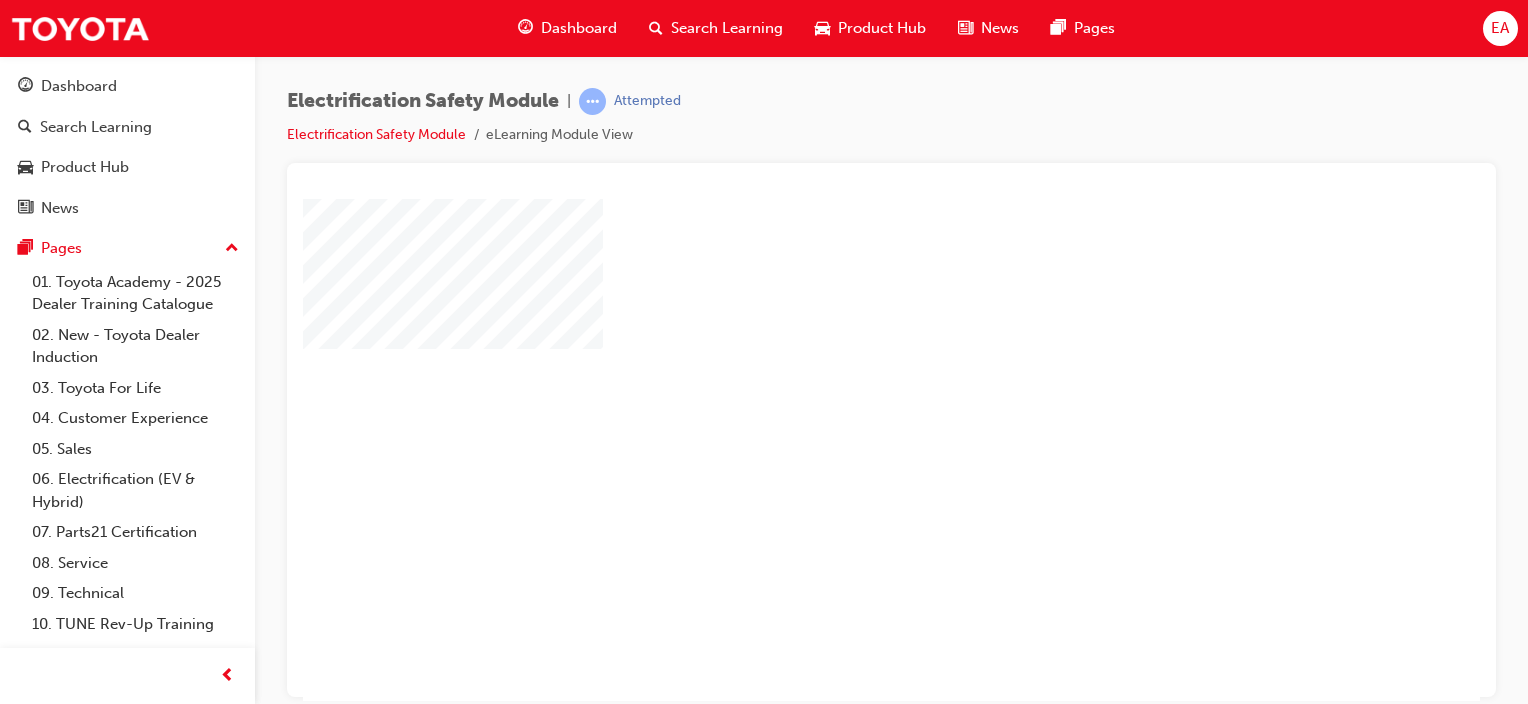 scroll, scrollTop: 0, scrollLeft: 0, axis: both 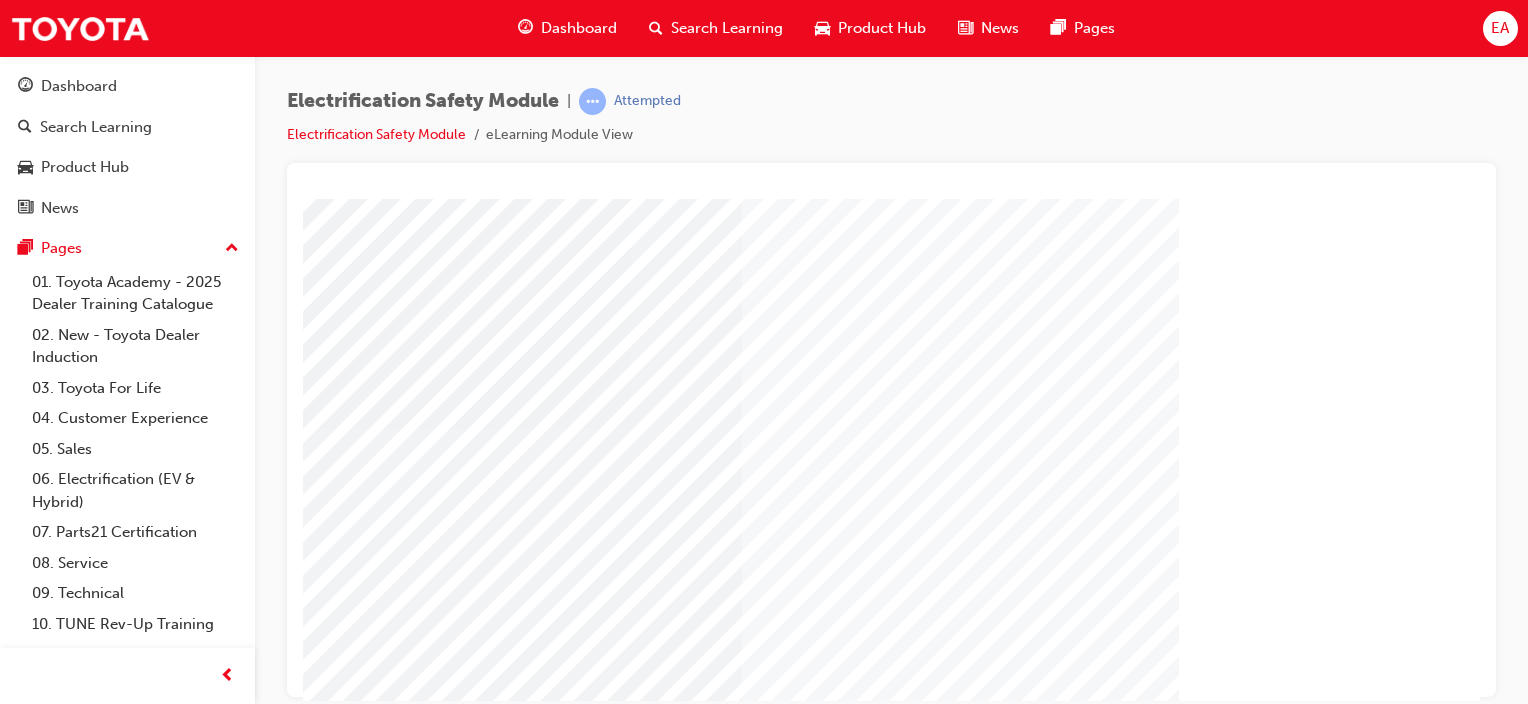 drag, startPoint x: 1071, startPoint y: 695, endPoint x: 1629, endPoint y: 901, distance: 594.8109 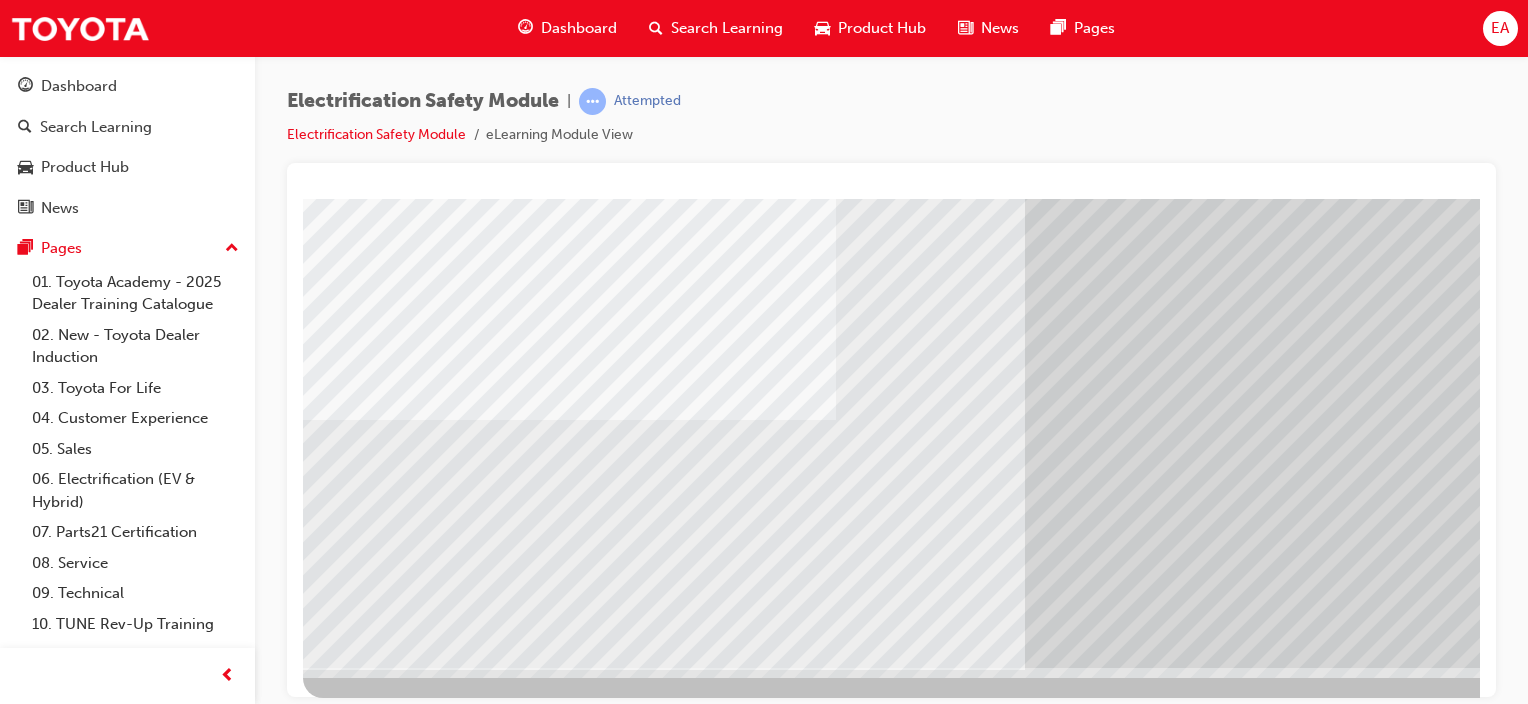 scroll, scrollTop: 263, scrollLeft: 0, axis: vertical 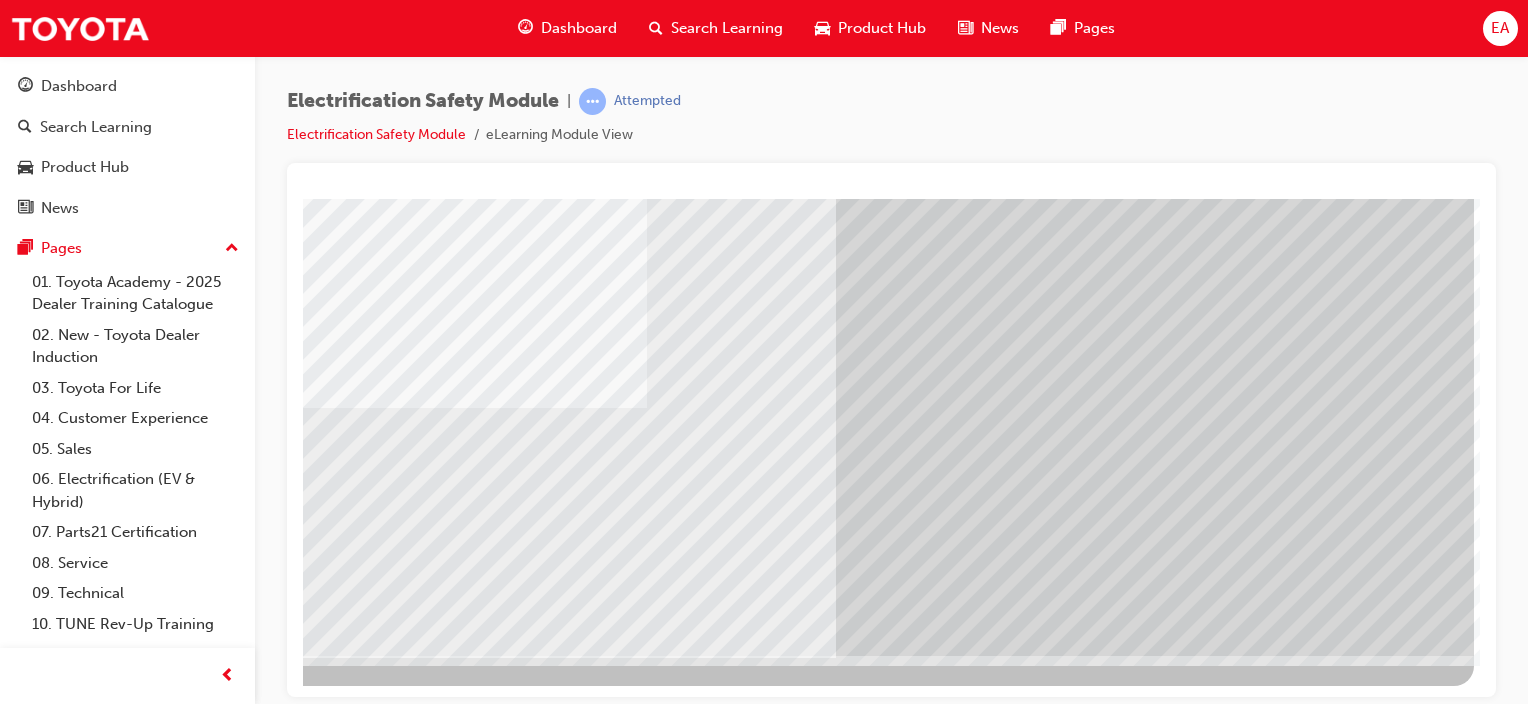 click at bounding box center [177, 3443] 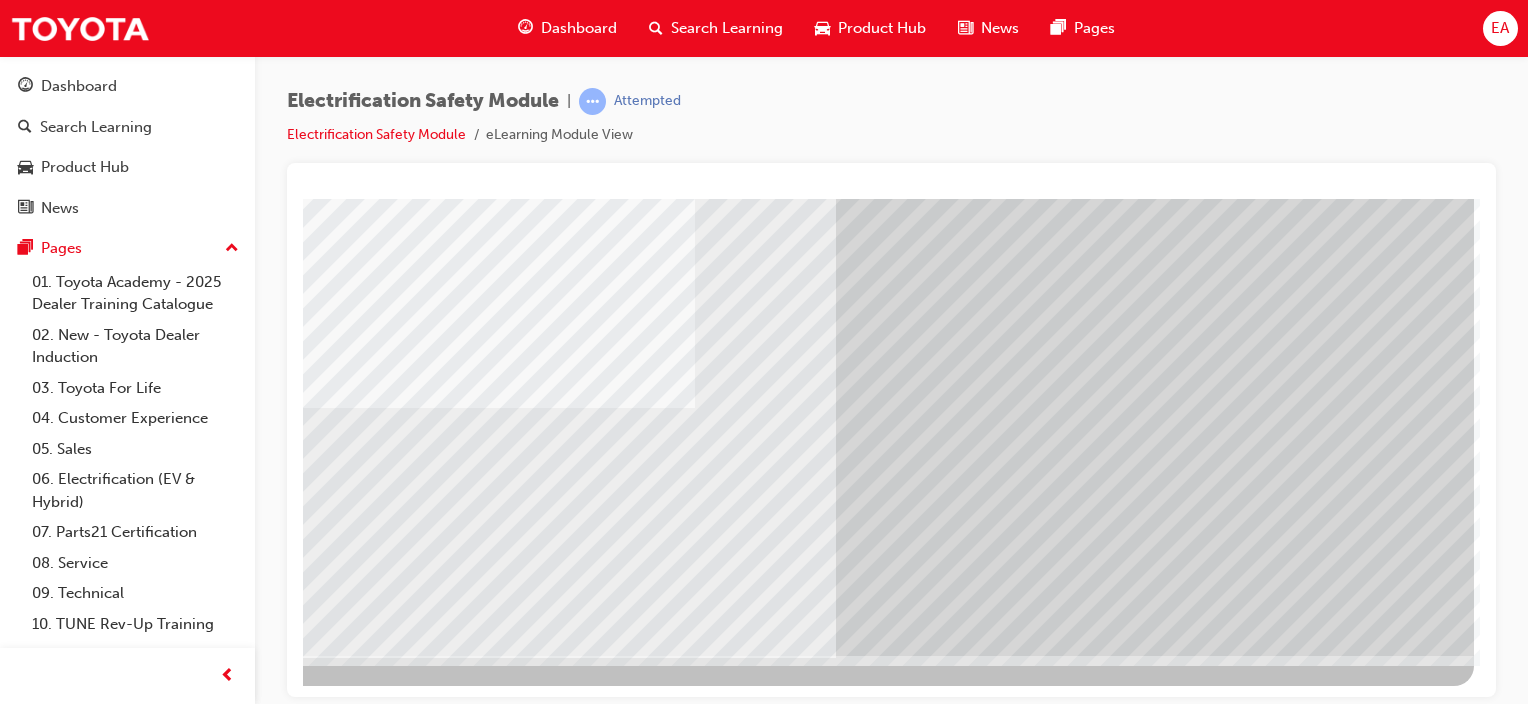 scroll, scrollTop: 0, scrollLeft: 0, axis: both 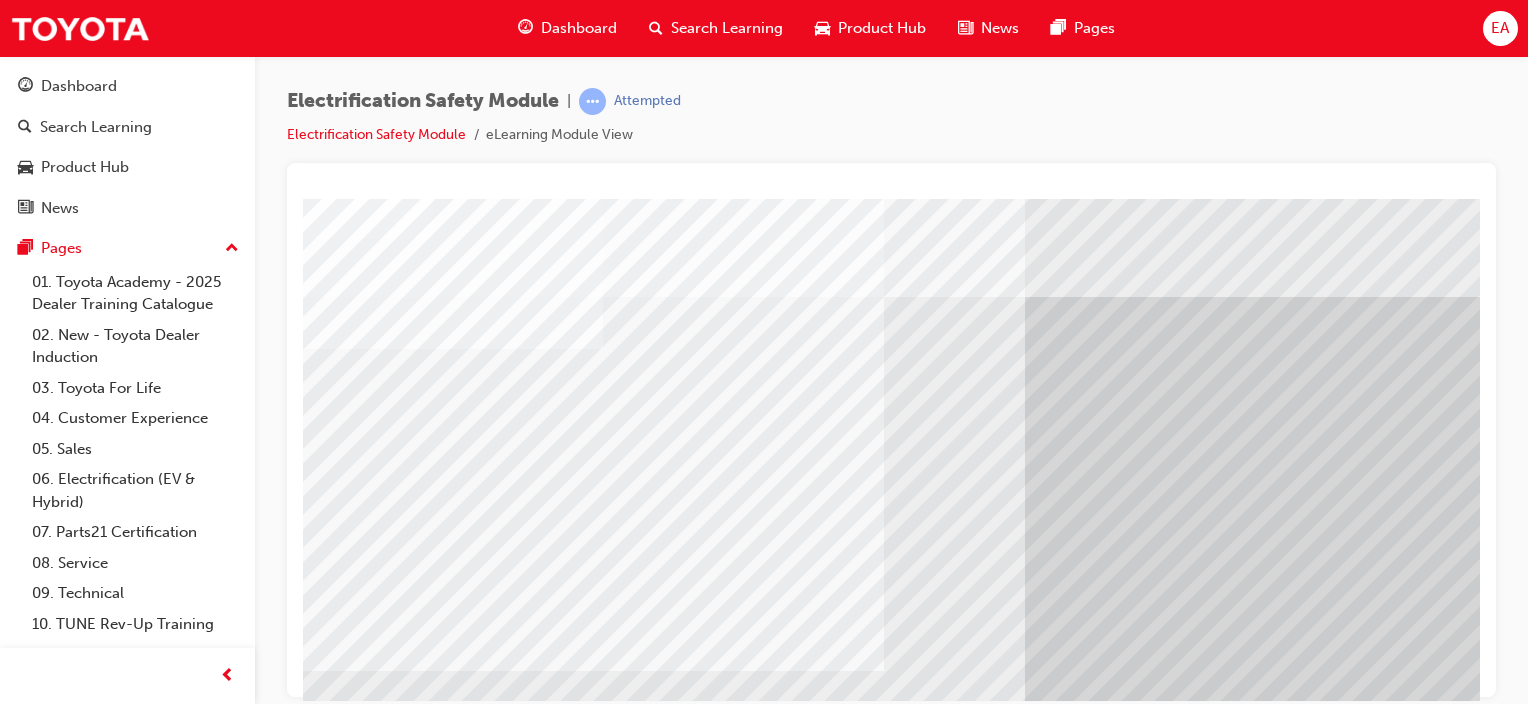 drag, startPoint x: 638, startPoint y: 409, endPoint x: 640, endPoint y: 454, distance: 45.044422 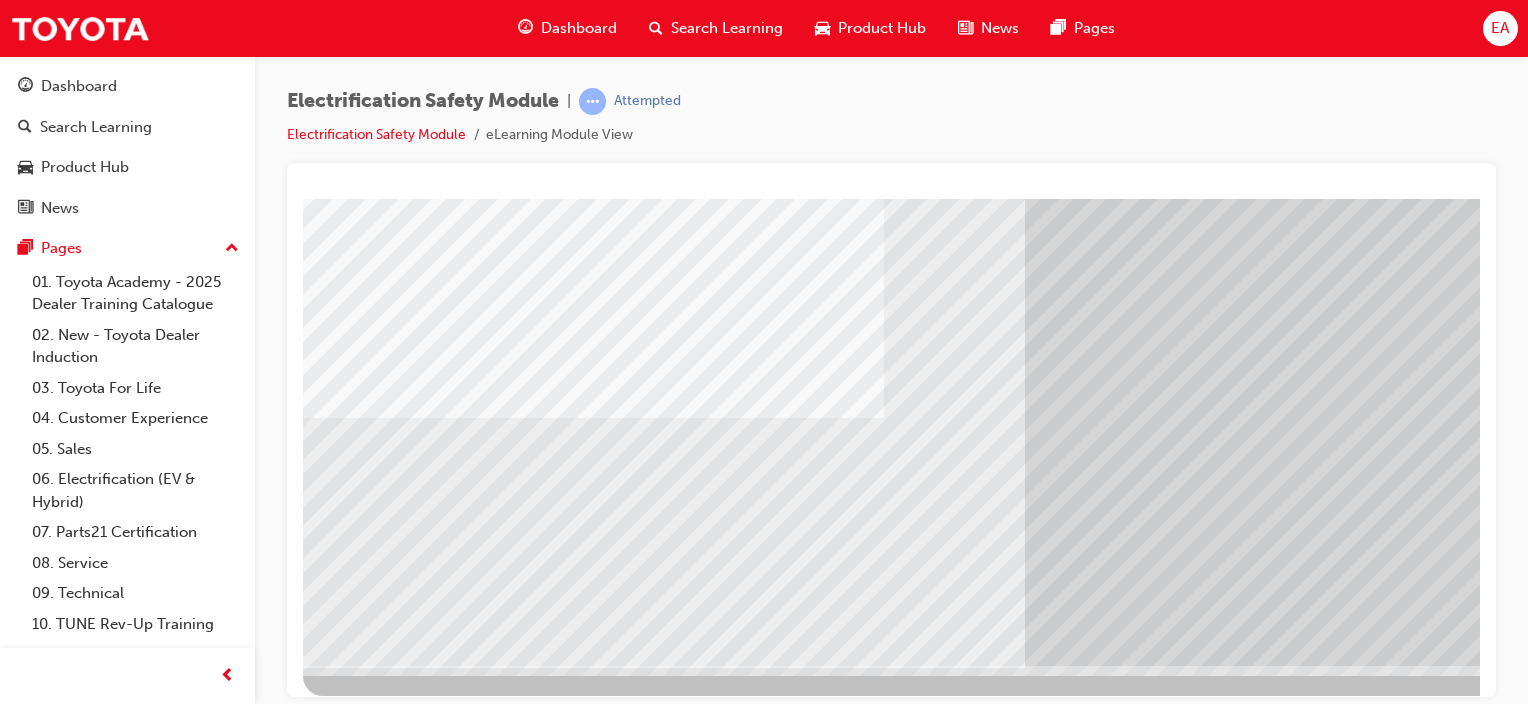 scroll, scrollTop: 263, scrollLeft: 0, axis: vertical 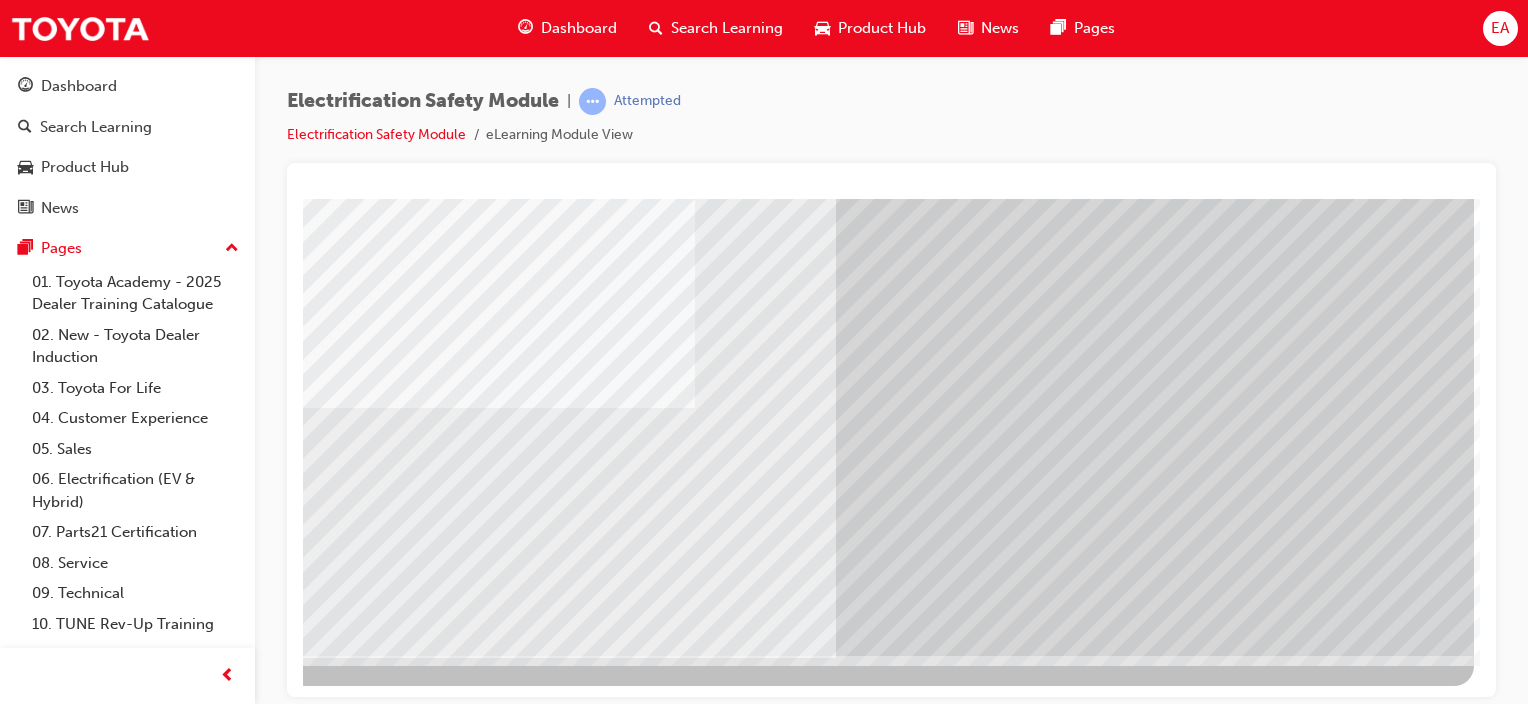 click at bounding box center [177, 3443] 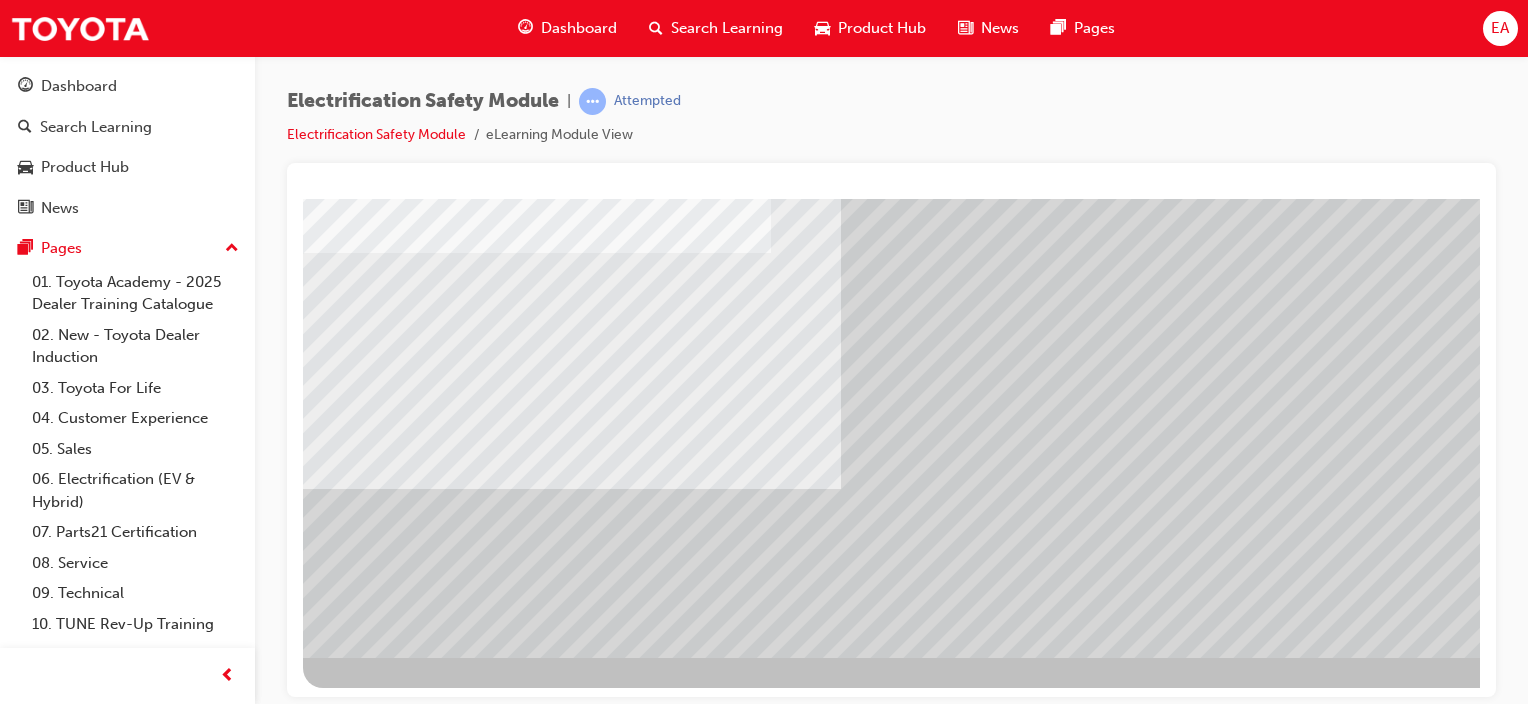 scroll, scrollTop: 263, scrollLeft: 0, axis: vertical 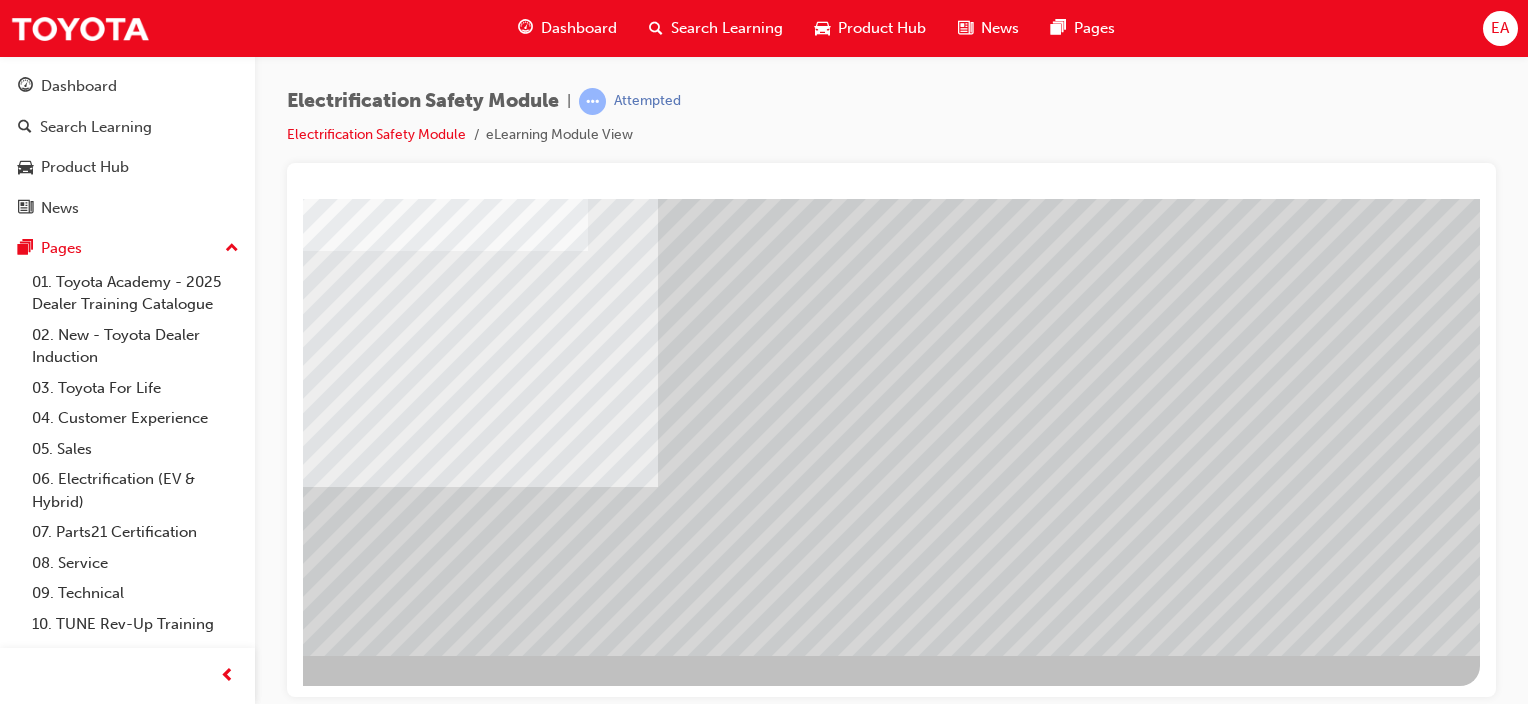 drag, startPoint x: 1304, startPoint y: 588, endPoint x: 1316, endPoint y: 603, distance: 19.209373 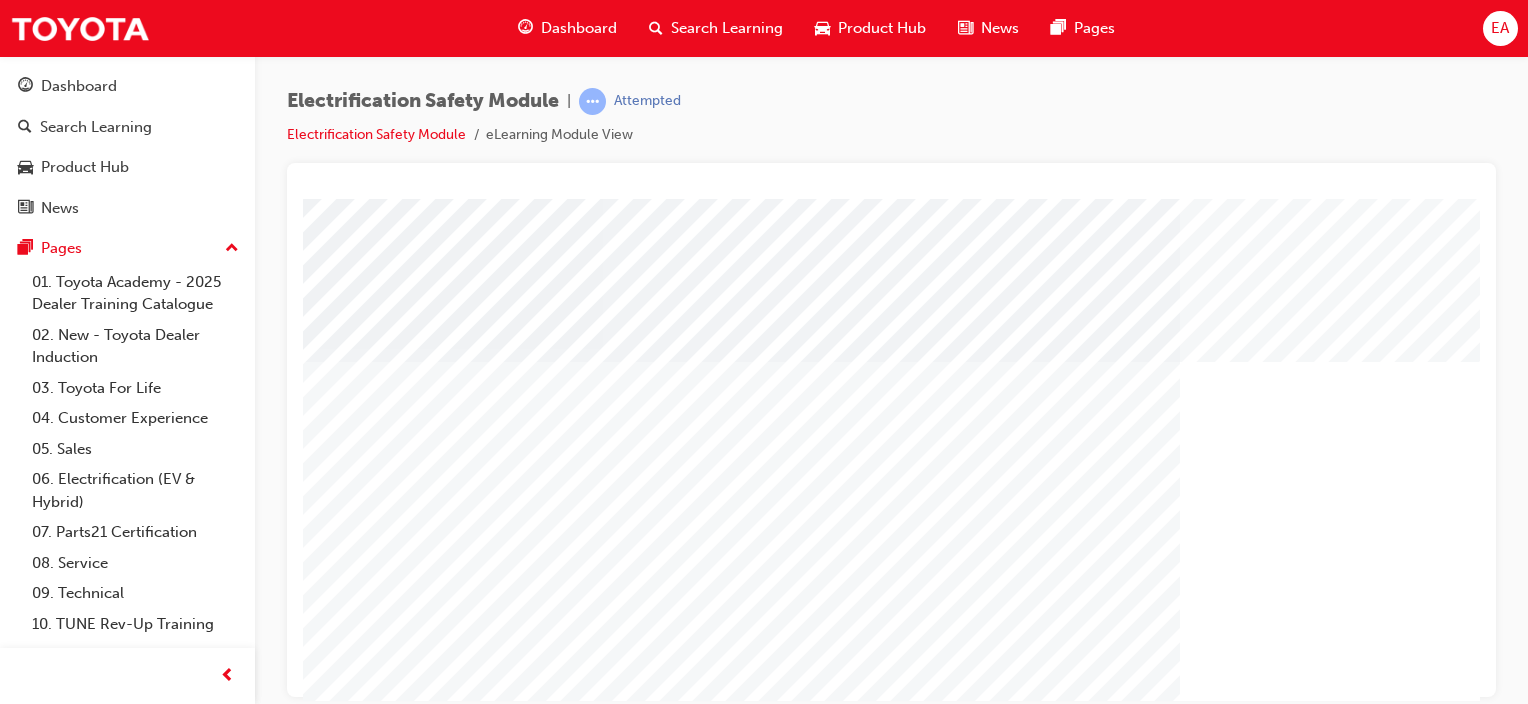 scroll, scrollTop: 263, scrollLeft: 0, axis: vertical 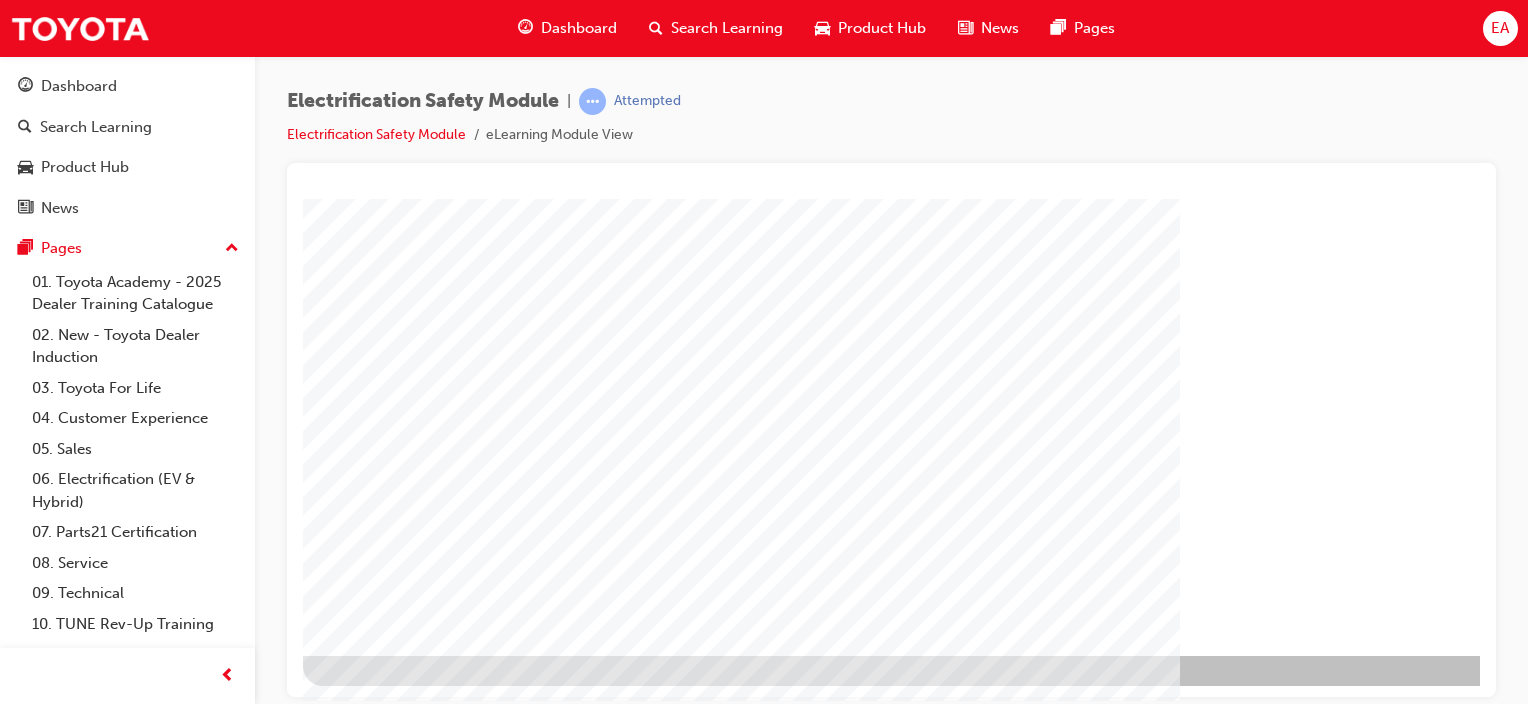 click at bounding box center (983, 310) 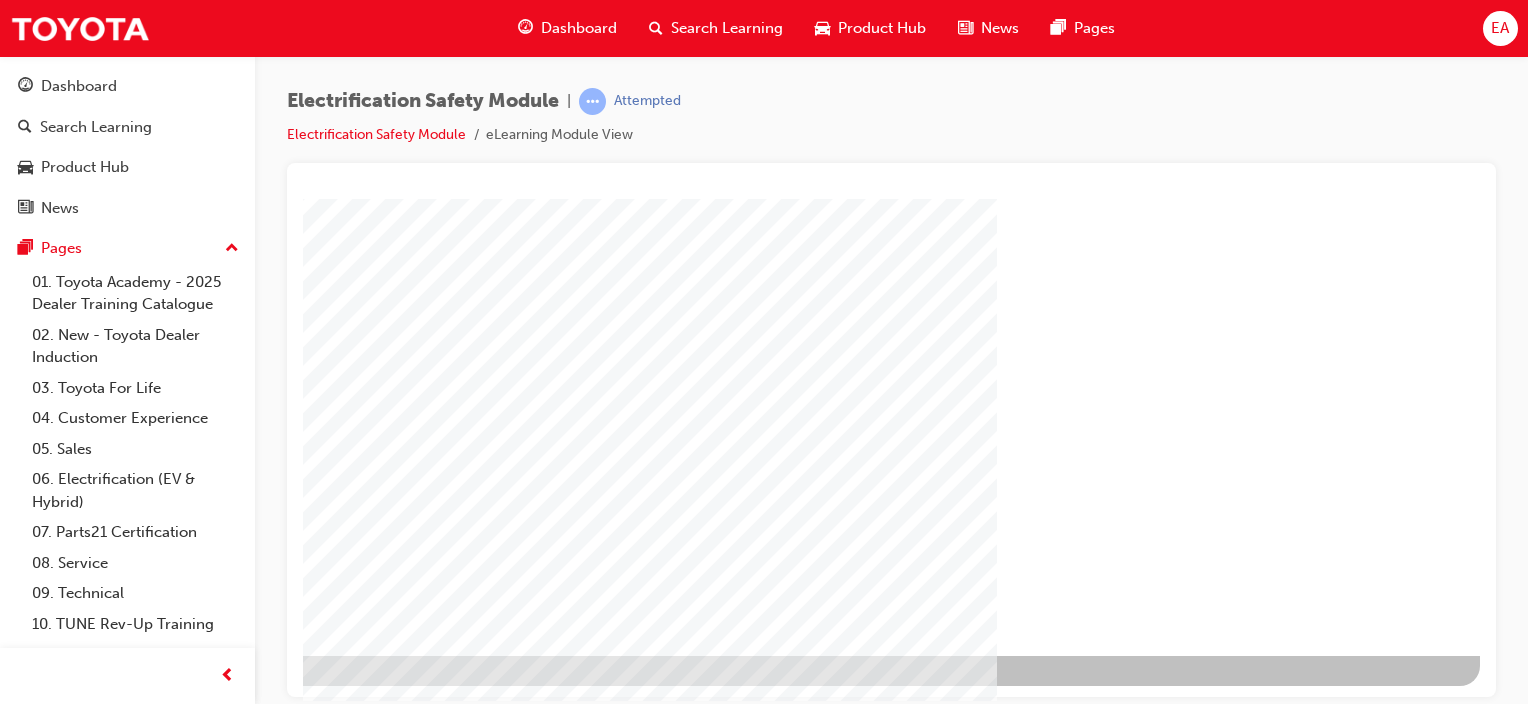click at bounding box center [183, 1287] 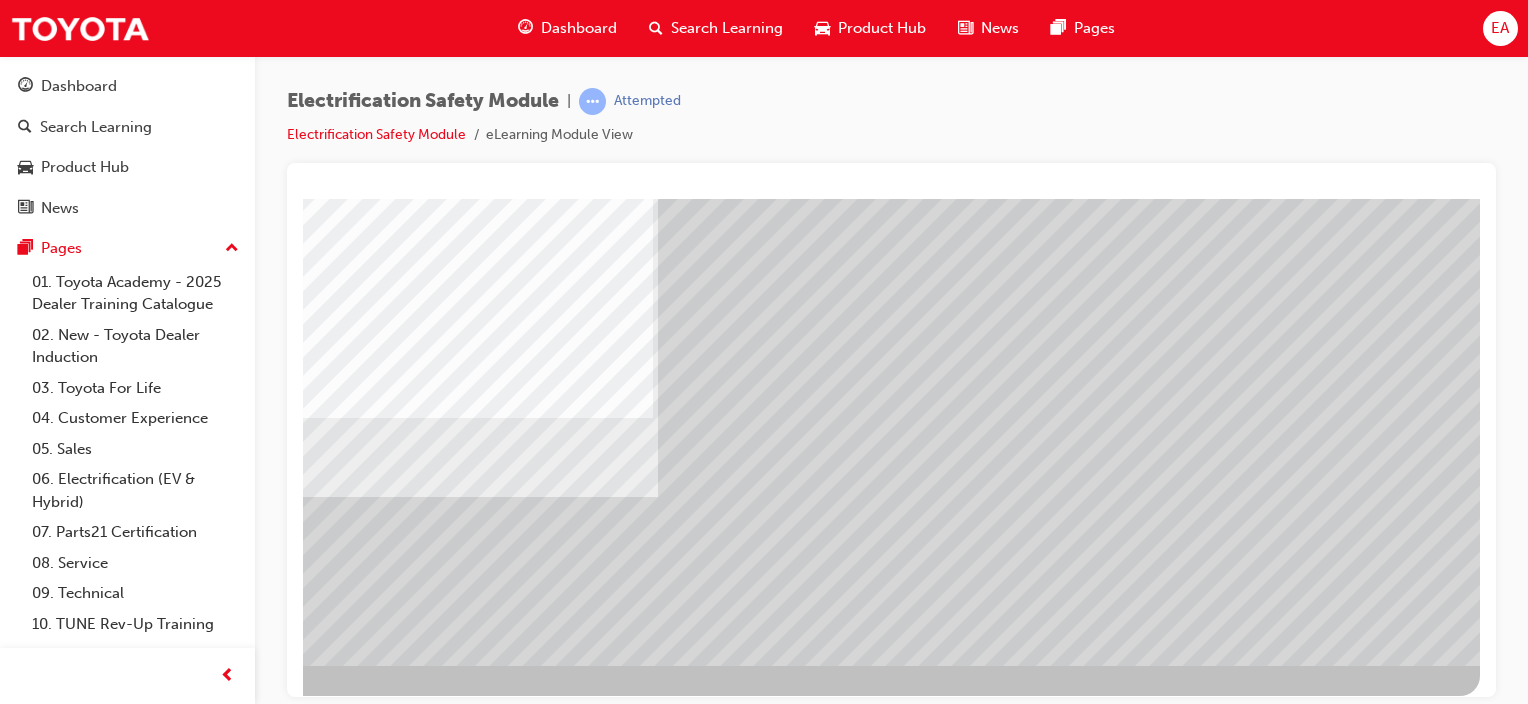 scroll, scrollTop: 263, scrollLeft: 198, axis: both 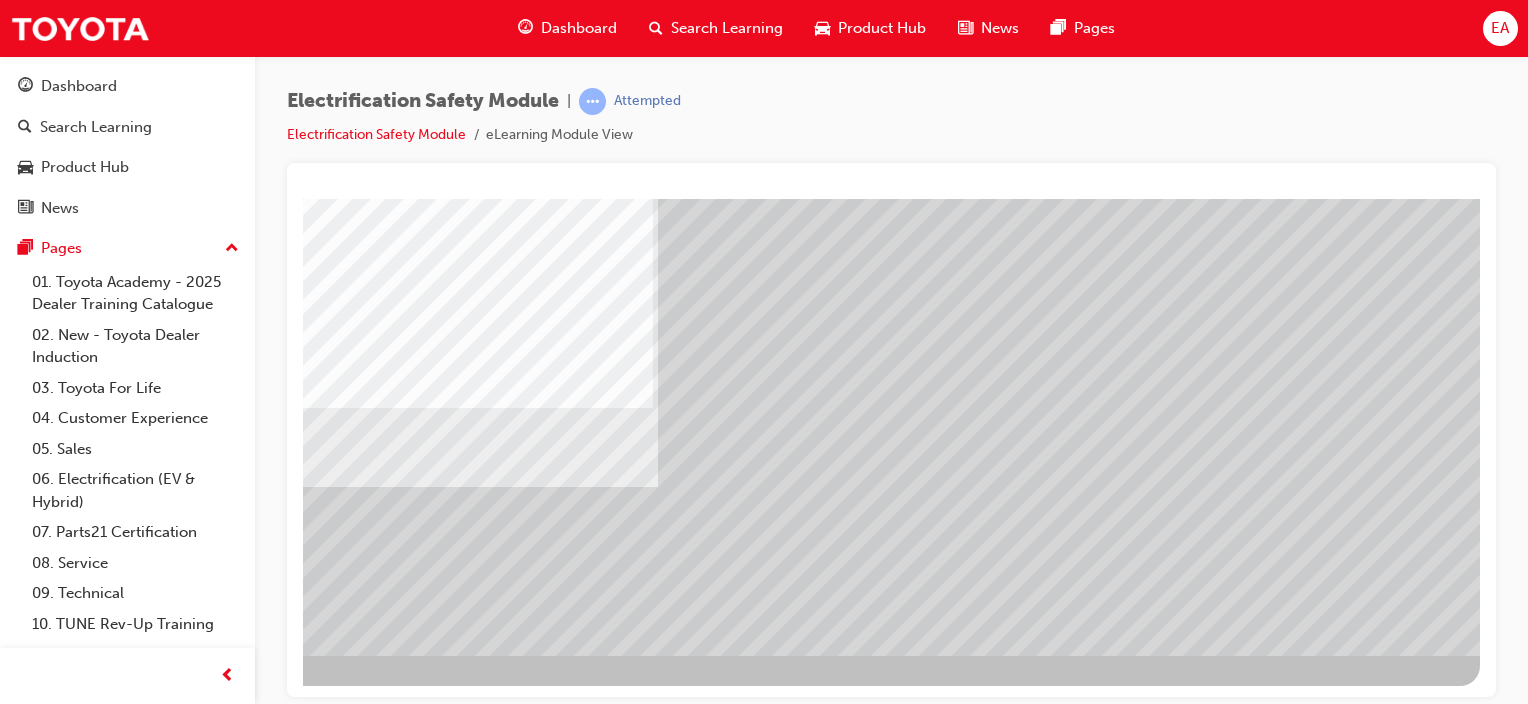 click at bounding box center (183, 2798) 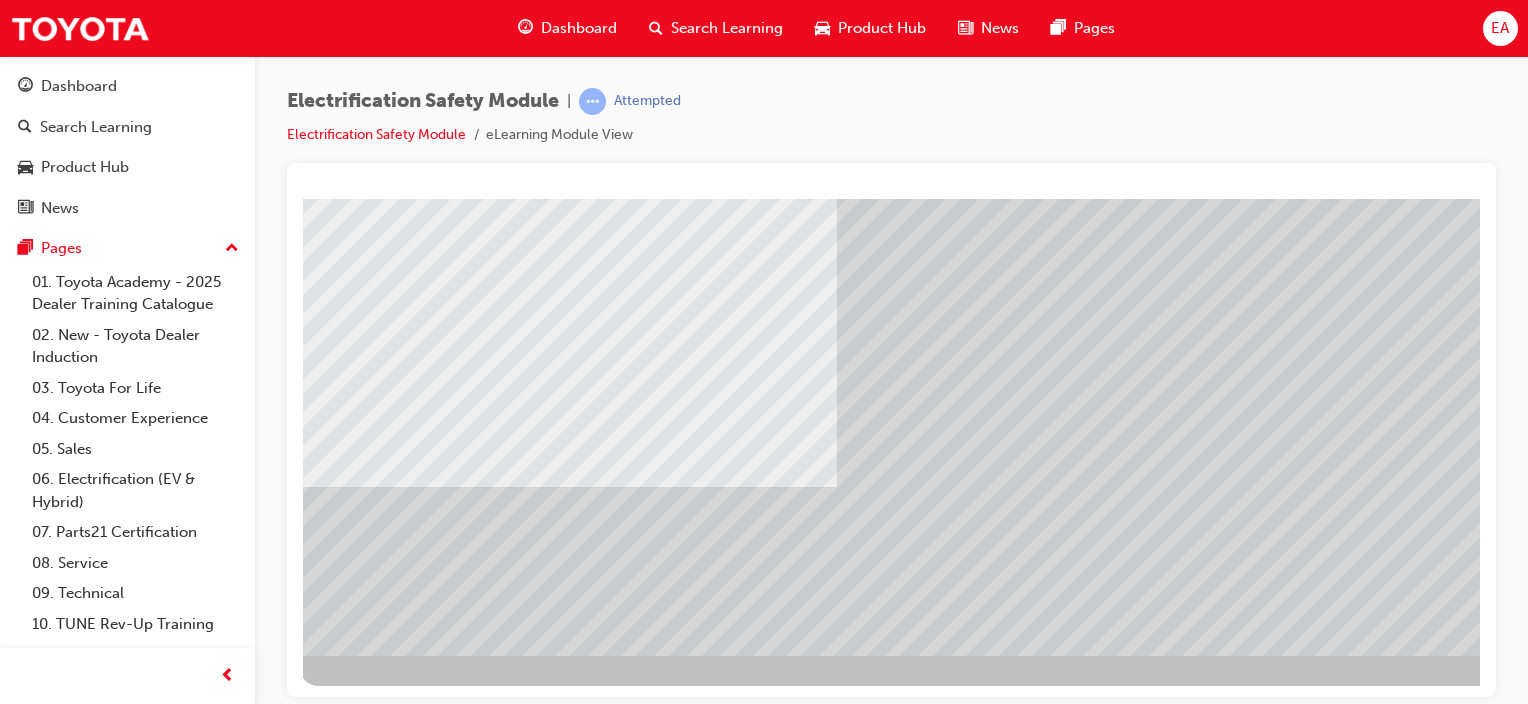 scroll, scrollTop: 263, scrollLeft: 198, axis: both 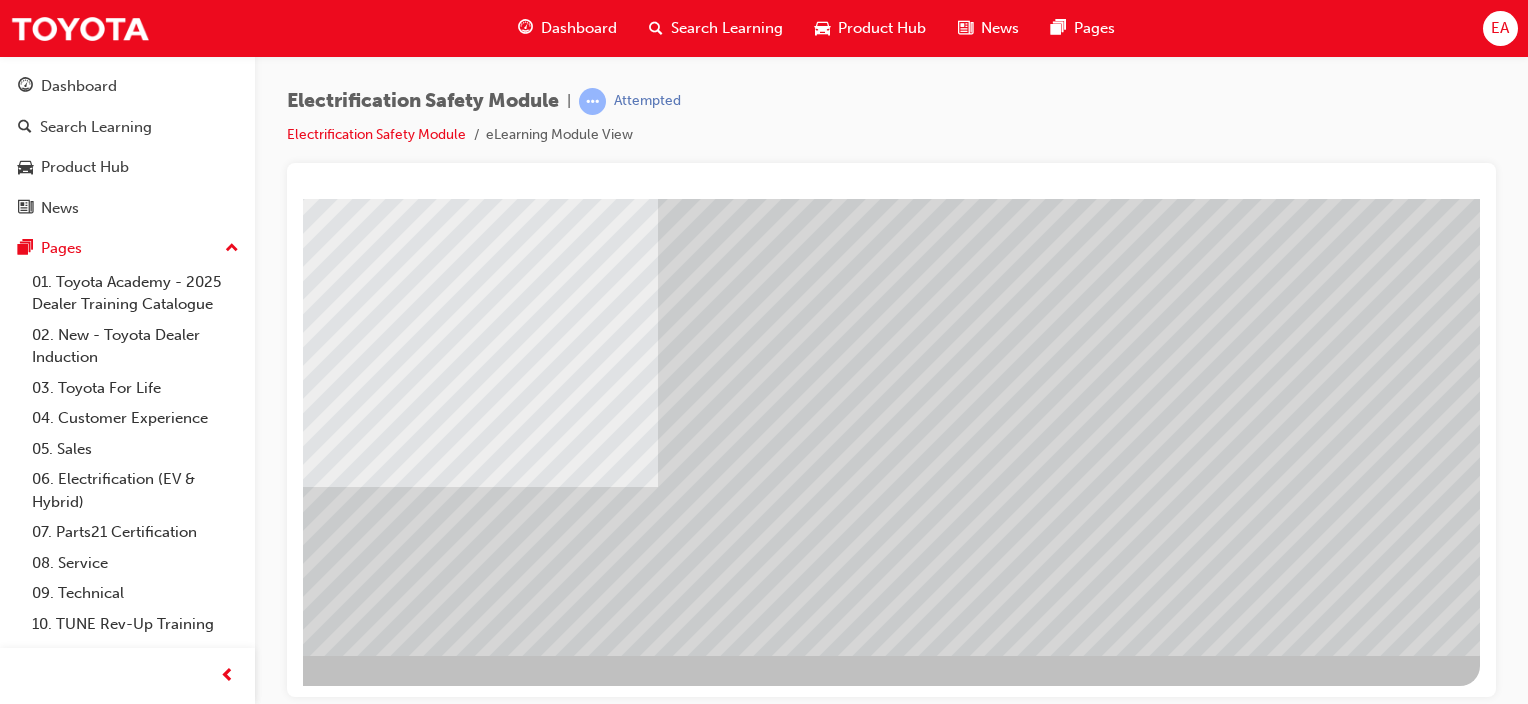 click at bounding box center [183, 2798] 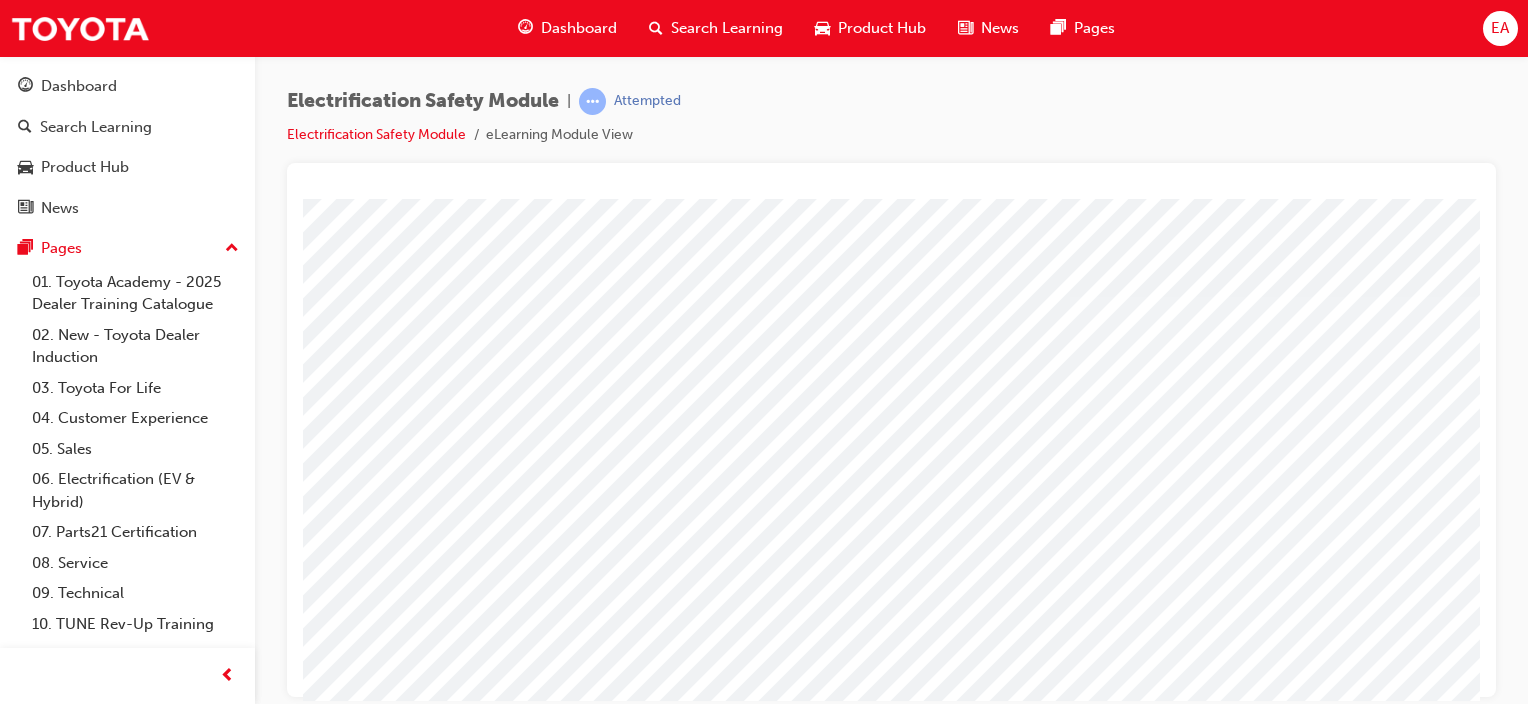 scroll, scrollTop: 0, scrollLeft: 198, axis: horizontal 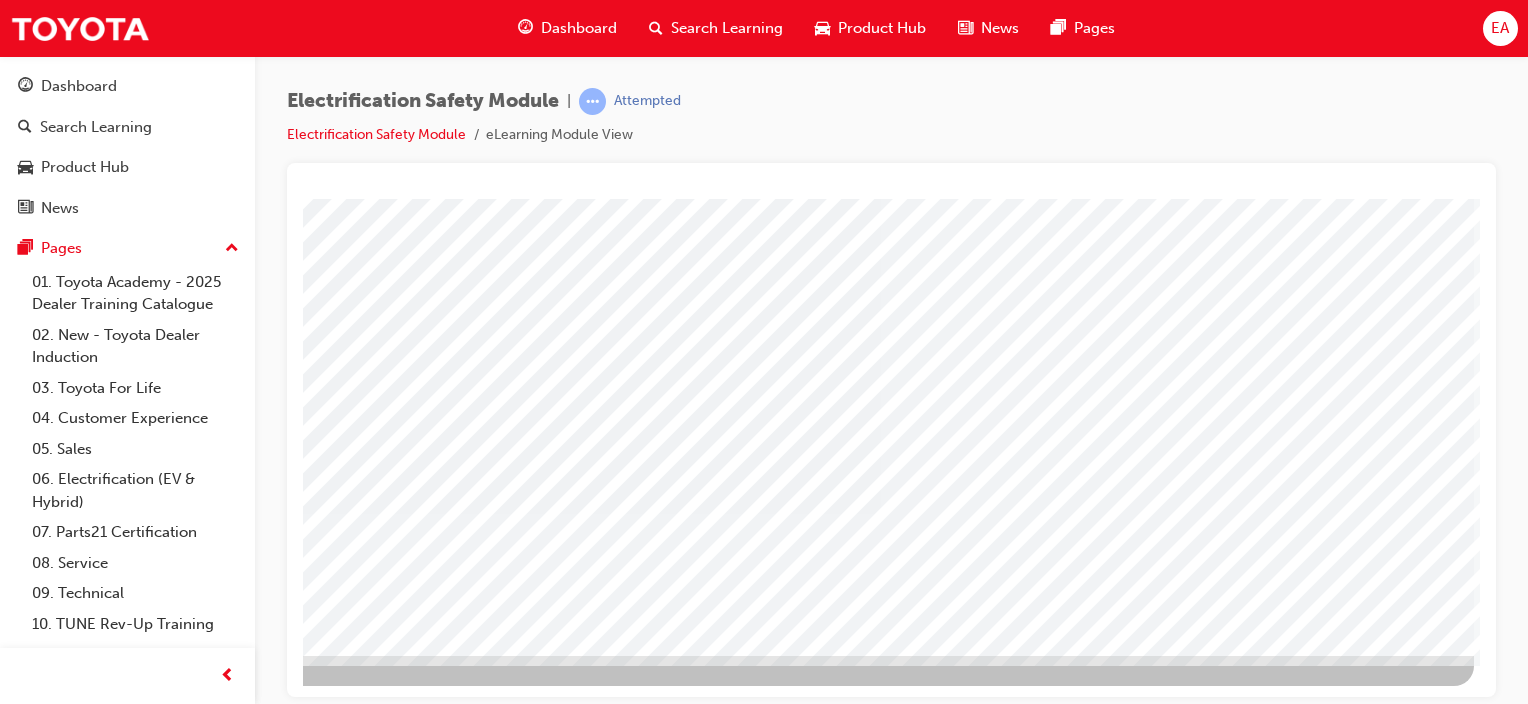 click at bounding box center (177, 3122) 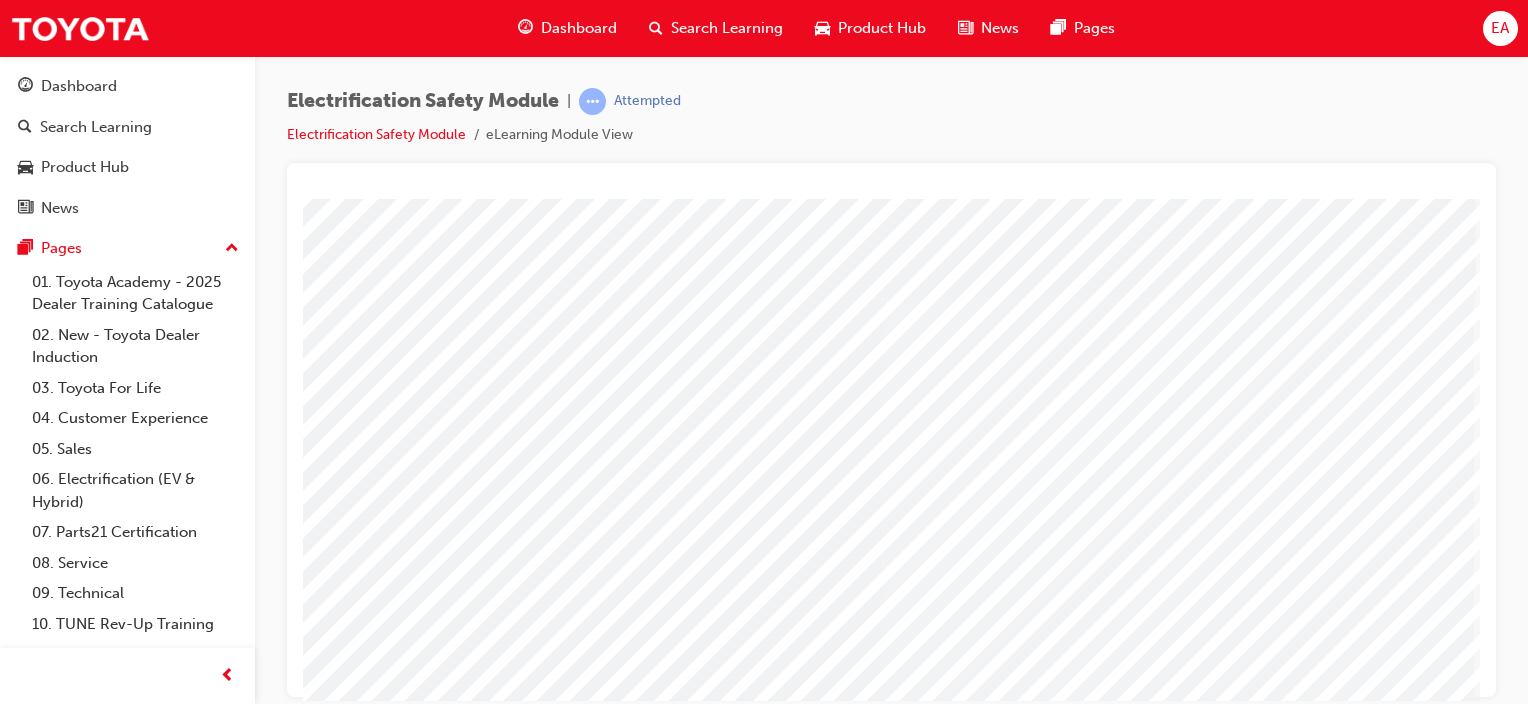 scroll, scrollTop: 0, scrollLeft: 198, axis: horizontal 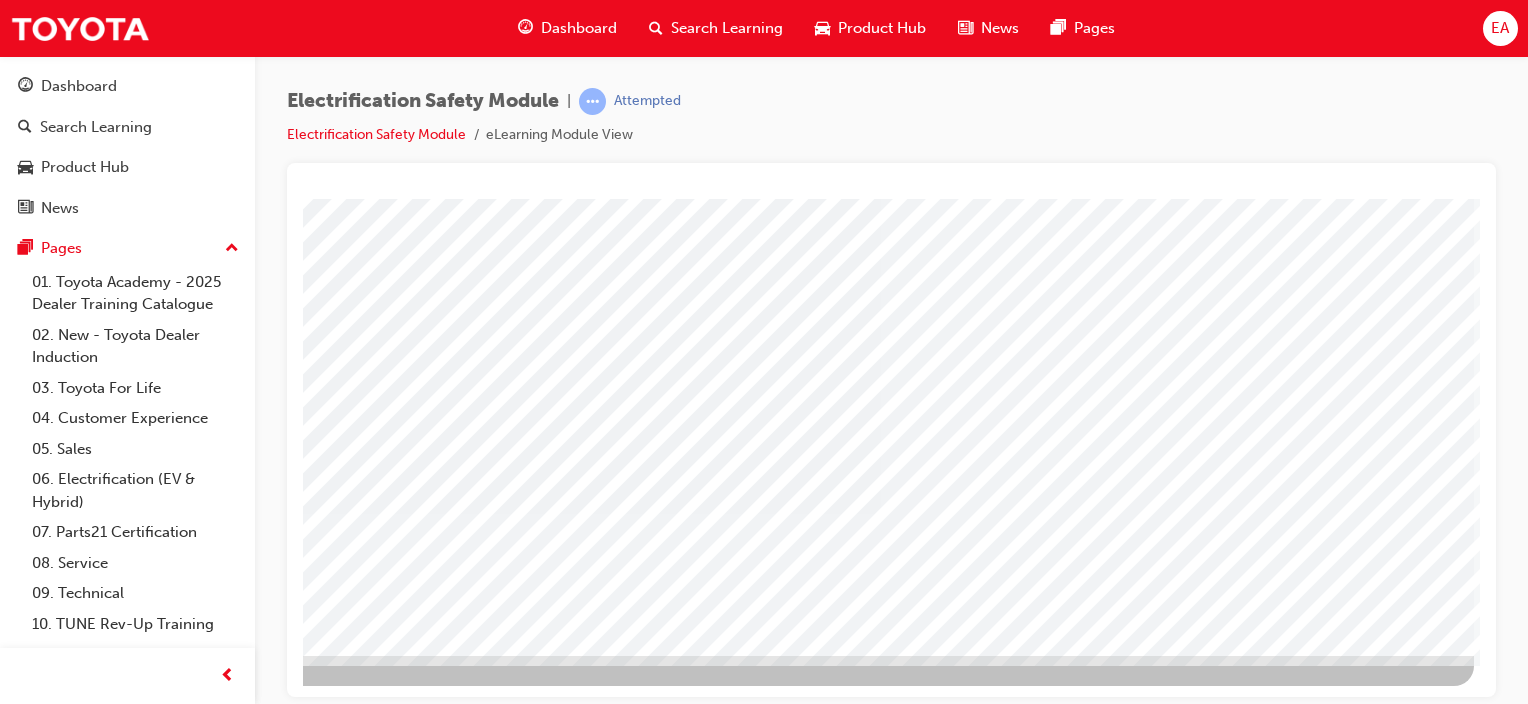 click at bounding box center [177, 2964] 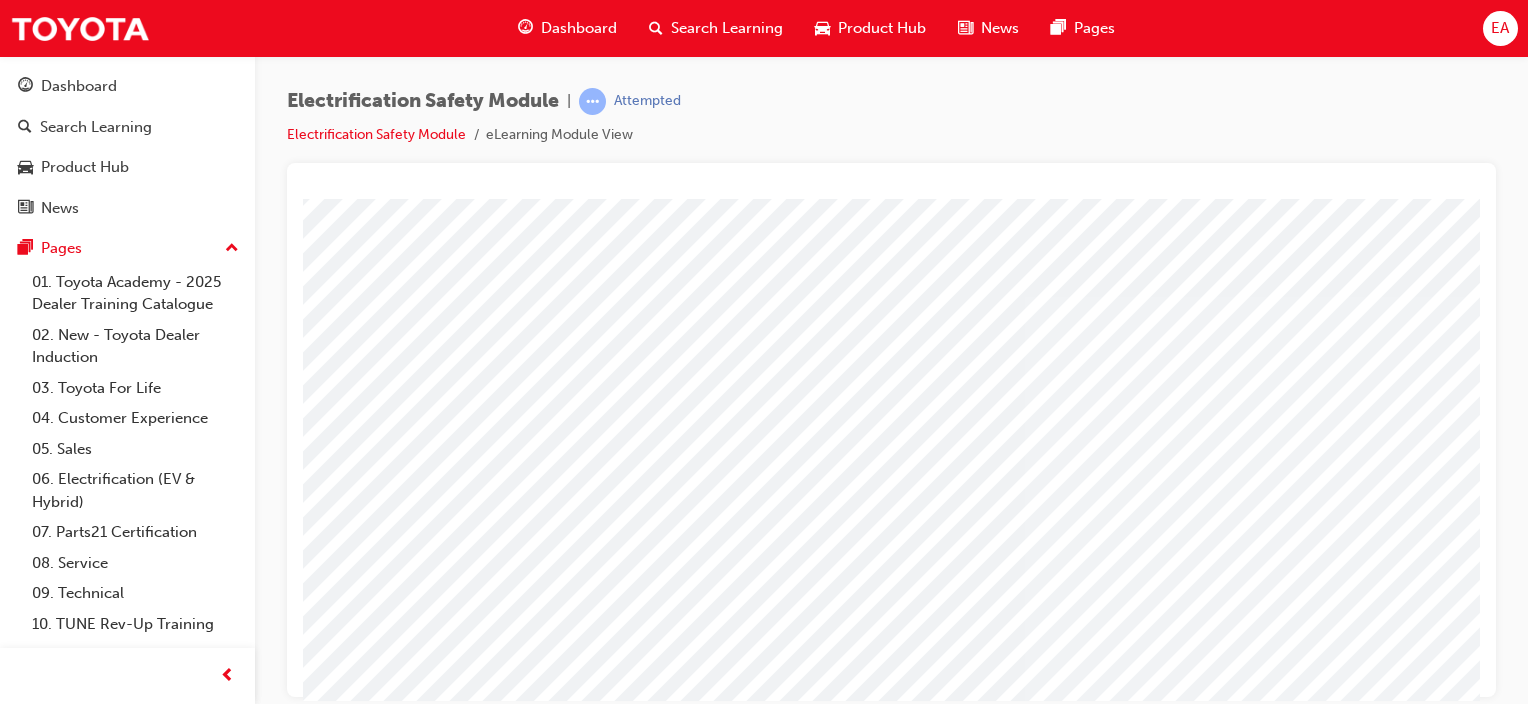 scroll, scrollTop: 0, scrollLeft: 198, axis: horizontal 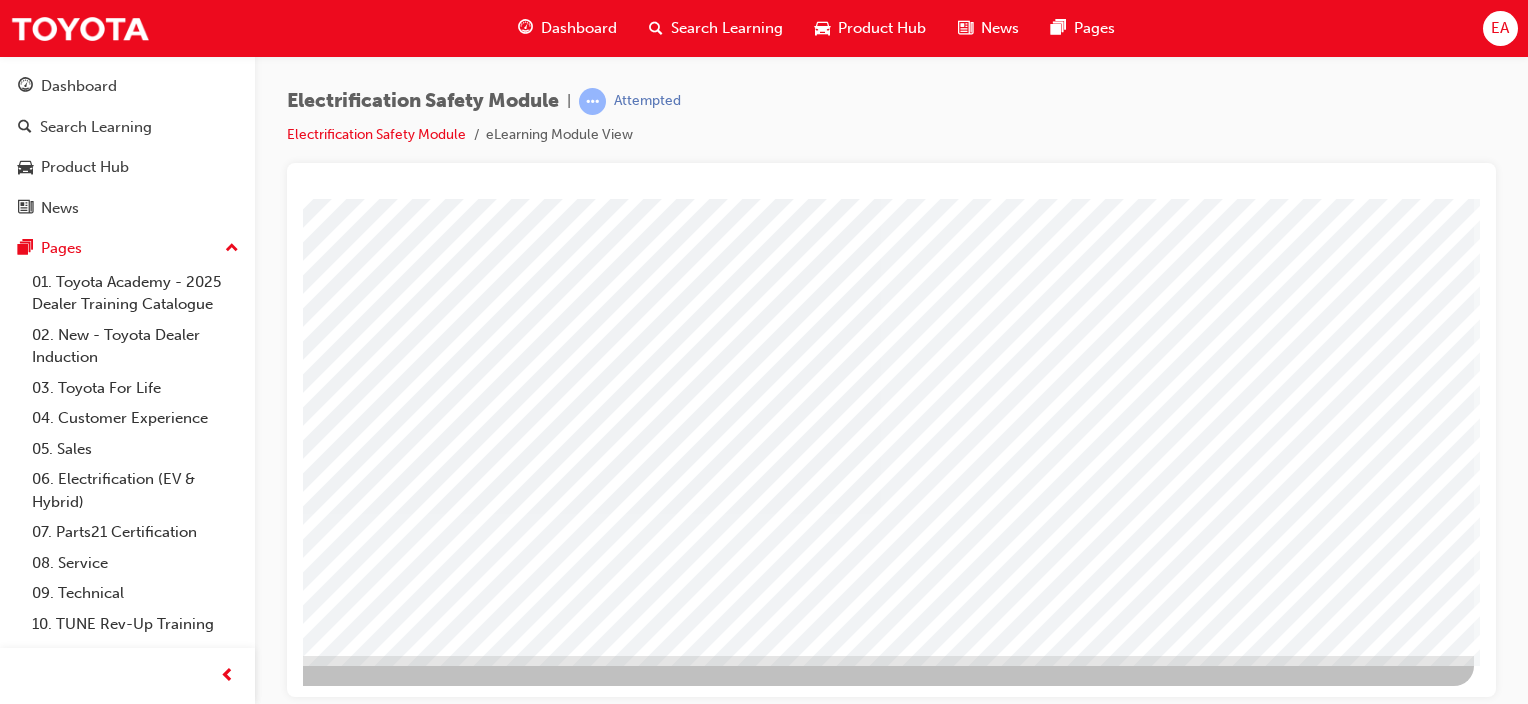click at bounding box center [177, 3061] 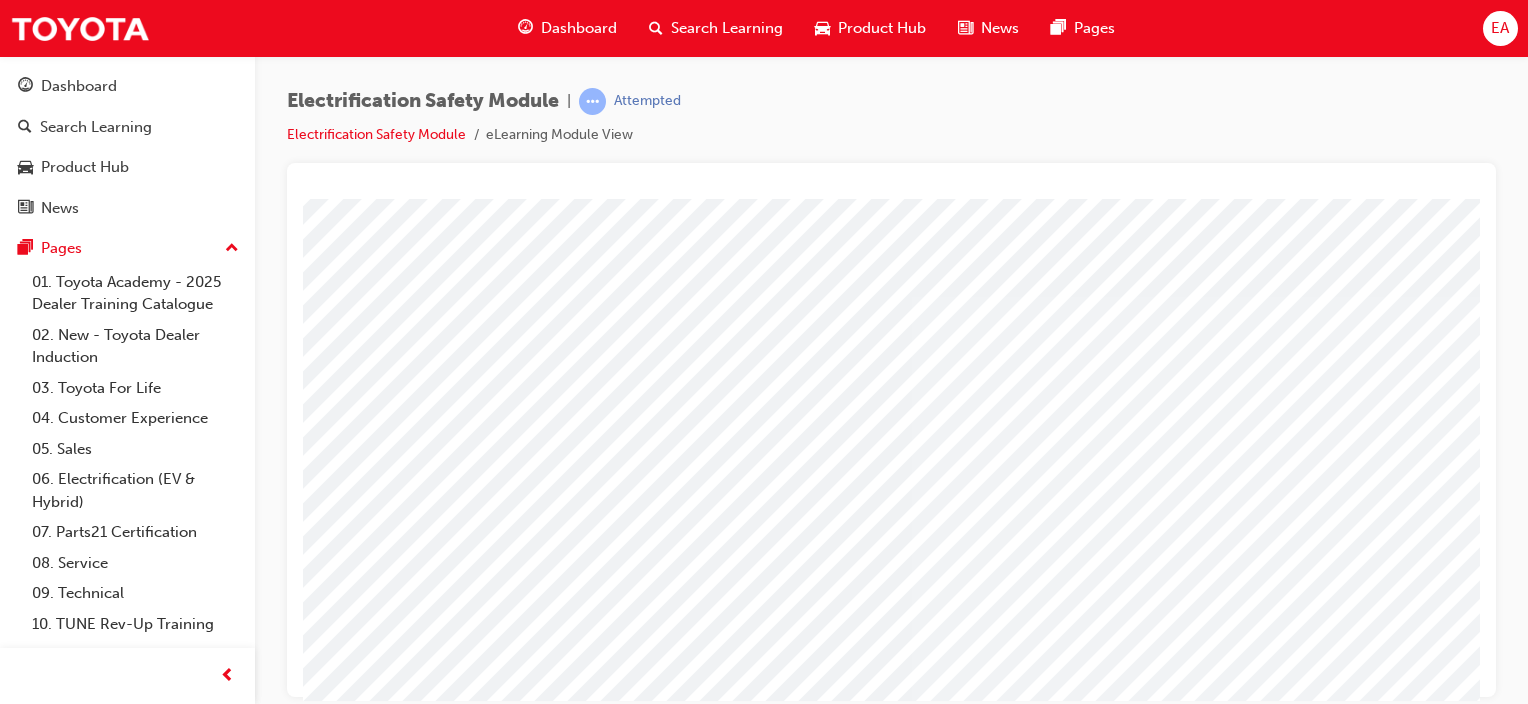scroll, scrollTop: 0, scrollLeft: 198, axis: horizontal 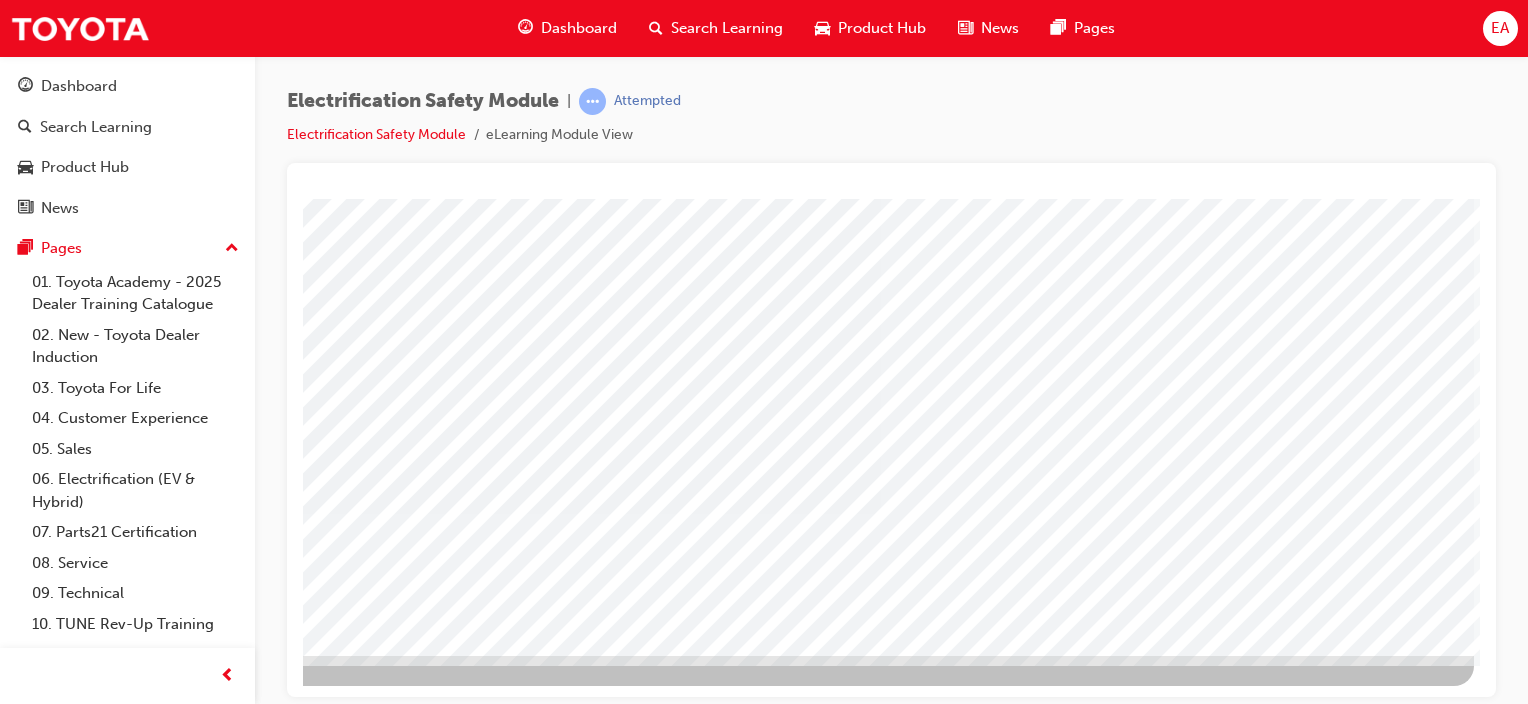 click at bounding box center [177, 2721] 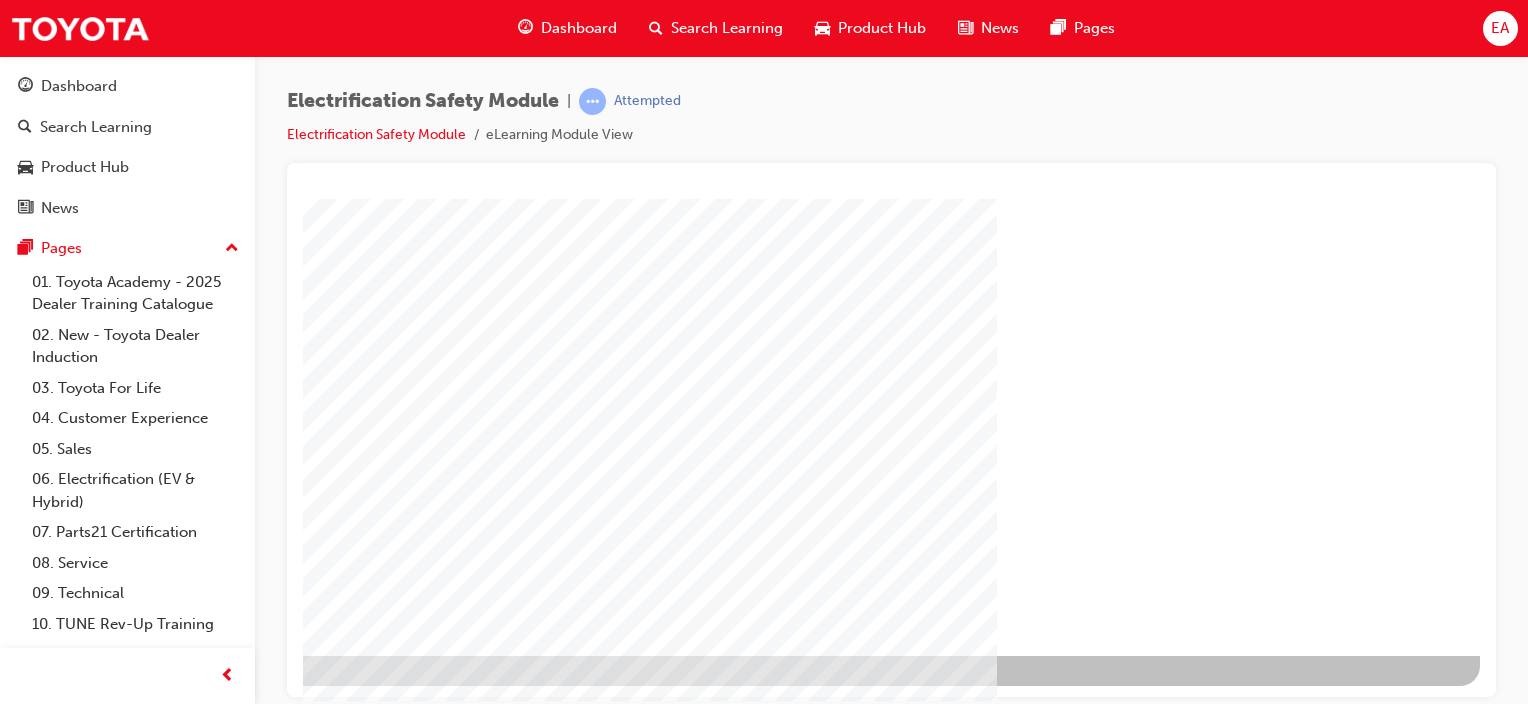 scroll 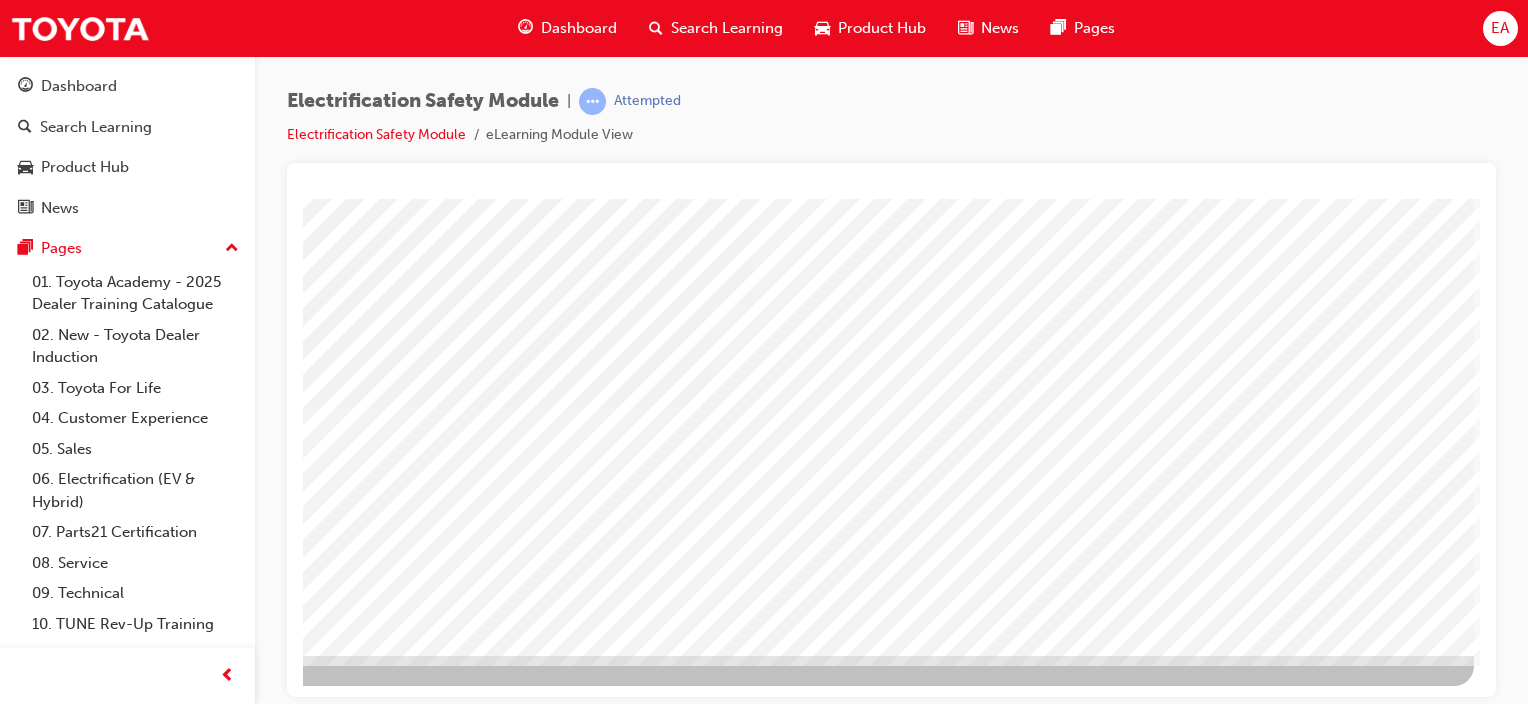click at bounding box center [143, 3799] 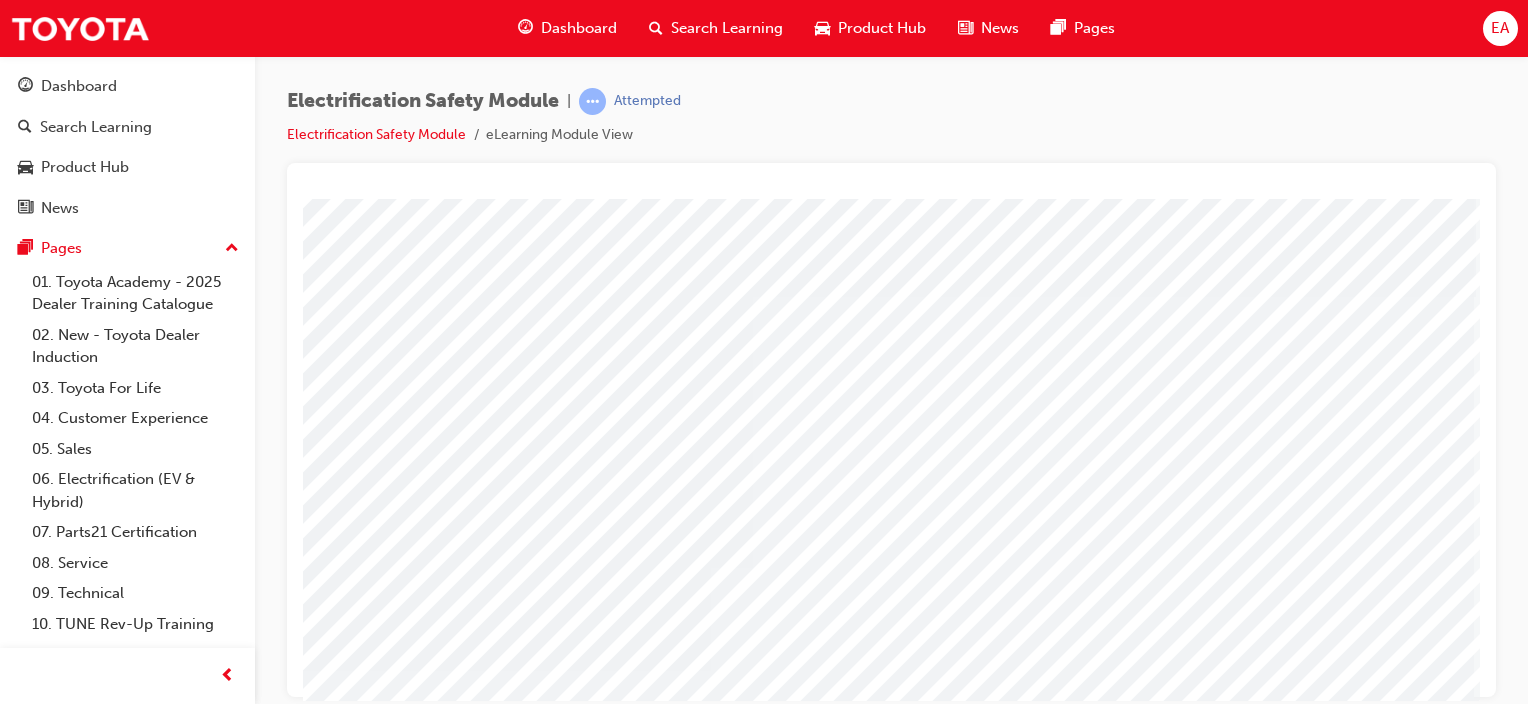 click at bounding box center (143, 4003) 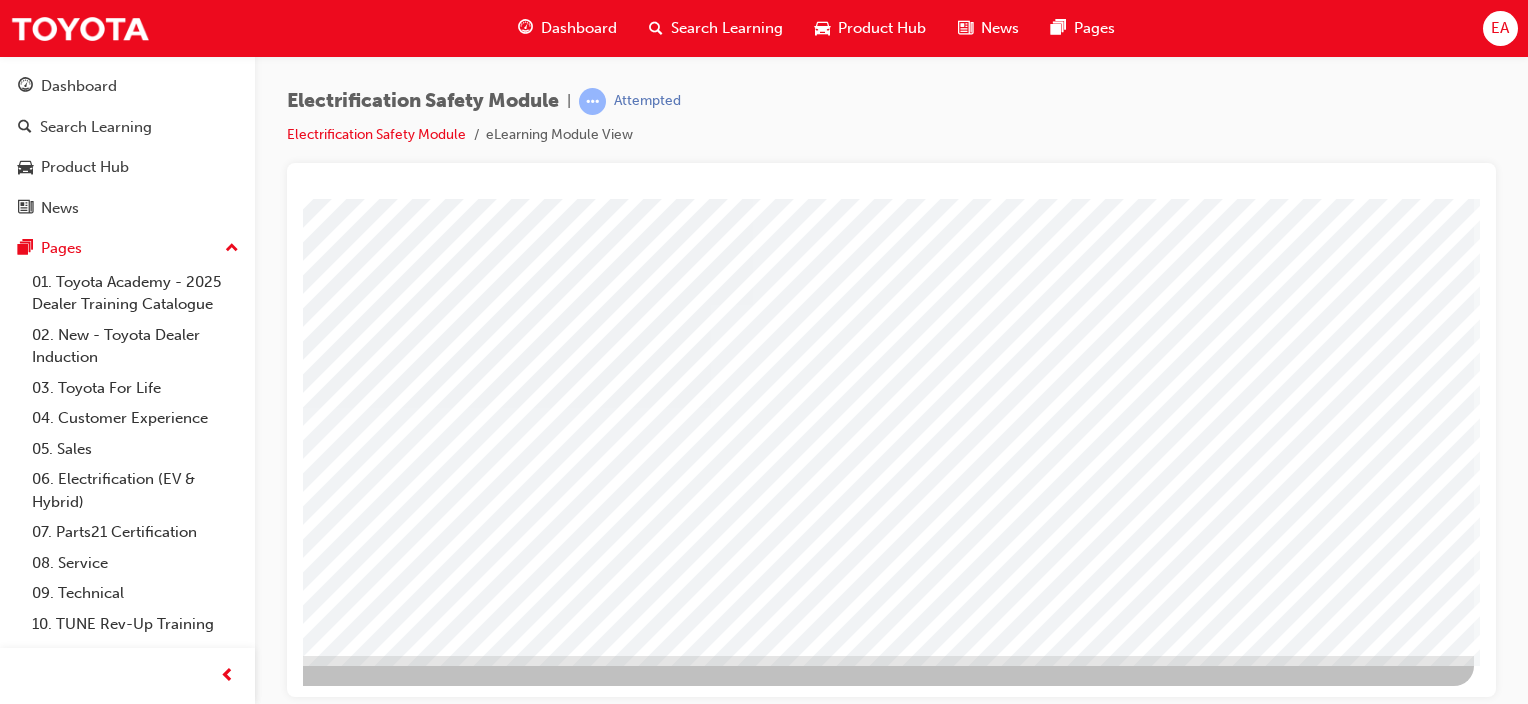 click at bounding box center [177, 2721] 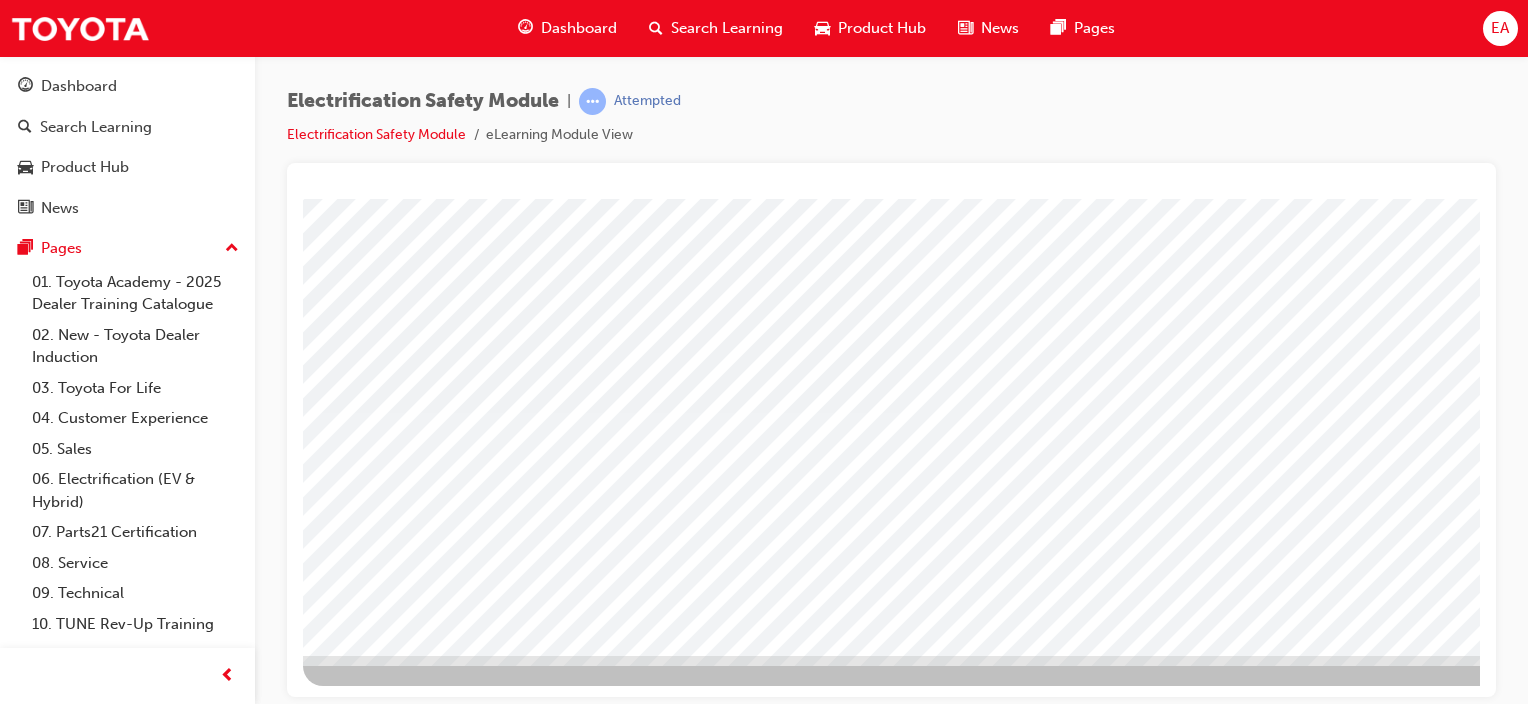 click at bounding box center [332, 3735] 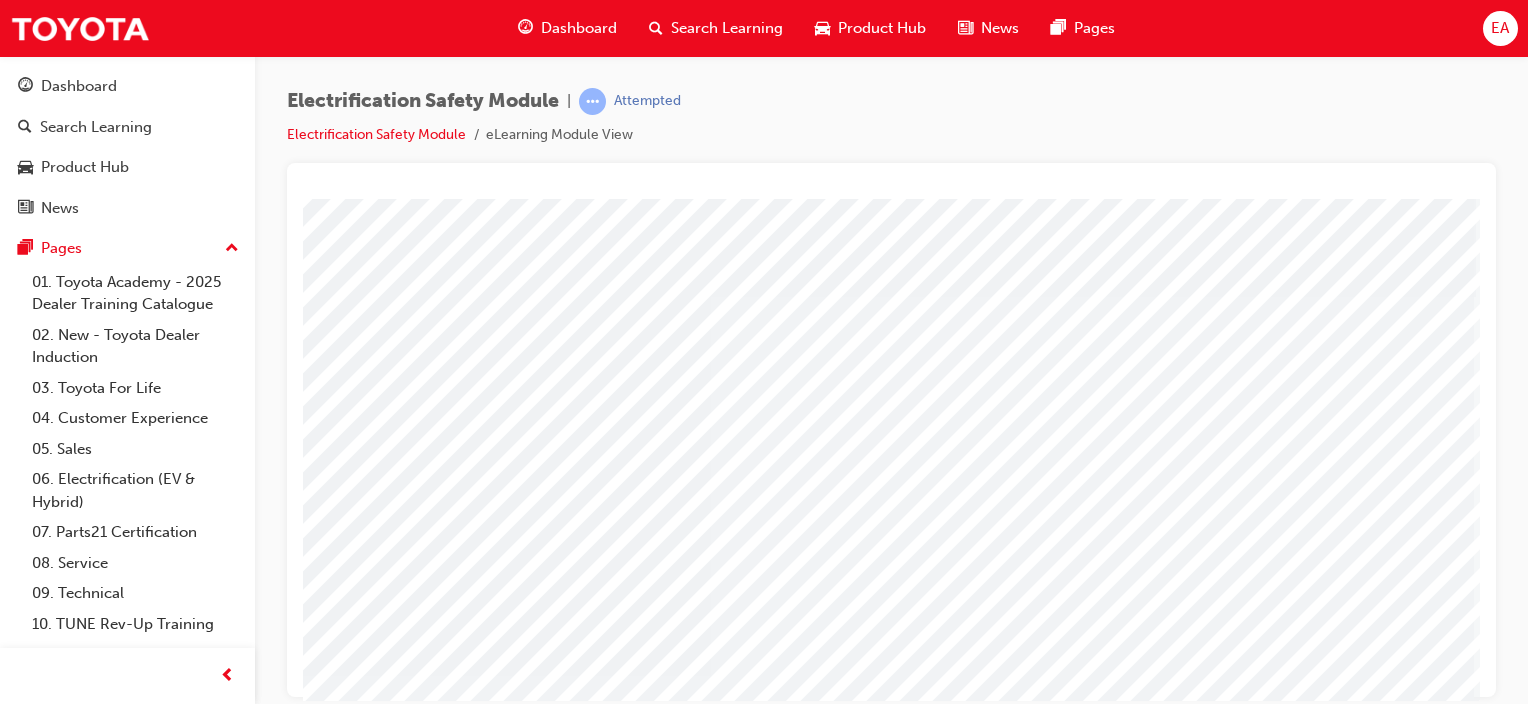 click at bounding box center (143, 4664) 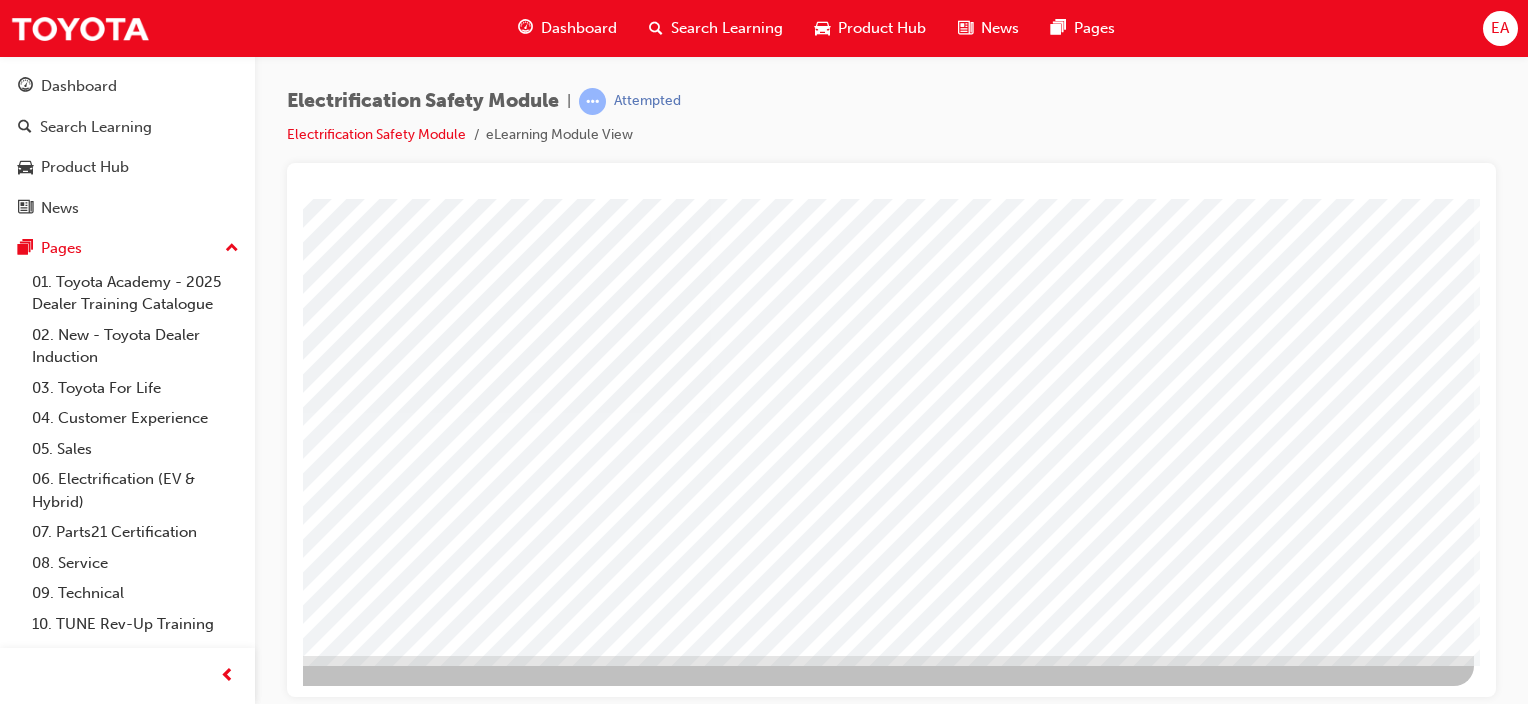 click at bounding box center (177, 2721) 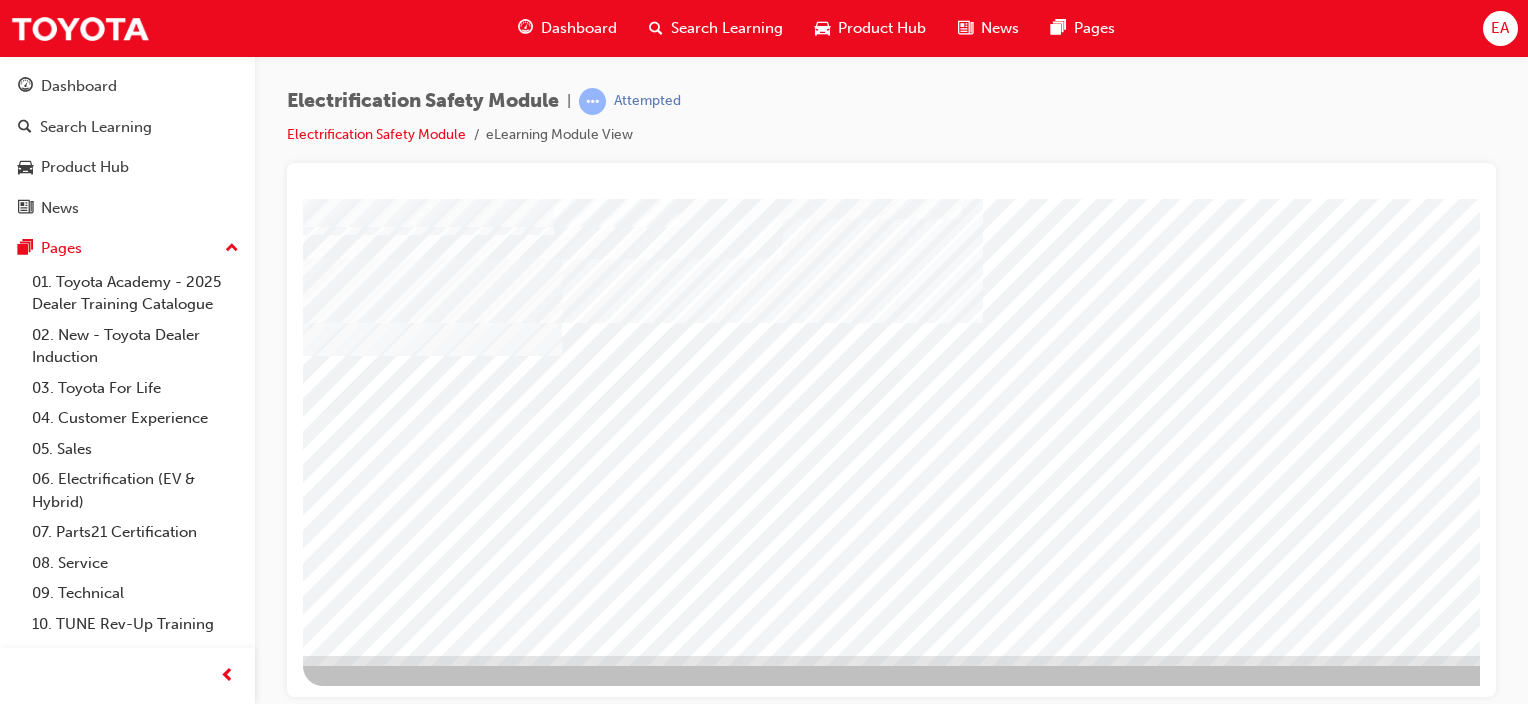 drag, startPoint x: 981, startPoint y: 481, endPoint x: 978, endPoint y: 463, distance: 18.248287 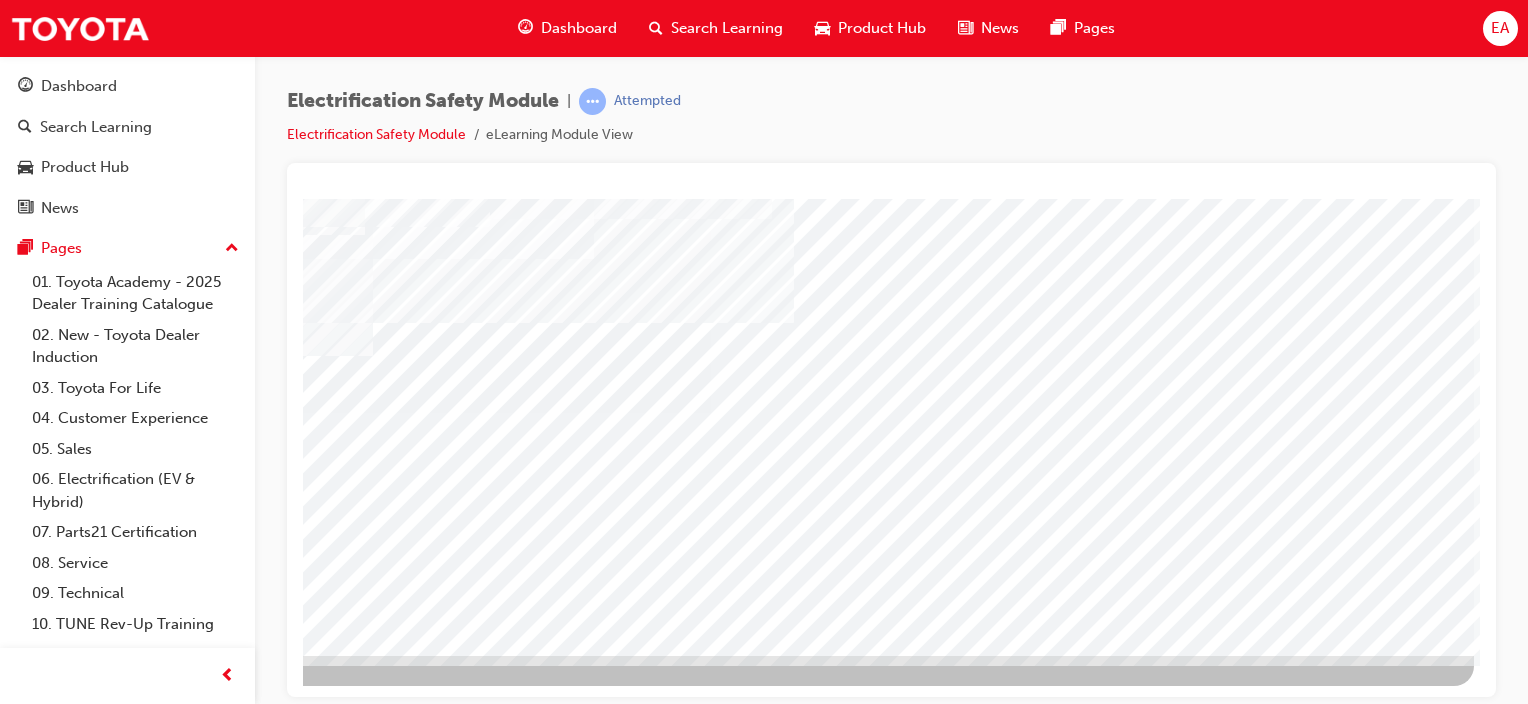 click at bounding box center [143, 5553] 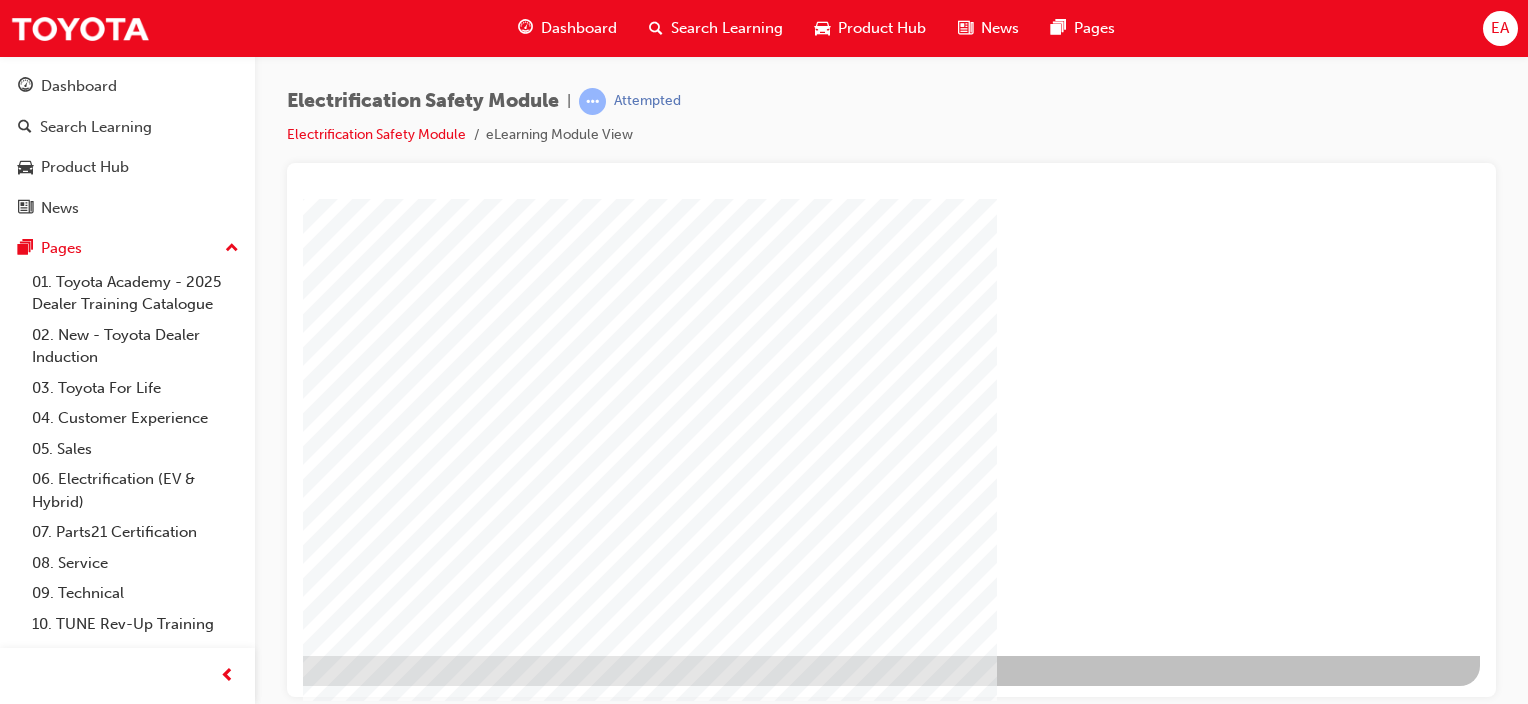 drag, startPoint x: 1108, startPoint y: 695, endPoint x: 1709, endPoint y: 899, distance: 634.67865 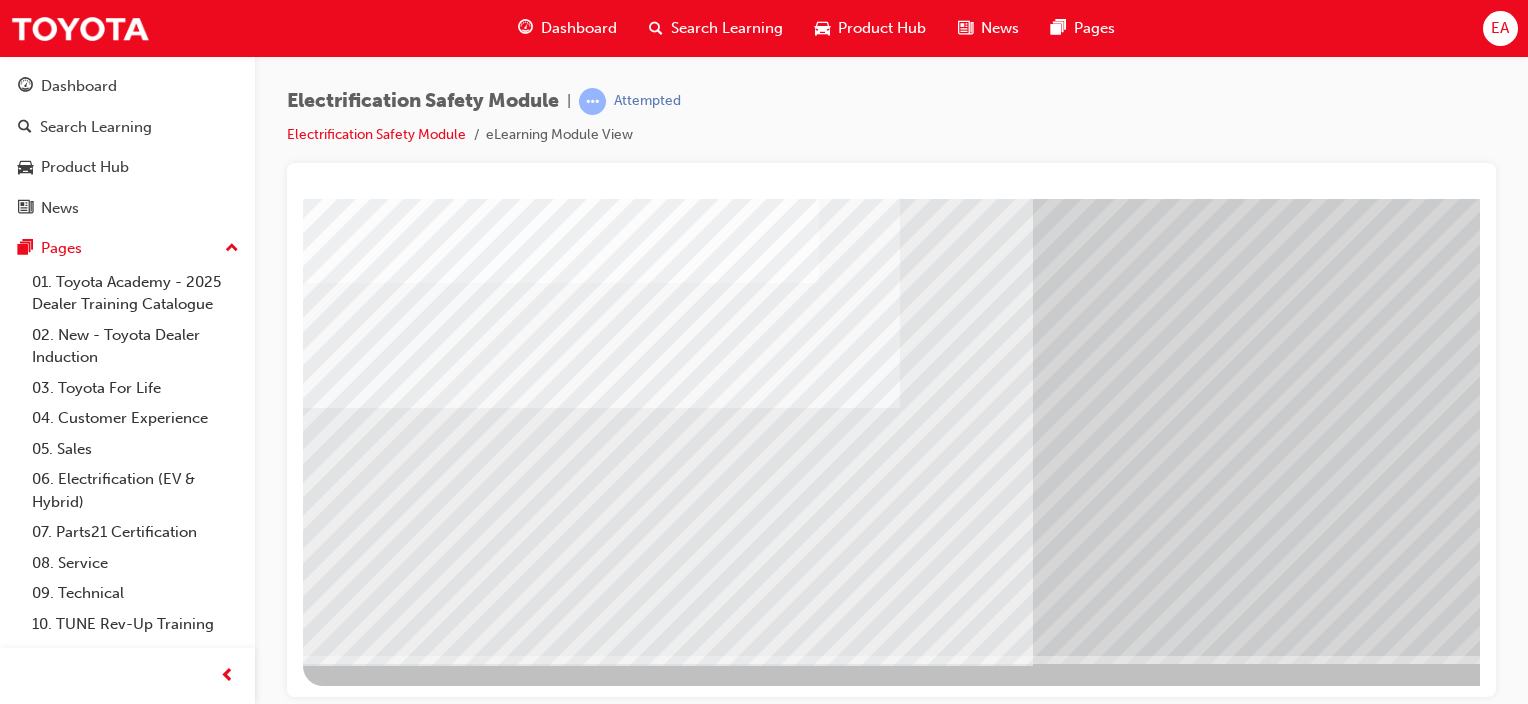 click at bounding box center [561, 3872] 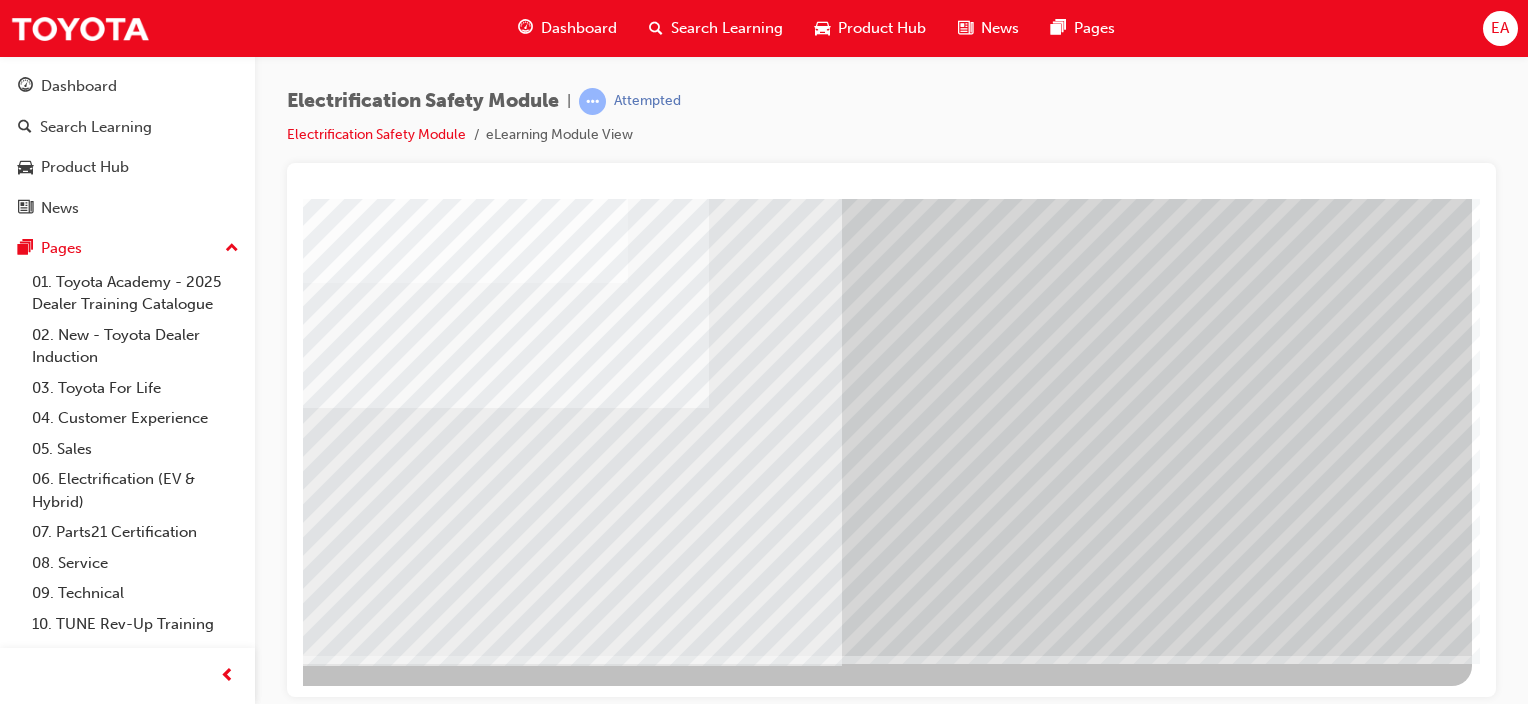 click at bounding box center [175, 2969] 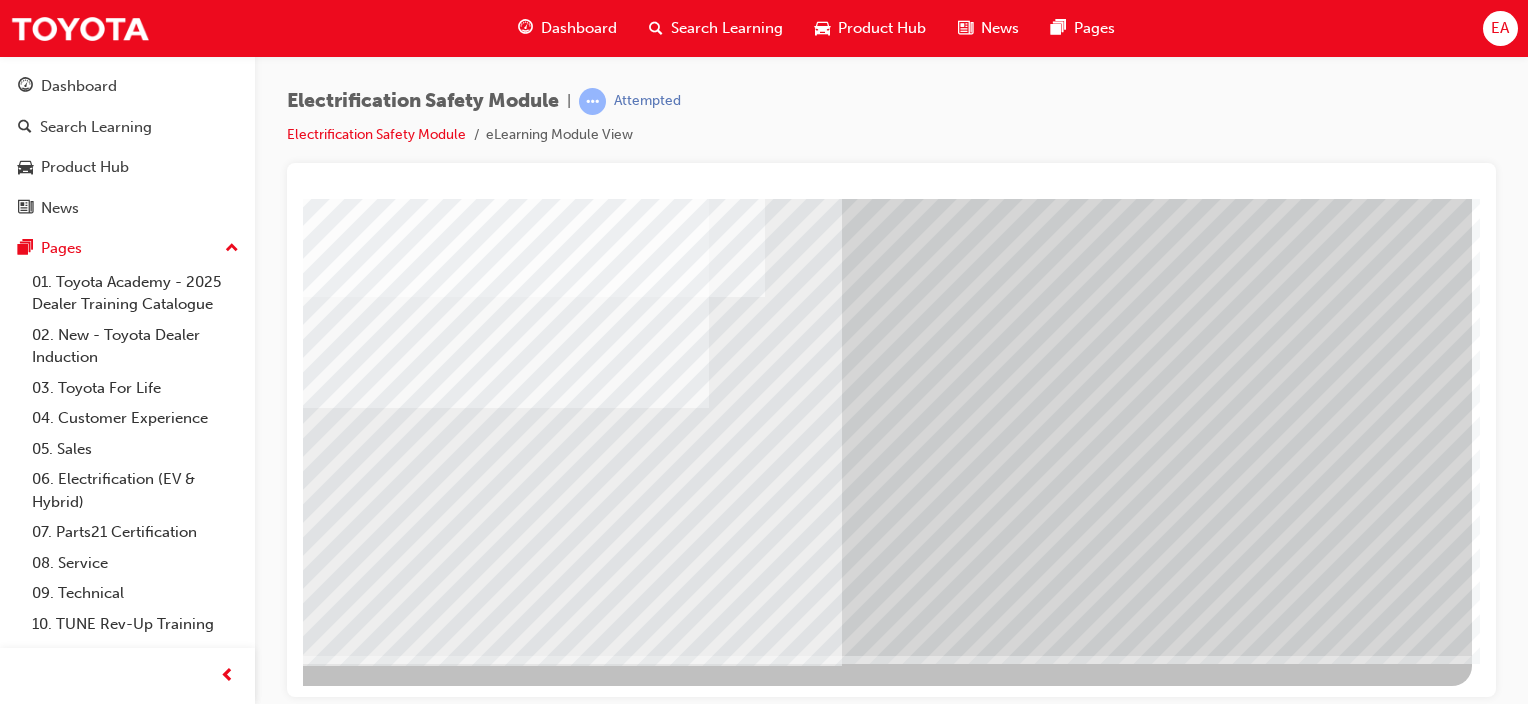 click at bounding box center [175, 2969] 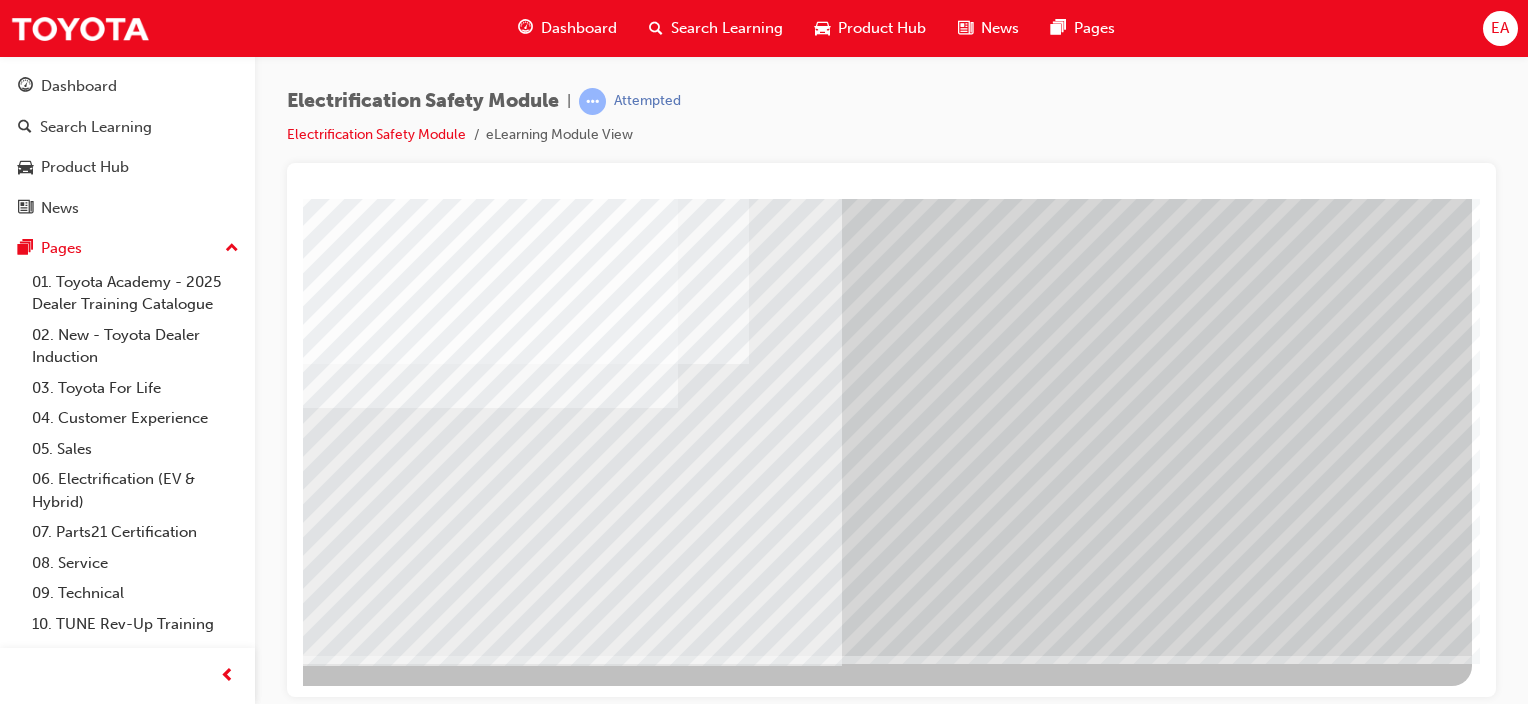 drag, startPoint x: 1156, startPoint y: 698, endPoint x: 1671, endPoint y: 899, distance: 552.83453 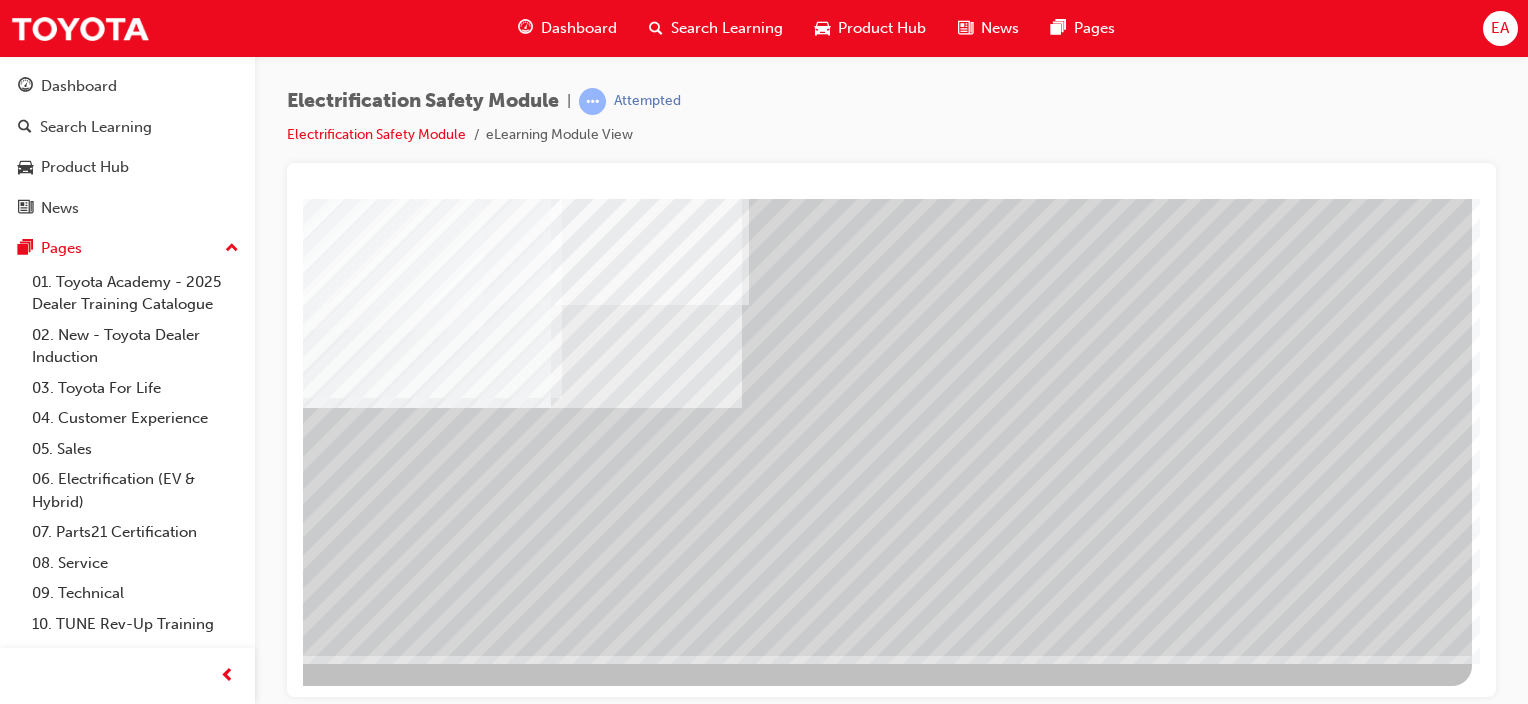 click at bounding box center (175, 2247) 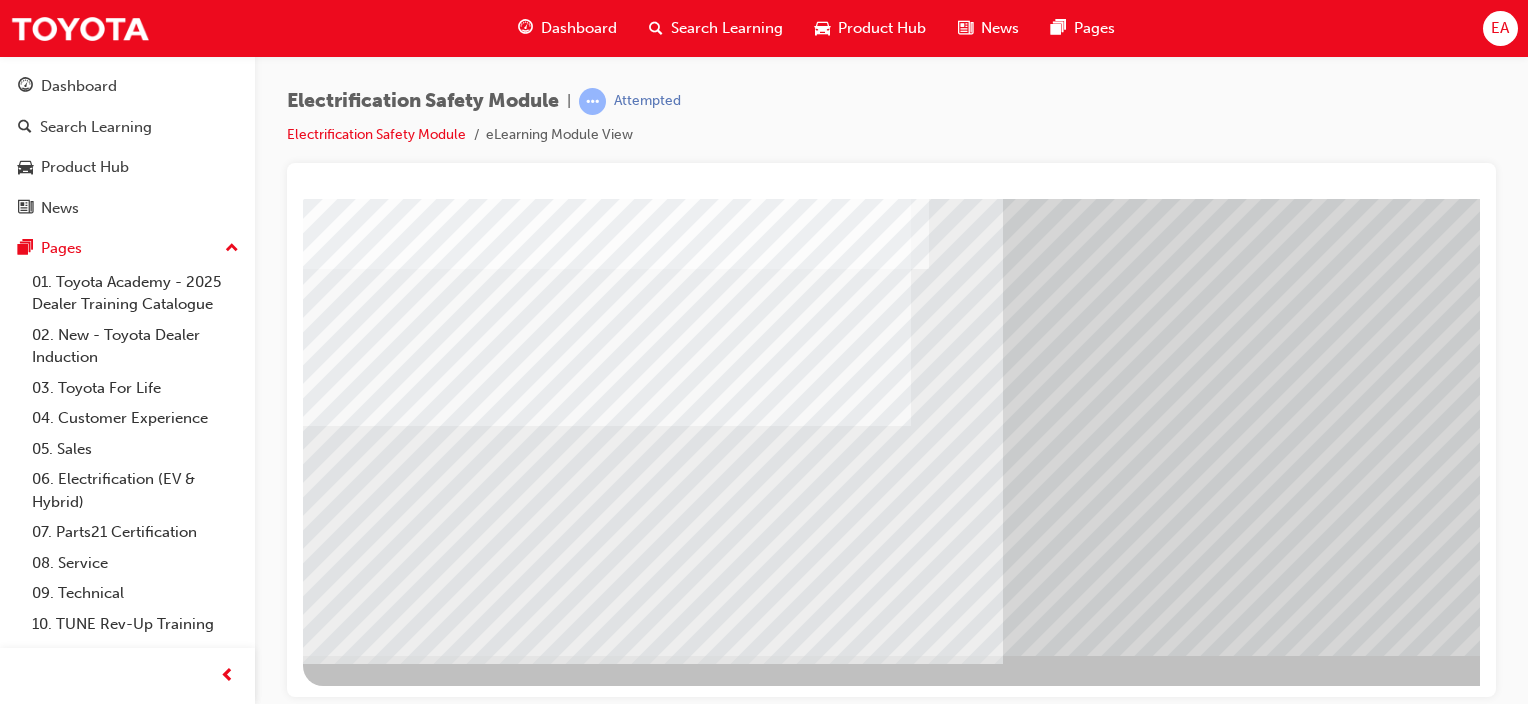 click at bounding box center (323, 5607) 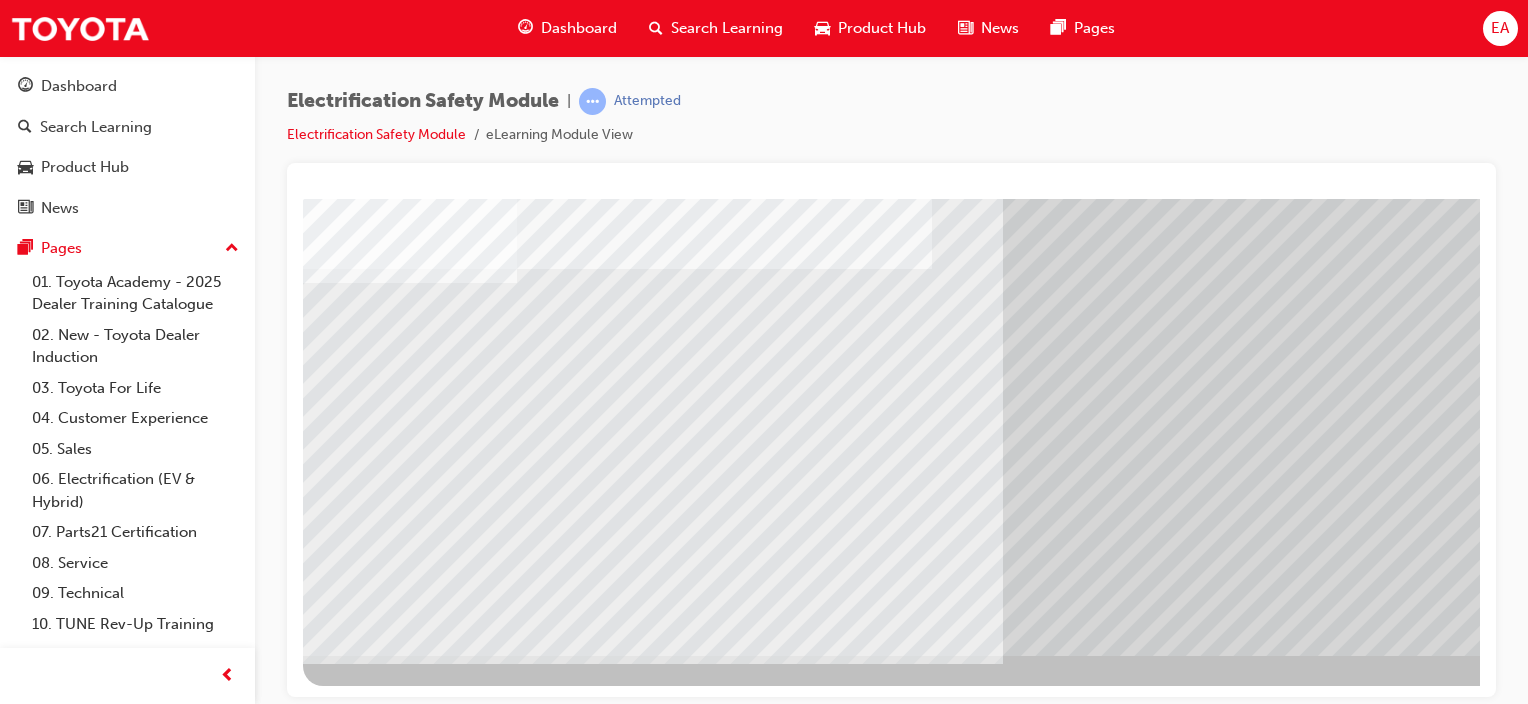click at bounding box center [323, 5647] 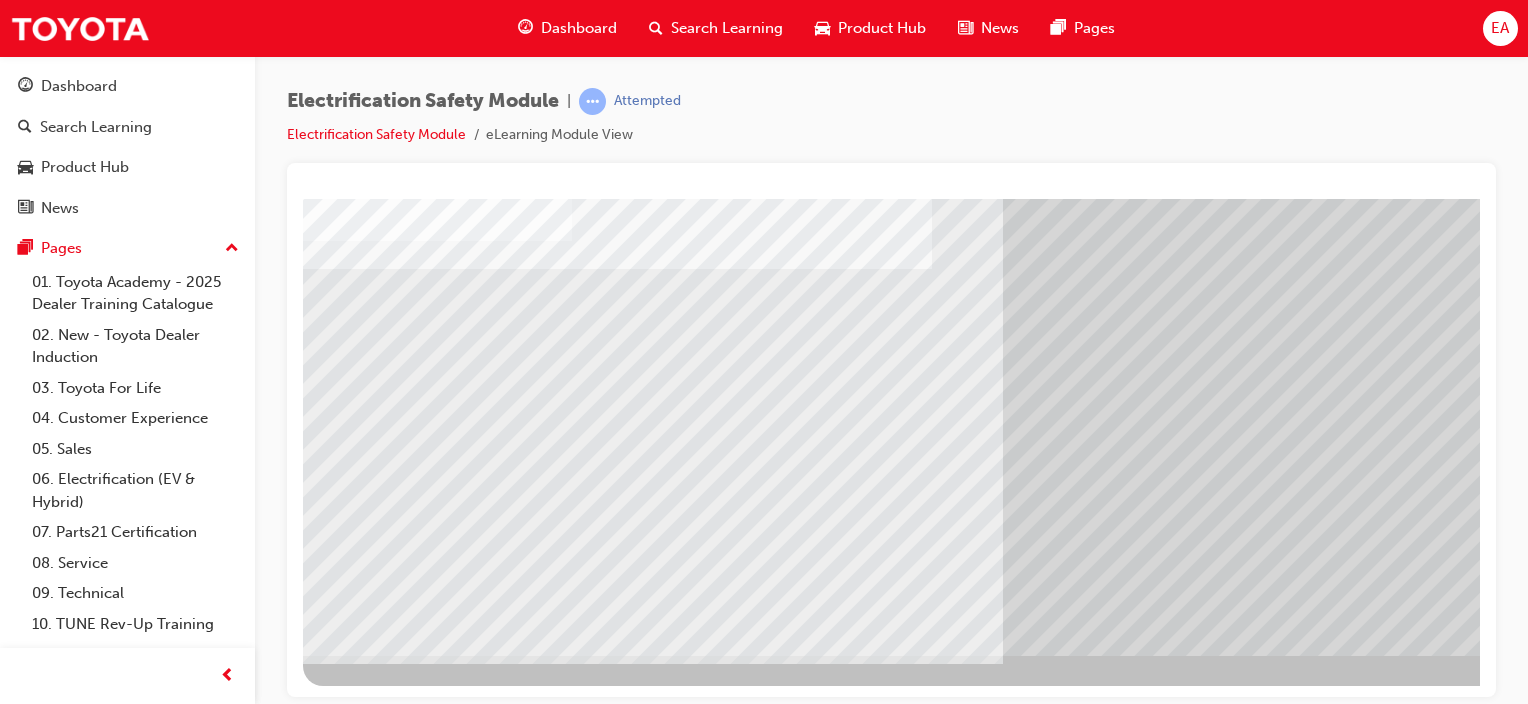 click at bounding box center (323, 5687) 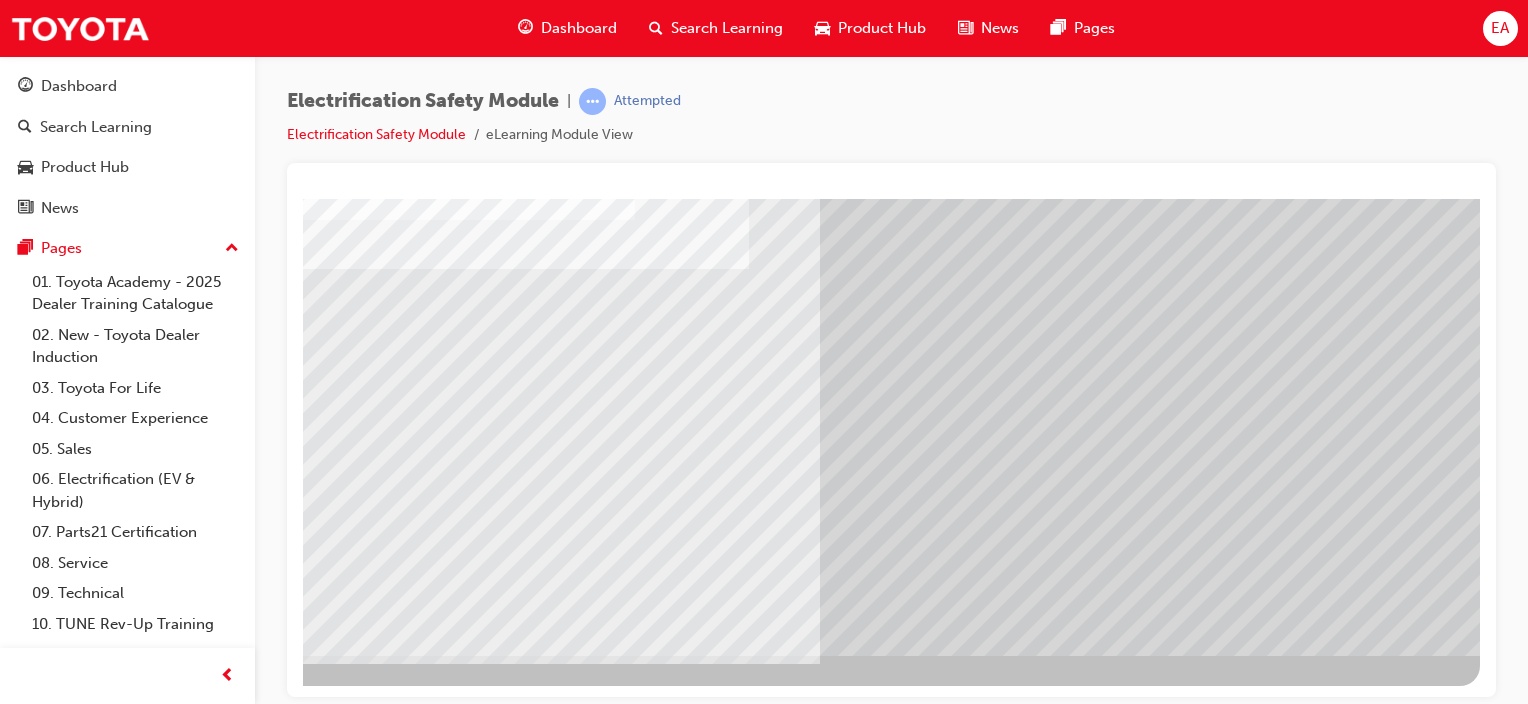 click at bounding box center [183, 5569] 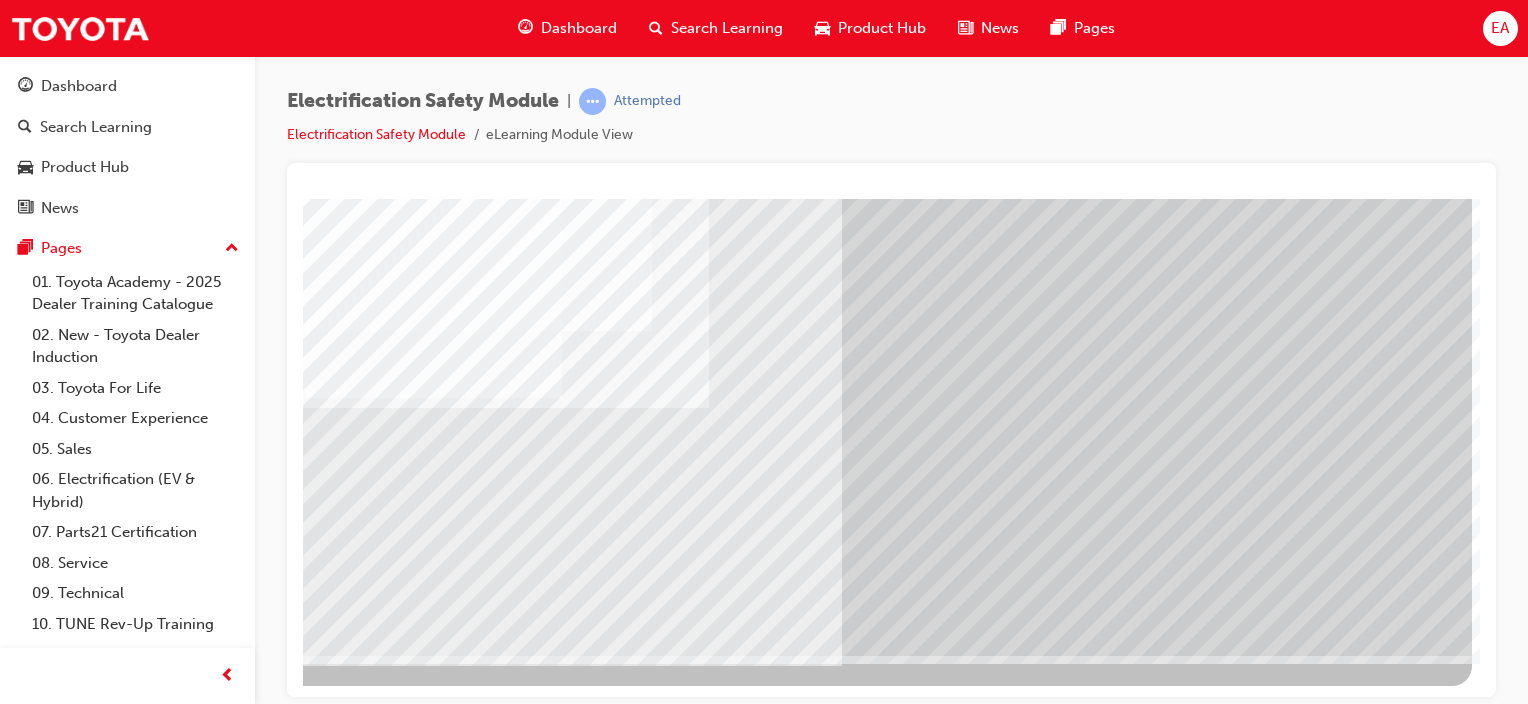 click at bounding box center (175, 2969) 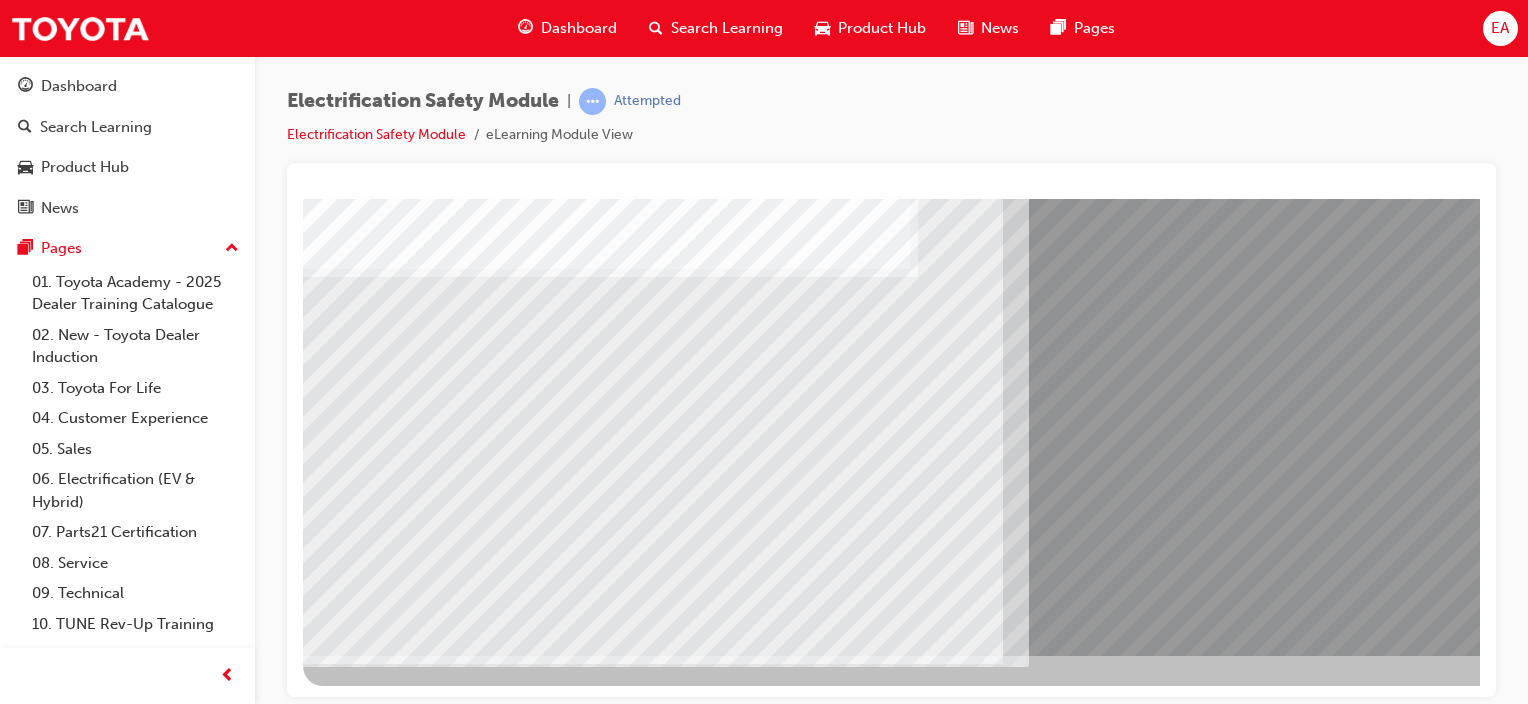 click at bounding box center (368, 8991) 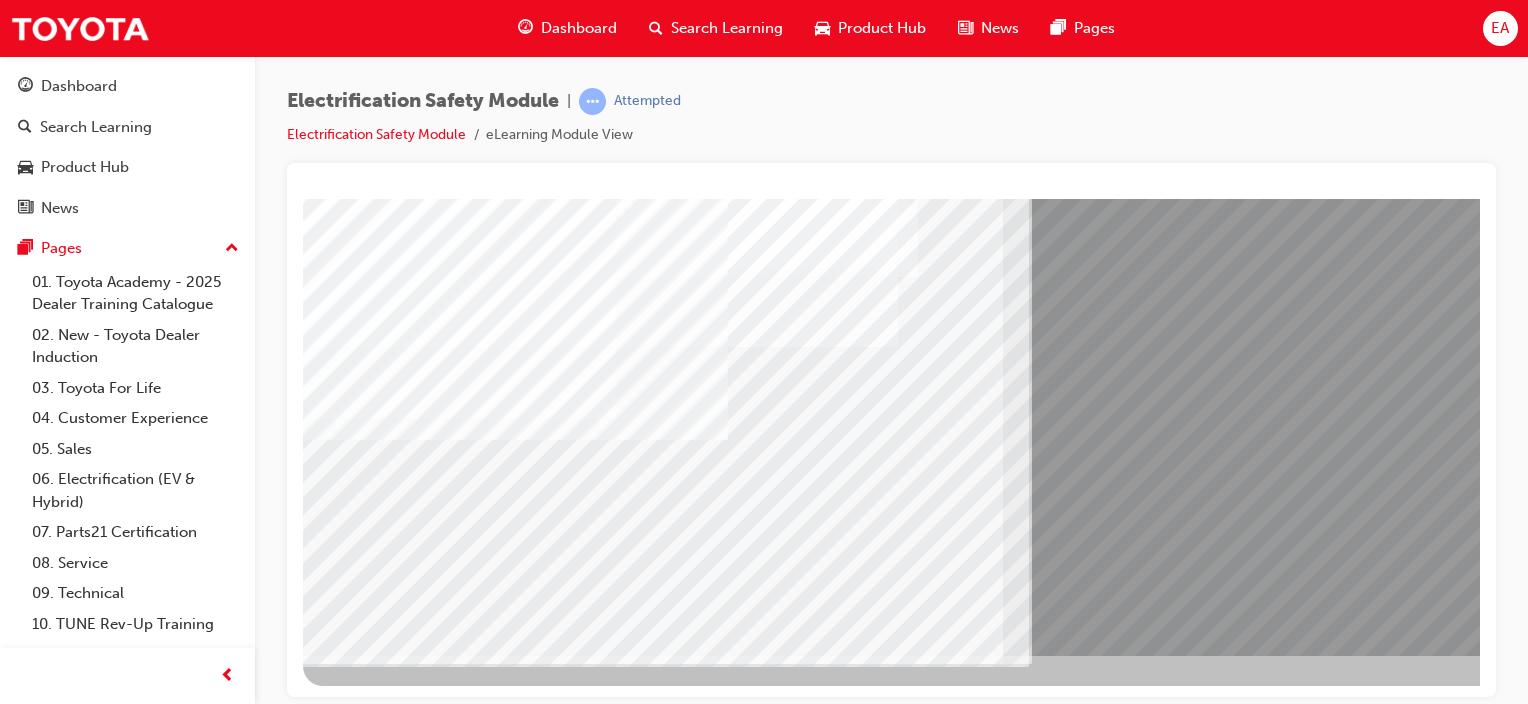 click at bounding box center [368, 9159] 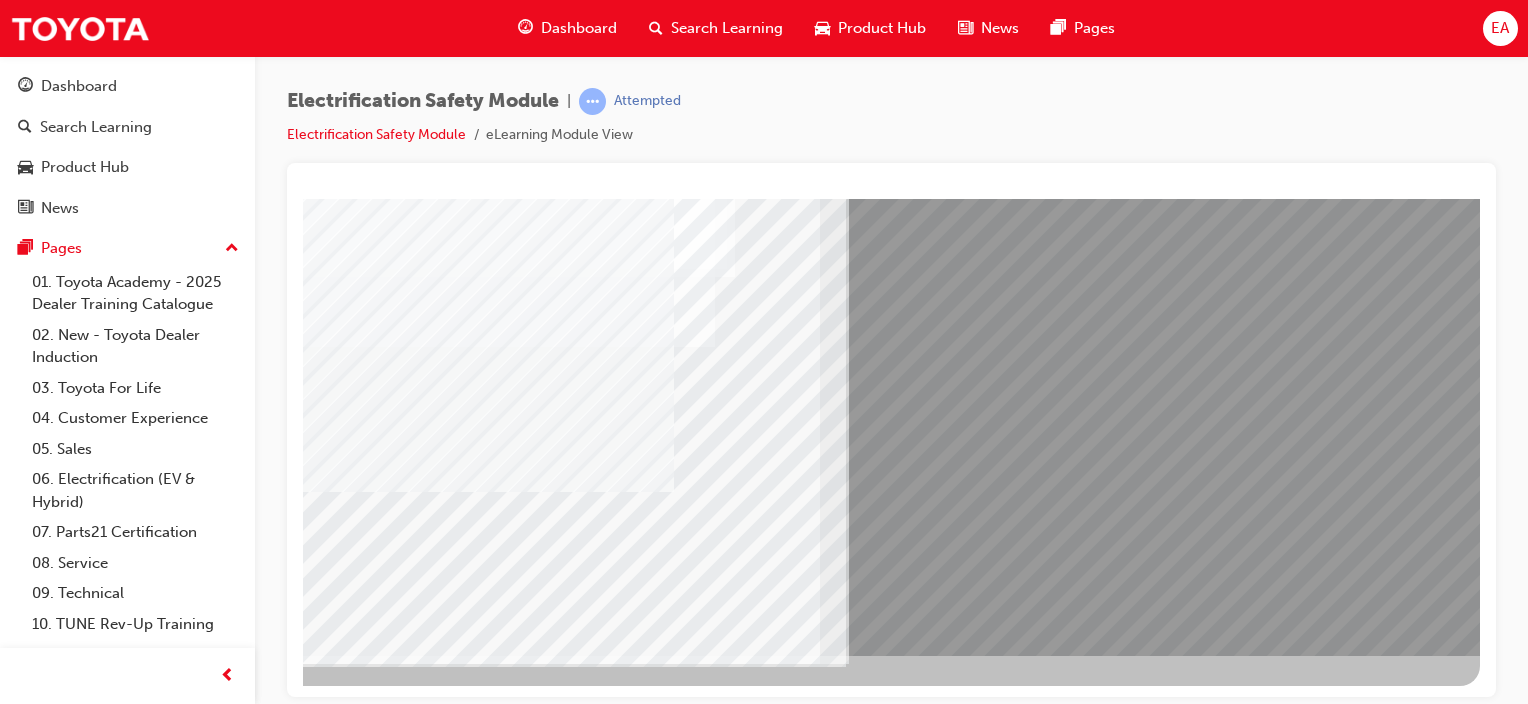 click at bounding box center (183, 8908) 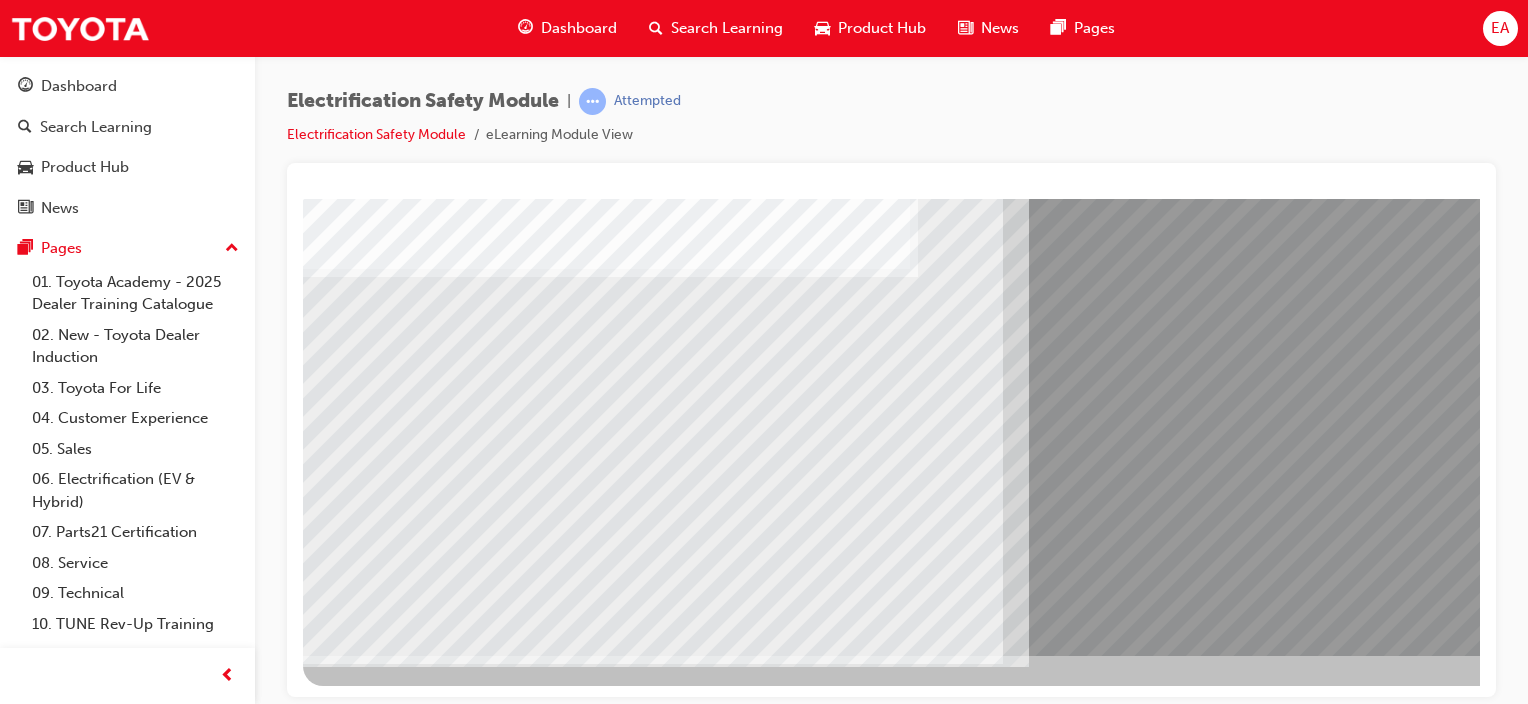 click at bounding box center (368, 10453) 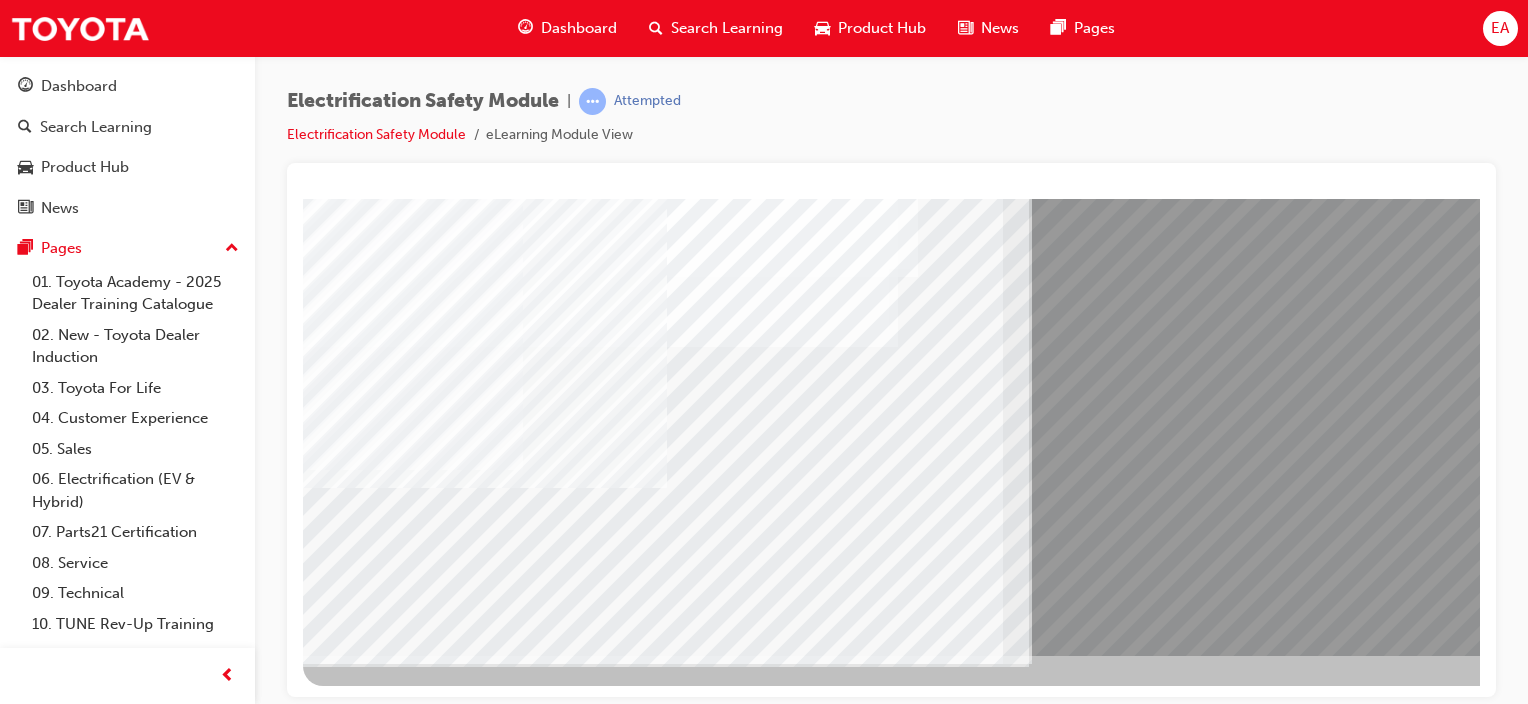 drag, startPoint x: 636, startPoint y: 470, endPoint x: 737, endPoint y: 473, distance: 101.04455 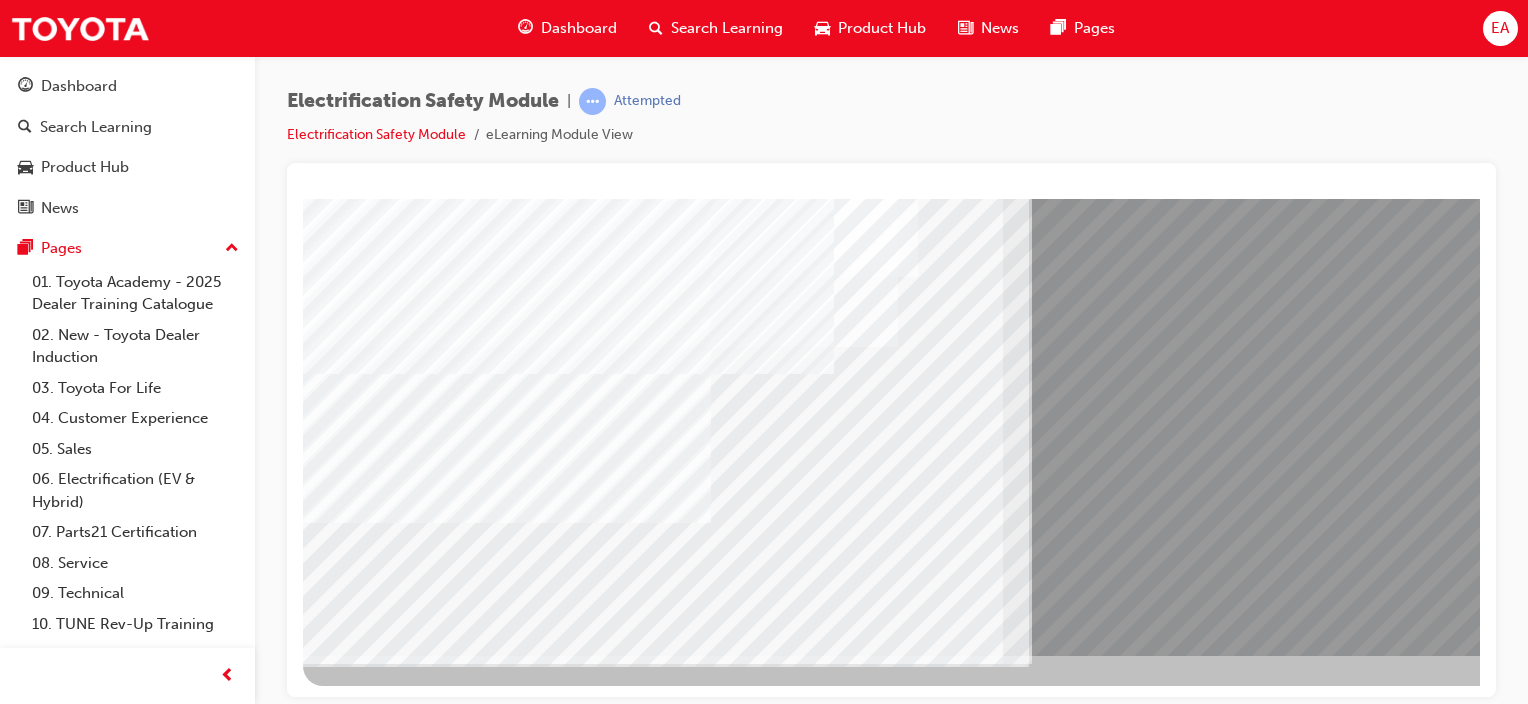 click at bounding box center [368, 10583] 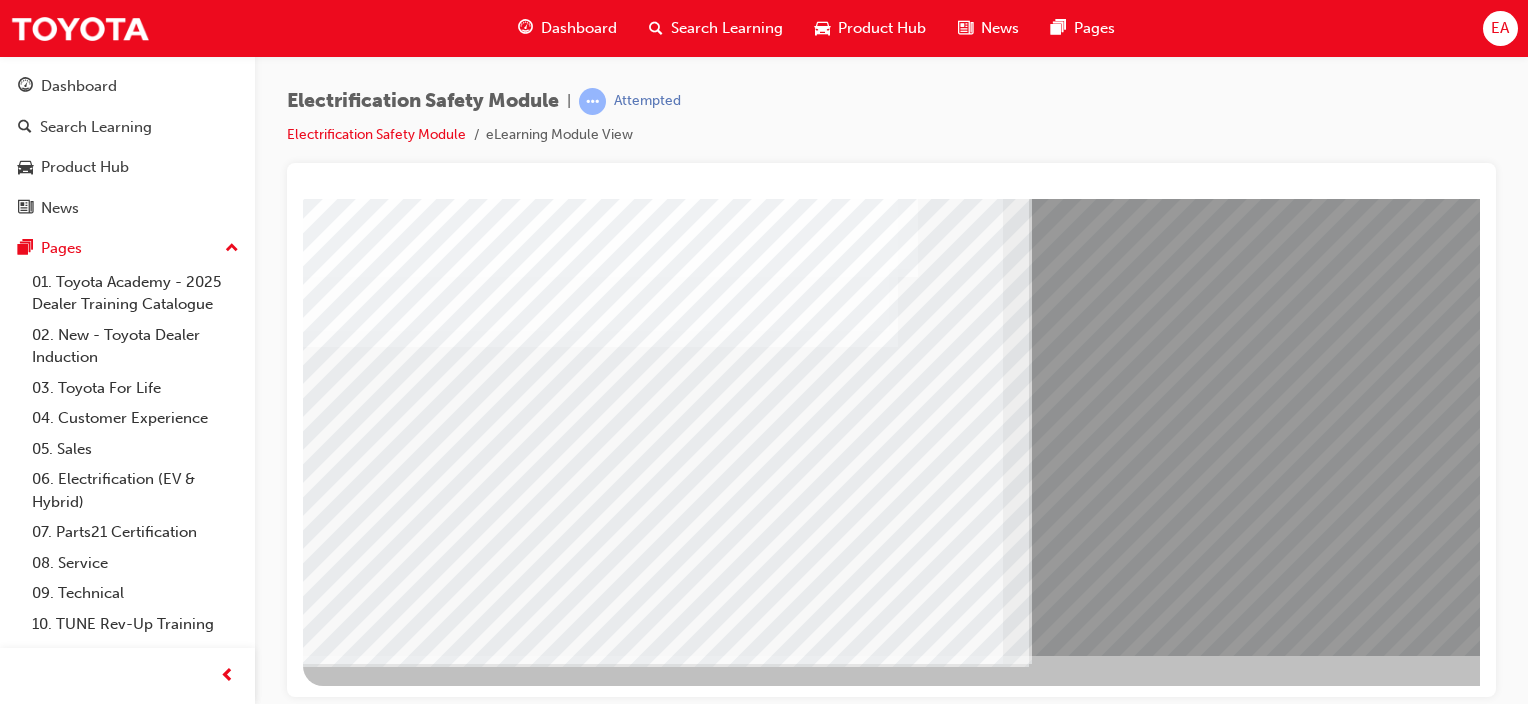 click at bounding box center [383, 10952] 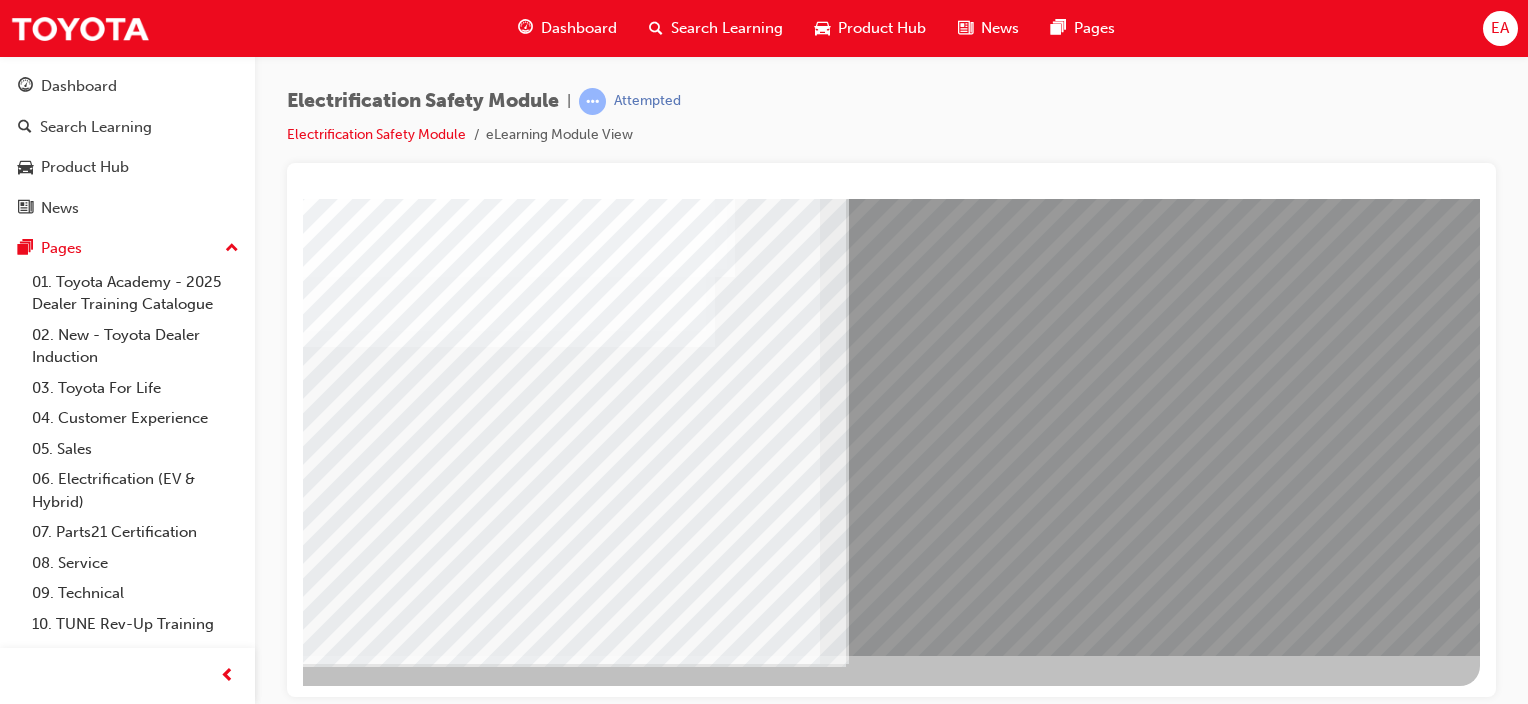 click at bounding box center [183, 10370] 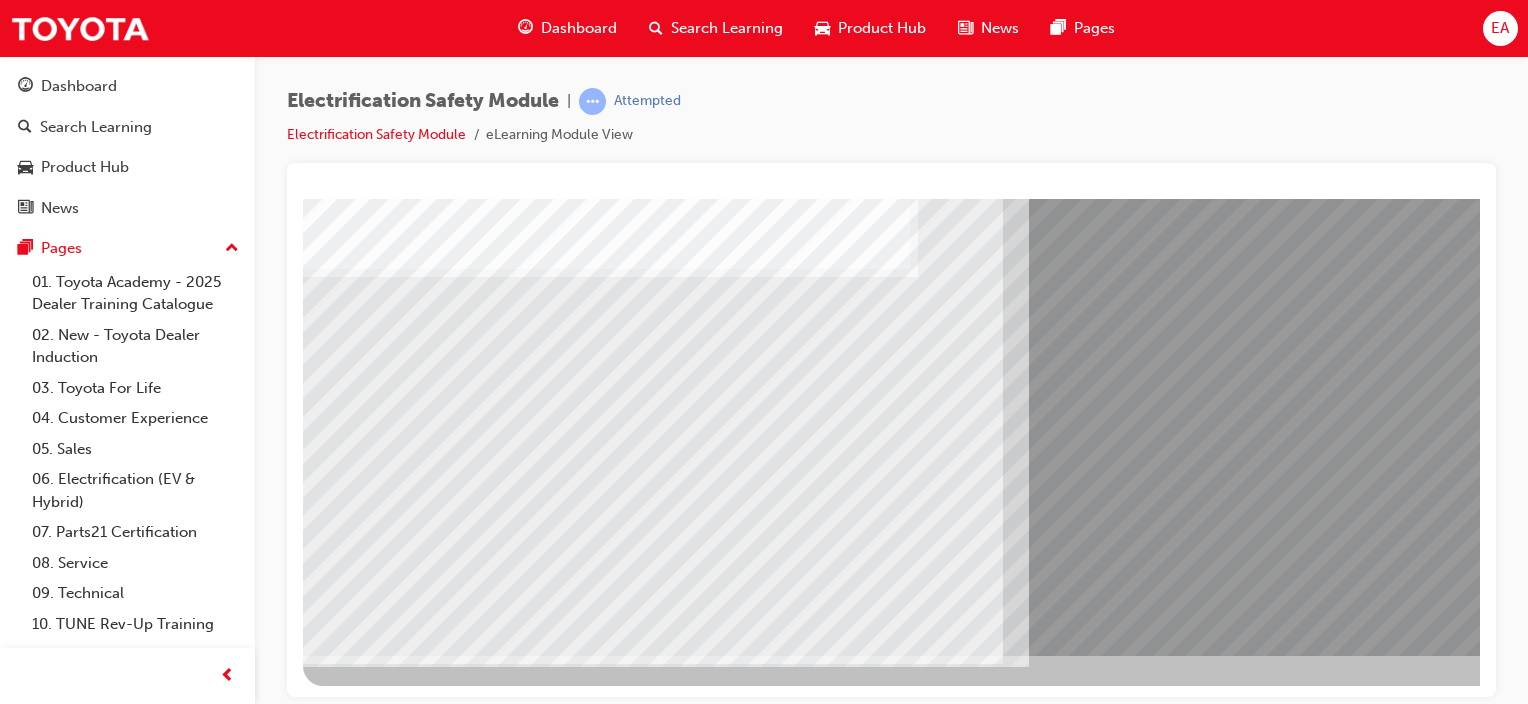drag, startPoint x: 475, startPoint y: 494, endPoint x: 569, endPoint y: 470, distance: 97.015465 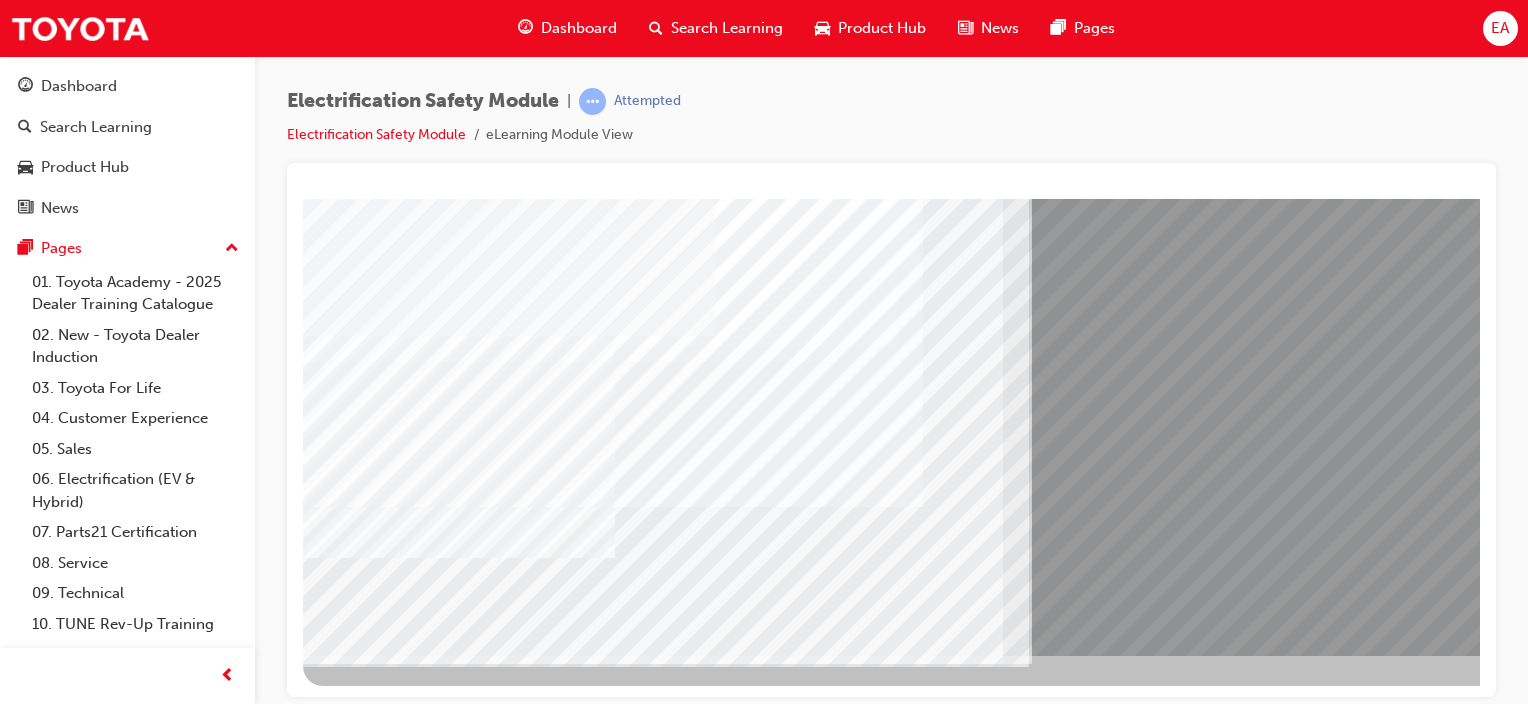 click at bounding box center [368, 13045] 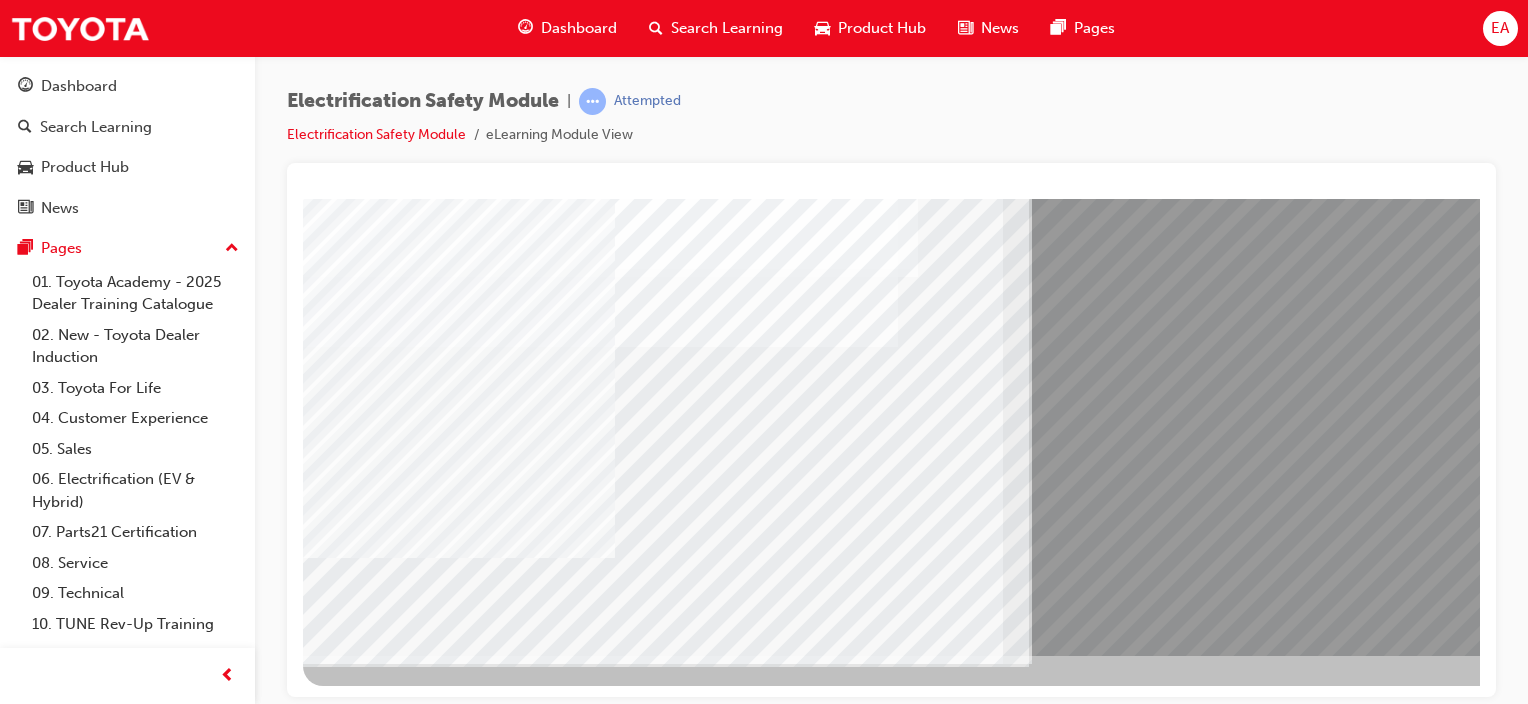 drag, startPoint x: 692, startPoint y: 475, endPoint x: 786, endPoint y: 490, distance: 95.189285 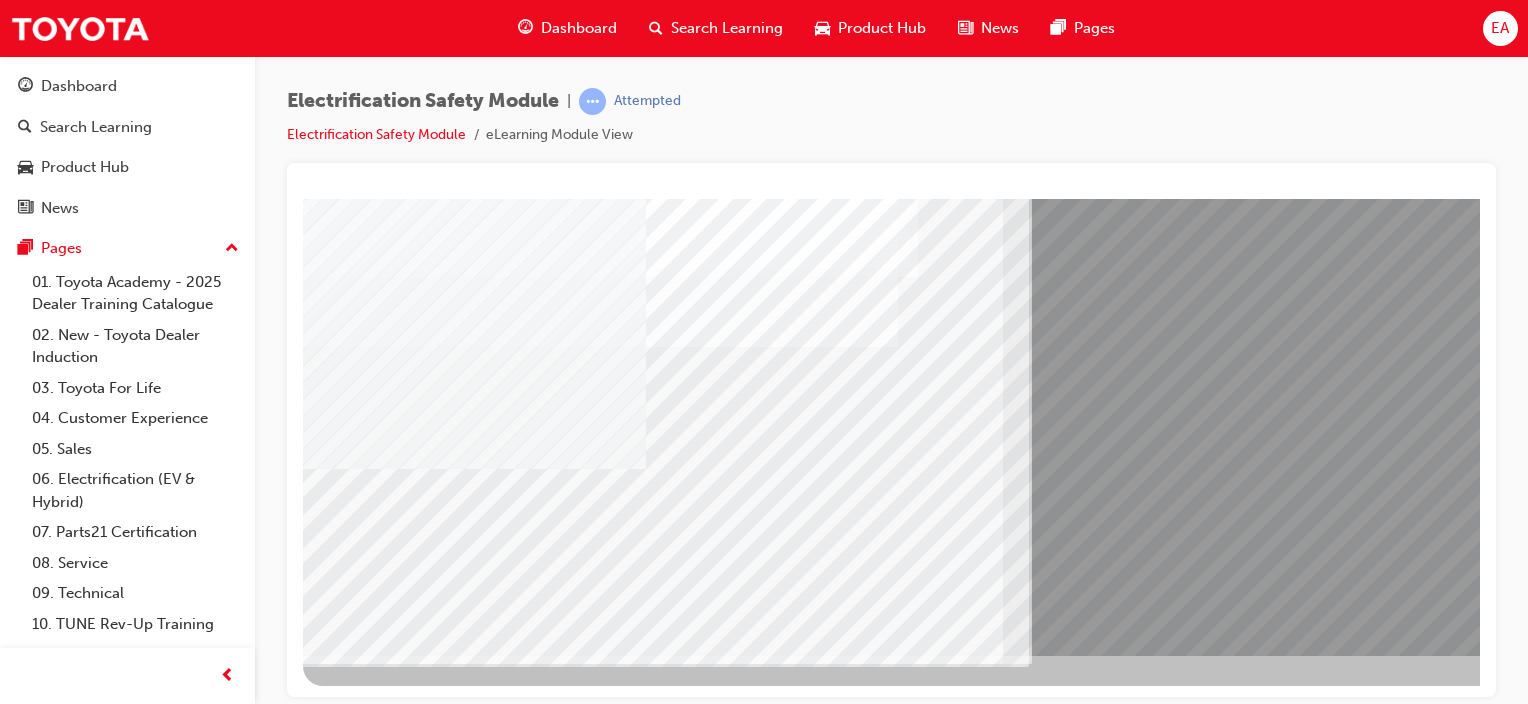 click at bounding box center (368, 13721) 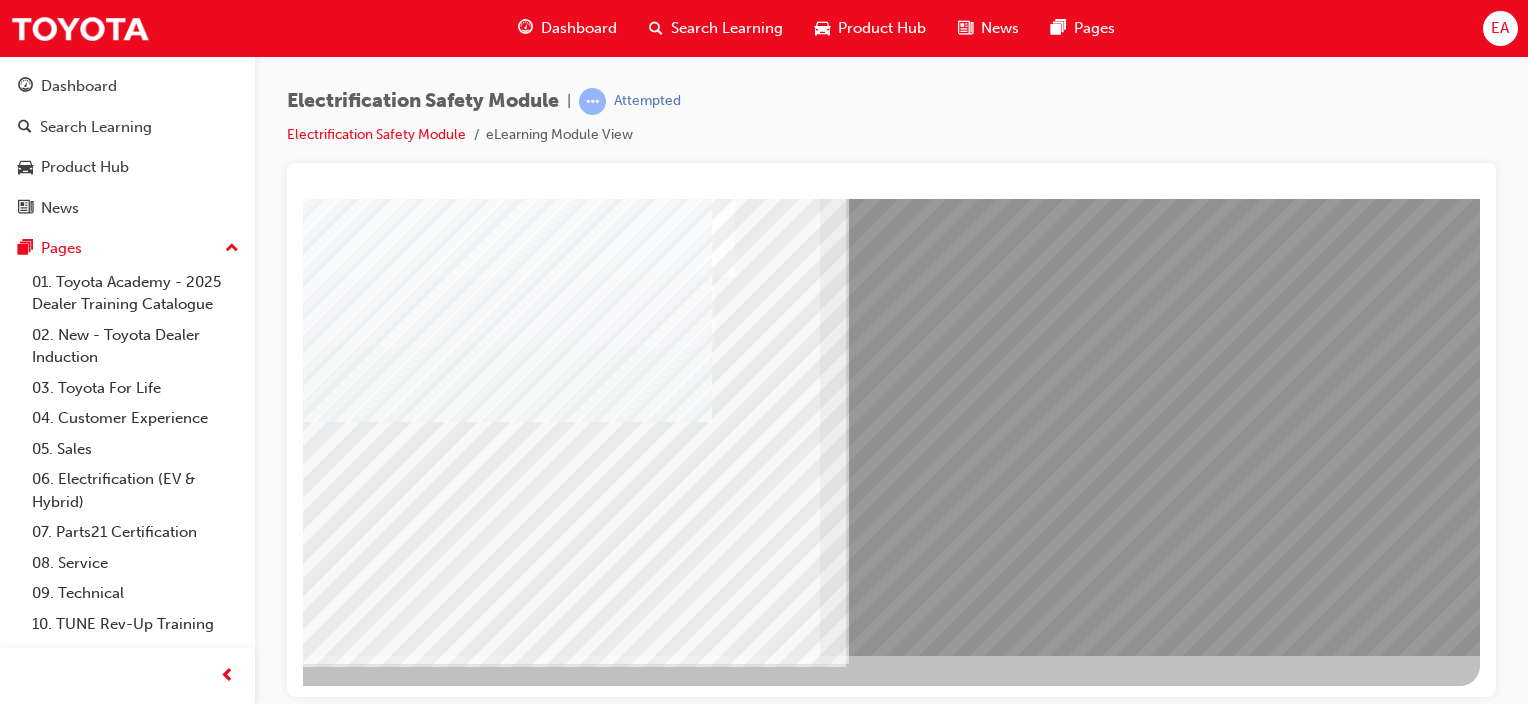 click at bounding box center (183, 13964) 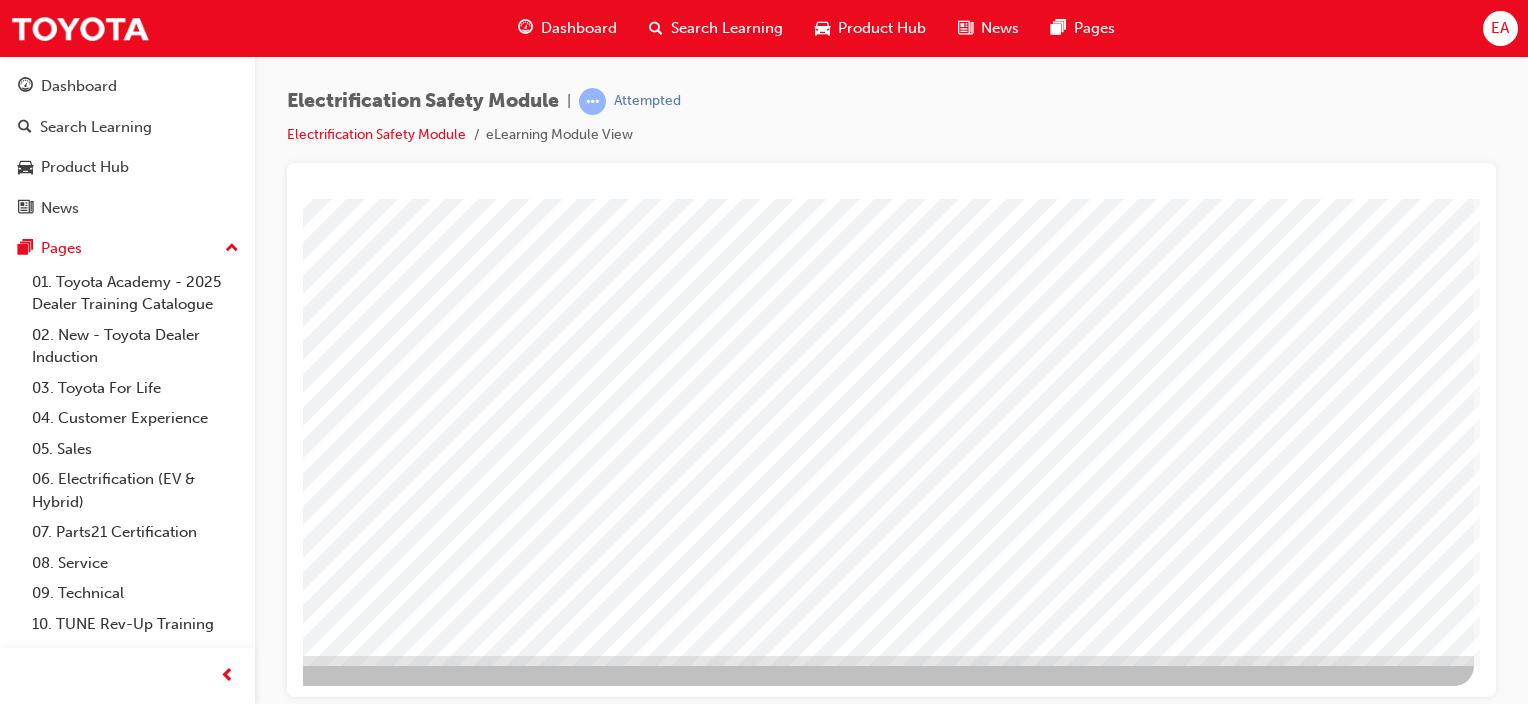 click at bounding box center (177, 3441) 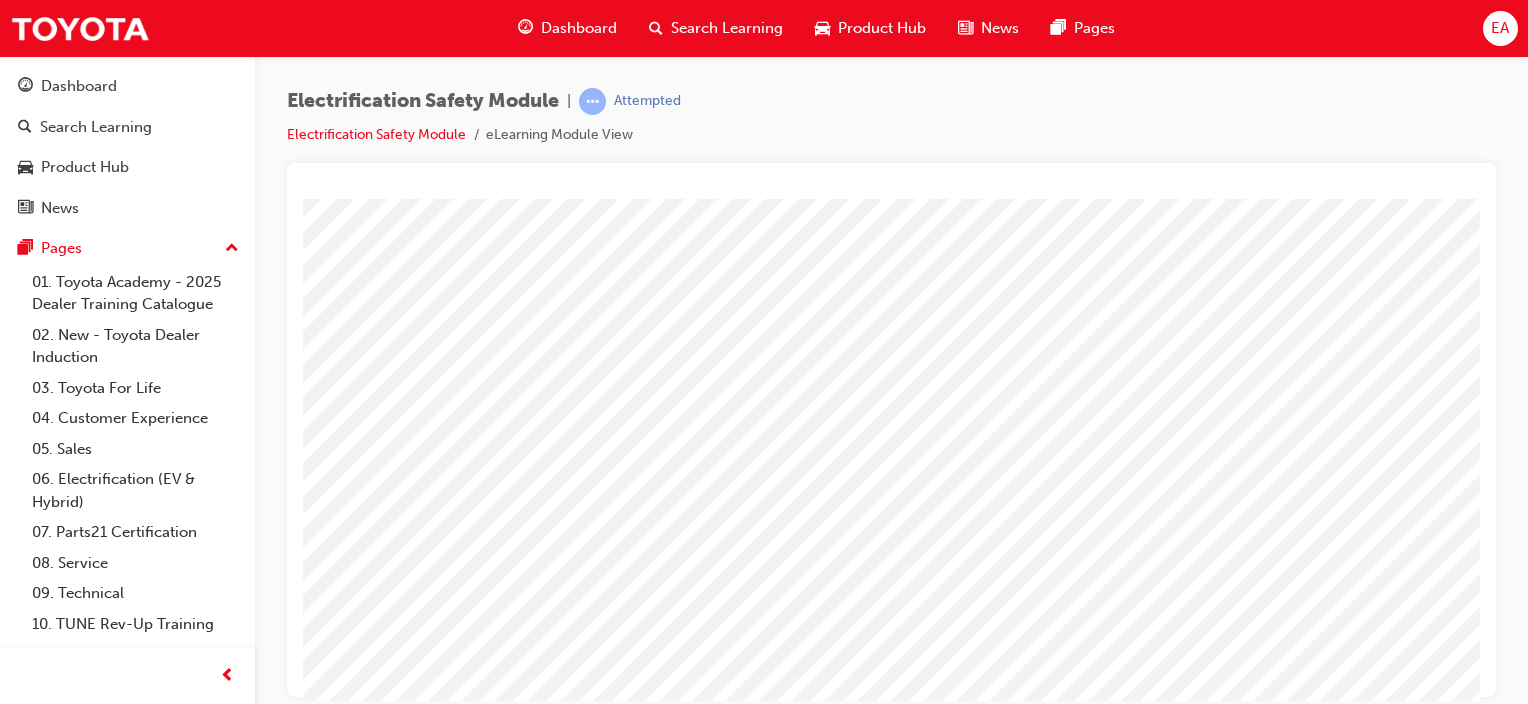 drag, startPoint x: 1212, startPoint y: 325, endPoint x: 1129, endPoint y: 352, distance: 87.28116 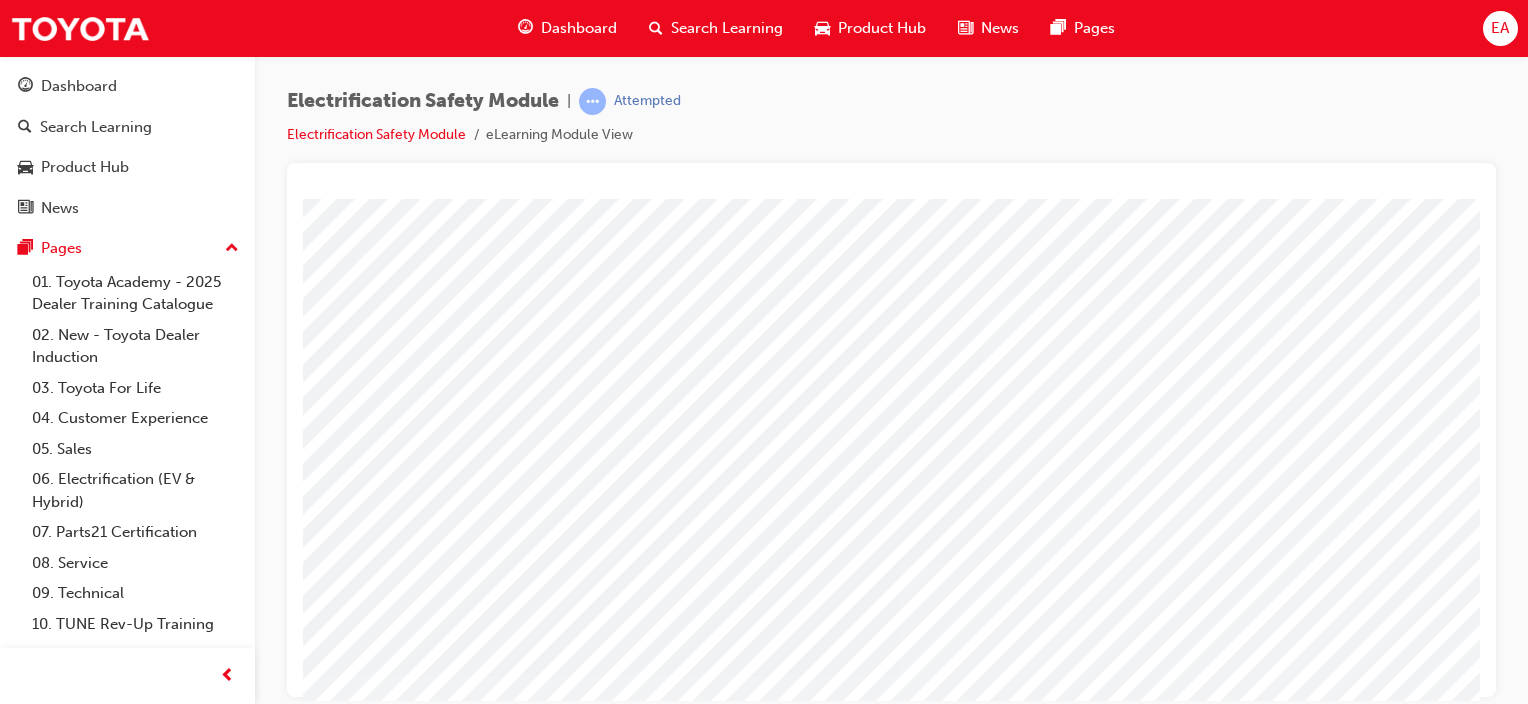 click at bounding box center (332, 4028) 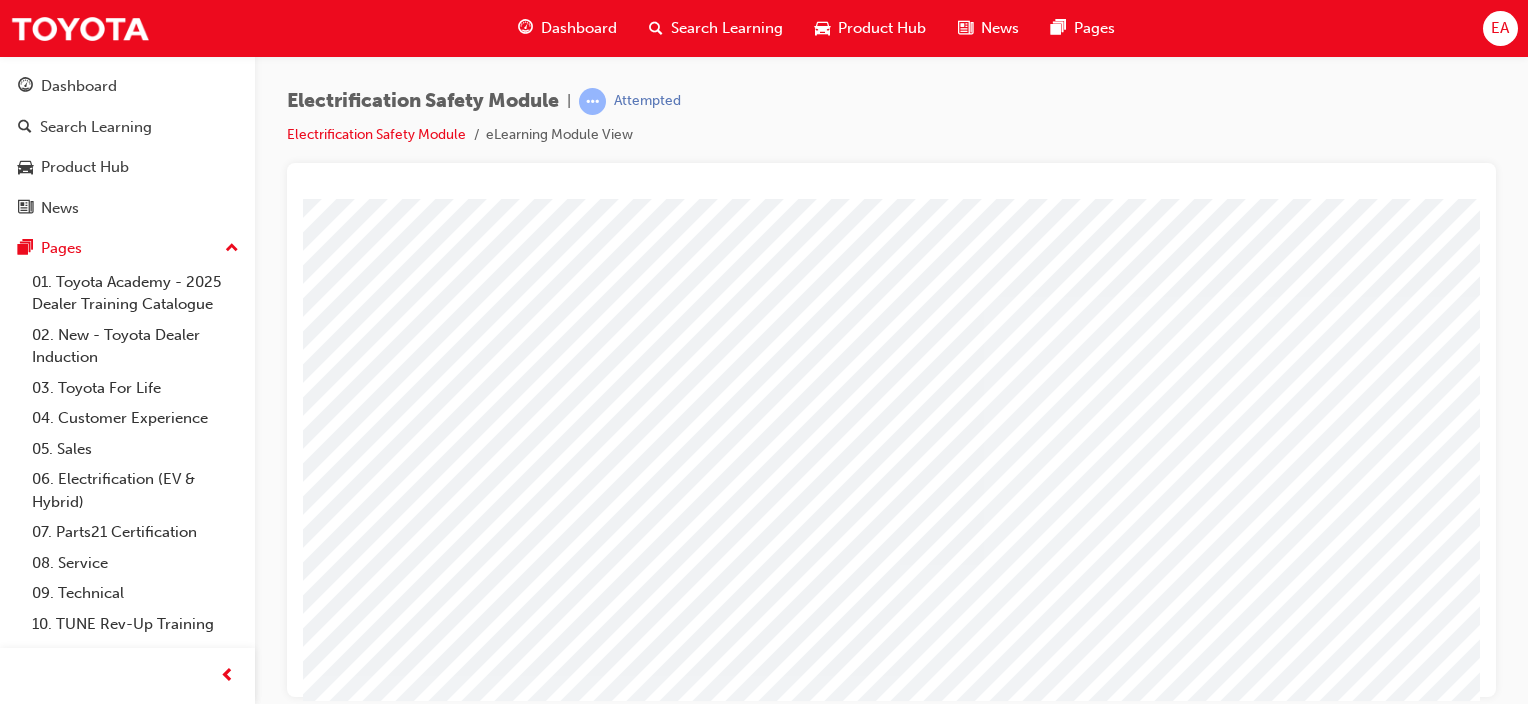 click at bounding box center (332, 4087) 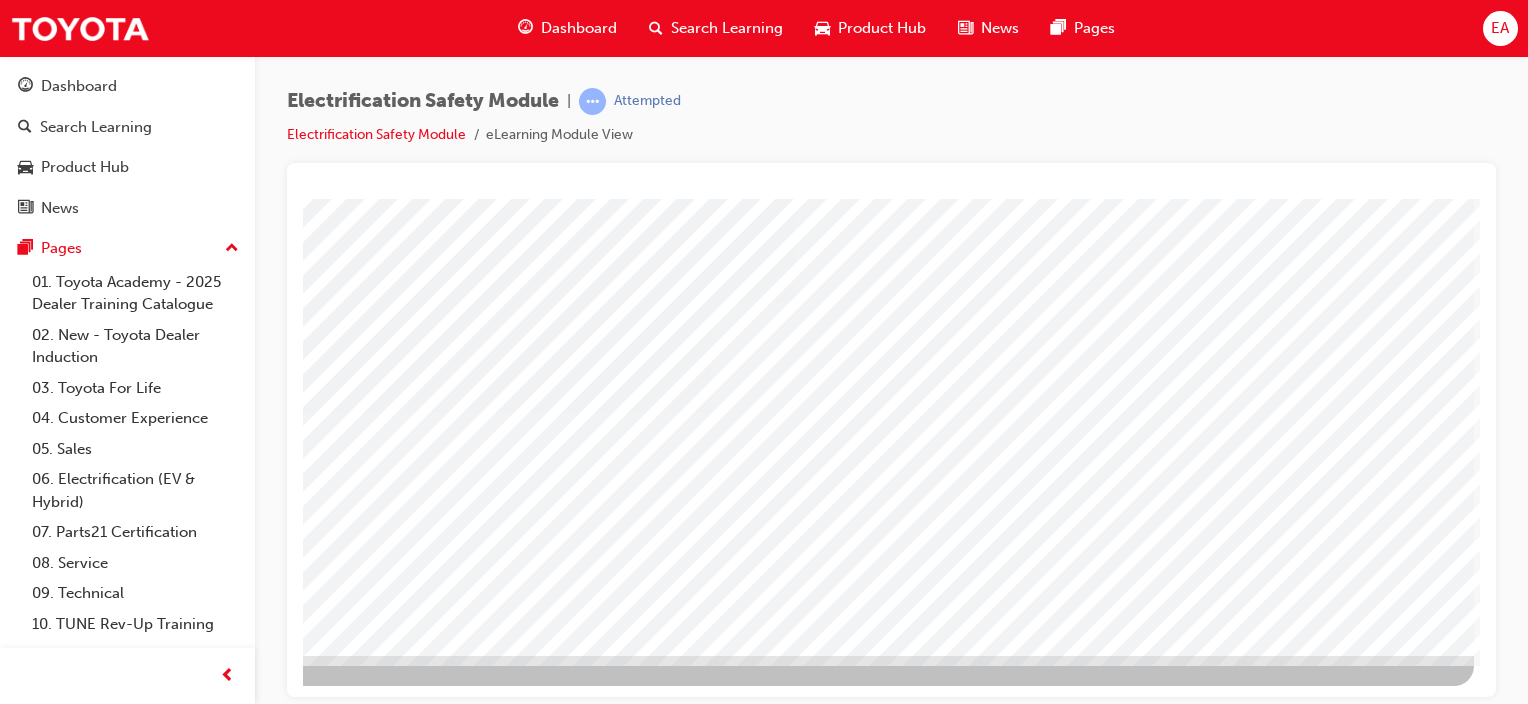 click at bounding box center [177, 2721] 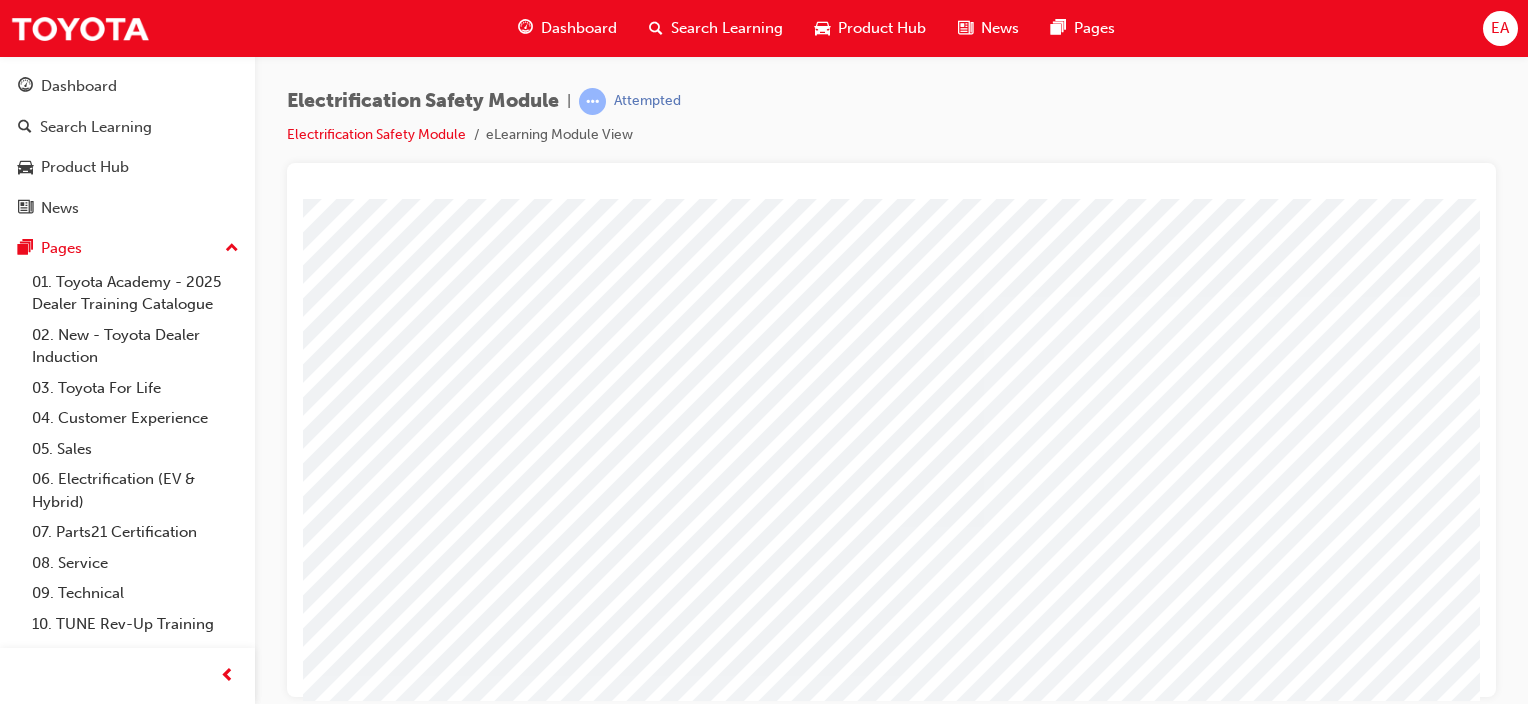 click at bounding box center (332, 3872) 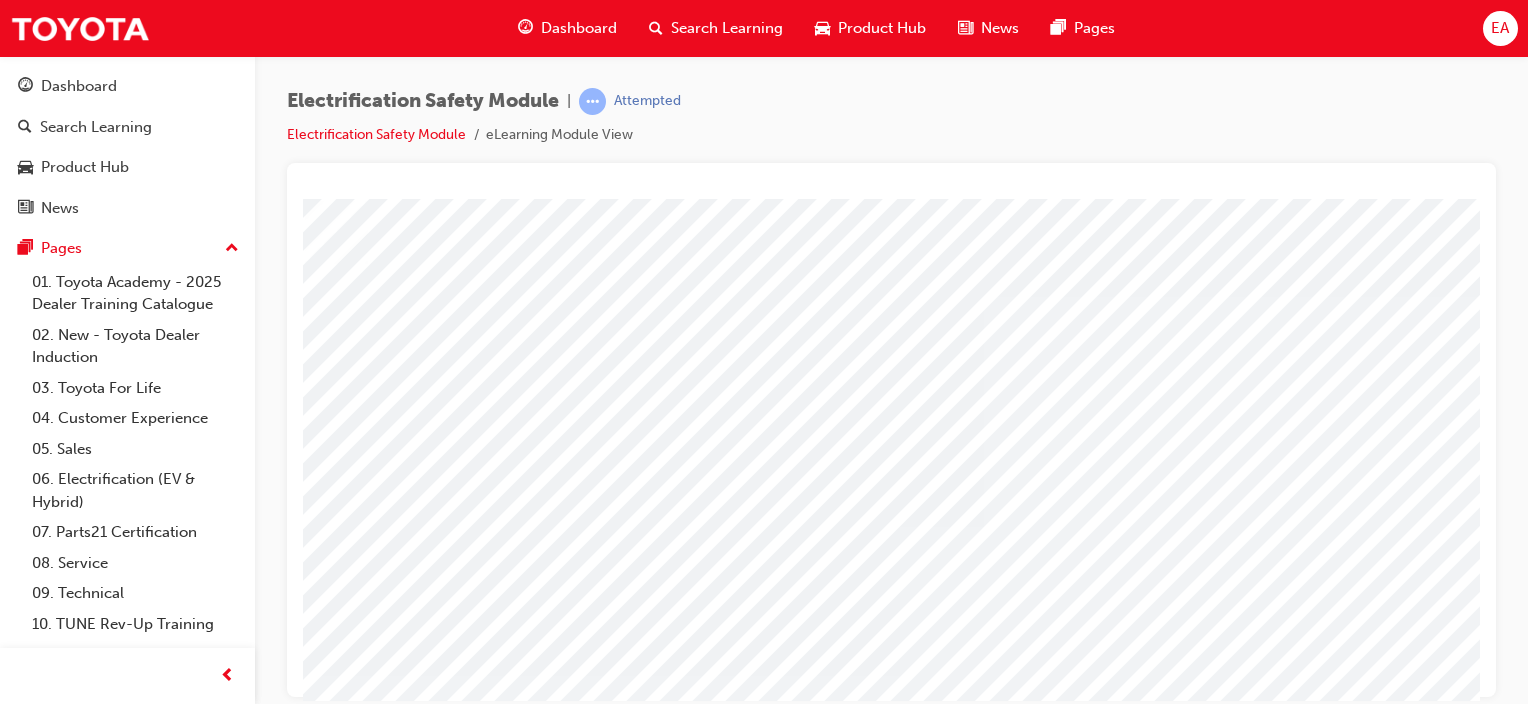 click at bounding box center [332, 3931] 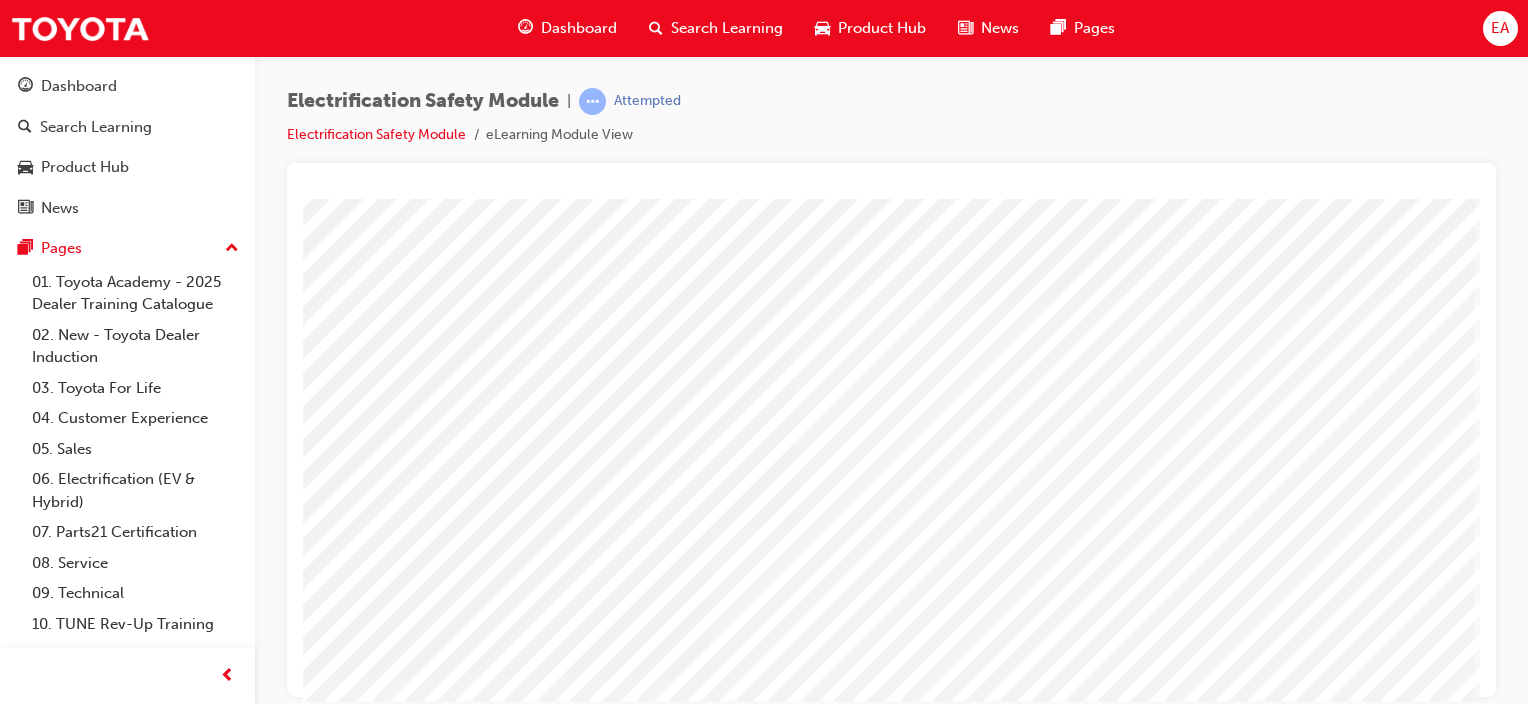 click at bounding box center [143, 3990] 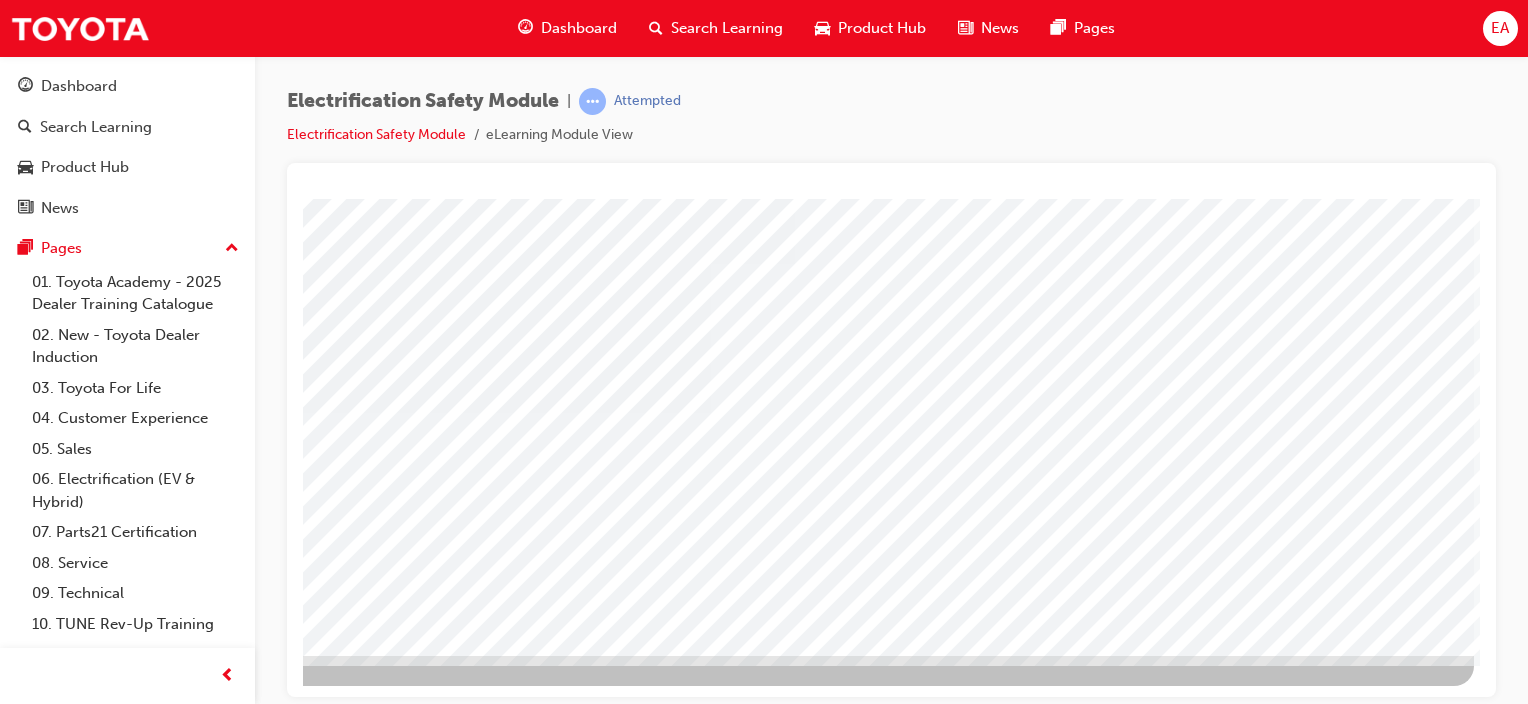 click at bounding box center (177, 2721) 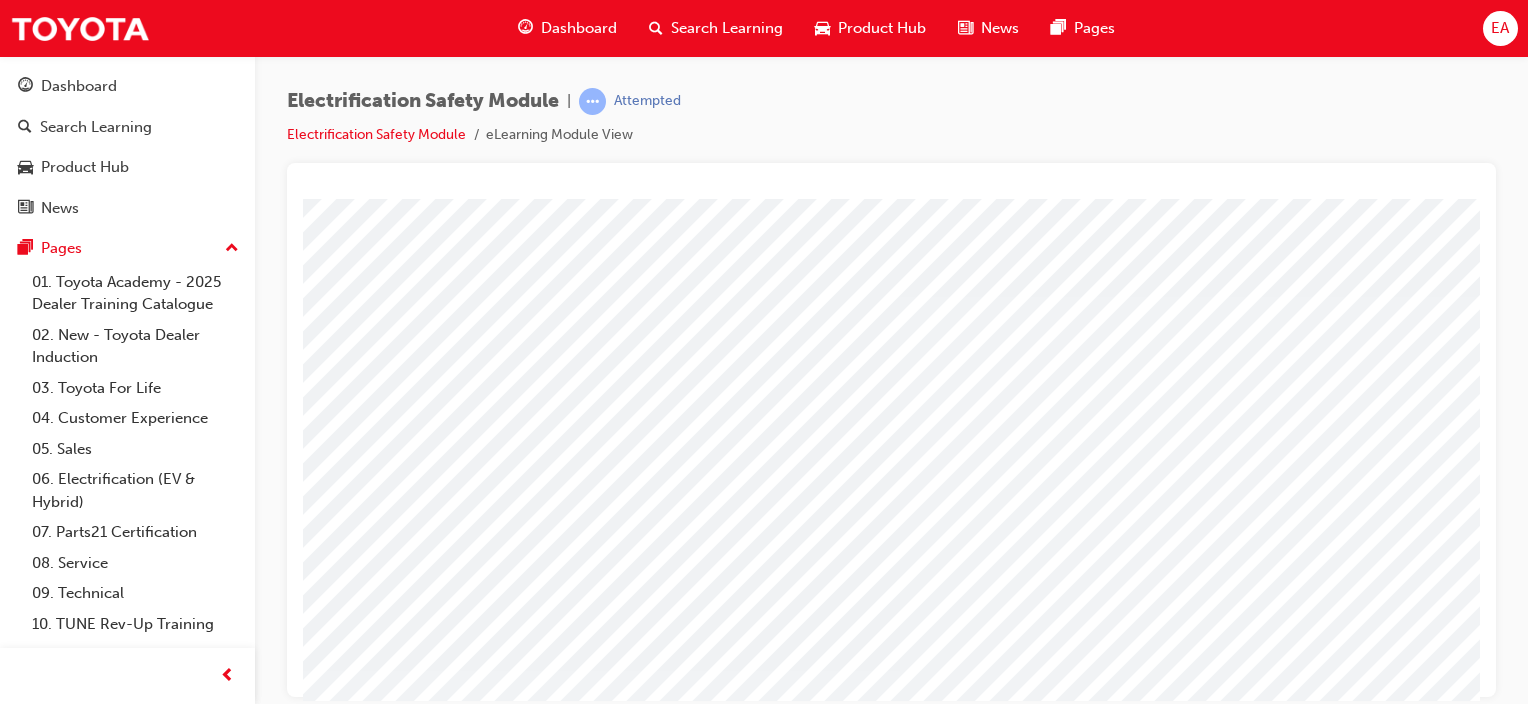 click at bounding box center (503, 2544) 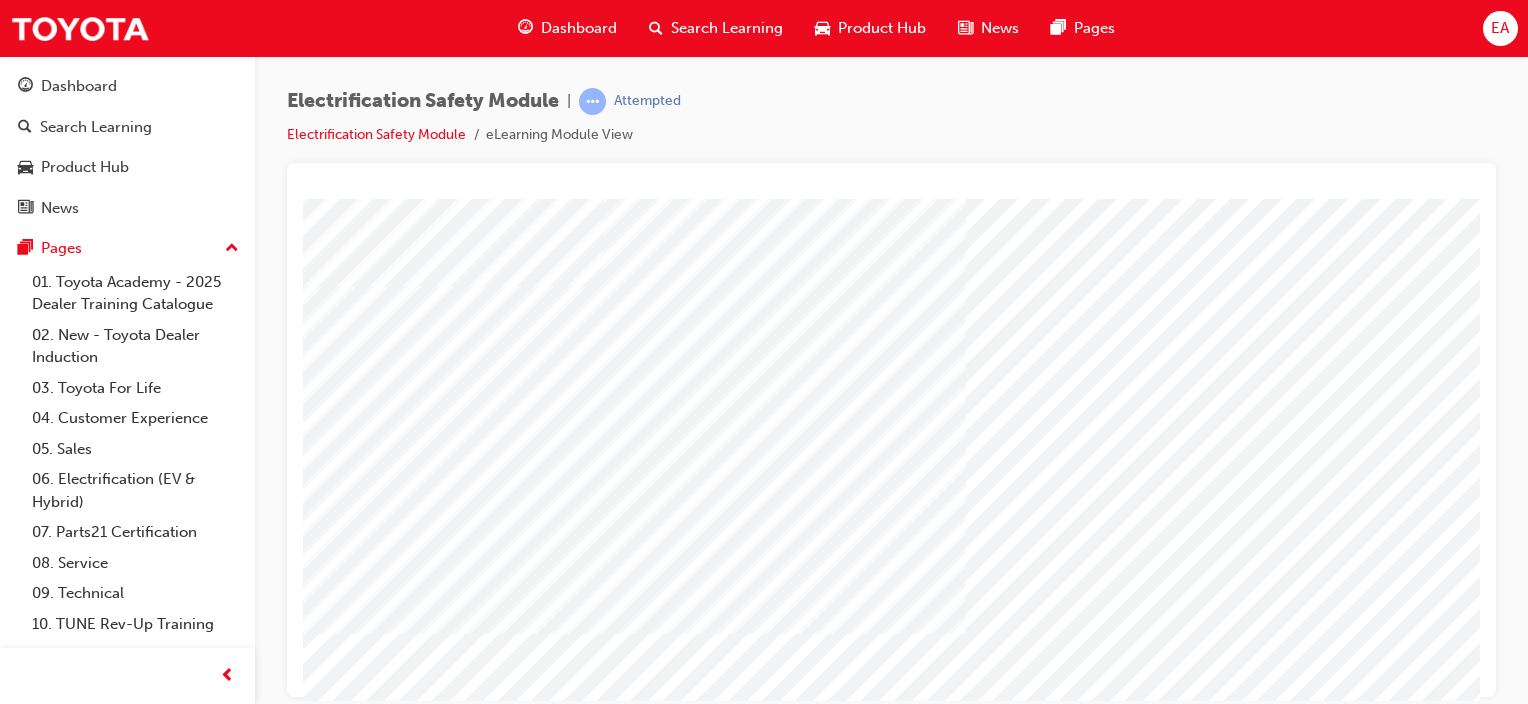 click at bounding box center [387, 4119] 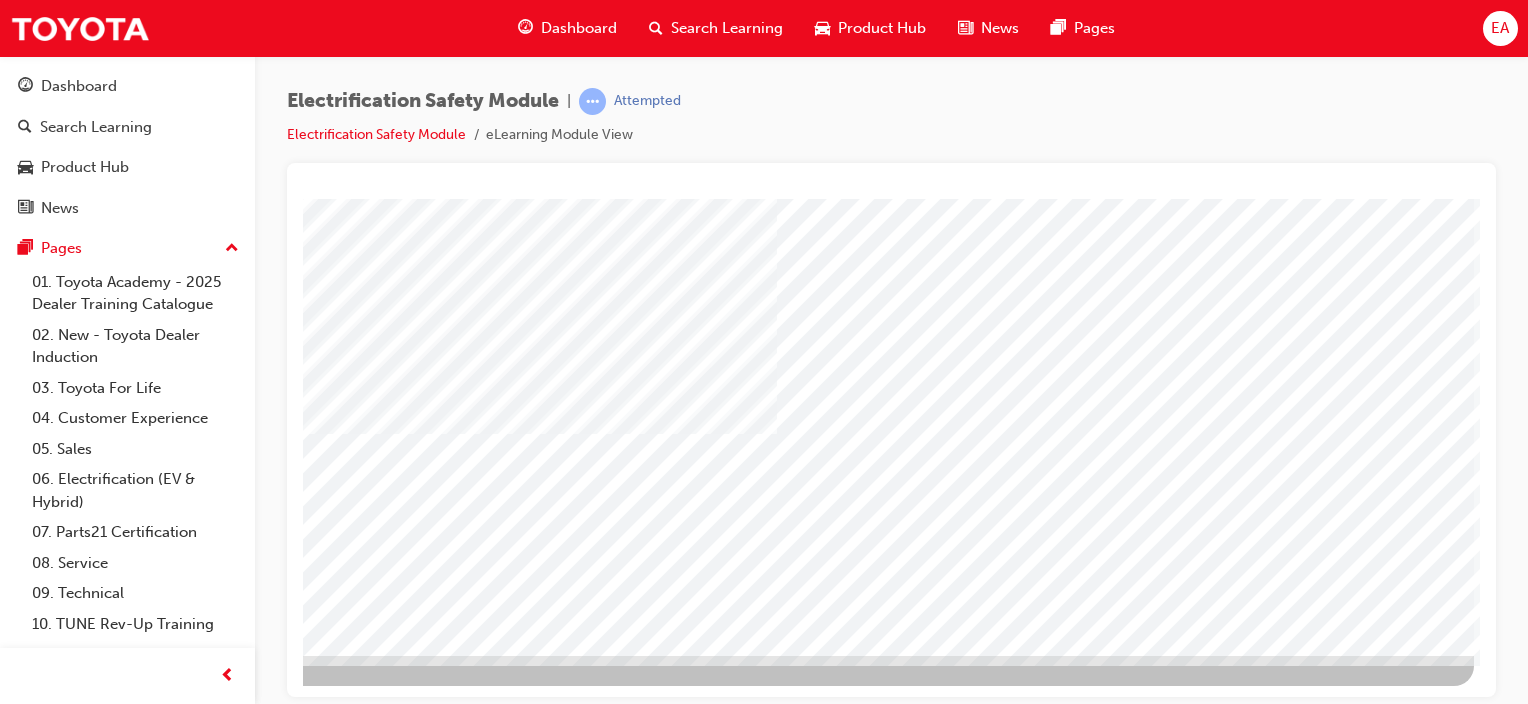 click at bounding box center [177, 3122] 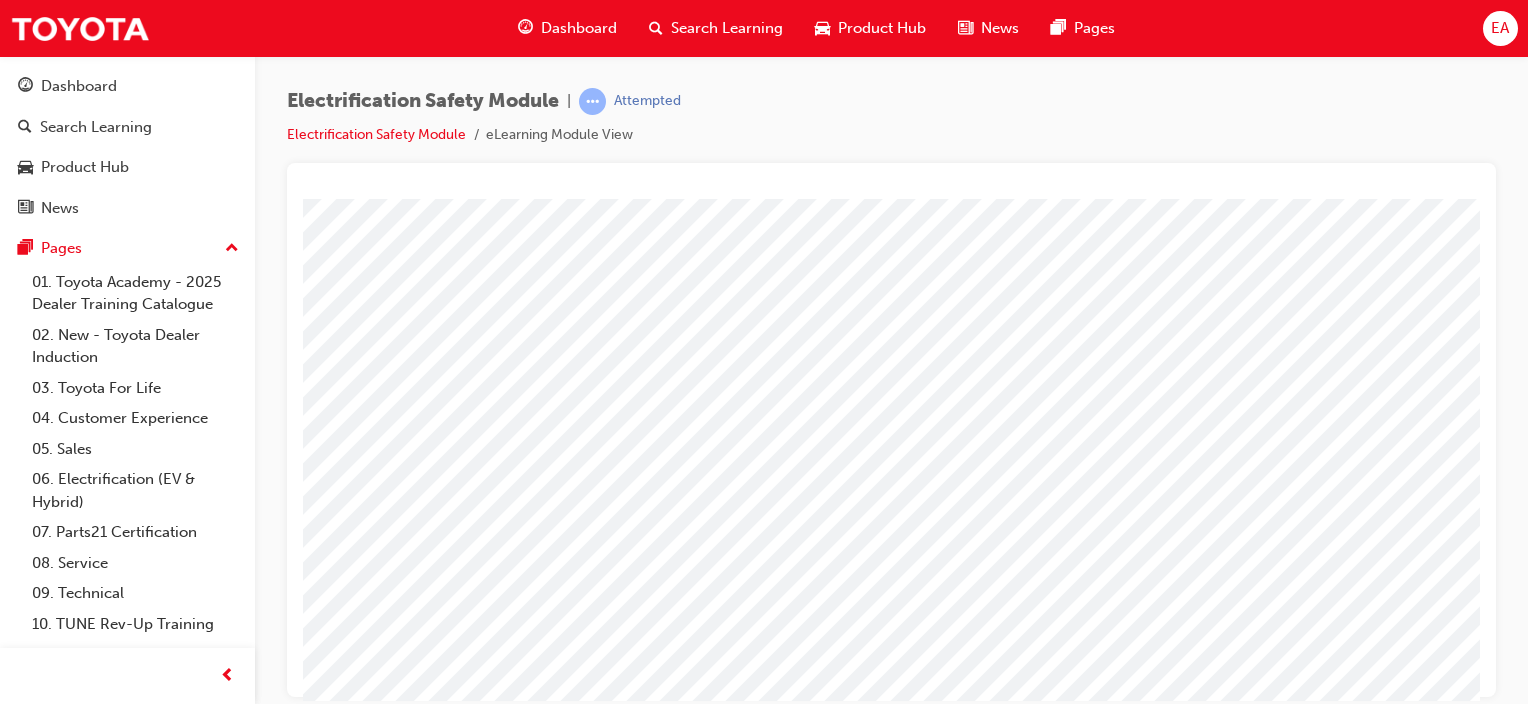 click at bounding box center [453, 5102] 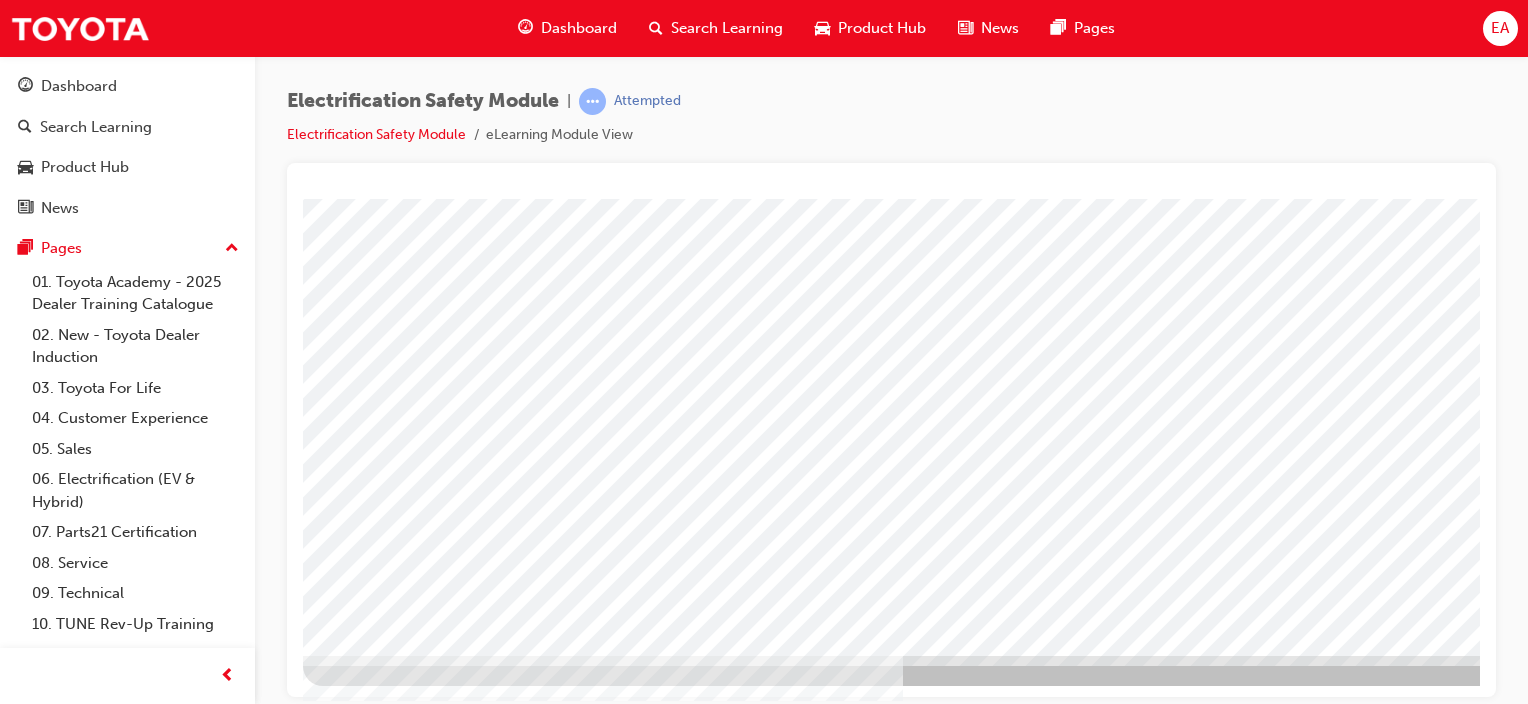 drag, startPoint x: 1104, startPoint y: 262, endPoint x: 1206, endPoint y: 303, distance: 109.9318 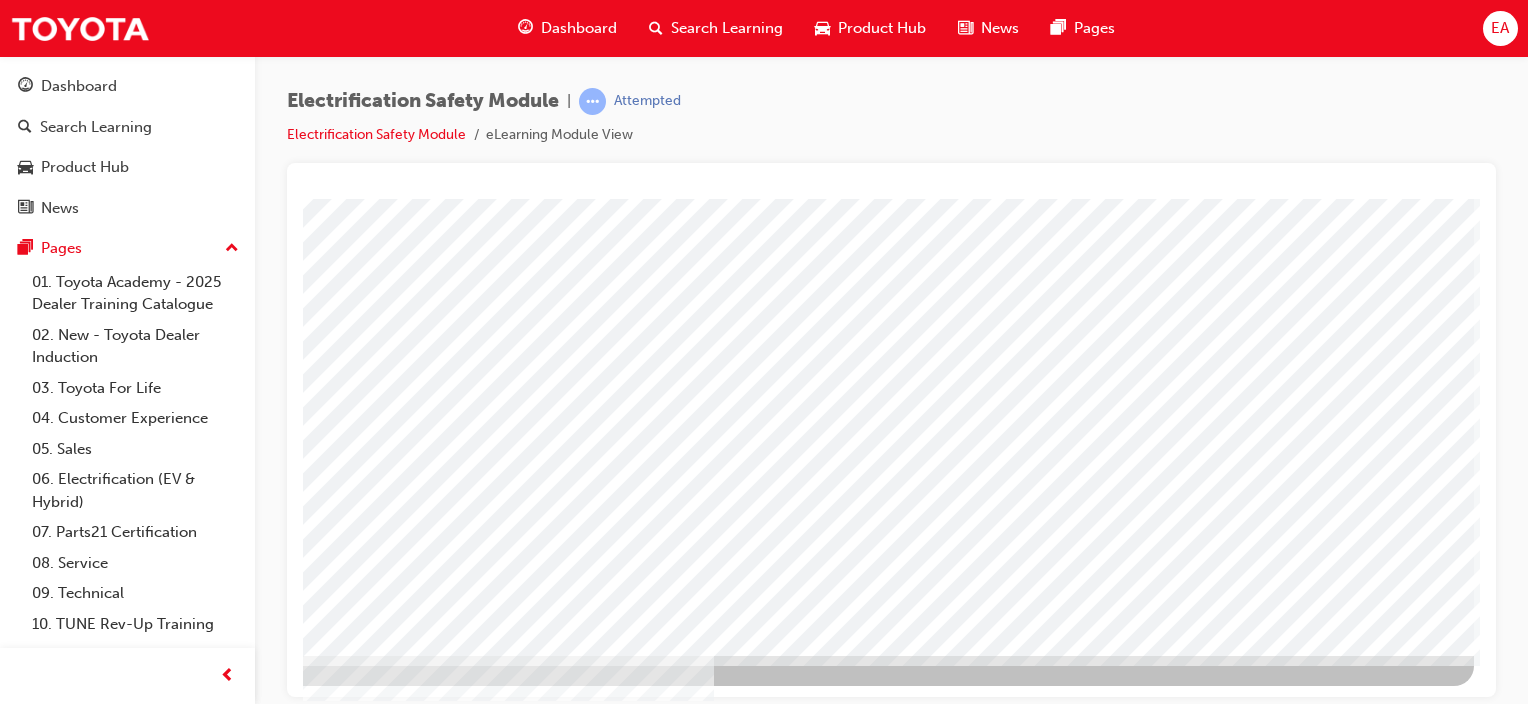 drag, startPoint x: 1173, startPoint y: 694, endPoint x: 1680, endPoint y: 900, distance: 547.2522 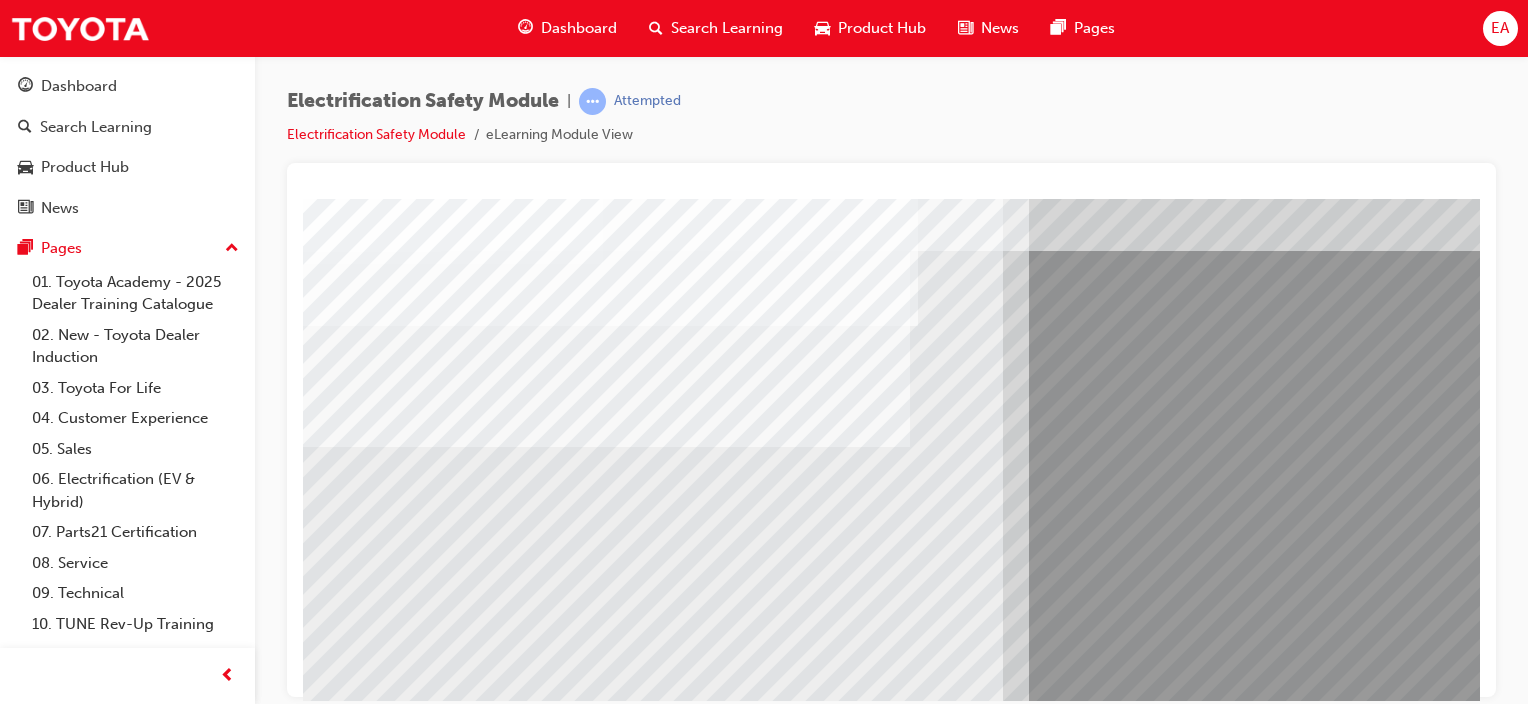 scroll, scrollTop: 263, scrollLeft: 0, axis: vertical 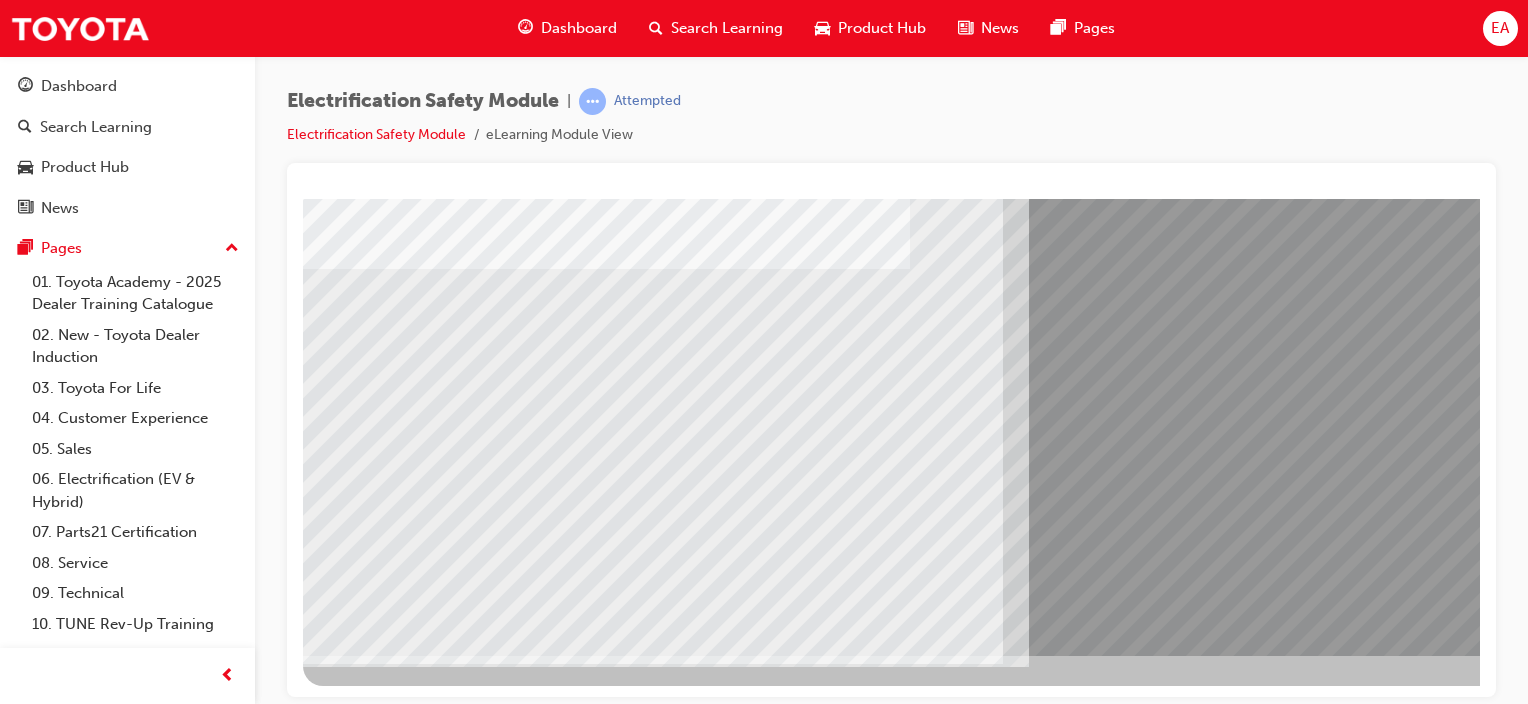 drag, startPoint x: 426, startPoint y: 486, endPoint x: 481, endPoint y: 479, distance: 55.443665 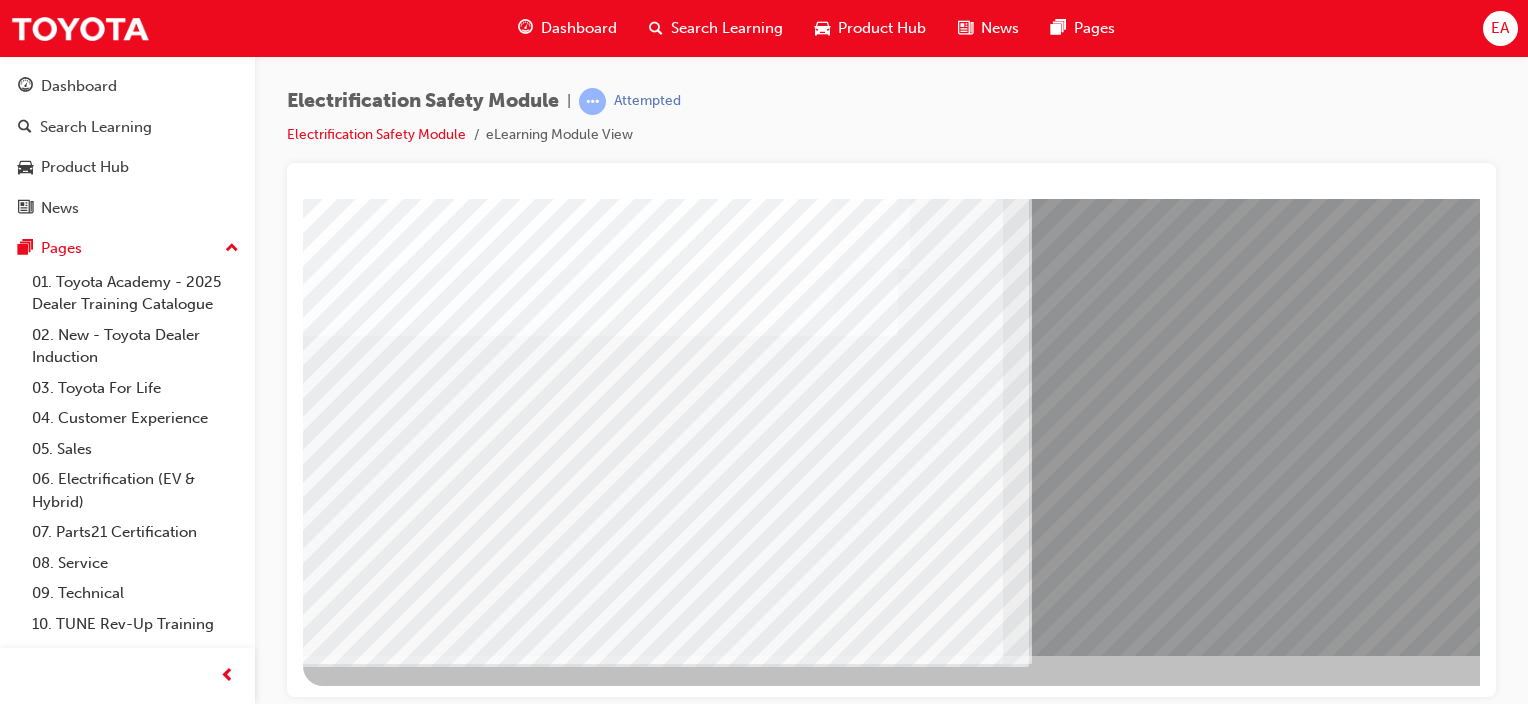 drag, startPoint x: 615, startPoint y: 480, endPoint x: 640, endPoint y: 484, distance: 25.317978 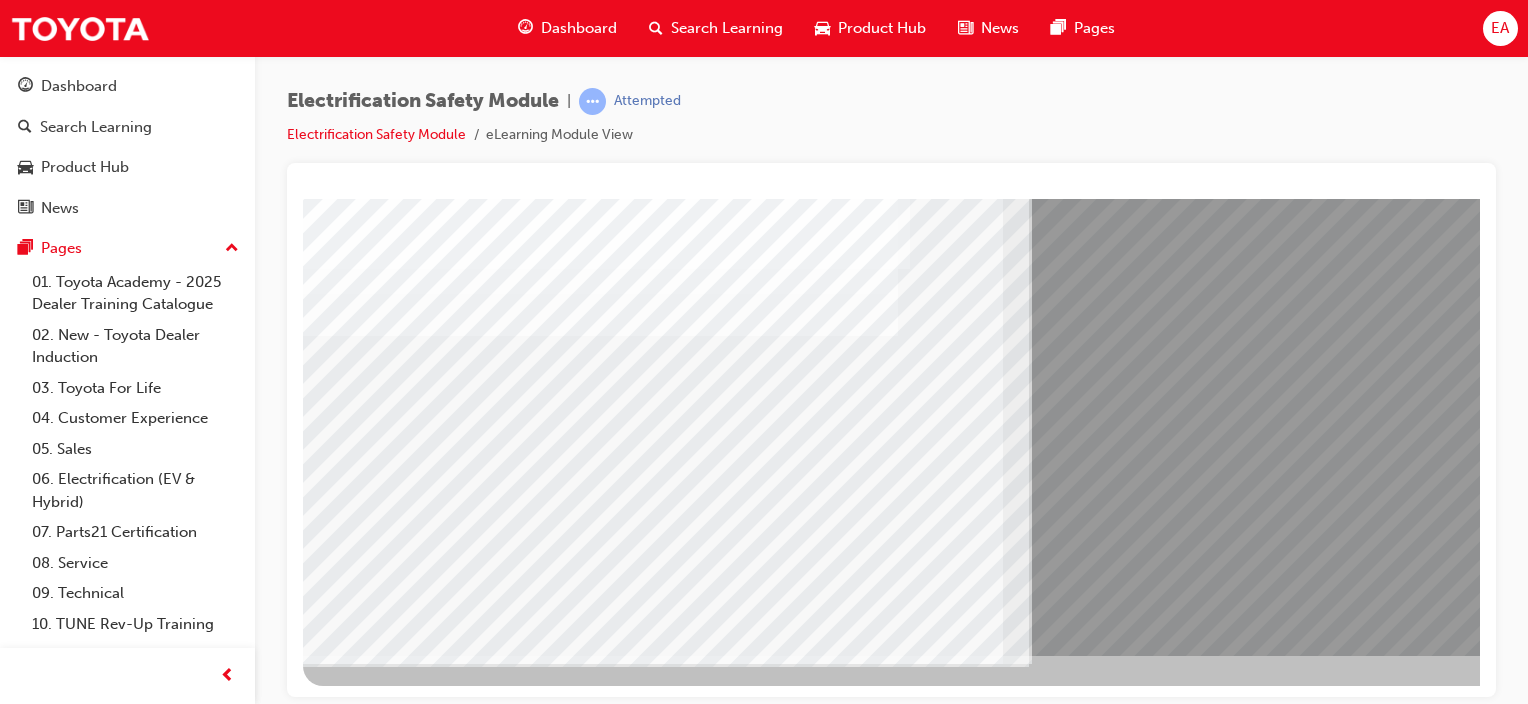 drag, startPoint x: 842, startPoint y: 474, endPoint x: 850, endPoint y: 481, distance: 10.630146 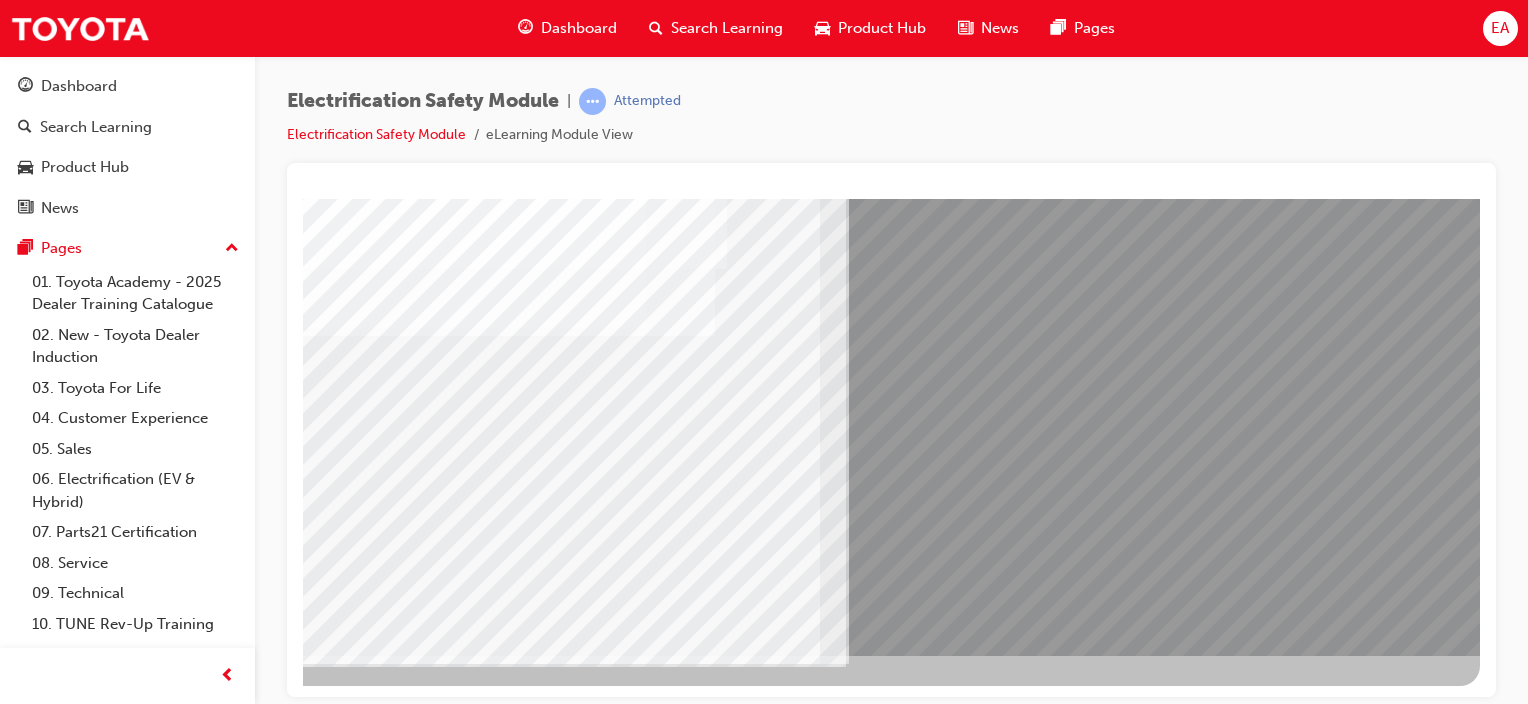 click at bounding box center (183, 8650) 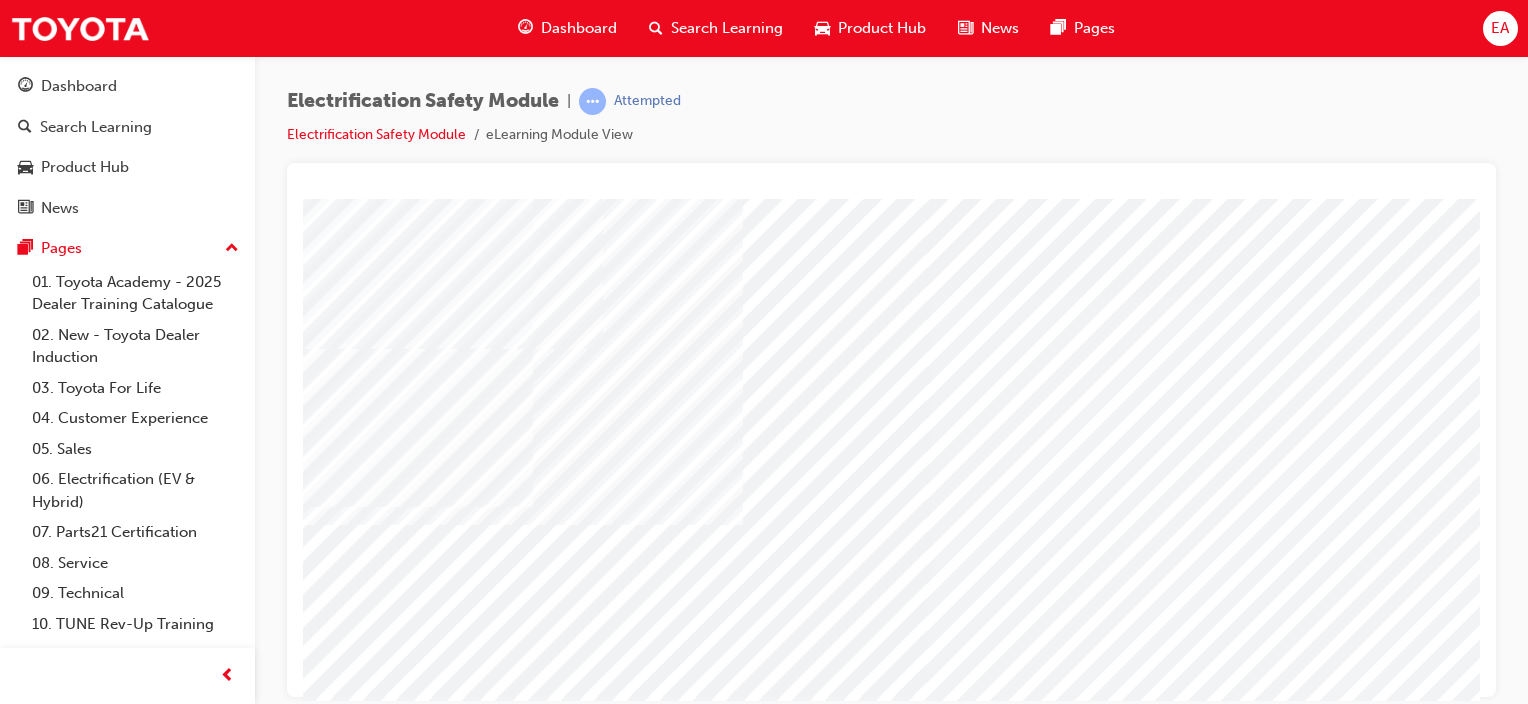 click at bounding box center [387, 3972] 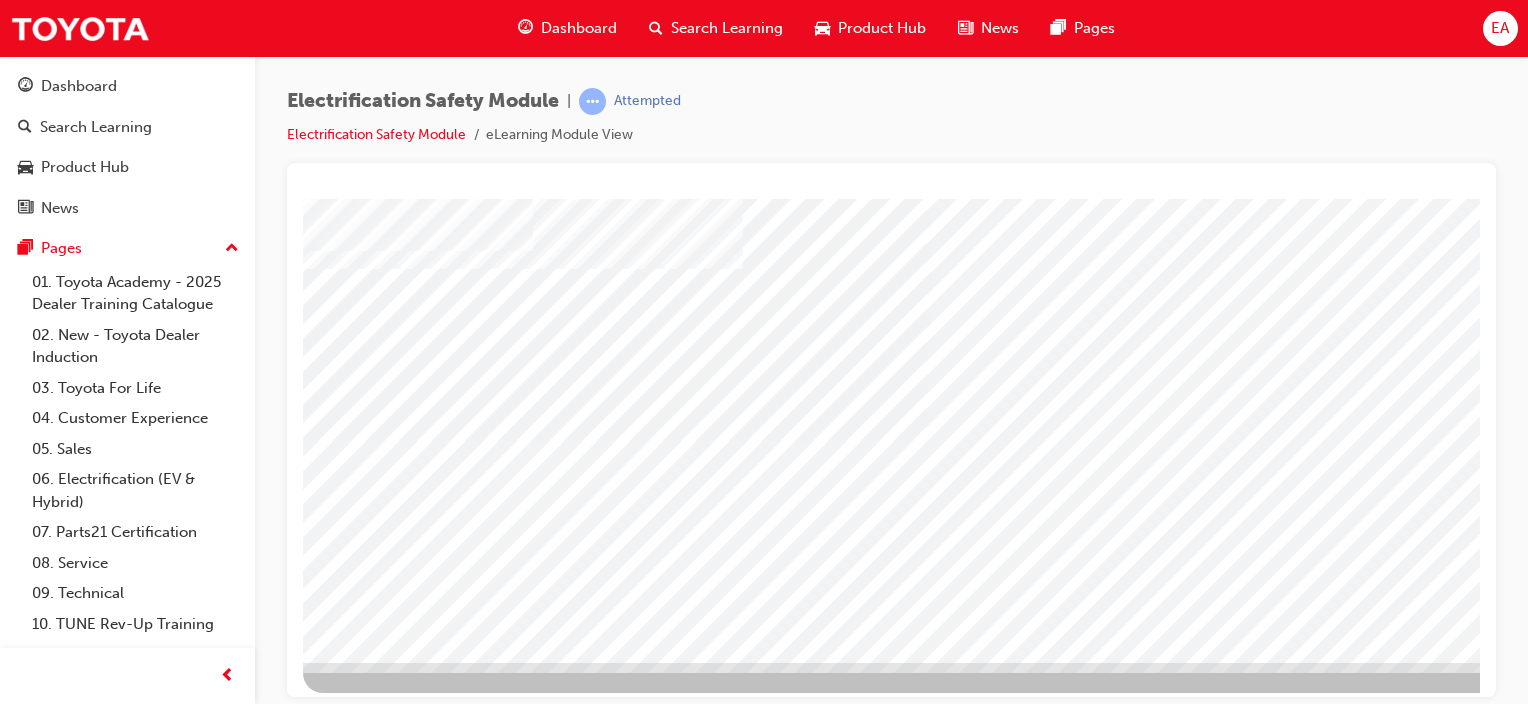 scroll, scrollTop: 263, scrollLeft: 0, axis: vertical 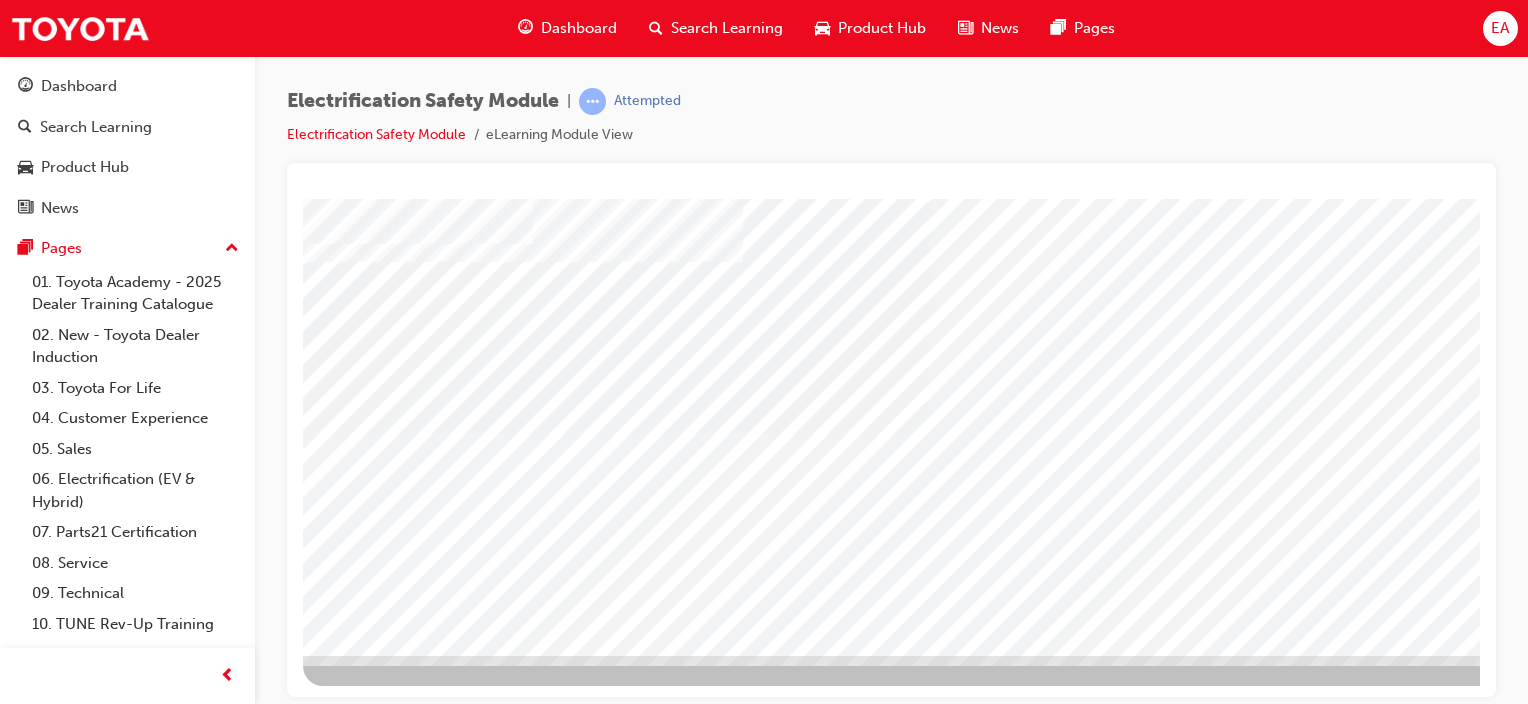 drag, startPoint x: 920, startPoint y: 477, endPoint x: 1044, endPoint y: 442, distance: 128.84486 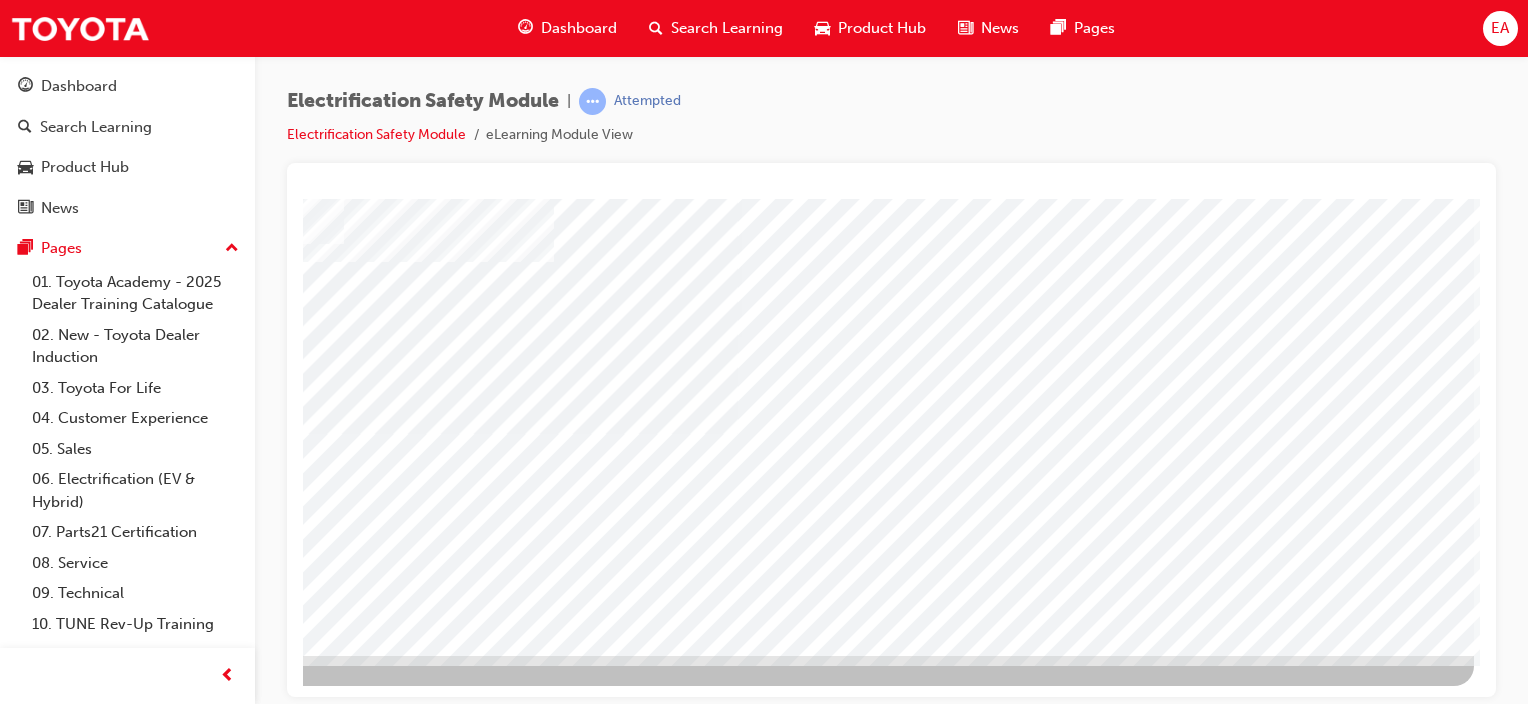 click at bounding box center [177, 3122] 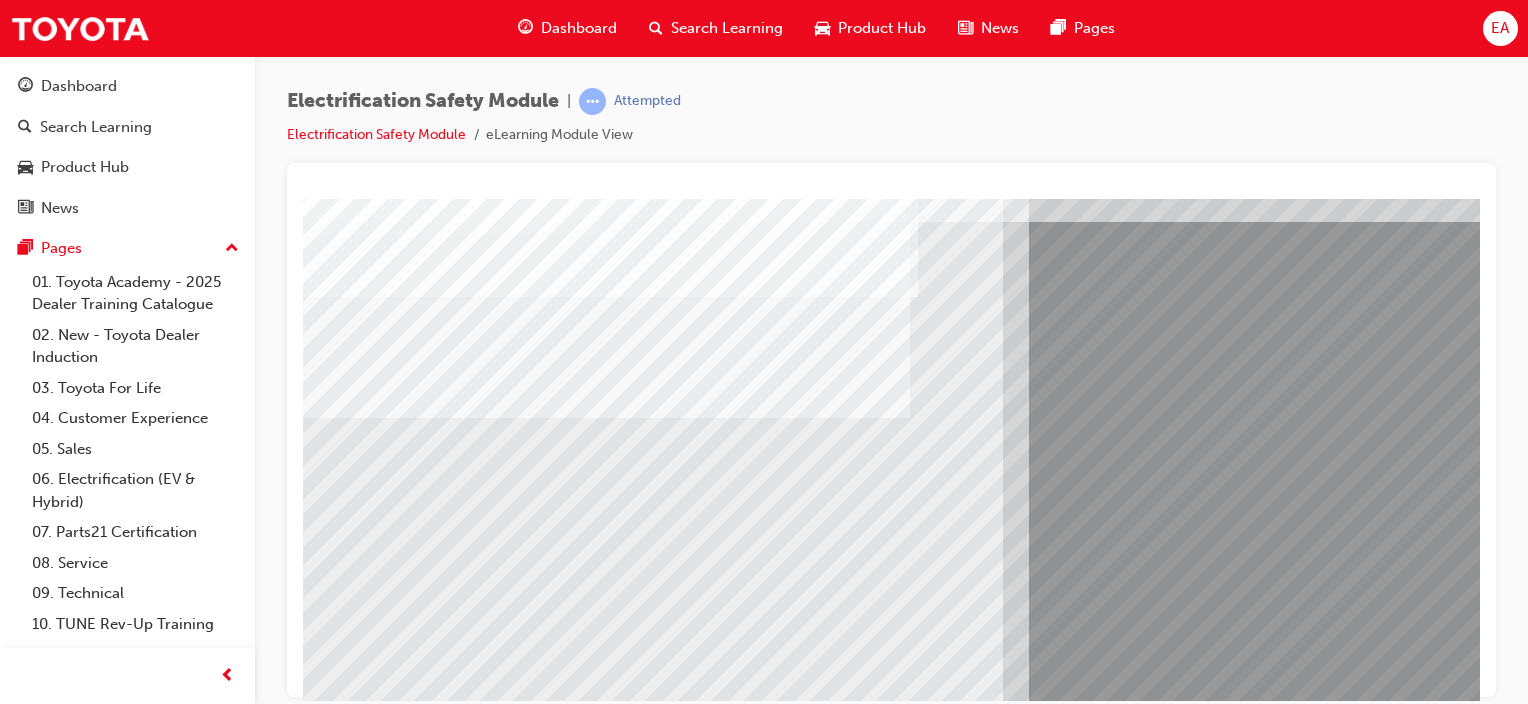 scroll, scrollTop: 263, scrollLeft: 0, axis: vertical 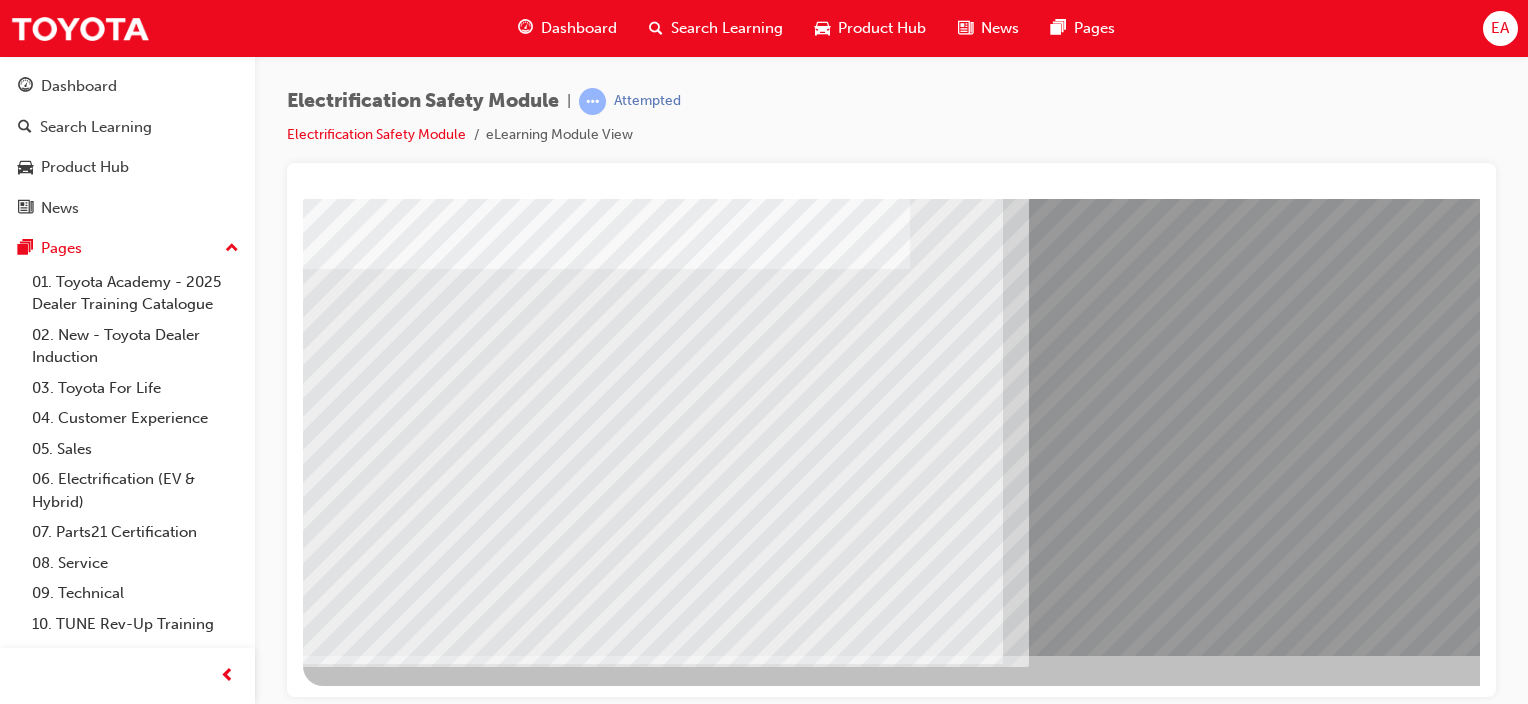 drag, startPoint x: 424, startPoint y: 465, endPoint x: 592, endPoint y: 487, distance: 169.43436 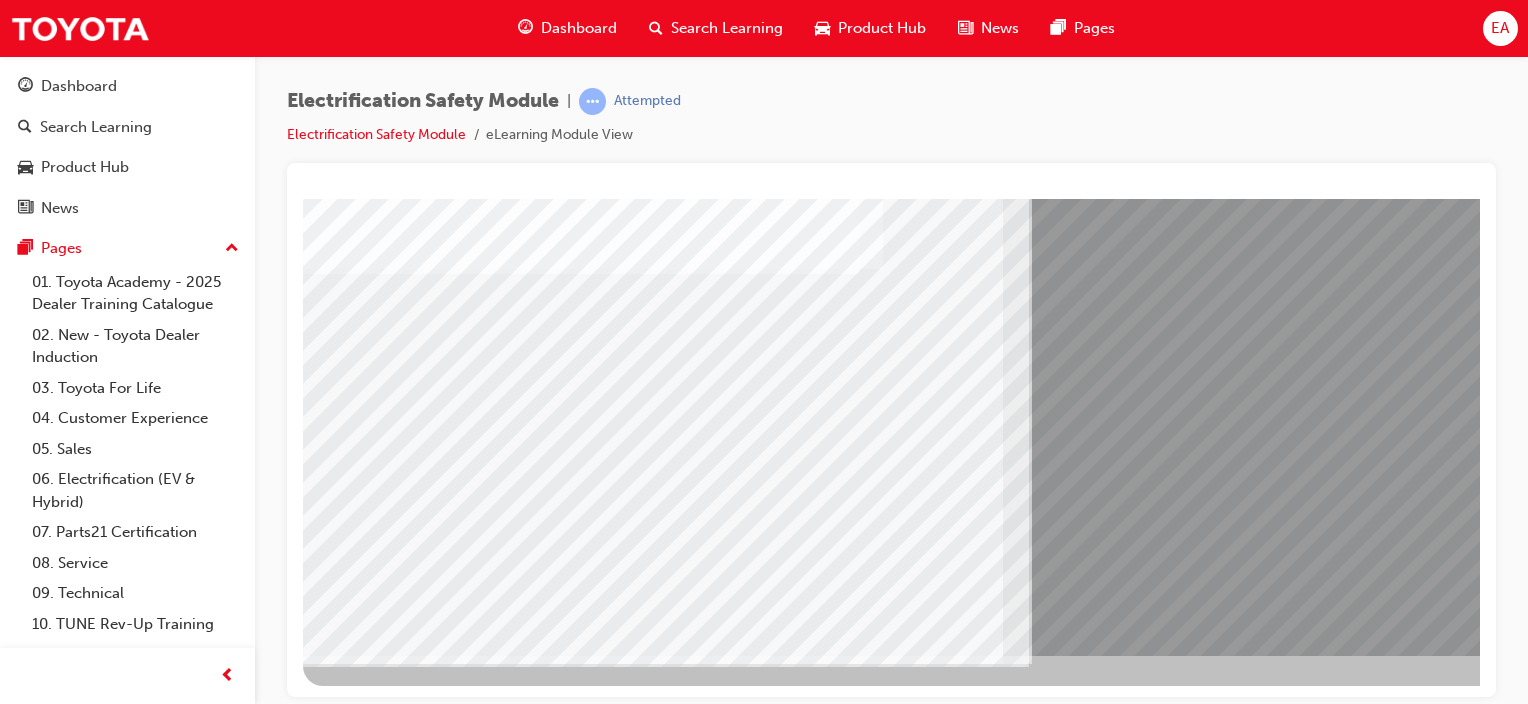 drag, startPoint x: 618, startPoint y: 480, endPoint x: 768, endPoint y: 490, distance: 150.33296 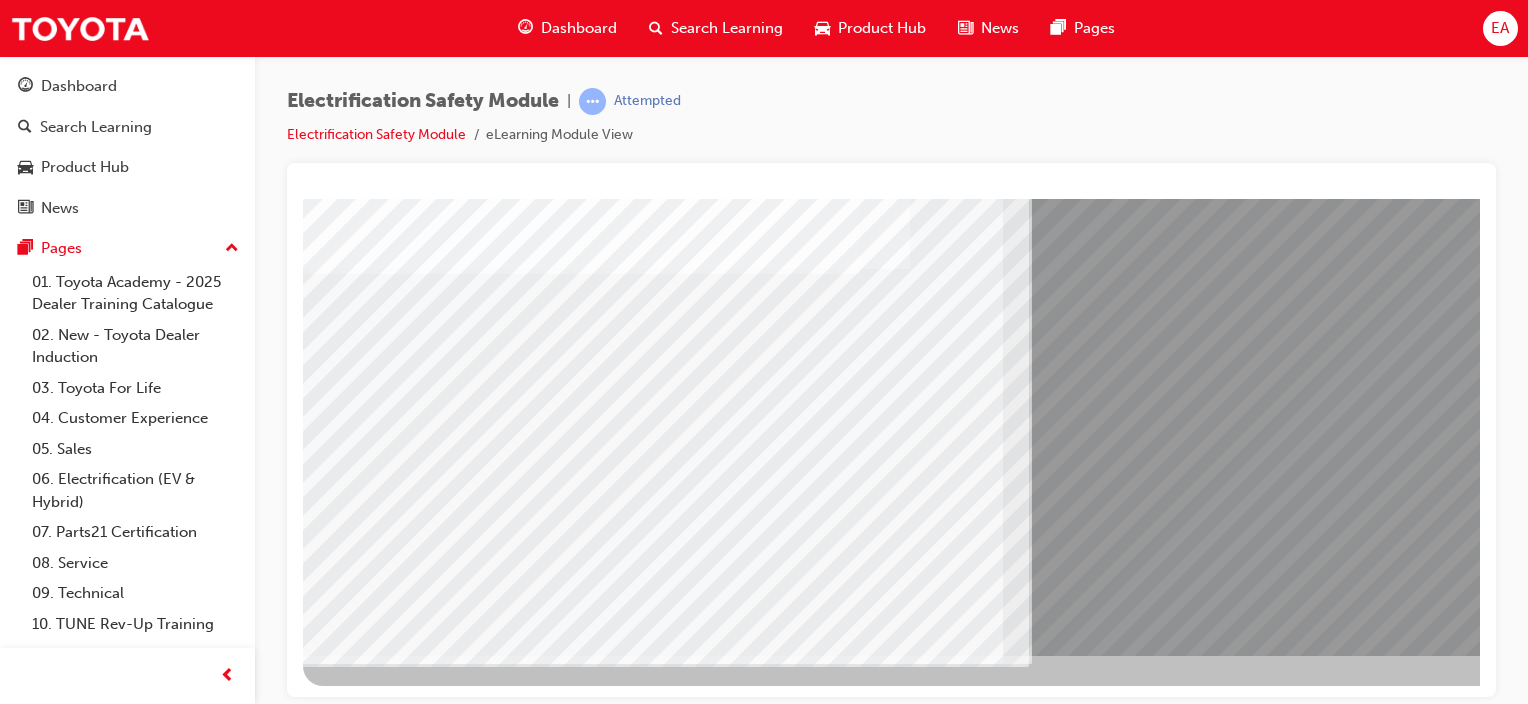 click at bounding box center [368, 7351] 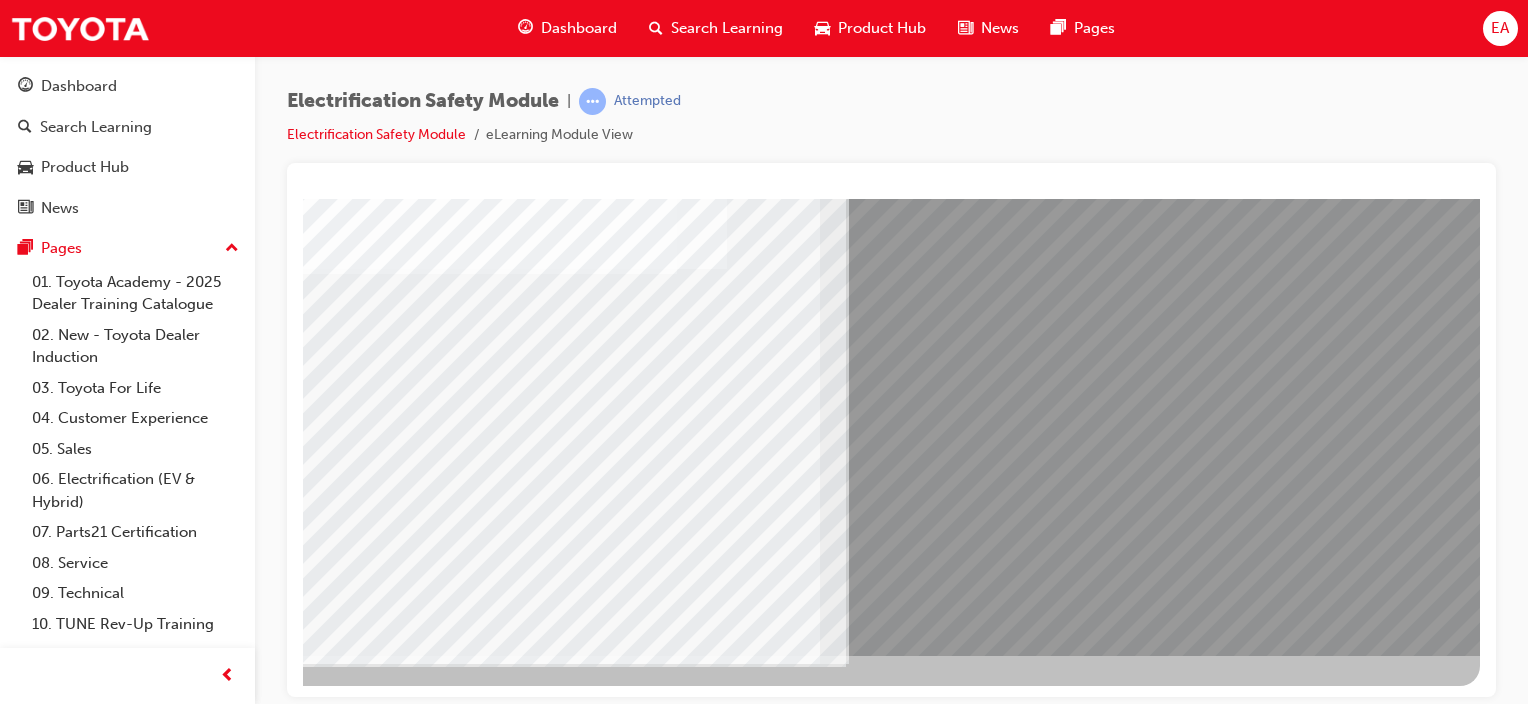 click at bounding box center (183, 7008) 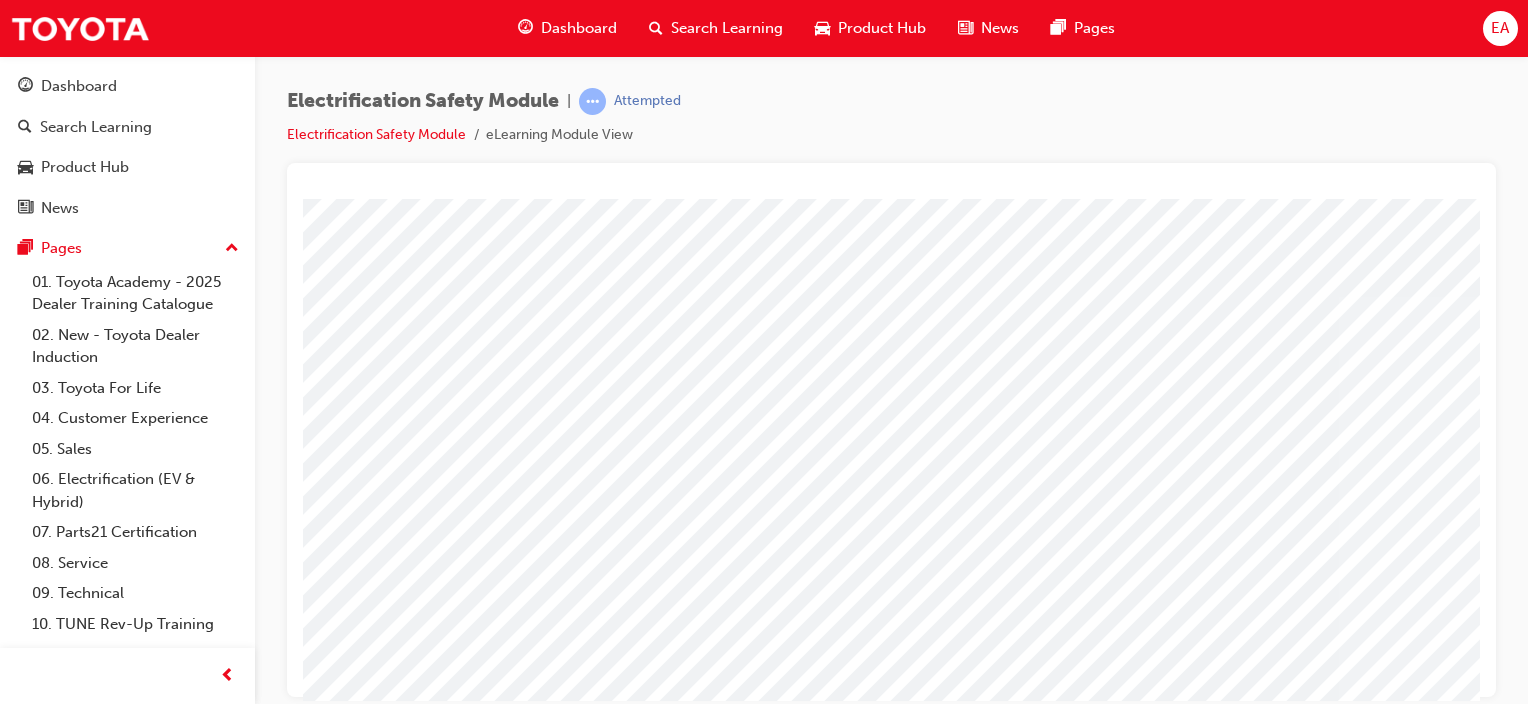 click at bounding box center (747, 4149) 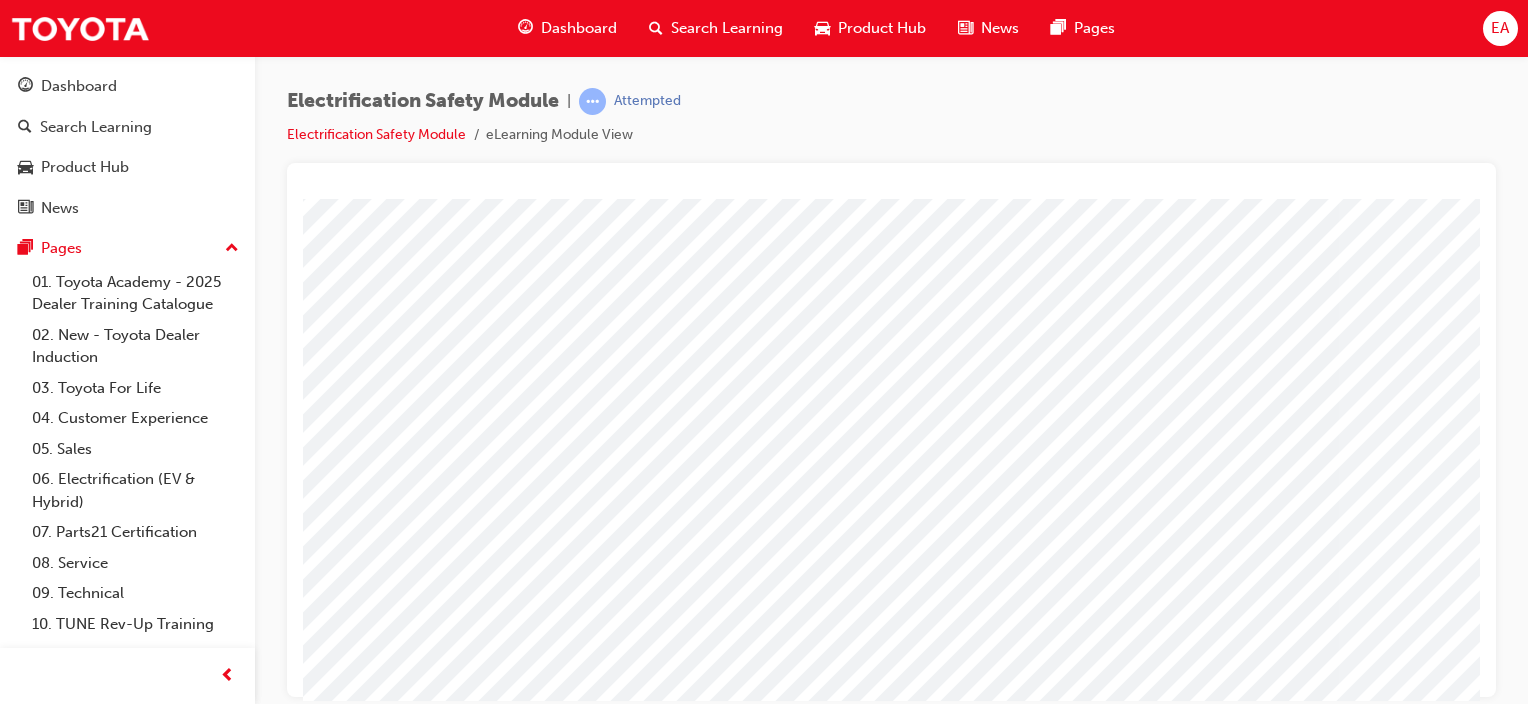 scroll, scrollTop: 263, scrollLeft: 0, axis: vertical 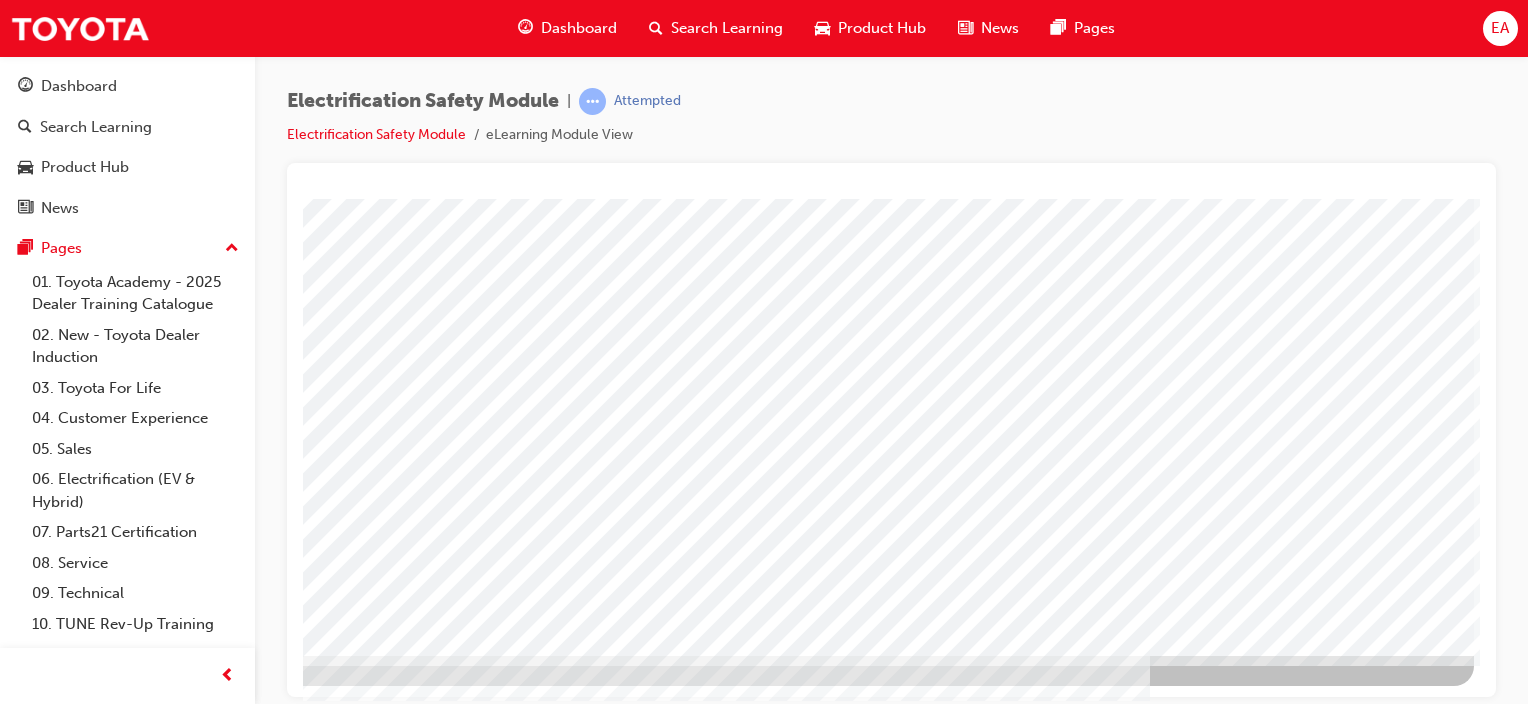 click at bounding box center (177, 3094) 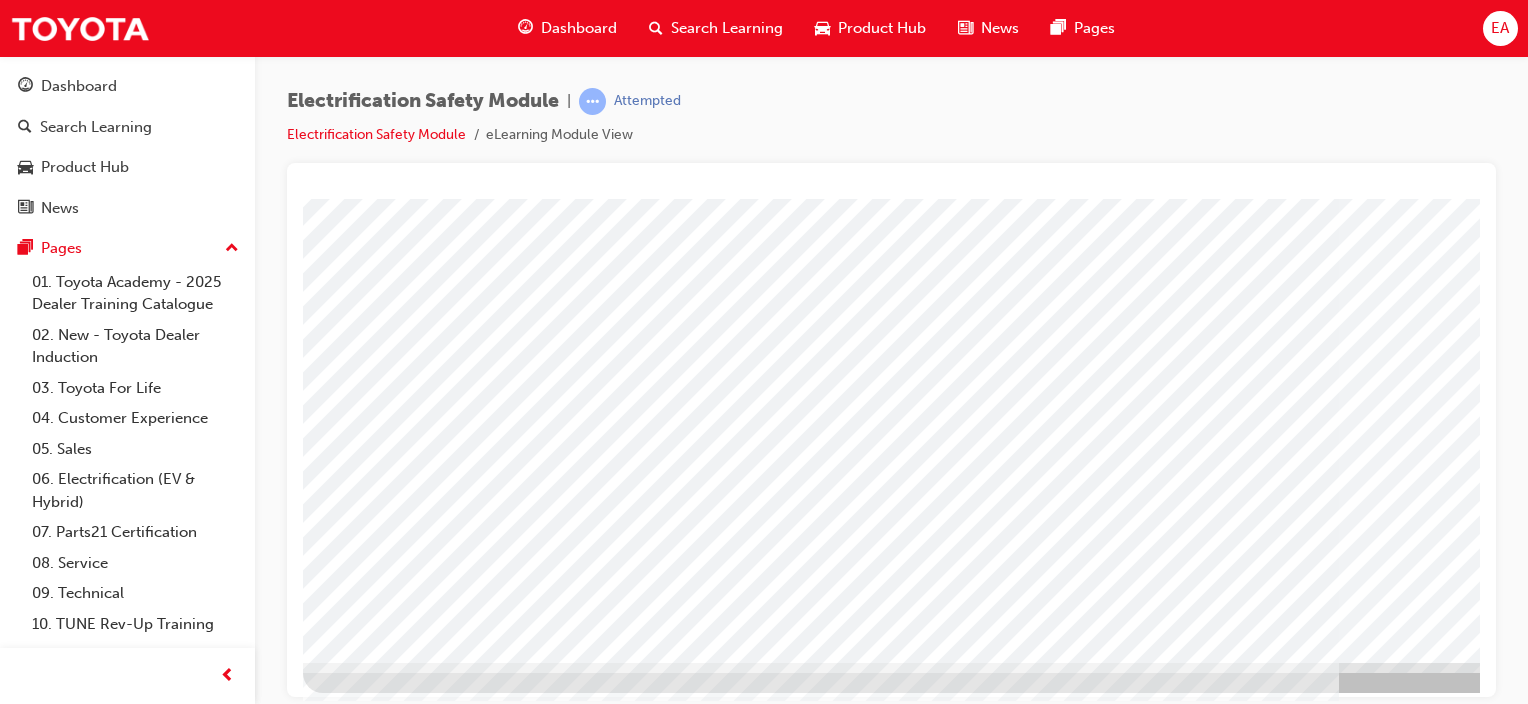 scroll, scrollTop: 263, scrollLeft: 0, axis: vertical 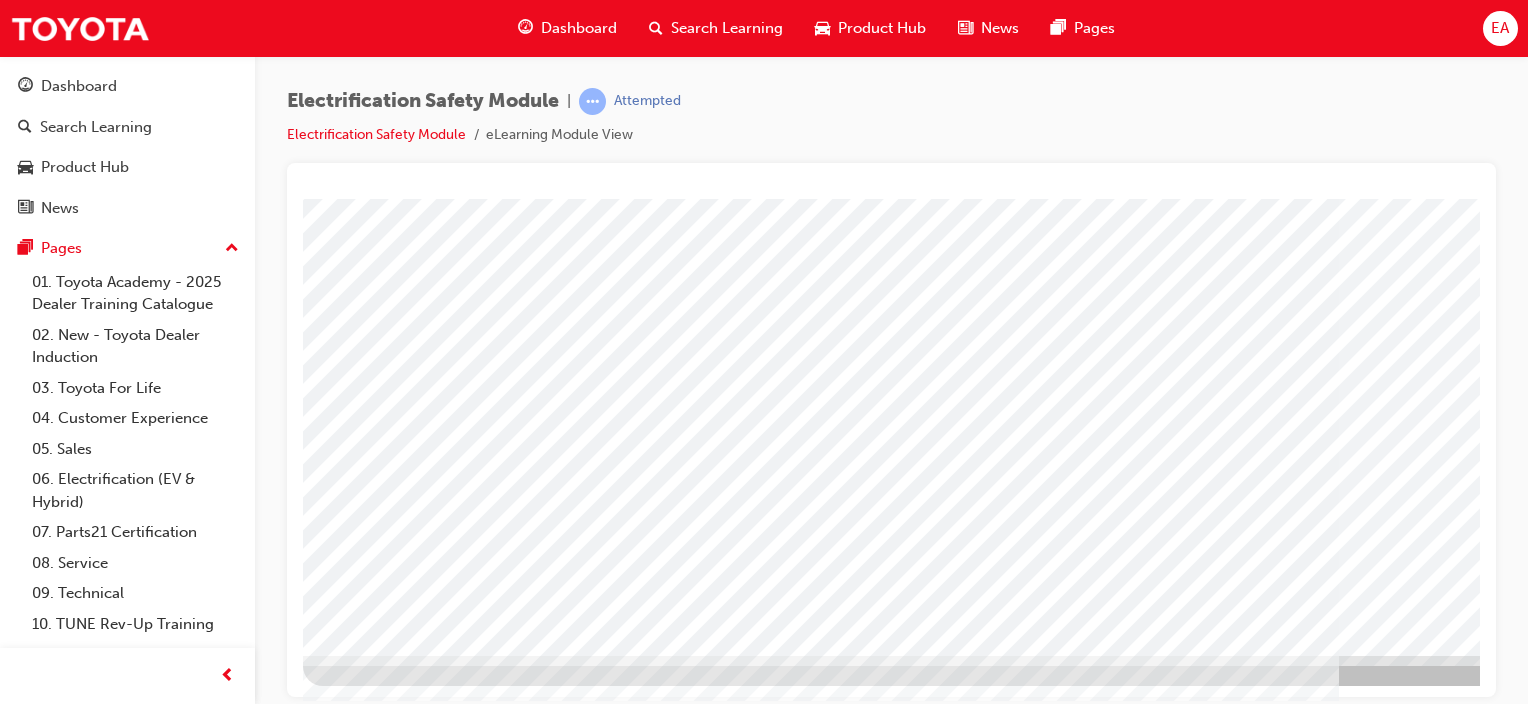 click at bounding box center (747, 2870) 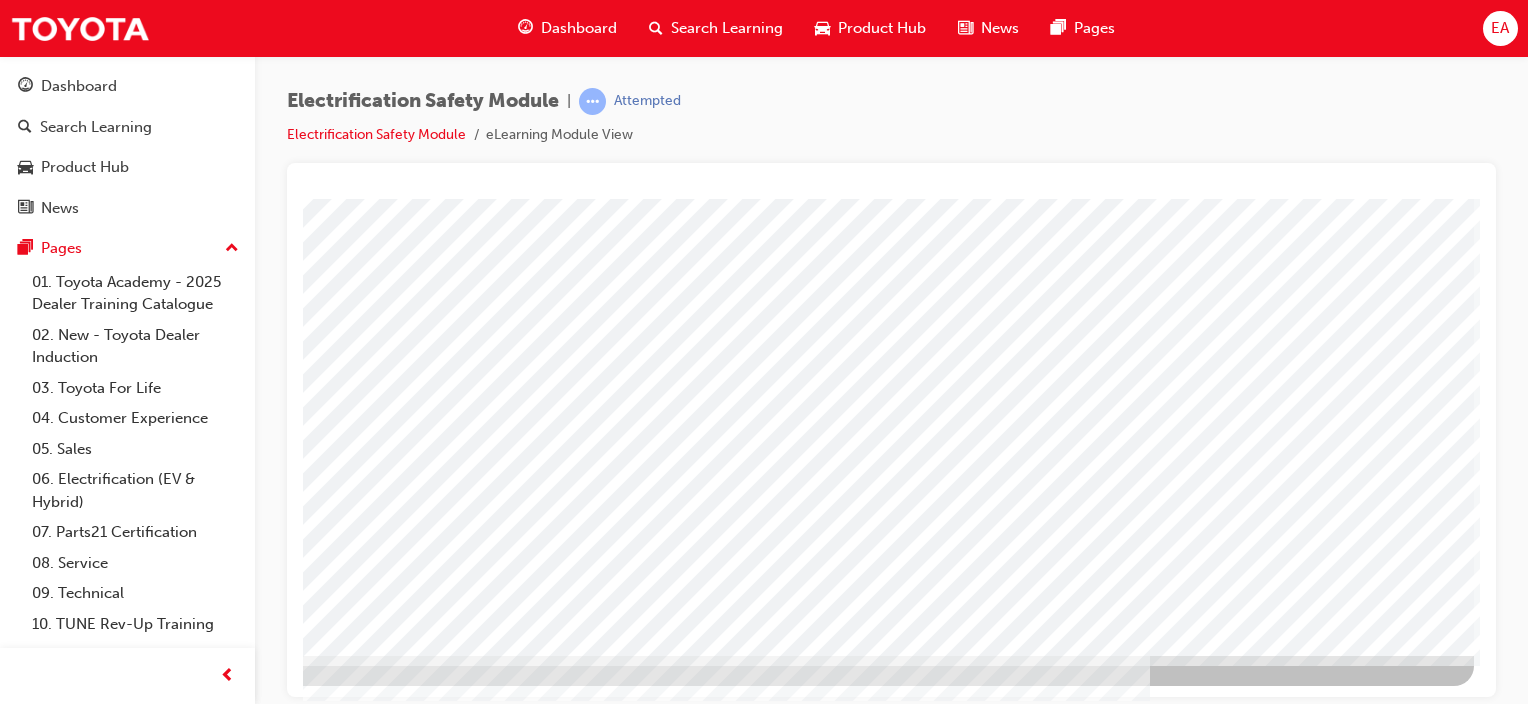 click at bounding box center (177, 3628) 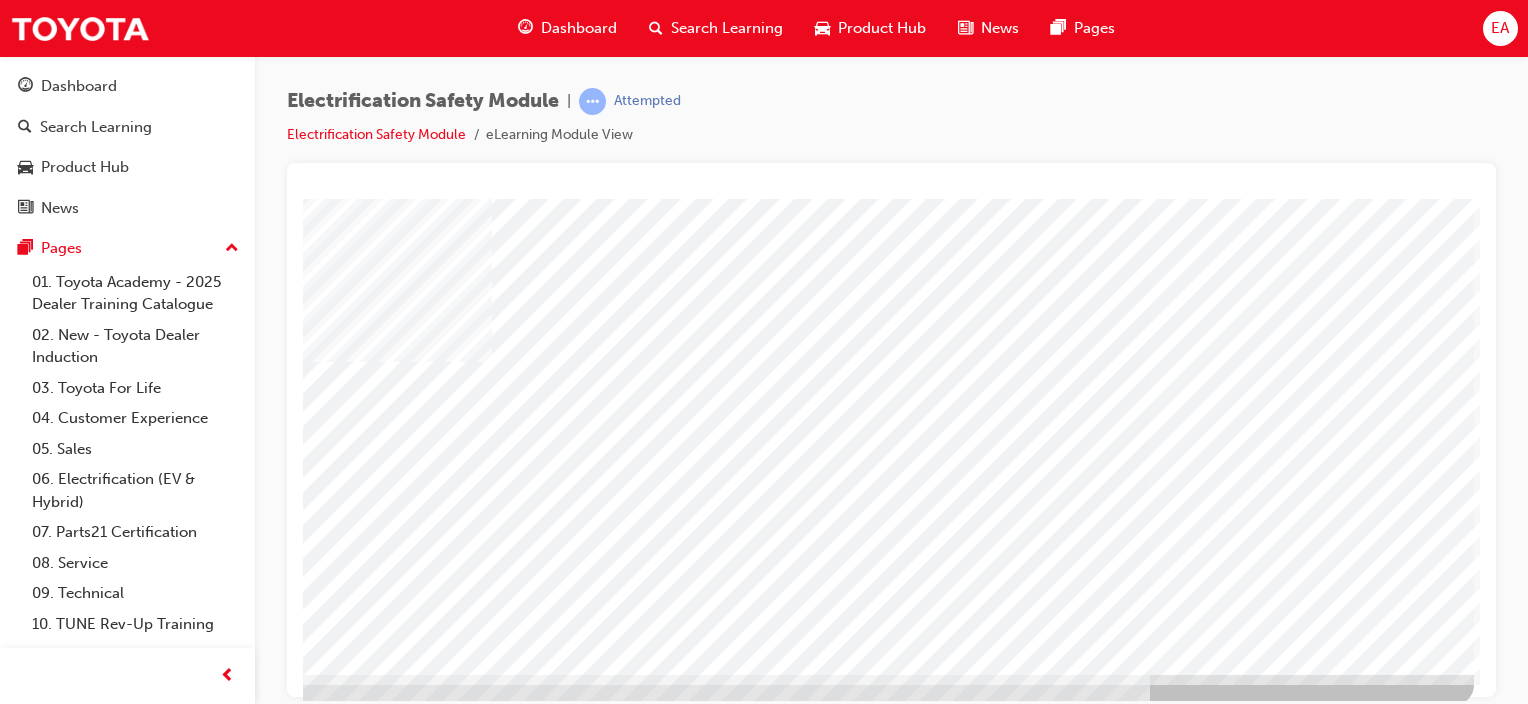 scroll, scrollTop: 0, scrollLeft: 198, axis: horizontal 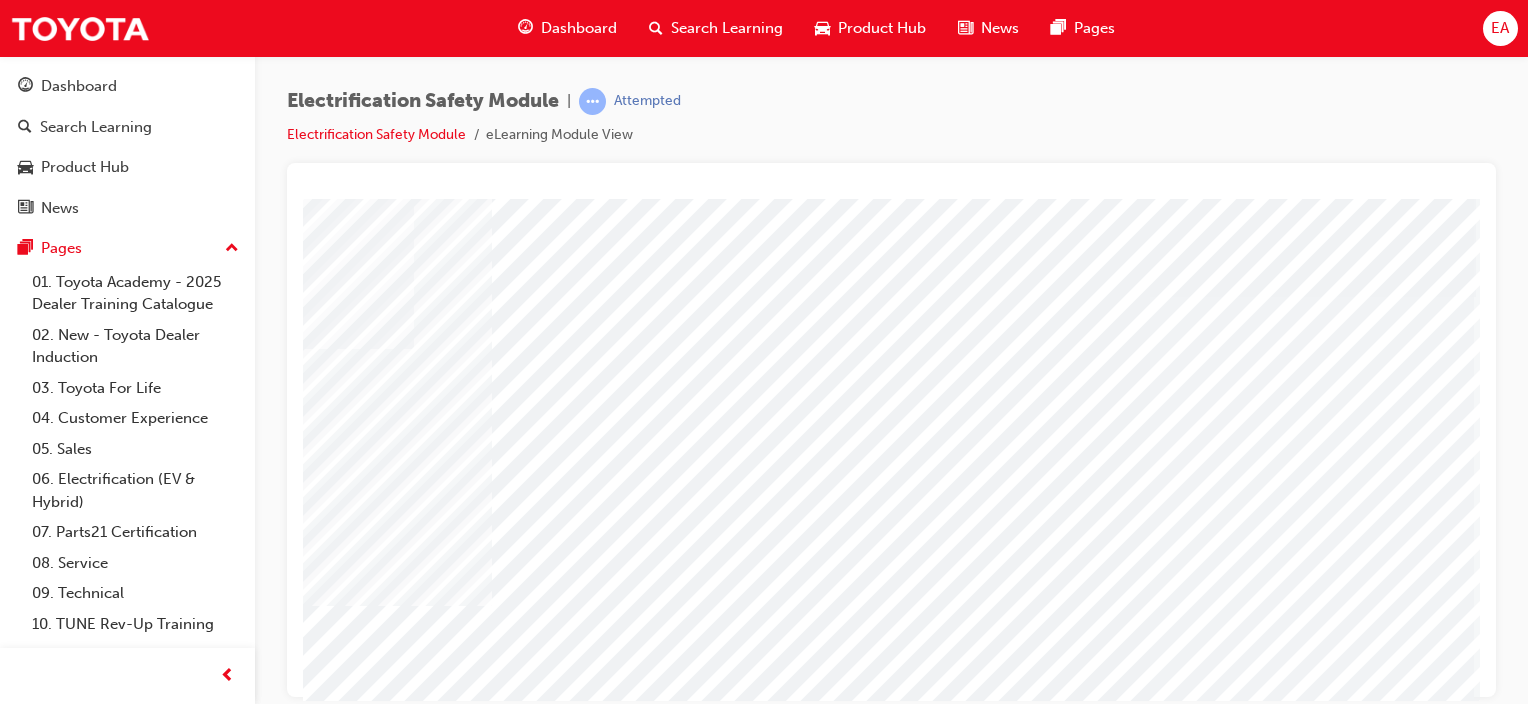 click at bounding box center [558, 2662] 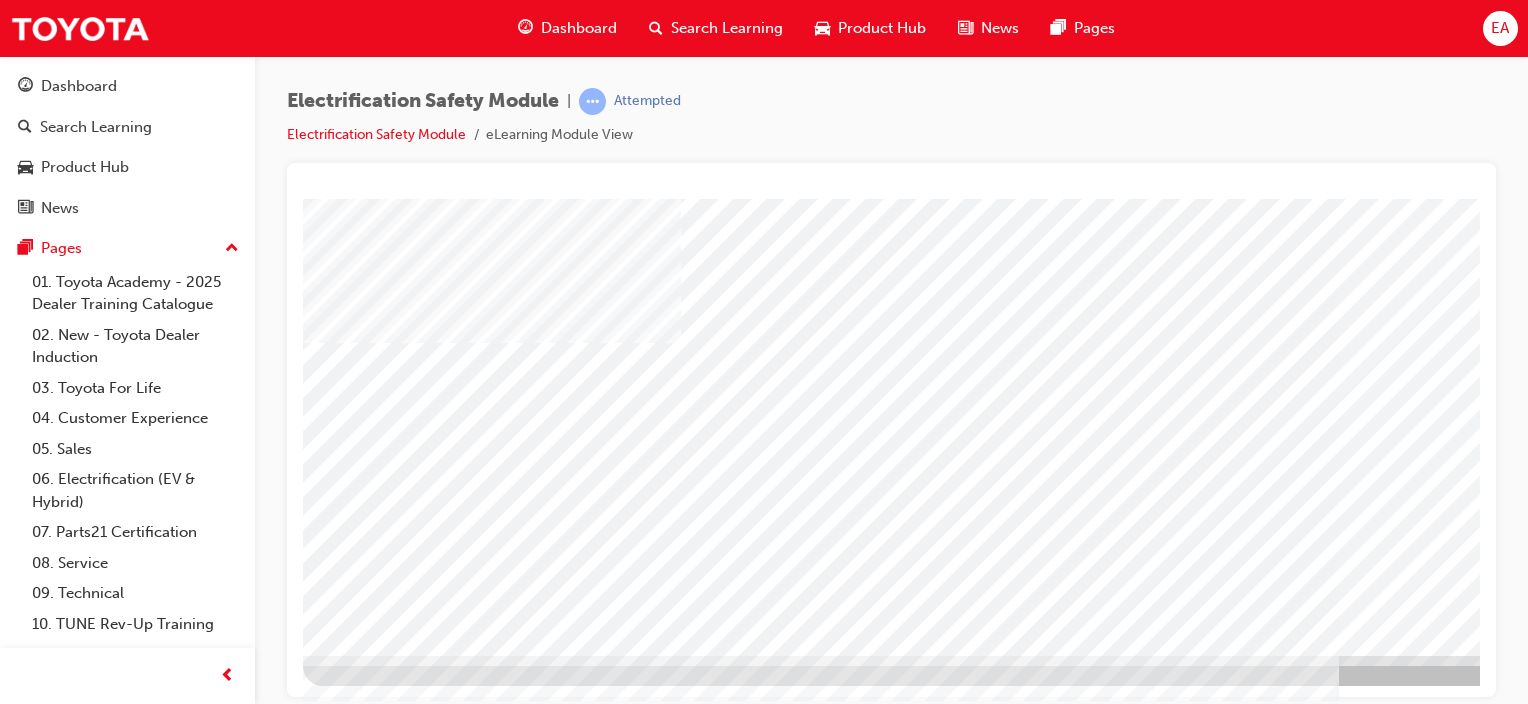 scroll, scrollTop: 152, scrollLeft: 0, axis: vertical 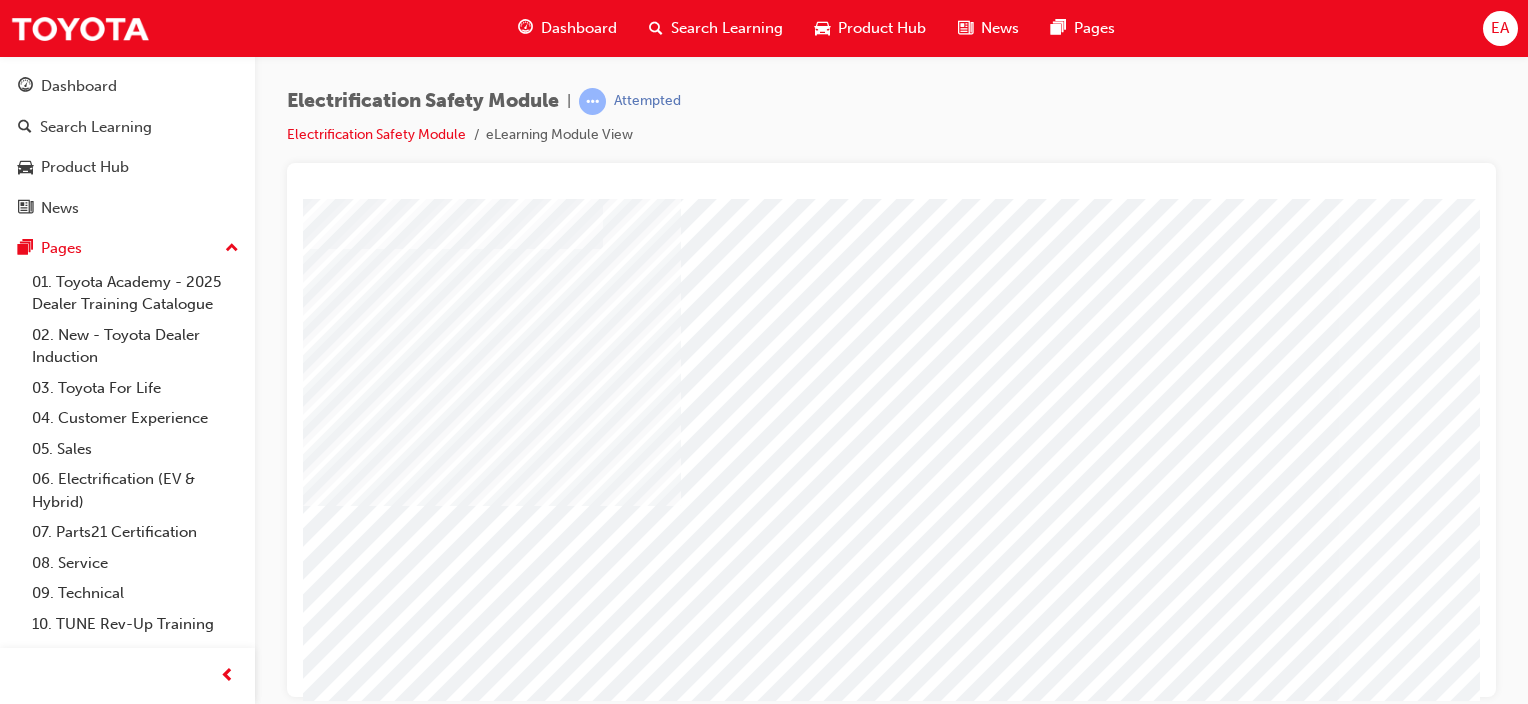 drag, startPoint x: 564, startPoint y: 333, endPoint x: 718, endPoint y: 434, distance: 184.16568 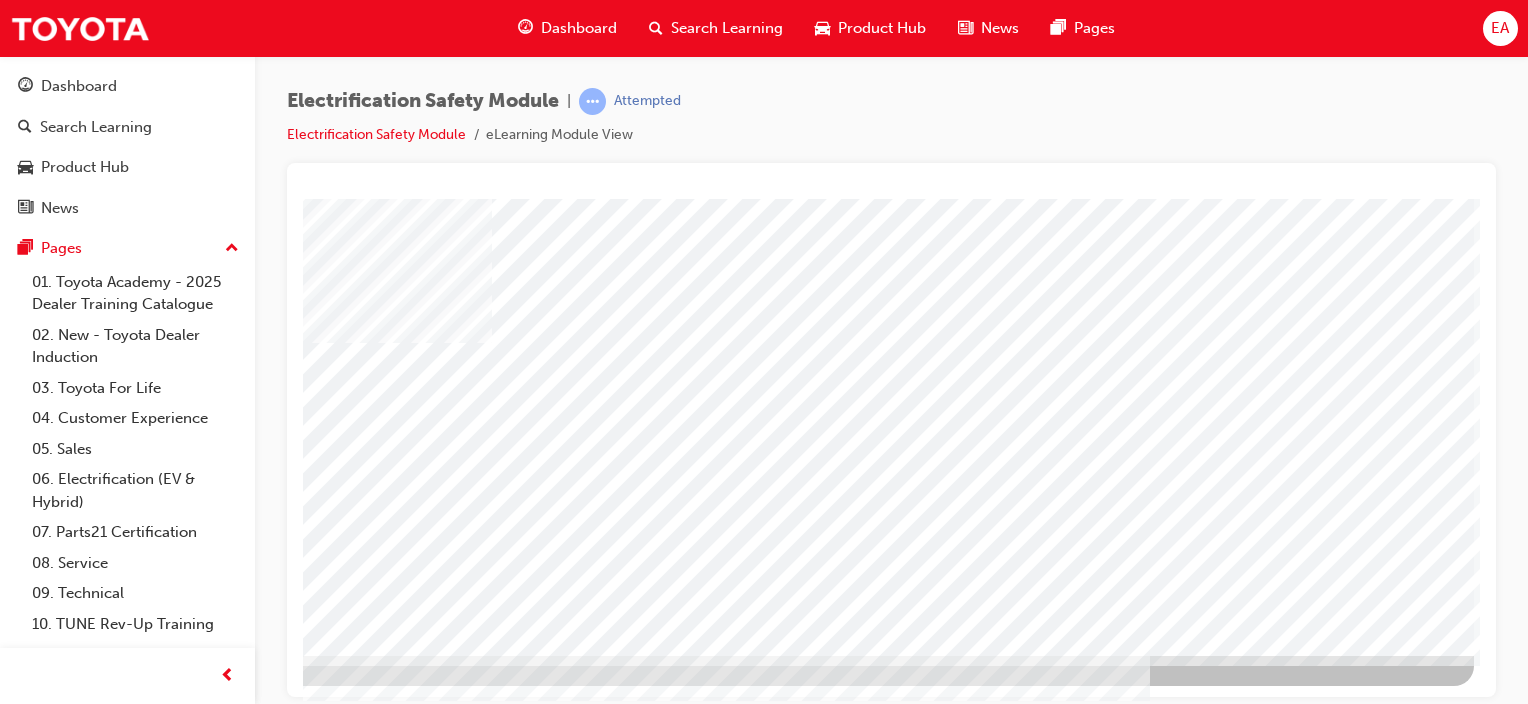 click at bounding box center (177, 3586) 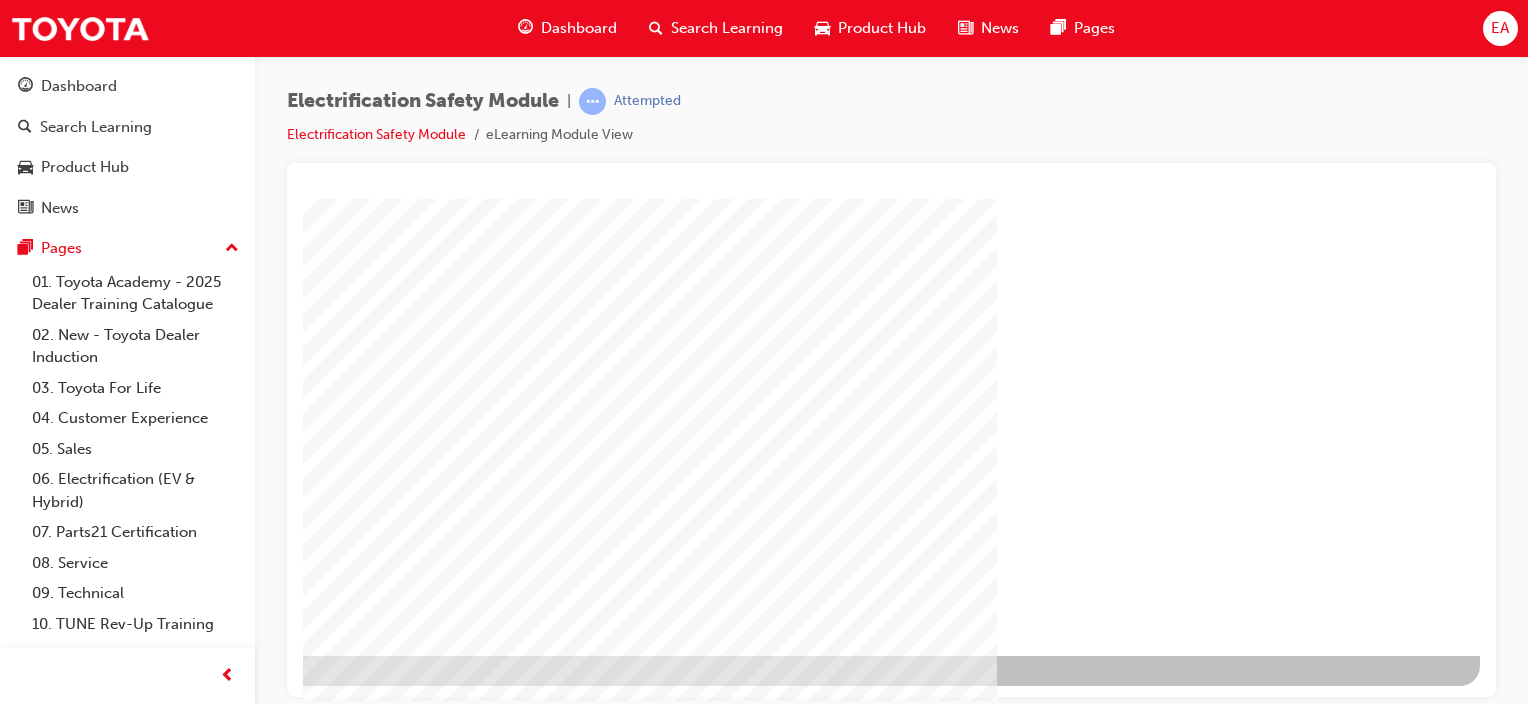click at bounding box center (183, 1287) 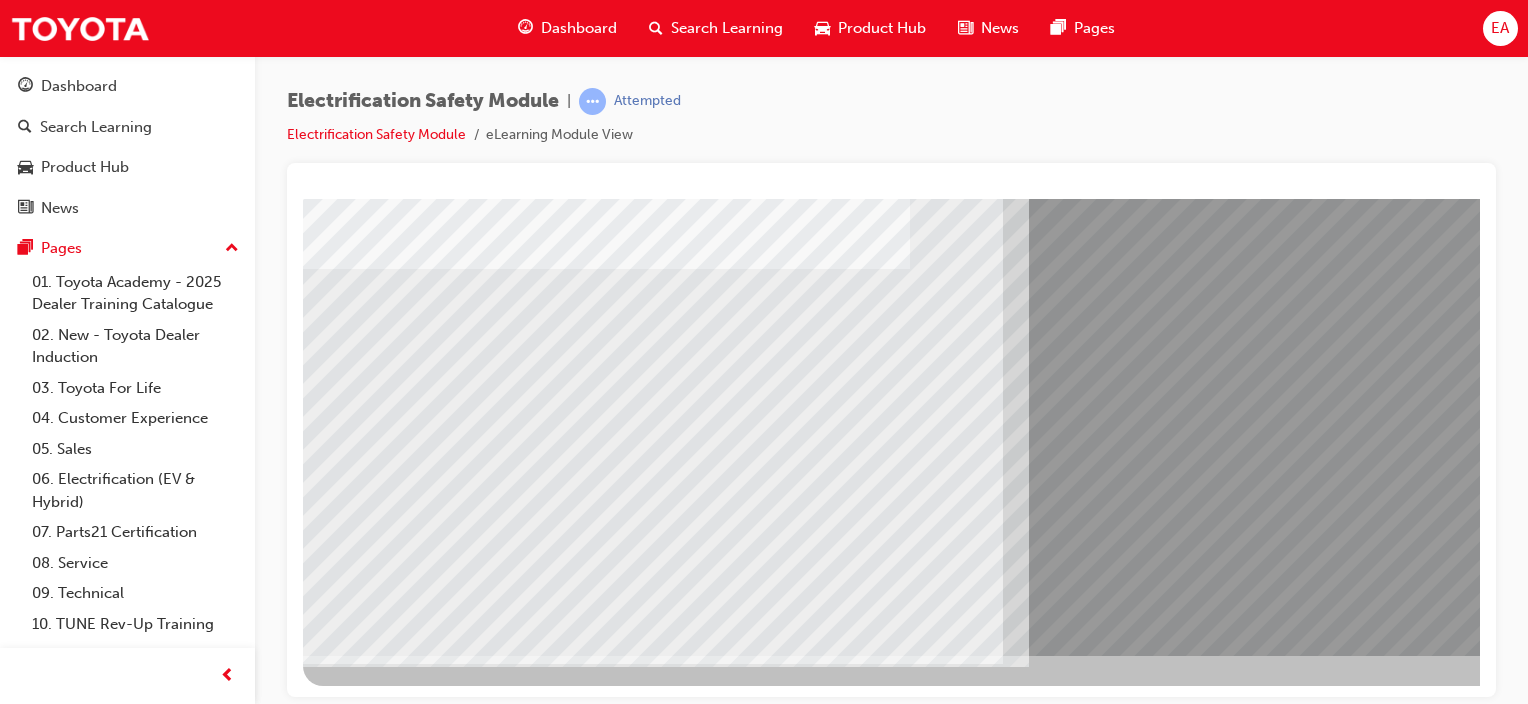 drag, startPoint x: 485, startPoint y: 504, endPoint x: 594, endPoint y: 477, distance: 112.29426 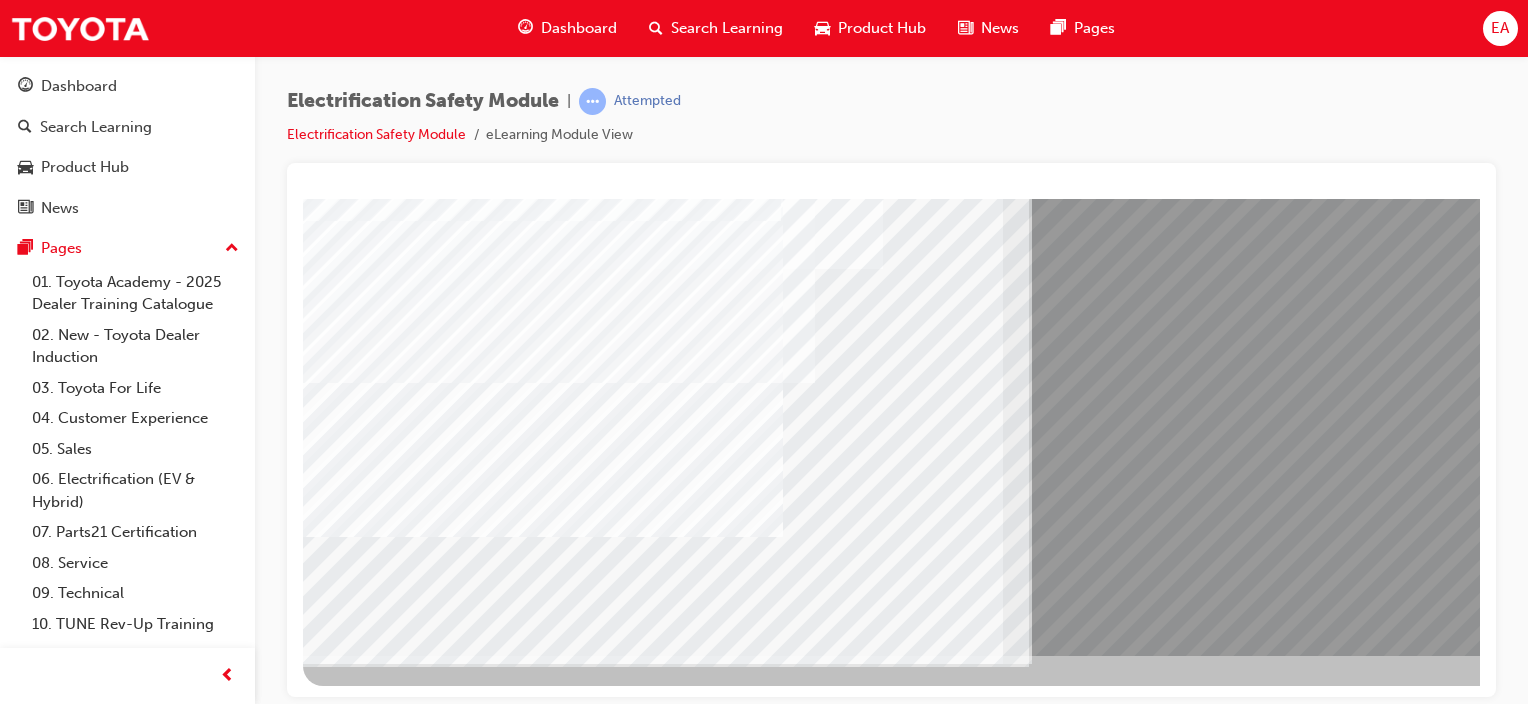 click at bounding box center (368, 8123) 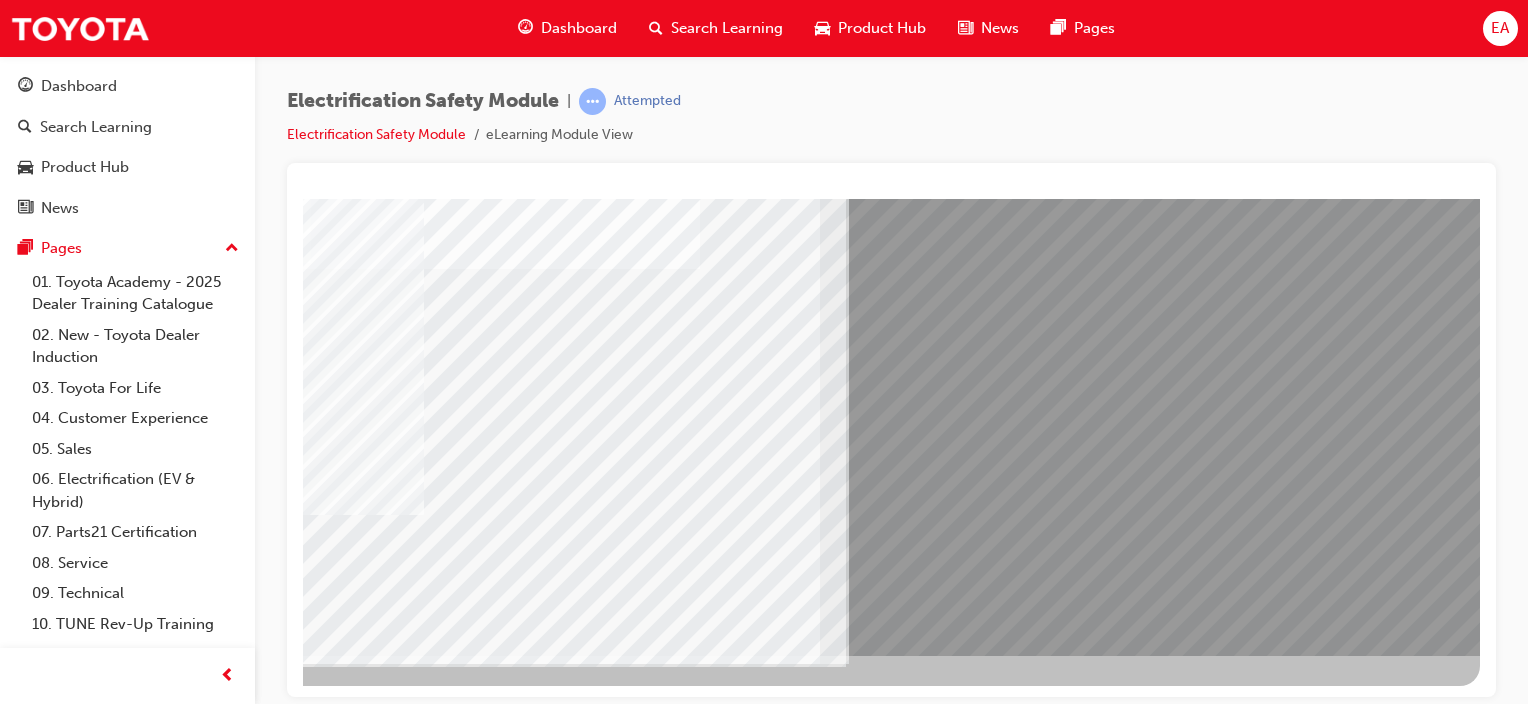 click at bounding box center [183, 7780] 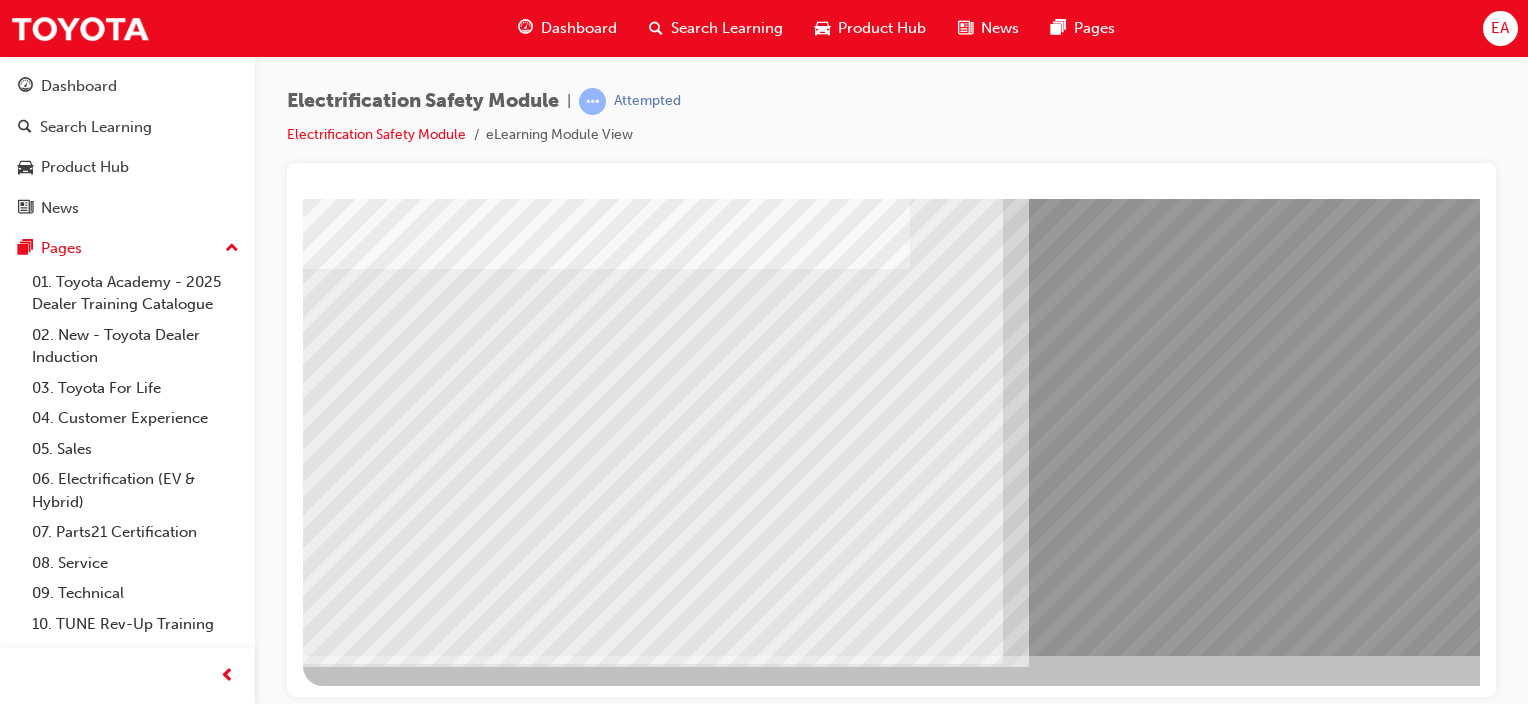 drag, startPoint x: 455, startPoint y: 452, endPoint x: 593, endPoint y: 468, distance: 138.92444 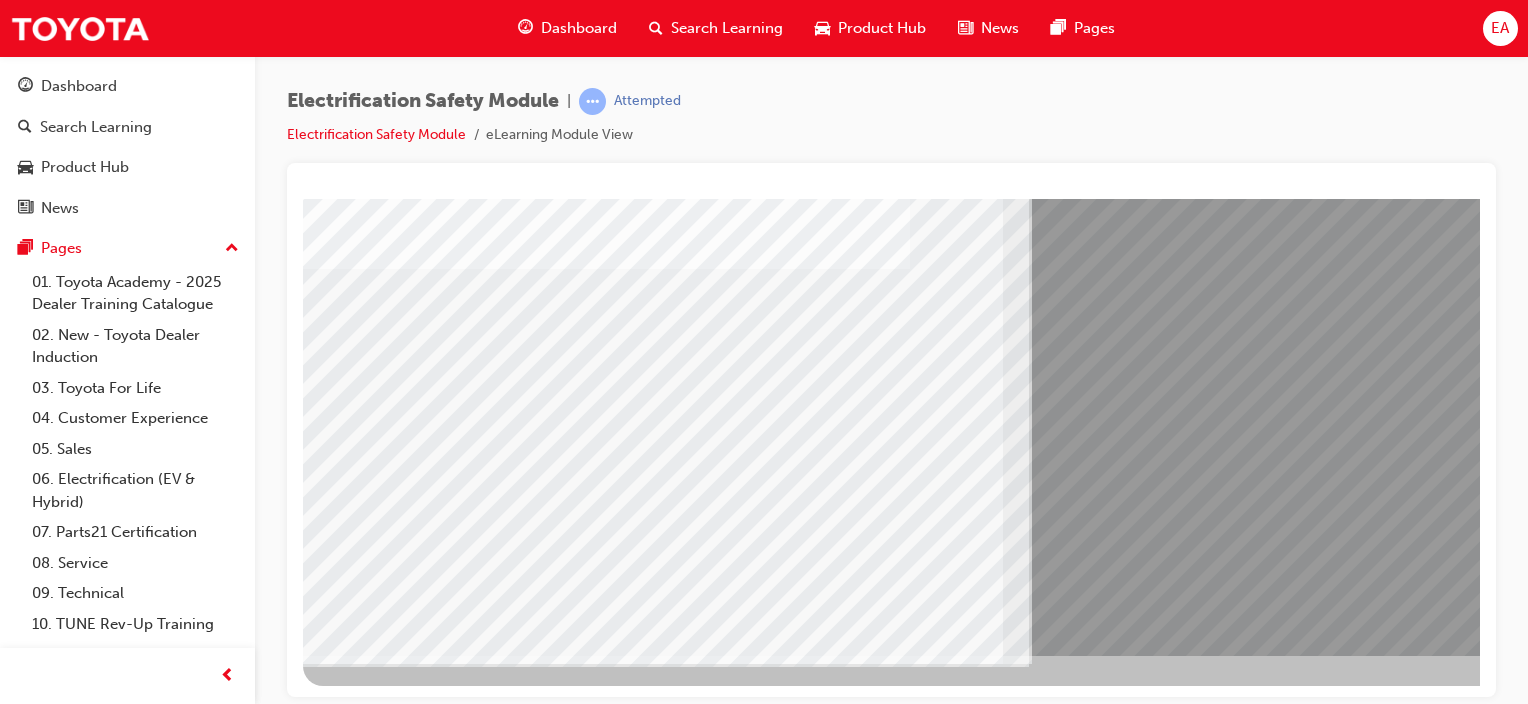 click at bounding box center (368, 7578) 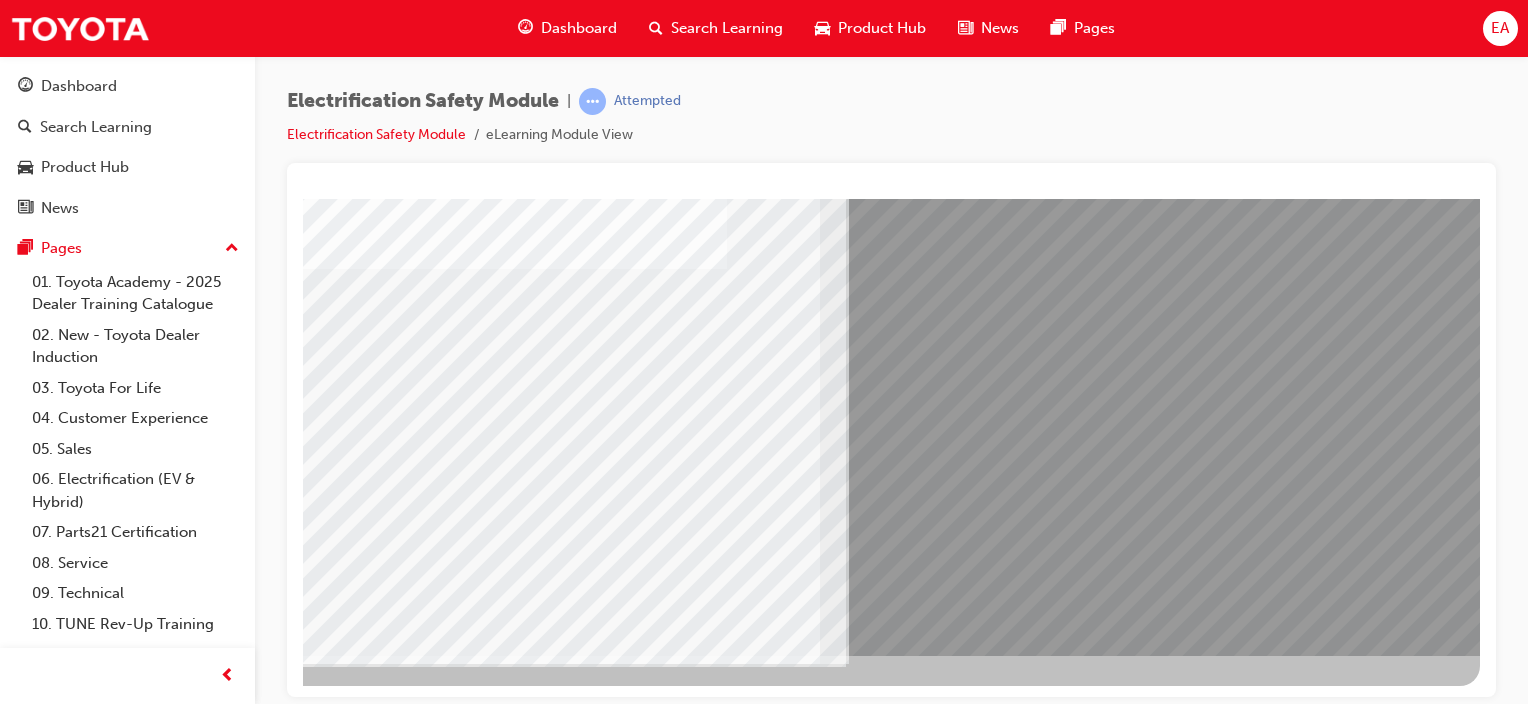 click at bounding box center (183, 7365) 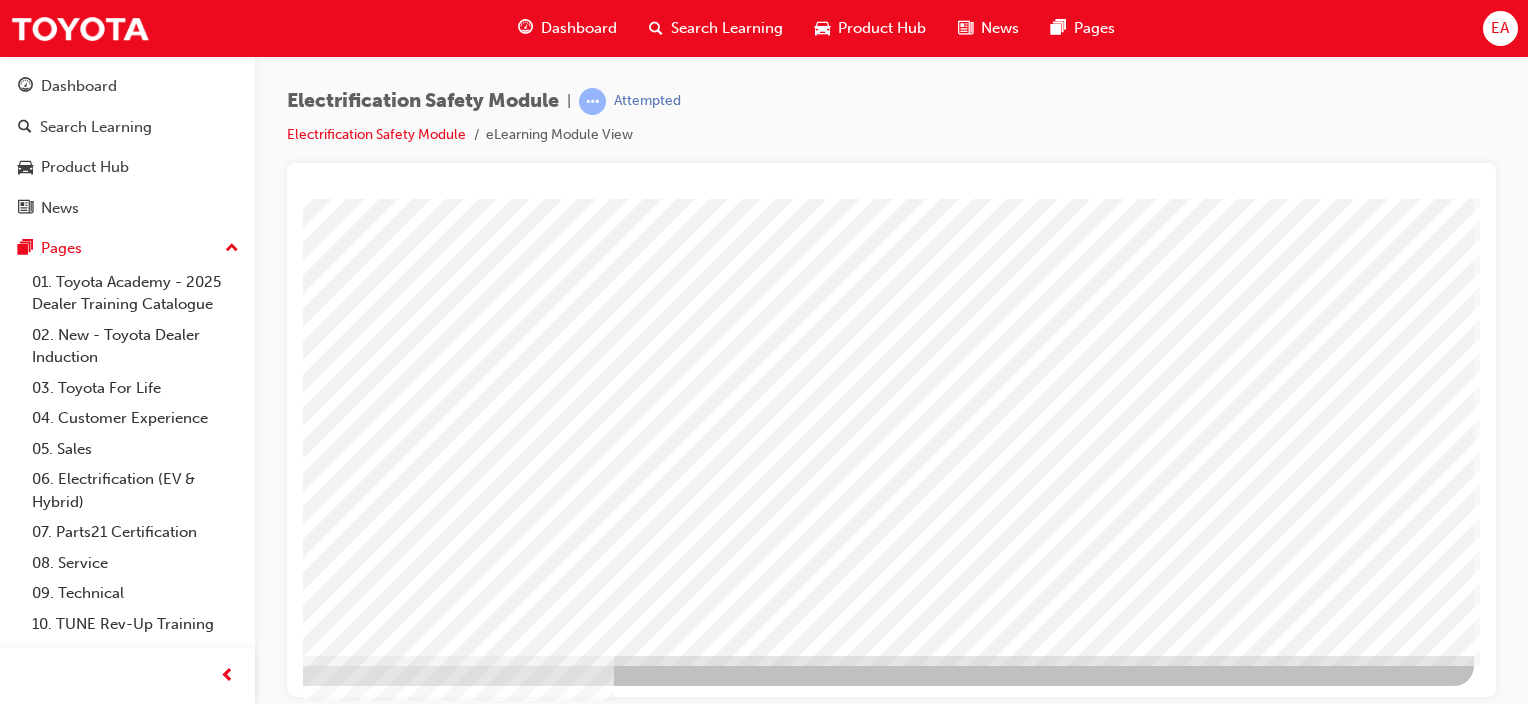 click at bounding box center [177, 2969] 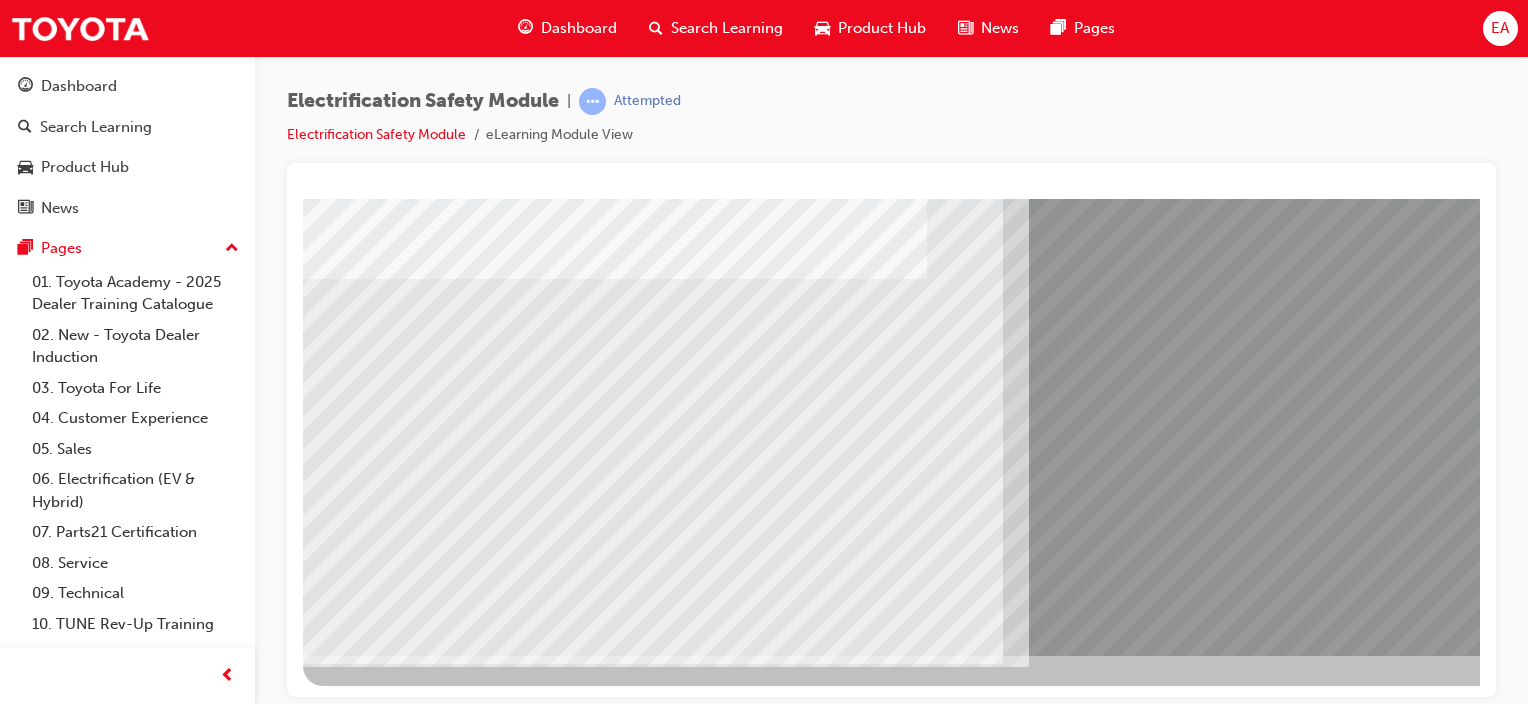 click at bounding box center [368, 6074] 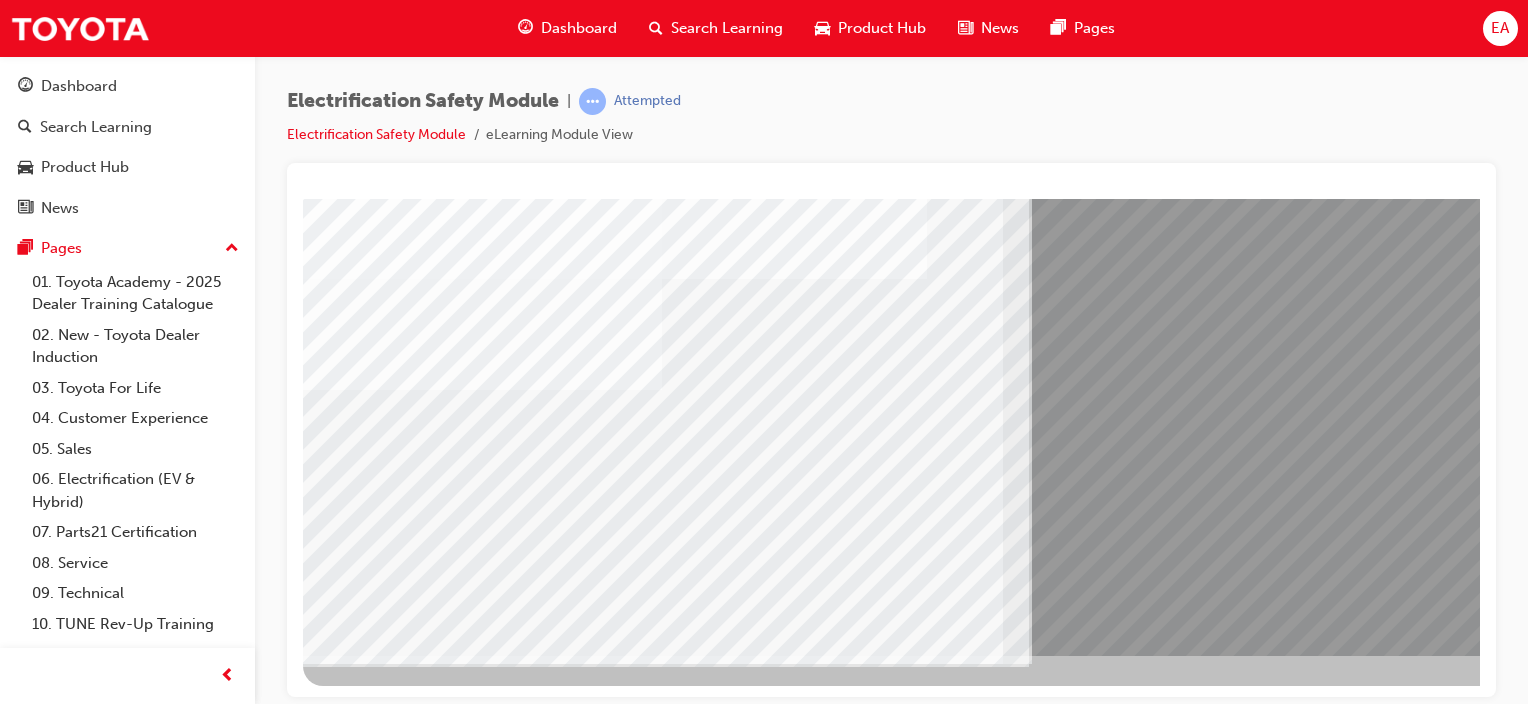 drag, startPoint x: 737, startPoint y: 538, endPoint x: 632, endPoint y: 510, distance: 108.66922 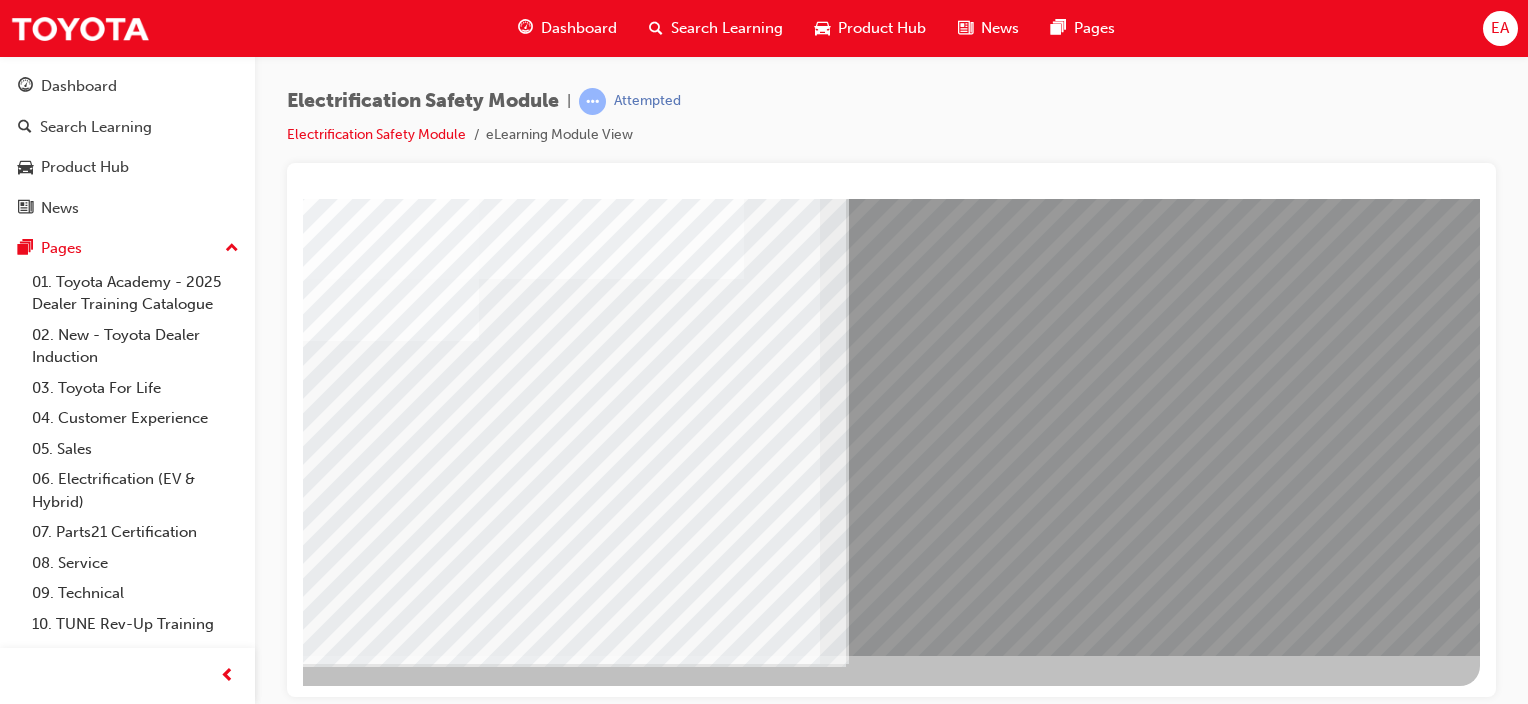click at bounding box center [183, 5991] 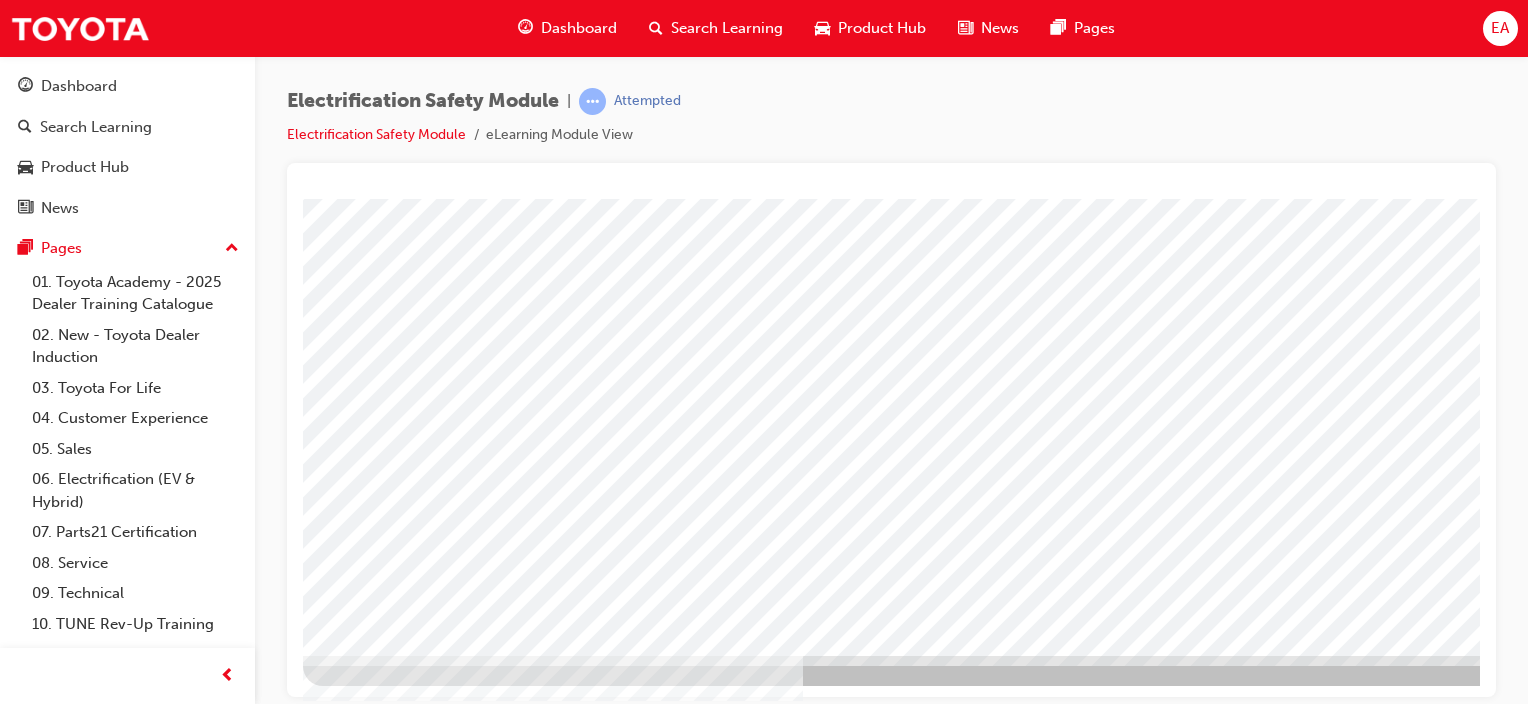 drag, startPoint x: 1092, startPoint y: 700, endPoint x: 1266, endPoint y: 706, distance: 174.10342 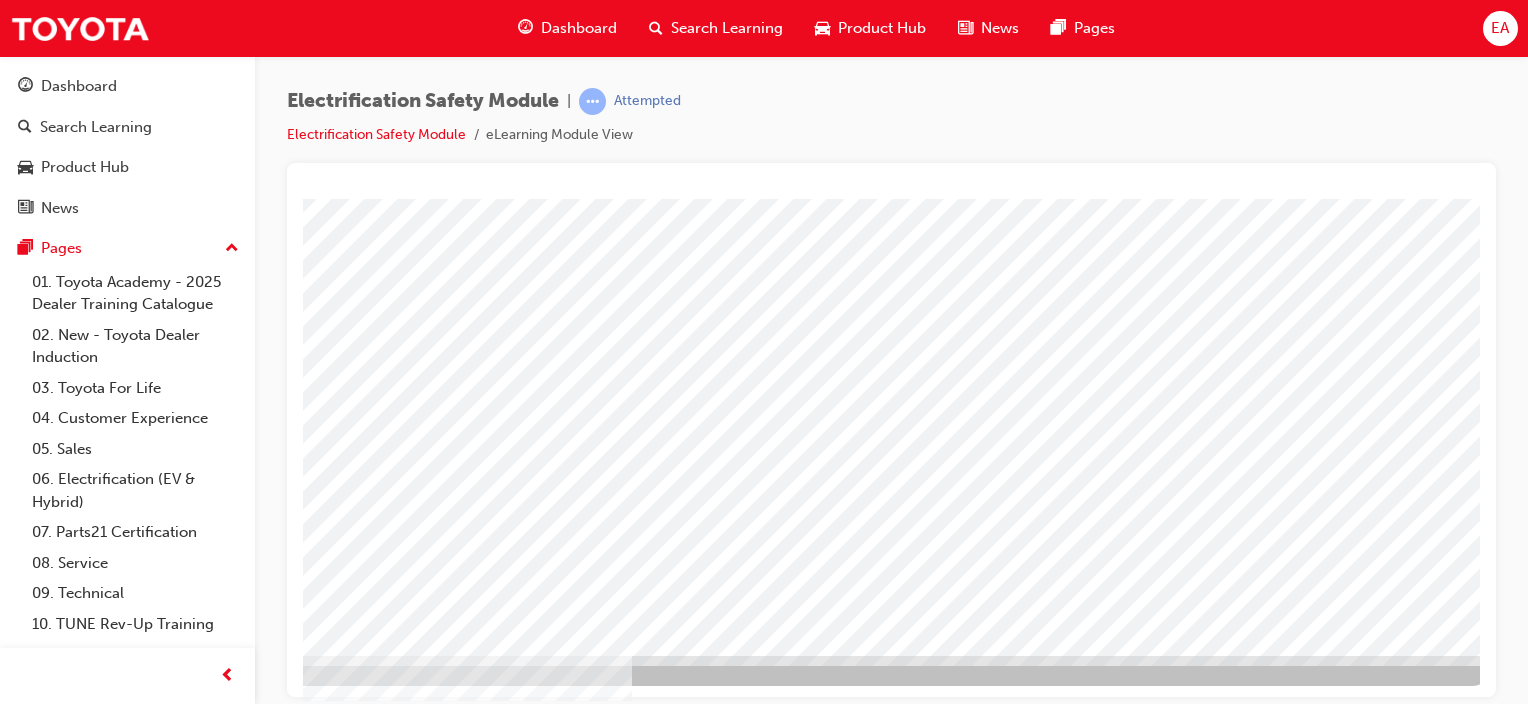 click at bounding box center (195, 2969) 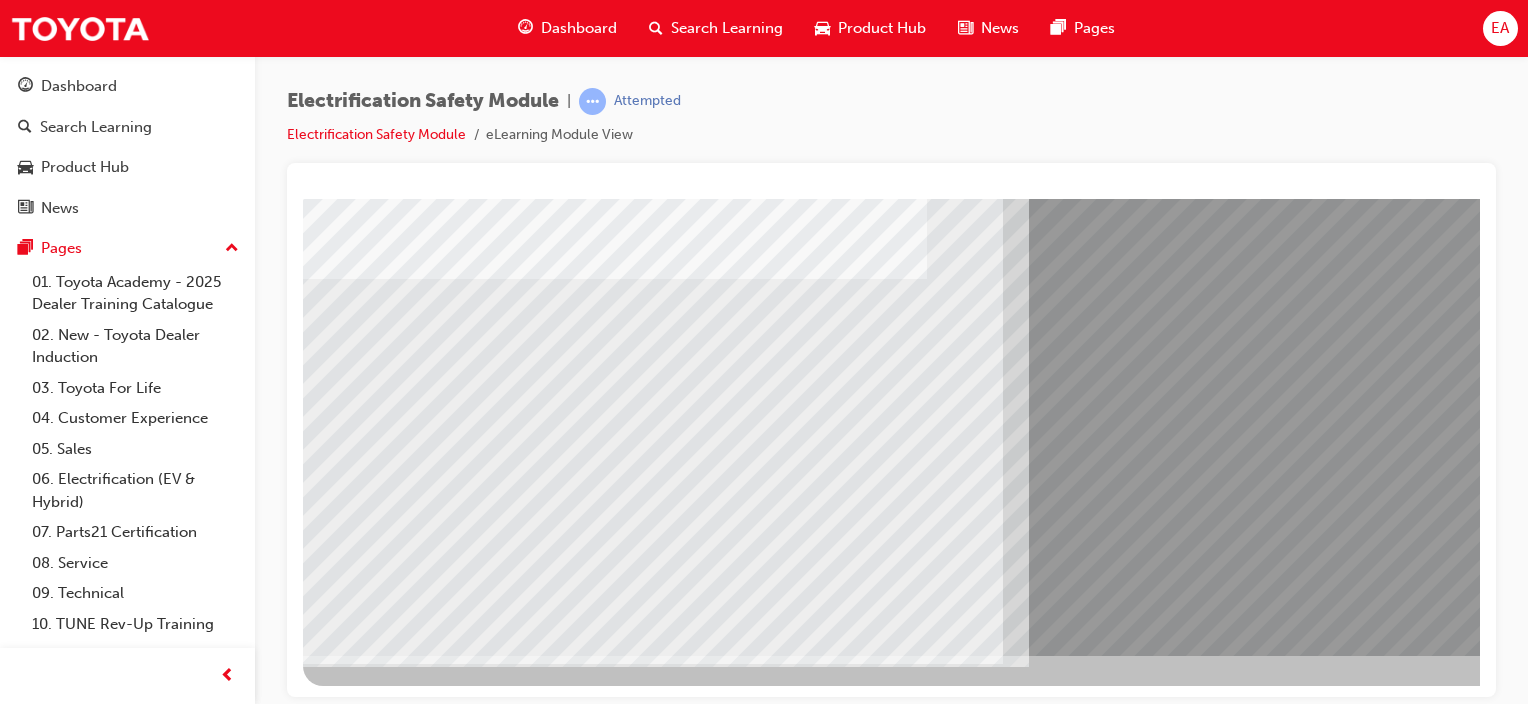 drag, startPoint x: 397, startPoint y: 481, endPoint x: 608, endPoint y: 486, distance: 211.05923 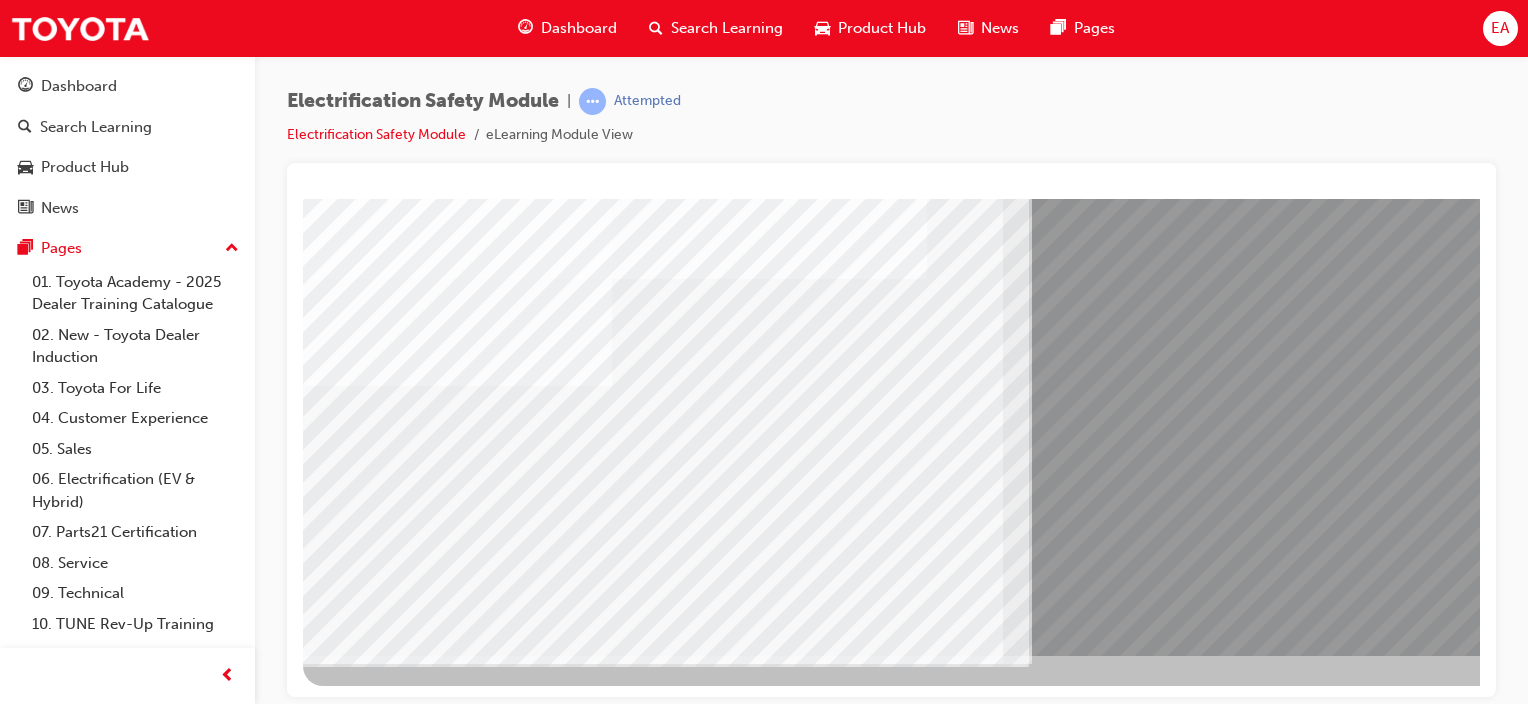 click at bounding box center [368, 6151] 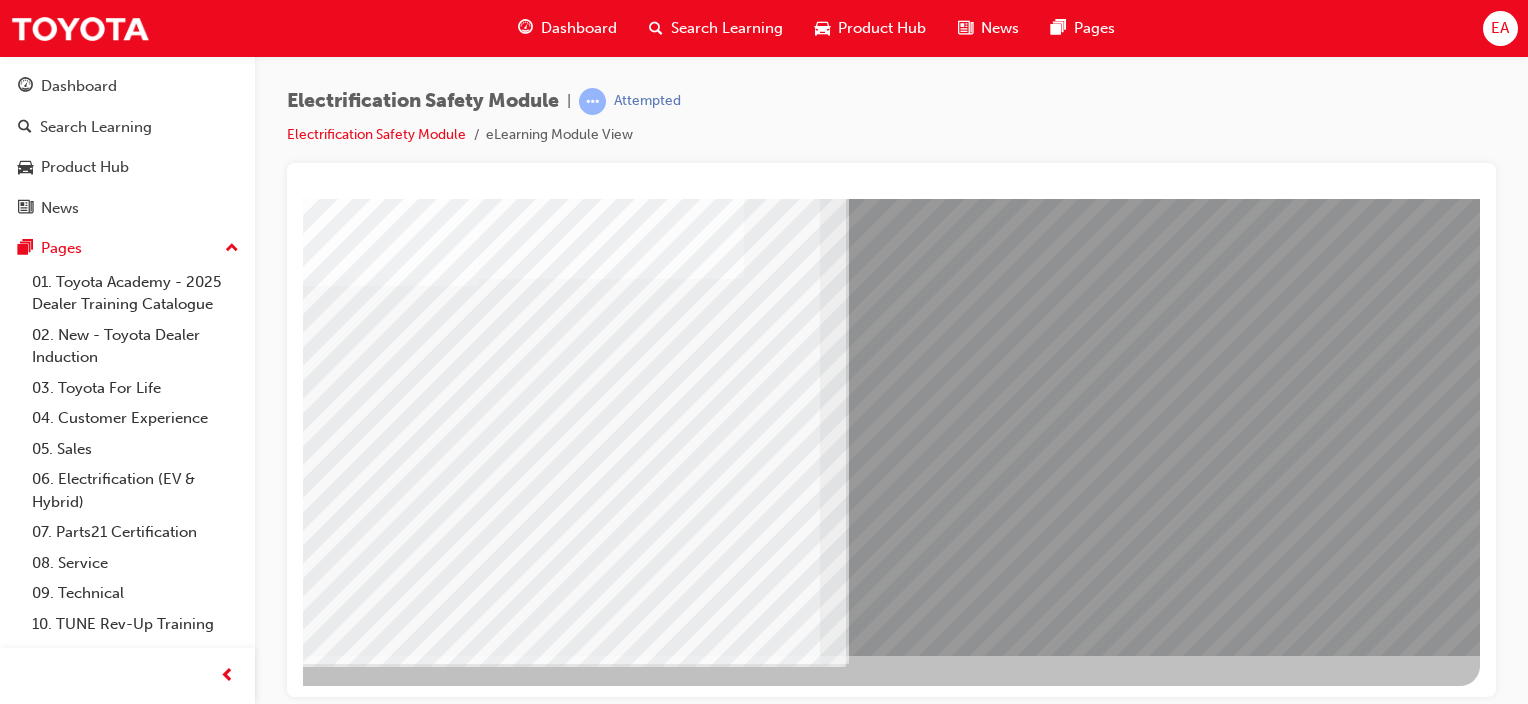 click at bounding box center (183, 5938) 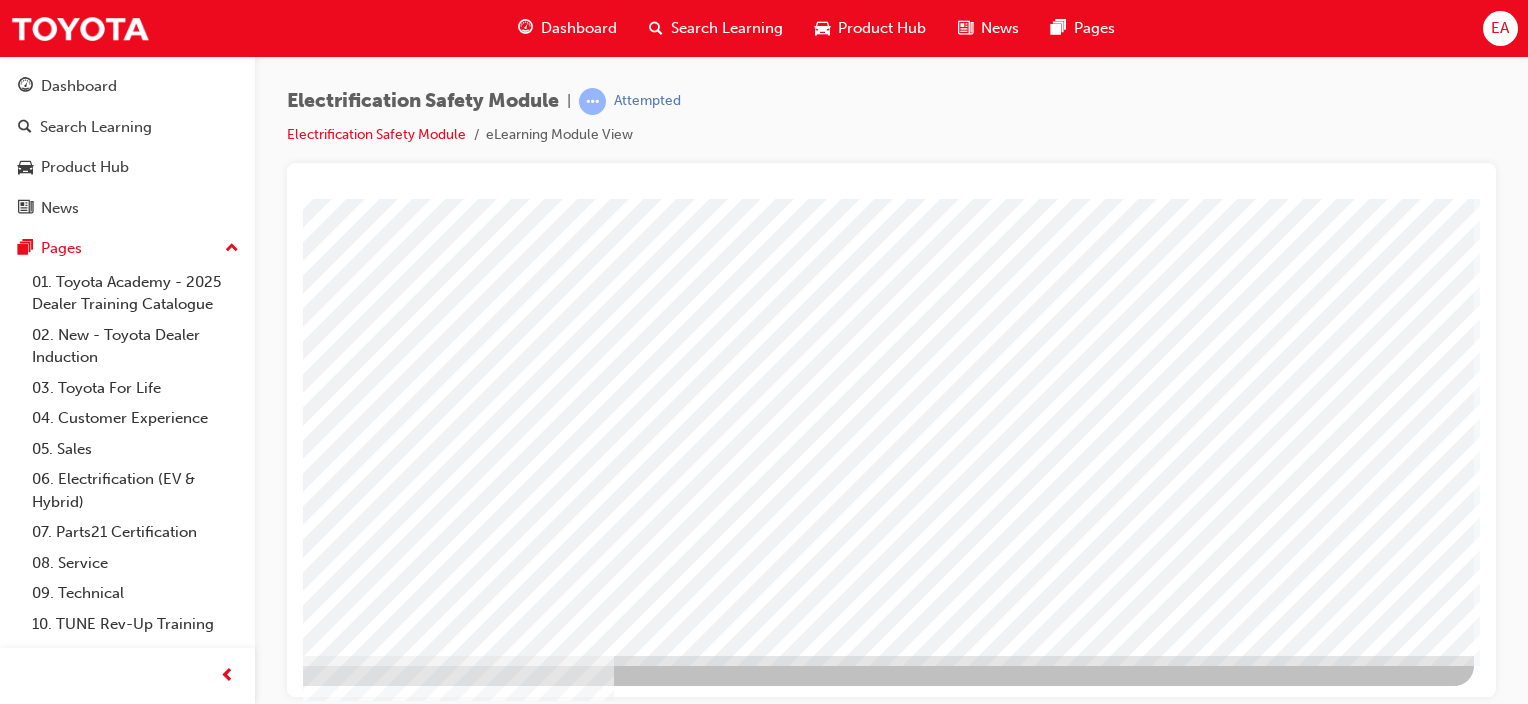 click at bounding box center (177, 2969) 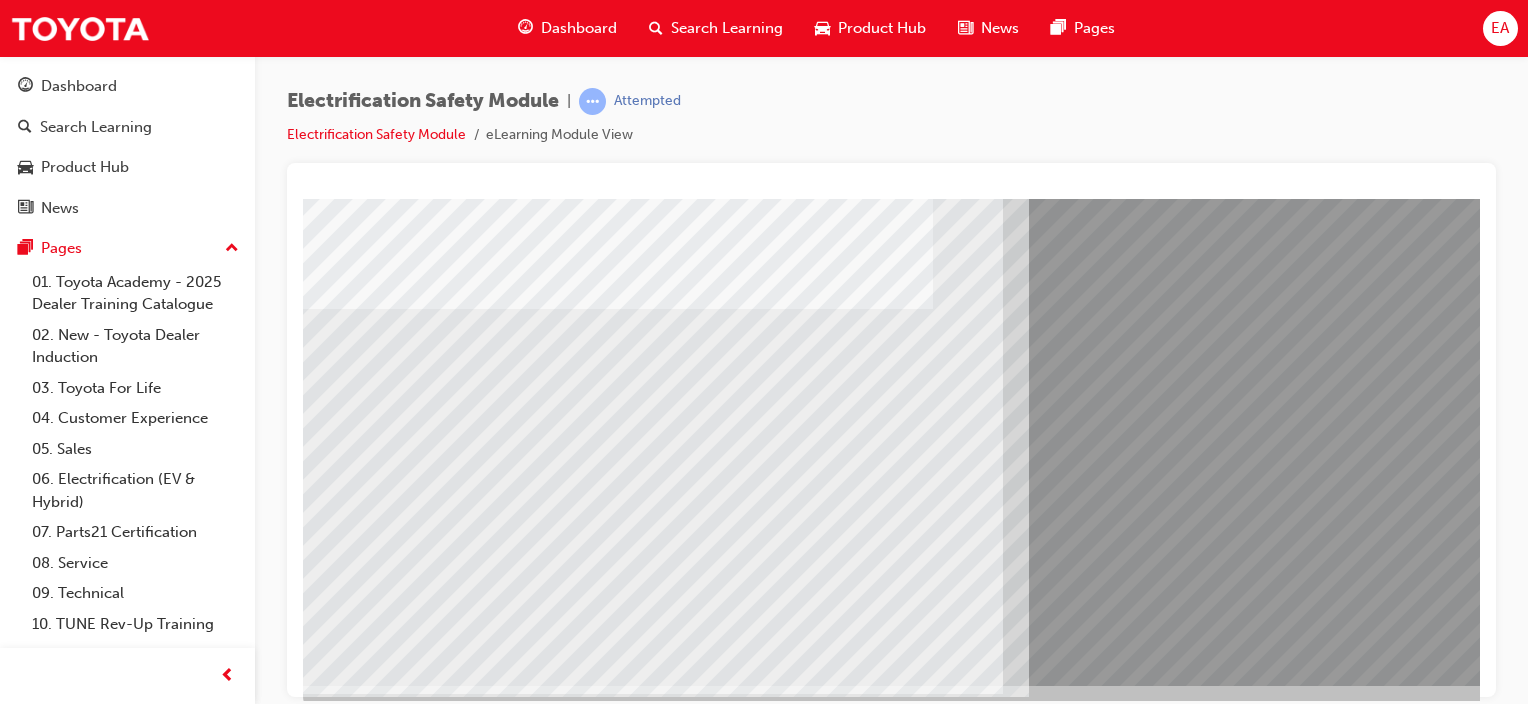 scroll, scrollTop: 263, scrollLeft: 0, axis: vertical 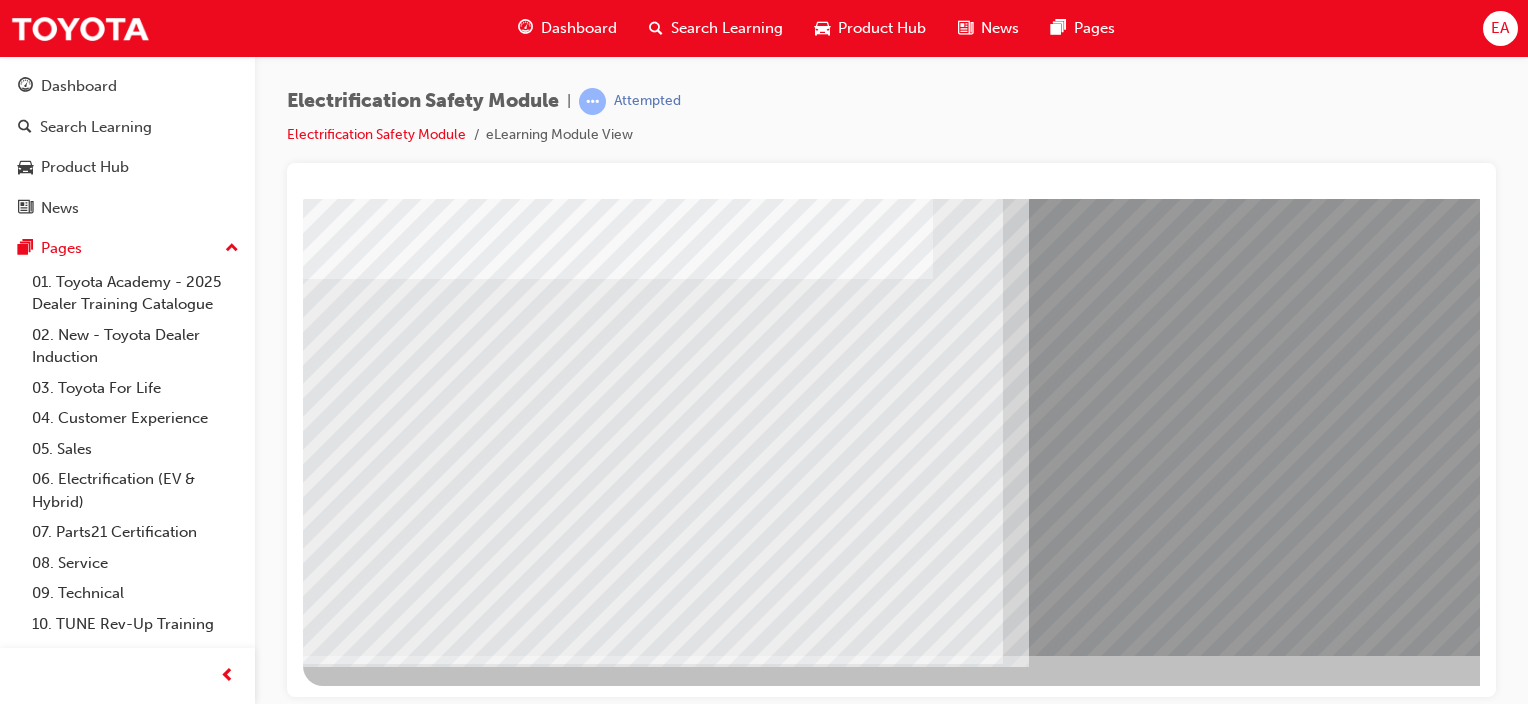 click at bounding box center (368, 5943) 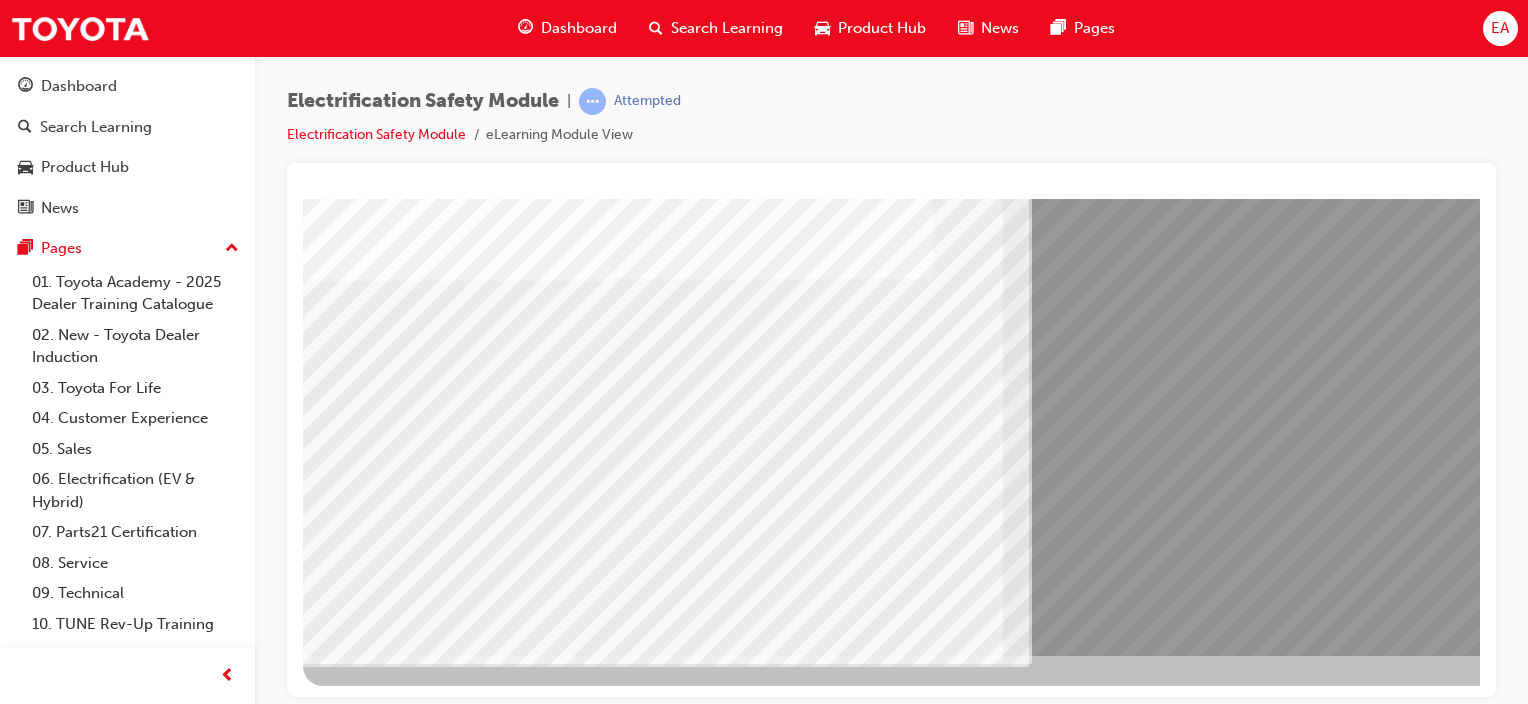 click at bounding box center [368, 6073] 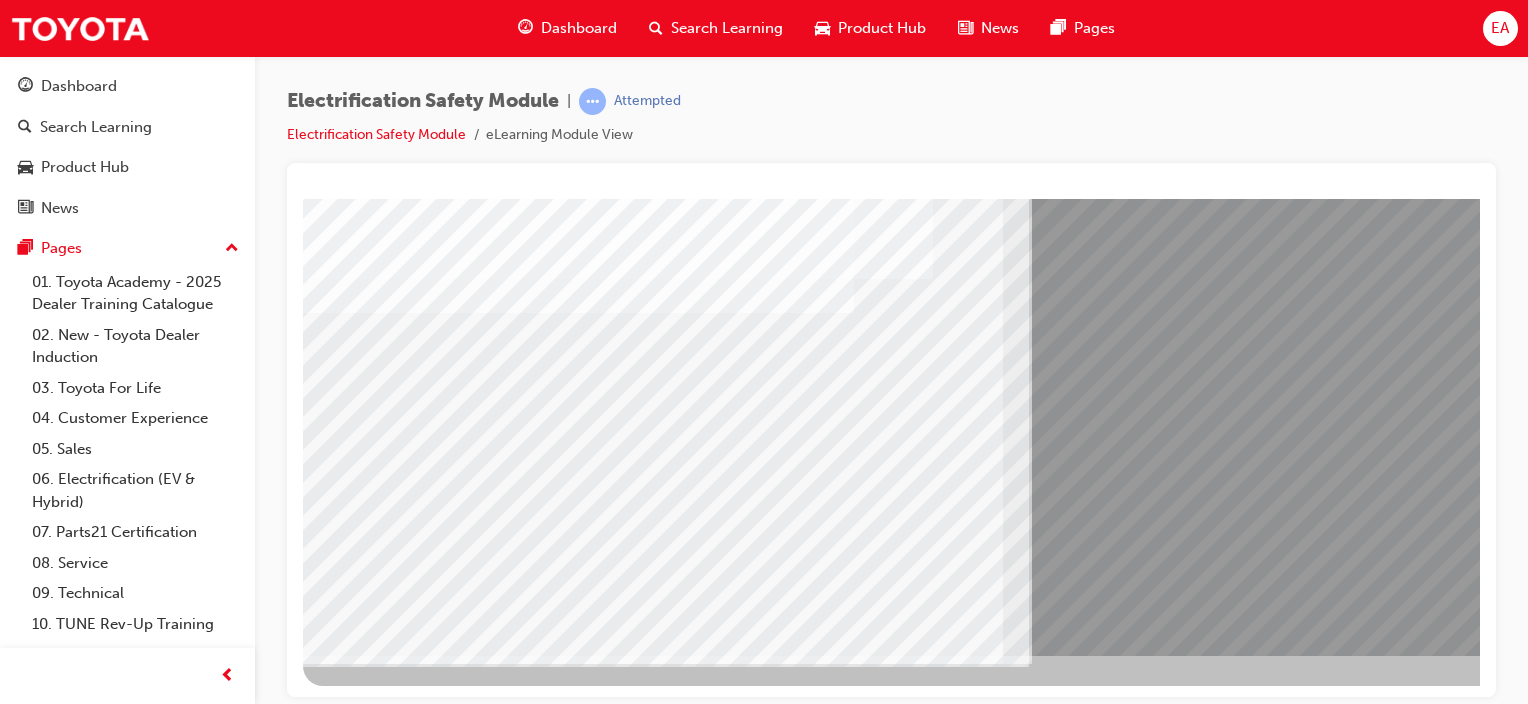 drag, startPoint x: 1188, startPoint y: 700, endPoint x: 1476, endPoint y: 720, distance: 288.6936 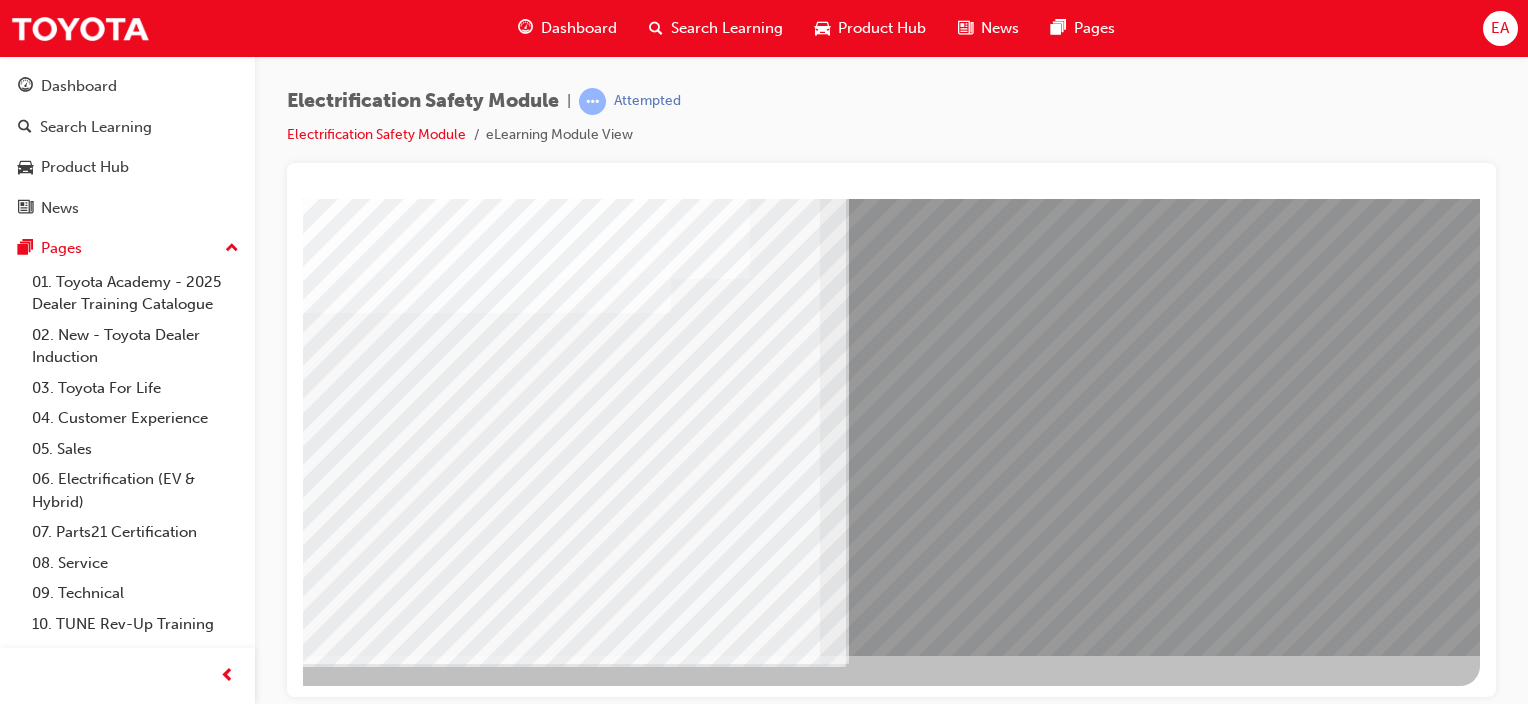 click at bounding box center (183, 5860) 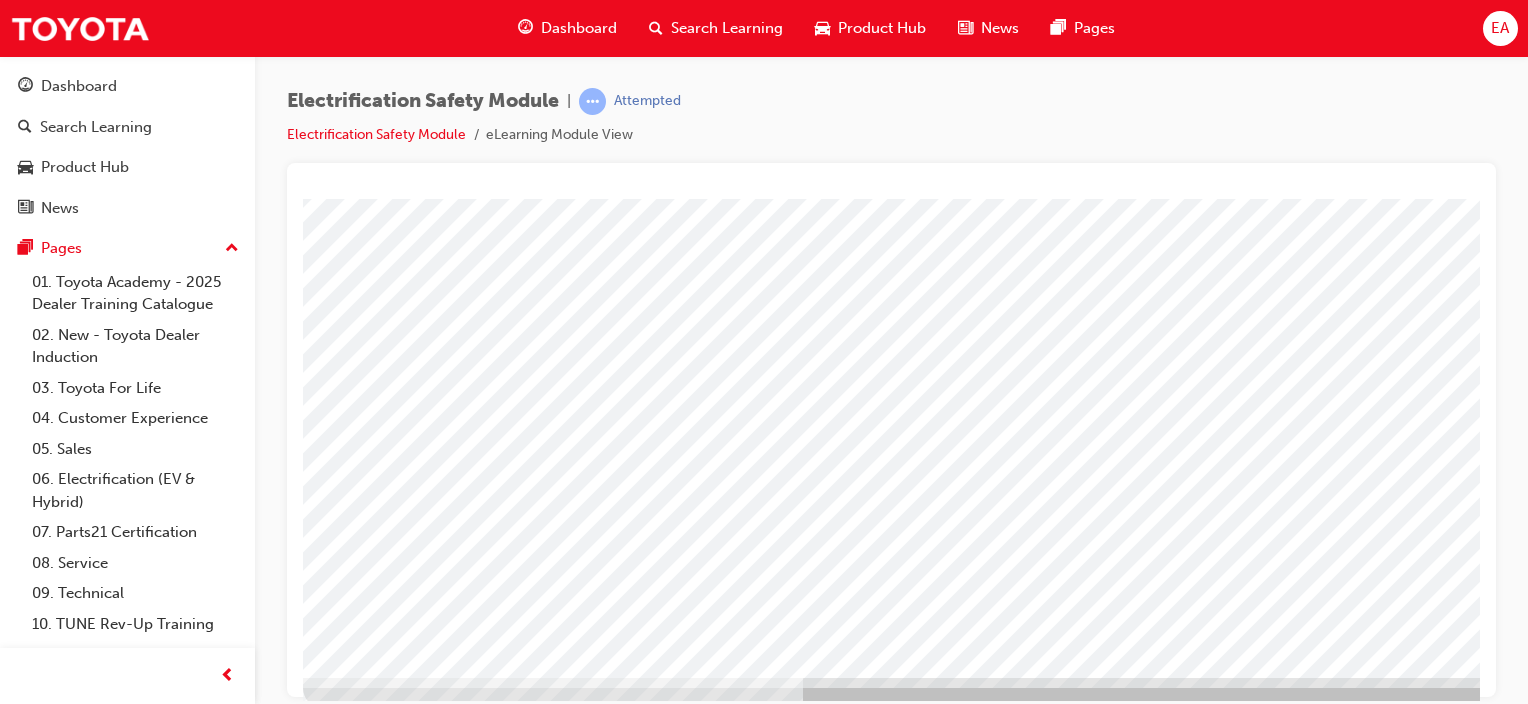 scroll, scrollTop: 263, scrollLeft: 0, axis: vertical 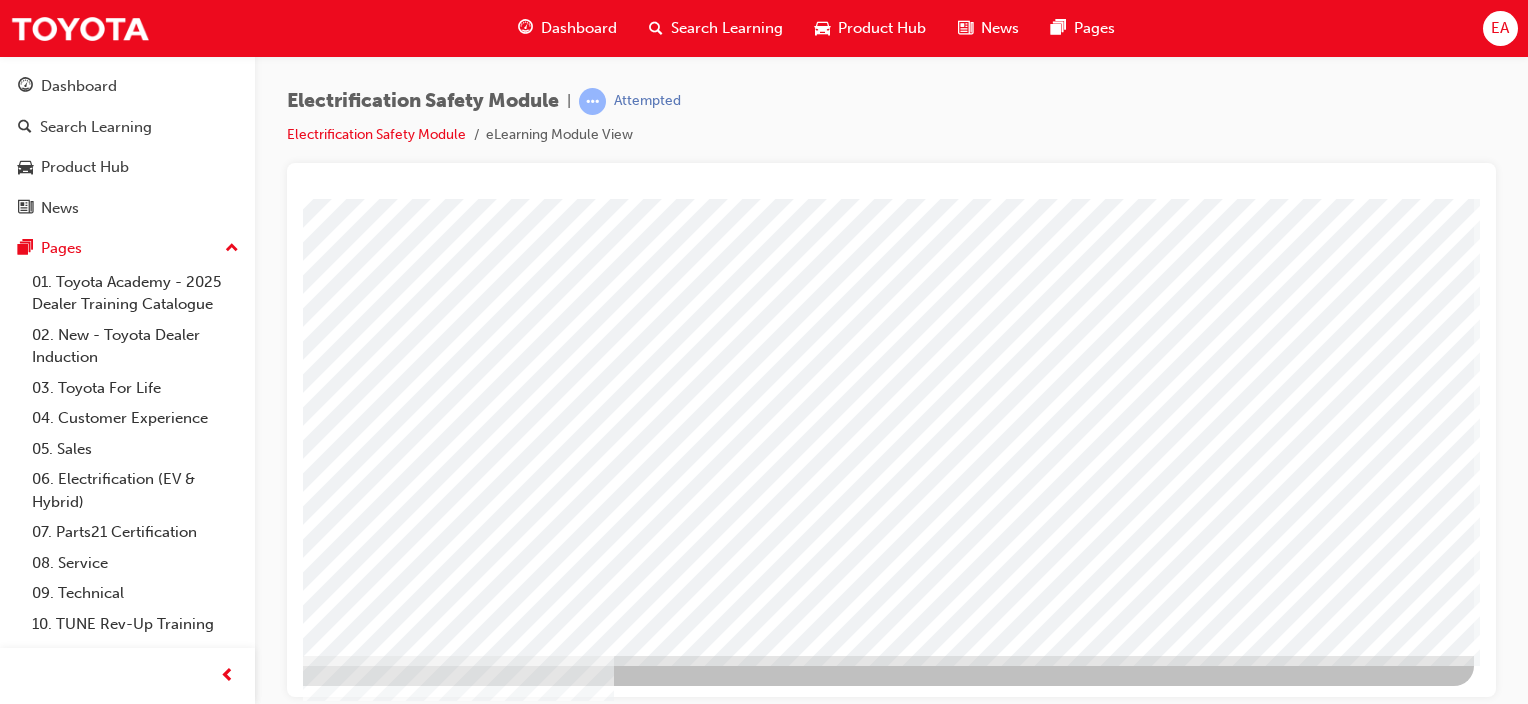 click at bounding box center (177, 2969) 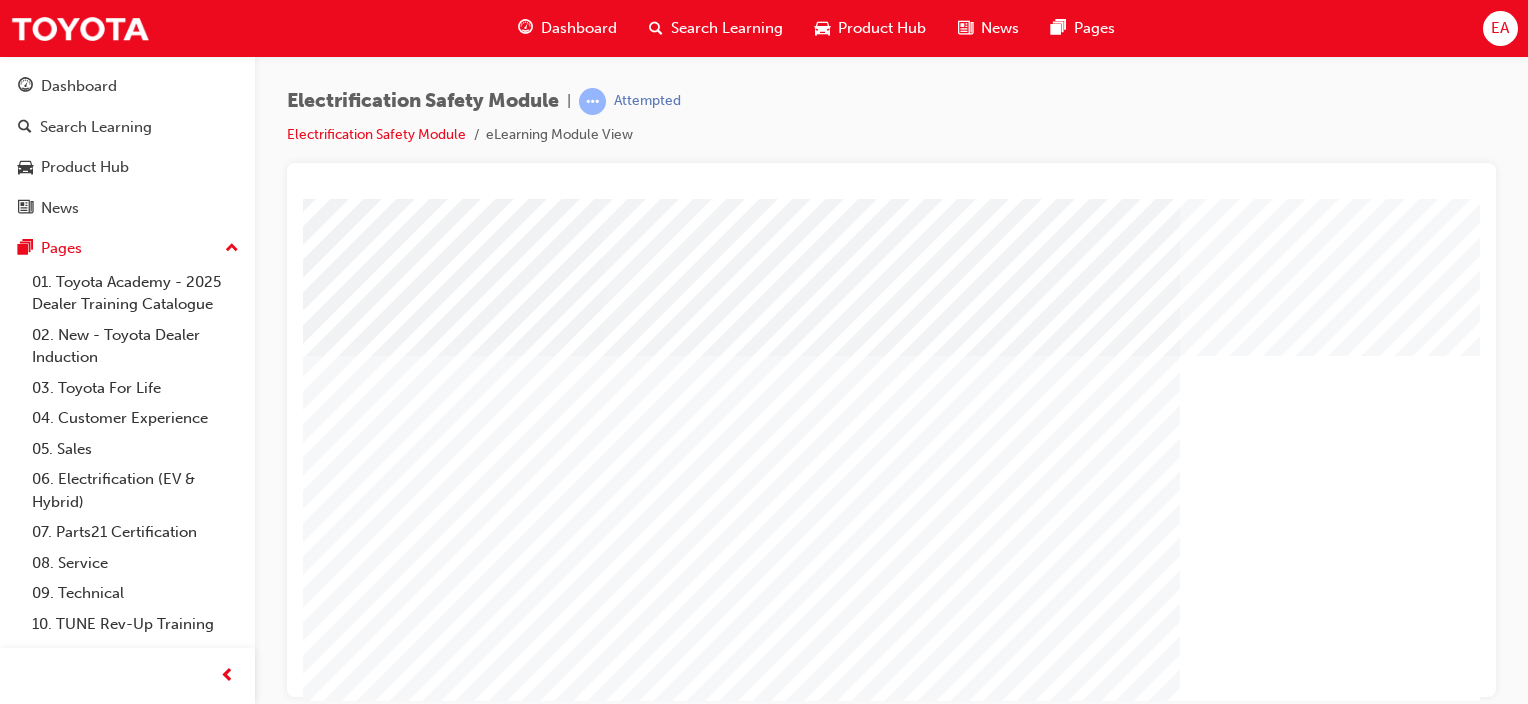scroll, scrollTop: 263, scrollLeft: 0, axis: vertical 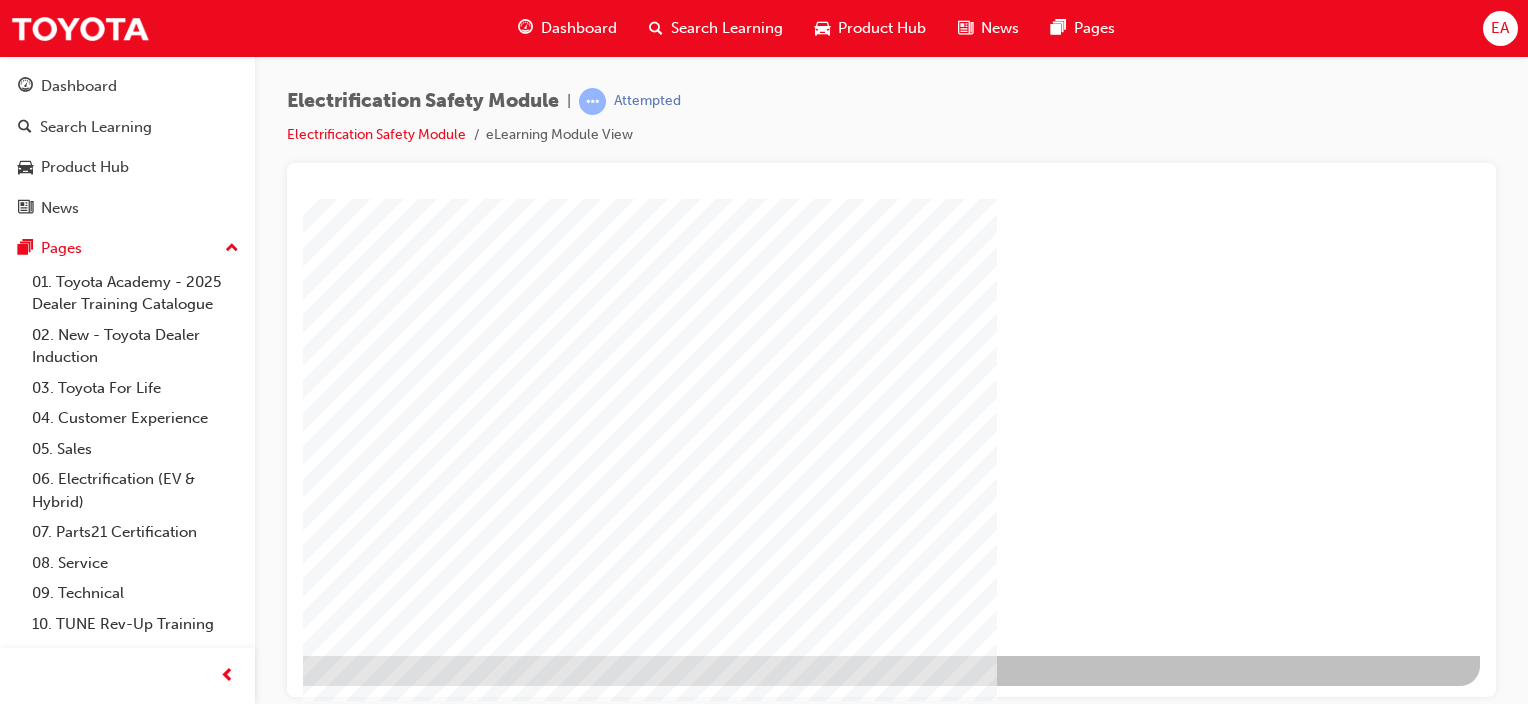 click at bounding box center (183, 1287) 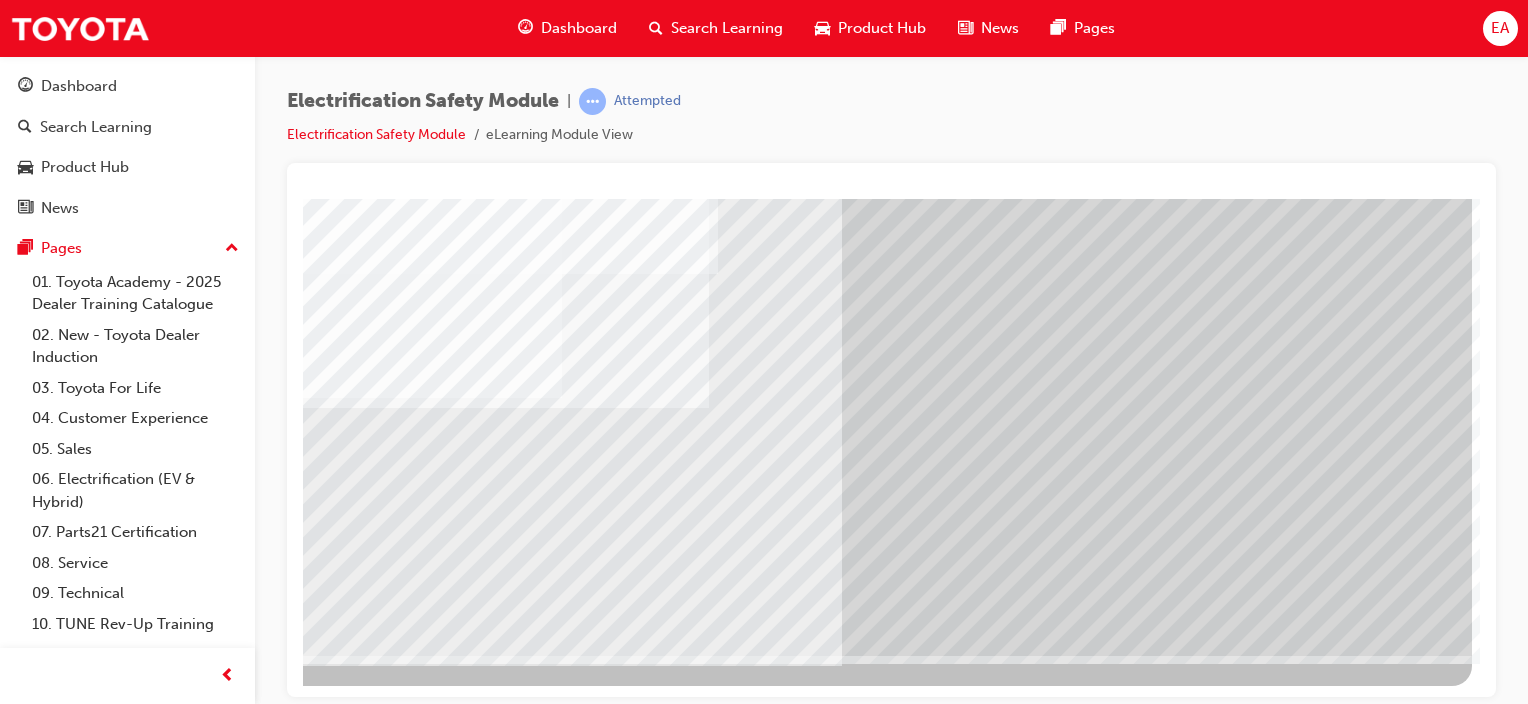 scroll, scrollTop: 0, scrollLeft: 0, axis: both 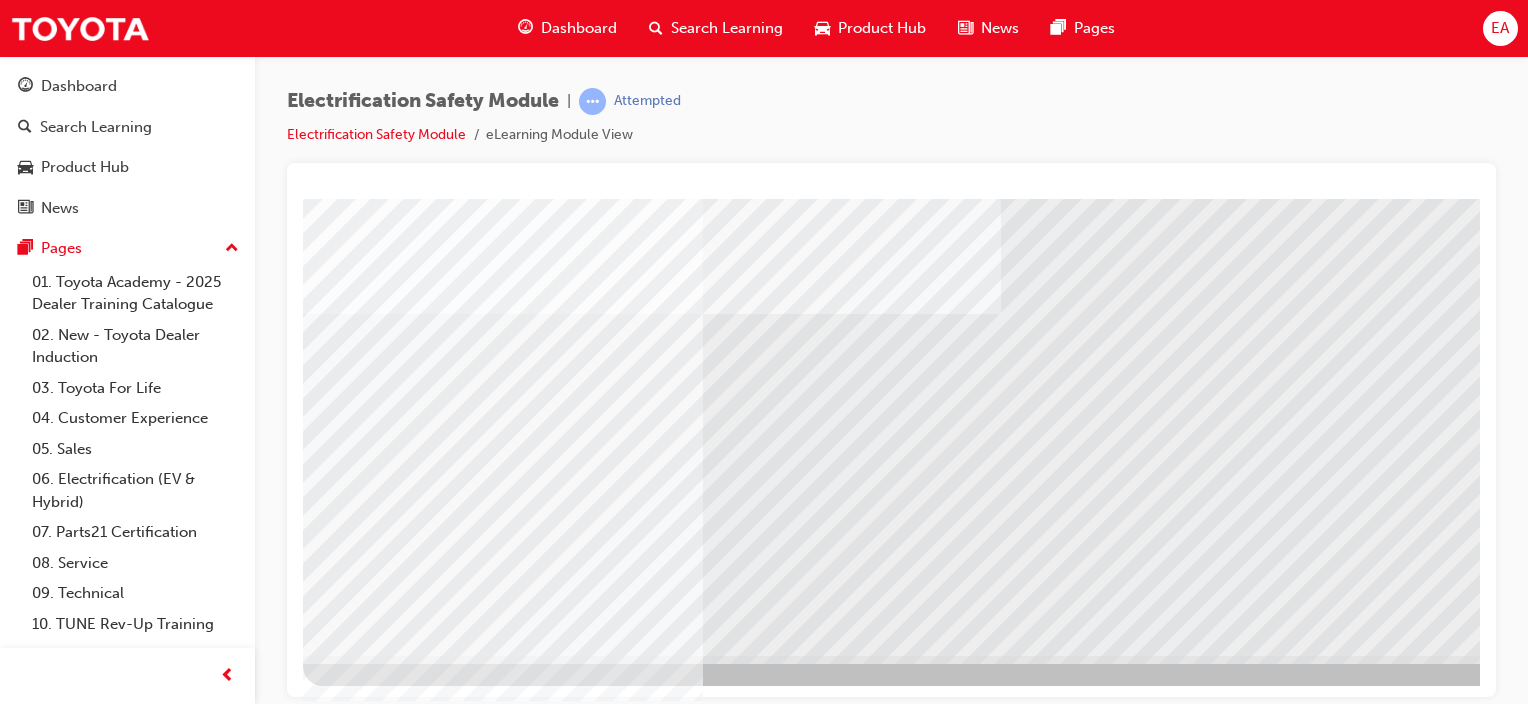 click at bounding box center [383, 5499] 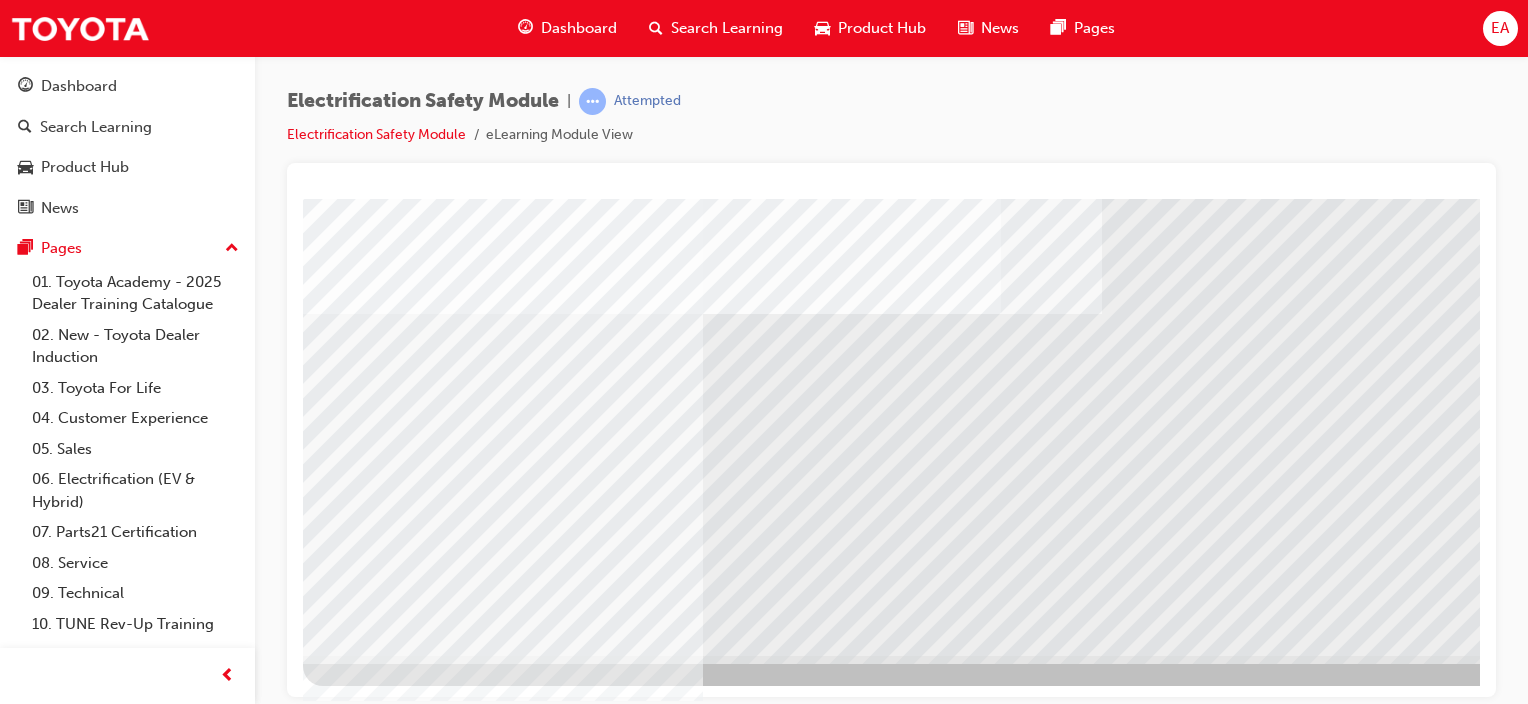 drag, startPoint x: 1143, startPoint y: 700, endPoint x: 1307, endPoint y: 707, distance: 164.14932 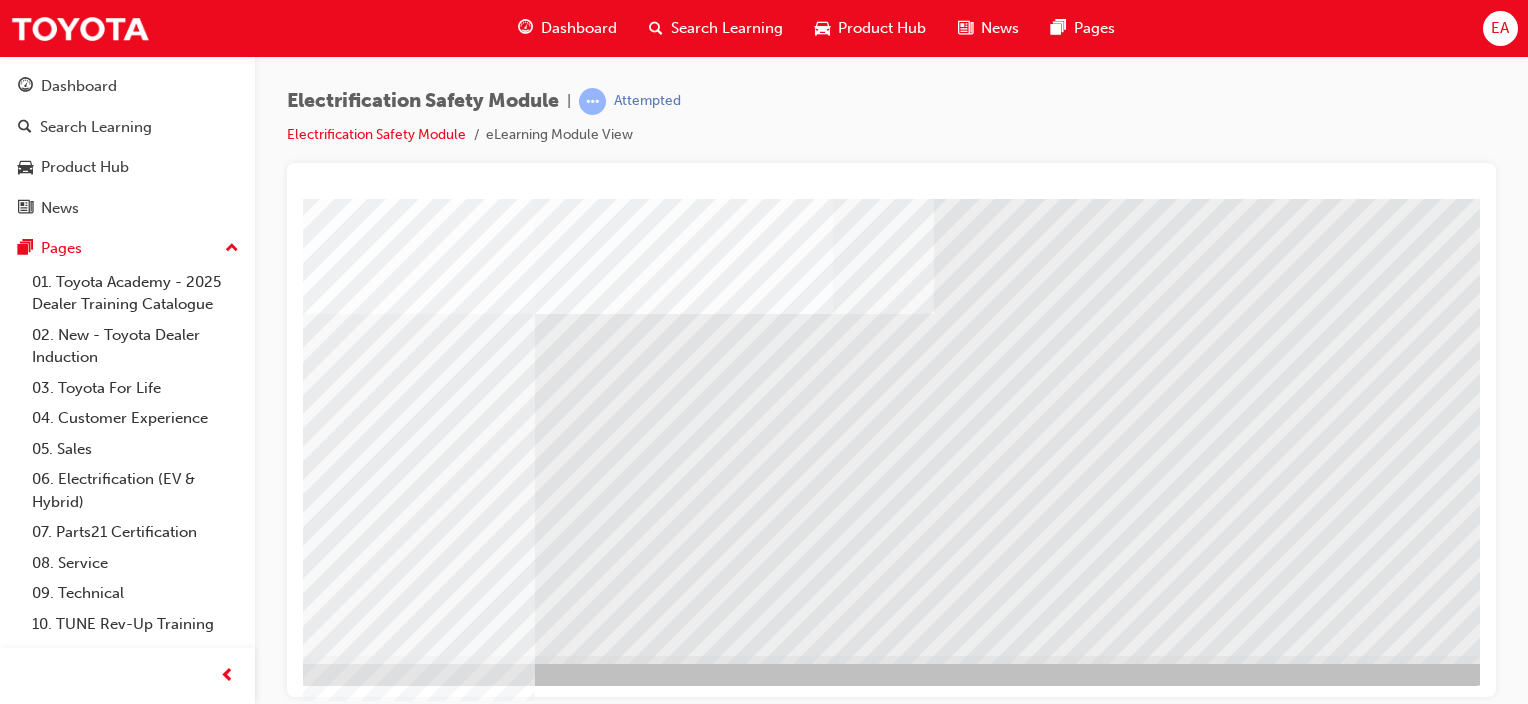 click at bounding box center [198, 5467] 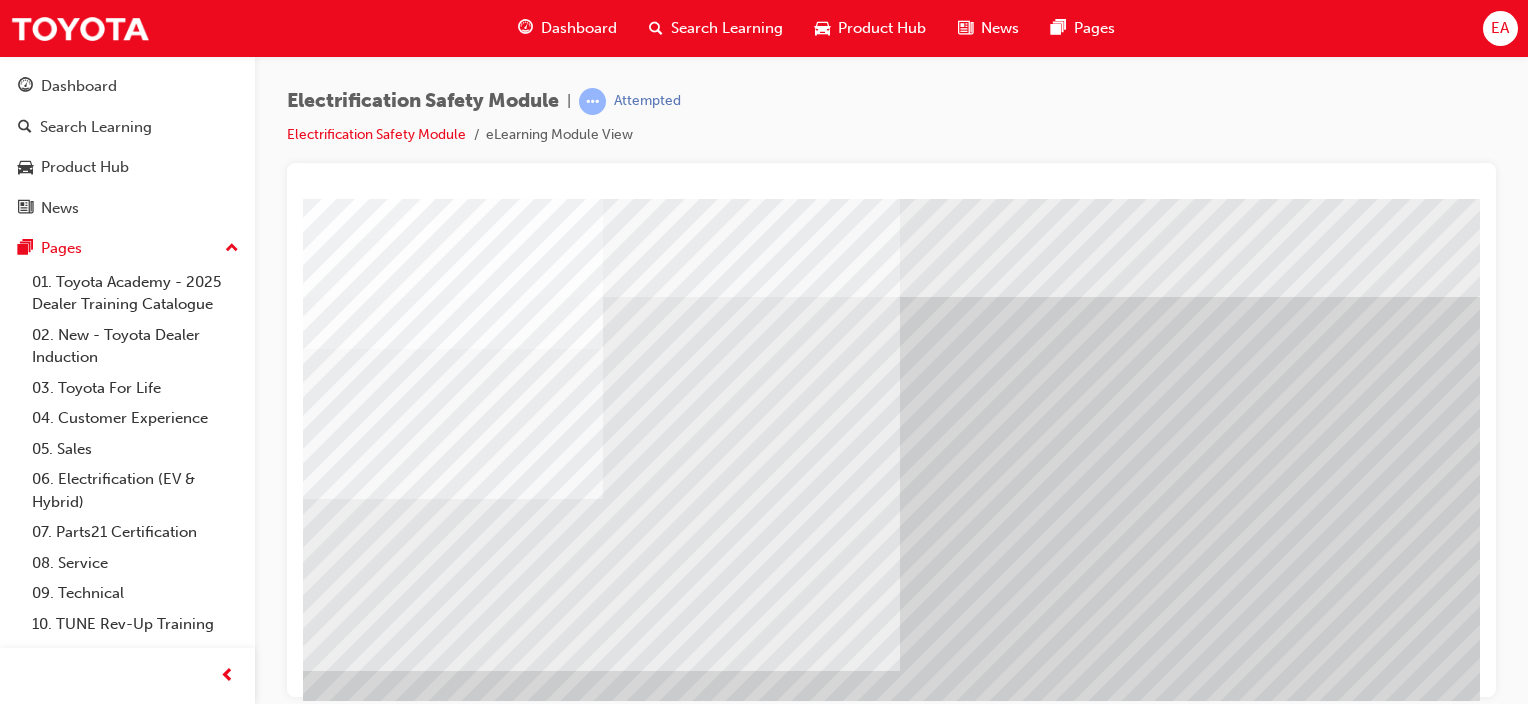 click at bounding box center [453, 3186] 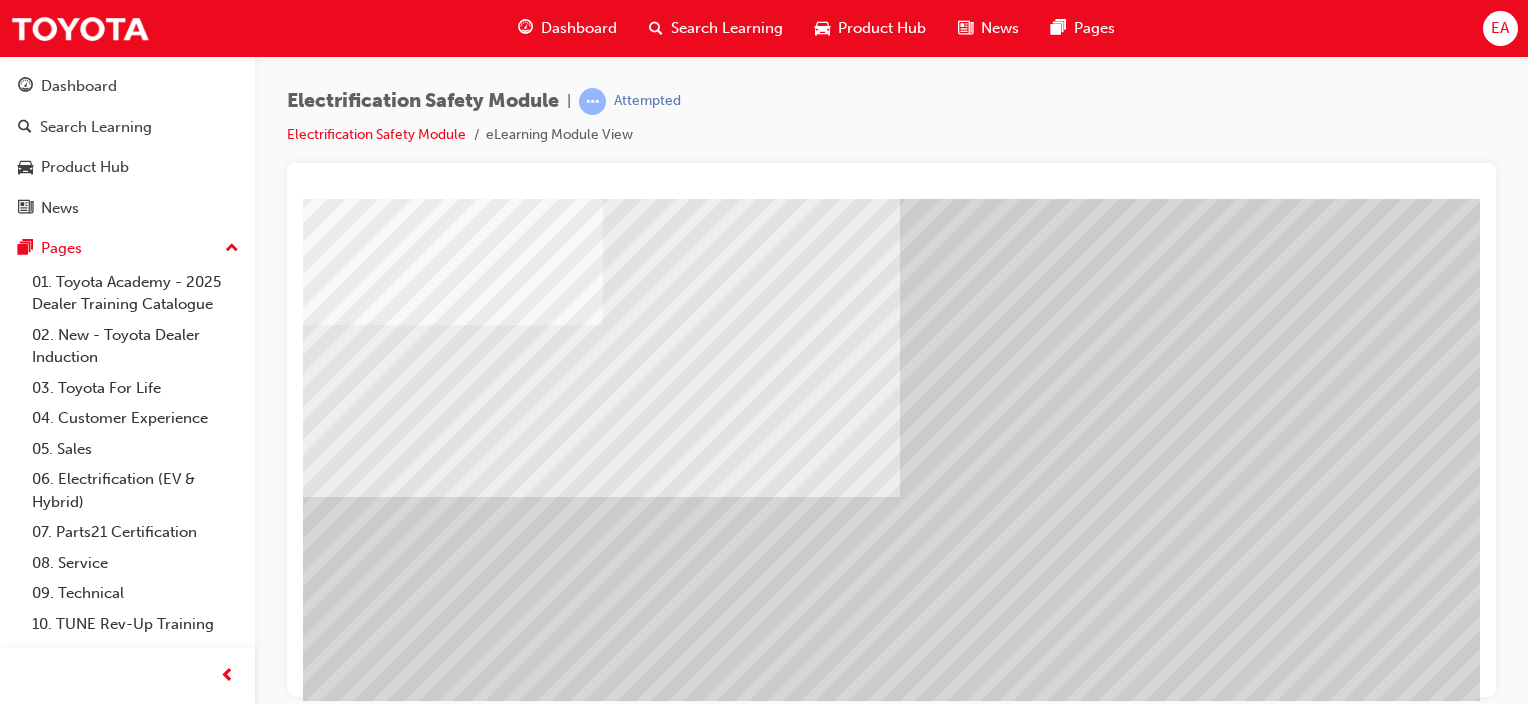 scroll, scrollTop: 200, scrollLeft: 0, axis: vertical 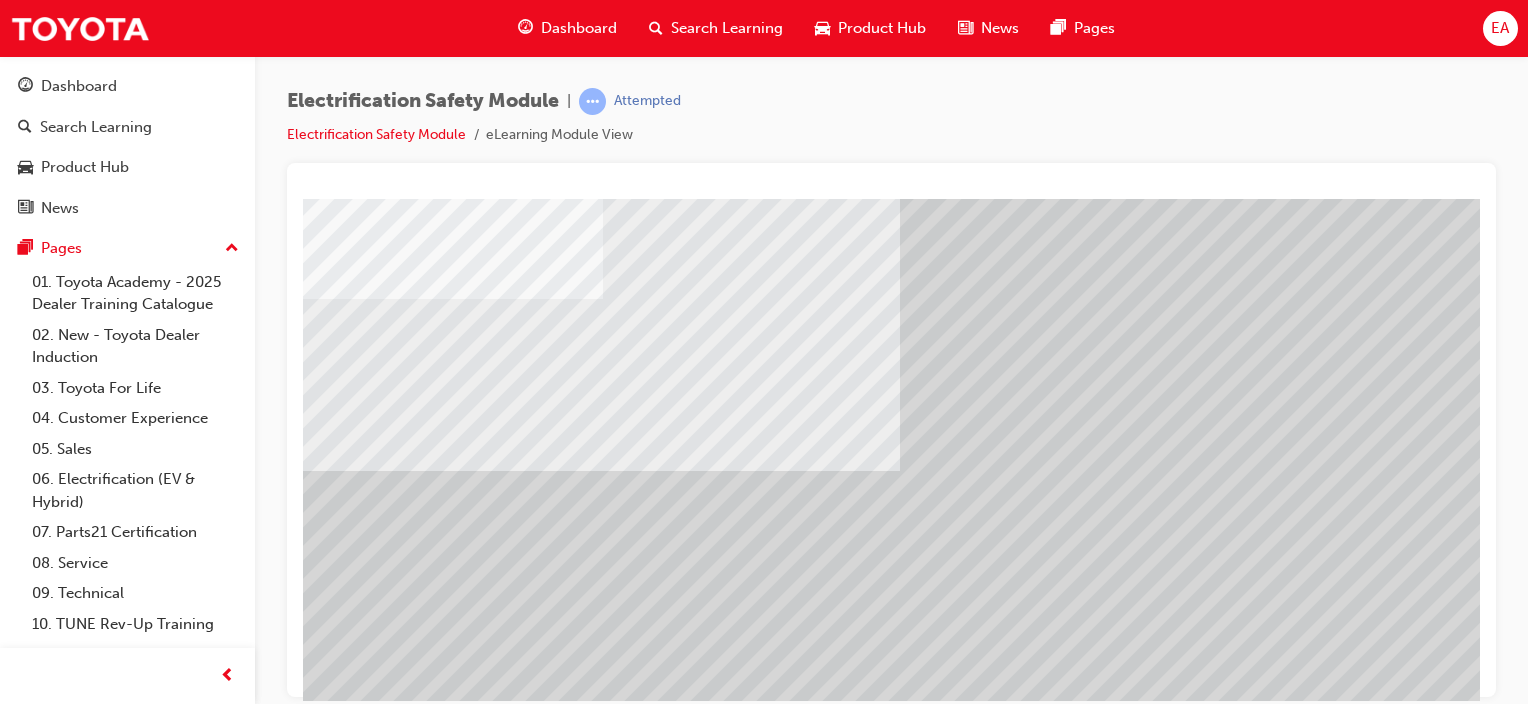 drag, startPoint x: 1157, startPoint y: 678, endPoint x: 1380, endPoint y: 692, distance: 223.43903 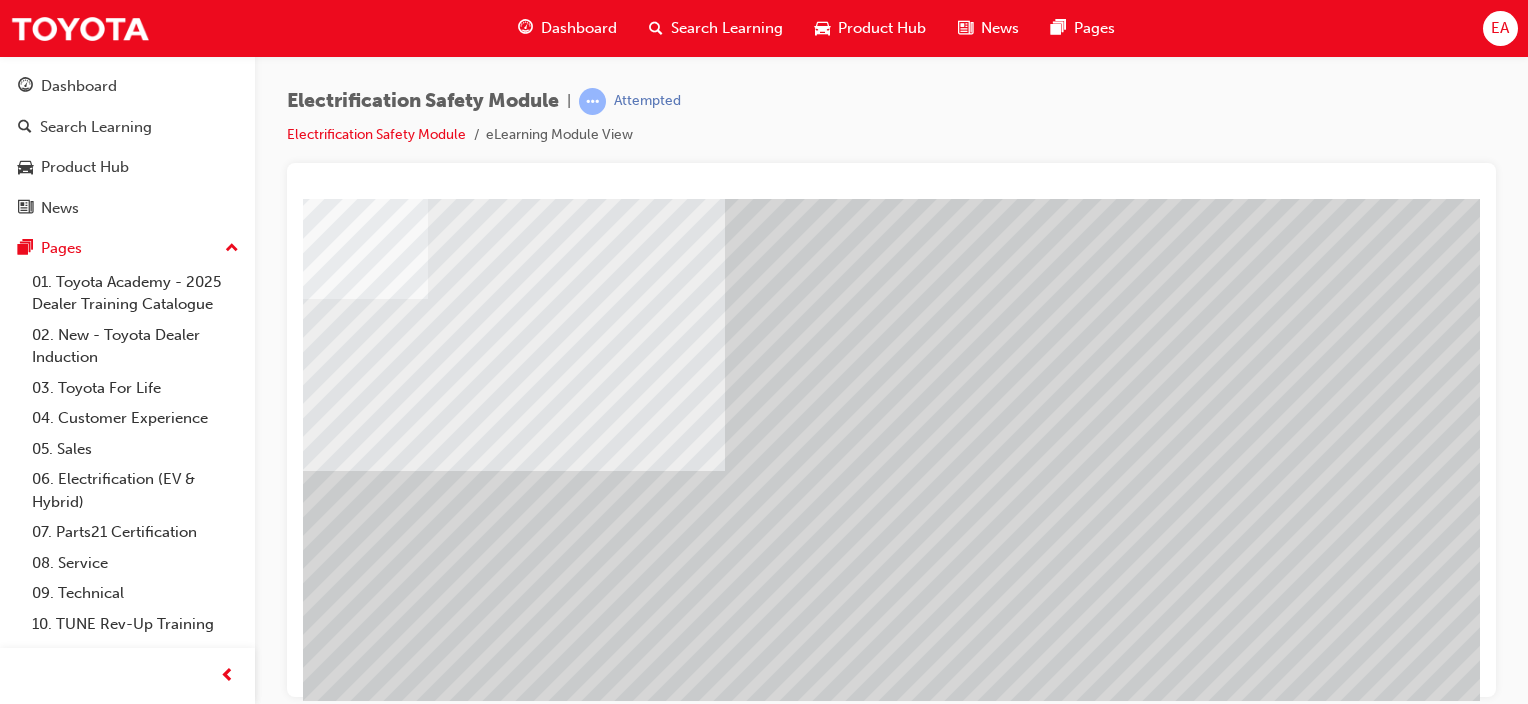 click at bounding box center [191, 2310] 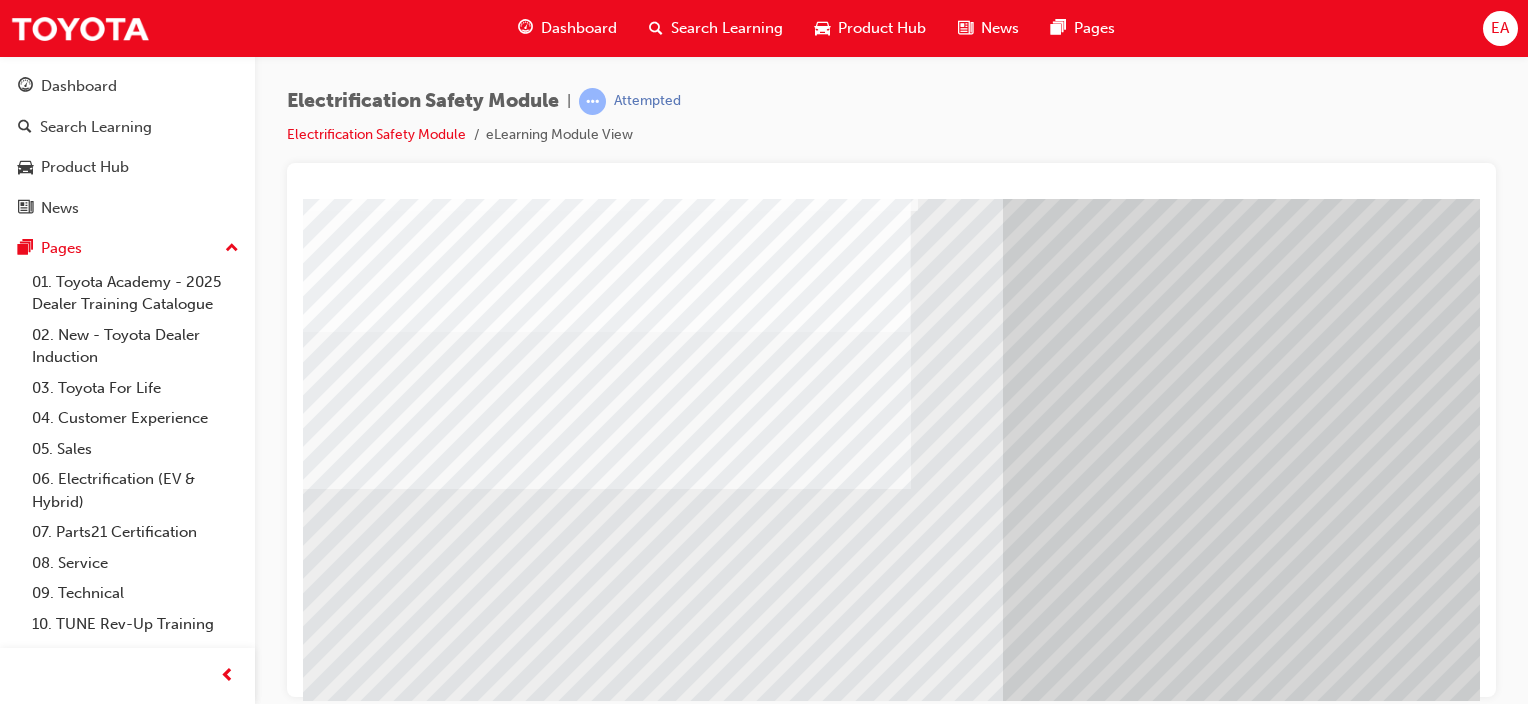 scroll, scrollTop: 263, scrollLeft: 0, axis: vertical 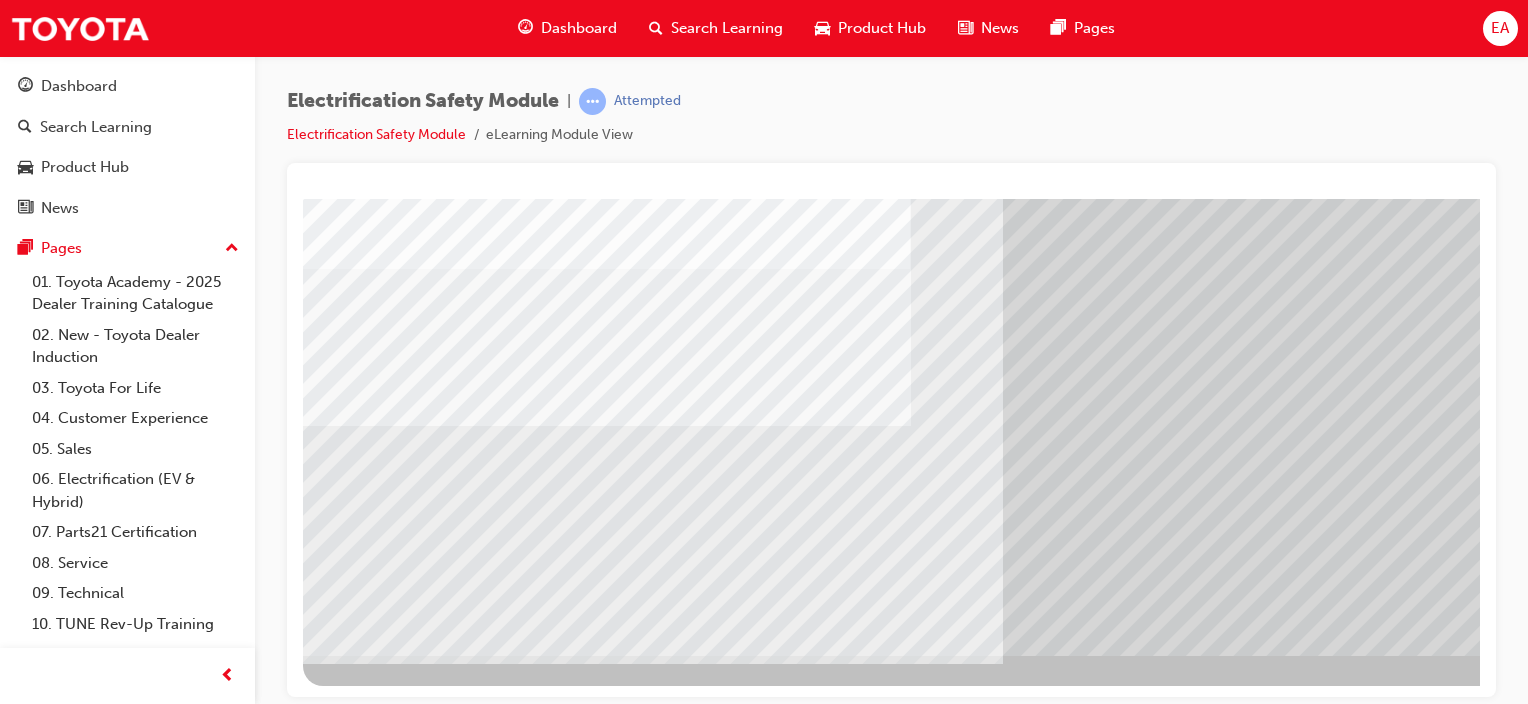 drag, startPoint x: 464, startPoint y: 498, endPoint x: 626, endPoint y: 511, distance: 162.52077 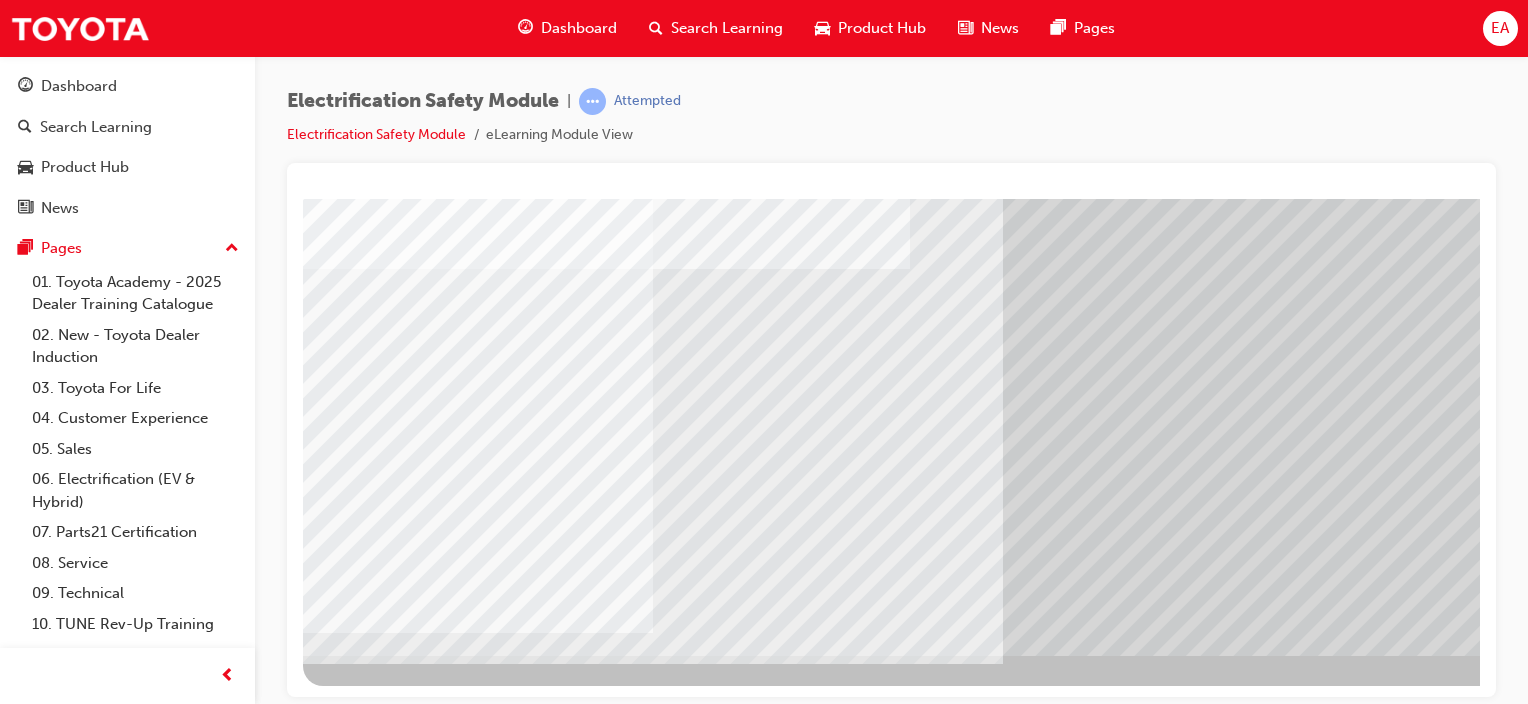 drag, startPoint x: 626, startPoint y: 511, endPoint x: 760, endPoint y: 502, distance: 134.3019 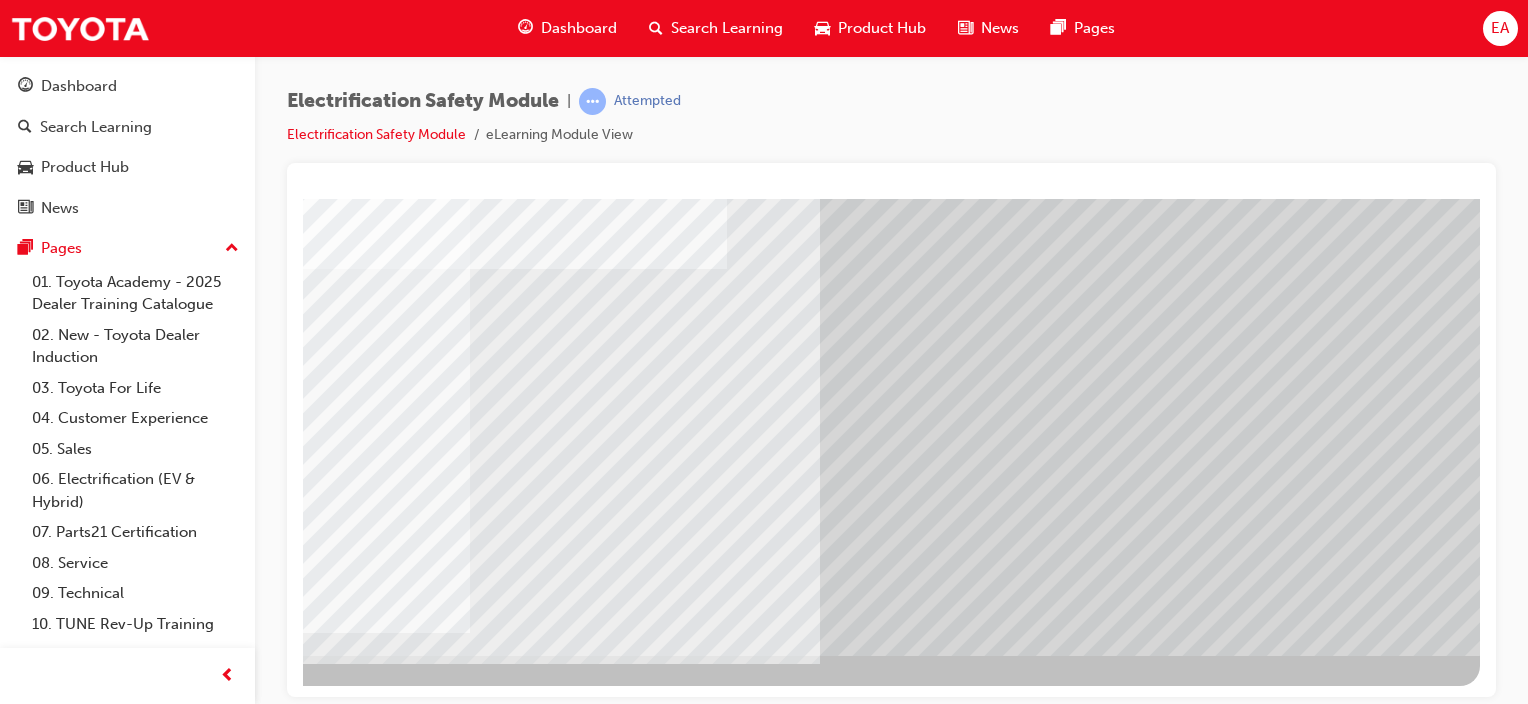 click at bounding box center (183, 6550) 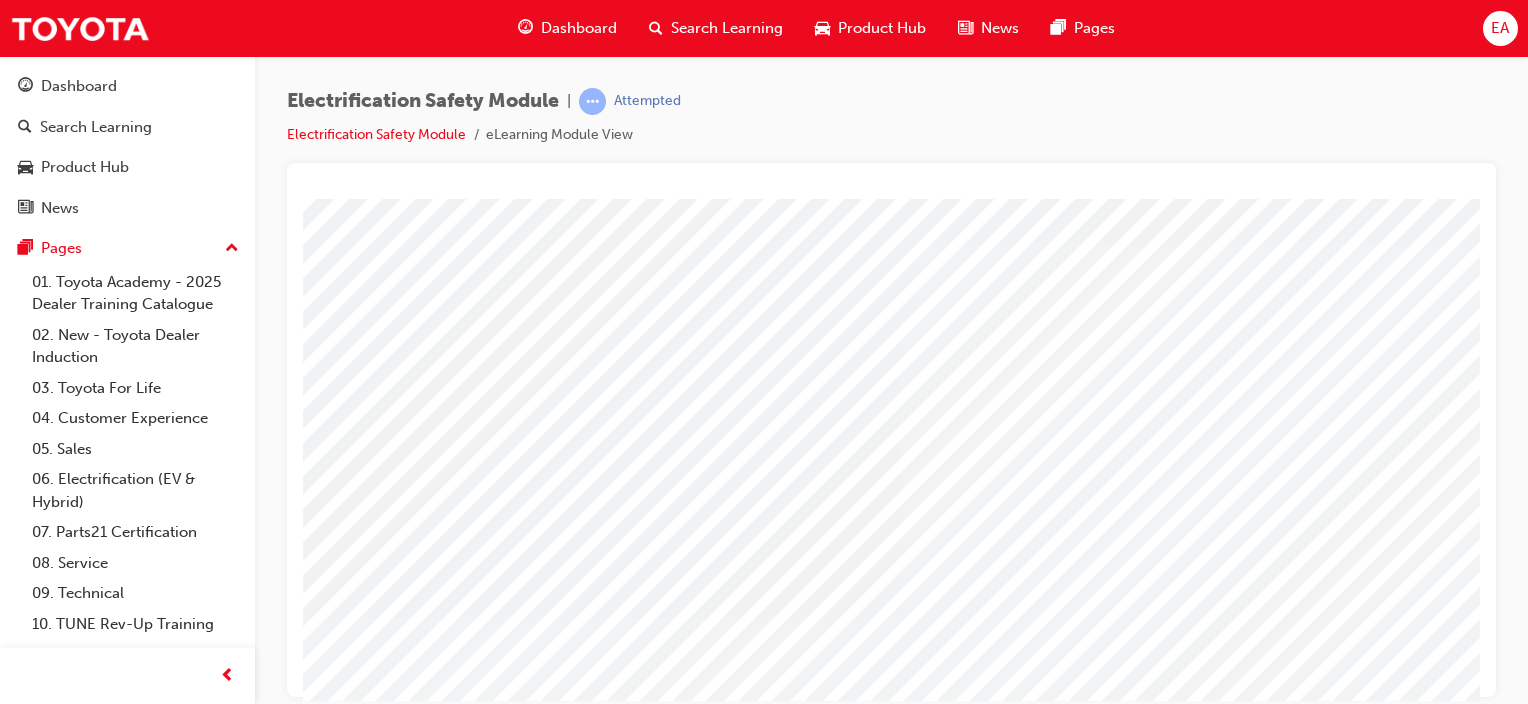 scroll, scrollTop: 100, scrollLeft: 0, axis: vertical 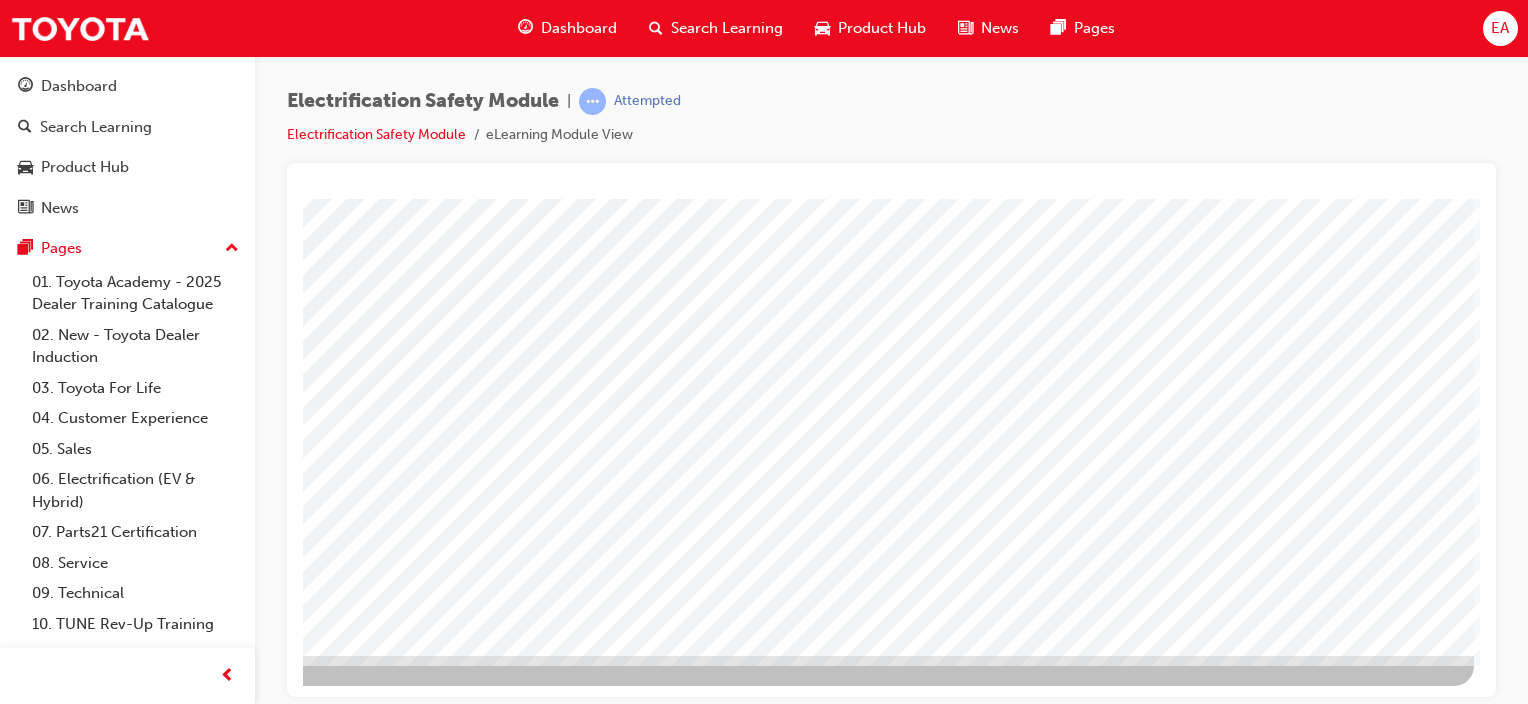 click at bounding box center (177, 2721) 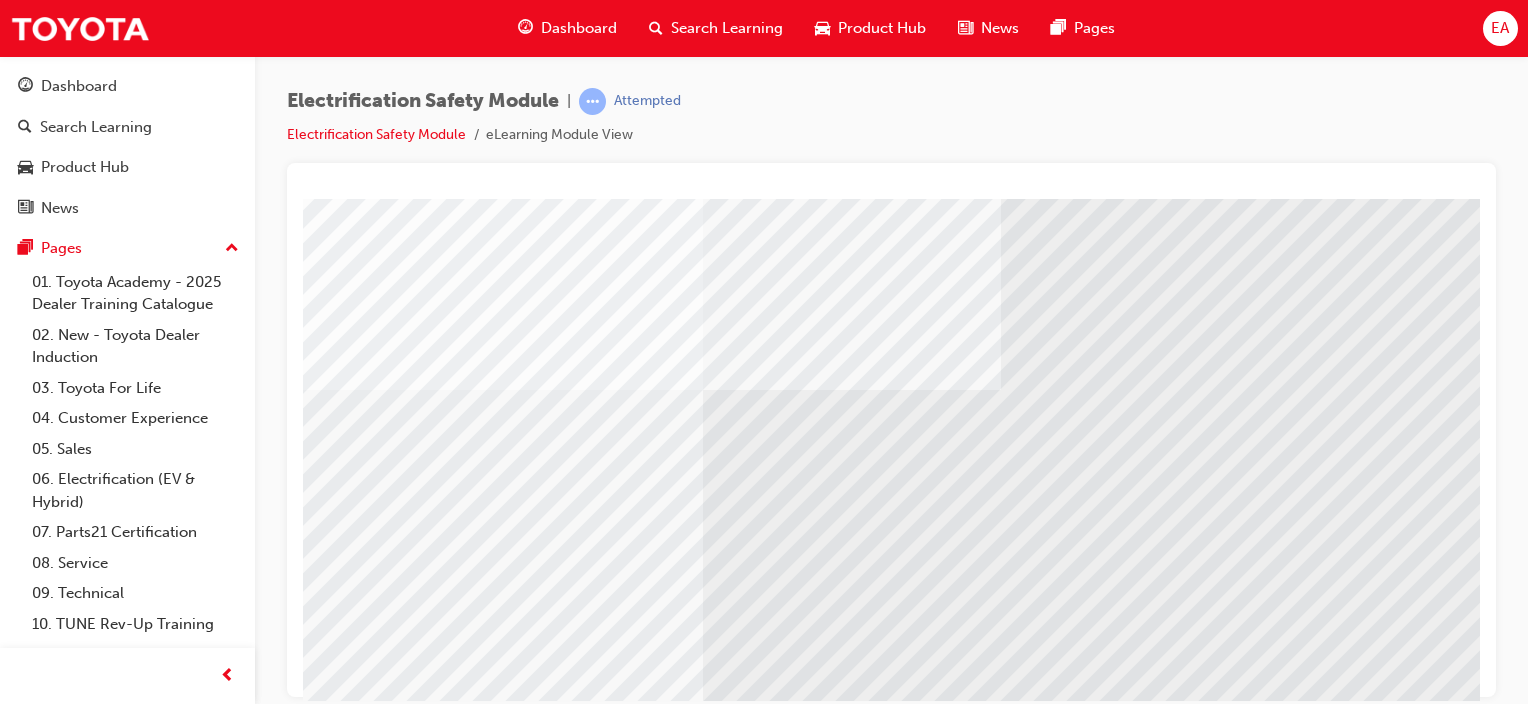 scroll, scrollTop: 200, scrollLeft: 0, axis: vertical 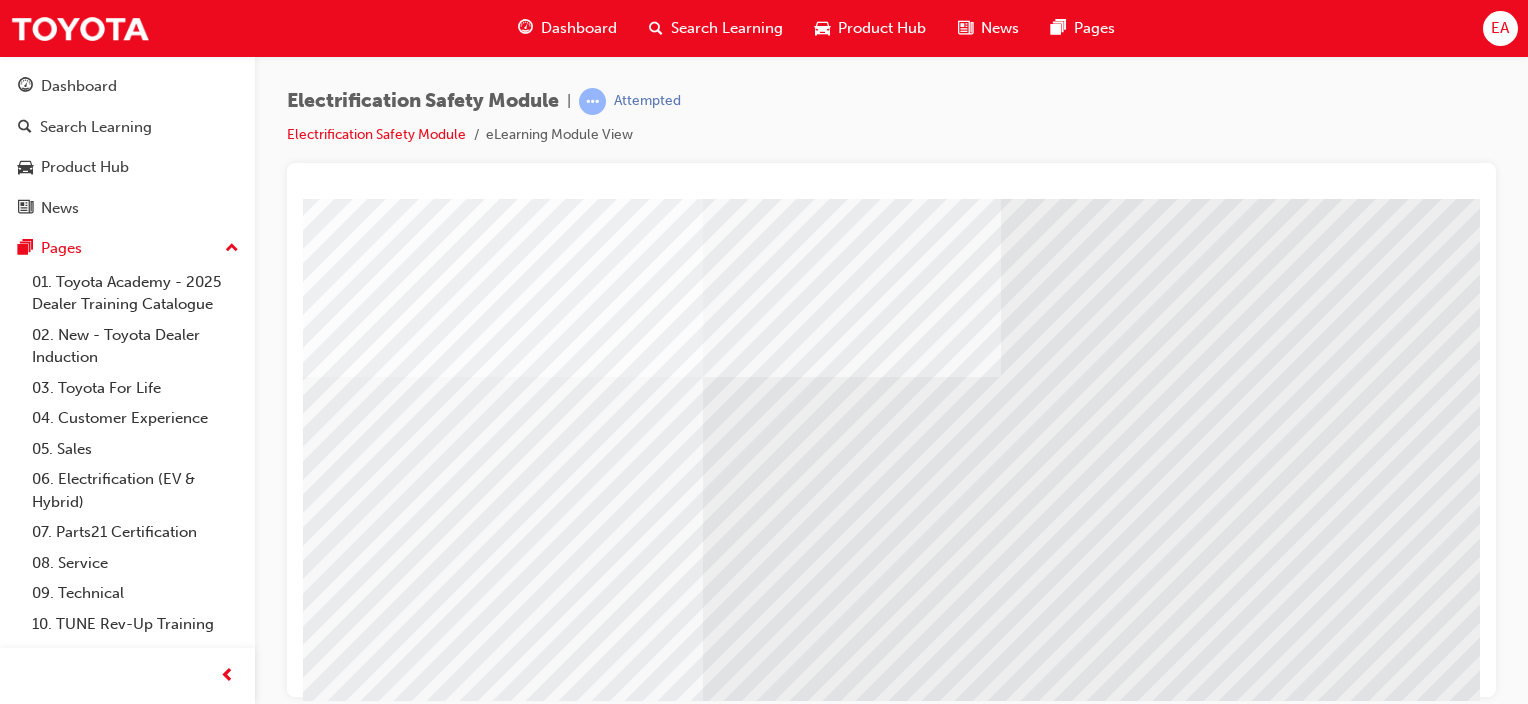 click at bounding box center [390, 5728] 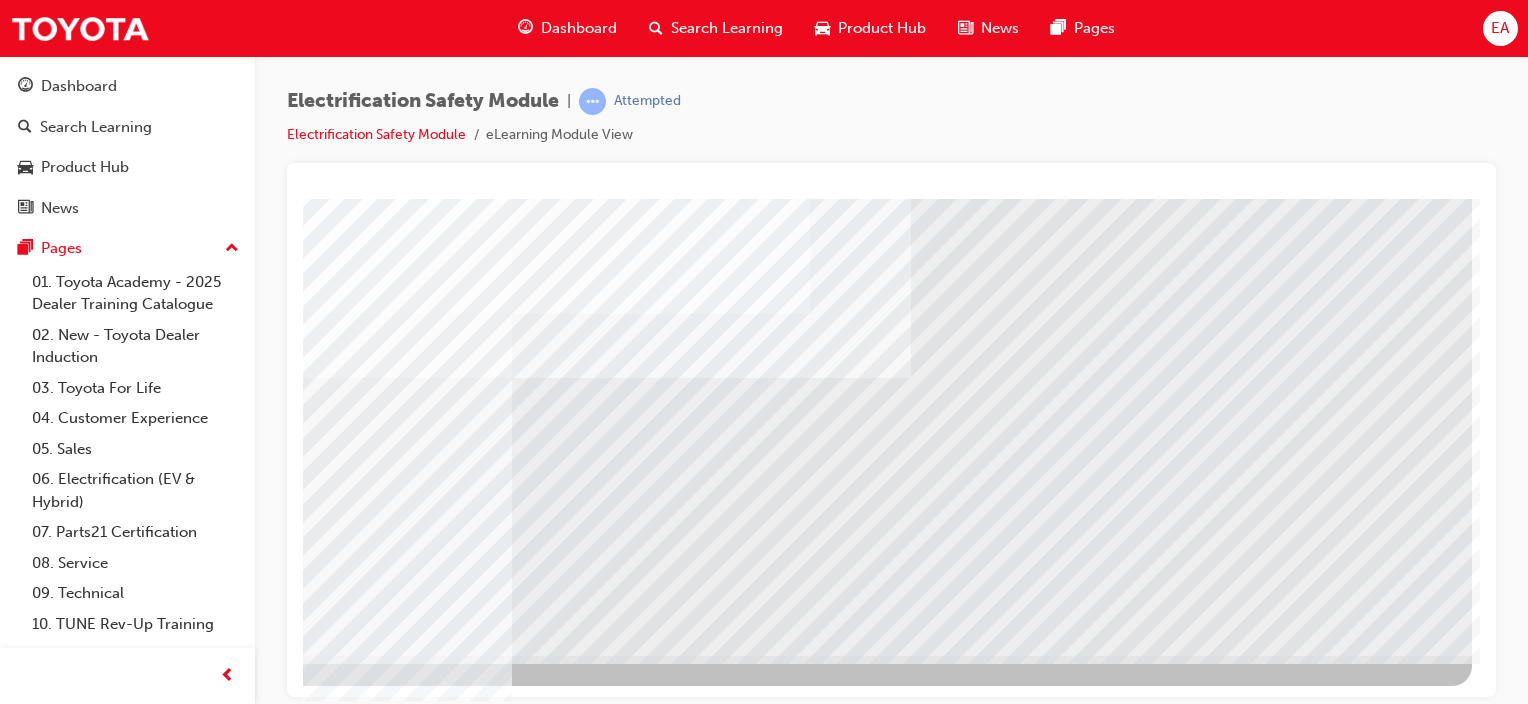 click at bounding box center (175, 5633) 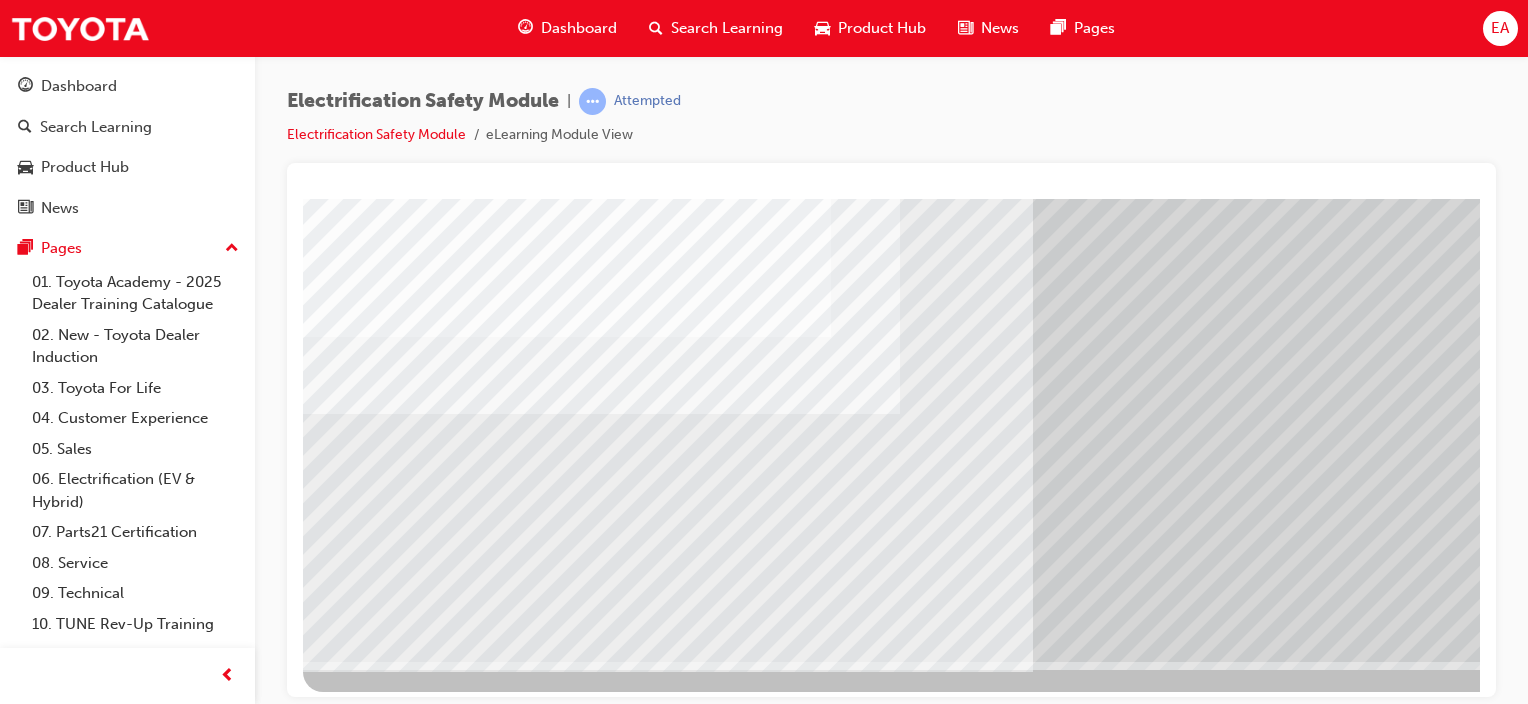 scroll, scrollTop: 263, scrollLeft: 0, axis: vertical 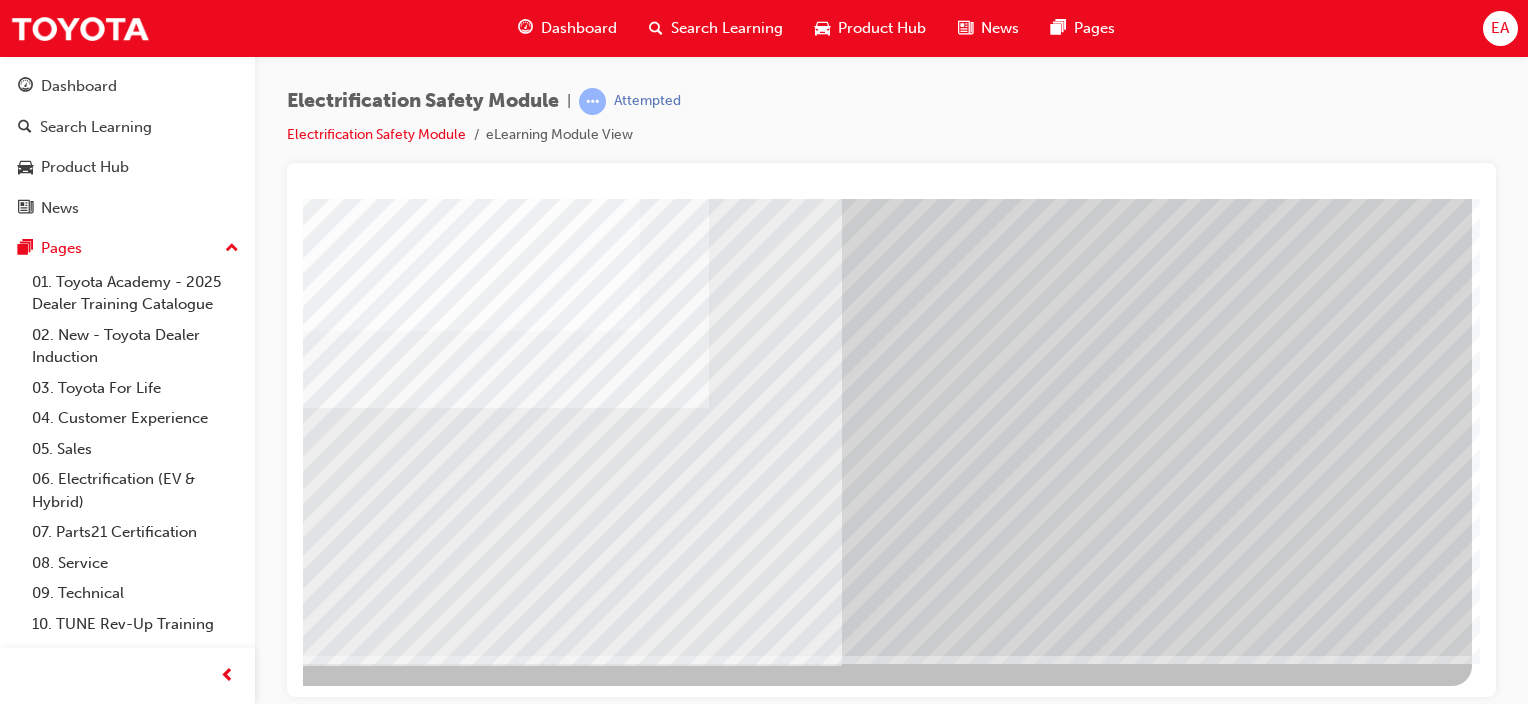 click at bounding box center [175, 2969] 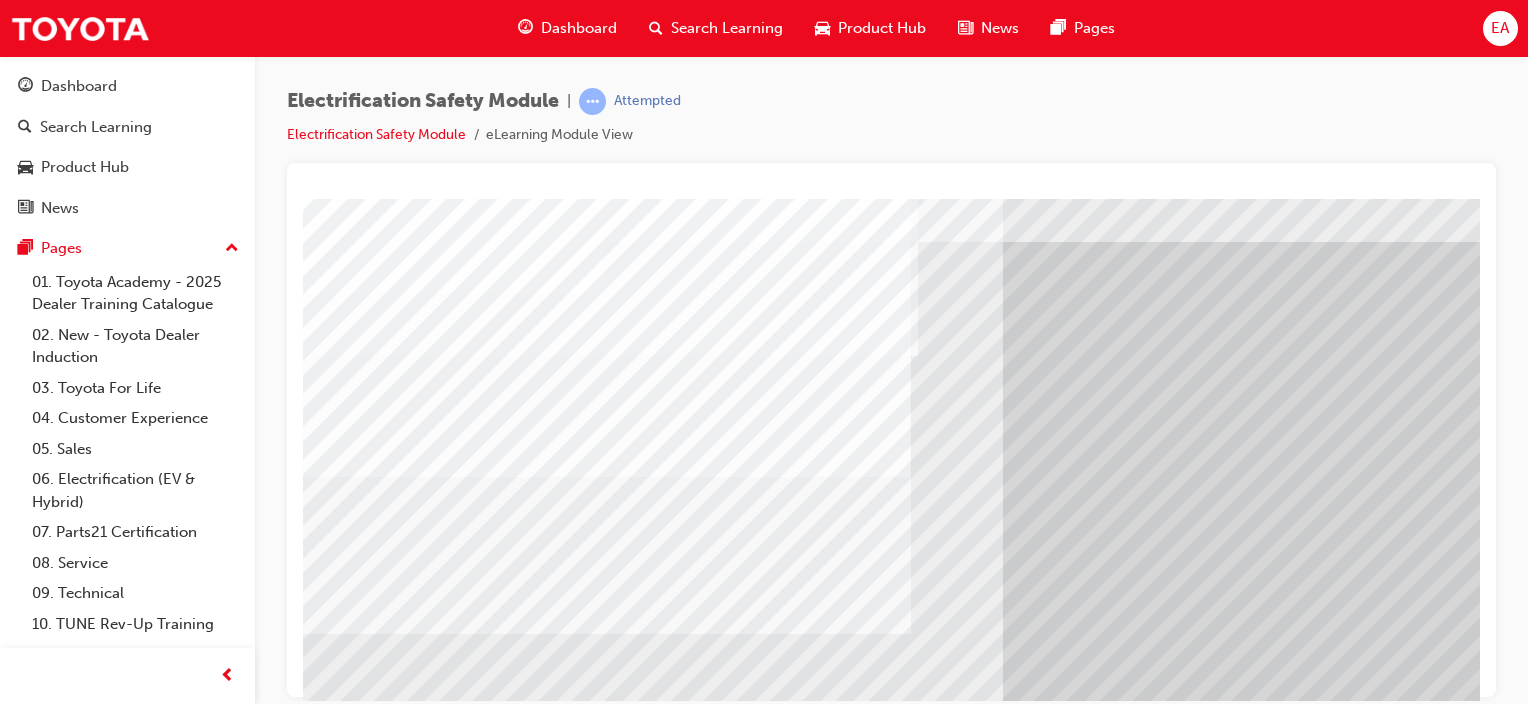 scroll, scrollTop: 200, scrollLeft: 0, axis: vertical 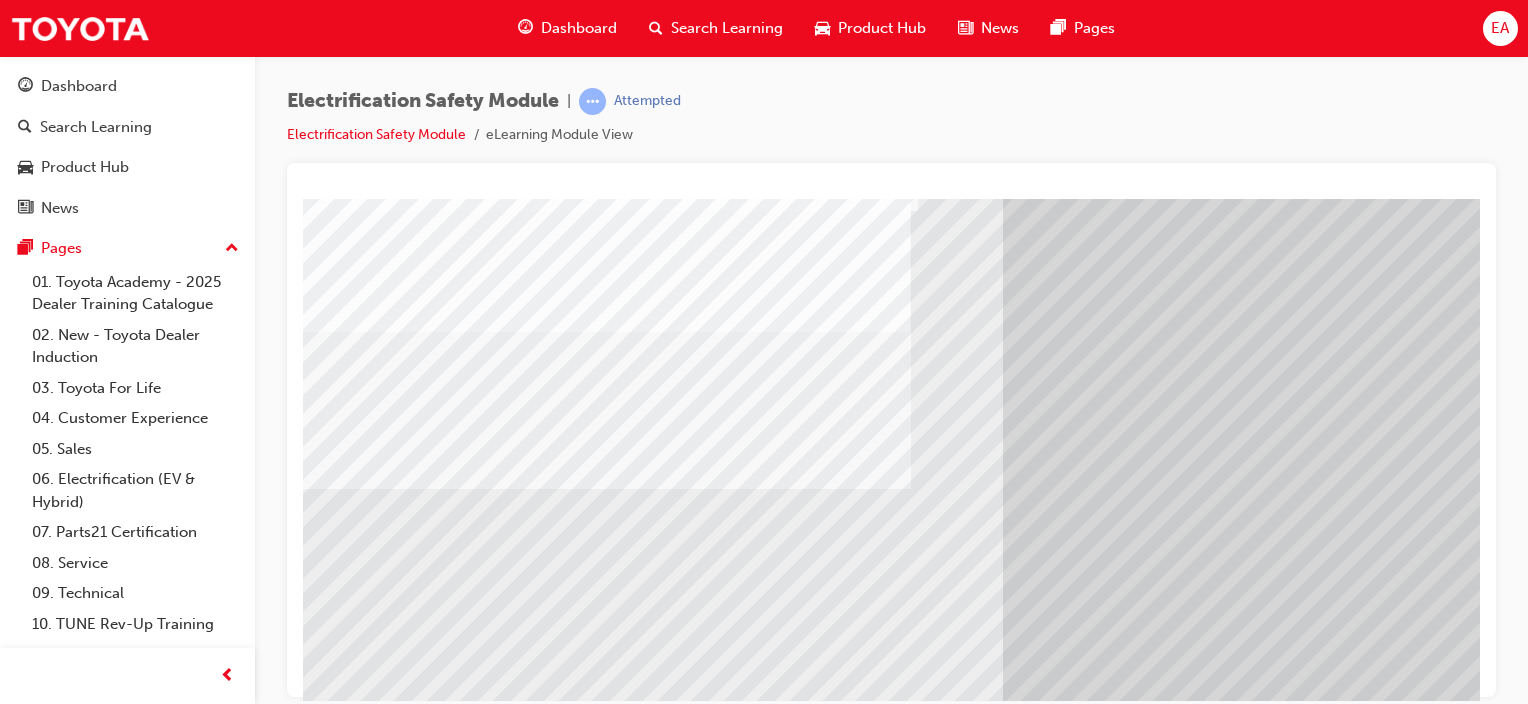 click at bounding box center (368, 6572) 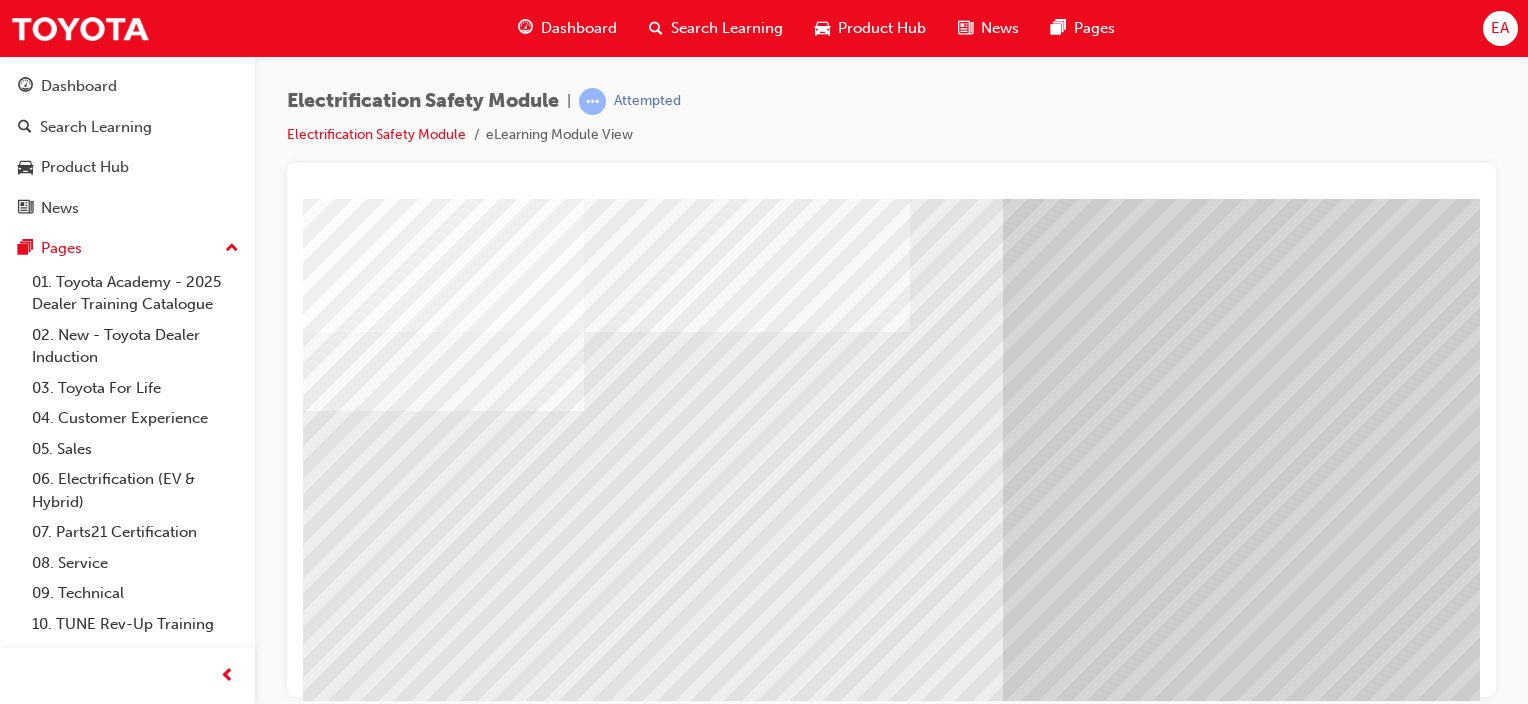 click at bounding box center [368, 6702] 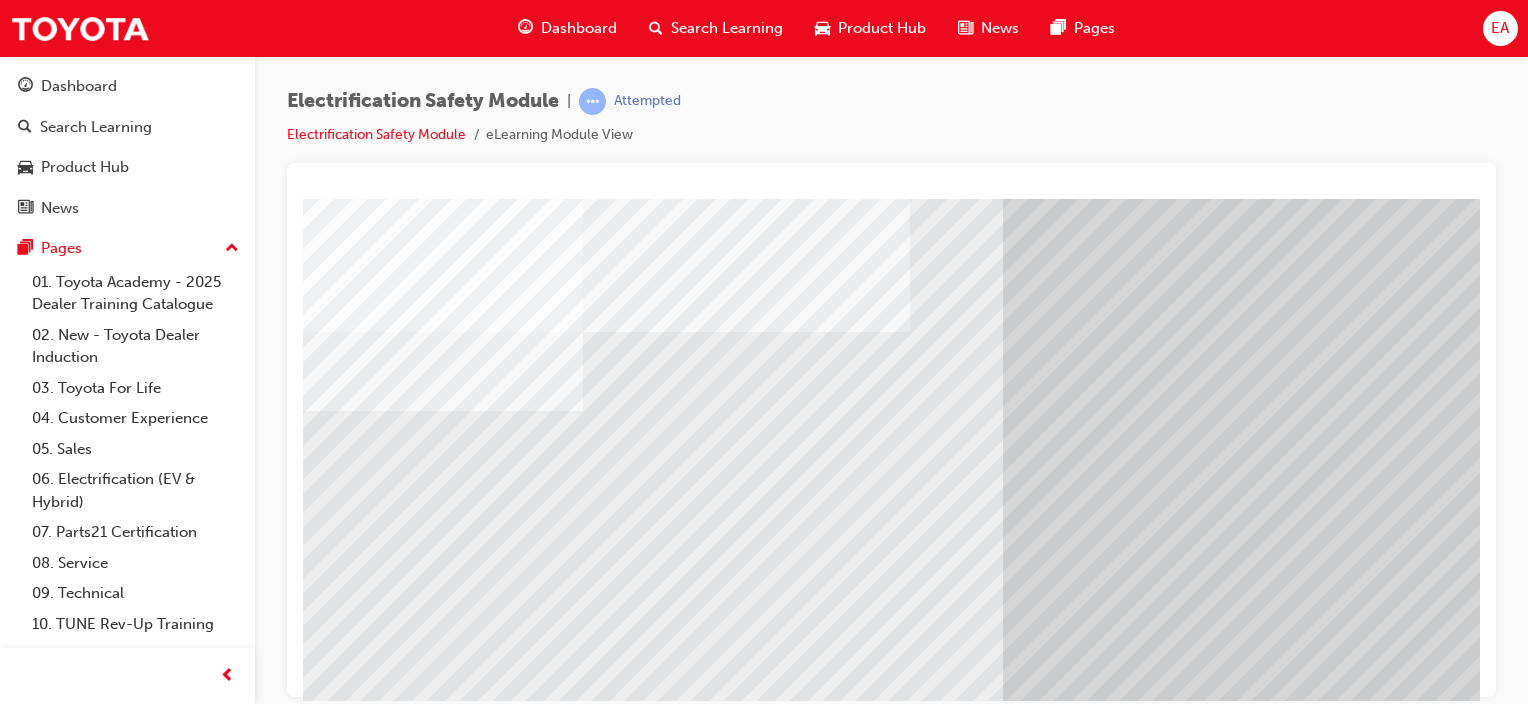 click at bounding box center [368, 6832] 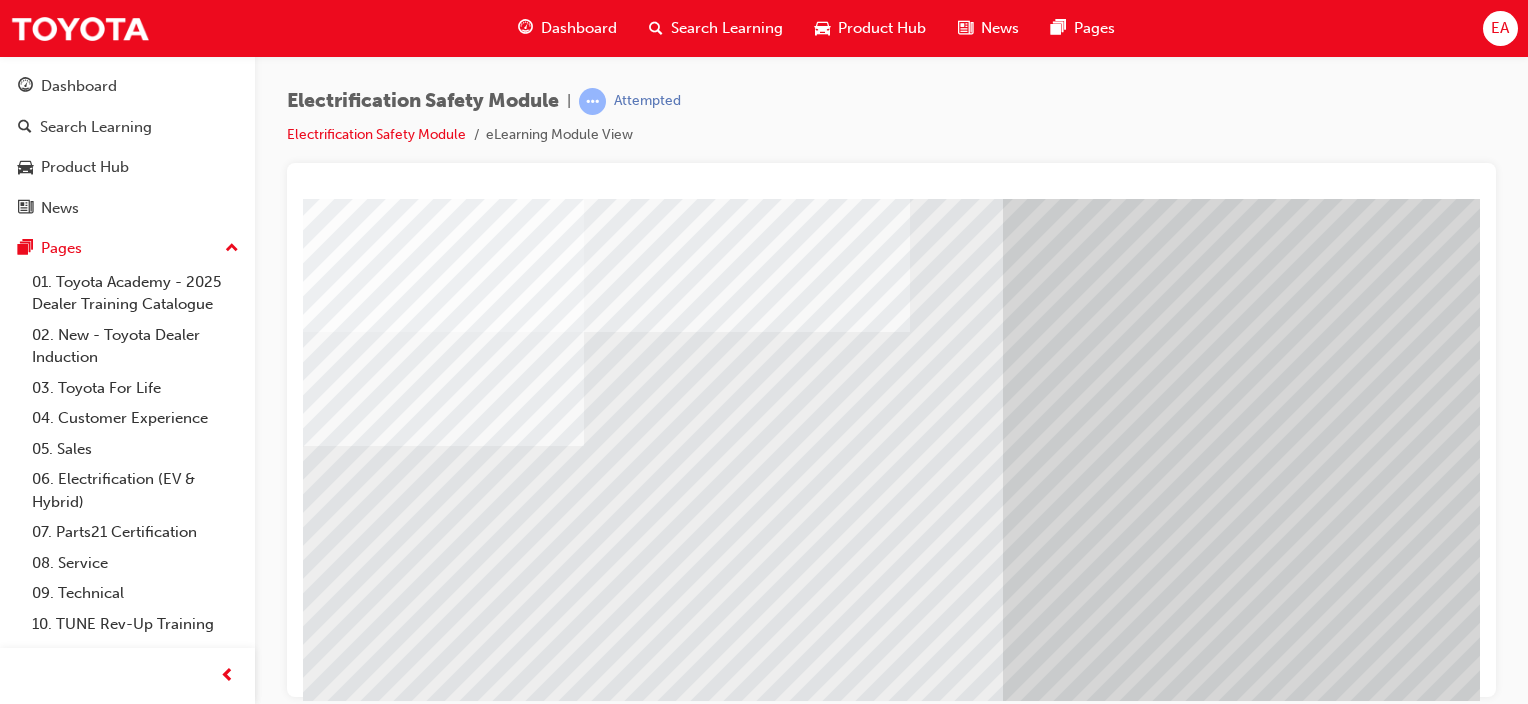 click at bounding box center (368, 6962) 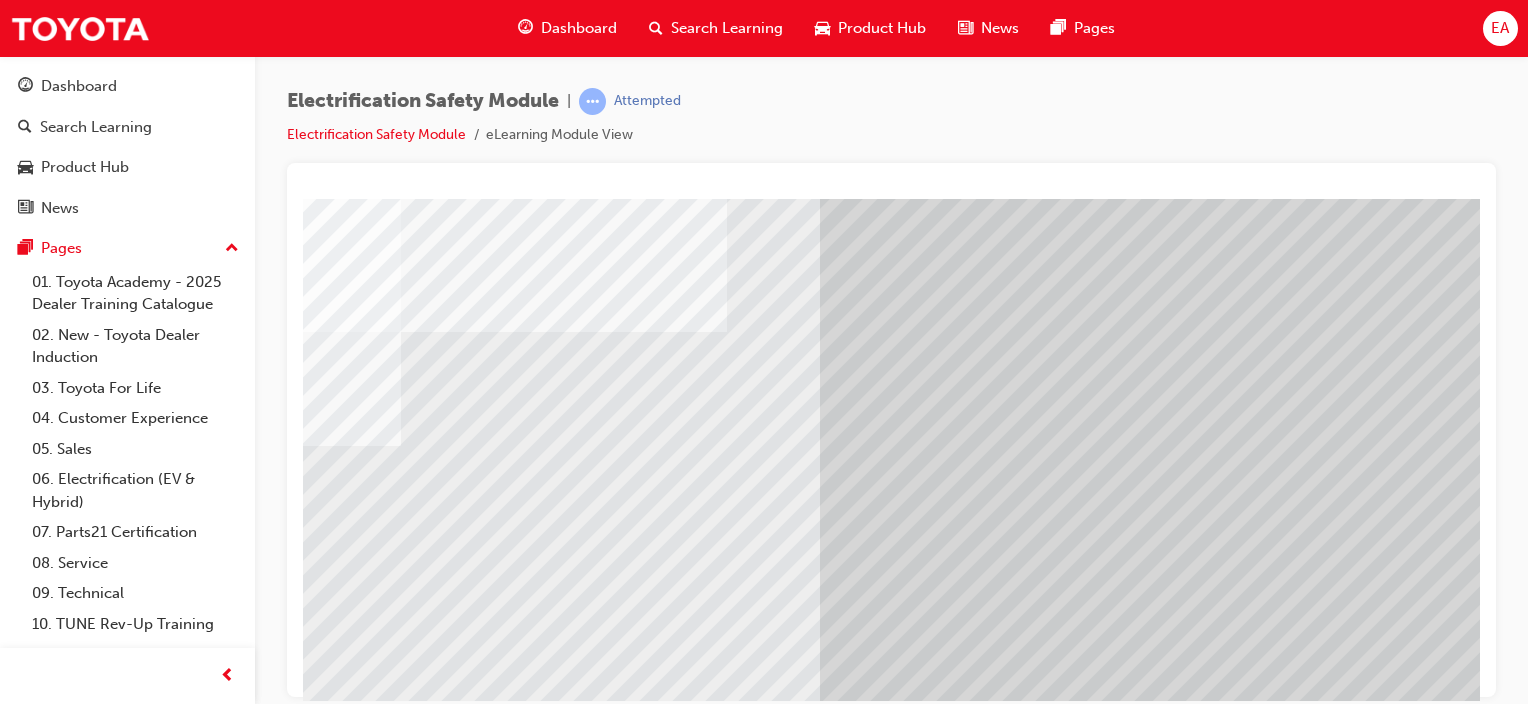 drag, startPoint x: 1032, startPoint y: 693, endPoint x: 1590, endPoint y: 901, distance: 595.50653 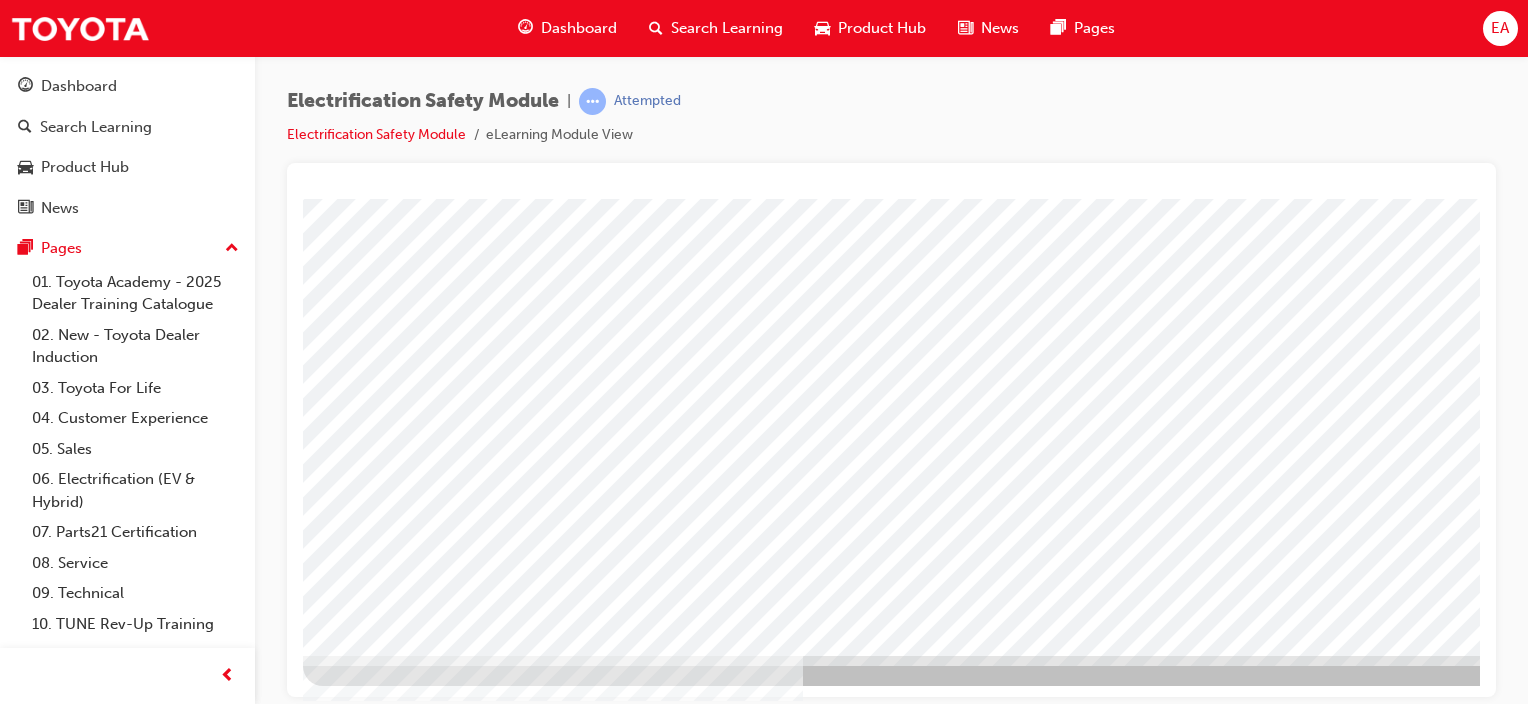 scroll, scrollTop: 163, scrollLeft: 0, axis: vertical 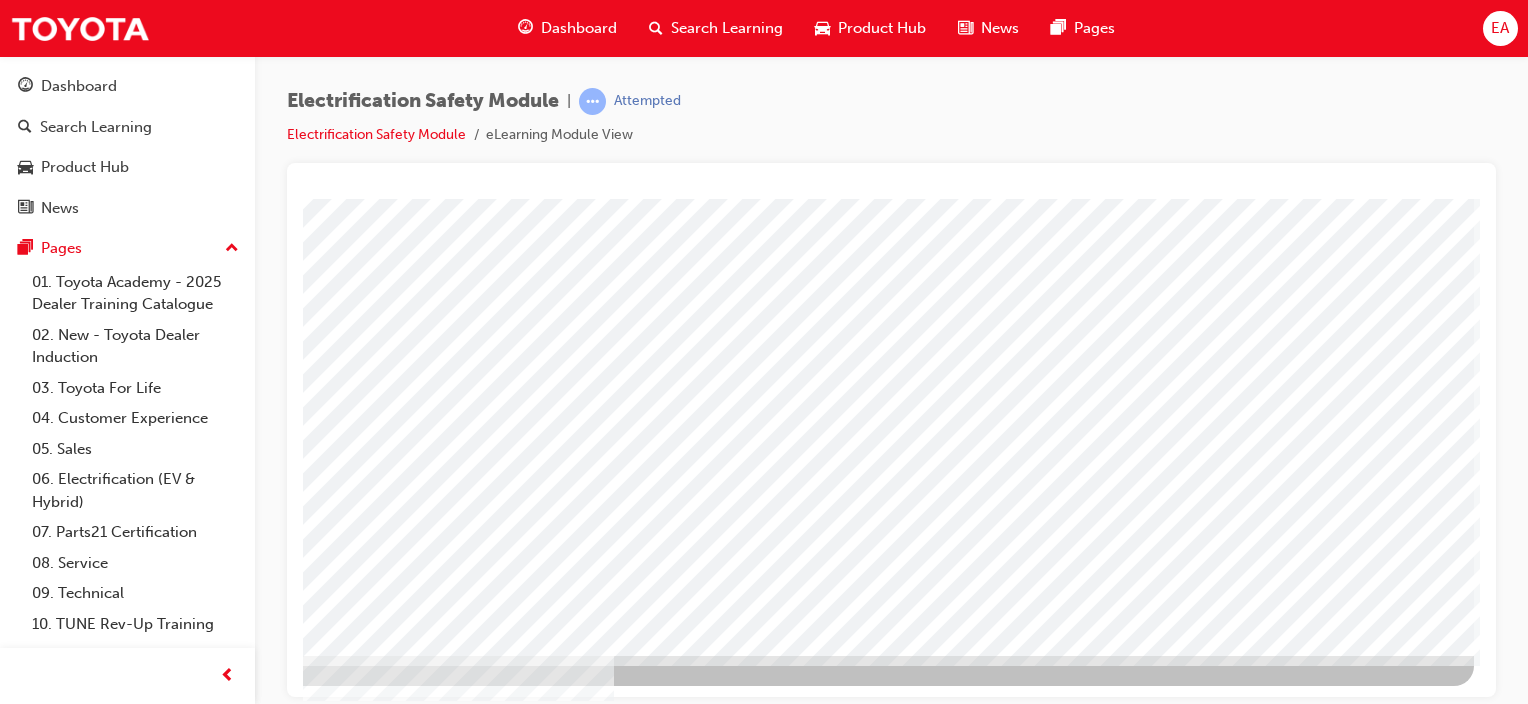 click at bounding box center [177, 2969] 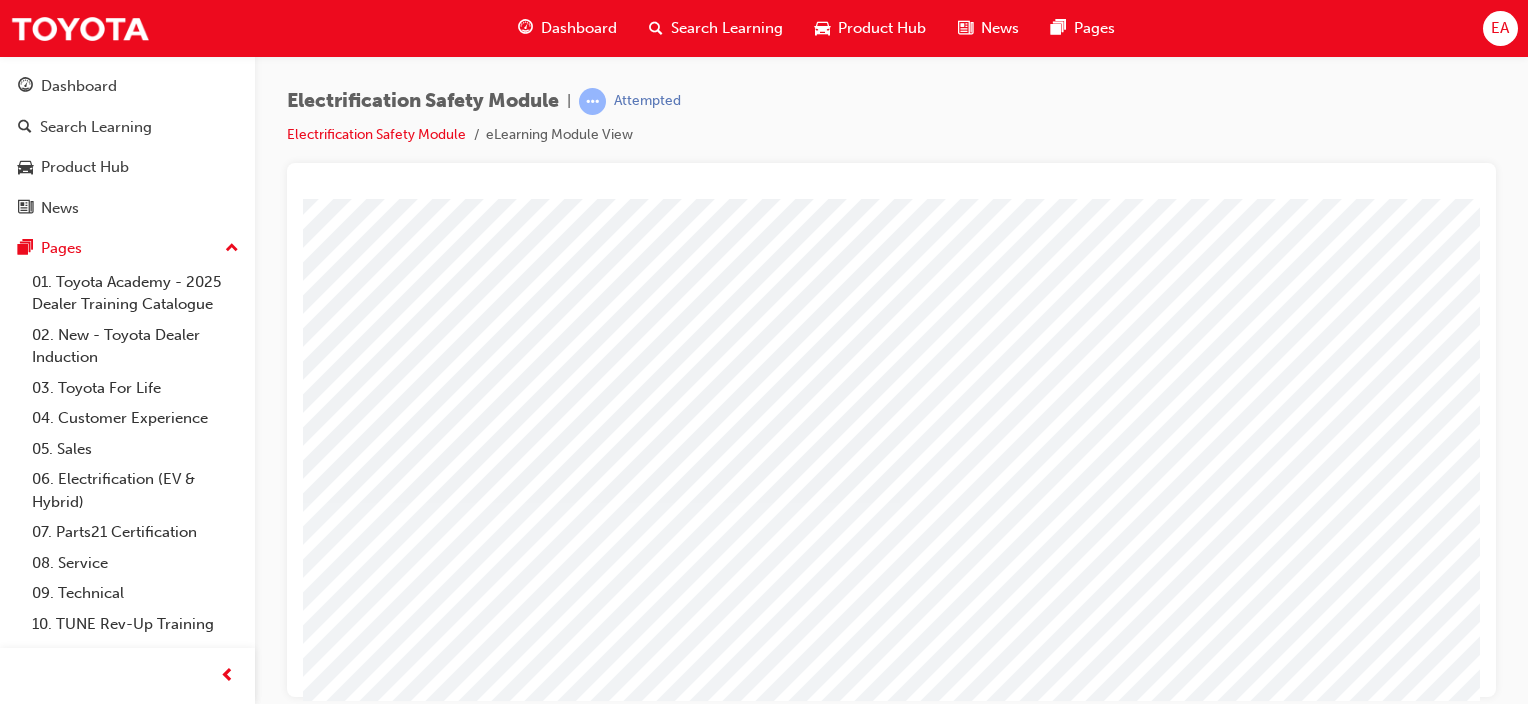 scroll, scrollTop: 63, scrollLeft: 0, axis: vertical 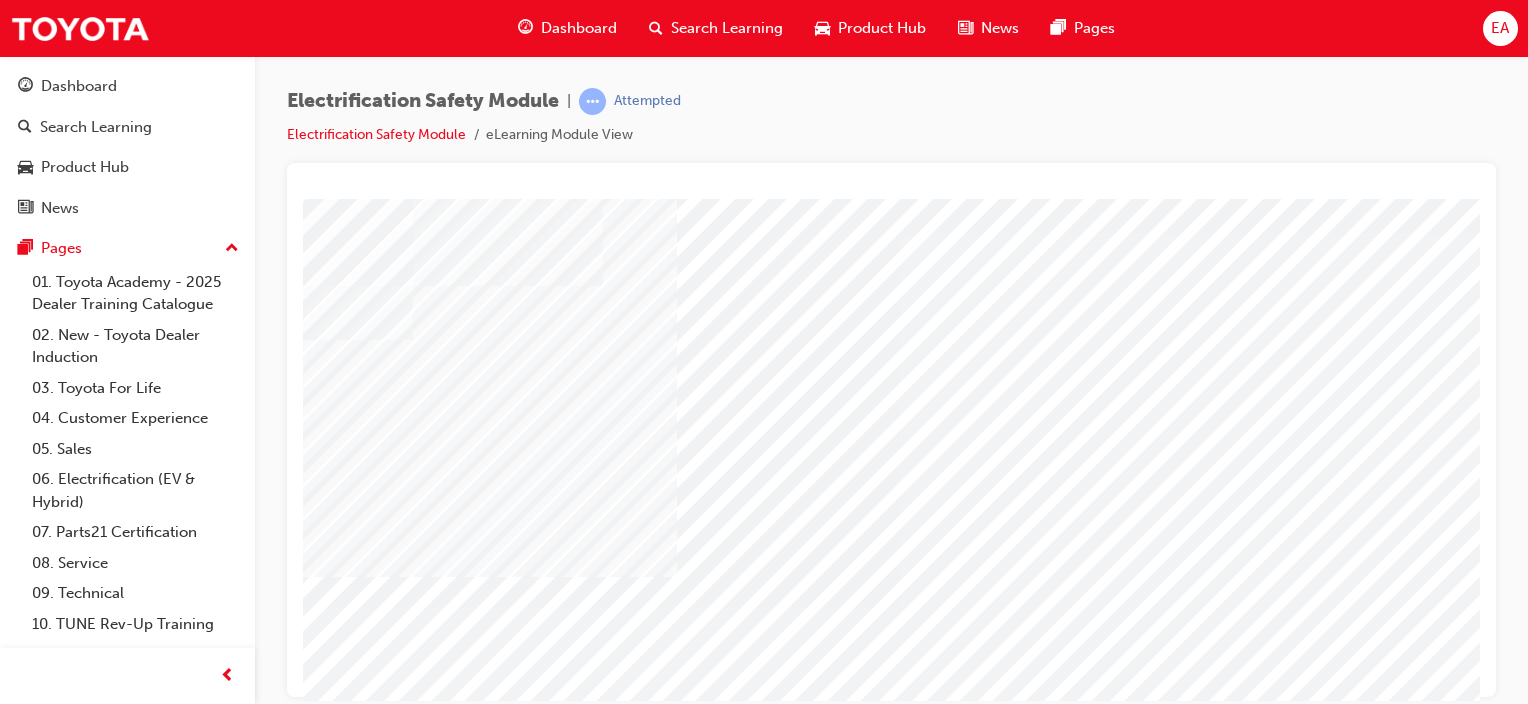 click at bounding box center [473, 4401] 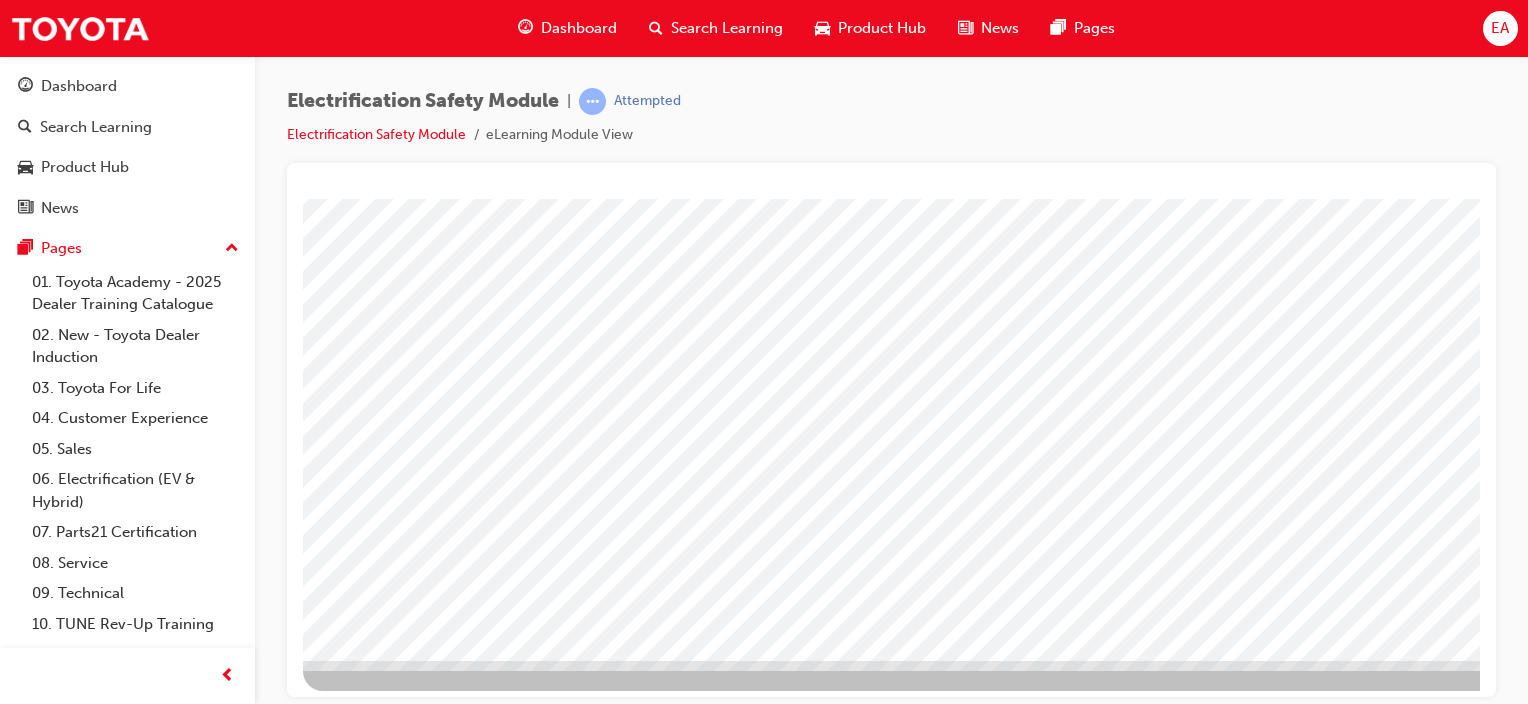 scroll, scrollTop: 263, scrollLeft: 0, axis: vertical 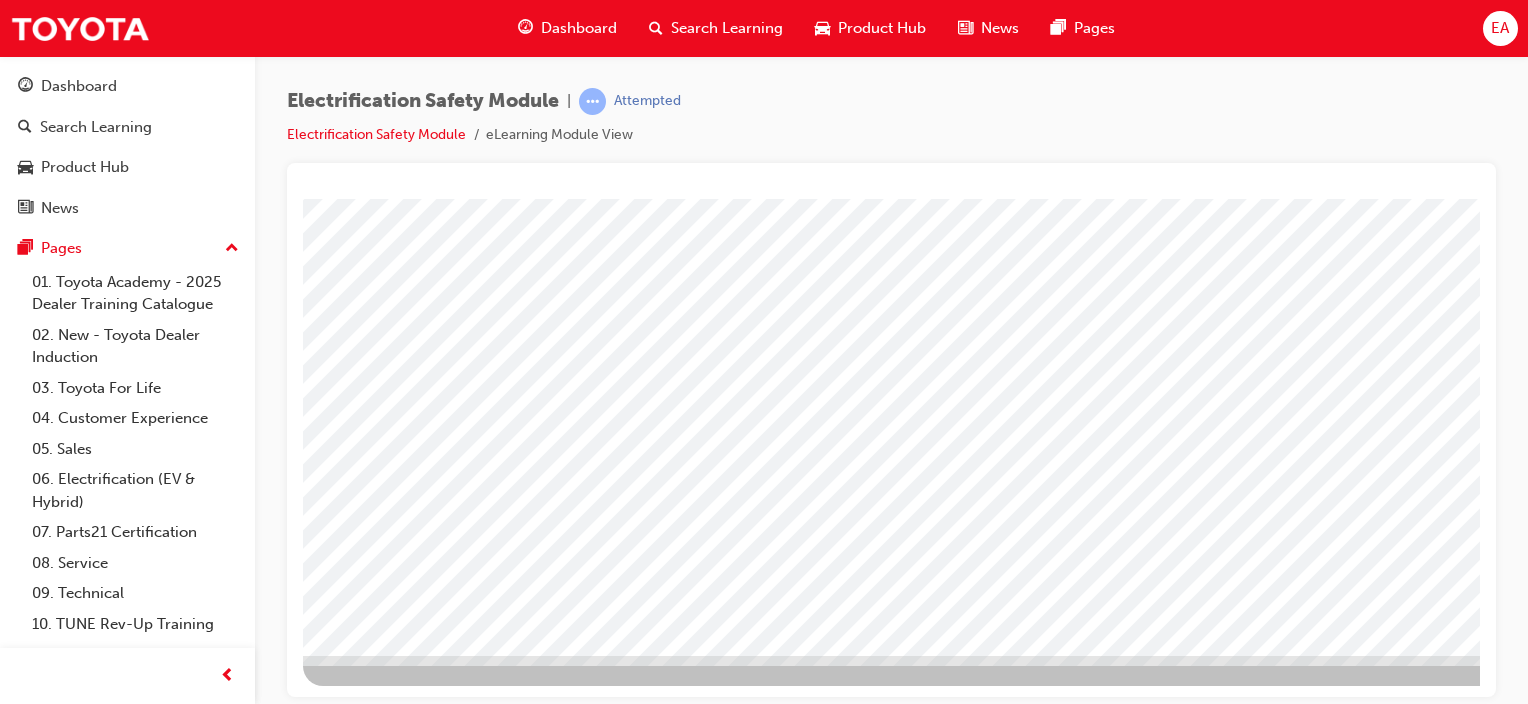 click at bounding box center (458, 5109) 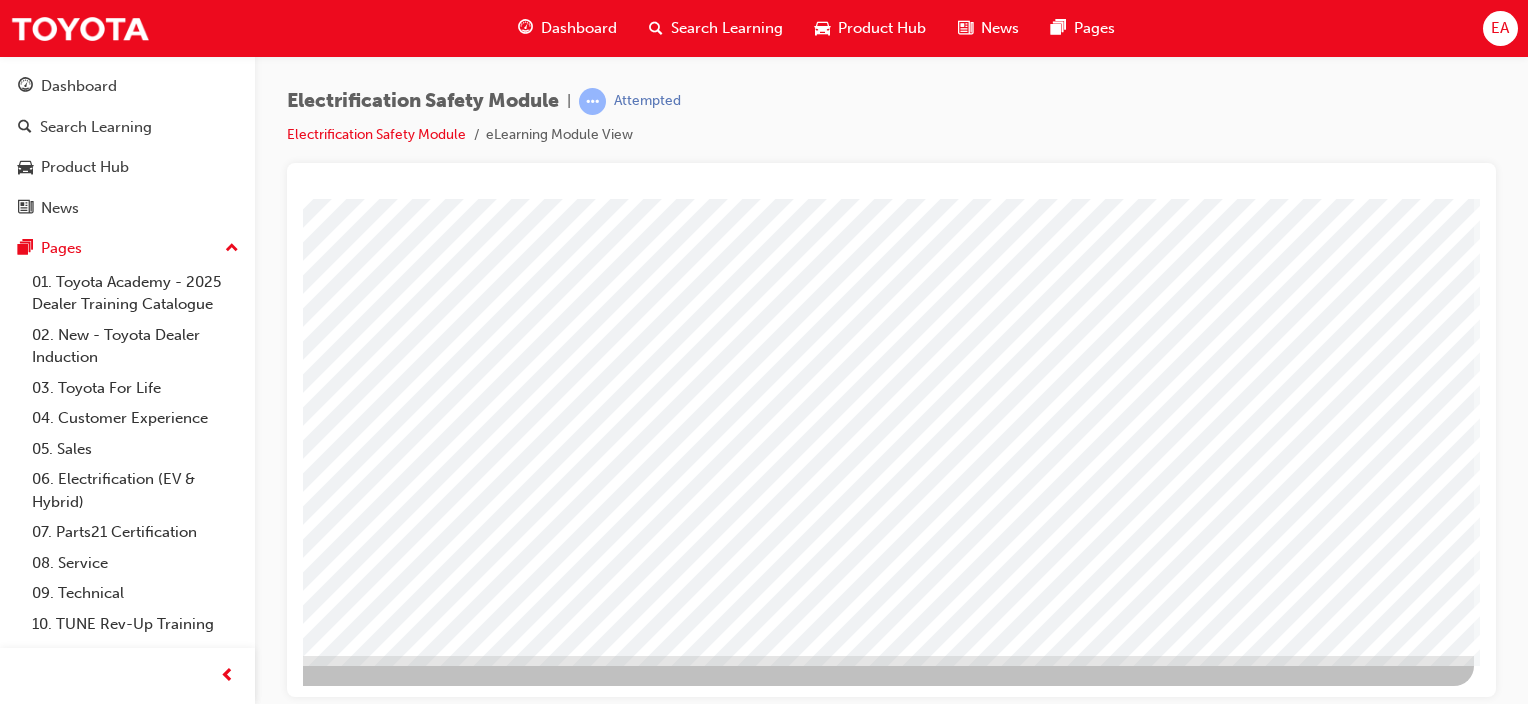 click at bounding box center (177, 3441) 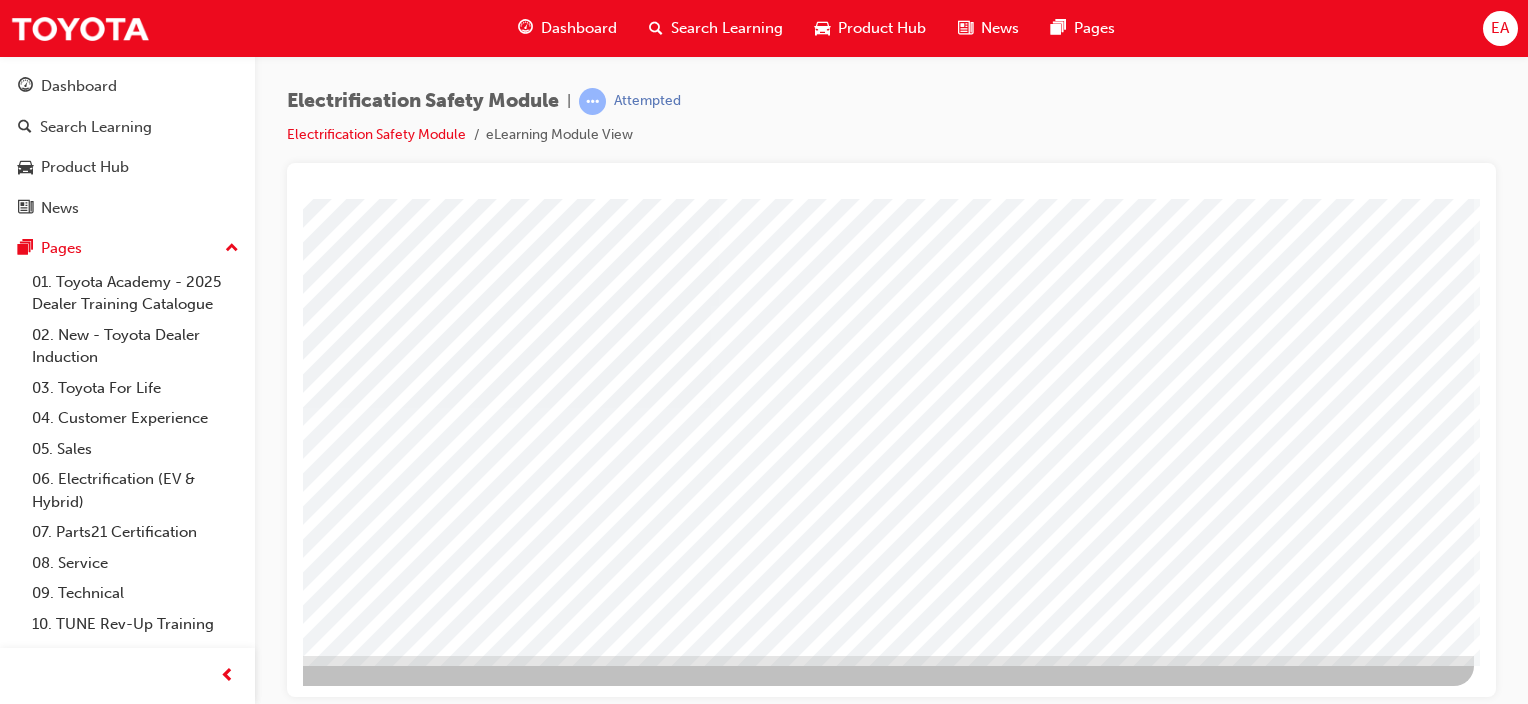 click at bounding box center [177, 2721] 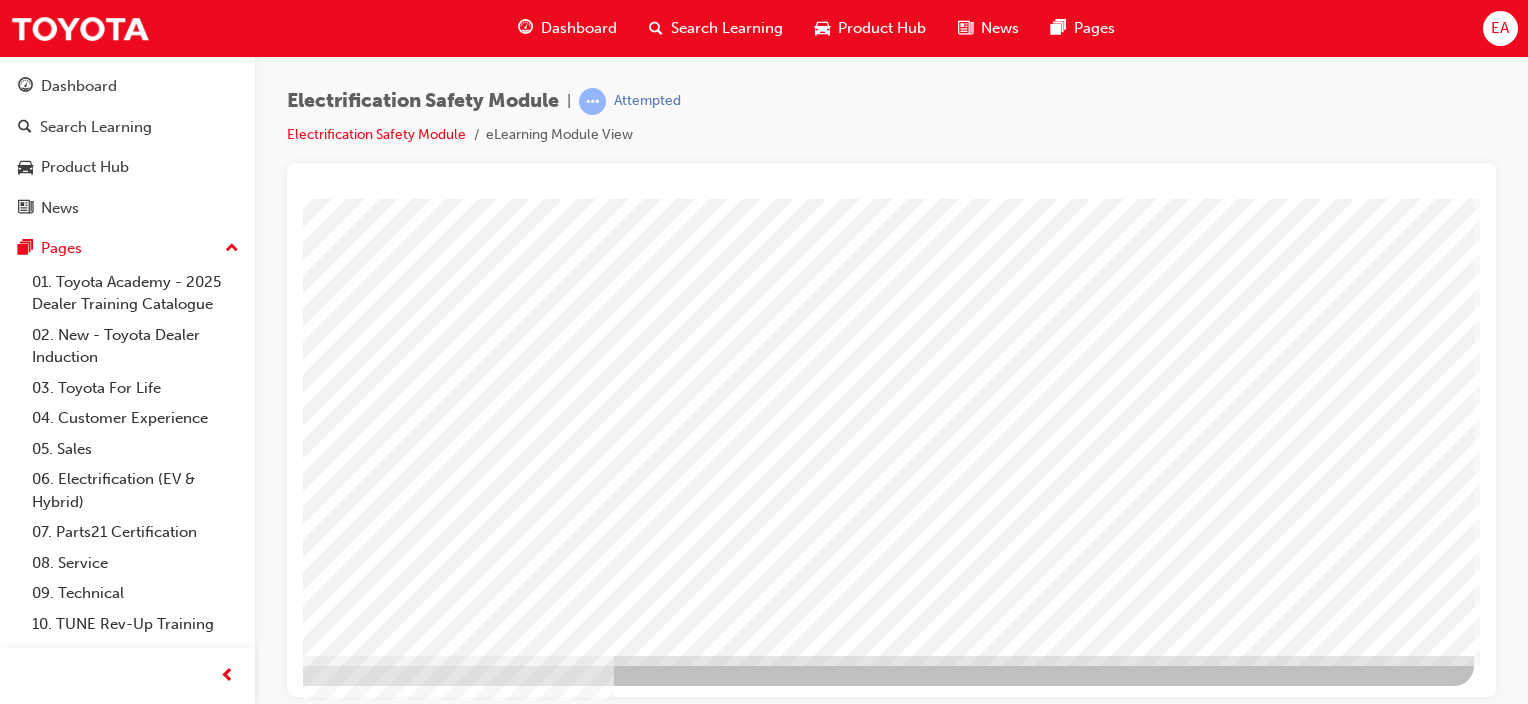 click at bounding box center [177, 2969] 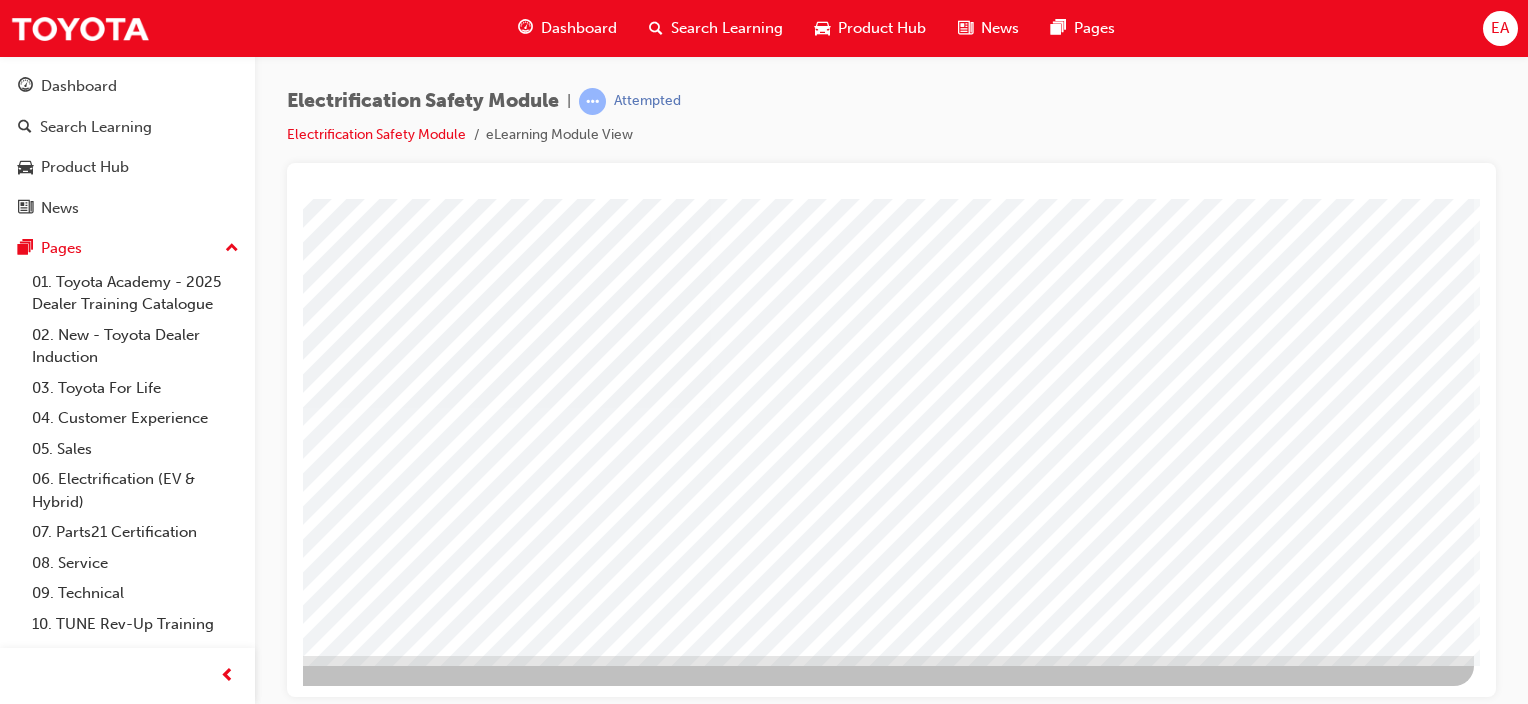 click at bounding box center [177, 2721] 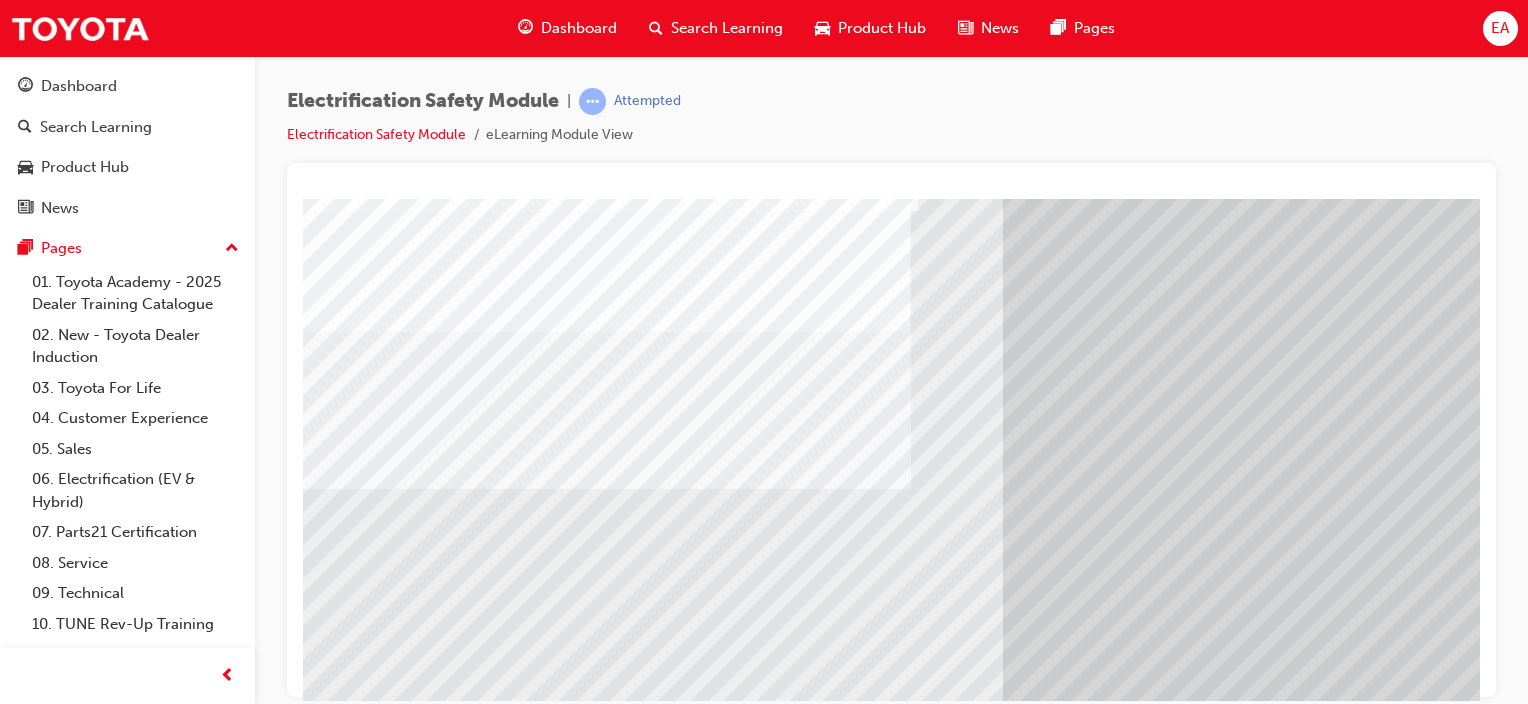 click at bounding box center (343, 8815) 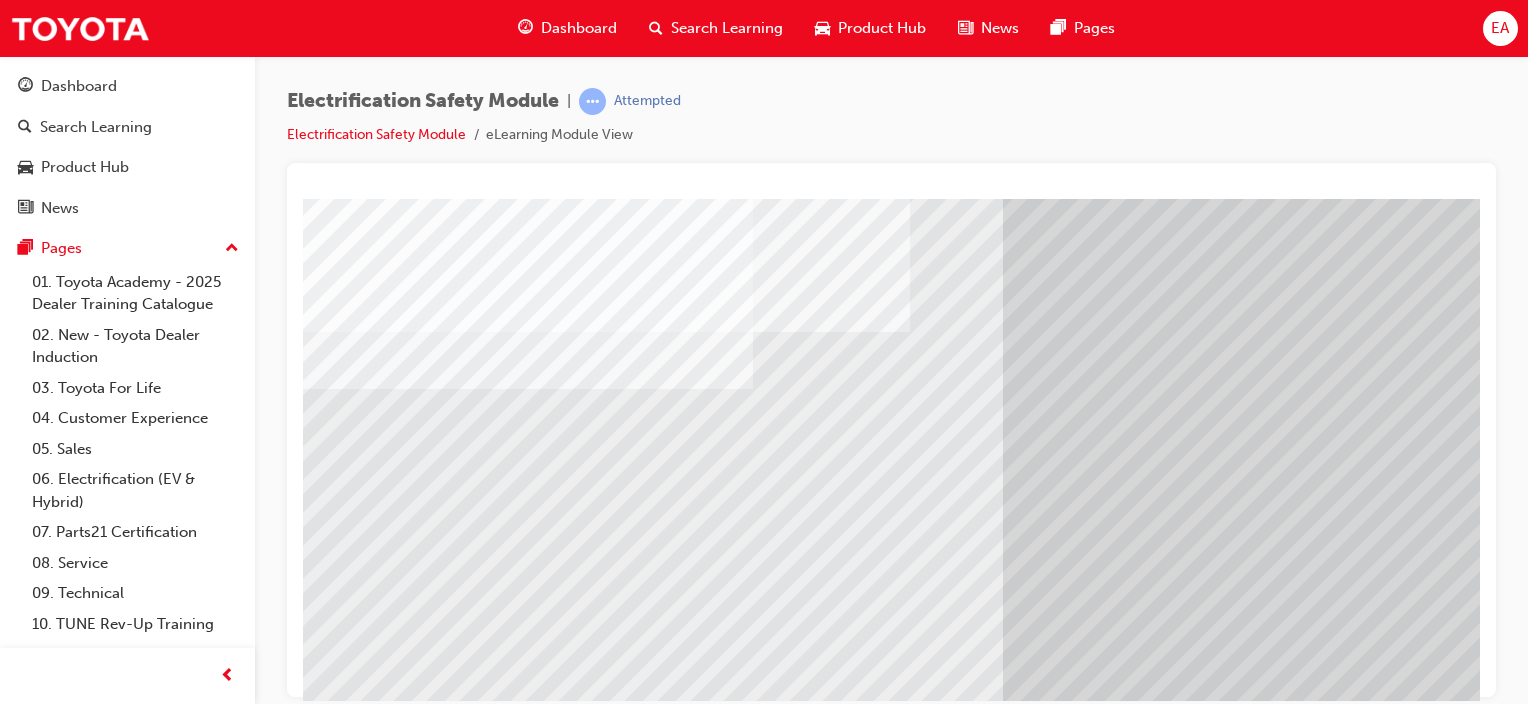 click at bounding box center [343, 8895] 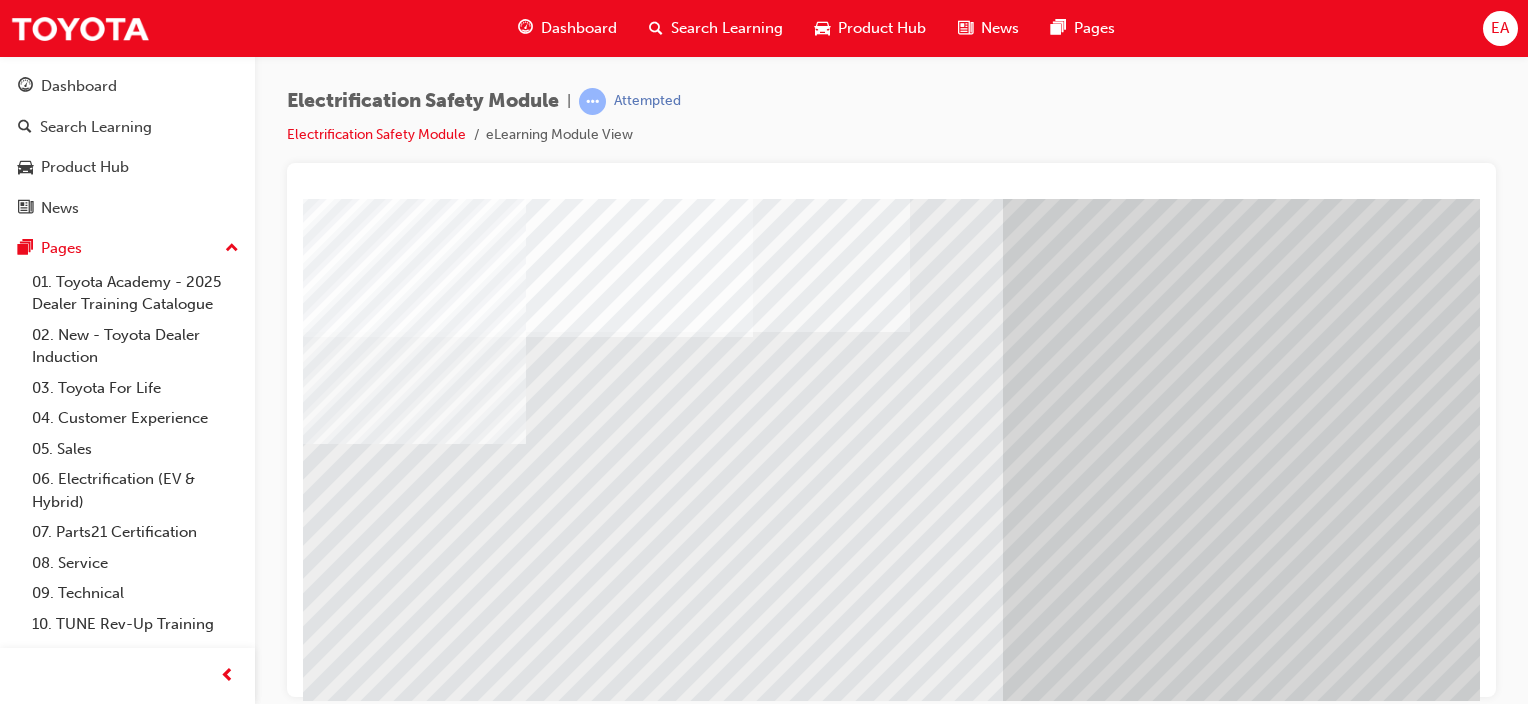 click at bounding box center [343, 8975] 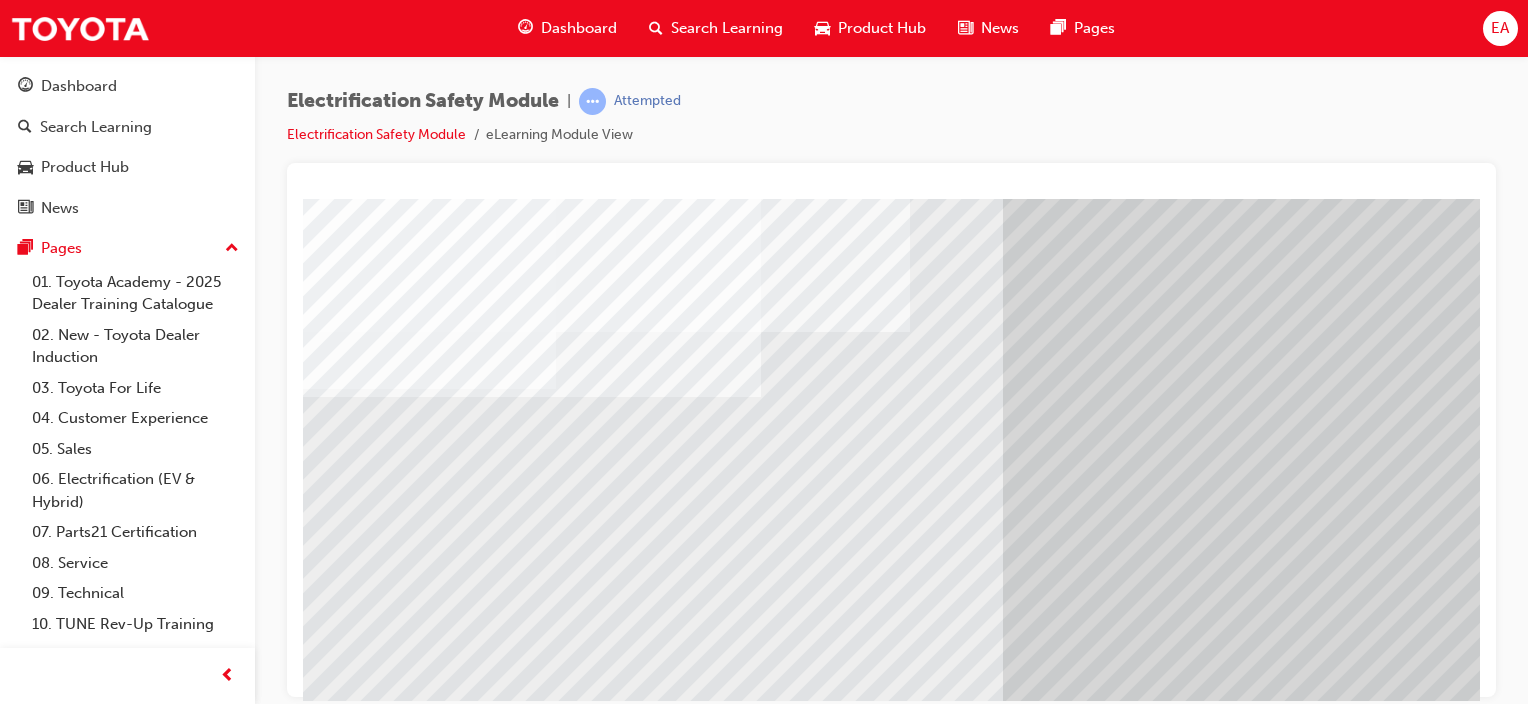 drag, startPoint x: 852, startPoint y: 515, endPoint x: 872, endPoint y: 544, distance: 35.22783 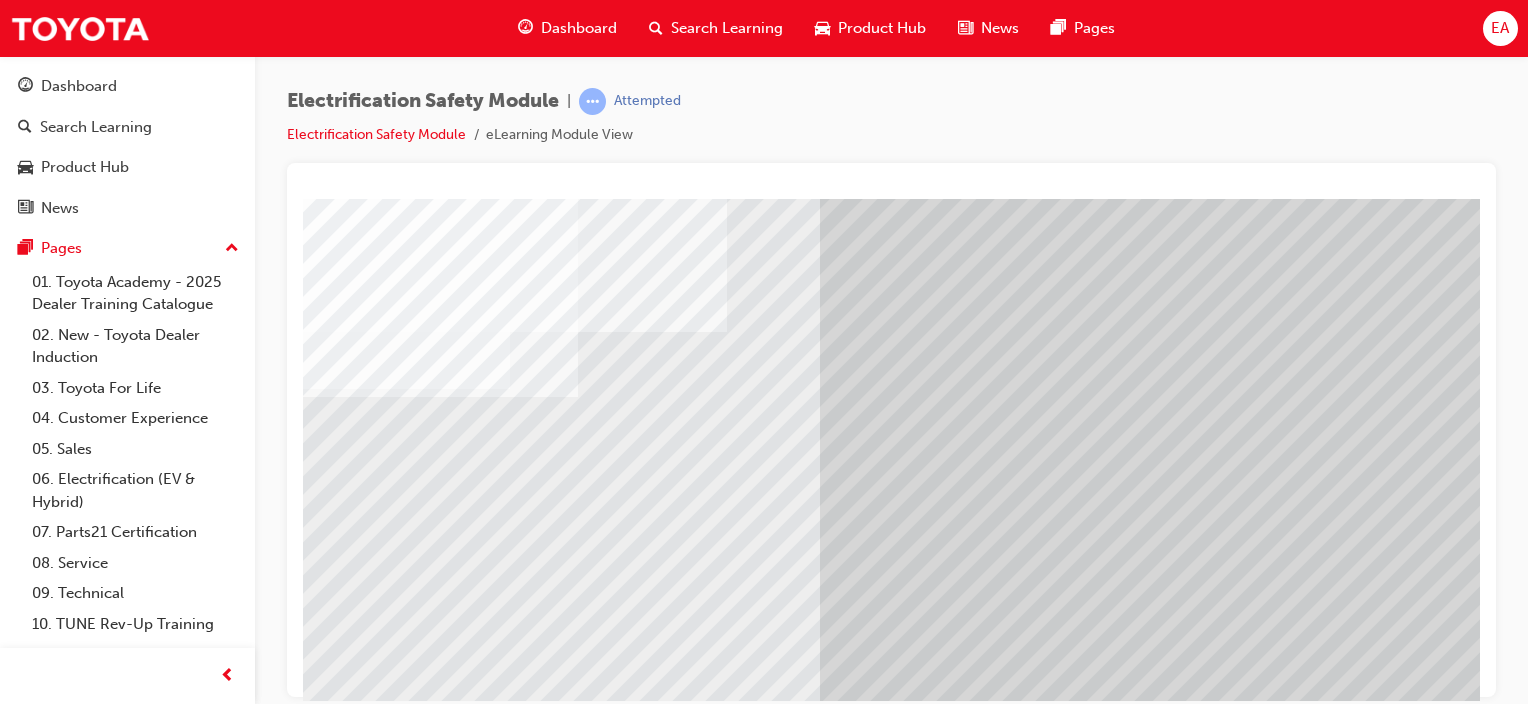 click at bounding box center [183, 8757] 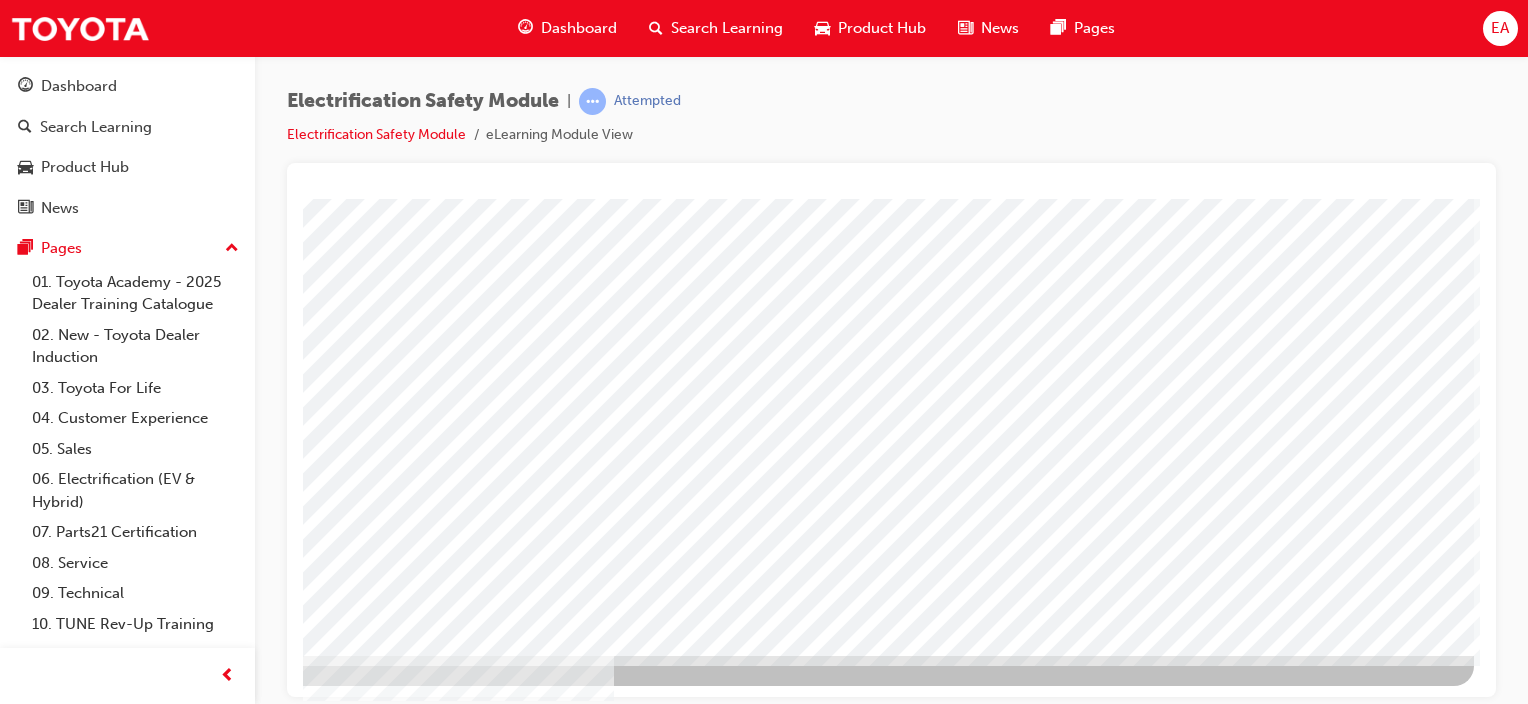 drag, startPoint x: 1084, startPoint y: 686, endPoint x: 1652, endPoint y: 901, distance: 607.3294 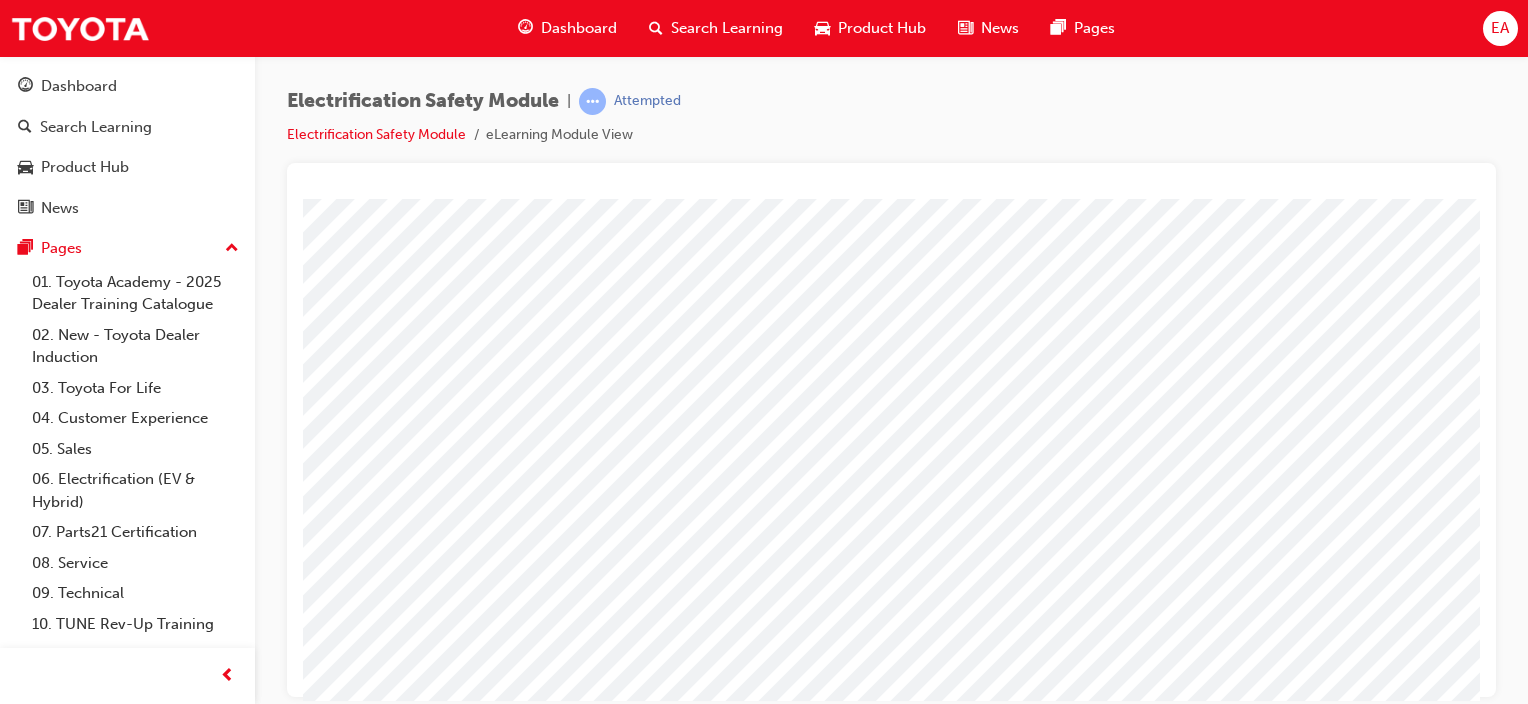 click at bounding box center (601, 4301) 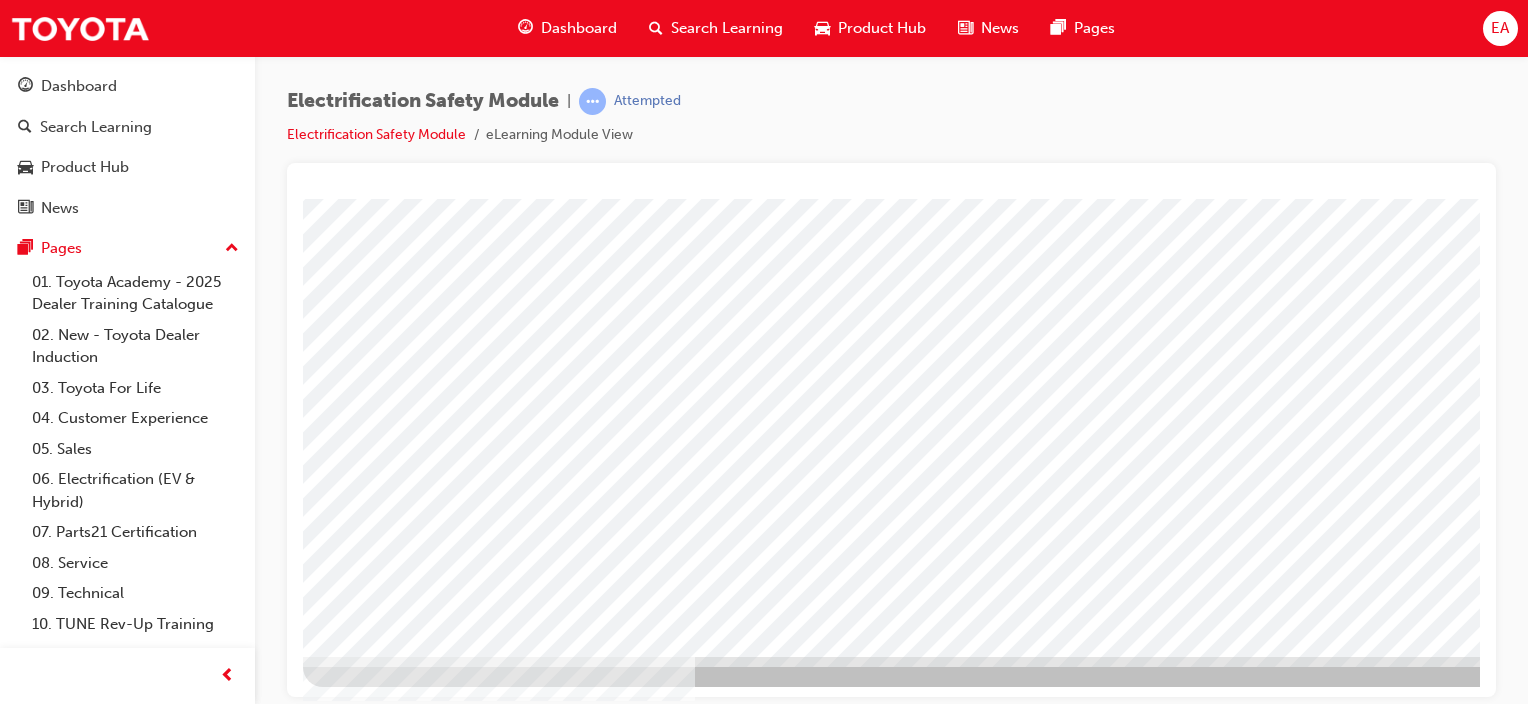 scroll, scrollTop: 263, scrollLeft: 0, axis: vertical 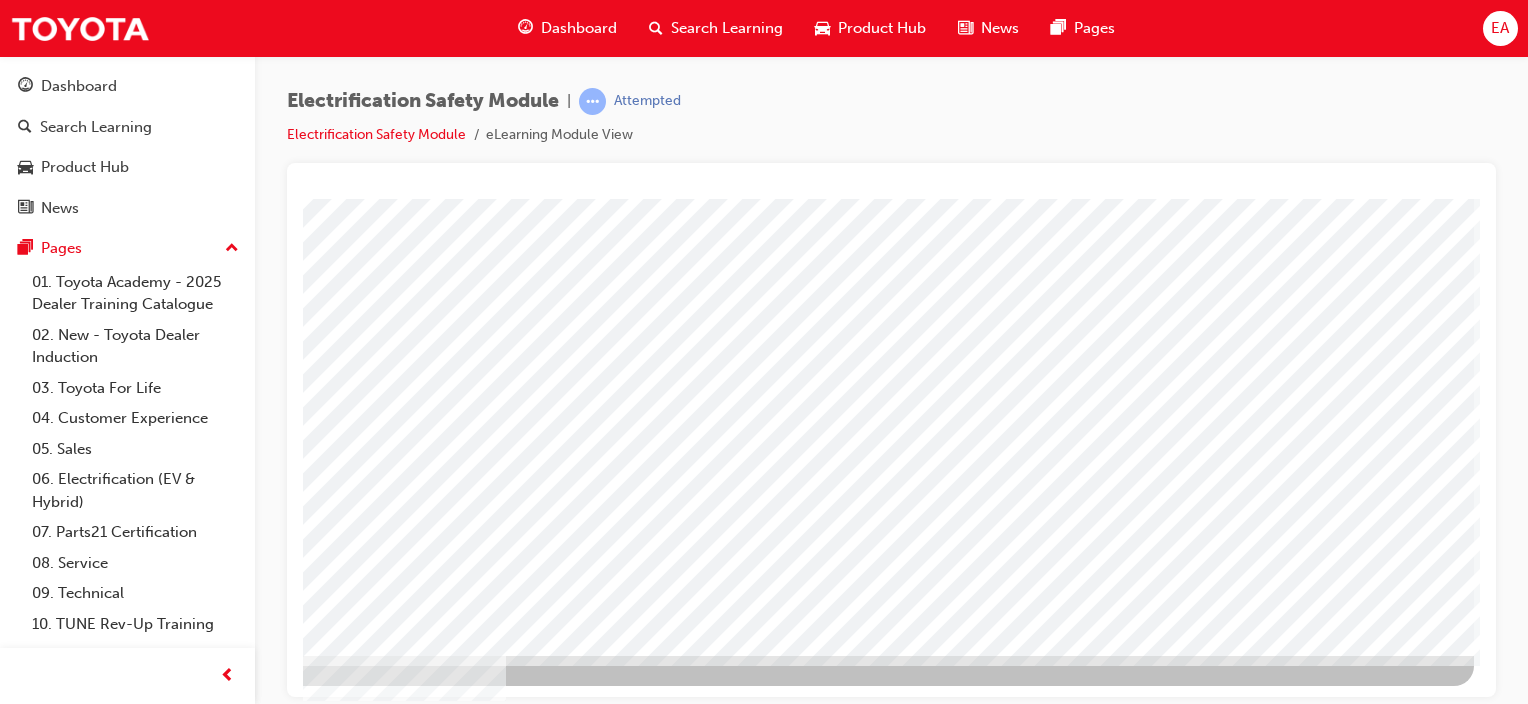 drag, startPoint x: 1091, startPoint y: 686, endPoint x: 1714, endPoint y: 901, distance: 659.05536 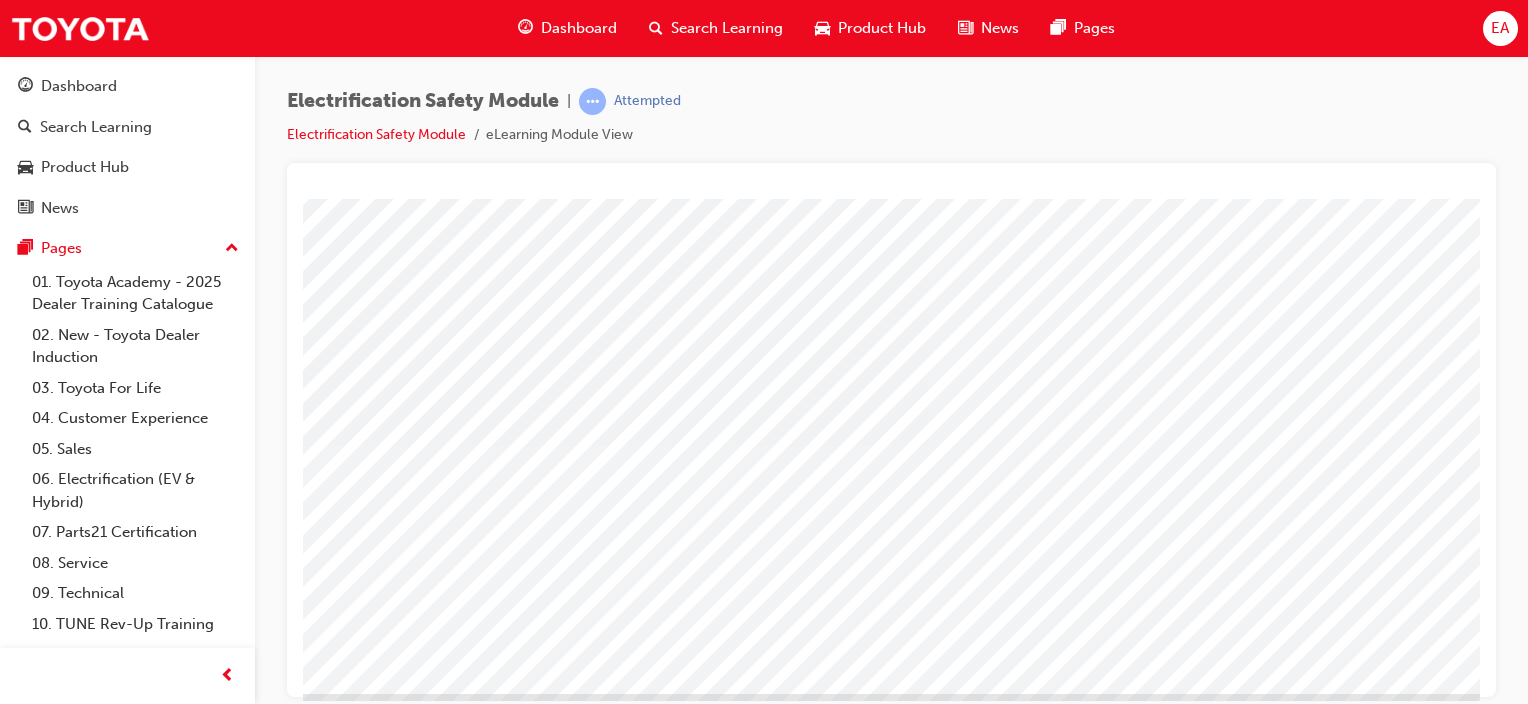 scroll, scrollTop: 263, scrollLeft: 0, axis: vertical 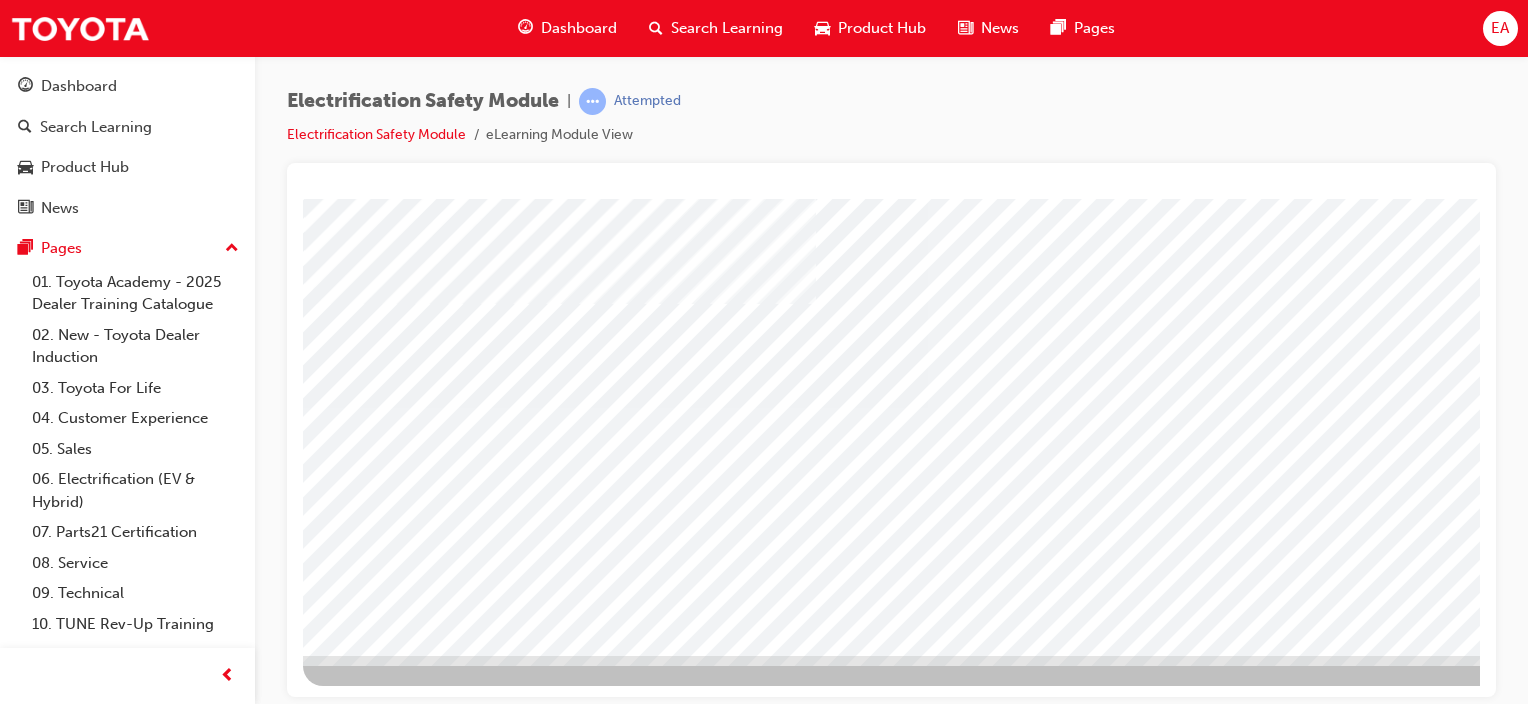 drag, startPoint x: 1349, startPoint y: 233, endPoint x: 1334, endPoint y: 278, distance: 47.434166 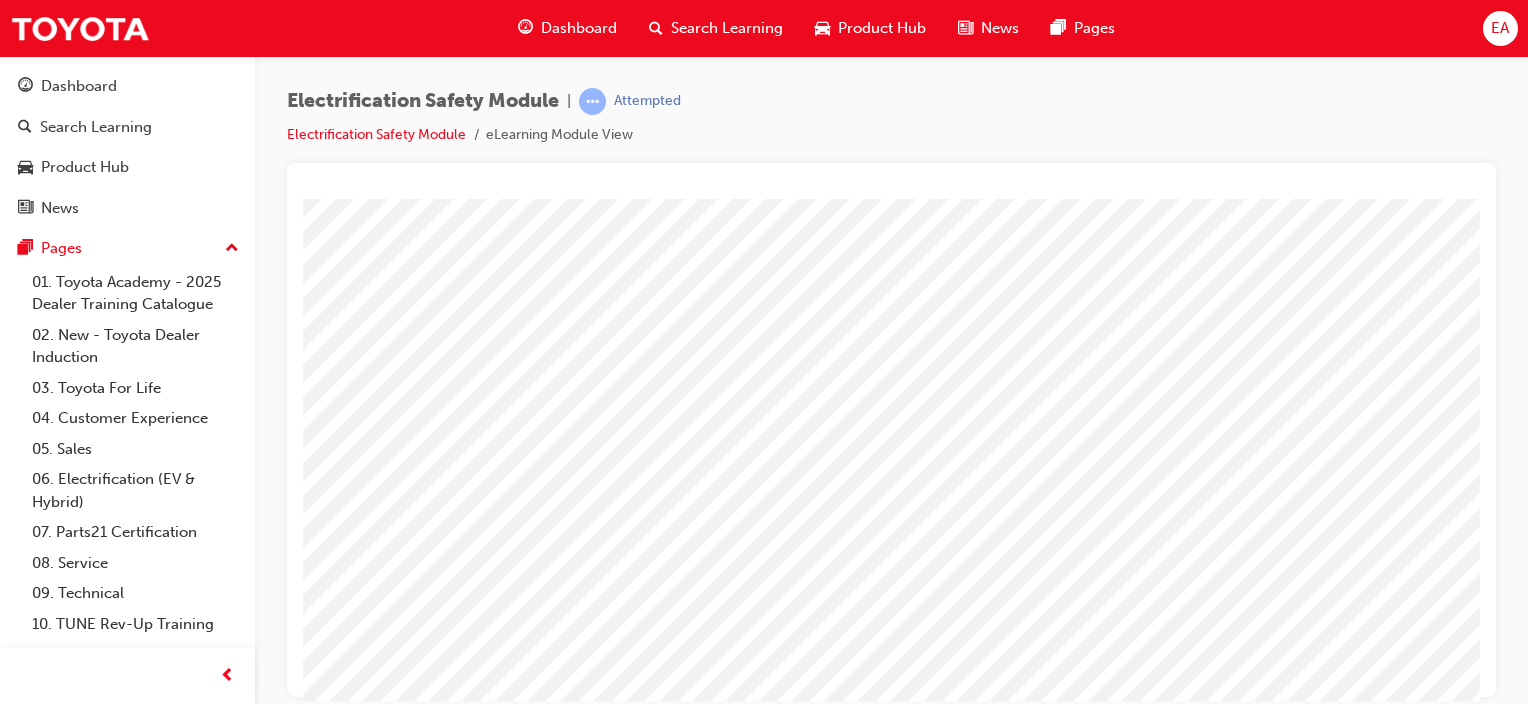 scroll, scrollTop: 263, scrollLeft: 0, axis: vertical 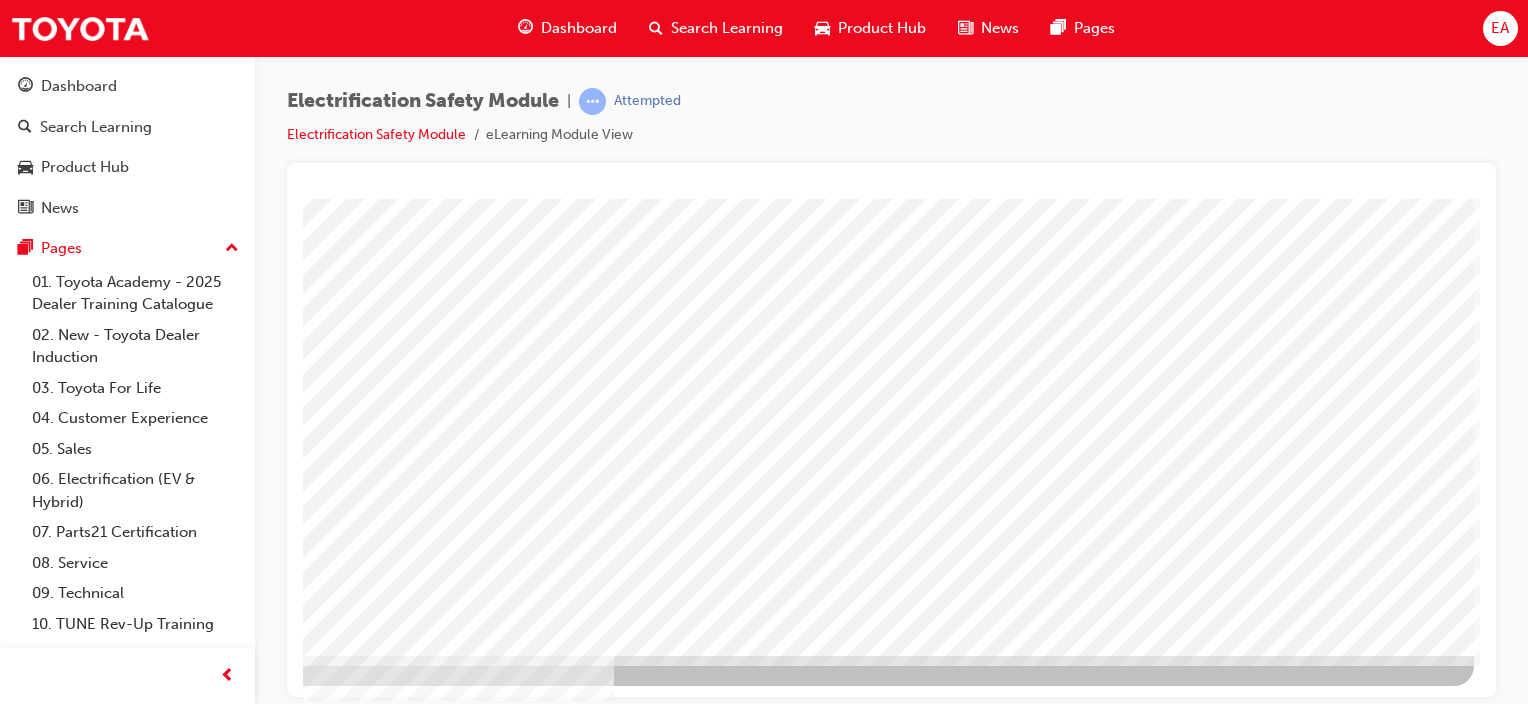 click at bounding box center (177, 2969) 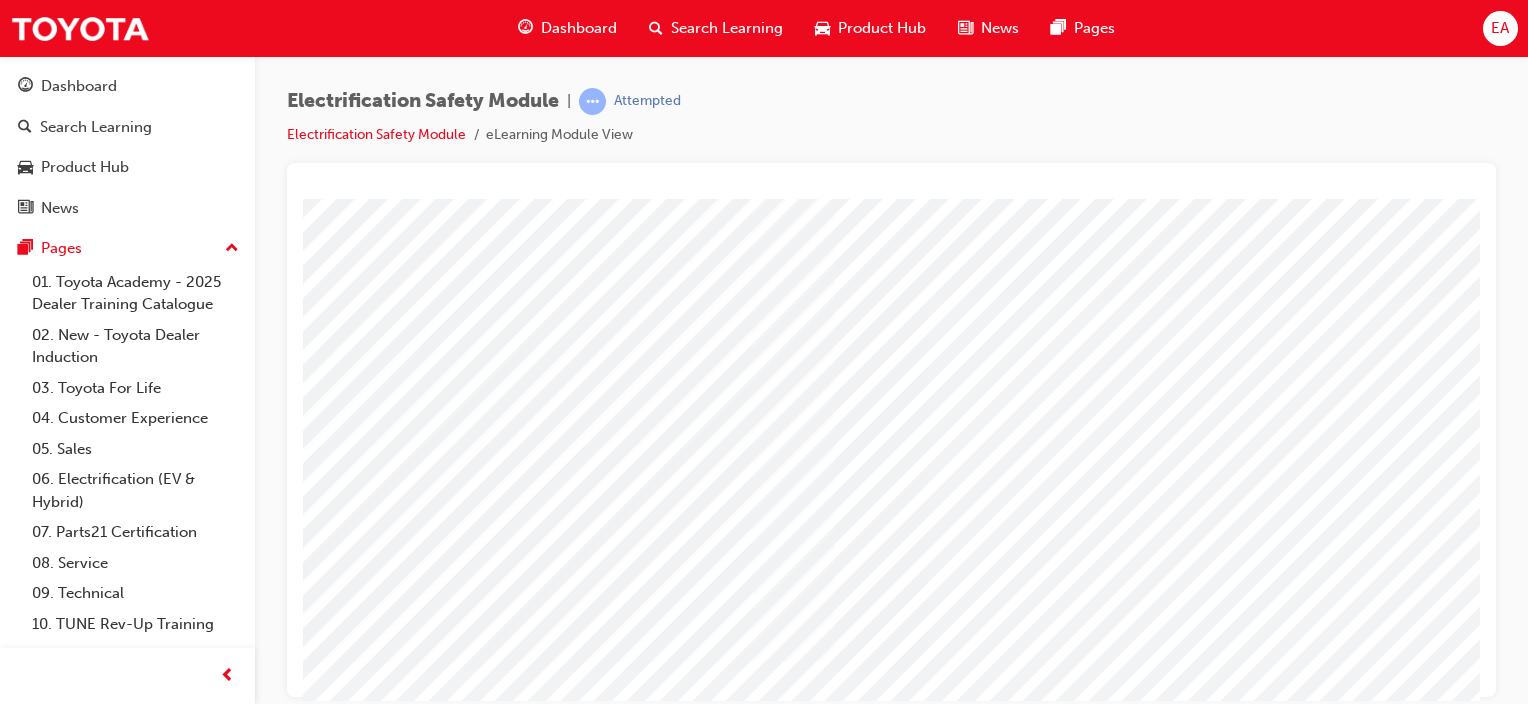 click at bounding box center [403, 3485] 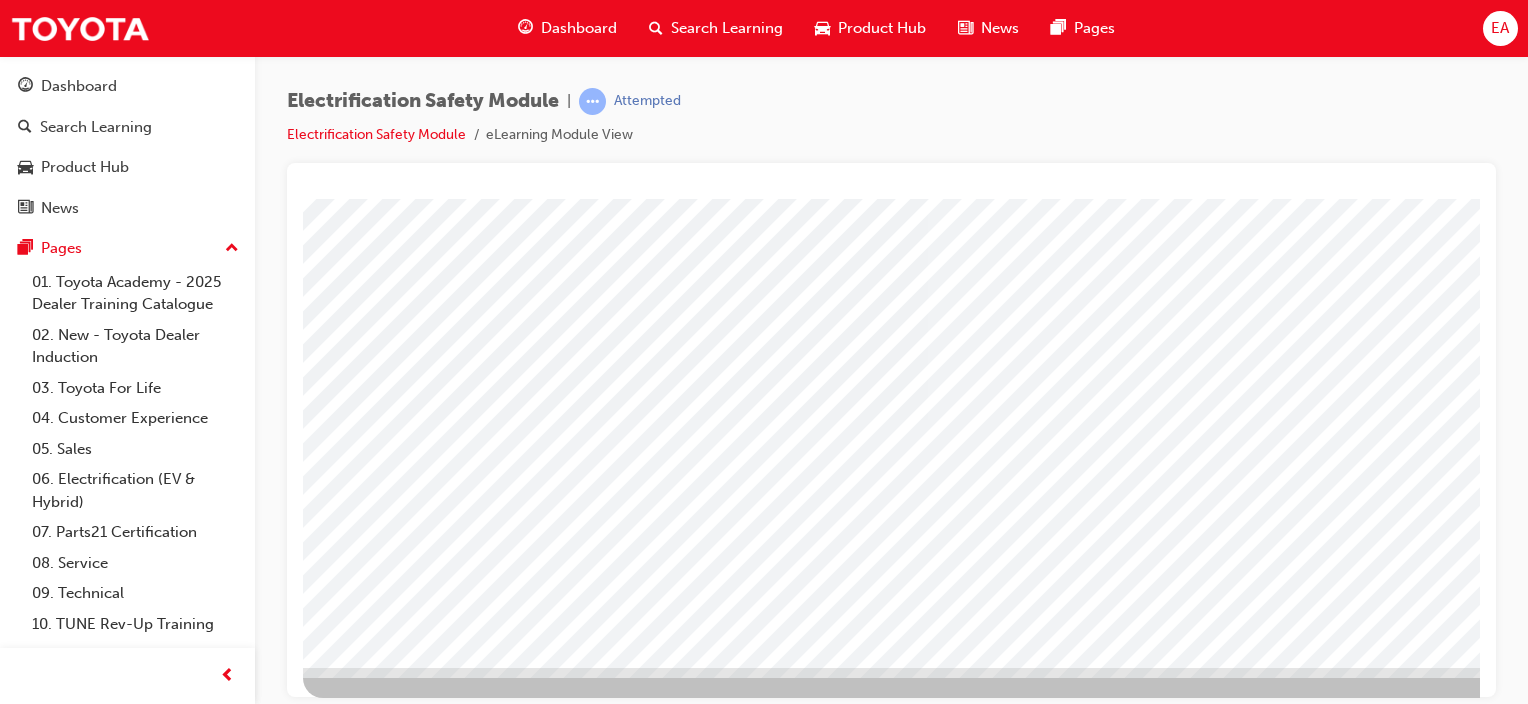 scroll, scrollTop: 263, scrollLeft: 0, axis: vertical 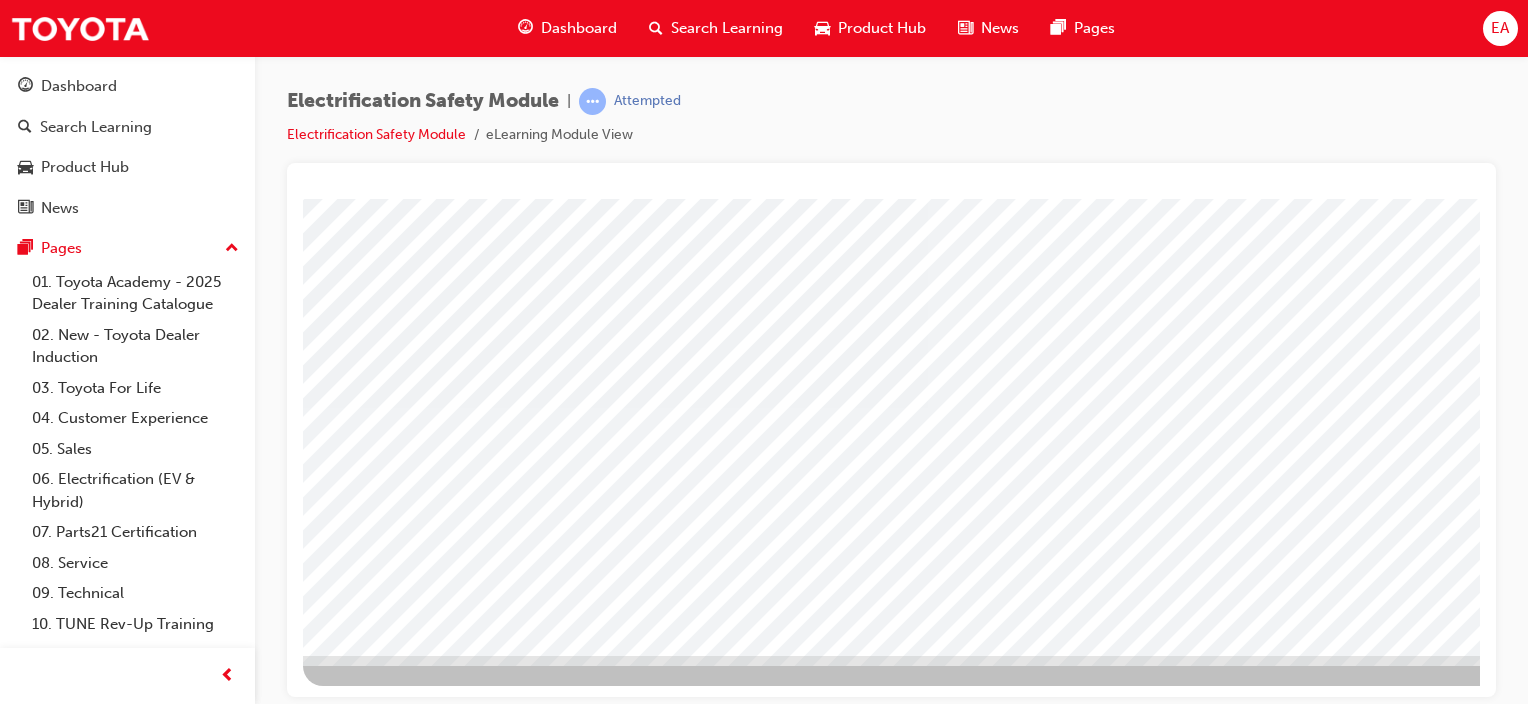 click at bounding box center (615, 4269) 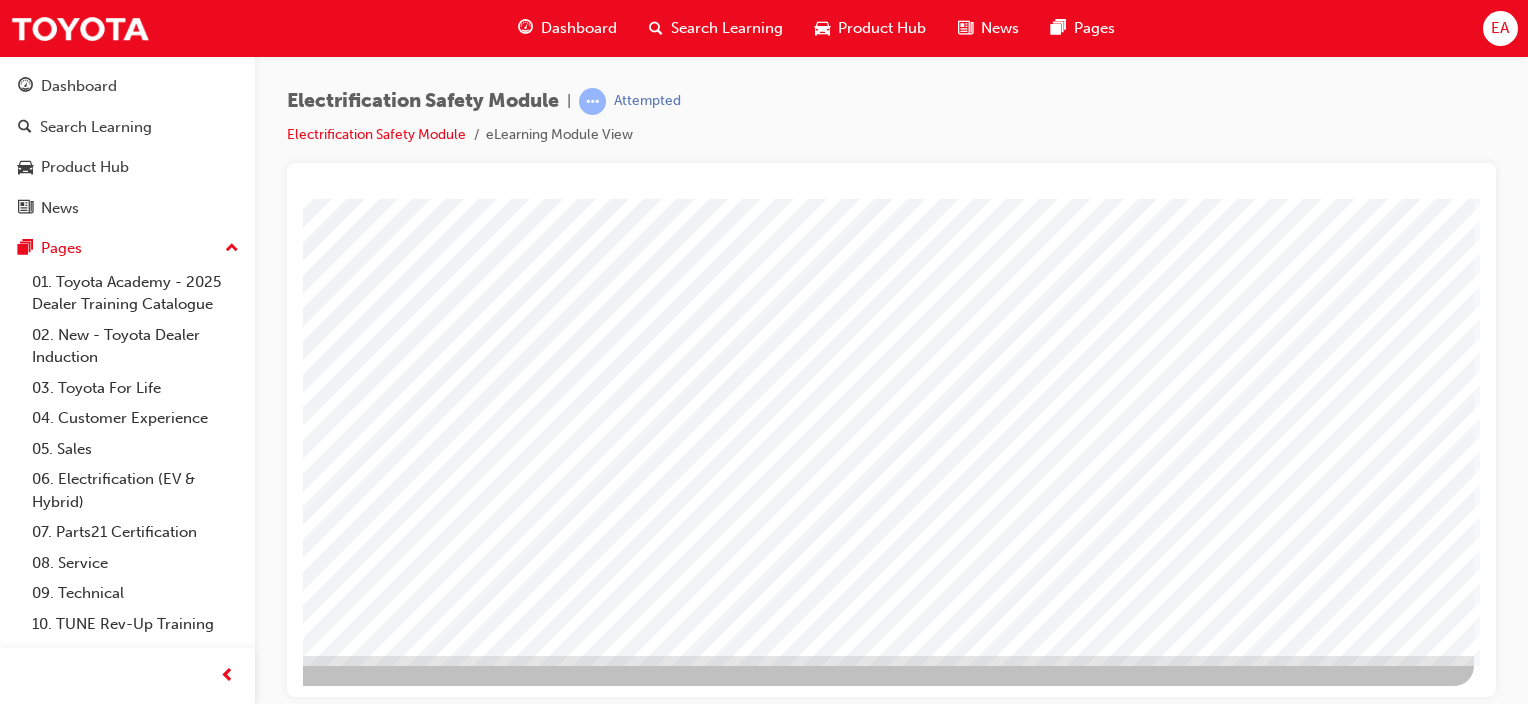 click at bounding box center (177, 2721) 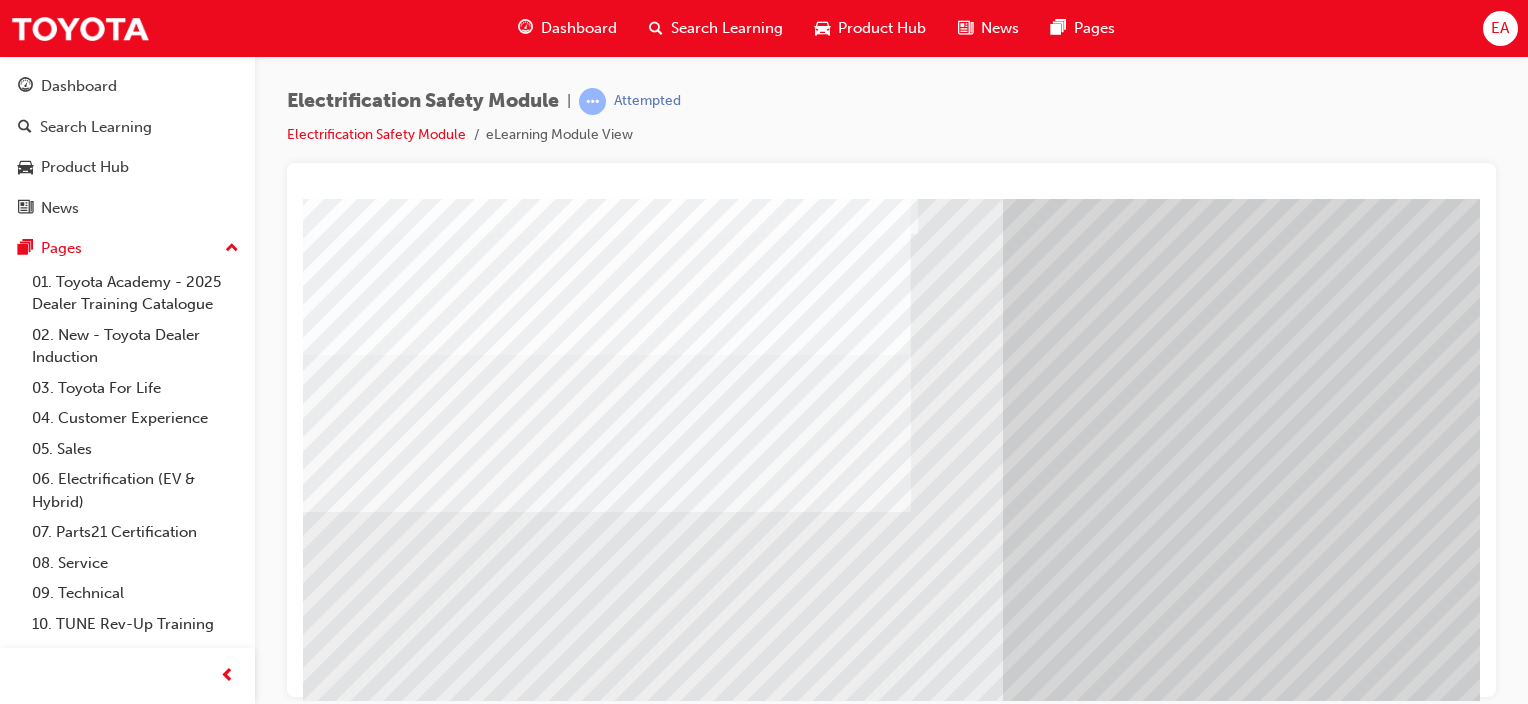 scroll, scrollTop: 200, scrollLeft: 0, axis: vertical 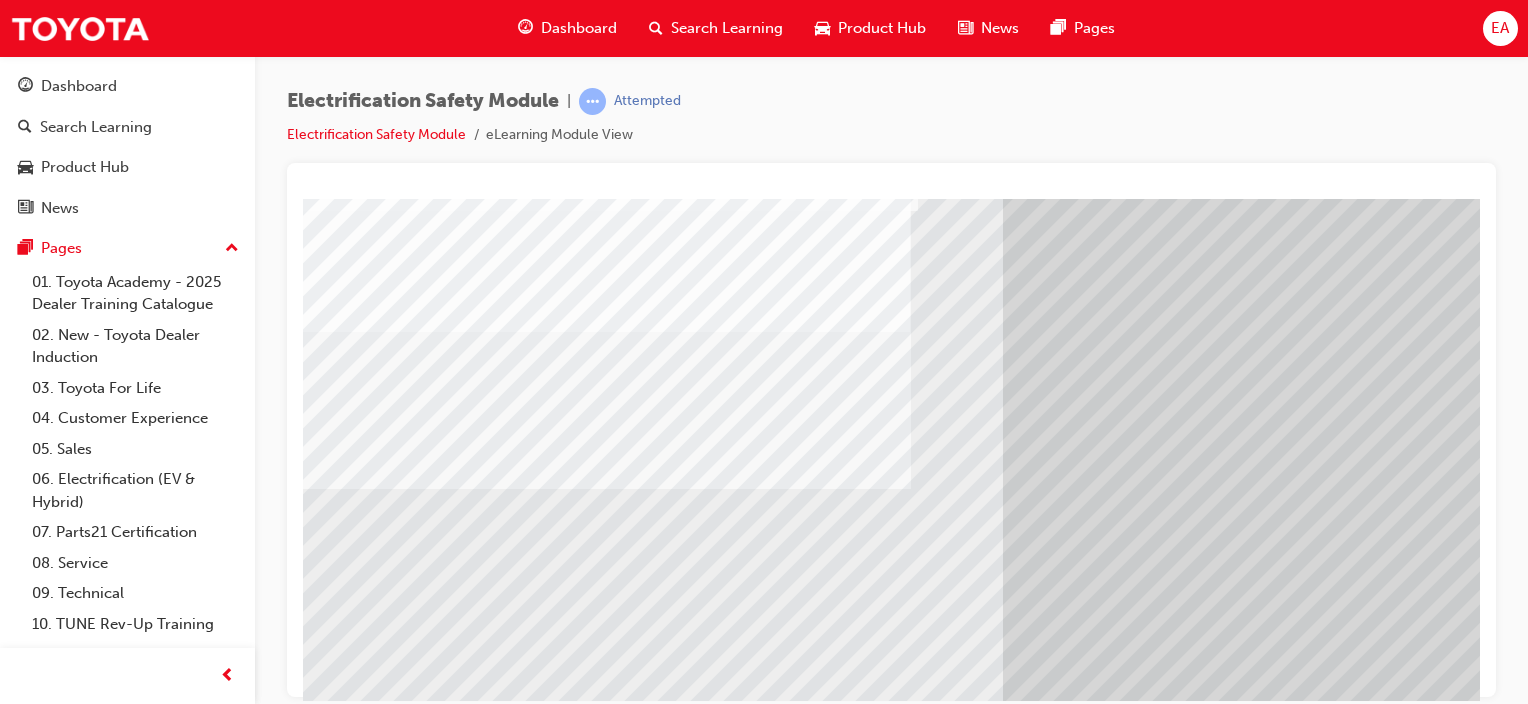 drag, startPoint x: 490, startPoint y: 562, endPoint x: 596, endPoint y: 553, distance: 106.381386 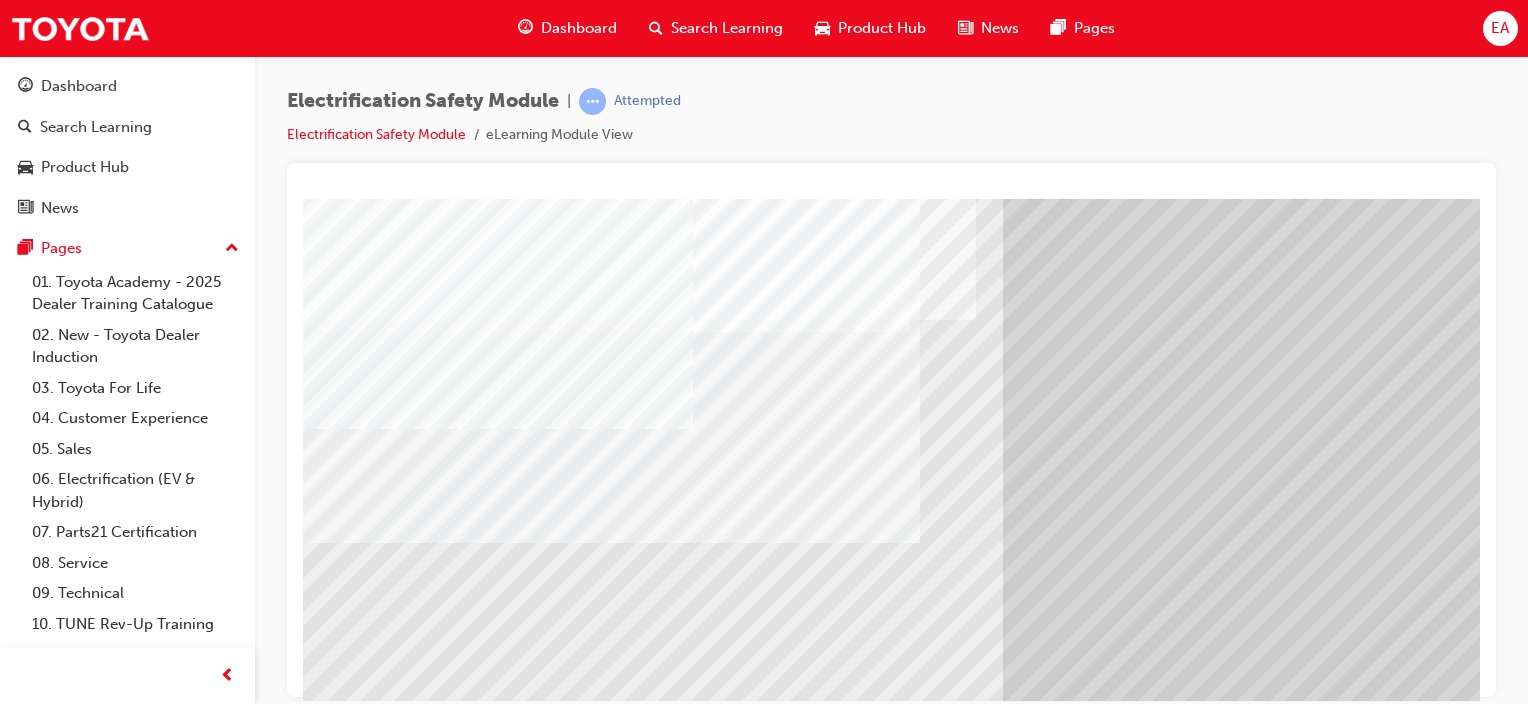 click at bounding box center (368, 6627) 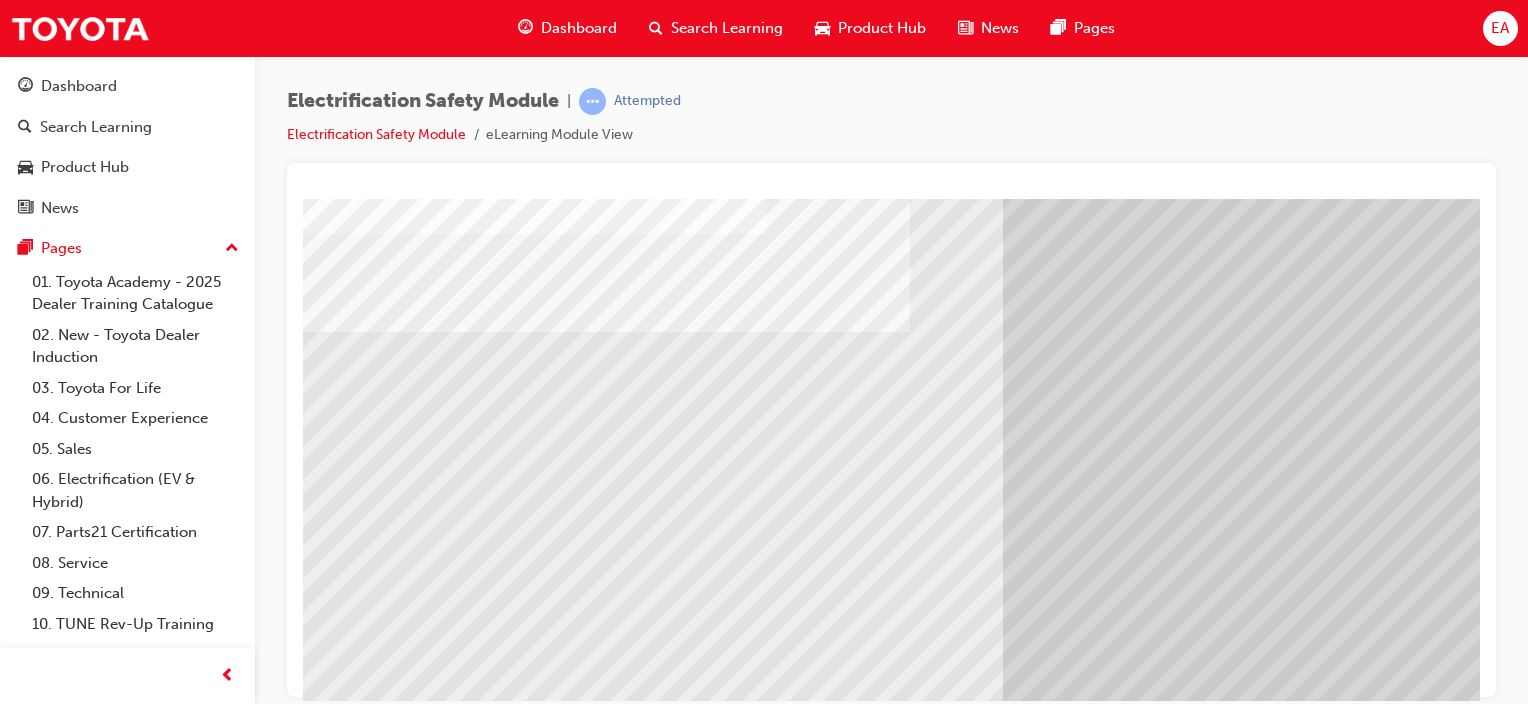 drag, startPoint x: 843, startPoint y: 534, endPoint x: 866, endPoint y: 573, distance: 45.276924 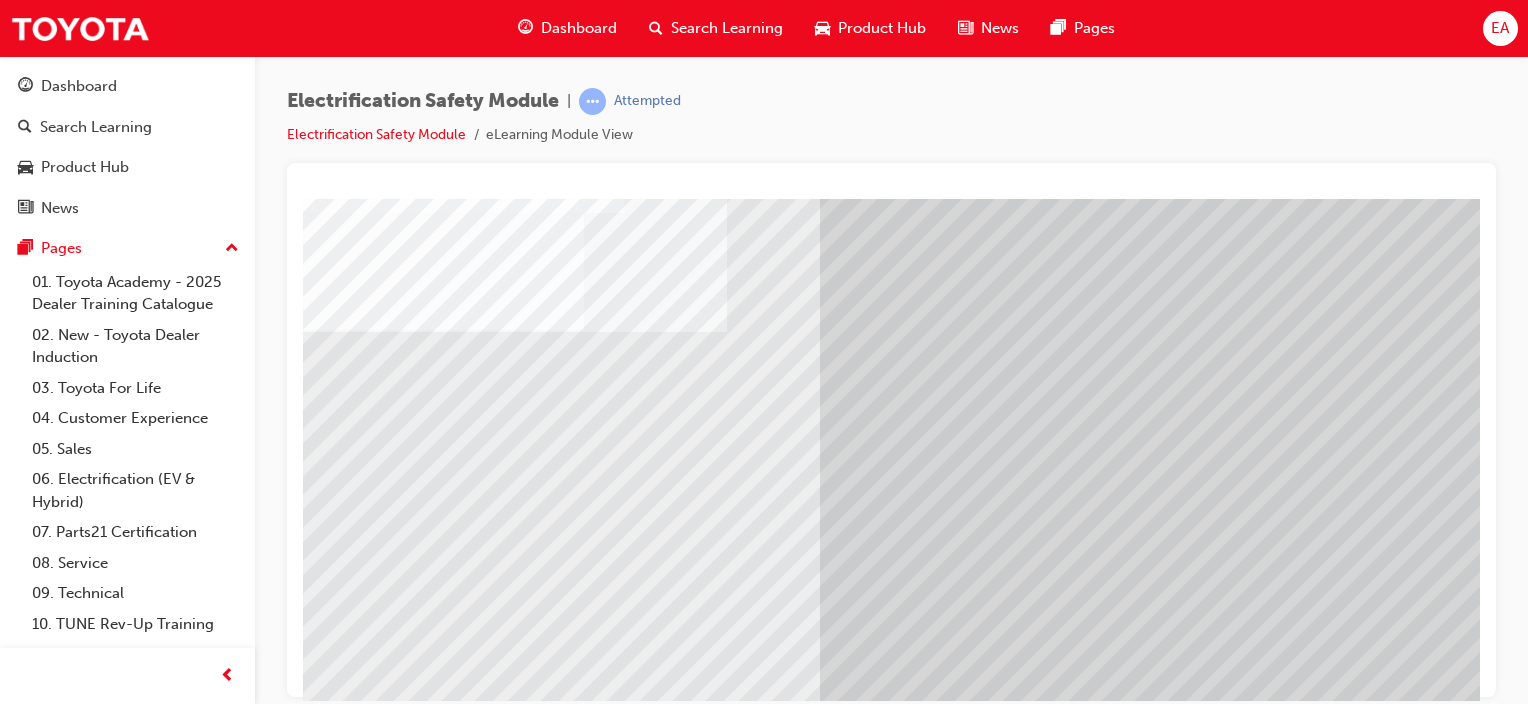 click at bounding box center [183, 6284] 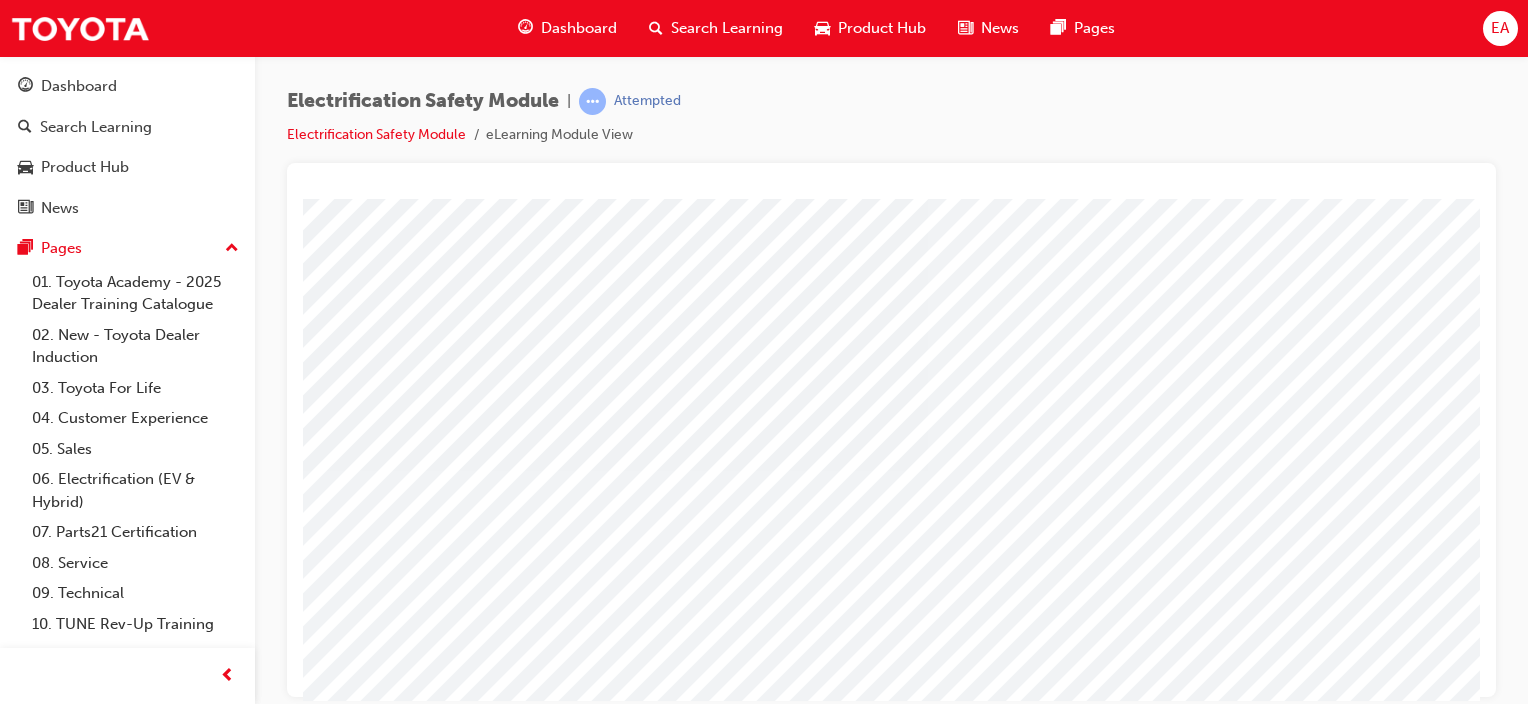 scroll, scrollTop: 200, scrollLeft: 198, axis: both 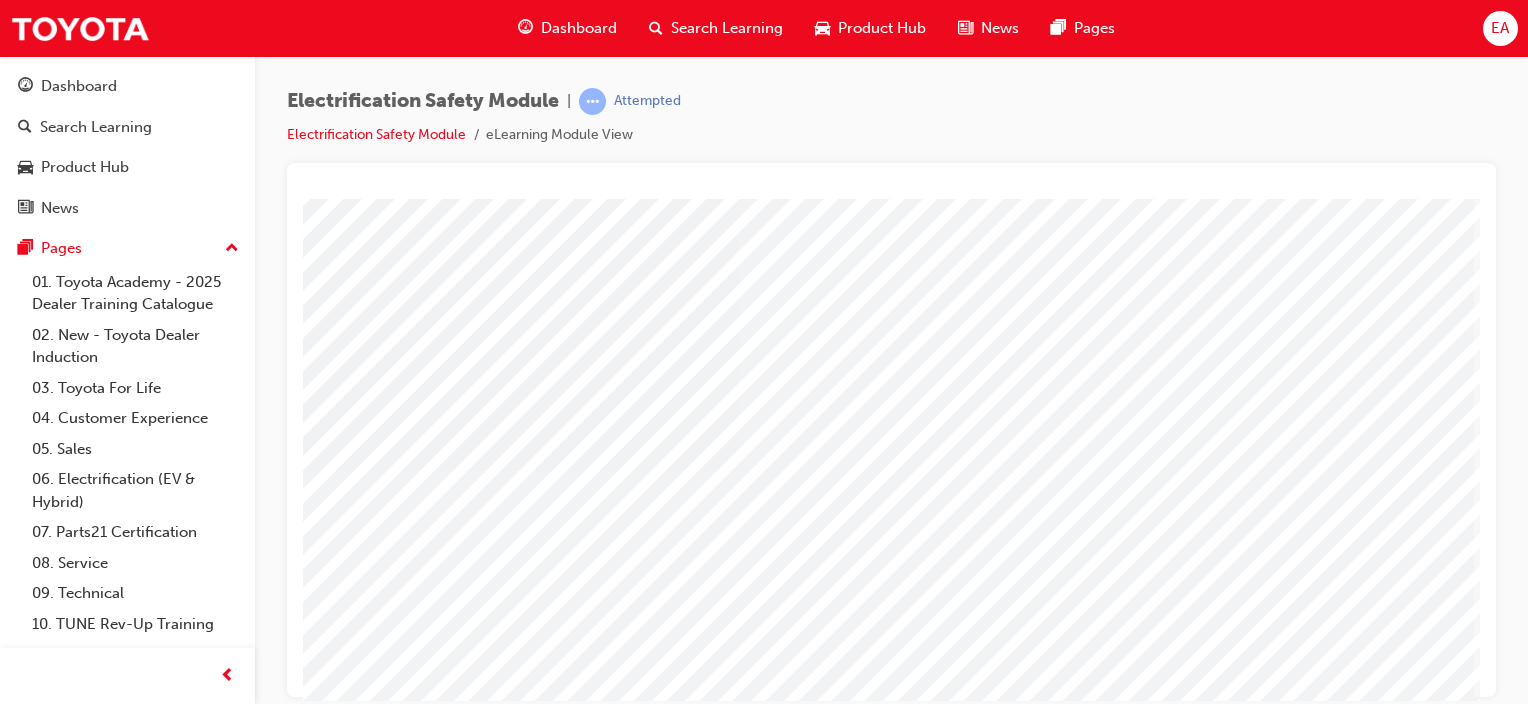 click at bounding box center (177, 2784) 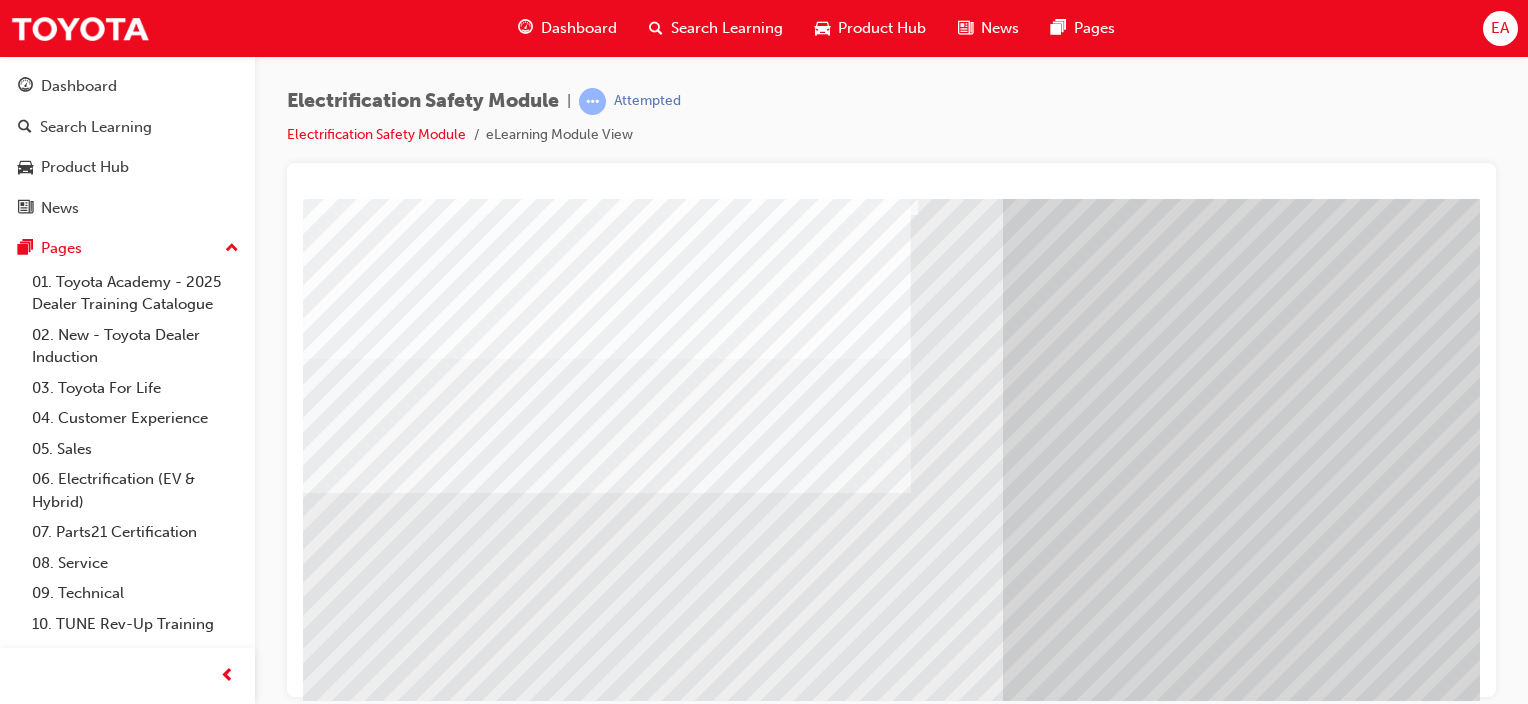 scroll, scrollTop: 200, scrollLeft: 0, axis: vertical 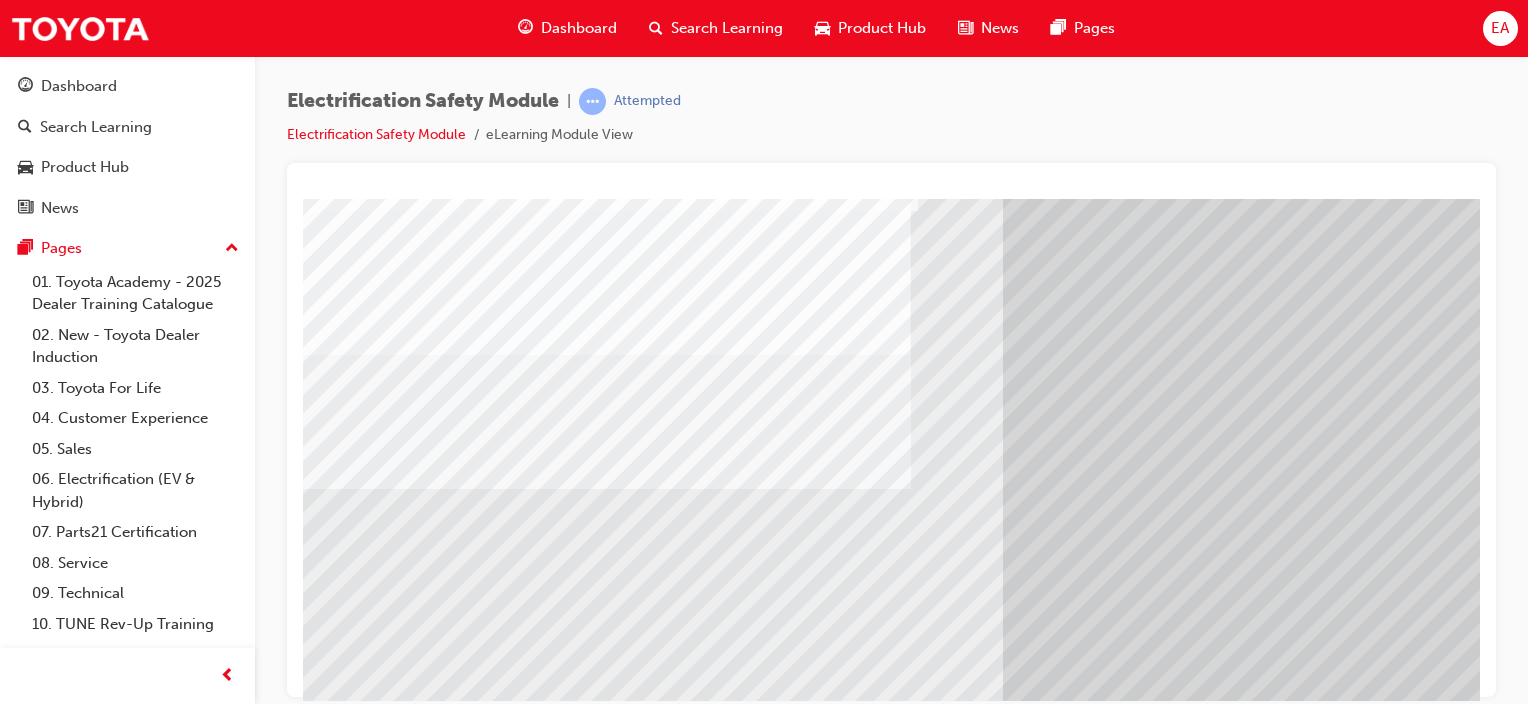 drag, startPoint x: 436, startPoint y: 549, endPoint x: 496, endPoint y: 549, distance: 60 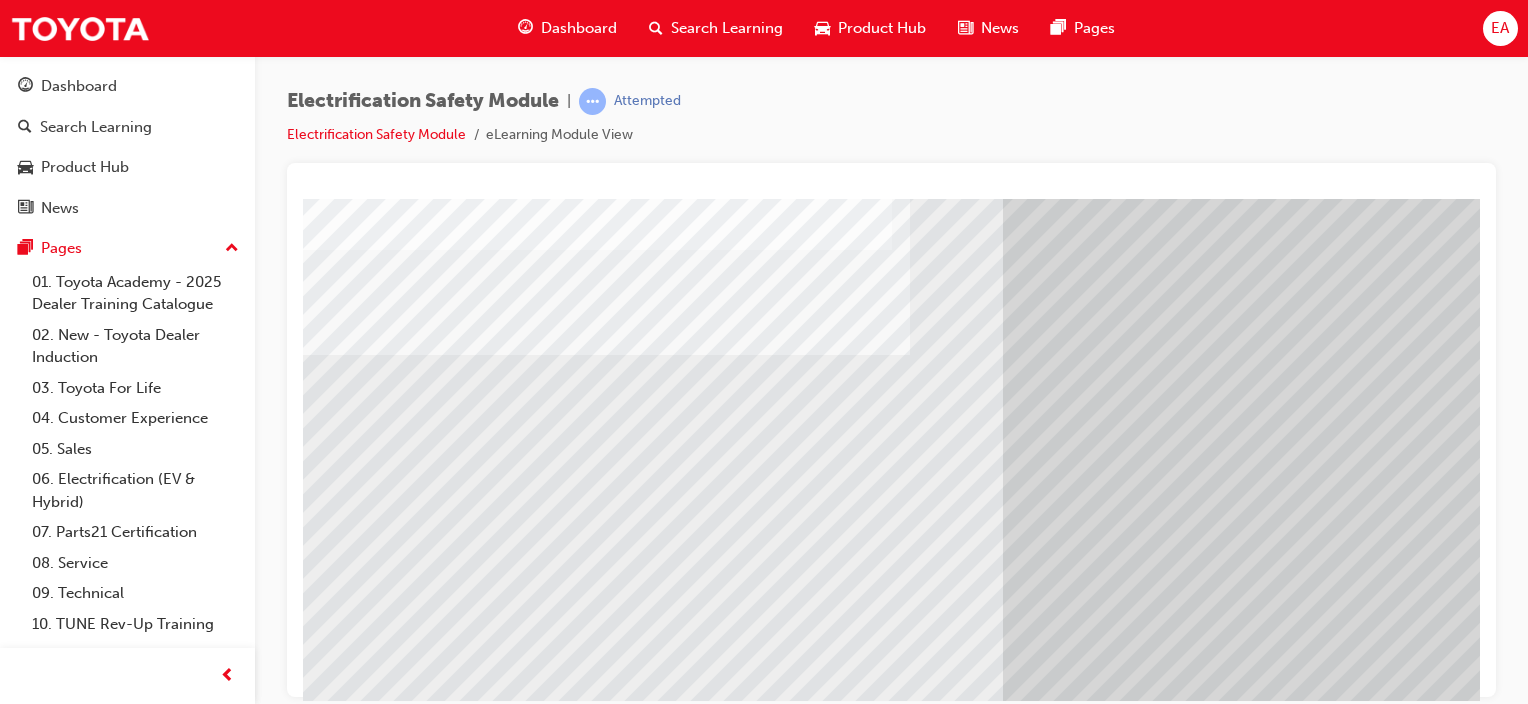 drag, startPoint x: 560, startPoint y: 532, endPoint x: 576, endPoint y: 534, distance: 16.124516 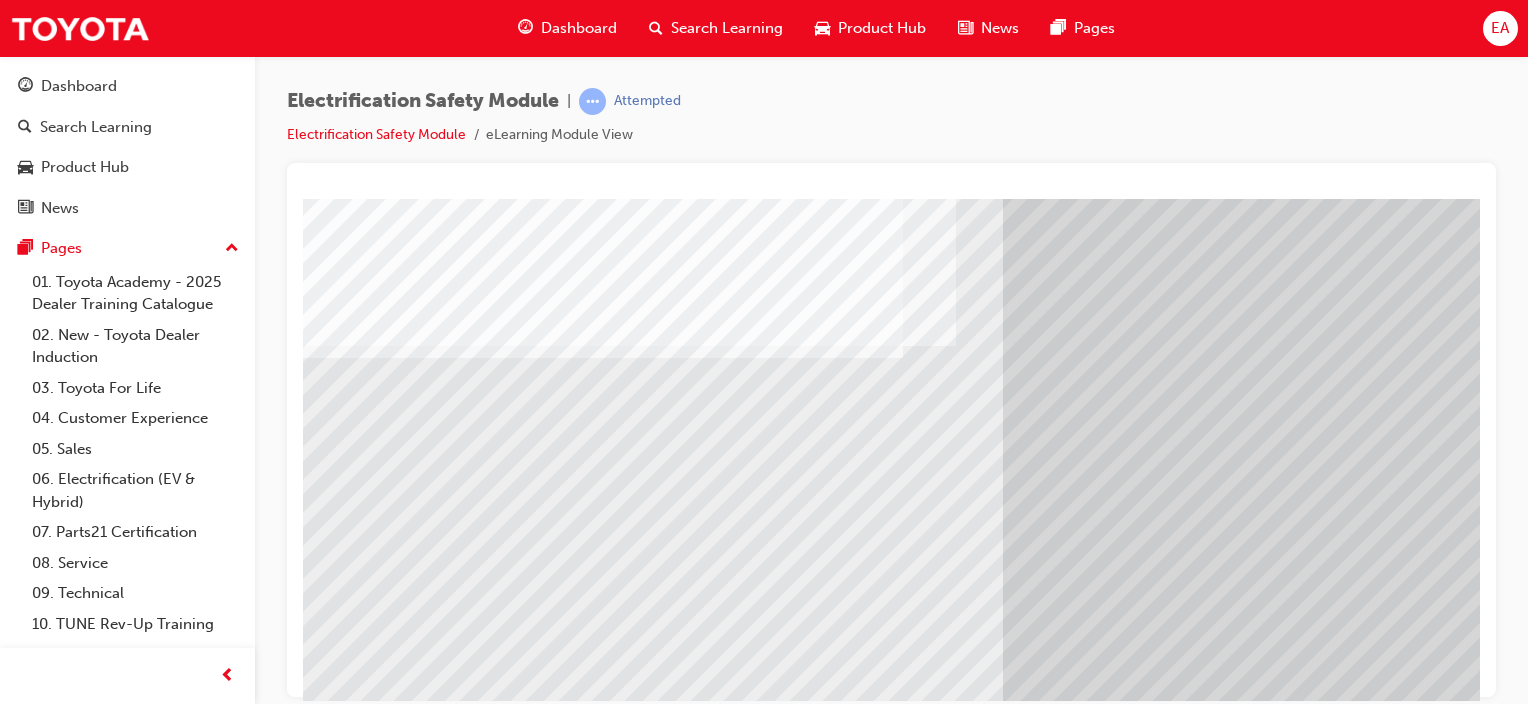 click at bounding box center (368, 5653) 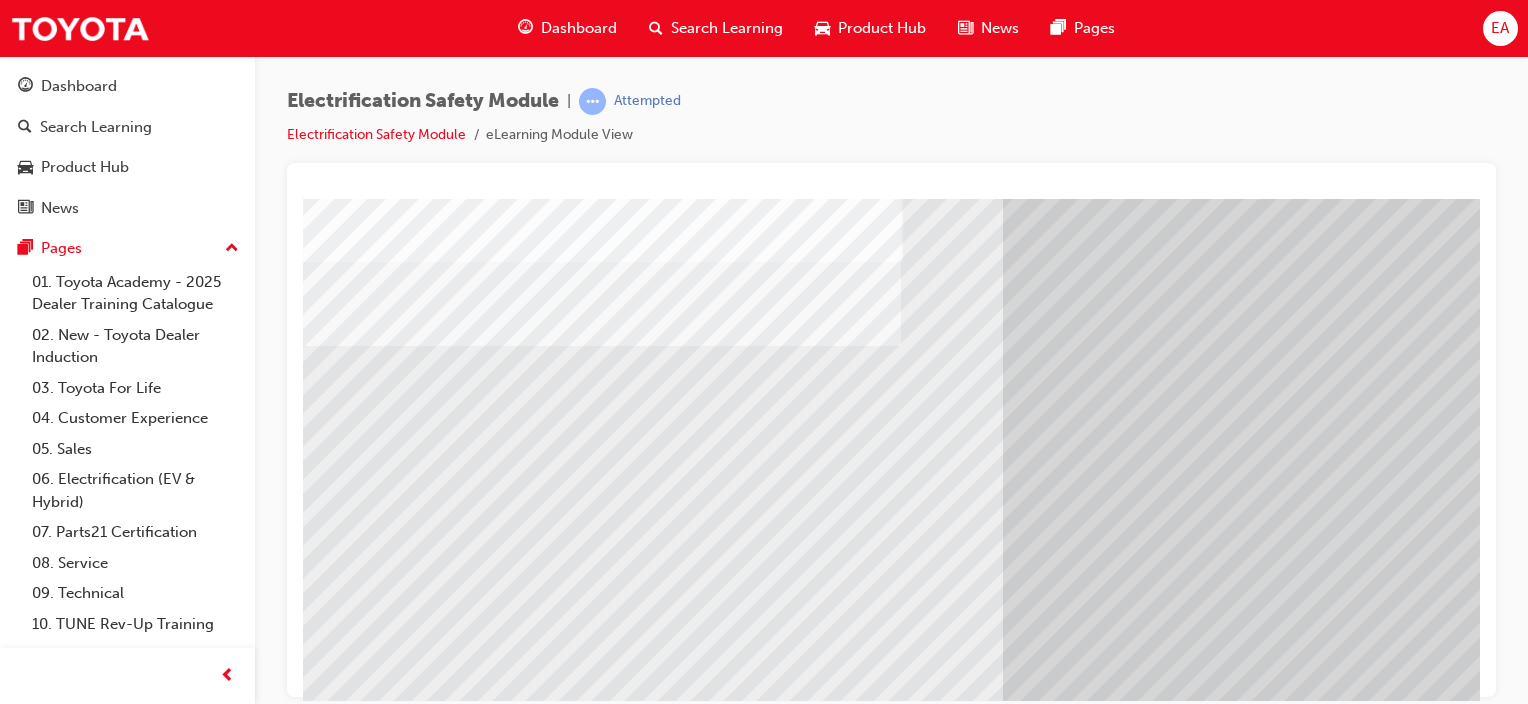 click at bounding box center (983, 2554) 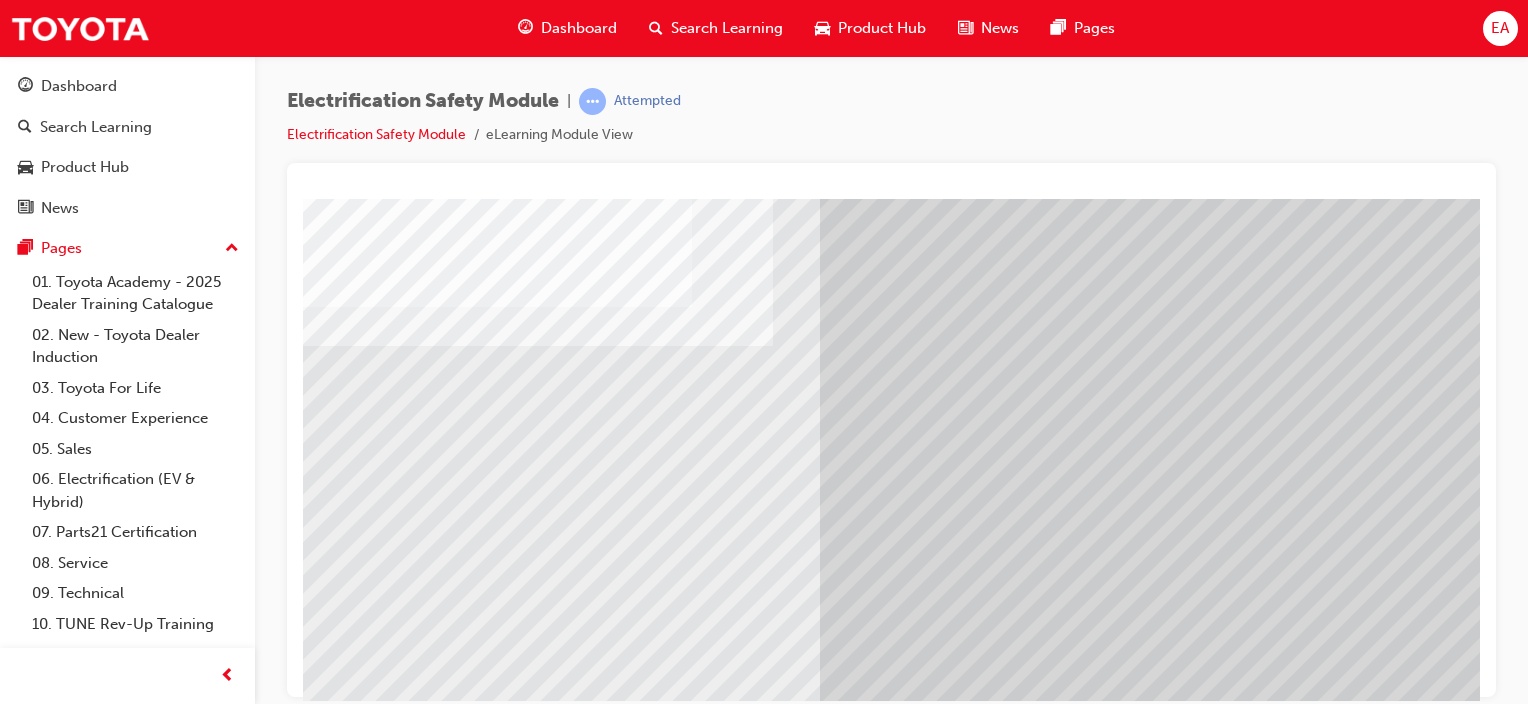 click at bounding box center [183, 5310] 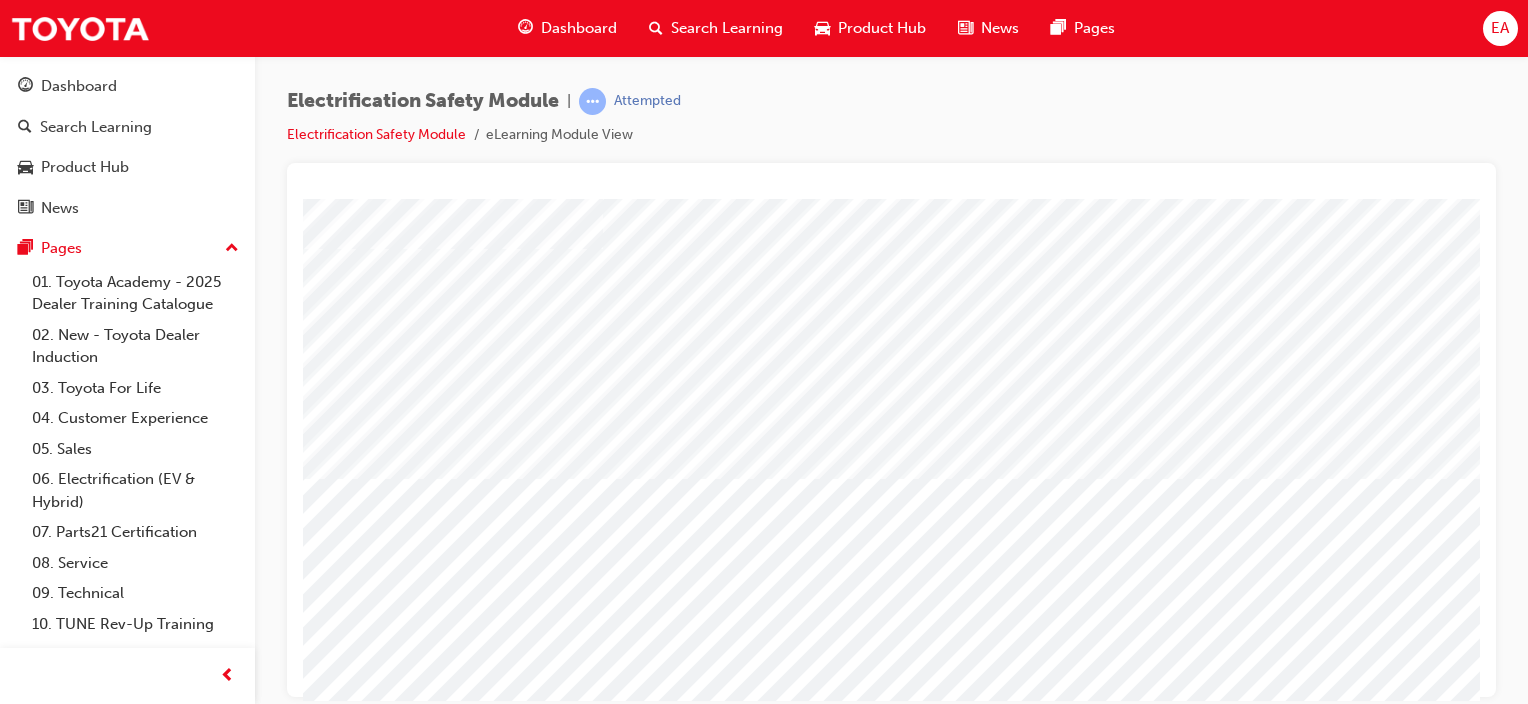 scroll, scrollTop: 263, scrollLeft: 0, axis: vertical 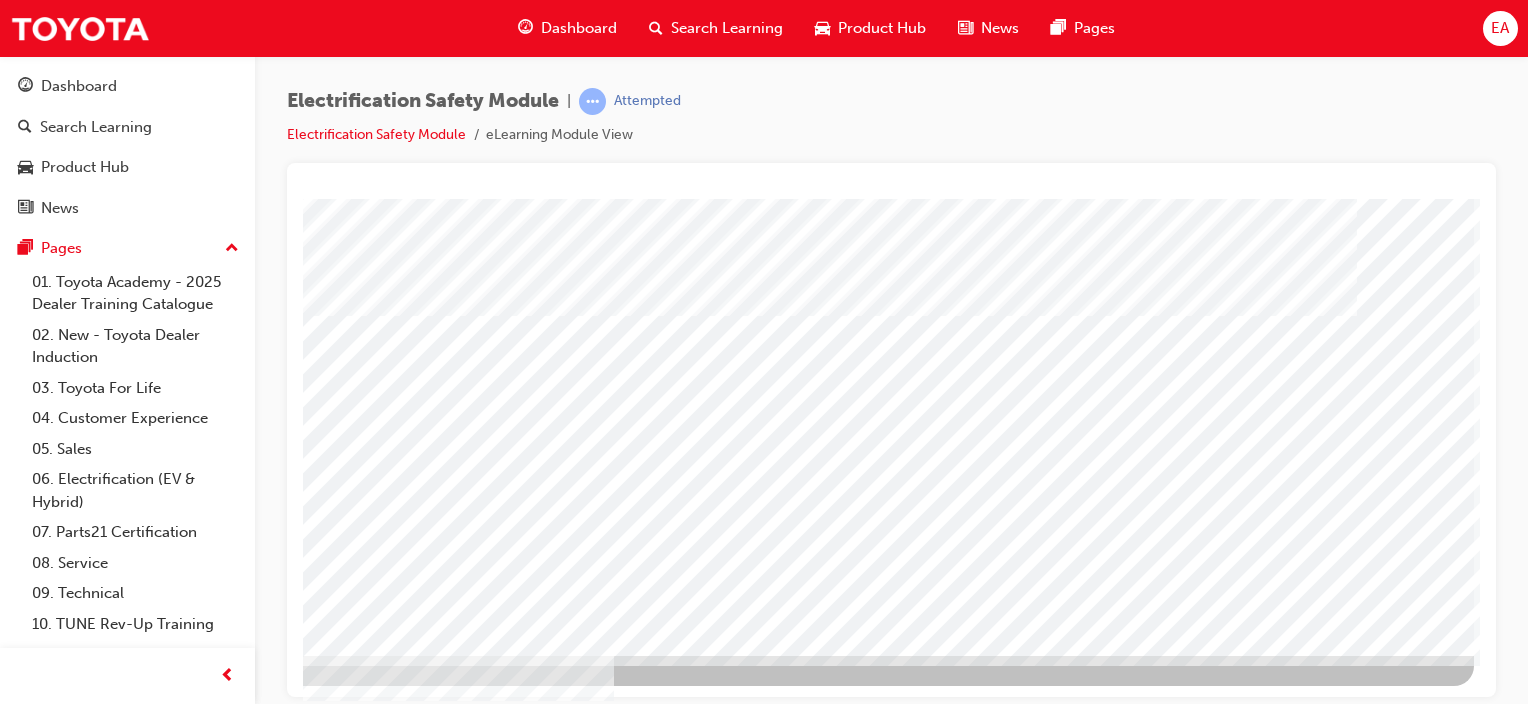 click at bounding box center [177, 2969] 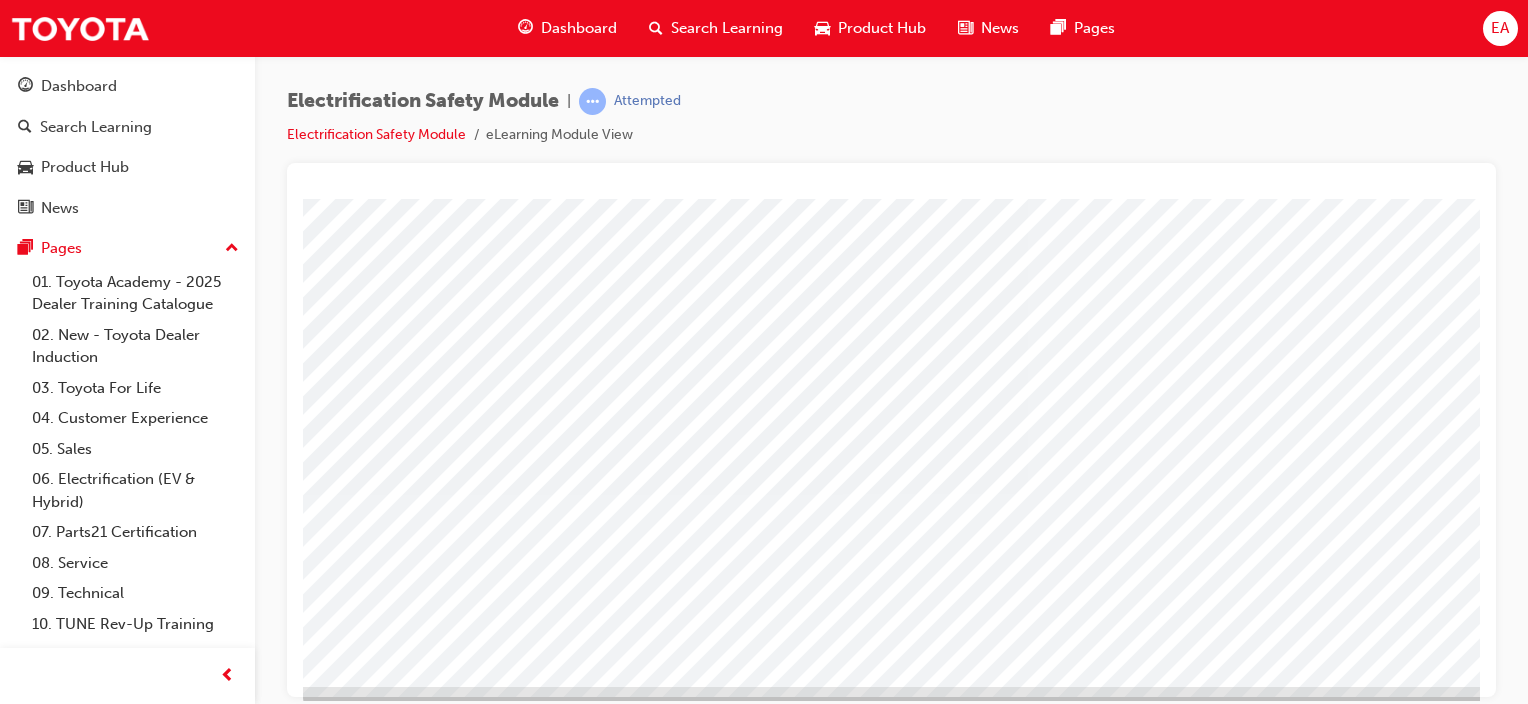 scroll, scrollTop: 263, scrollLeft: 0, axis: vertical 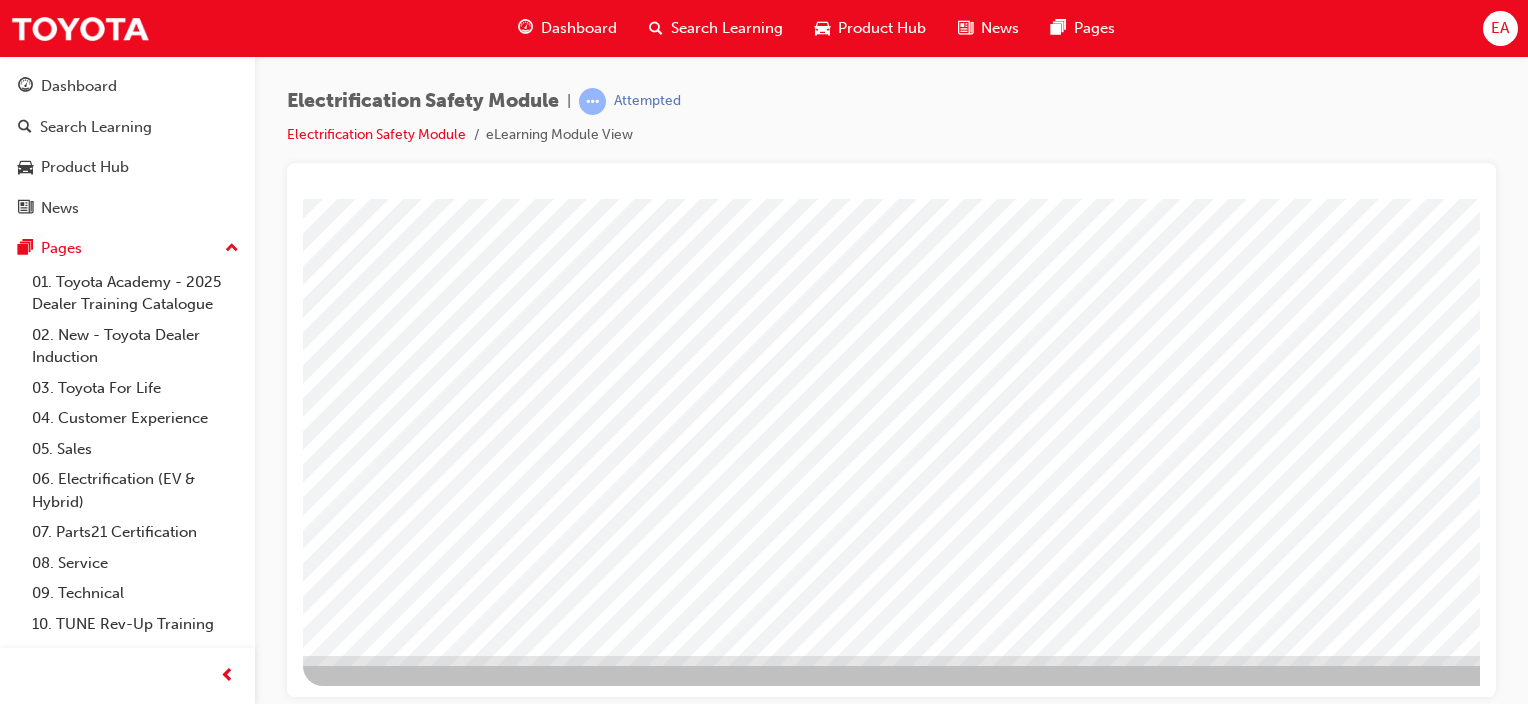 drag, startPoint x: 987, startPoint y: 521, endPoint x: 1086, endPoint y: 518, distance: 99.04544 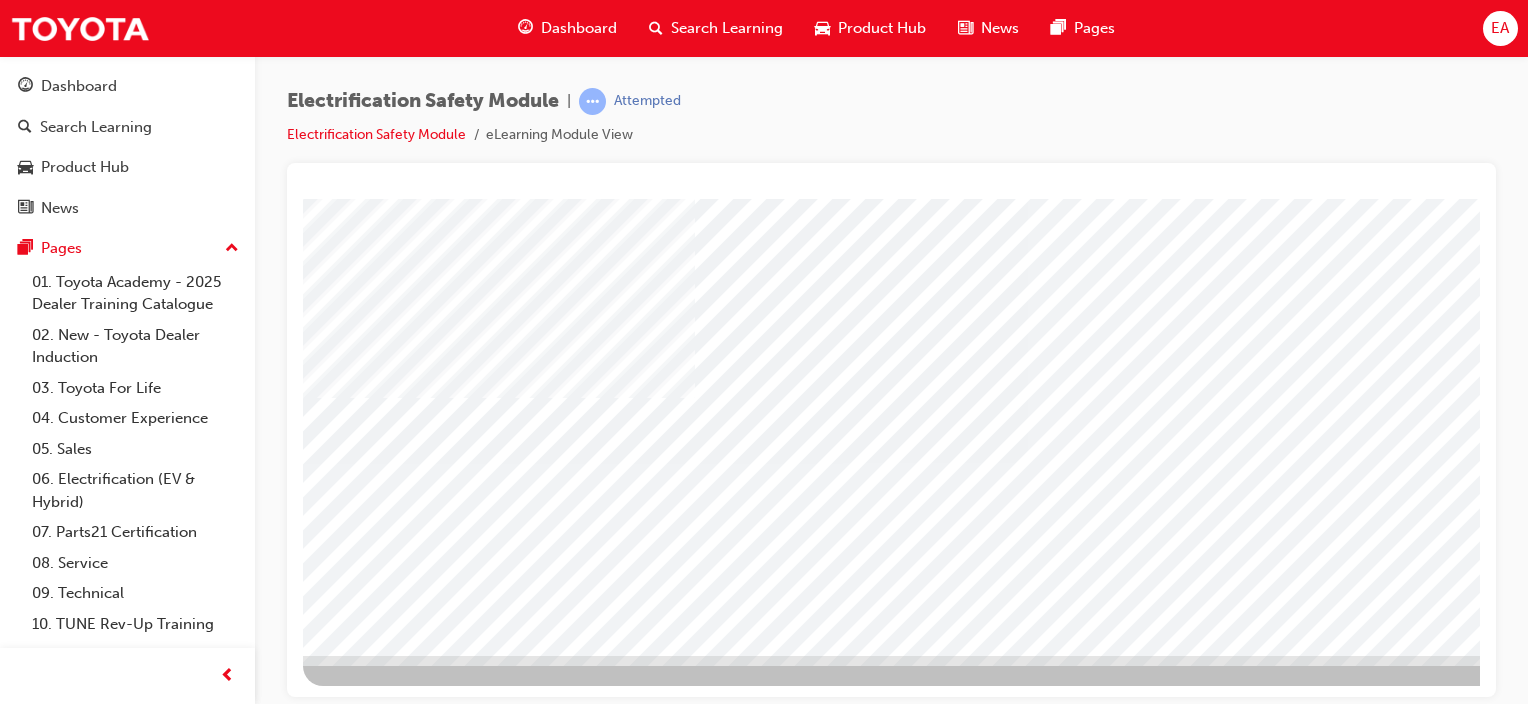 click at bounding box center [383, 5184] 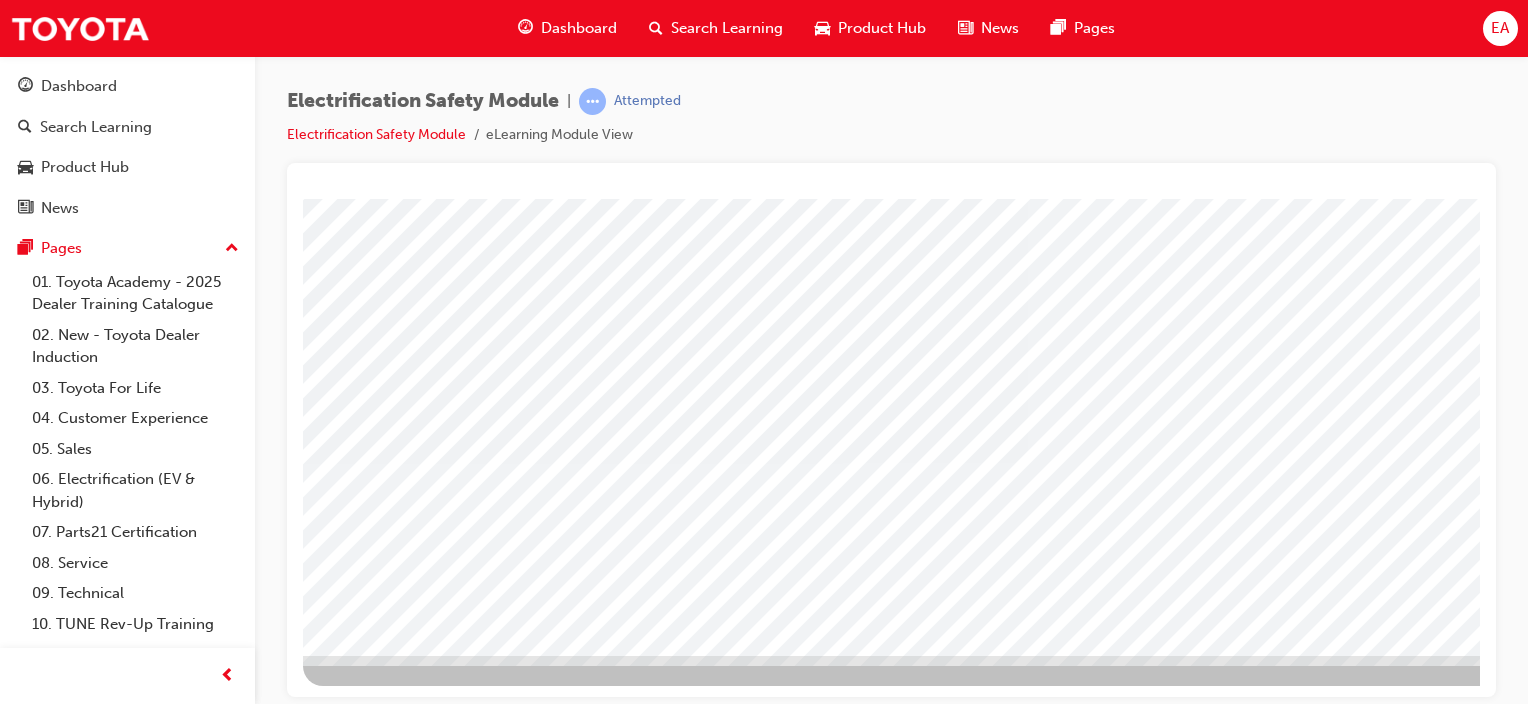 click at bounding box center [383, 5230] 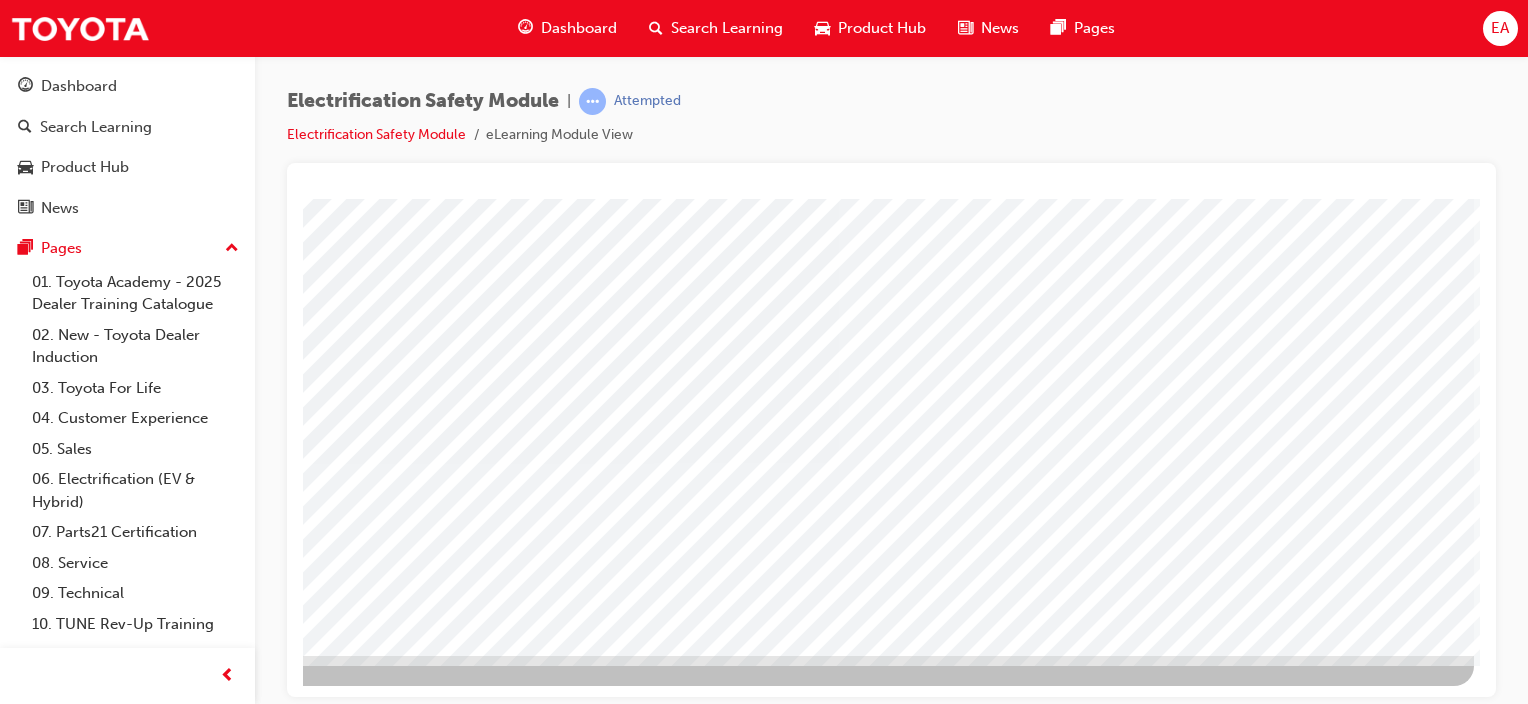 click at bounding box center [177, 3545] 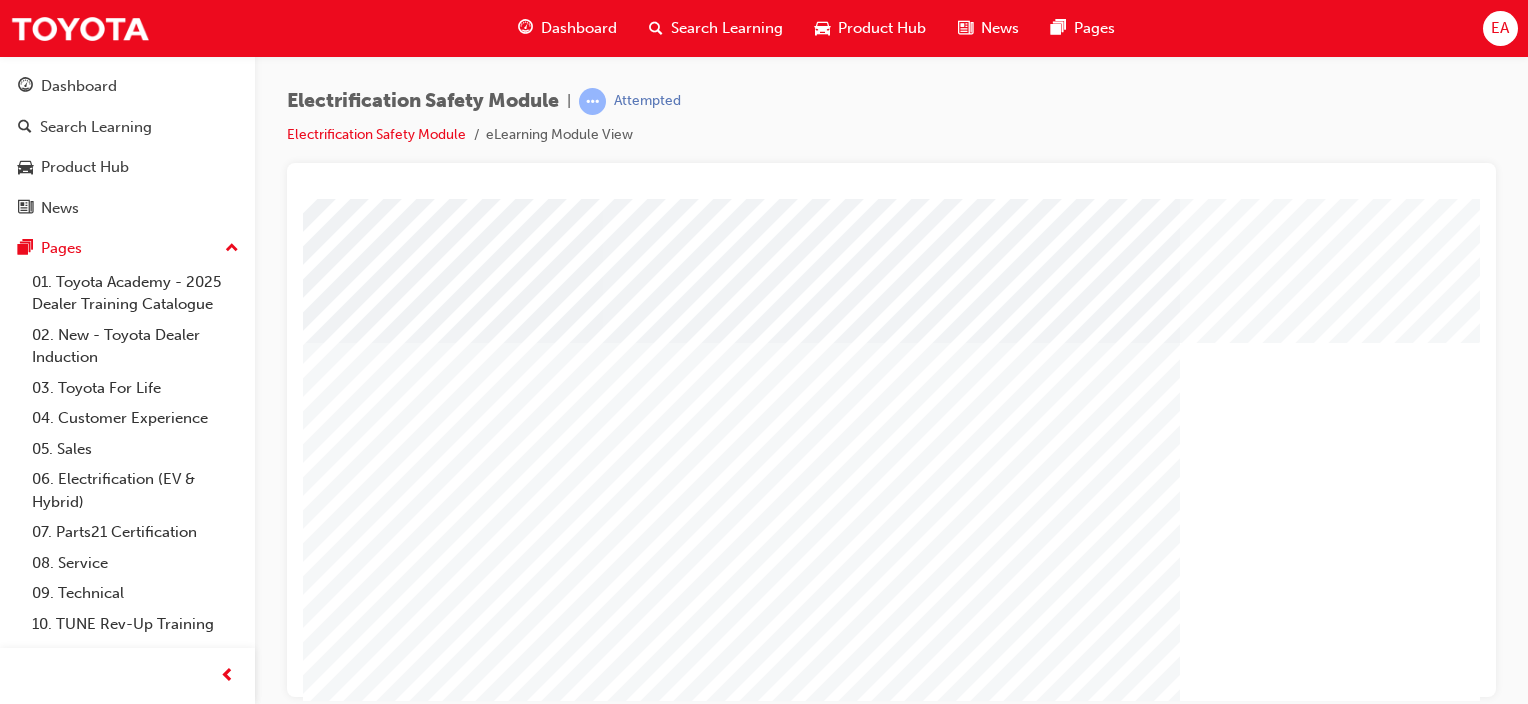 scroll, scrollTop: 0, scrollLeft: 0, axis: both 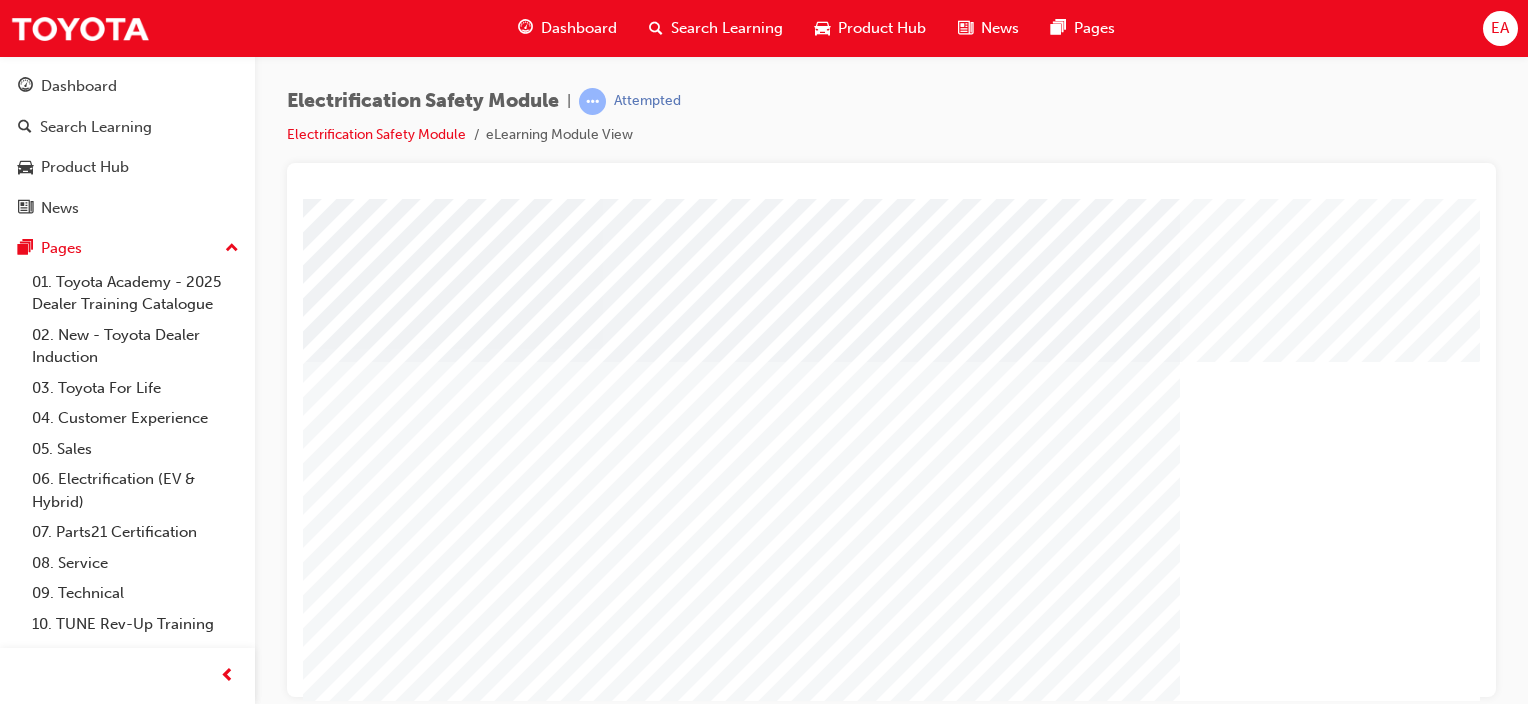 click at bounding box center (678, 1143) 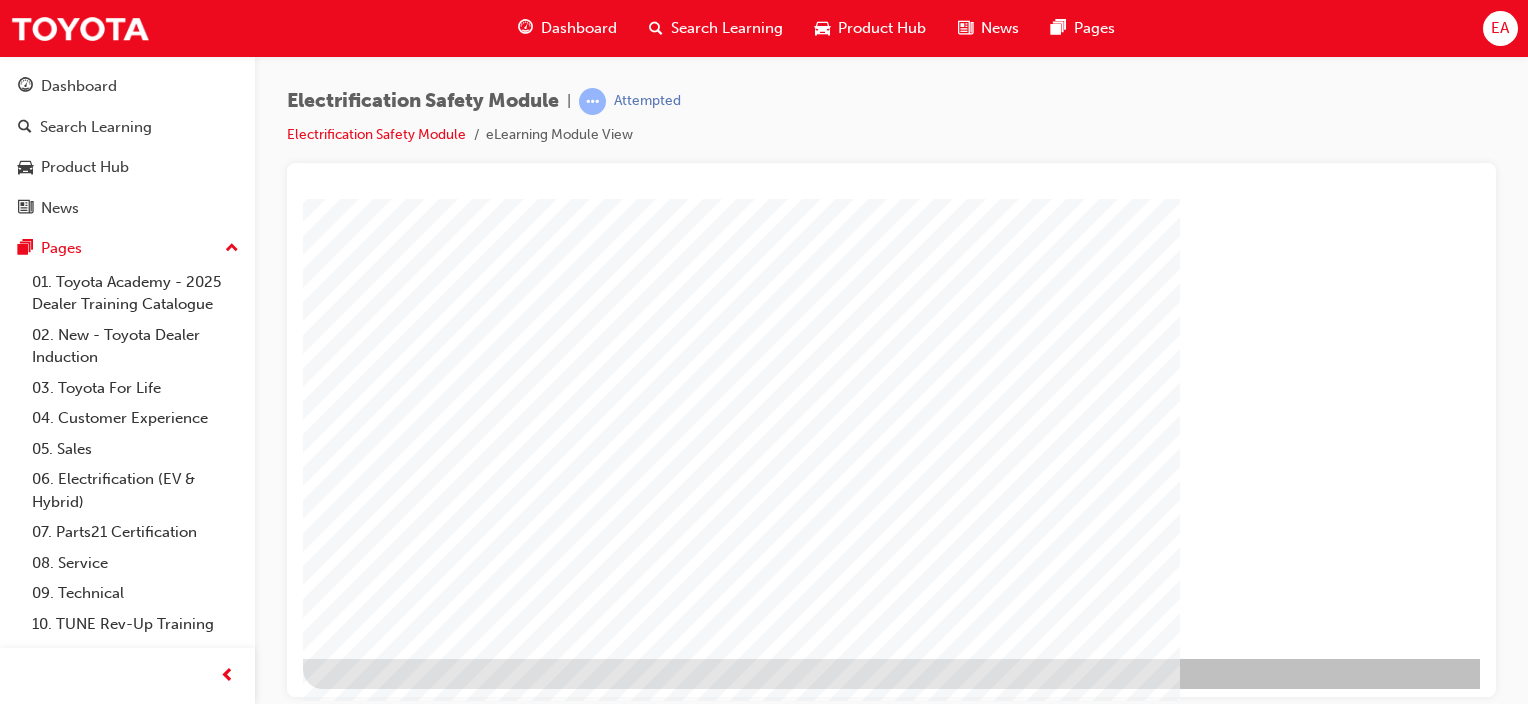 scroll, scrollTop: 263, scrollLeft: 0, axis: vertical 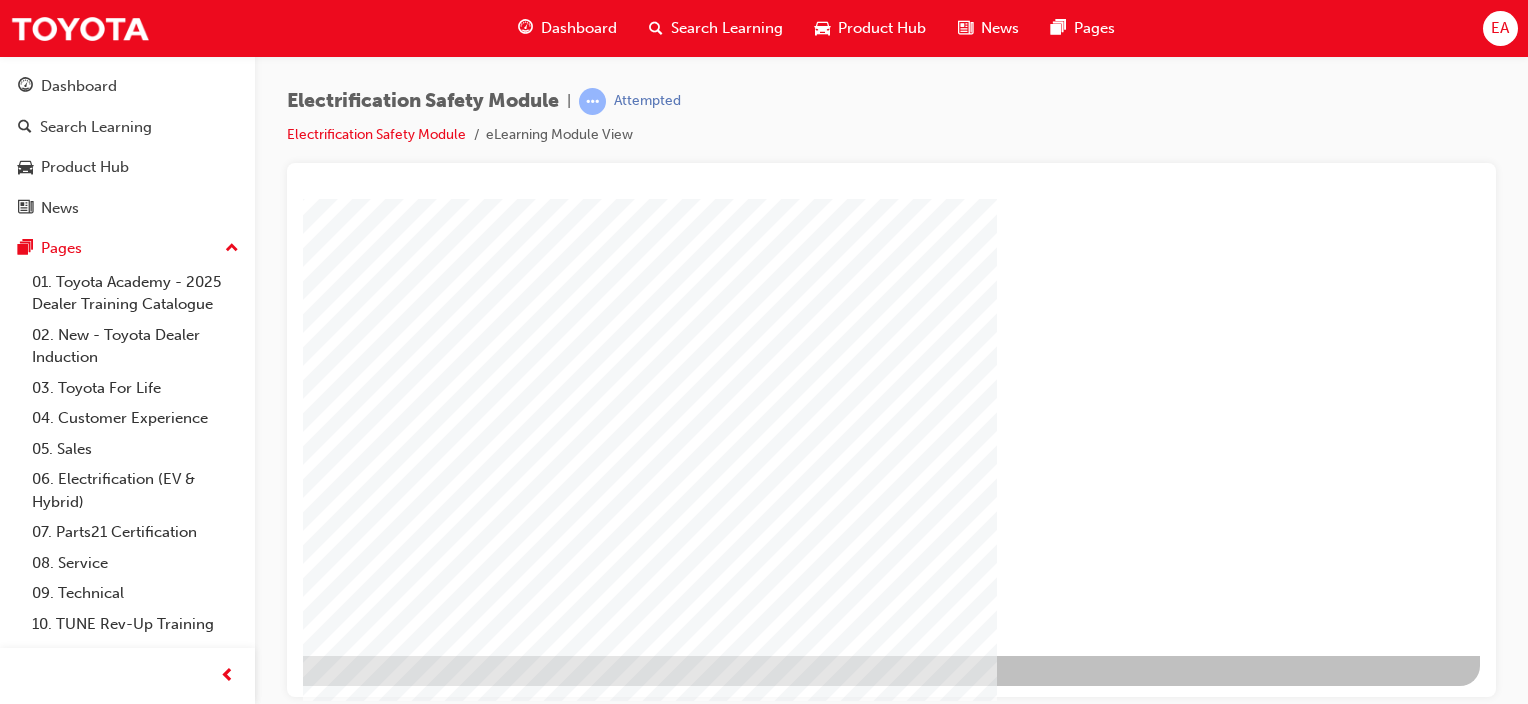 click at bounding box center [183, 1287] 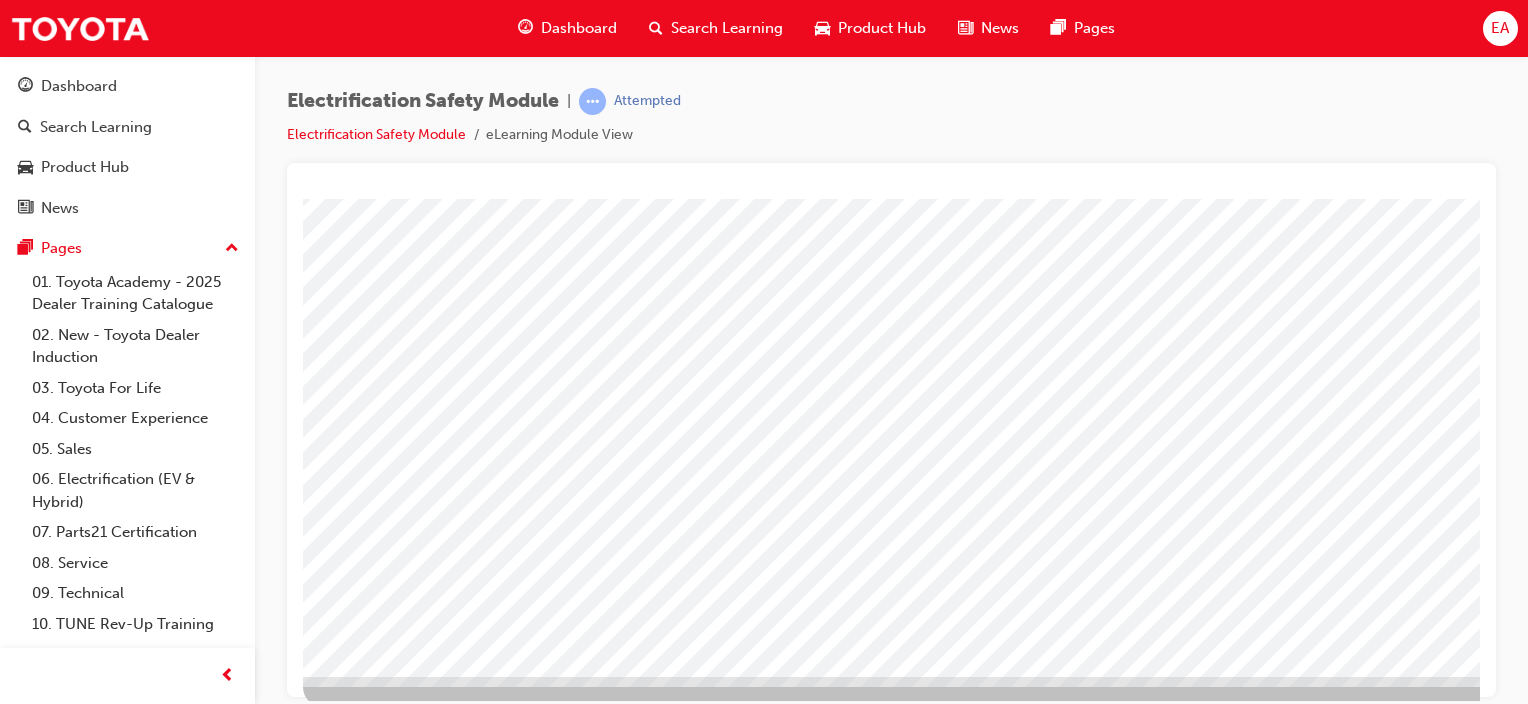 scroll, scrollTop: 263, scrollLeft: 0, axis: vertical 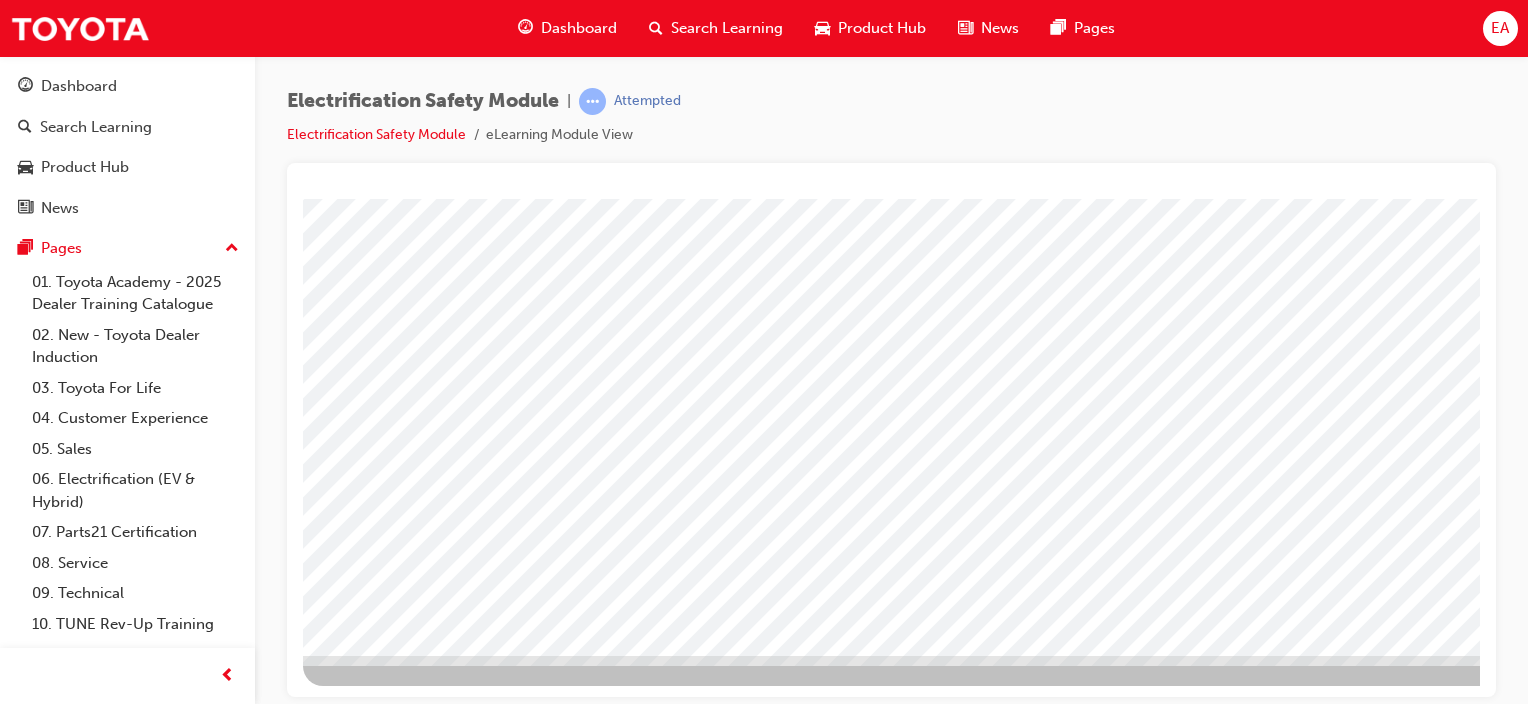 drag, startPoint x: 457, startPoint y: 558, endPoint x: 473, endPoint y: 554, distance: 16.492422 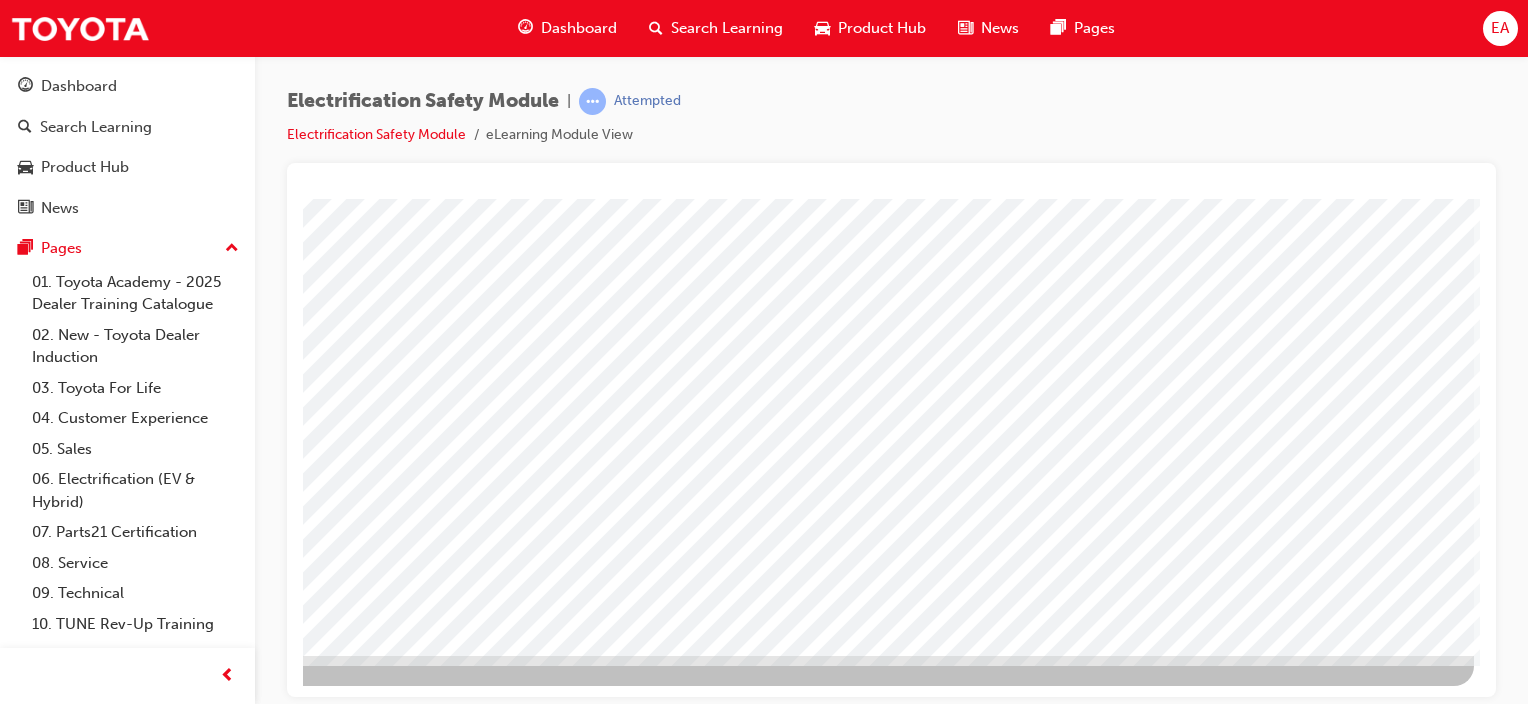 drag, startPoint x: 1053, startPoint y: 695, endPoint x: 1631, endPoint y: 901, distance: 613.61224 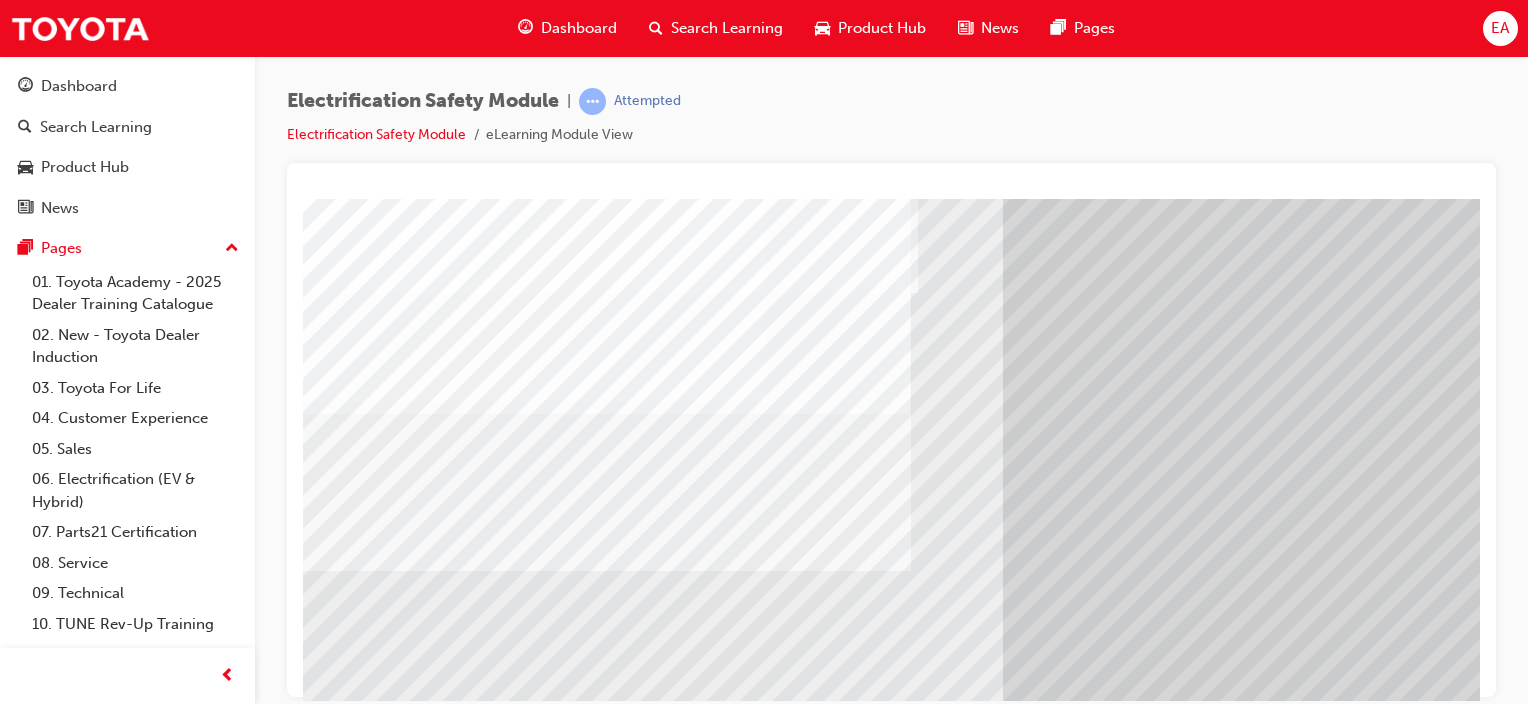 scroll, scrollTop: 263, scrollLeft: 0, axis: vertical 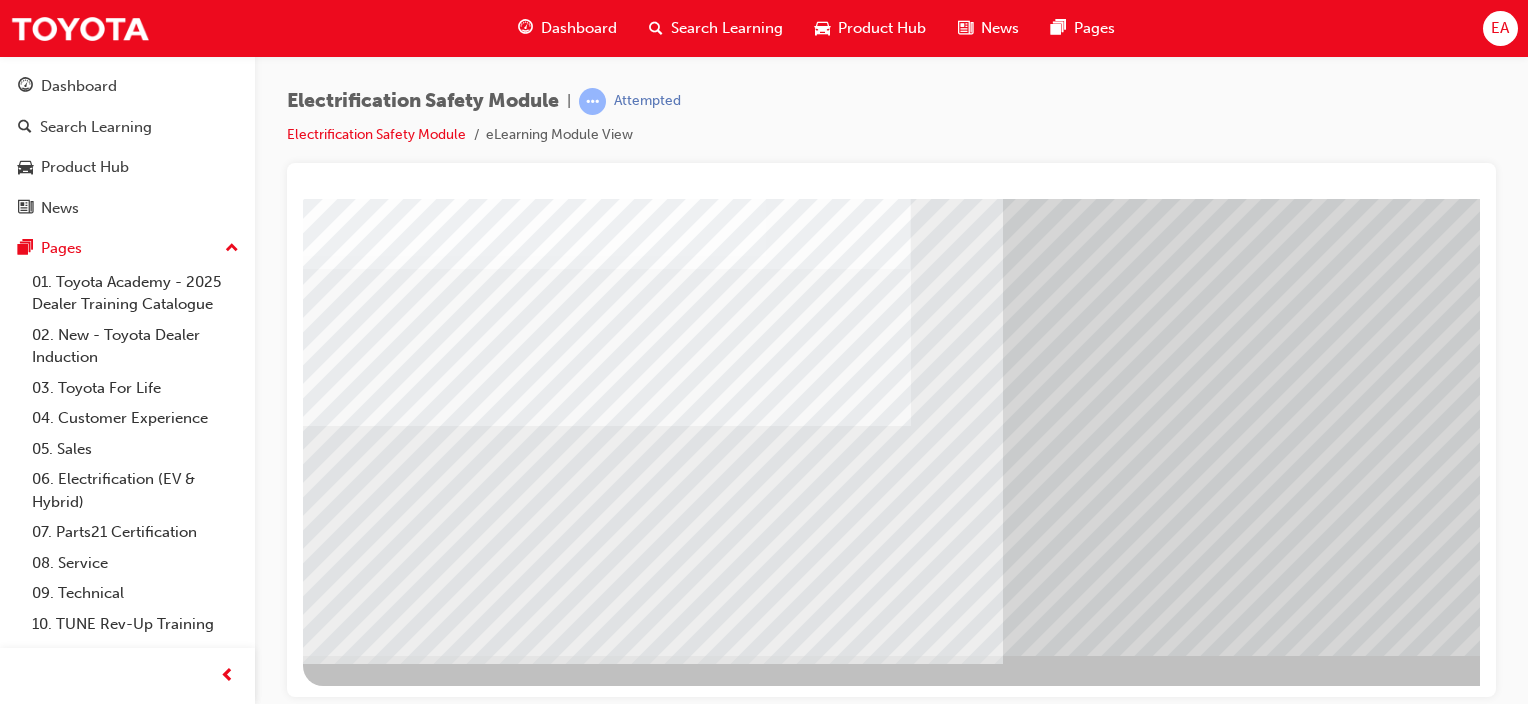 click at bounding box center (323, 7189) 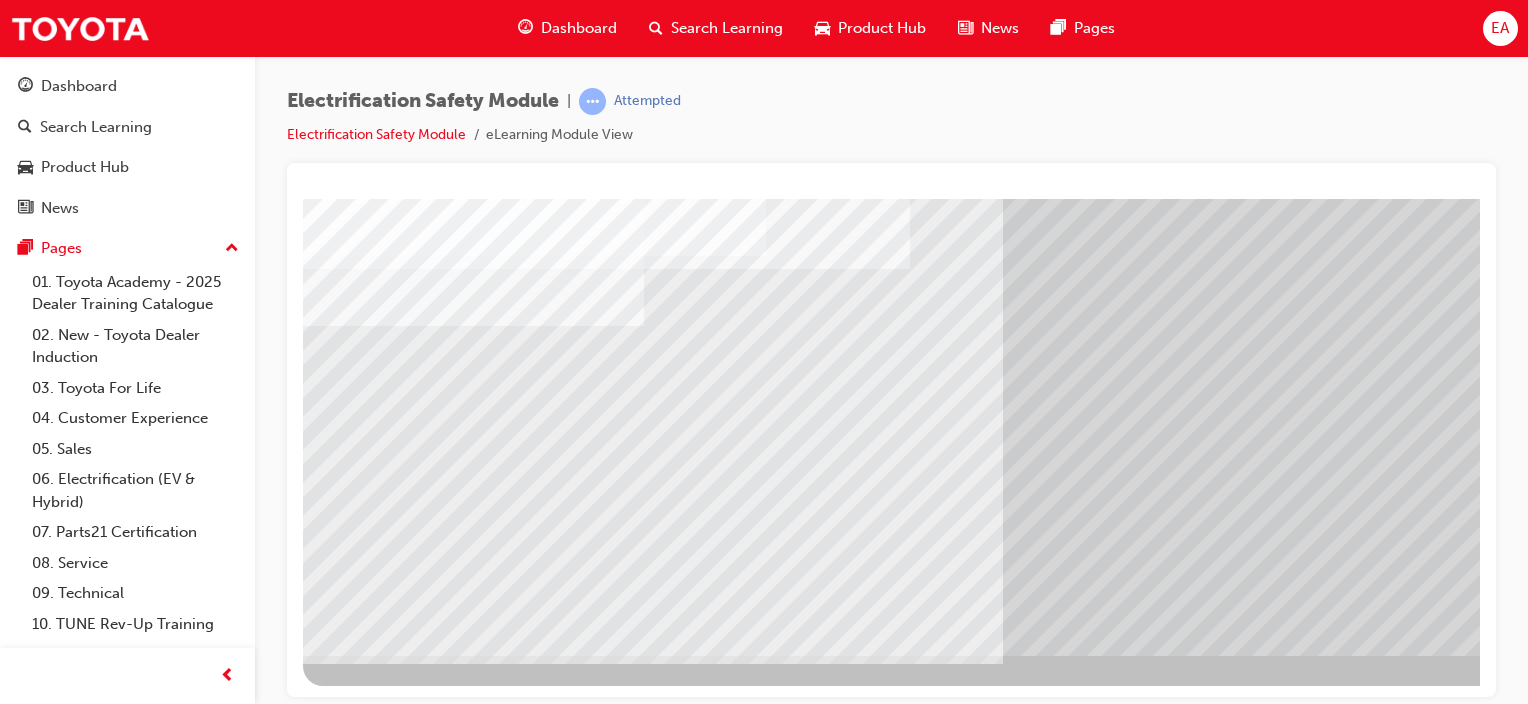 drag, startPoint x: 594, startPoint y: 393, endPoint x: 636, endPoint y: 404, distance: 43.416588 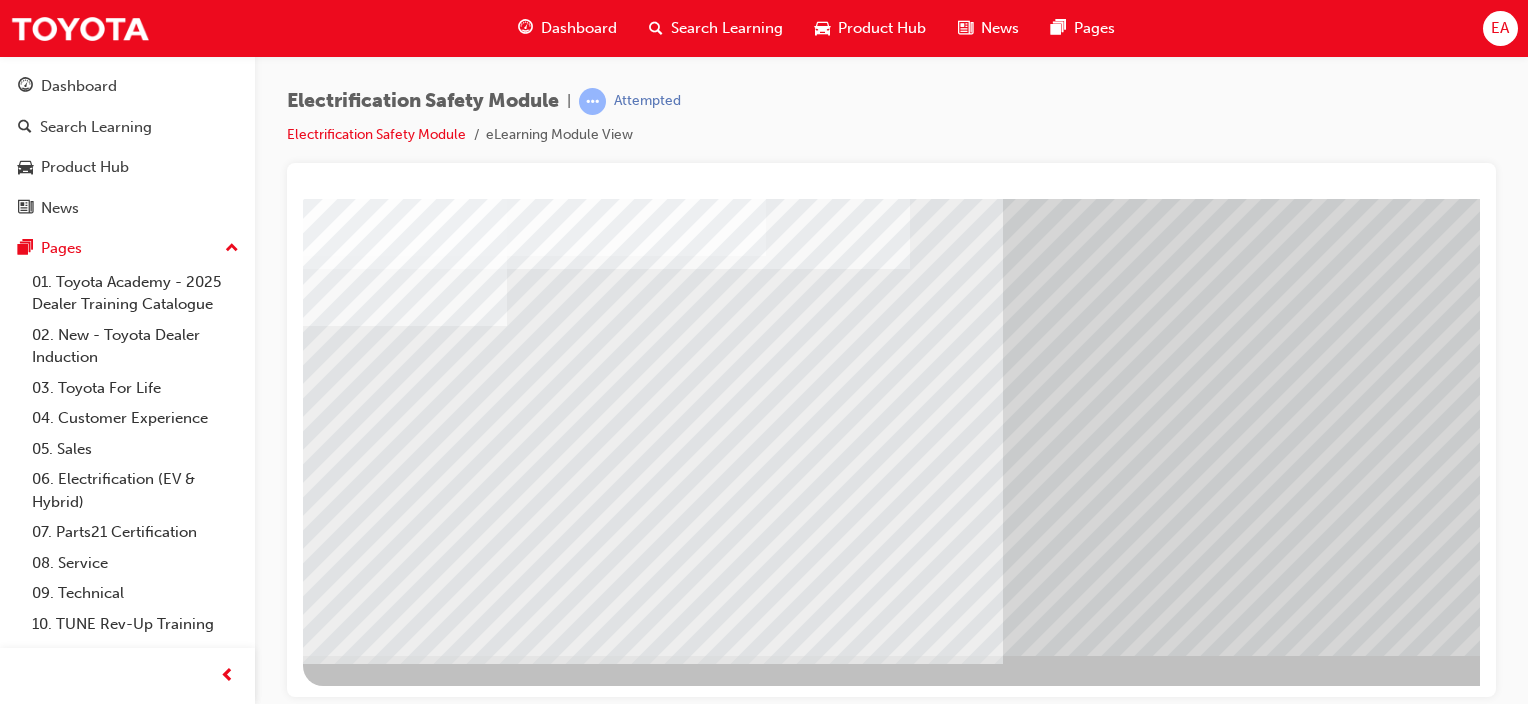 click at bounding box center [323, 7349] 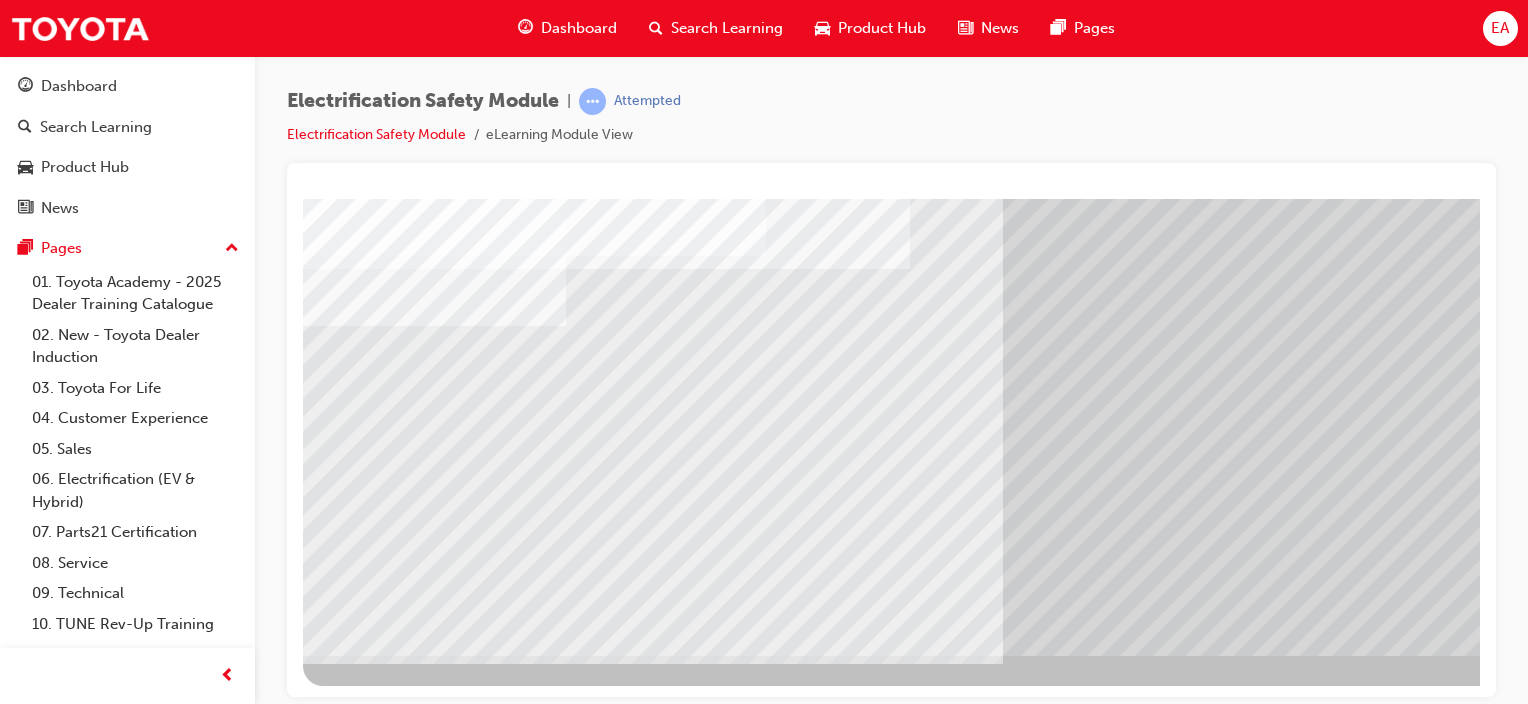 click at bounding box center (323, 7229) 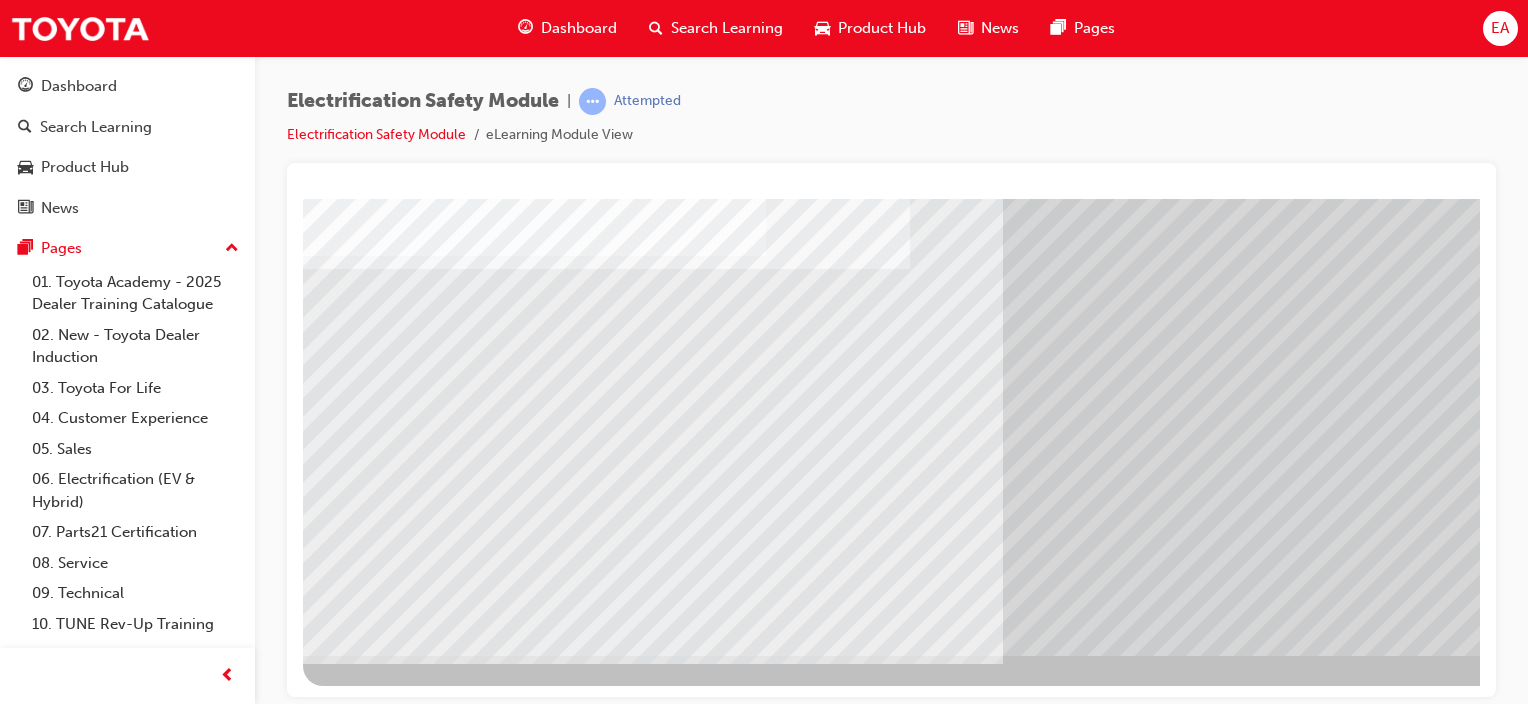 drag, startPoint x: 615, startPoint y: 533, endPoint x: 629, endPoint y: 539, distance: 15.231546 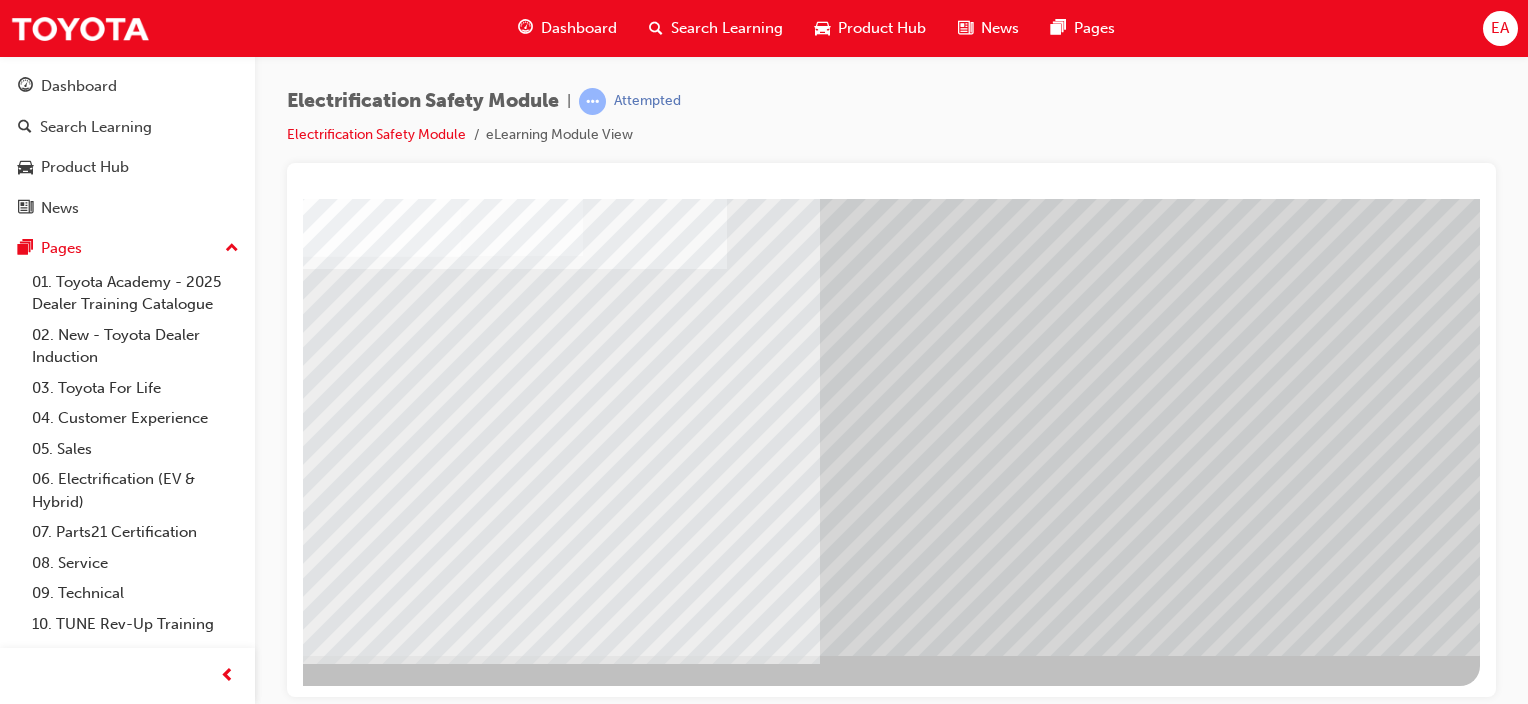 click at bounding box center (183, 7387) 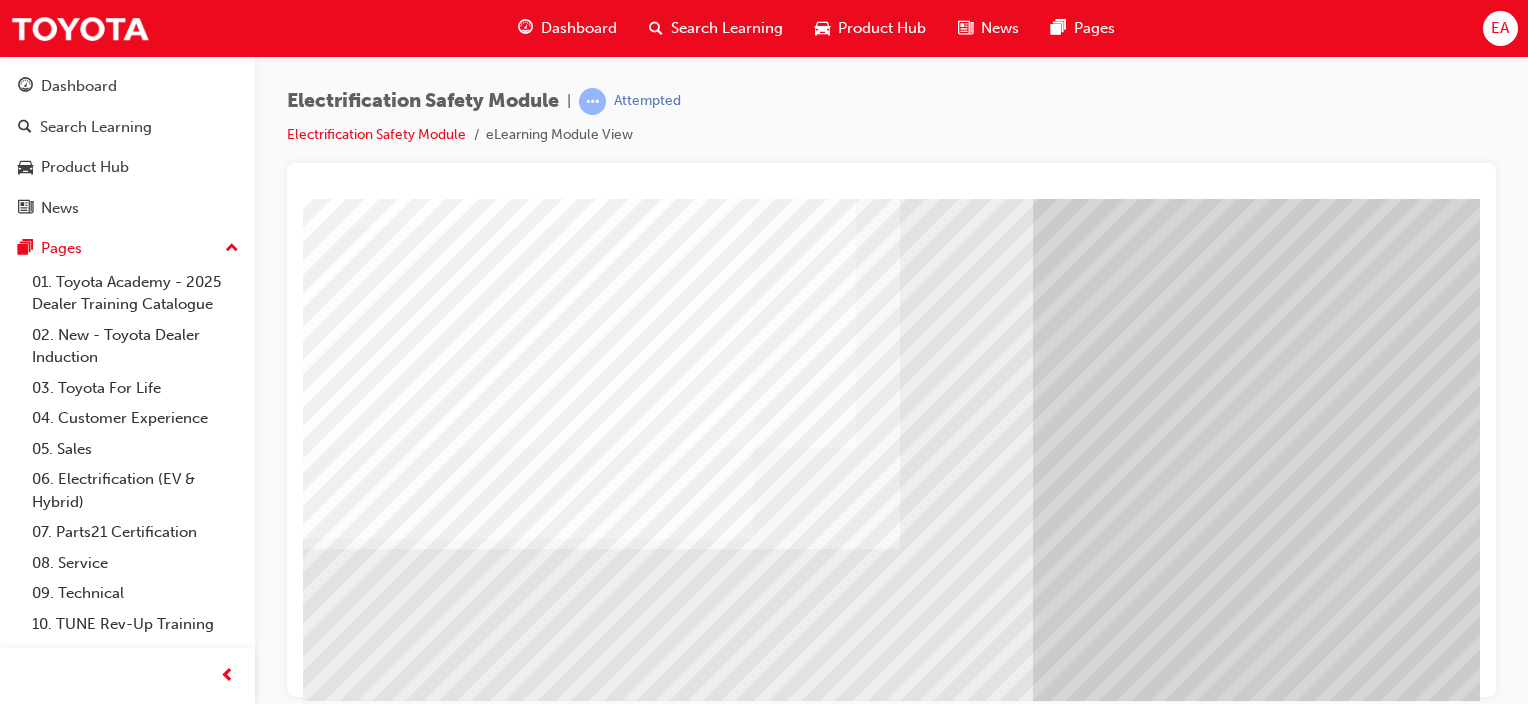 scroll, scrollTop: 263, scrollLeft: 0, axis: vertical 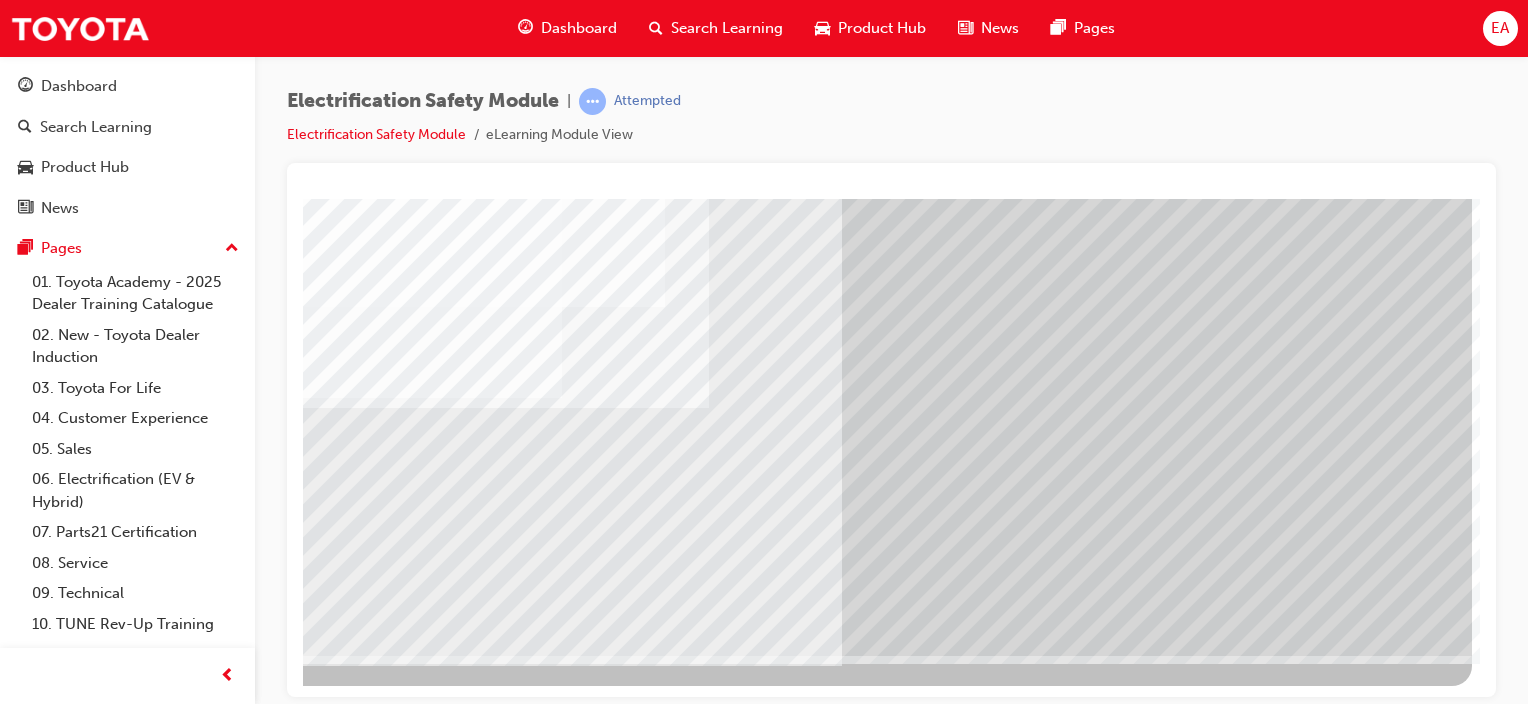 click at bounding box center (175, 2969) 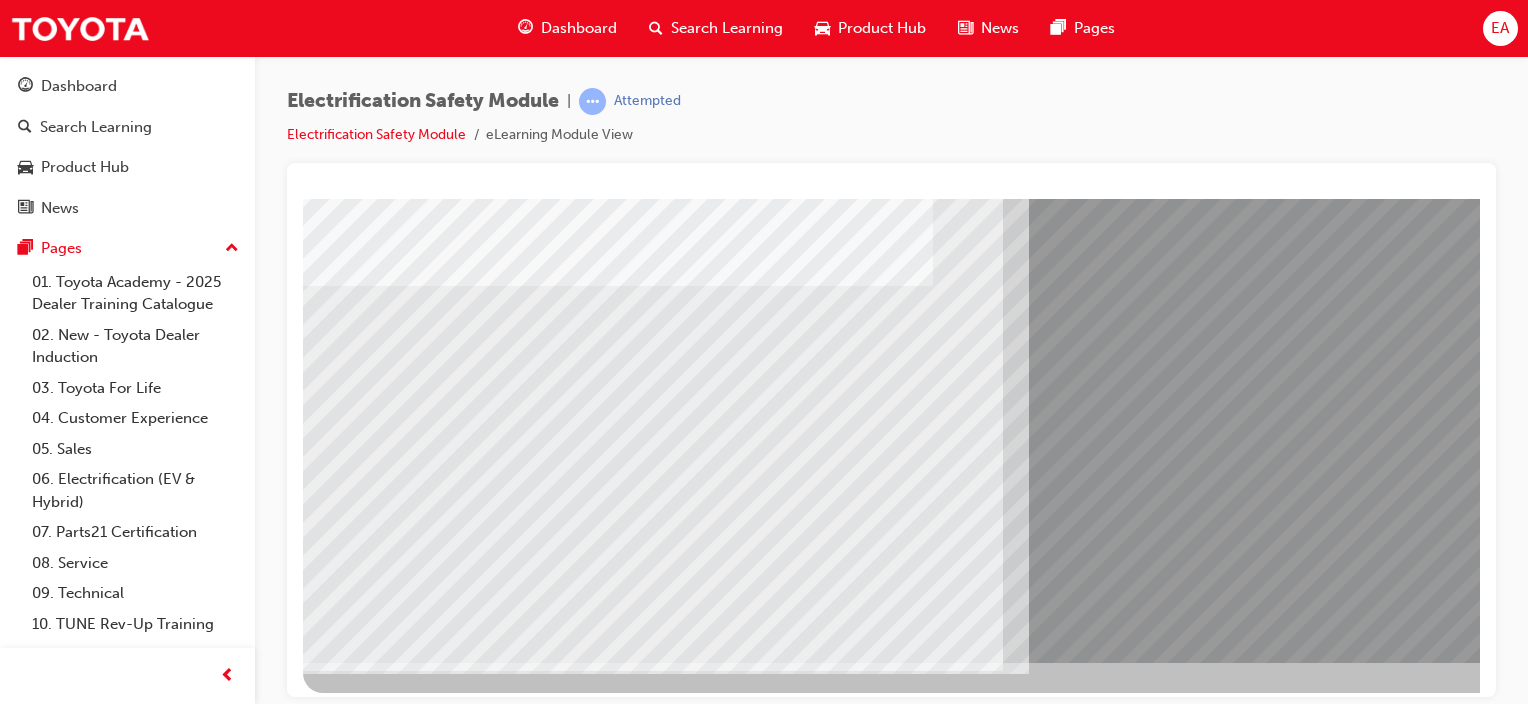 scroll, scrollTop: 263, scrollLeft: 0, axis: vertical 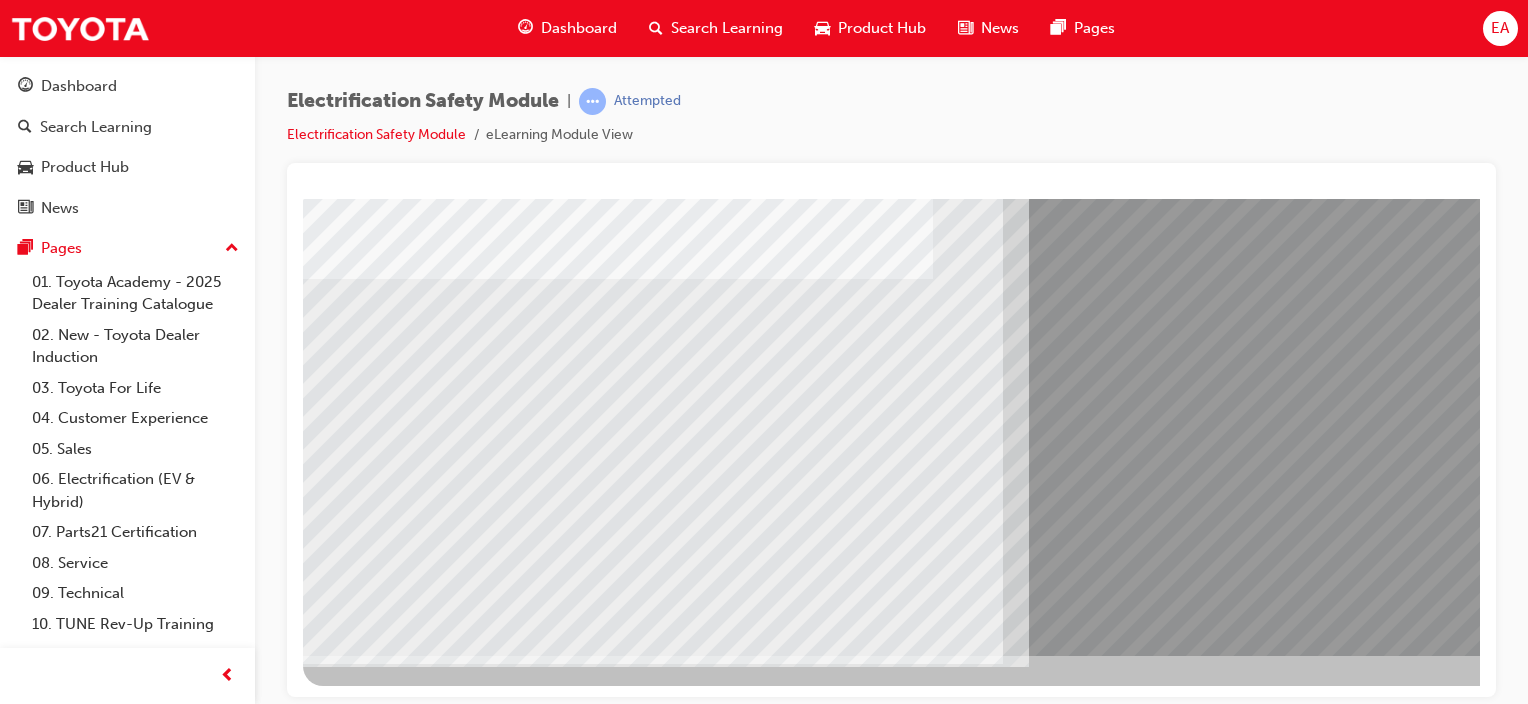 drag, startPoint x: 412, startPoint y: 435, endPoint x: 495, endPoint y: 455, distance: 85.37564 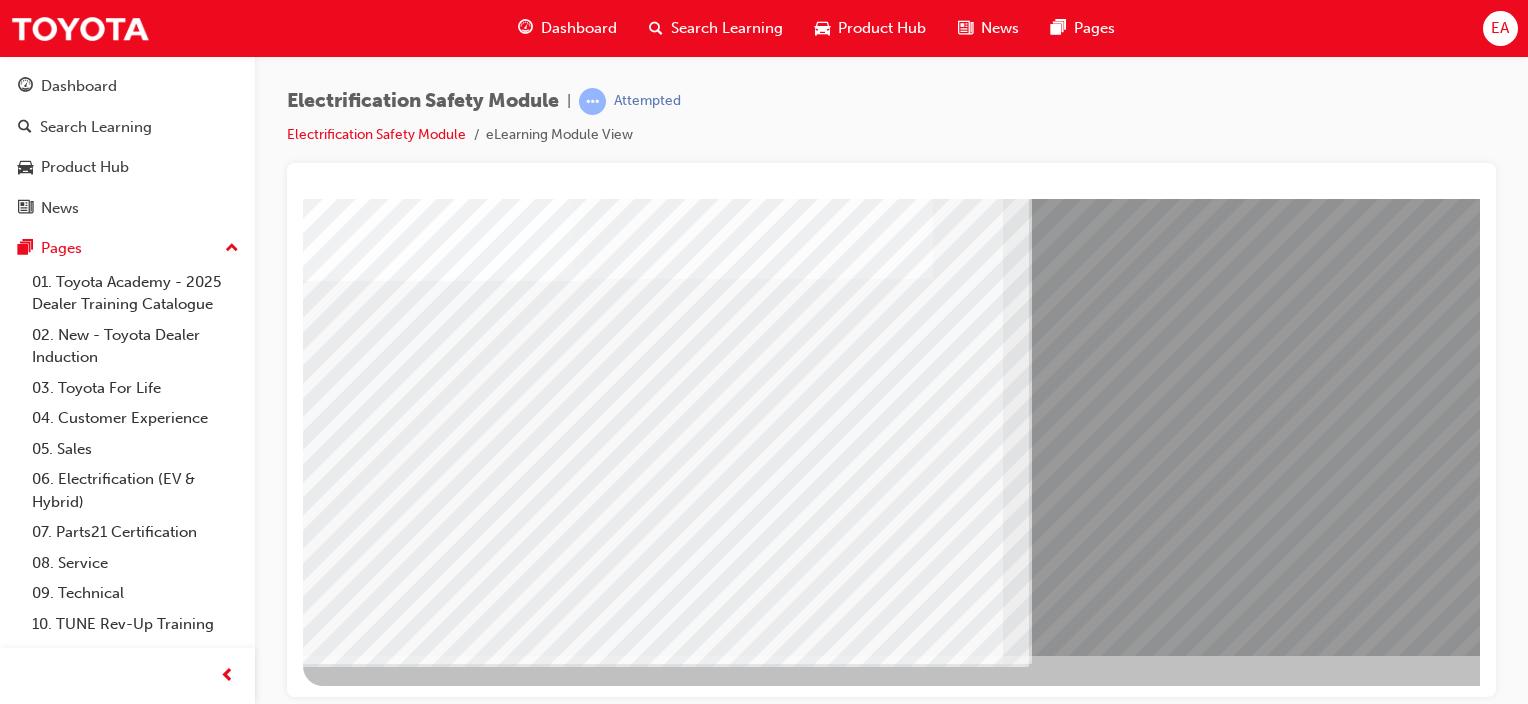 drag, startPoint x: 496, startPoint y: 455, endPoint x: 561, endPoint y: 455, distance: 65 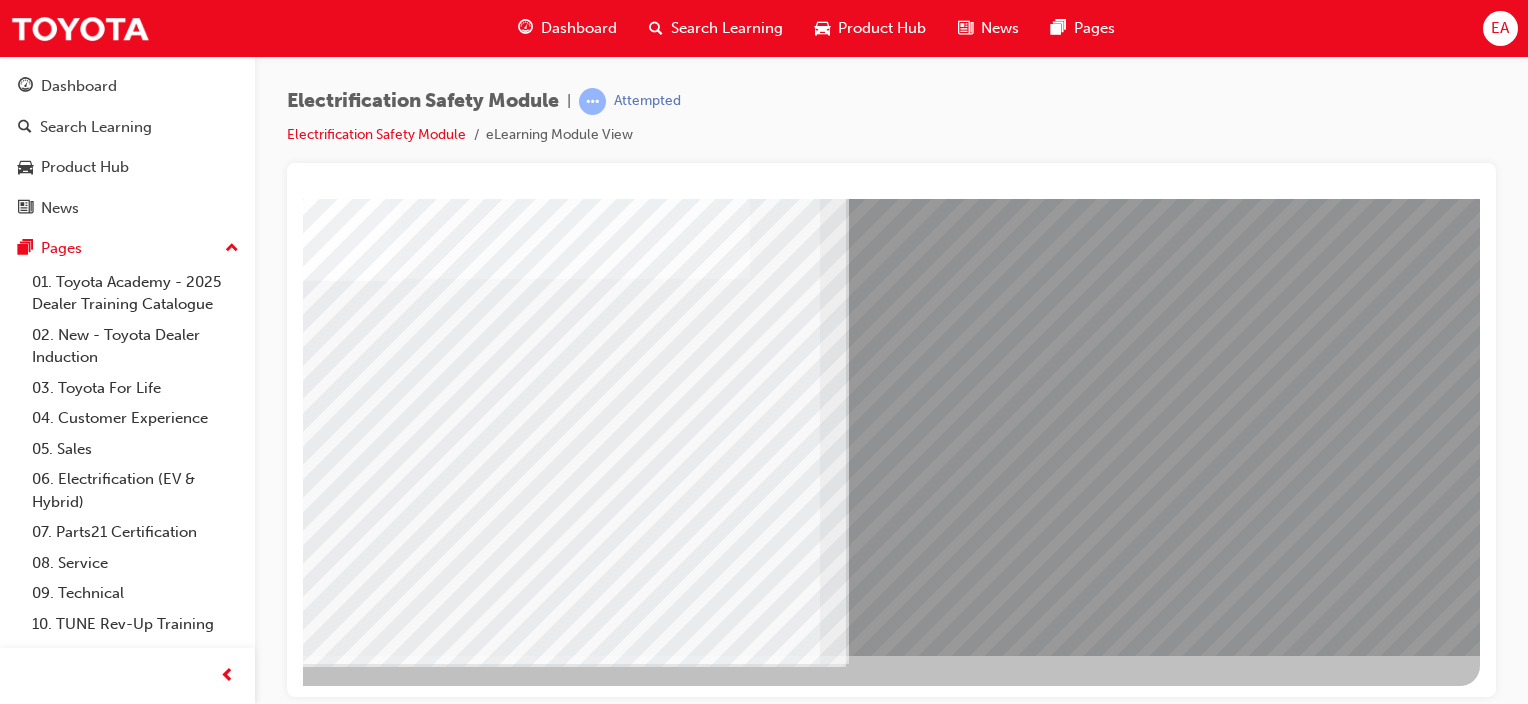 click at bounding box center [183, 11064] 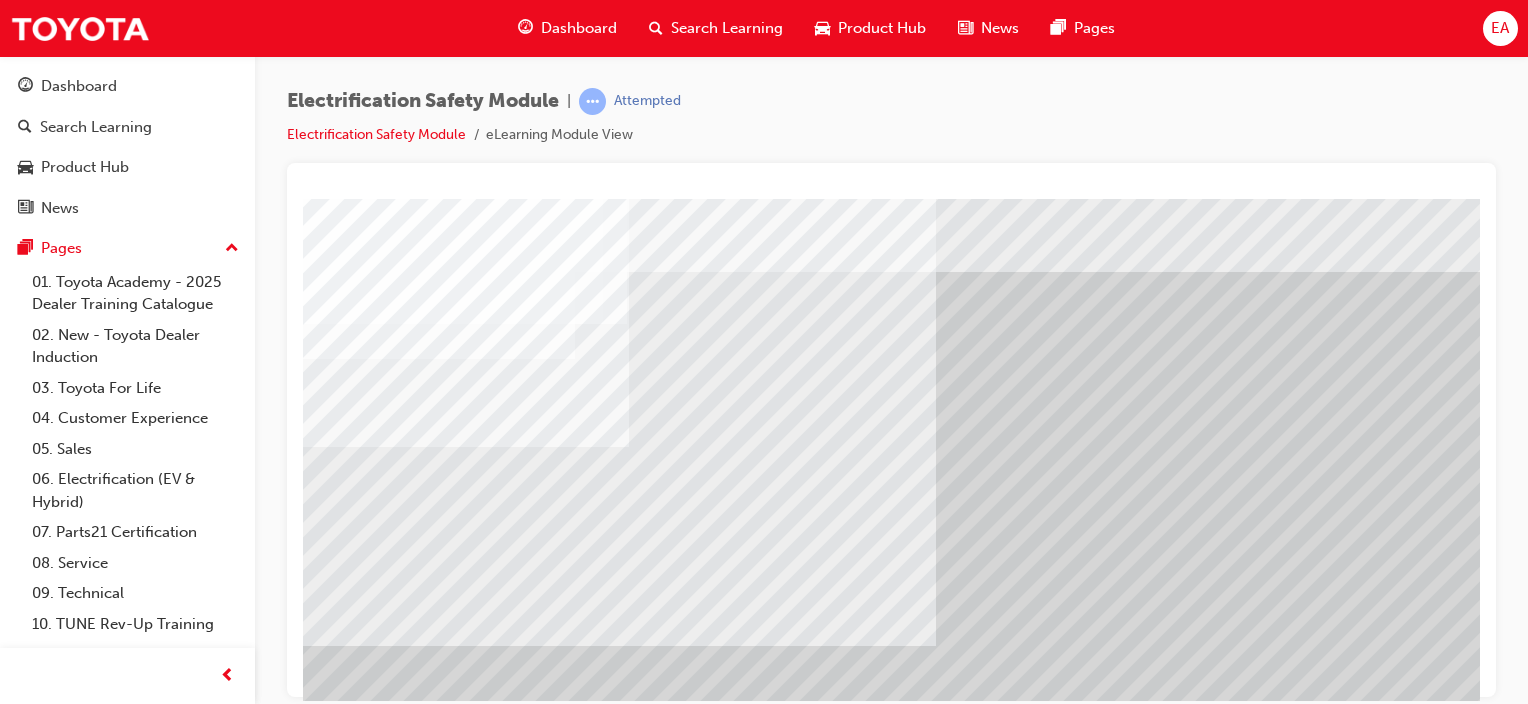 scroll, scrollTop: 263, scrollLeft: 0, axis: vertical 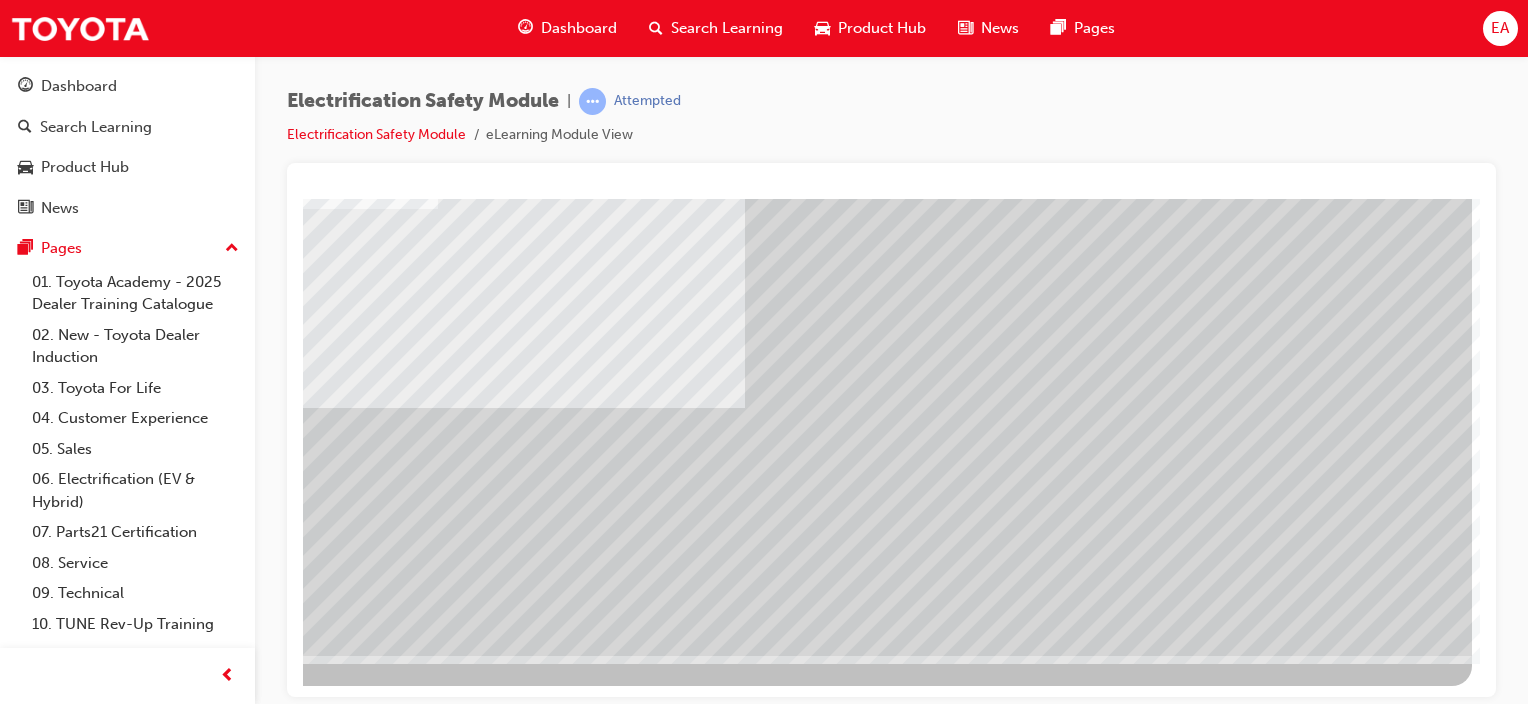 click at bounding box center (175, 2247) 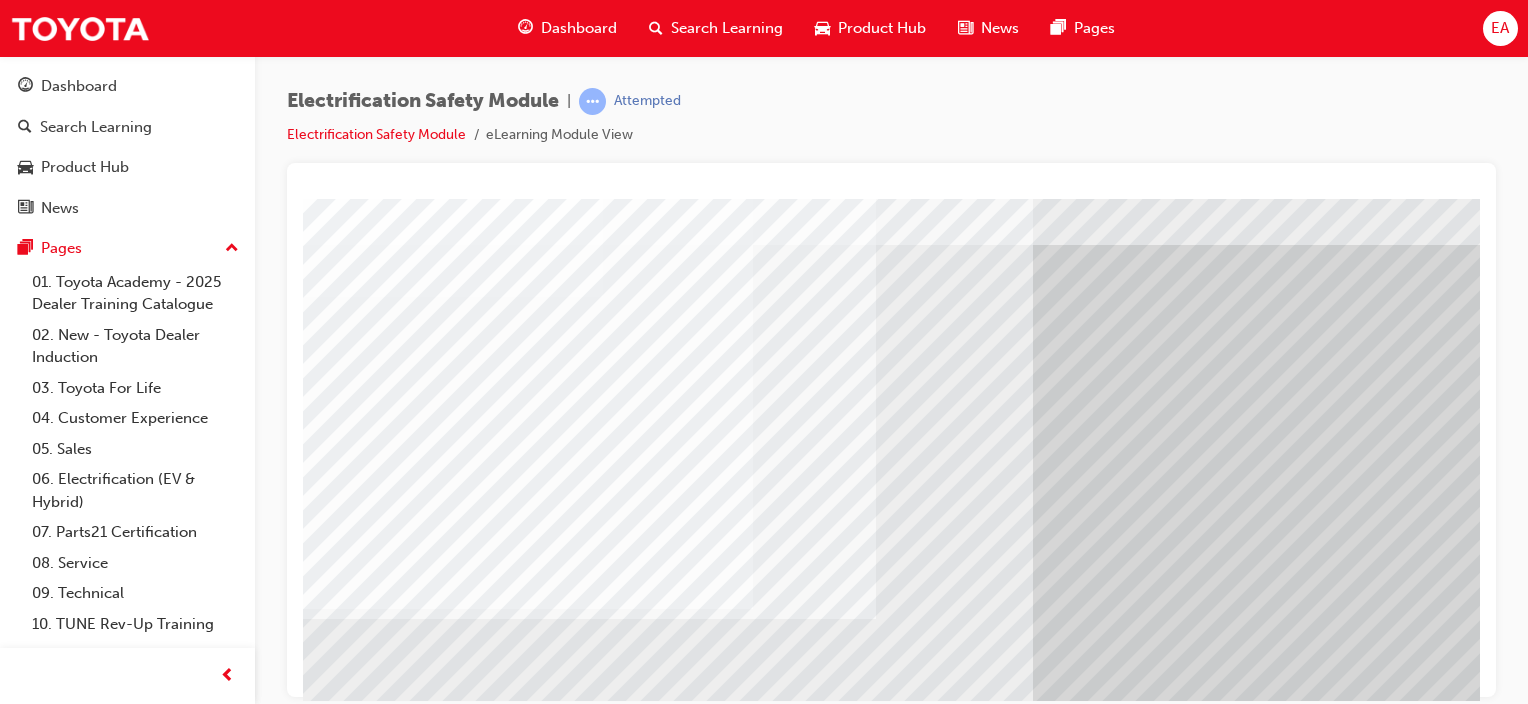 scroll, scrollTop: 100, scrollLeft: 0, axis: vertical 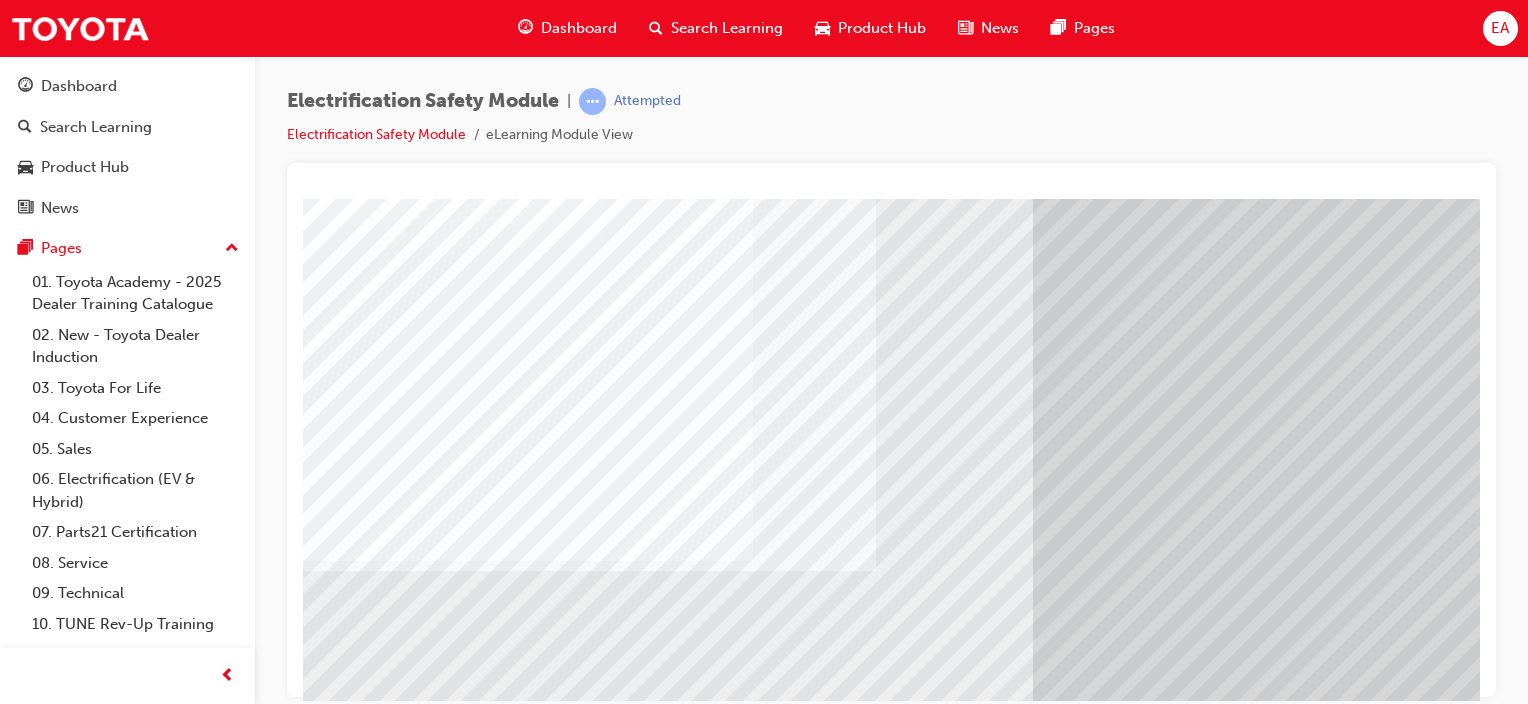 drag, startPoint x: 1225, startPoint y: 683, endPoint x: 1412, endPoint y: 690, distance: 187.13097 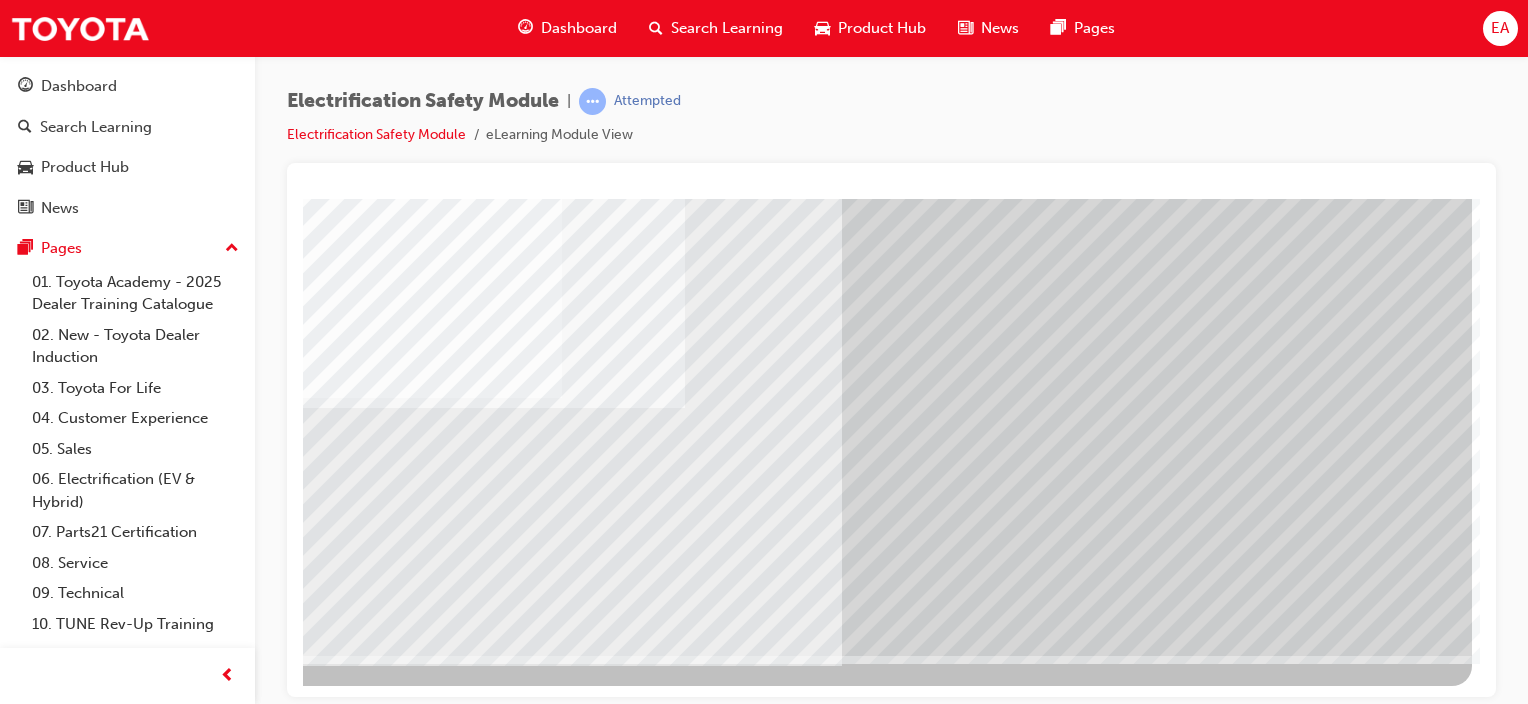 click at bounding box center (473, 2492) 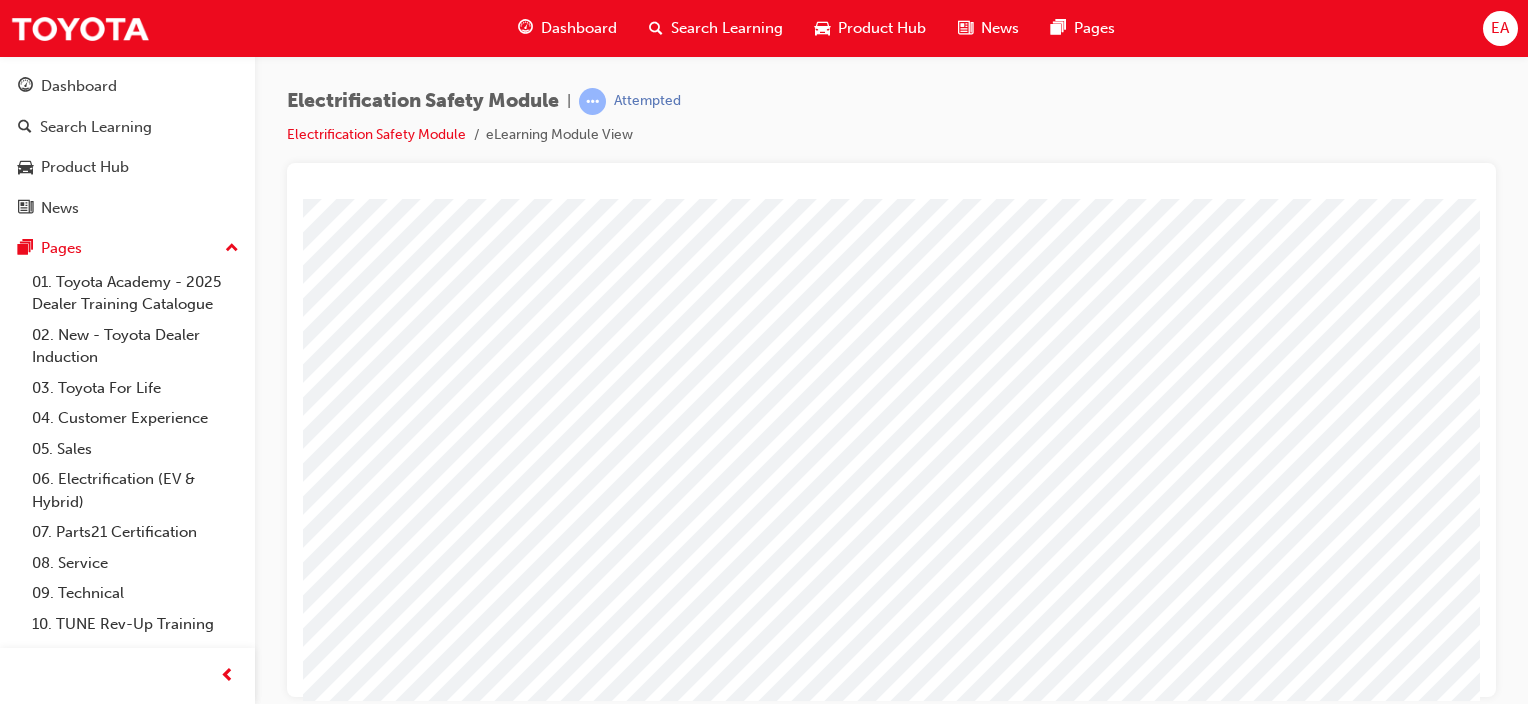 scroll, scrollTop: 0, scrollLeft: 0, axis: both 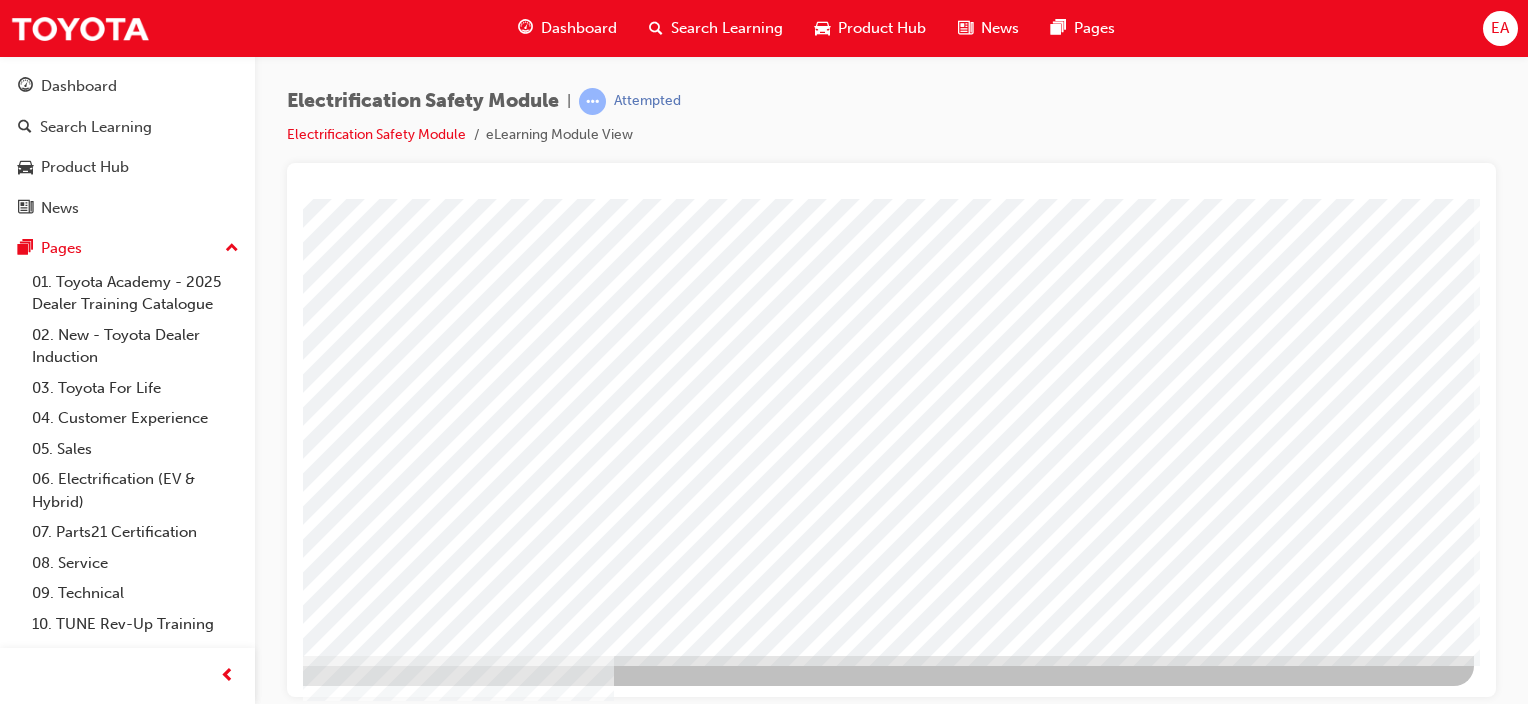 click at bounding box center [177, 2969] 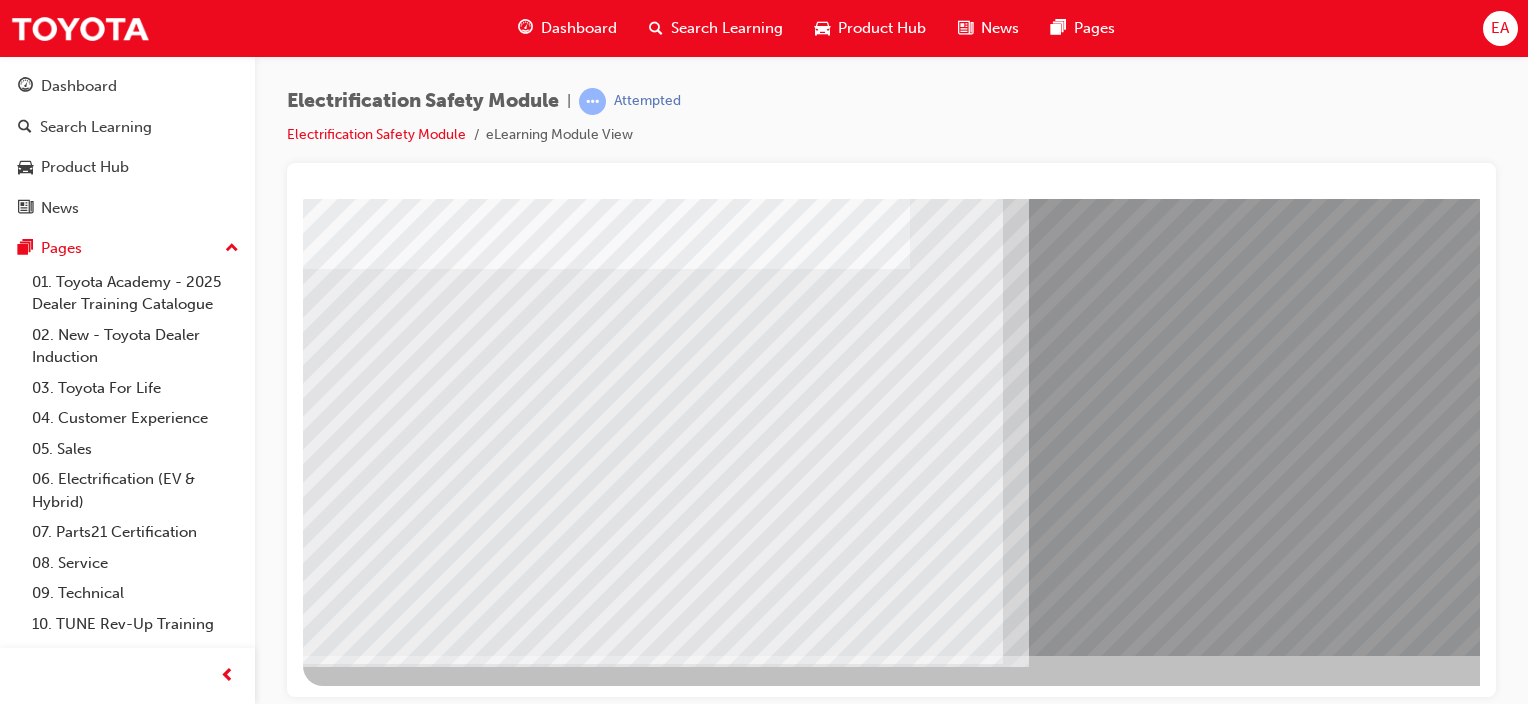 drag, startPoint x: 448, startPoint y: 453, endPoint x: 645, endPoint y: 475, distance: 198.22462 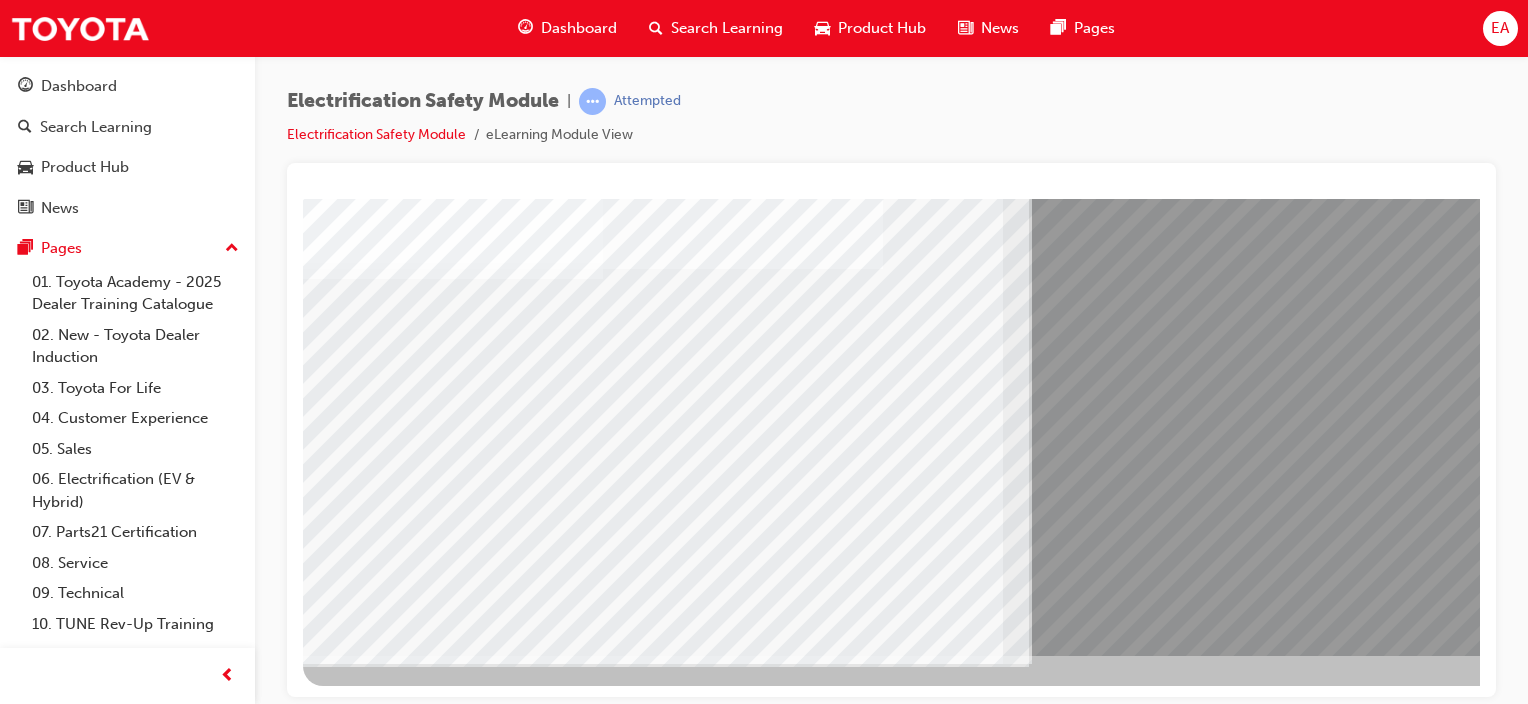 drag, startPoint x: 645, startPoint y: 475, endPoint x: 745, endPoint y: 474, distance: 100.005 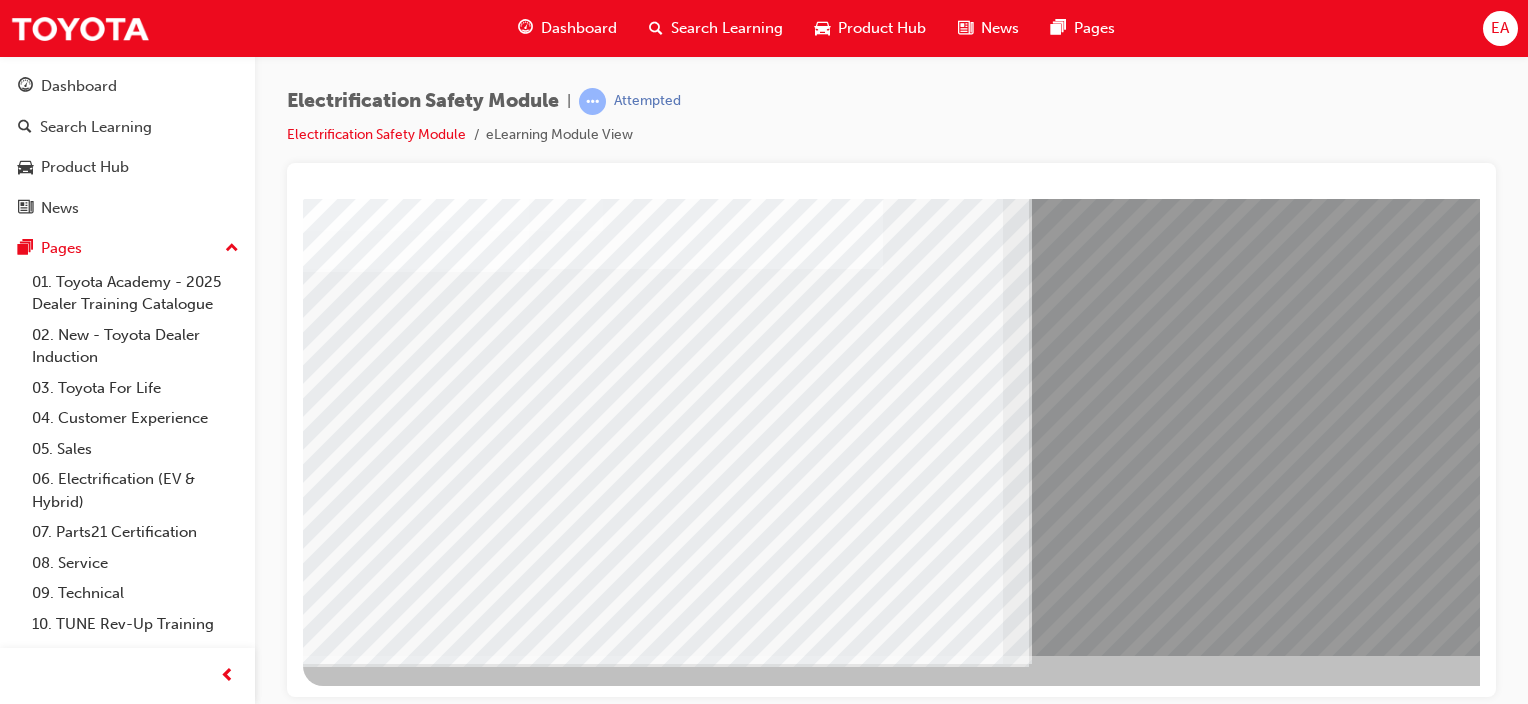 drag, startPoint x: 856, startPoint y: 474, endPoint x: 987, endPoint y: 546, distance: 149.48244 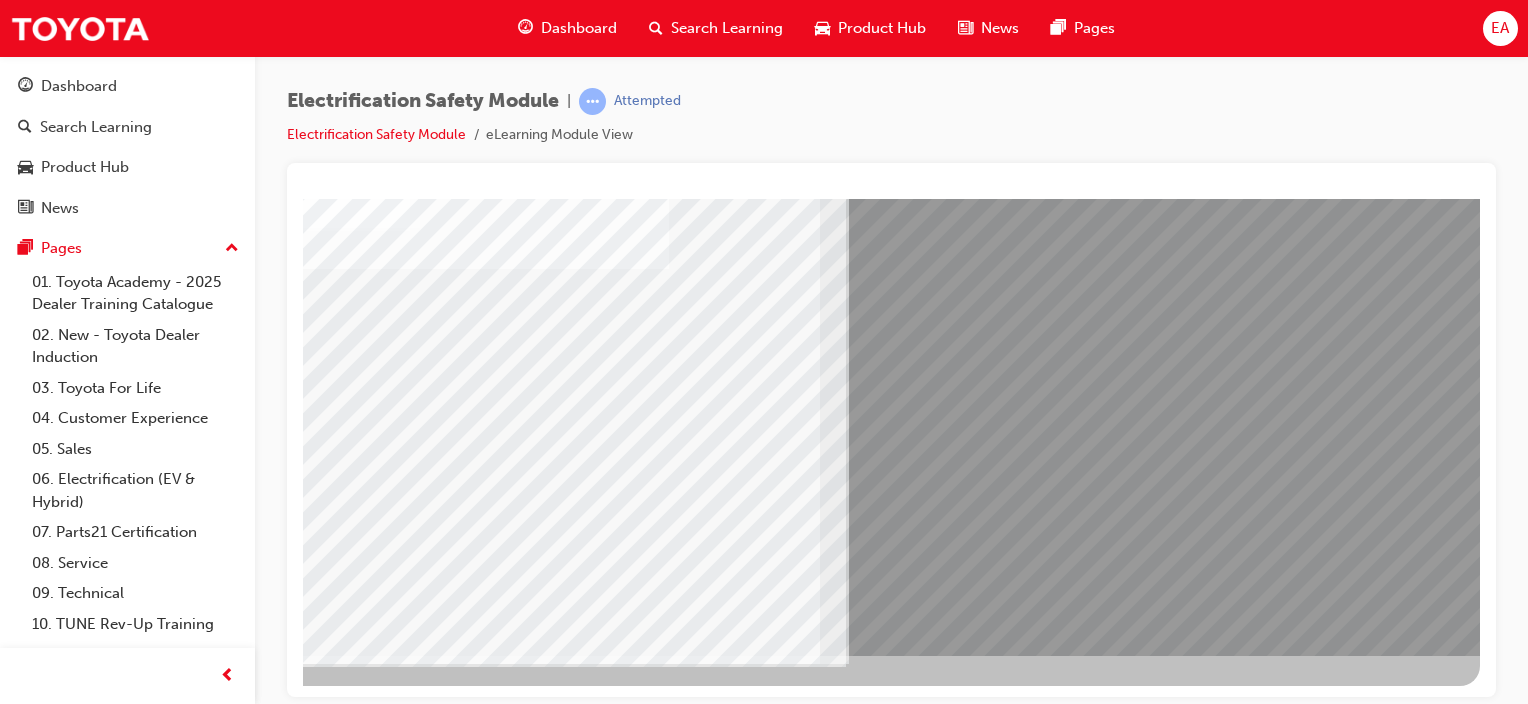 click at bounding box center [183, 7803] 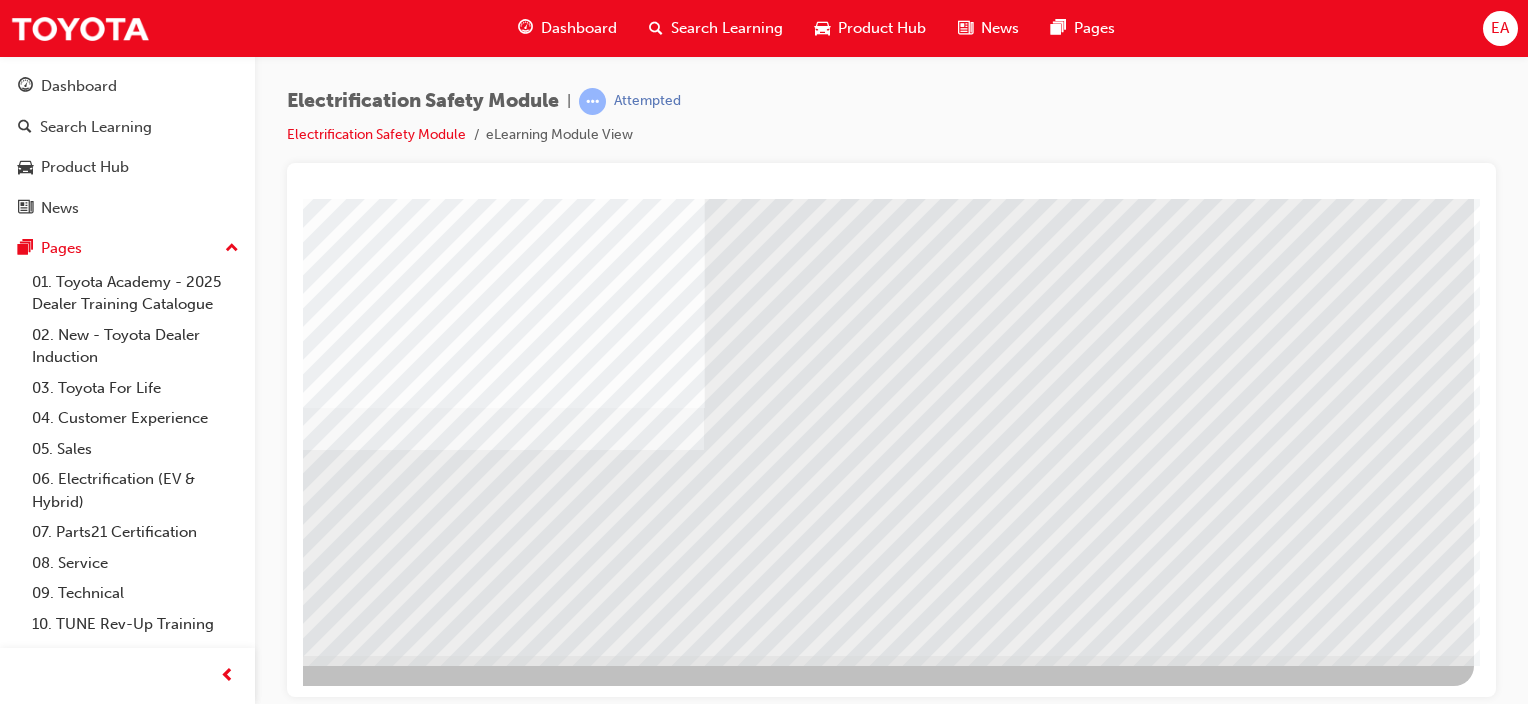 click at bounding box center [177, 3955] 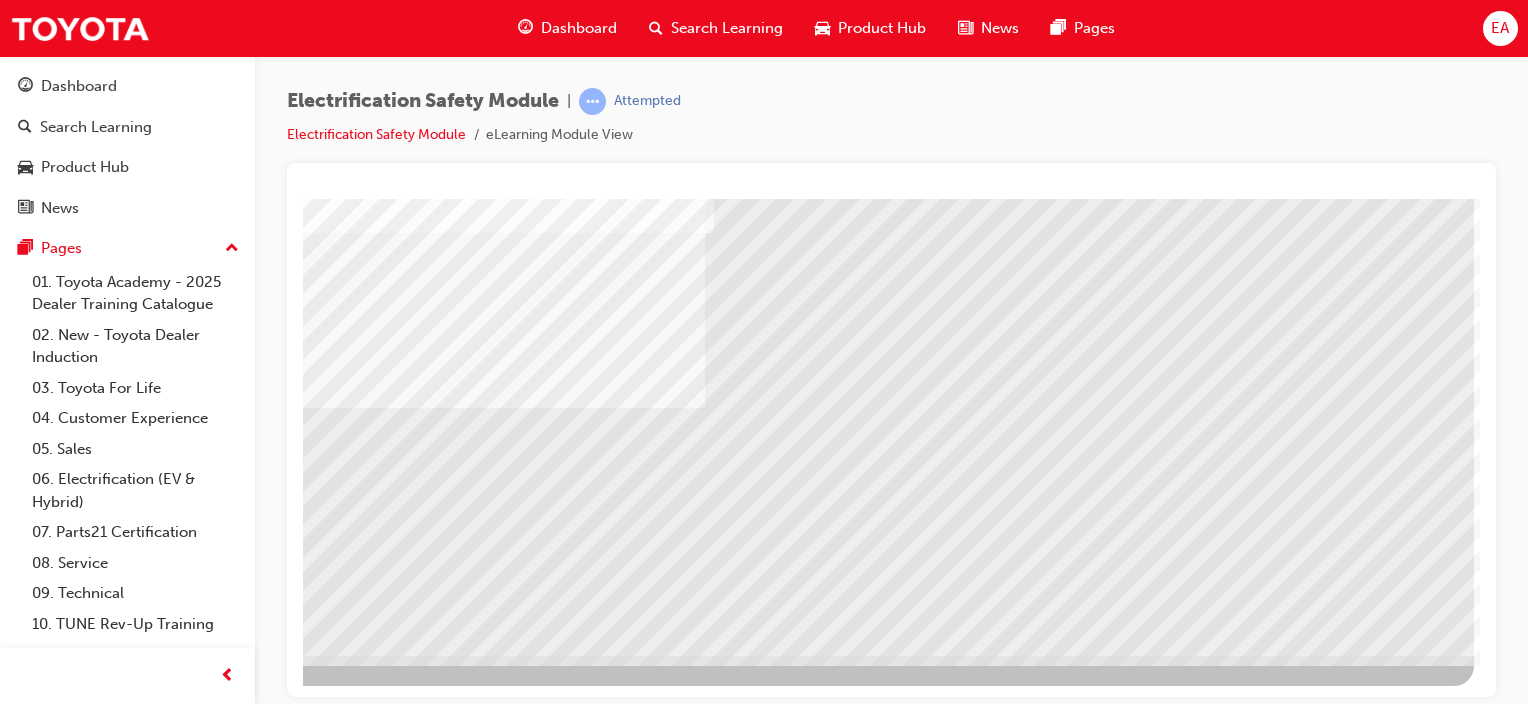 click at bounding box center [177, 3738] 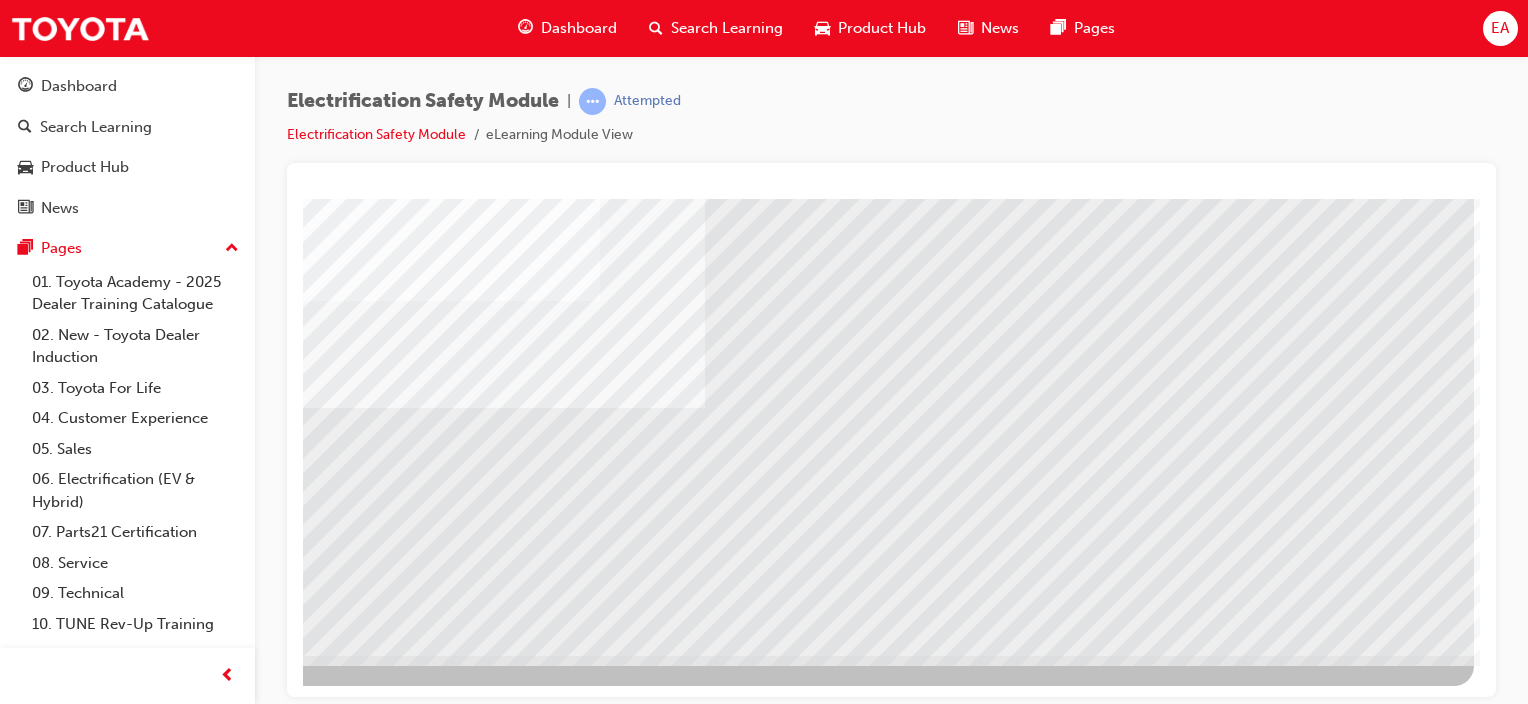 click at bounding box center [177, 3806] 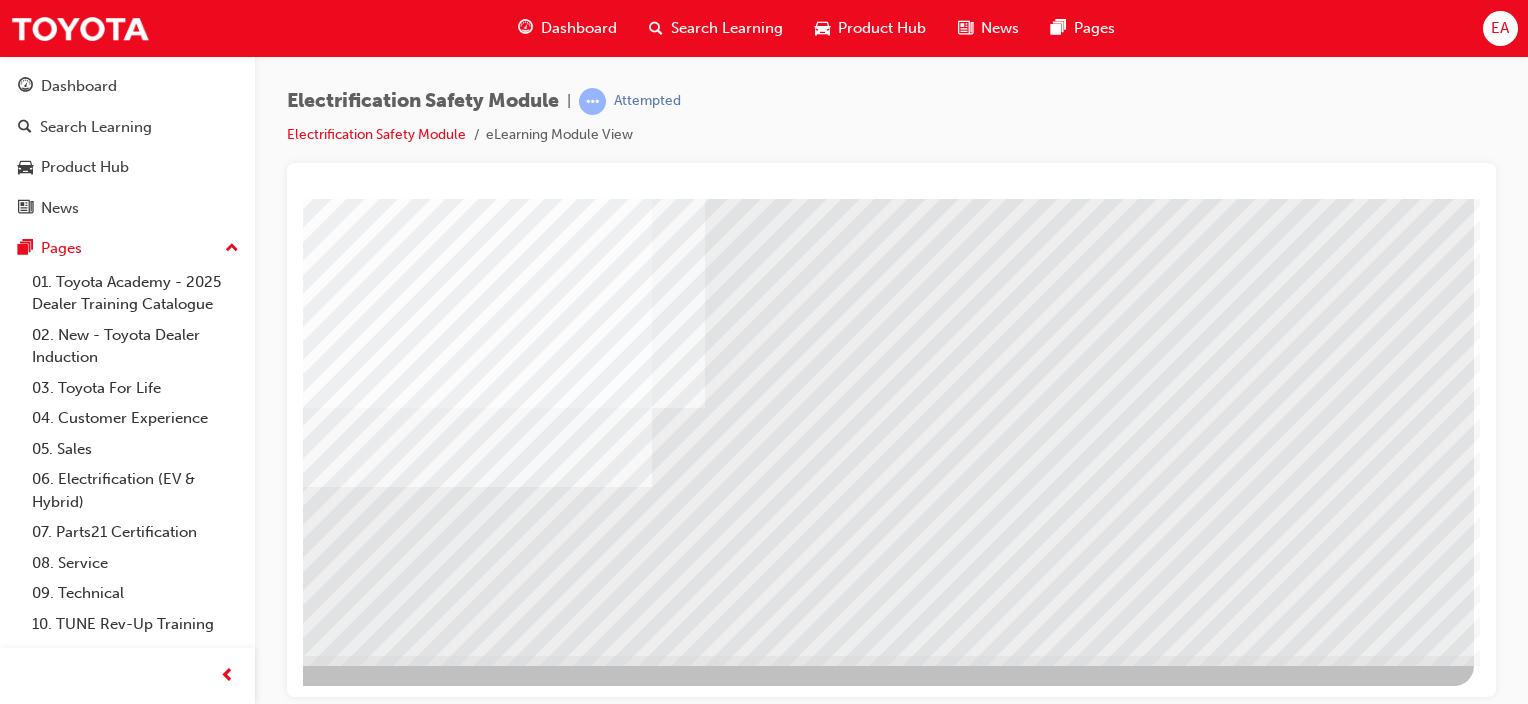 click at bounding box center [383, 3770] 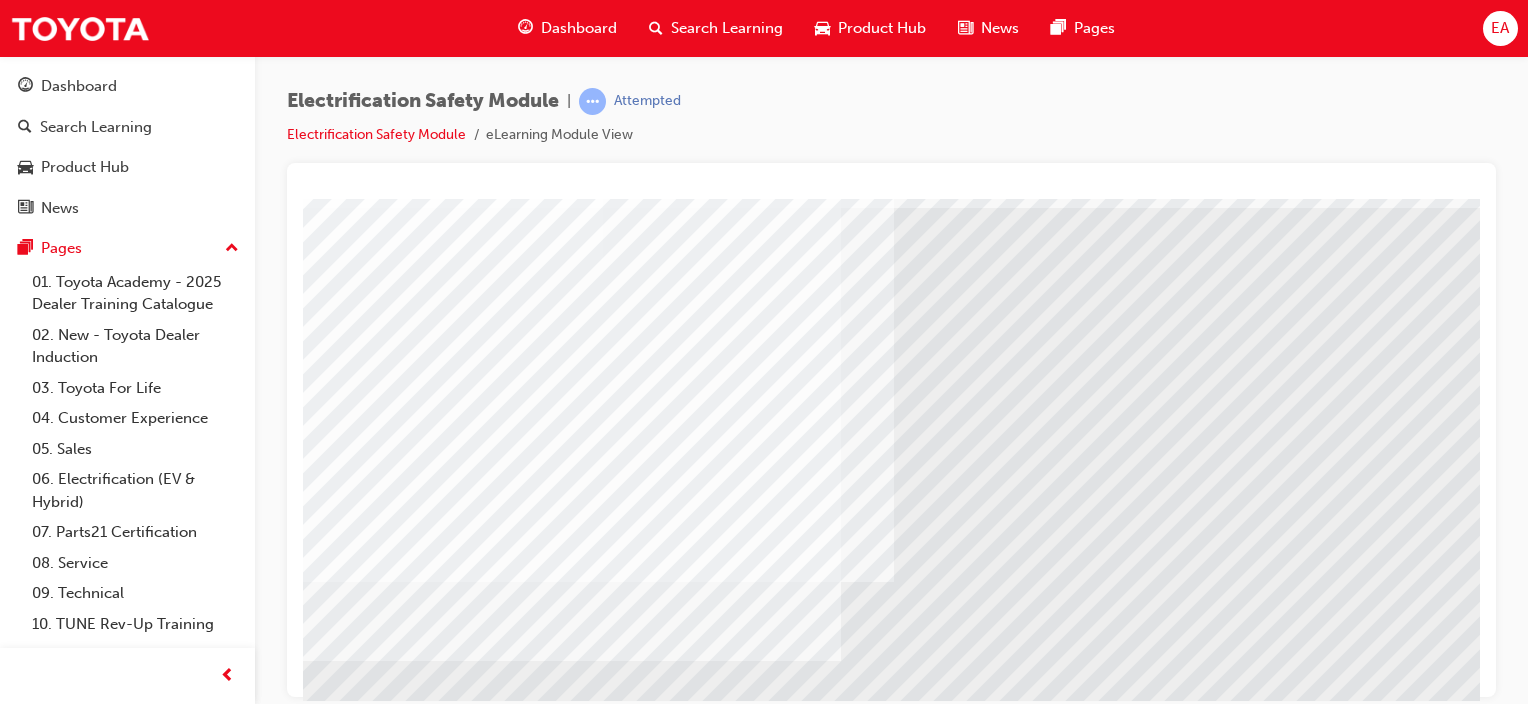 scroll, scrollTop: 263, scrollLeft: 0, axis: vertical 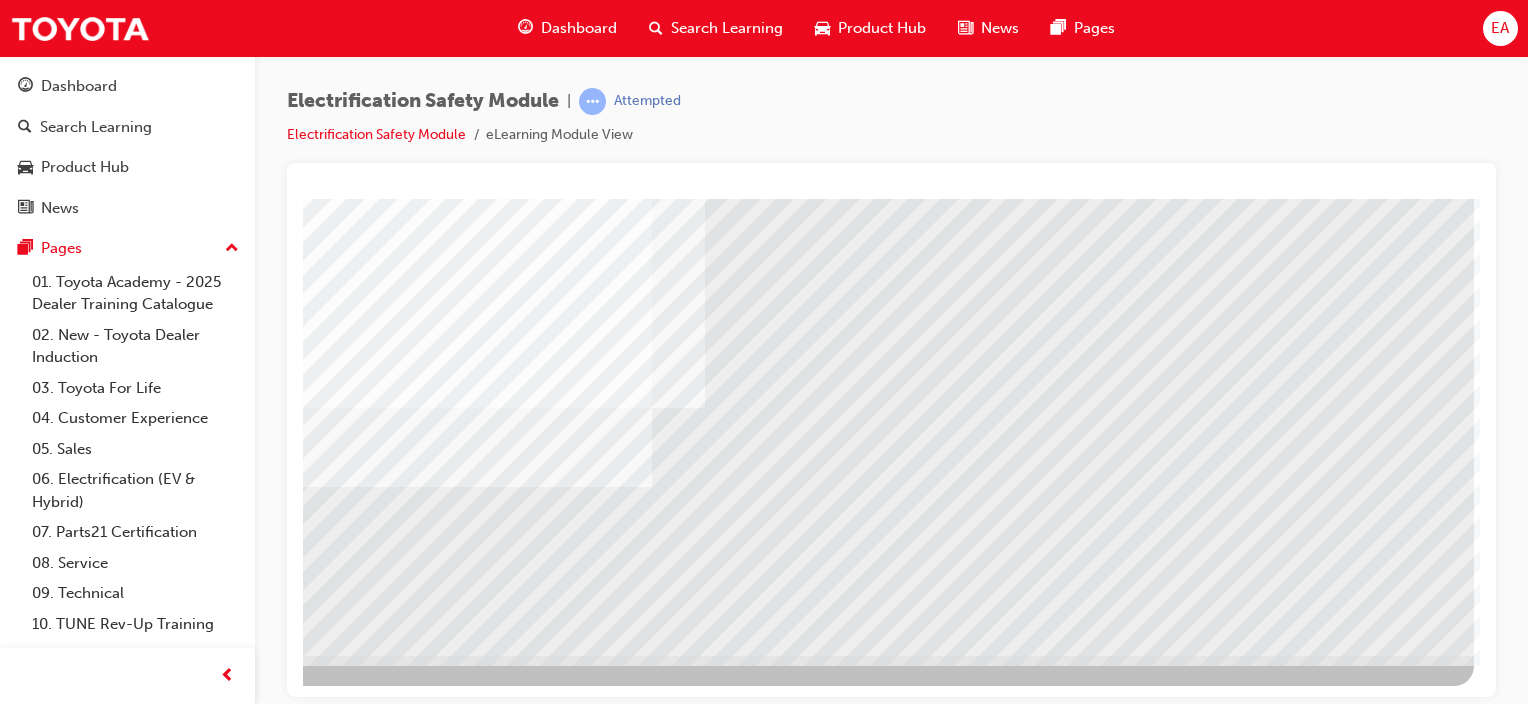 click at bounding box center (383, 3770) 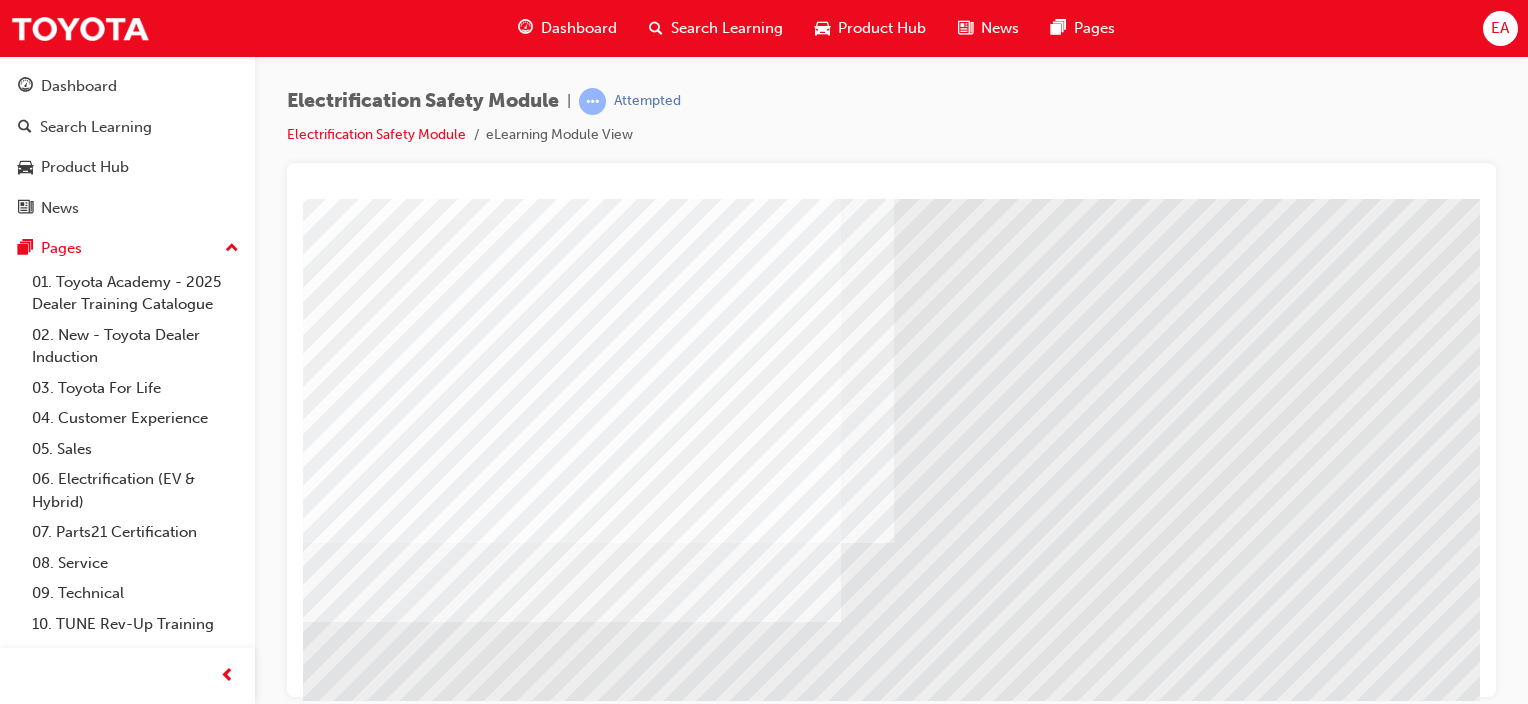 scroll, scrollTop: 263, scrollLeft: 0, axis: vertical 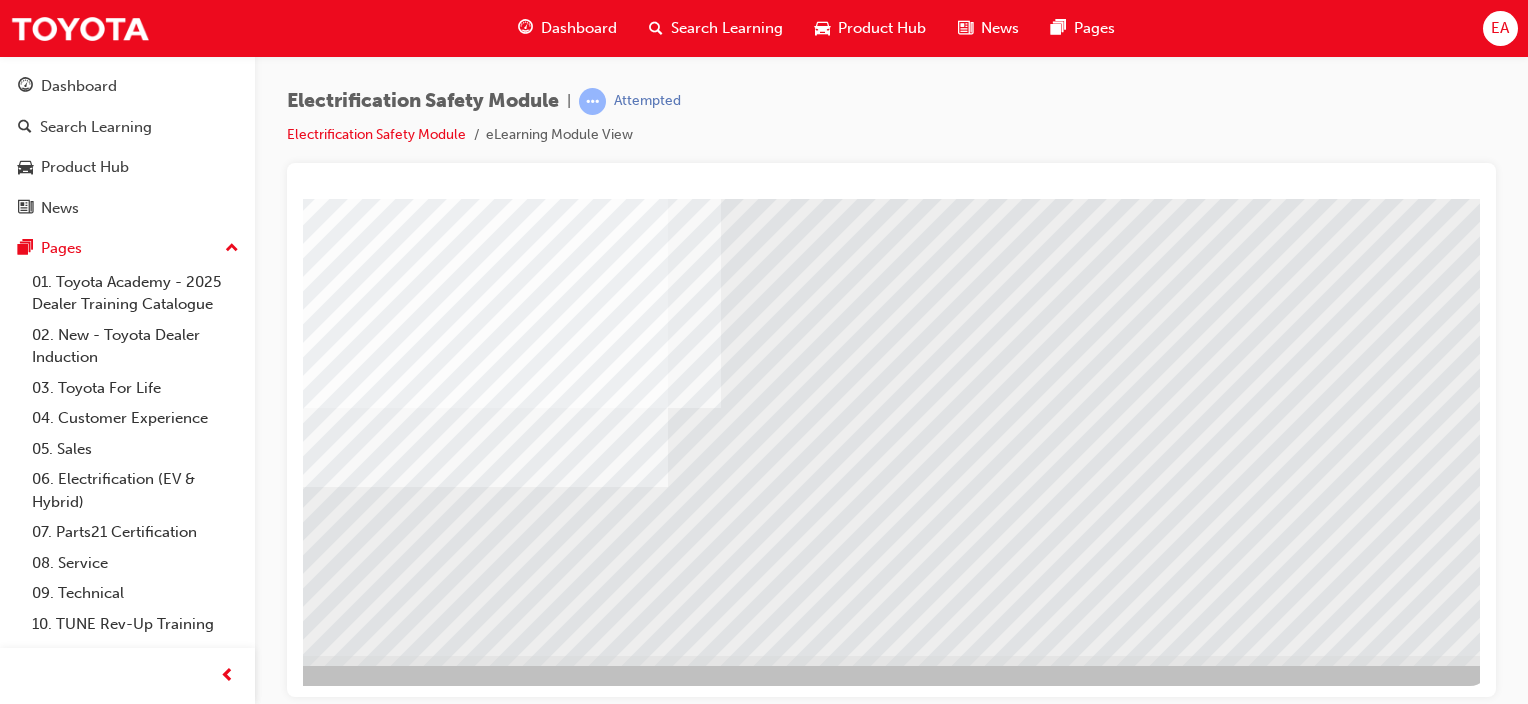 click at bounding box center [399, 3770] 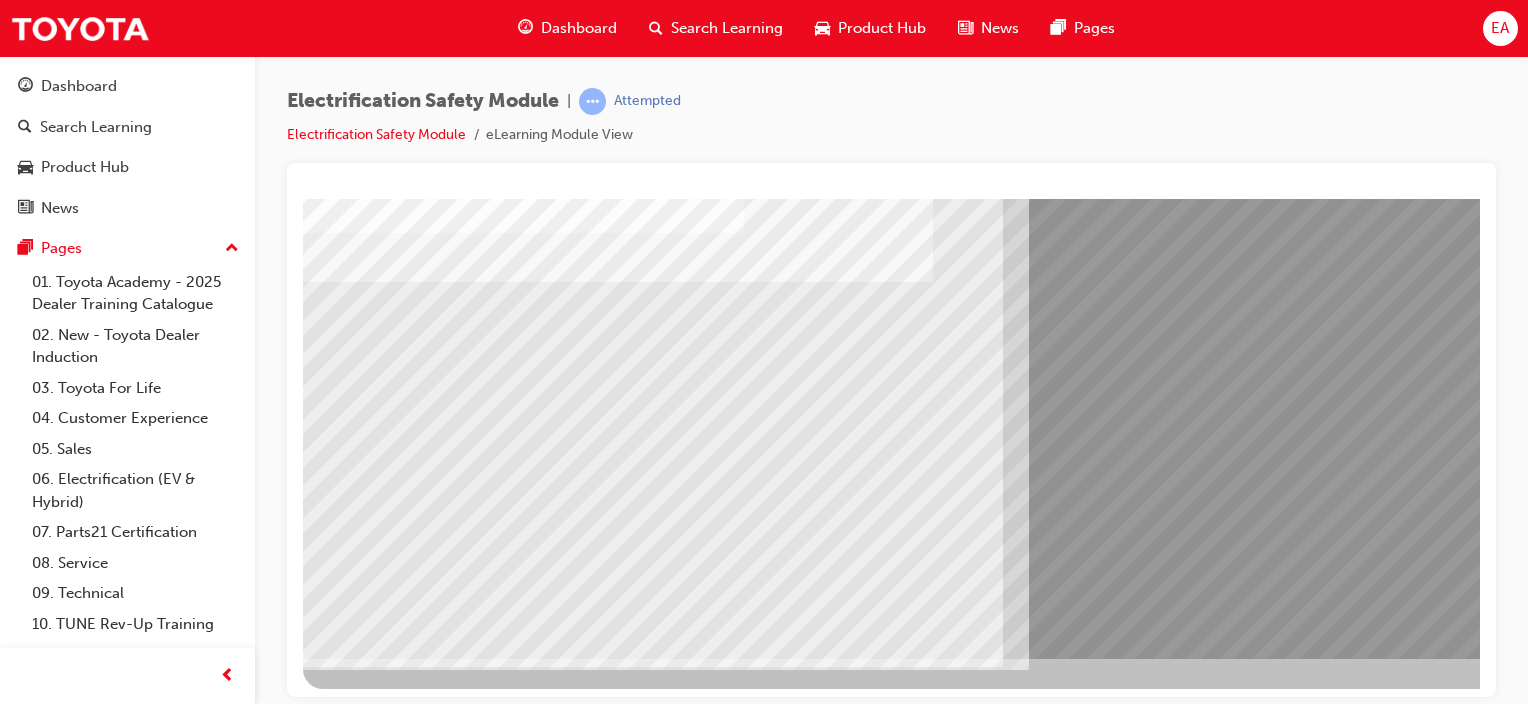 scroll, scrollTop: 263, scrollLeft: 0, axis: vertical 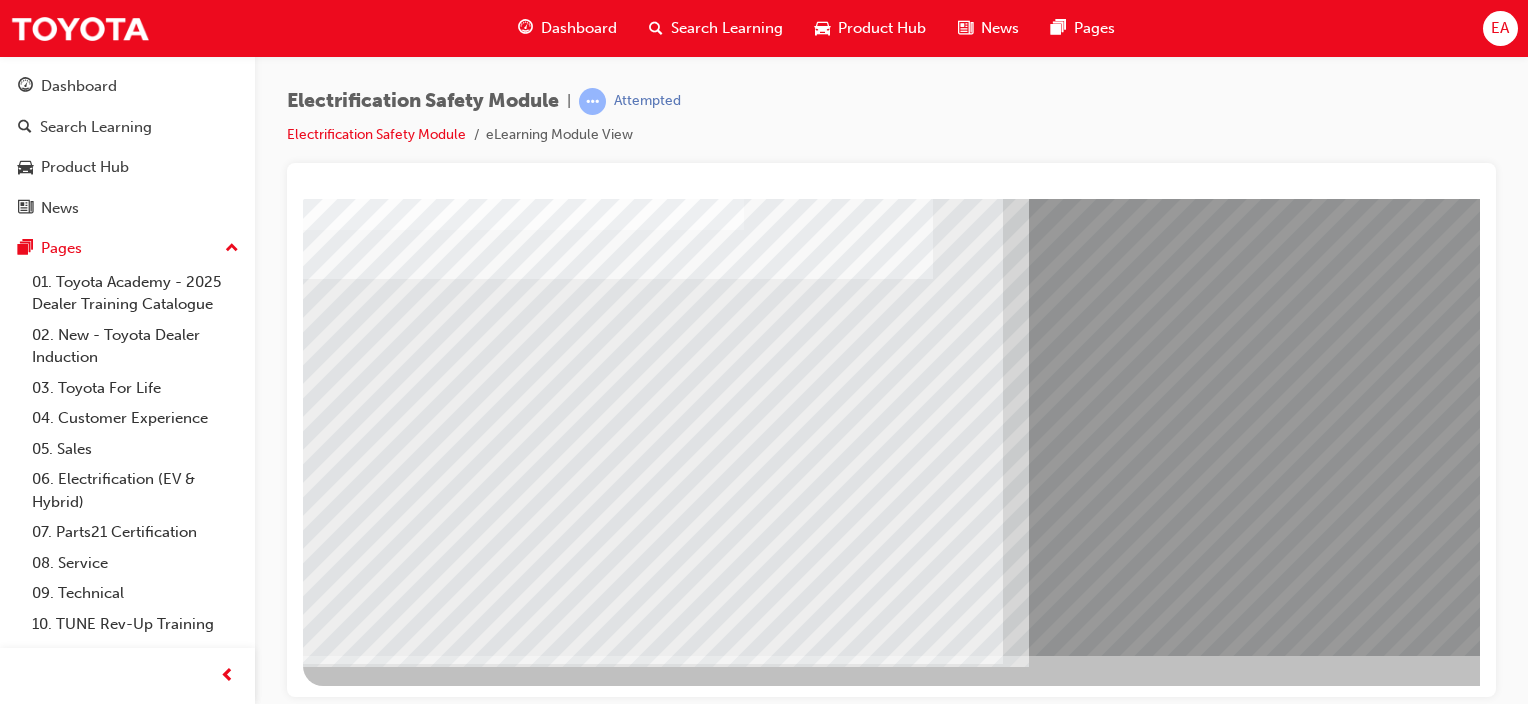click at bounding box center [383, 7257] 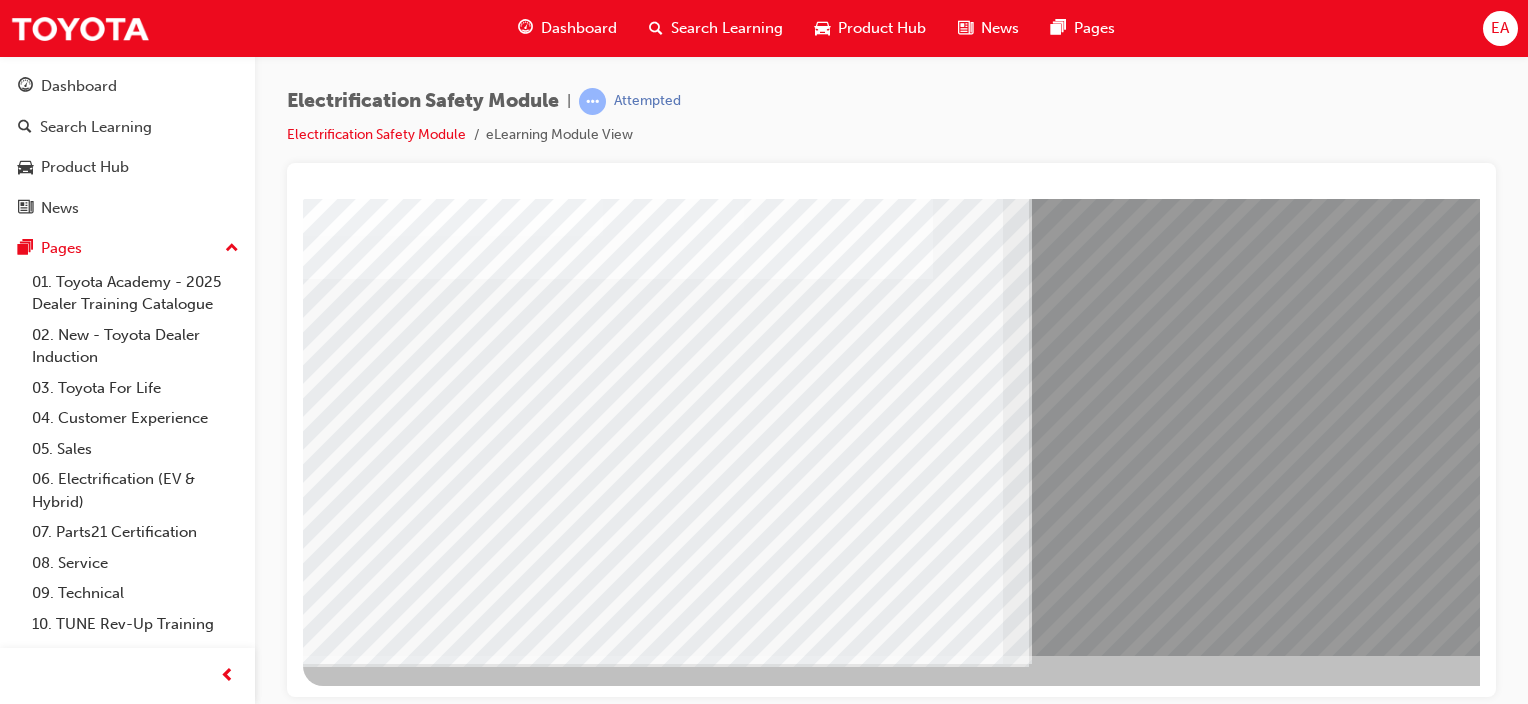 click at bounding box center [383, 7303] 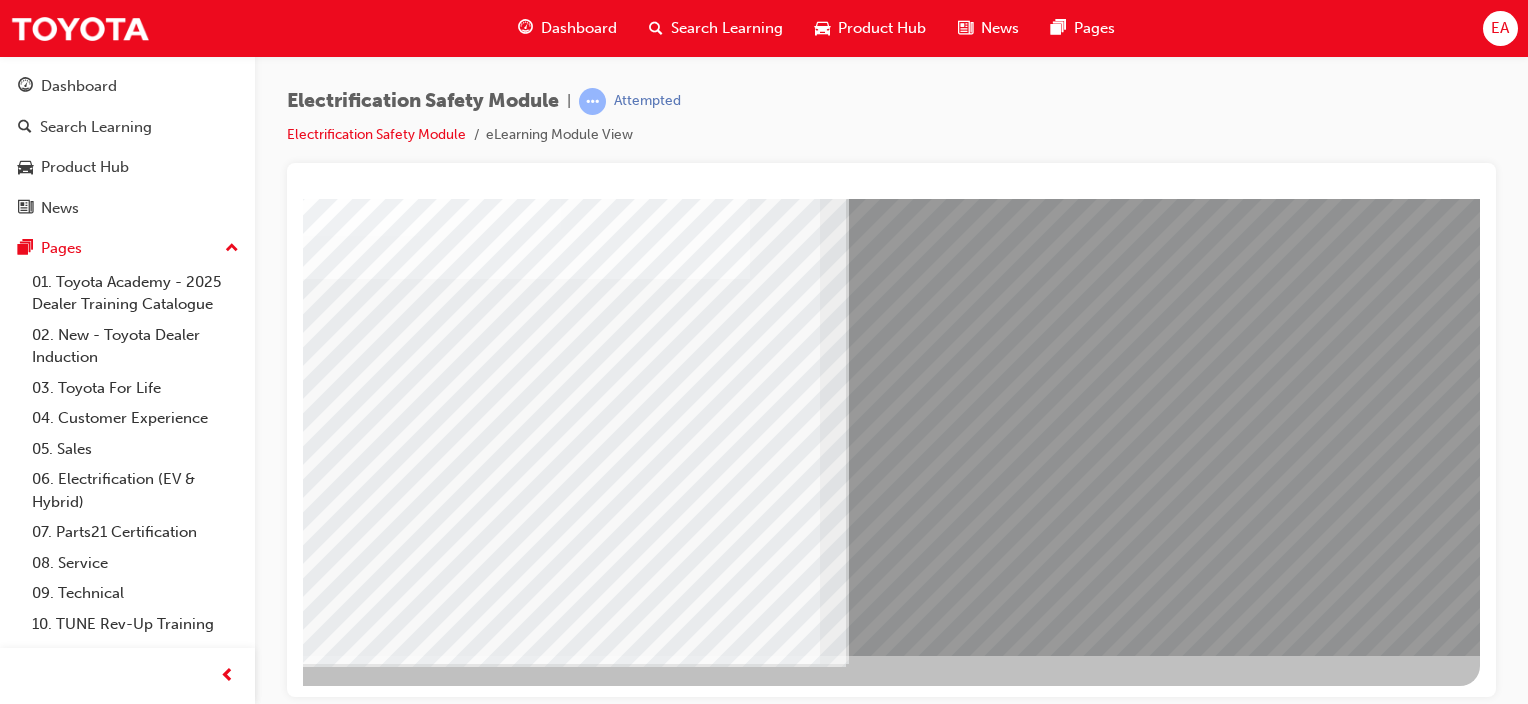 click at bounding box center (183, 7216) 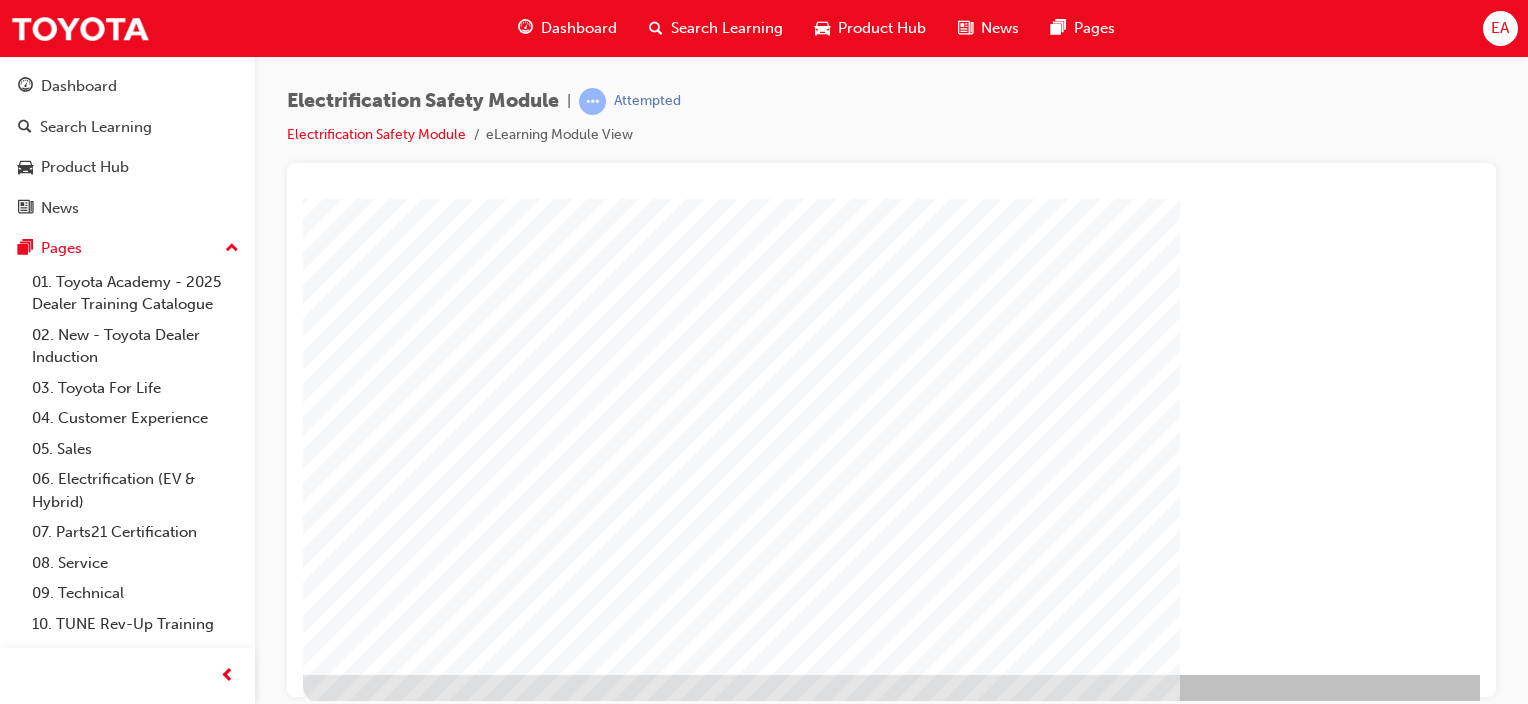 scroll, scrollTop: 263, scrollLeft: 0, axis: vertical 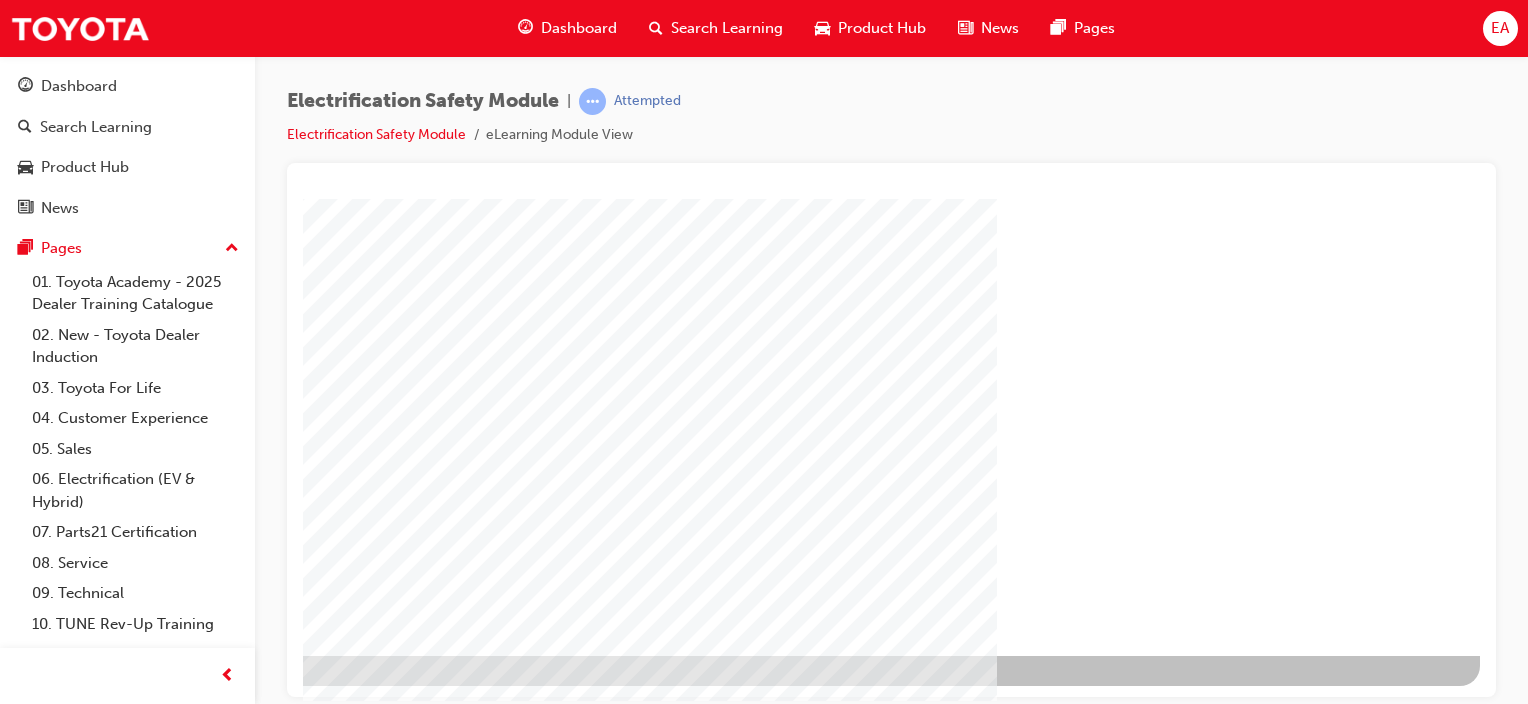 click at bounding box center [183, 1287] 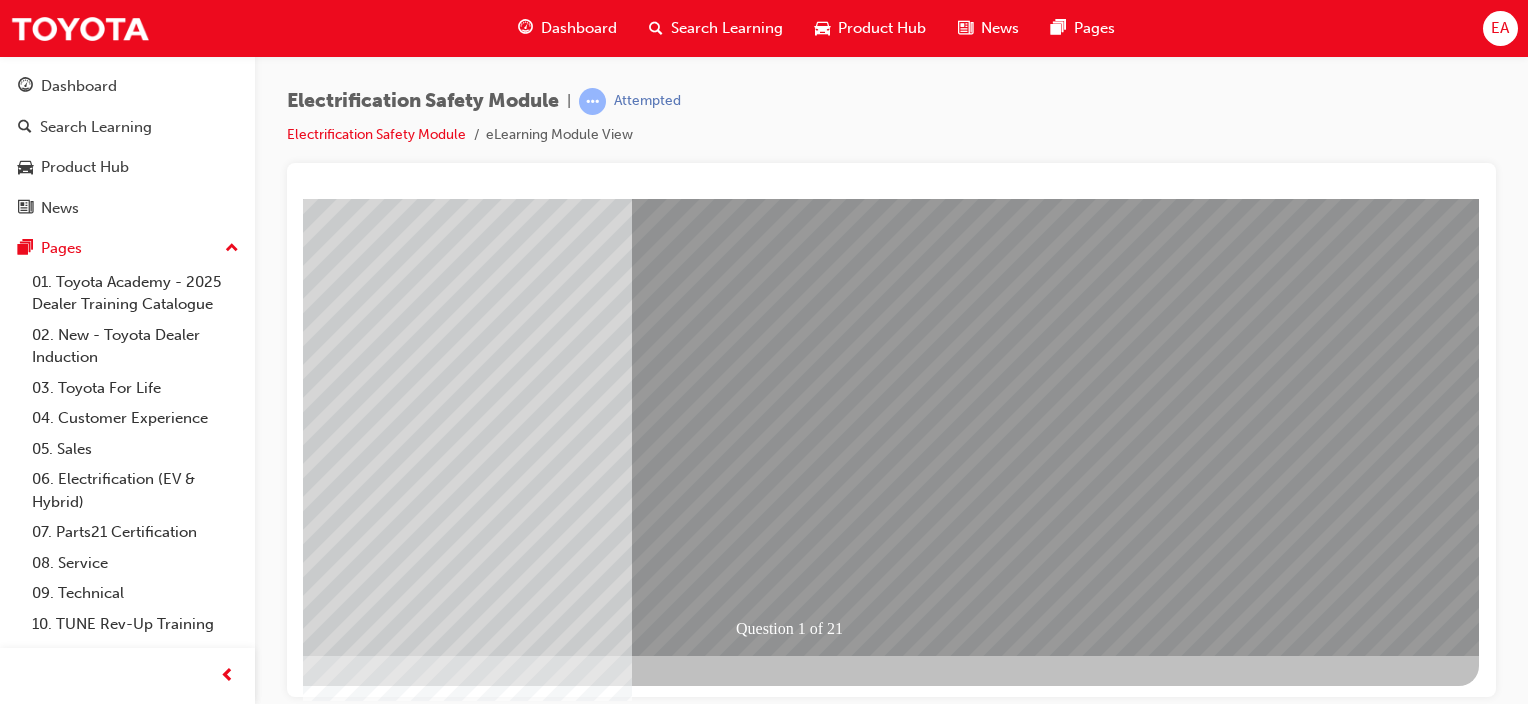 scroll, scrollTop: 0, scrollLeft: 0, axis: both 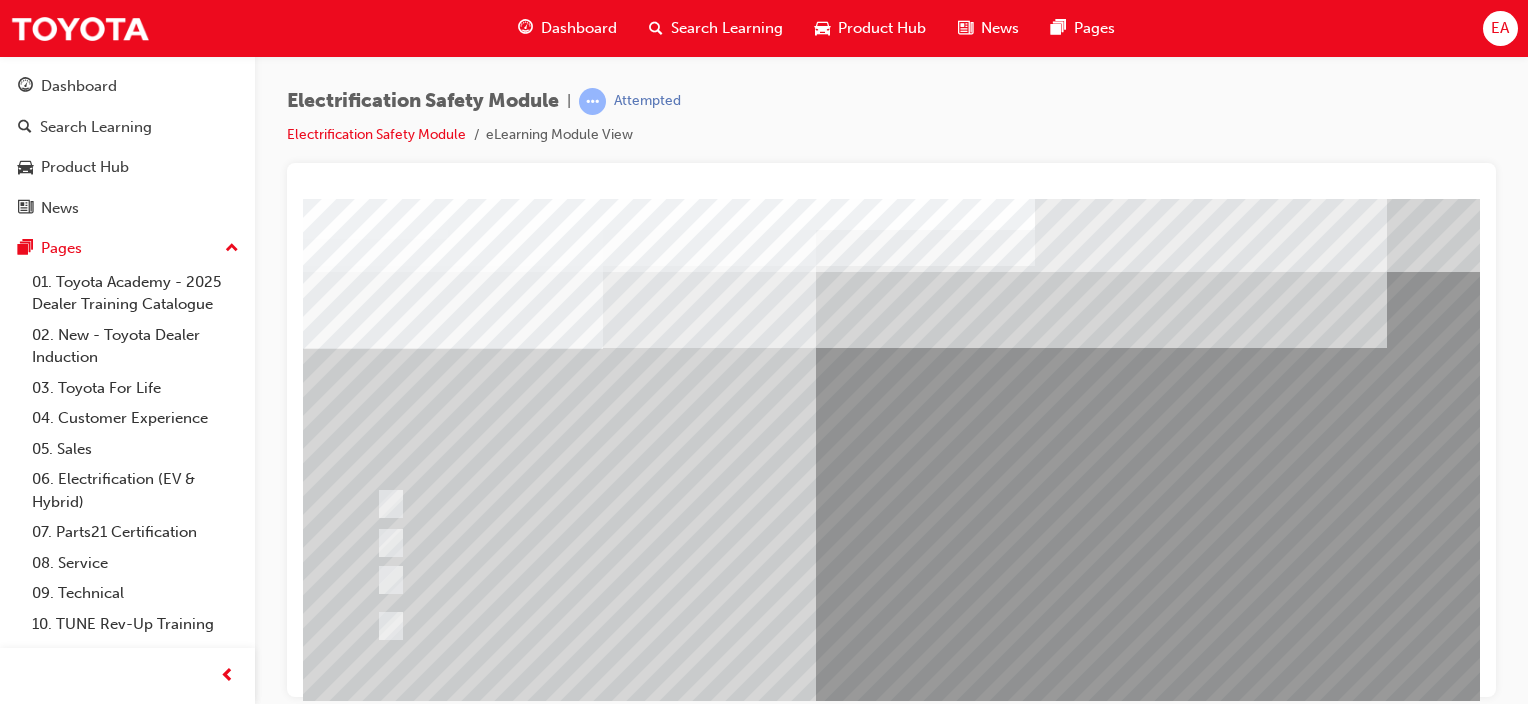 click on "Electrification Safety Module | Attempted Electrification Safety Module eLearning Module View" at bounding box center (891, 125) 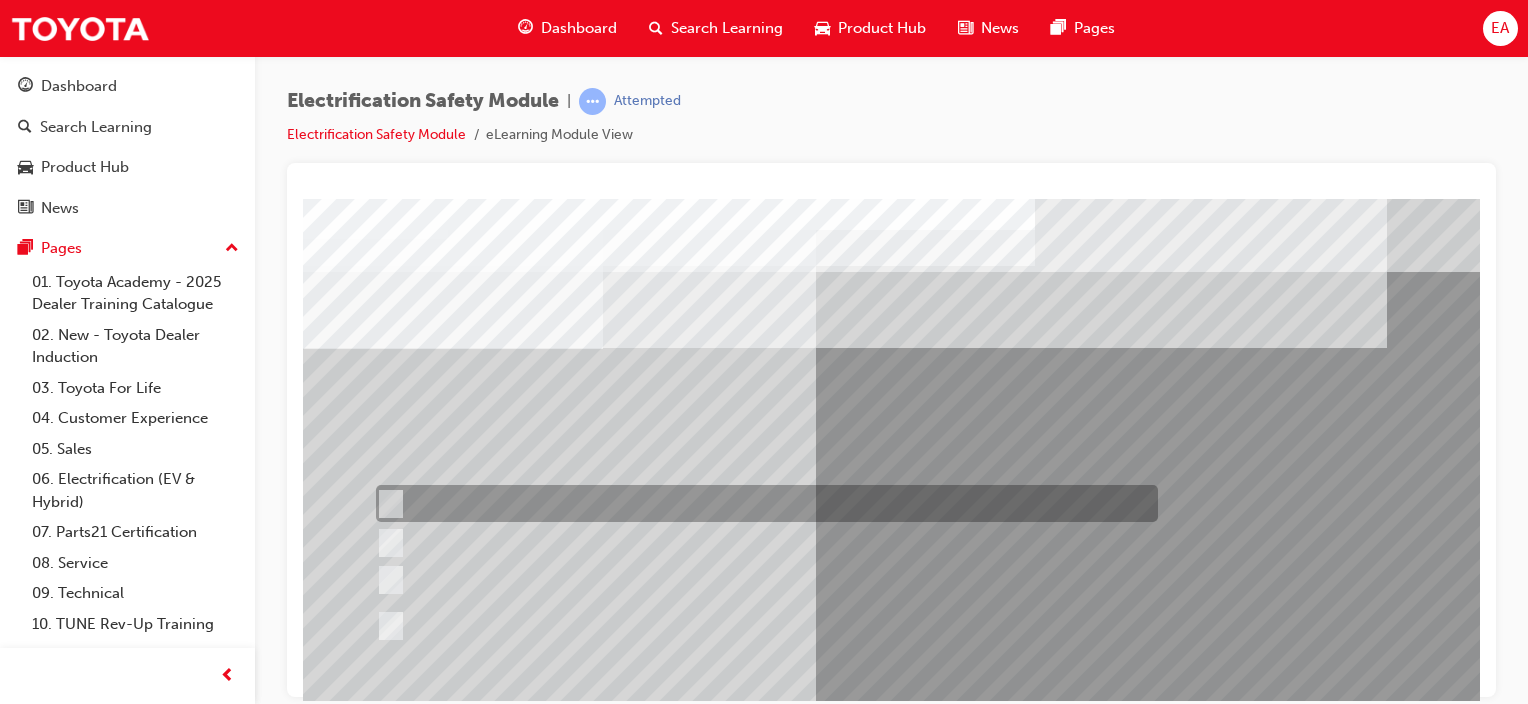 click at bounding box center [762, 503] 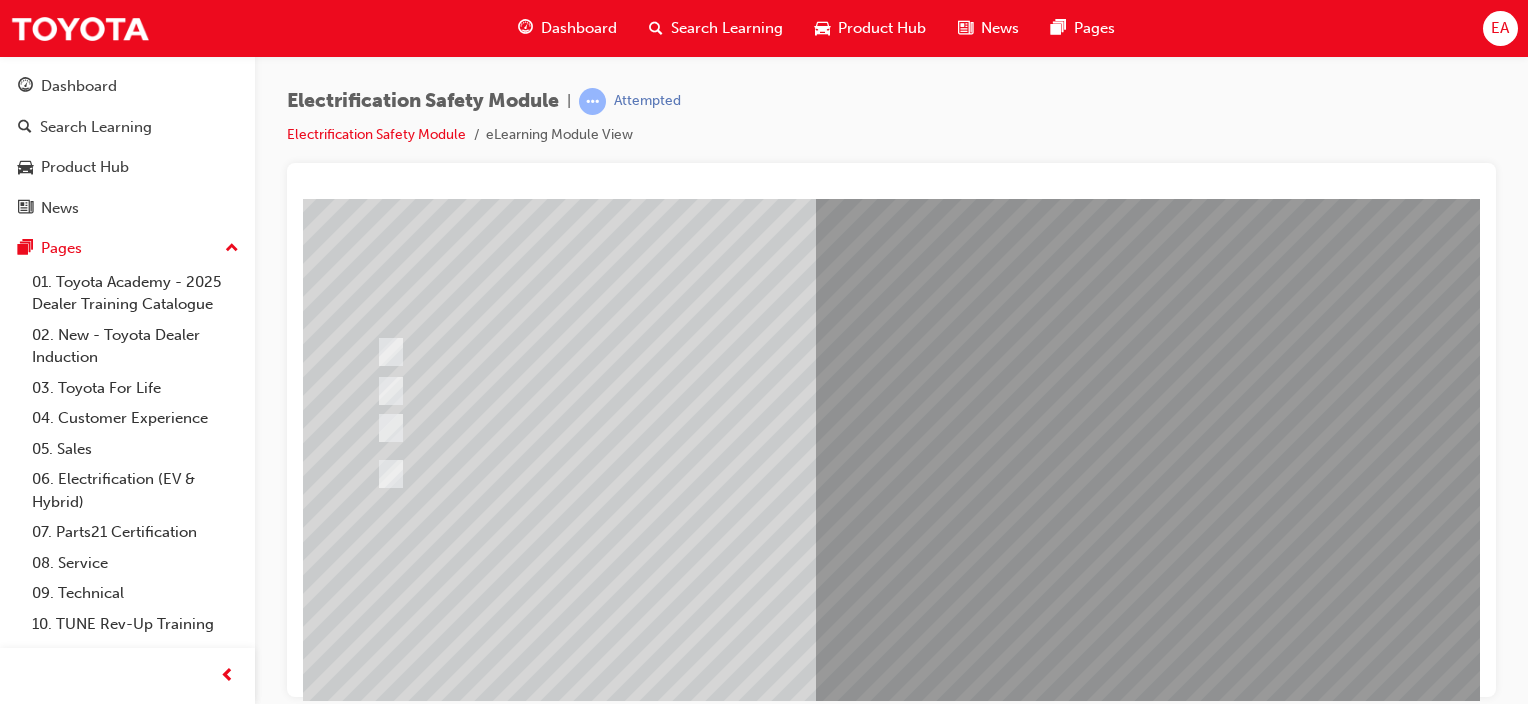 scroll, scrollTop: 200, scrollLeft: 0, axis: vertical 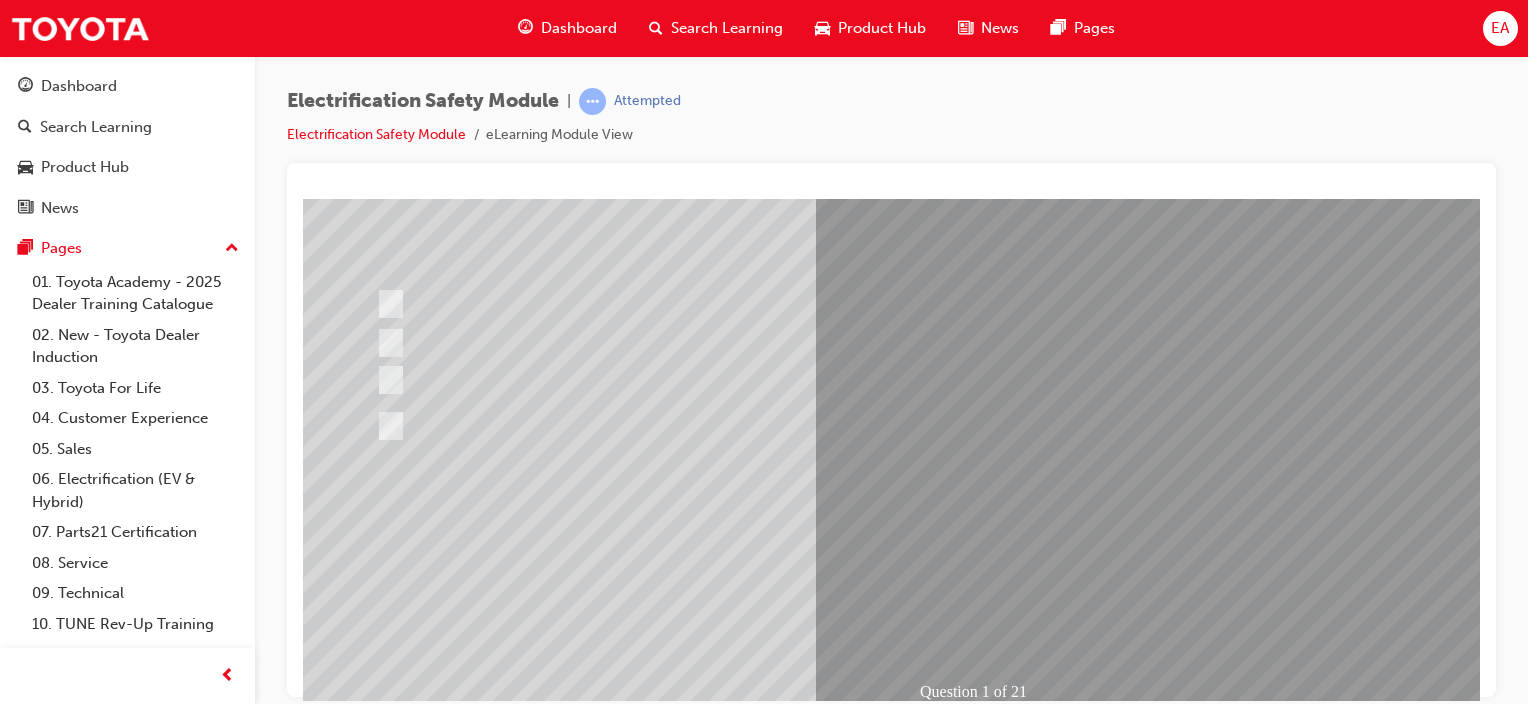 click at bounding box center (375, 2787) 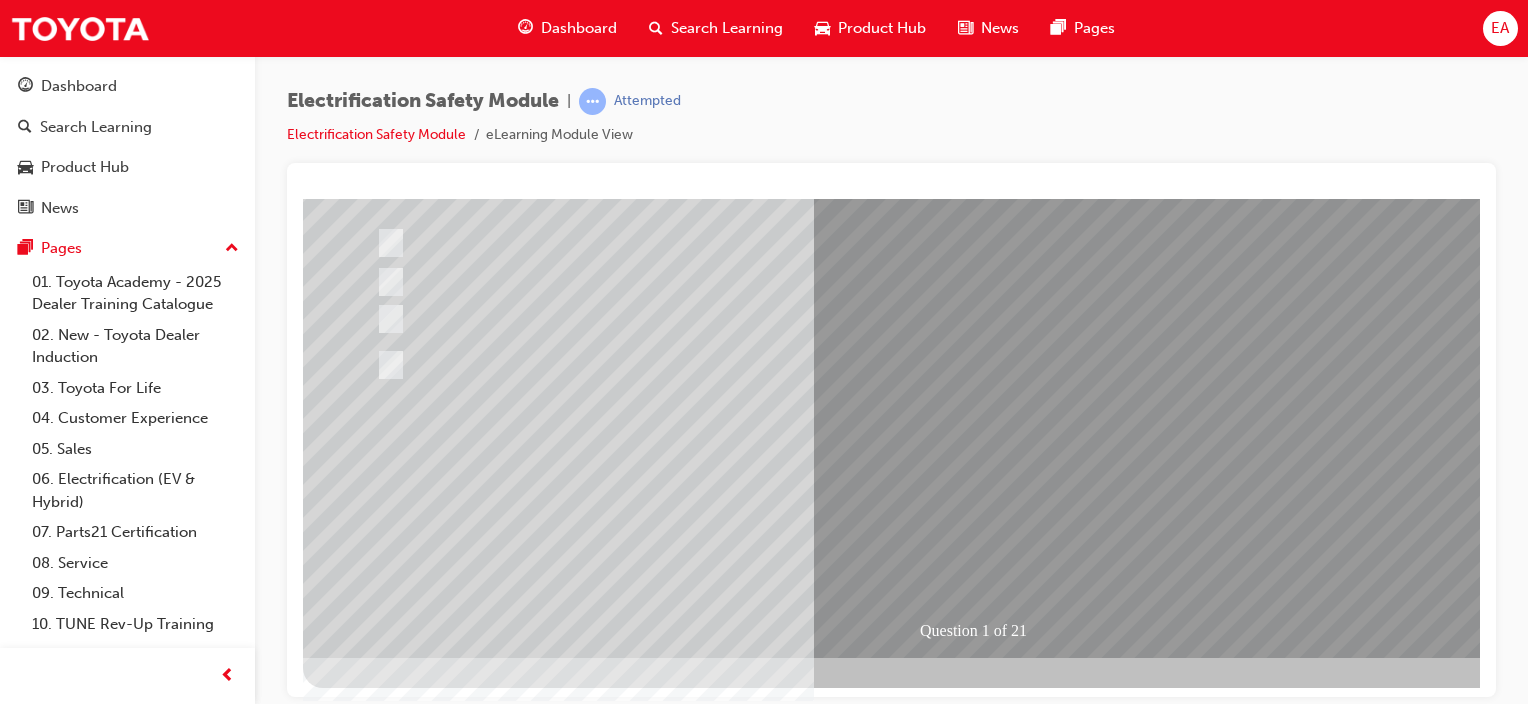scroll, scrollTop: 263, scrollLeft: 0, axis: vertical 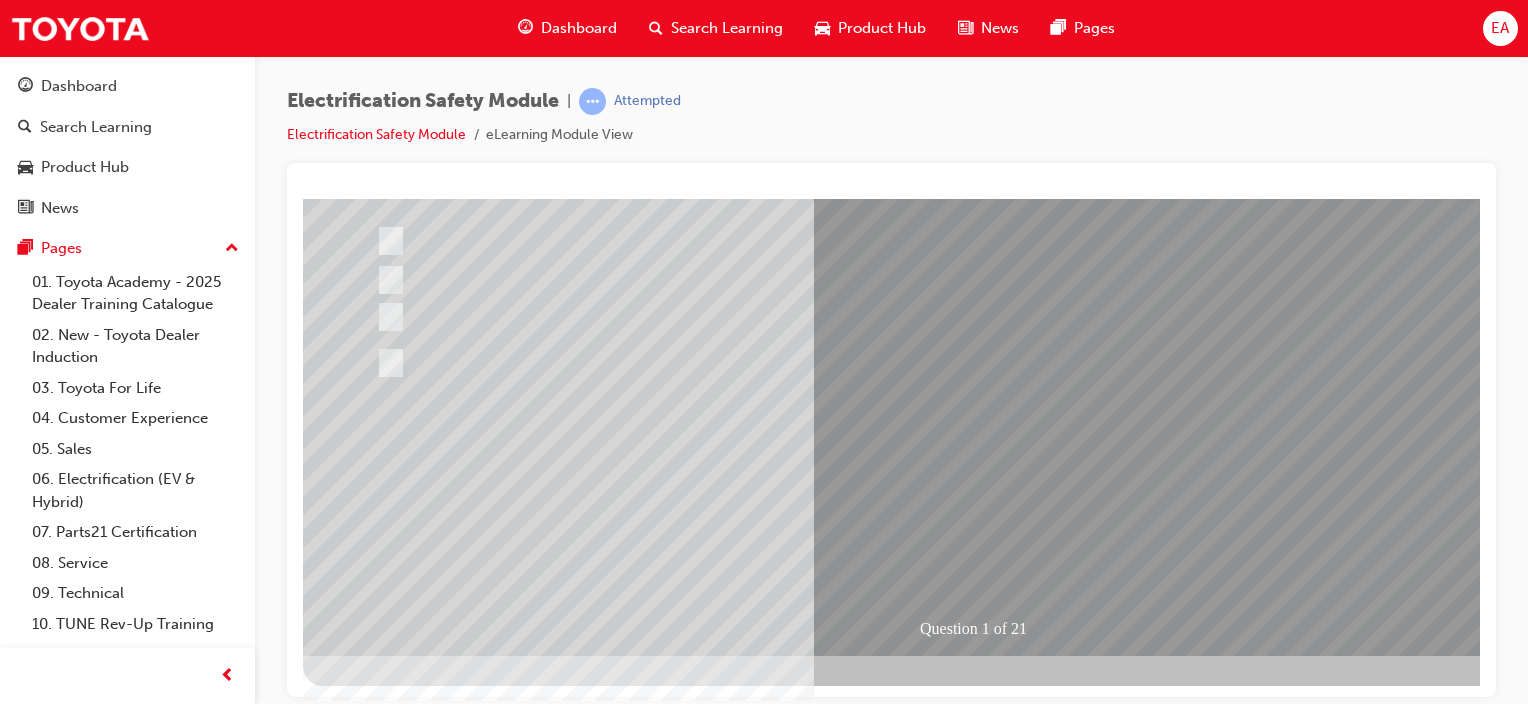 click at bounding box center (375, 2722) 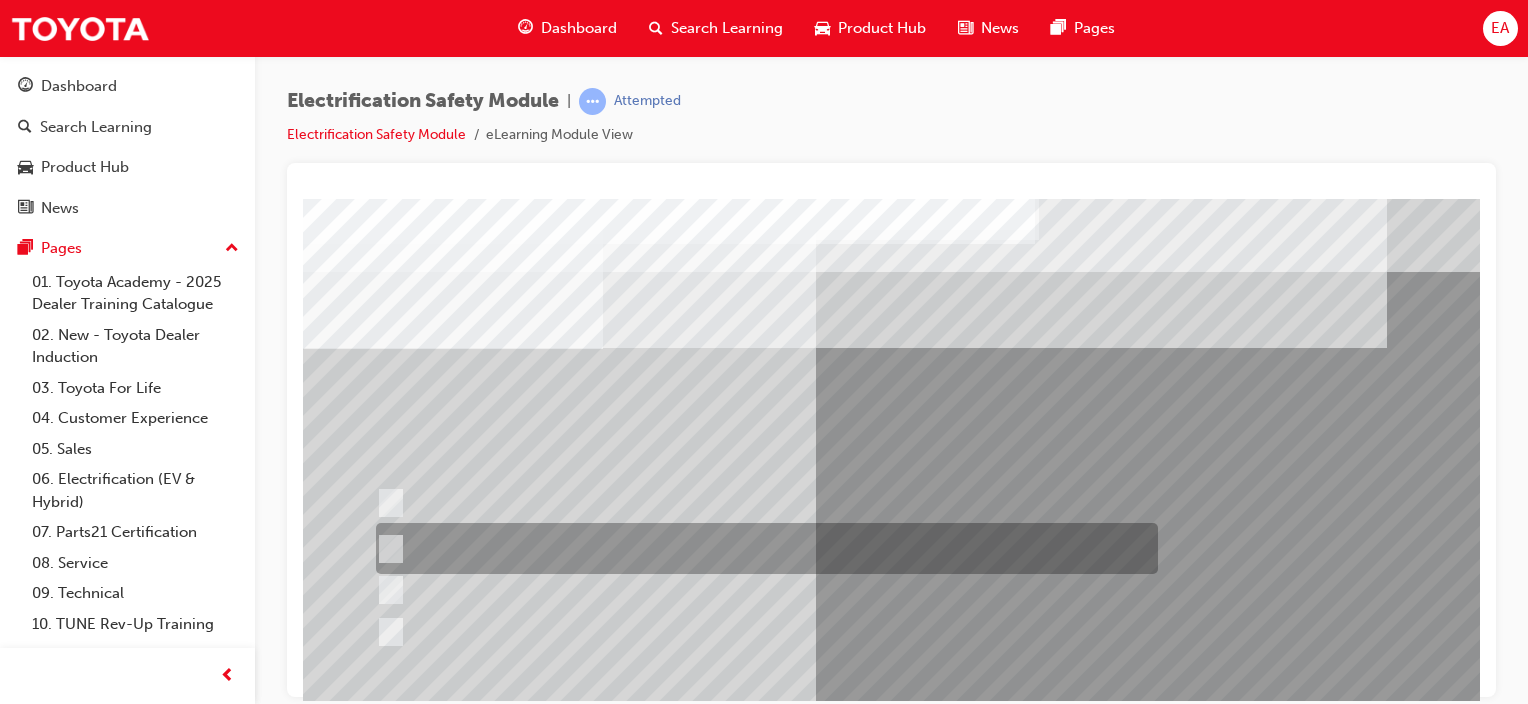 click at bounding box center (762, 548) 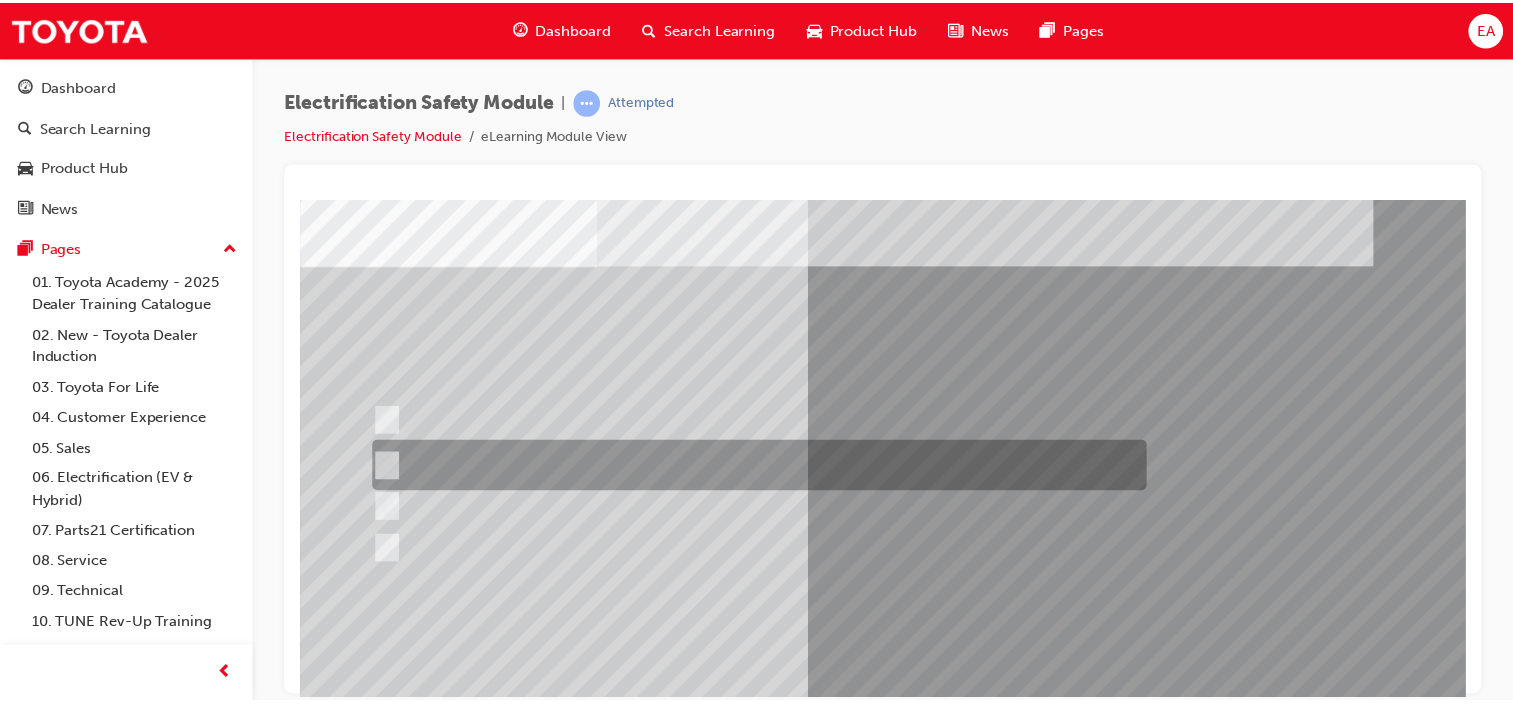 scroll, scrollTop: 200, scrollLeft: 0, axis: vertical 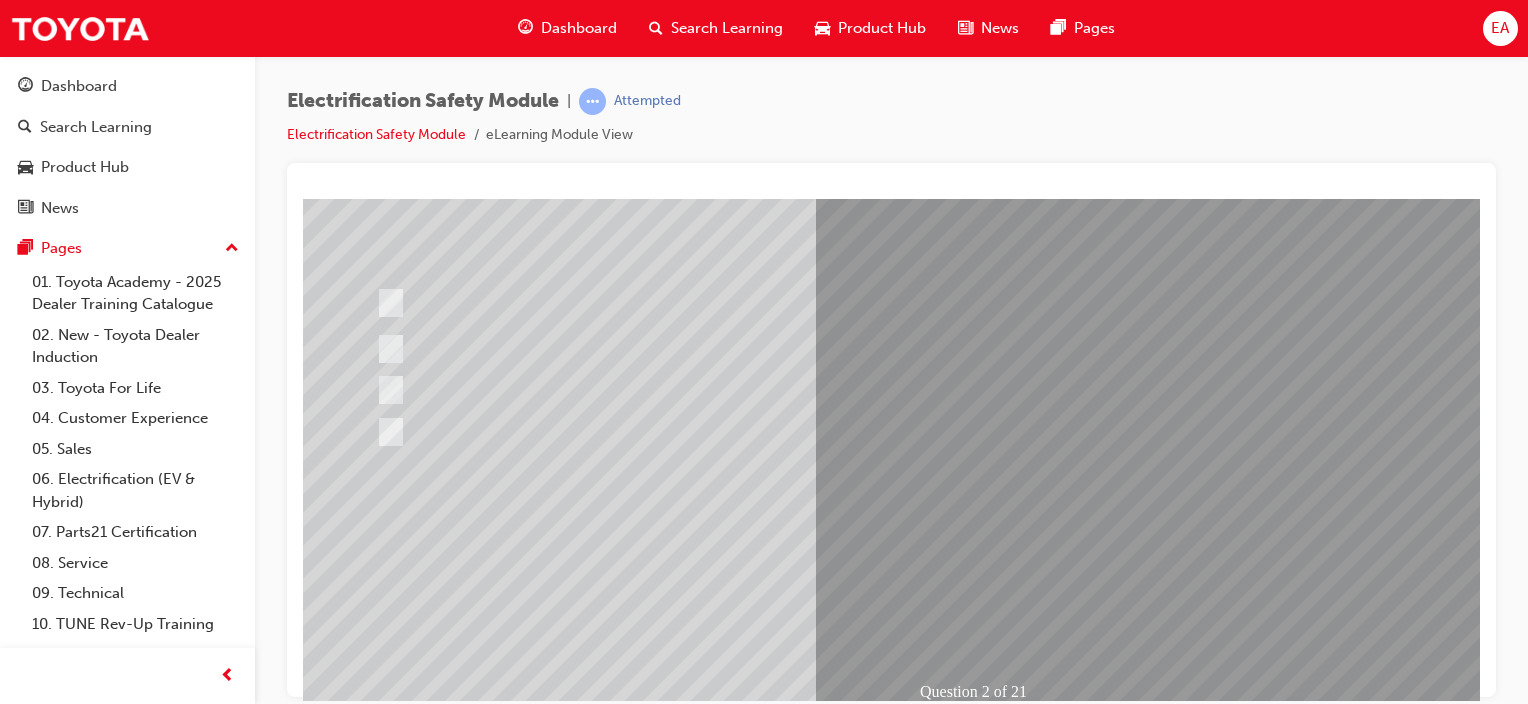 click at bounding box center (375, 2787) 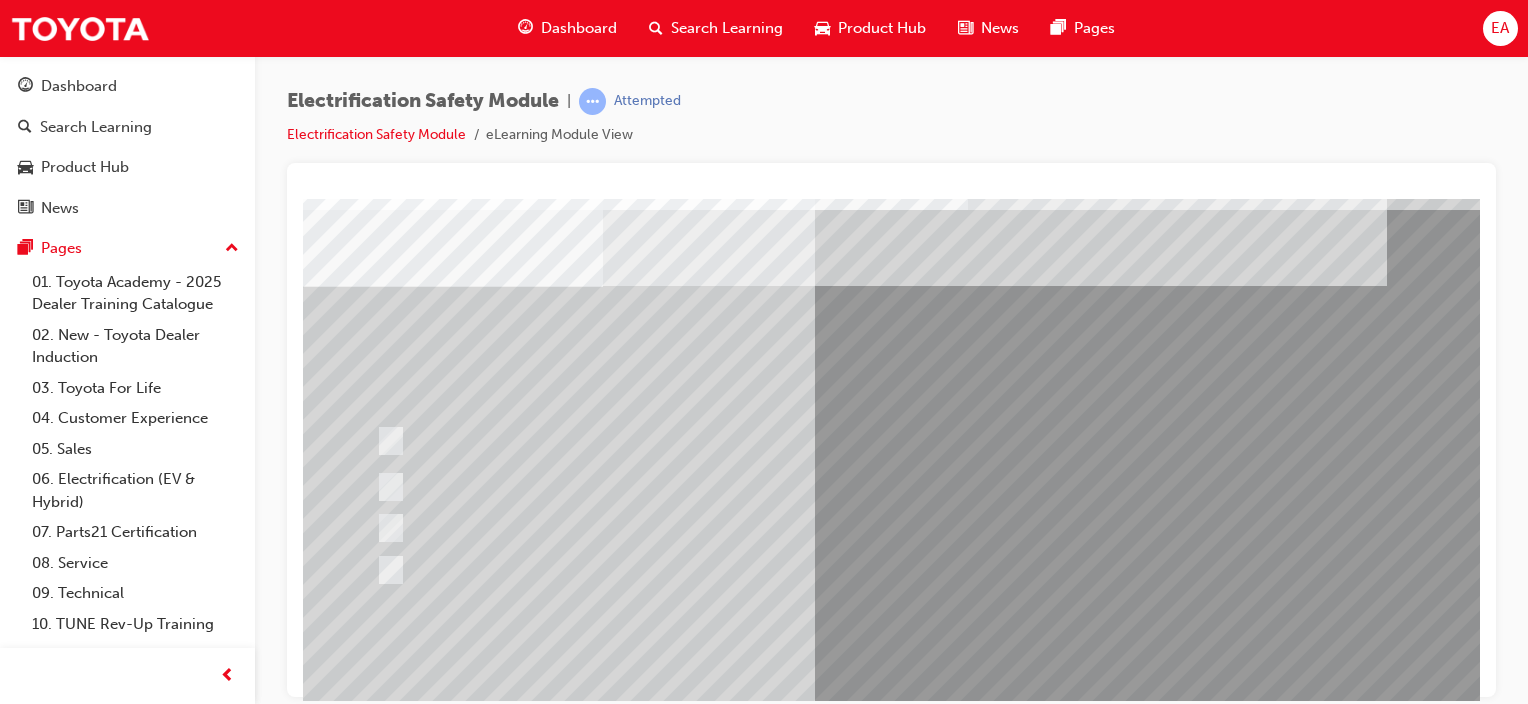 scroll, scrollTop: 100, scrollLeft: 0, axis: vertical 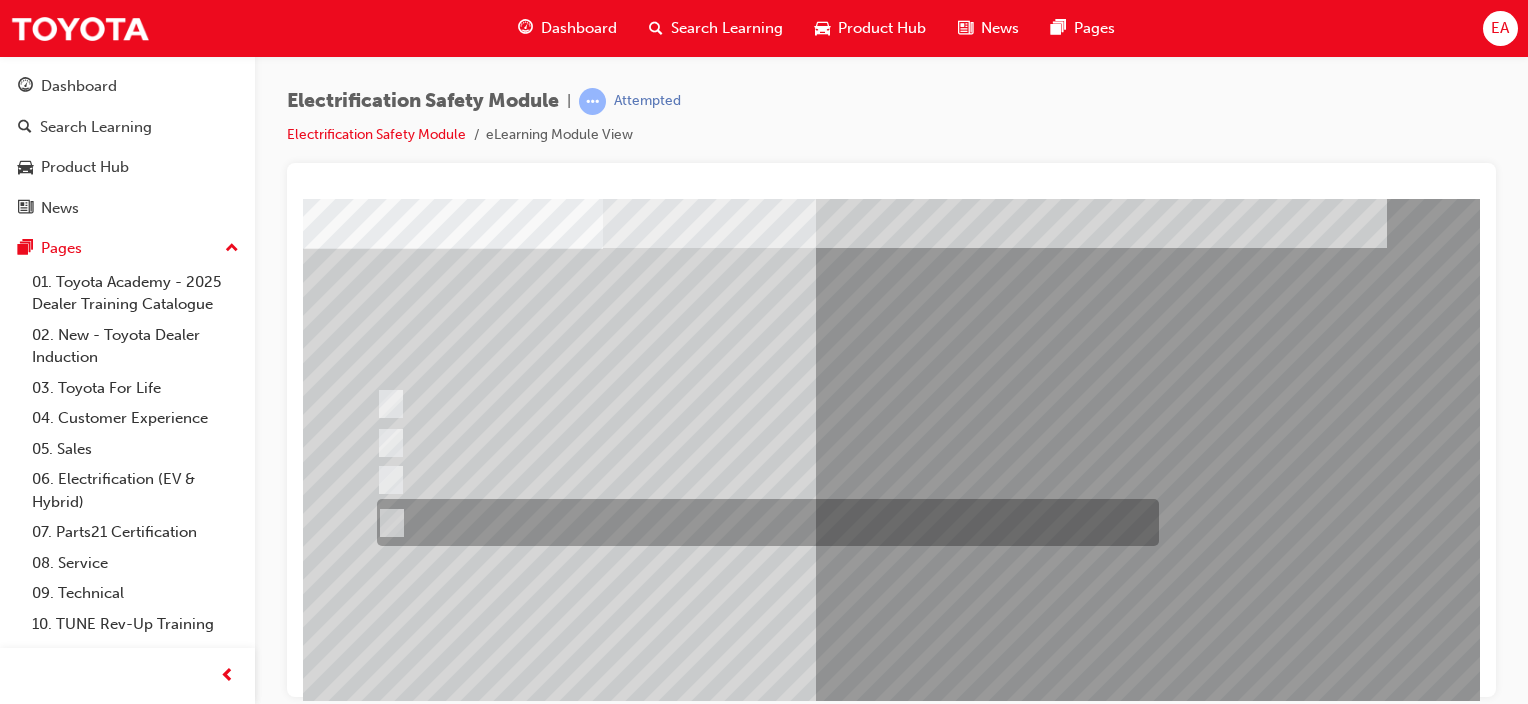 click at bounding box center [763, 522] 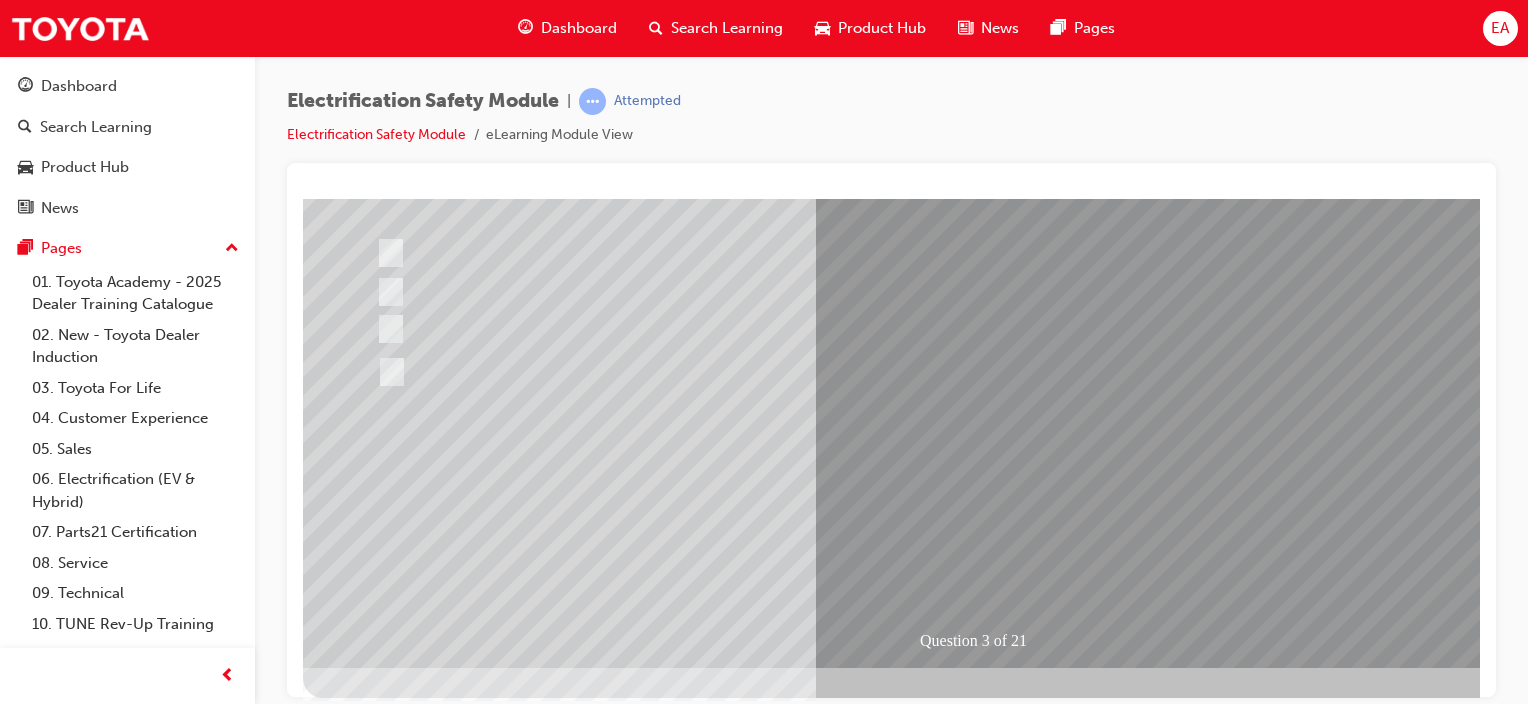 scroll, scrollTop: 263, scrollLeft: 0, axis: vertical 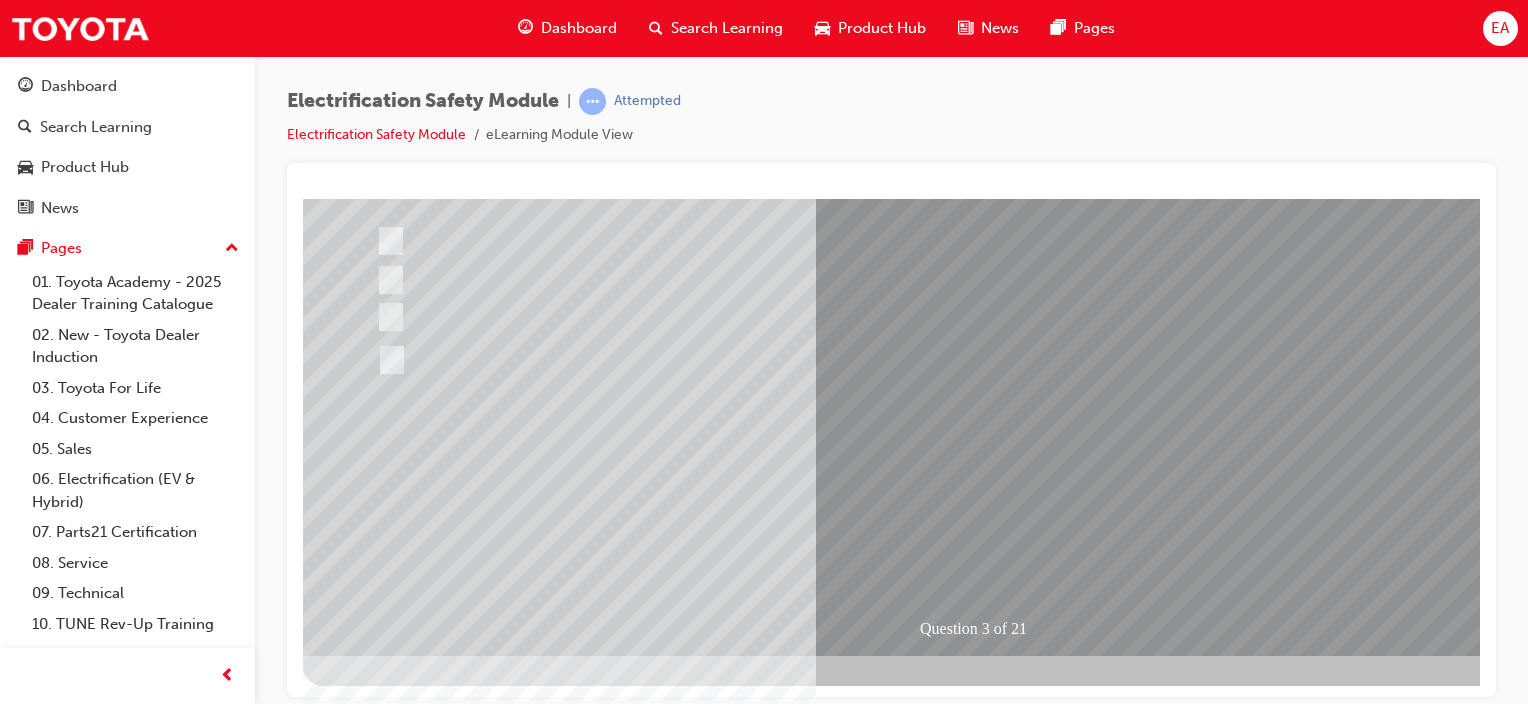 click at bounding box center (375, 2724) 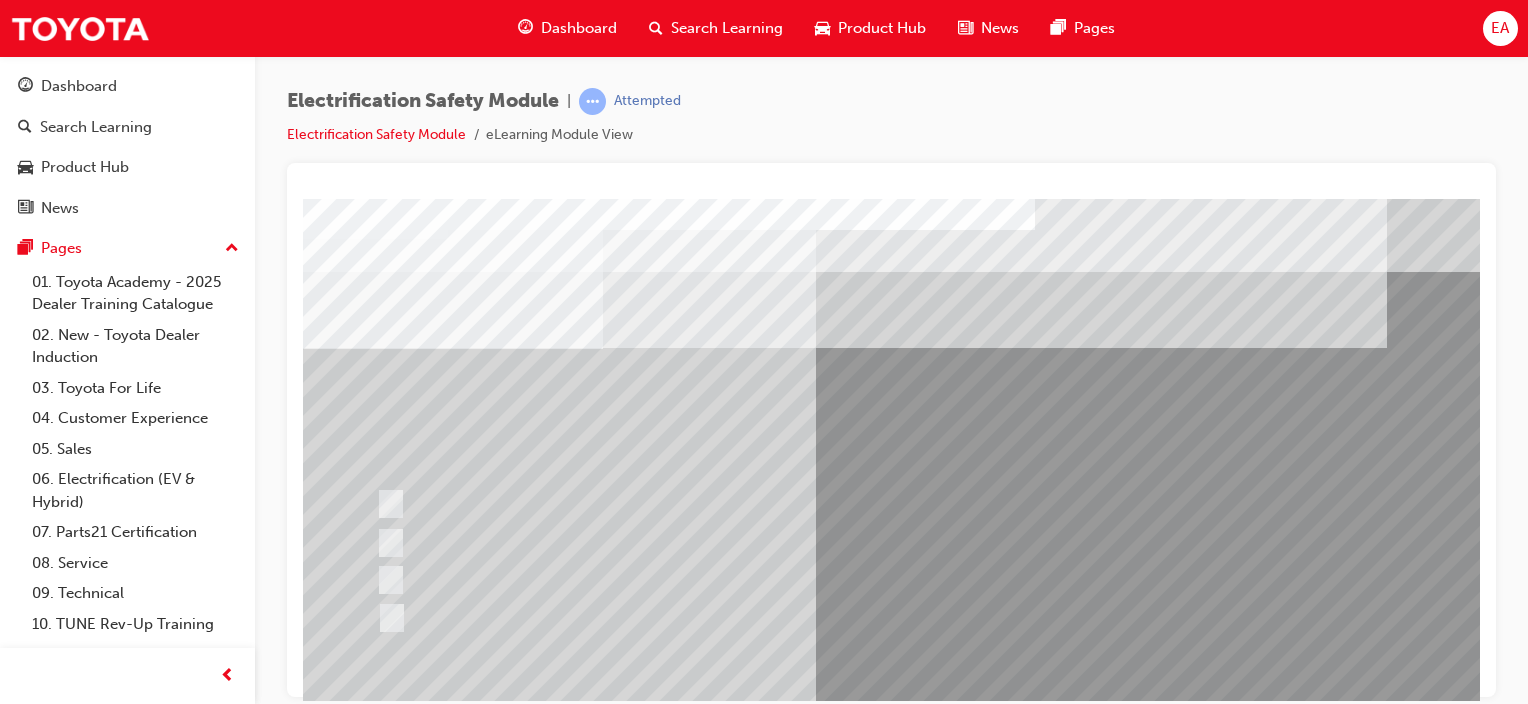 scroll, scrollTop: 100, scrollLeft: 0, axis: vertical 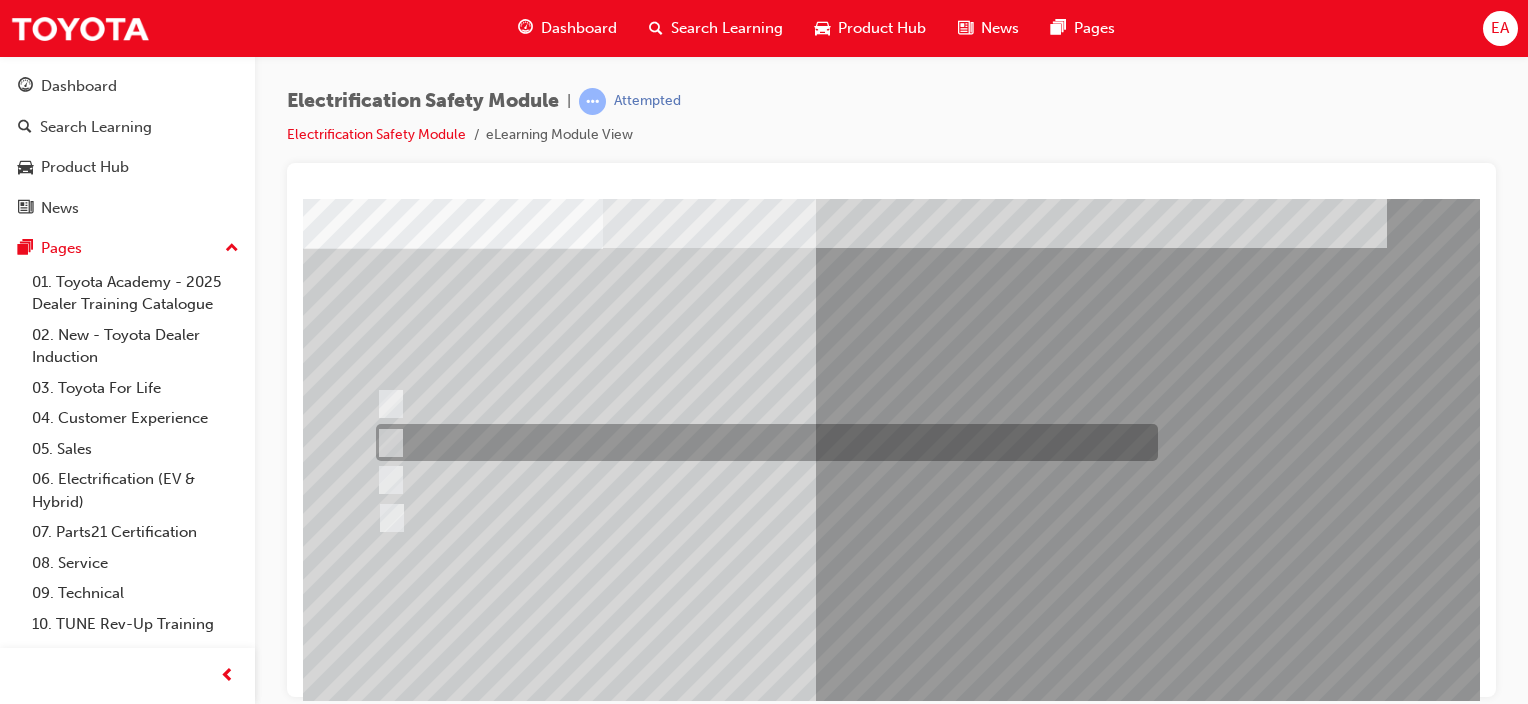 click at bounding box center [762, 442] 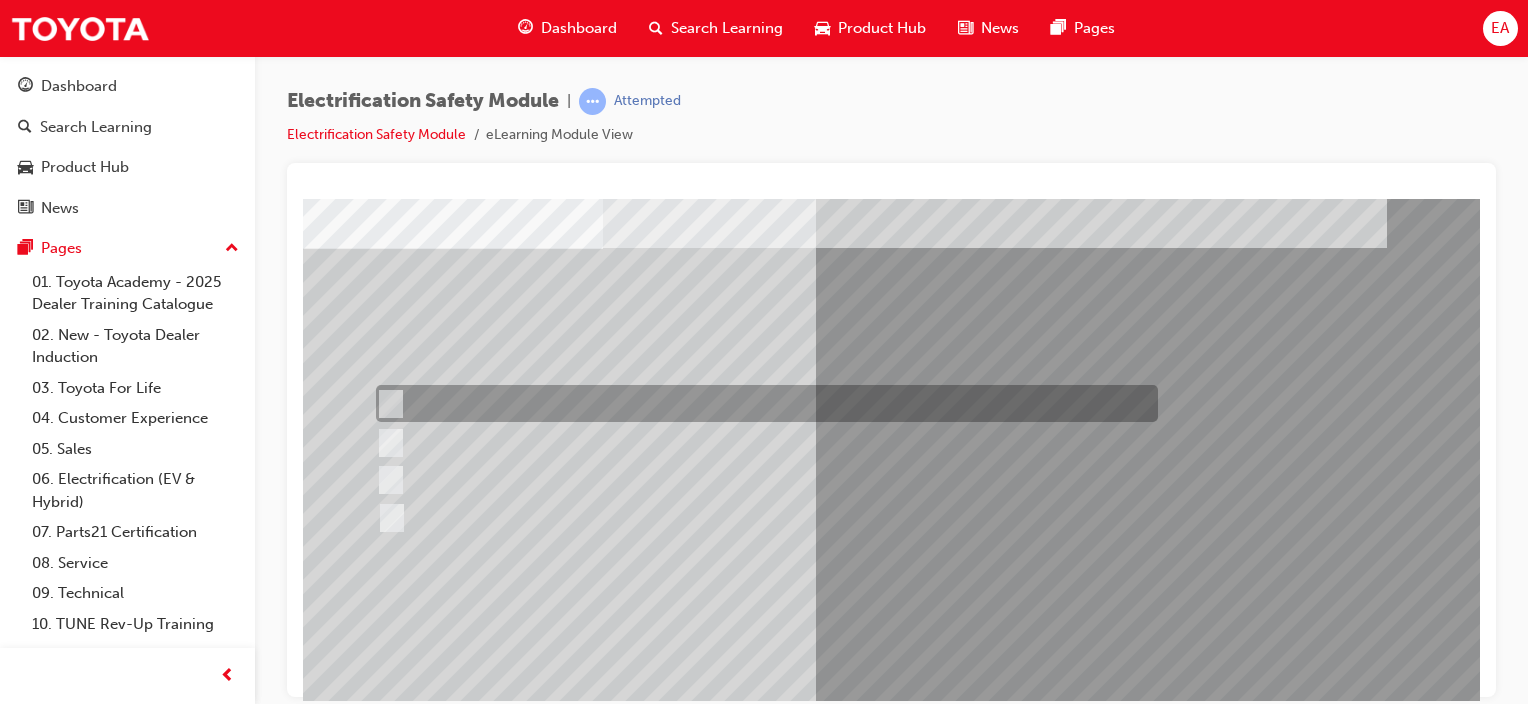 click at bounding box center [762, 403] 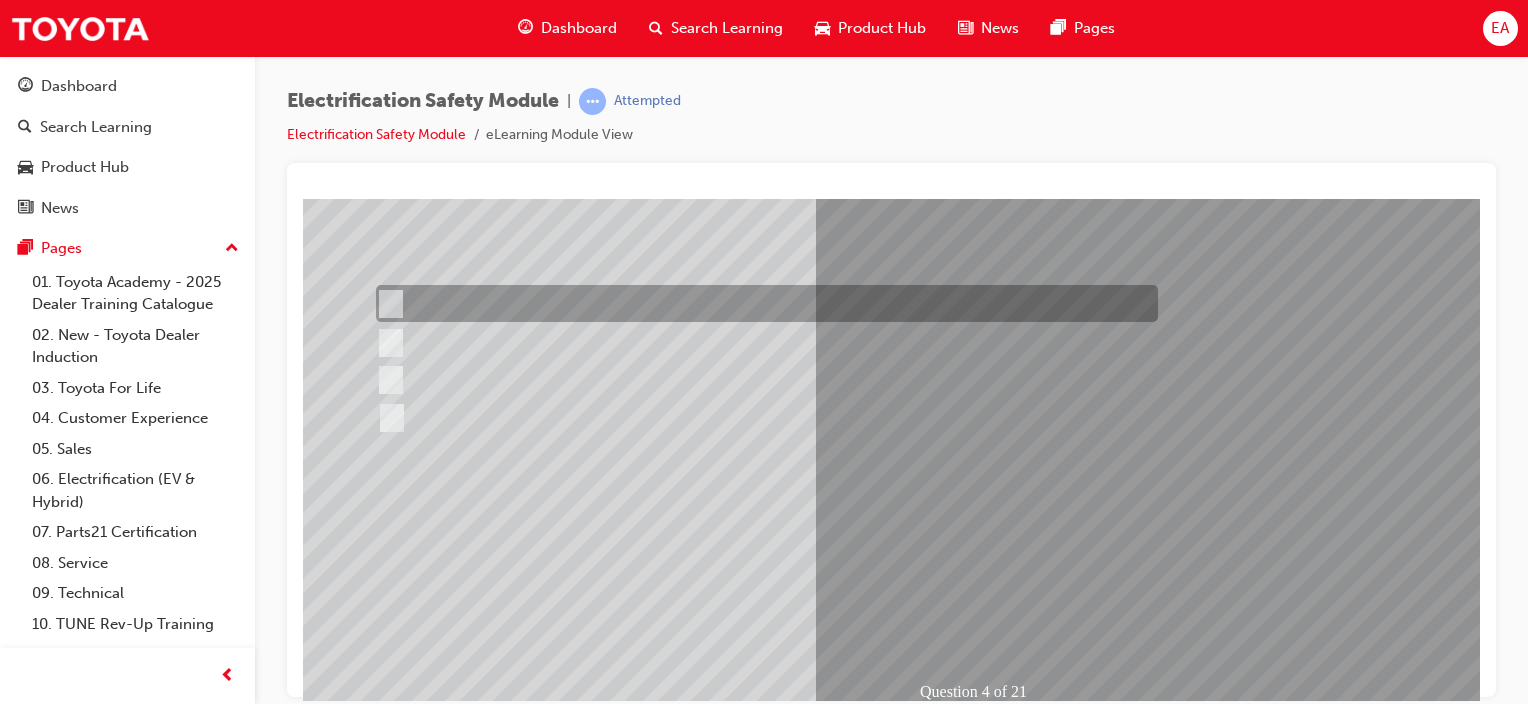 click at bounding box center [762, 303] 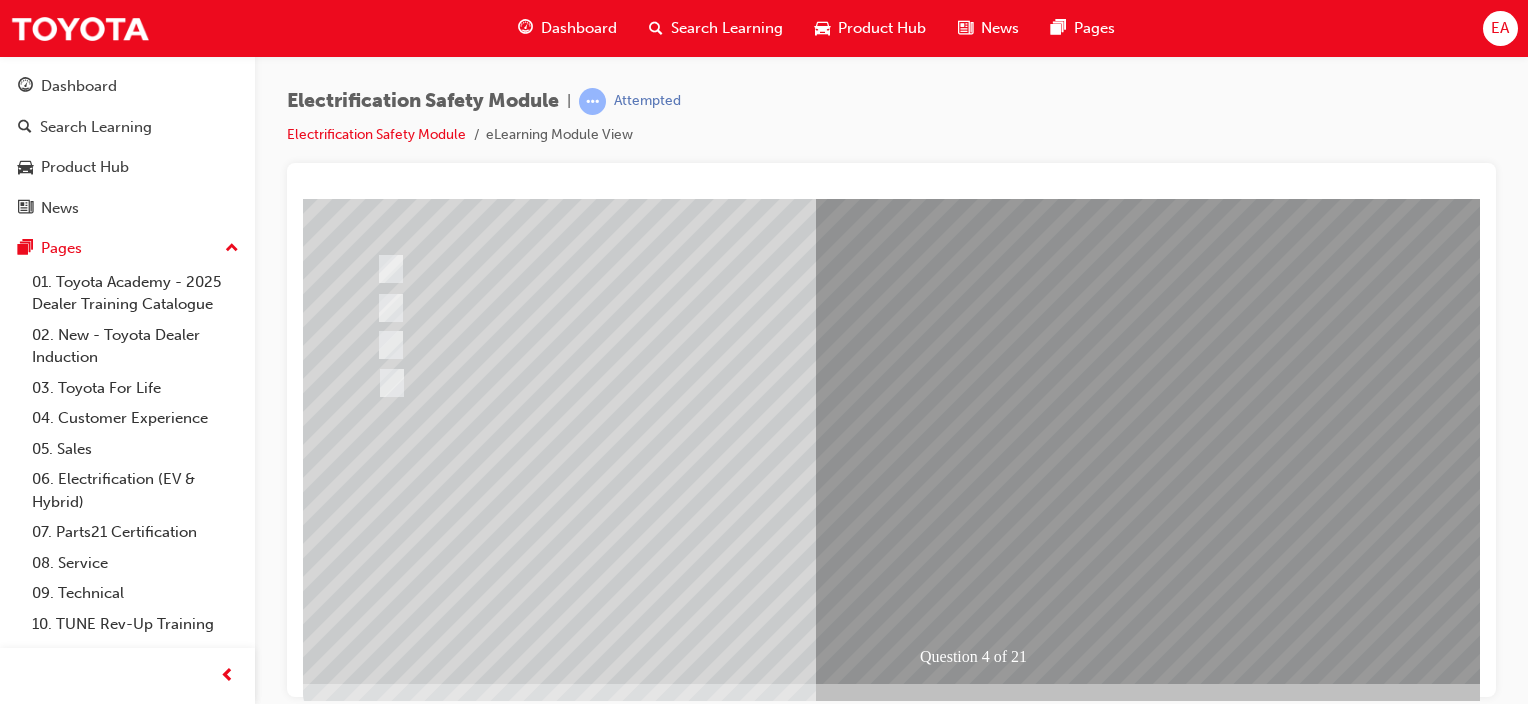 scroll, scrollTop: 263, scrollLeft: 0, axis: vertical 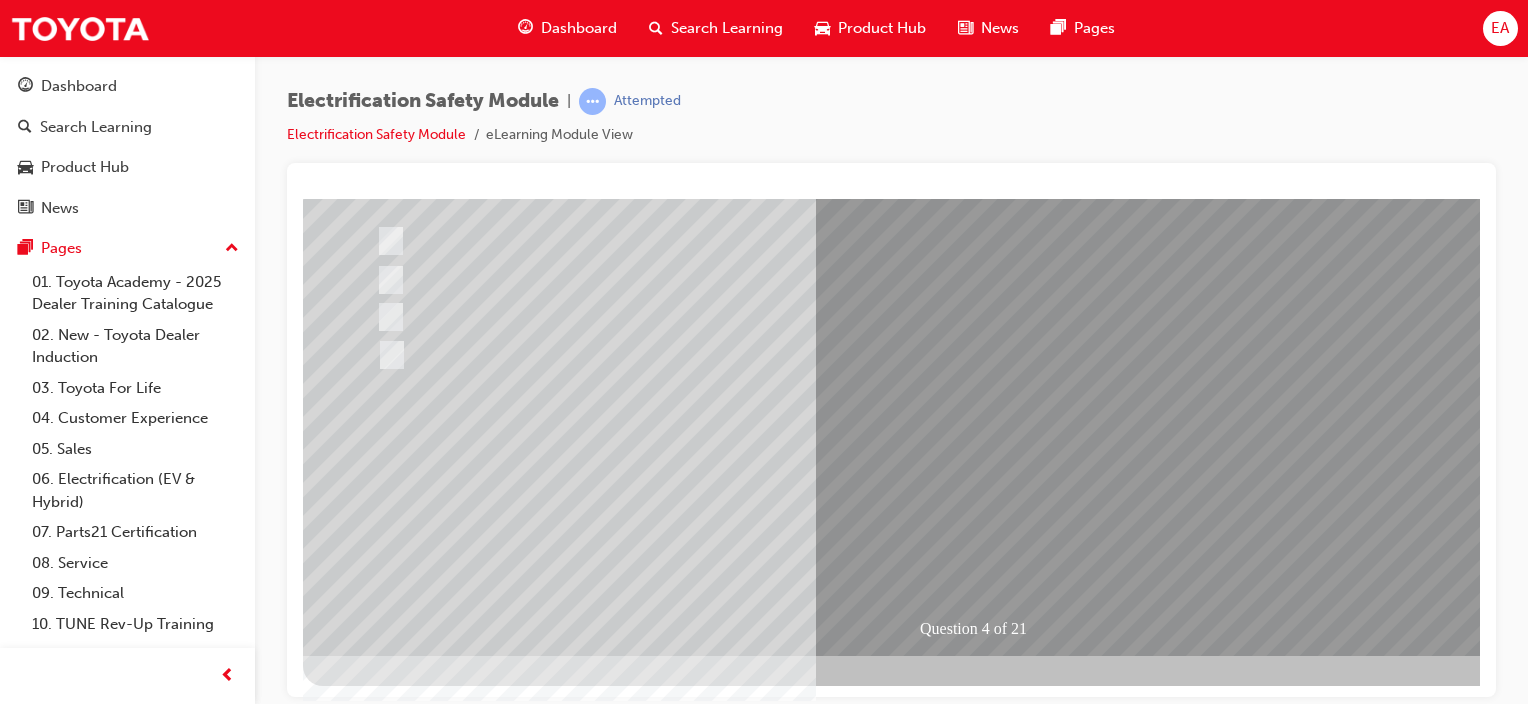 click at bounding box center [375, 2724] 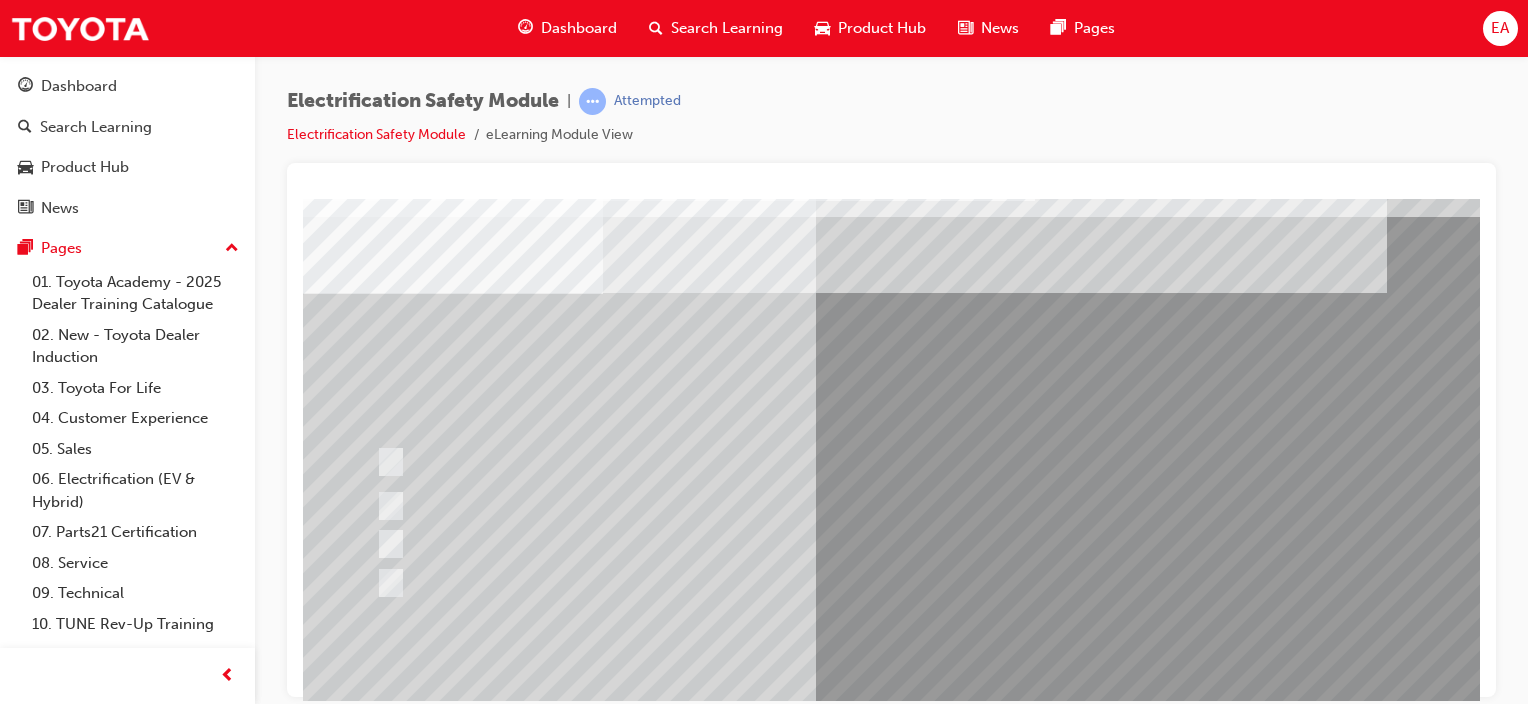scroll, scrollTop: 100, scrollLeft: 0, axis: vertical 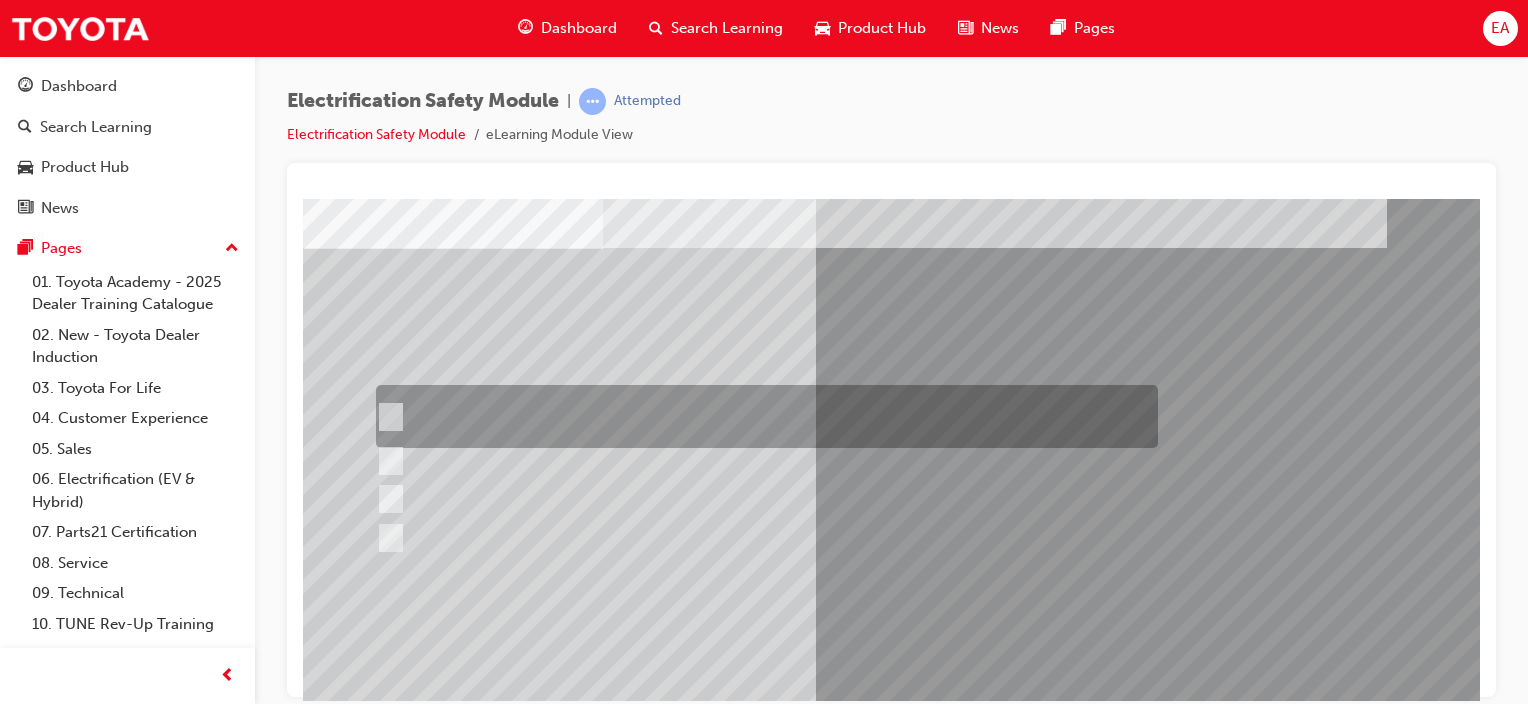 click at bounding box center [762, 416] 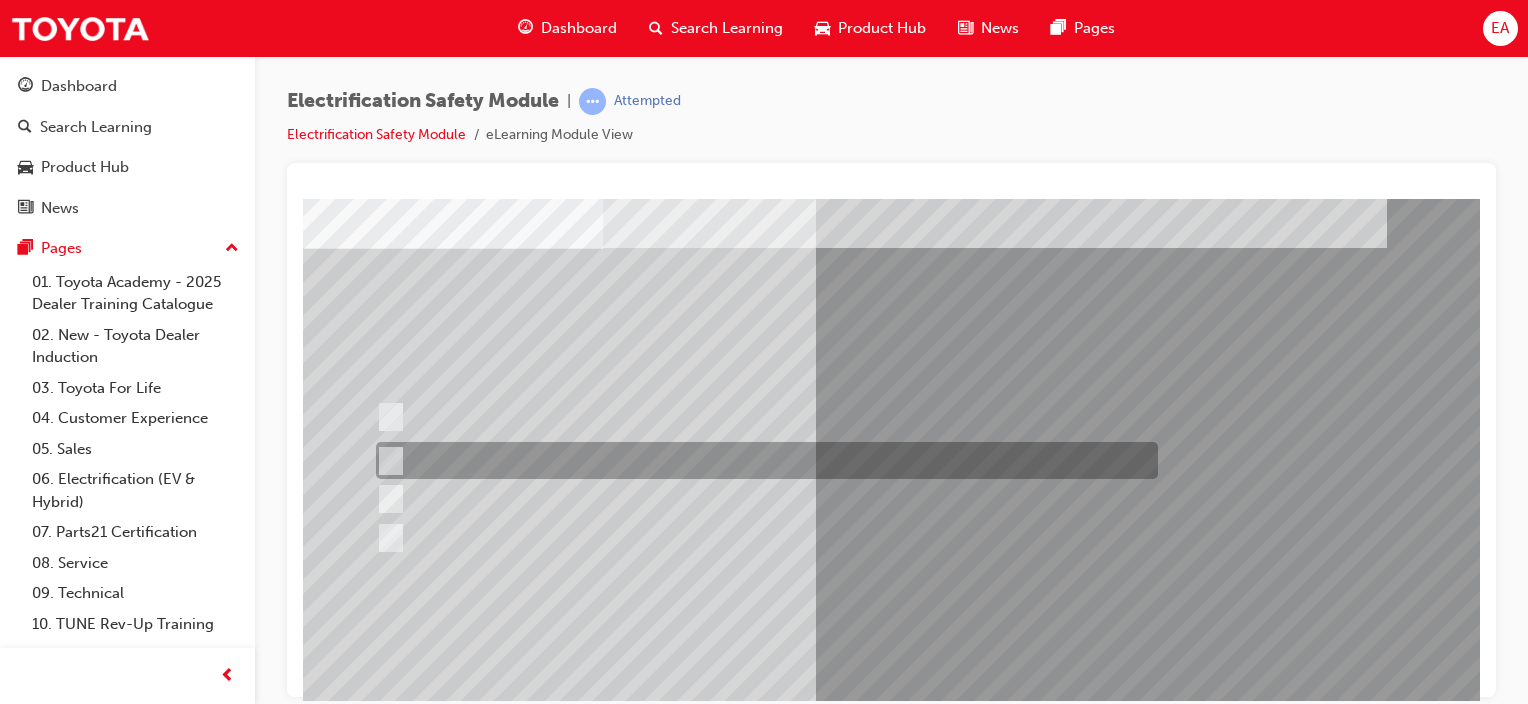 click at bounding box center [762, 460] 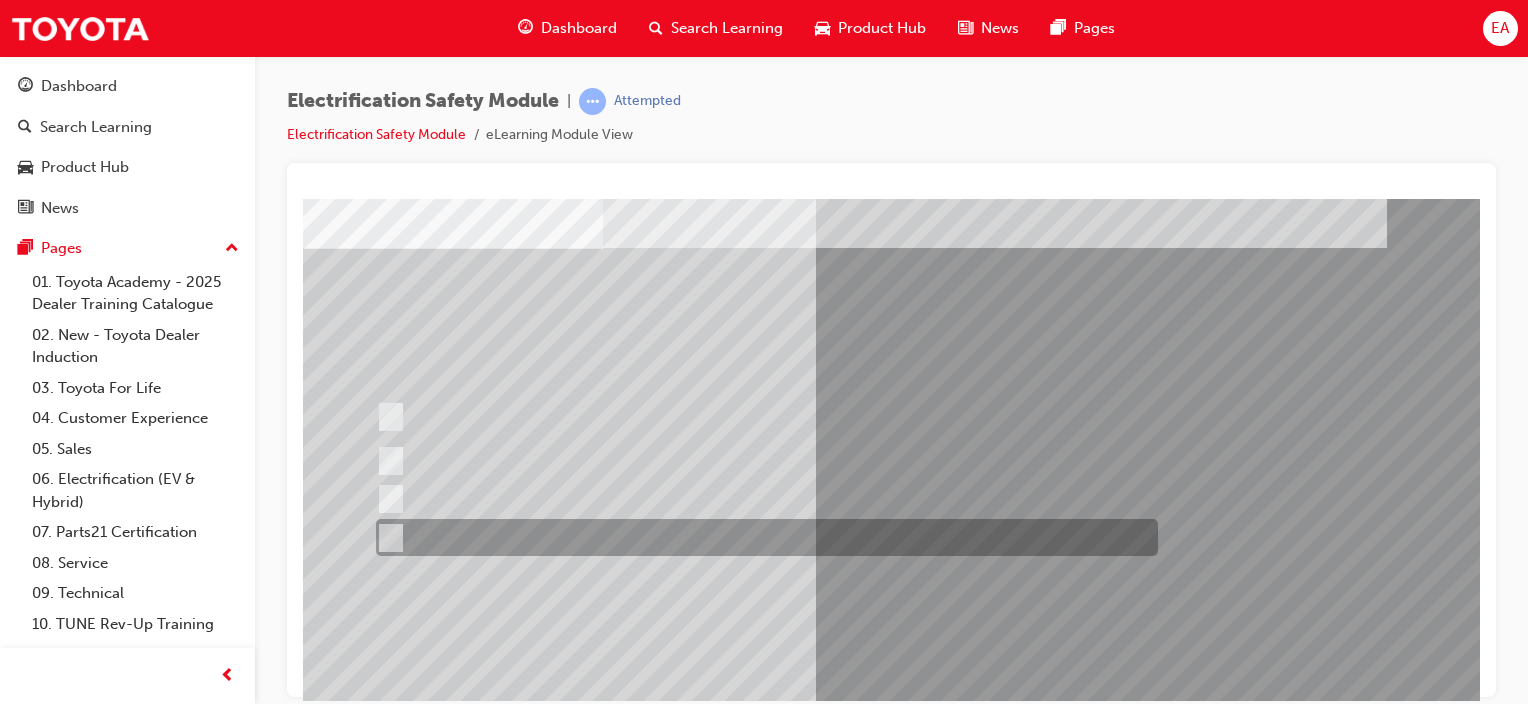 click at bounding box center [762, 537] 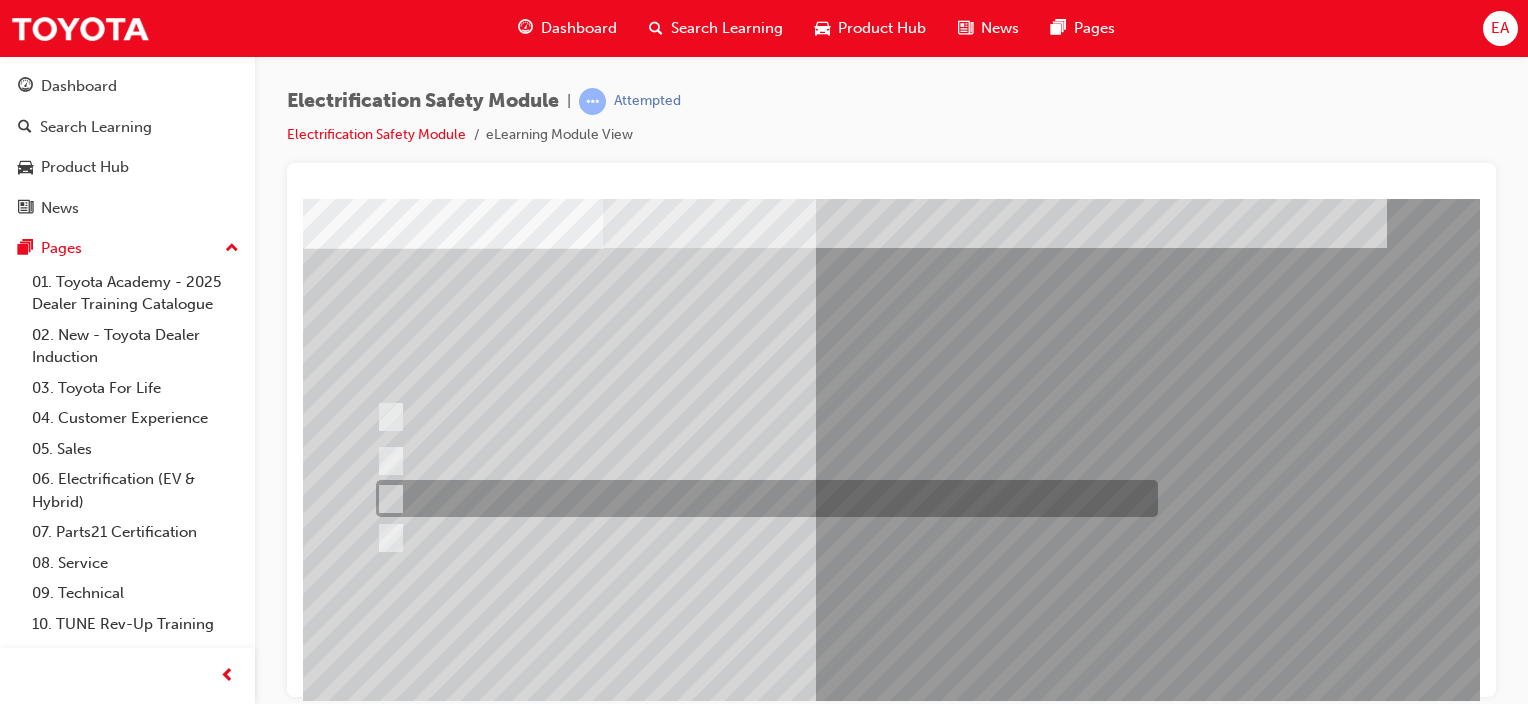 click at bounding box center [762, 498] 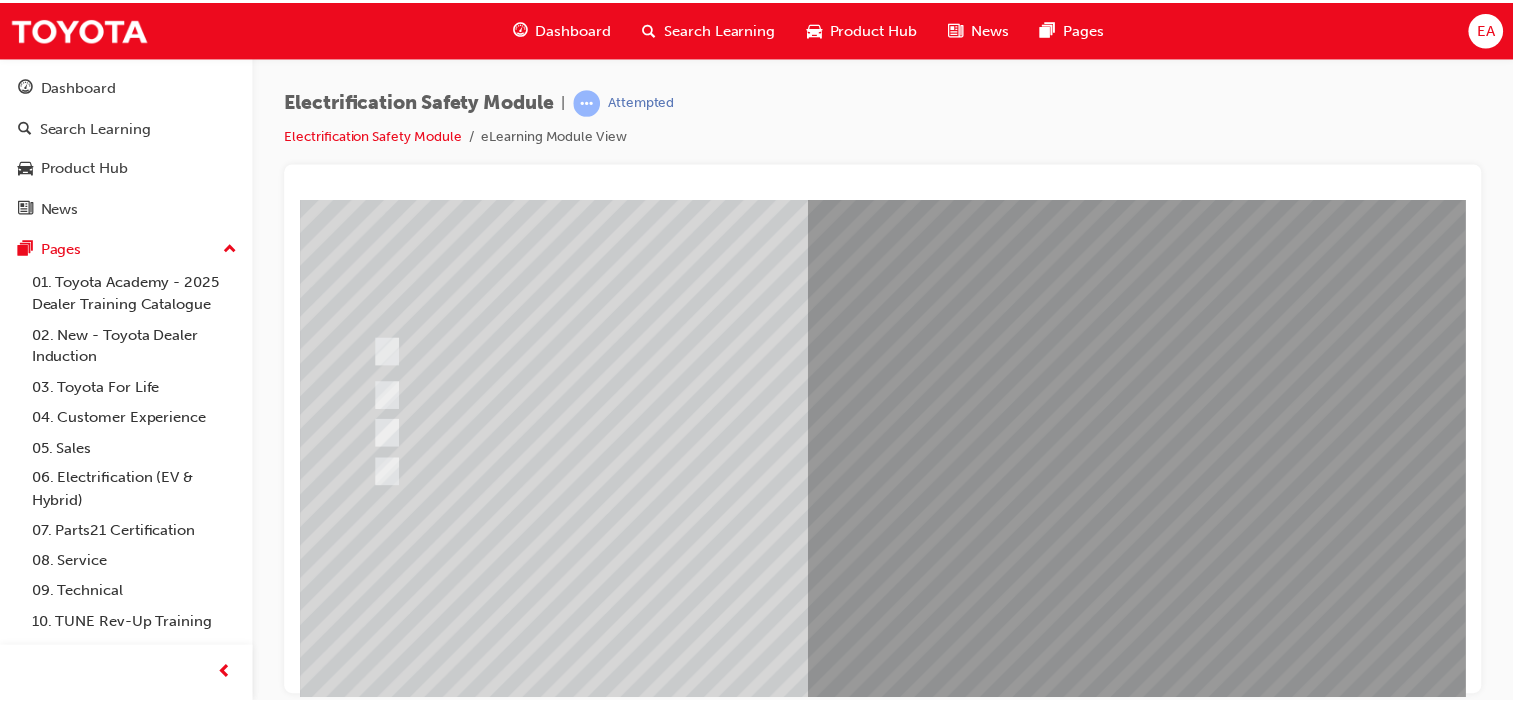 scroll, scrollTop: 200, scrollLeft: 0, axis: vertical 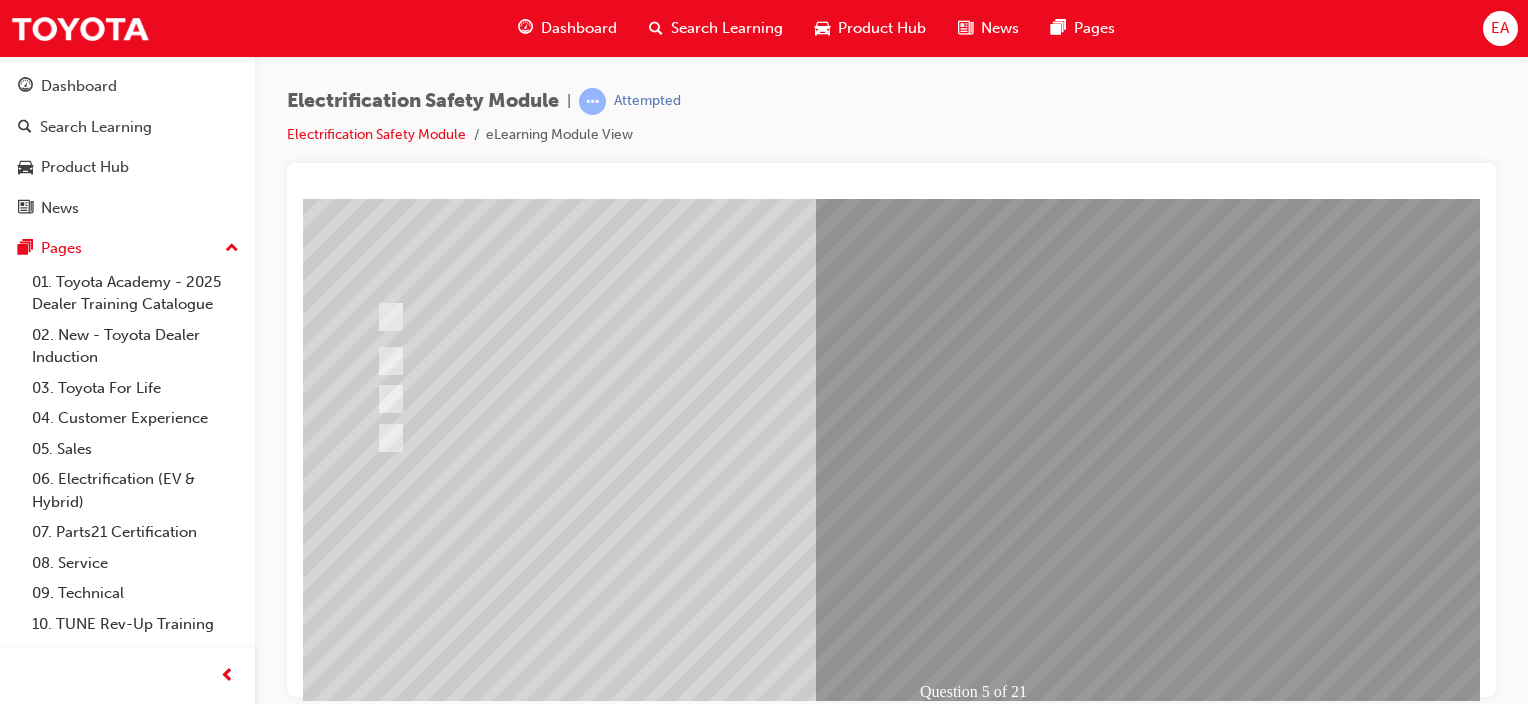click at bounding box center [375, 2787] 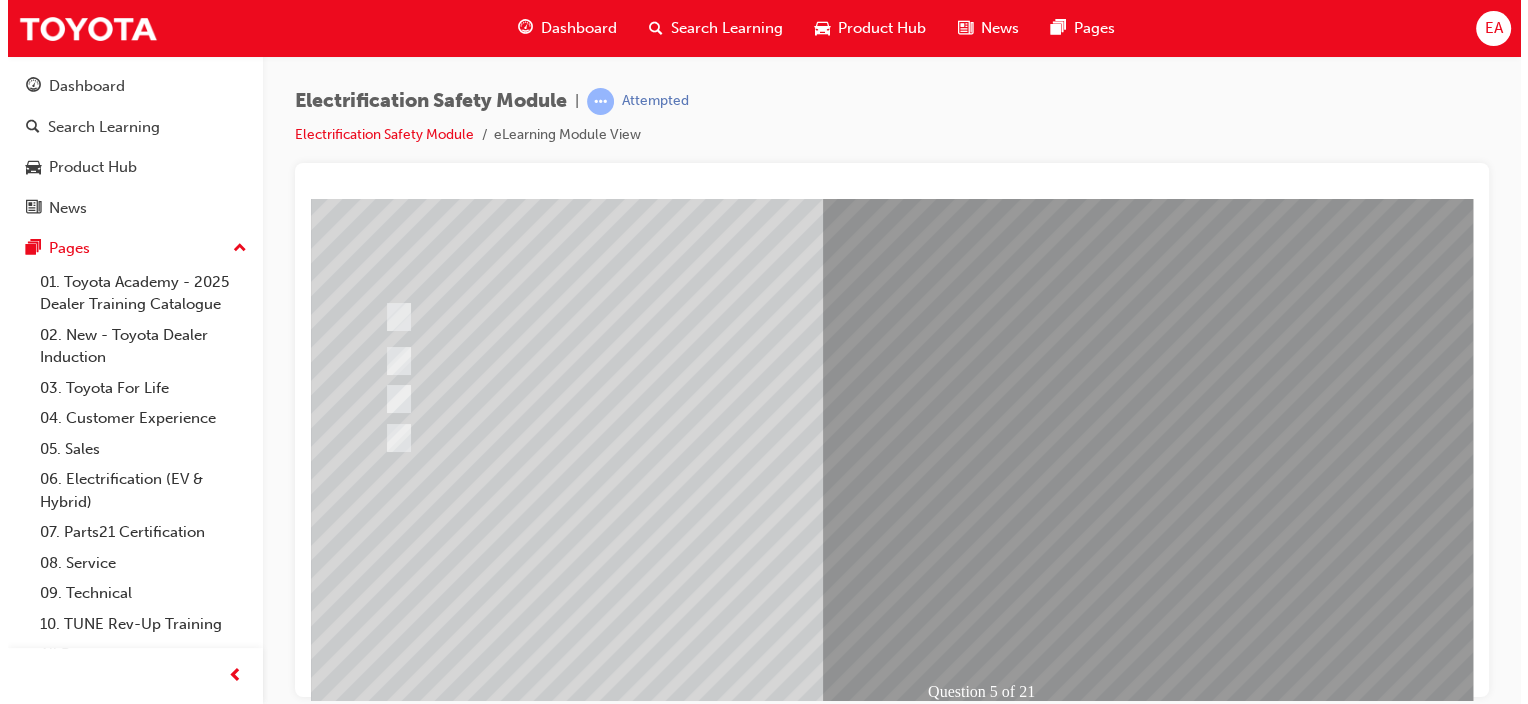 scroll, scrollTop: 0, scrollLeft: 0, axis: both 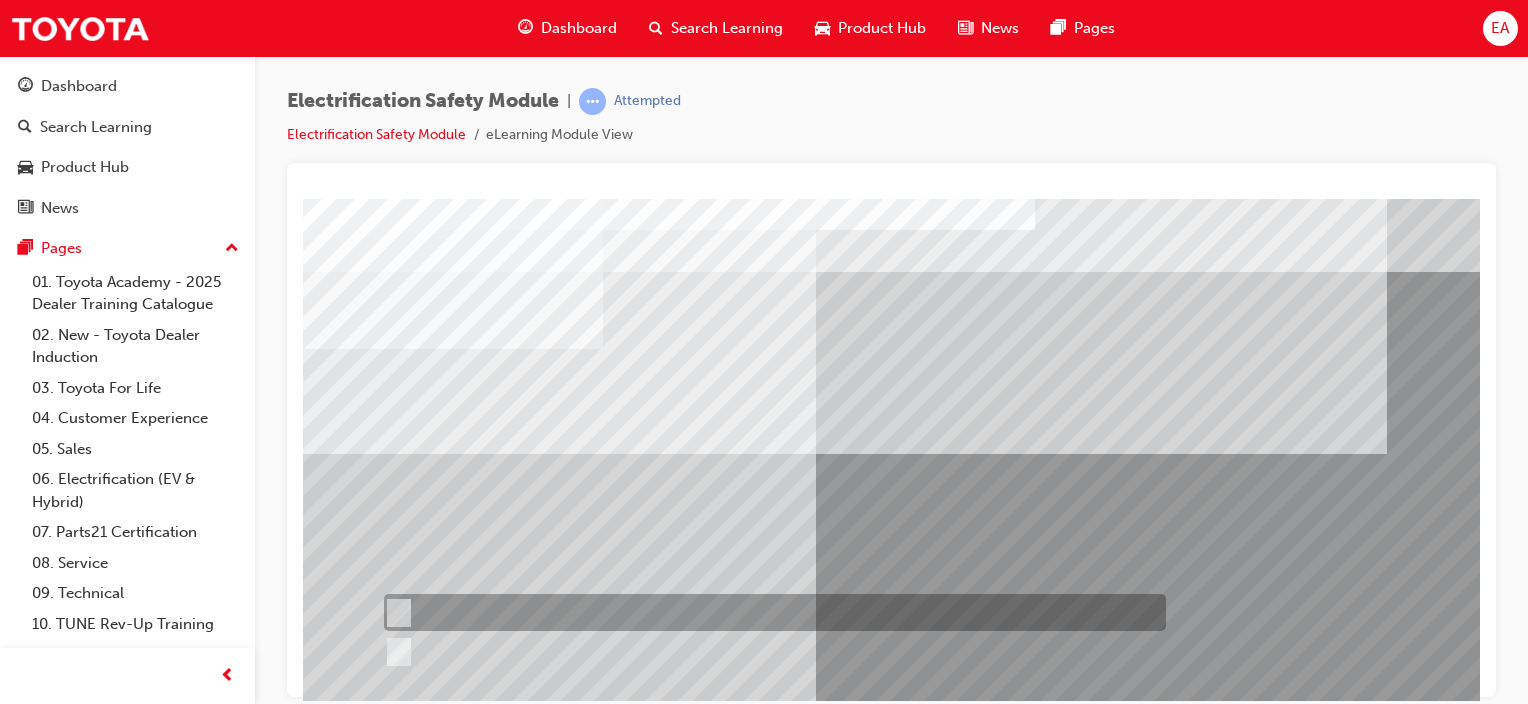 click at bounding box center (770, 612) 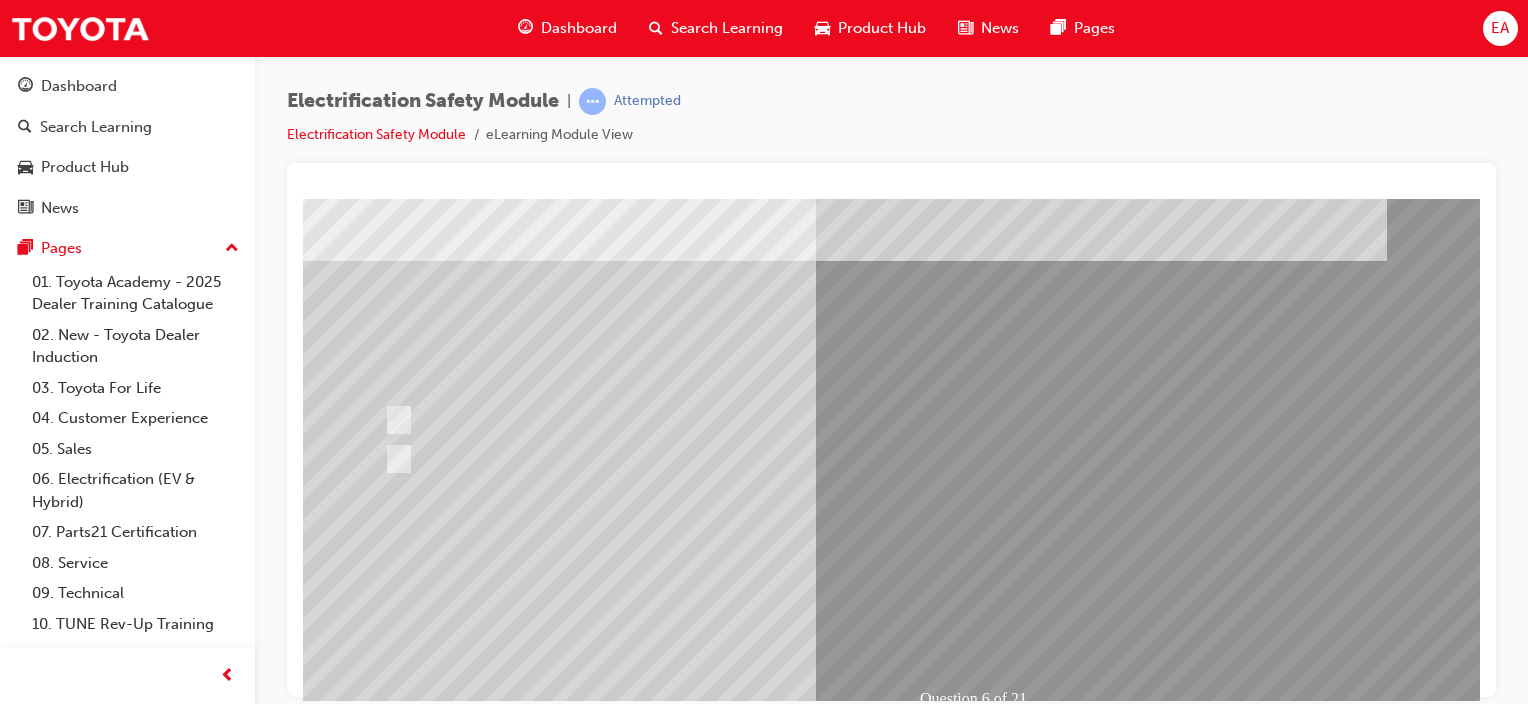 scroll, scrollTop: 200, scrollLeft: 0, axis: vertical 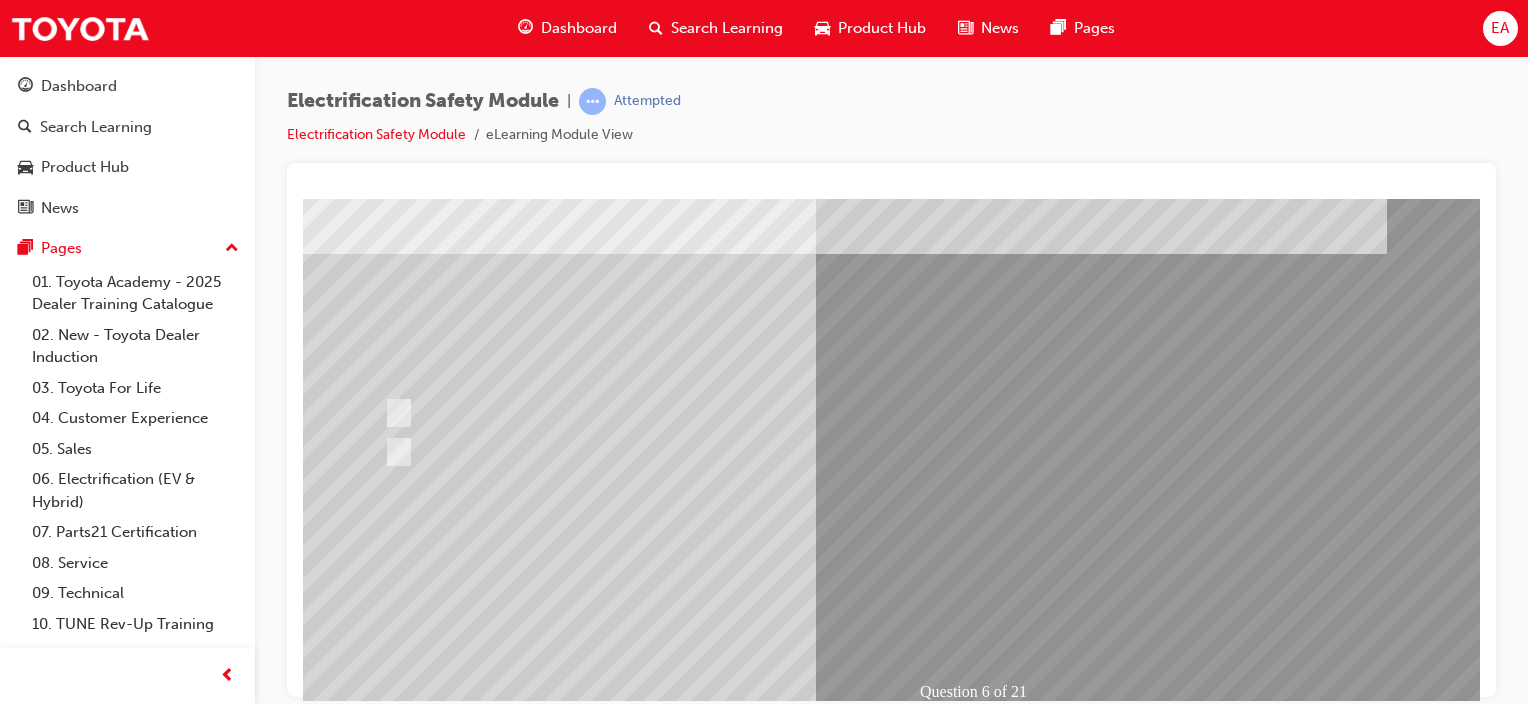 click at bounding box center [375, 2849] 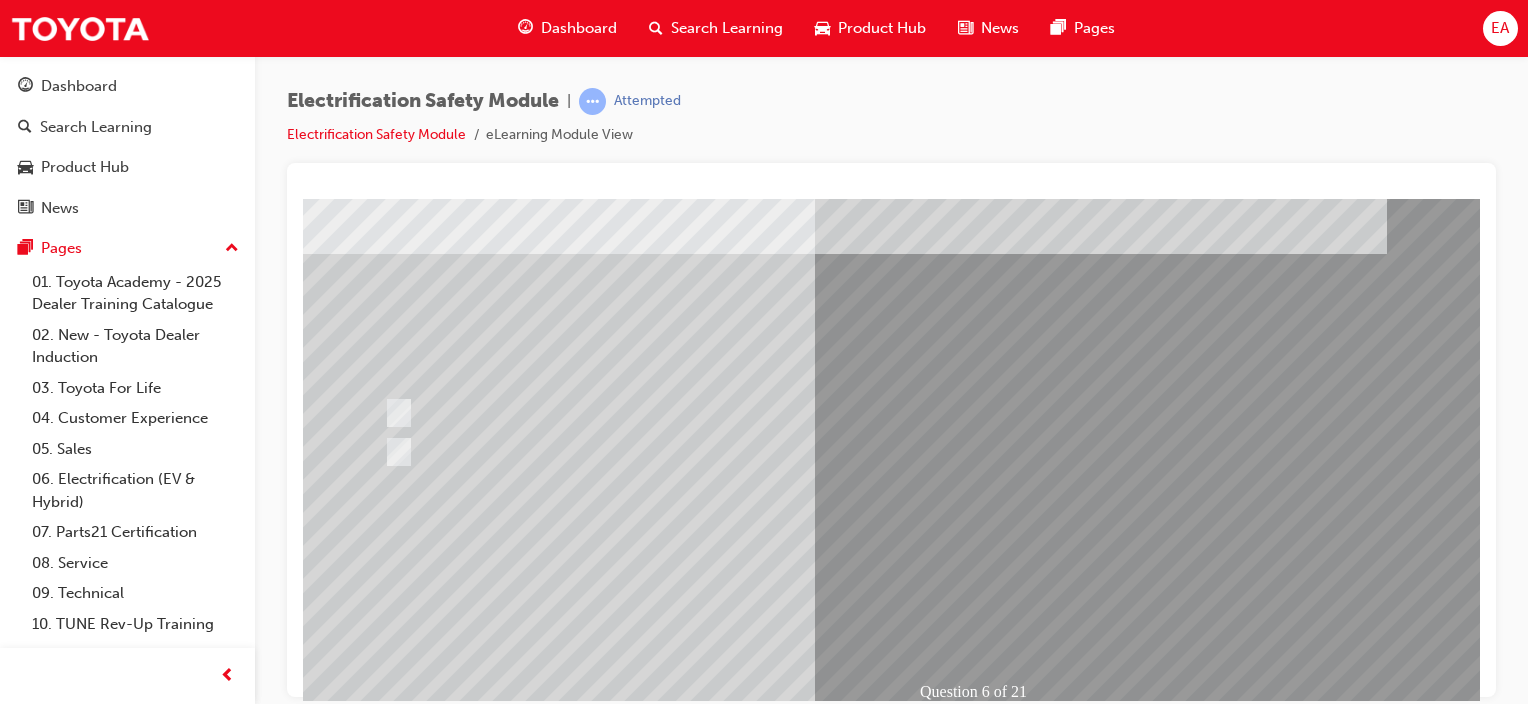scroll, scrollTop: 0, scrollLeft: 0, axis: both 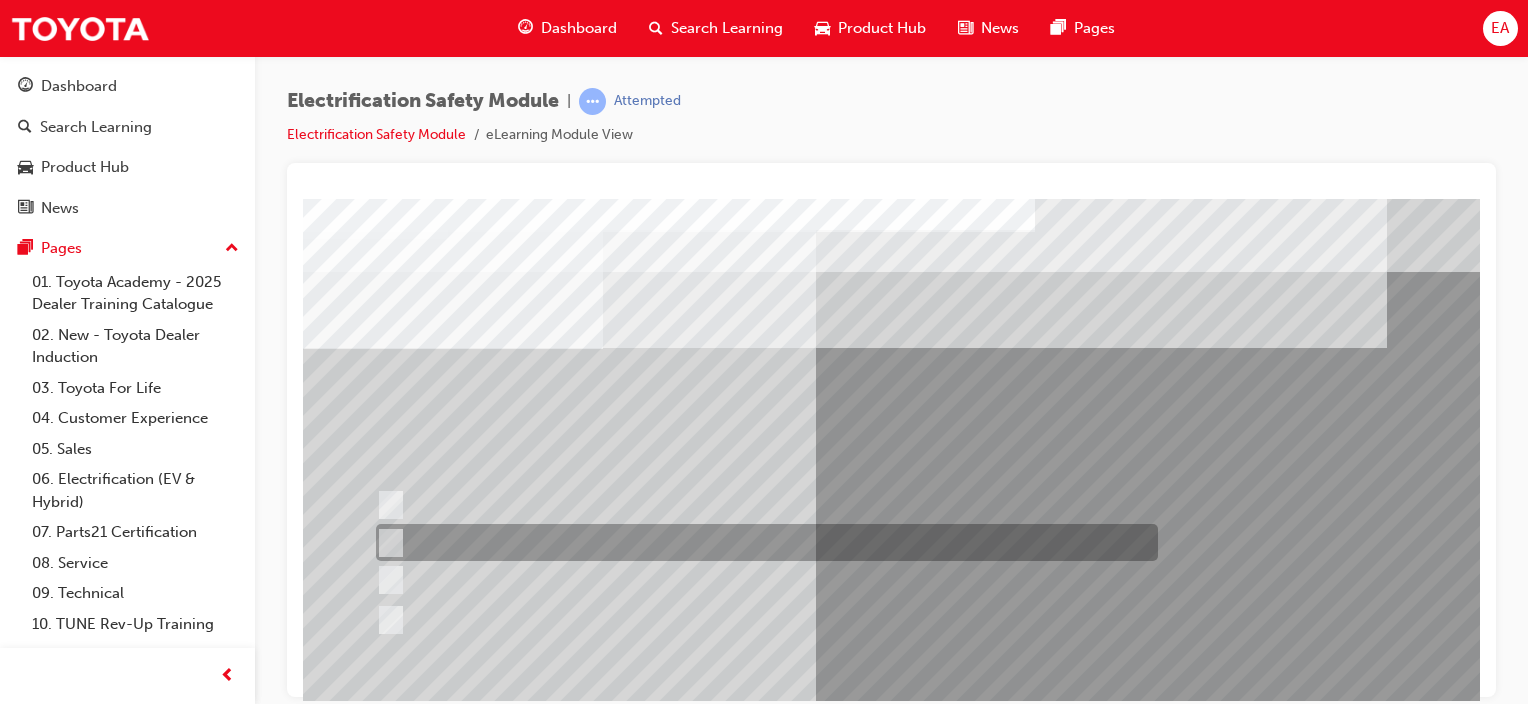 click at bounding box center (762, 542) 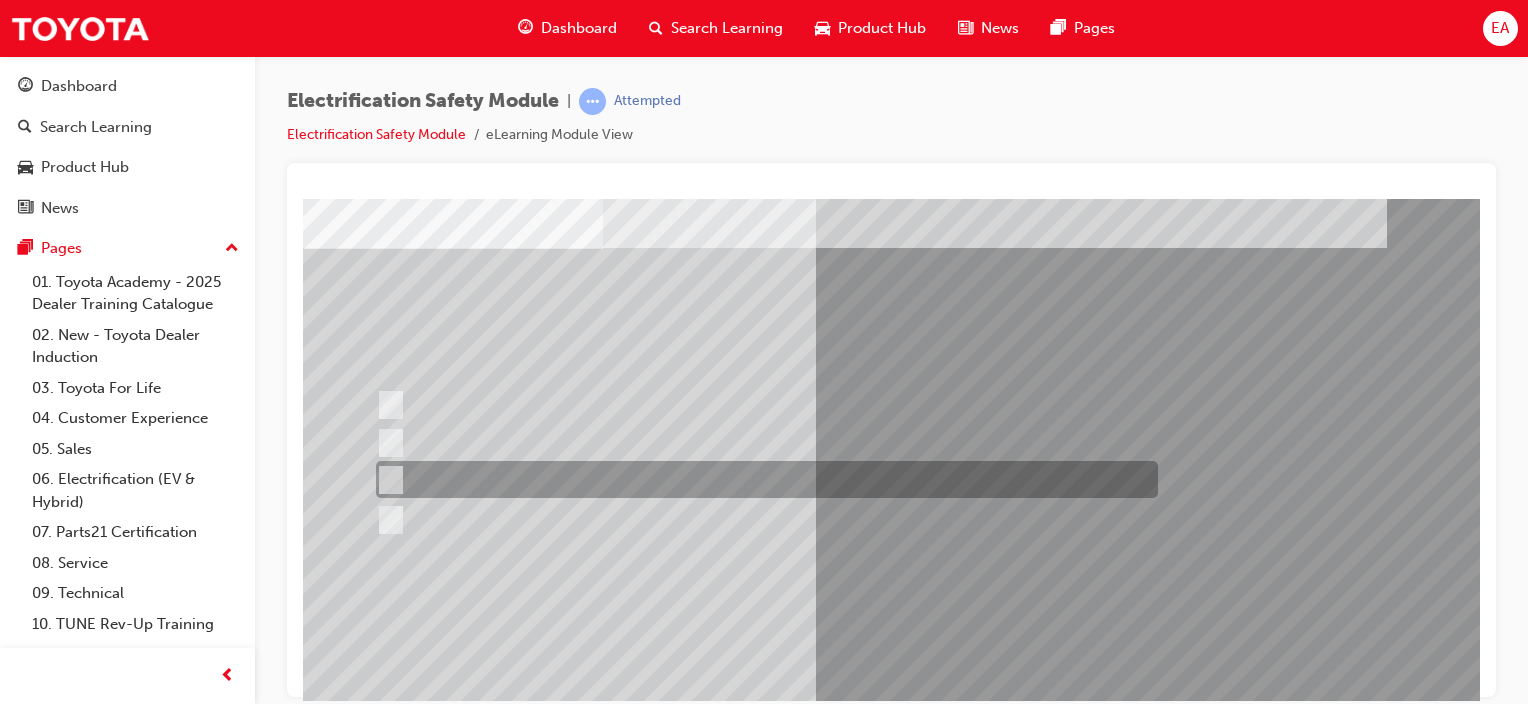 scroll, scrollTop: 200, scrollLeft: 0, axis: vertical 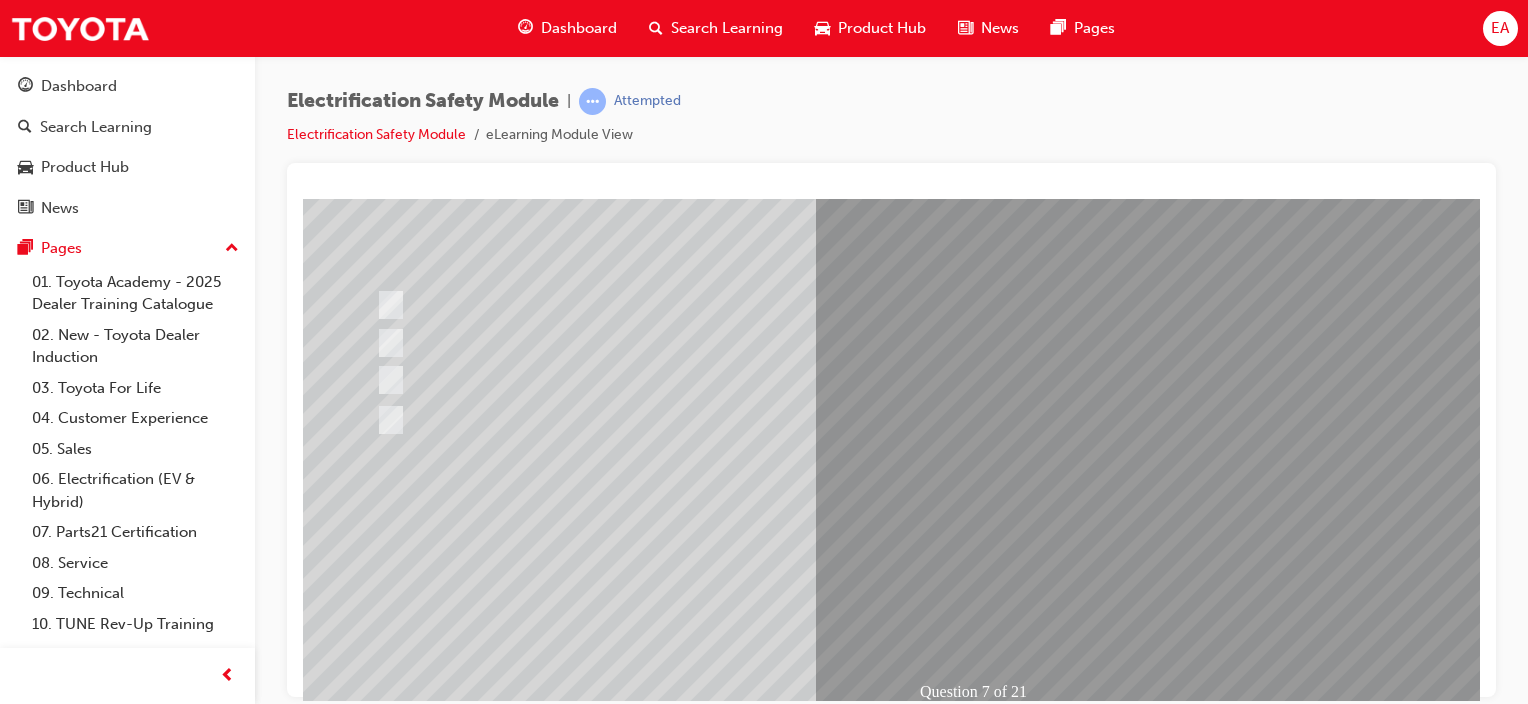 click at bounding box center (375, 2787) 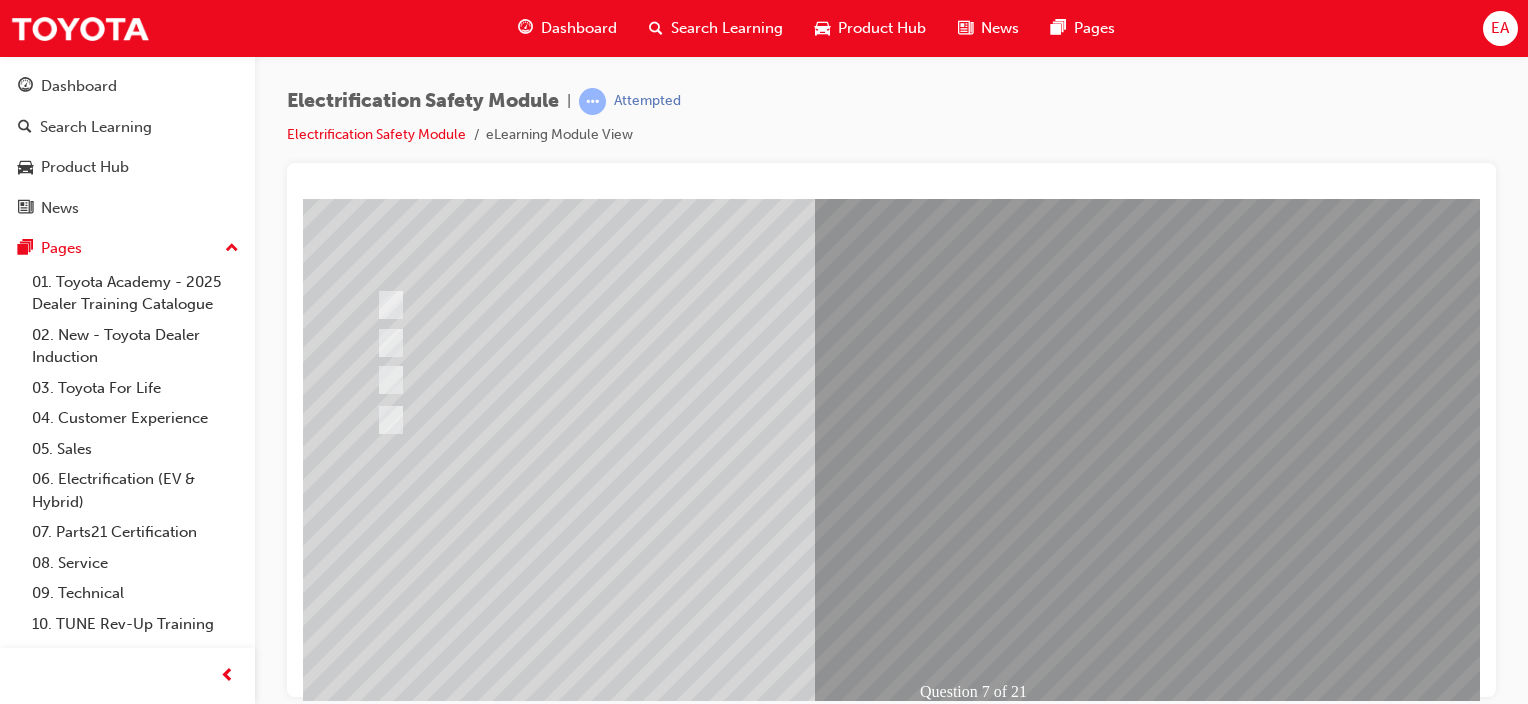 scroll, scrollTop: 0, scrollLeft: 0, axis: both 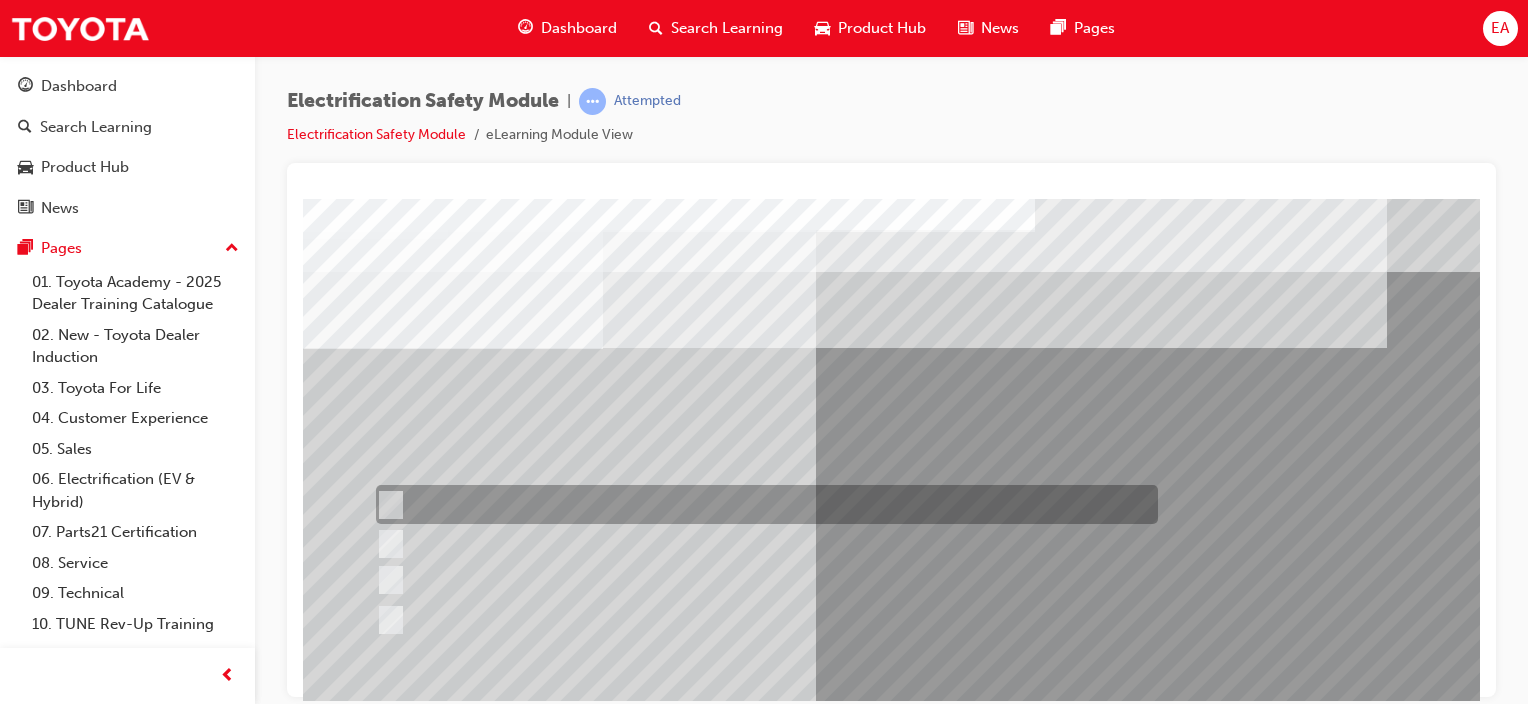 click at bounding box center (762, 504) 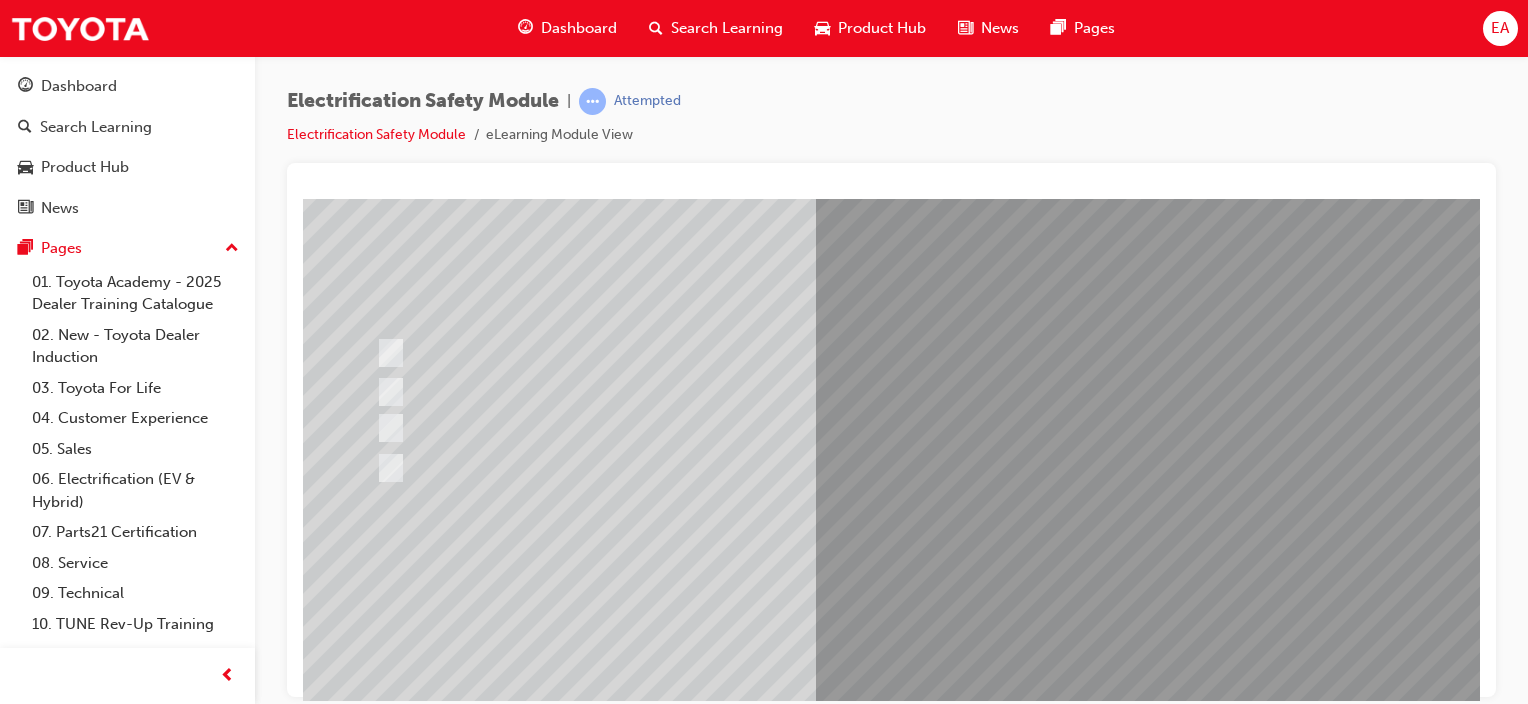 scroll, scrollTop: 200, scrollLeft: 0, axis: vertical 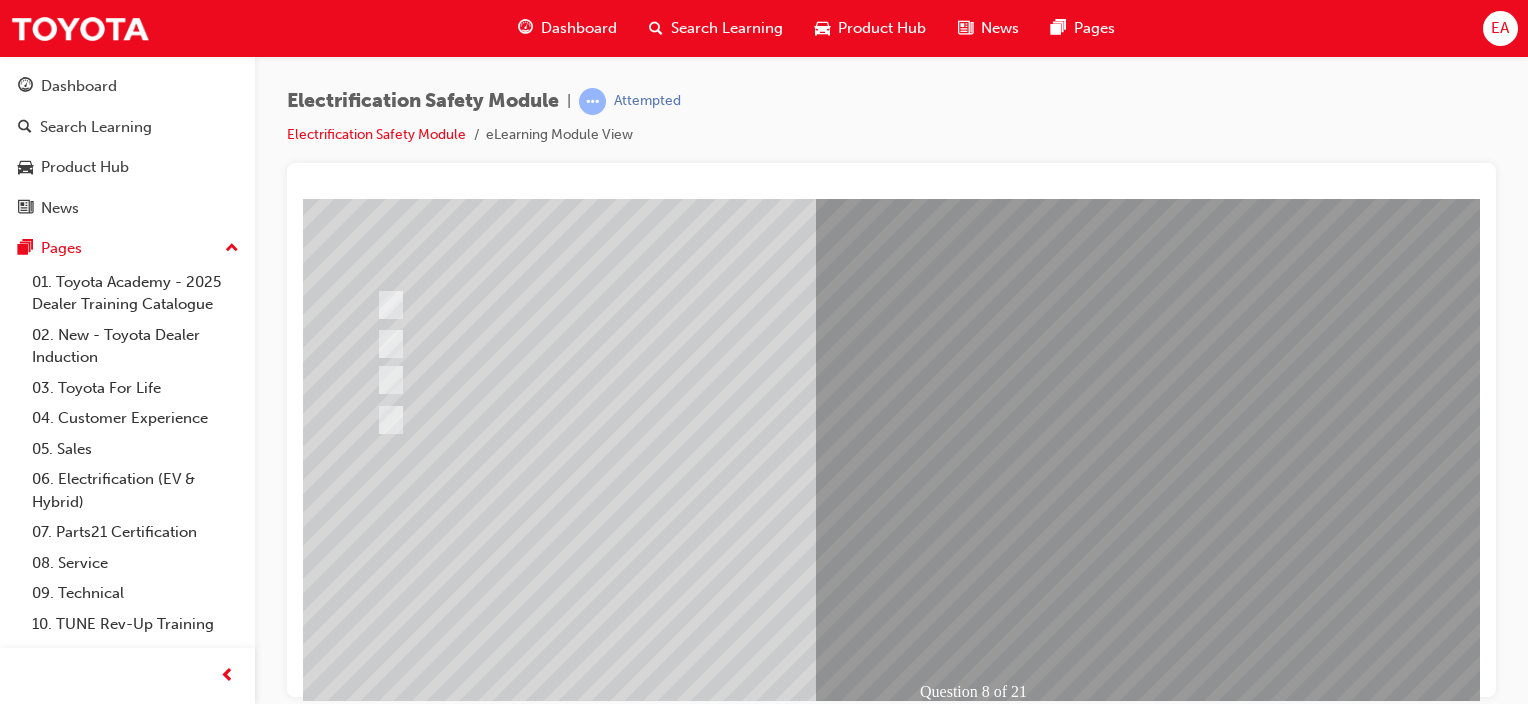 click at bounding box center (375, 2787) 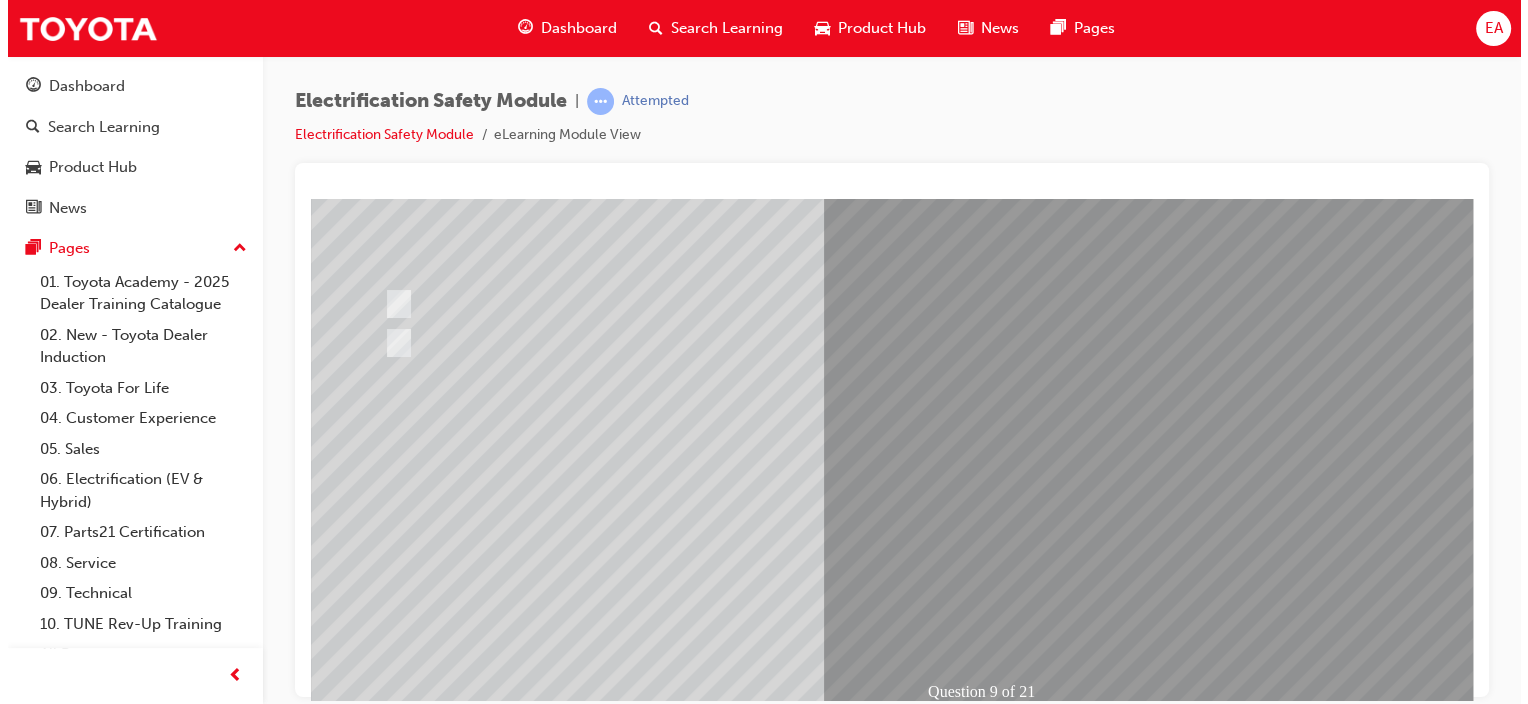 scroll, scrollTop: 0, scrollLeft: 0, axis: both 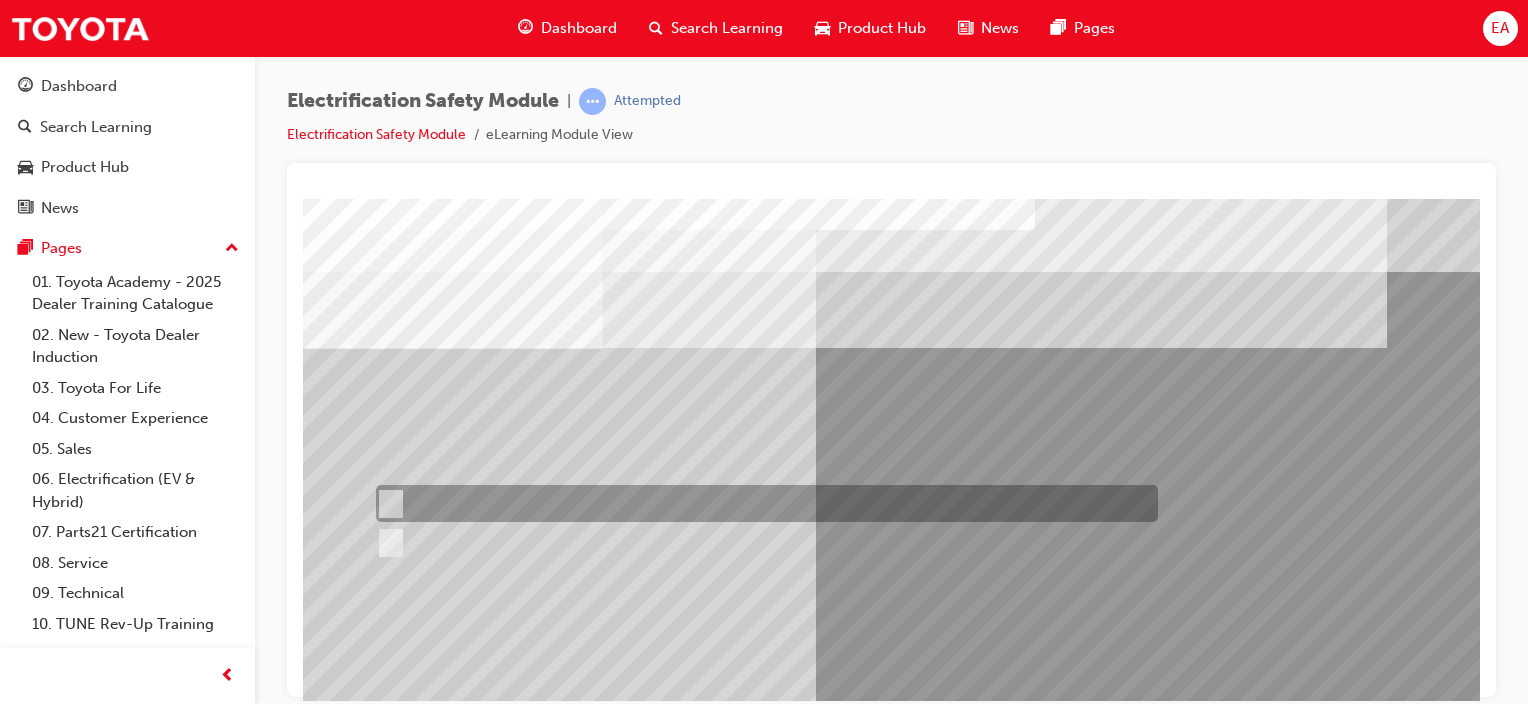 click at bounding box center (762, 503) 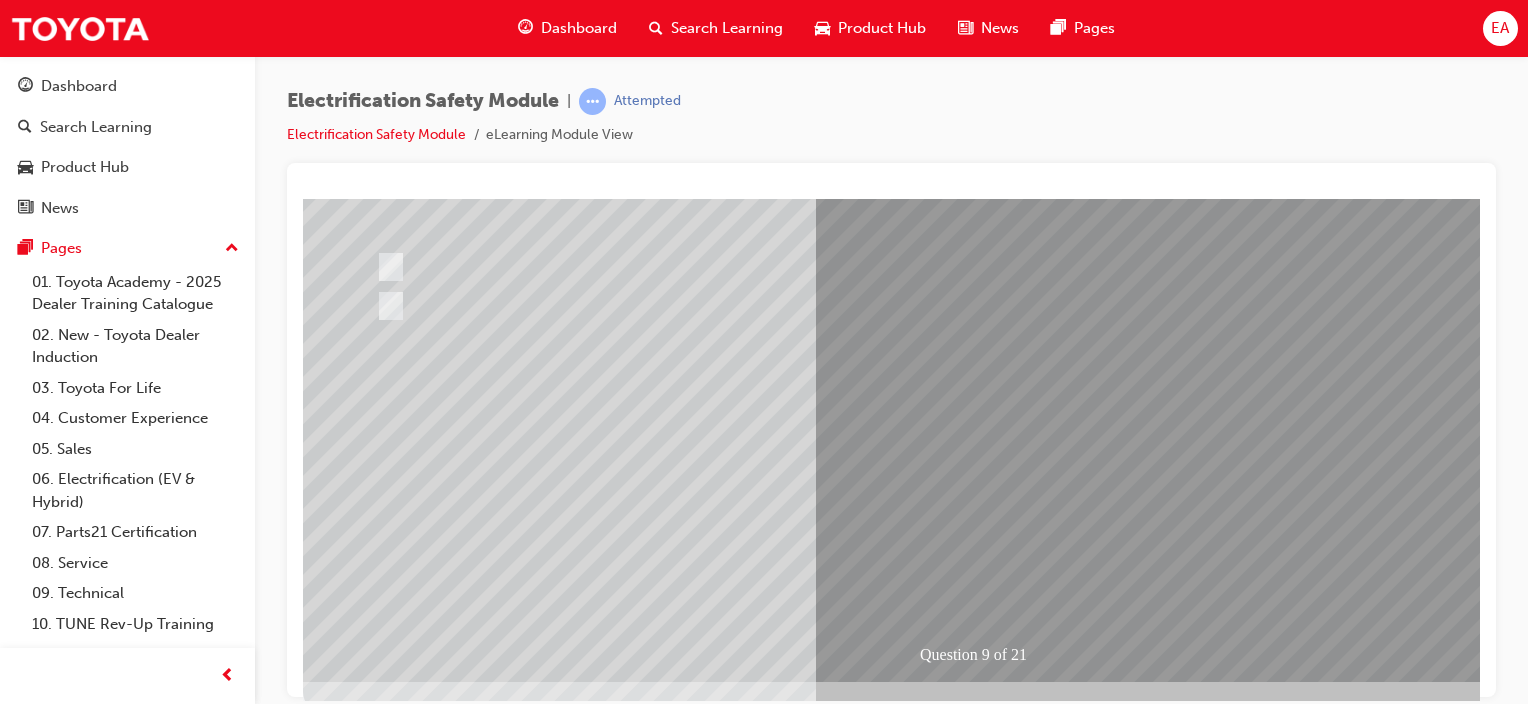 scroll, scrollTop: 263, scrollLeft: 0, axis: vertical 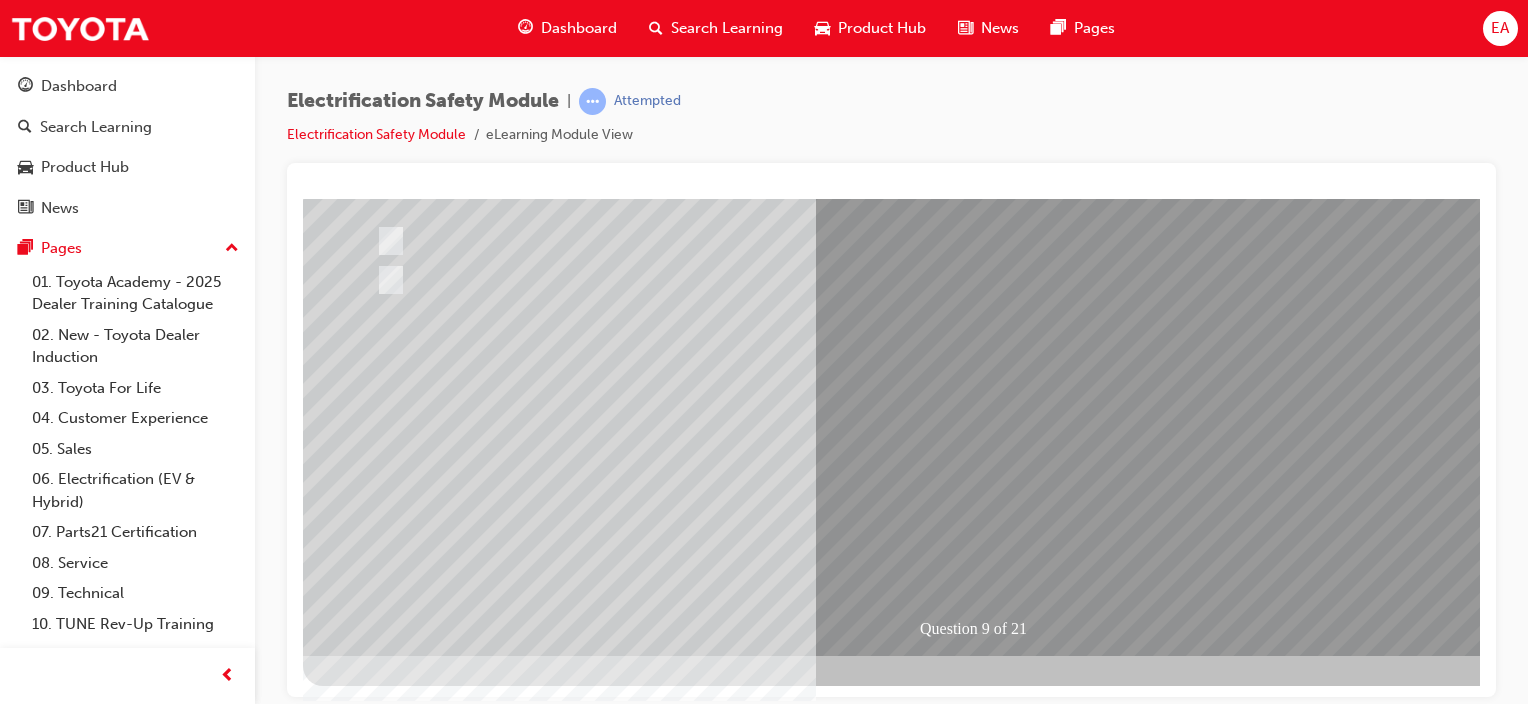 click at bounding box center (375, 2680) 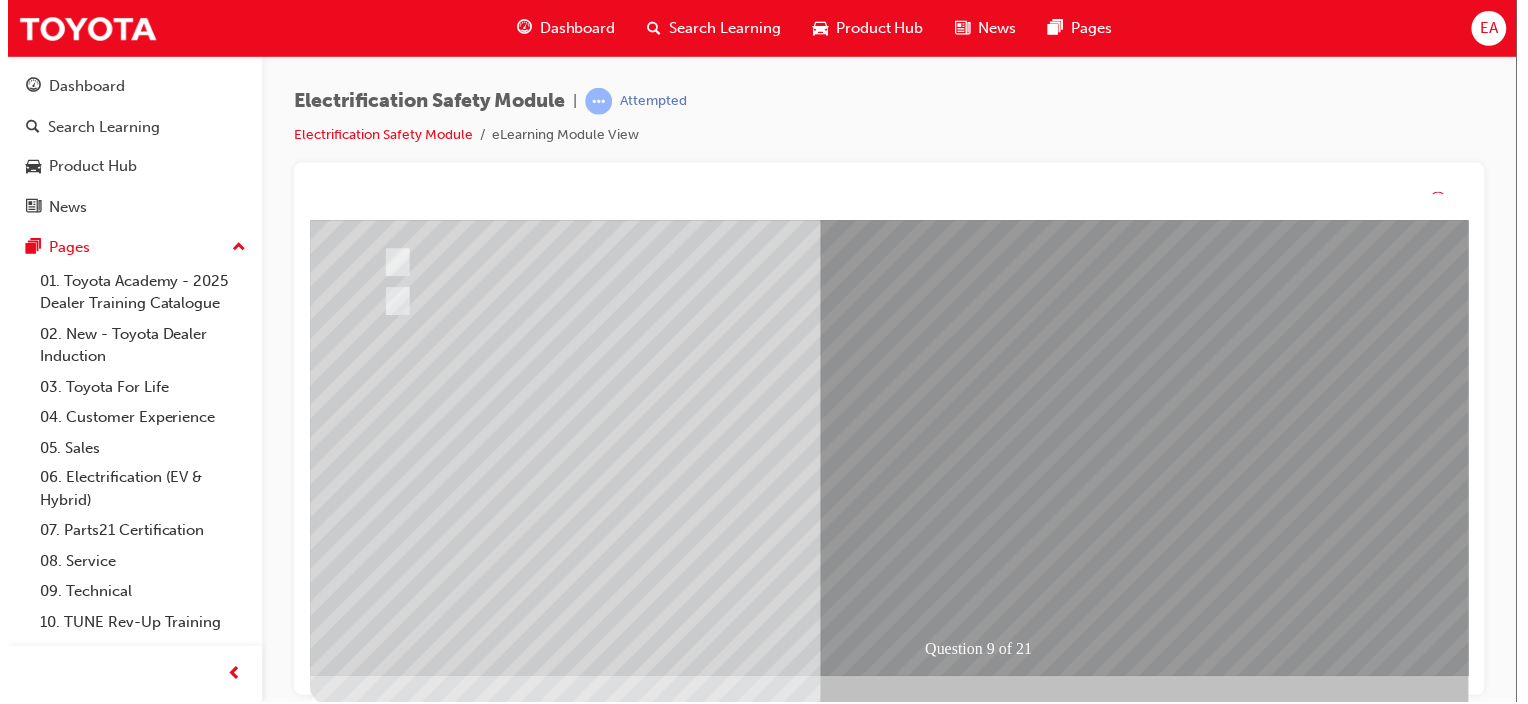 scroll, scrollTop: 0, scrollLeft: 0, axis: both 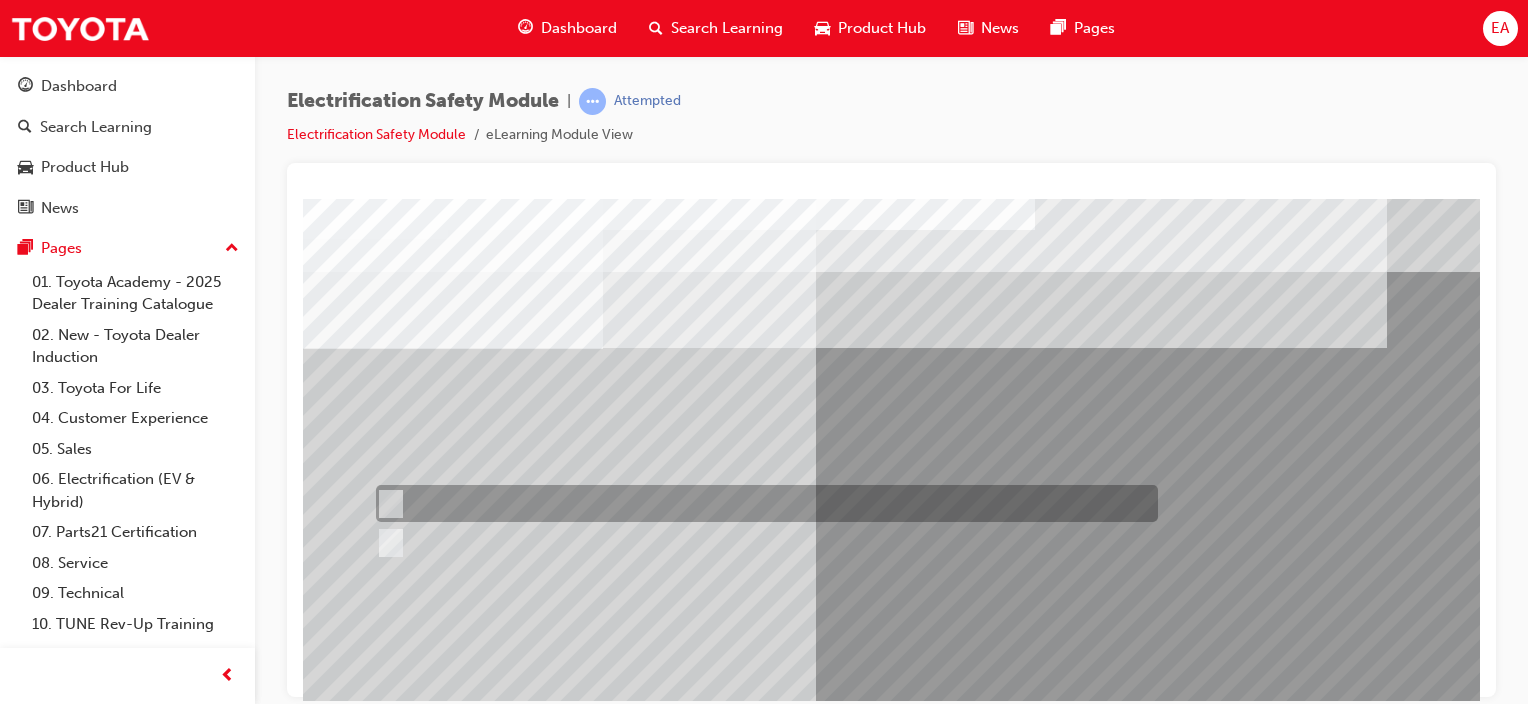 click at bounding box center (762, 503) 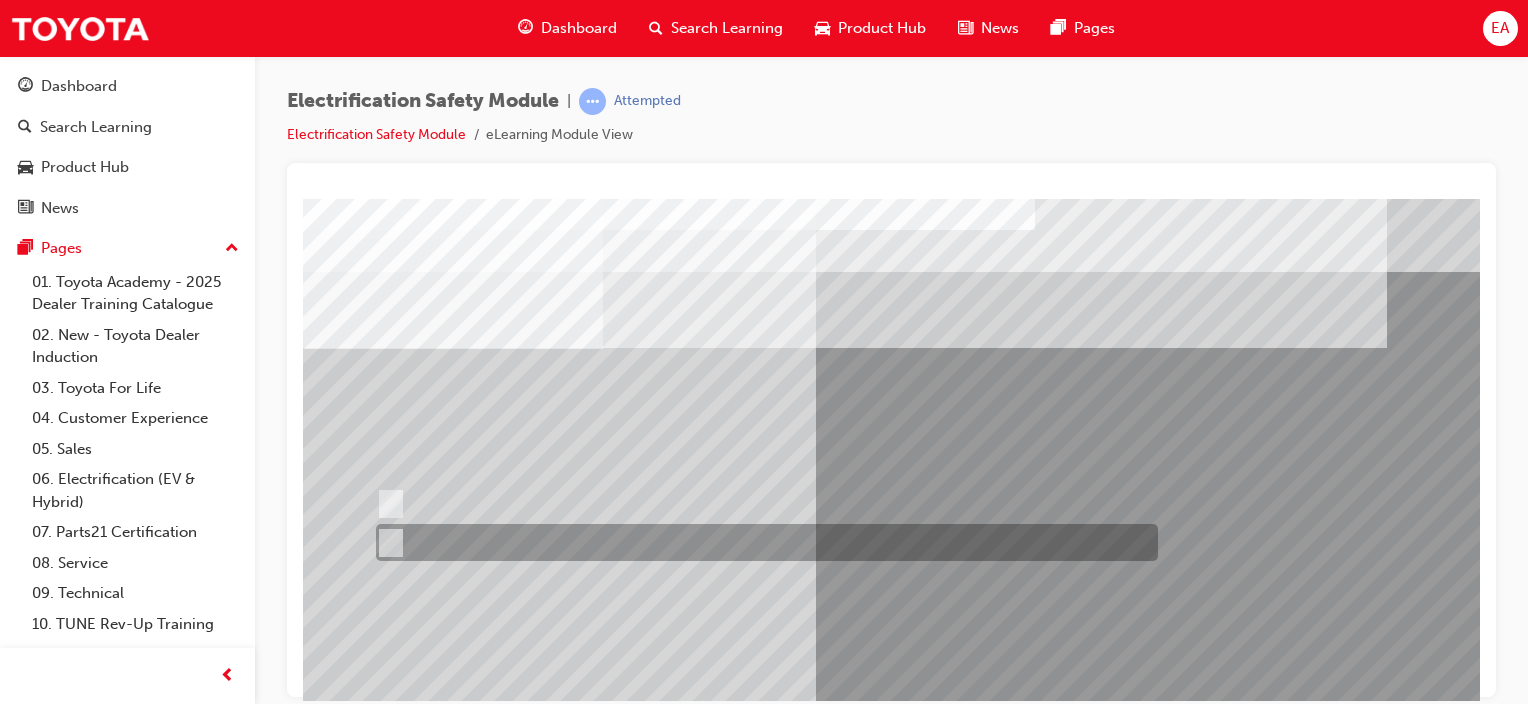 click at bounding box center (762, 542) 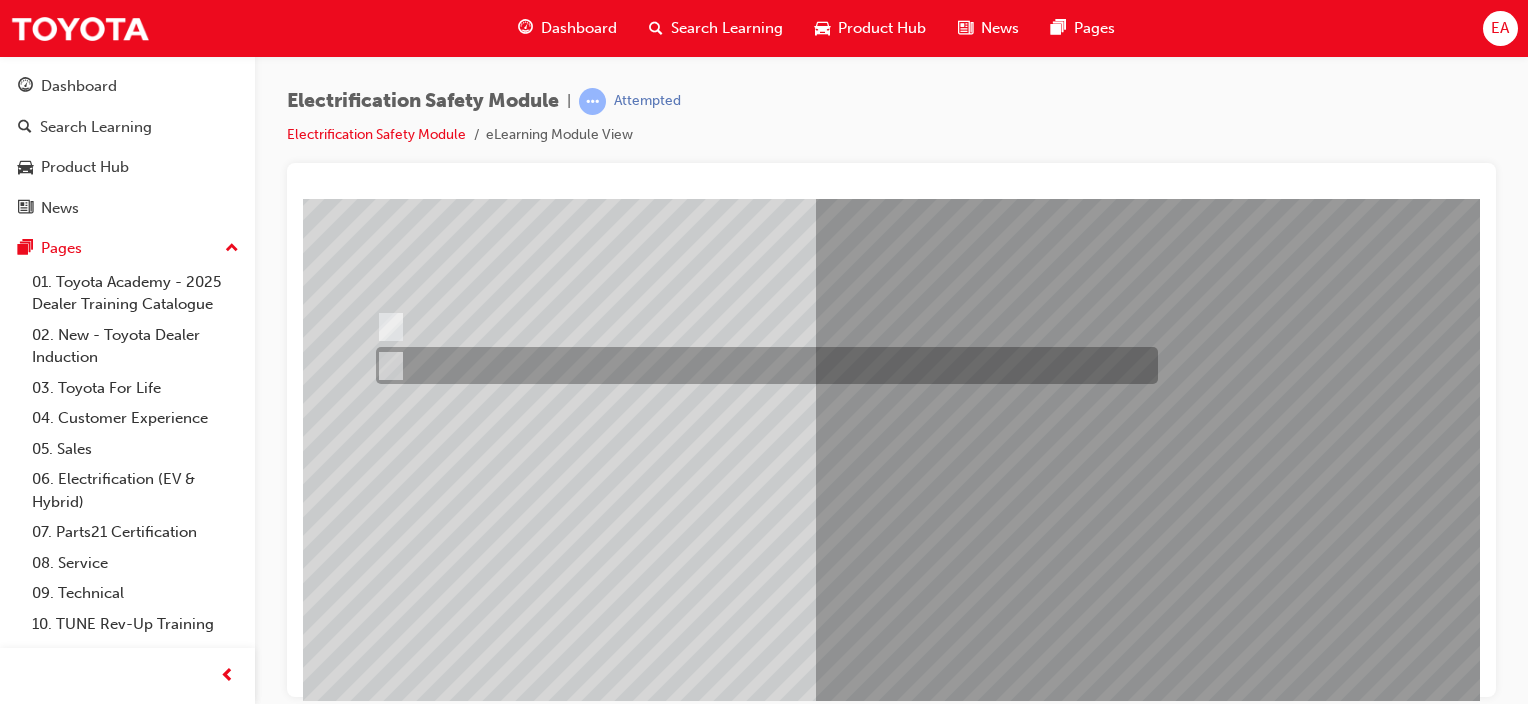scroll, scrollTop: 200, scrollLeft: 0, axis: vertical 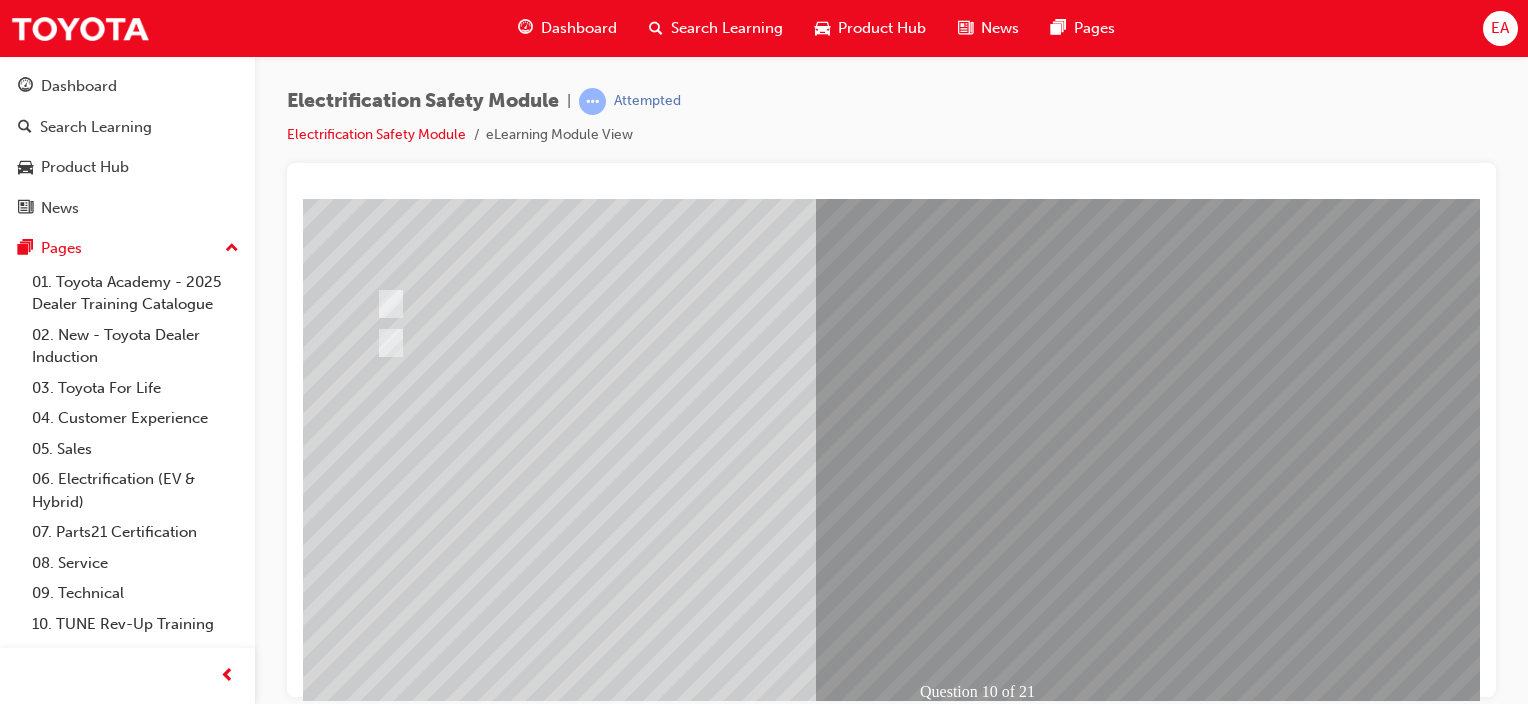 click at bounding box center [375, 2743] 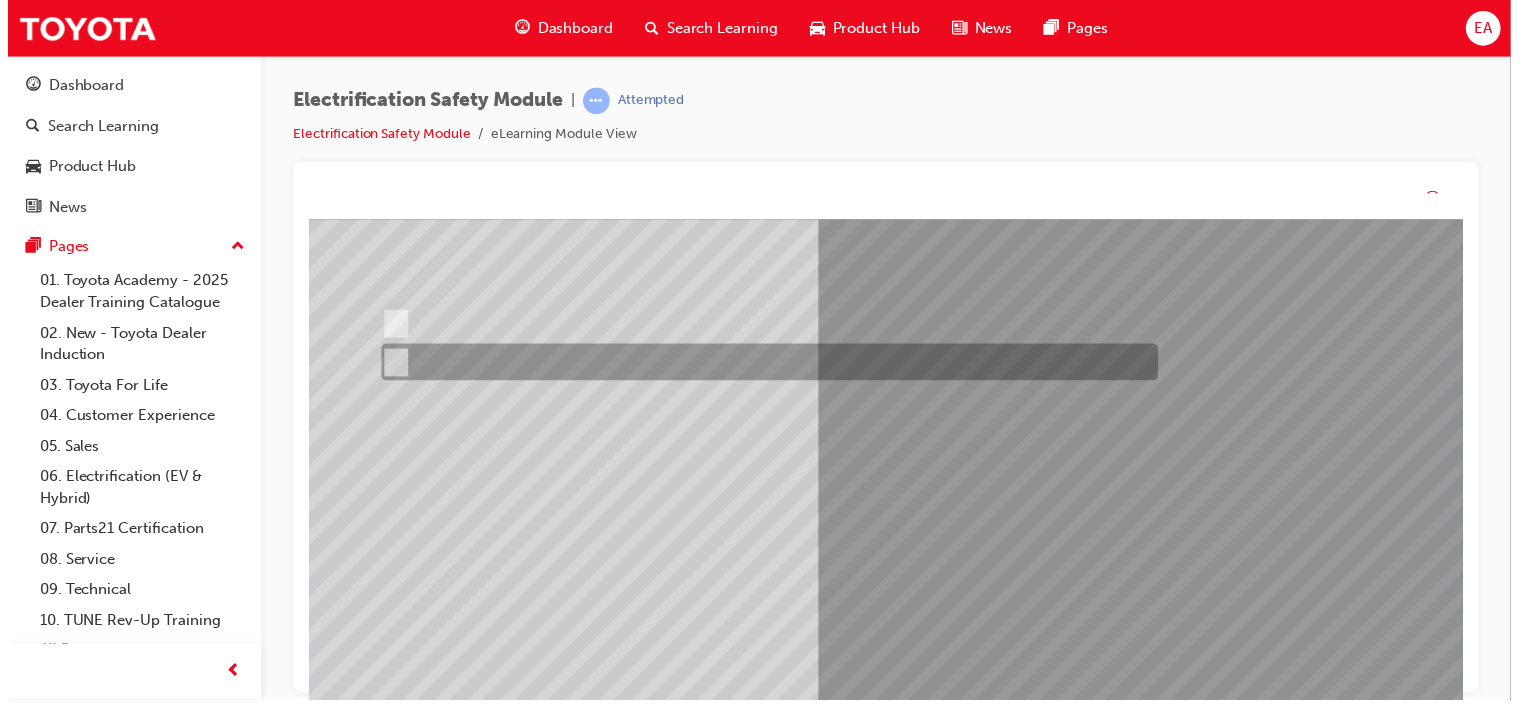 scroll, scrollTop: 0, scrollLeft: 0, axis: both 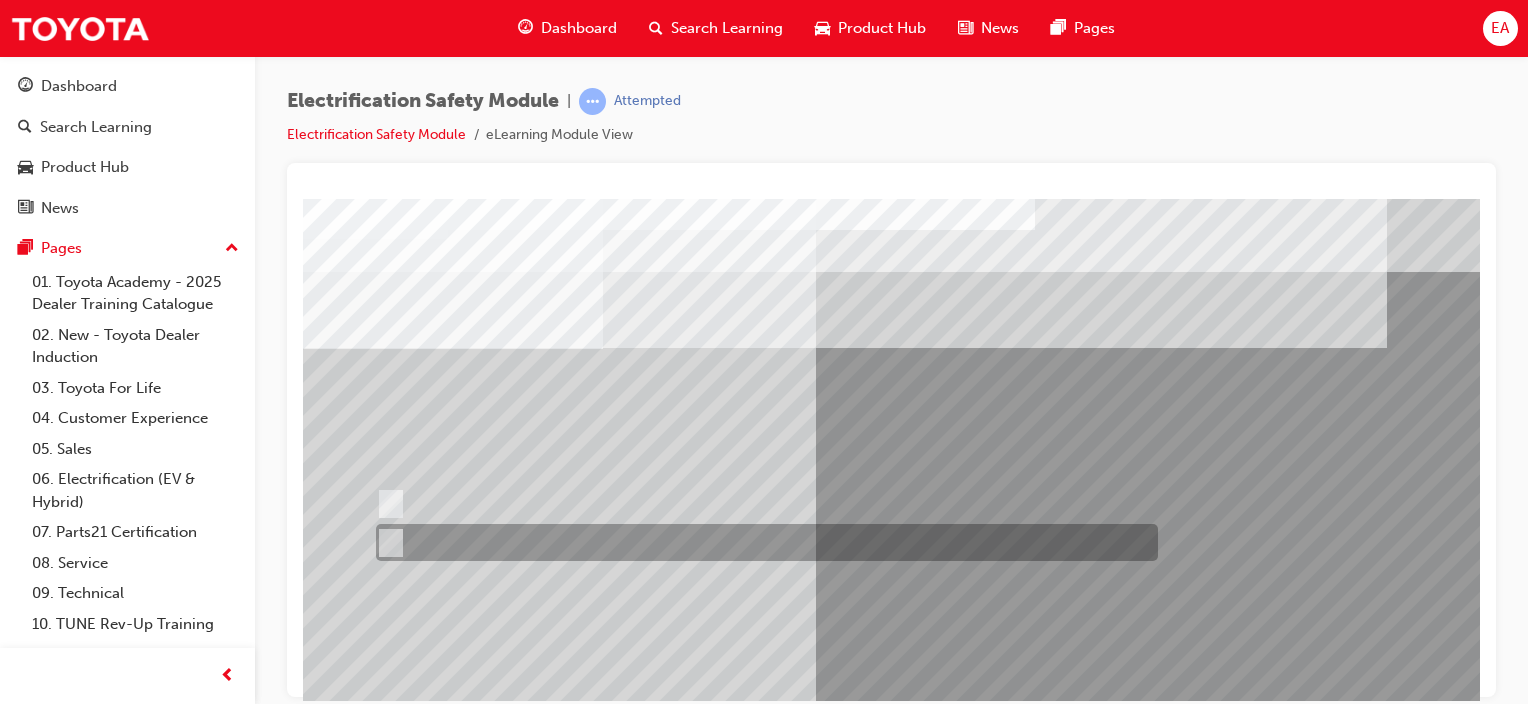 click at bounding box center [762, 542] 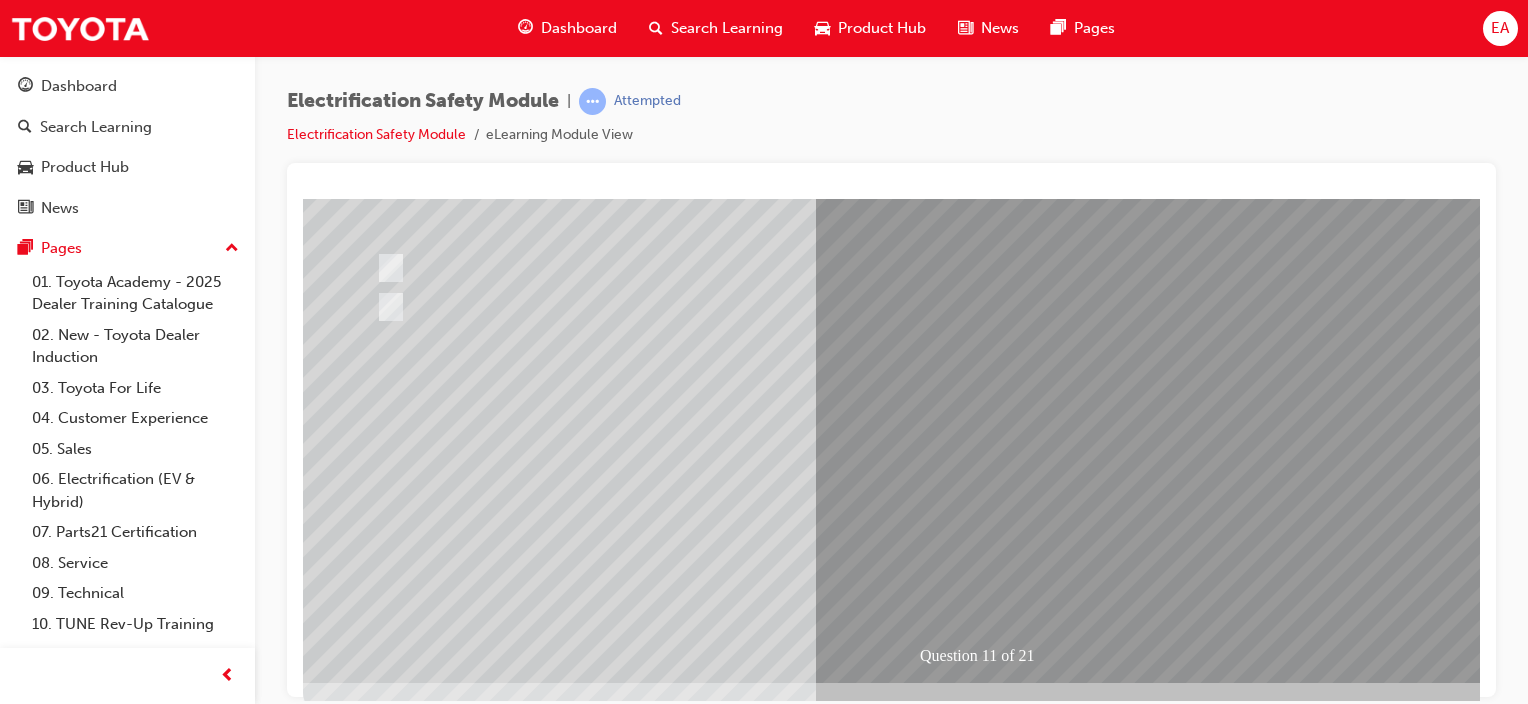 scroll, scrollTop: 263, scrollLeft: 0, axis: vertical 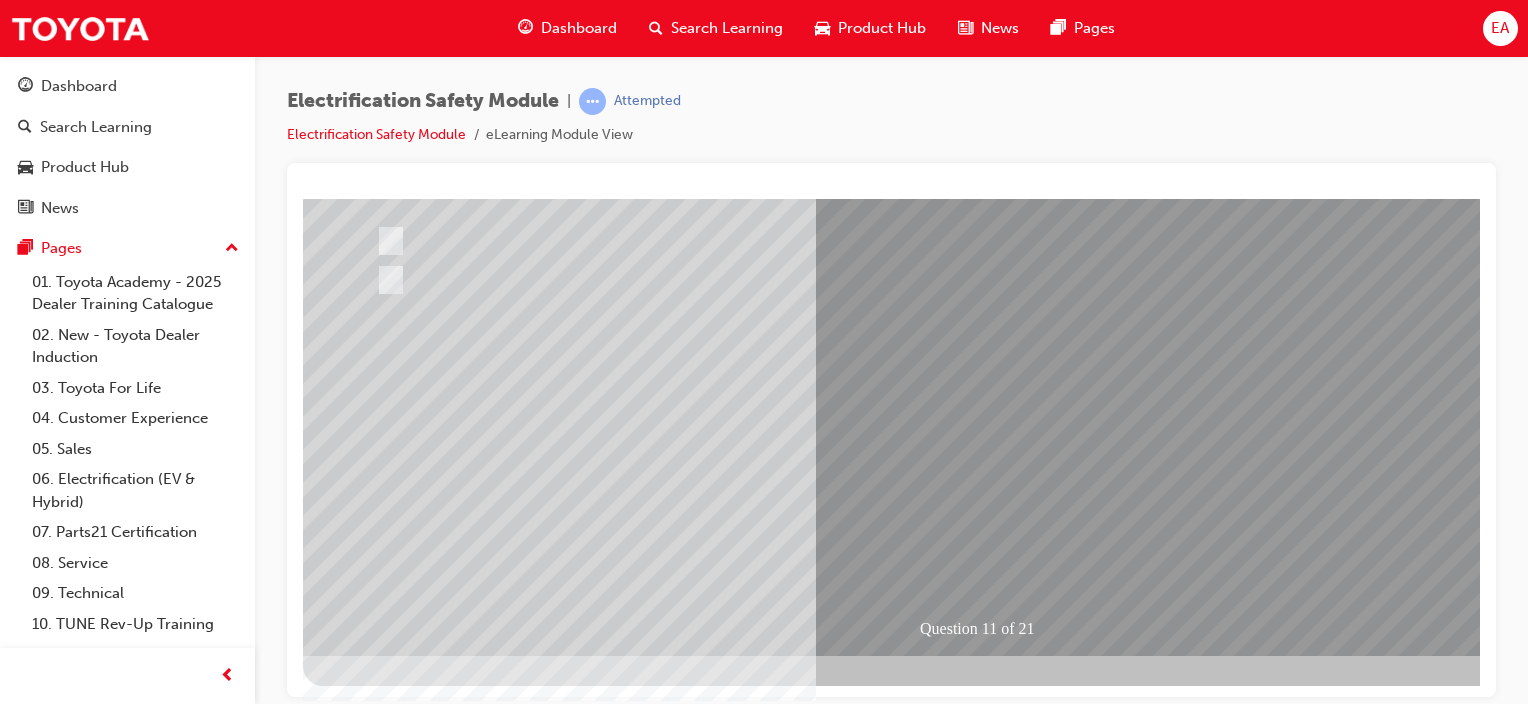 click at bounding box center [375, 2680] 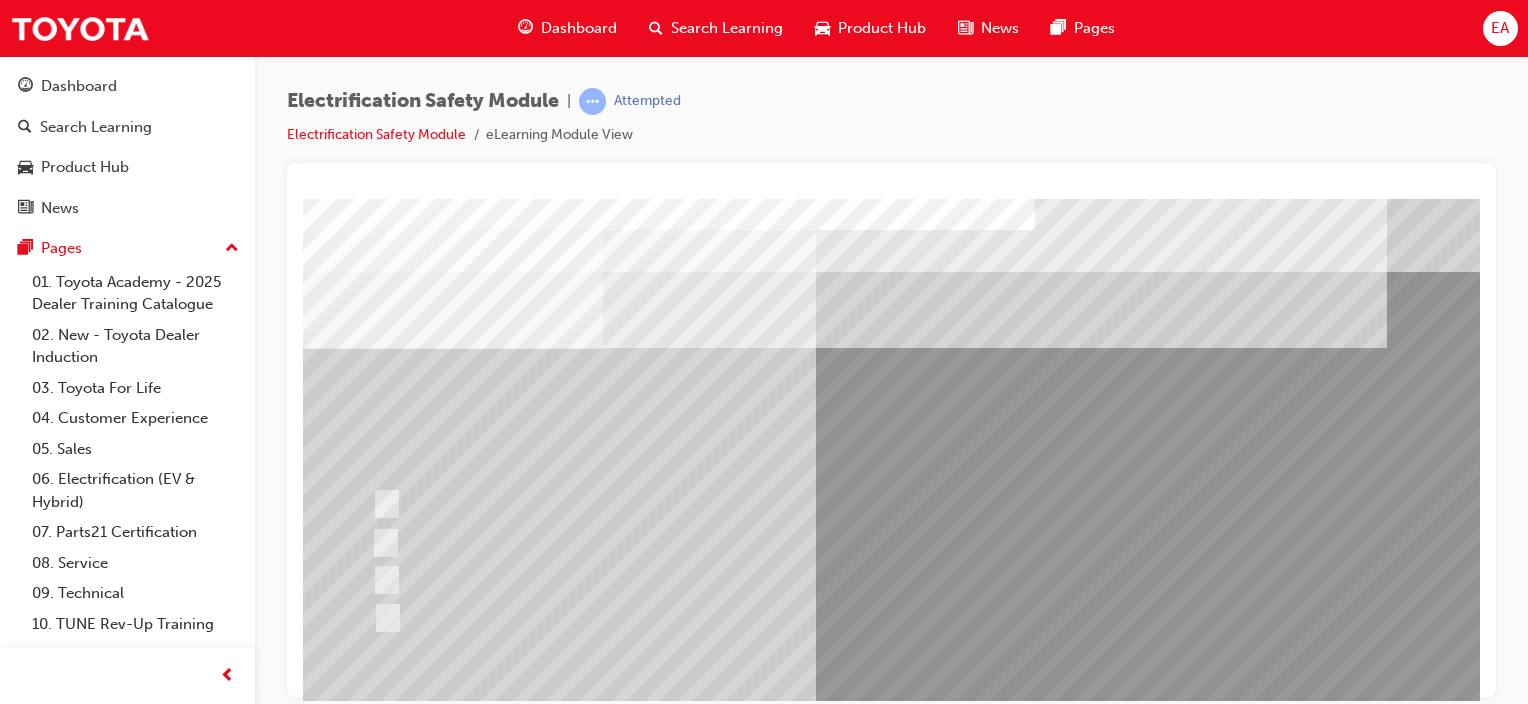 scroll, scrollTop: 100, scrollLeft: 0, axis: vertical 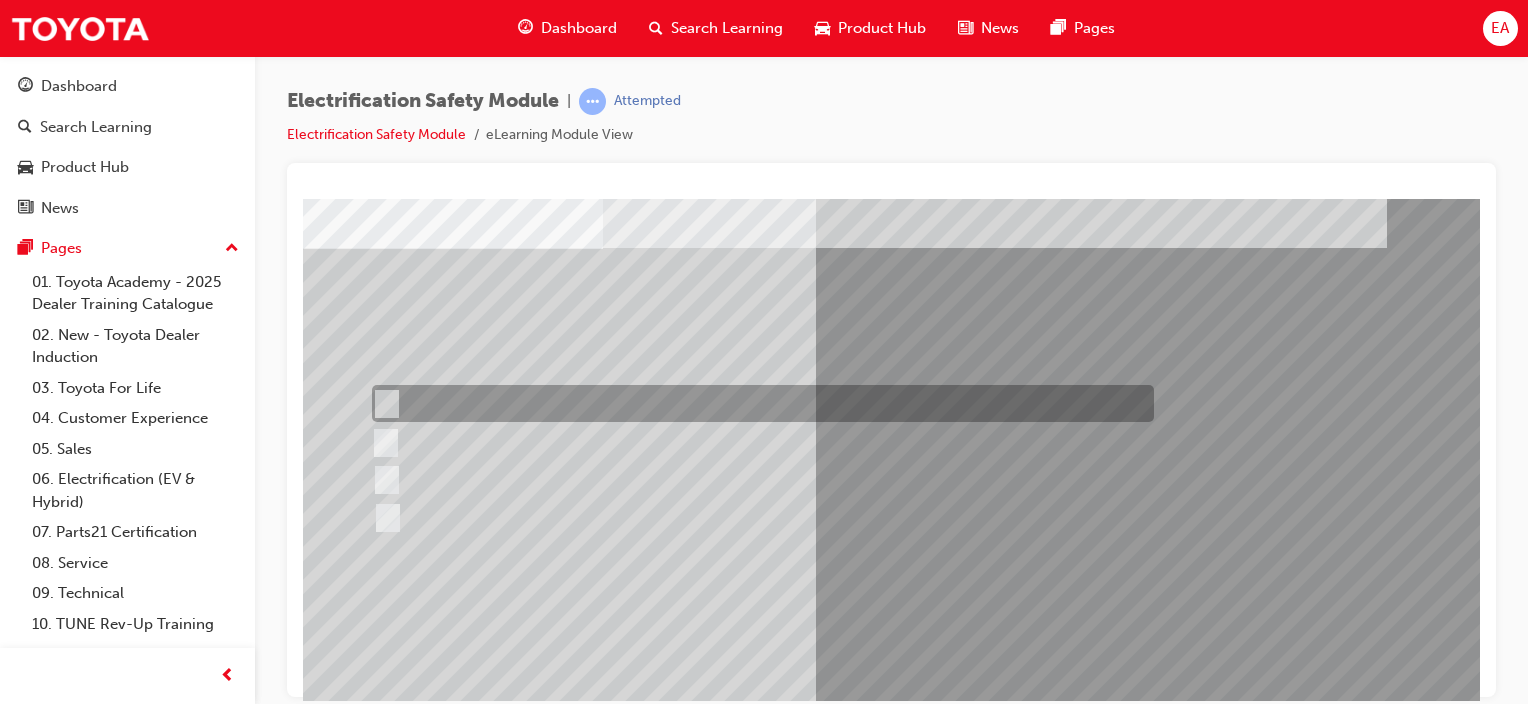 click at bounding box center (758, 403) 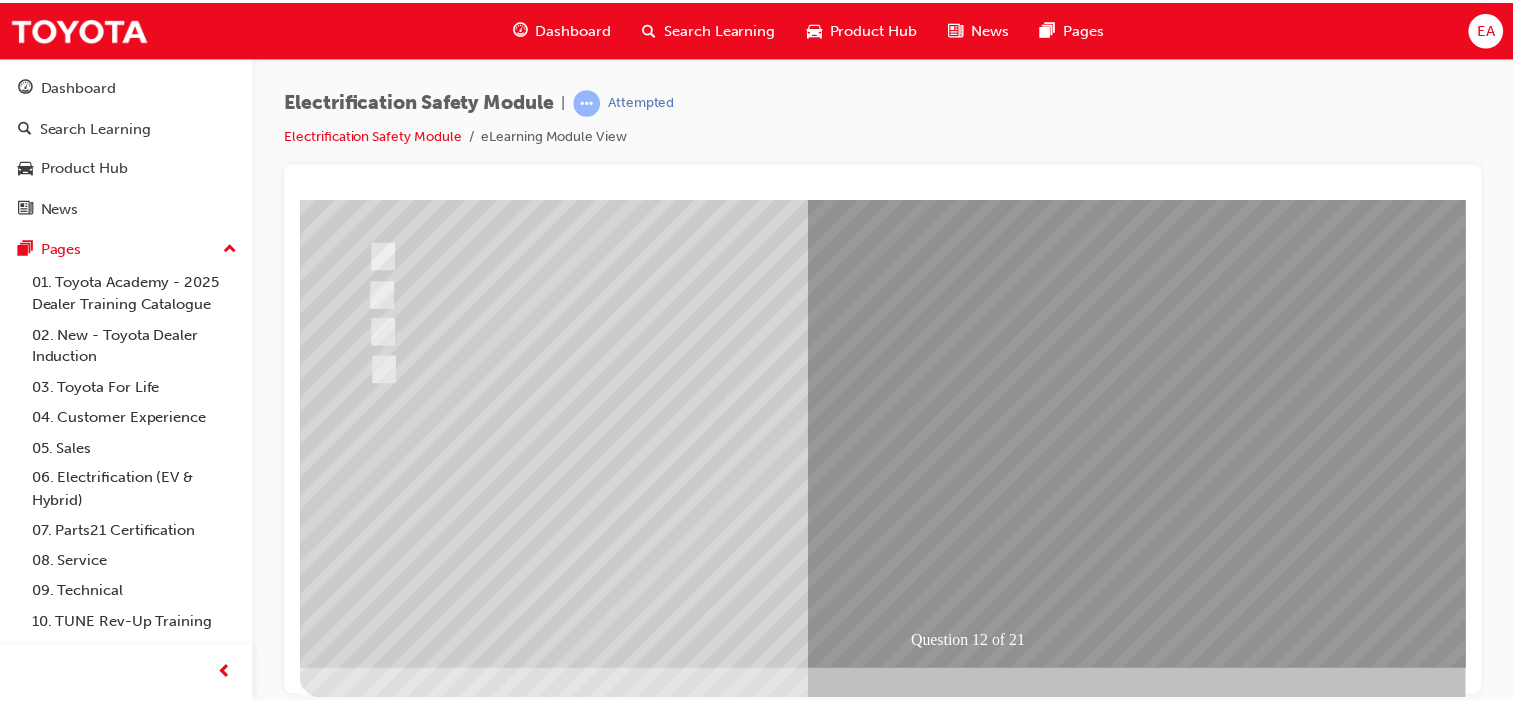 scroll, scrollTop: 263, scrollLeft: 0, axis: vertical 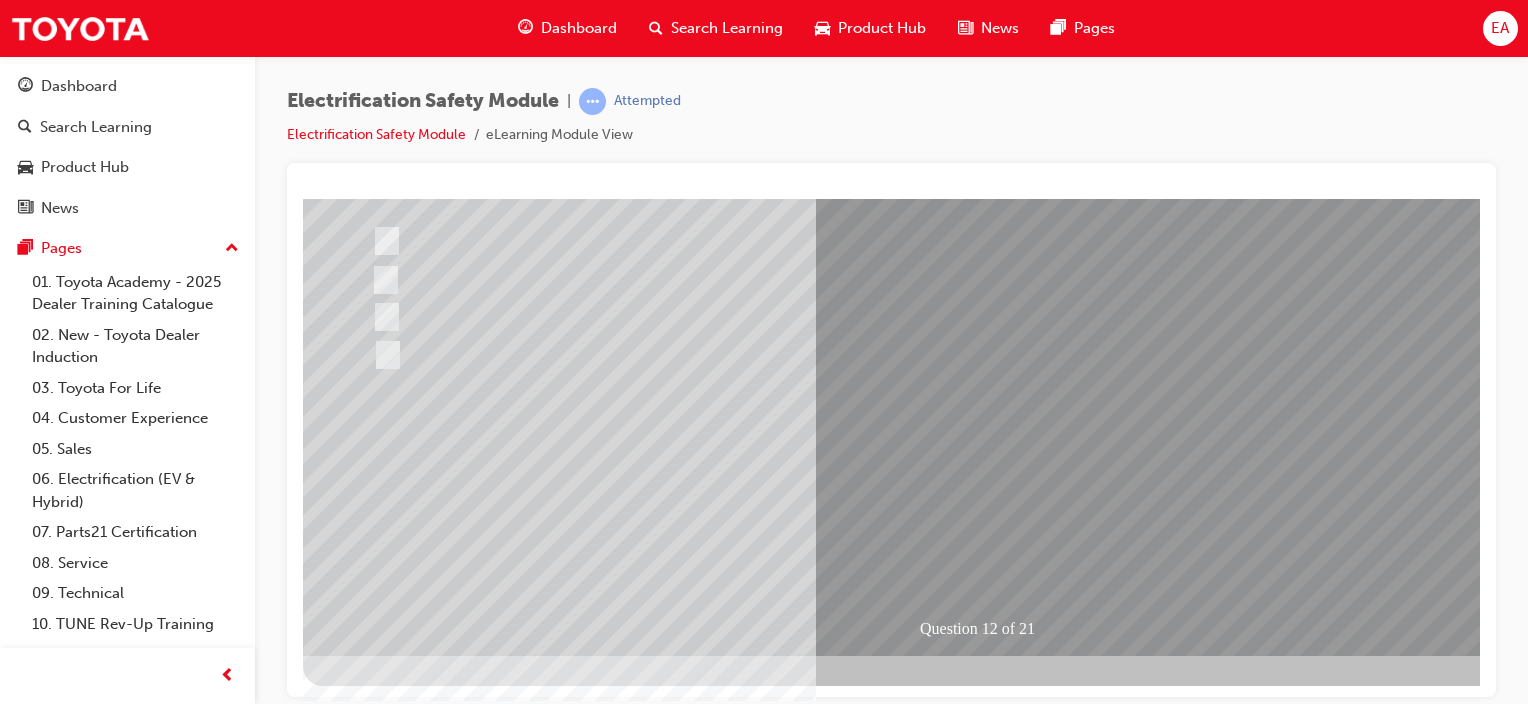click at bounding box center [375, 2724] 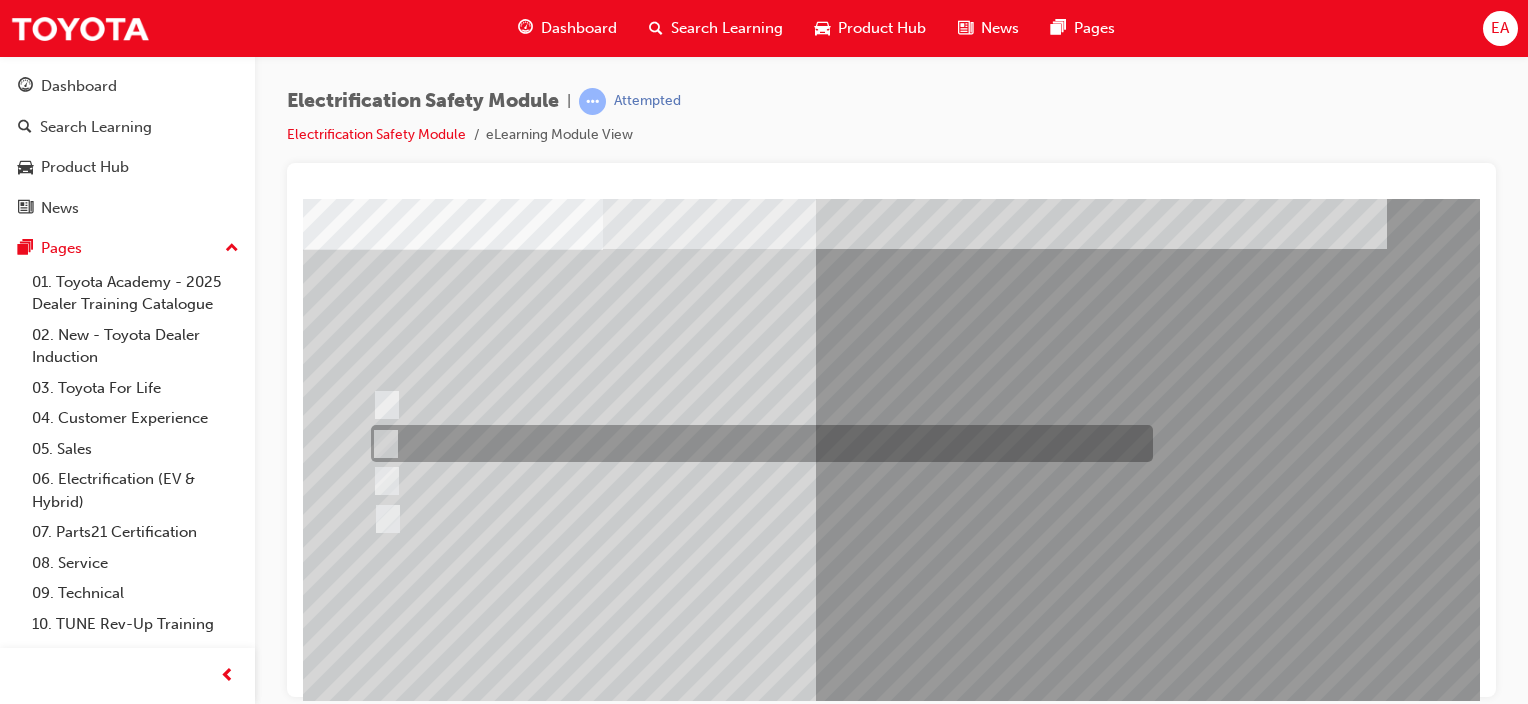 scroll, scrollTop: 100, scrollLeft: 0, axis: vertical 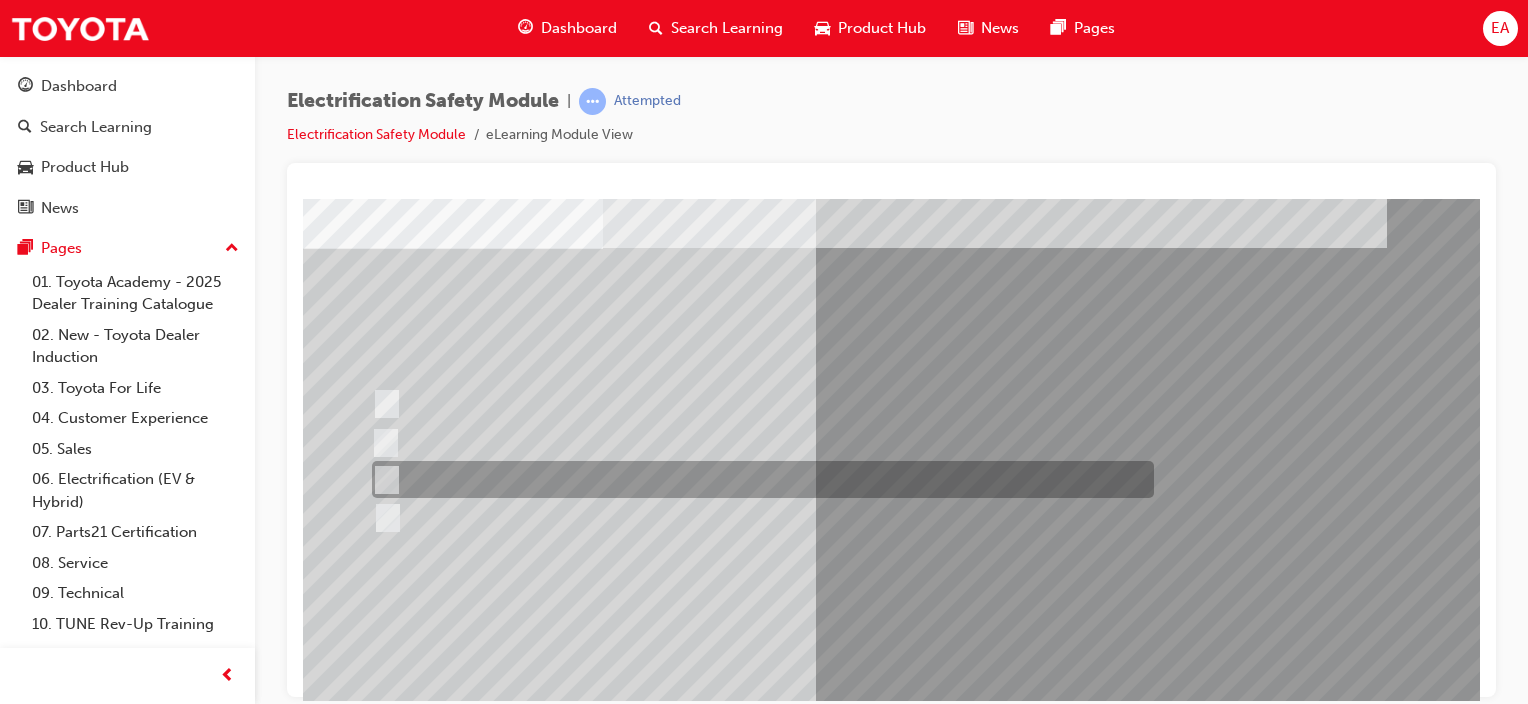 click at bounding box center [758, 479] 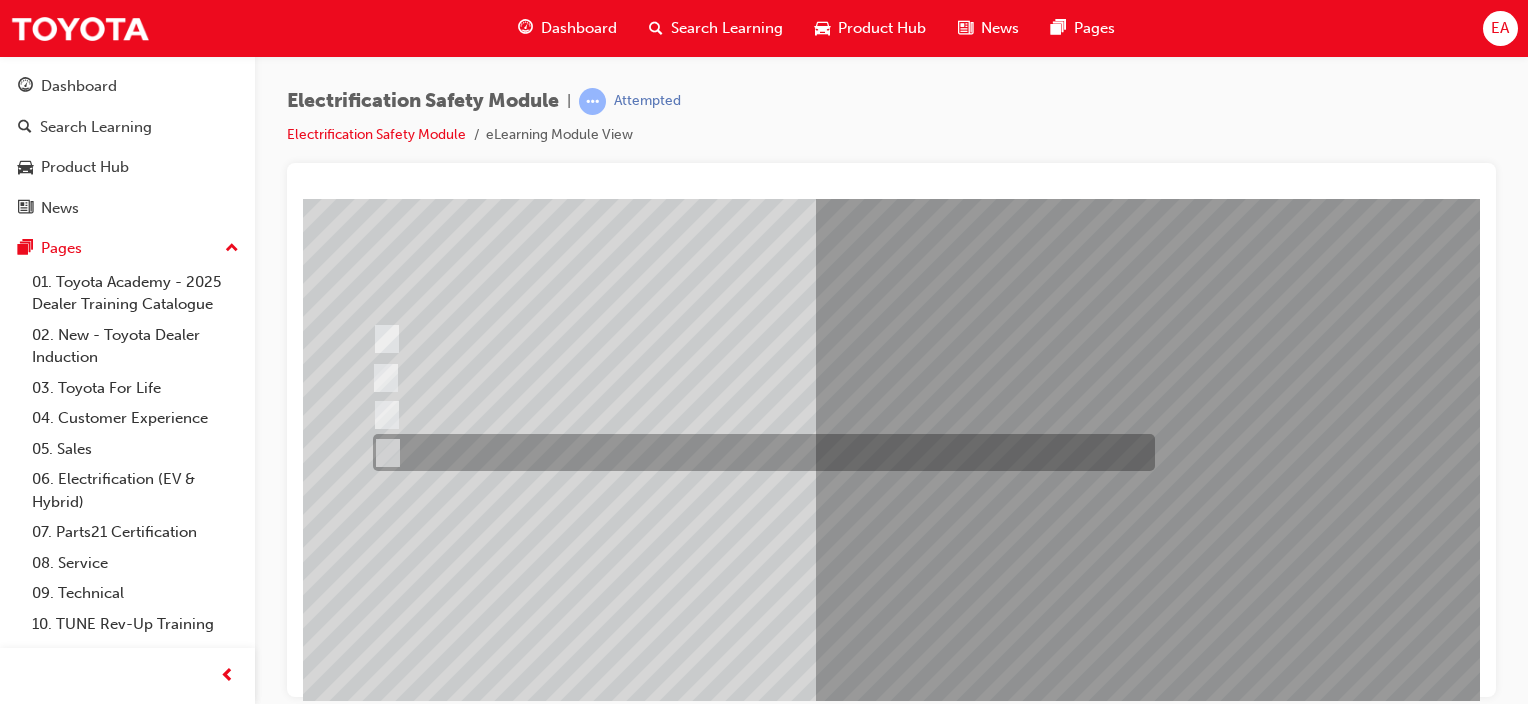 scroll, scrollTop: 200, scrollLeft: 0, axis: vertical 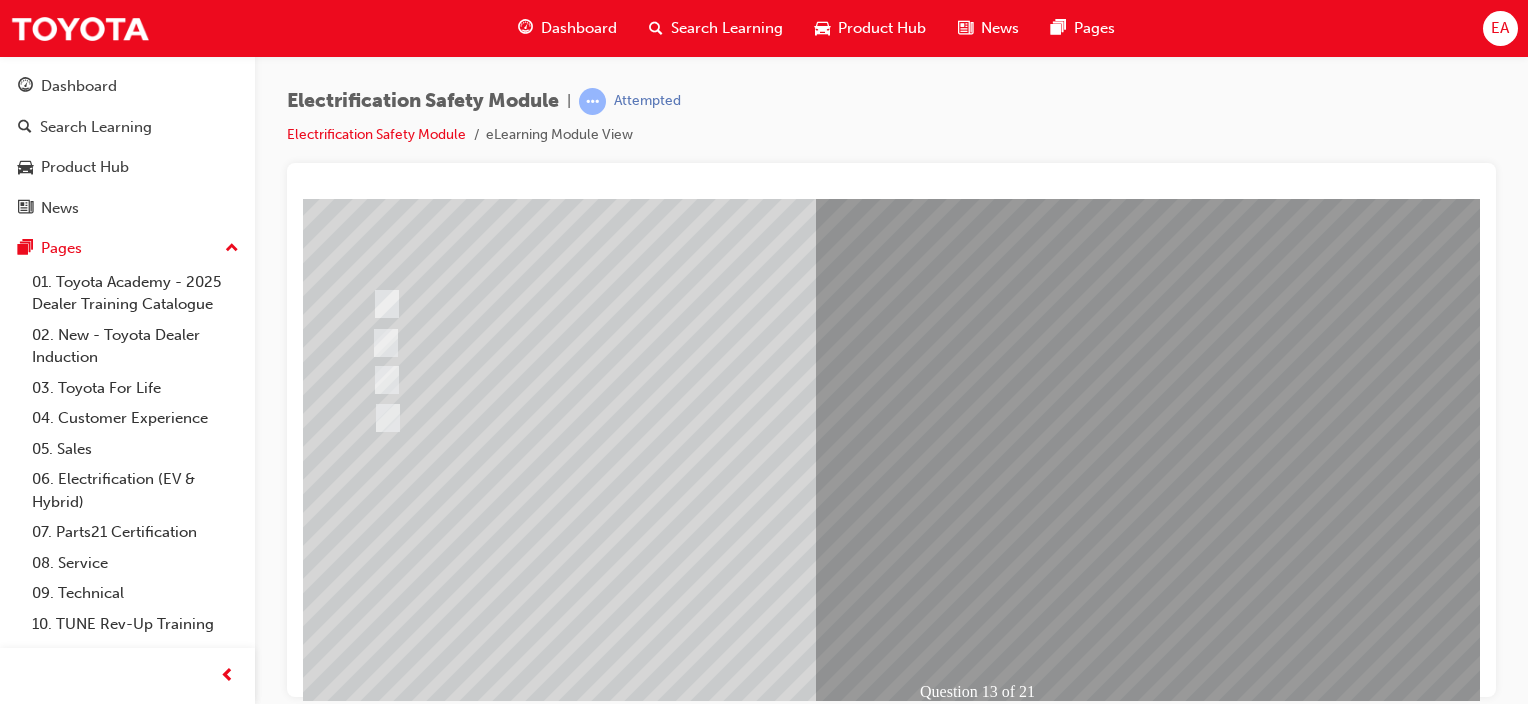 click at bounding box center (375, 2787) 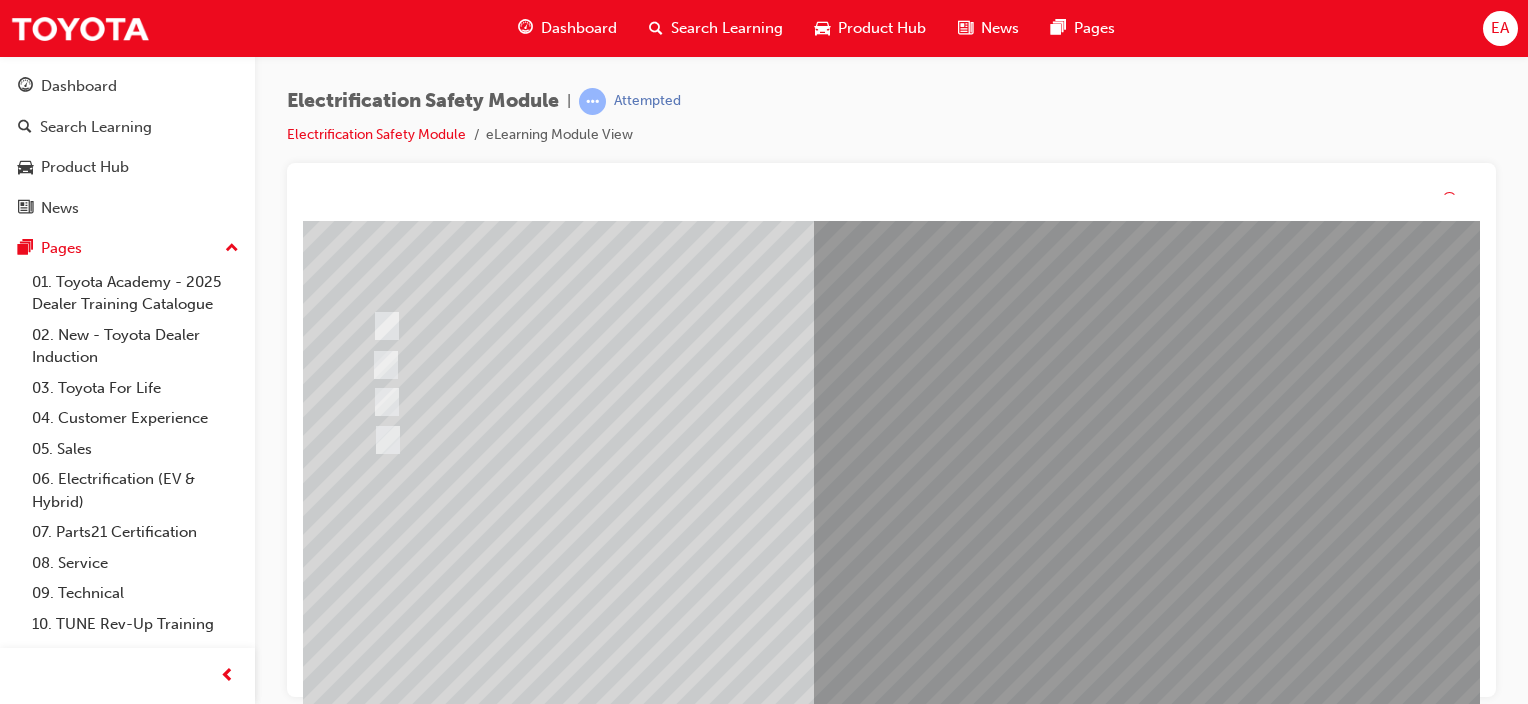 scroll, scrollTop: 0, scrollLeft: 0, axis: both 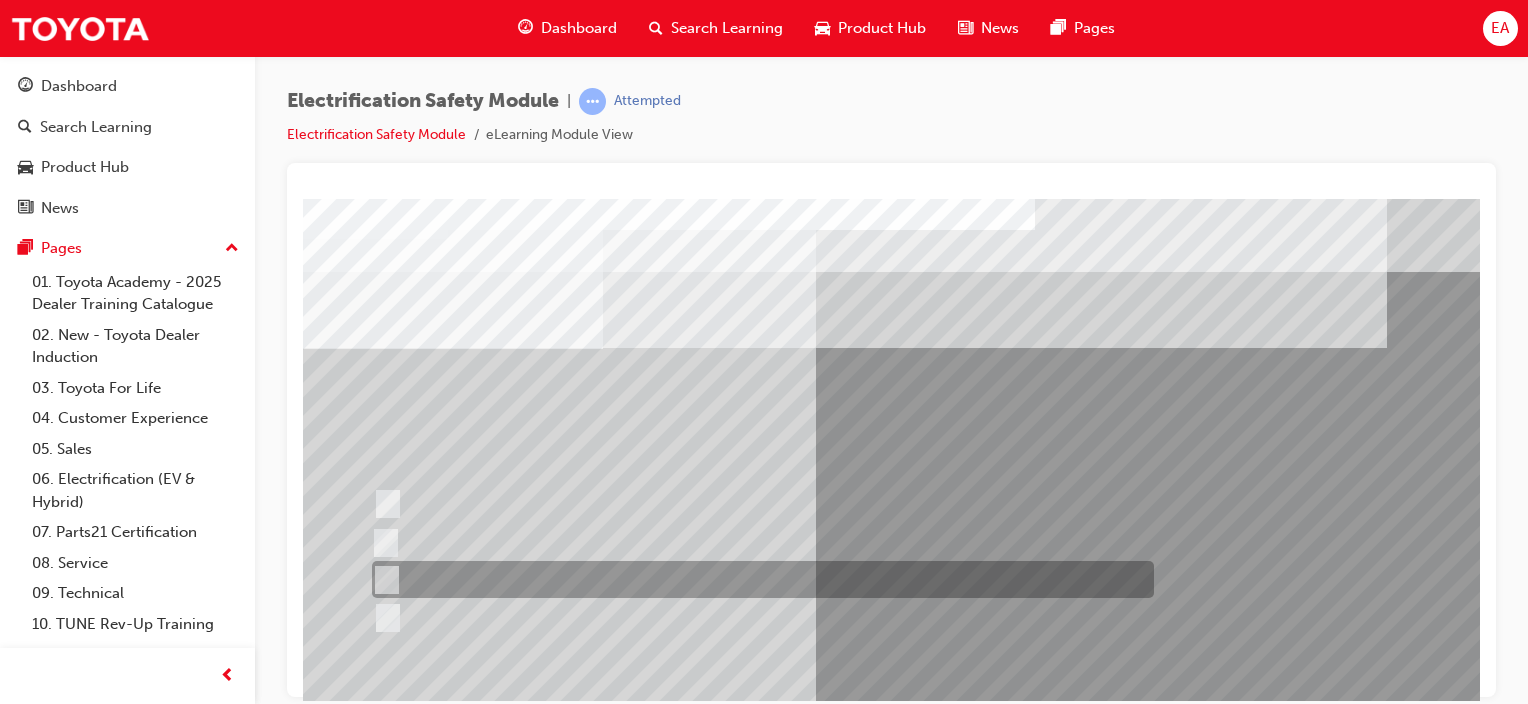 click at bounding box center [758, 579] 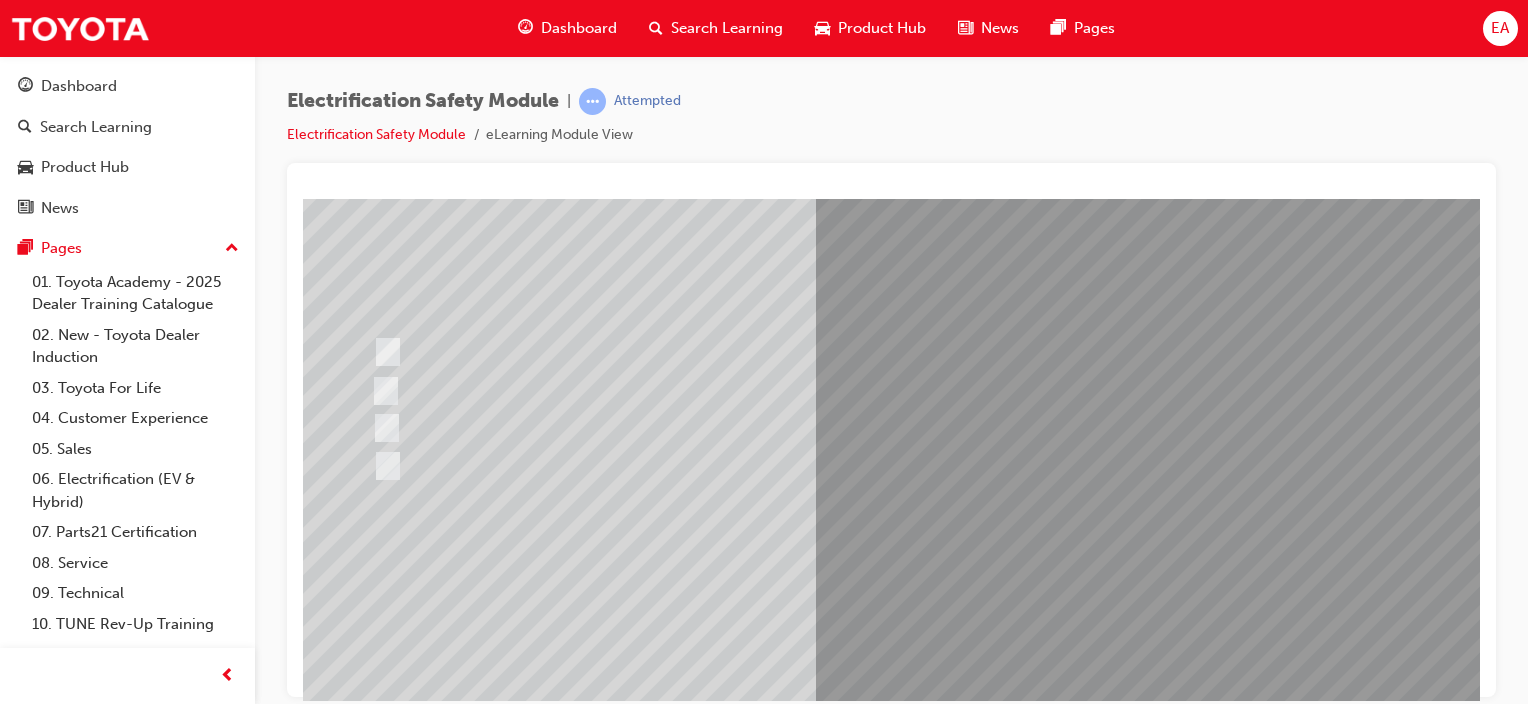 scroll, scrollTop: 200, scrollLeft: 0, axis: vertical 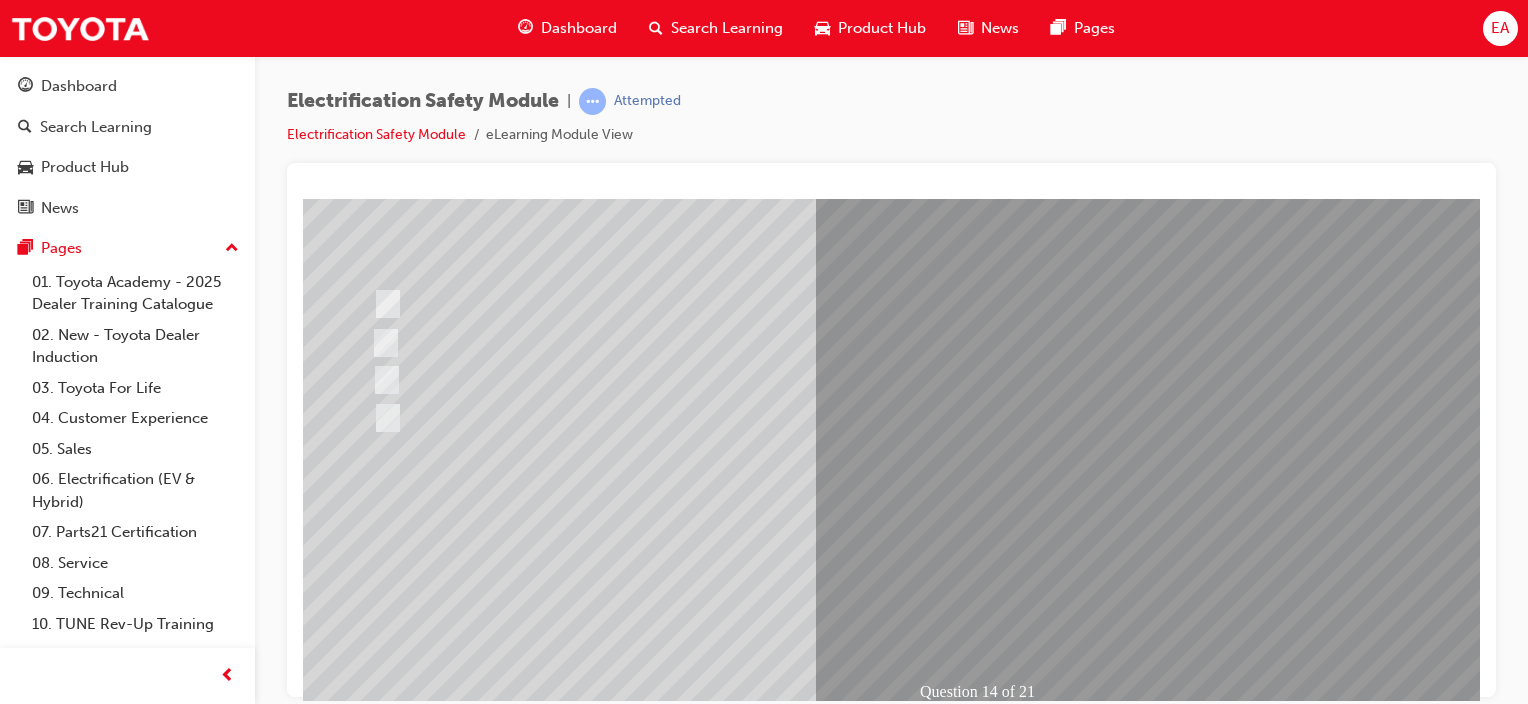 click at bounding box center [375, 2787] 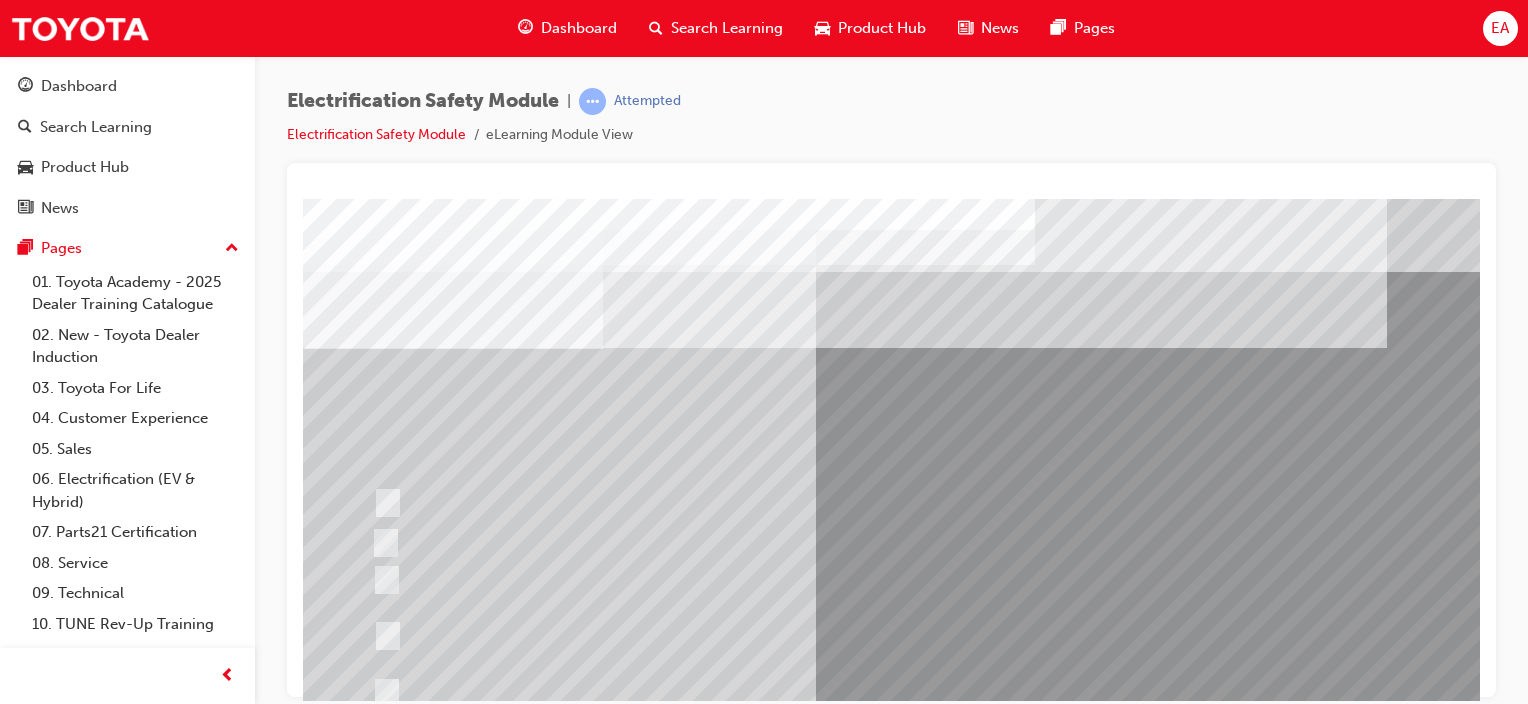 scroll, scrollTop: 100, scrollLeft: 0, axis: vertical 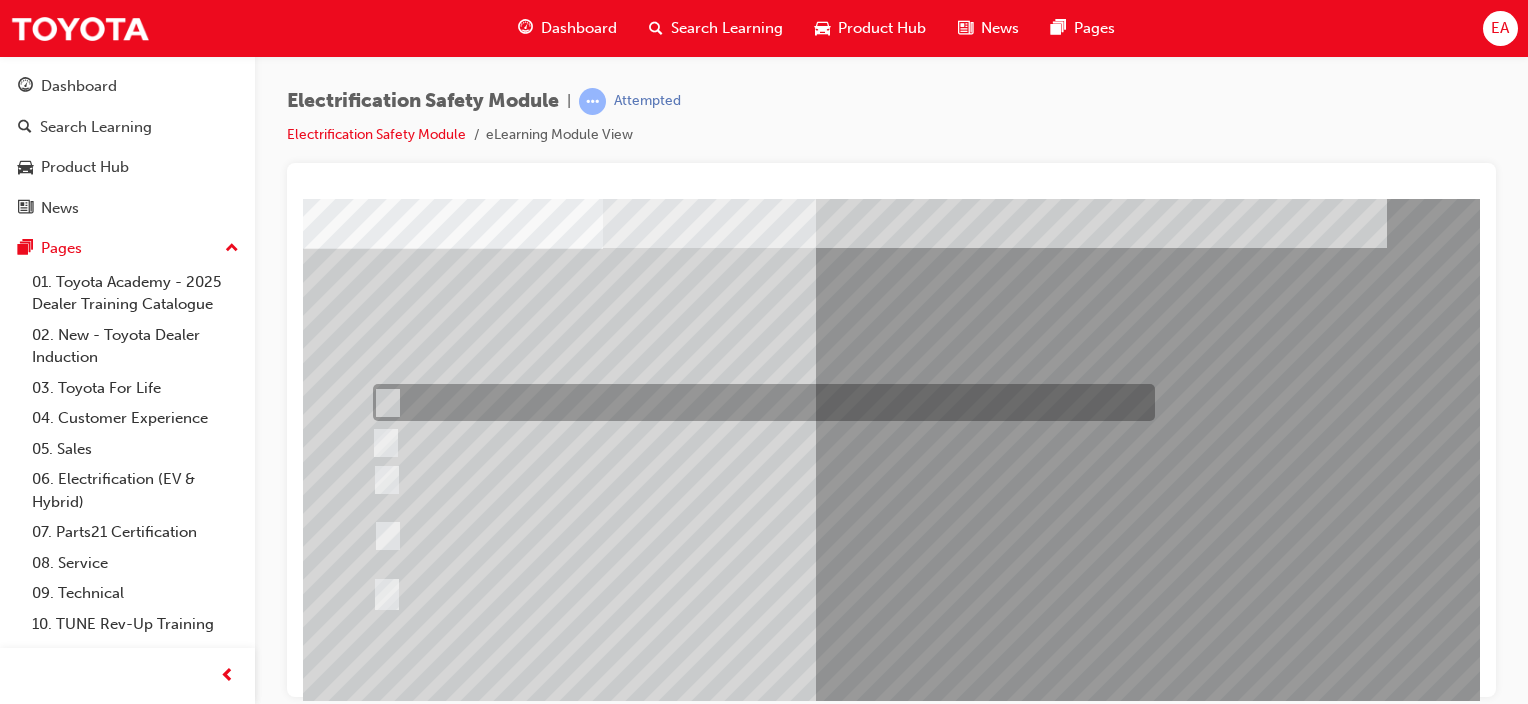 click at bounding box center (759, 402) 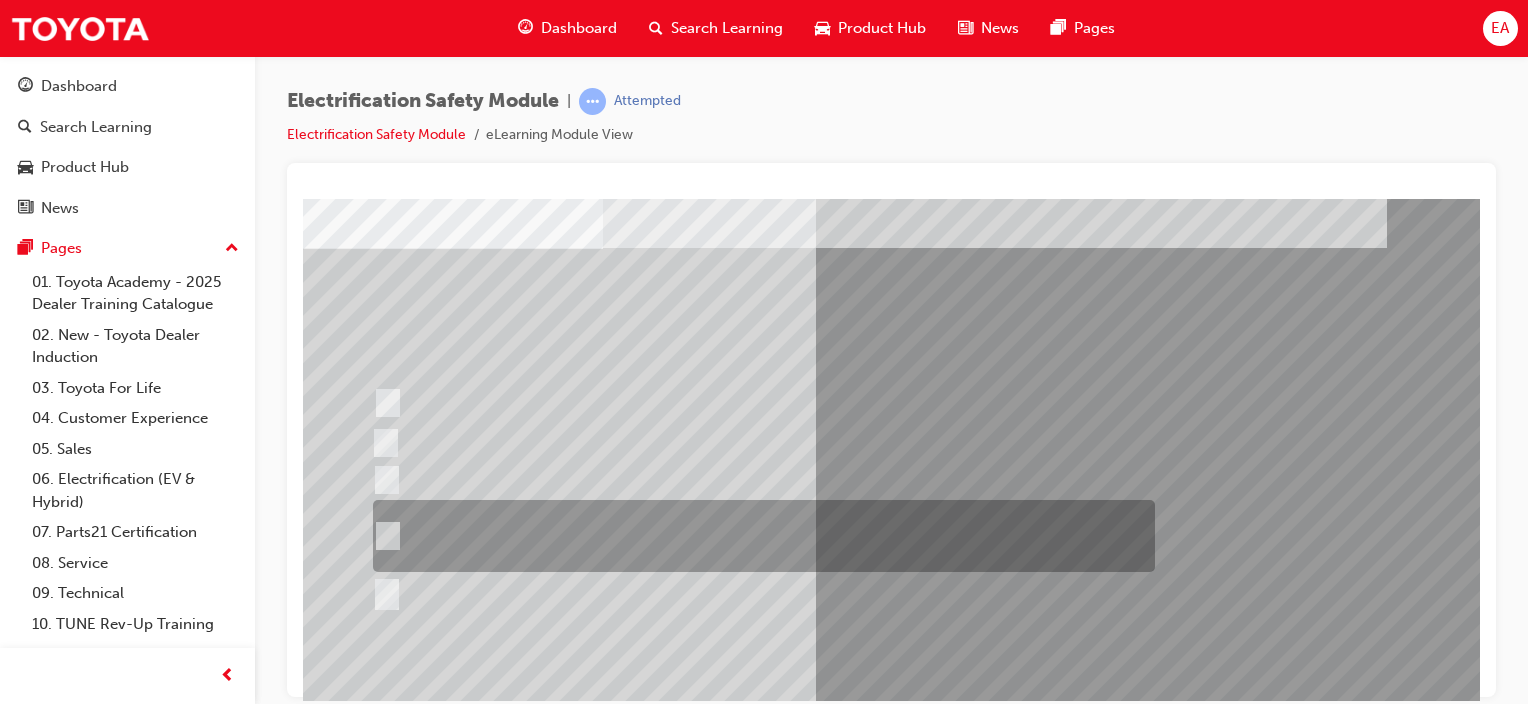 click at bounding box center (759, 536) 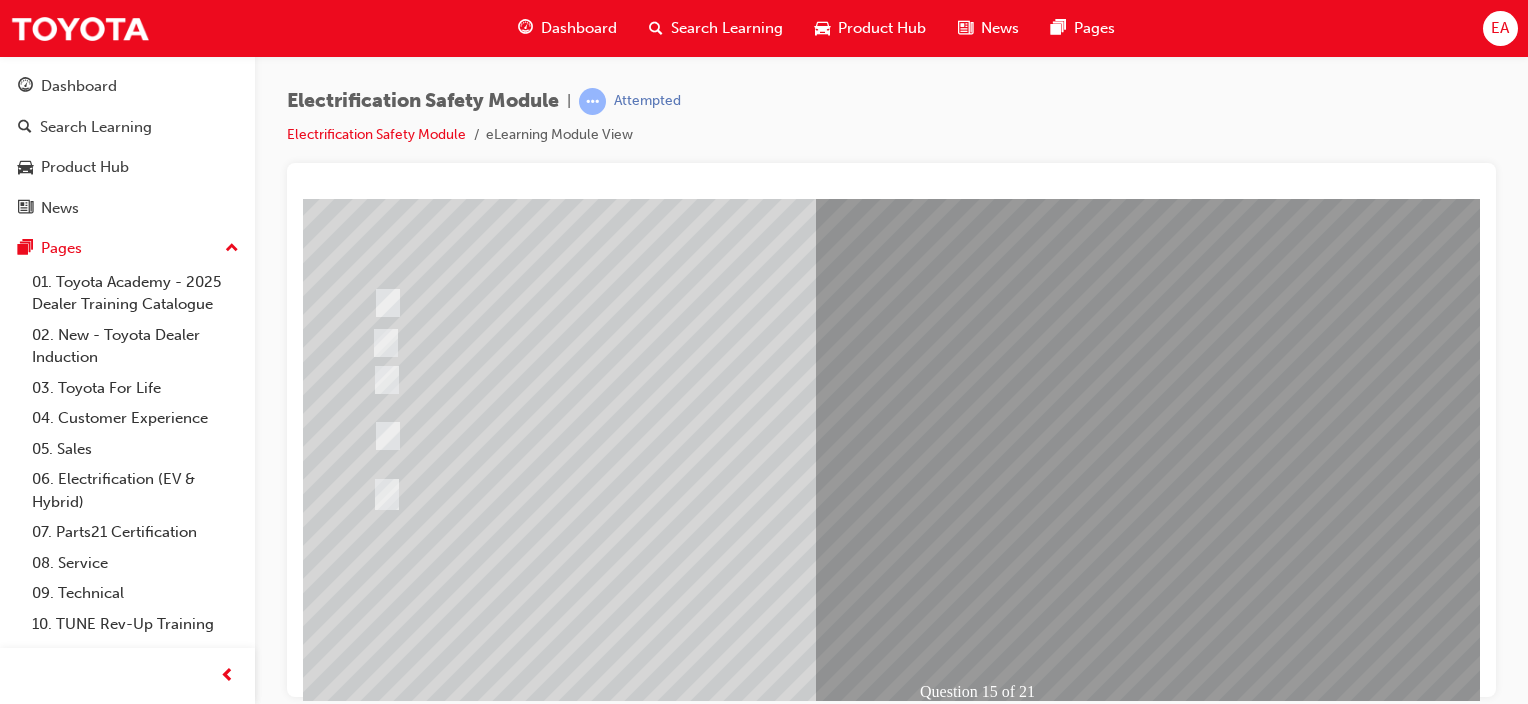 click at bounding box center (375, 2814) 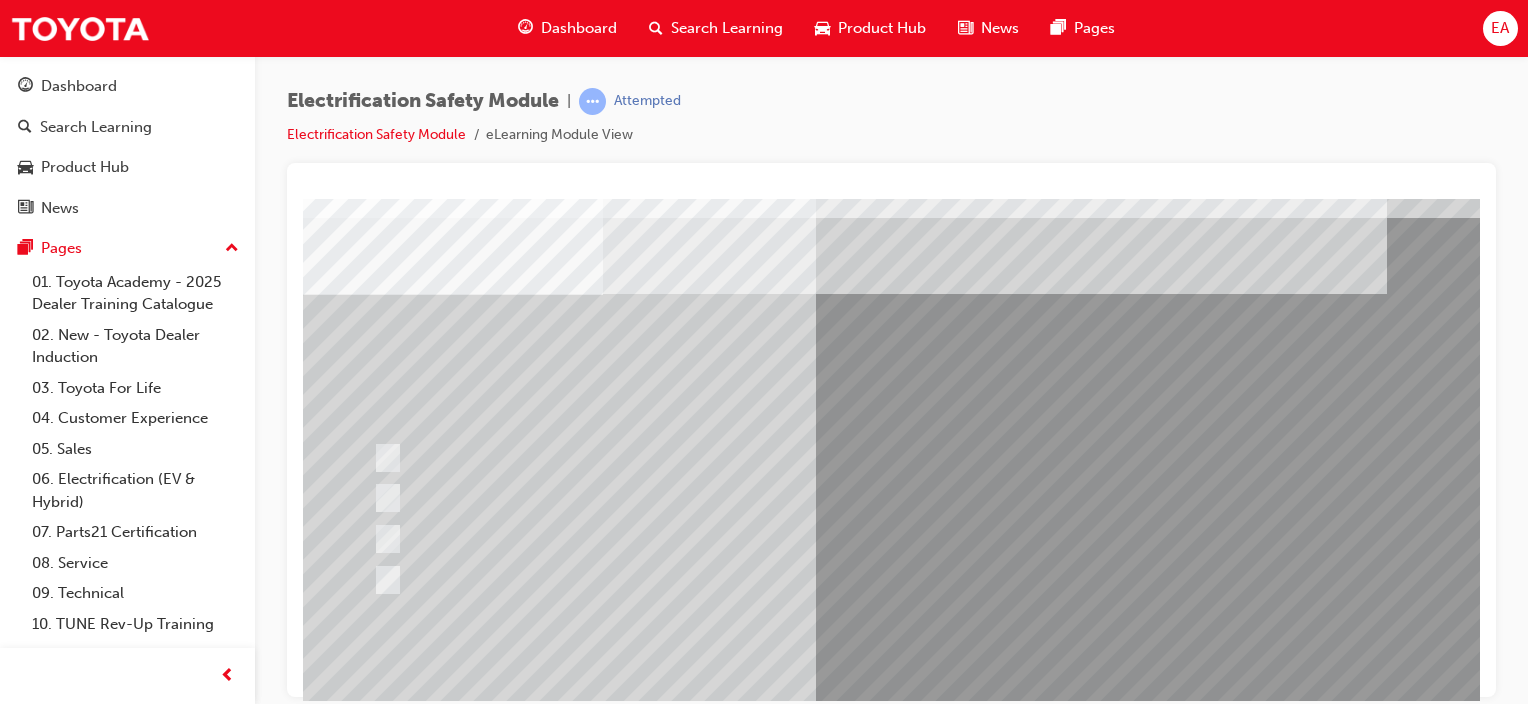 scroll, scrollTop: 100, scrollLeft: 0, axis: vertical 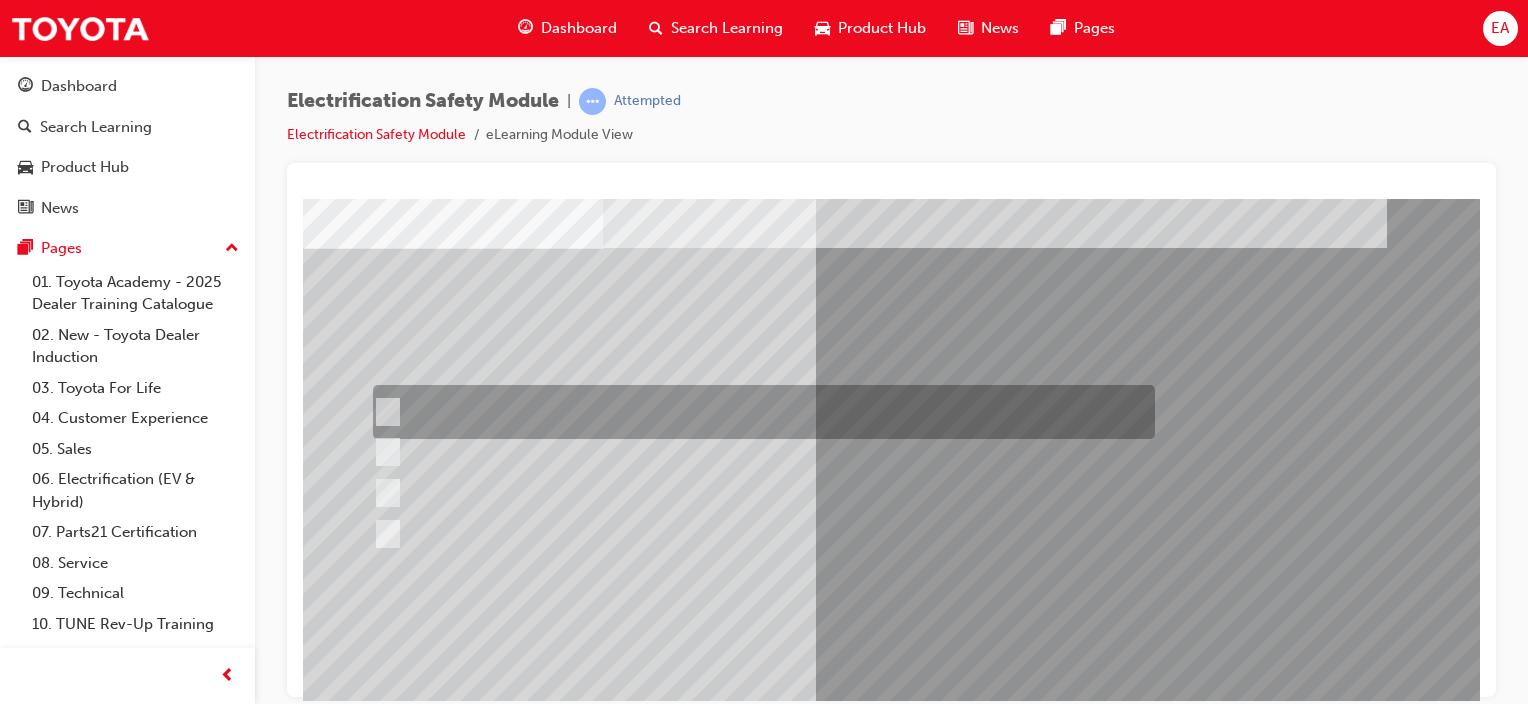 click at bounding box center [759, 412] 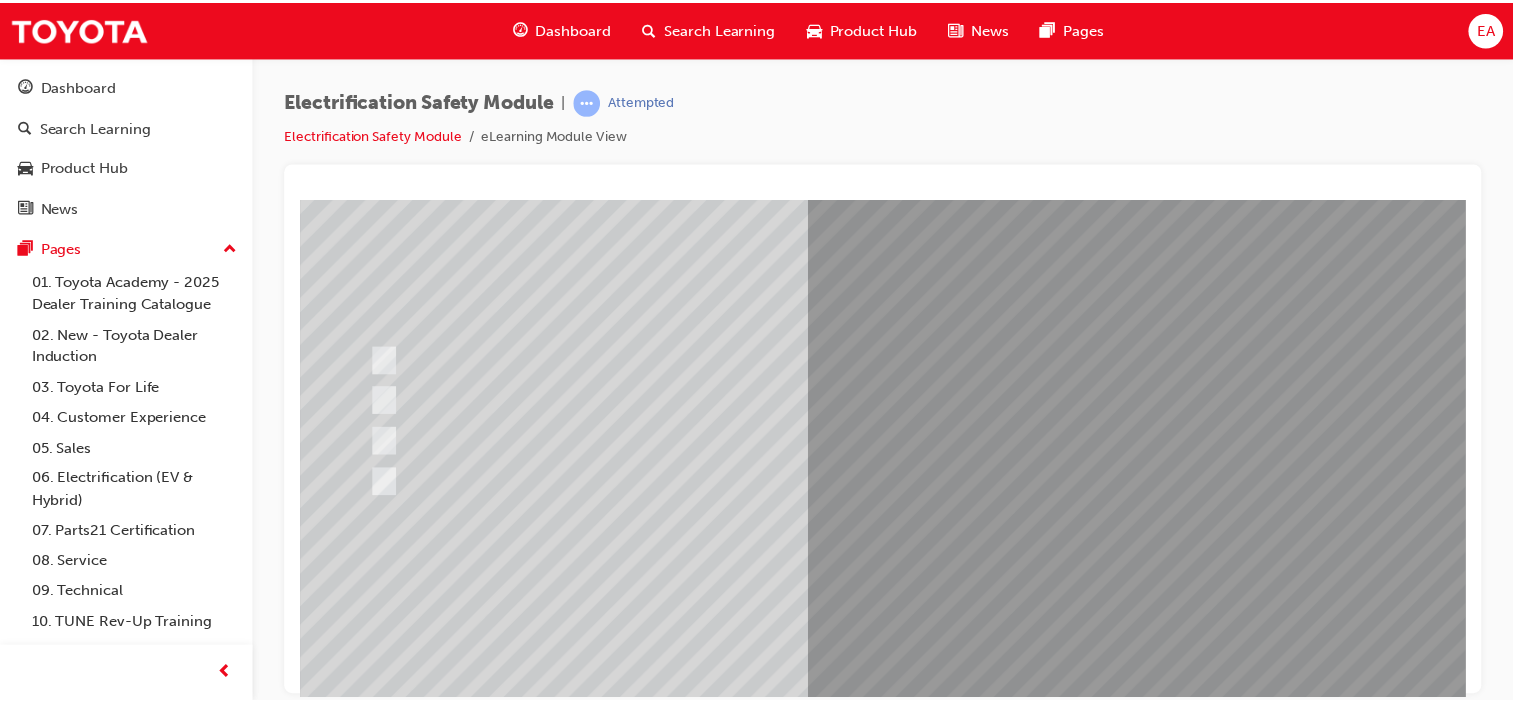 scroll, scrollTop: 200, scrollLeft: 0, axis: vertical 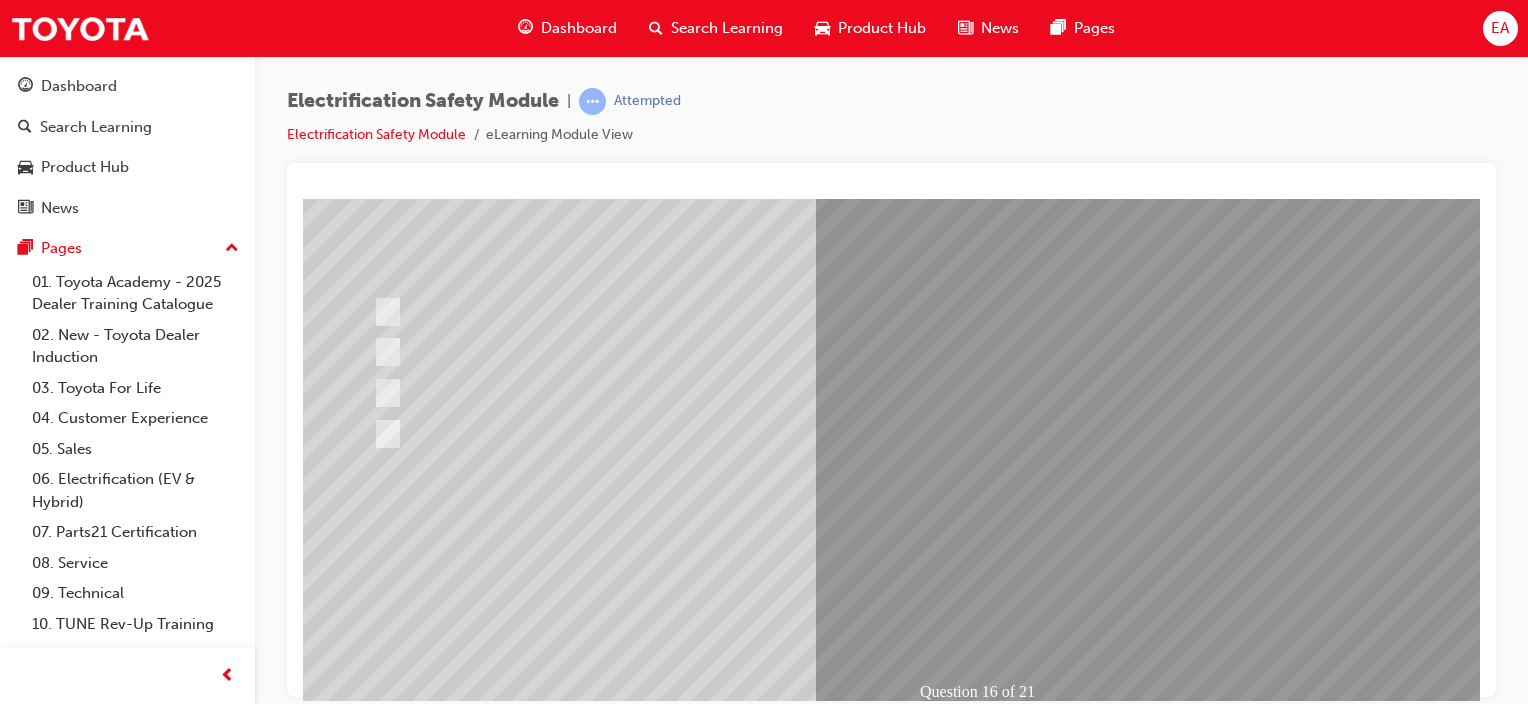 click at bounding box center (375, 2787) 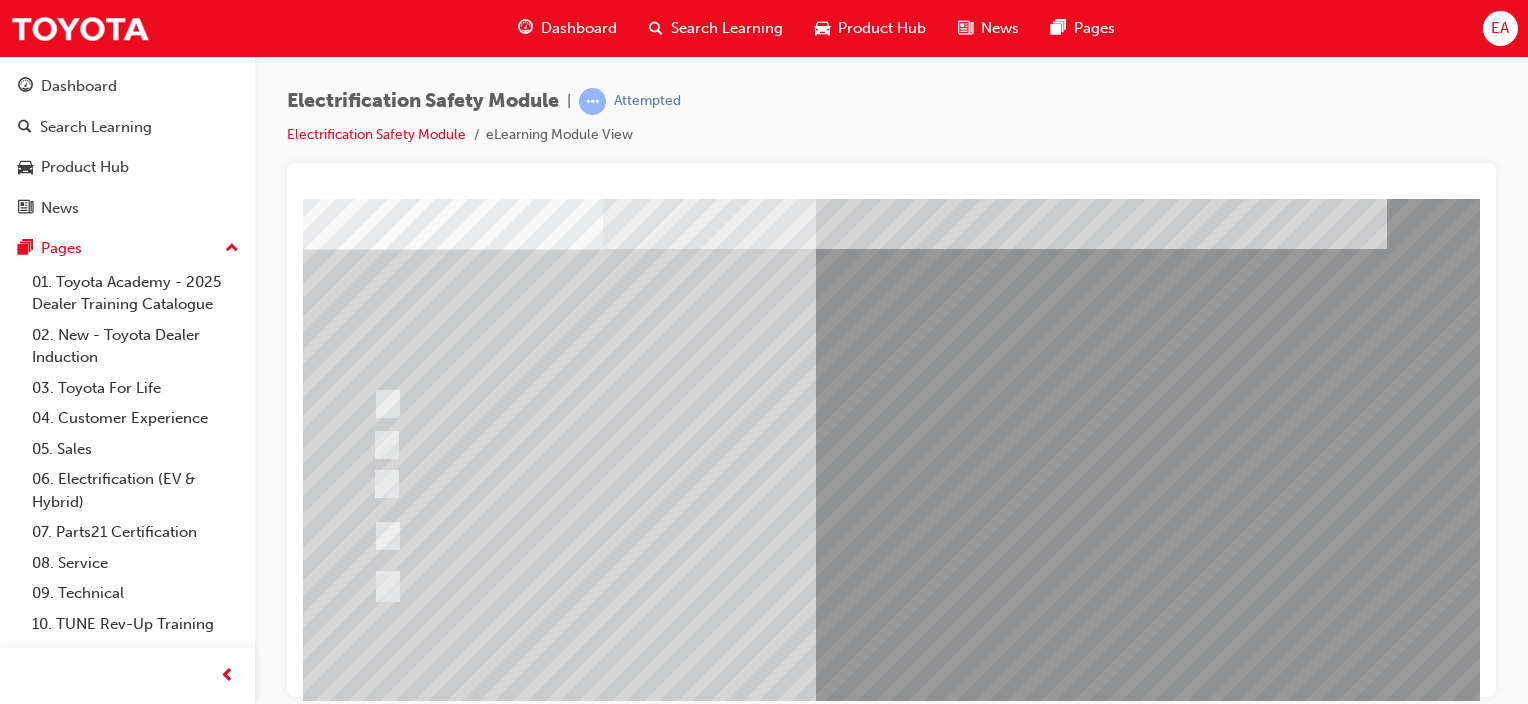 scroll, scrollTop: 100, scrollLeft: 0, axis: vertical 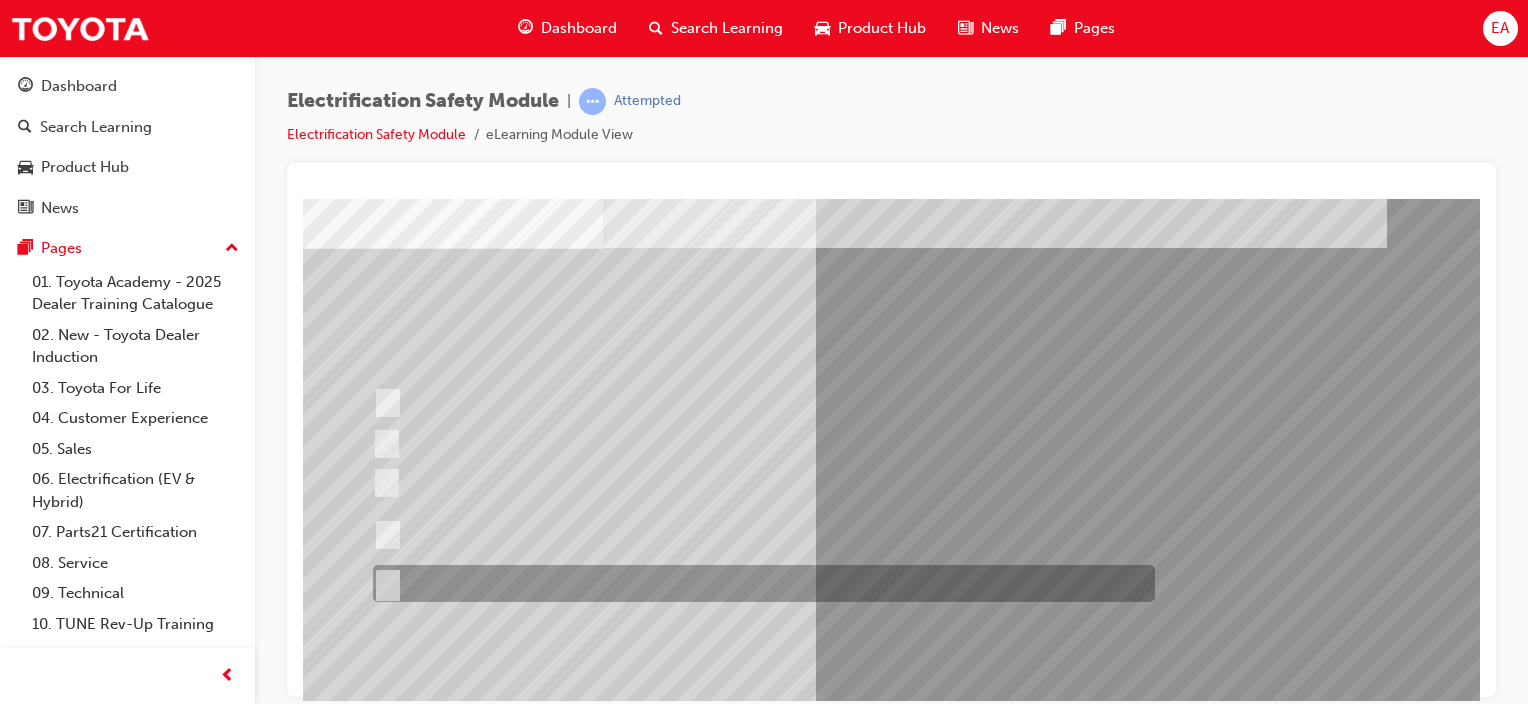 click at bounding box center (759, 583) 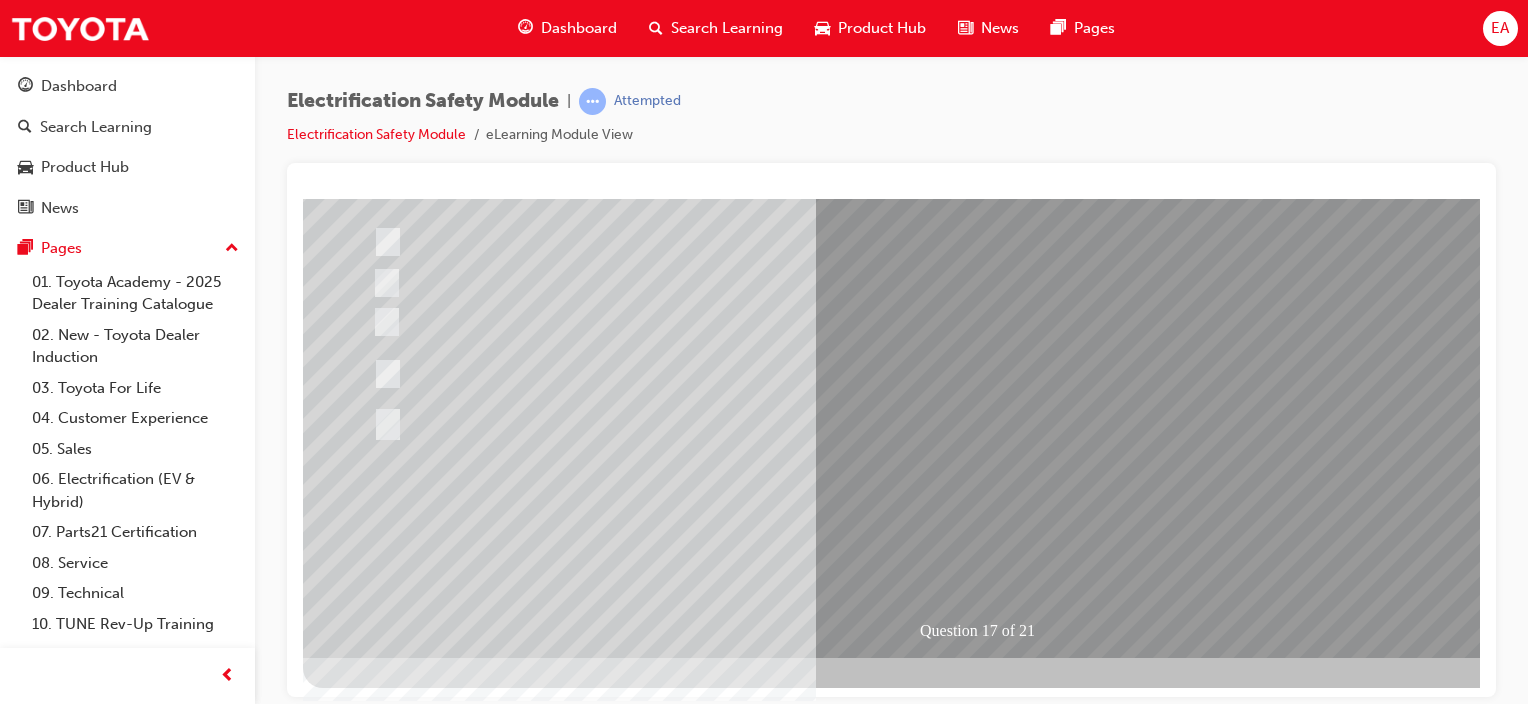 scroll, scrollTop: 263, scrollLeft: 0, axis: vertical 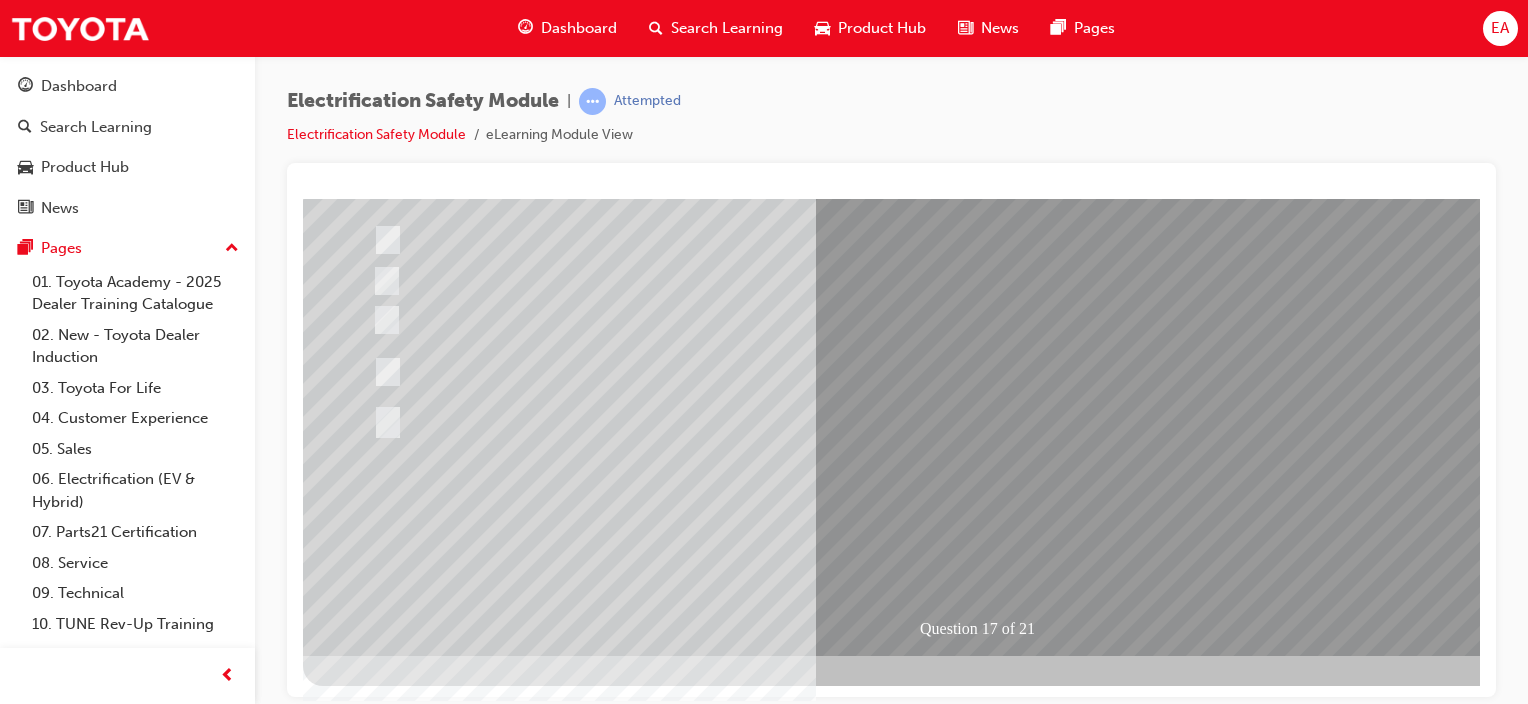 click at bounding box center [375, 2751] 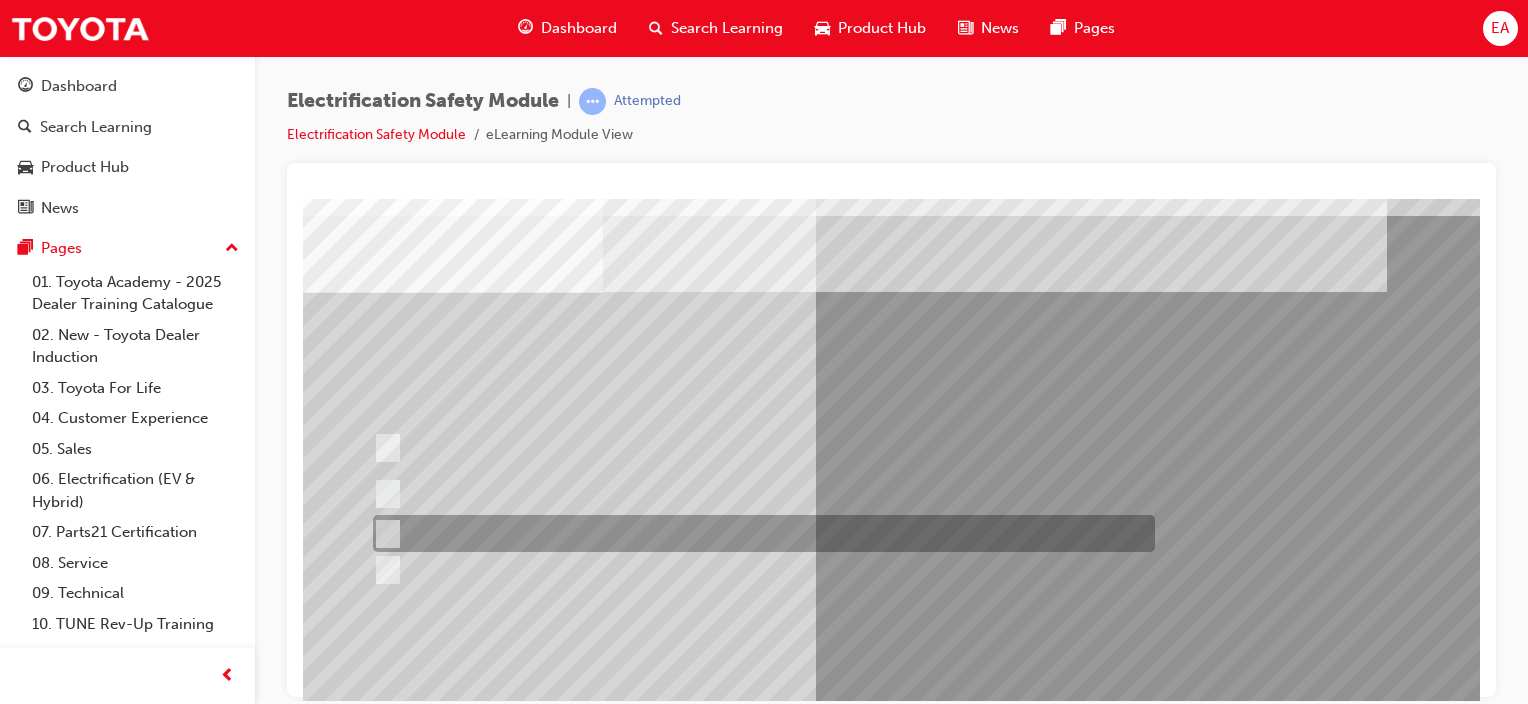 scroll, scrollTop: 100, scrollLeft: 0, axis: vertical 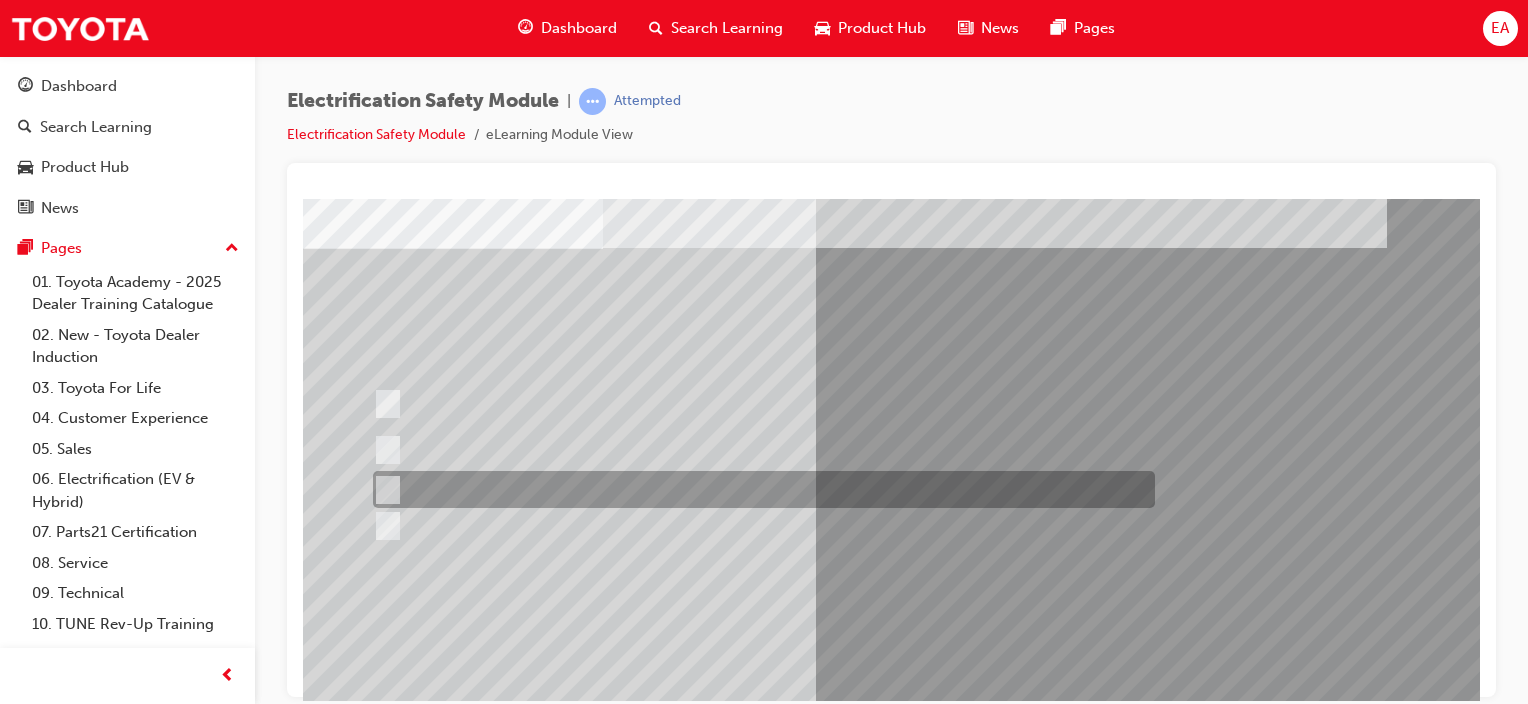 click at bounding box center (759, 489) 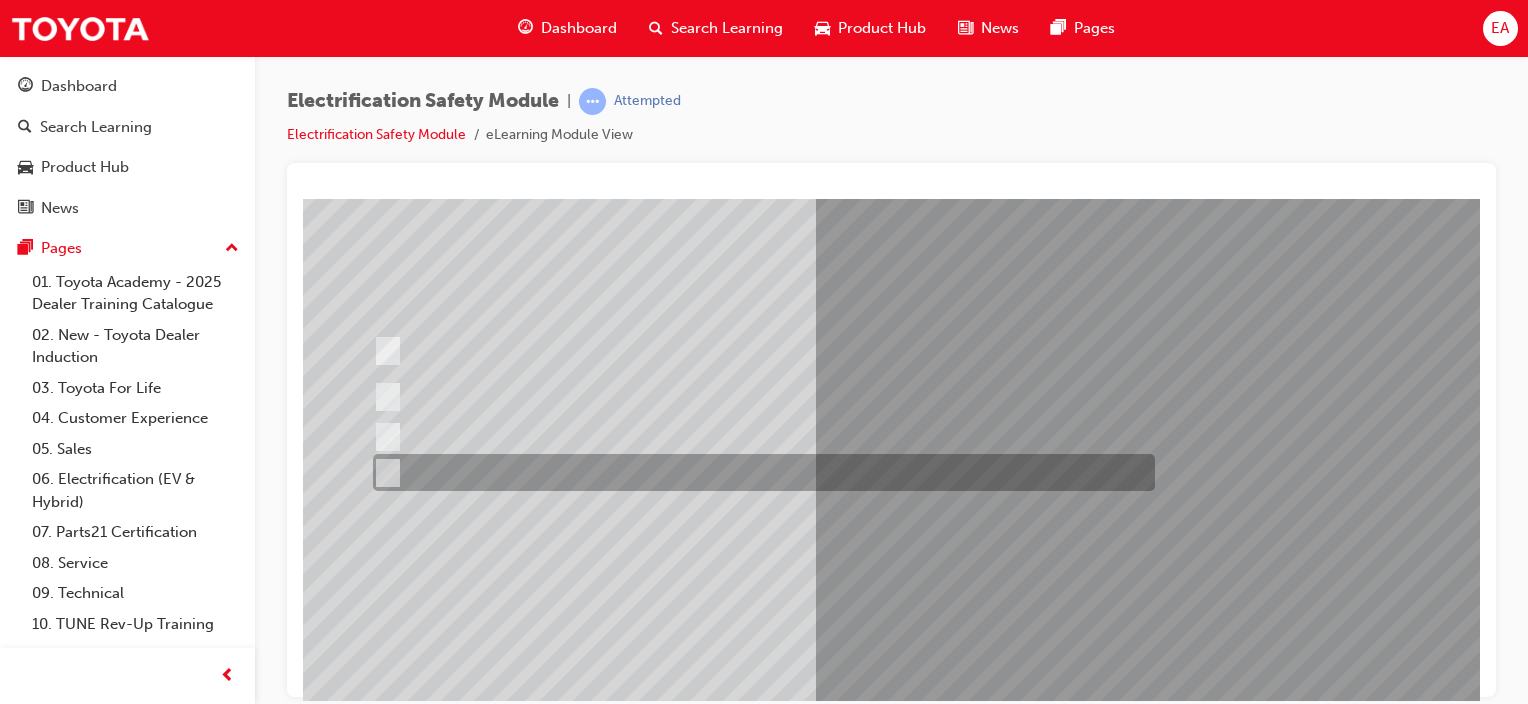 scroll, scrollTop: 200, scrollLeft: 0, axis: vertical 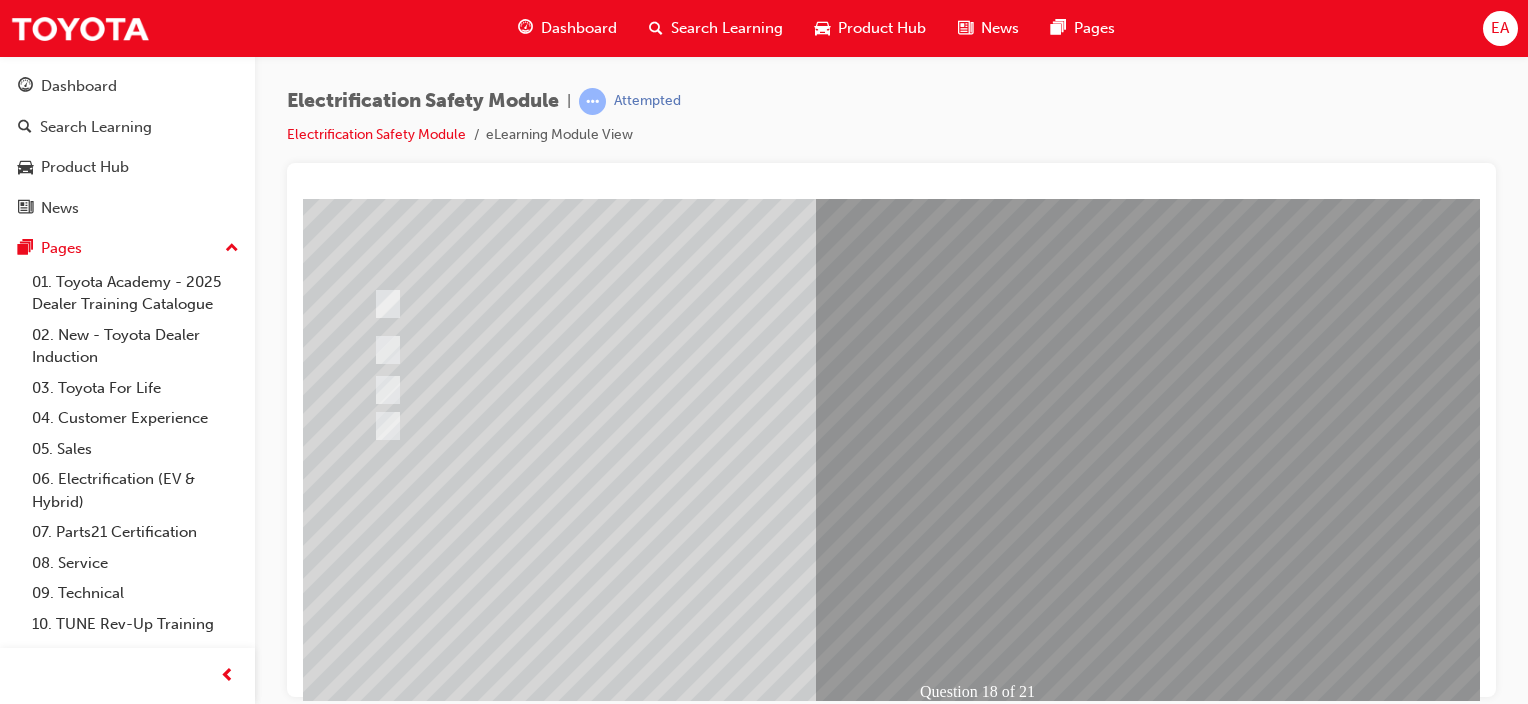 click at bounding box center [375, 2787] 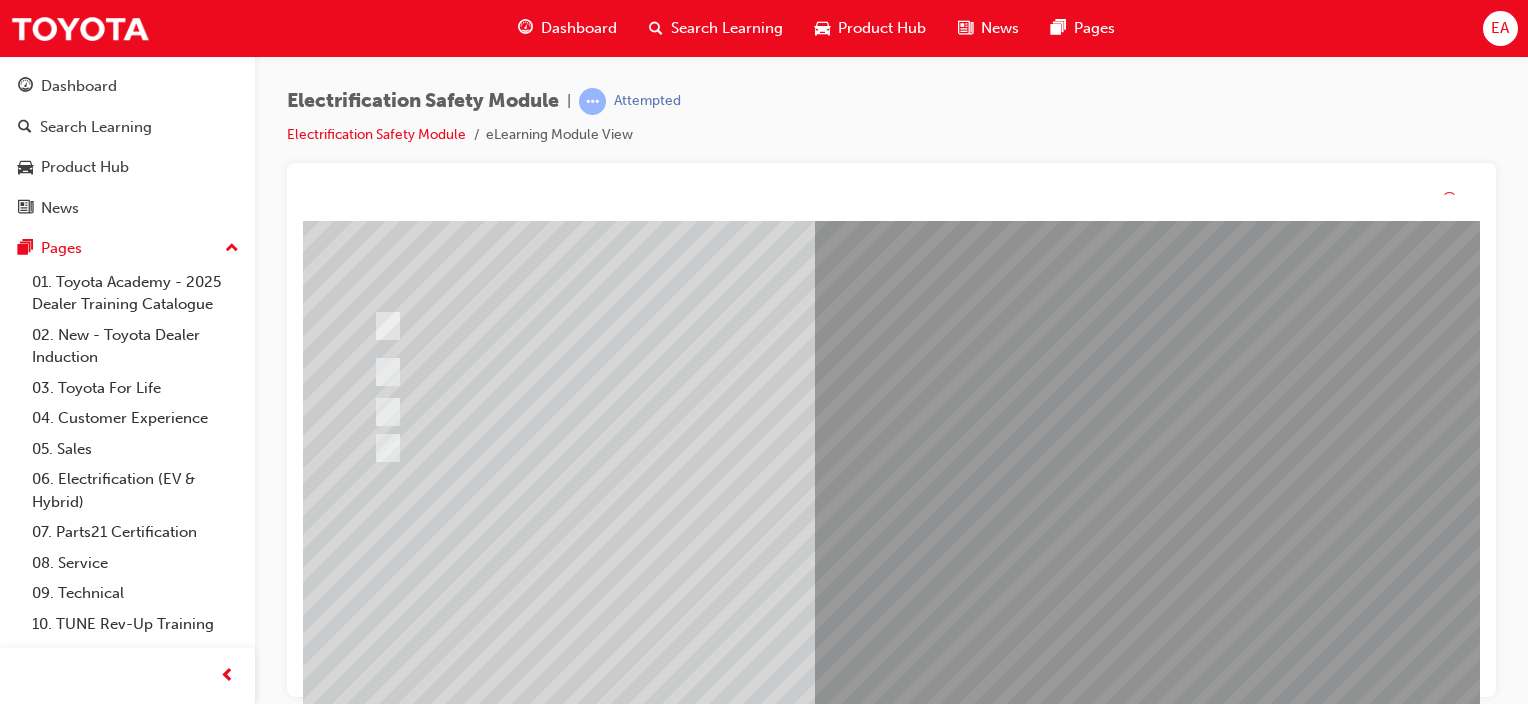 scroll, scrollTop: 0, scrollLeft: 0, axis: both 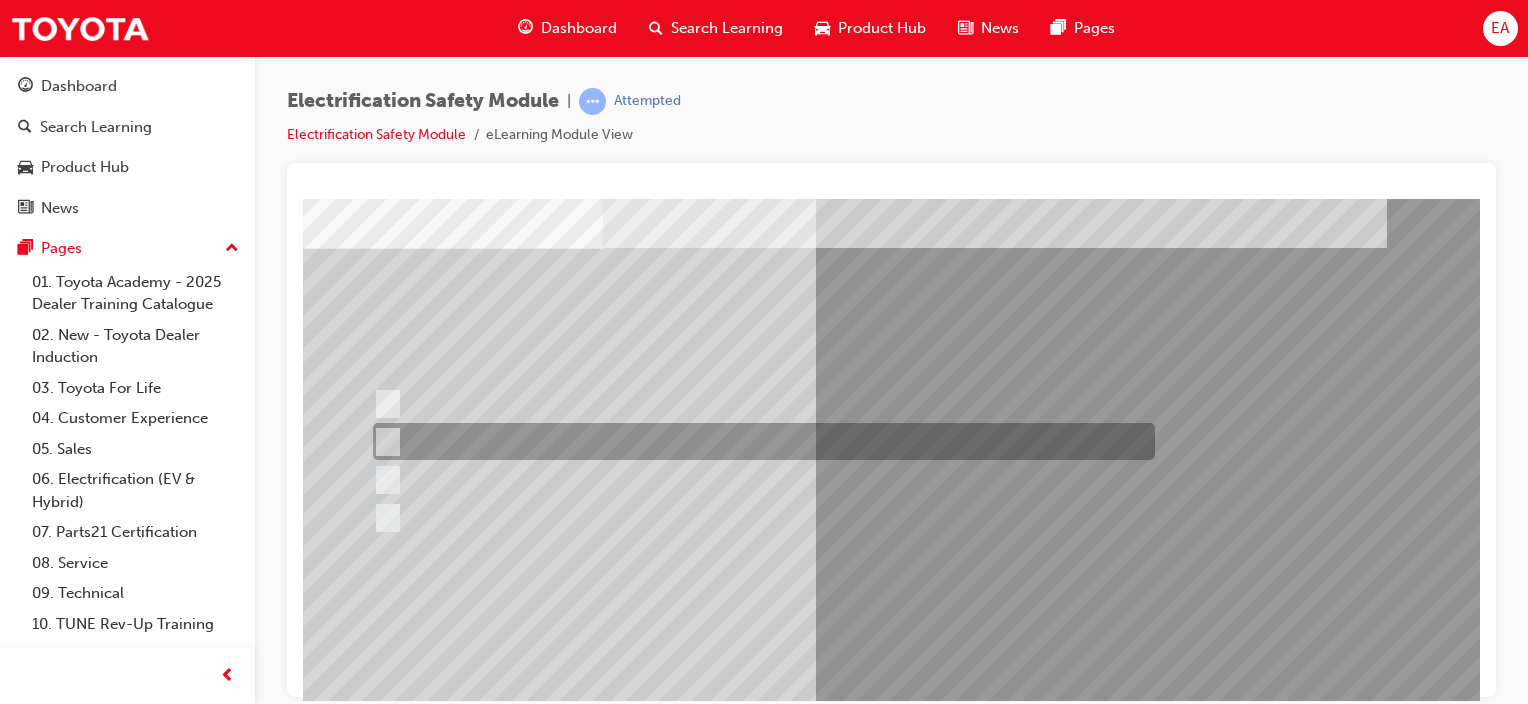 click at bounding box center (759, 441) 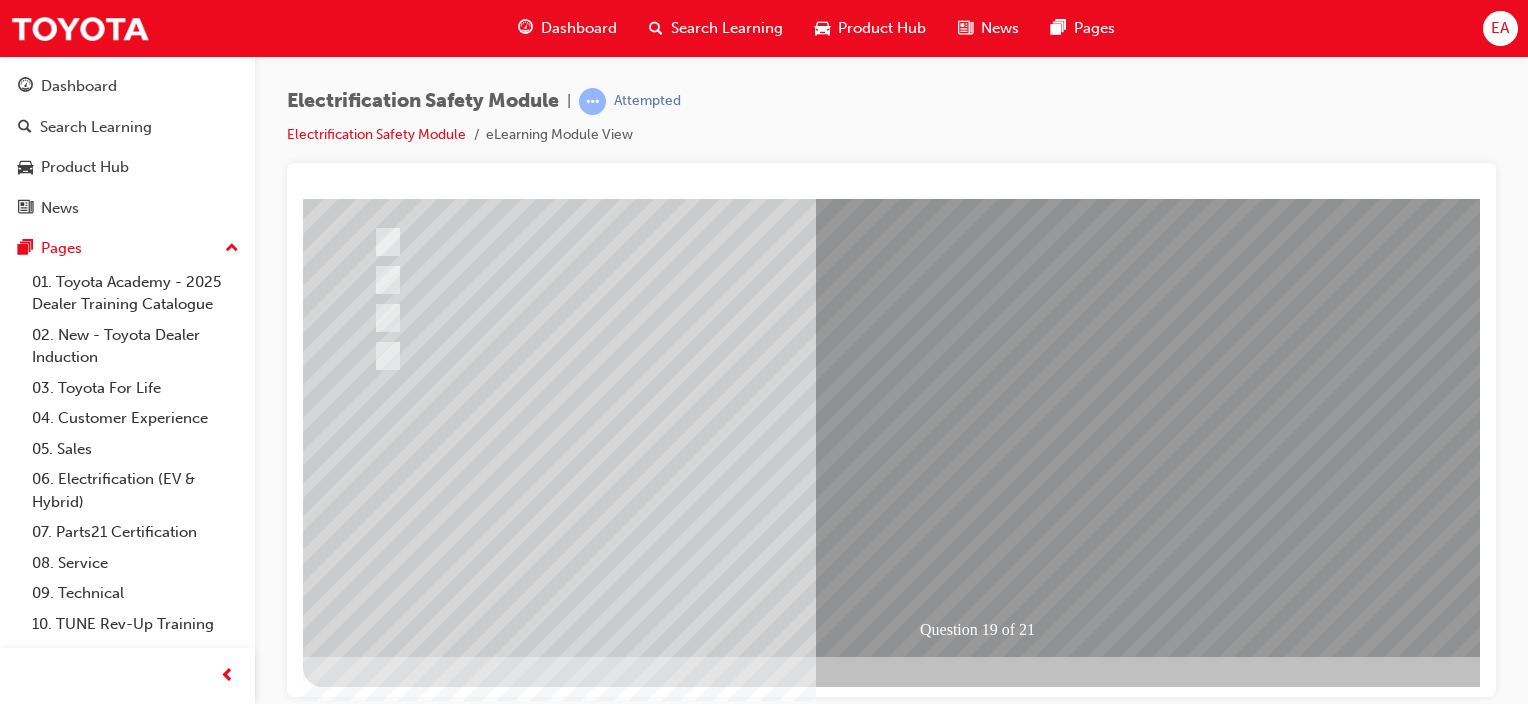 scroll, scrollTop: 263, scrollLeft: 0, axis: vertical 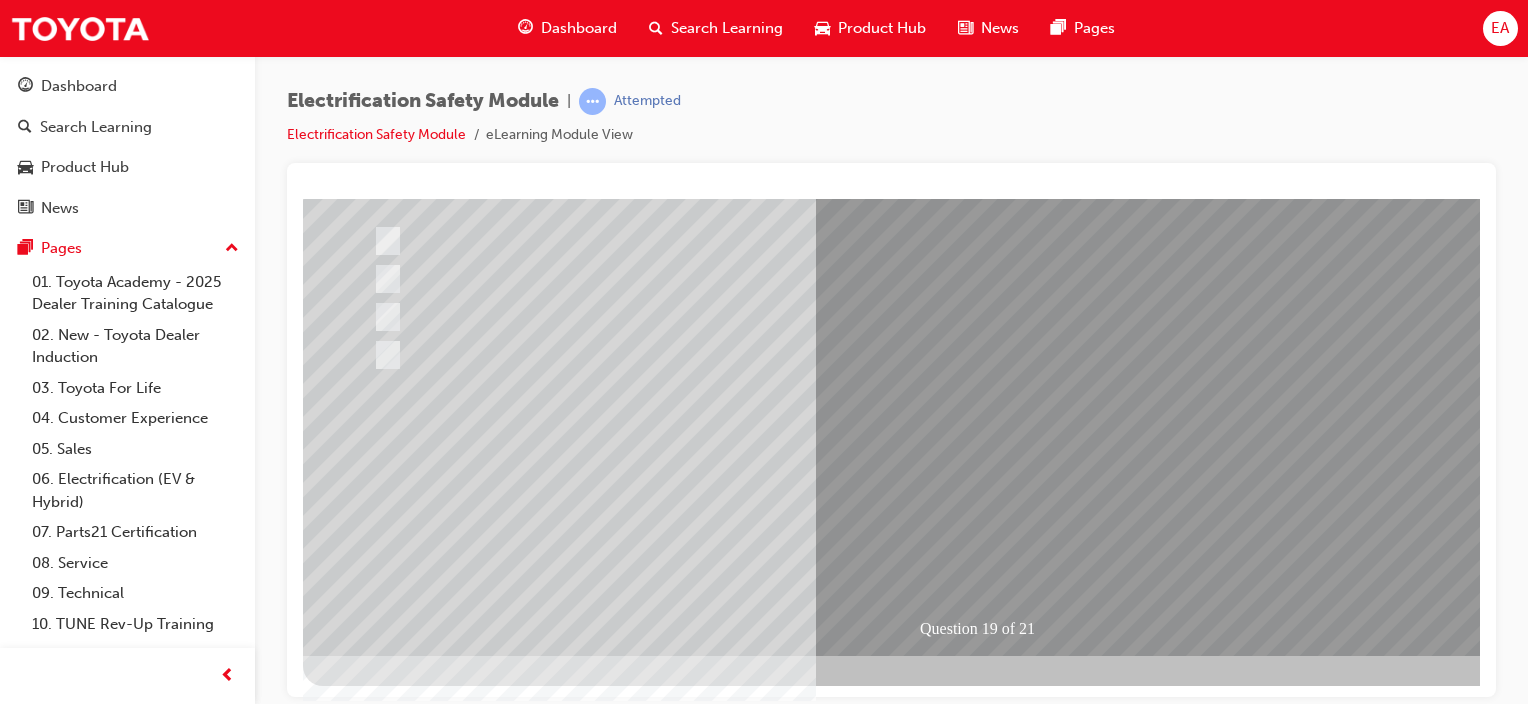 click at bounding box center [375, 2724] 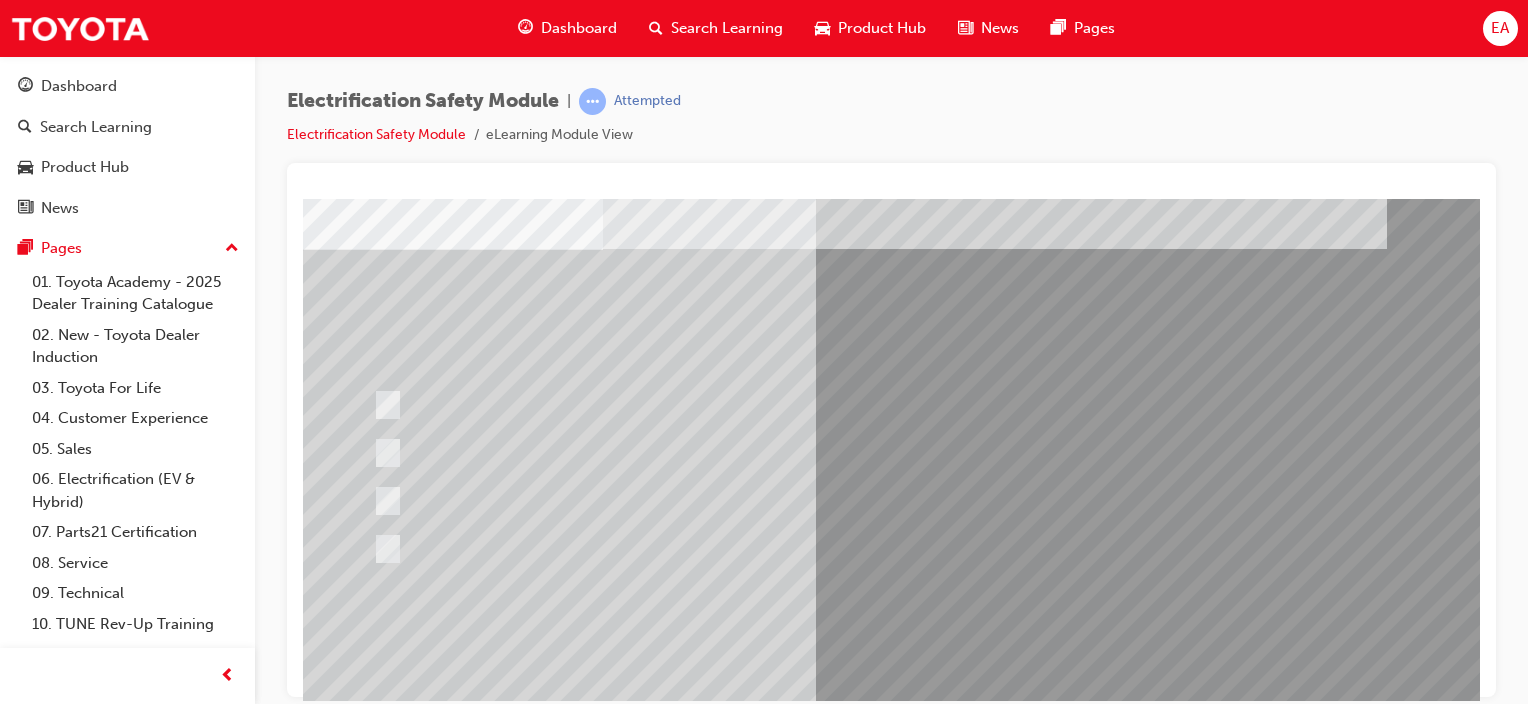 scroll, scrollTop: 100, scrollLeft: 0, axis: vertical 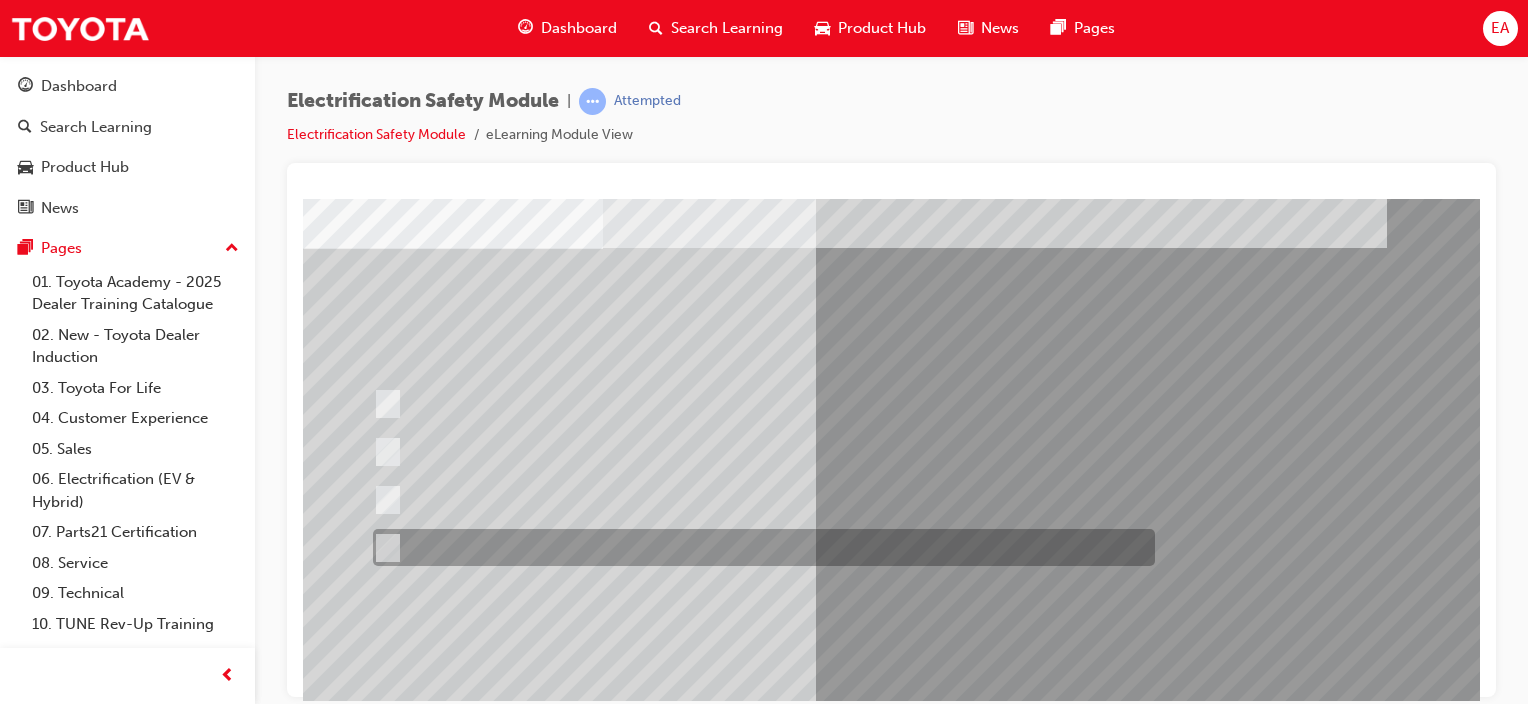 click at bounding box center (759, 547) 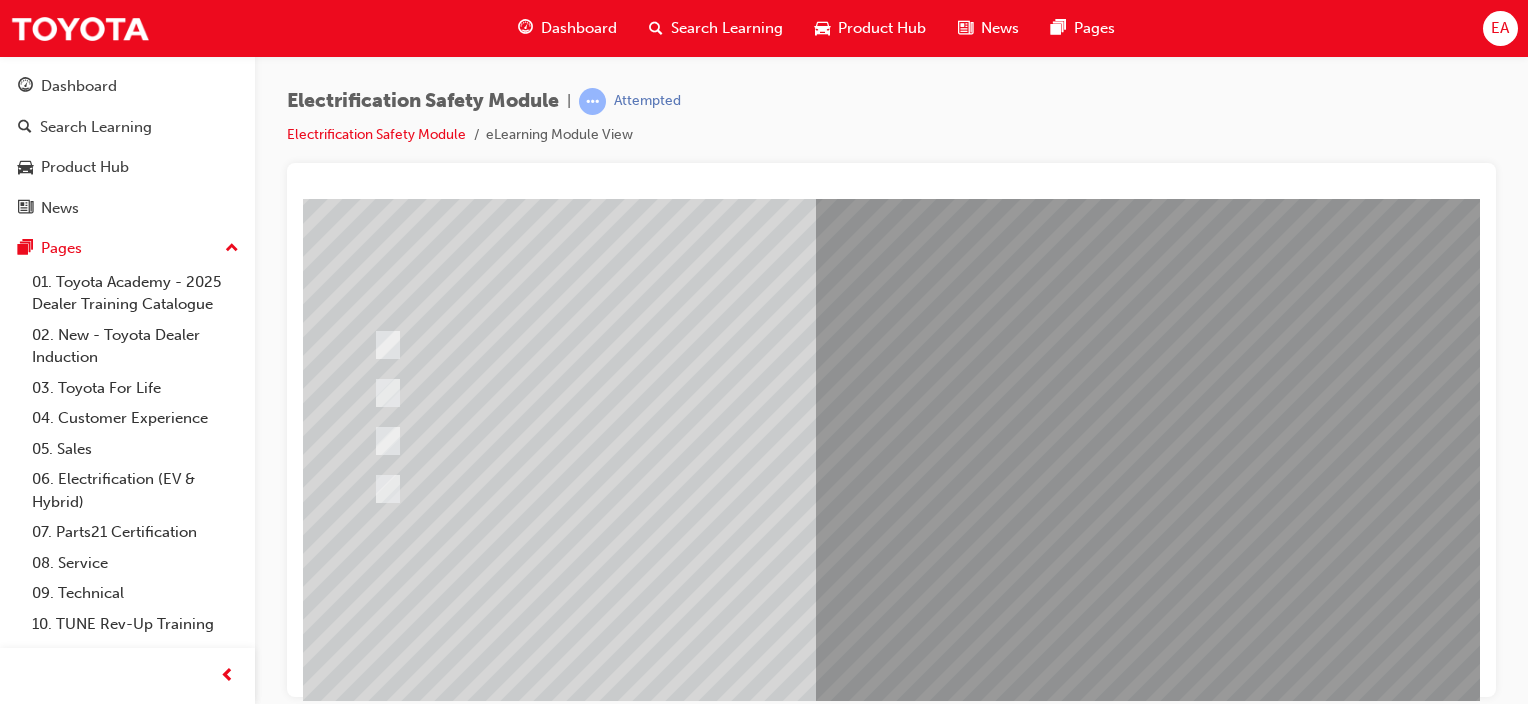 scroll, scrollTop: 263, scrollLeft: 0, axis: vertical 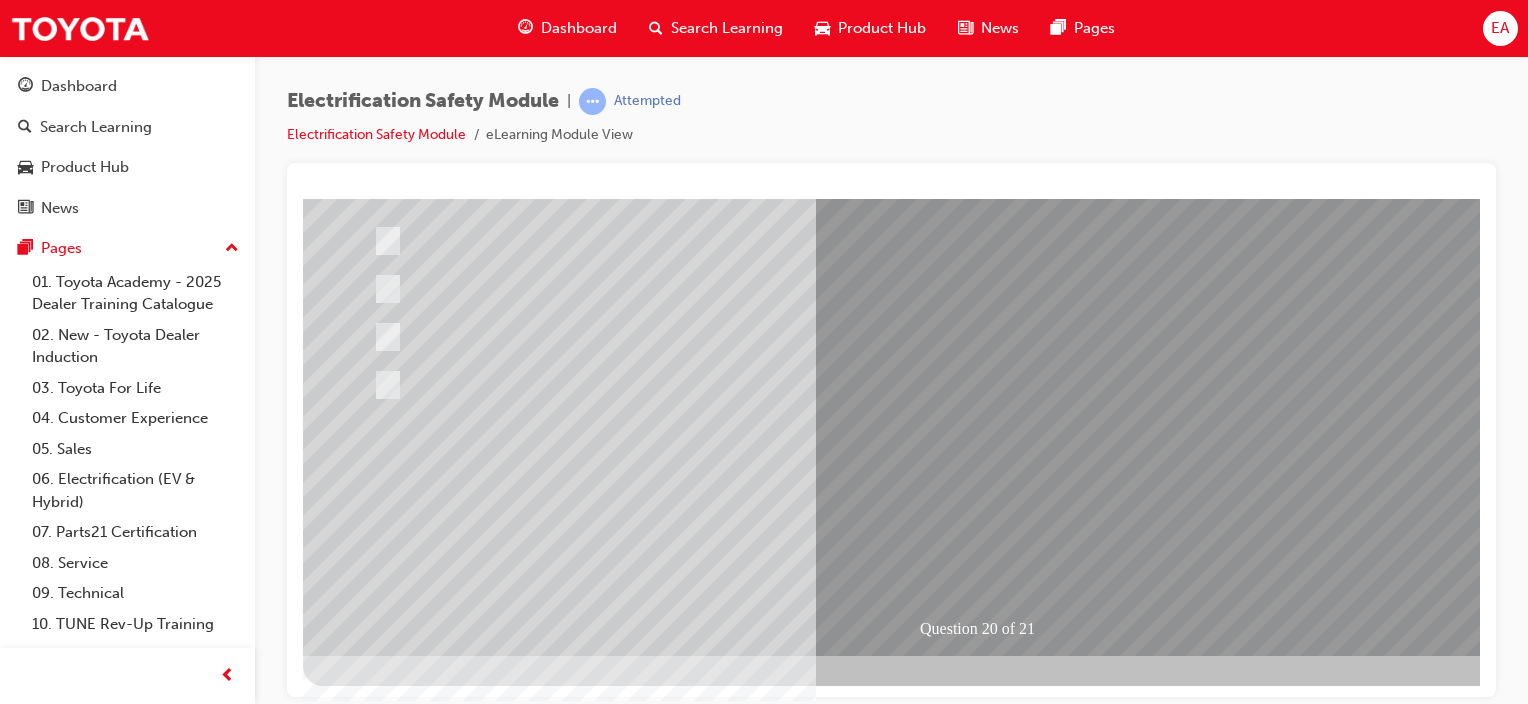 click at bounding box center (375, 2724) 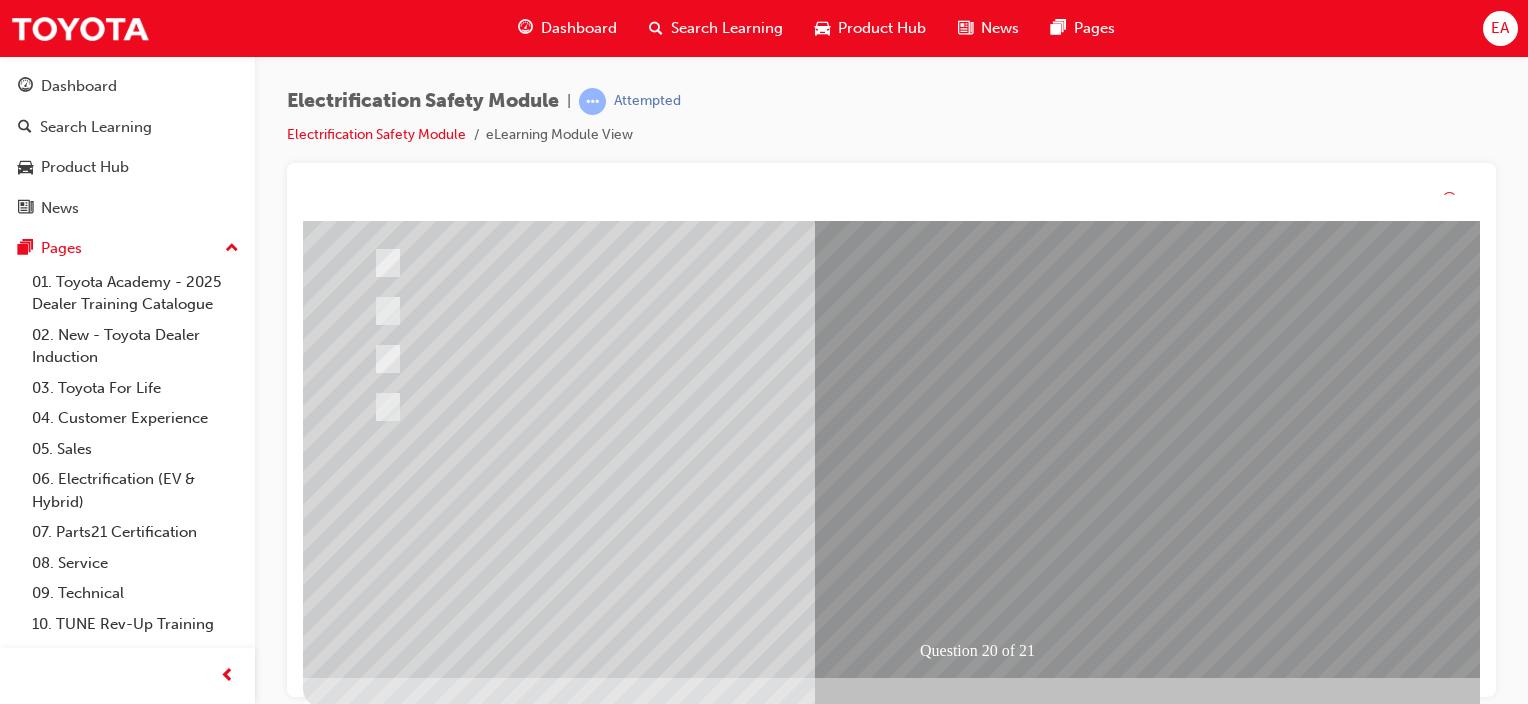 scroll, scrollTop: 0, scrollLeft: 0, axis: both 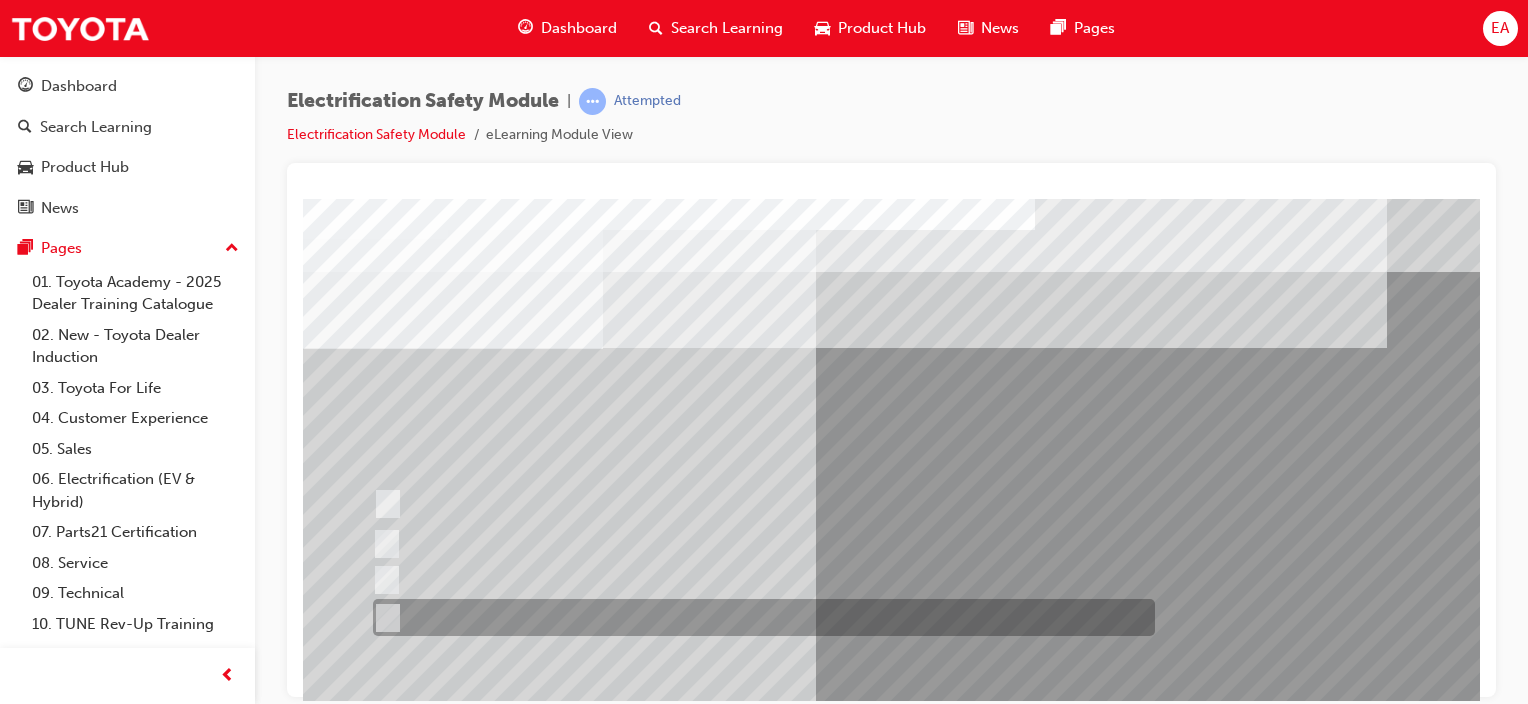 click at bounding box center (759, 617) 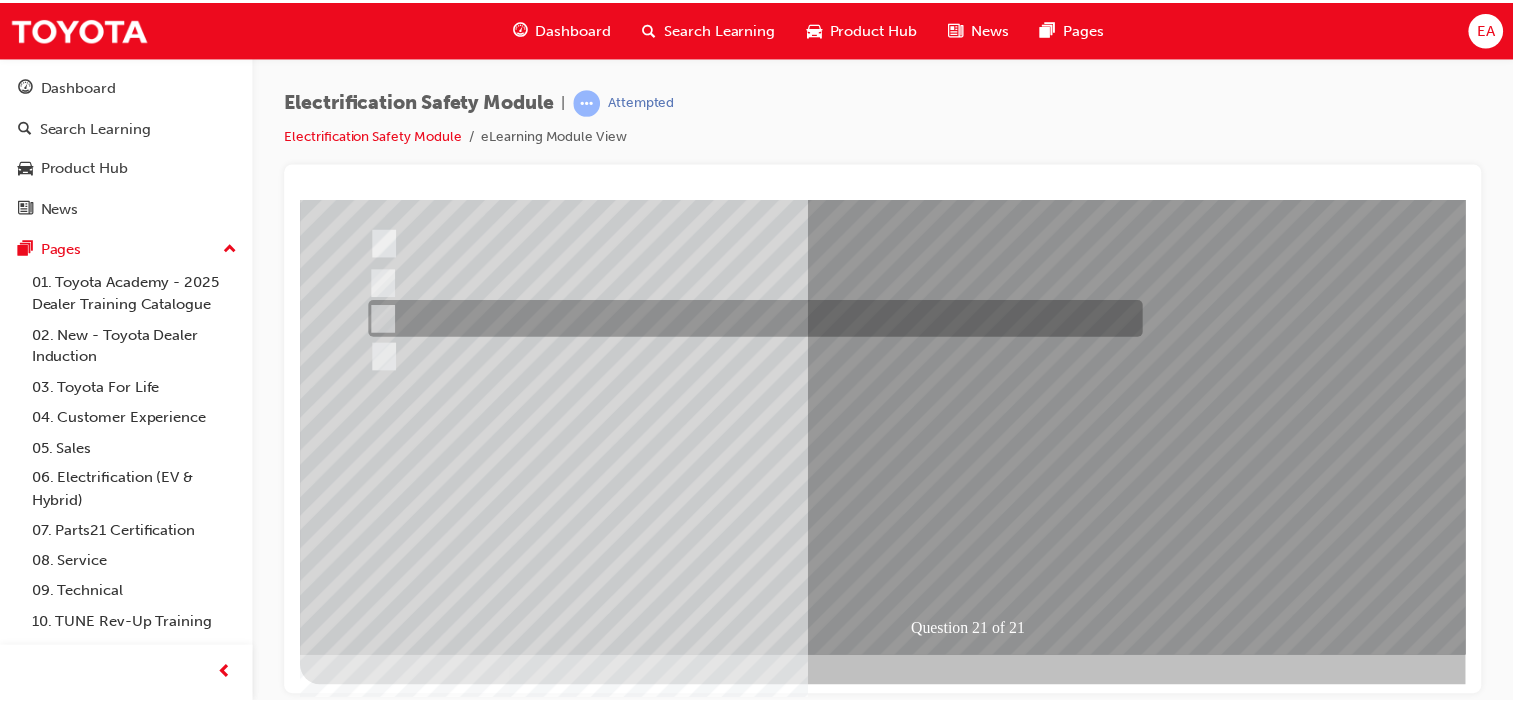scroll, scrollTop: 263, scrollLeft: 0, axis: vertical 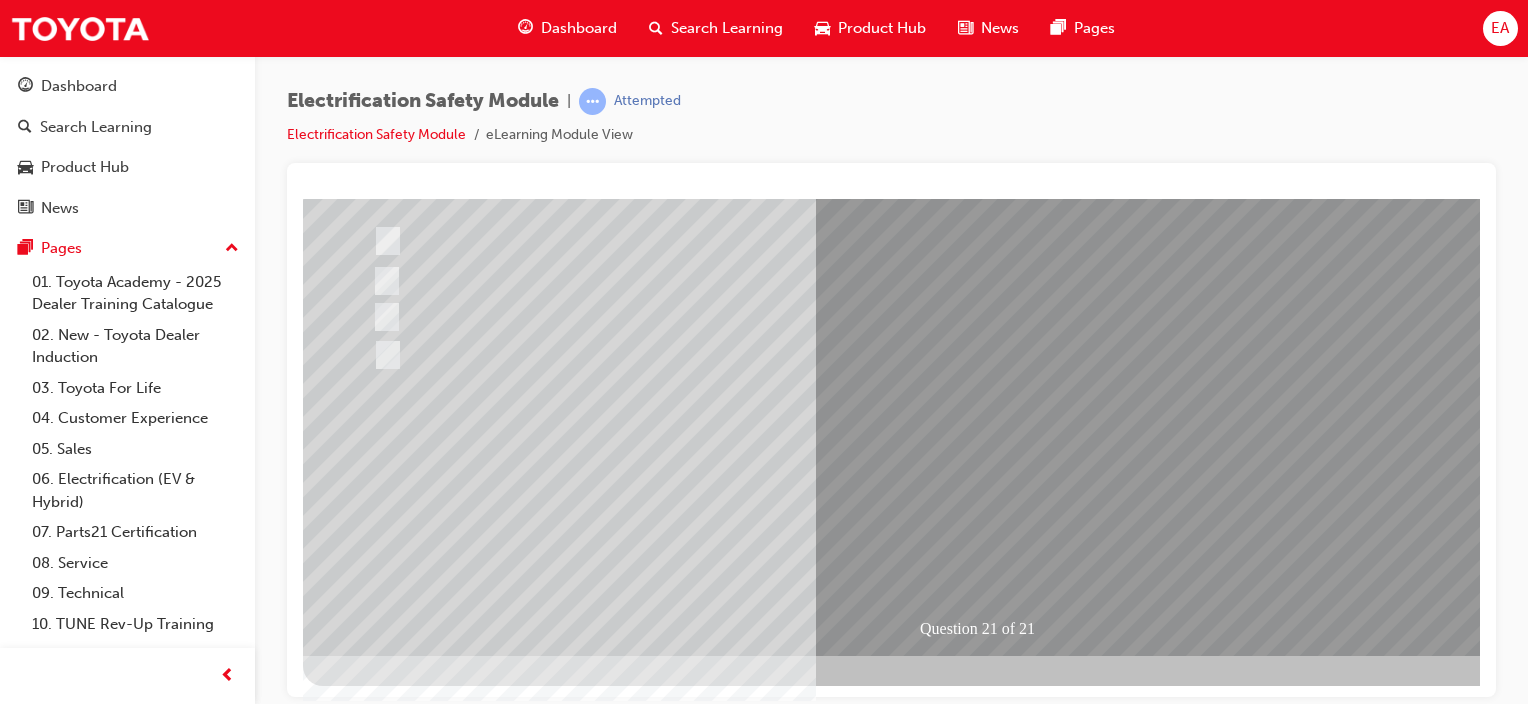 click at bounding box center [375, 2724] 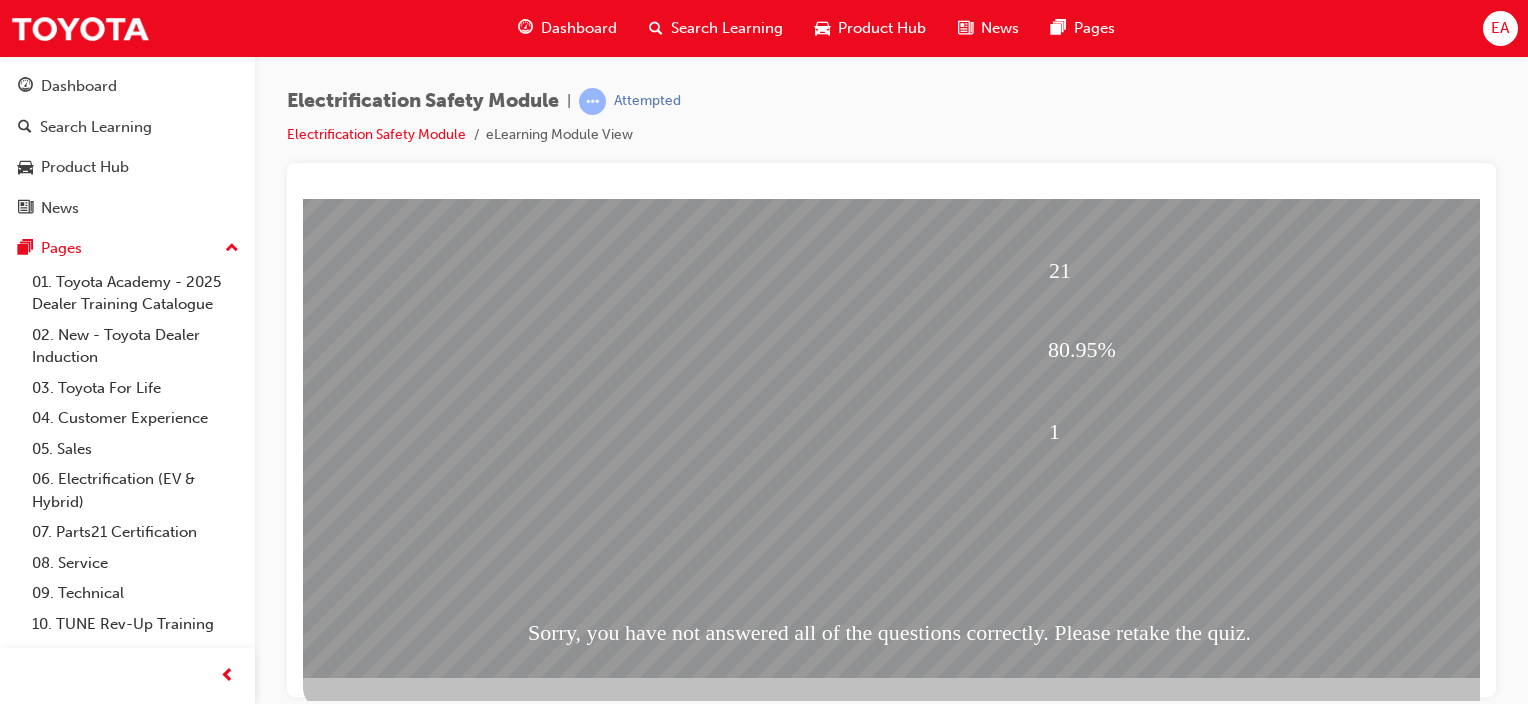 scroll, scrollTop: 263, scrollLeft: 0, axis: vertical 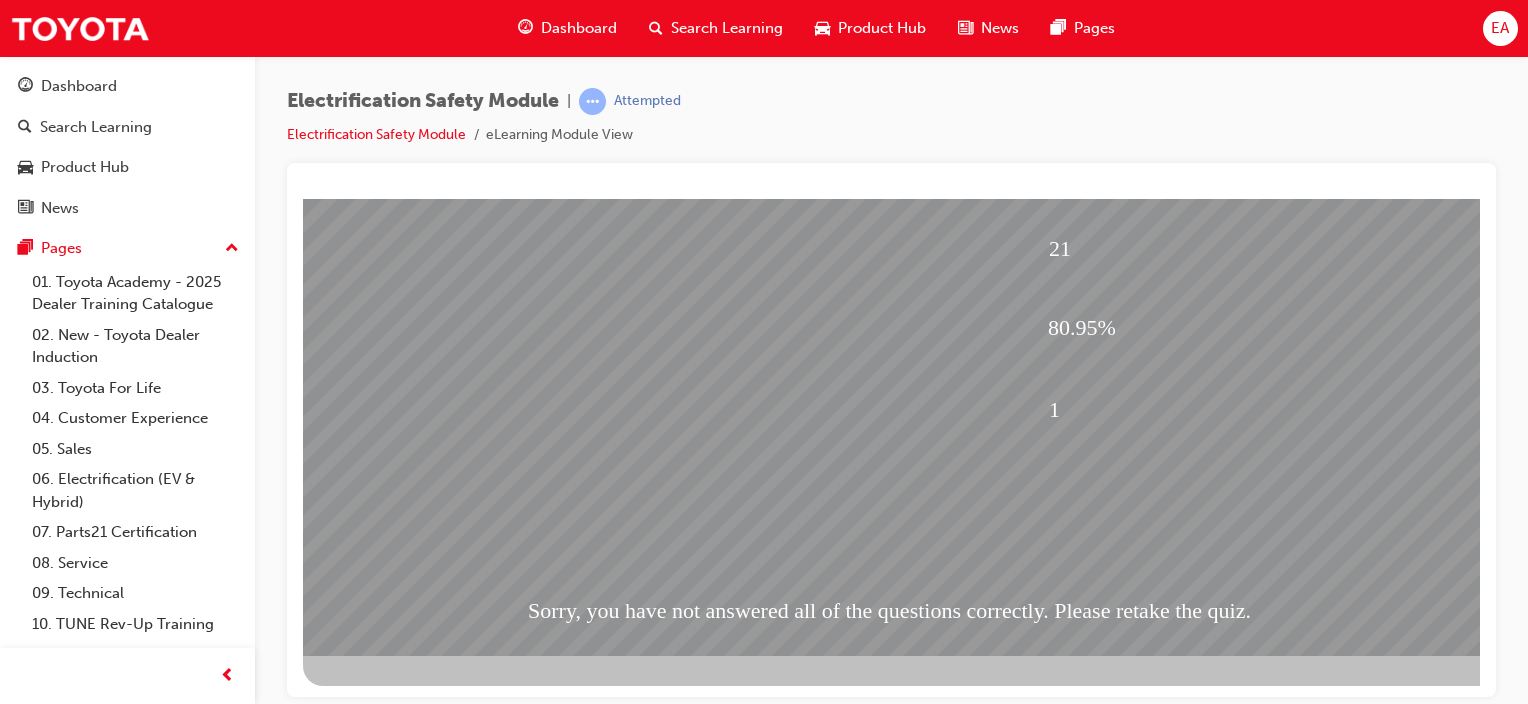 click at bounding box center (375, 1750) 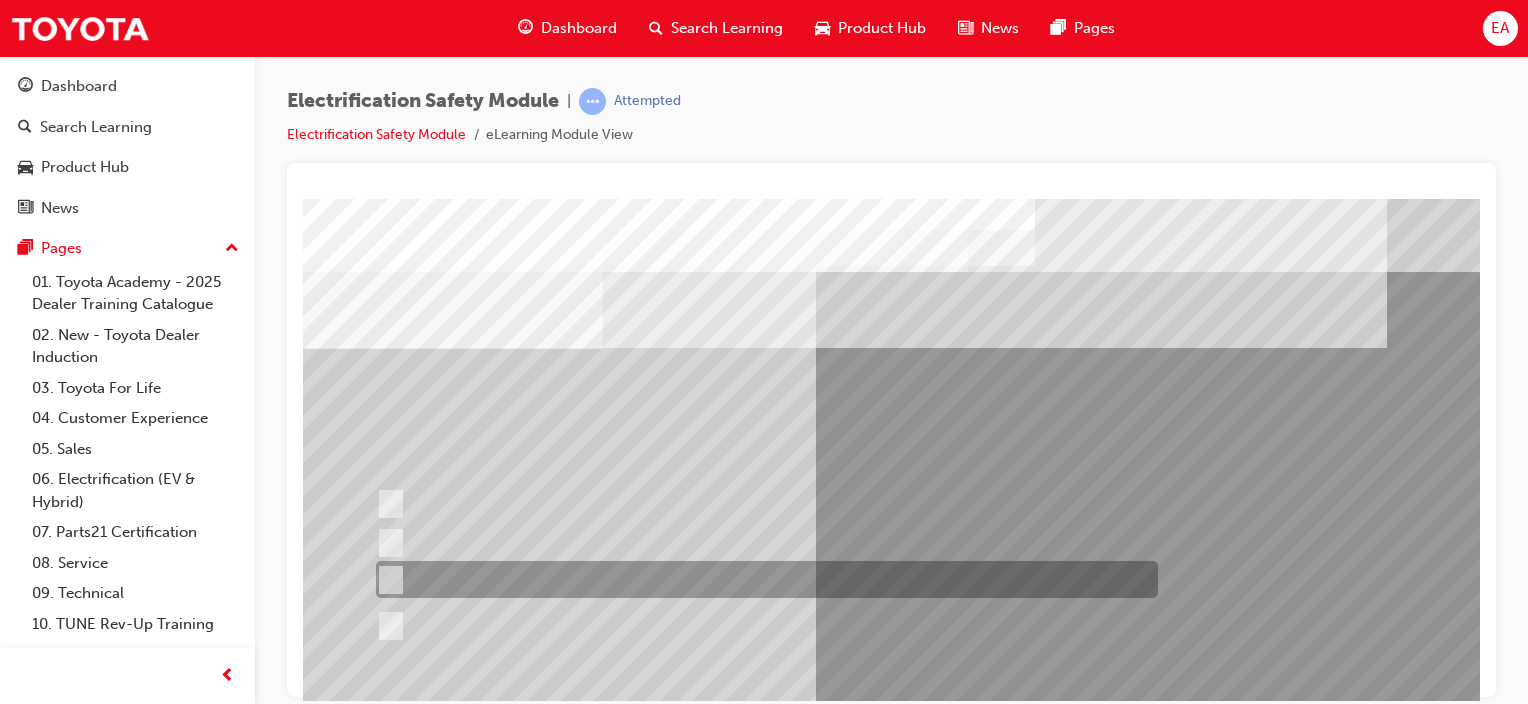 click at bounding box center [762, 579] 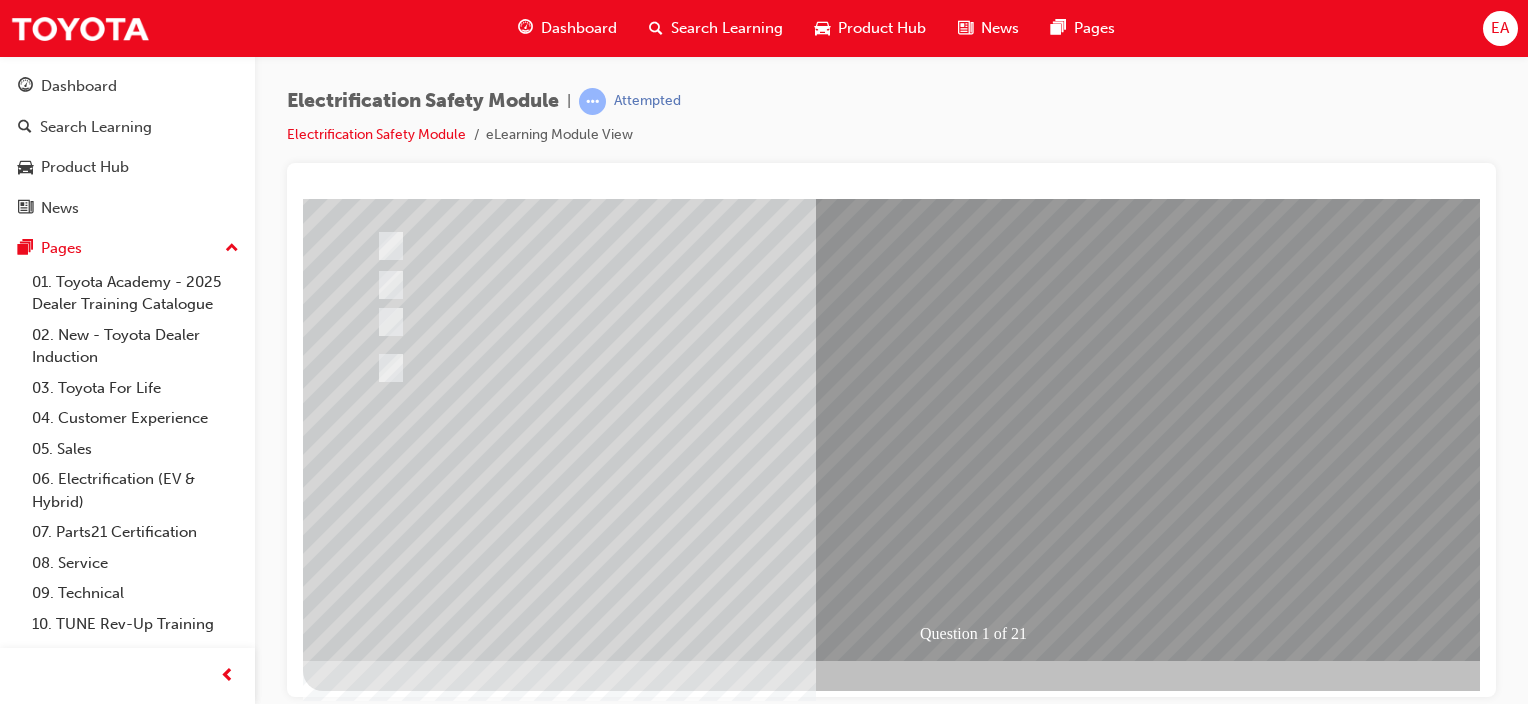 scroll, scrollTop: 263, scrollLeft: 0, axis: vertical 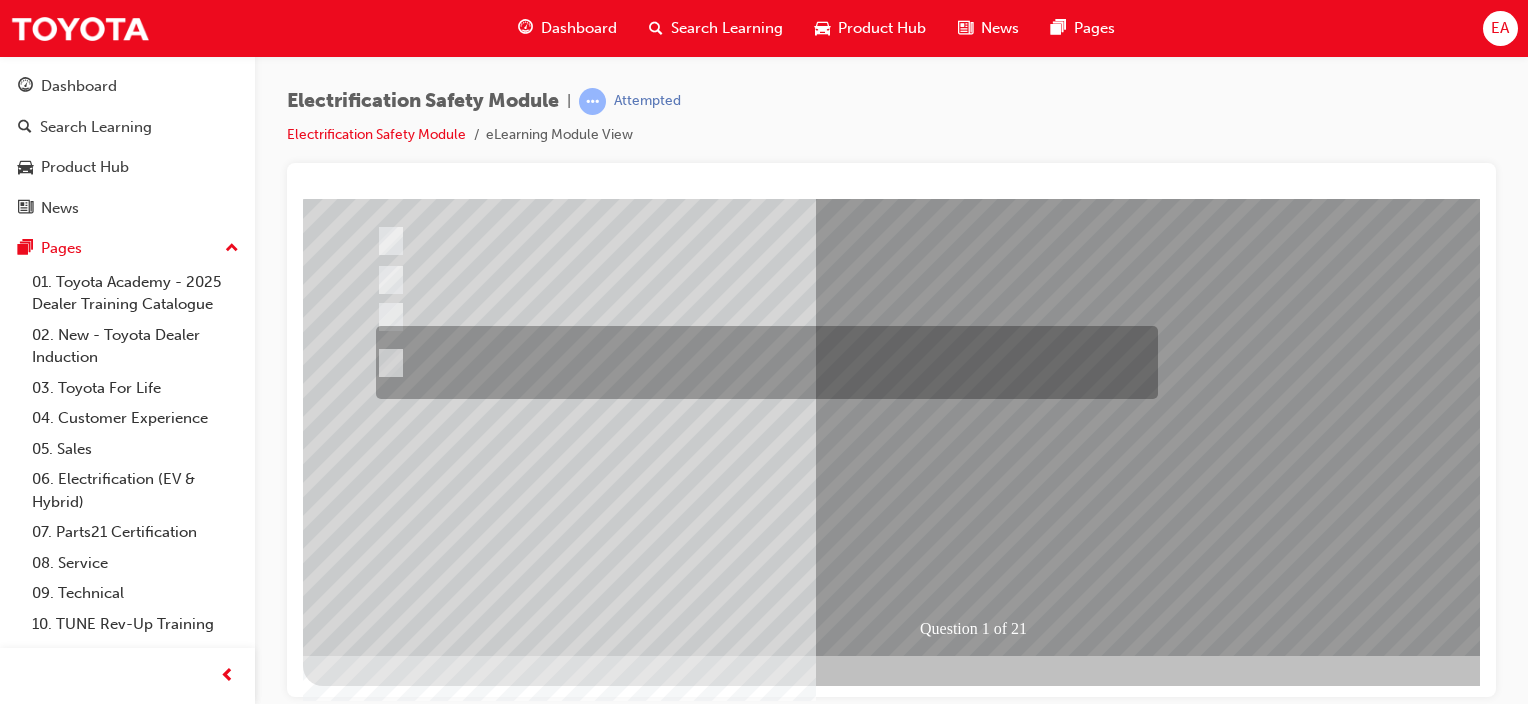 click at bounding box center [762, 362] 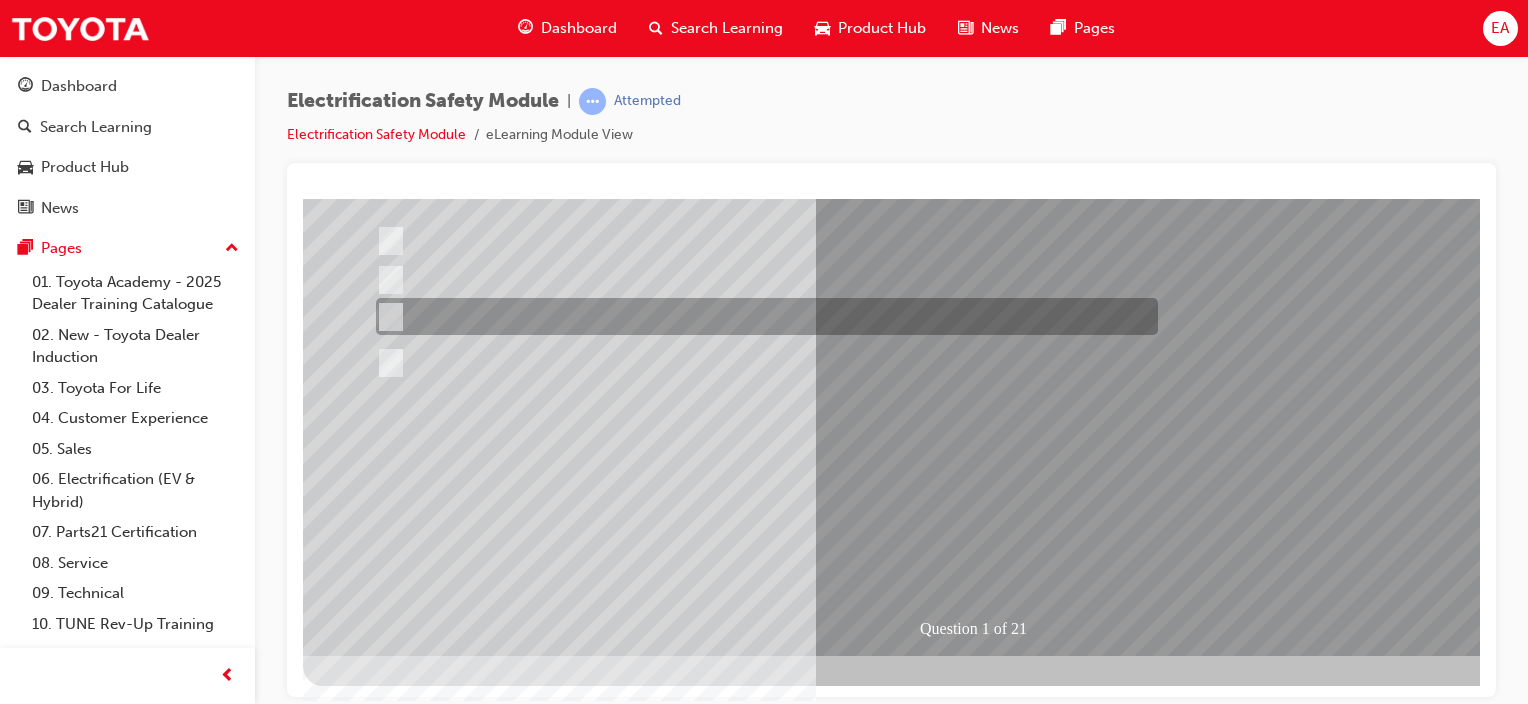 scroll, scrollTop: 163, scrollLeft: 0, axis: vertical 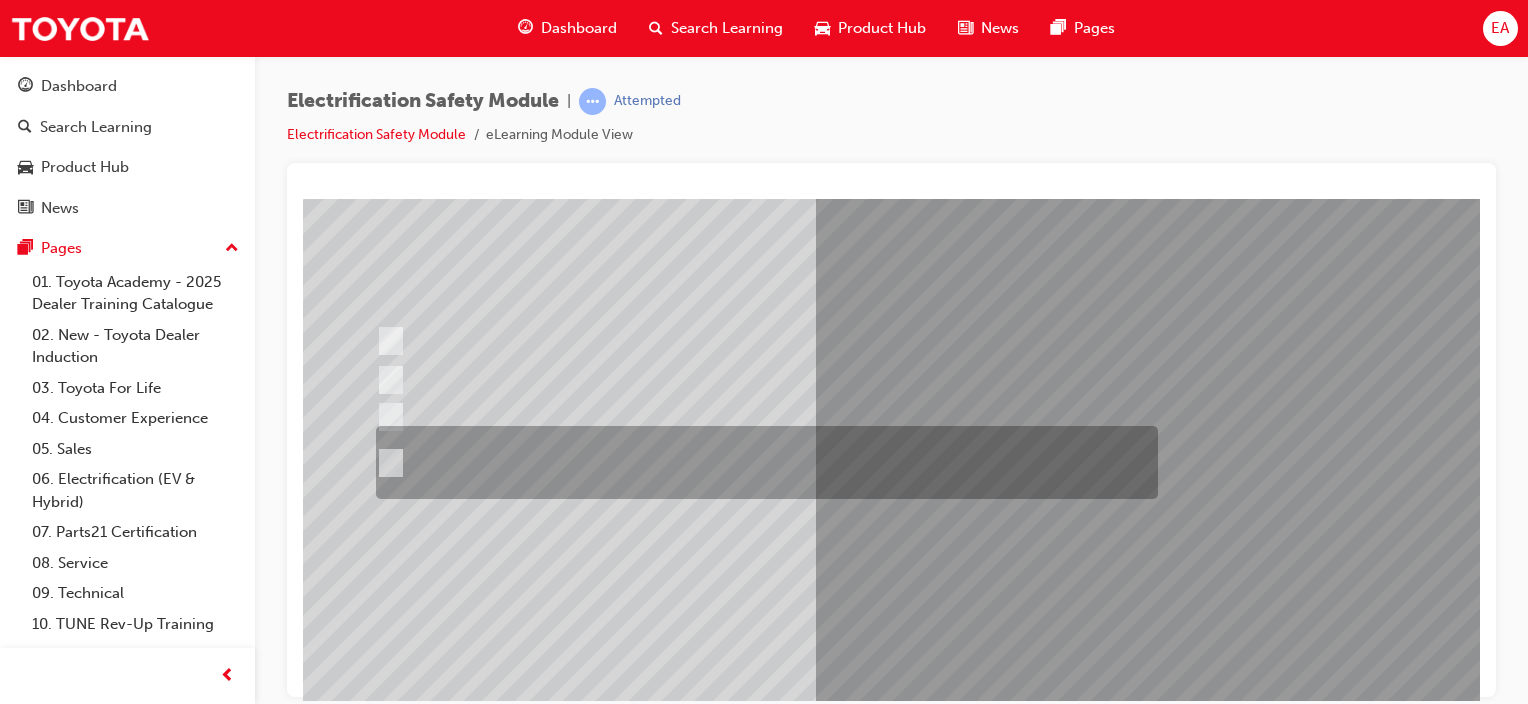 click at bounding box center [762, 462] 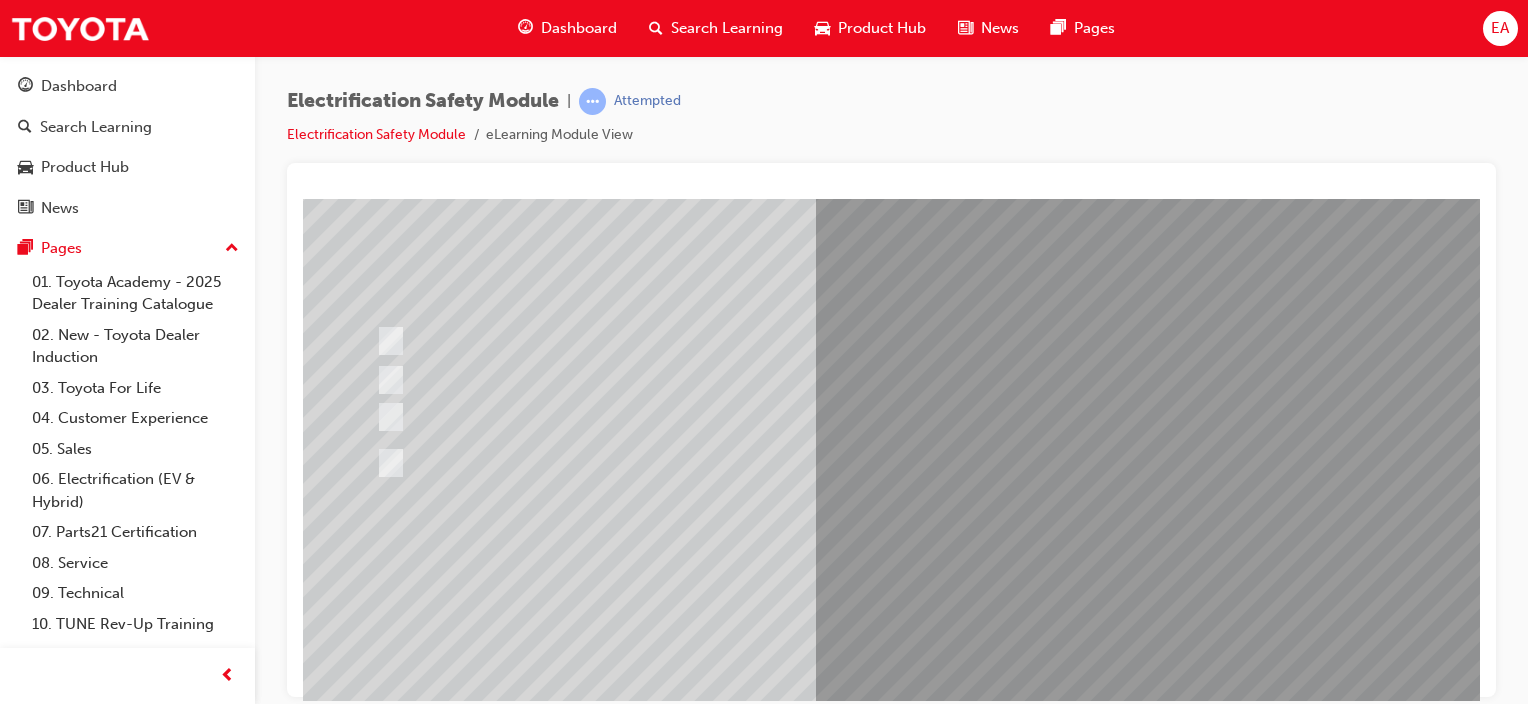 click at bounding box center [375, 2824] 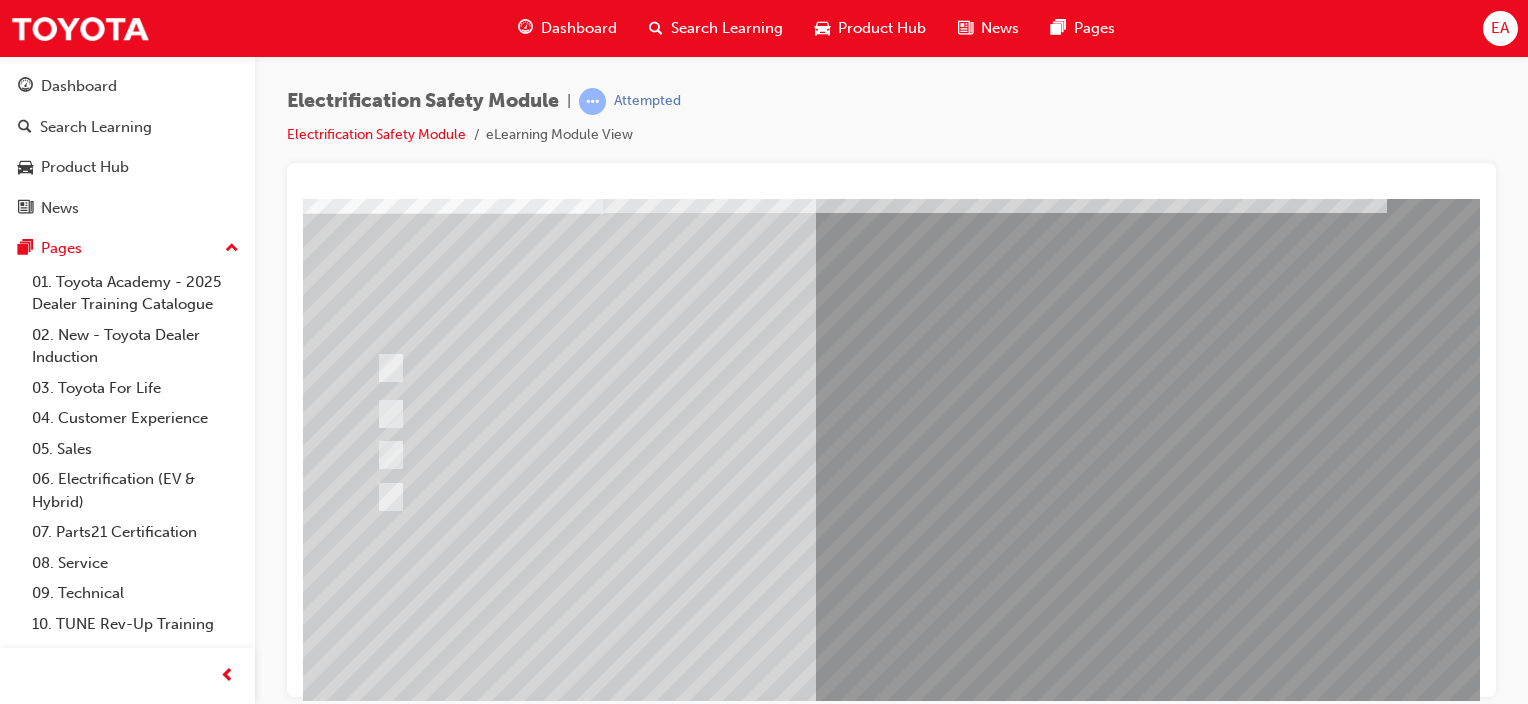 scroll, scrollTop: 100, scrollLeft: 0, axis: vertical 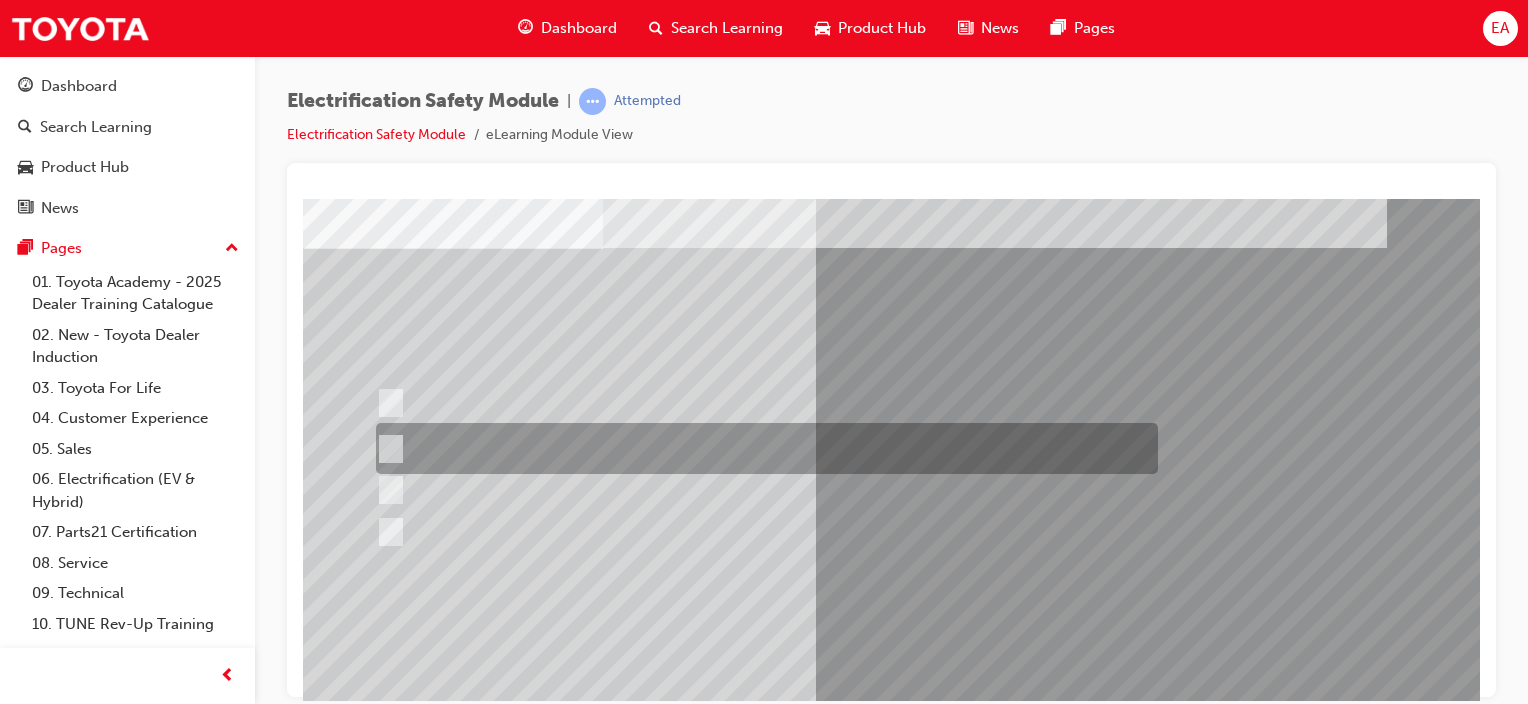 click at bounding box center [762, 448] 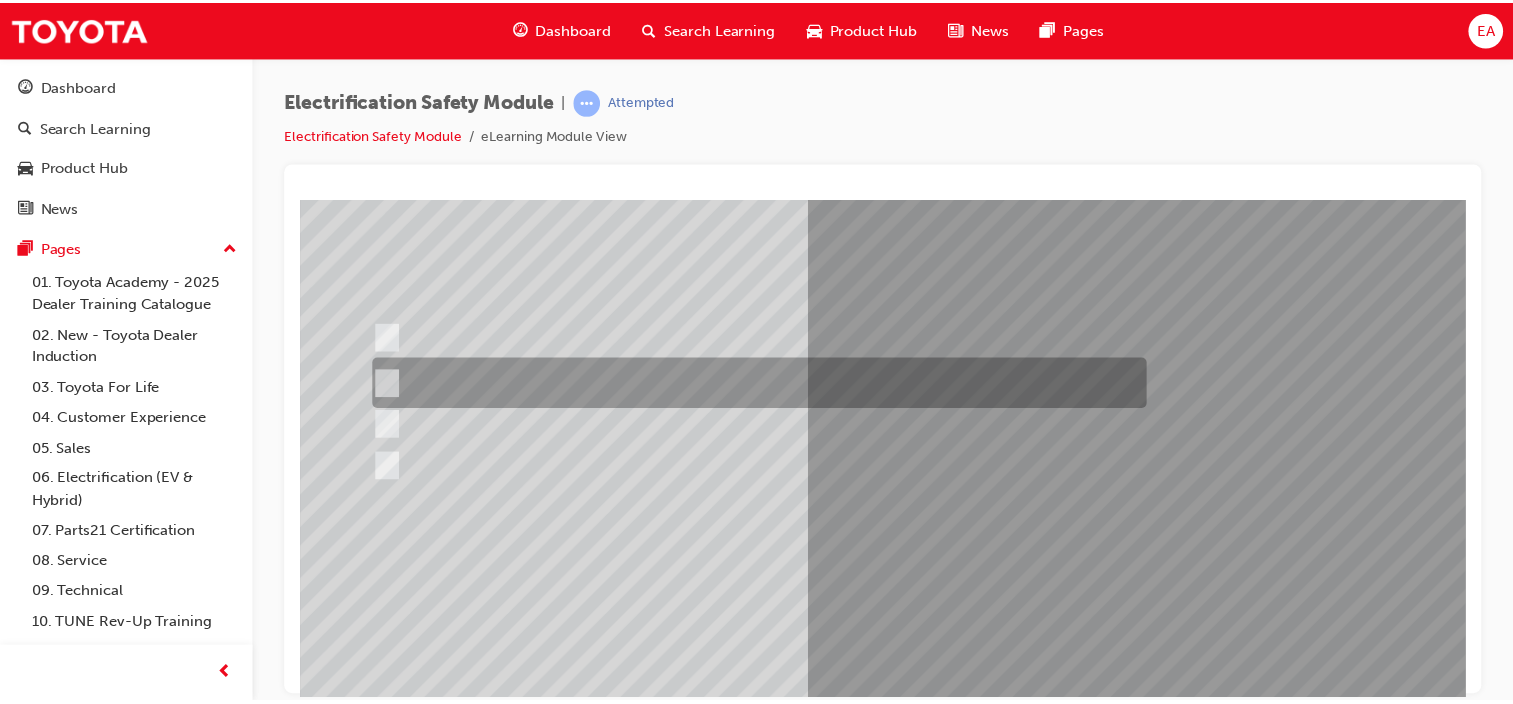 scroll, scrollTop: 200, scrollLeft: 0, axis: vertical 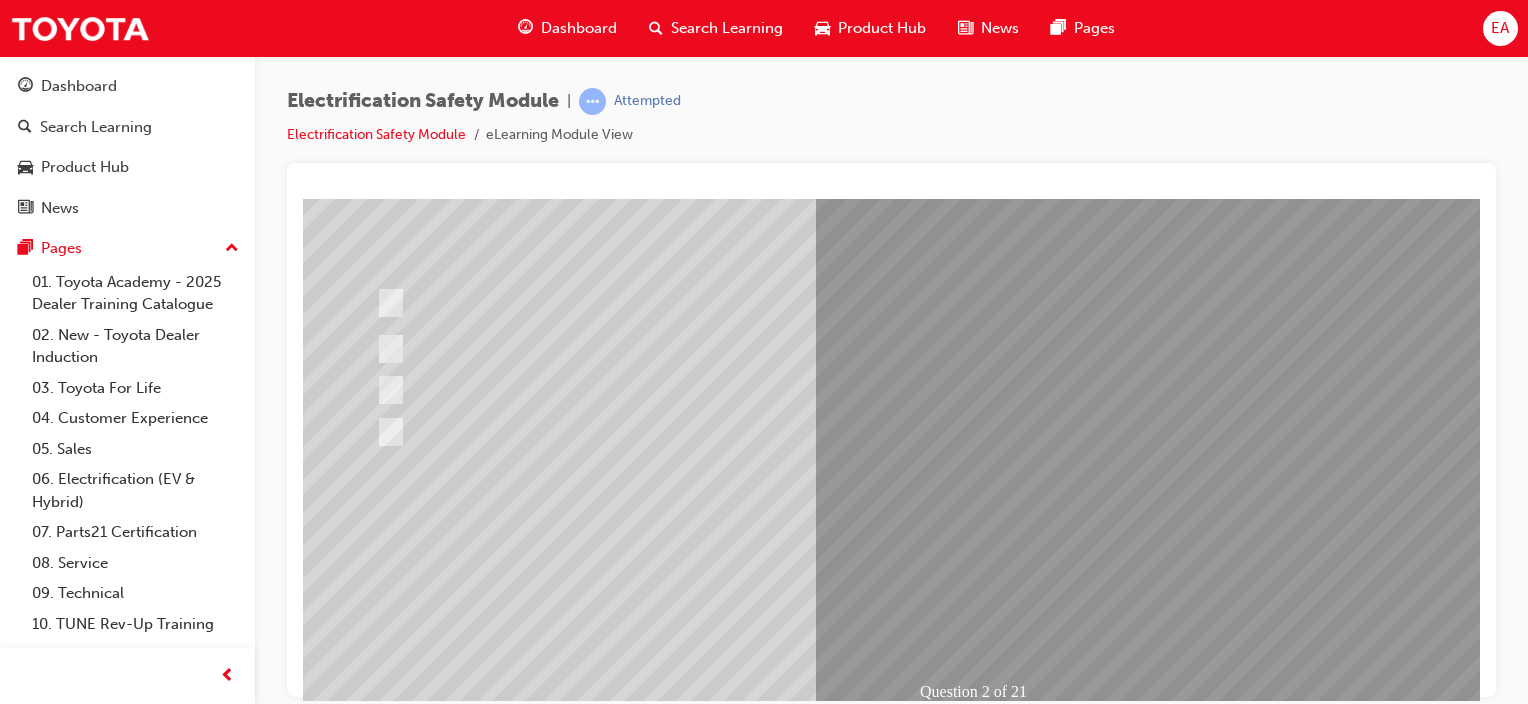 click at bounding box center [375, 2787] 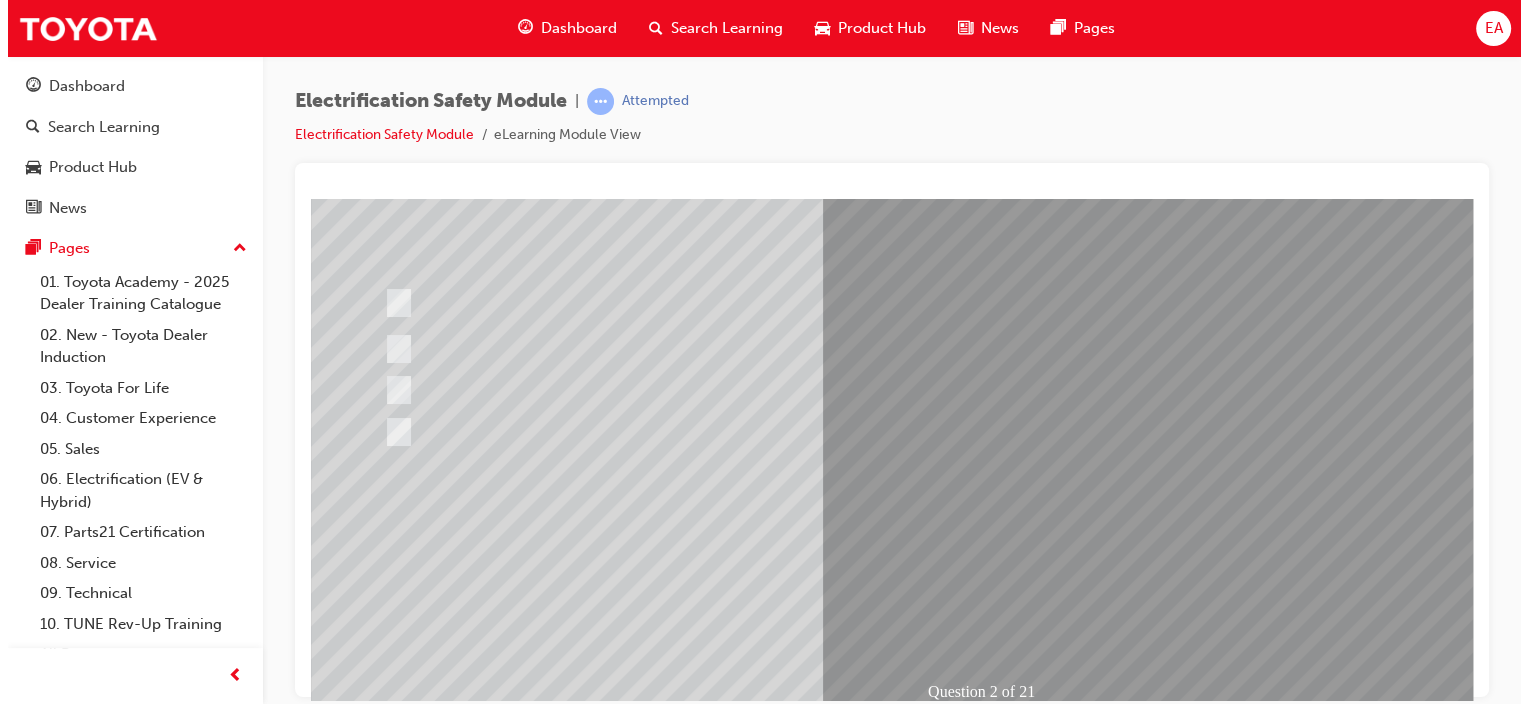 scroll, scrollTop: 0, scrollLeft: 0, axis: both 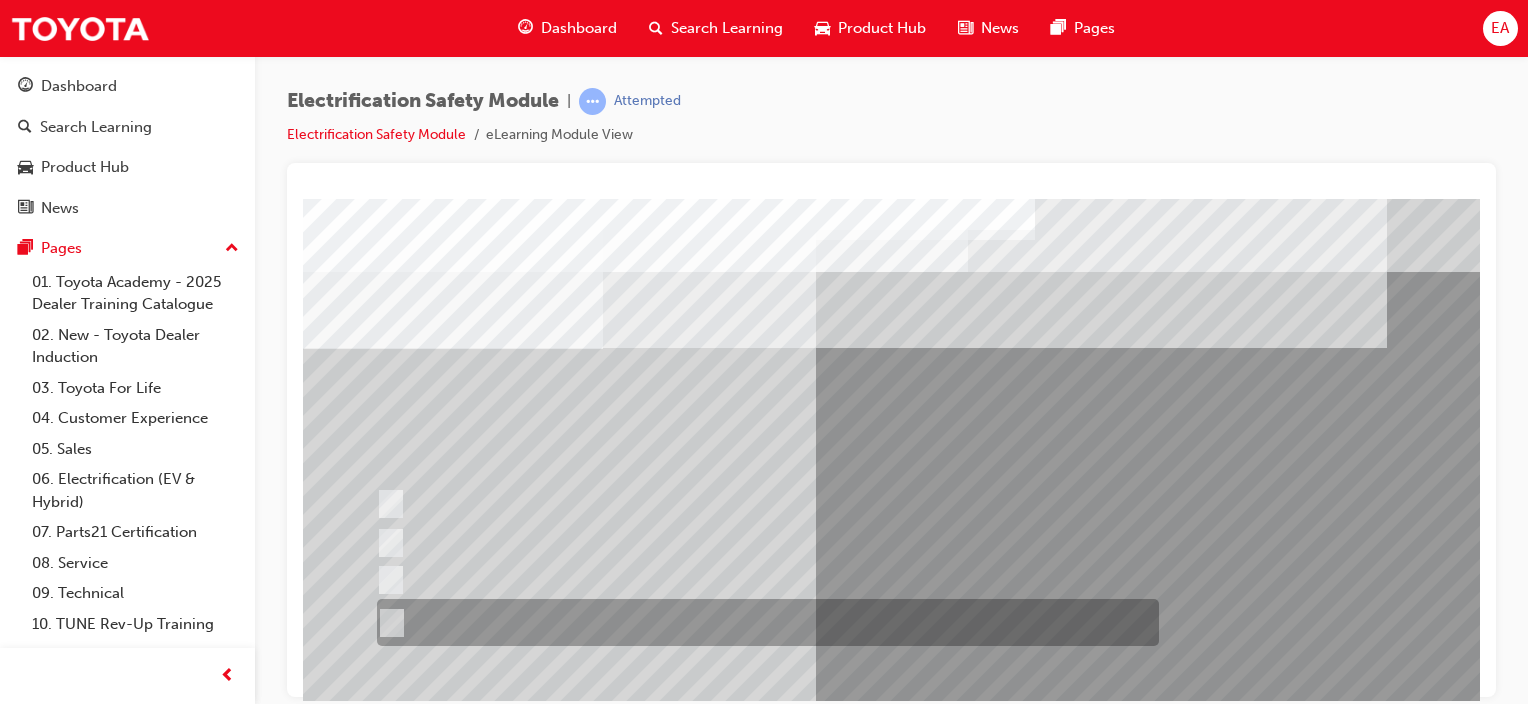 click at bounding box center [763, 622] 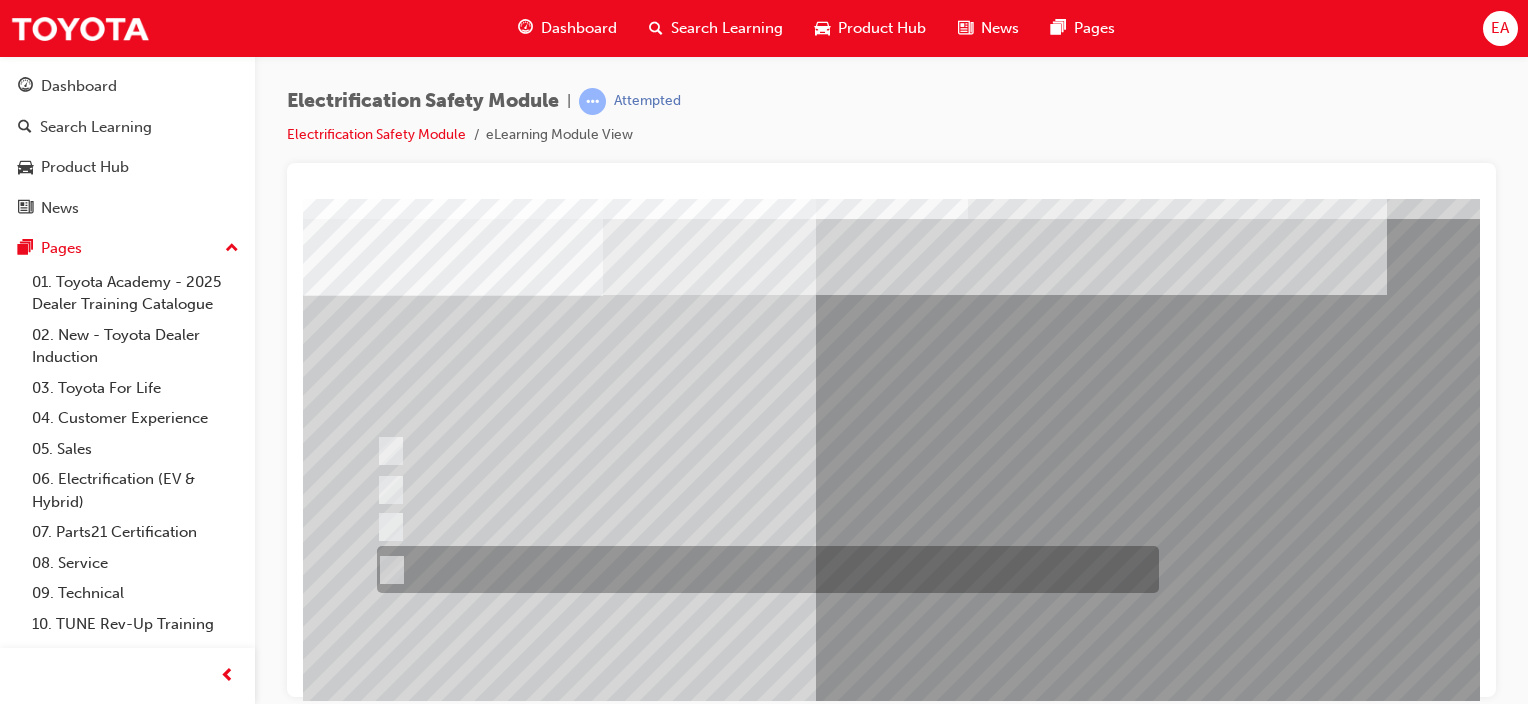scroll, scrollTop: 200, scrollLeft: 0, axis: vertical 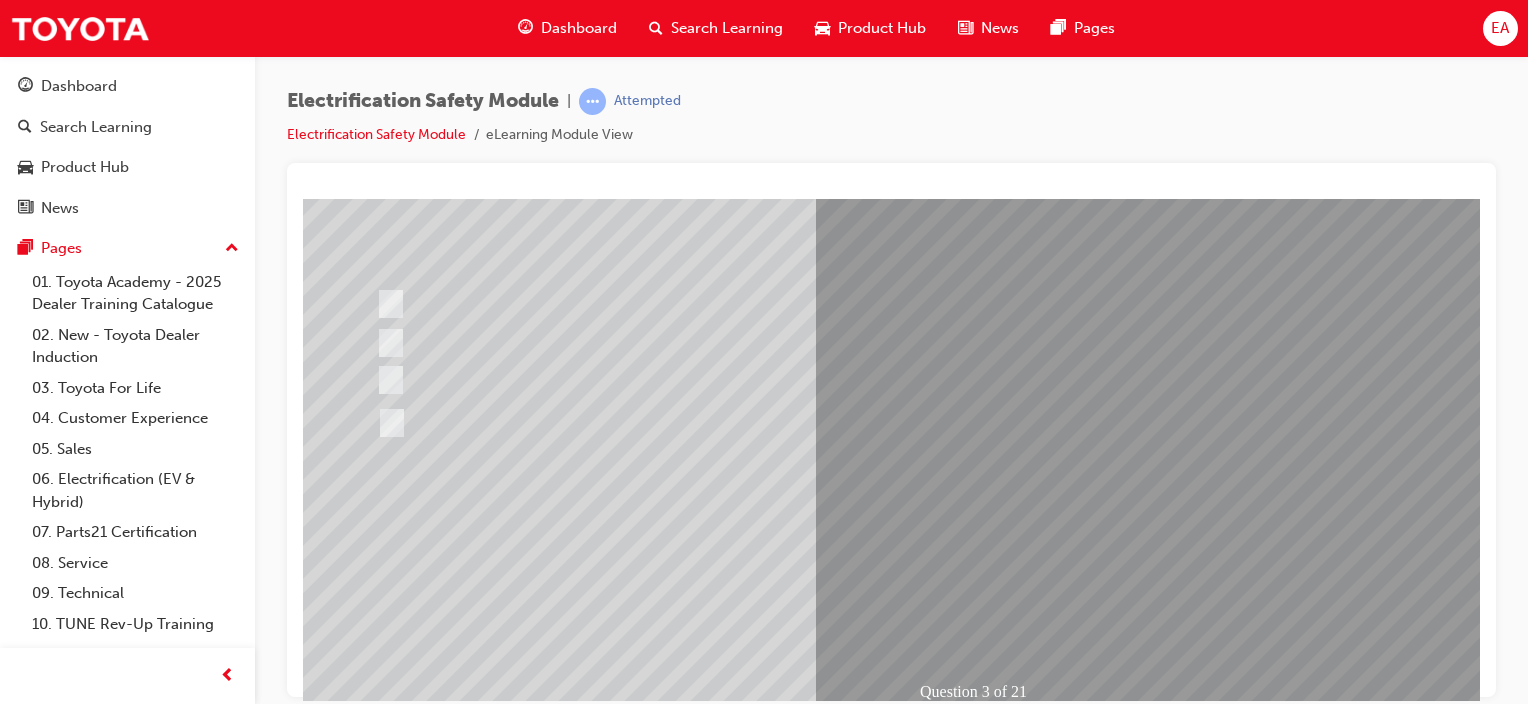 click at bounding box center [375, 2787] 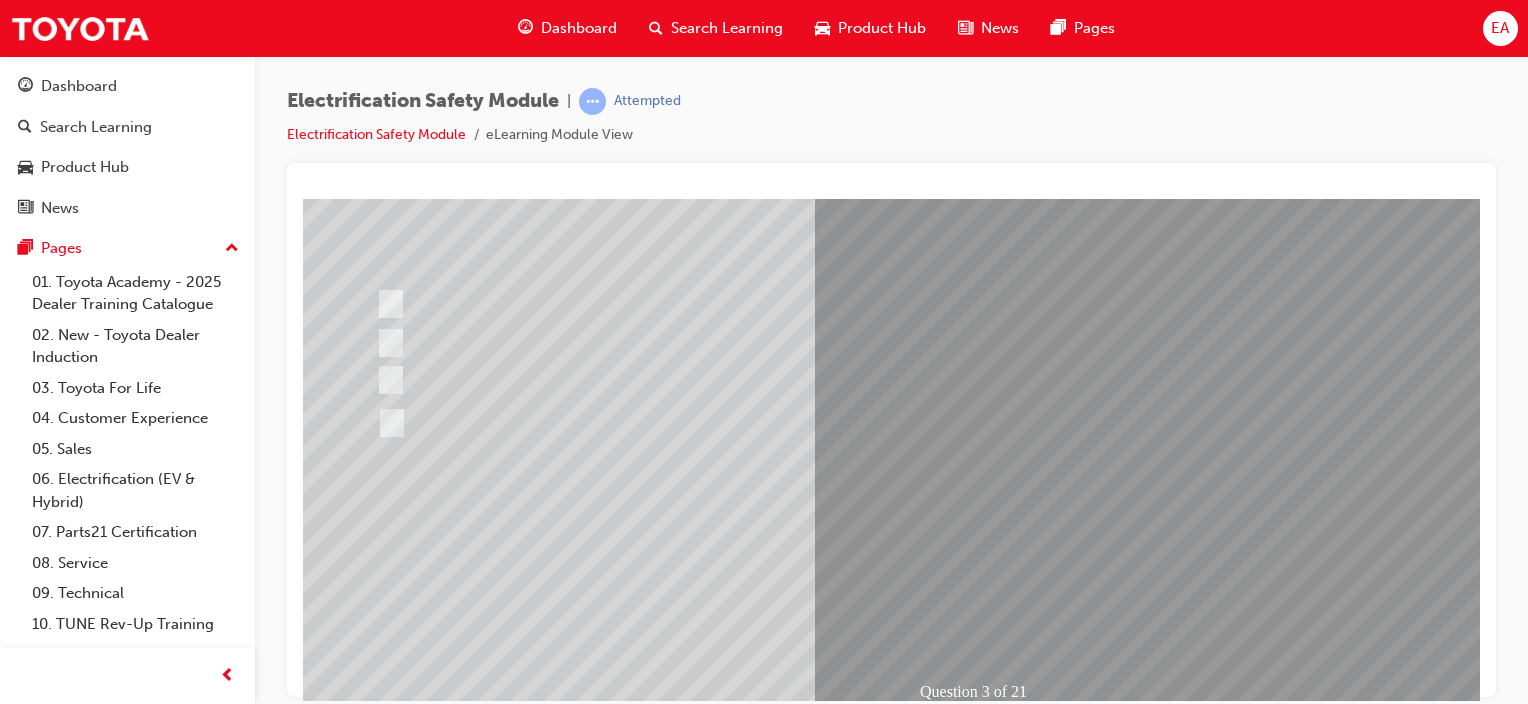 scroll, scrollTop: 0, scrollLeft: 0, axis: both 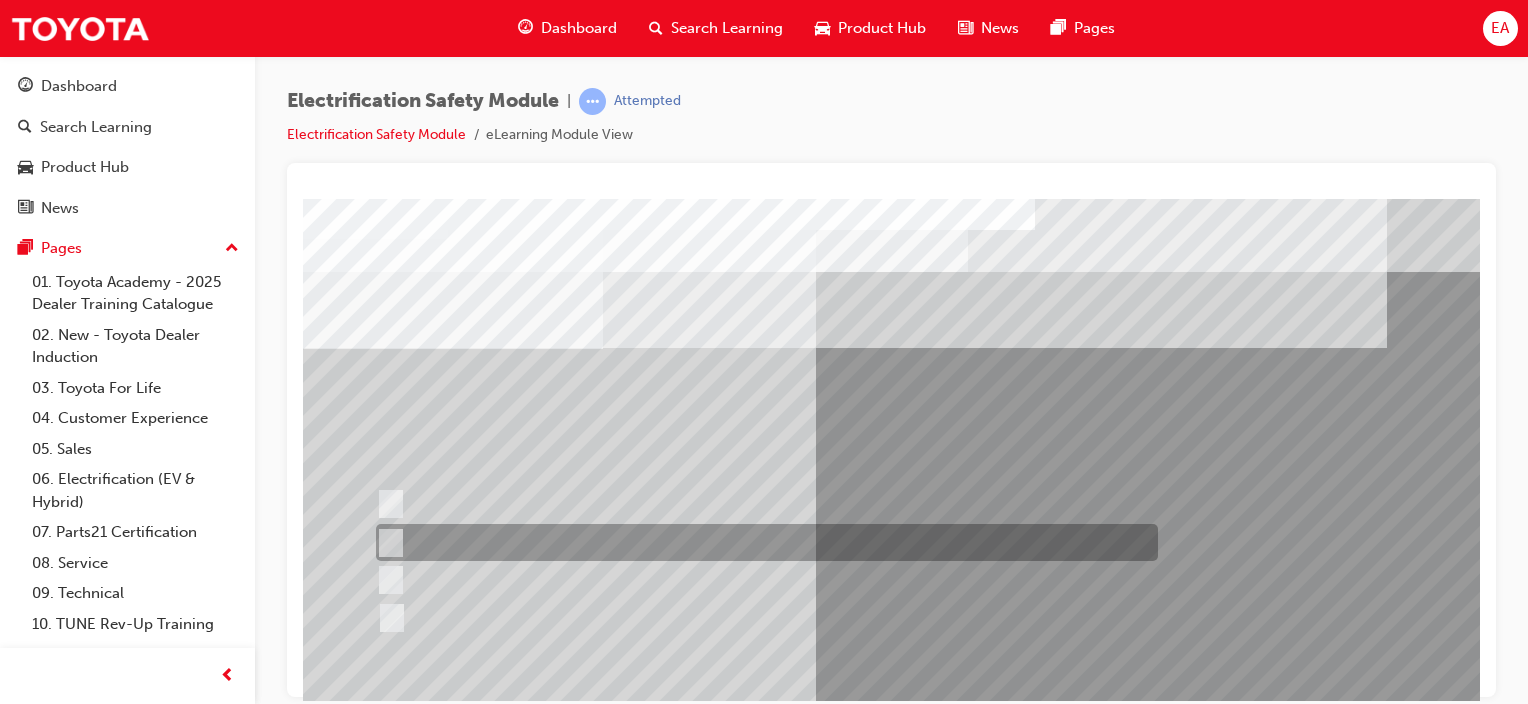click at bounding box center (762, 542) 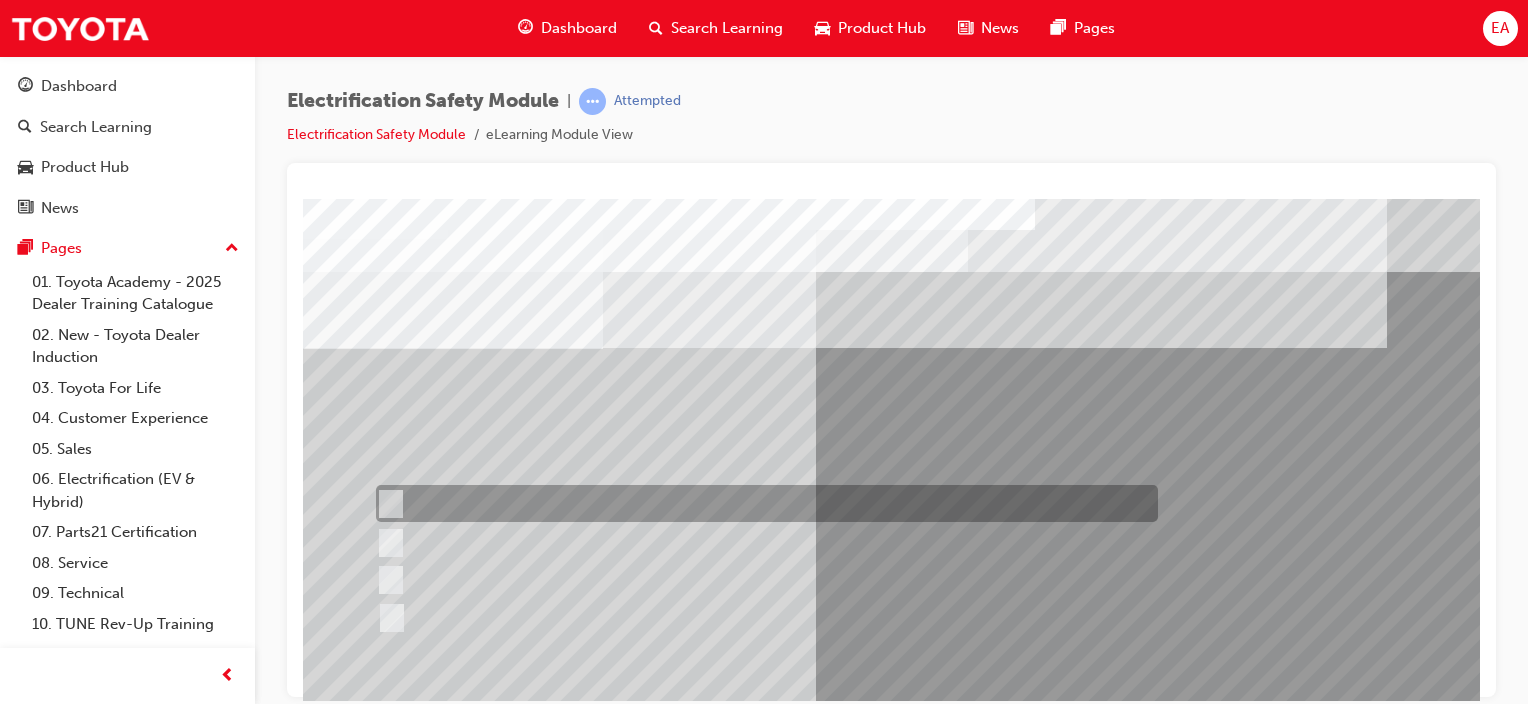 click at bounding box center [762, 503] 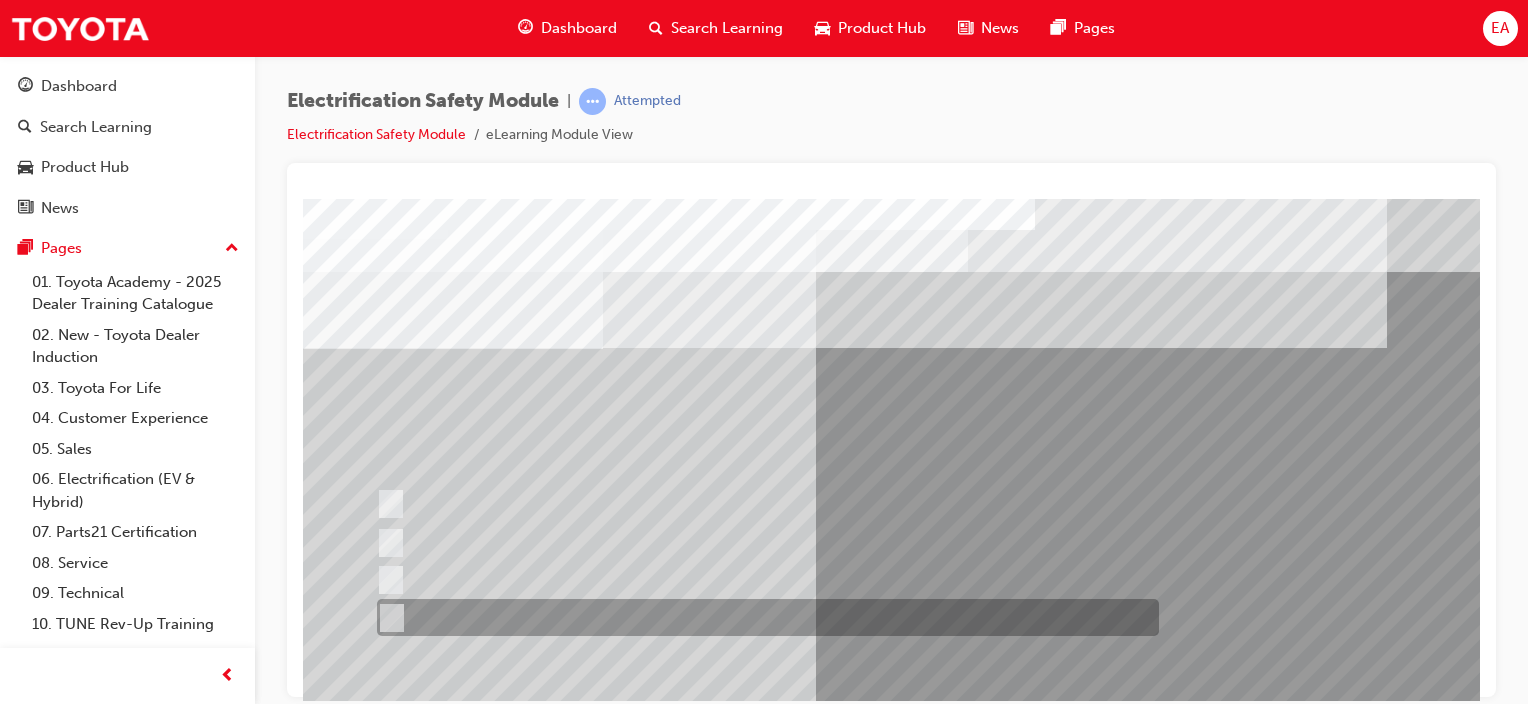 click at bounding box center [763, 617] 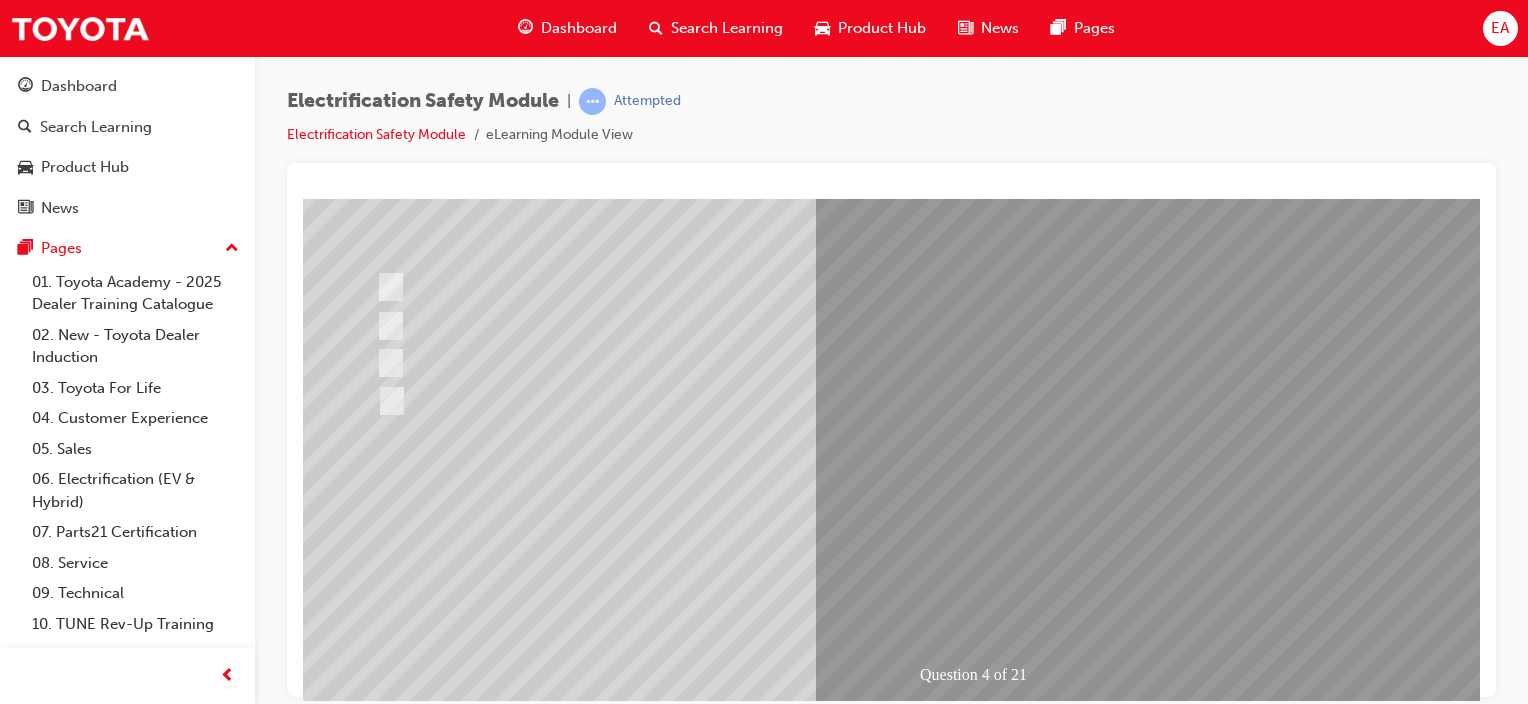 scroll, scrollTop: 263, scrollLeft: 0, axis: vertical 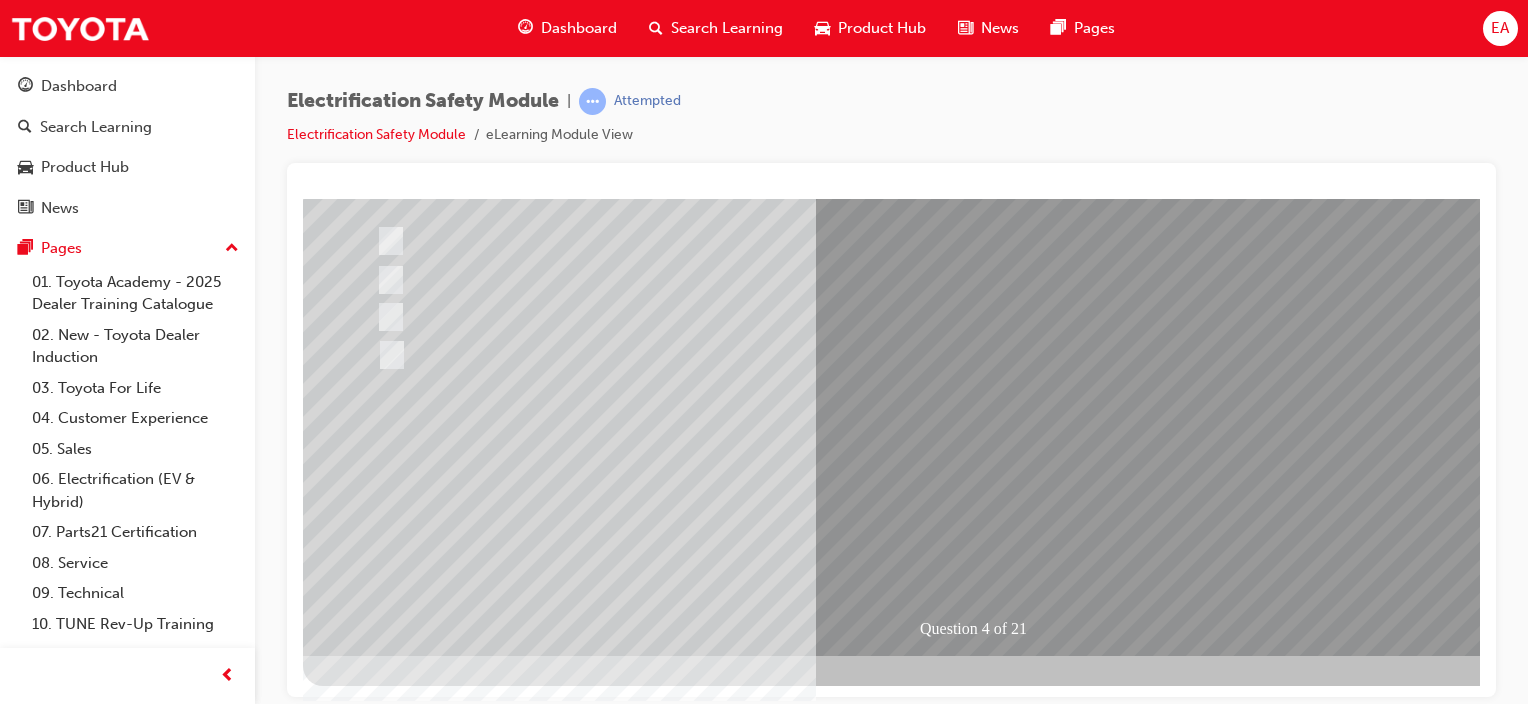 click at bounding box center [375, 2724] 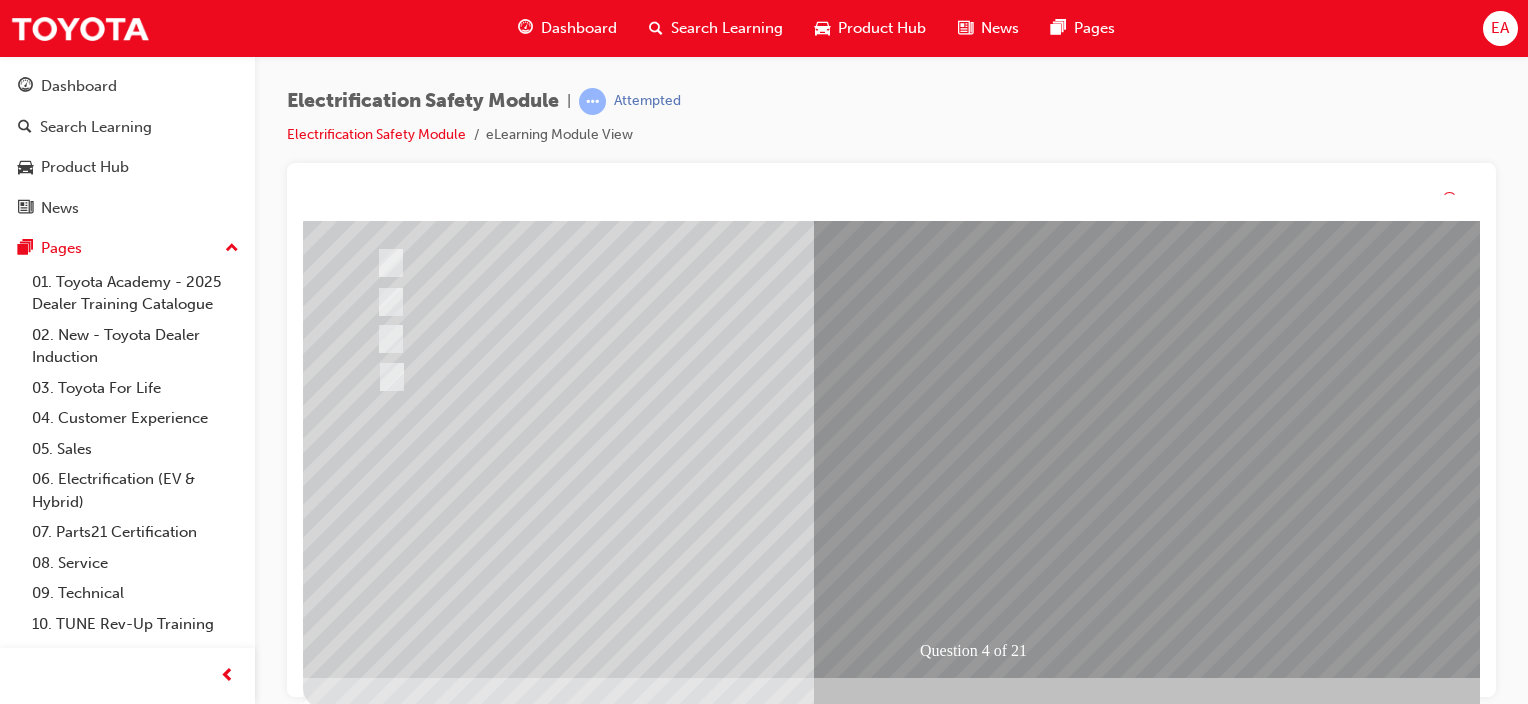 scroll, scrollTop: 0, scrollLeft: 0, axis: both 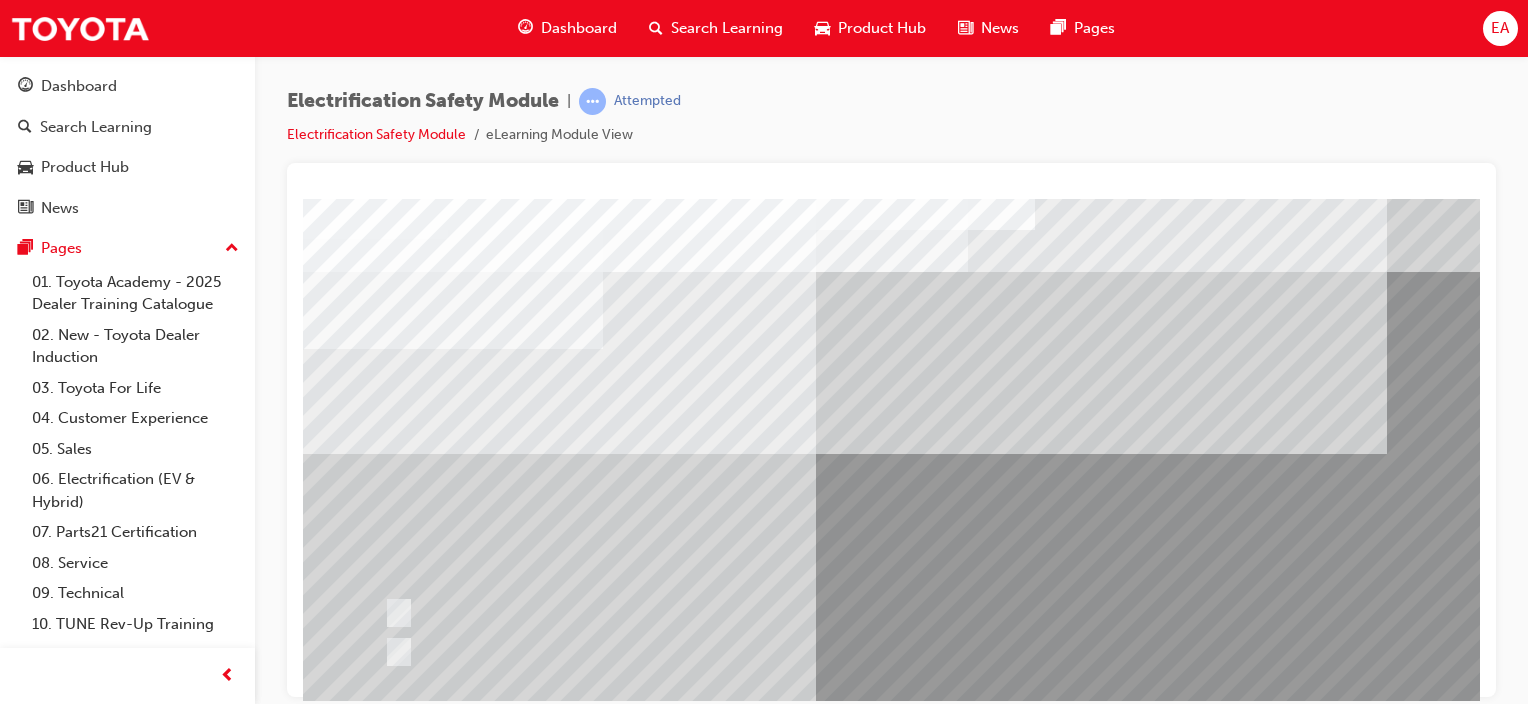 click at bounding box center (770, 612) 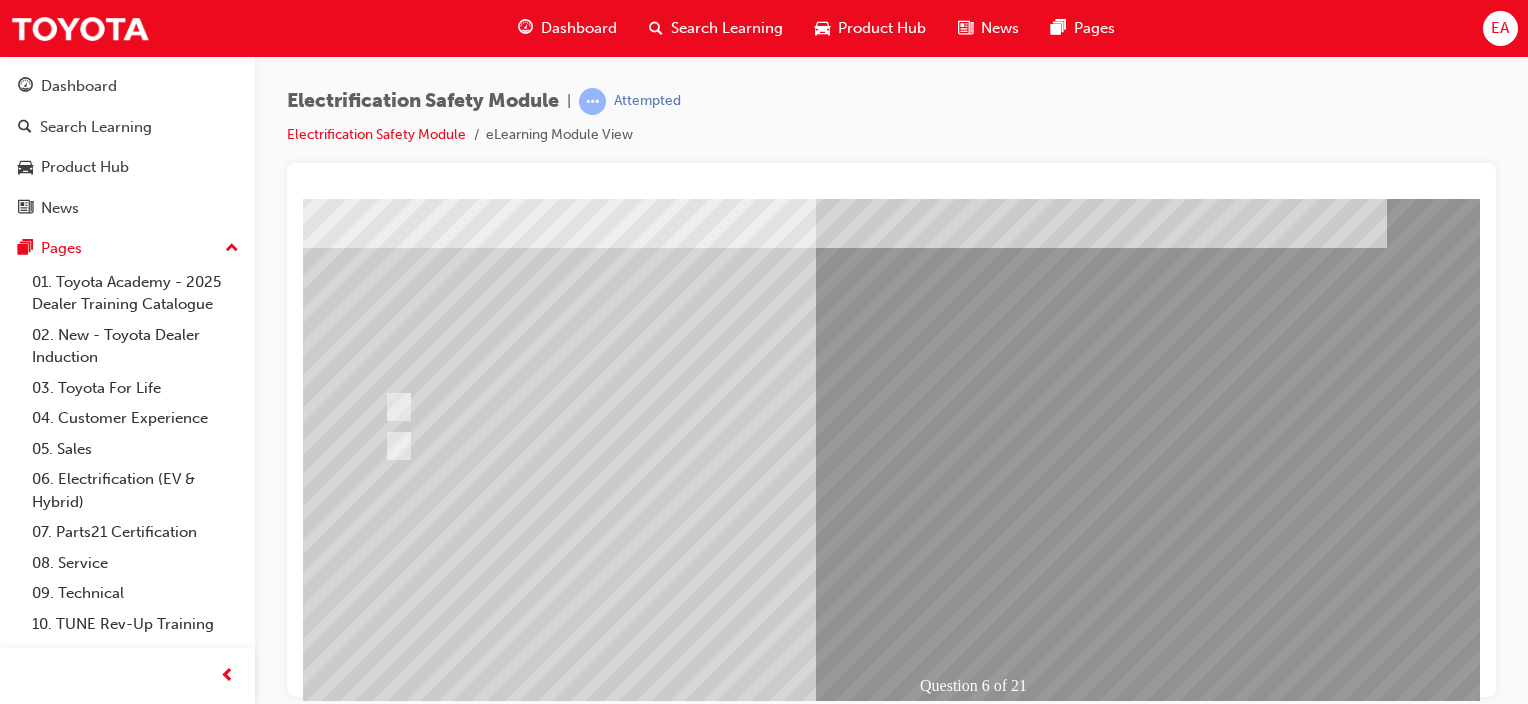 scroll, scrollTop: 263, scrollLeft: 0, axis: vertical 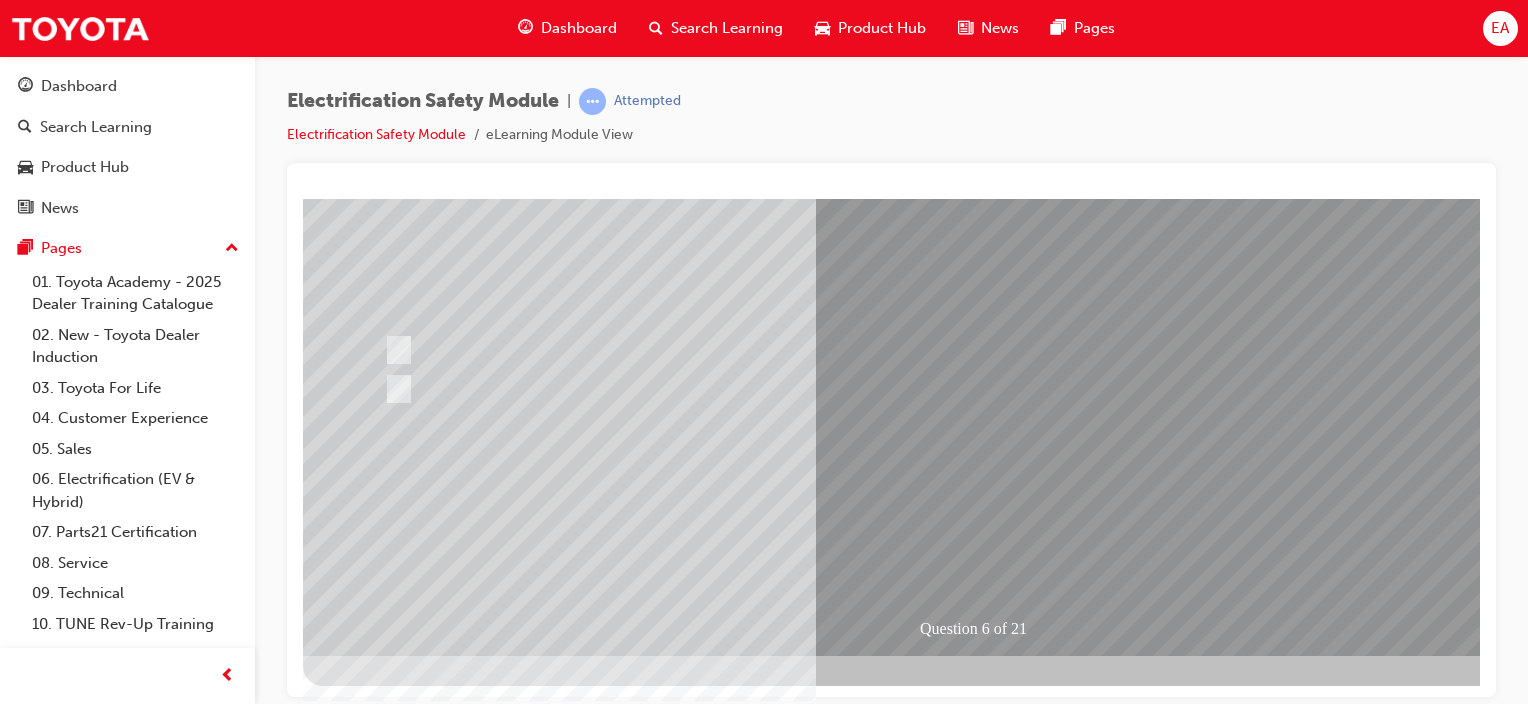 click at bounding box center (375, 2786) 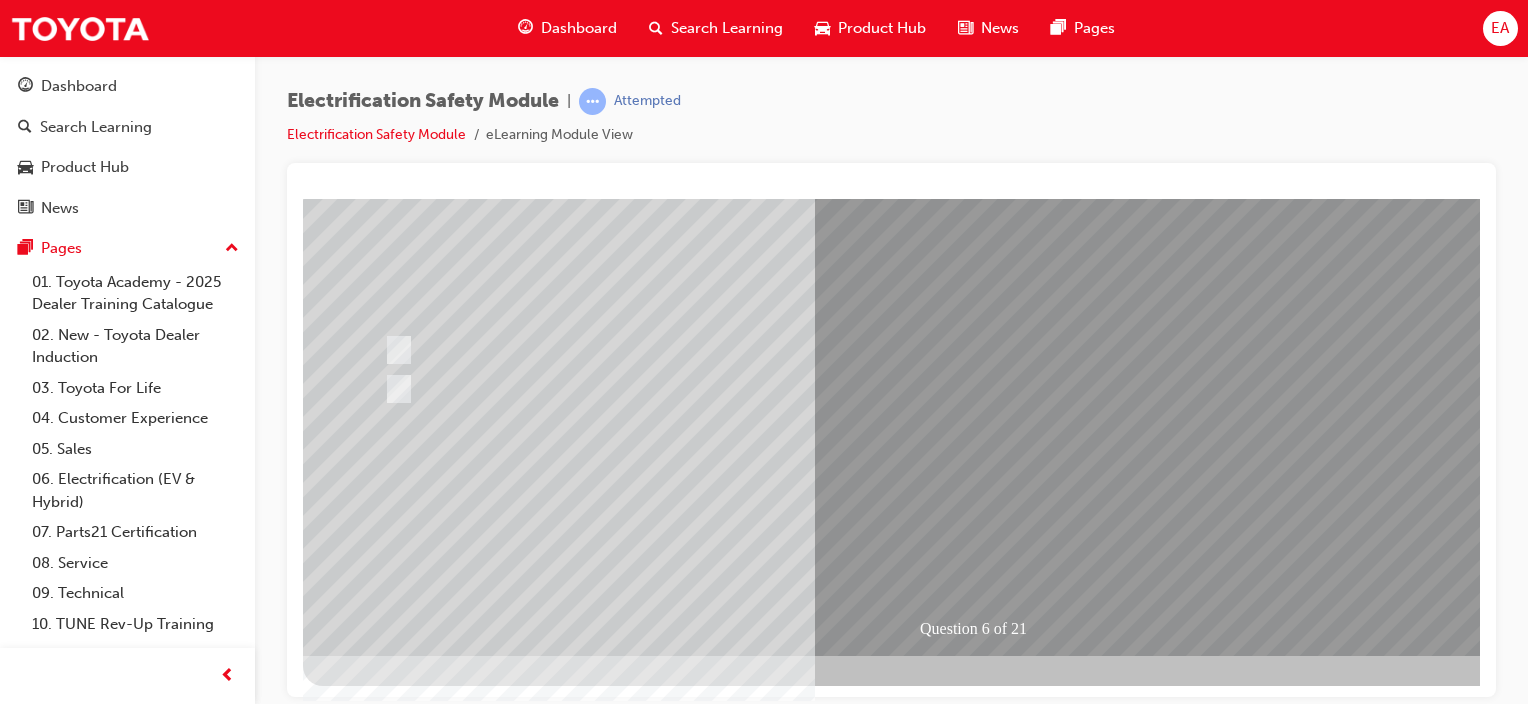 scroll, scrollTop: 0, scrollLeft: 0, axis: both 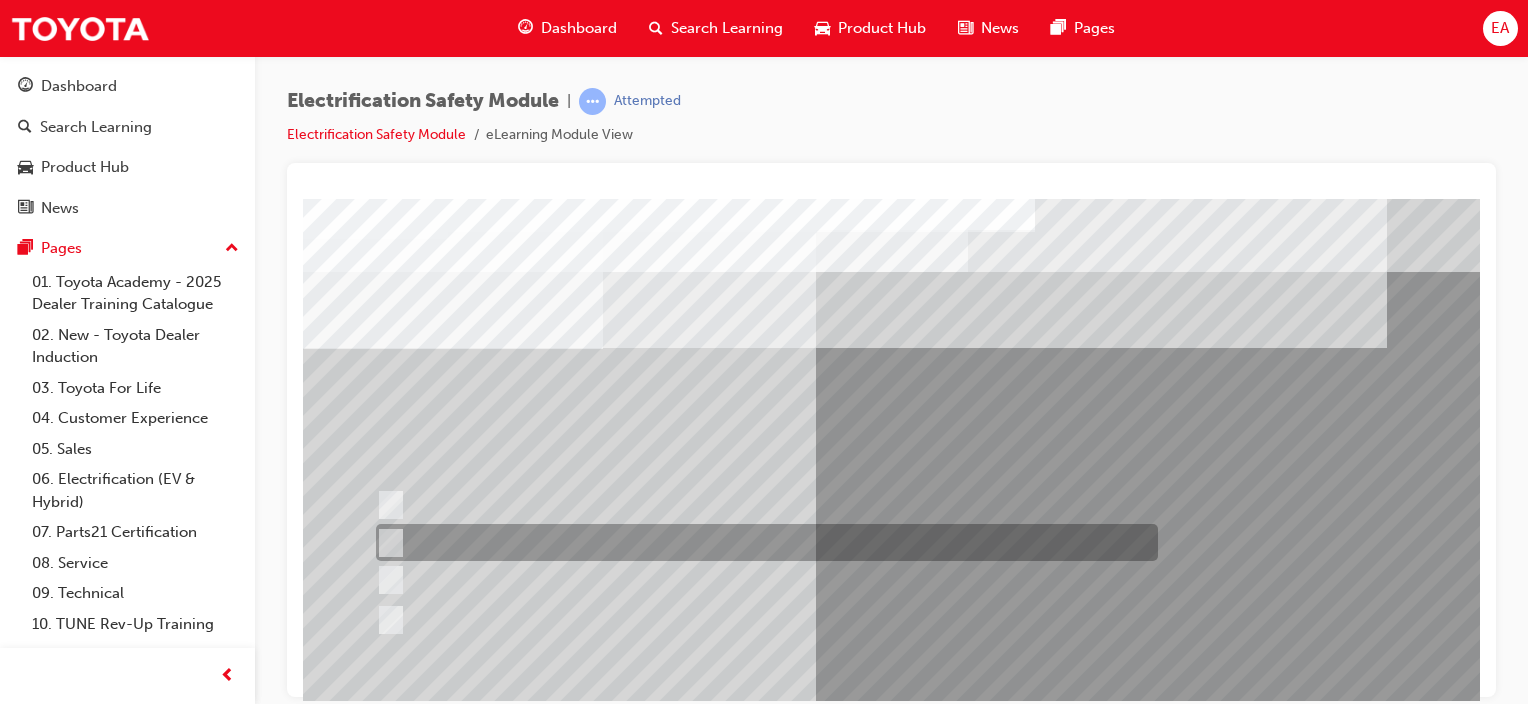 click at bounding box center [762, 542] 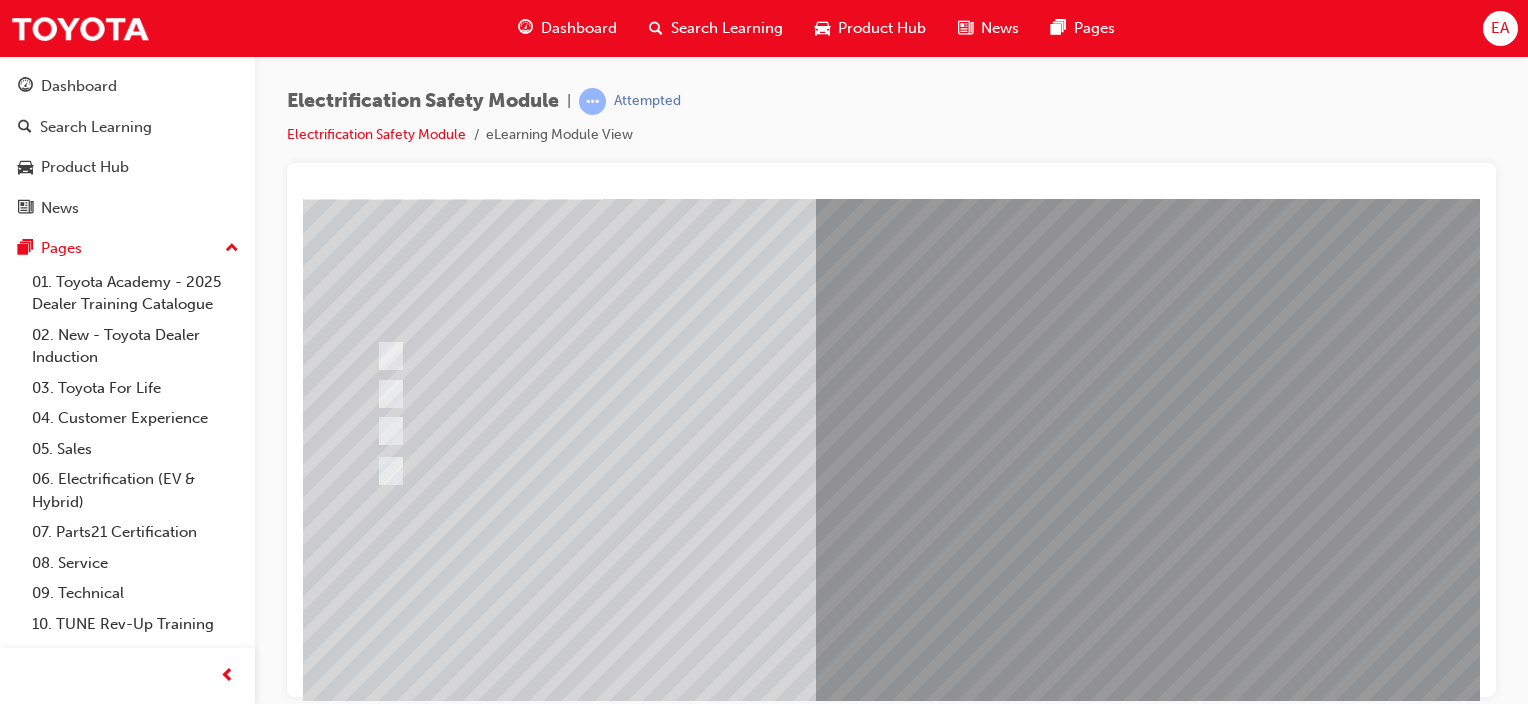 scroll, scrollTop: 200, scrollLeft: 0, axis: vertical 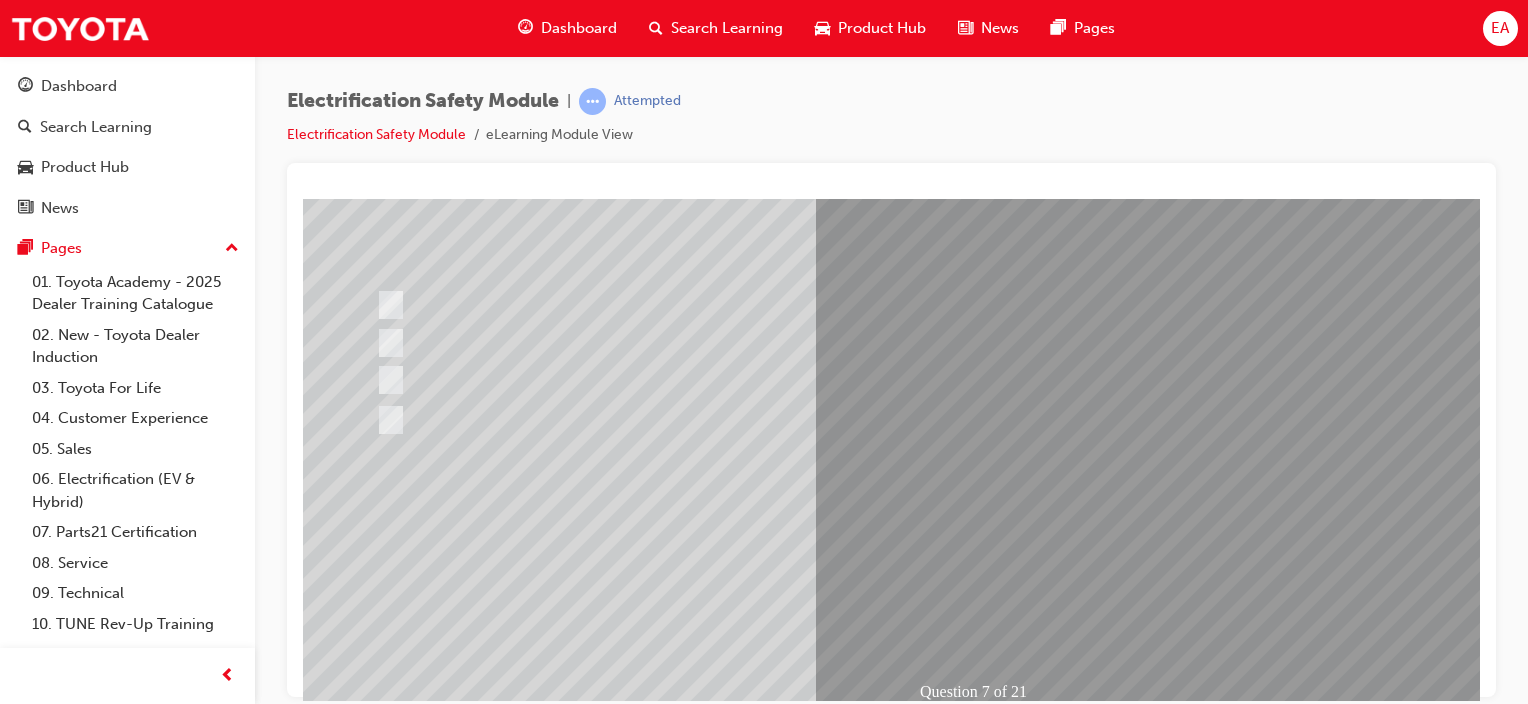 click at bounding box center [375, 2787] 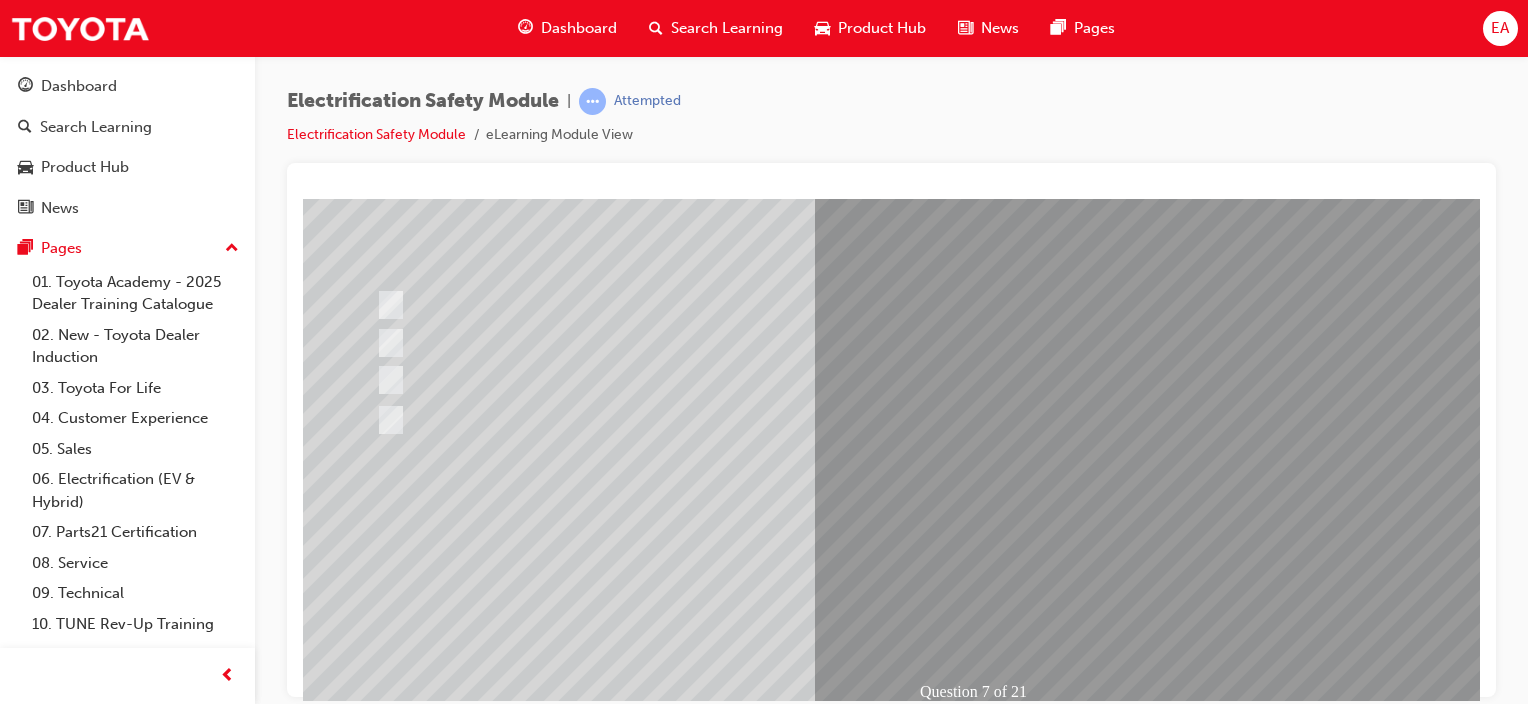 scroll, scrollTop: 0, scrollLeft: 0, axis: both 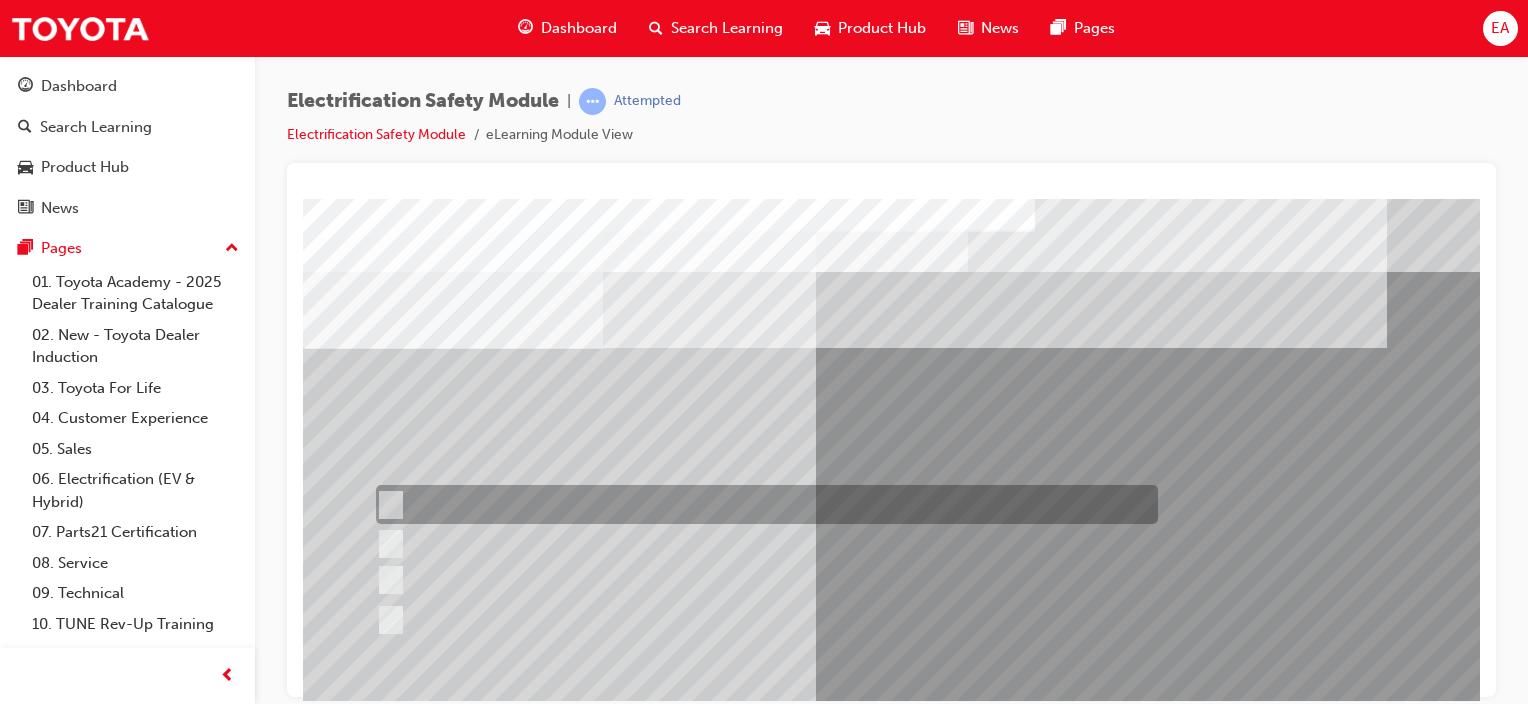 click at bounding box center (762, 504) 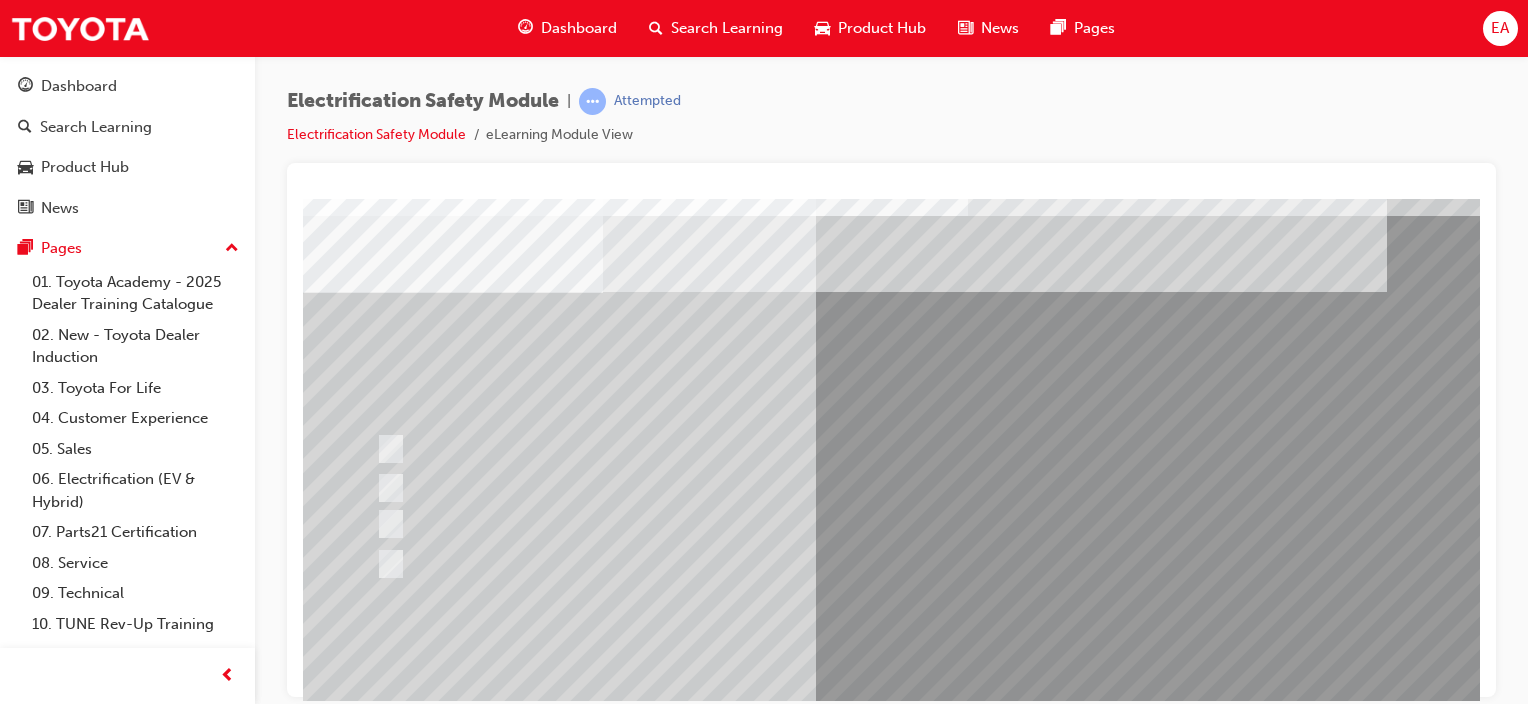 scroll, scrollTop: 200, scrollLeft: 0, axis: vertical 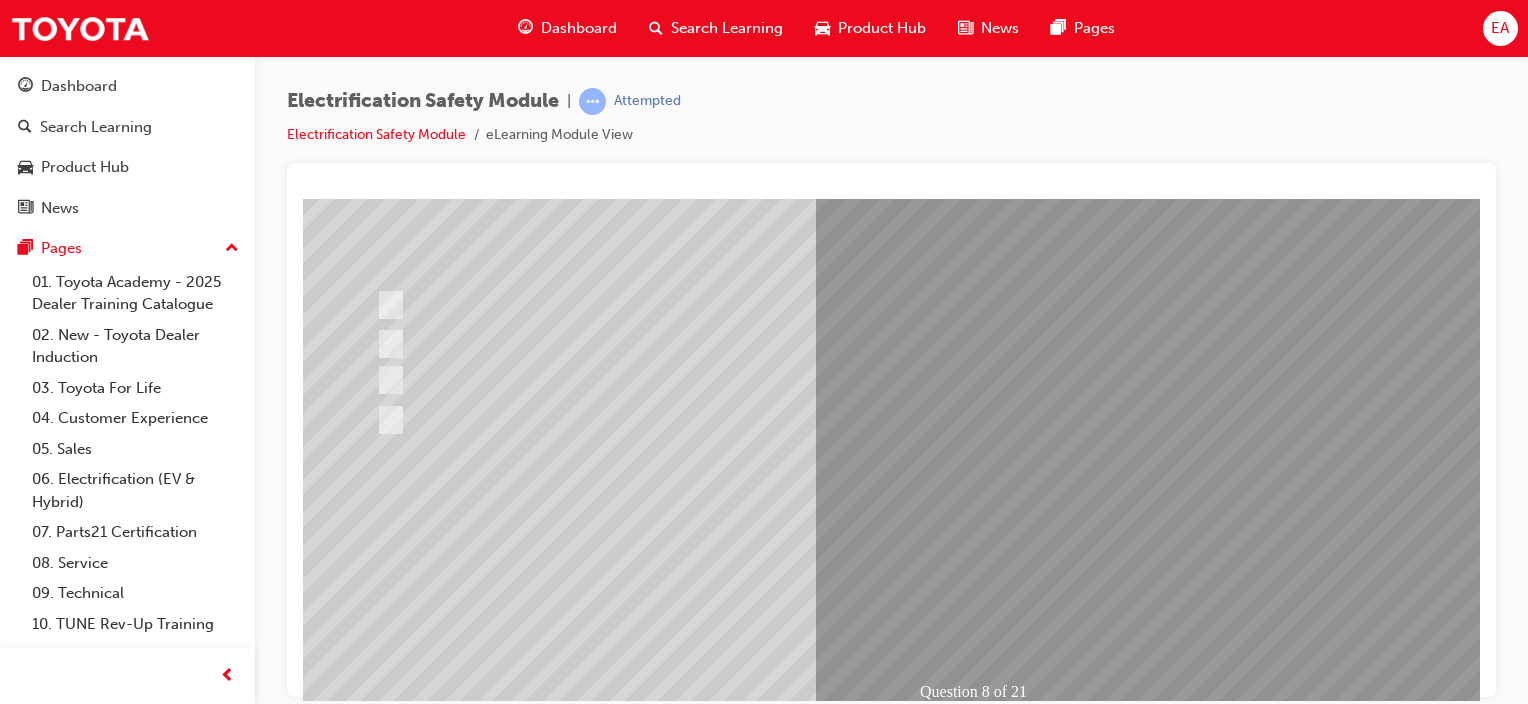 click at bounding box center [375, 2787] 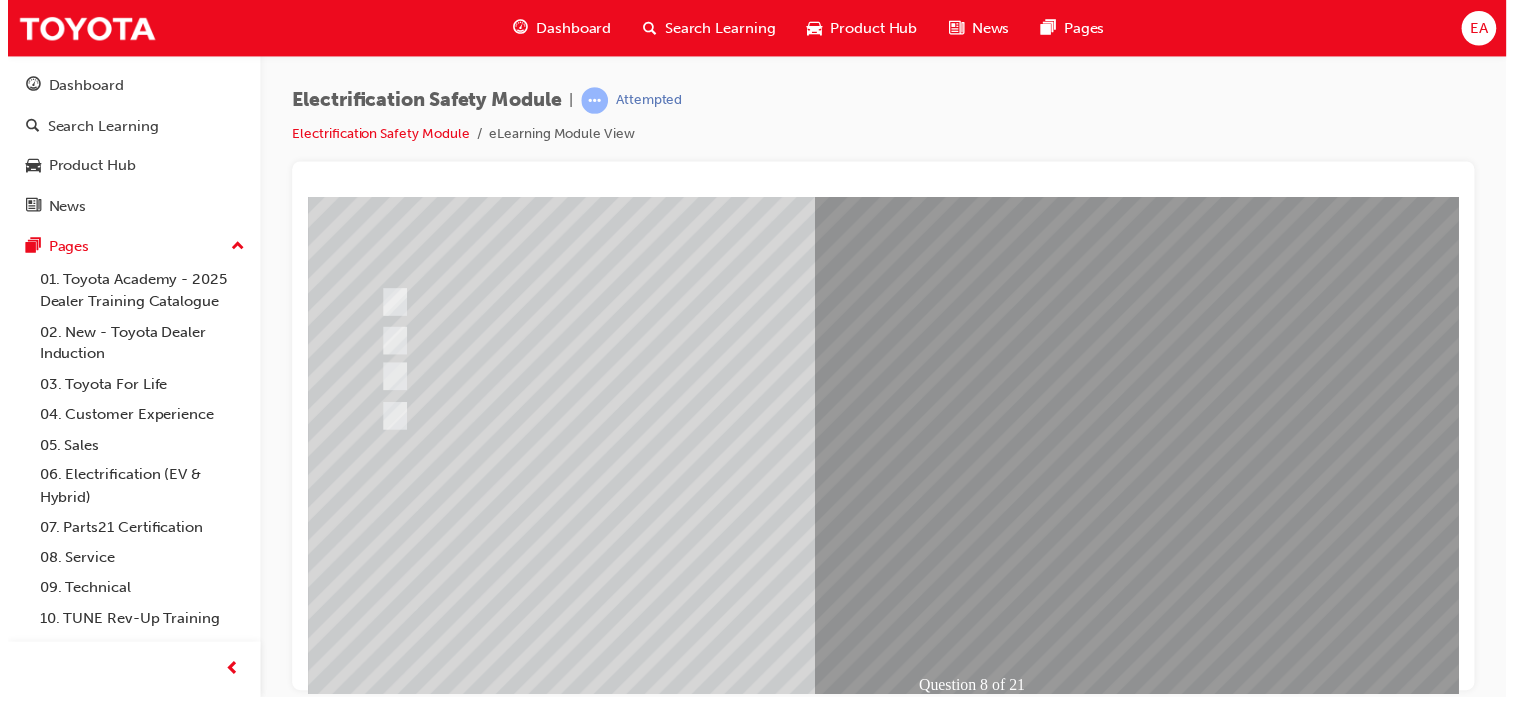 scroll, scrollTop: 0, scrollLeft: 0, axis: both 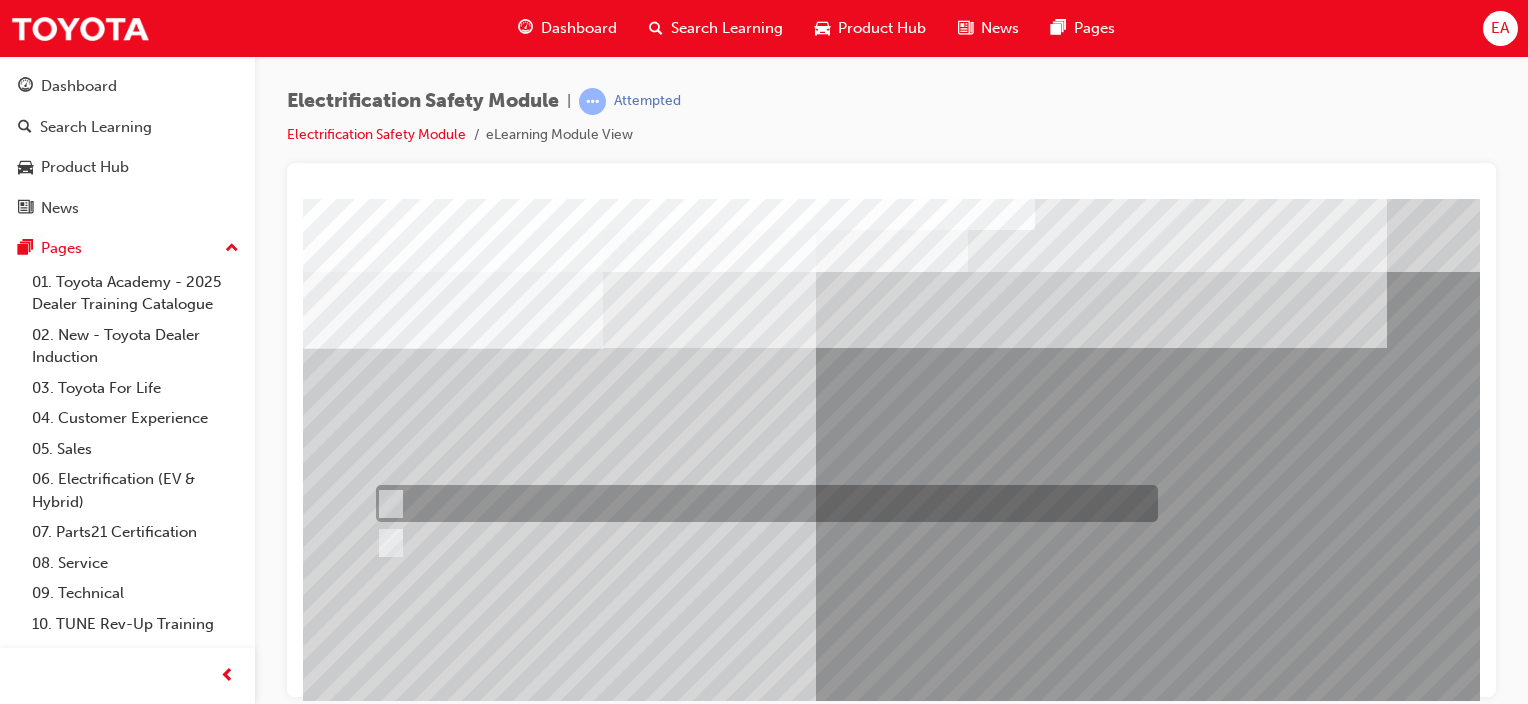click at bounding box center (762, 503) 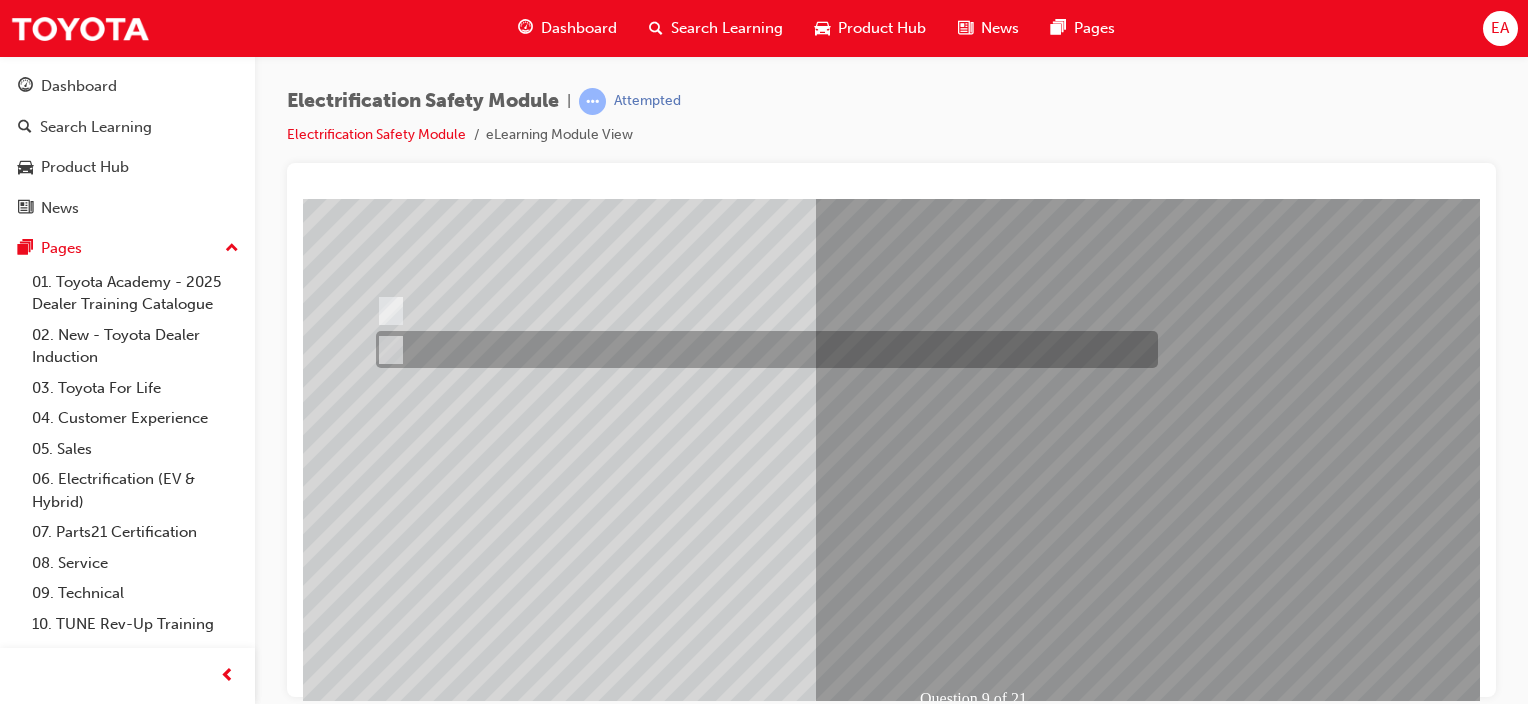 scroll, scrollTop: 200, scrollLeft: 0, axis: vertical 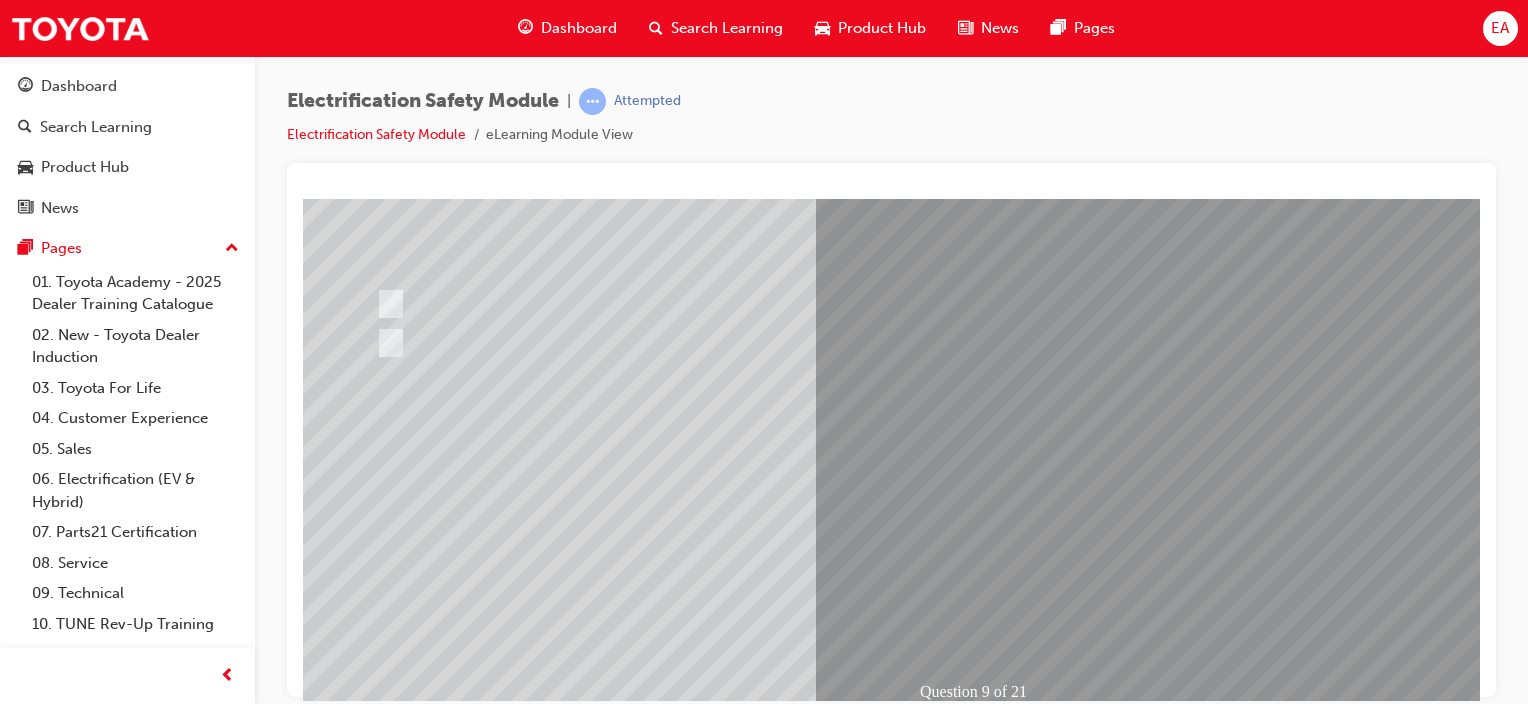 click at bounding box center (375, 2743) 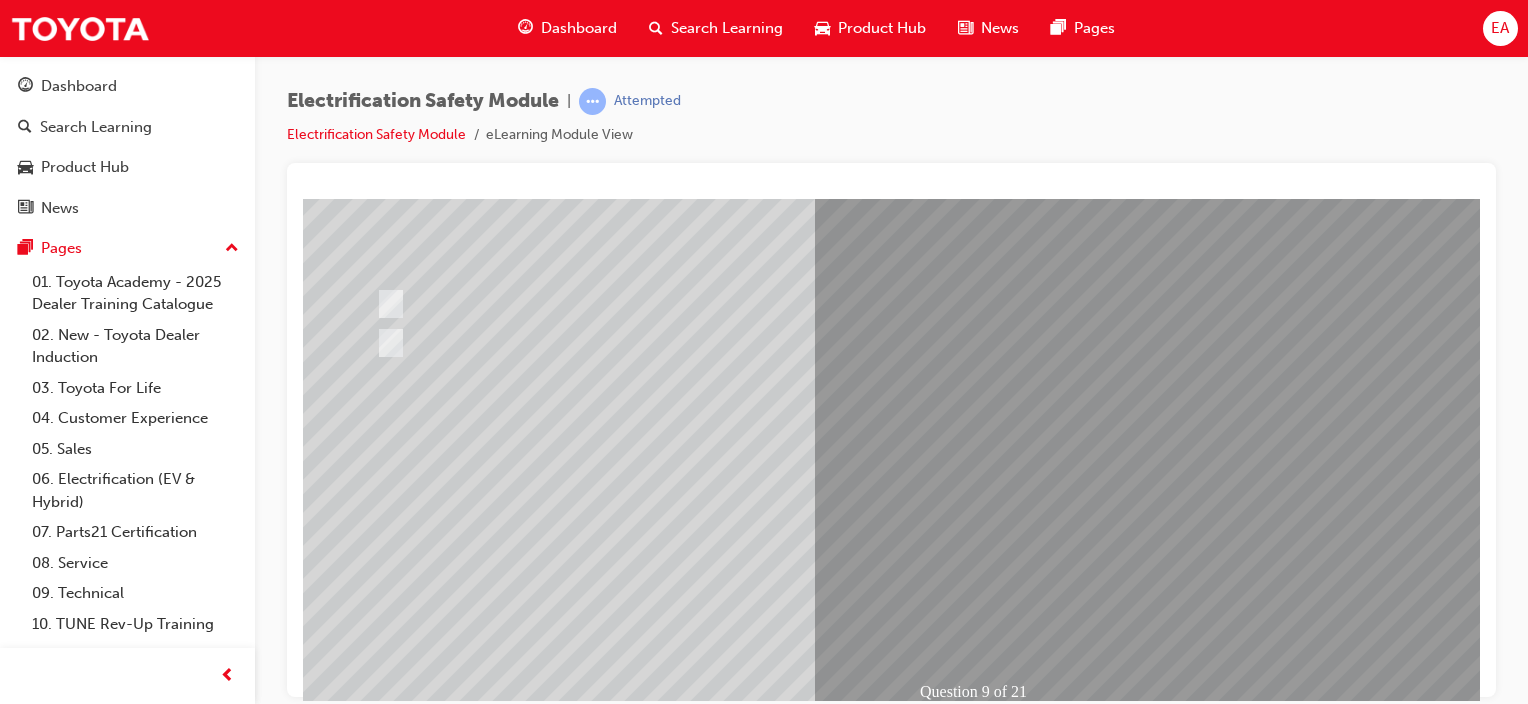 scroll, scrollTop: 0, scrollLeft: 0, axis: both 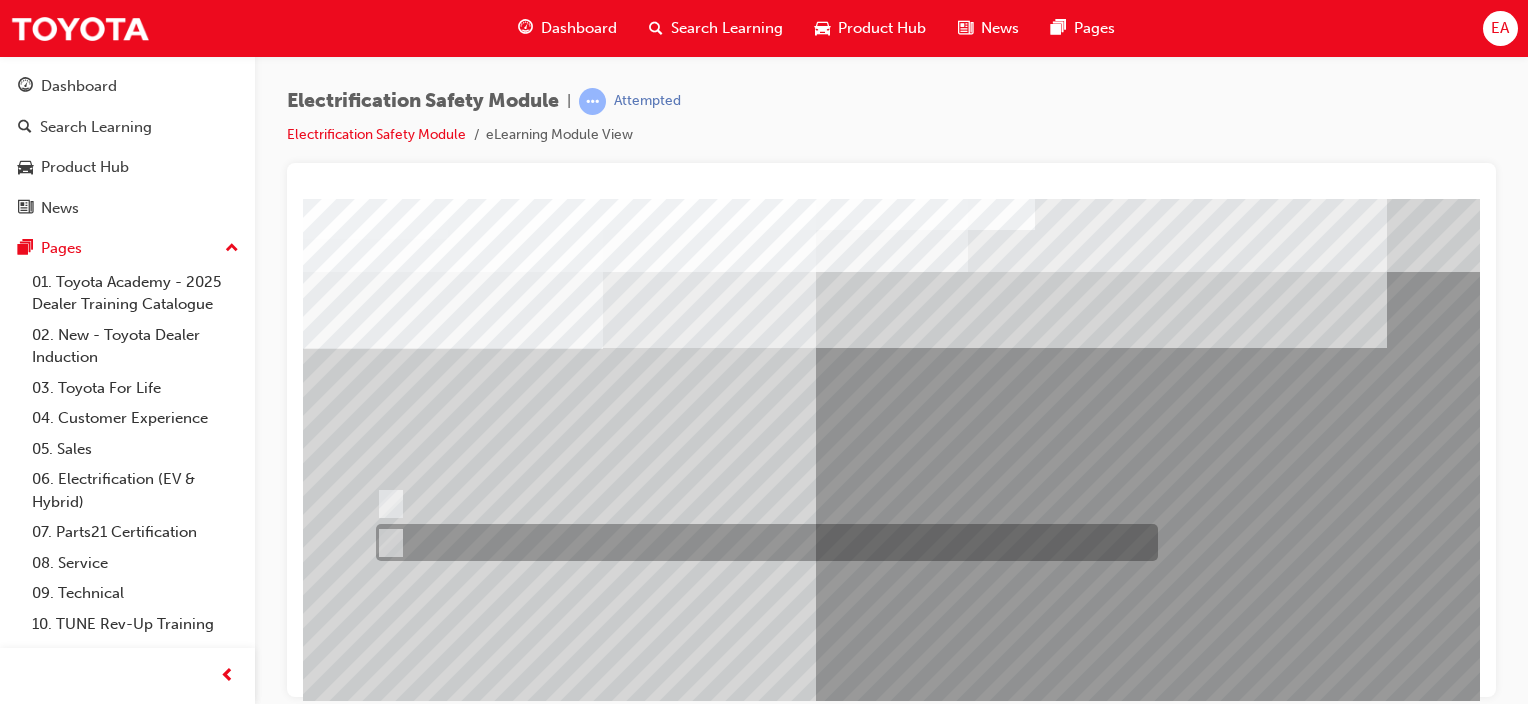click at bounding box center (762, 542) 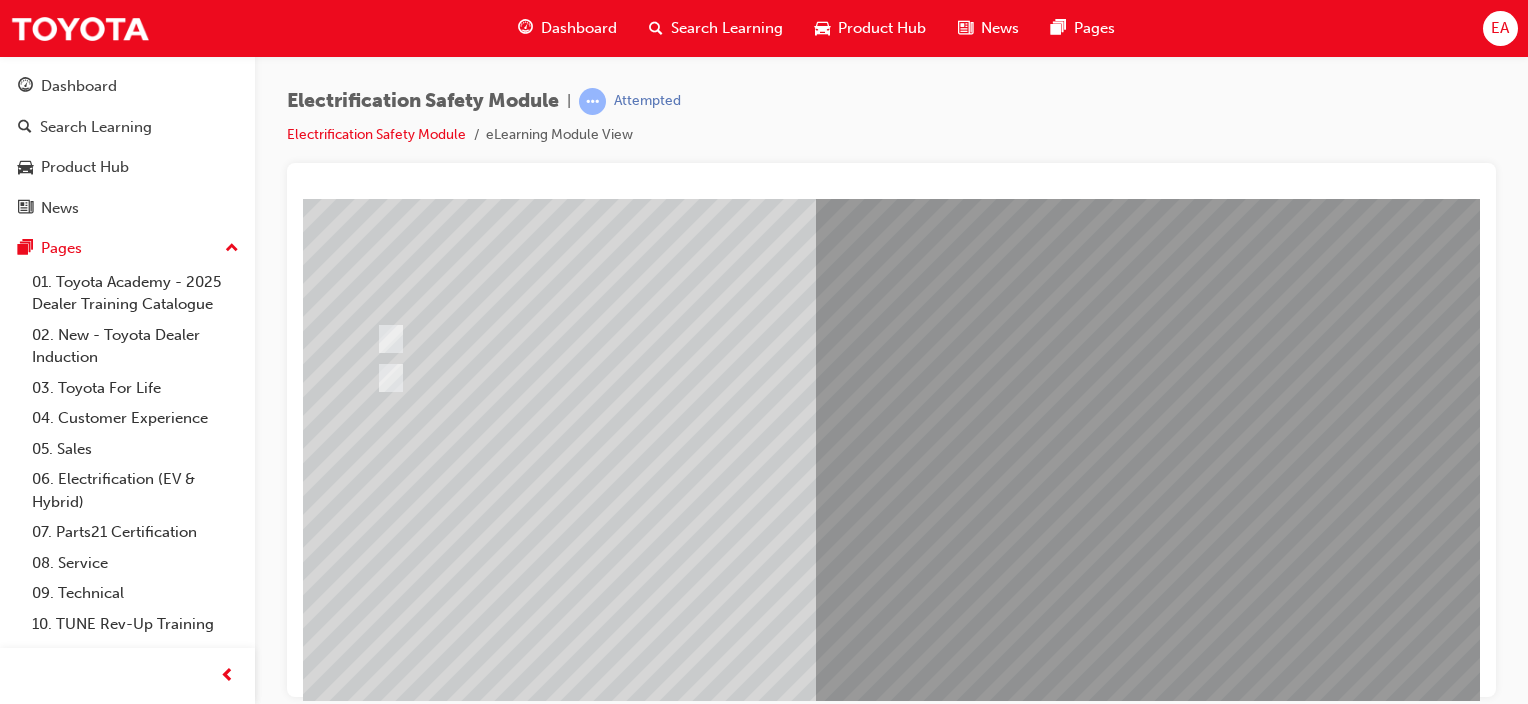 scroll, scrollTop: 200, scrollLeft: 0, axis: vertical 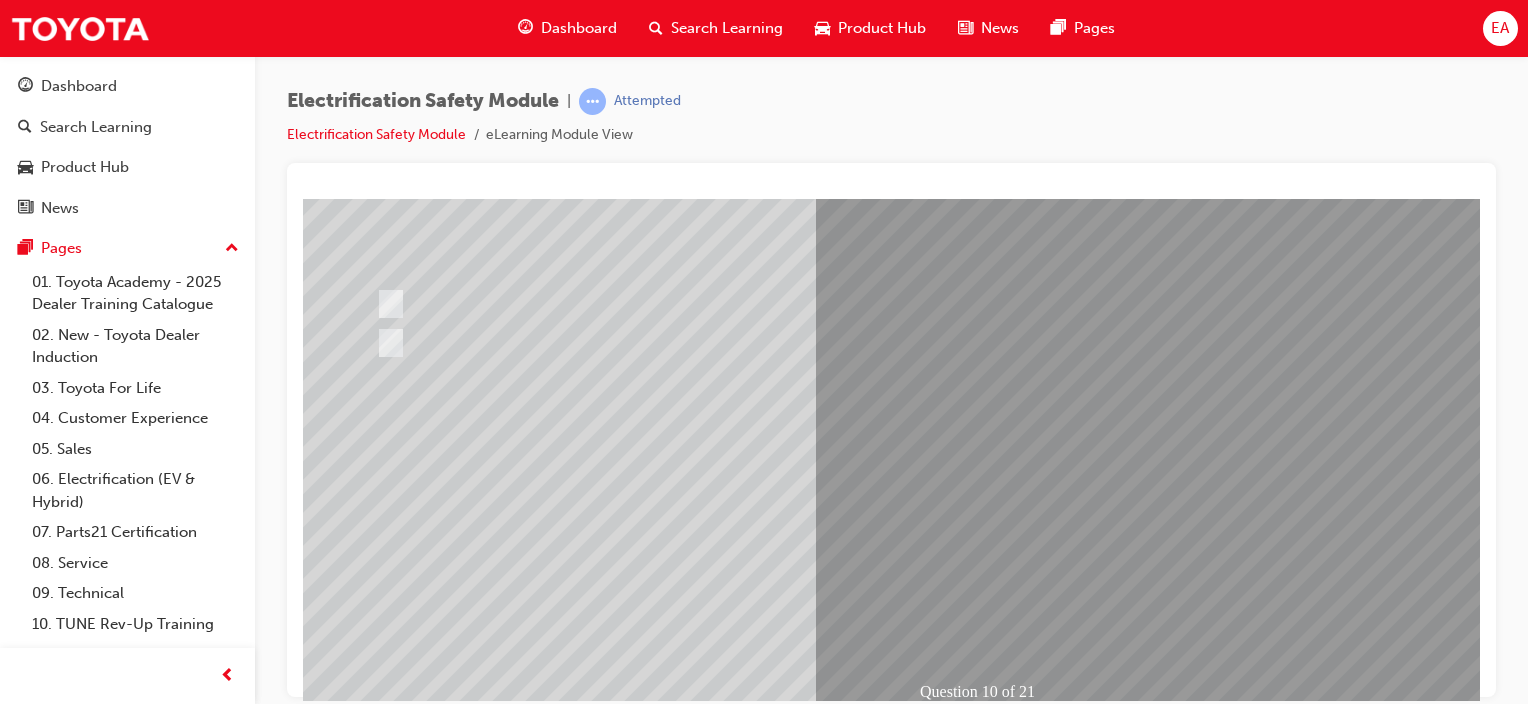 click at bounding box center (375, 2743) 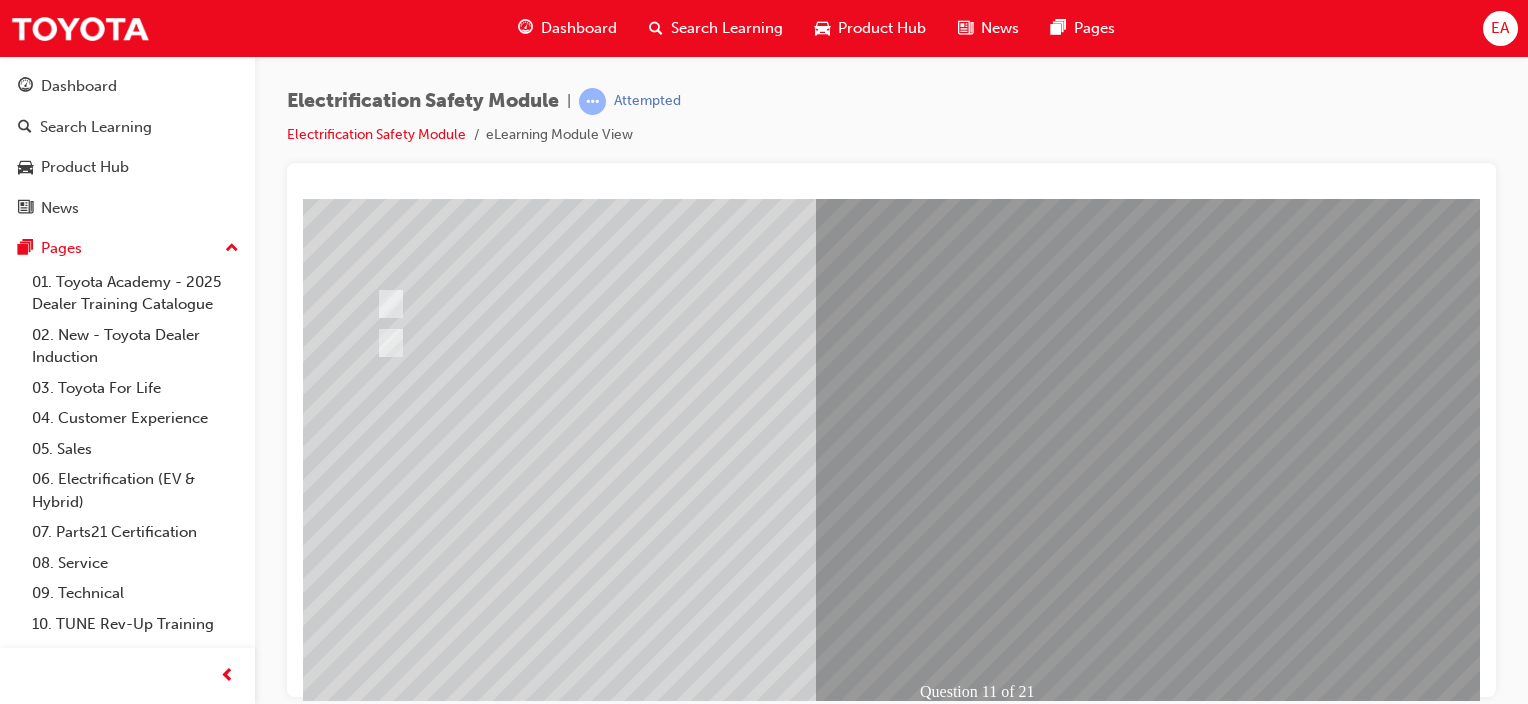 scroll, scrollTop: 0, scrollLeft: 0, axis: both 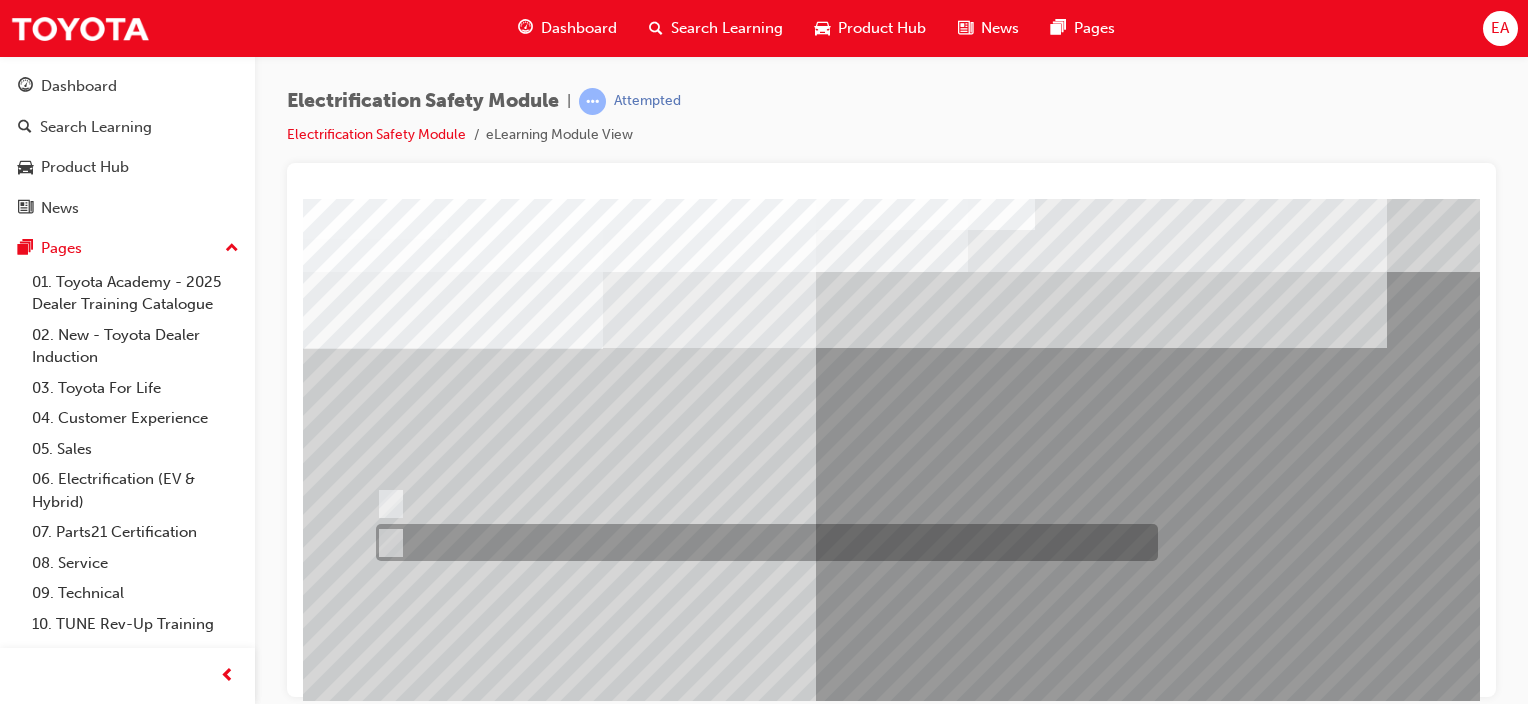click at bounding box center [762, 542] 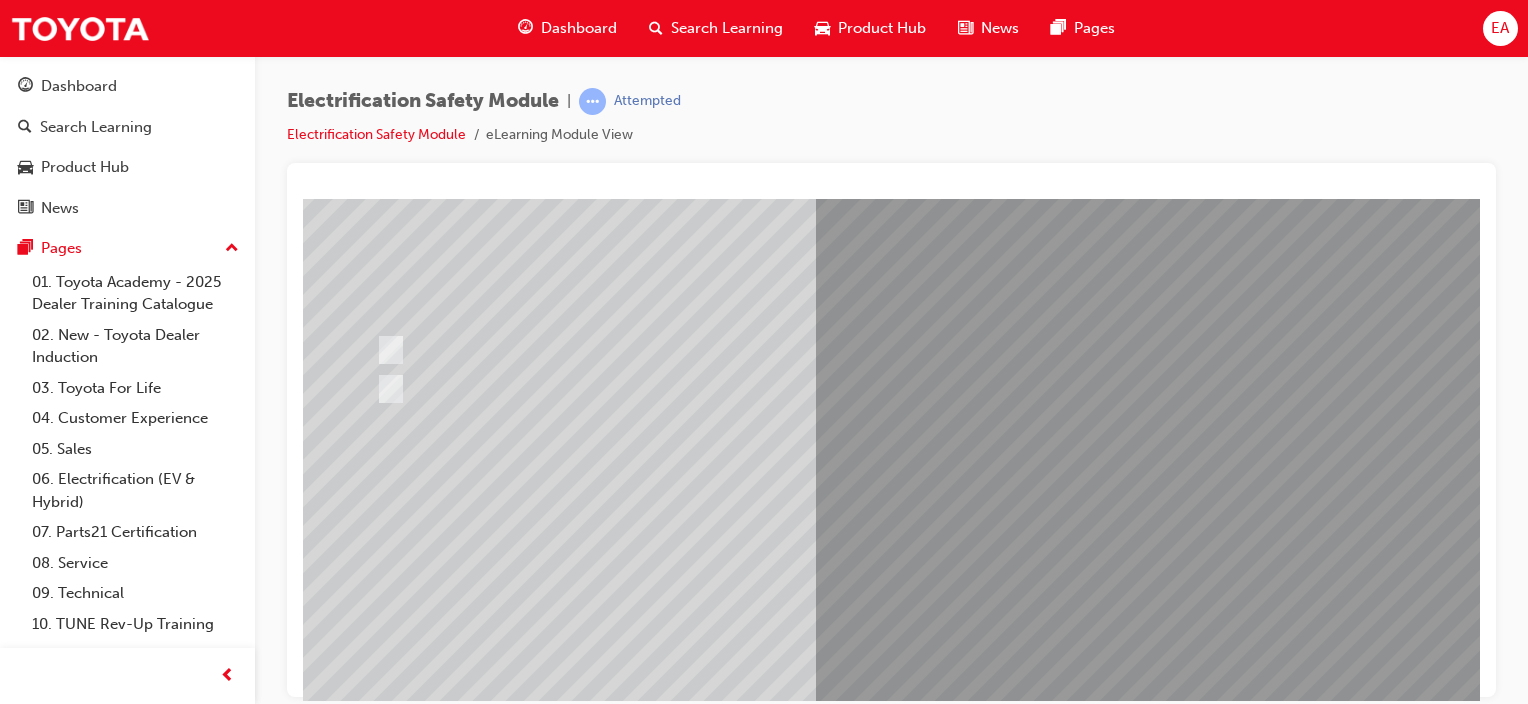 scroll, scrollTop: 200, scrollLeft: 0, axis: vertical 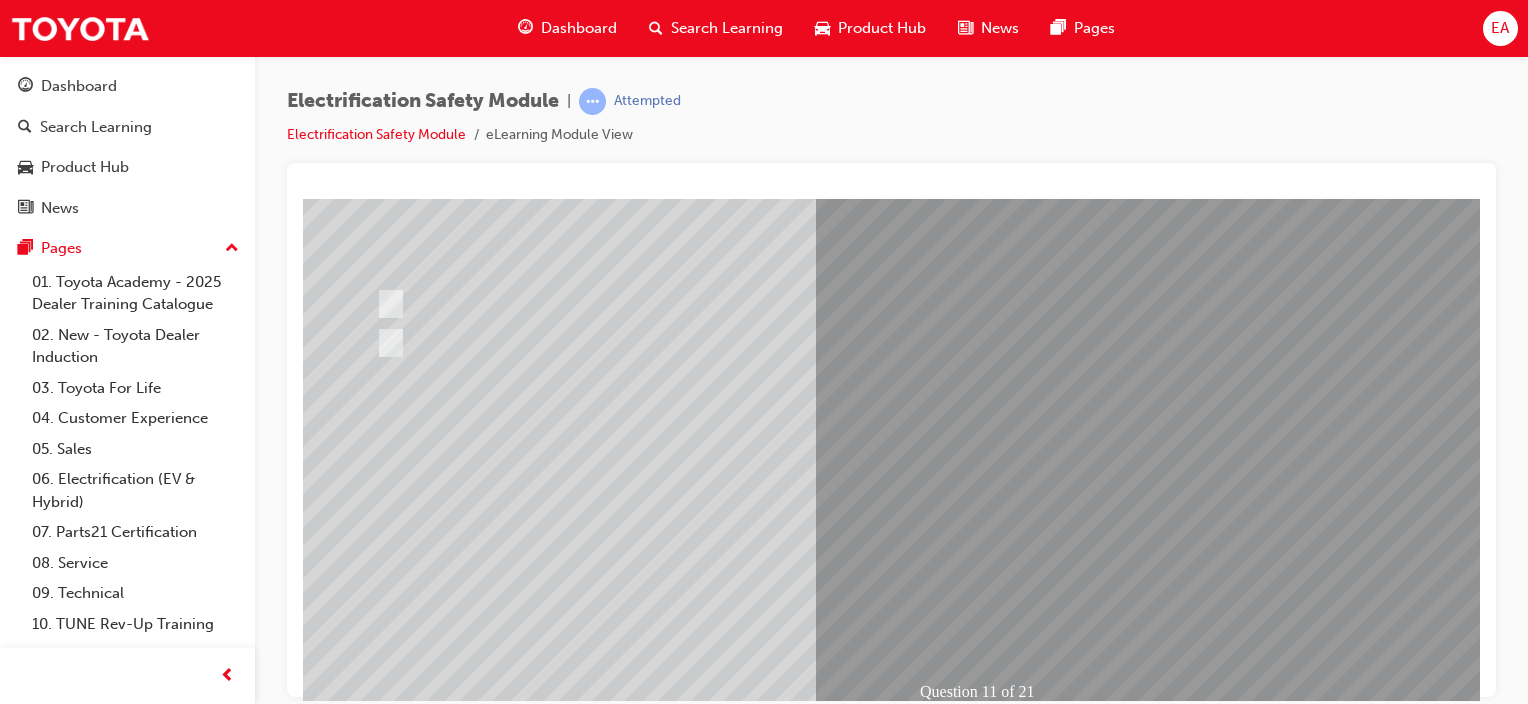 click at bounding box center (375, 2743) 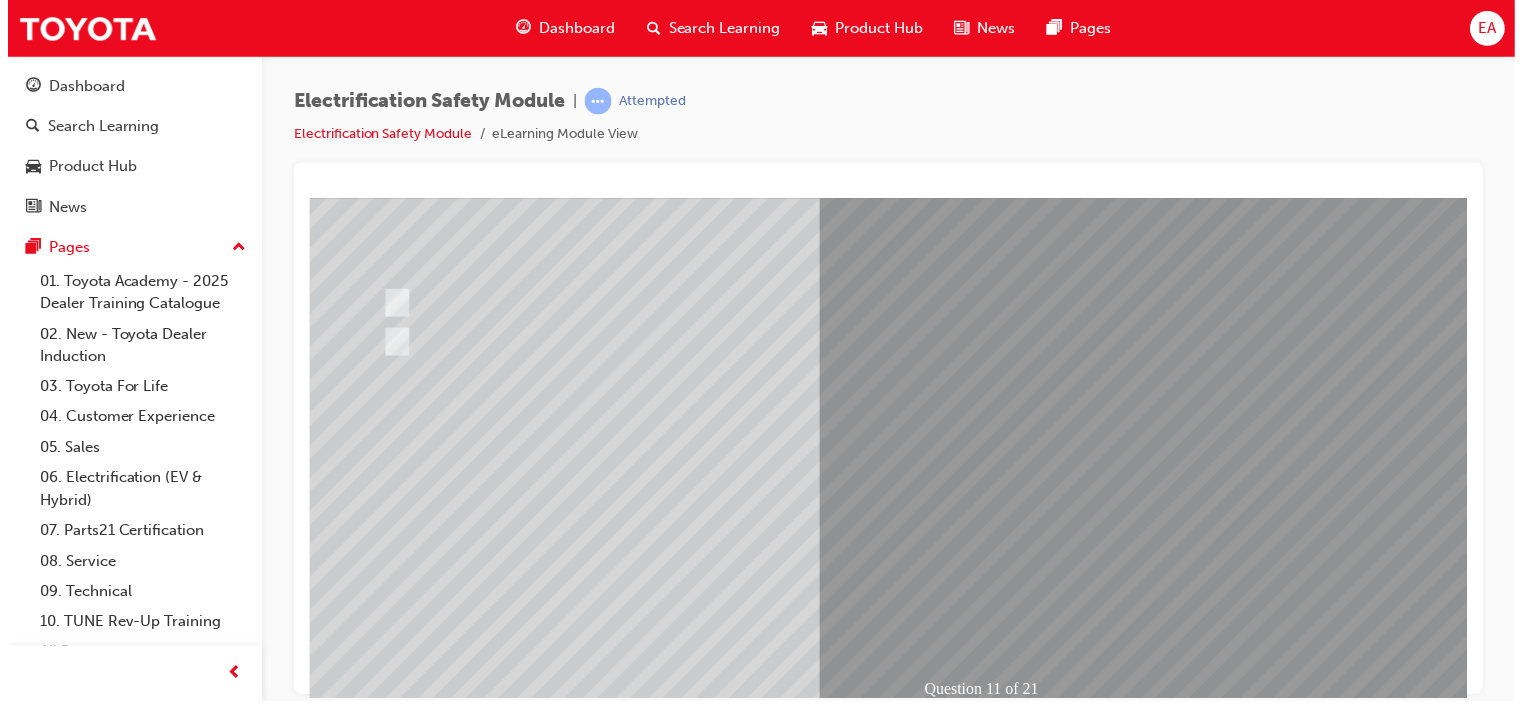 scroll, scrollTop: 0, scrollLeft: 0, axis: both 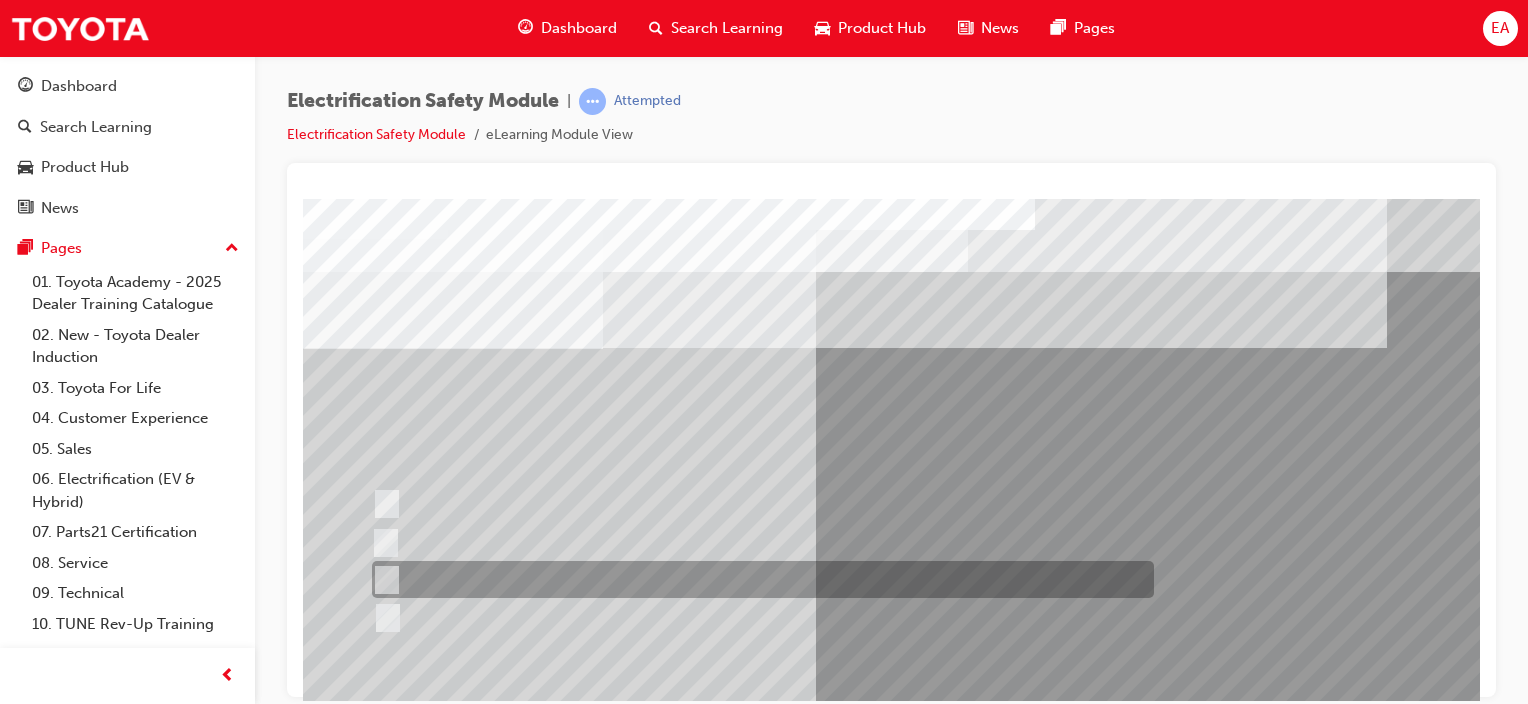 click at bounding box center [758, 579] 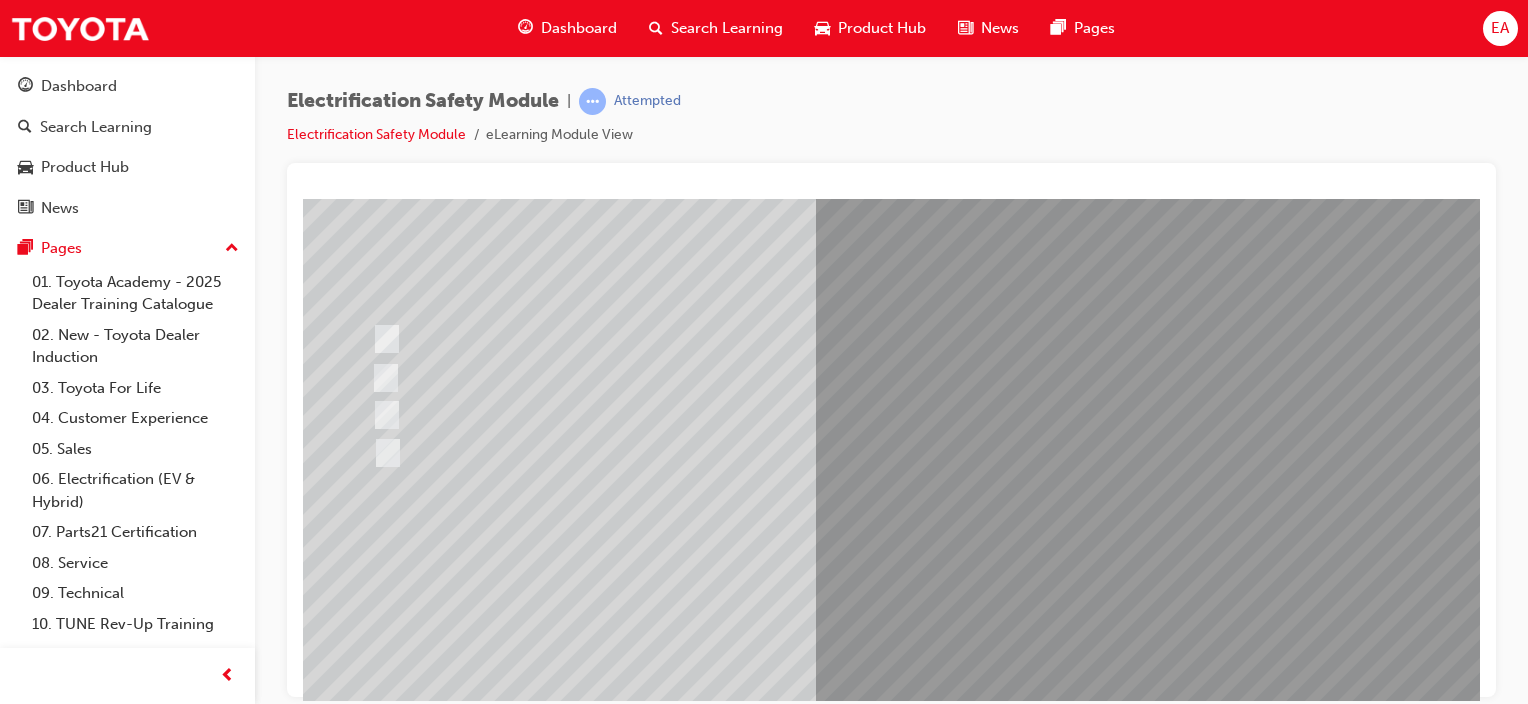 scroll, scrollTop: 200, scrollLeft: 0, axis: vertical 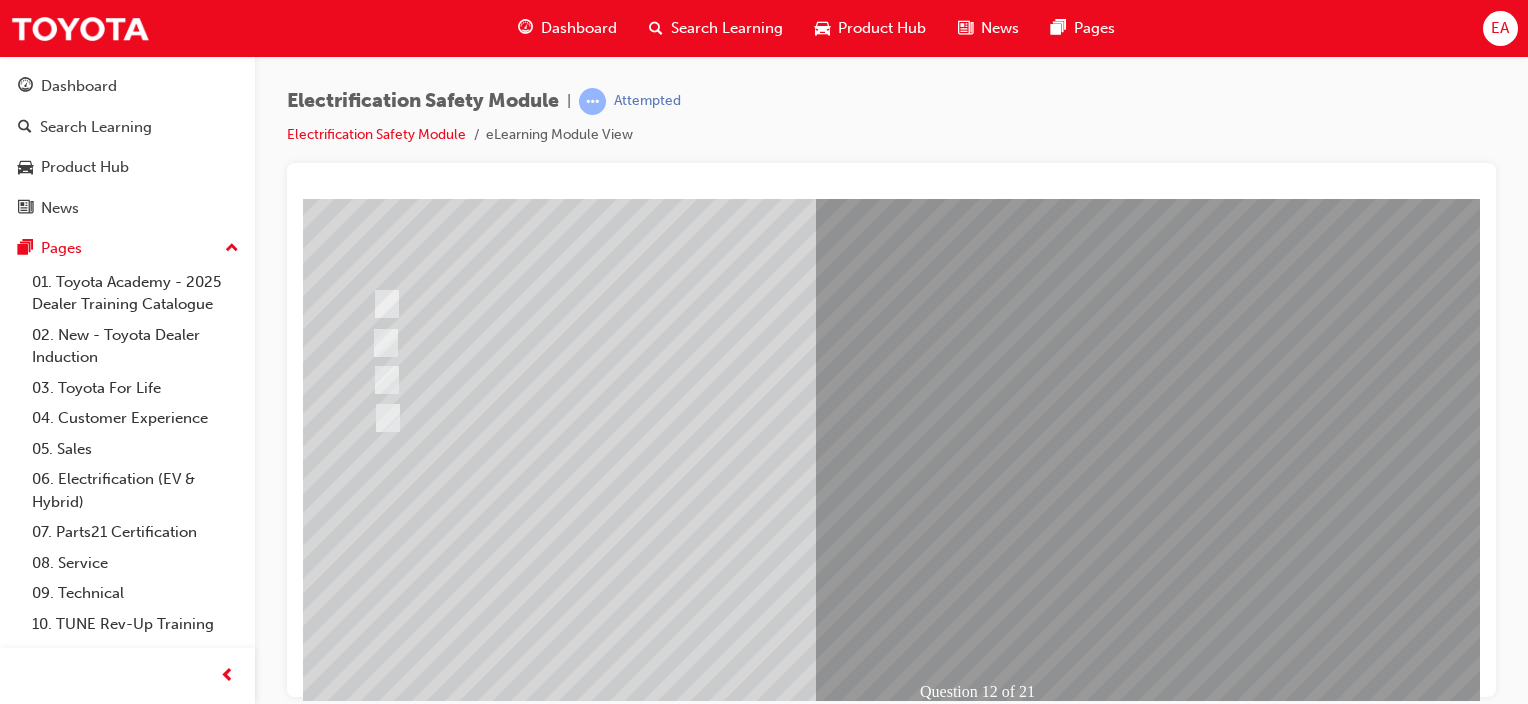 click at bounding box center [375, 2787] 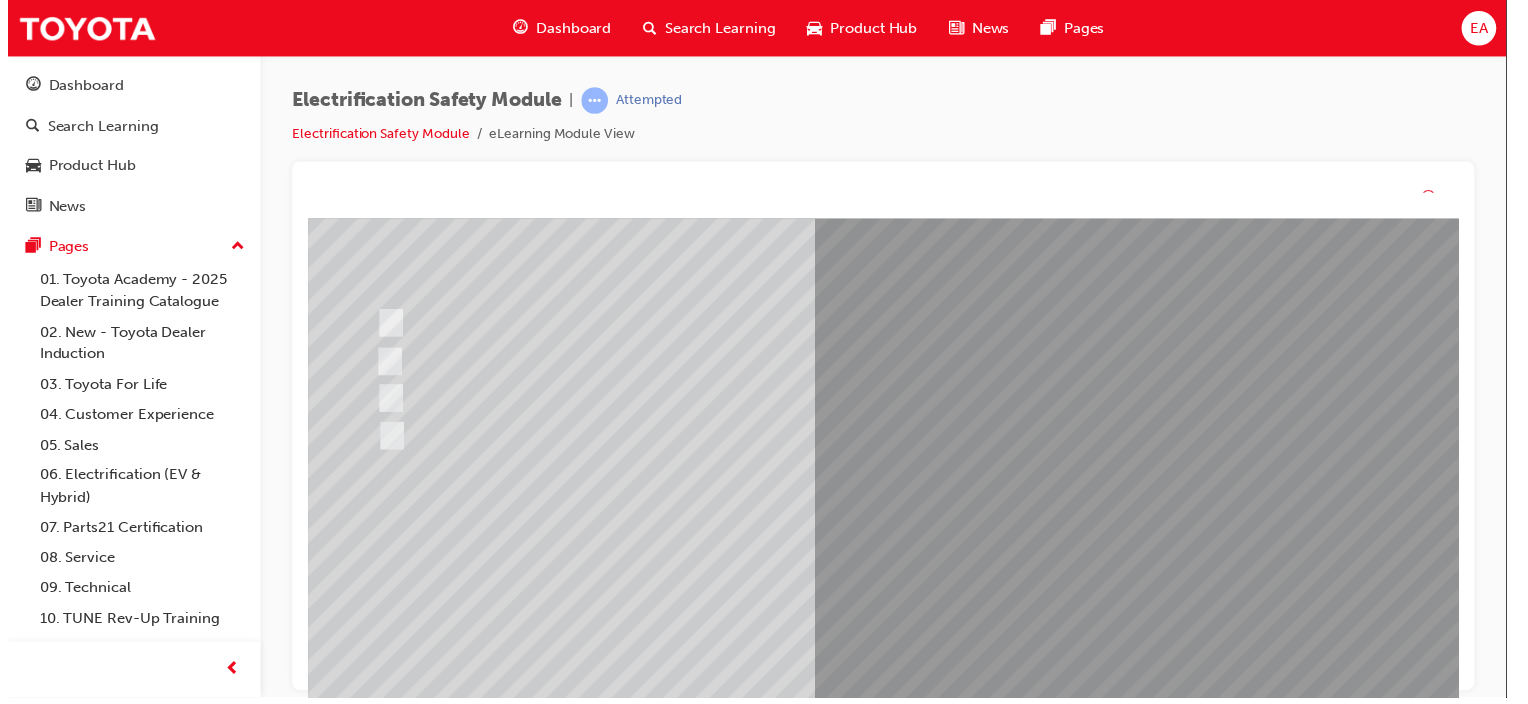 scroll, scrollTop: 0, scrollLeft: 0, axis: both 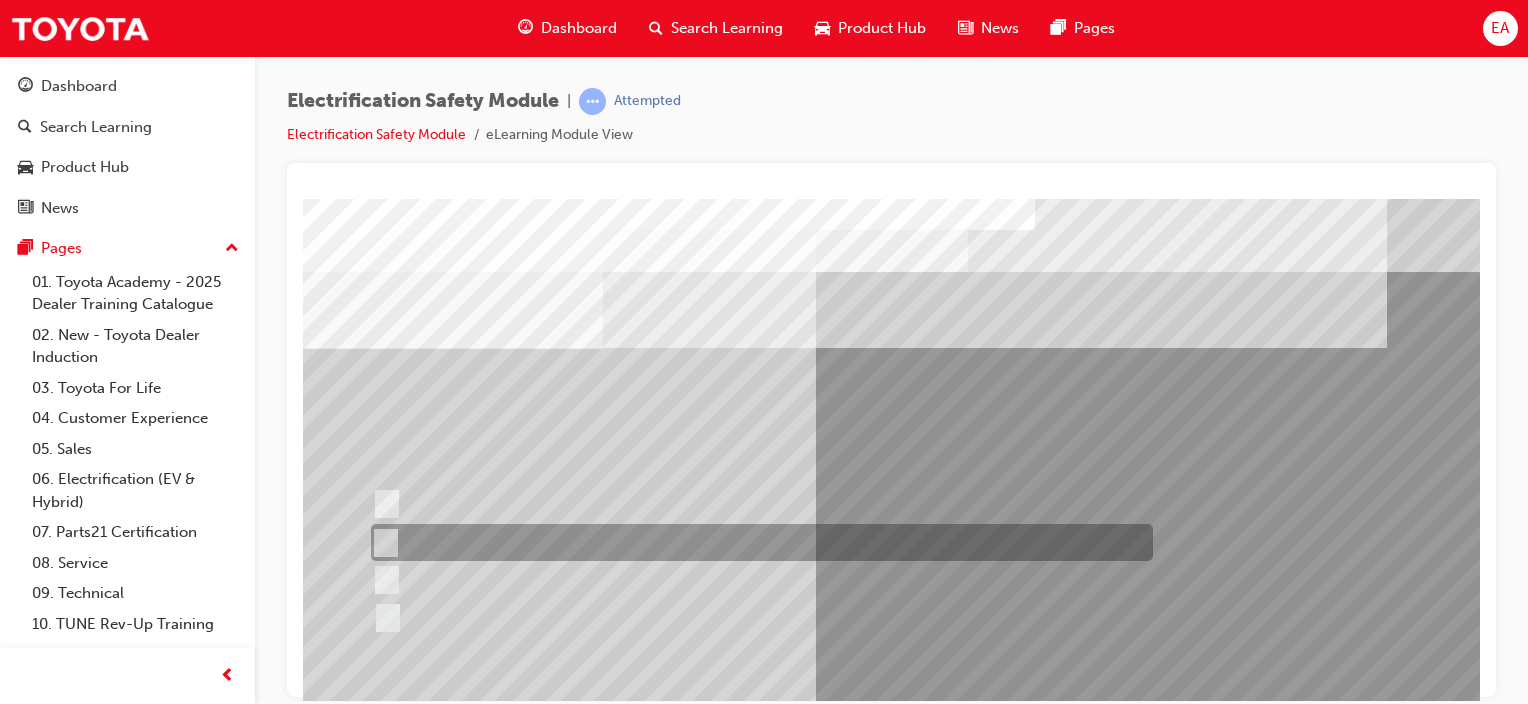 click at bounding box center (757, 542) 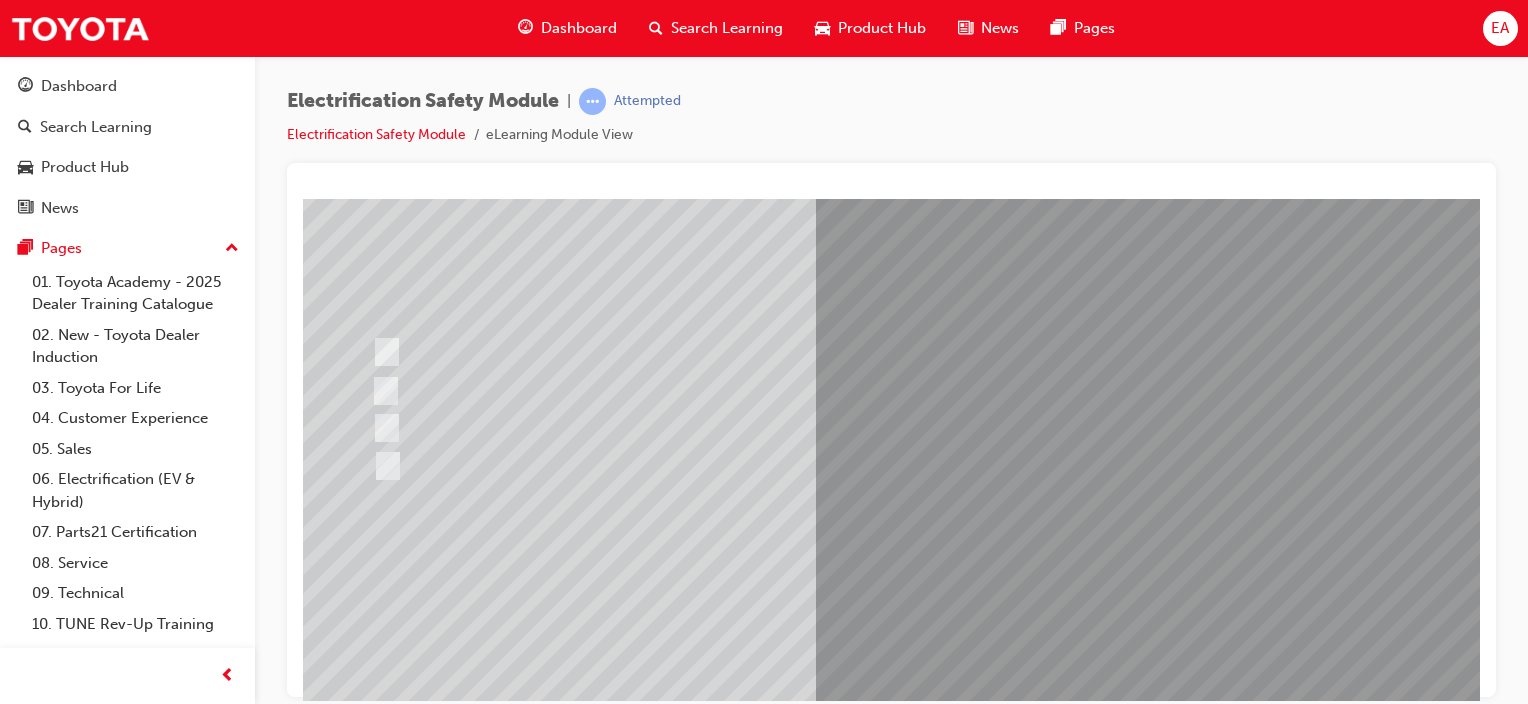 scroll, scrollTop: 200, scrollLeft: 0, axis: vertical 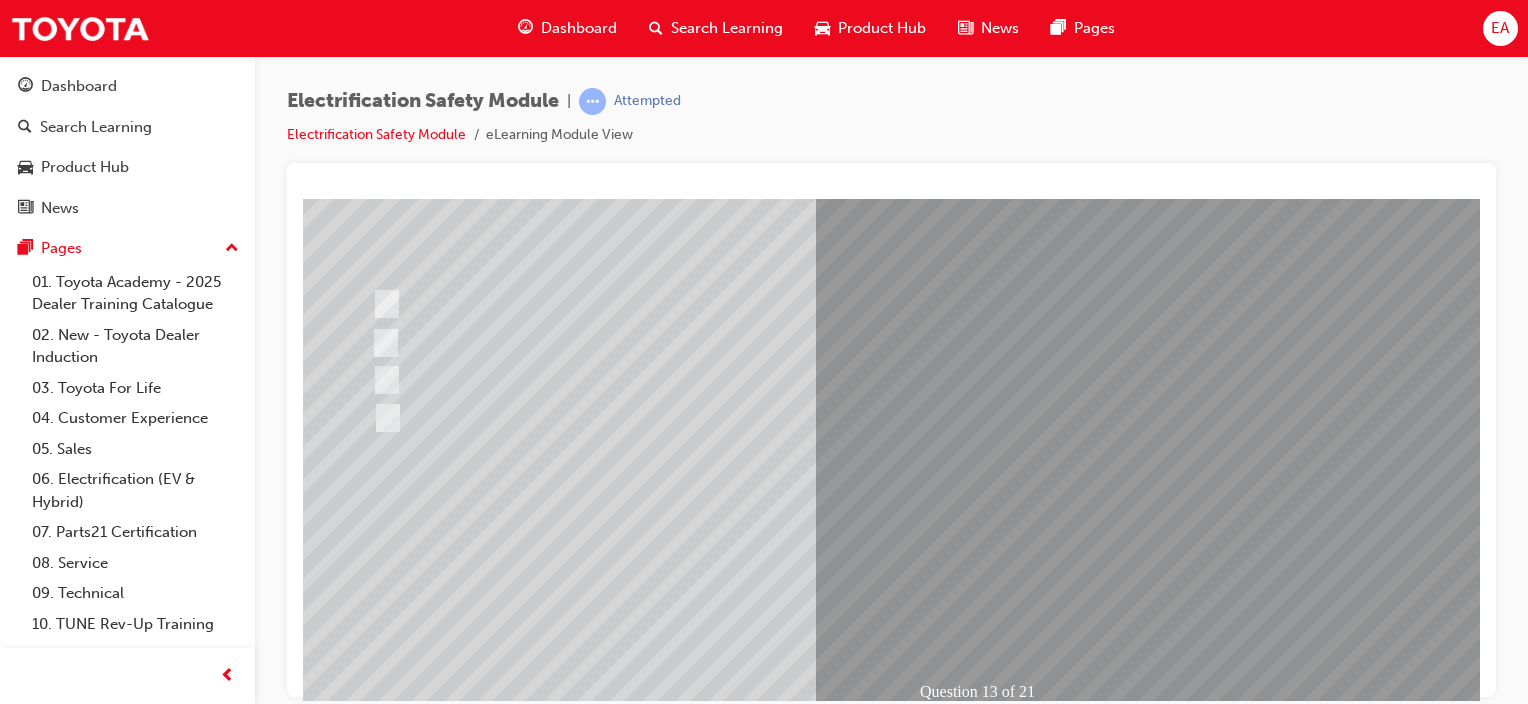 click at bounding box center (375, 2787) 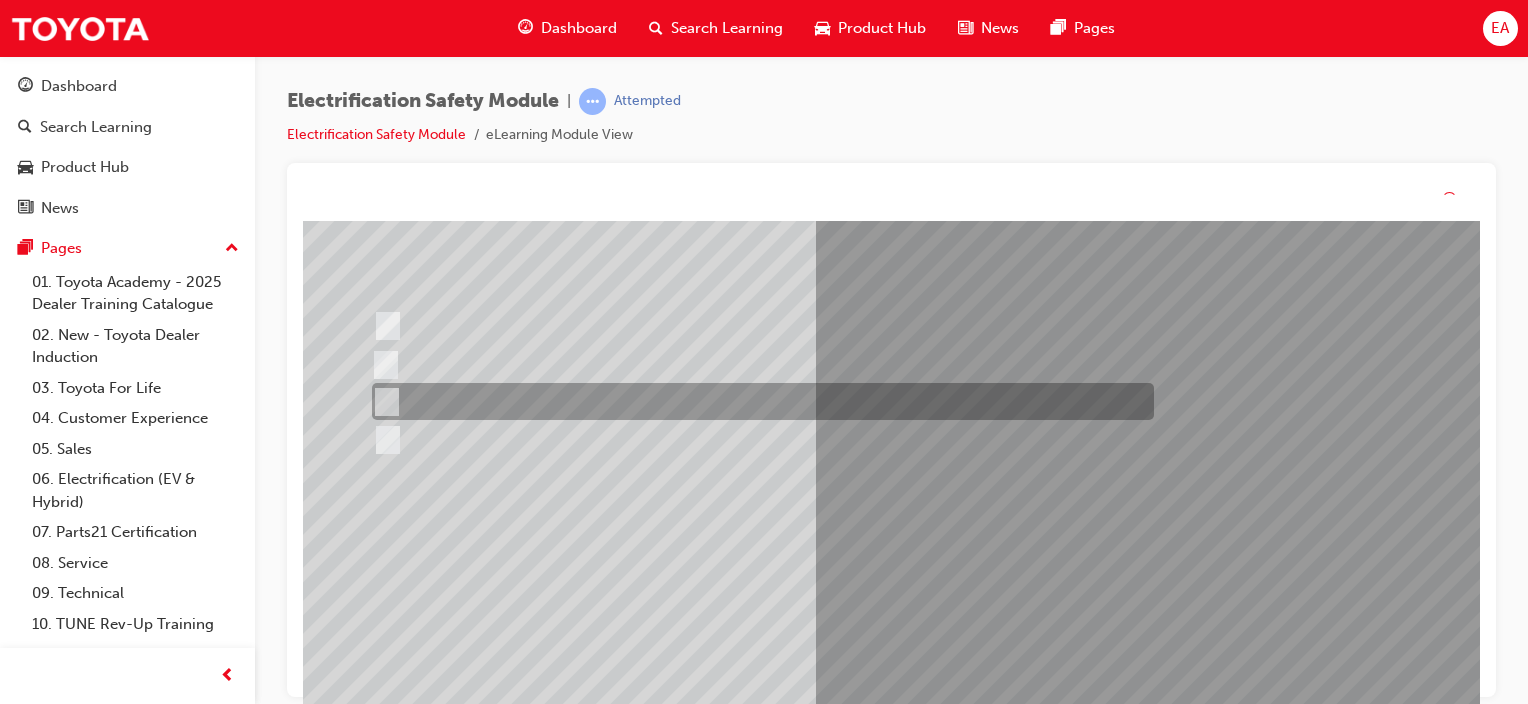 scroll, scrollTop: 0, scrollLeft: 0, axis: both 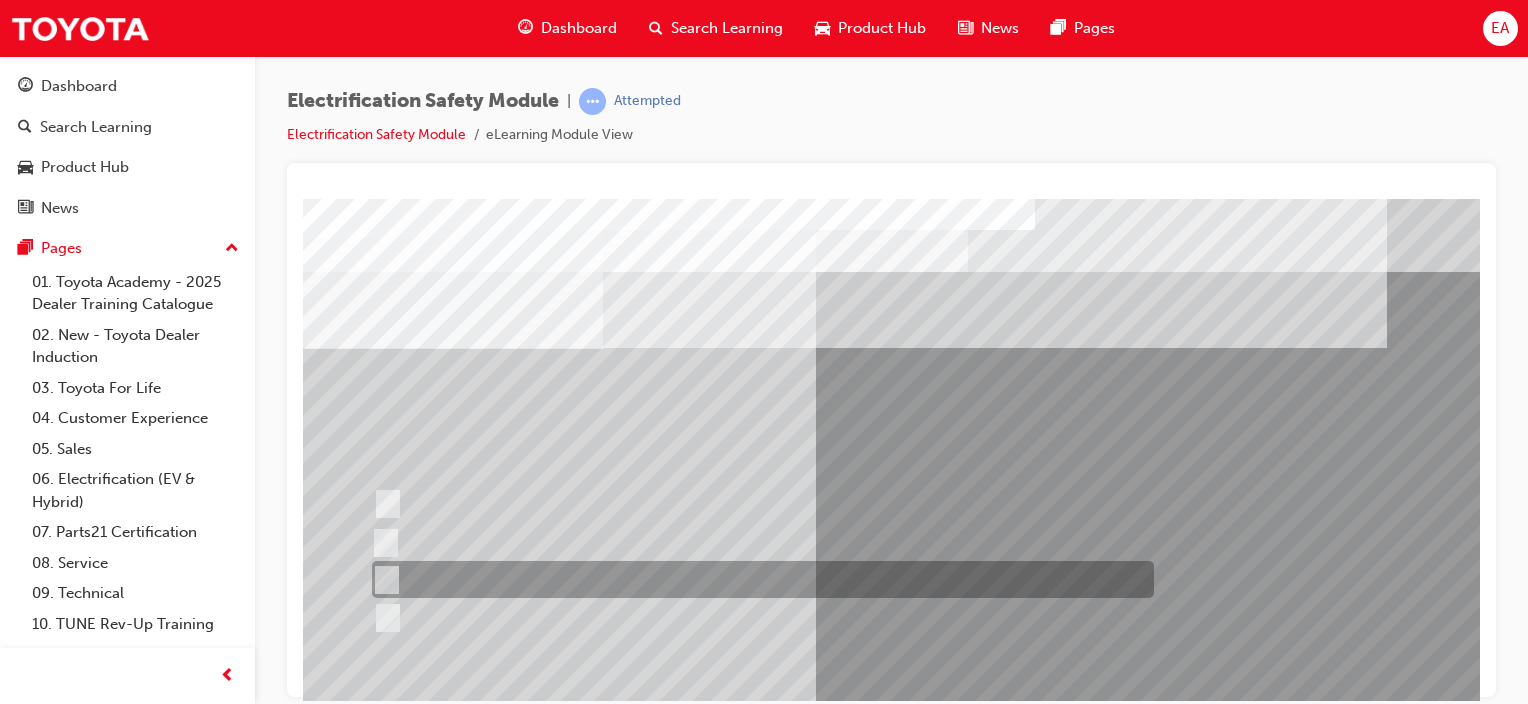 click at bounding box center [758, 579] 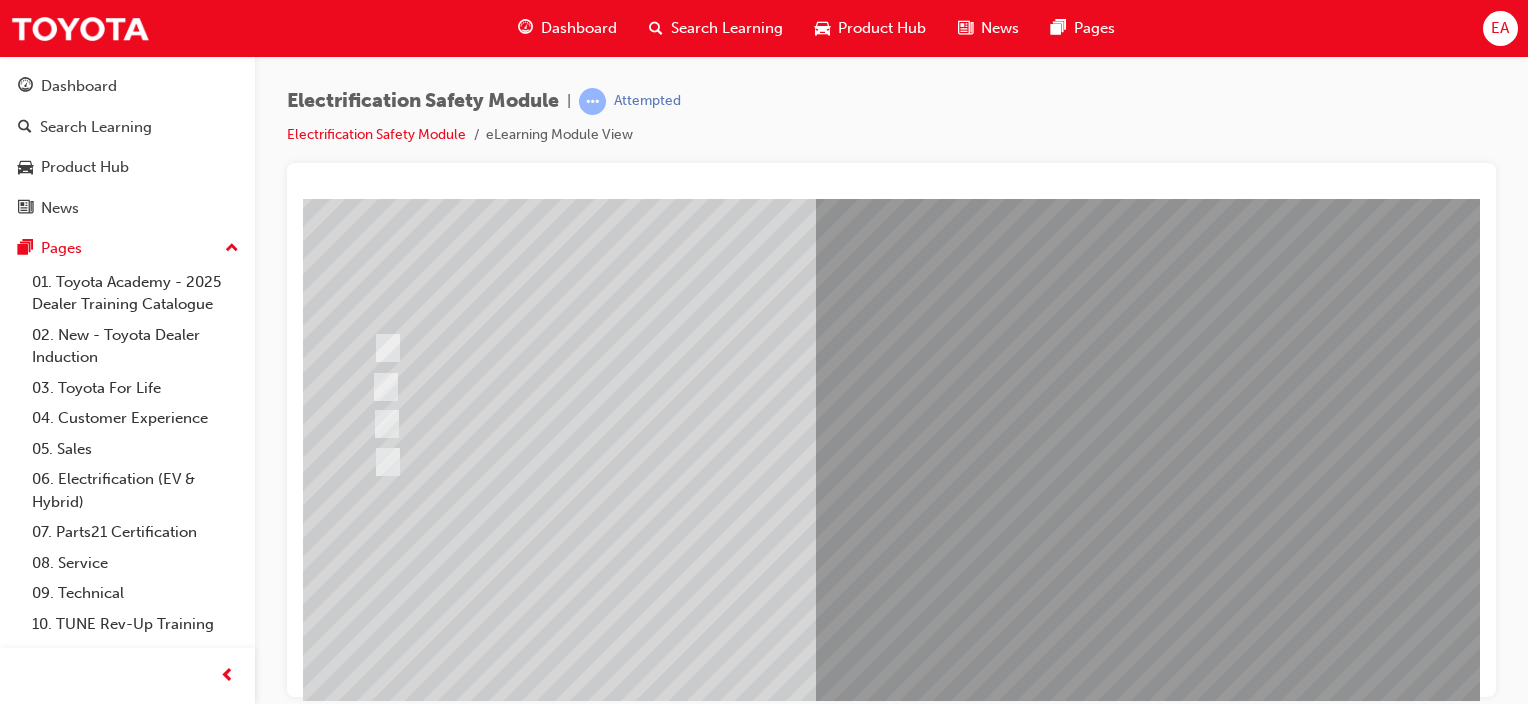 scroll, scrollTop: 200, scrollLeft: 0, axis: vertical 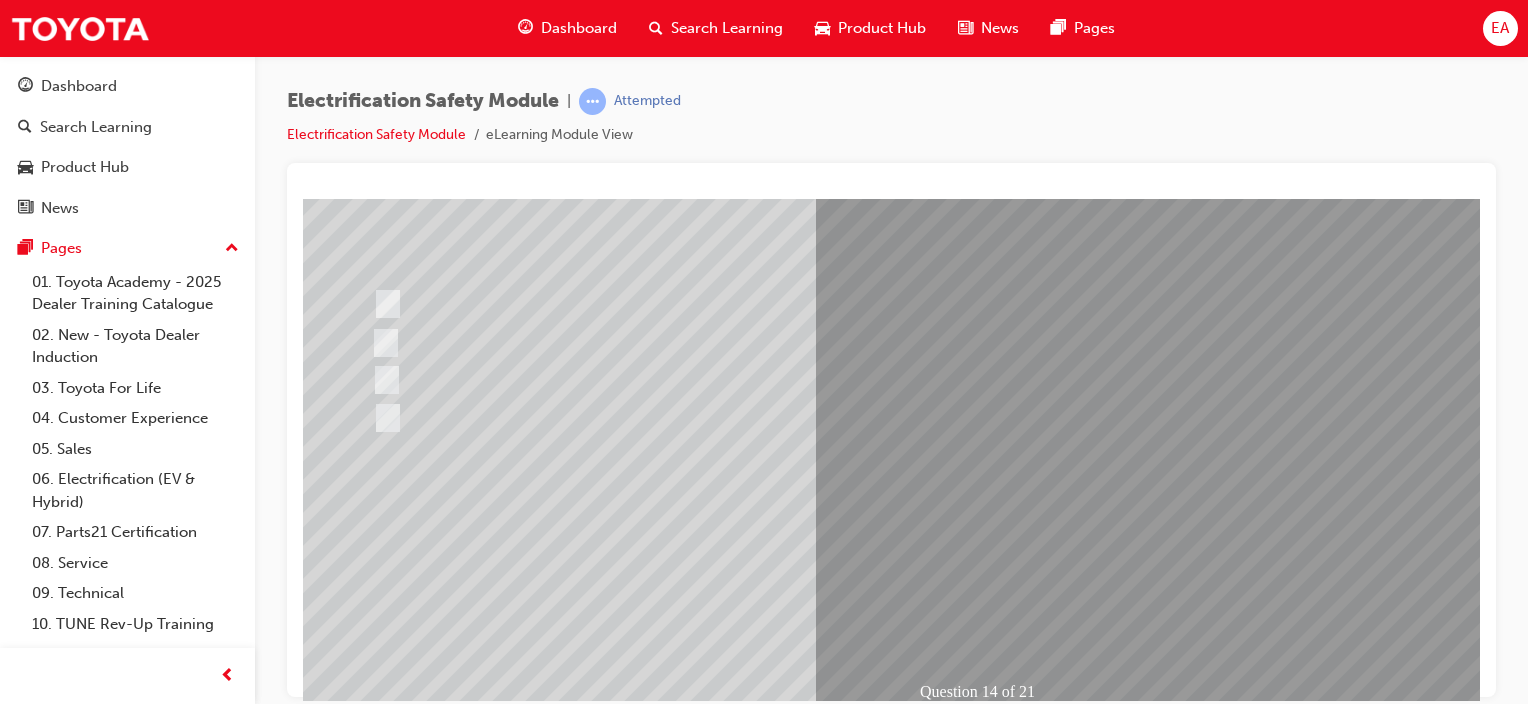 click at bounding box center [375, 2787] 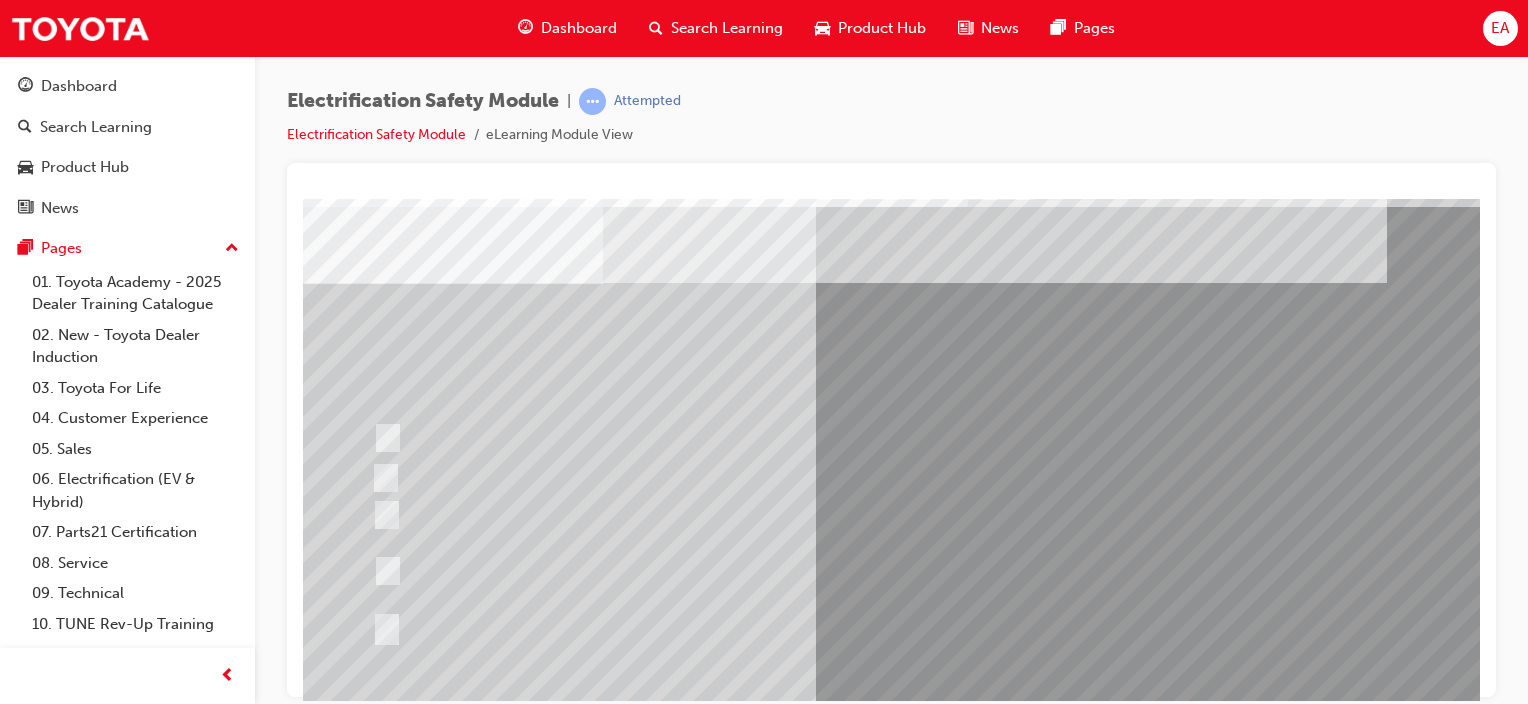 scroll, scrollTop: 100, scrollLeft: 0, axis: vertical 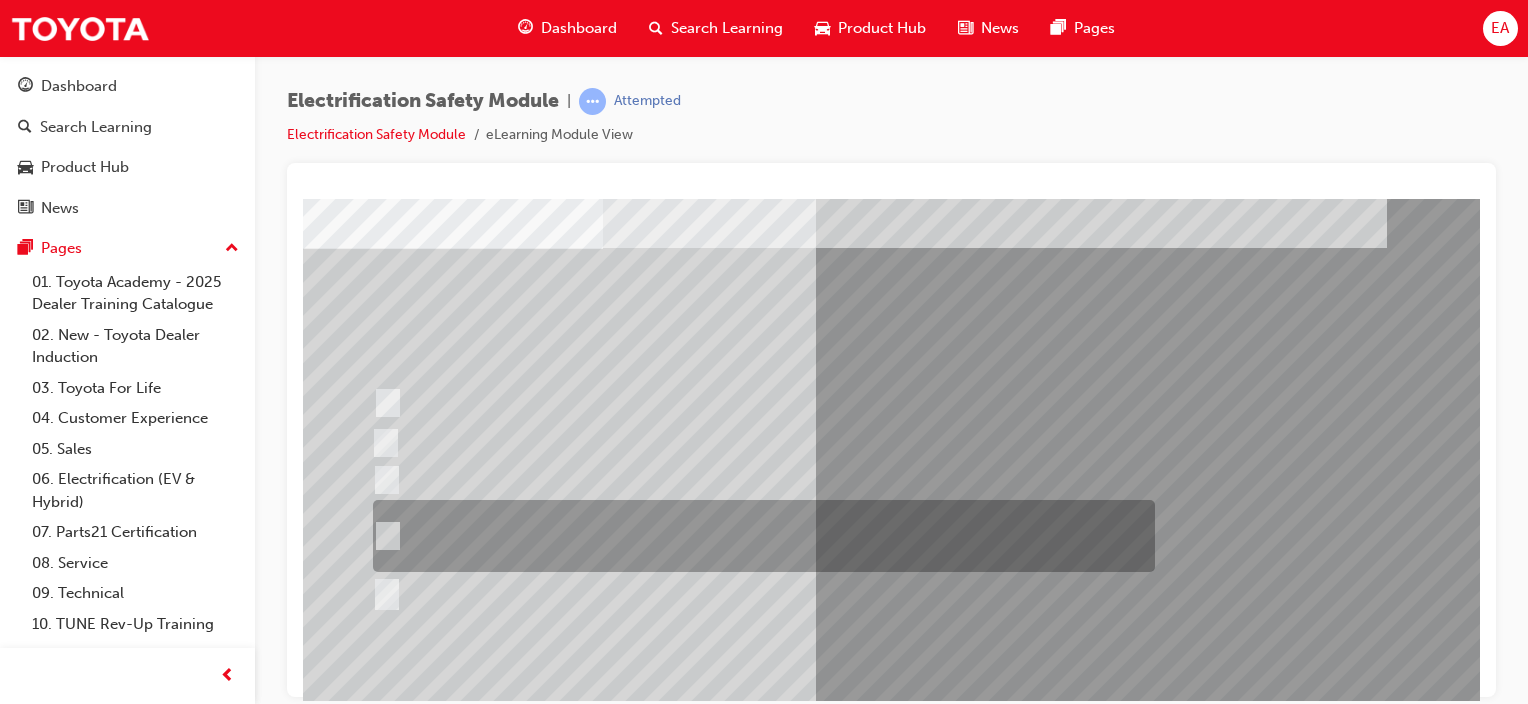 click at bounding box center (759, 536) 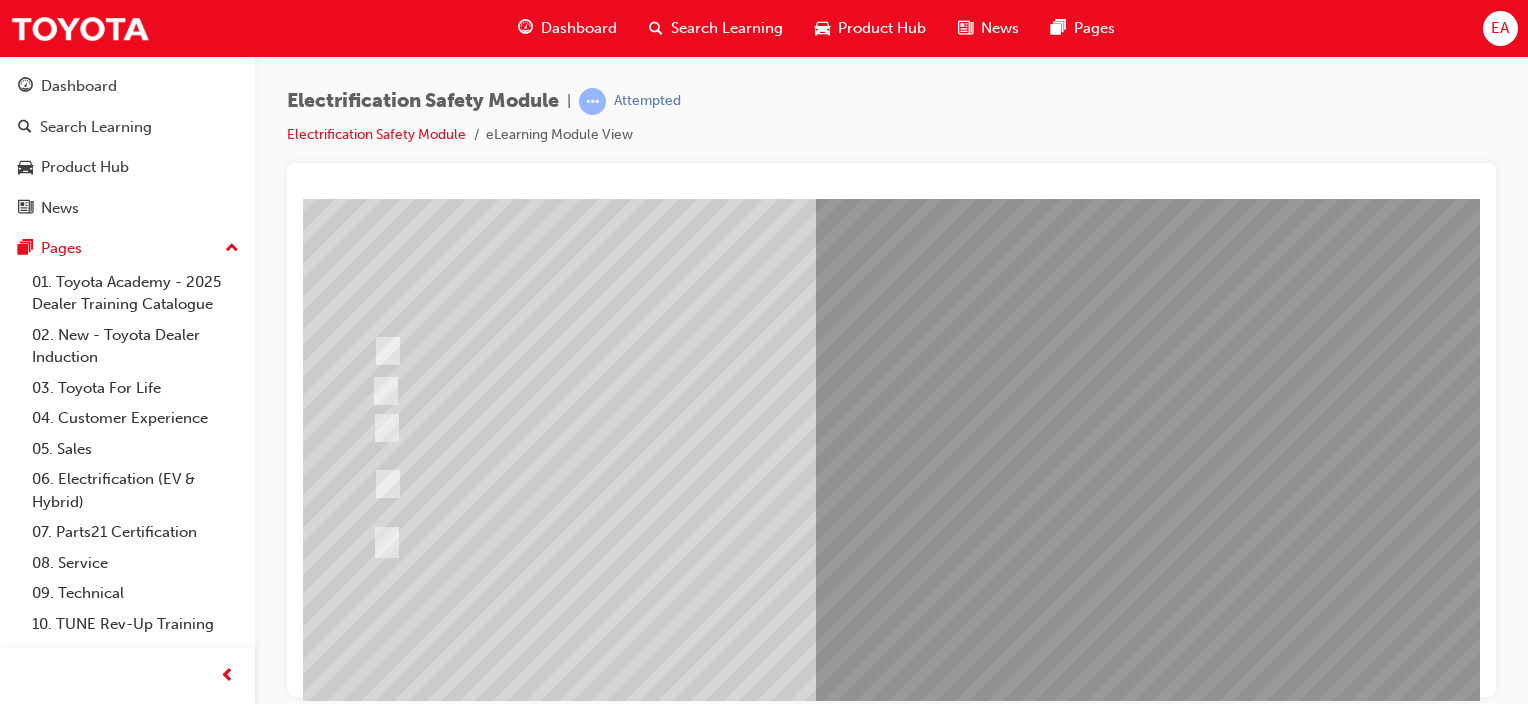 scroll, scrollTop: 200, scrollLeft: 0, axis: vertical 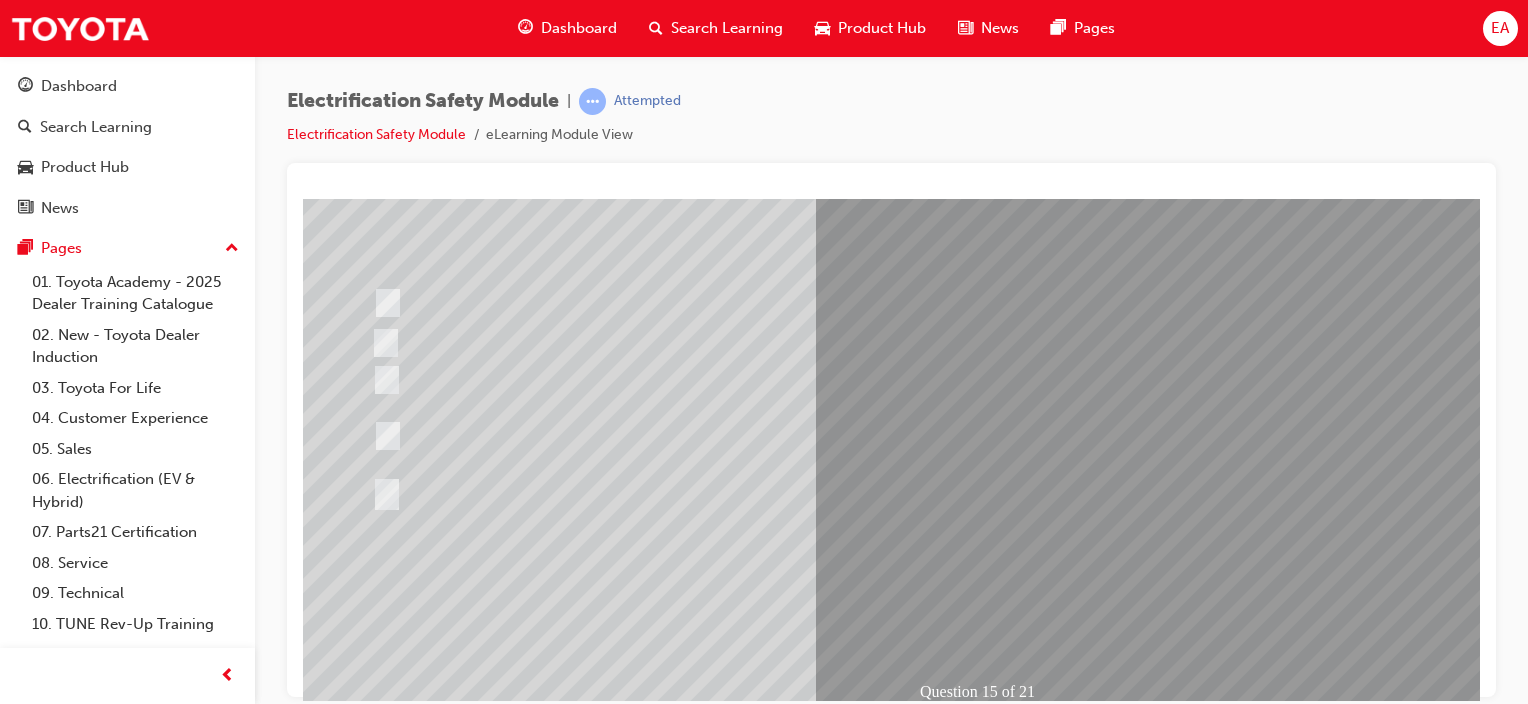click at bounding box center [375, 2814] 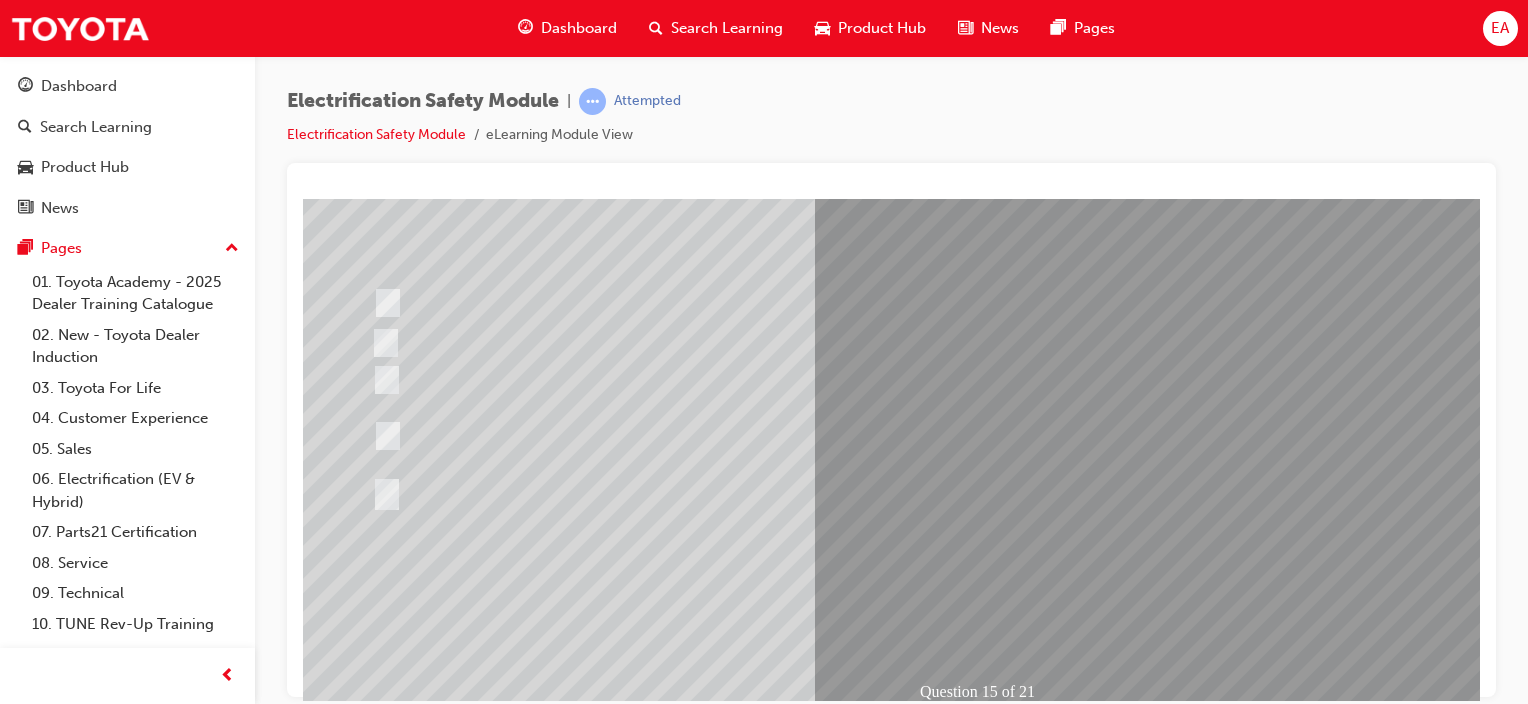 scroll, scrollTop: 0, scrollLeft: 0, axis: both 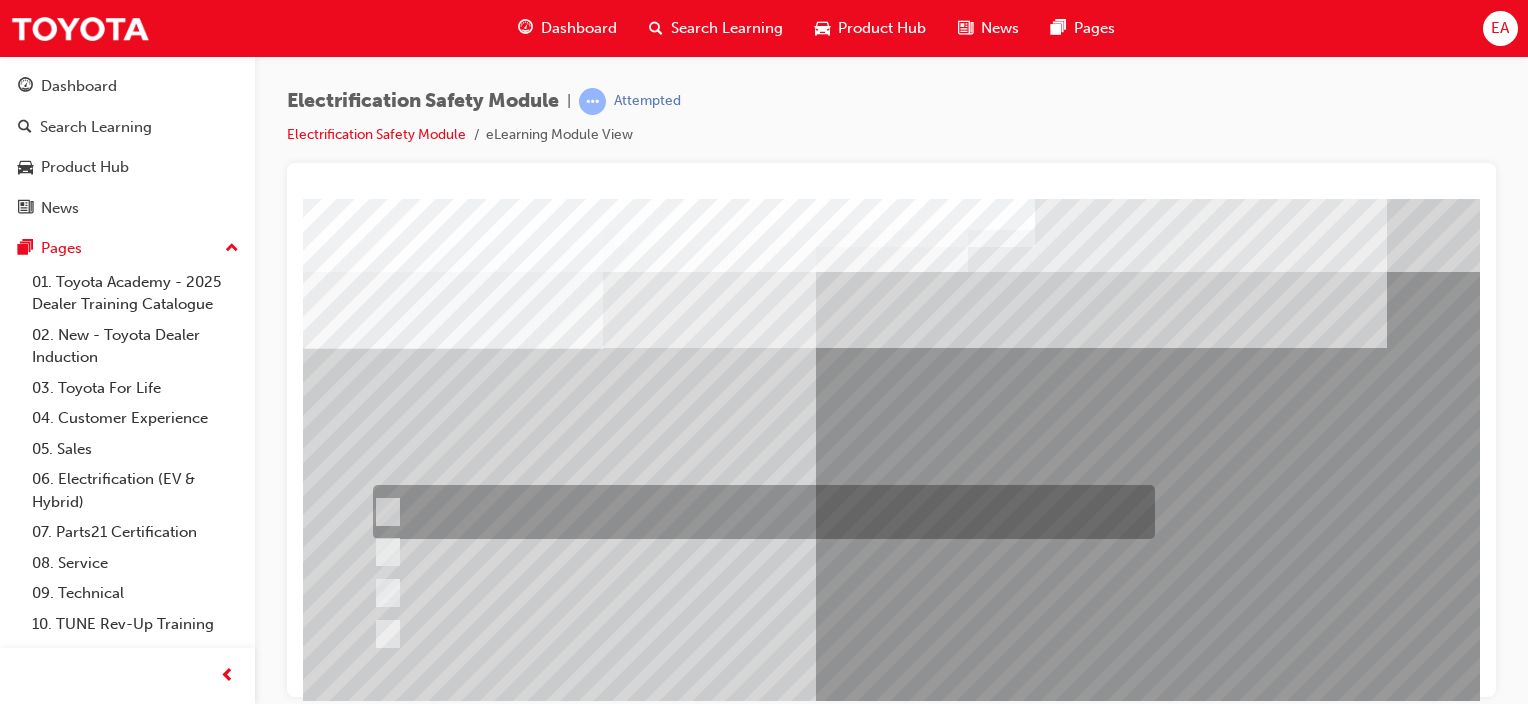 click at bounding box center [759, 512] 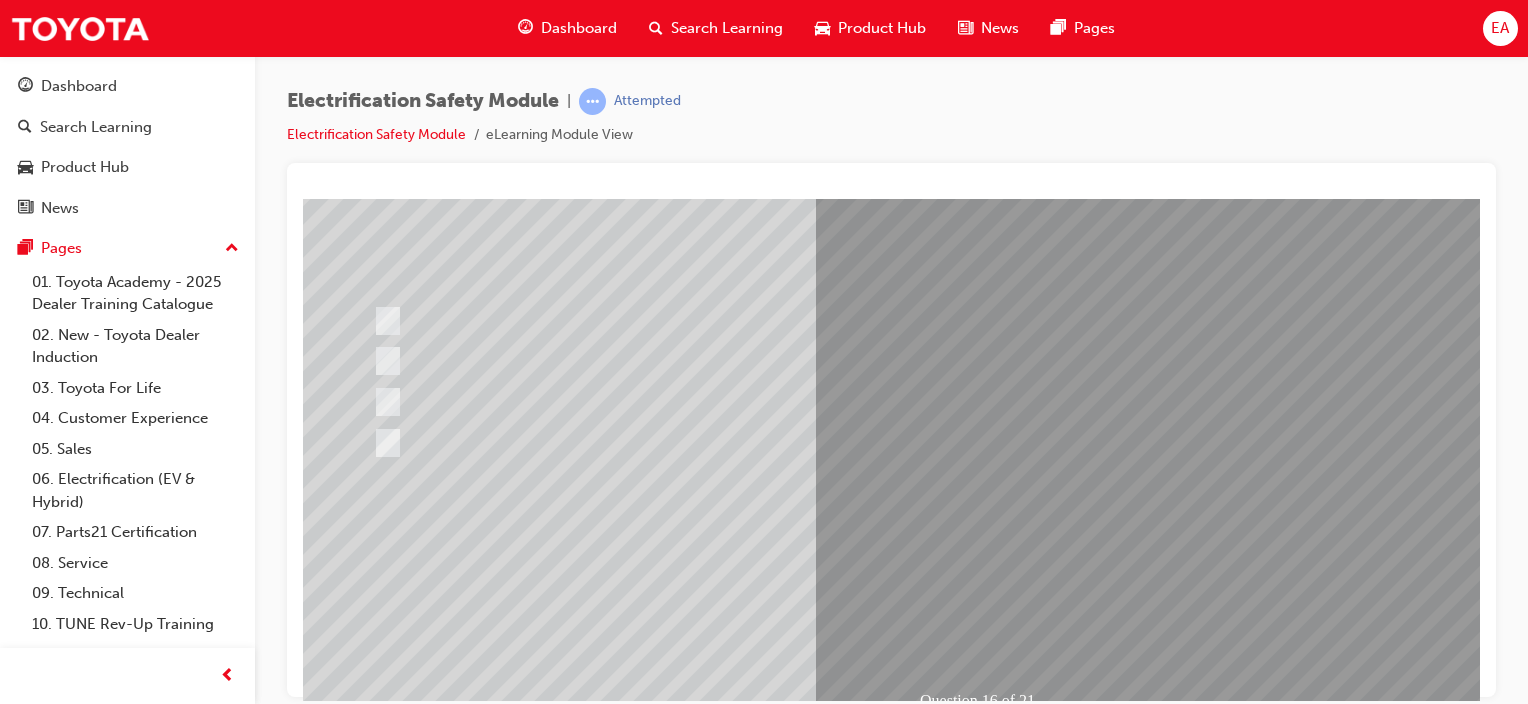 scroll, scrollTop: 200, scrollLeft: 0, axis: vertical 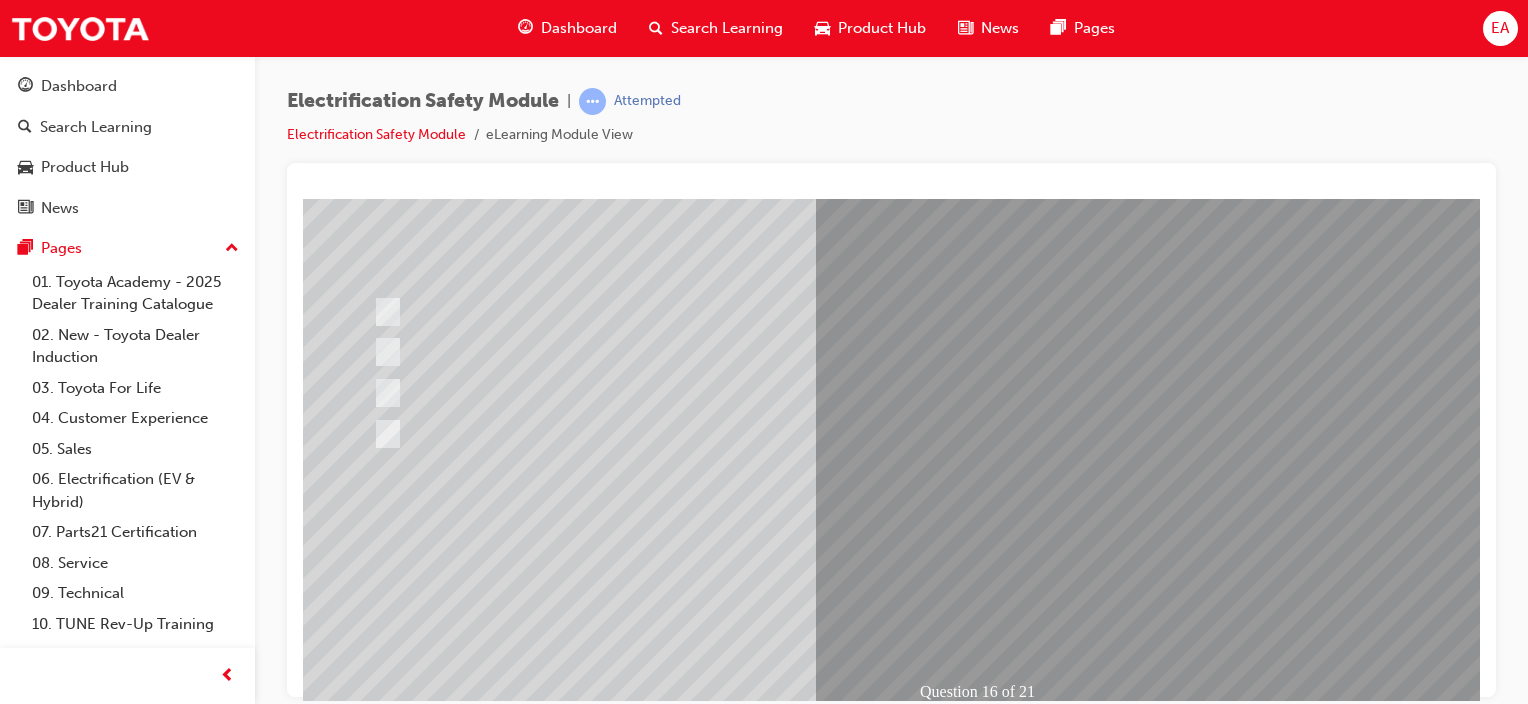 click at bounding box center [375, 2787] 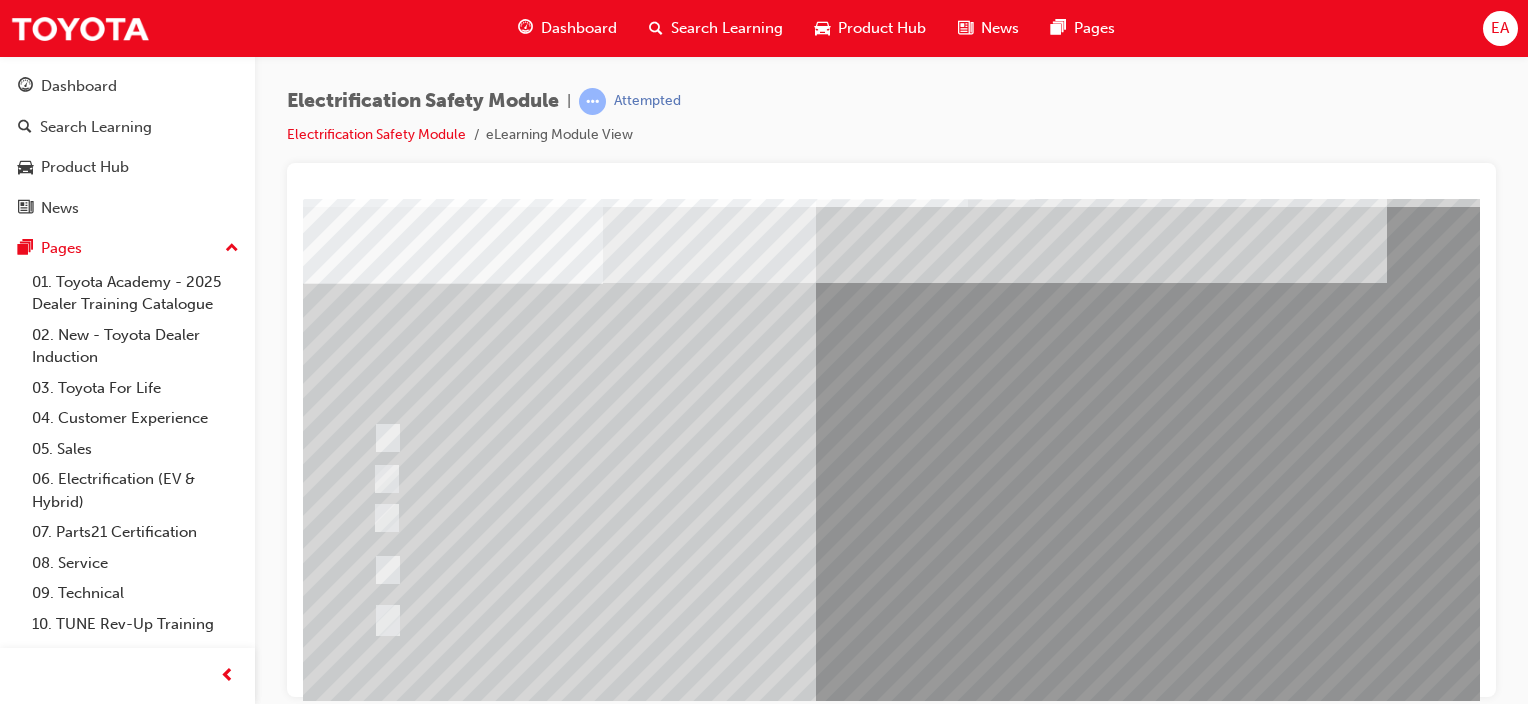 scroll, scrollTop: 100, scrollLeft: 0, axis: vertical 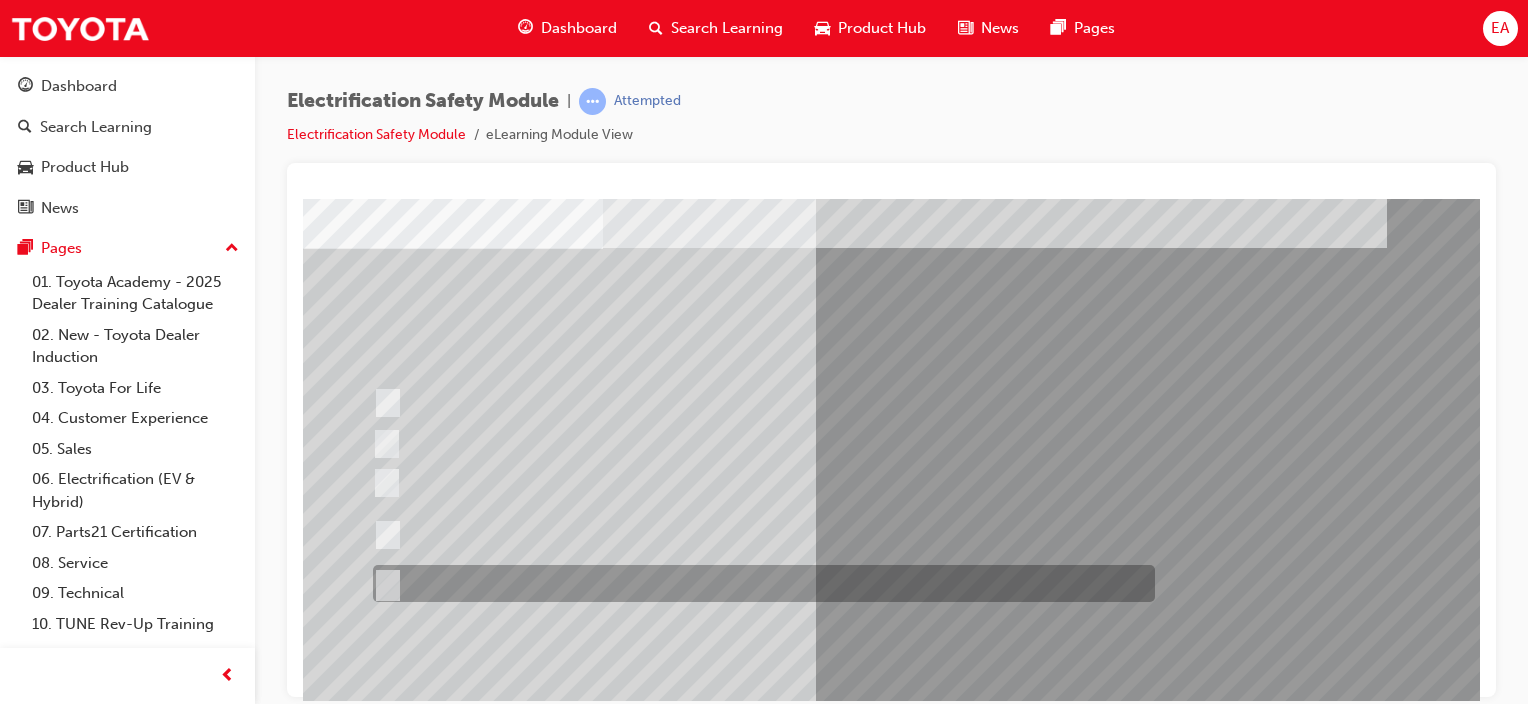 click at bounding box center [759, 583] 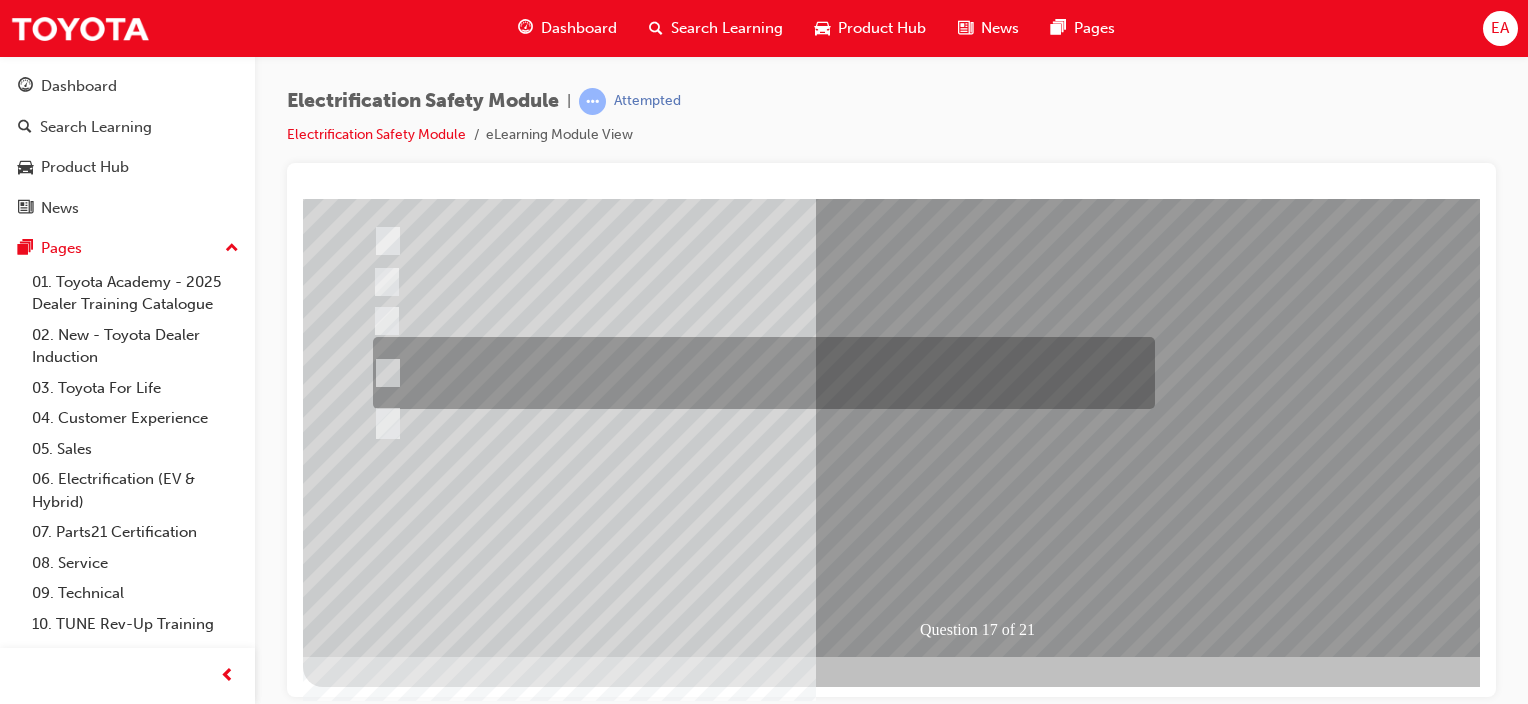 scroll, scrollTop: 263, scrollLeft: 0, axis: vertical 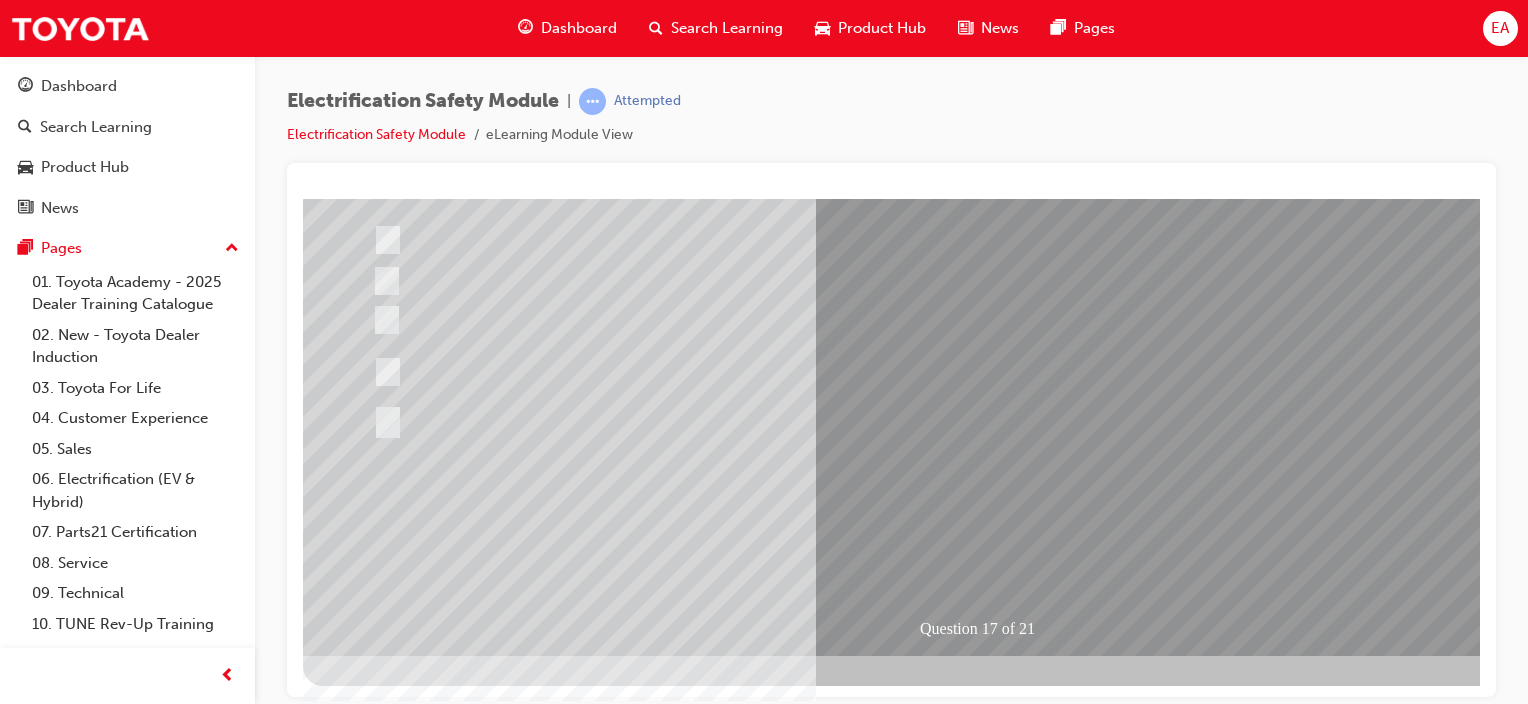 click at bounding box center [375, 2751] 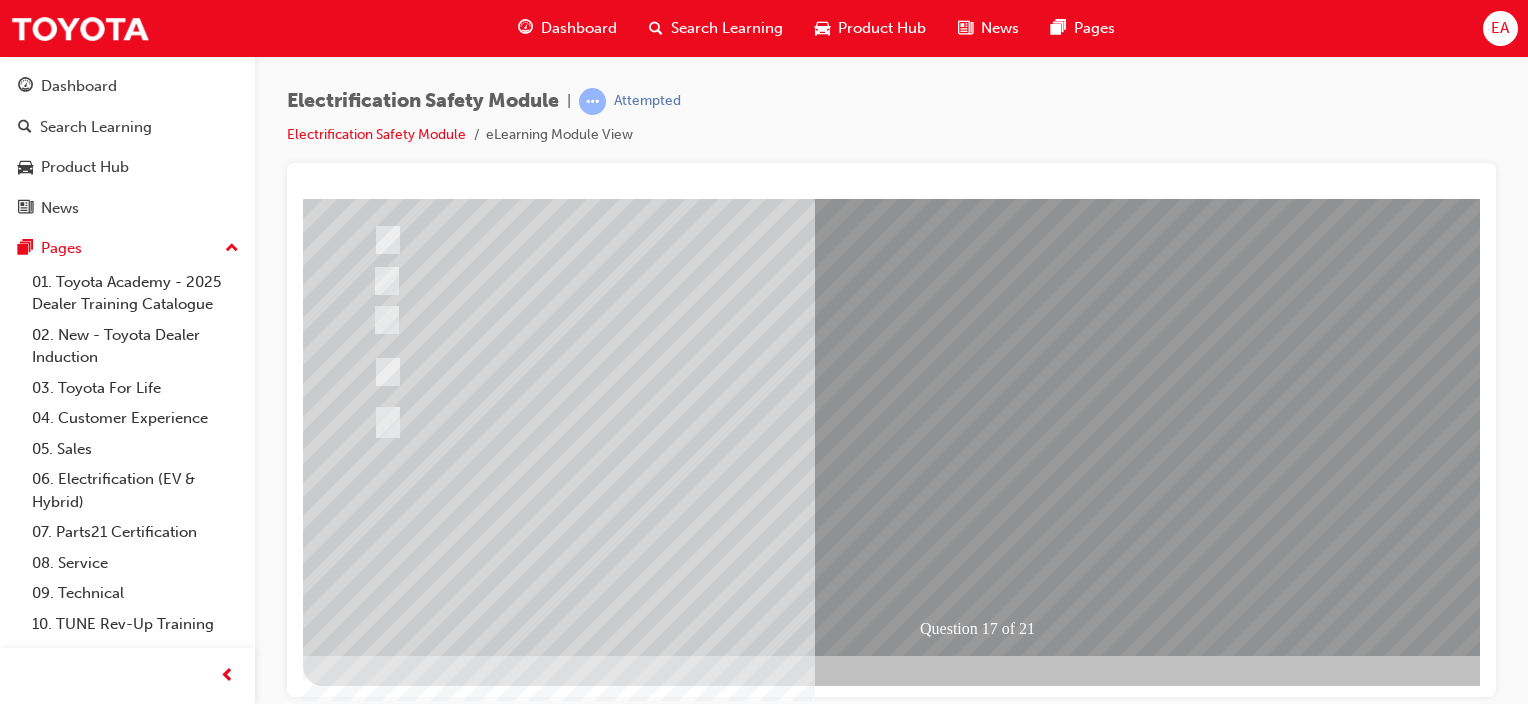 scroll, scrollTop: 0, scrollLeft: 0, axis: both 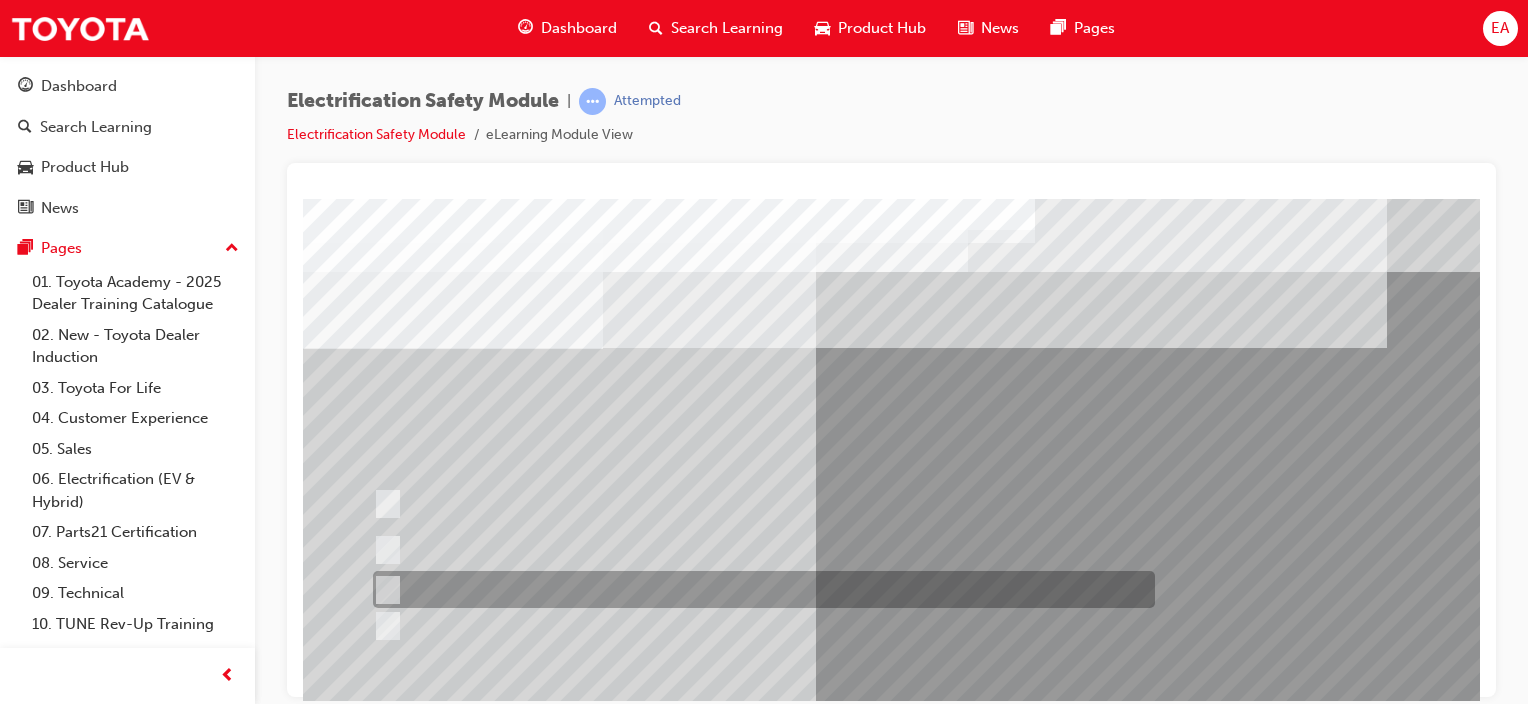 click at bounding box center [759, 589] 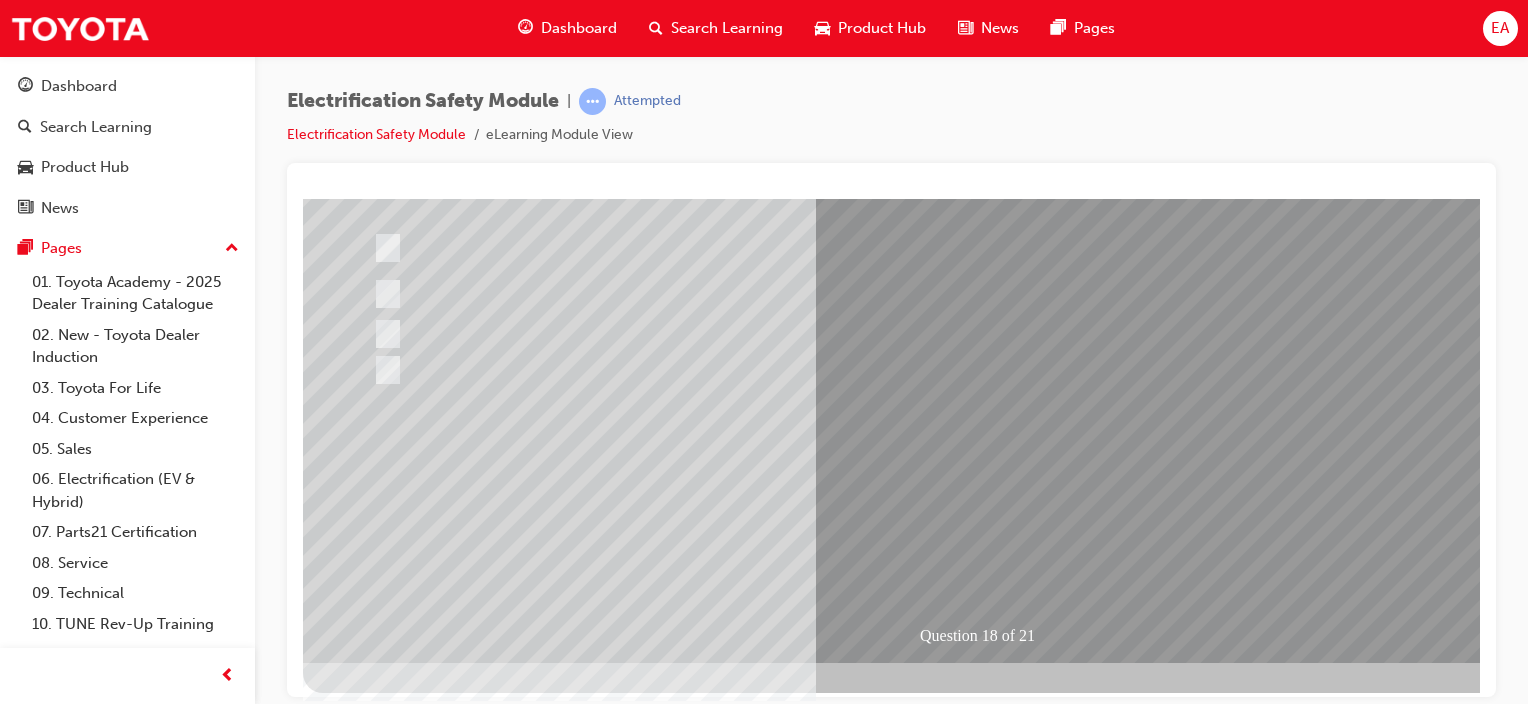 scroll, scrollTop: 263, scrollLeft: 0, axis: vertical 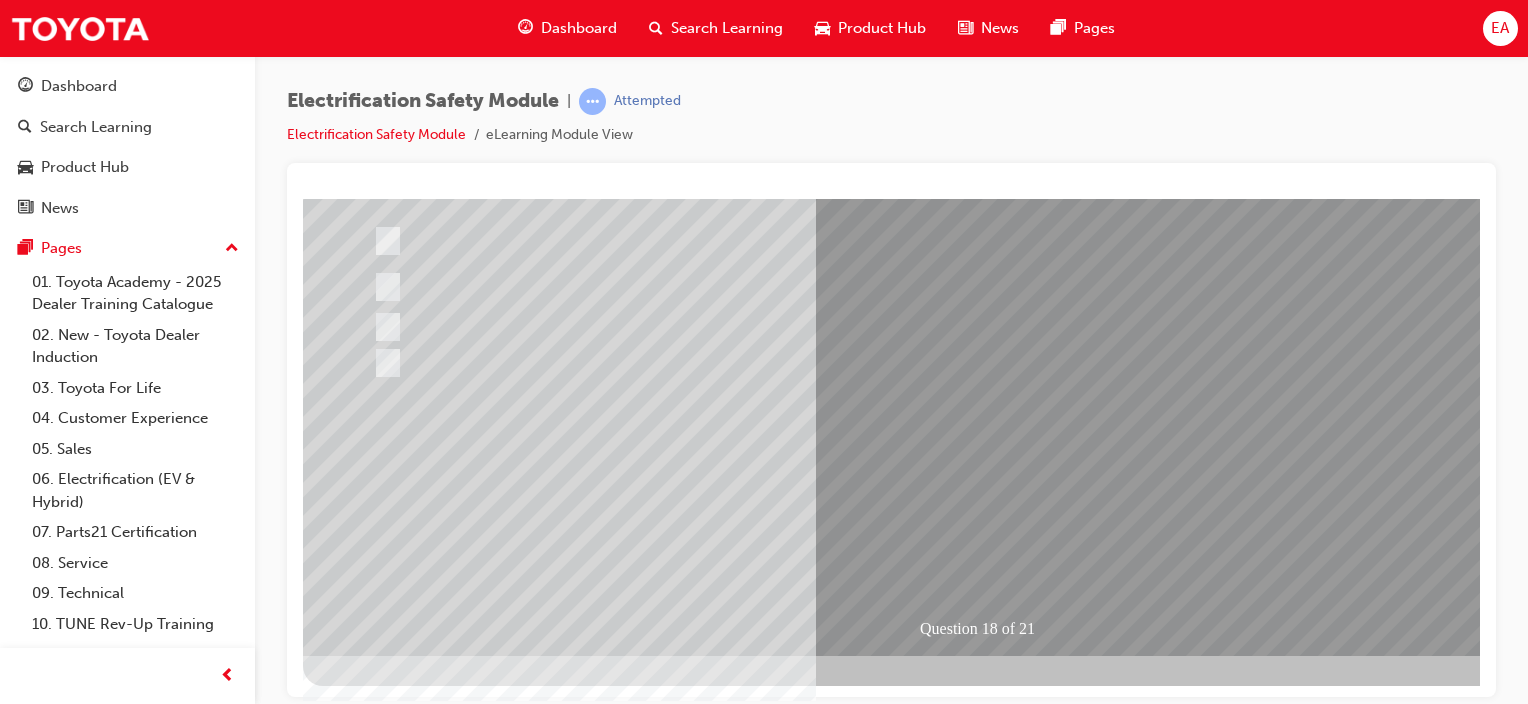 click at bounding box center [983, 1015] 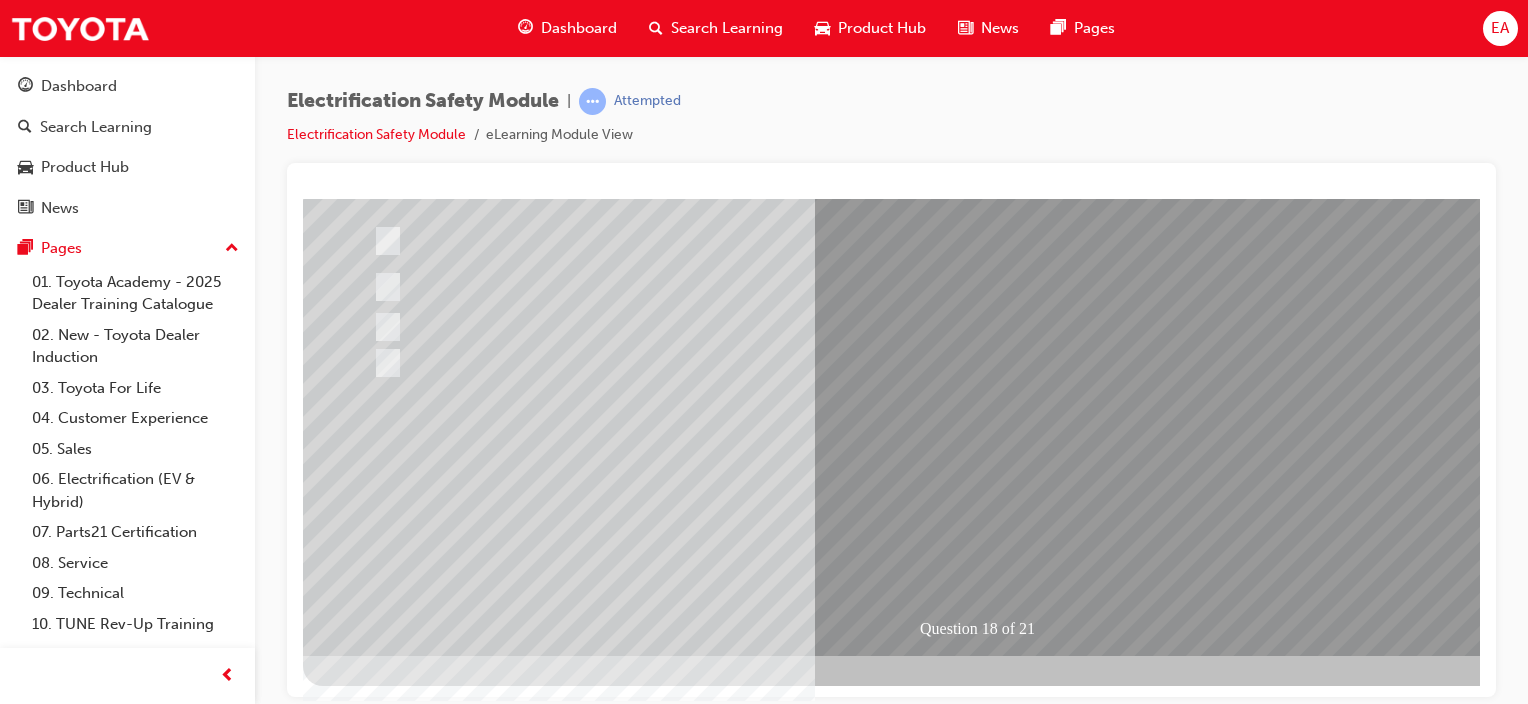 scroll, scrollTop: 0, scrollLeft: 0, axis: both 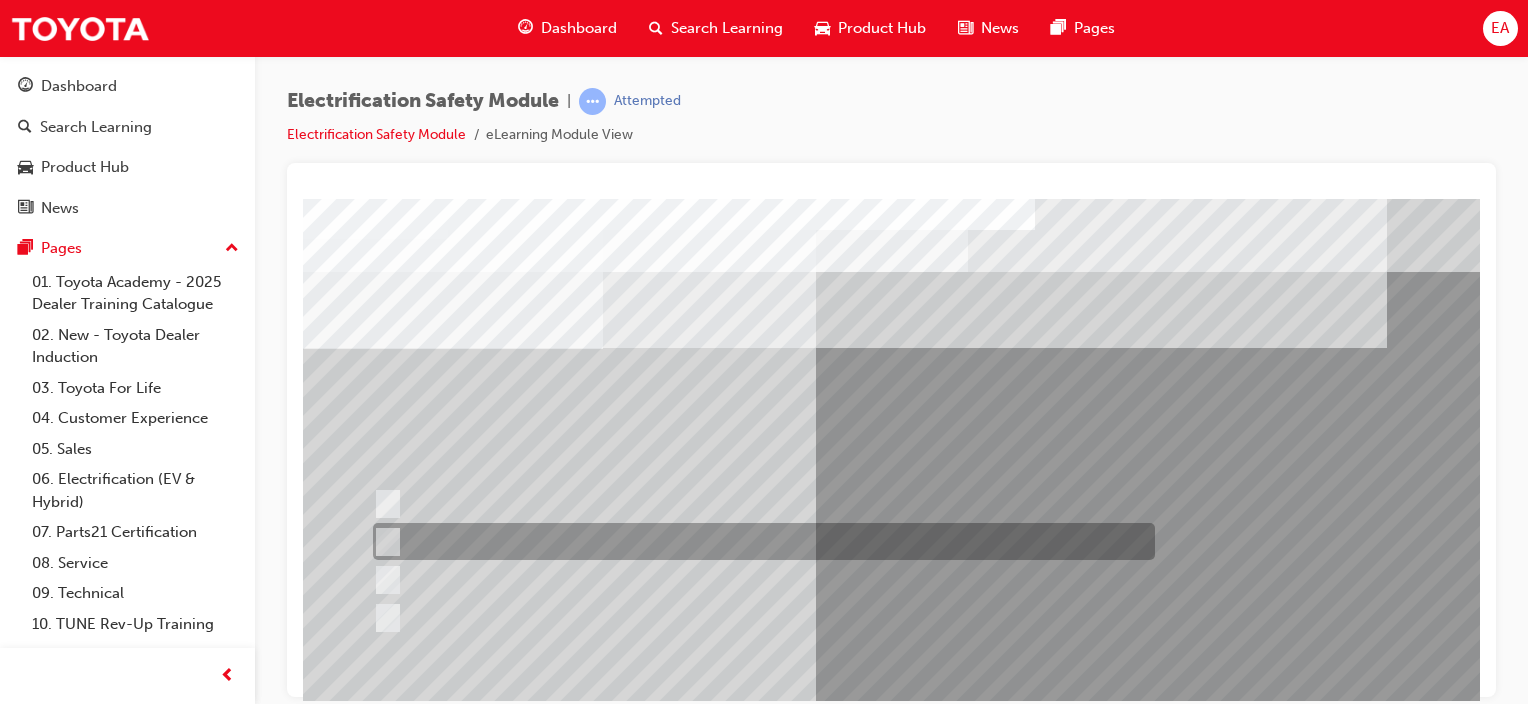 click at bounding box center (759, 541) 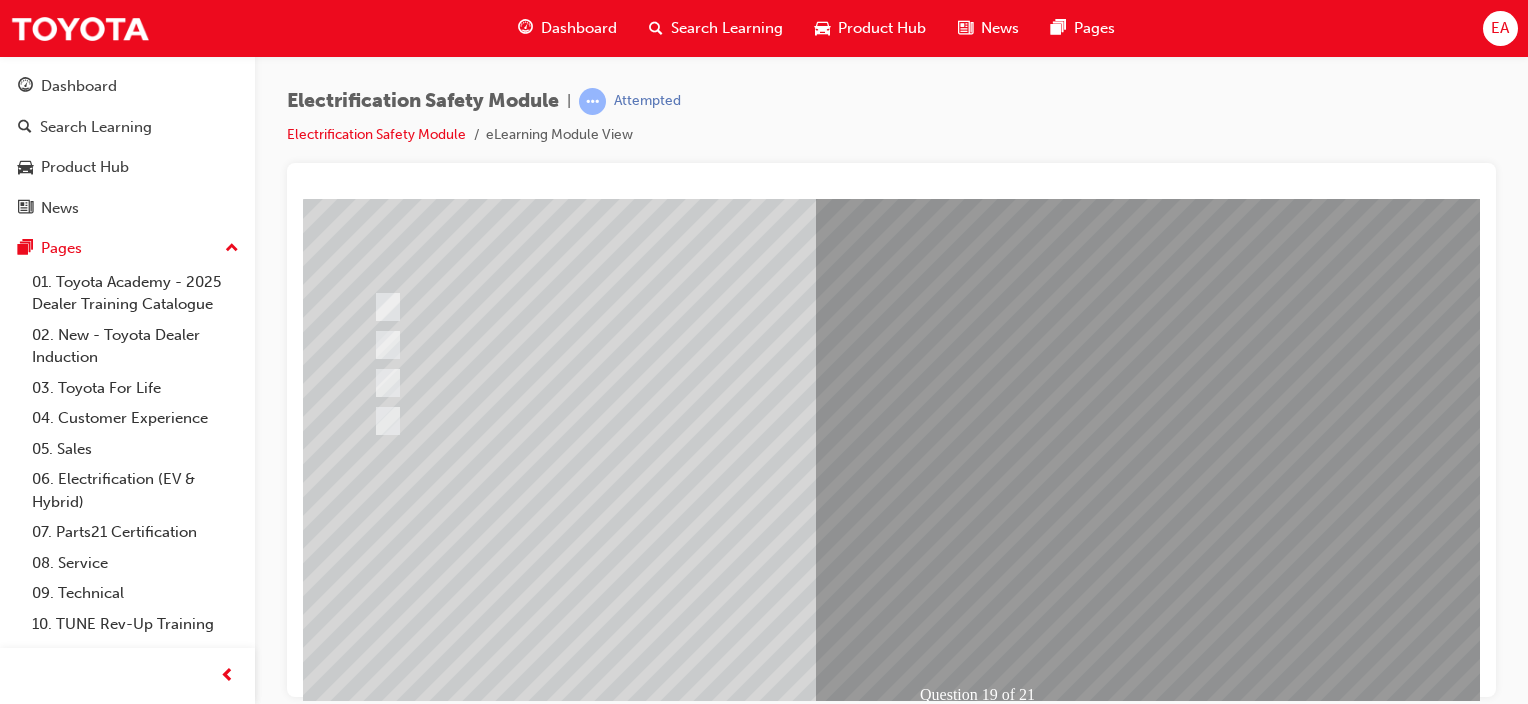 scroll, scrollTop: 200, scrollLeft: 0, axis: vertical 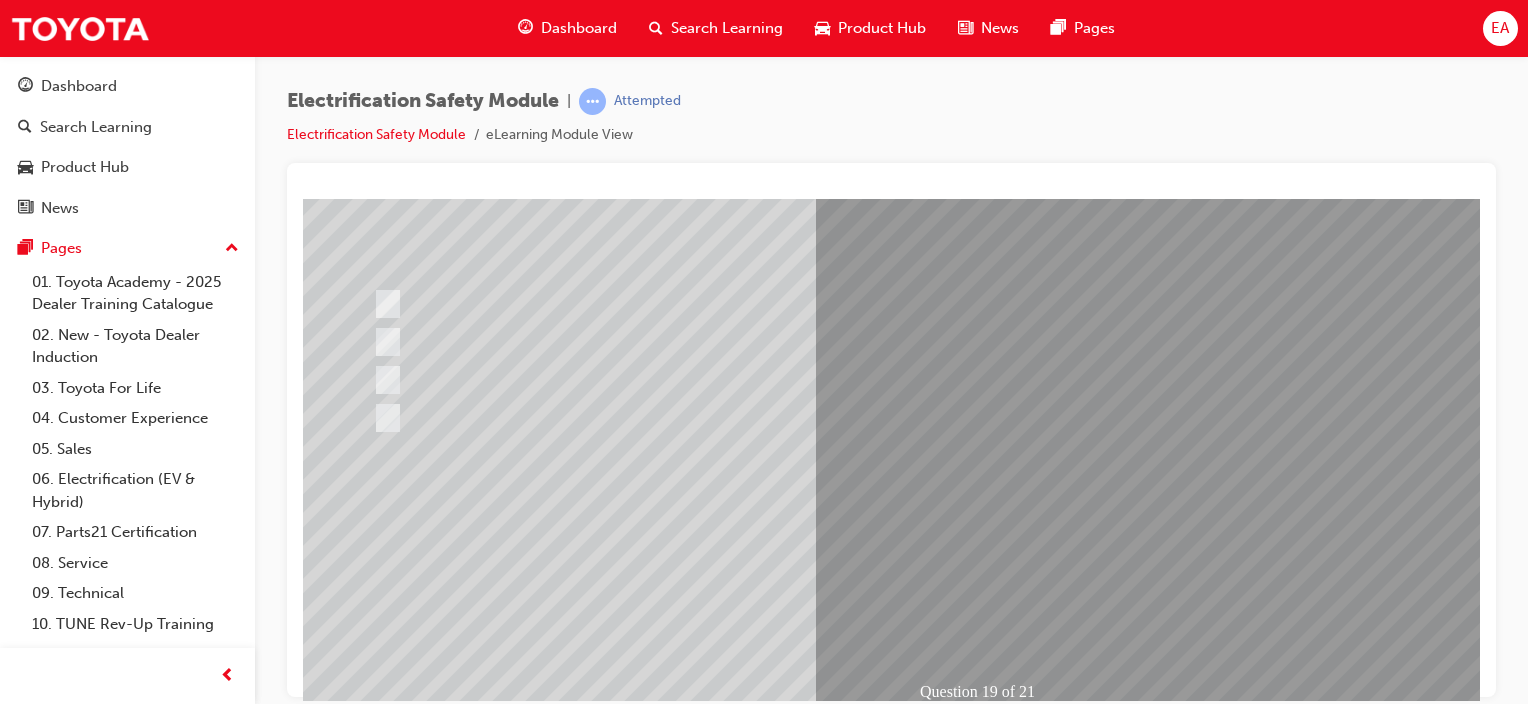 click at bounding box center (375, 2787) 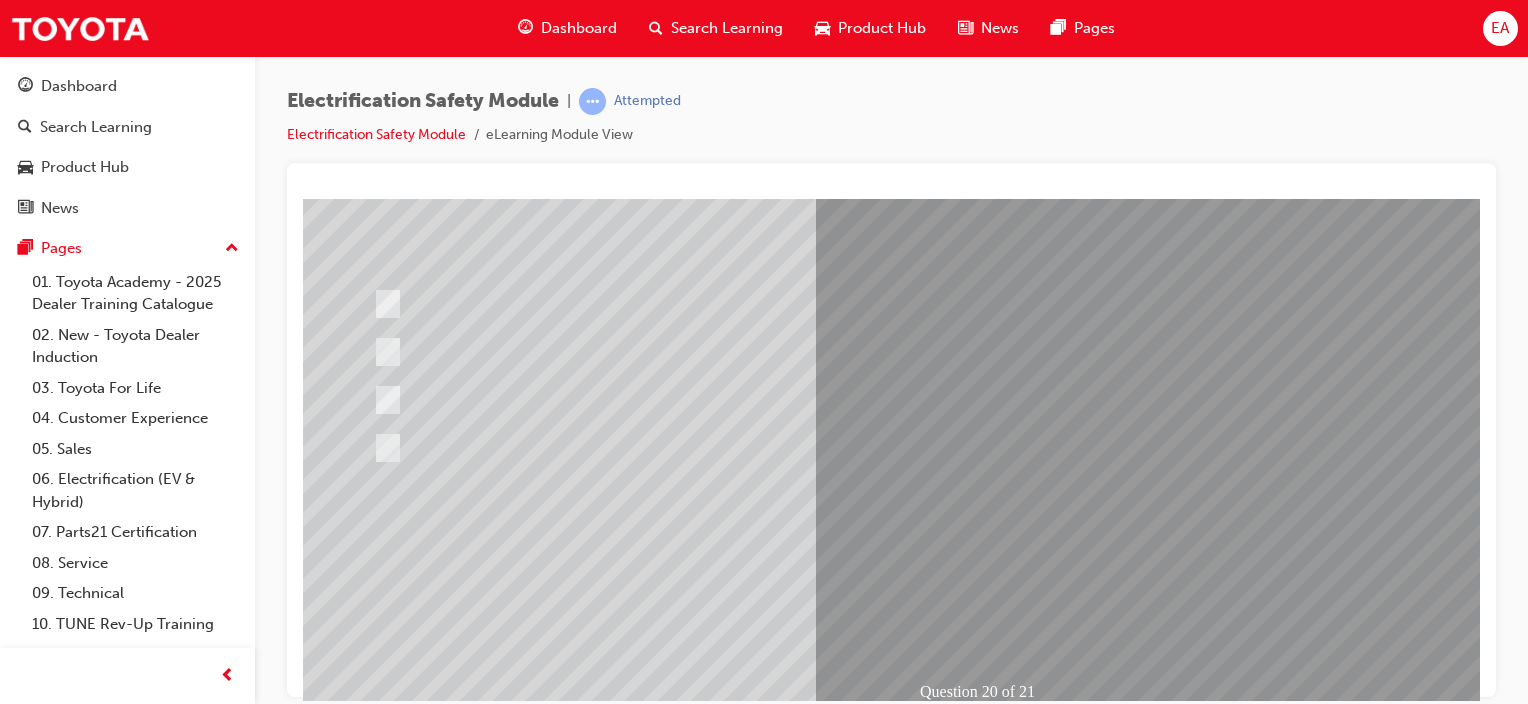 scroll, scrollTop: 0, scrollLeft: 0, axis: both 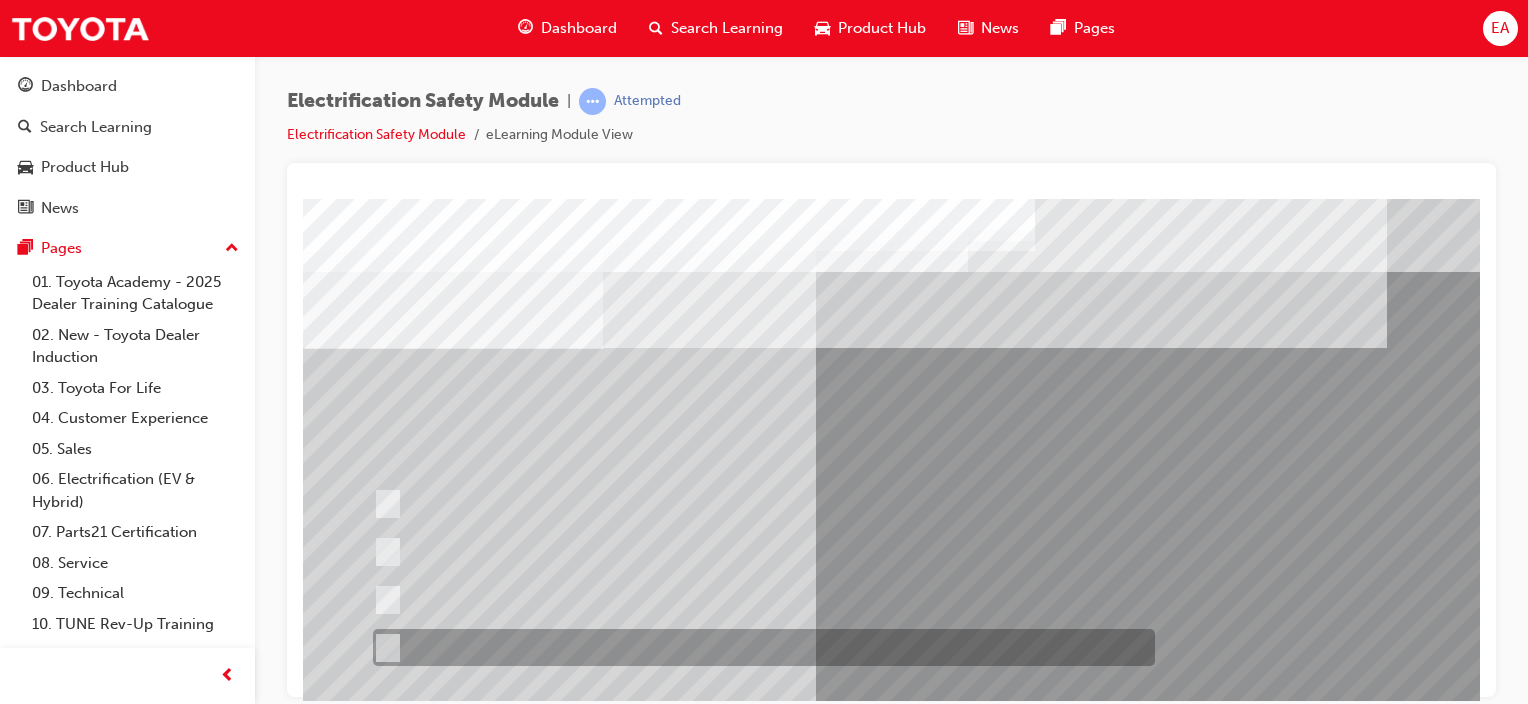 click at bounding box center (759, 647) 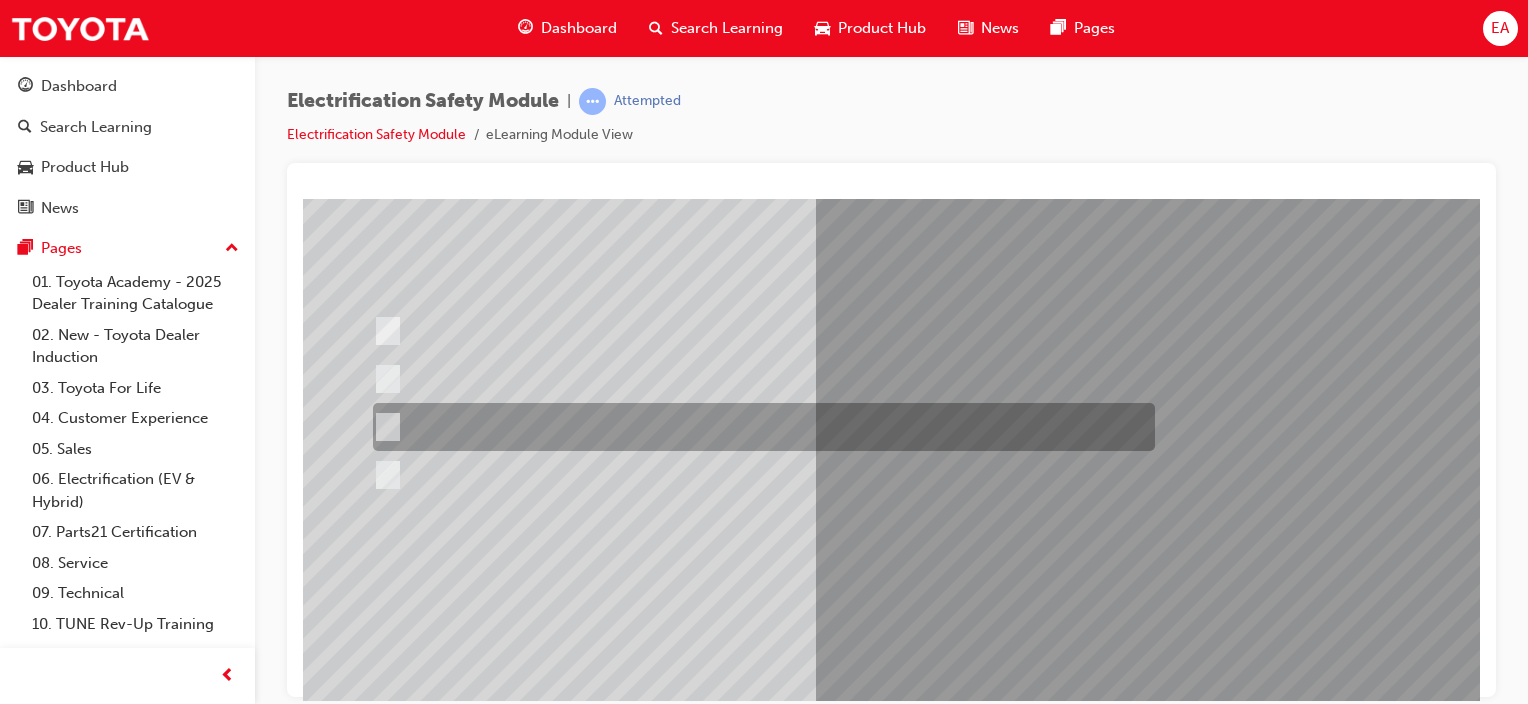 scroll, scrollTop: 200, scrollLeft: 0, axis: vertical 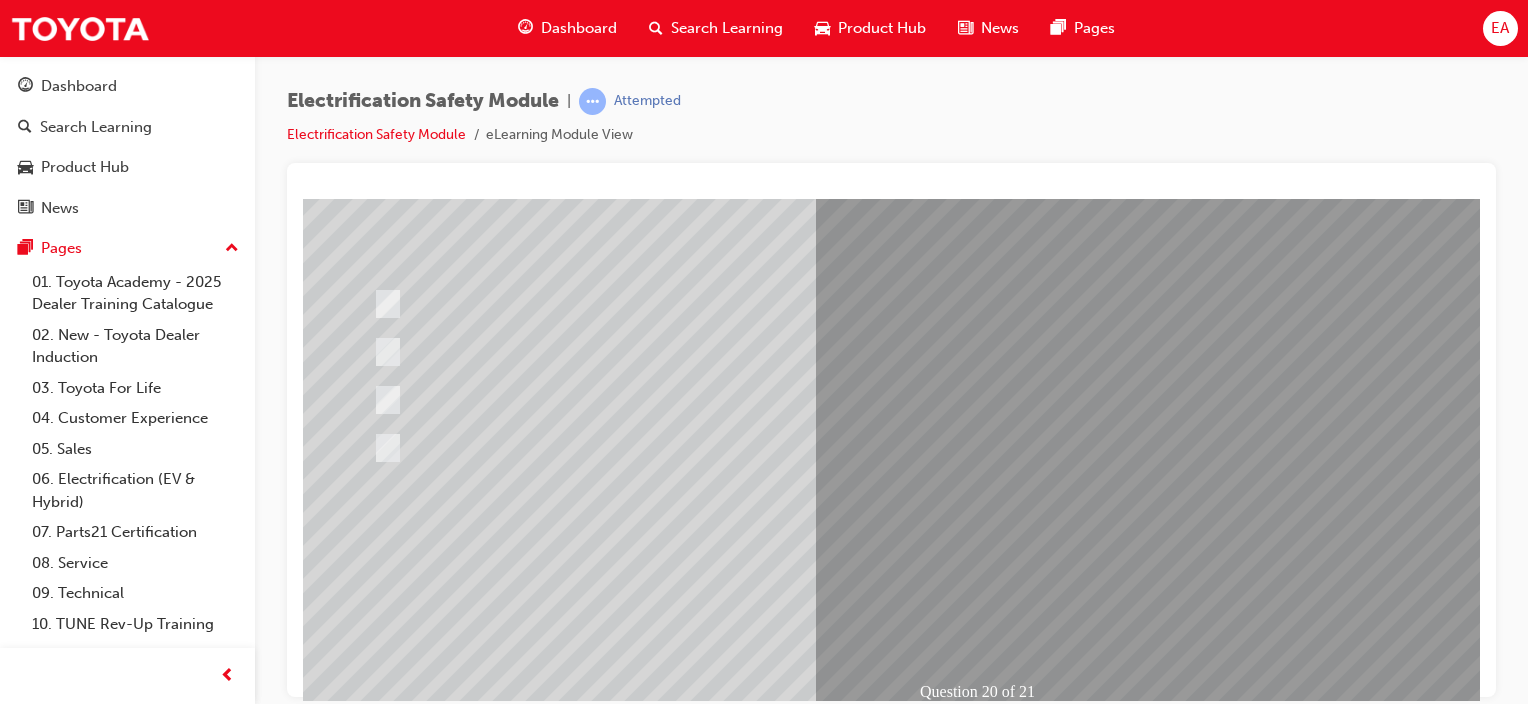 click at bounding box center (375, 2787) 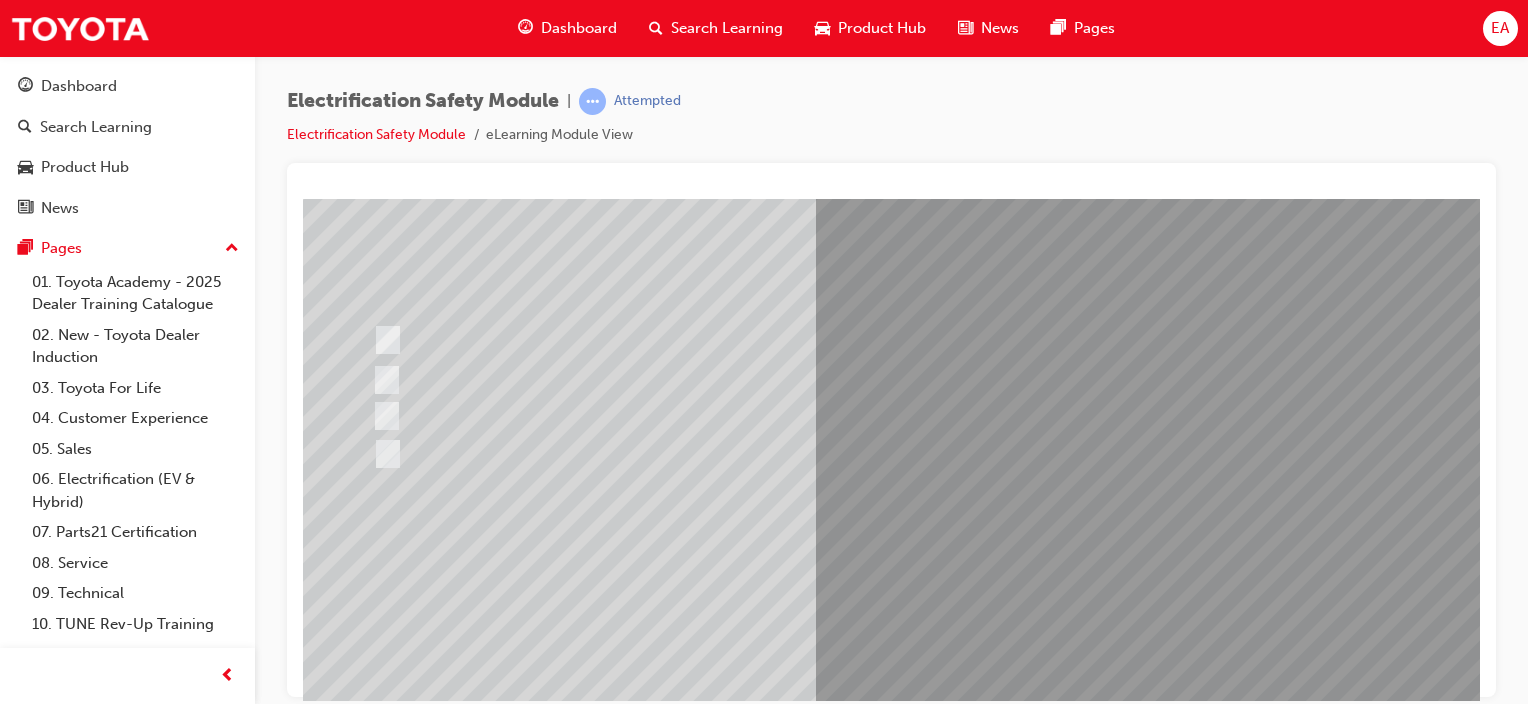 scroll, scrollTop: 0, scrollLeft: 0, axis: both 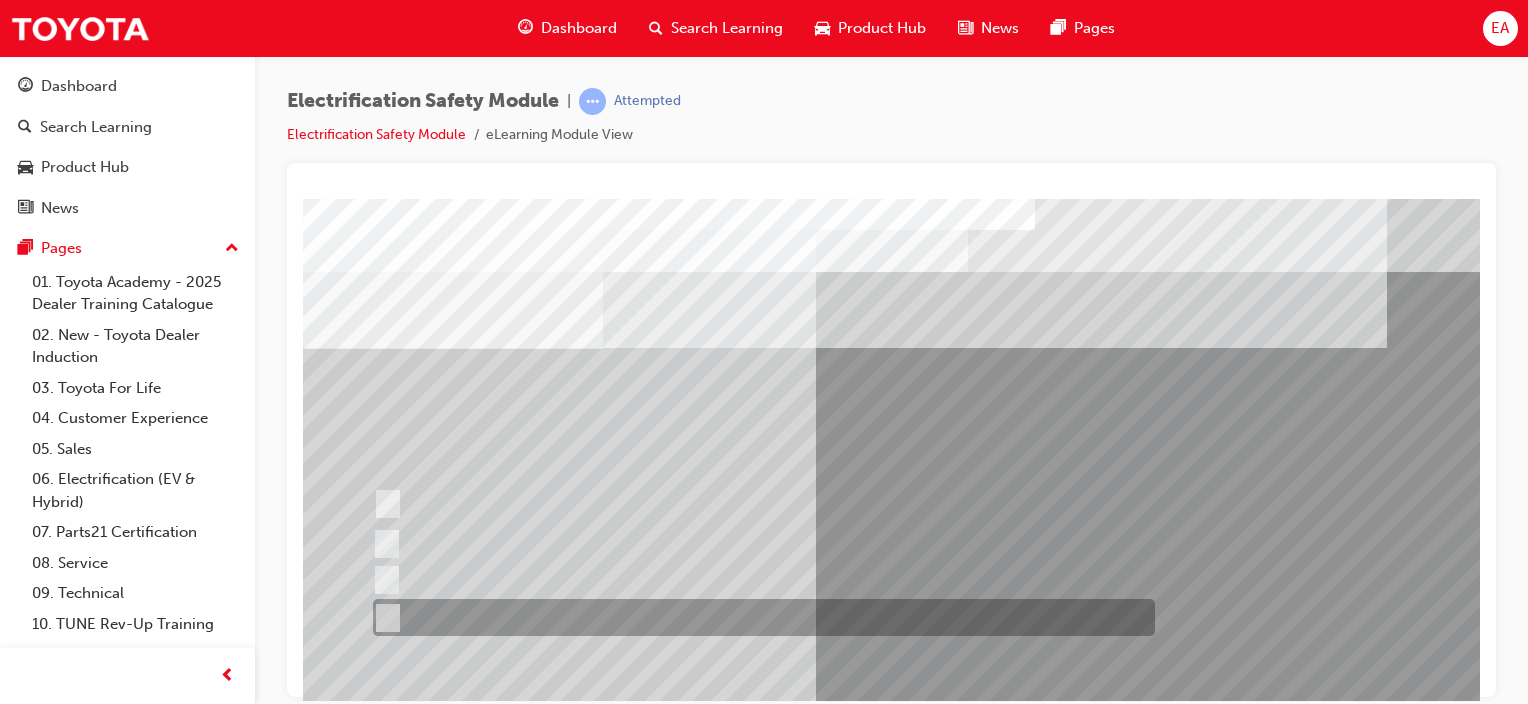 drag, startPoint x: 660, startPoint y: 612, endPoint x: 876, endPoint y: 616, distance: 216.03703 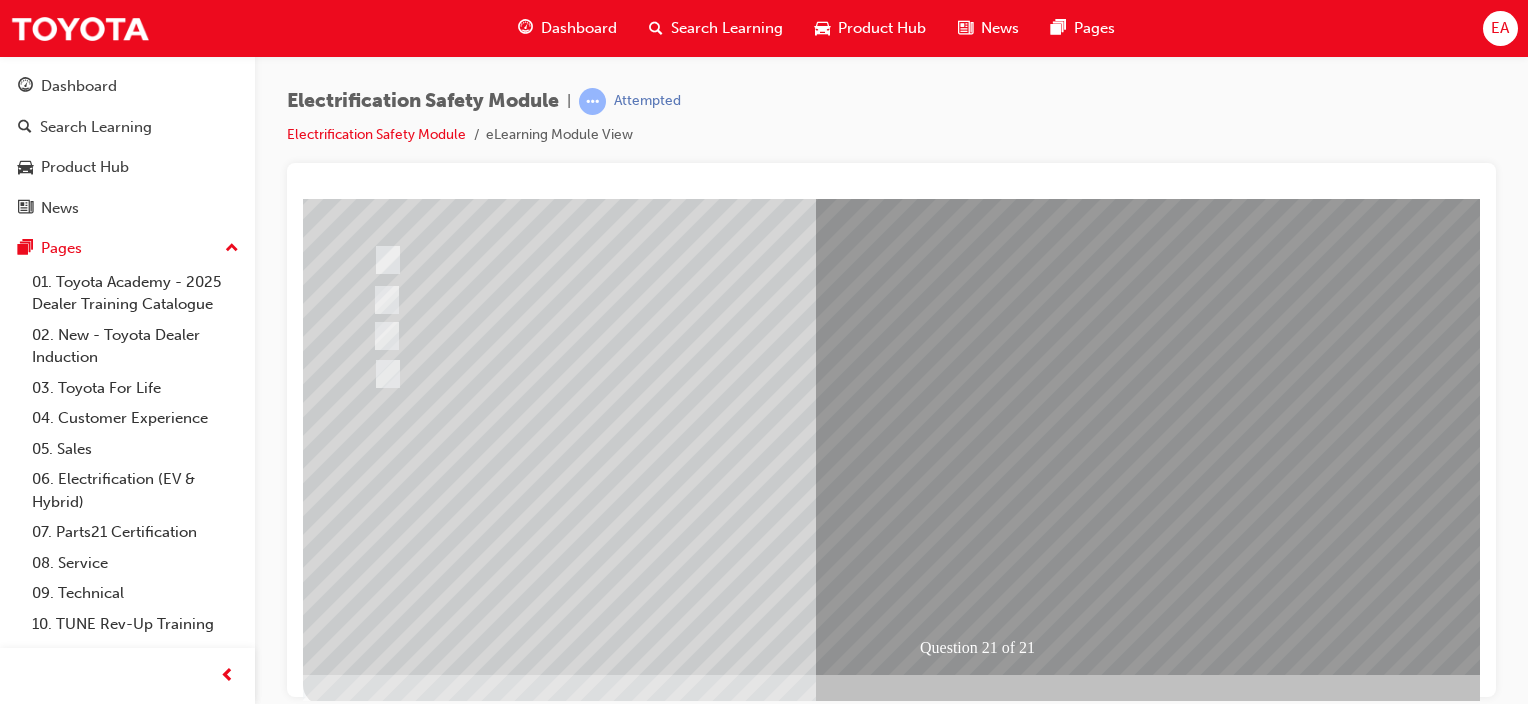 scroll, scrollTop: 263, scrollLeft: 0, axis: vertical 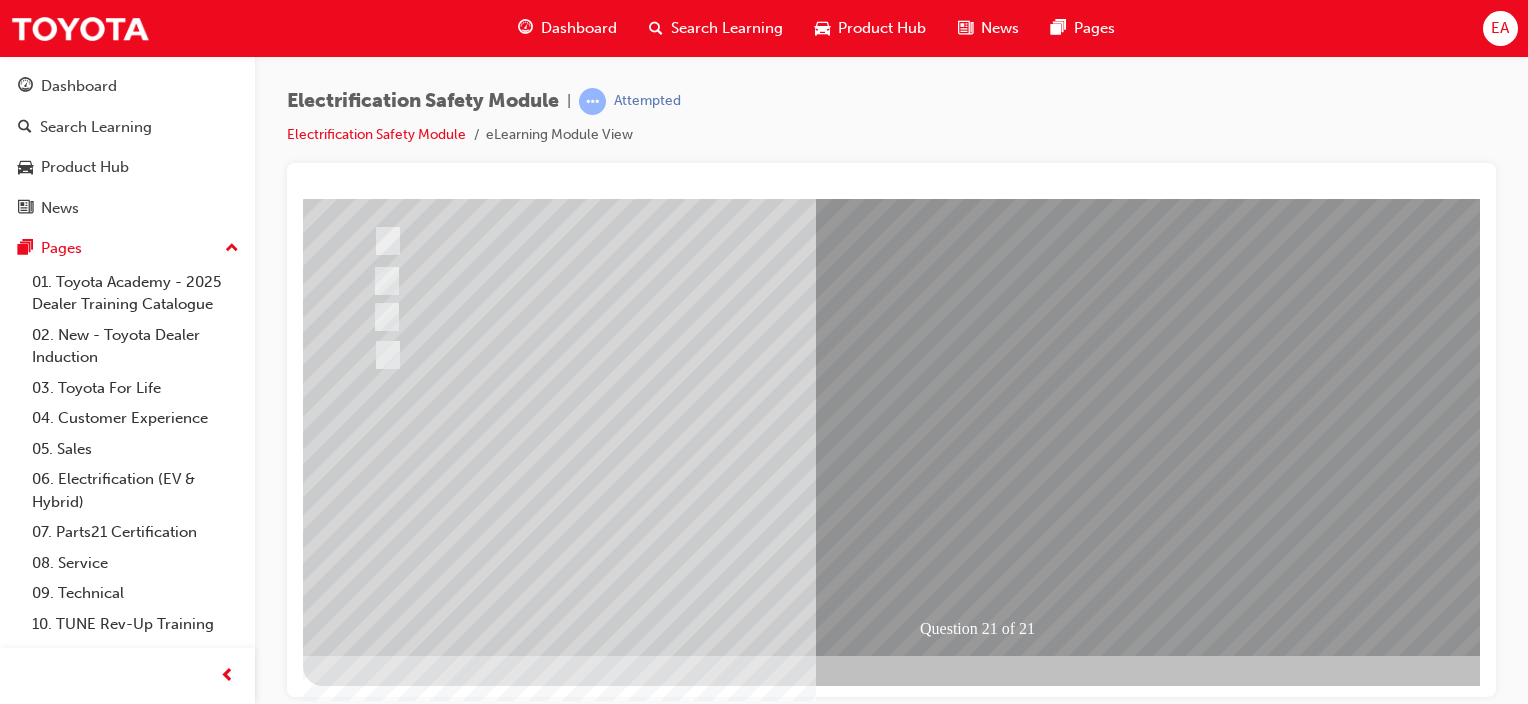 click at bounding box center (375, 2724) 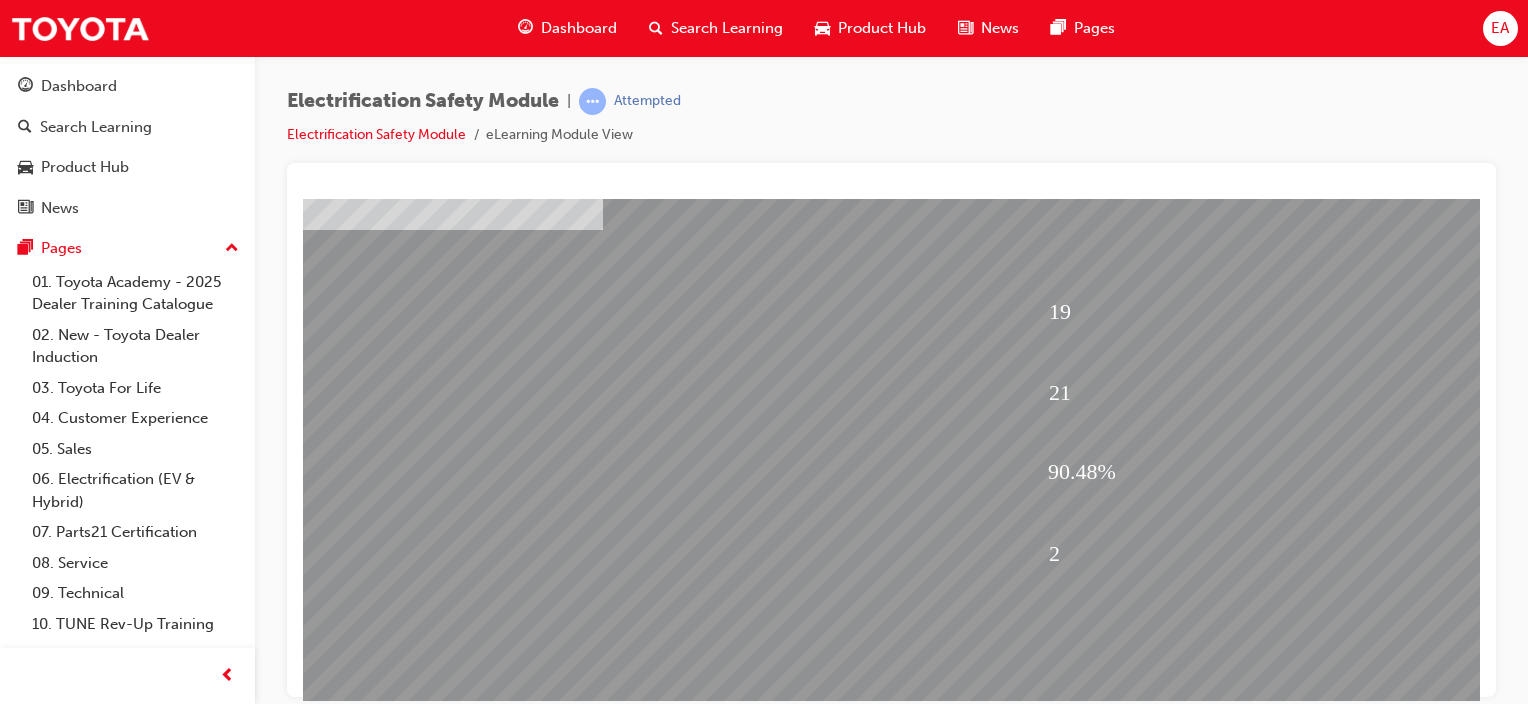 scroll, scrollTop: 263, scrollLeft: 0, axis: vertical 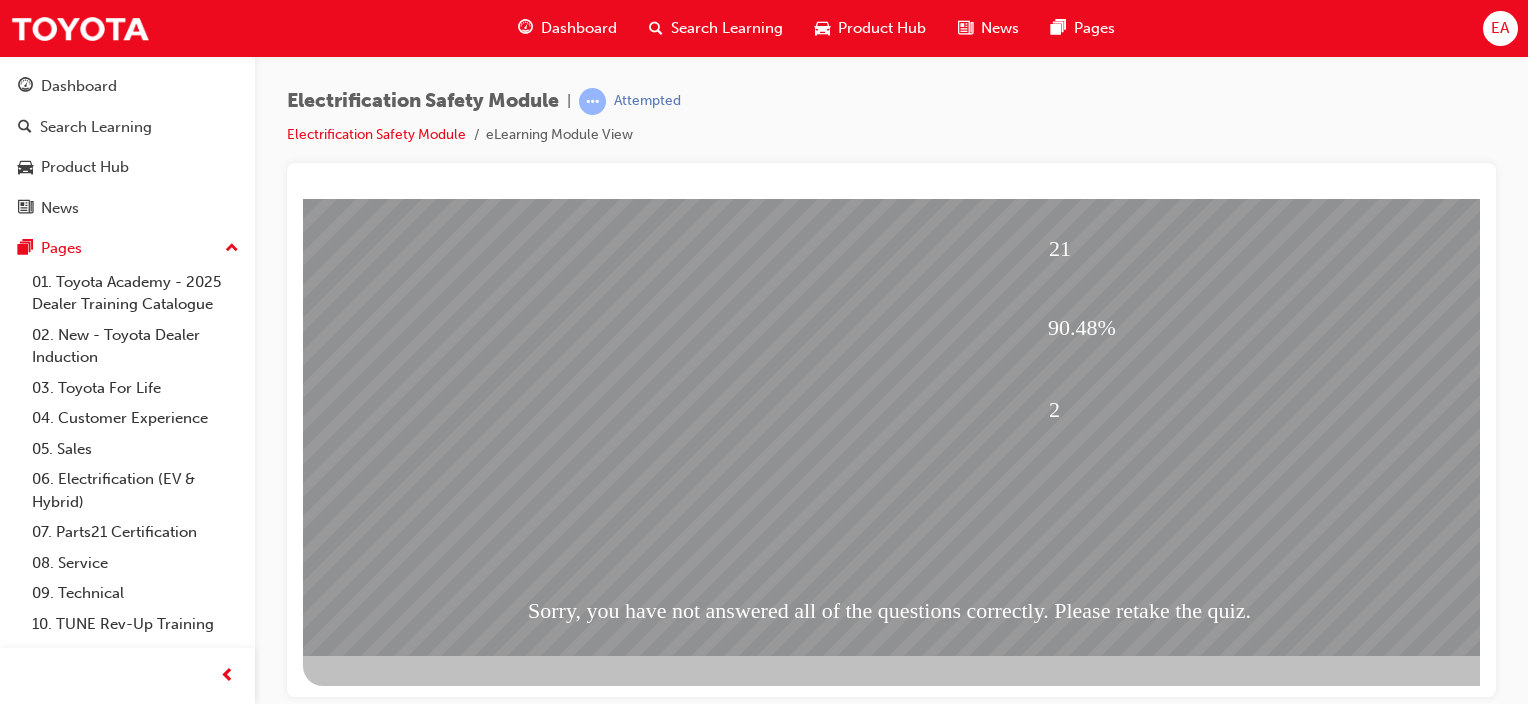 click at bounding box center [375, 1750] 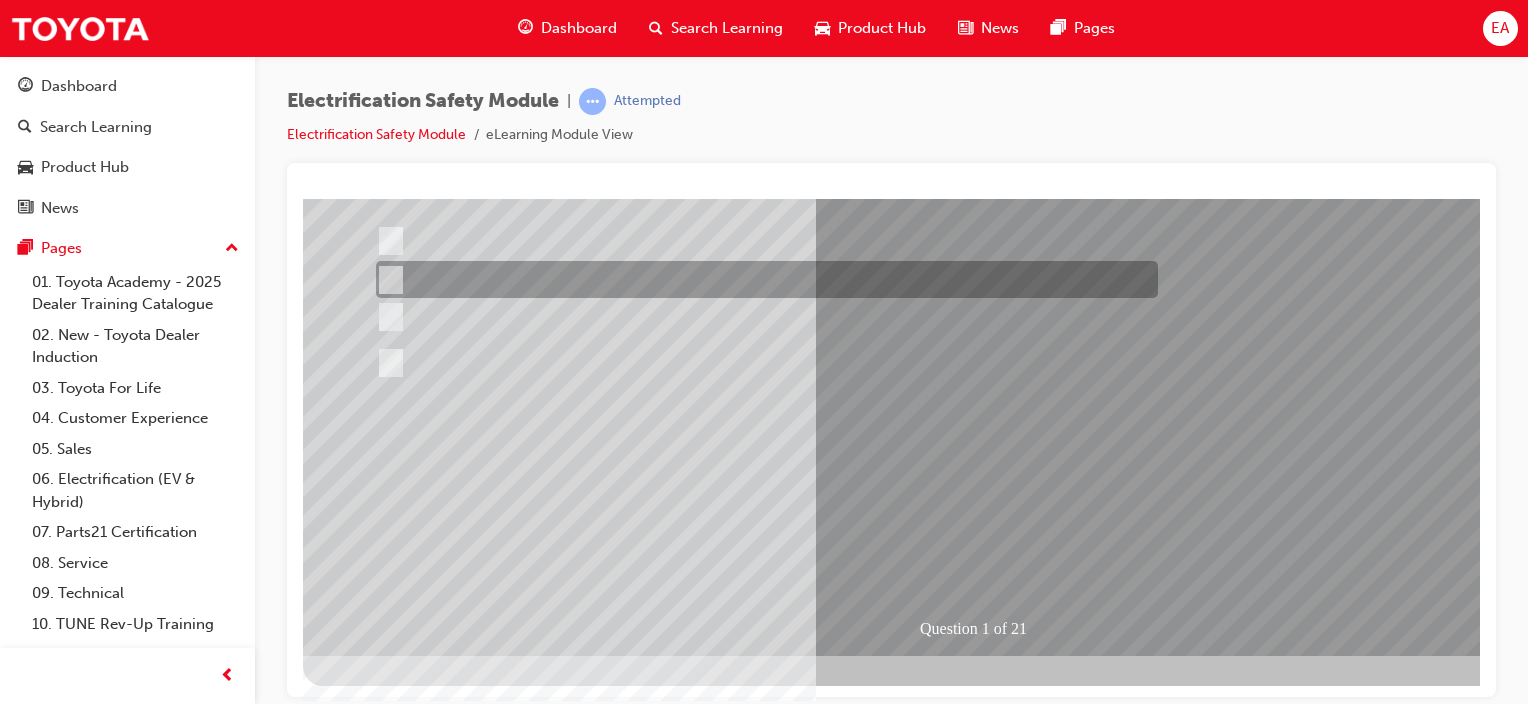 scroll, scrollTop: 0, scrollLeft: 0, axis: both 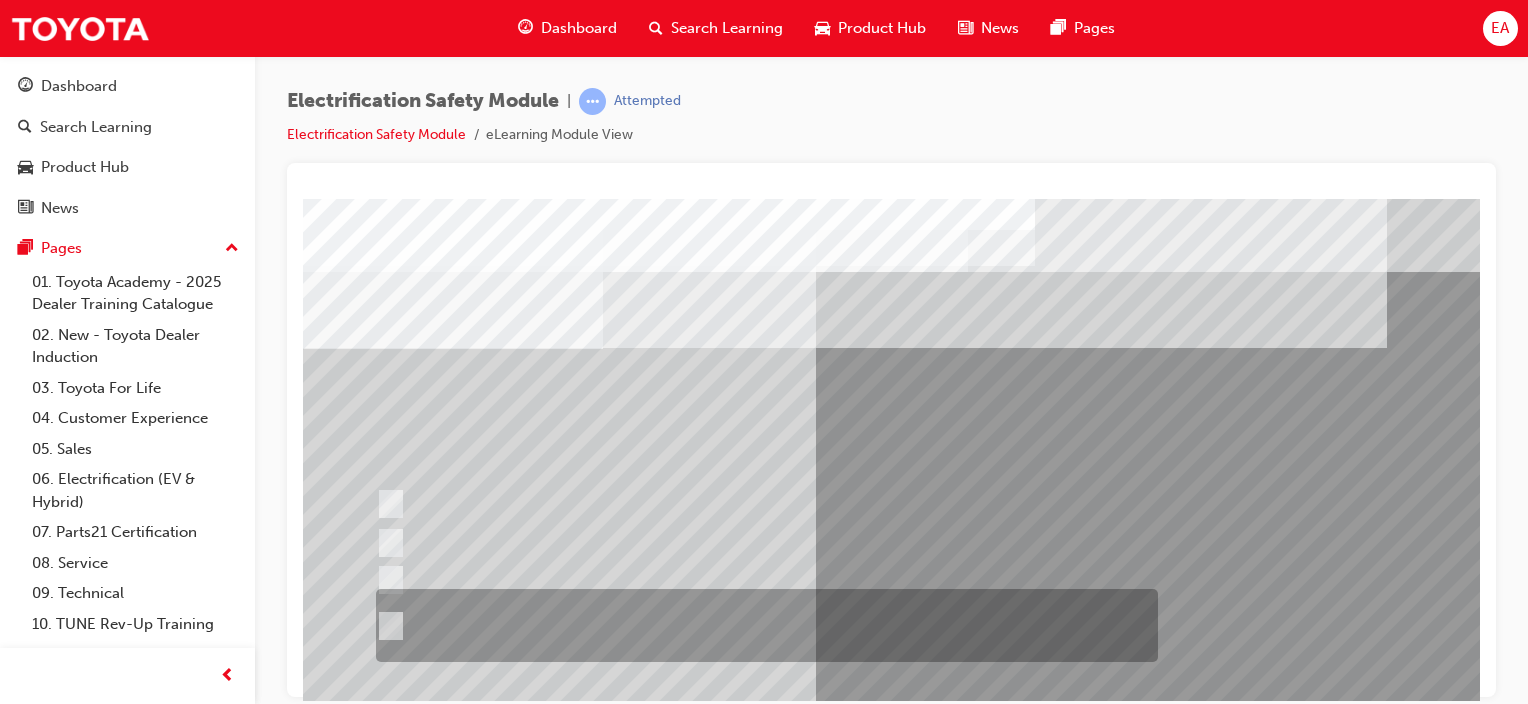 click at bounding box center [762, 625] 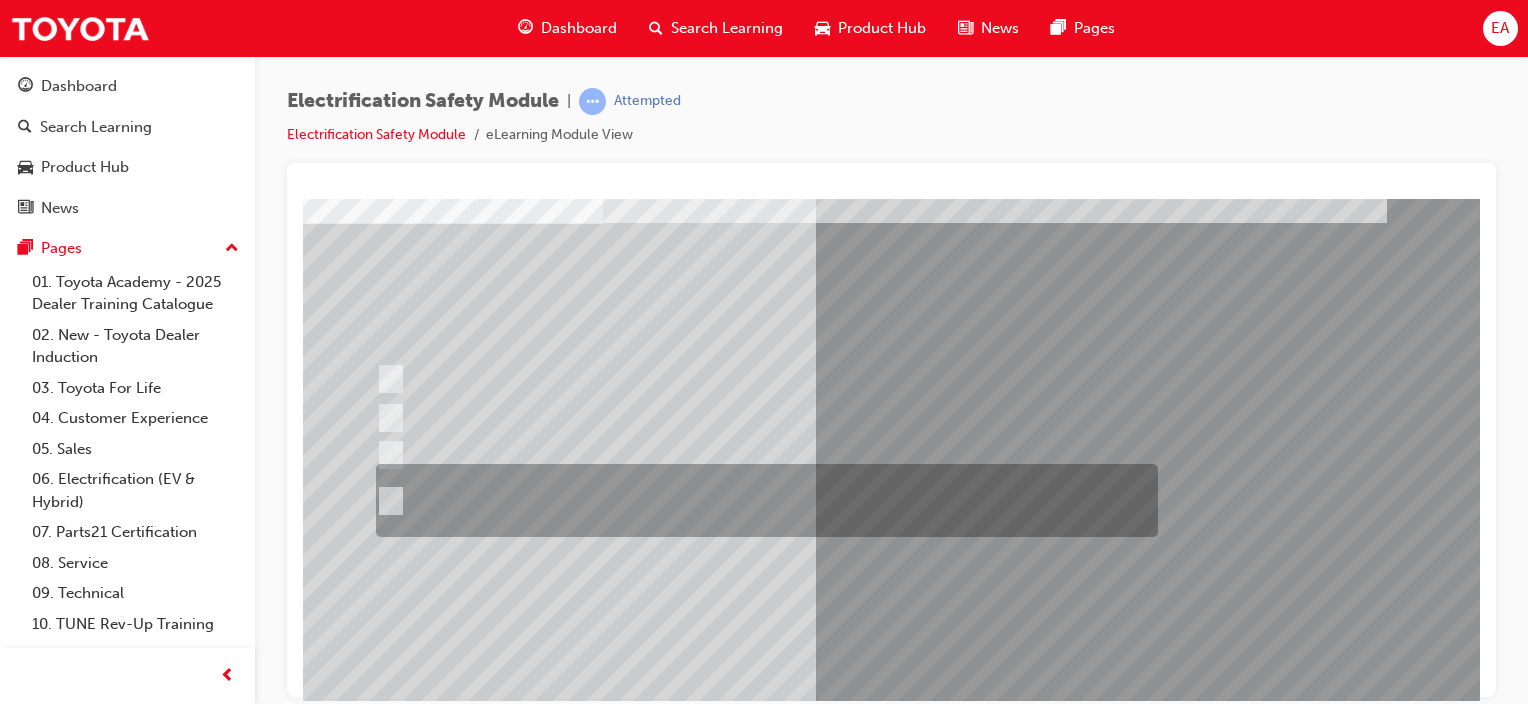 scroll, scrollTop: 263, scrollLeft: 0, axis: vertical 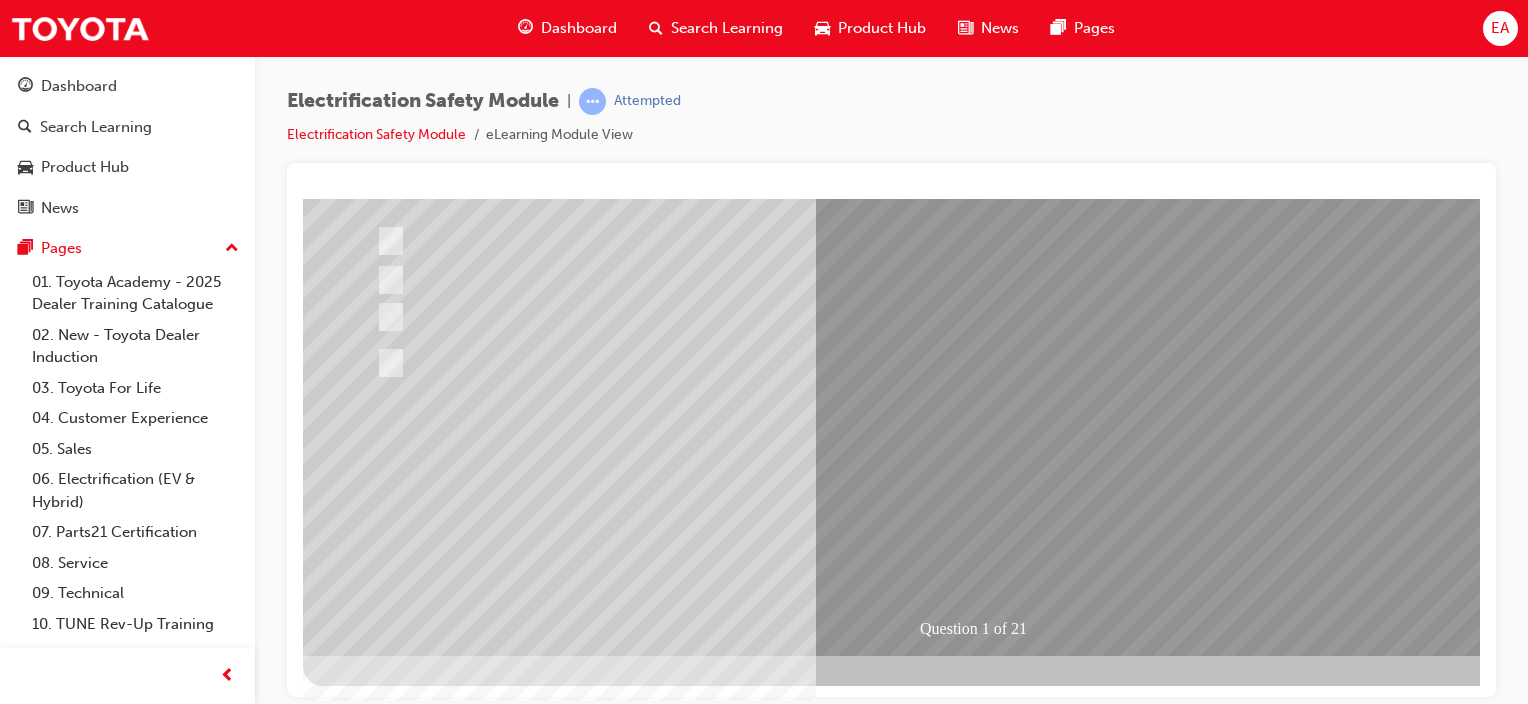 click at bounding box center [375, 2724] 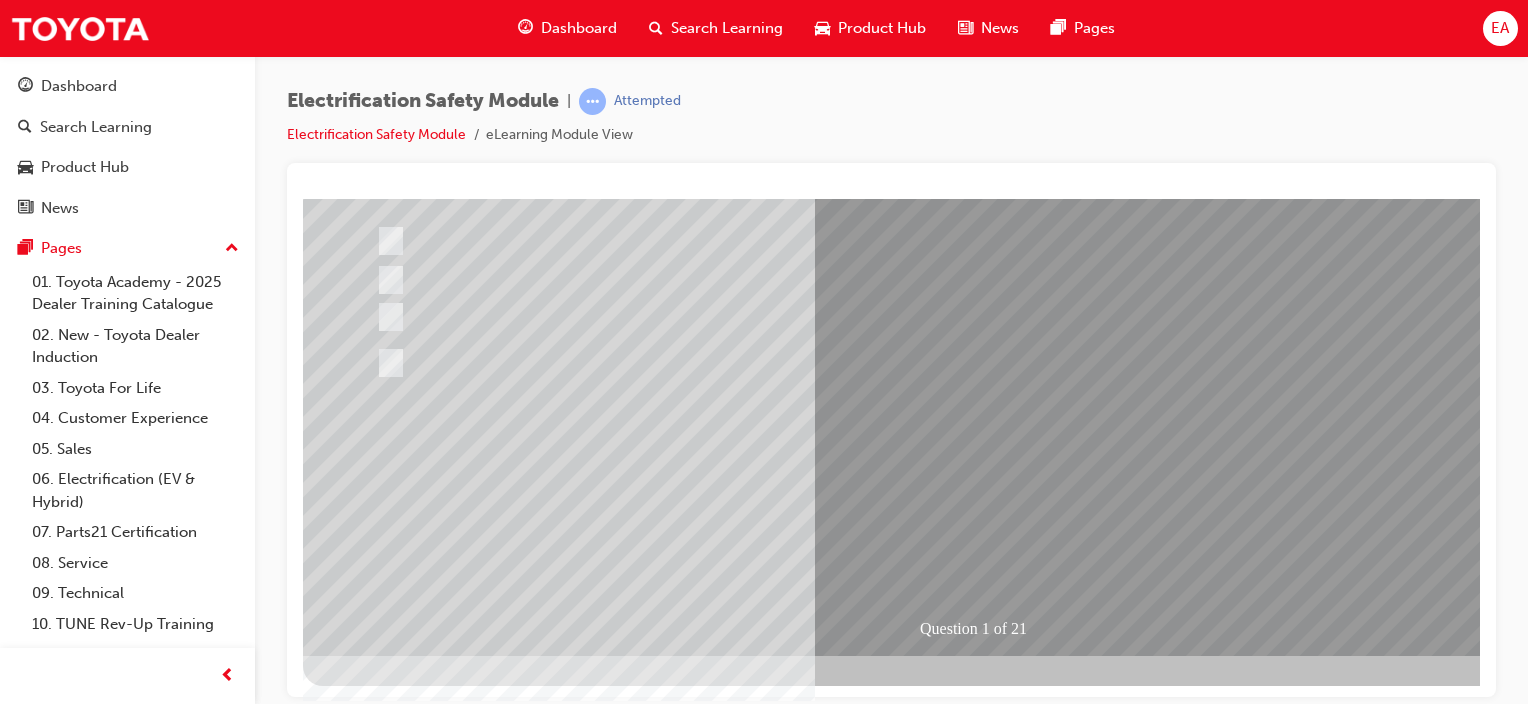 scroll, scrollTop: 0, scrollLeft: 0, axis: both 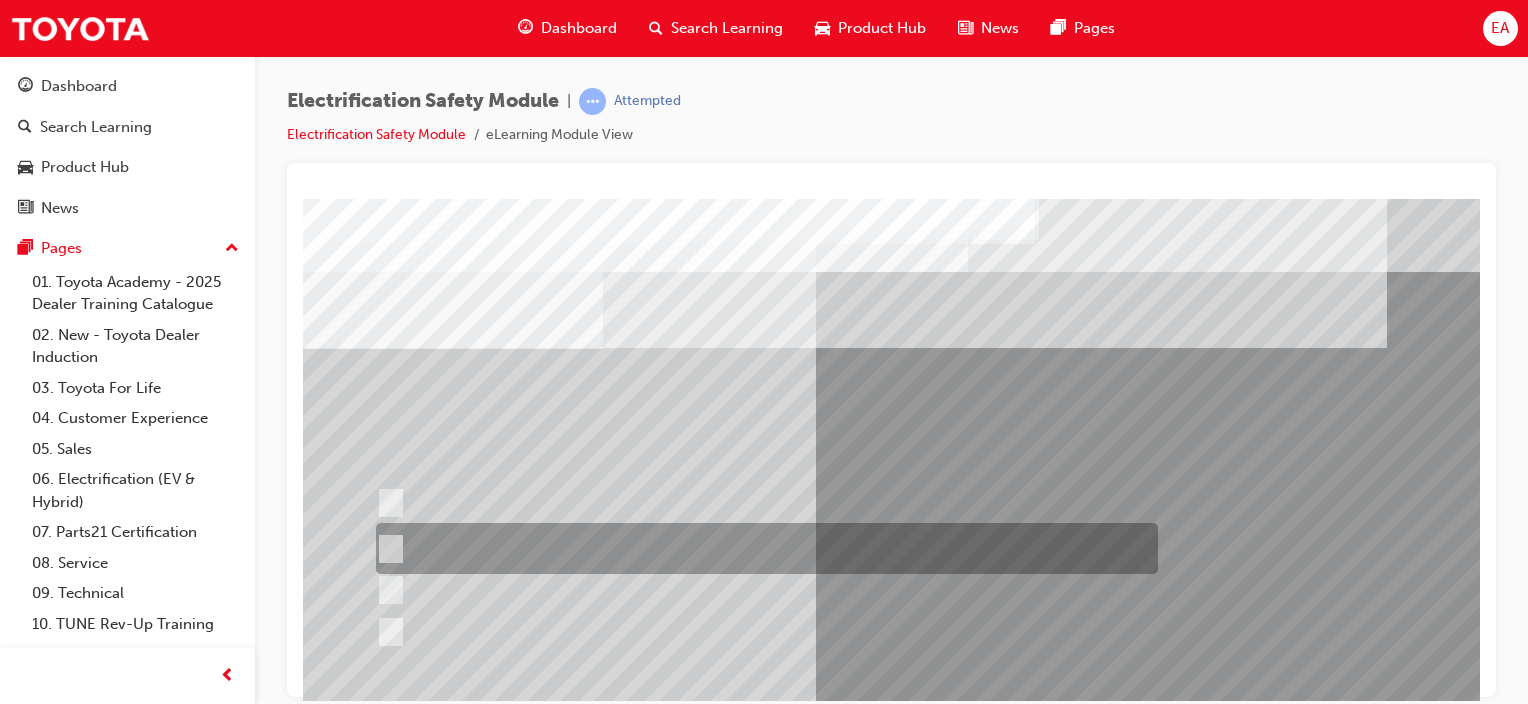 click at bounding box center (762, 548) 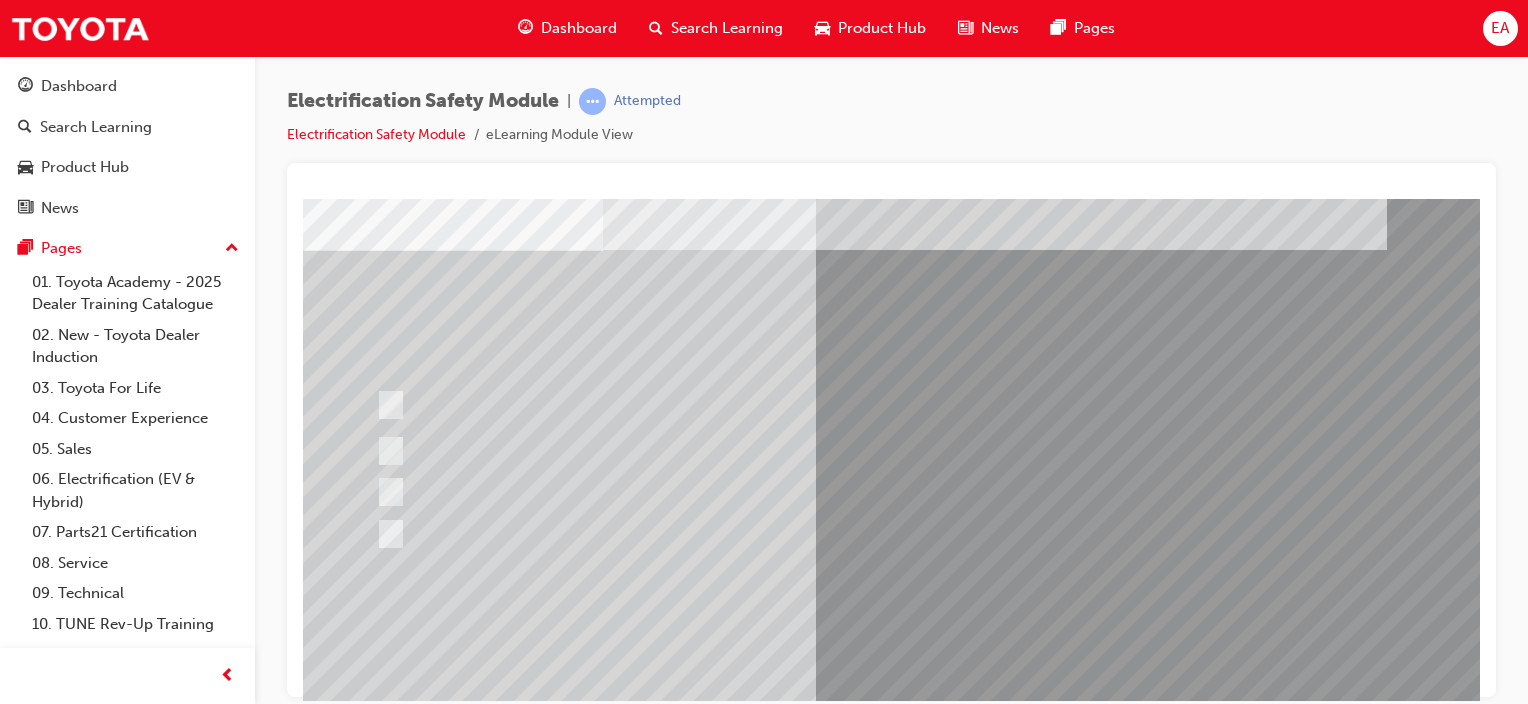 scroll, scrollTop: 263, scrollLeft: 0, axis: vertical 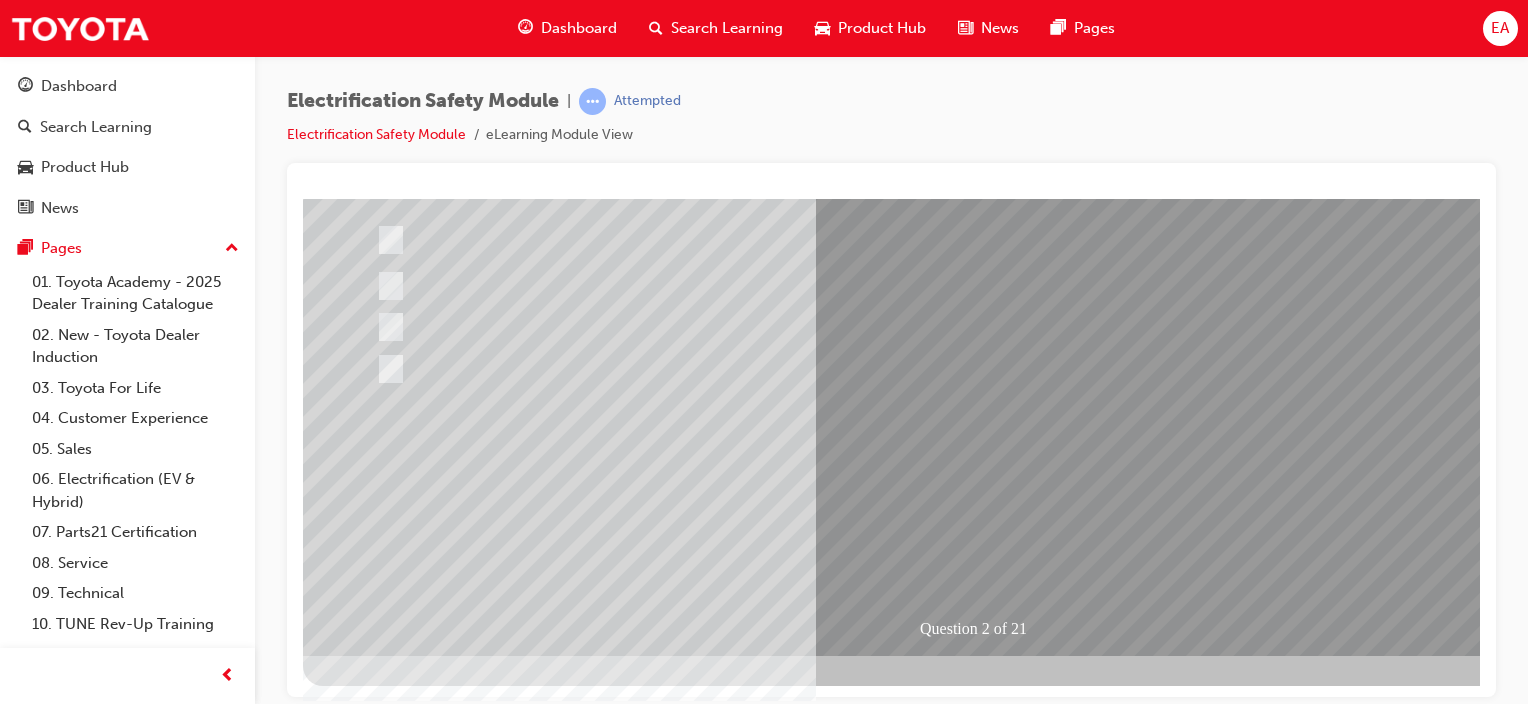click at bounding box center (375, 2724) 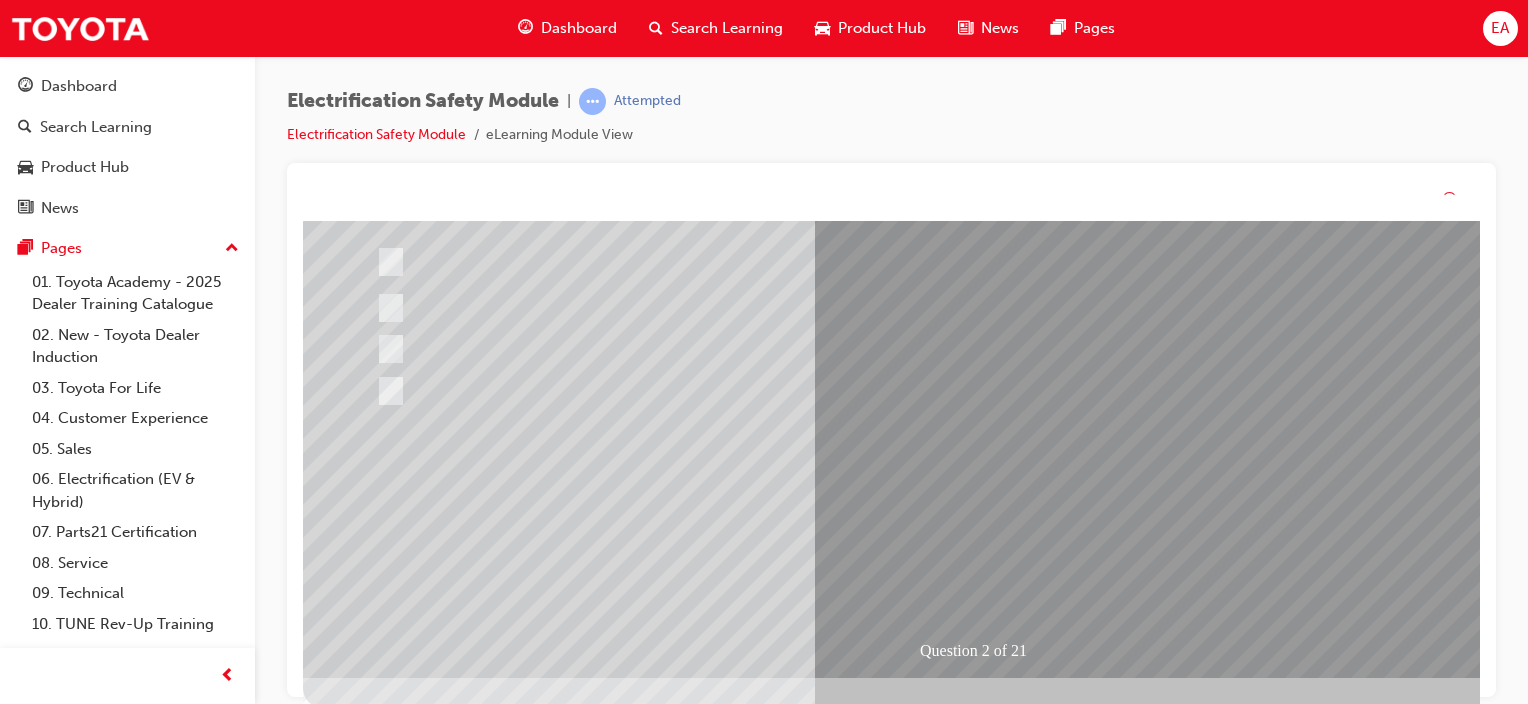 scroll, scrollTop: 0, scrollLeft: 0, axis: both 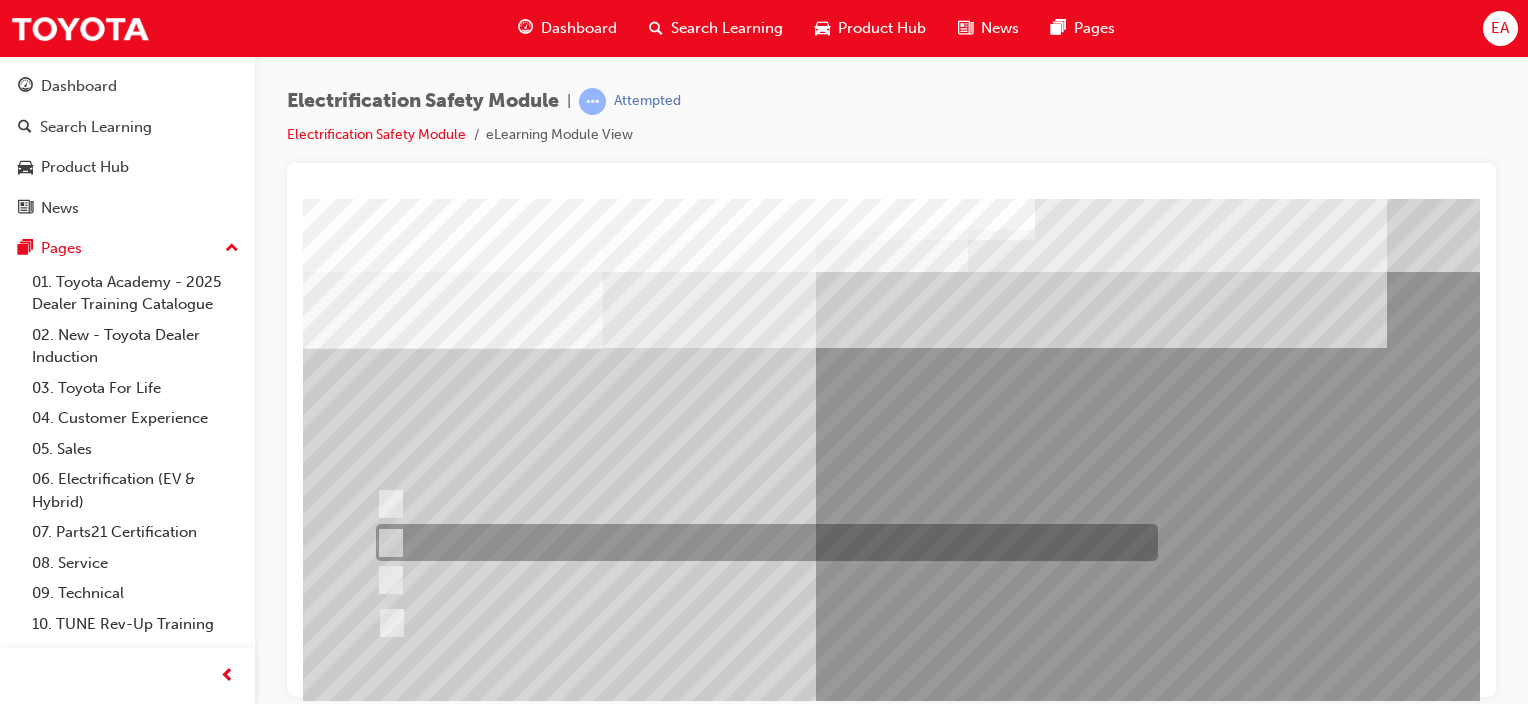 click at bounding box center (762, 542) 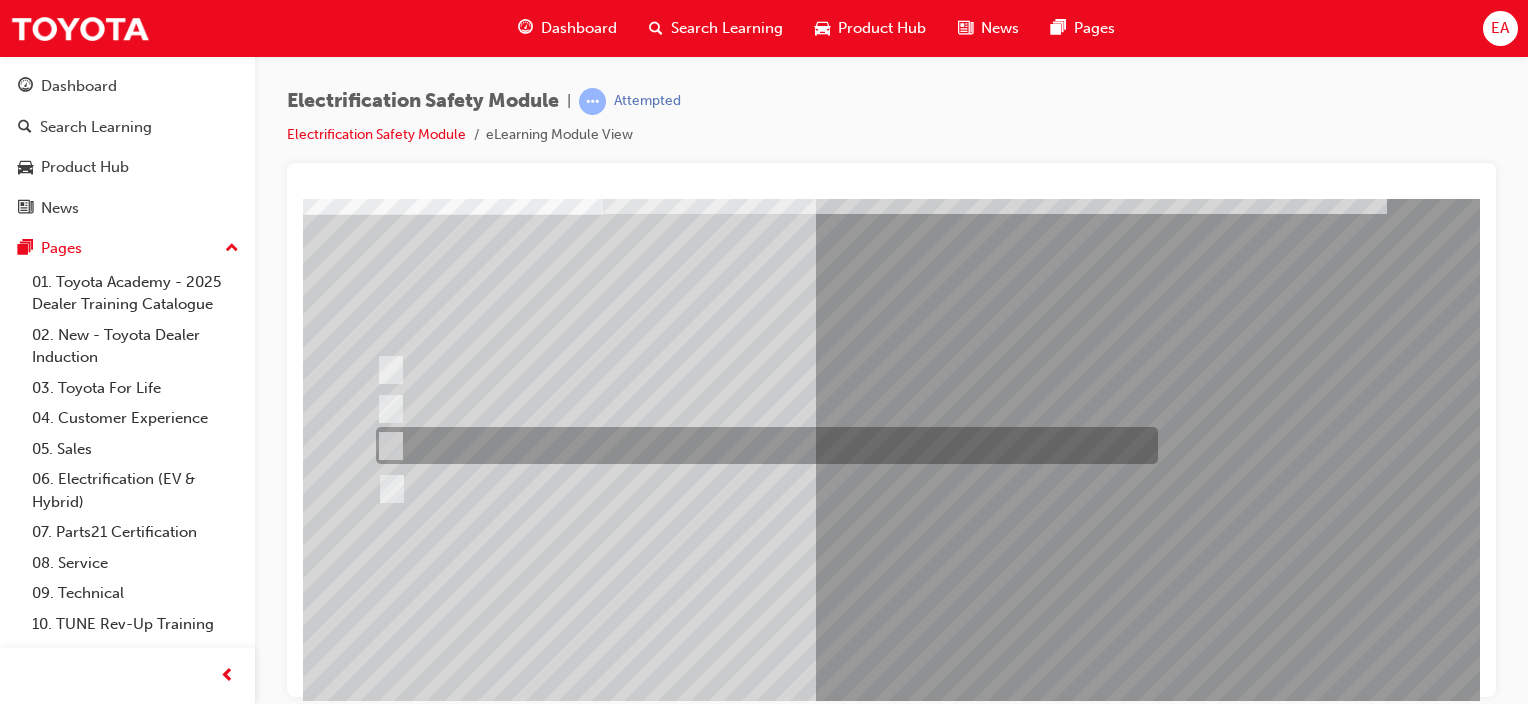 scroll, scrollTop: 200, scrollLeft: 0, axis: vertical 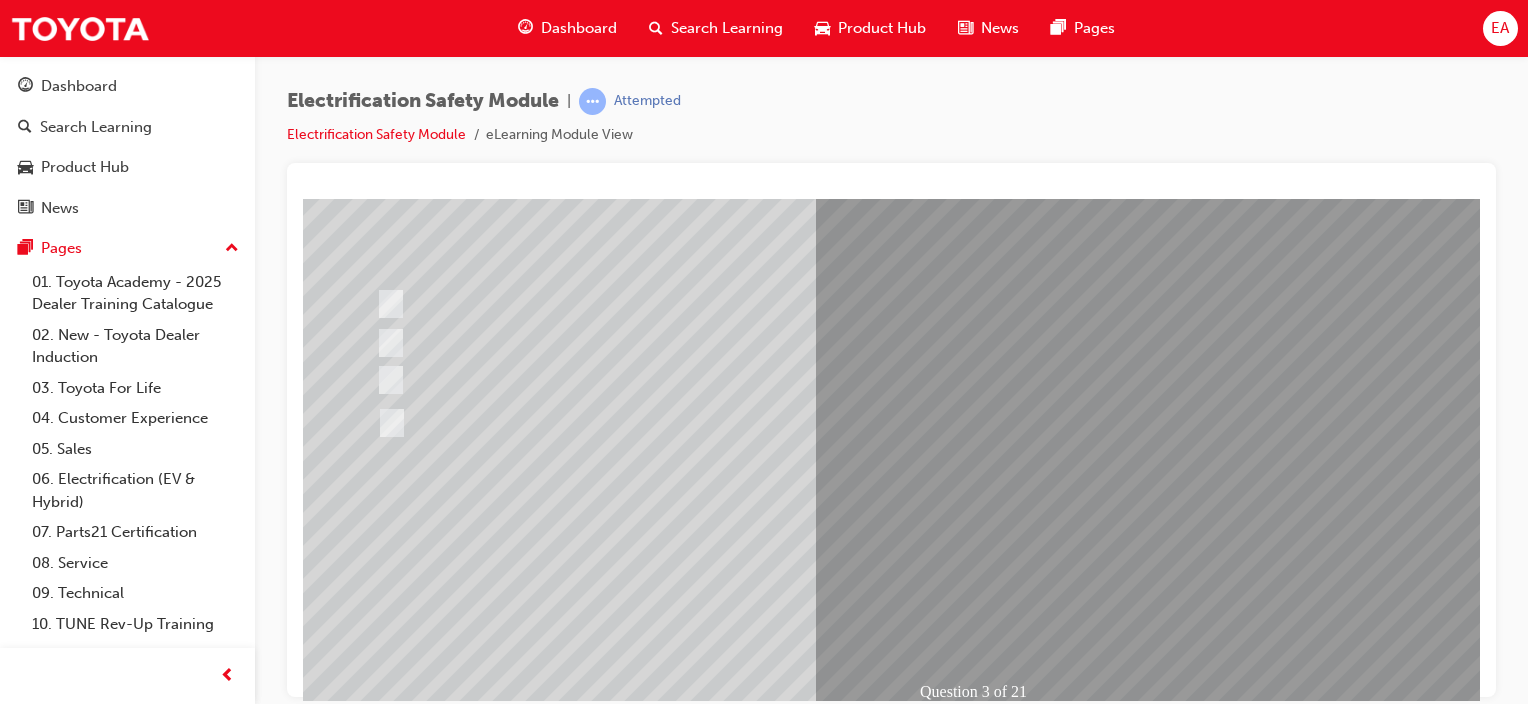 click at bounding box center (375, 2787) 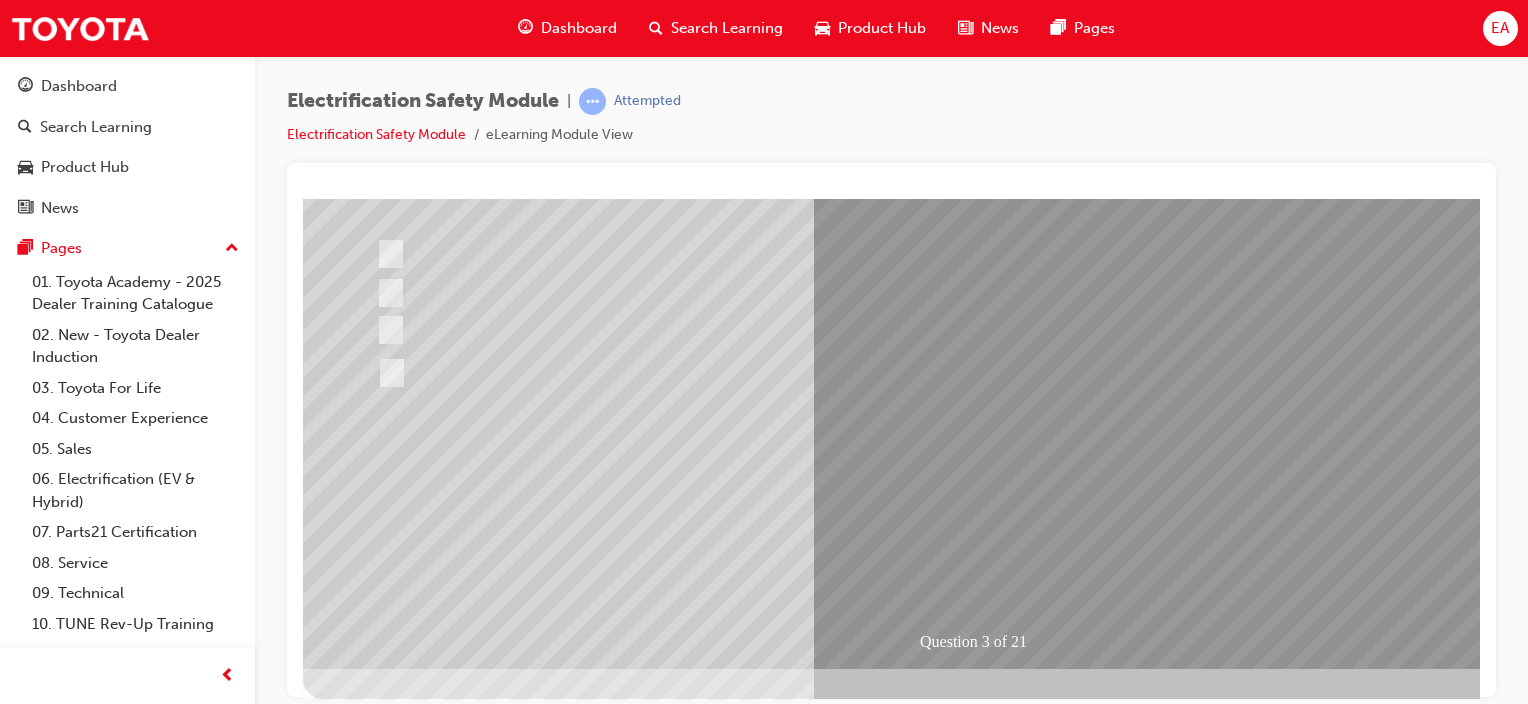scroll, scrollTop: 263, scrollLeft: 0, axis: vertical 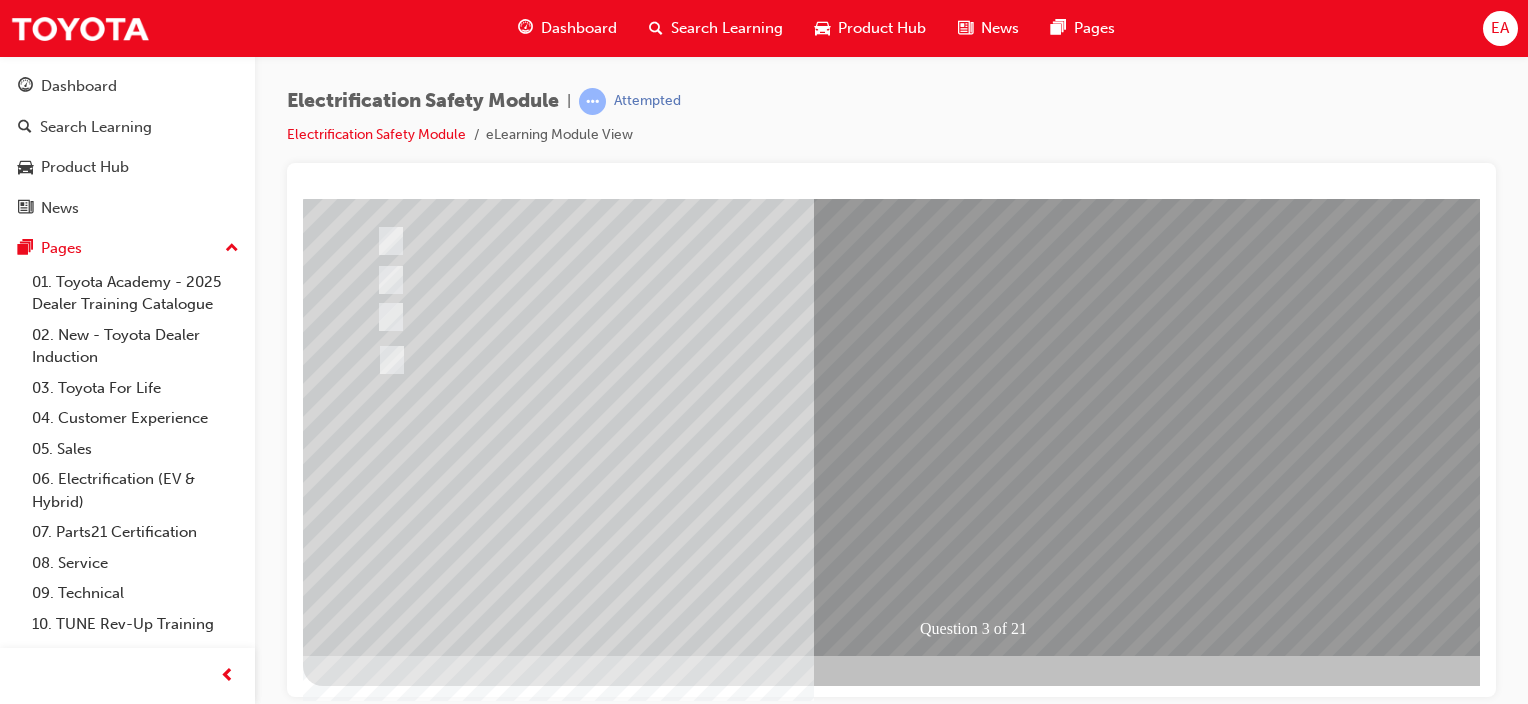 click at bounding box center (375, 2722) 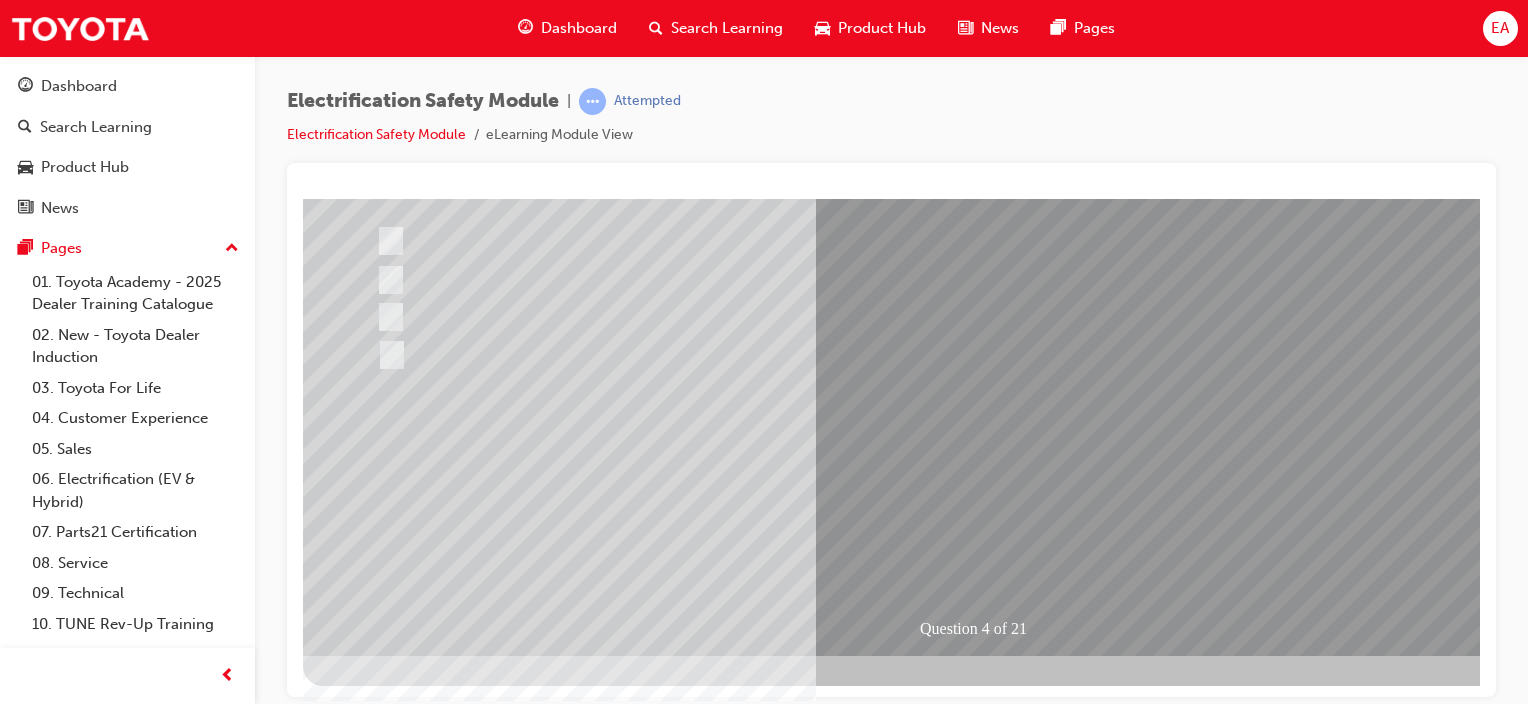 scroll, scrollTop: 63, scrollLeft: 0, axis: vertical 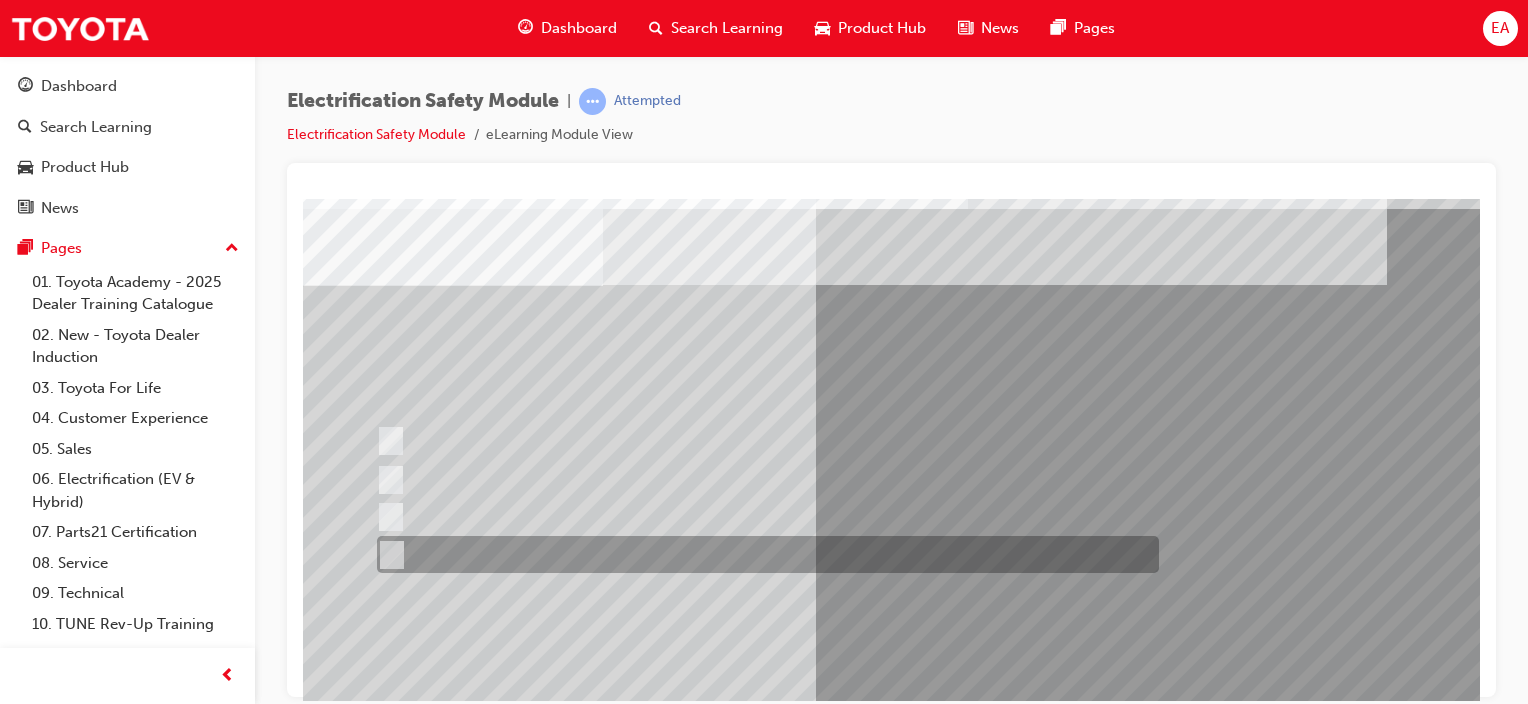 click at bounding box center (763, 554) 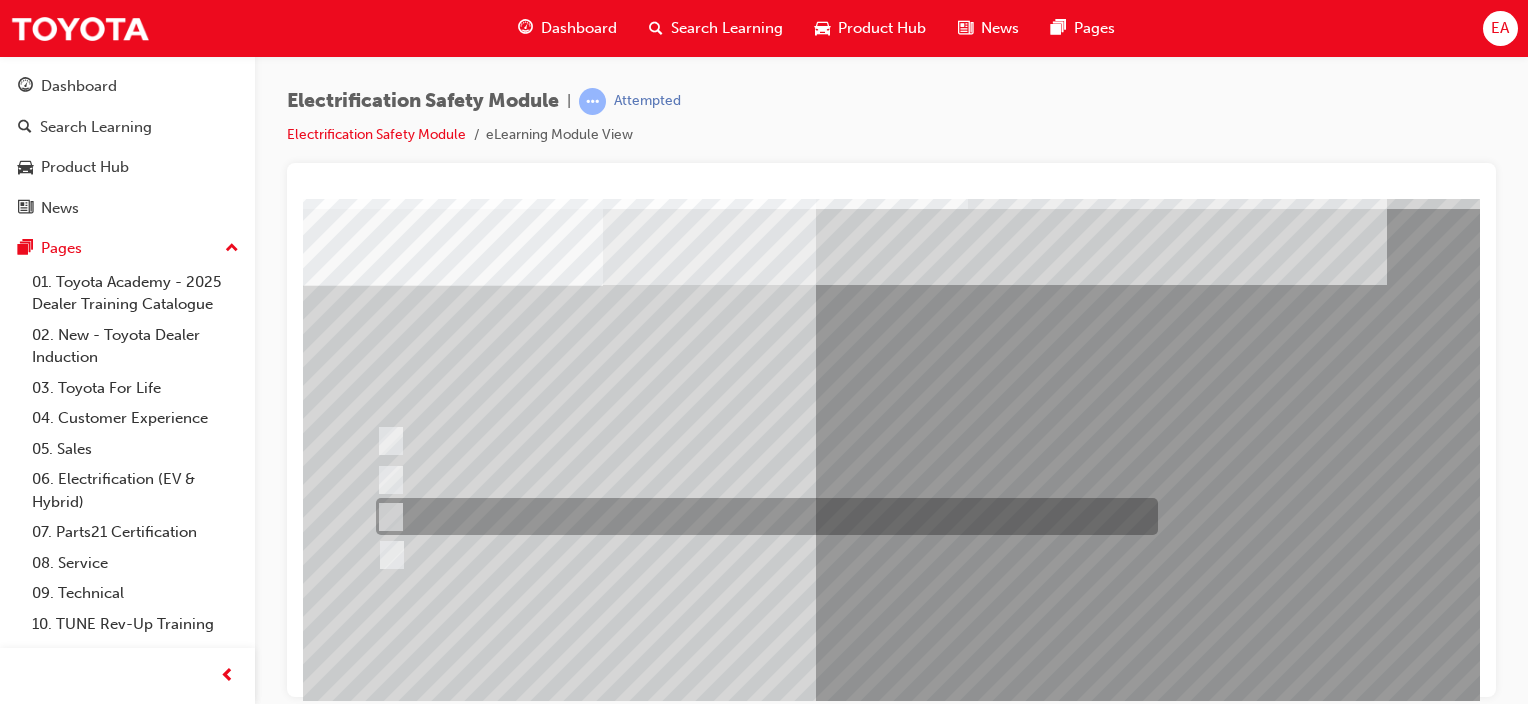 click at bounding box center [762, 516] 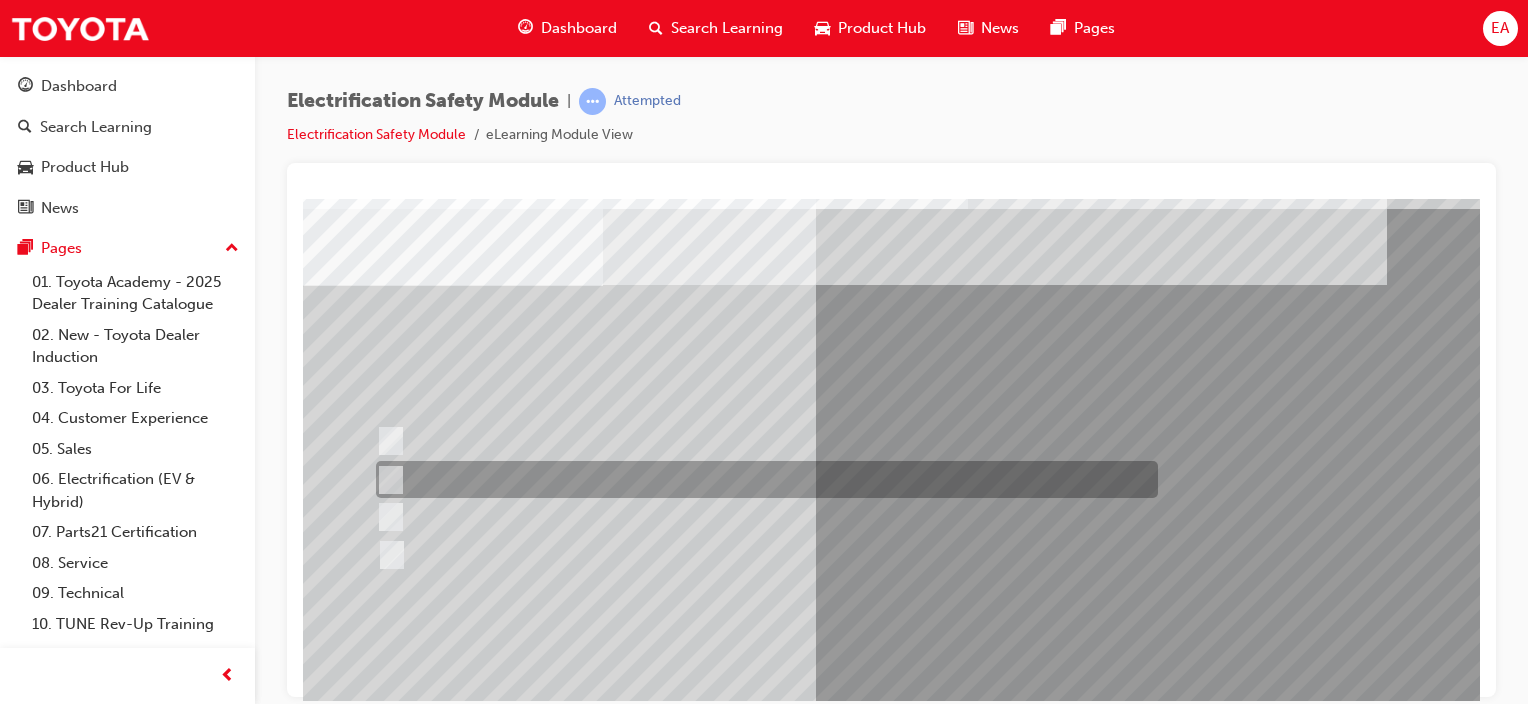 click at bounding box center (762, 479) 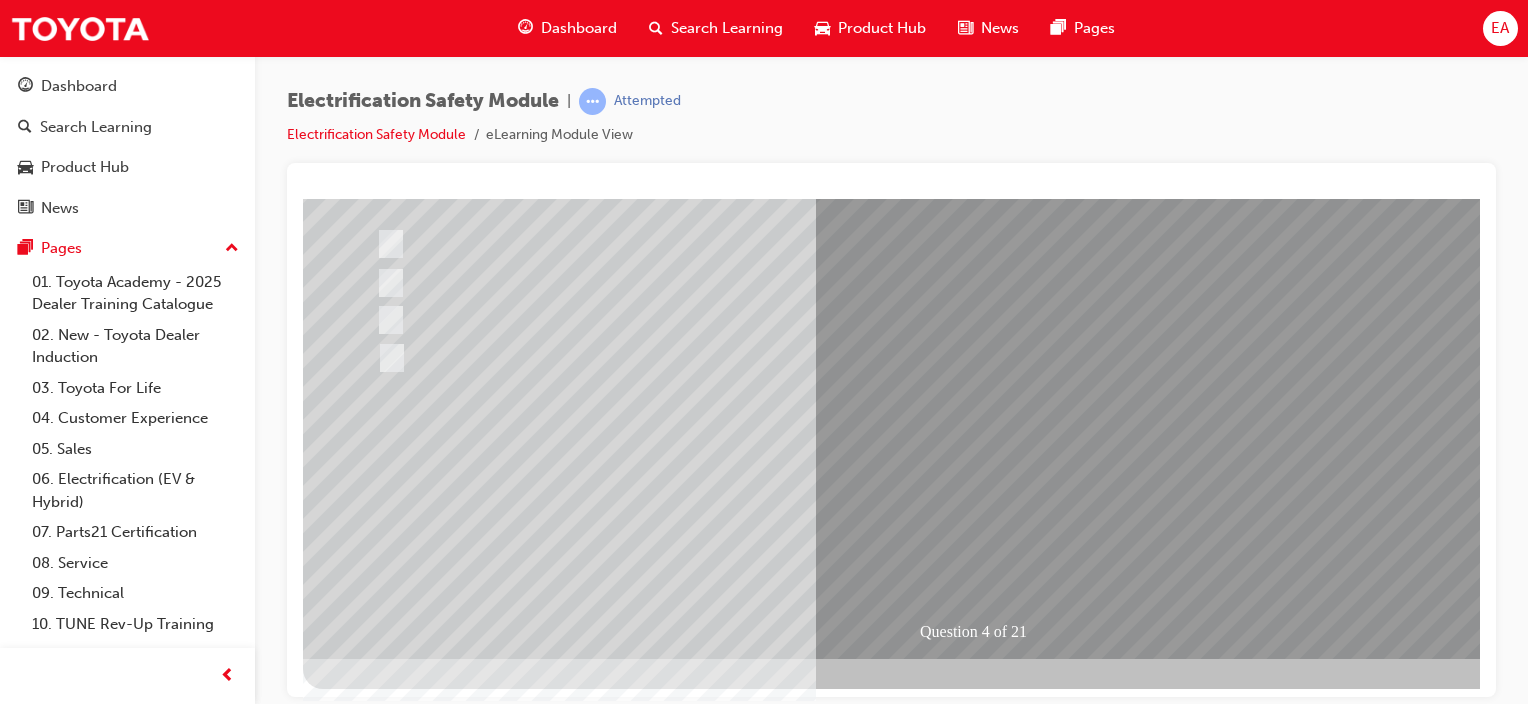 scroll, scrollTop: 263, scrollLeft: 0, axis: vertical 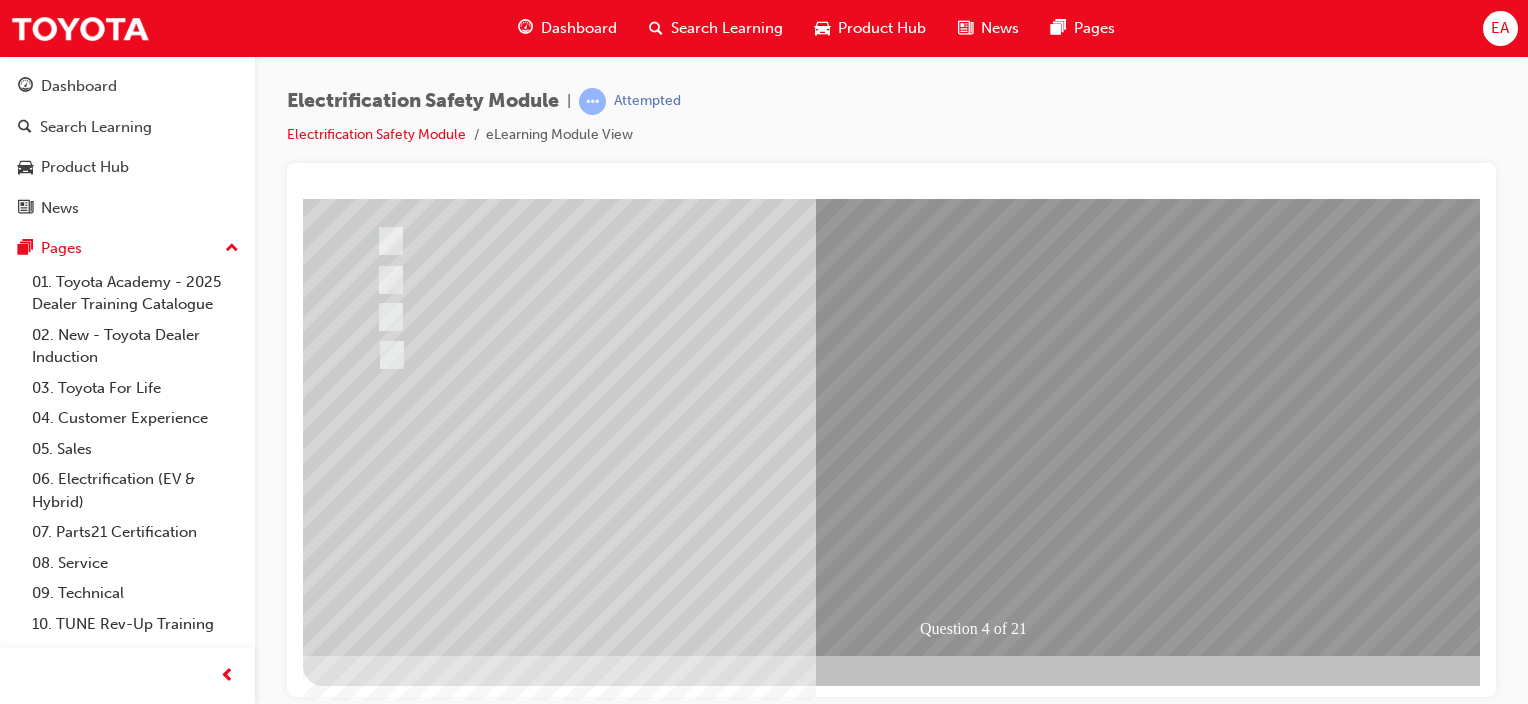 click at bounding box center [983, 1015] 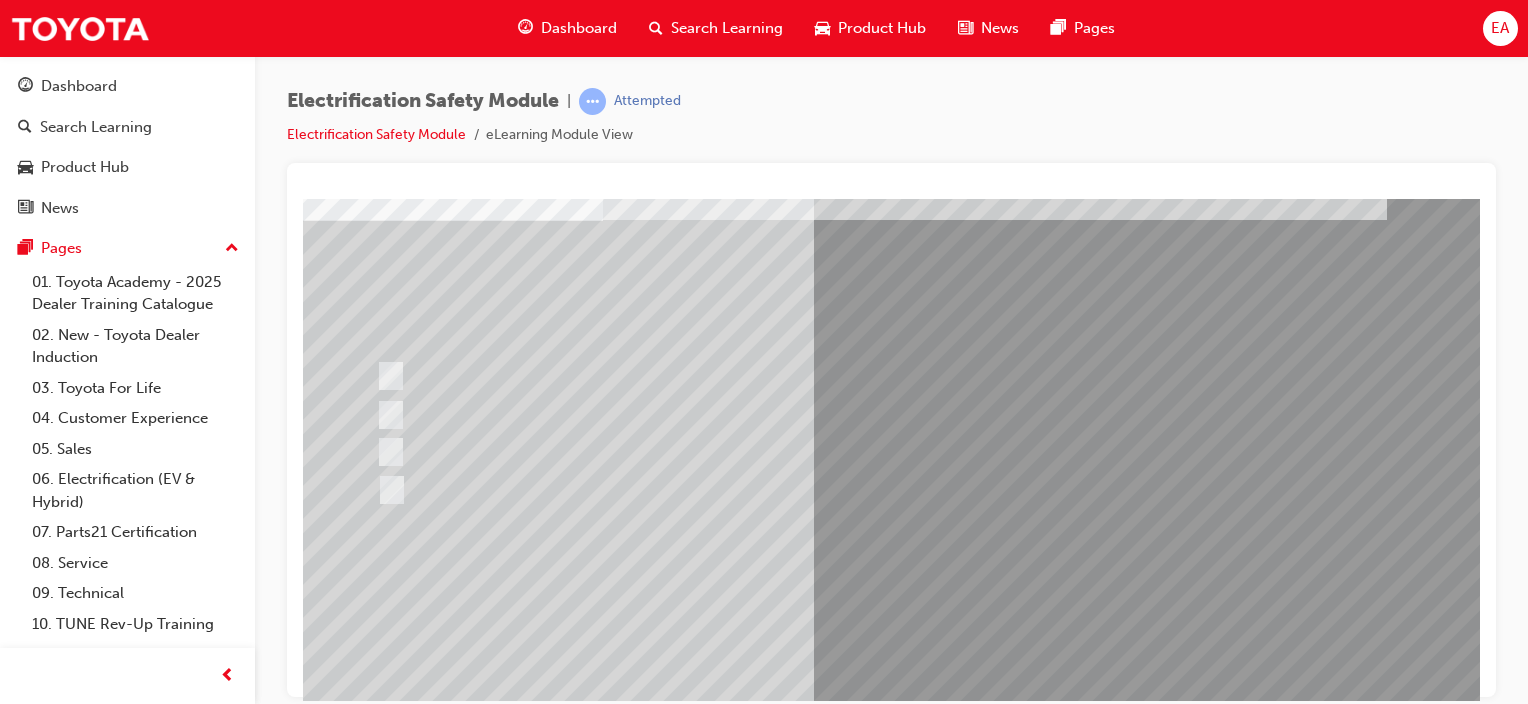 scroll, scrollTop: 163, scrollLeft: 0, axis: vertical 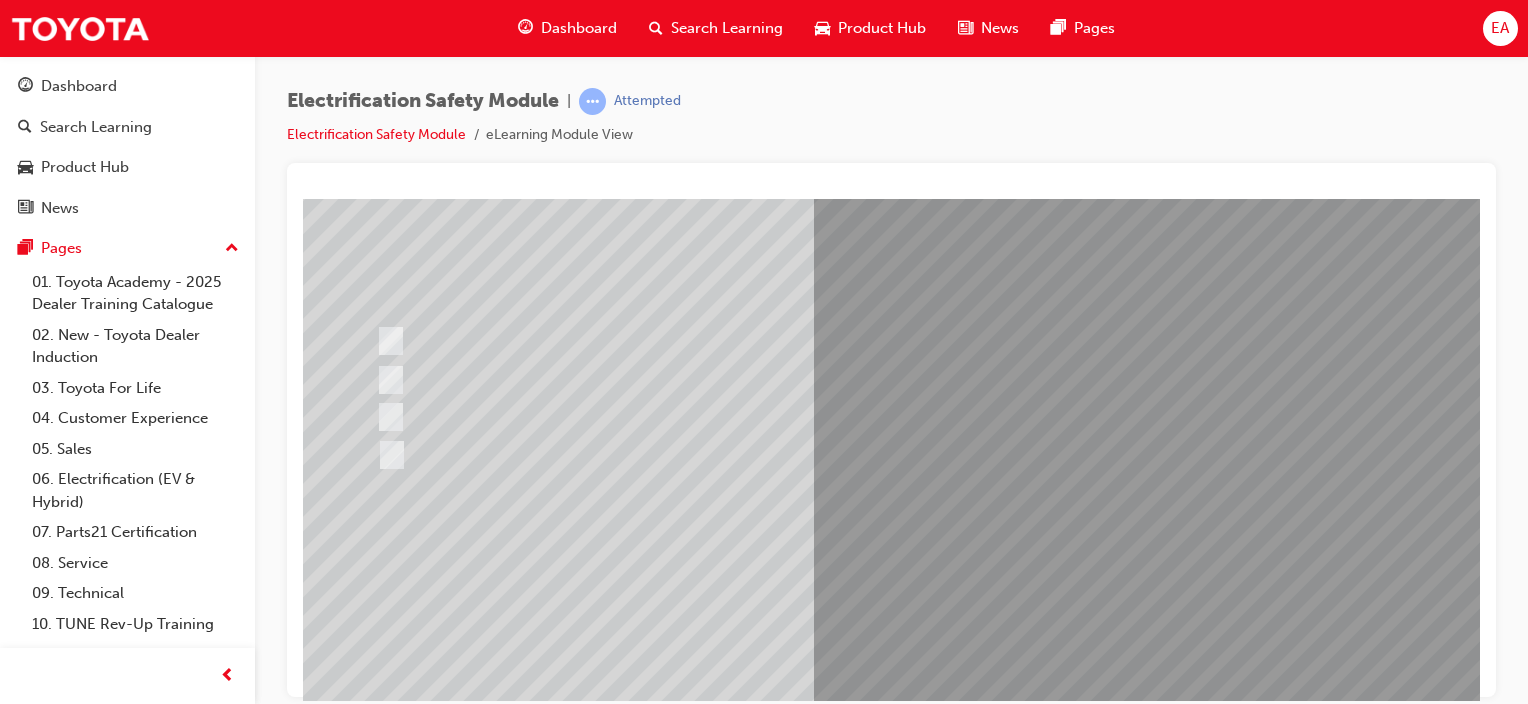 click at bounding box center (375, 2822) 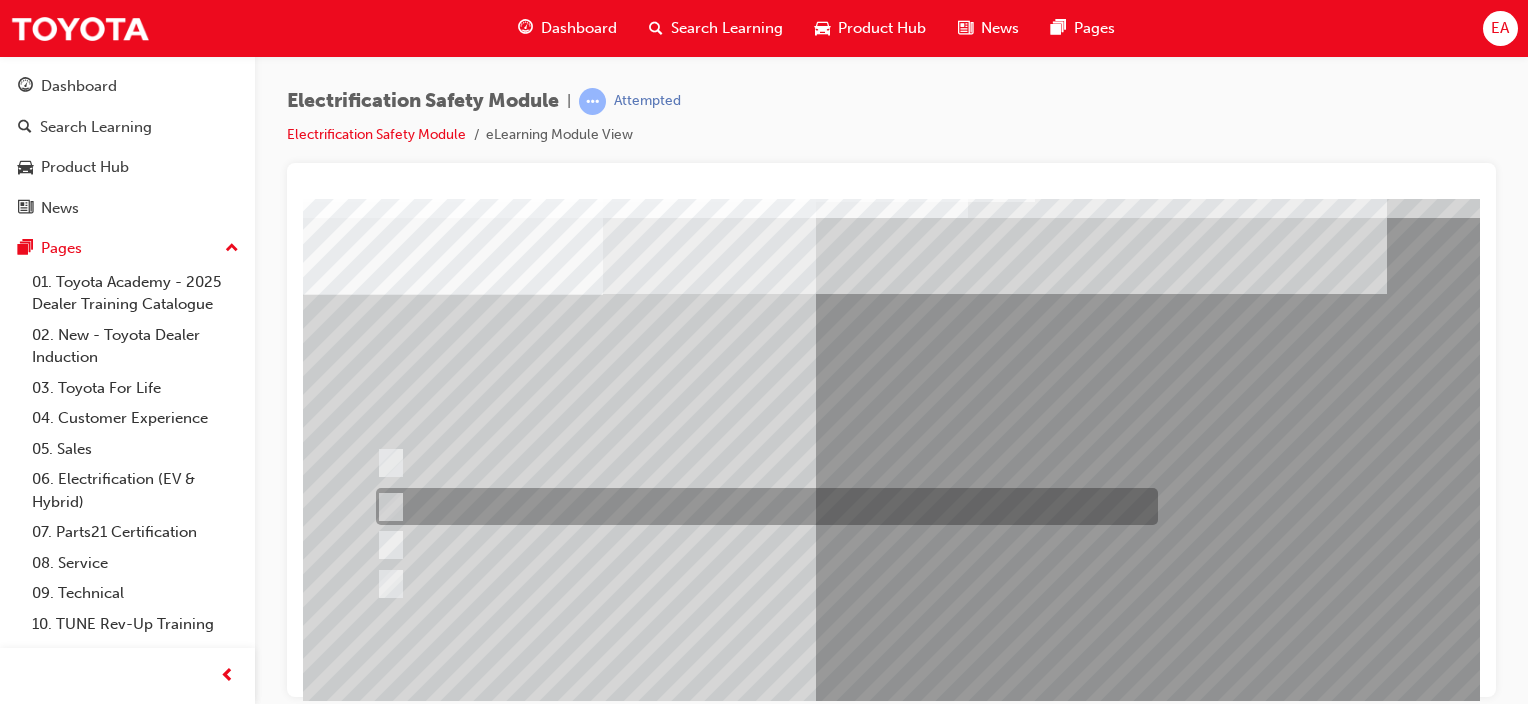 scroll, scrollTop: 100, scrollLeft: 0, axis: vertical 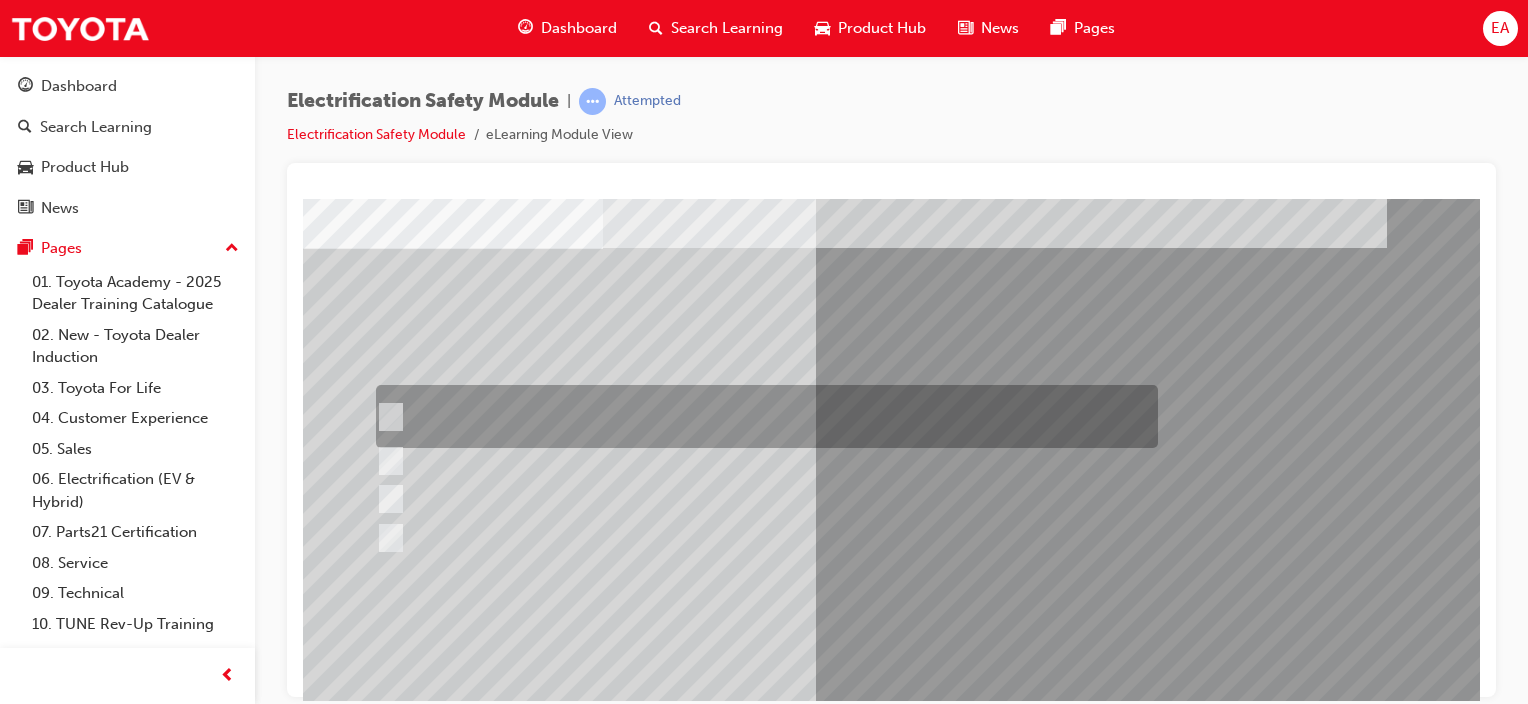 click at bounding box center (762, 416) 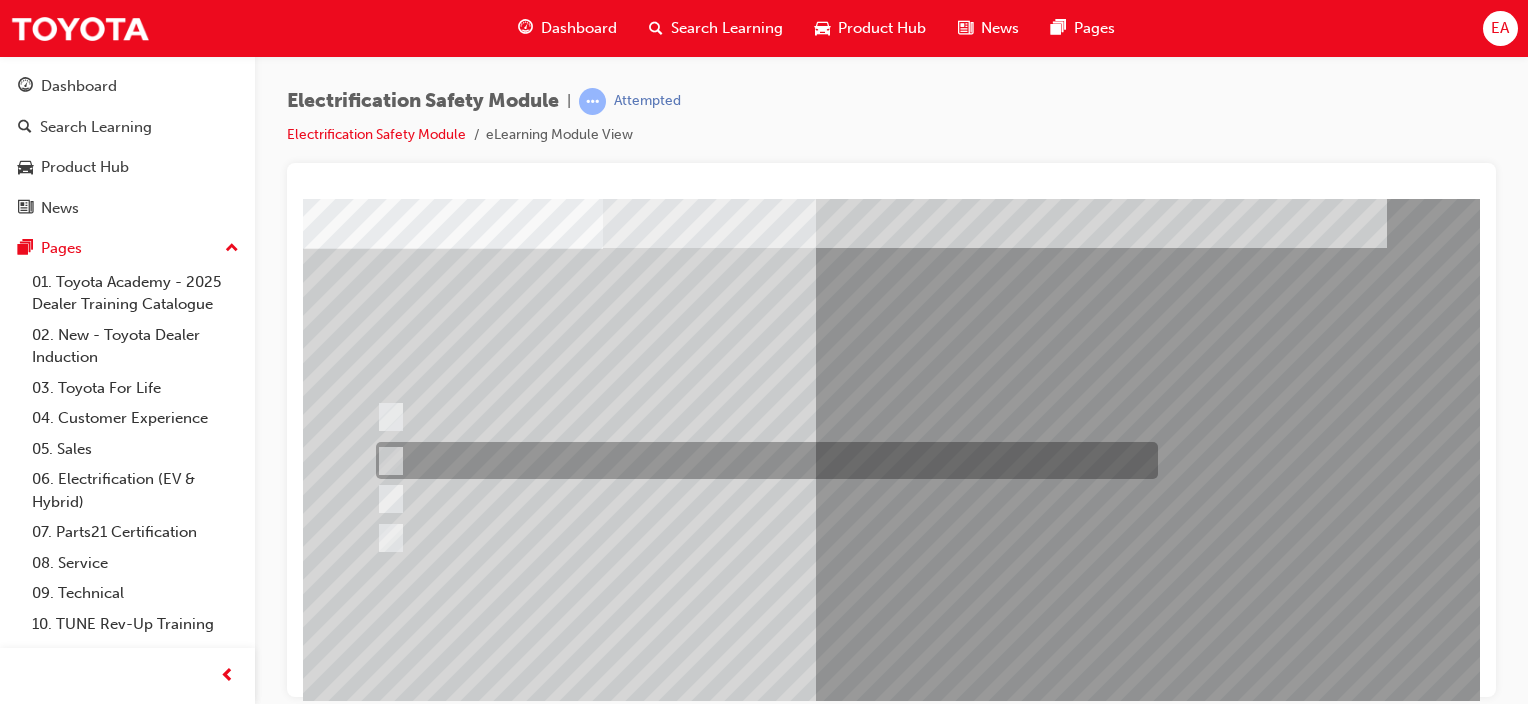 click at bounding box center (762, 460) 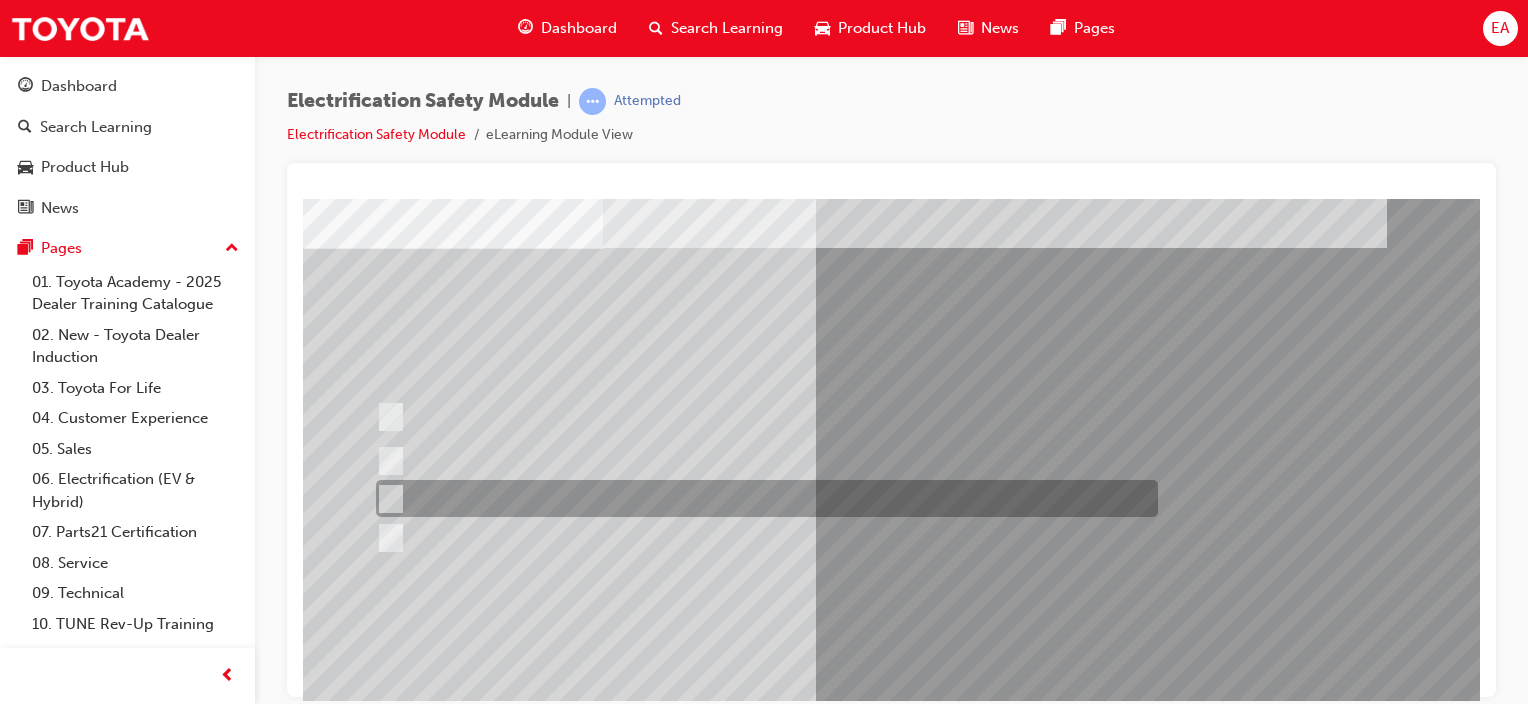 click at bounding box center [762, 498] 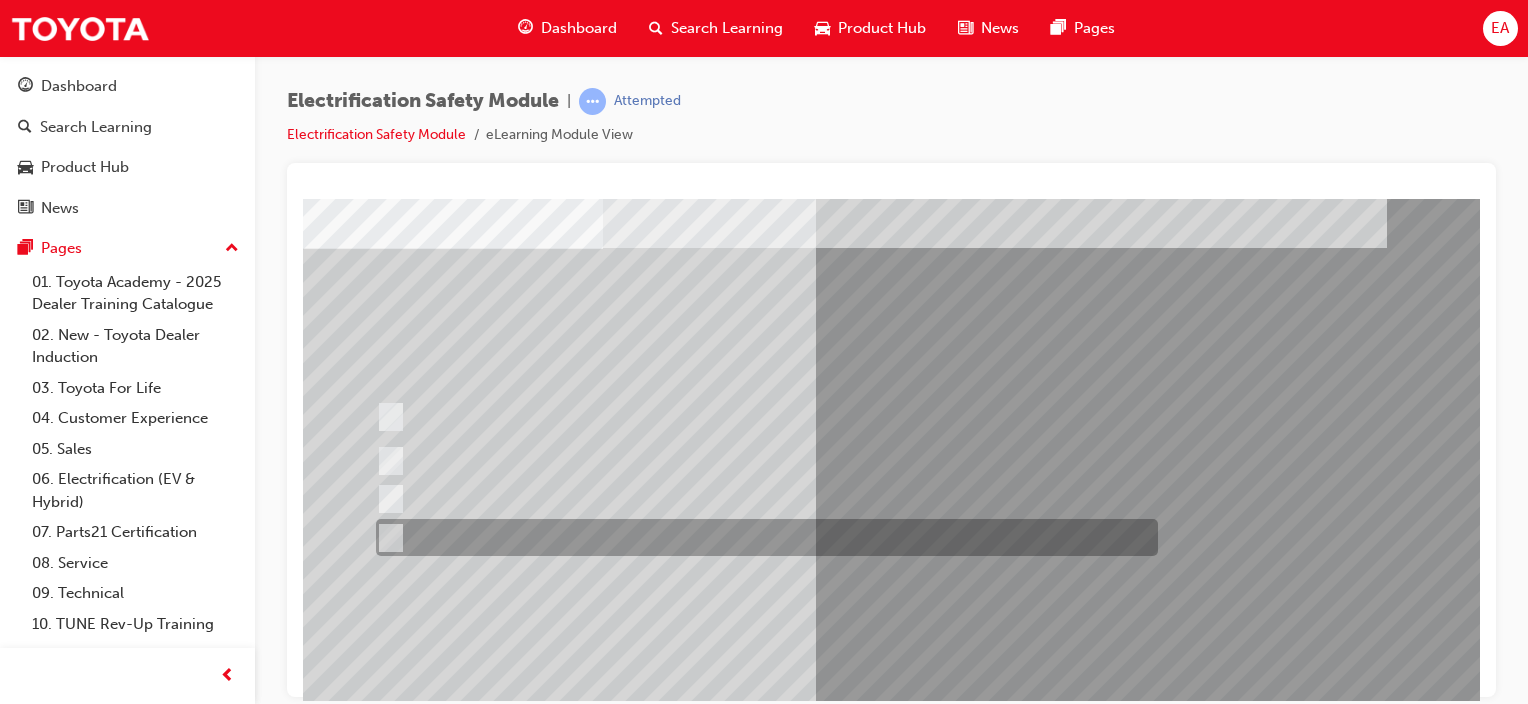 drag, startPoint x: 589, startPoint y: 524, endPoint x: 704, endPoint y: 555, distance: 119.104996 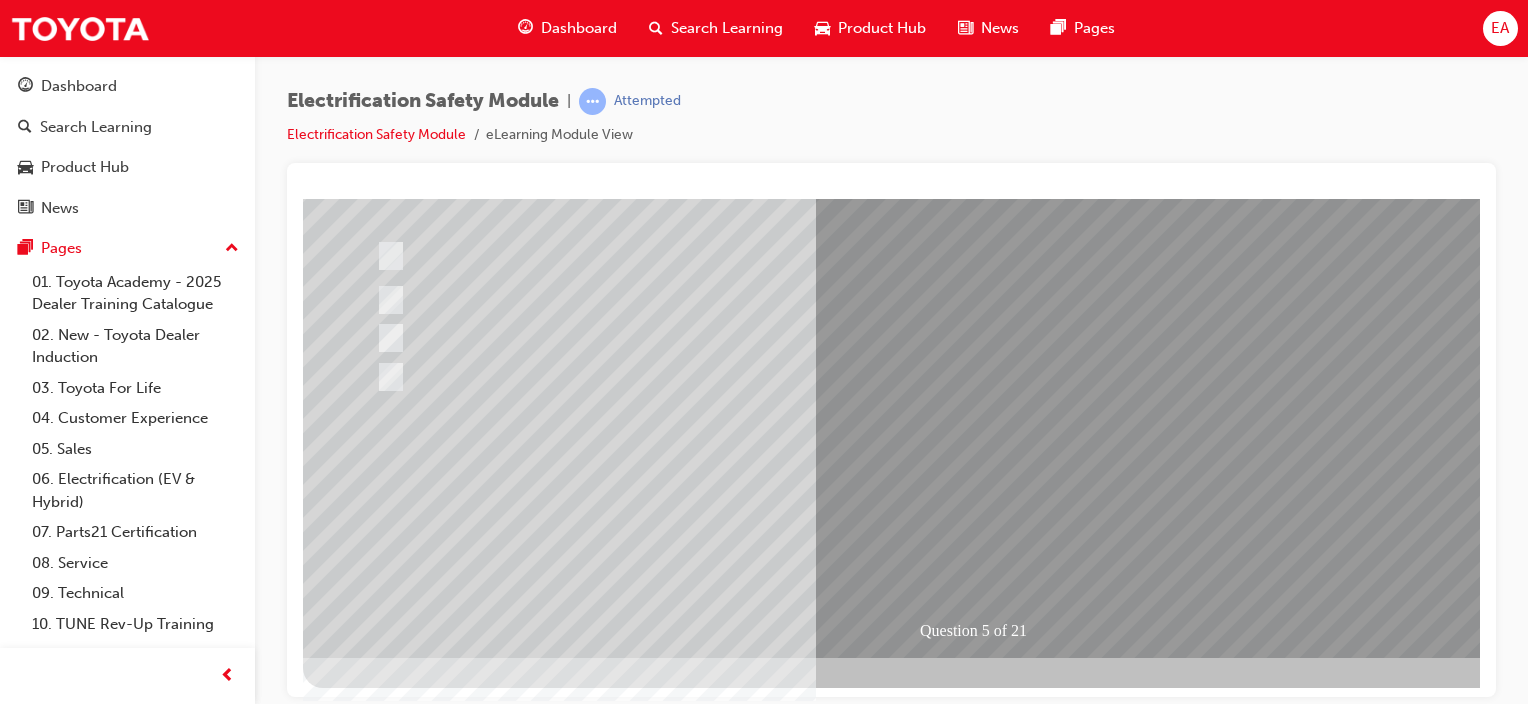 scroll, scrollTop: 263, scrollLeft: 0, axis: vertical 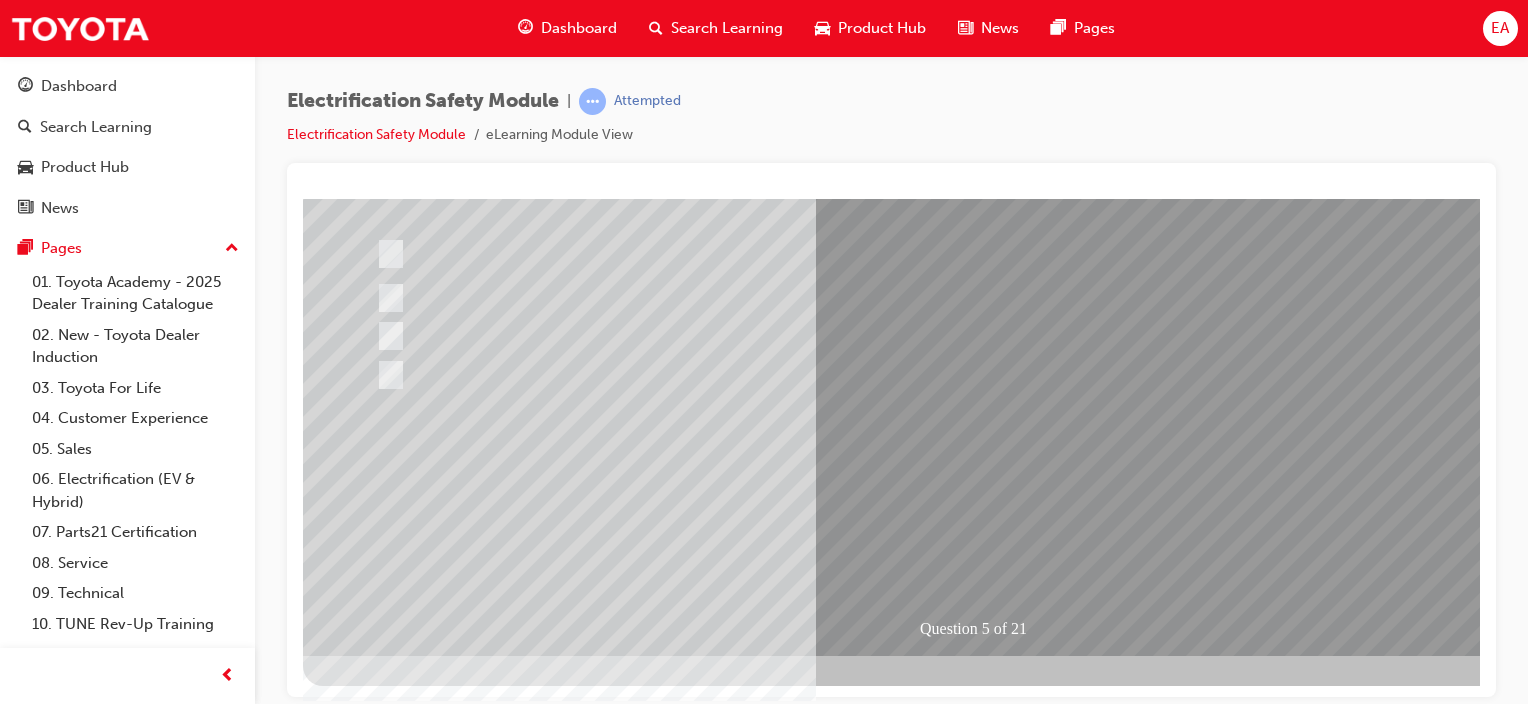 click at bounding box center (375, 2724) 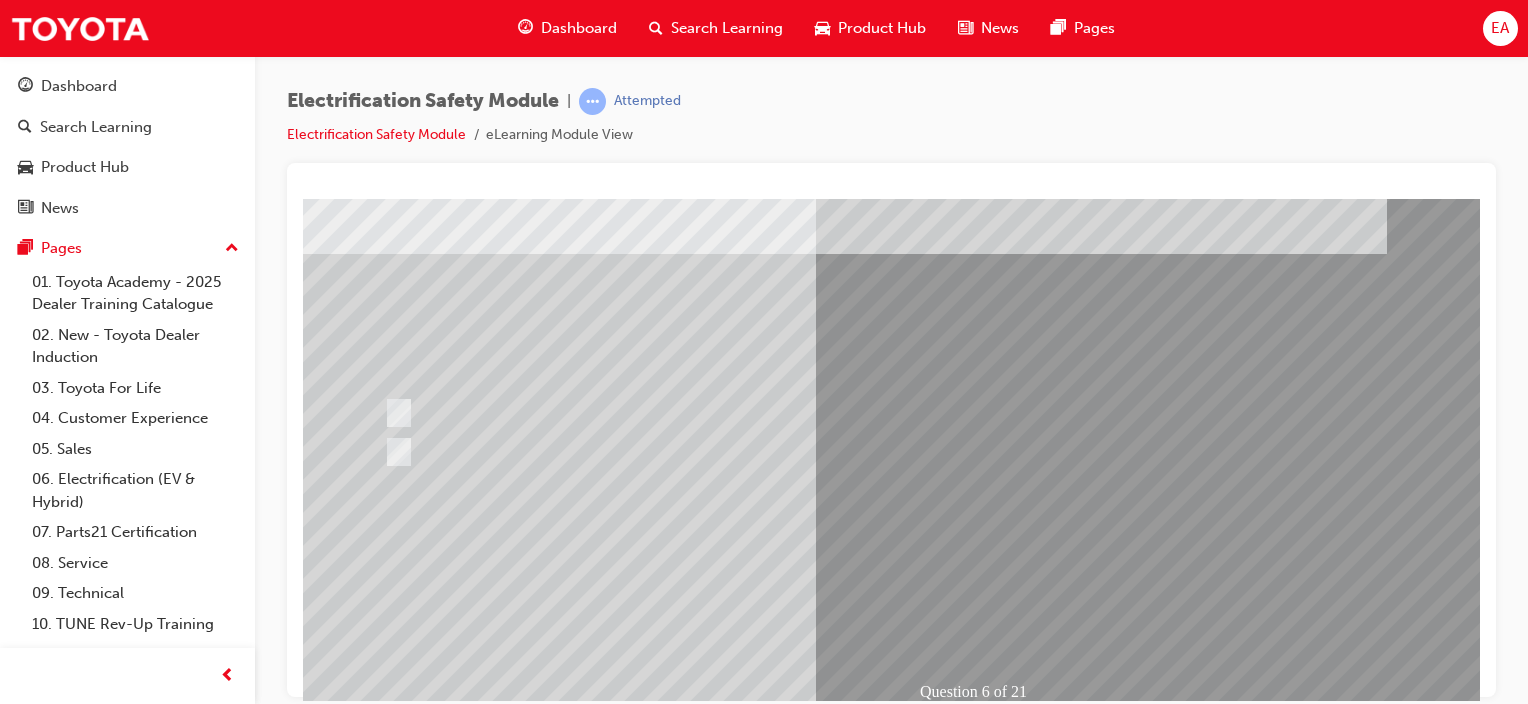 scroll, scrollTop: 0, scrollLeft: 0, axis: both 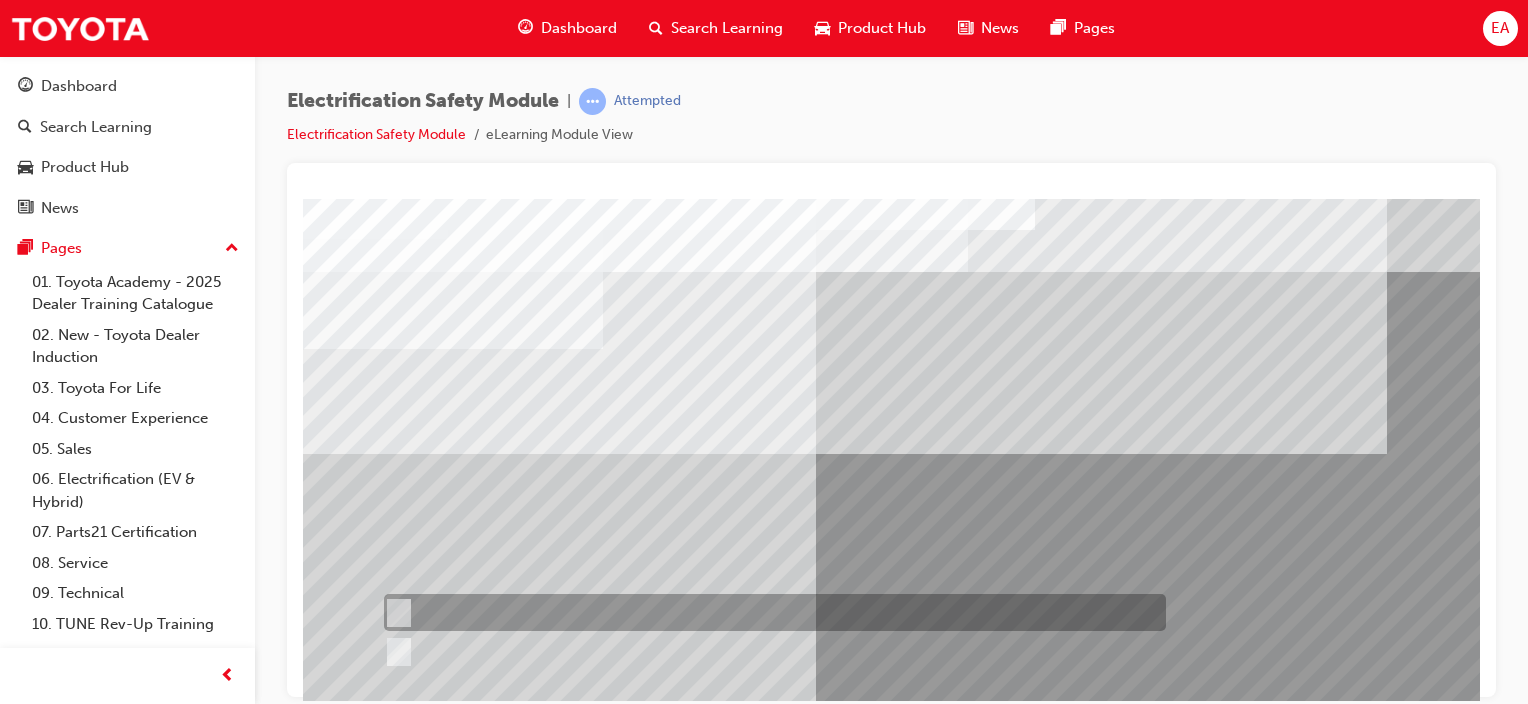 click at bounding box center [770, 612] 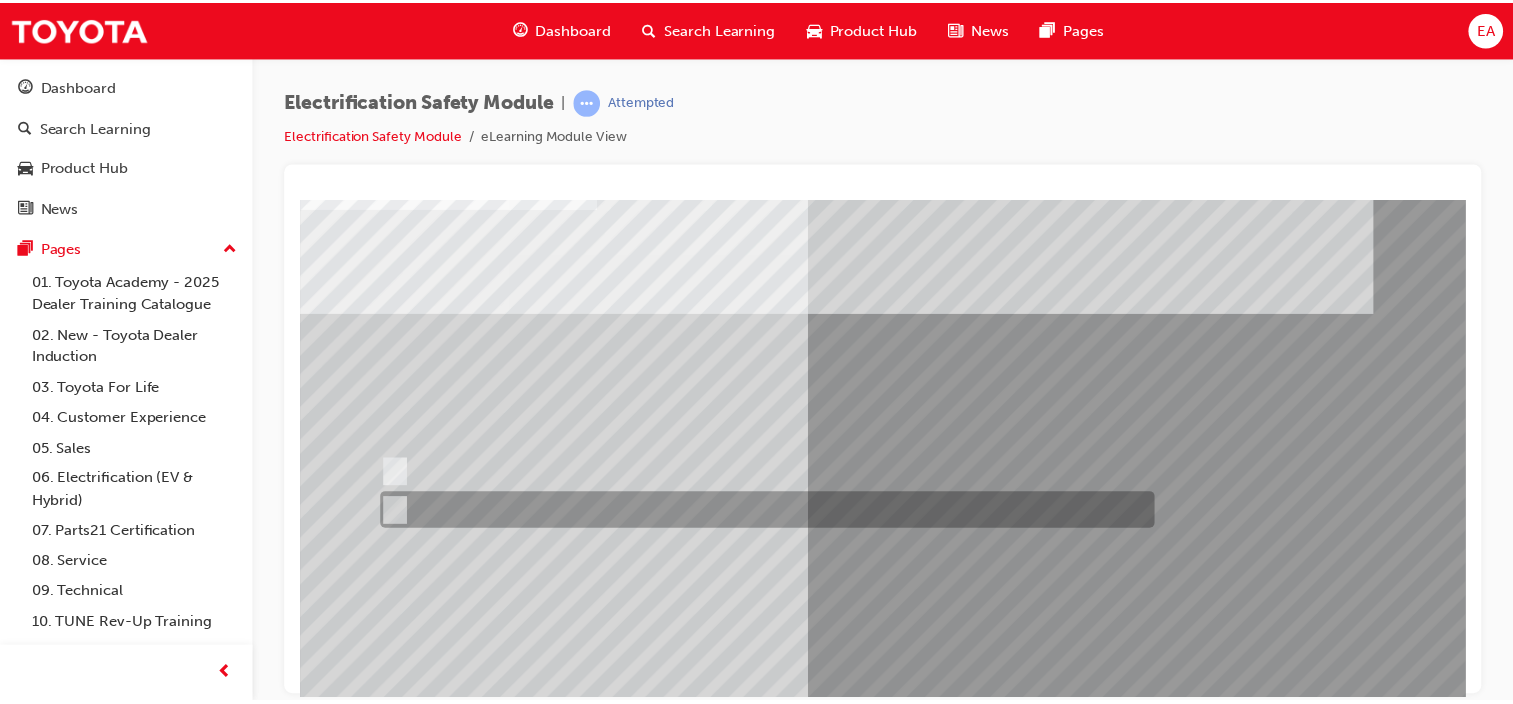 scroll, scrollTop: 263, scrollLeft: 0, axis: vertical 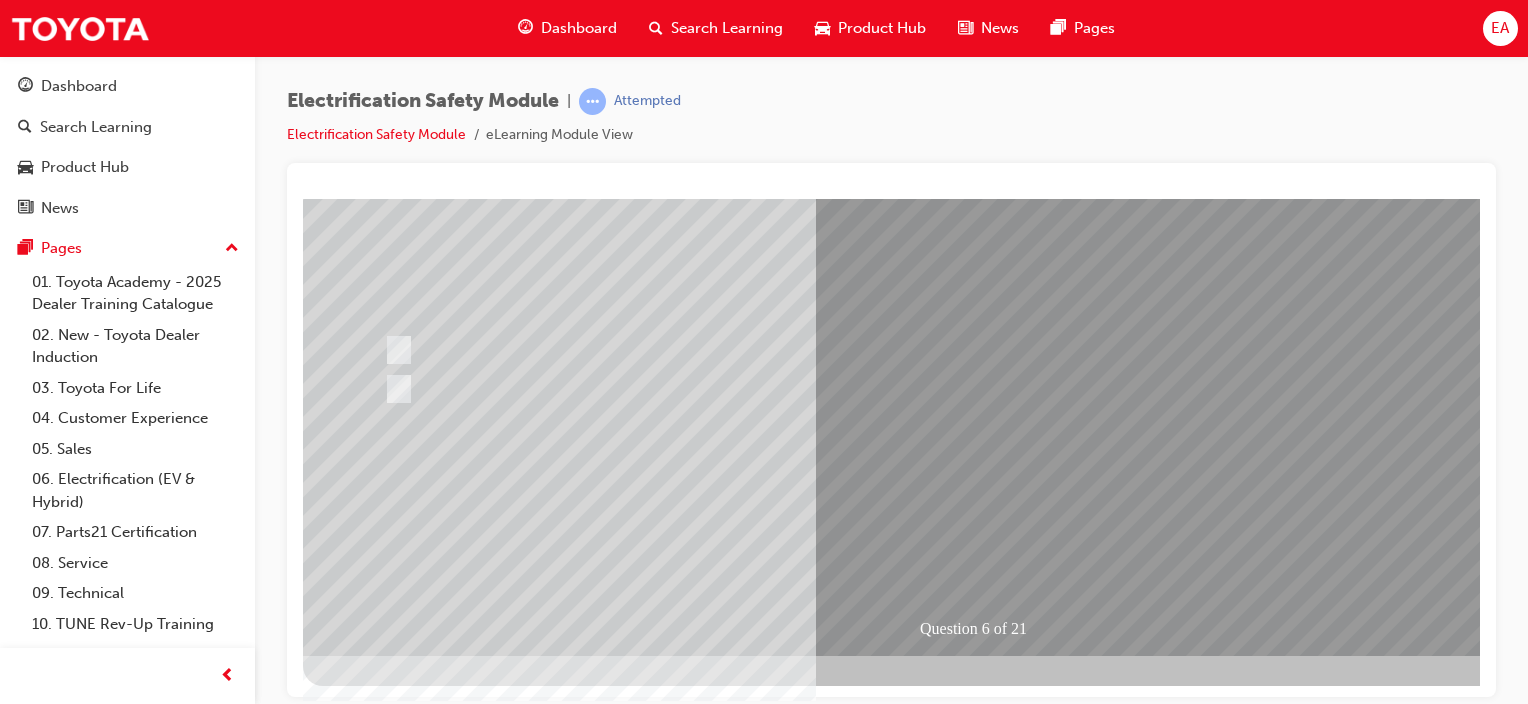 click at bounding box center (375, 2786) 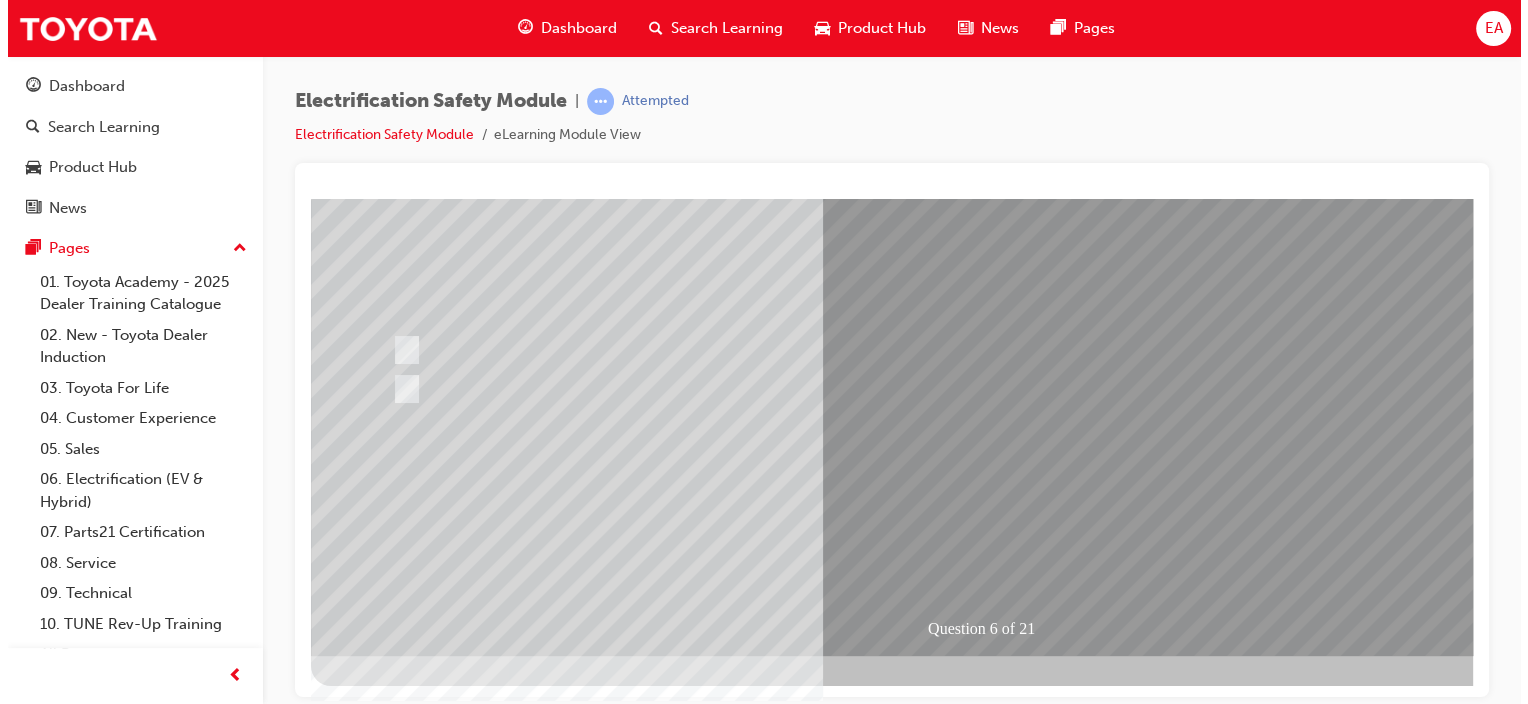 scroll, scrollTop: 0, scrollLeft: 0, axis: both 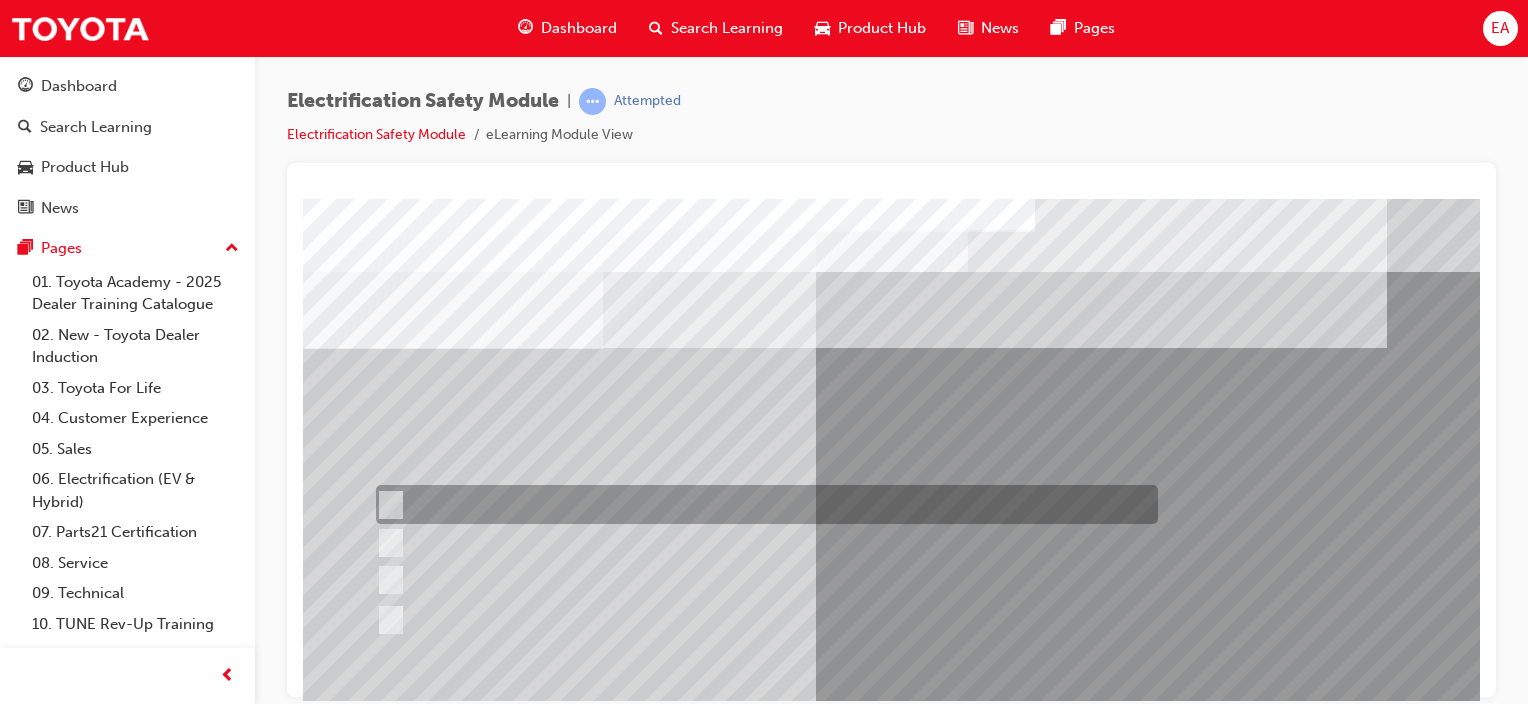 click at bounding box center [762, 504] 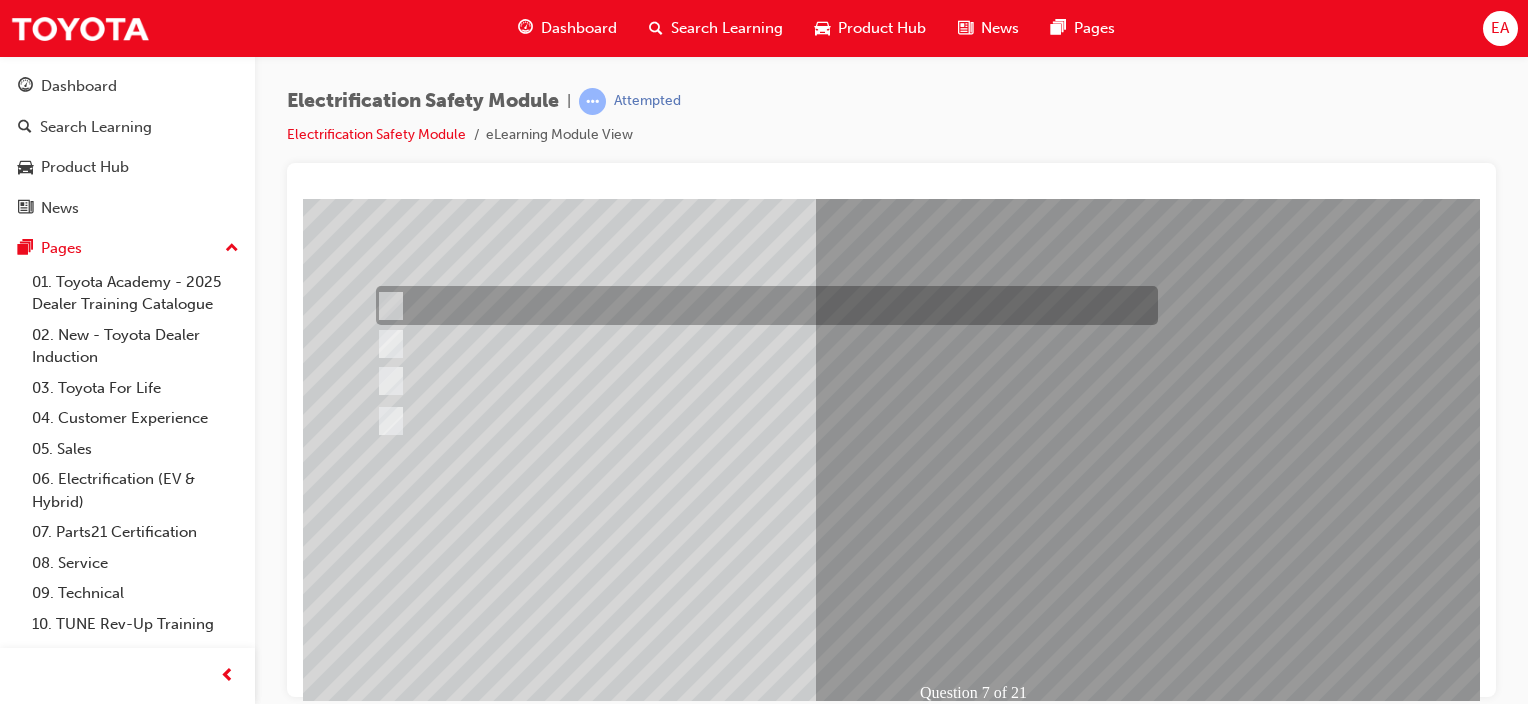 scroll, scrollTop: 200, scrollLeft: 0, axis: vertical 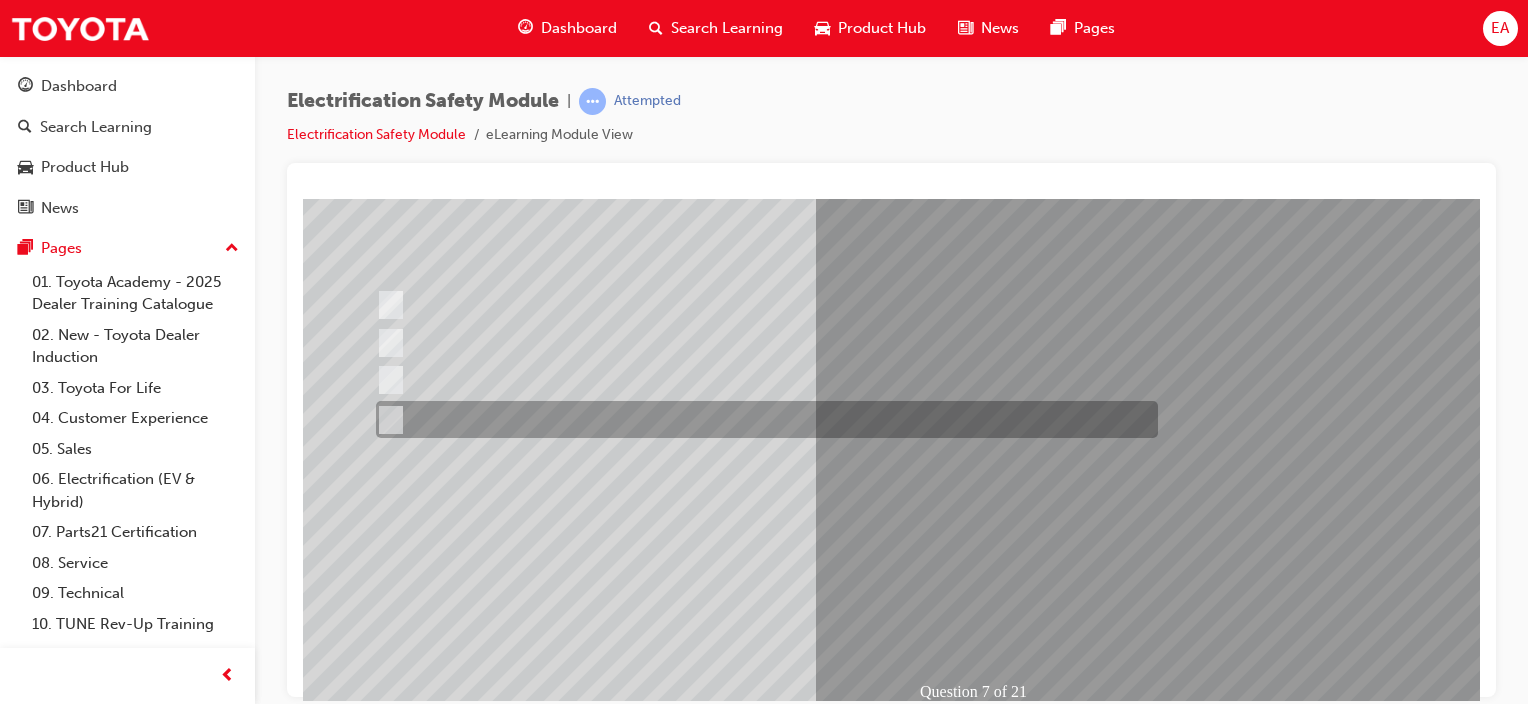 click at bounding box center (762, 419) 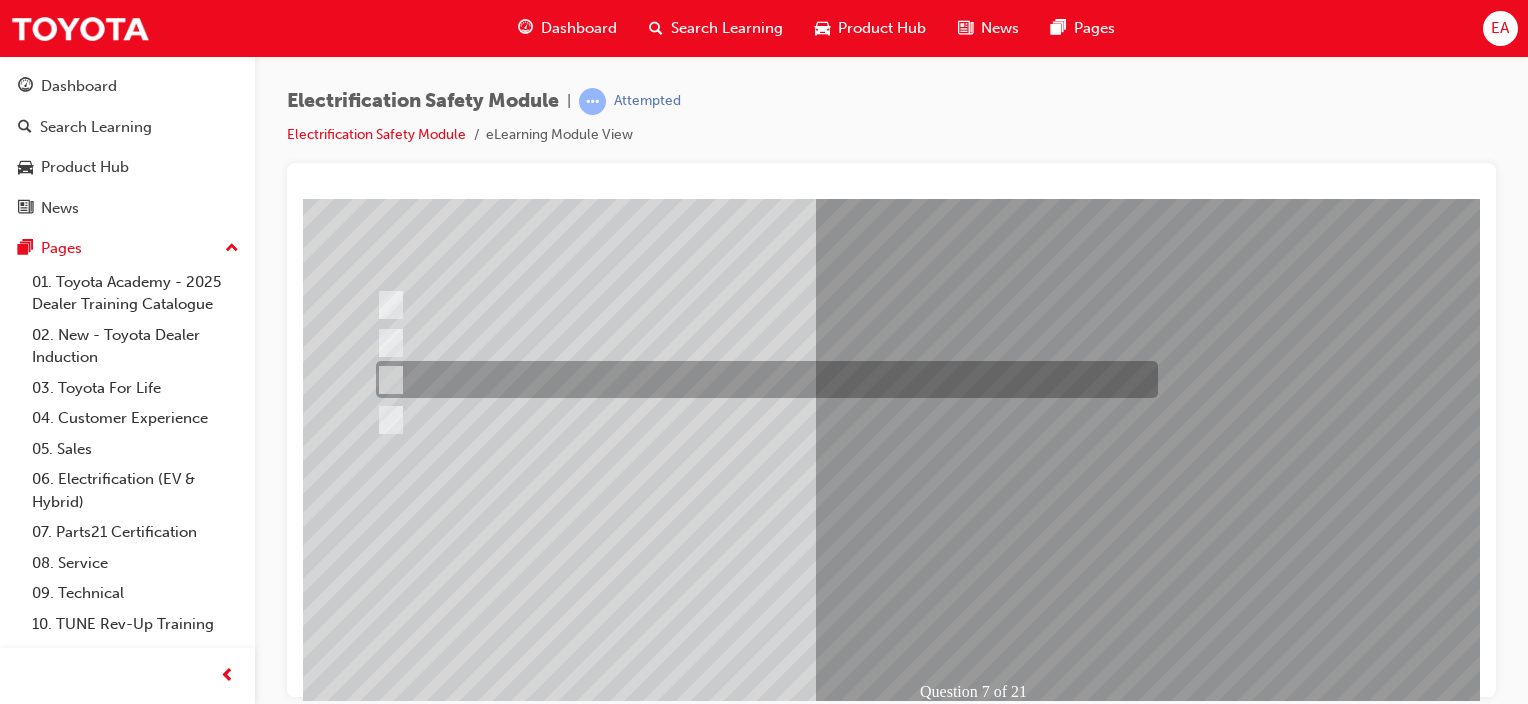 click at bounding box center [762, 379] 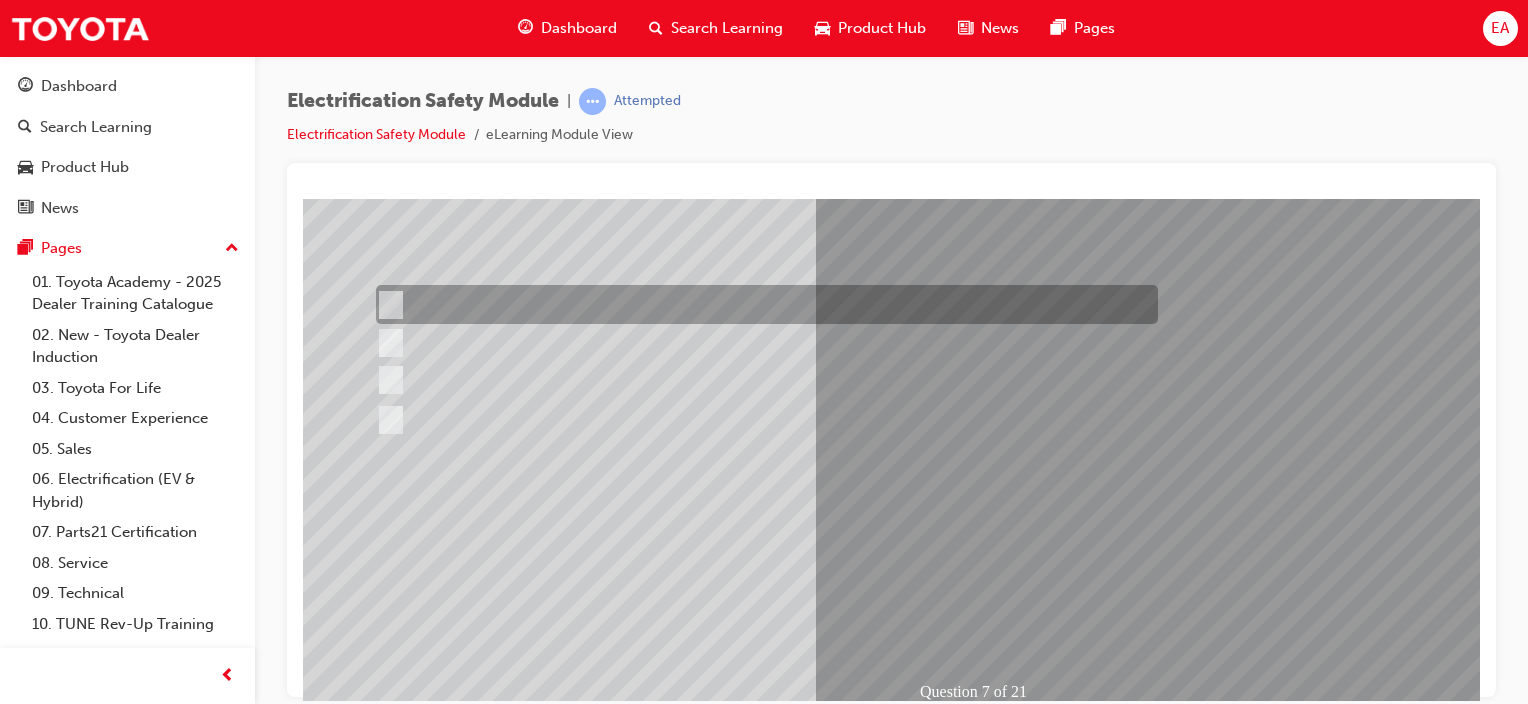 drag, startPoint x: 727, startPoint y: 306, endPoint x: 739, endPoint y: 291, distance: 19.209373 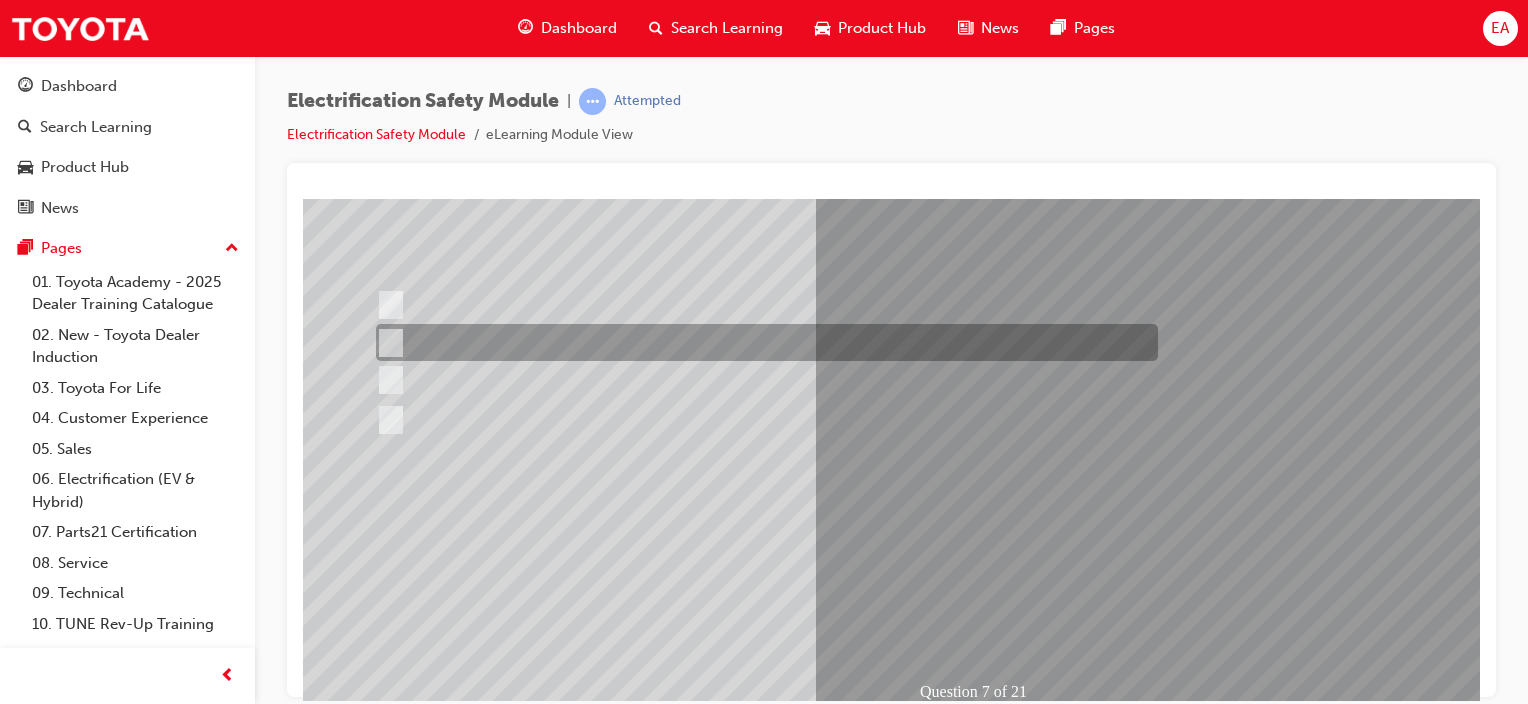 click at bounding box center [762, 342] 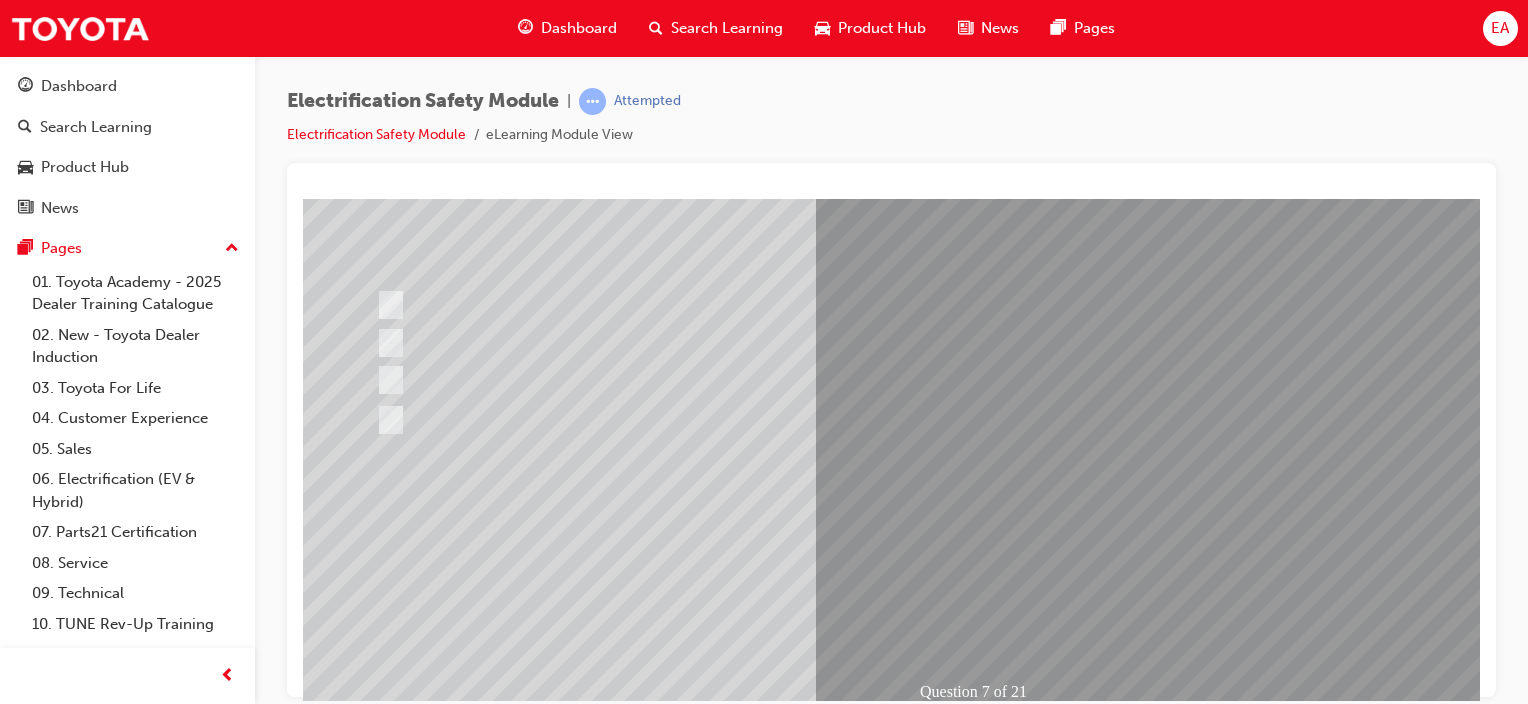 click at bounding box center [375, 2787] 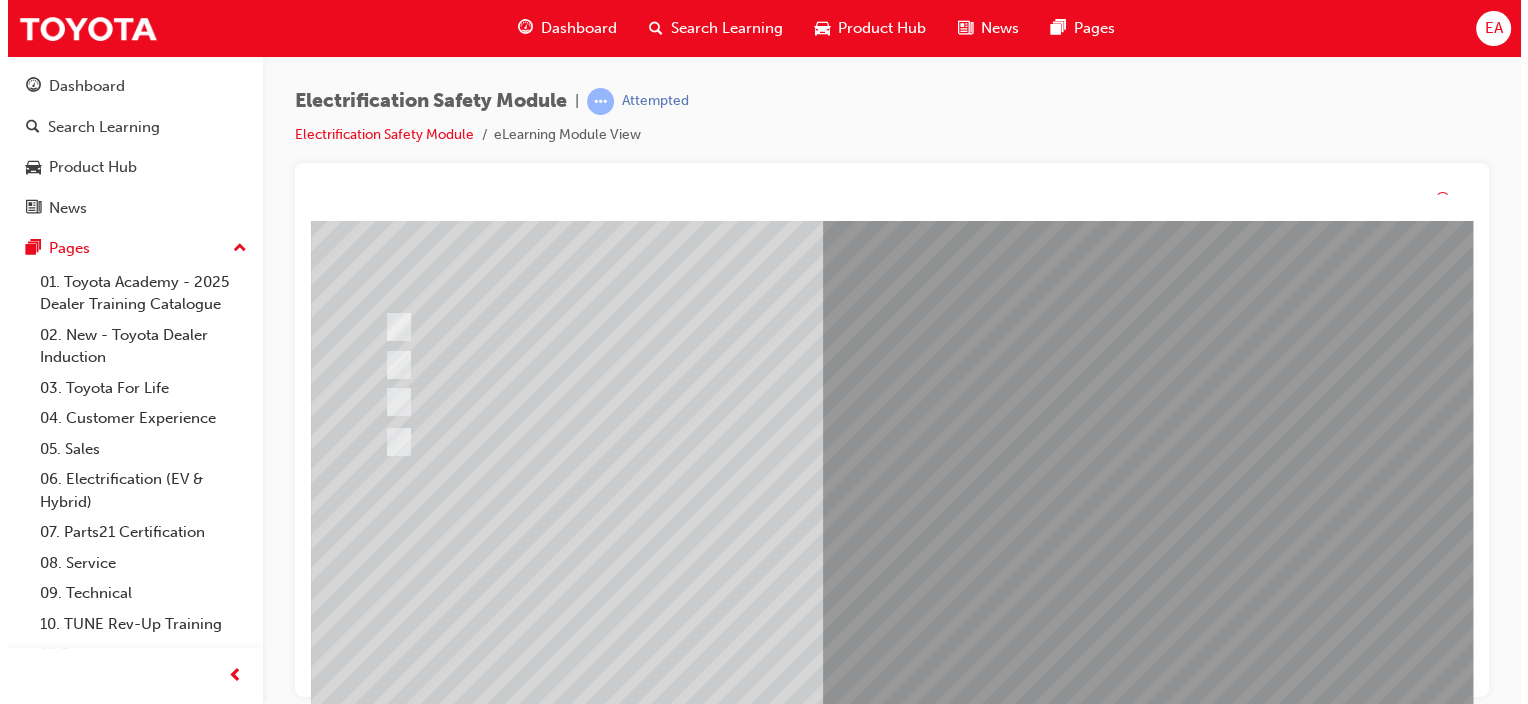 scroll, scrollTop: 0, scrollLeft: 0, axis: both 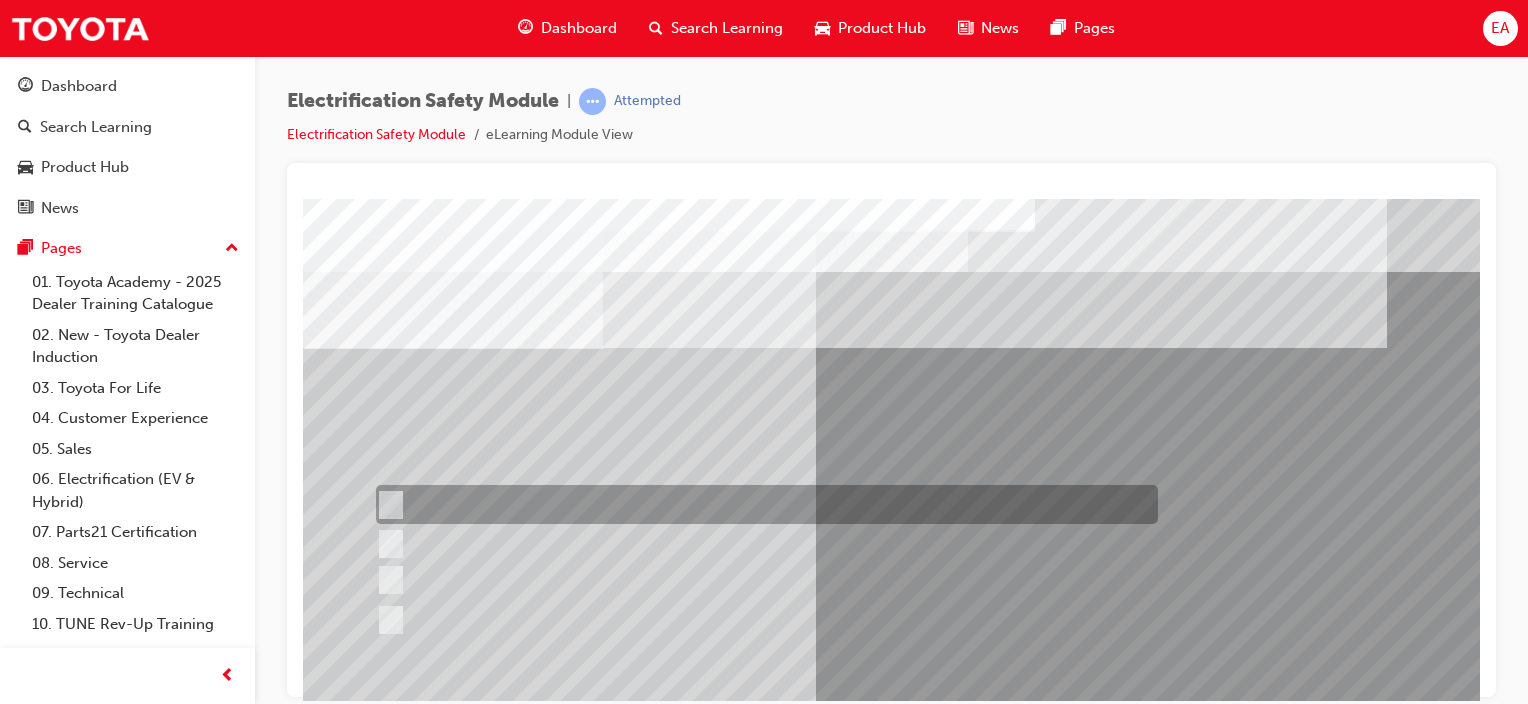 click at bounding box center [762, 504] 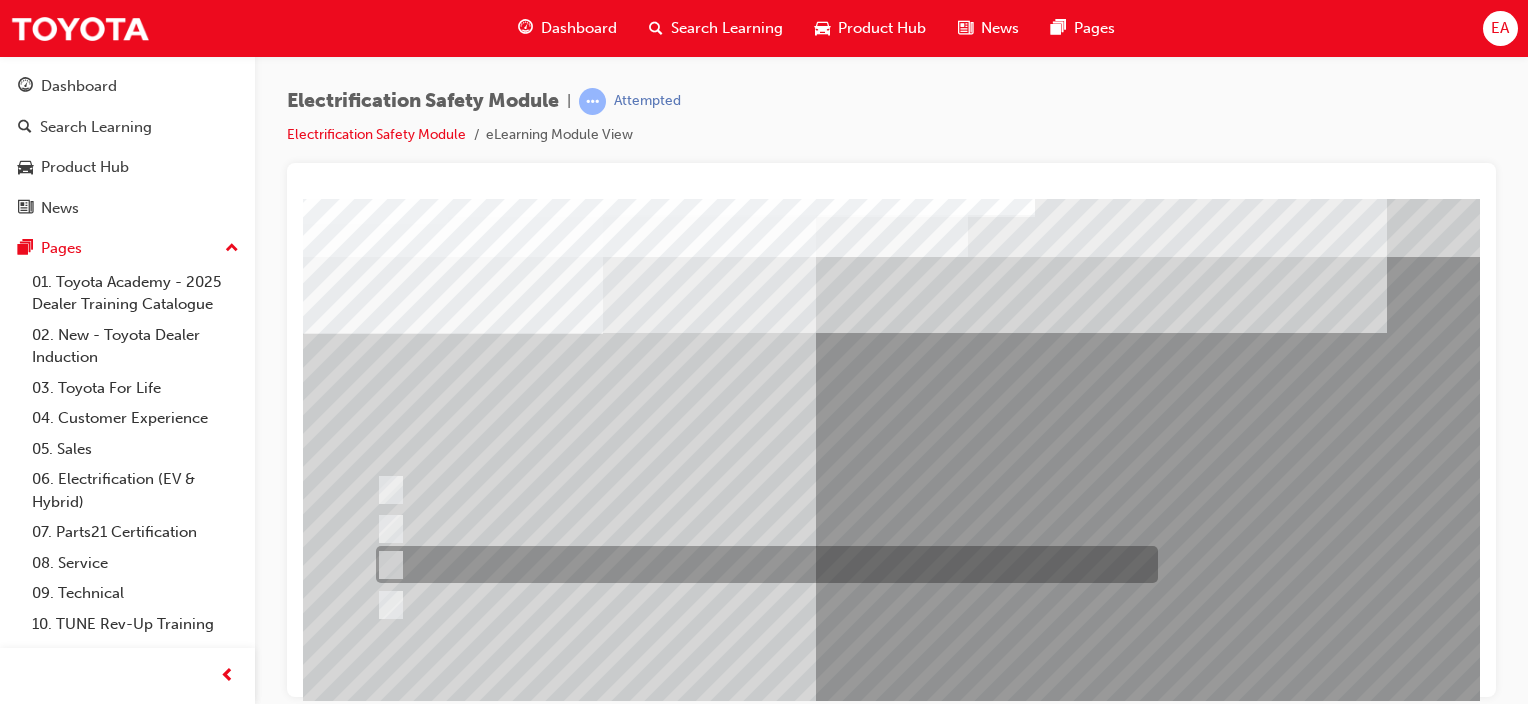 scroll, scrollTop: 263, scrollLeft: 0, axis: vertical 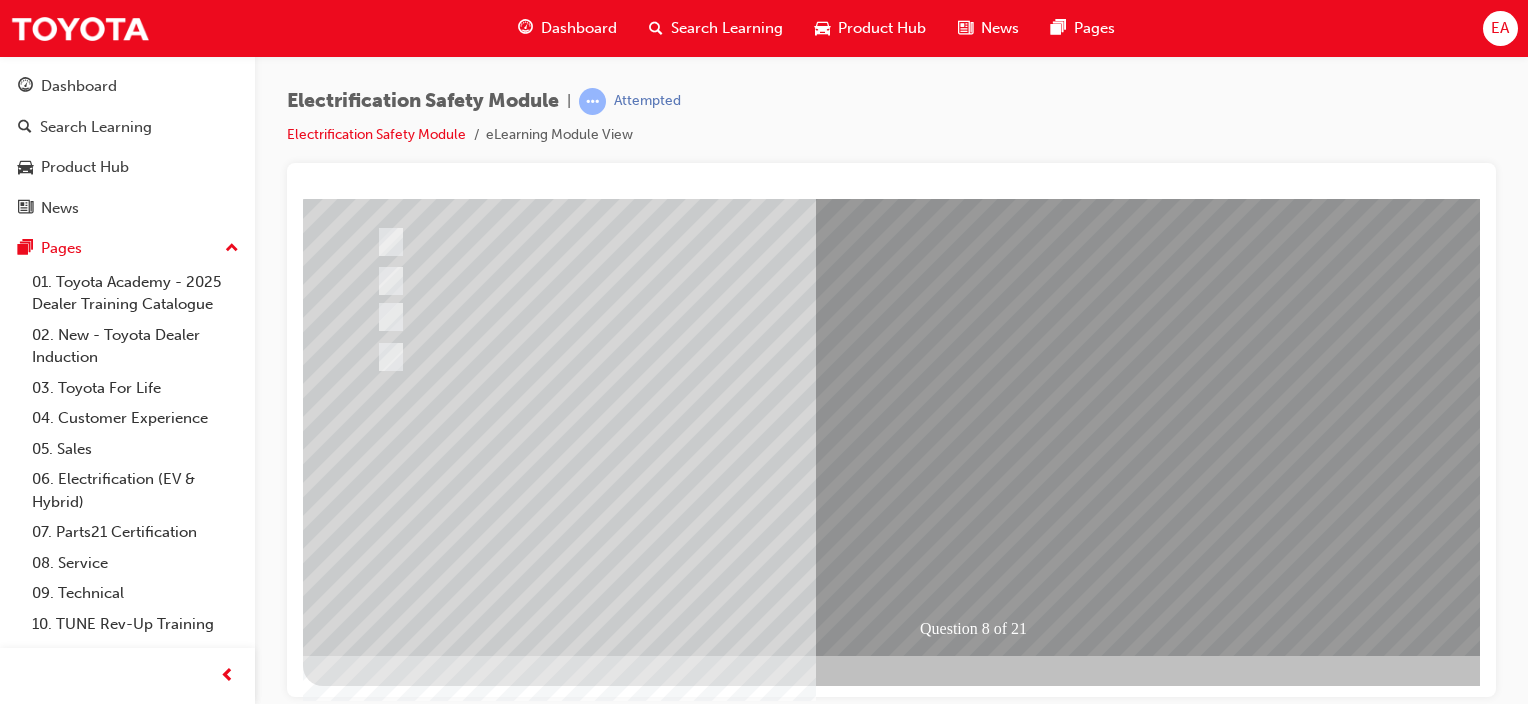 click at bounding box center [375, 2724] 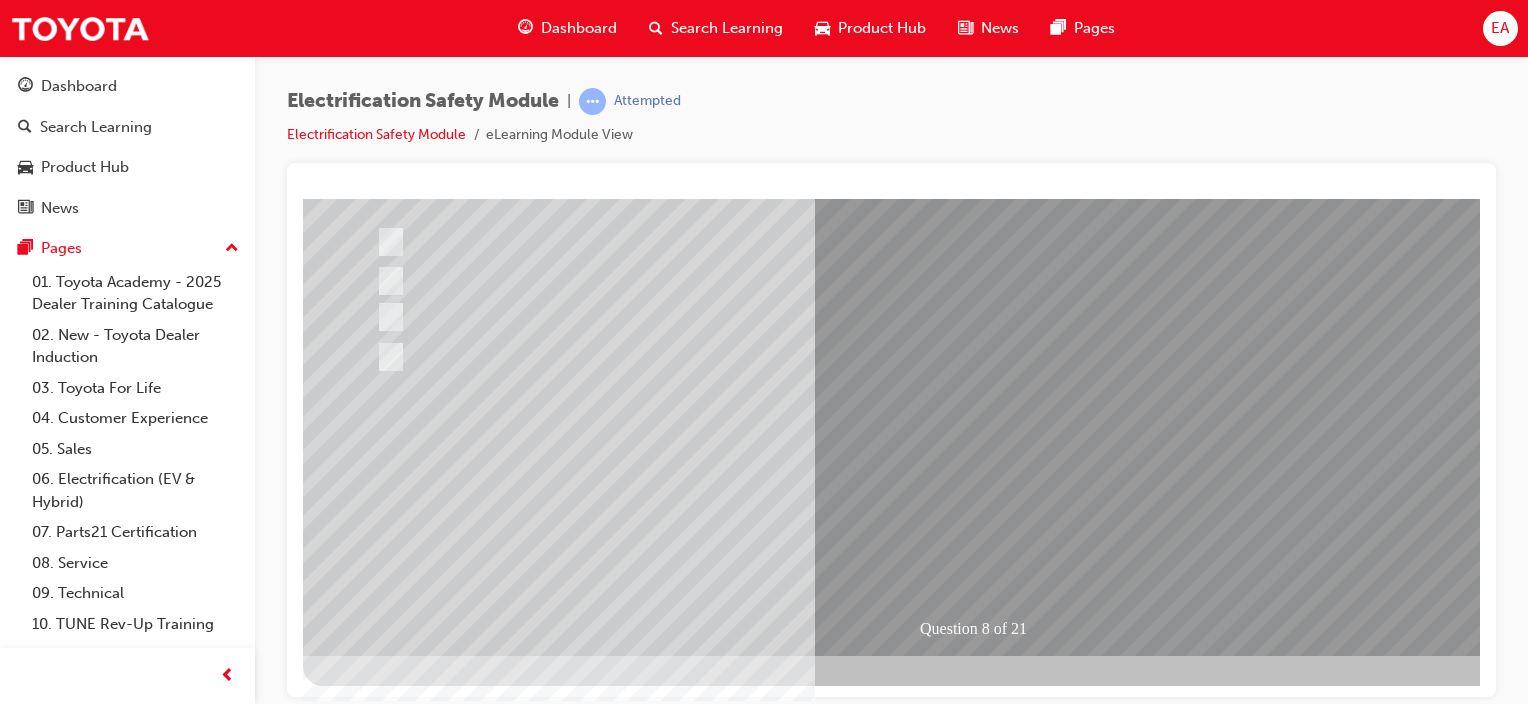 scroll, scrollTop: 0, scrollLeft: 0, axis: both 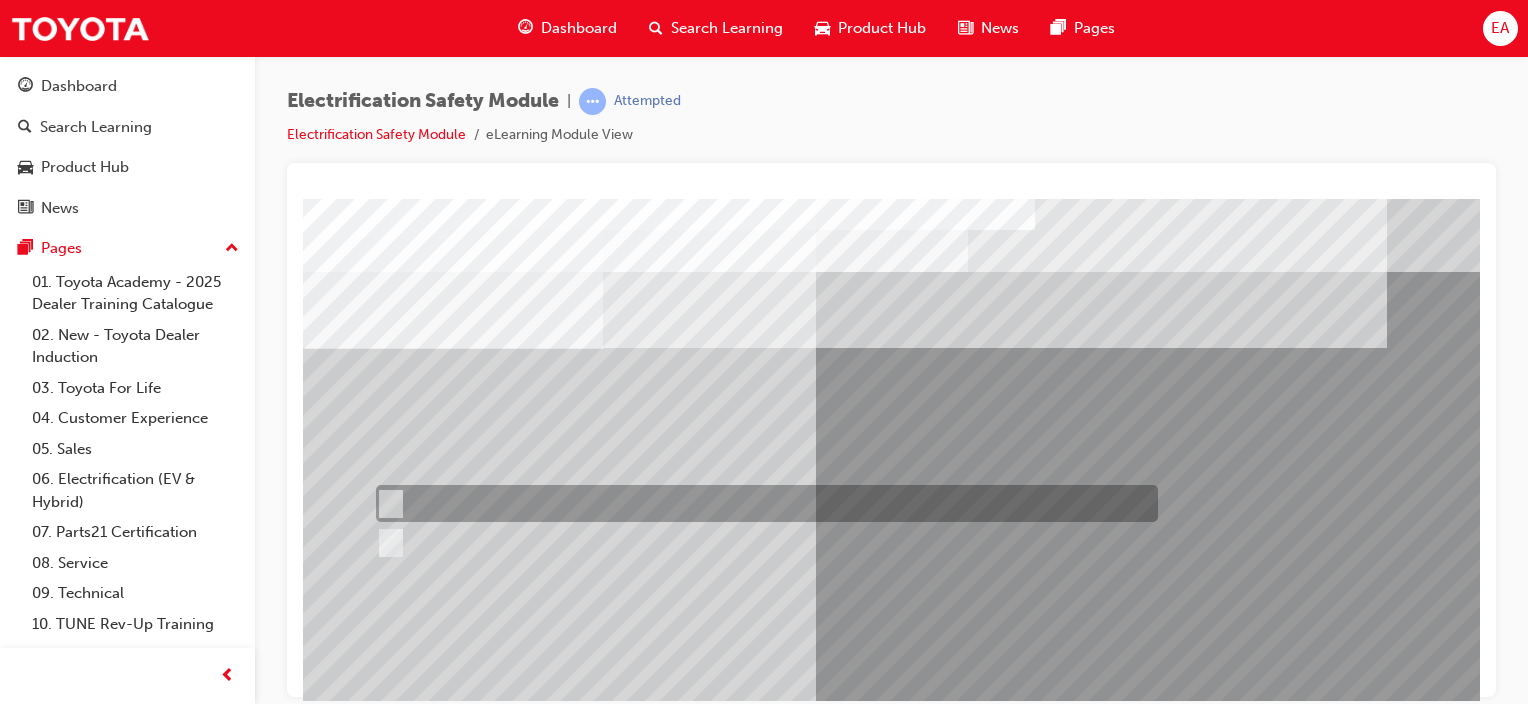click at bounding box center [762, 503] 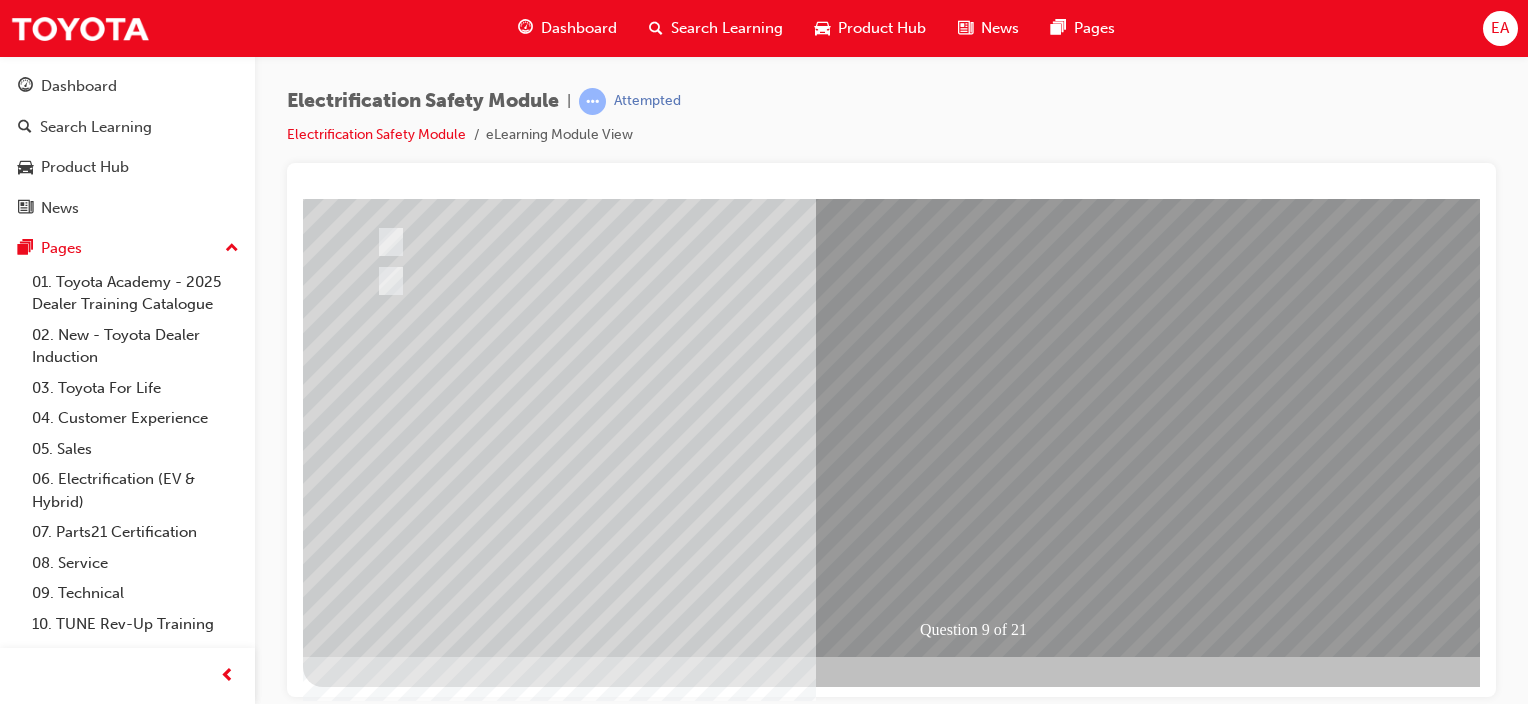 scroll, scrollTop: 263, scrollLeft: 0, axis: vertical 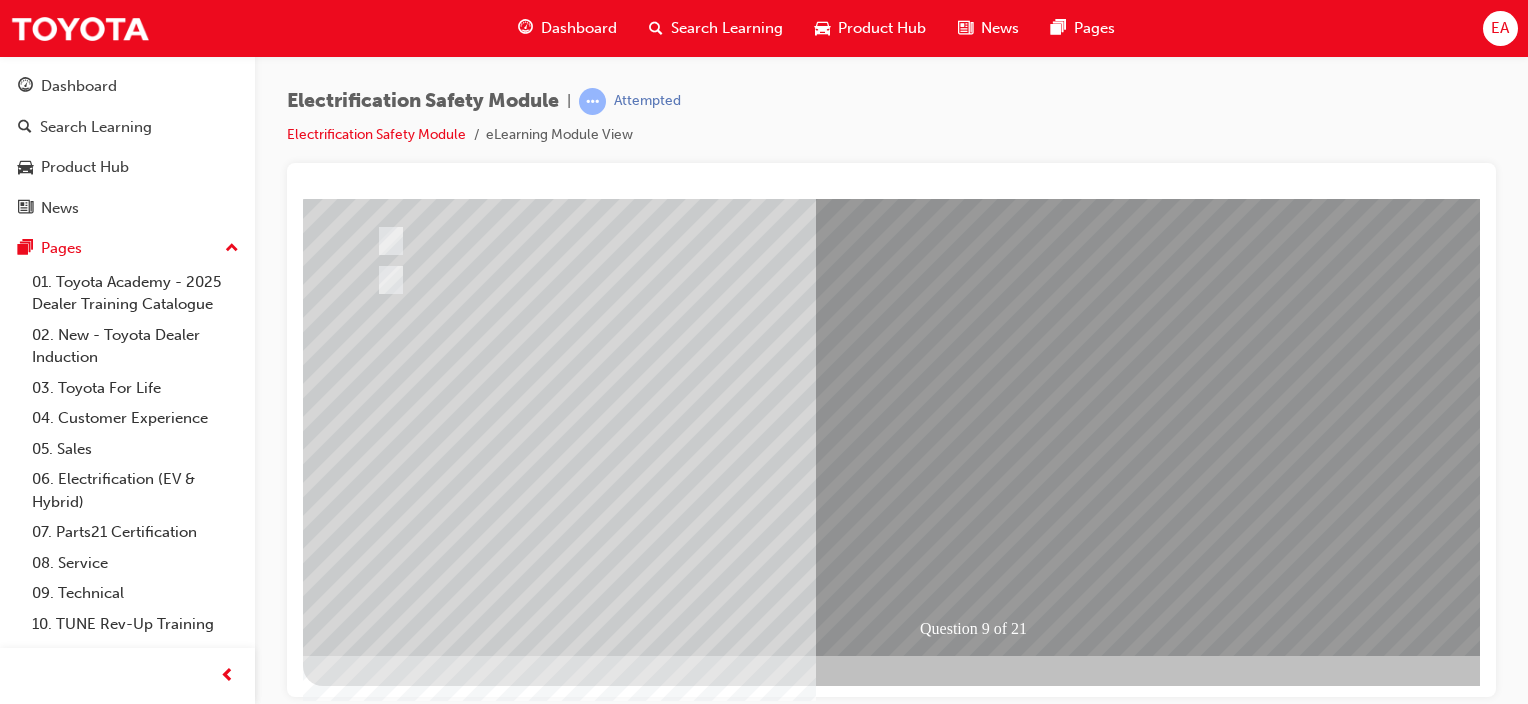 click at bounding box center [375, 2680] 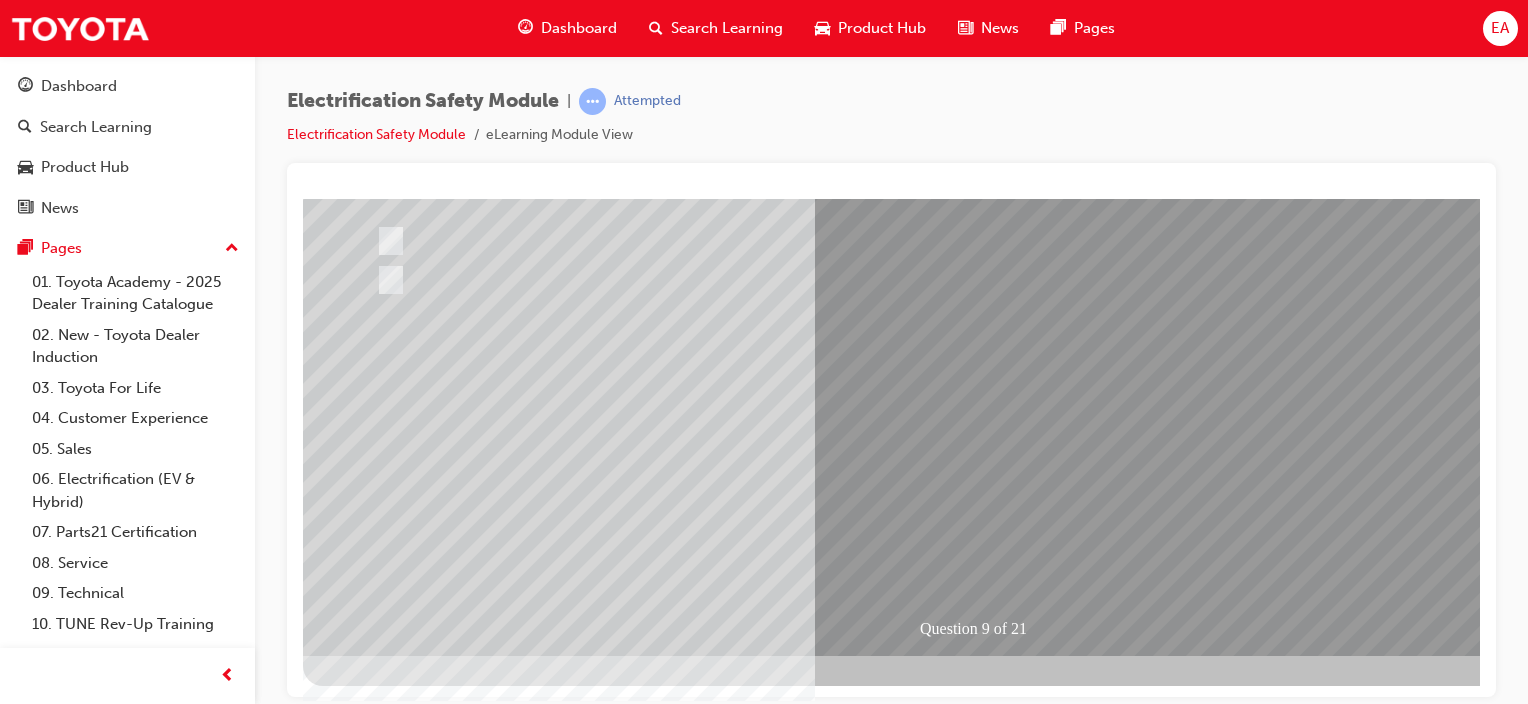 scroll, scrollTop: 0, scrollLeft: 0, axis: both 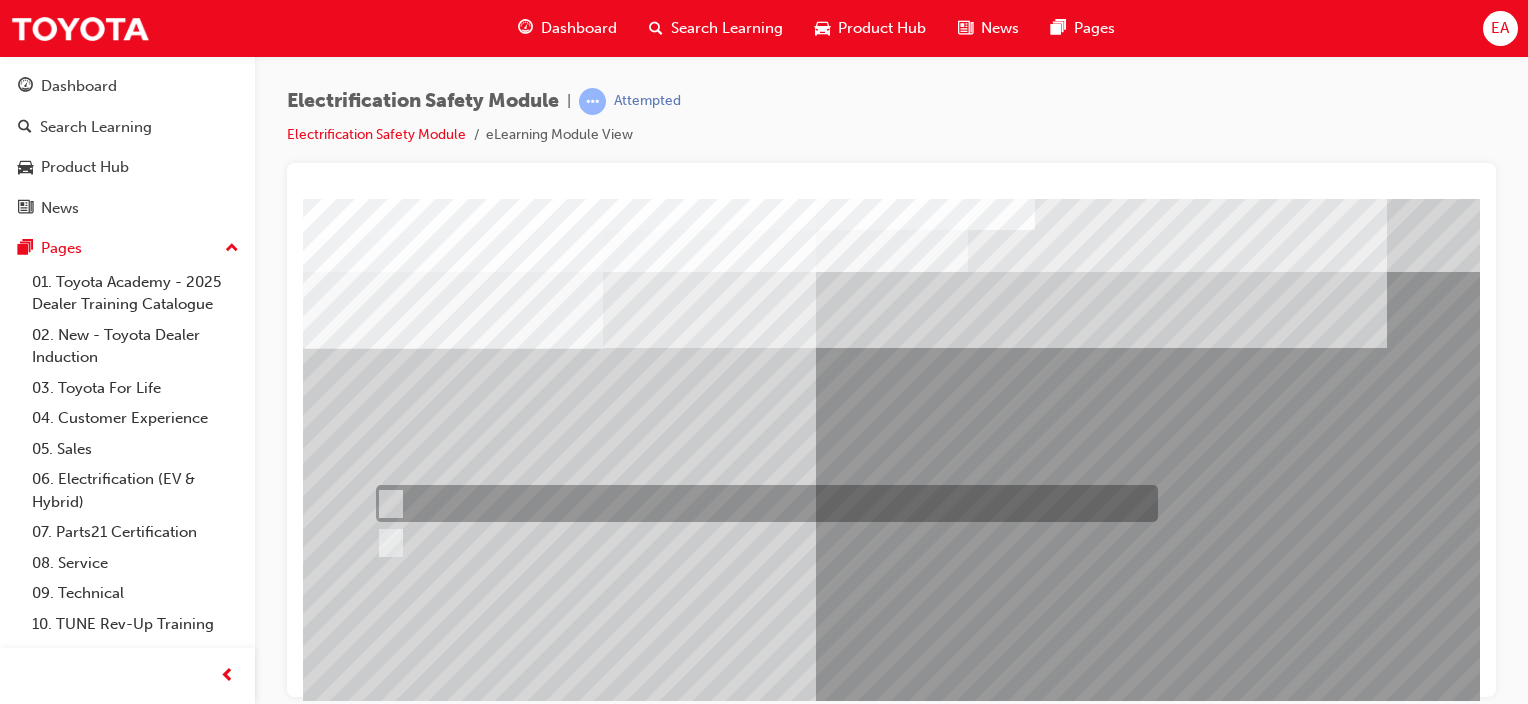 click at bounding box center (762, 542) 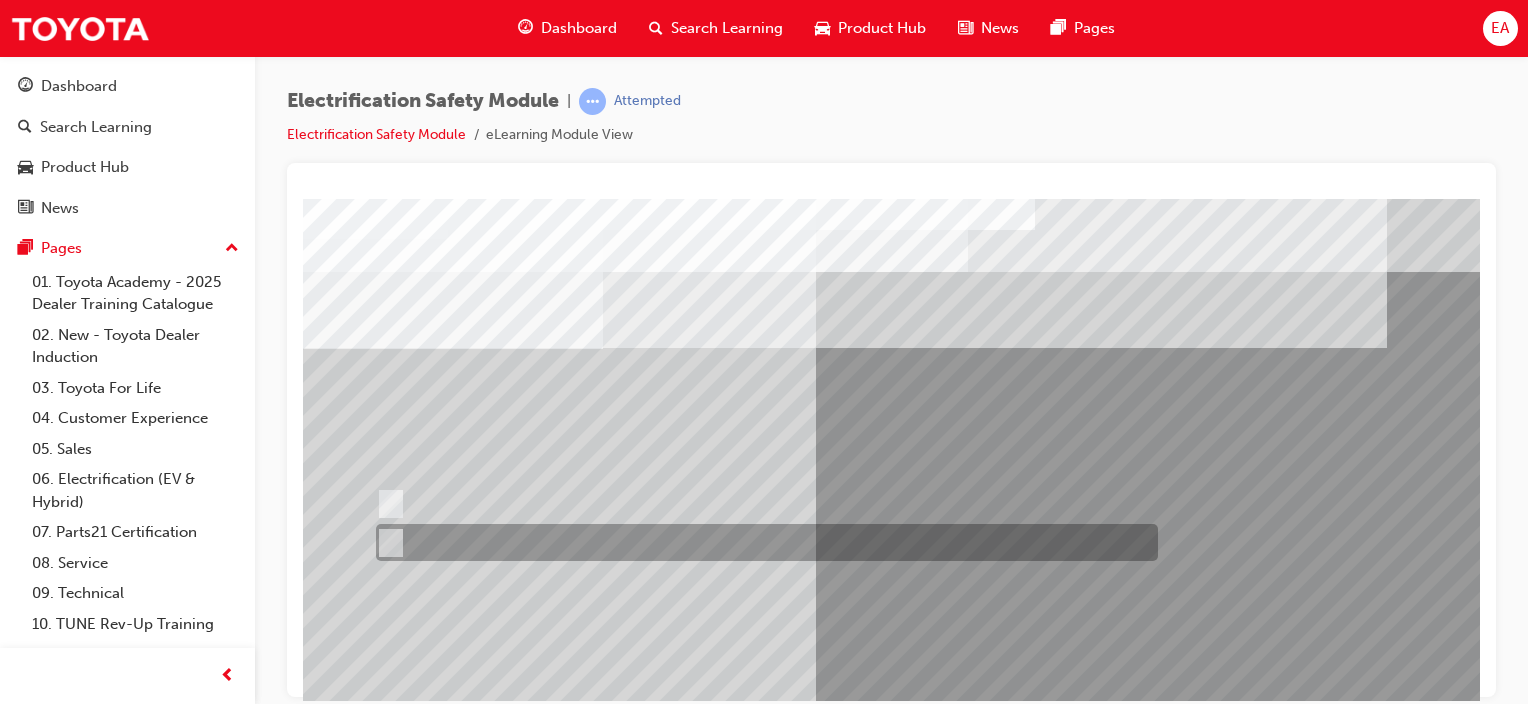 radio on "true" 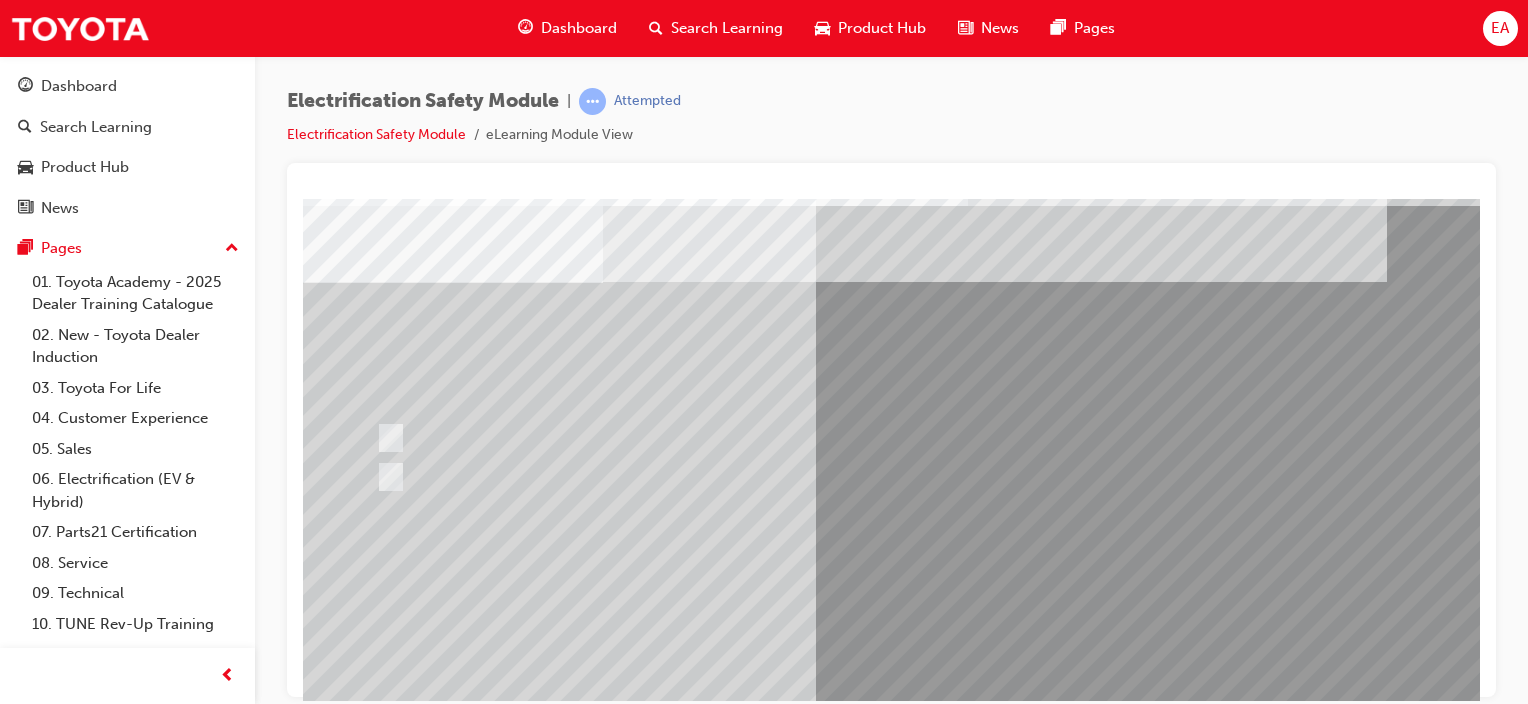 scroll, scrollTop: 263, scrollLeft: 0, axis: vertical 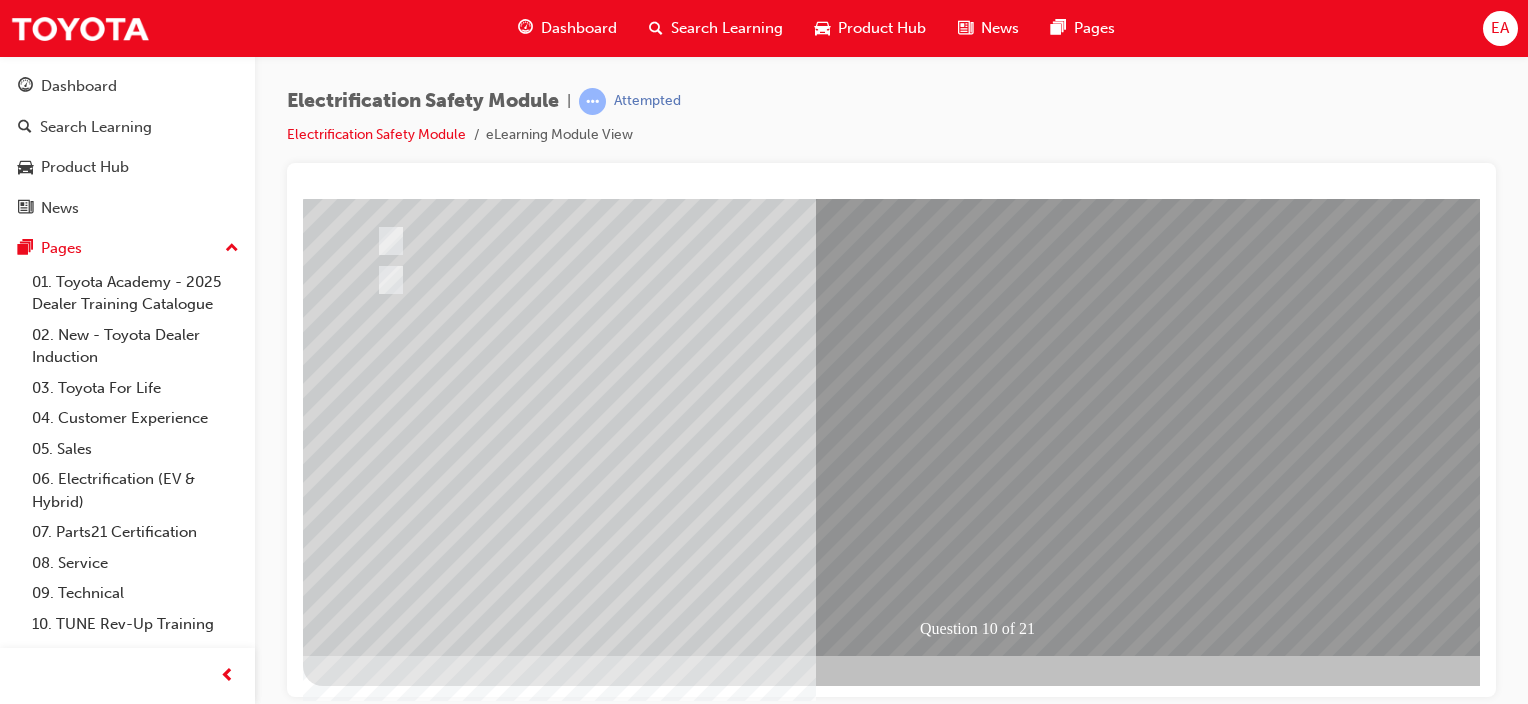 click at bounding box center [375, 2680] 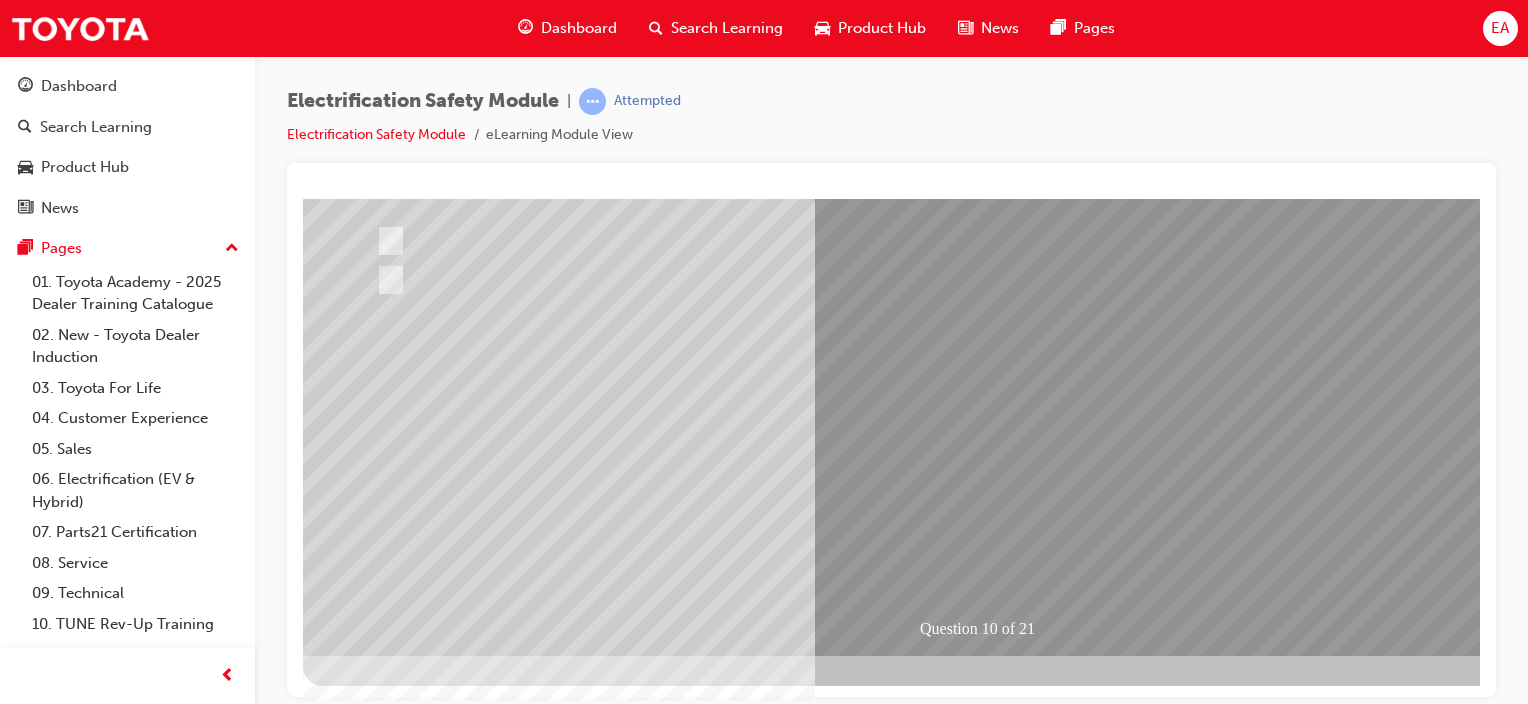 scroll, scrollTop: 0, scrollLeft: 0, axis: both 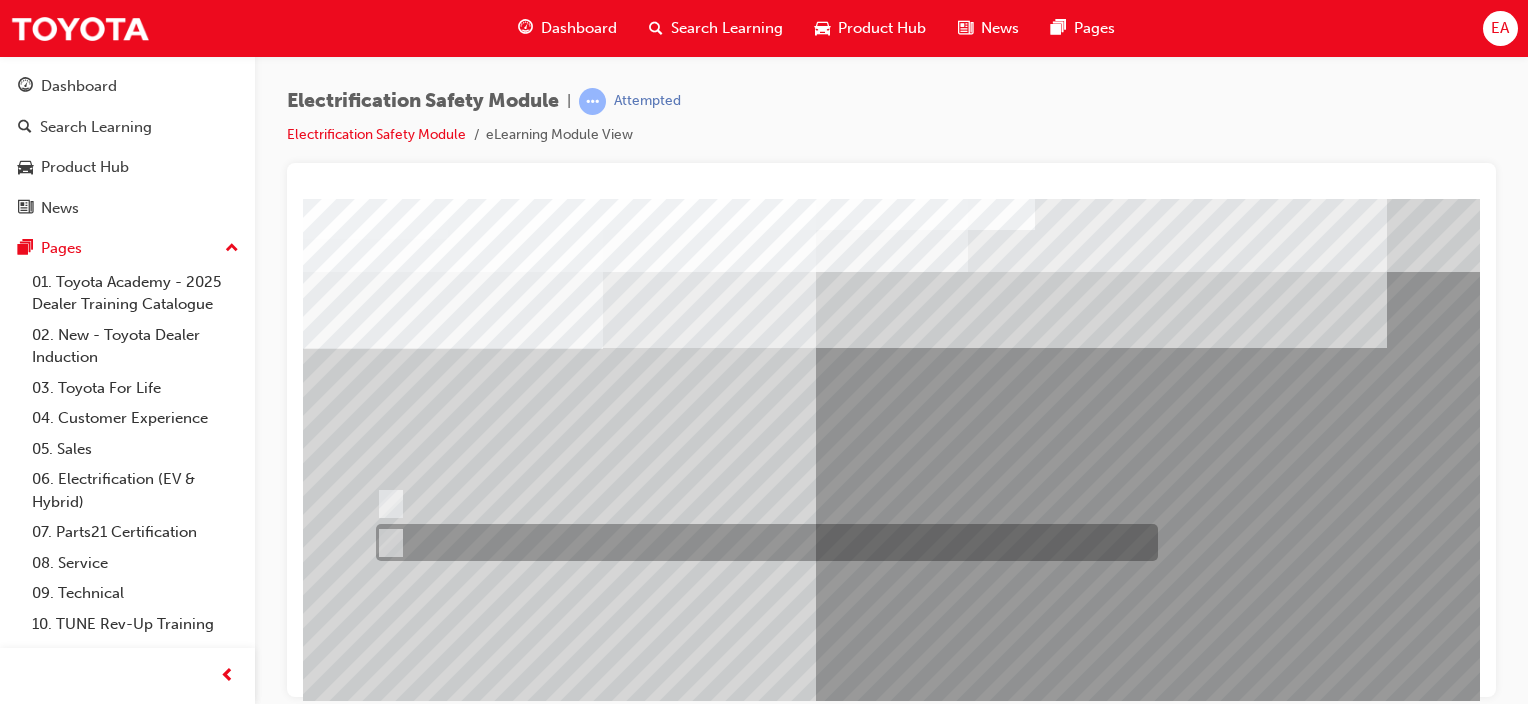 drag, startPoint x: 490, startPoint y: 535, endPoint x: 775, endPoint y: 602, distance: 292.76953 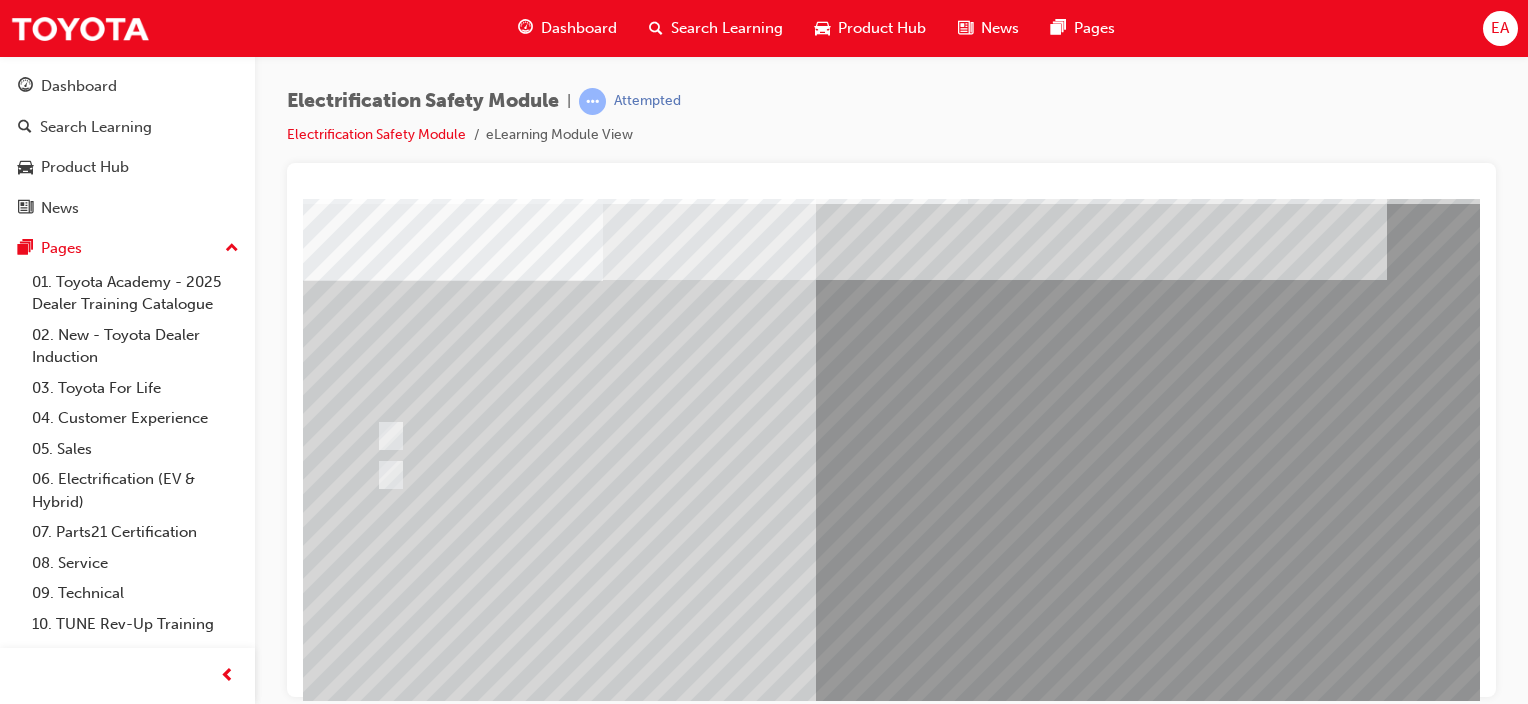 scroll, scrollTop: 200, scrollLeft: 0, axis: vertical 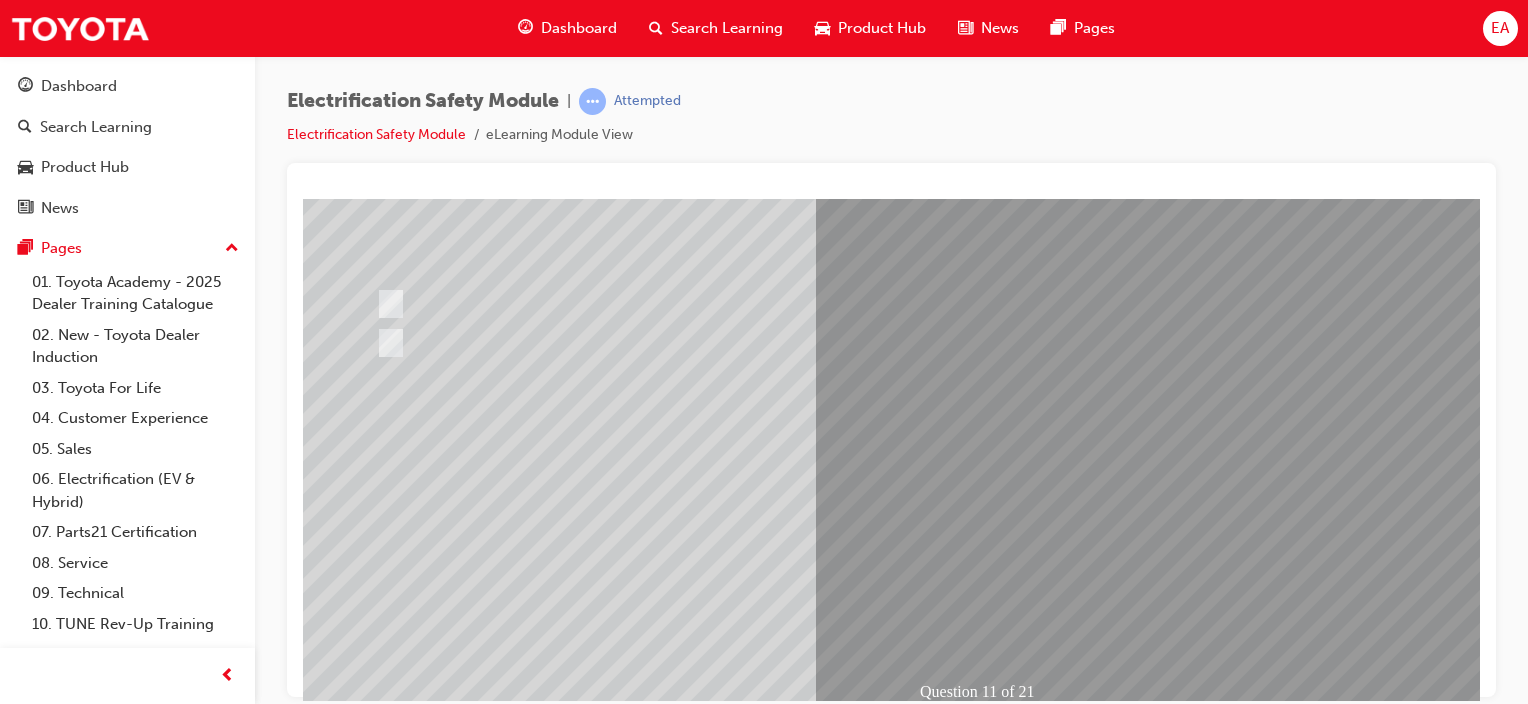 click at bounding box center [635, 2494] 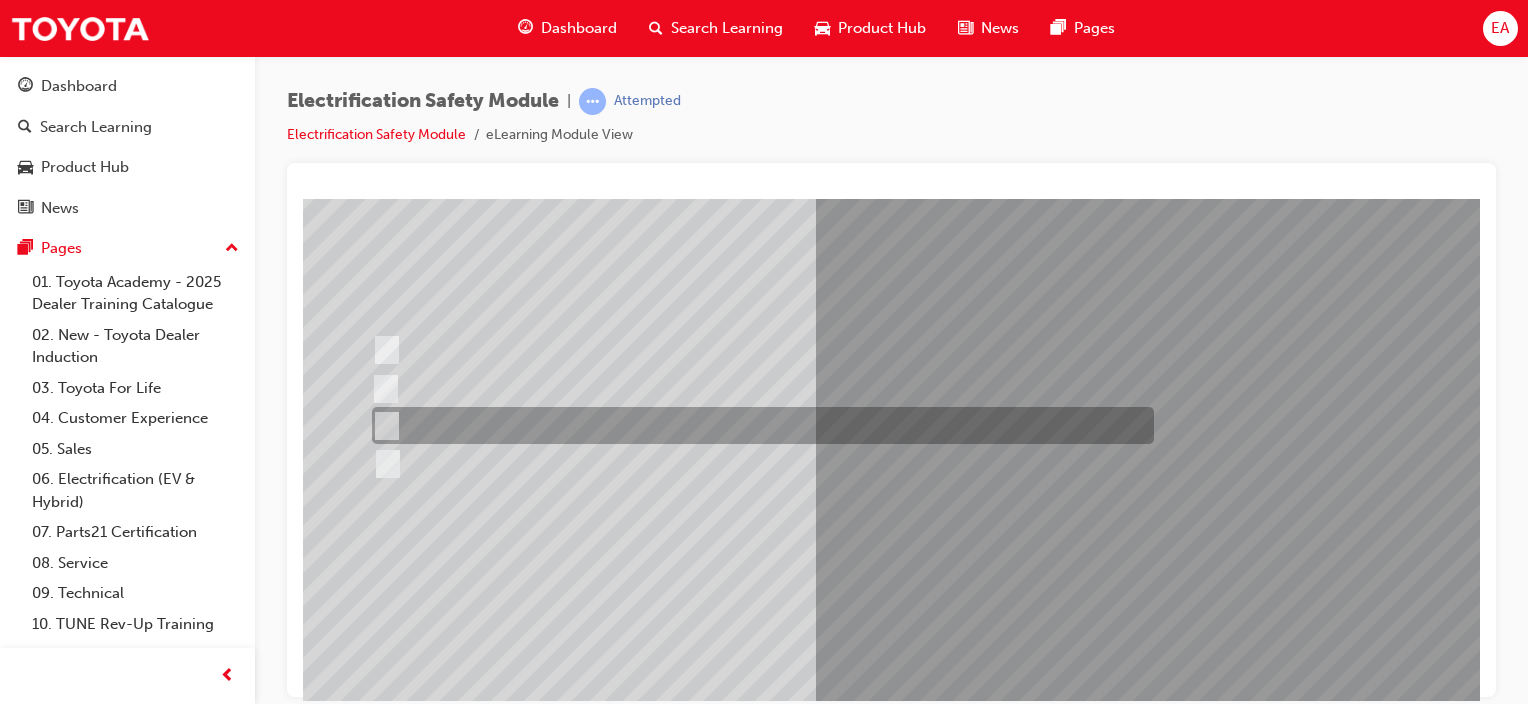 scroll, scrollTop: 200, scrollLeft: 0, axis: vertical 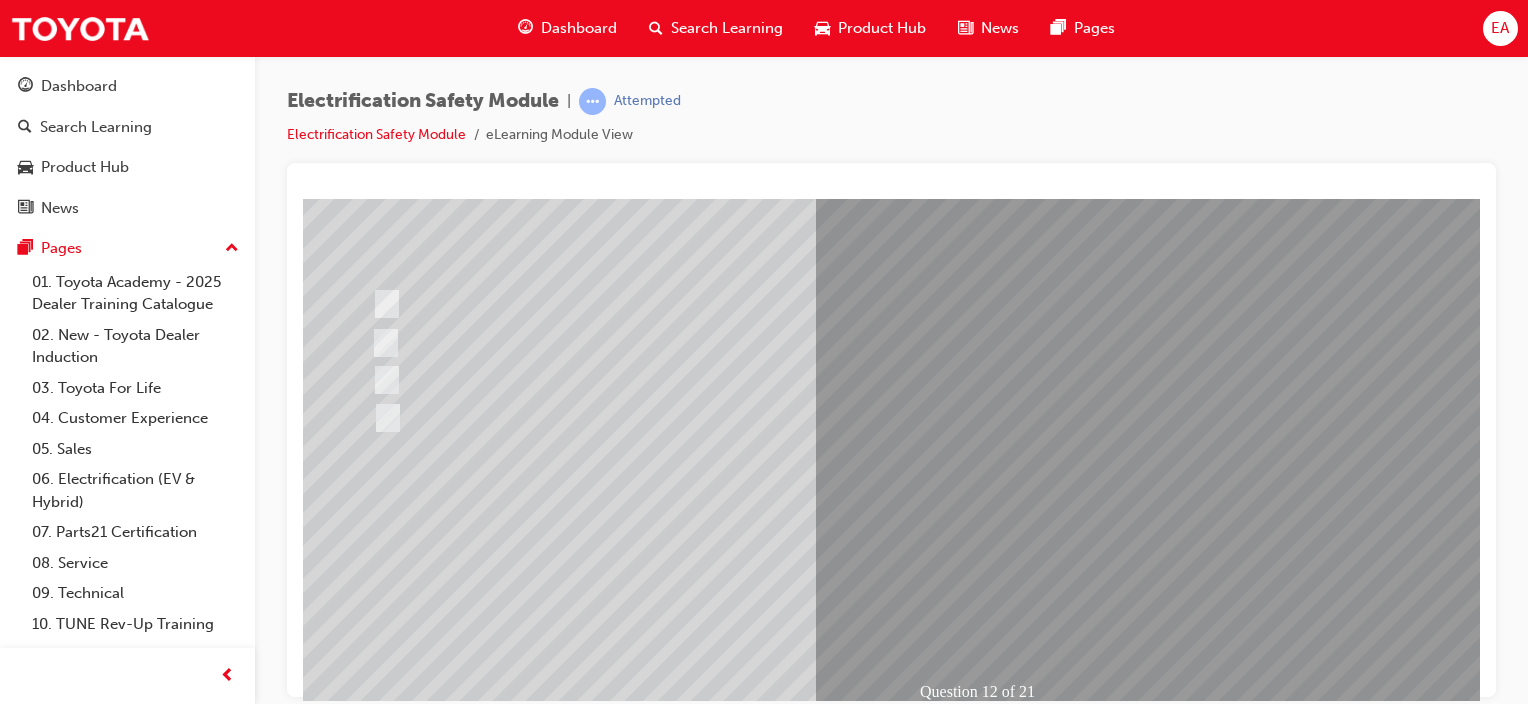 click at bounding box center [375, 2787] 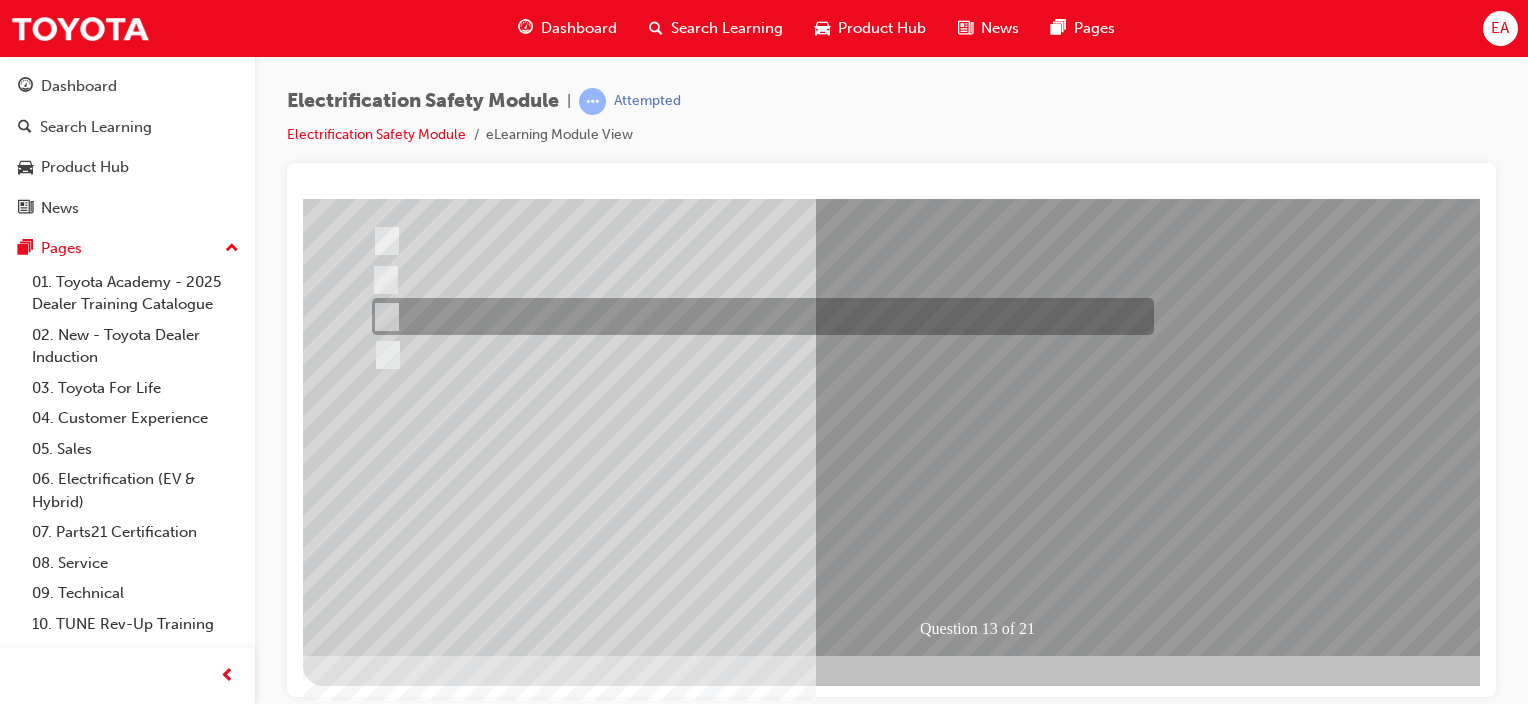 scroll, scrollTop: 0, scrollLeft: 0, axis: both 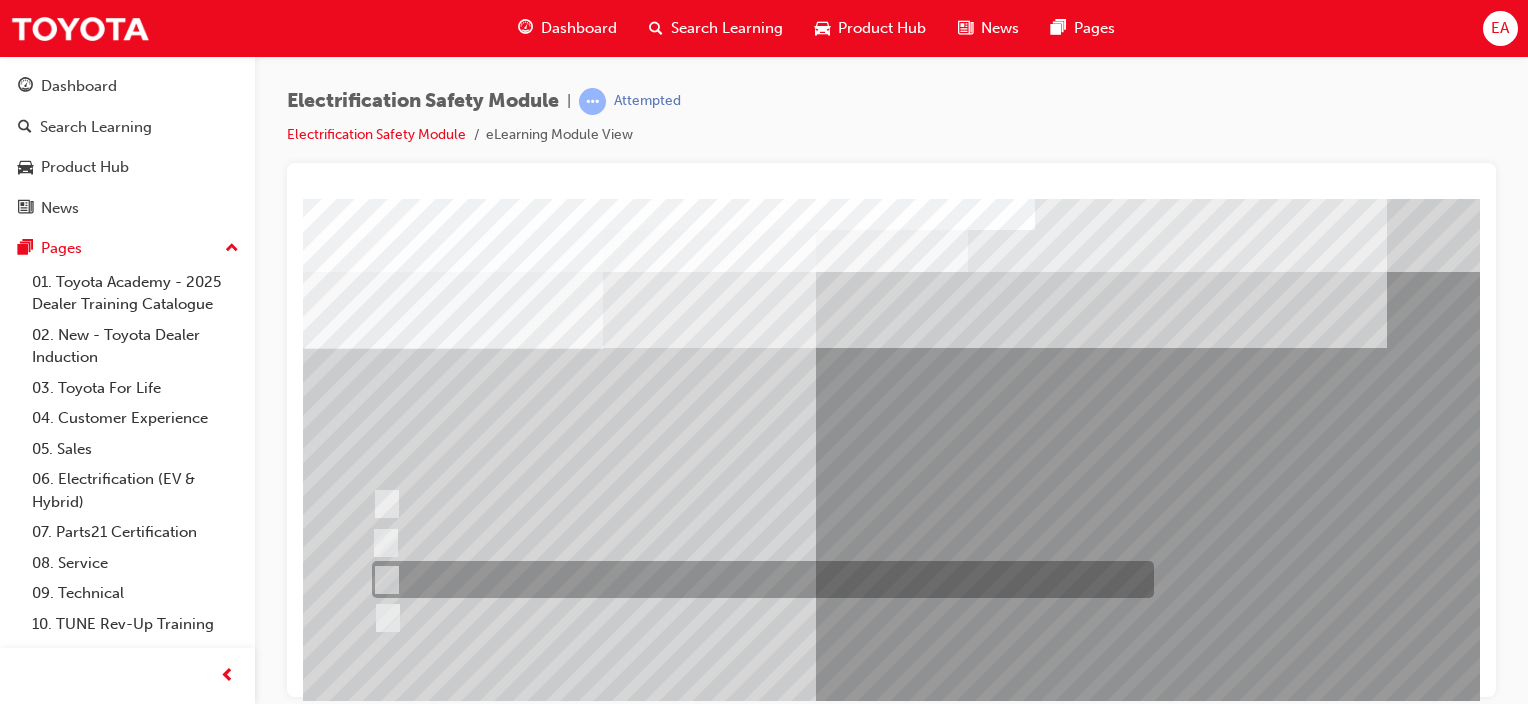 click at bounding box center (758, 579) 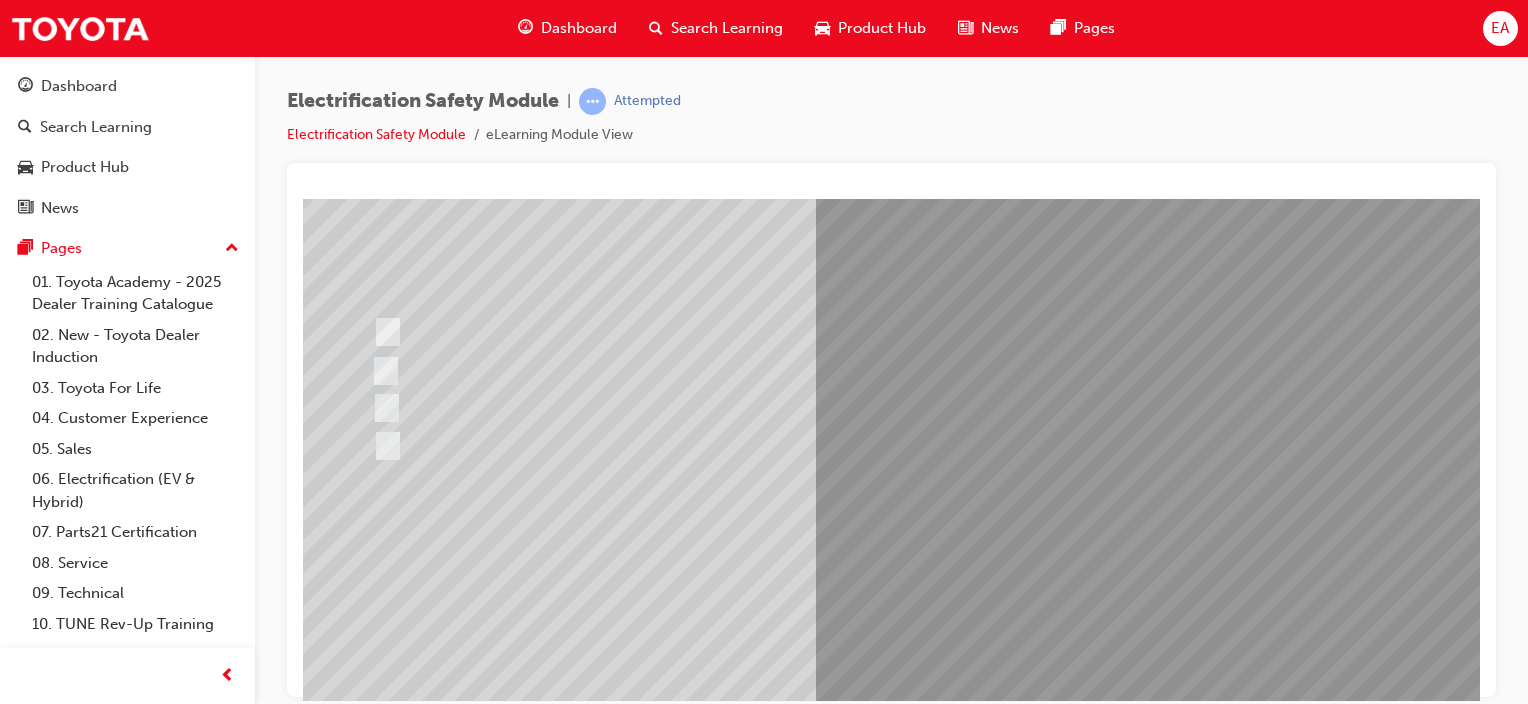 scroll, scrollTop: 174, scrollLeft: 0, axis: vertical 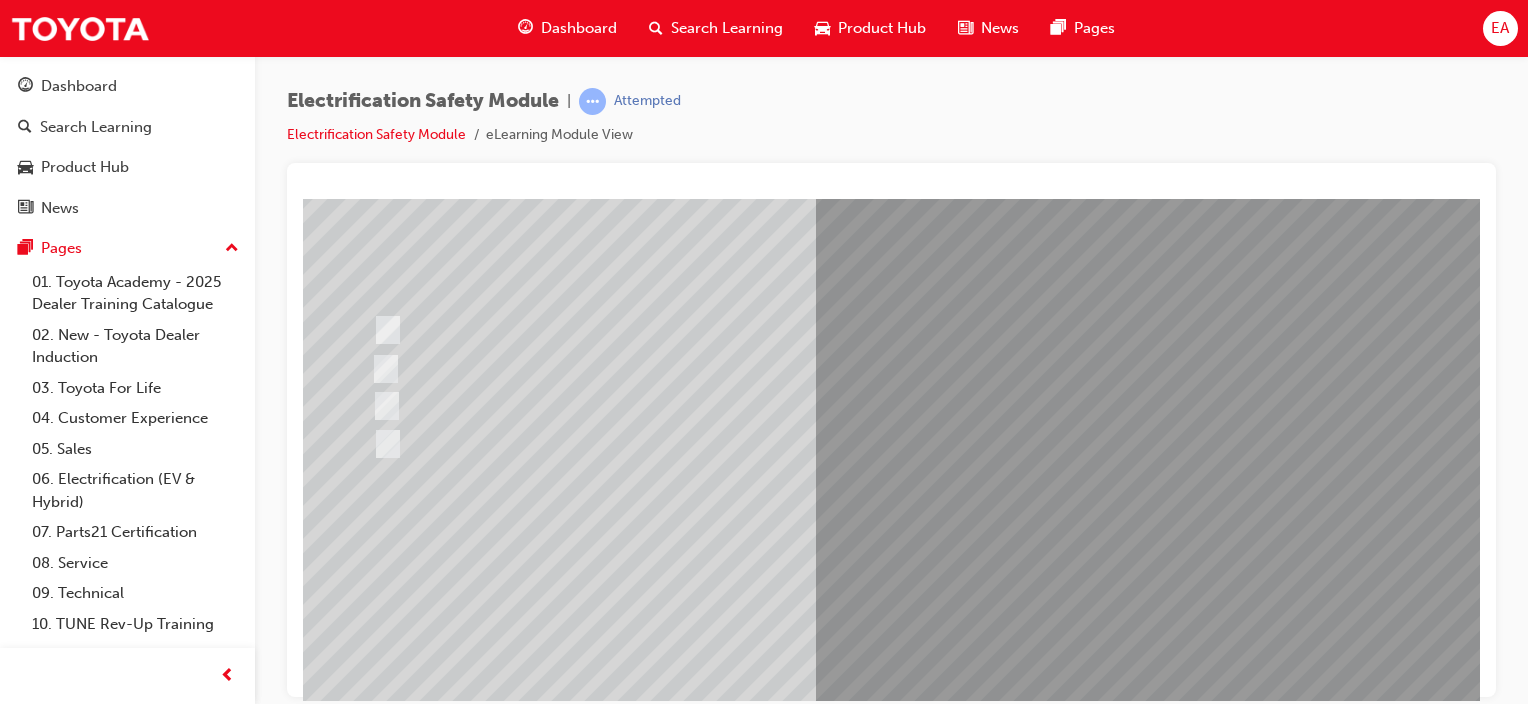 click at bounding box center (375, 2813) 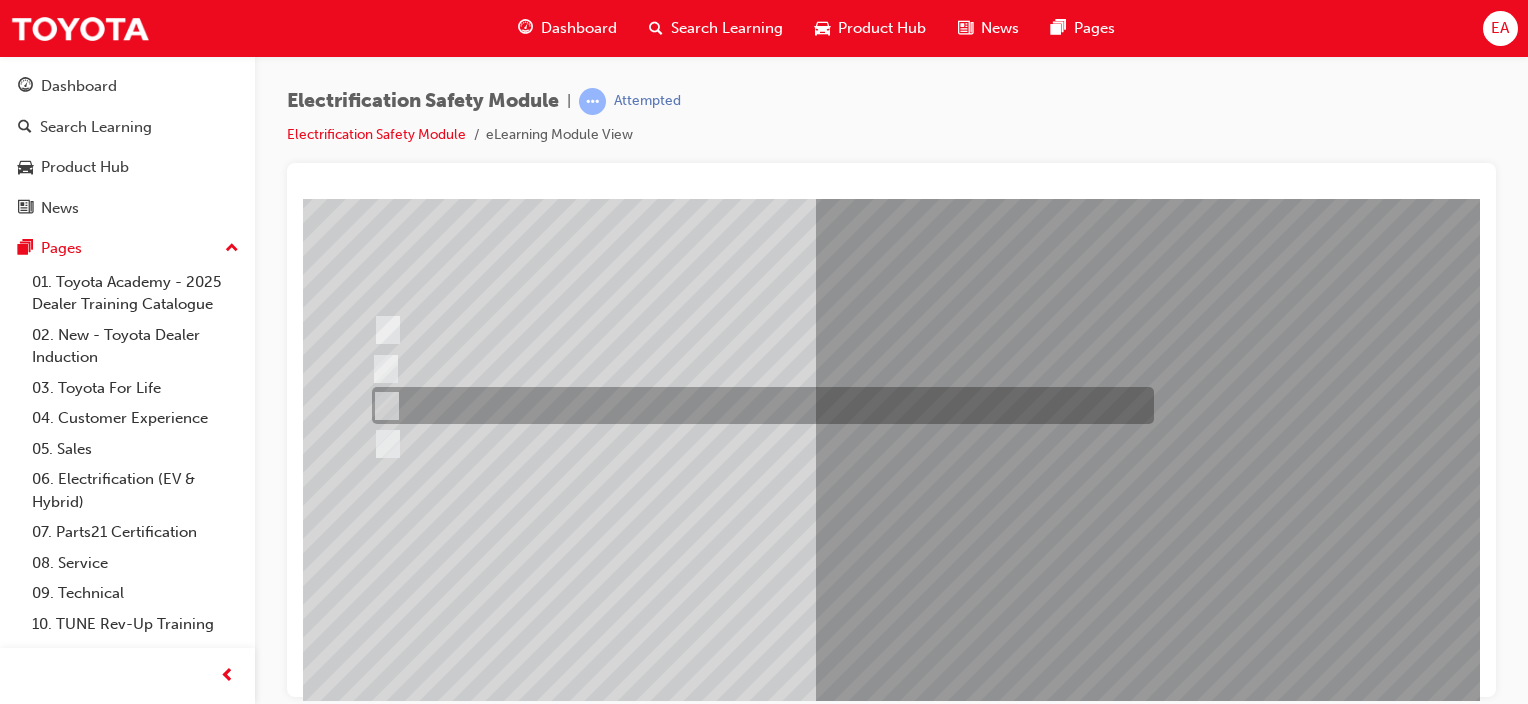 click at bounding box center [758, 405] 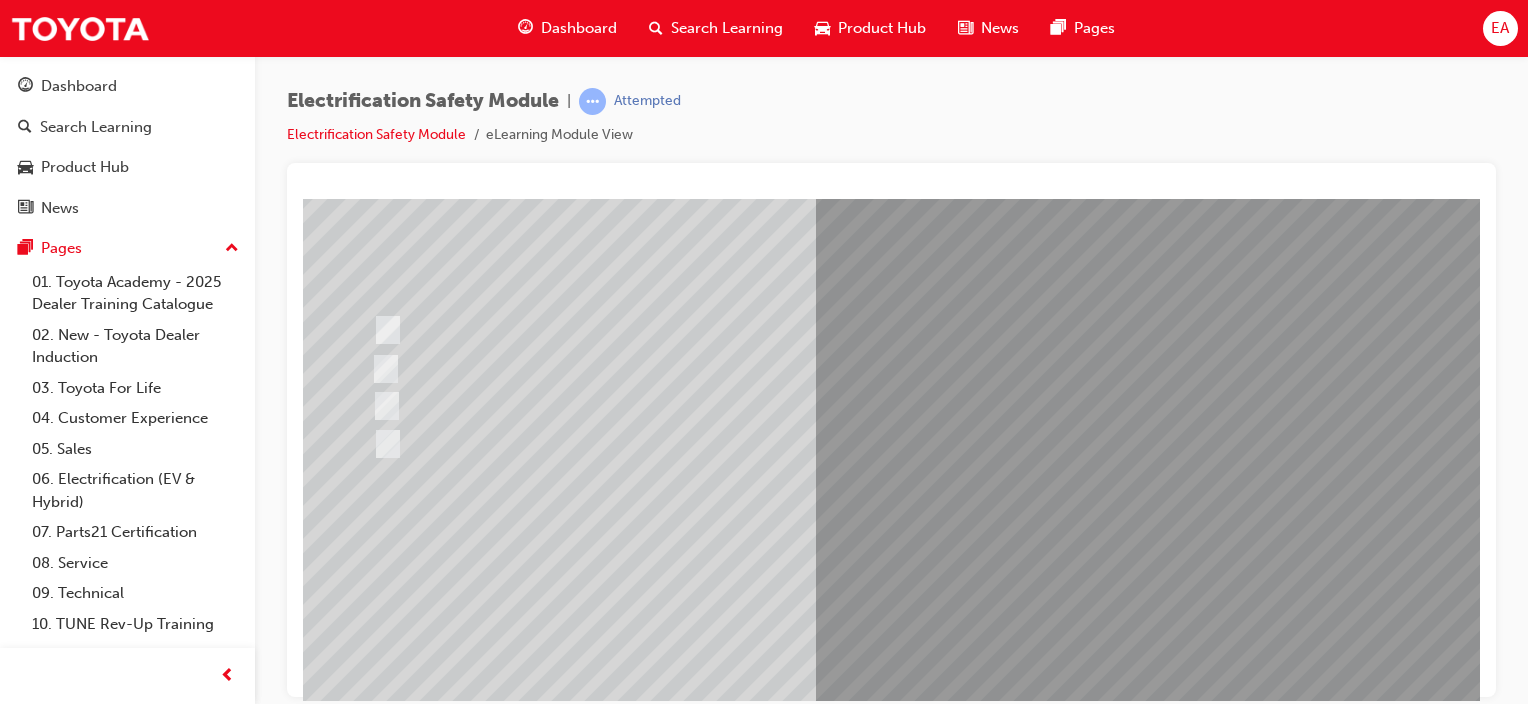 click at bounding box center (375, 2813) 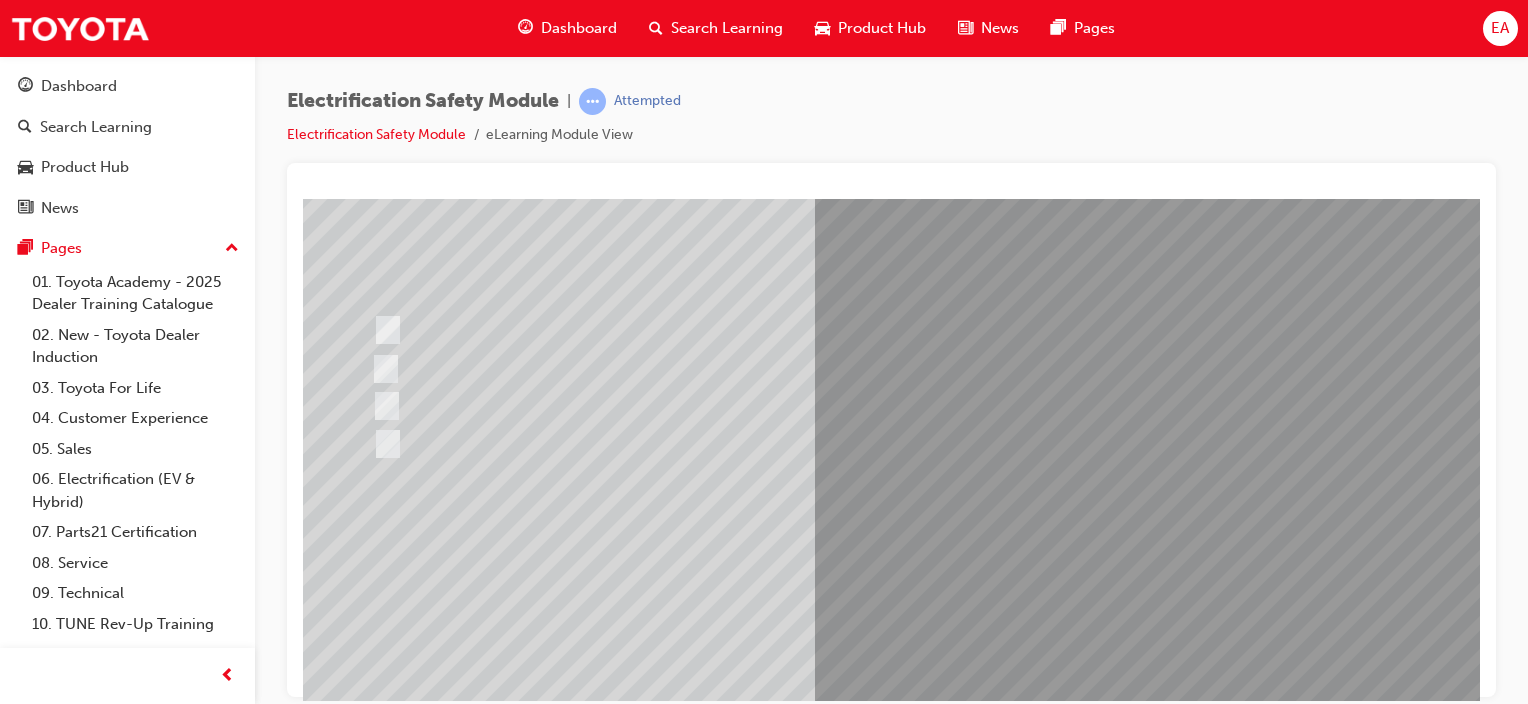 scroll, scrollTop: 0, scrollLeft: 0, axis: both 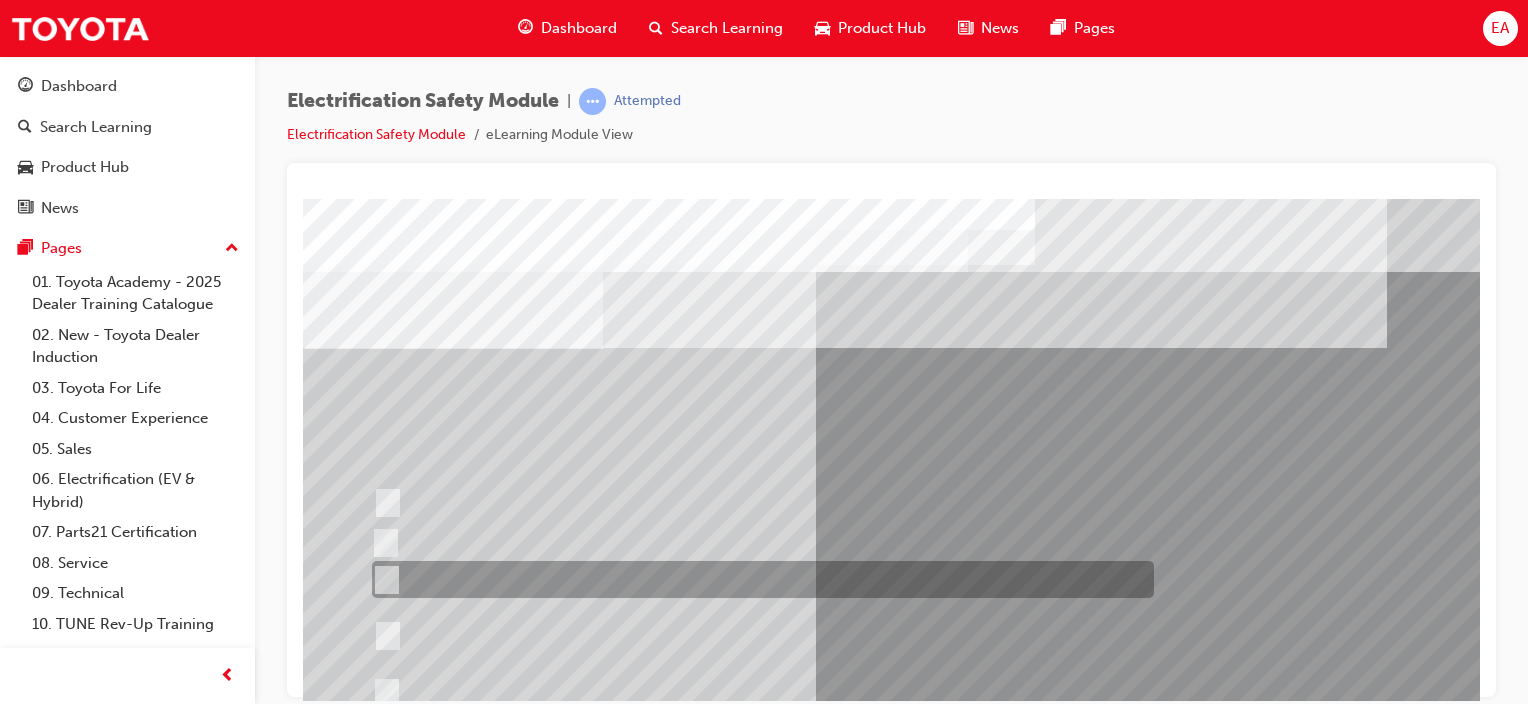 click at bounding box center (758, 579) 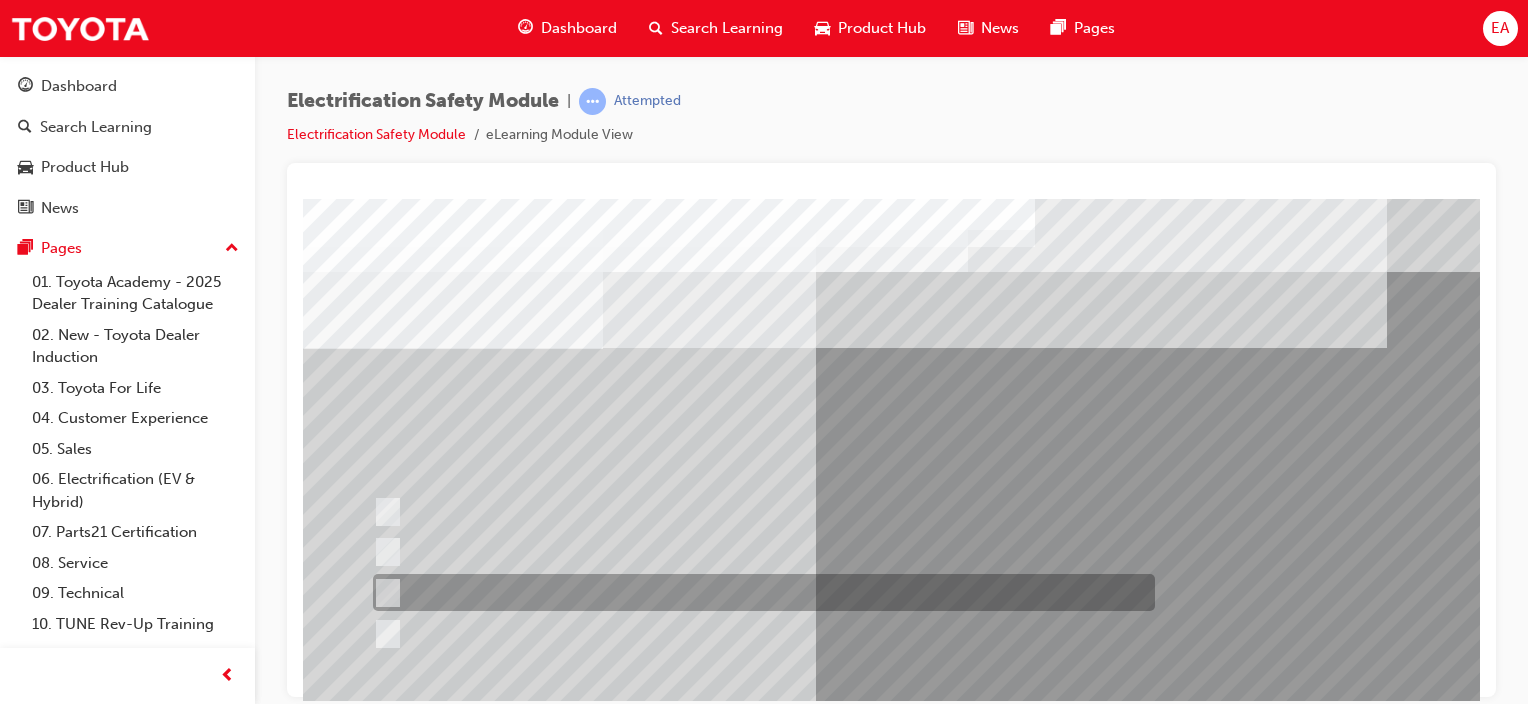 click at bounding box center (759, 592) 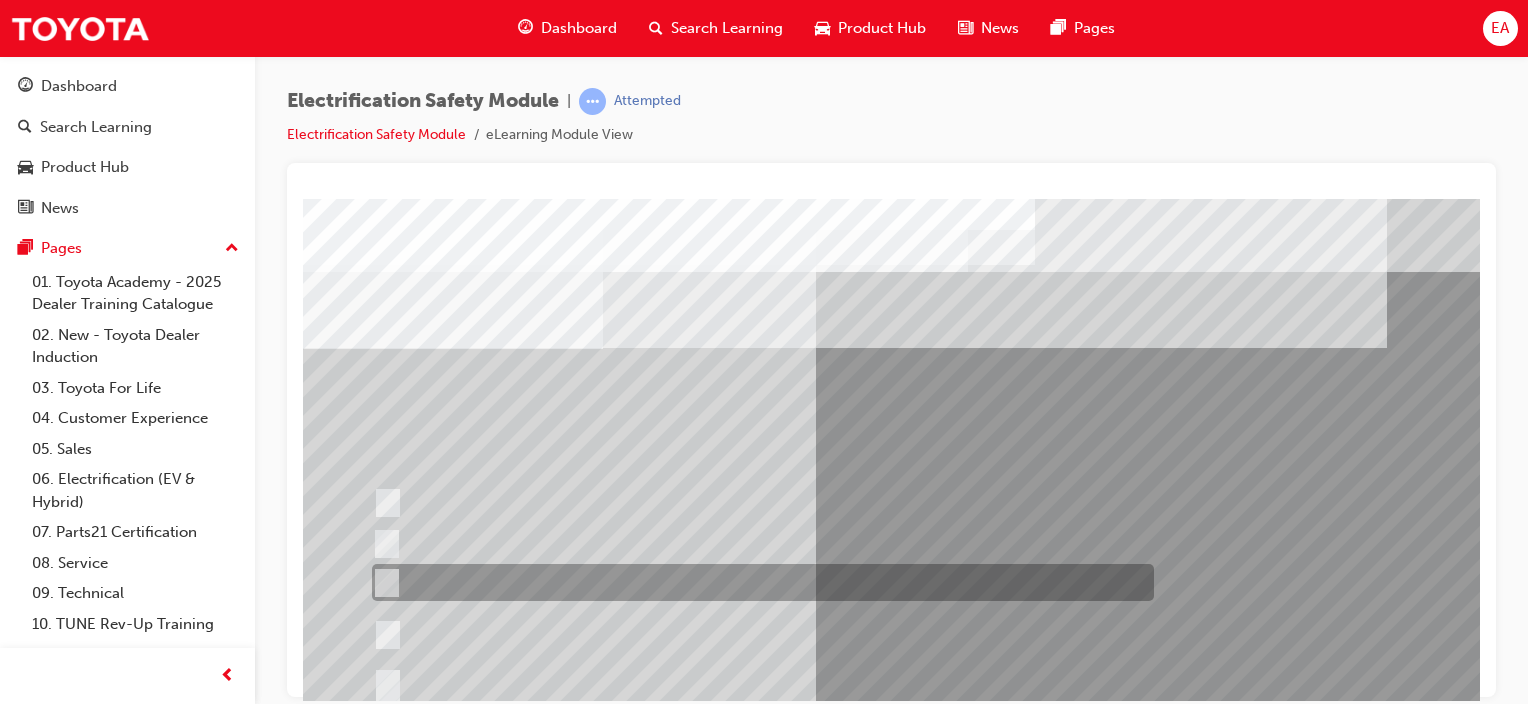 click at bounding box center (758, 582) 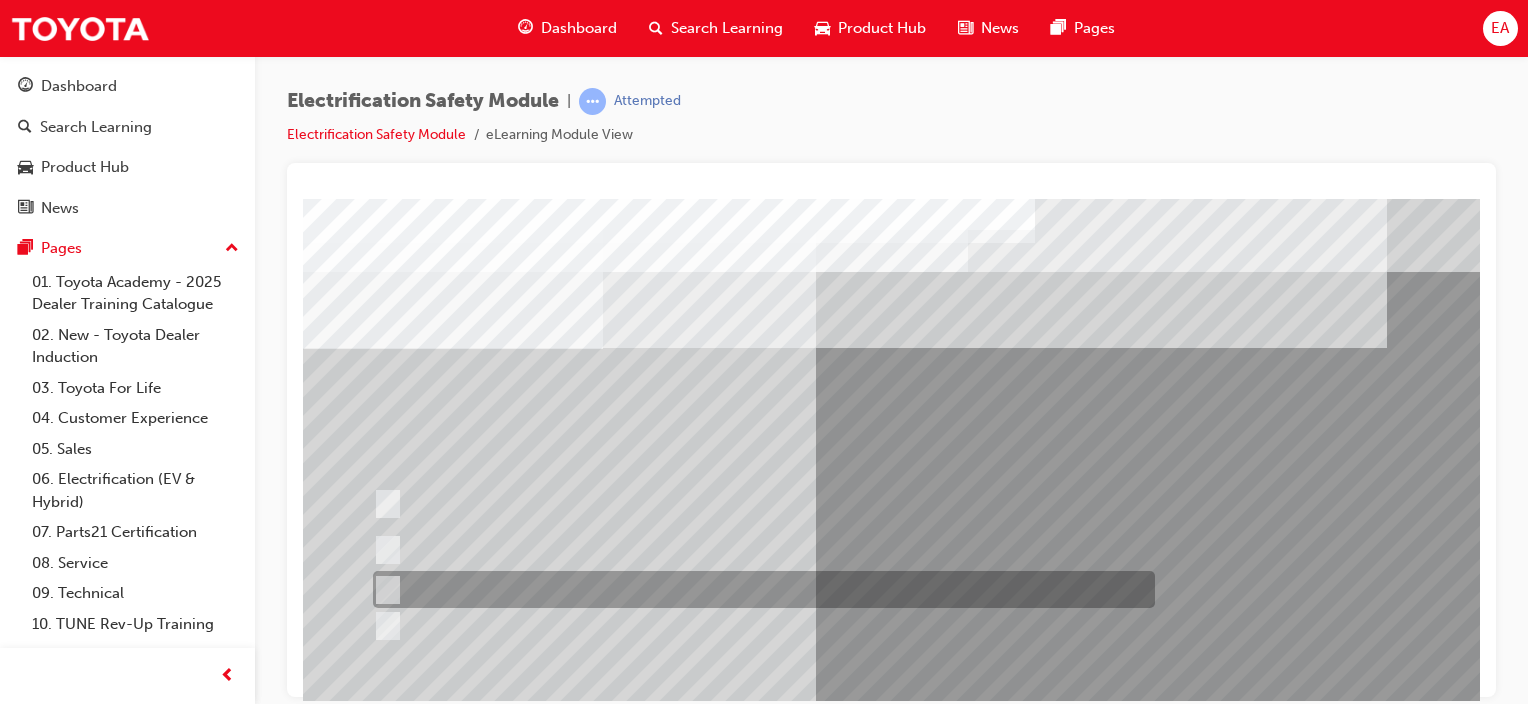 click at bounding box center (759, 589) 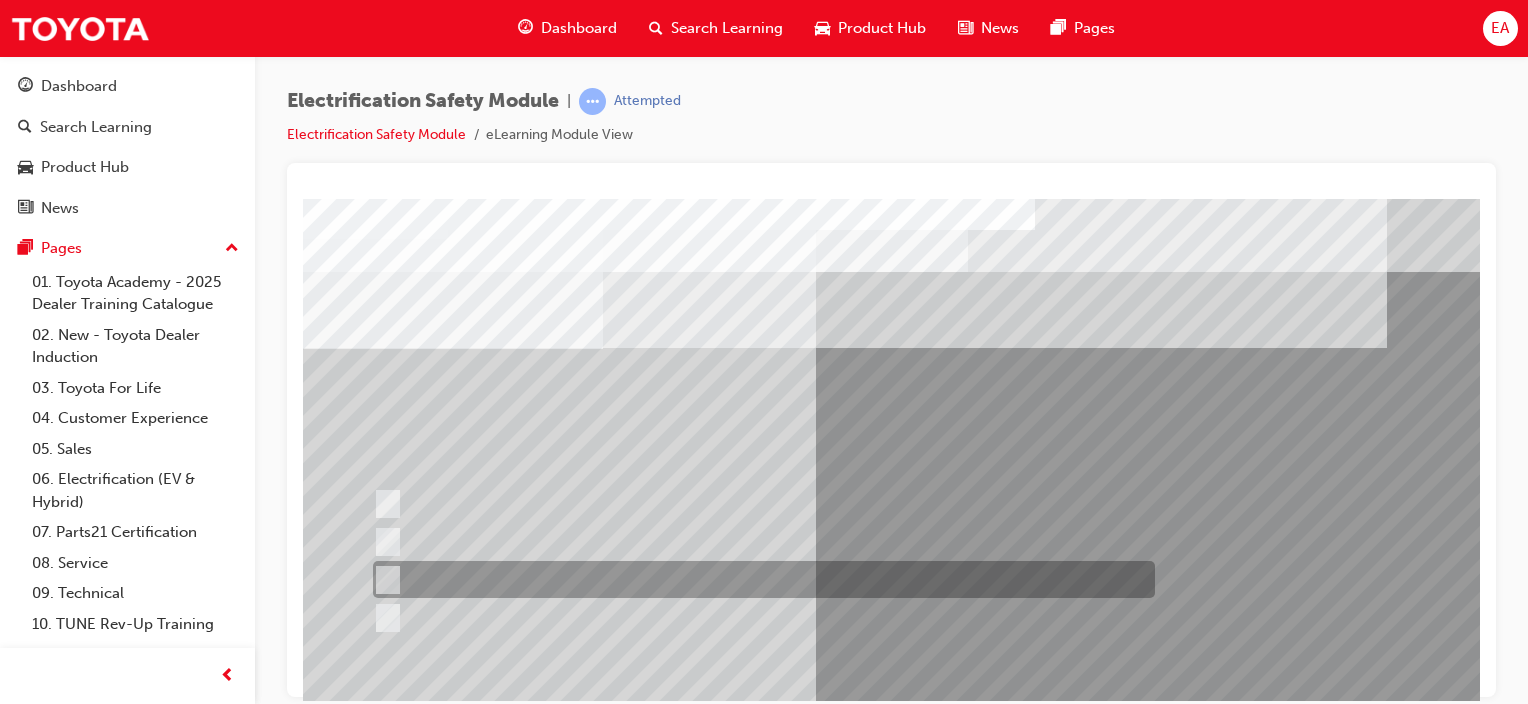 click at bounding box center [759, 579] 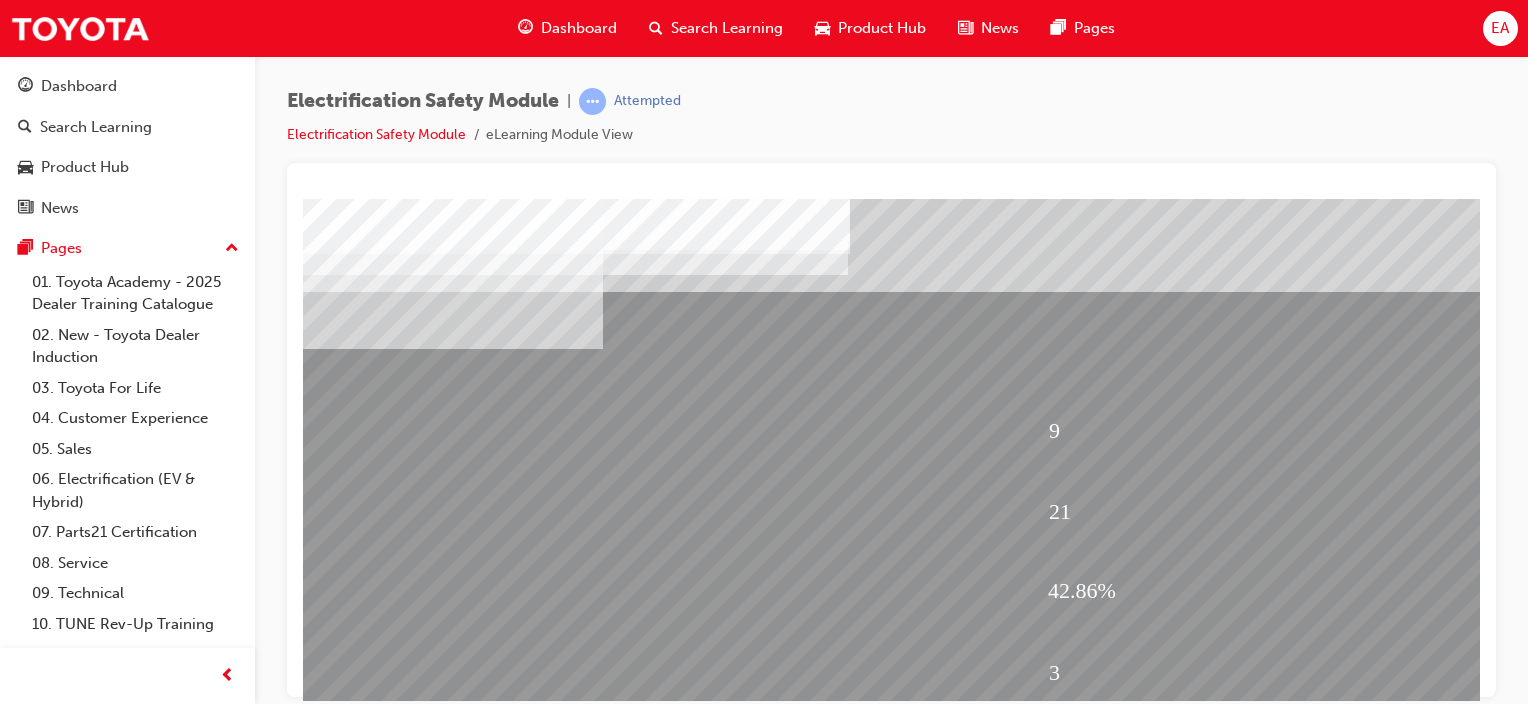 click at bounding box center (575, 1782) 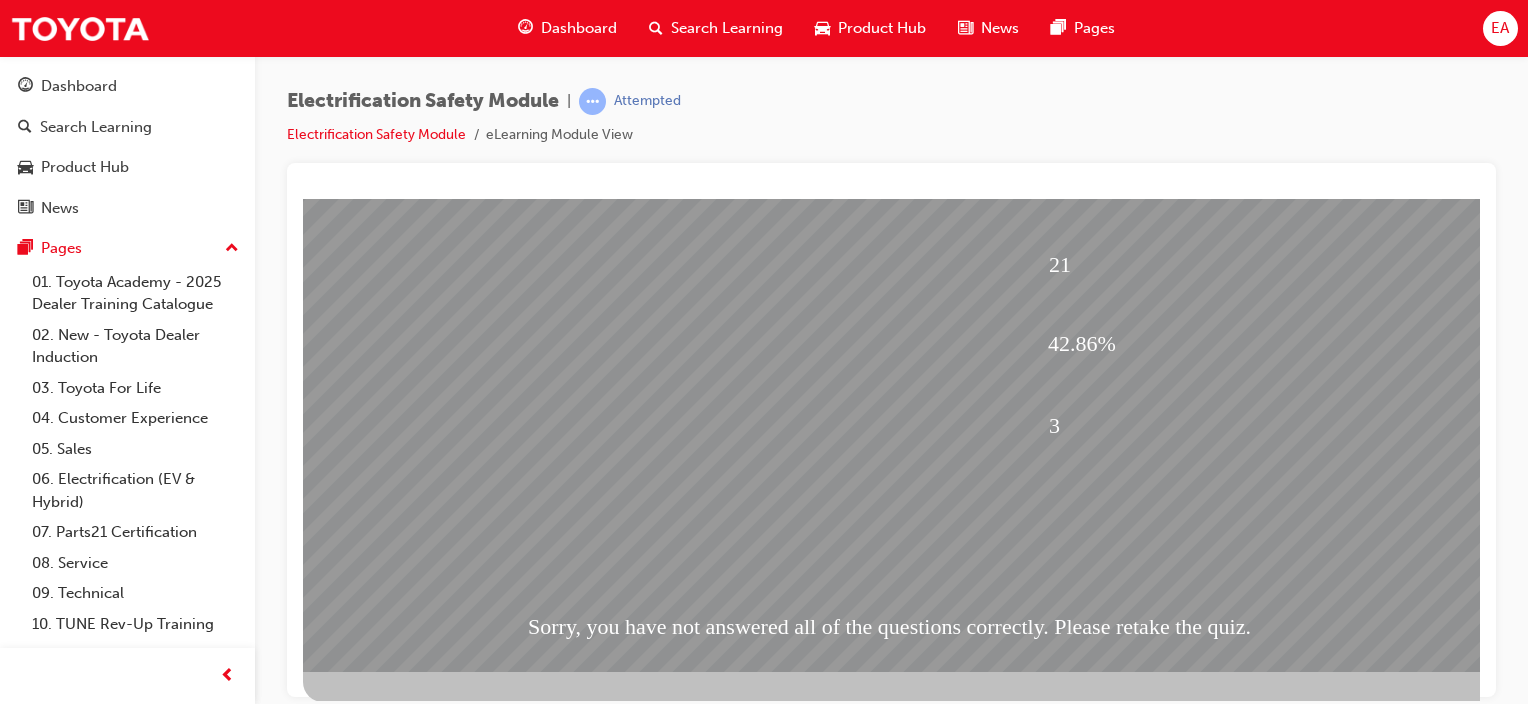 scroll, scrollTop: 263, scrollLeft: 0, axis: vertical 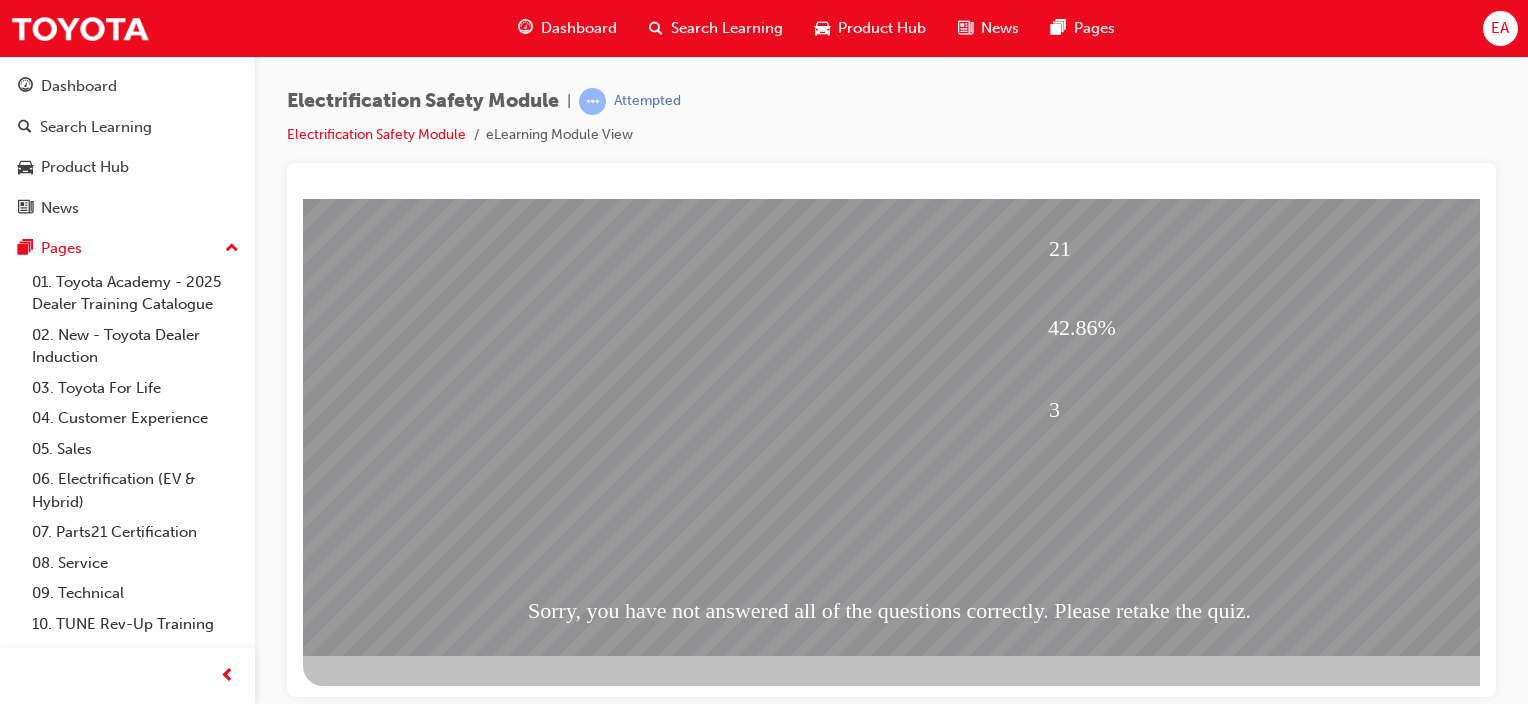click at bounding box center [375, 1710] 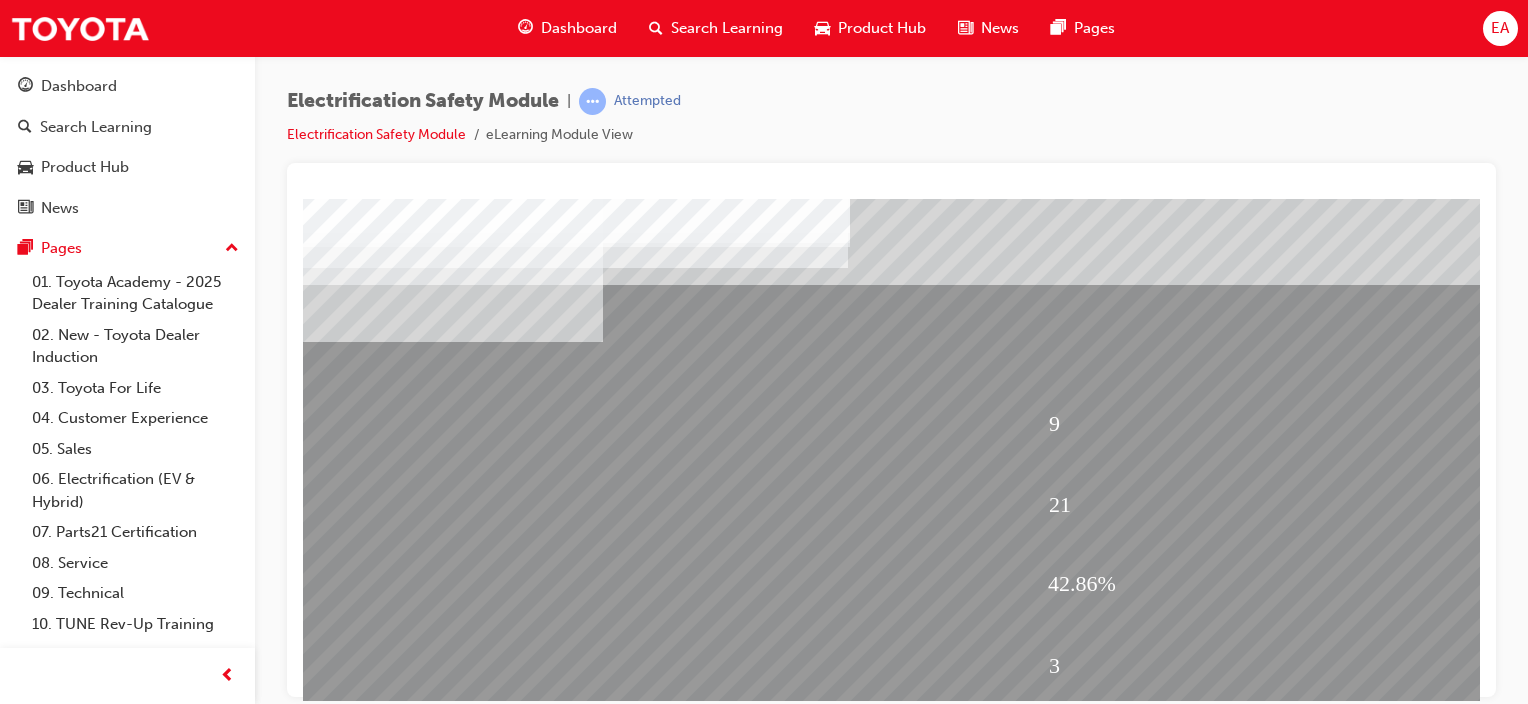 scroll, scrollTop: 0, scrollLeft: 0, axis: both 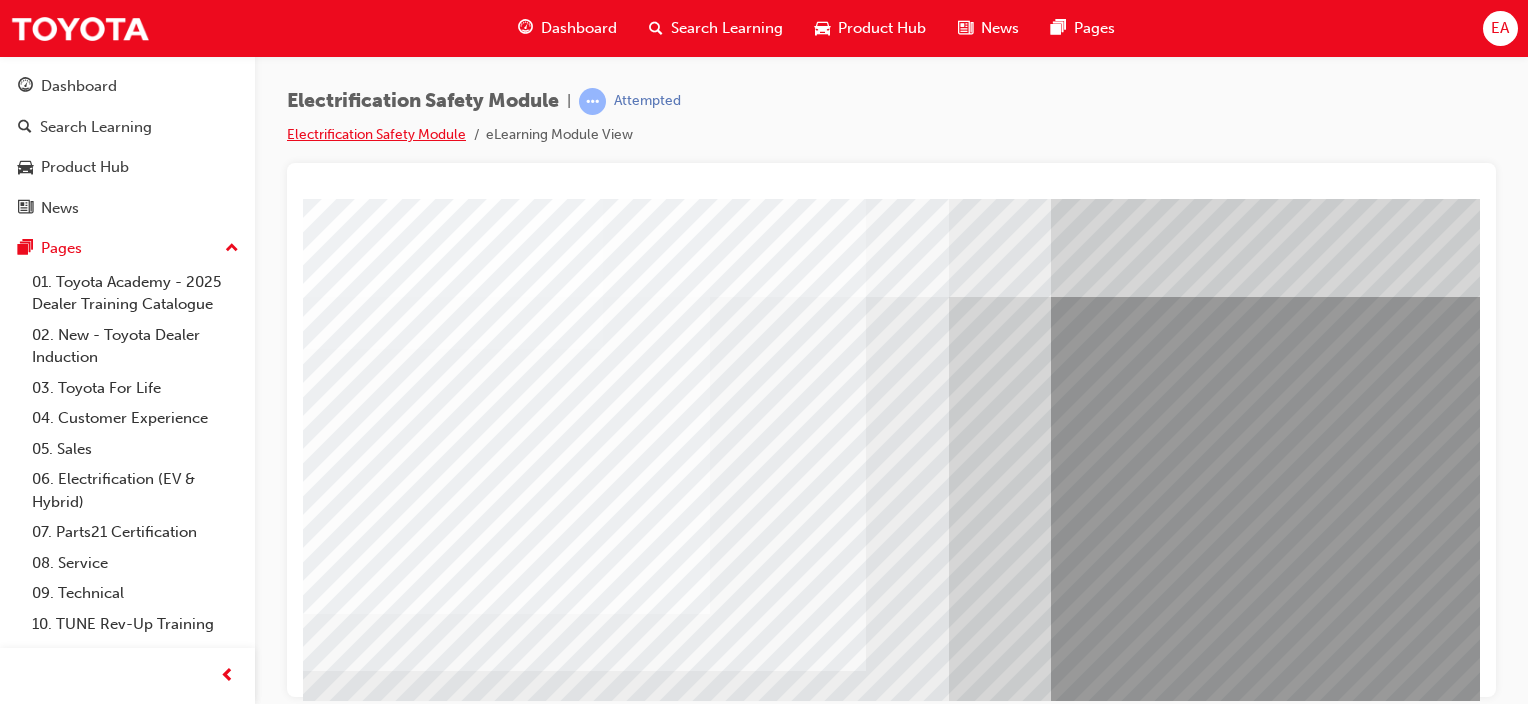 click on "Electrification Safety Module" at bounding box center (376, 134) 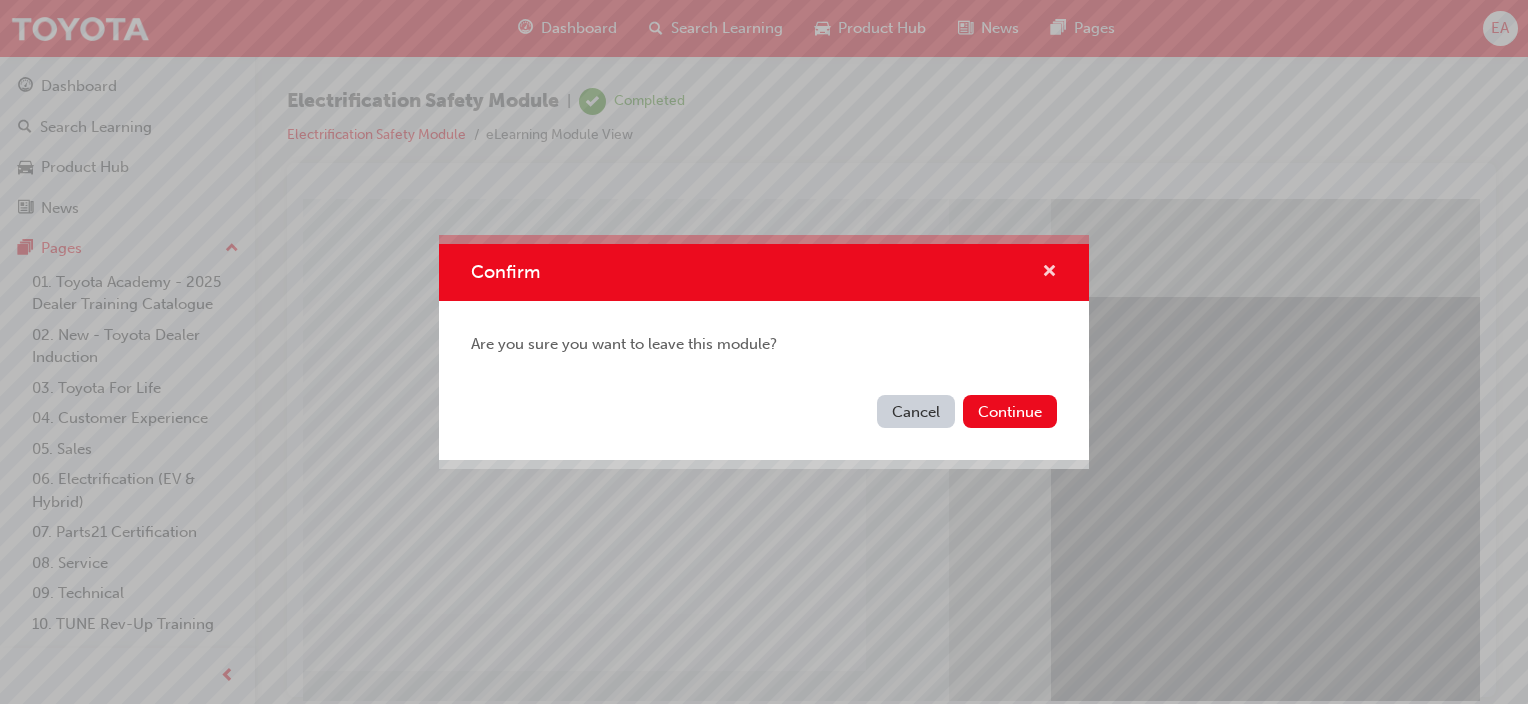 click at bounding box center (1049, 273) 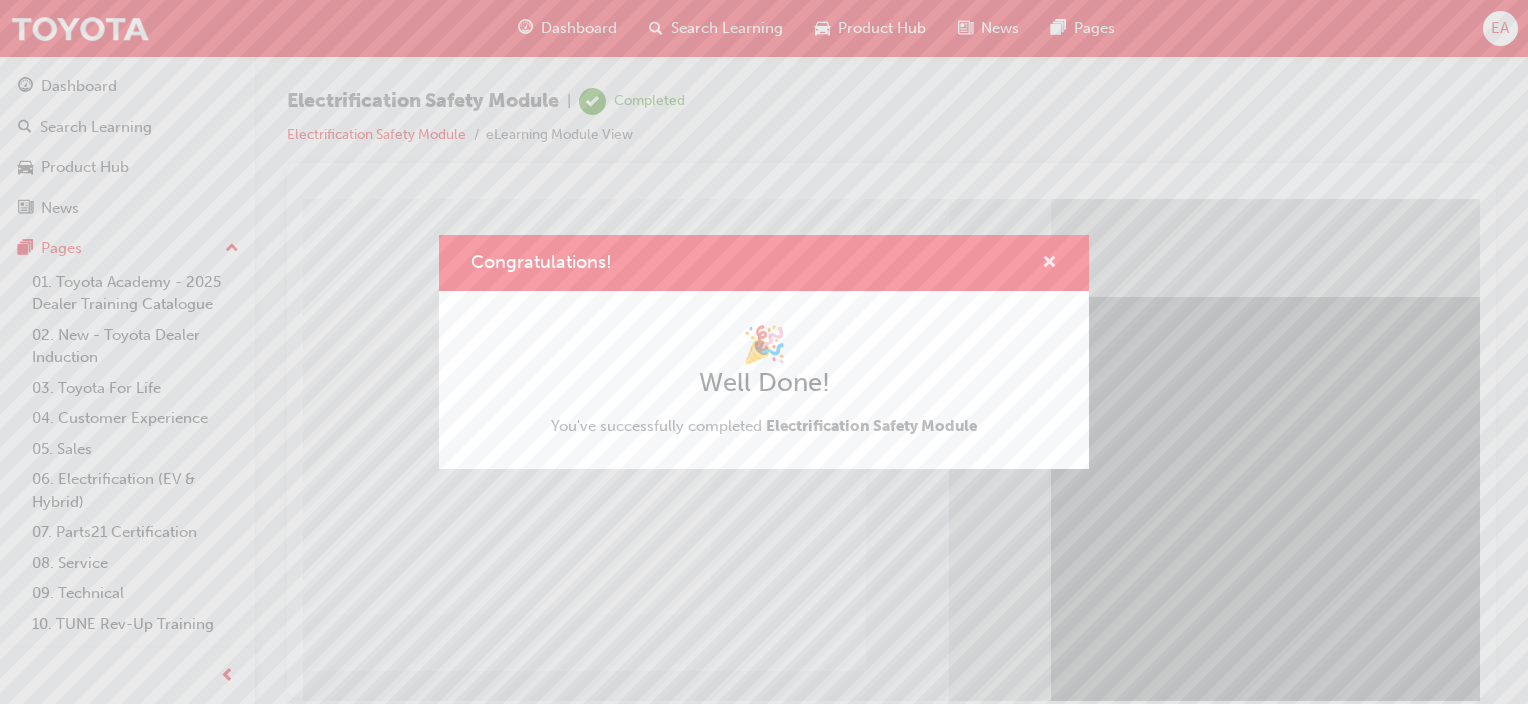 click at bounding box center [1049, 264] 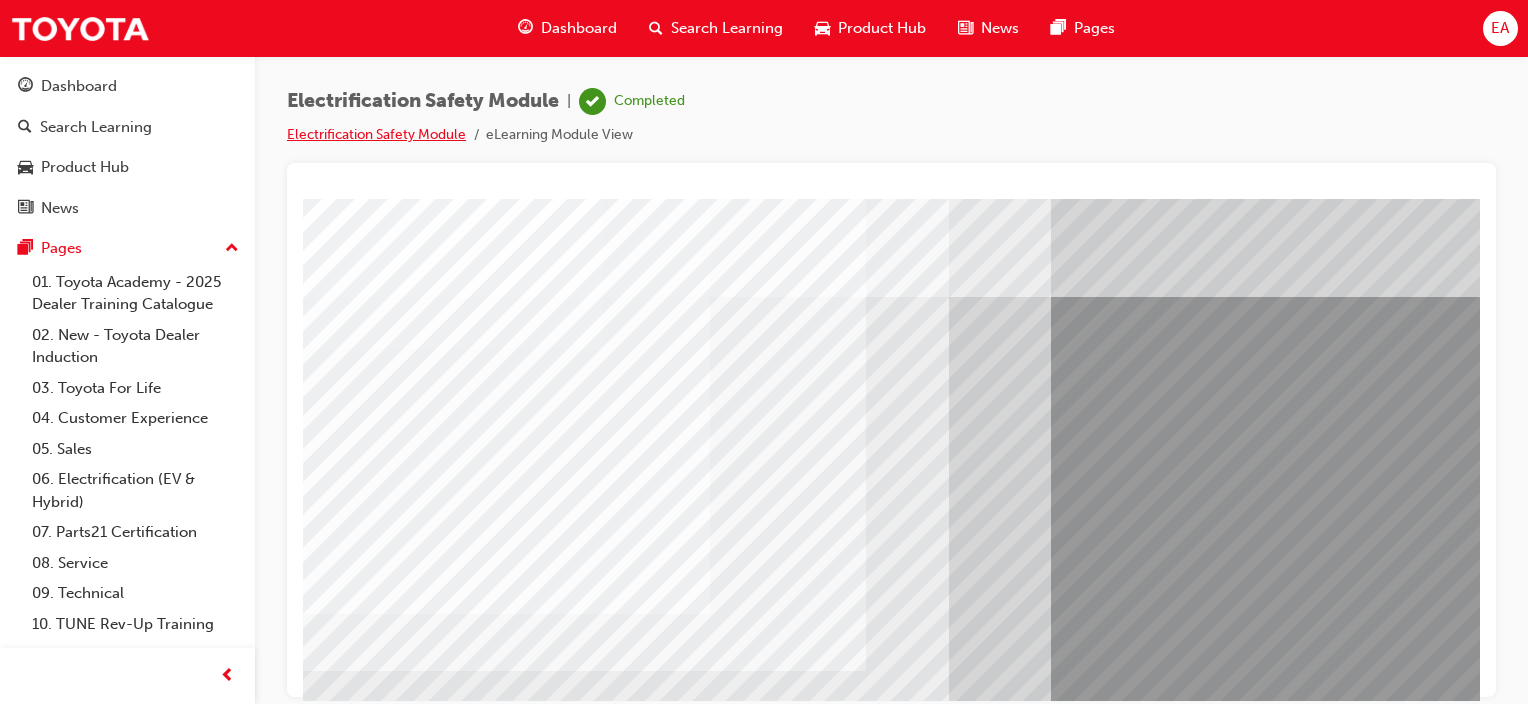 scroll, scrollTop: 263, scrollLeft: 0, axis: vertical 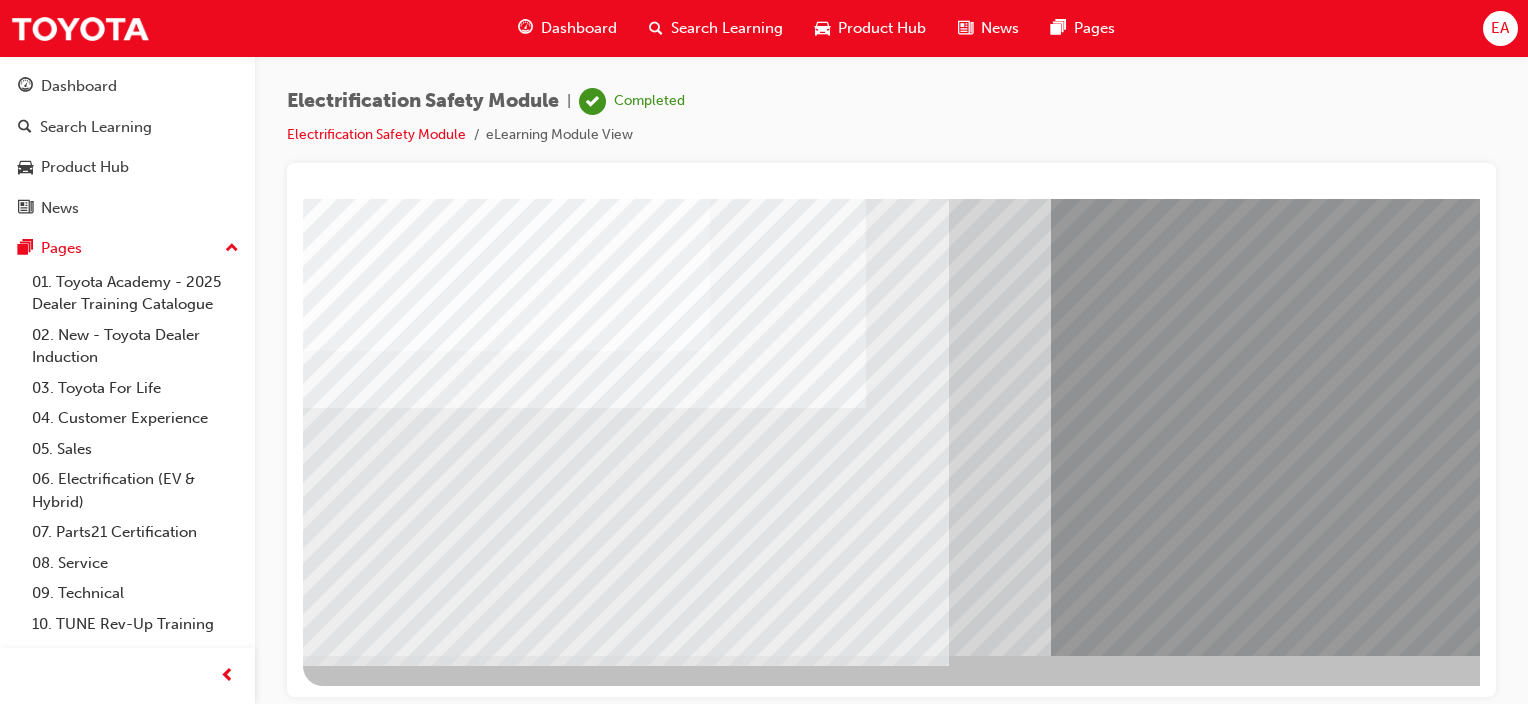 click at bounding box center (366, 3477) 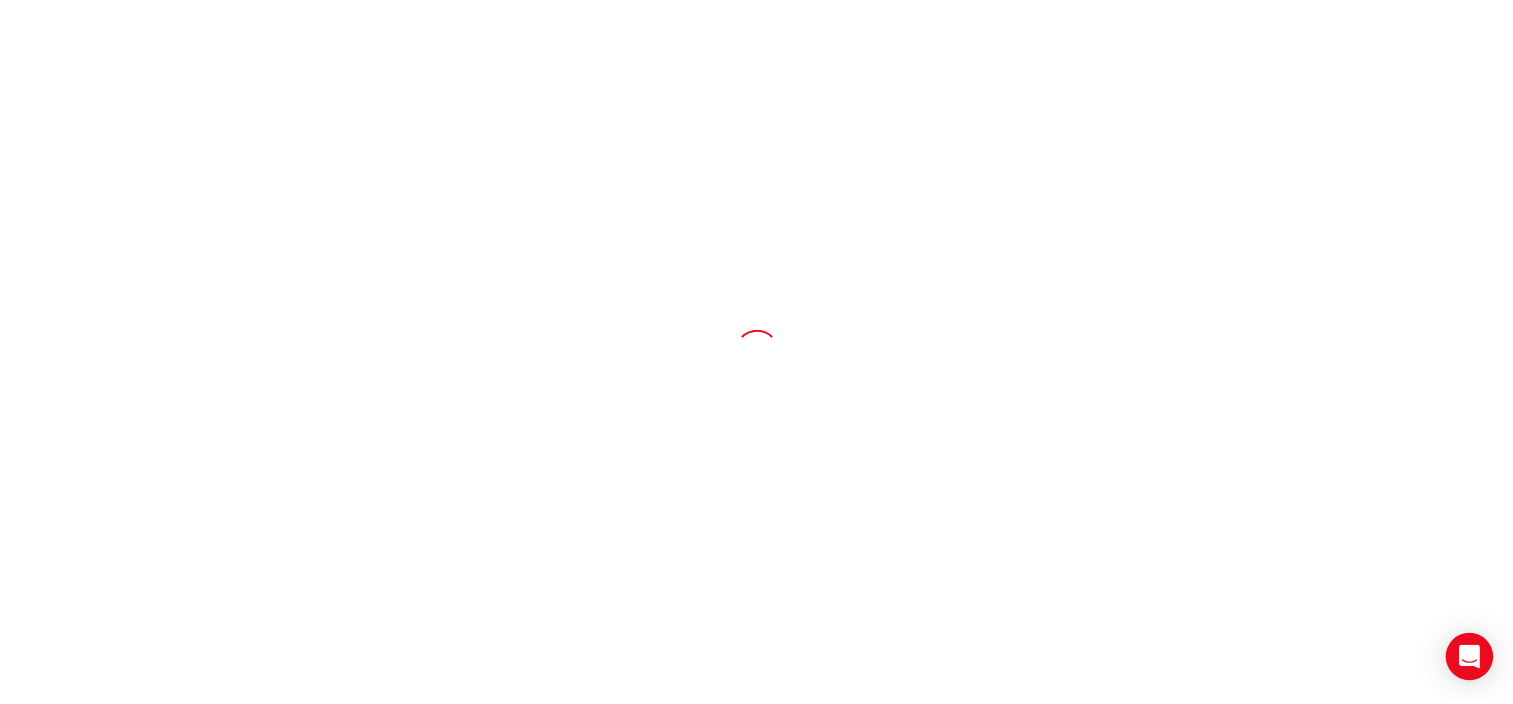 scroll, scrollTop: 0, scrollLeft: 0, axis: both 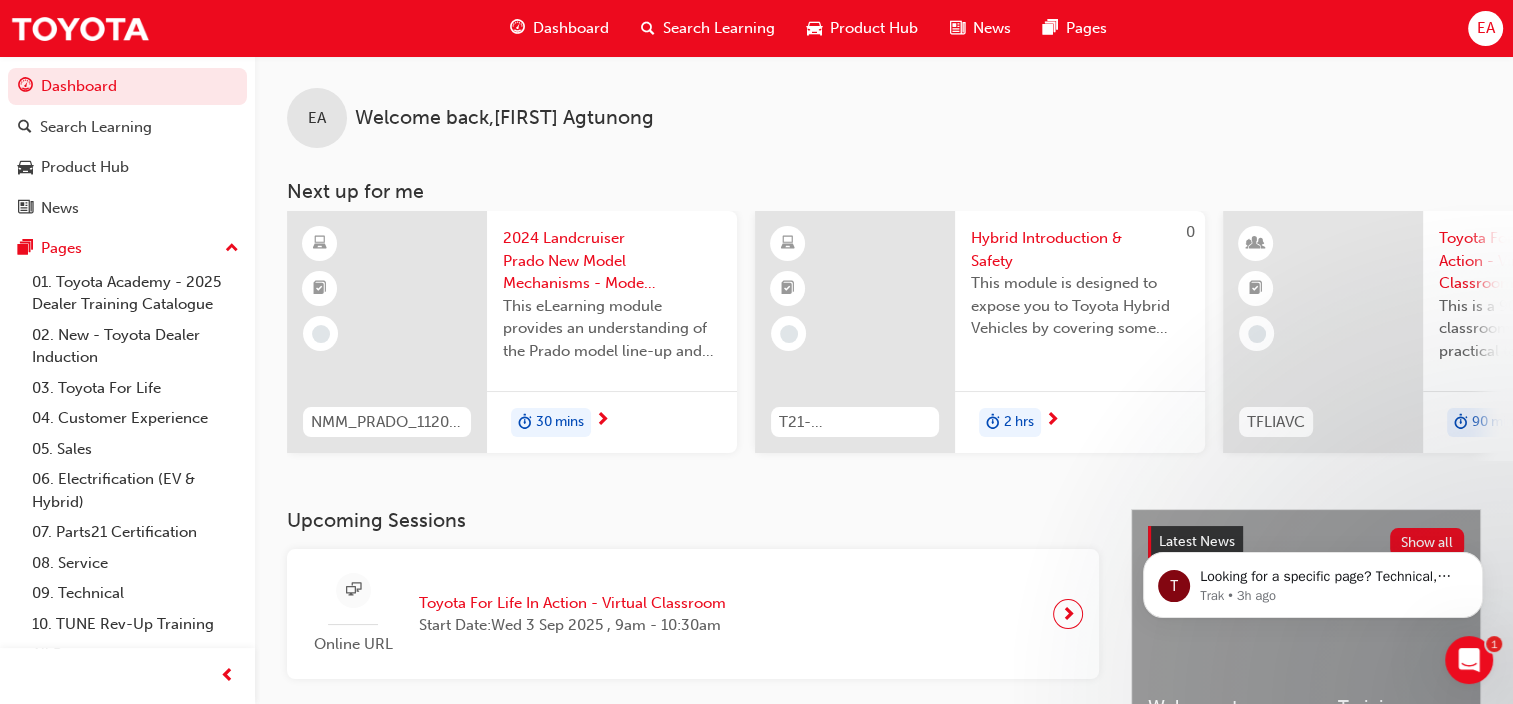 click on "Search Learning" at bounding box center [719, 28] 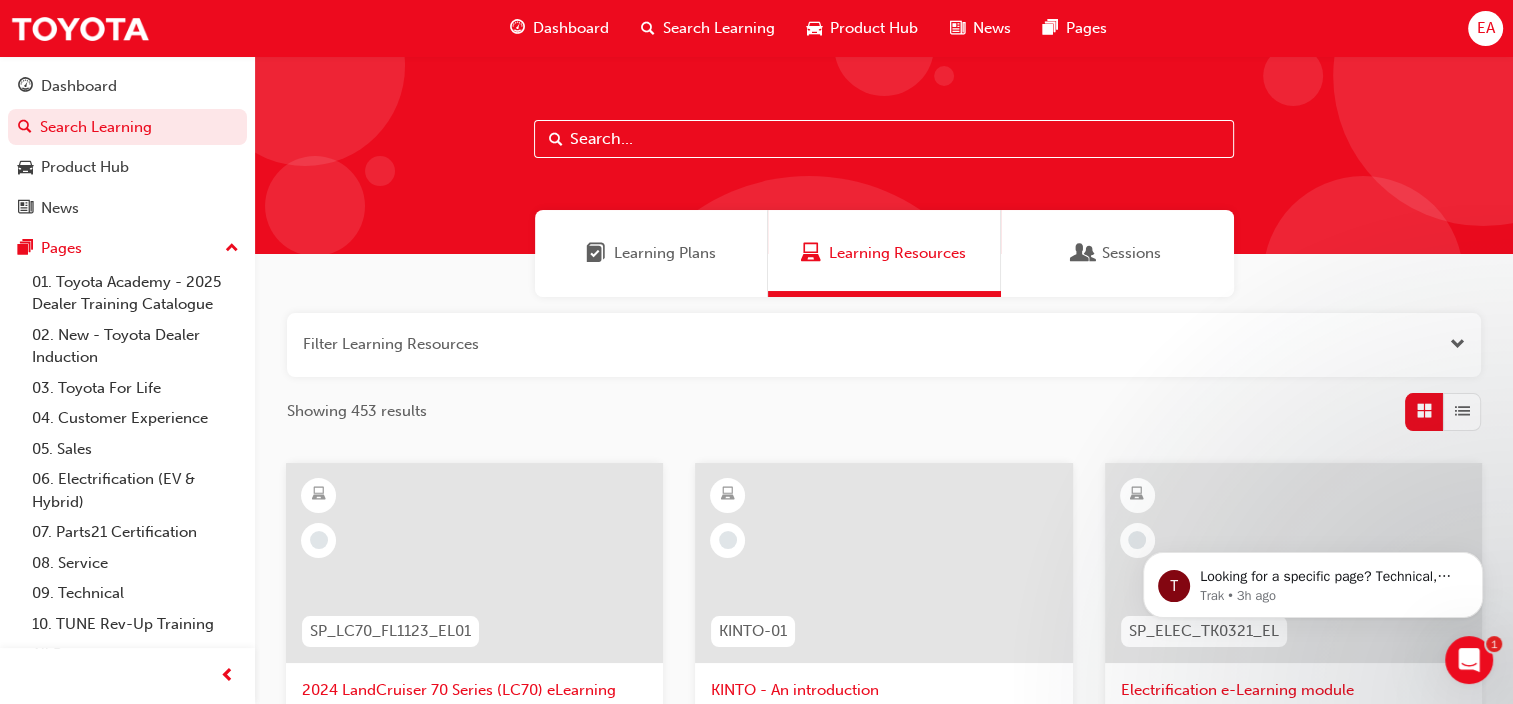click at bounding box center [884, 139] 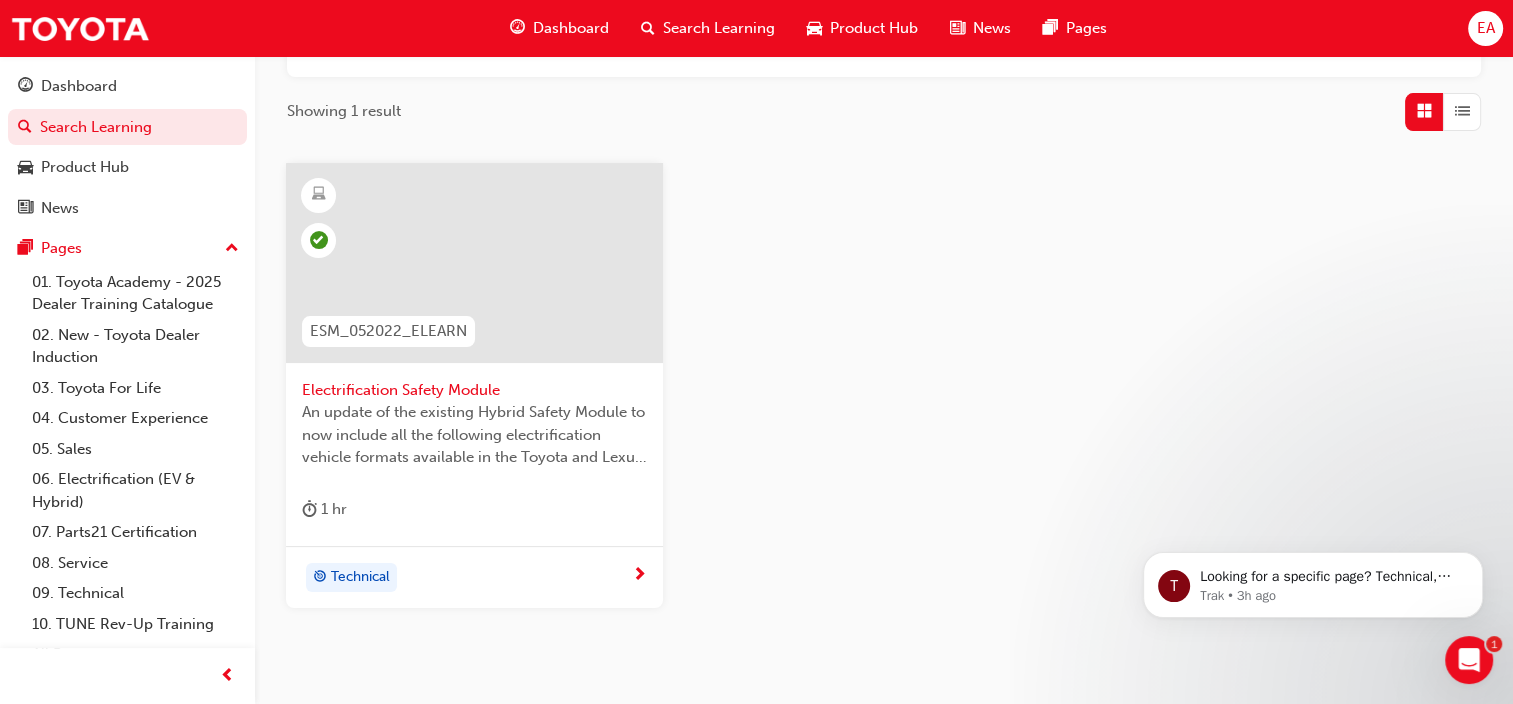 scroll, scrollTop: 0, scrollLeft: 0, axis: both 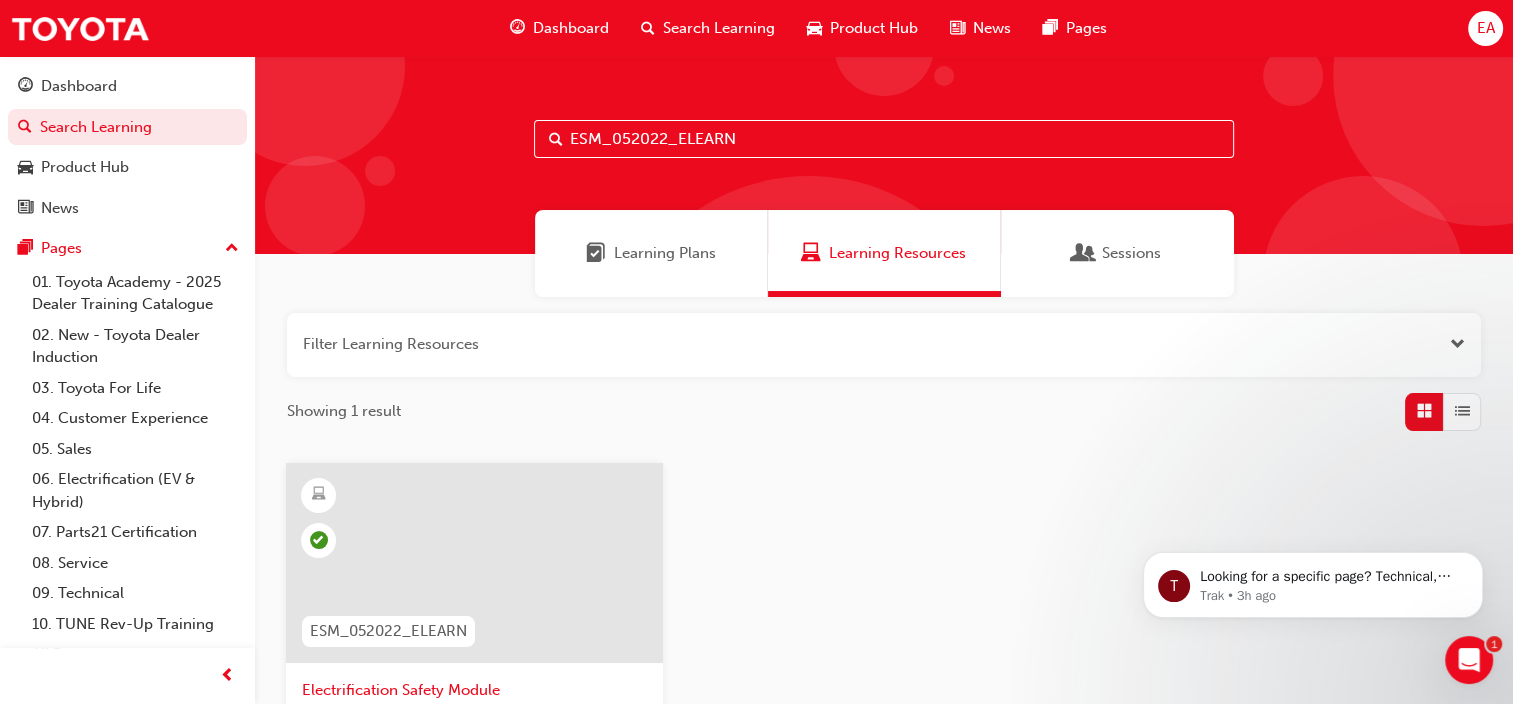 type on "ESM_052022_ELEARN" 